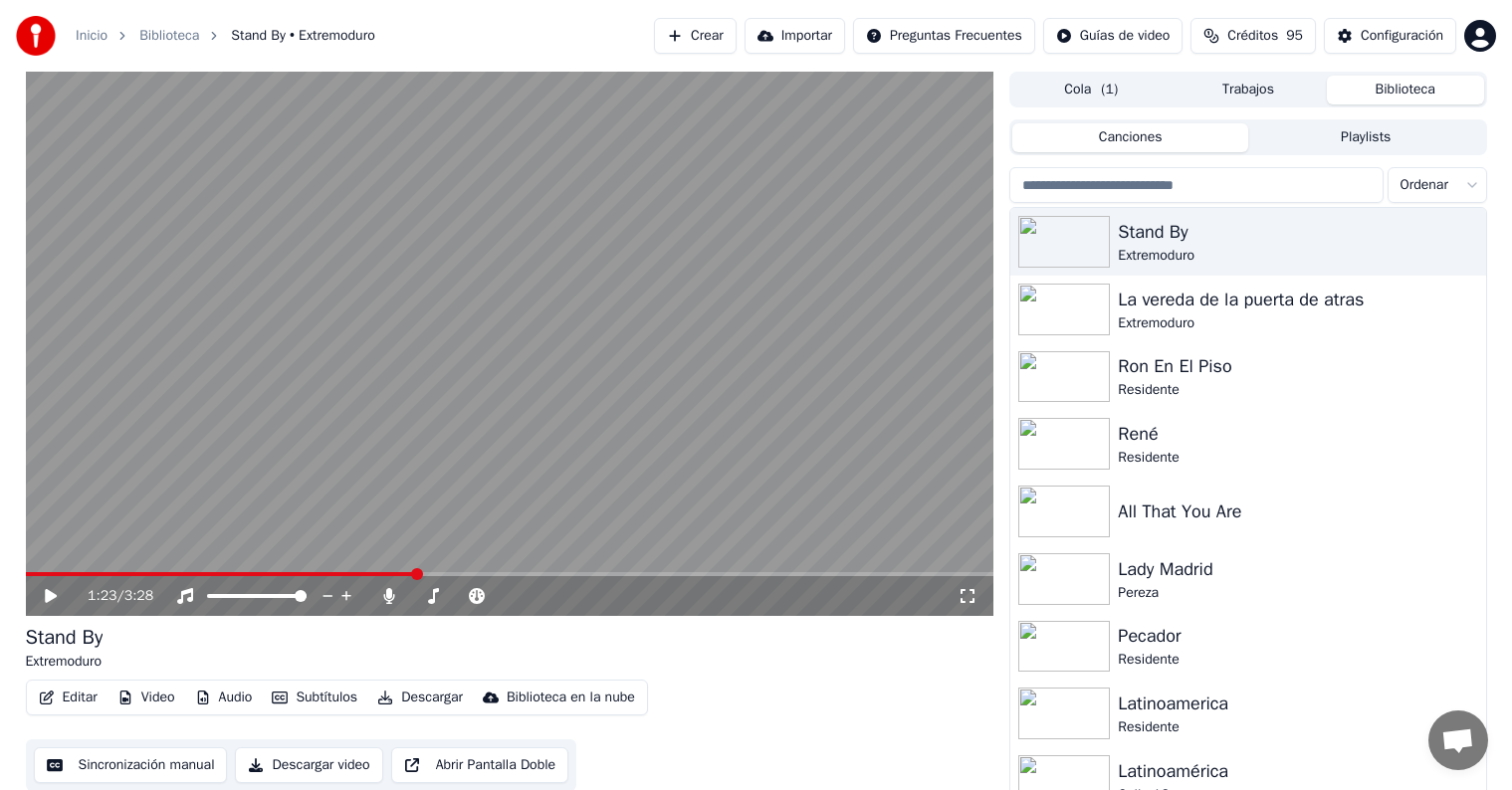 scroll, scrollTop: 0, scrollLeft: 0, axis: both 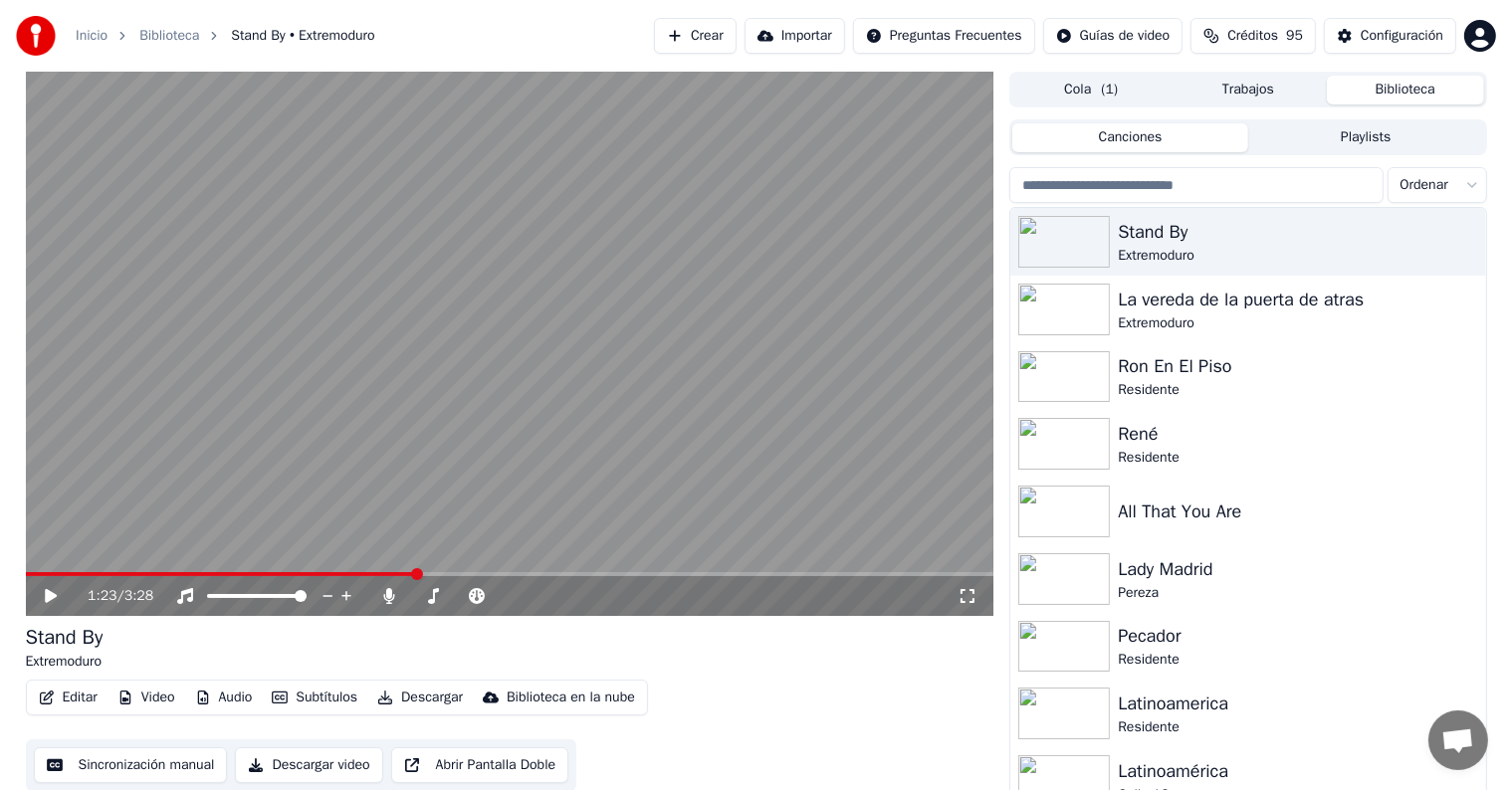 click 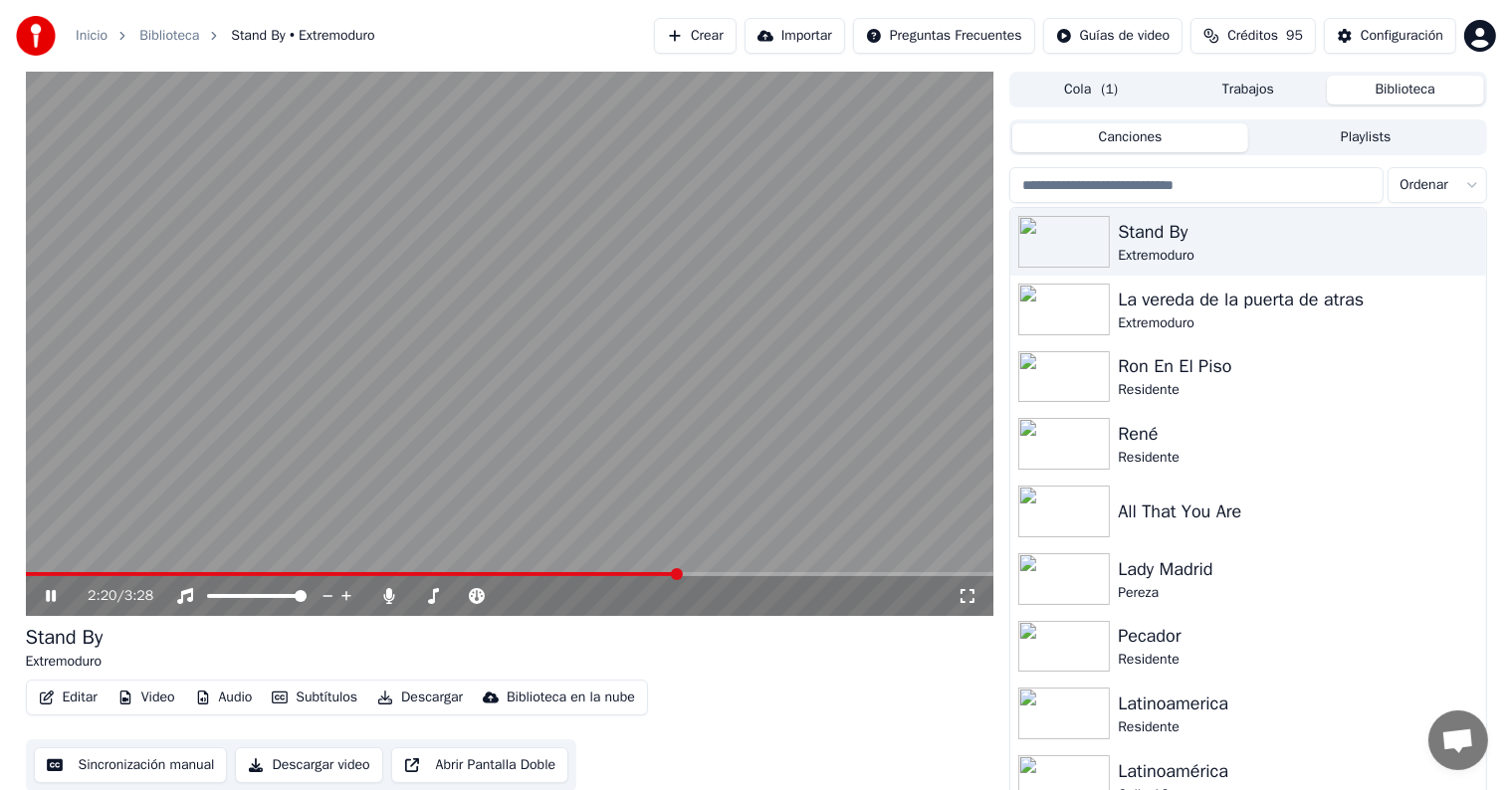 click 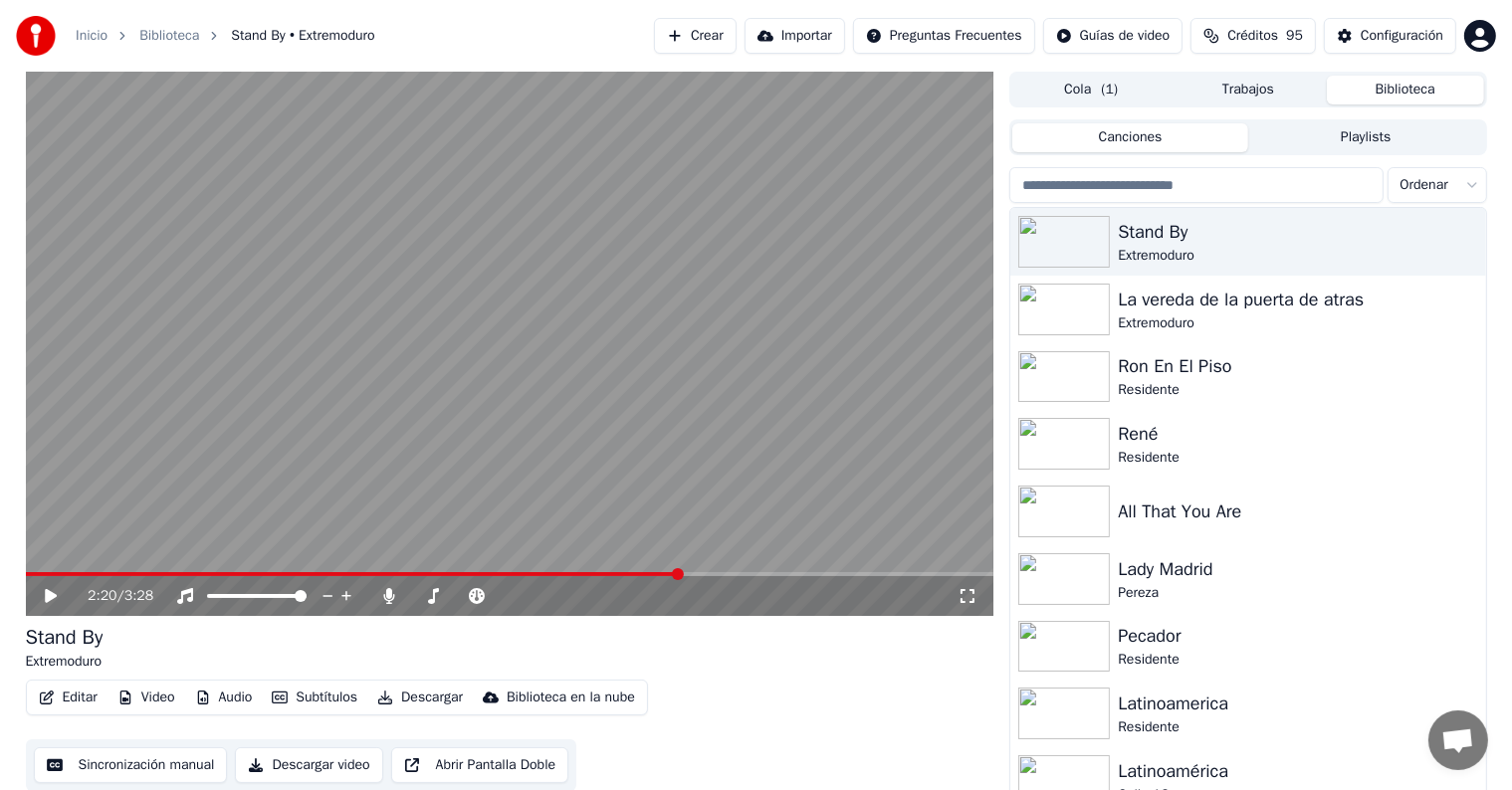 click 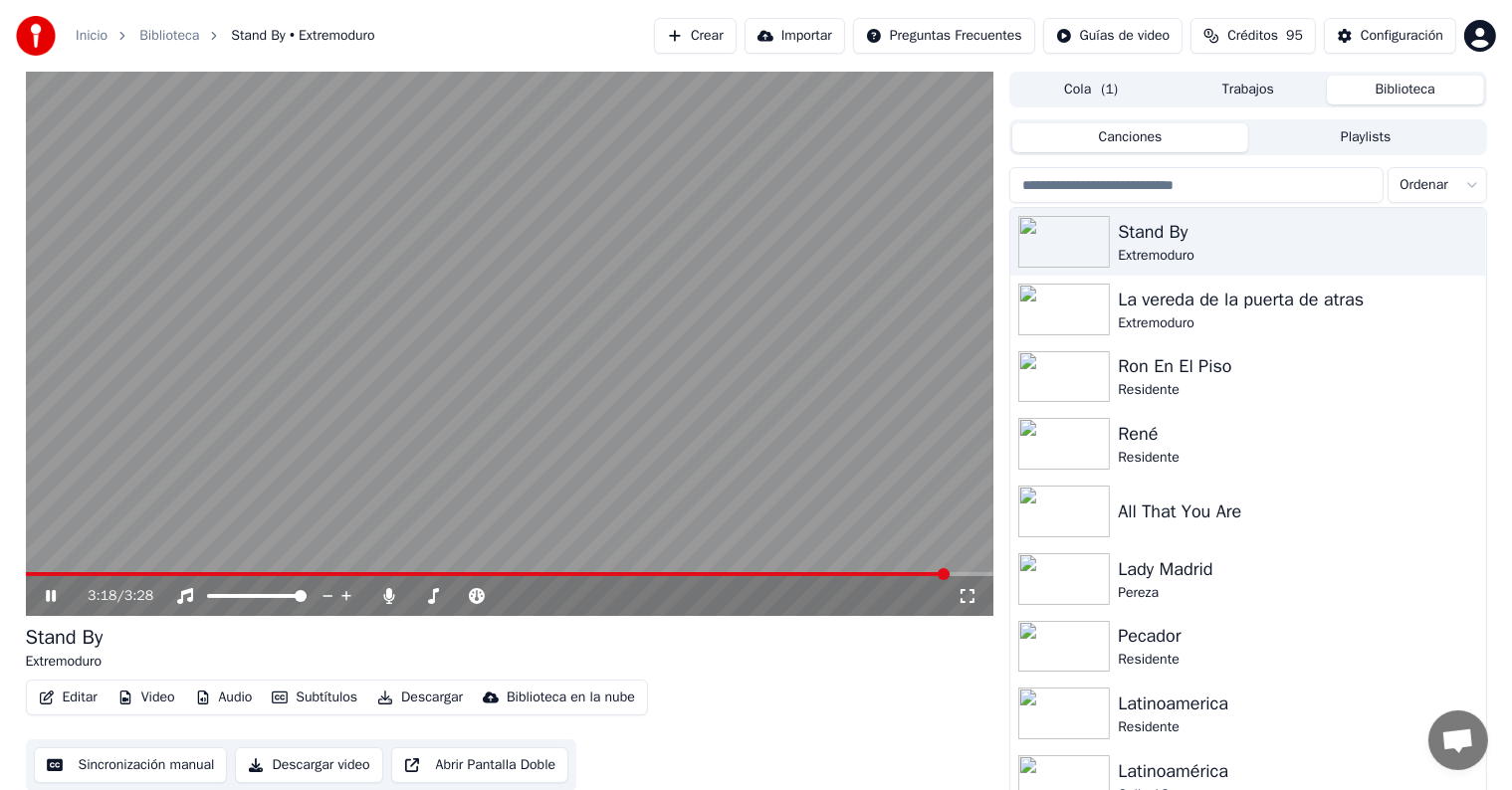 click on "Editar" at bounding box center [68, 697] 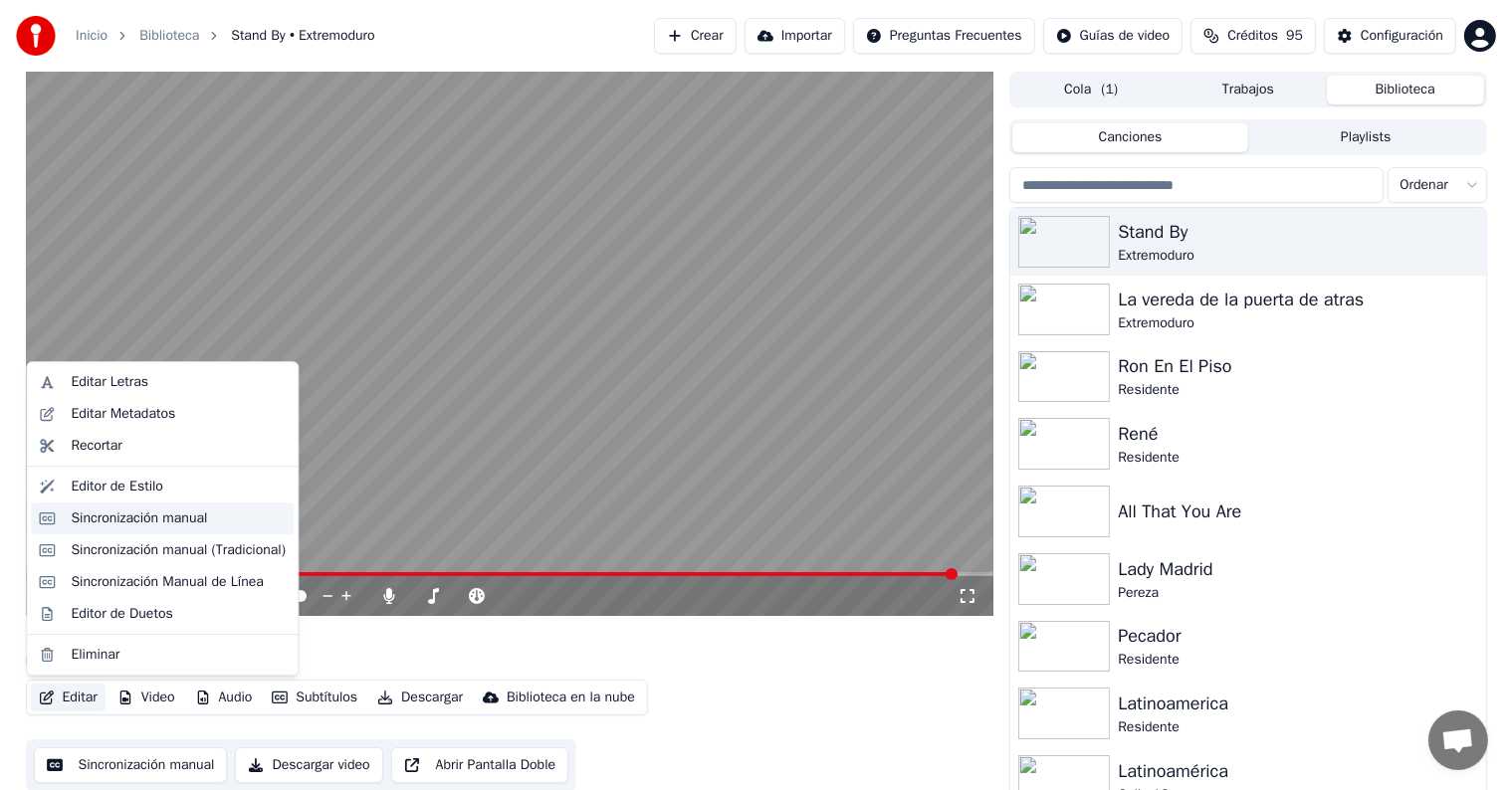 click on "Sincronización manual" at bounding box center (138, 518) 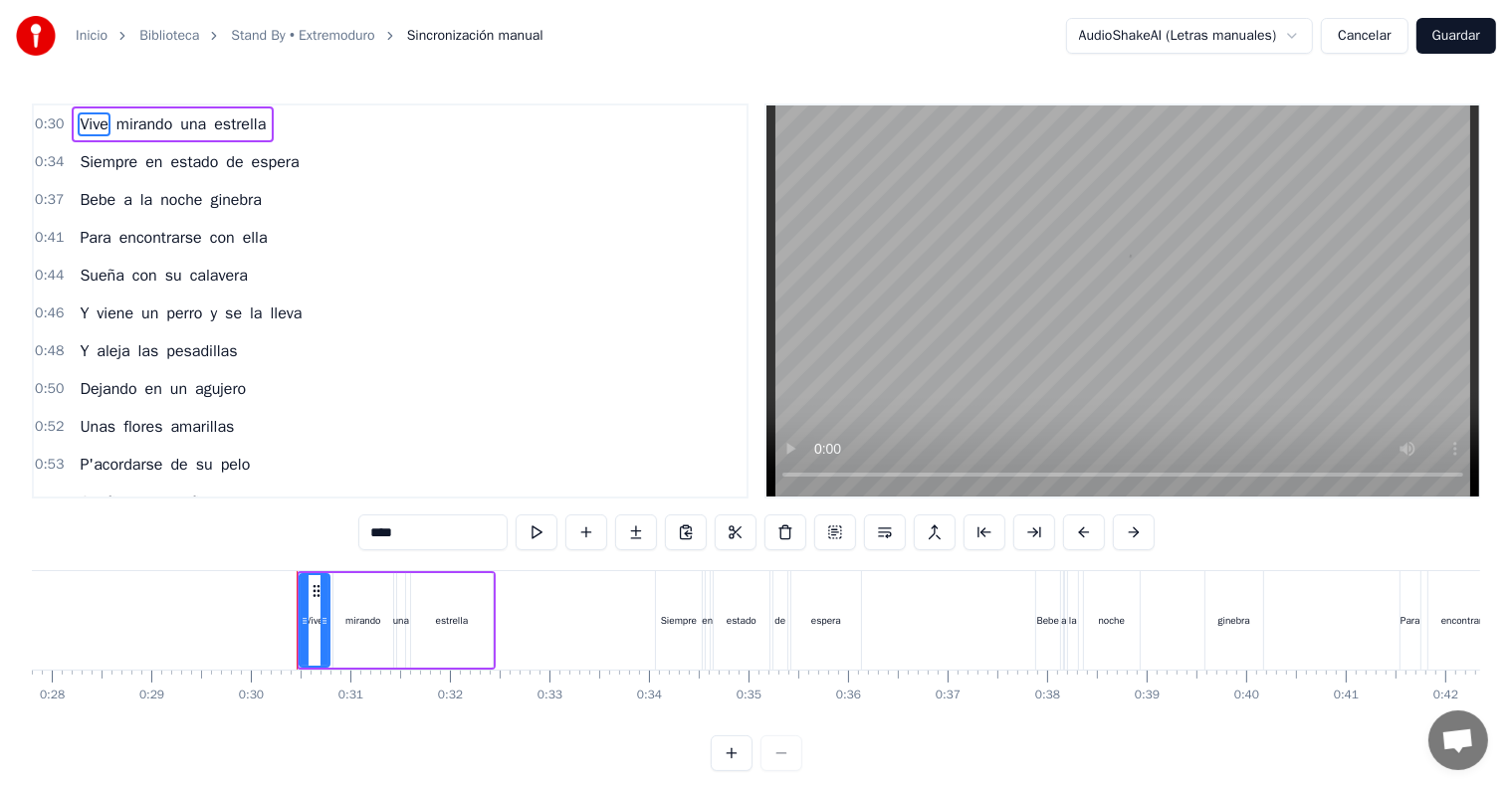 scroll, scrollTop: 0, scrollLeft: 2931, axis: horizontal 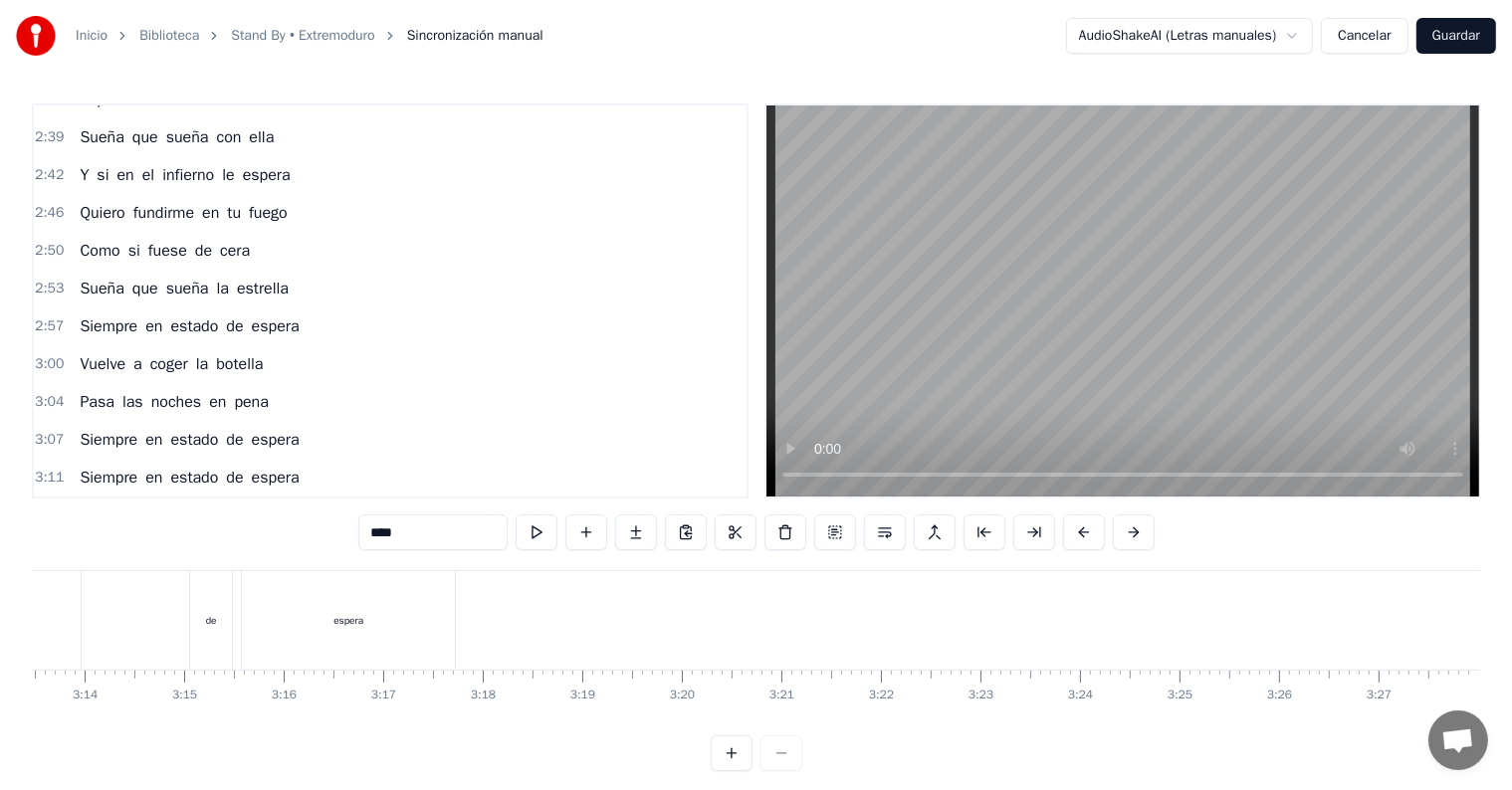 click on "3:04" at bounding box center [49, 402] 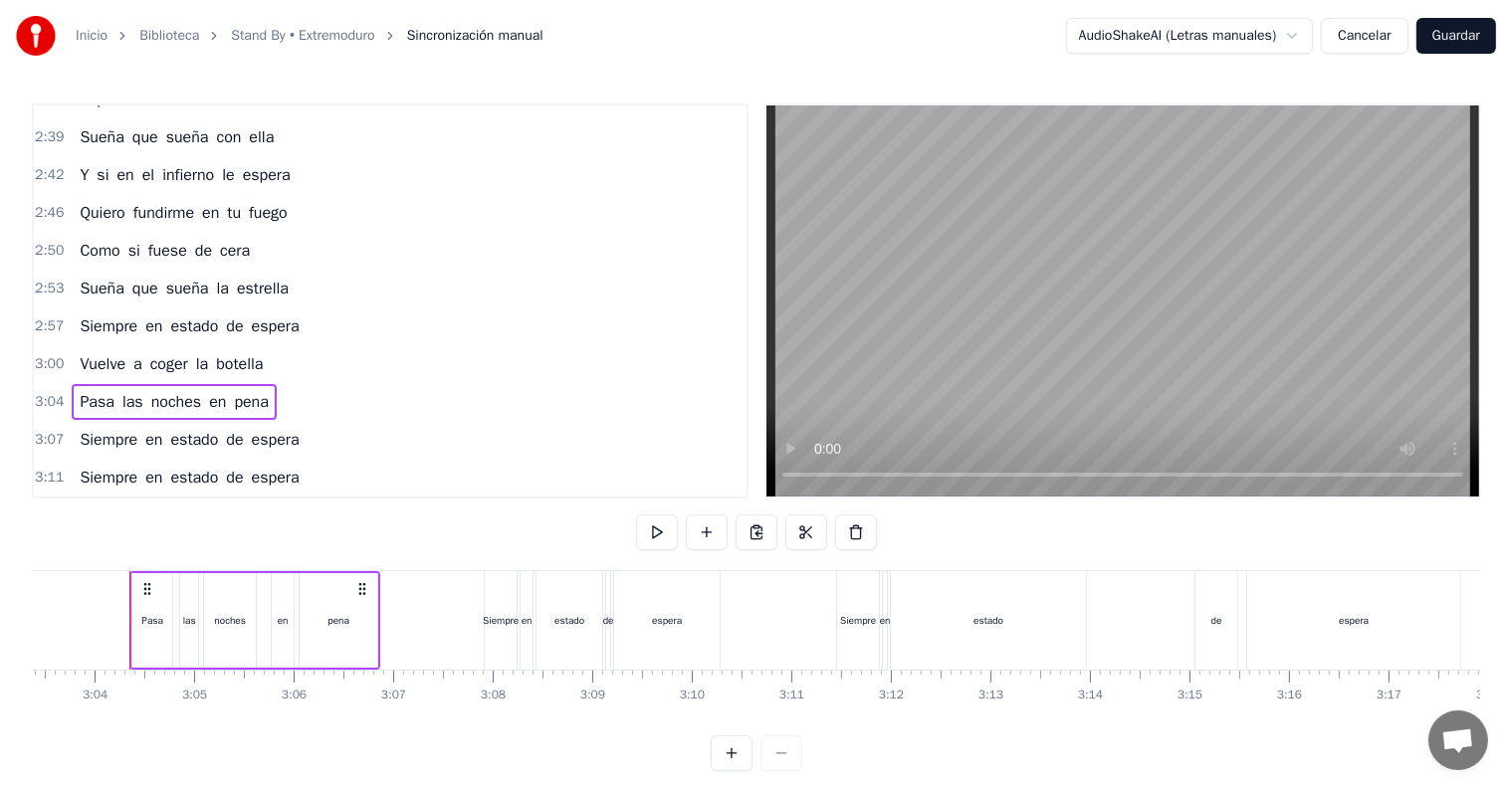 scroll, scrollTop: 0, scrollLeft: 18251, axis: horizontal 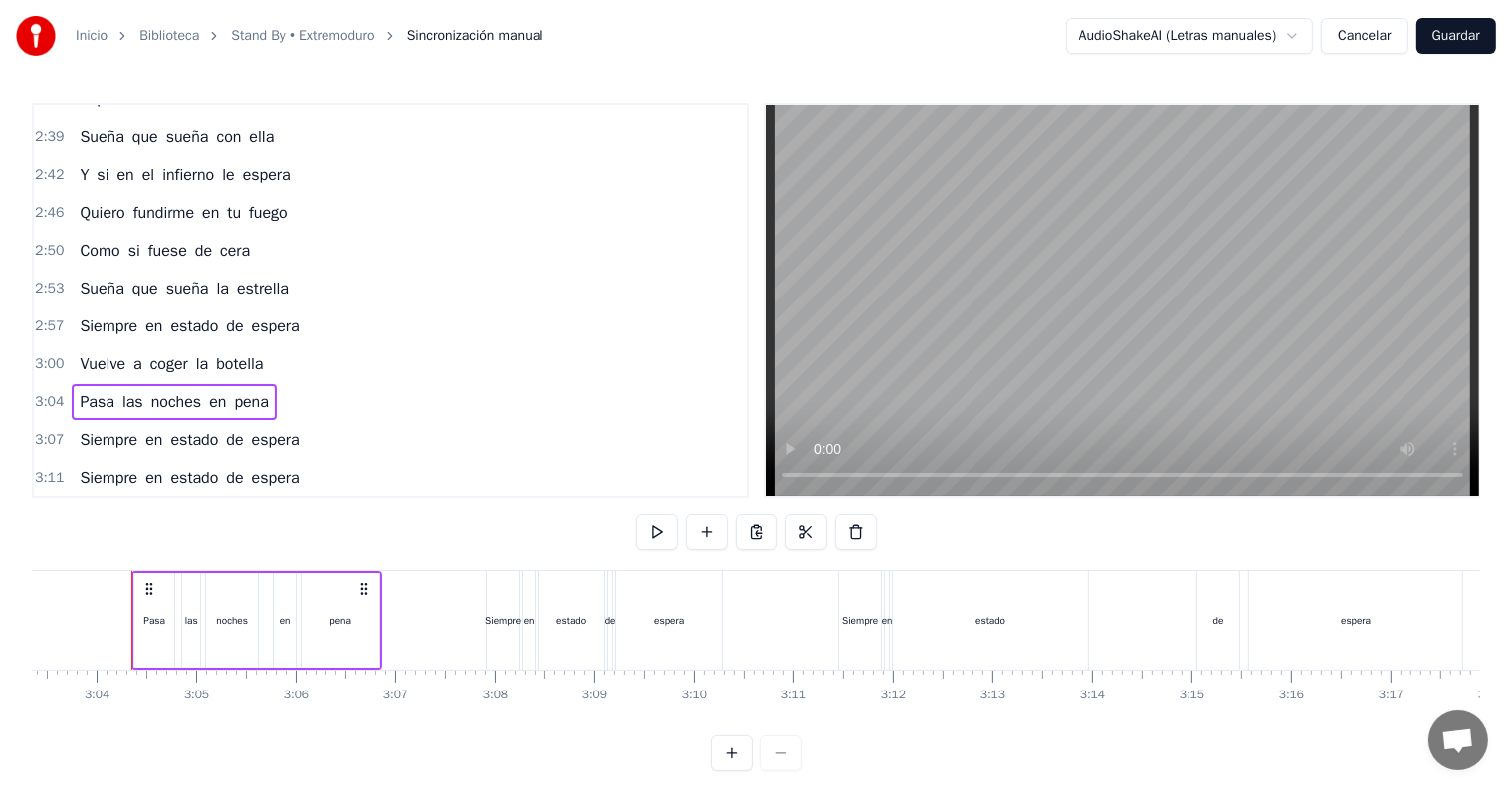 type 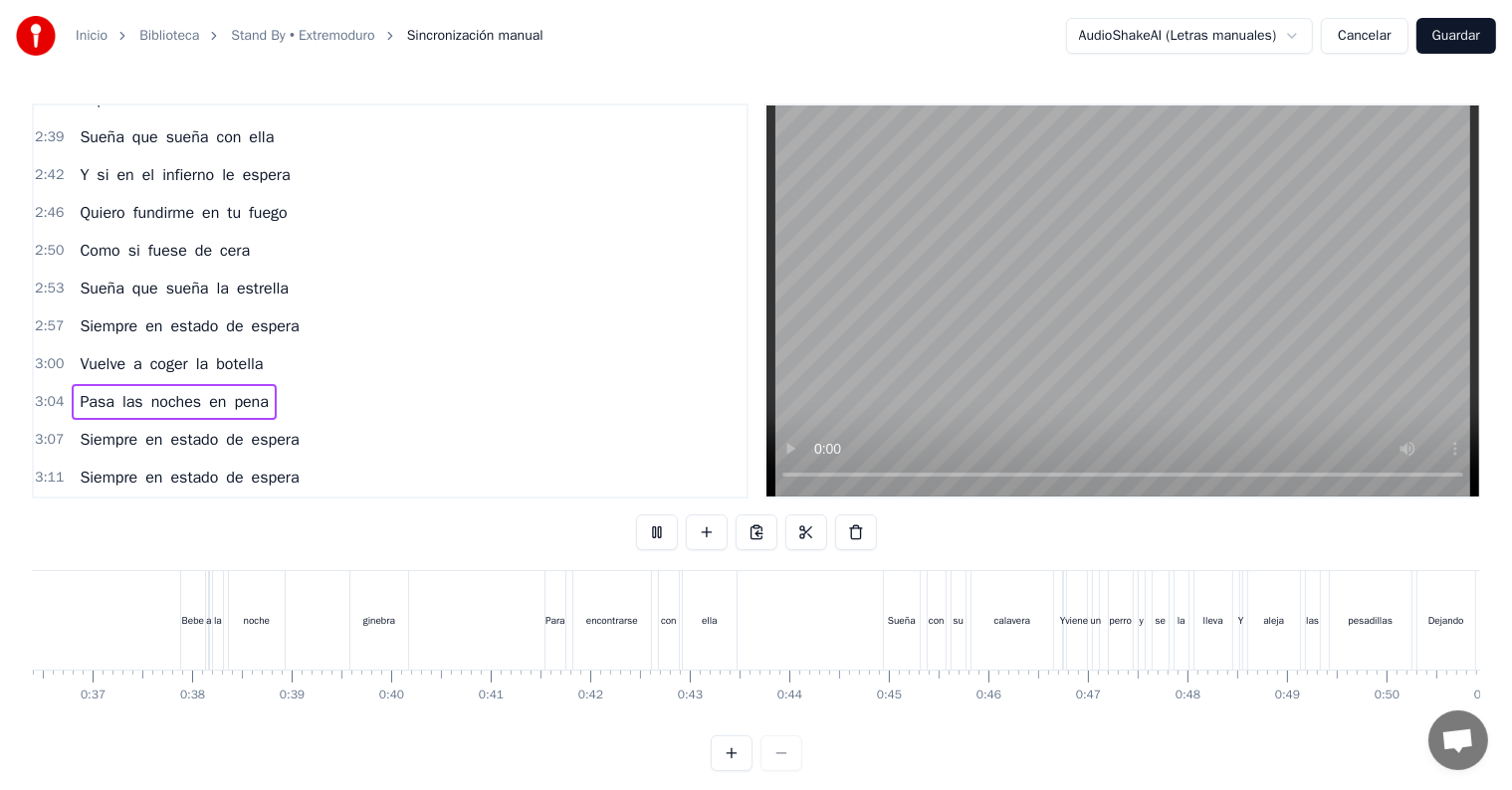 click on "3:04" at bounding box center [49, 402] 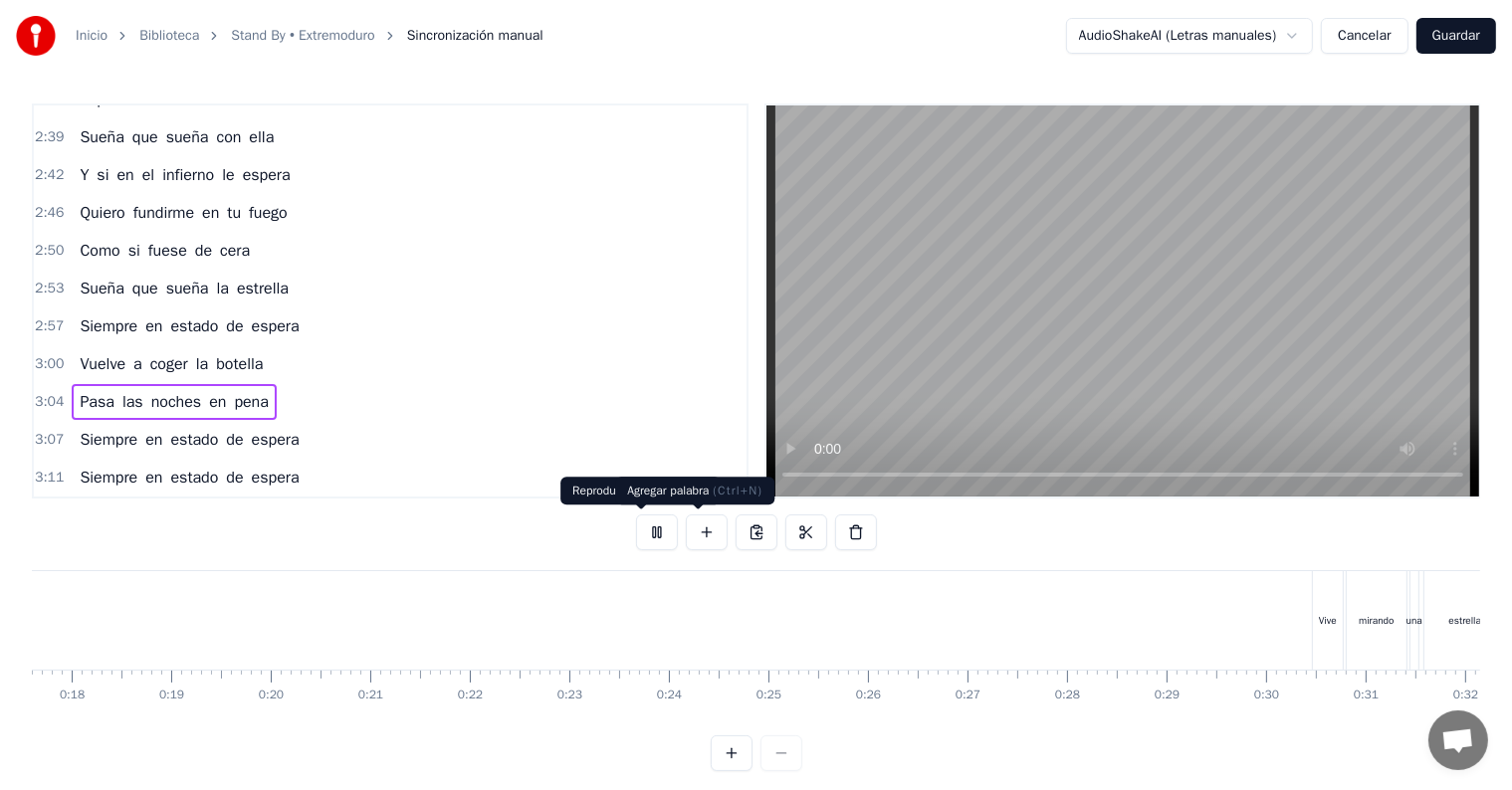 click at bounding box center [657, 532] 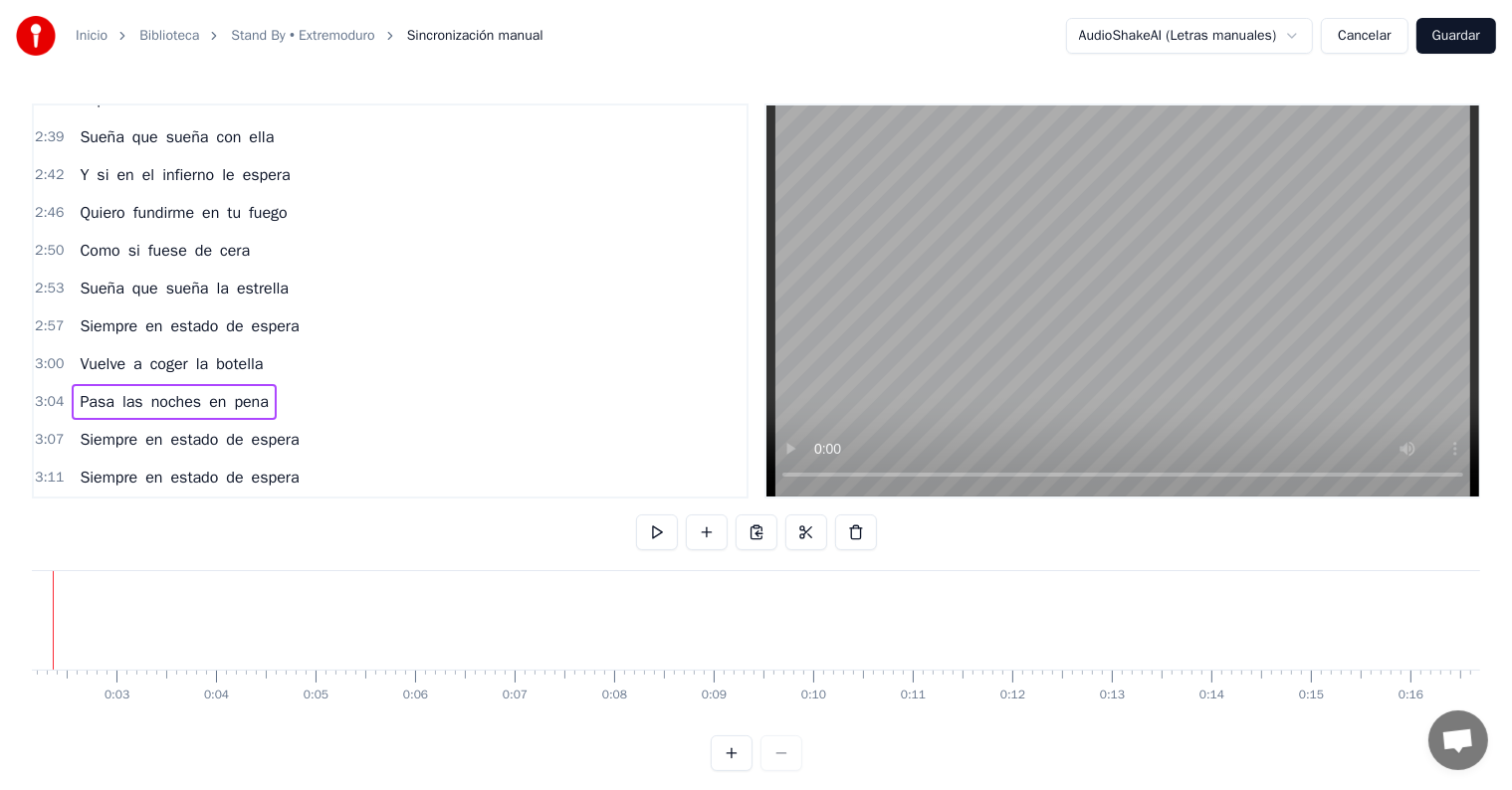 click on "3:04" at bounding box center (49, 402) 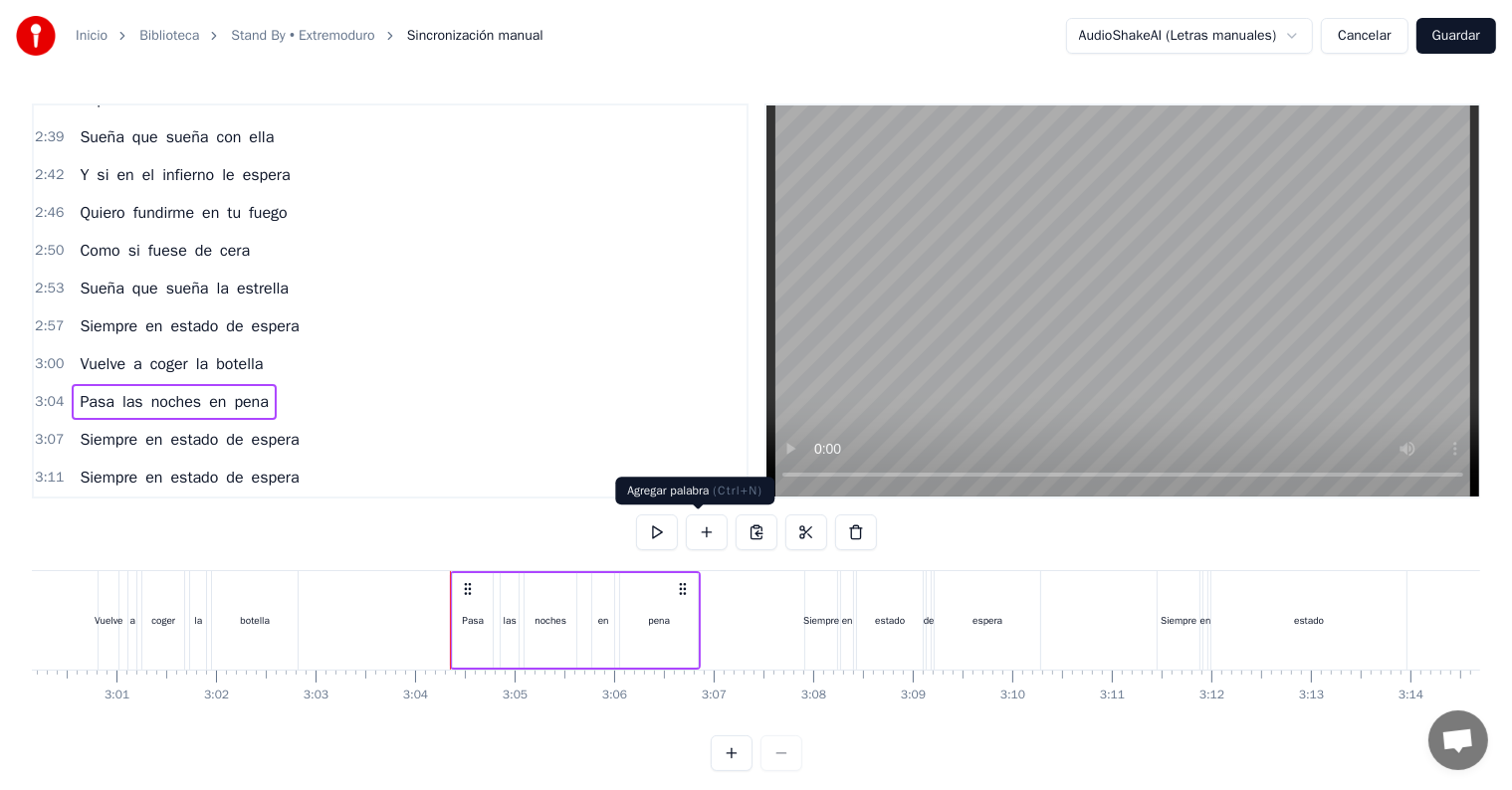 scroll, scrollTop: 0, scrollLeft: 18251, axis: horizontal 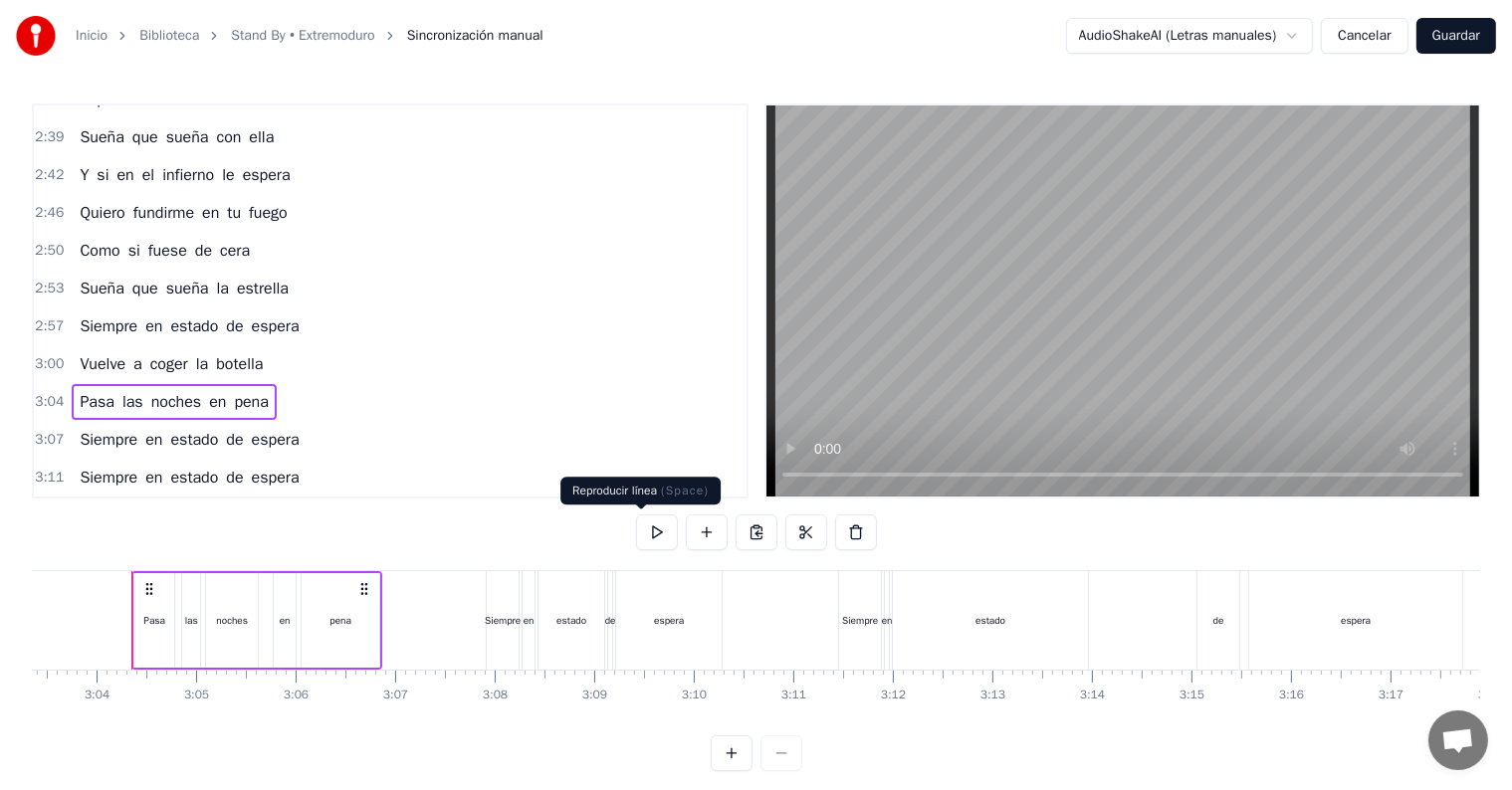 click at bounding box center (657, 532) 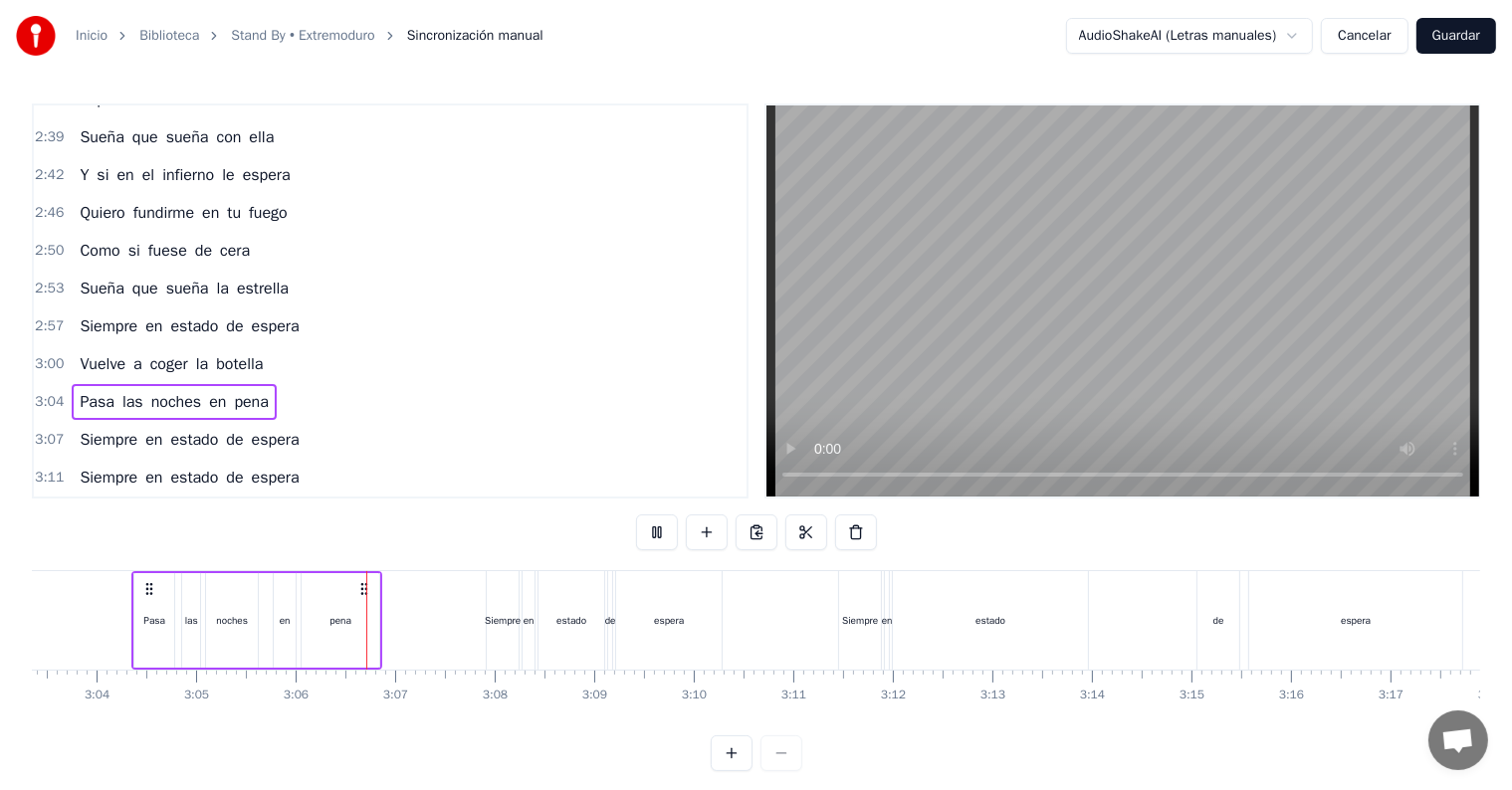 click at bounding box center (657, 532) 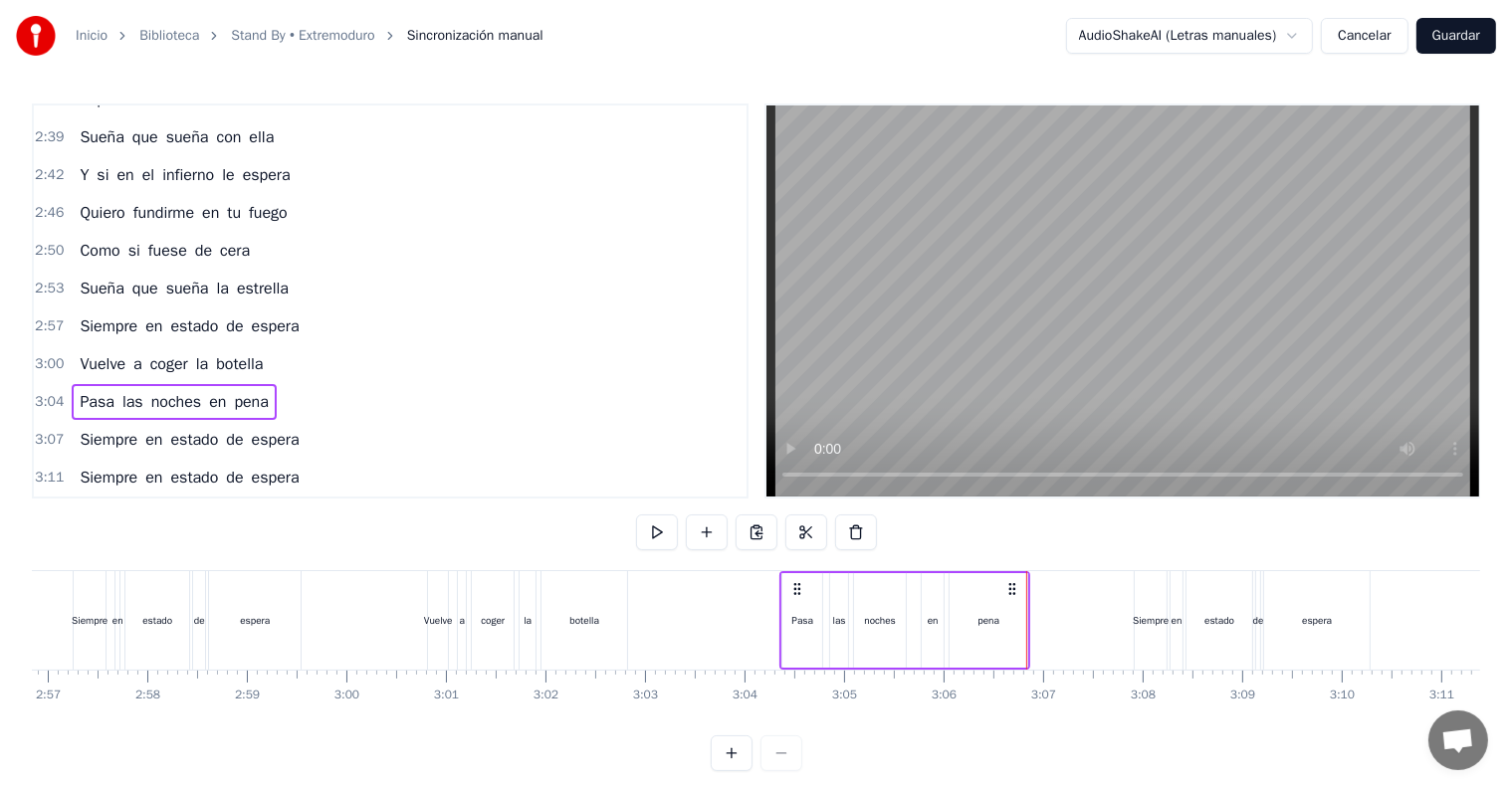 scroll, scrollTop: 0, scrollLeft: 17579, axis: horizontal 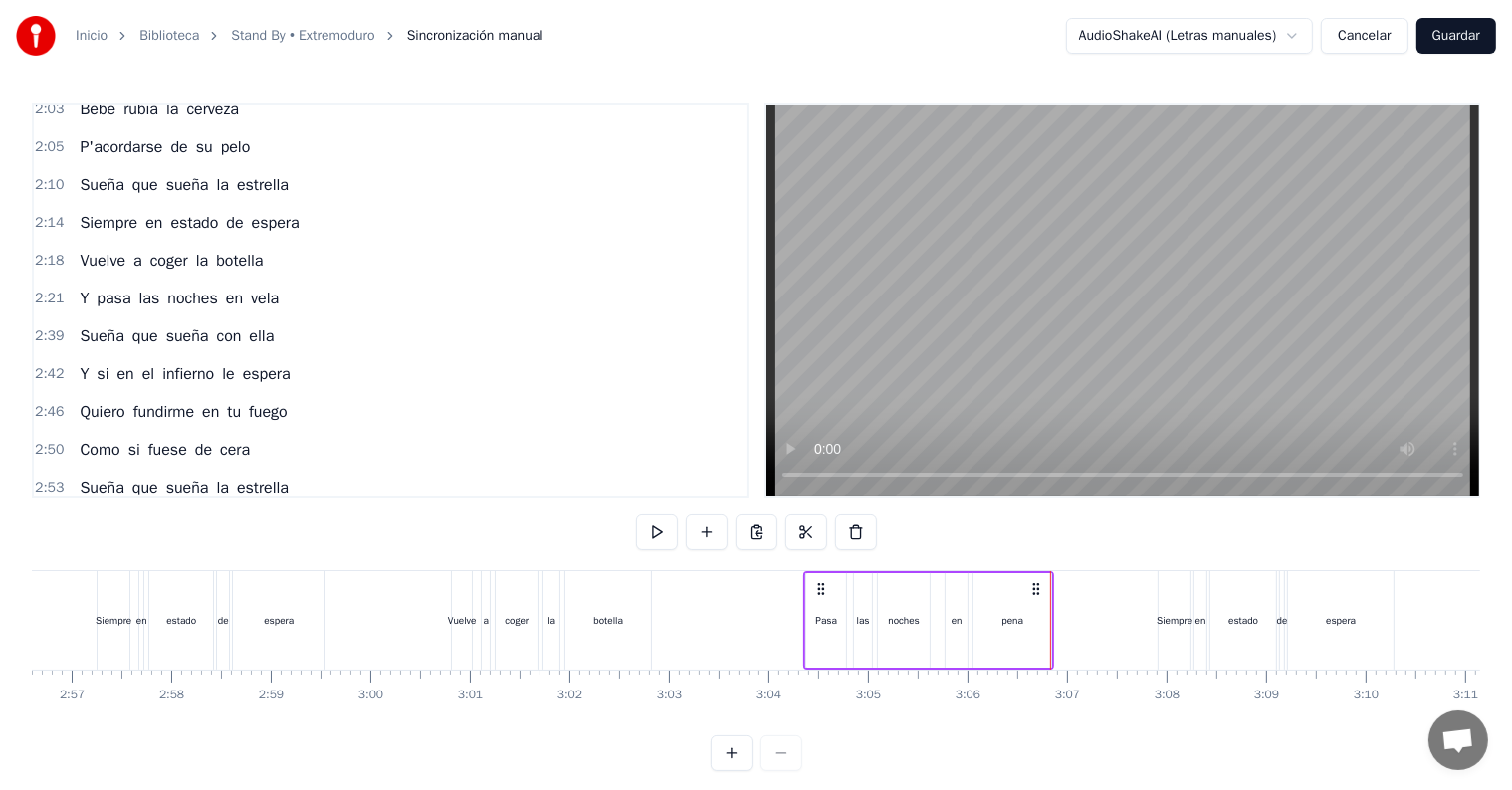 click on "2:21" at bounding box center [49, 298] 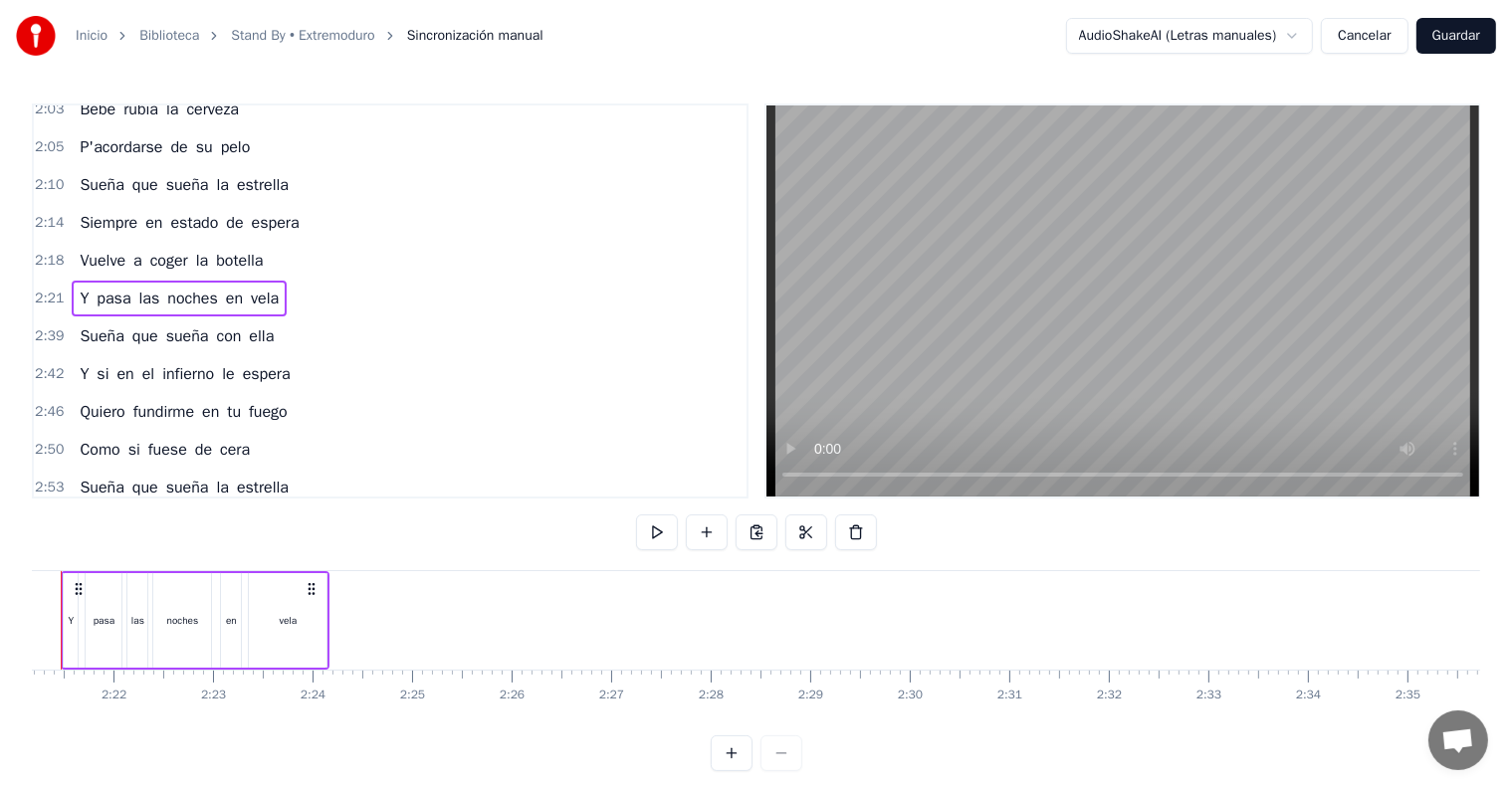 scroll, scrollTop: 0, scrollLeft: 13982, axis: horizontal 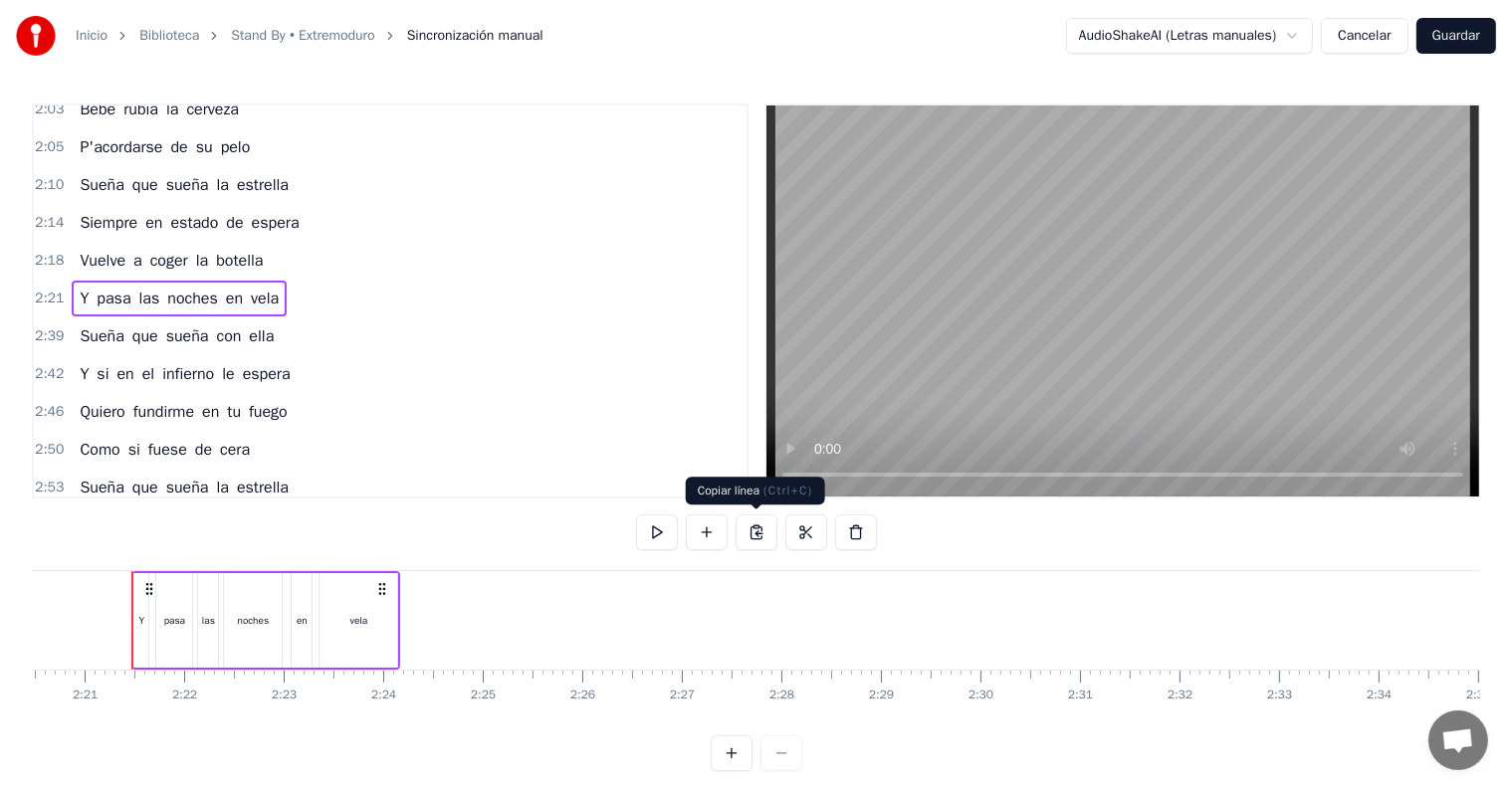 click at bounding box center [756, 532] 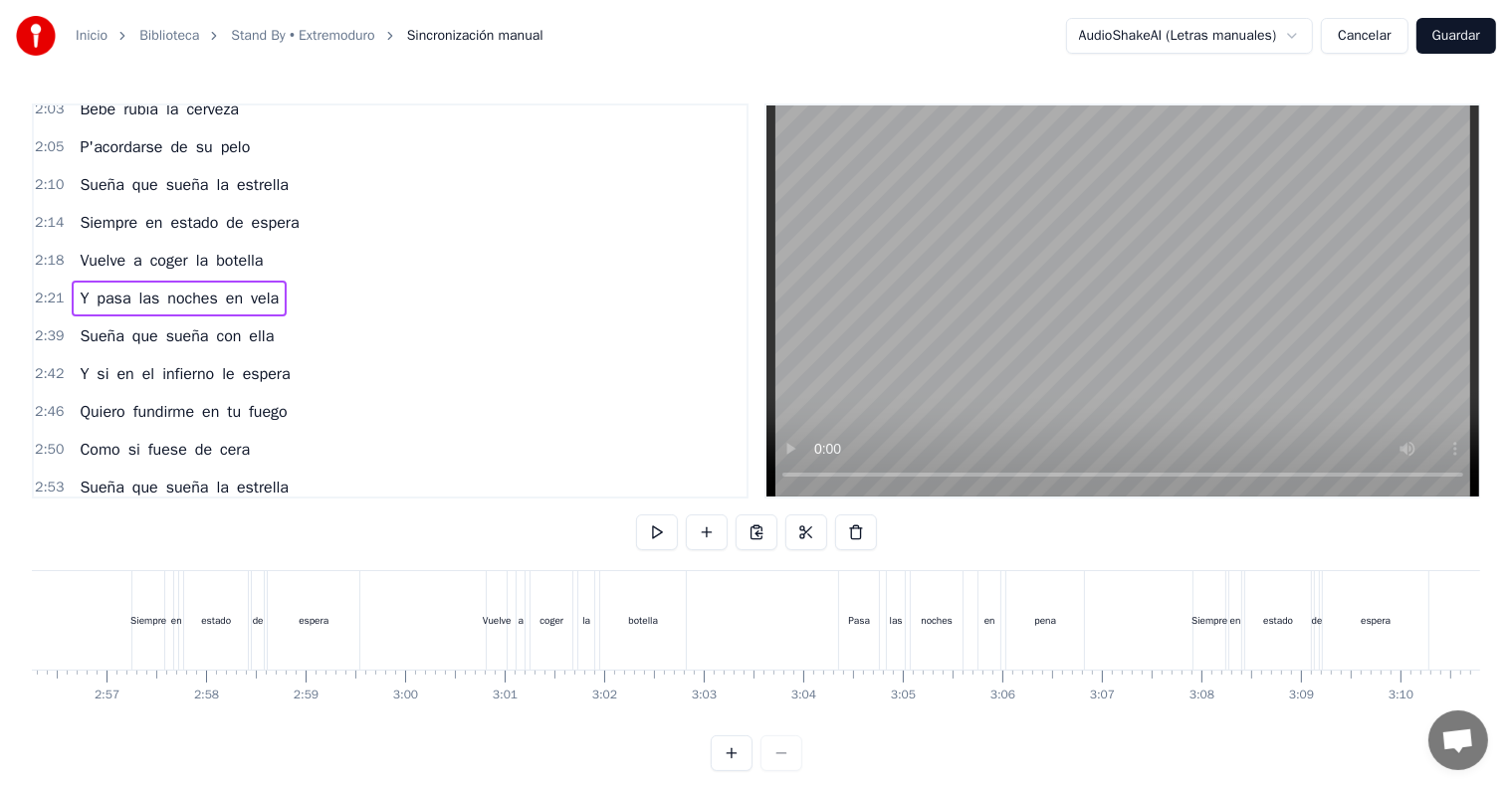 scroll, scrollTop: 0, scrollLeft: 17556, axis: horizontal 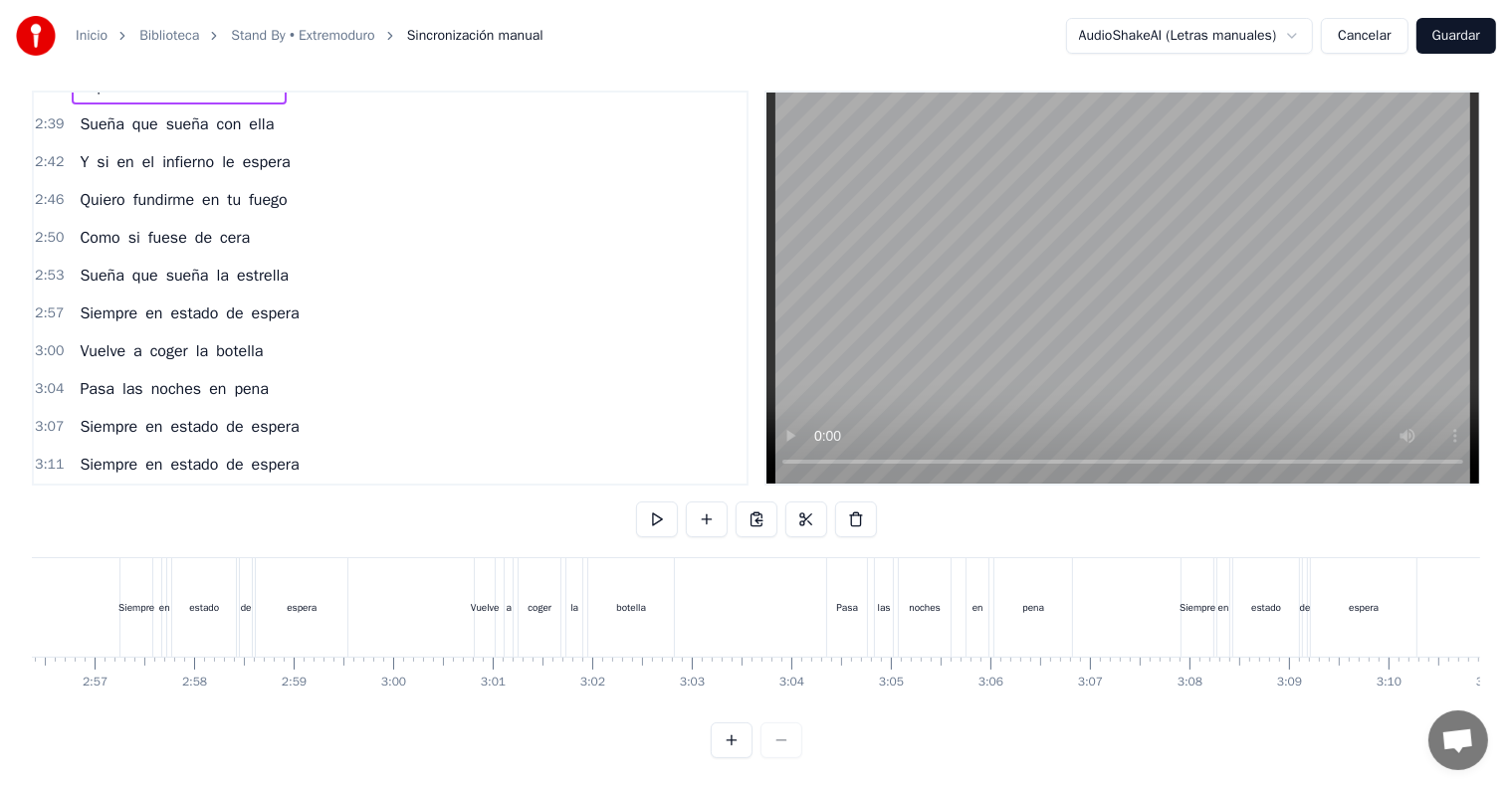 click on "3:04" at bounding box center (49, 389) 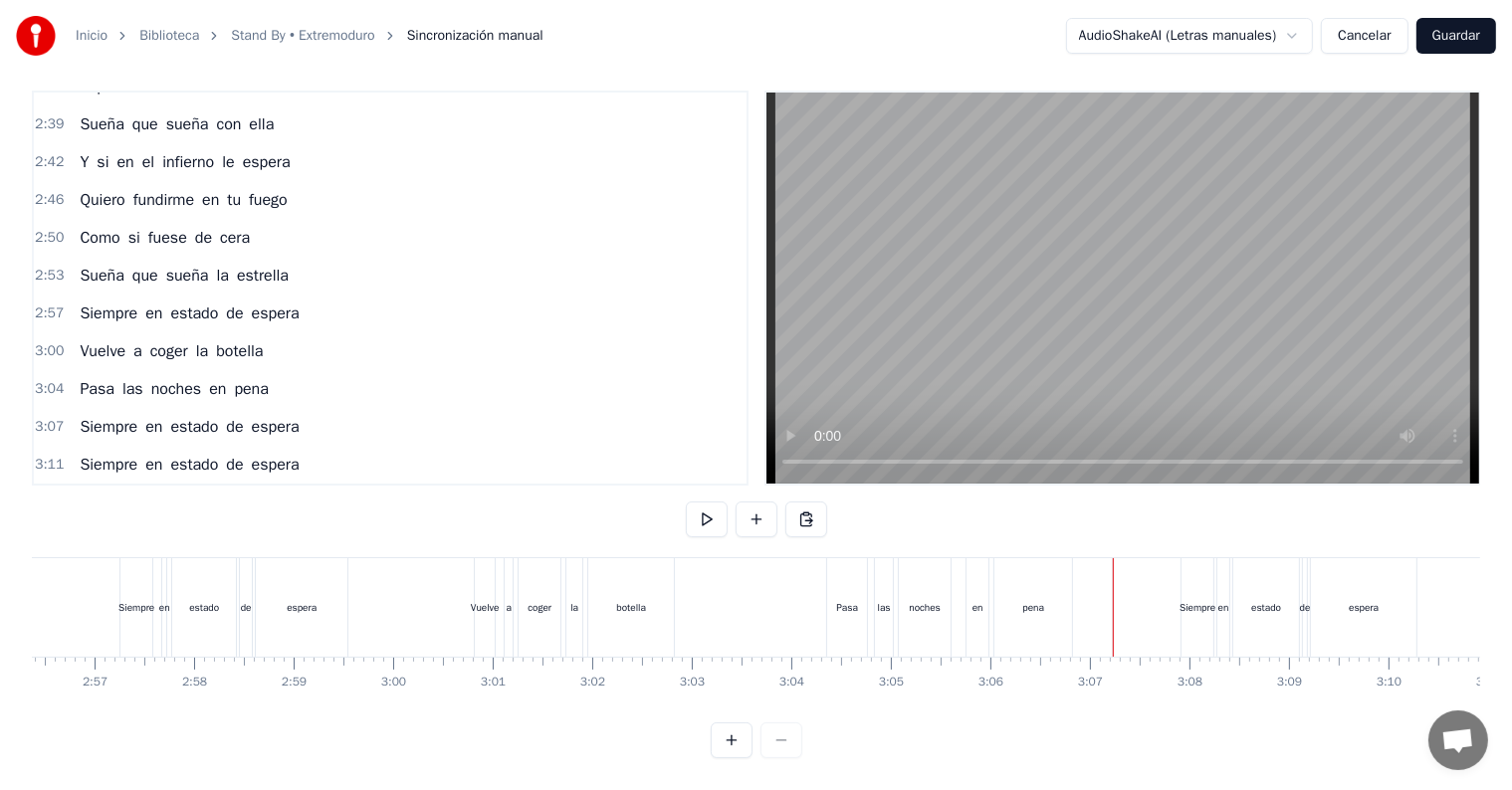 click on "en" at bounding box center (977, 607) 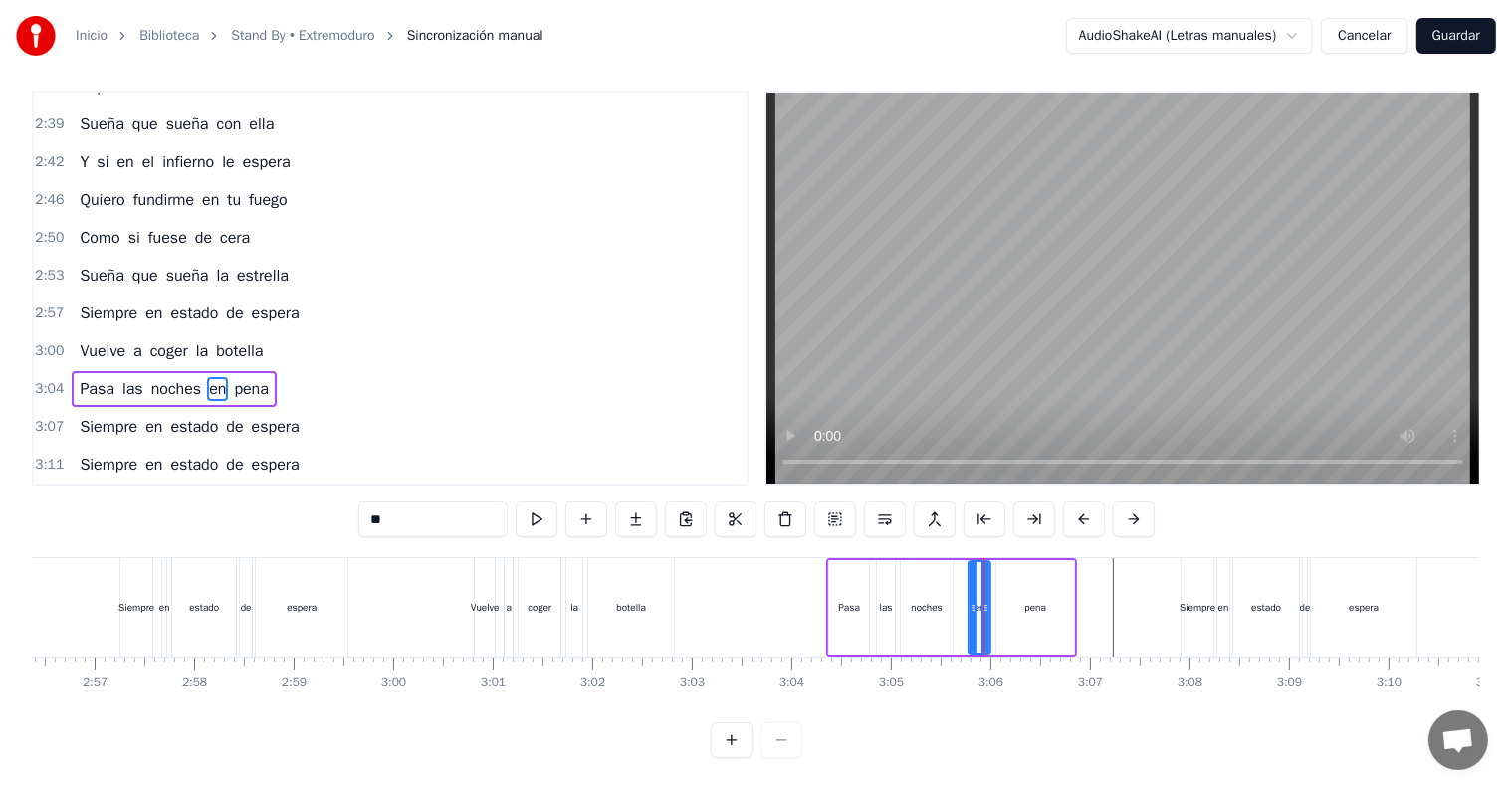 scroll, scrollTop: 6, scrollLeft: 0, axis: vertical 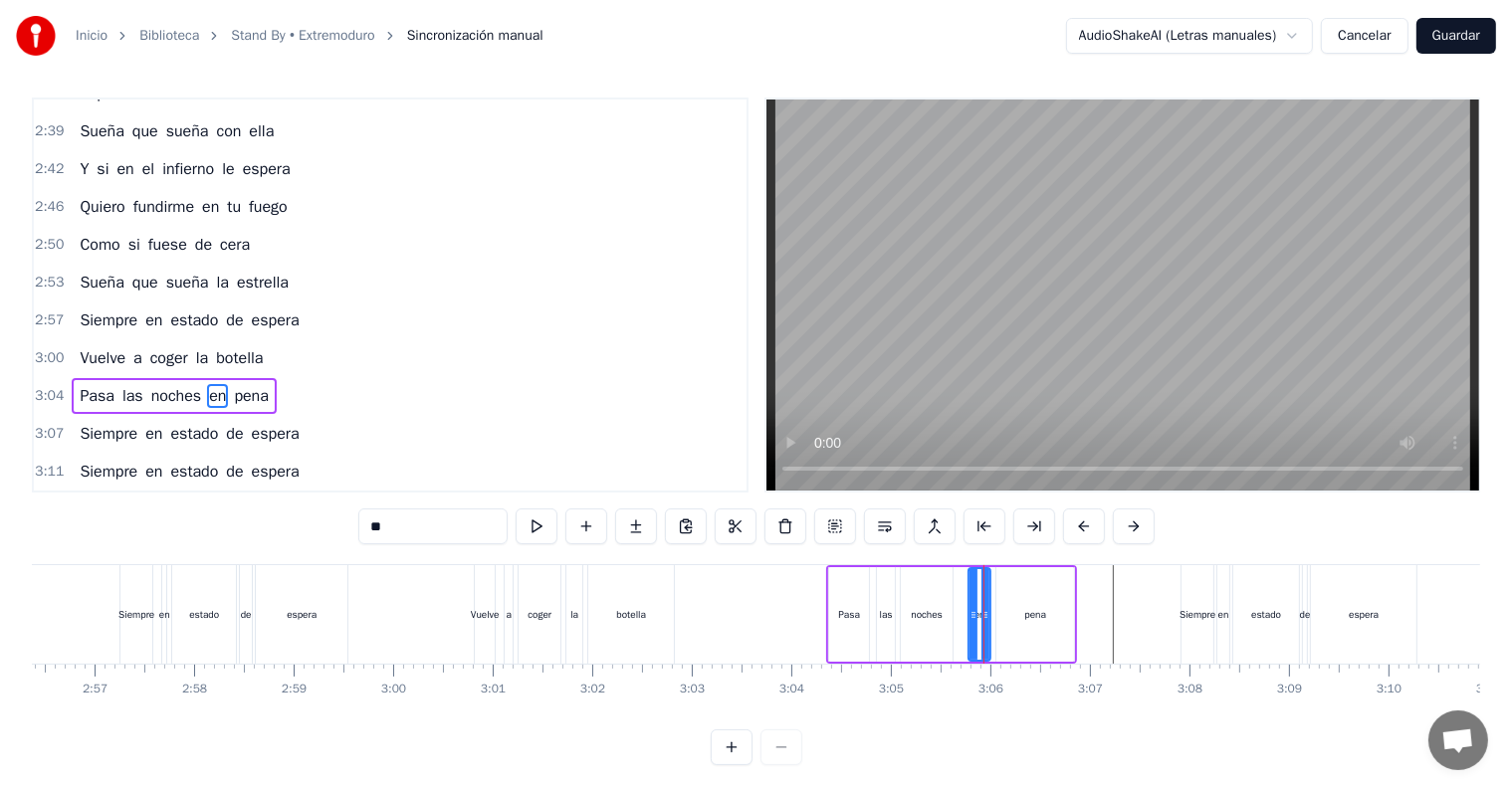 click on "Vive mirando una estrella Siempre en estado de espera Bebe a la noche ginebra Para encontrarse con ella Sueña con su calavera Y viene un perro y se la lleva Y aleja las pesadillas Dejando en un agujero Unas flores amarillas P'acordarse de su pelo Sueña que sueña con ella Y si en el infierno le espera Quiero fundirme en tu fuego Como si fuese de cera Y antes de hacer la maleta Y pasar la vida entre andenes Deja entrar a los ratones Para tener quien le espere Sueña con su melena Y viene el viento y se la lleva Y desde entonces su cabeza Solo quiere alzar el vuelo Bebe rubia la cerveza P'acordarse de su pelo Sueña que sueña la estrella Siempre en estado de espera Vuelve a coger la botella Y pasa las noches en vela Sueña que sueña con ella Y si en el infierno le espera Quiero fundirme en tu fuego Como si fuese de cera Sueña que sueña la estrella Siempre en estado de espera Vuelve a coger la botella Pasa las noches en pena Siempre en estado de espera Siempre en estado de espera 0 0:01 0:02 0:03 0:04 0:05" at bounding box center (756, 639) 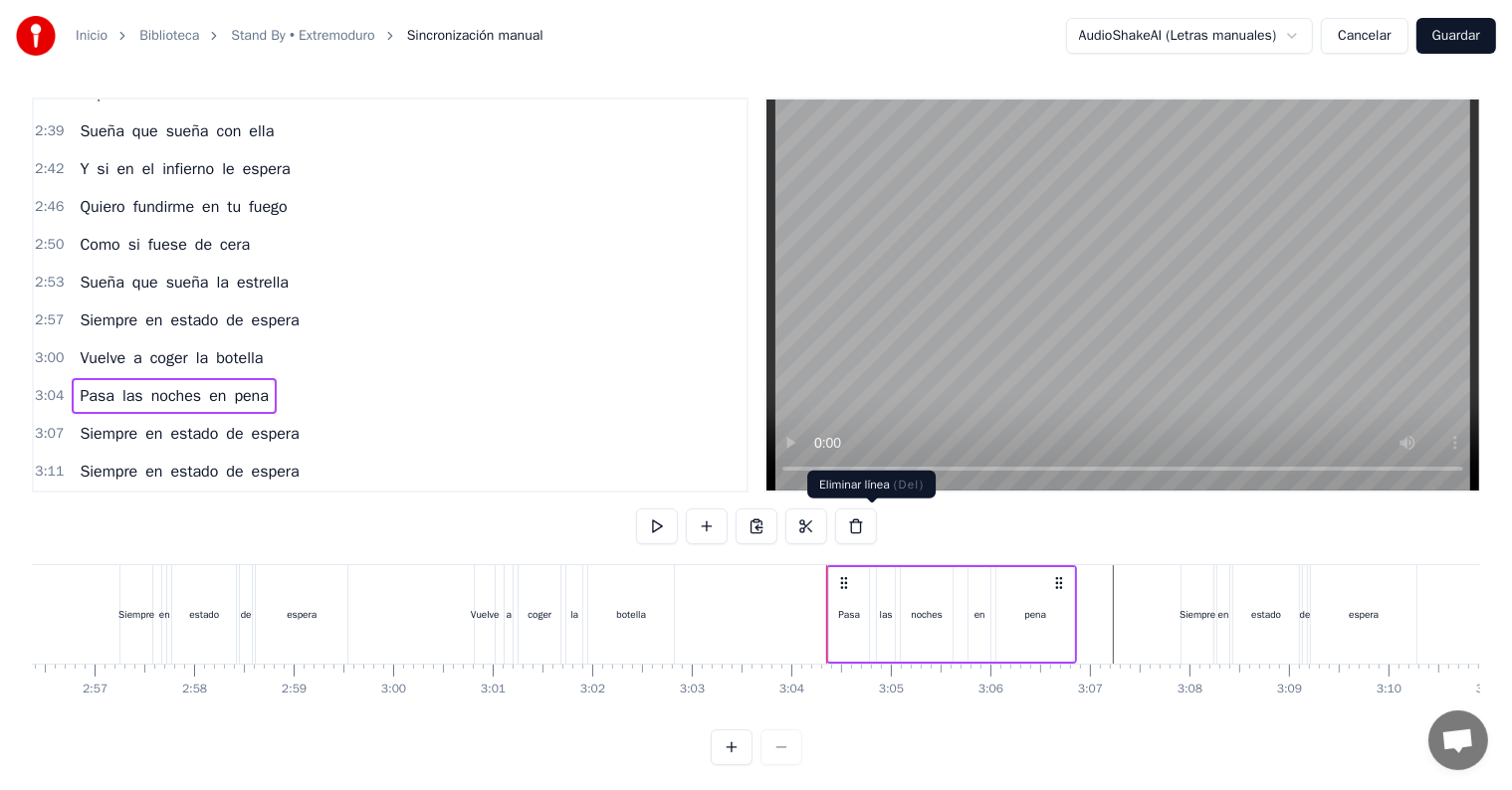 click at bounding box center (856, 526) 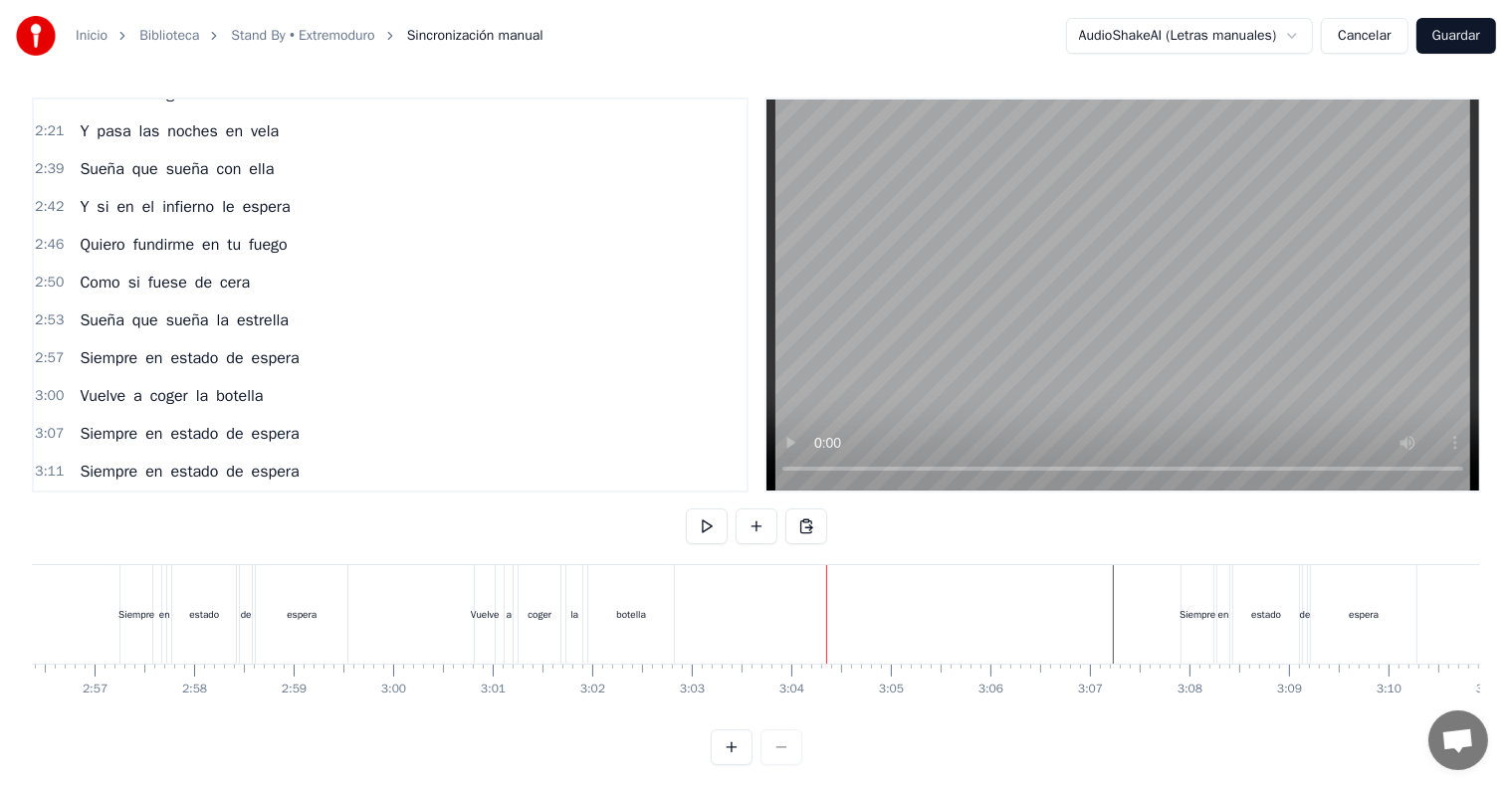 scroll, scrollTop: 1007, scrollLeft: 0, axis: vertical 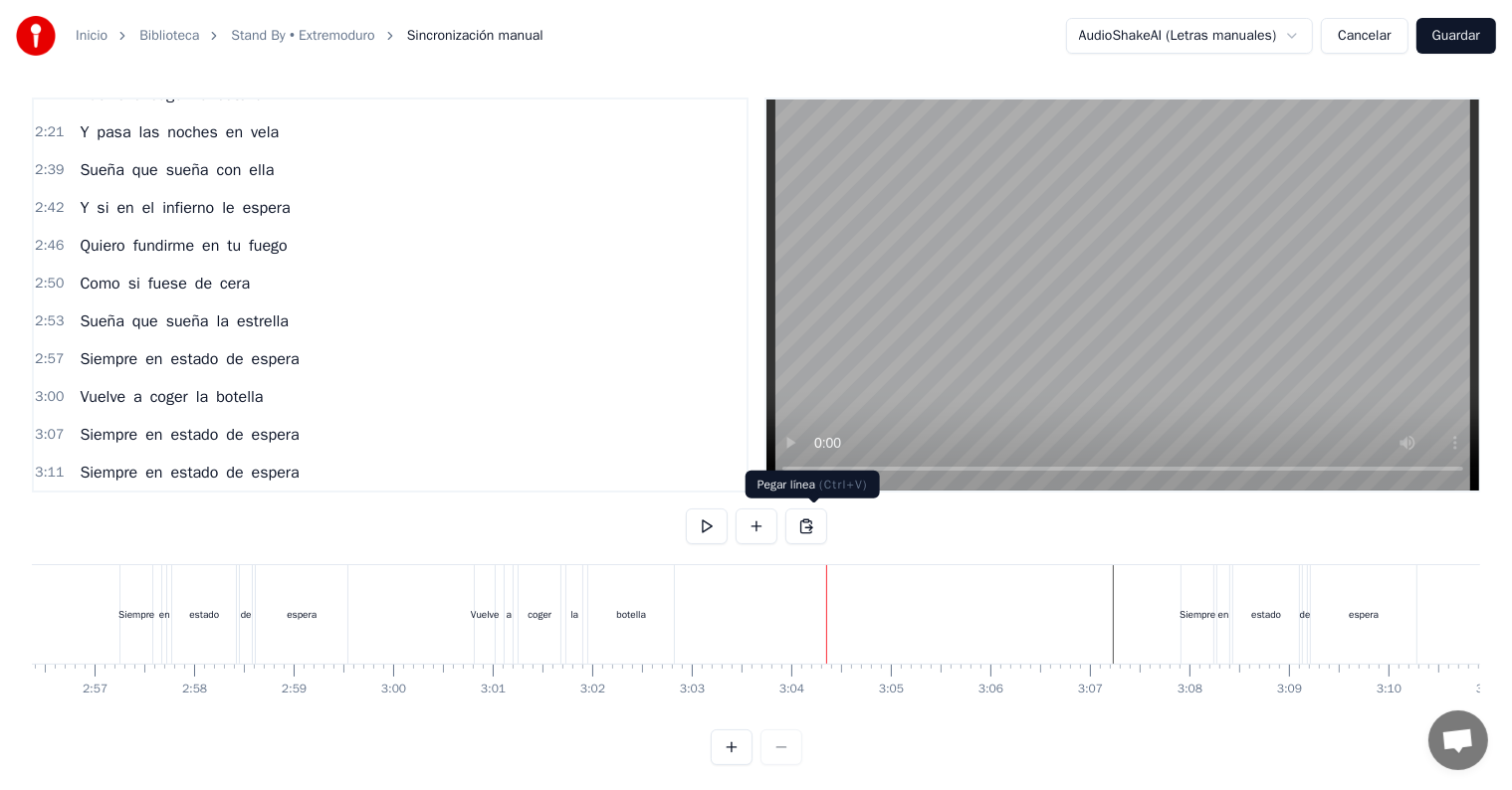 click at bounding box center (806, 526) 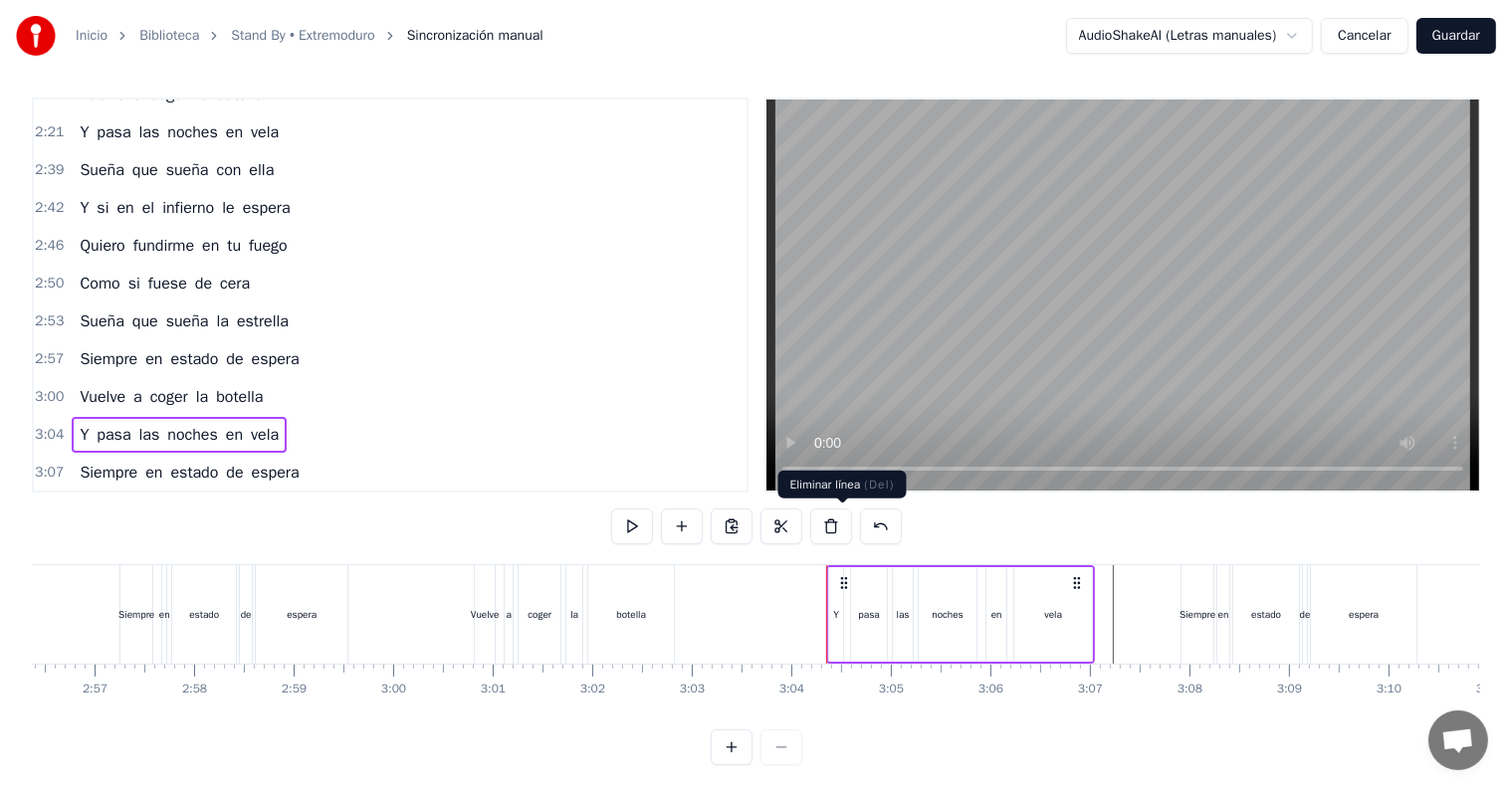 scroll, scrollTop: 1046, scrollLeft: 0, axis: vertical 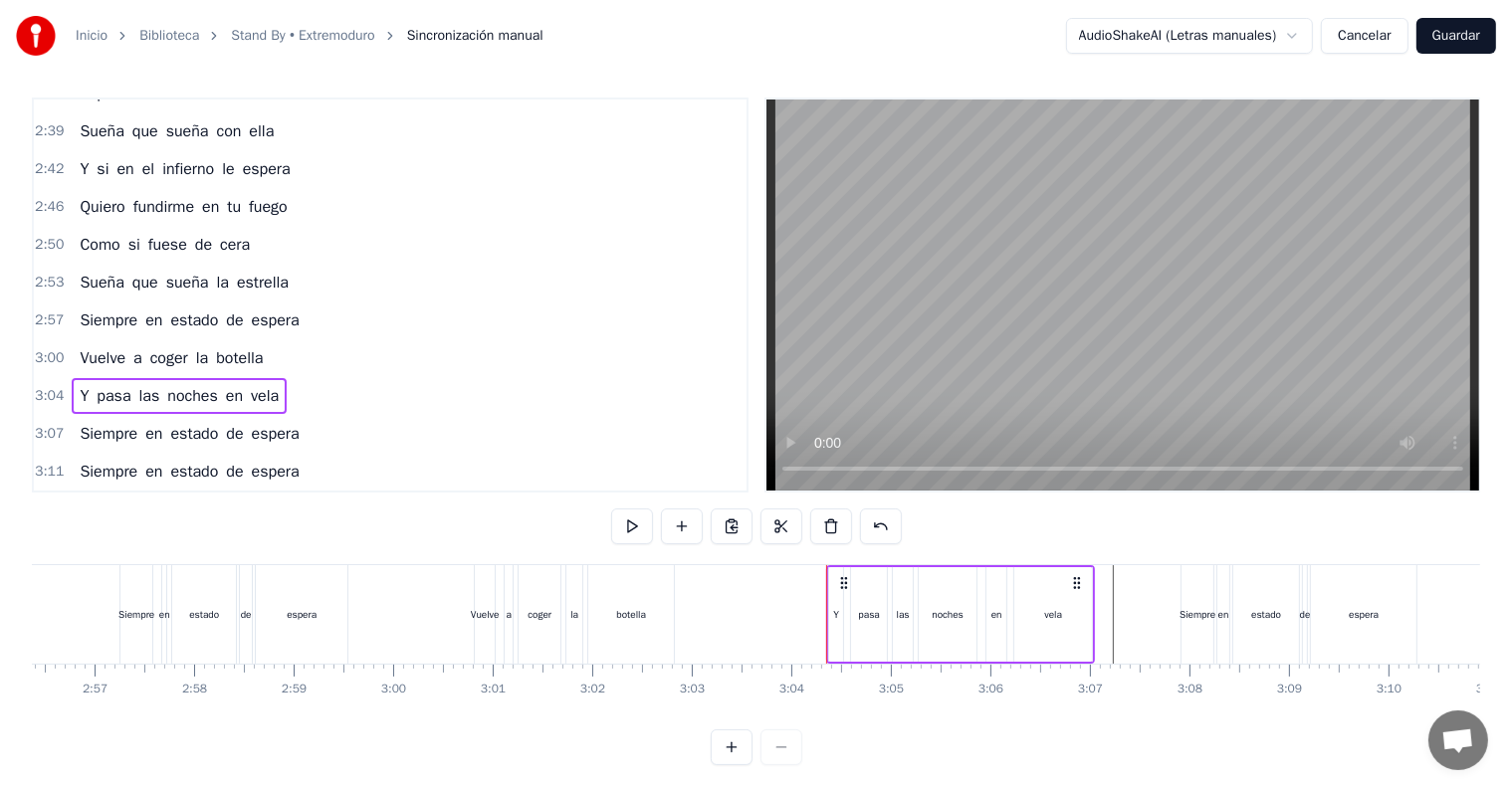 click on "3:04" at bounding box center (49, 396) 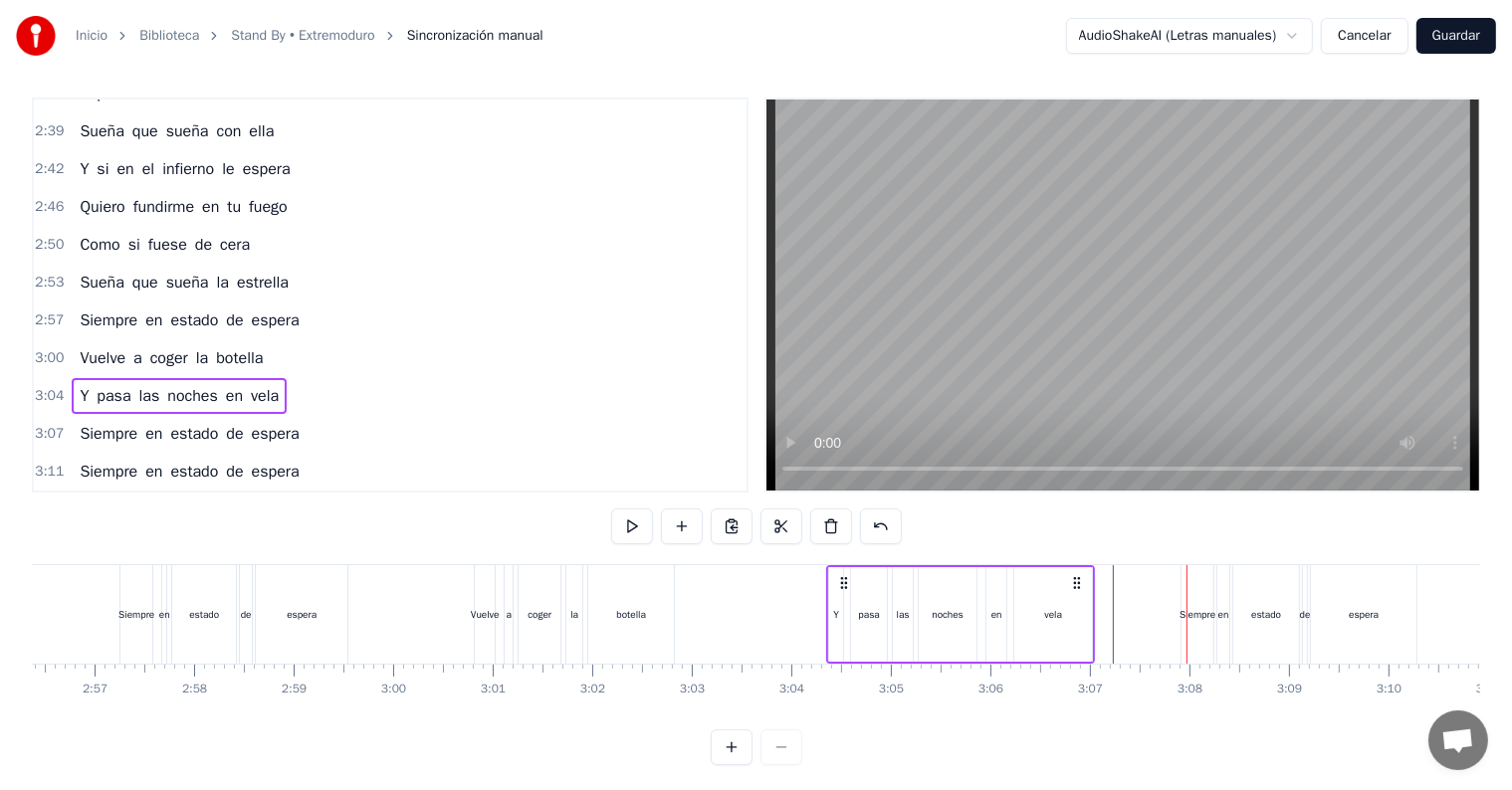 click on "Guardar" at bounding box center [1456, 36] 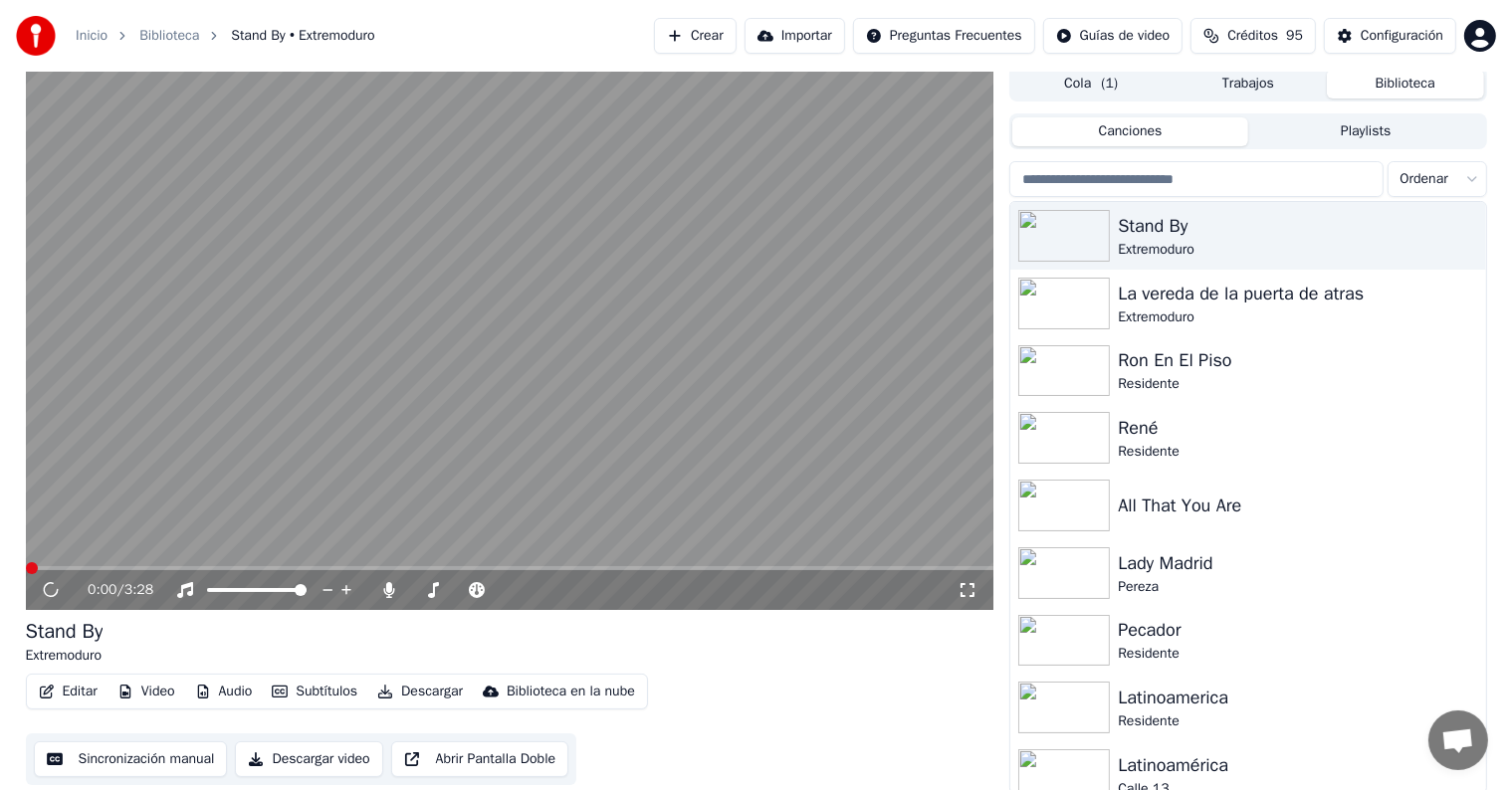 click on "Descargar" at bounding box center [420, 691] 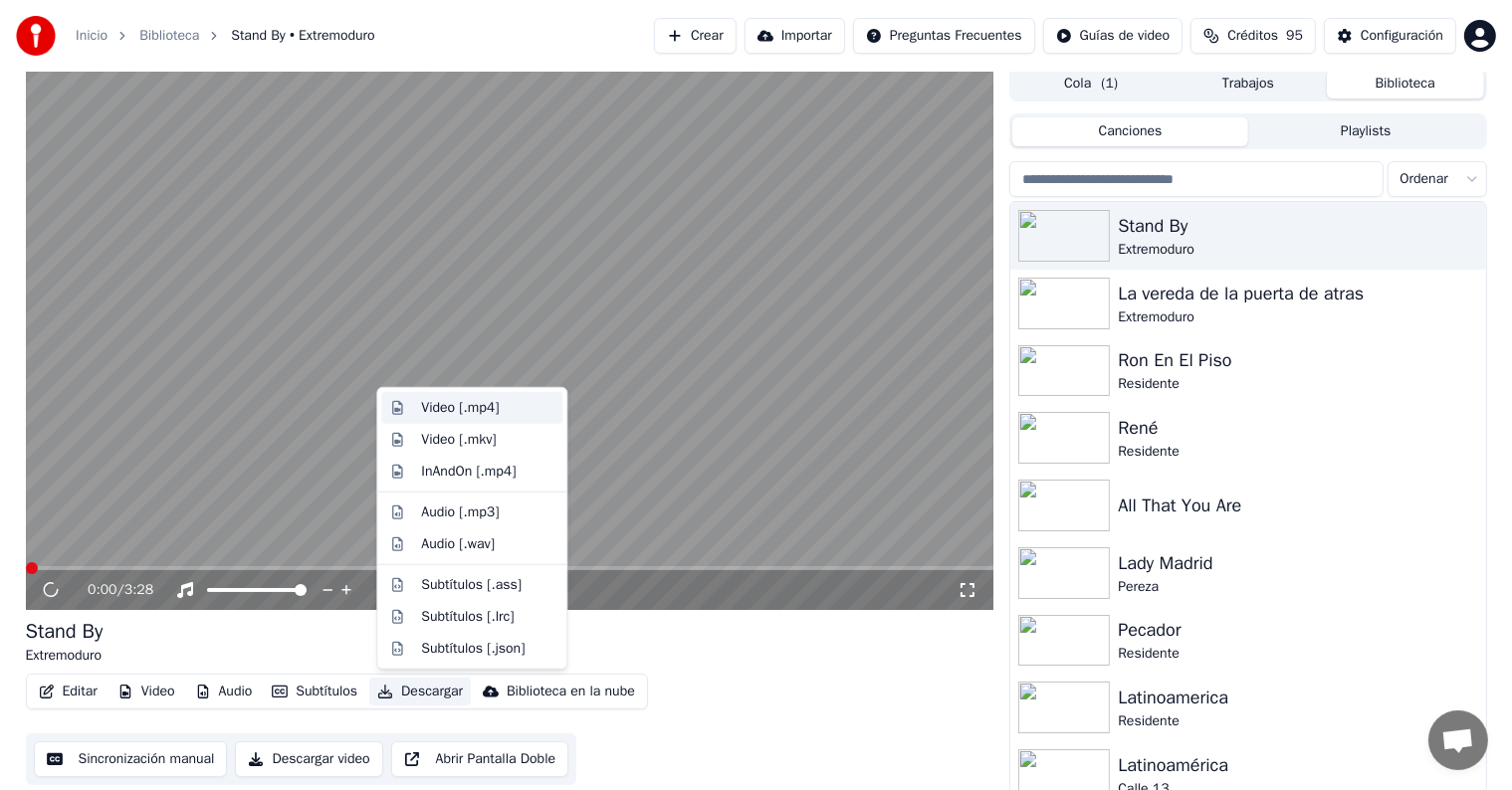 click on "Video [.mp4]" at bounding box center [460, 408] 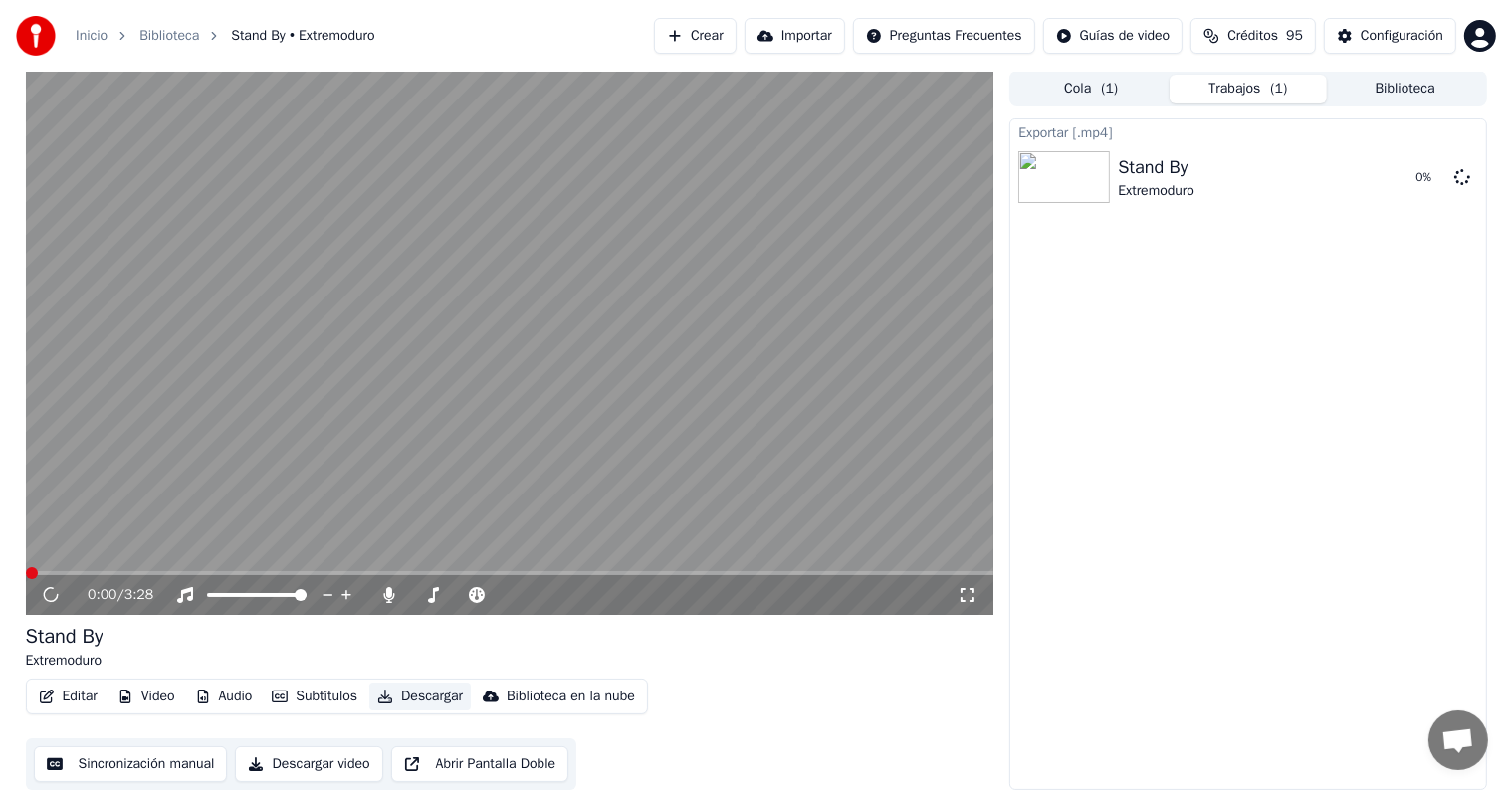 scroll, scrollTop: 1, scrollLeft: 0, axis: vertical 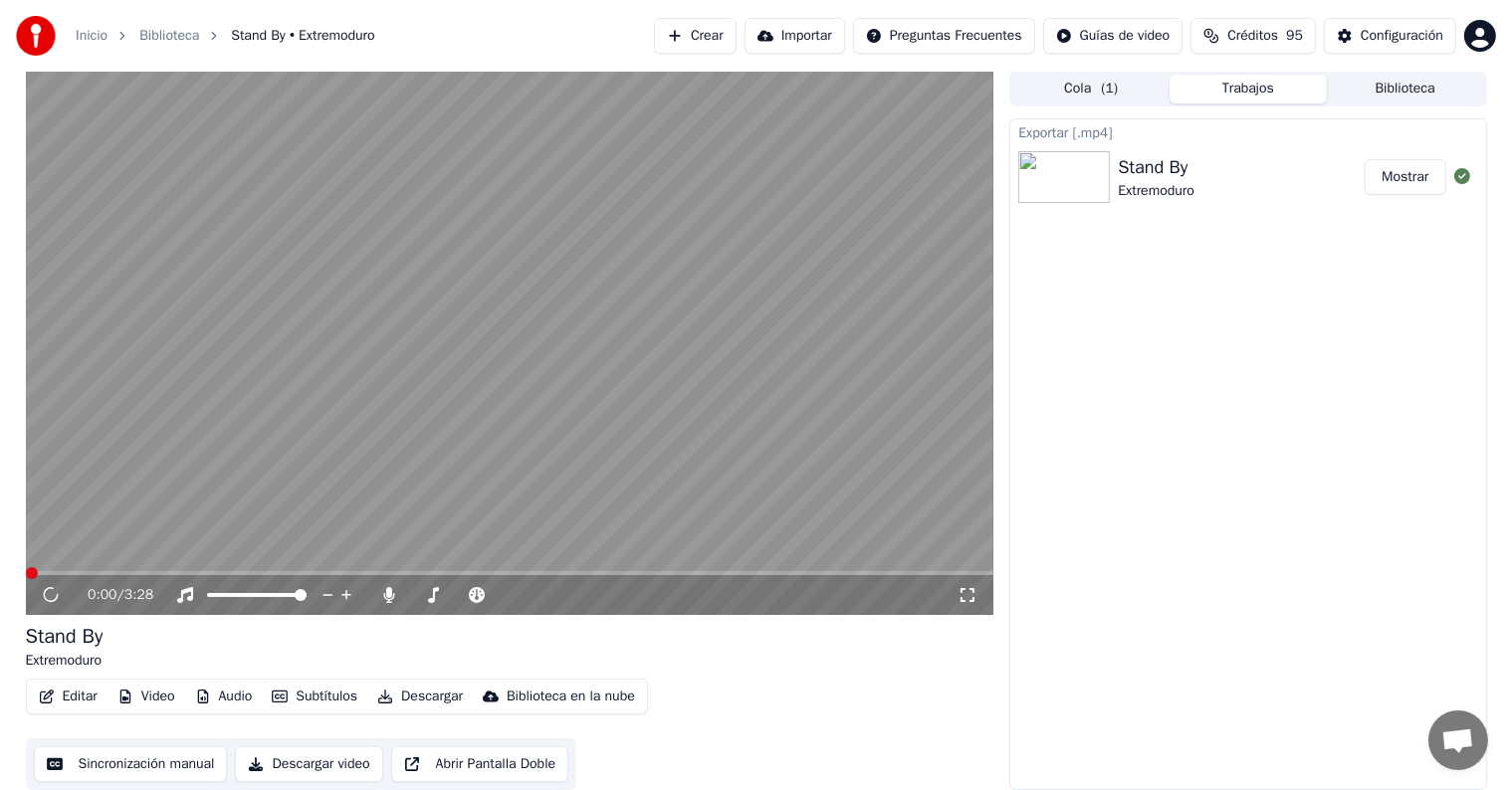 click on "Biblioteca" at bounding box center [169, 36] 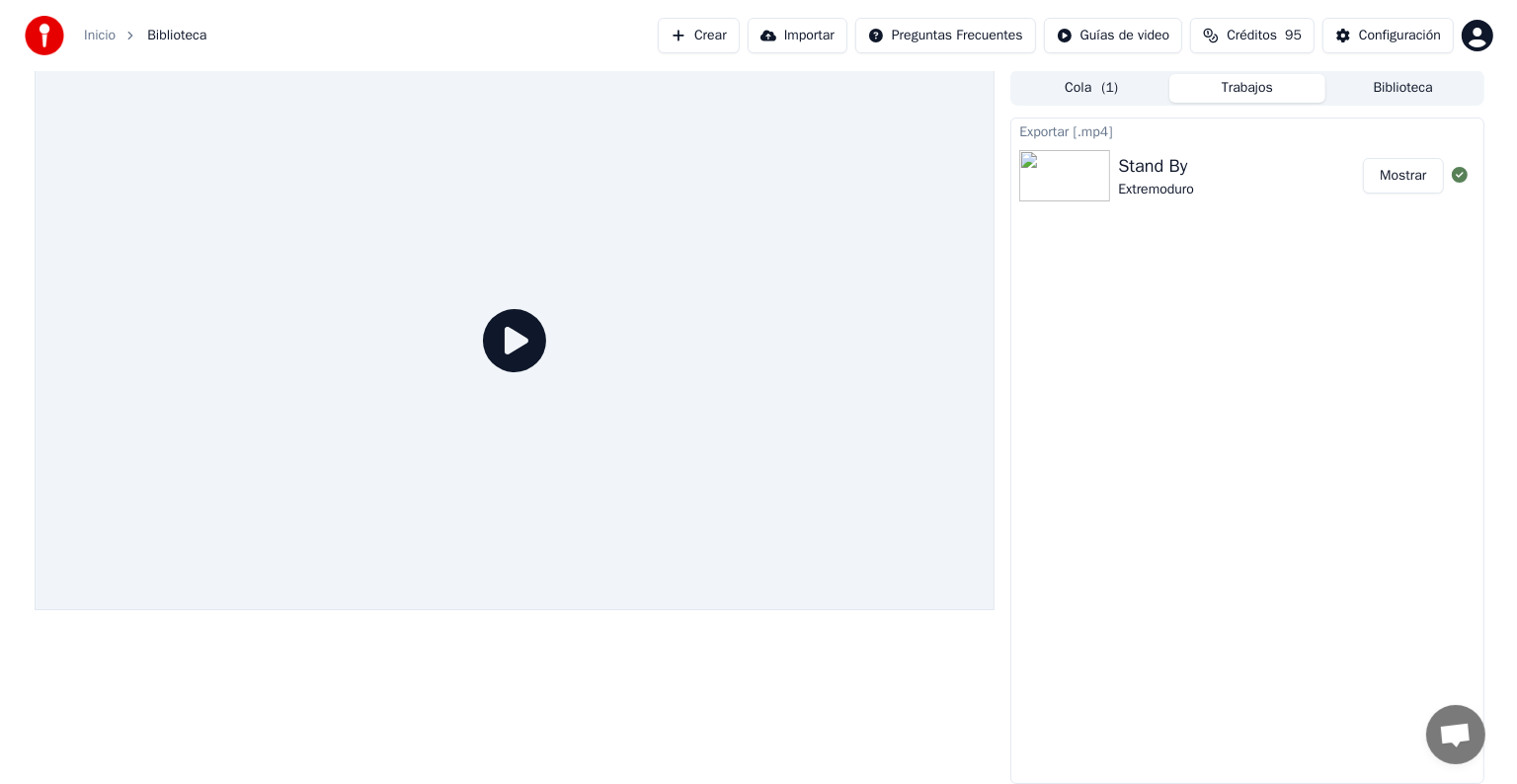 scroll, scrollTop: 0, scrollLeft: 0, axis: both 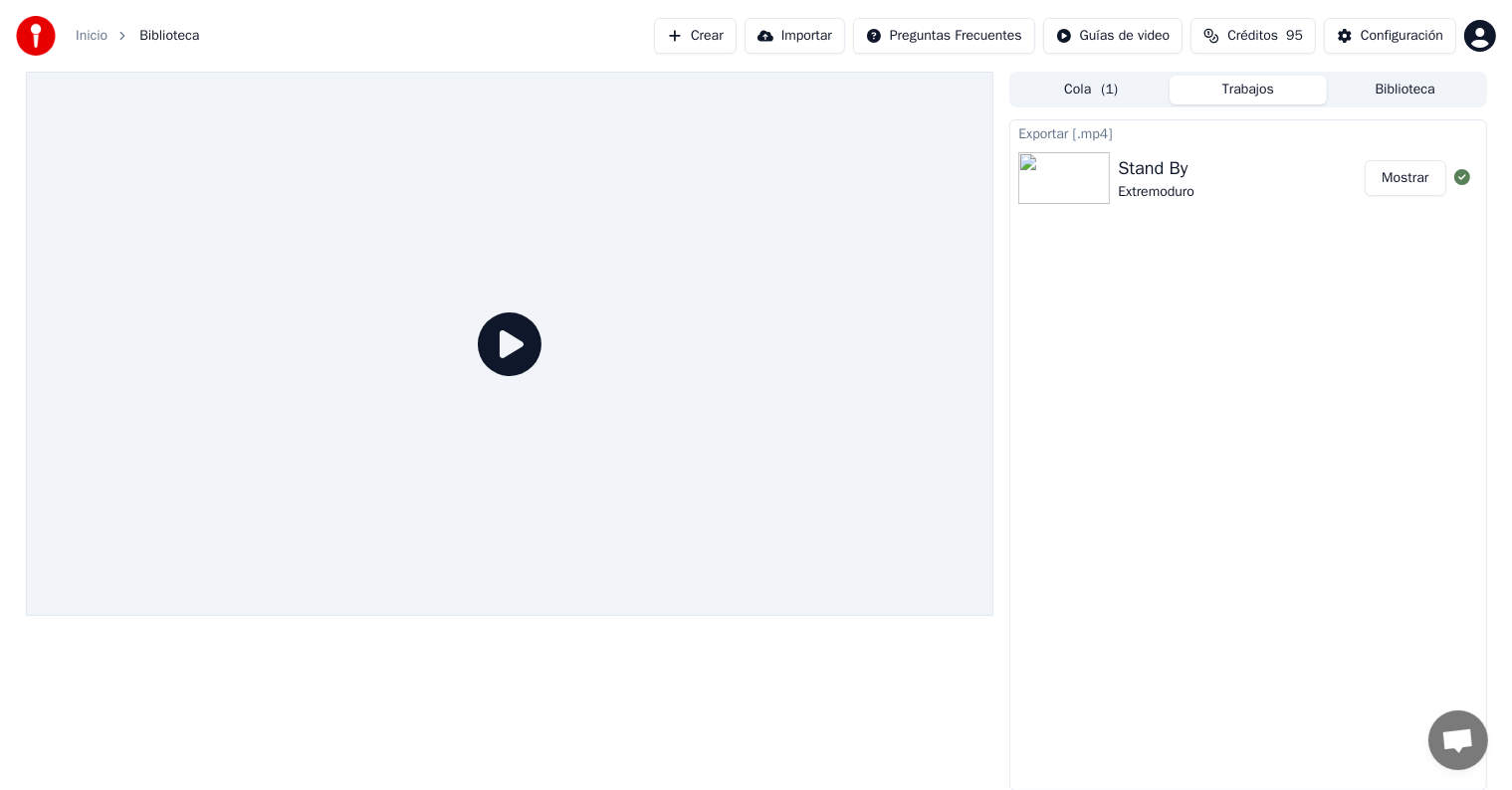 click on "Crear" at bounding box center (695, 36) 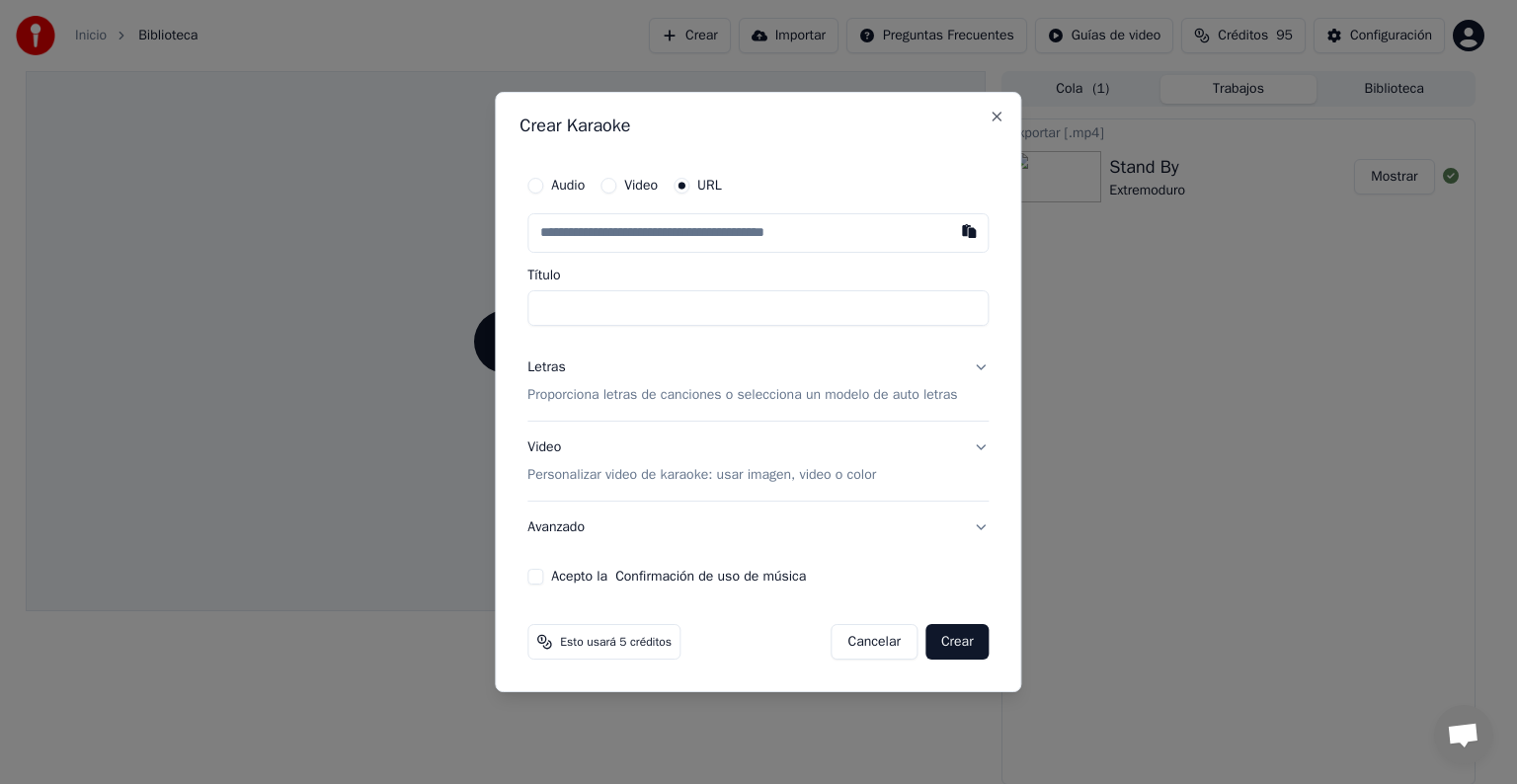 click at bounding box center [758, 233] 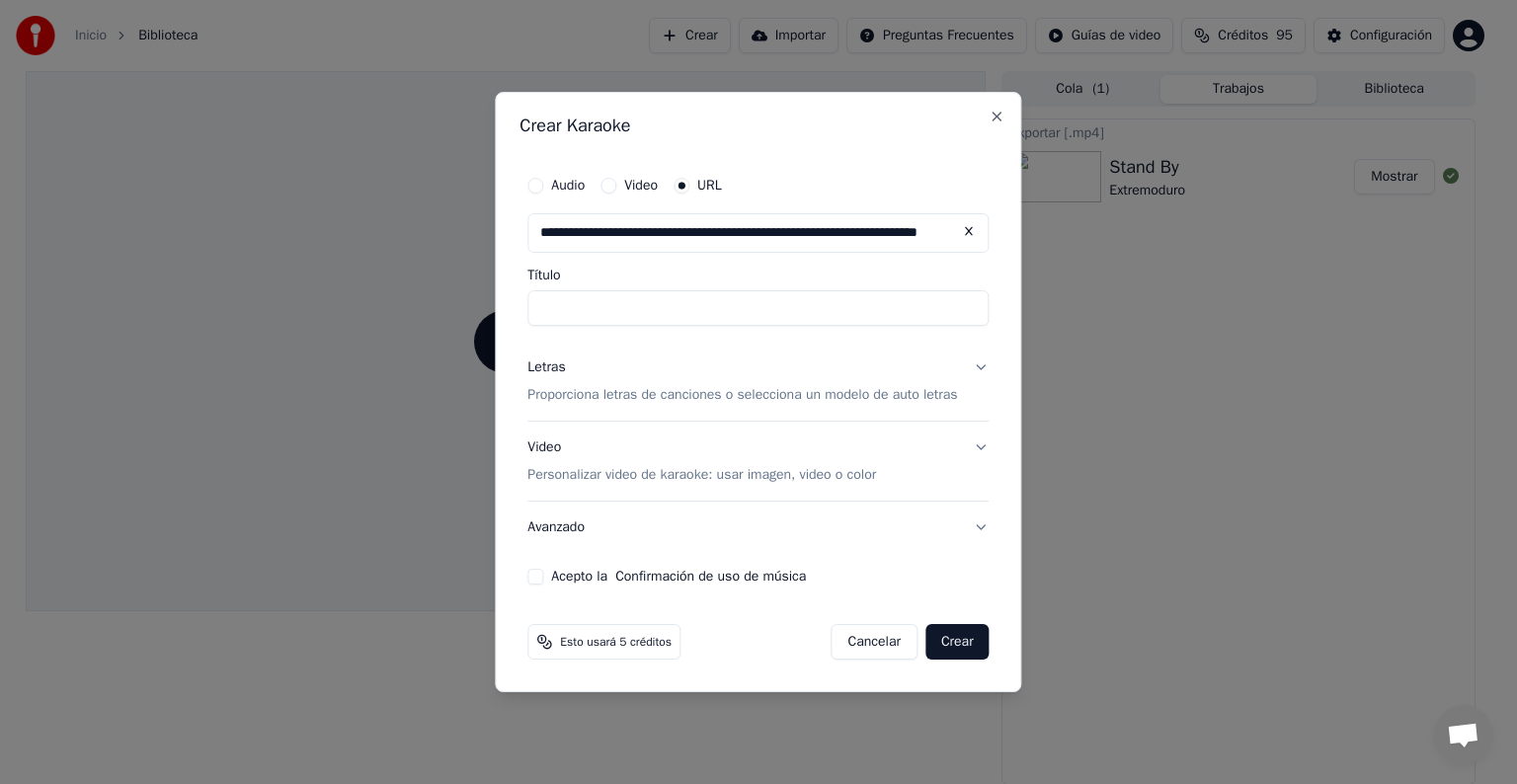 scroll, scrollTop: 0, scrollLeft: 80, axis: horizontal 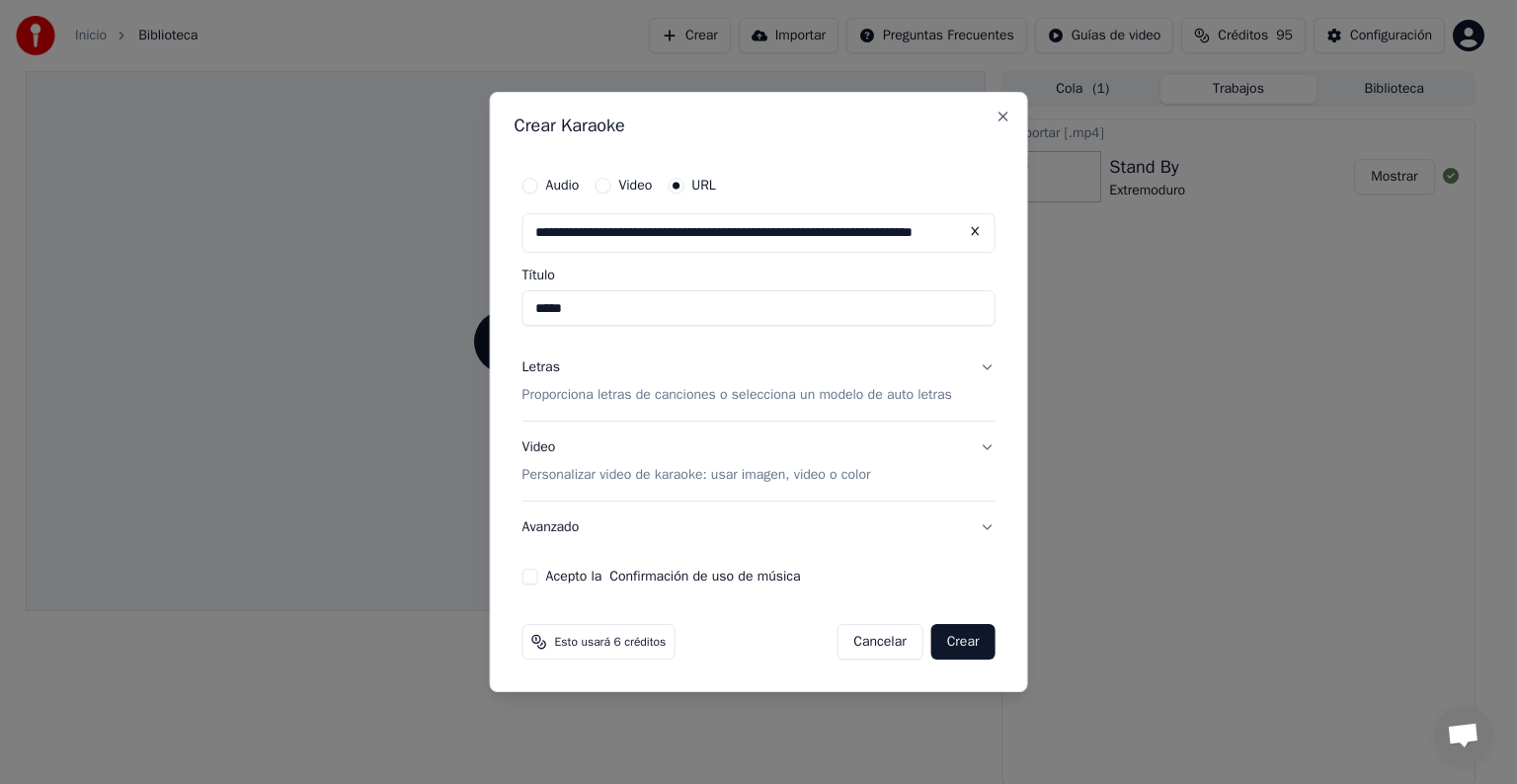 type on "*****" 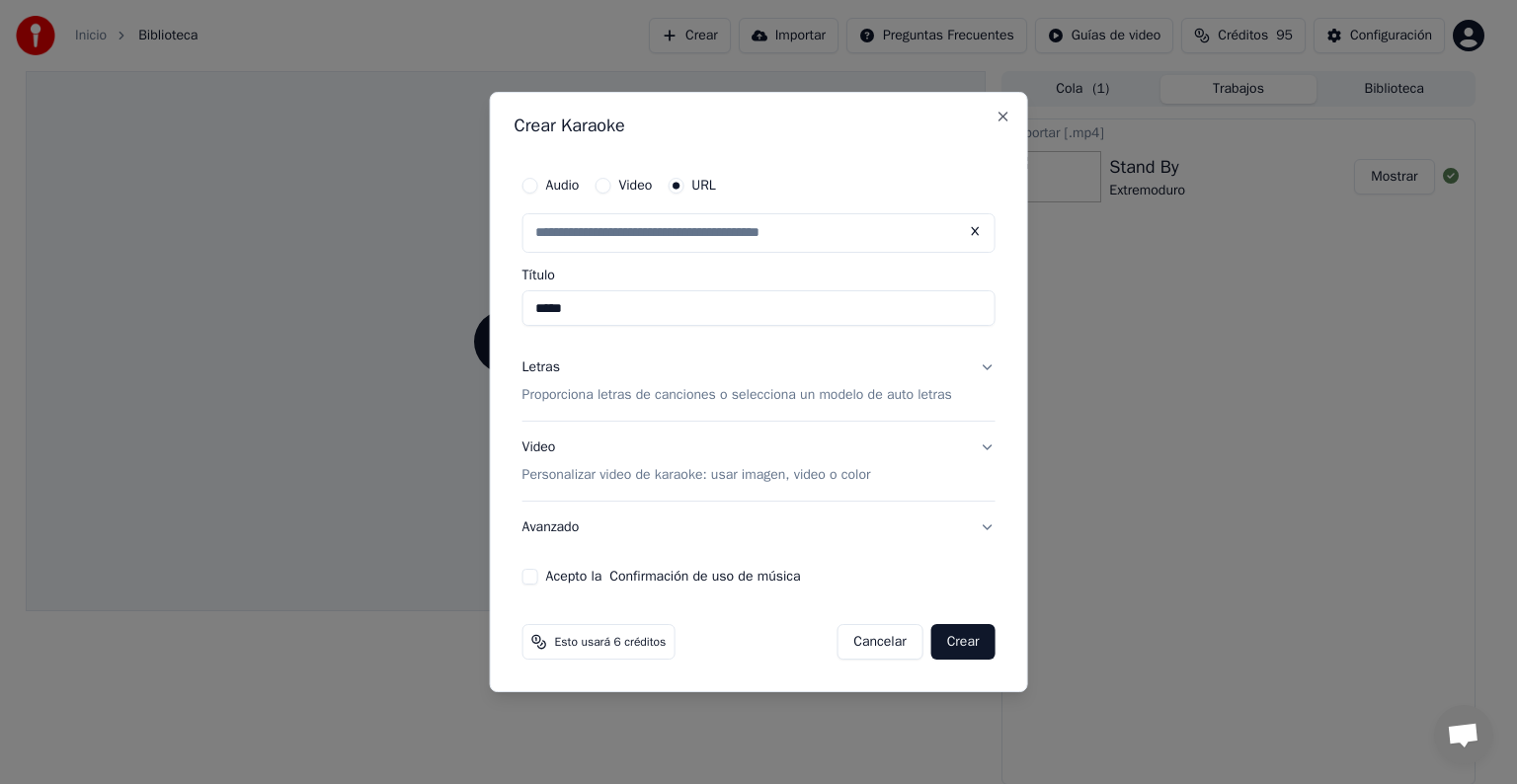 click on "*****" at bounding box center [758, 308] 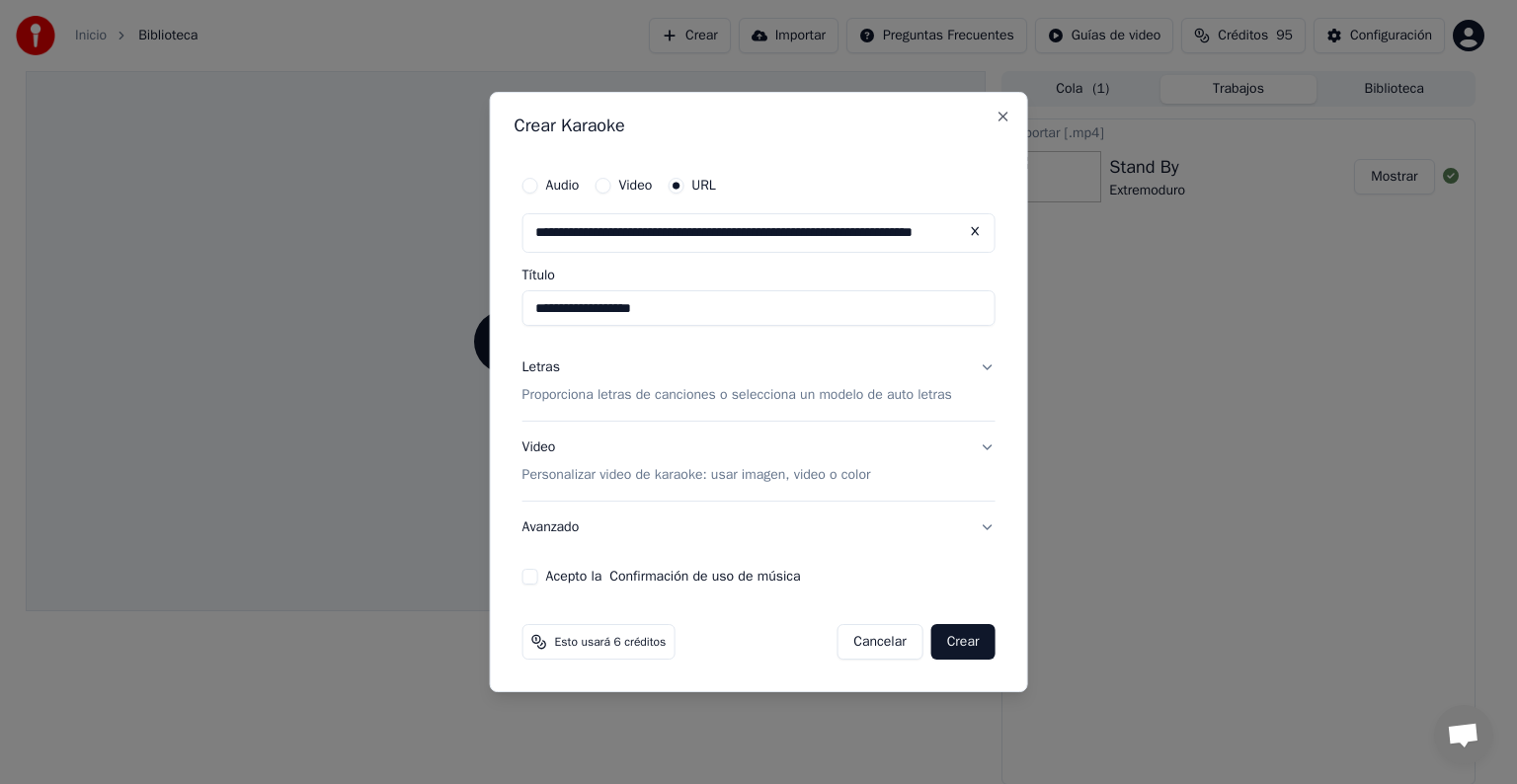 type on "**********" 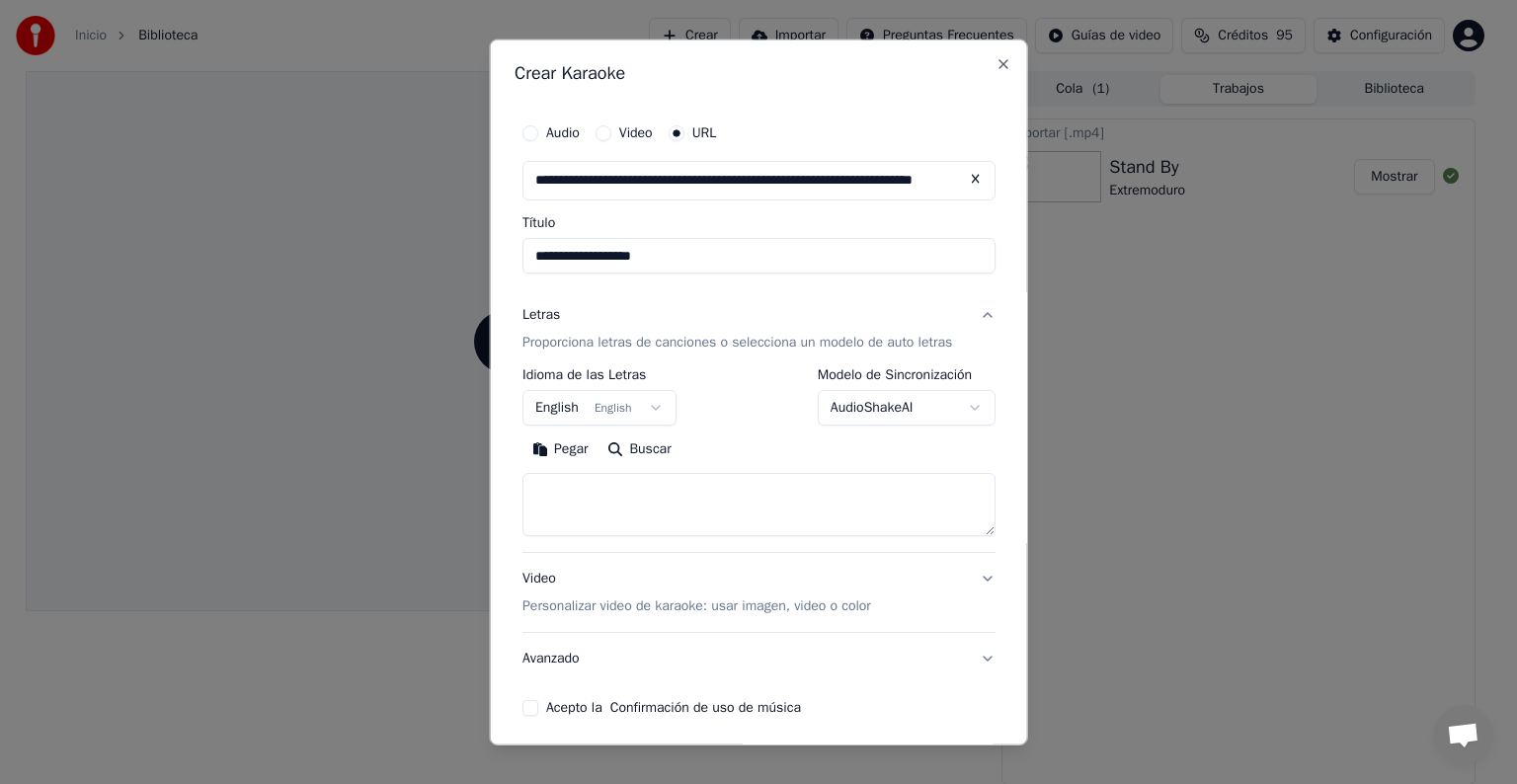 click on "**********" at bounding box center [599, 397] 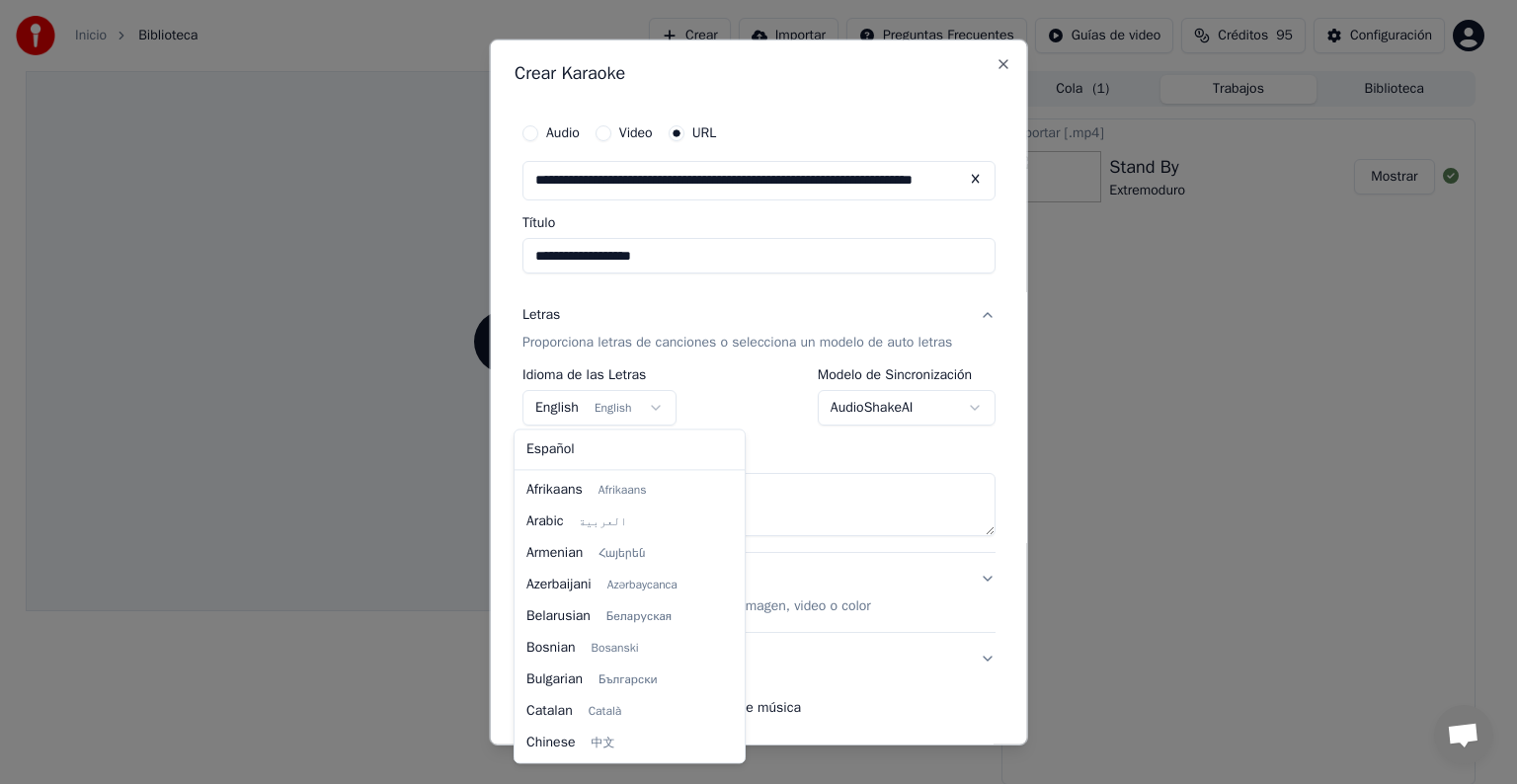 scroll, scrollTop: 158, scrollLeft: 0, axis: vertical 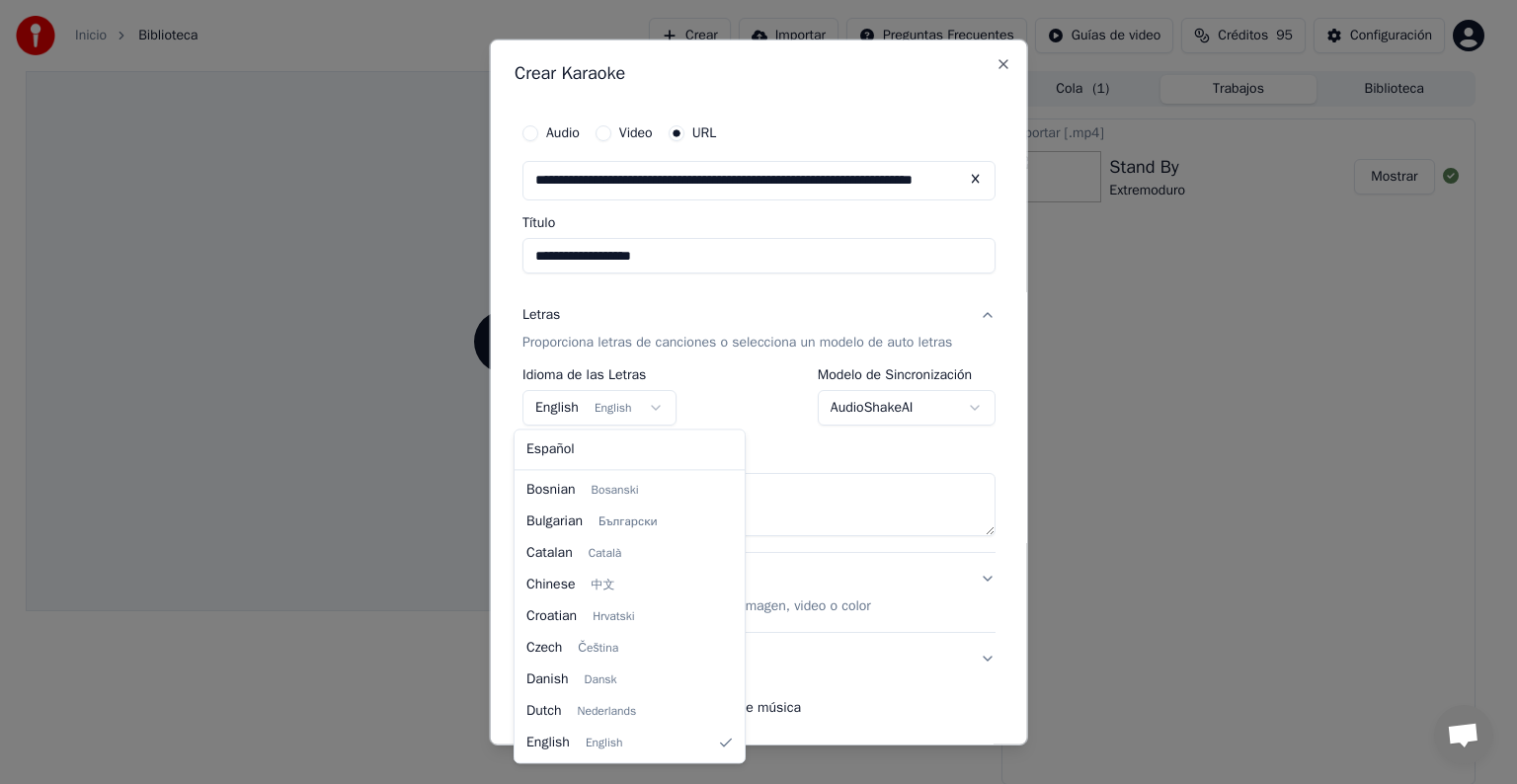 select on "**" 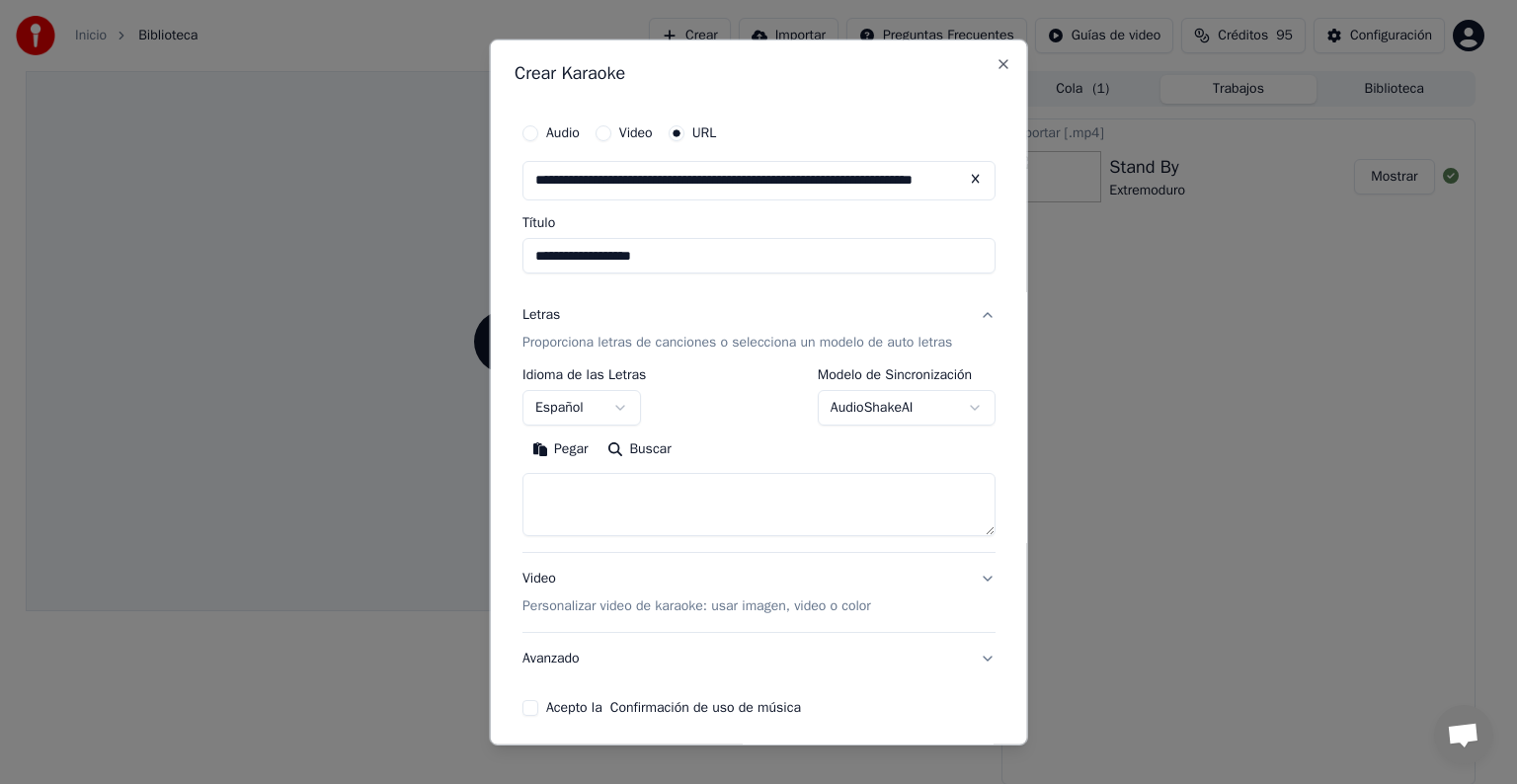 click on "Pegar" at bounding box center [560, 449] 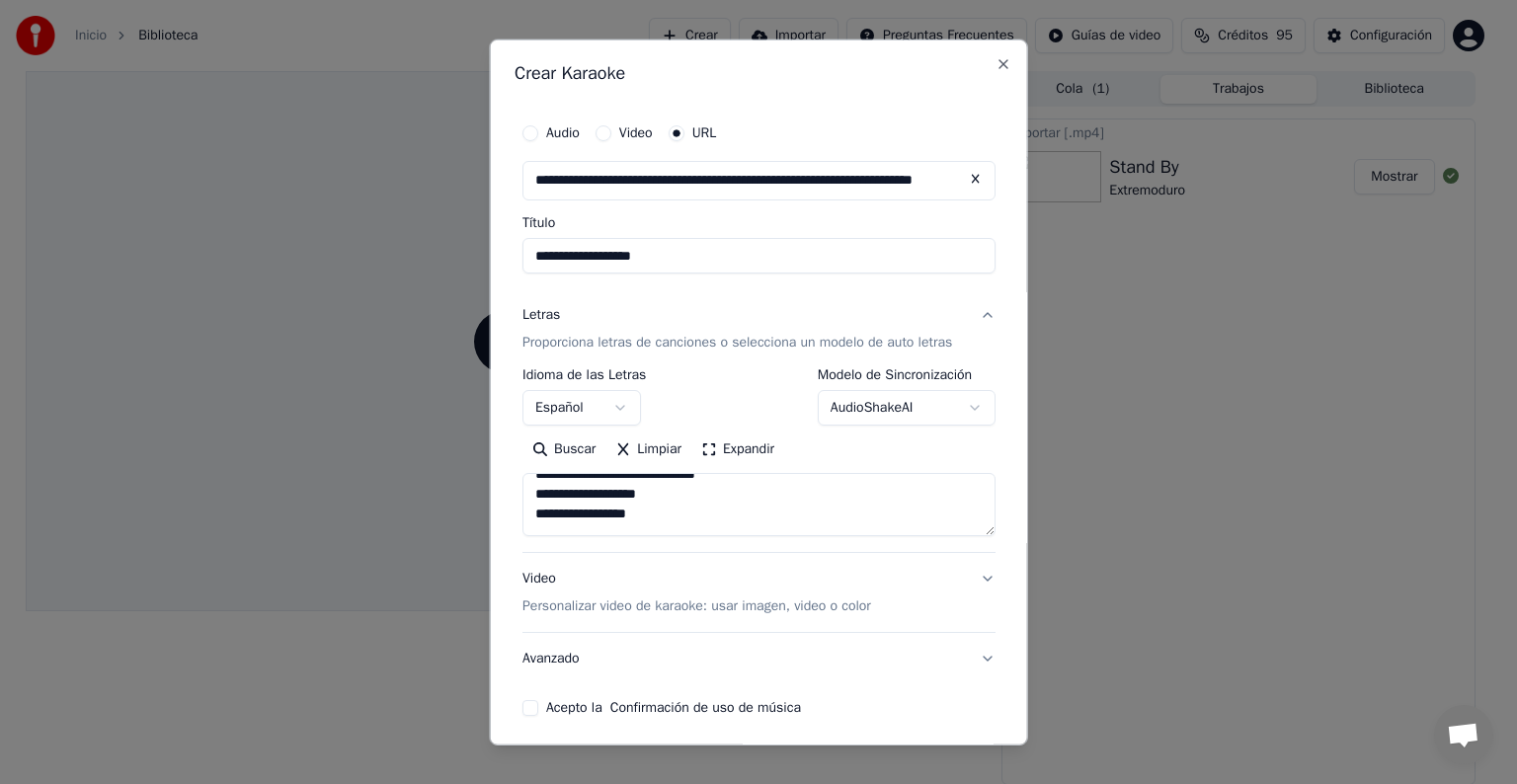 scroll, scrollTop: 1086, scrollLeft: 0, axis: vertical 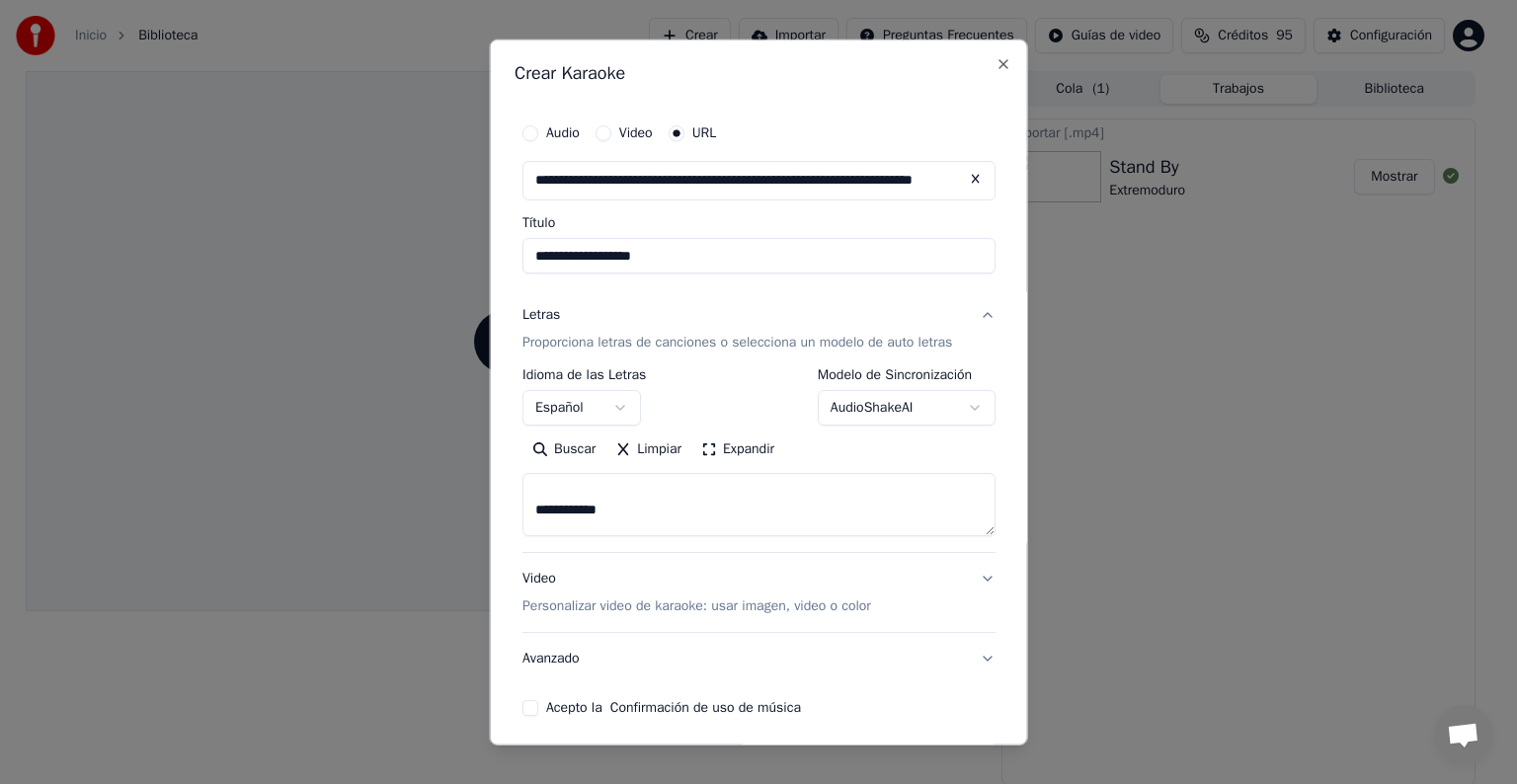click on "Video Personalizar video de karaoke: usar imagen, video o color" at bounding box center [758, 592] 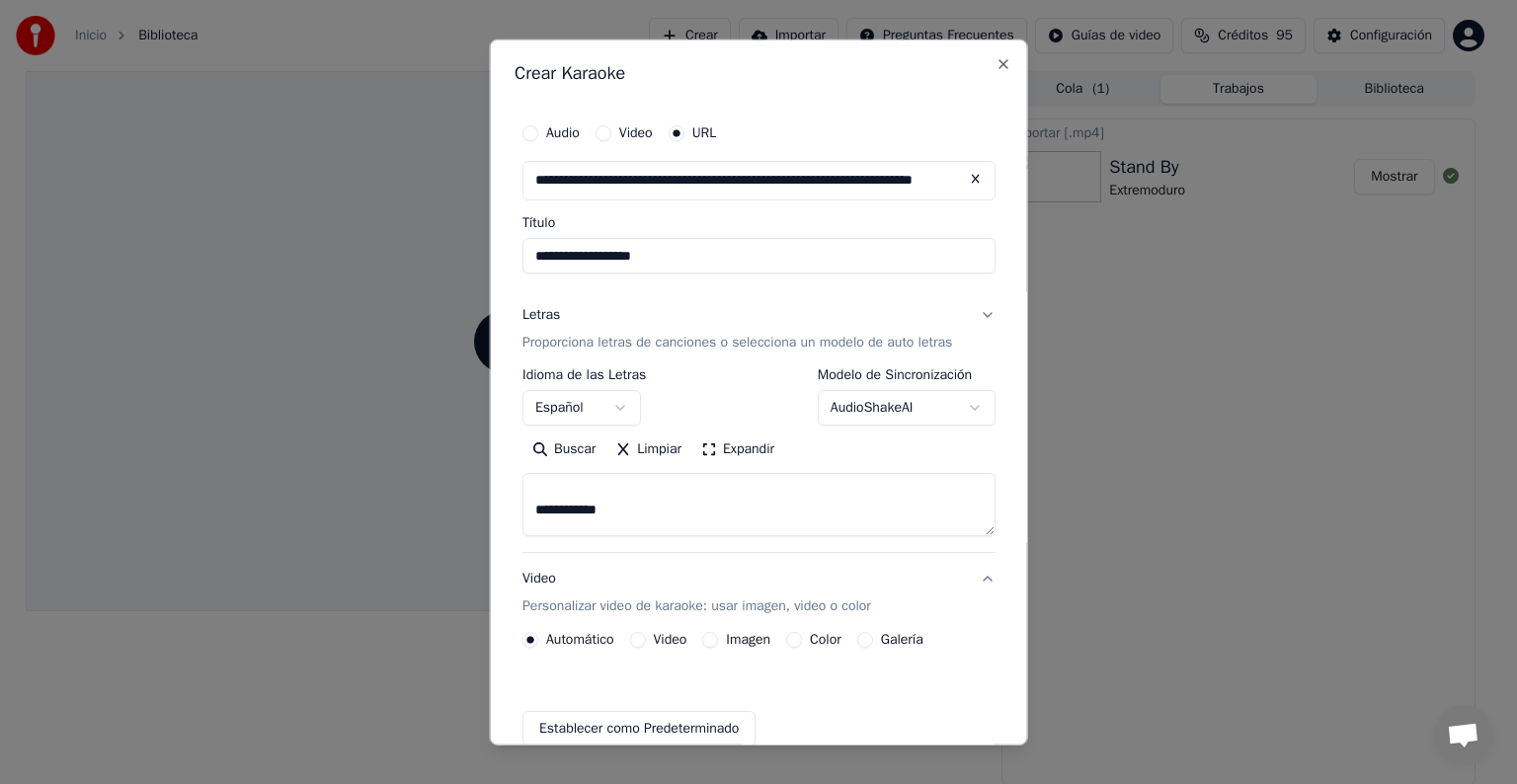 type on "**********" 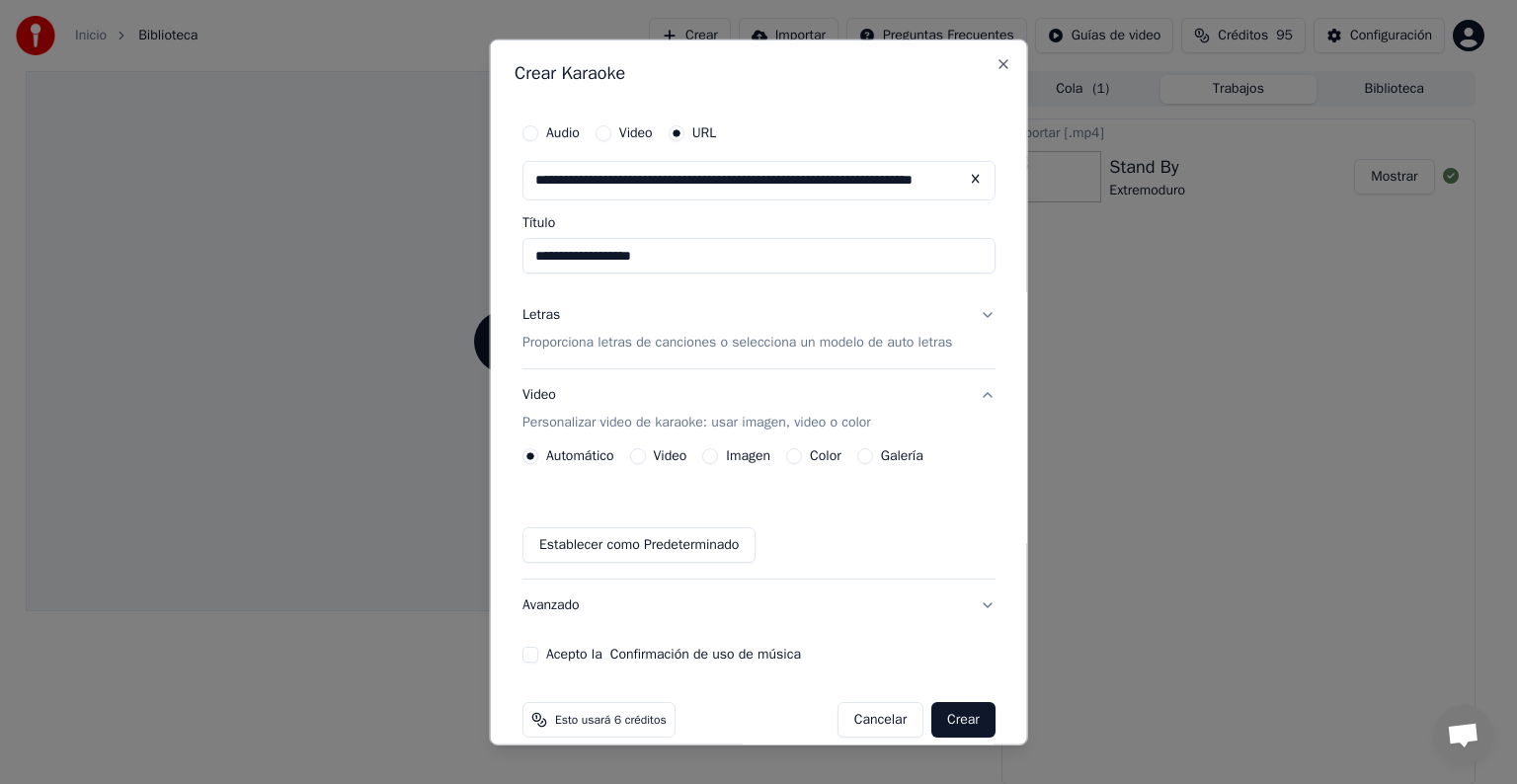 click on "Imagen" at bounding box center (710, 456) 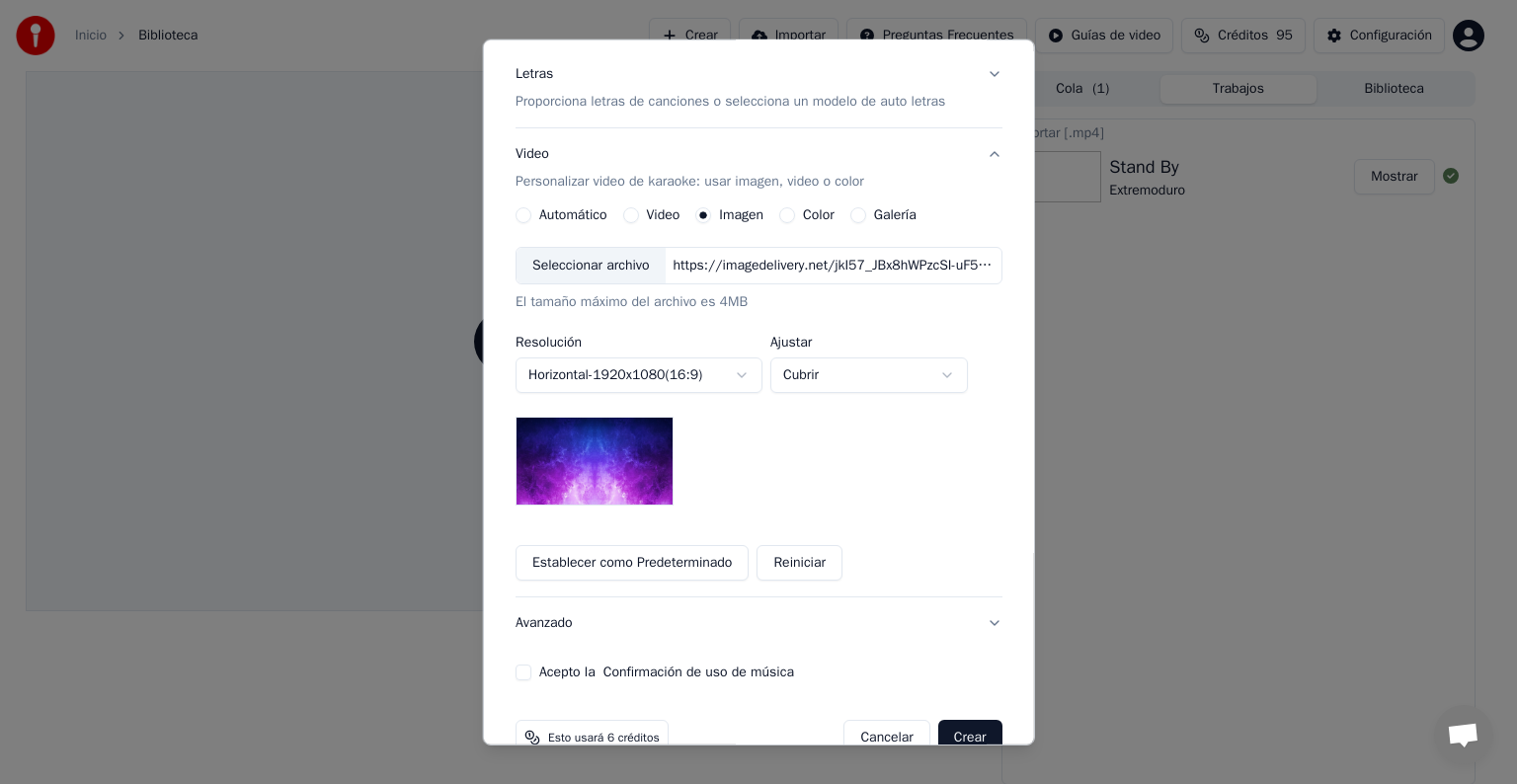 scroll, scrollTop: 283, scrollLeft: 0, axis: vertical 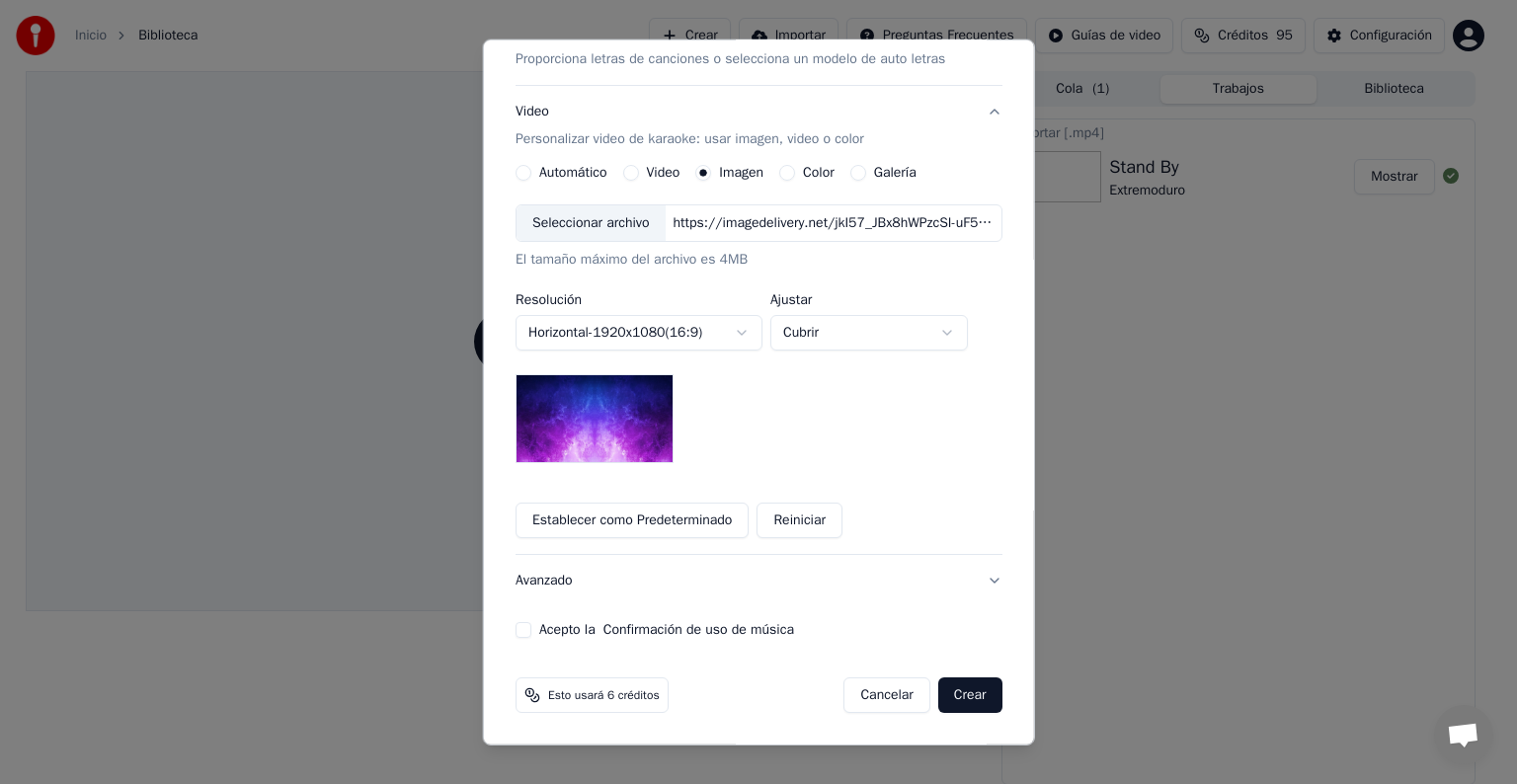 click on "Acepto la   Confirmación de uso de música" at bounding box center (758, 630) 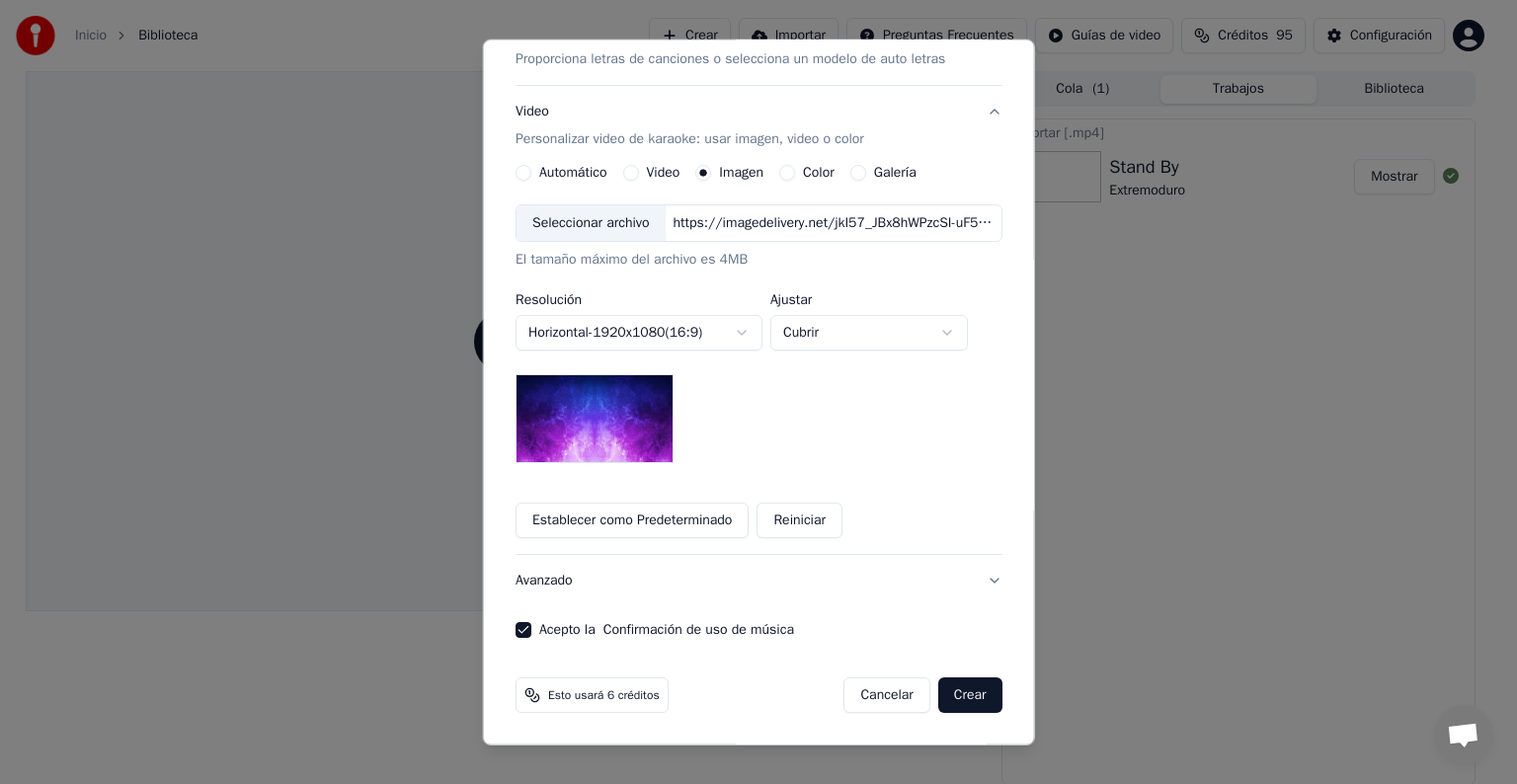 click on "Avanzado" at bounding box center [758, 581] 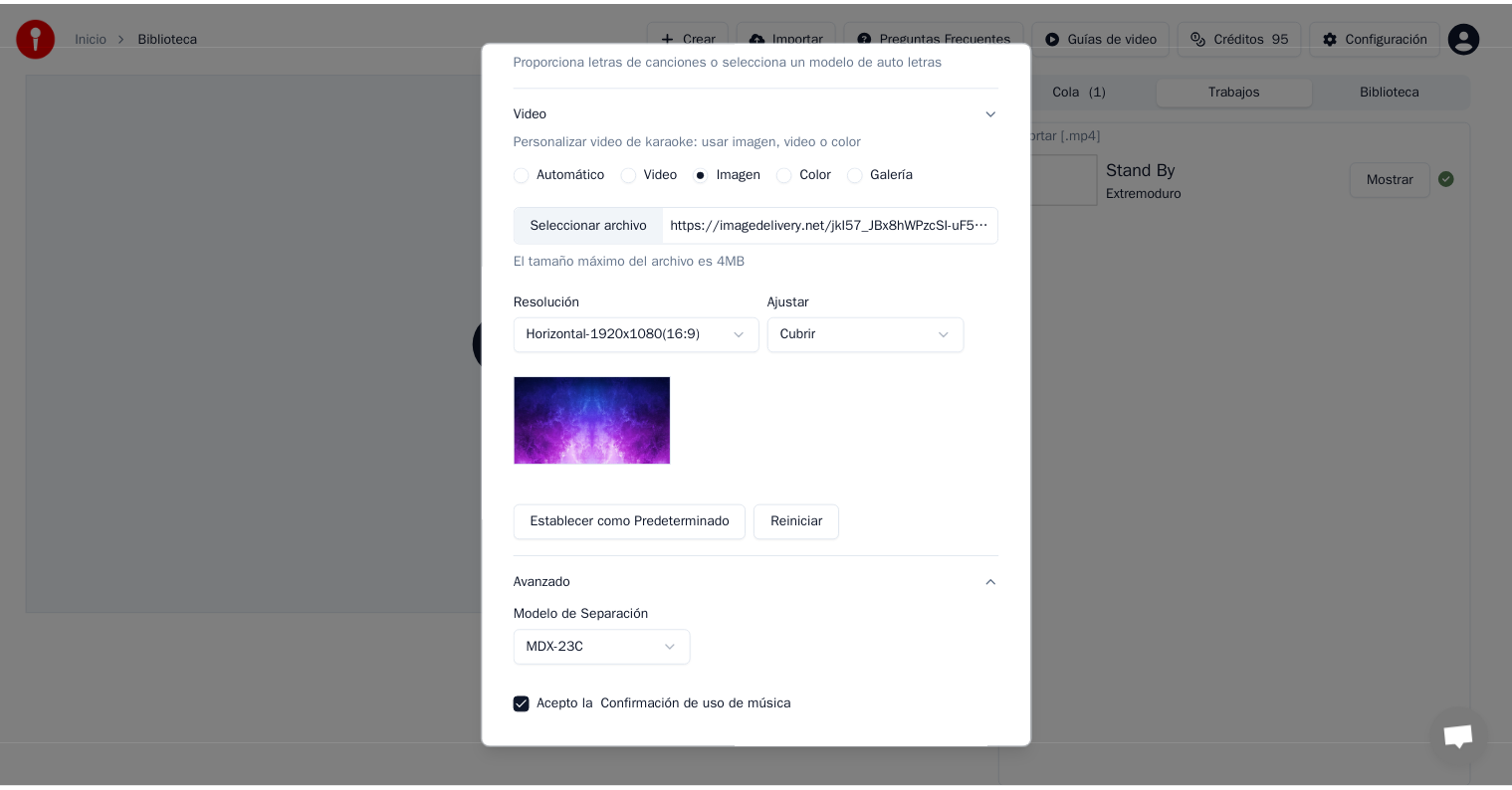 scroll, scrollTop: 0, scrollLeft: 0, axis: both 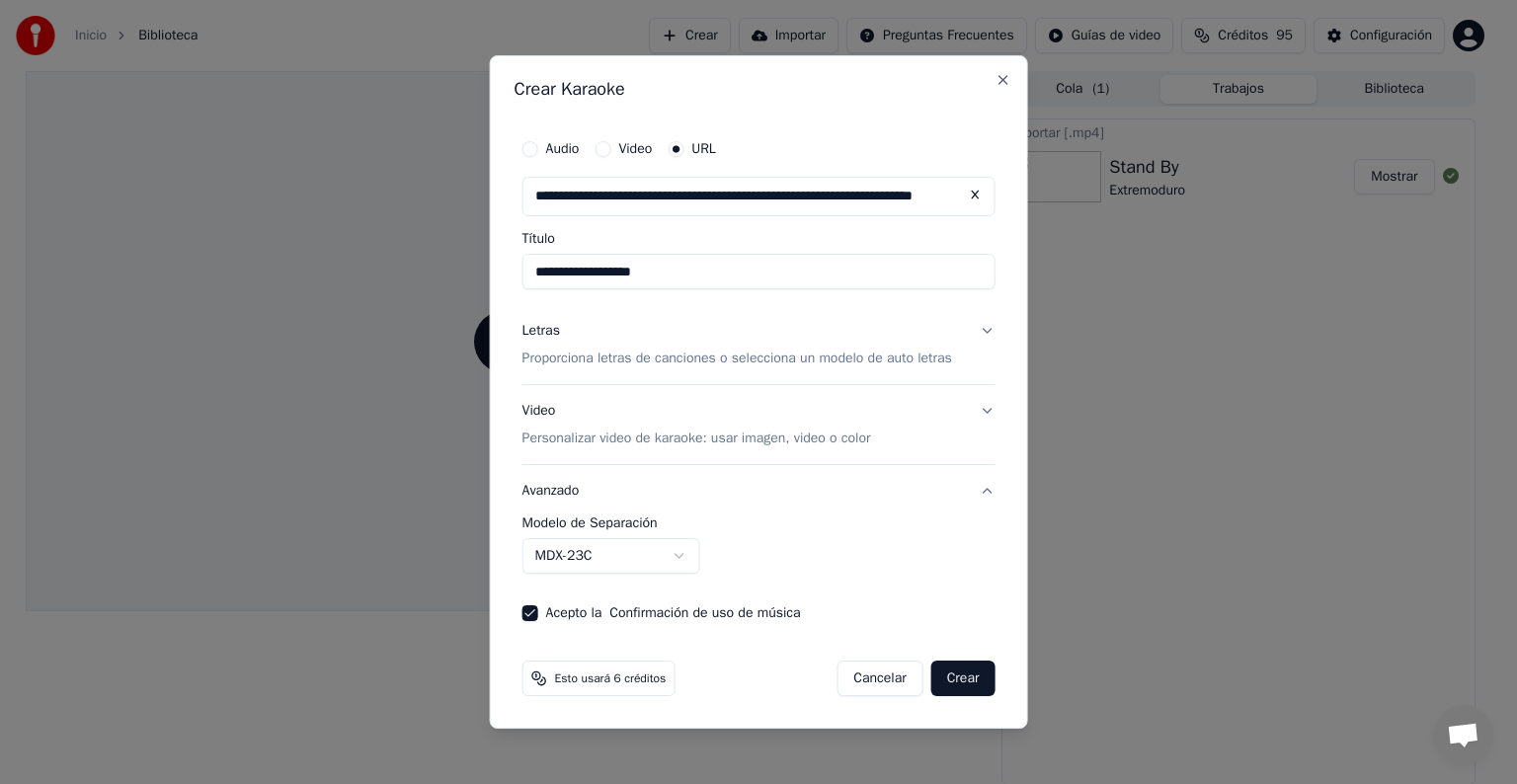 click on "**********" at bounding box center (750, 392) 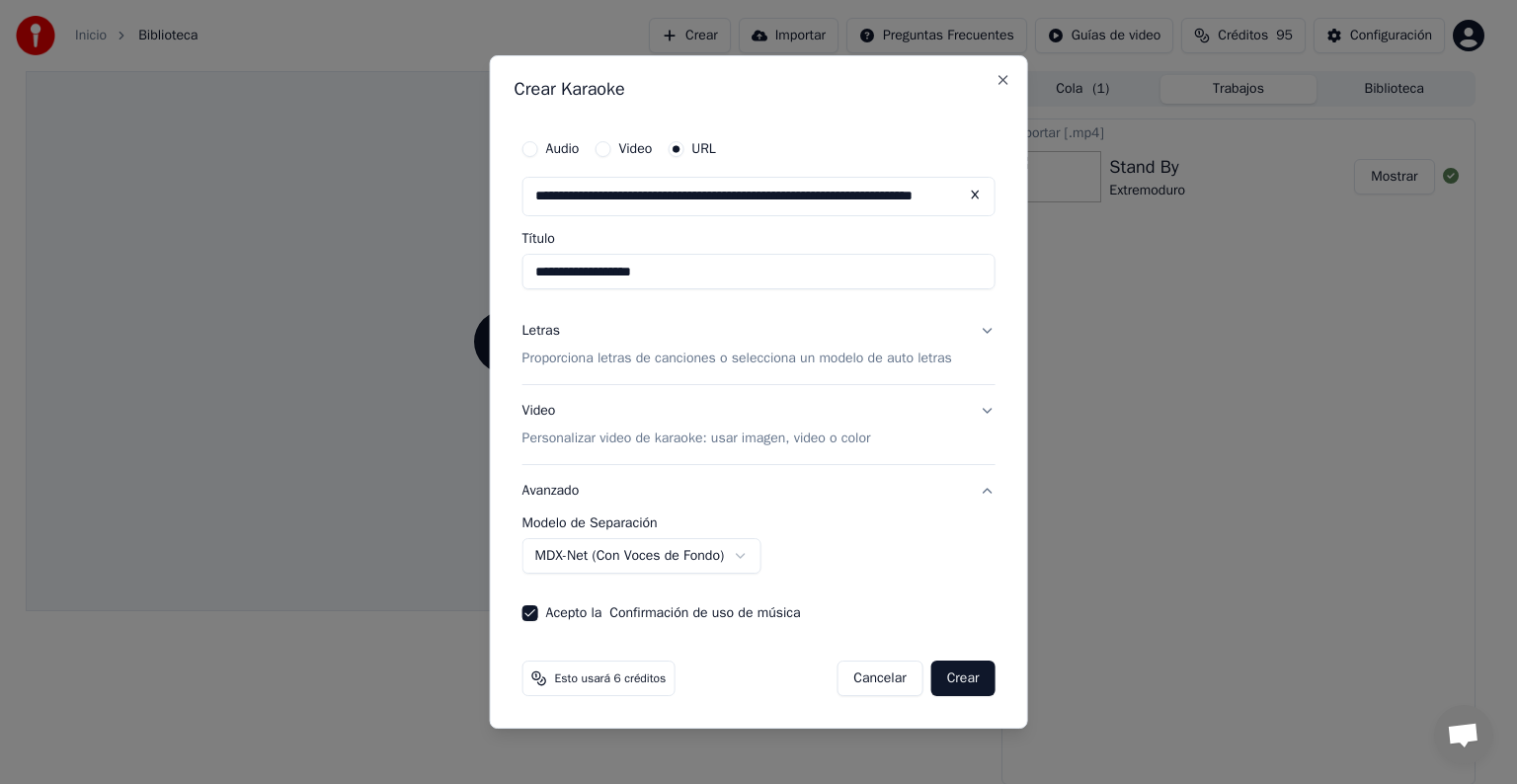 click on "Crear" at bounding box center (963, 678) 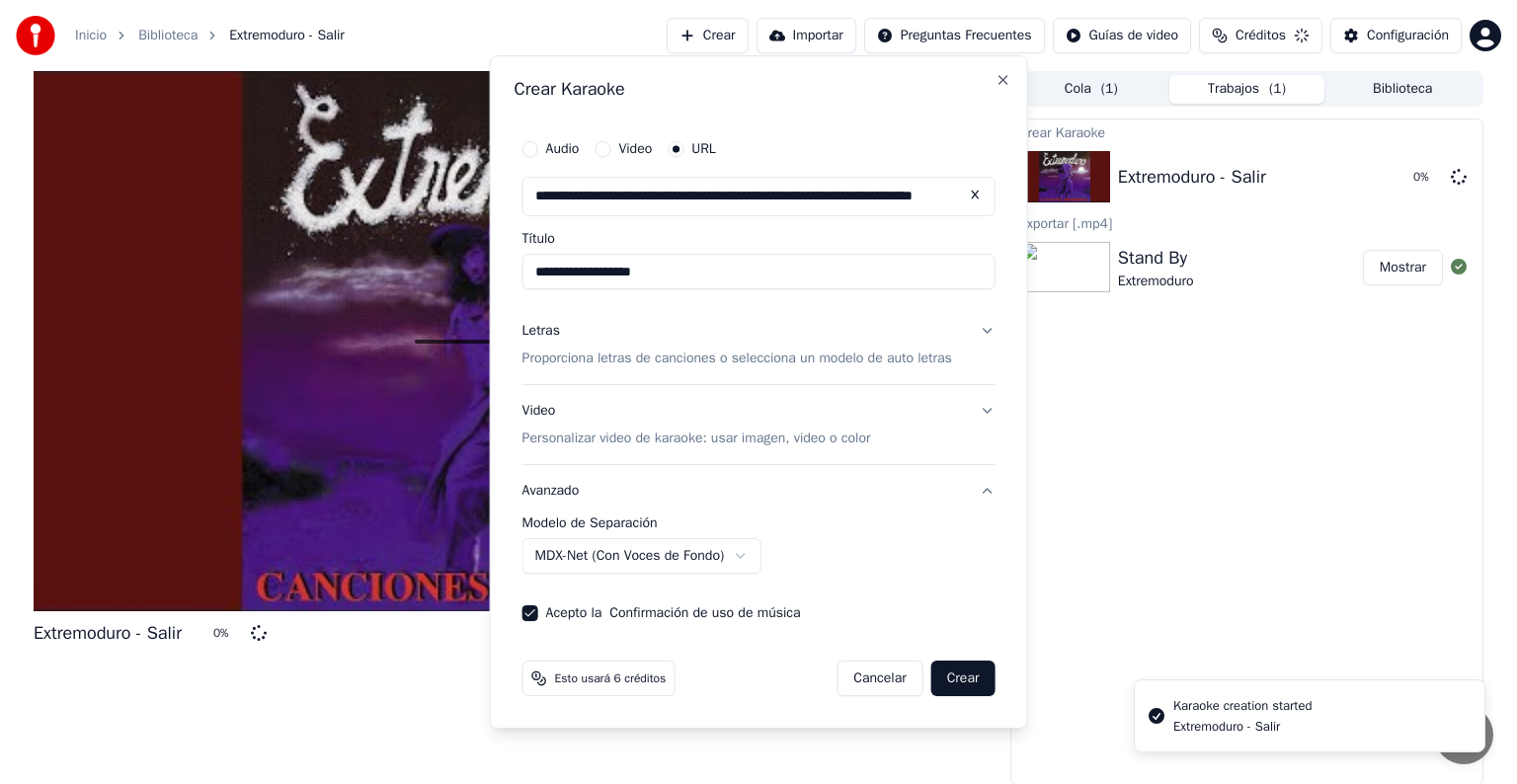 select on "******" 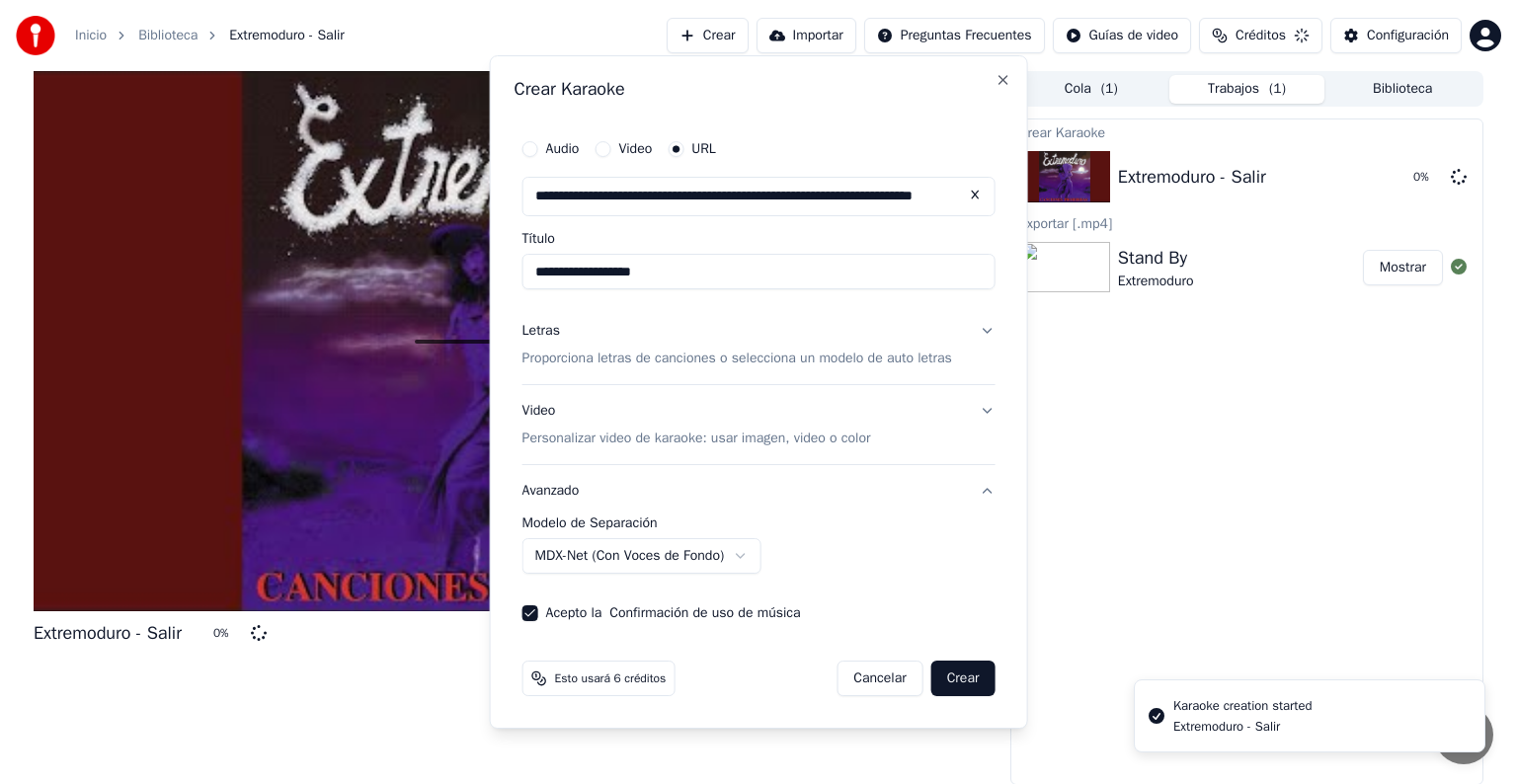 type 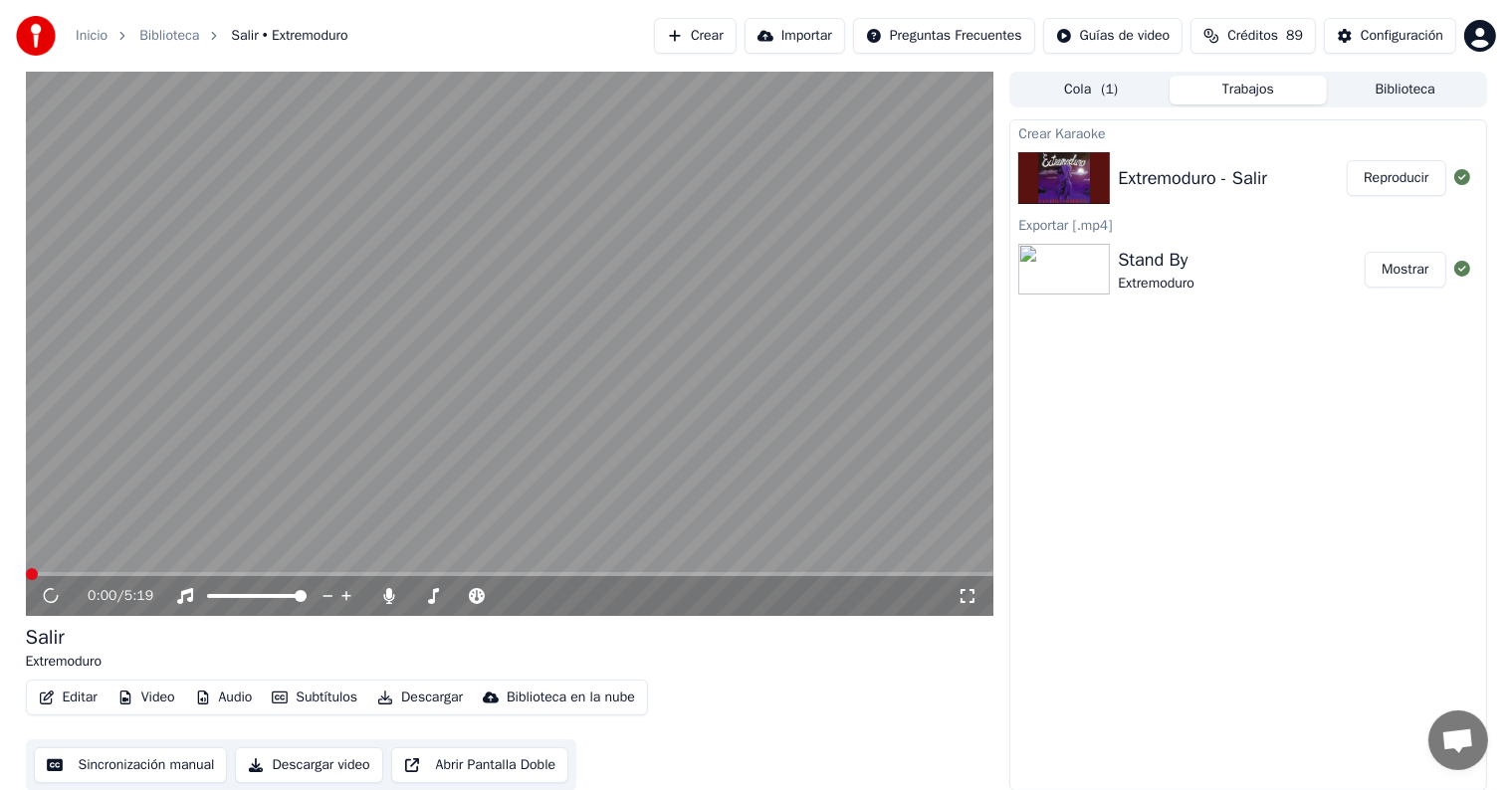 click on "Editar" at bounding box center [68, 697] 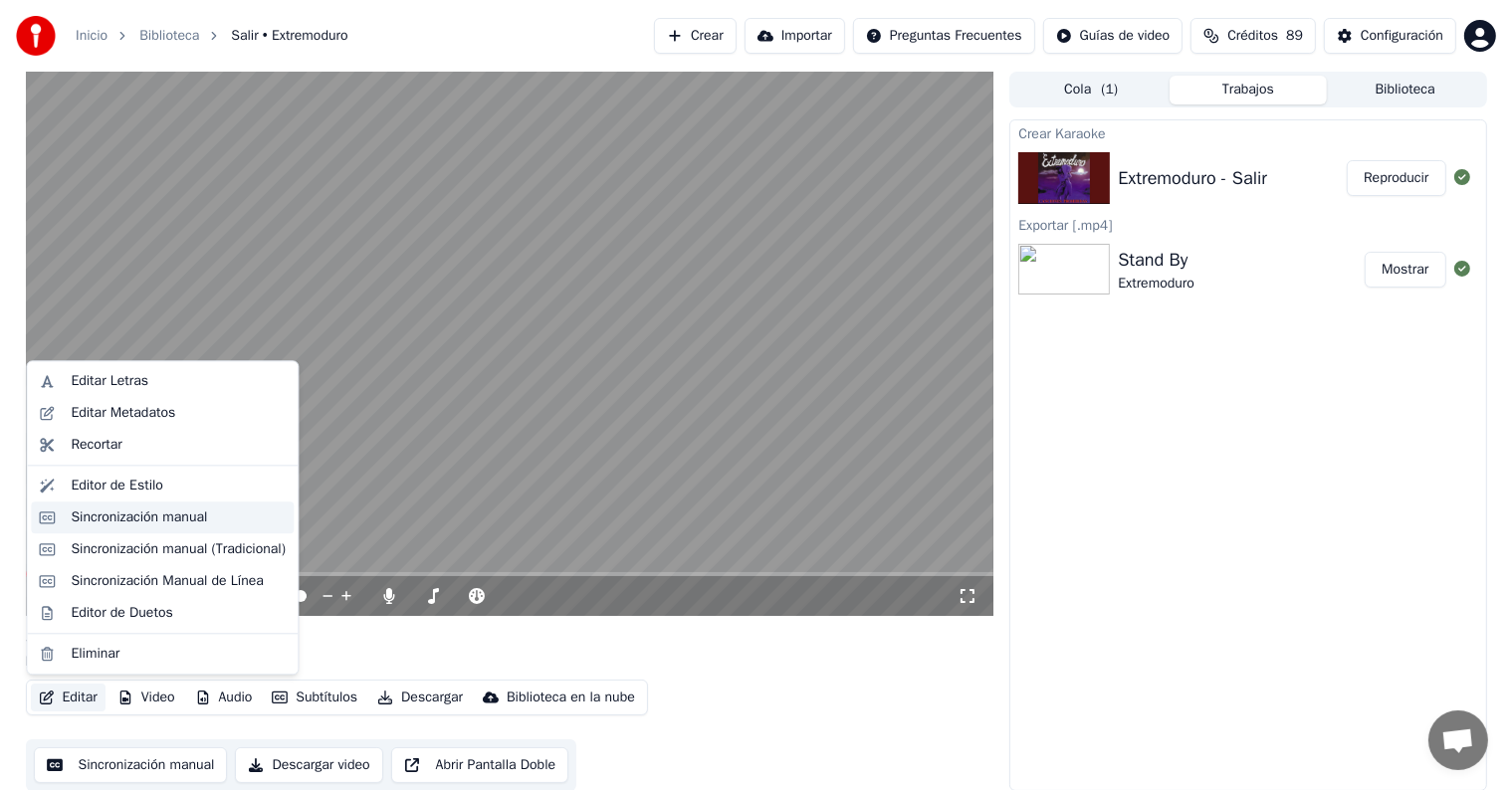 click on "Sincronización manual" at bounding box center (138, 517) 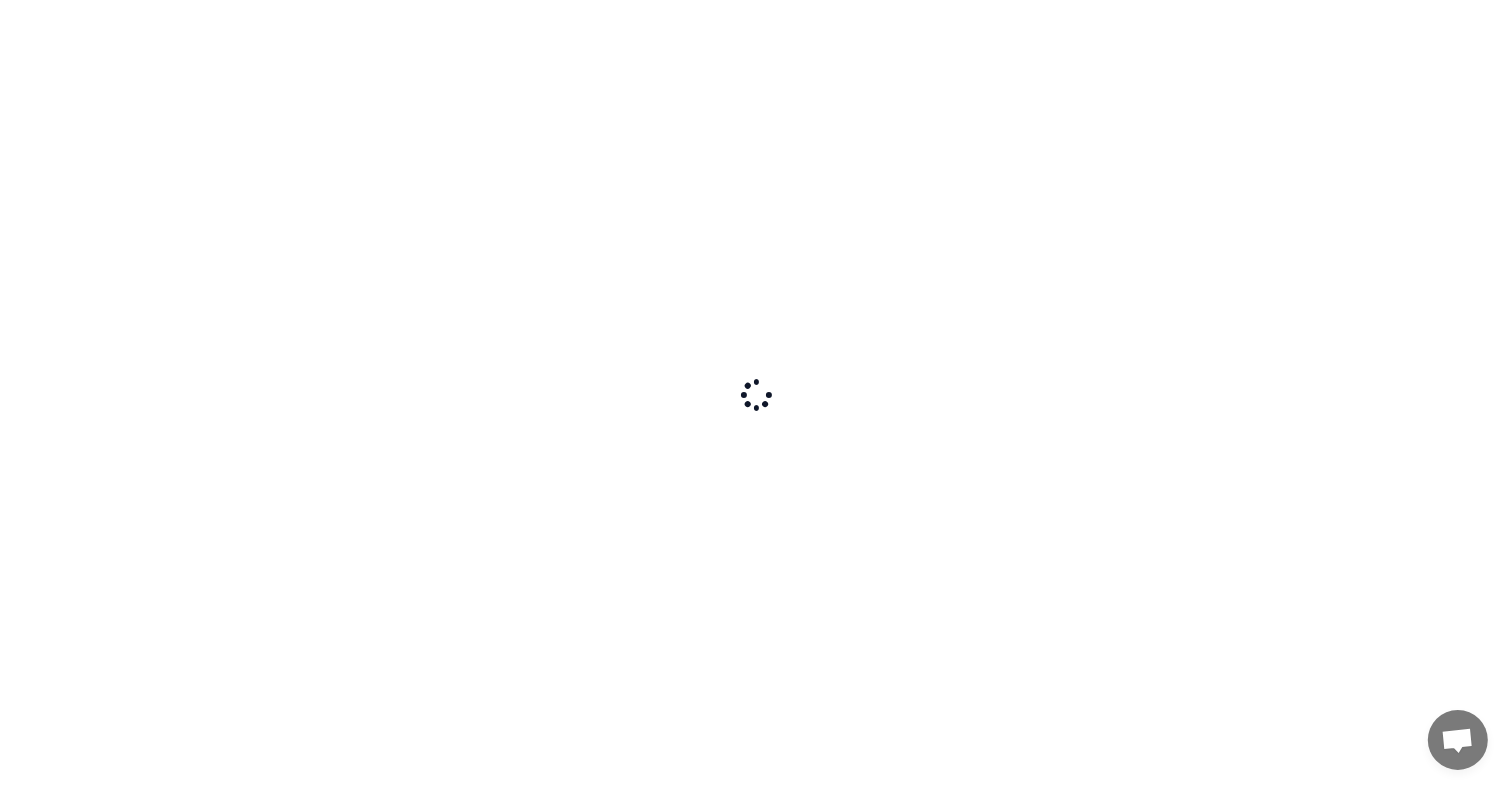 scroll, scrollTop: 0, scrollLeft: 0, axis: both 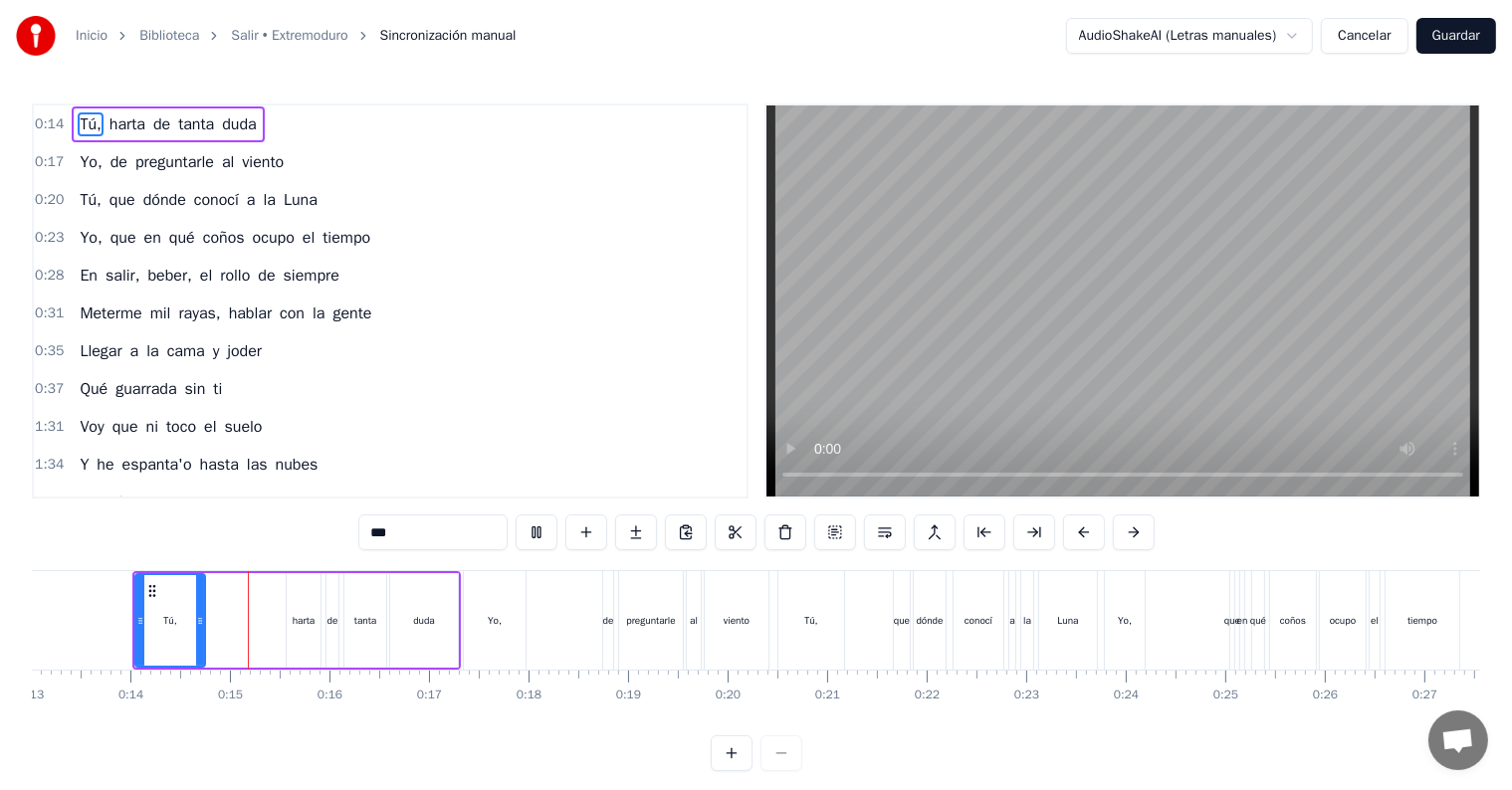click on "0:14" at bounding box center [49, 124] 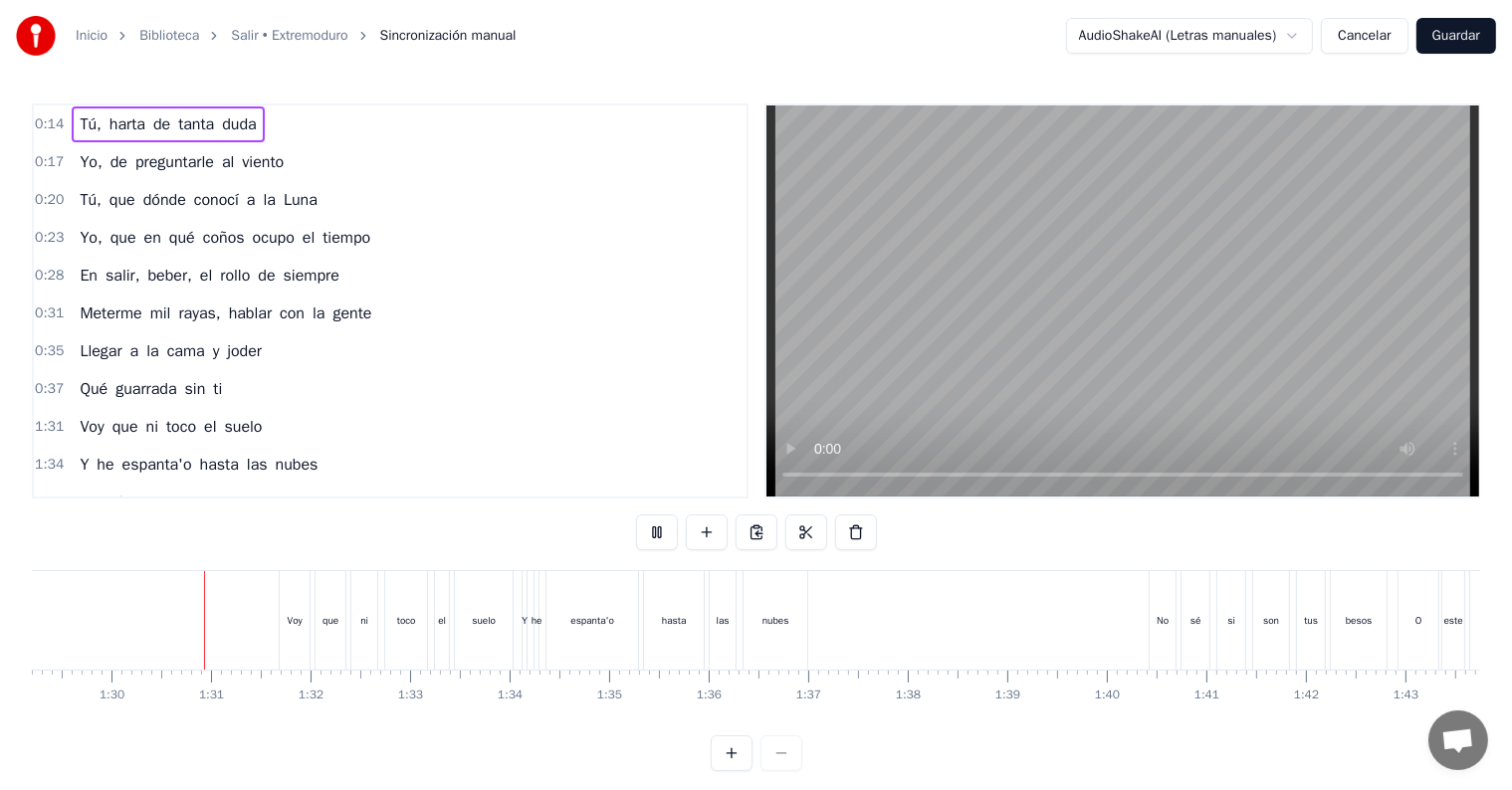 scroll, scrollTop: 0, scrollLeft: 8879, axis: horizontal 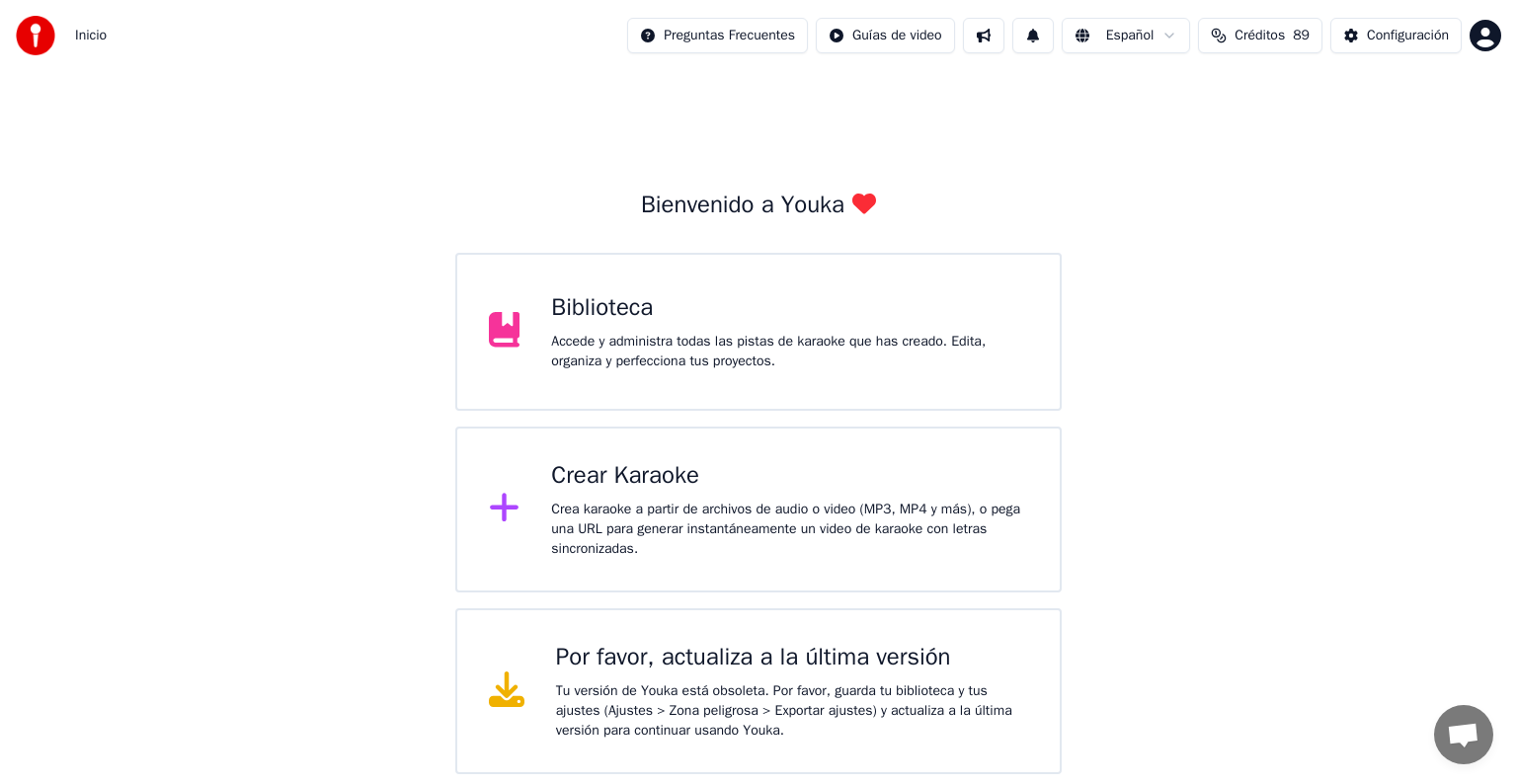 click on "Accede y administra todas las pistas de karaoke que has creado. Edita, organiza y perfecciona tus proyectos." at bounding box center [789, 352] 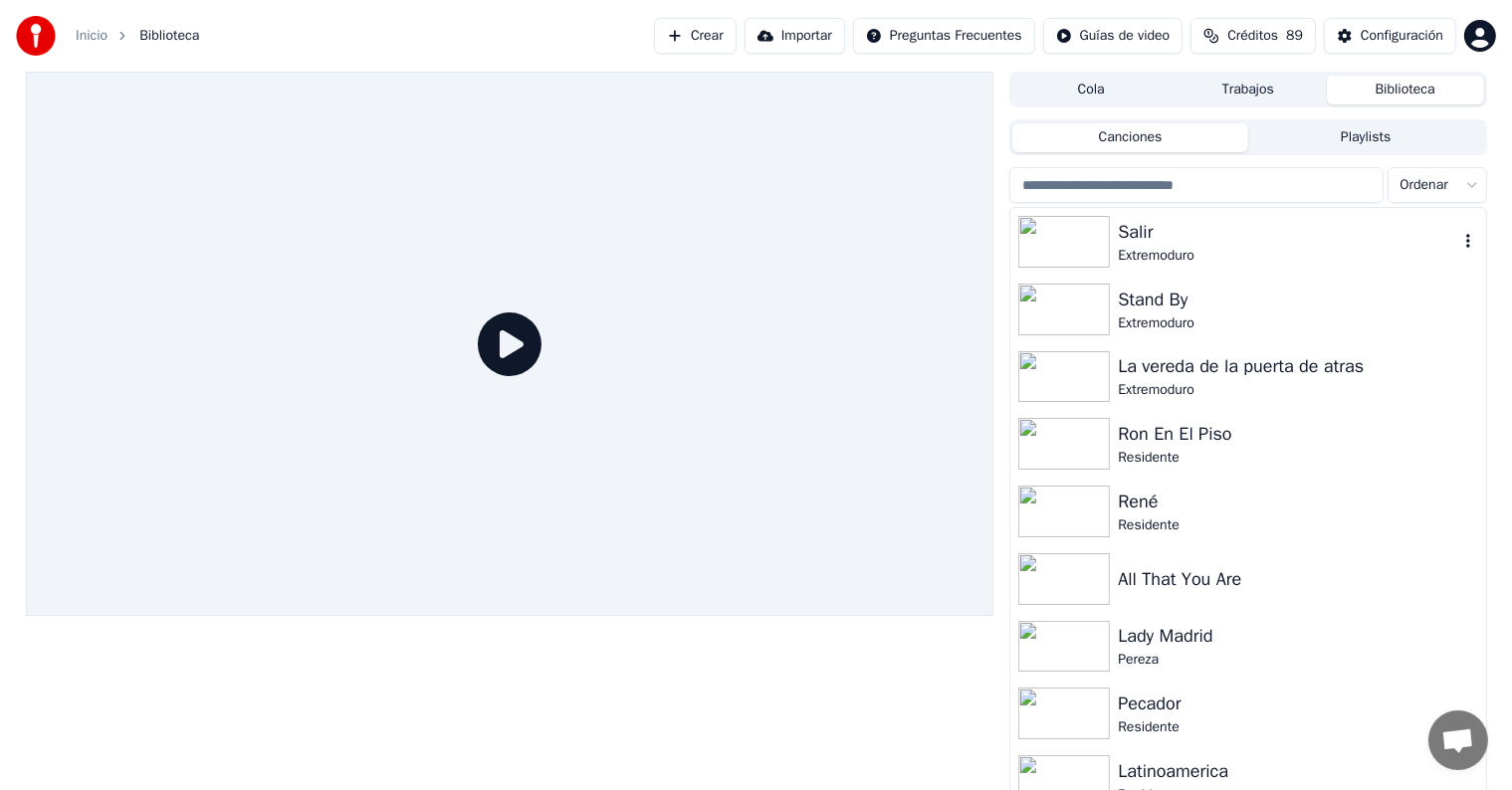 click on "Salir" at bounding box center (1287, 232) 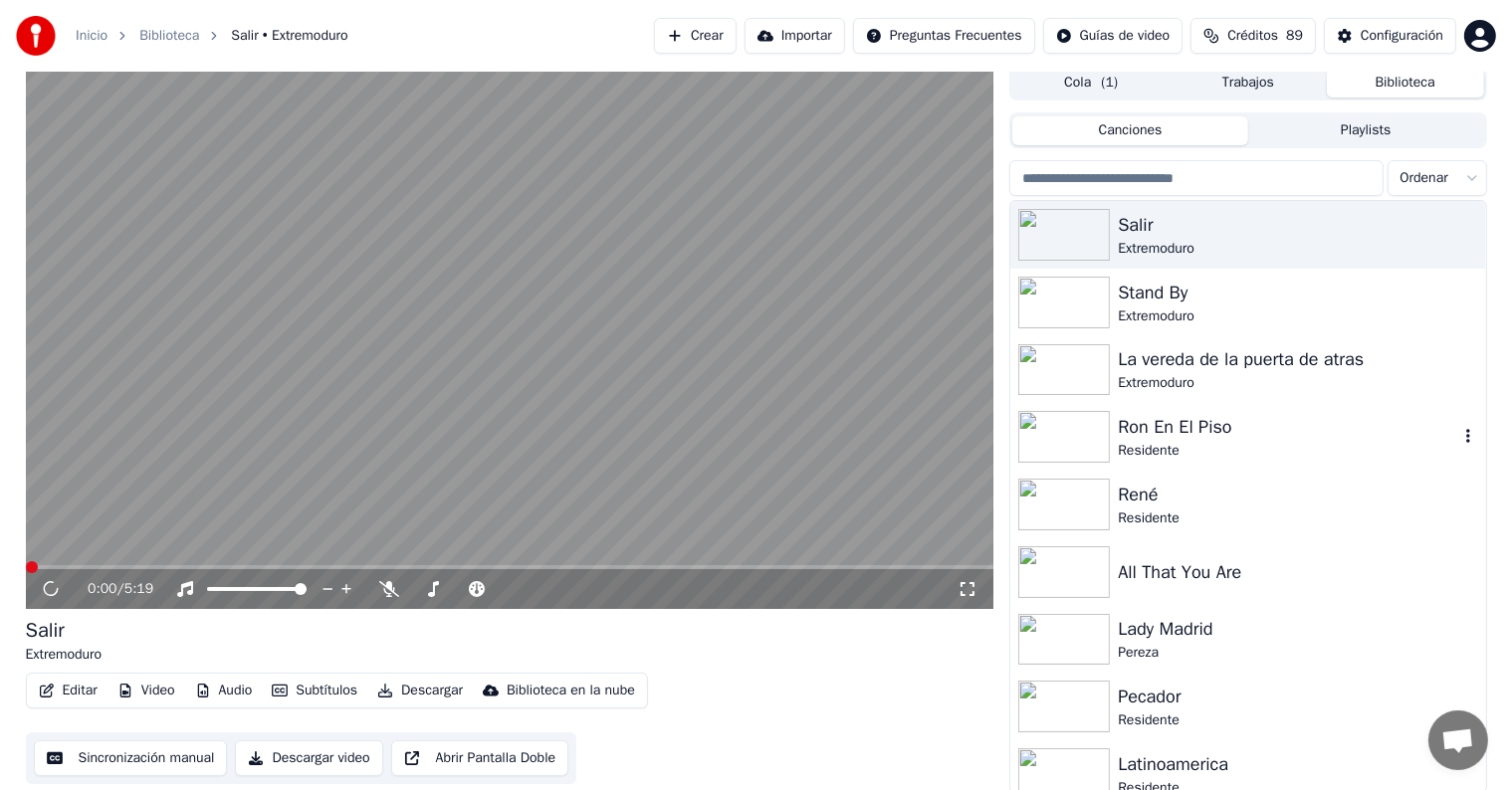 scroll, scrollTop: 9, scrollLeft: 0, axis: vertical 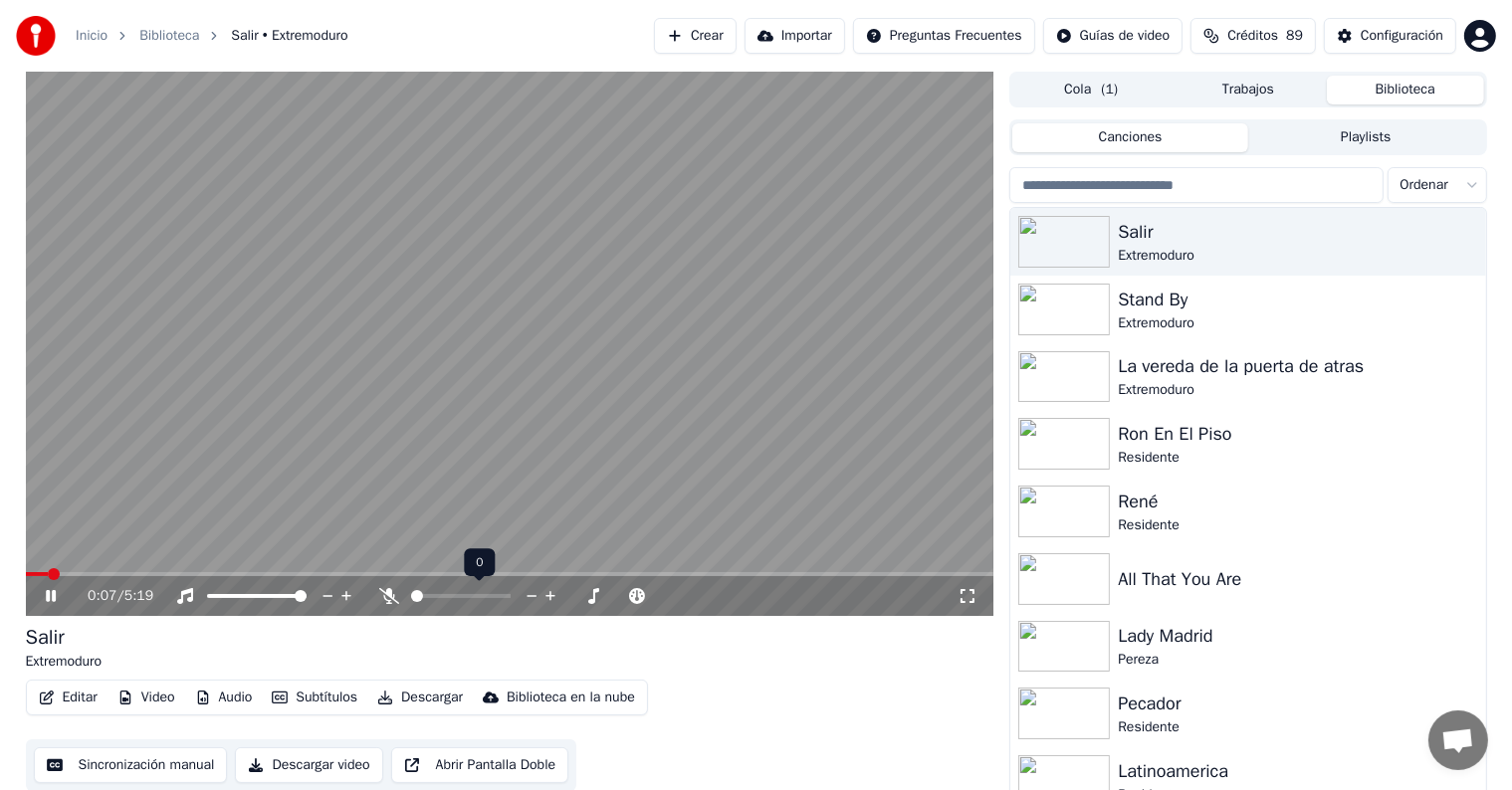 click 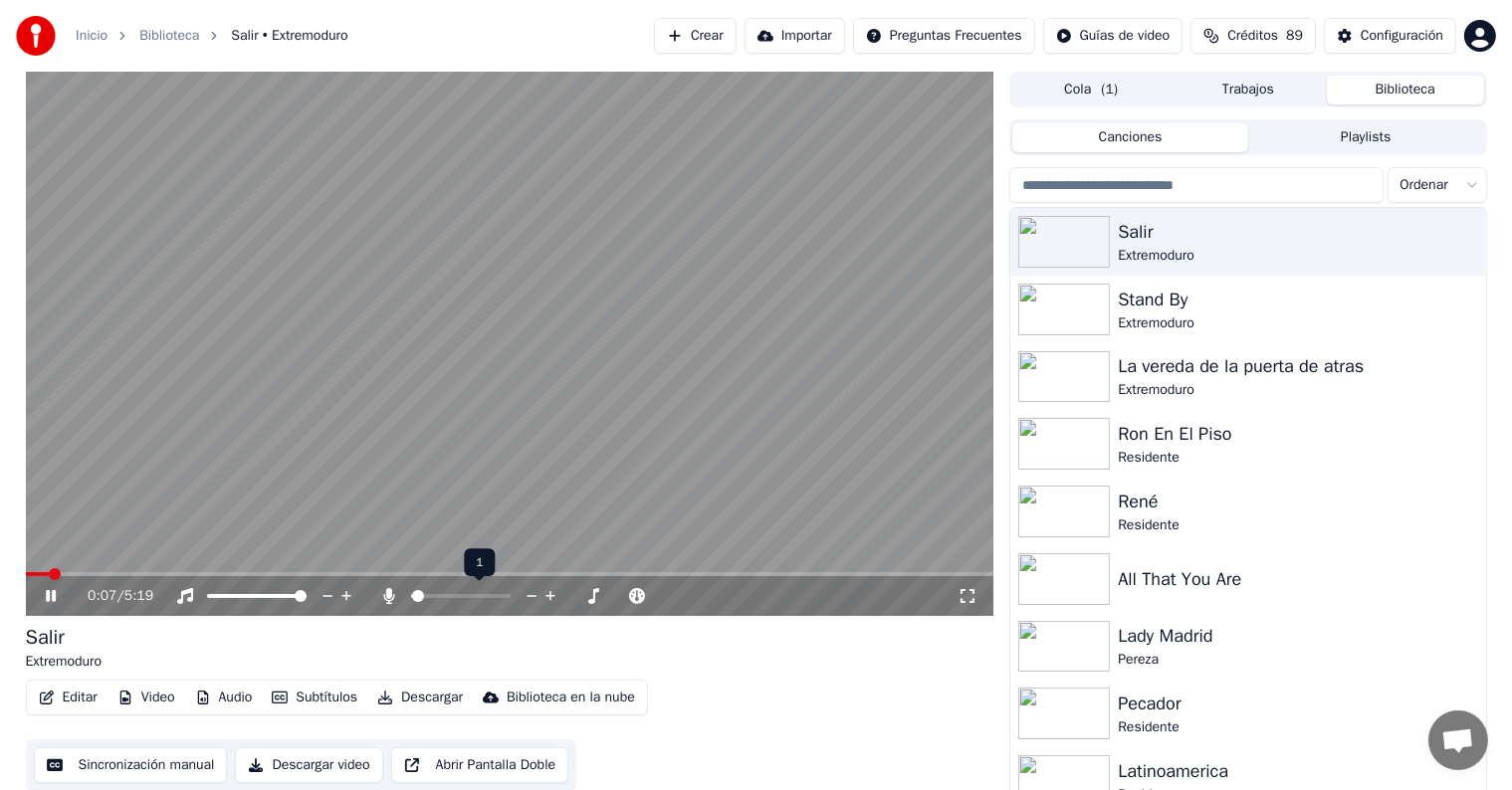 click 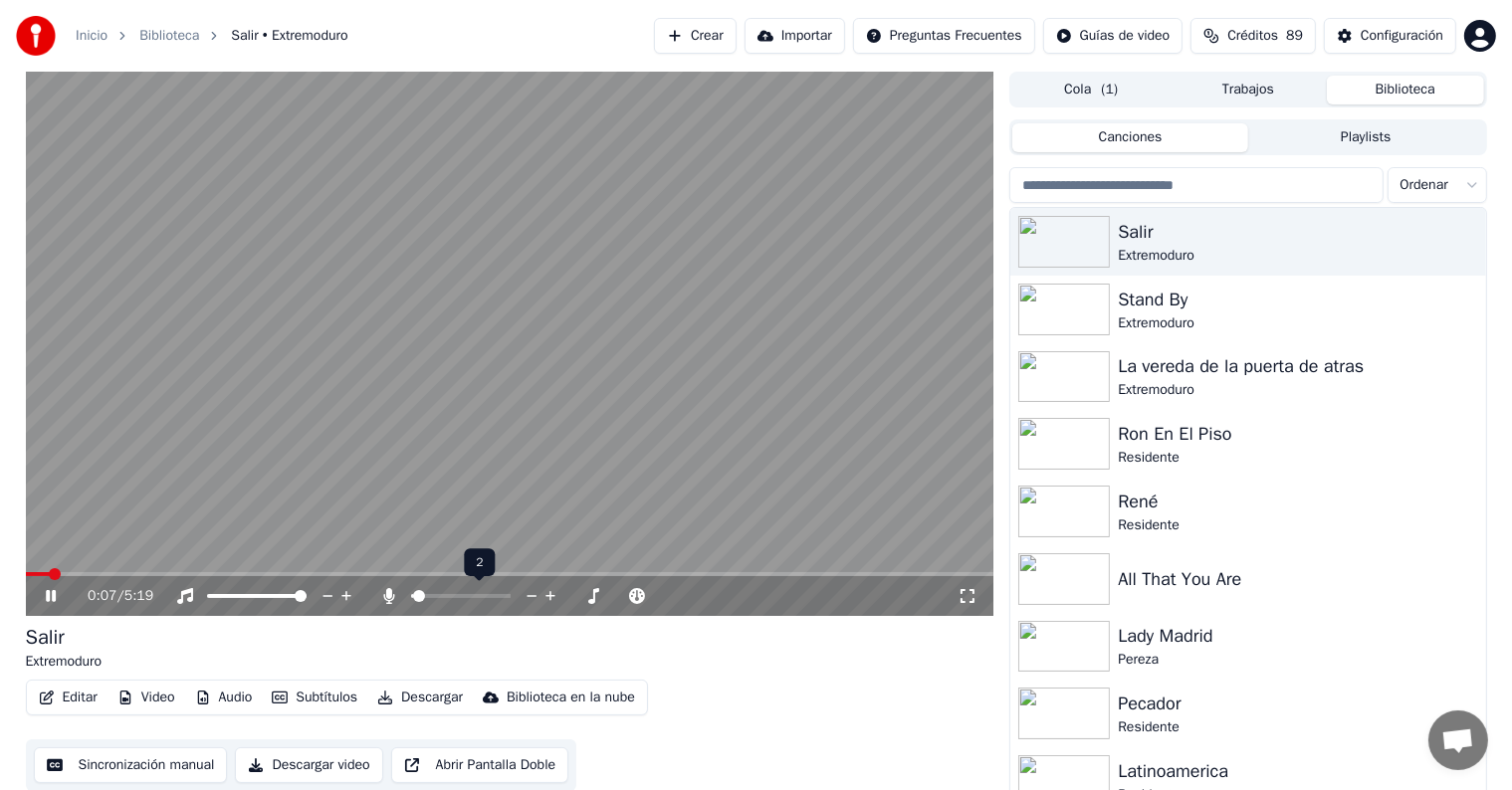 click 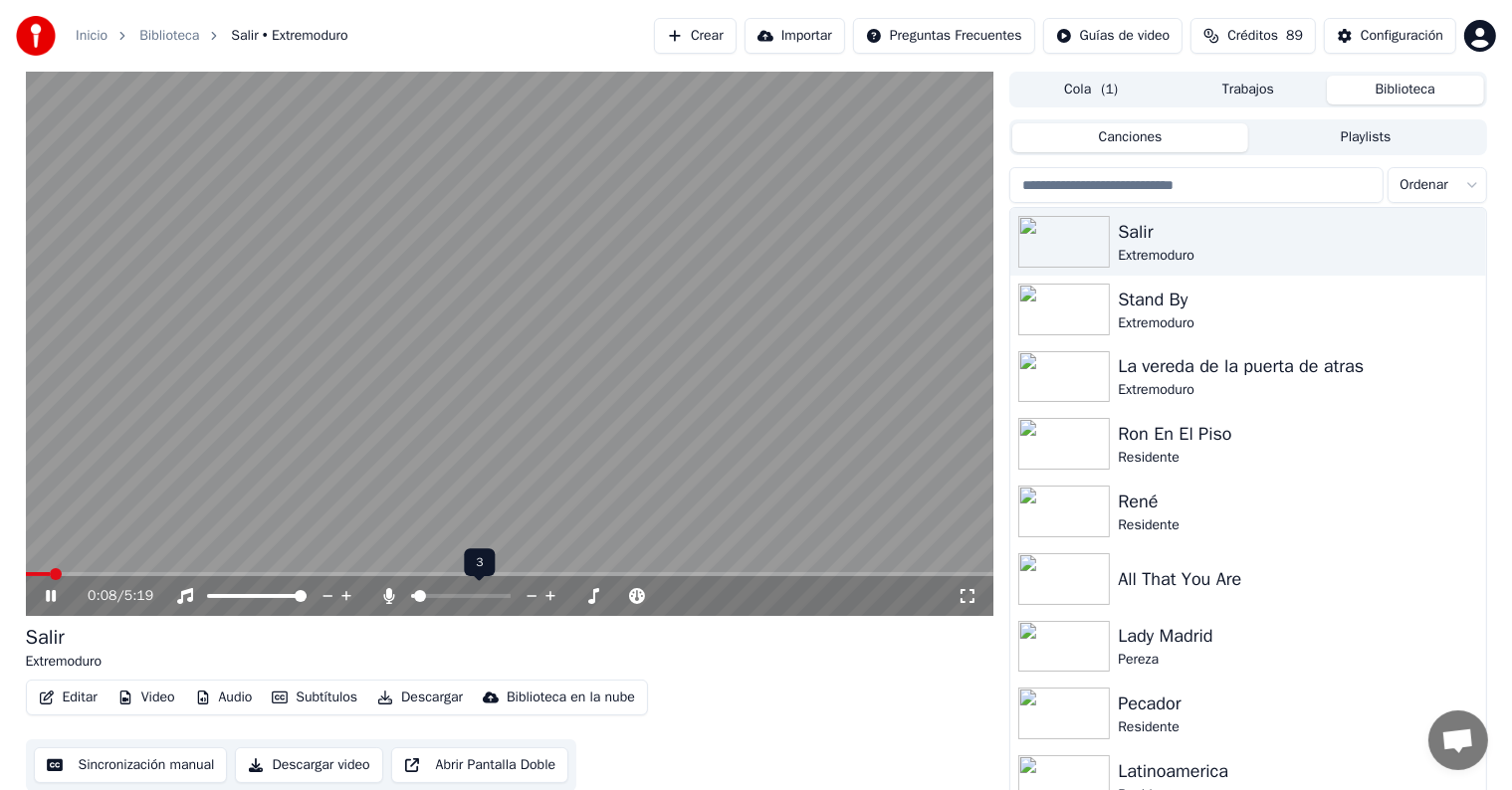 click 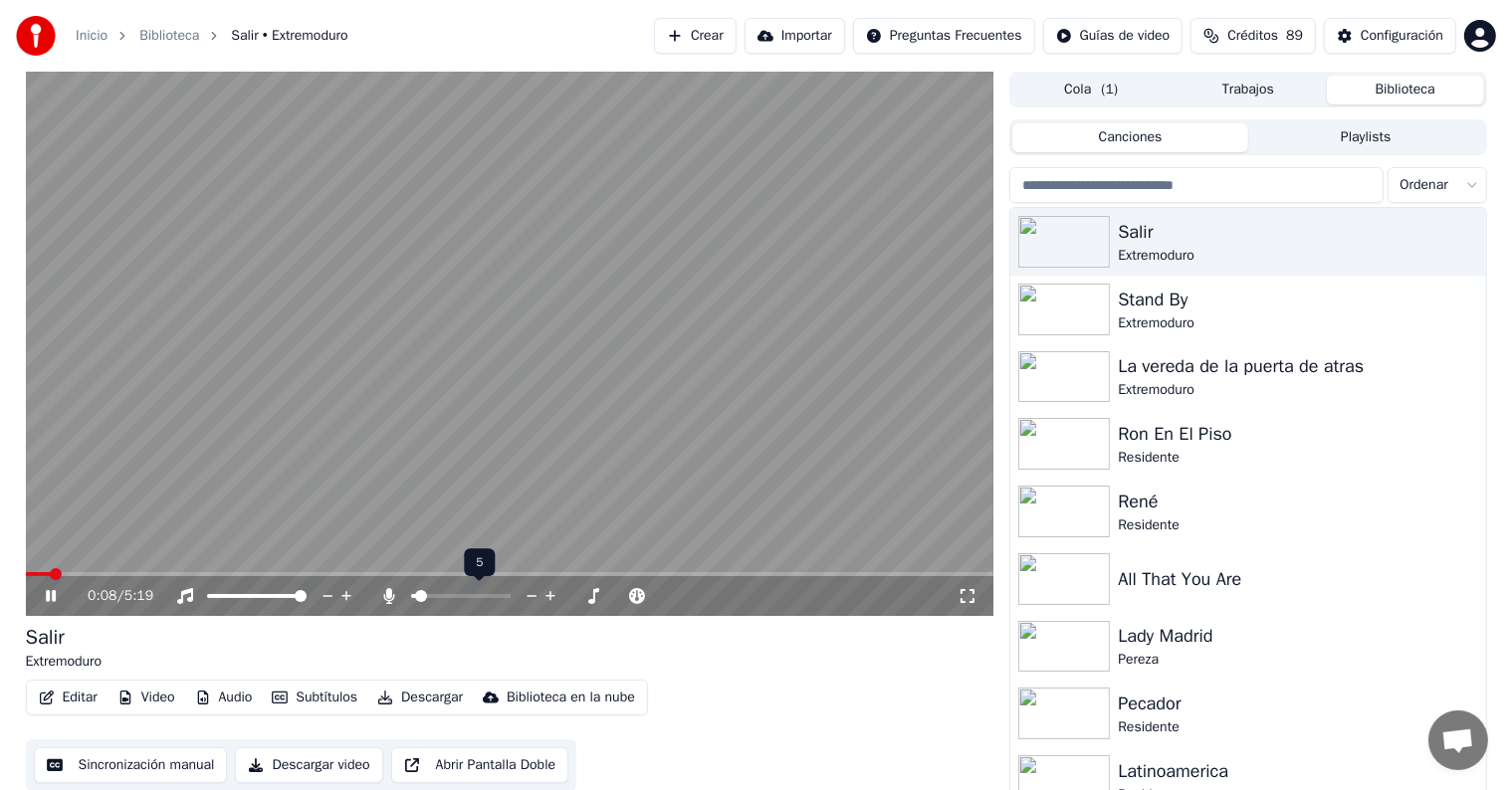 click 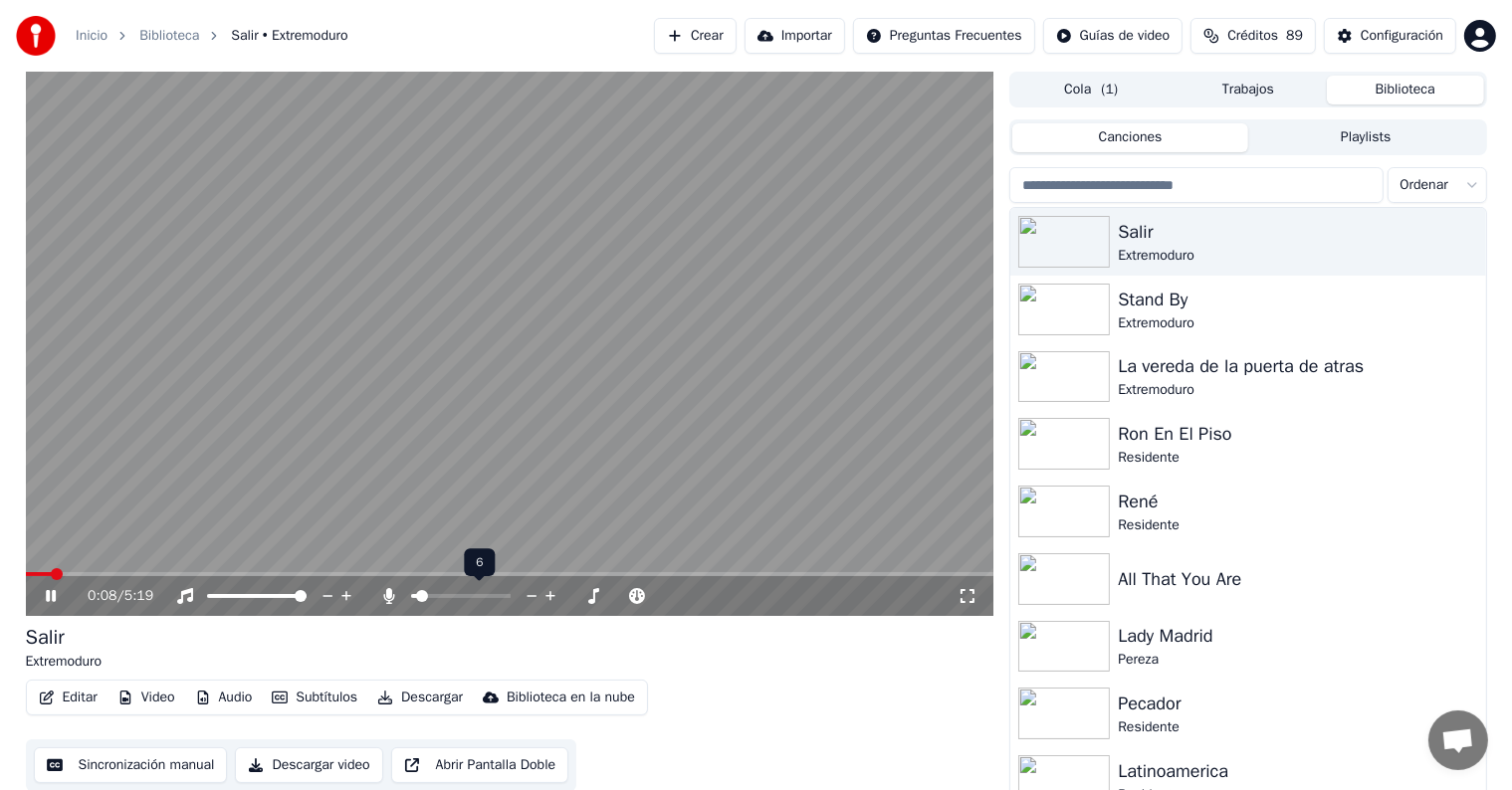 click 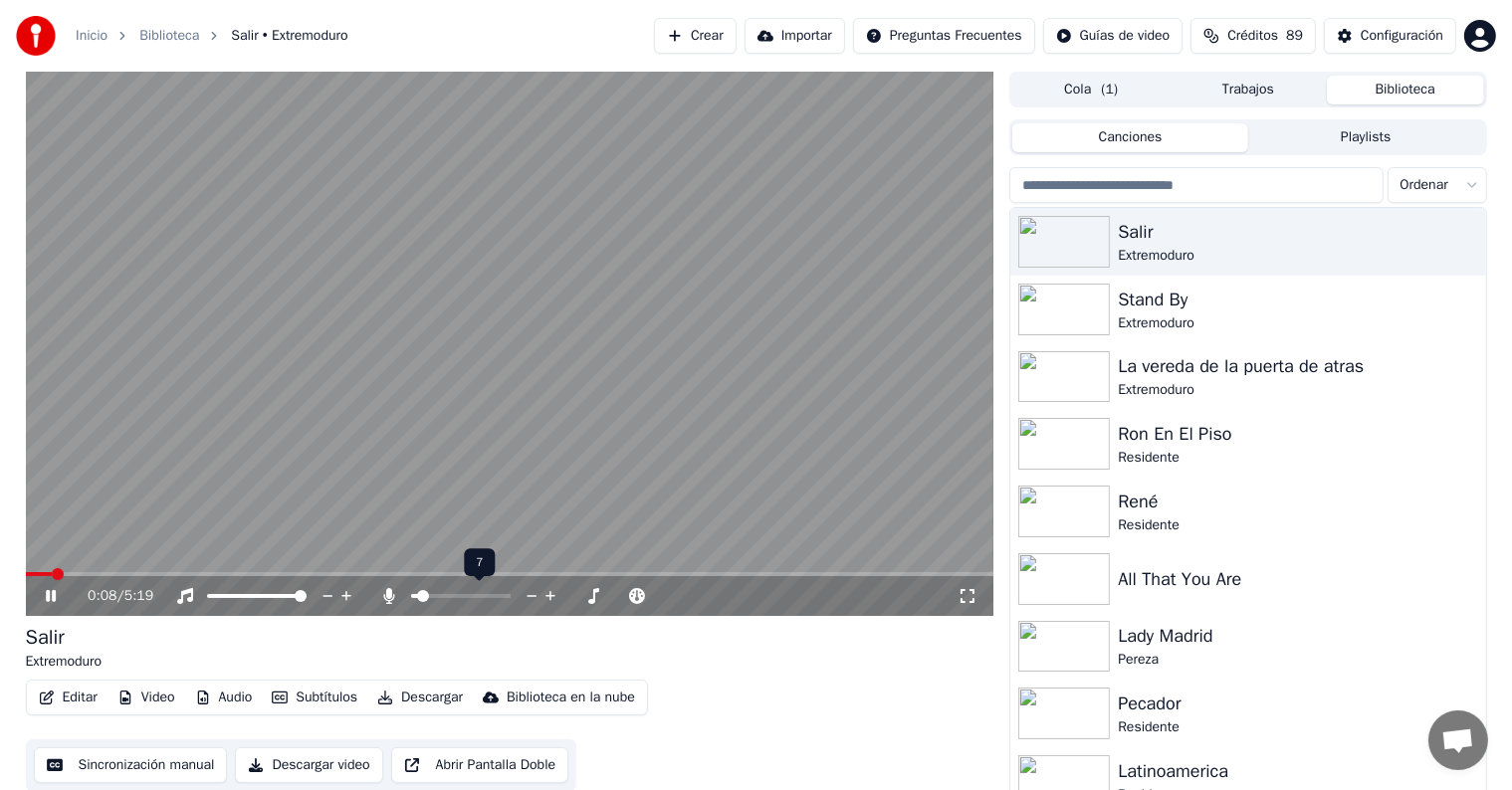 click 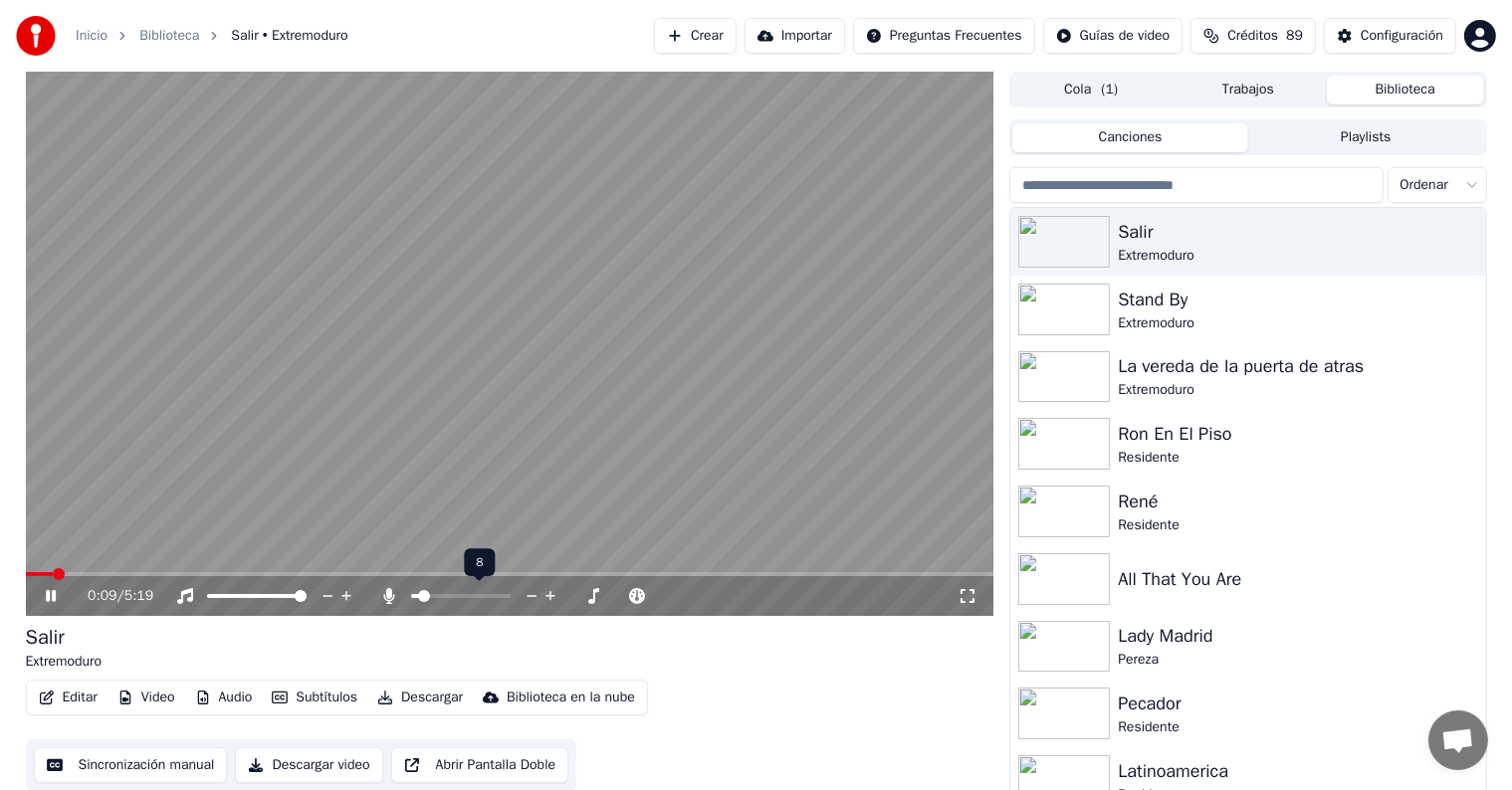 click 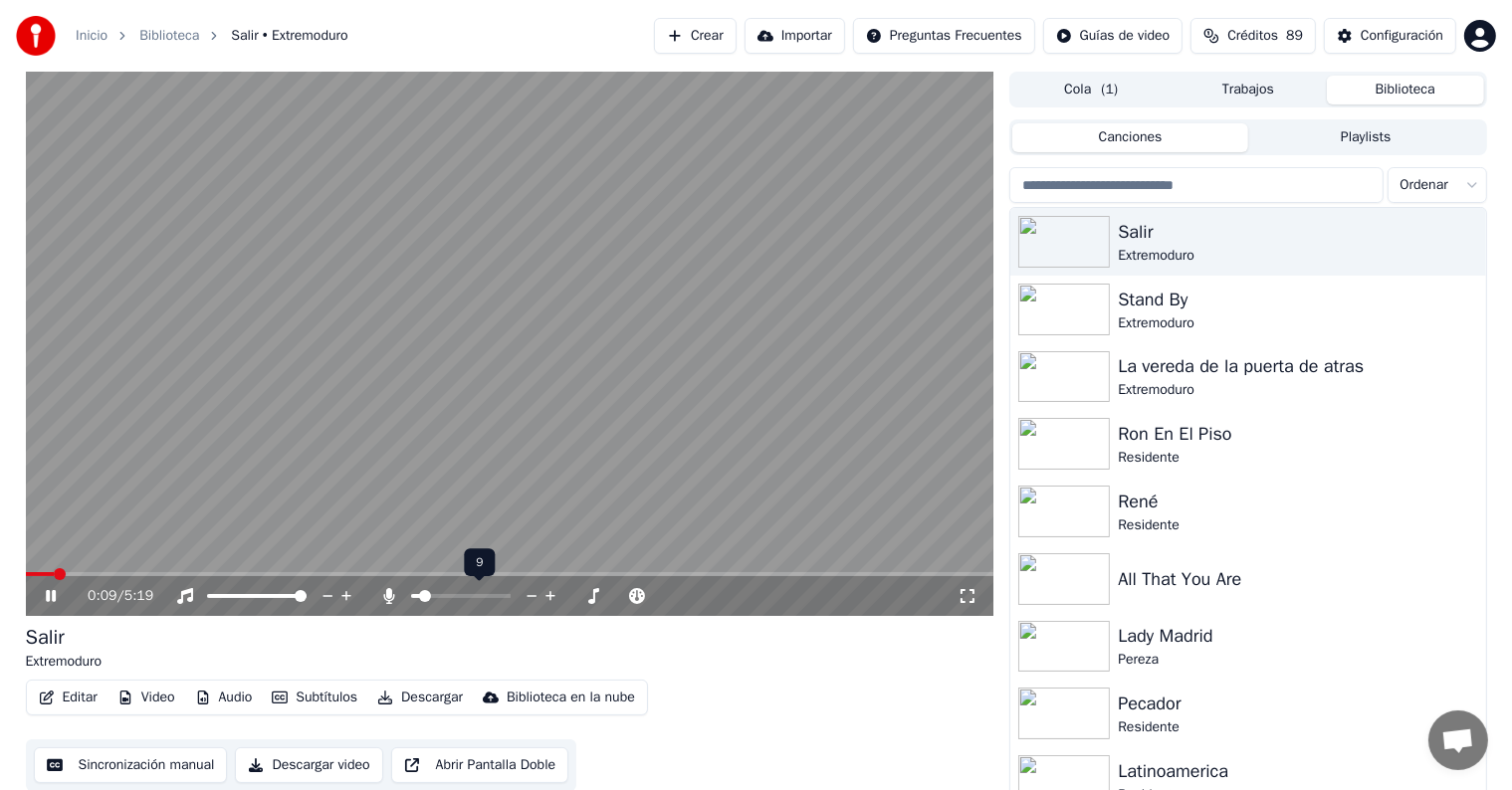 click 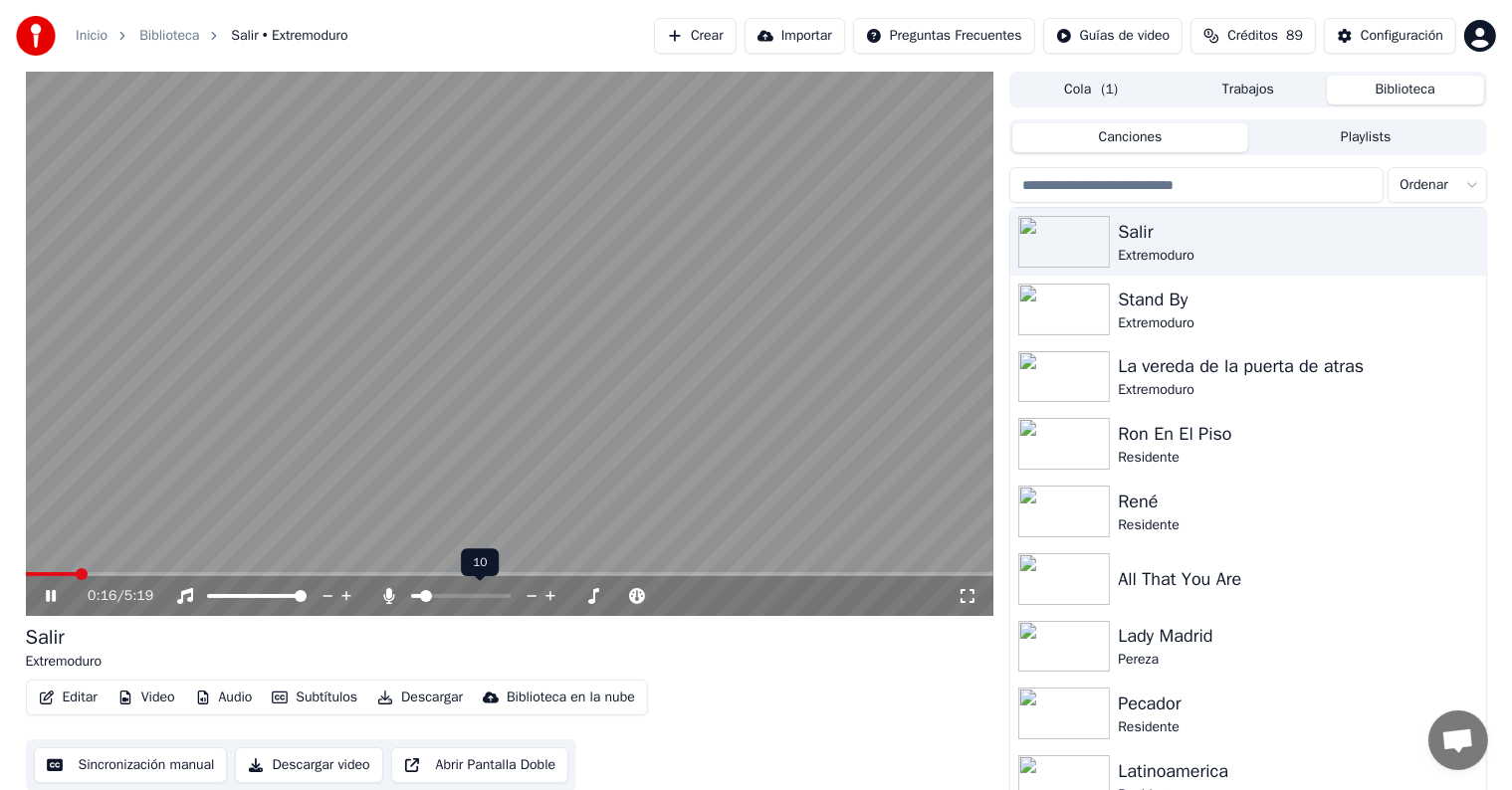 click 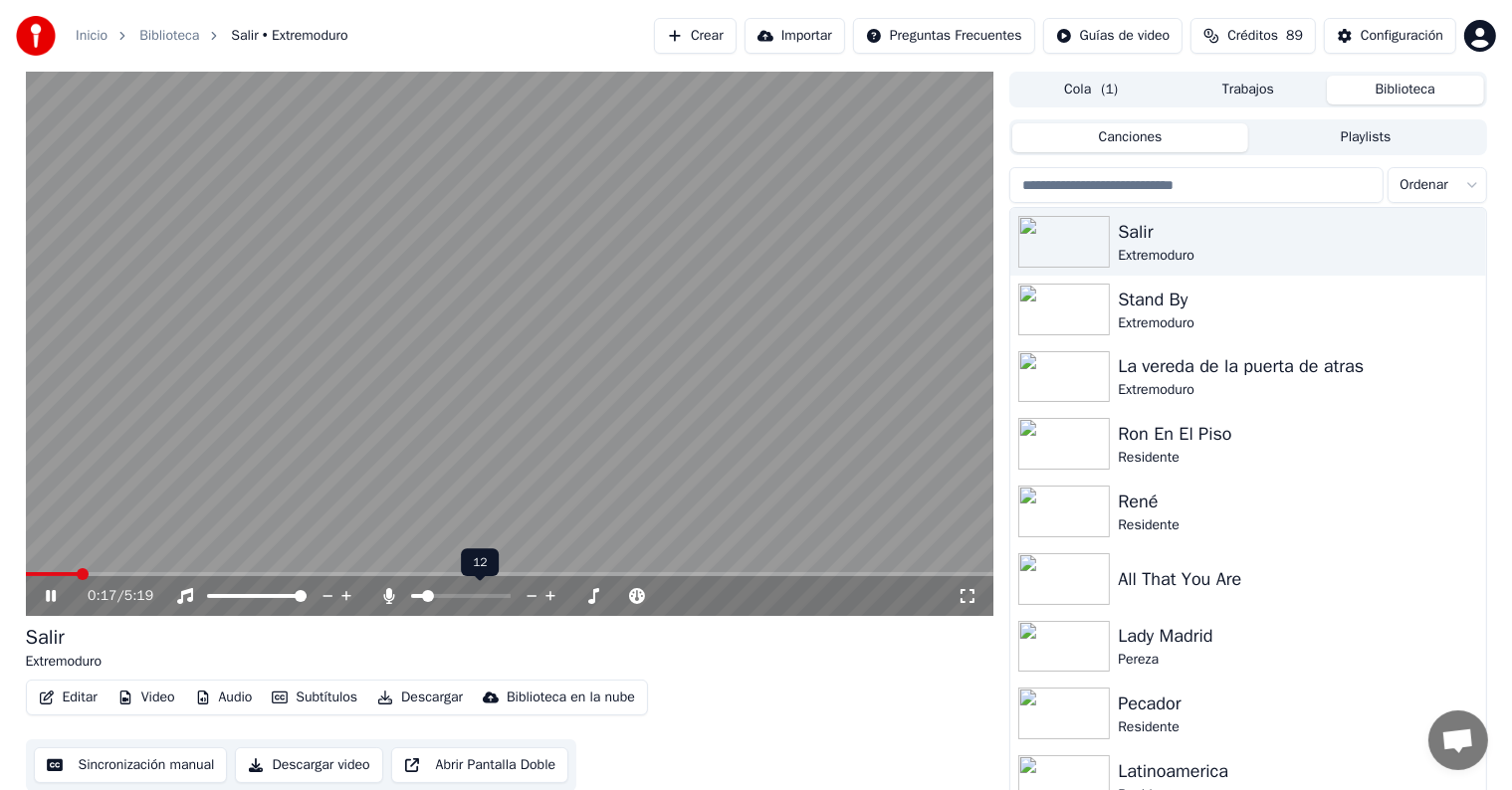 click 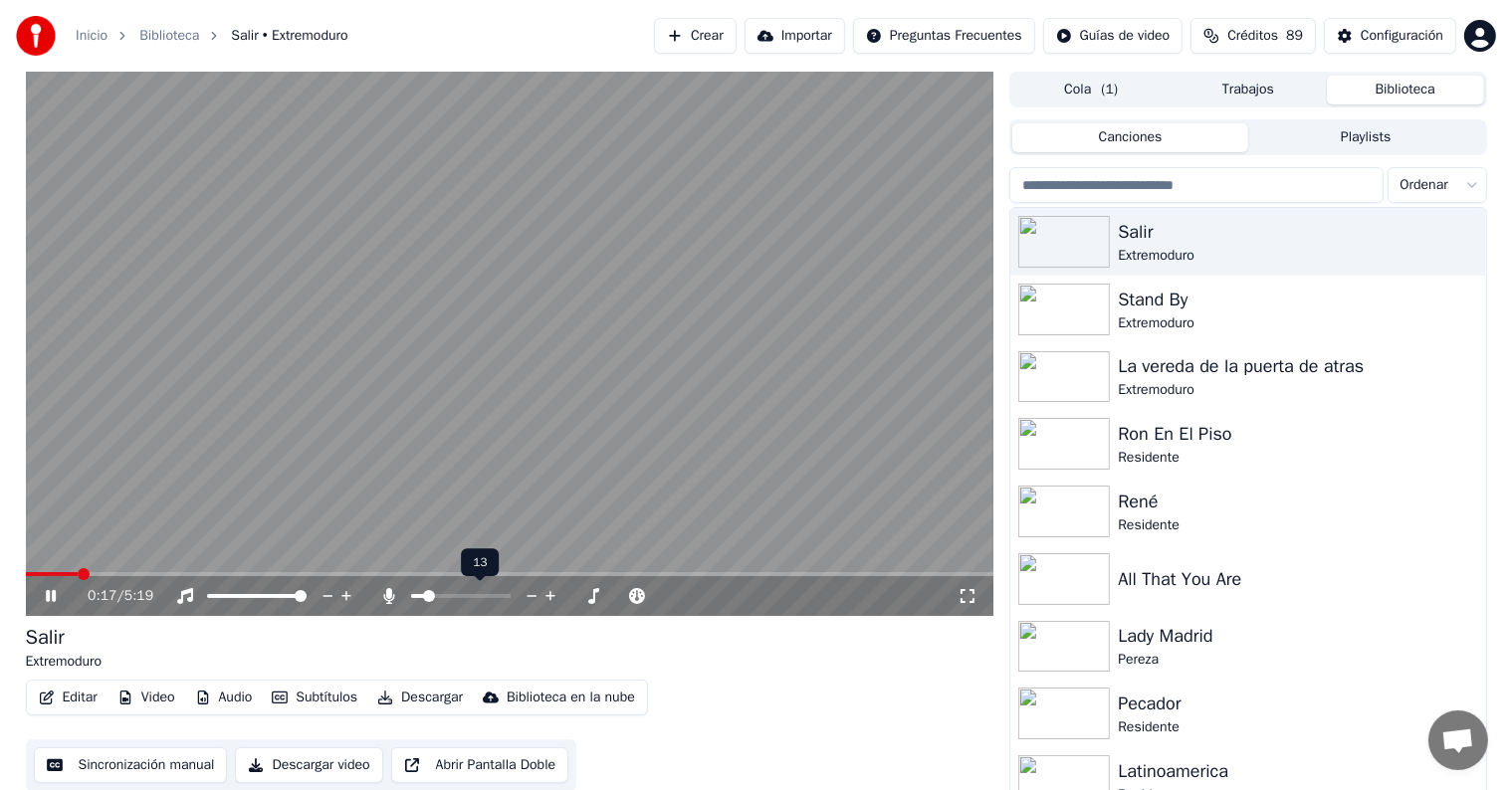 click 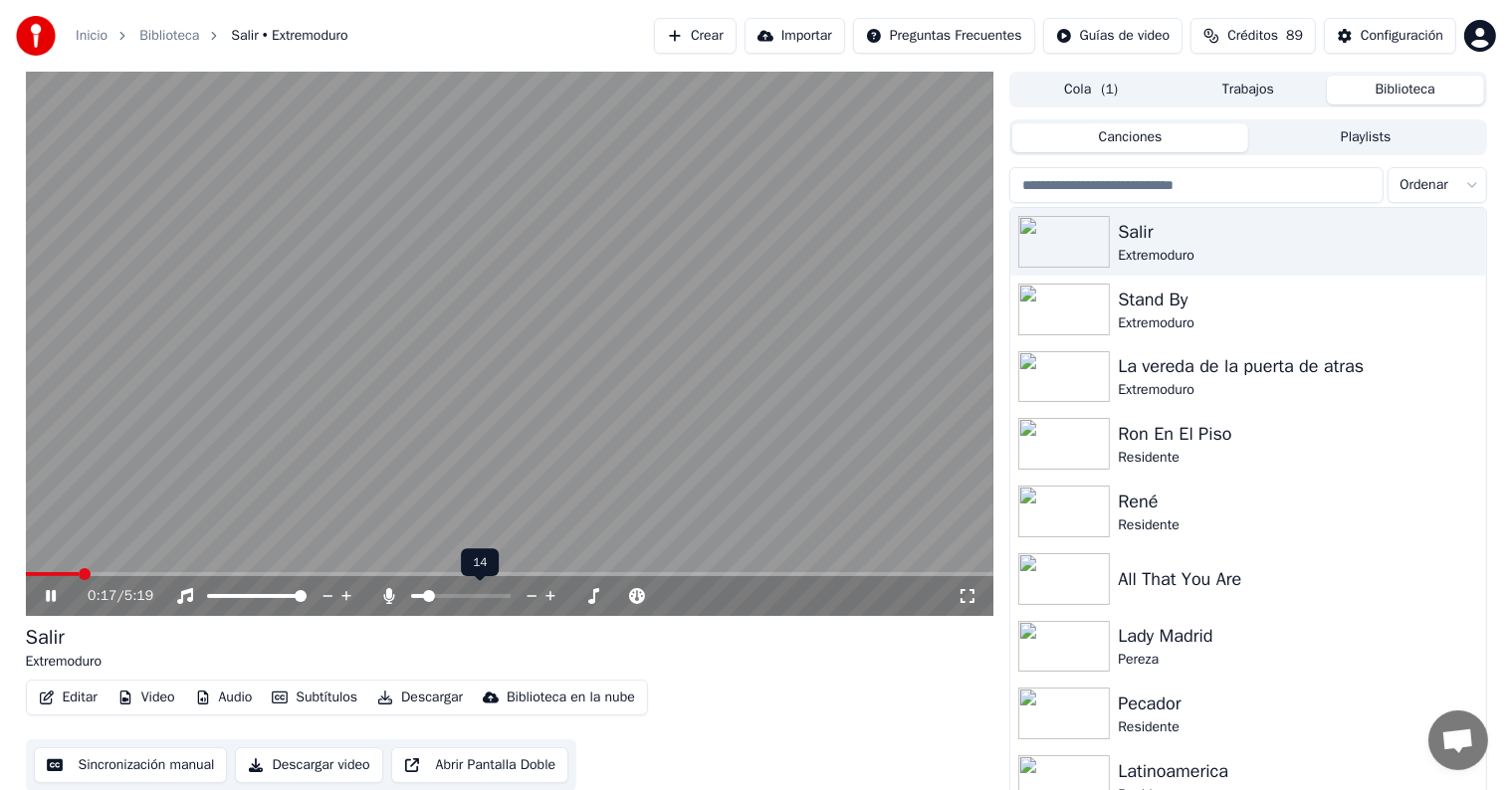 click 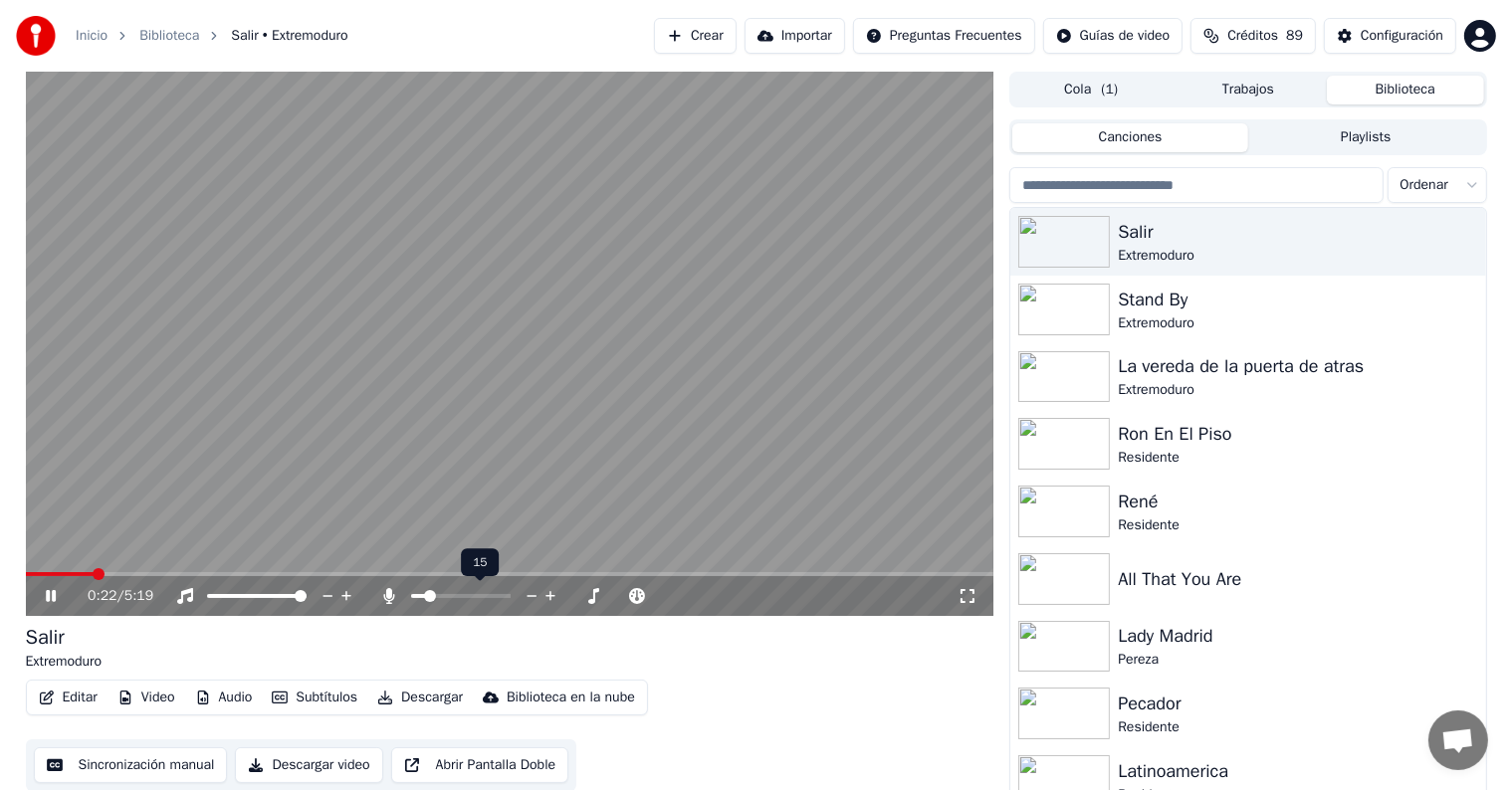 click 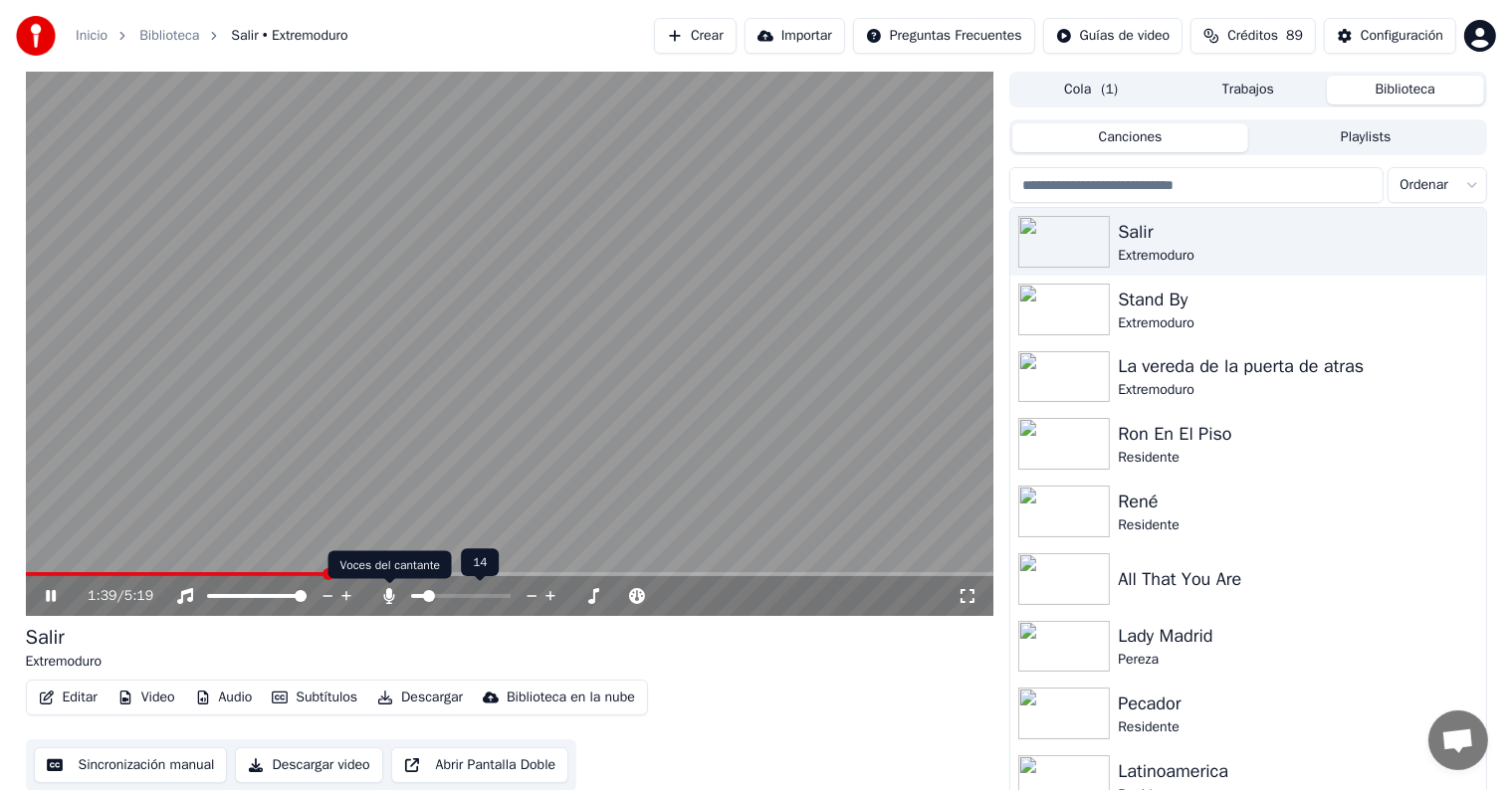 click 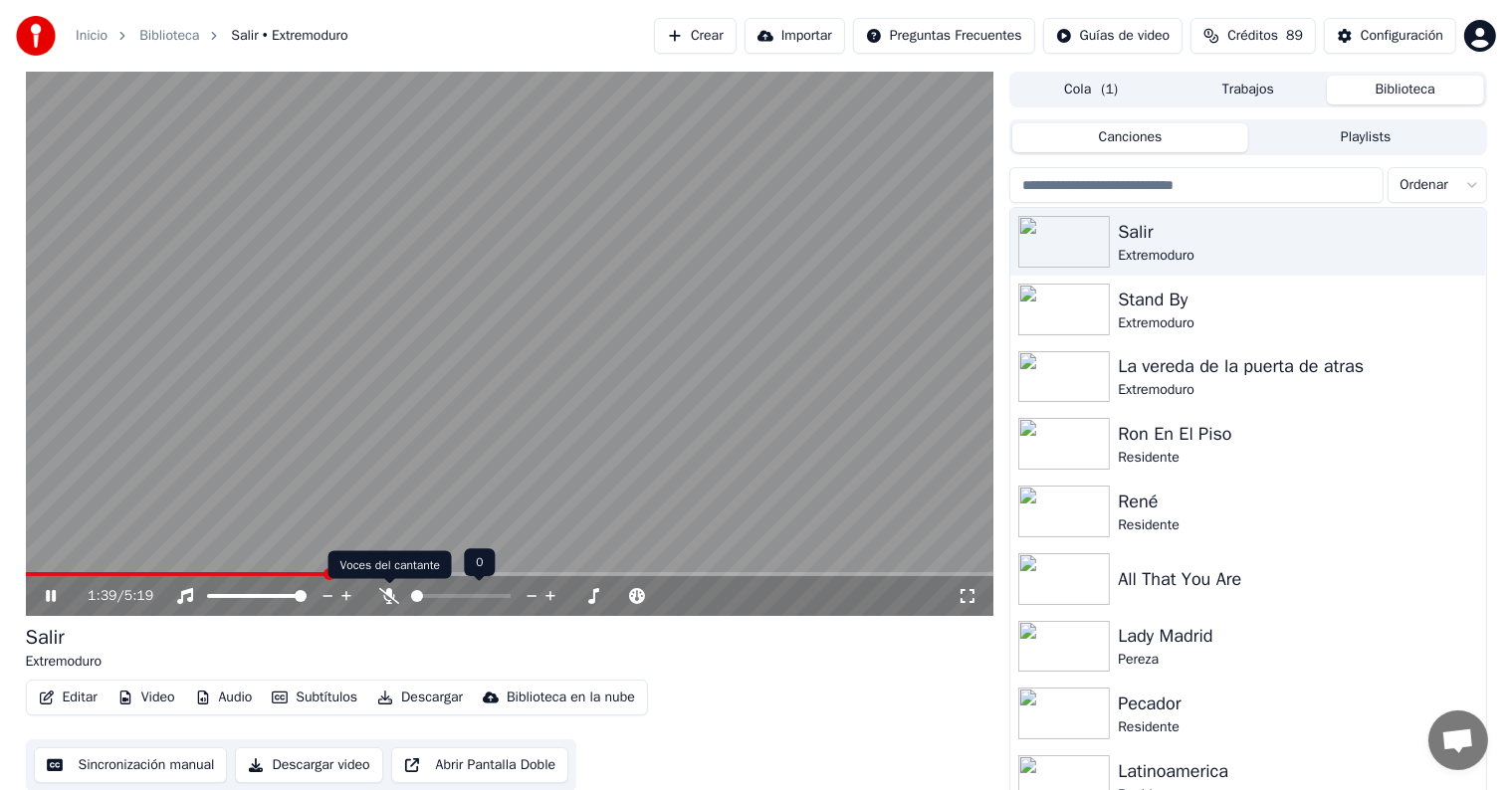 click 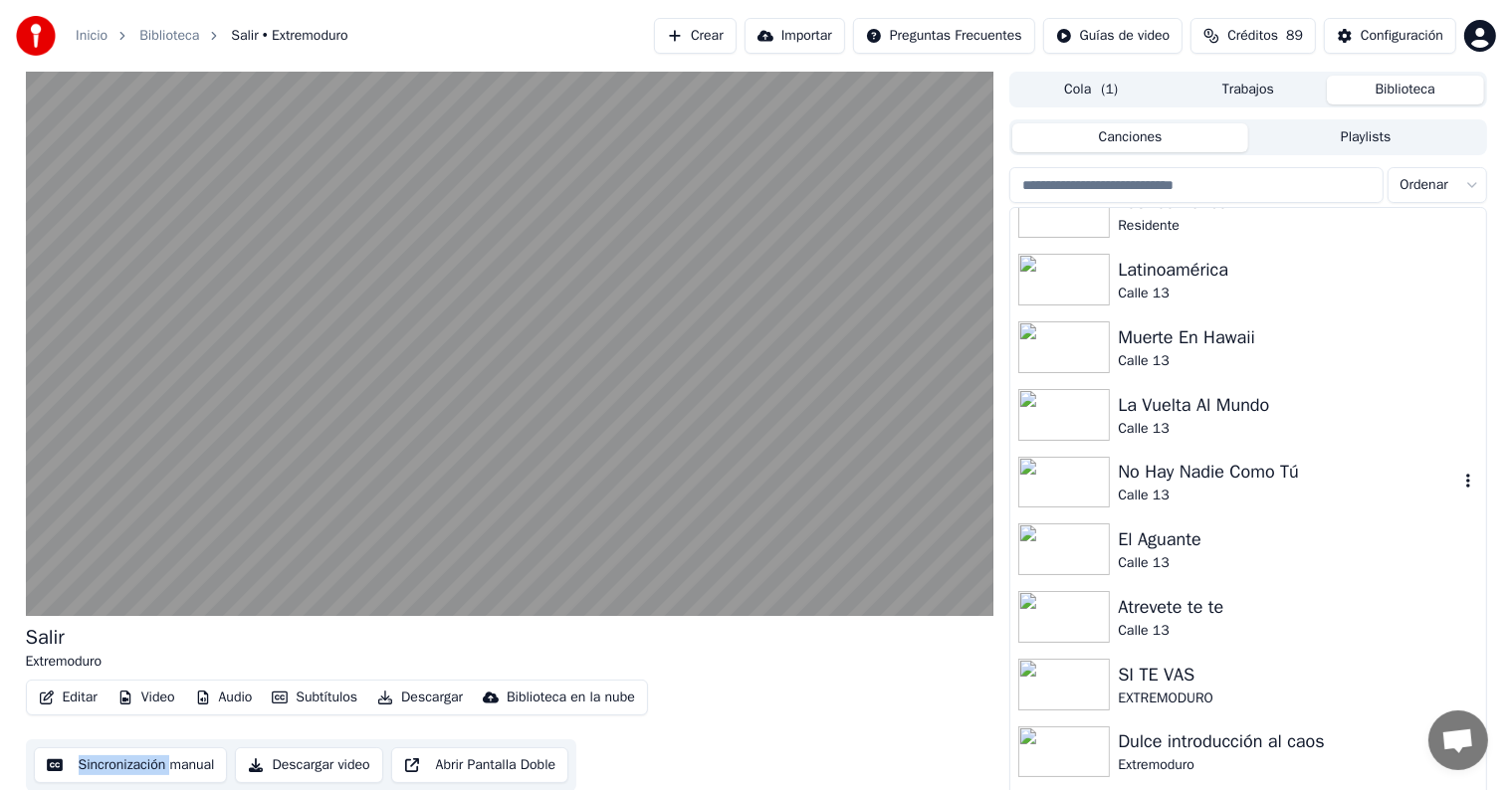 scroll, scrollTop: 597, scrollLeft: 0, axis: vertical 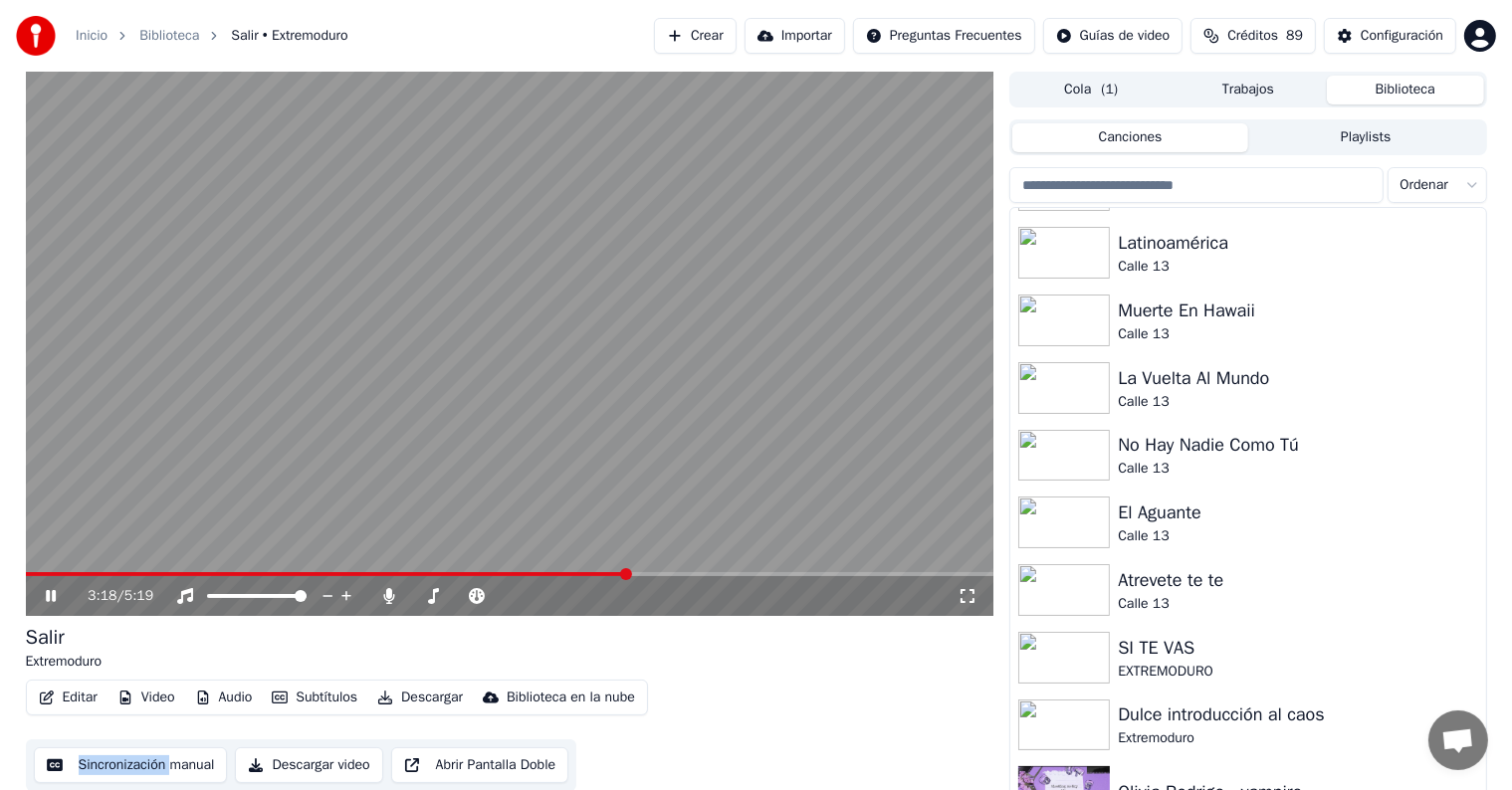 click on "Editar" at bounding box center [68, 697] 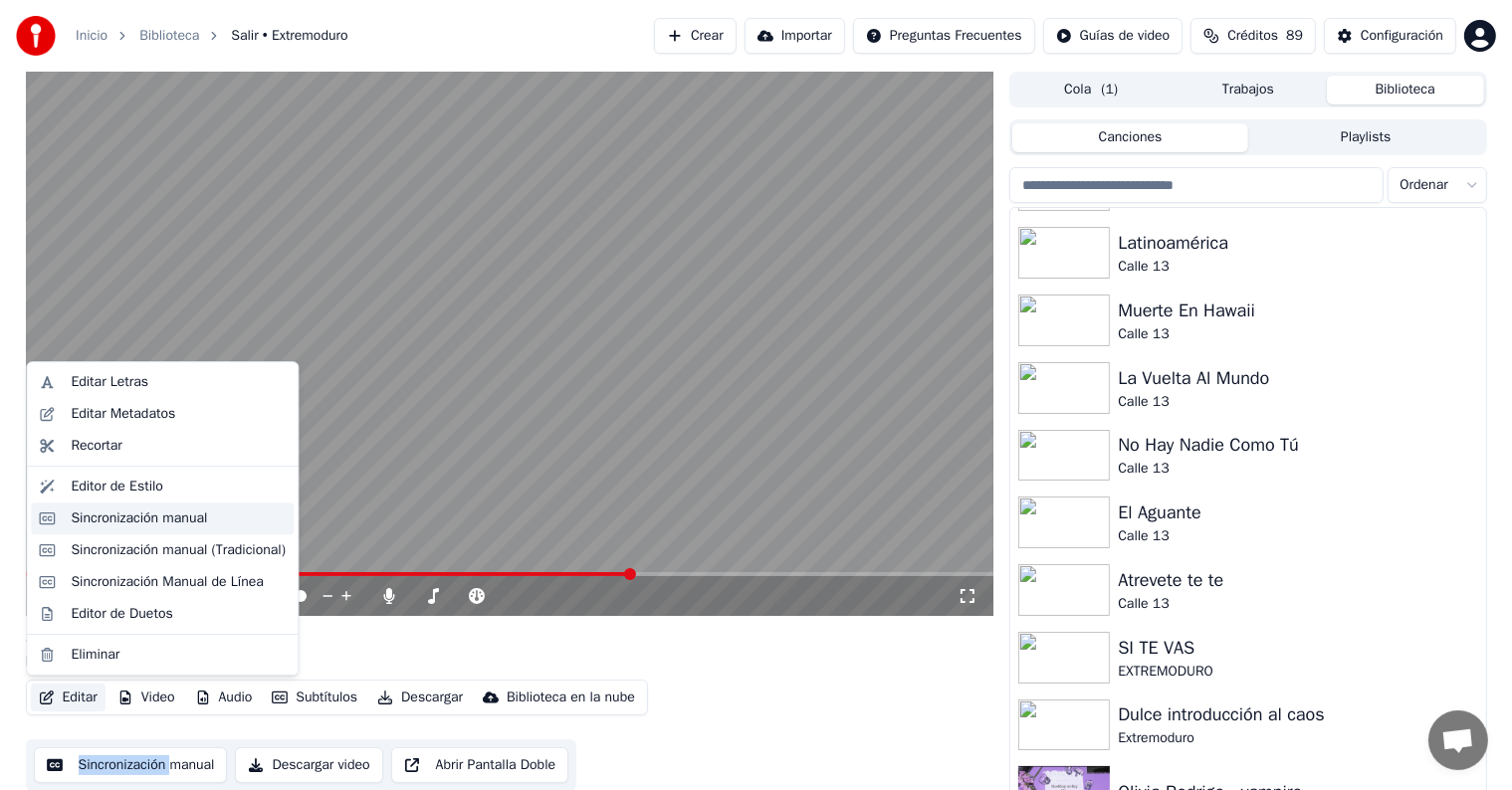 click on "Sincronización manual" at bounding box center (138, 518) 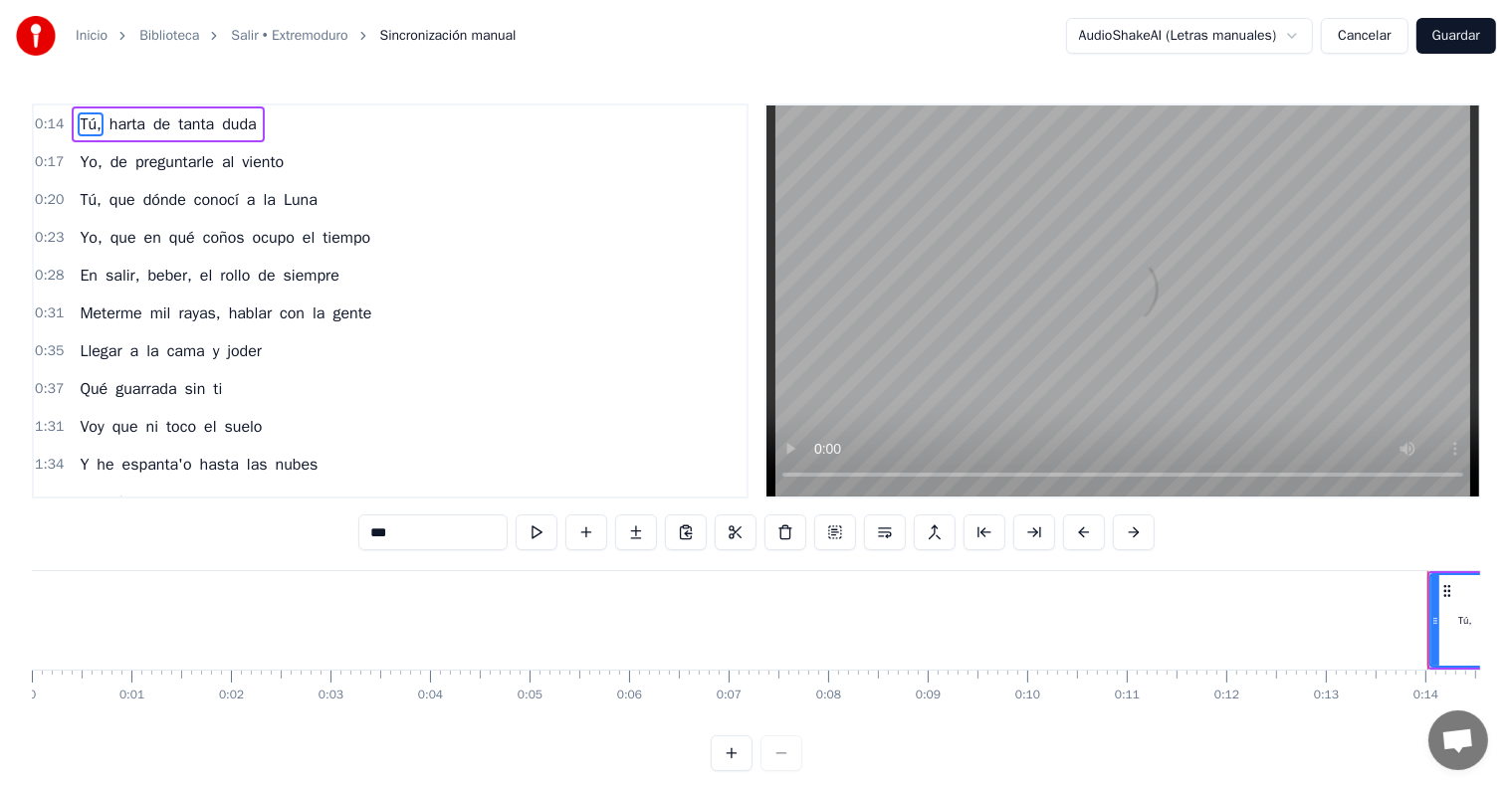 scroll, scrollTop: 692, scrollLeft: 0, axis: vertical 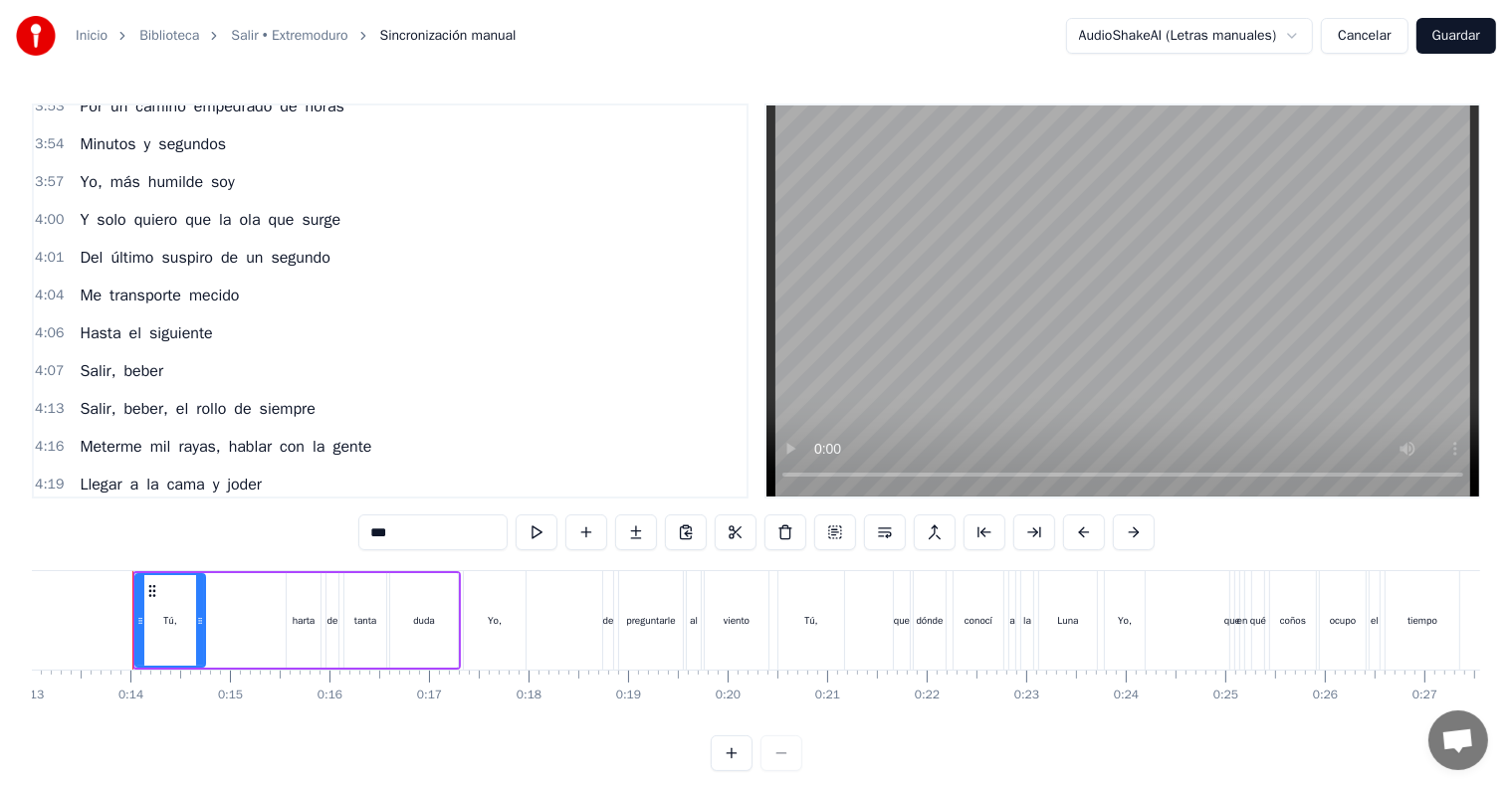 click on "4:06" at bounding box center (49, 333) 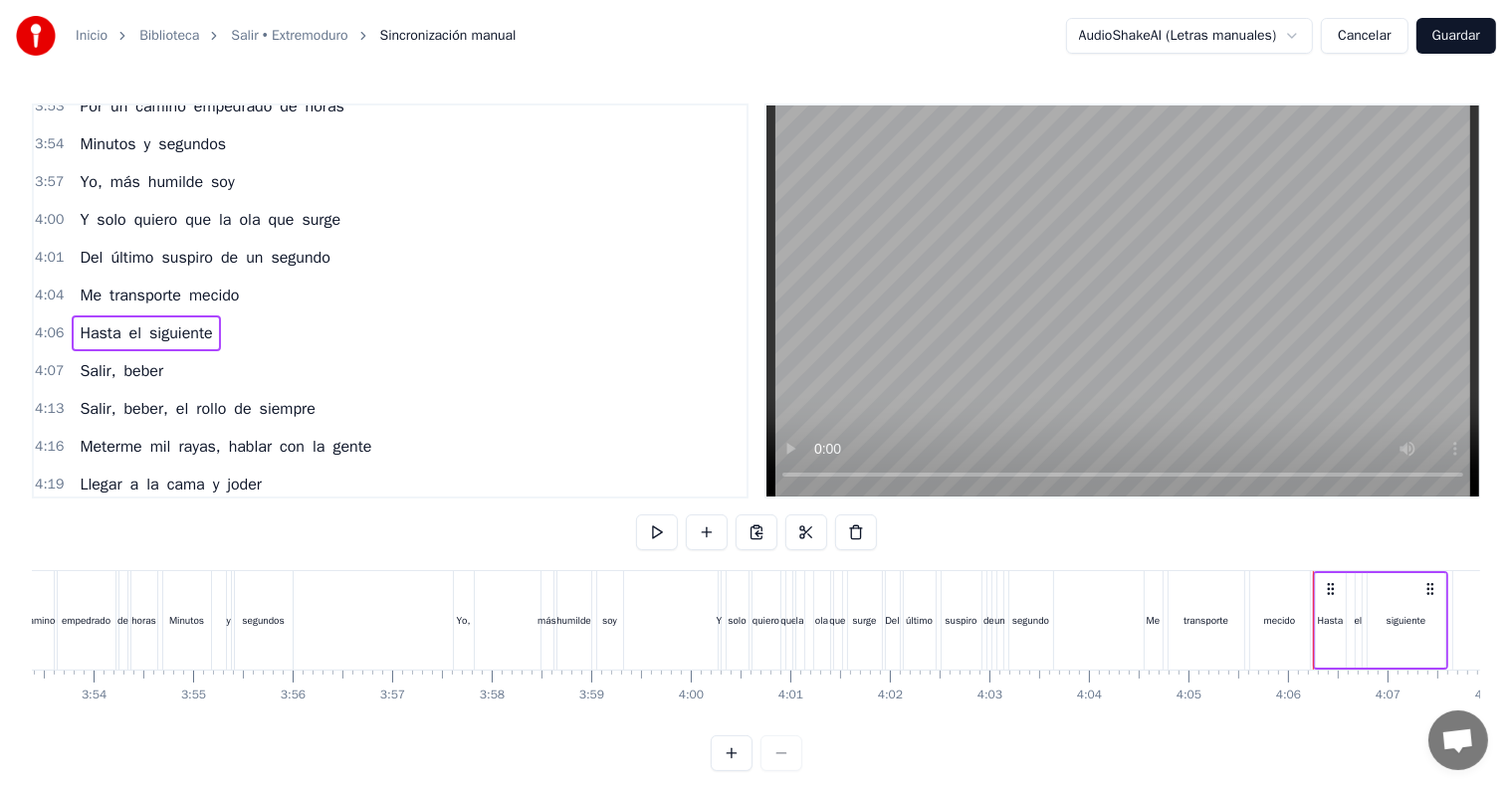 scroll, scrollTop: 0, scrollLeft: 24411, axis: horizontal 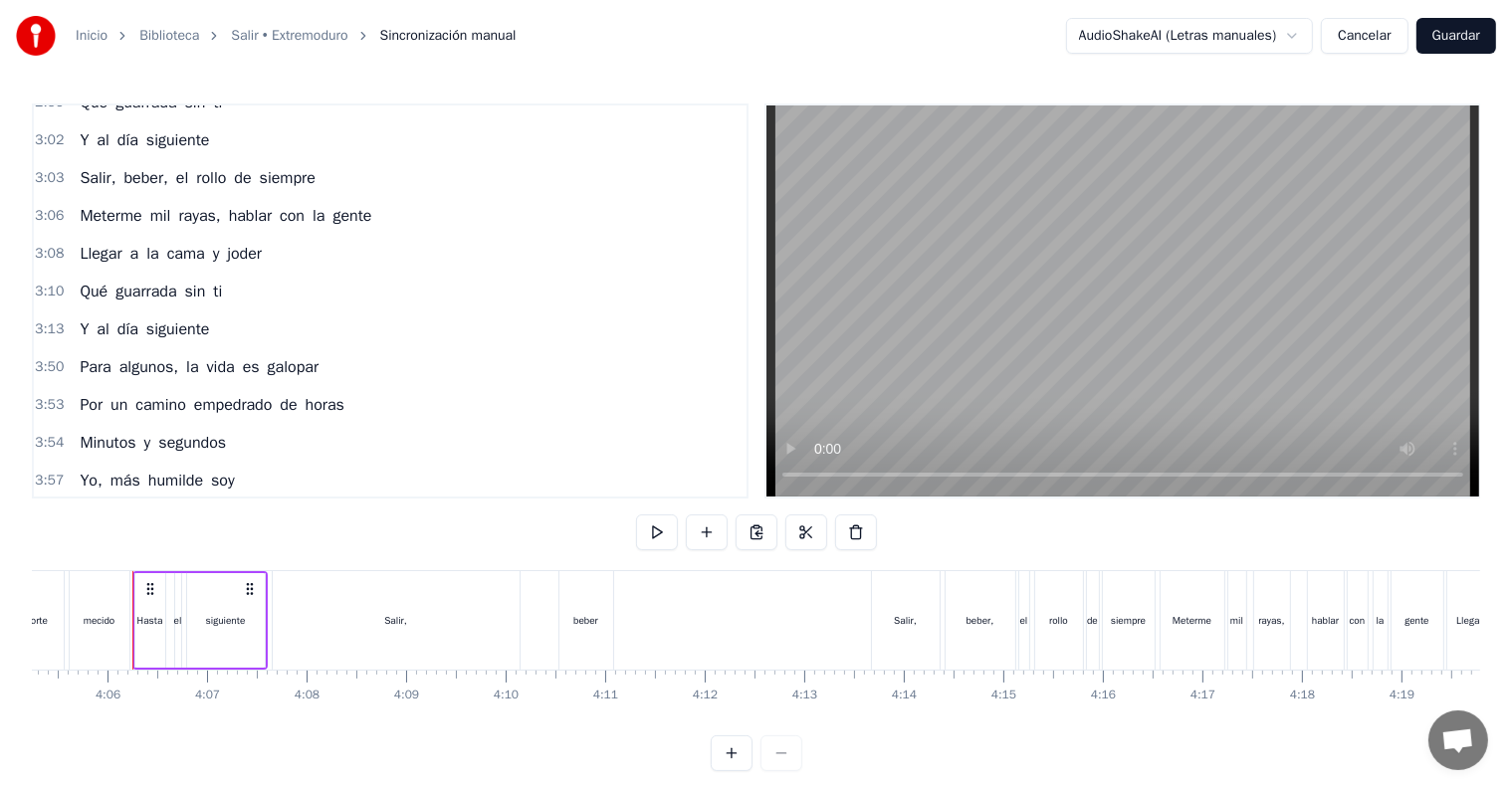click on "3:02" at bounding box center (49, 140) 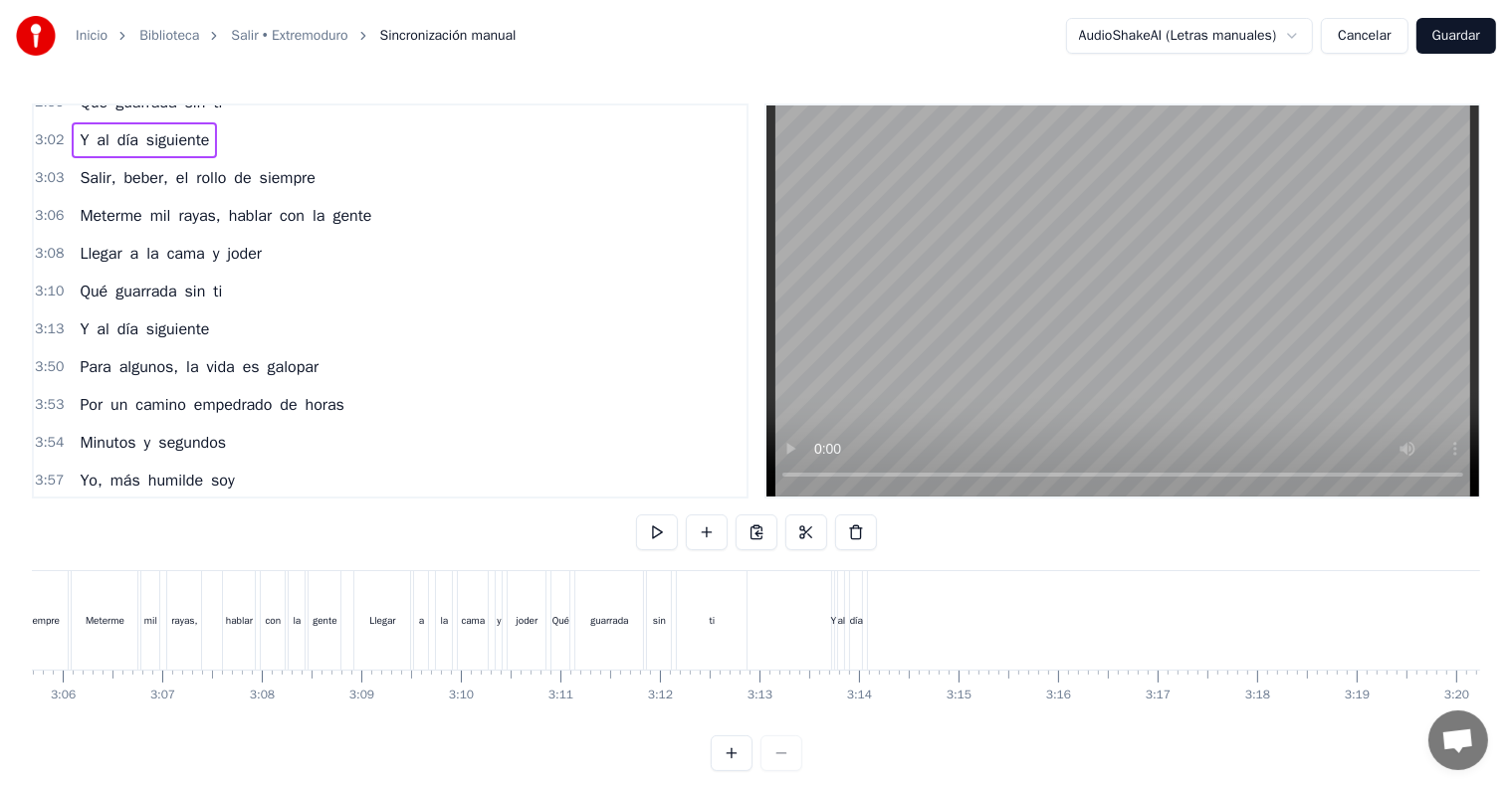 scroll, scrollTop: 0, scrollLeft: 18030, axis: horizontal 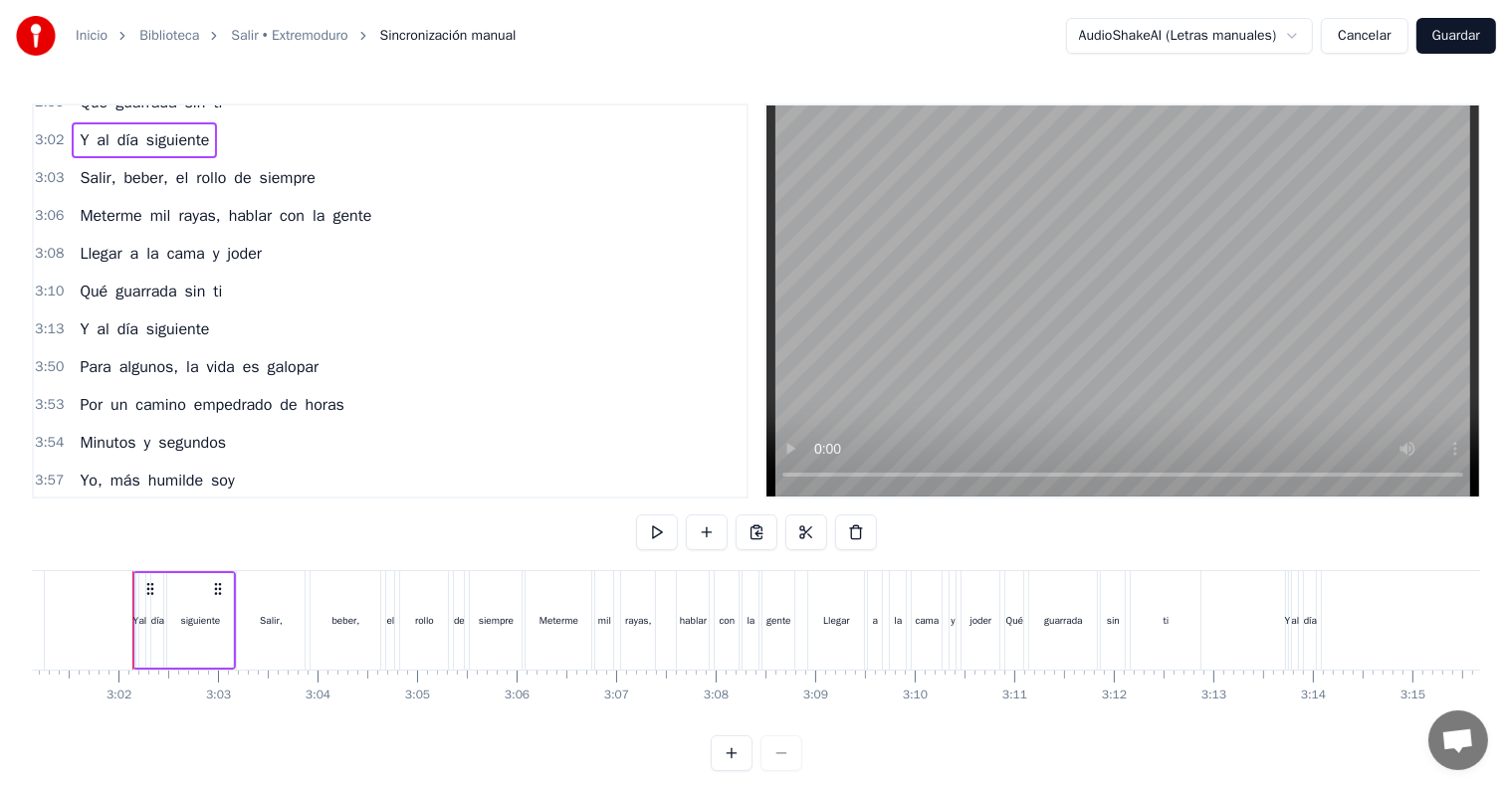 drag, startPoint x: 904, startPoint y: 737, endPoint x: 939, endPoint y: 728, distance: 36.138622 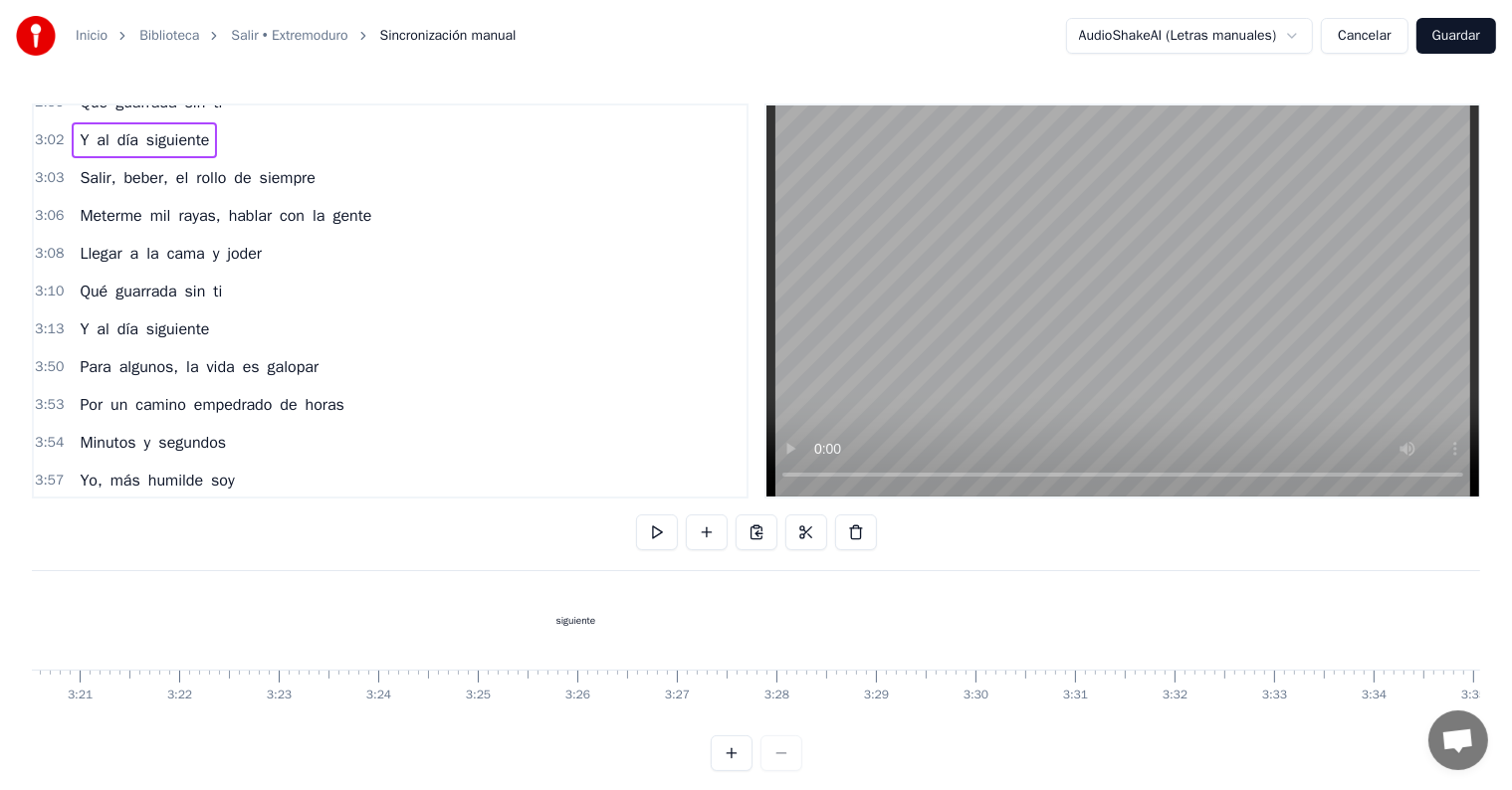 scroll, scrollTop: 0, scrollLeft: 20264, axis: horizontal 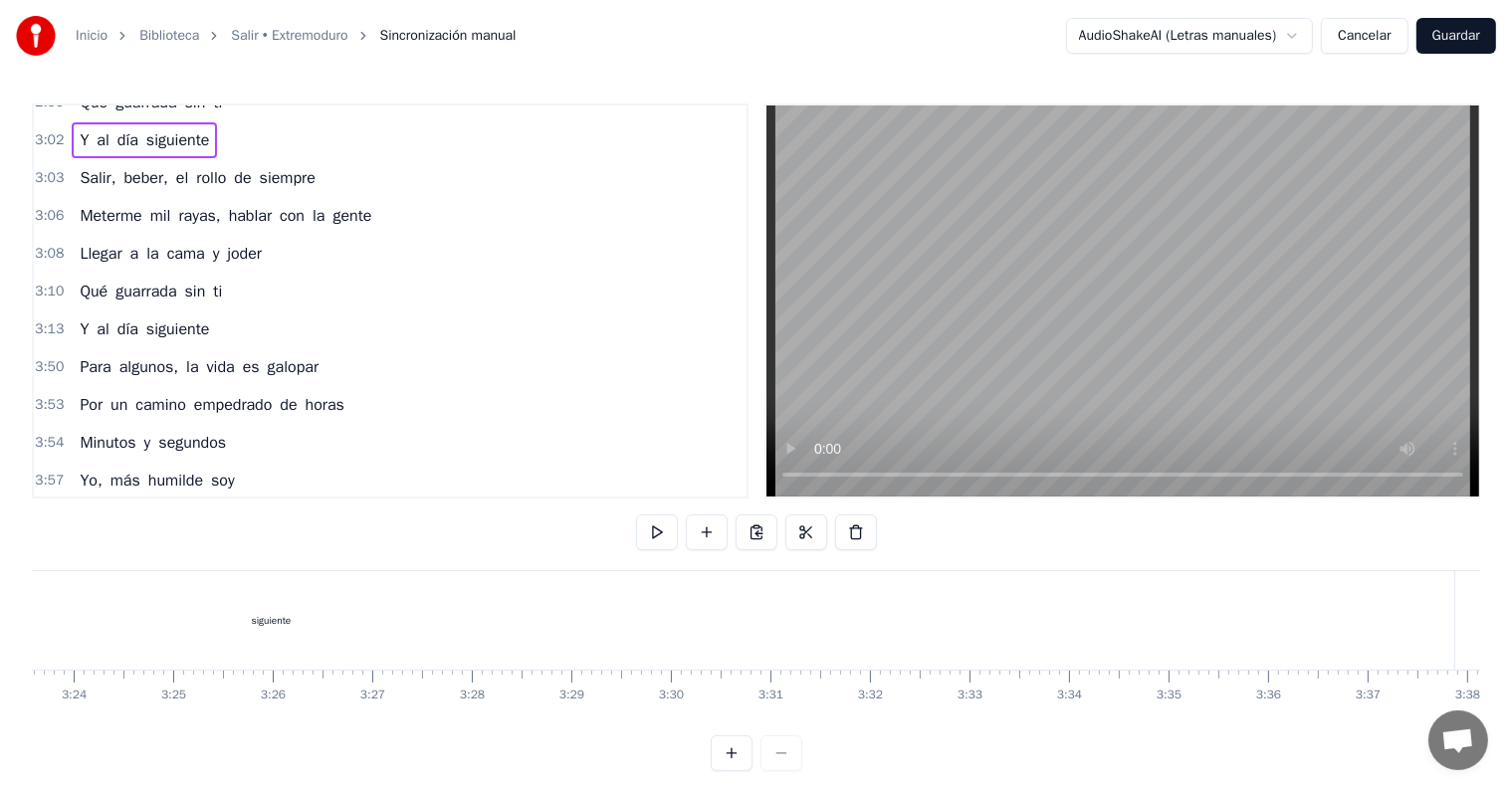 click on "siguiente" at bounding box center [271, 620] 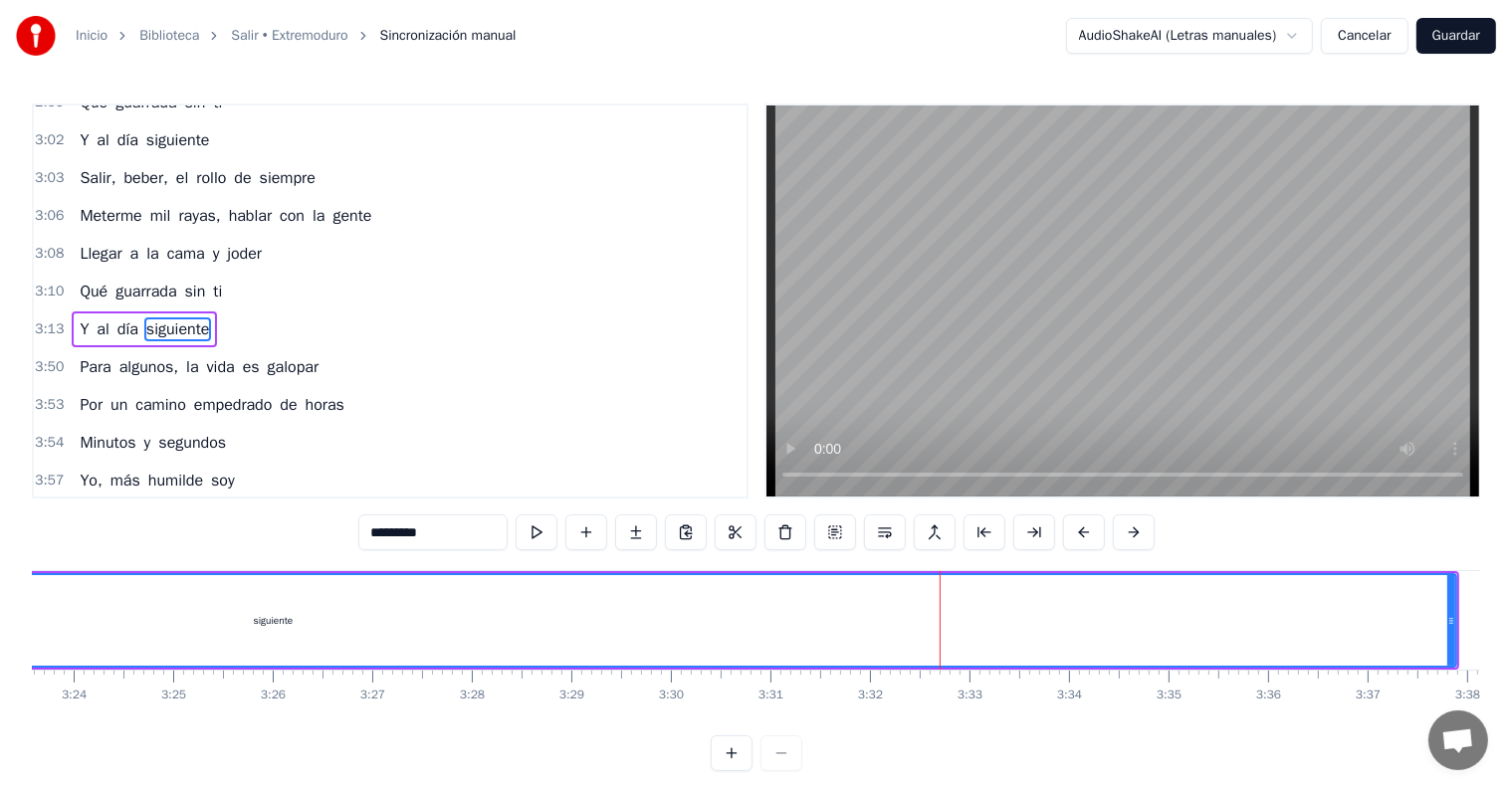 scroll, scrollTop: 1222, scrollLeft: 0, axis: vertical 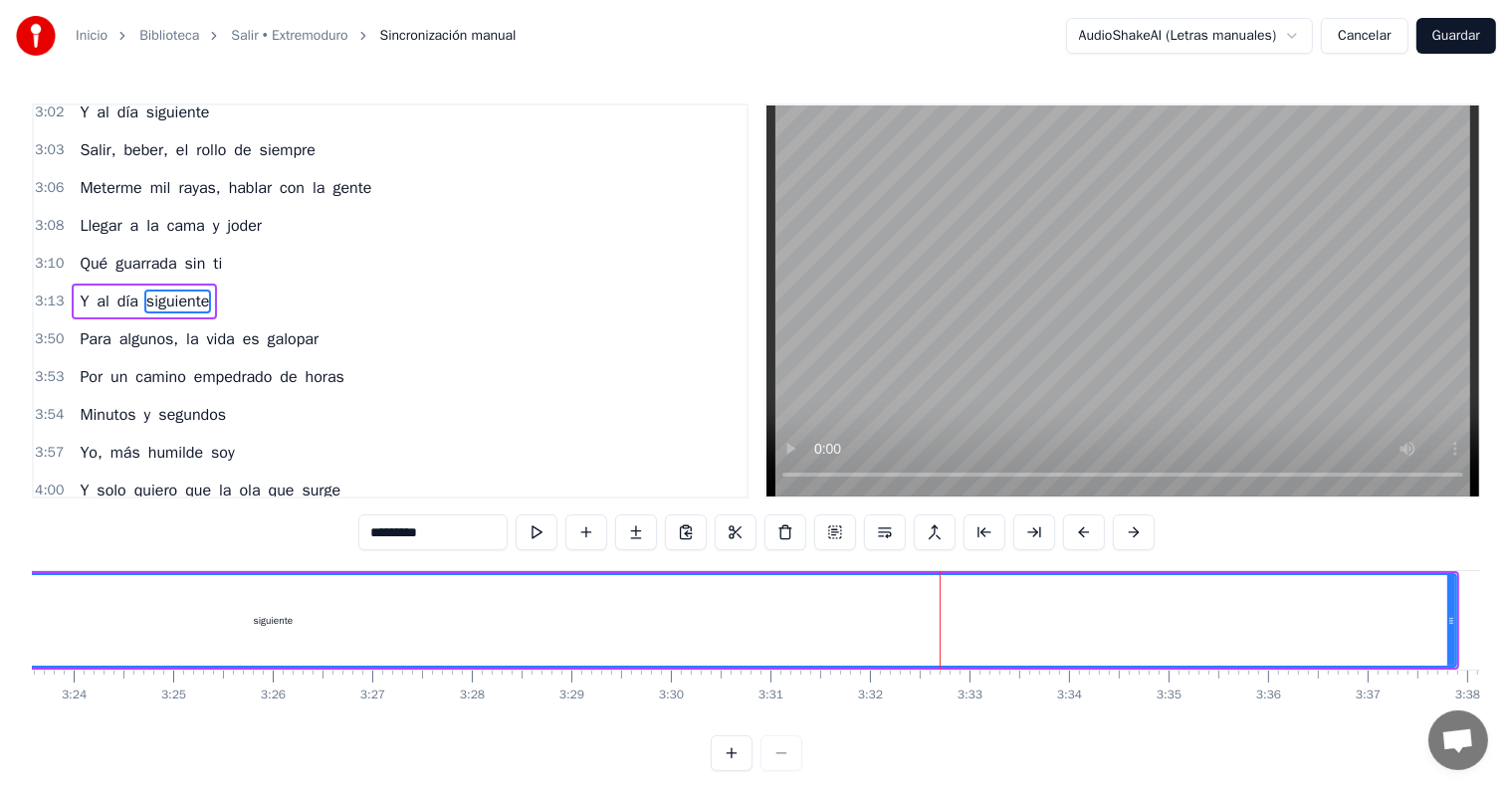 click on "siguiente" at bounding box center [273, 620] 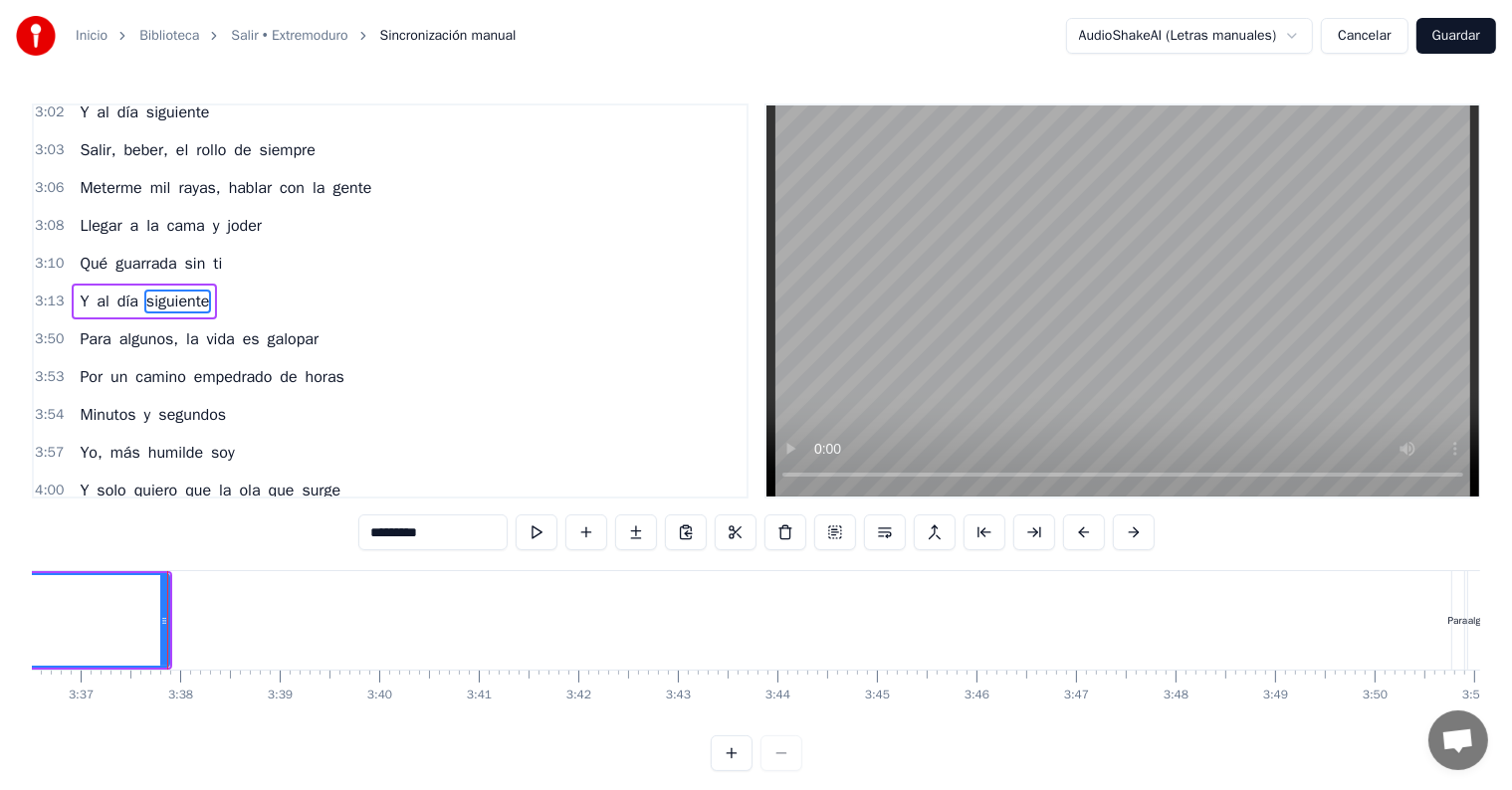 scroll, scrollTop: 0, scrollLeft: 21587, axis: horizontal 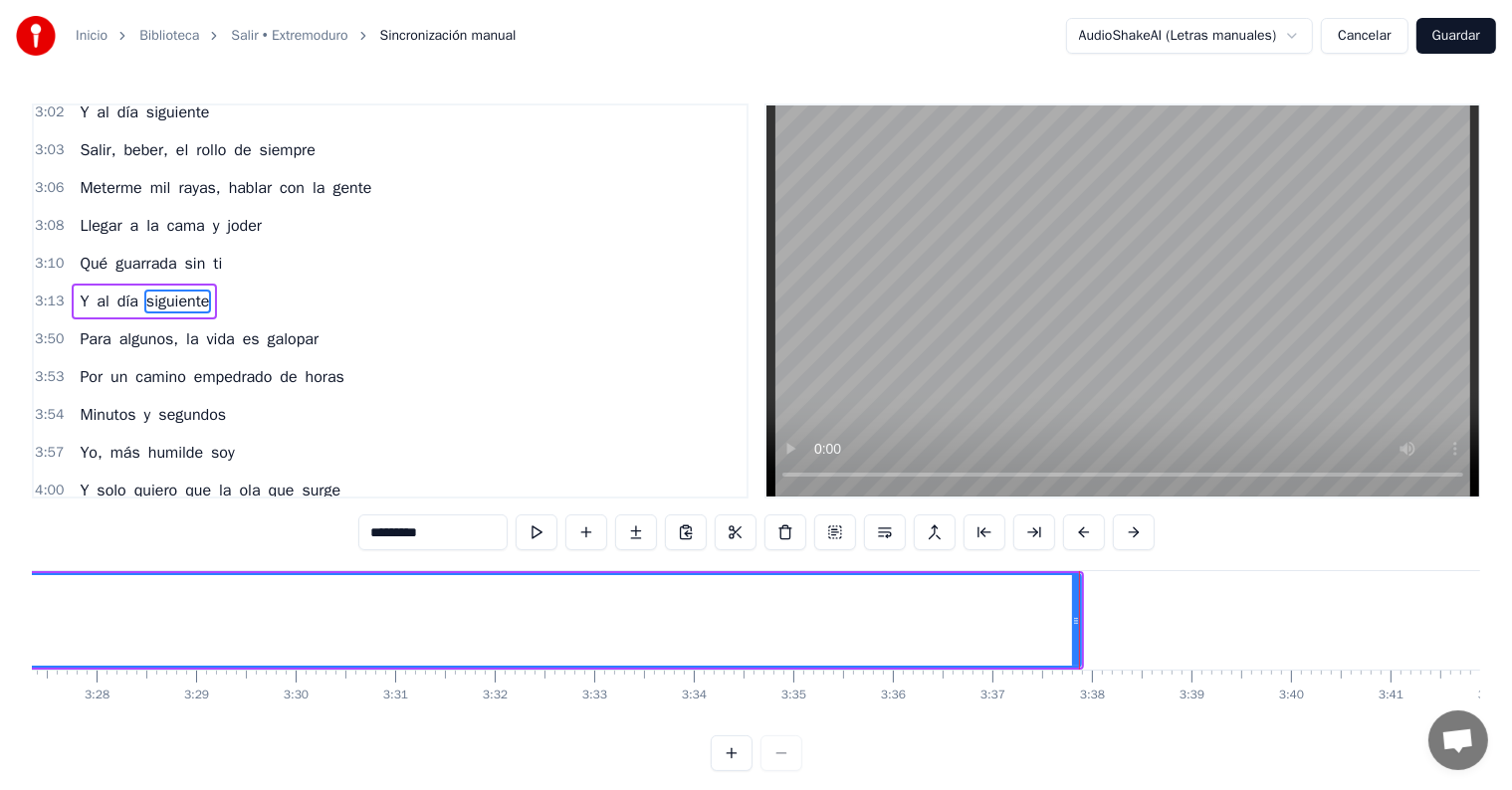 click on "siguiente" at bounding box center (-103, 620) 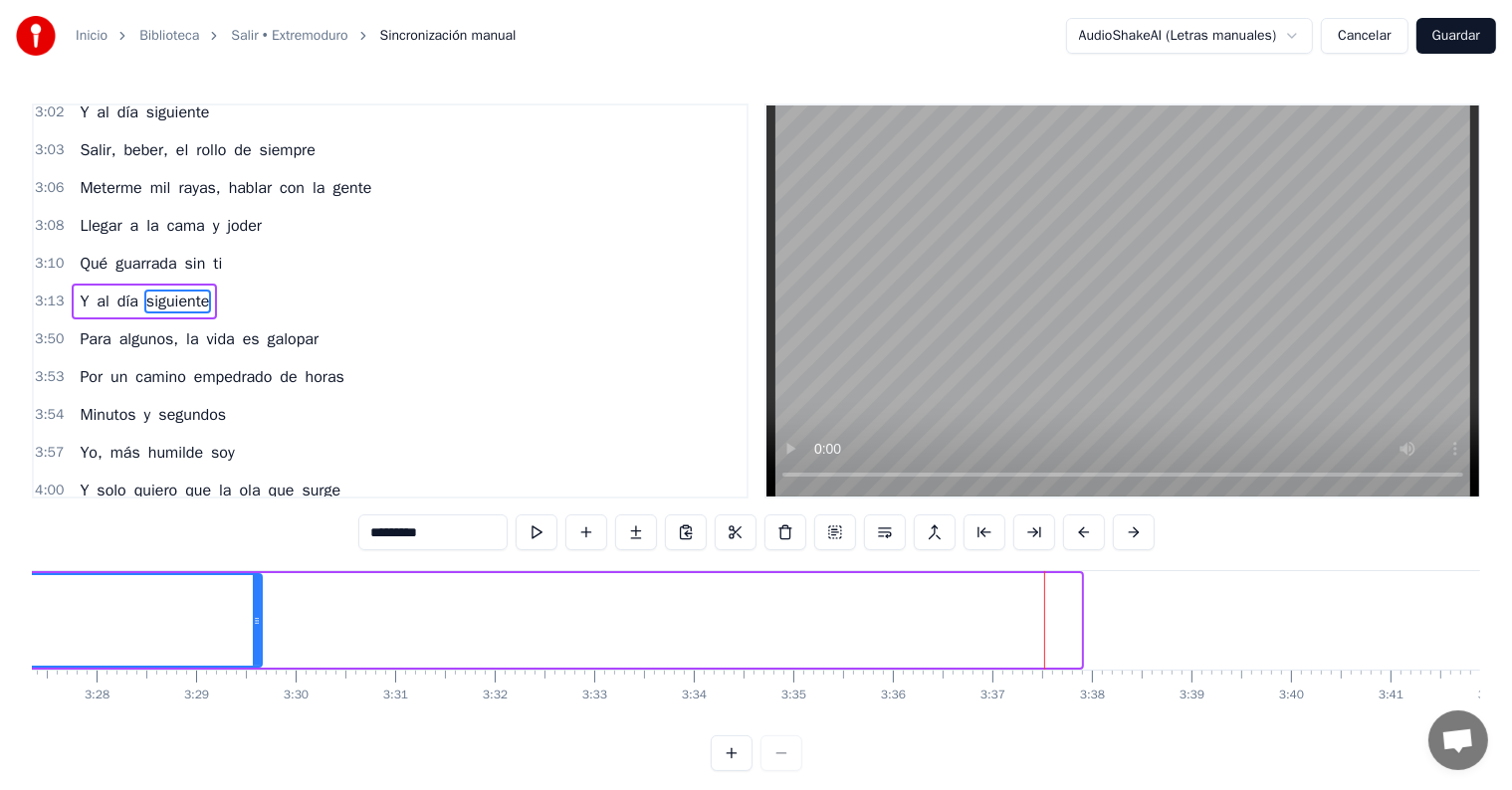 drag, startPoint x: 1075, startPoint y: 621, endPoint x: 180, endPoint y: 631, distance: 895.0559 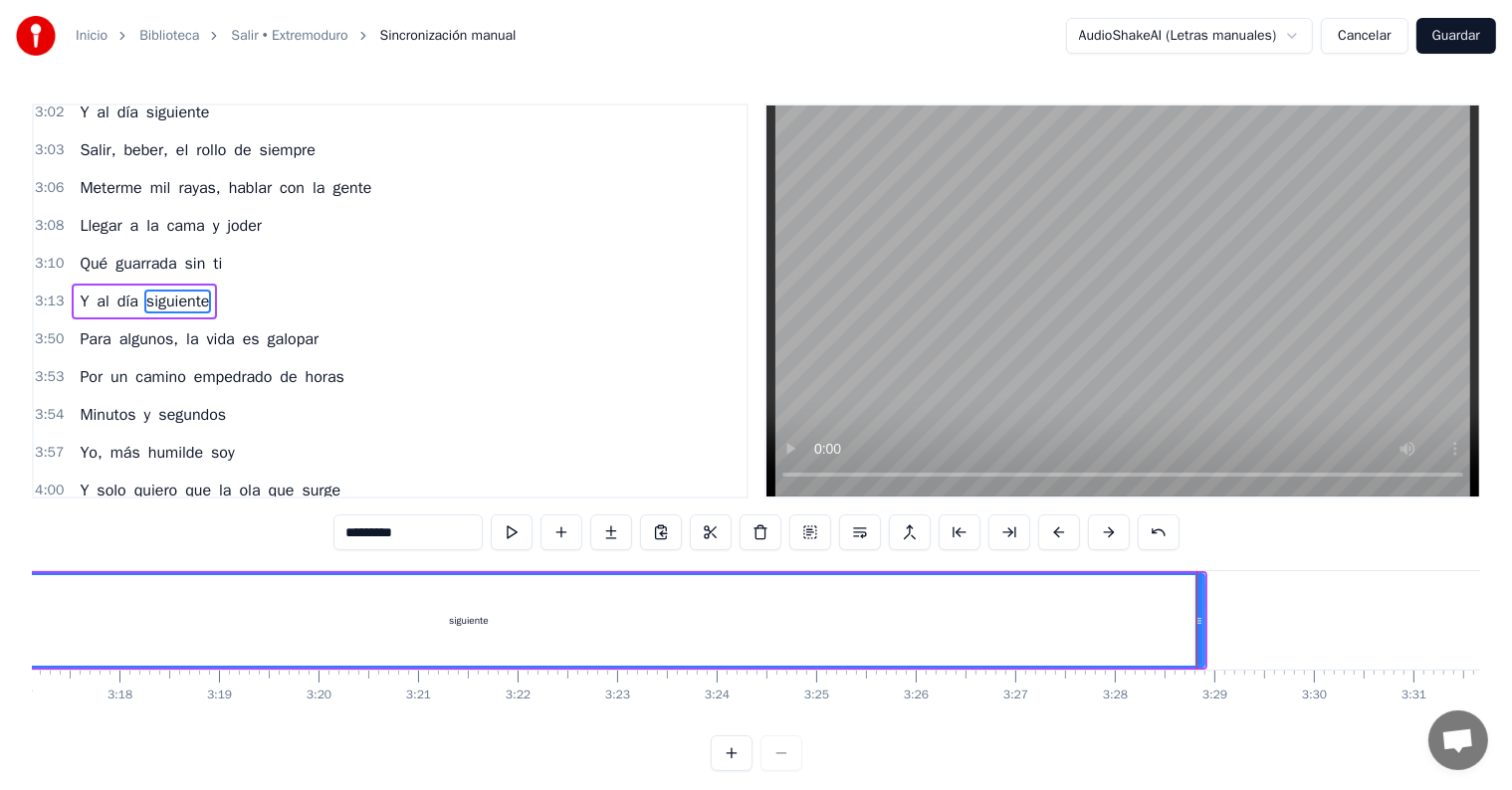 scroll, scrollTop: 0, scrollLeft: 19764, axis: horizontal 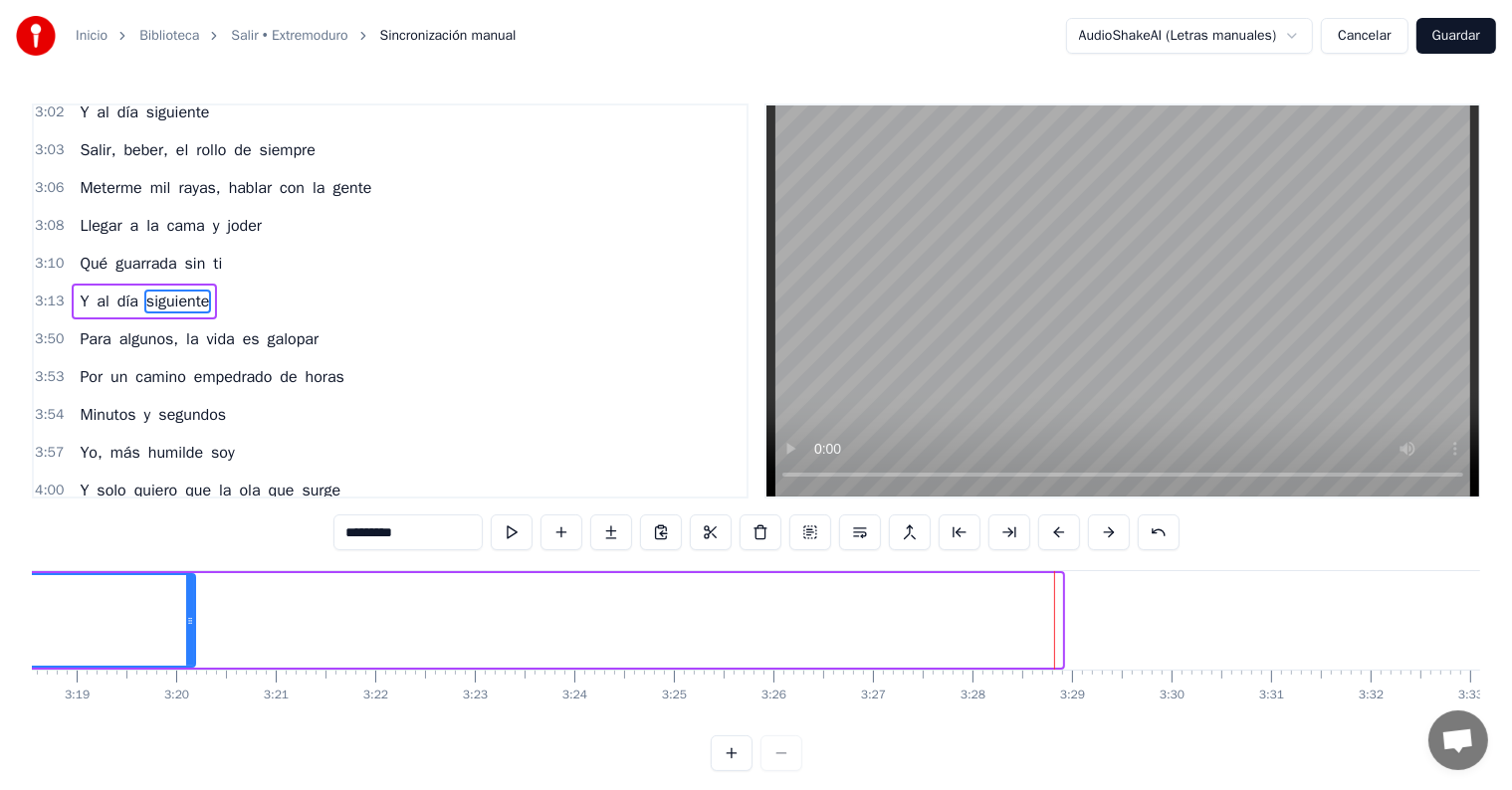 drag, startPoint x: 1058, startPoint y: 621, endPoint x: 251, endPoint y: 624, distance: 807.00558 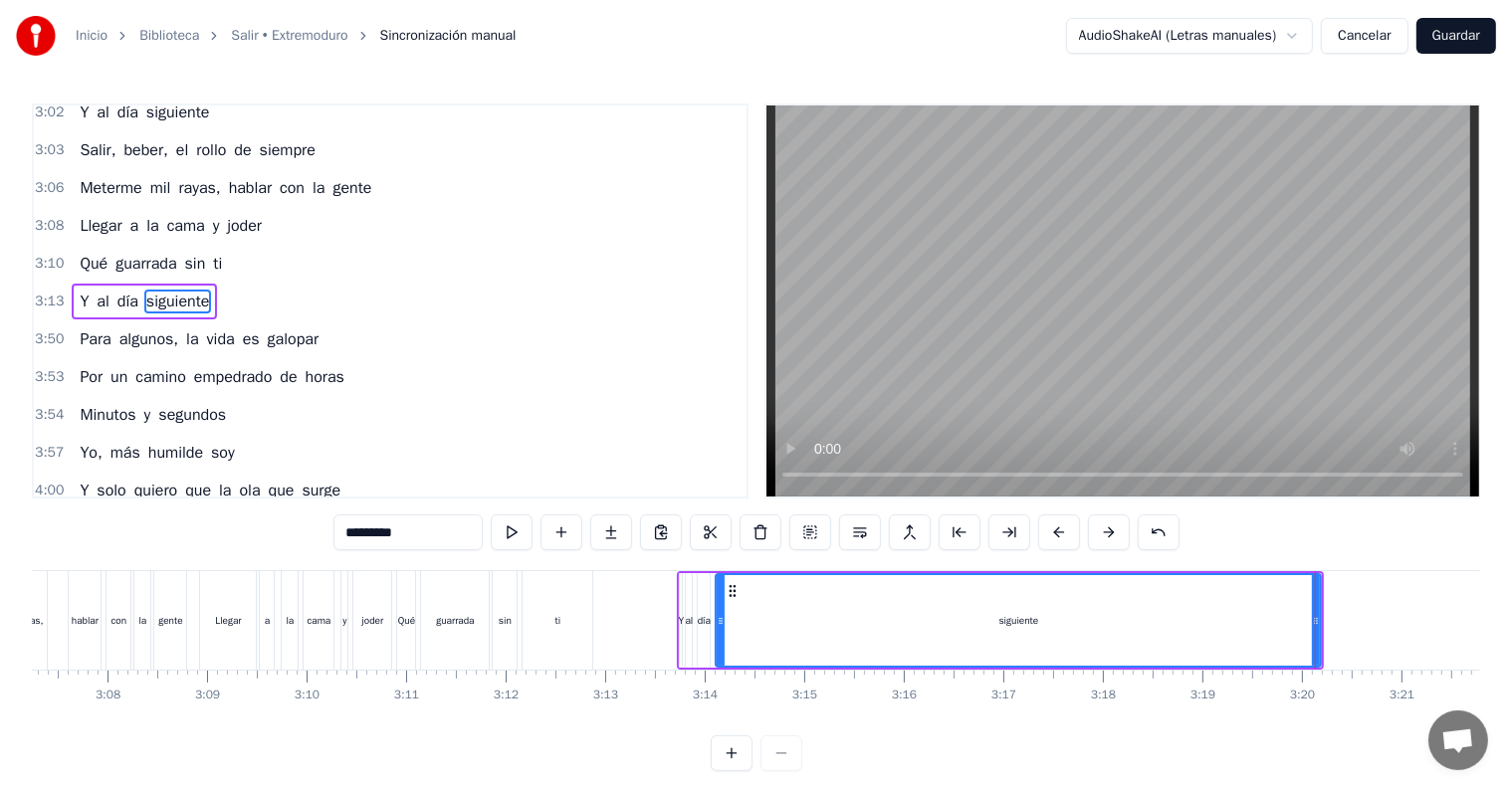 scroll, scrollTop: 0, scrollLeft: 18674, axis: horizontal 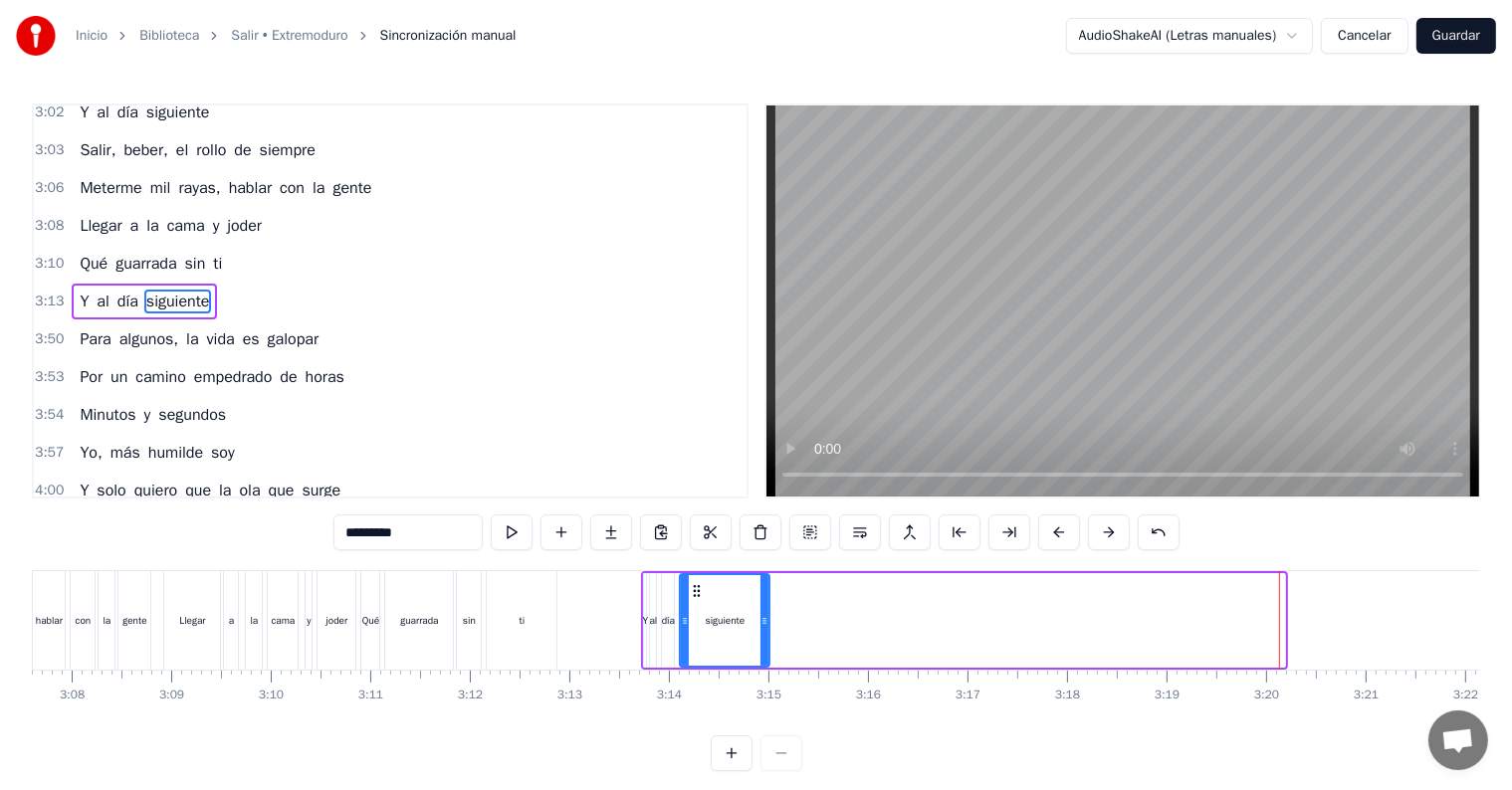 drag, startPoint x: 1284, startPoint y: 621, endPoint x: 768, endPoint y: 639, distance: 516.3139 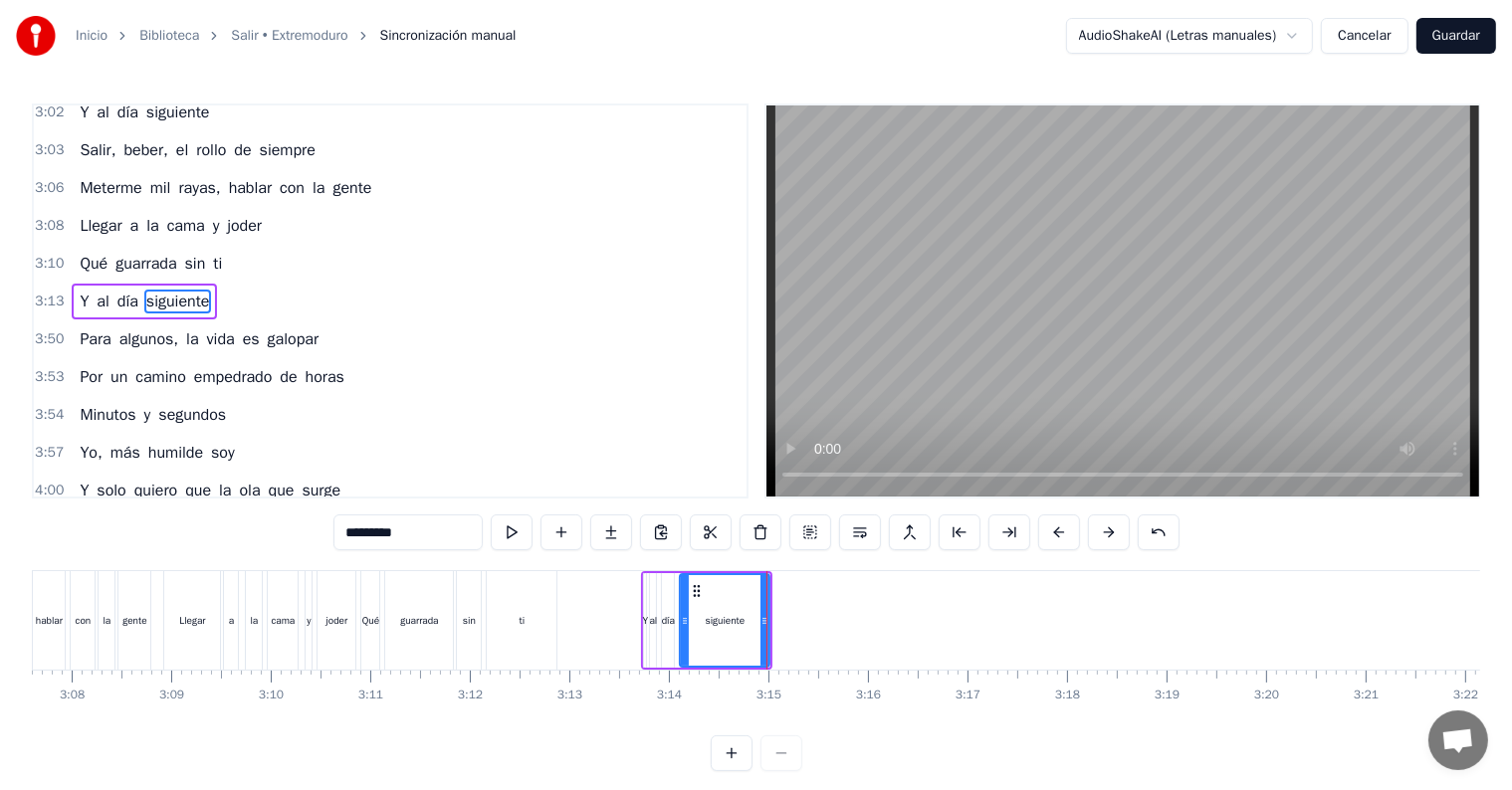 click on "3:13" at bounding box center [49, 301] 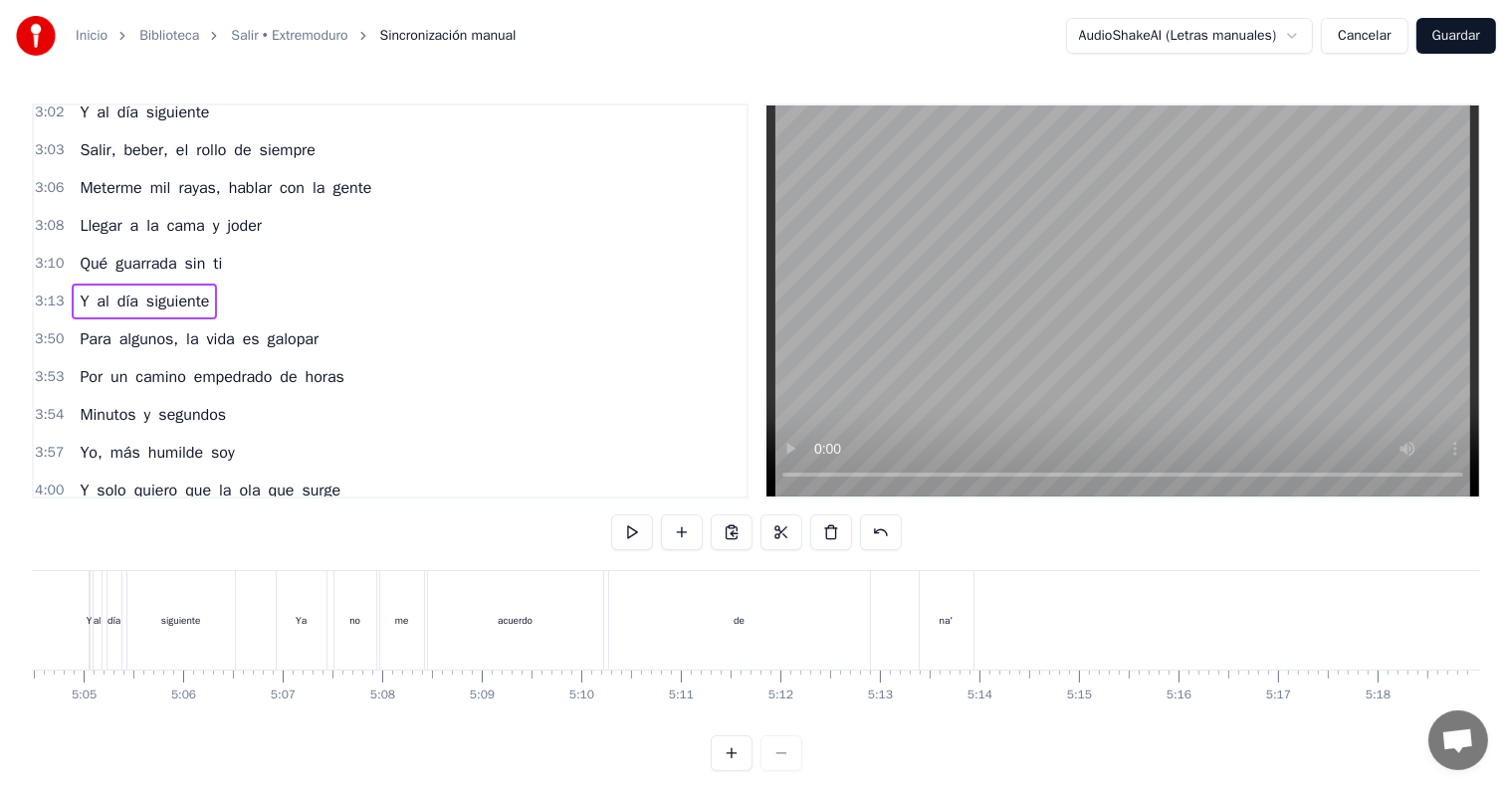 scroll, scrollTop: 0, scrollLeft: 30308, axis: horizontal 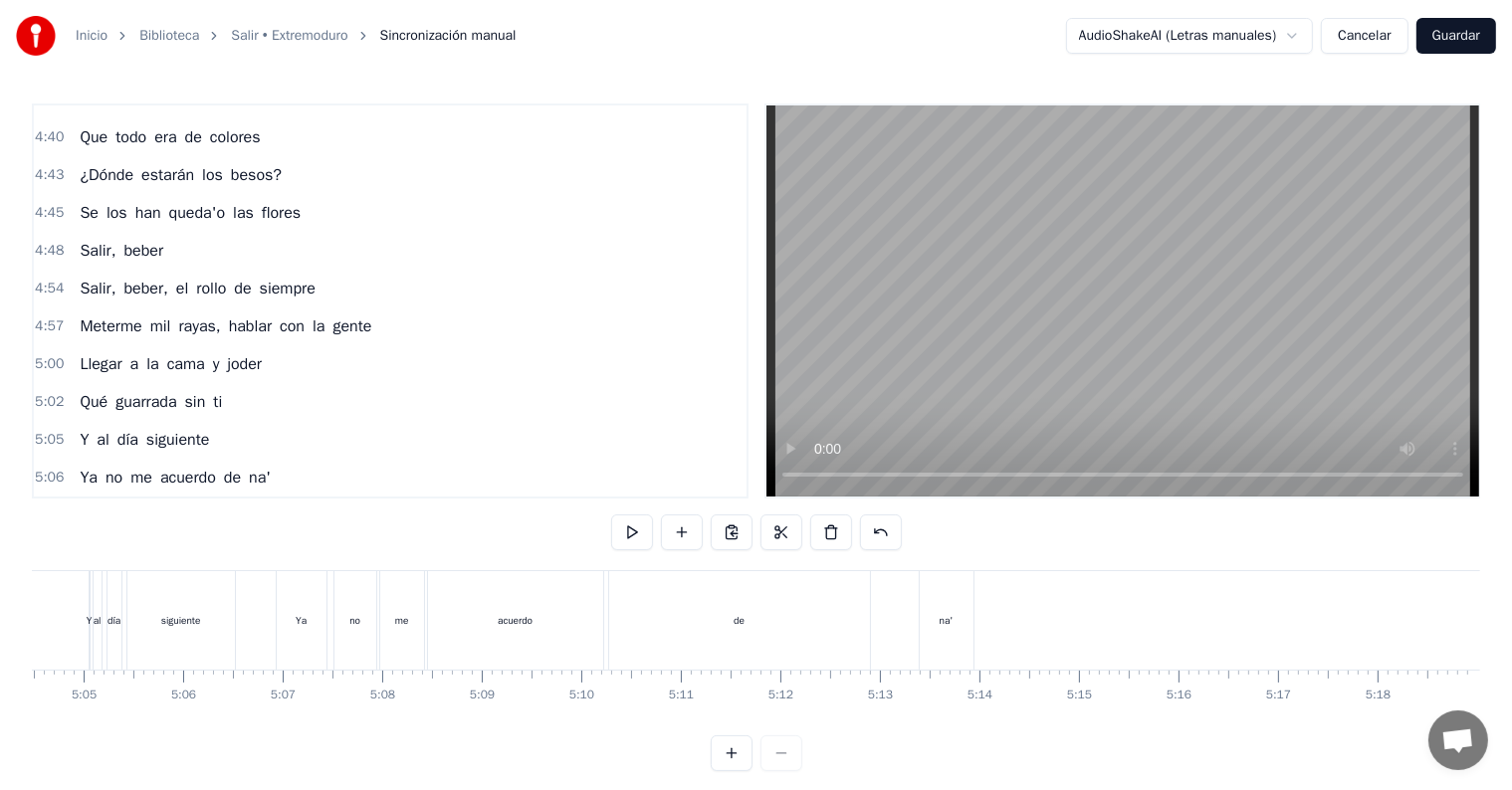 click on "5:06" at bounding box center (49, 478) 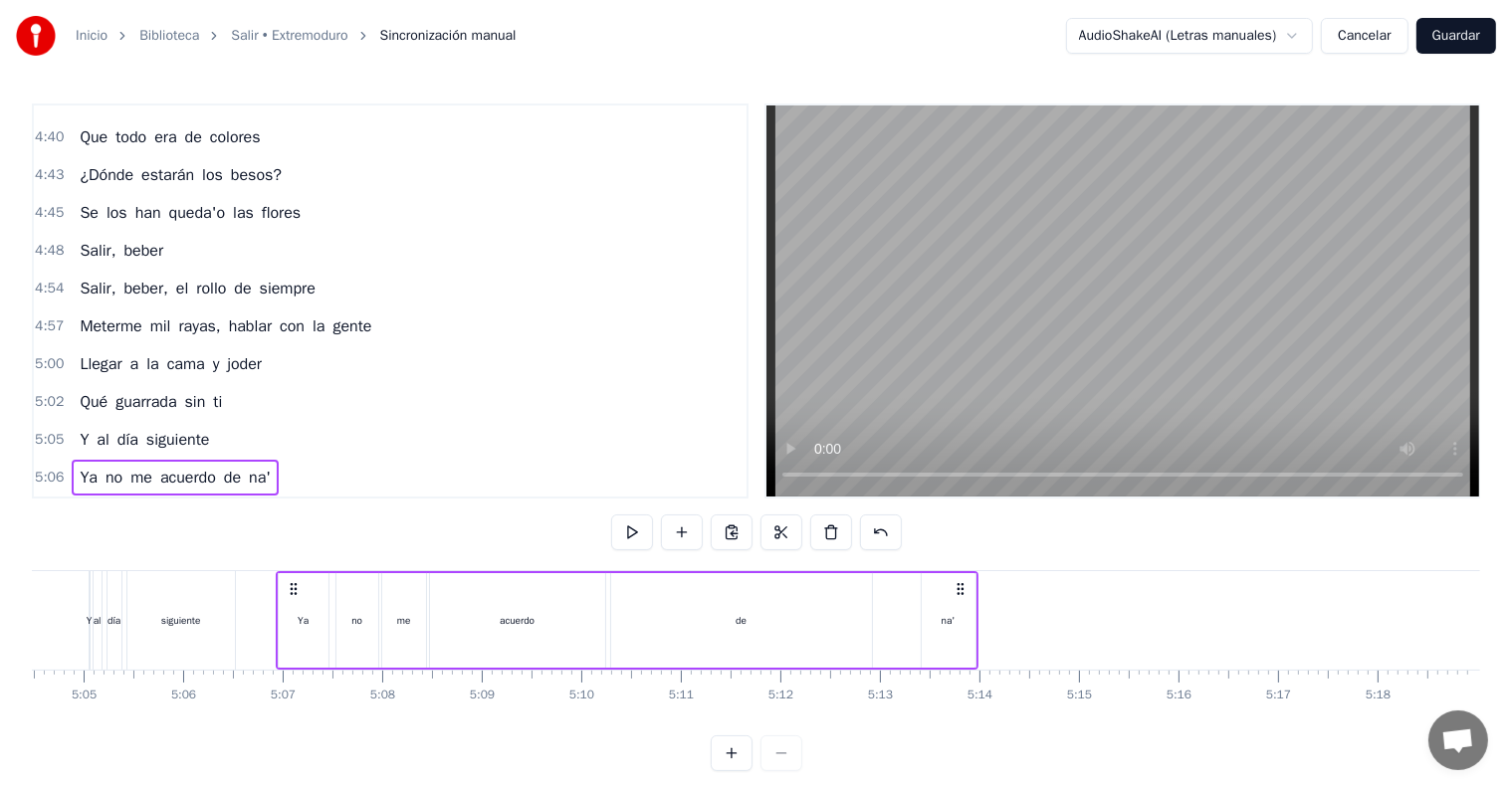 scroll, scrollTop: 0, scrollLeft: 30308, axis: horizontal 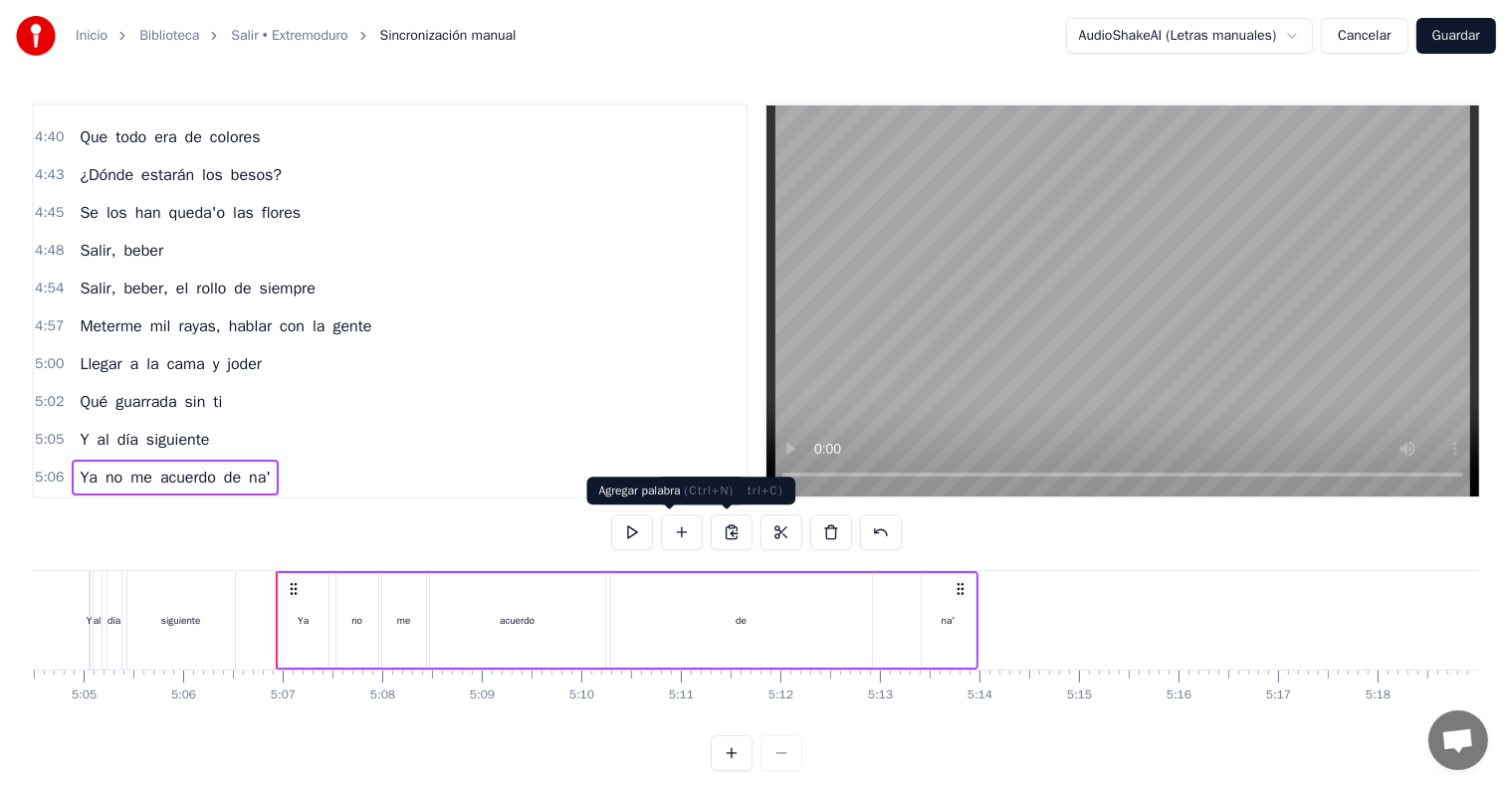 click at bounding box center (632, 532) 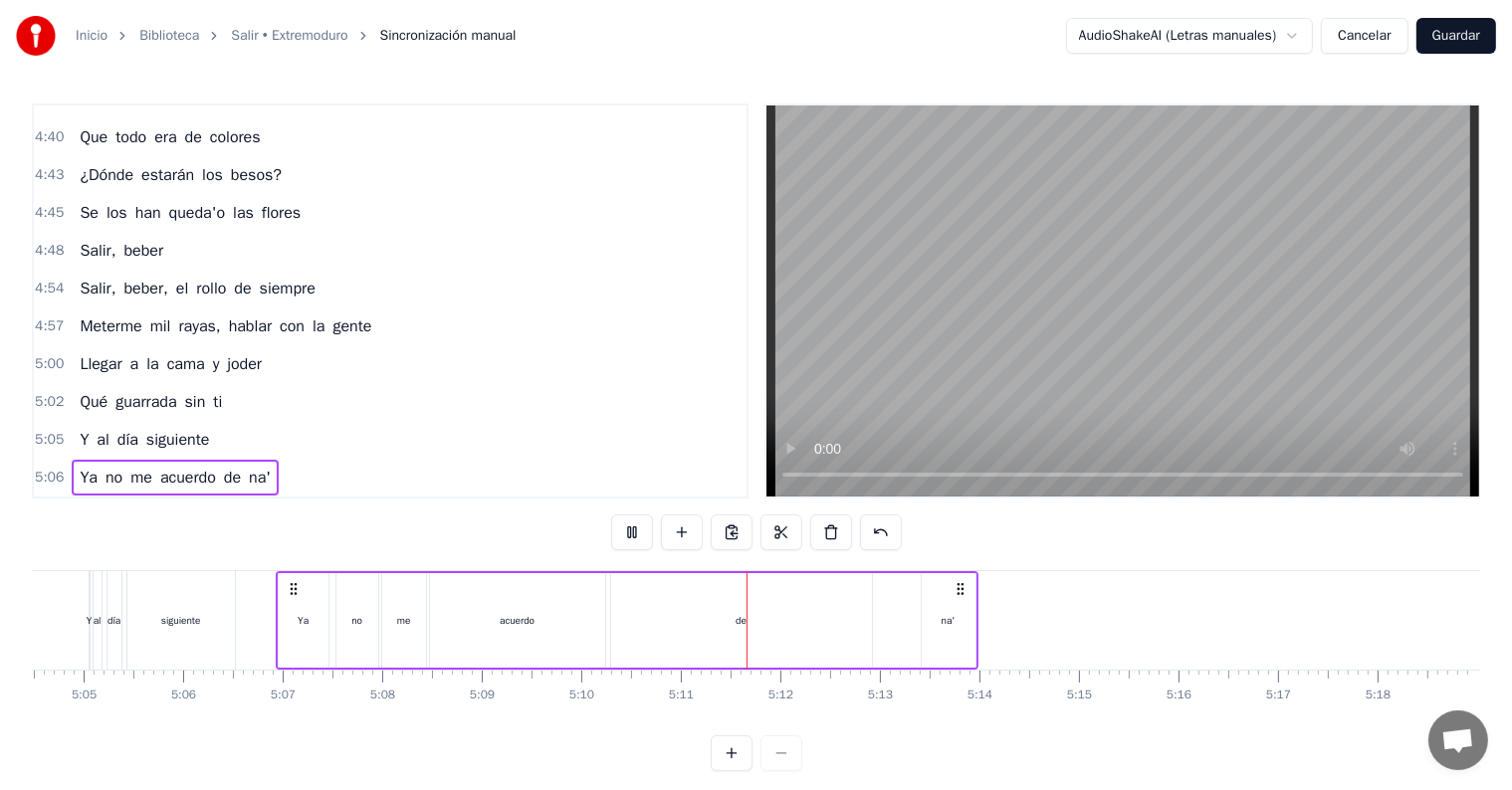 click on "de" at bounding box center (742, 620) 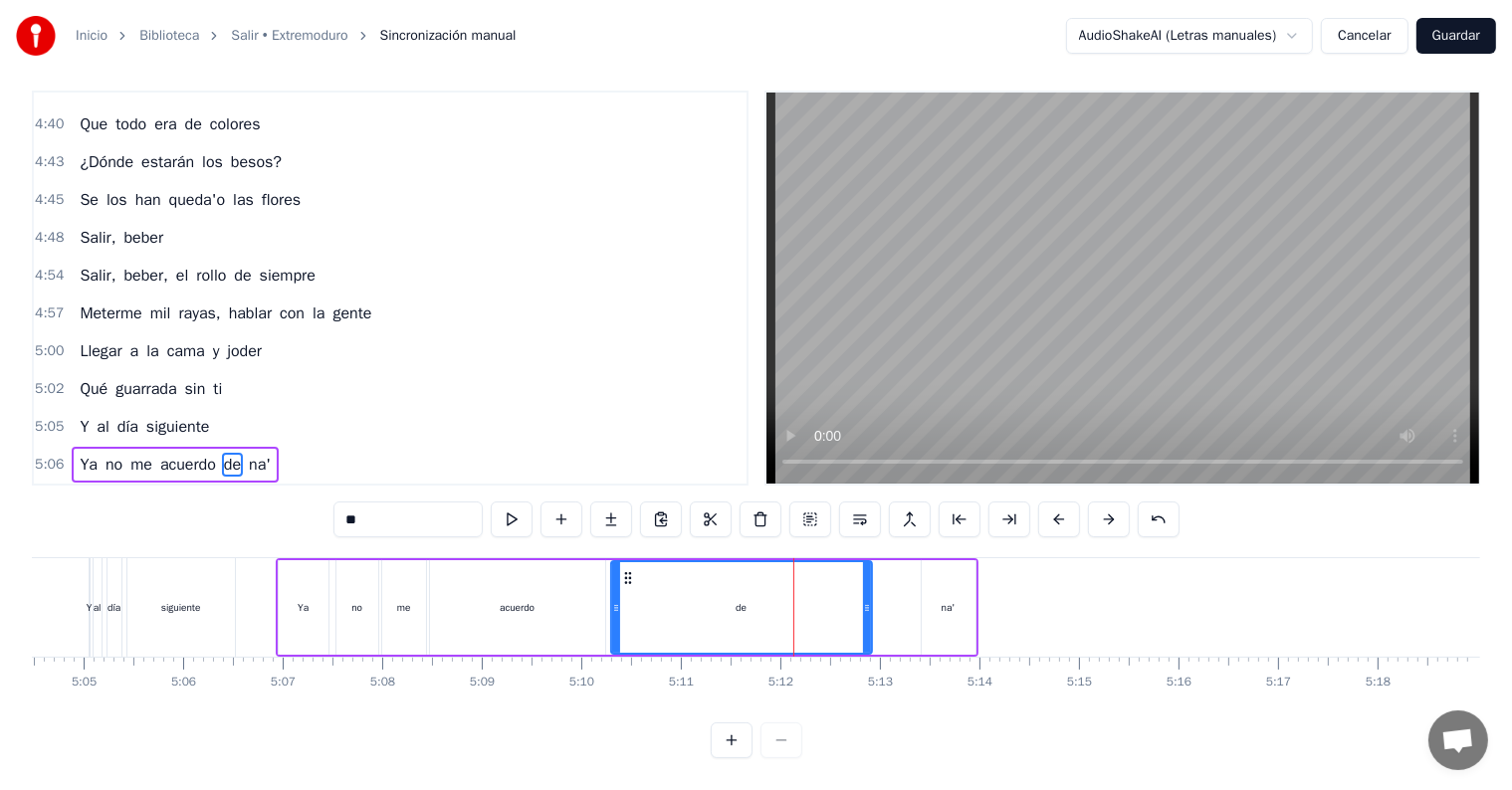 scroll, scrollTop: 30, scrollLeft: 0, axis: vertical 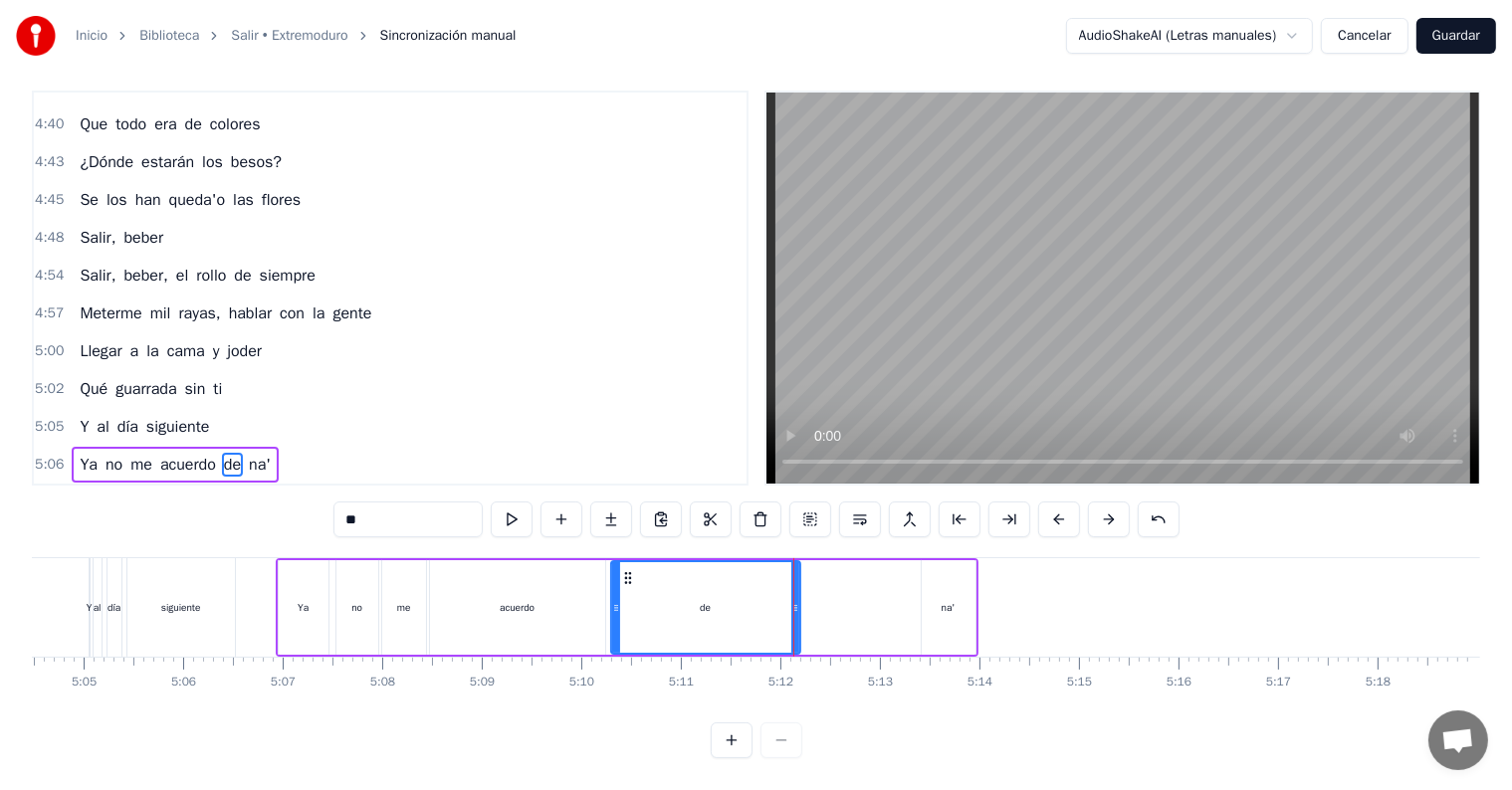 drag, startPoint x: 869, startPoint y: 596, endPoint x: 790, endPoint y: 595, distance: 79.00633 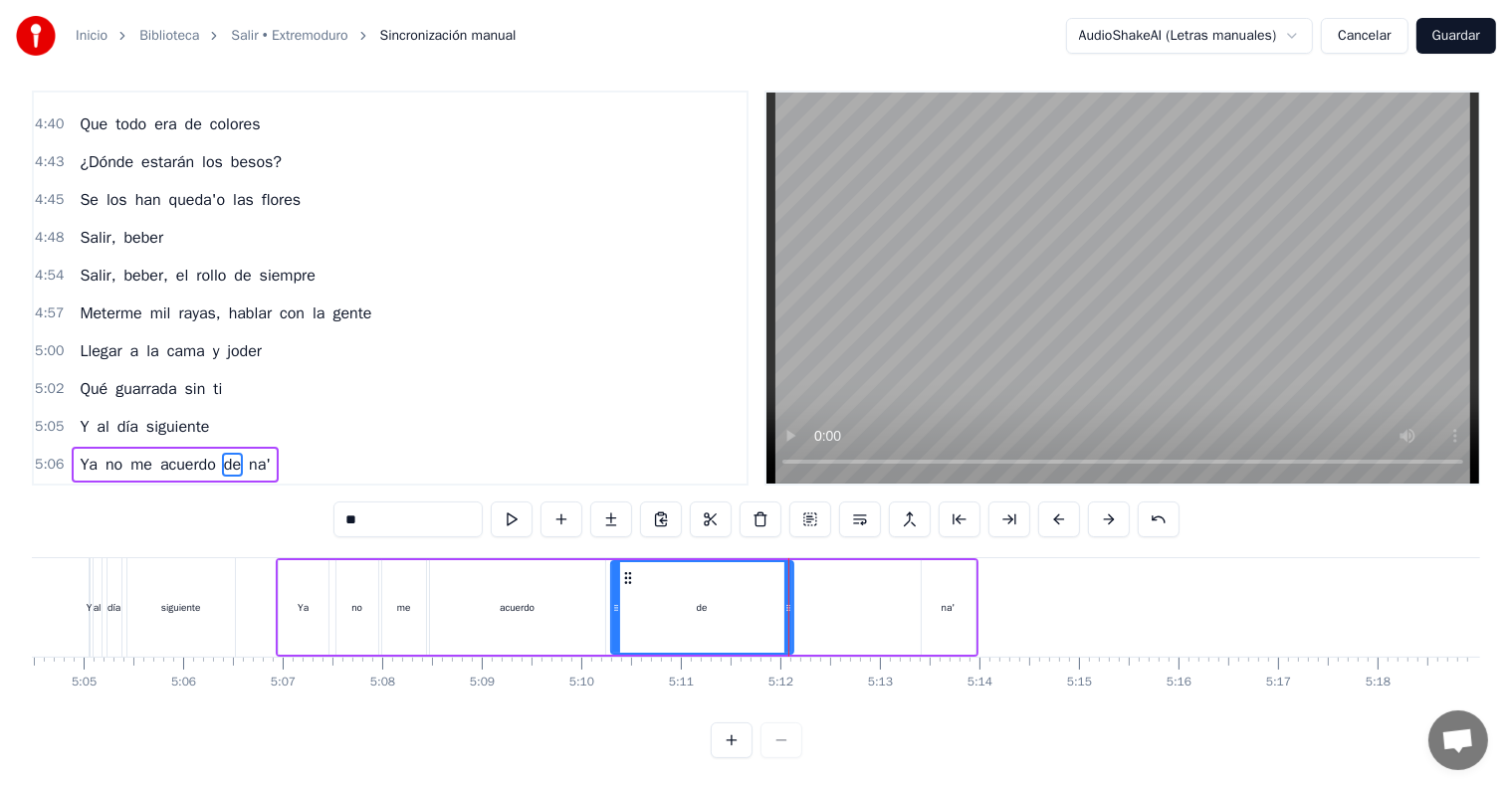 click on "na'" at bounding box center (949, 607) 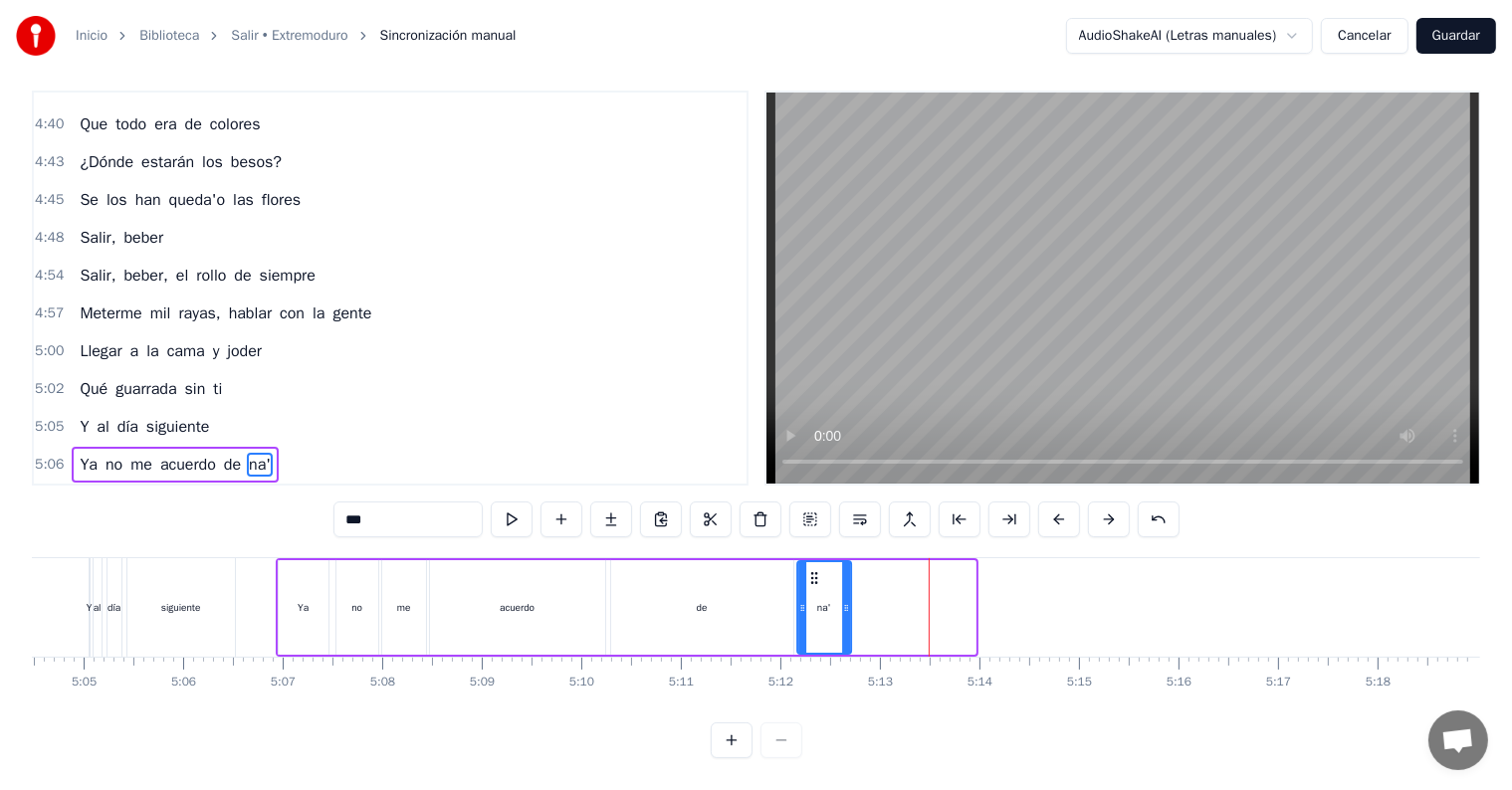drag, startPoint x: 882, startPoint y: 561, endPoint x: 812, endPoint y: 560, distance: 70.00714 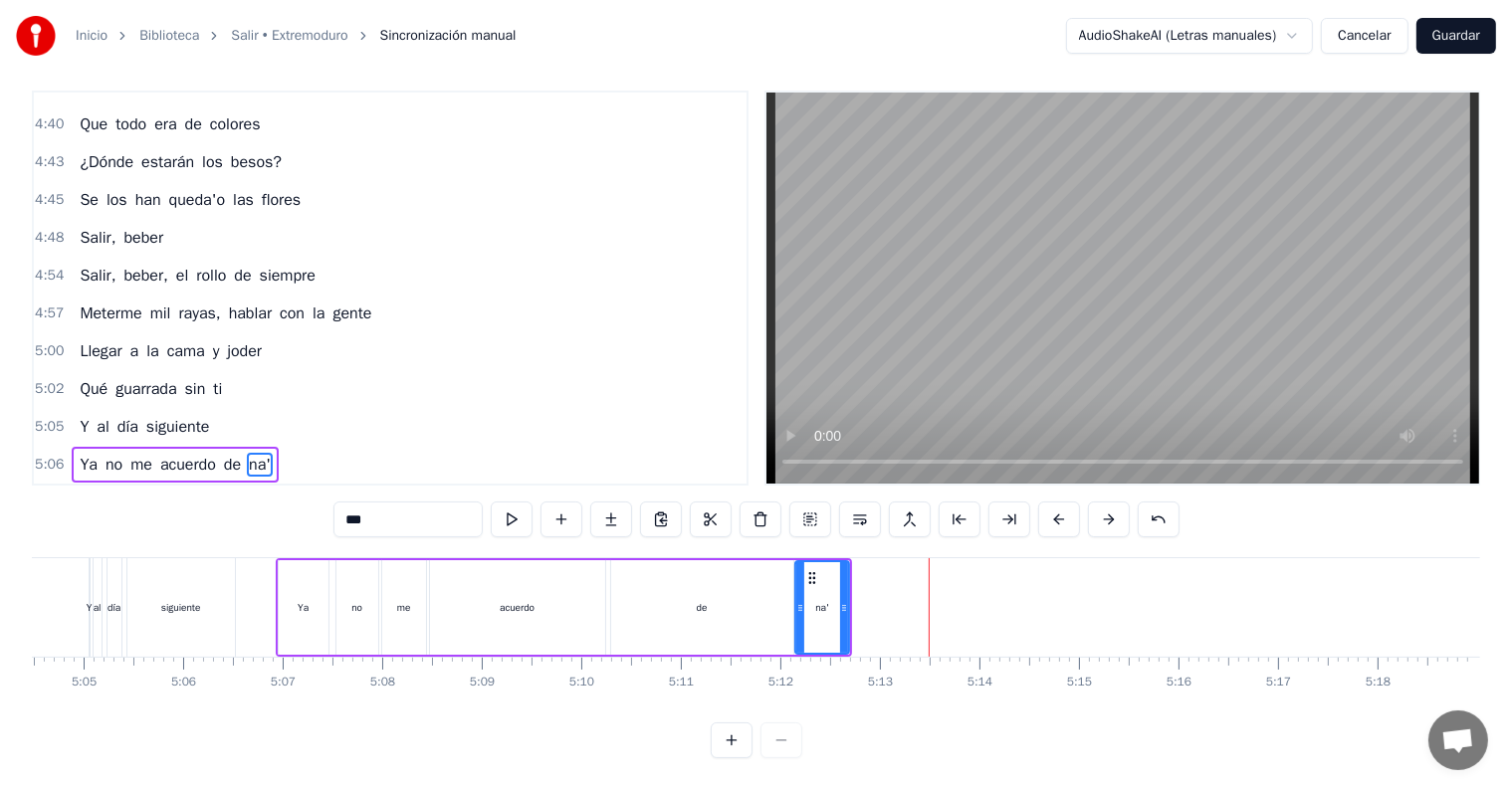 click on "5:05" at bounding box center (49, 427) 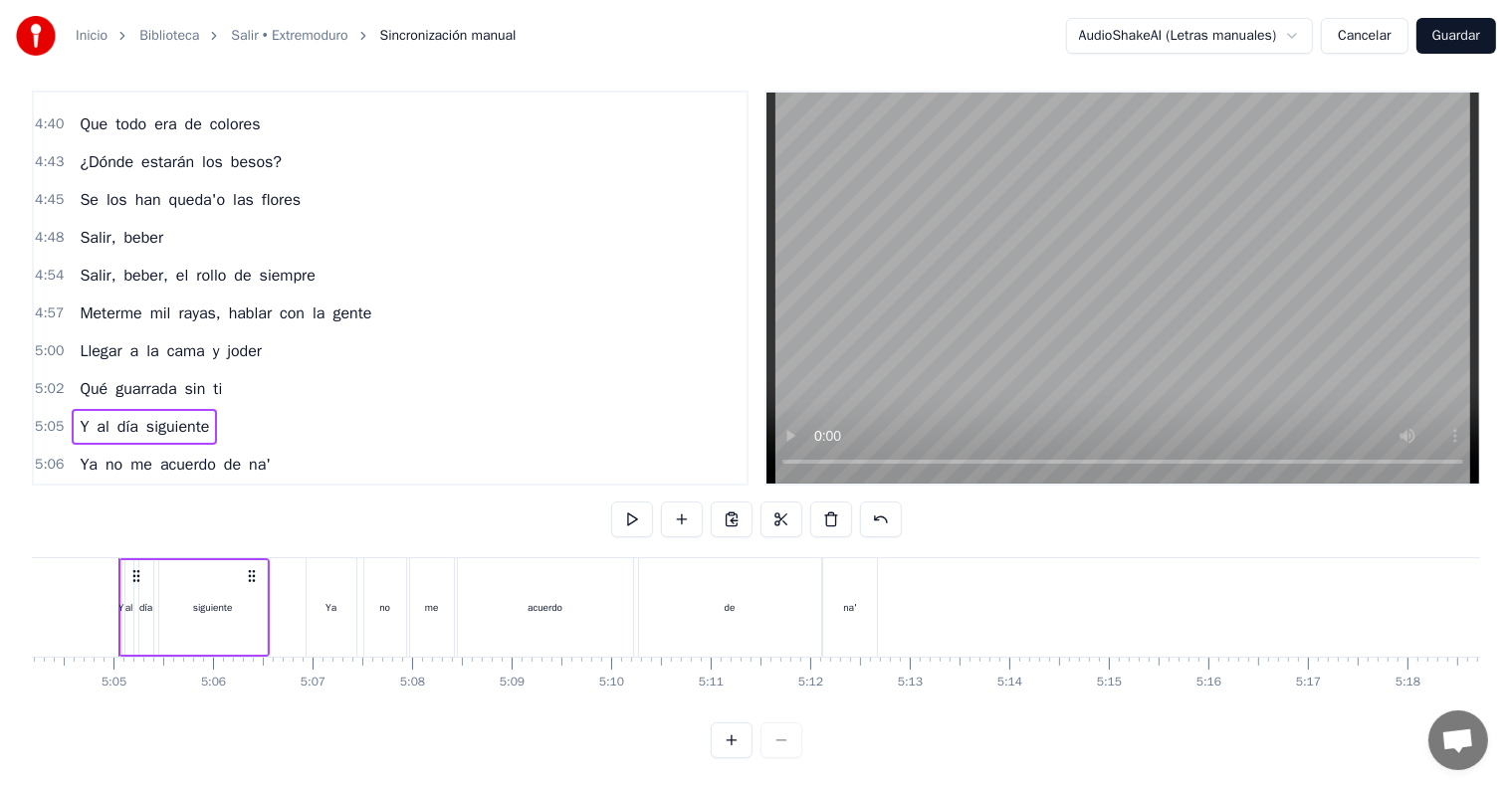 scroll, scrollTop: 0, scrollLeft: 30264, axis: horizontal 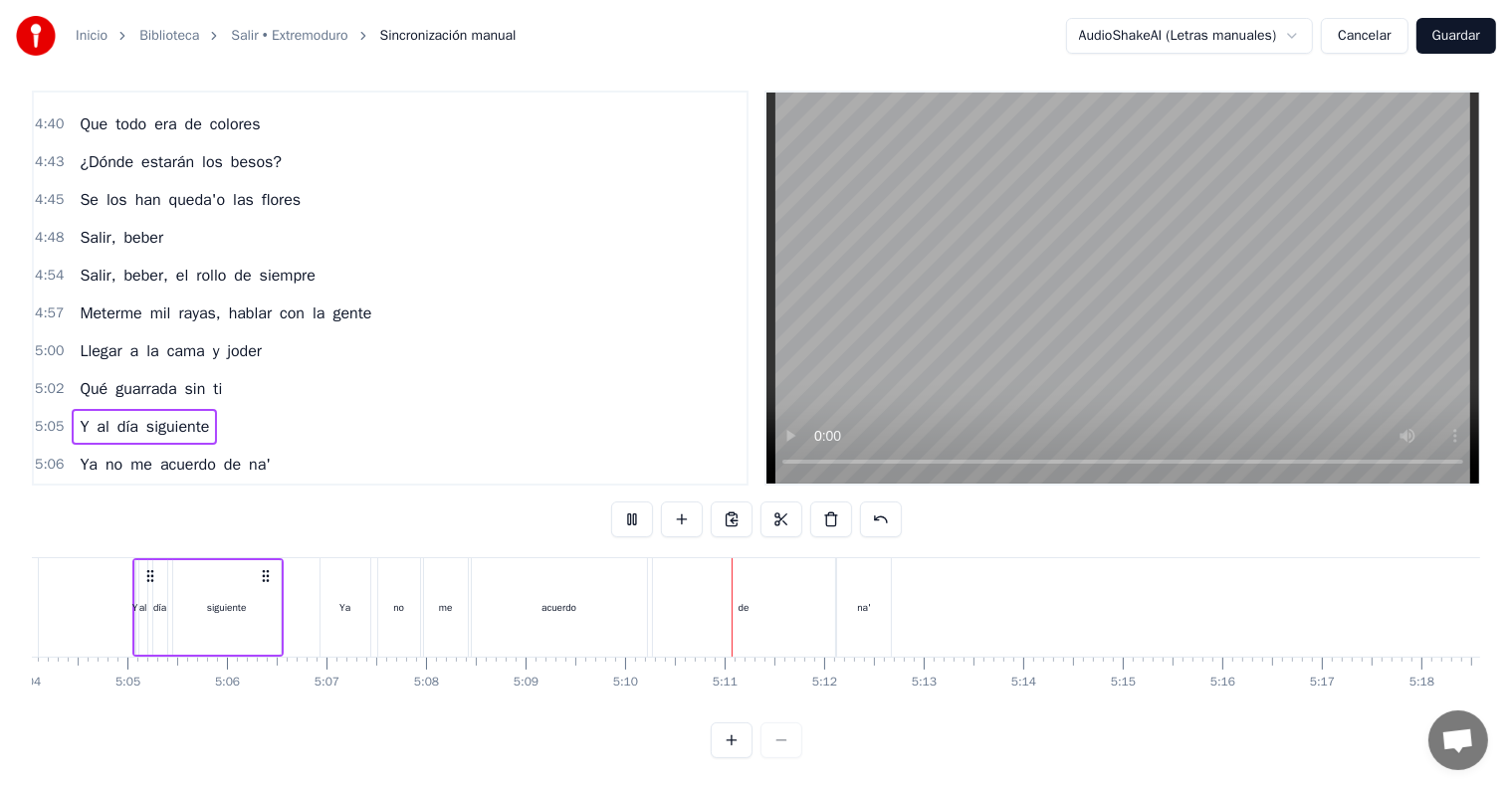 click on "acuerdo" at bounding box center [559, 607] 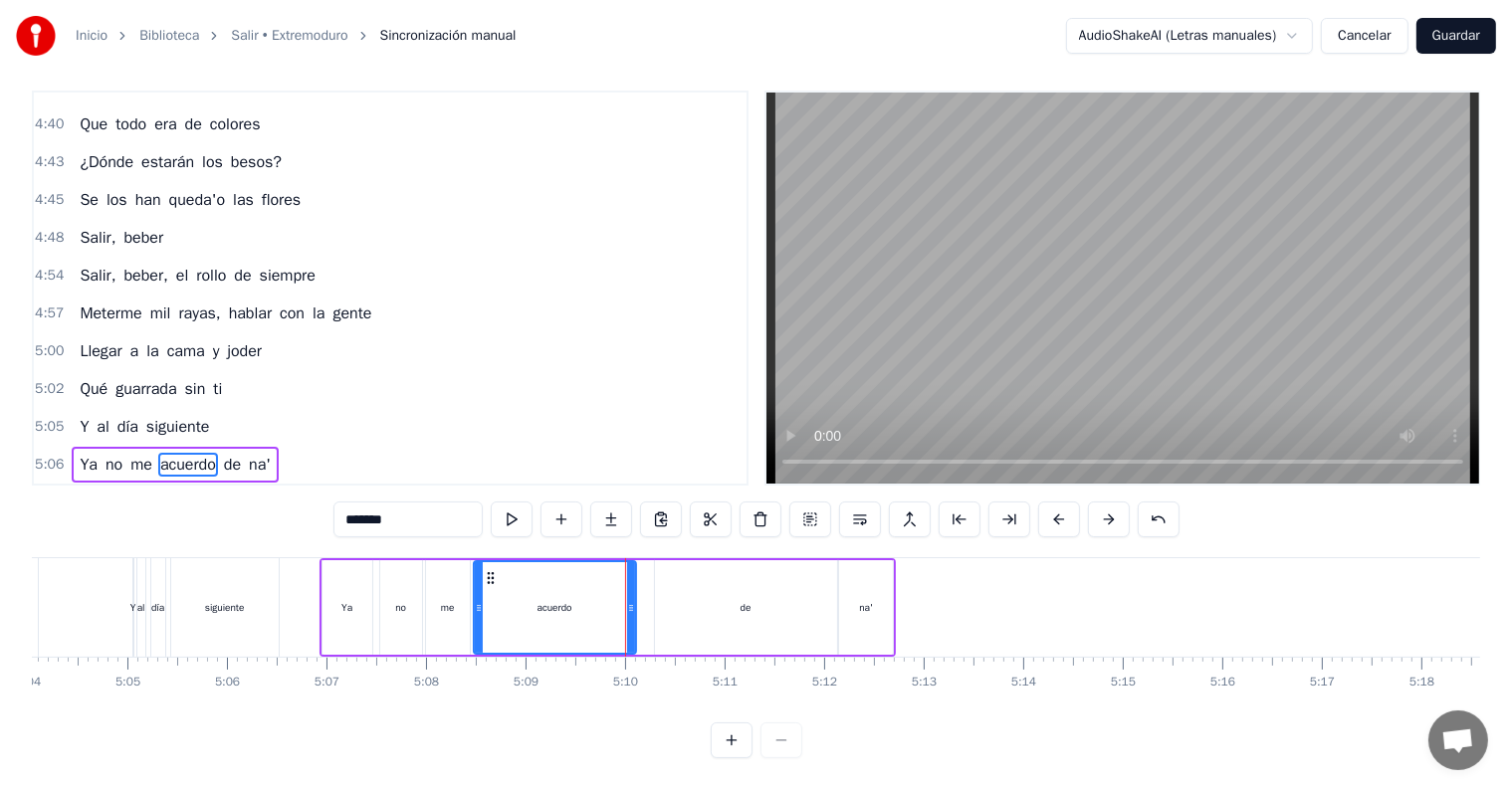 drag, startPoint x: 641, startPoint y: 583, endPoint x: 628, endPoint y: 581, distance: 13.152946 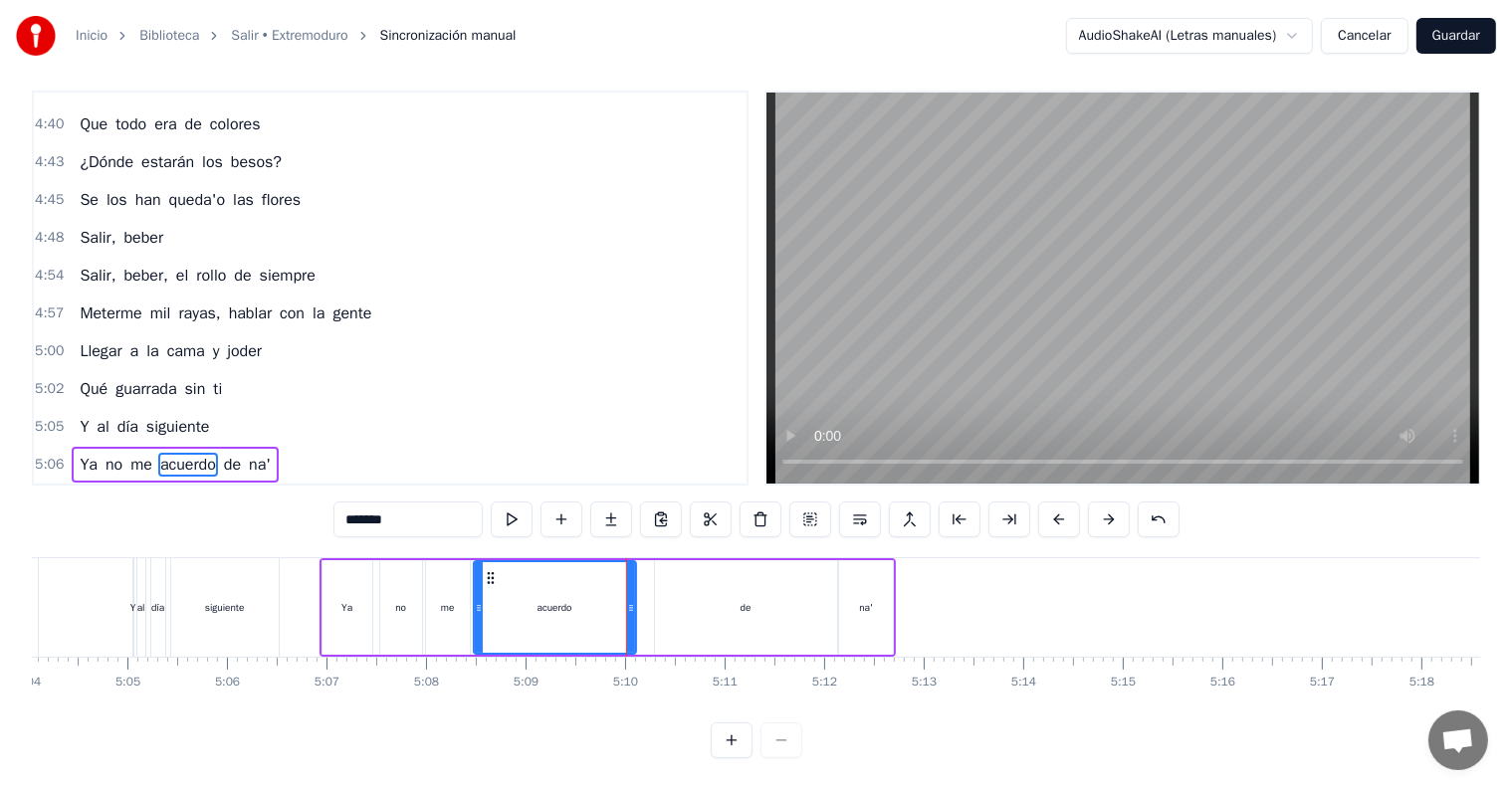 click on "de" at bounding box center (746, 607) 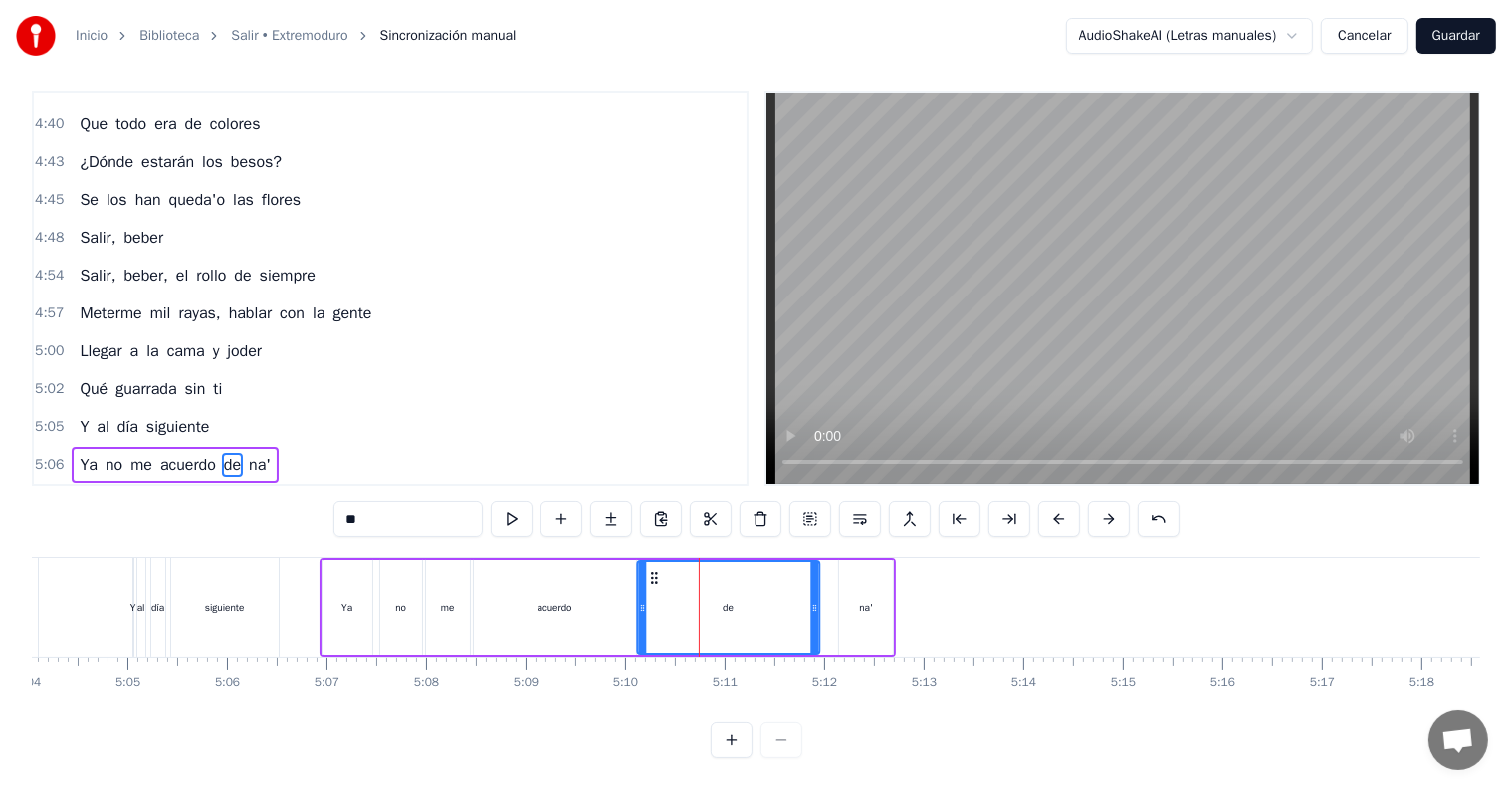 drag, startPoint x: 666, startPoint y: 557, endPoint x: 654, endPoint y: 555, distance: 12.165525 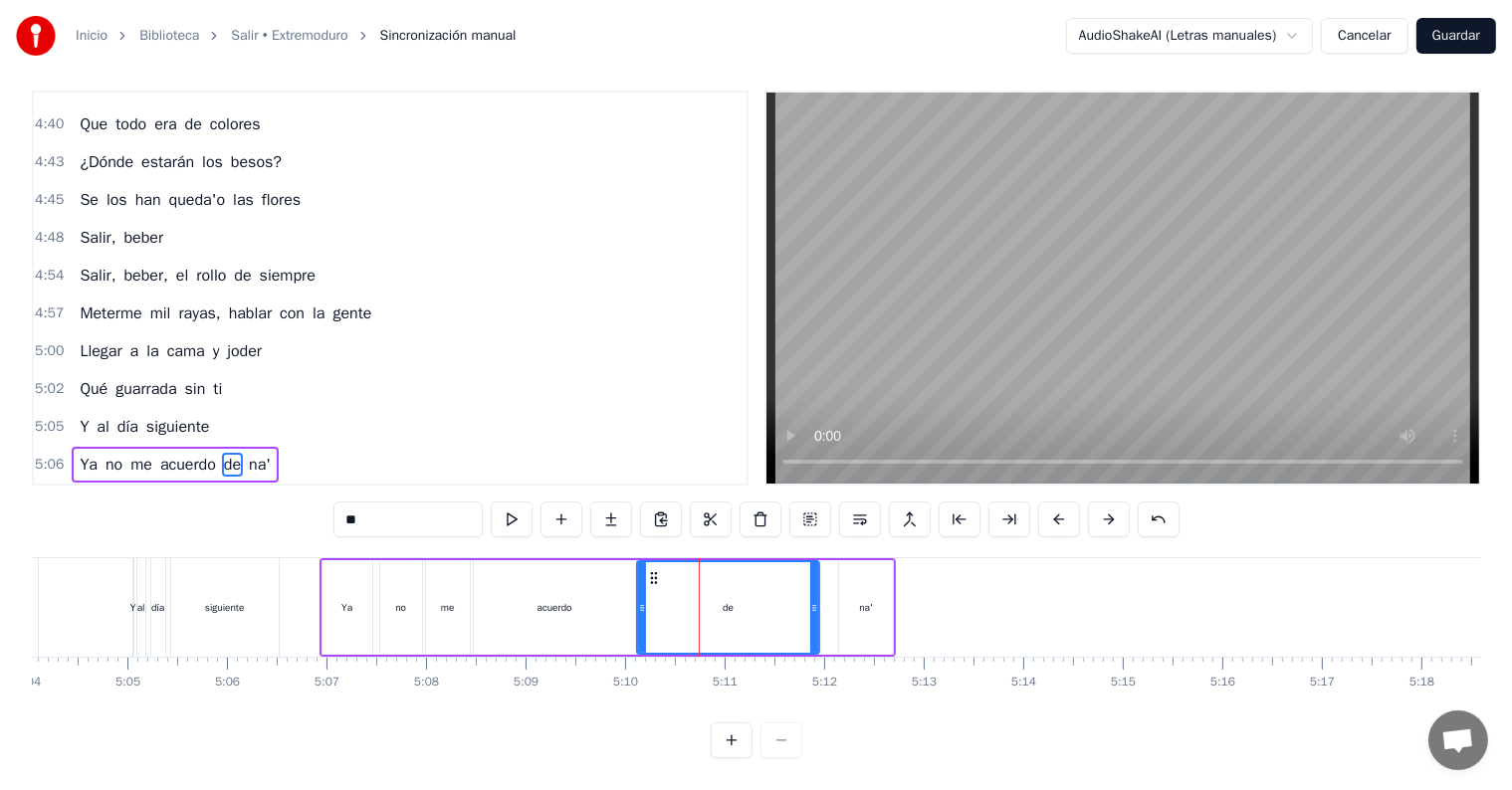 click on "na'" at bounding box center (866, 607) 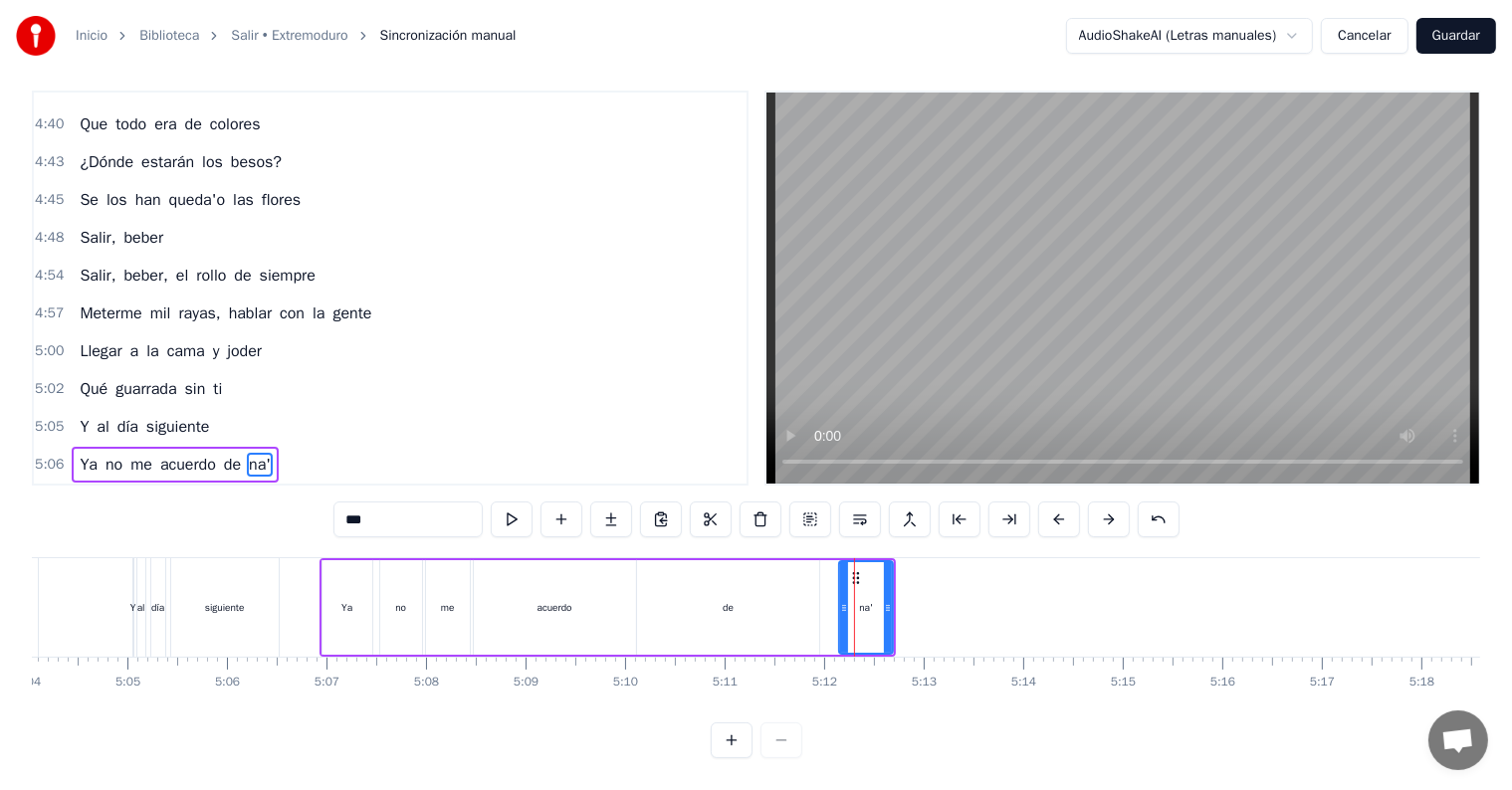 drag, startPoint x: 848, startPoint y: 559, endPoint x: 836, endPoint y: 559, distance: 12 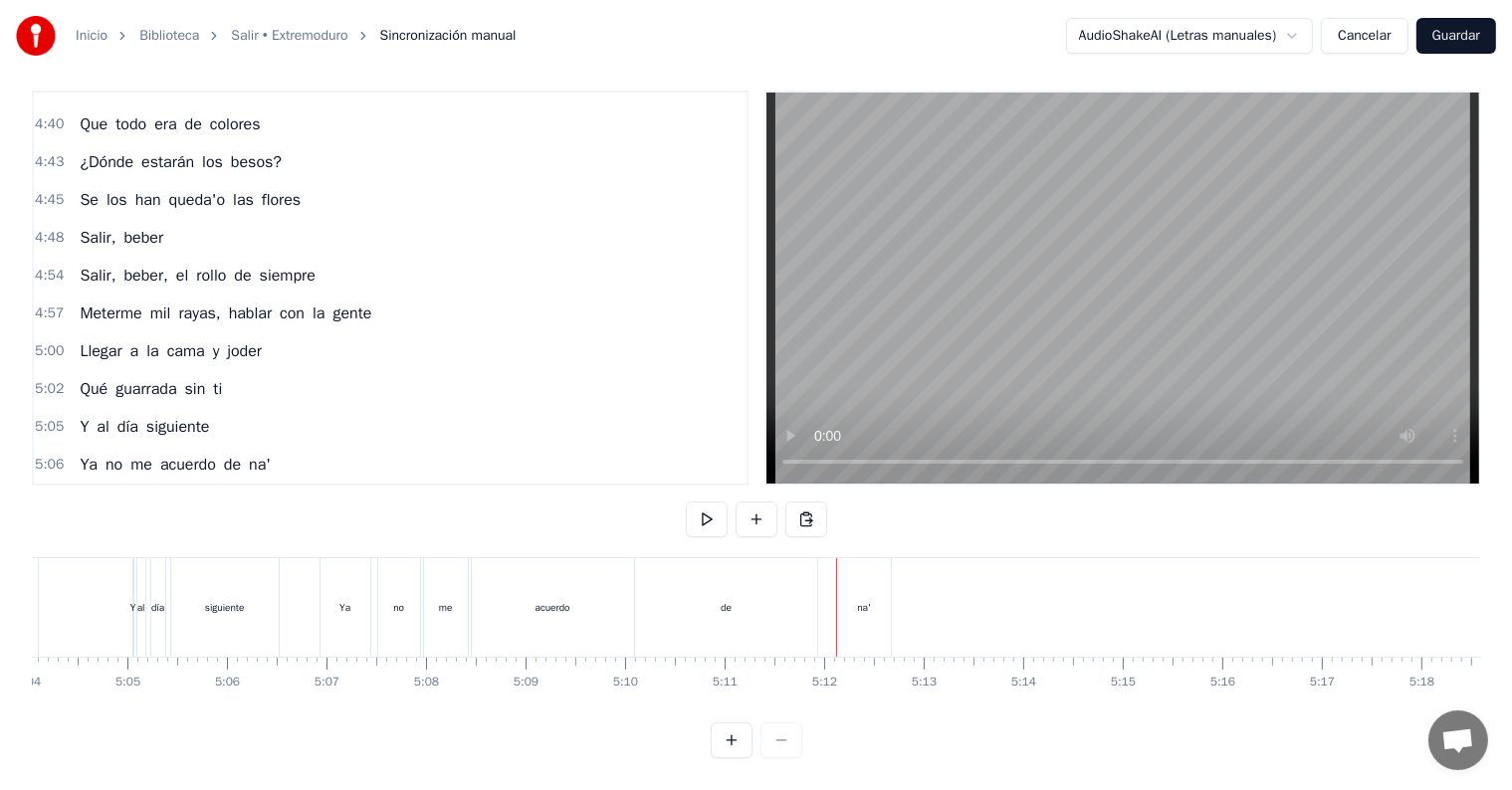 click on "na'" at bounding box center (864, 607) 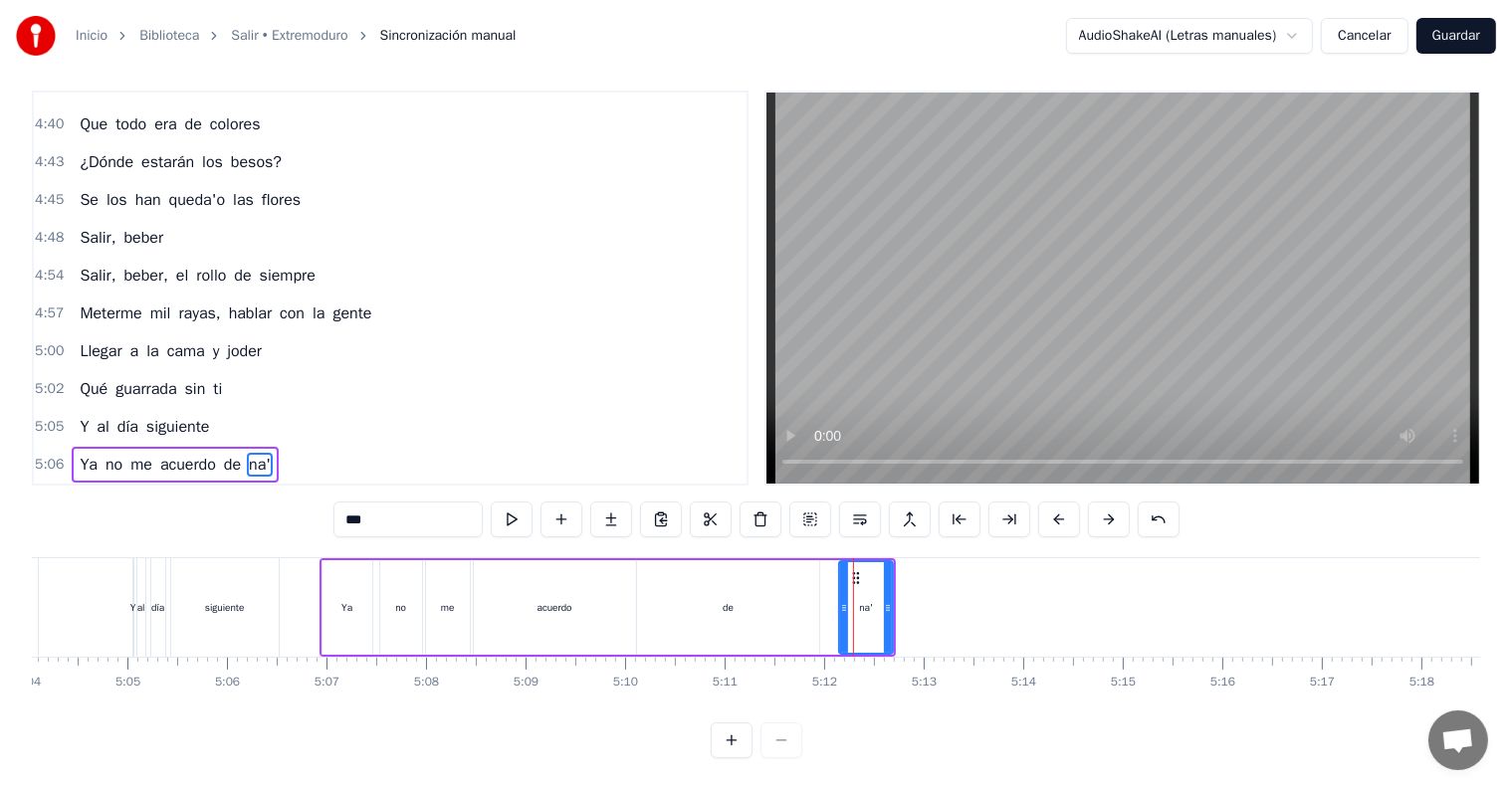 drag, startPoint x: 853, startPoint y: 556, endPoint x: 836, endPoint y: 557, distance: 17.029386 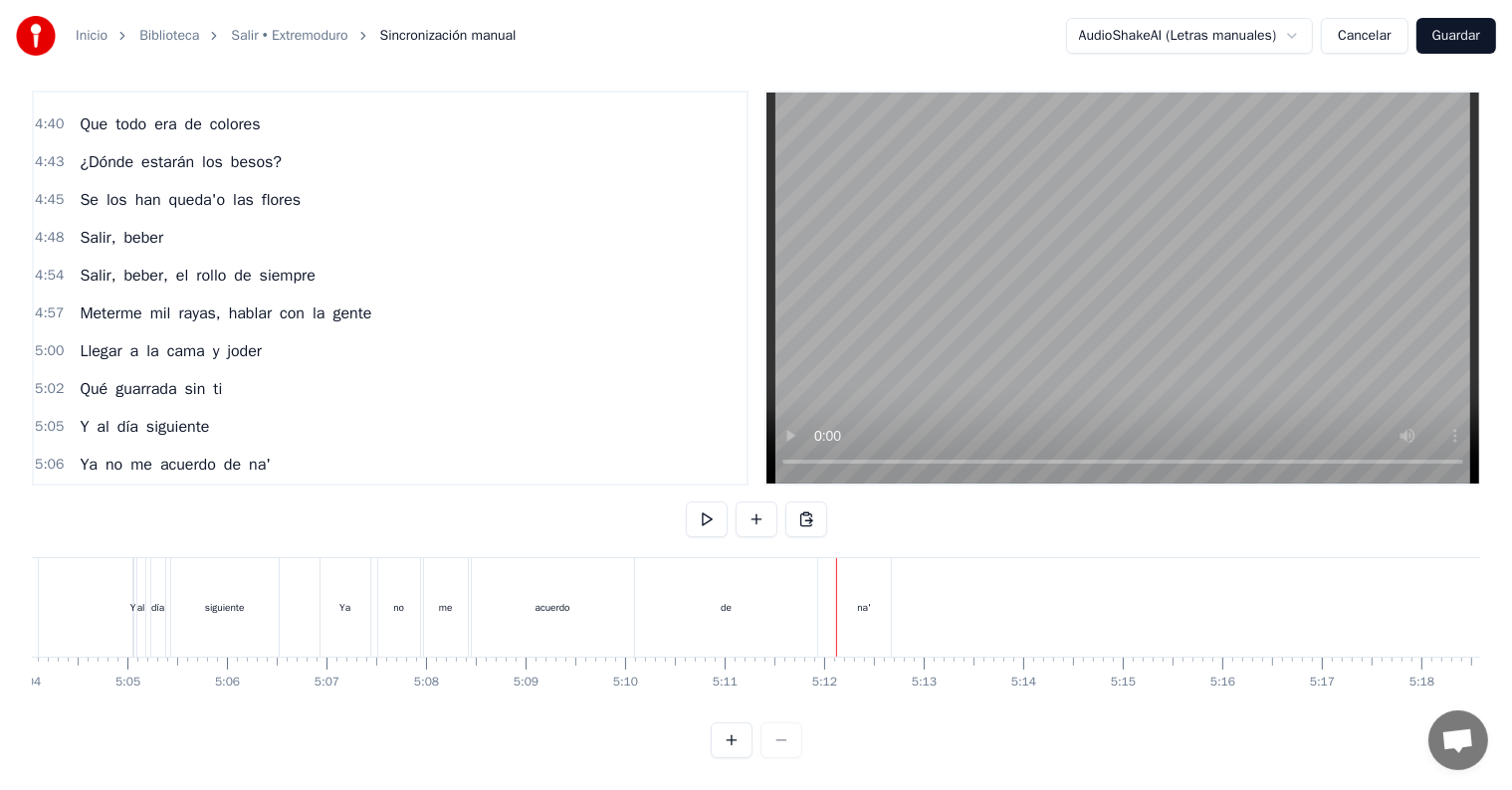 click on "na'" at bounding box center [864, 607] 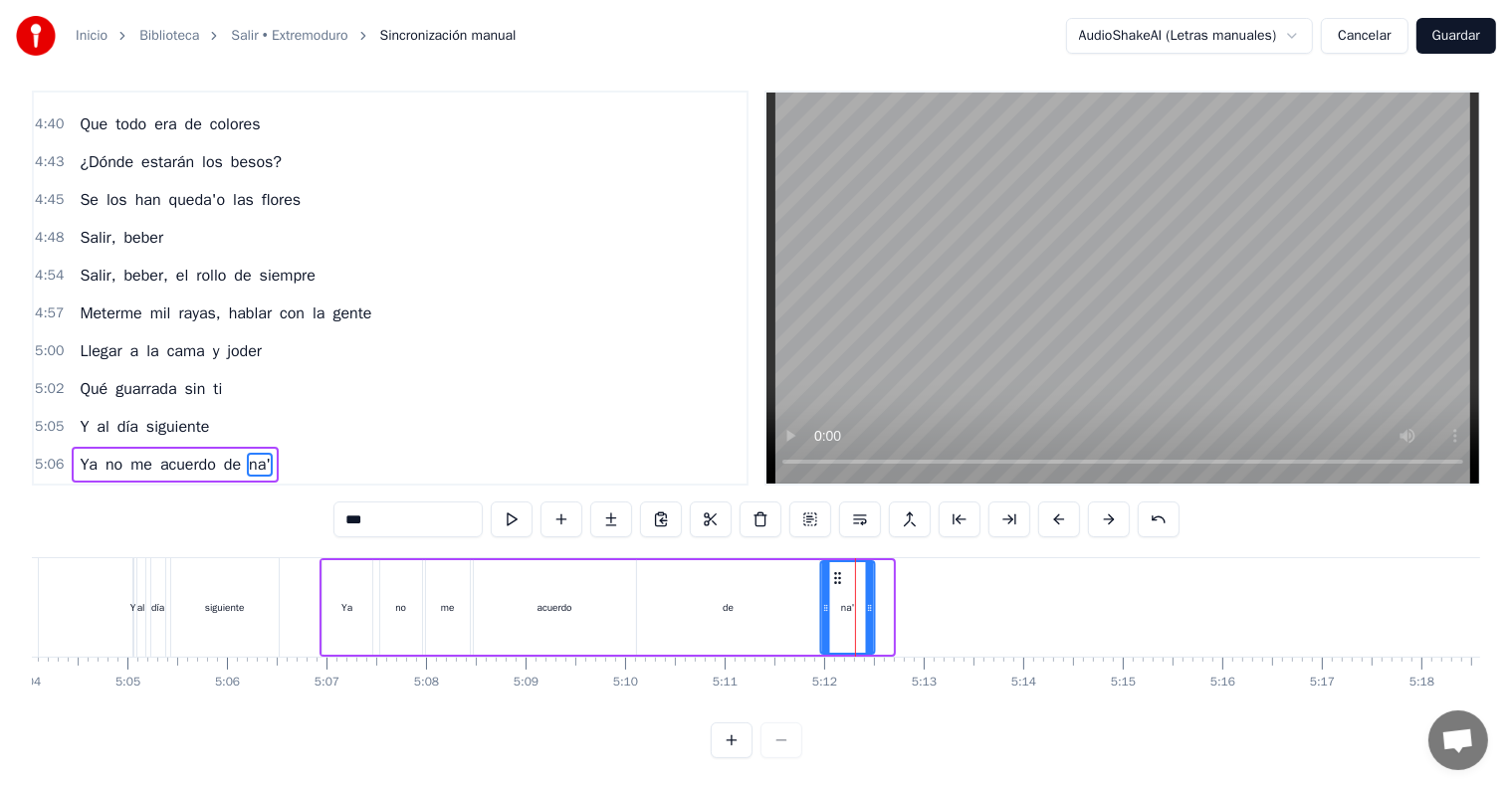 drag, startPoint x: 856, startPoint y: 558, endPoint x: 837, endPoint y: 561, distance: 19.235384 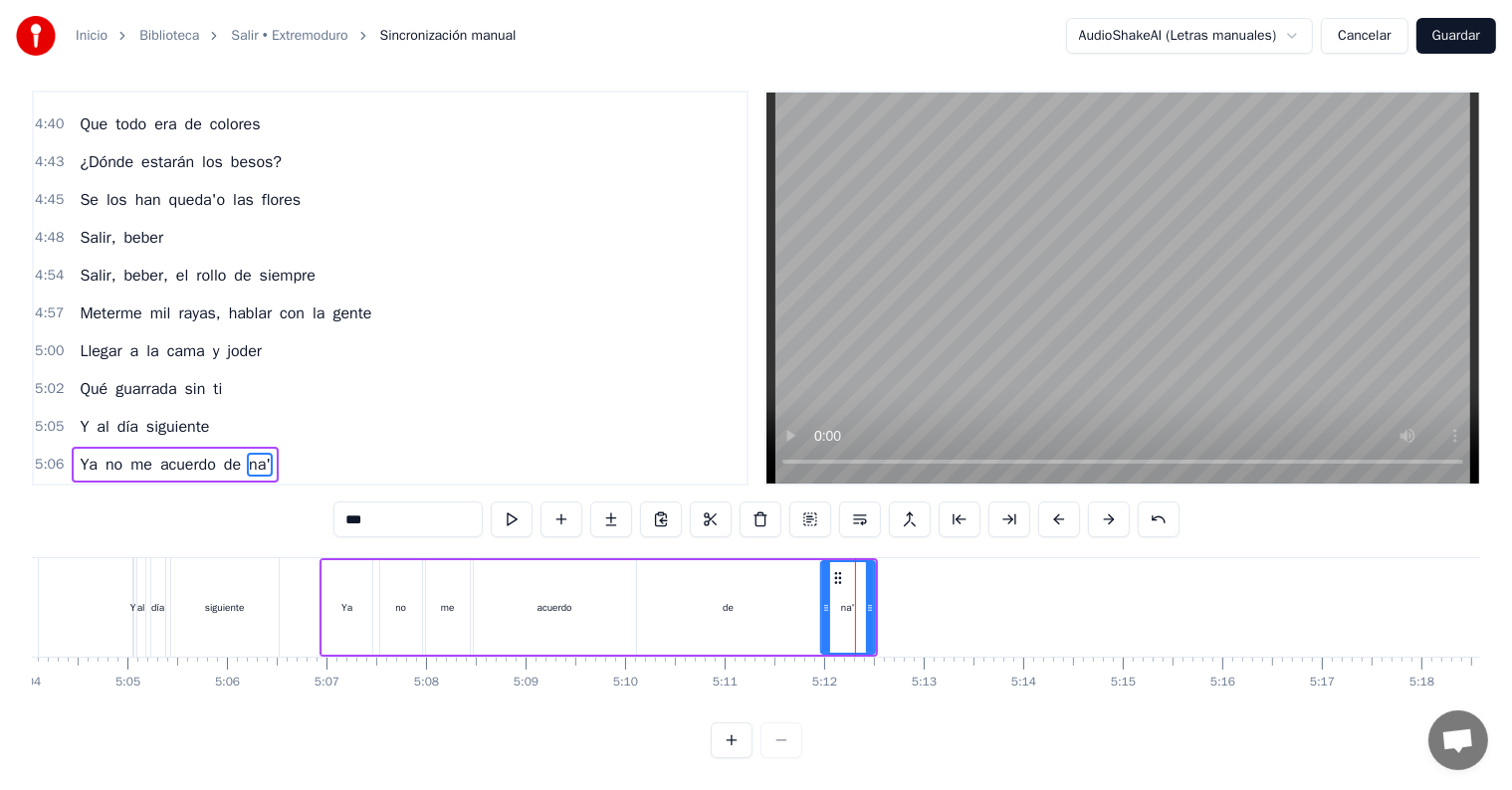 click on "5:06" at bounding box center [49, 465] 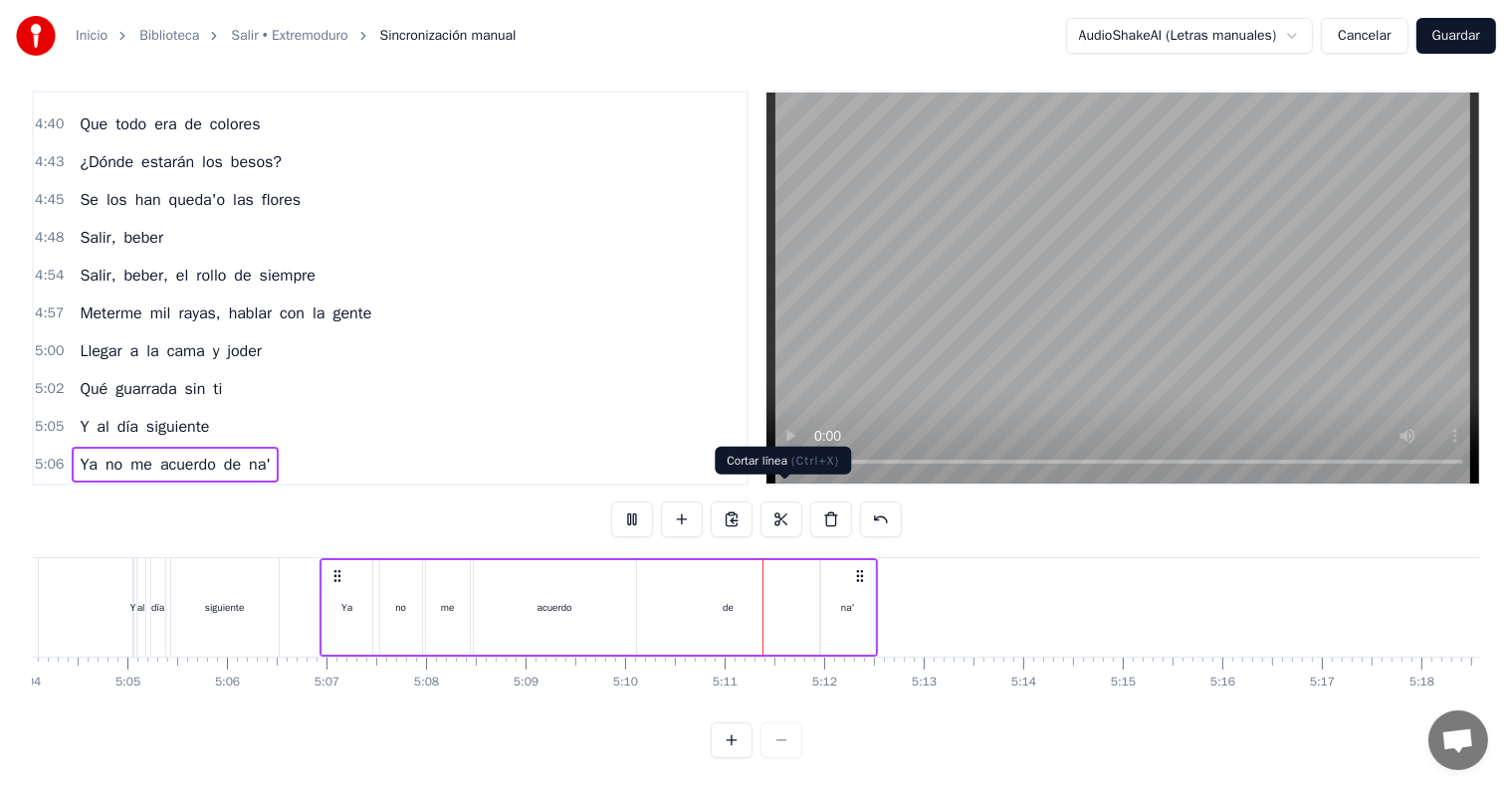 click on "de" at bounding box center [728, 607] 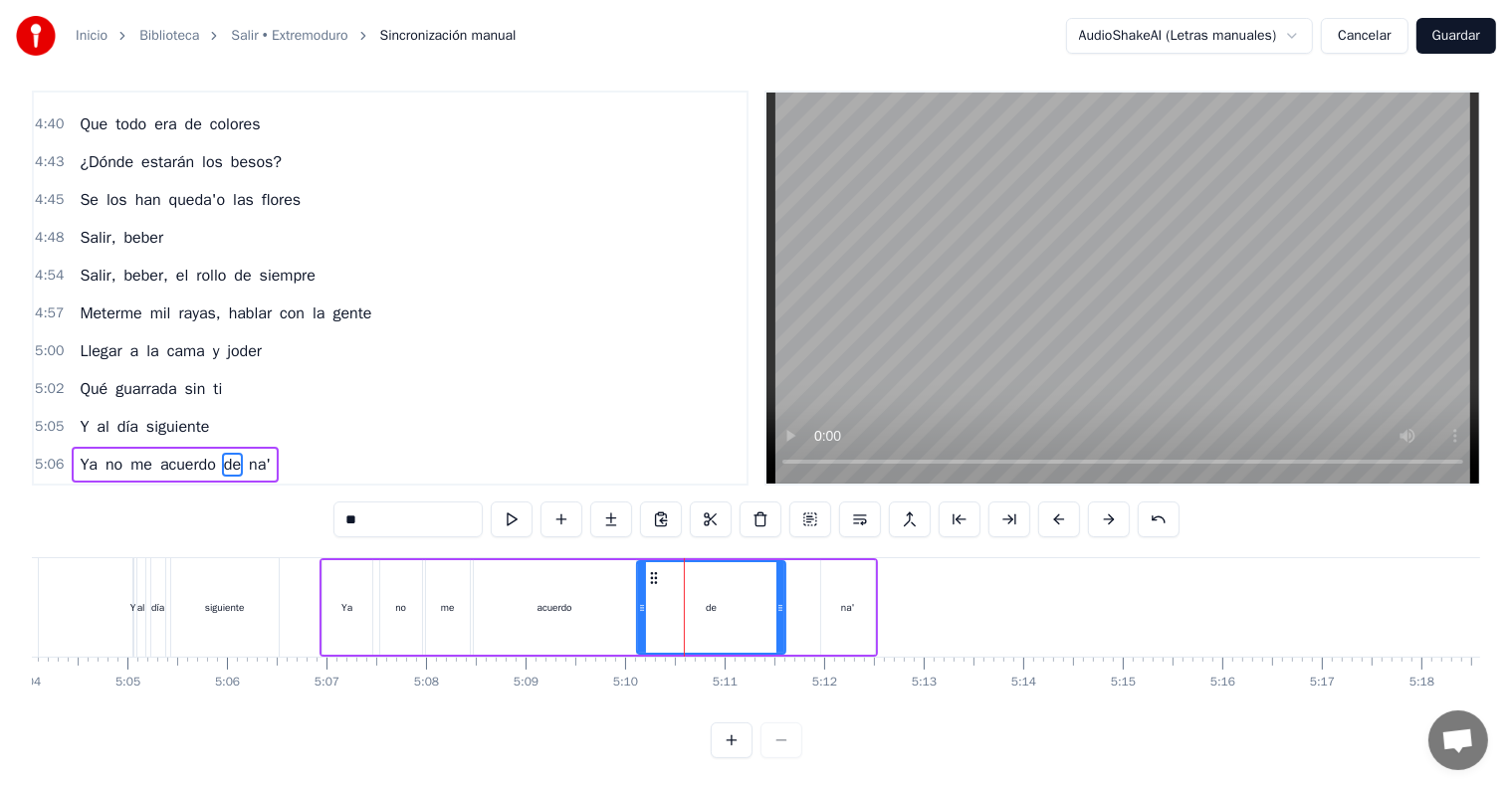 drag, startPoint x: 813, startPoint y: 585, endPoint x: 779, endPoint y: 589, distance: 34.234486 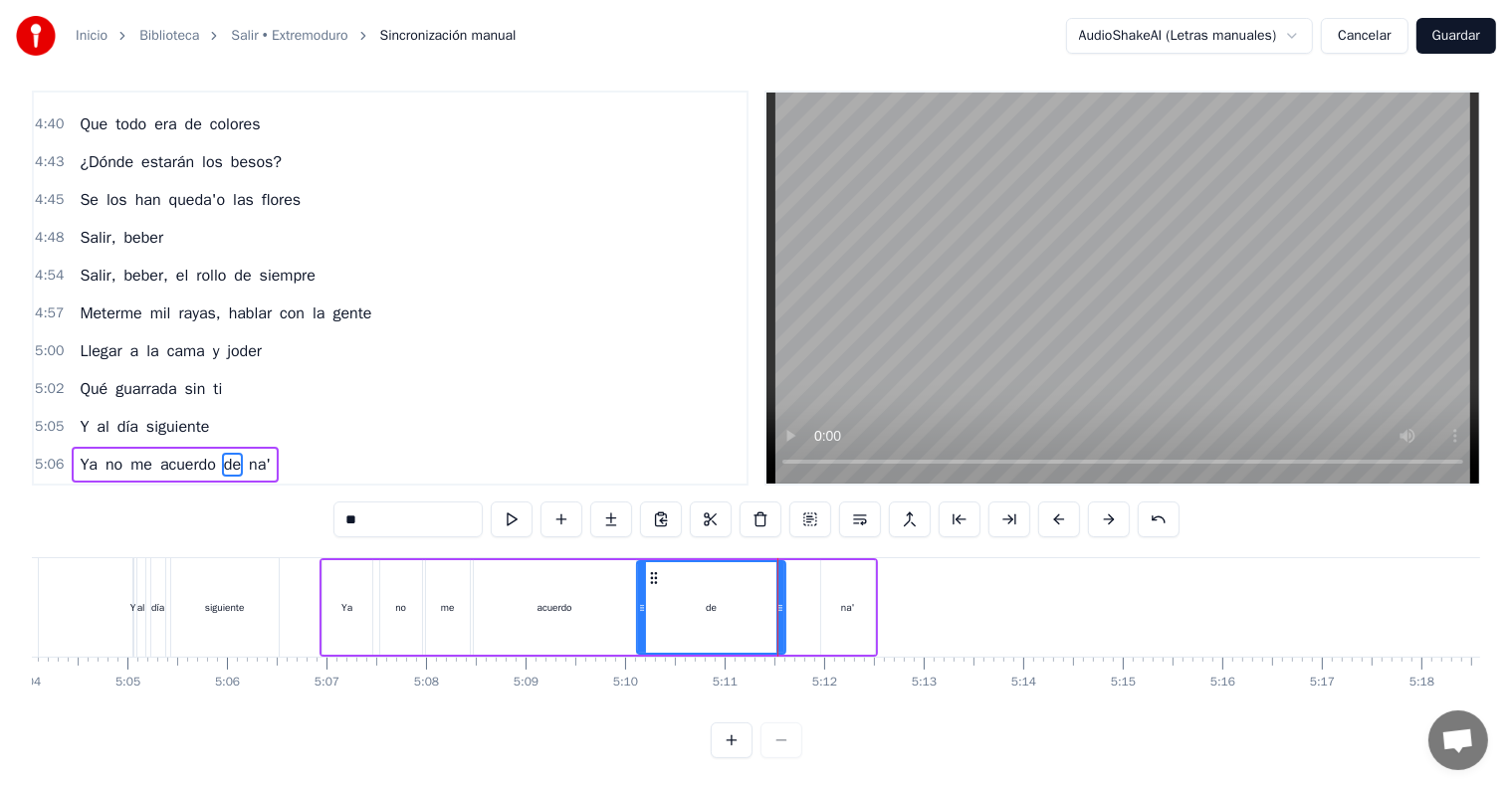 click on "na'" at bounding box center (848, 607) 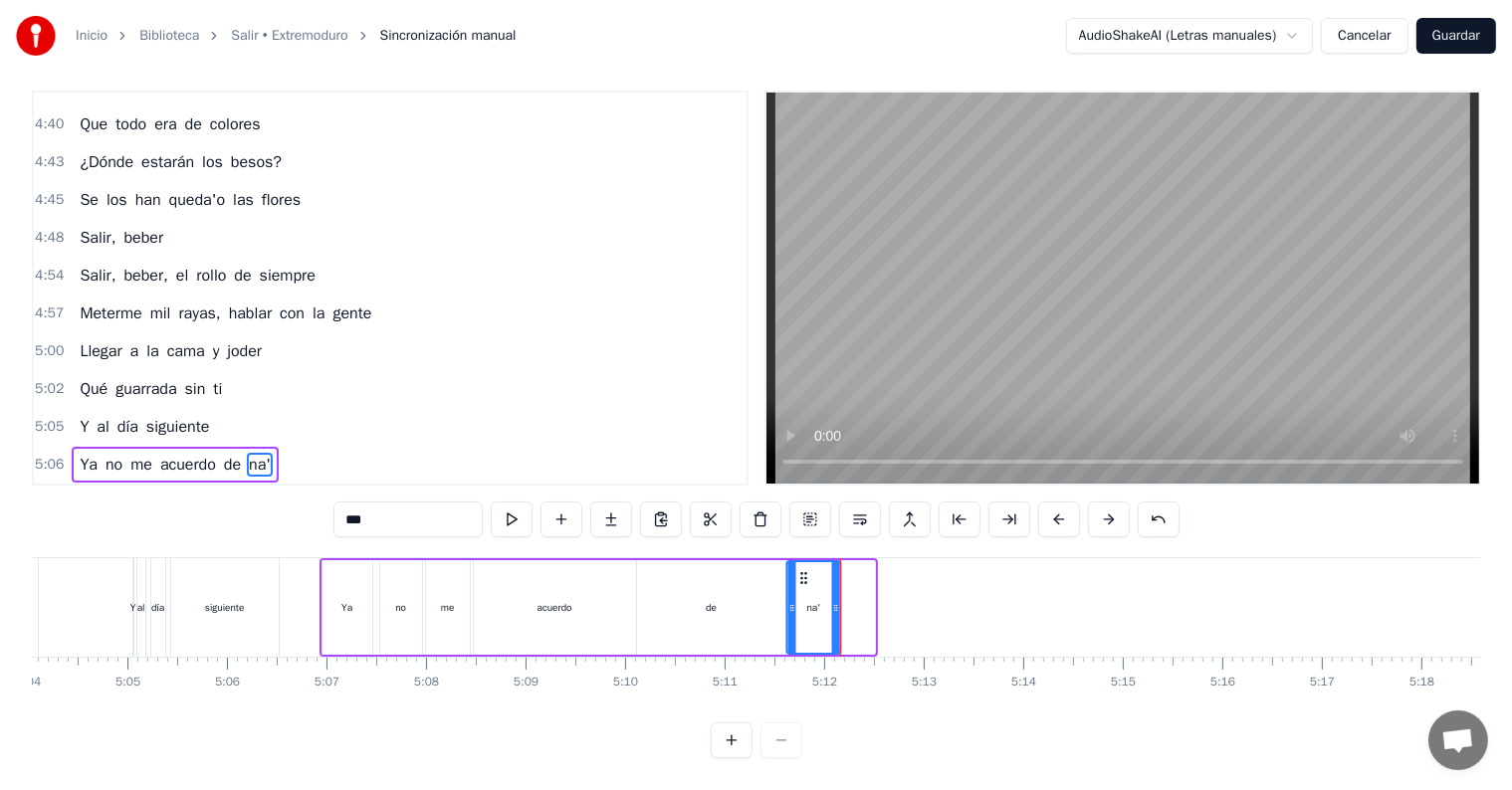 drag, startPoint x: 825, startPoint y: 559, endPoint x: 803, endPoint y: 556, distance: 22.203603 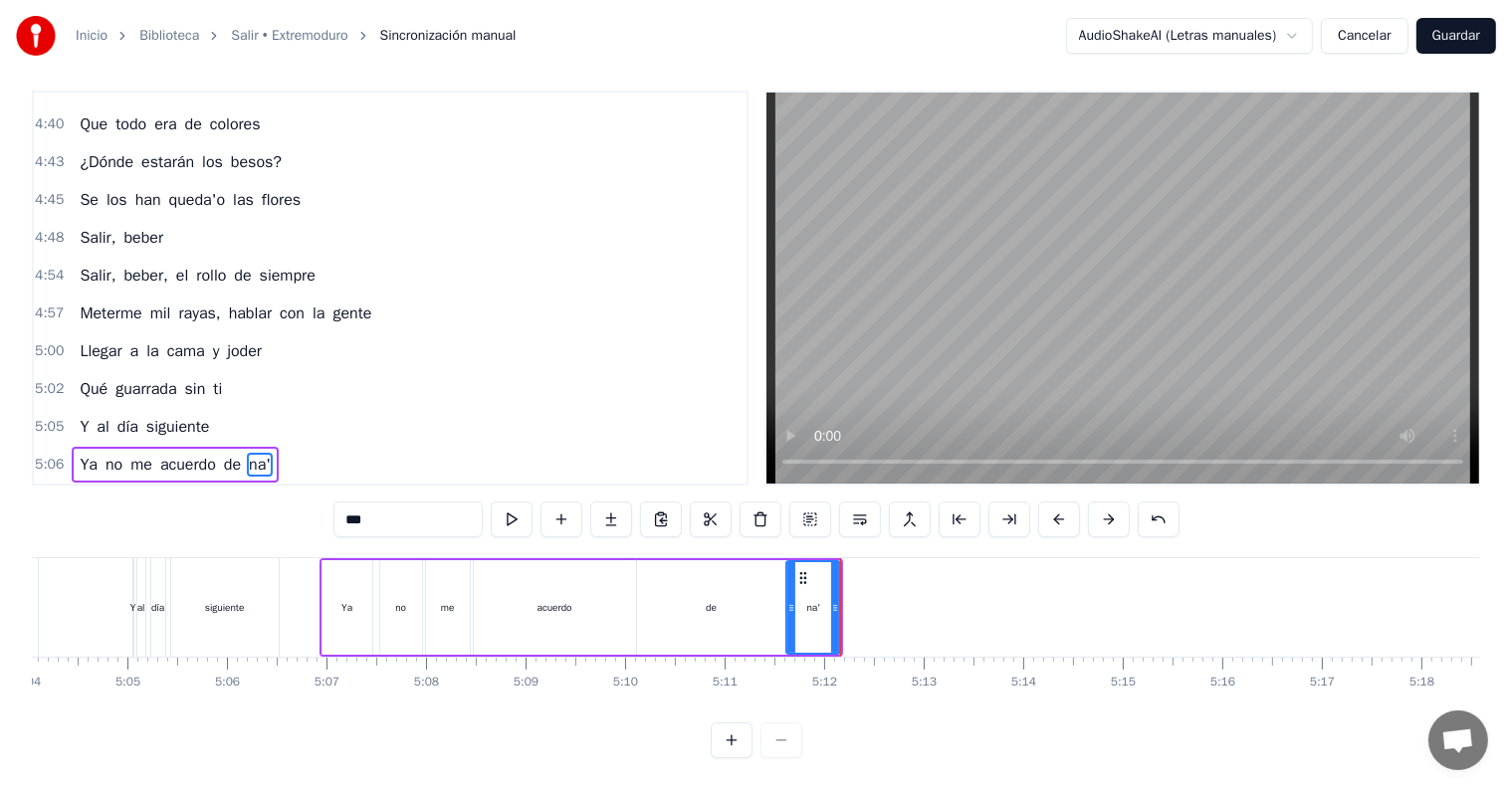 click on "acuerdo" at bounding box center (554, 607) 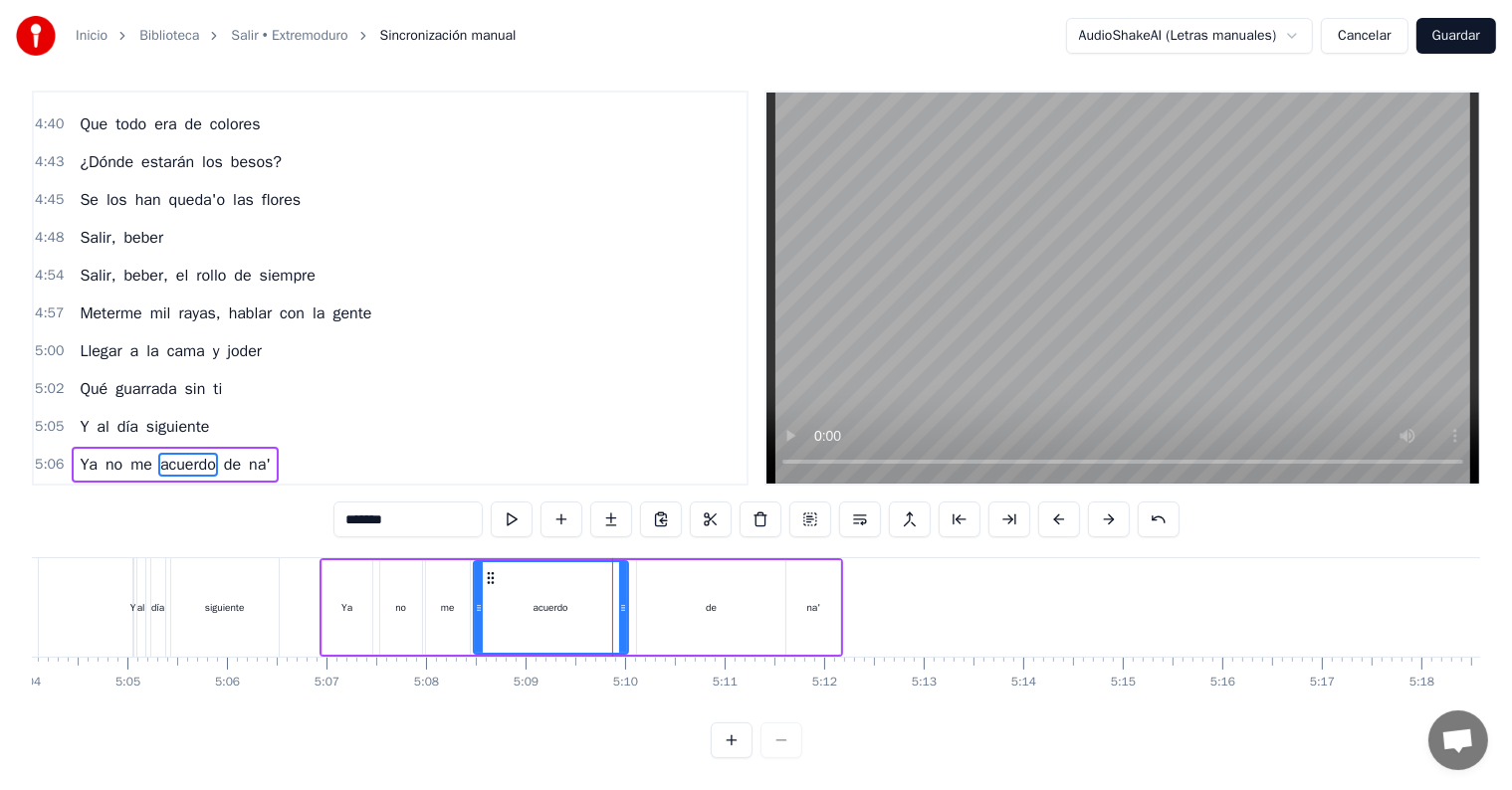 click at bounding box center [623, 607] 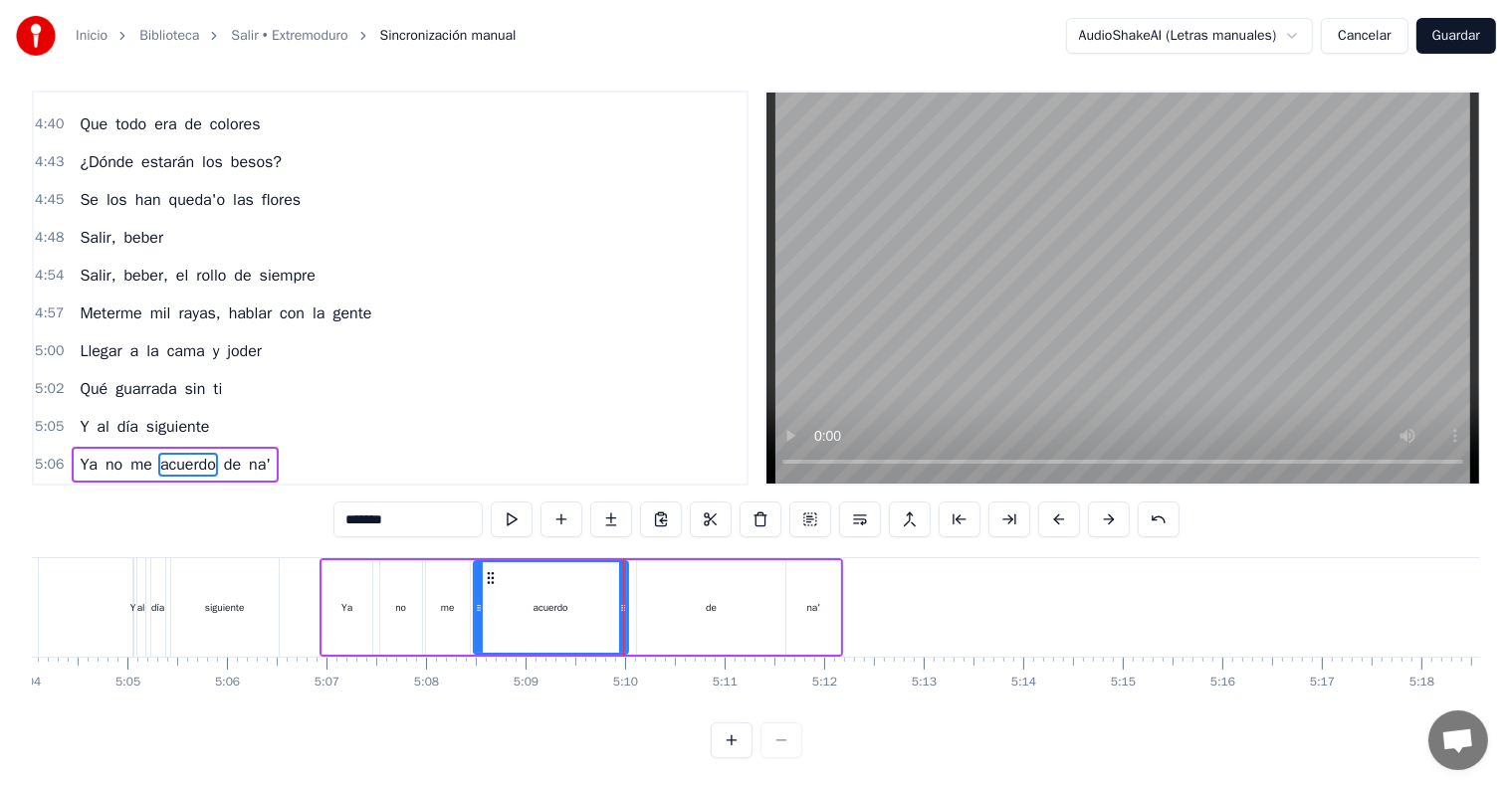 click on "de" at bounding box center [711, 607] 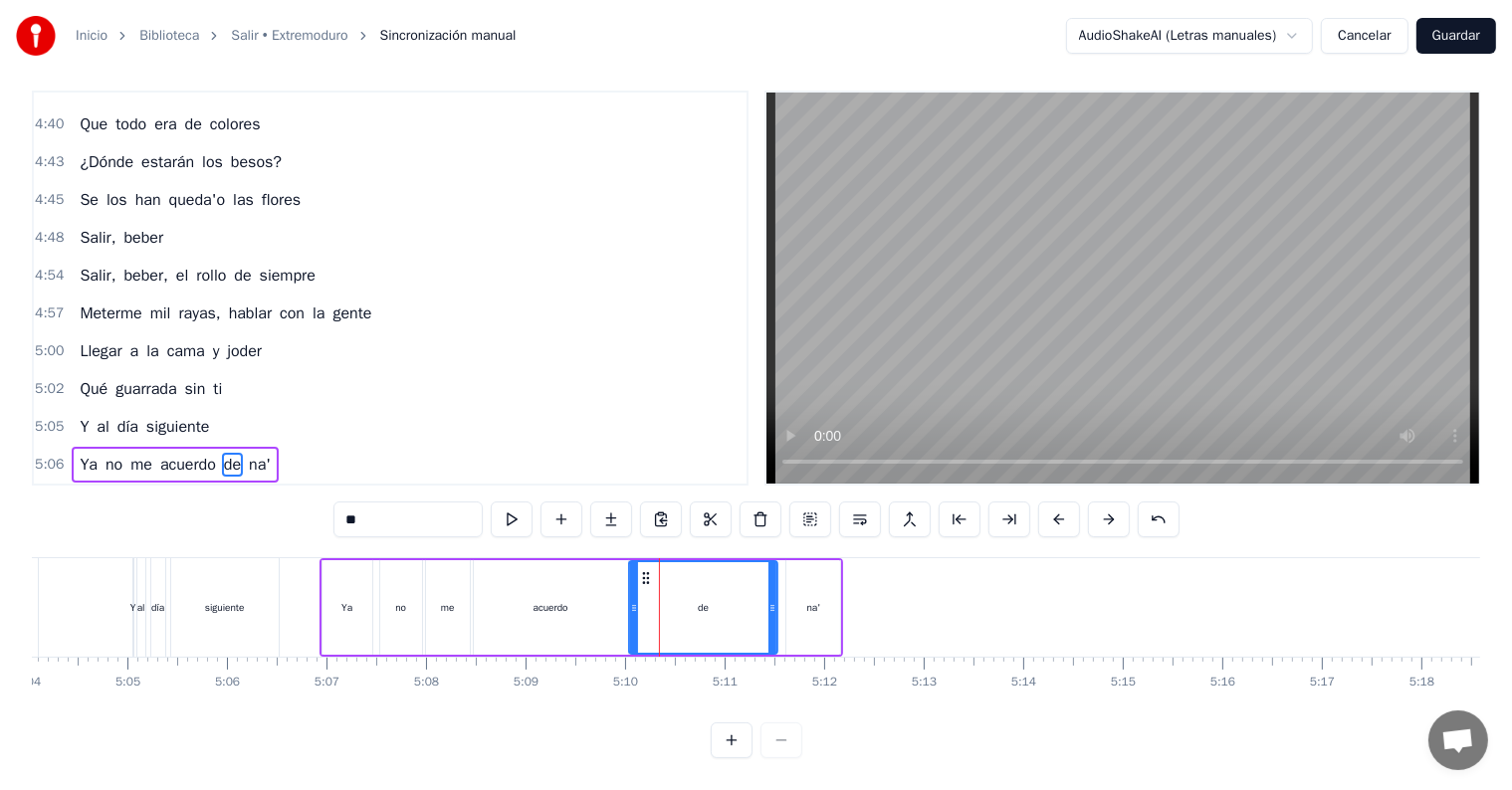 click 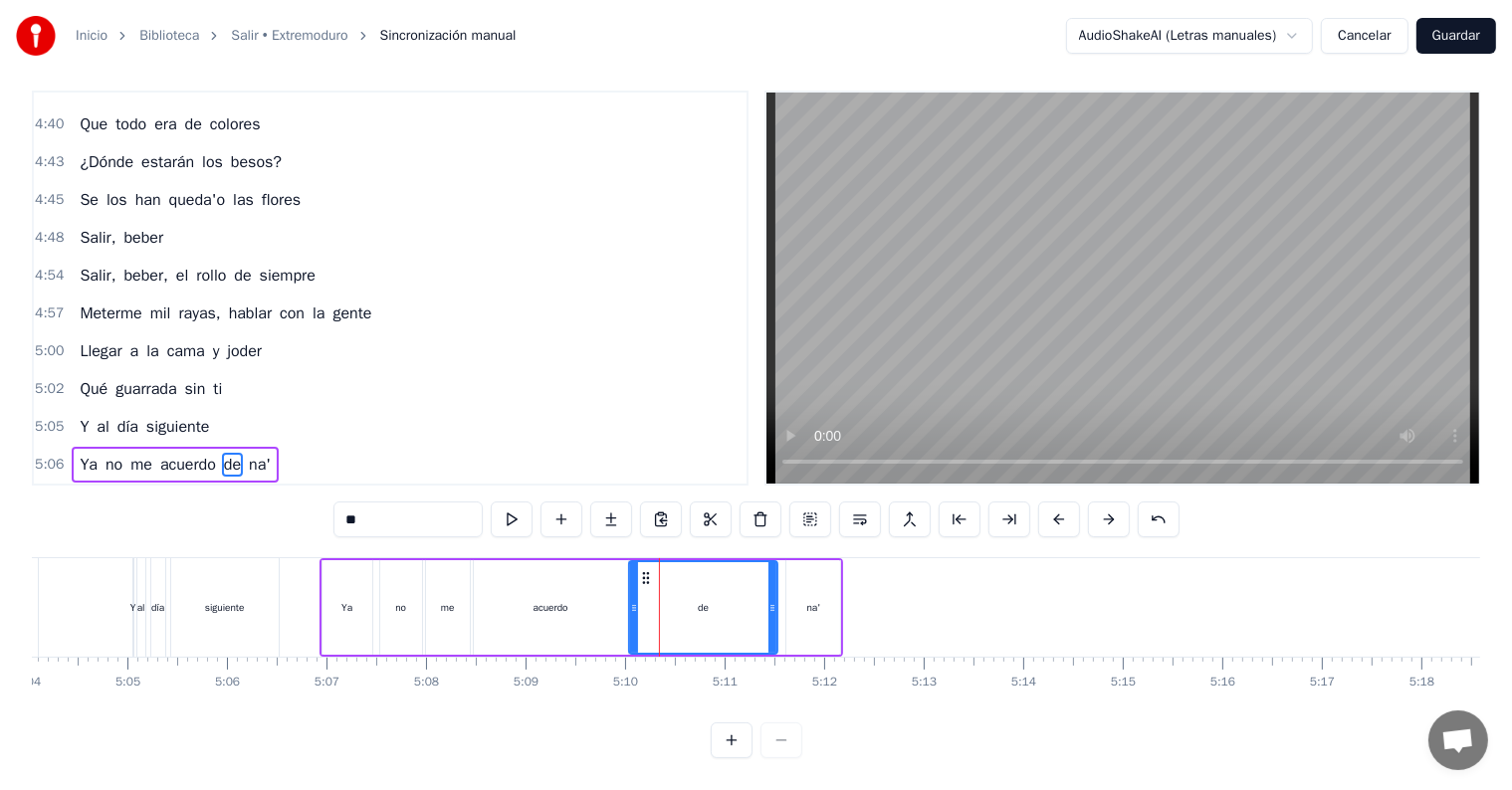 click on "na'" at bounding box center [813, 607] 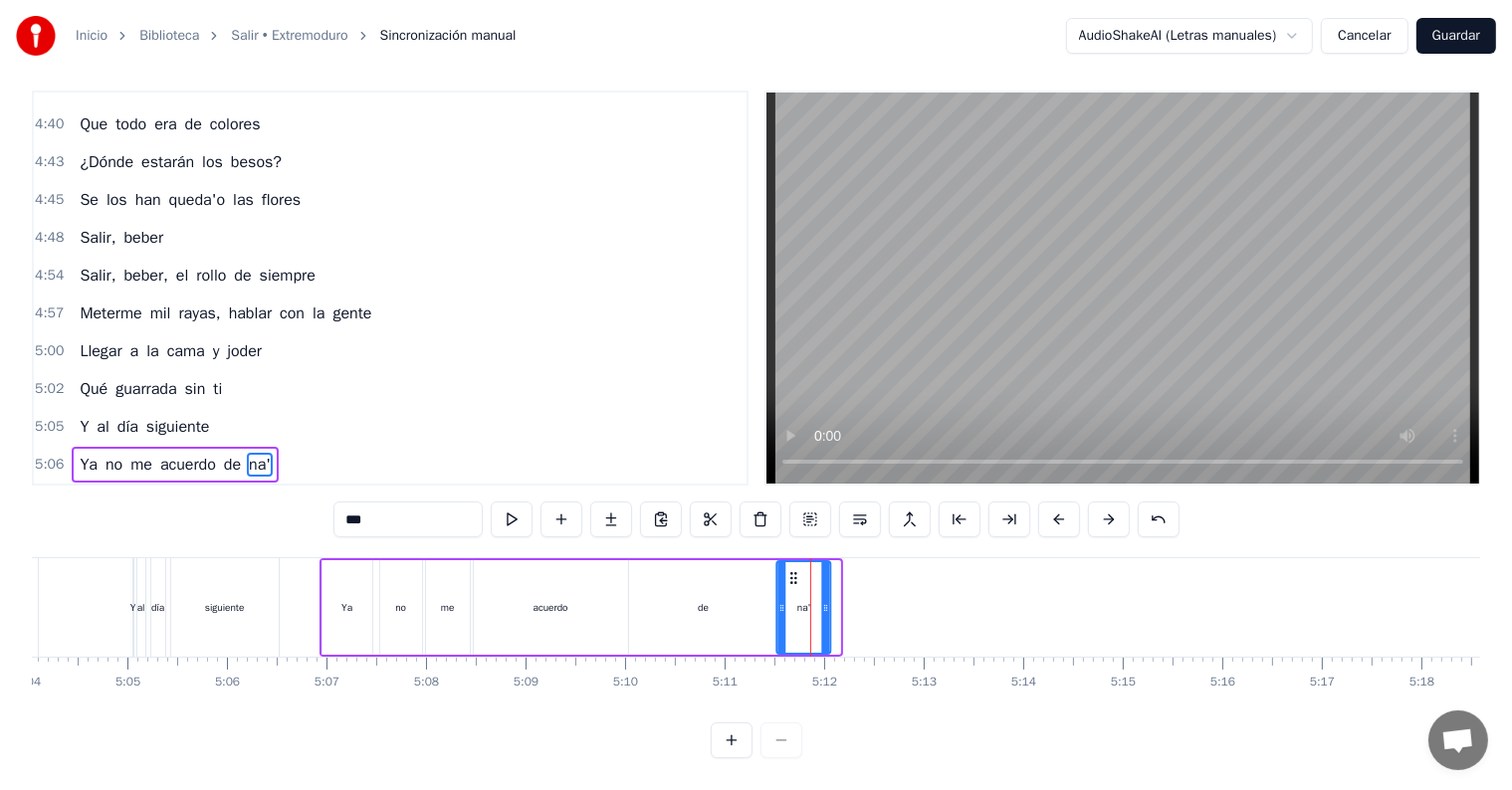 drag, startPoint x: 804, startPoint y: 555, endPoint x: 794, endPoint y: 557, distance: 10.198039 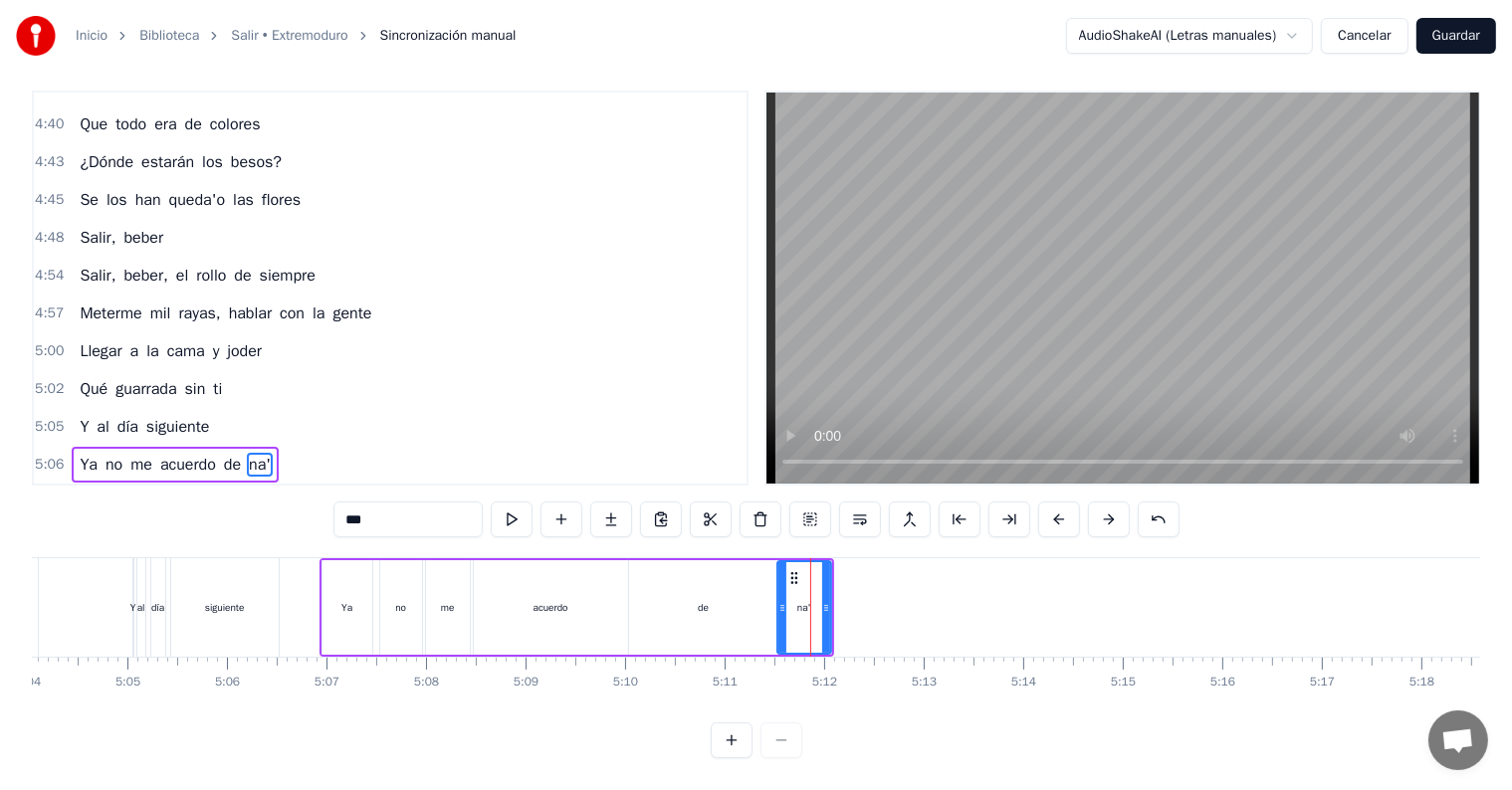 click on "5:06" at bounding box center [49, 465] 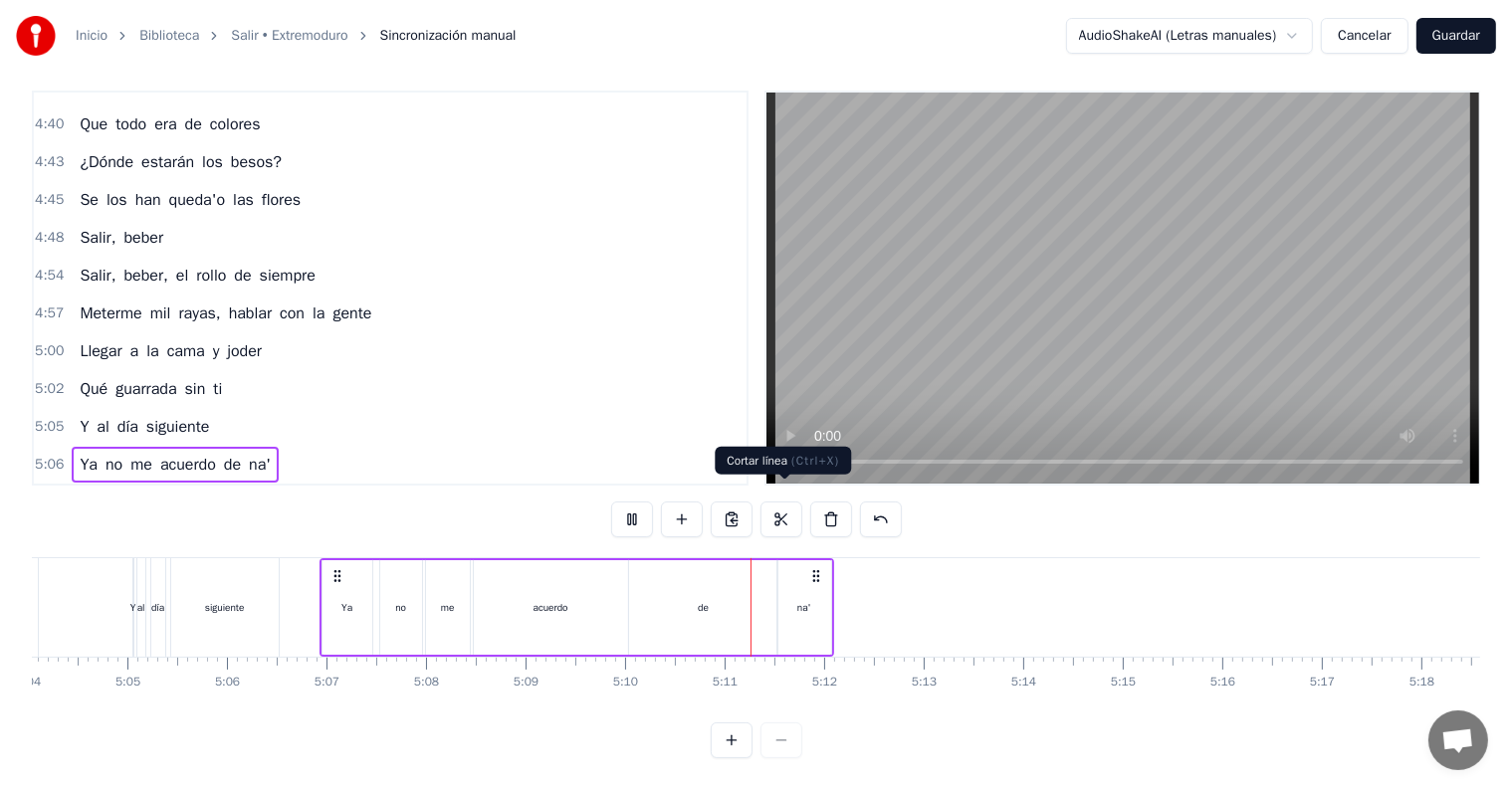 click on "de" at bounding box center (703, 607) 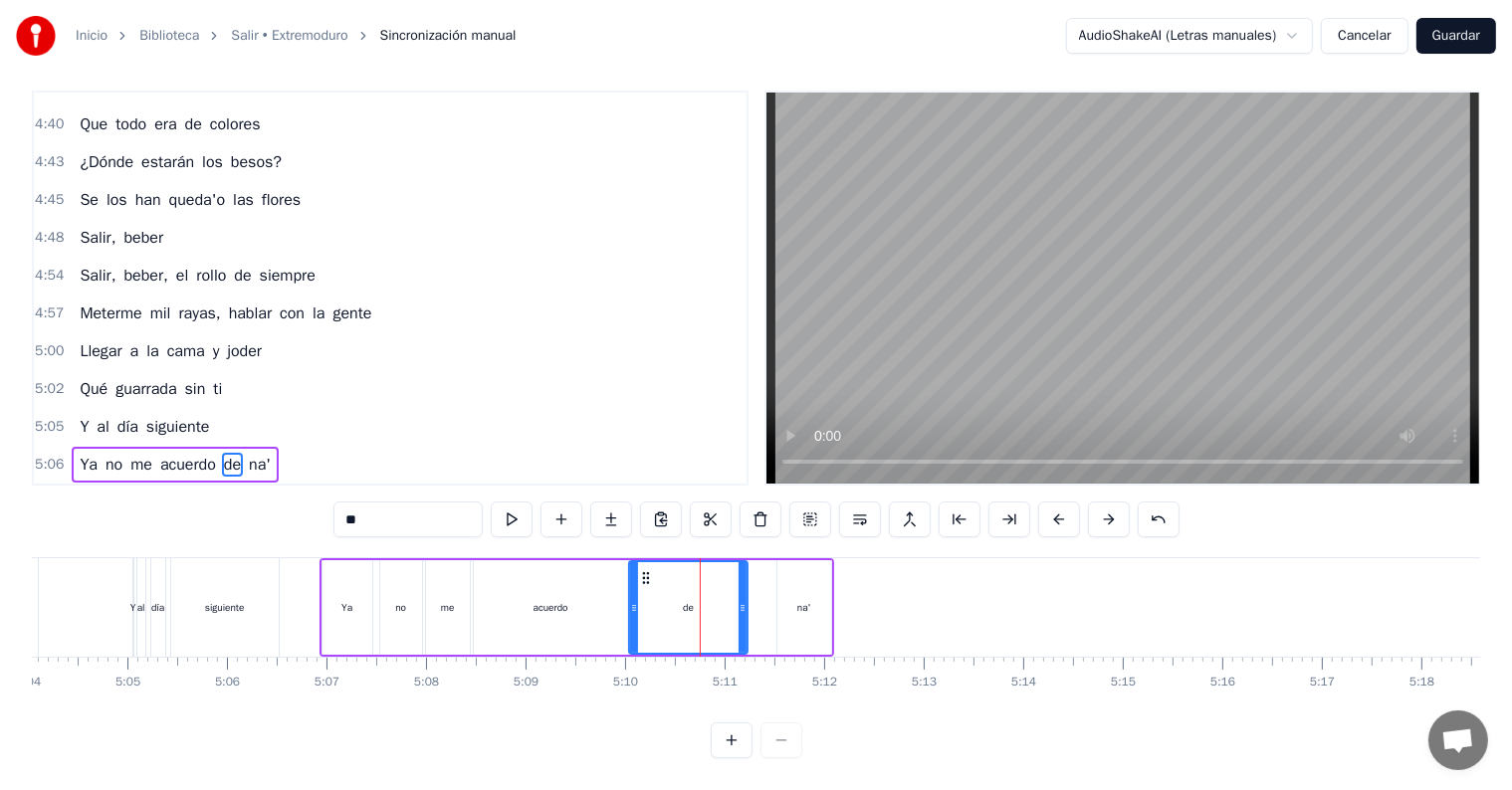 drag, startPoint x: 774, startPoint y: 587, endPoint x: 745, endPoint y: 586, distance: 29.017236 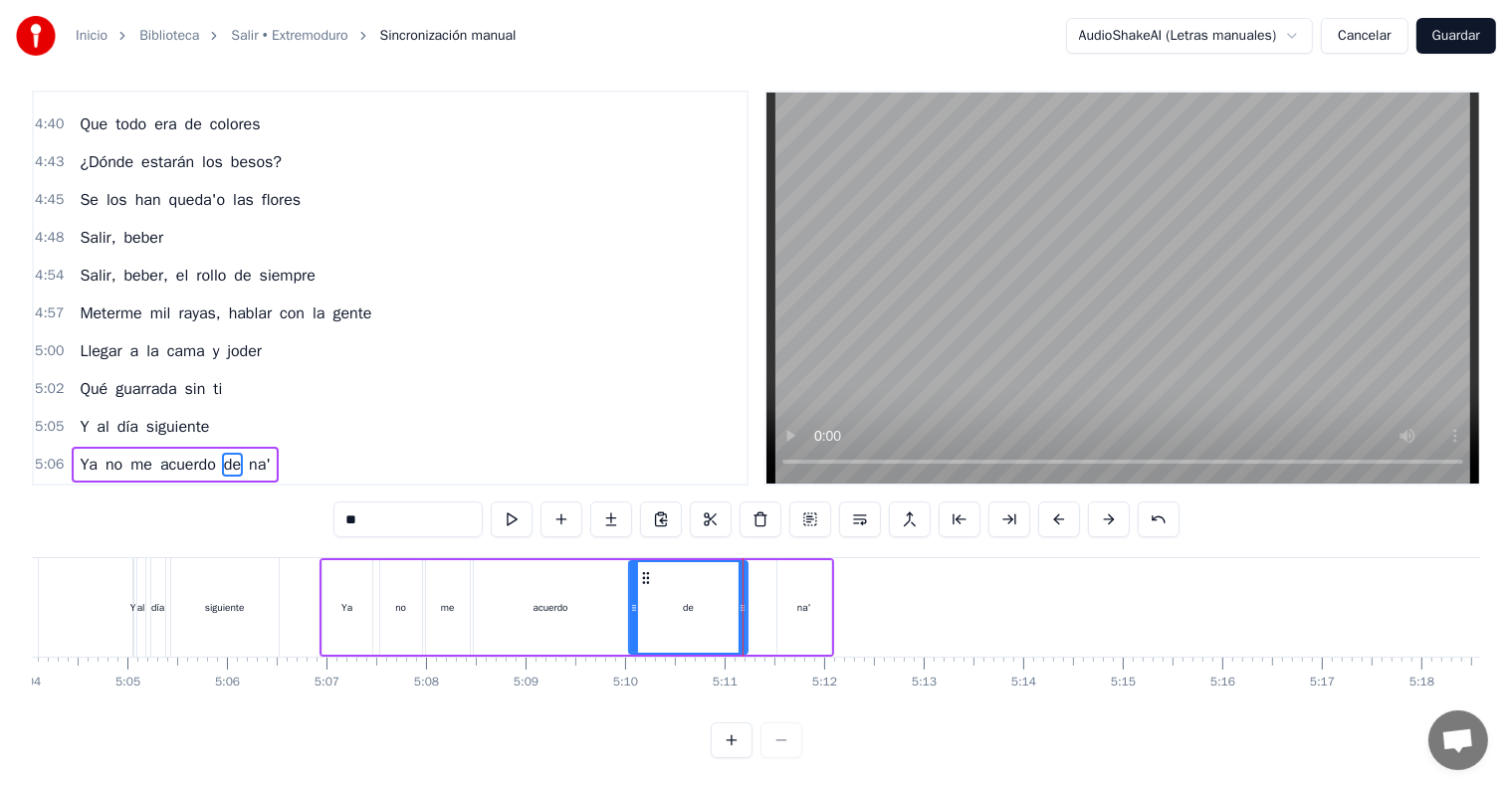 click on "na'" at bounding box center (804, 607) 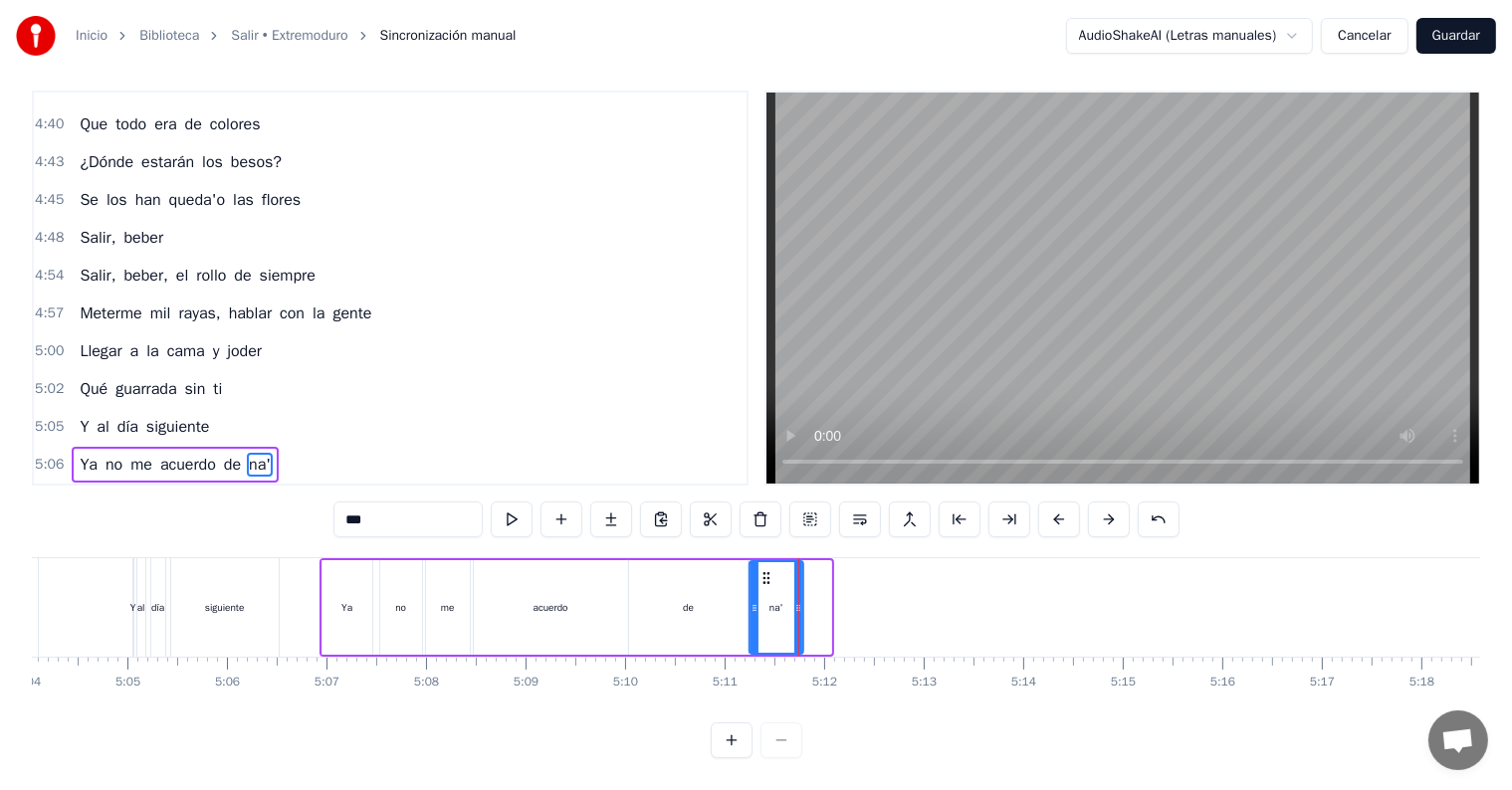 drag, startPoint x: 793, startPoint y: 556, endPoint x: 765, endPoint y: 554, distance: 28.071338 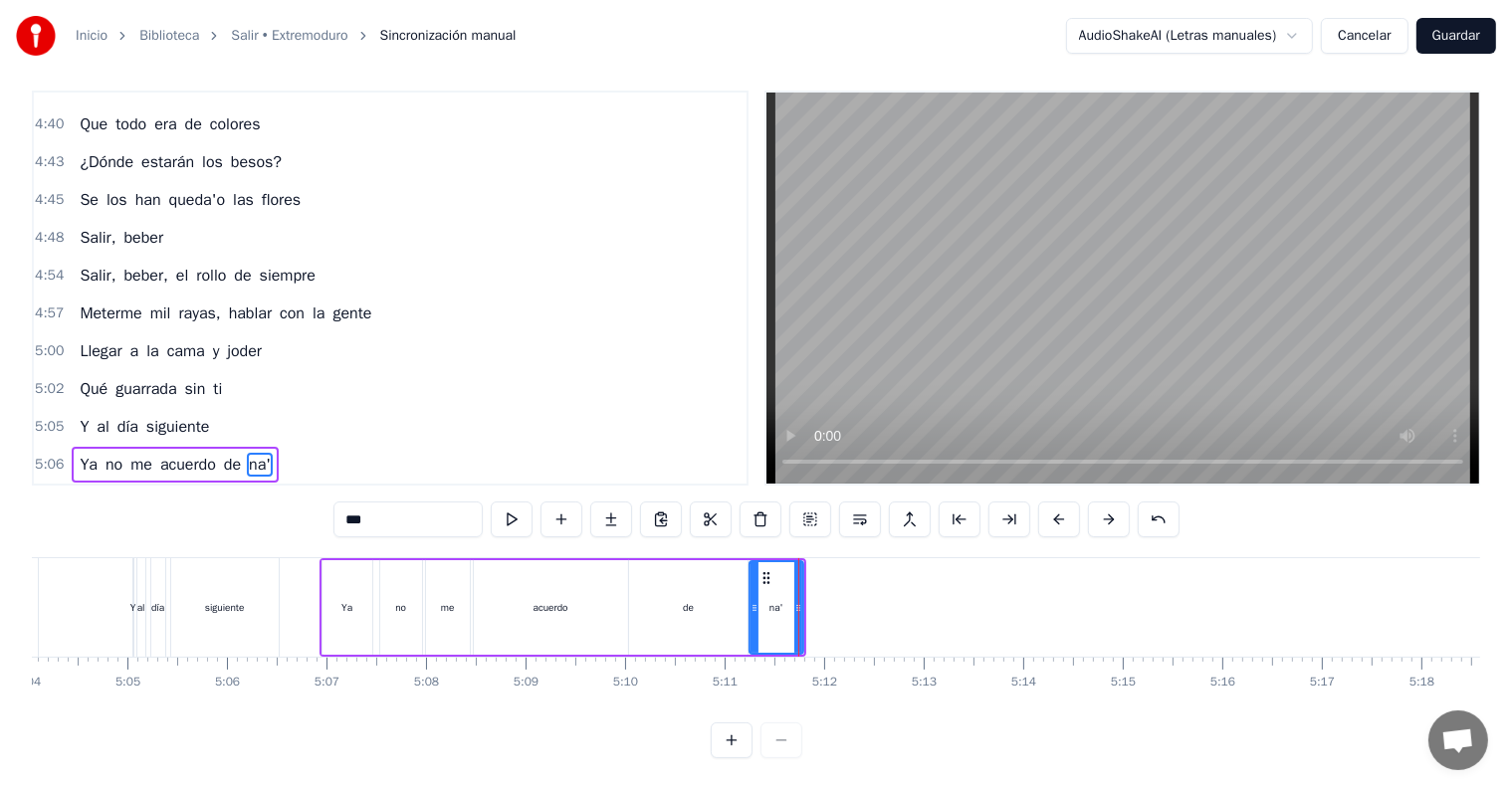 click on "acuerdo" at bounding box center (550, 607) 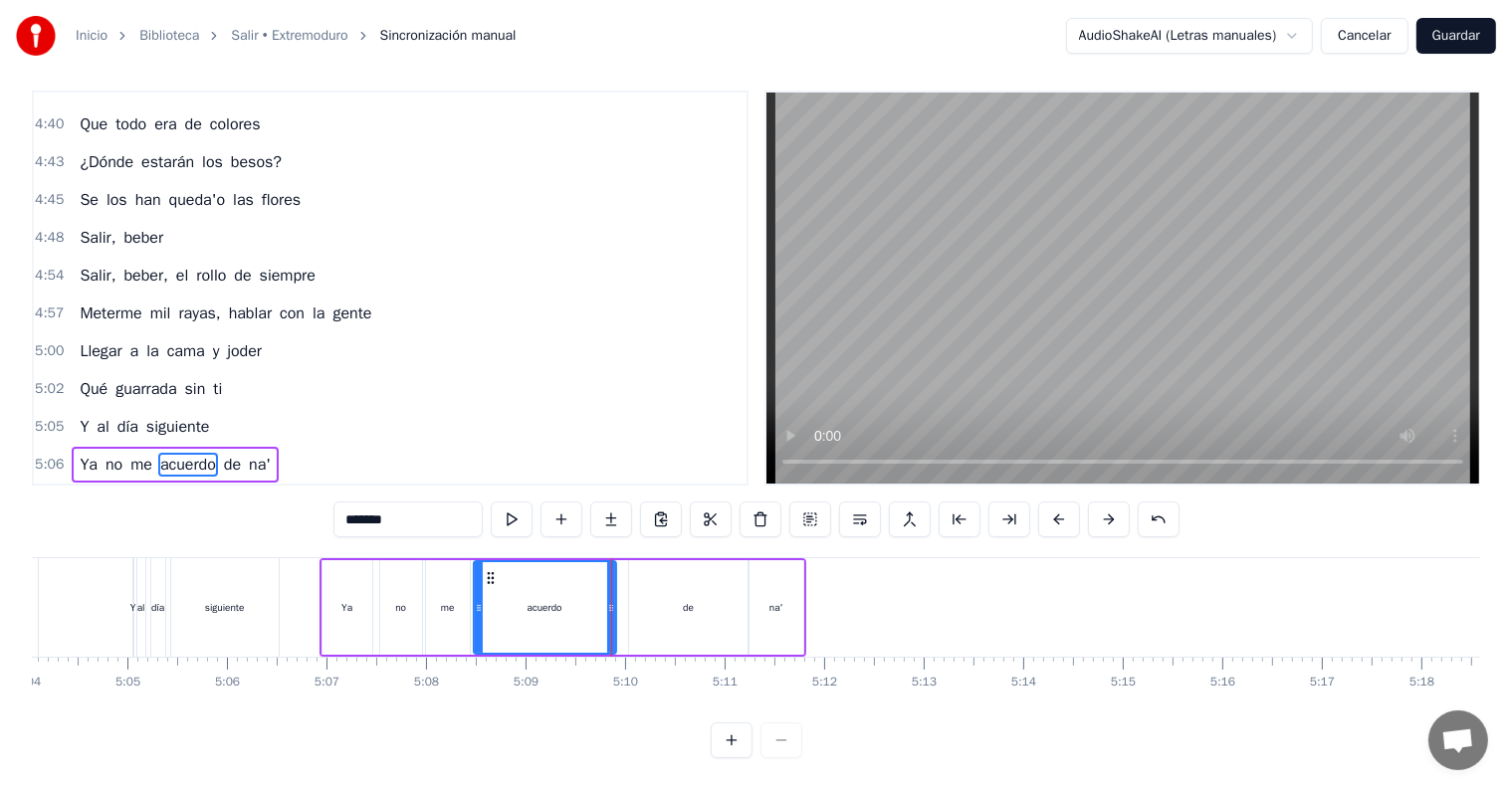 drag, startPoint x: 621, startPoint y: 581, endPoint x: 609, endPoint y: 579, distance: 12.165525 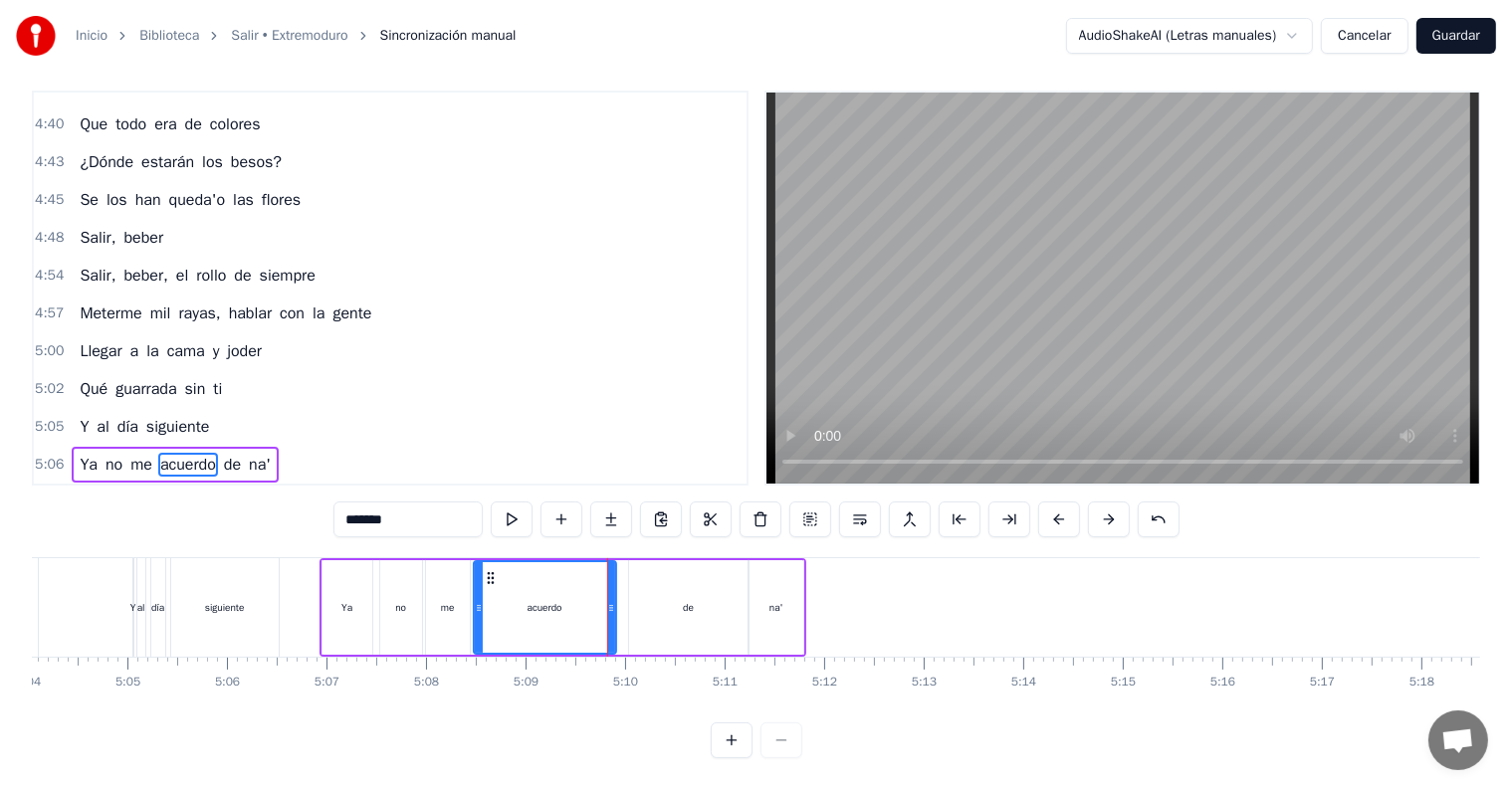 click on "de" at bounding box center [688, 607] 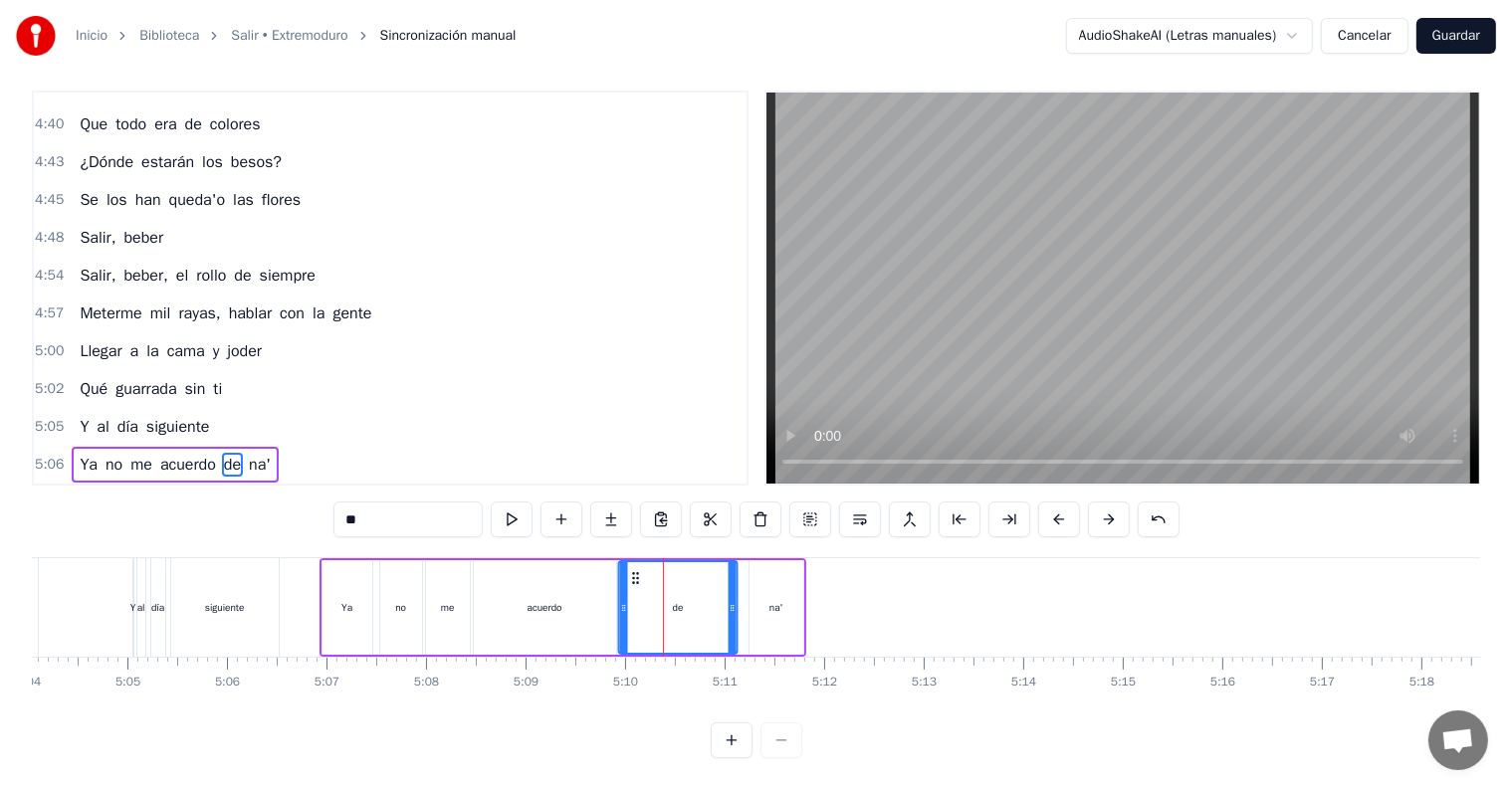 click 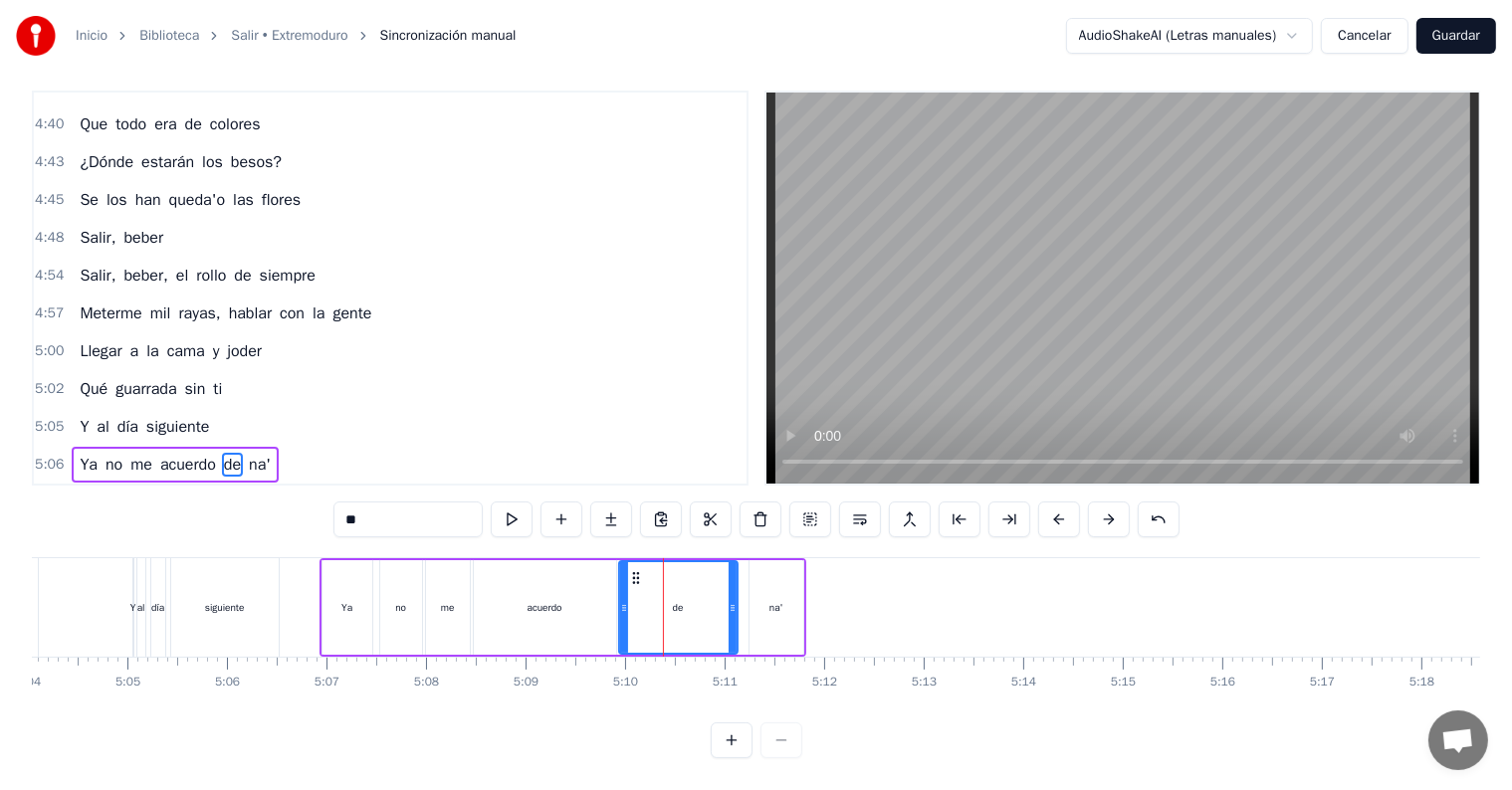 click on "na'" at bounding box center [776, 607] 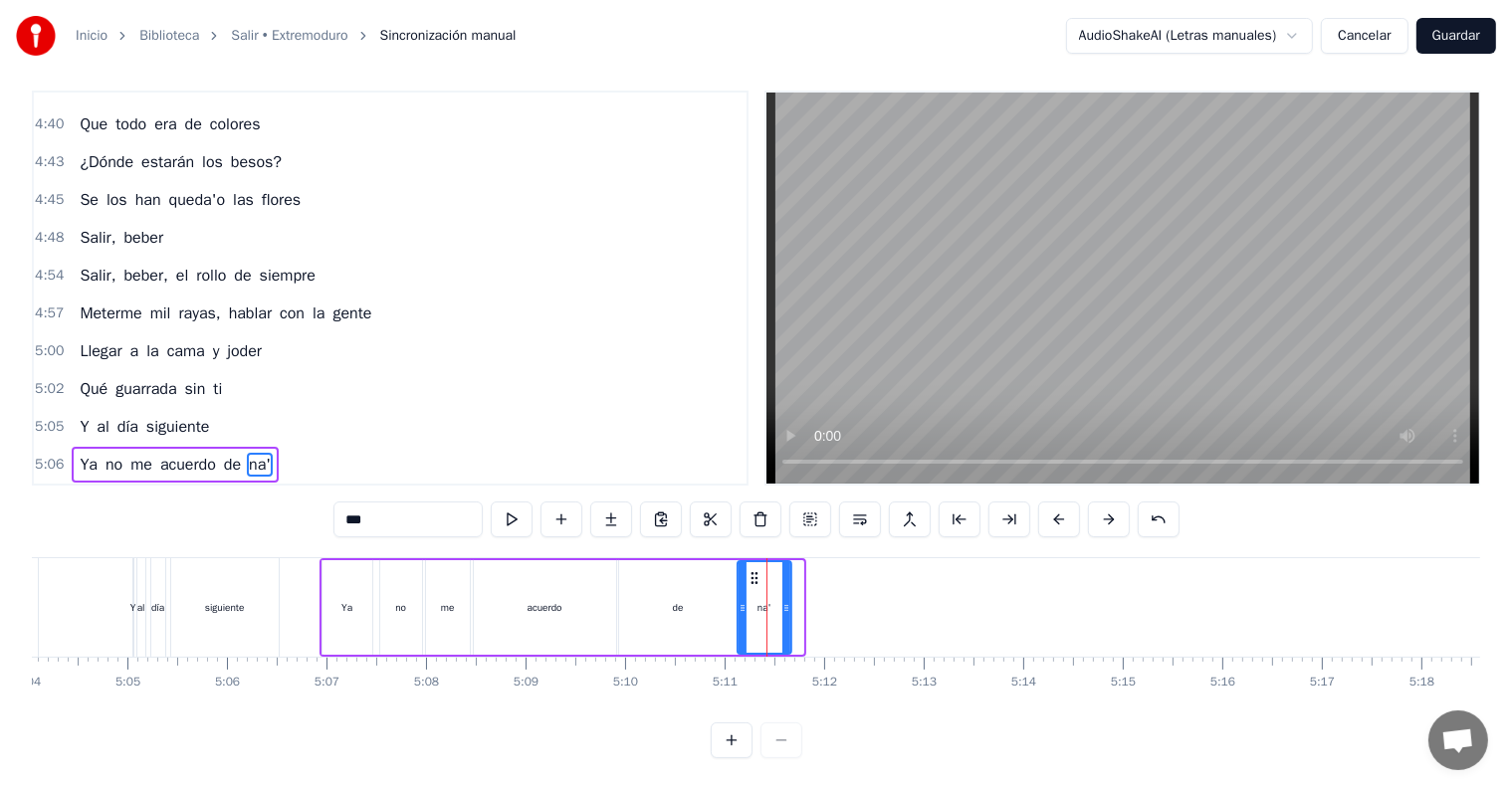 click 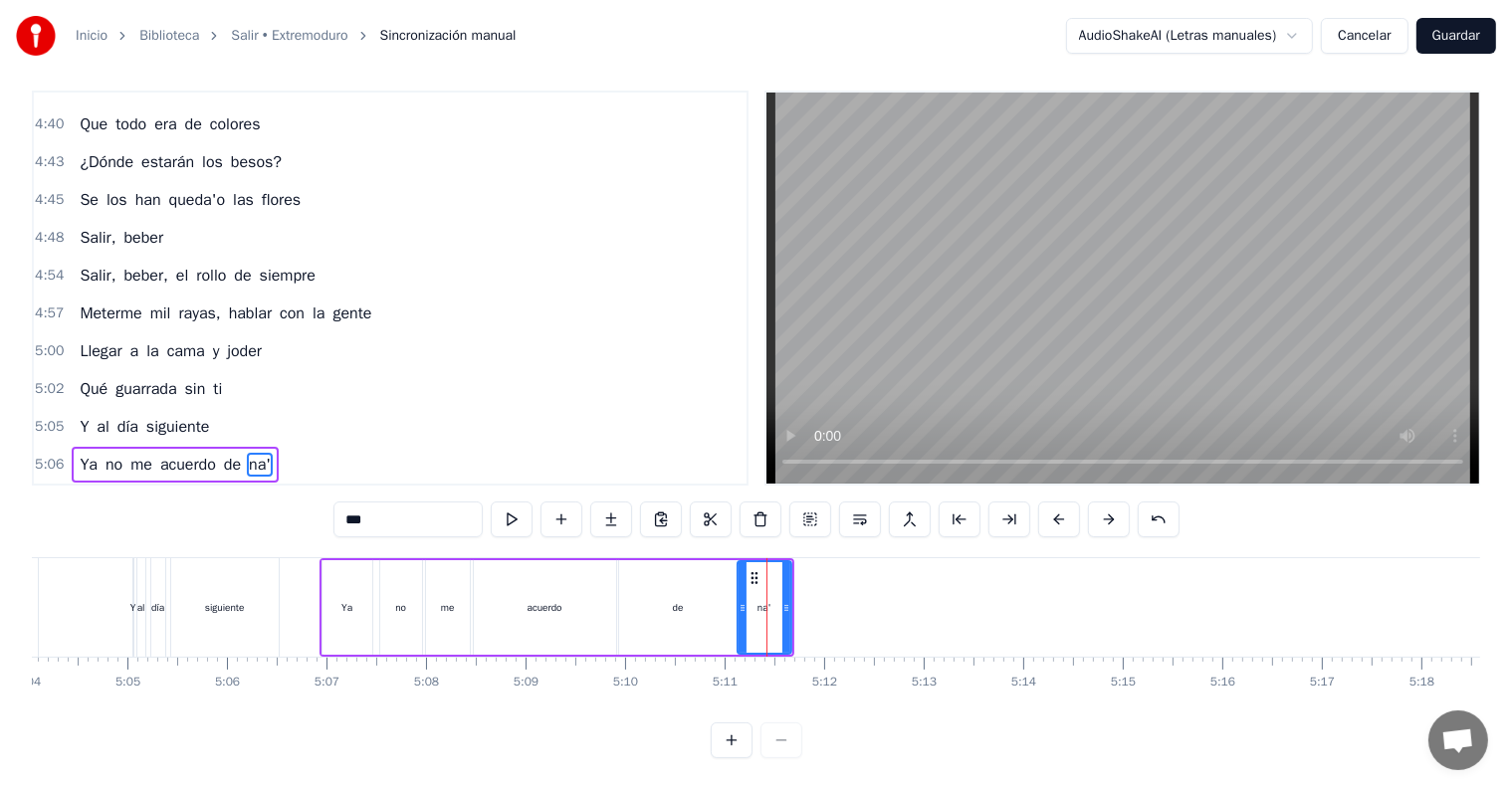 click on "de" at bounding box center [678, 607] 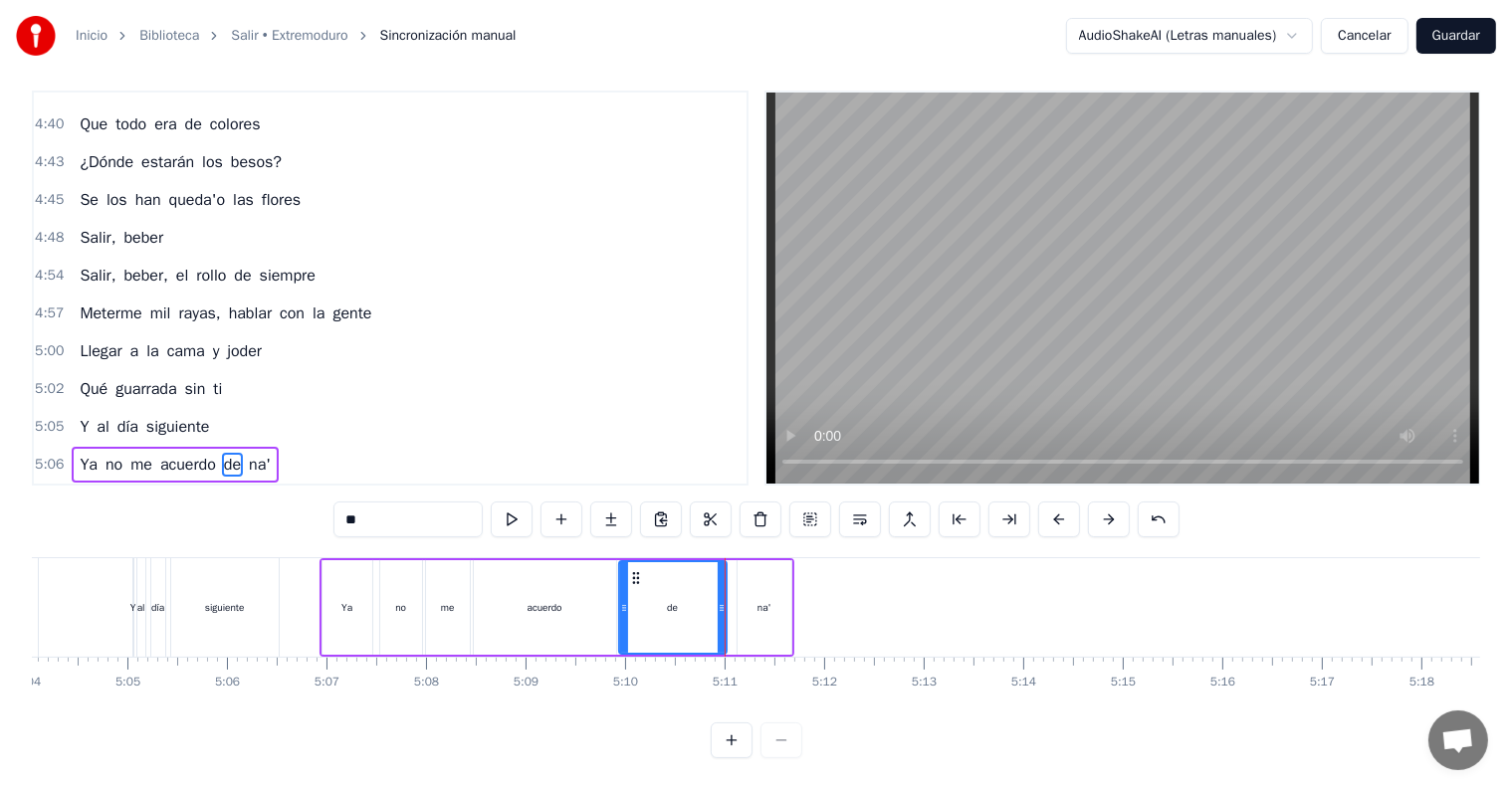 drag, startPoint x: 733, startPoint y: 581, endPoint x: 722, endPoint y: 582, distance: 11.045361 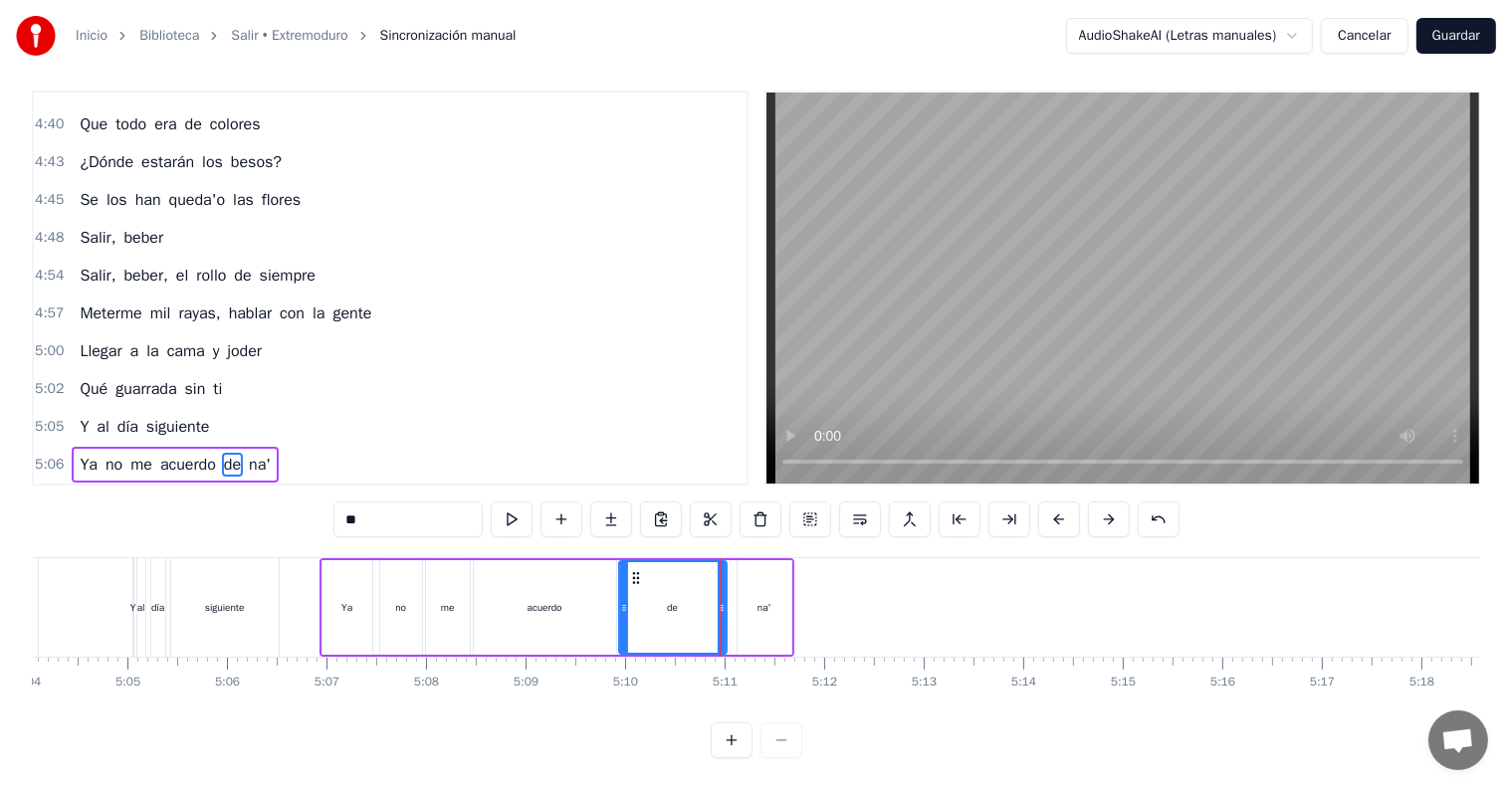 click on "na'" at bounding box center [764, 607] 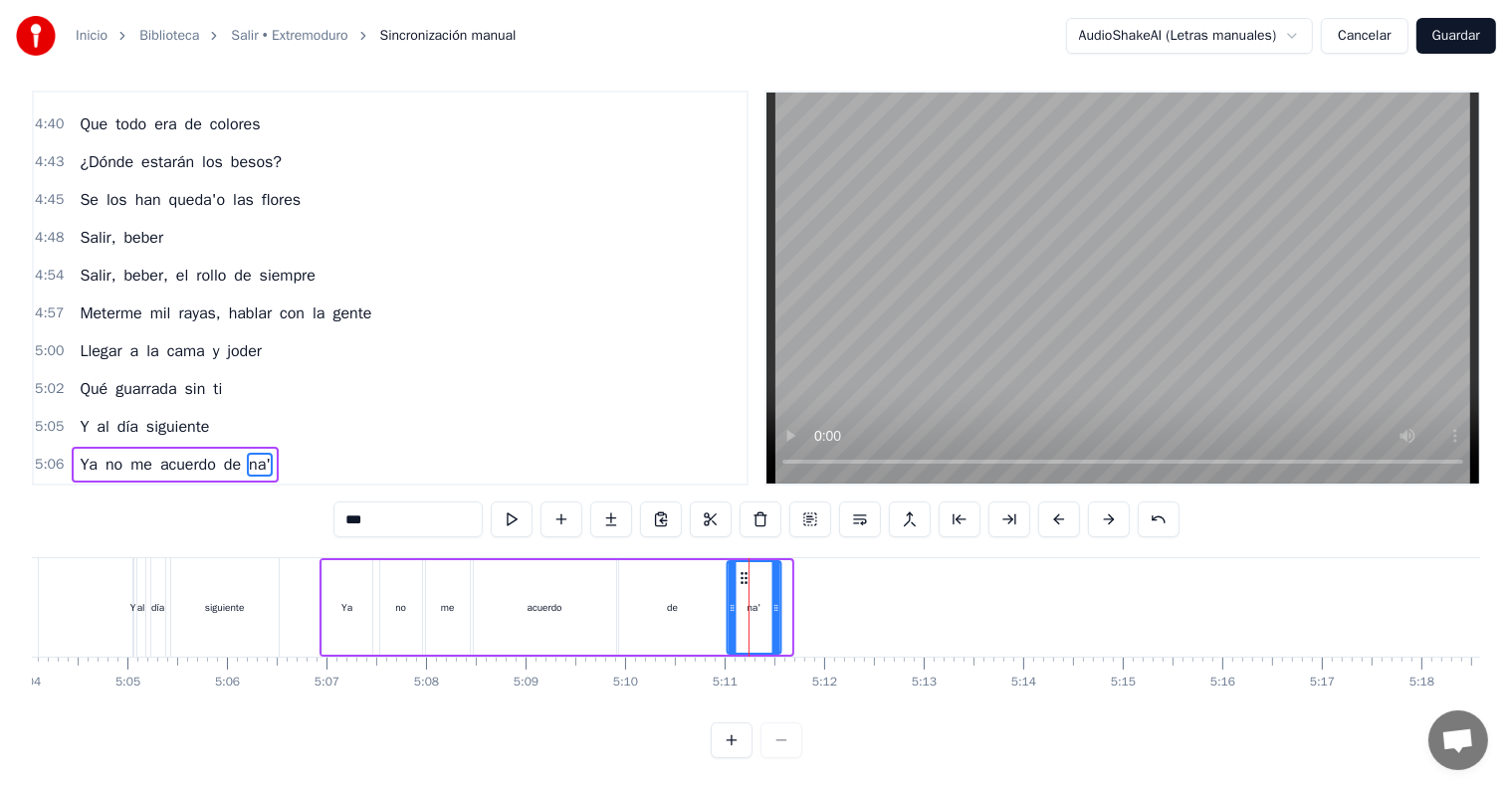 click 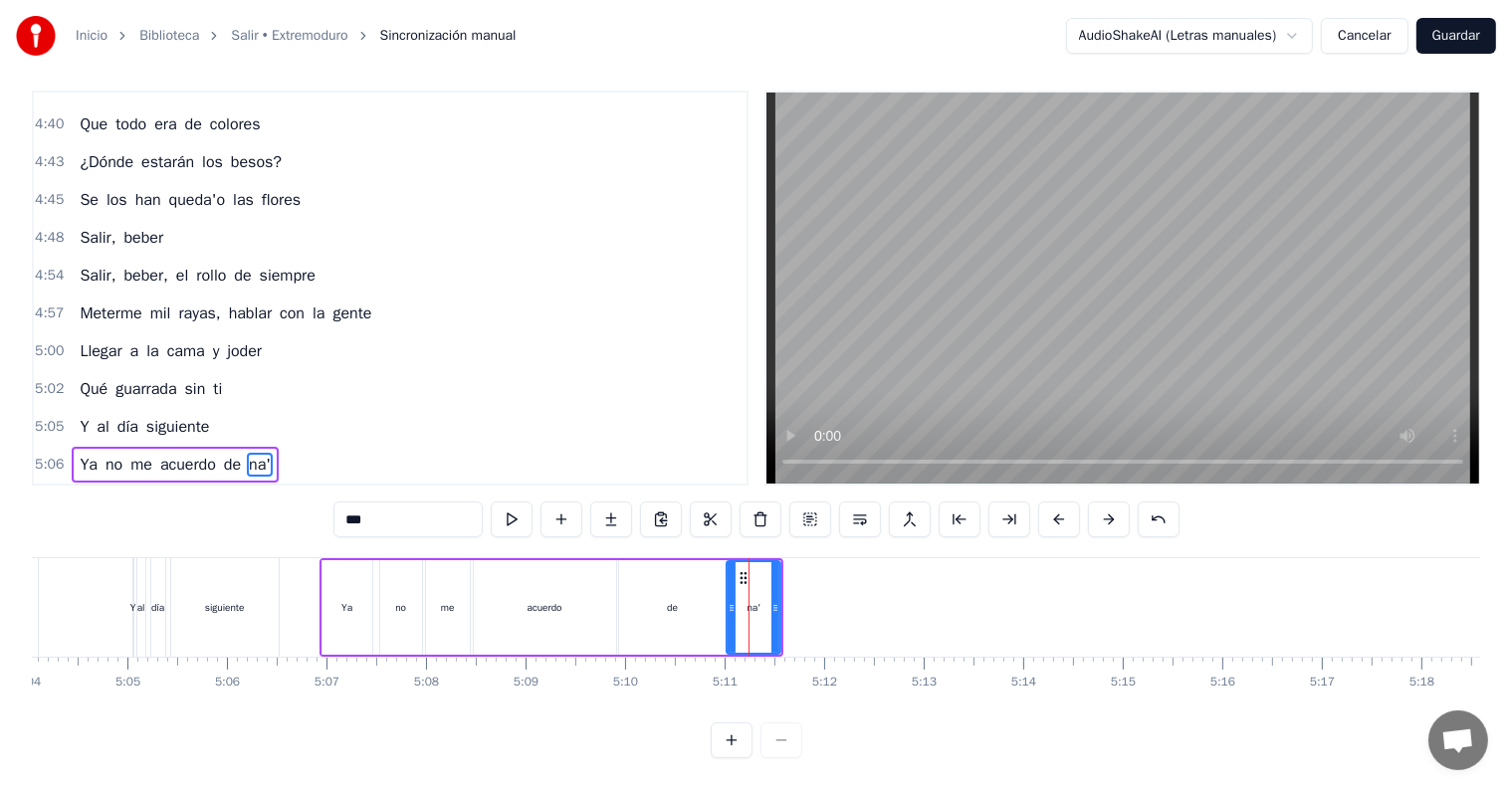 click on "5:06 Ya no me acuerdo de na'" at bounding box center (390, 465) 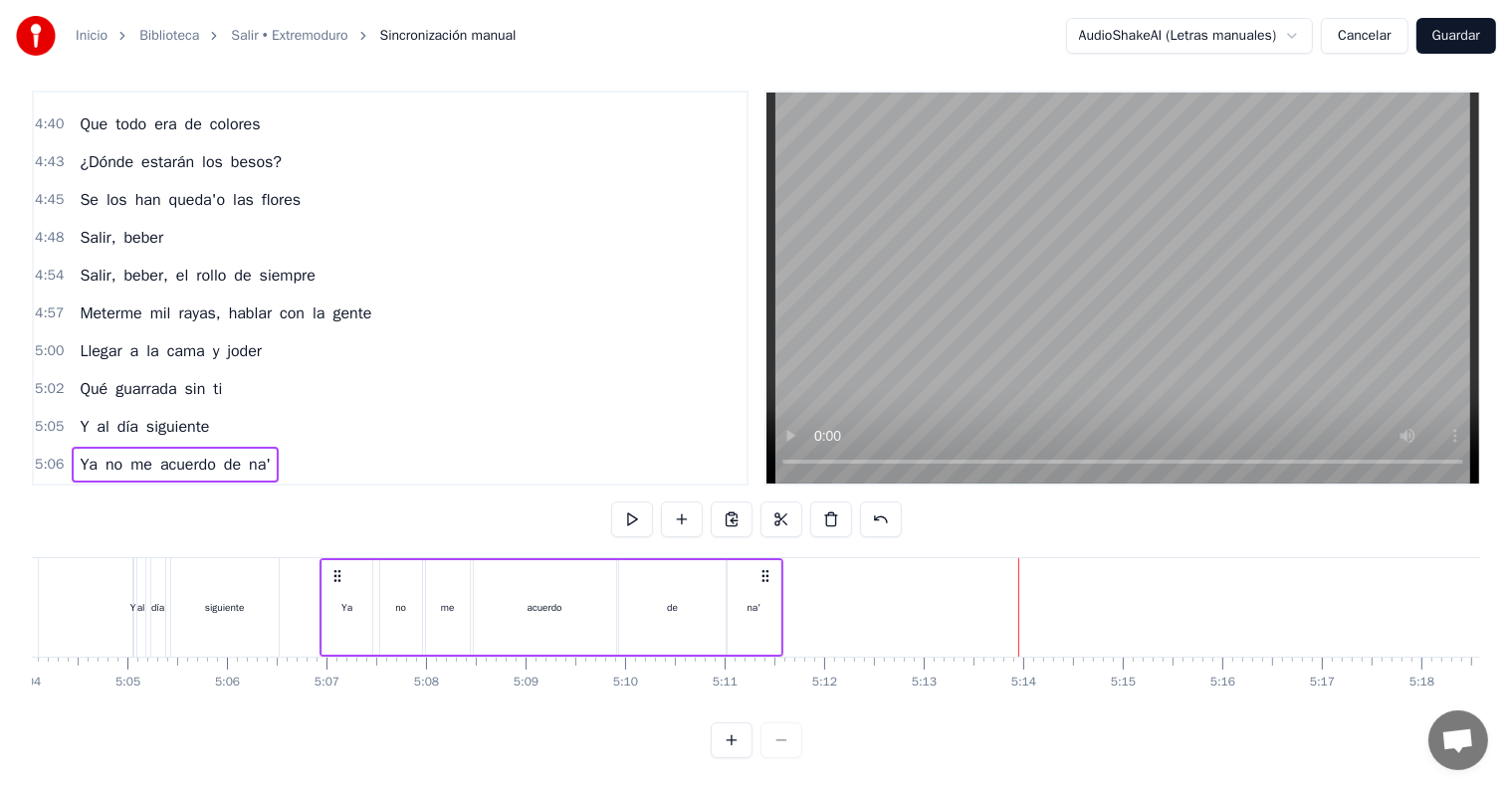 click on "Guardar" at bounding box center [1456, 36] 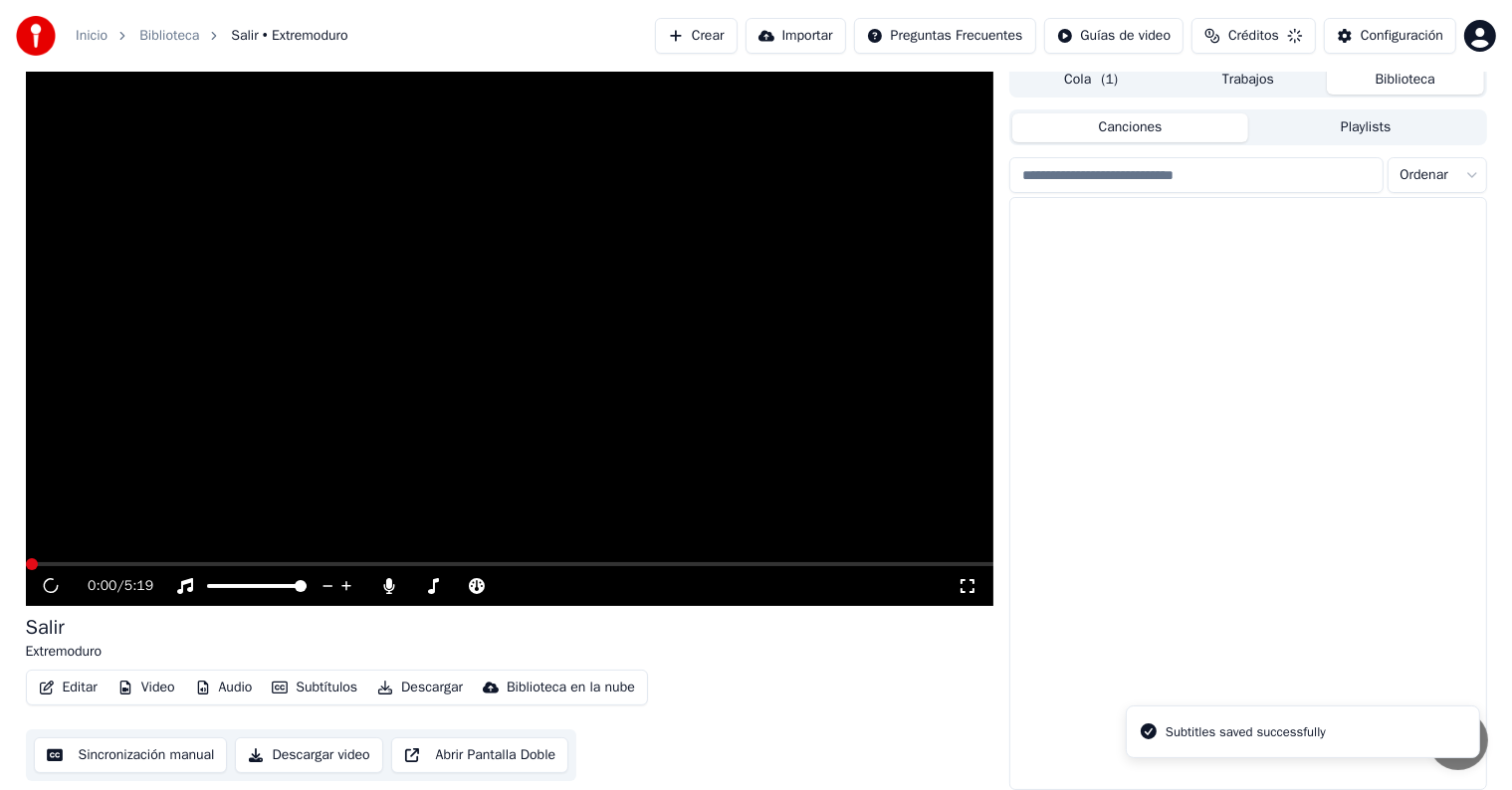 scroll, scrollTop: 9, scrollLeft: 0, axis: vertical 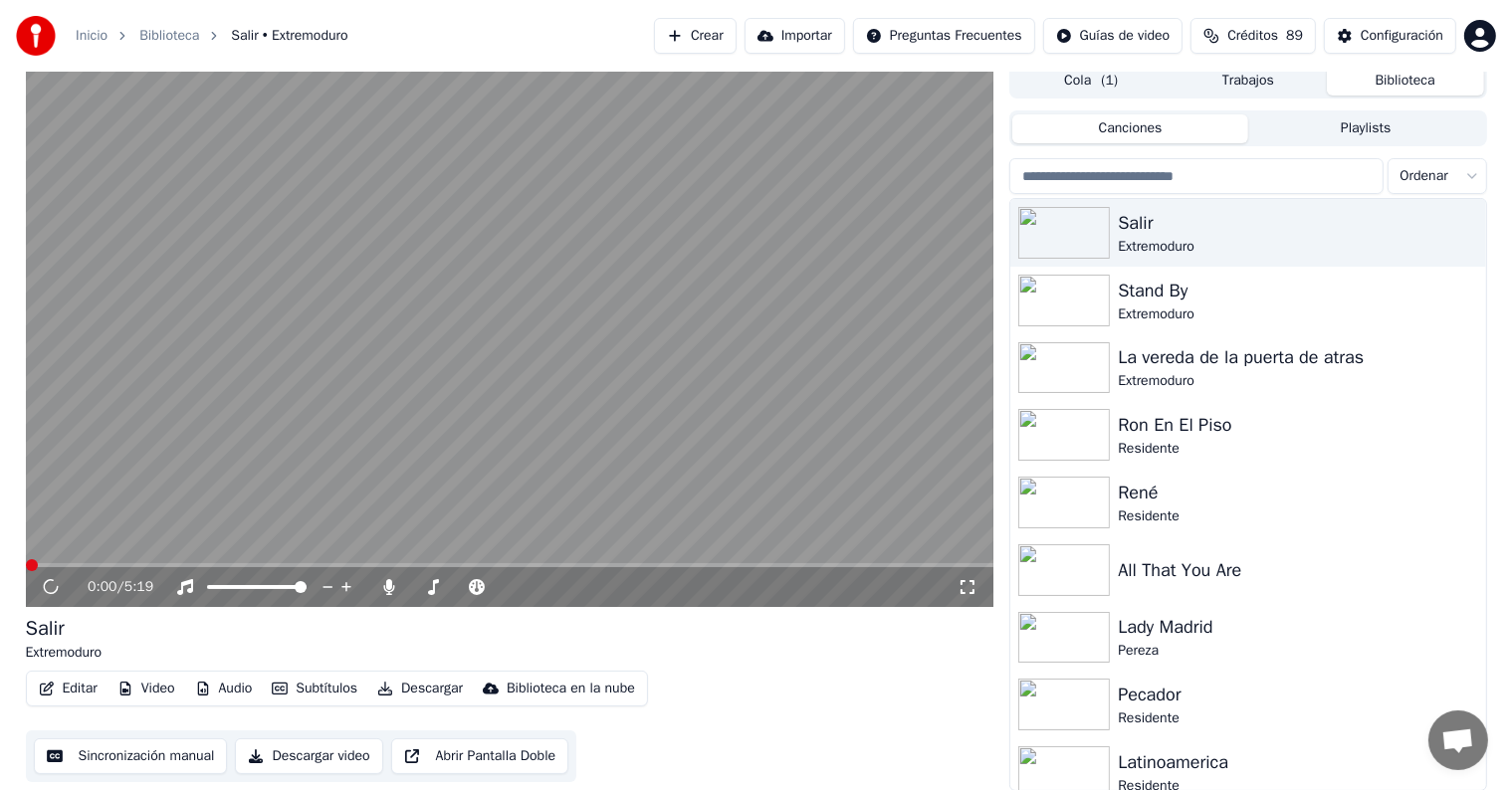 click on "Descargar" at bounding box center [420, 689] 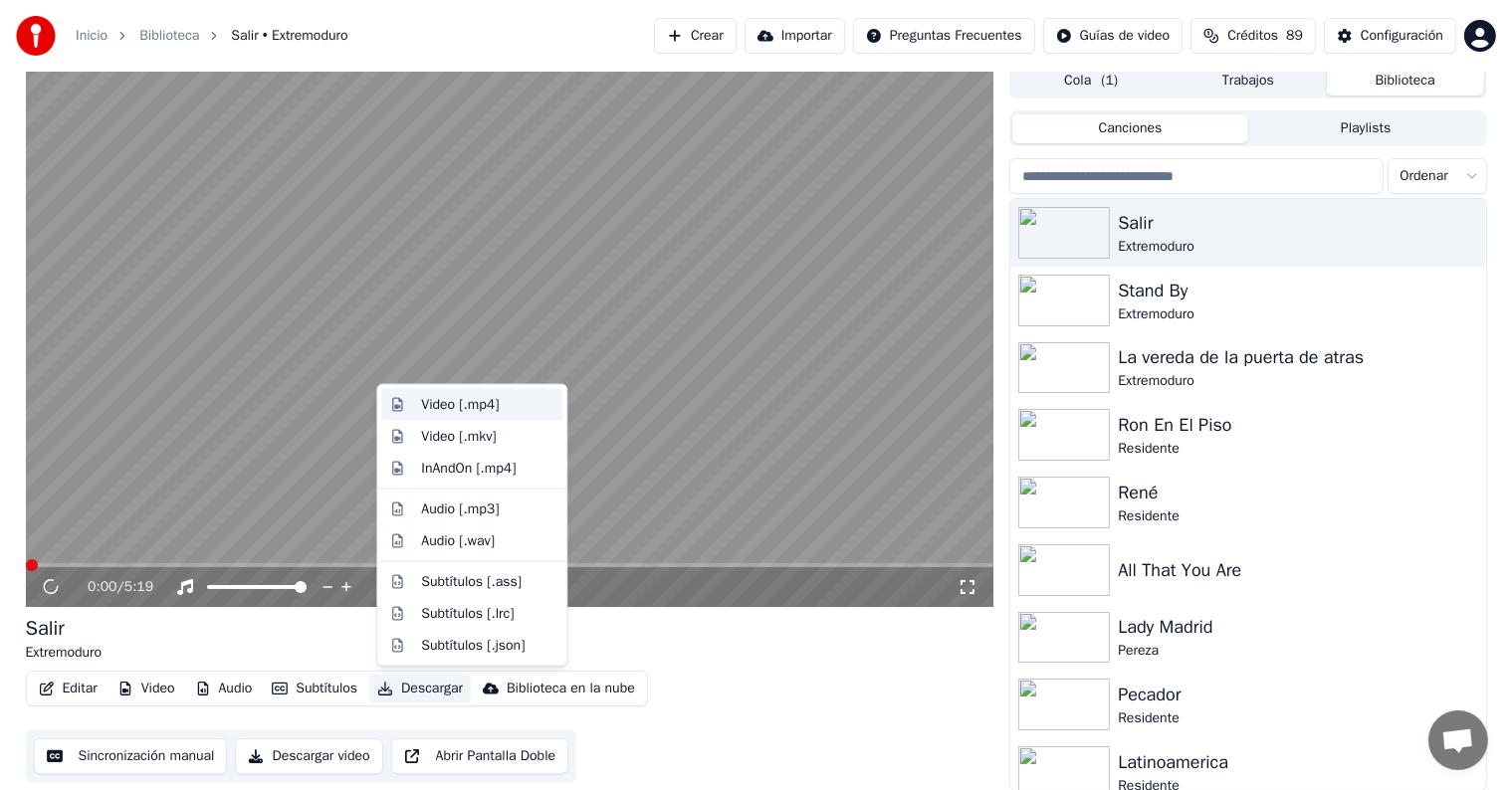 click on "Video [.mp4]" at bounding box center (472, 405) 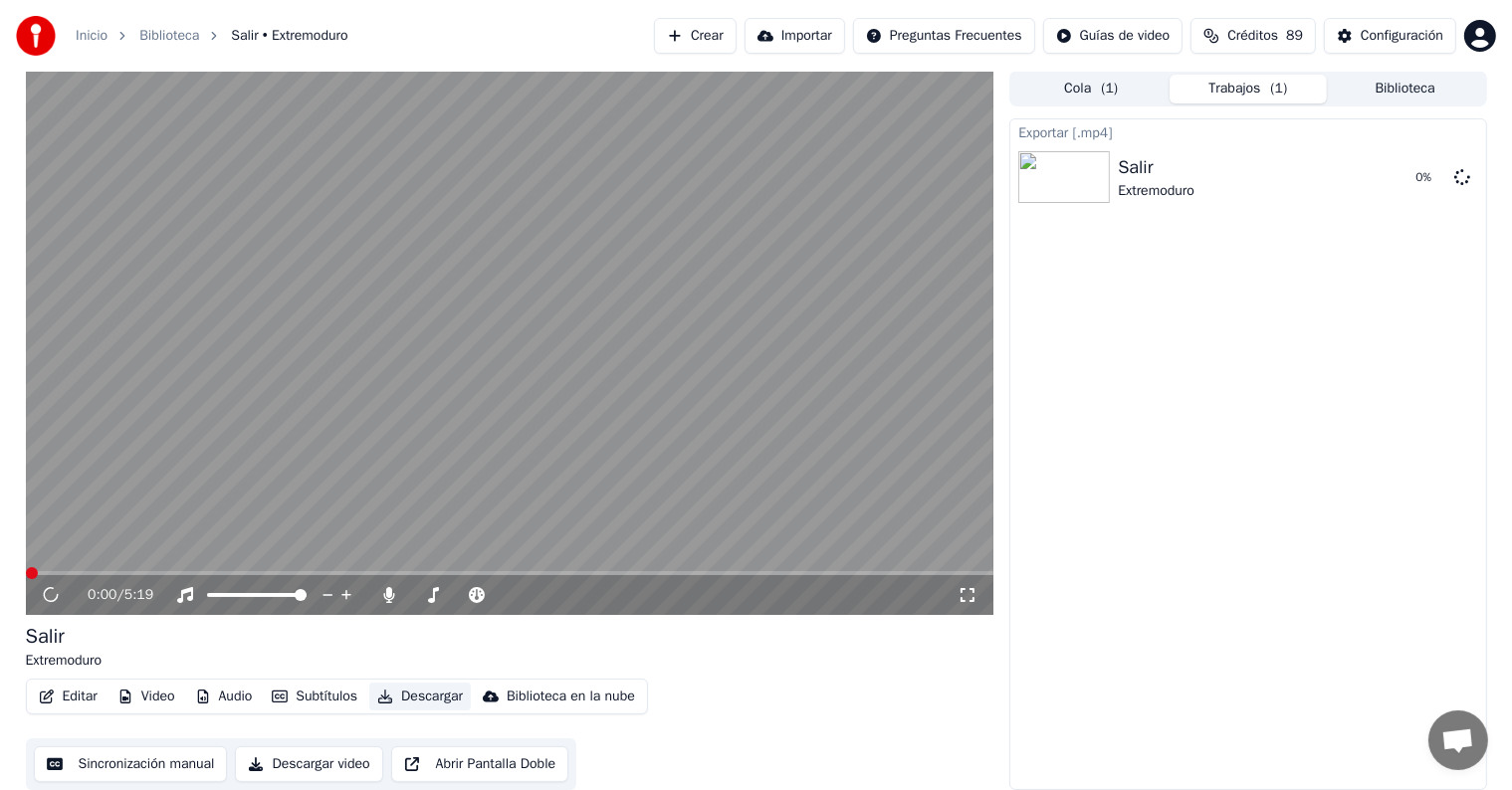 scroll, scrollTop: 1, scrollLeft: 0, axis: vertical 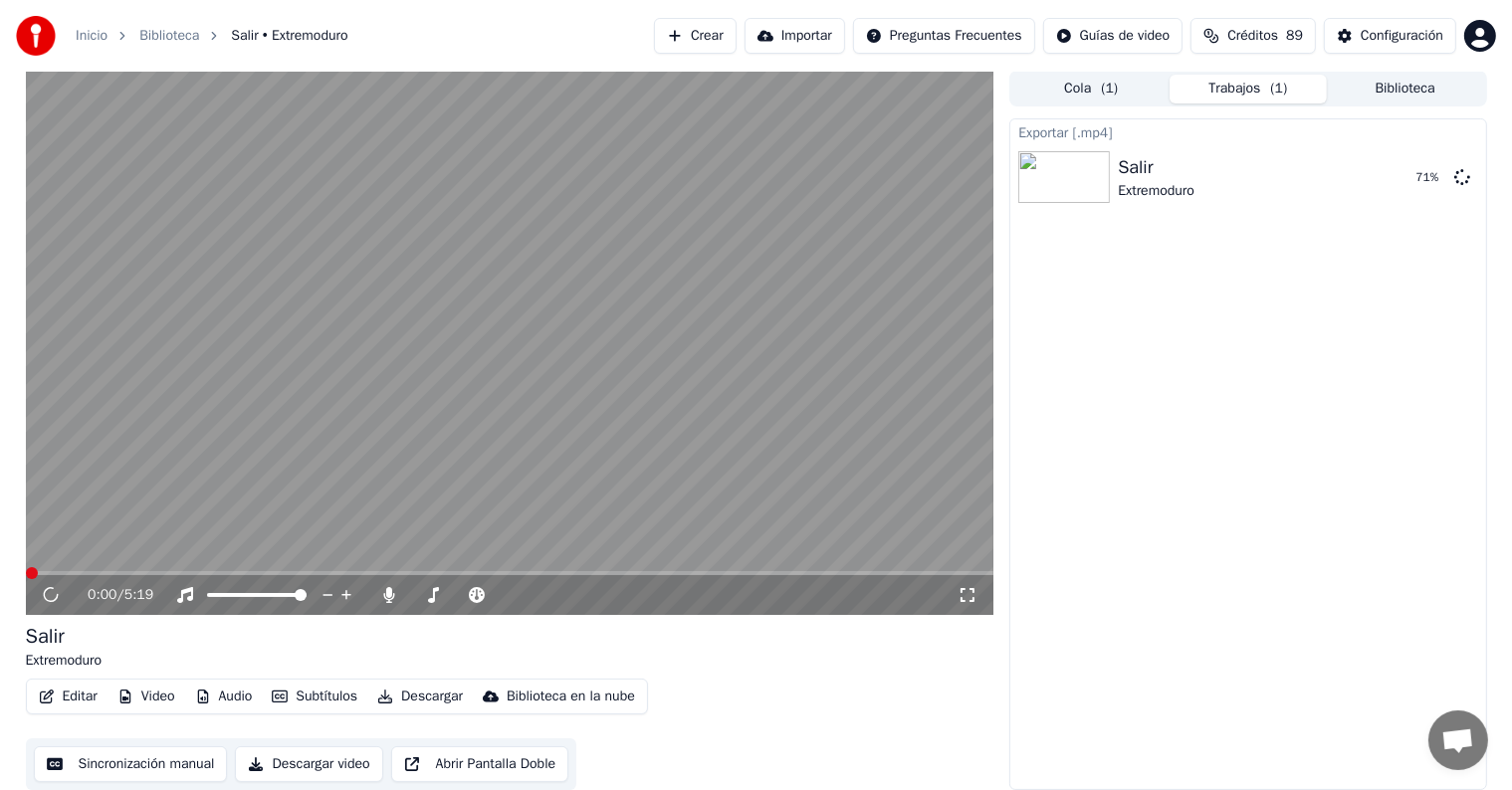 click at bounding box center [510, 342] 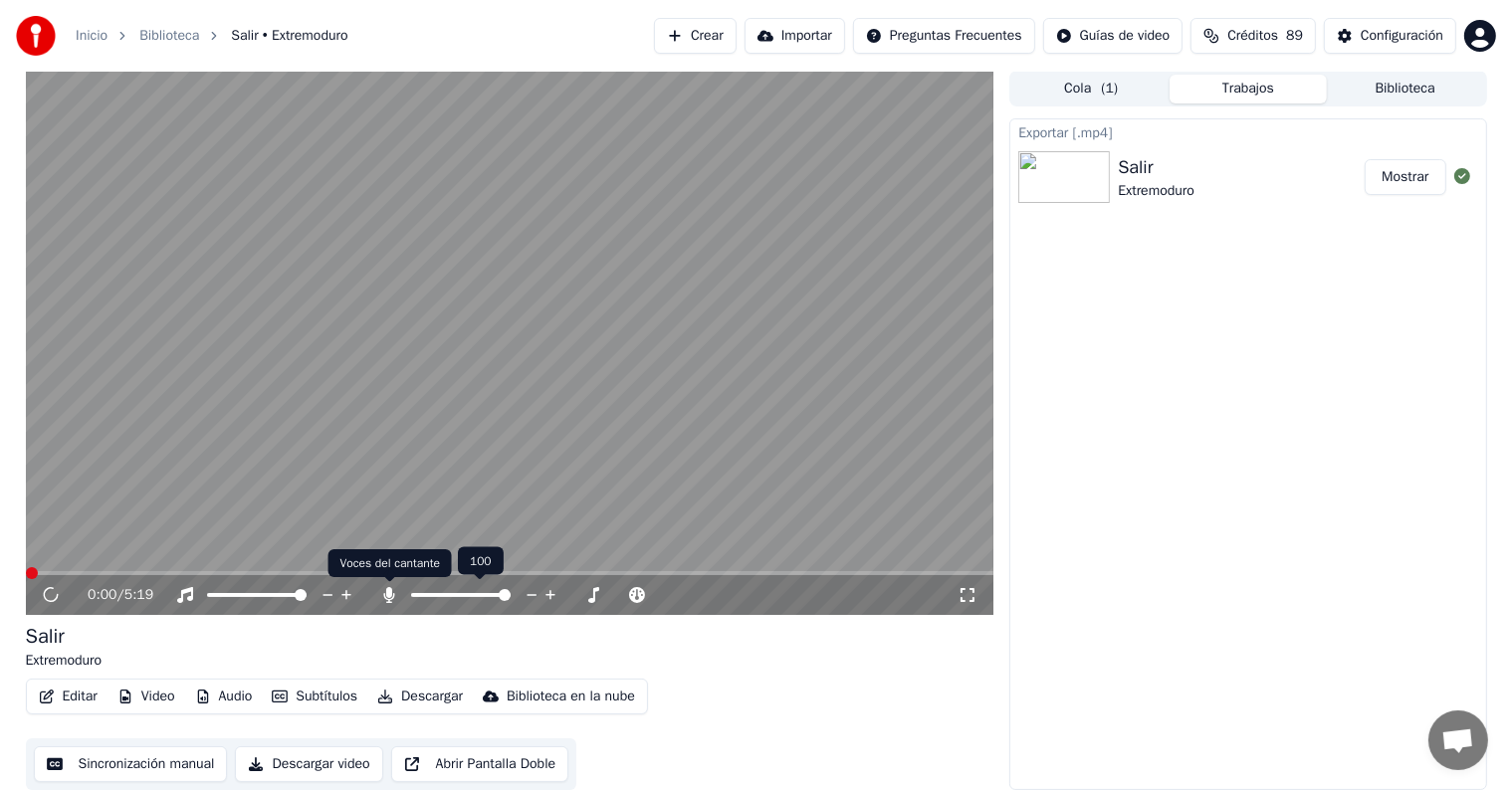 click 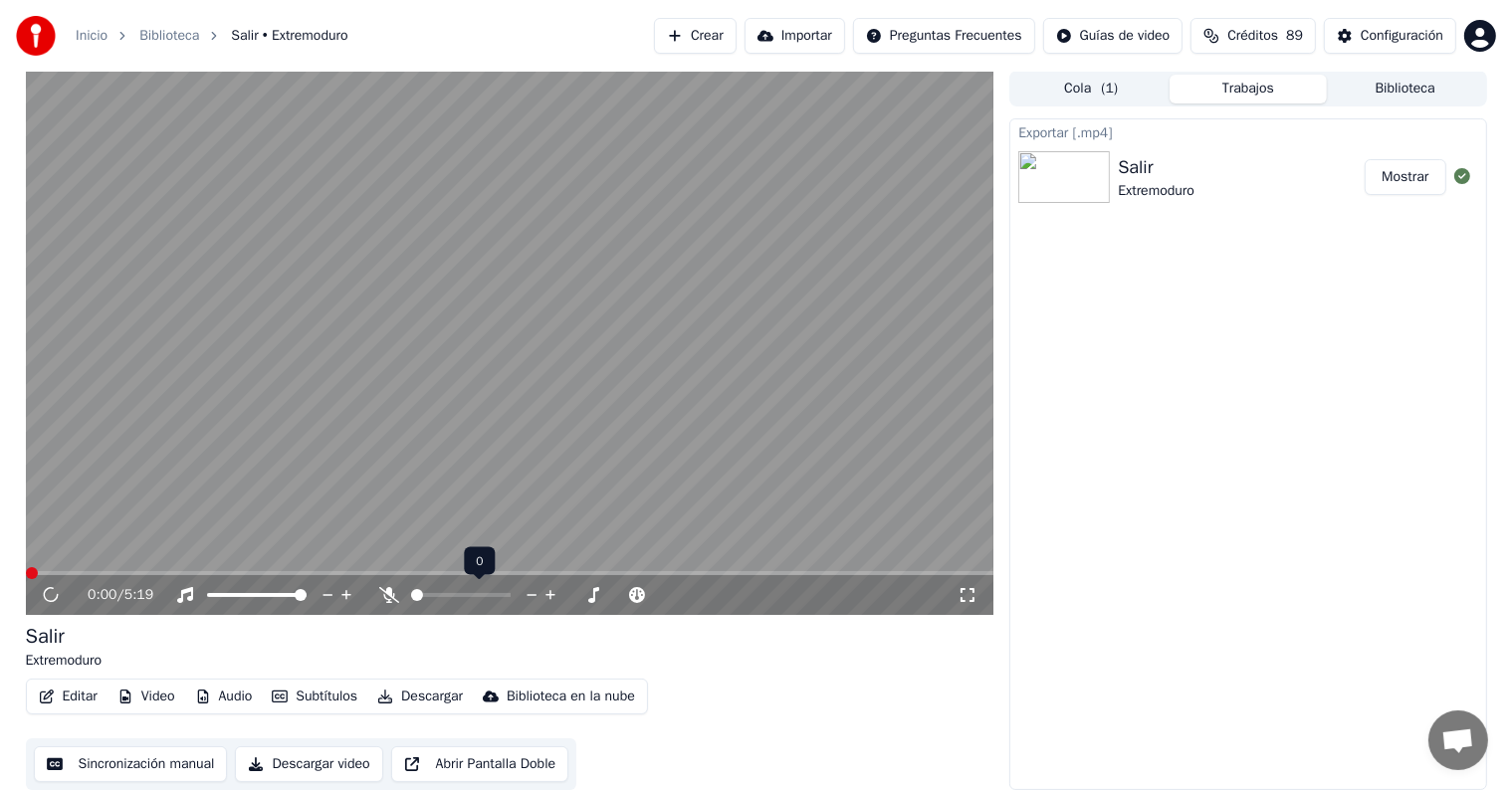 click 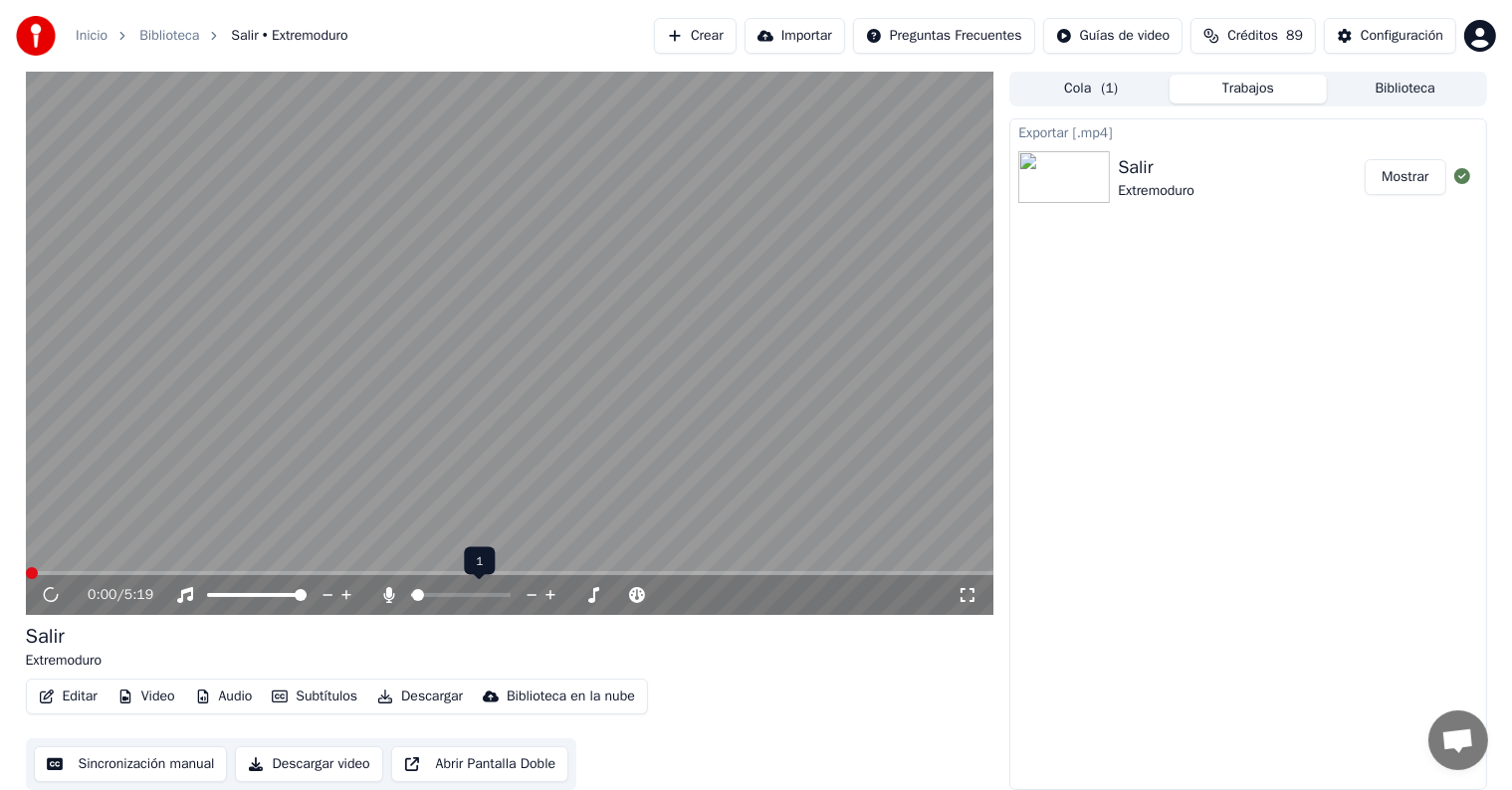 click 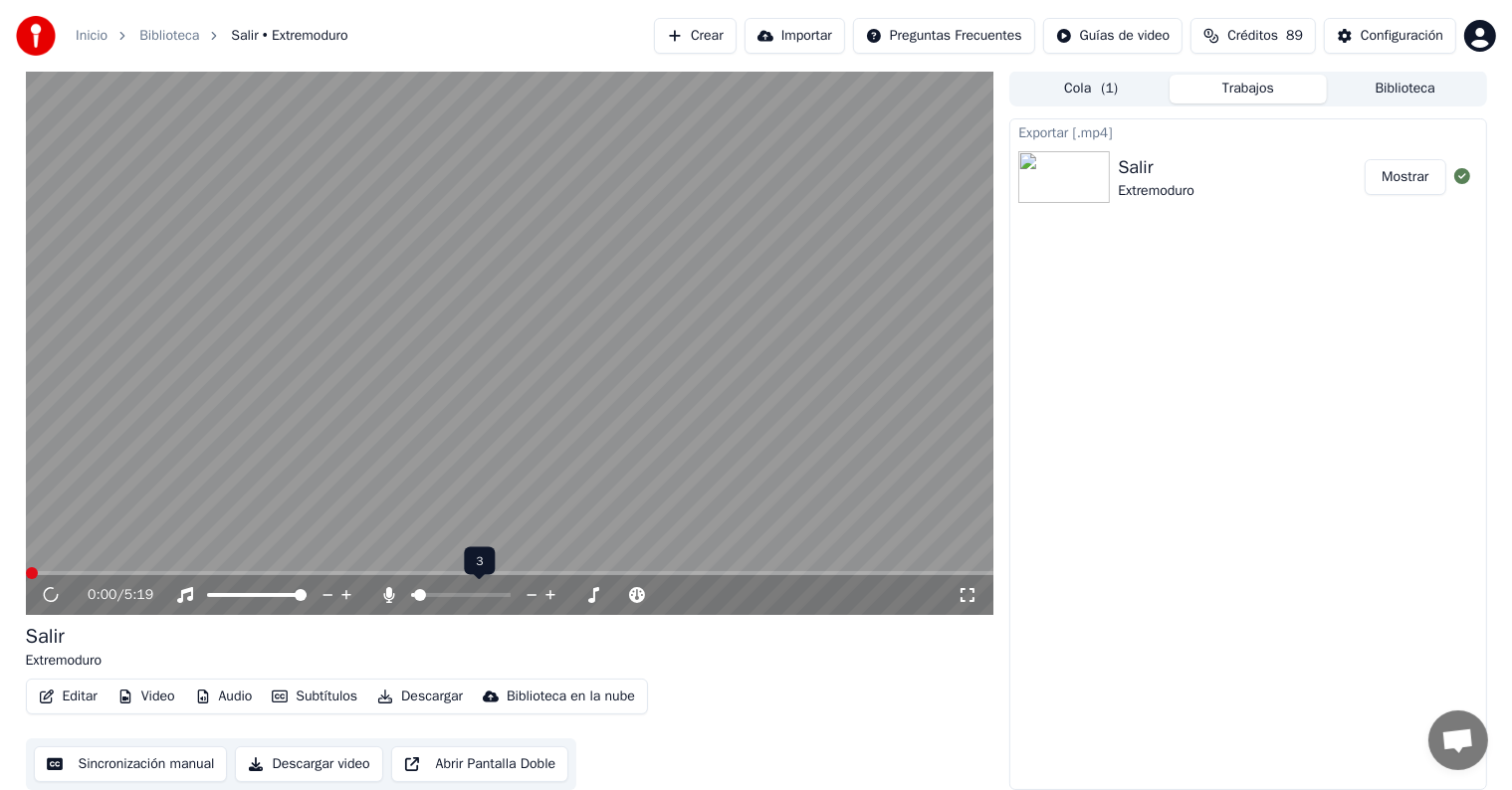 click 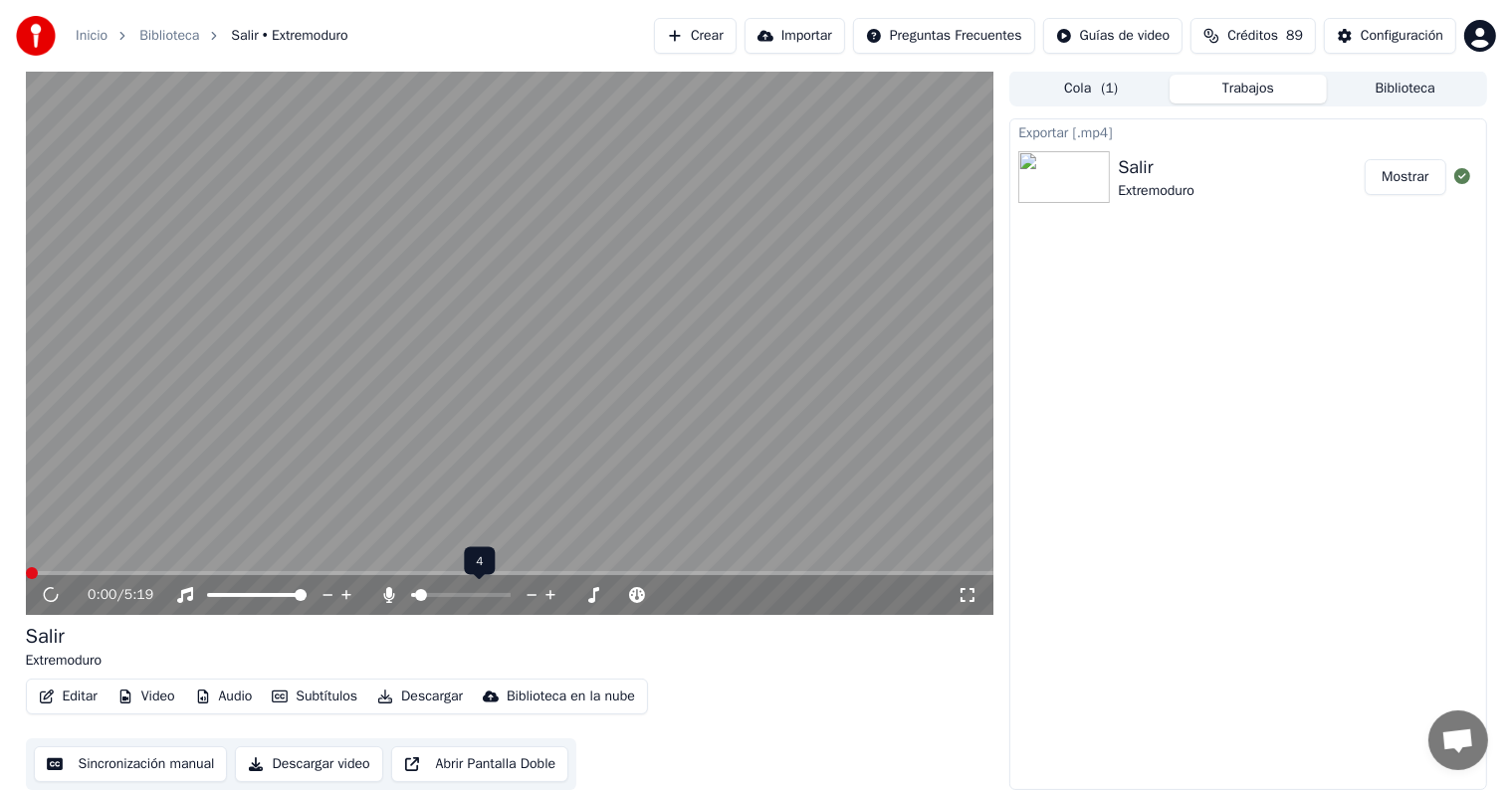 click 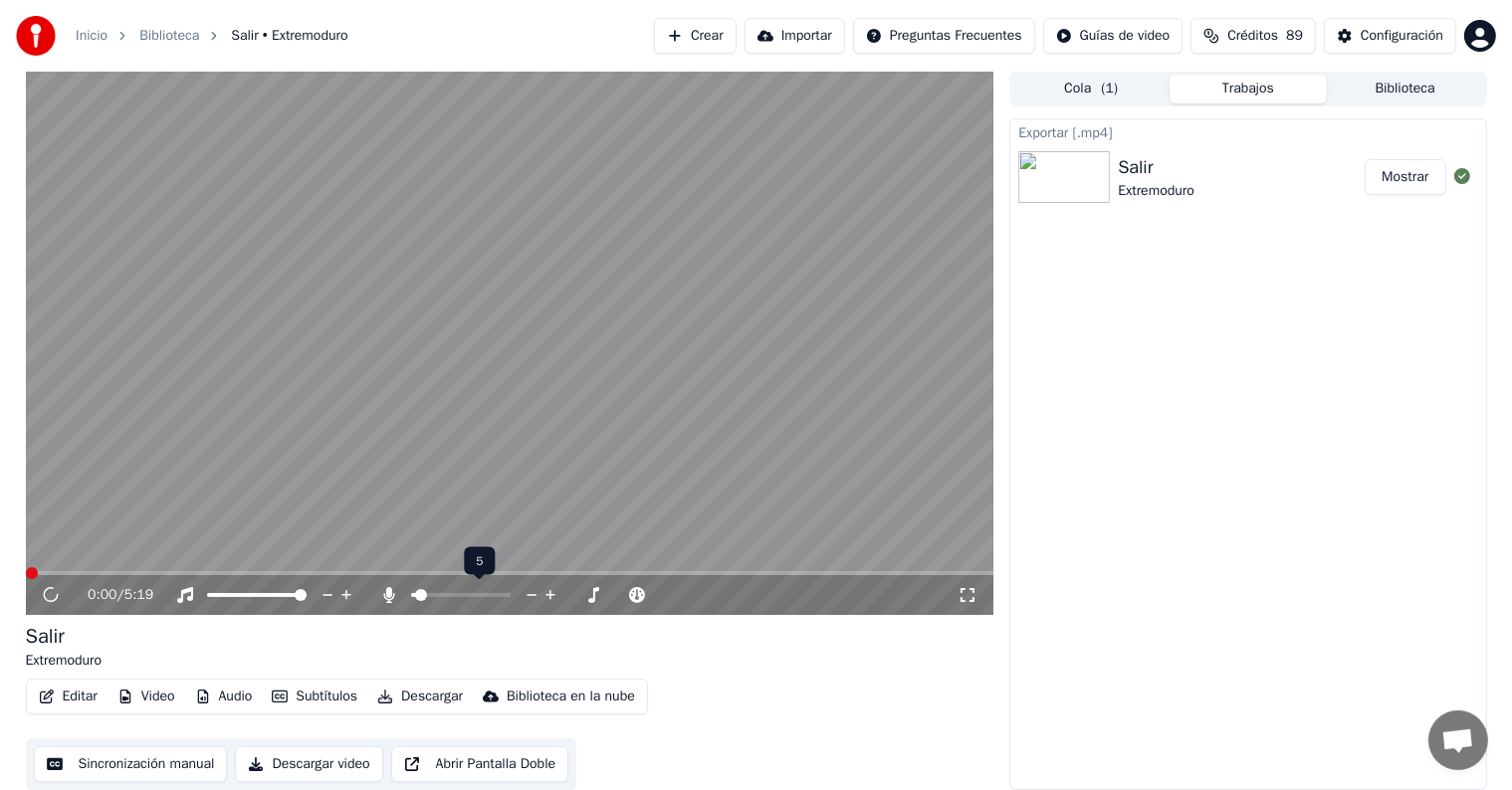 click 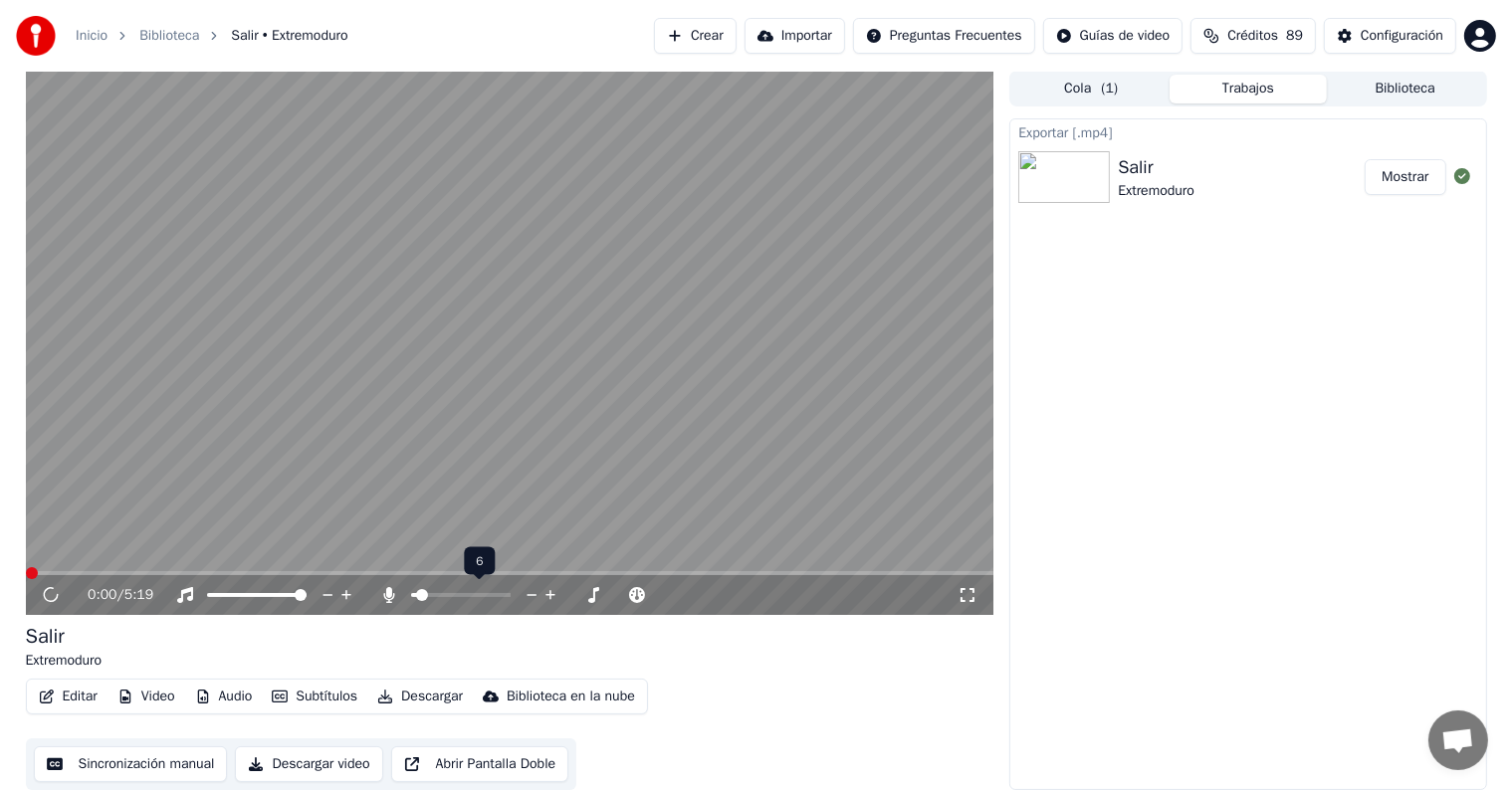 click 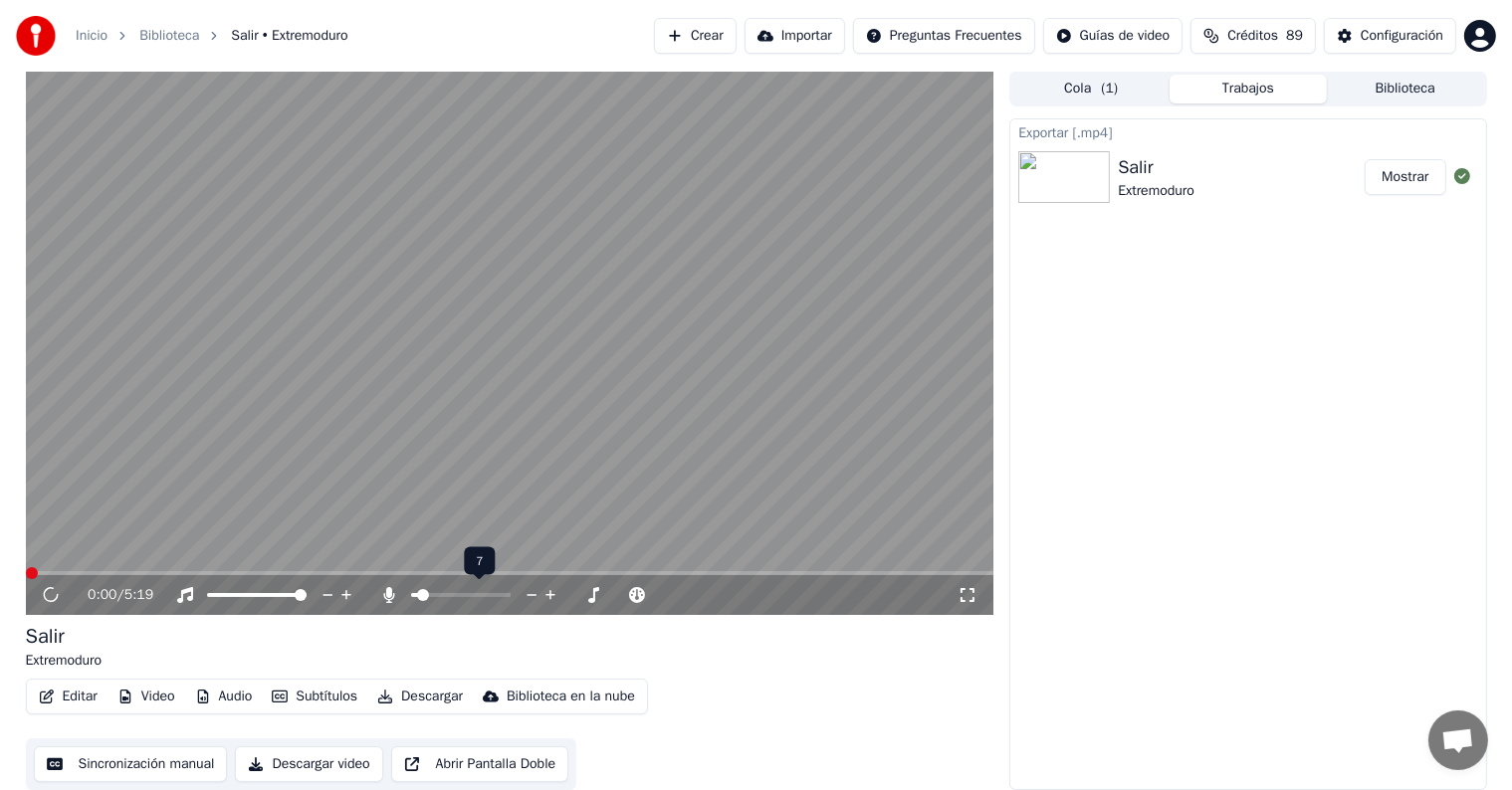 click 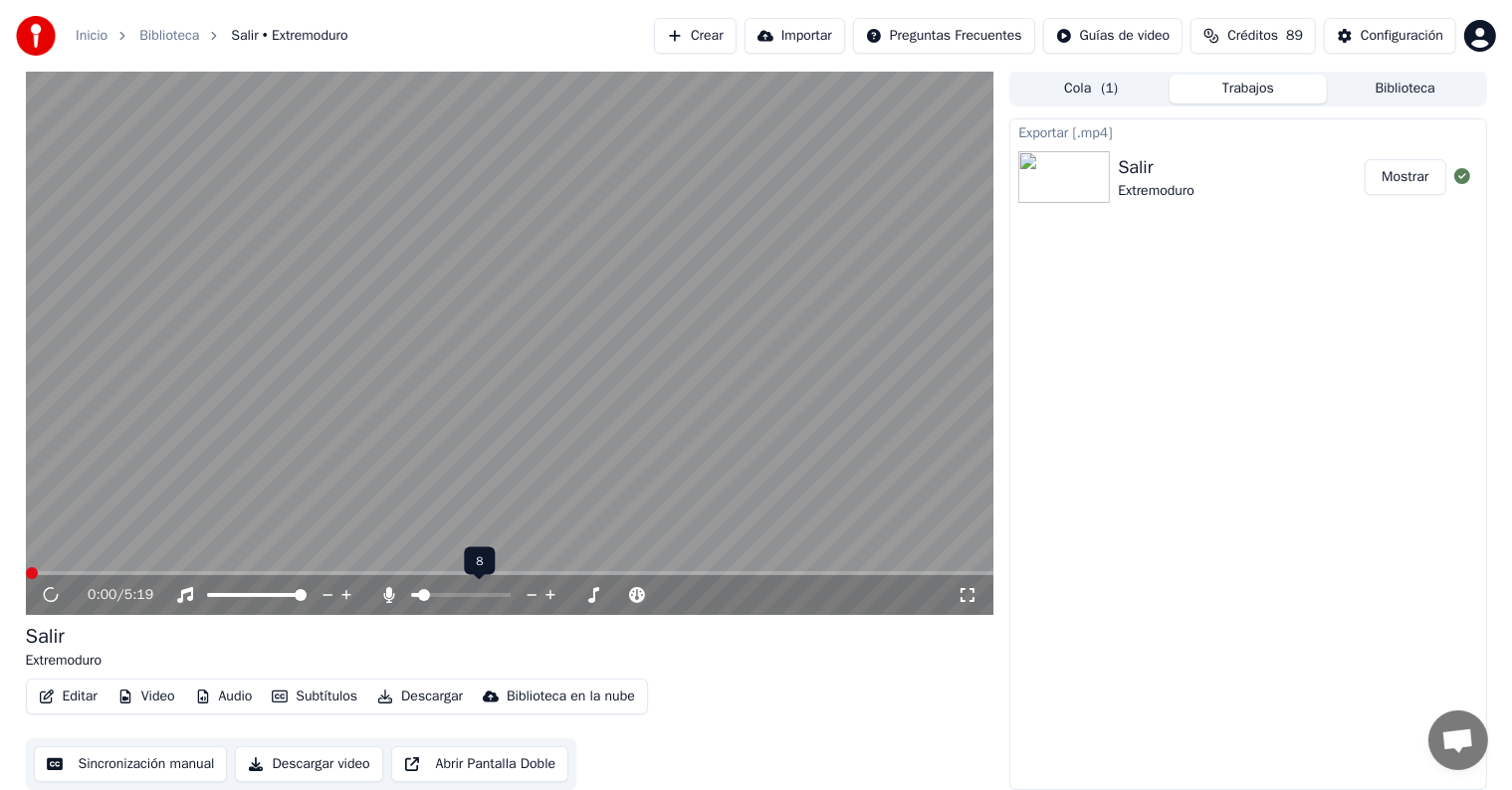 click 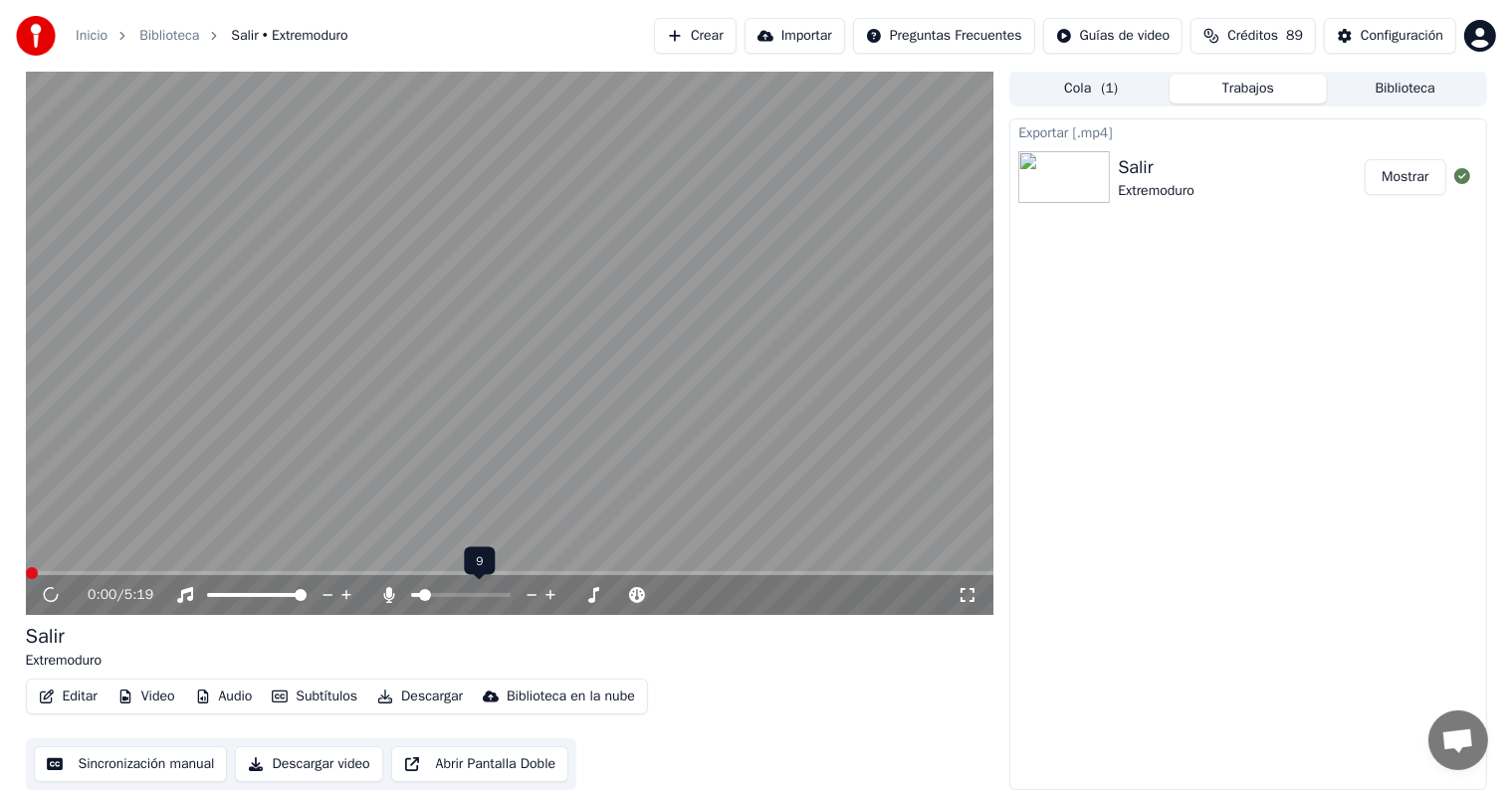 click 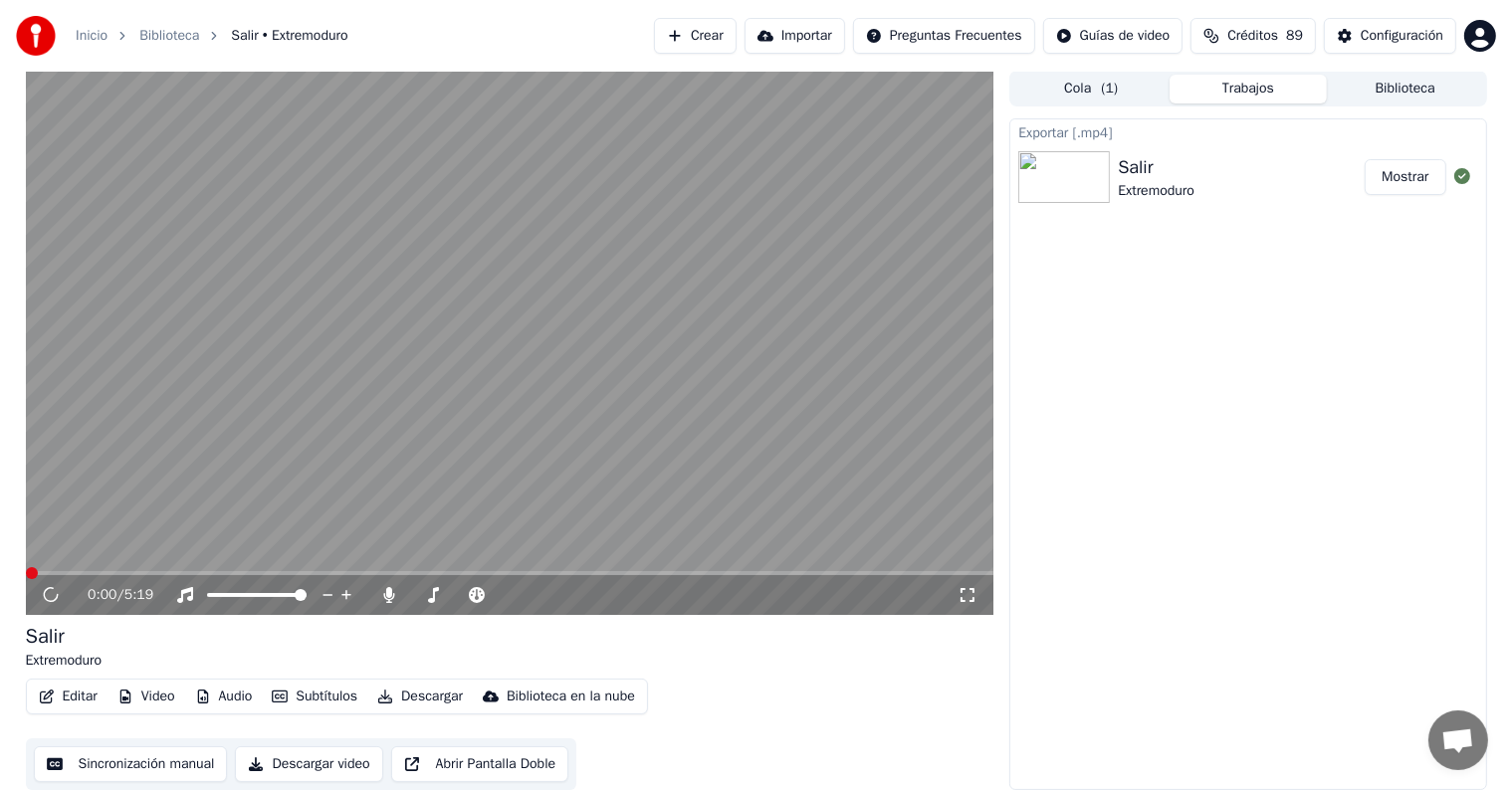 click at bounding box center [510, 573] 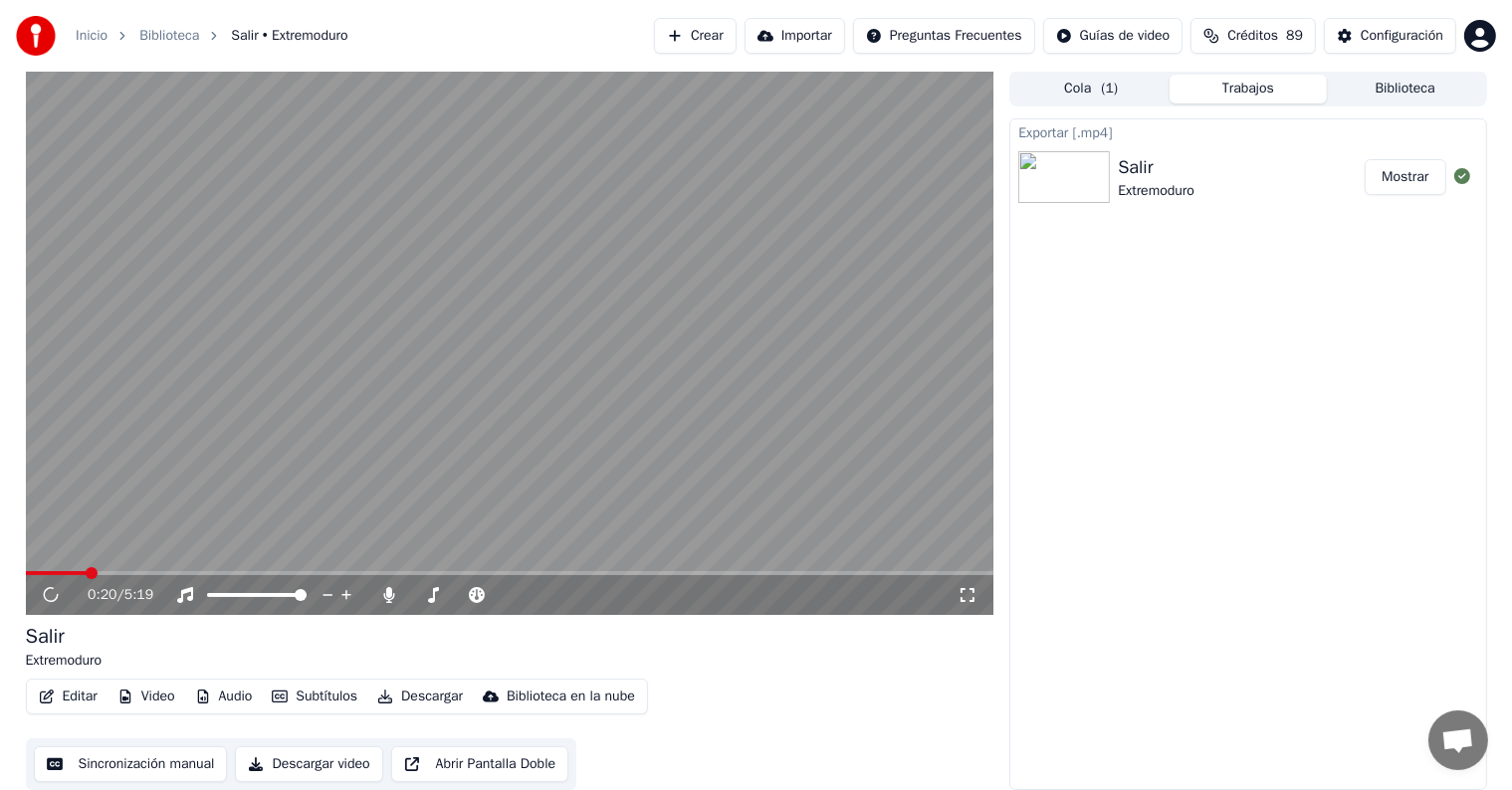 click at bounding box center [510, 573] 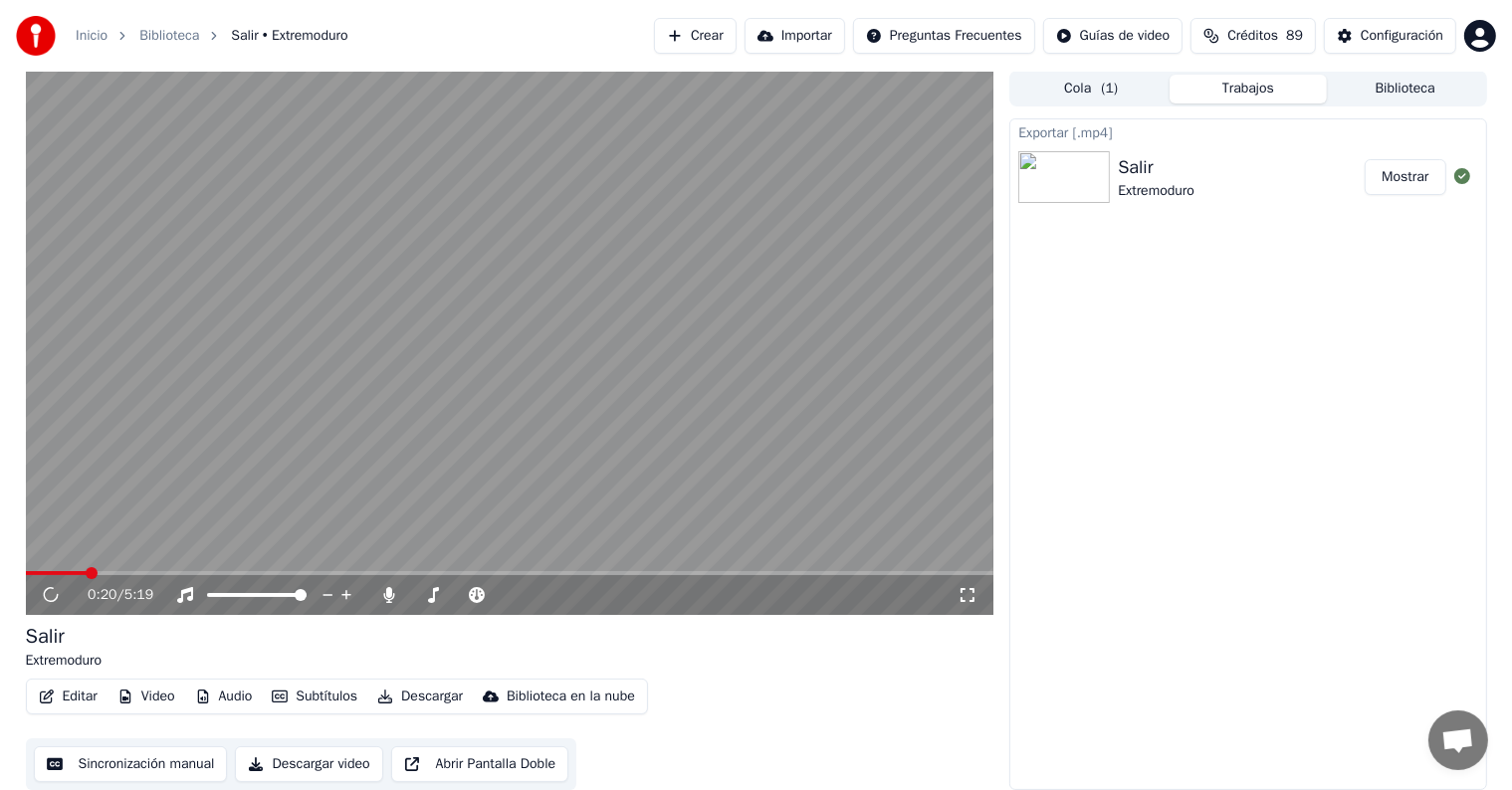 click on "Salir Extremoduro" at bounding box center [510, 647] 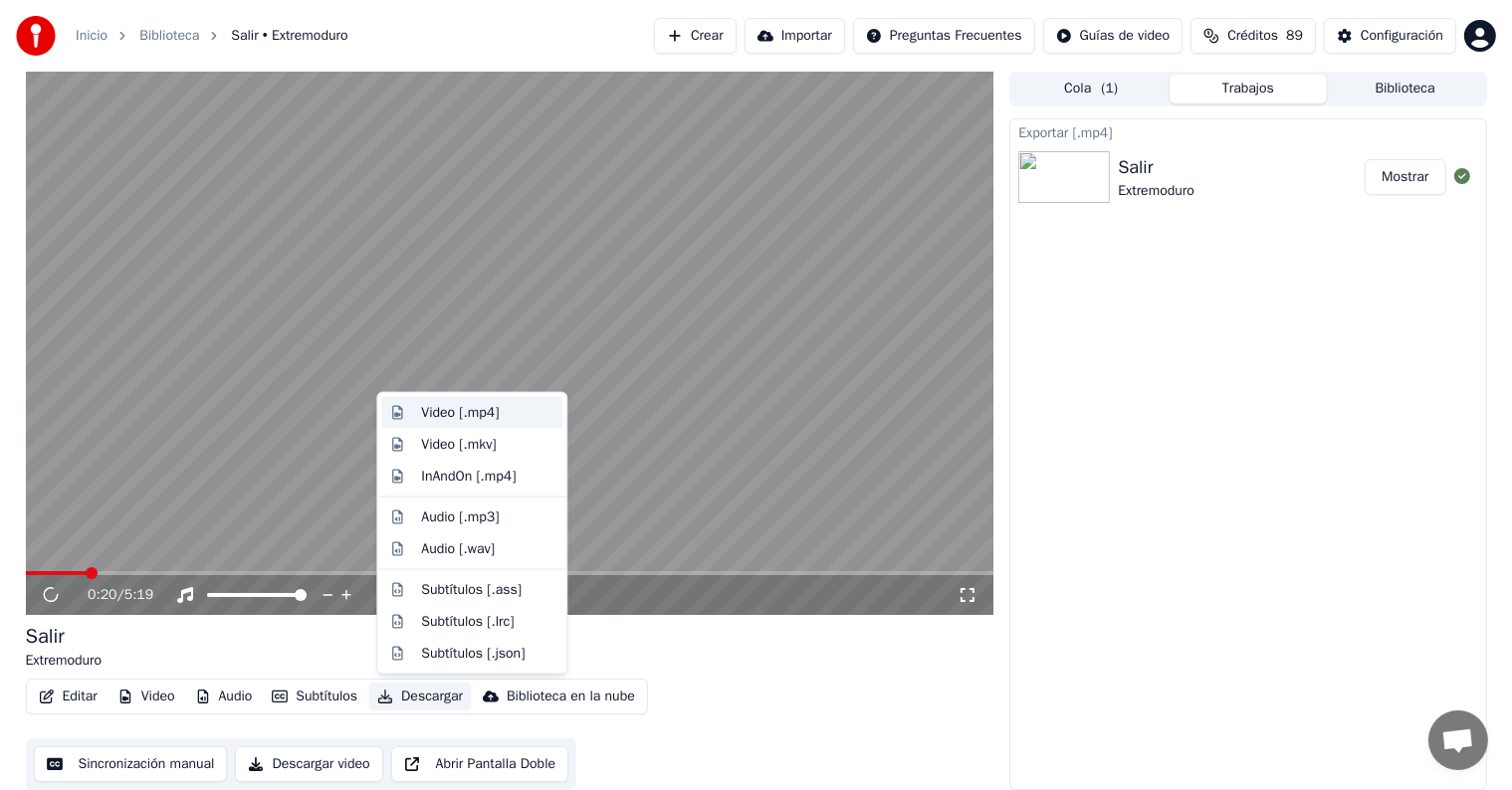 click on "Video [.mp4]" at bounding box center [460, 413] 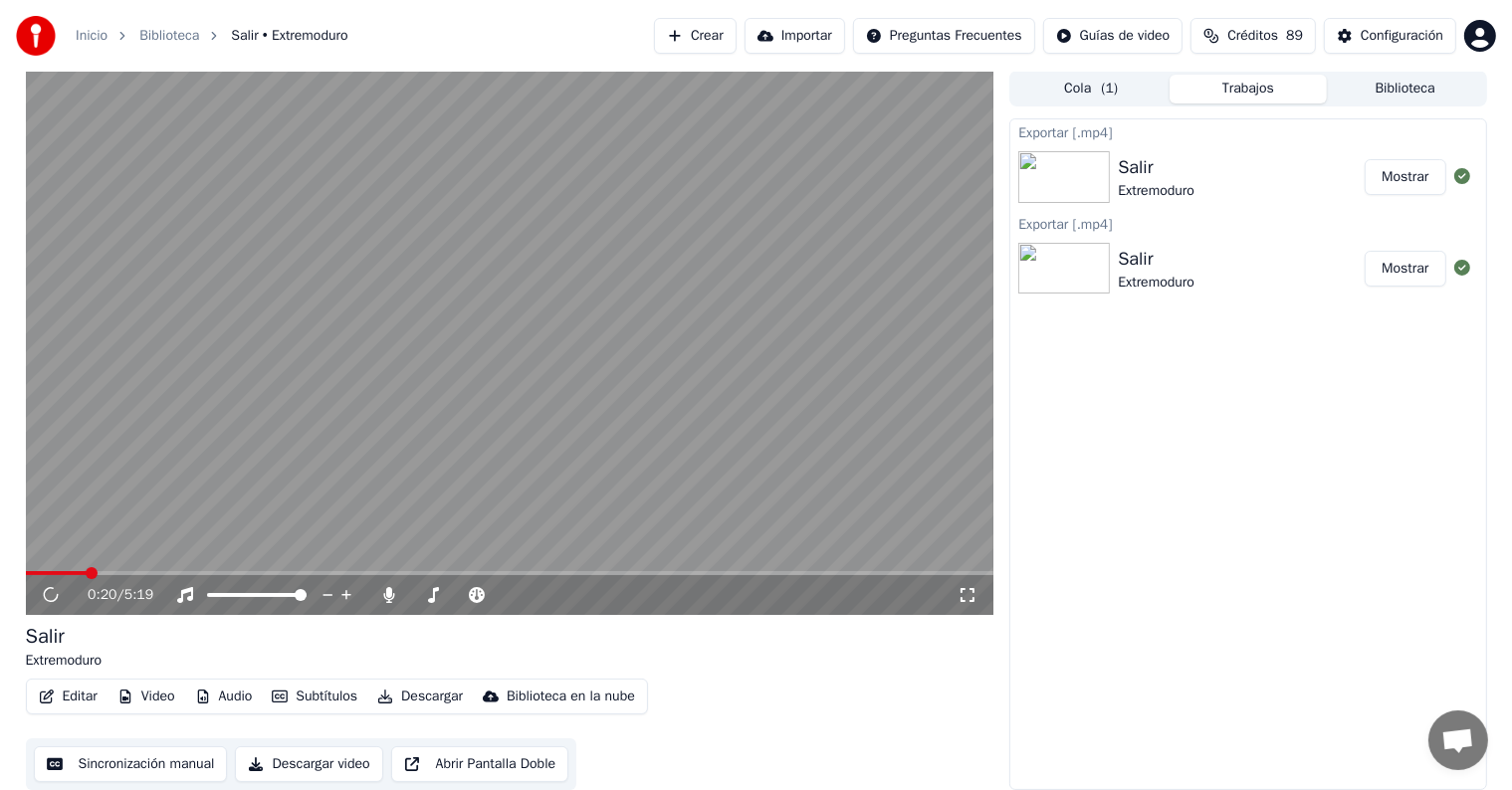 click on "Mostrar" at bounding box center [1404, 177] 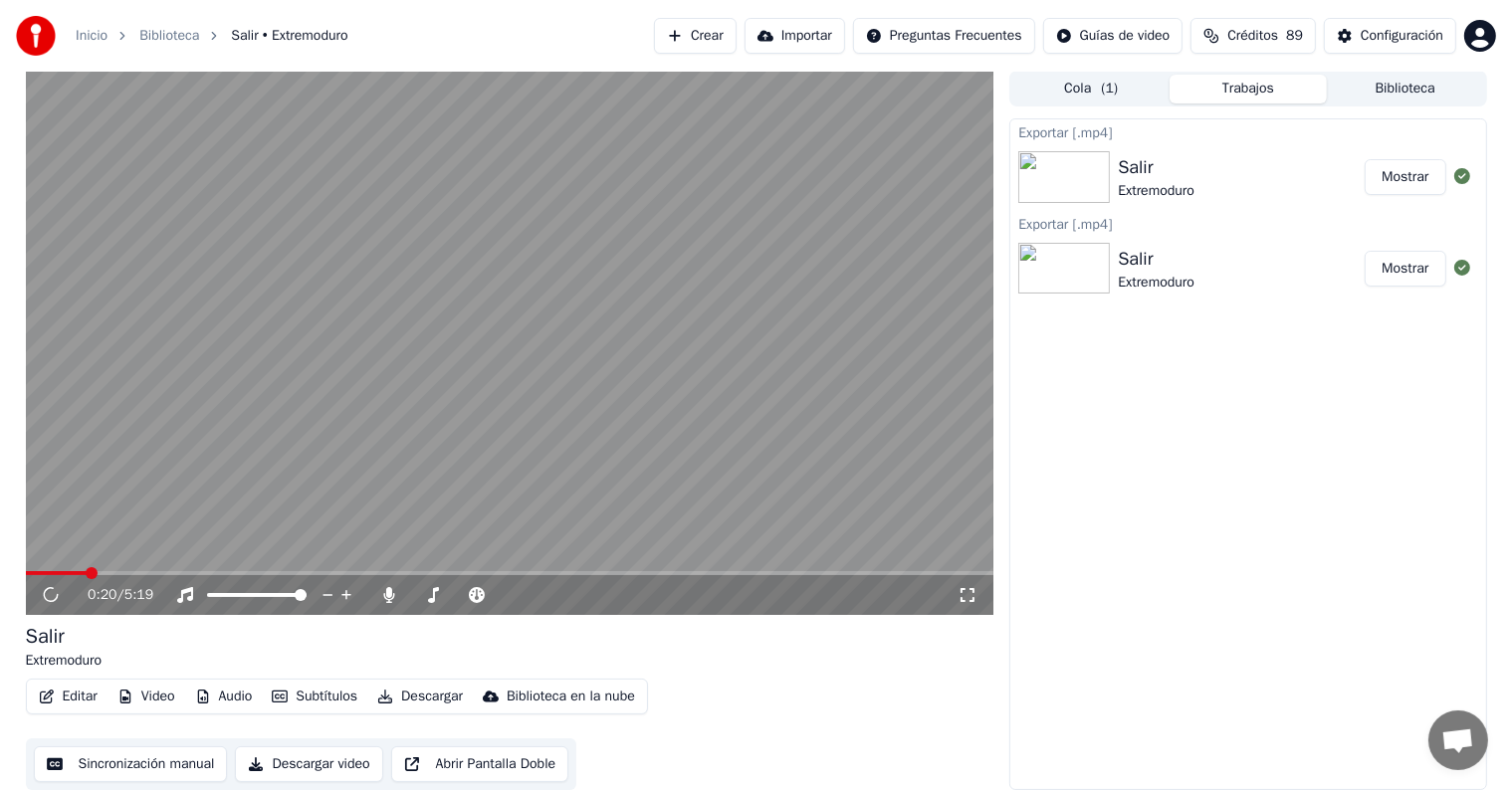 click on "Biblioteca" at bounding box center [1405, 89] 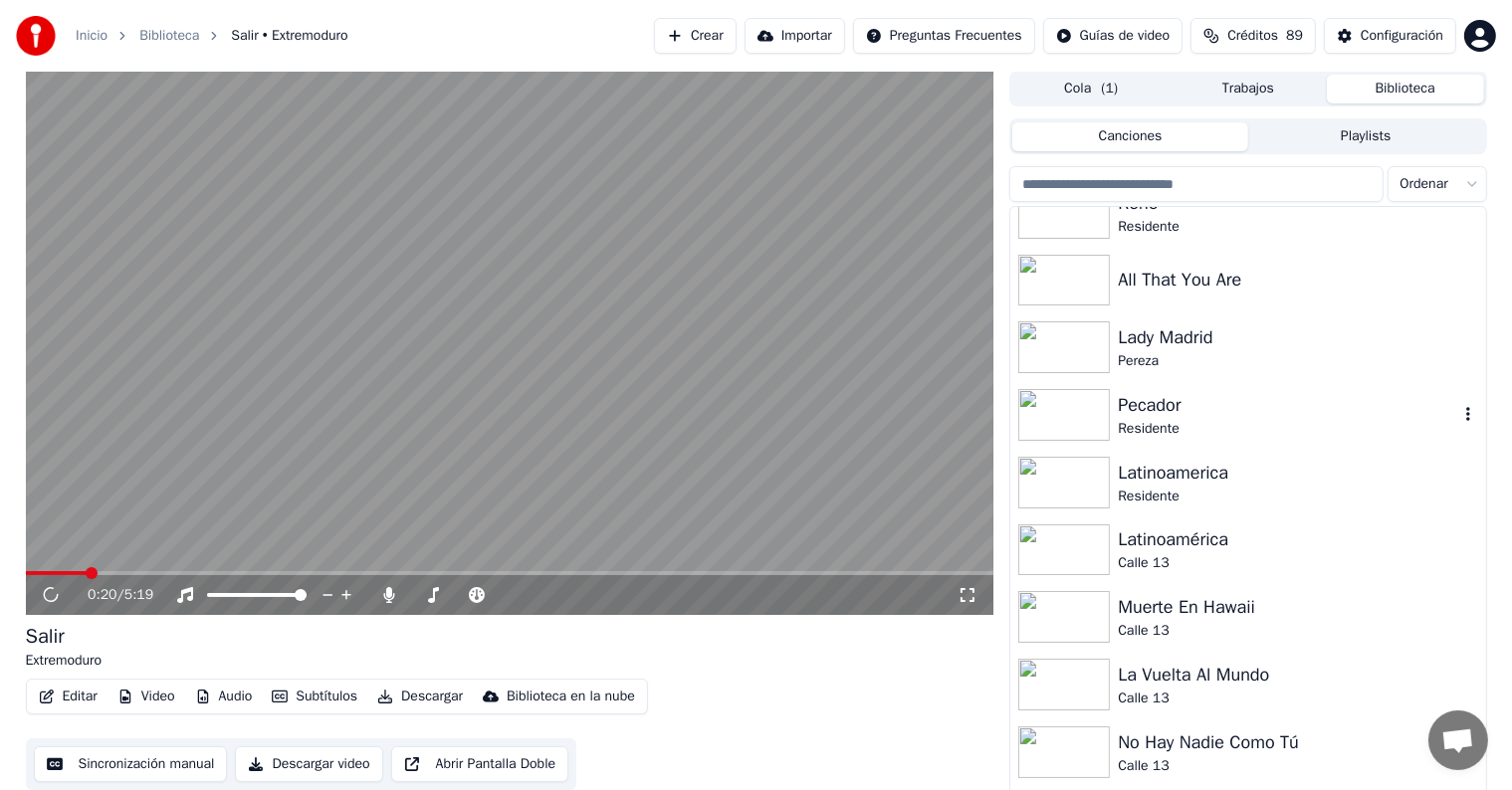 scroll, scrollTop: 691, scrollLeft: 0, axis: vertical 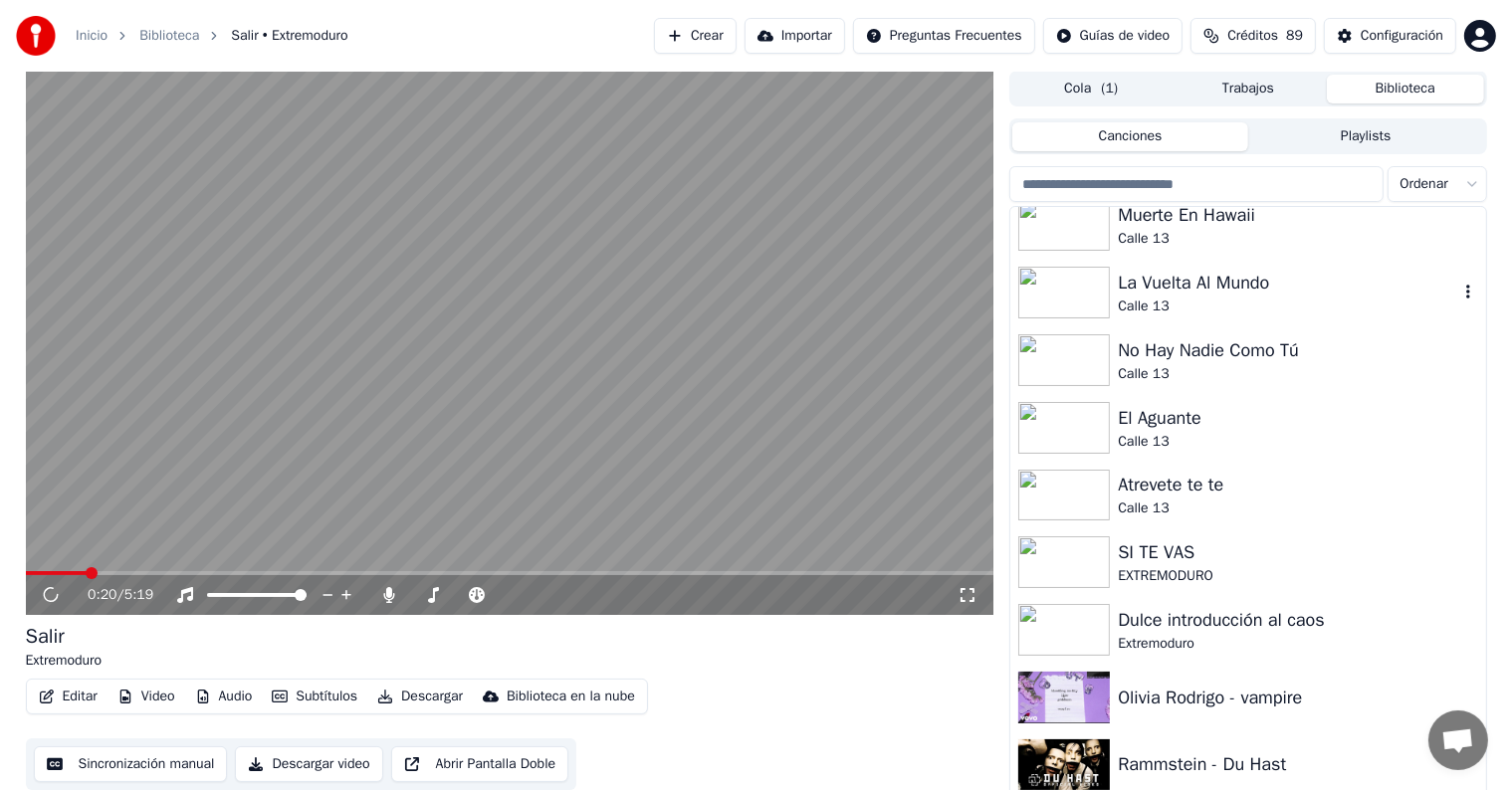 click on "La Vuelta Al Mundo" at bounding box center (1287, 283) 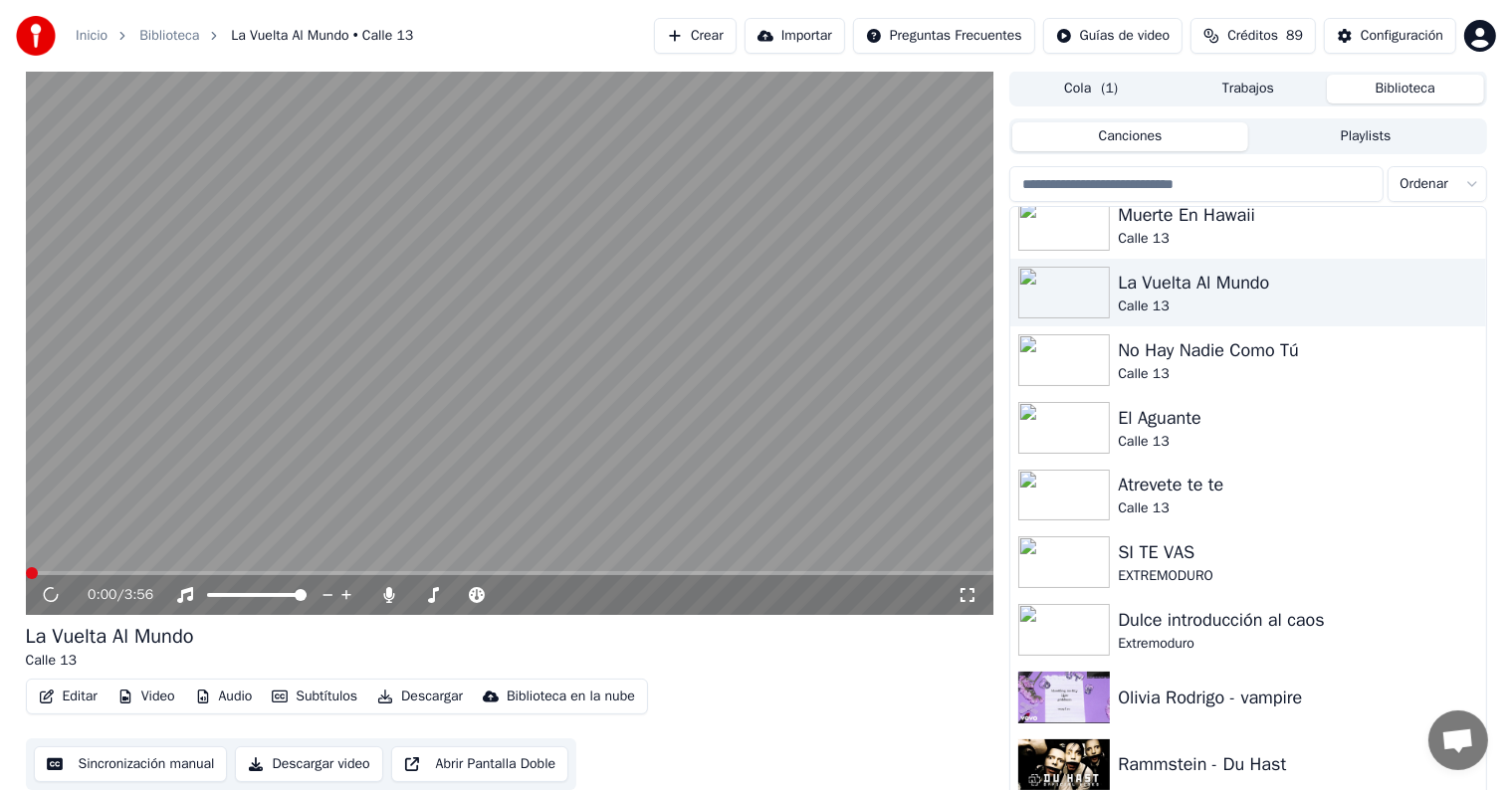 click on "Editar" at bounding box center [68, 696] 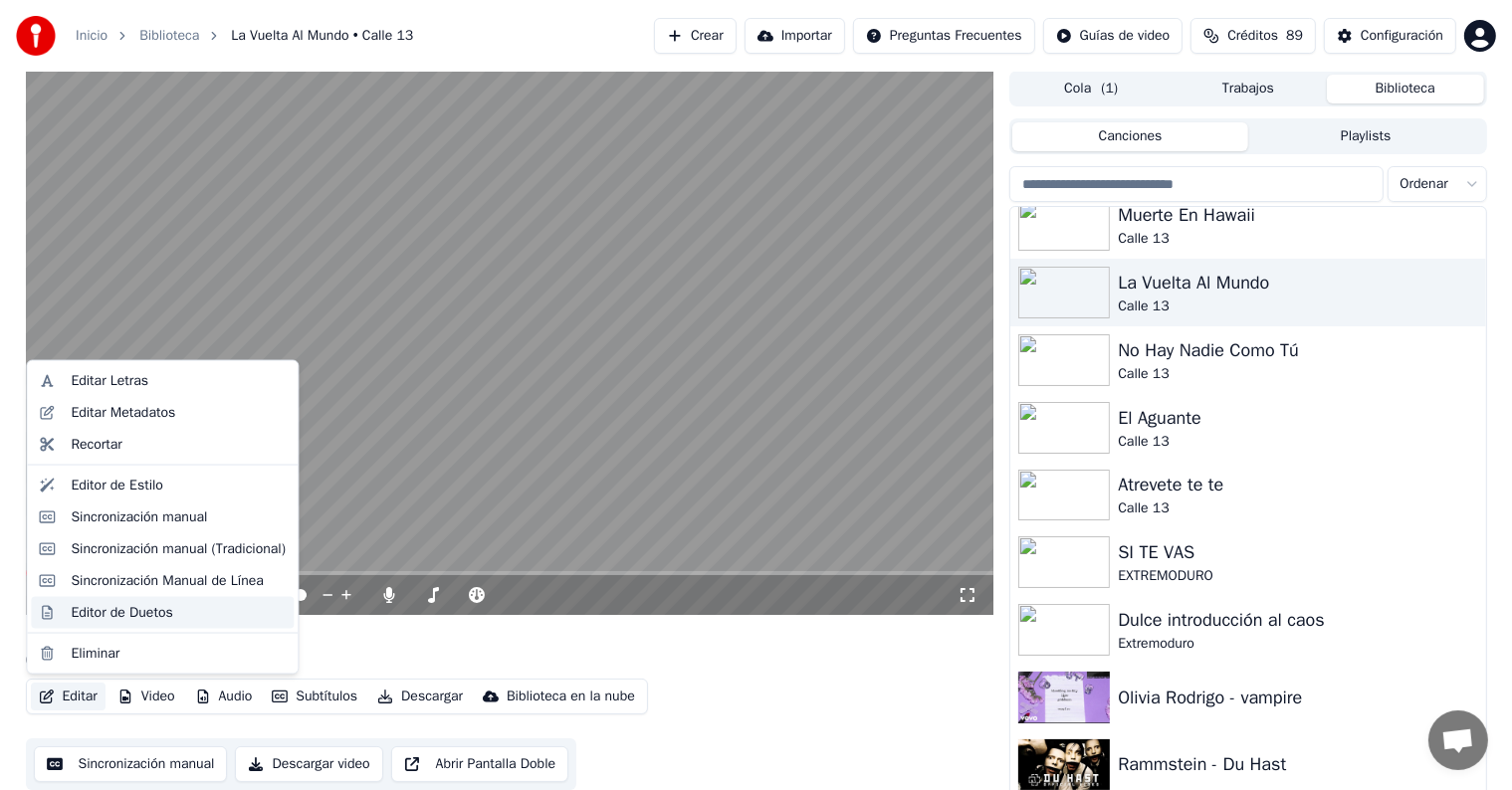 click on "Editor de Duetos" at bounding box center (162, 612) 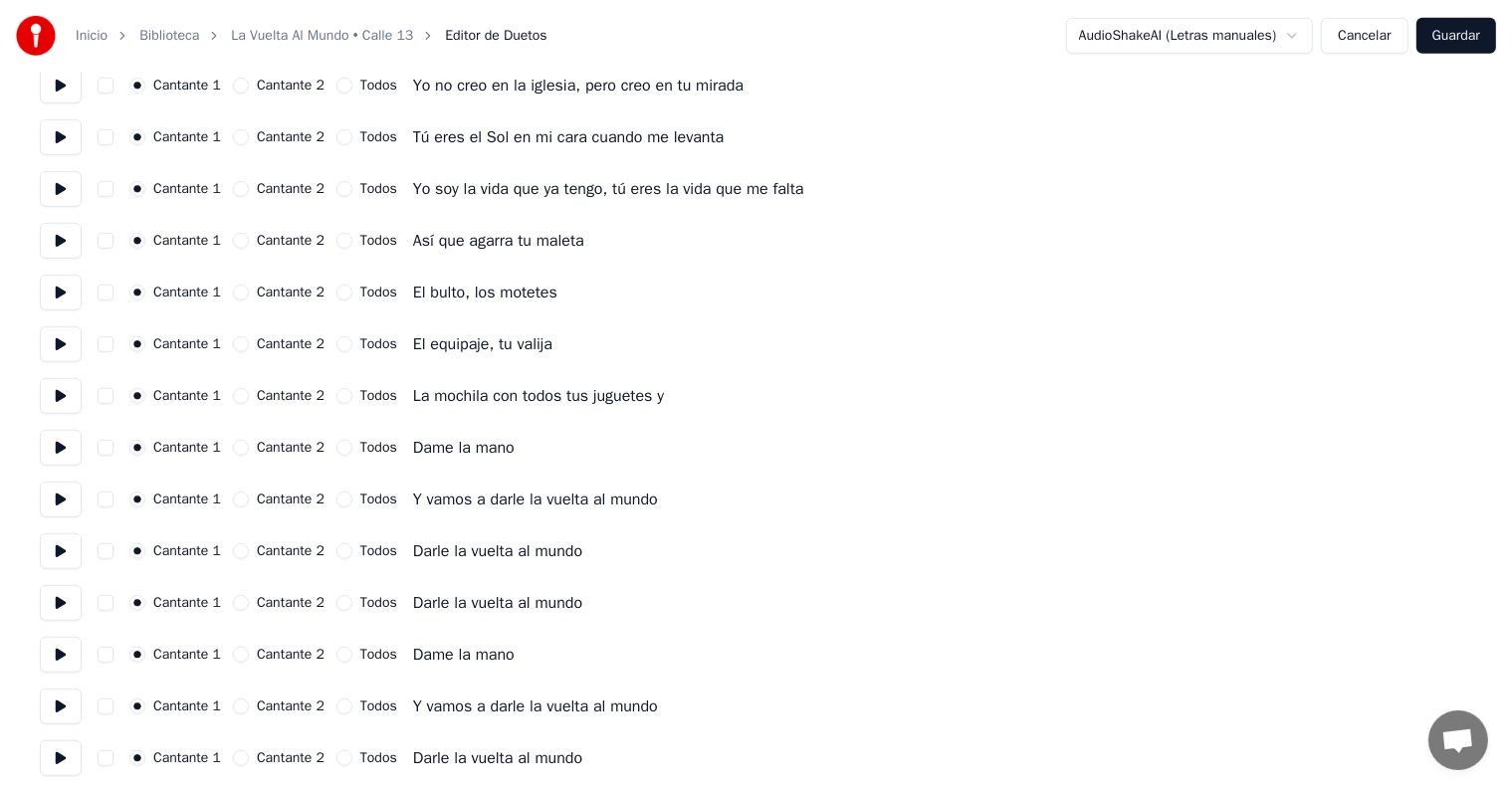 scroll, scrollTop: 1094, scrollLeft: 0, axis: vertical 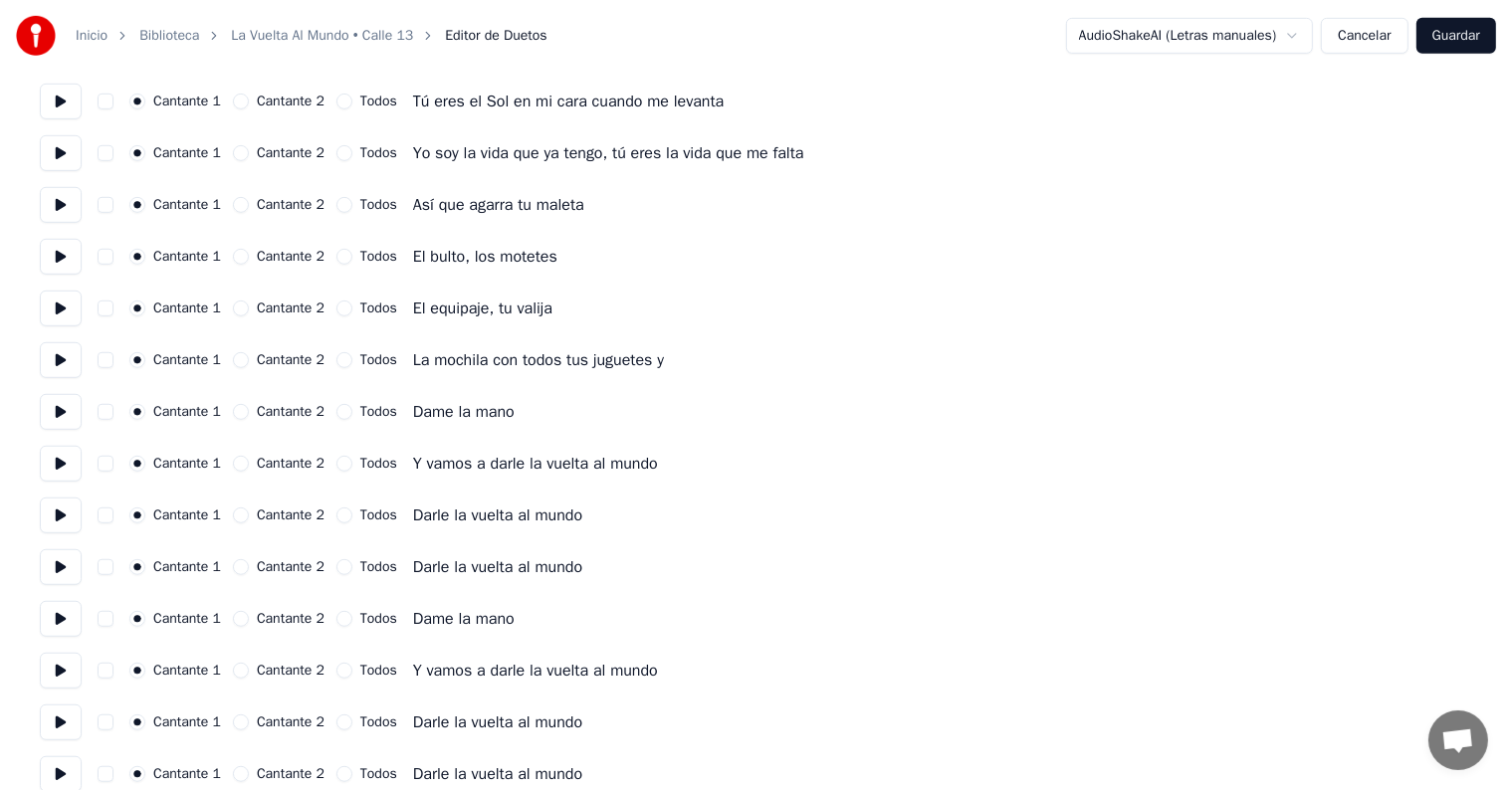click on "Cantante 2" at bounding box center (241, 464) 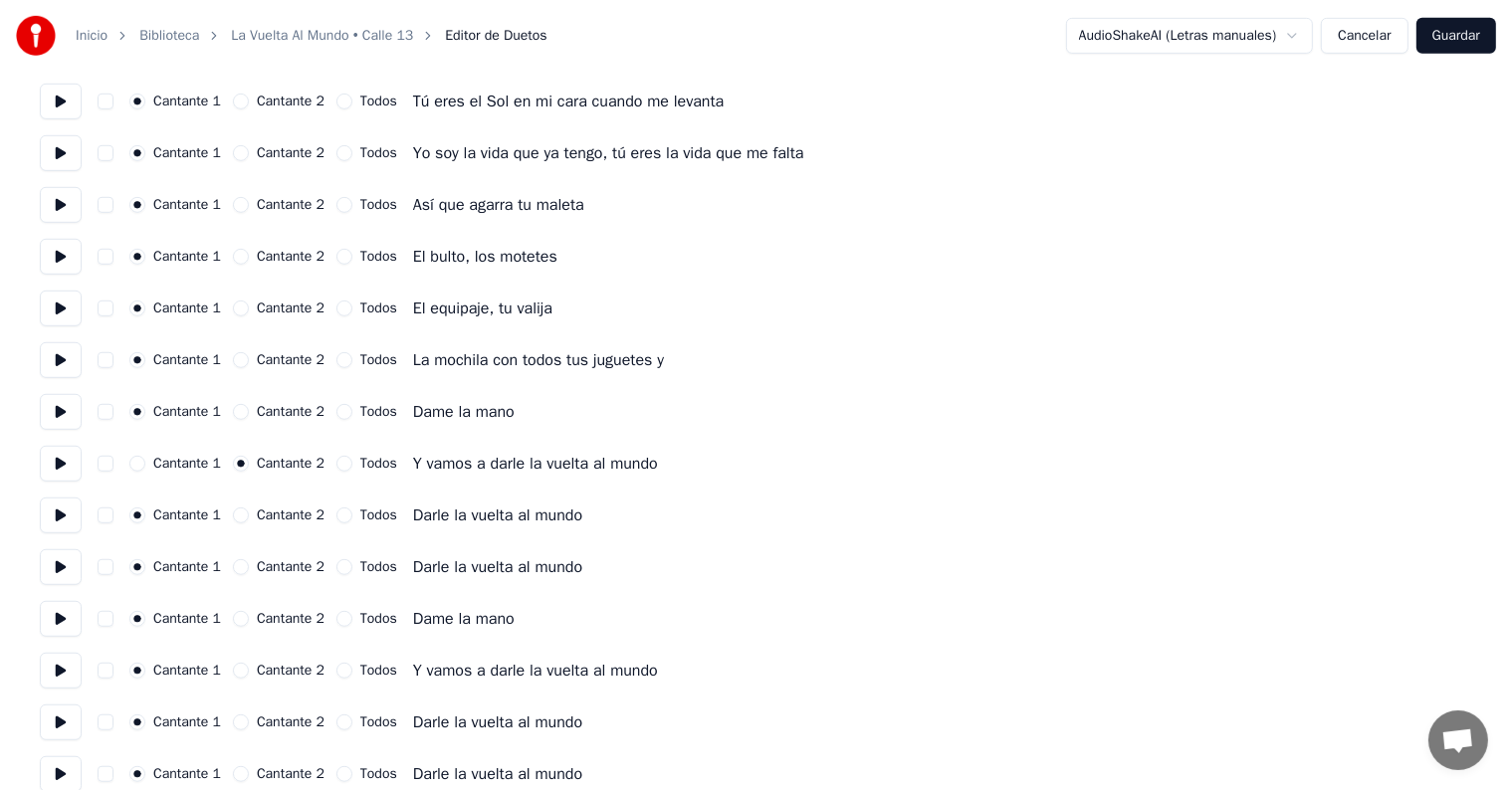click on "Cantante 2" at bounding box center [279, 515] 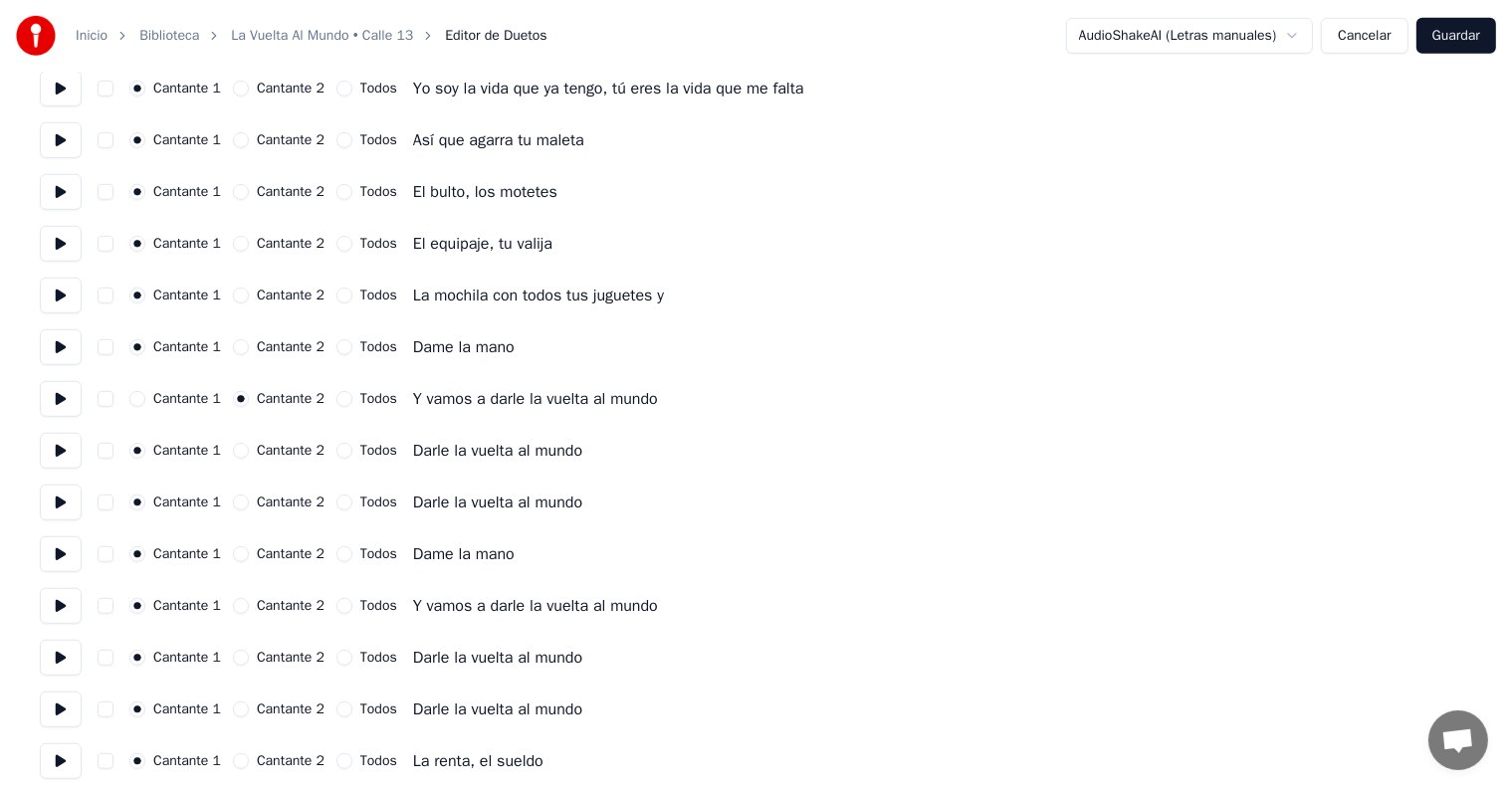 scroll, scrollTop: 1194, scrollLeft: 0, axis: vertical 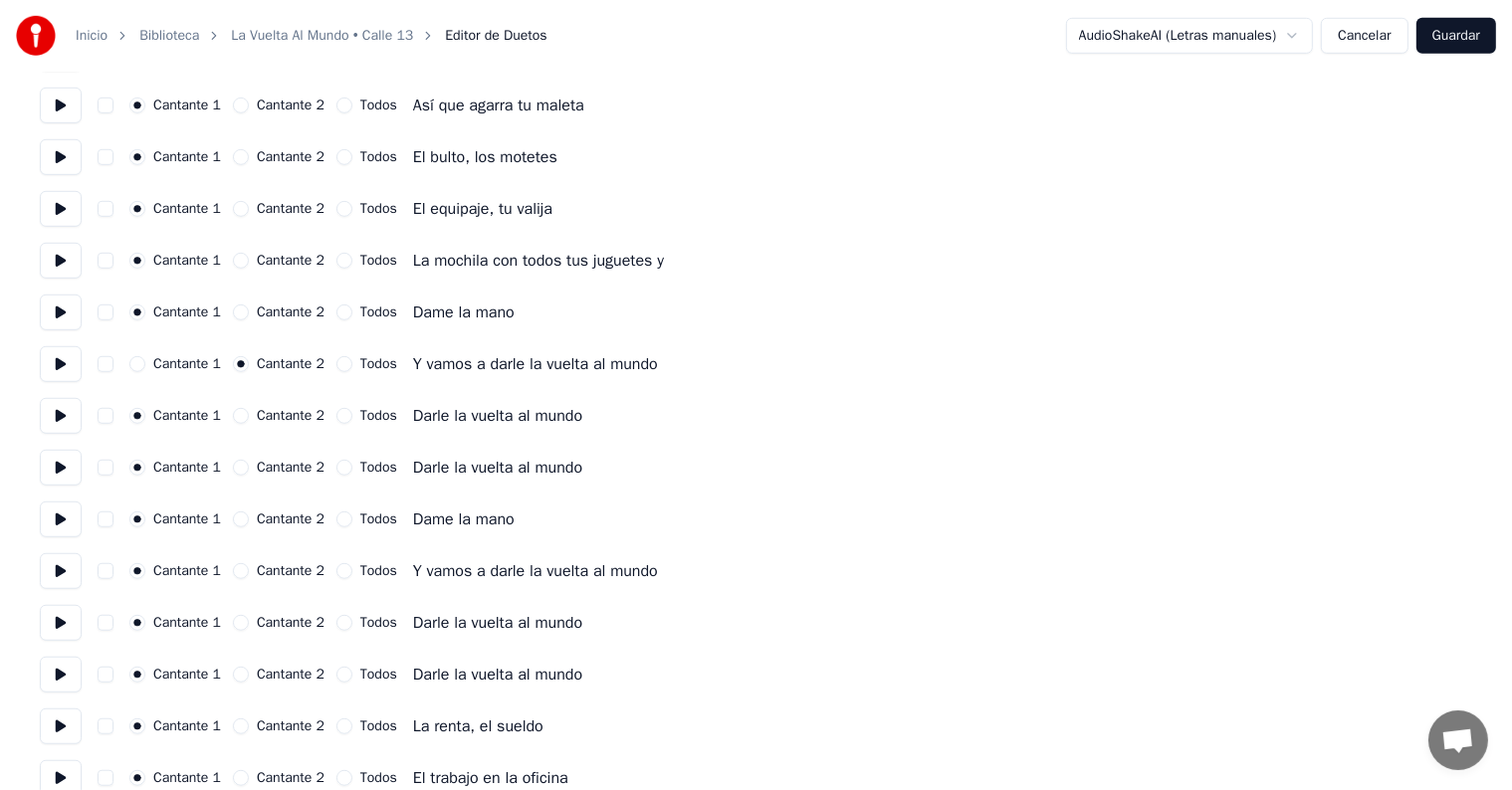 click on "Cantante 1 Cantante 2 Todos Darle la vuelta al mundo" at bounding box center [756, 416] 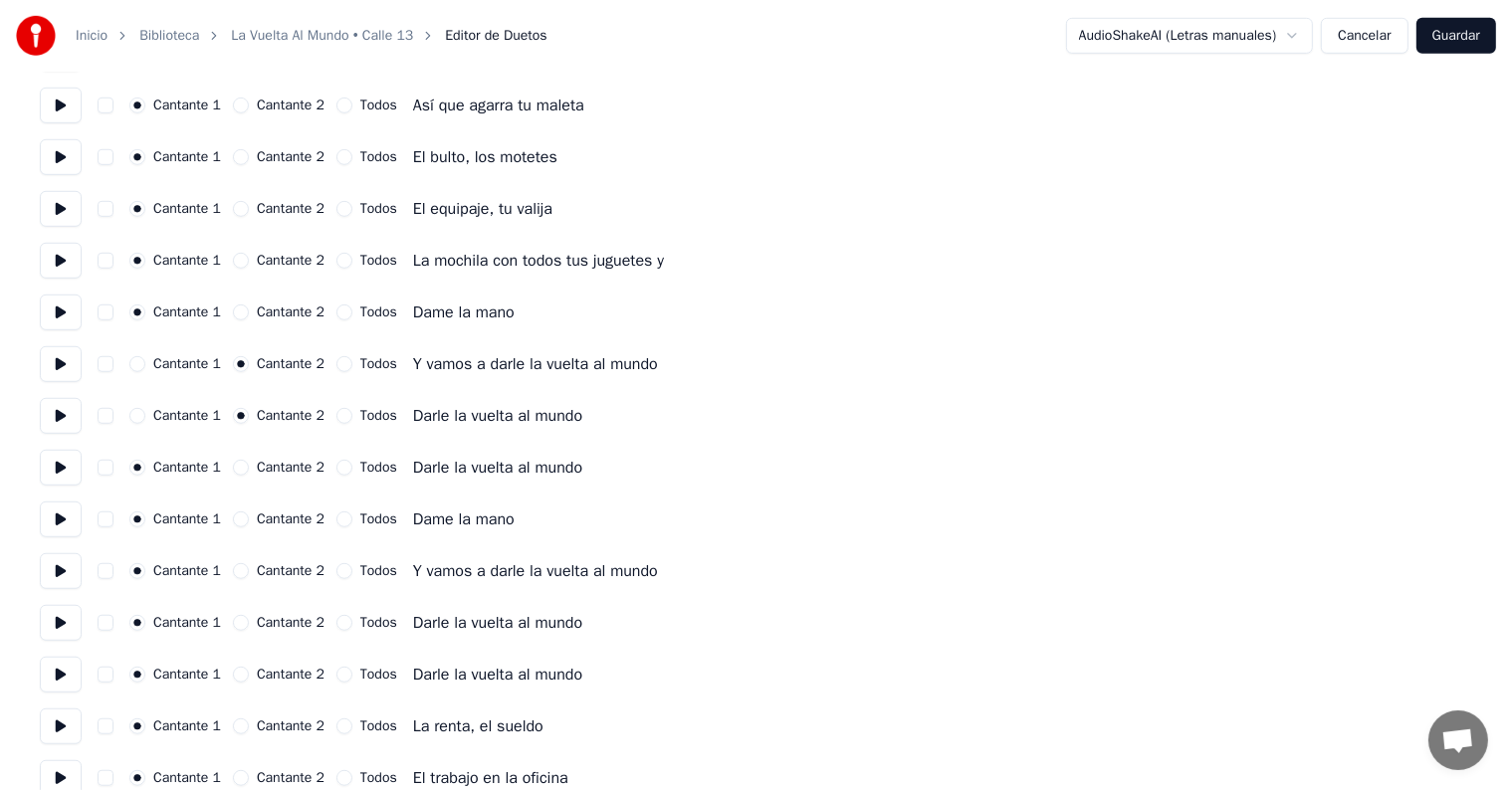 click on "Cantante 2" at bounding box center [241, 468] 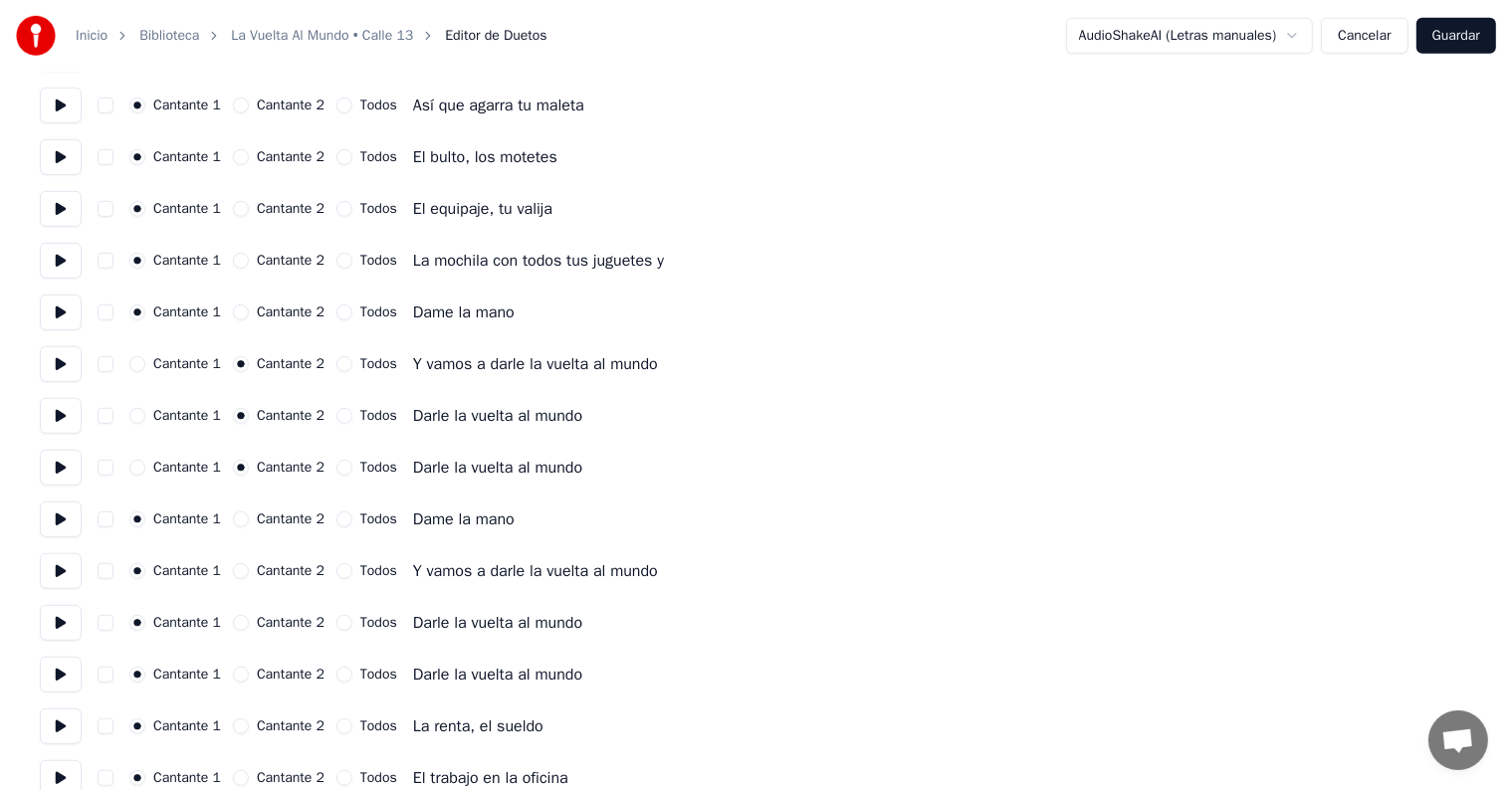 click on "Cantante 2" at bounding box center (241, 519) 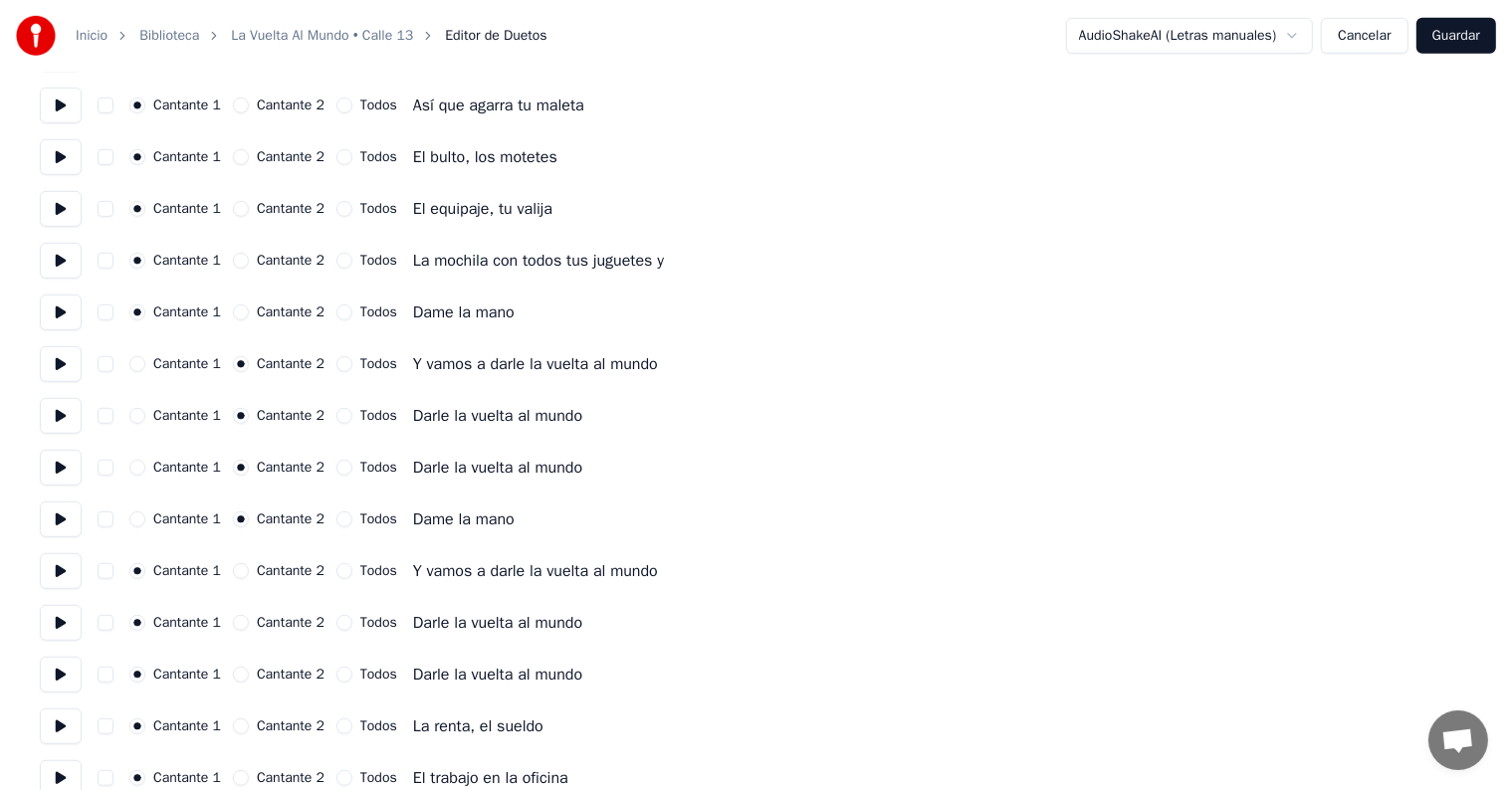 click on "Cantante 2" at bounding box center (241, 571) 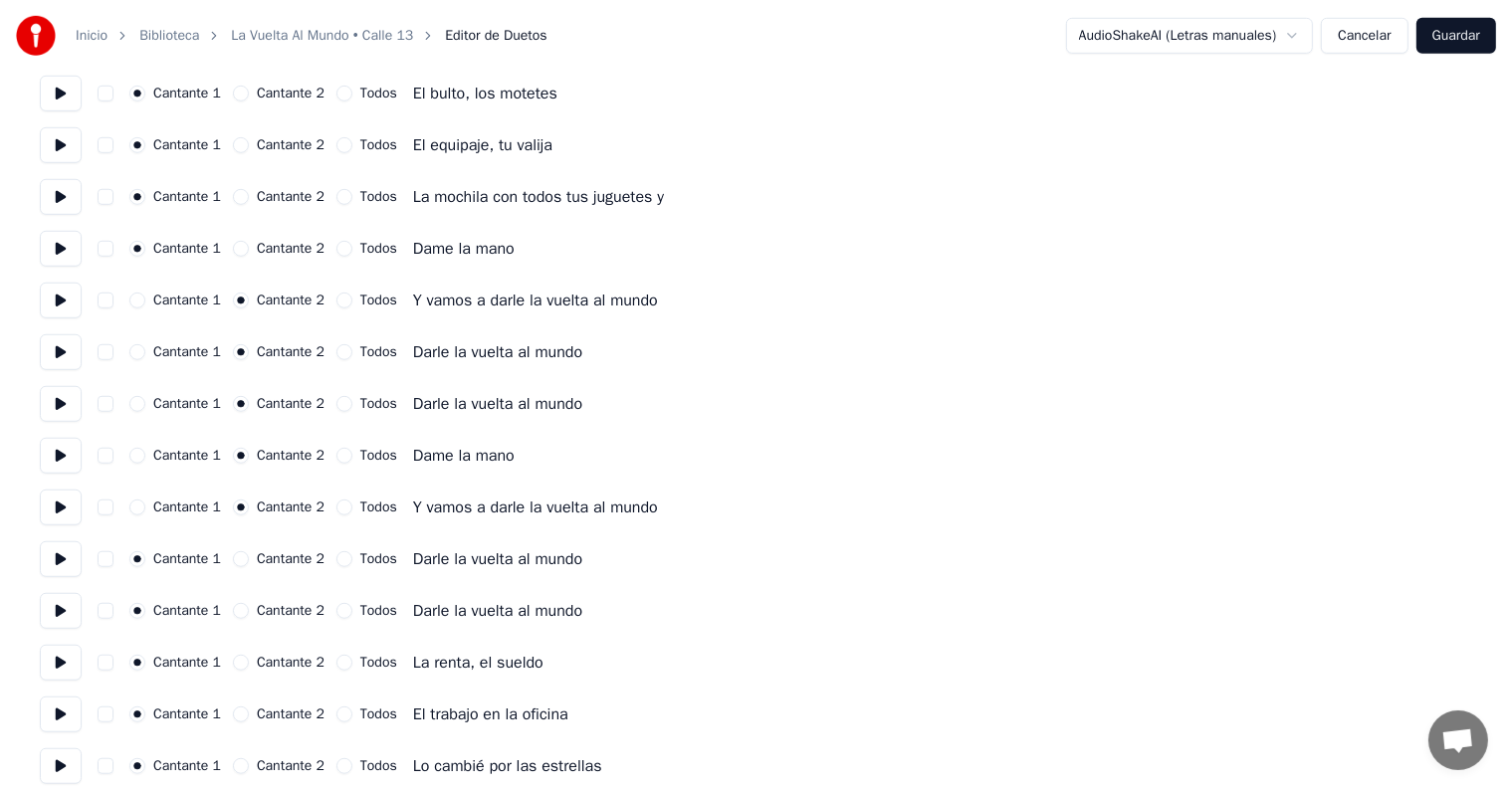 scroll, scrollTop: 1293, scrollLeft: 0, axis: vertical 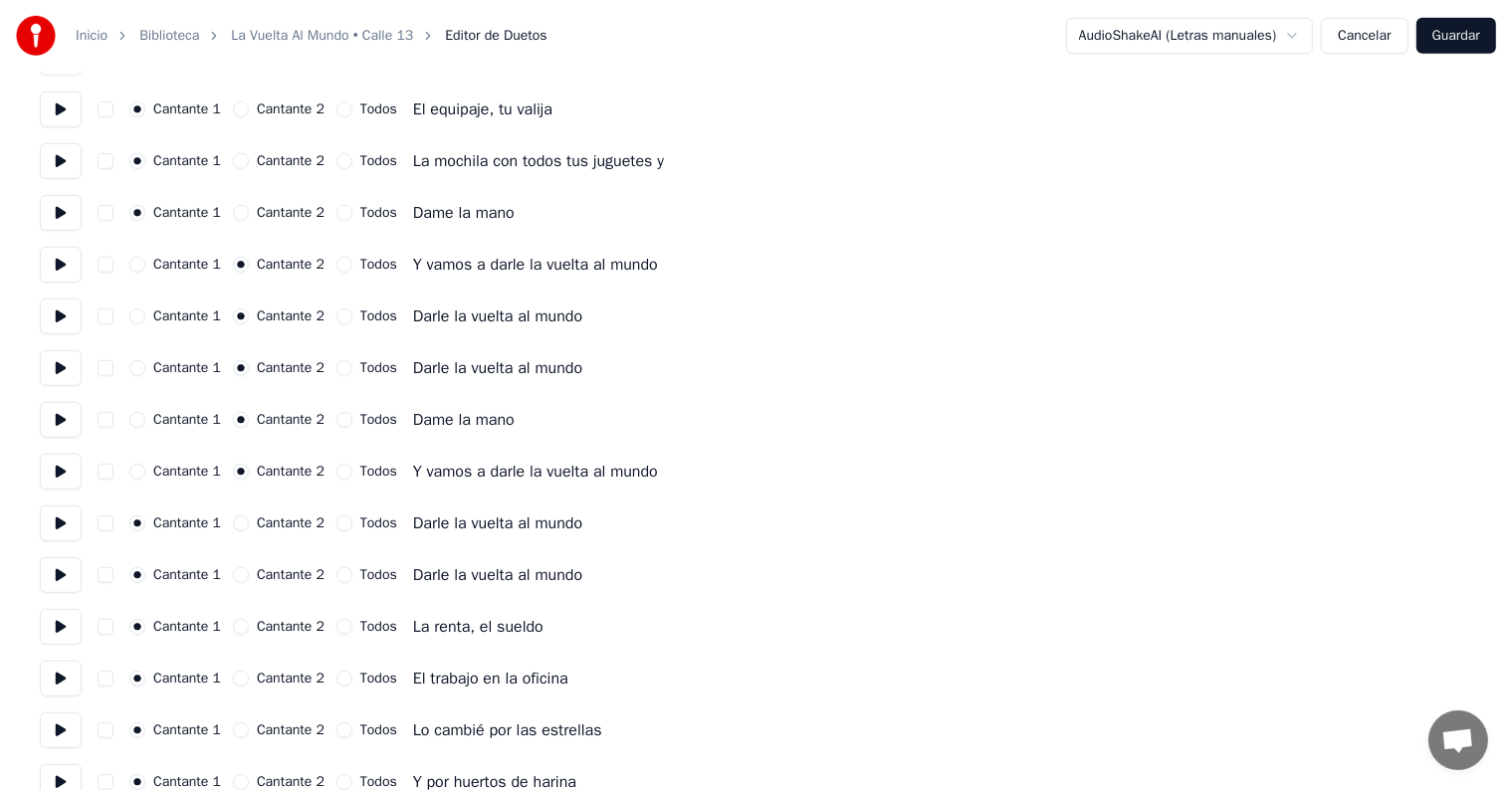 click on "Cantante 2" at bounding box center [241, 523] 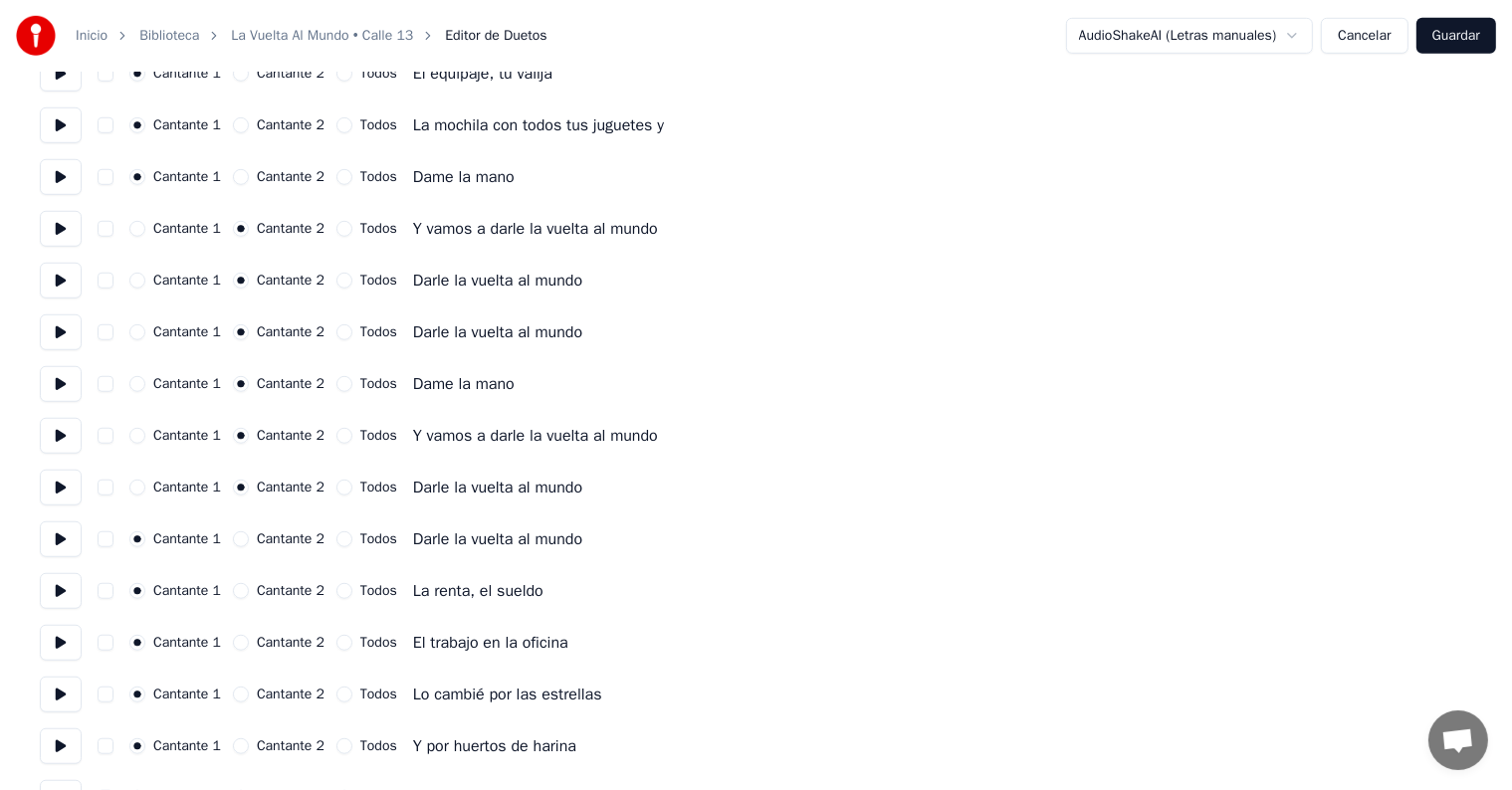 scroll, scrollTop: 1393, scrollLeft: 0, axis: vertical 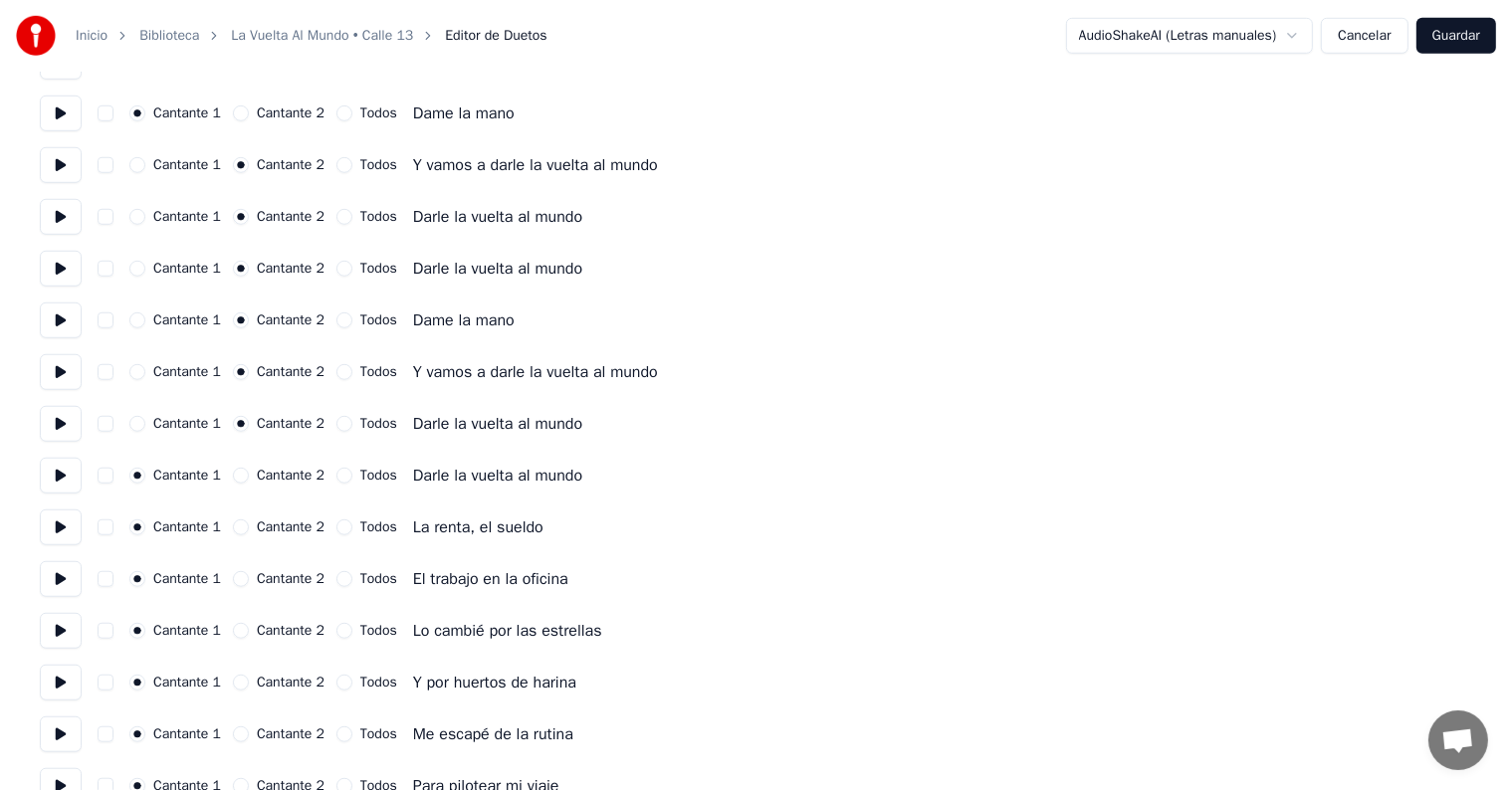 click on "Cantante 2" at bounding box center (241, 476) 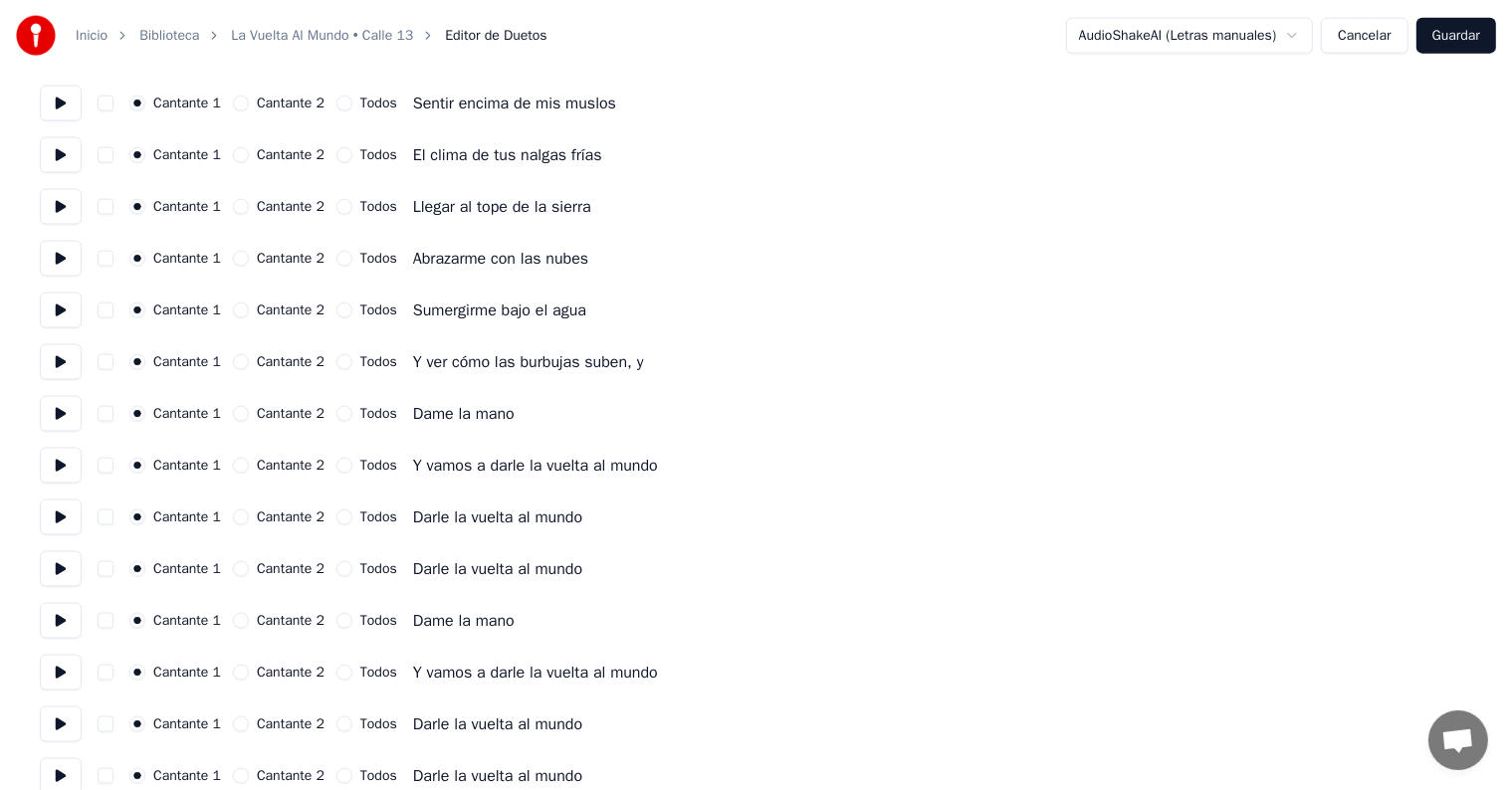 scroll, scrollTop: 2772, scrollLeft: 0, axis: vertical 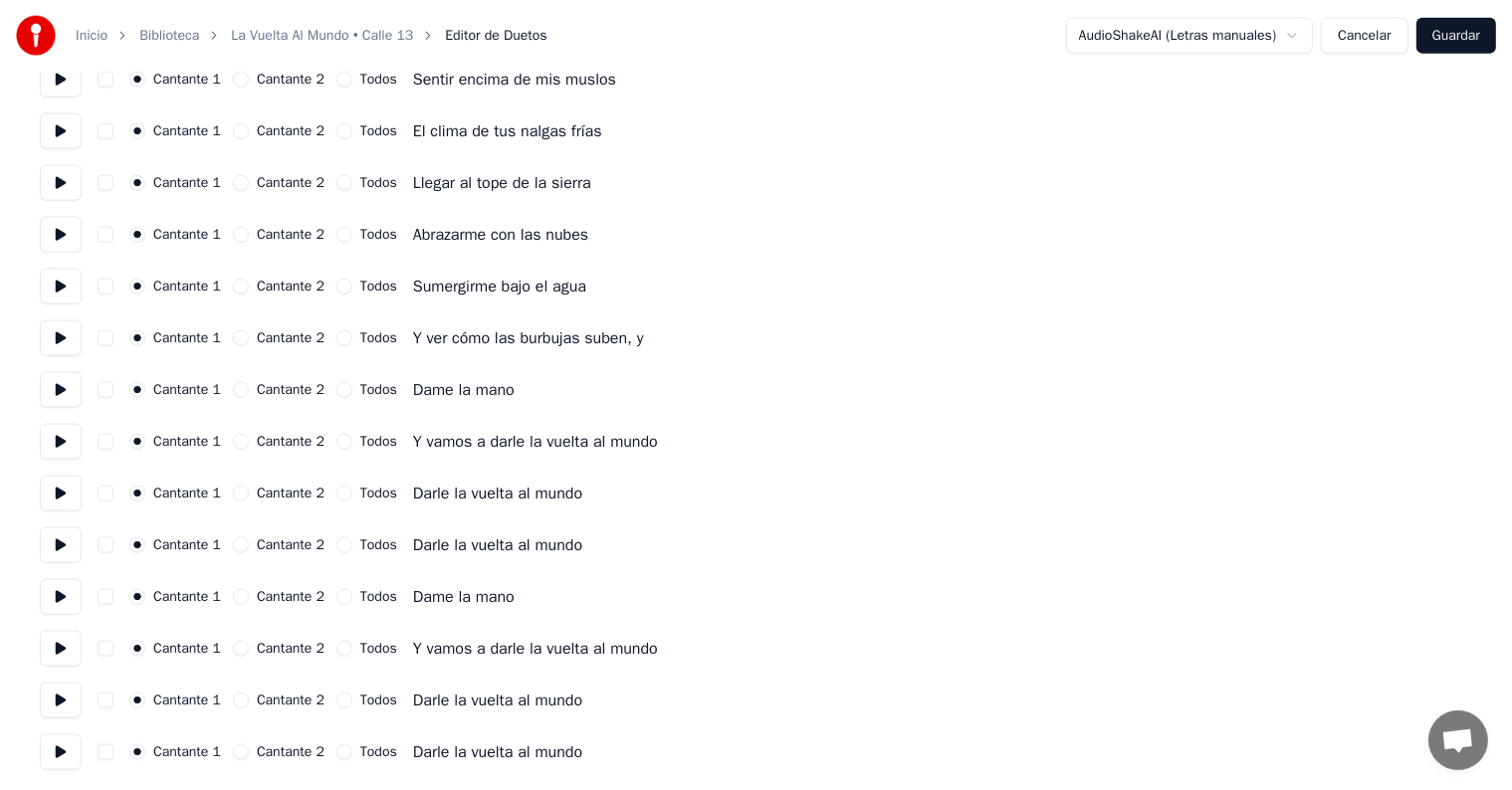 click on "Cantante 2" at bounding box center (279, 390) 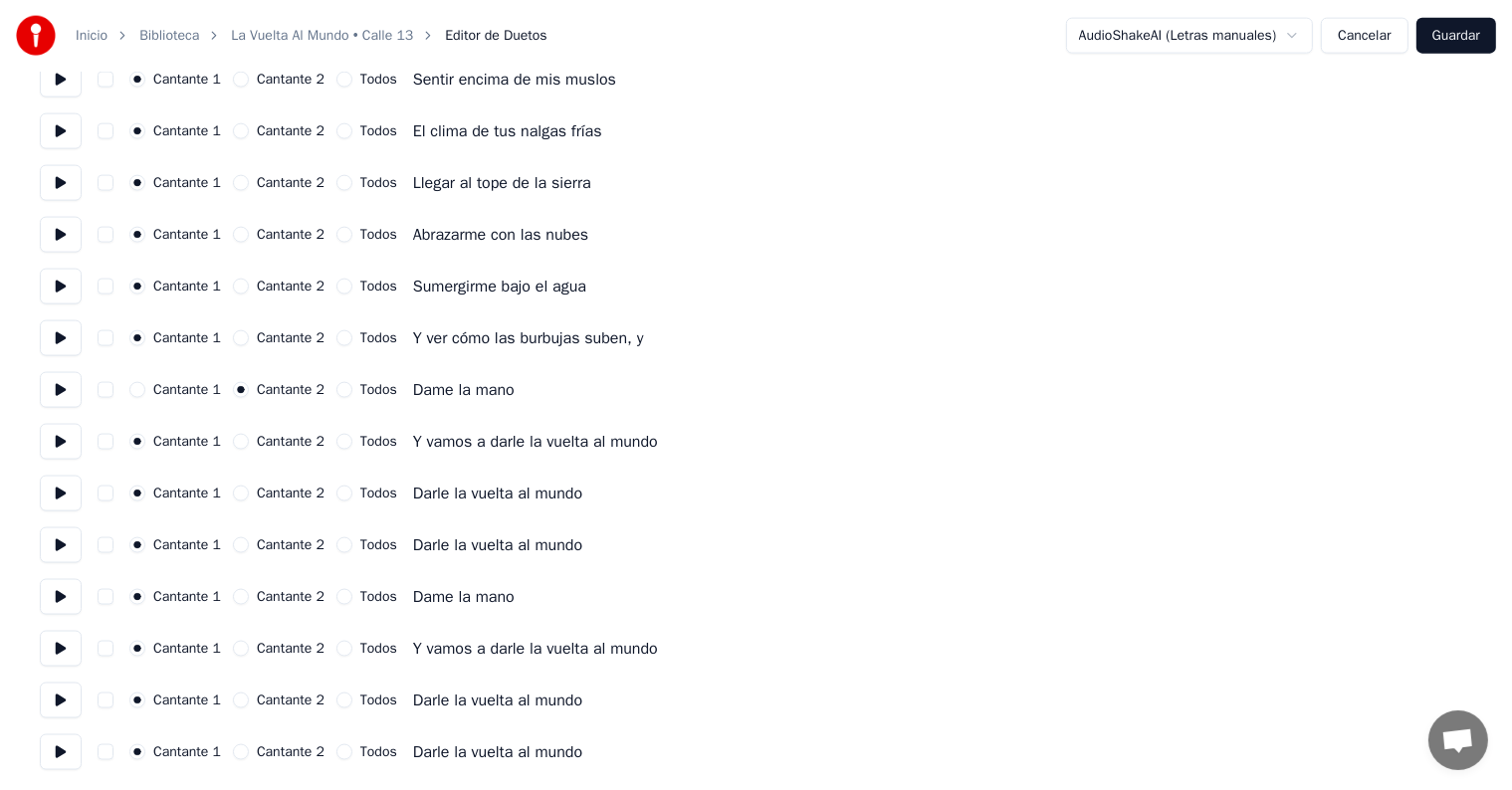 click on "Cantante 2" at bounding box center (241, 442) 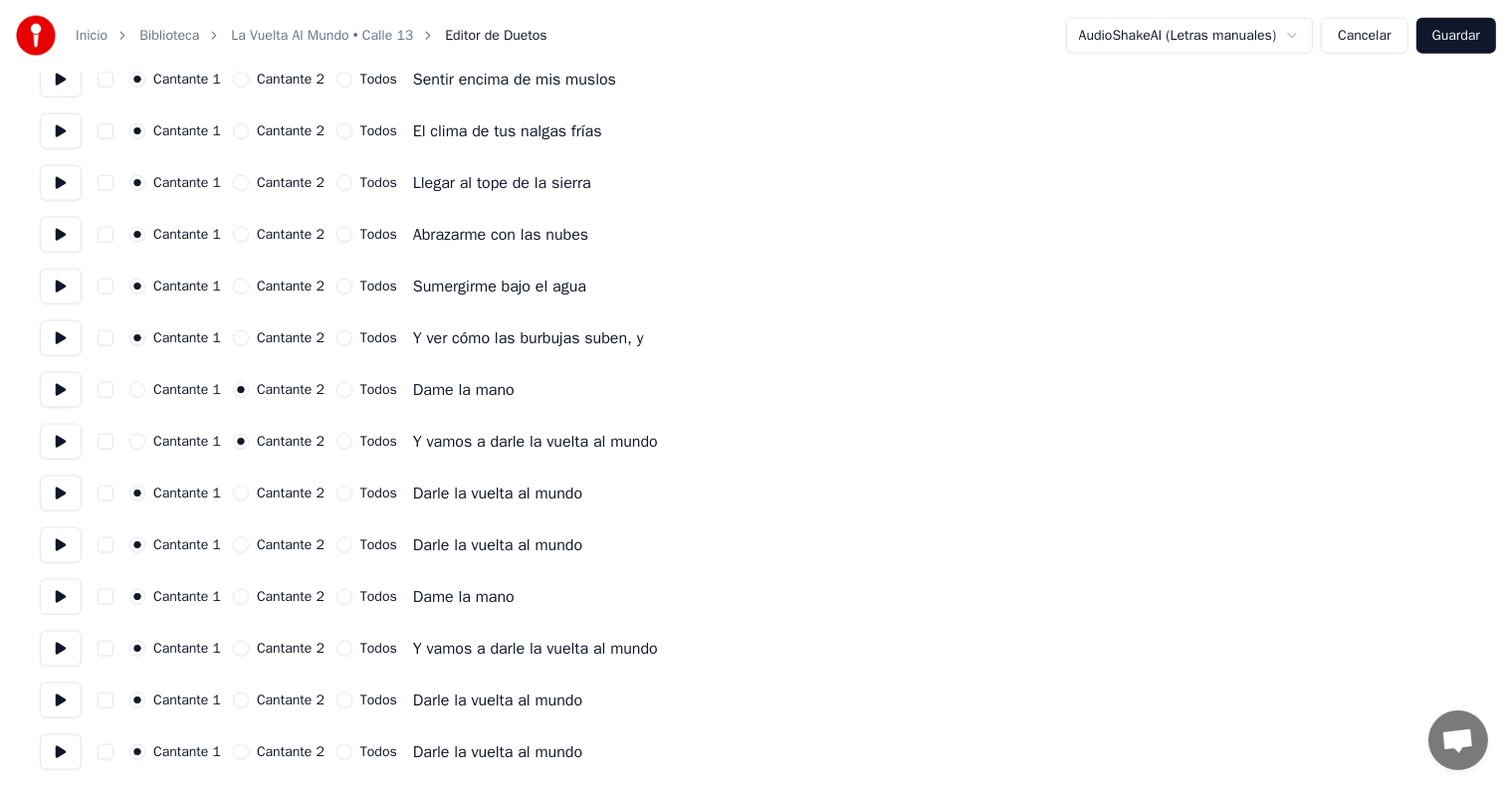 click on "Cantante 2" at bounding box center (241, 494) 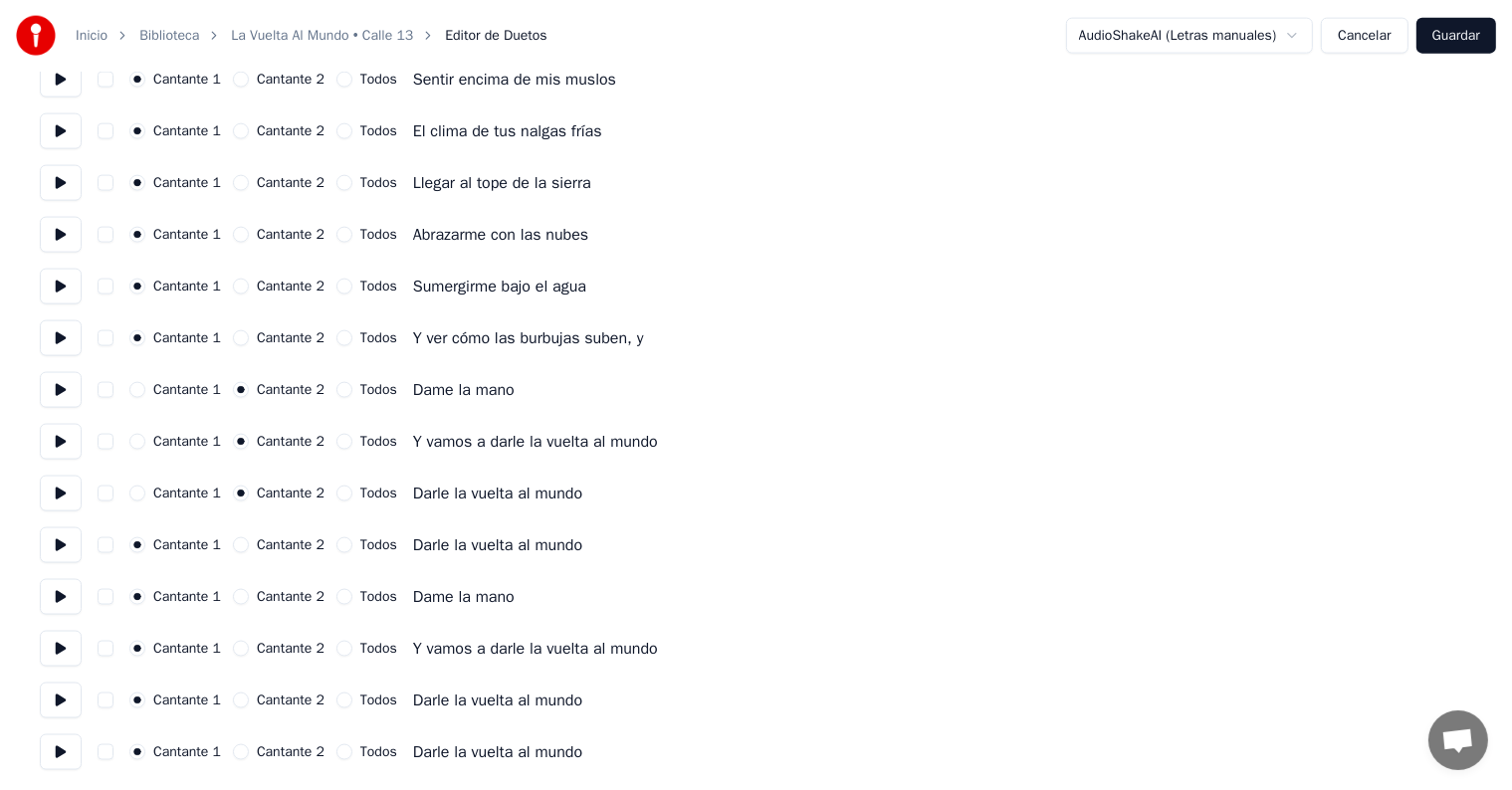 click on "Cantante 2" at bounding box center [241, 545] 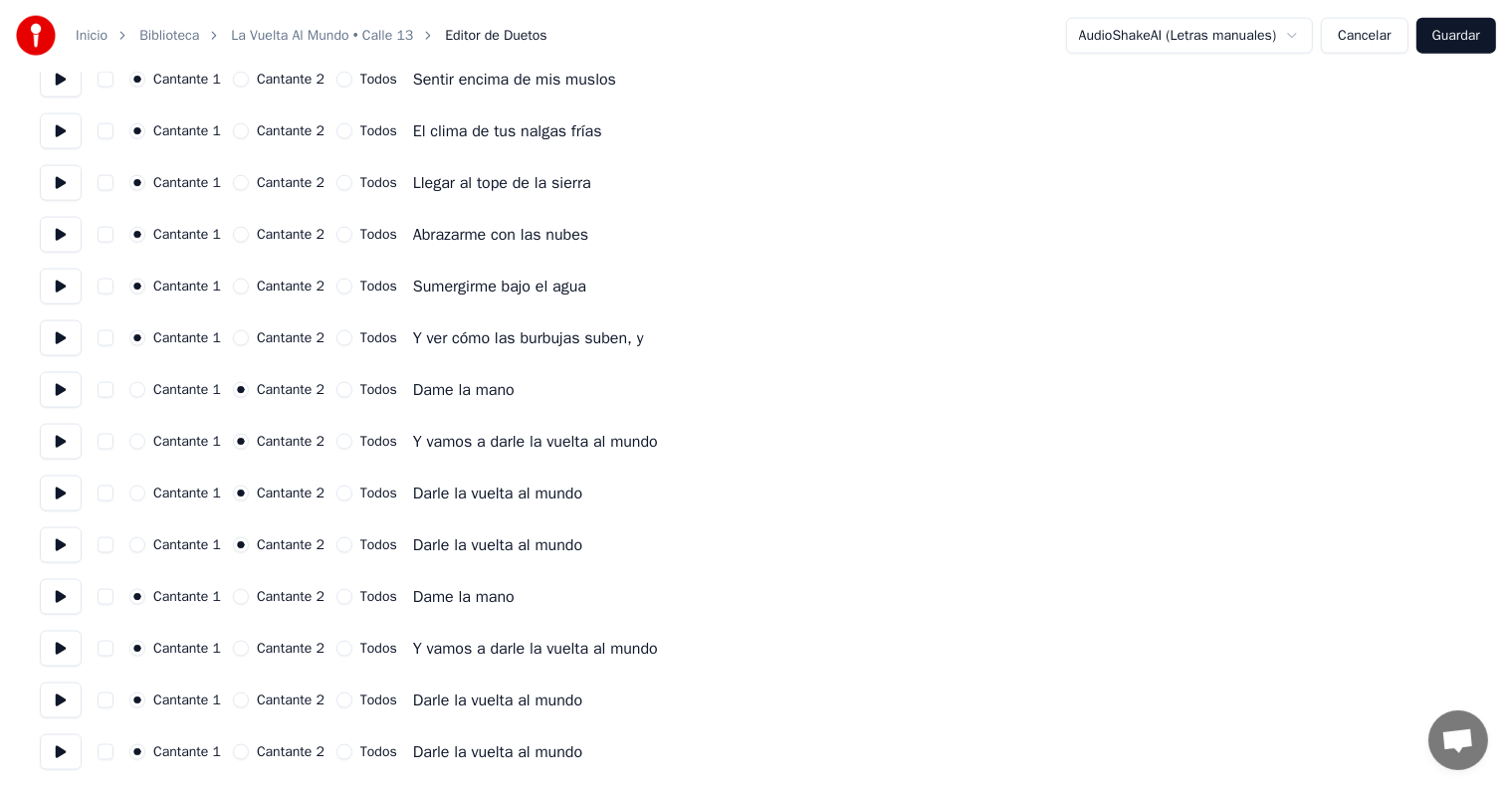 click on "Cantante 2" at bounding box center (241, 597) 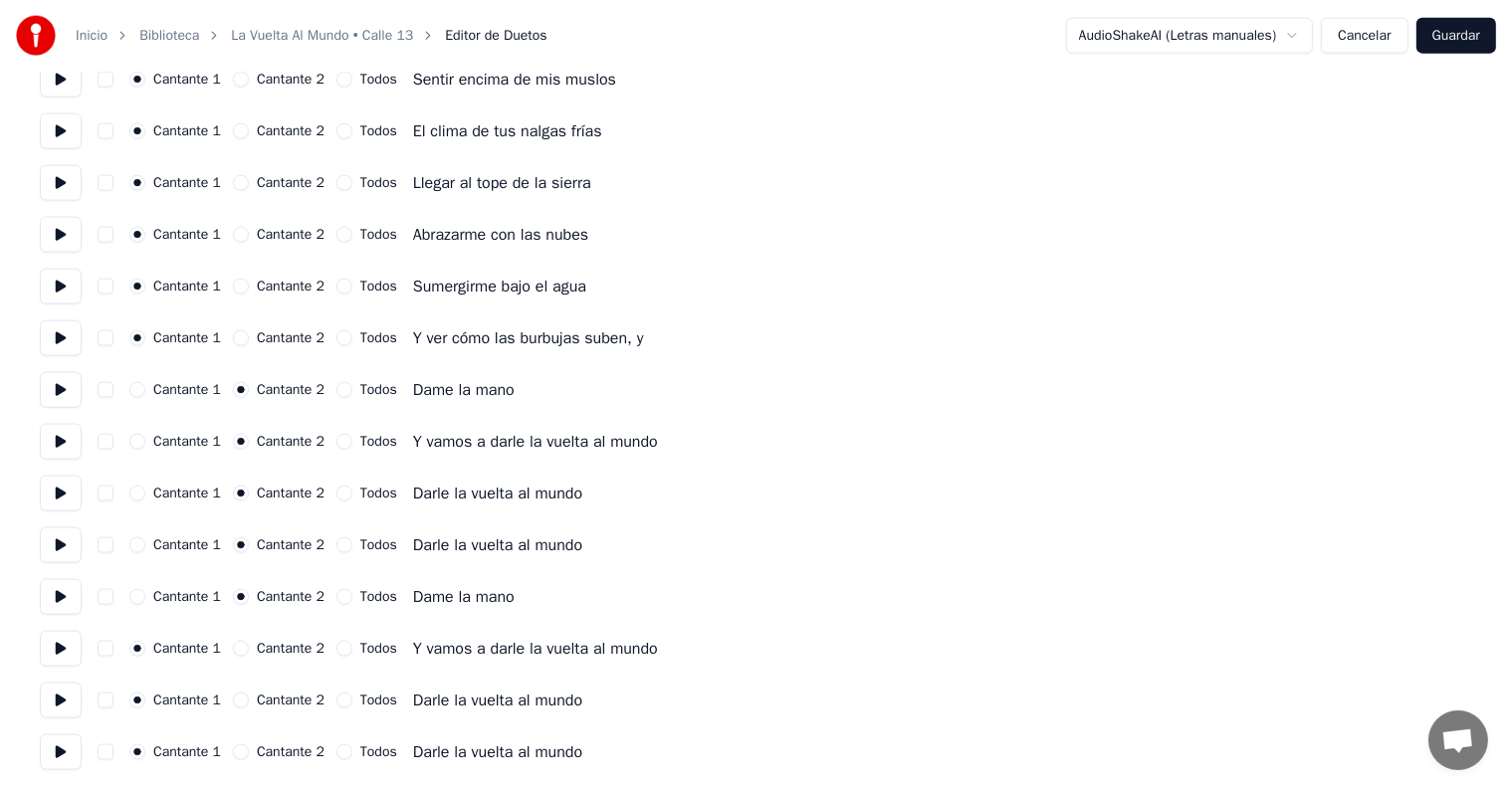 click on "Cantante 2" at bounding box center (241, 649) 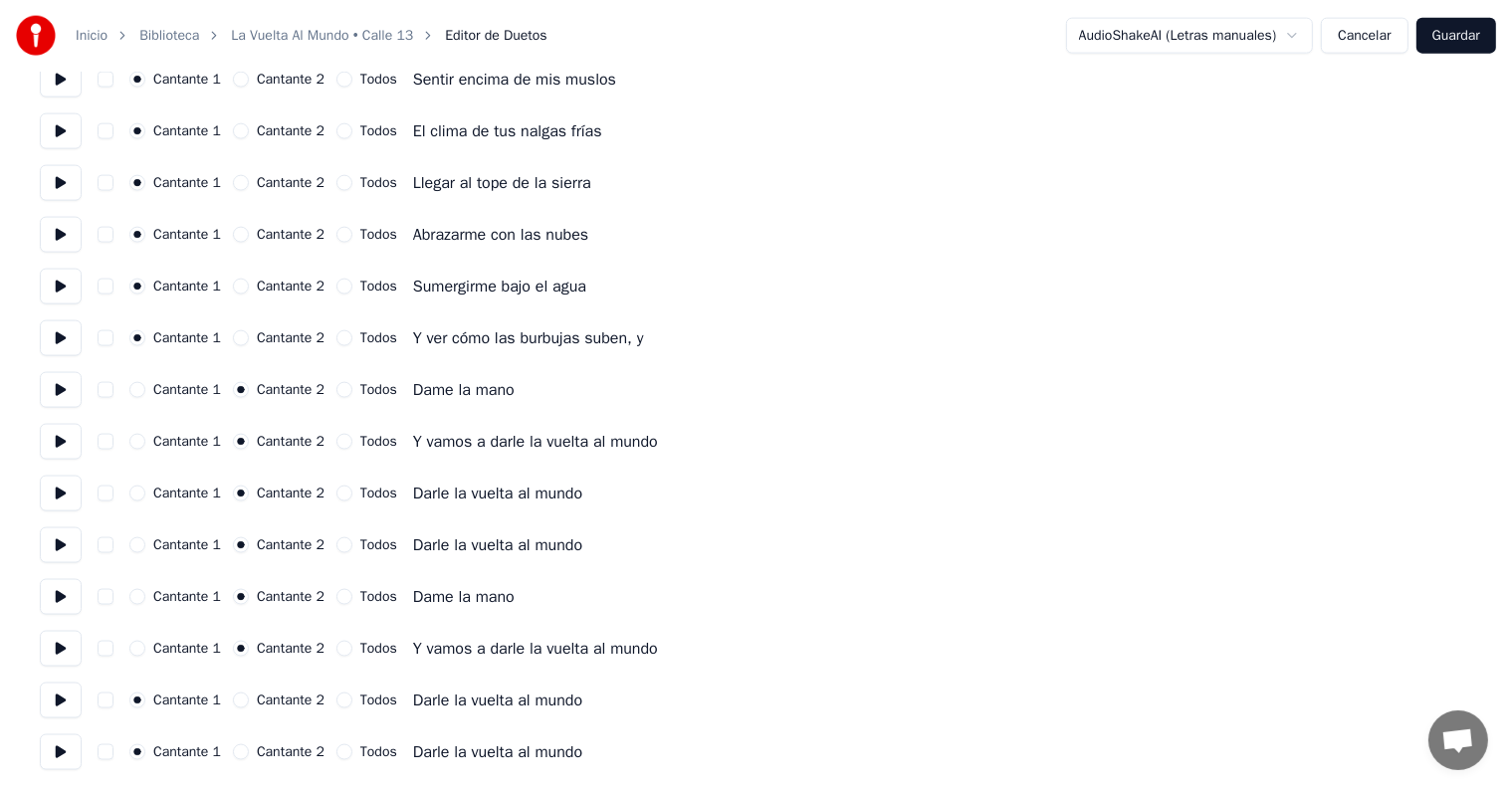 click on "Cantante 1 Cantante 2 Todos Darle la vuelta al mundo" at bounding box center (756, 700) 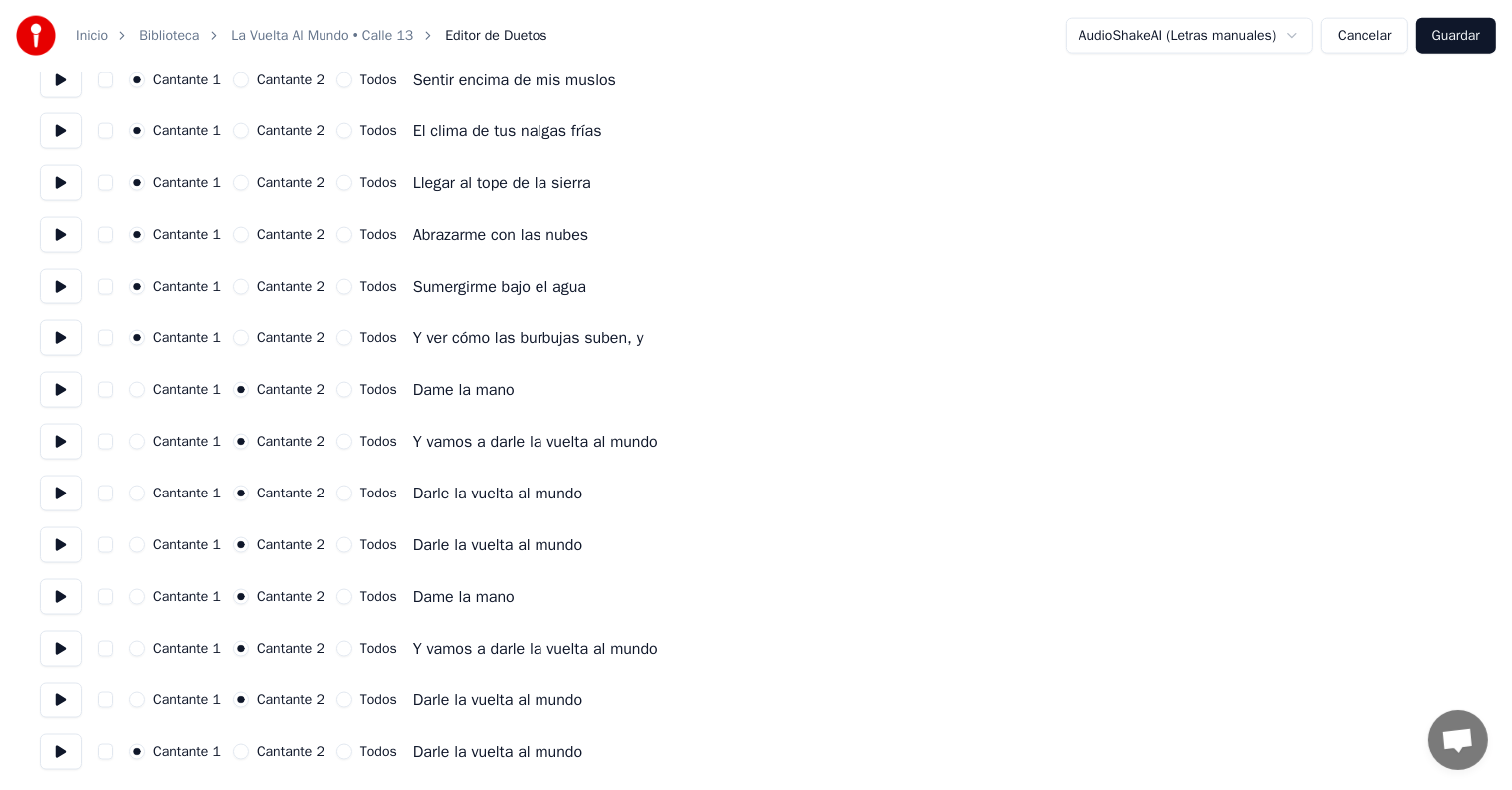 click on "Cantante 2" at bounding box center [241, 752] 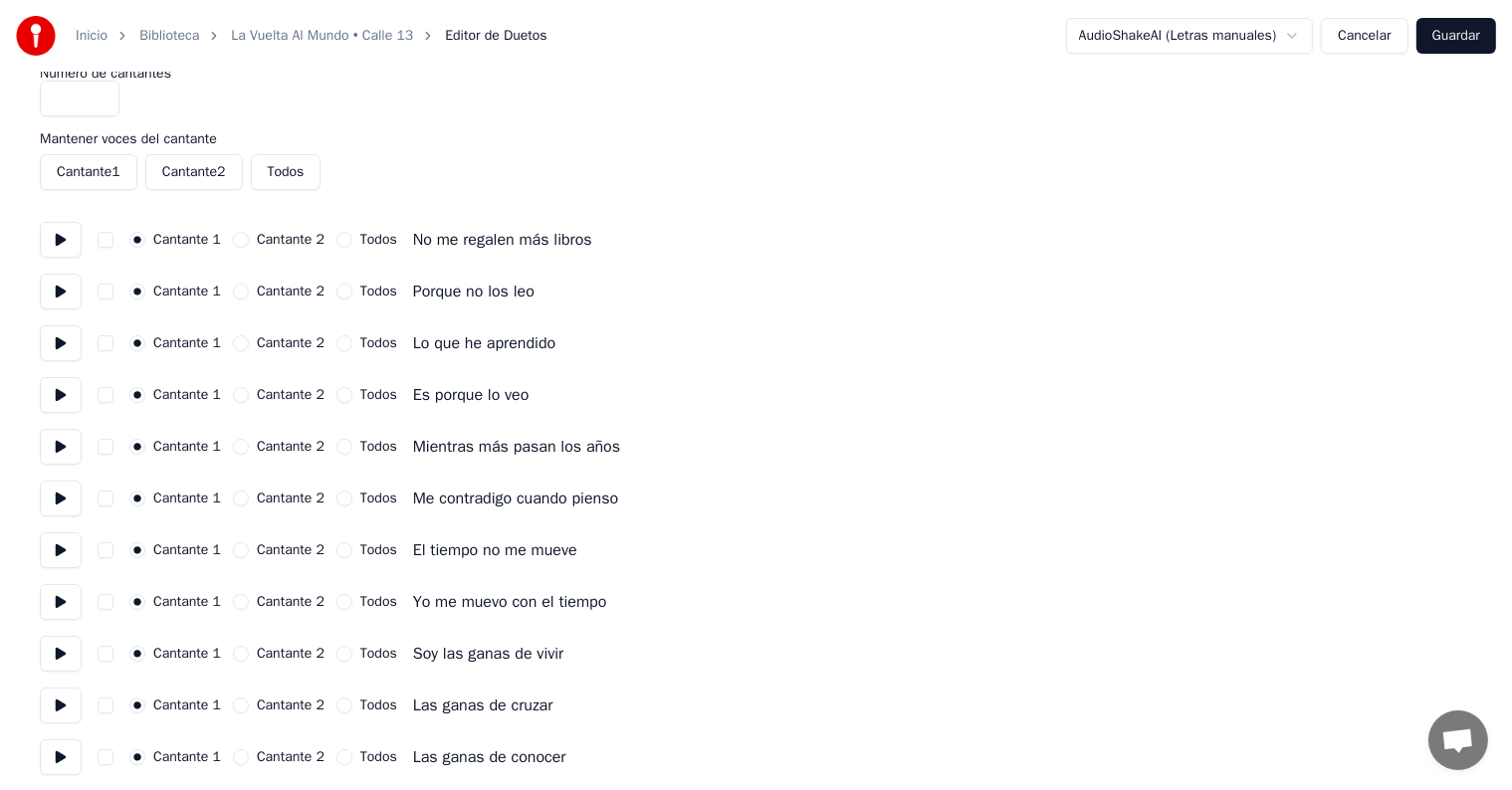 scroll, scrollTop: 0, scrollLeft: 0, axis: both 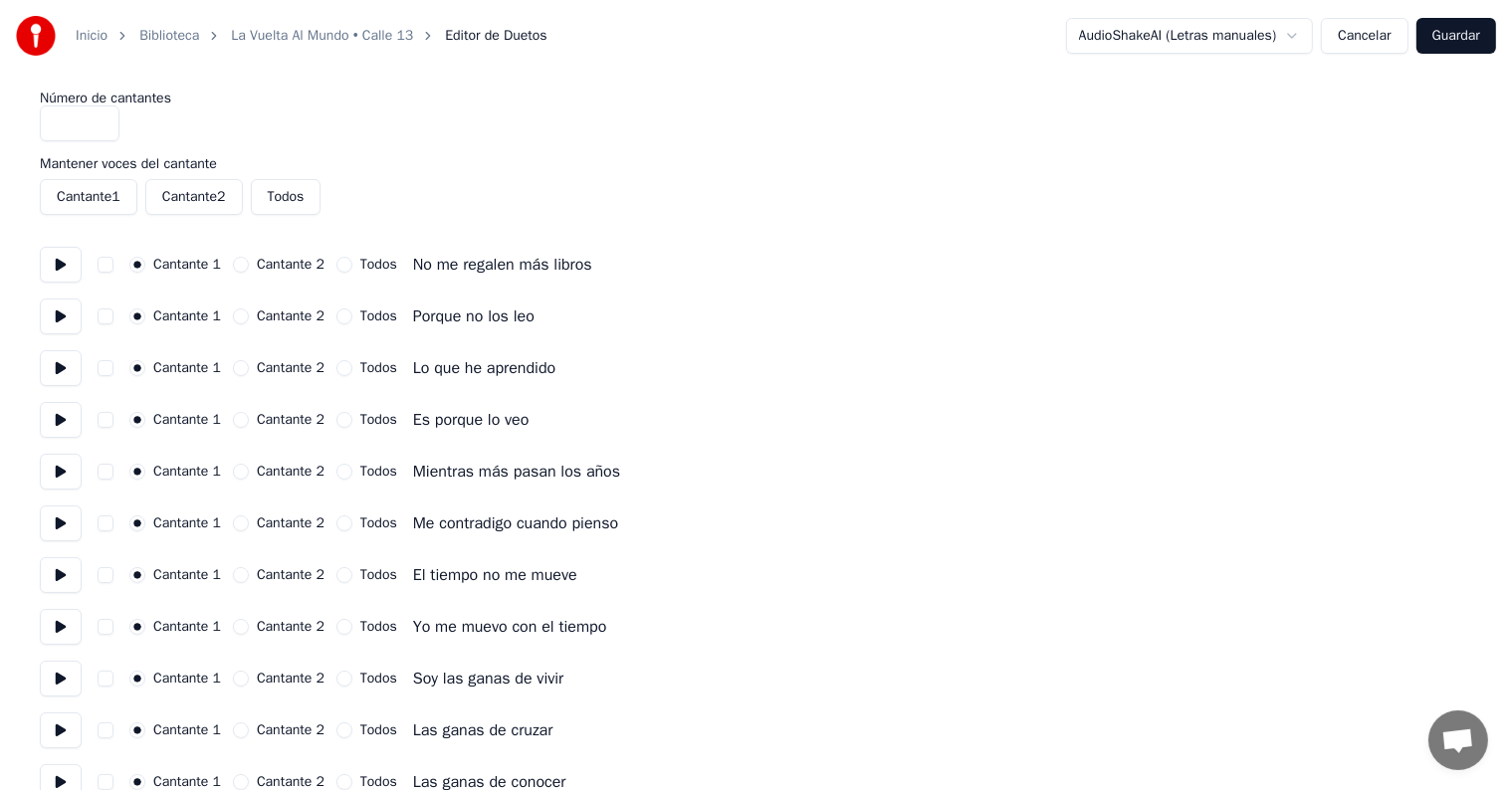 click on "Cantante  2" at bounding box center [194, 197] 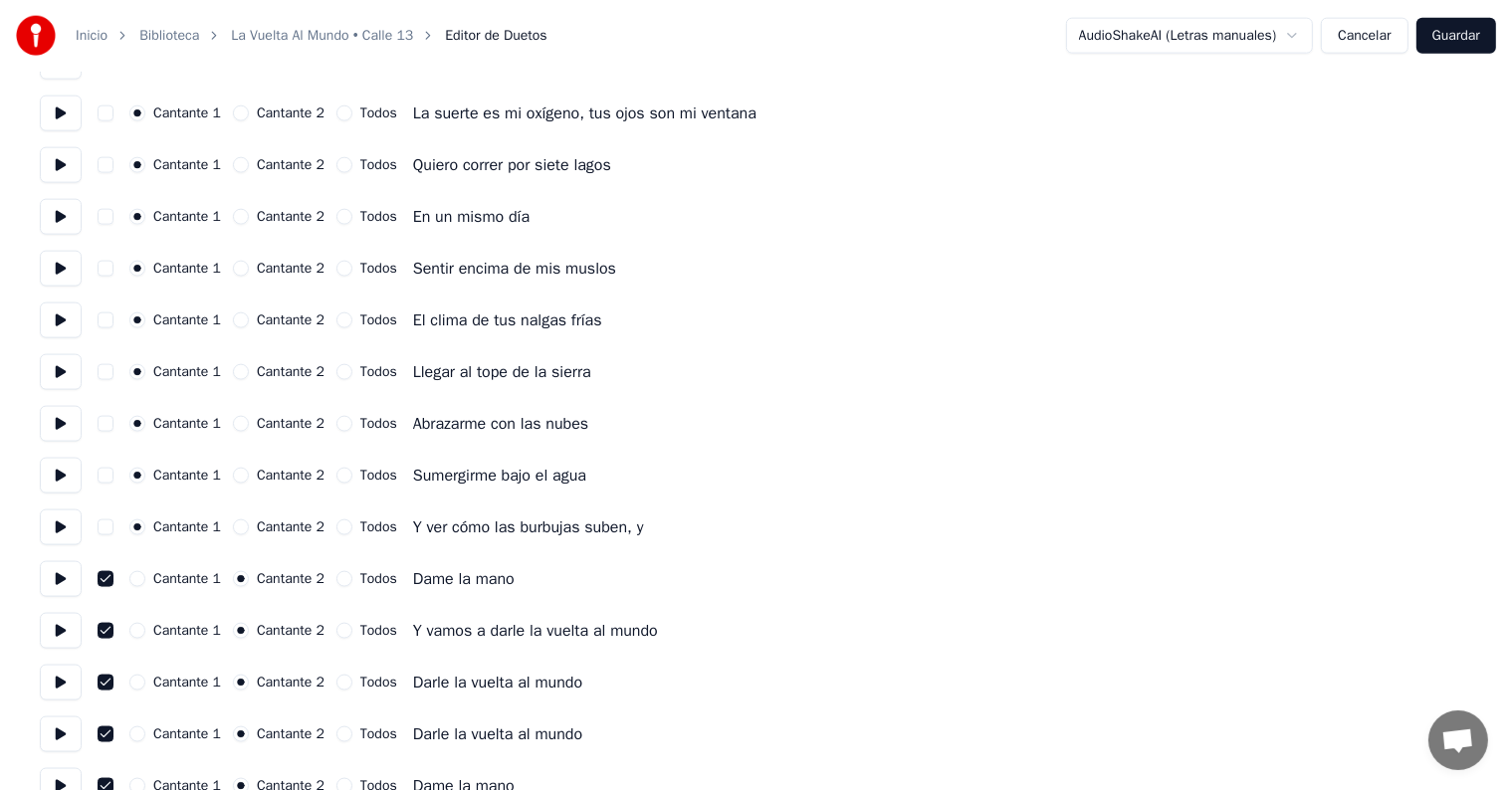 scroll, scrollTop: 2686, scrollLeft: 0, axis: vertical 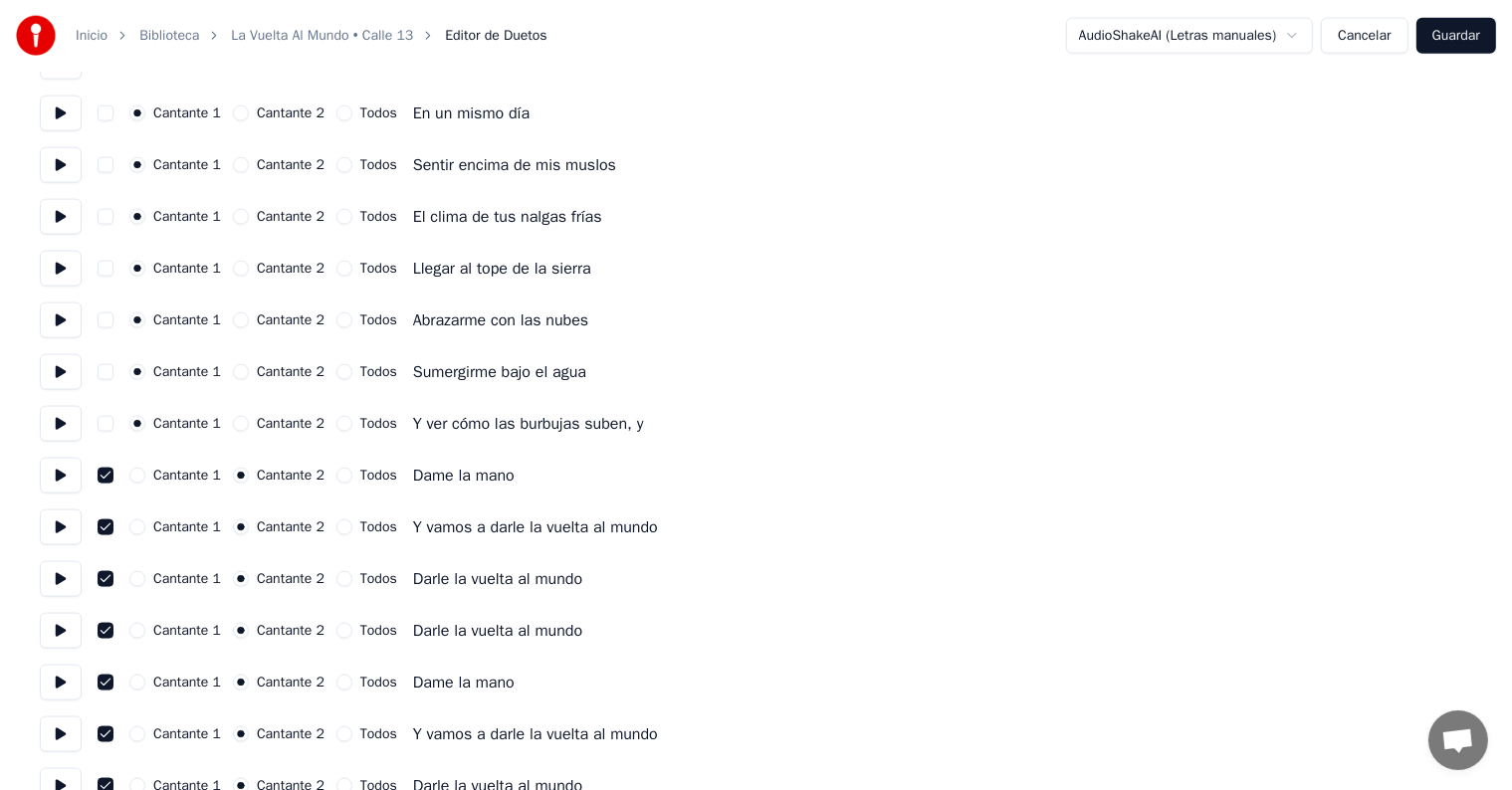 click on "Guardar" at bounding box center [1456, 36] 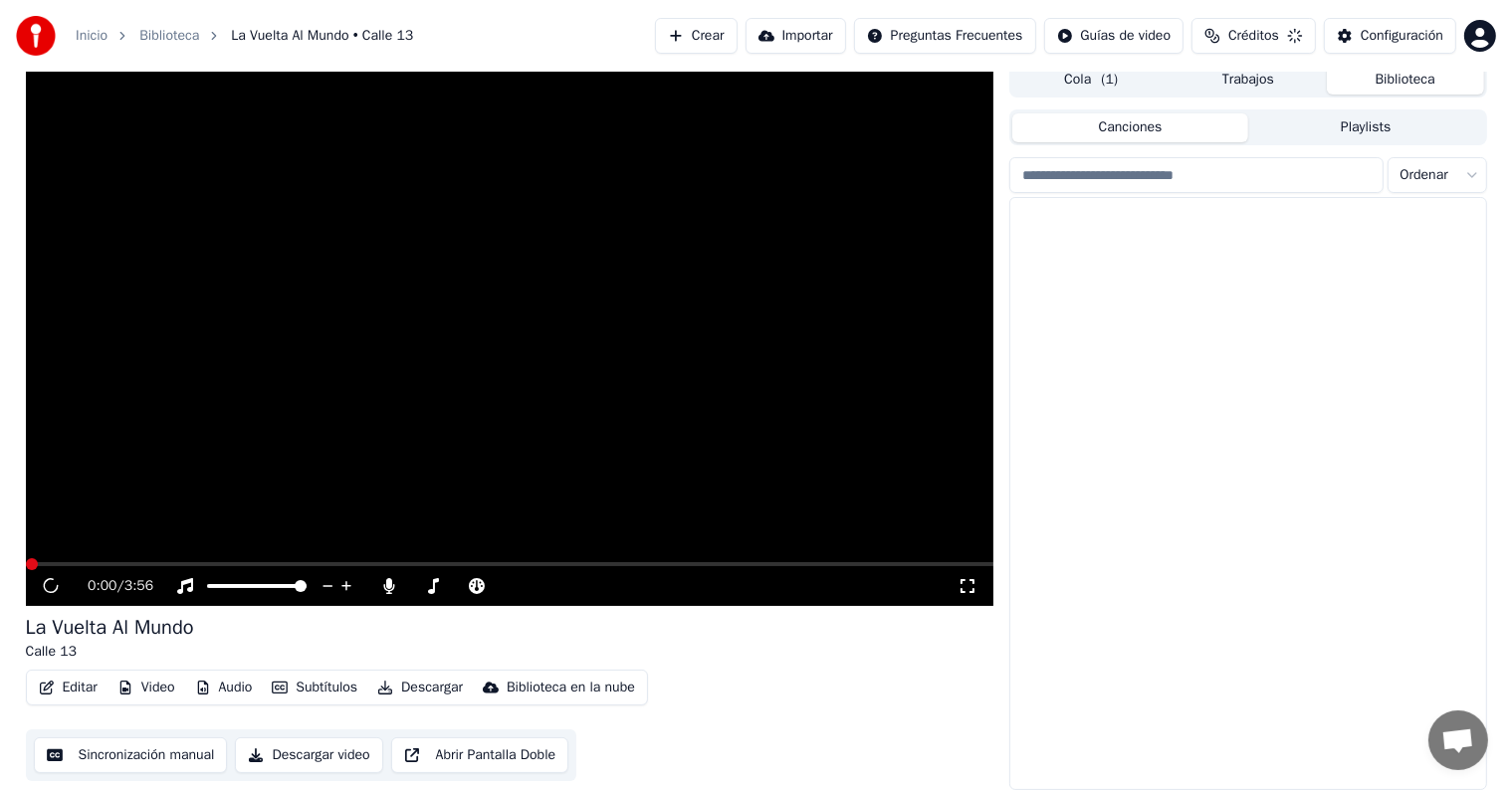 scroll, scrollTop: 9, scrollLeft: 0, axis: vertical 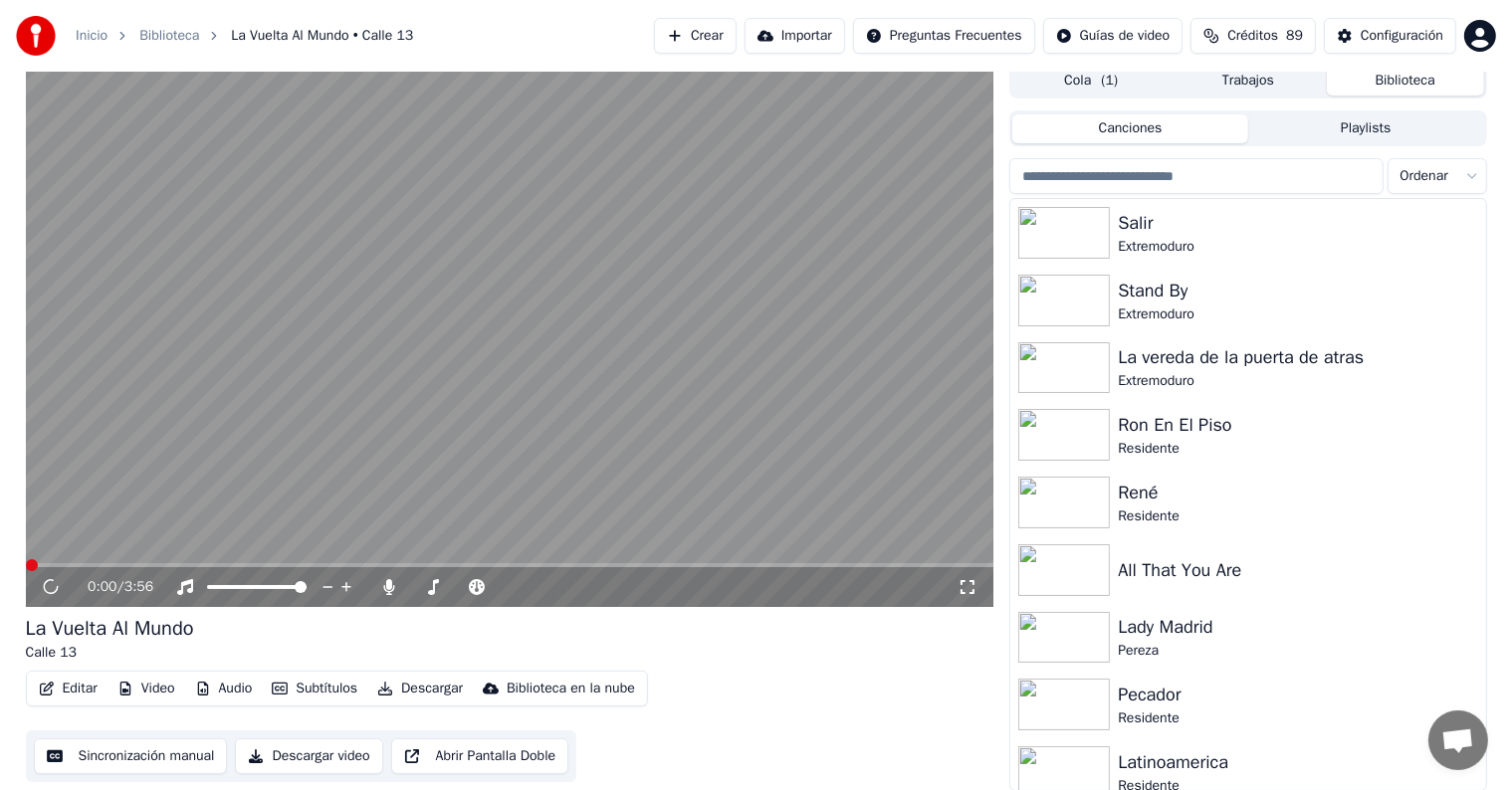 click on "Descargar" at bounding box center [420, 689] 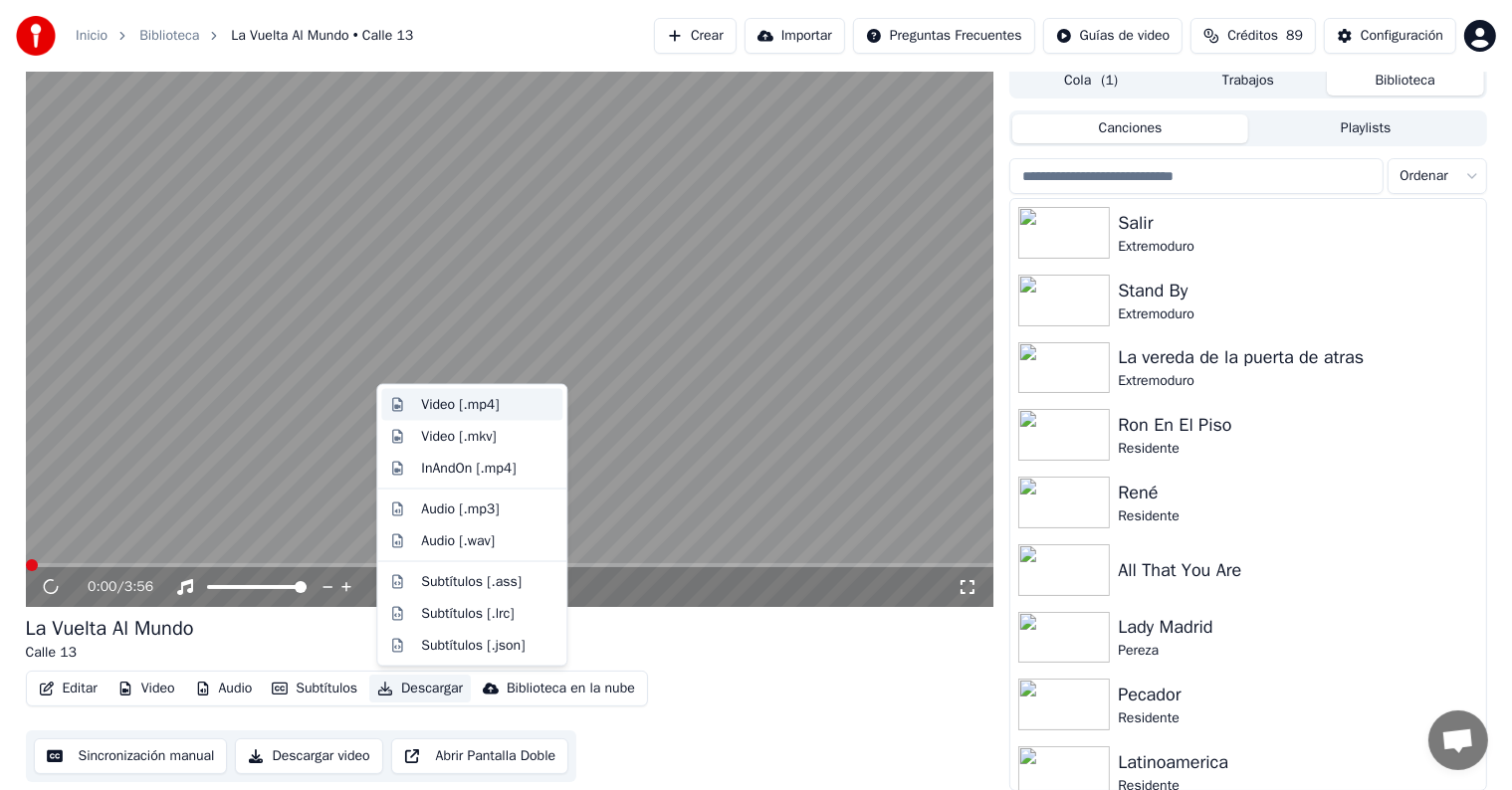 click on "Video [.mp4]" at bounding box center (460, 405) 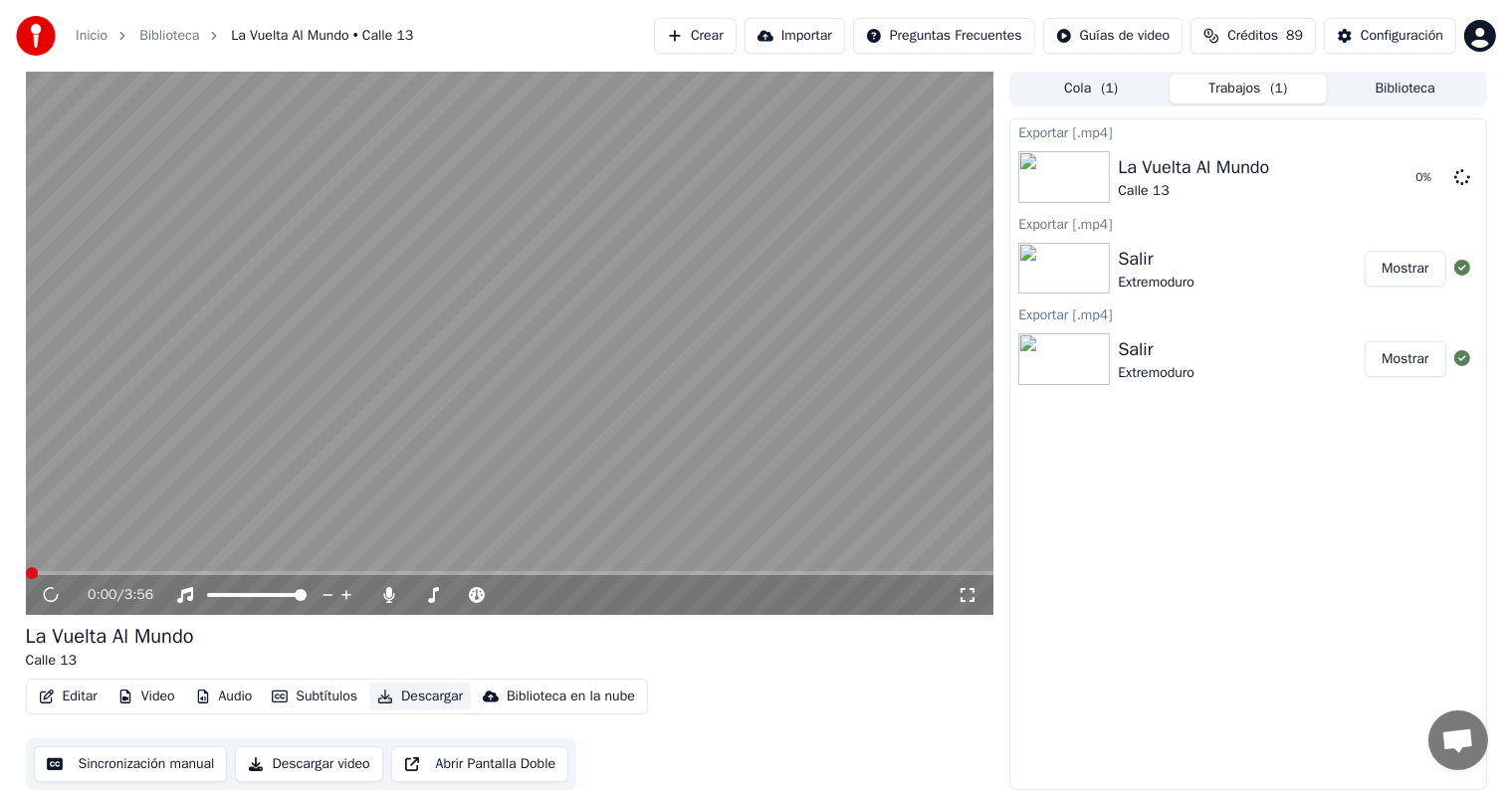 scroll, scrollTop: 1, scrollLeft: 0, axis: vertical 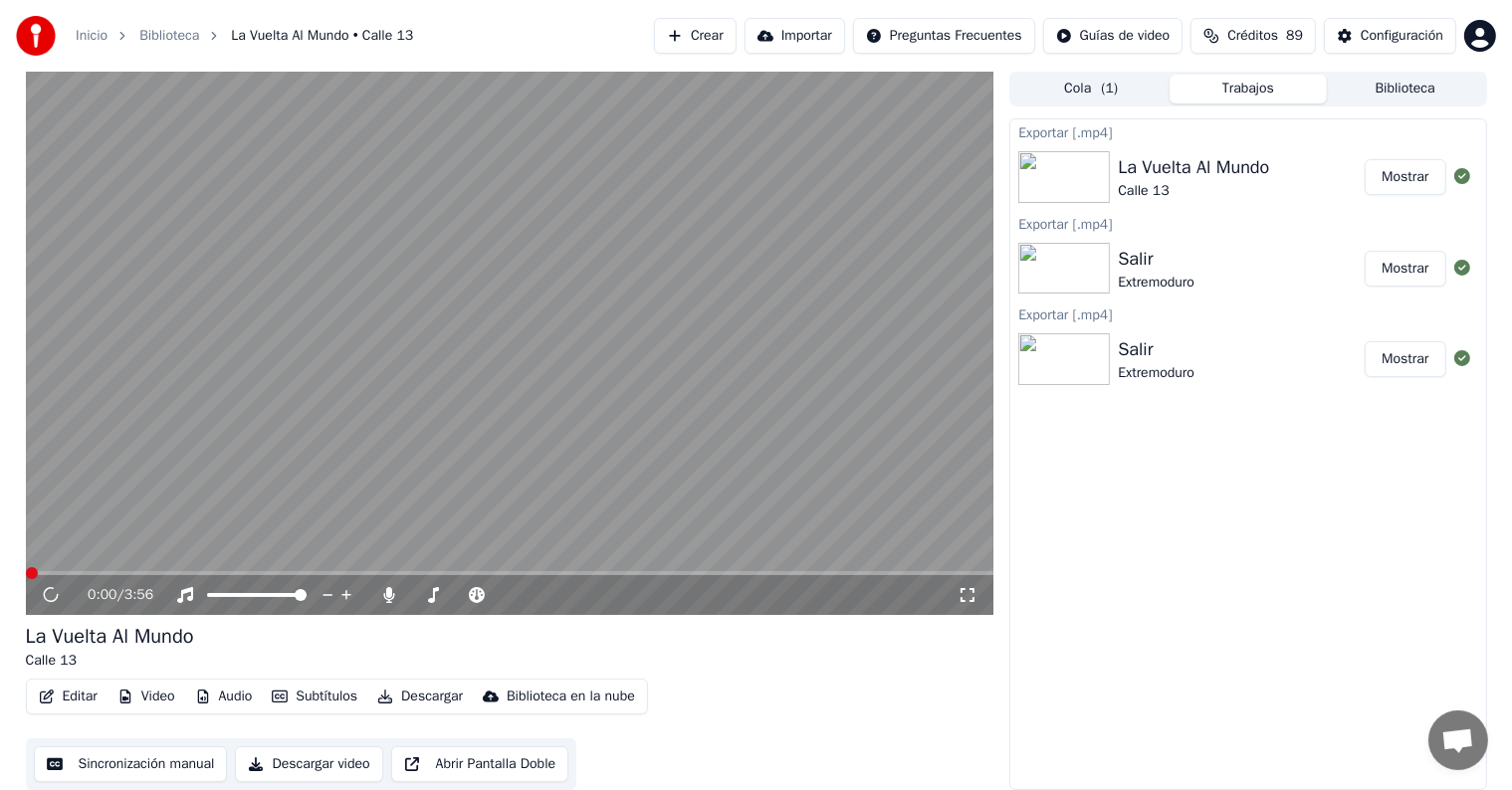 click on "Mostrar" at bounding box center [1404, 177] 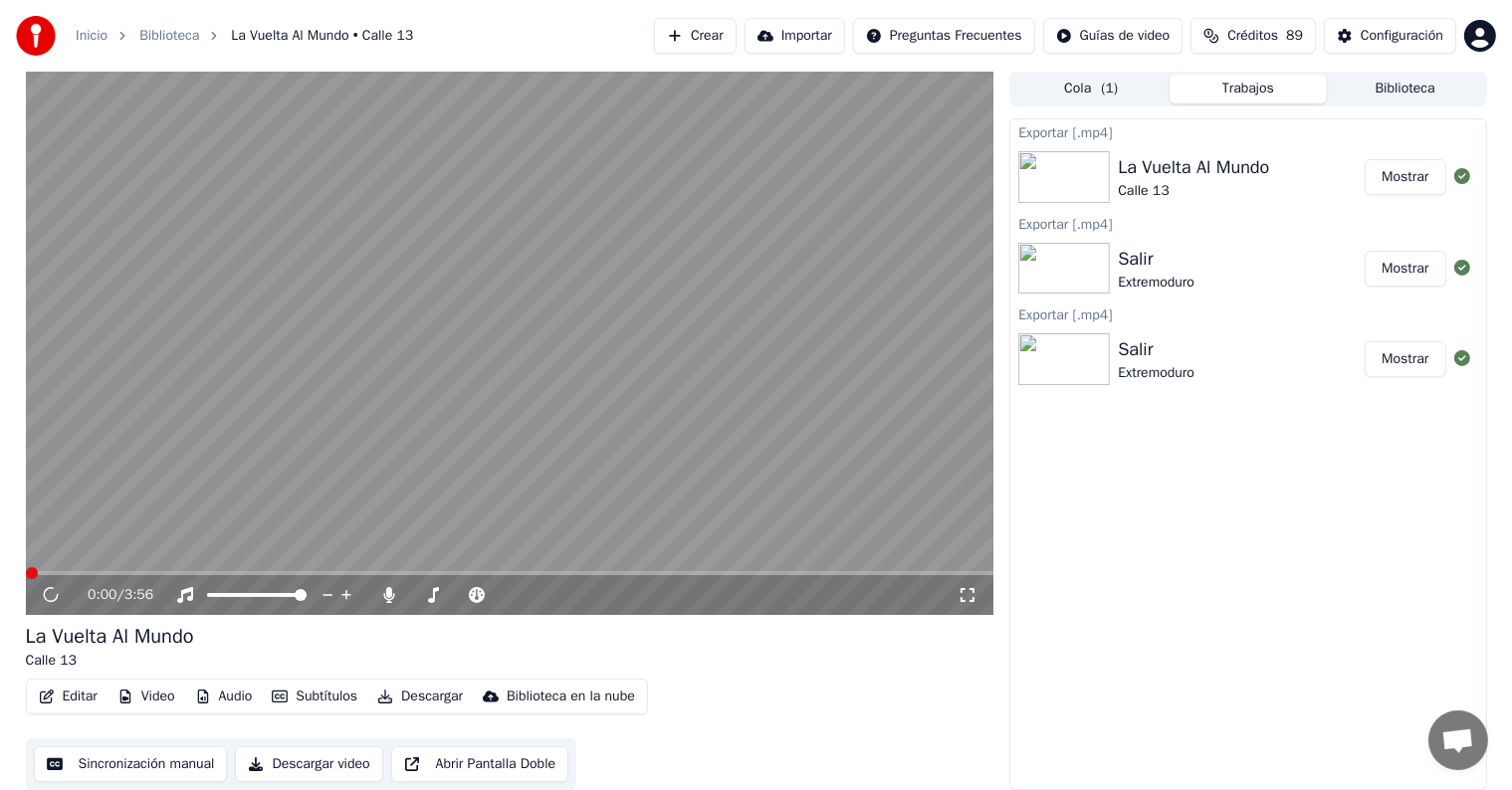 click on "Biblioteca" at bounding box center (1405, 89) 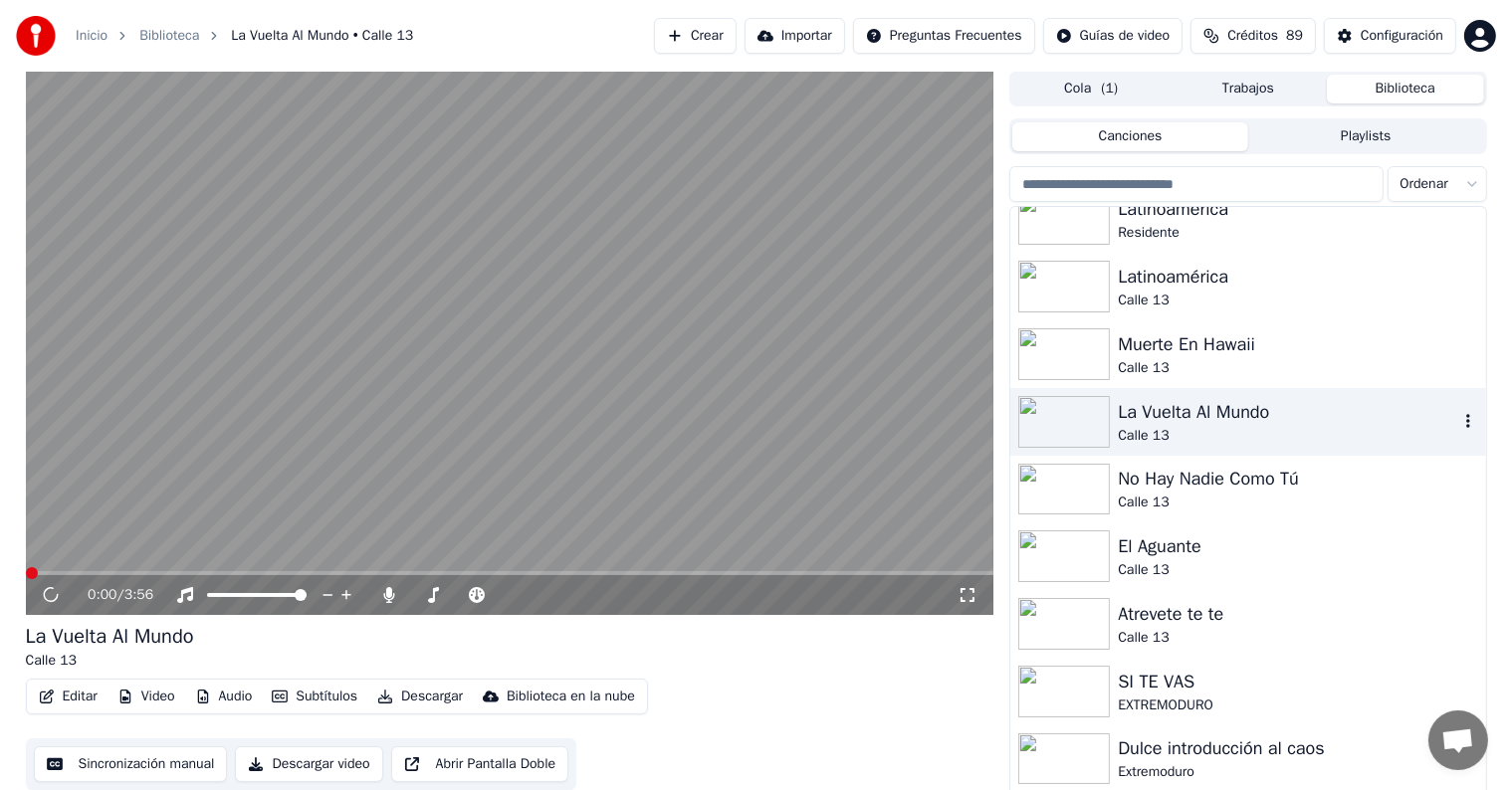 scroll, scrollTop: 597, scrollLeft: 0, axis: vertical 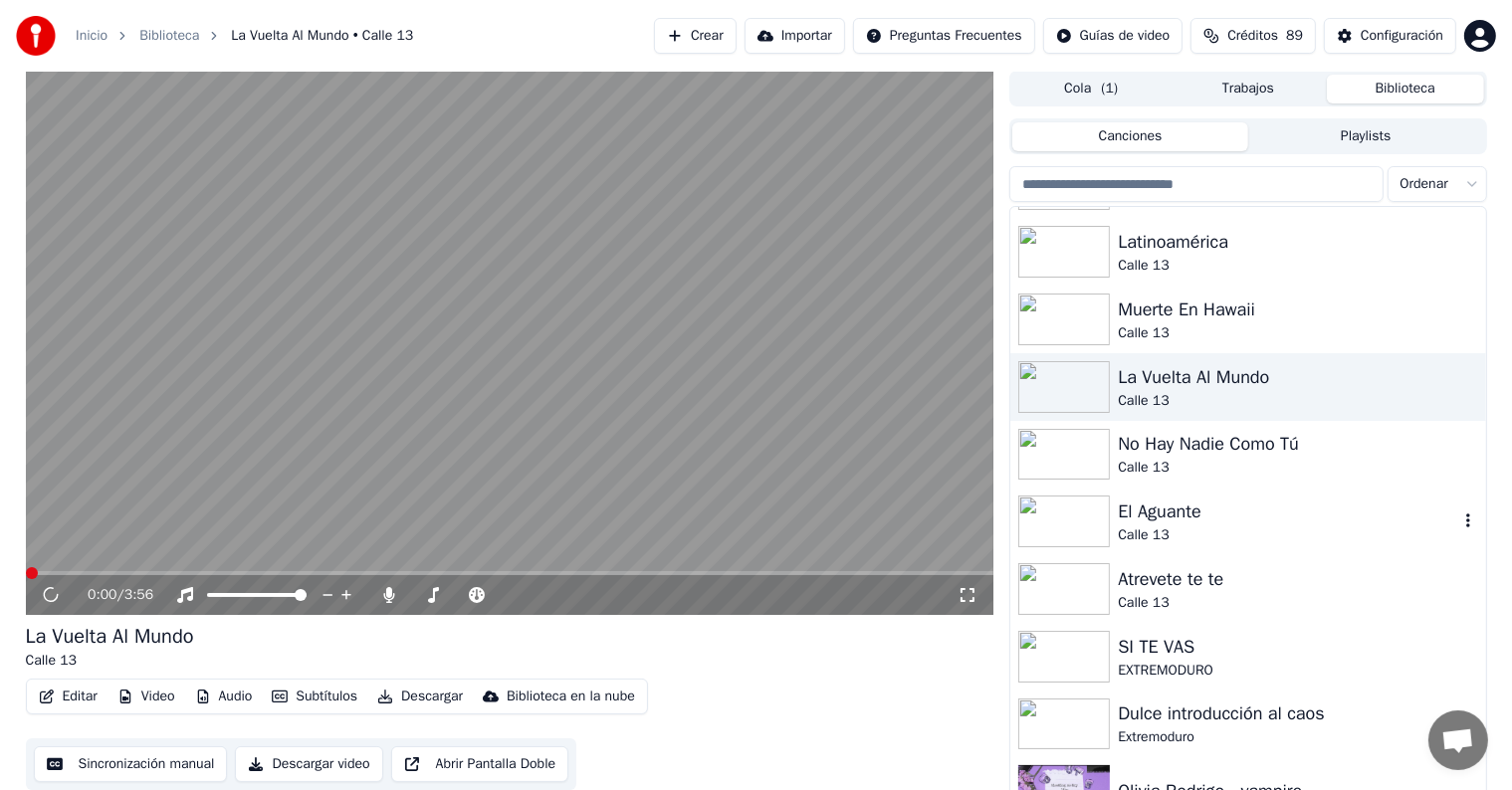 click on "Calle 13" at bounding box center (1287, 535) 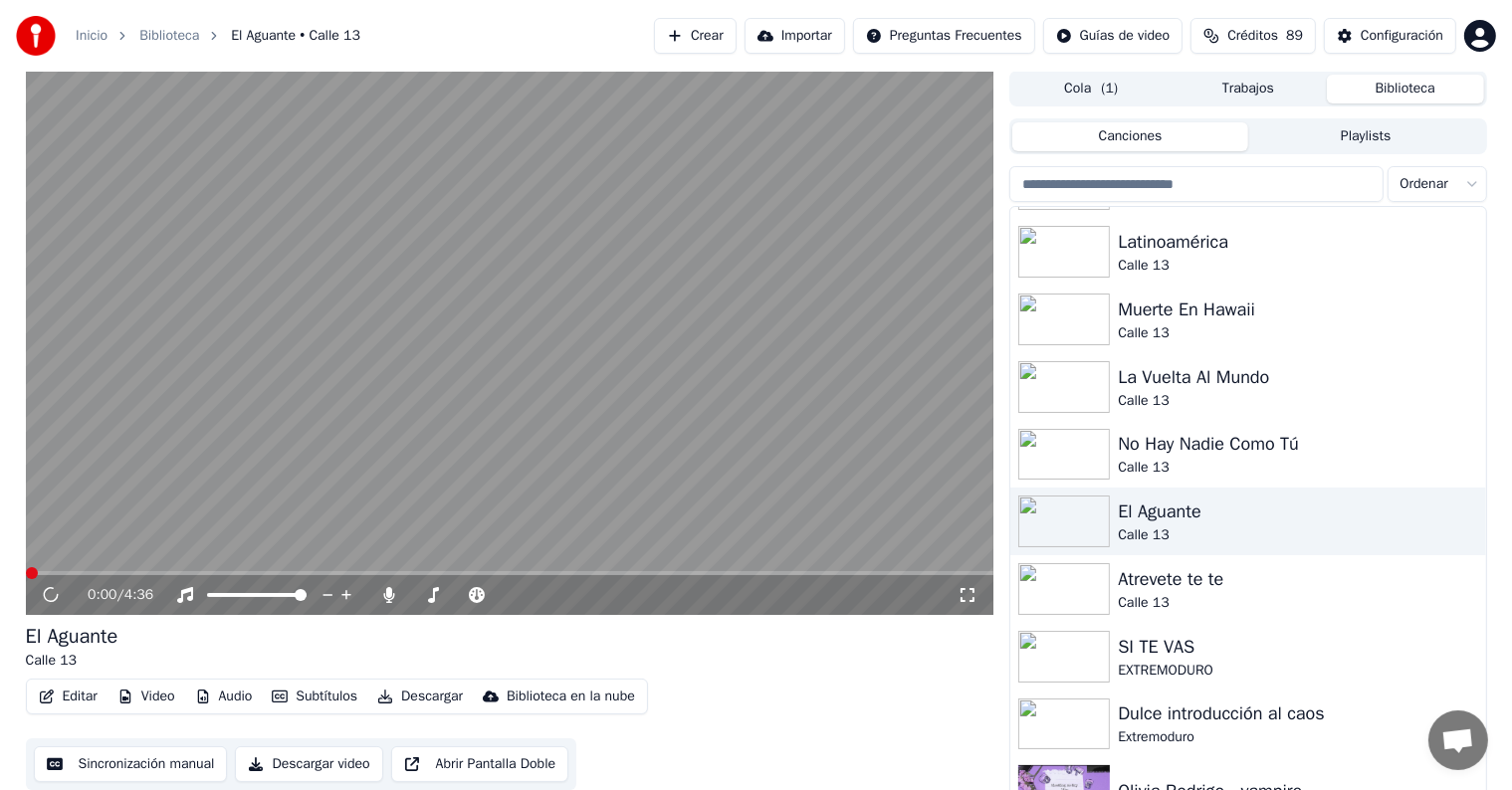 click 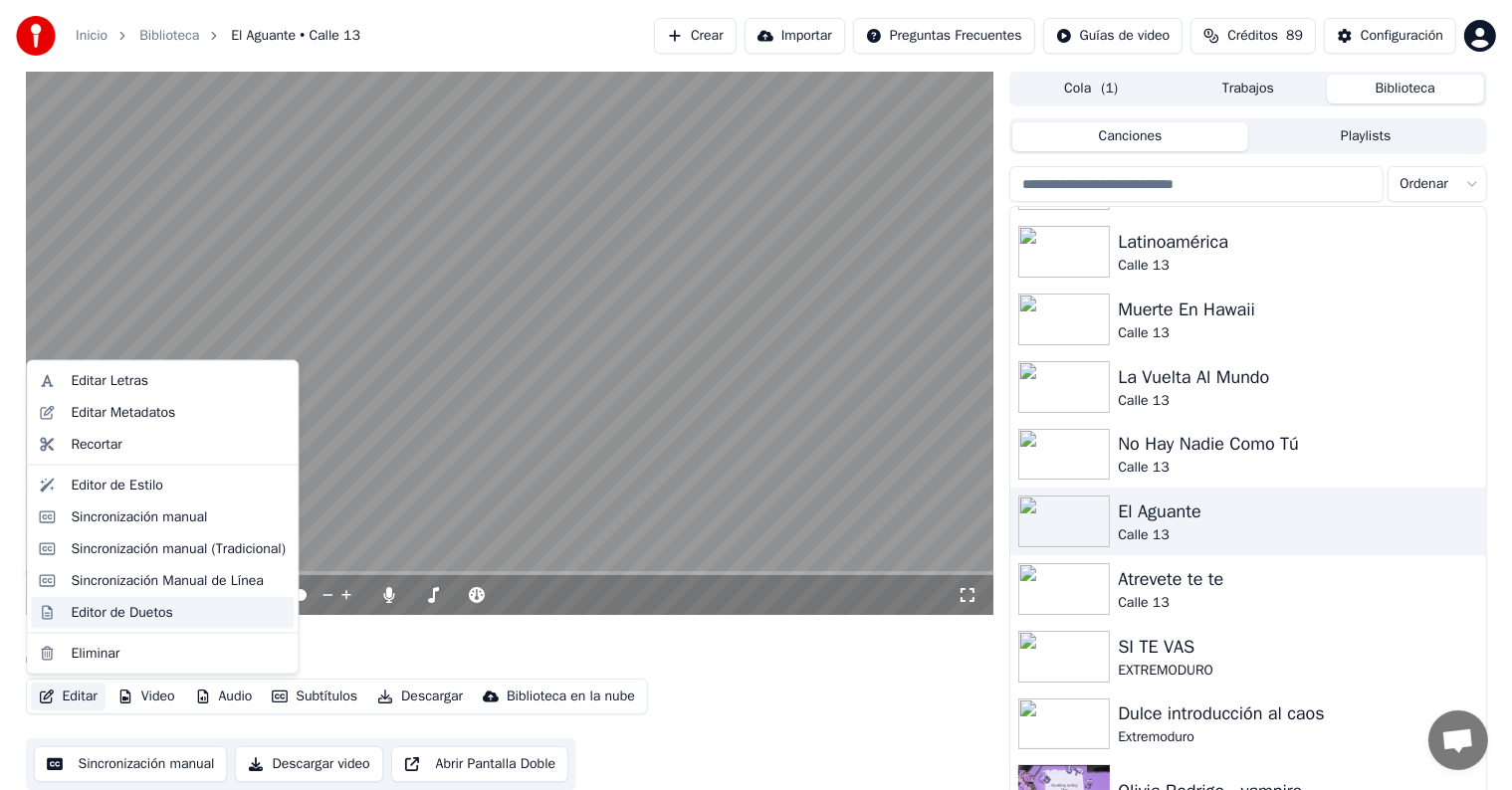 click on "Editor de Duetos" at bounding box center (121, 612) 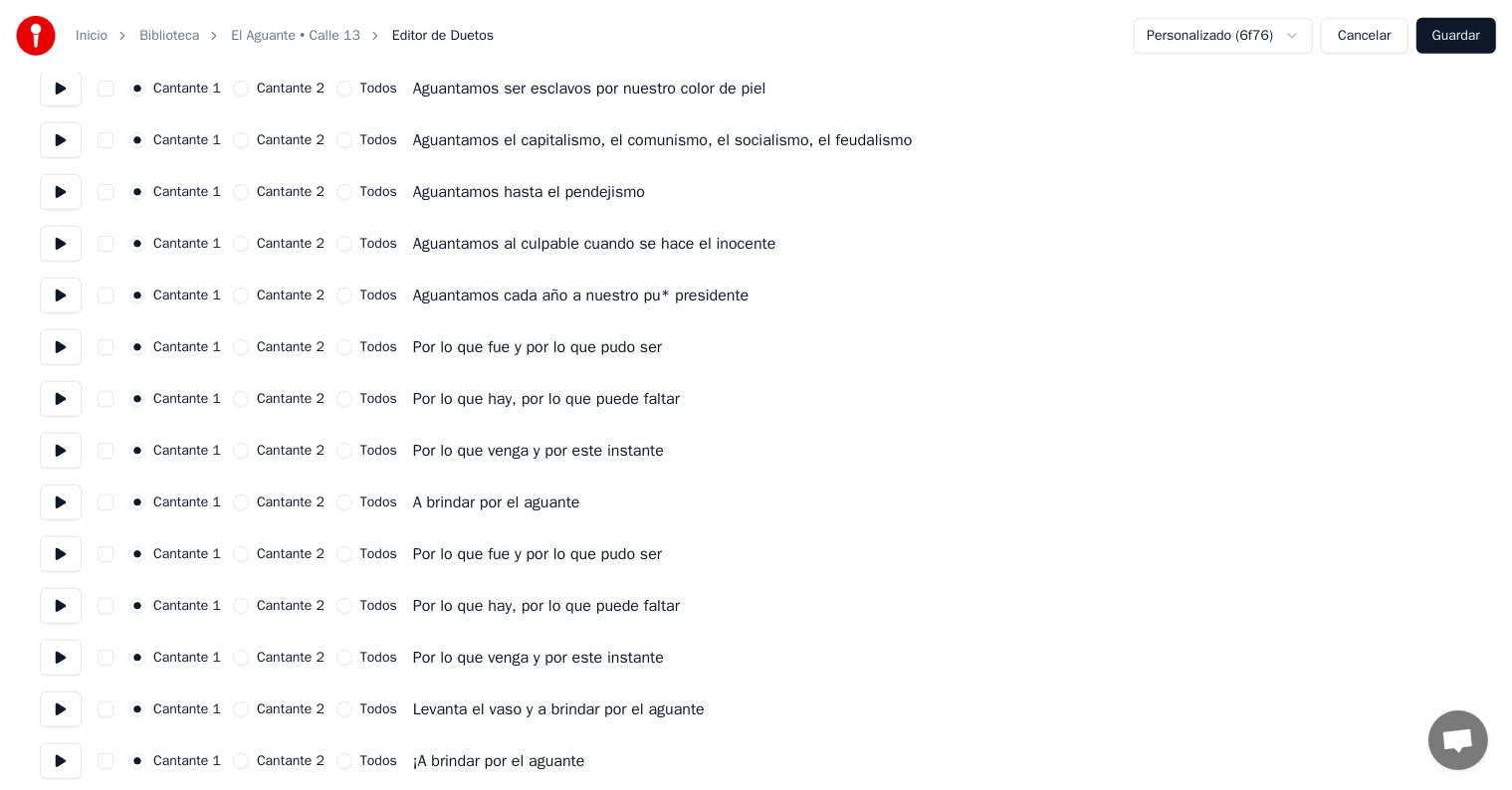 scroll, scrollTop: 1194, scrollLeft: 0, axis: vertical 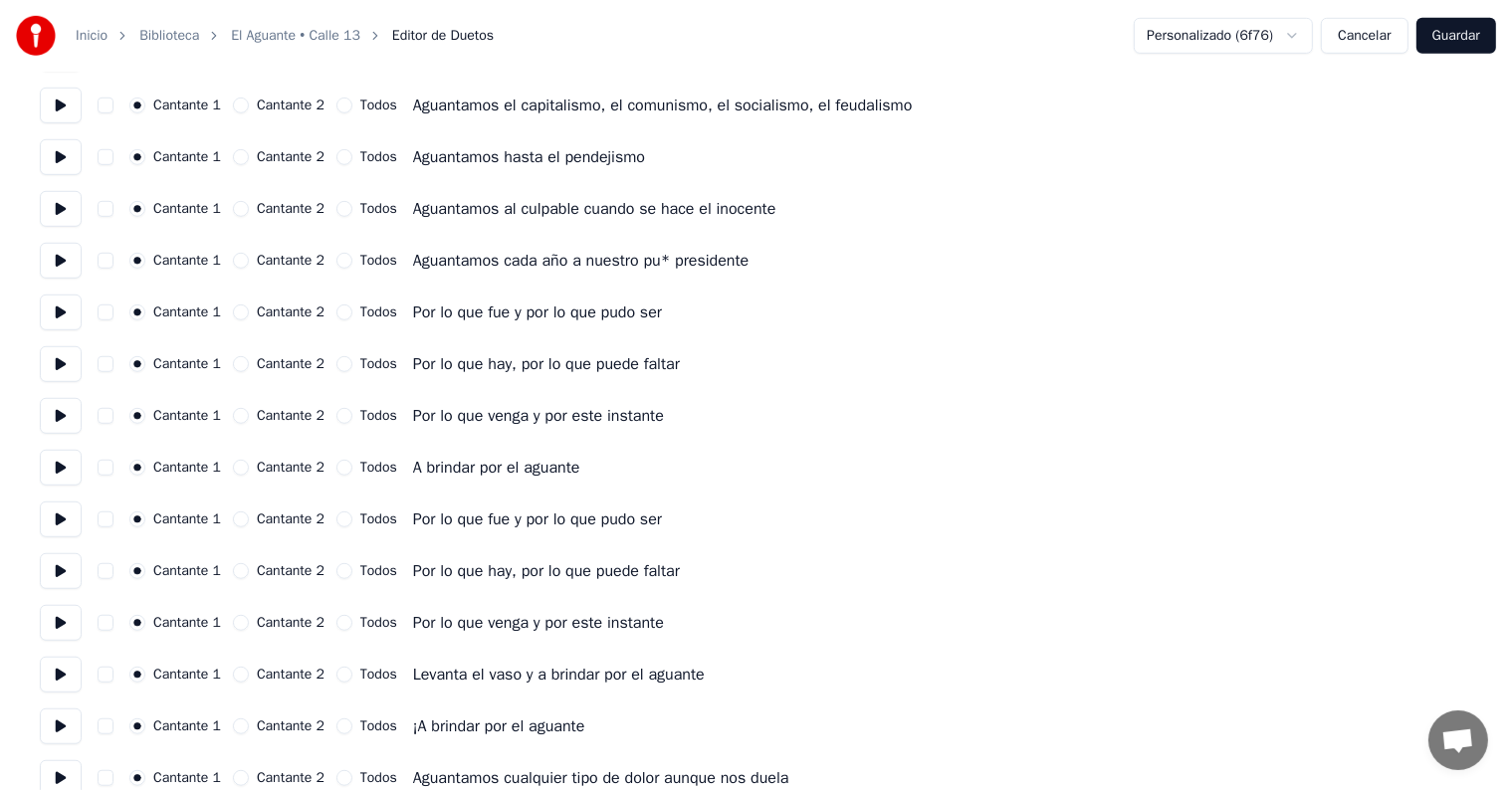 click on "Cantante 2" at bounding box center [279, 312] 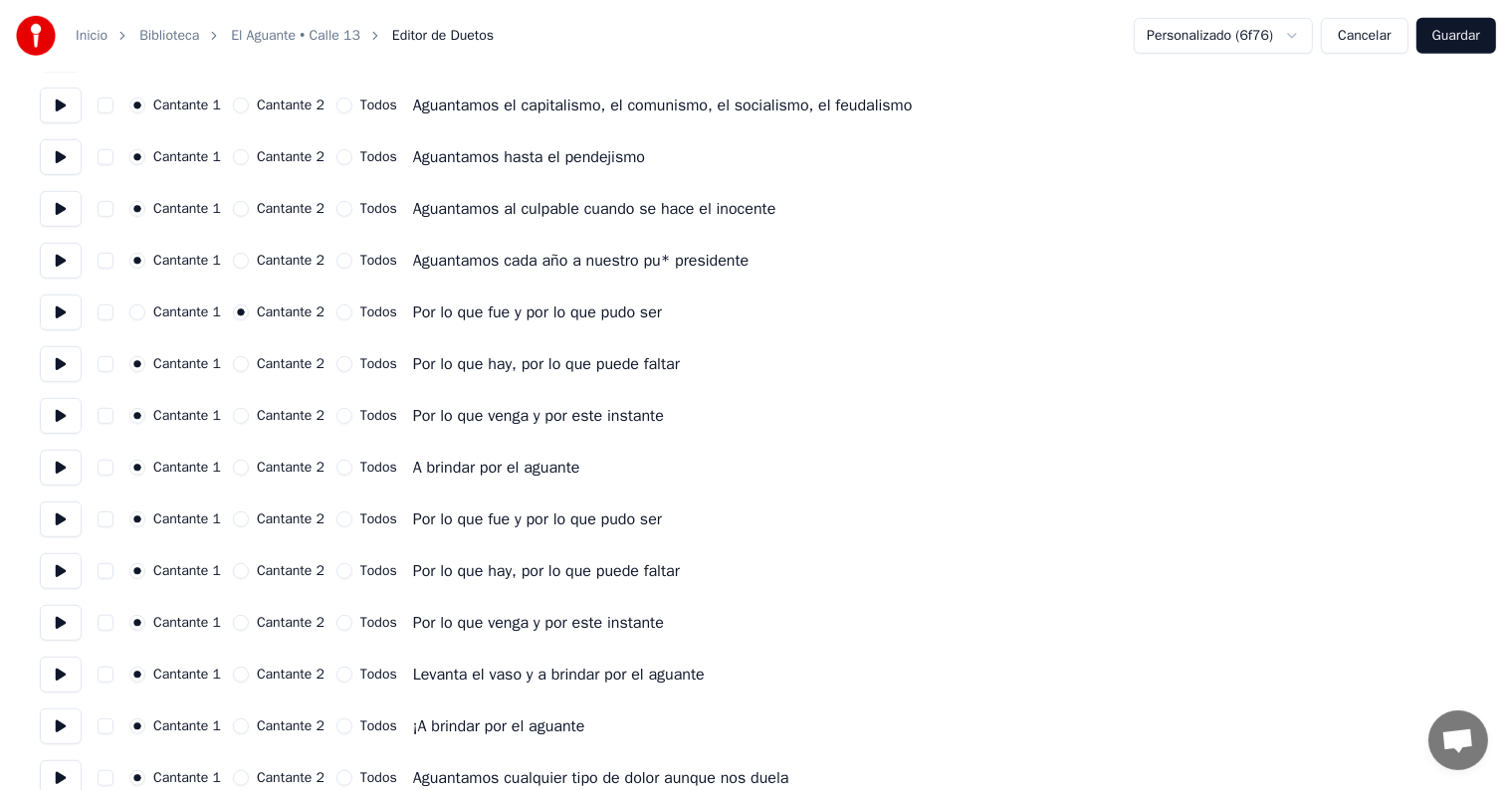 click on "Cantante 1 Cantante 2 Todos Por lo que hay, por lo que puede faltar" at bounding box center (756, 364) 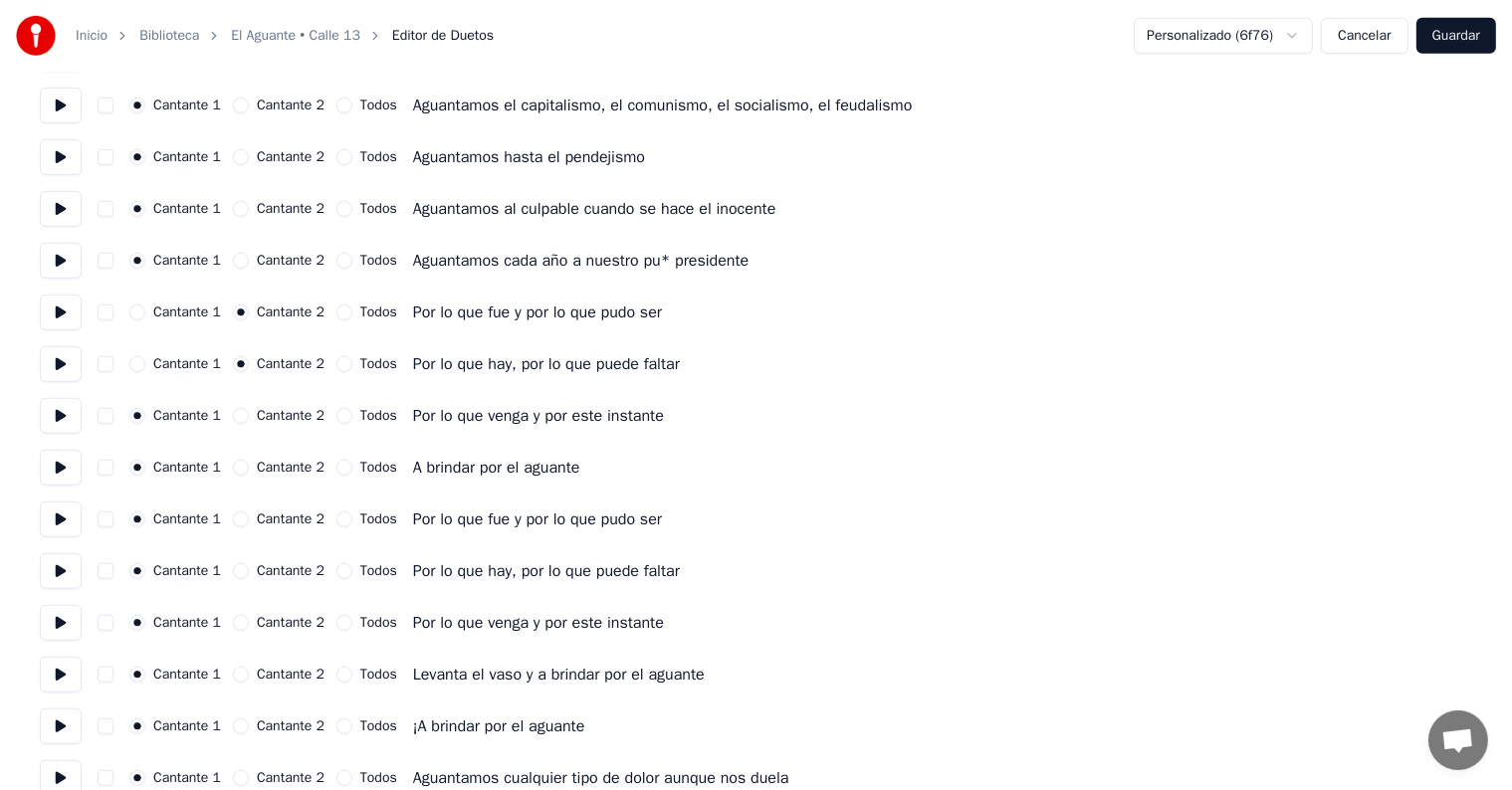 click on "Cantante 2" at bounding box center (241, 416) 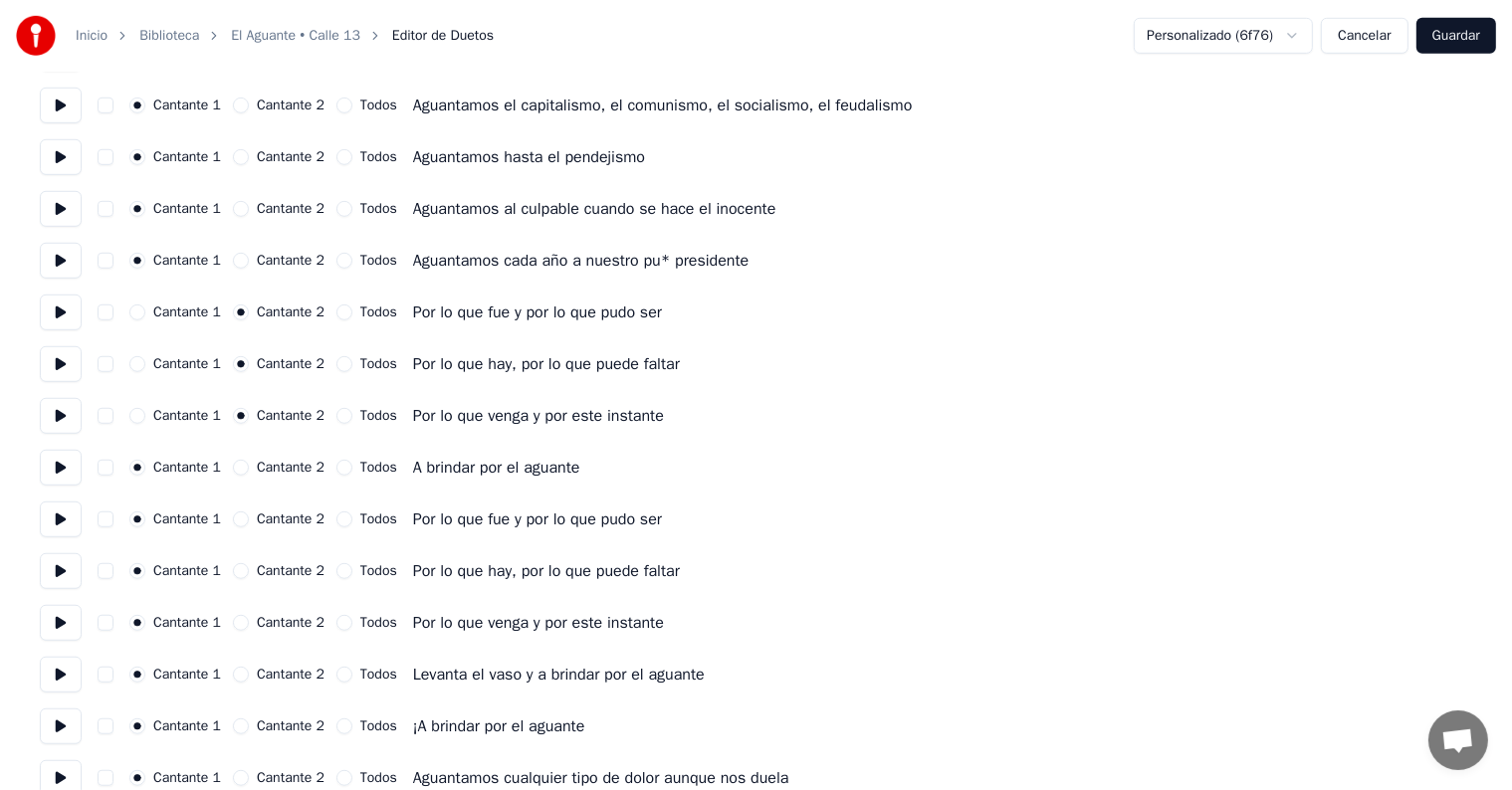 click on "Cantante 1" at bounding box center [137, 312] 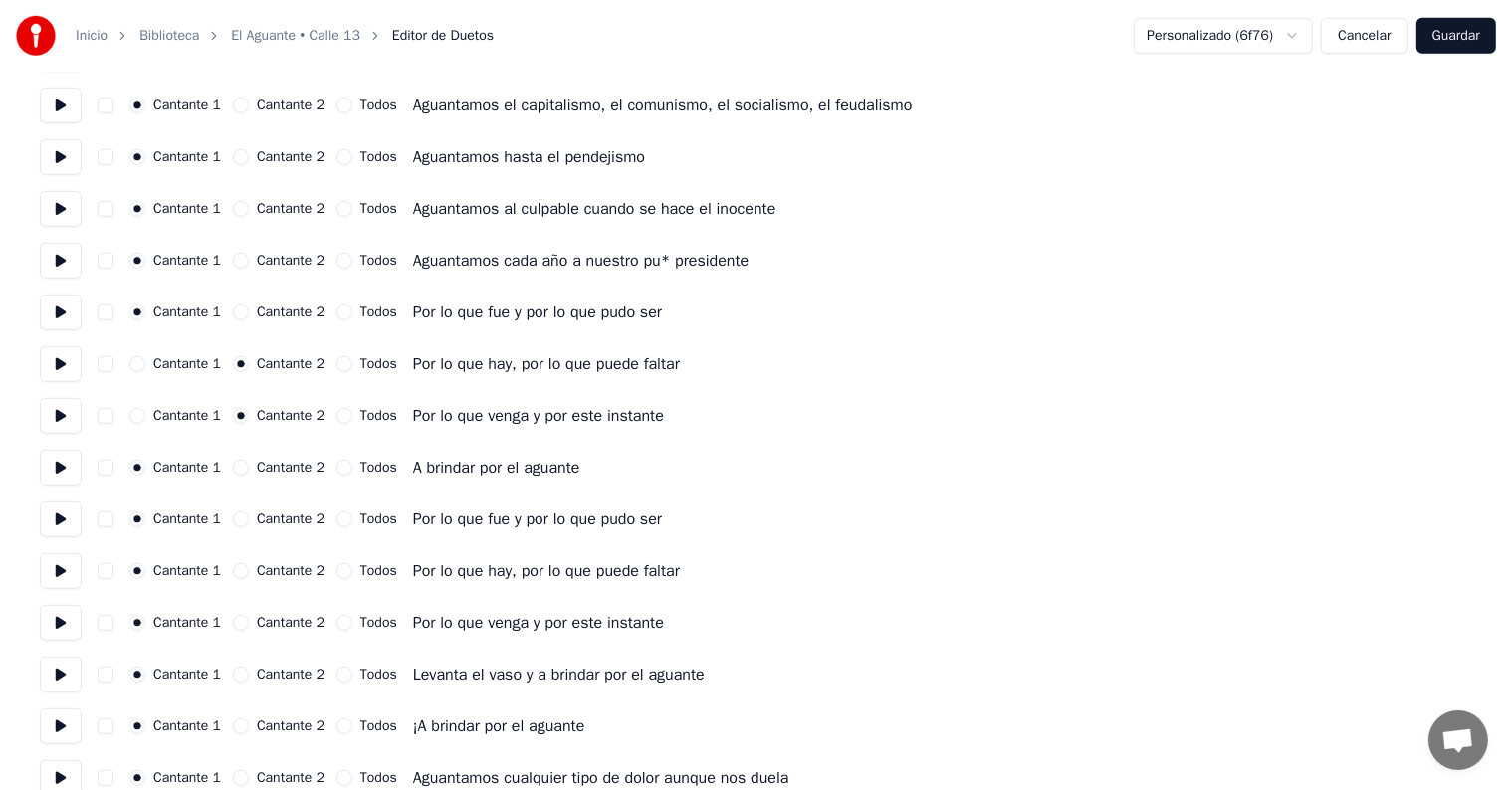 click on "Cantante 1" at bounding box center [175, 364] 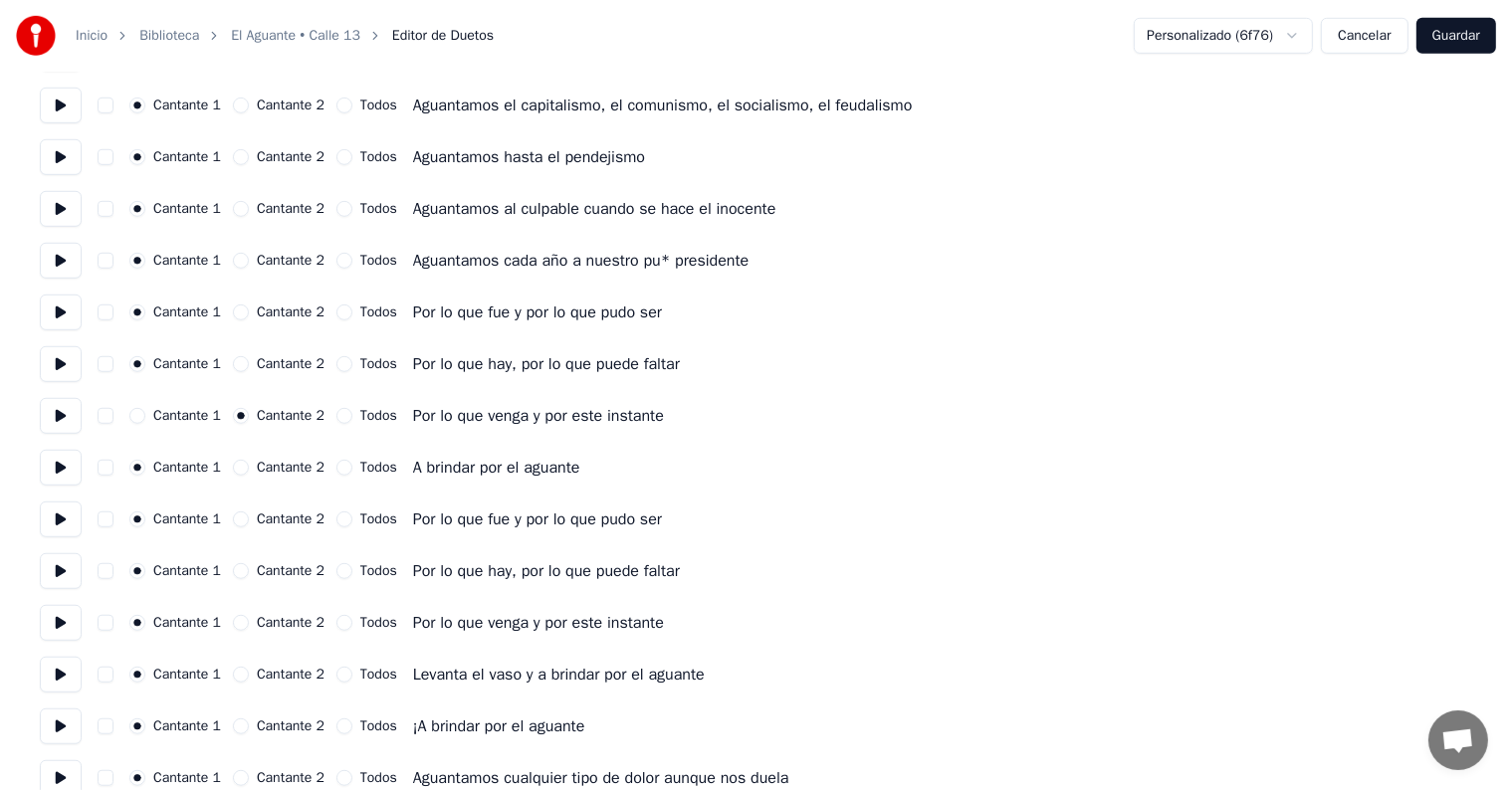 click on "Cantante 1" at bounding box center (137, 416) 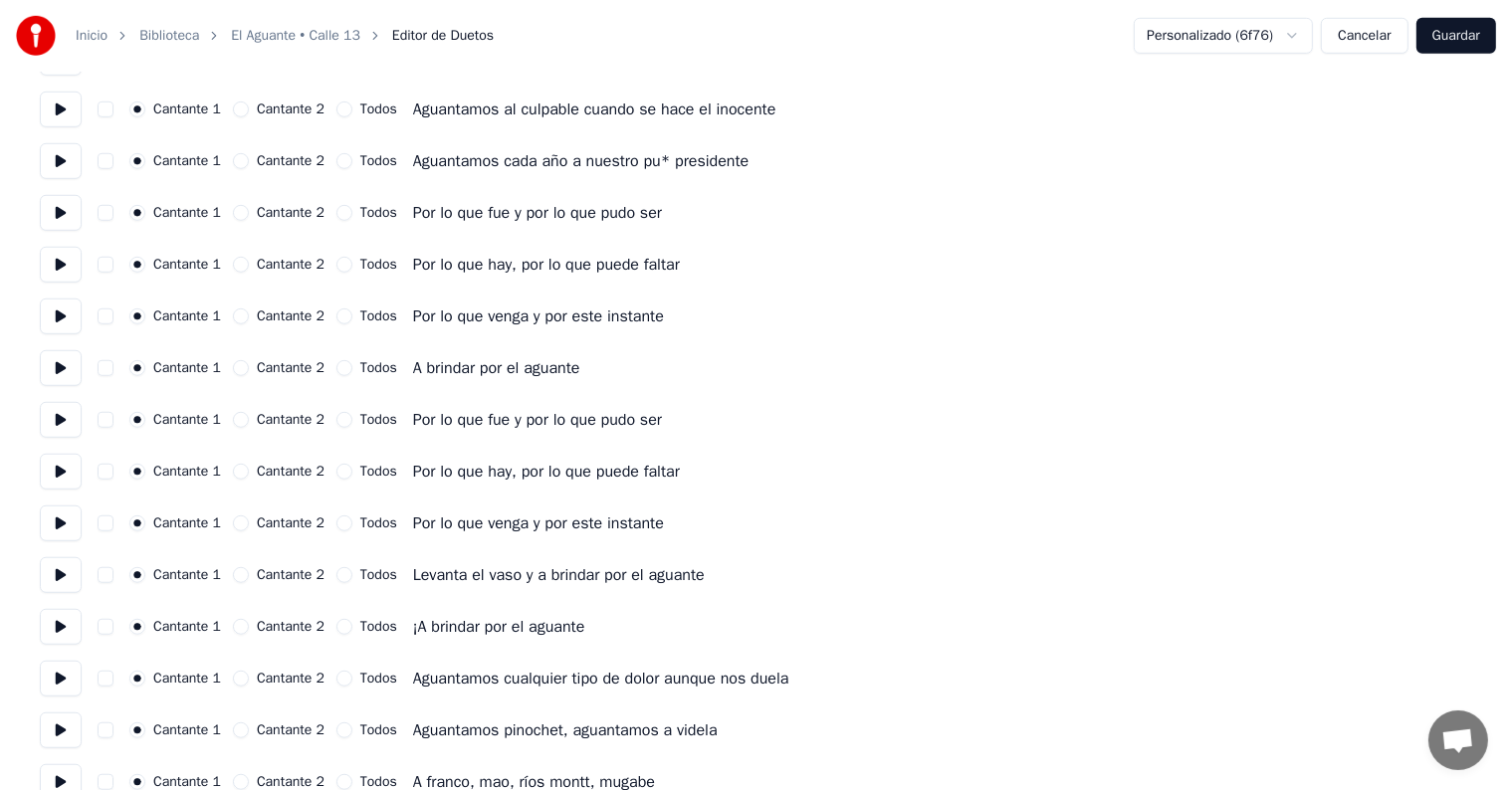 scroll, scrollTop: 1393, scrollLeft: 0, axis: vertical 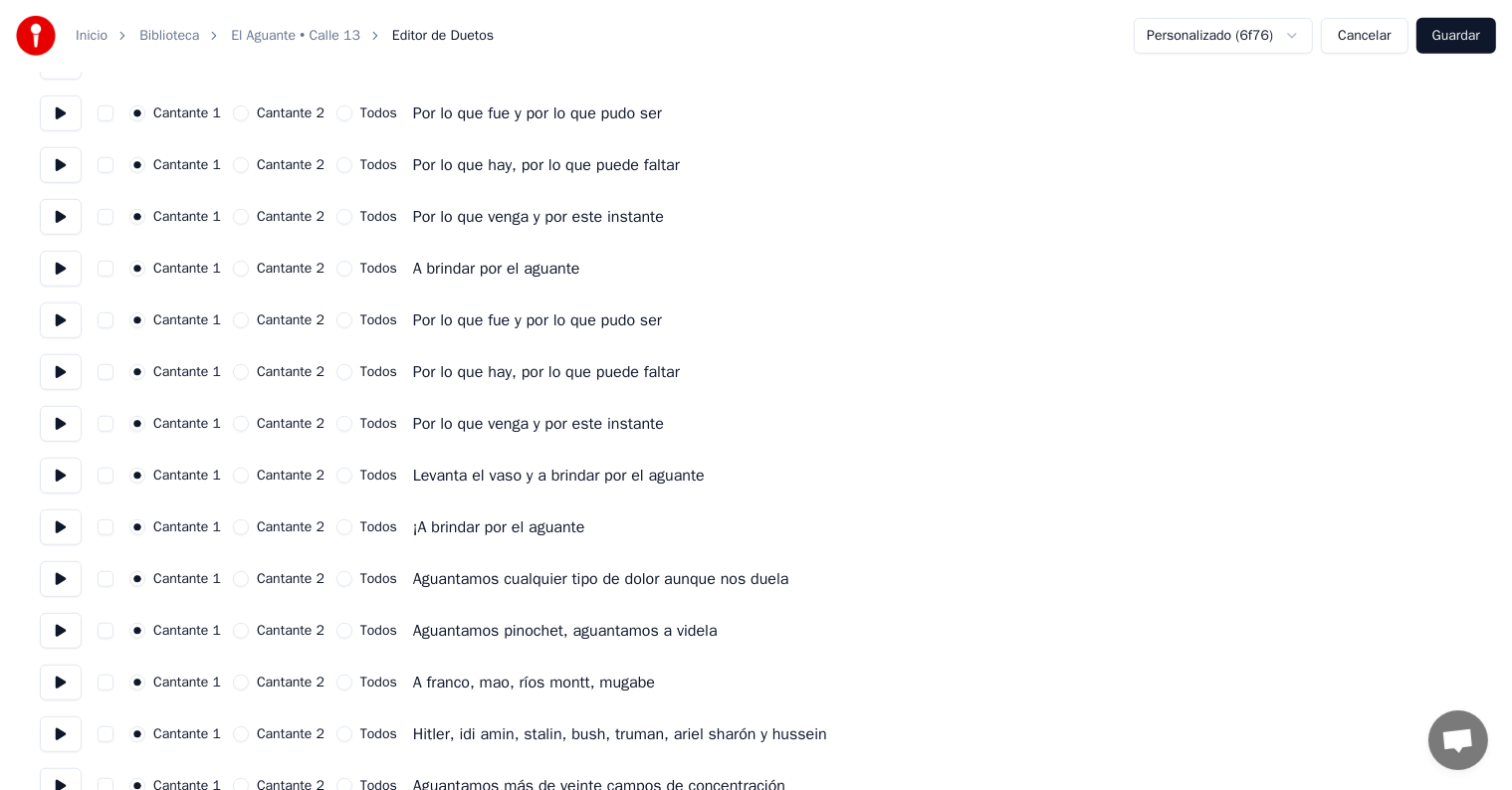 click on "Todos" at bounding box center [344, 476] 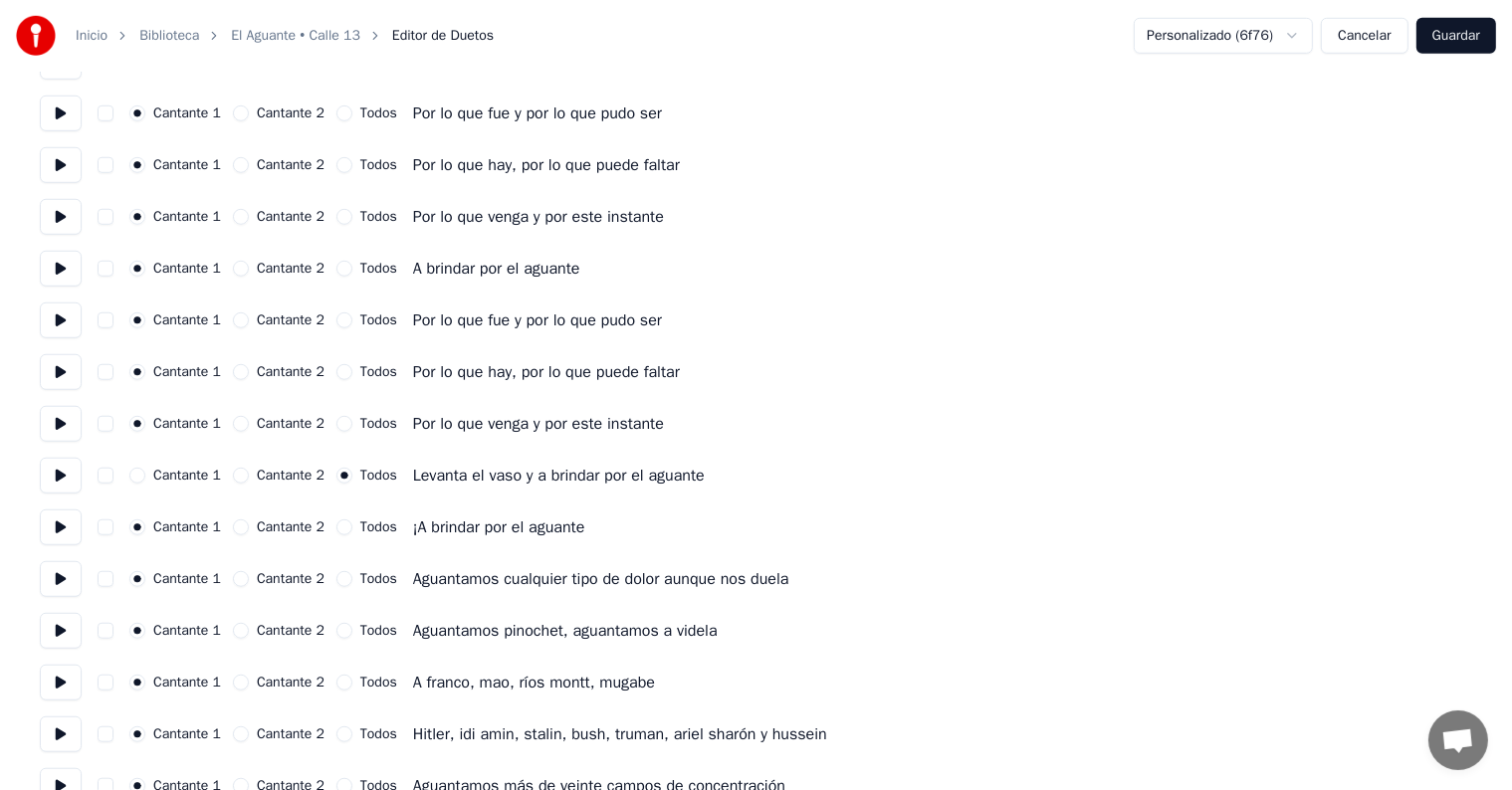 click on "Todos" at bounding box center [344, 527] 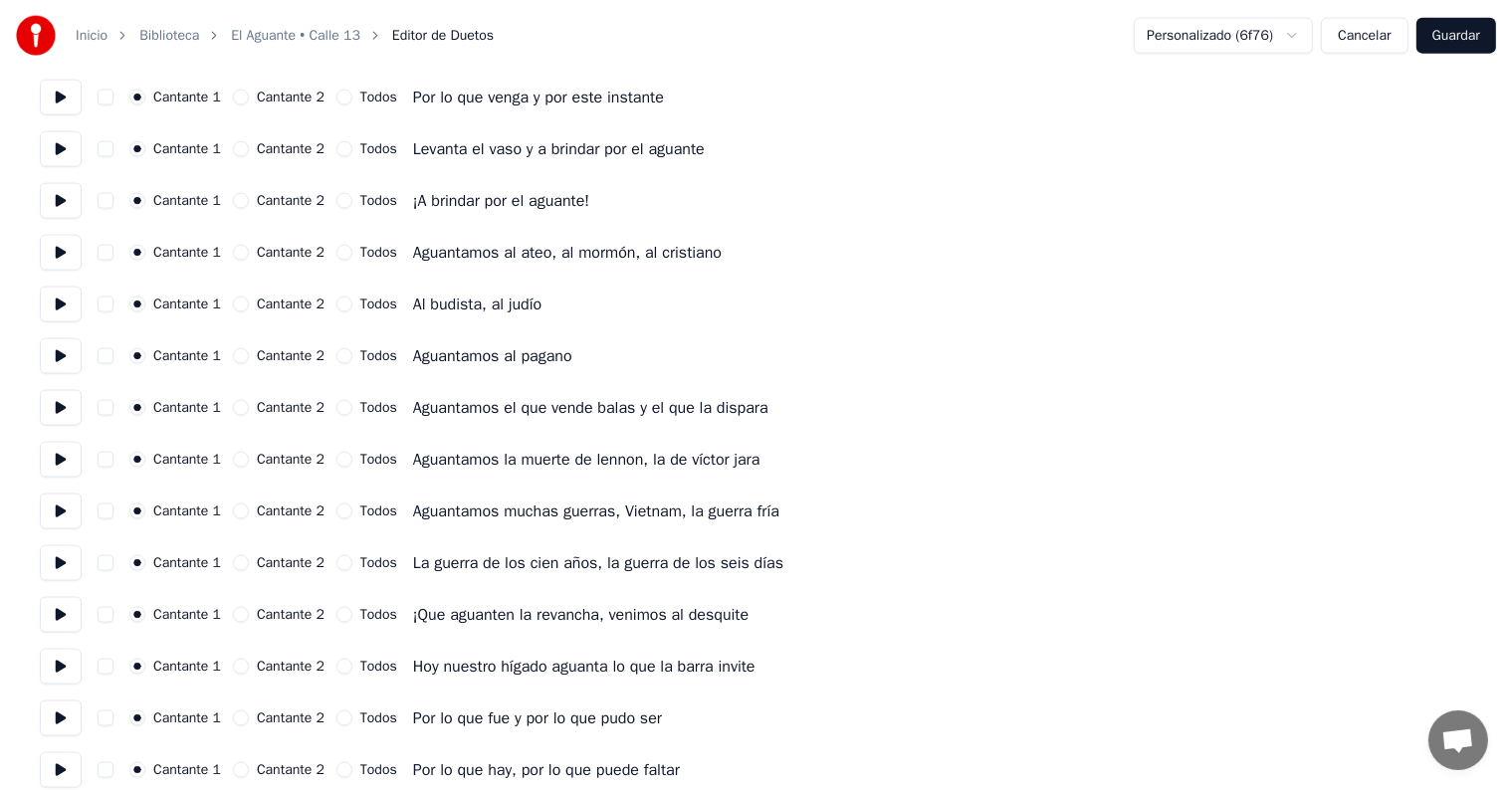 scroll, scrollTop: 2686, scrollLeft: 0, axis: vertical 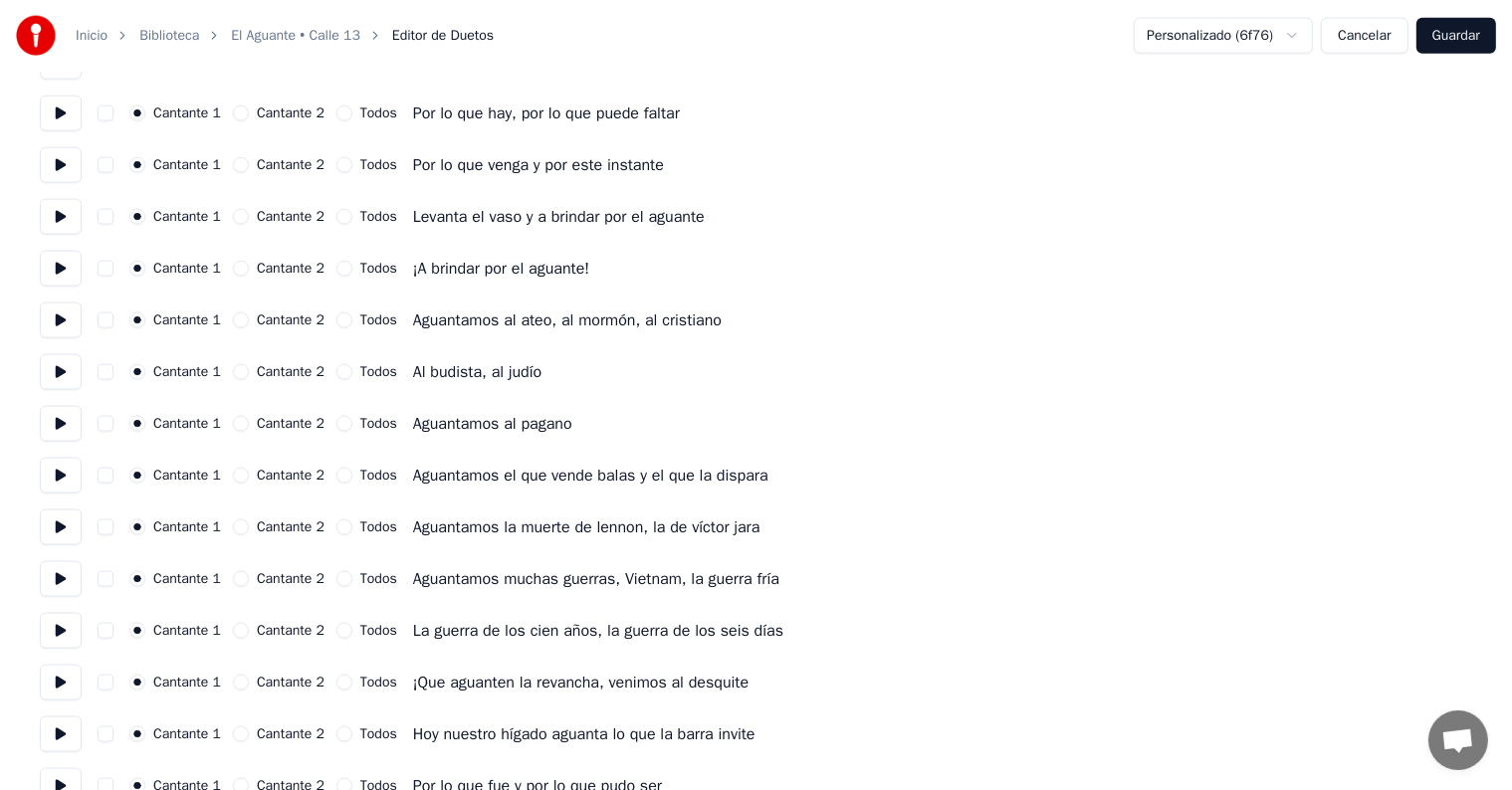 click on "Cantante 1 Cantante 2 Todos ¡A brindar por el aguante!" at bounding box center (756, 269) 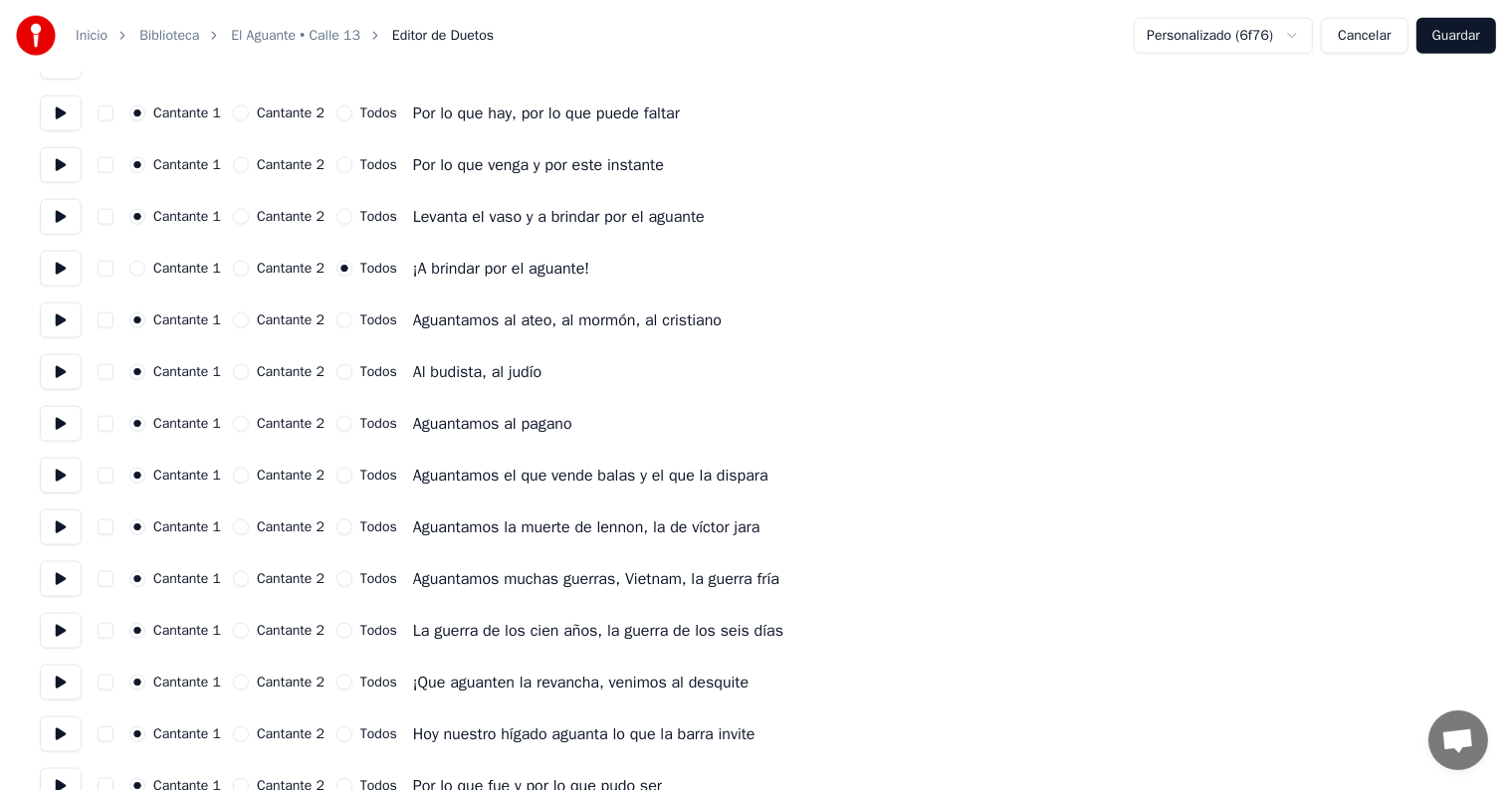 click on "Todos" at bounding box center (366, 217) 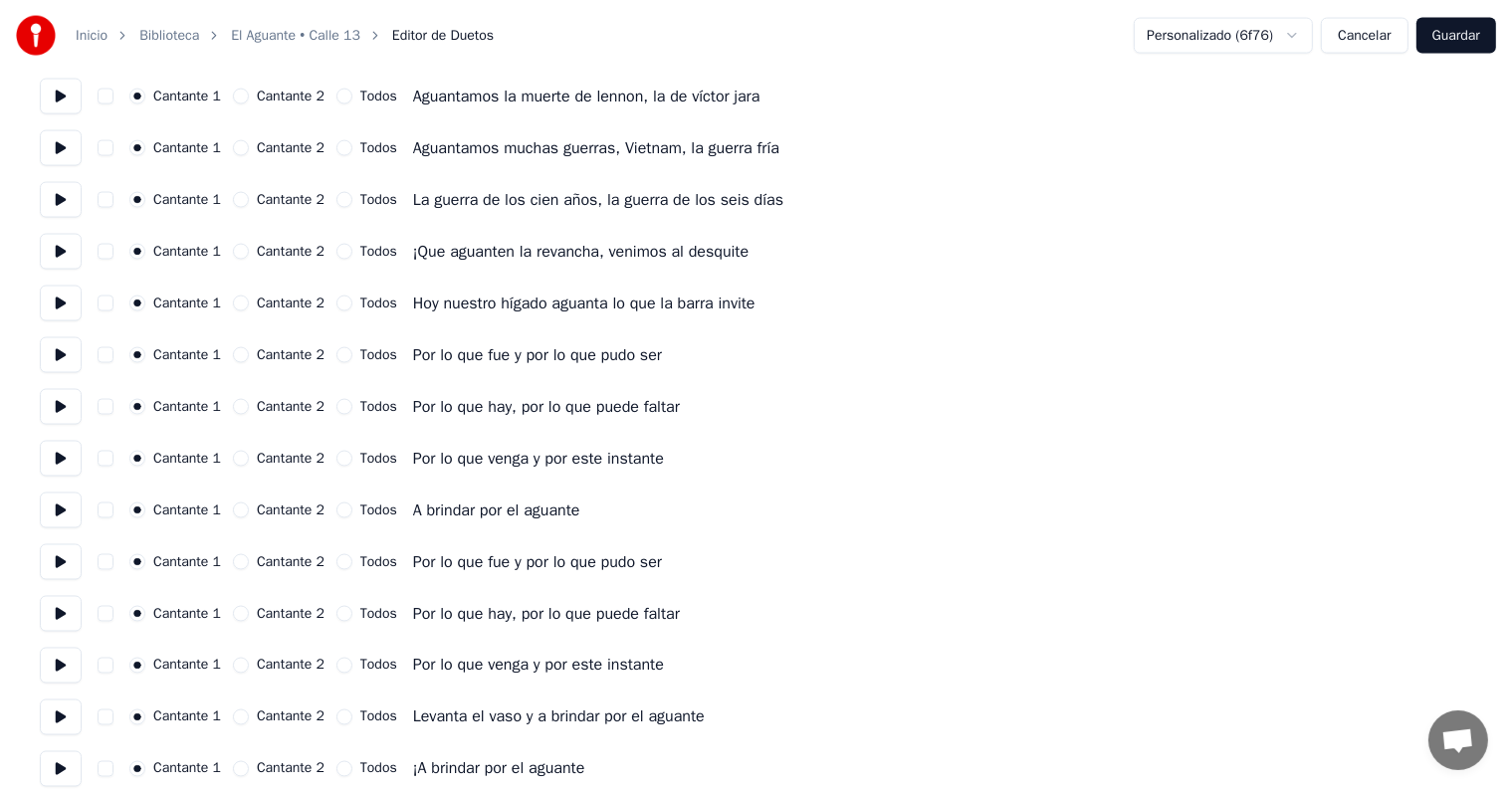 scroll, scrollTop: 3134, scrollLeft: 0, axis: vertical 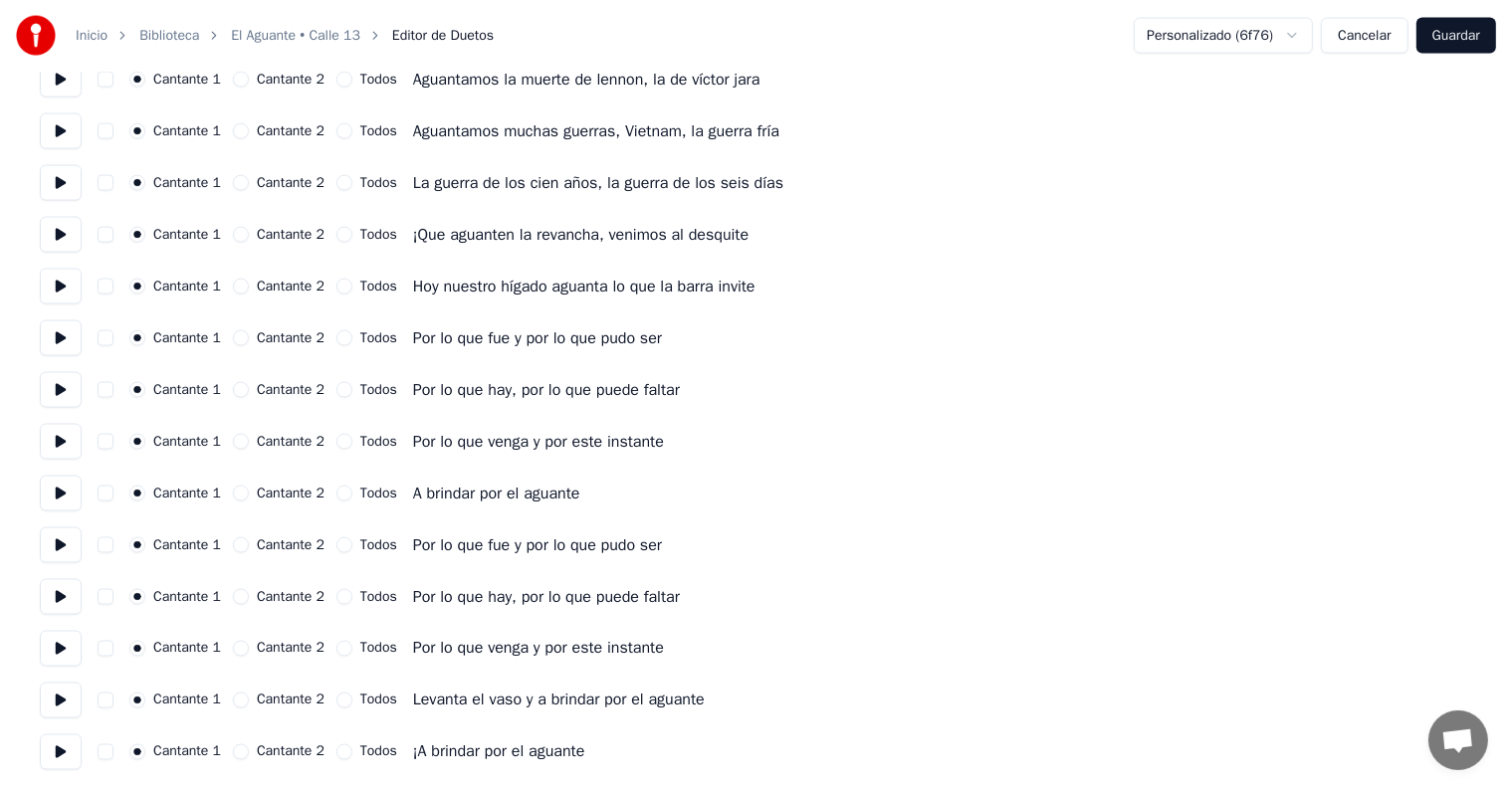 click on "Todos" at bounding box center [344, 752] 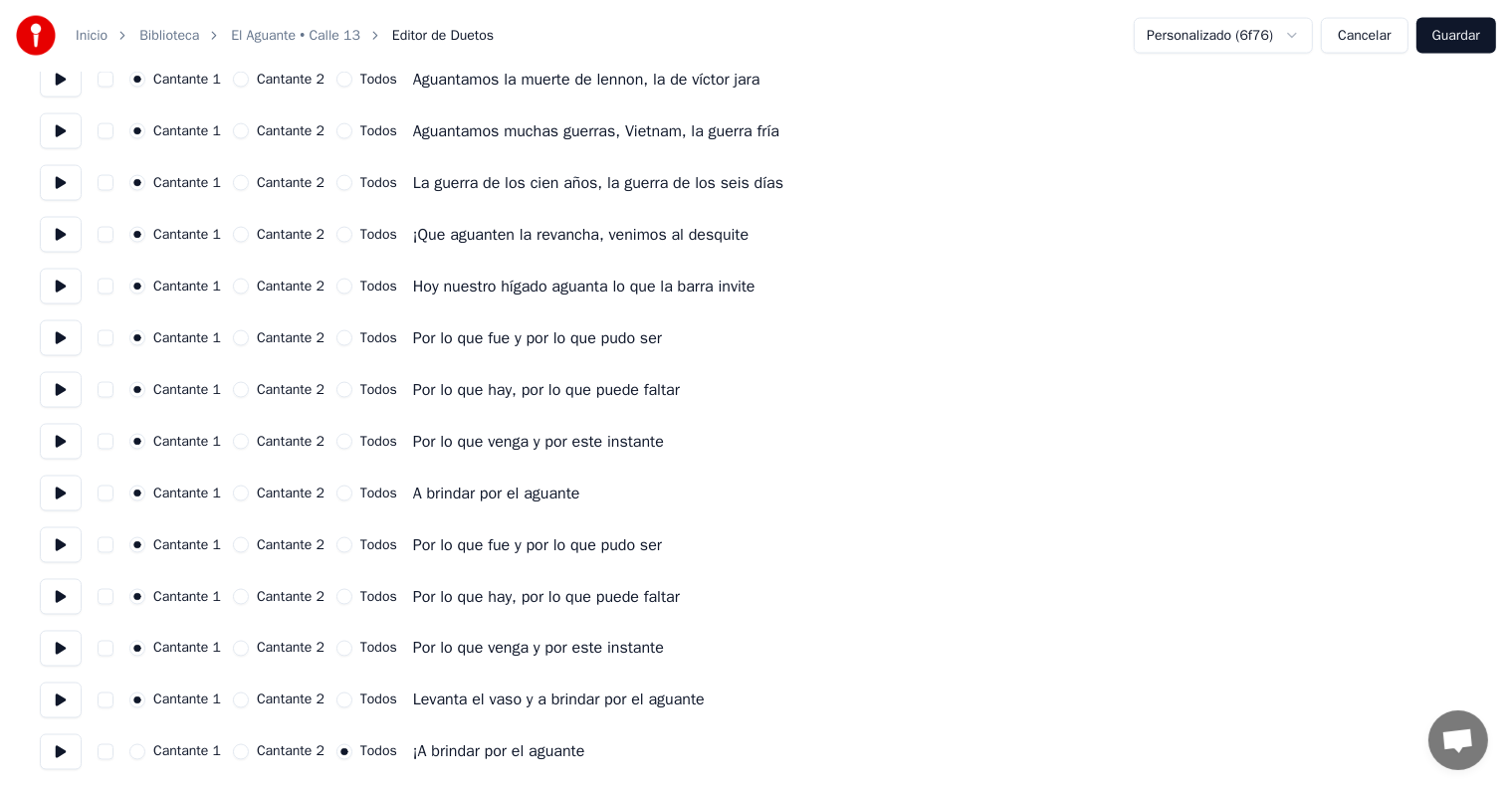 click on "Todos" at bounding box center (344, 545) 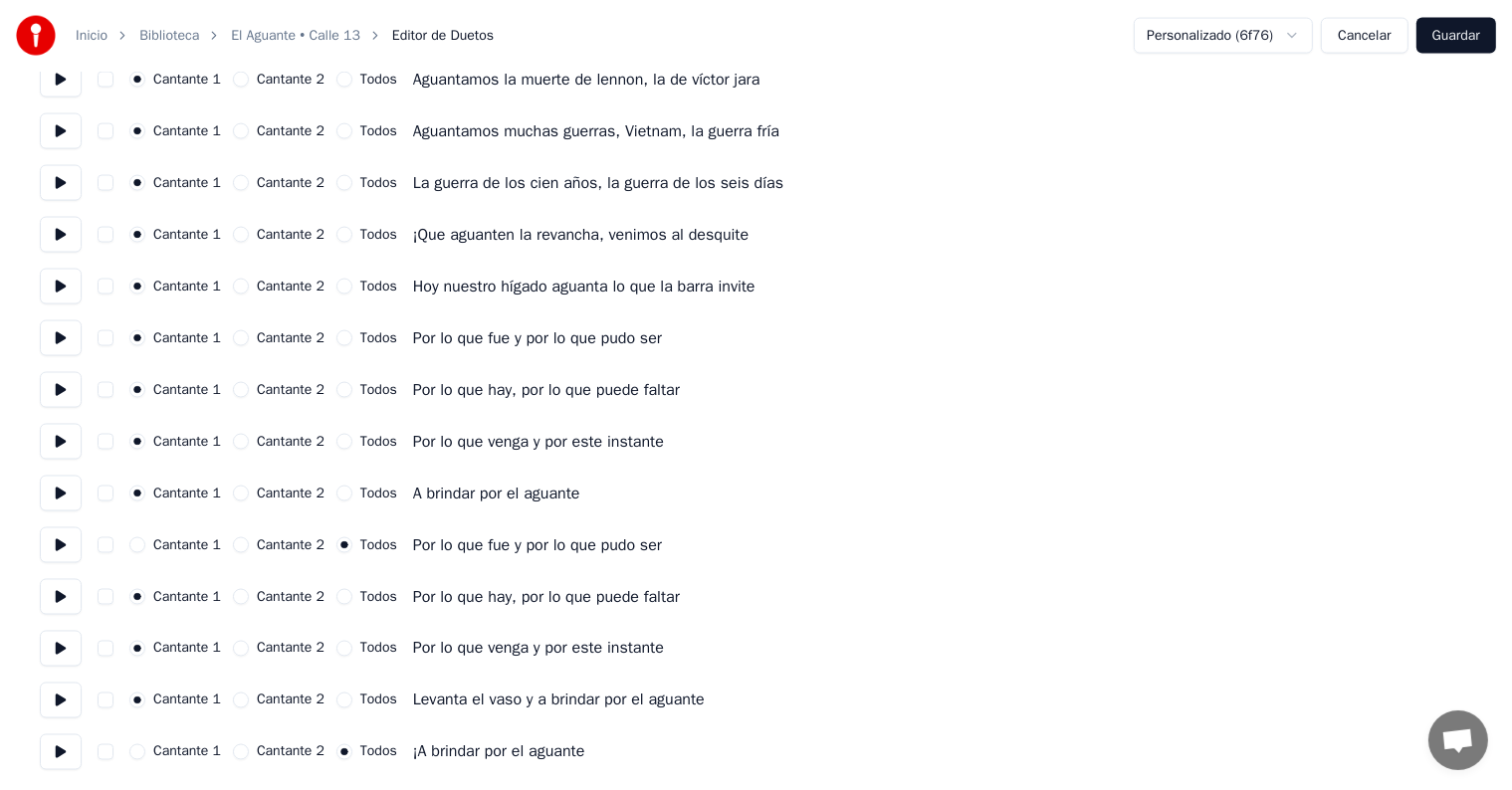 click on "Cantante 1 Cantante 2 Todos A brindar por el aguante" at bounding box center [756, 494] 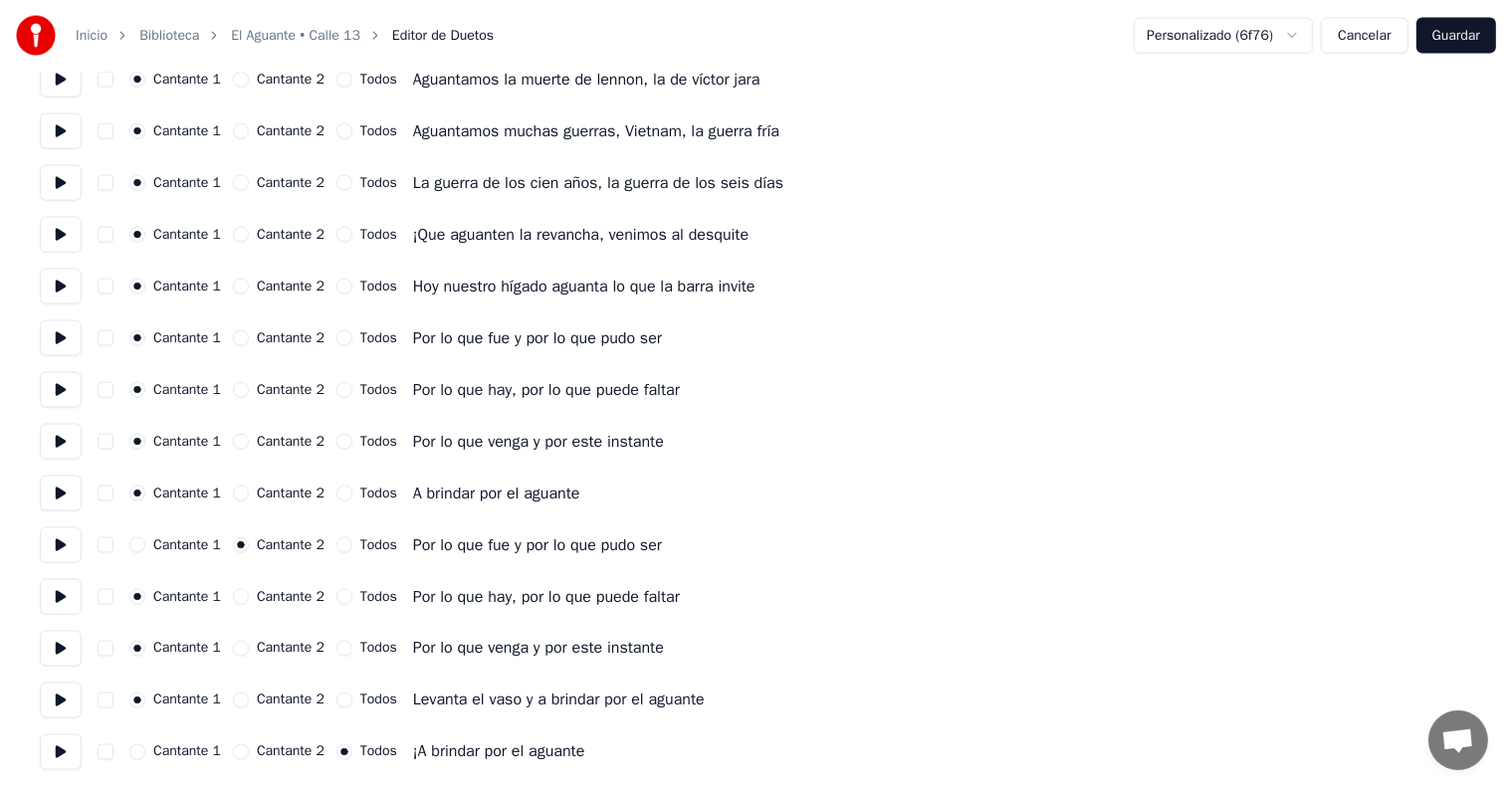 click on "Cantante 2" at bounding box center [241, 752] 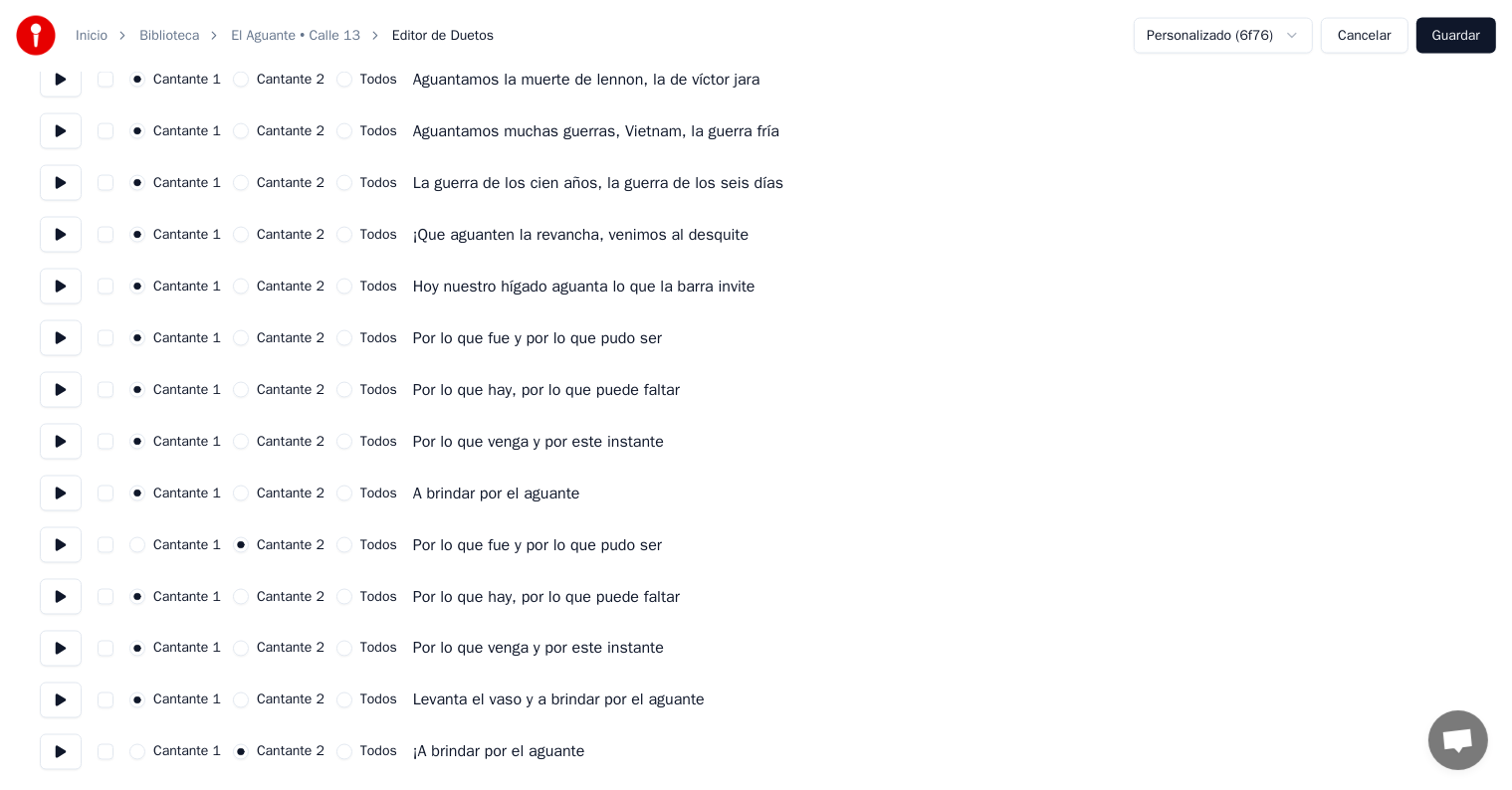 click on "Cantante 2" at bounding box center (291, 597) 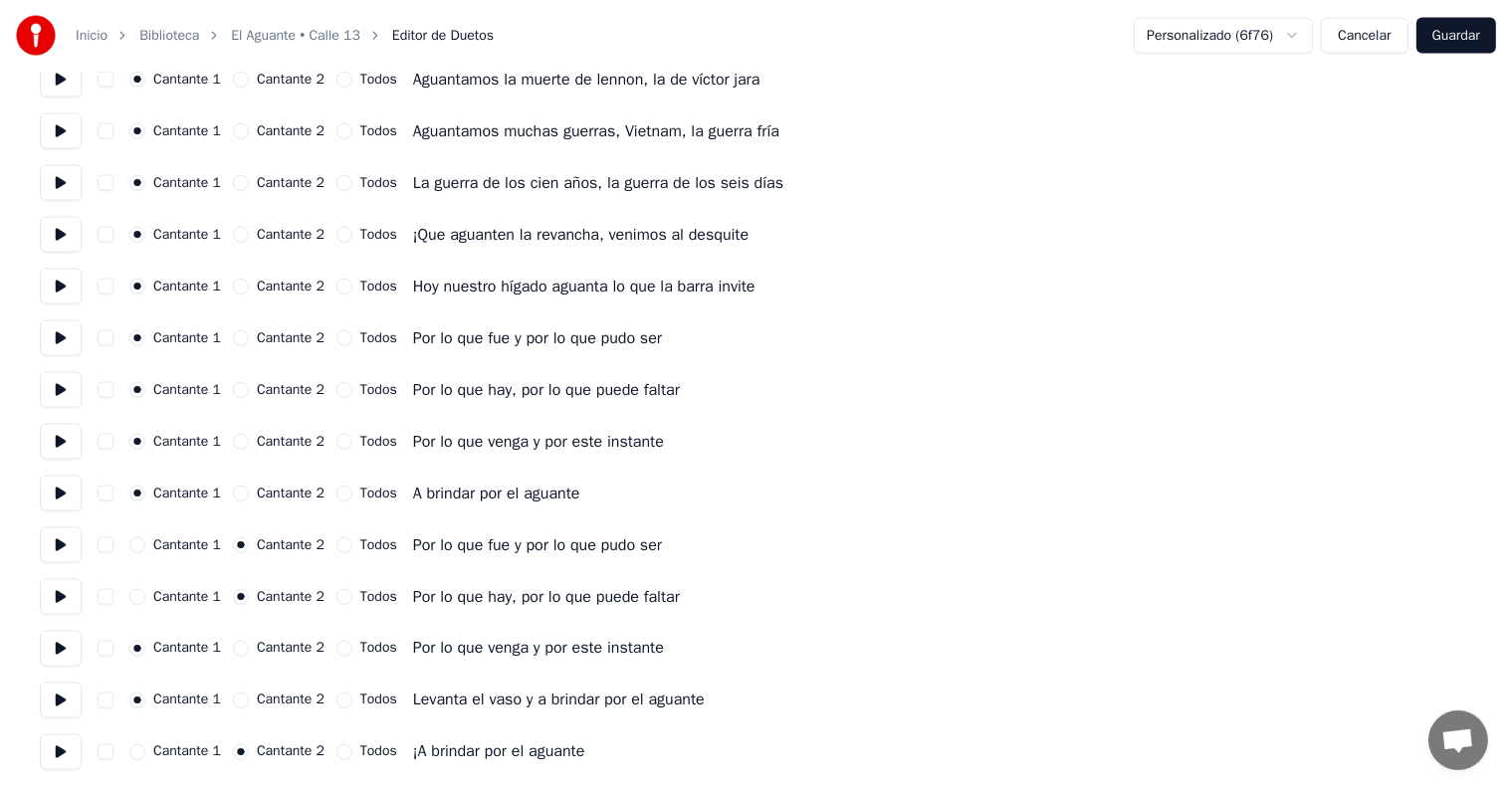 click on "Cantante 2" at bounding box center (279, 649) 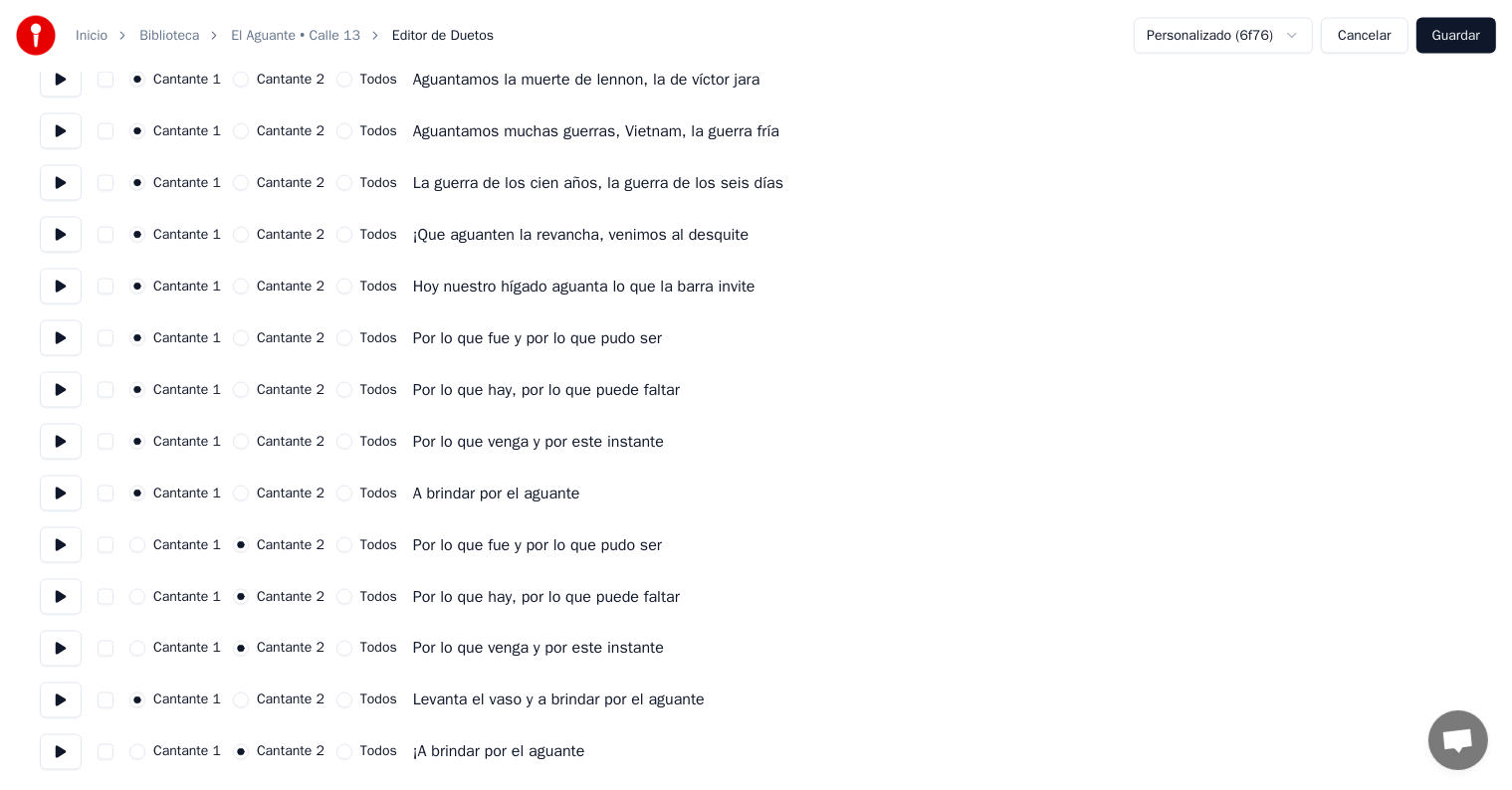 click on "Cantante 2" at bounding box center [241, 700] 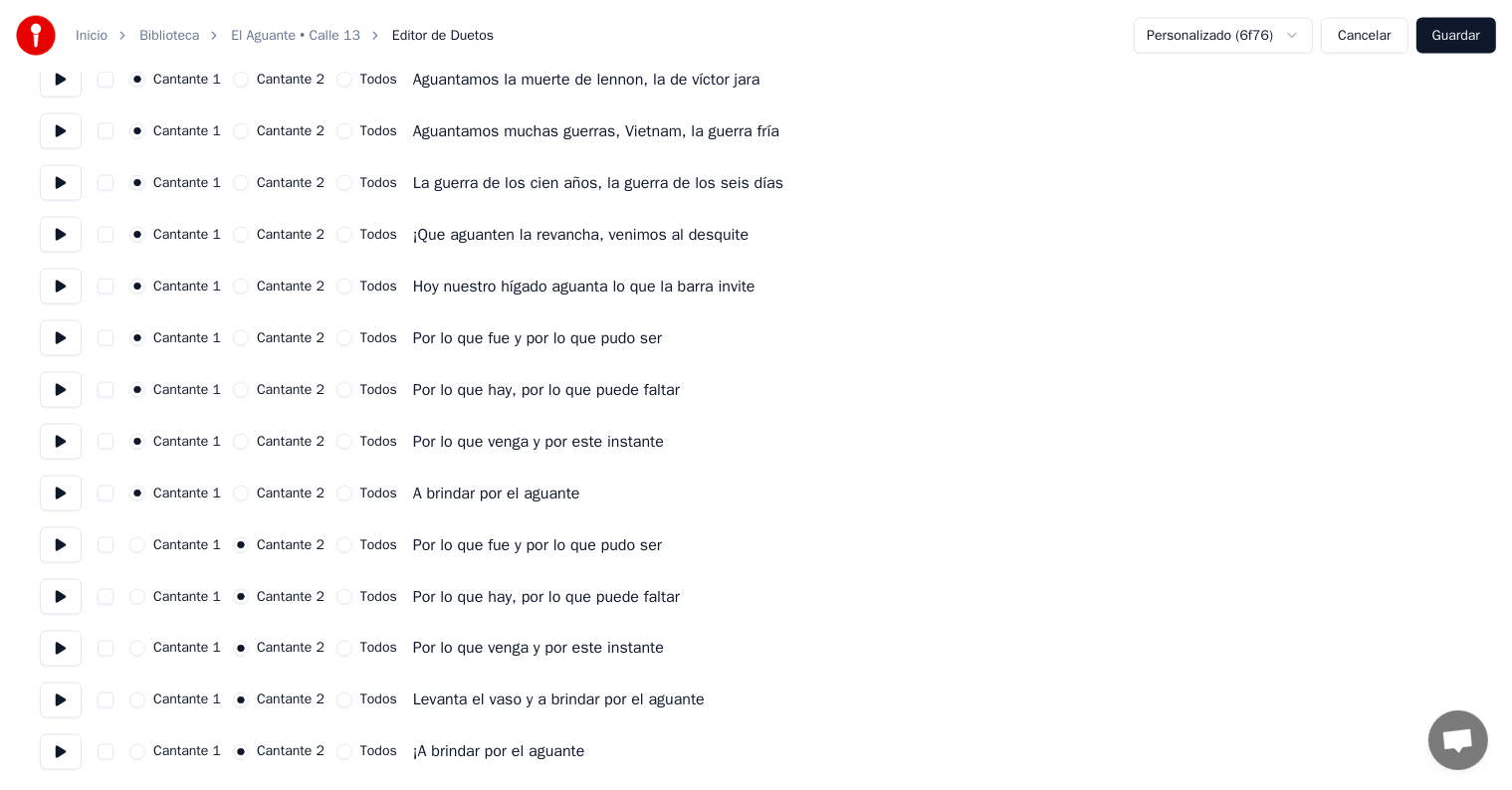 scroll, scrollTop: 3035, scrollLeft: 0, axis: vertical 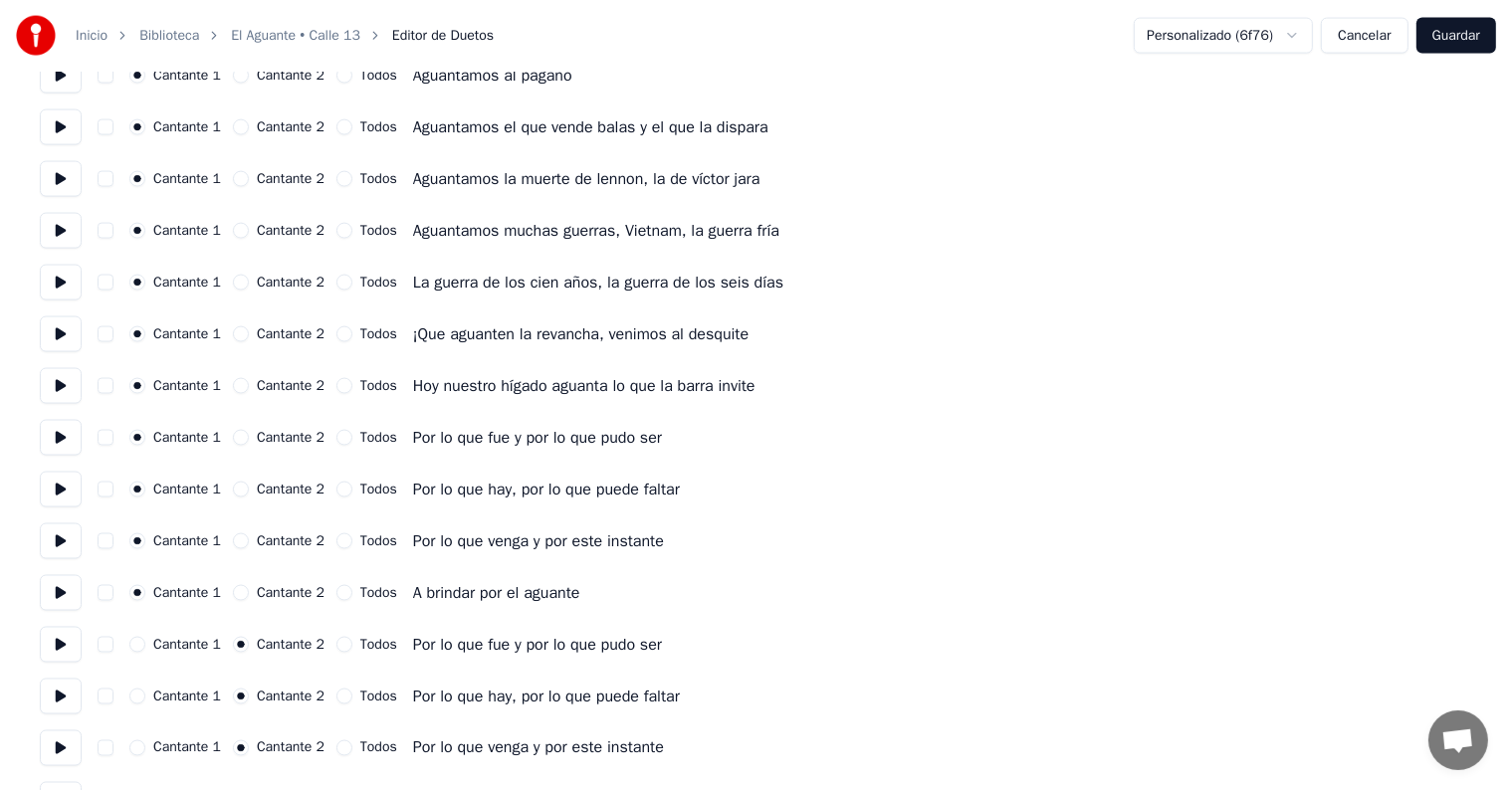 click on "Cantante 2" at bounding box center [241, 438] 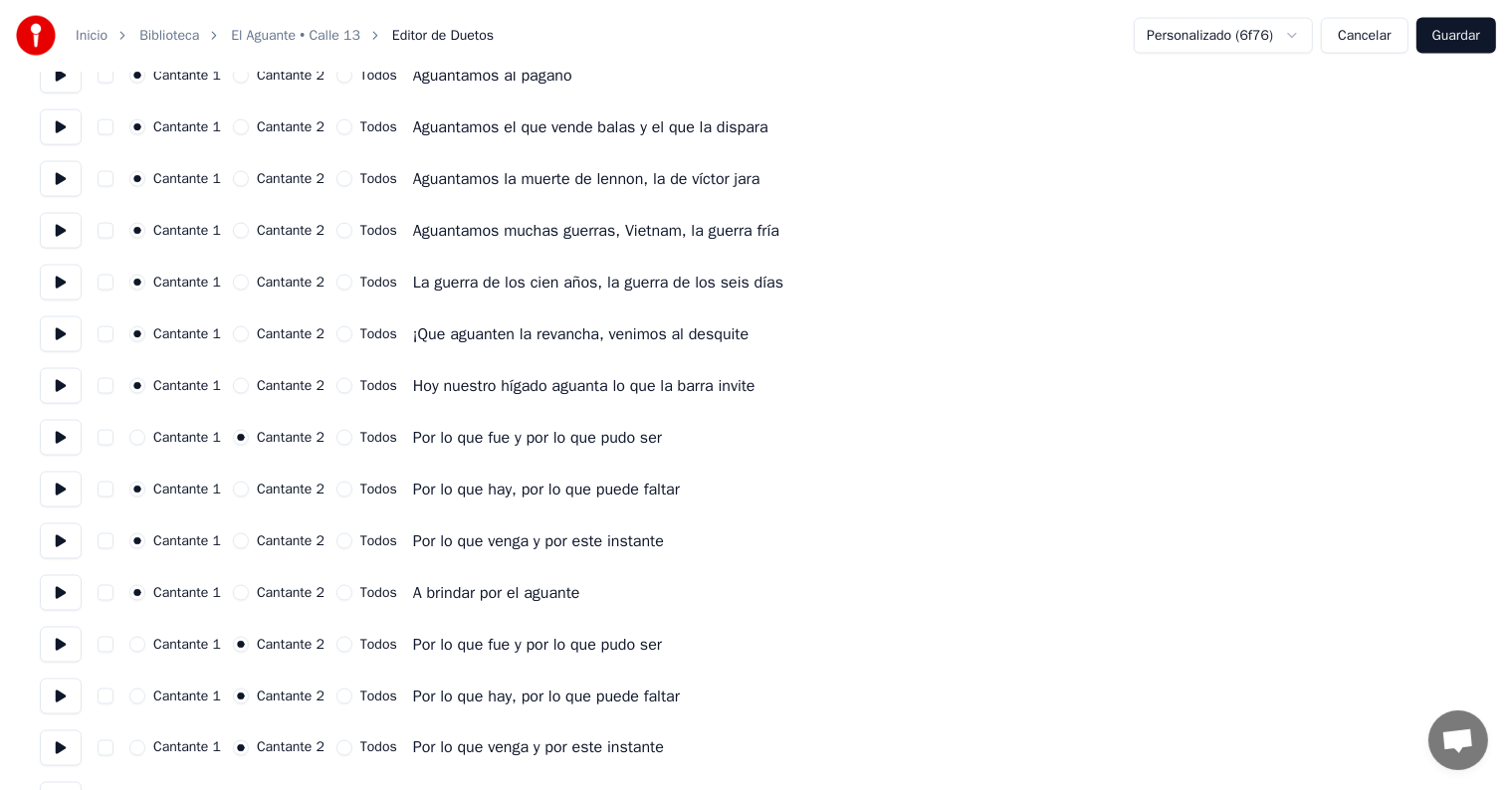 click on "Cantante 1 Cantante 2 Todos Por lo que hay, por lo que puede faltar" at bounding box center [756, 490] 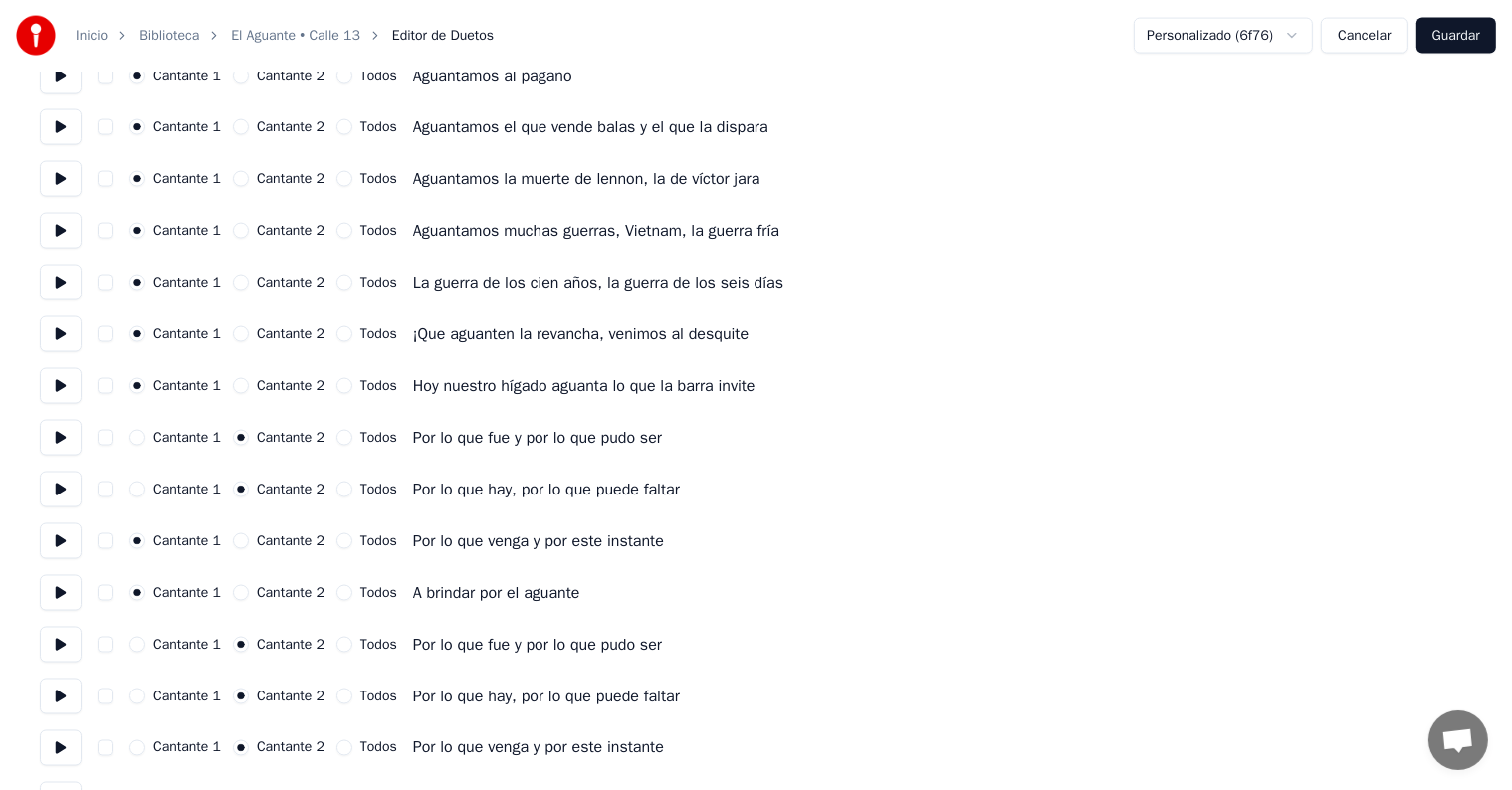 click on "Número de cantantes * Mantener voces del cantante Cantante  1 Cantante  2 Todos Cantante 1 Cantante 2 Todos Nacimos para aguantar lo que el cuerpo sostiene Cantante 1 Cantante 2 Todos Aguantamos lo que vino y aguantamos lo que viene Cantante 1 Cantante 2 Todos Aguantamos aunque tengamos los segundos contados Cantante 1 Cantante 2 Todos Nuestro cuerpo aguanta hasta quince minutos ahorcado Cantante 1 Cantante 2 Todos Aguantamos latigazos, que nos corten los dos brazos Cantante 1 Cantante 2 Todos Fracturas en cualquier hueso, tres semanas con un yeso Cantante 1 Cantante 2 Todos Aguantamos todo el tiempo las ganas de ir al baño Cantante 1 Cantante 2 Todos Pa' ver el cometa halley hay que aguantar setenta años Cantante 1 Cantante 2 Todos Aguantamos la escuela, la facultad, el instituto Cantante 1 Cantante 2 Todos A la hora de cenar, nos aguantamos los eructos Cantante 1 Cantante 2 Todos El pueblo de burundi sigue aguantando la hambruna Cantante 1 Cantante 2 Todos Aguantamos tres días para llegar a la luna" at bounding box center (756, -1037) 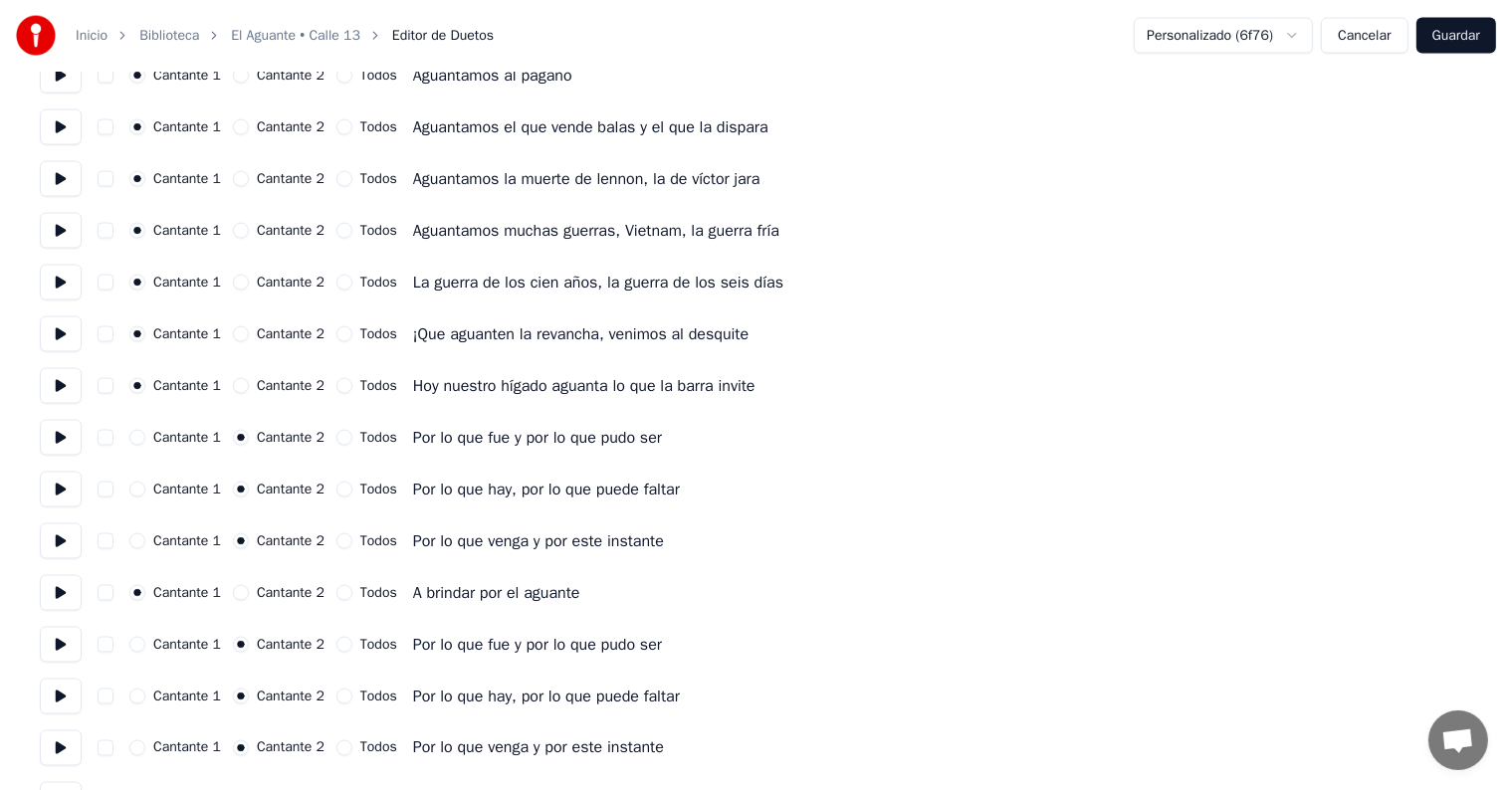 click on "Cantante 2" at bounding box center [241, 593] 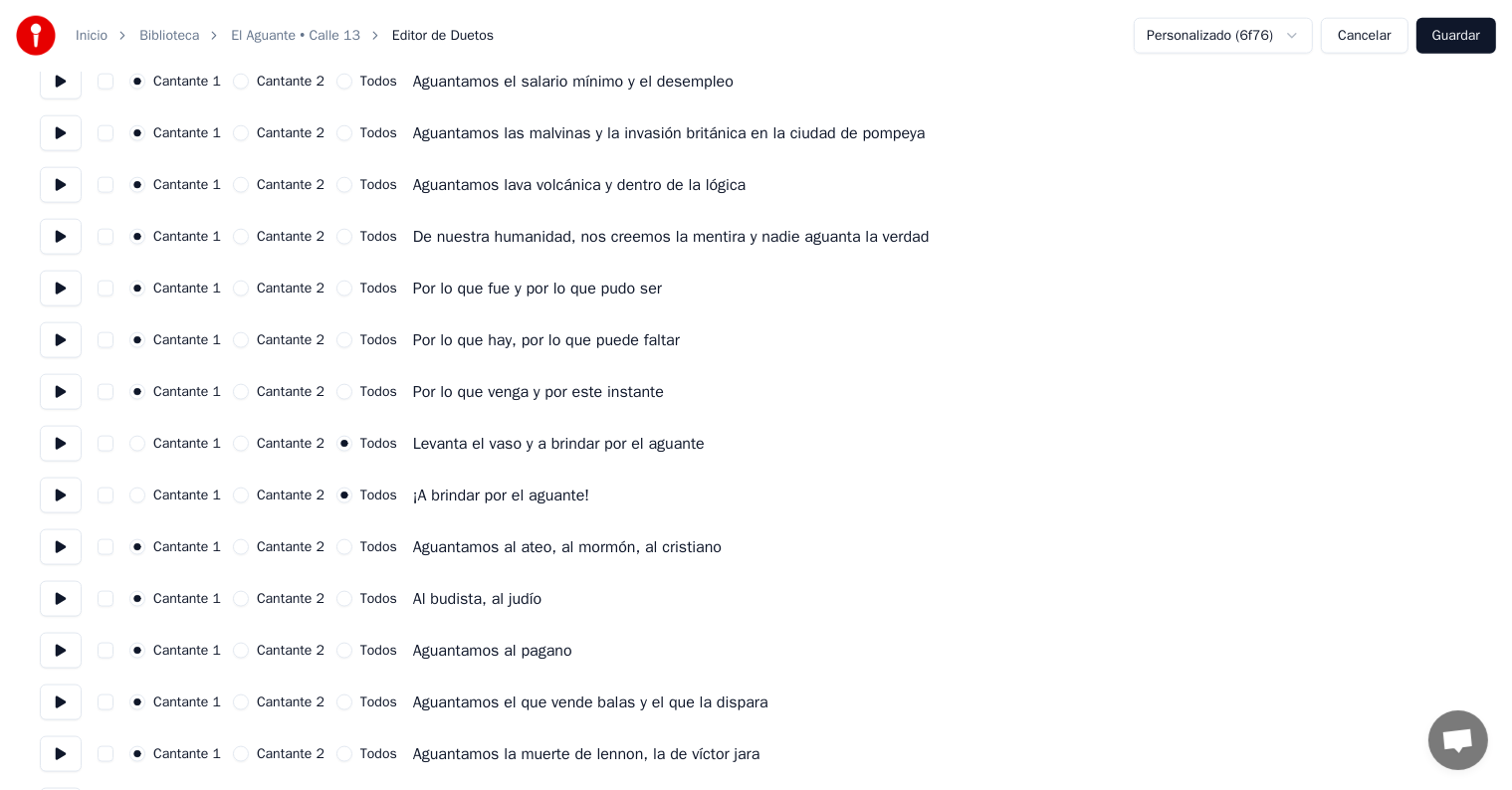 scroll, scrollTop: 2438, scrollLeft: 0, axis: vertical 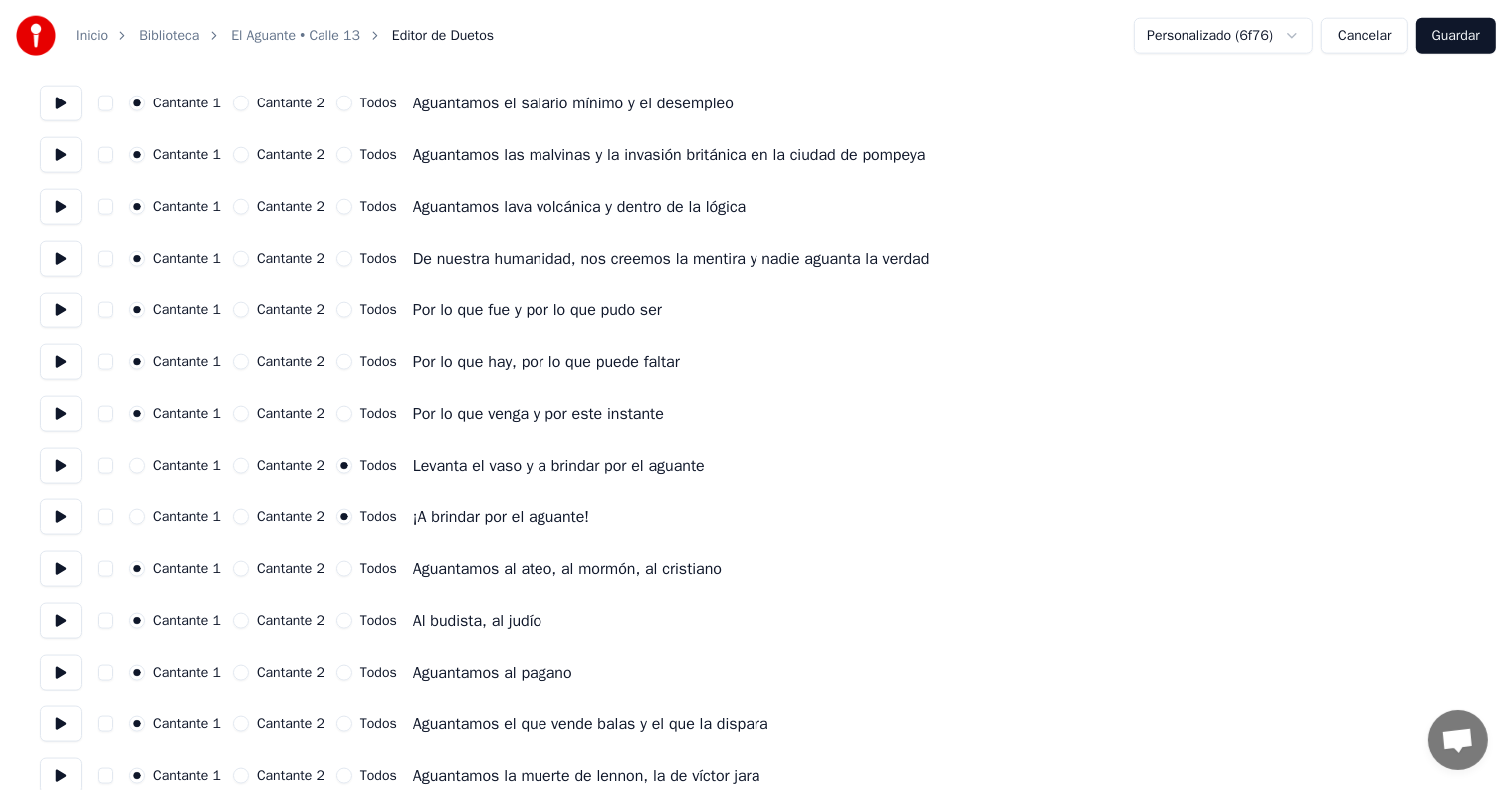 click on "Cantante 2" at bounding box center (241, 310) 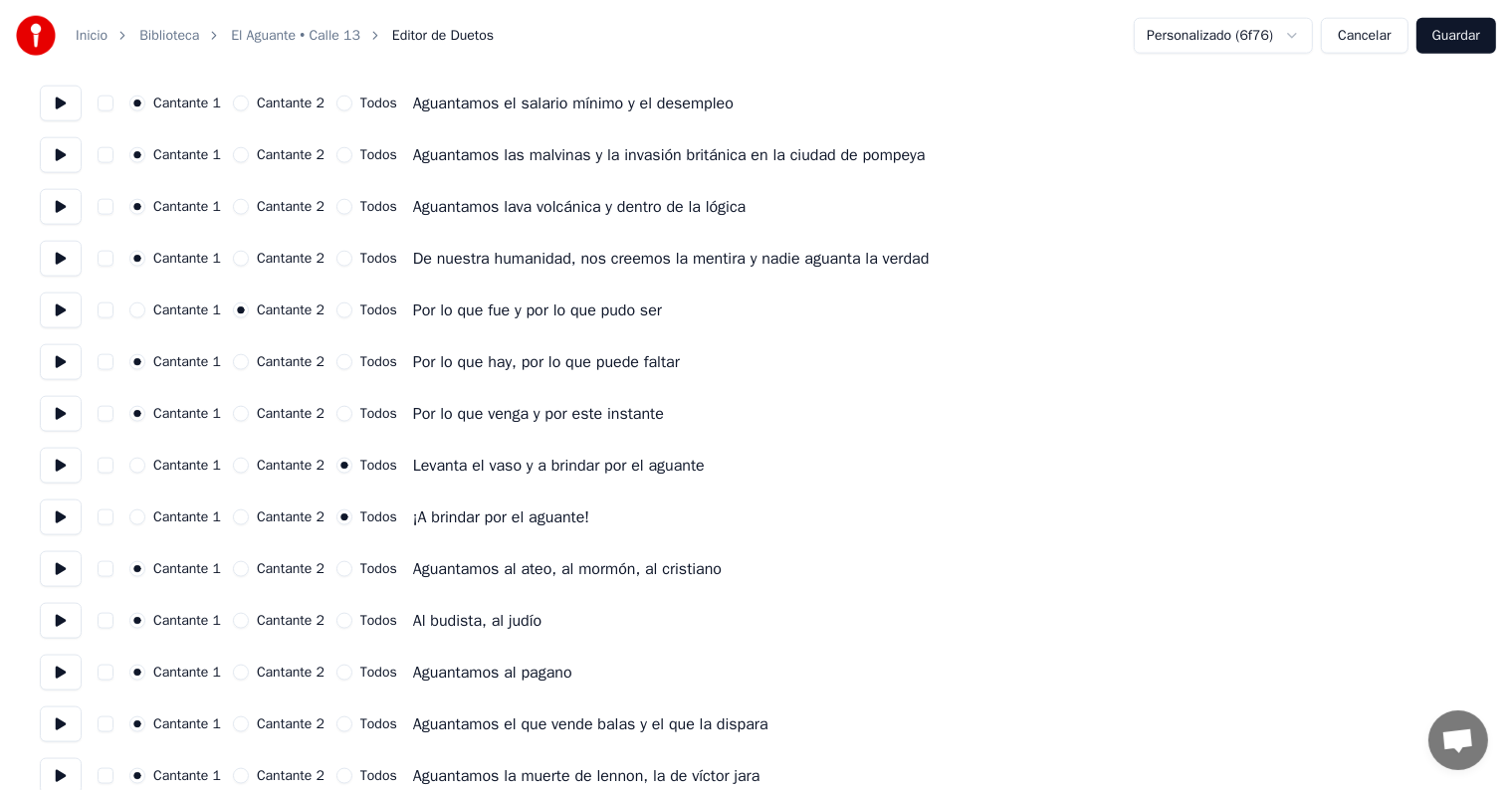 click on "Cantante 2" at bounding box center [279, 362] 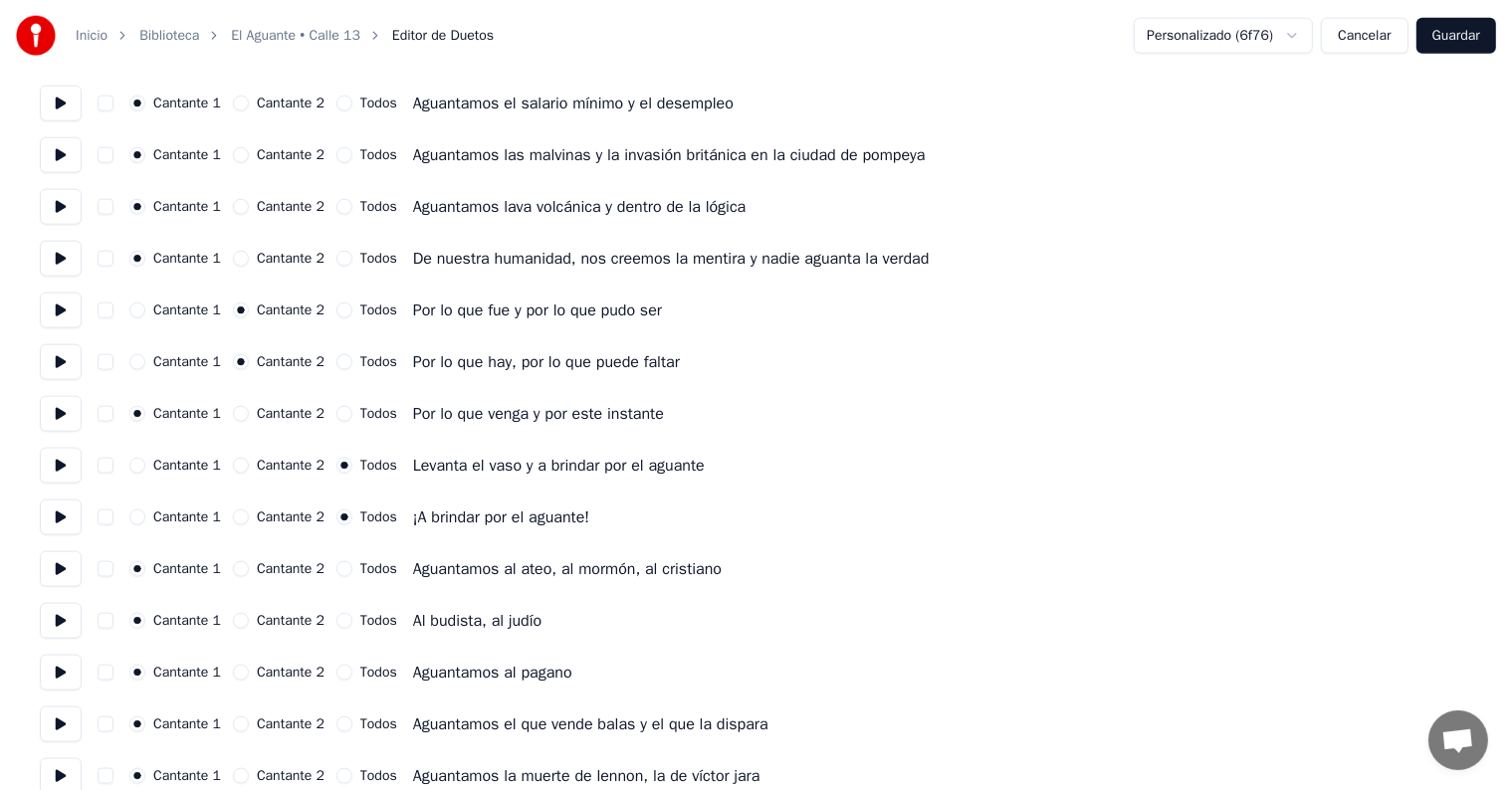 click on "Cantante 2" at bounding box center (279, 414) 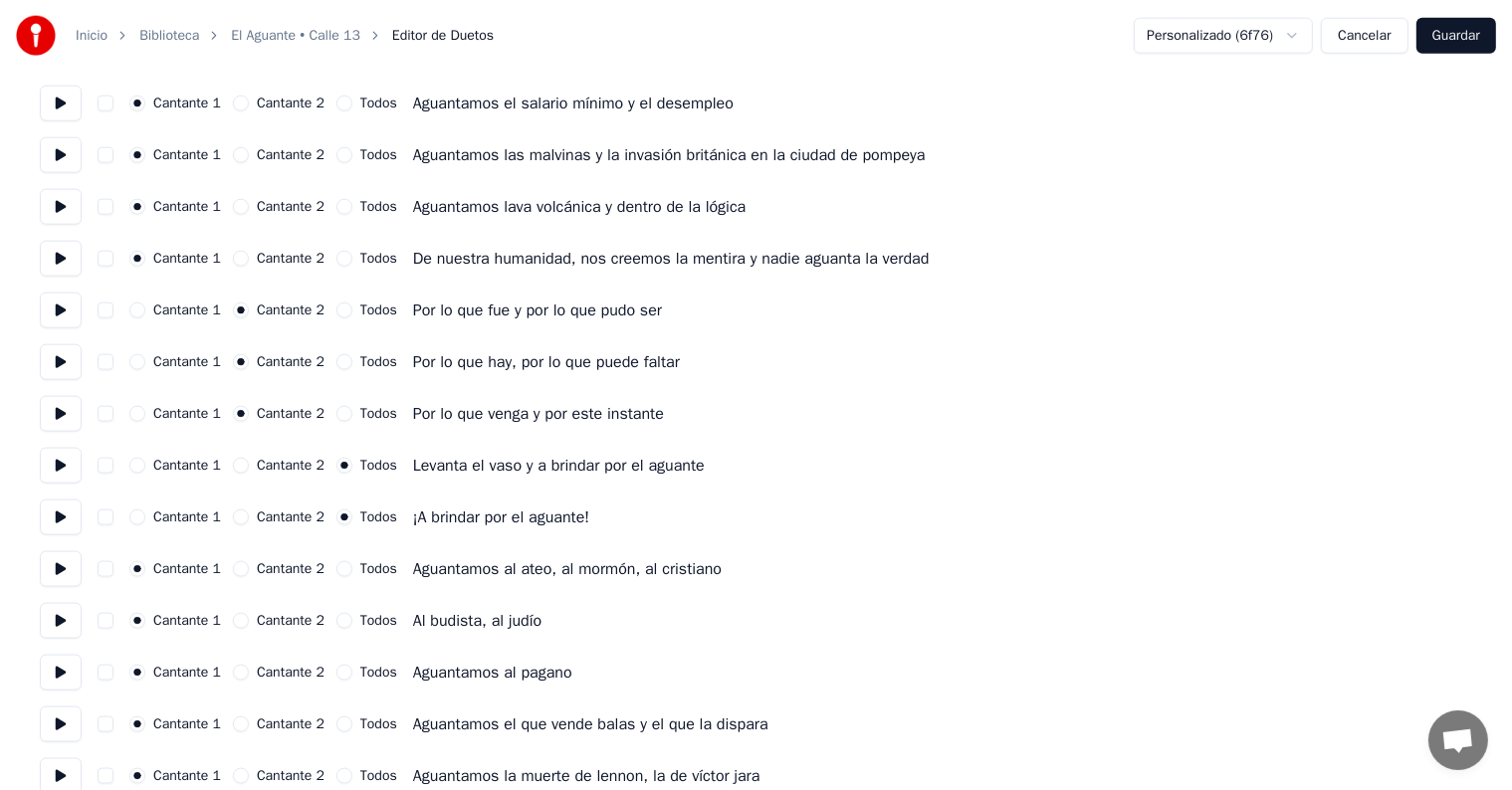 drag, startPoint x: 256, startPoint y: 459, endPoint x: 254, endPoint y: 469, distance: 10.198039 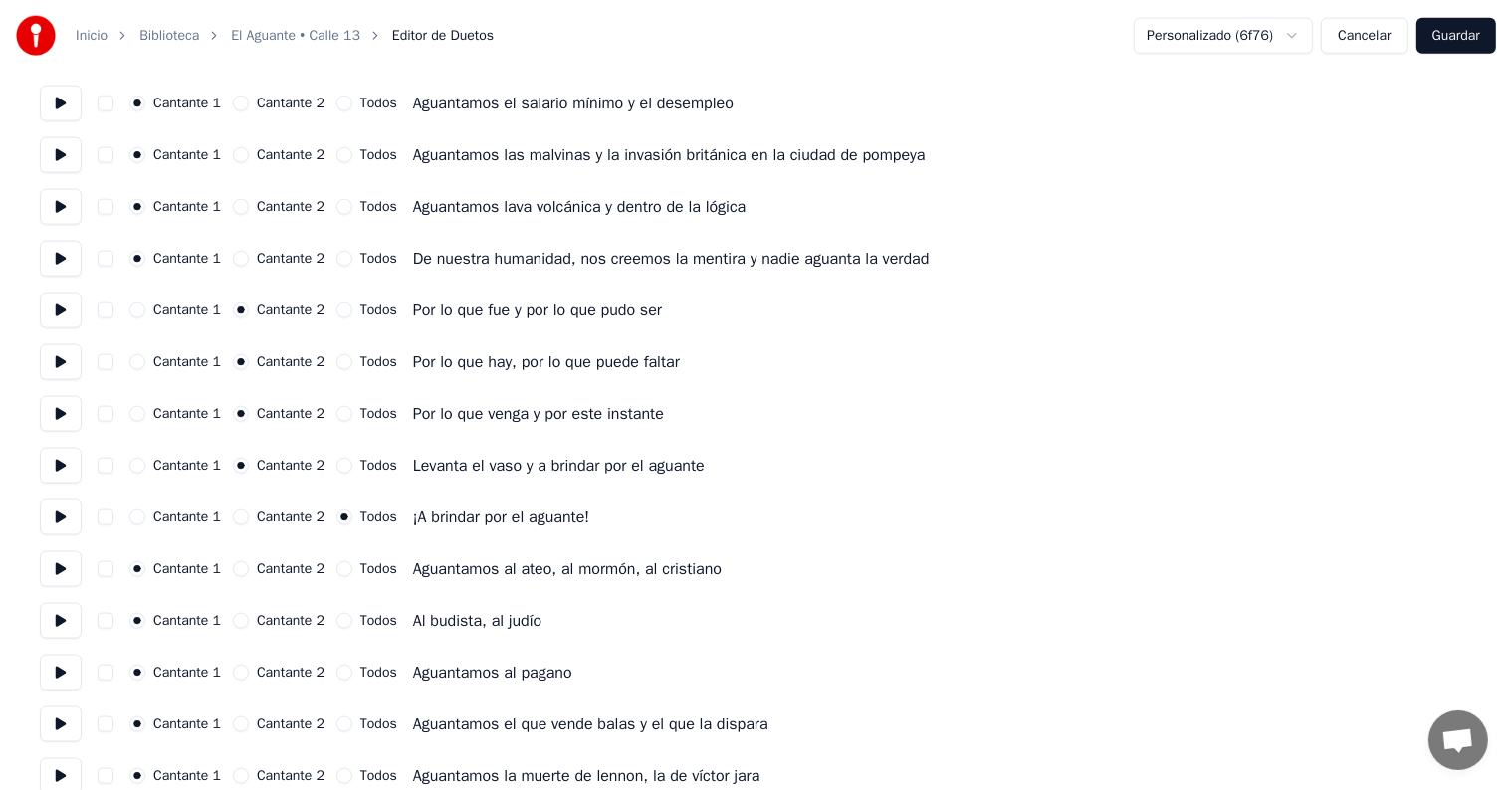 click on "Cantante 2" at bounding box center (241, 517) 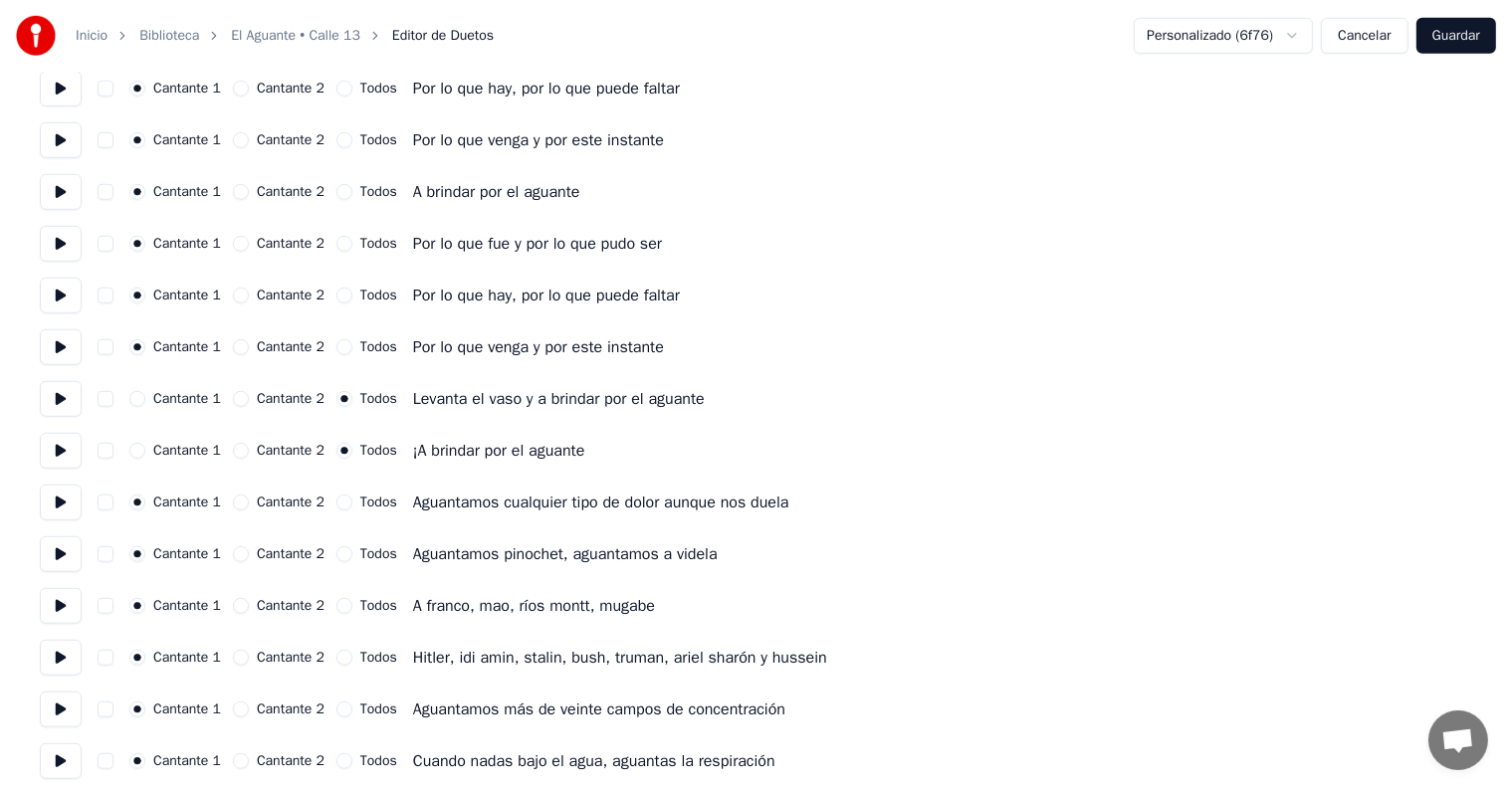 scroll, scrollTop: 1443, scrollLeft: 0, axis: vertical 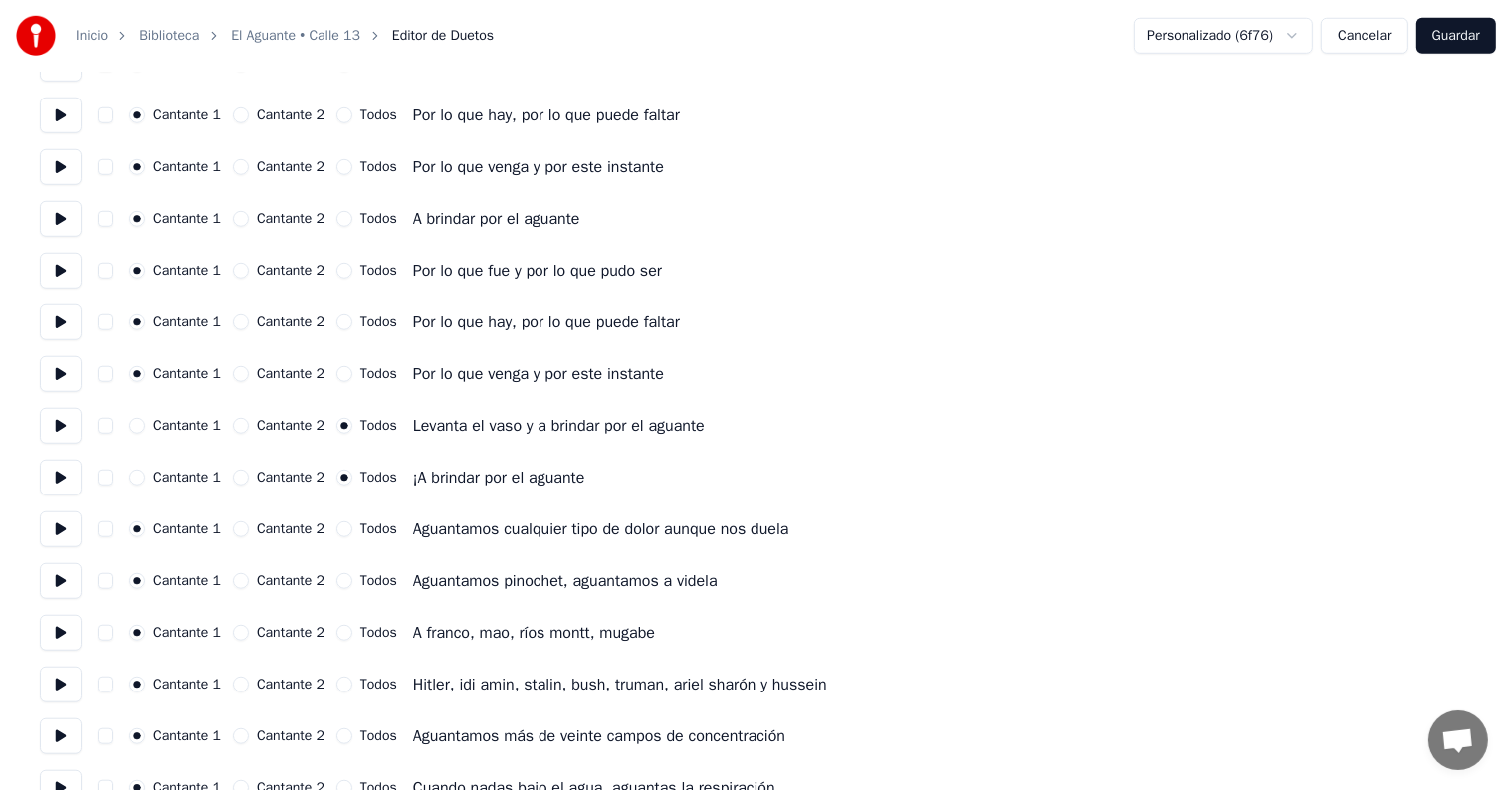 click on "Cantante 2" at bounding box center (241, 374) 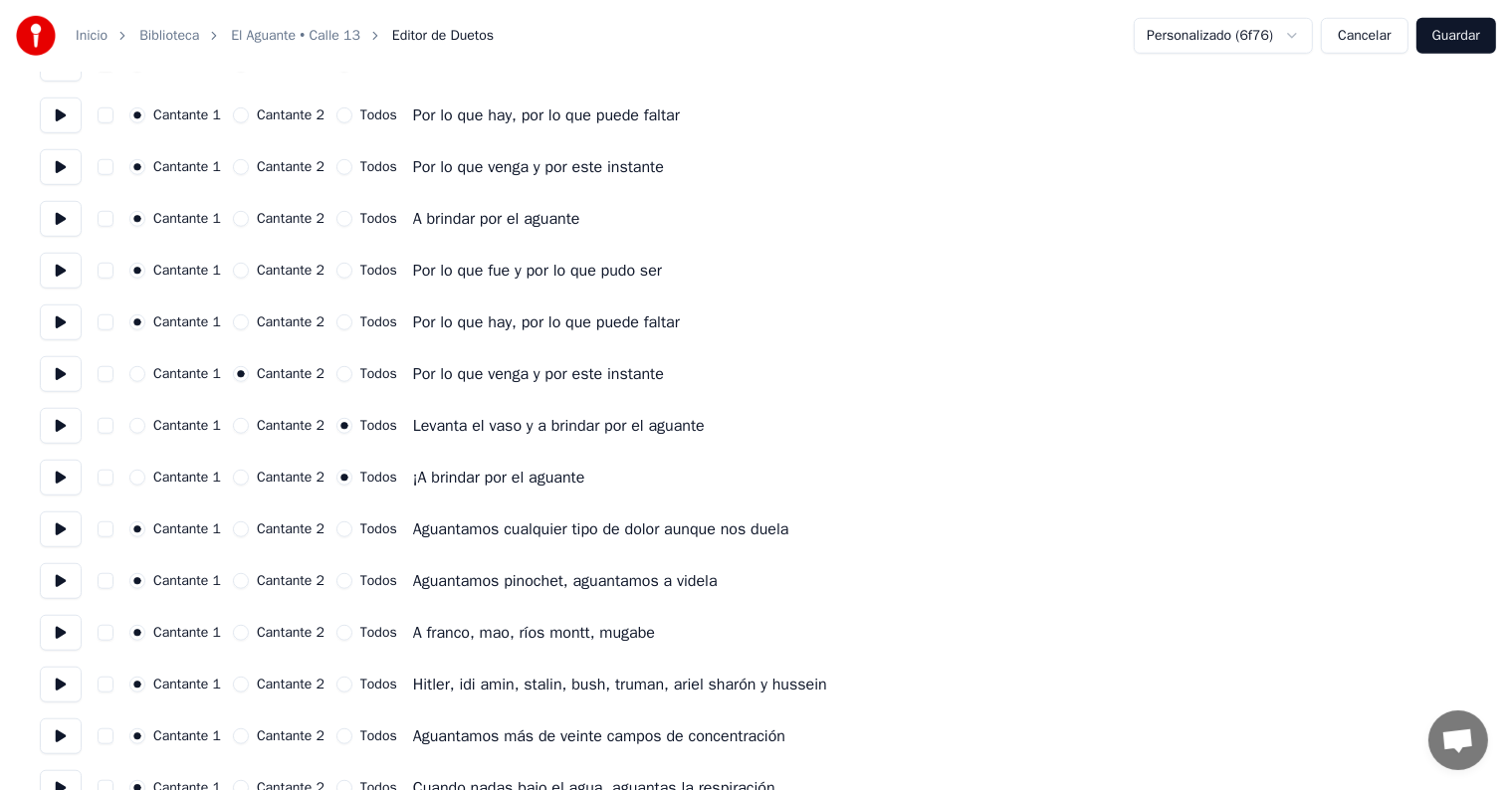 click on "Cantante 1 Cantante 2 Todos Levanta el vaso y a brindar por el aguante" at bounding box center [756, 426] 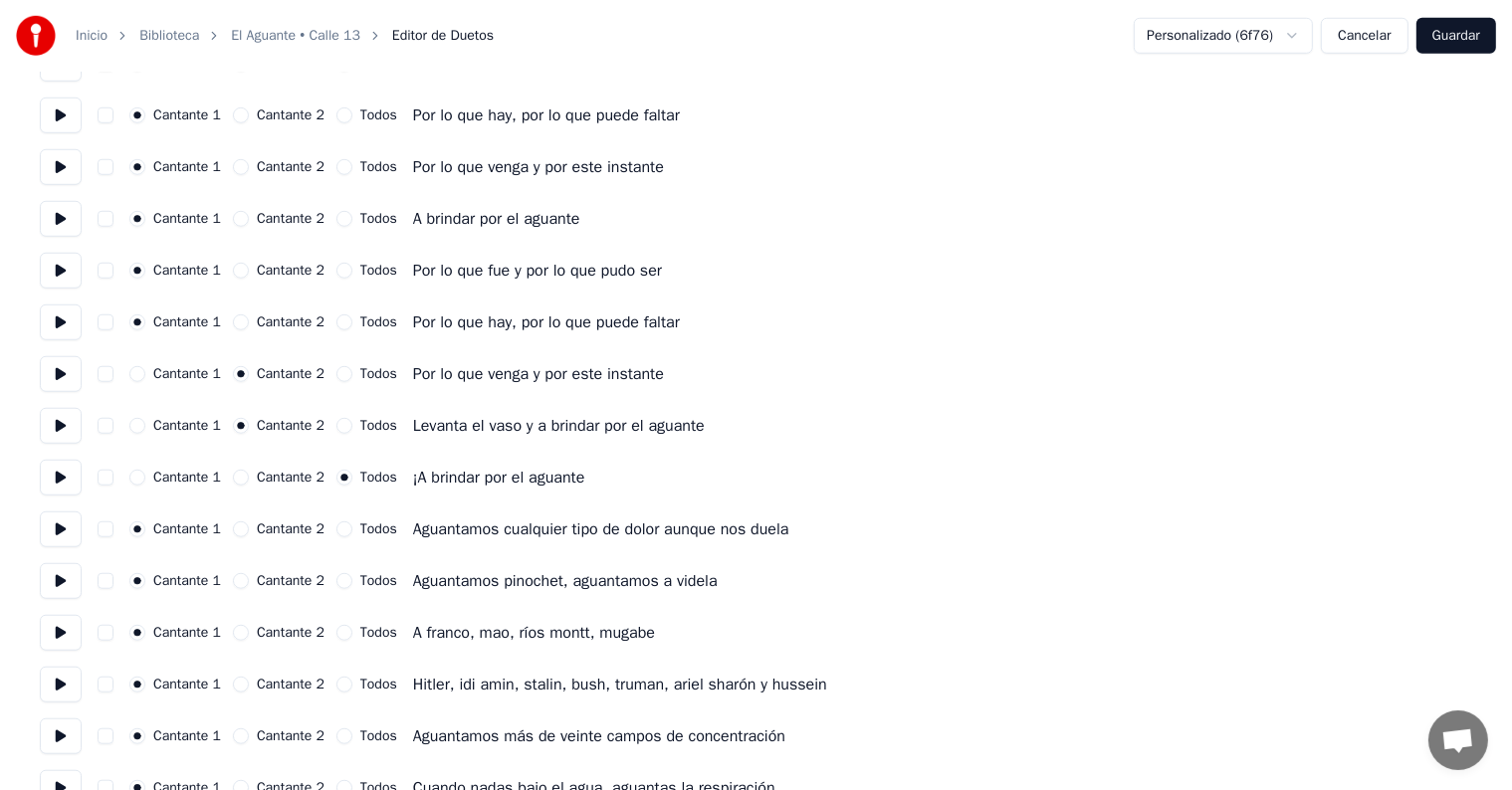 click on "Cantante 2" at bounding box center [241, 478] 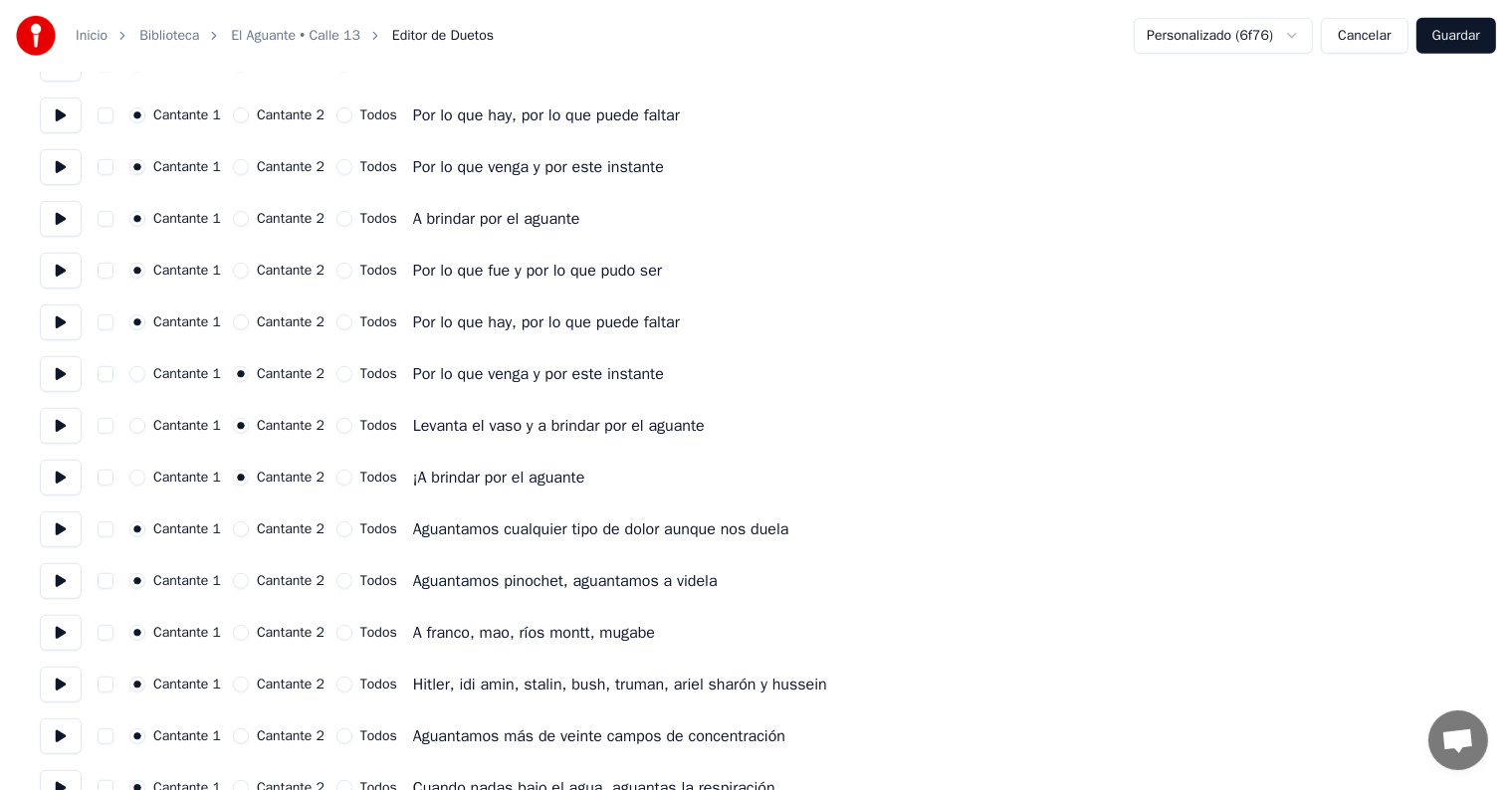 scroll, scrollTop: 1343, scrollLeft: 0, axis: vertical 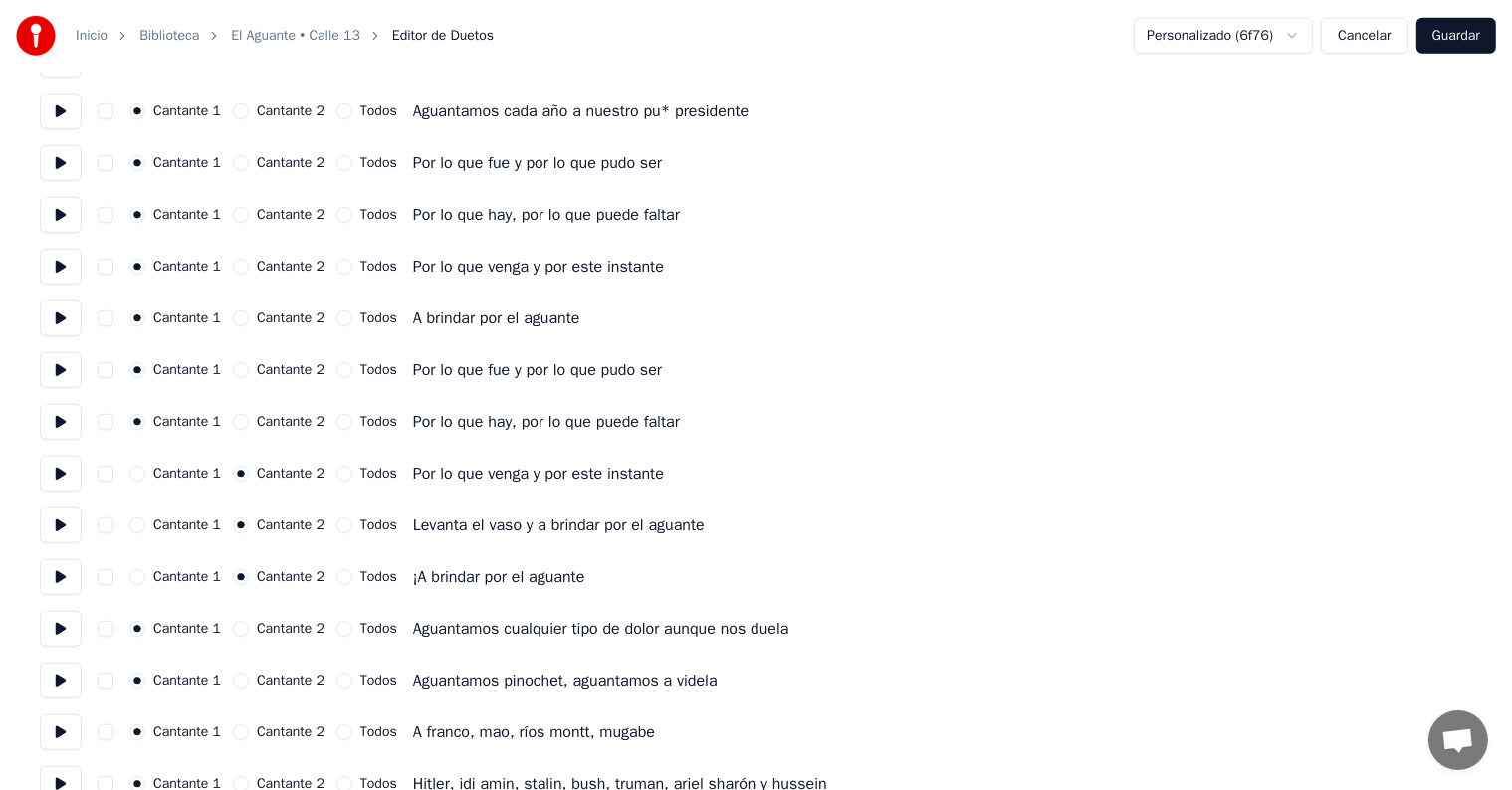 click on "Cantante 2" at bounding box center [241, 318] 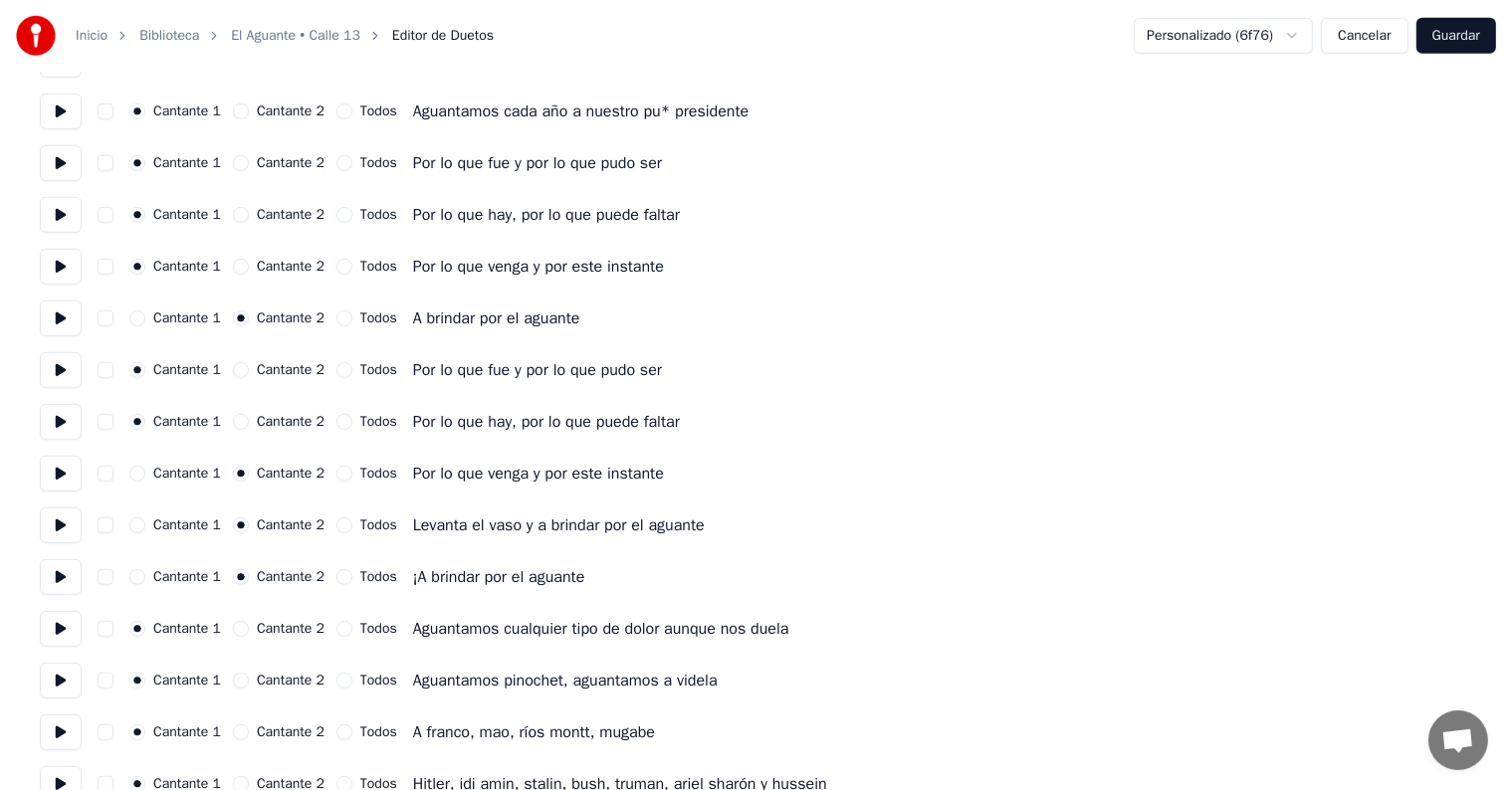 click on "Cantante 2" at bounding box center (241, 370) 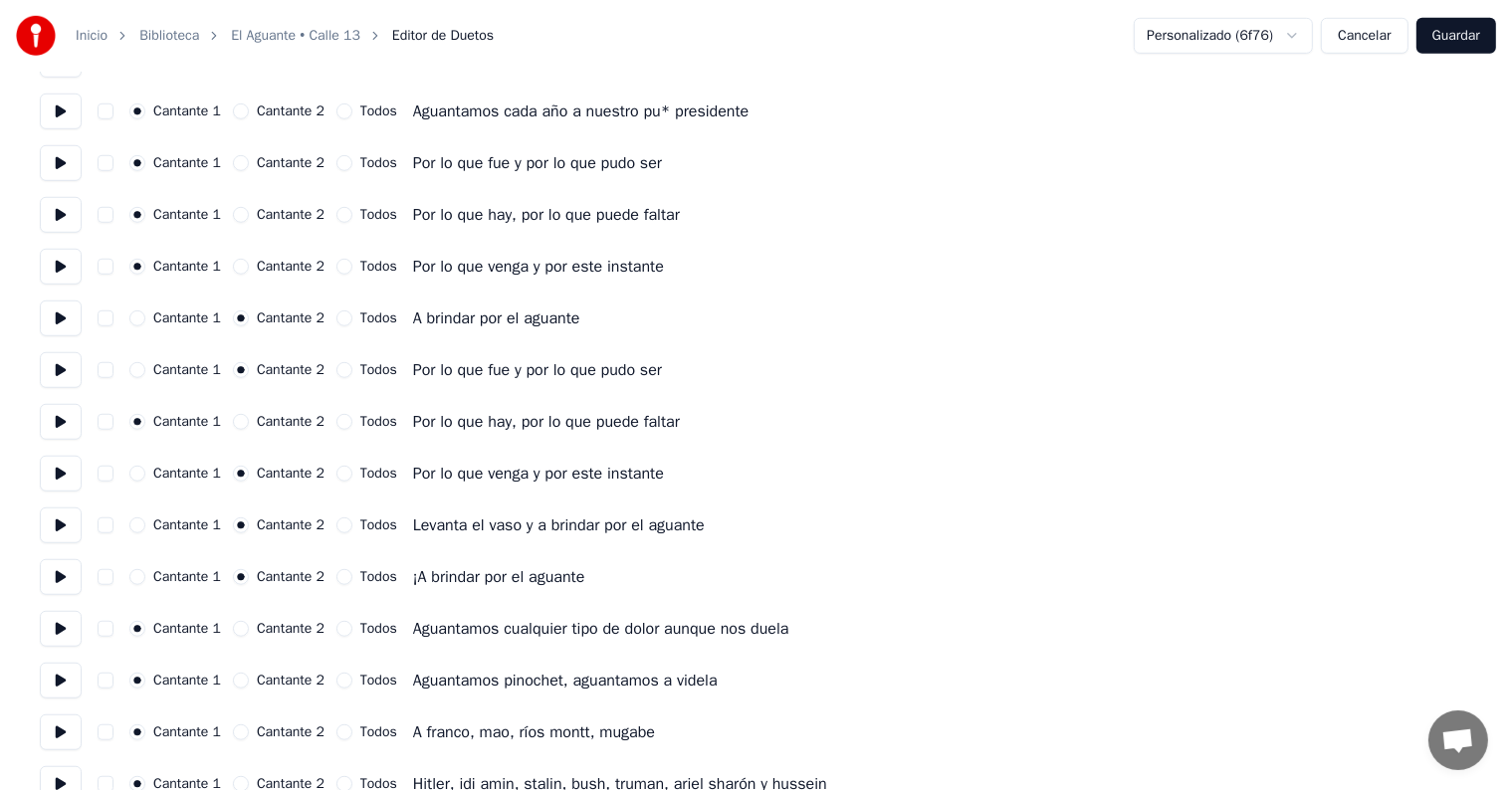 click on "Cantante 2" at bounding box center (241, 422) 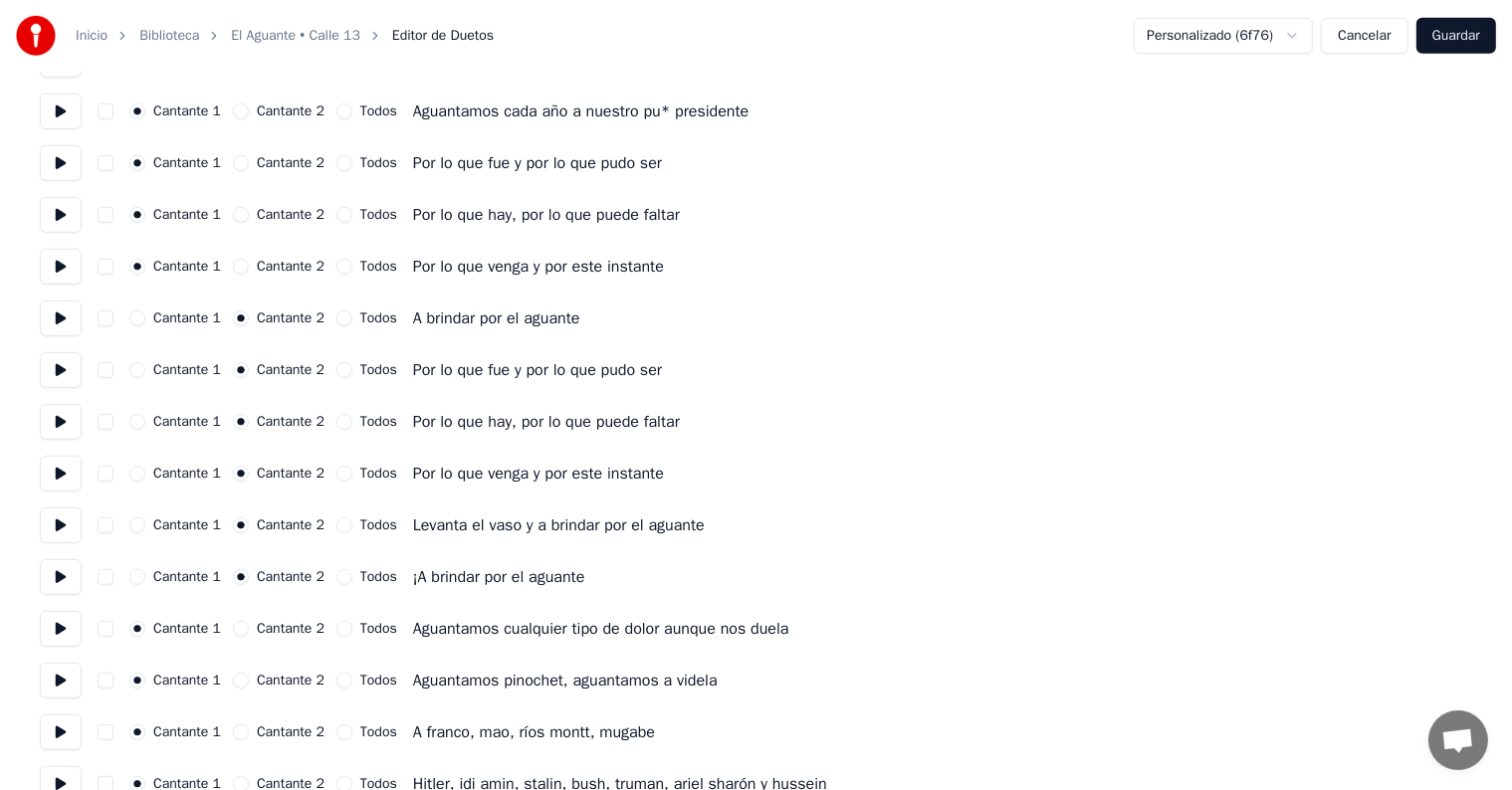 drag, startPoint x: 246, startPoint y: 276, endPoint x: 249, endPoint y: 264, distance: 12.369317 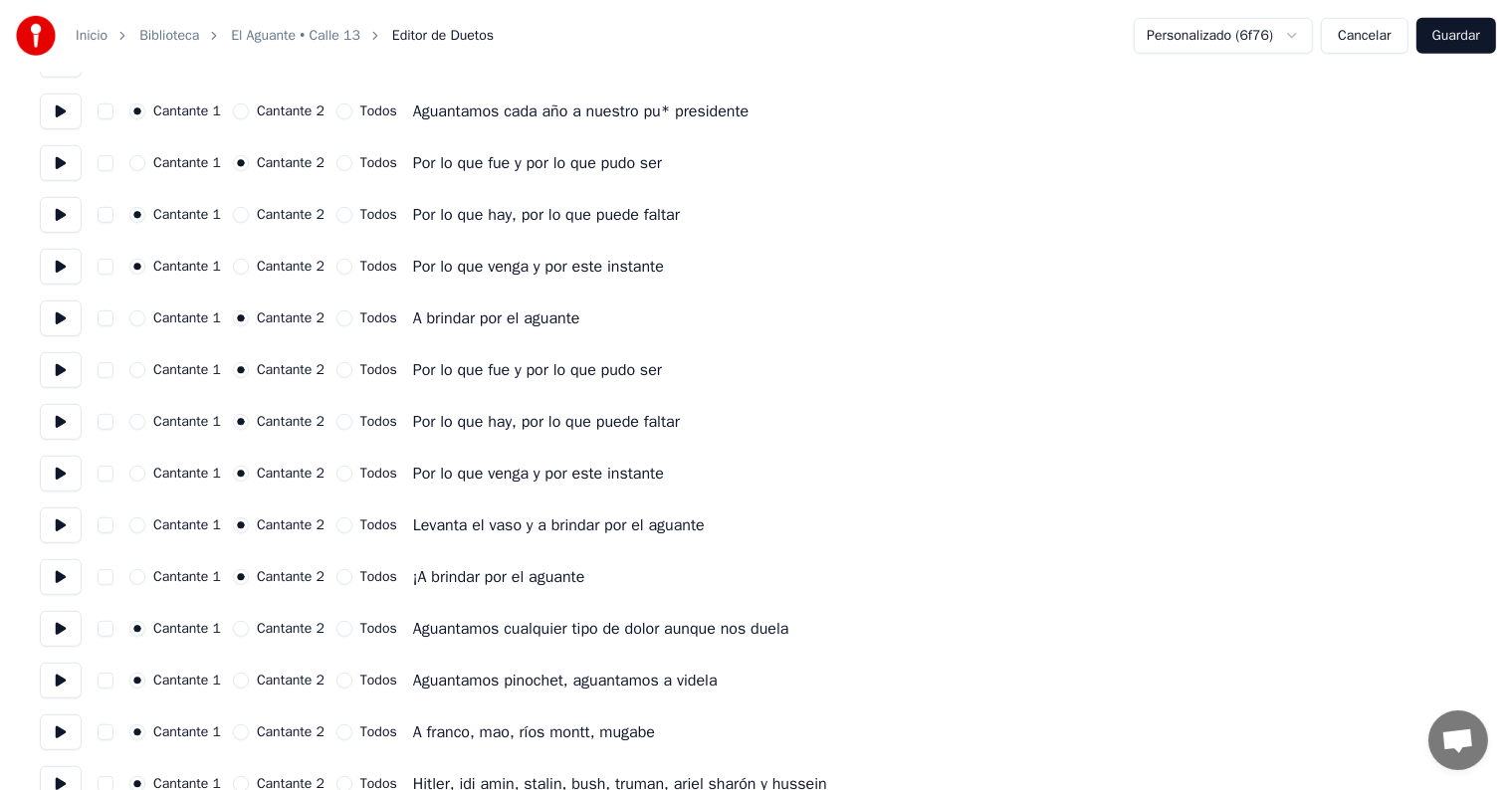 click on "Cantante 2" at bounding box center [241, 215] 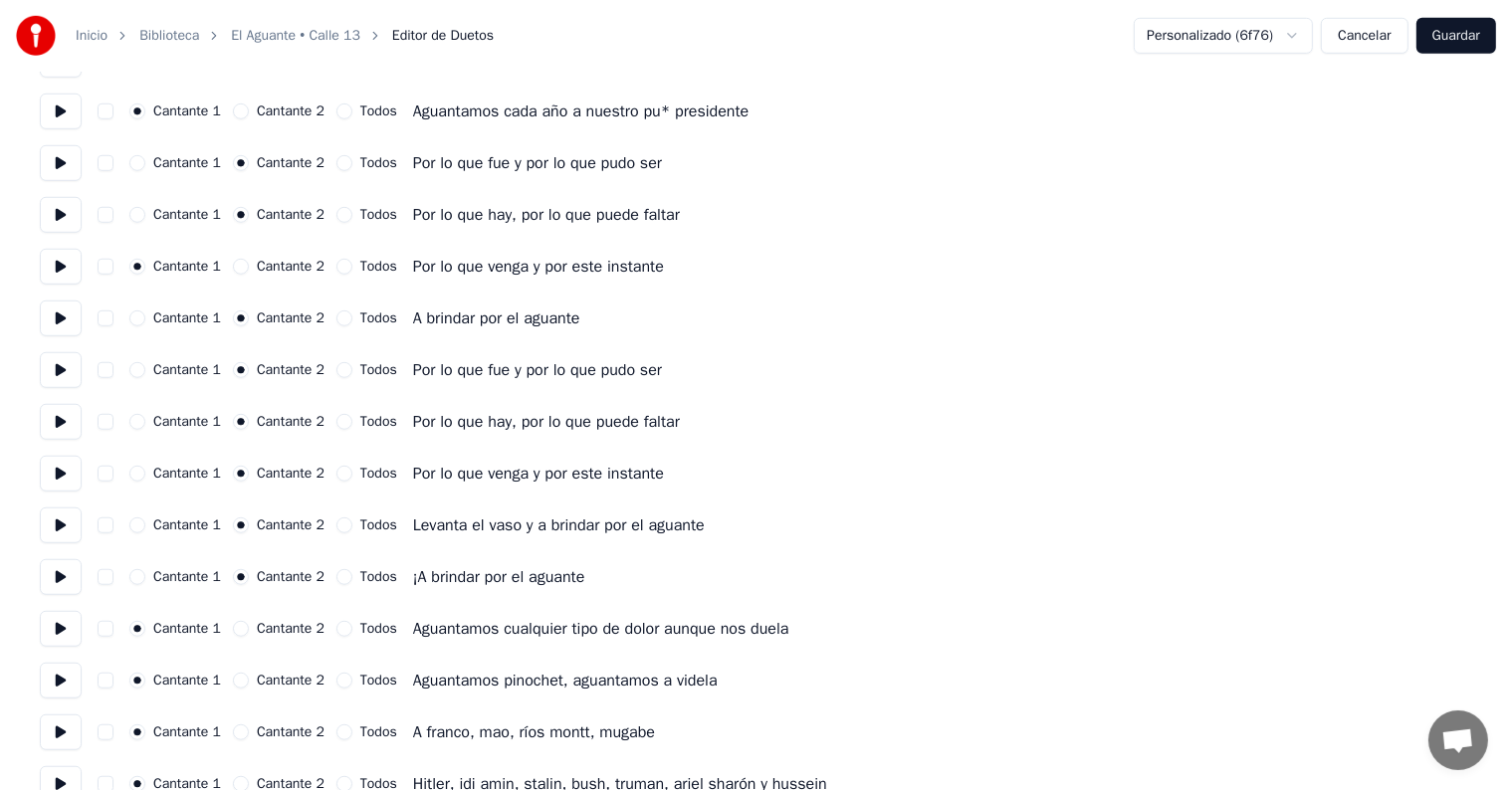click on "Cantante 2" at bounding box center (241, 267) 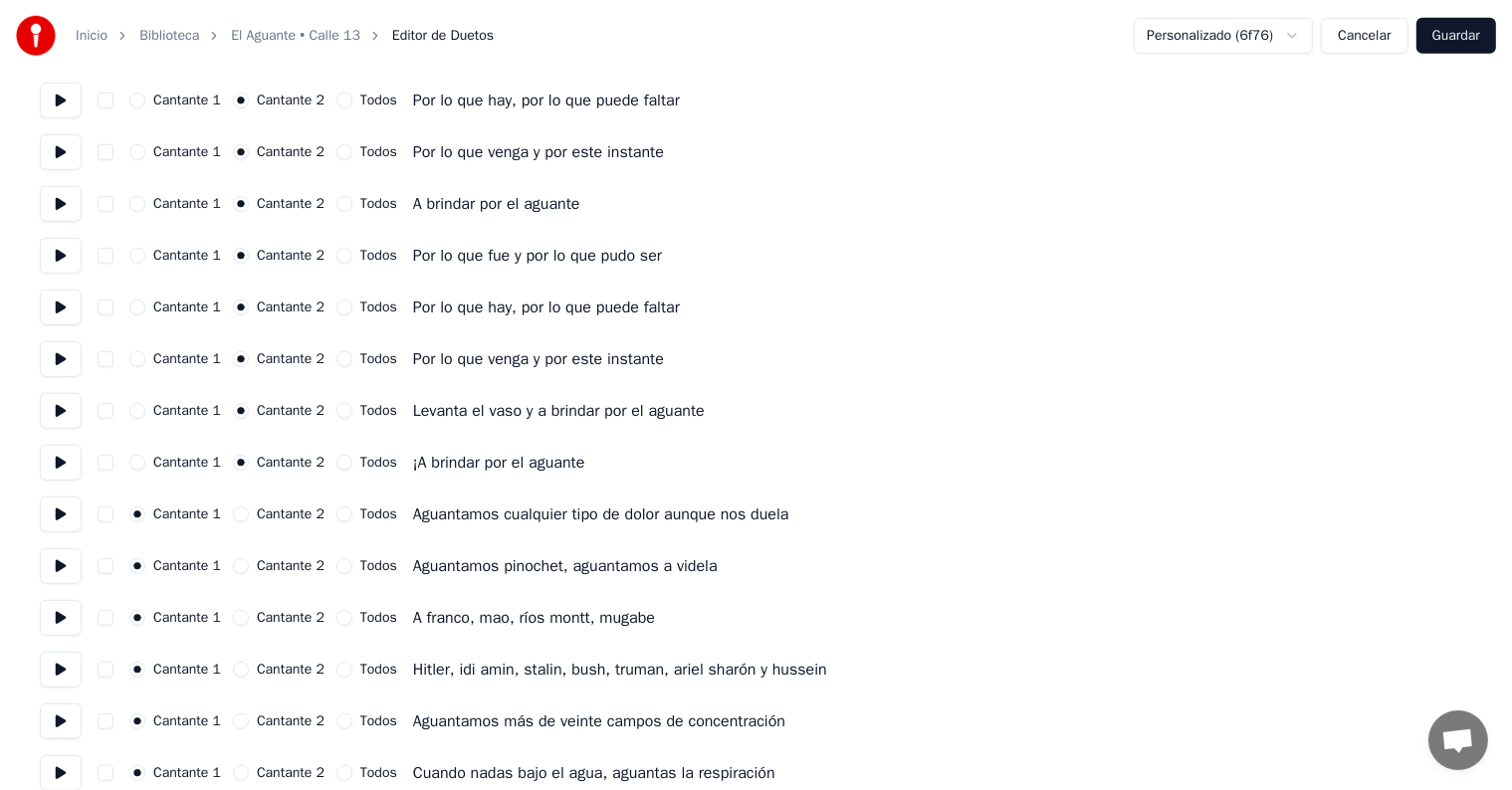 scroll, scrollTop: 1492, scrollLeft: 0, axis: vertical 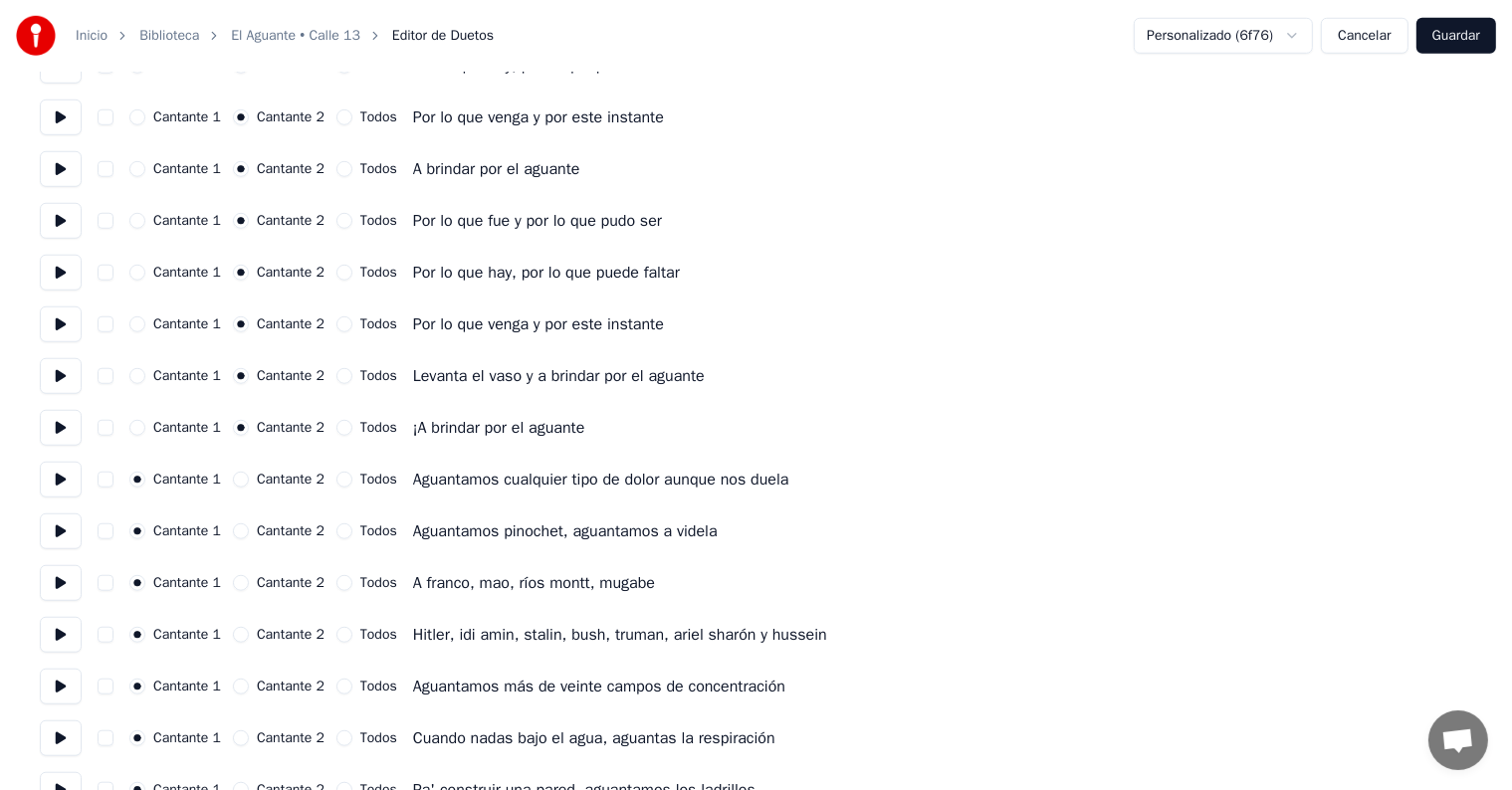 click on "Guardar" at bounding box center [1456, 36] 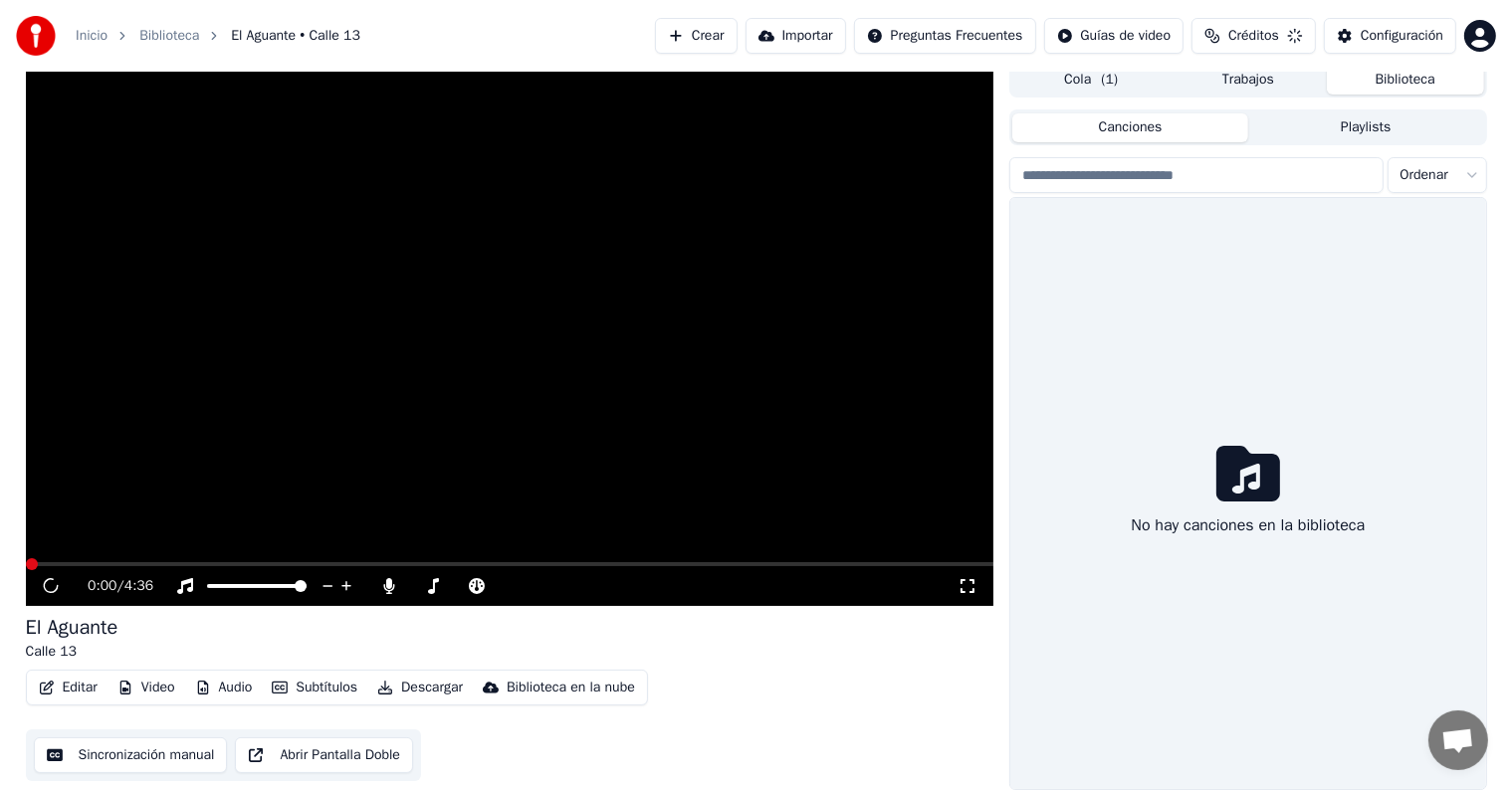 scroll, scrollTop: 9, scrollLeft: 0, axis: vertical 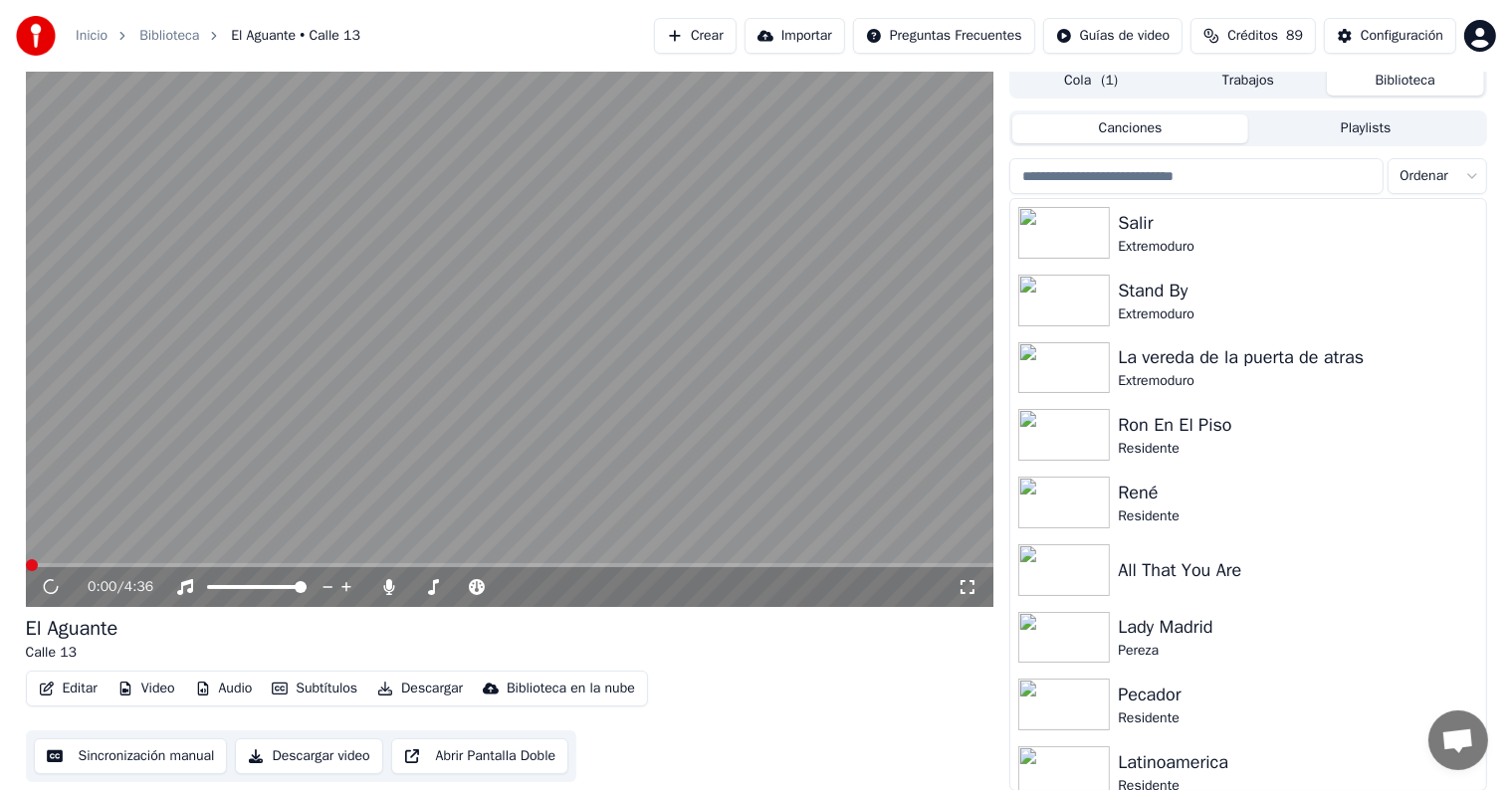click on "Descargar" at bounding box center (420, 689) 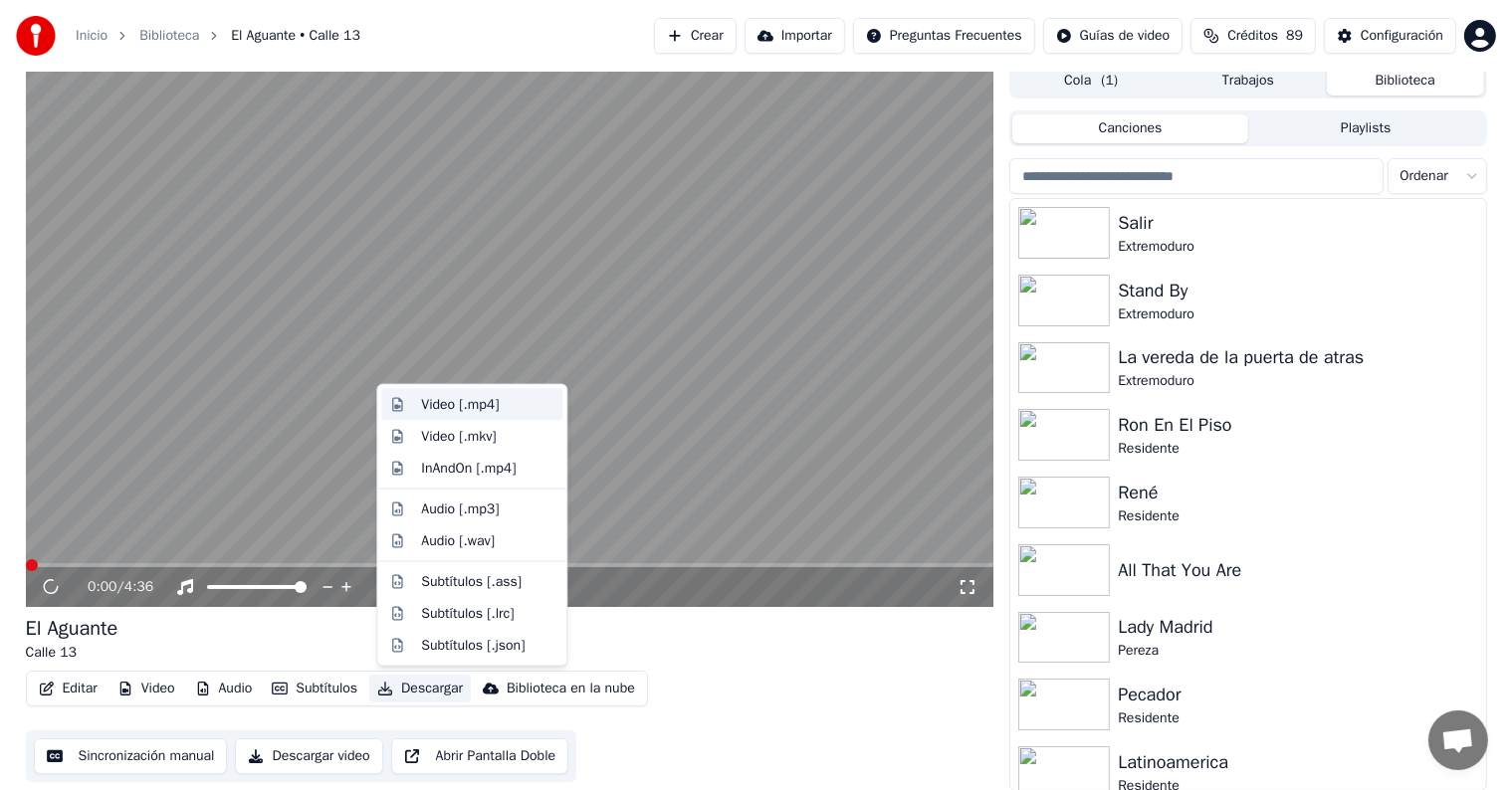 click on "Video [.mp4]" at bounding box center (460, 405) 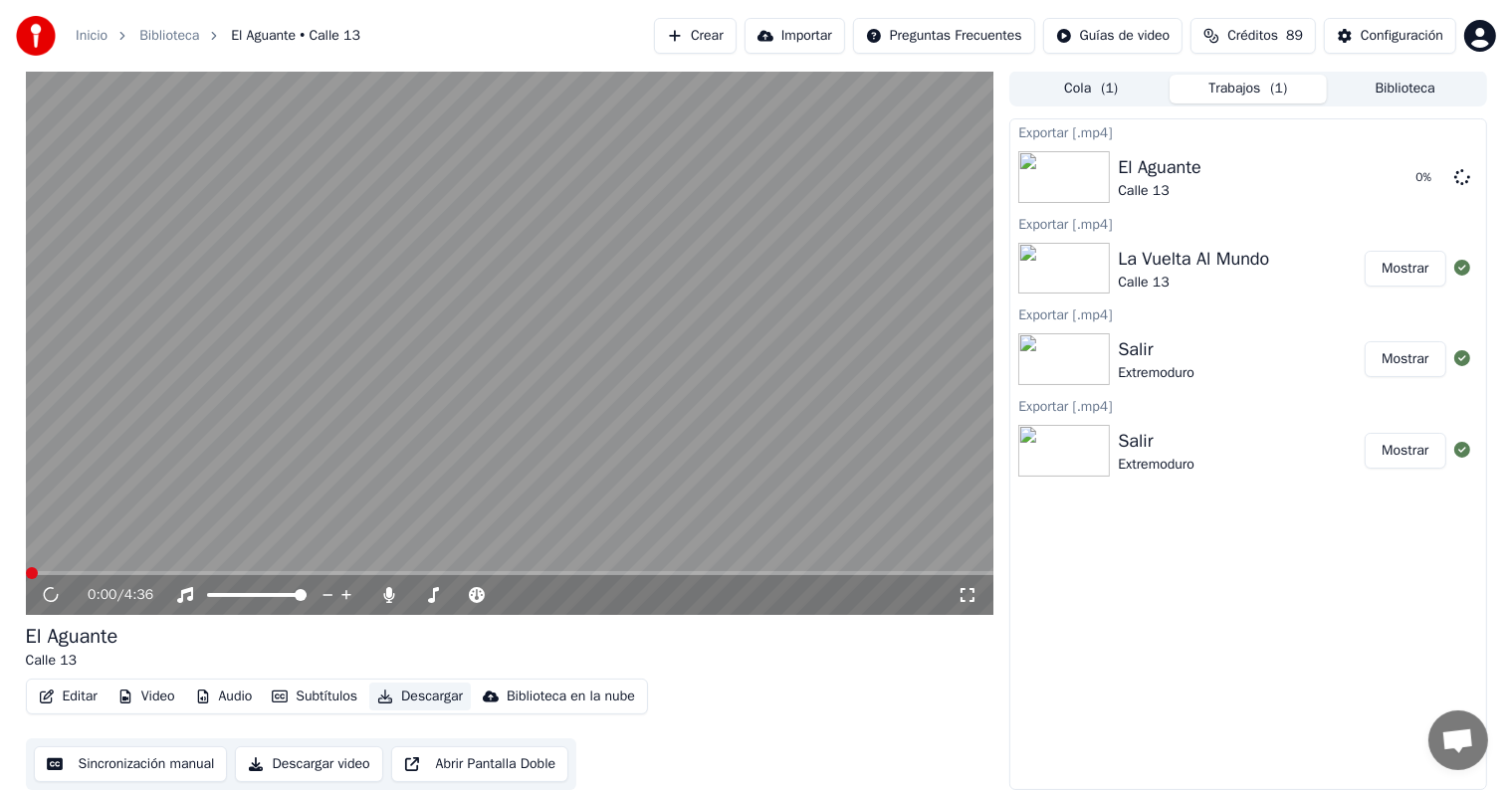 scroll, scrollTop: 1, scrollLeft: 0, axis: vertical 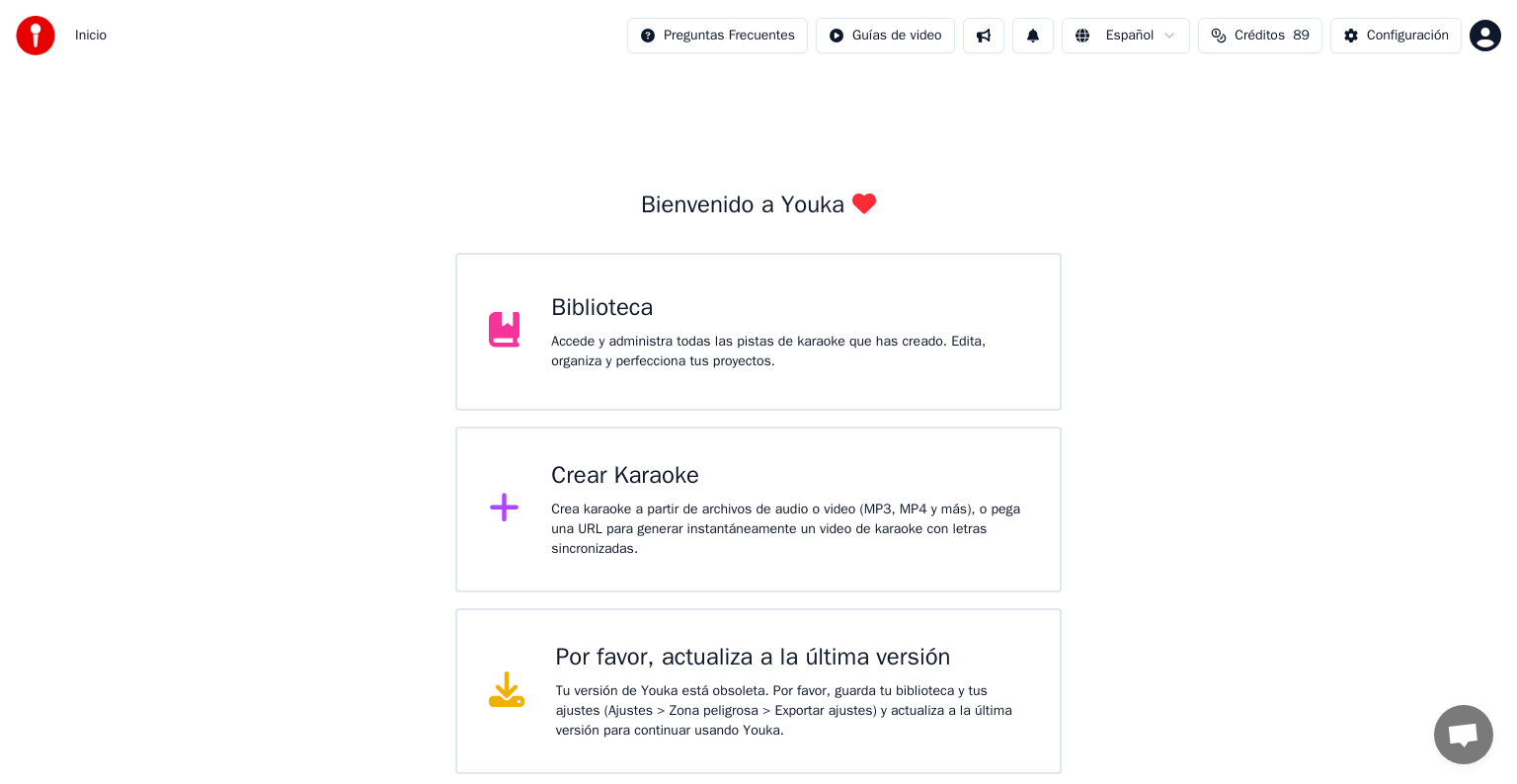 click on "Biblioteca Accede y administra todas las pistas de karaoke que has creado. Edita, organiza y perfecciona tus proyectos." at bounding box center (758, 332) 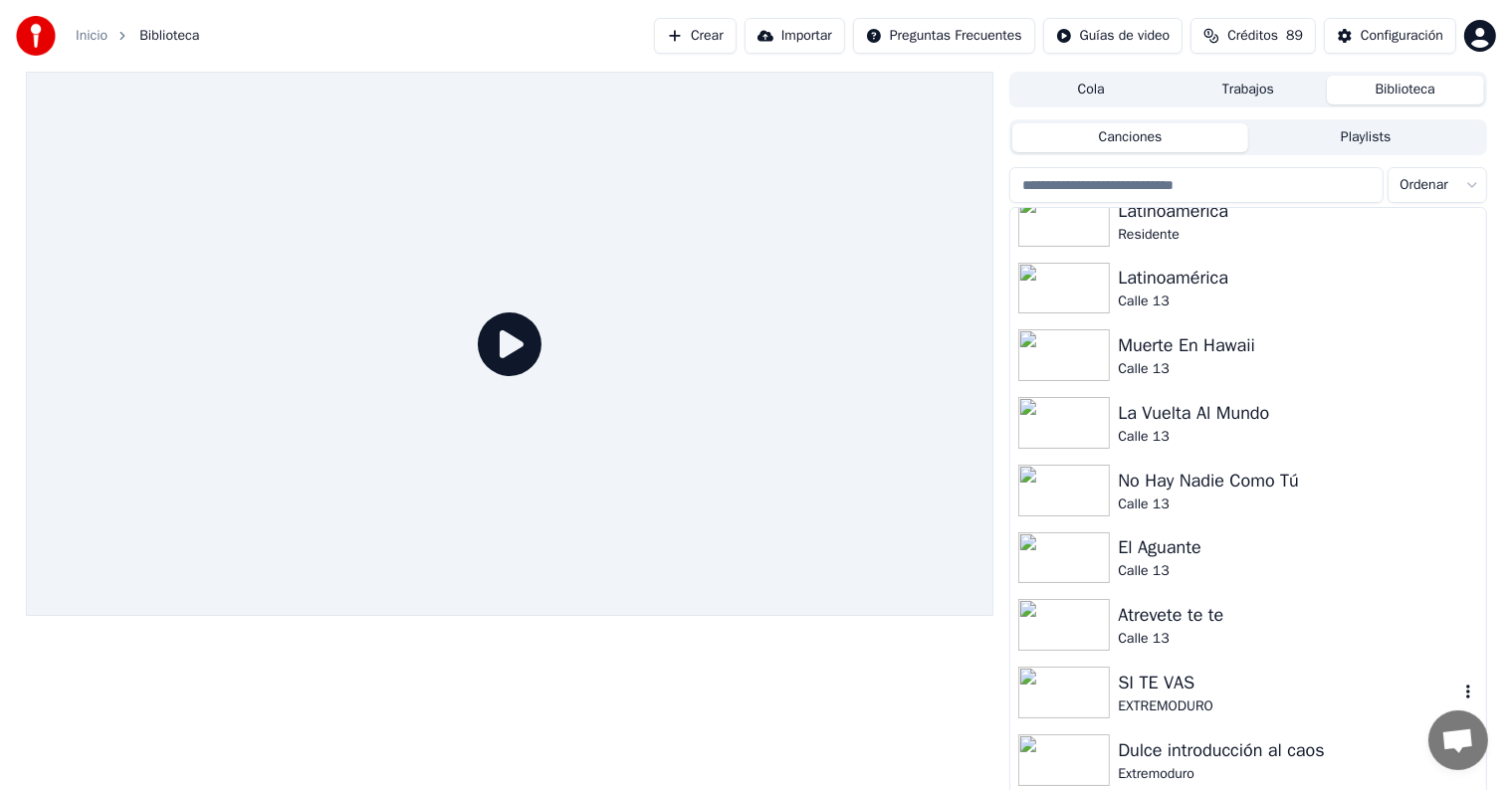 scroll, scrollTop: 691, scrollLeft: 0, axis: vertical 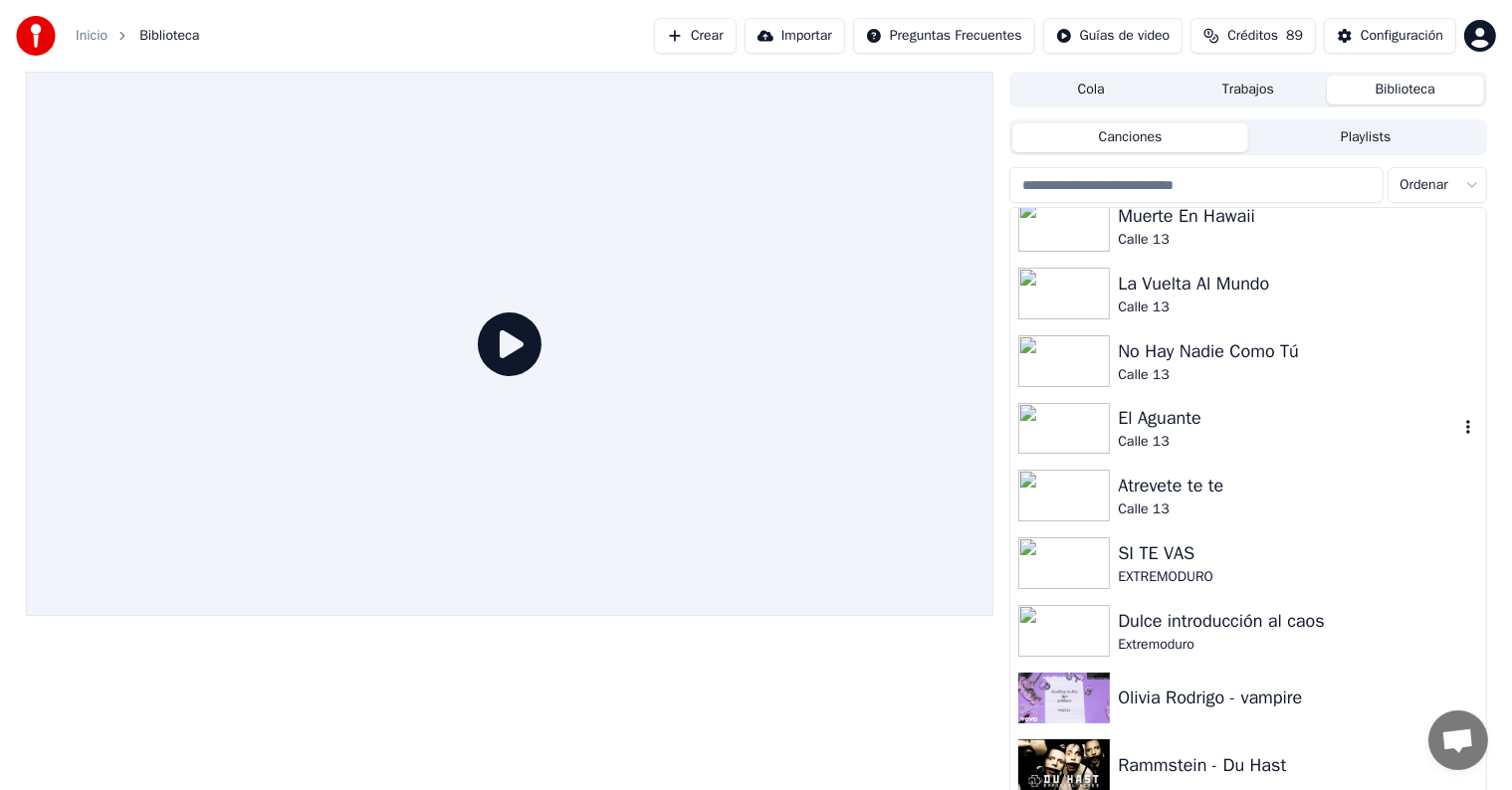 click on "El Aguante Calle 13" at bounding box center (1247, 429) 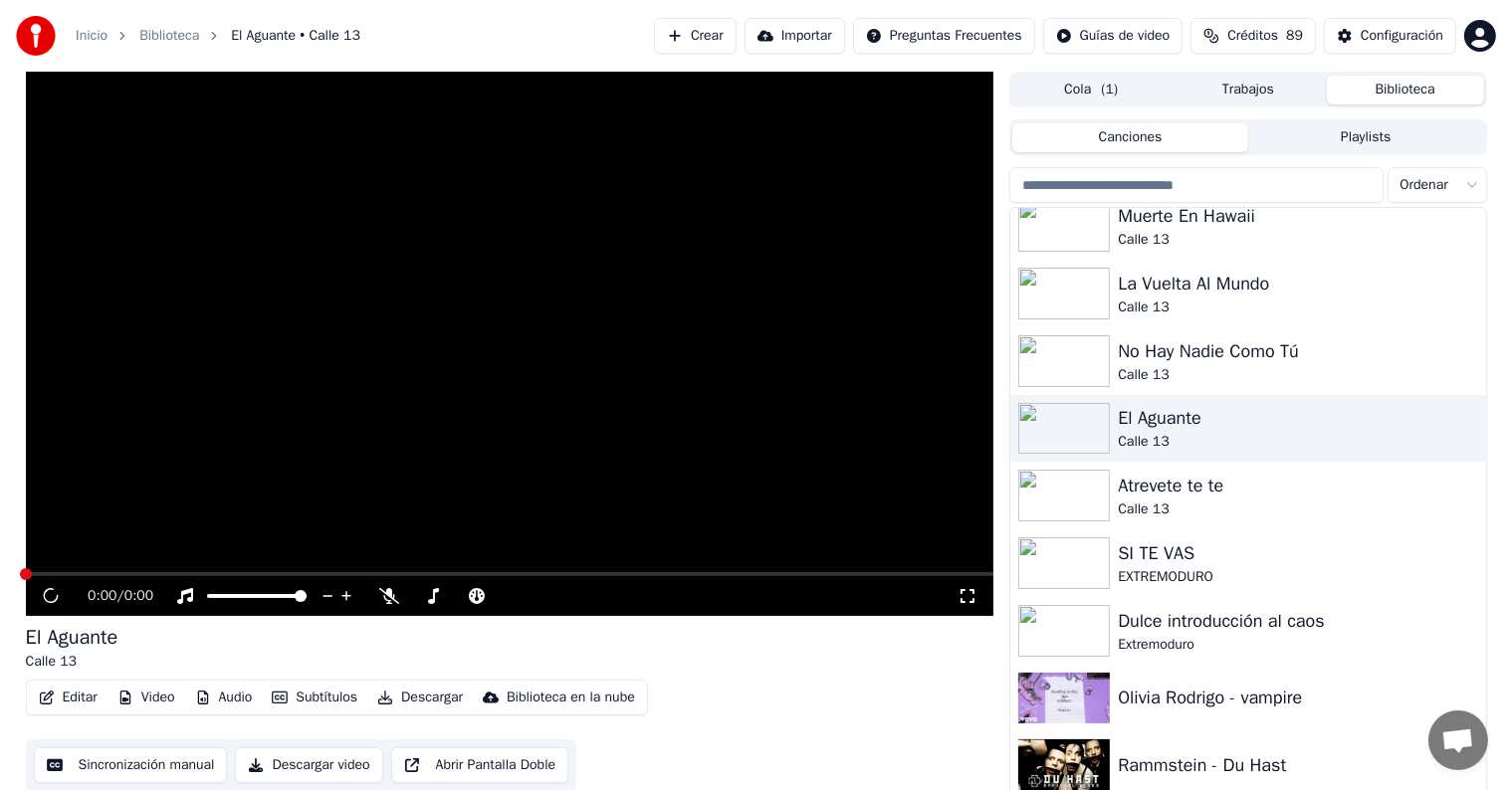 click 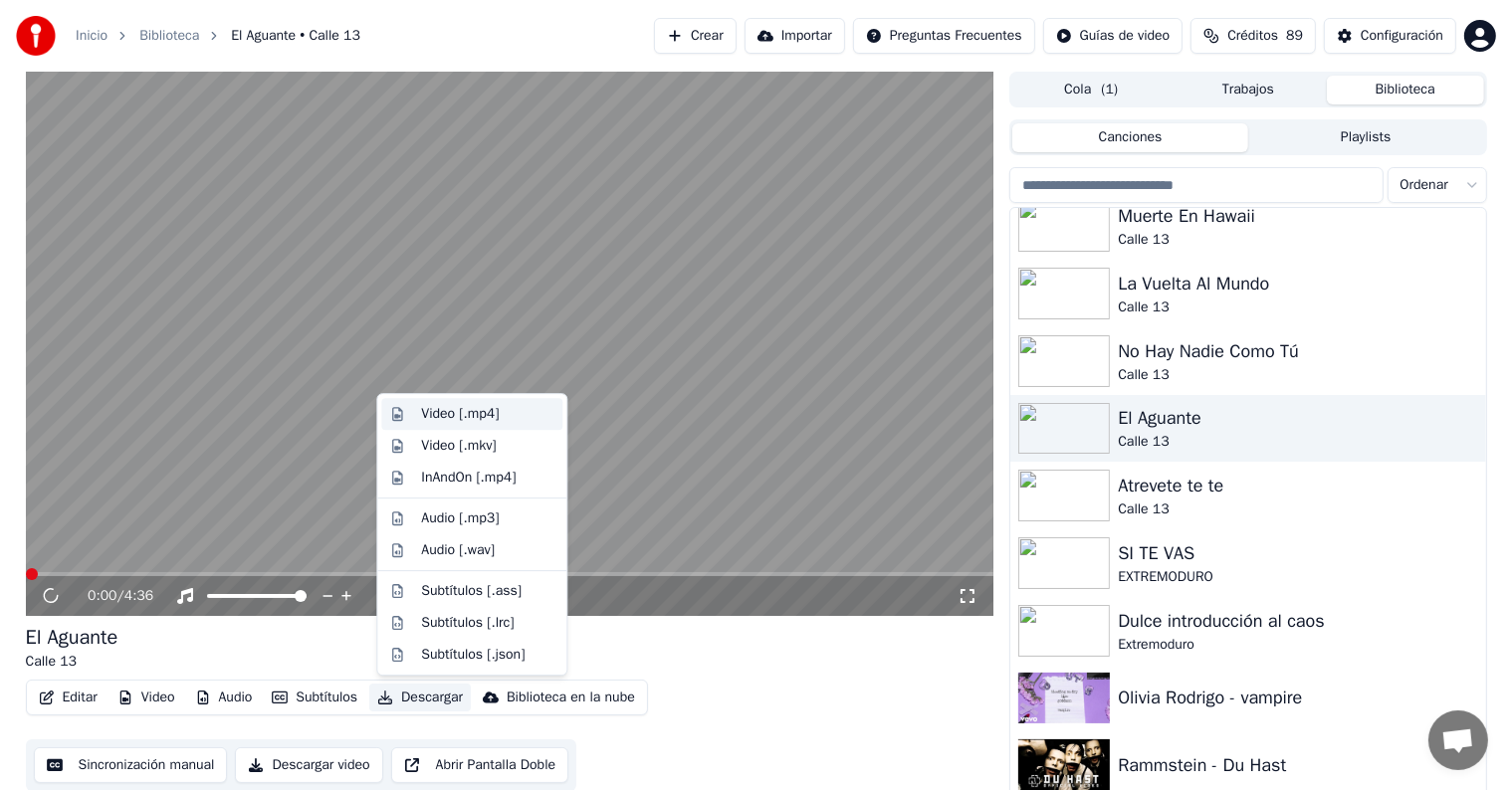click on "Video [.mp4]" at bounding box center [460, 414] 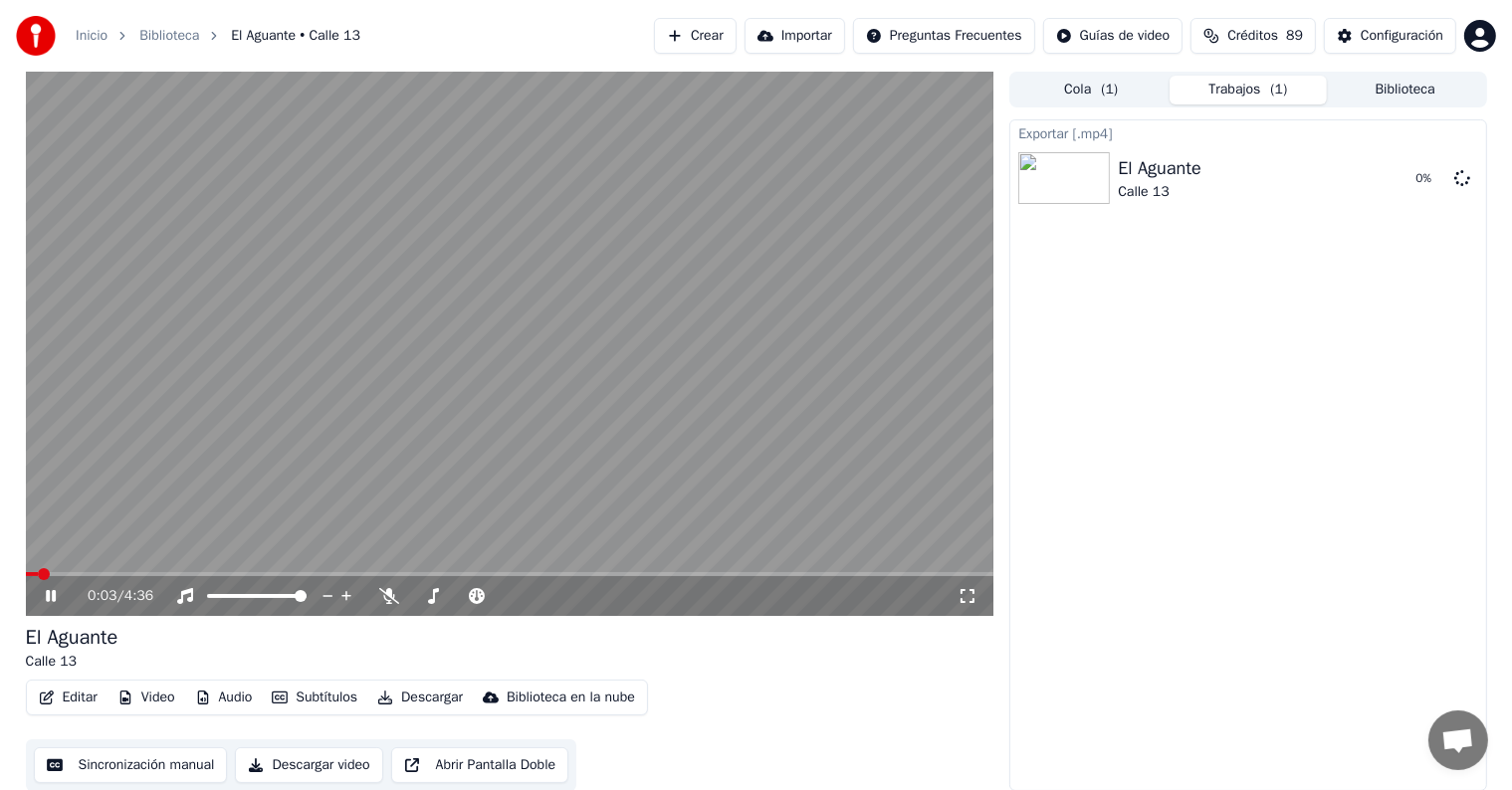 click at bounding box center [510, 574] 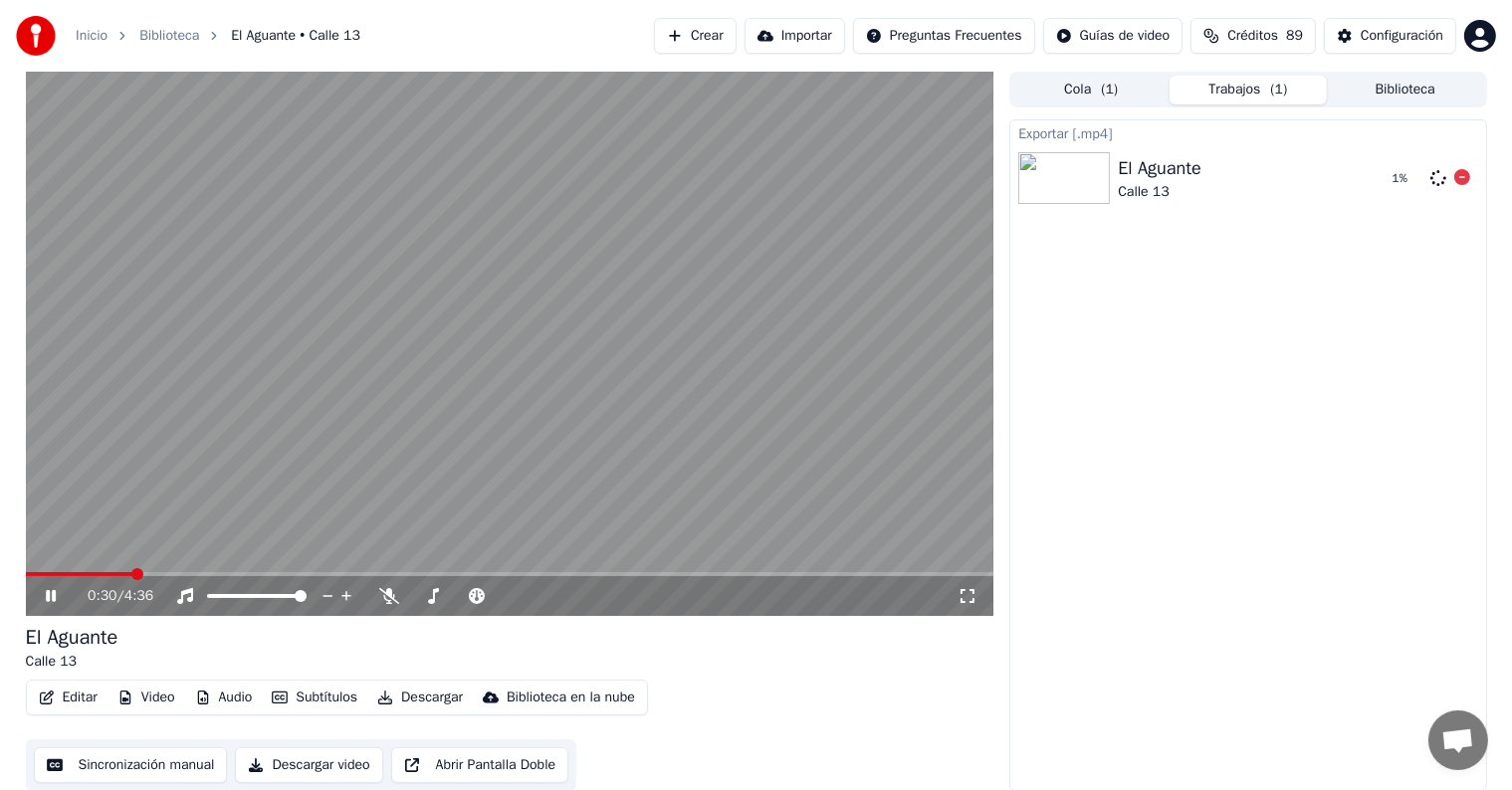 click 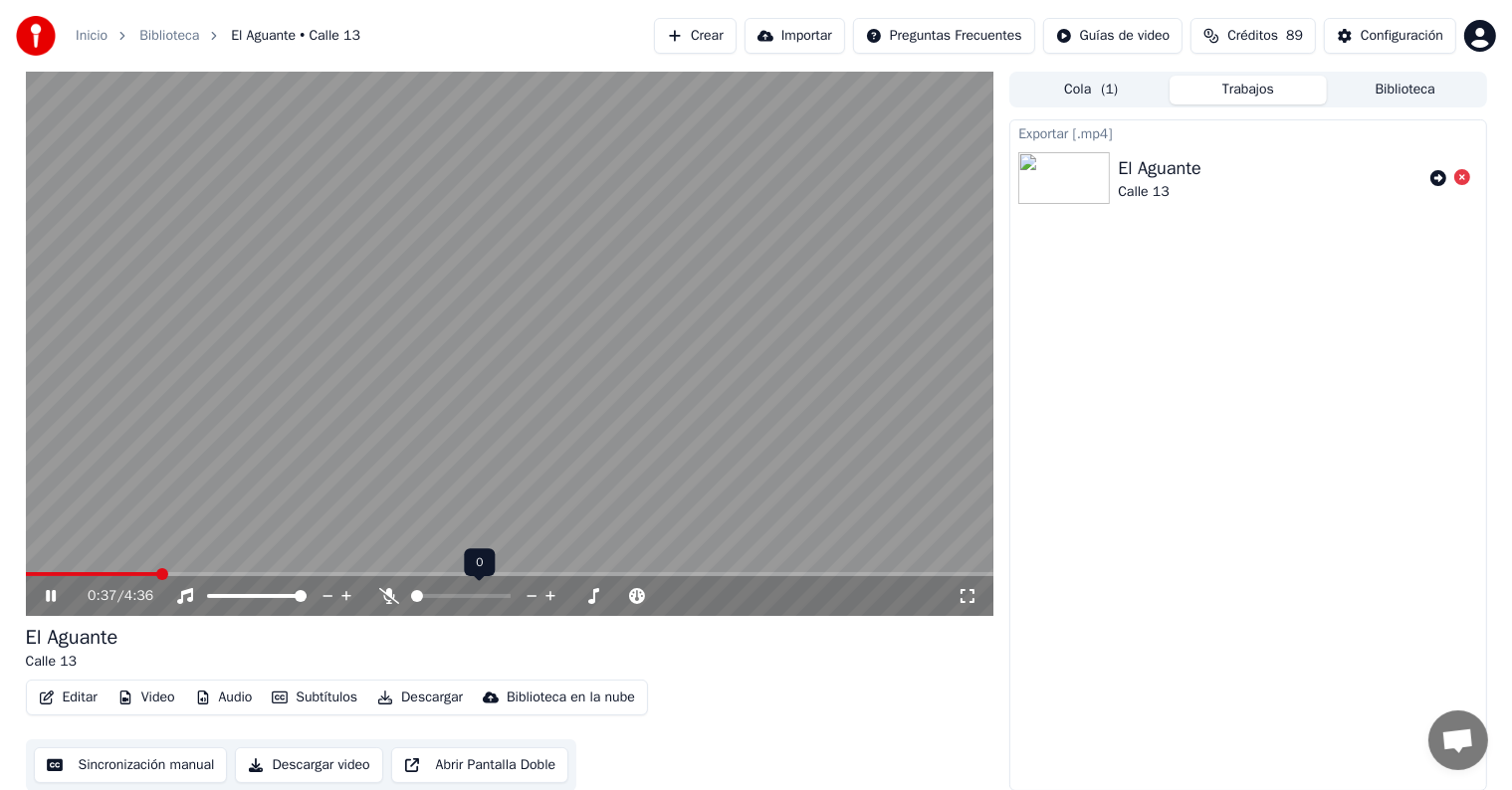 click 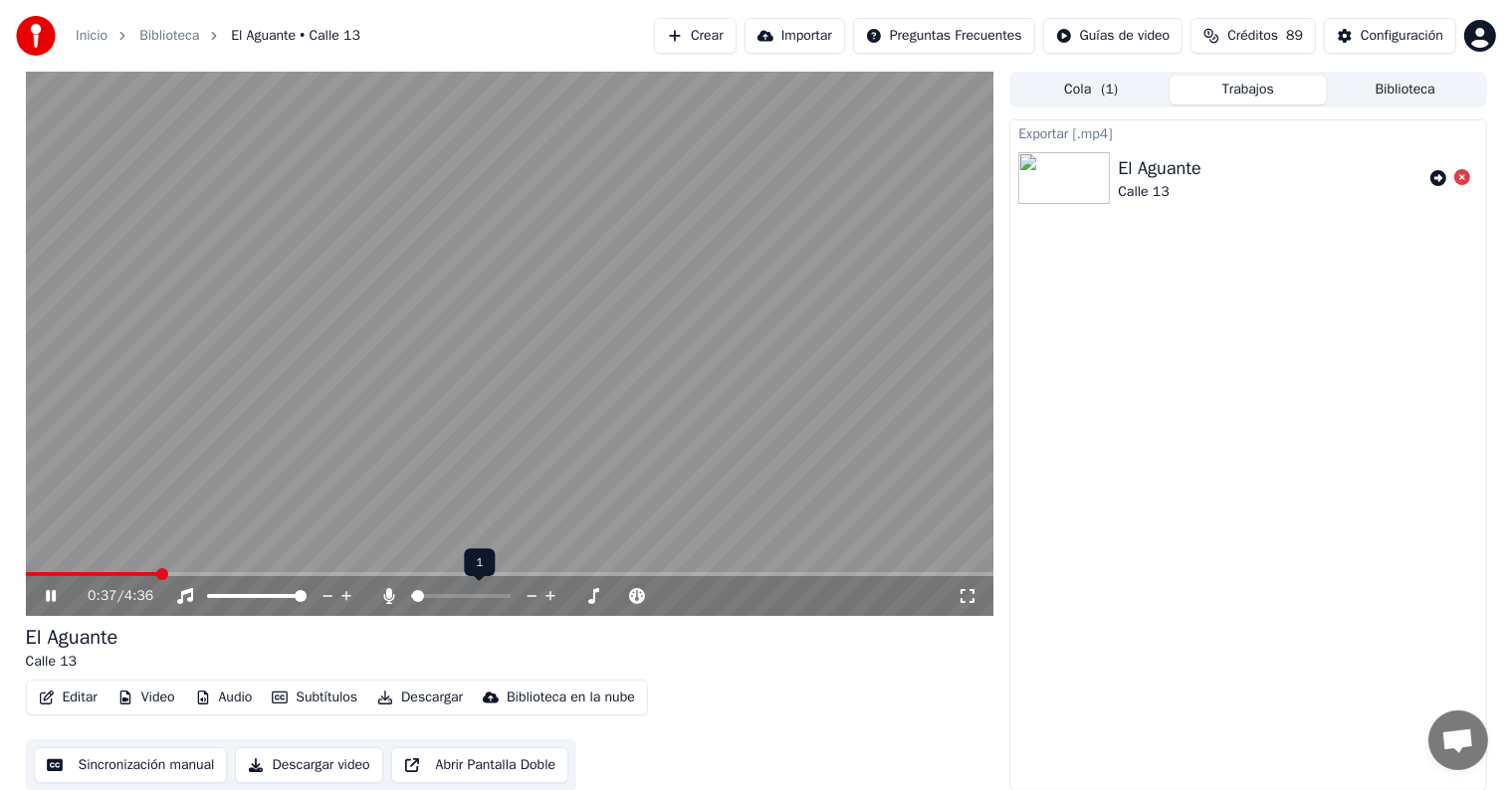 click 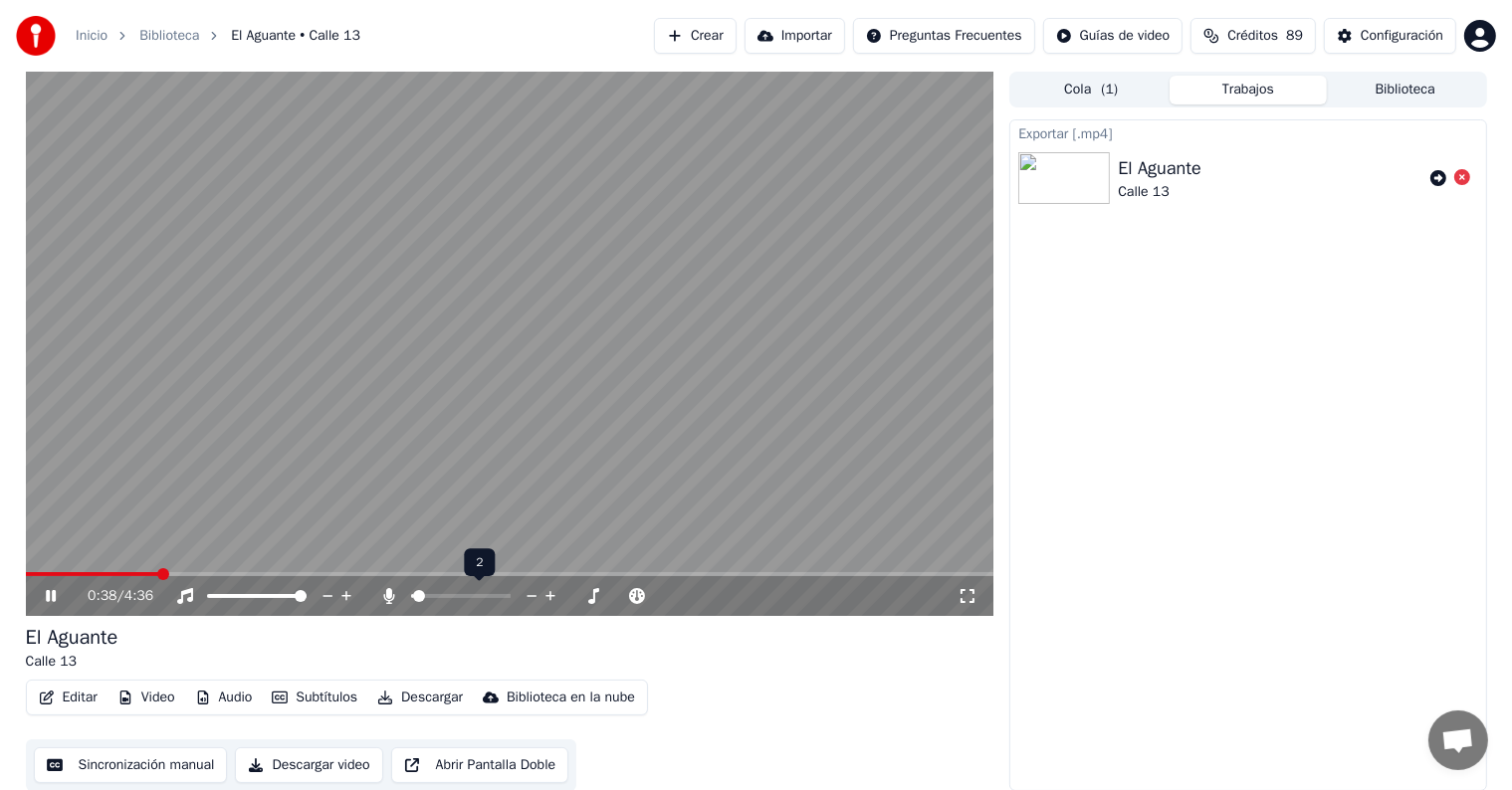 click 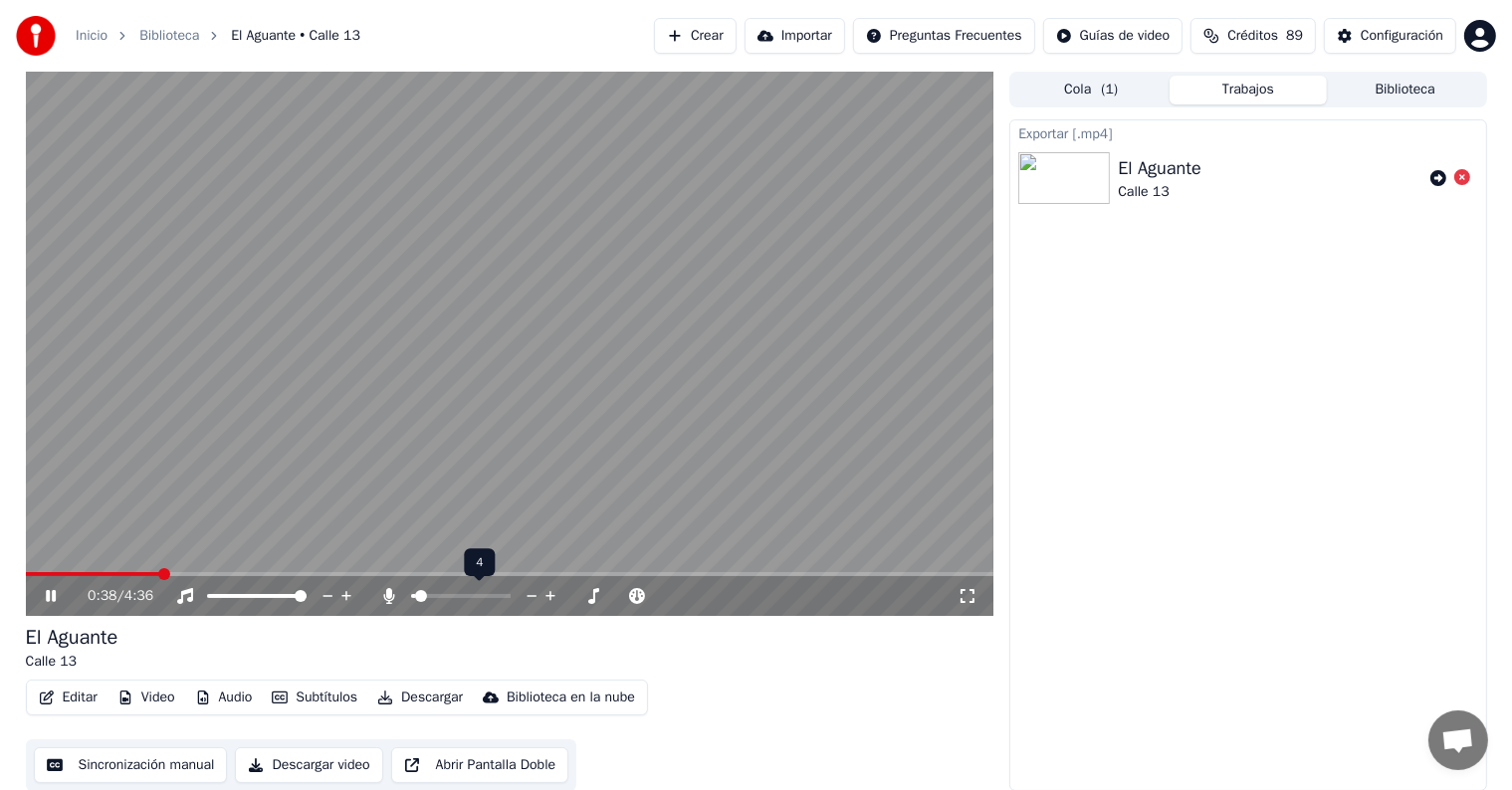 click 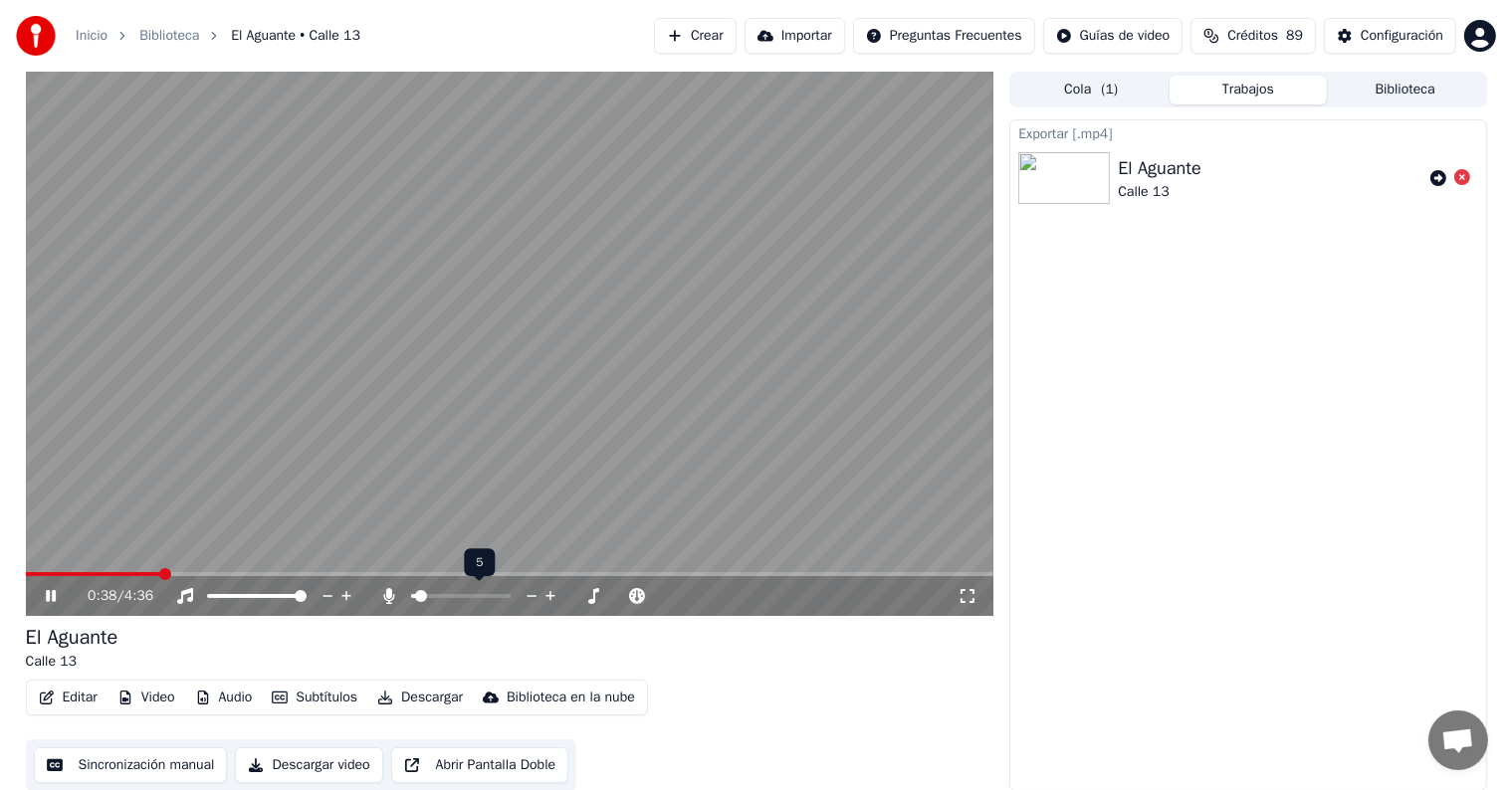 click 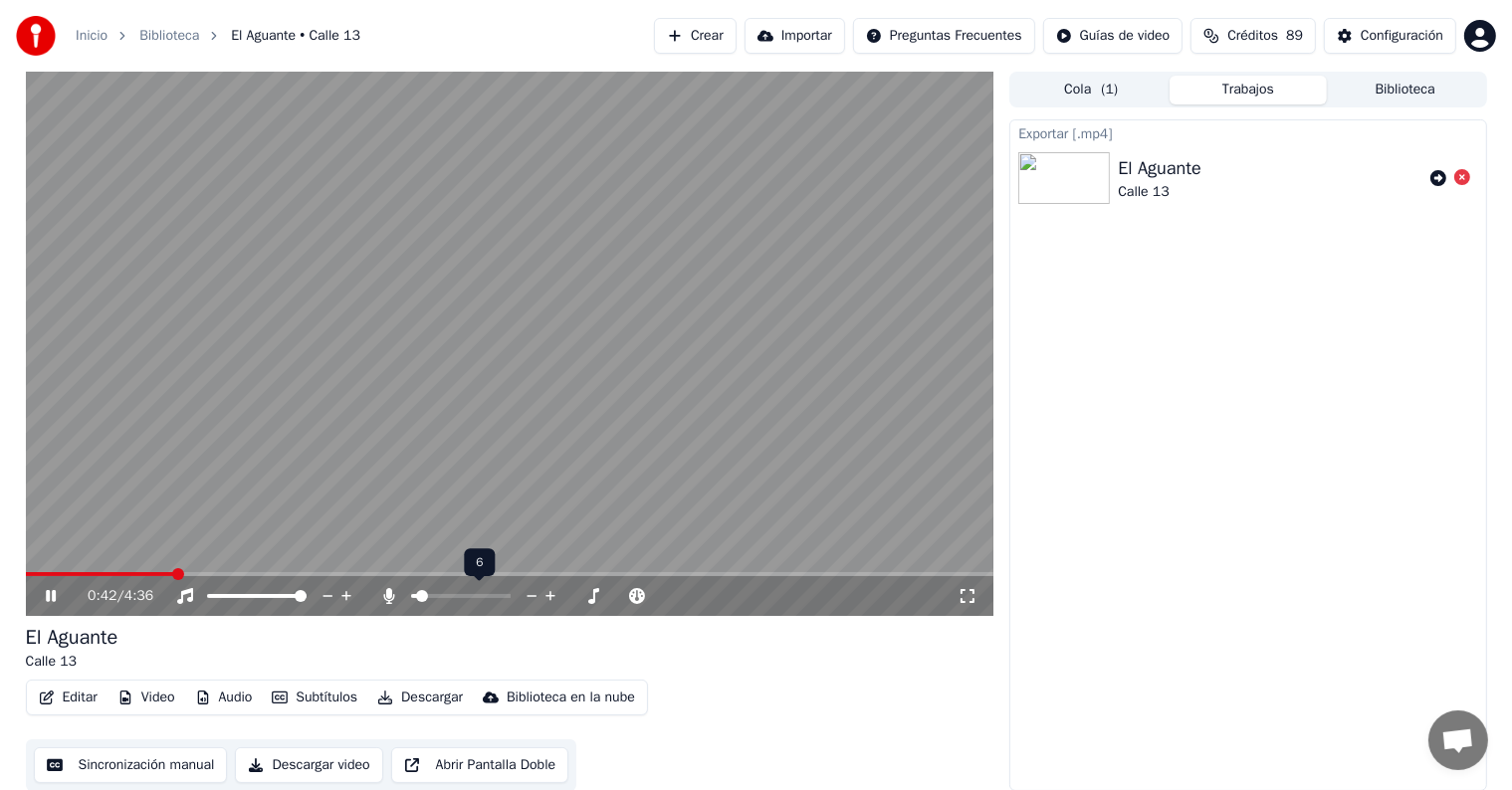 click 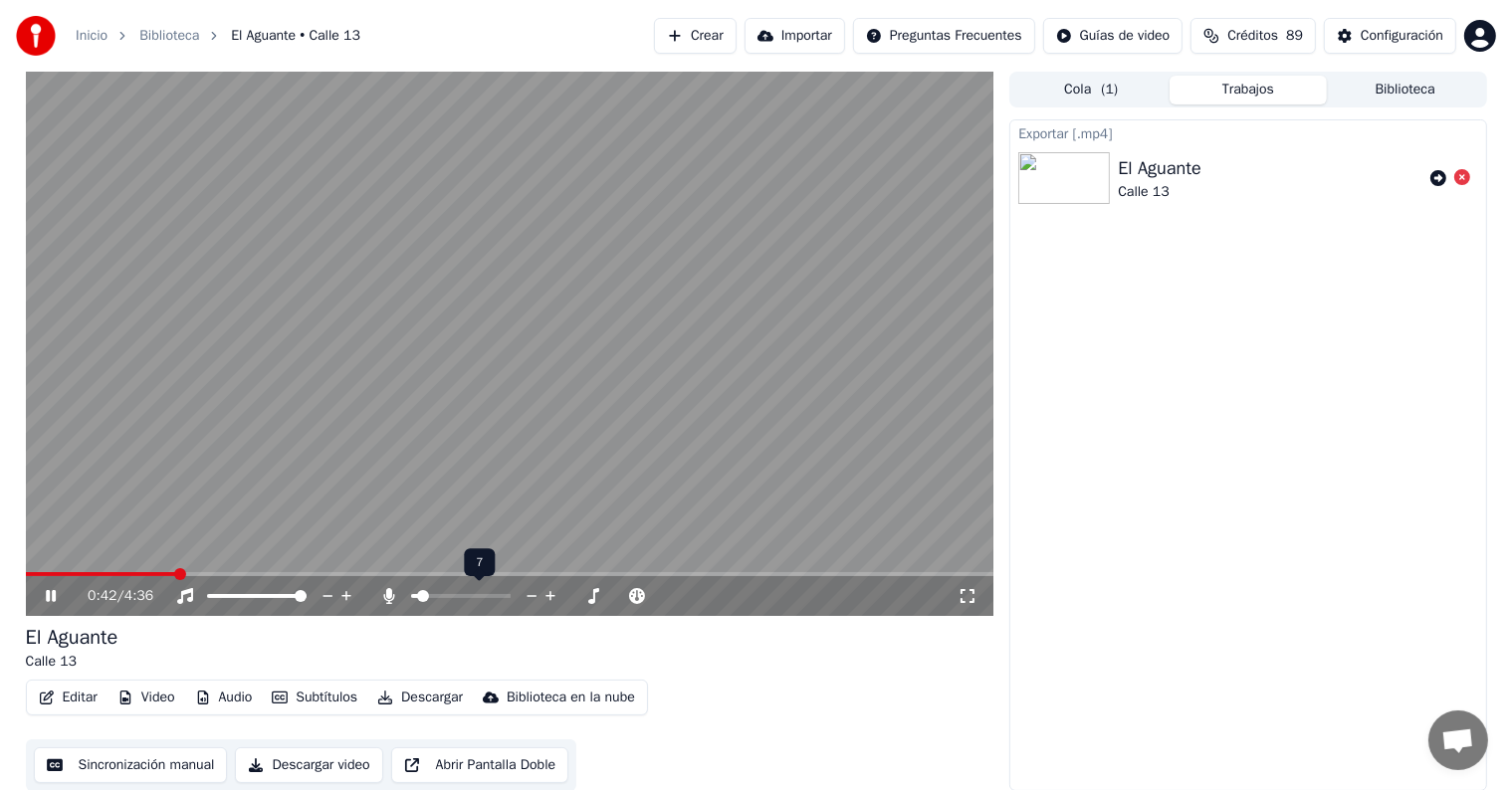 click 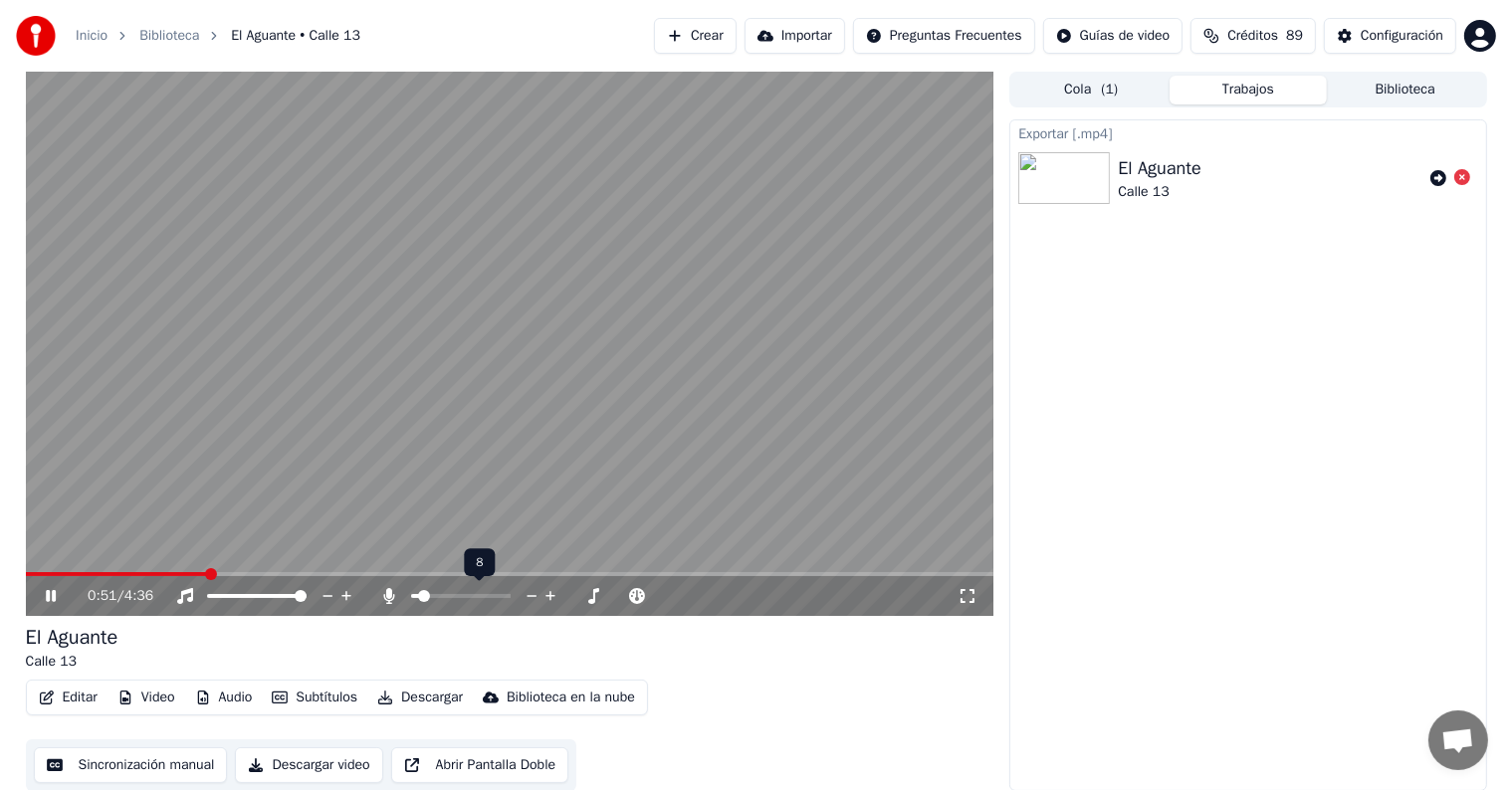 click 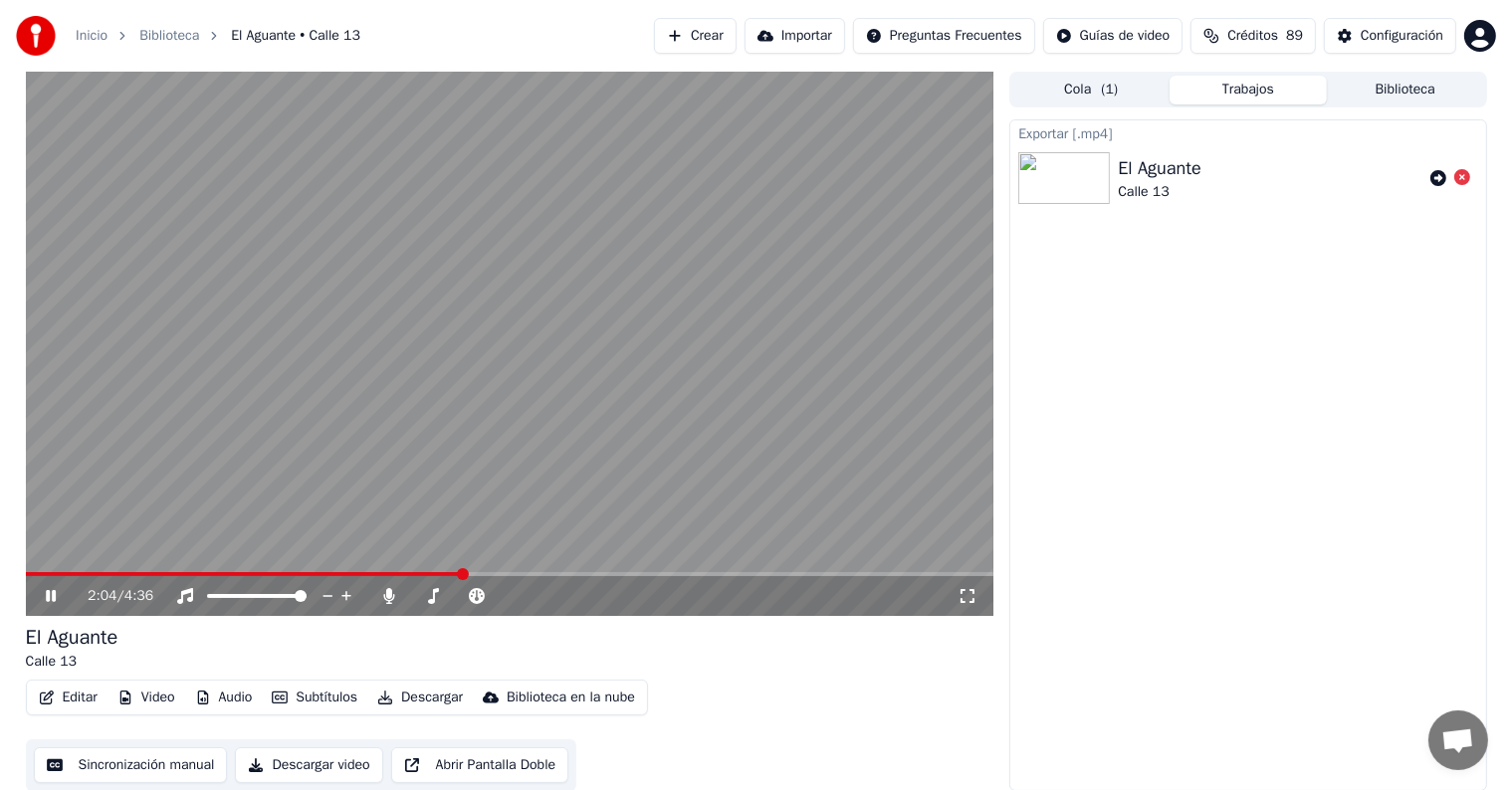 click at bounding box center [510, 574] 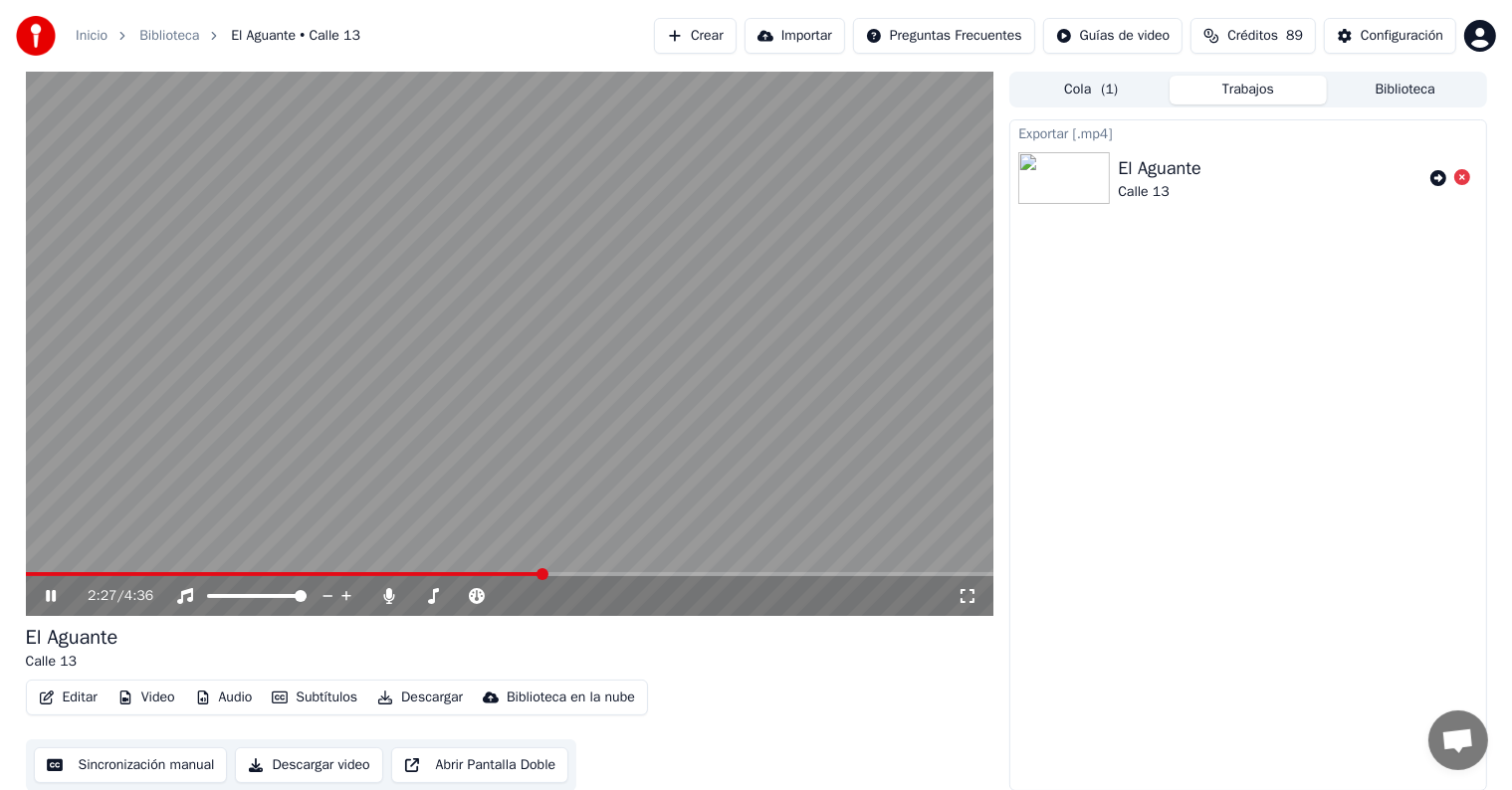 click at bounding box center (510, 343) 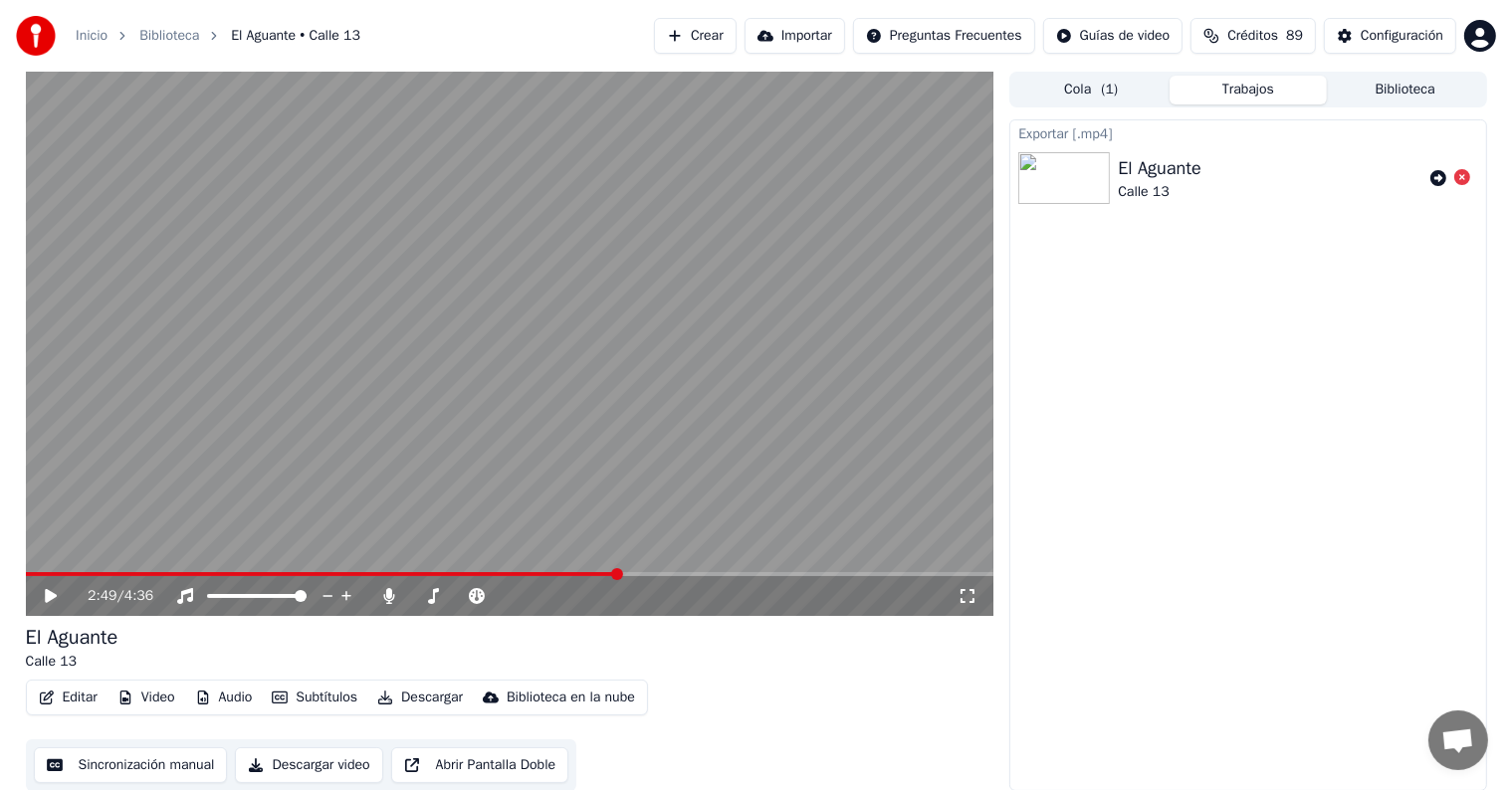 click at bounding box center [510, 574] 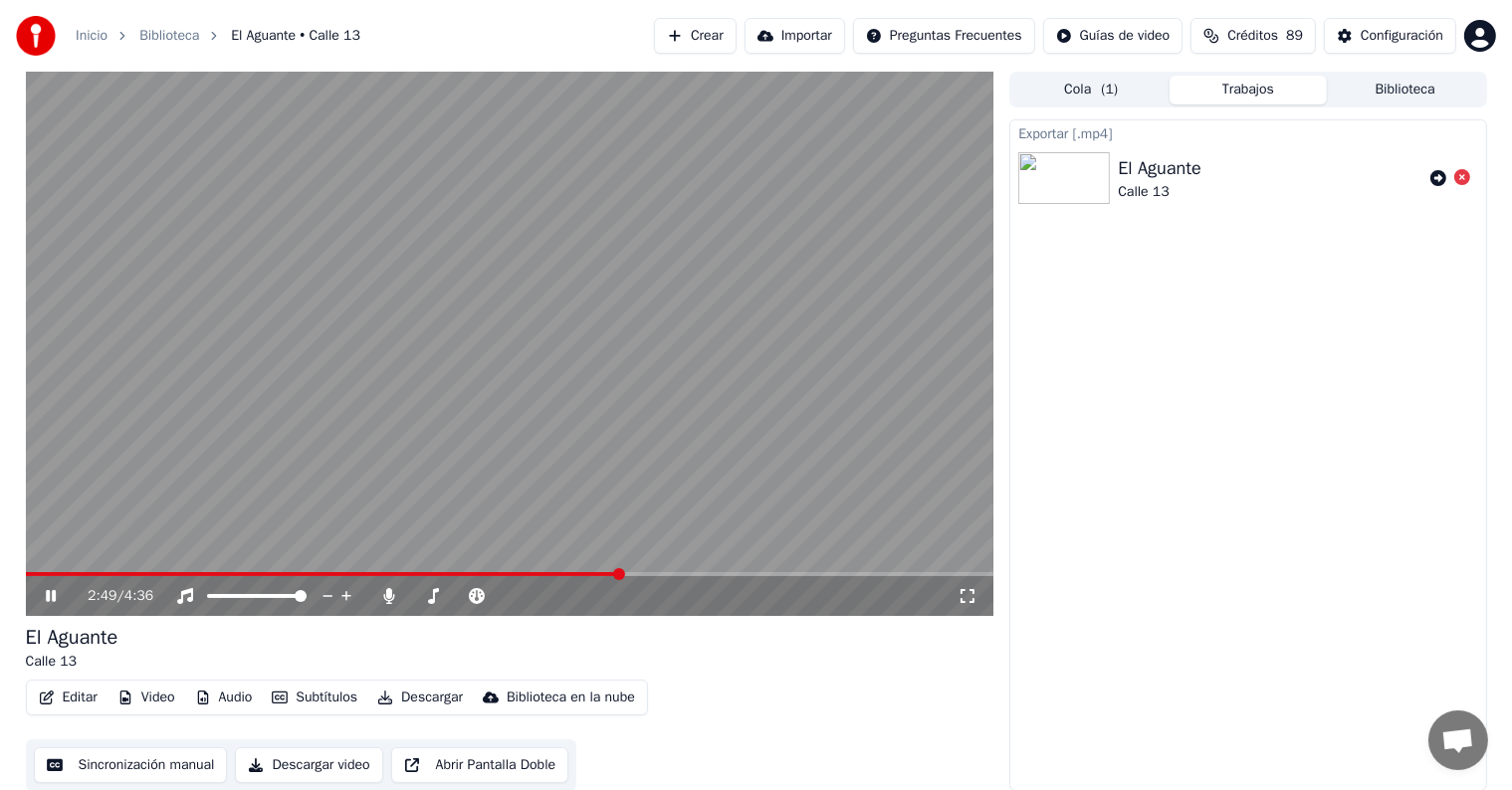 click at bounding box center (510, 574) 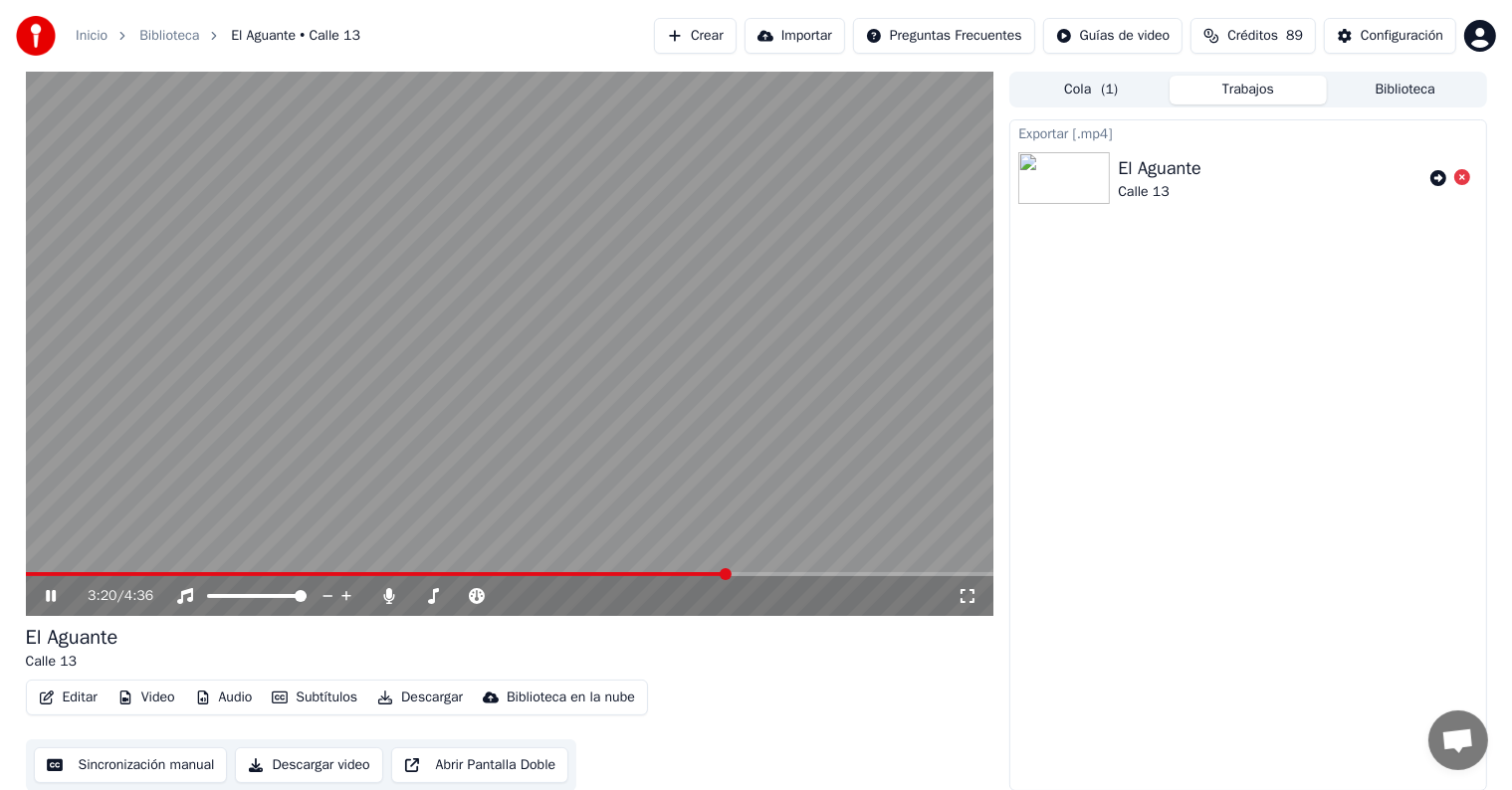 click at bounding box center [510, 574] 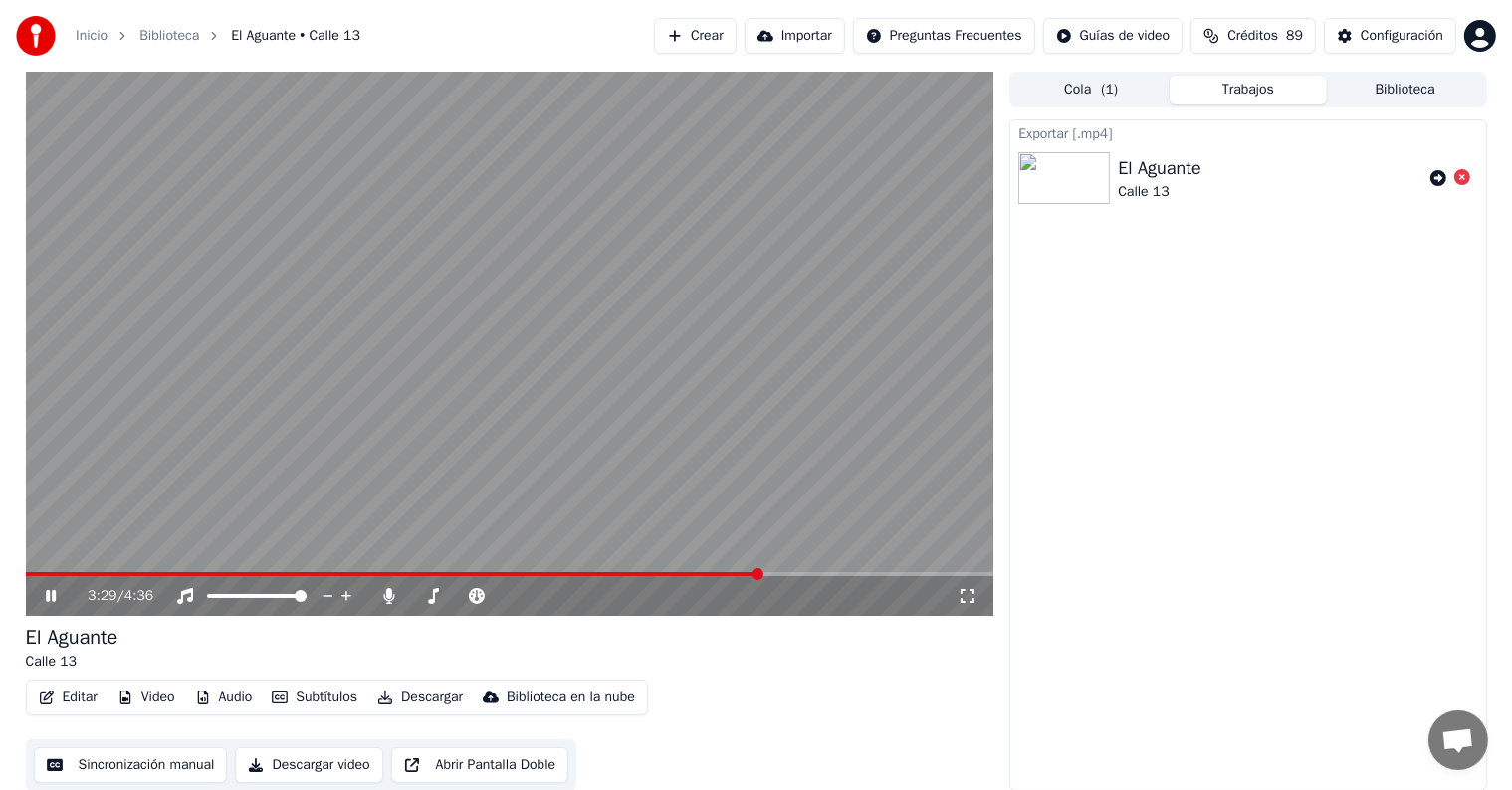 click at bounding box center (510, 574) 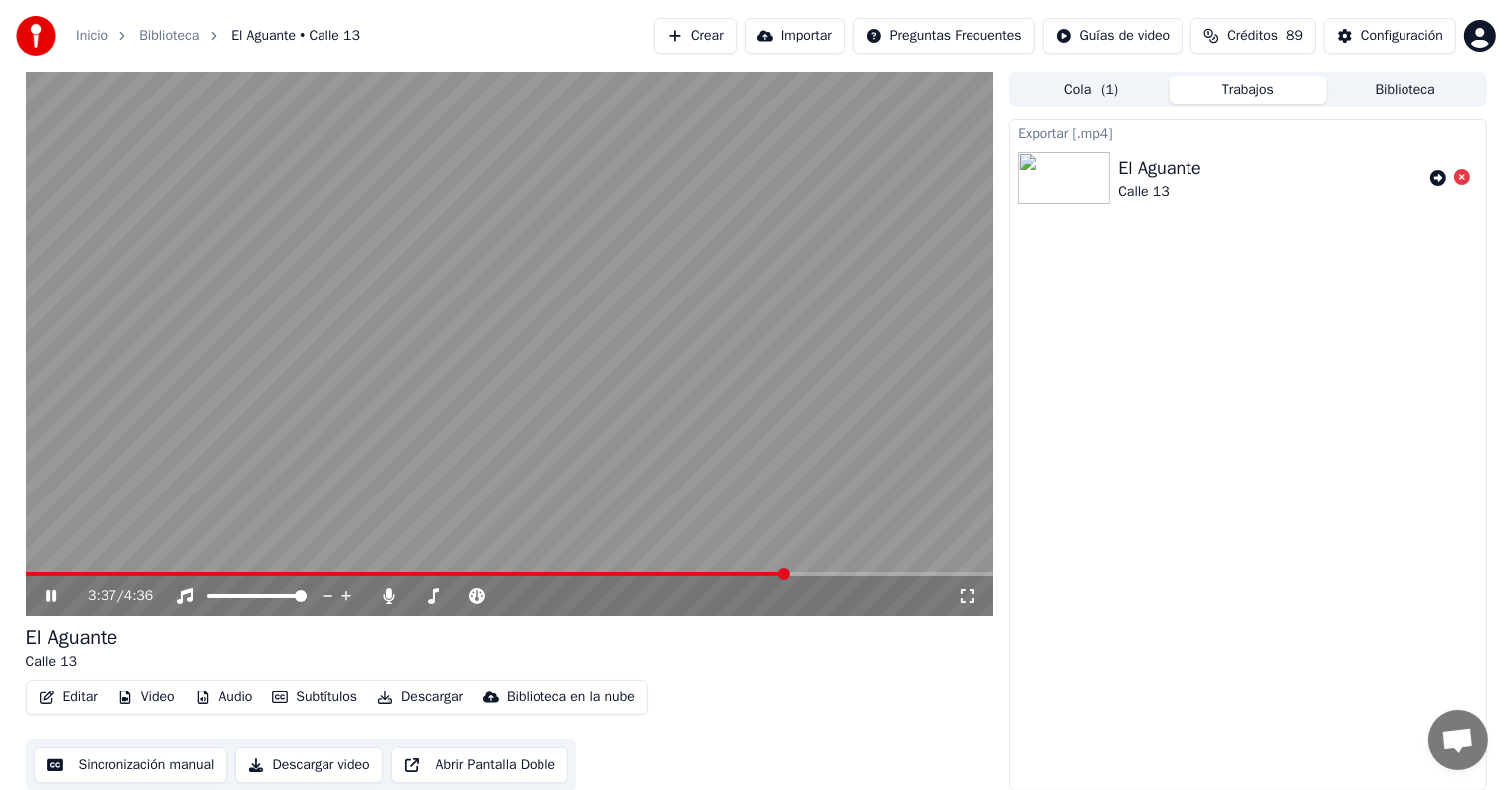 click at bounding box center [510, 574] 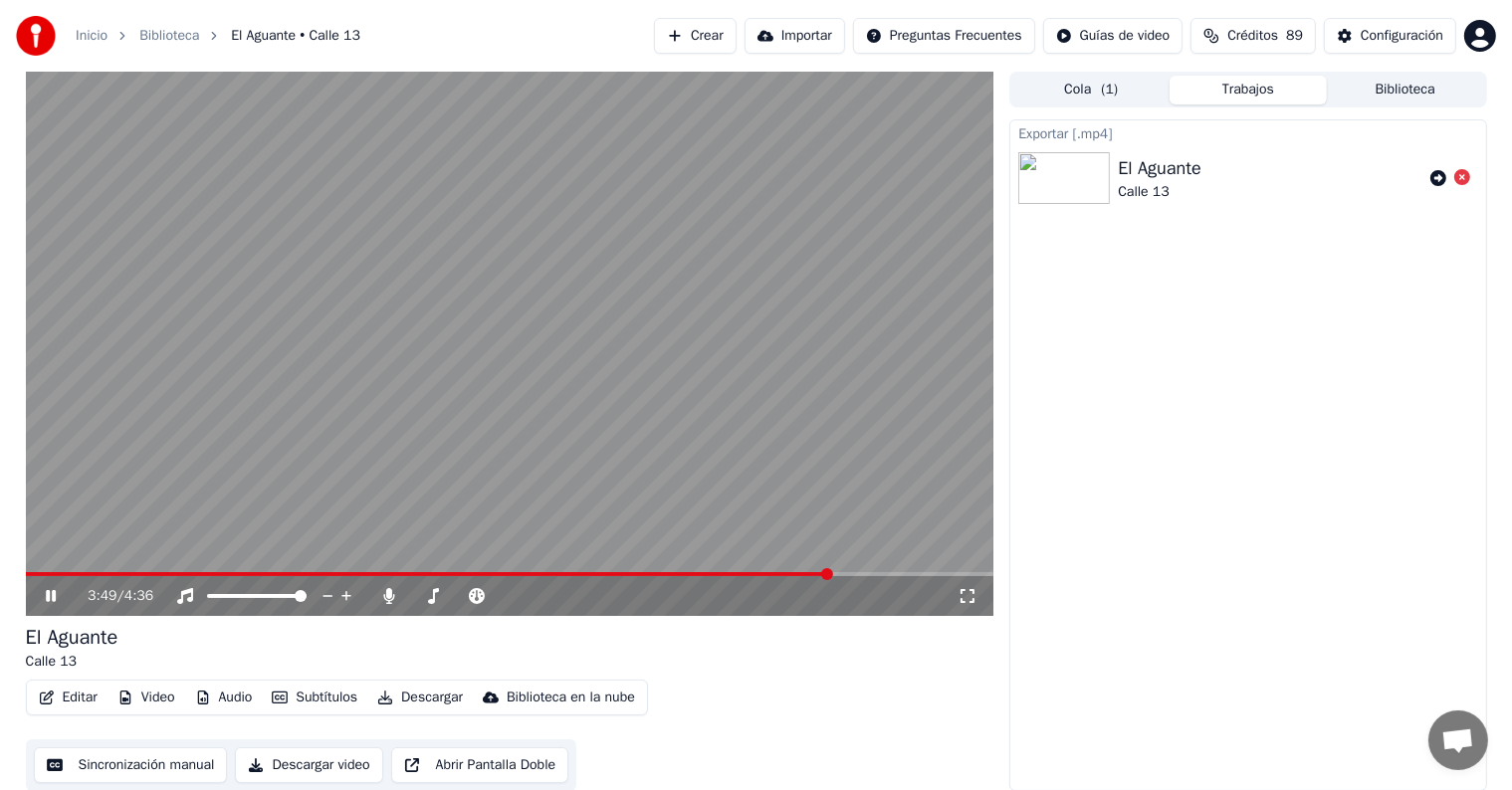click on "3:49  /  4:36" at bounding box center [510, 596] 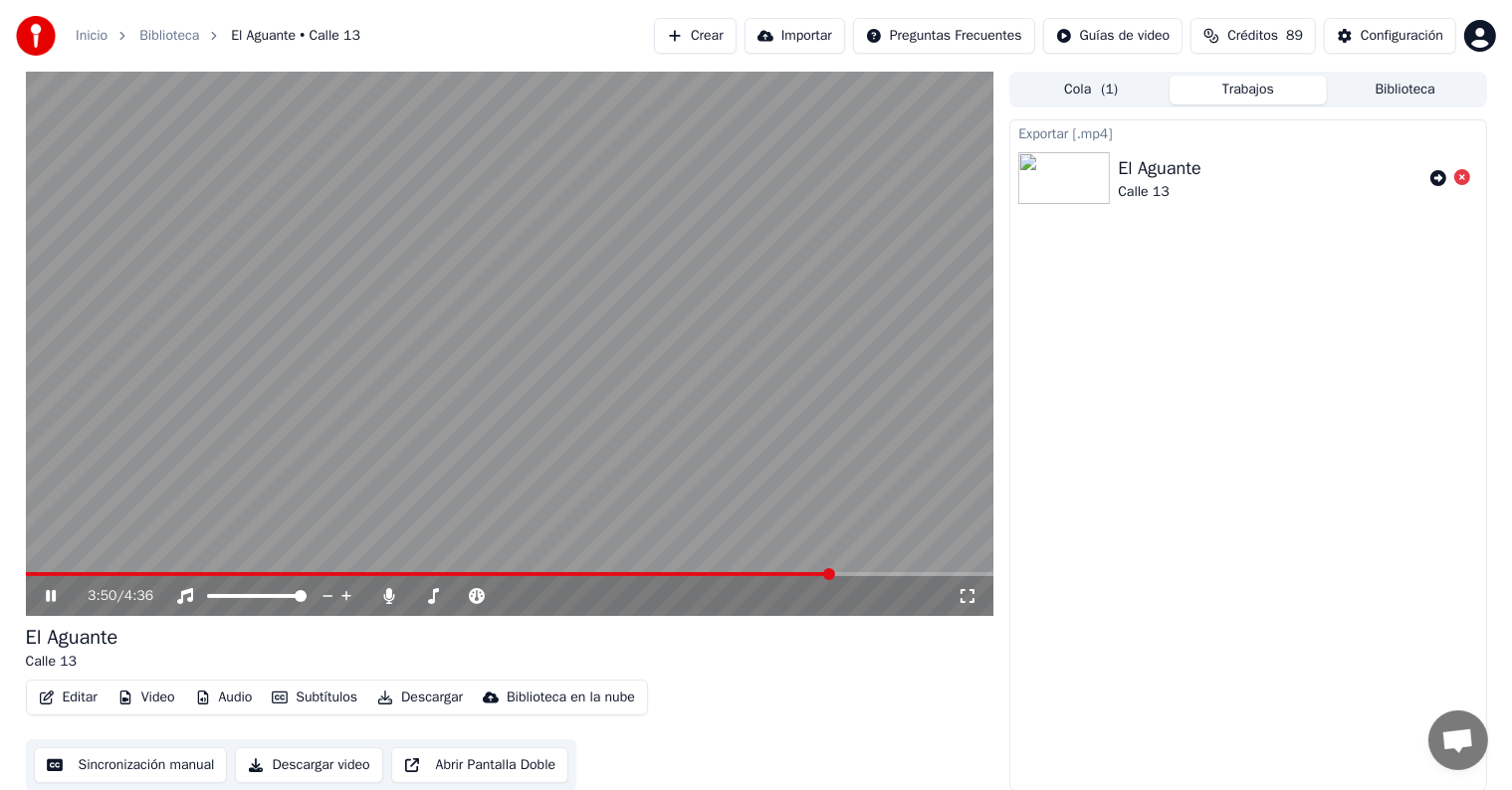 click on "3:50  /  4:36" at bounding box center (510, 596) 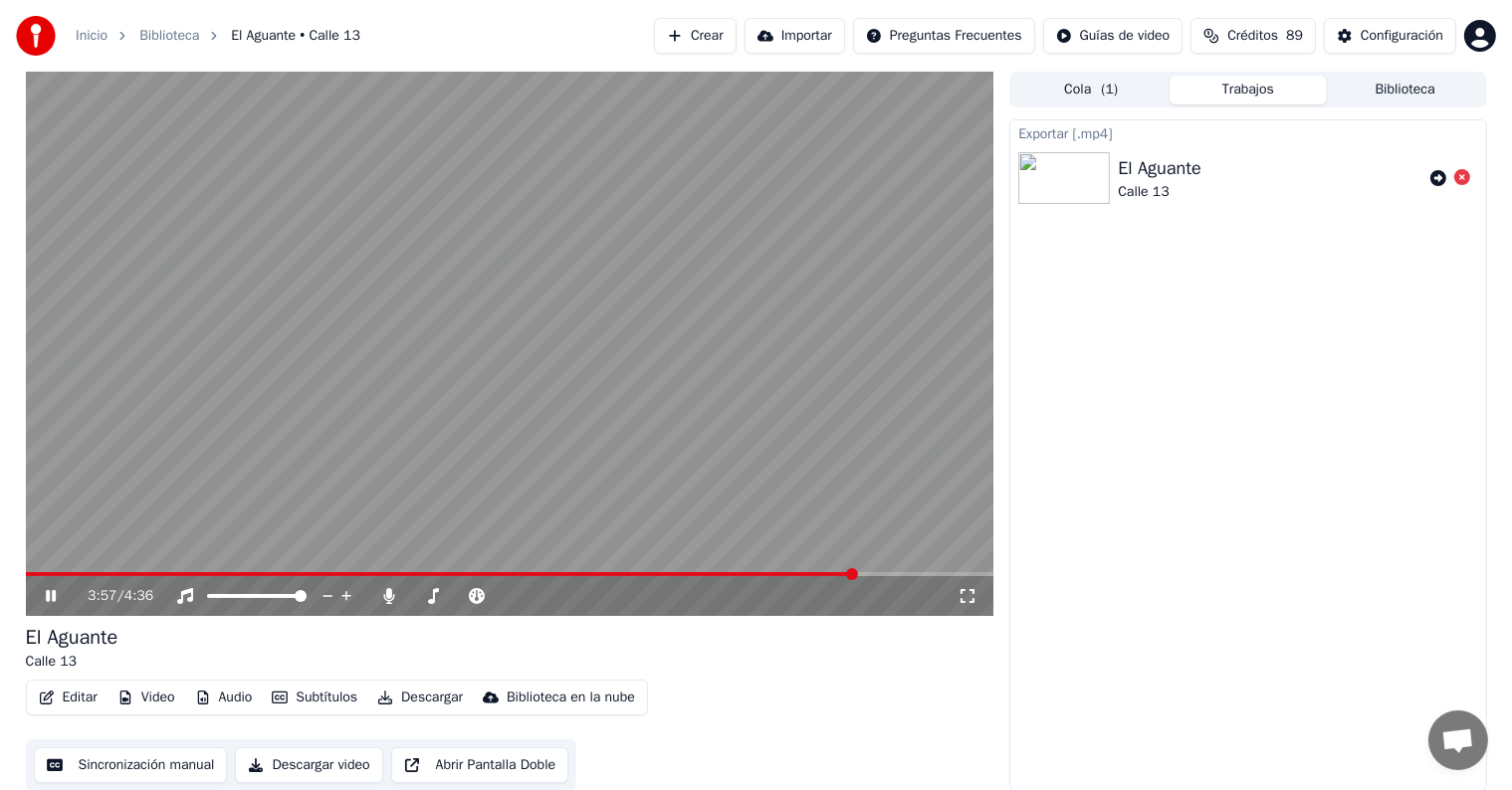 click at bounding box center (510, 574) 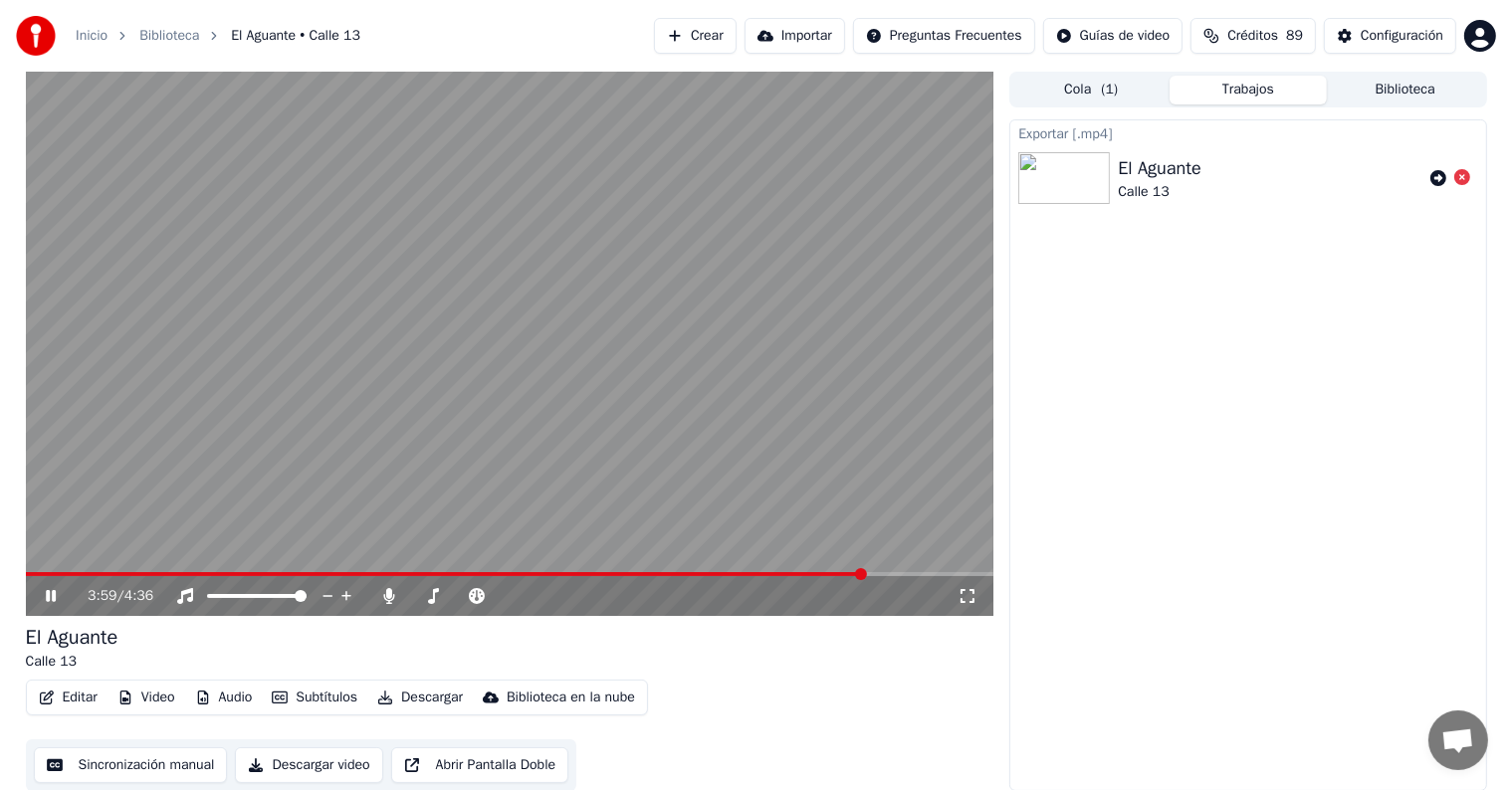 click on "Editar" at bounding box center [68, 697] 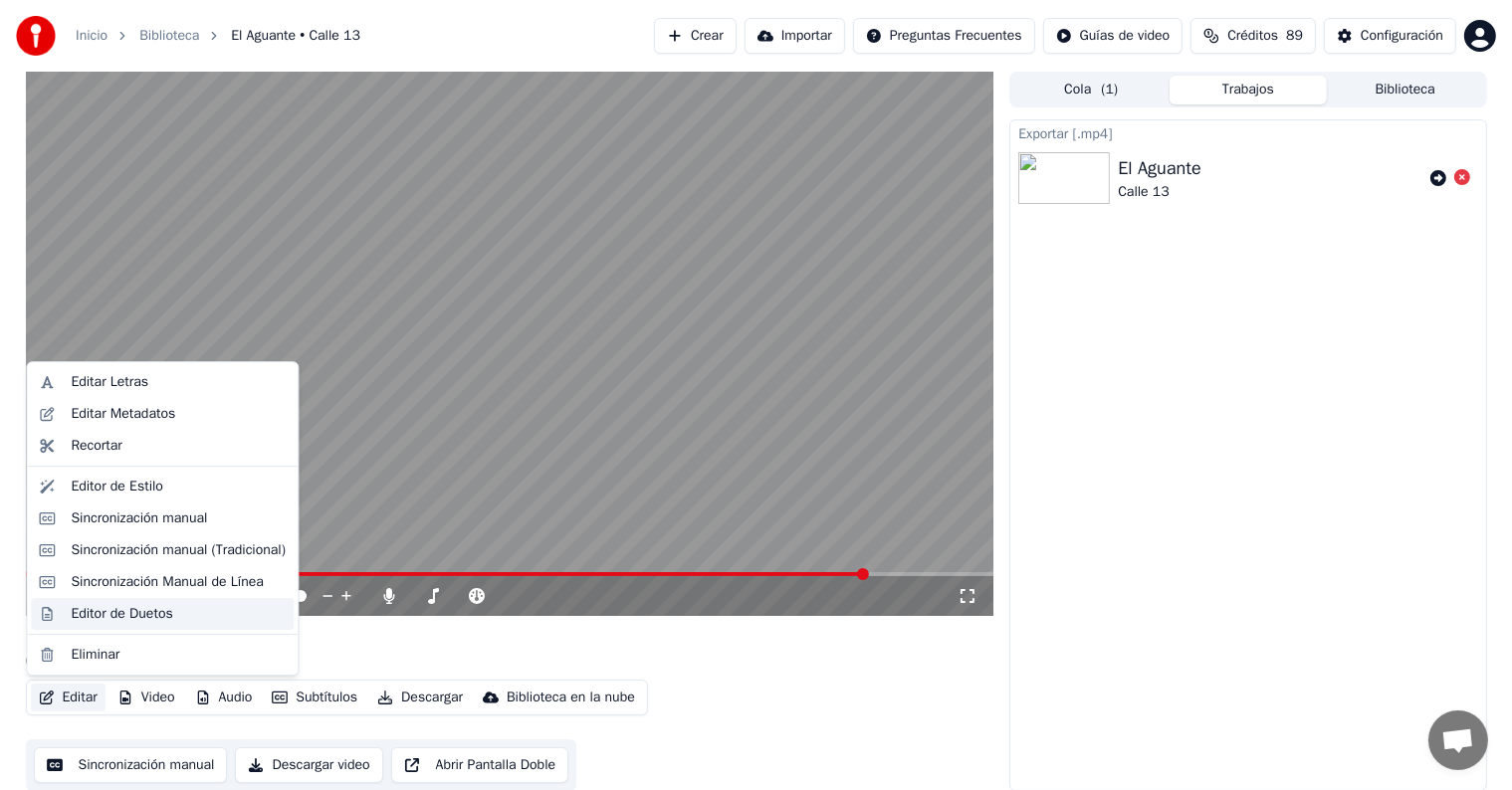 click on "Editor de Duetos" at bounding box center [162, 614] 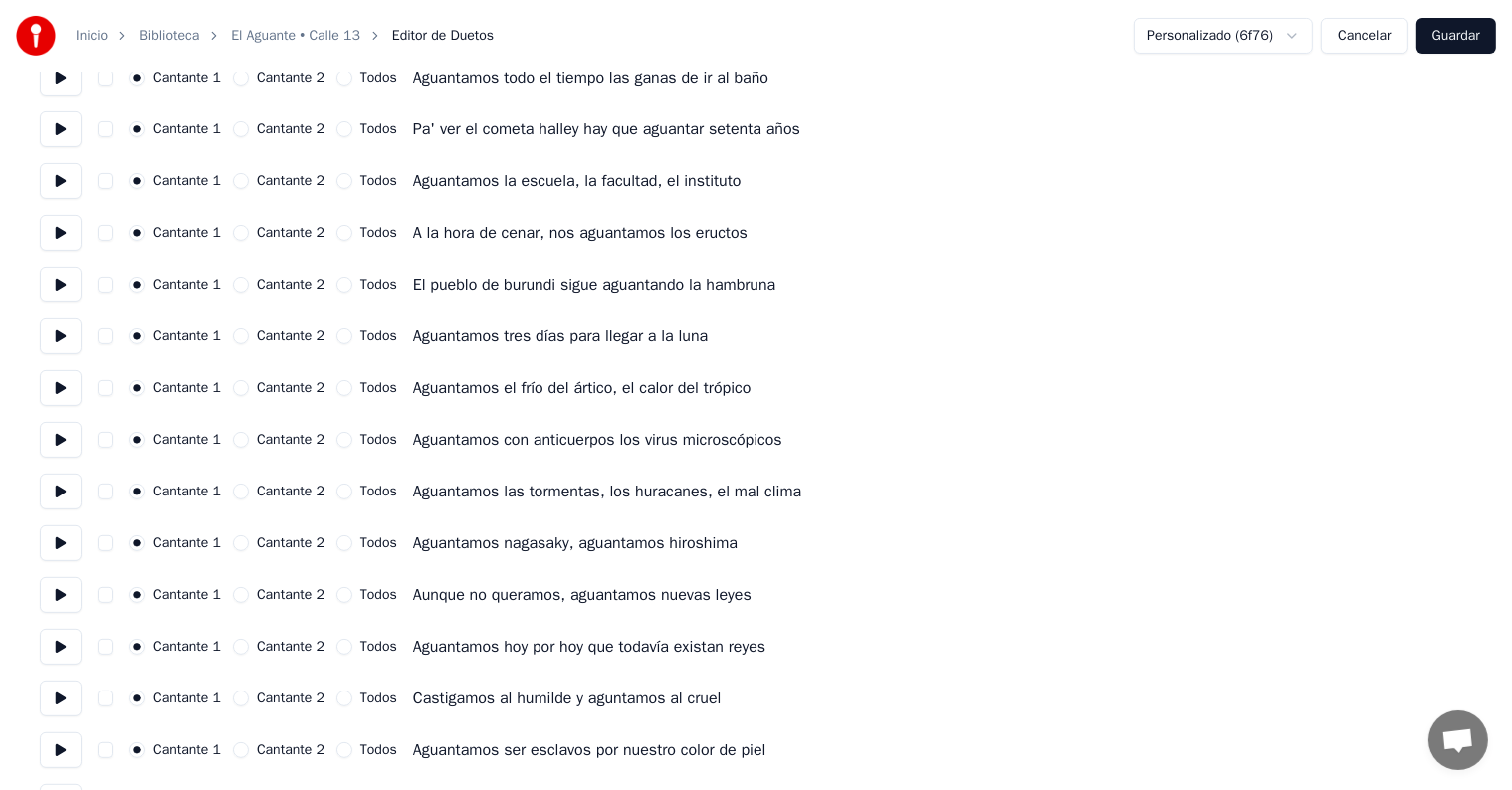 scroll, scrollTop: 0, scrollLeft: 0, axis: both 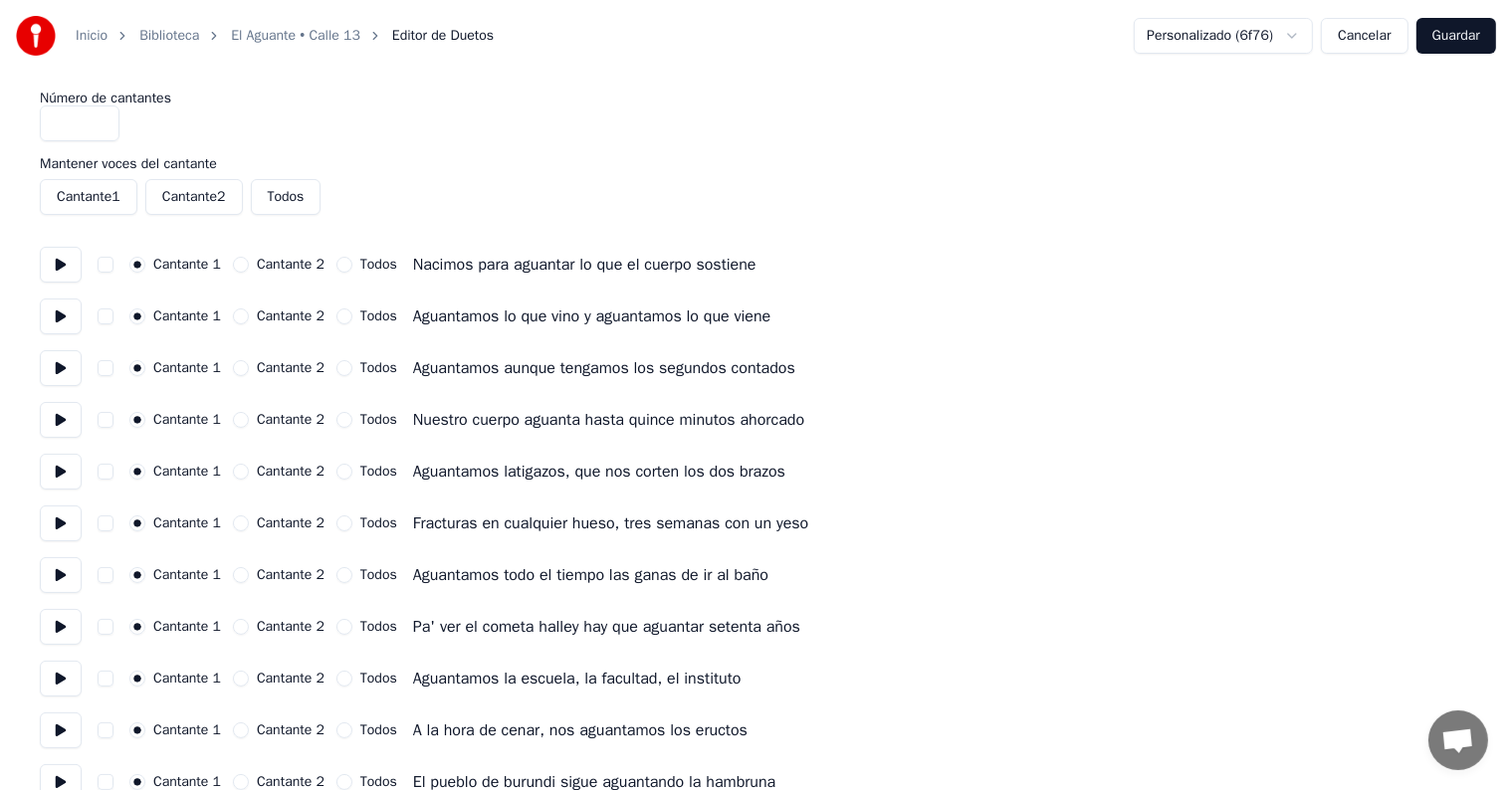 click on "Cantante  2" at bounding box center (194, 197) 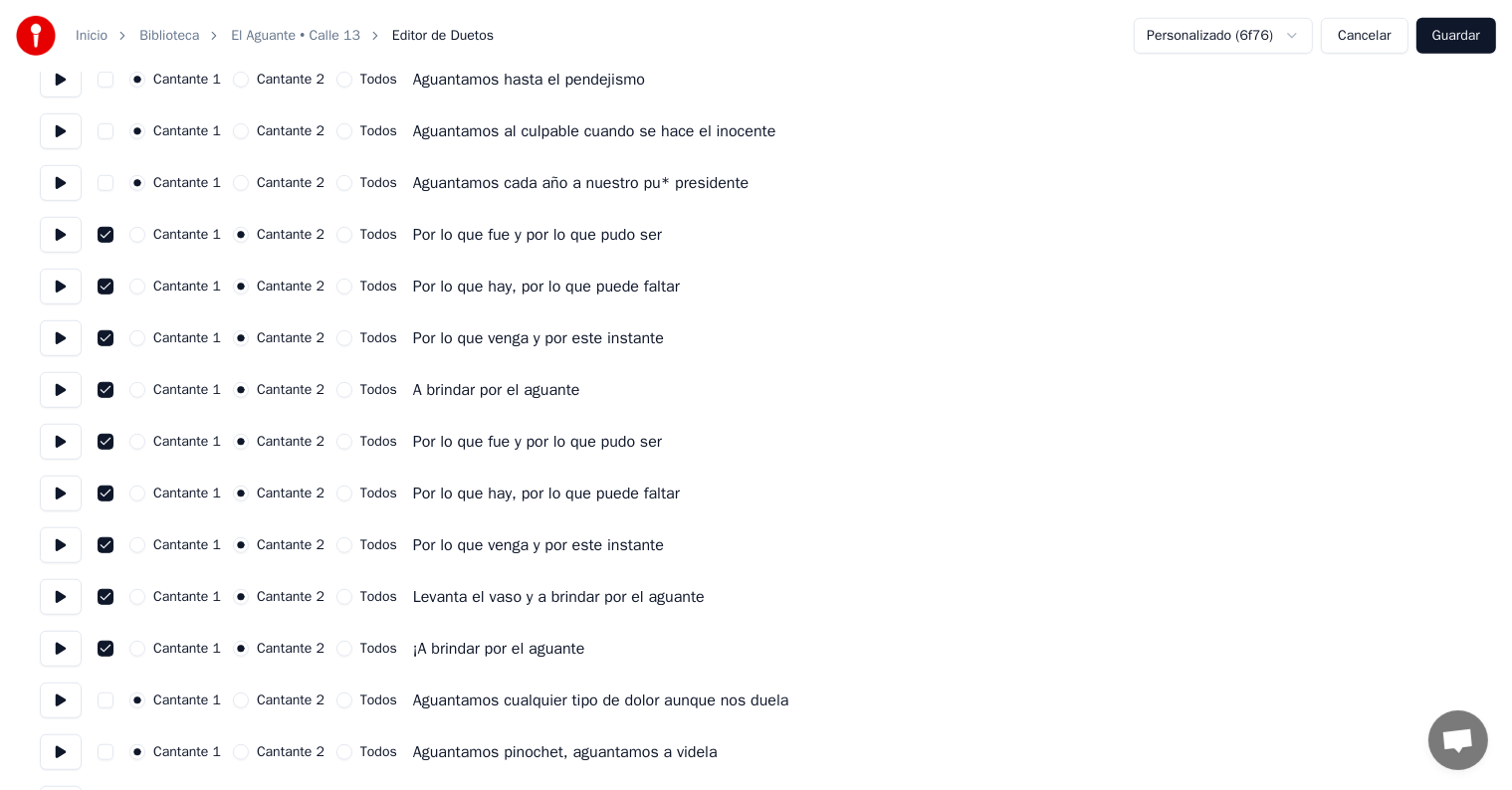 scroll, scrollTop: 1293, scrollLeft: 0, axis: vertical 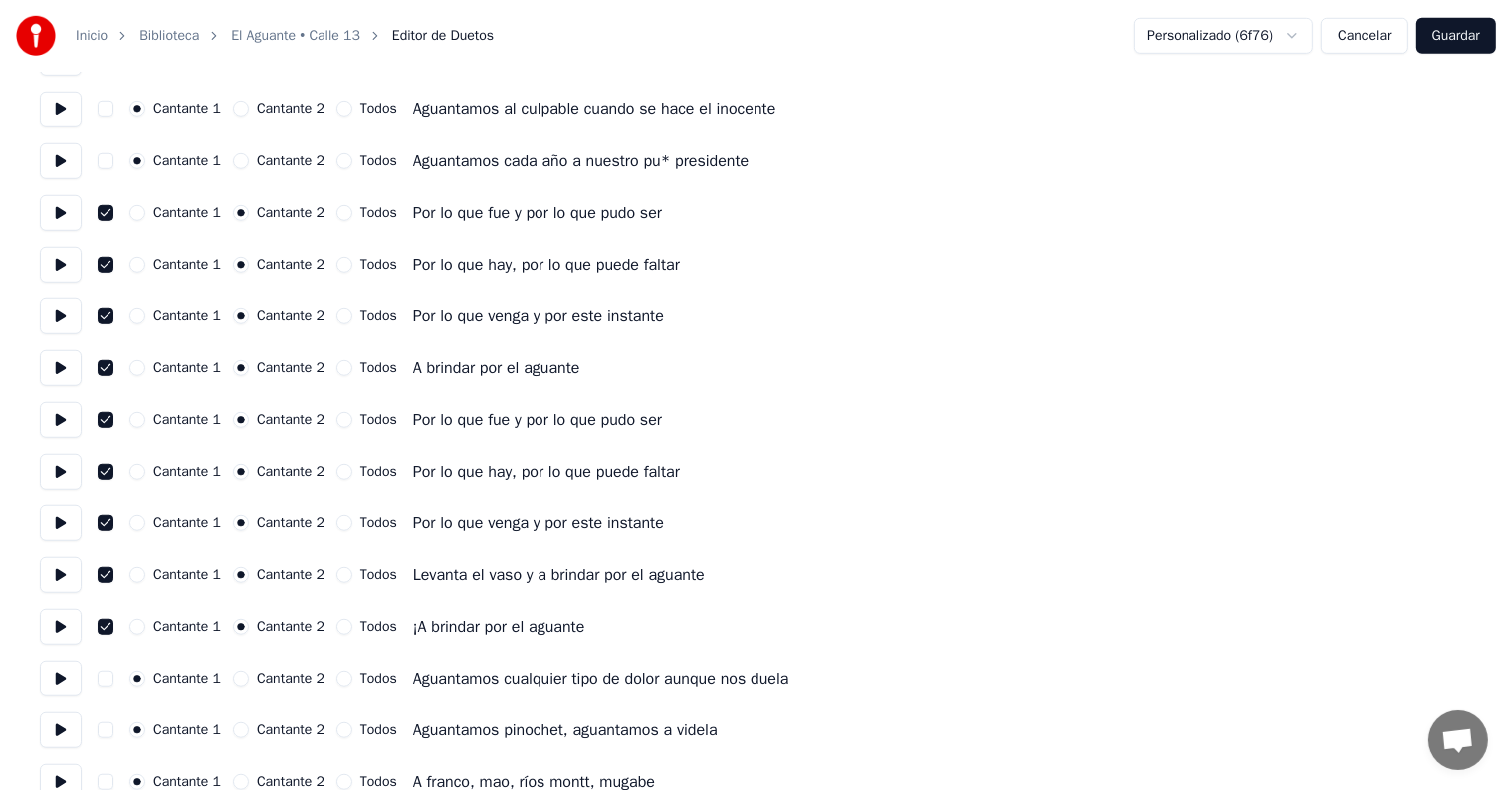 click on "Guardar" at bounding box center (1456, 36) 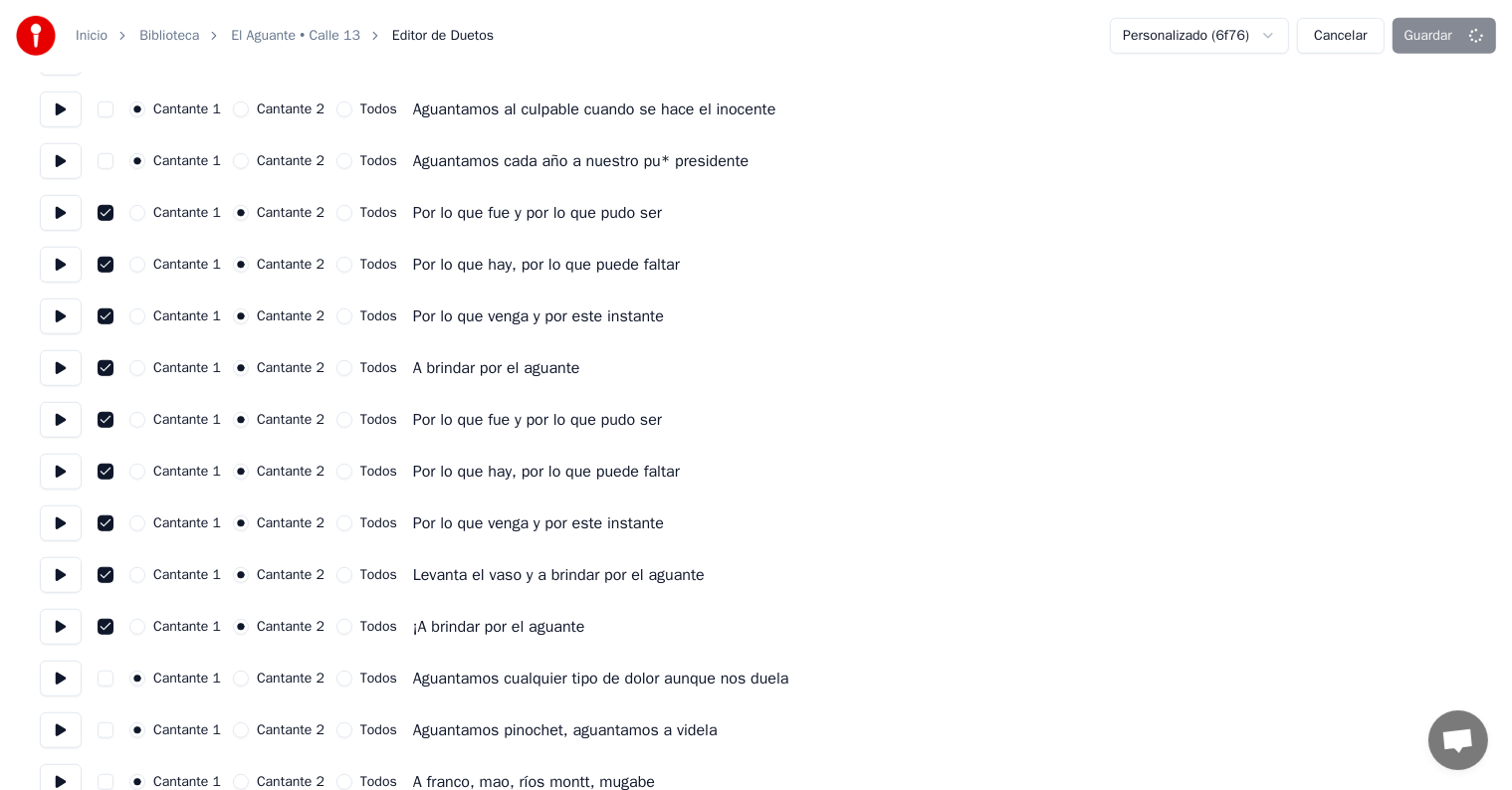 click on "Cancelar" at bounding box center (1340, 36) 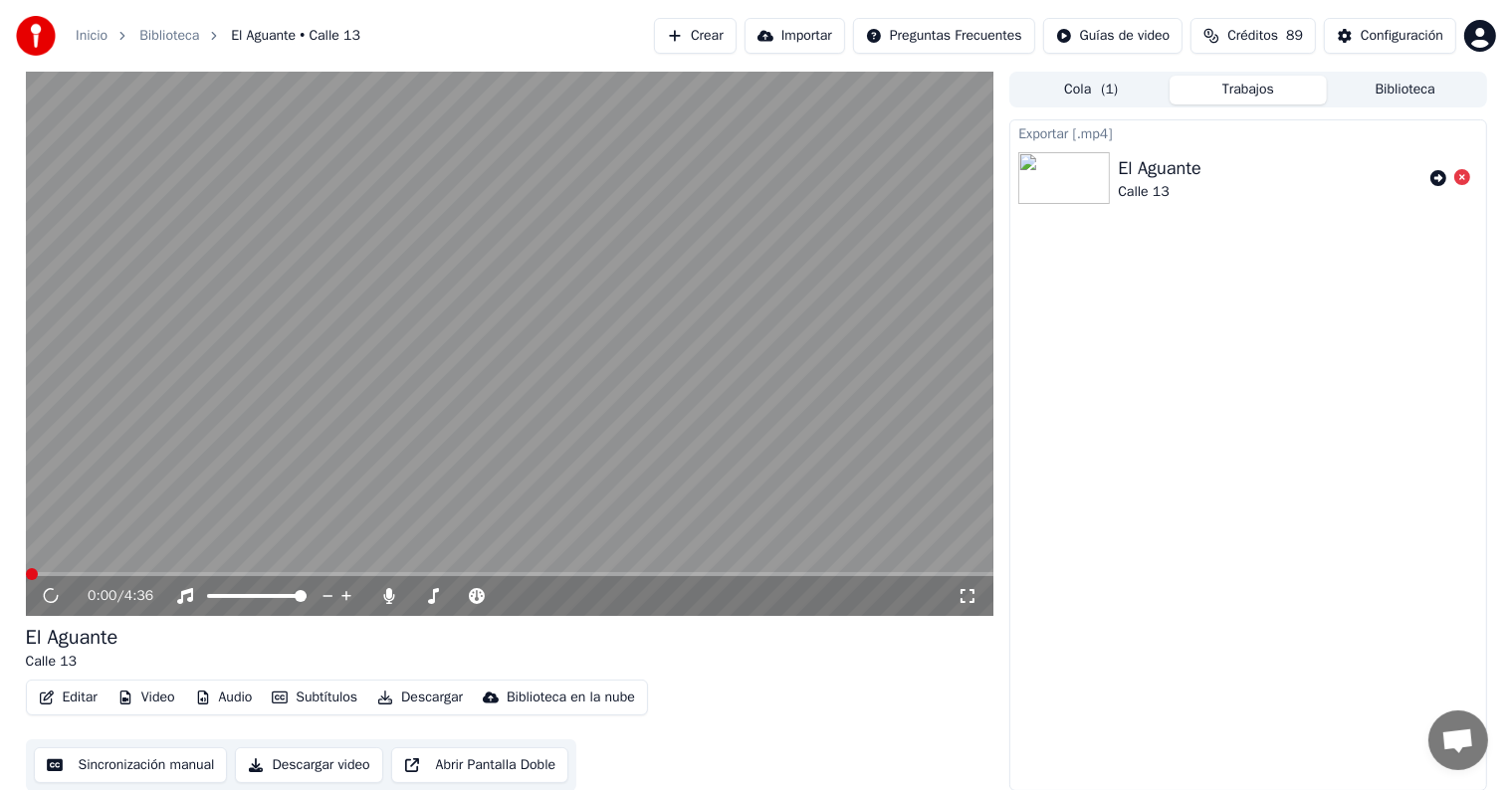click on "Editar" at bounding box center (68, 697) 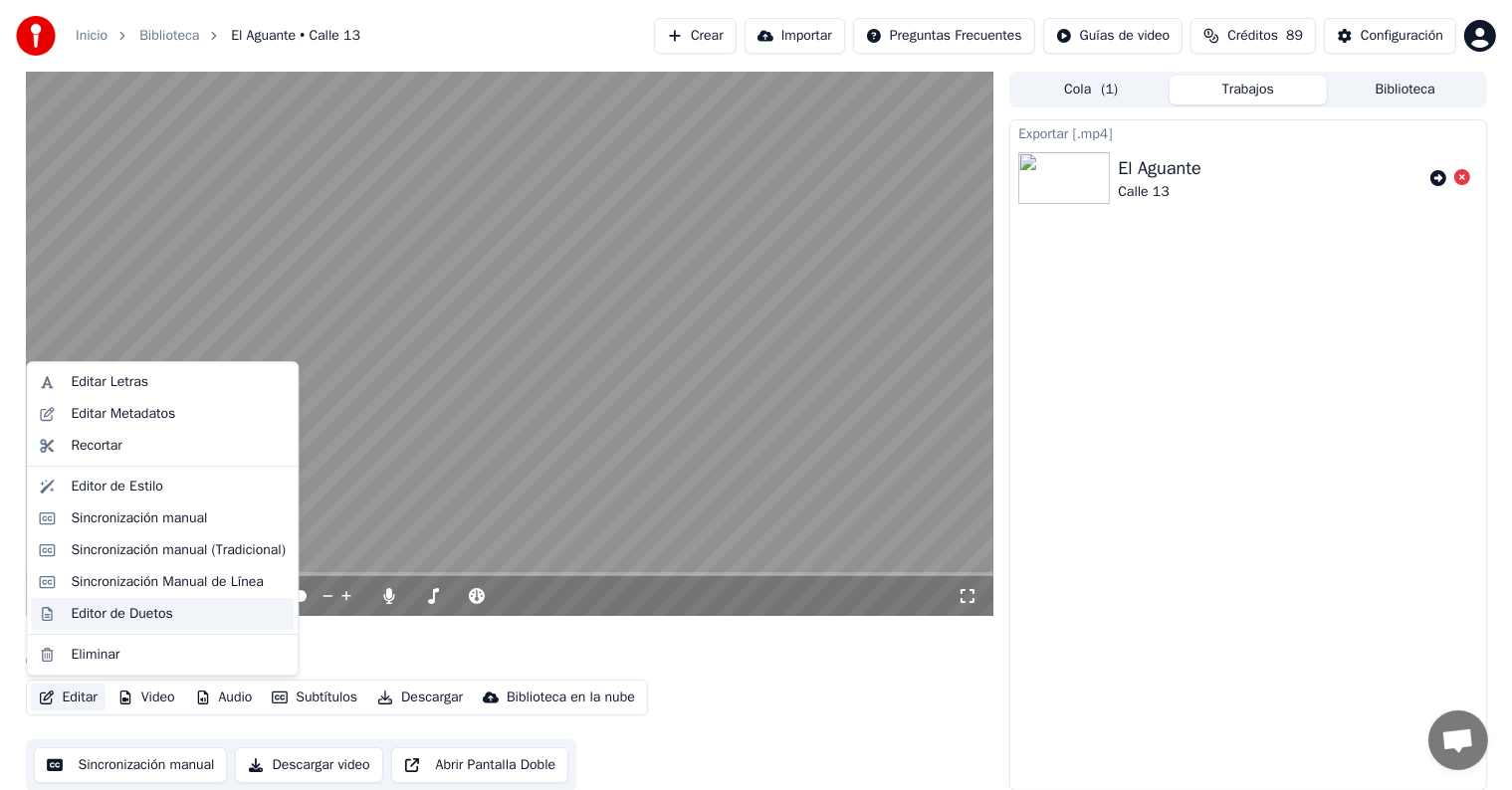 click on "Editor de Duetos" at bounding box center (121, 614) 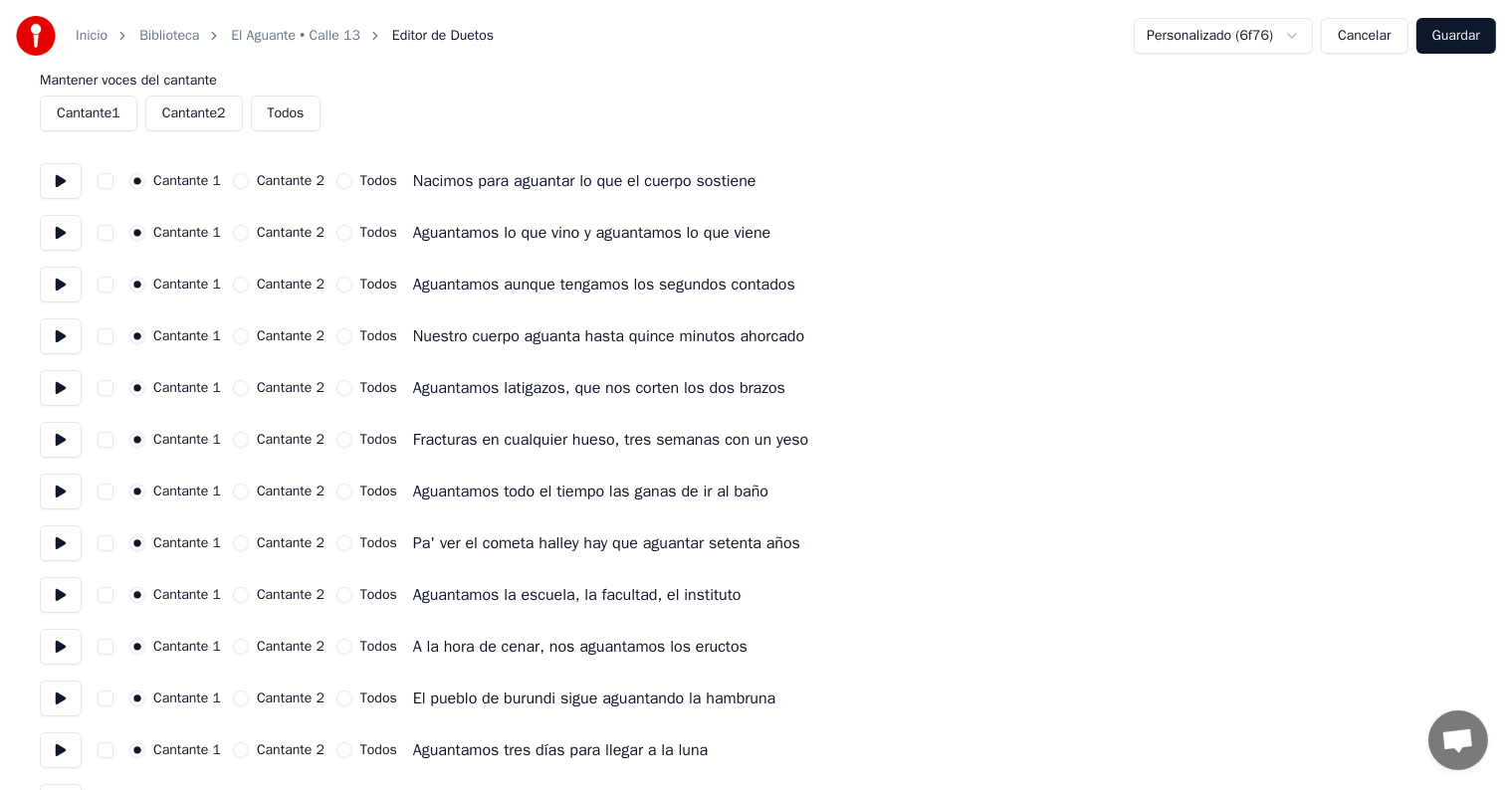 scroll, scrollTop: 0, scrollLeft: 0, axis: both 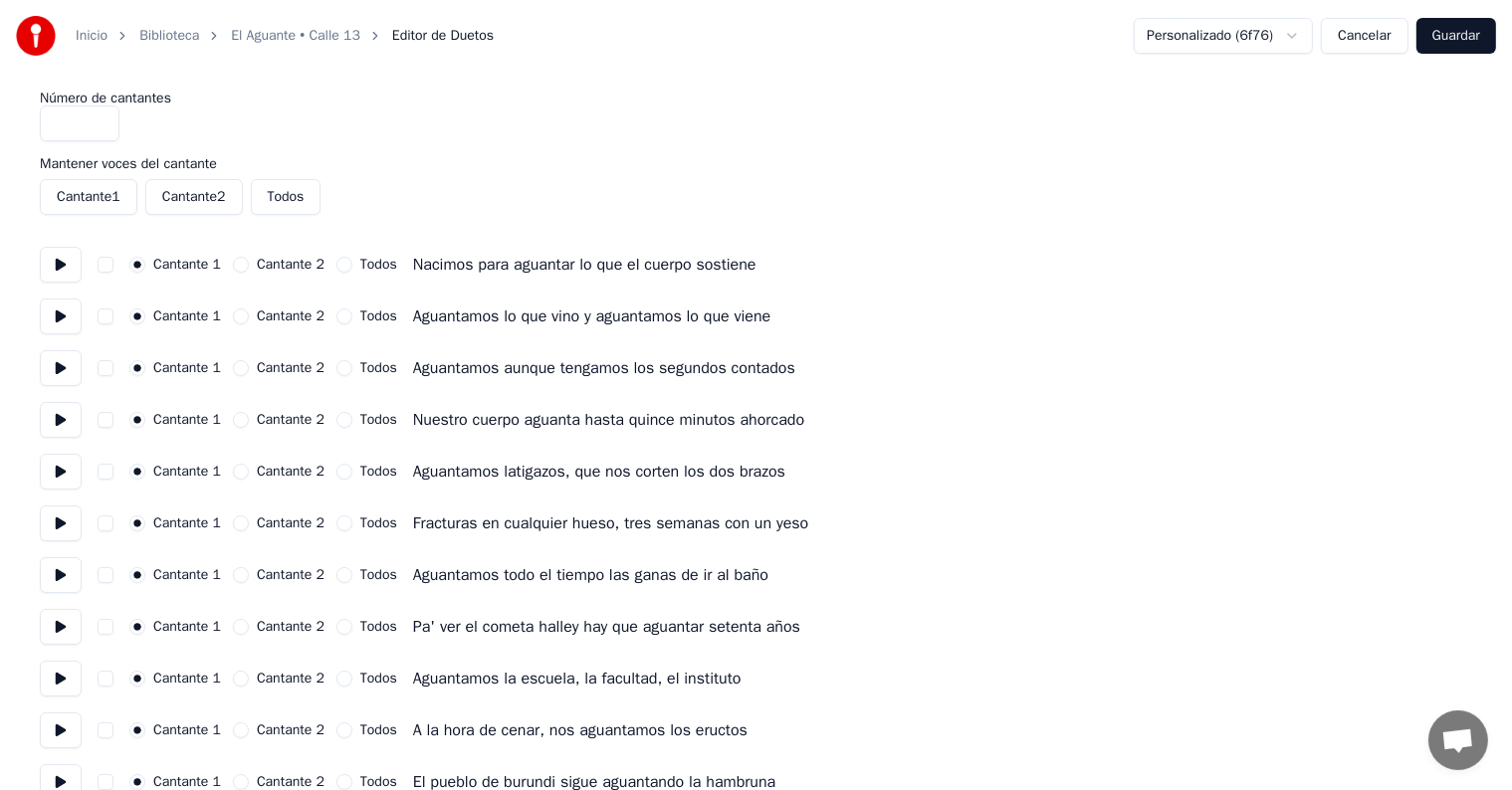 click on "Cantante  2" at bounding box center (194, 197) 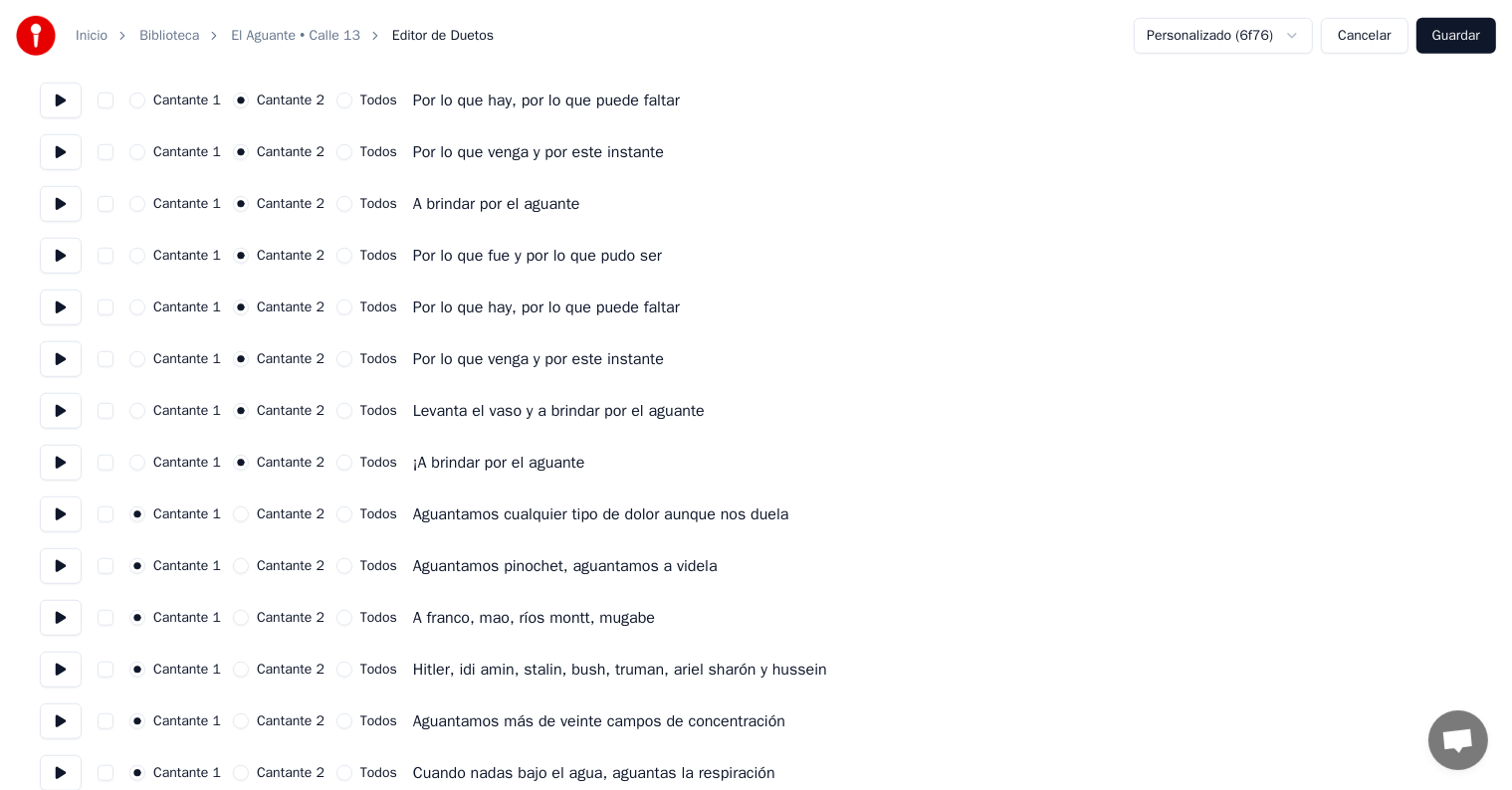 scroll, scrollTop: 1492, scrollLeft: 0, axis: vertical 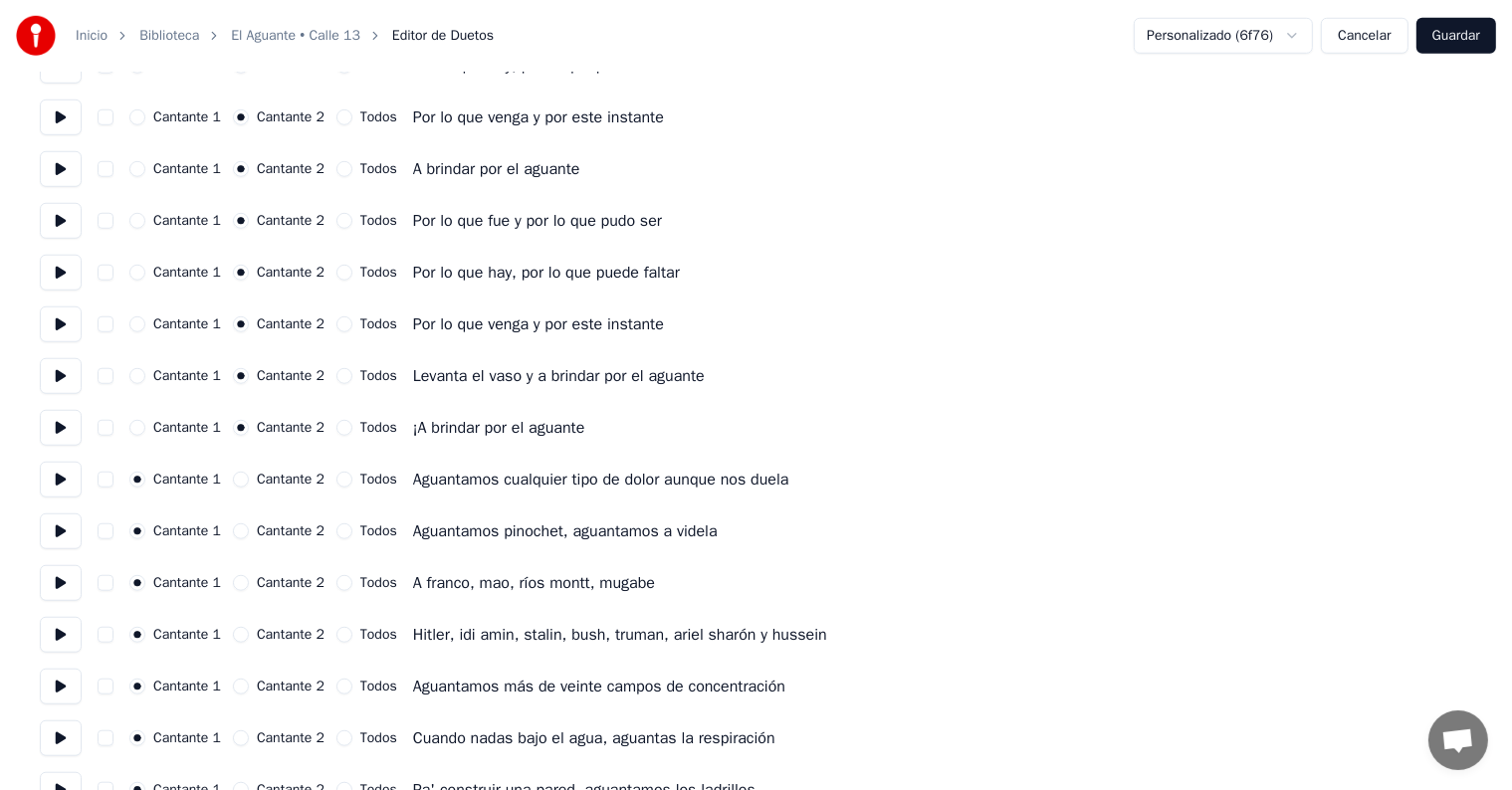 click at bounding box center (106, 376) 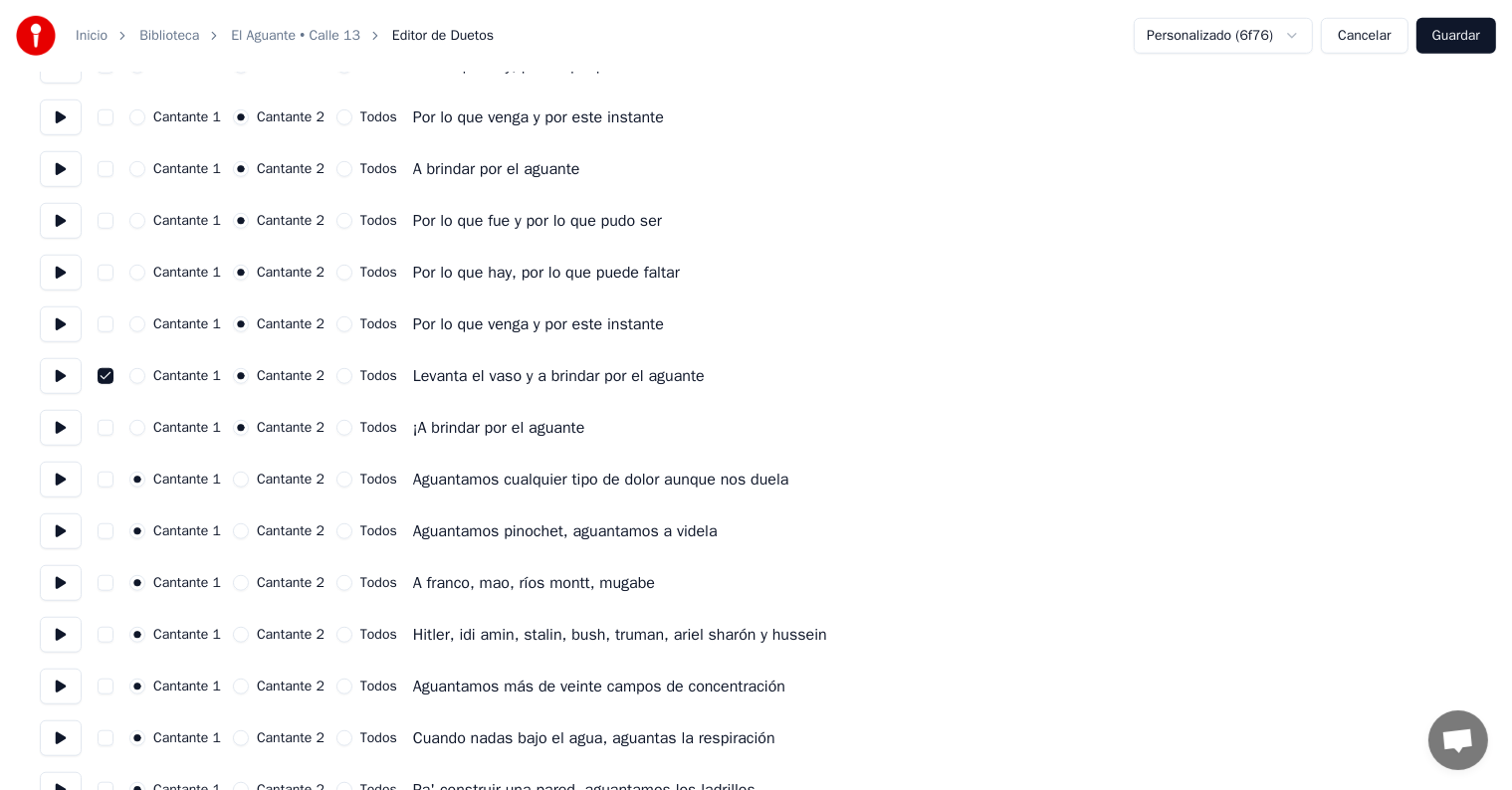 click at bounding box center [106, 428] 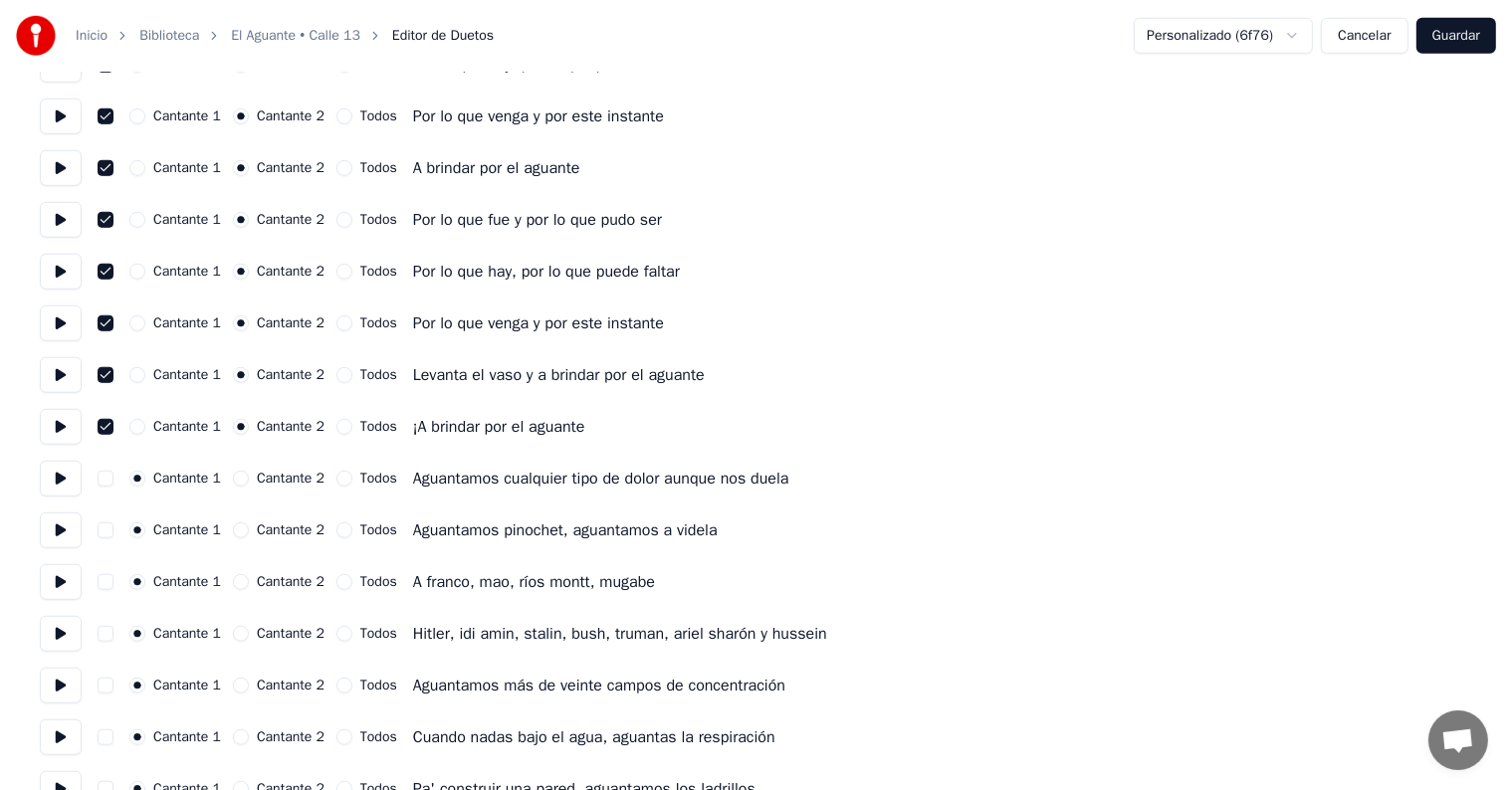 scroll, scrollTop: 1393, scrollLeft: 0, axis: vertical 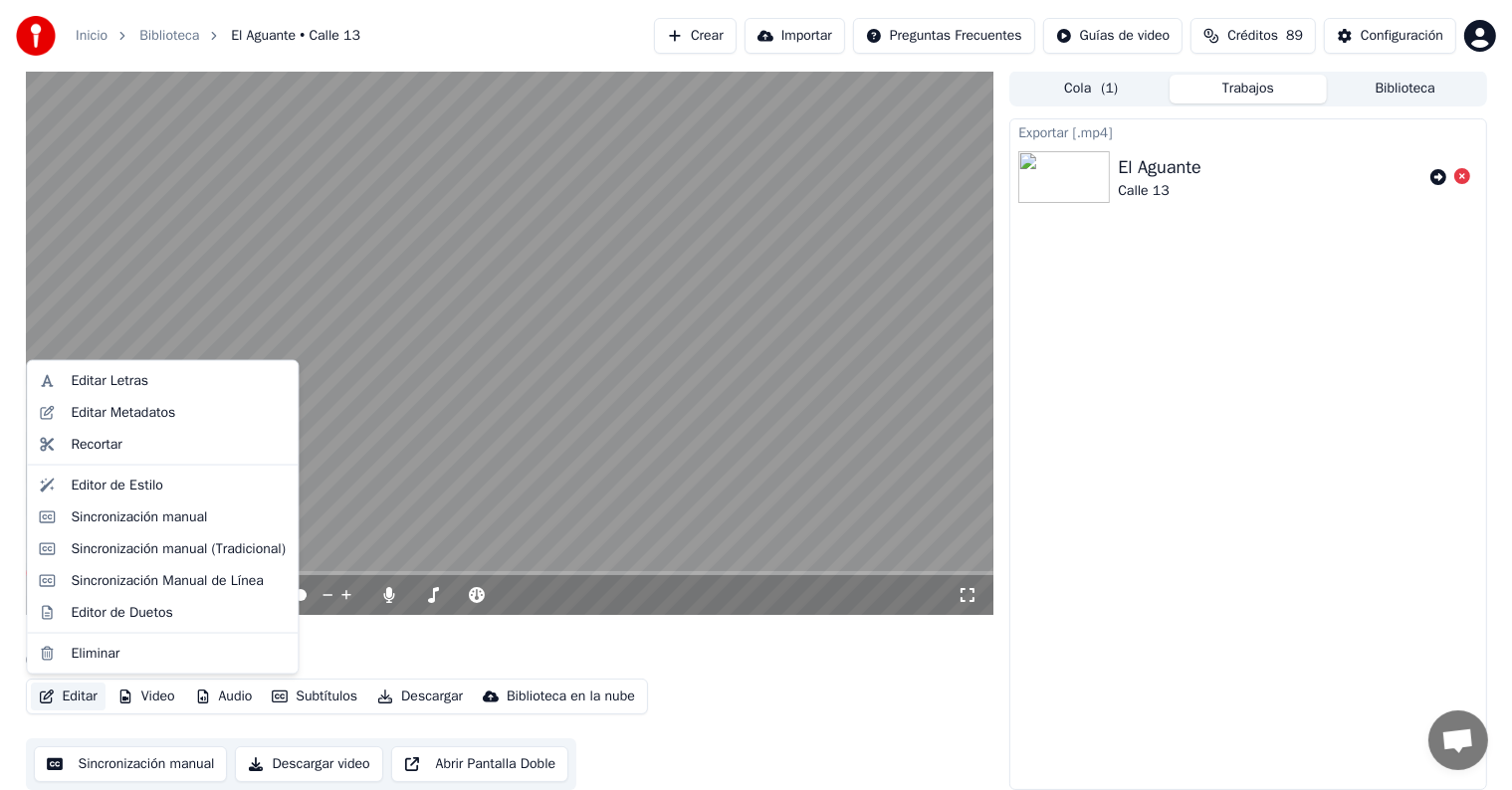 click on "Editar" at bounding box center [68, 696] 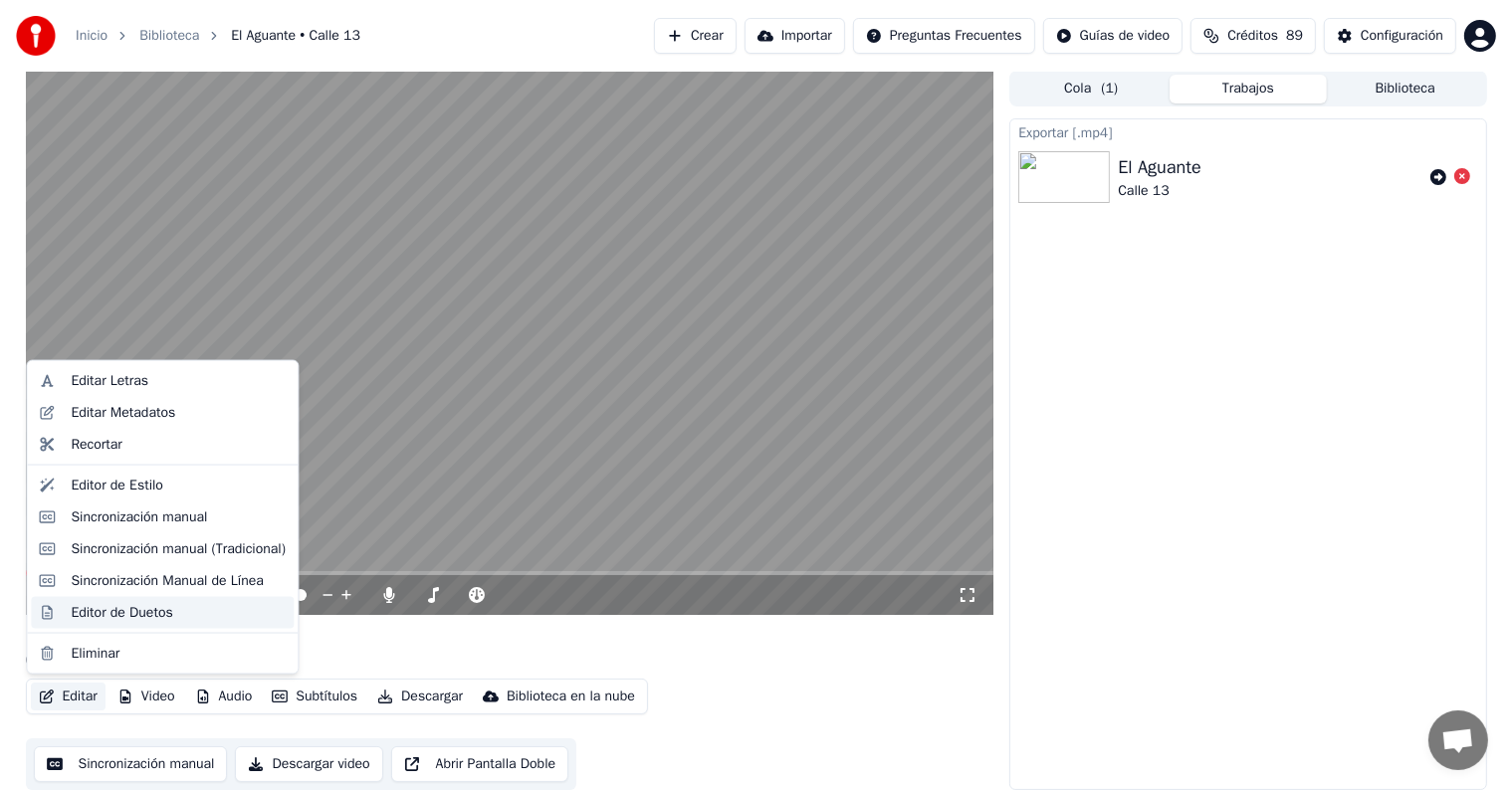 click on "Editor de Duetos" at bounding box center (121, 612) 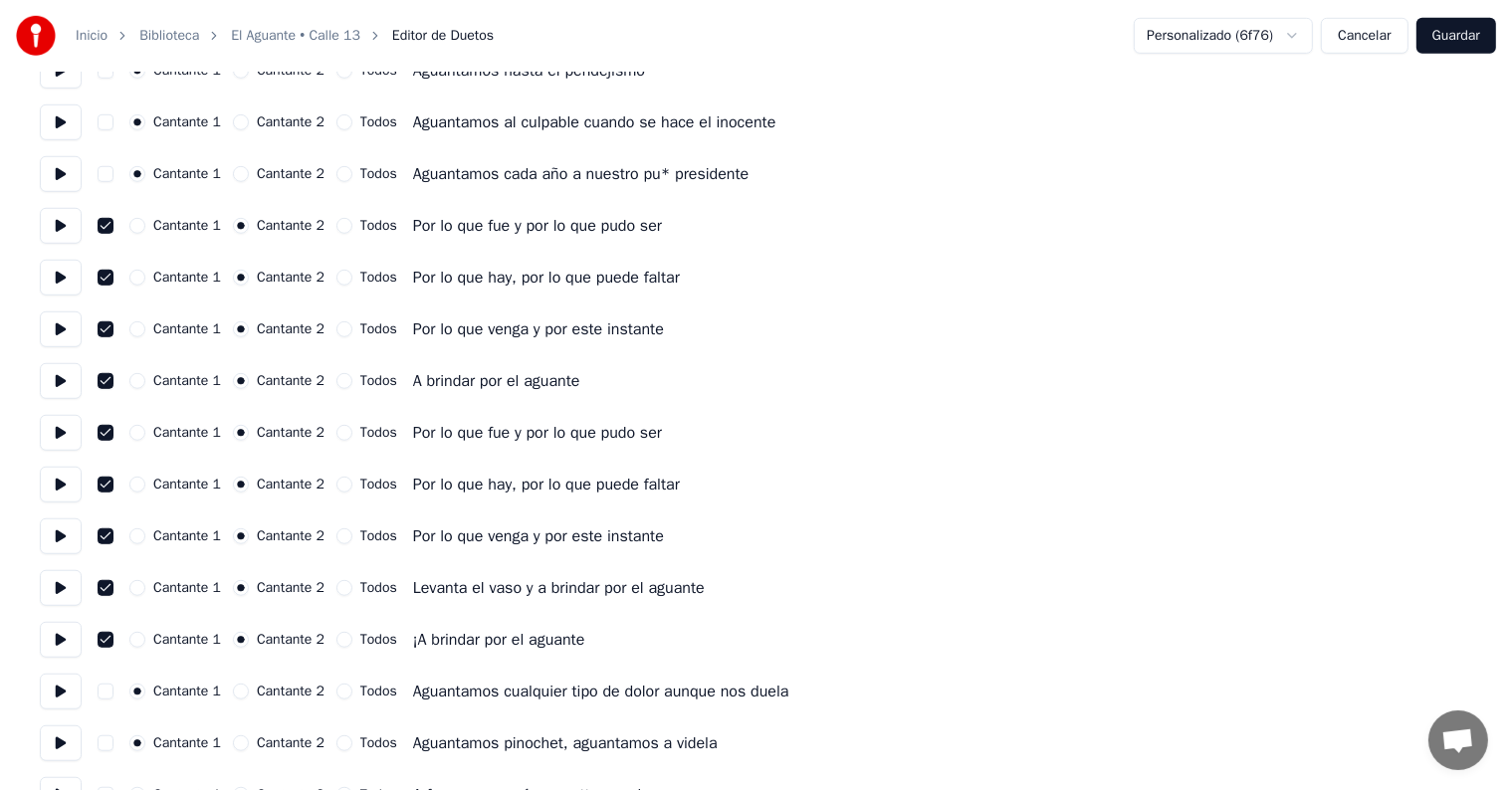 scroll, scrollTop: 1293, scrollLeft: 0, axis: vertical 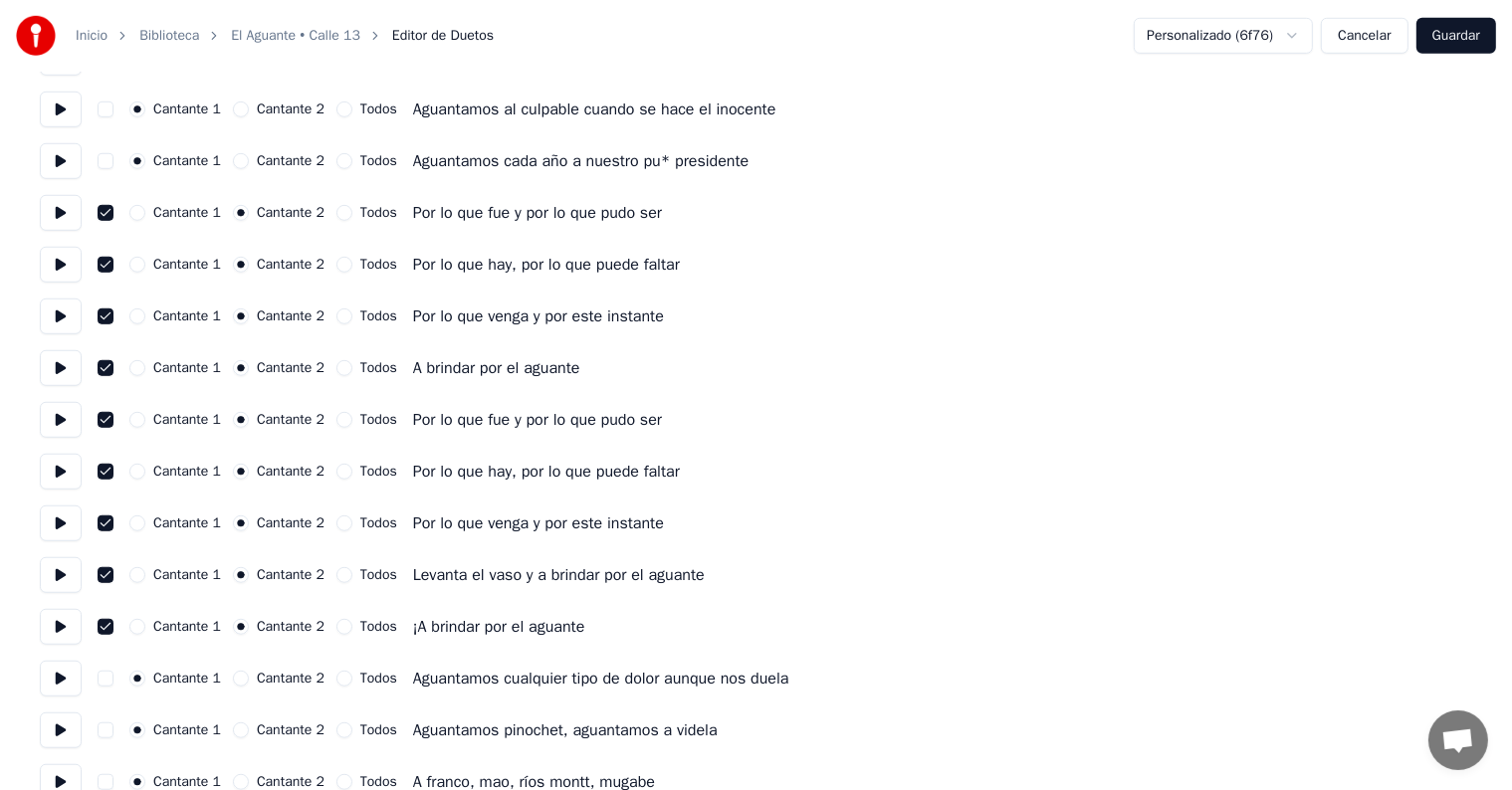 click at bounding box center (106, 213) 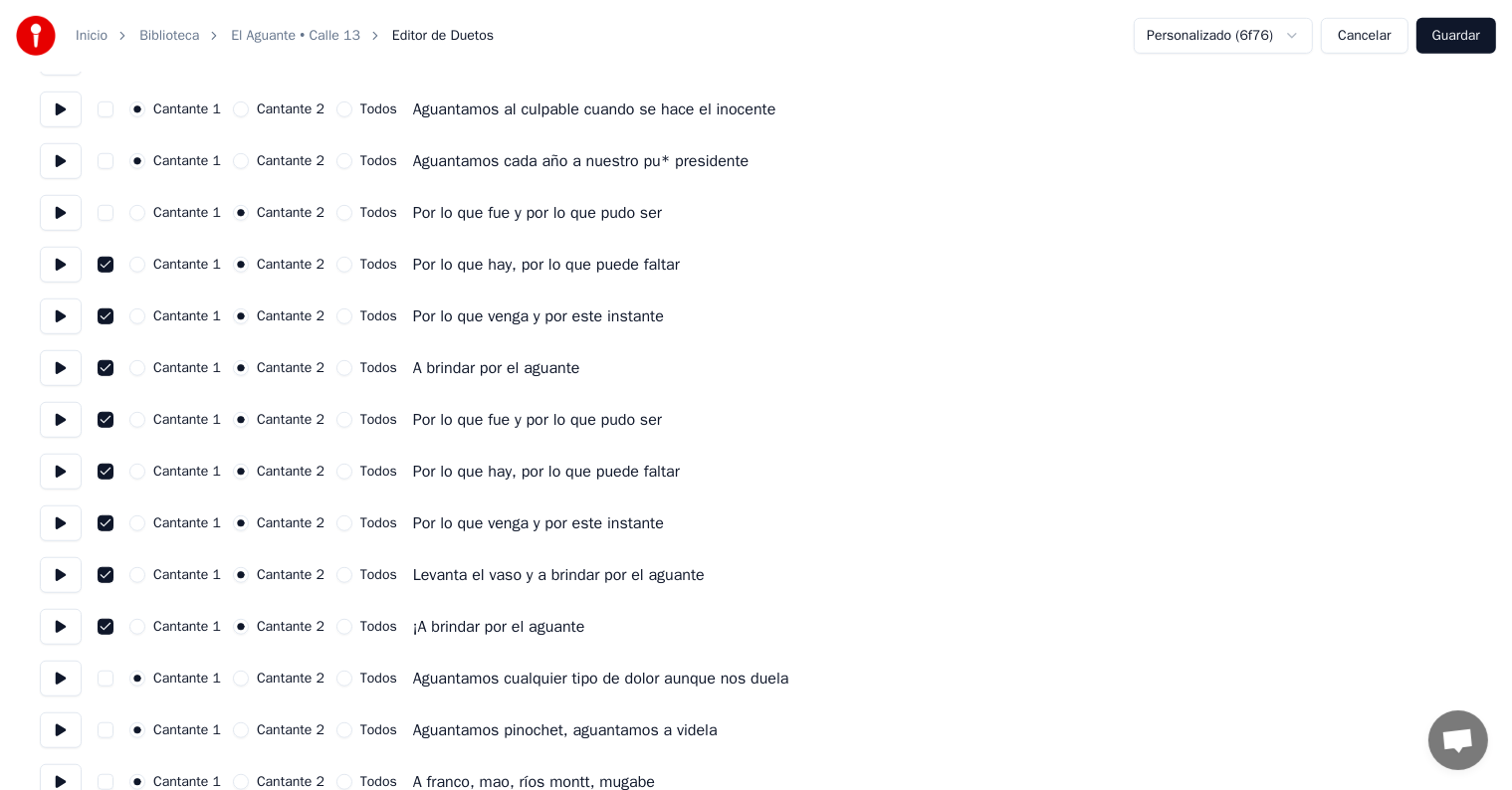 click on "Cantante 1 Cantante 2 Todos Por lo que fue y por lo que pudo ser" at bounding box center (756, 213) 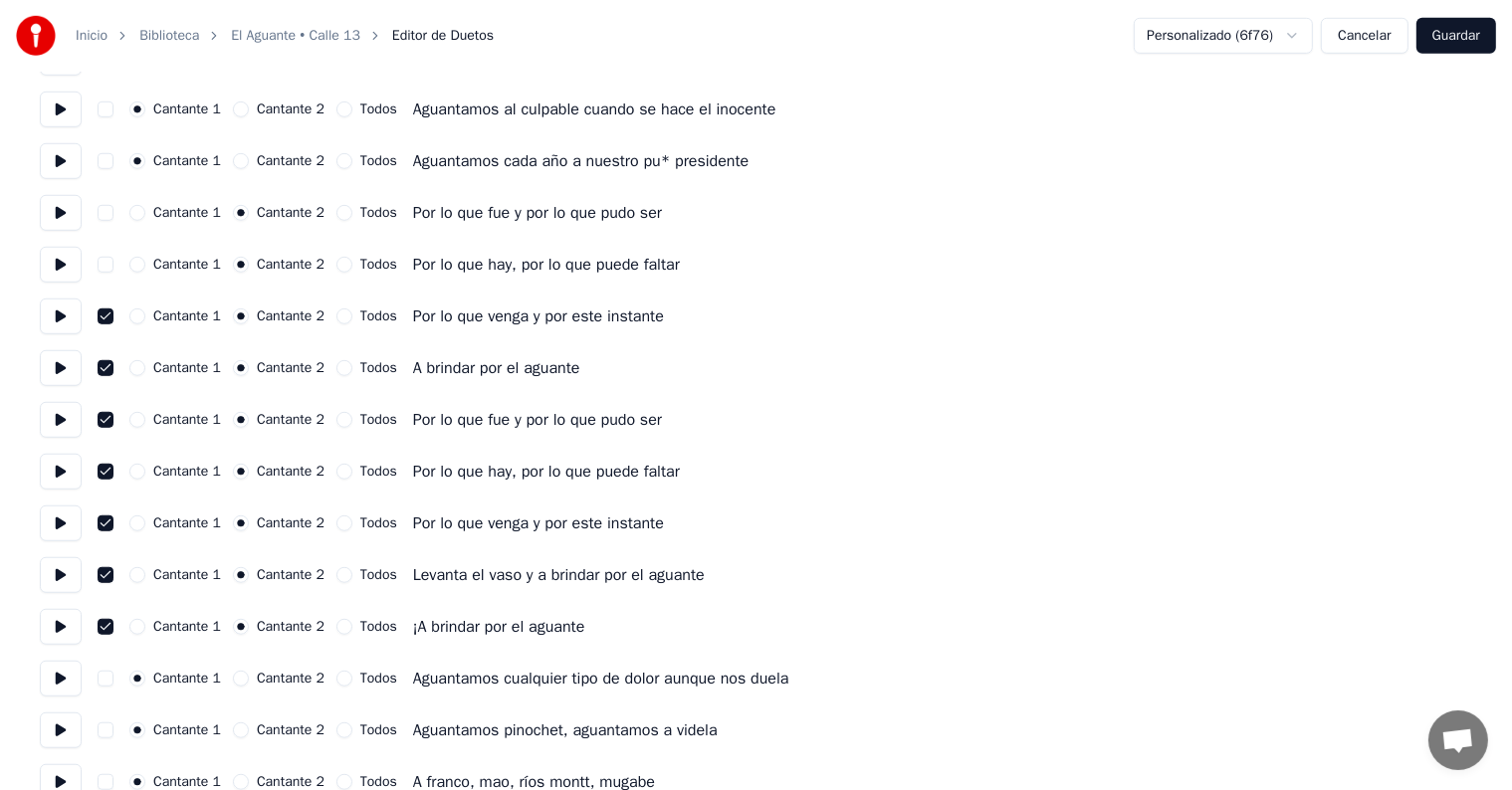 click at bounding box center [106, 316] 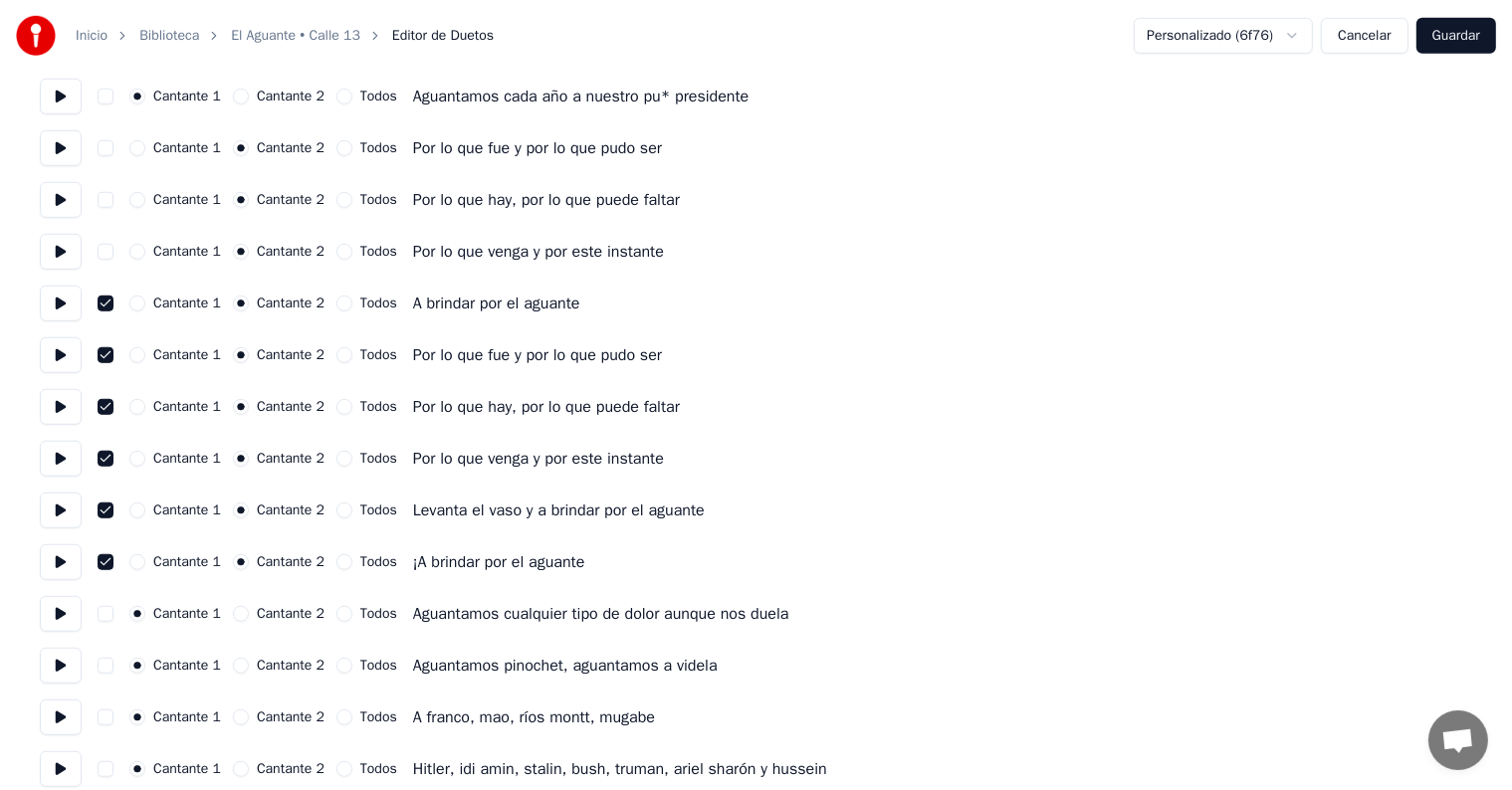 scroll, scrollTop: 1393, scrollLeft: 0, axis: vertical 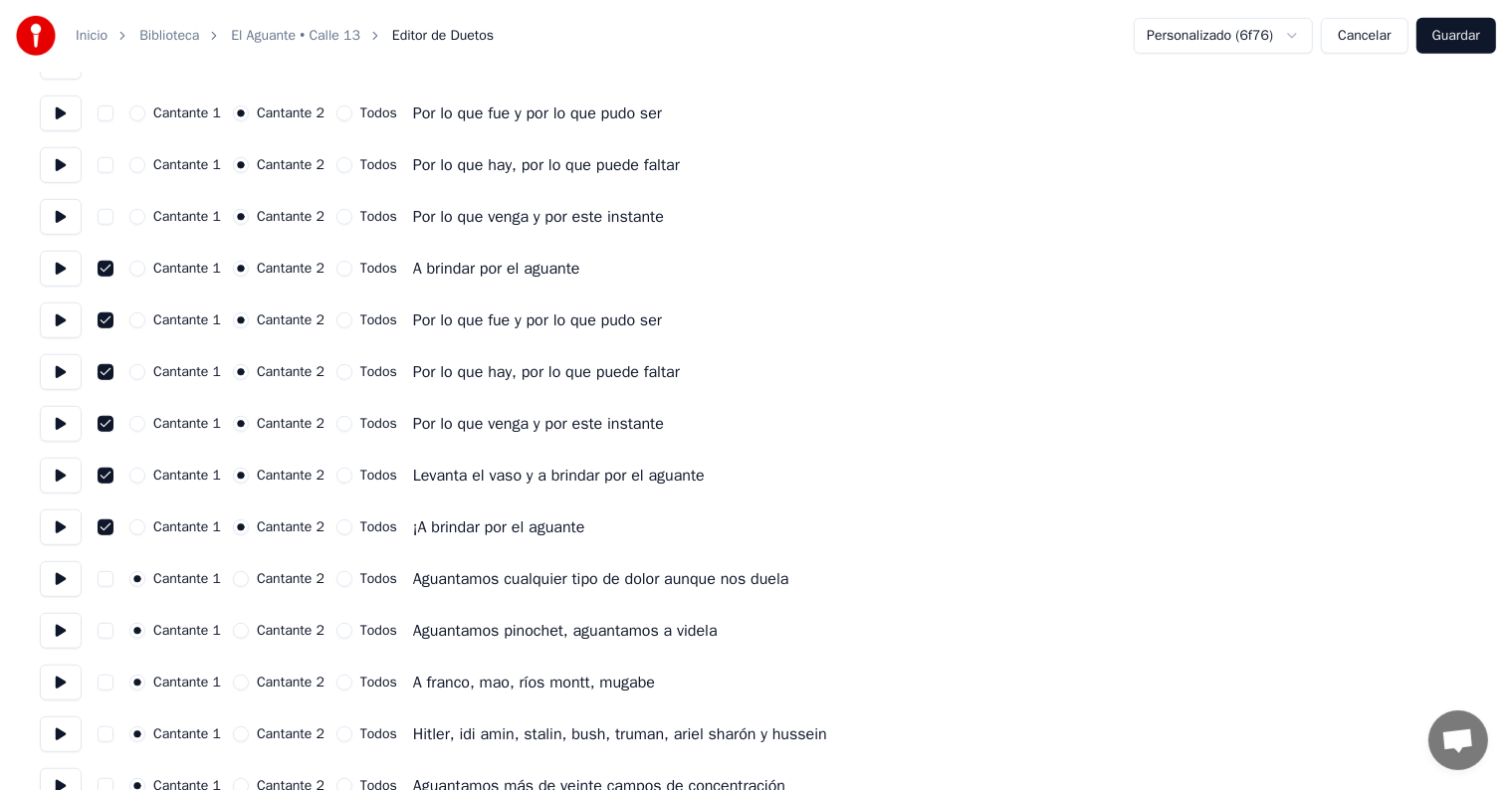 click at bounding box center [106, 269] 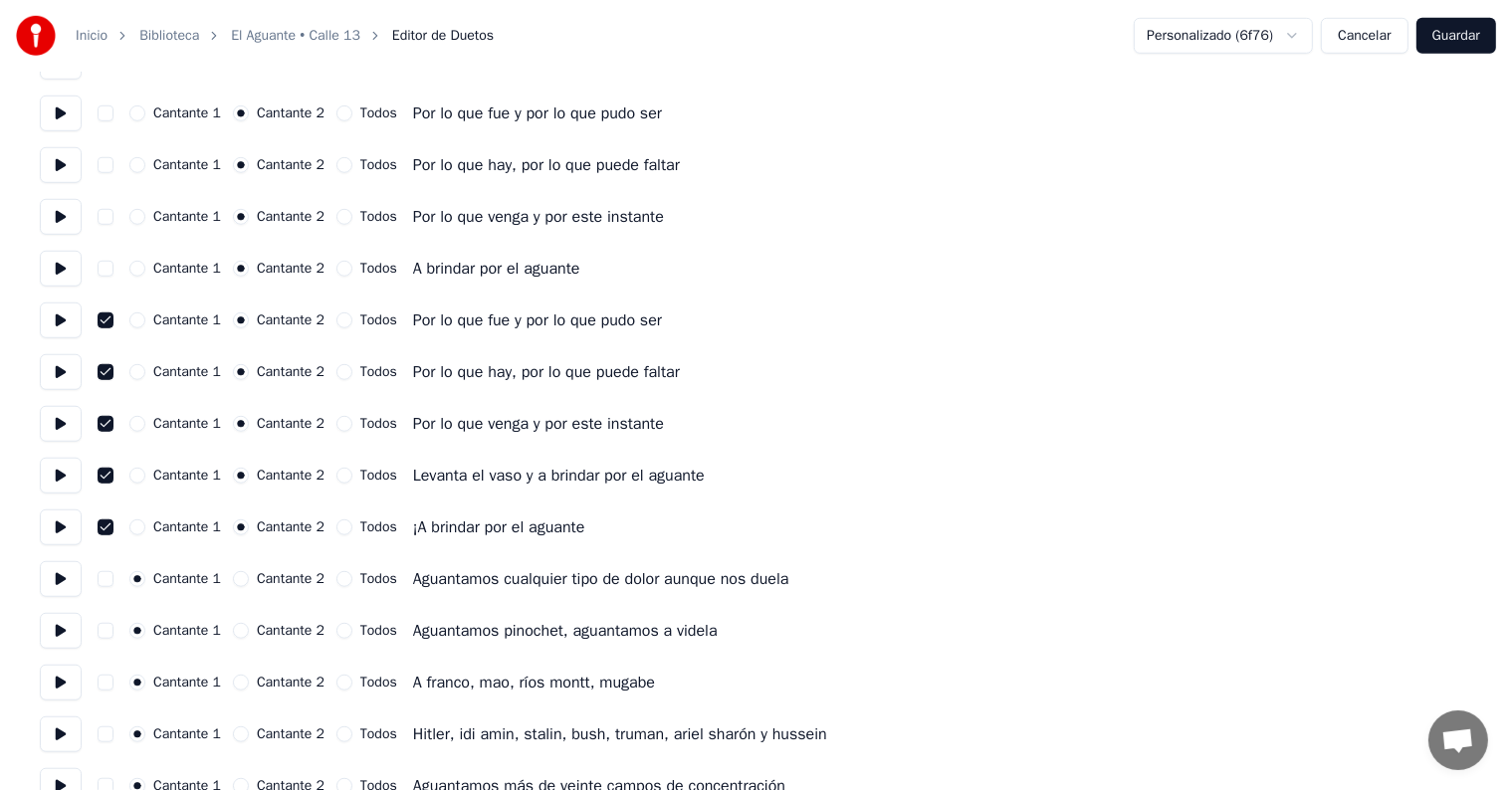 click at bounding box center (106, 320) 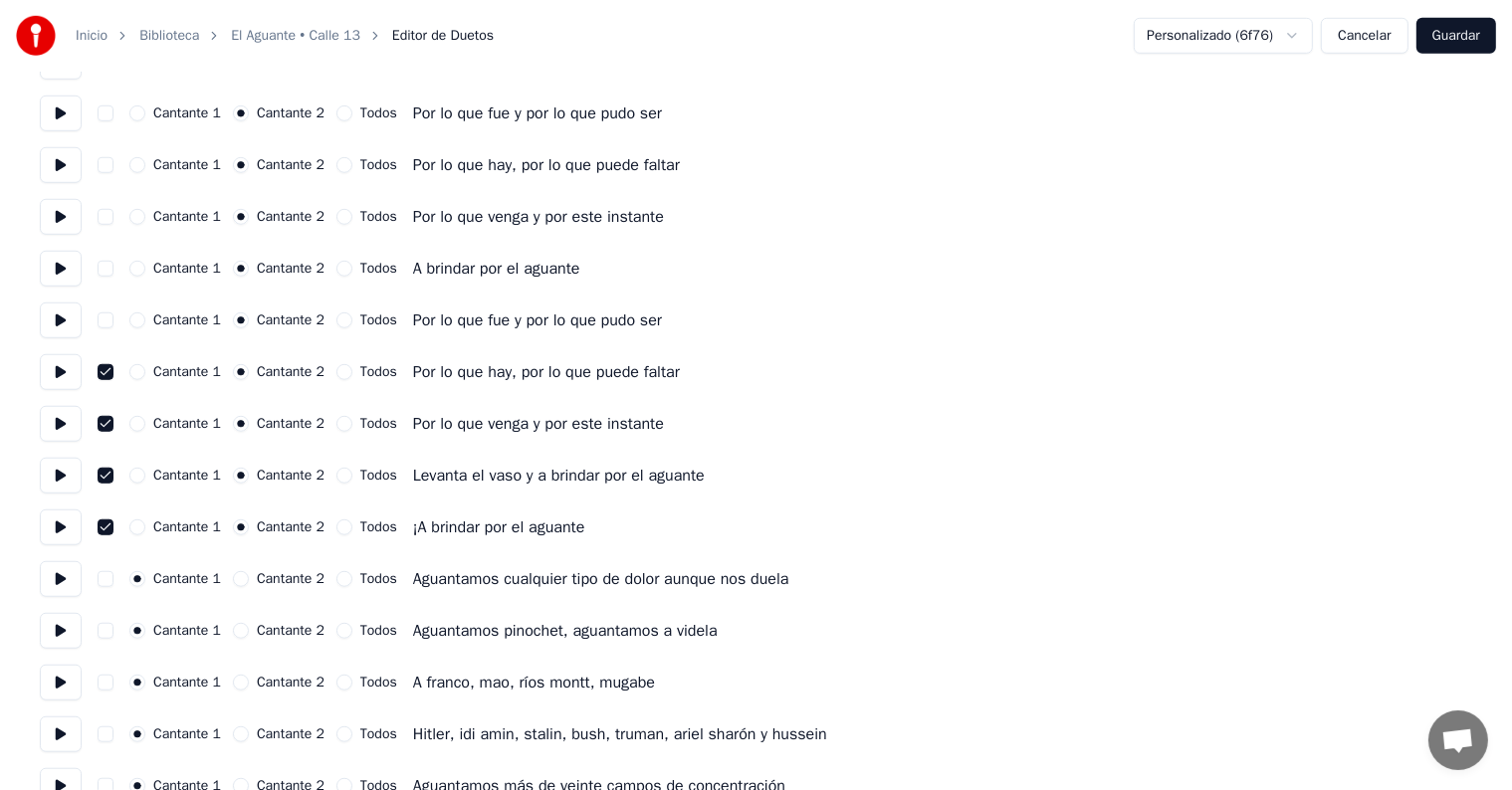 click at bounding box center (106, 372) 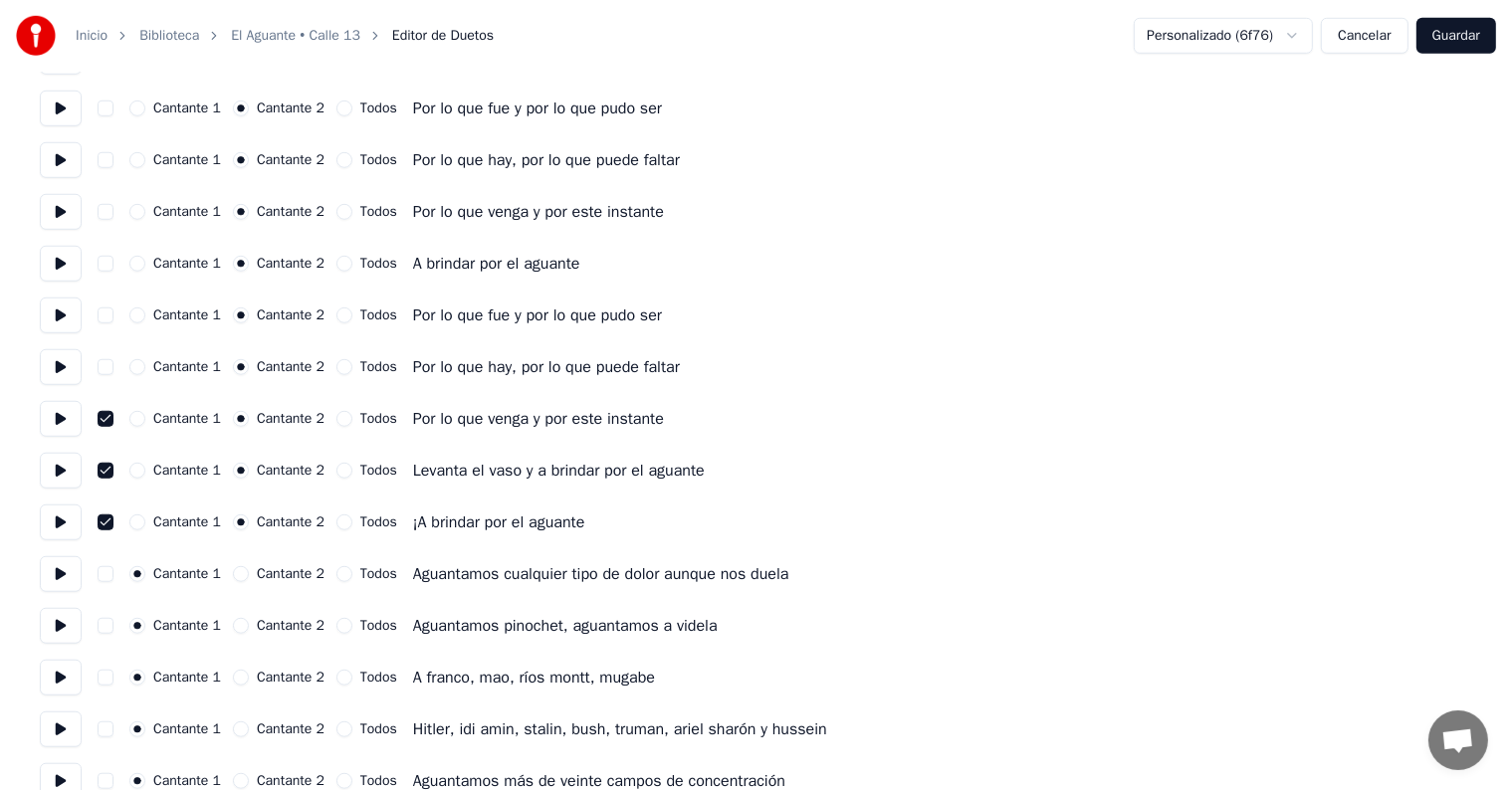 scroll, scrollTop: 1492, scrollLeft: 0, axis: vertical 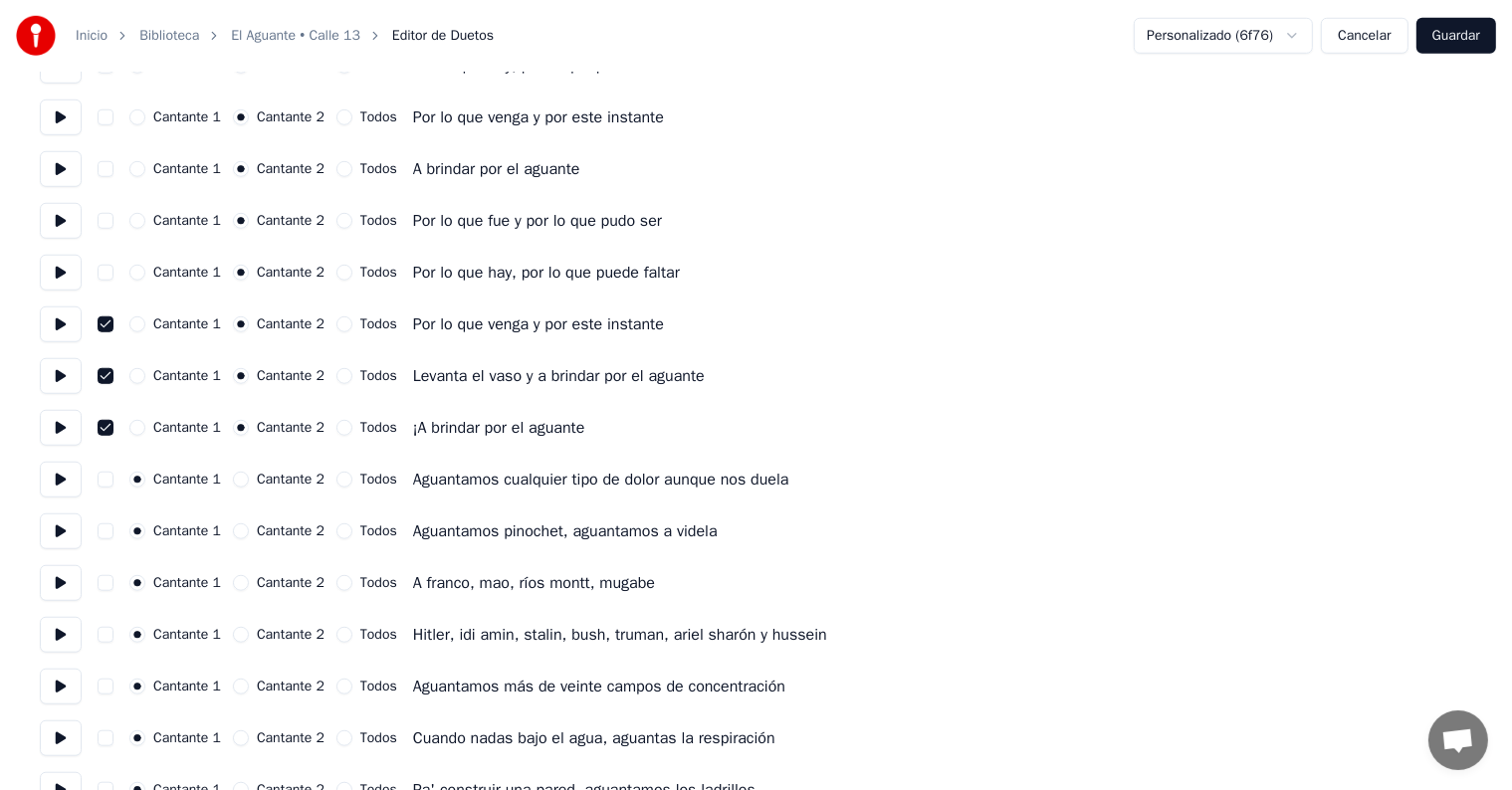 click at bounding box center [106, 324] 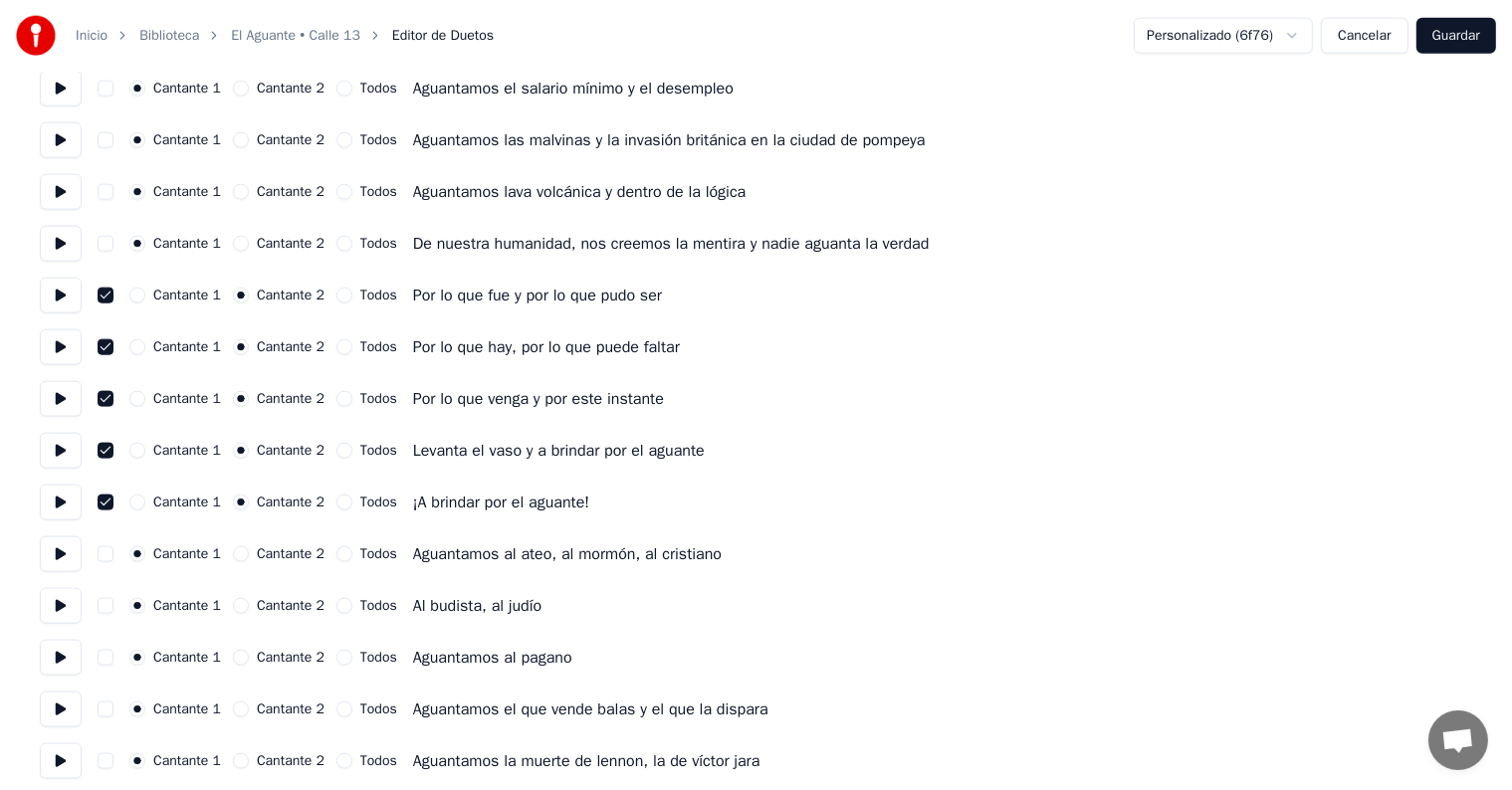 scroll, scrollTop: 2487, scrollLeft: 0, axis: vertical 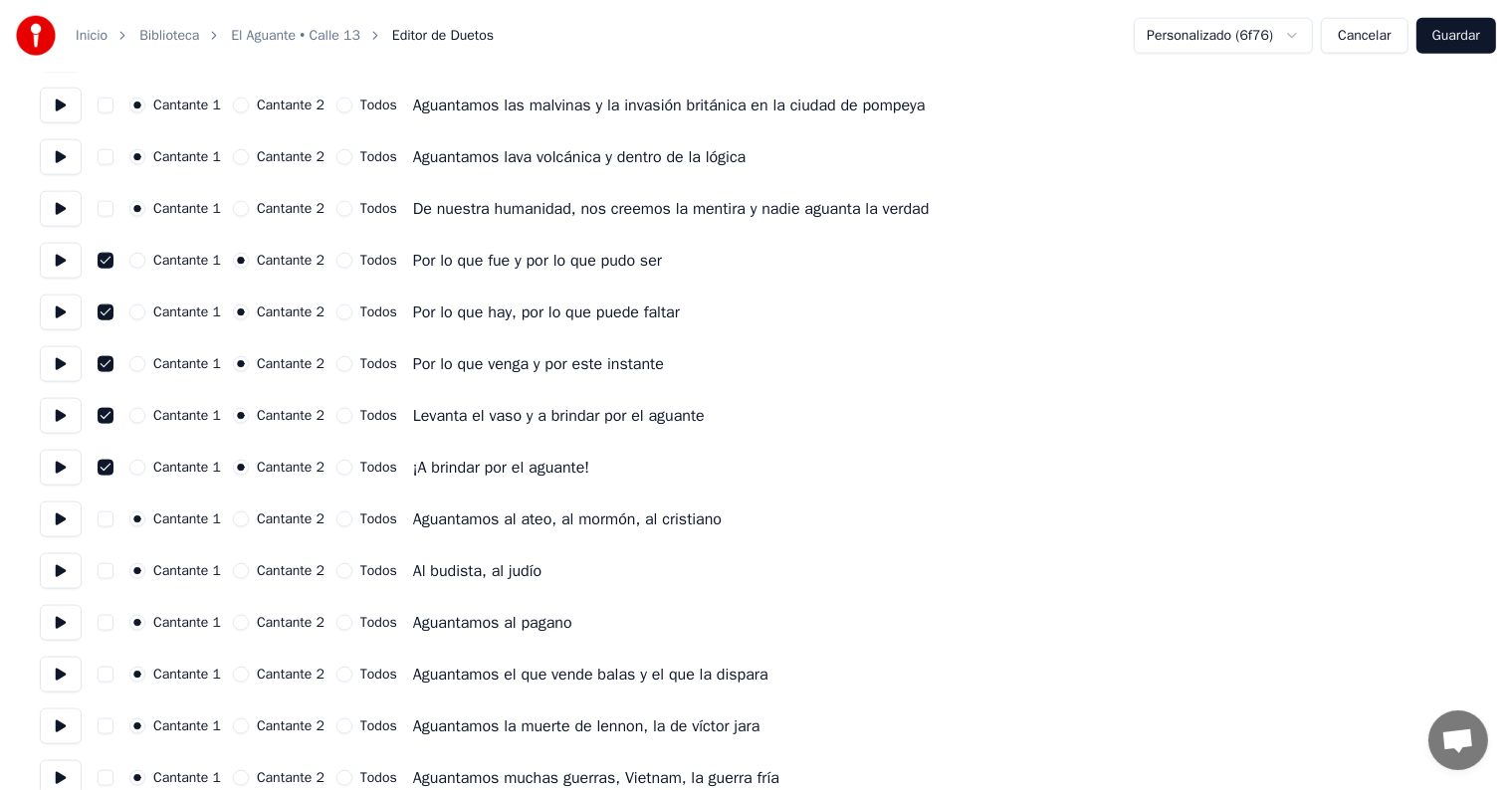 click at bounding box center (106, 261) 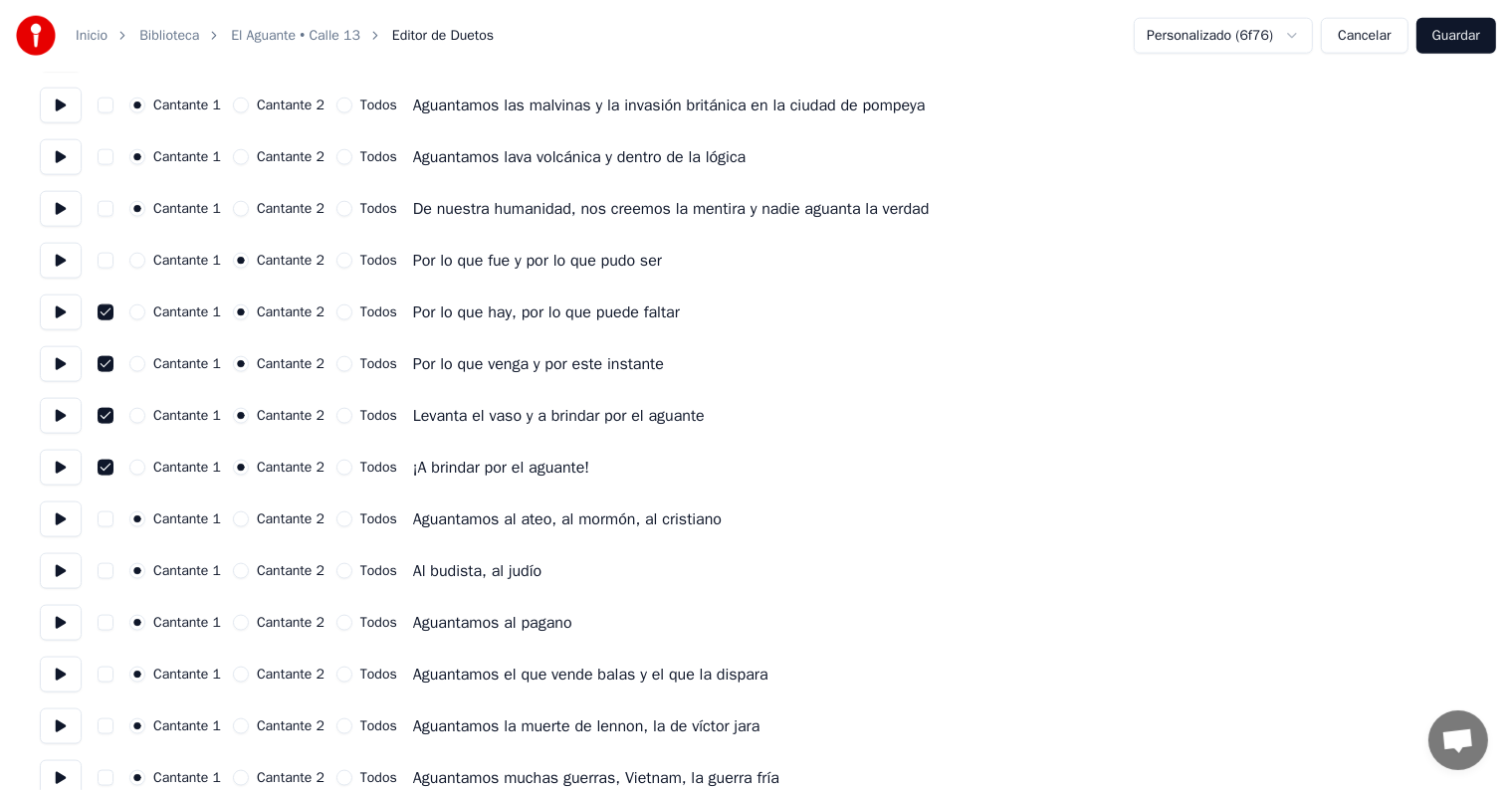 click at bounding box center (106, 312) 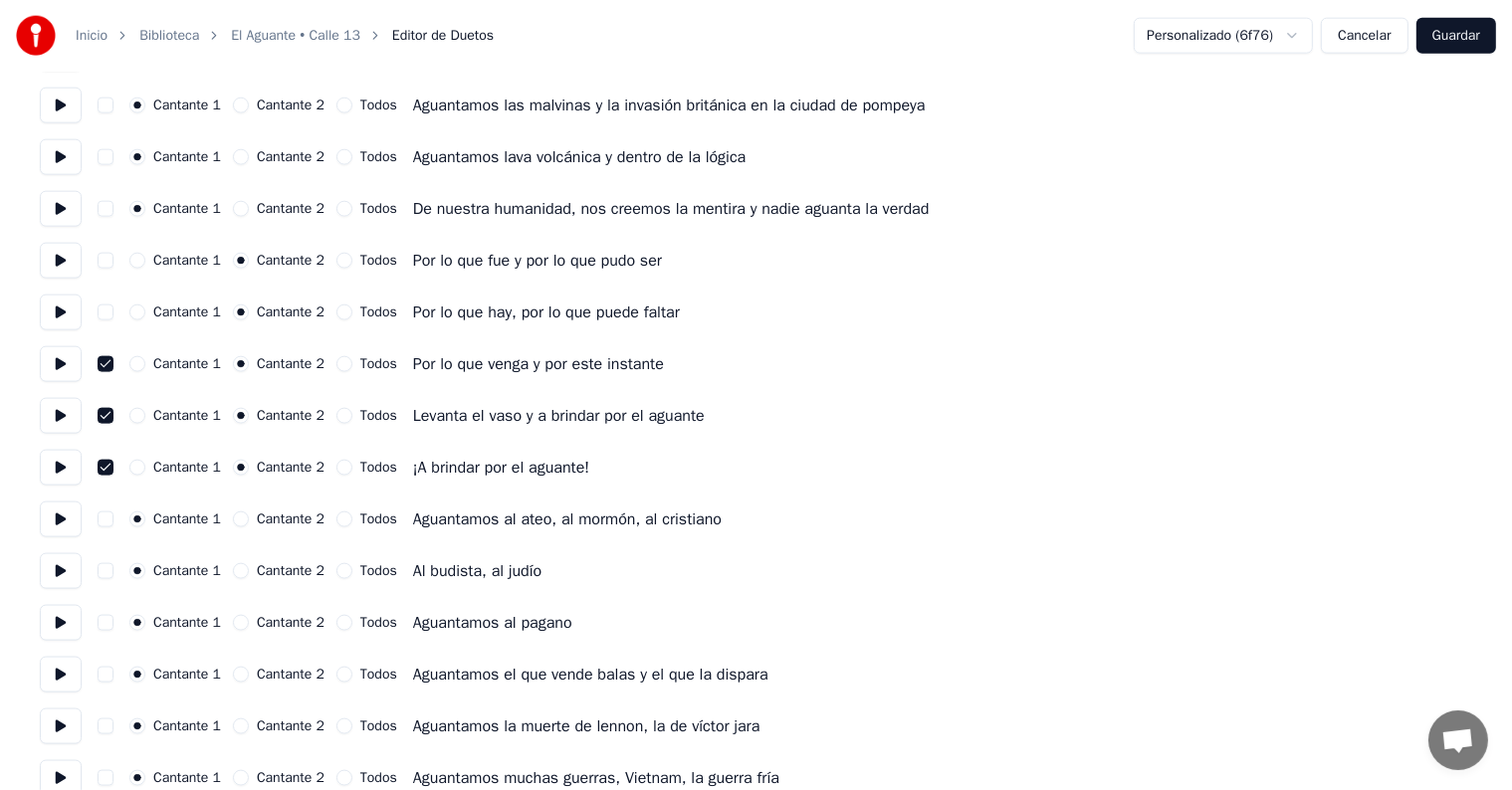 click at bounding box center (106, 364) 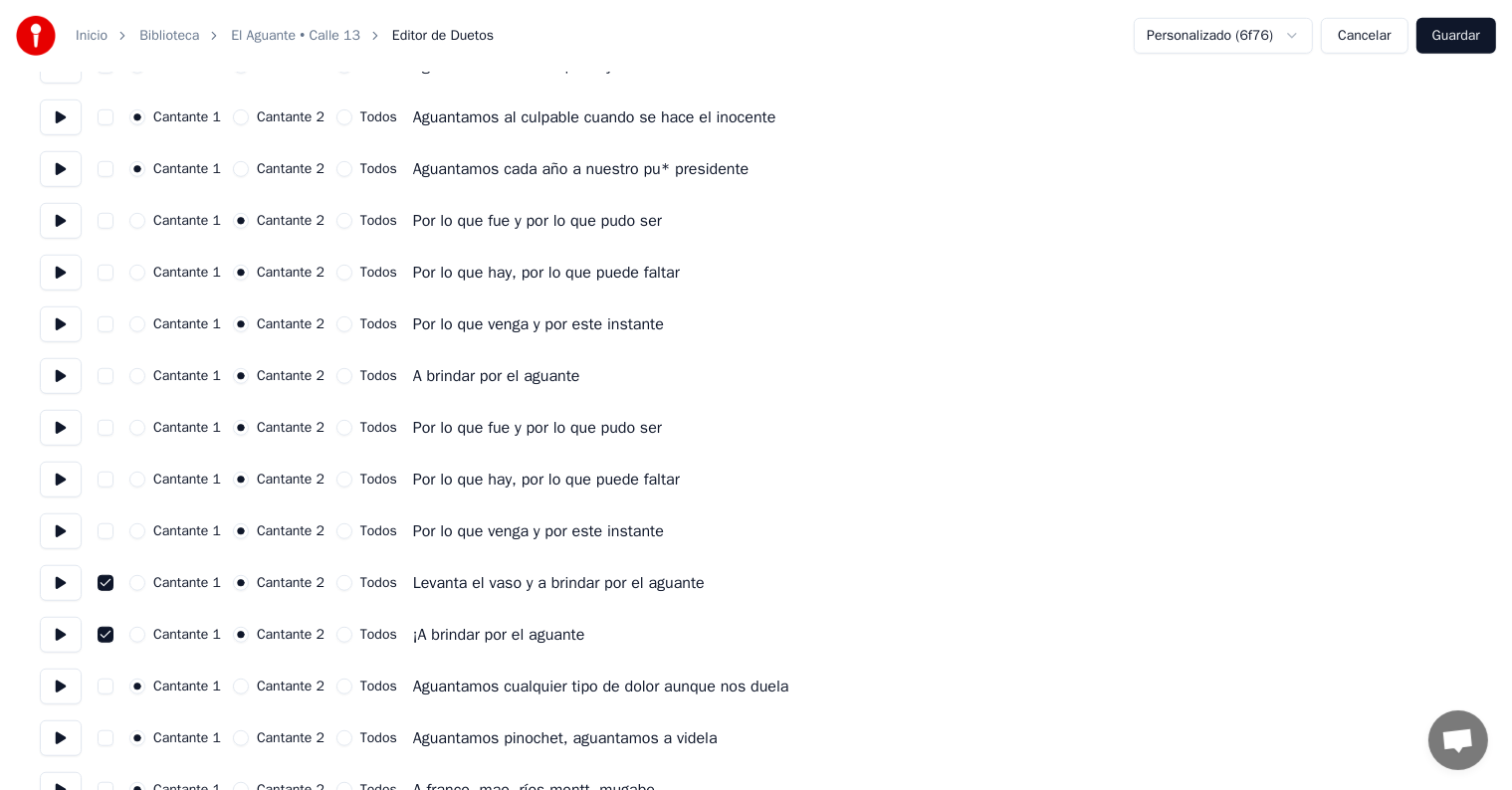 scroll, scrollTop: 1293, scrollLeft: 0, axis: vertical 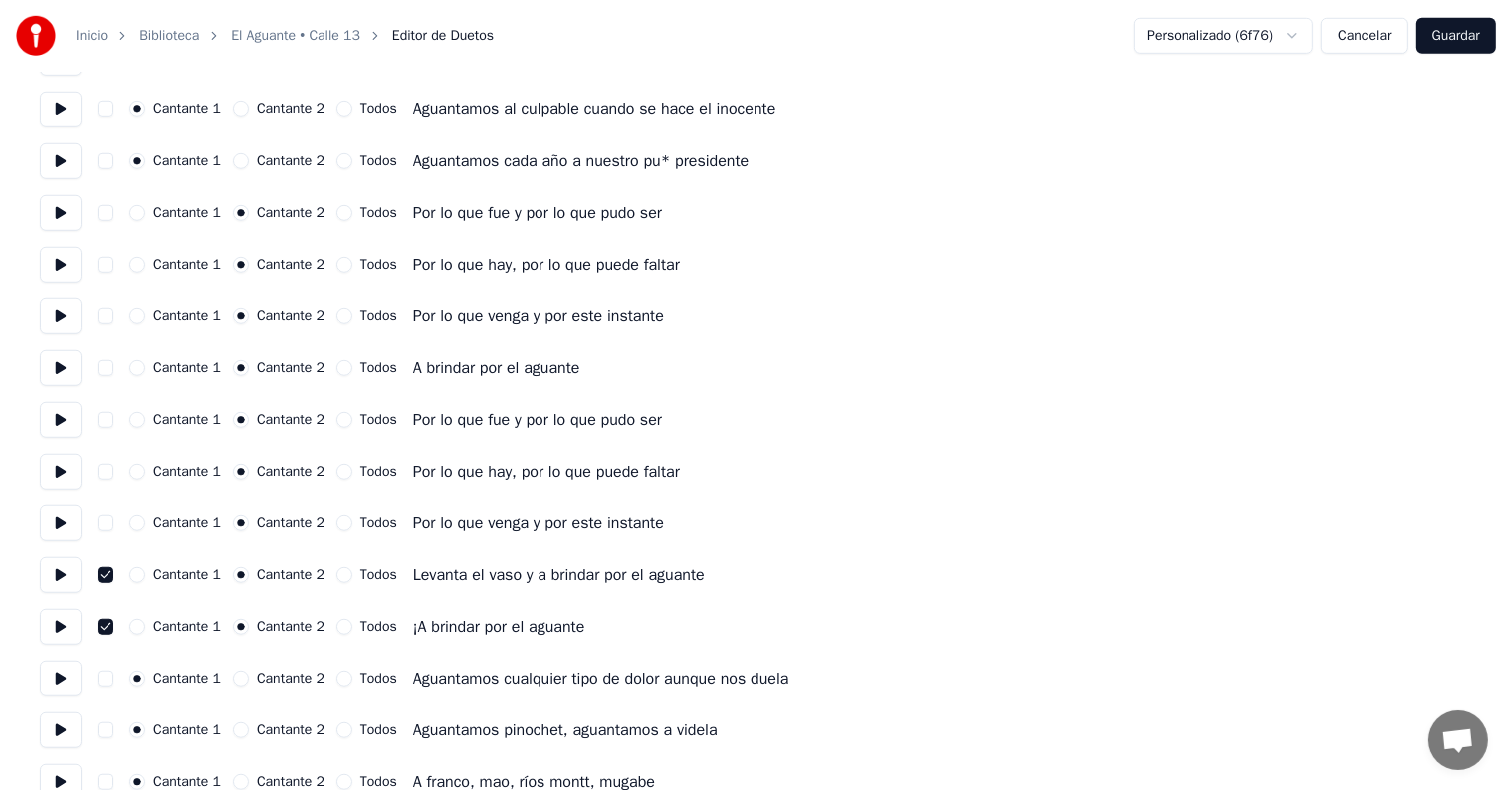 click on "Guardar" at bounding box center [1456, 36] 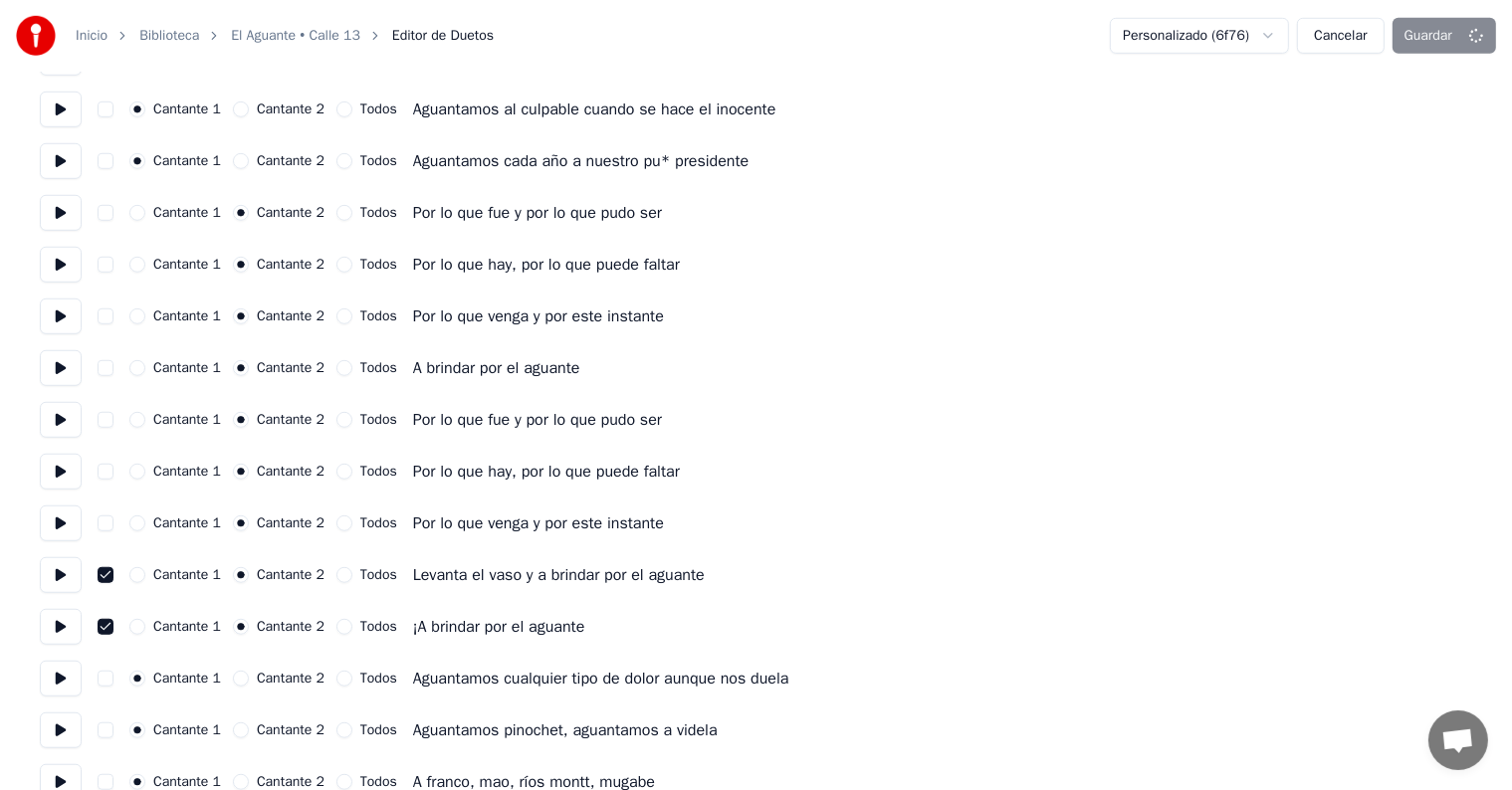 scroll, scrollTop: 1, scrollLeft: 0, axis: vertical 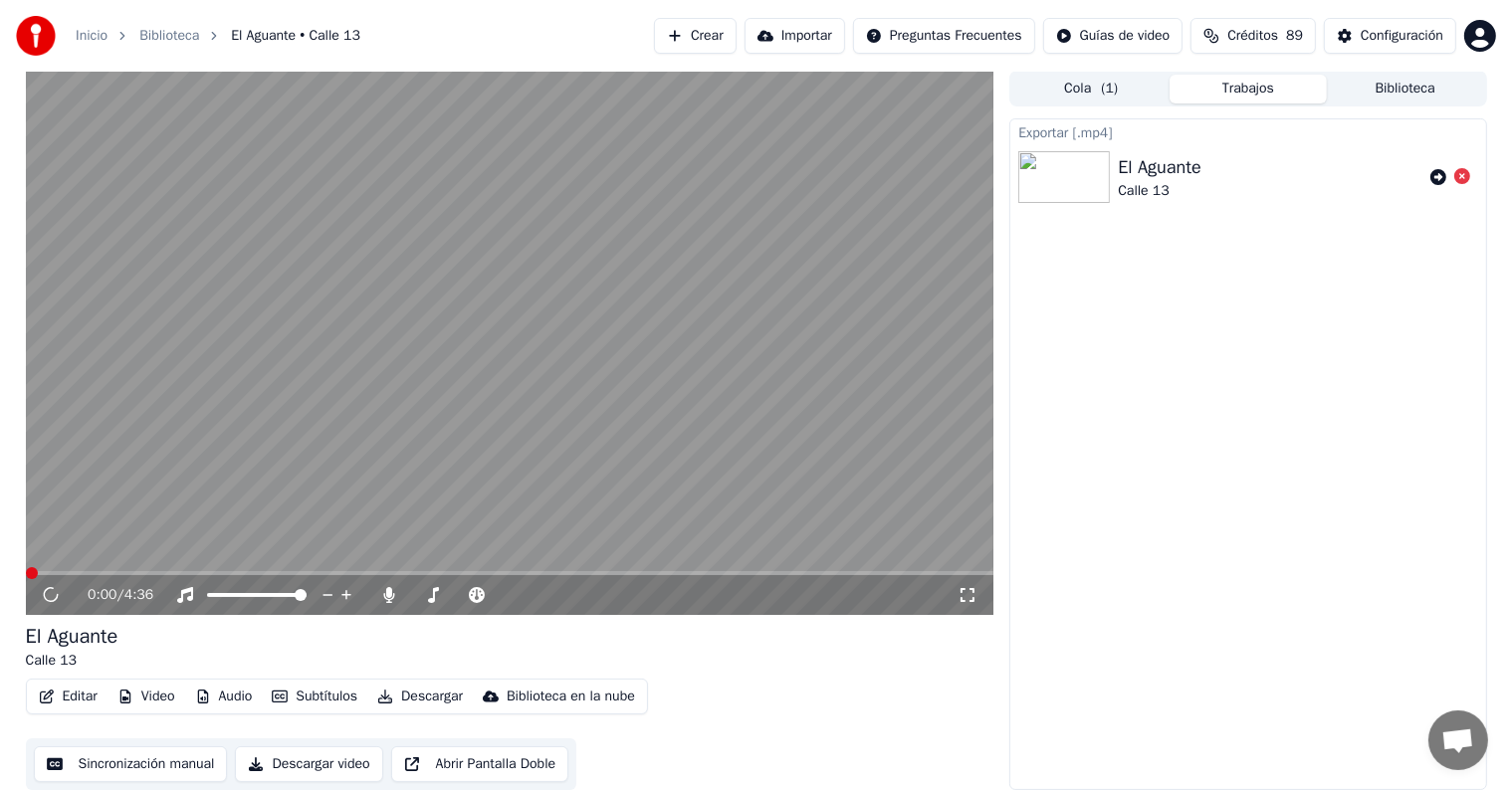 click on "Editar" at bounding box center [68, 696] 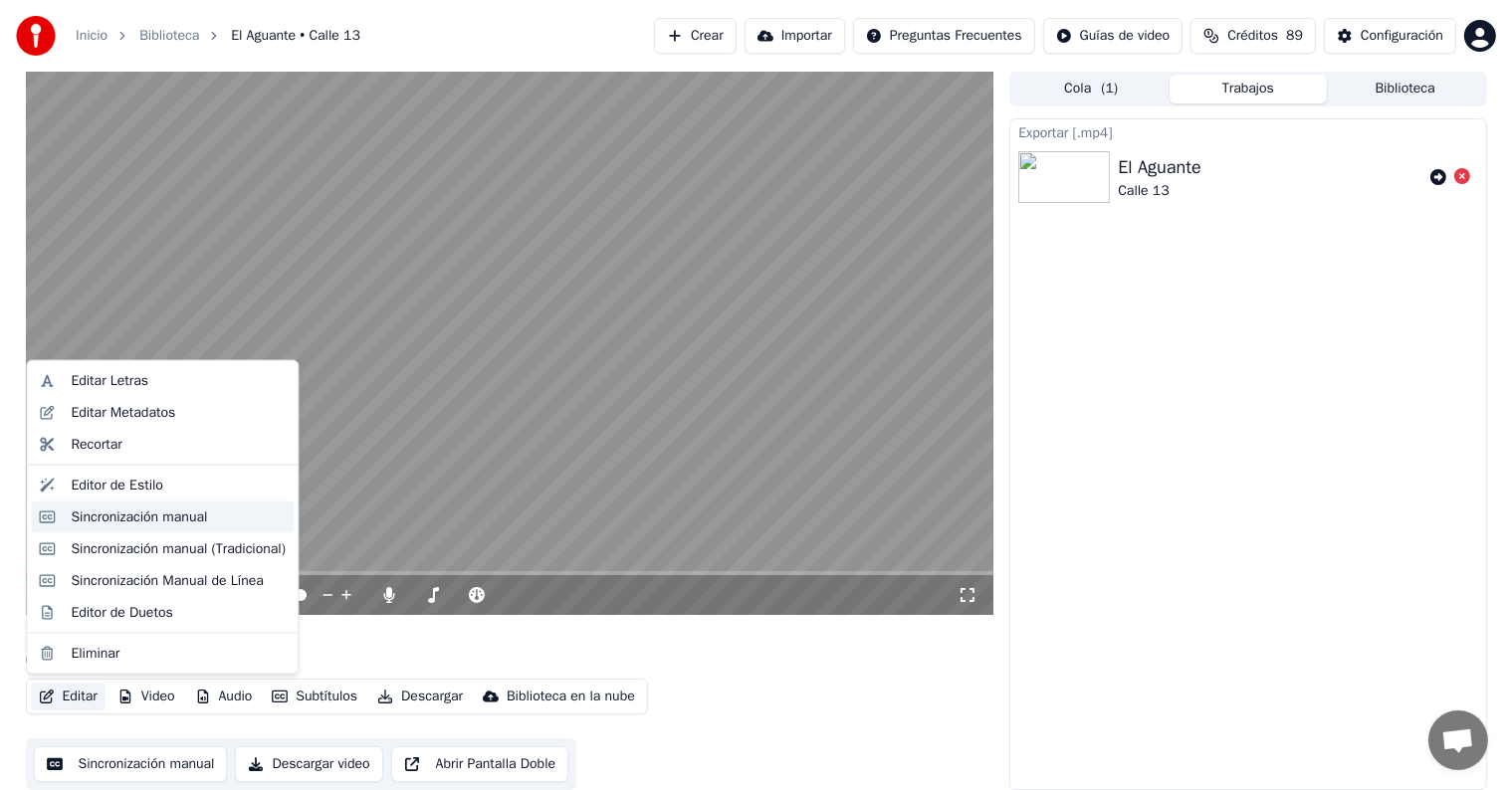 click on "Sincronización manual" at bounding box center [138, 517] 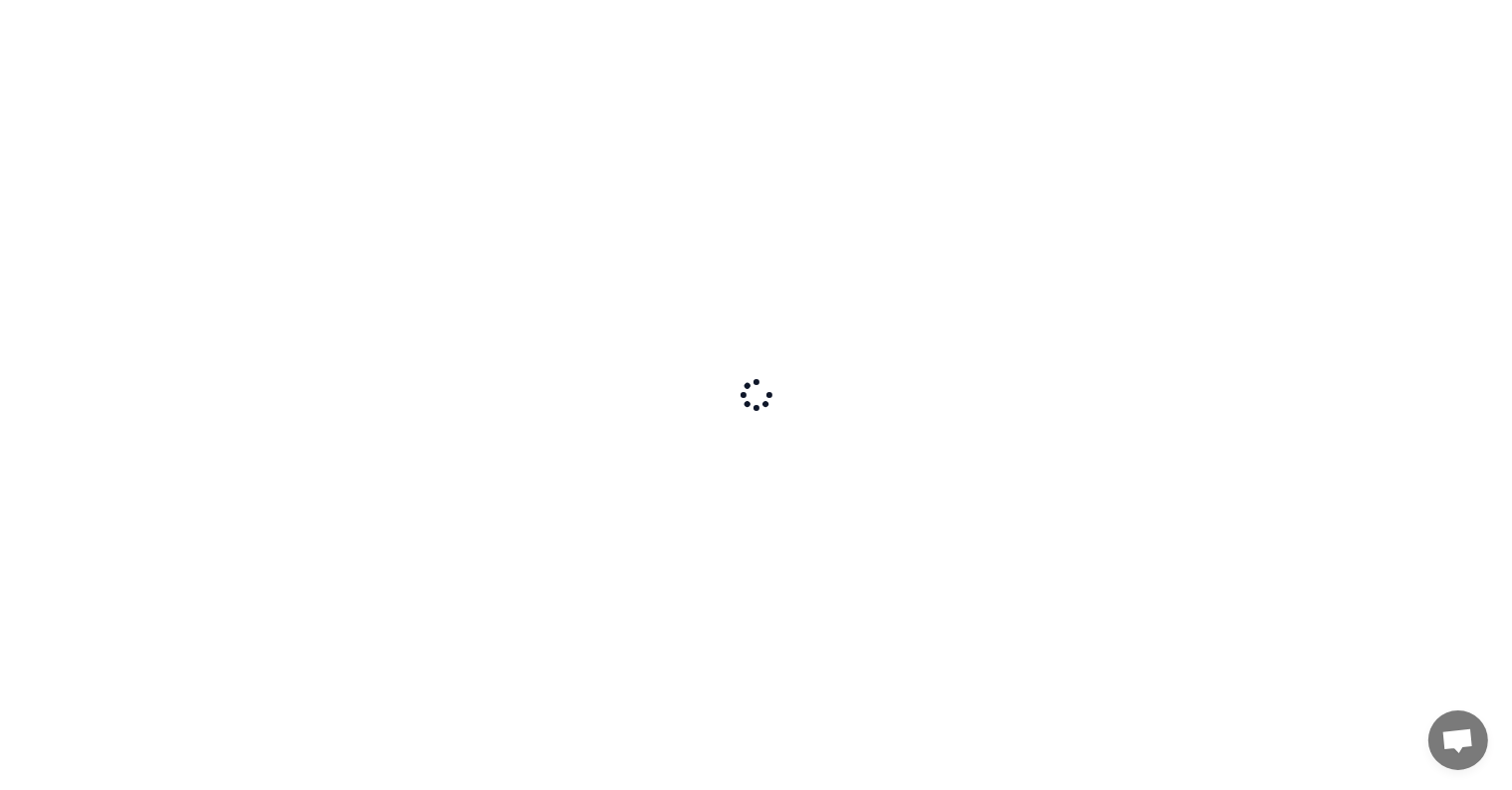 scroll, scrollTop: 0, scrollLeft: 0, axis: both 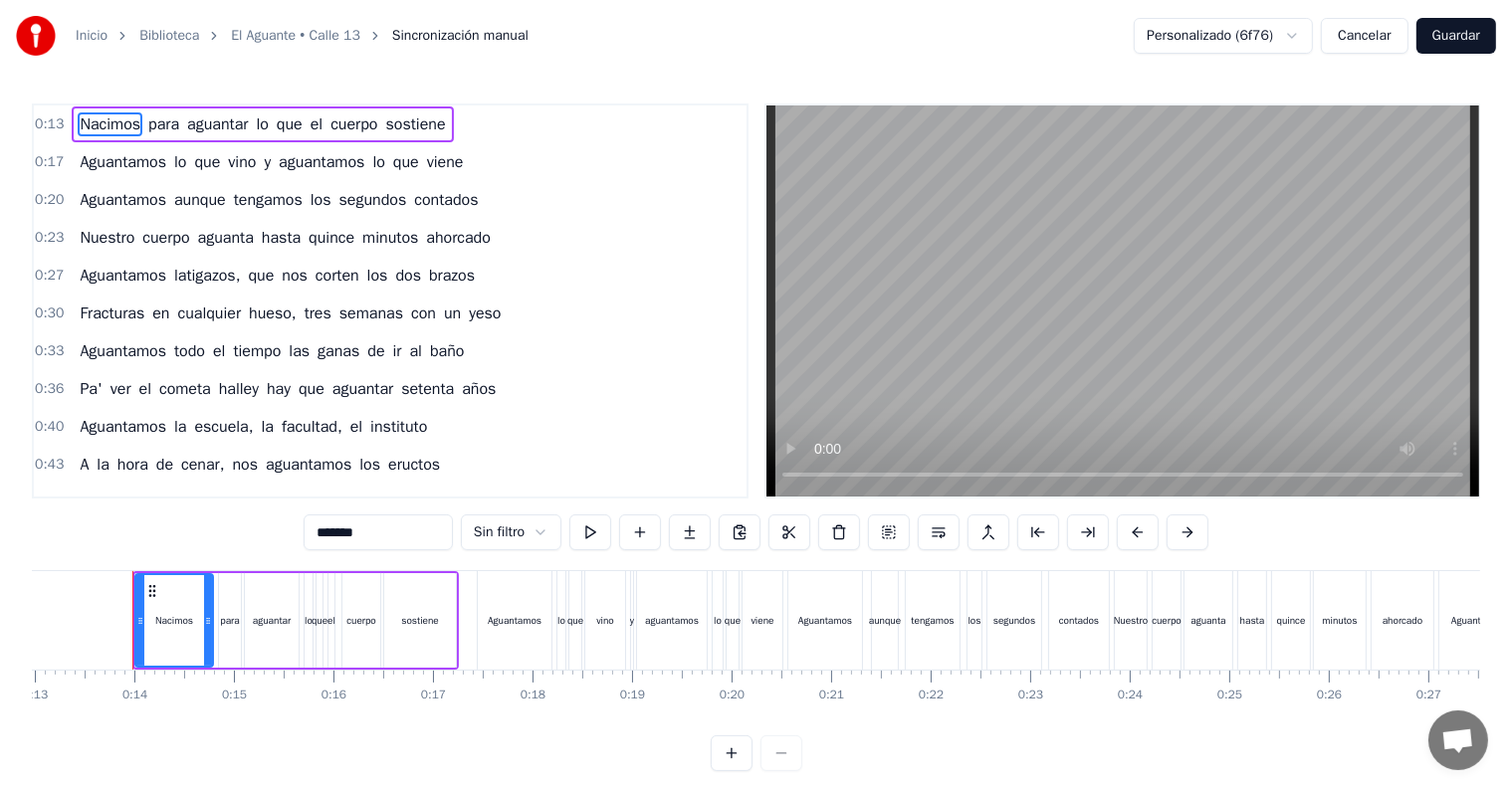 click on "Cancelar" at bounding box center (1364, 36) 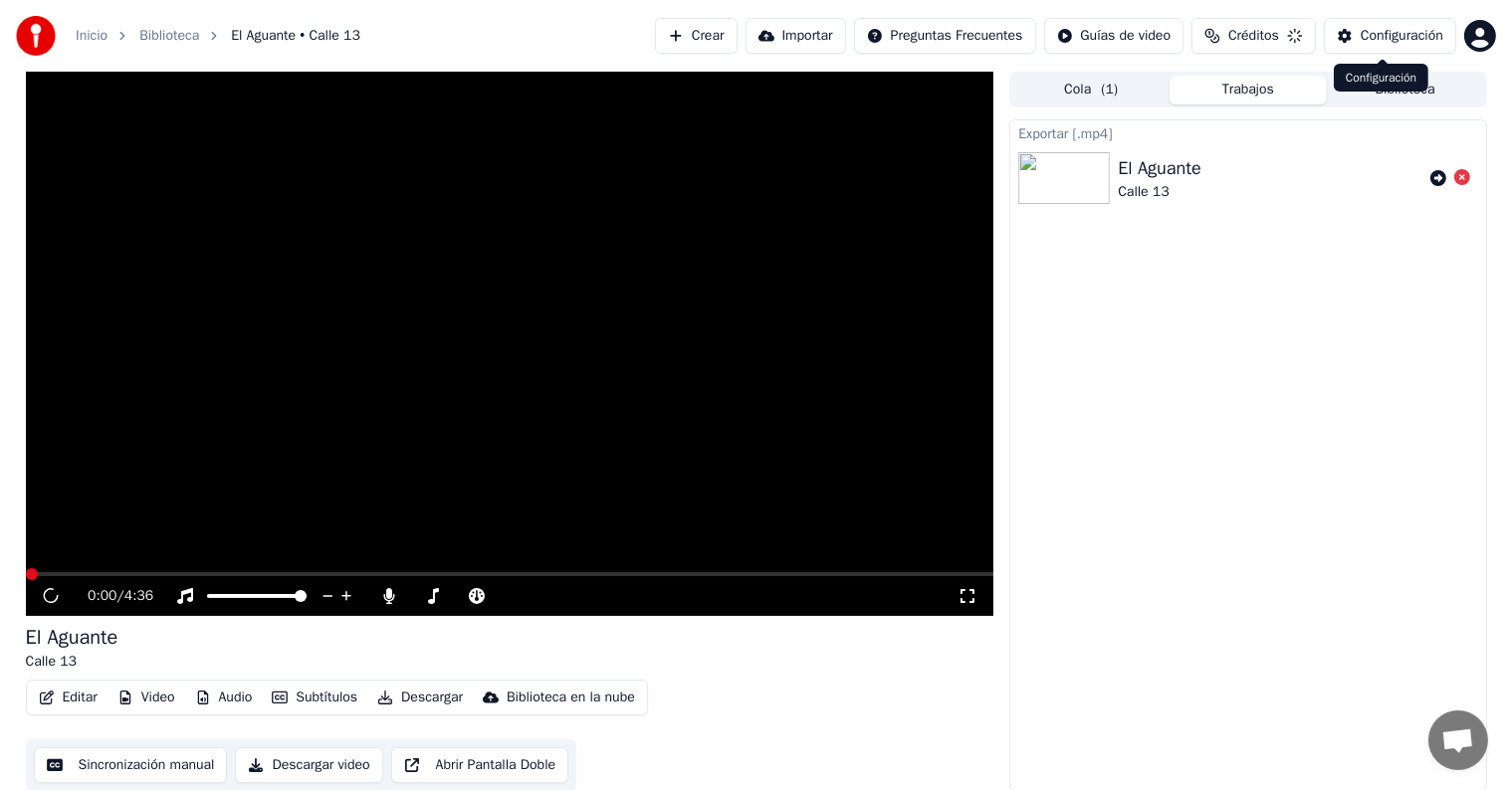 scroll, scrollTop: 0, scrollLeft: 0, axis: both 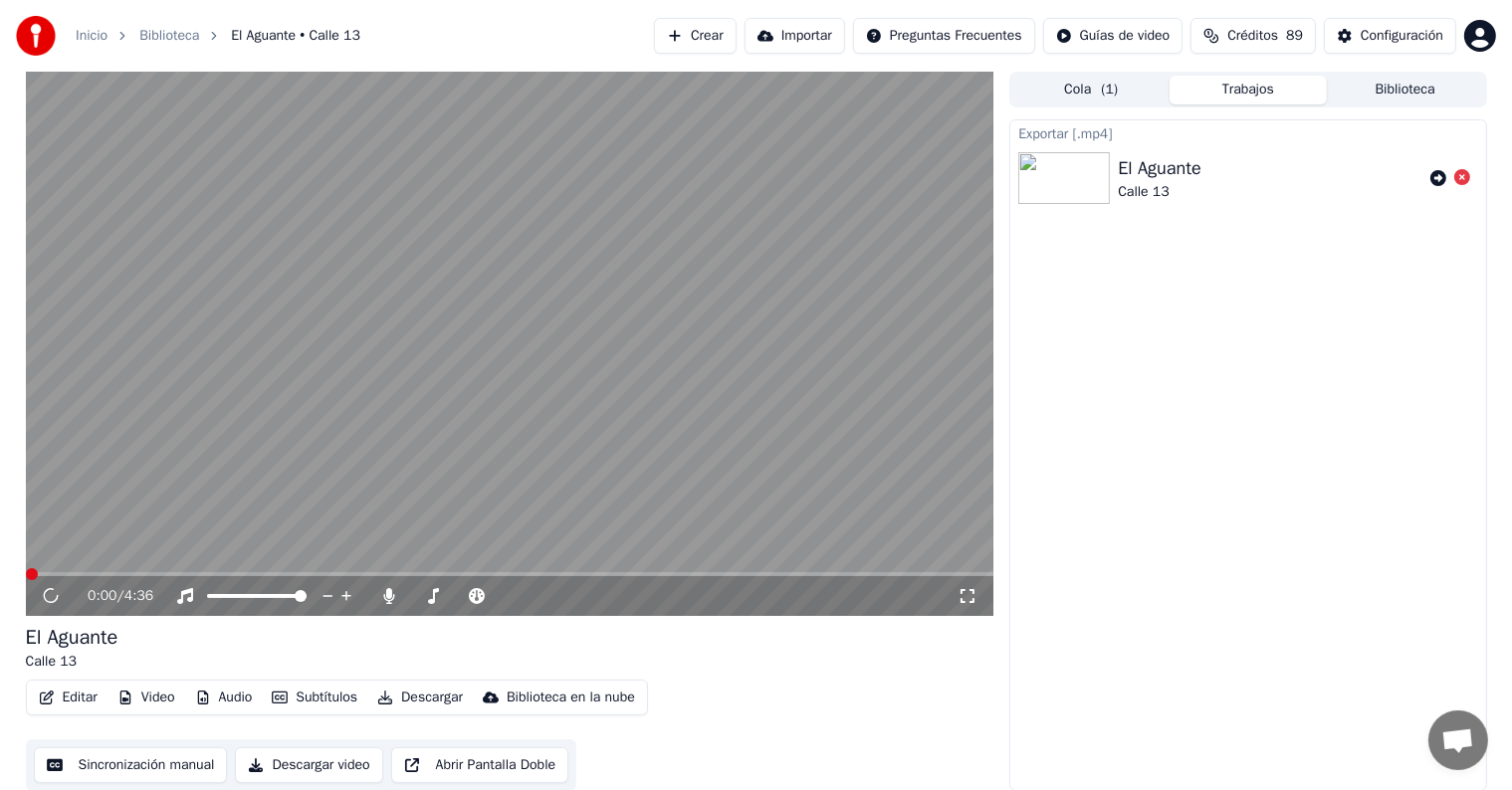 click on "Descargar" at bounding box center [420, 697] 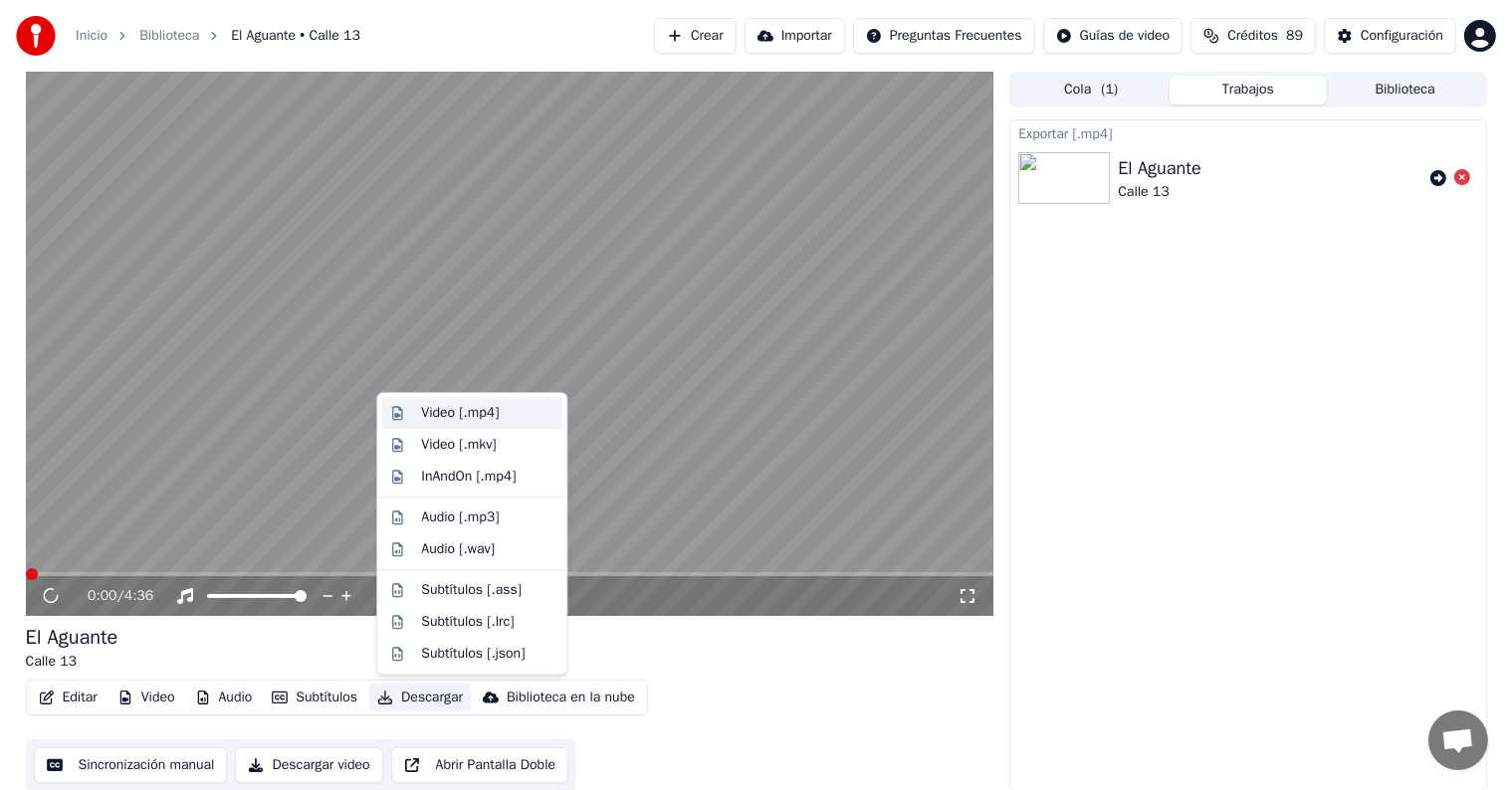 click on "Video [.mp4]" at bounding box center [460, 413] 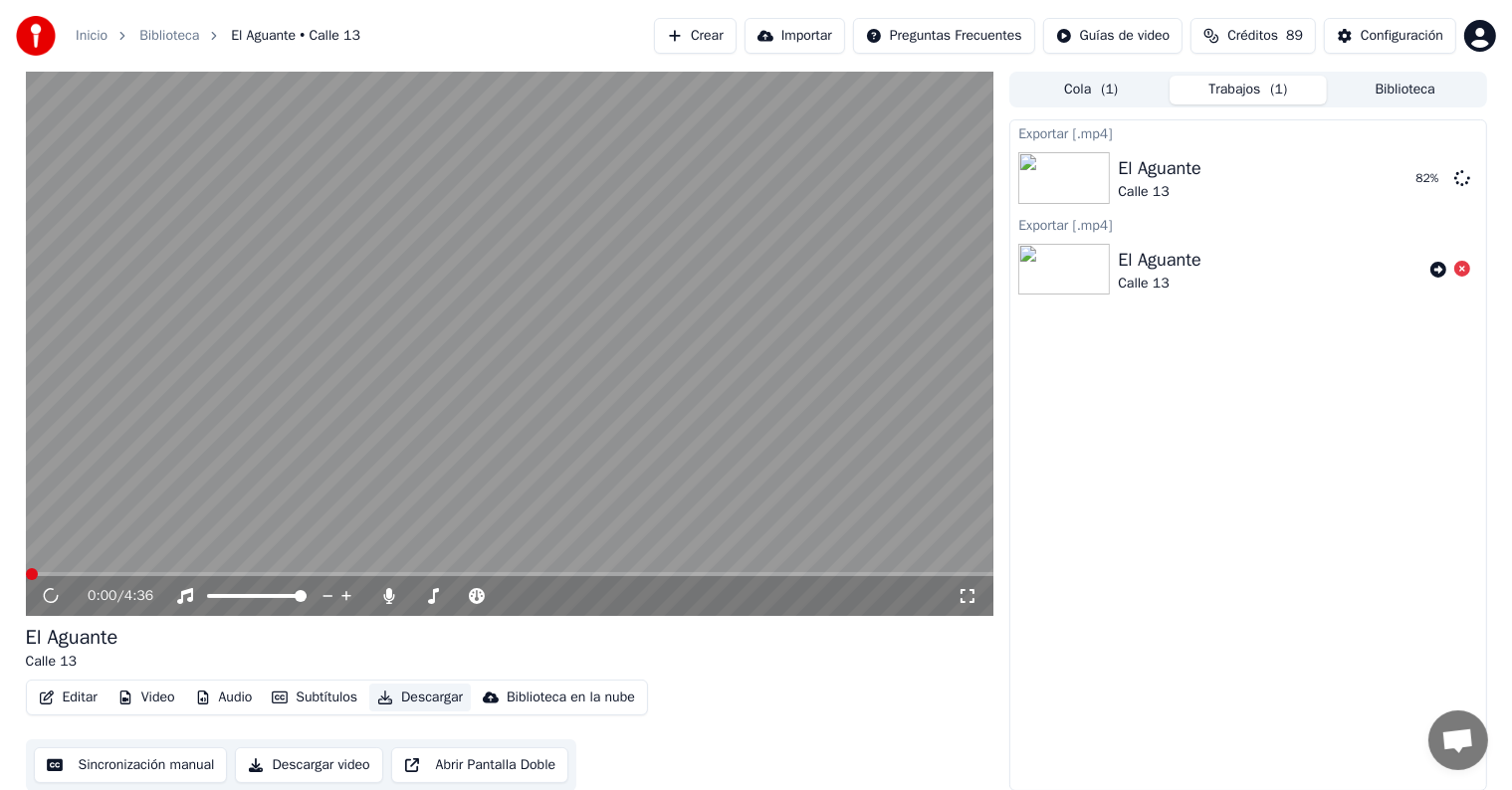 type 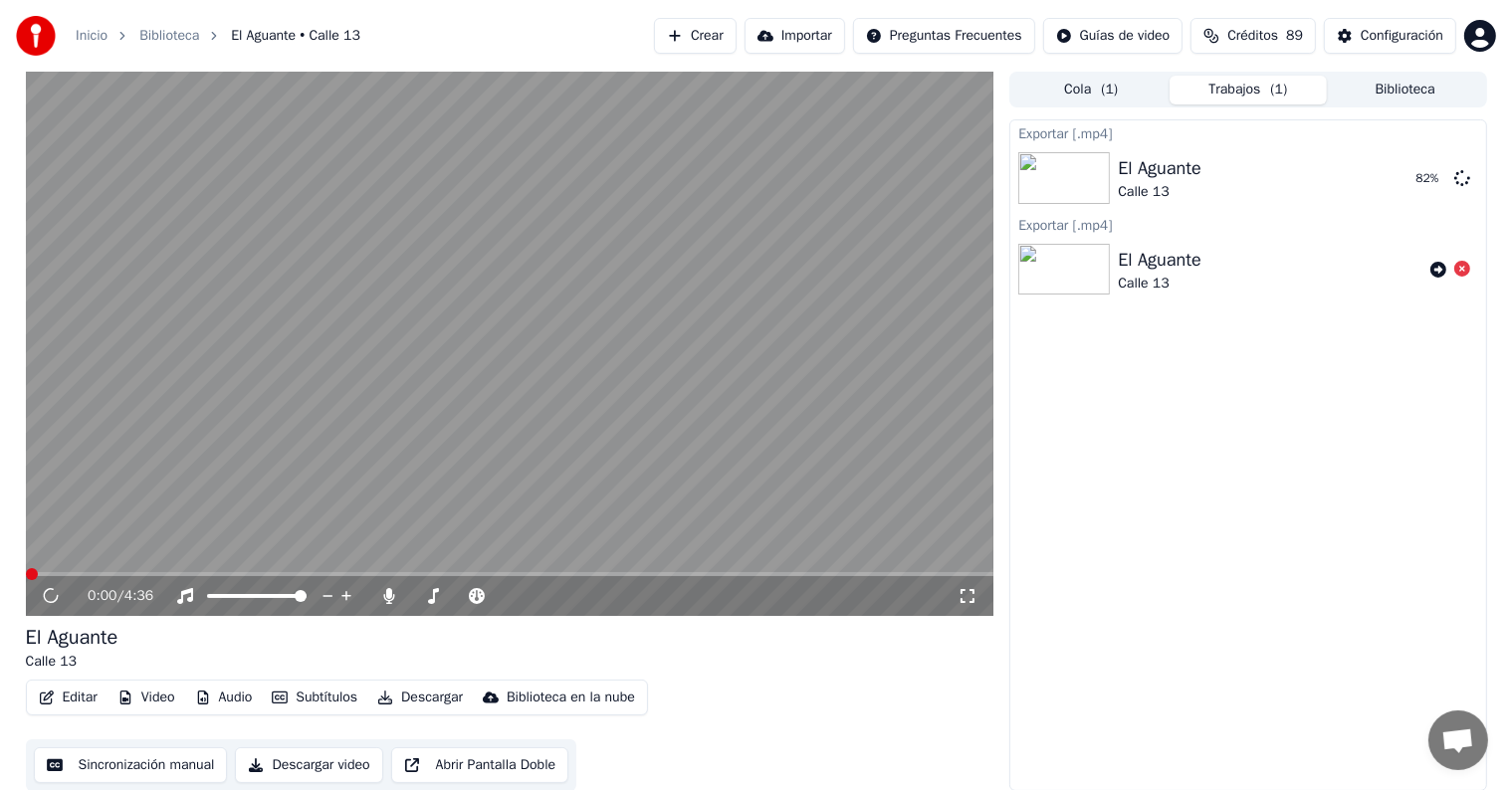 click on "Editar Video Audio Subtítulos Descargar Biblioteca en la nube Sincronización manual Descargar video Abrir Pantalla Doble" at bounding box center (510, 735) 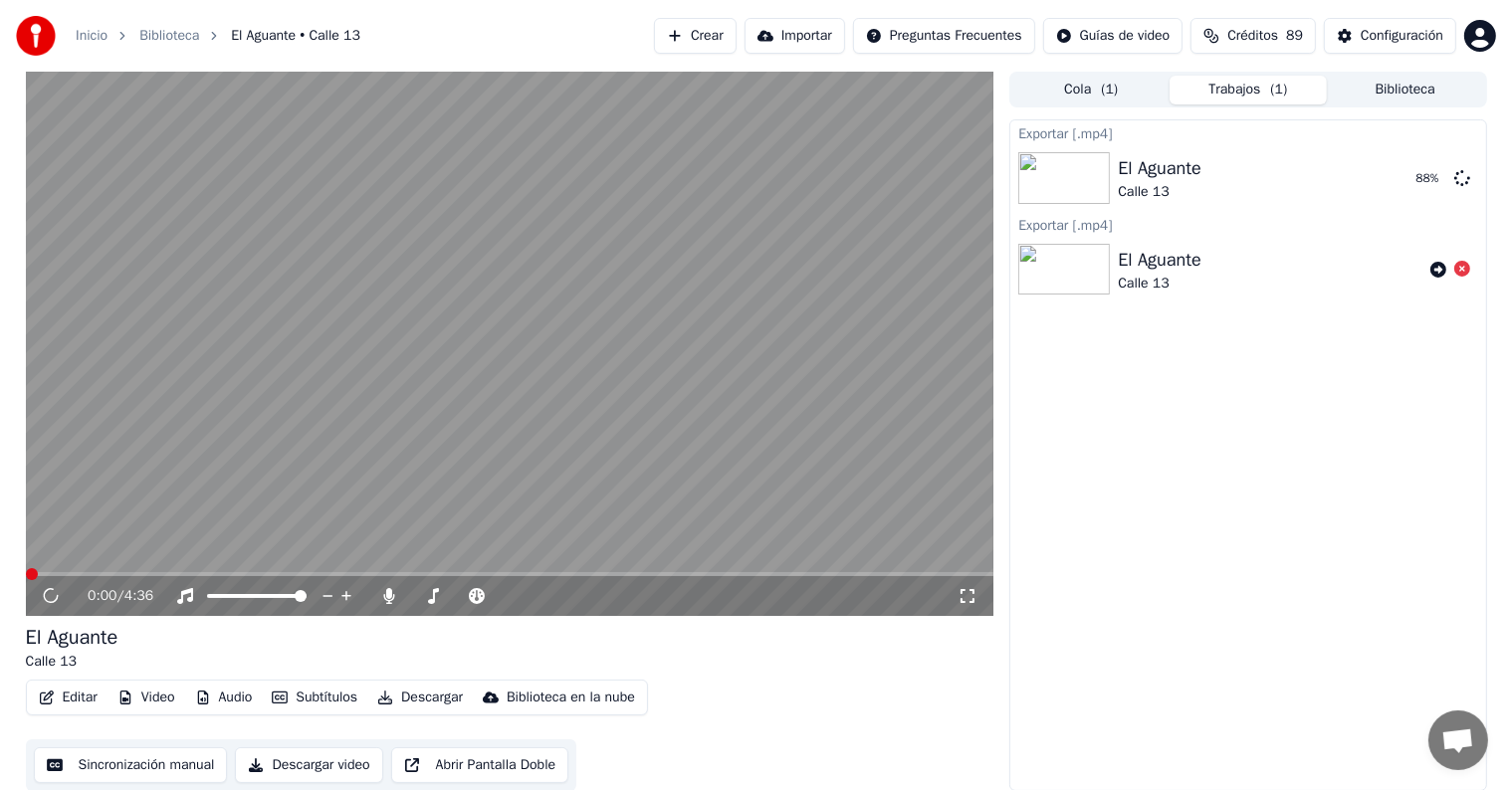 click 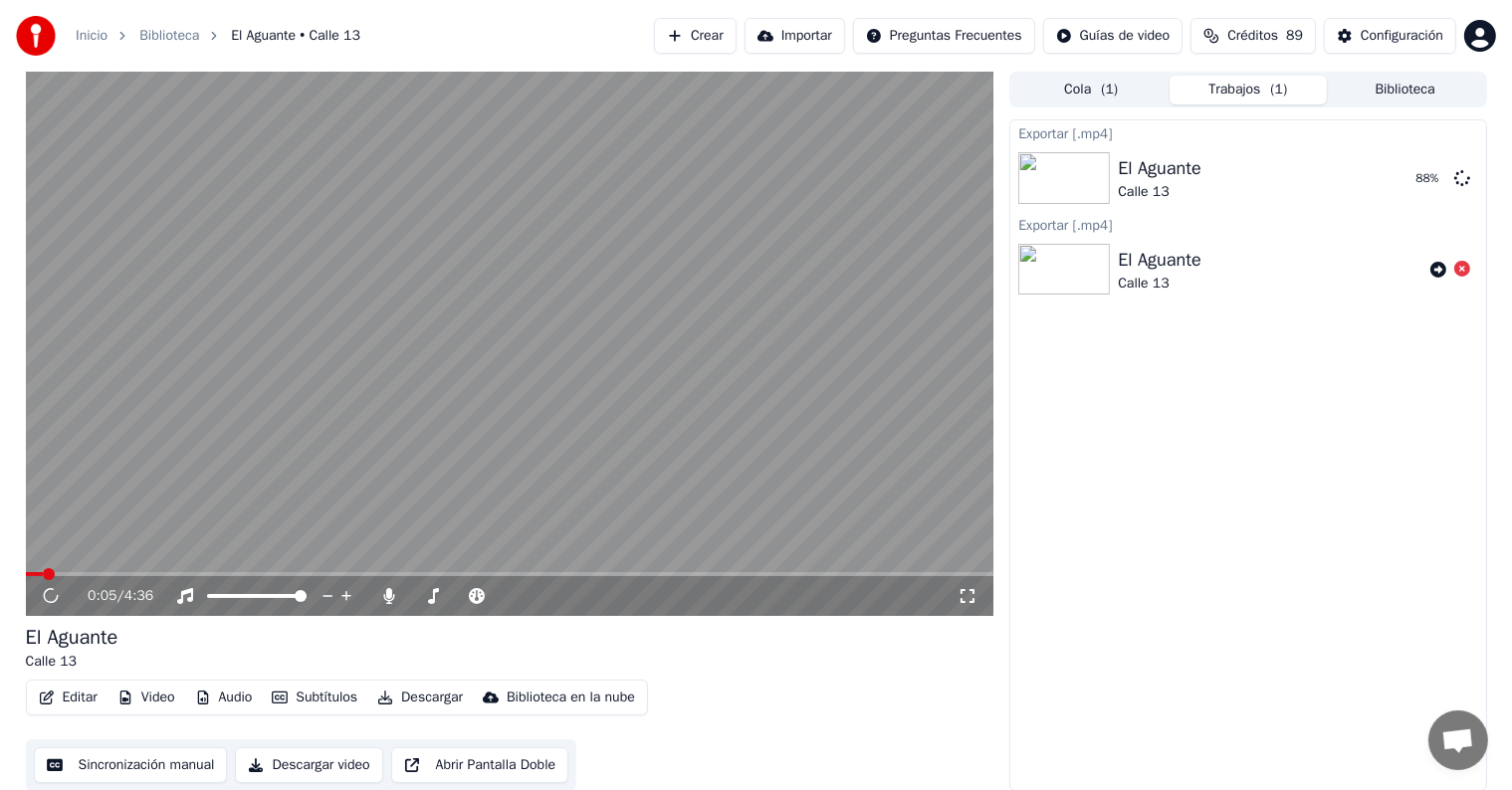 click at bounding box center [510, 574] 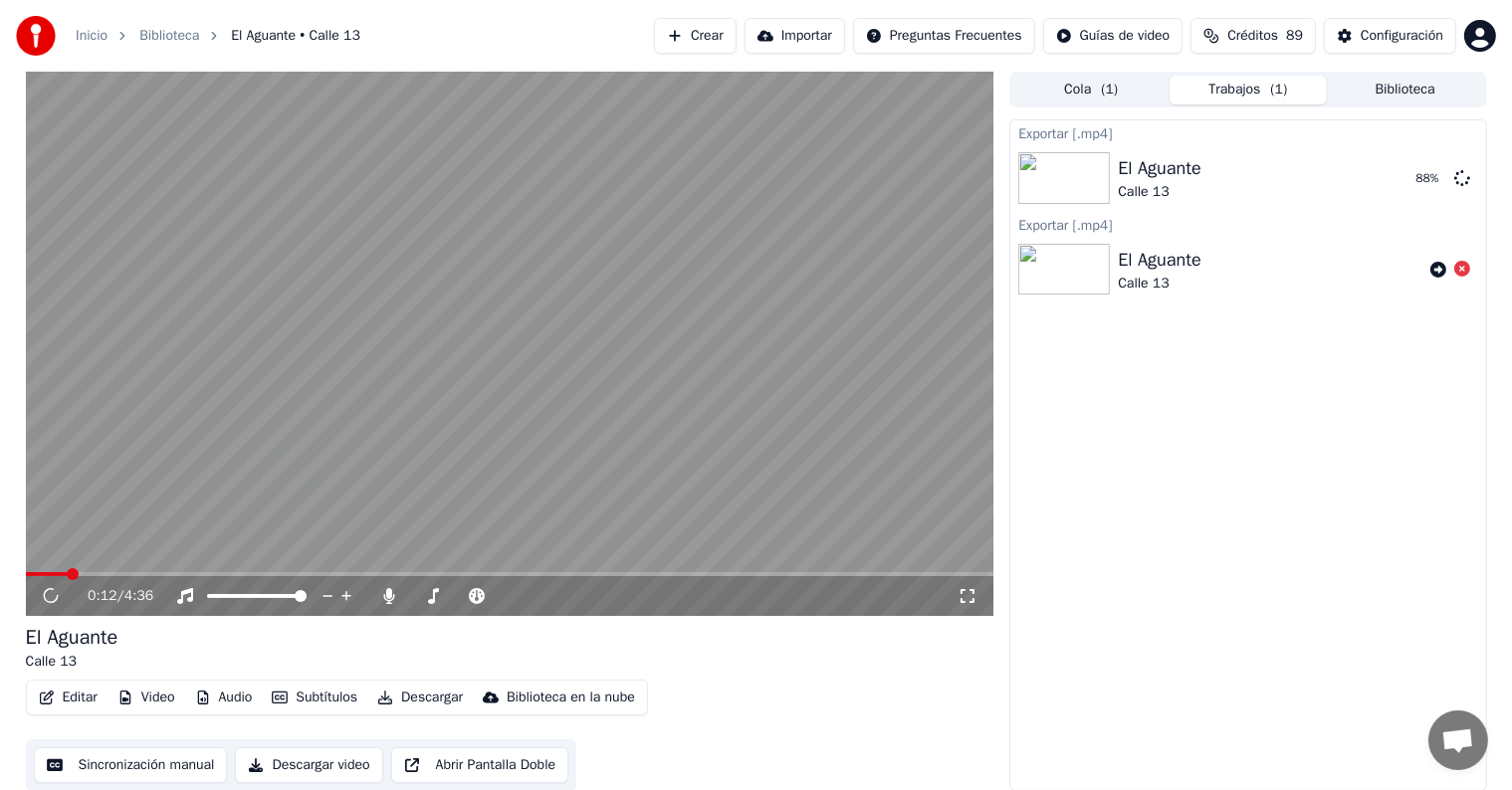 click at bounding box center [510, 574] 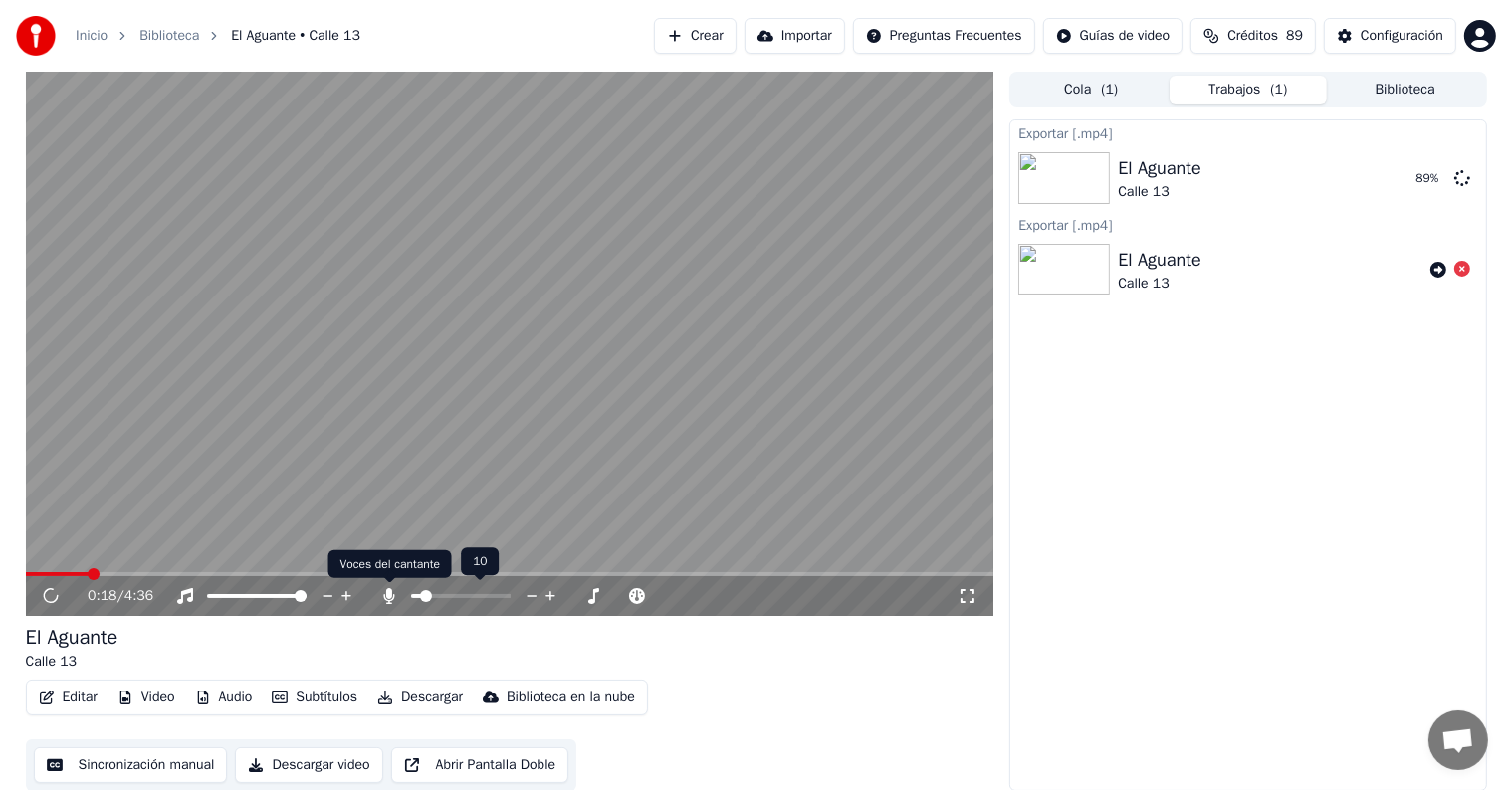 click 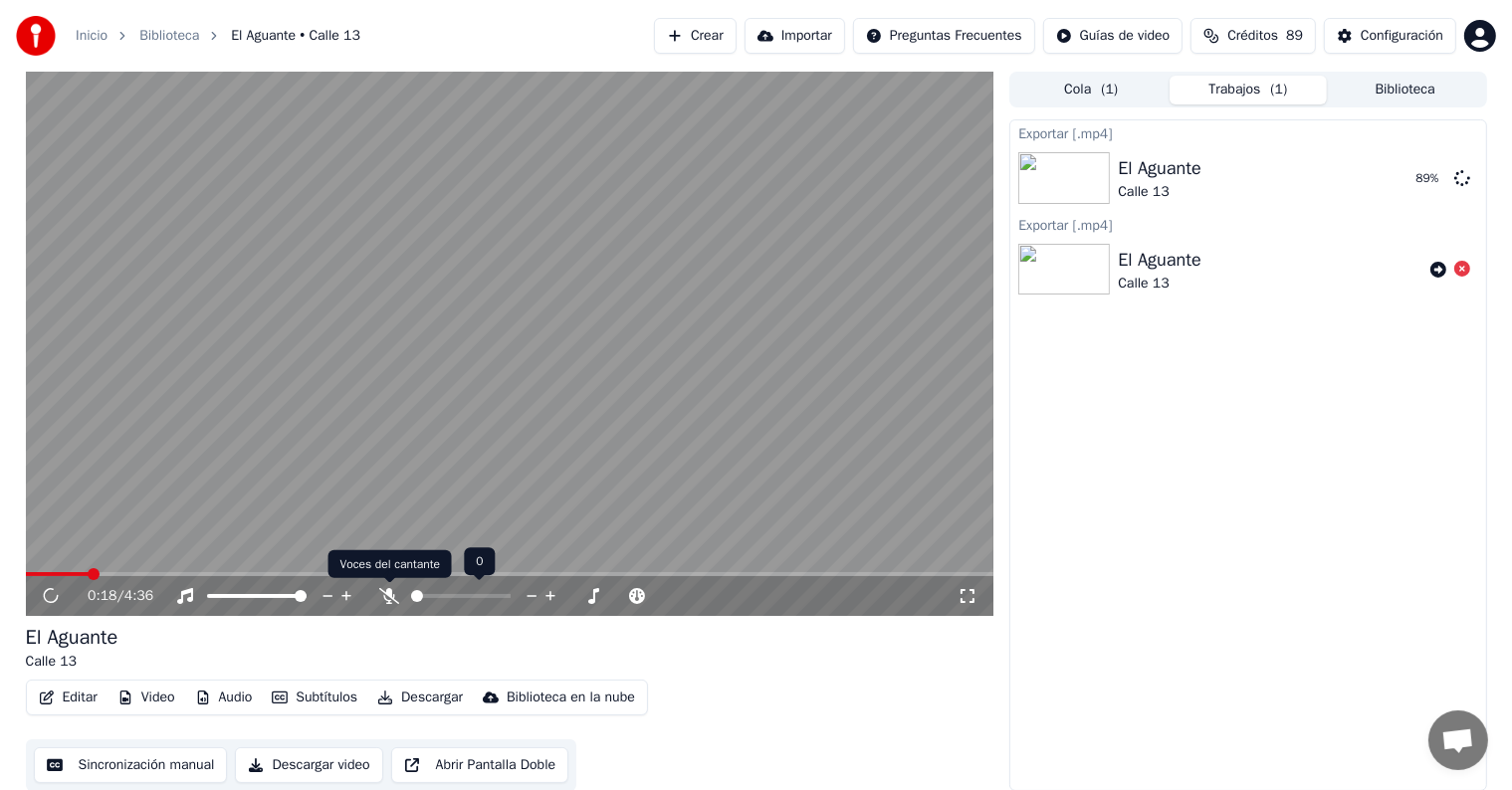 click 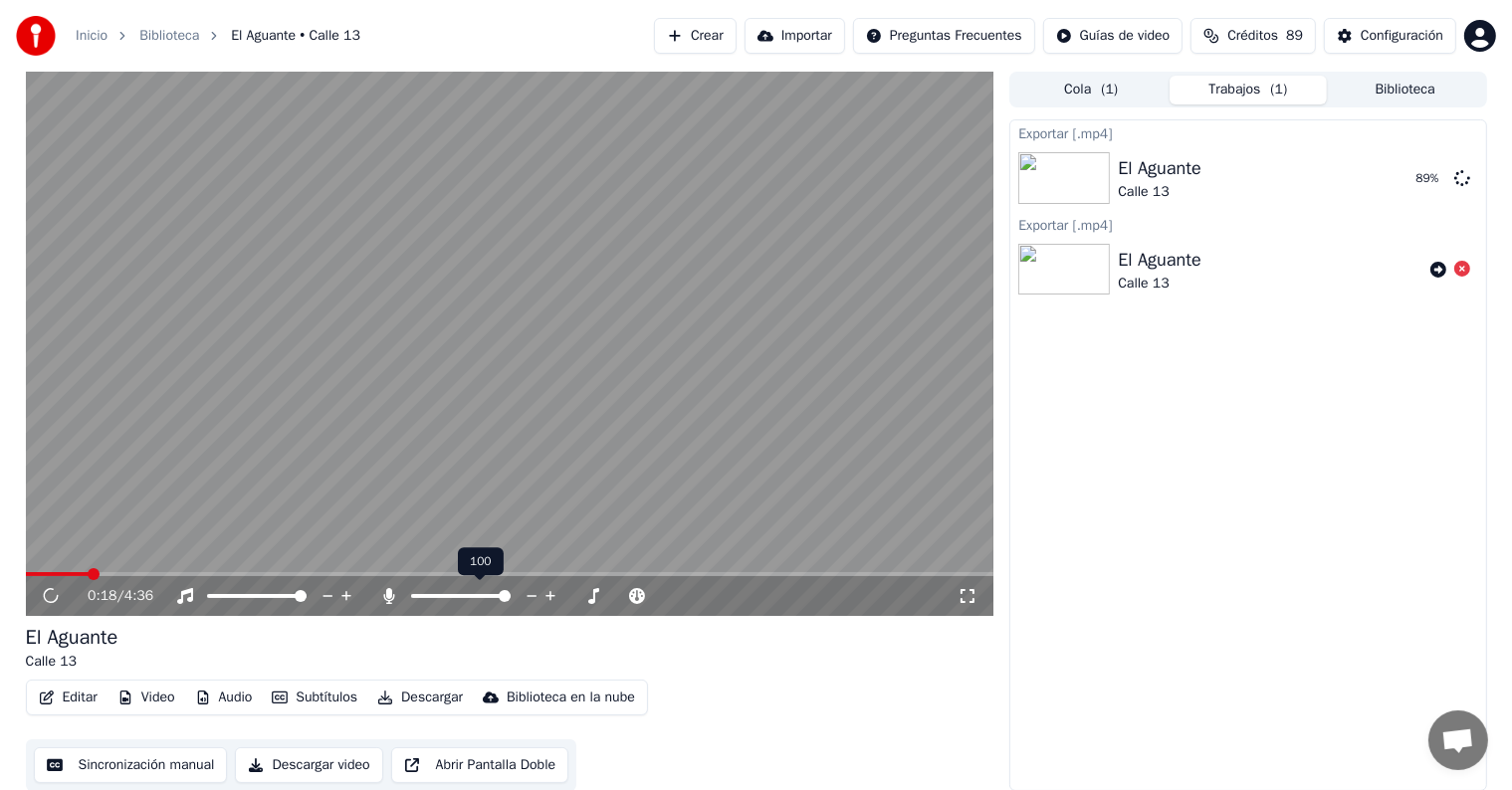 click at bounding box center [461, 596] 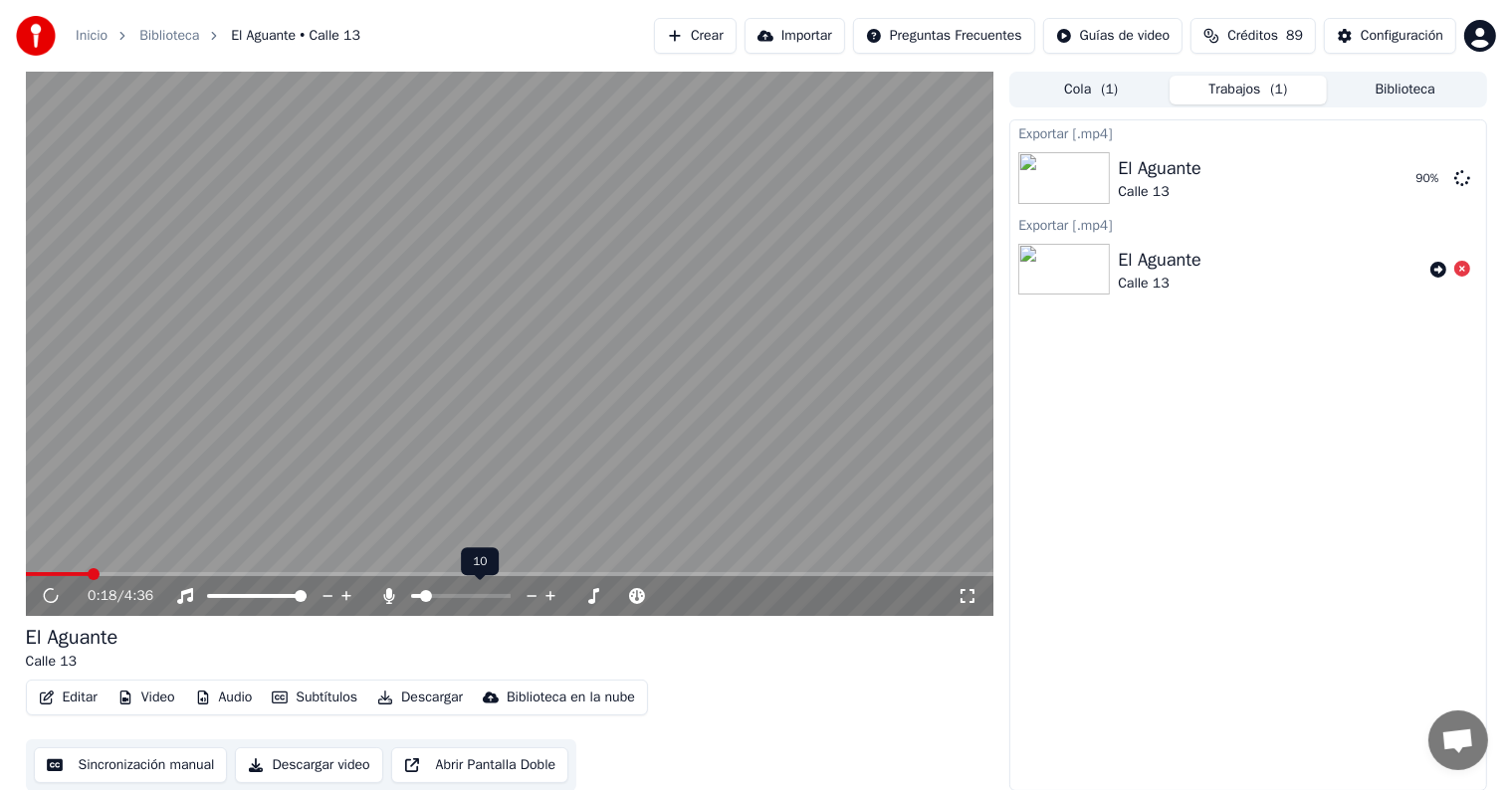 click at bounding box center [426, 596] 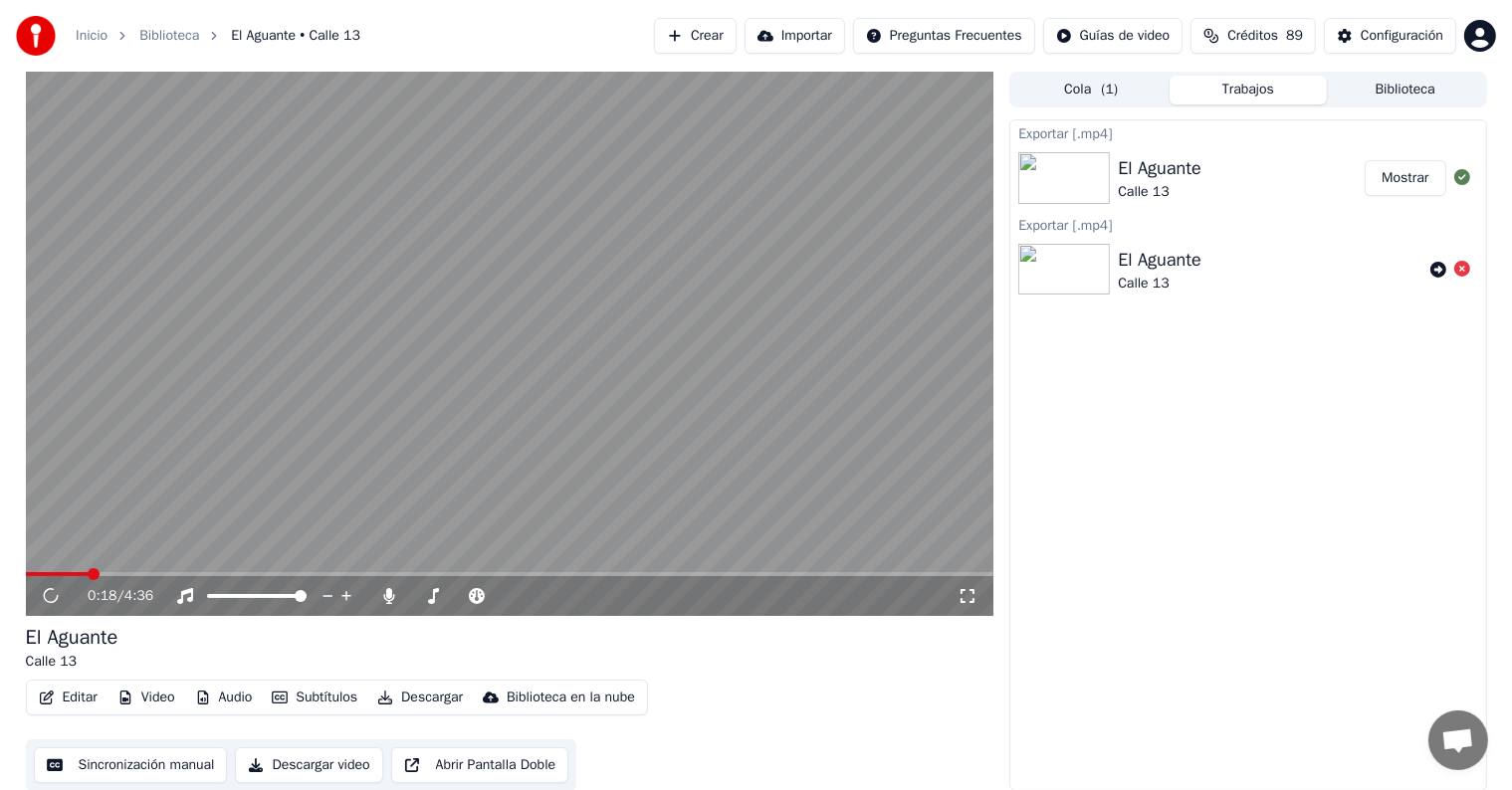 click at bounding box center [510, 343] 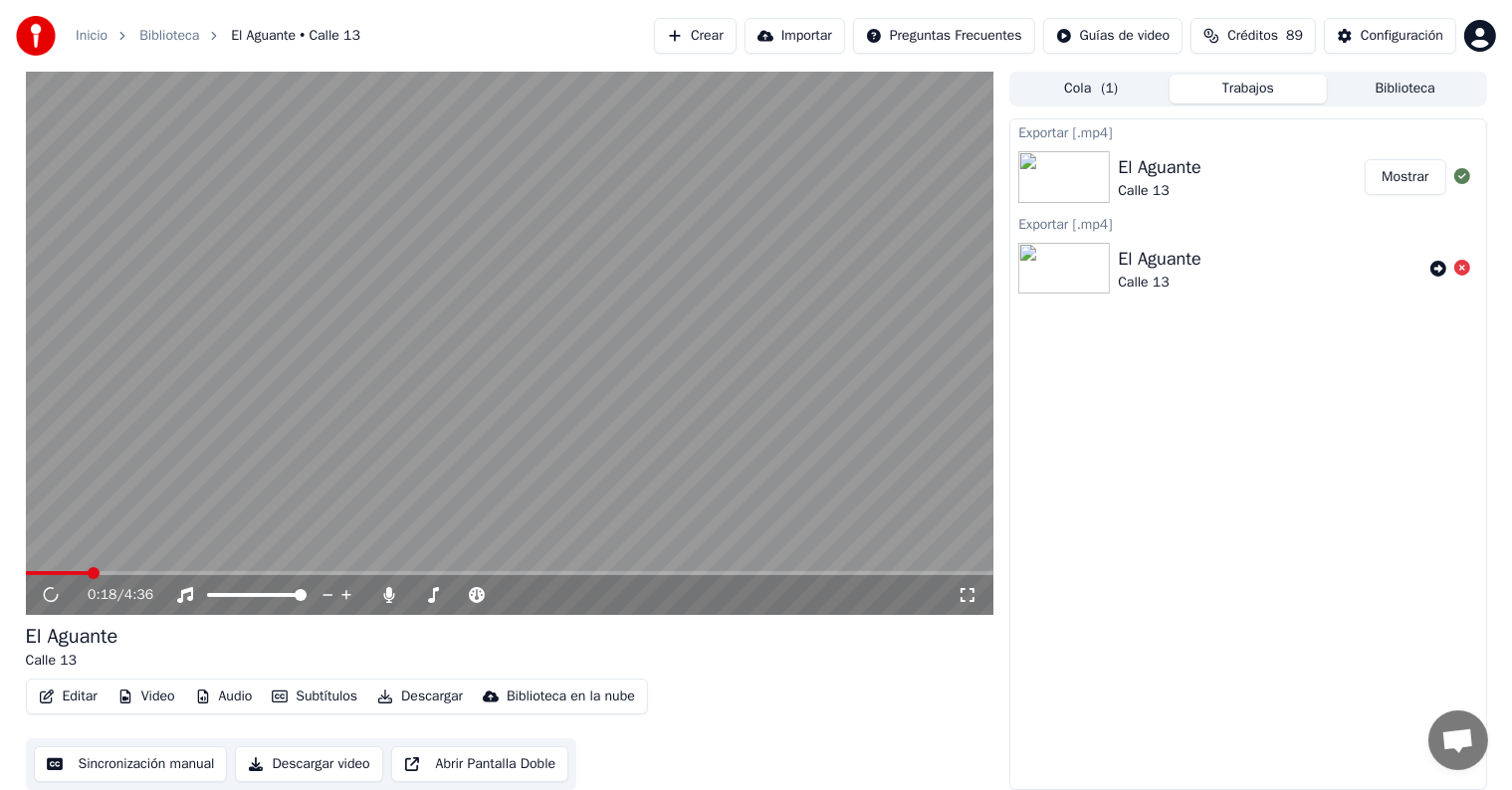 click 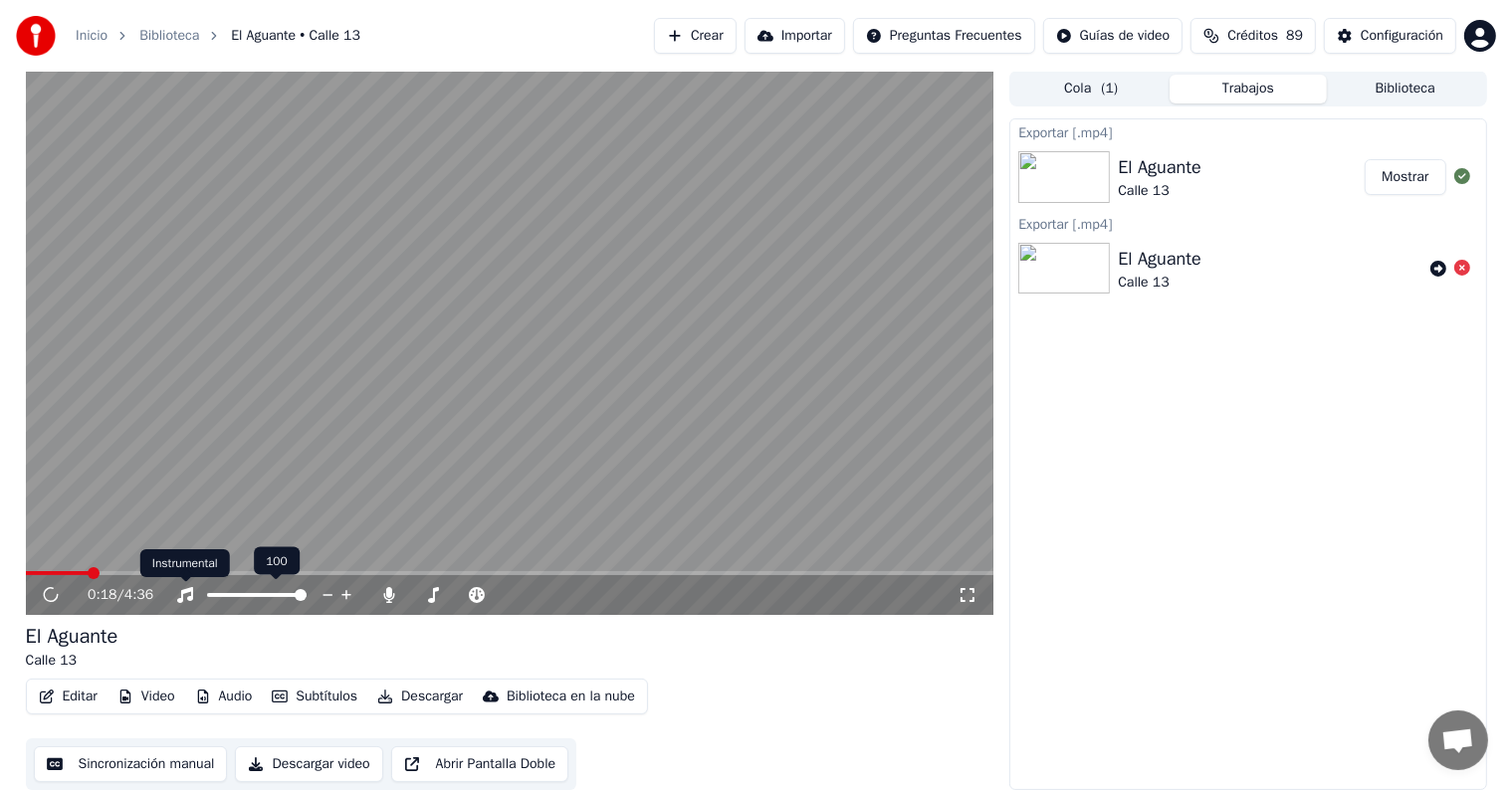 click 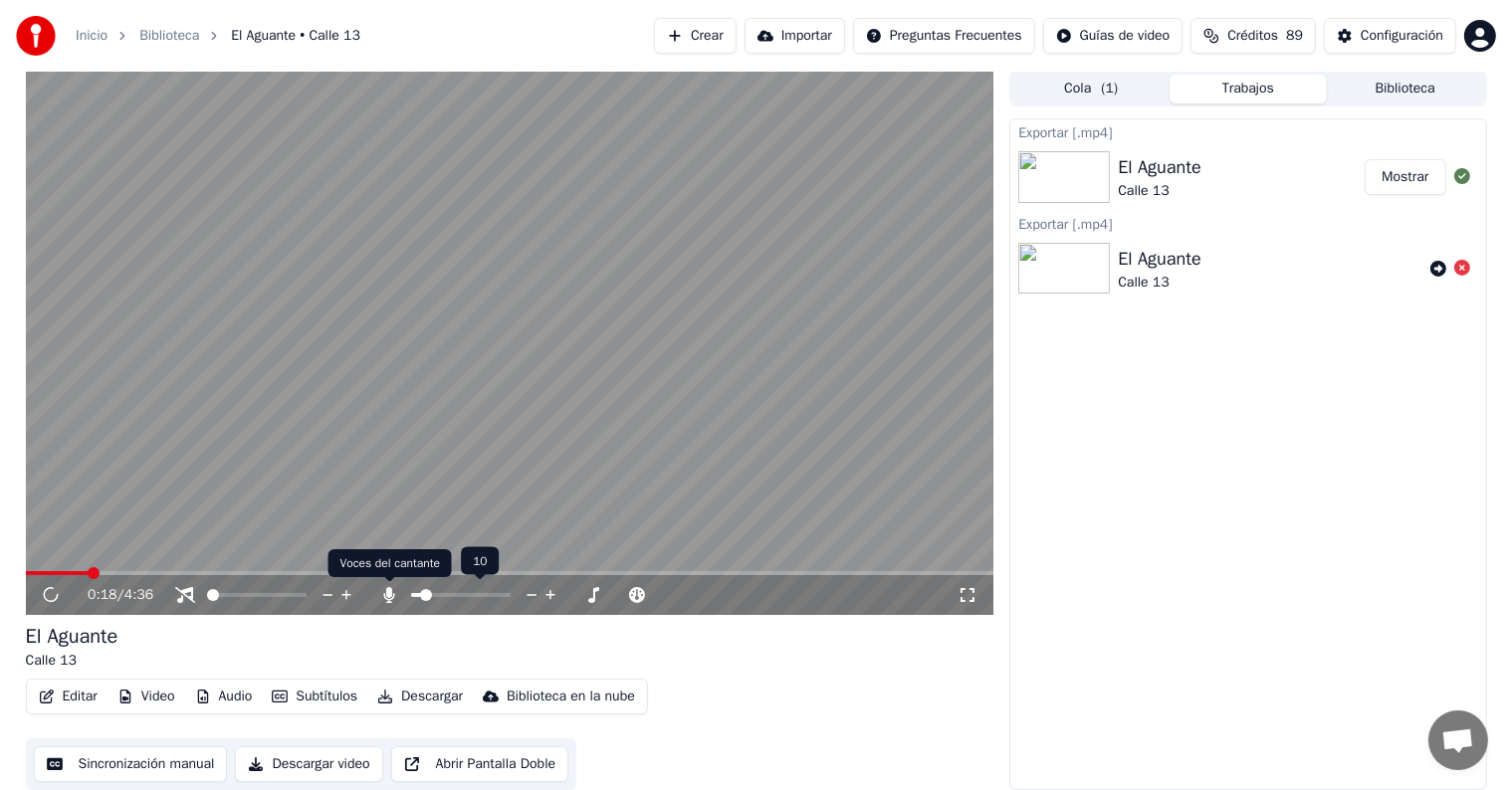click 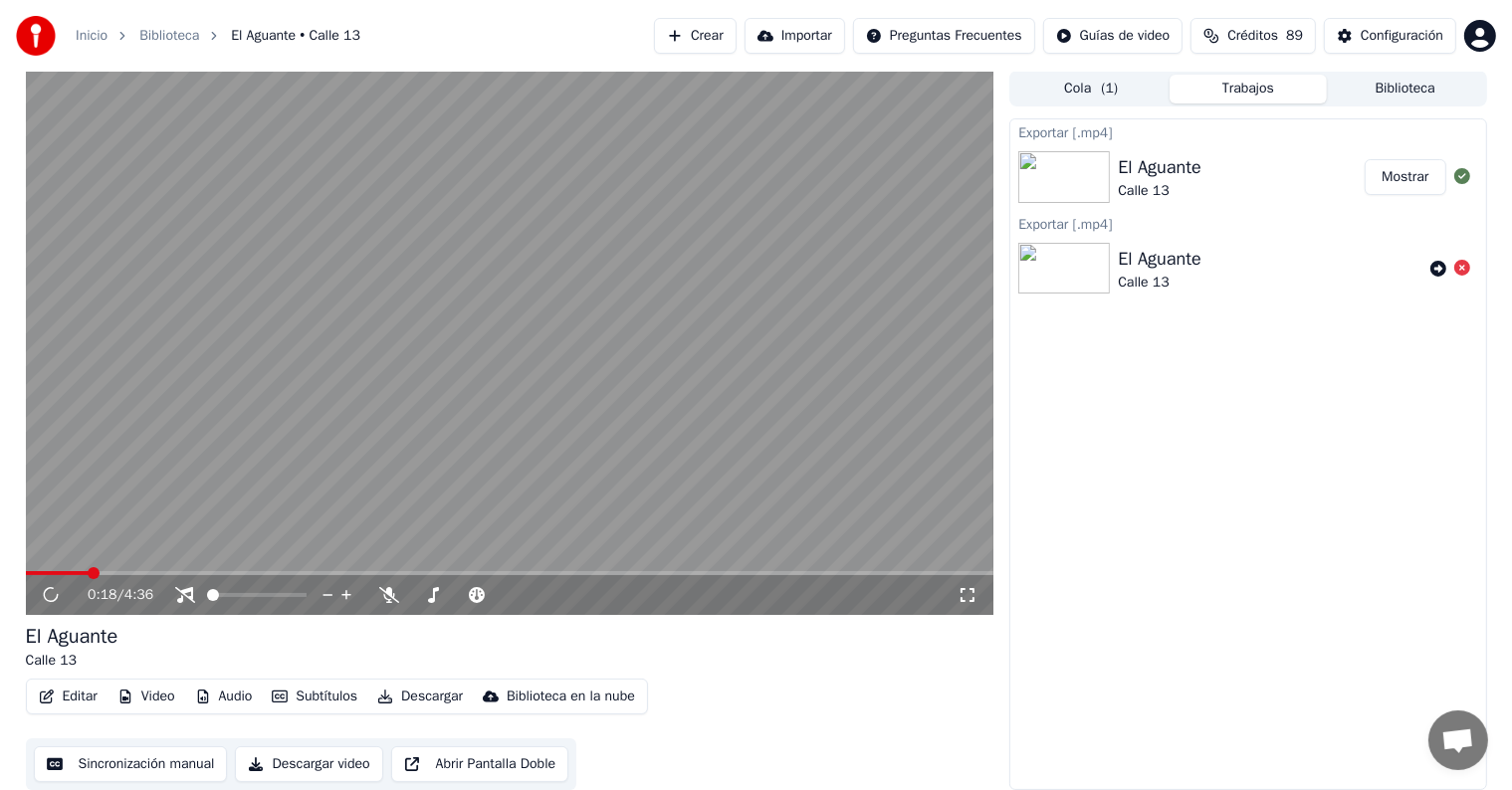 click on "El Aguante Calle 13 Mostrar" at bounding box center (1247, 177) 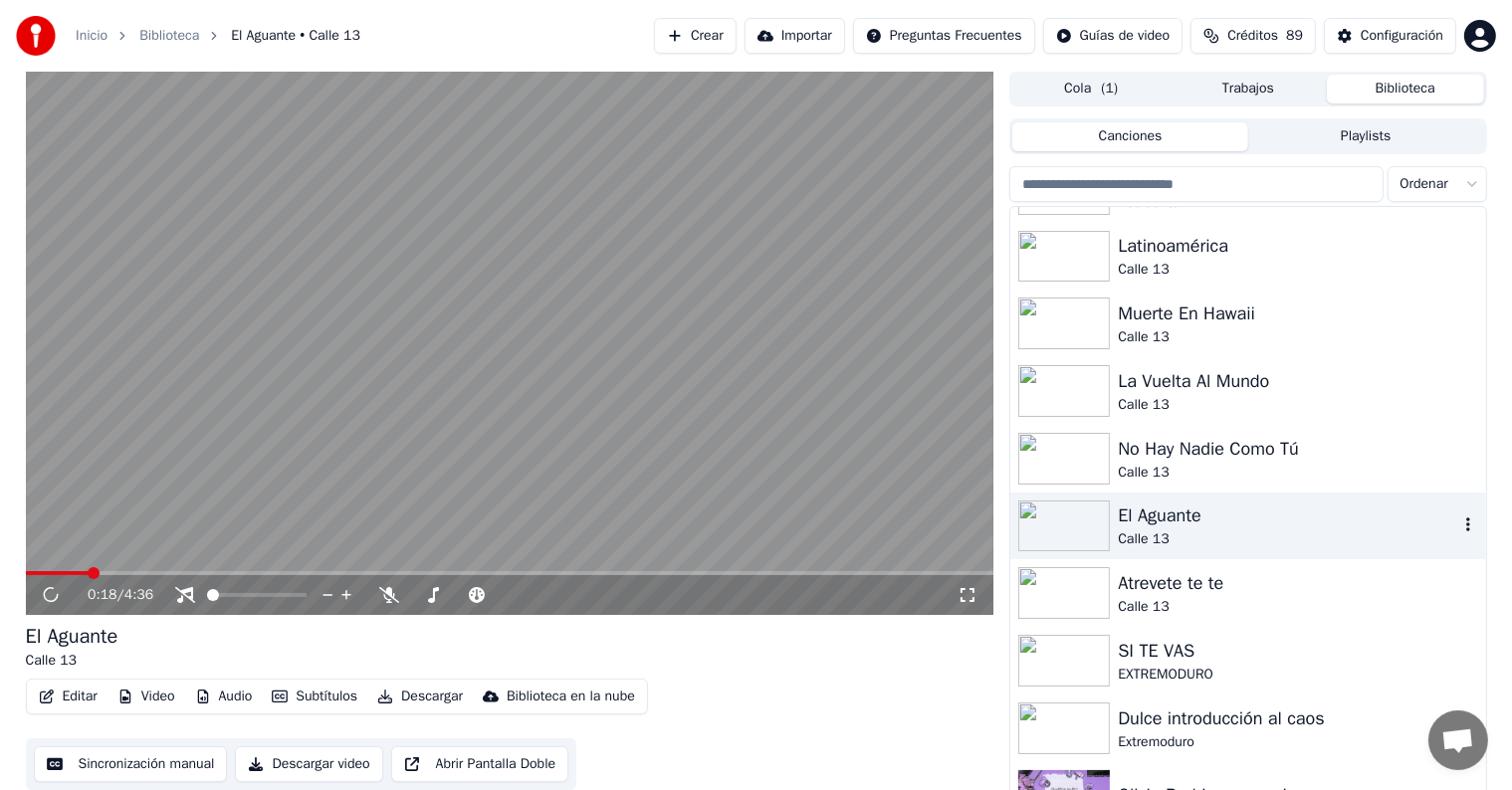 scroll, scrollTop: 597, scrollLeft: 0, axis: vertical 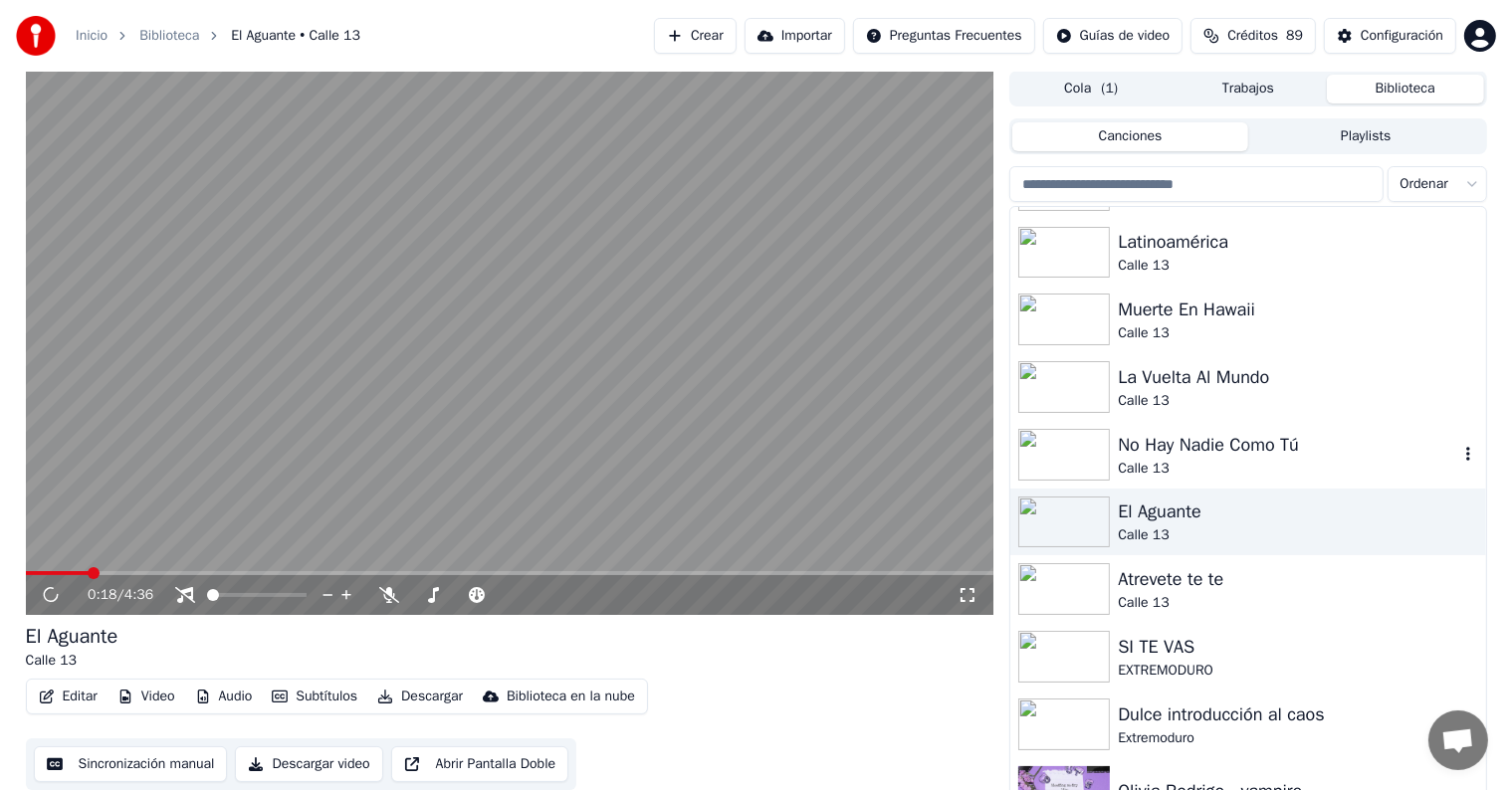 click on "Calle 13" at bounding box center (1287, 469) 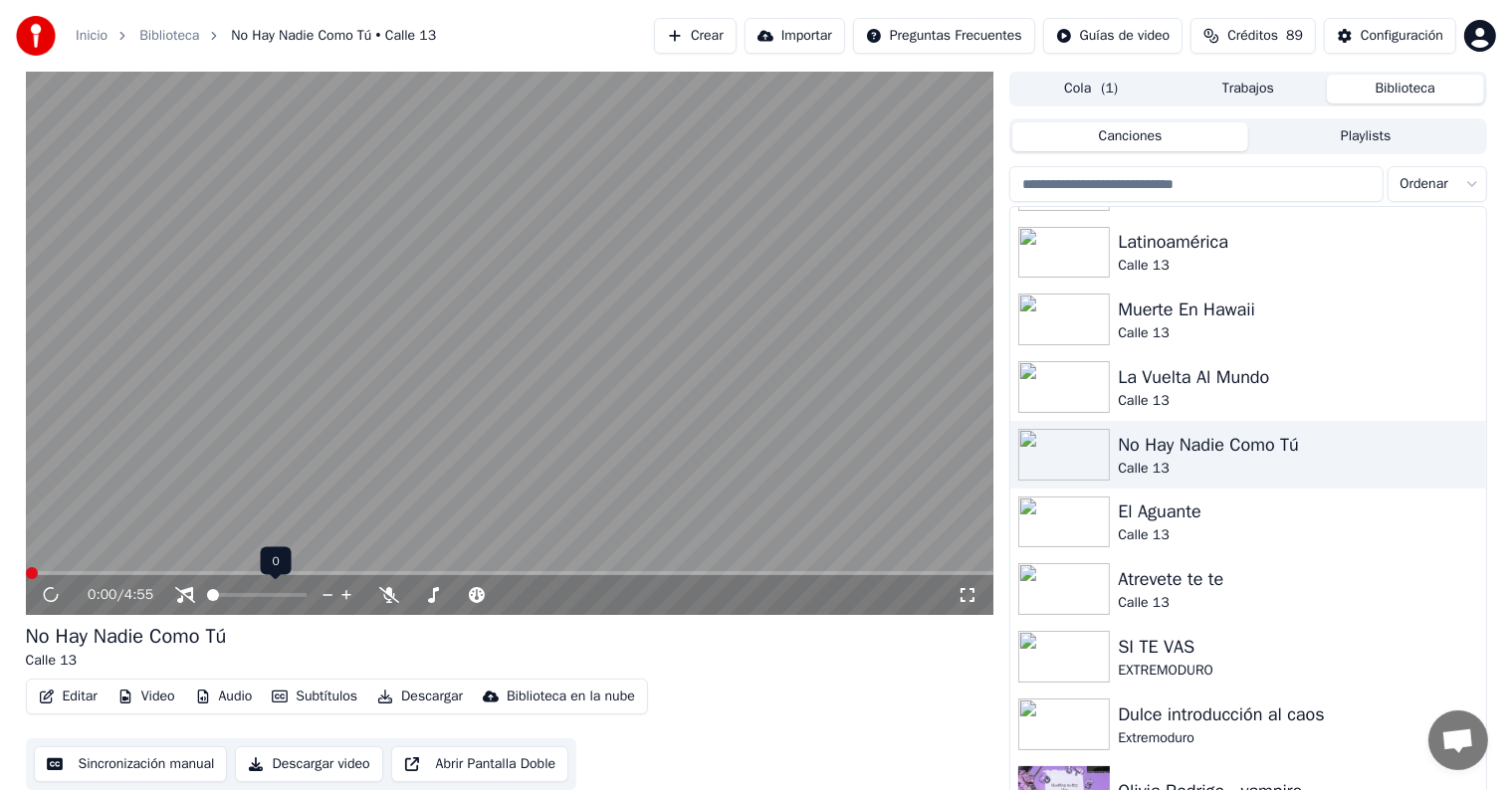 click 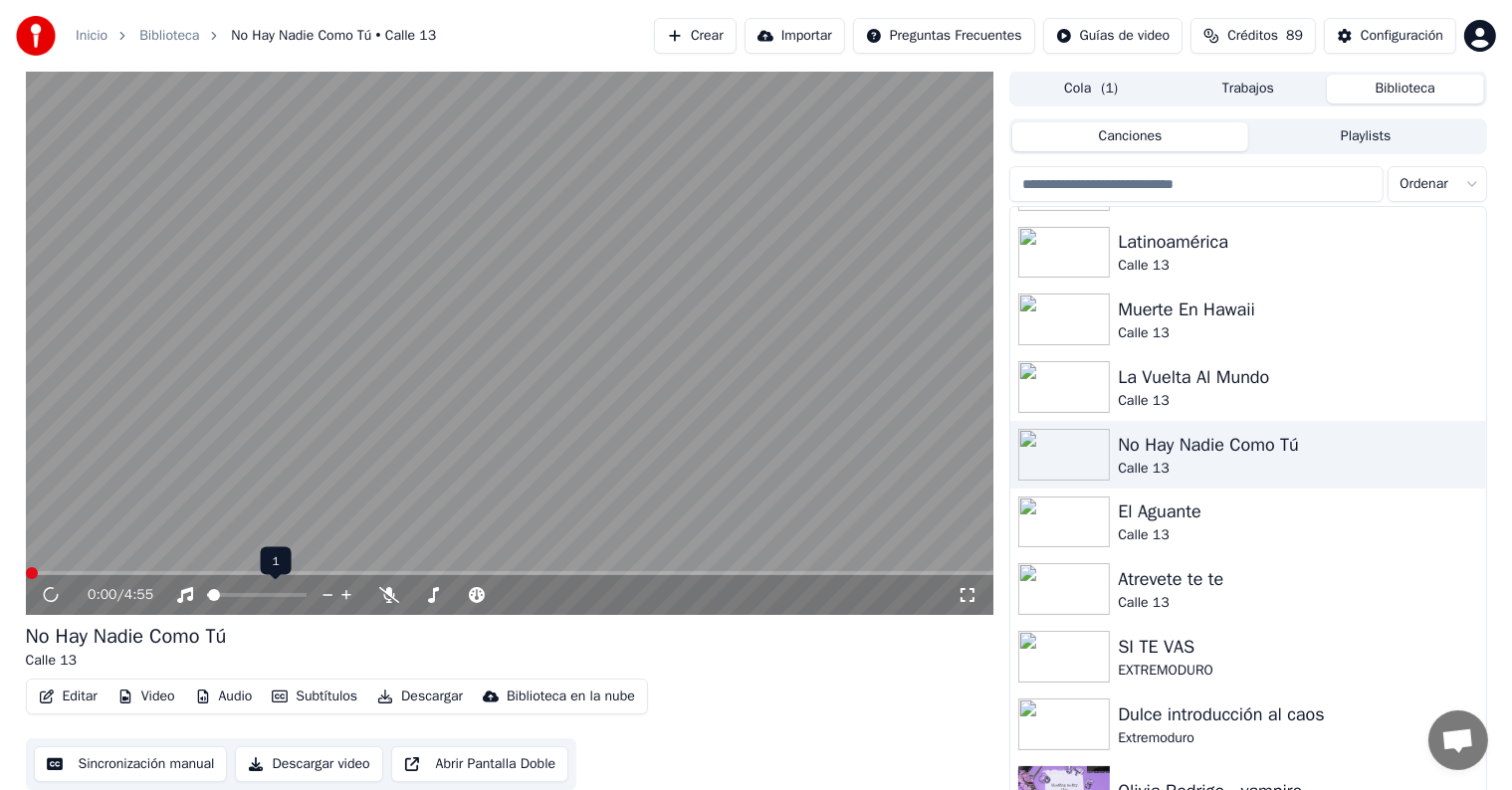 click 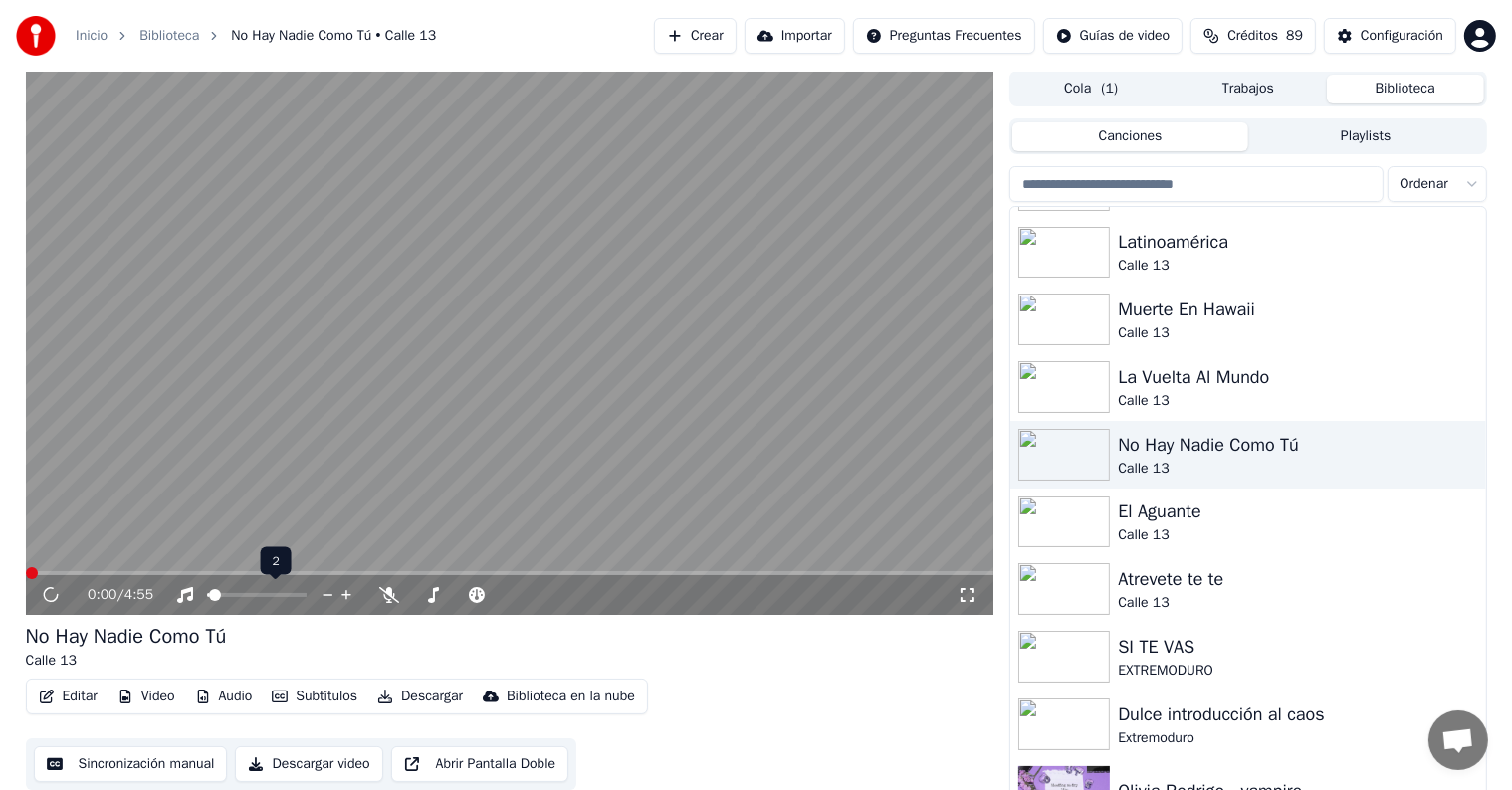 click 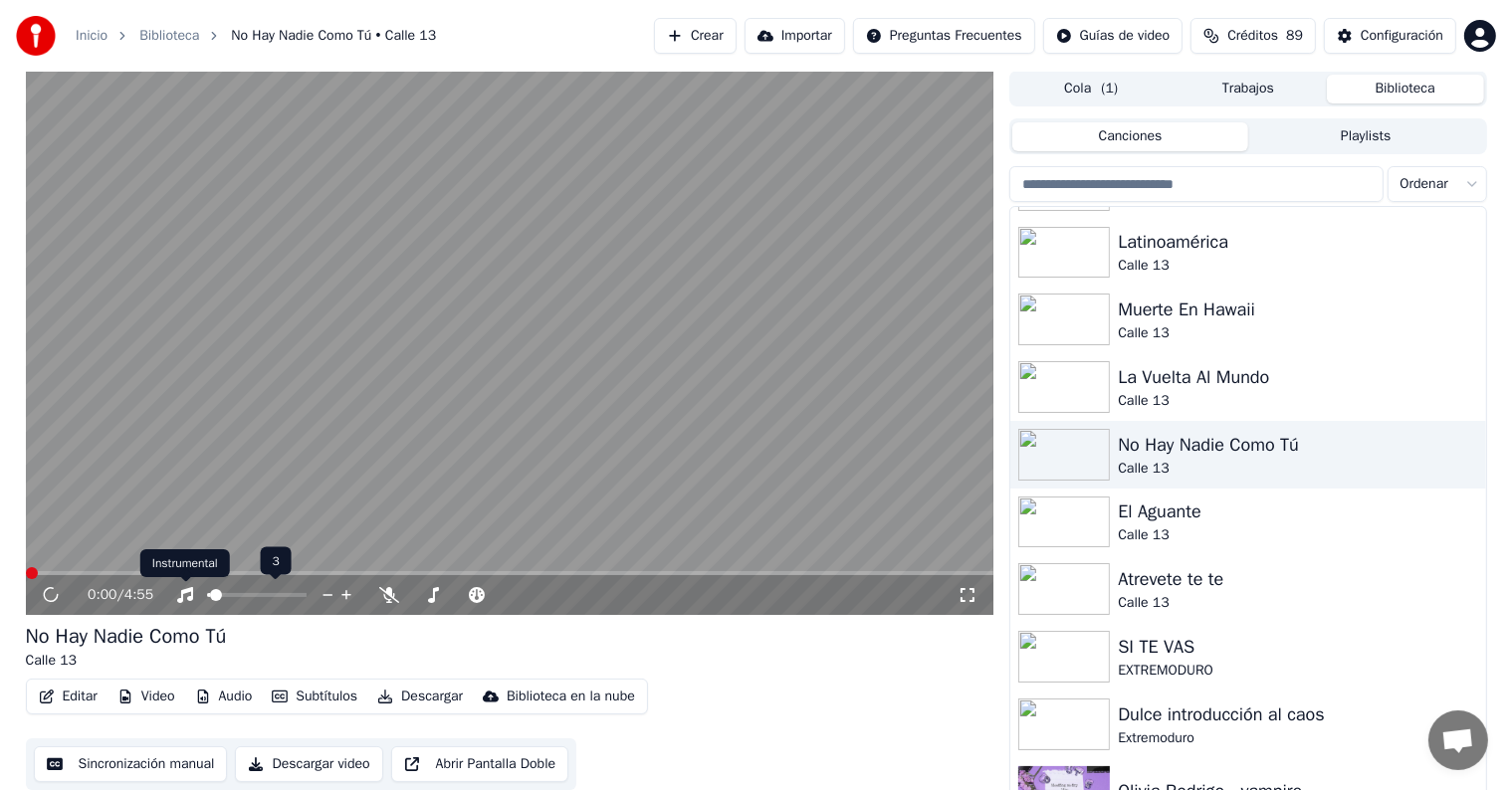 click 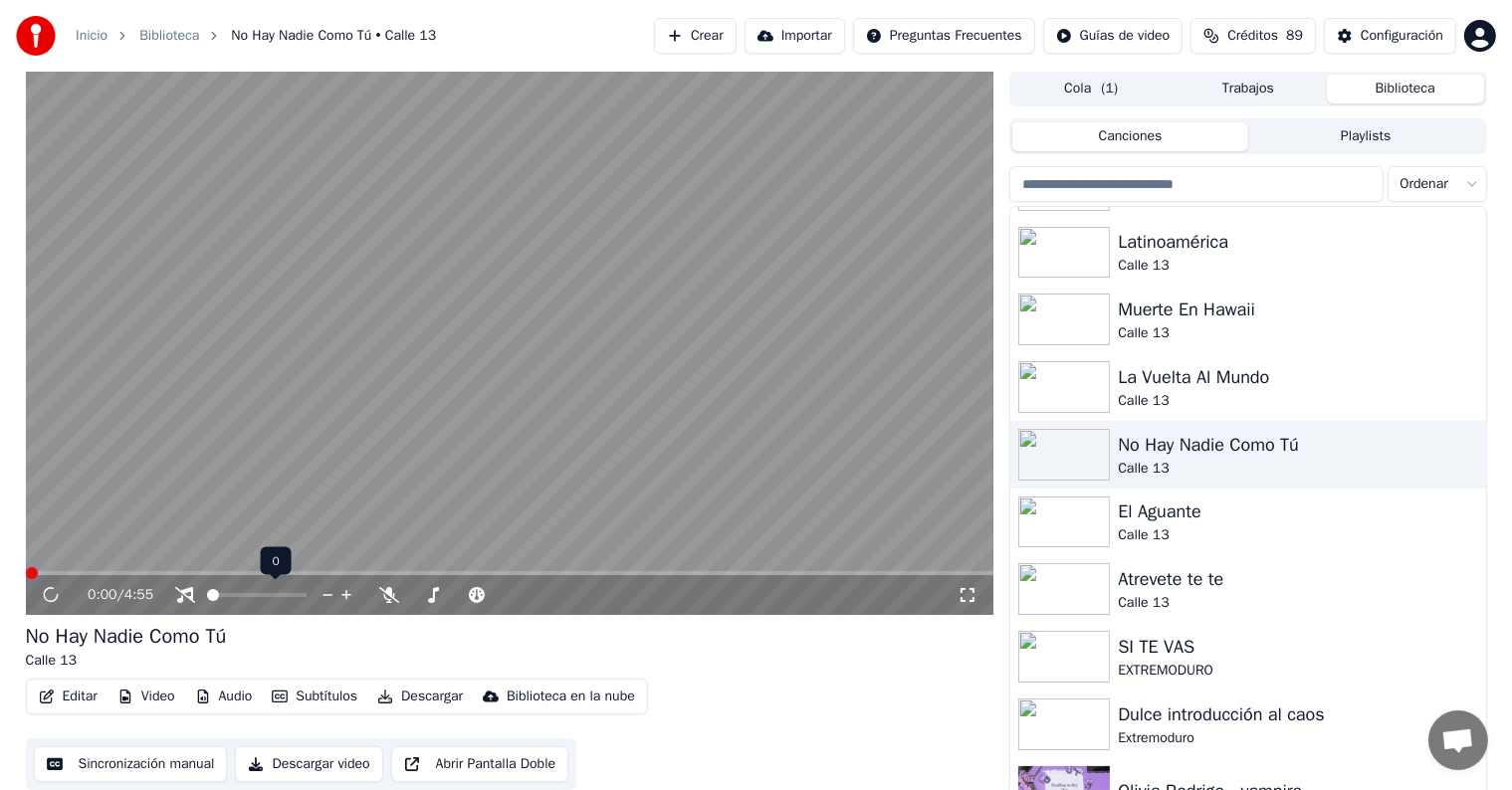 click 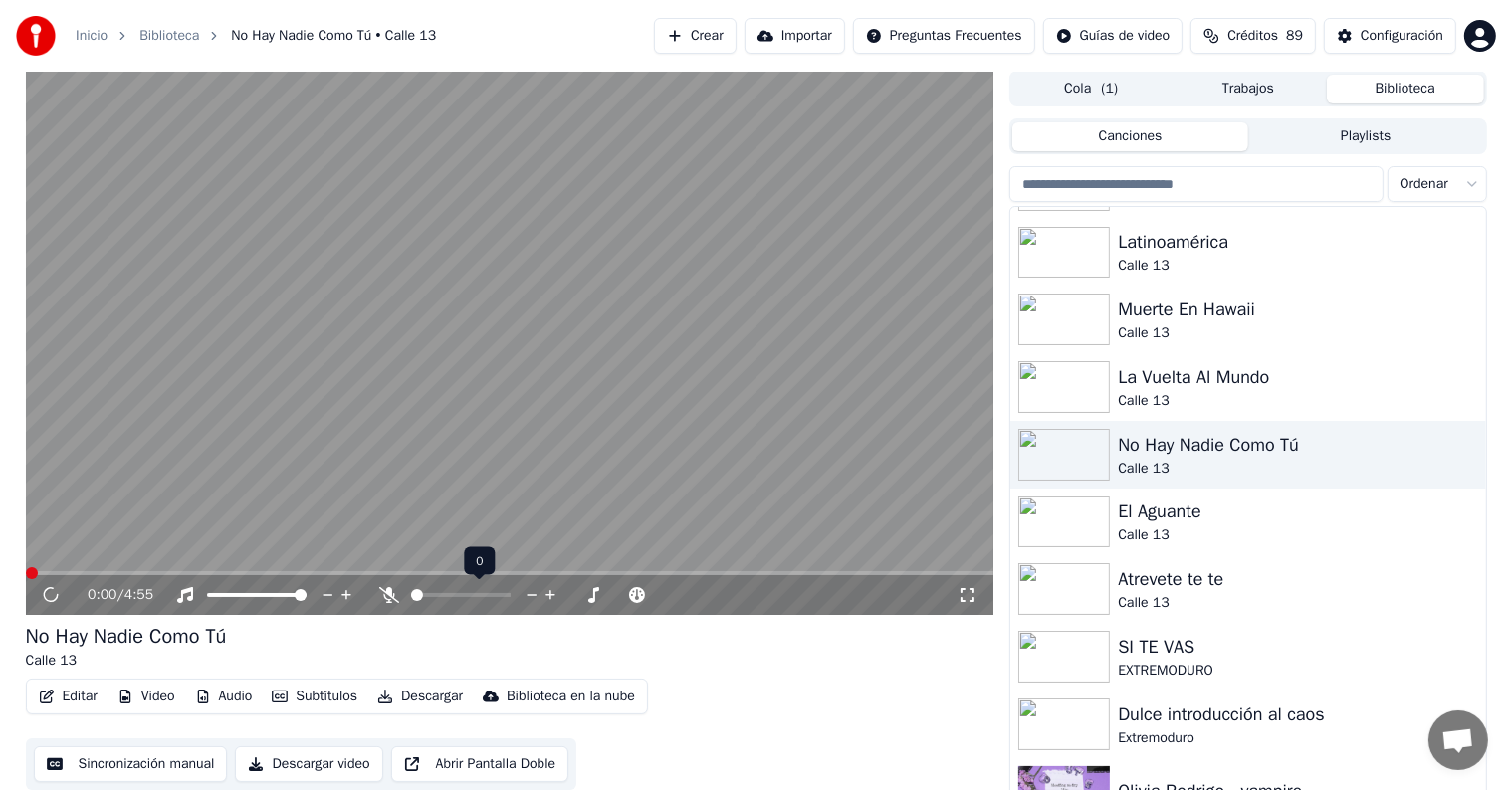 click 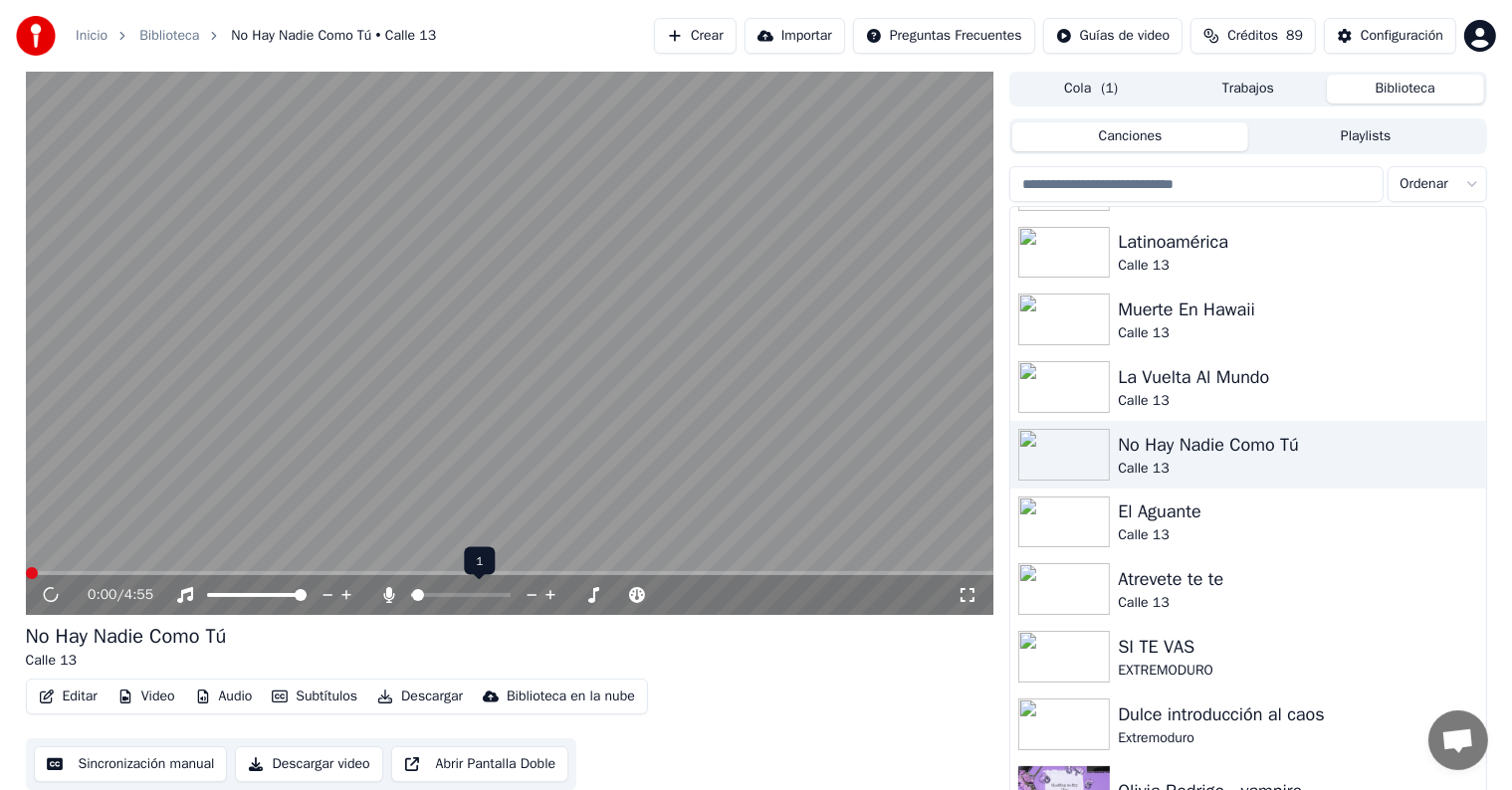 click 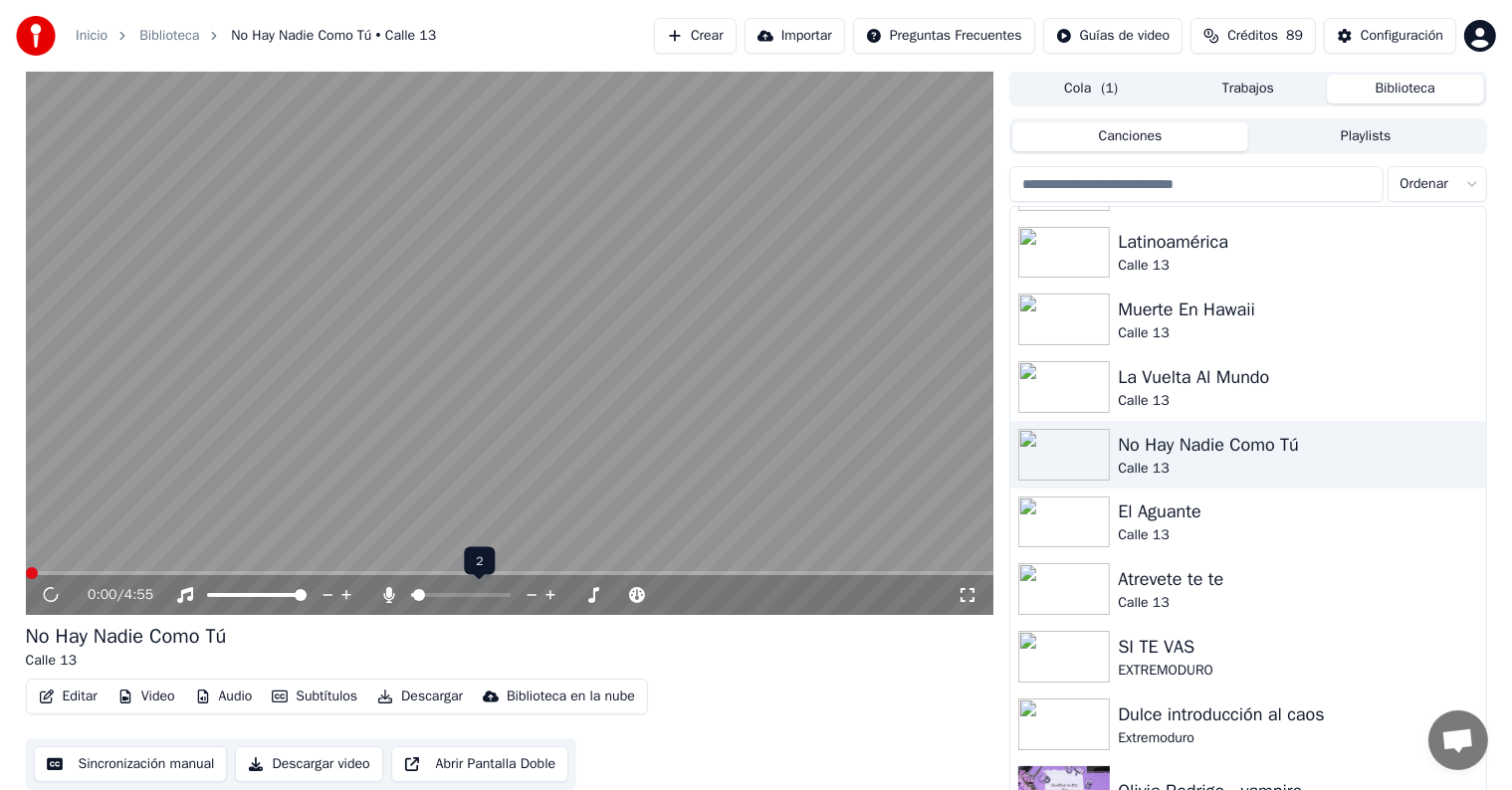 click 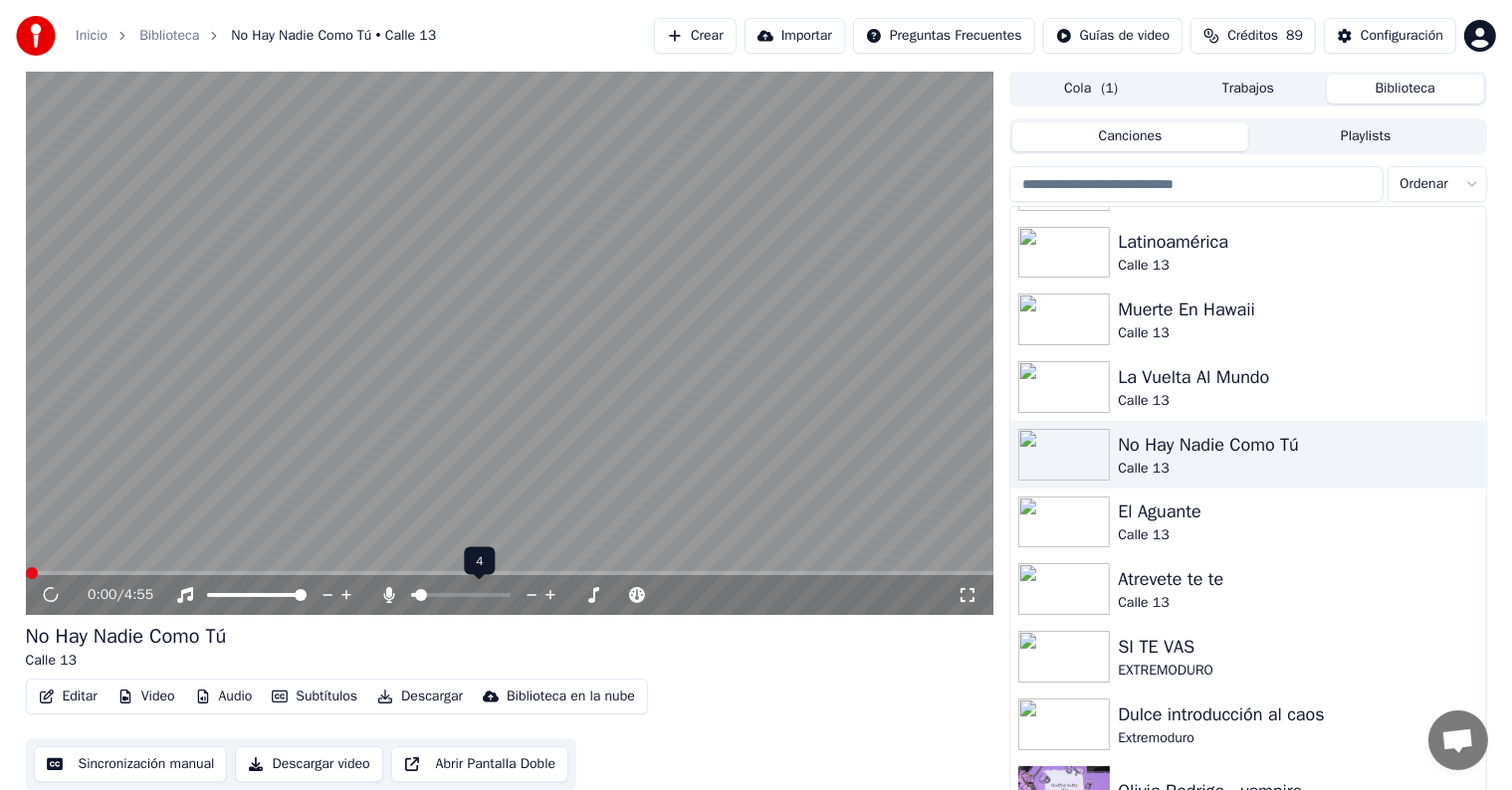 click 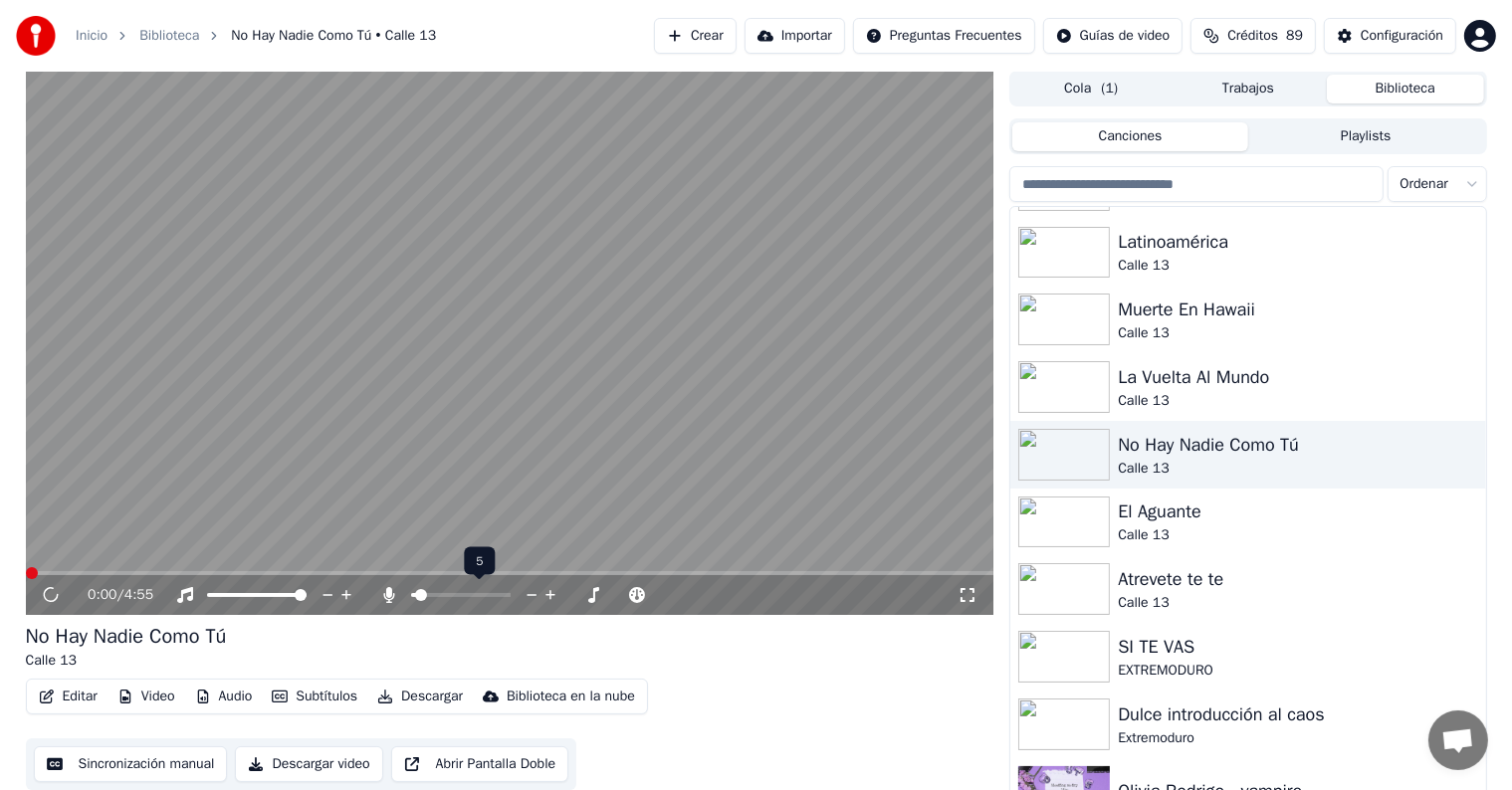 click 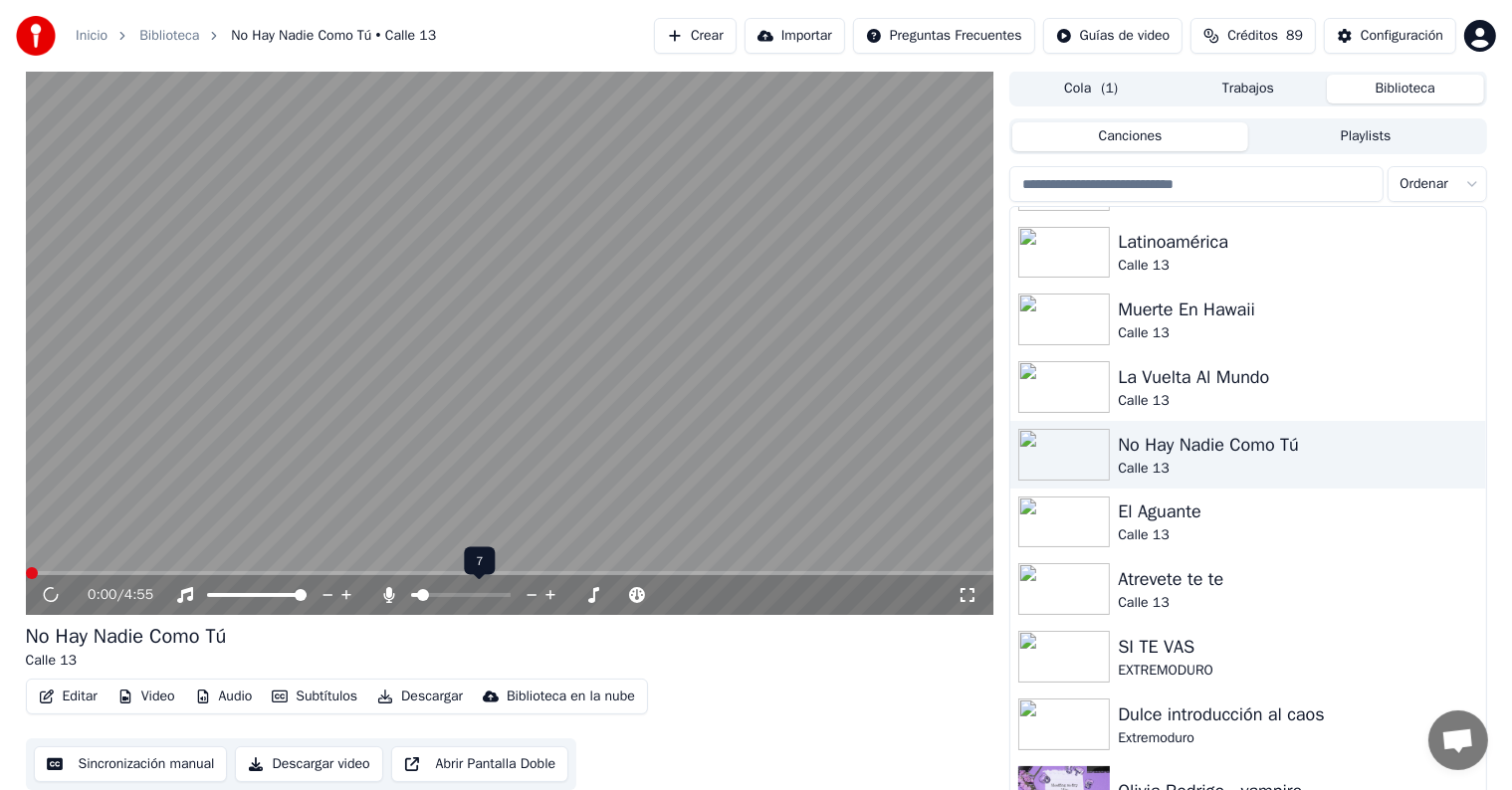 click 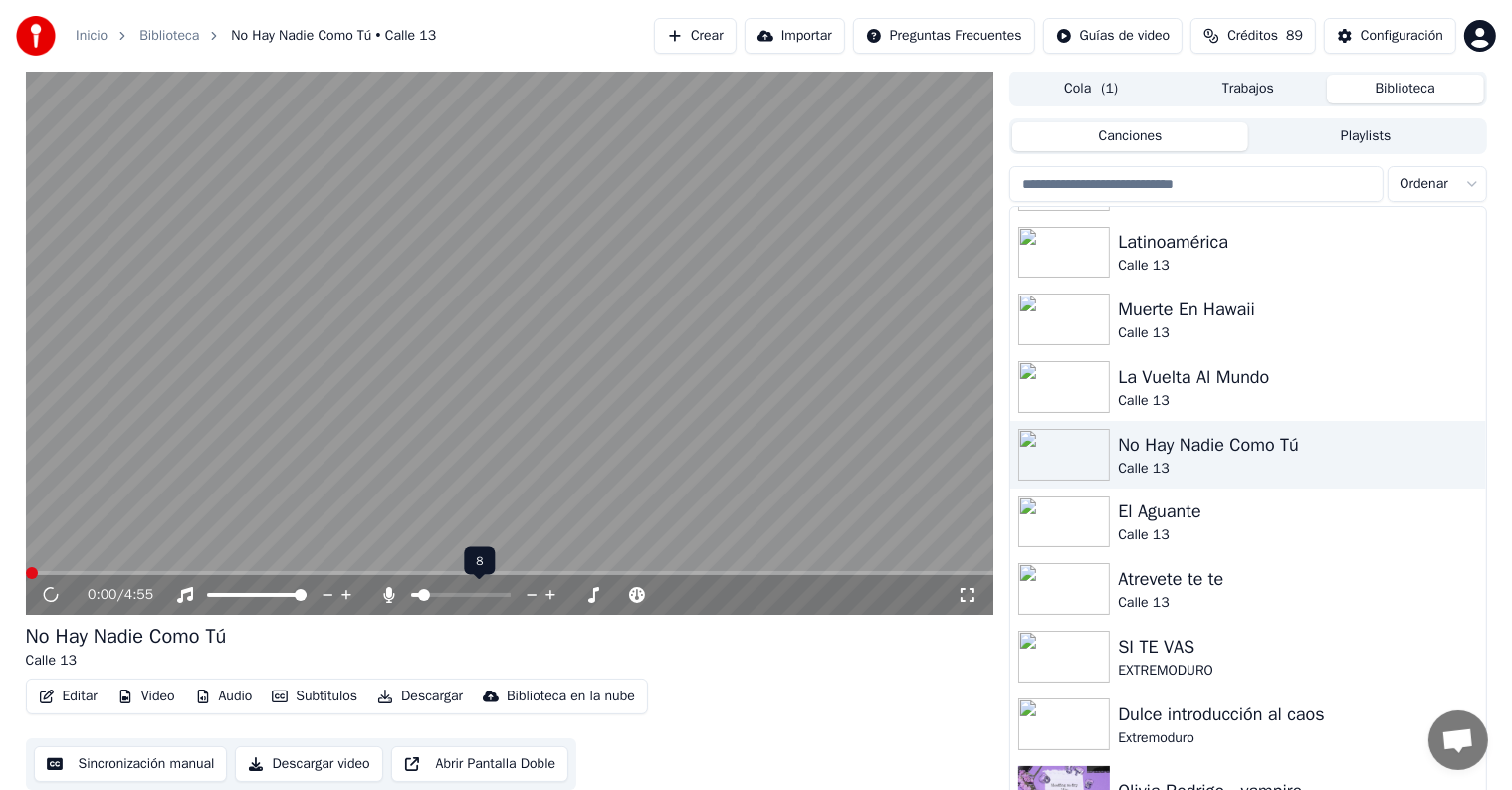 click 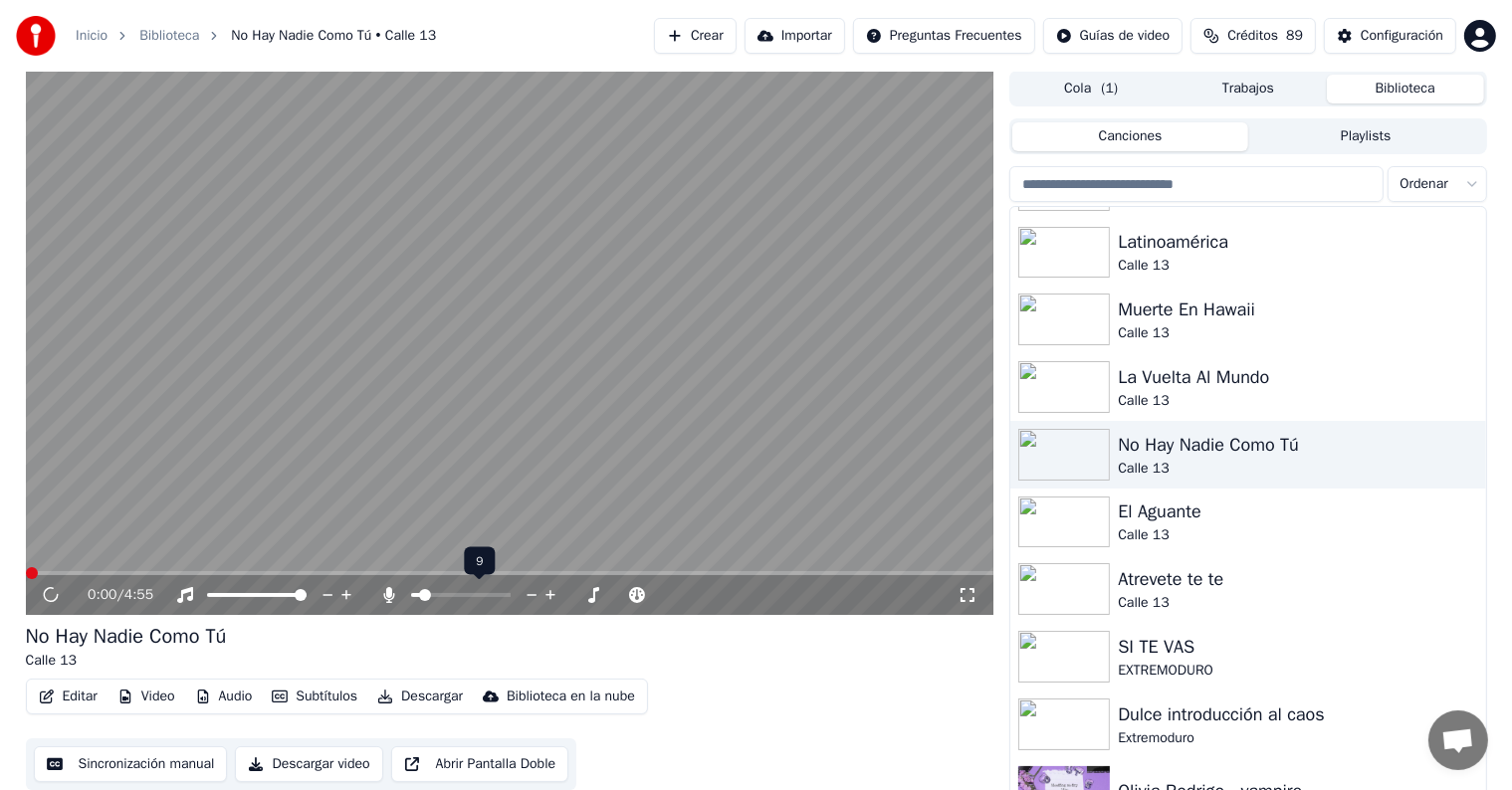 click 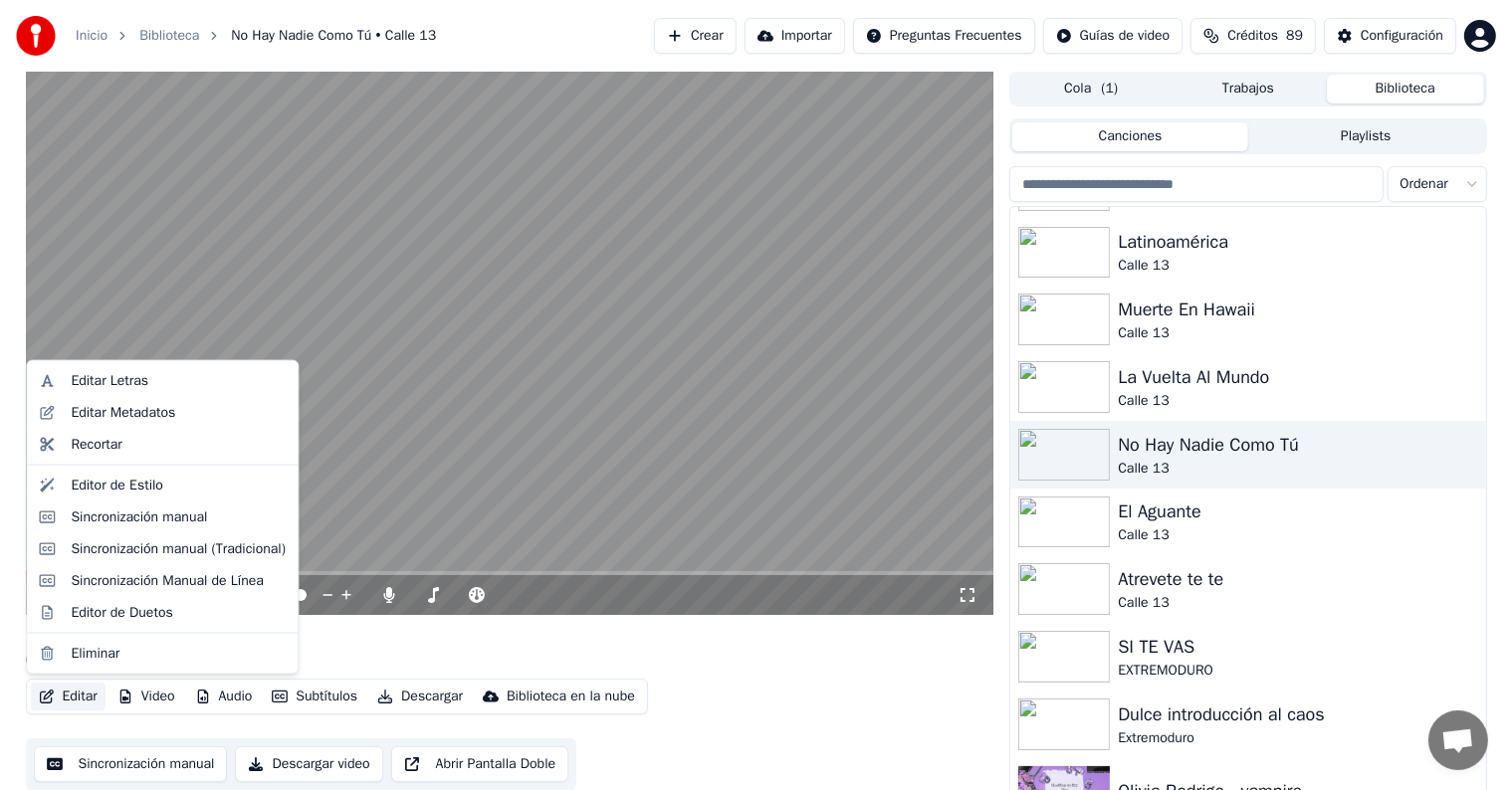click on "Editar" at bounding box center (68, 696) 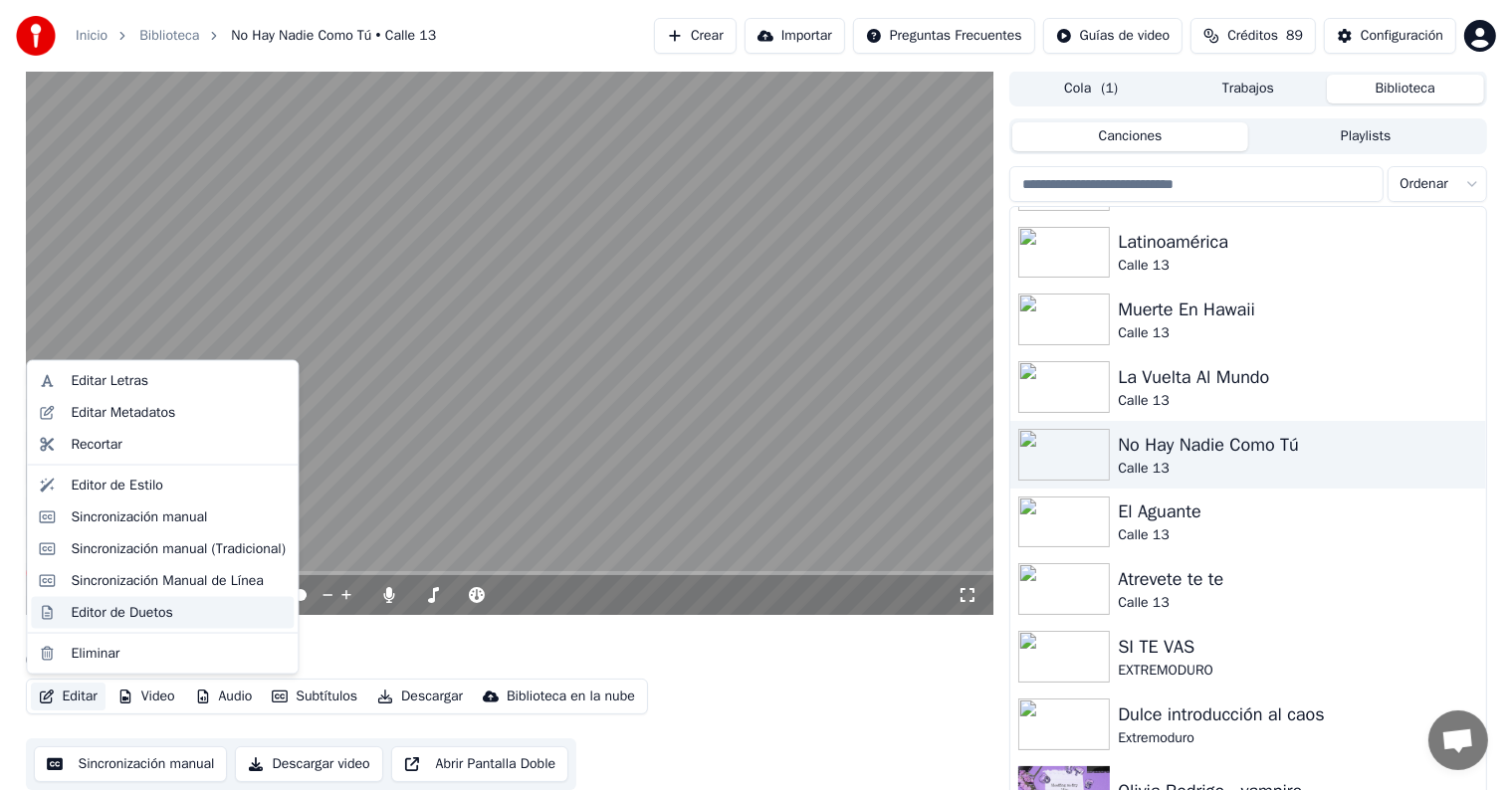 click on "Editor de Duetos" at bounding box center [121, 612] 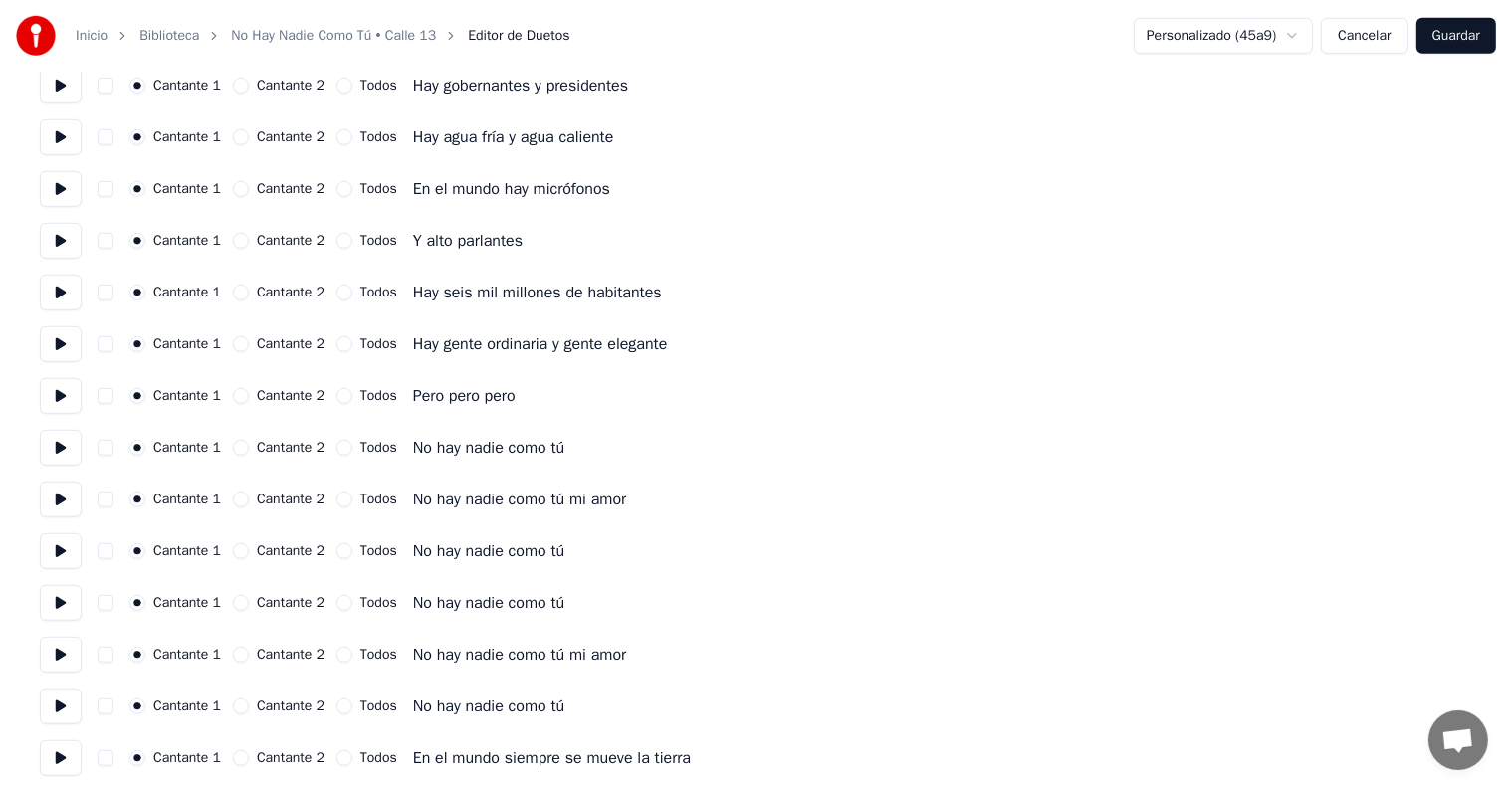 scroll, scrollTop: 1393, scrollLeft: 0, axis: vertical 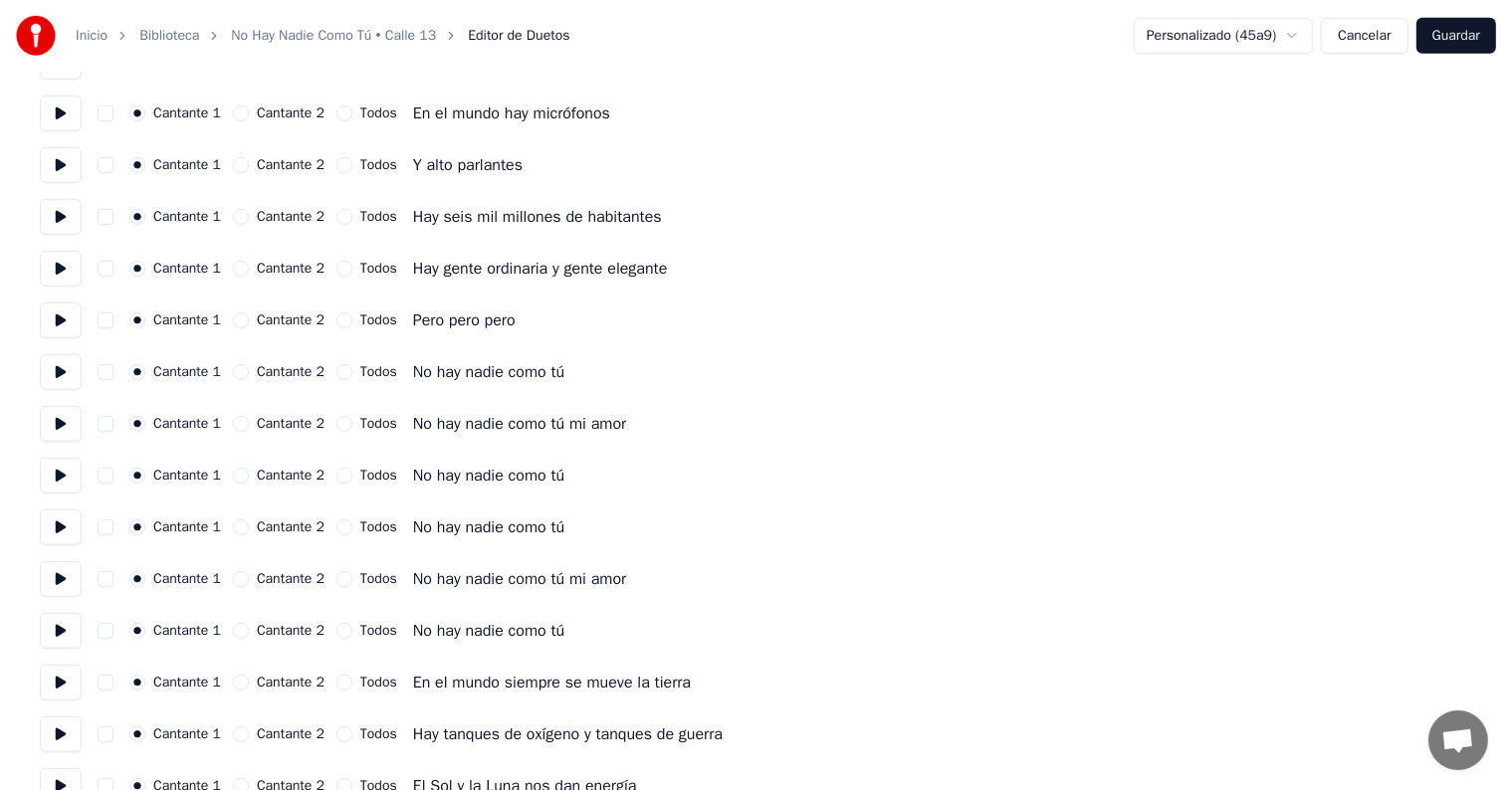 click on "Cantante 2" at bounding box center [241, 320] 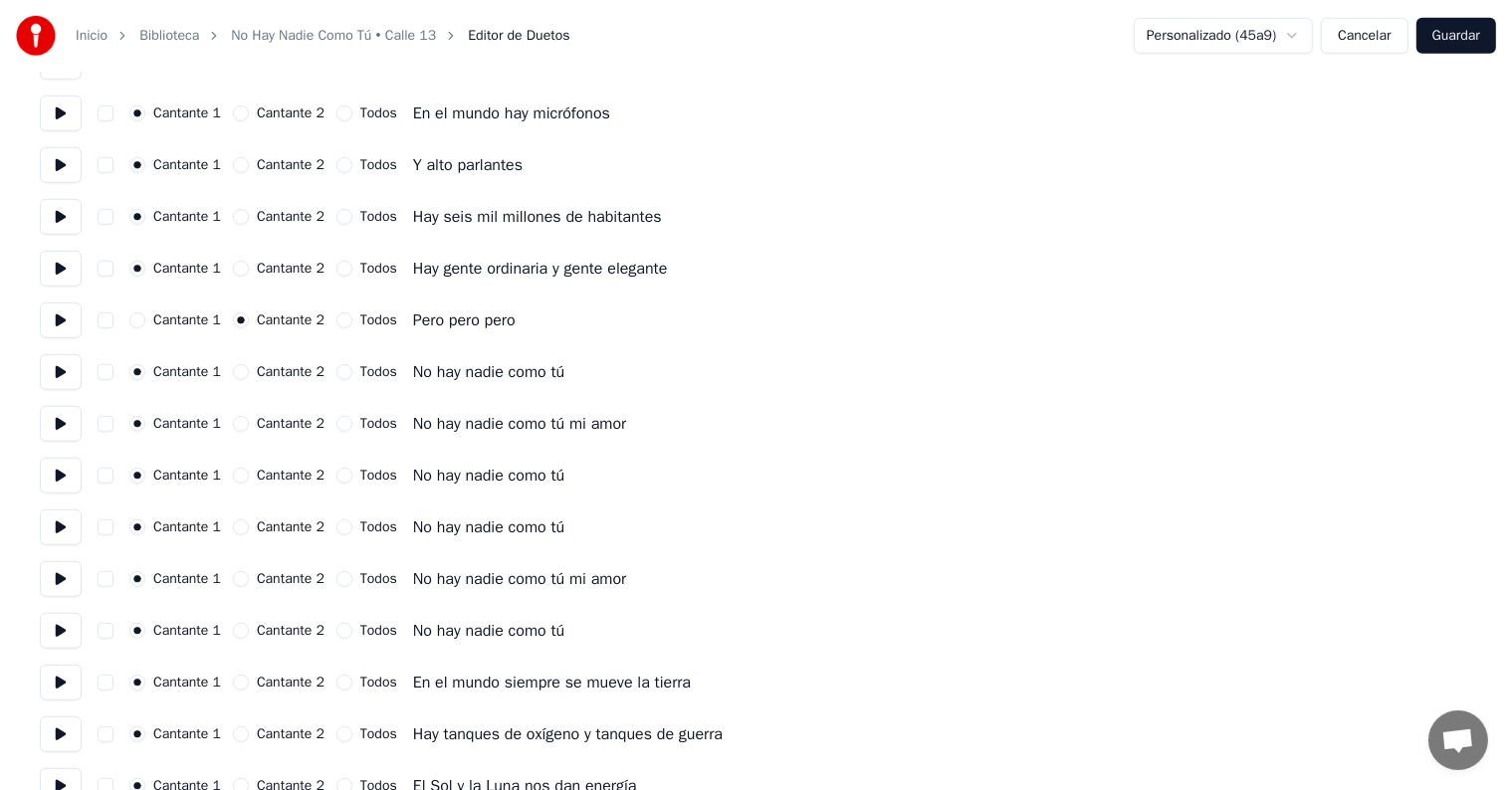 click on "Cantante 2" at bounding box center [241, 372] 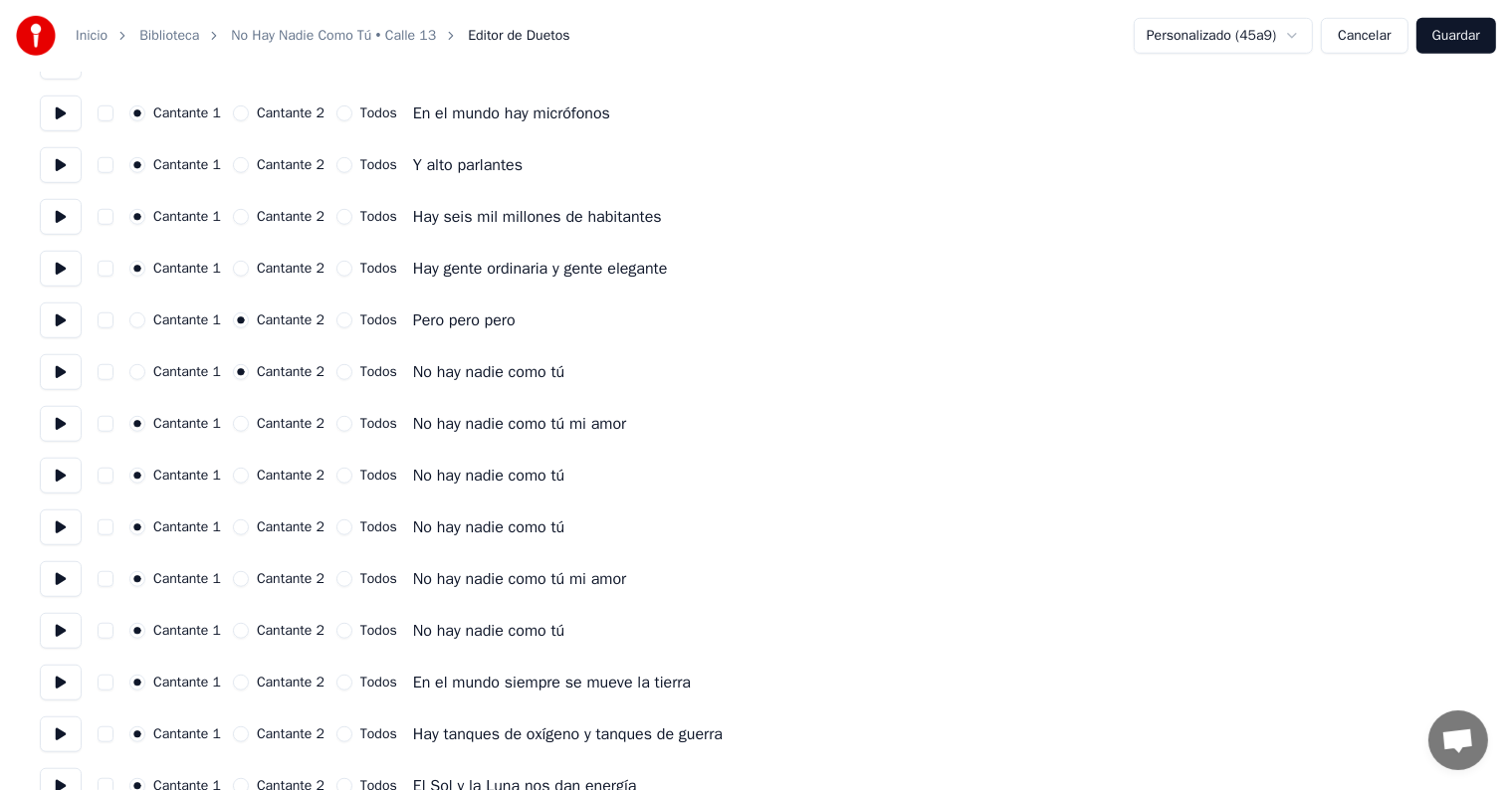 click on "Cantante 2" at bounding box center (241, 424) 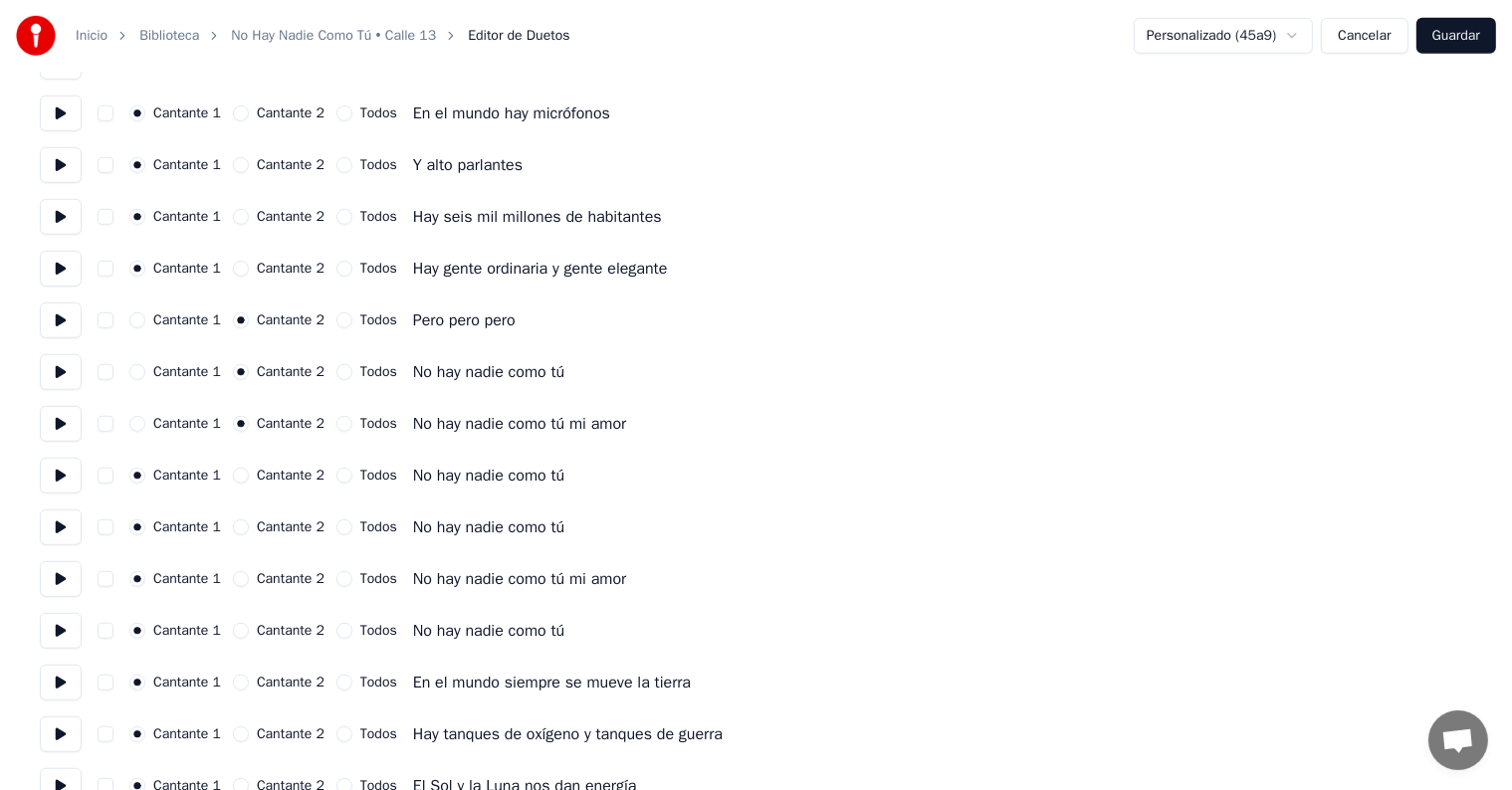 click on "Cantante 1 Cantante 2 Todos No hay nadie como tú" at bounding box center [756, 476] 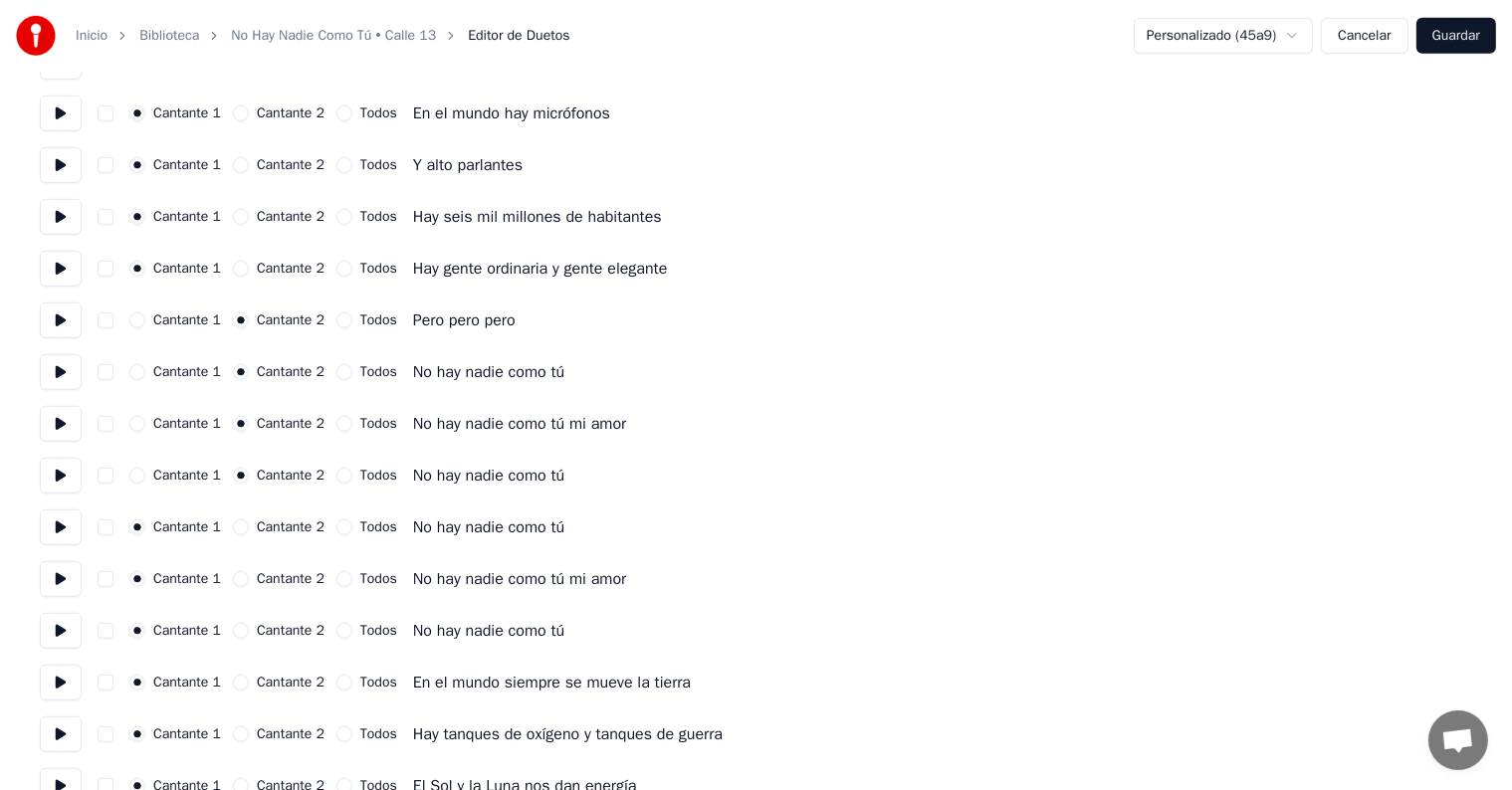 click on "Cantante 2" at bounding box center [241, 527] 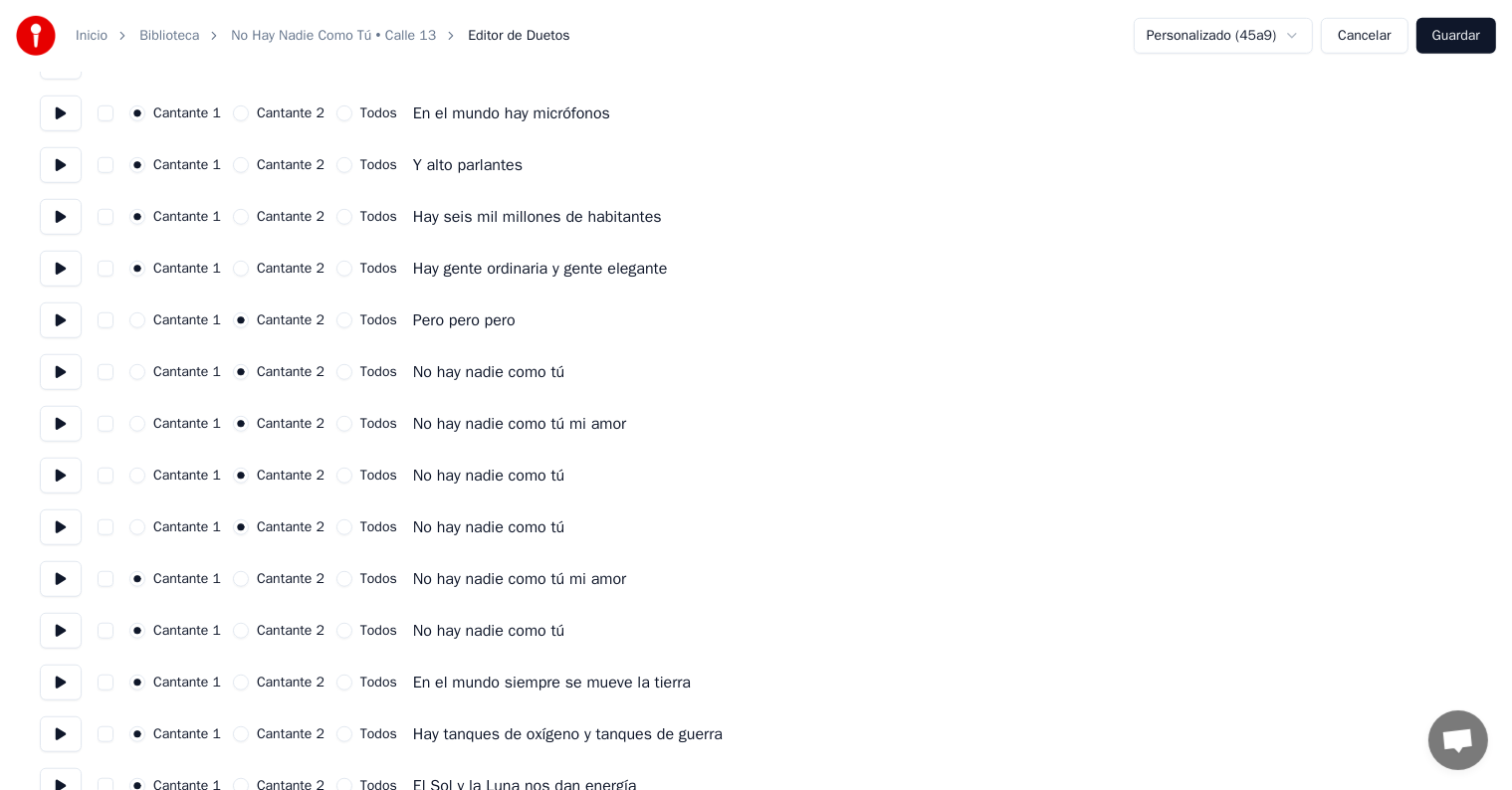 click on "Cantante 2" at bounding box center [241, 579] 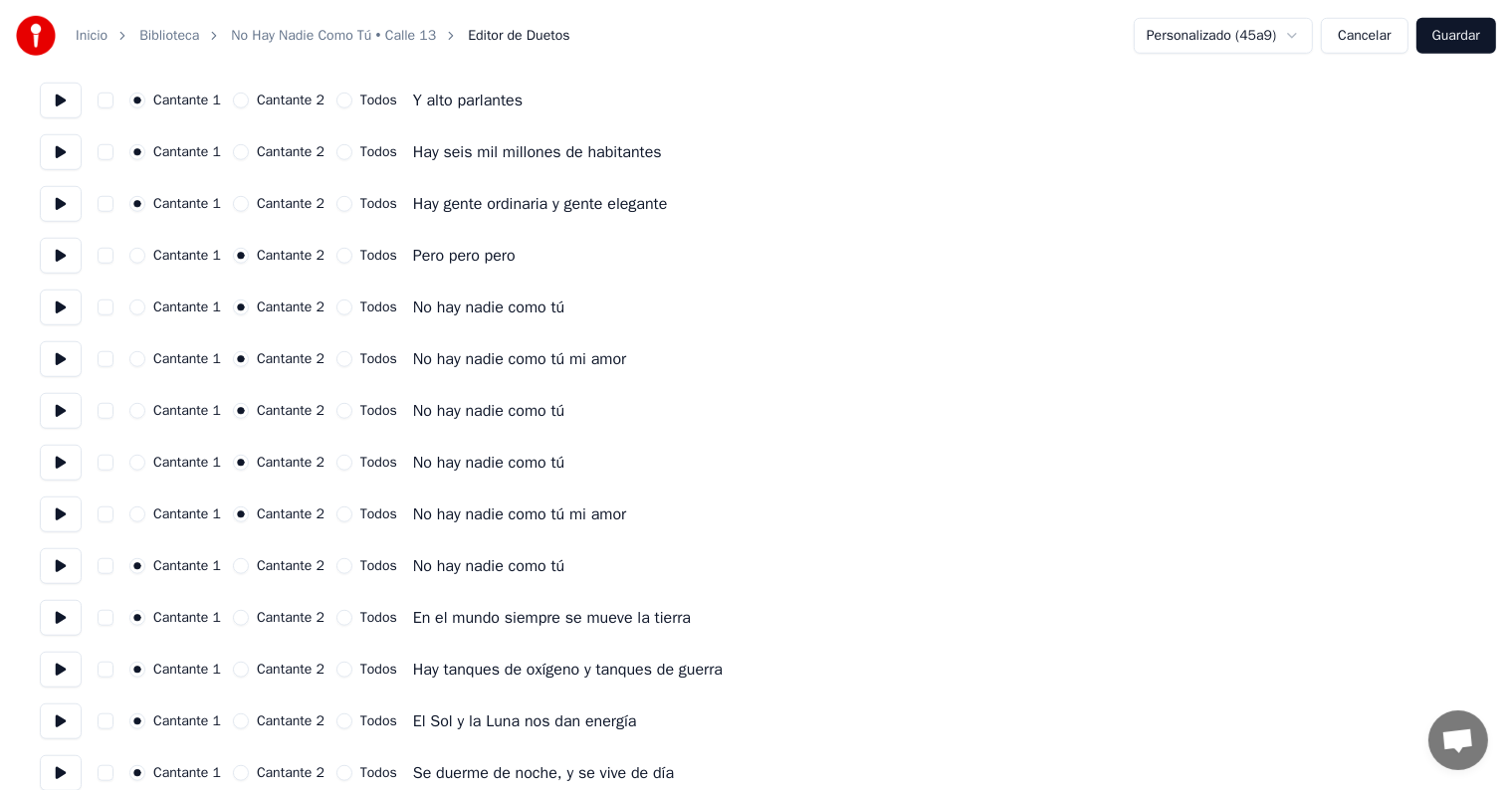 scroll, scrollTop: 1492, scrollLeft: 0, axis: vertical 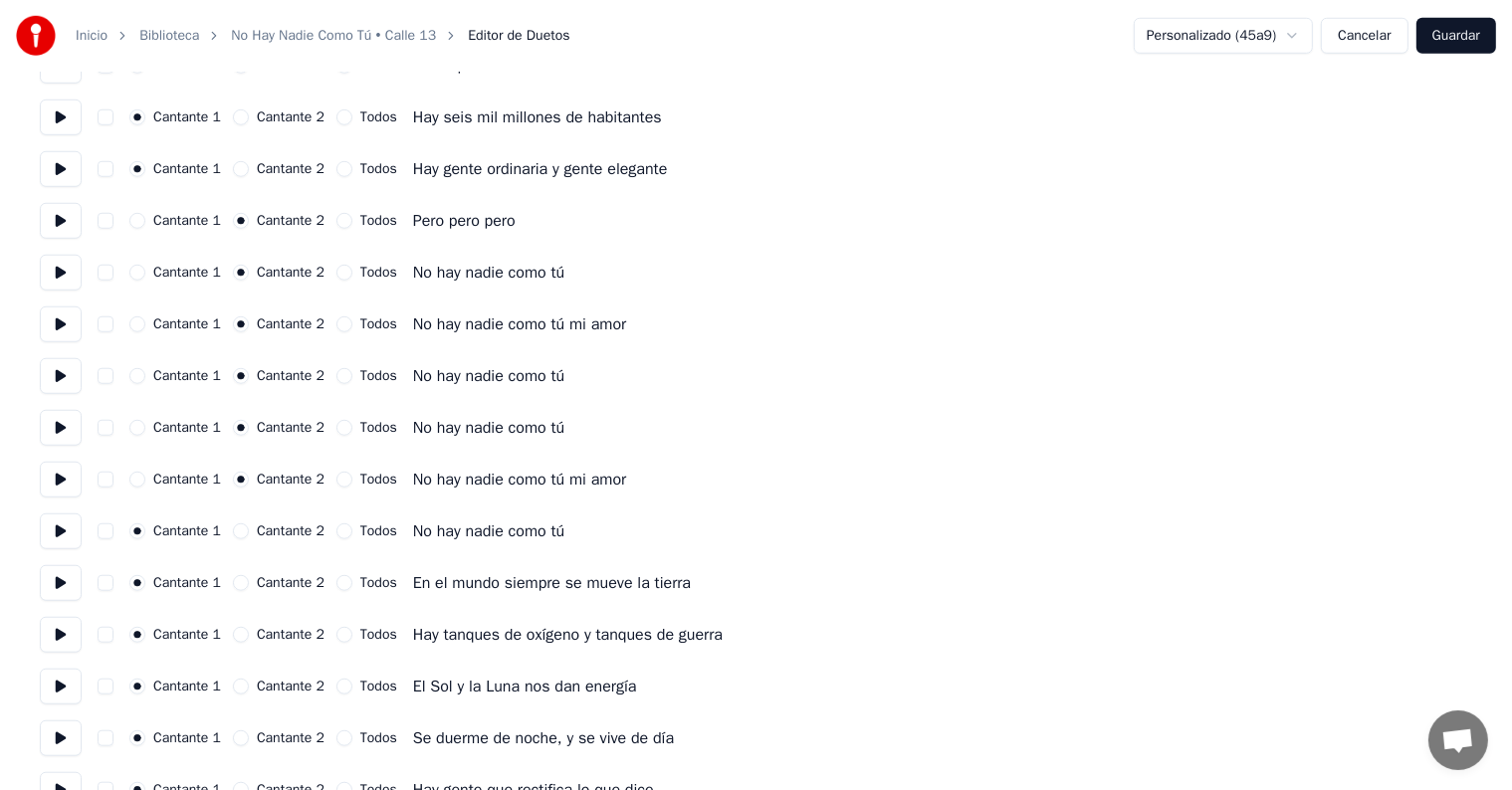 click on "Cantante 2" at bounding box center (241, 531) 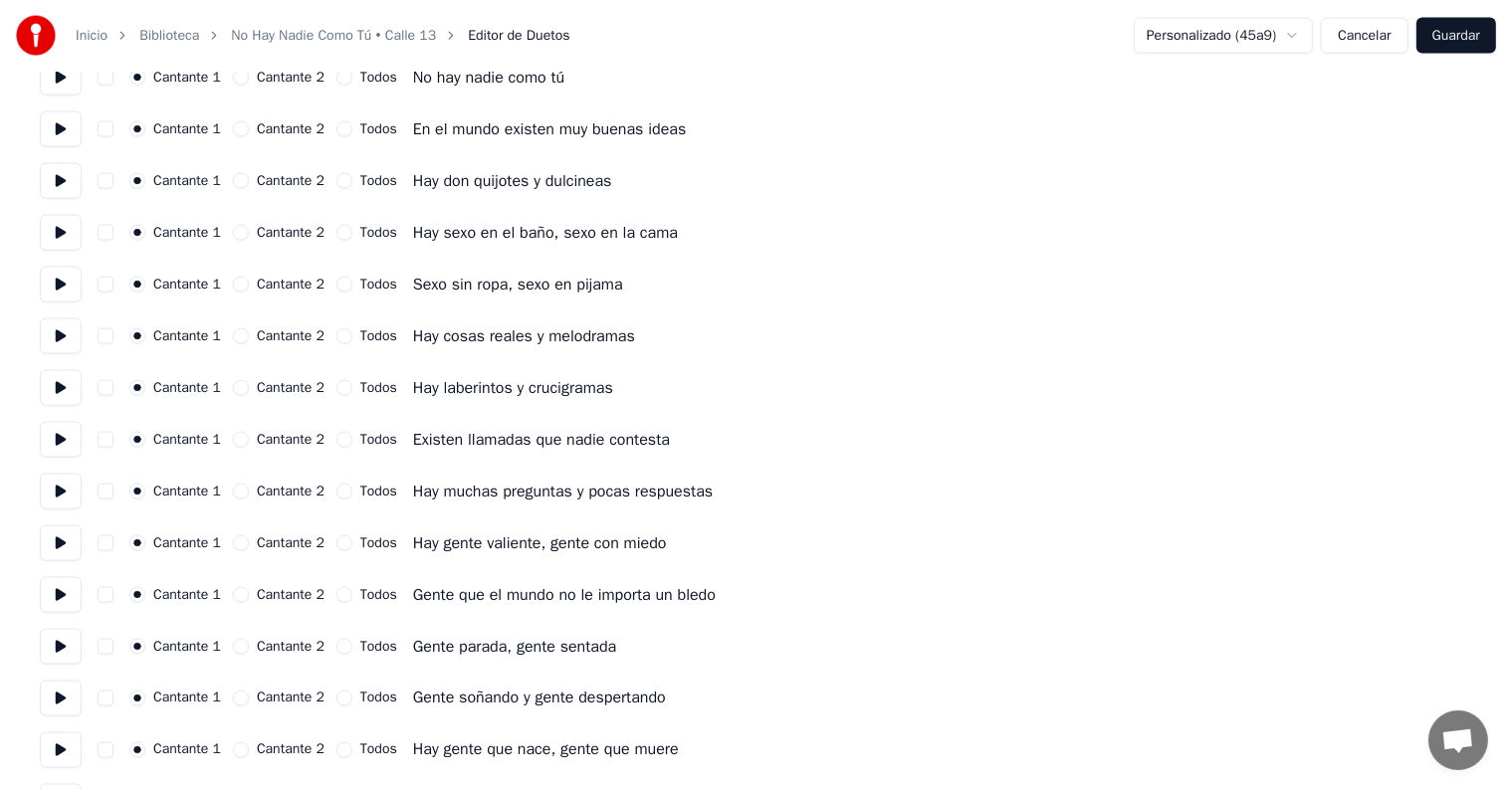 scroll, scrollTop: 2487, scrollLeft: 0, axis: vertical 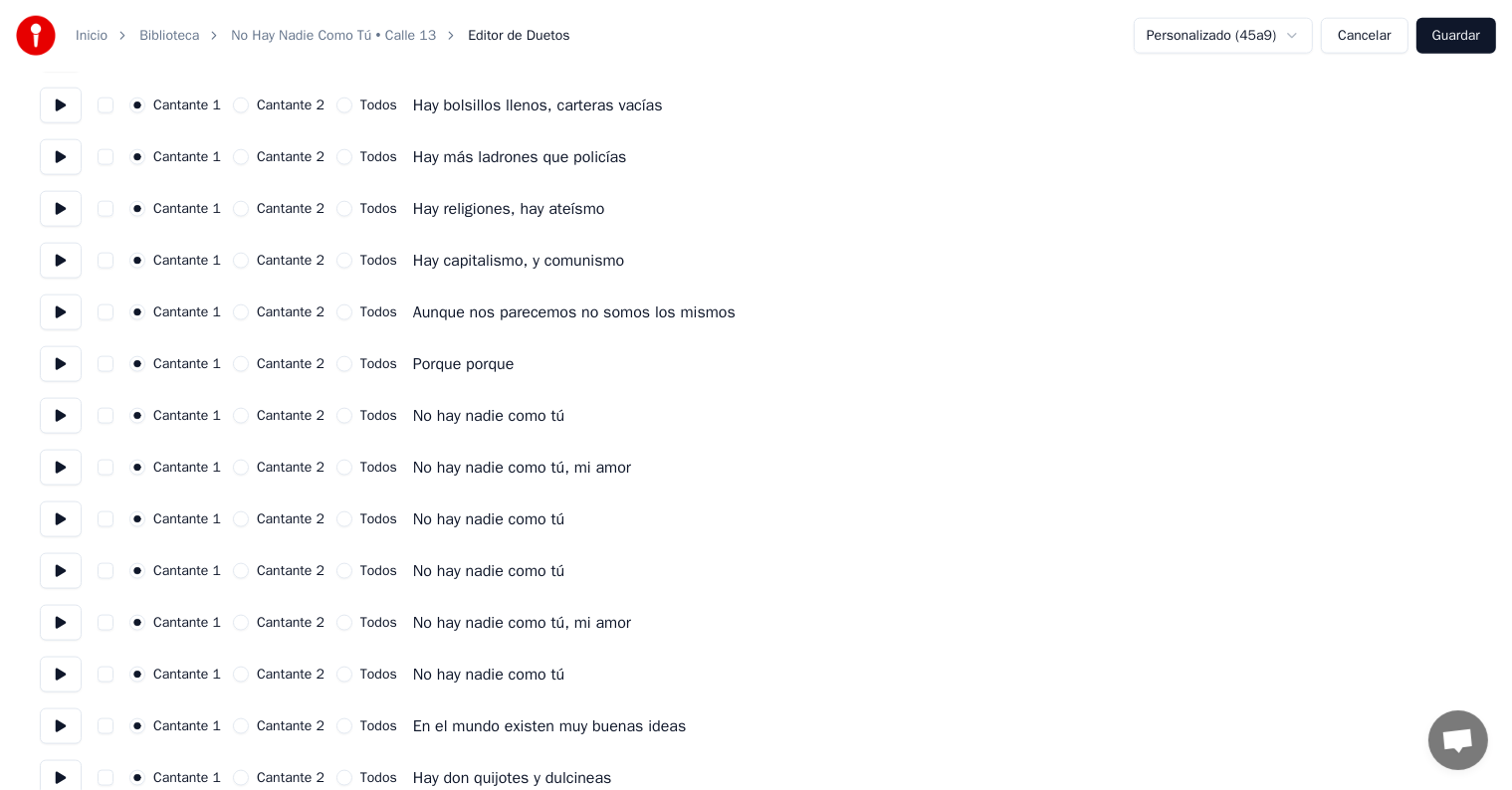 click on "Cantante 2" at bounding box center [241, 364] 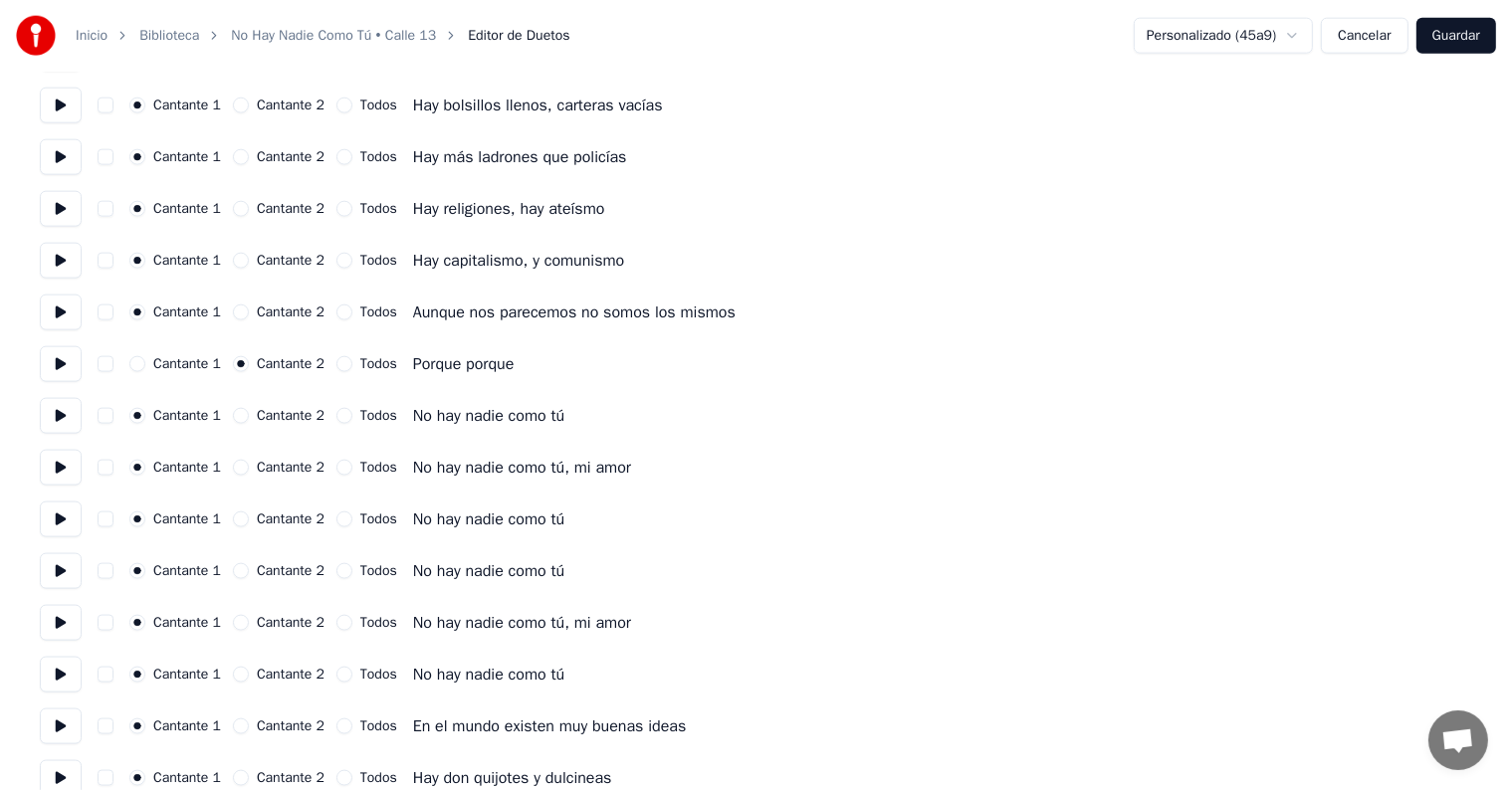 click on "Cantante 2" at bounding box center (279, 416) 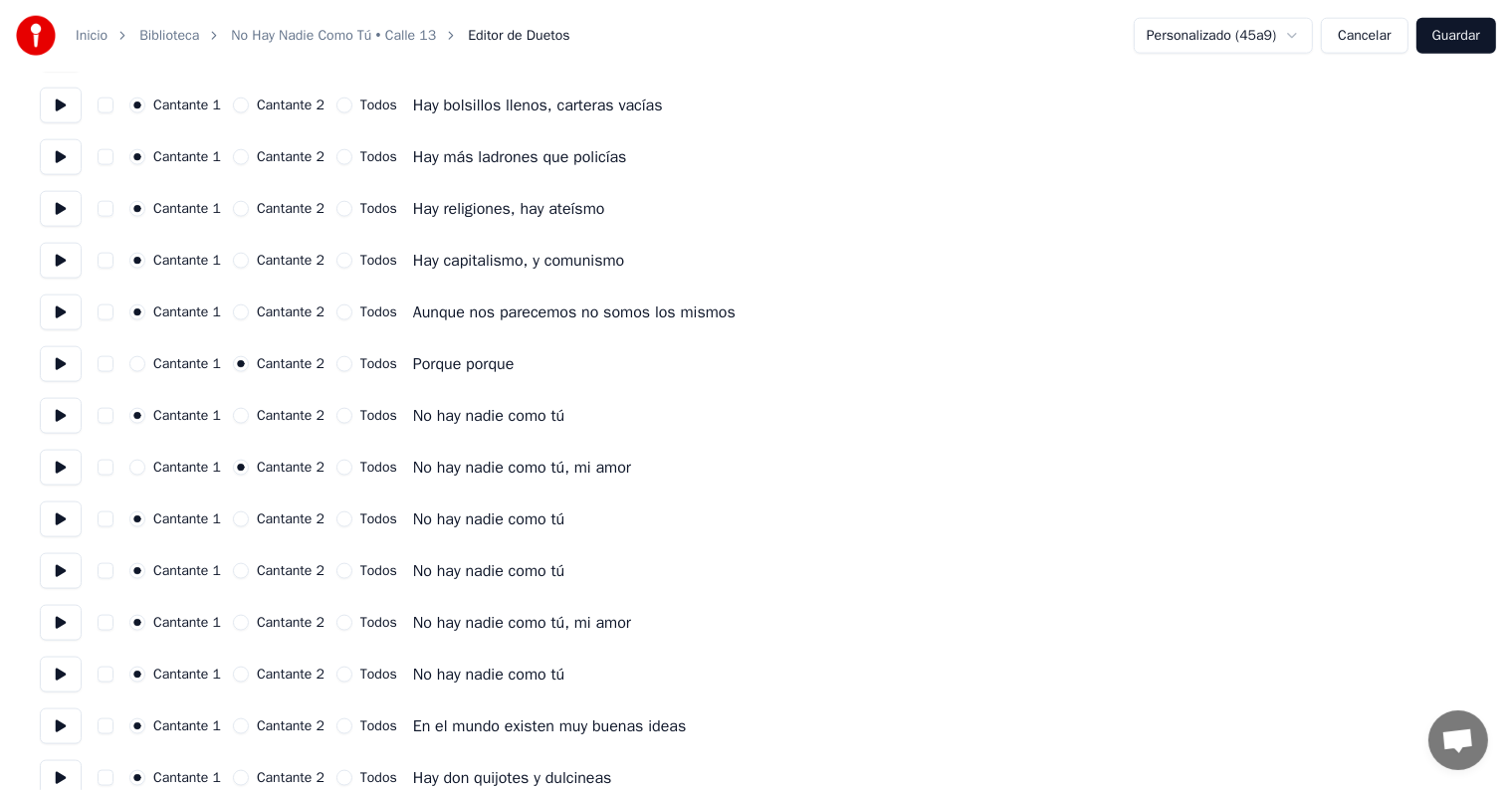 click on "Cantante 2" at bounding box center [241, 416] 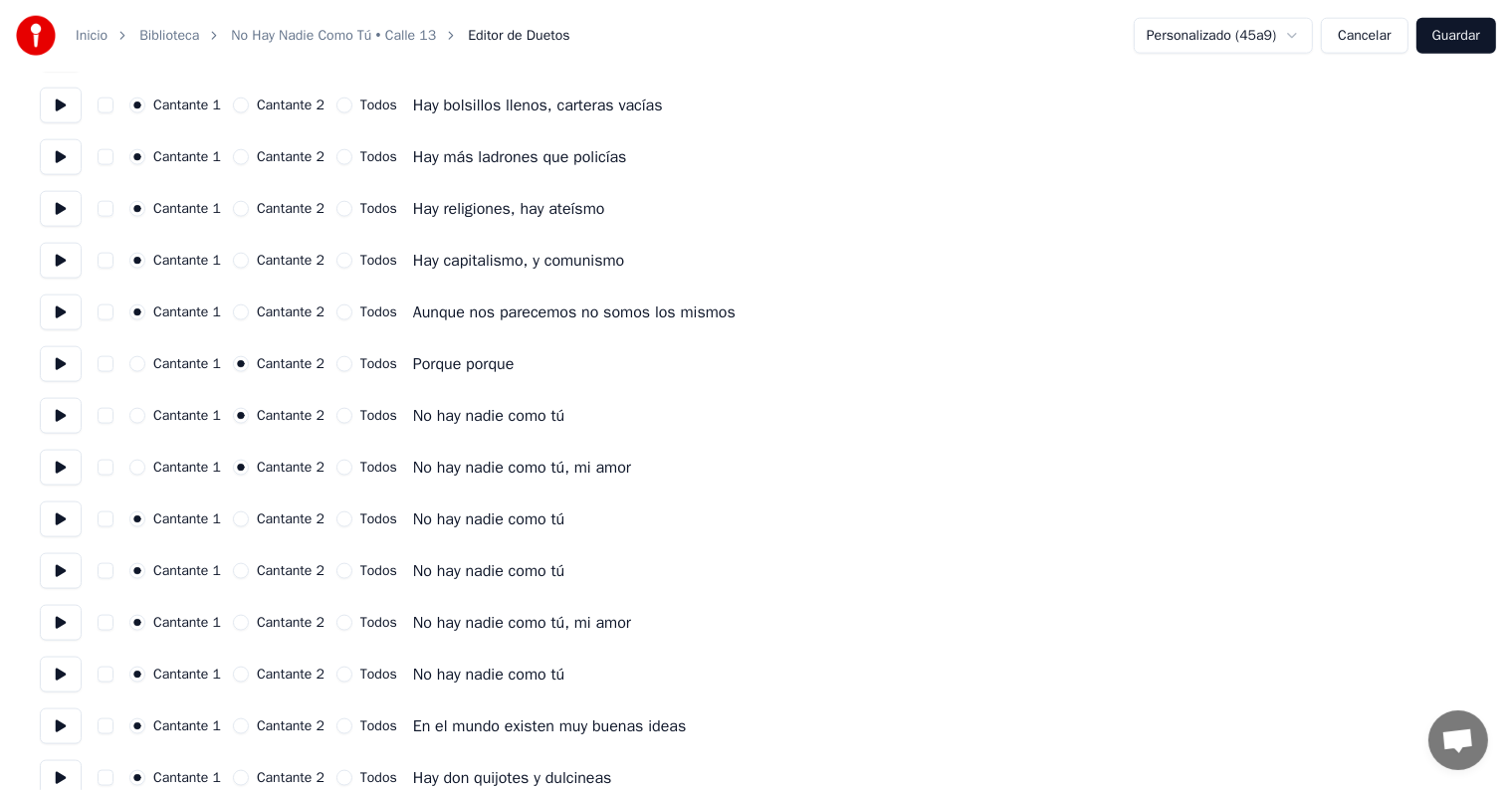 click on "Cantante 2" at bounding box center [241, 519] 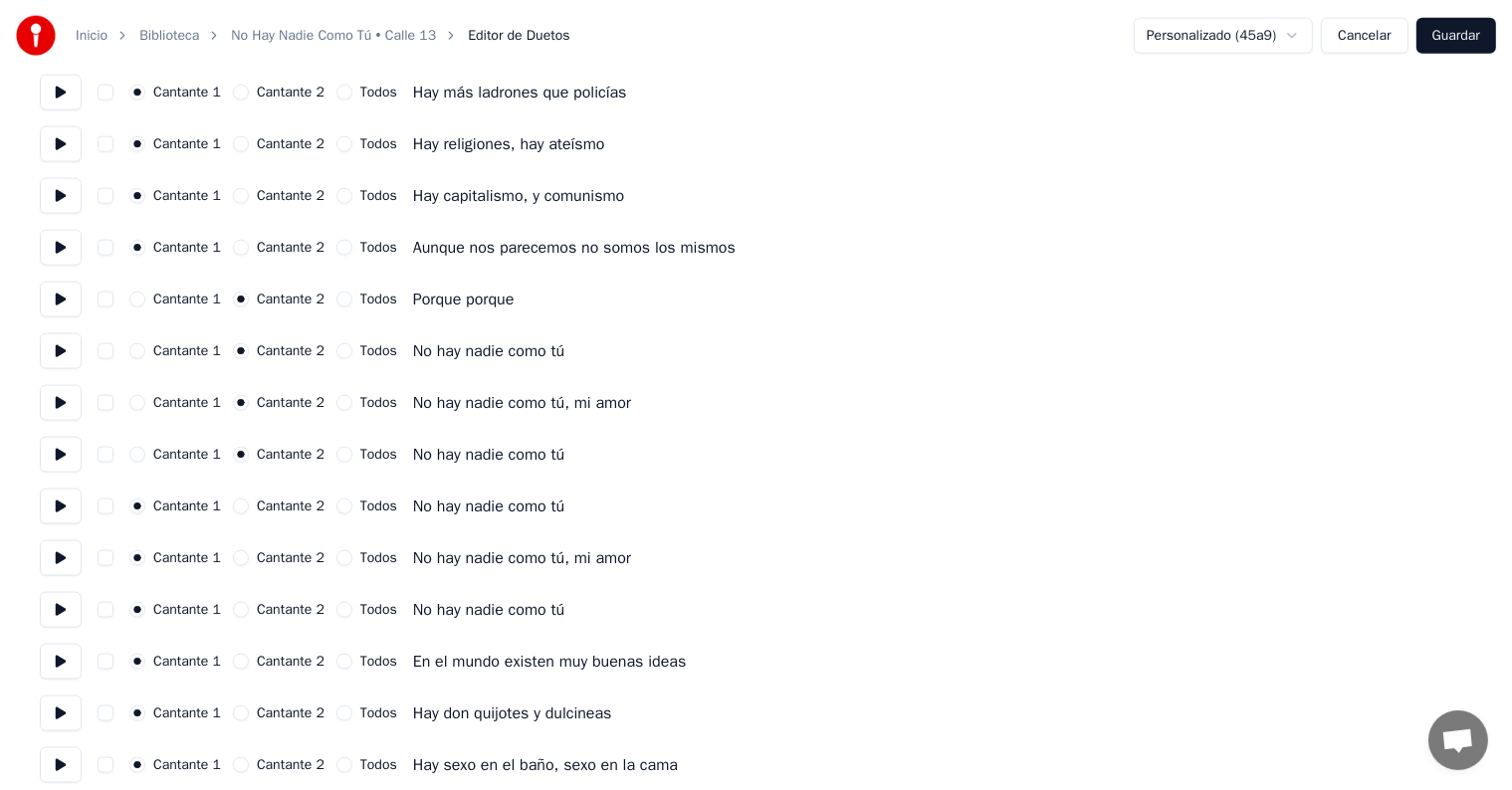 scroll, scrollTop: 2587, scrollLeft: 0, axis: vertical 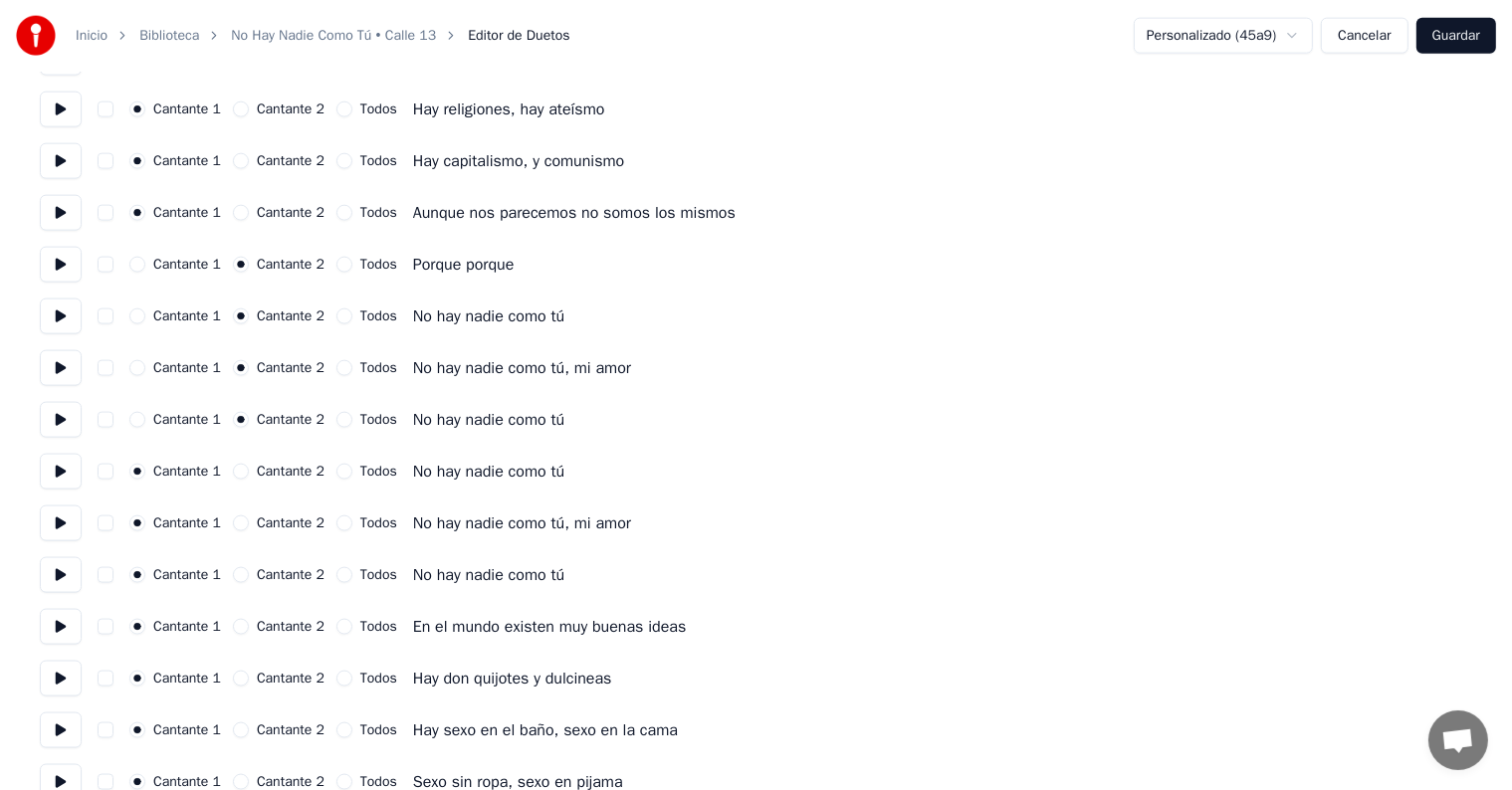 click on "Cantante 2" at bounding box center (241, 472) 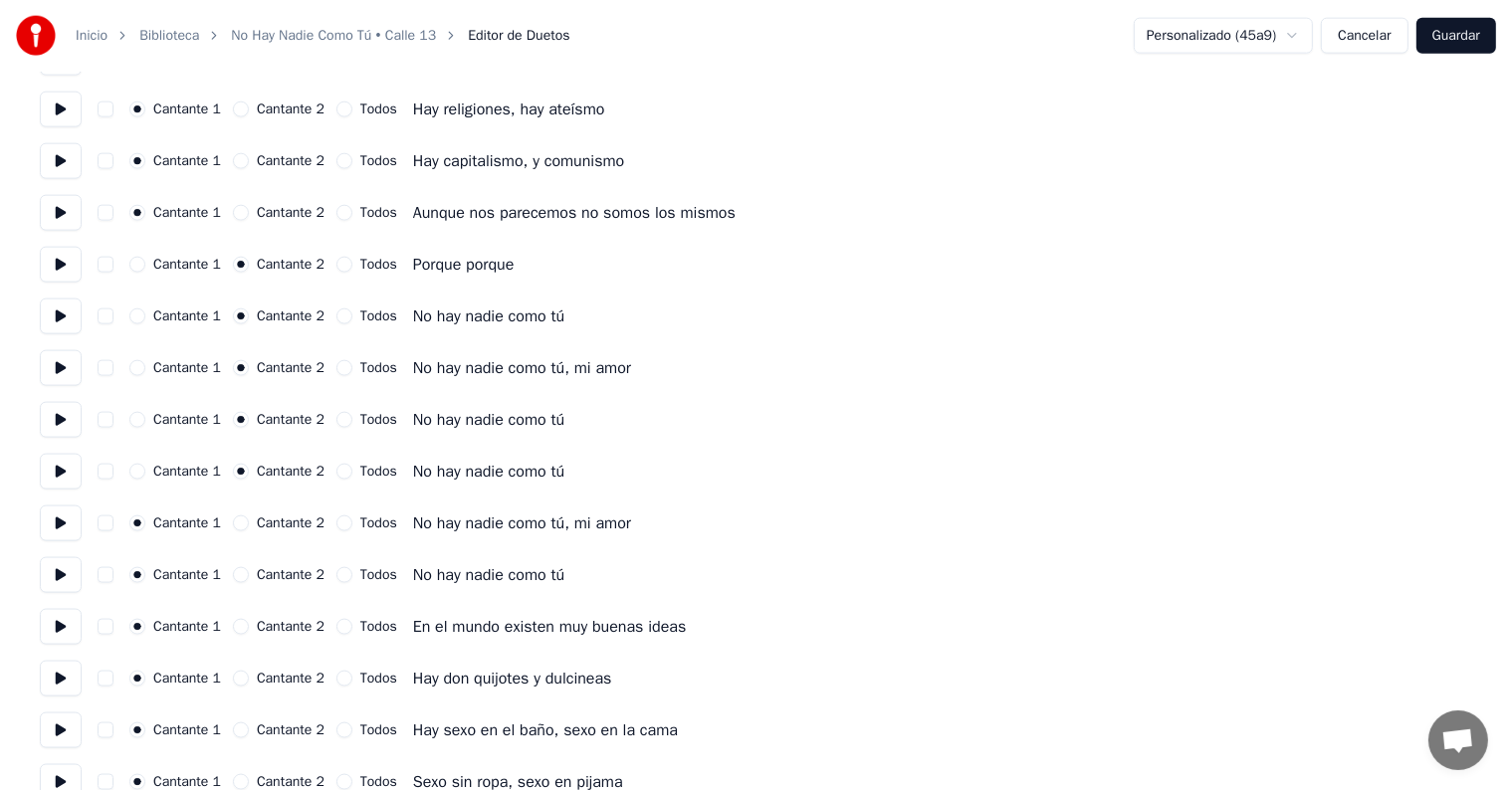 scroll, scrollTop: 2686, scrollLeft: 0, axis: vertical 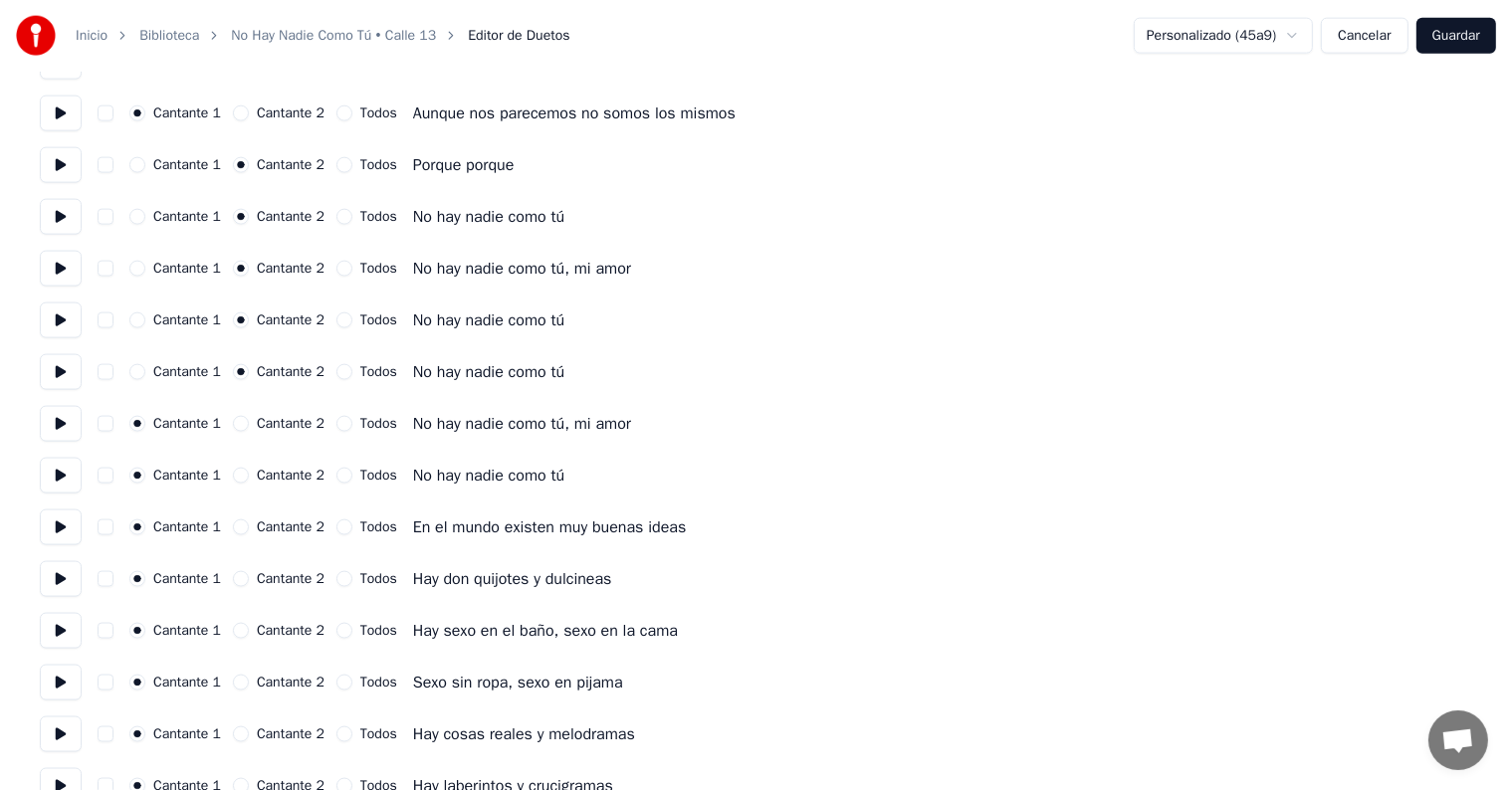 click on "Cantante 2" at bounding box center (241, 424) 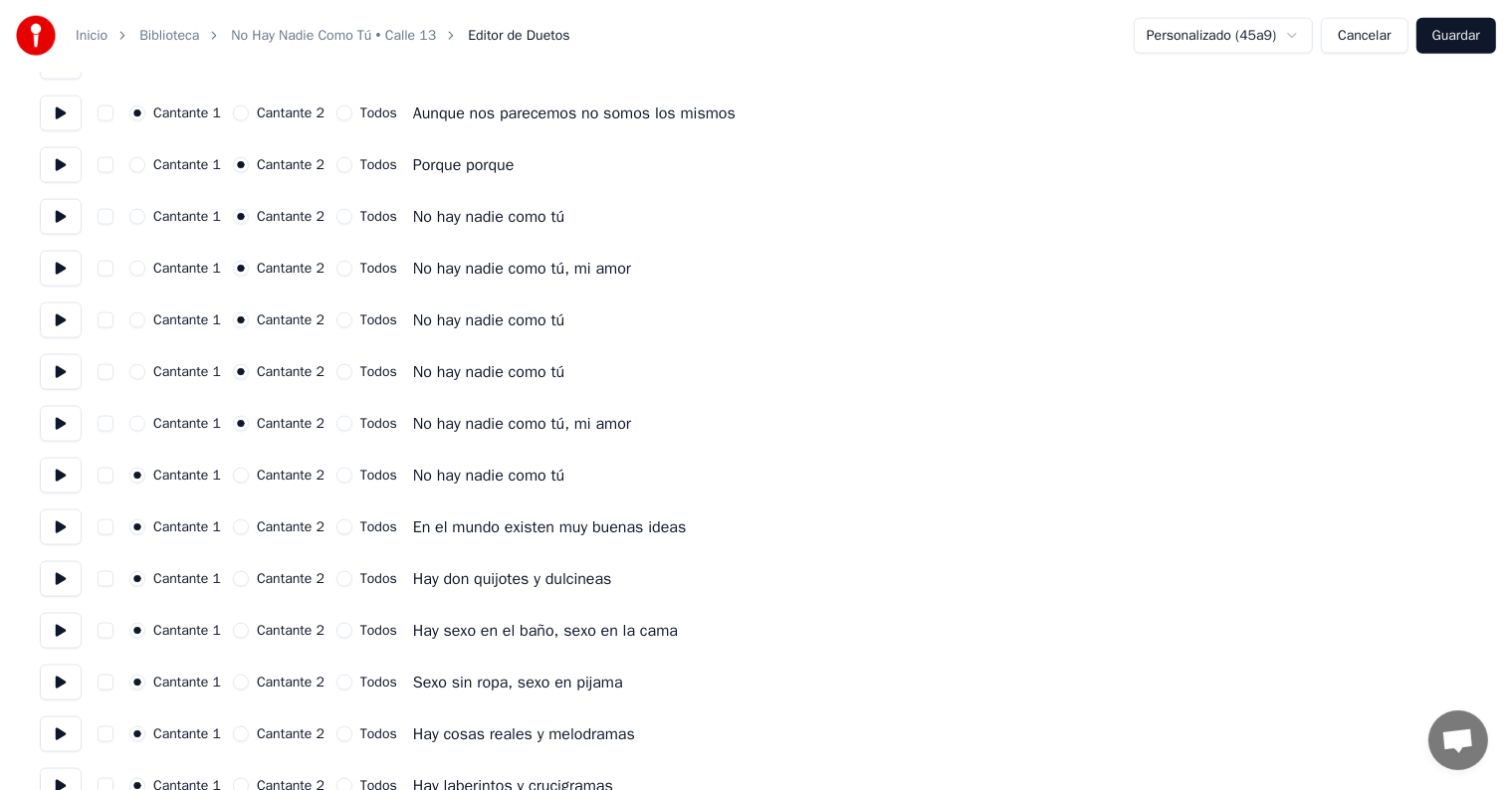 click on "Cantante 2" at bounding box center (241, 476) 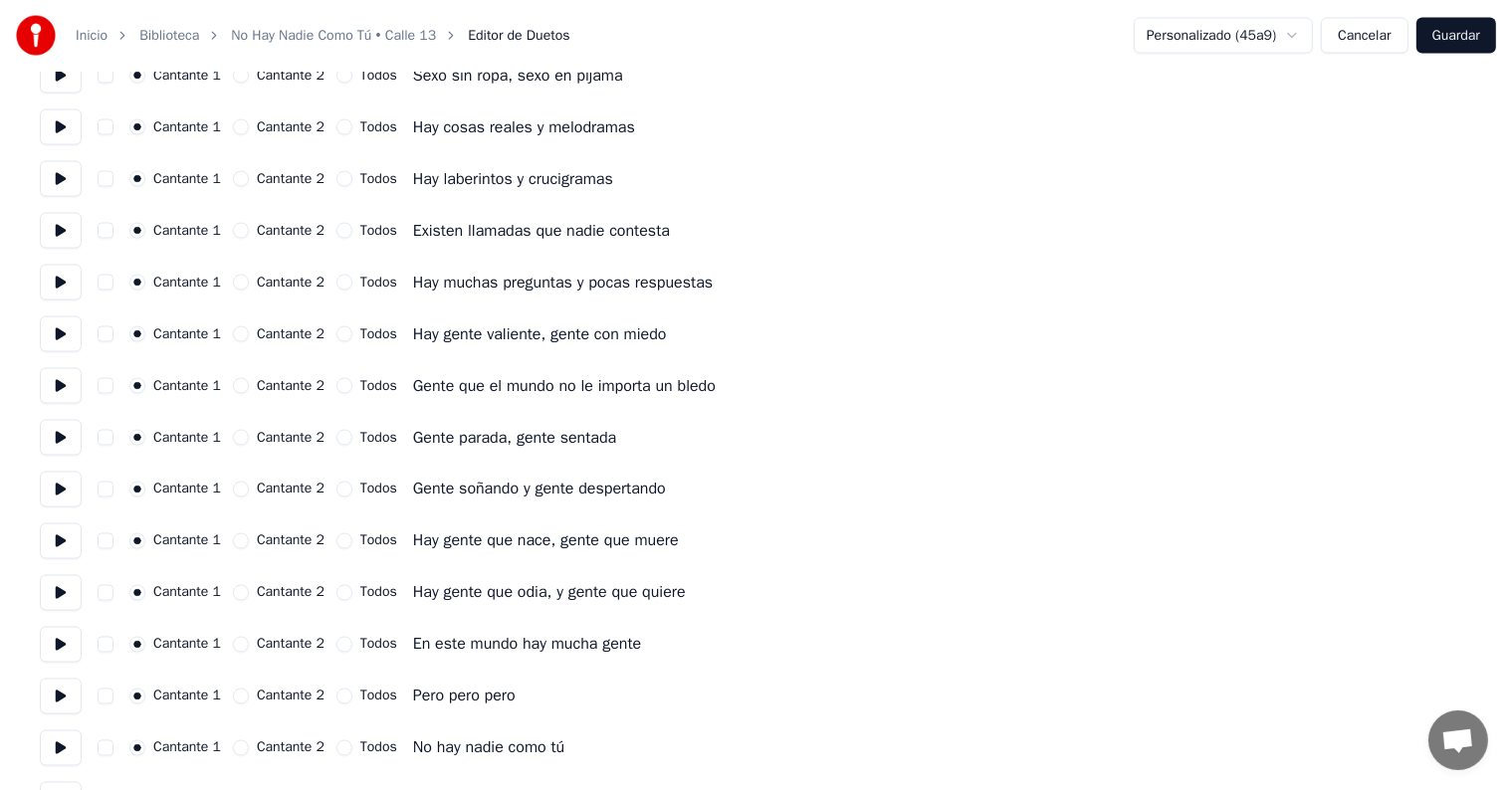 scroll, scrollTop: 3393, scrollLeft: 0, axis: vertical 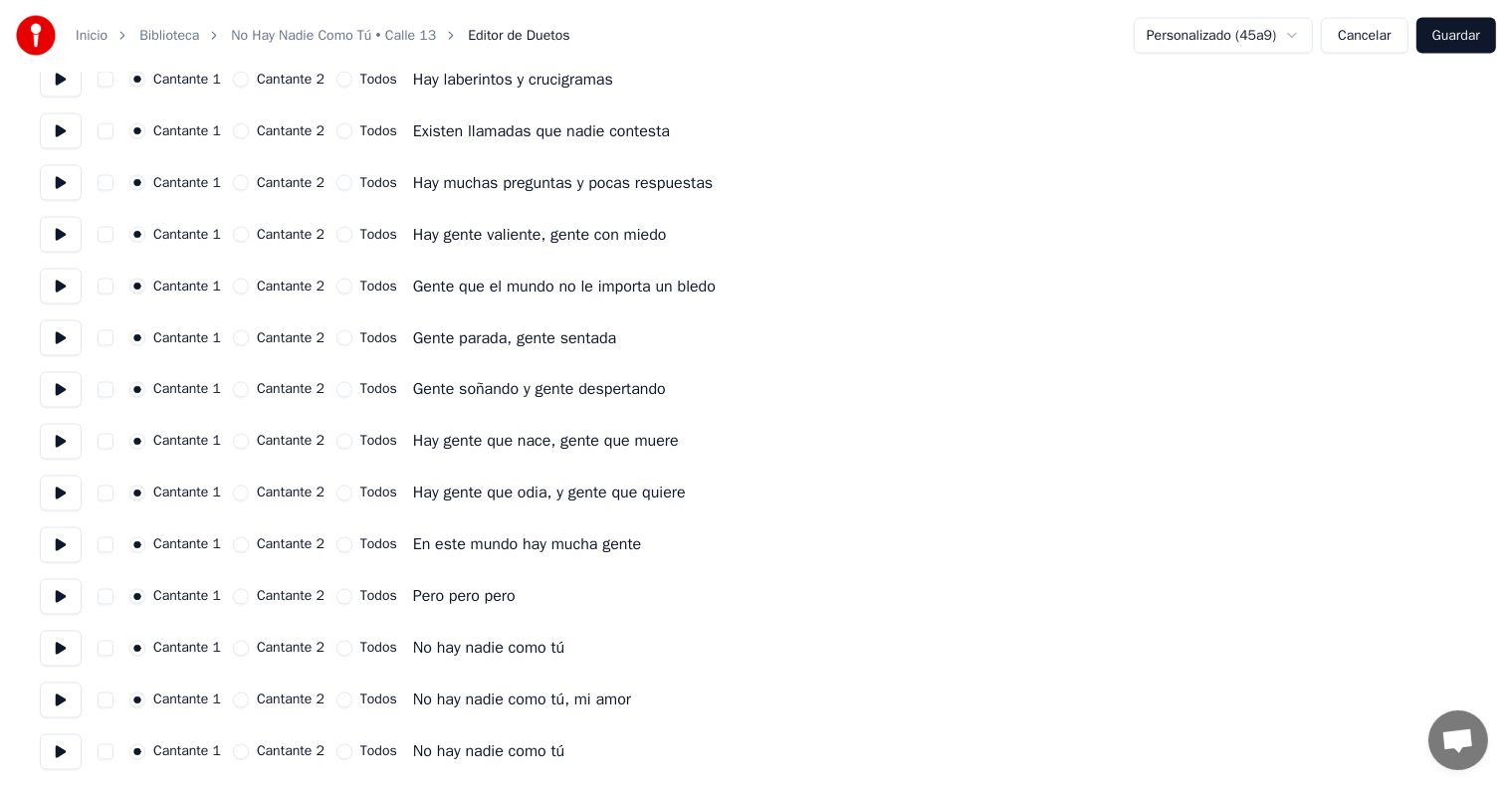 click on "Cantante 2" at bounding box center (241, 597) 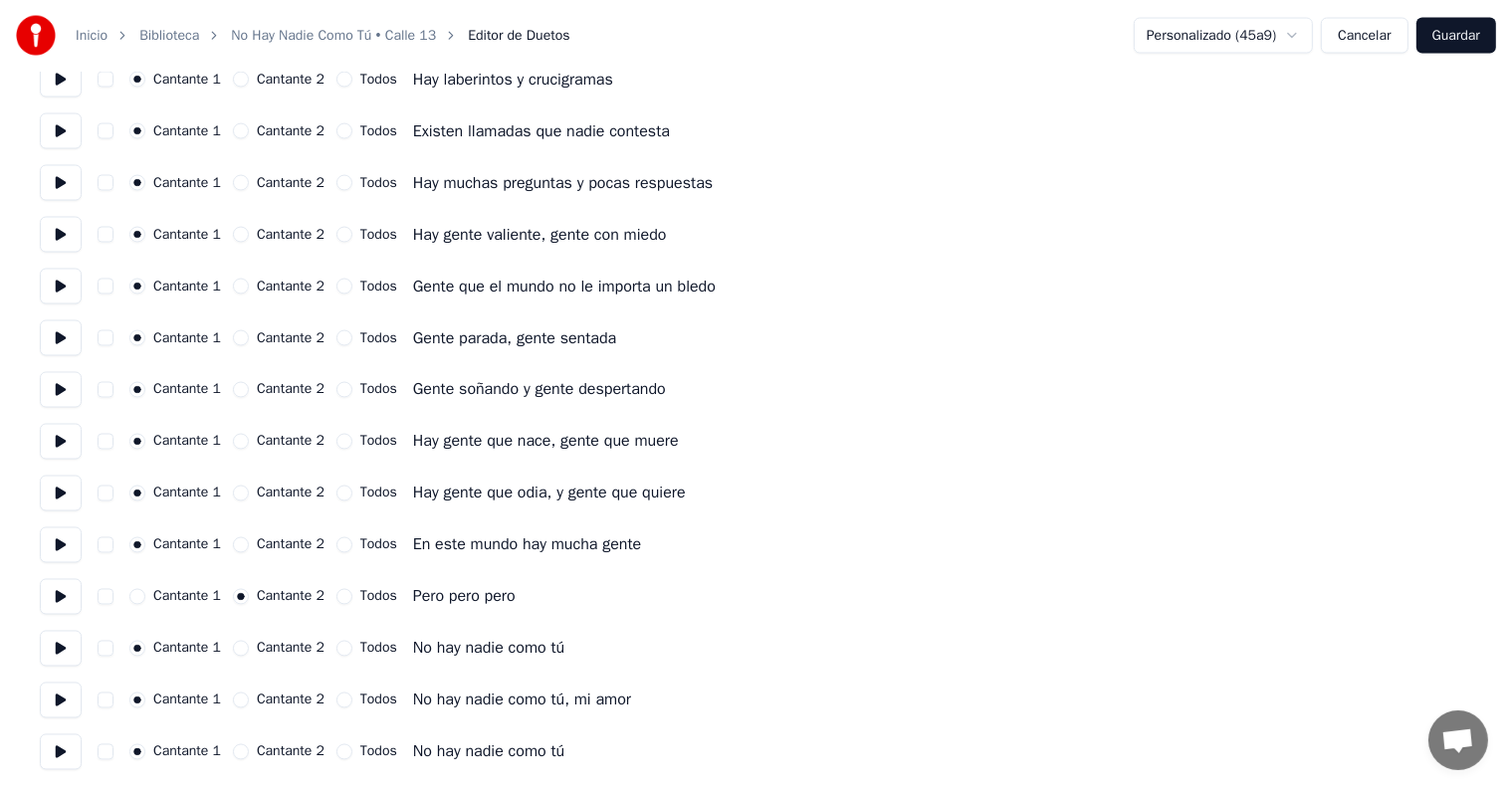 click on "Cantante 2" at bounding box center [241, 649] 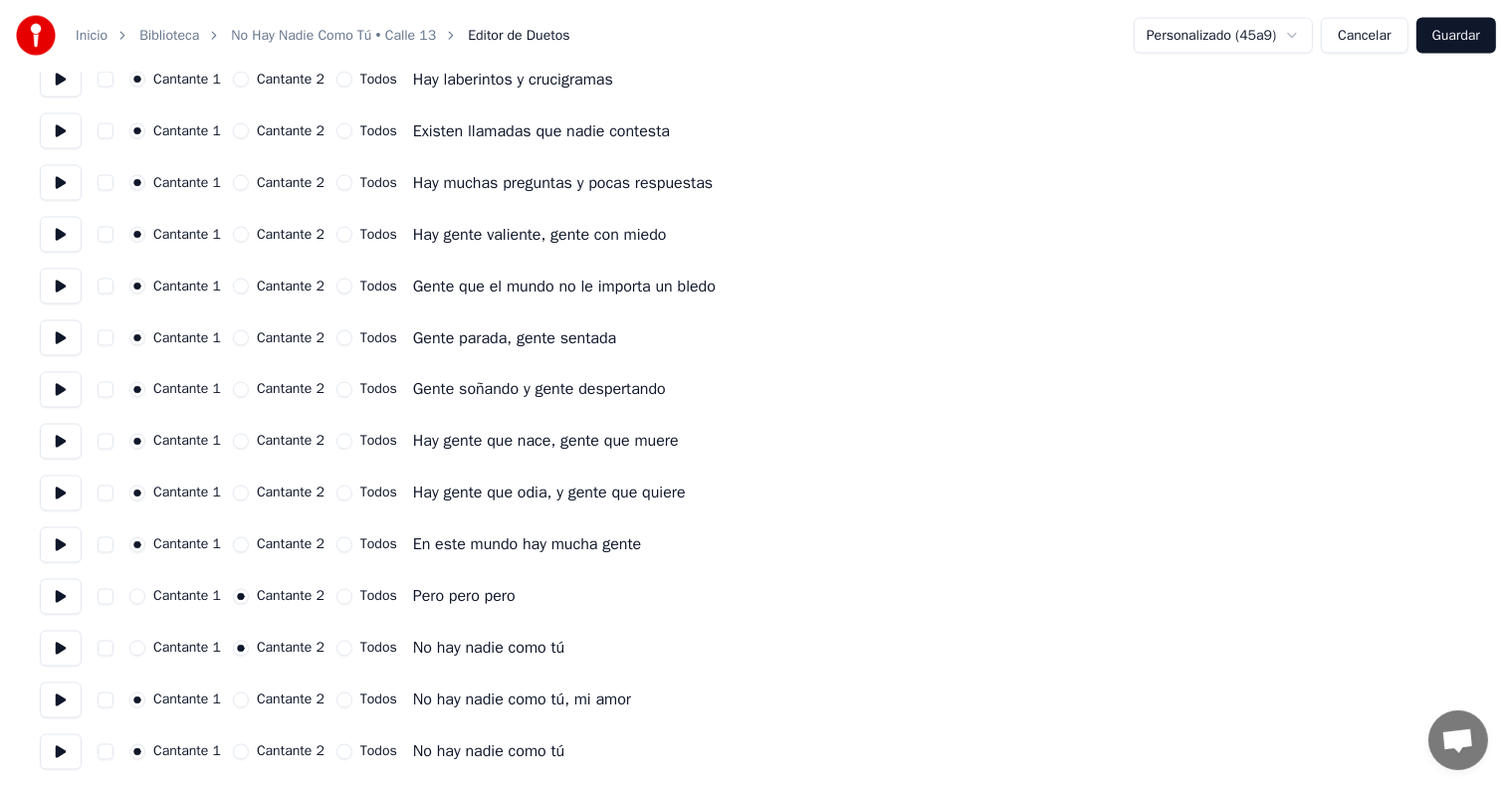 click on "Cantante 2" at bounding box center [241, 700] 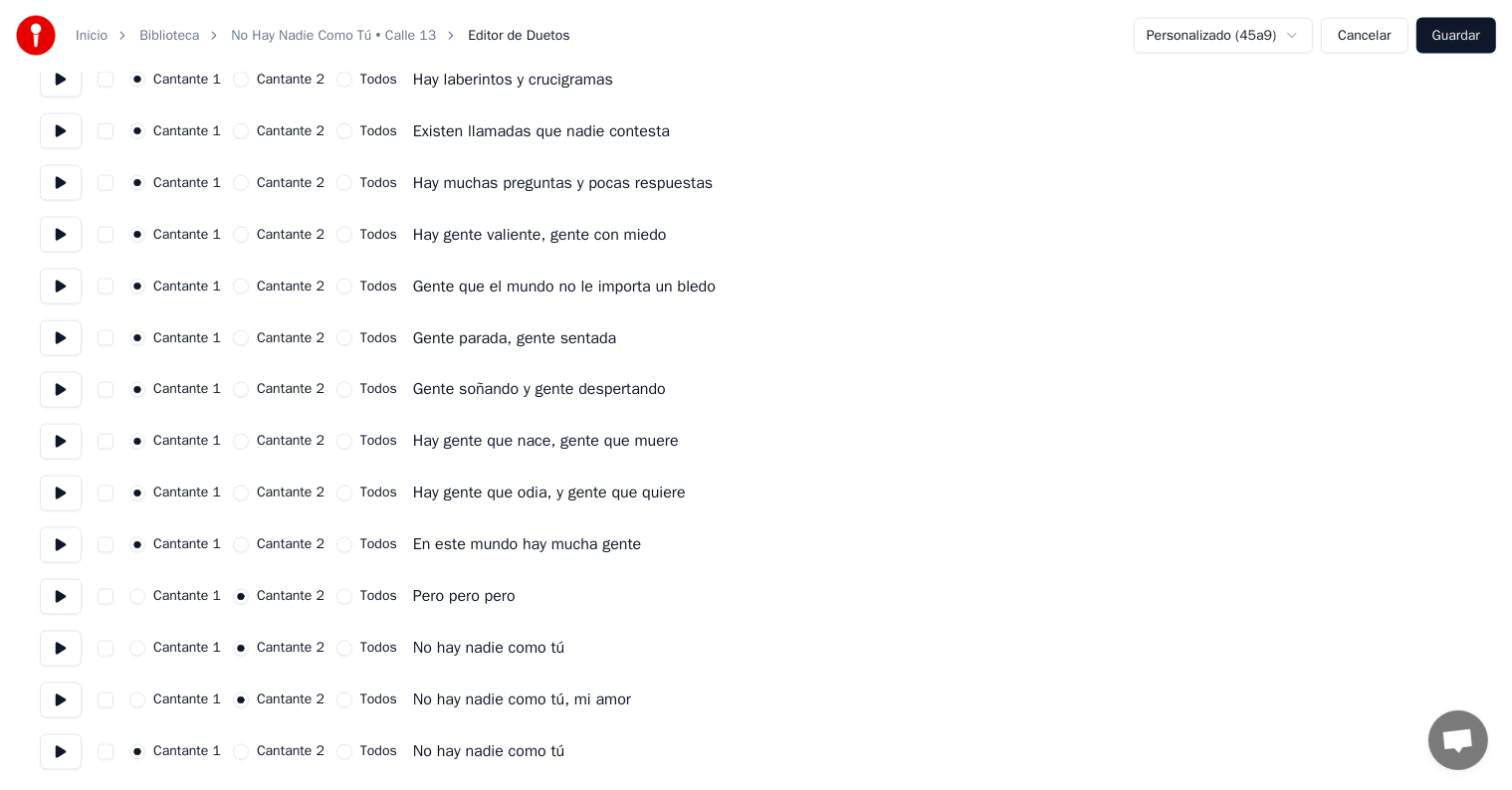 click on "Cantante 1 Cantante 2 Todos No hay nadie como tú" at bounding box center (756, 752) 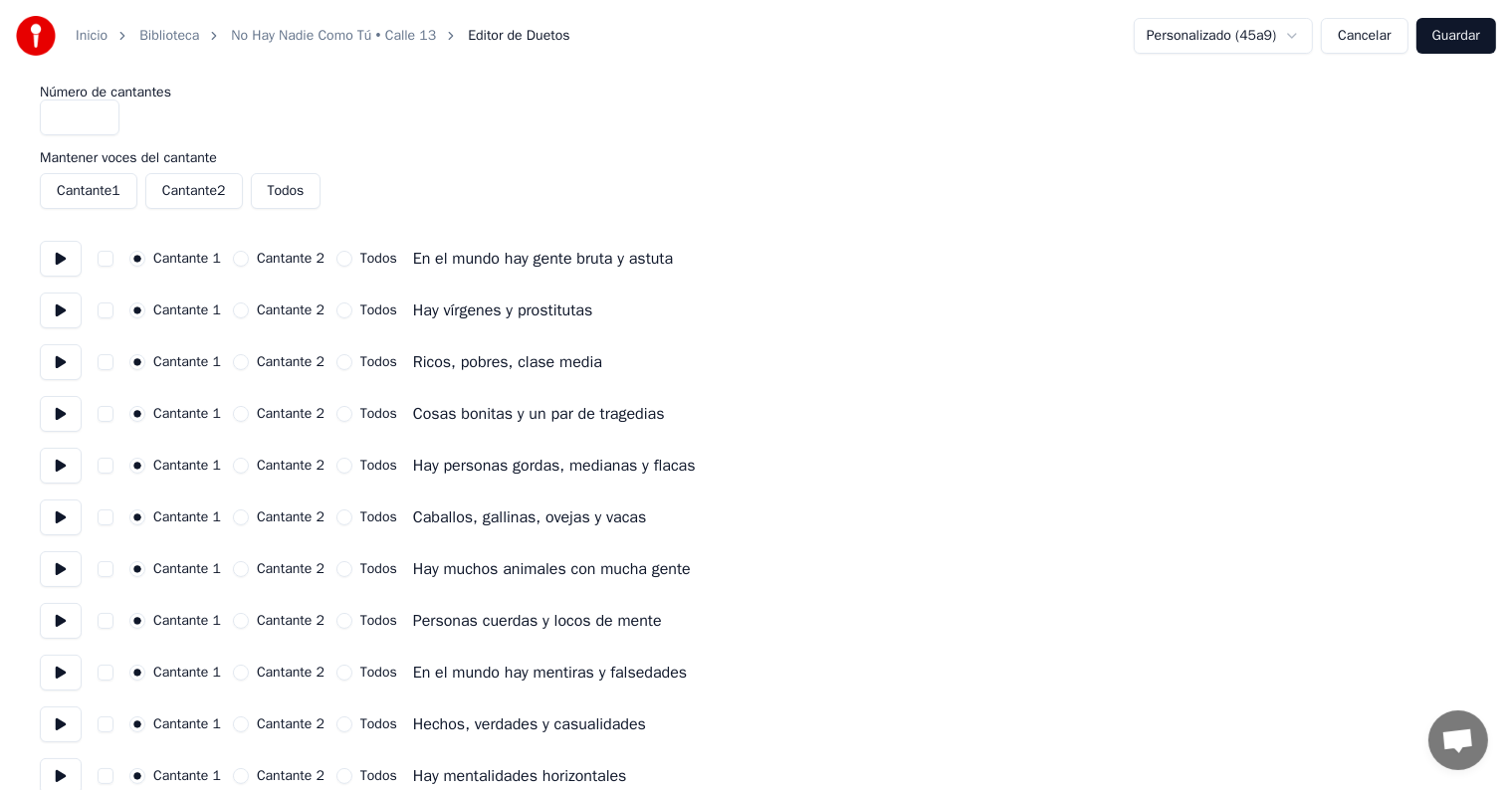 scroll, scrollTop: 0, scrollLeft: 0, axis: both 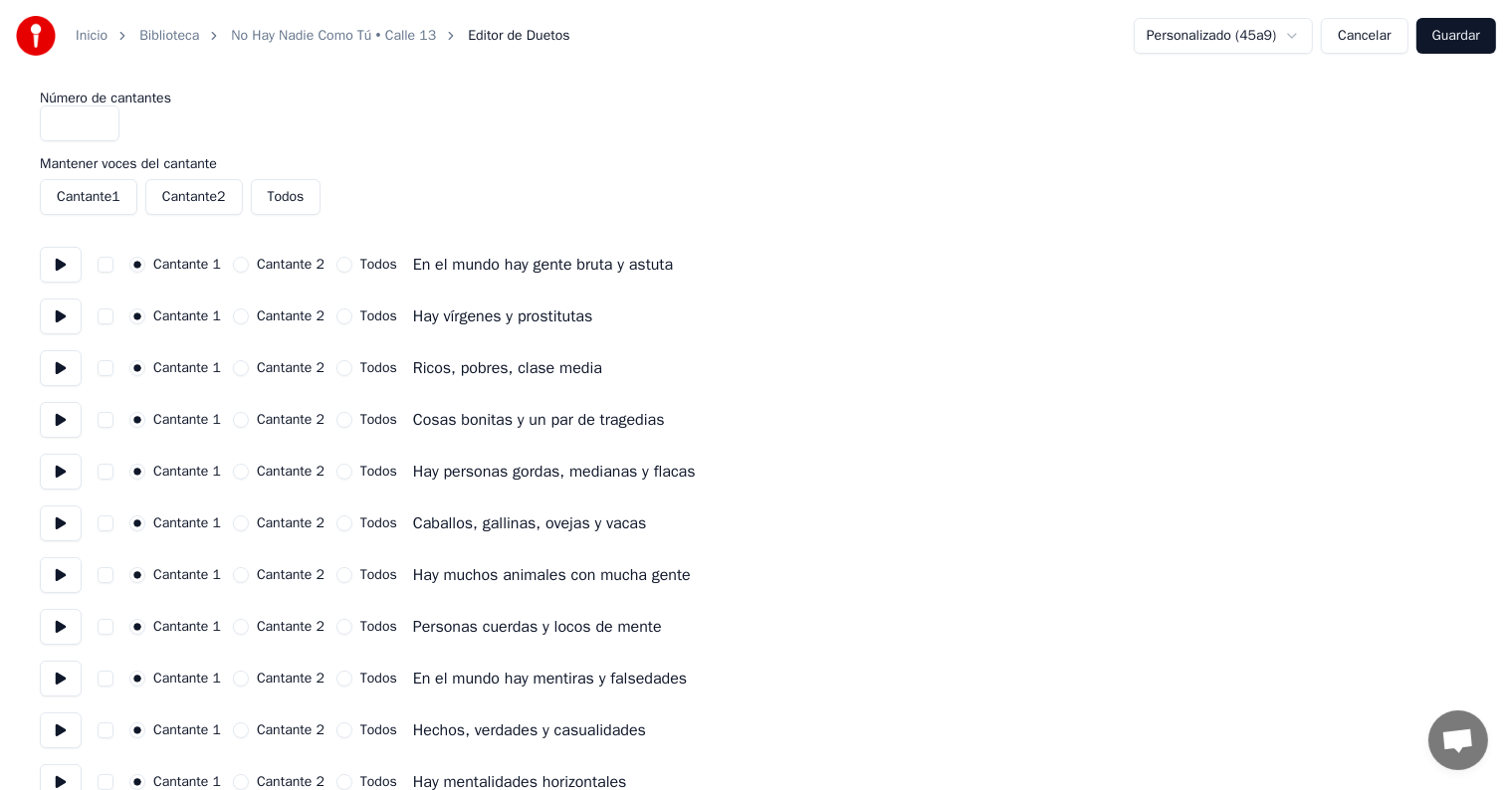 click on "Cantante  2" at bounding box center [194, 197] 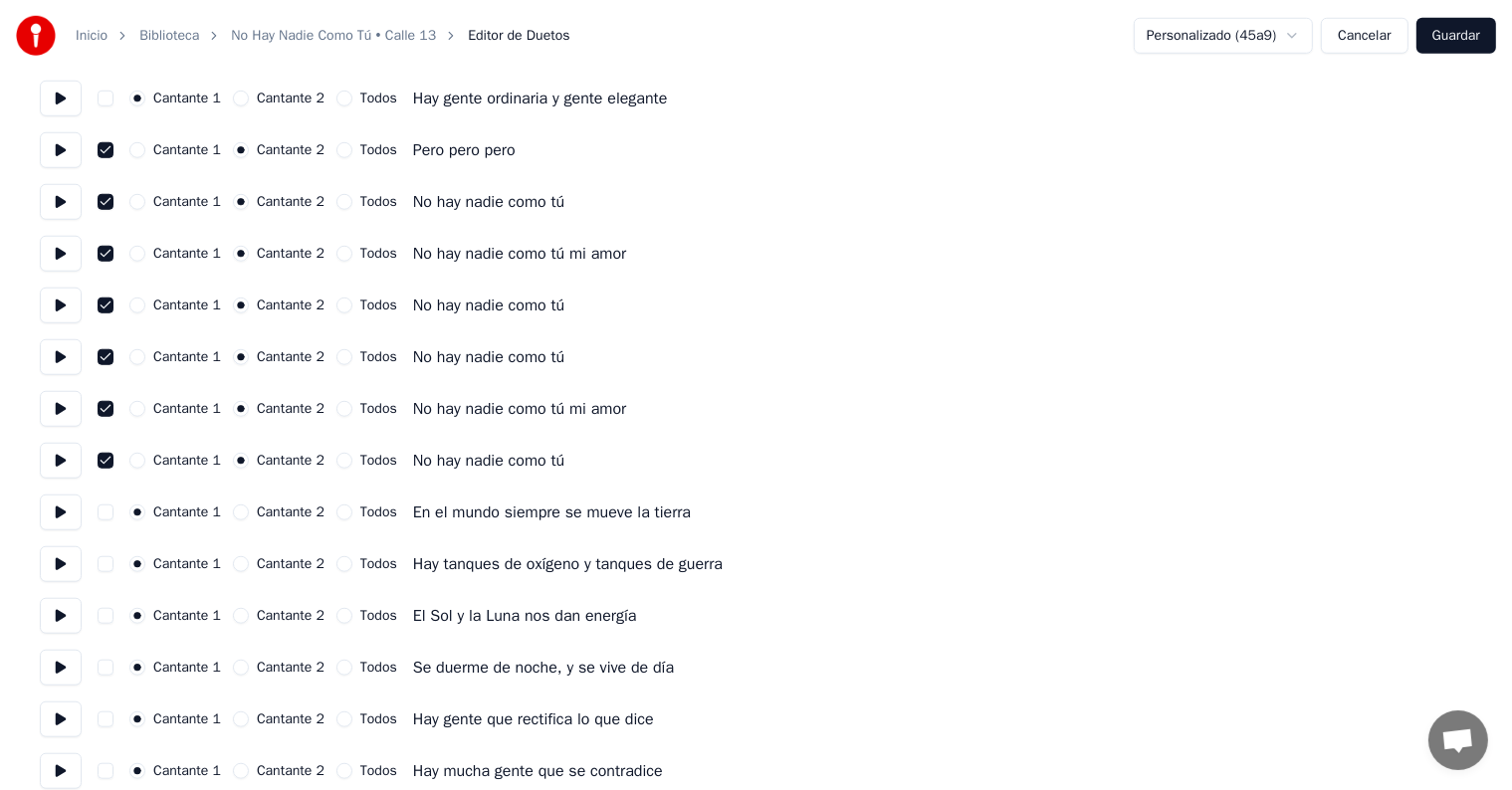 scroll, scrollTop: 1592, scrollLeft: 0, axis: vertical 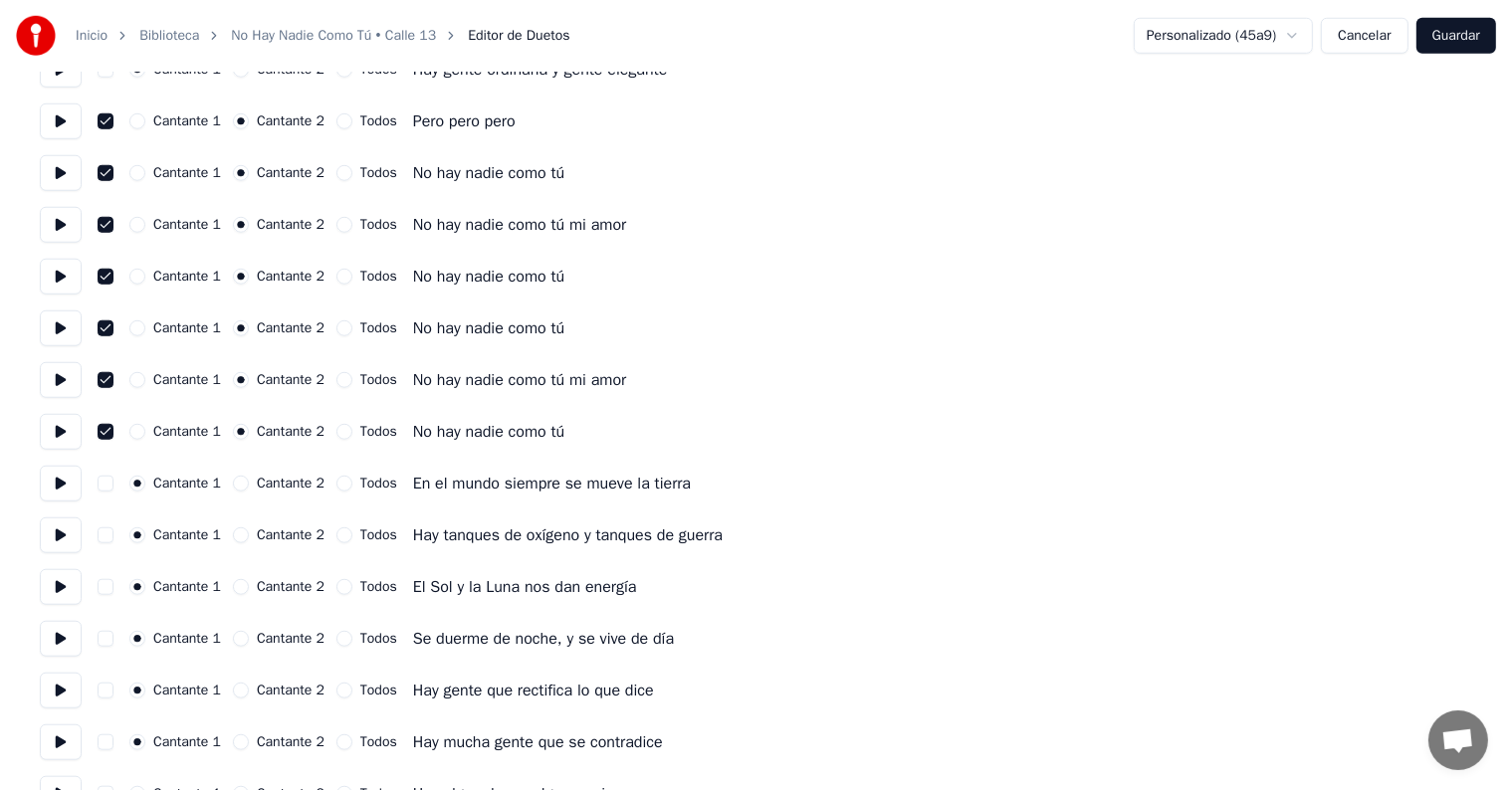 click on "Guardar" at bounding box center [1456, 36] 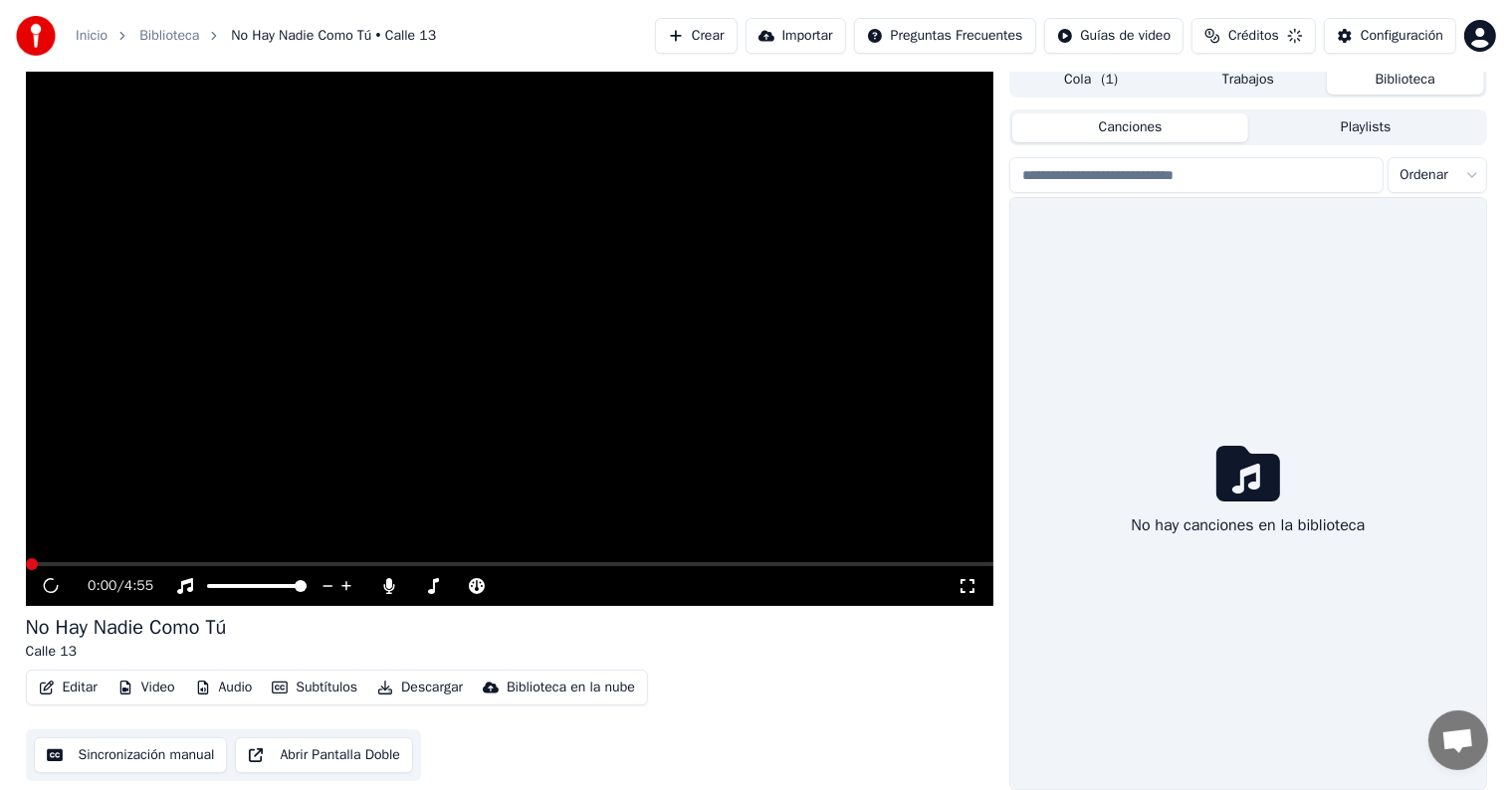 scroll, scrollTop: 9, scrollLeft: 0, axis: vertical 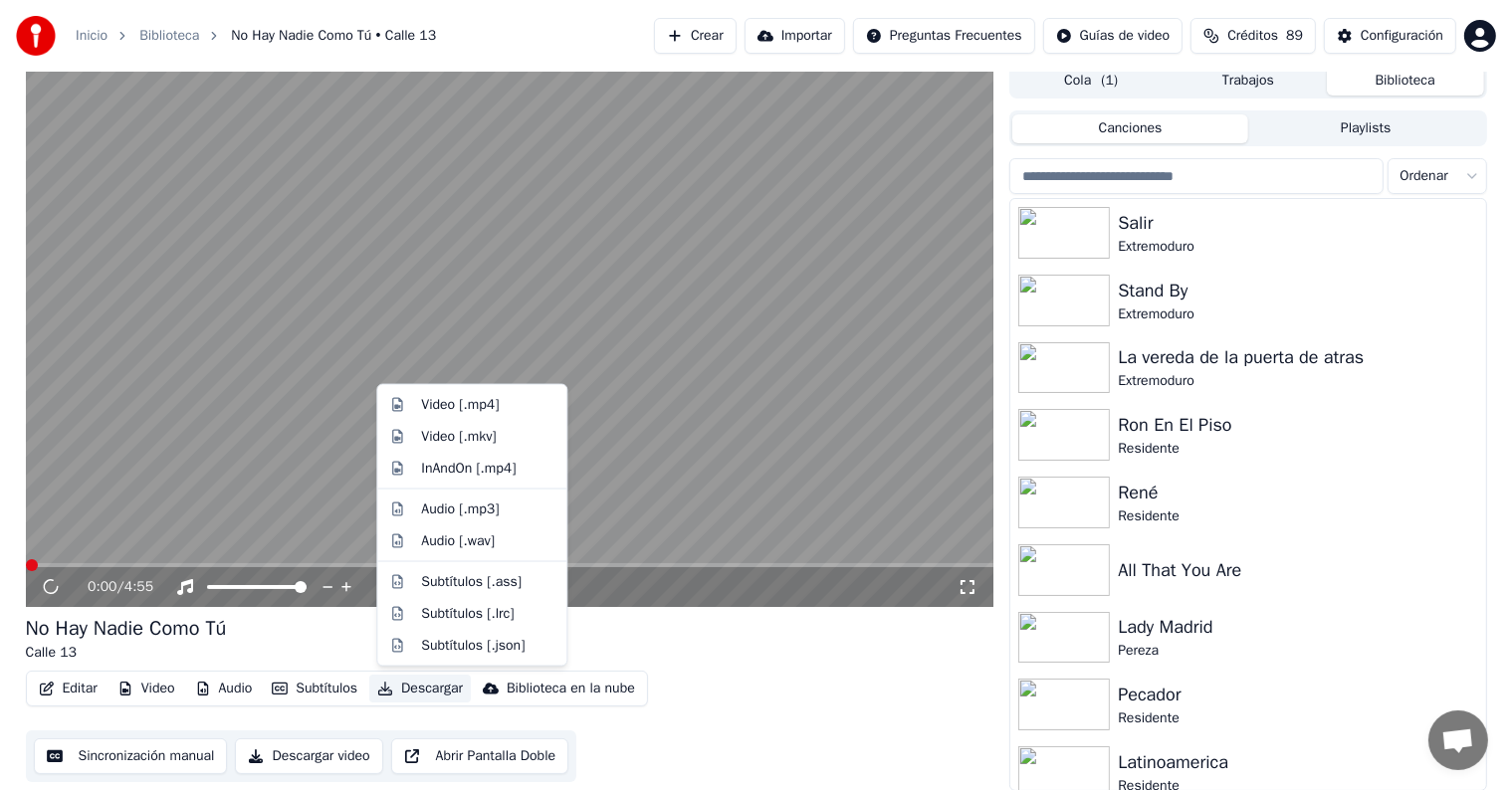 click on "Descargar" at bounding box center (420, 689) 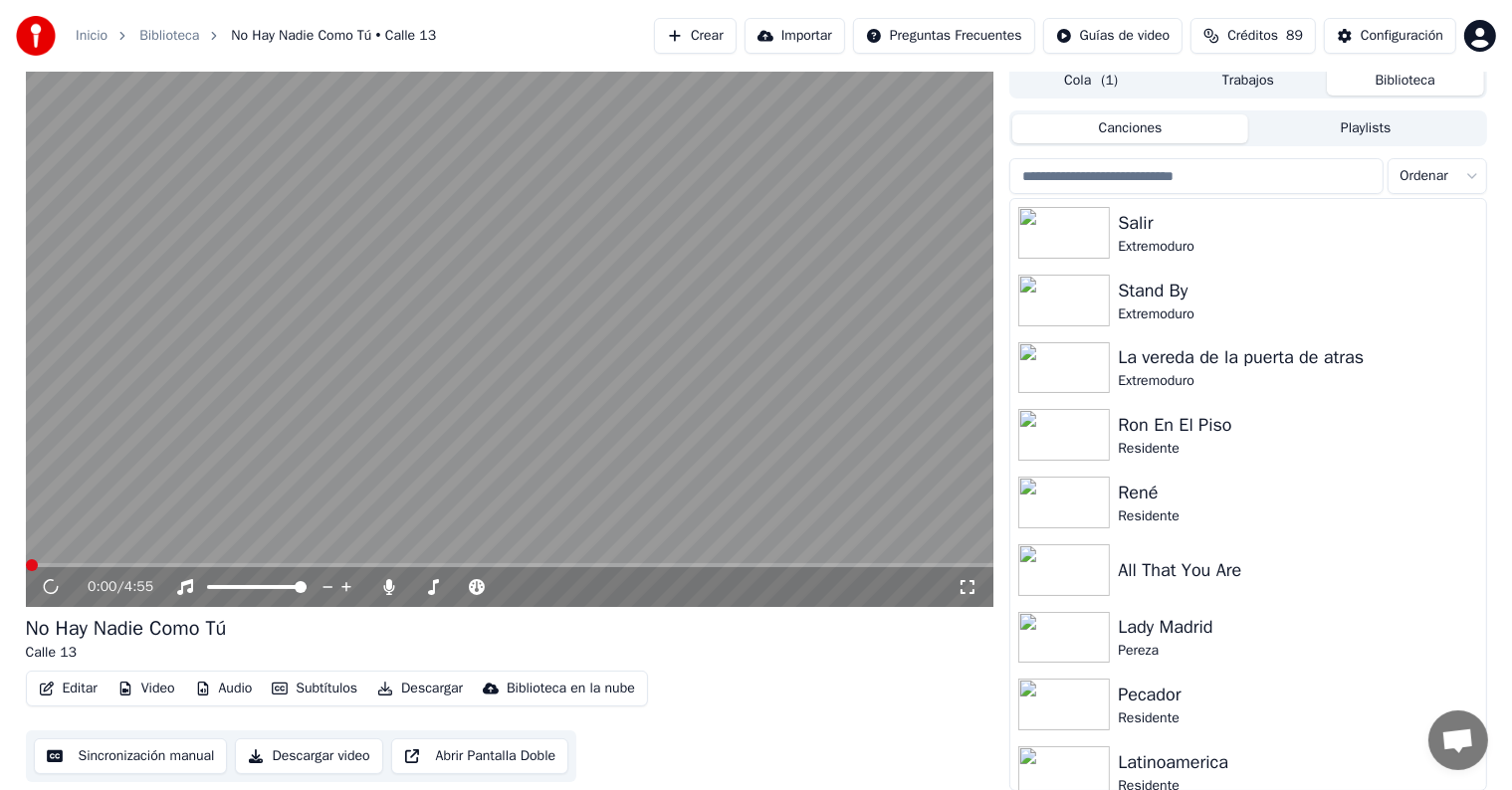 click on "0:00  /  4:55 No Hay Nadie Como Tú Calle 13 Editar Video Audio Subtítulos Descargar Biblioteca en la nube Sincronización manual Descargar video Abrir Pantalla Doble" at bounding box center [510, 427] 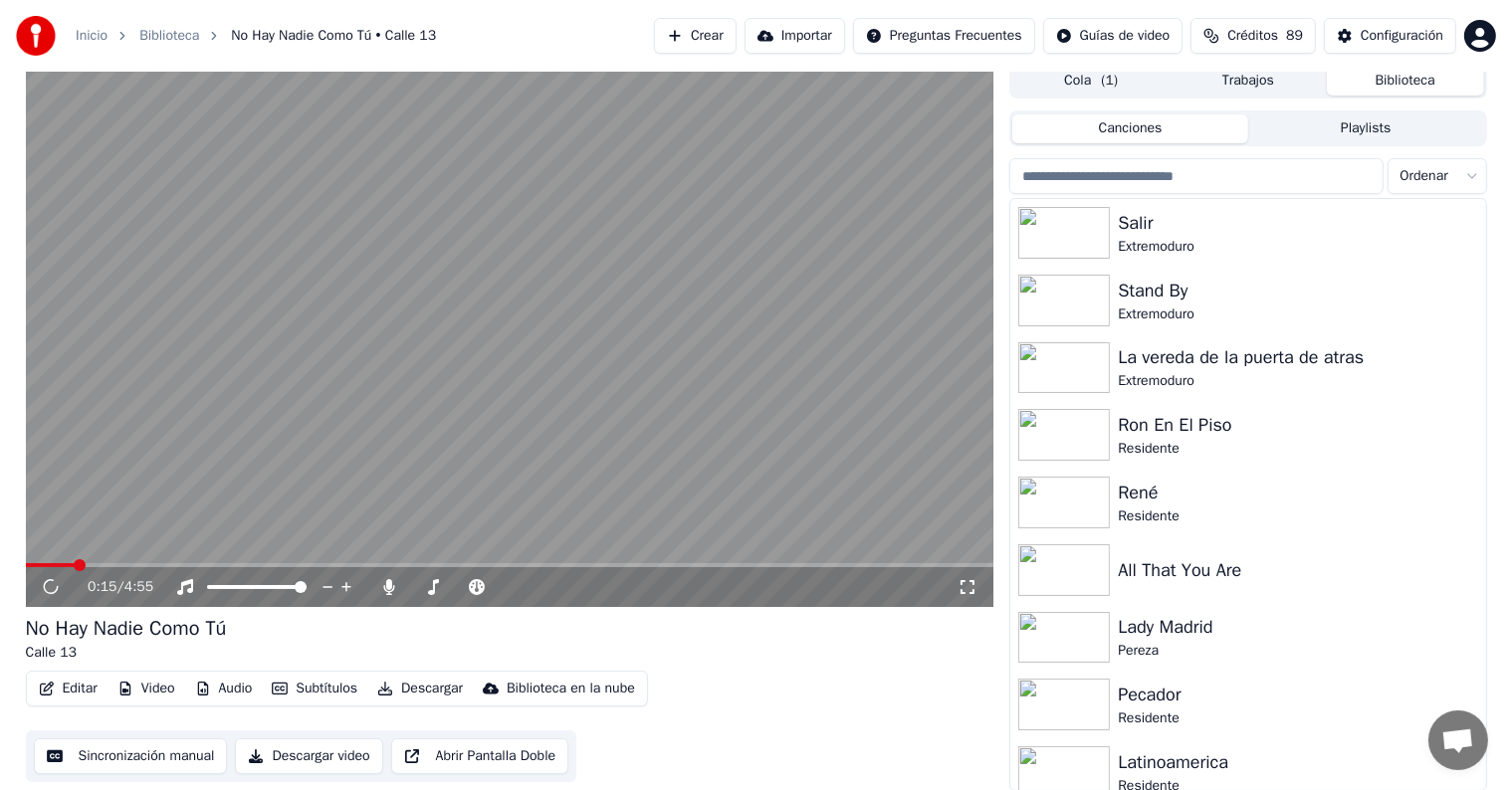 click at bounding box center [510, 565] 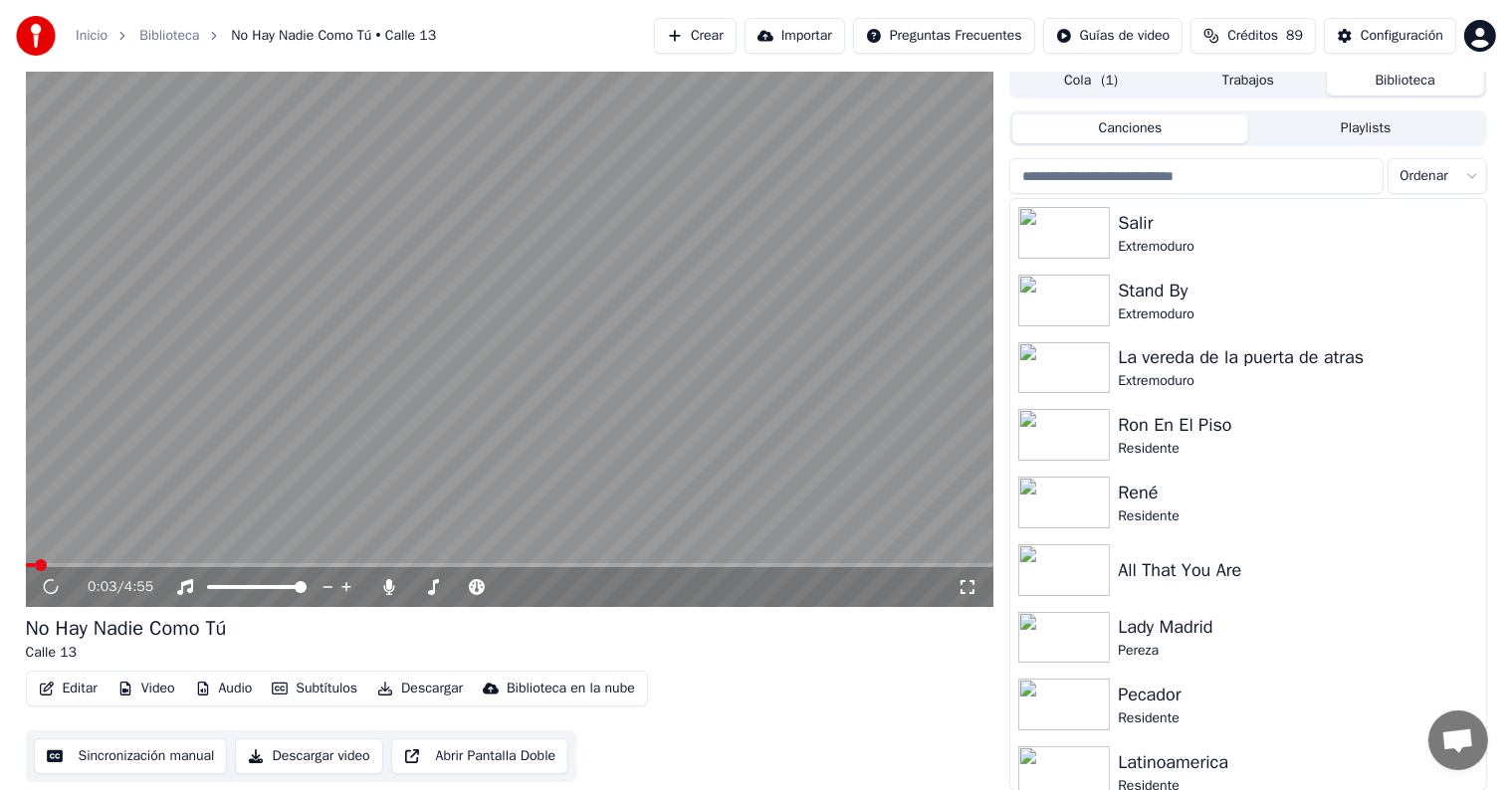 click at bounding box center [41, 565] 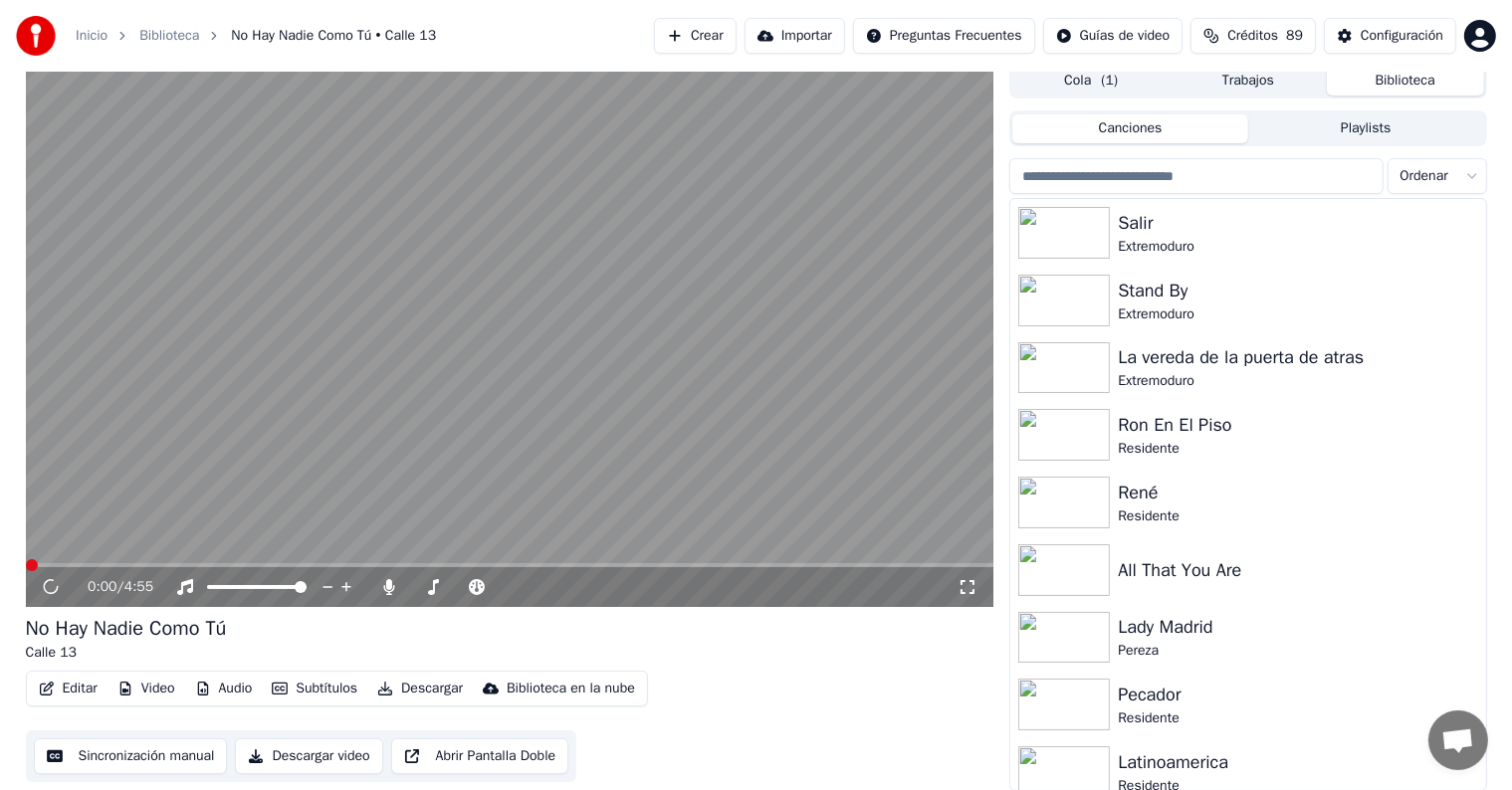 click at bounding box center (32, 565) 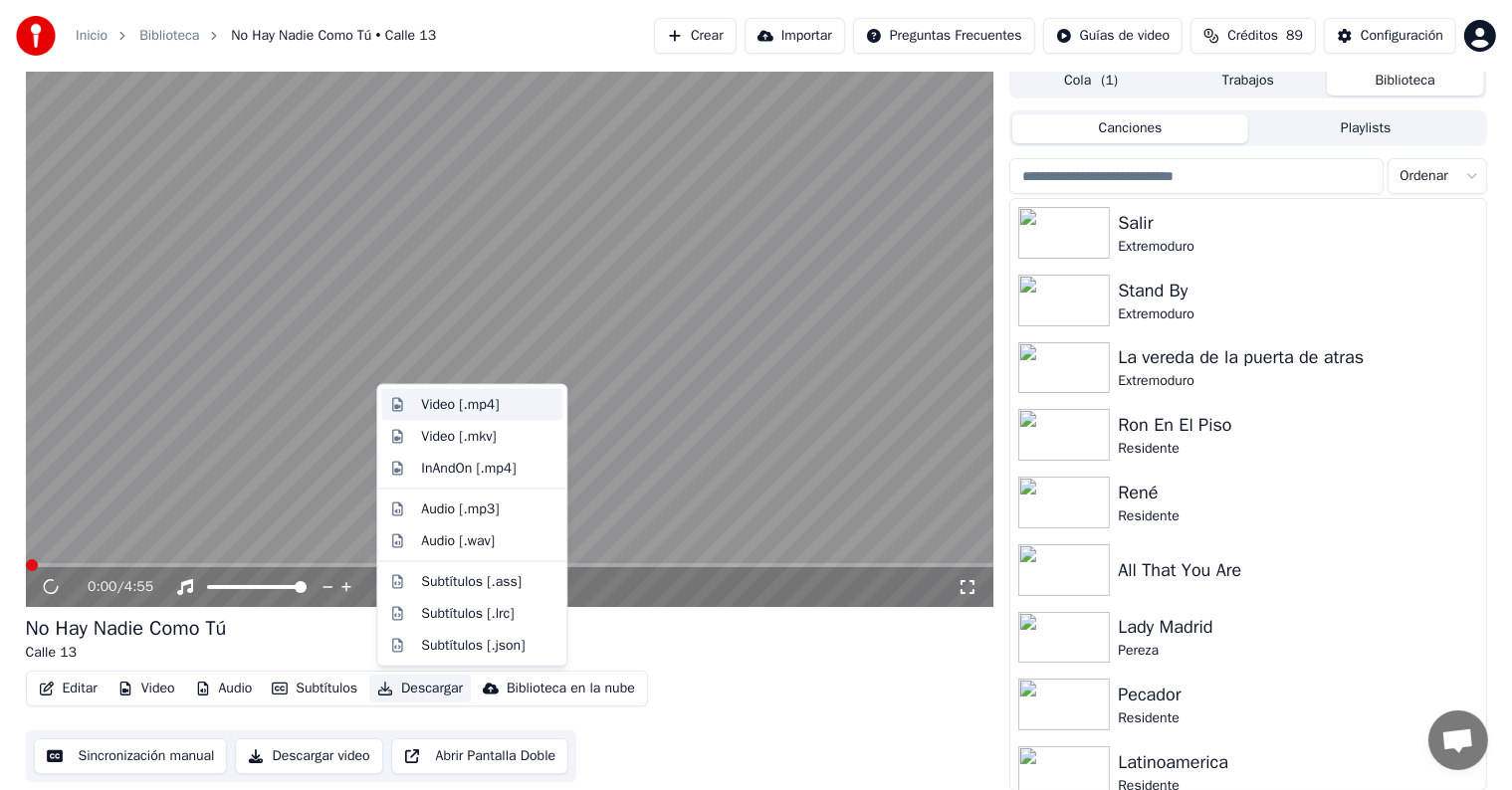 click on "Video [.mp4]" at bounding box center (460, 405) 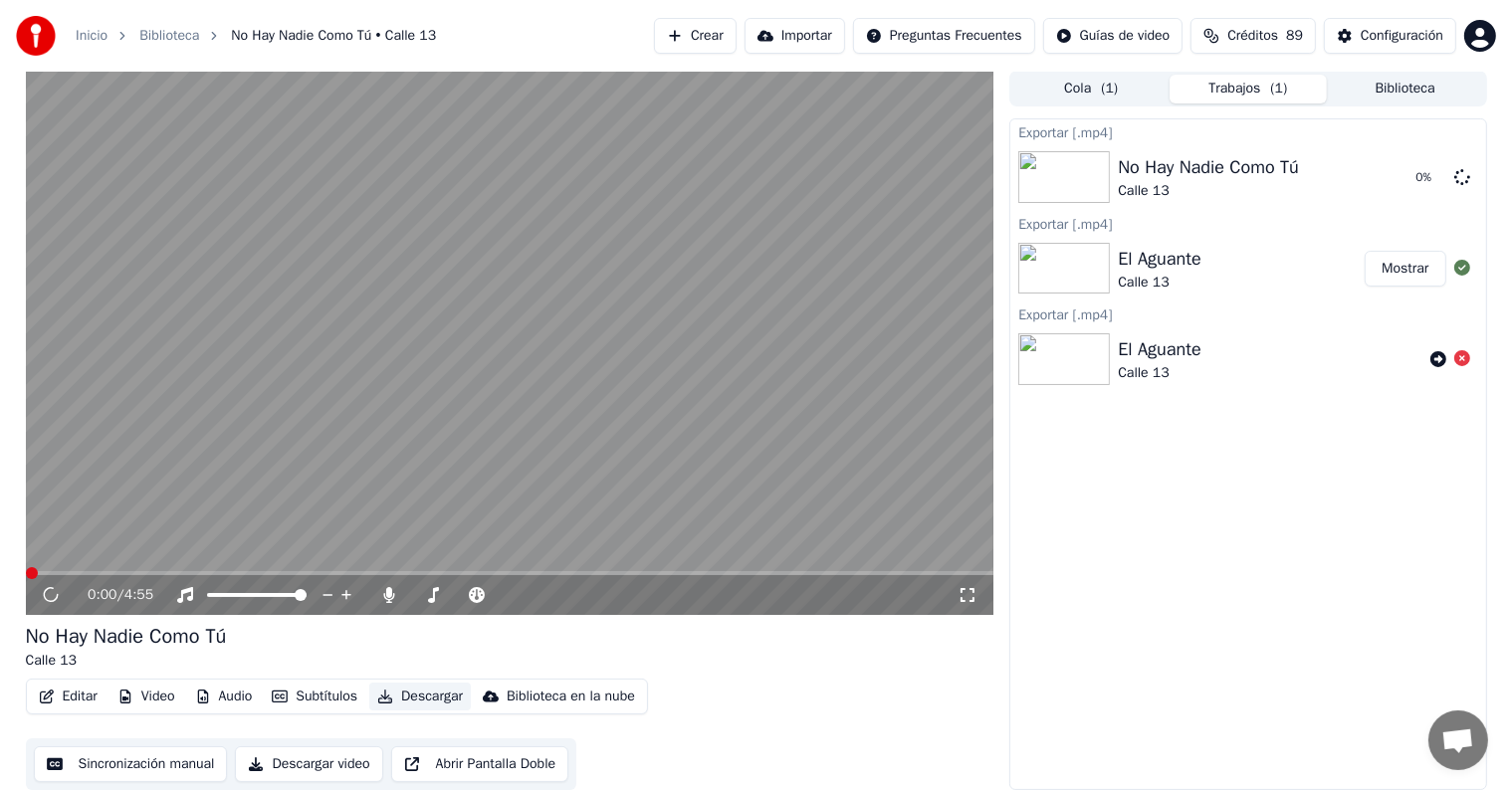 scroll, scrollTop: 1, scrollLeft: 0, axis: vertical 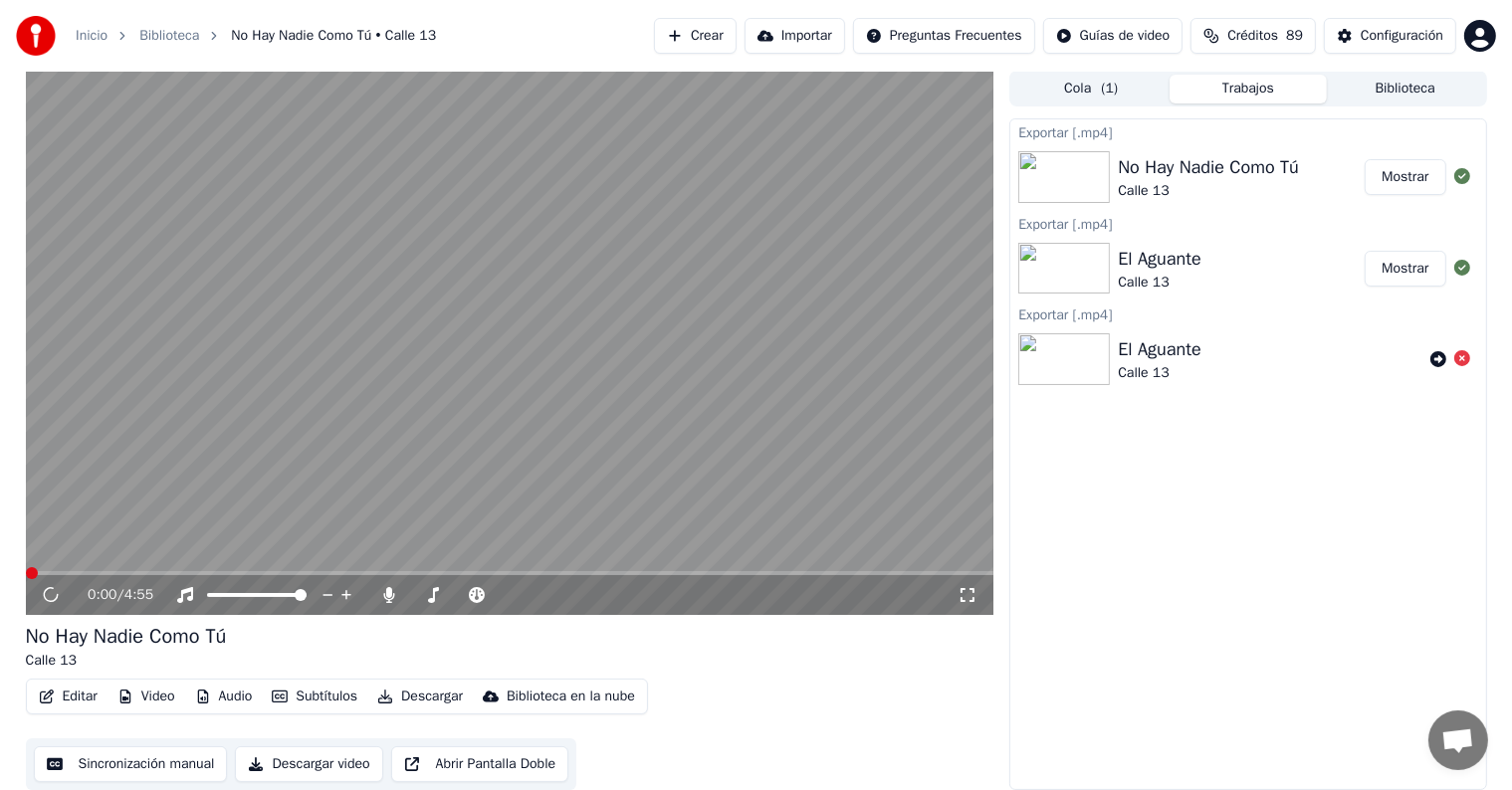 click on "Mostrar" at bounding box center (1404, 177) 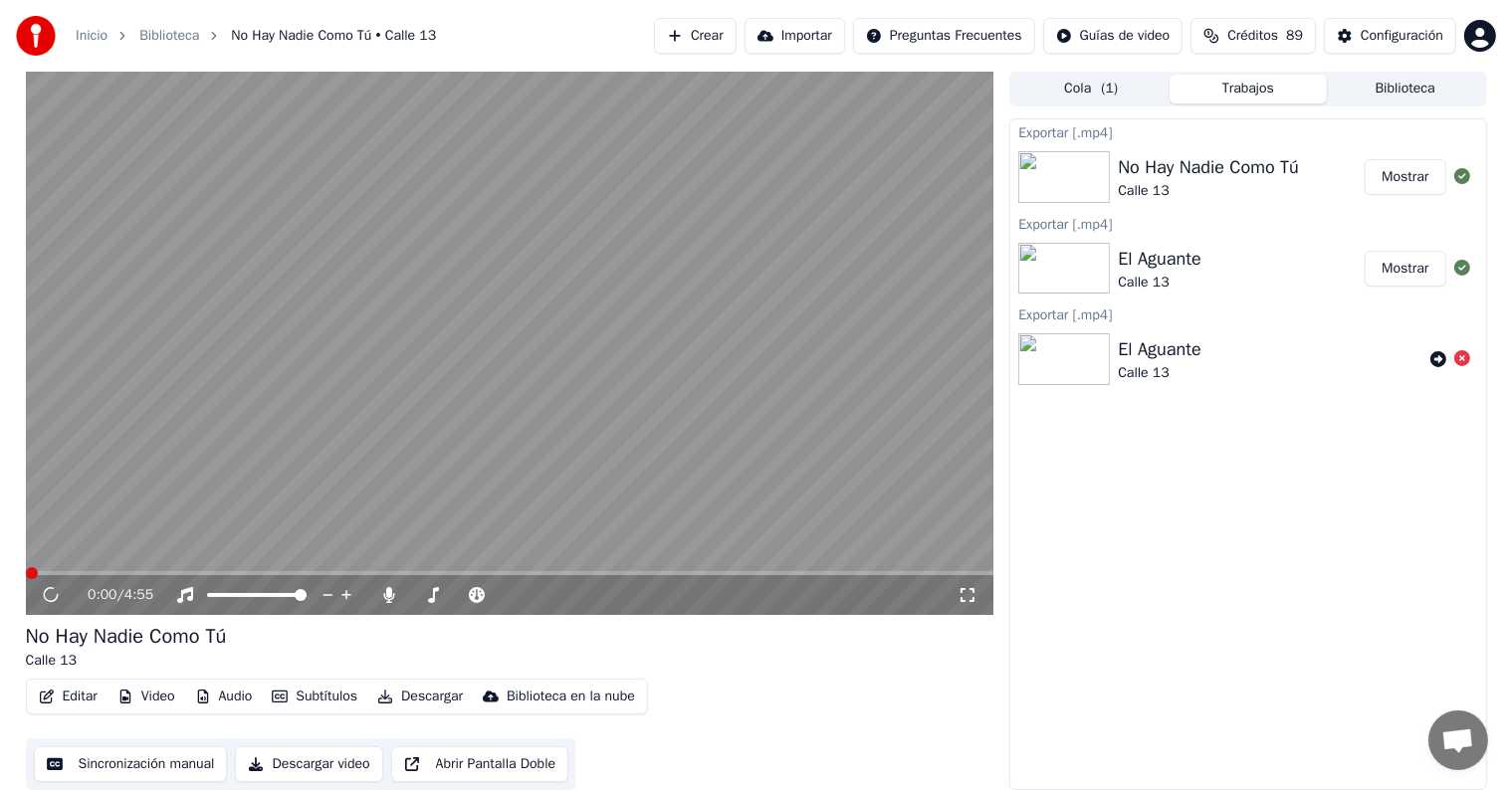 click on "Biblioteca" at bounding box center (169, 36) 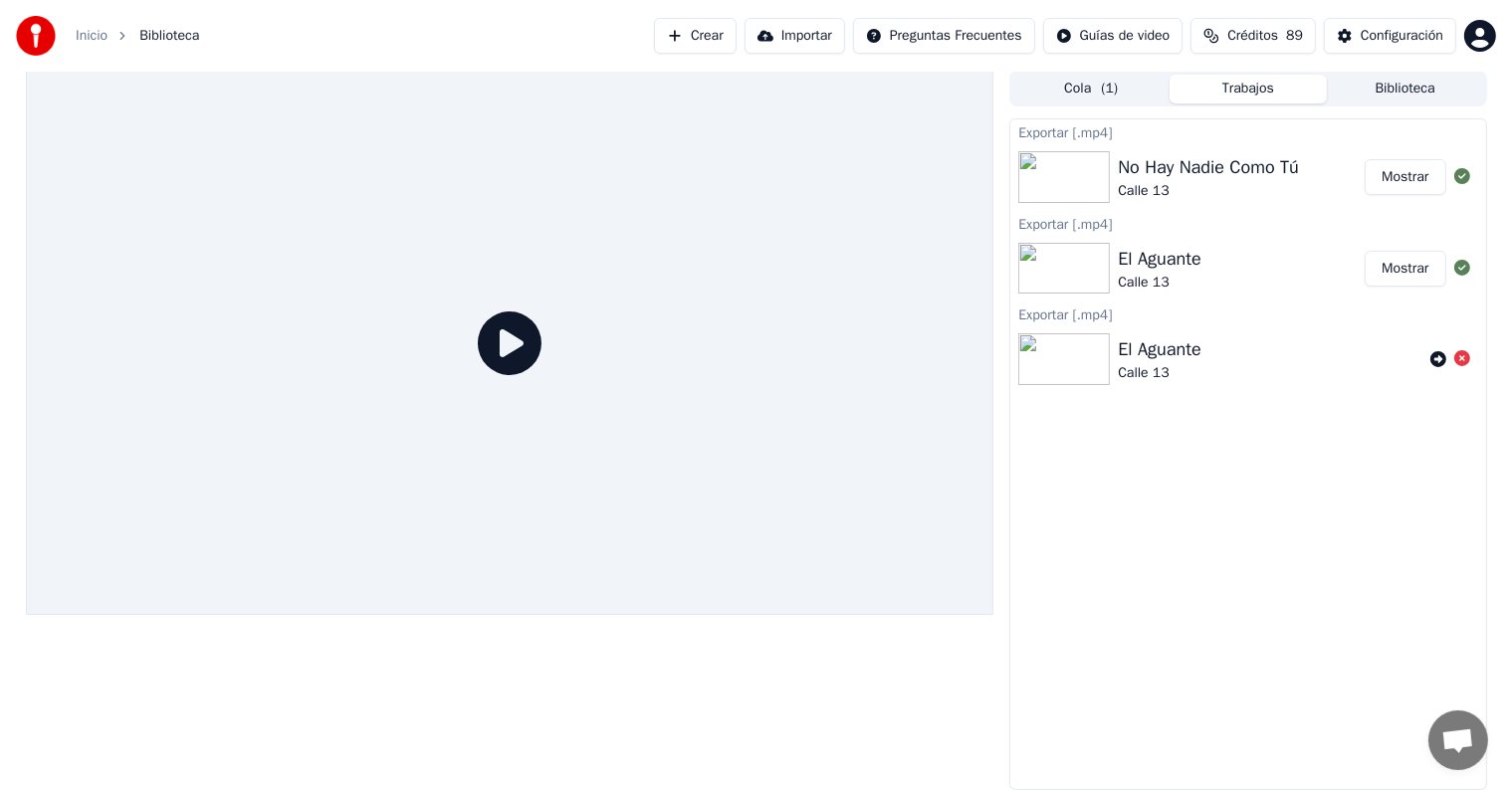 scroll, scrollTop: 0, scrollLeft: 0, axis: both 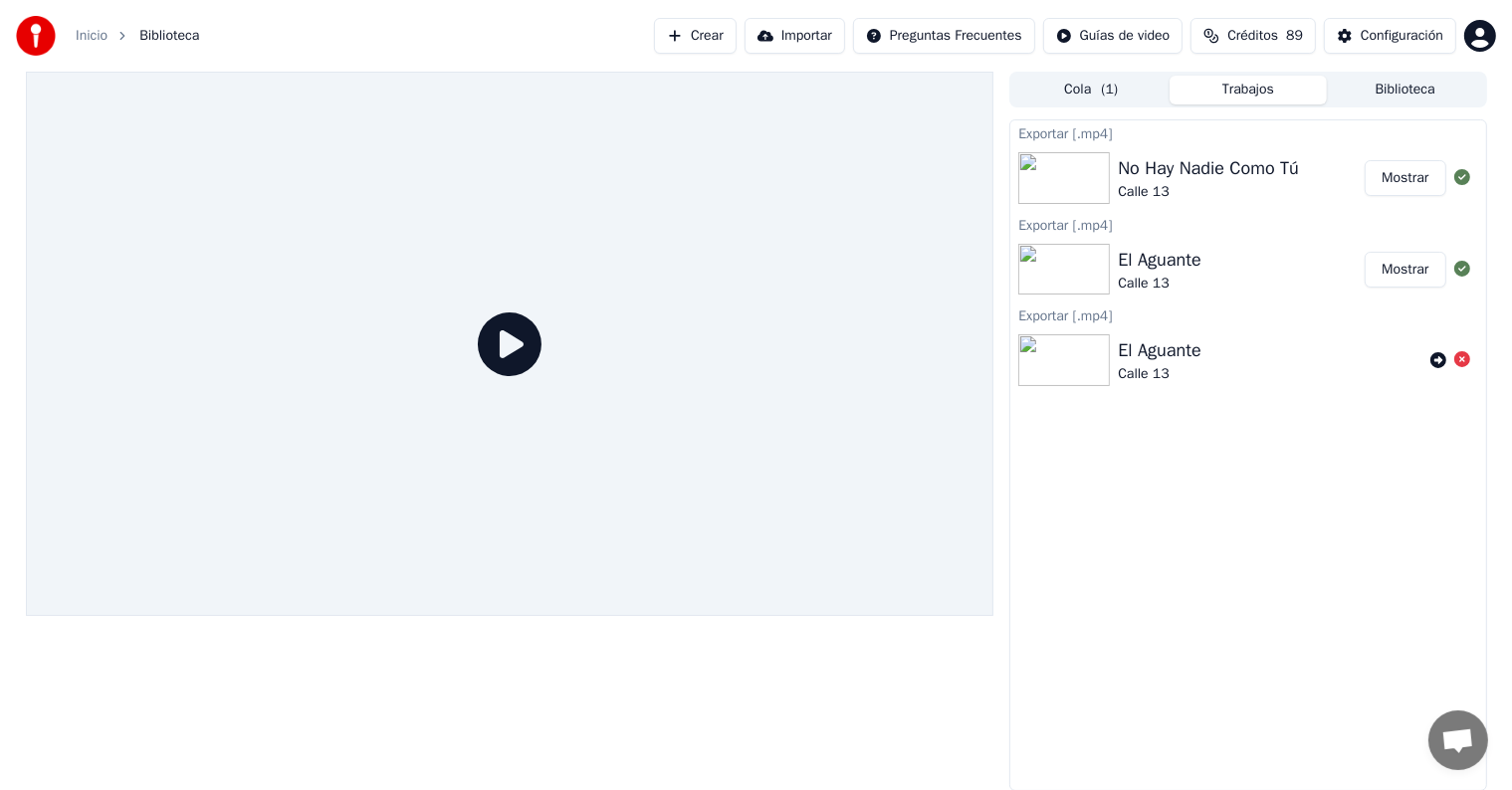 click on "Biblioteca" at bounding box center [1405, 90] 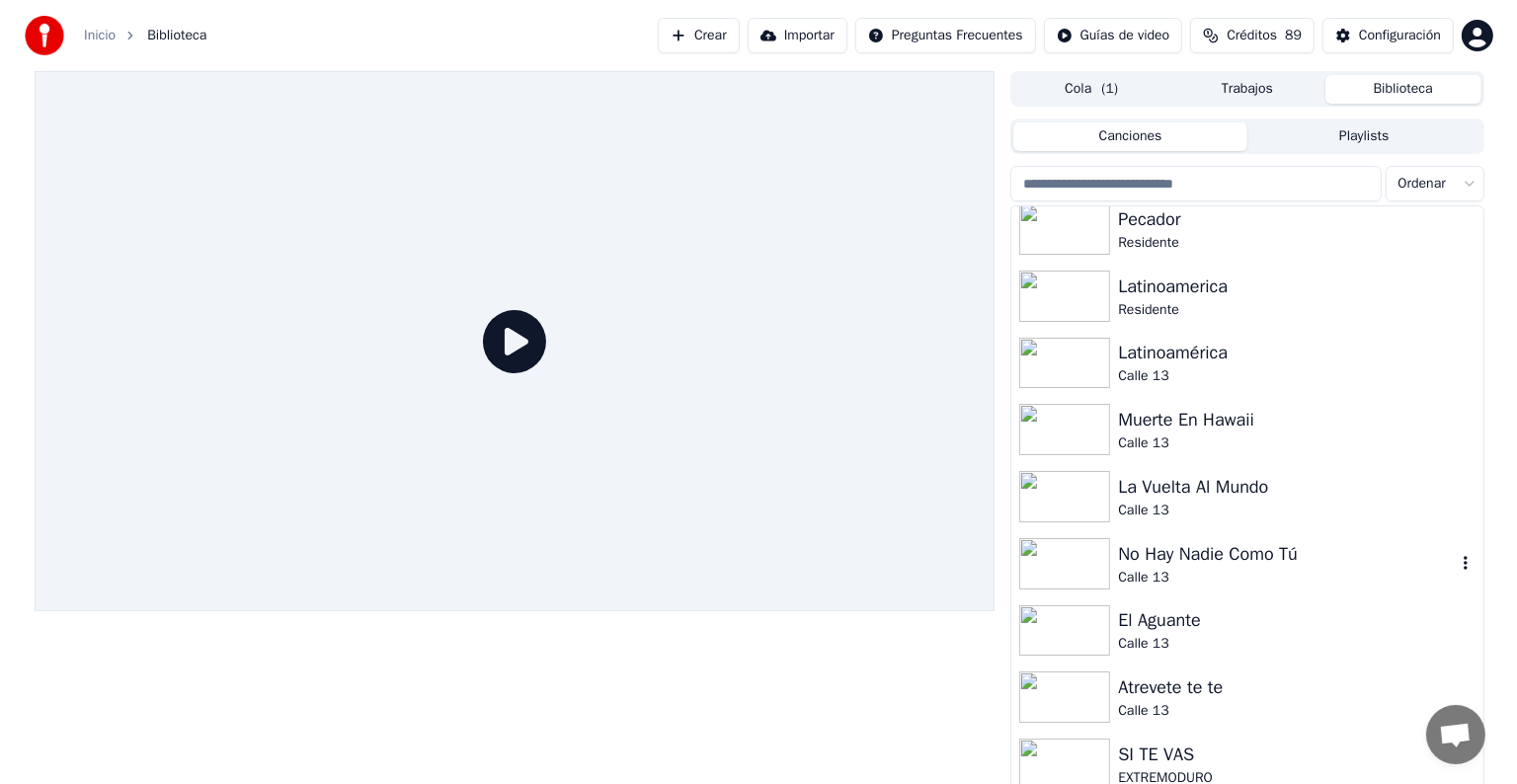 scroll, scrollTop: 494, scrollLeft: 0, axis: vertical 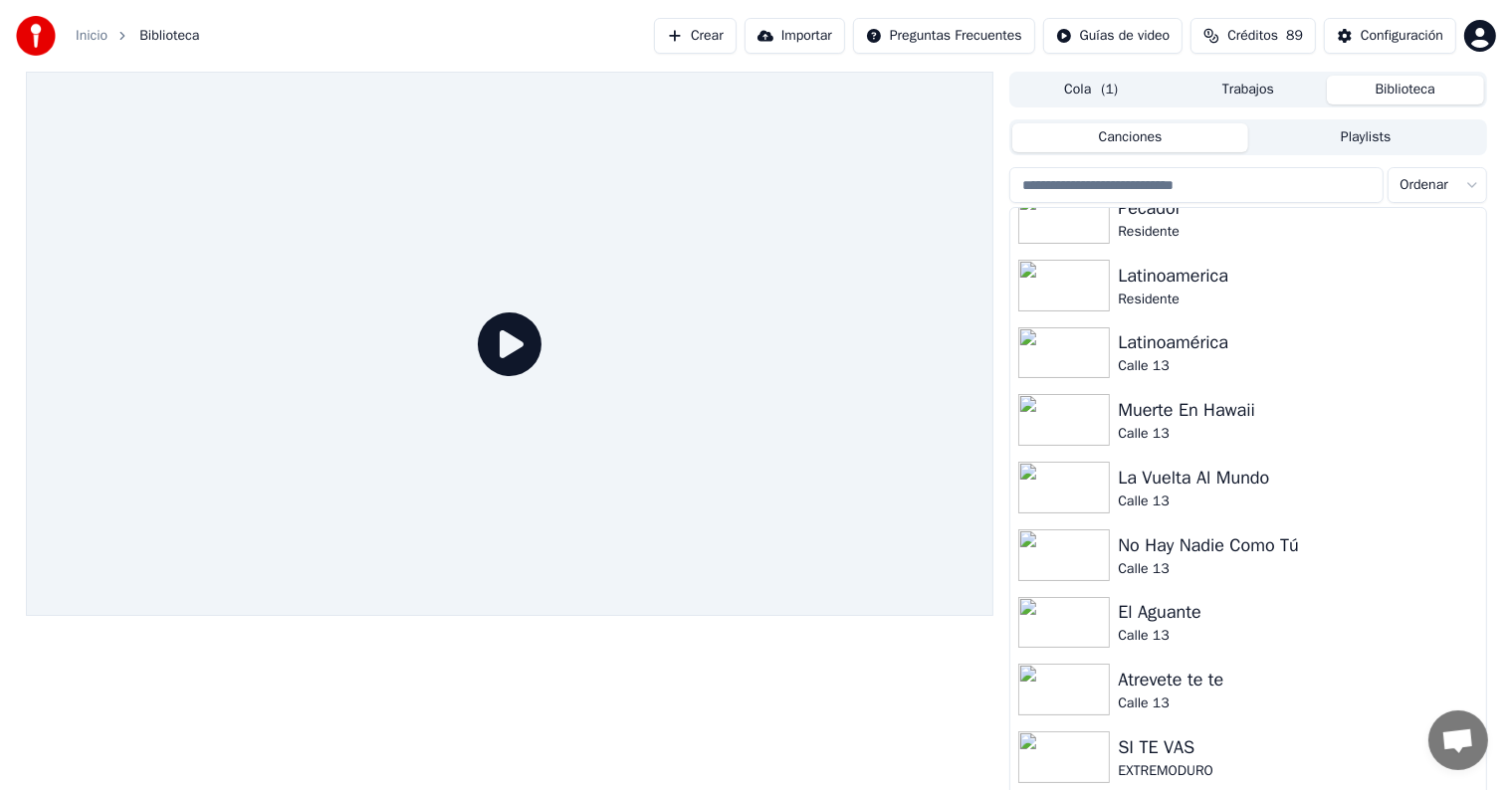 click on "Crear" at bounding box center [695, 36] 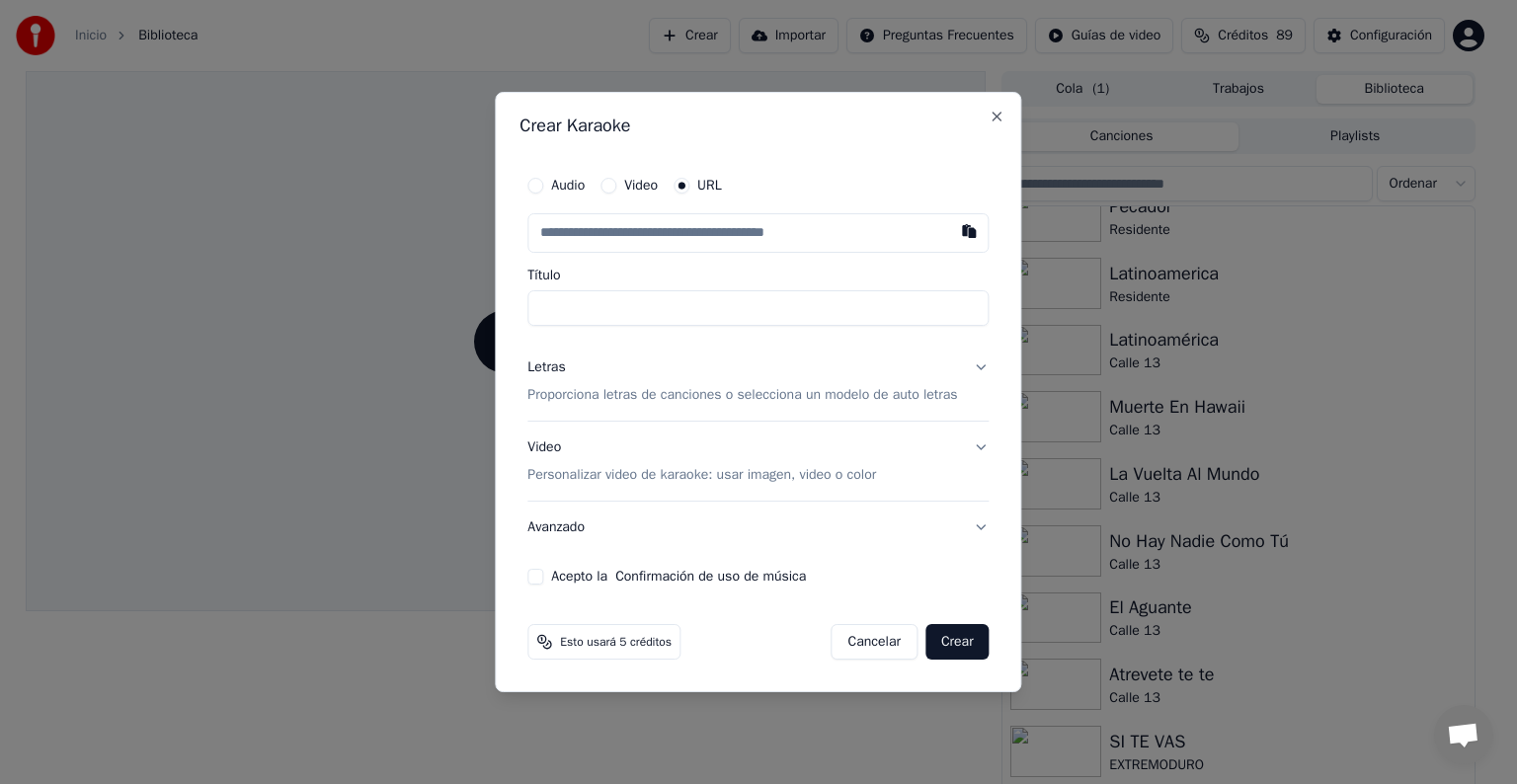 click at bounding box center (758, 233) 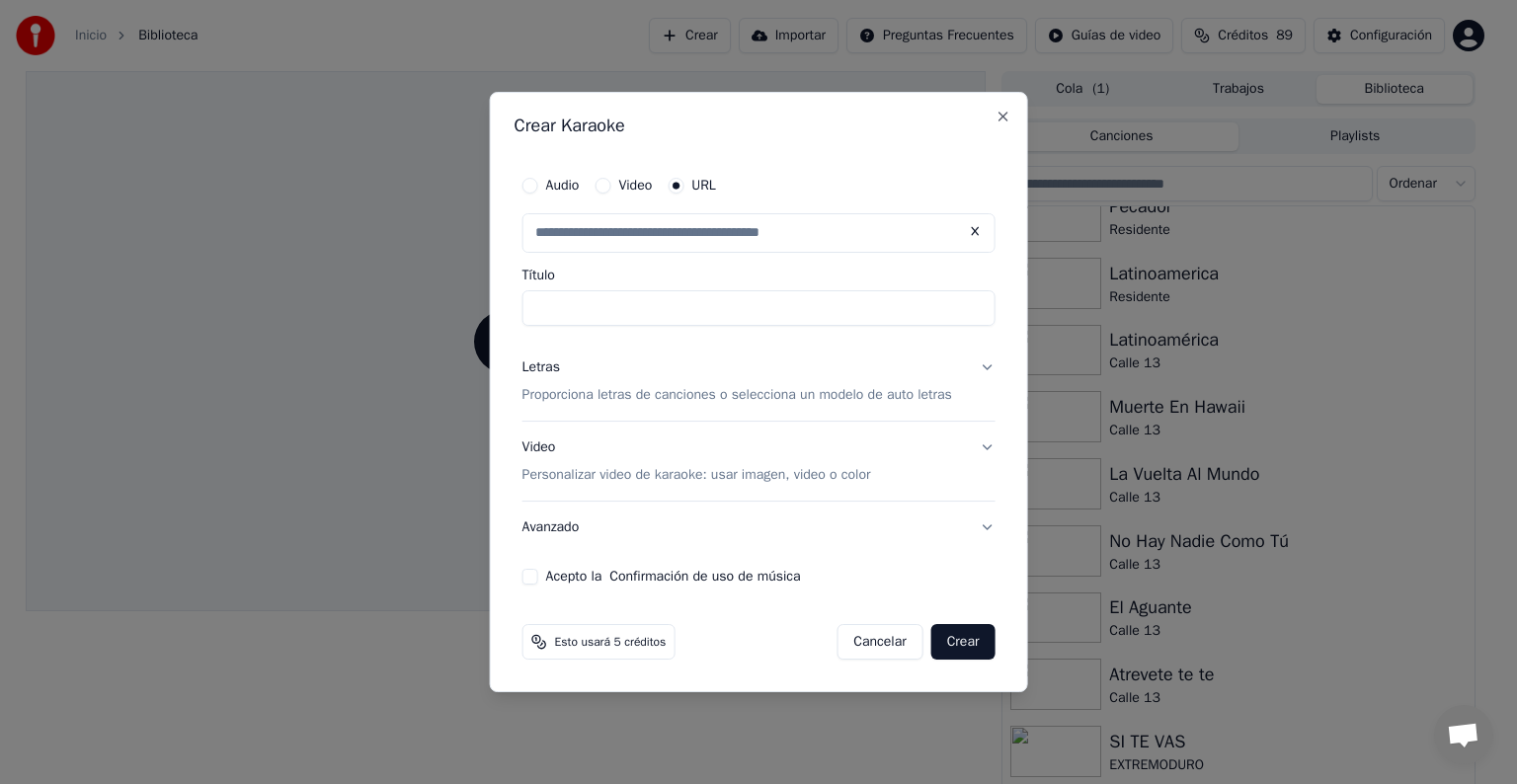 scroll, scrollTop: 0, scrollLeft: 0, axis: both 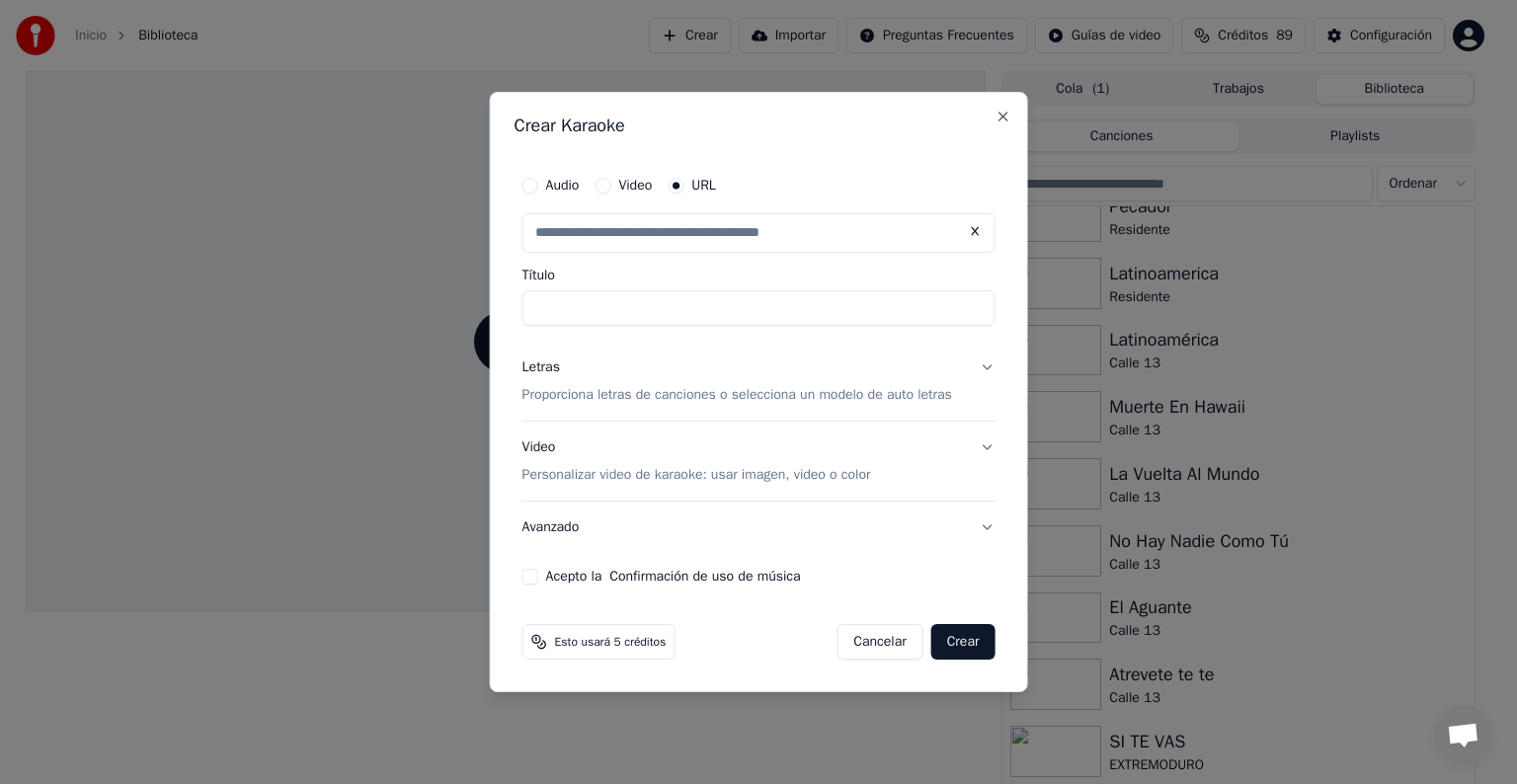 type on "**********" 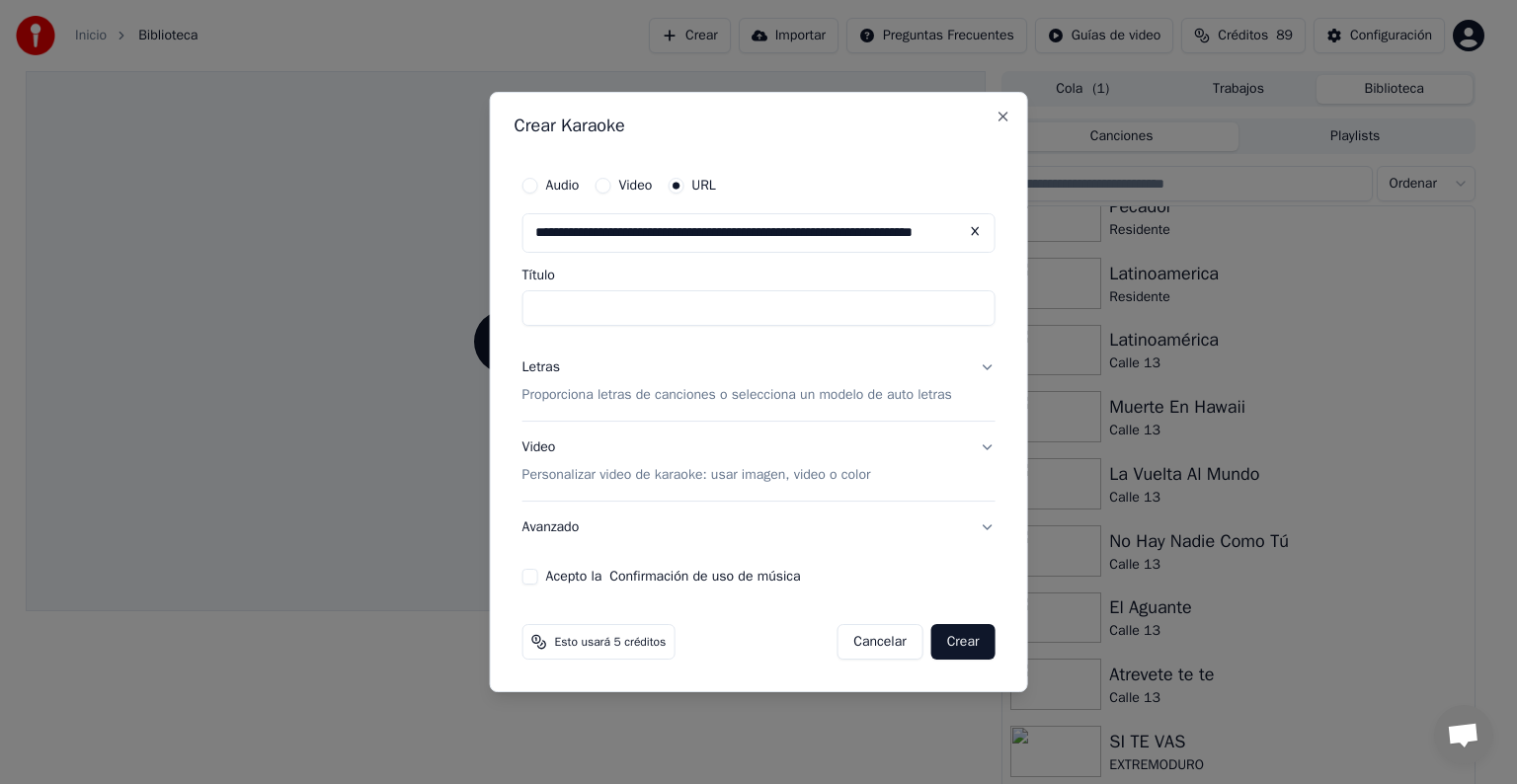 type on "**********" 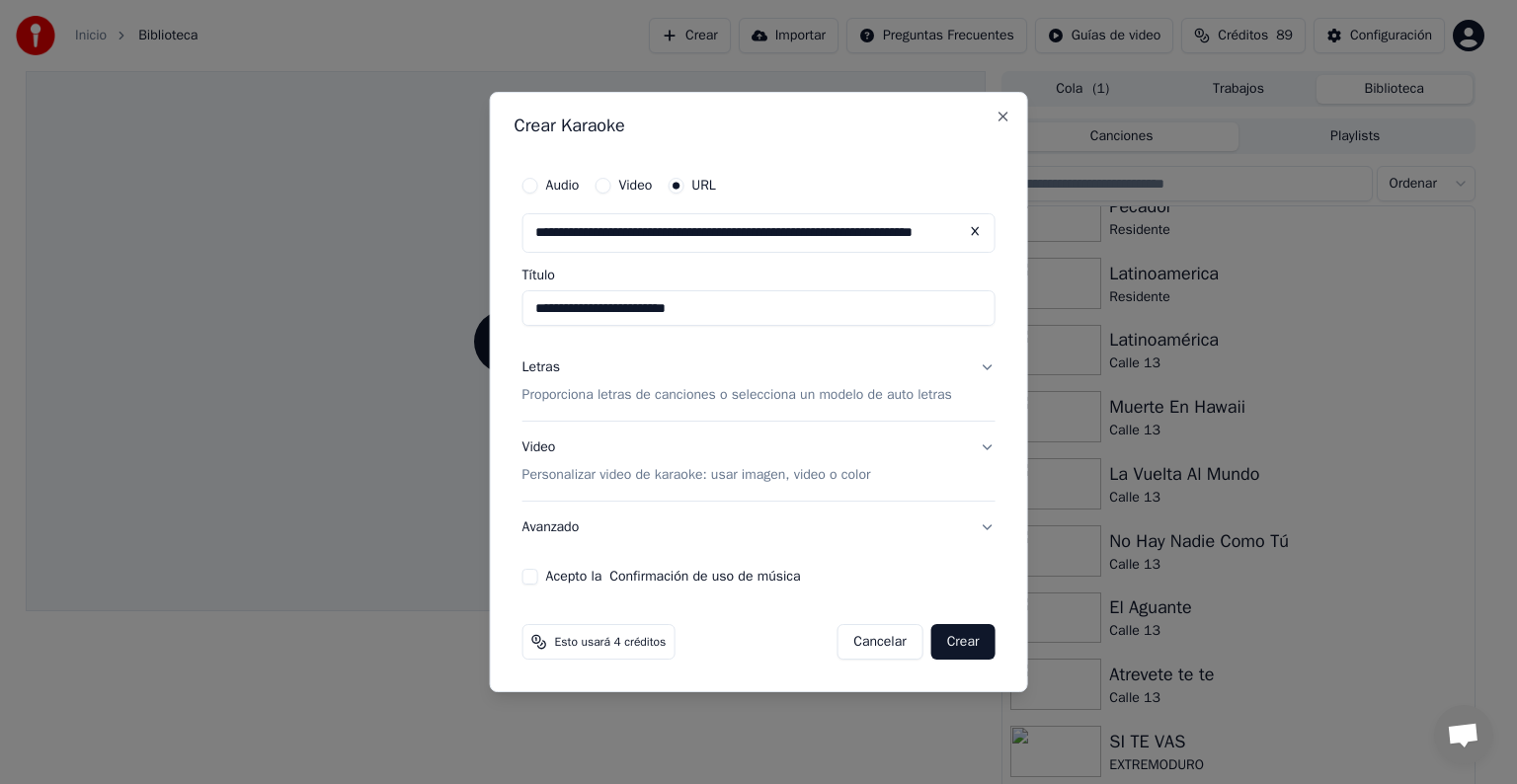 type on "**********" 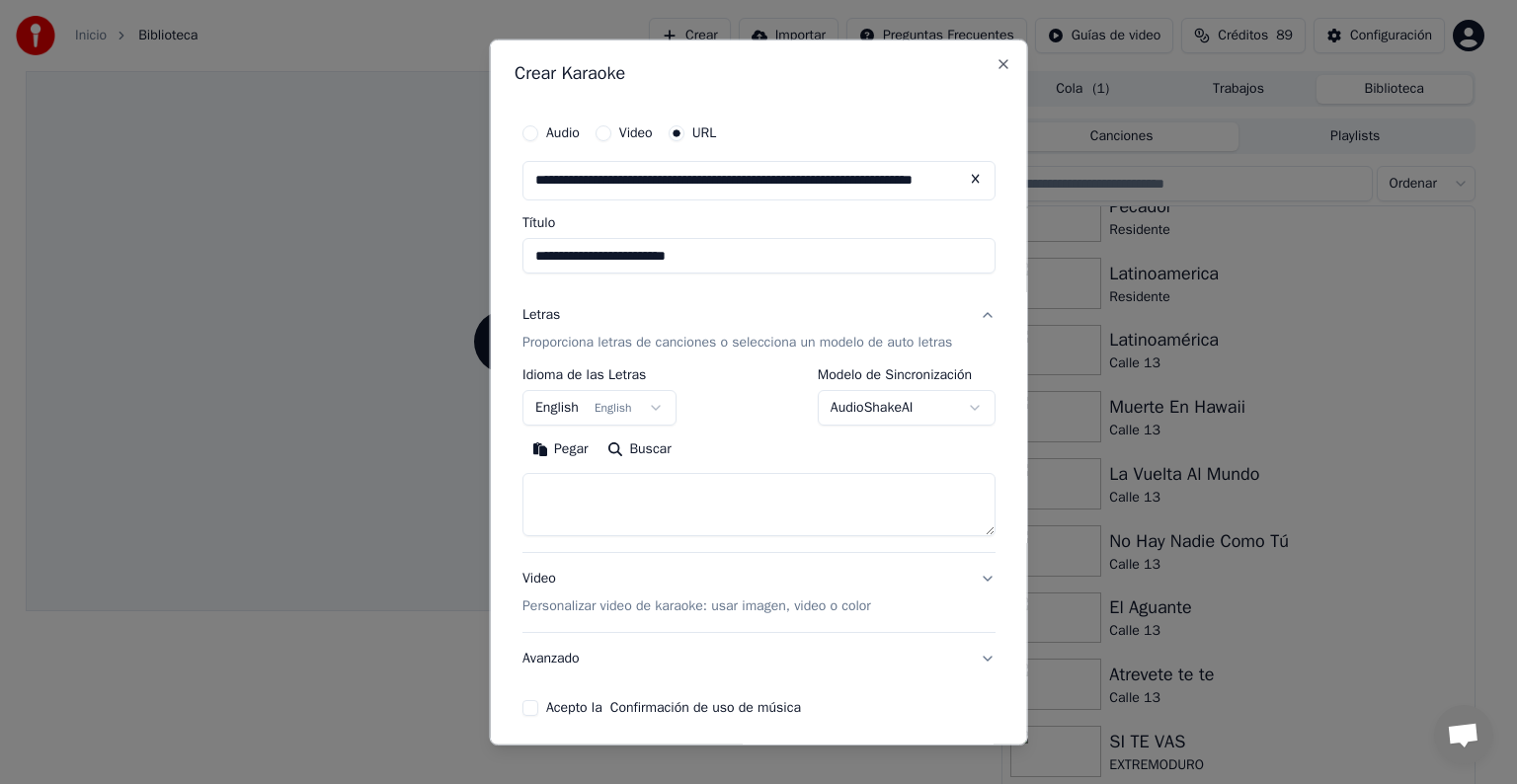 click on "Pegar" at bounding box center [560, 449] 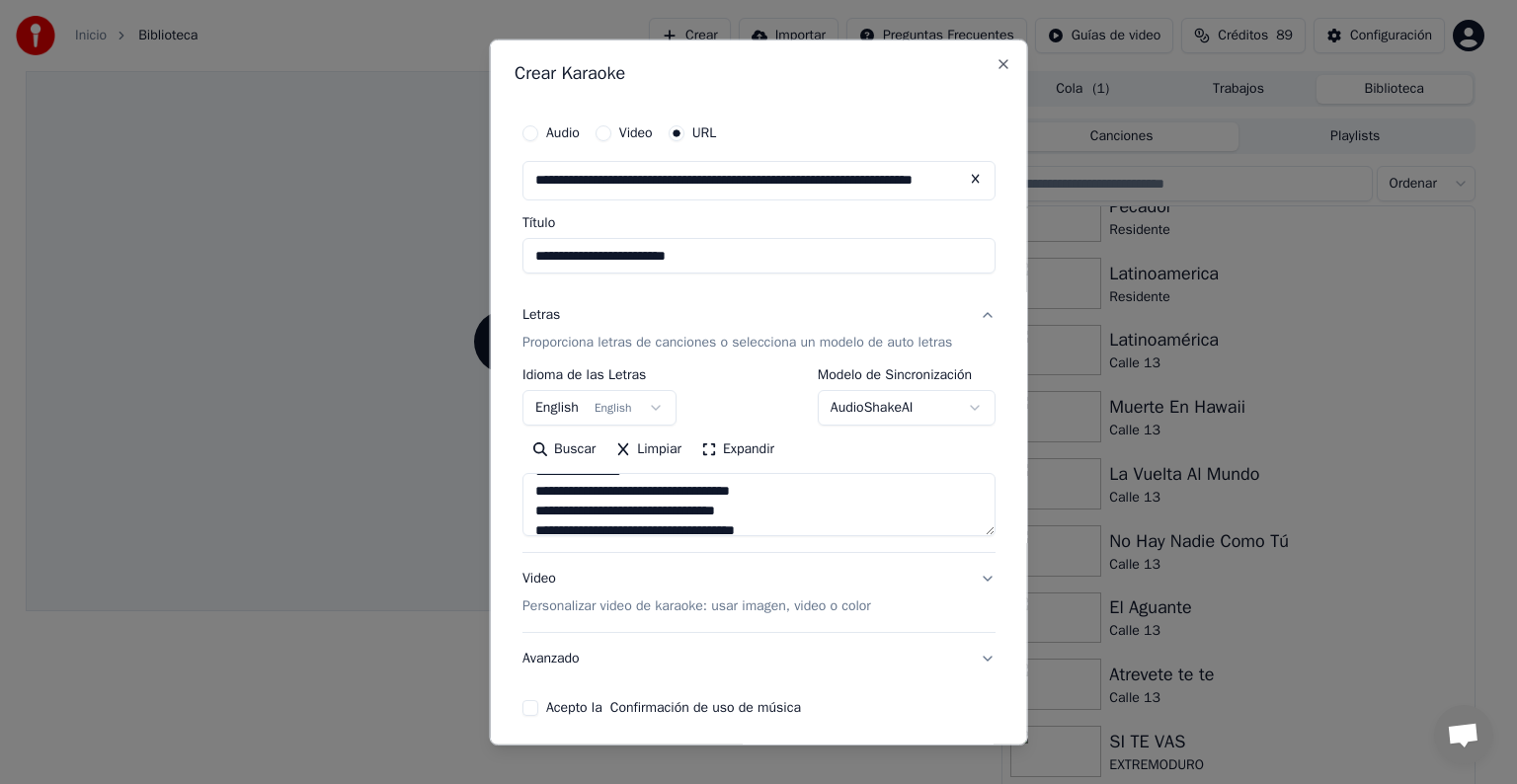 scroll, scrollTop: 0, scrollLeft: 0, axis: both 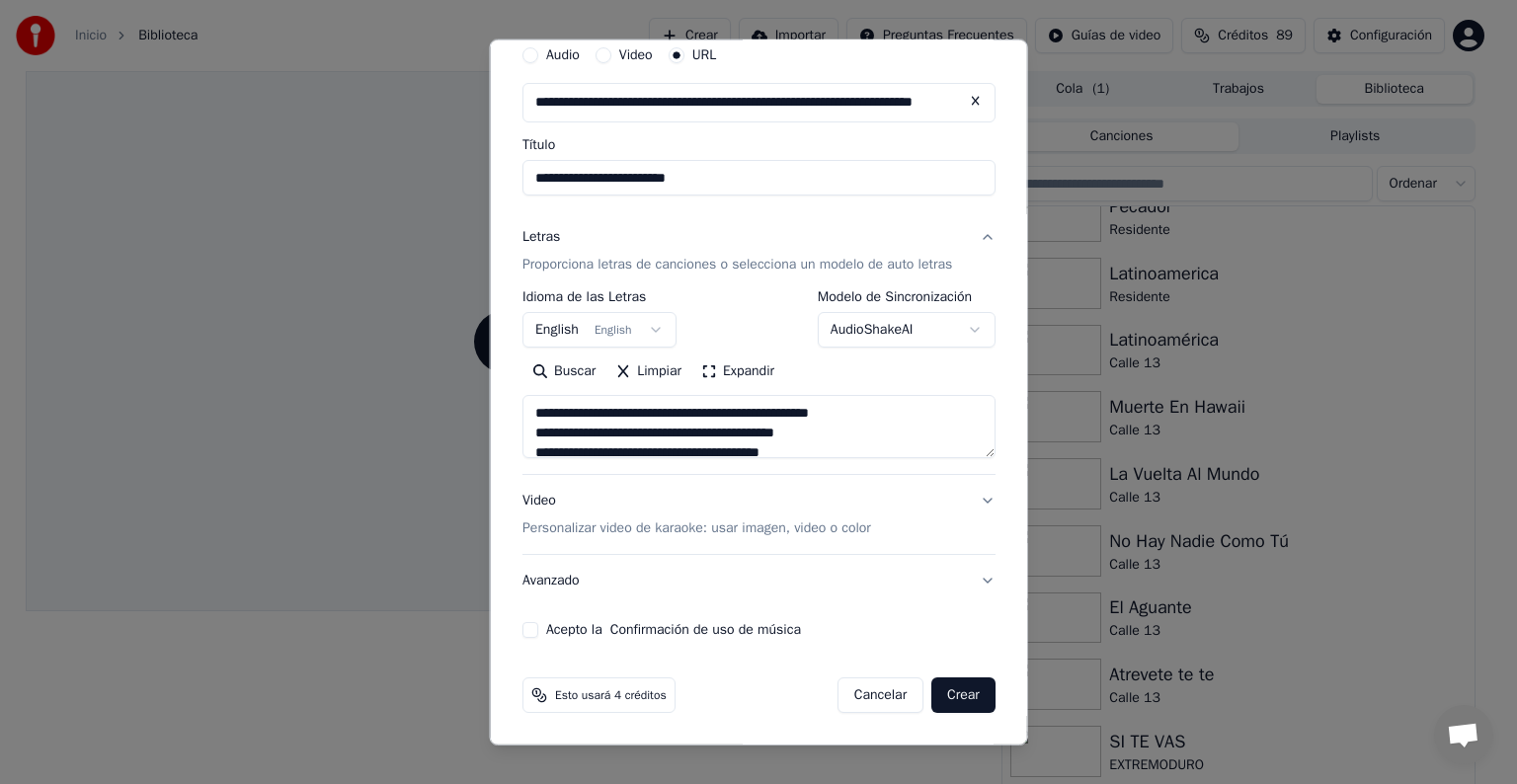 click on "Acepto la   Confirmación de uso de música" at bounding box center (758, 630) 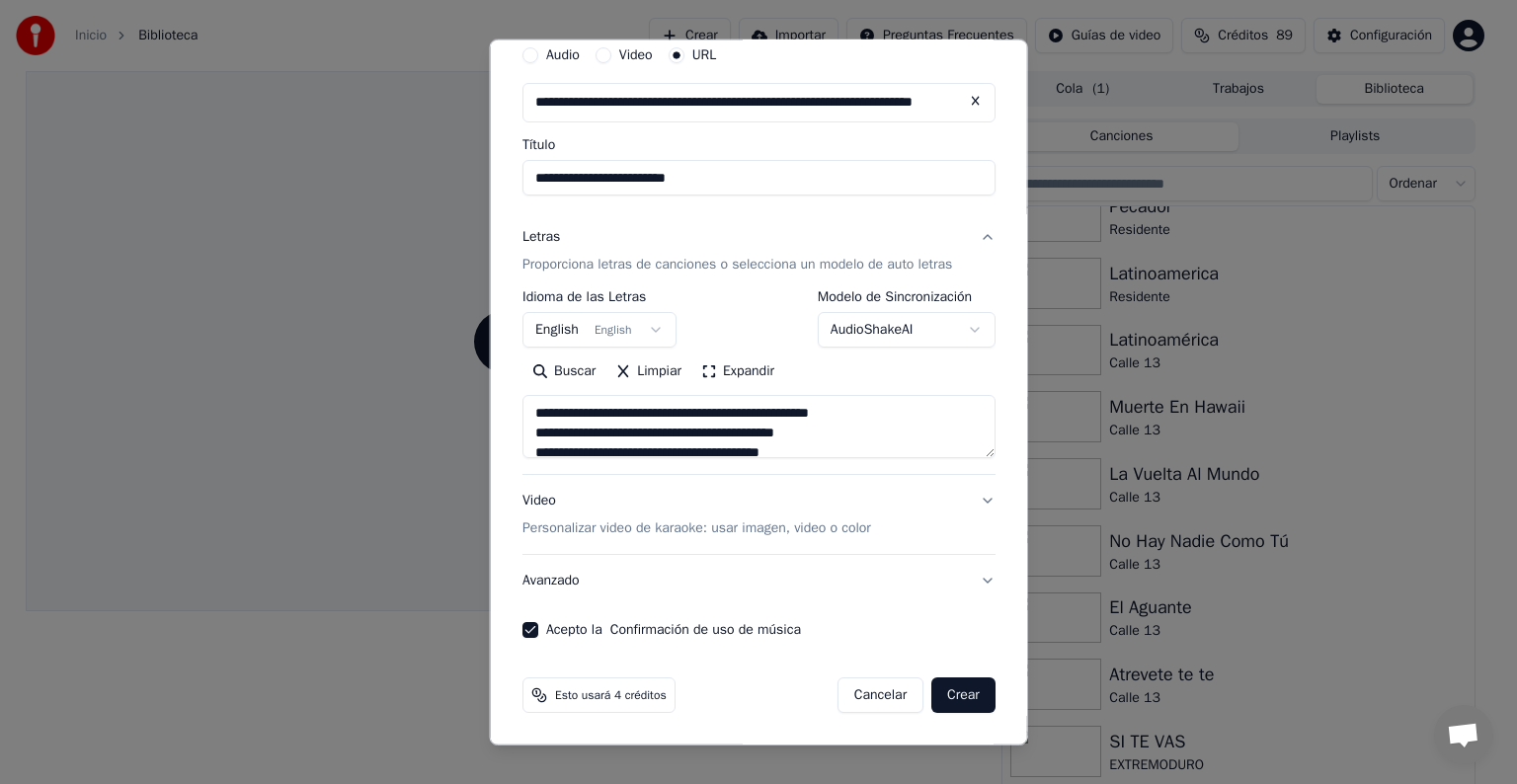 click on "Avanzado" at bounding box center [758, 581] 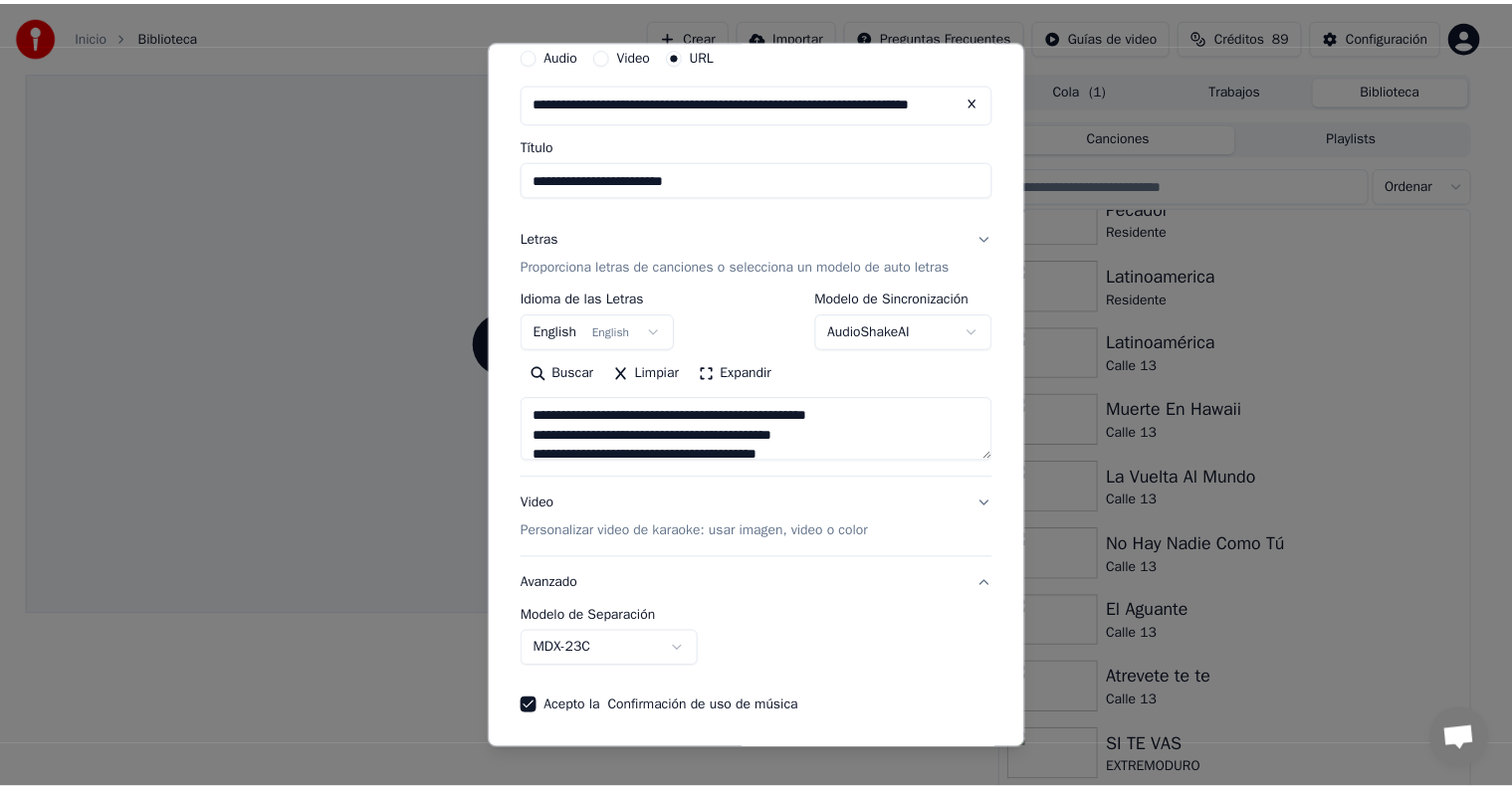 scroll, scrollTop: 0, scrollLeft: 0, axis: both 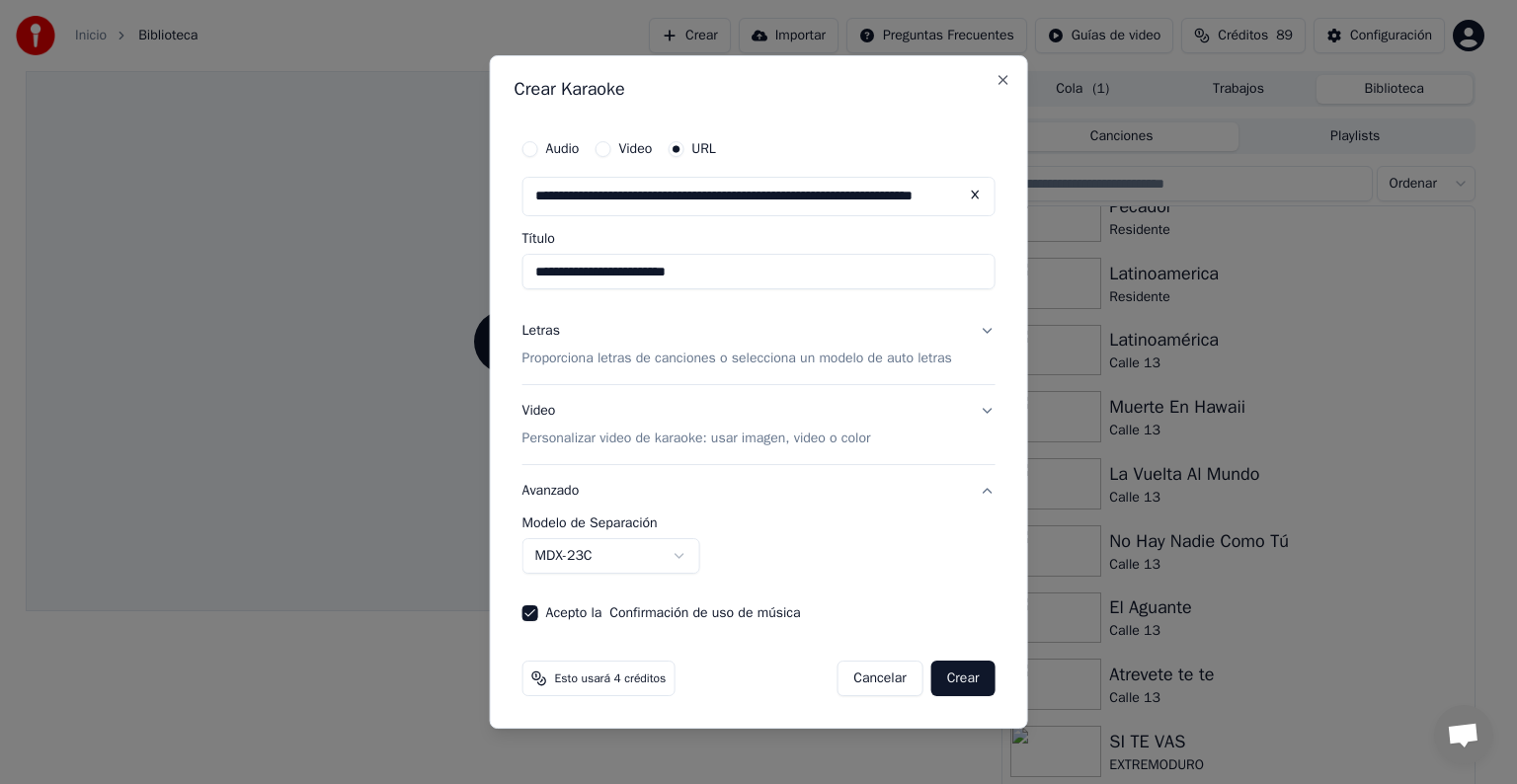 click on "**********" at bounding box center [750, 392] 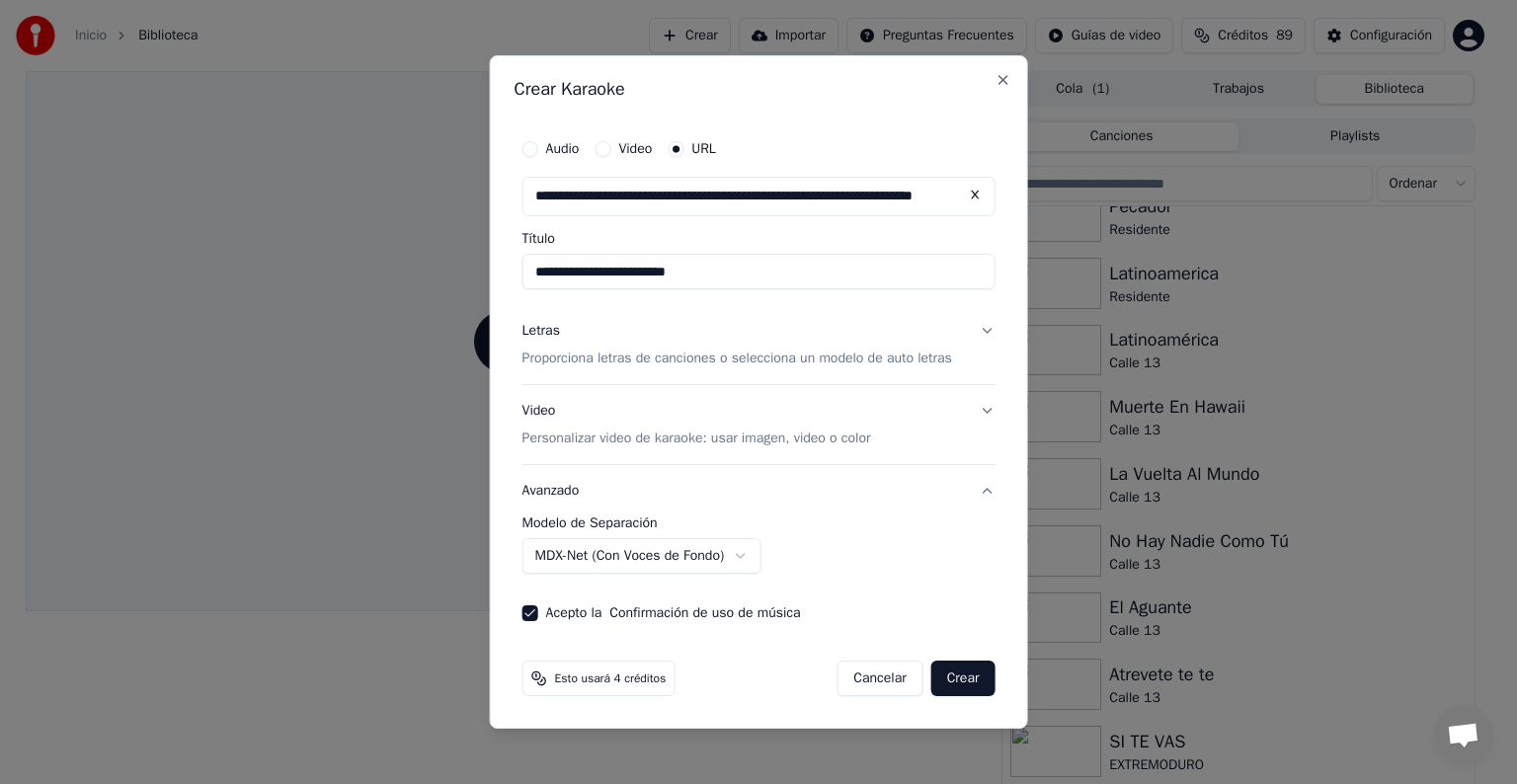 click on "Crear" at bounding box center [963, 678] 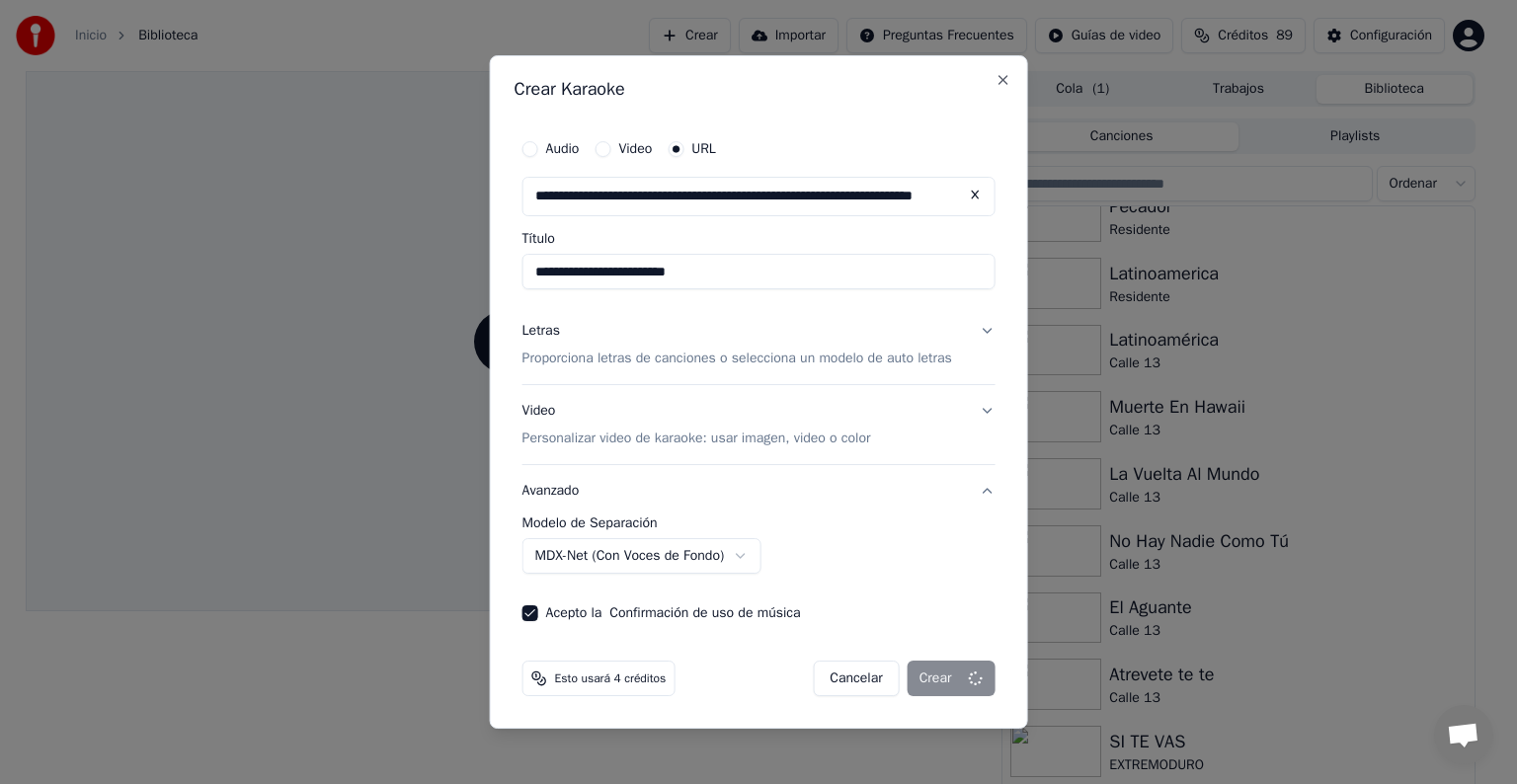 select on "******" 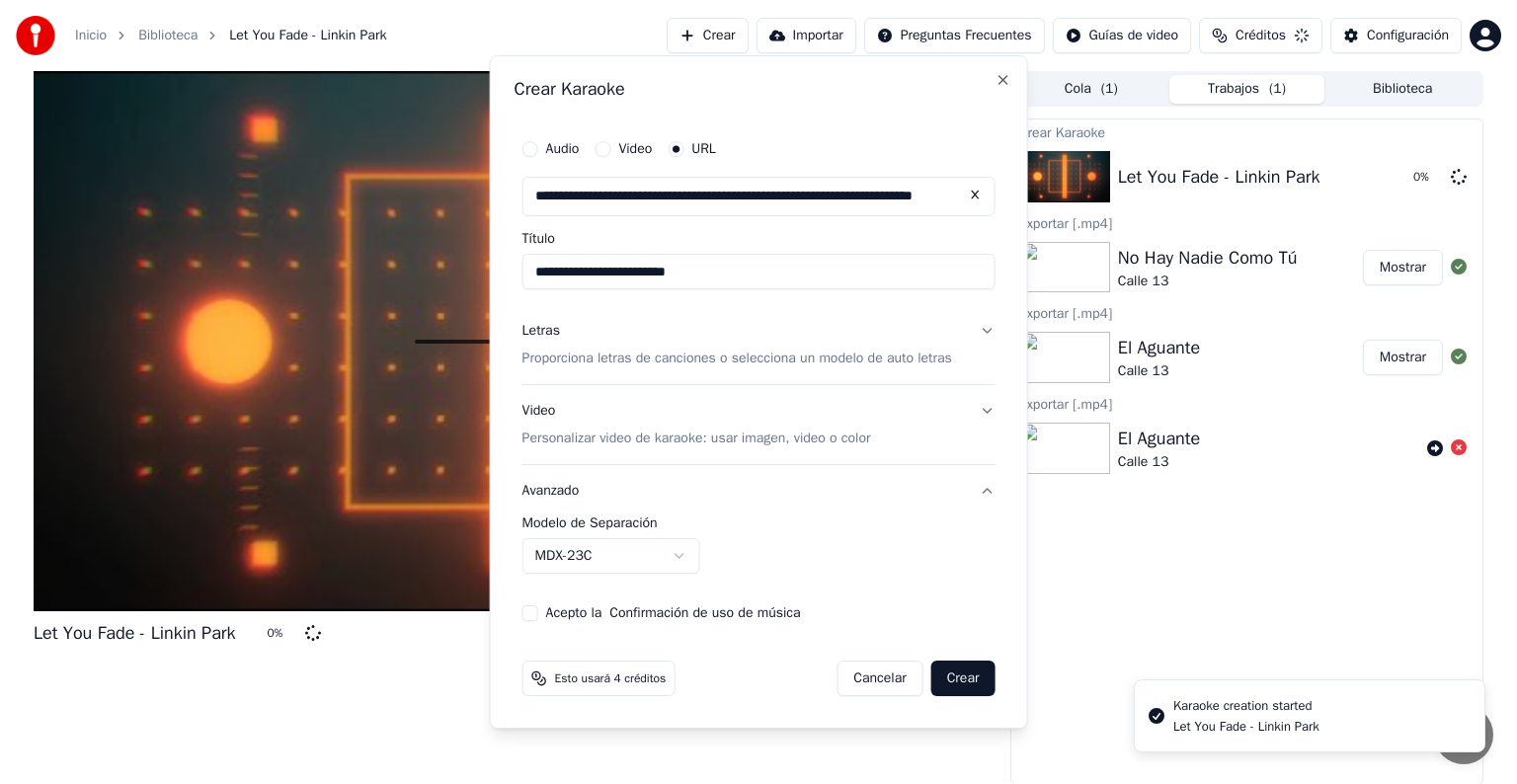 type 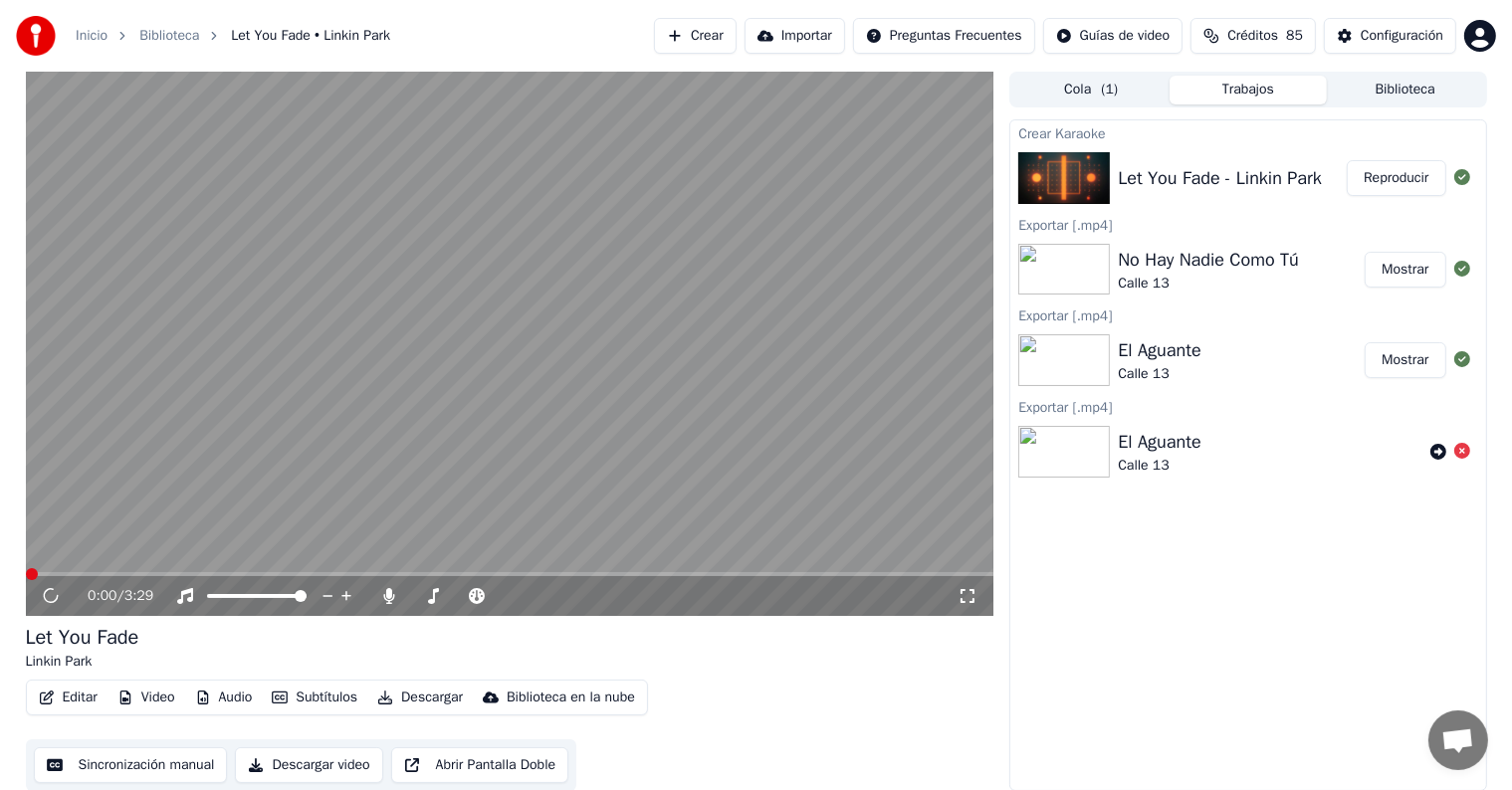 click on "Reproducir" at bounding box center [1396, 178] 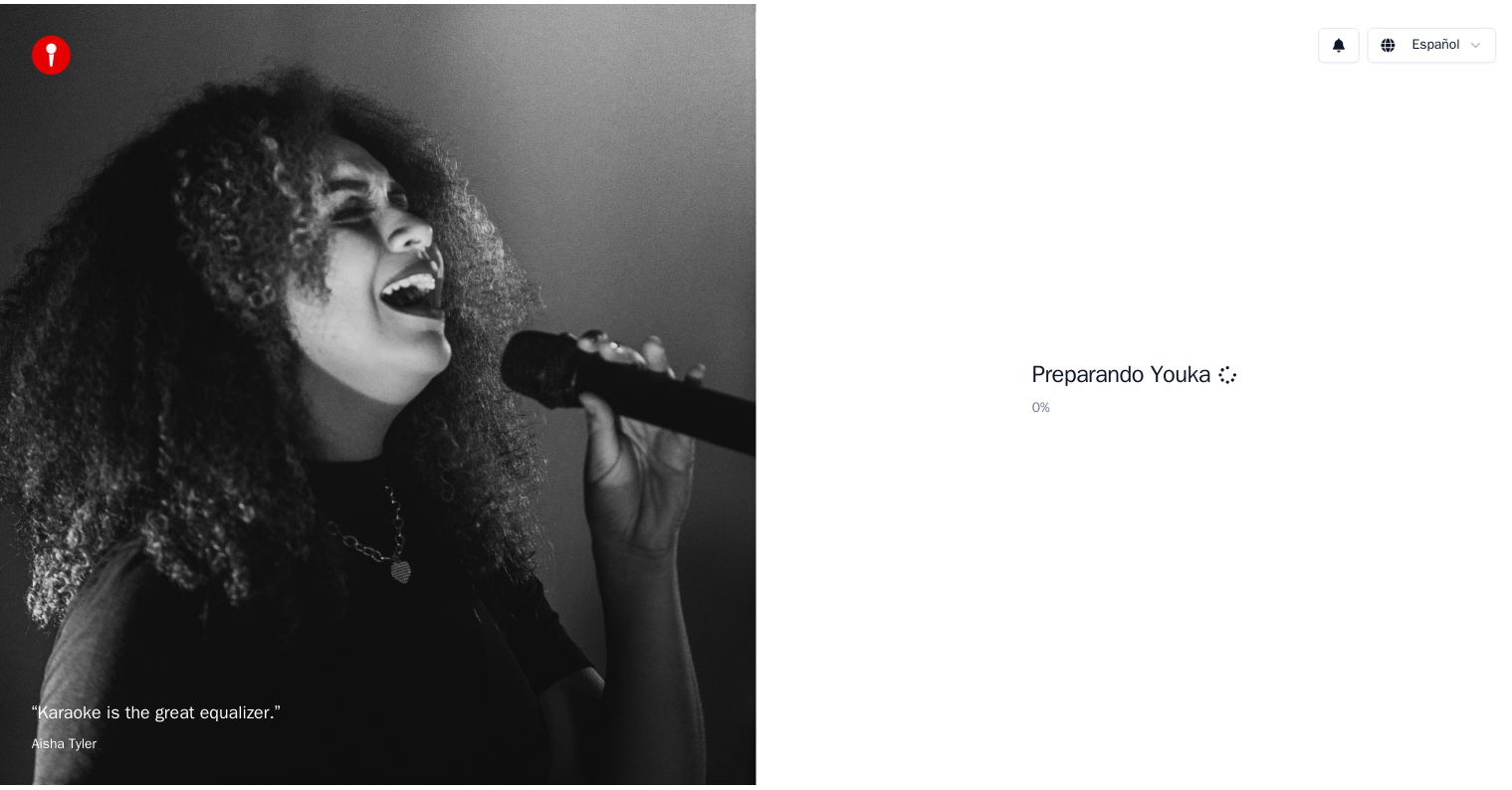 scroll, scrollTop: 0, scrollLeft: 0, axis: both 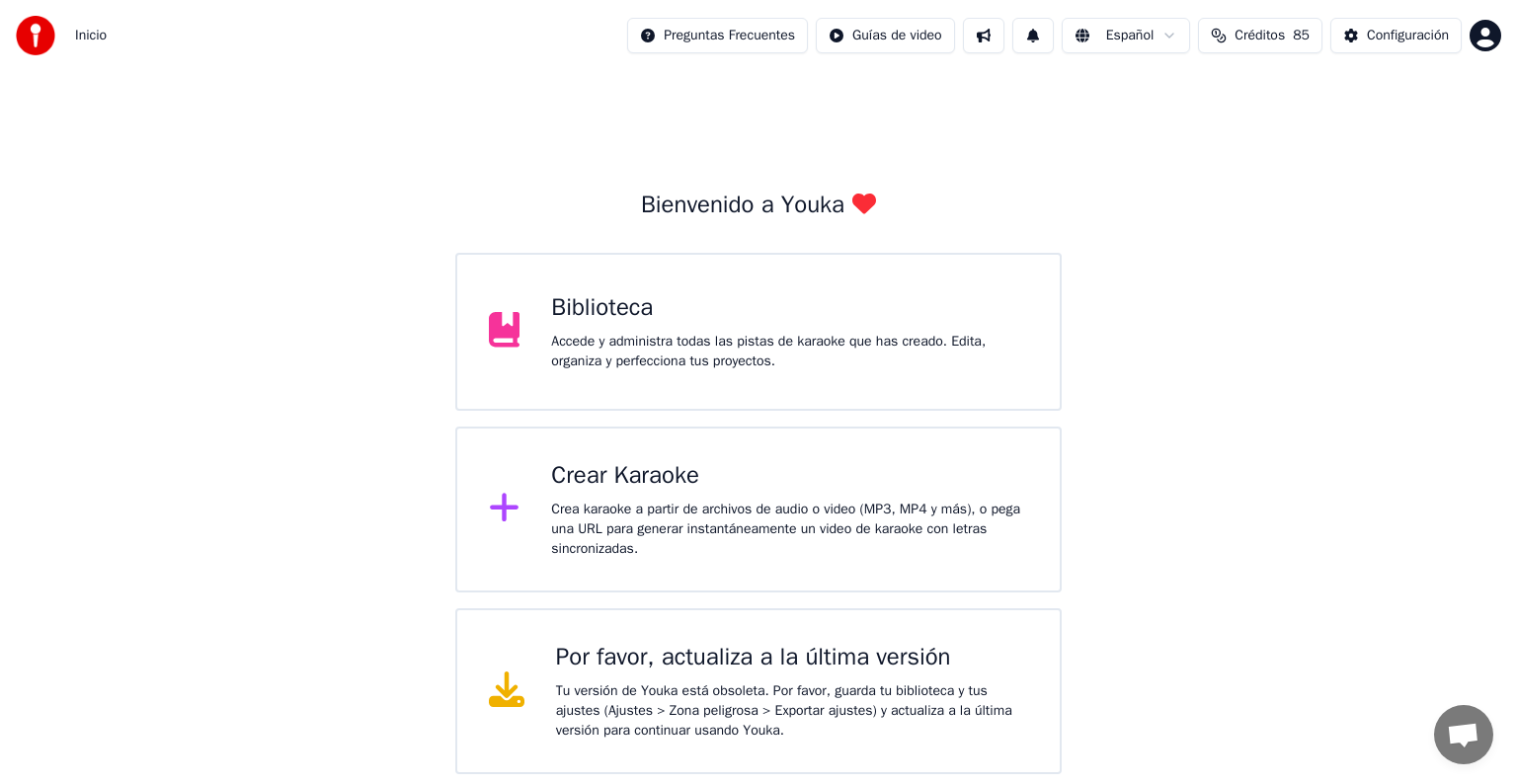click on "Biblioteca" at bounding box center [789, 308] 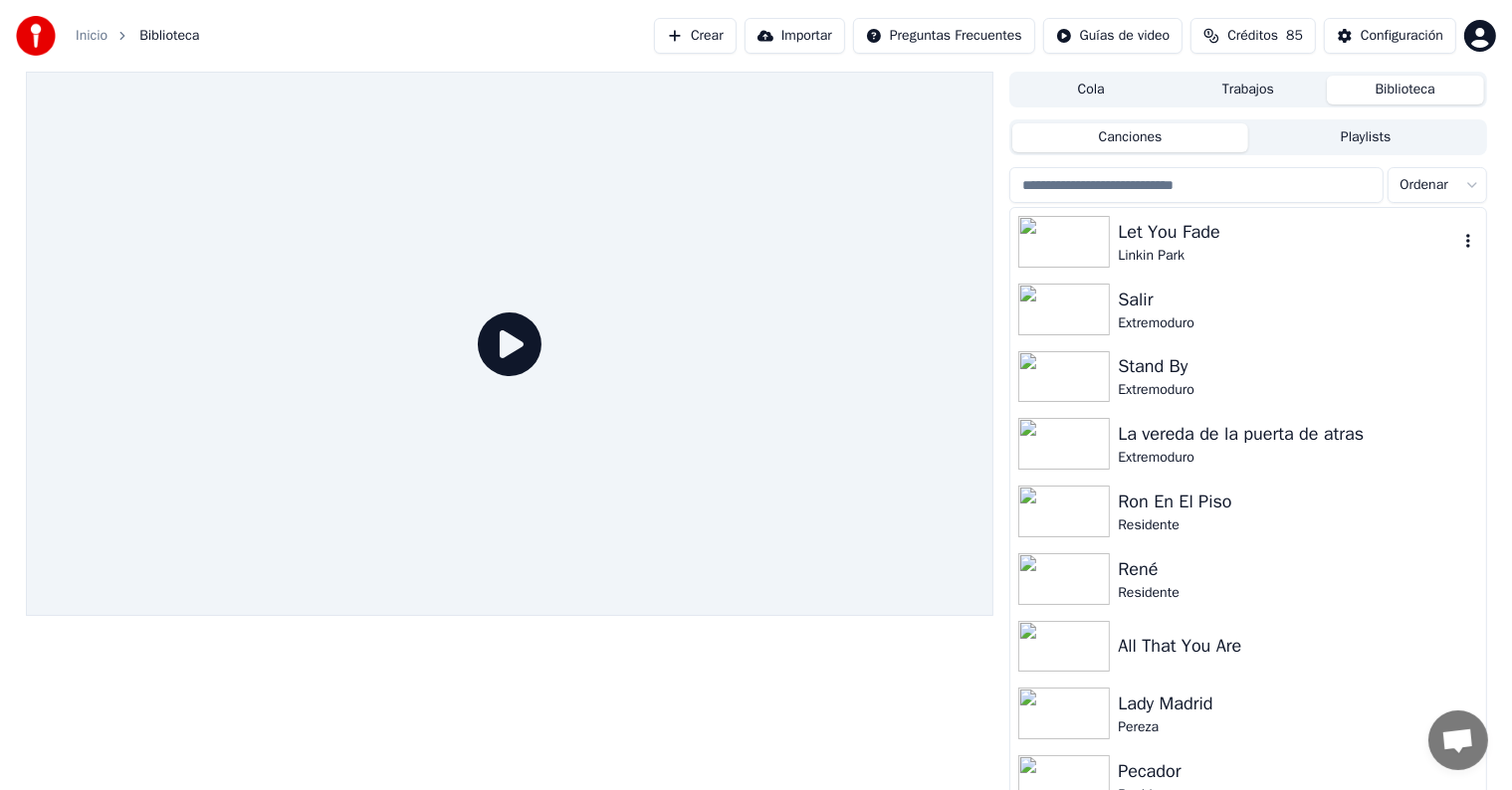 click on "Linkin Park" at bounding box center [1287, 256] 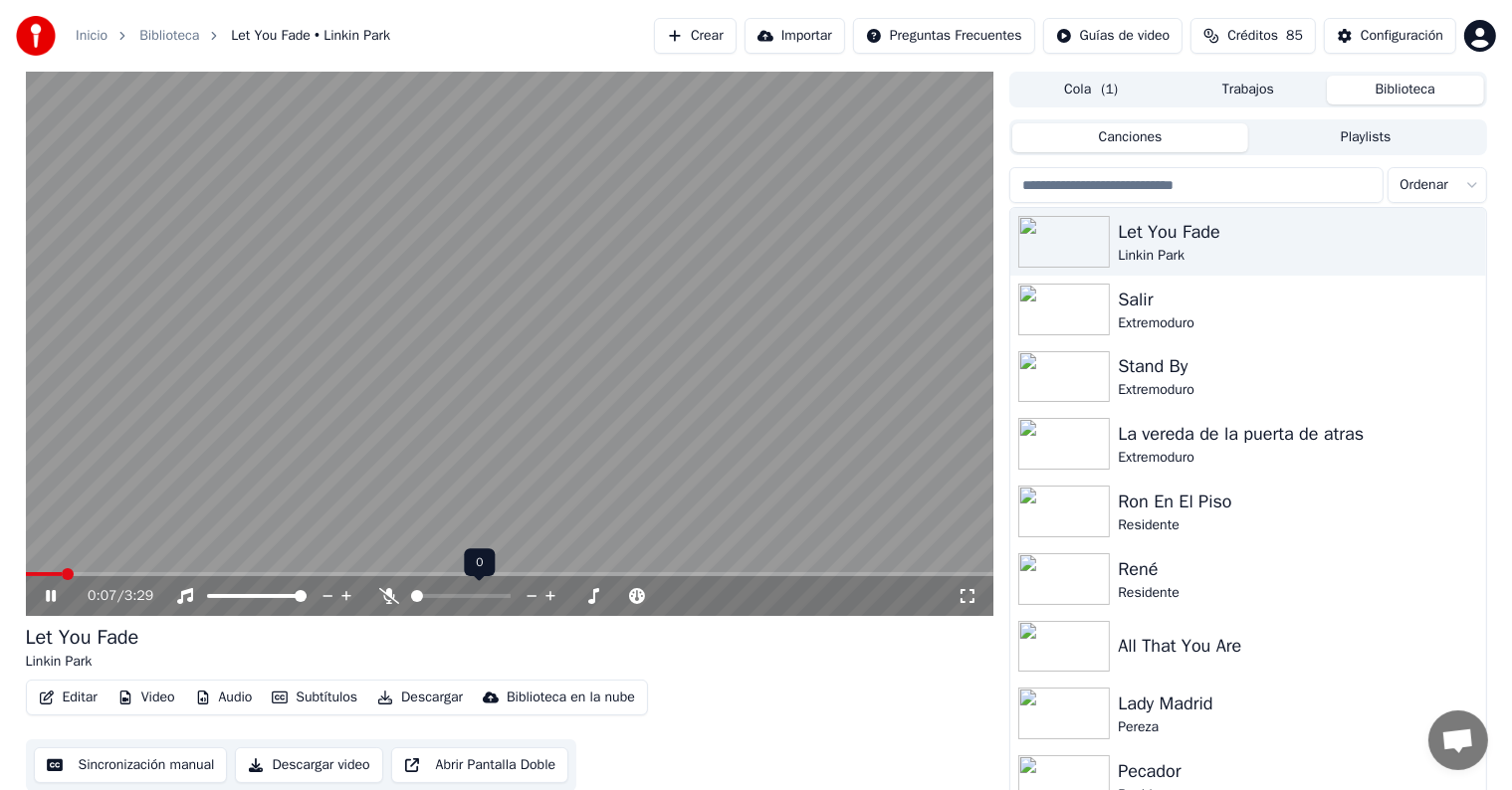 click 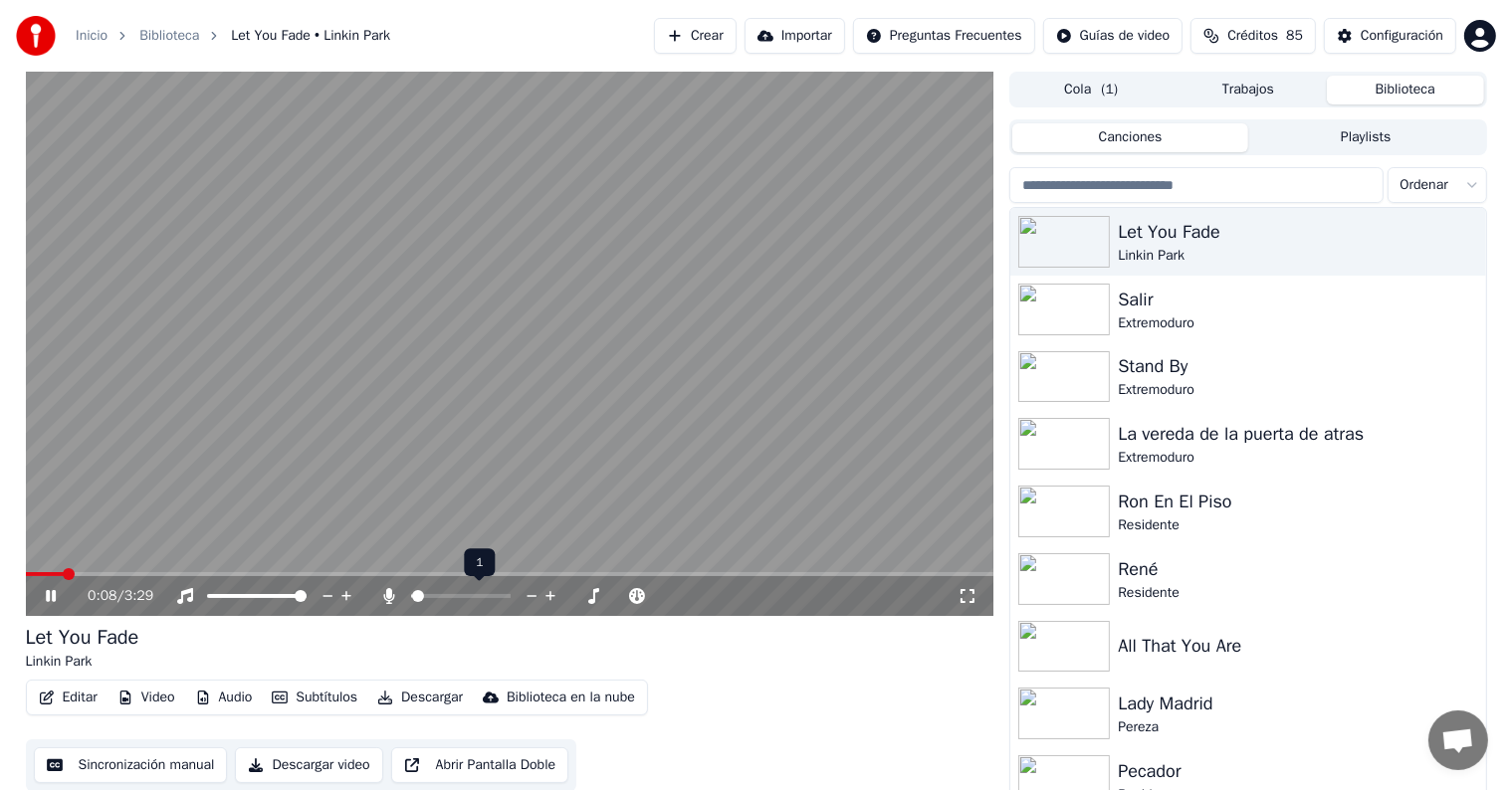 click 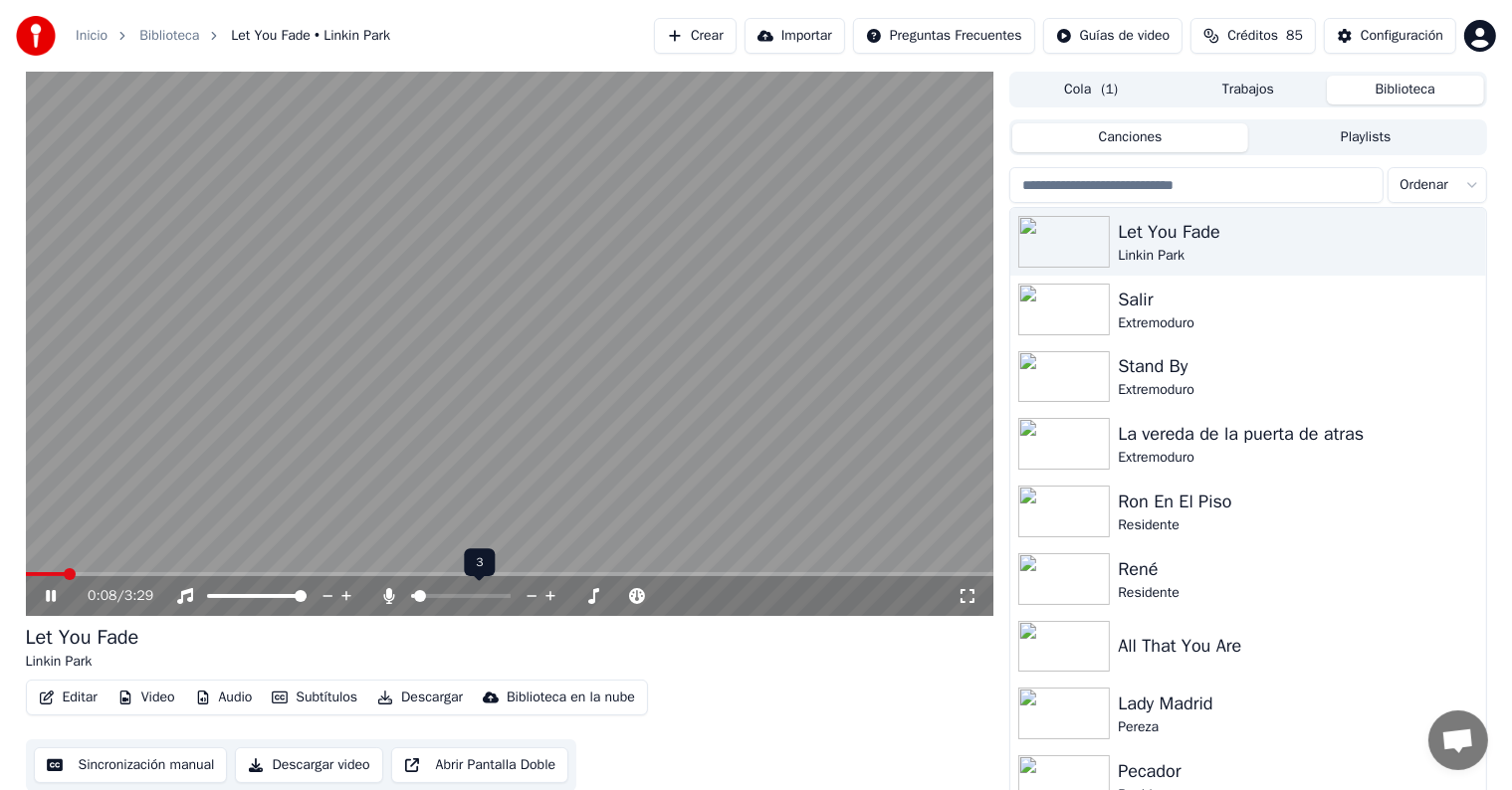 click 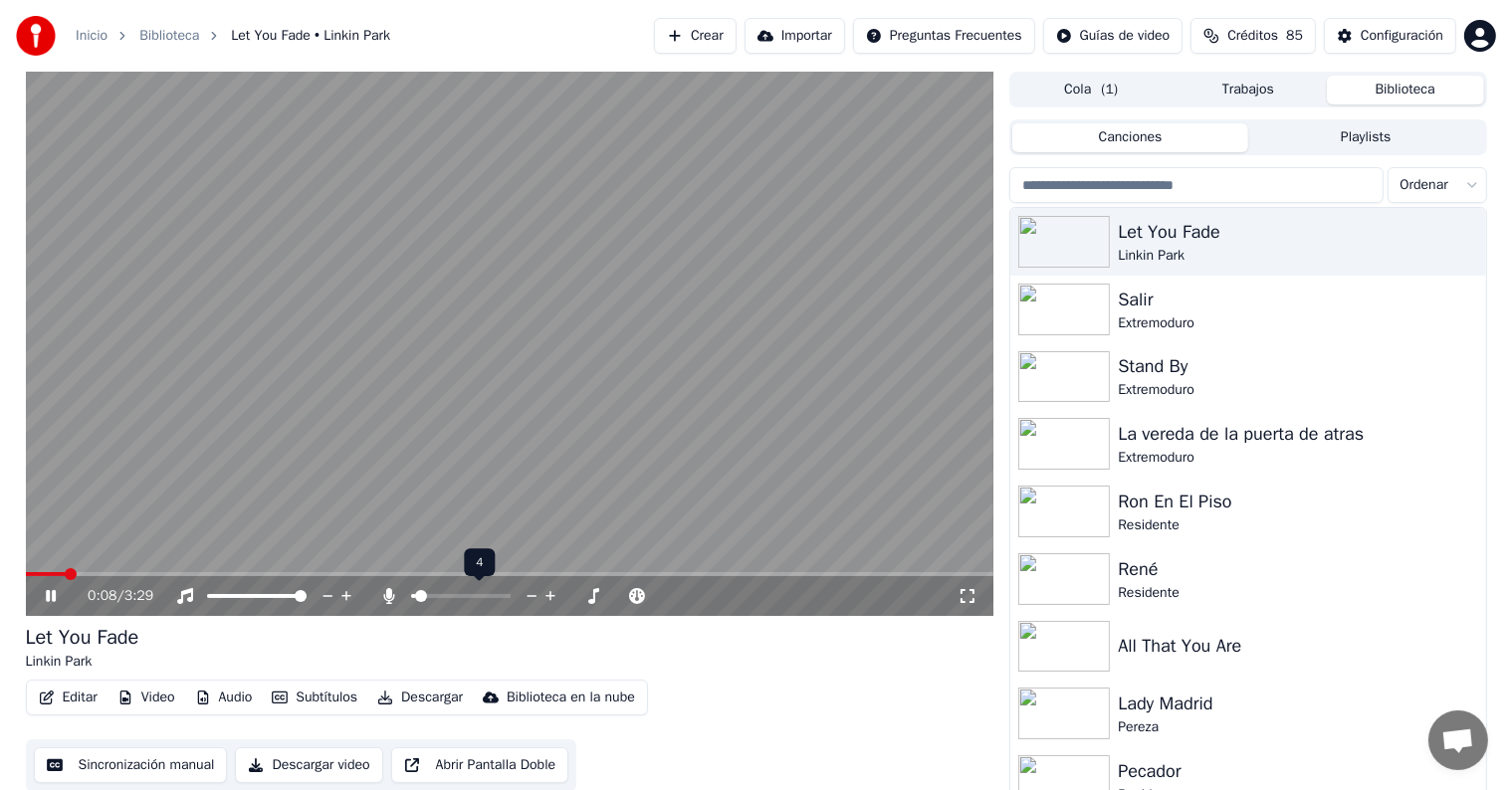 click 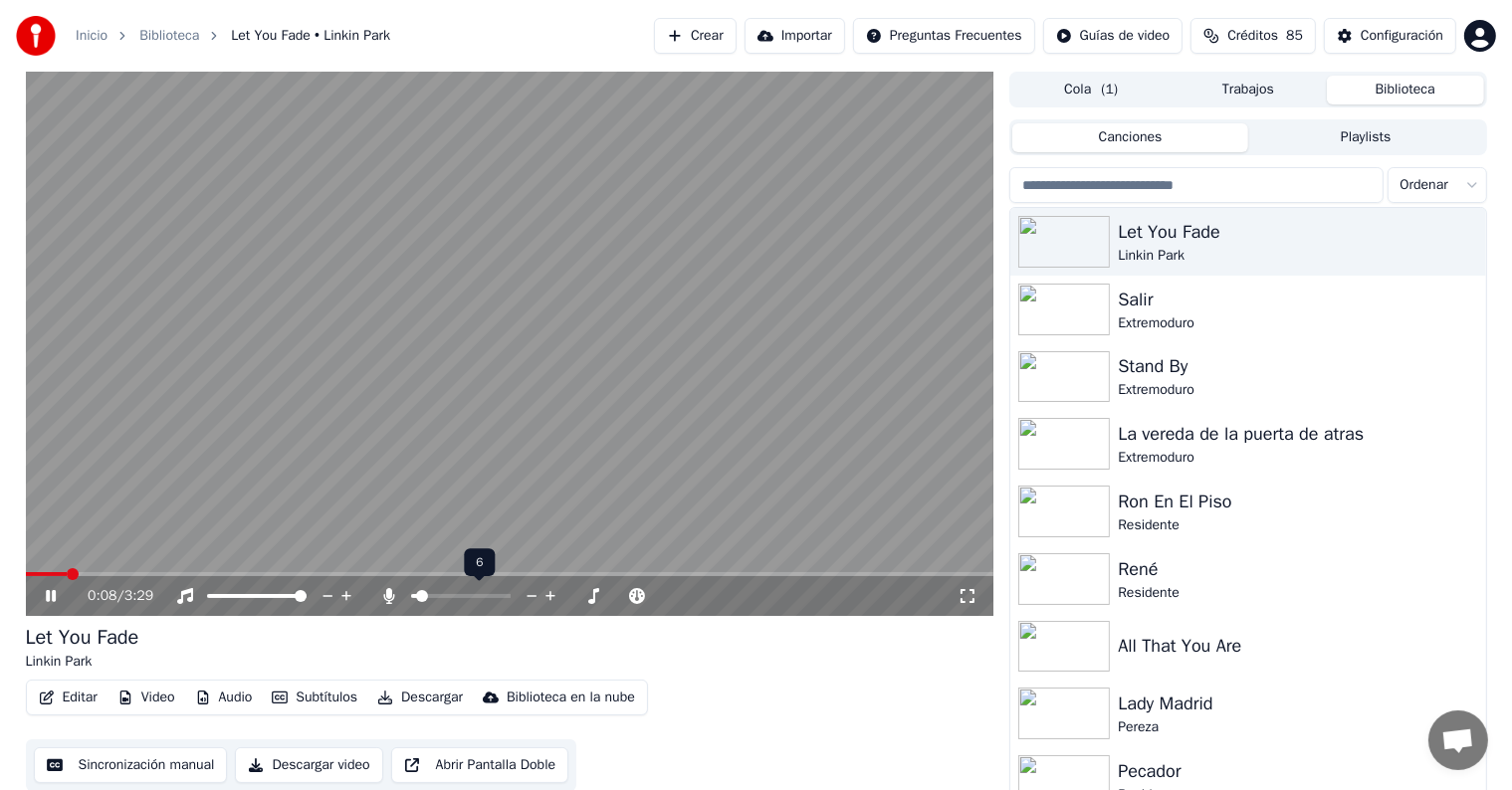 click 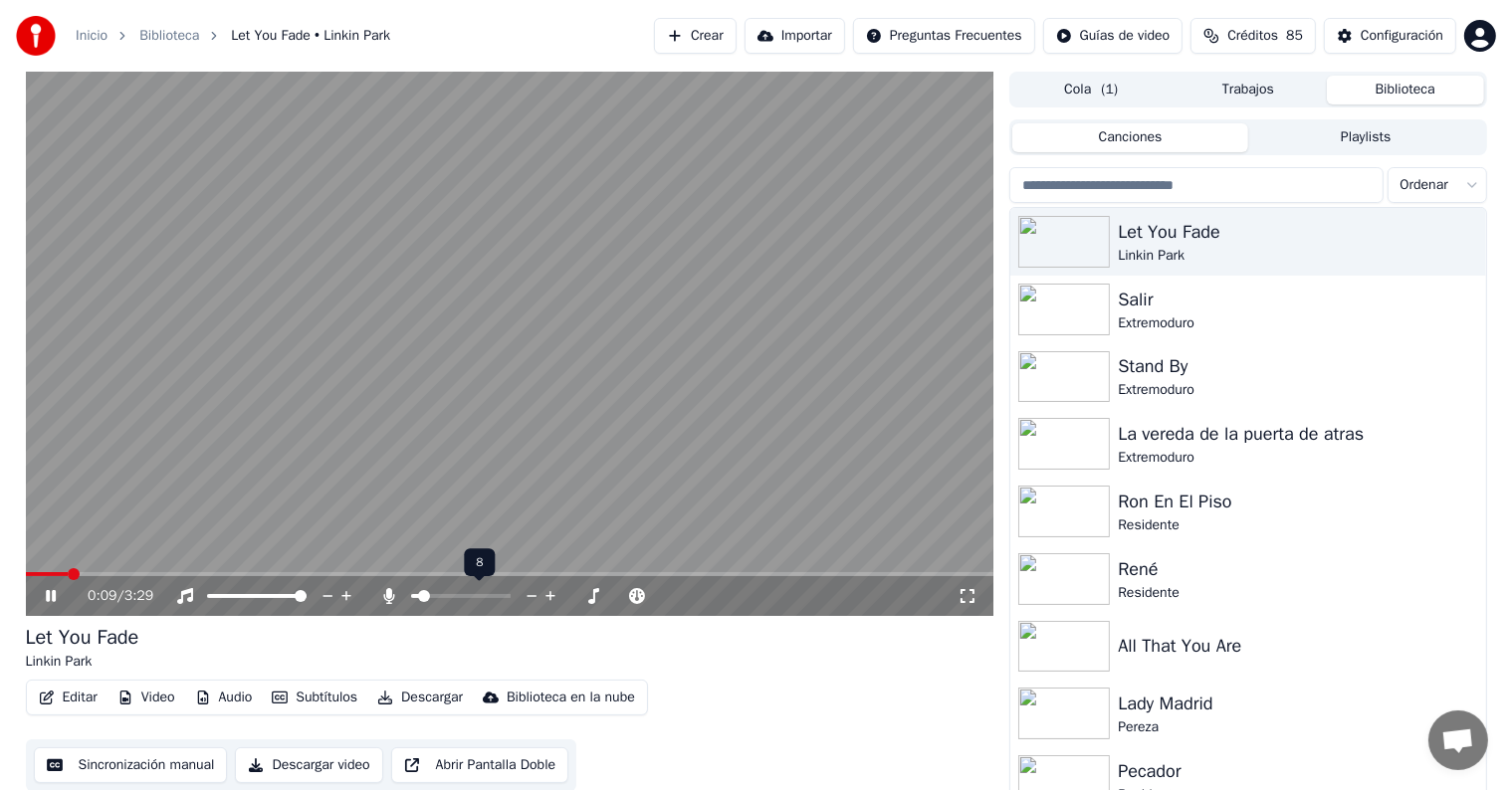 click 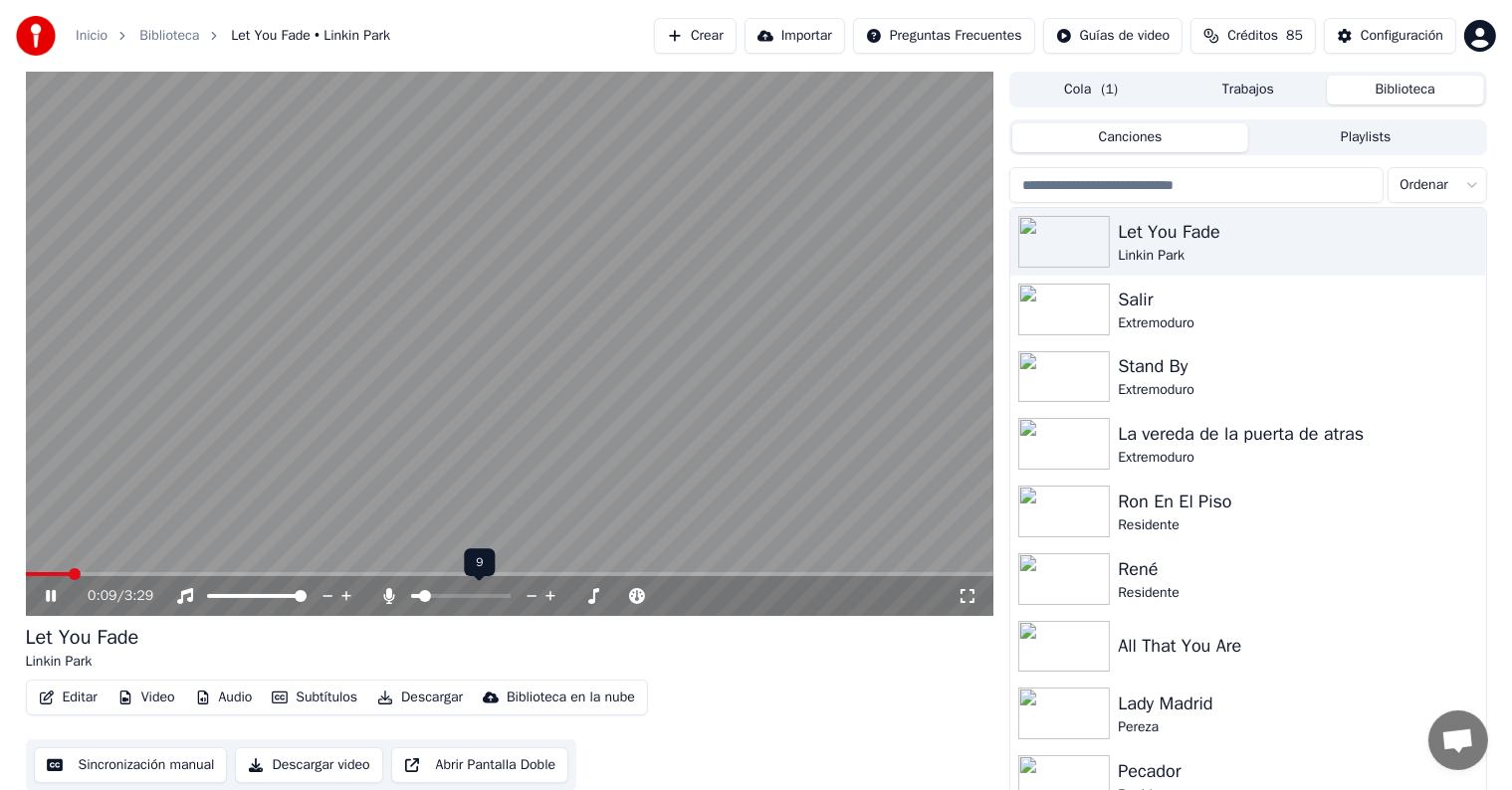click 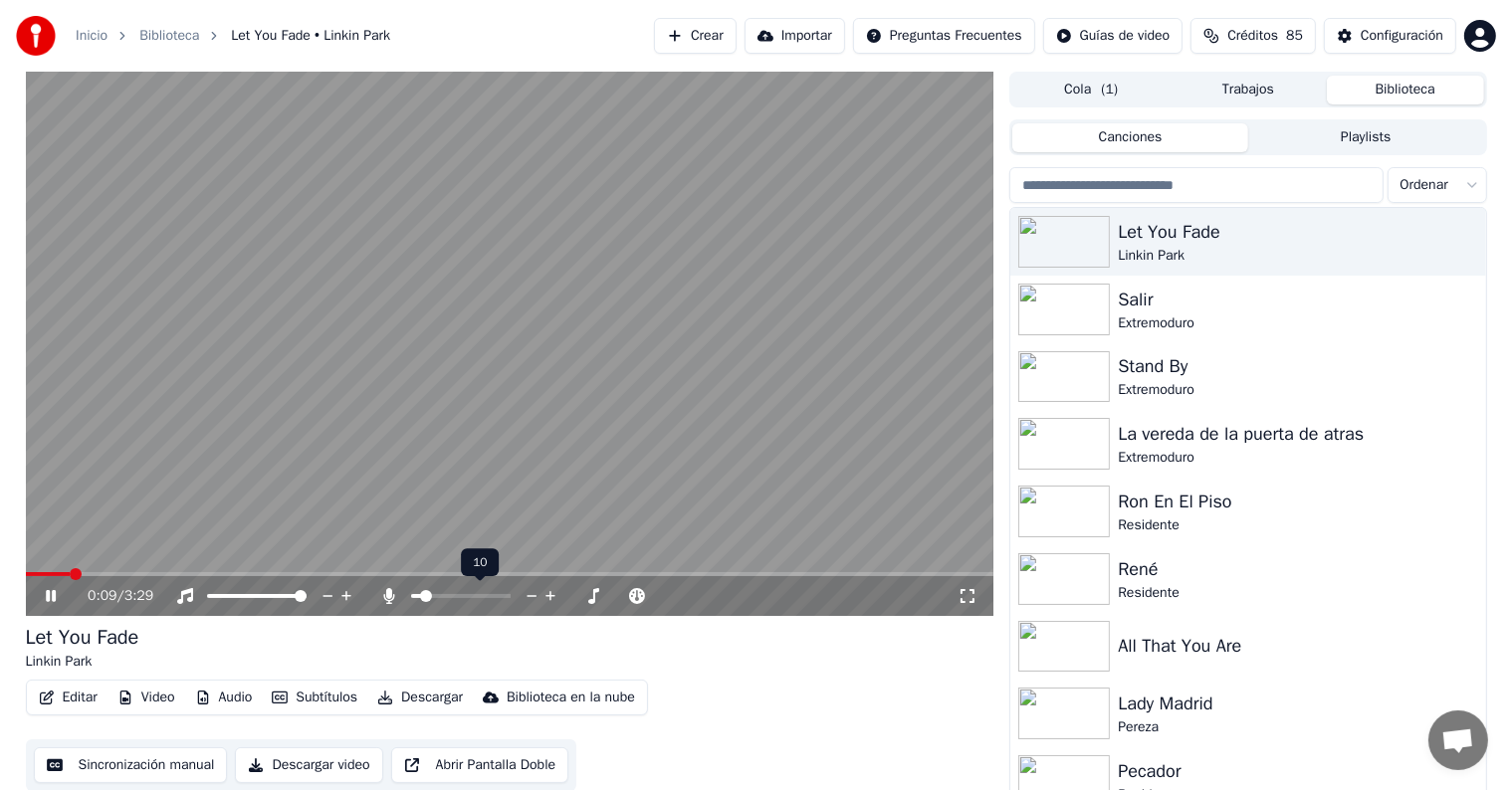 click 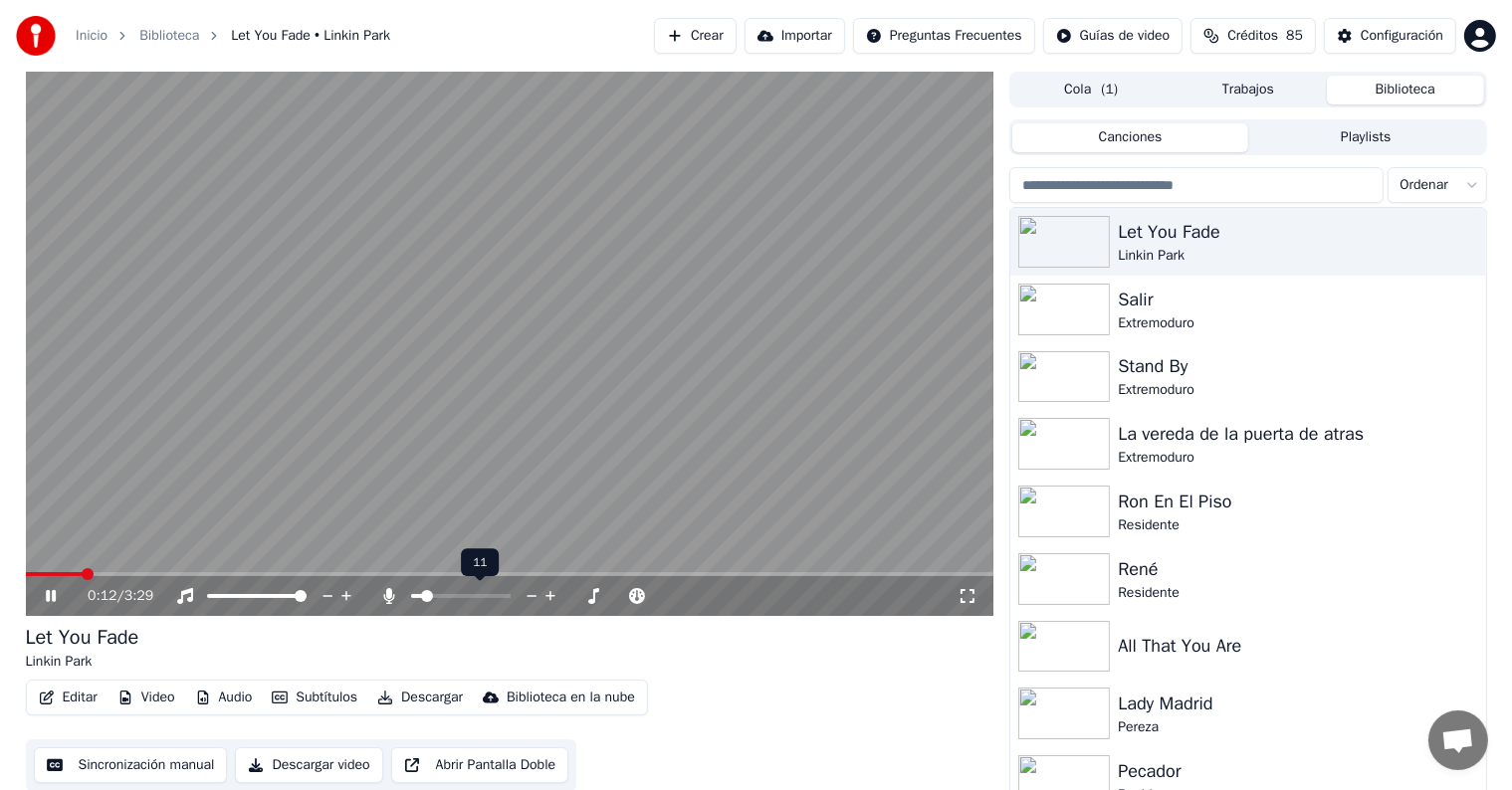 click 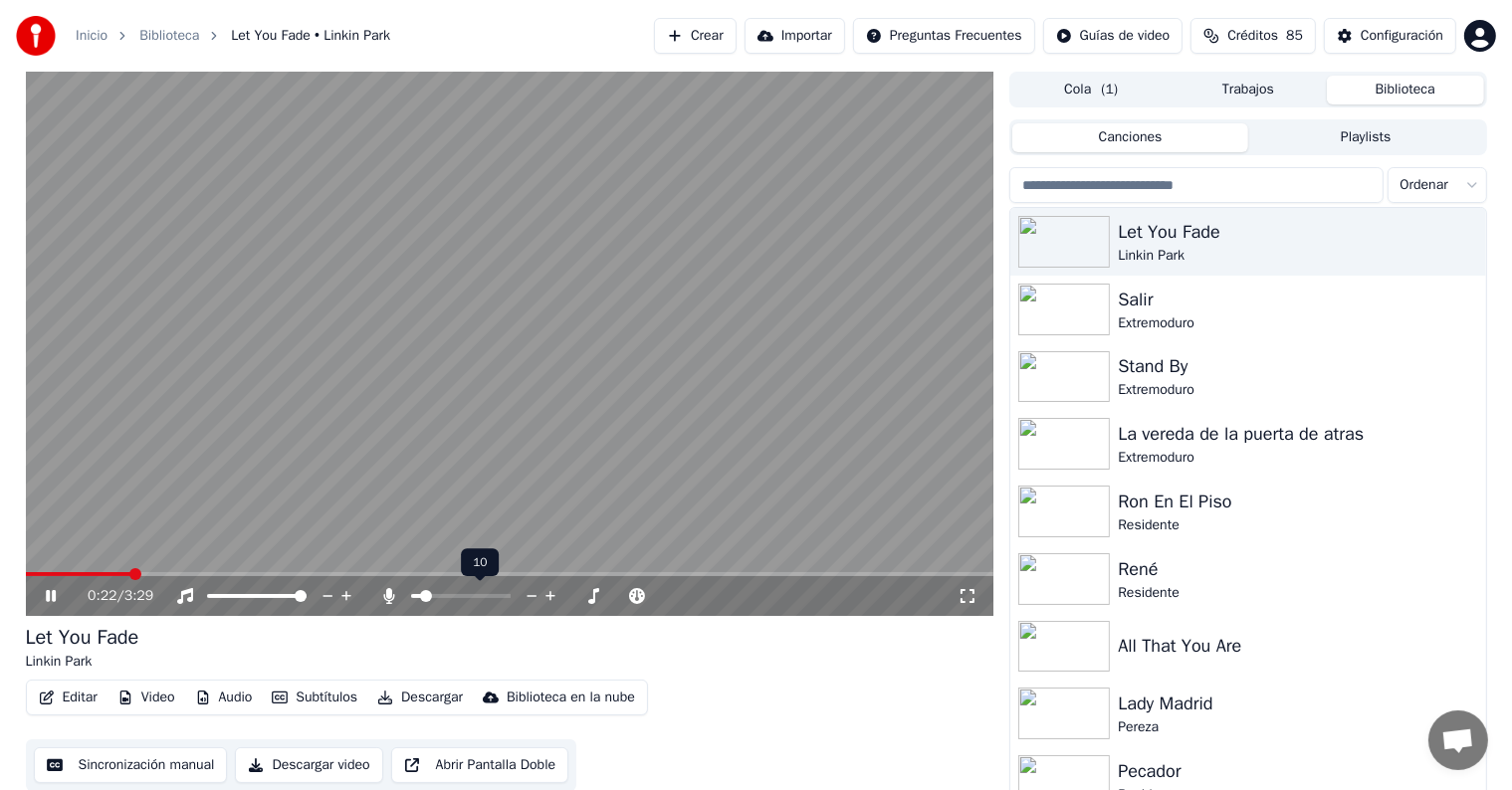 click 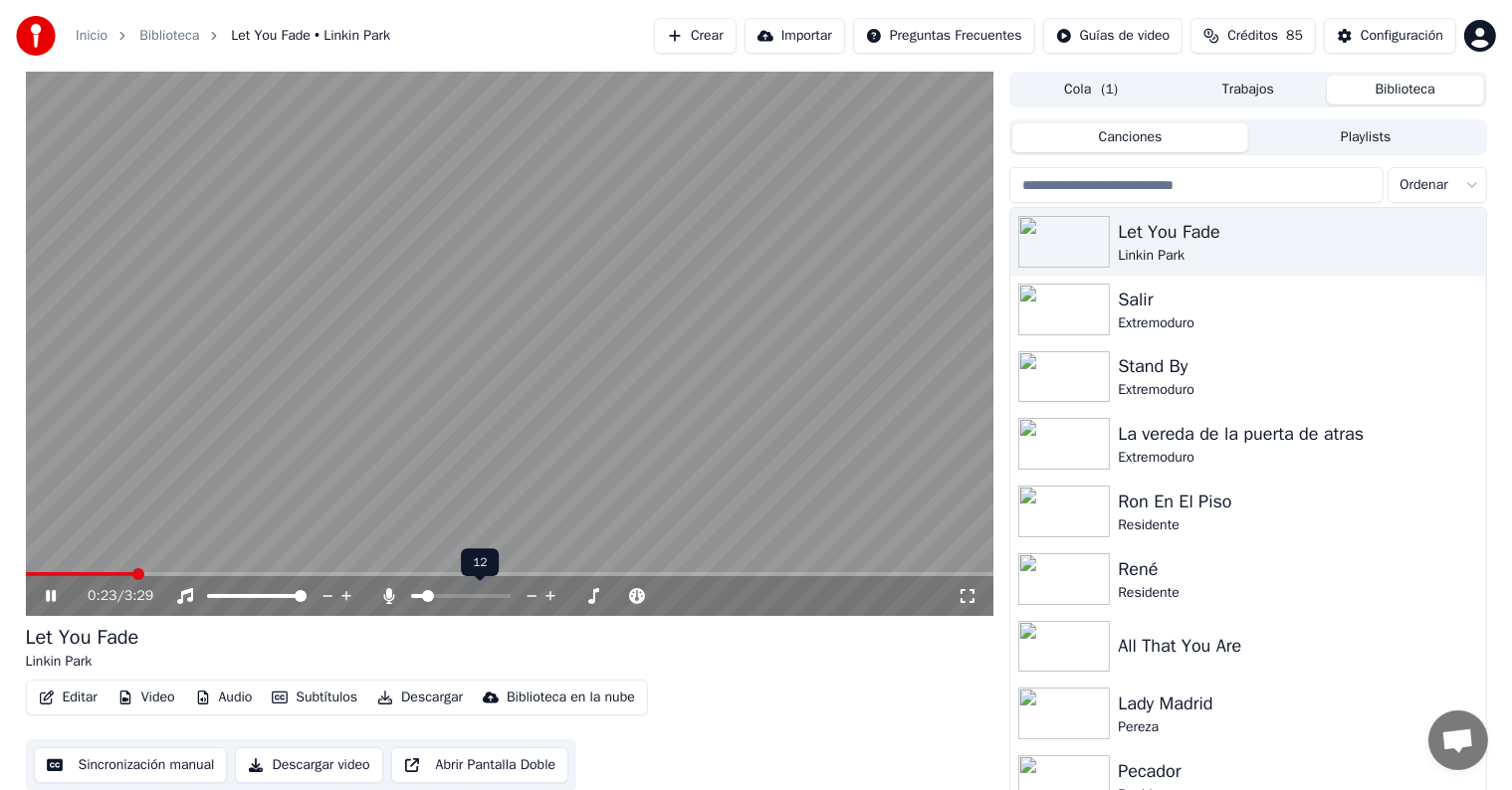 click 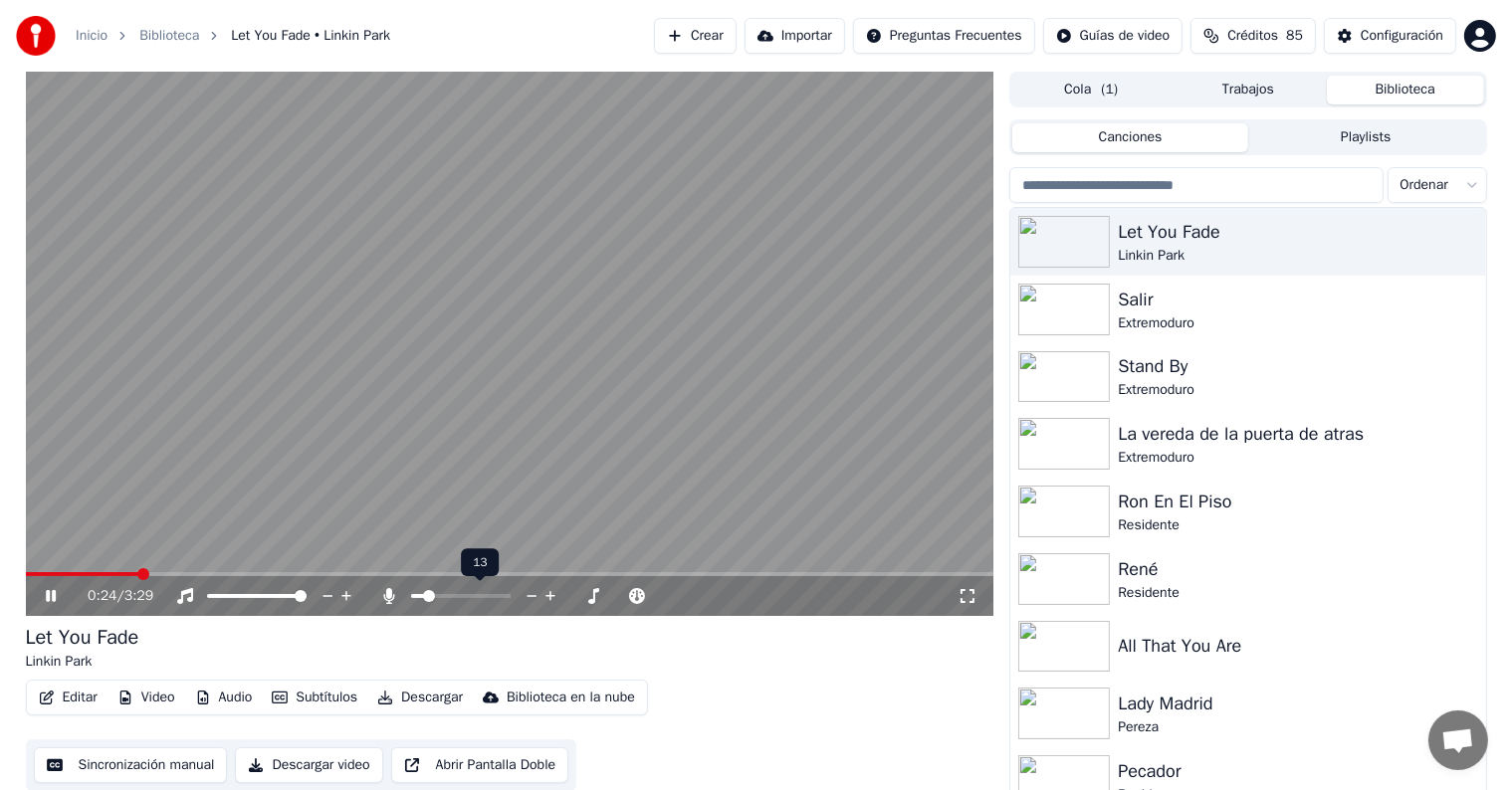 click 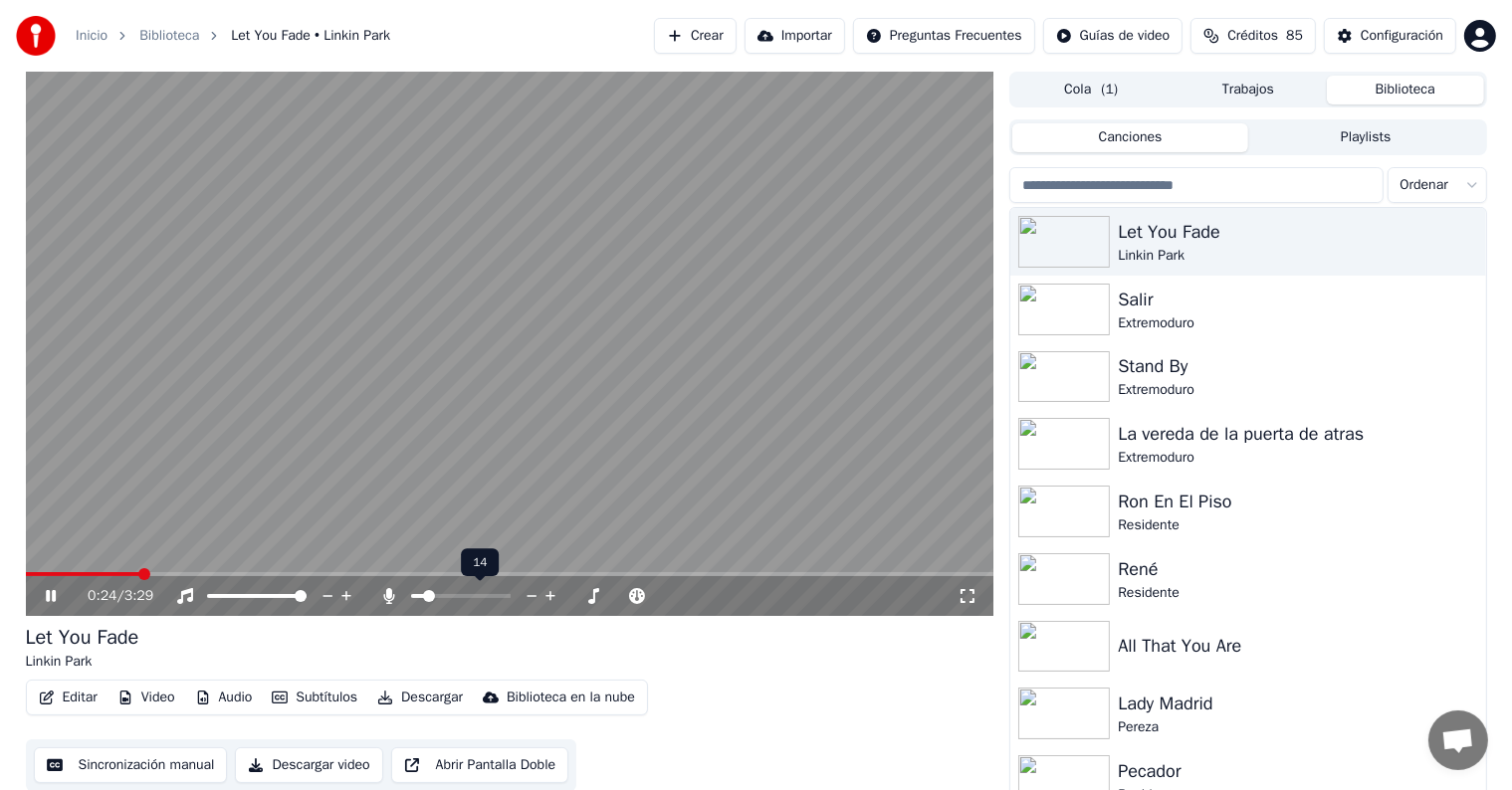 click 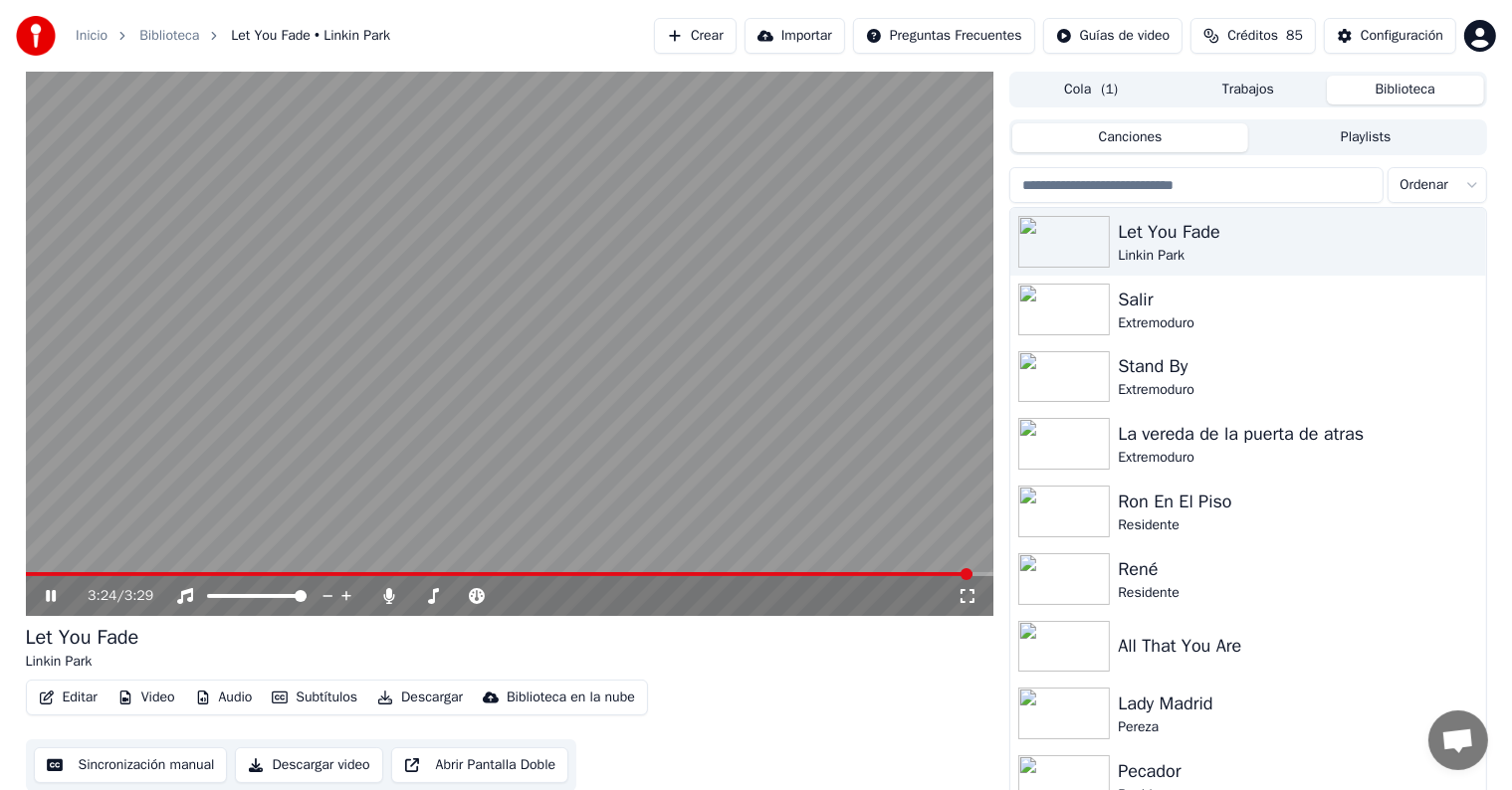 click 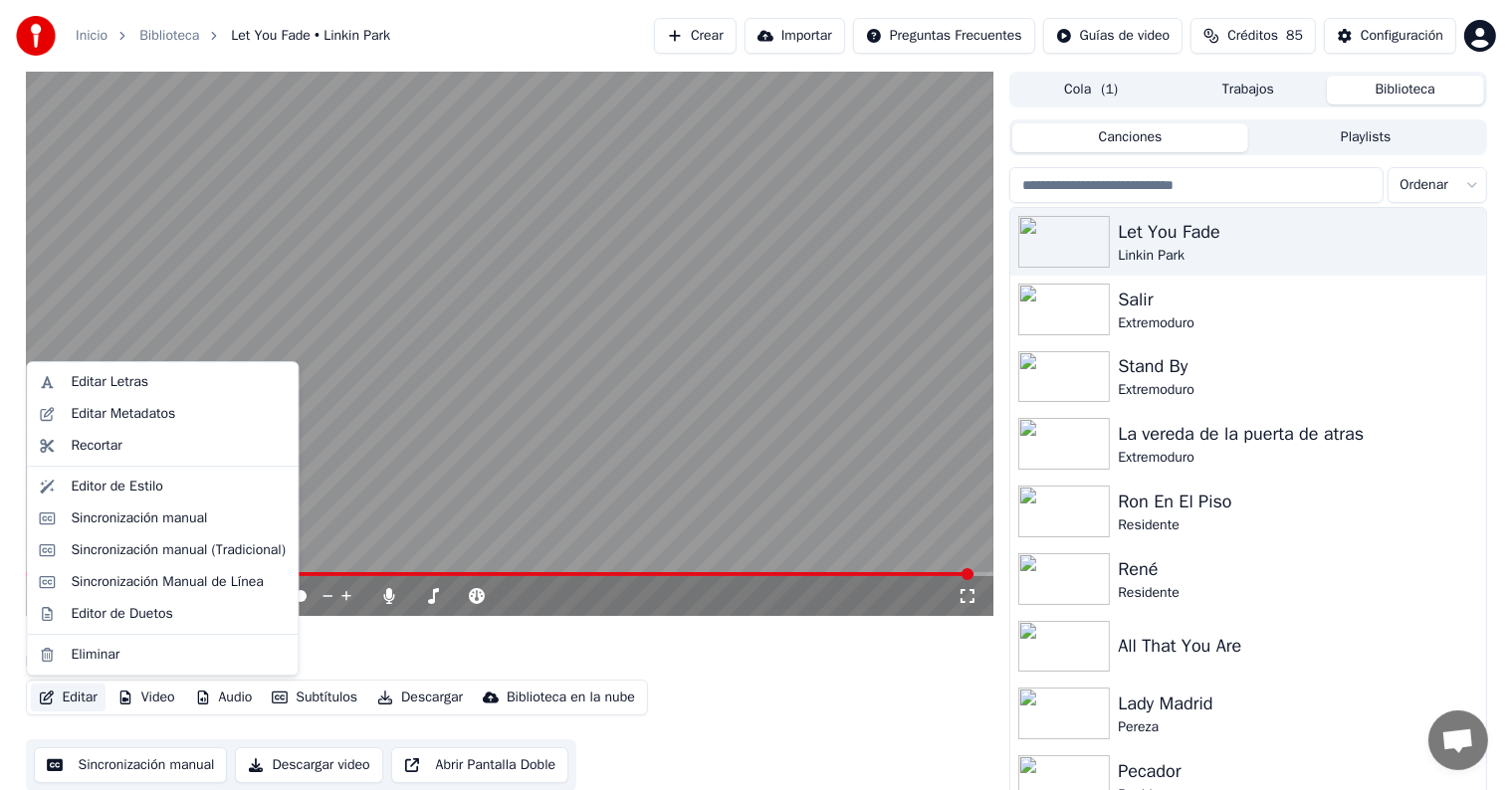 click on "Editar" at bounding box center (68, 697) 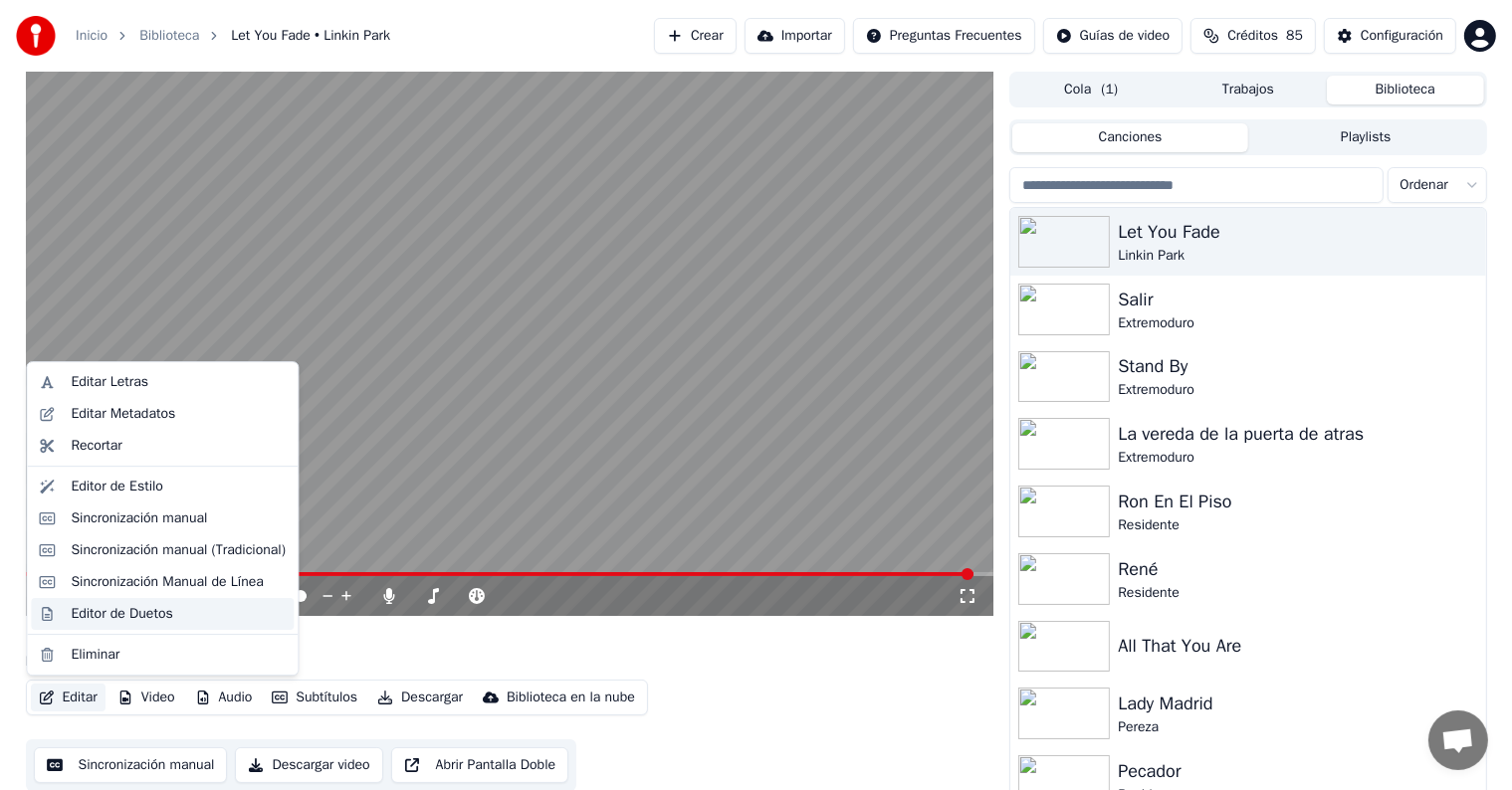 click on "Editor de Duetos" at bounding box center [121, 614] 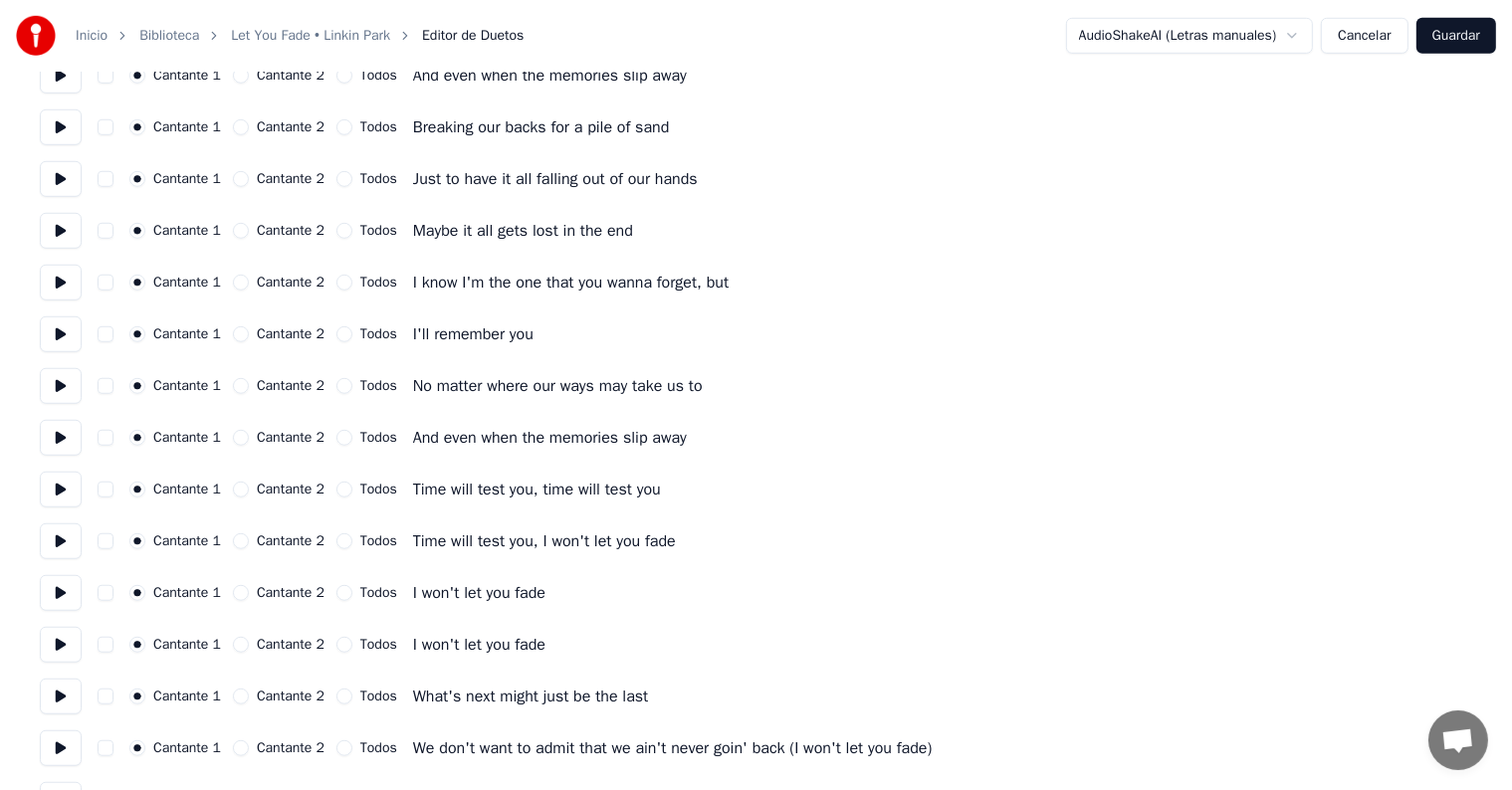 scroll, scrollTop: 1427, scrollLeft: 0, axis: vertical 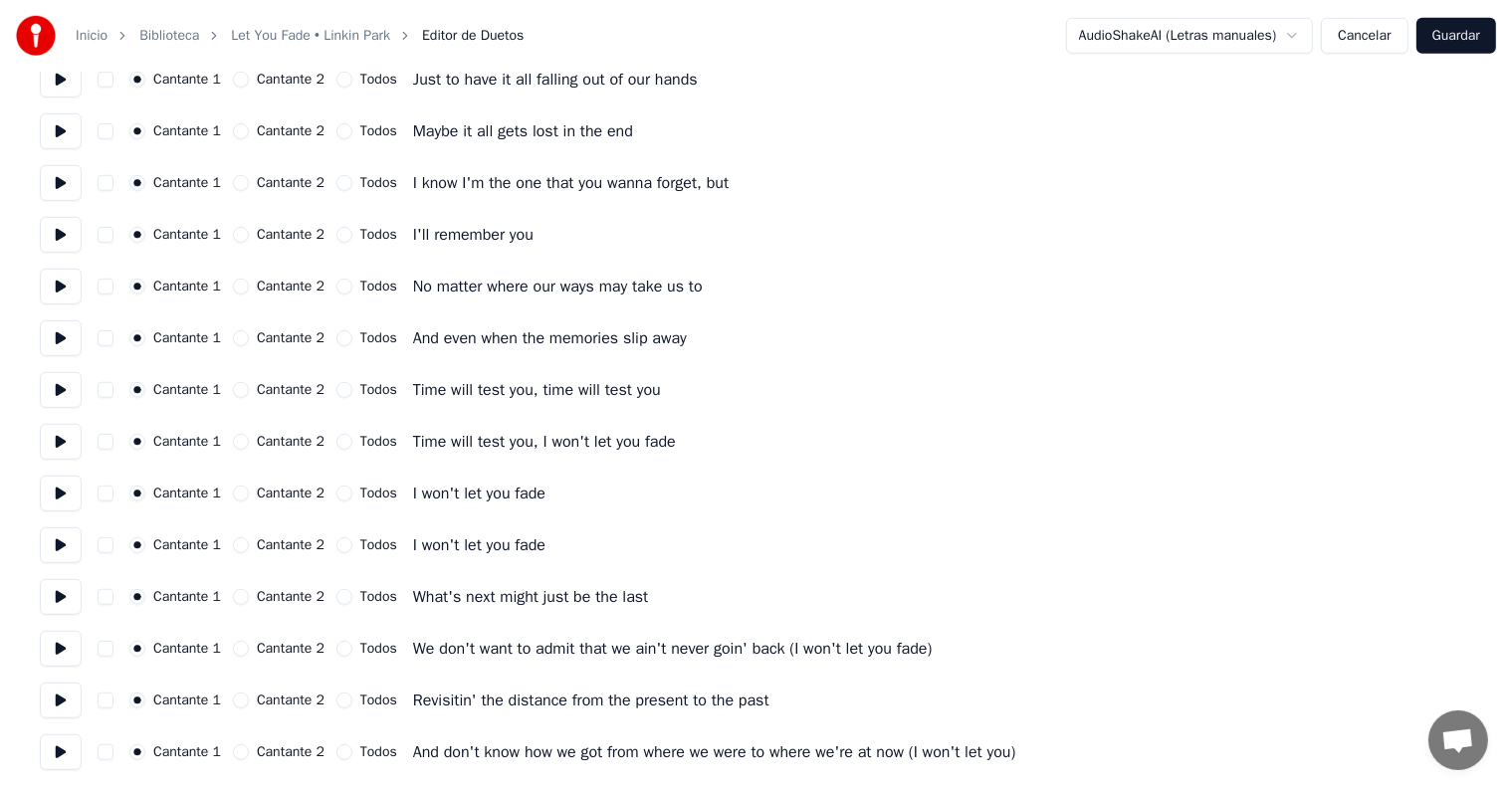 click on "Cantante 2" at bounding box center (241, 235) 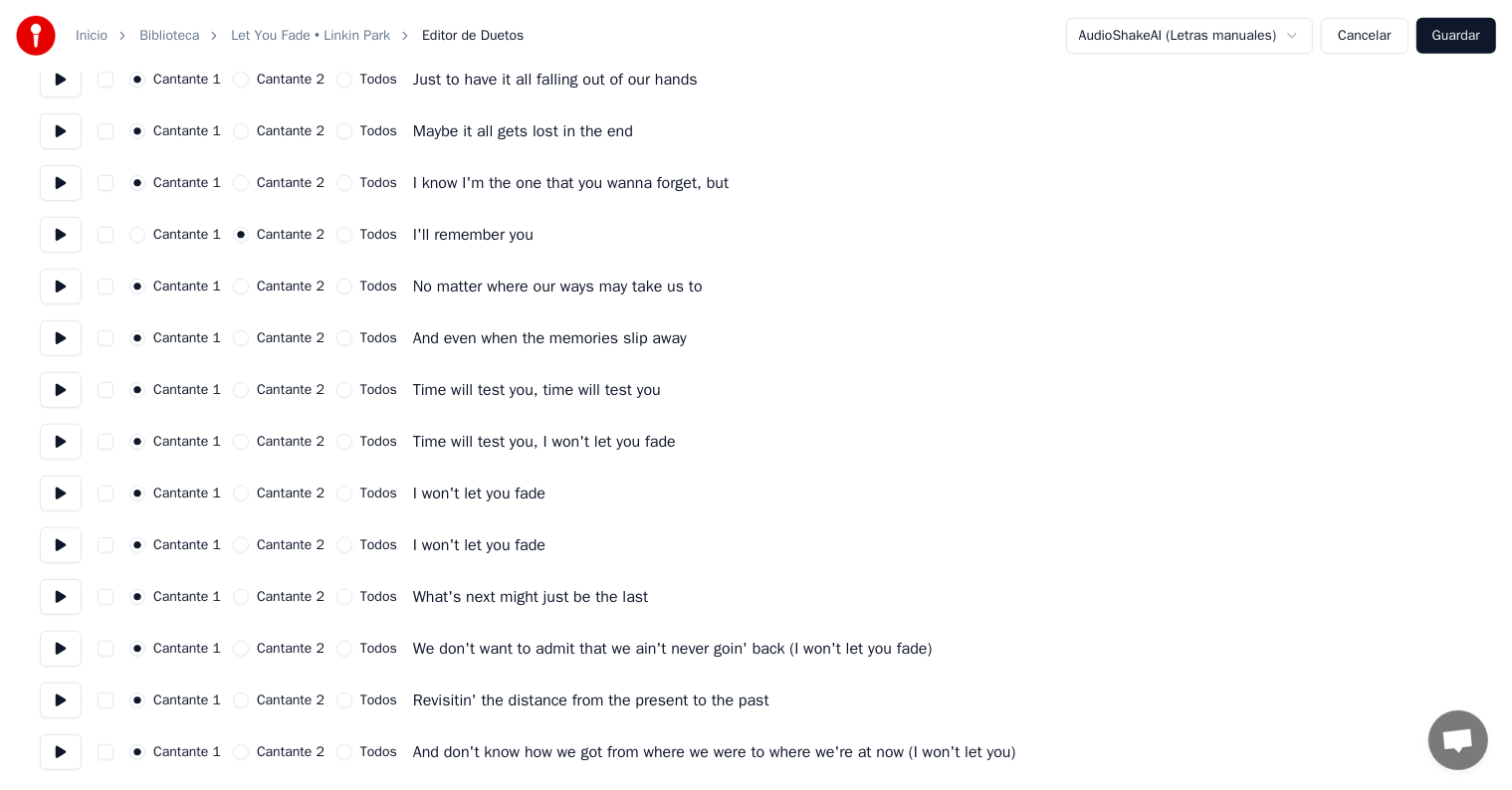 click on "Cantante 2" at bounding box center (241, 287) 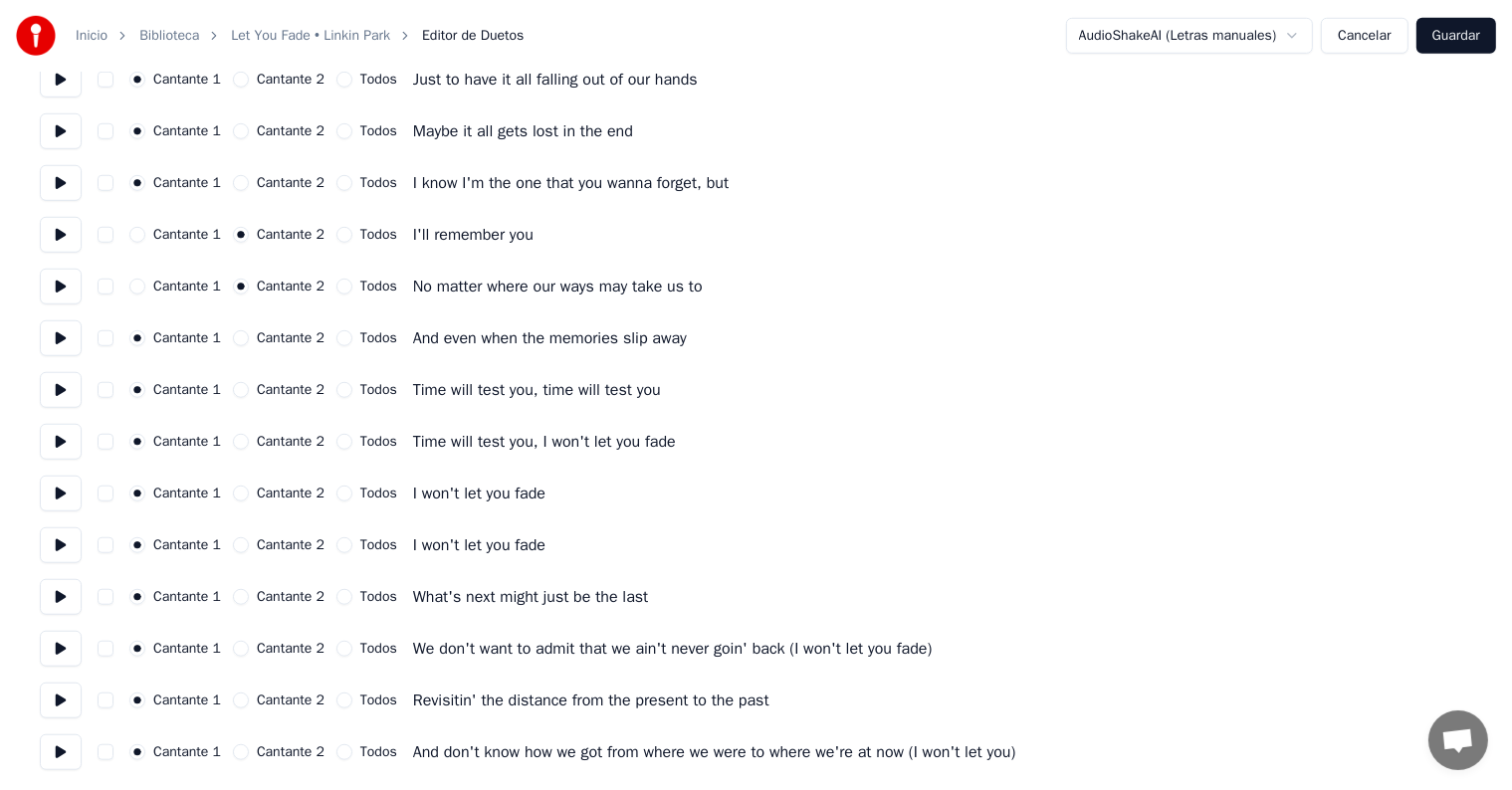 click on "Cantante 2" at bounding box center [279, 338] 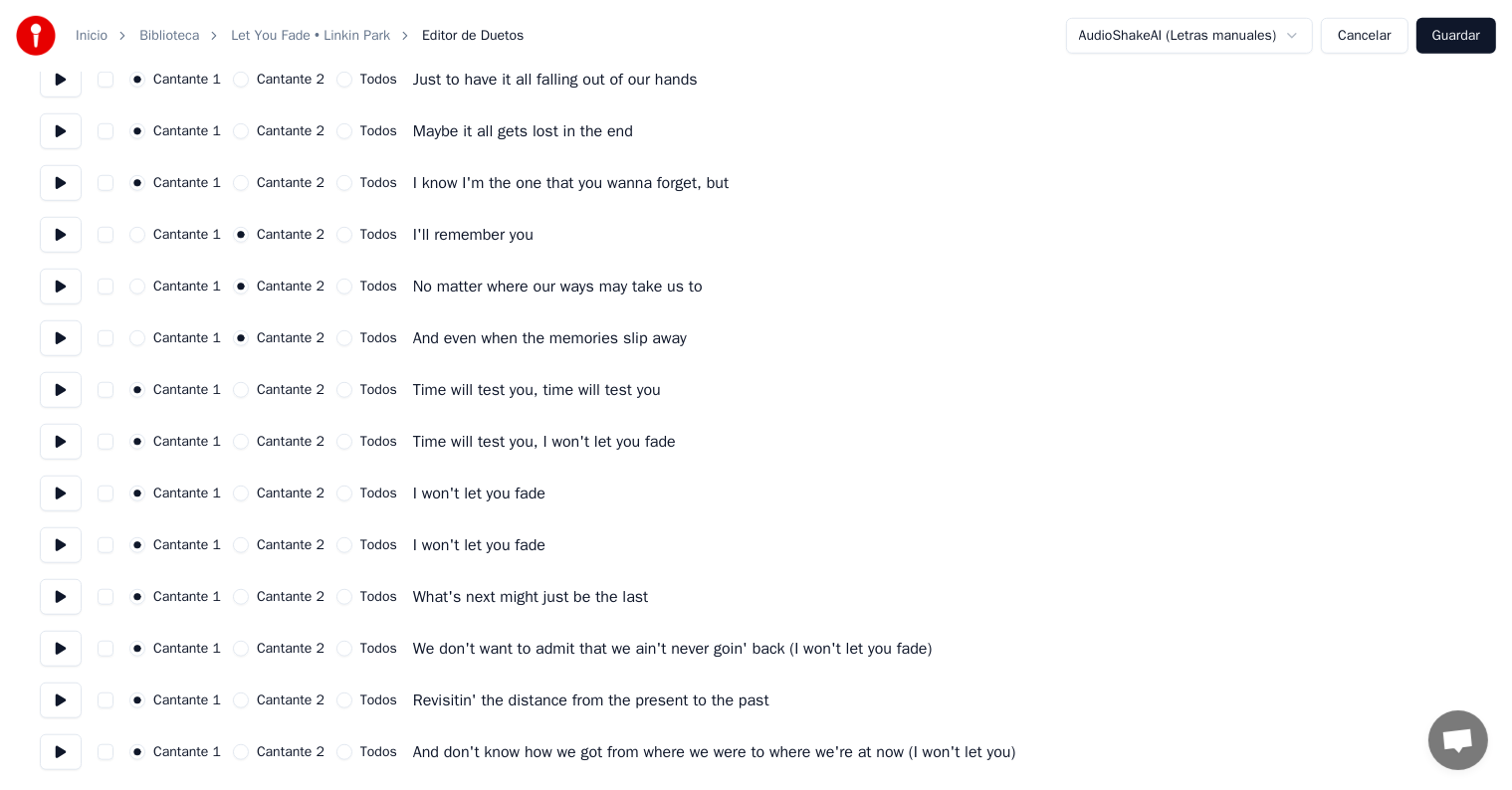 click on "Cantante 2" at bounding box center (241, 390) 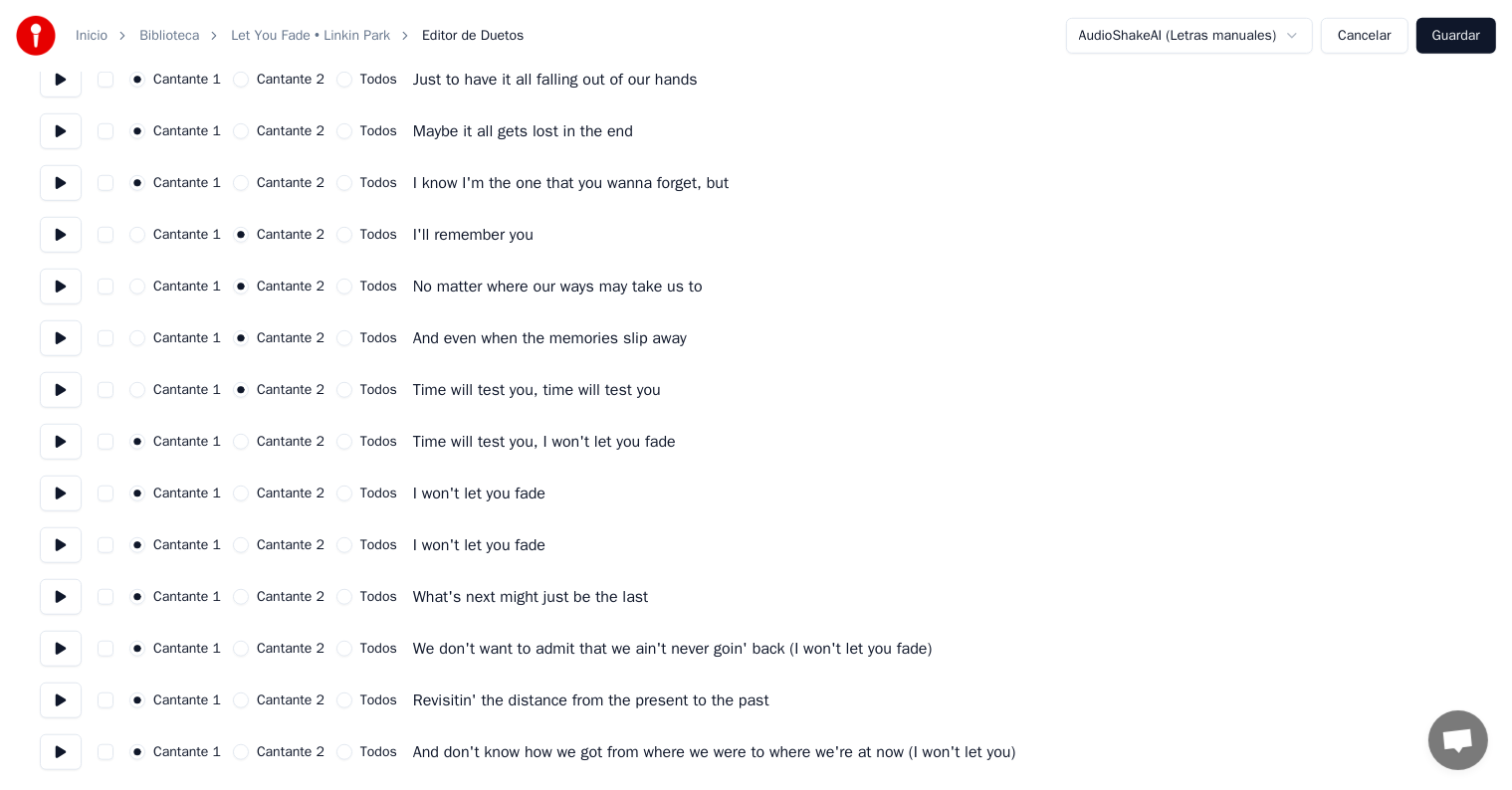 click on "Cantante 2" at bounding box center (241, 442) 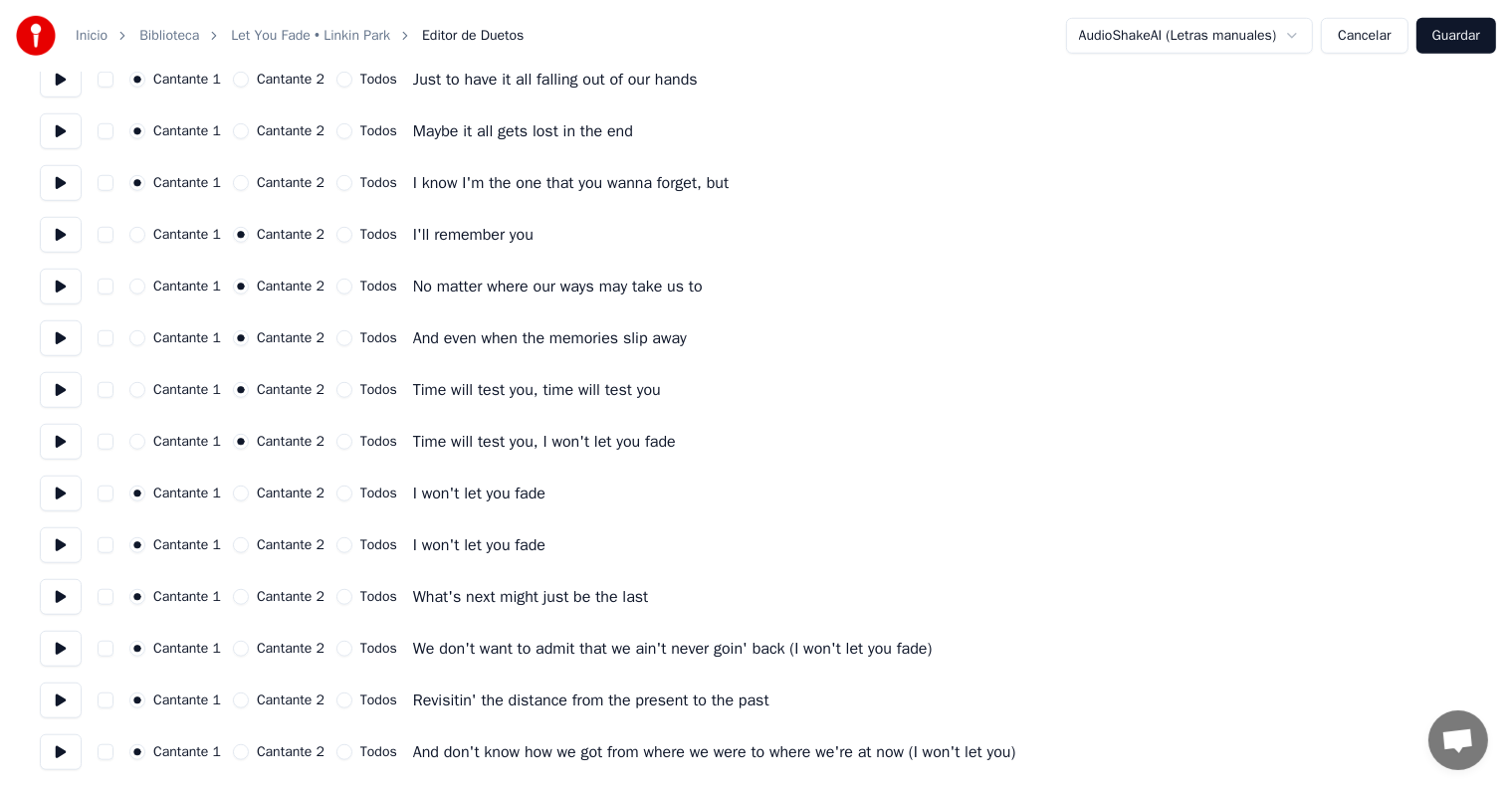 drag, startPoint x: 231, startPoint y: 514, endPoint x: 237, endPoint y: 498, distance: 17.088007 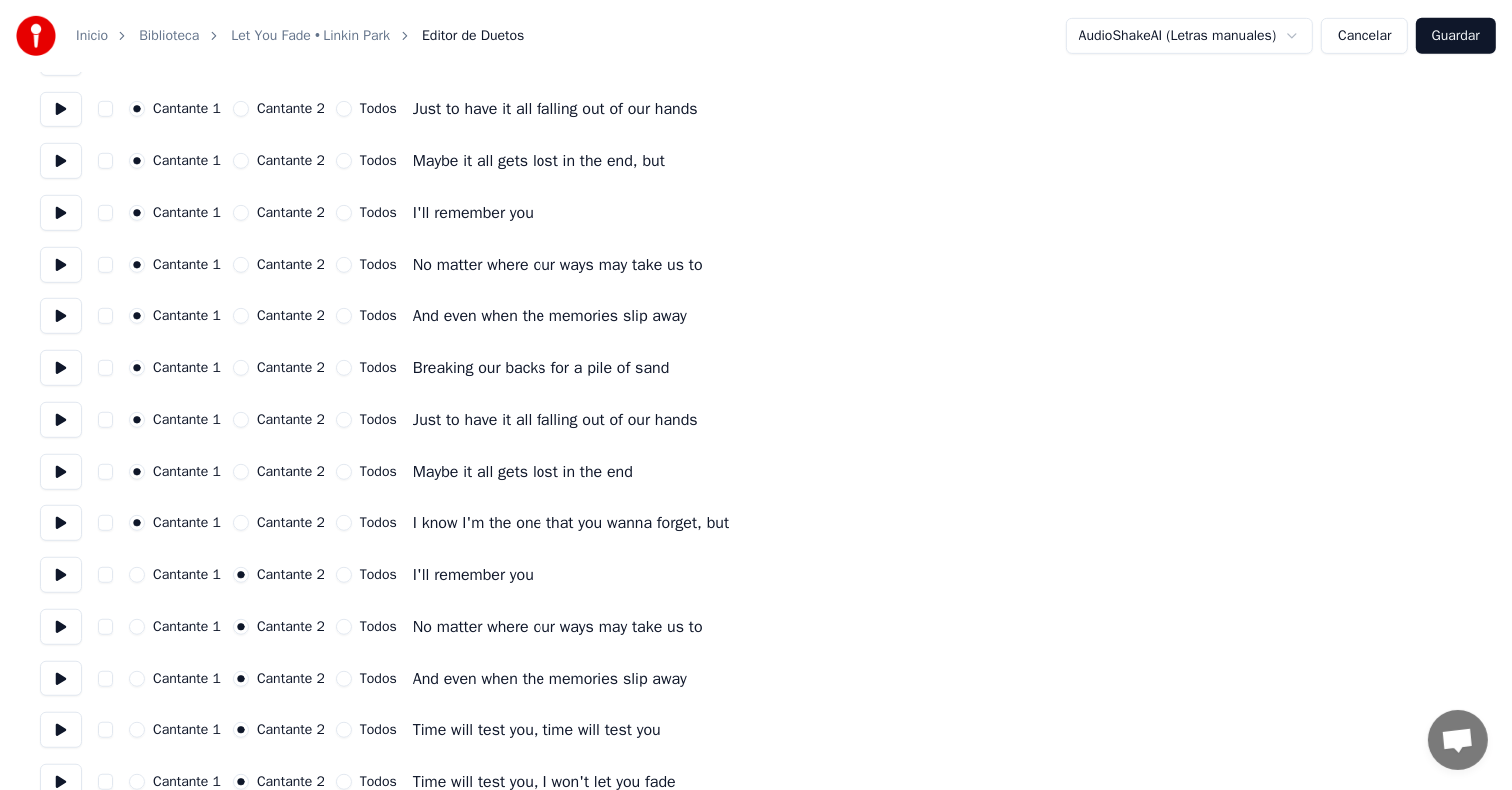 scroll, scrollTop: 1194, scrollLeft: 0, axis: vertical 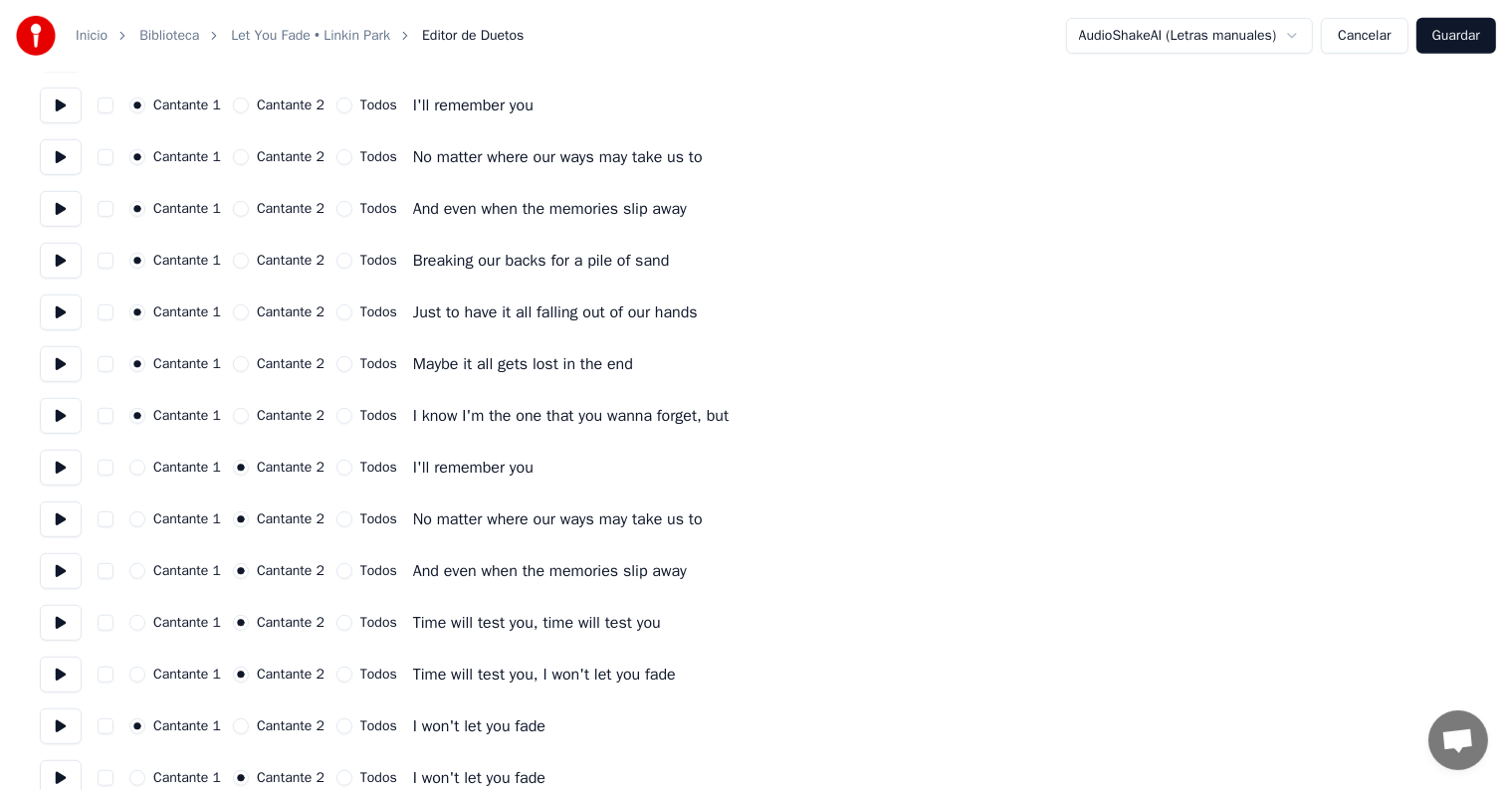 click at bounding box center (61, 468) 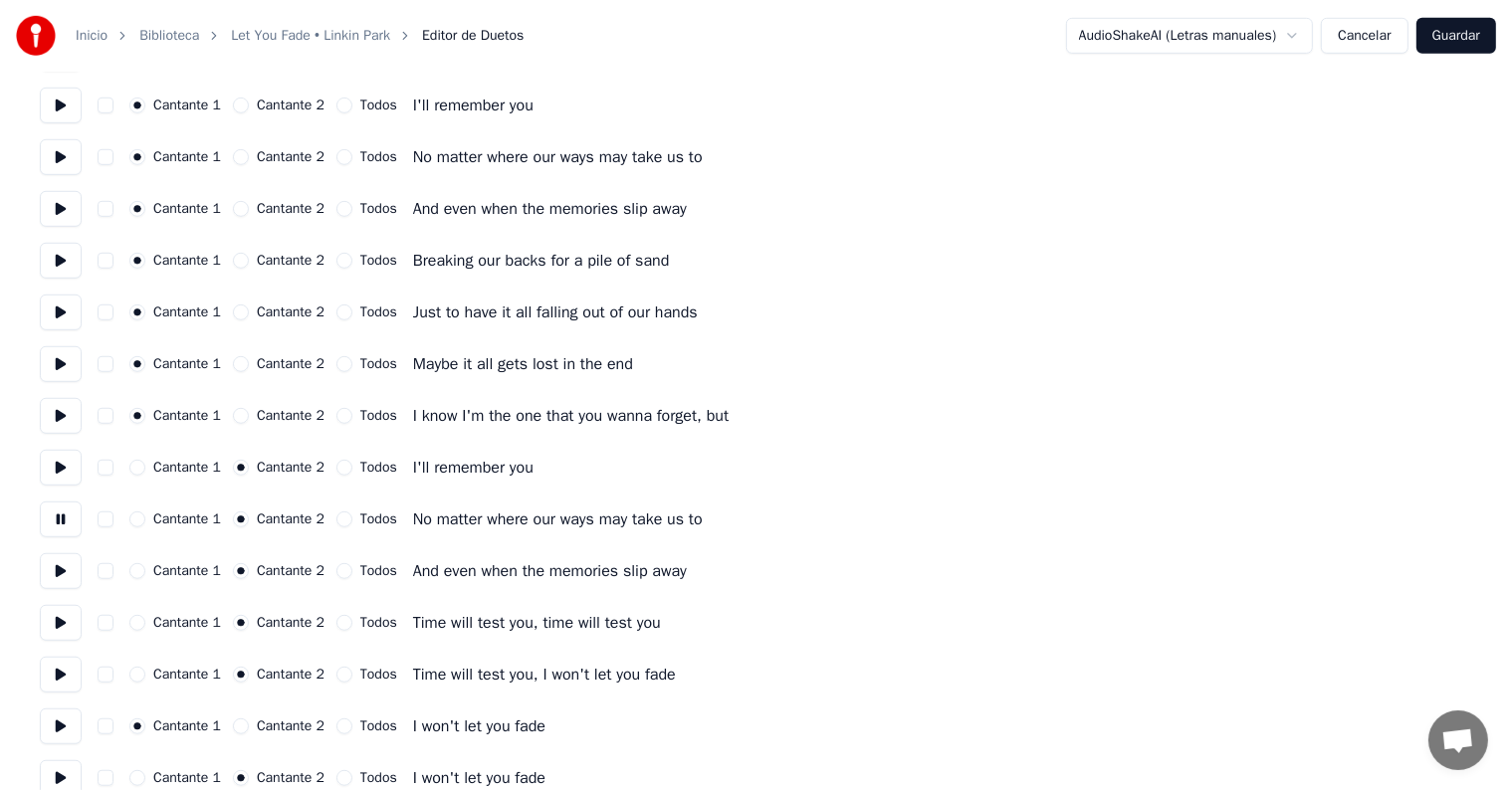 click at bounding box center [61, 571] 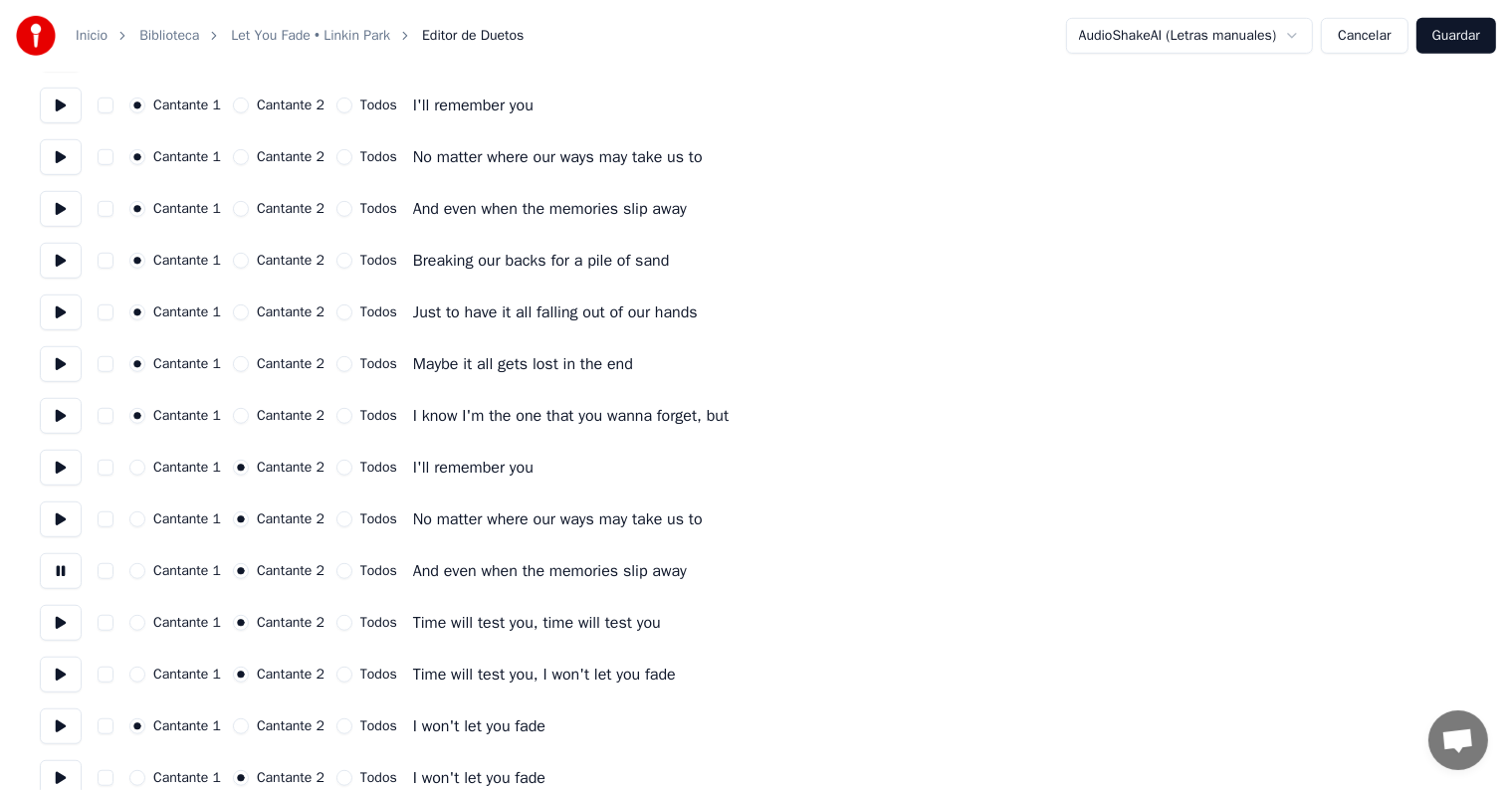 scroll, scrollTop: 1293, scrollLeft: 0, axis: vertical 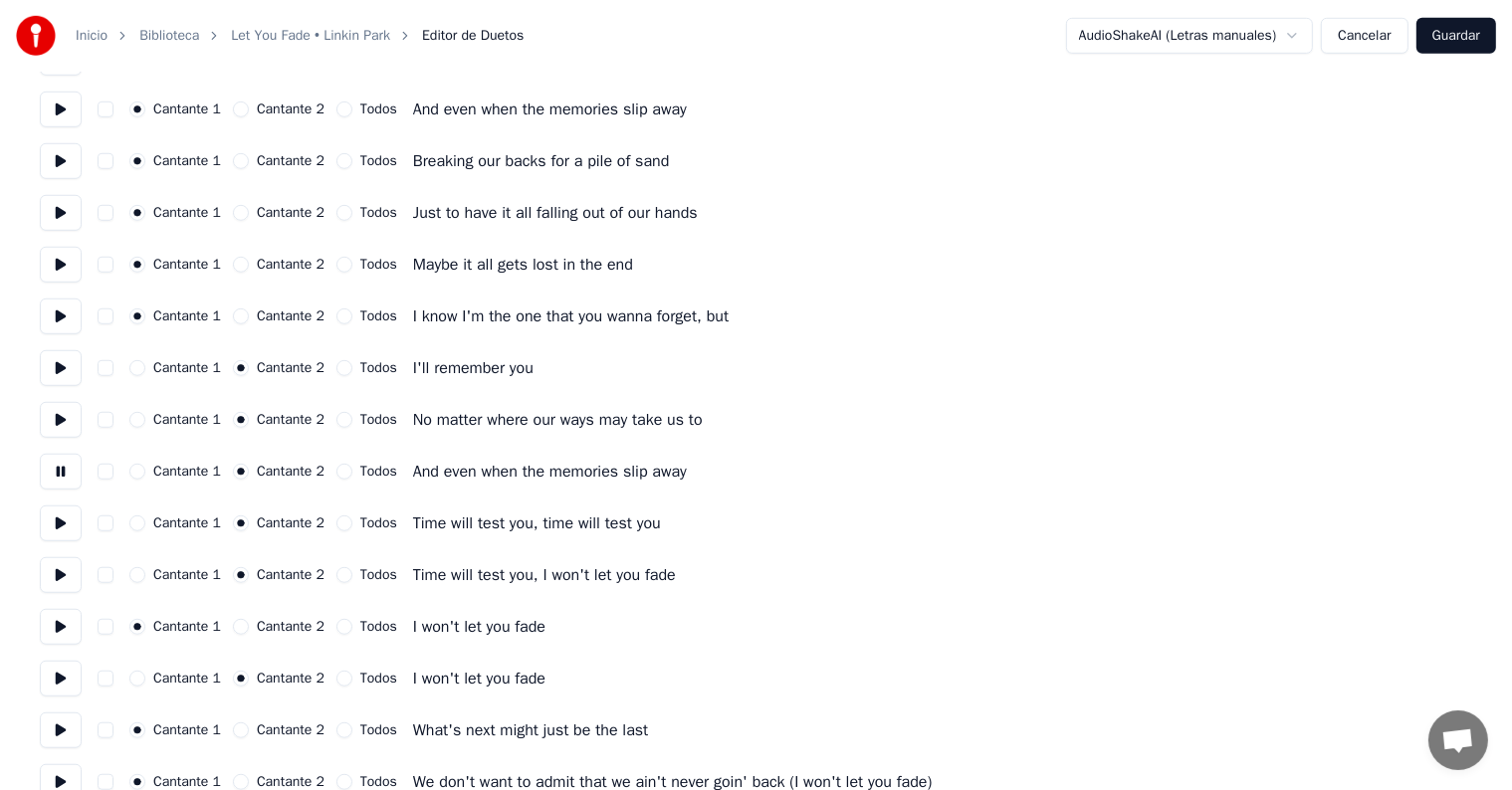 click at bounding box center [61, 523] 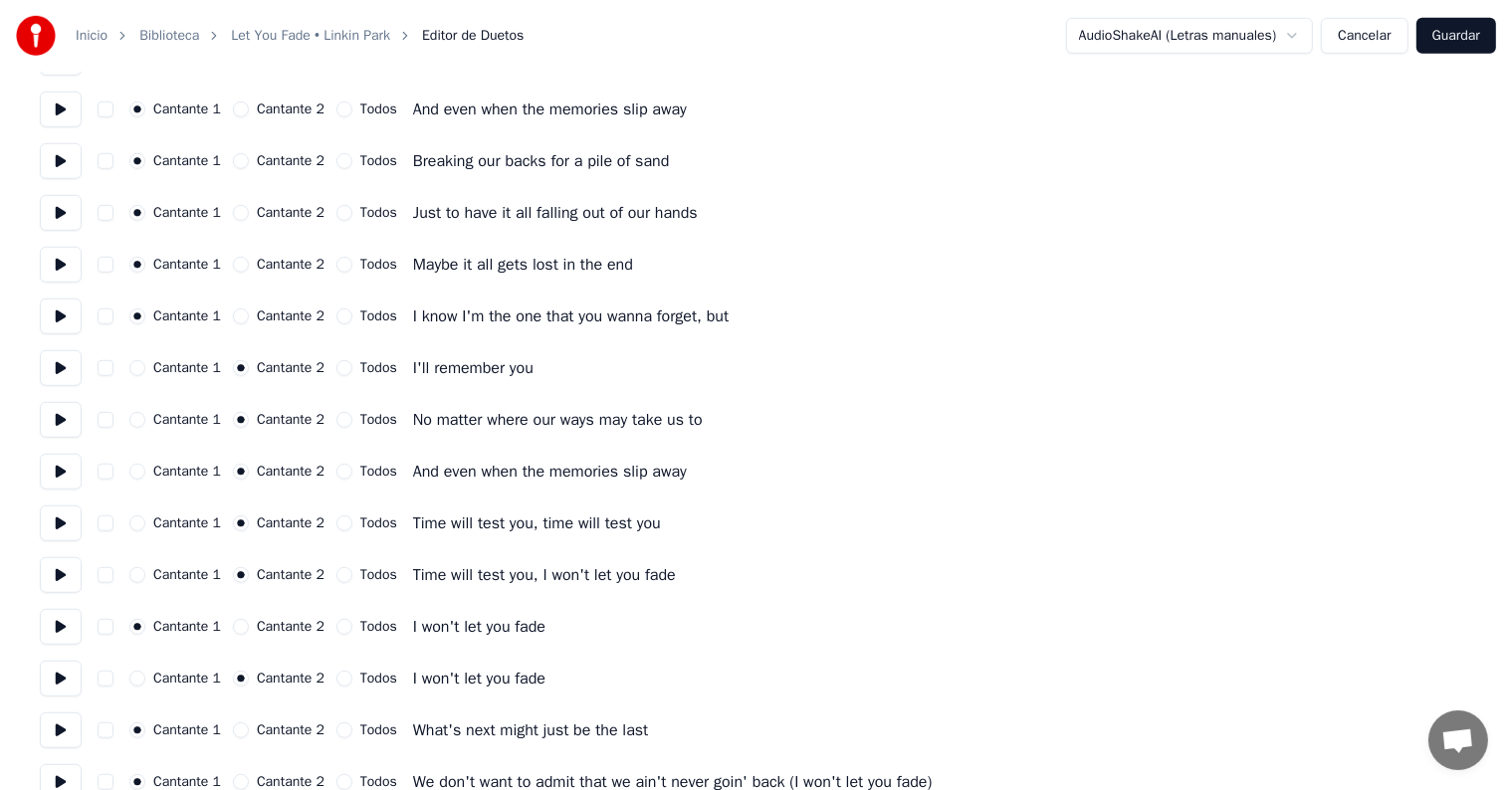 click on "Cantante 1" at bounding box center (137, 523) 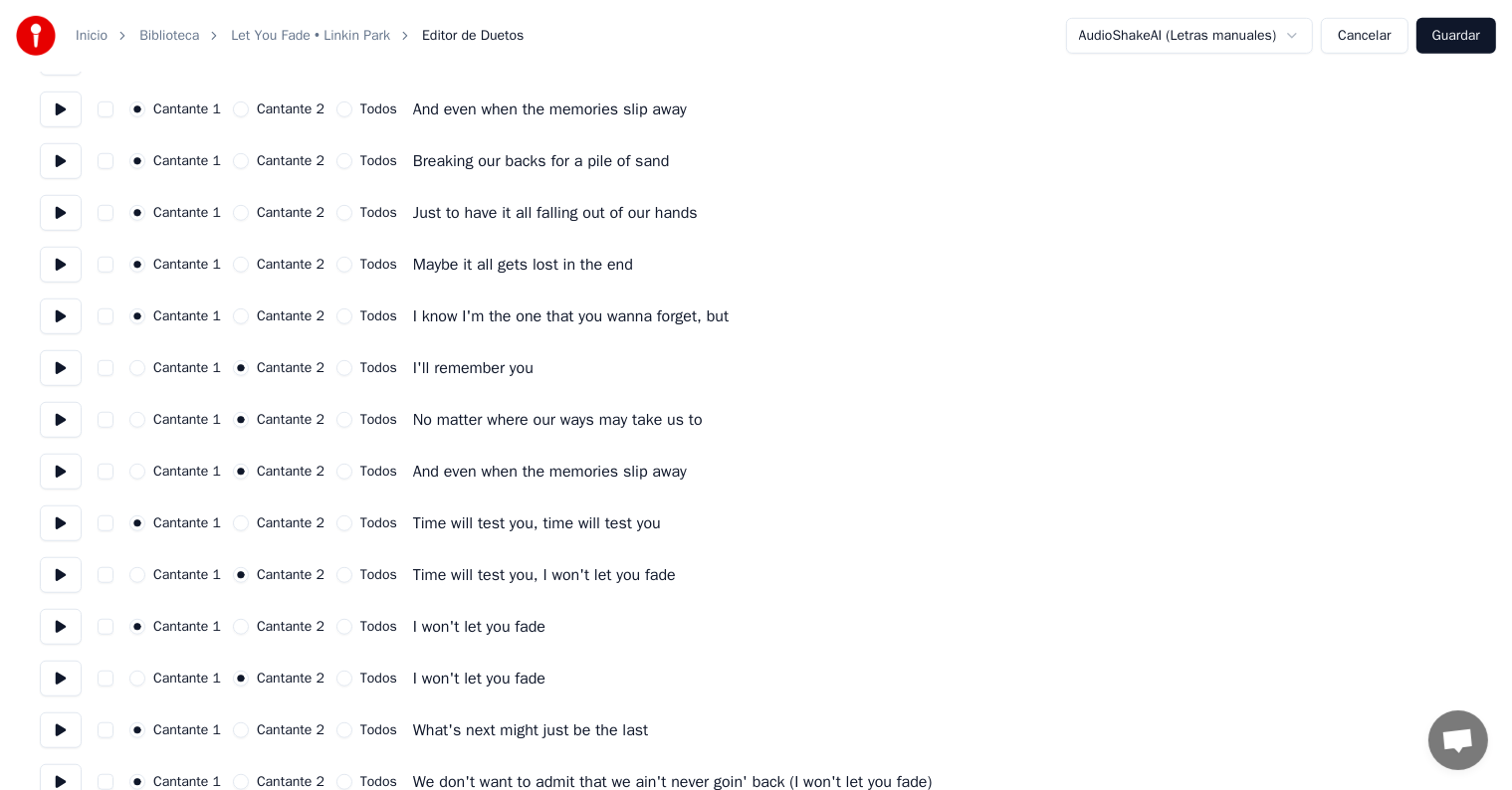 click on "Cantante 1" at bounding box center [137, 575] 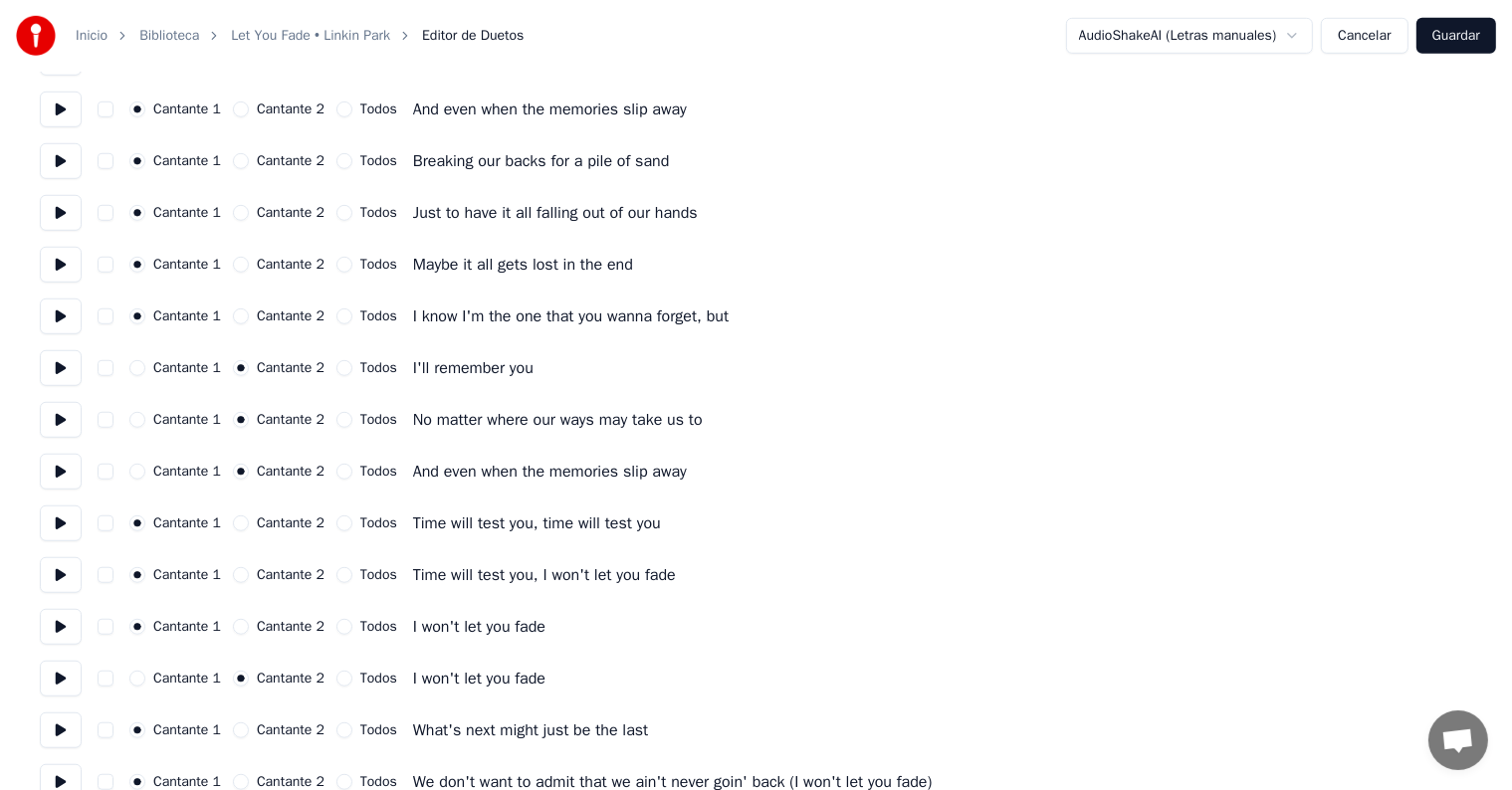 click at bounding box center (61, 575) 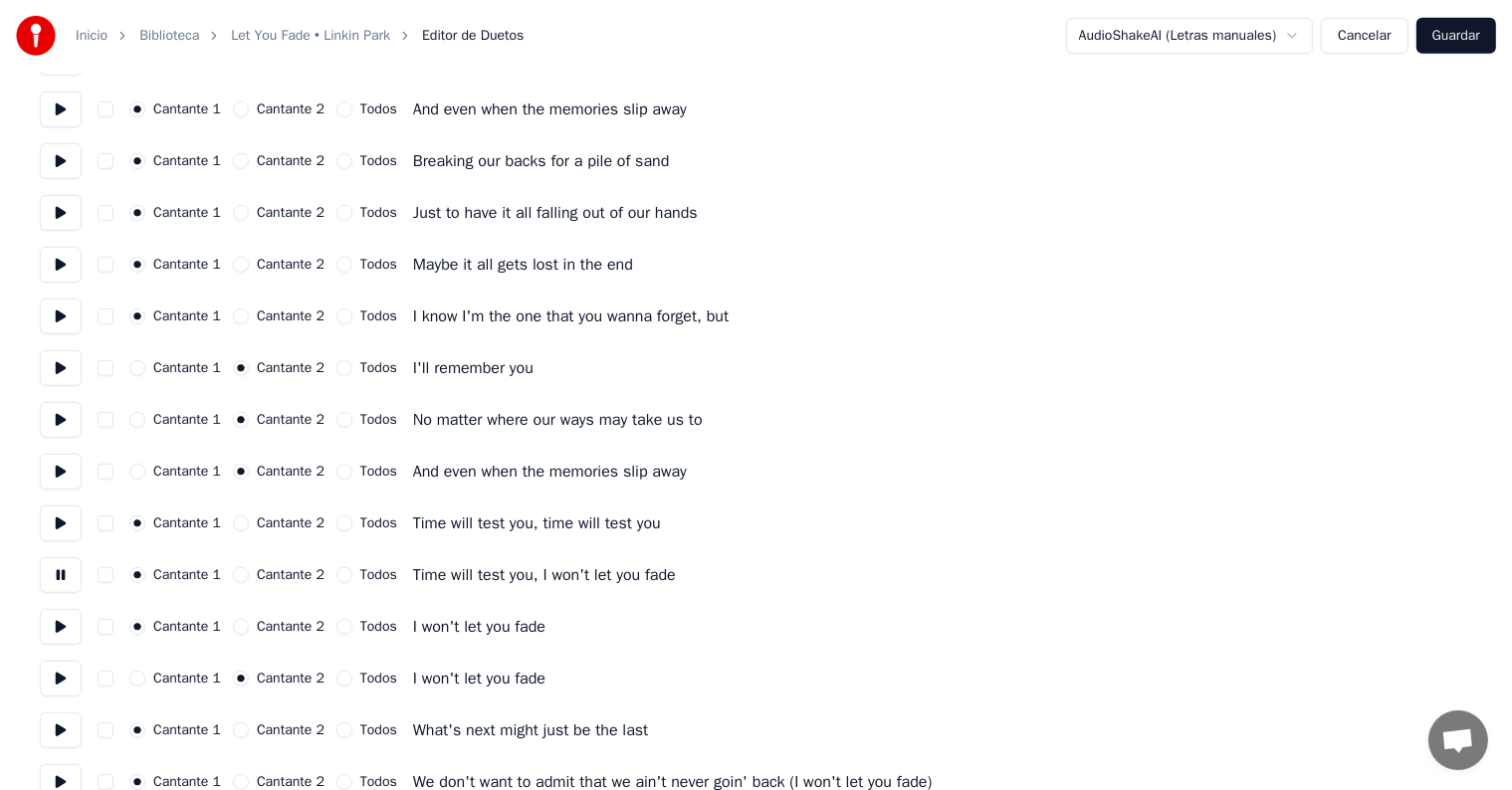 click at bounding box center [61, 627] 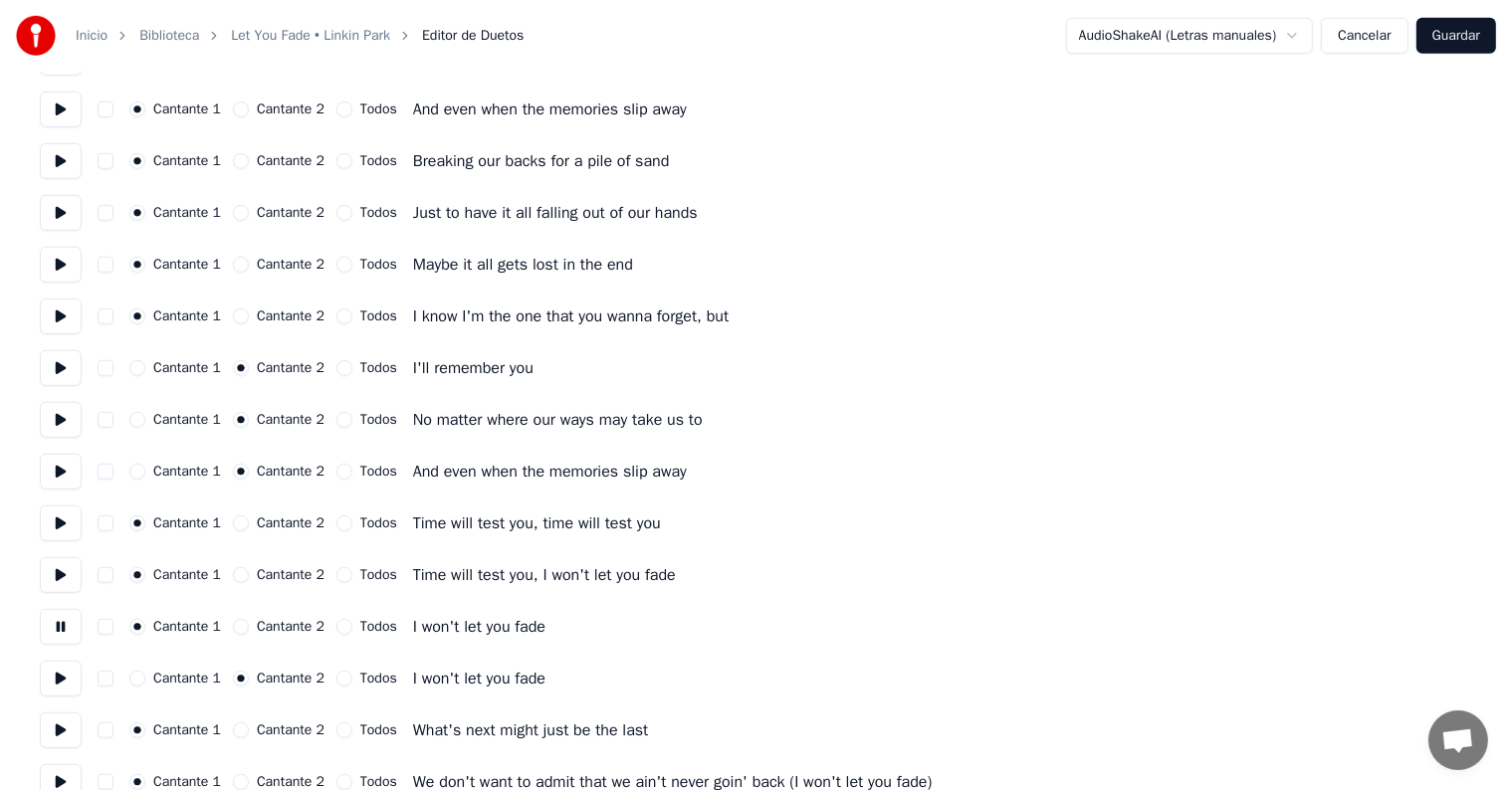 click at bounding box center (61, 575) 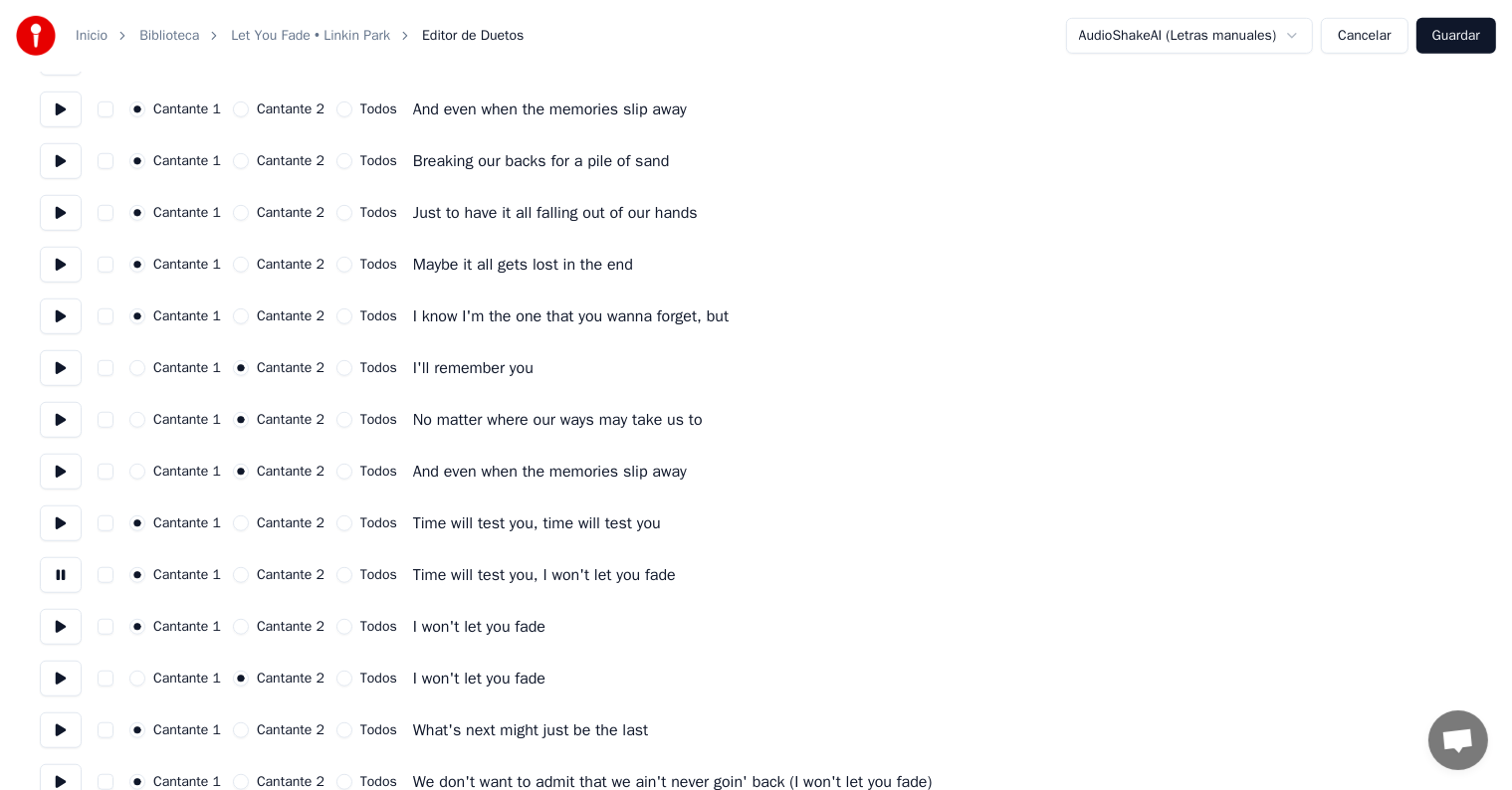 click at bounding box center [61, 627] 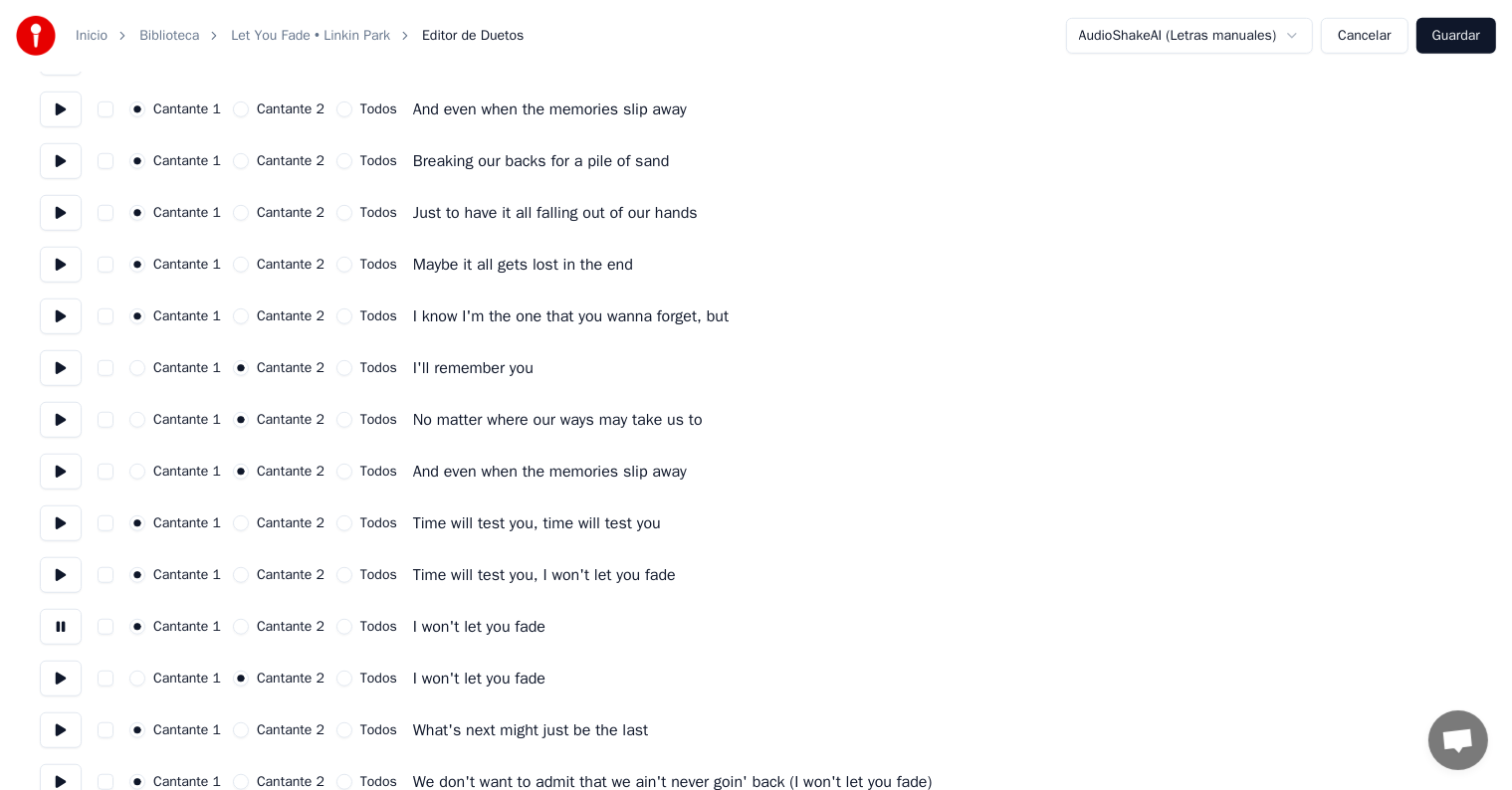 click at bounding box center (61, 575) 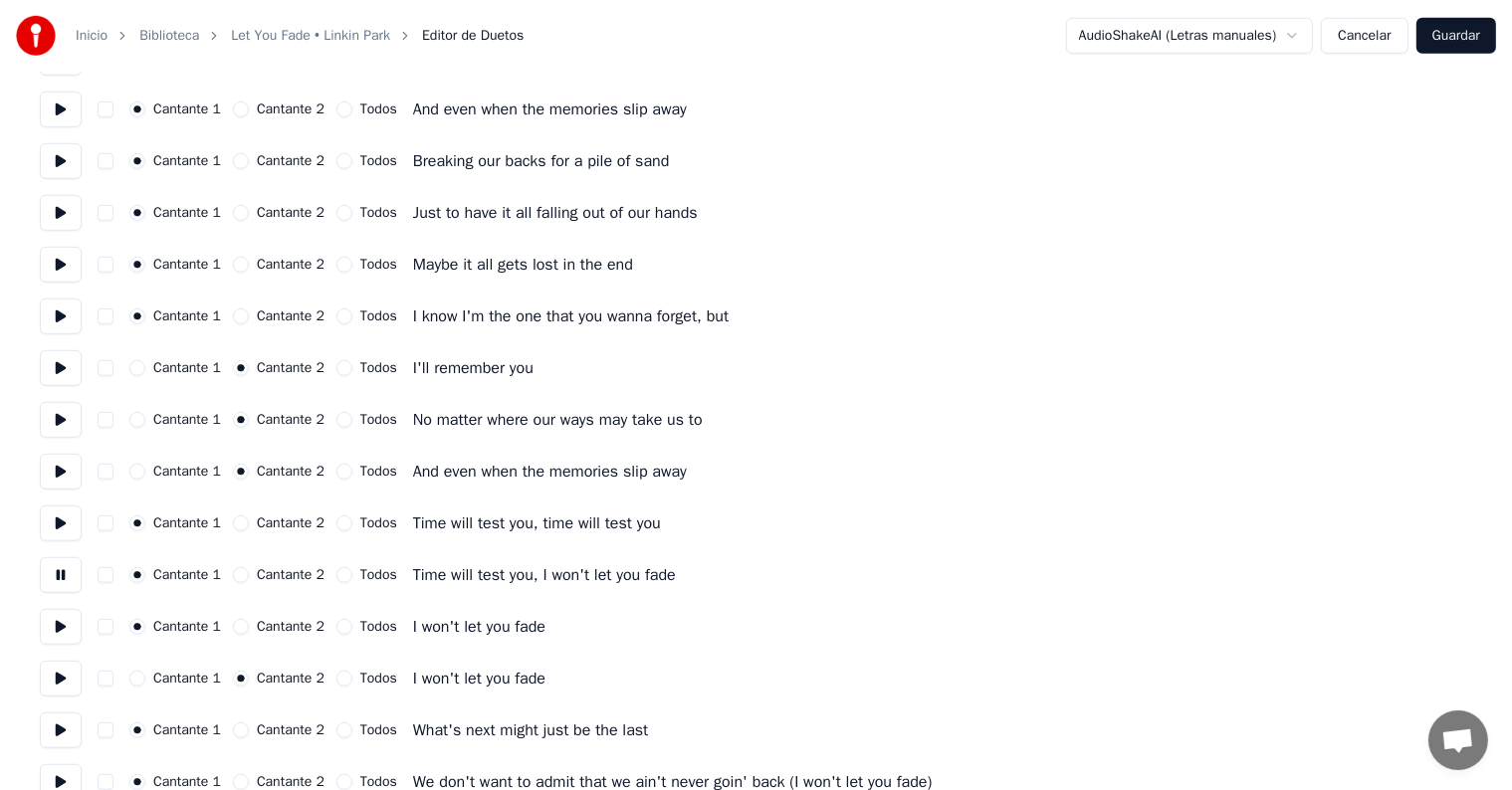click at bounding box center (61, 627) 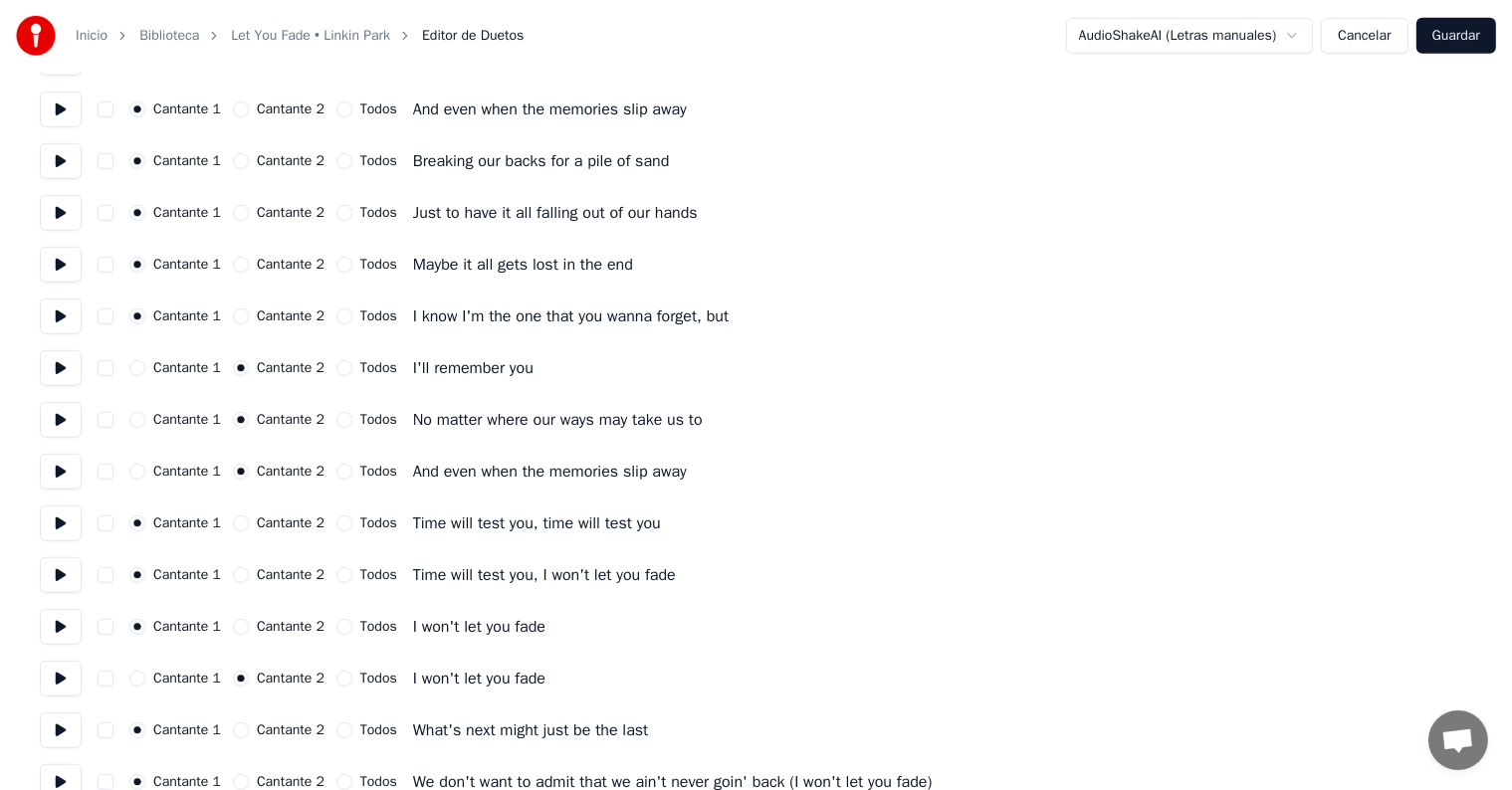 click at bounding box center [61, 679] 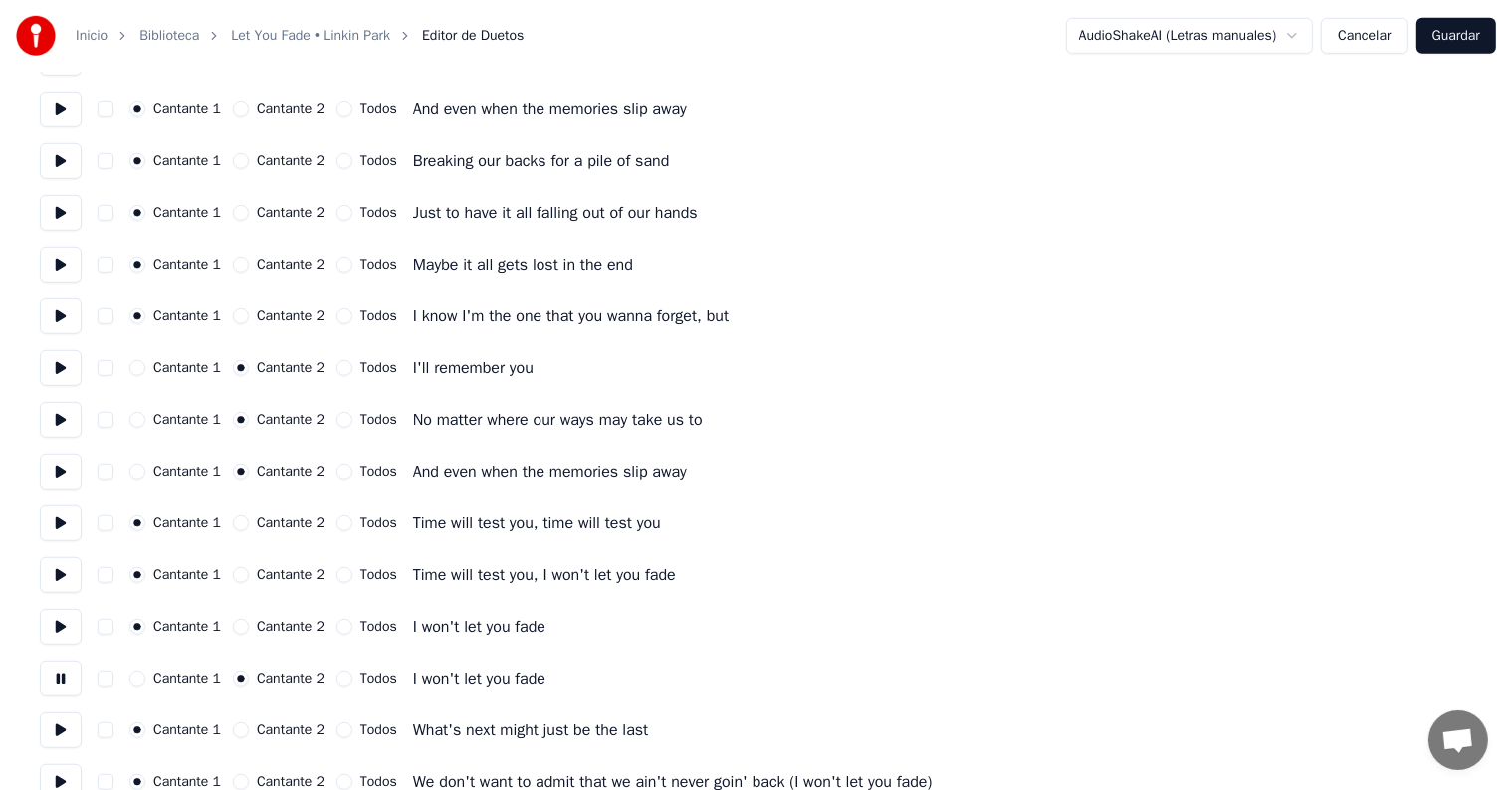 click on "Cantante 1" at bounding box center (137, 679) 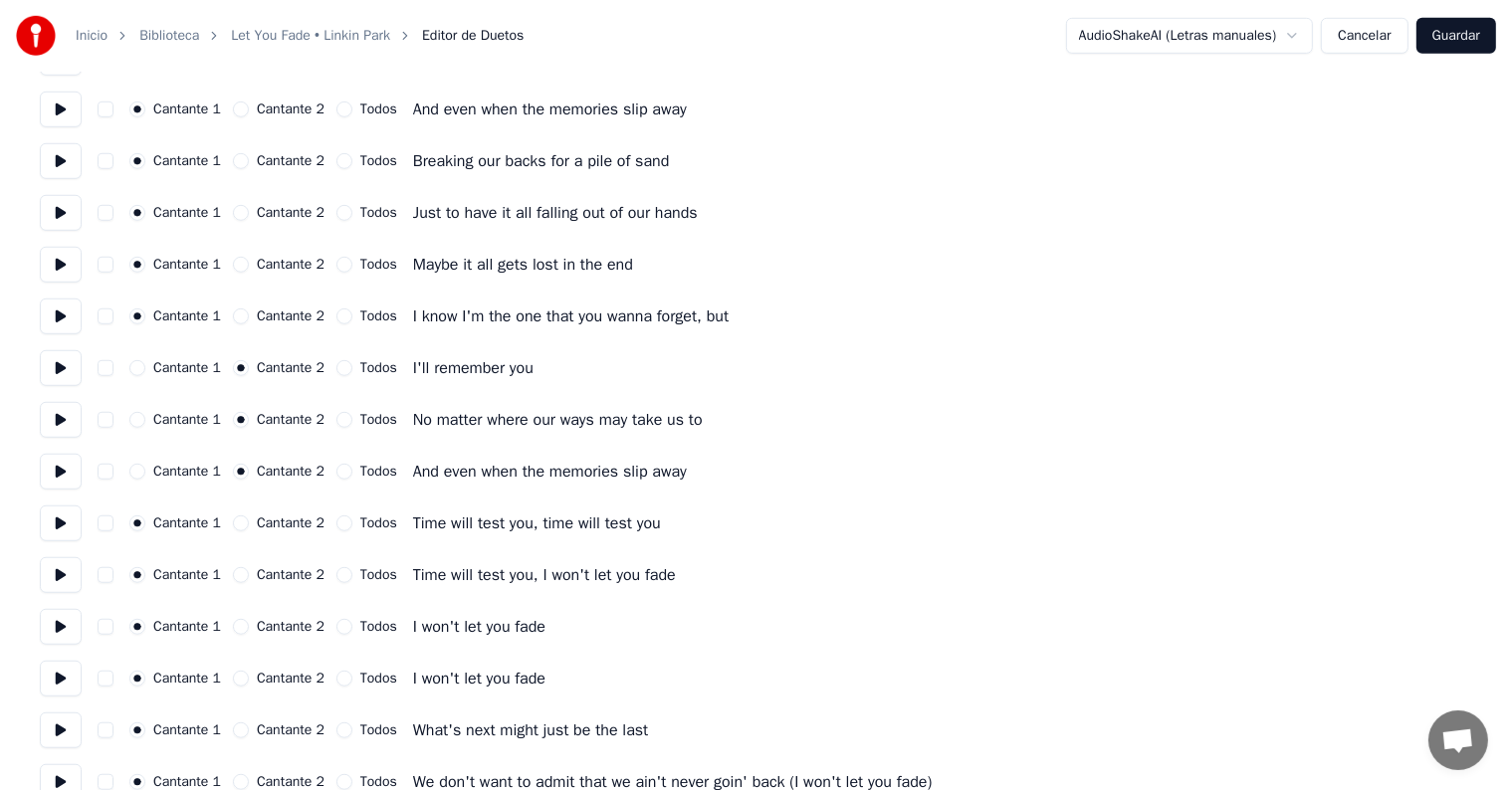 click on "Cantante 2" at bounding box center (241, 679) 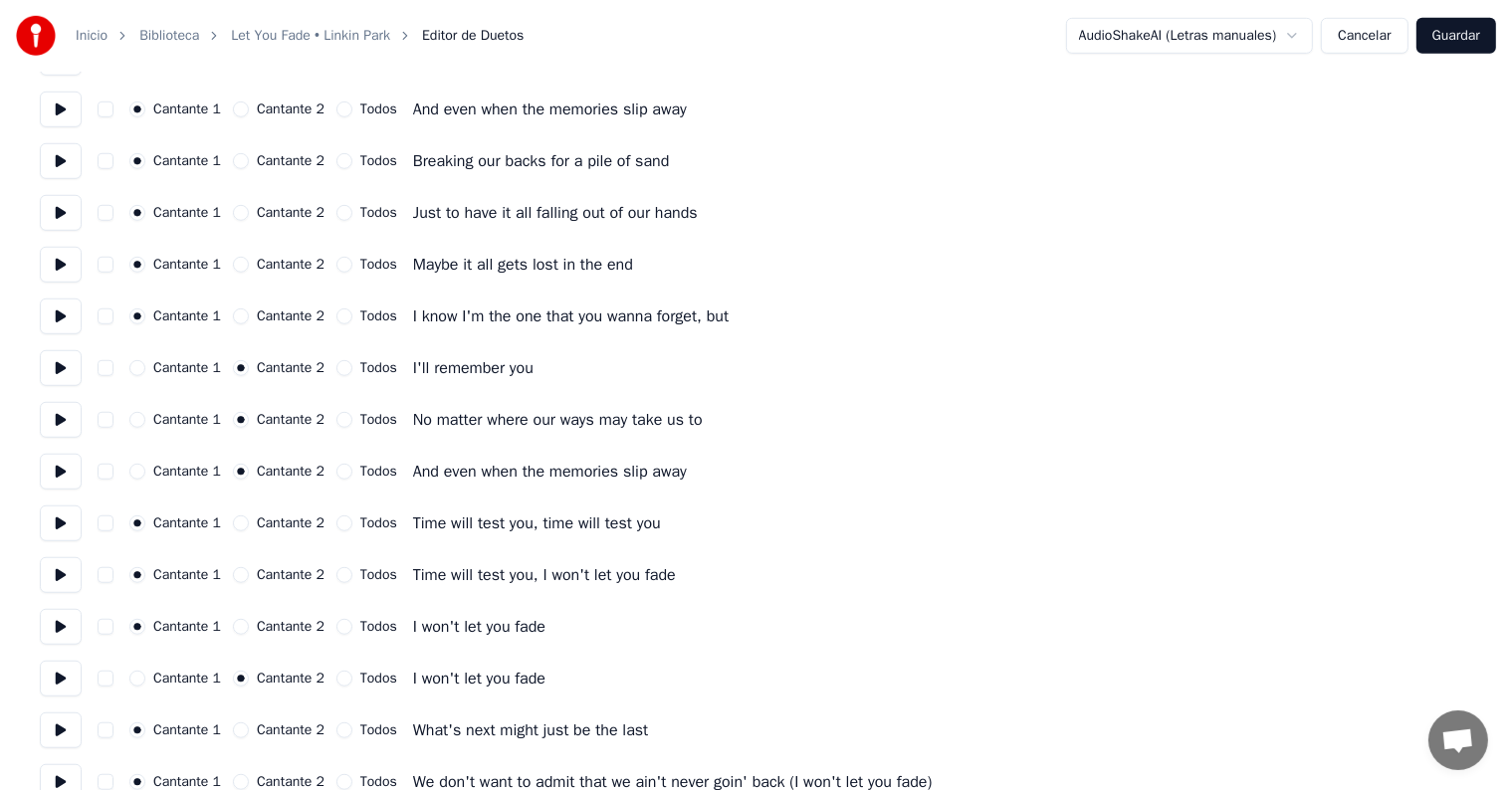click on "Cantante 1 Cantante 2 Todos I won't let you fade" at bounding box center [756, 627] 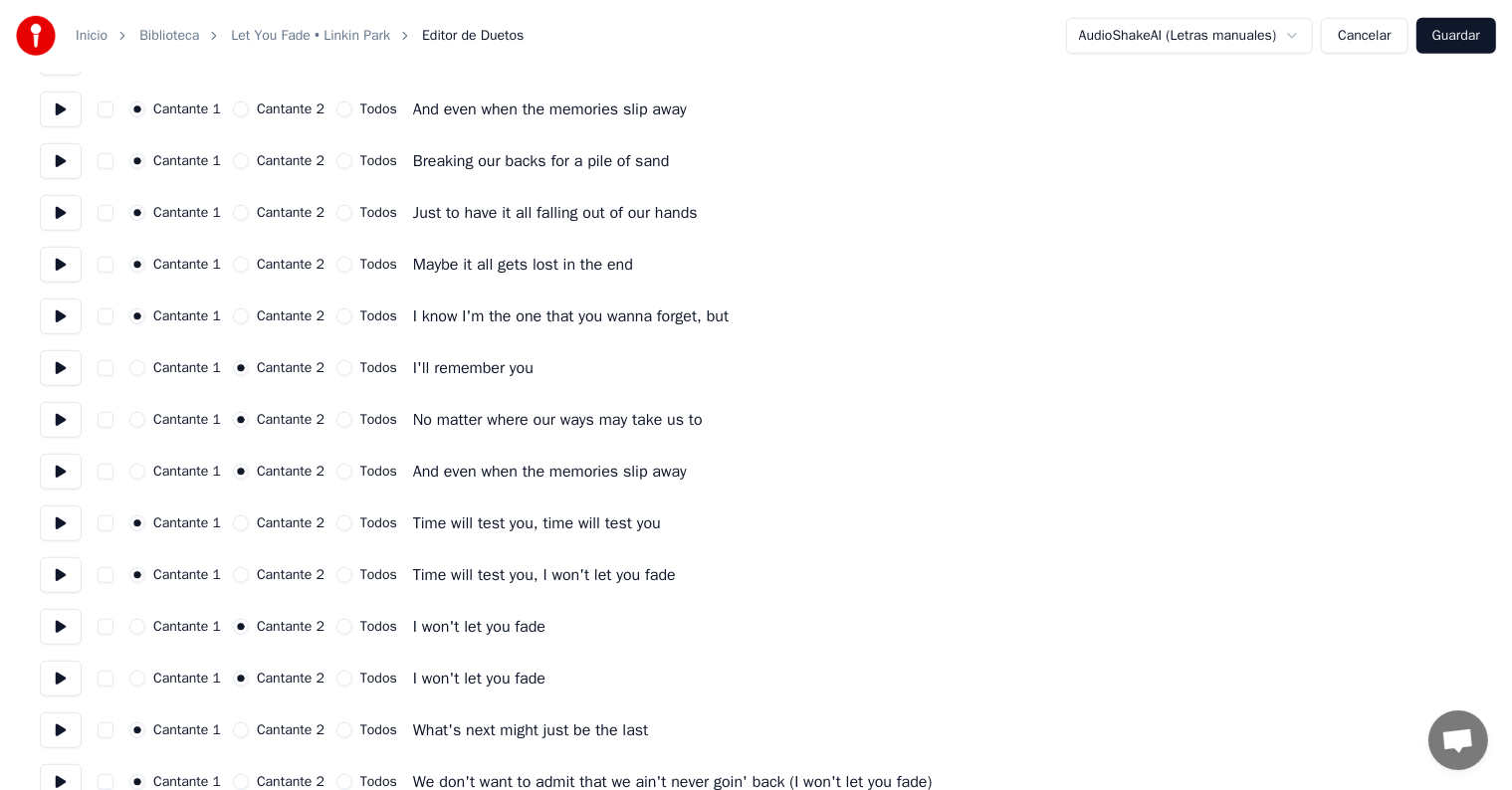 click at bounding box center [61, 575] 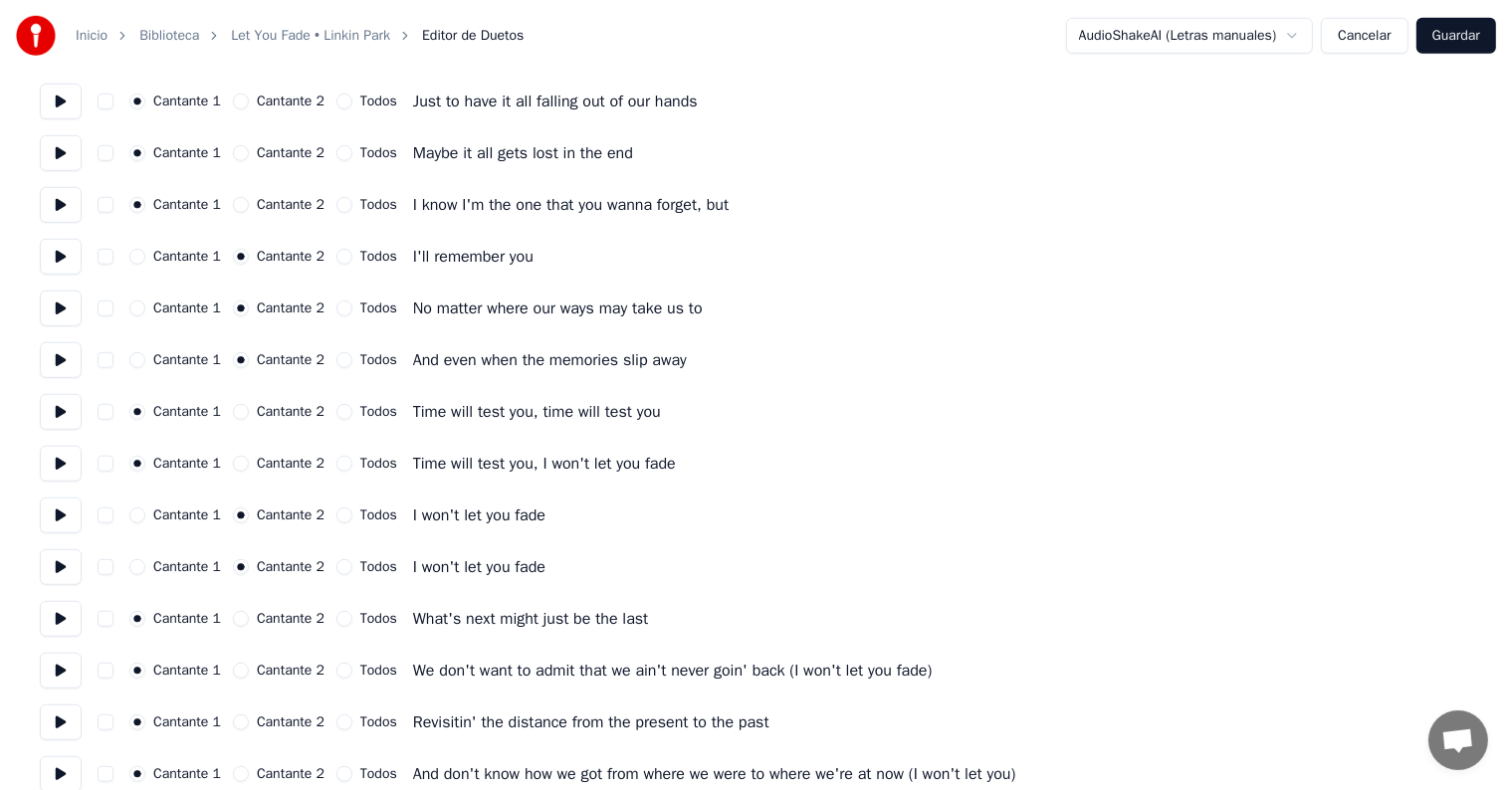 scroll, scrollTop: 1427, scrollLeft: 0, axis: vertical 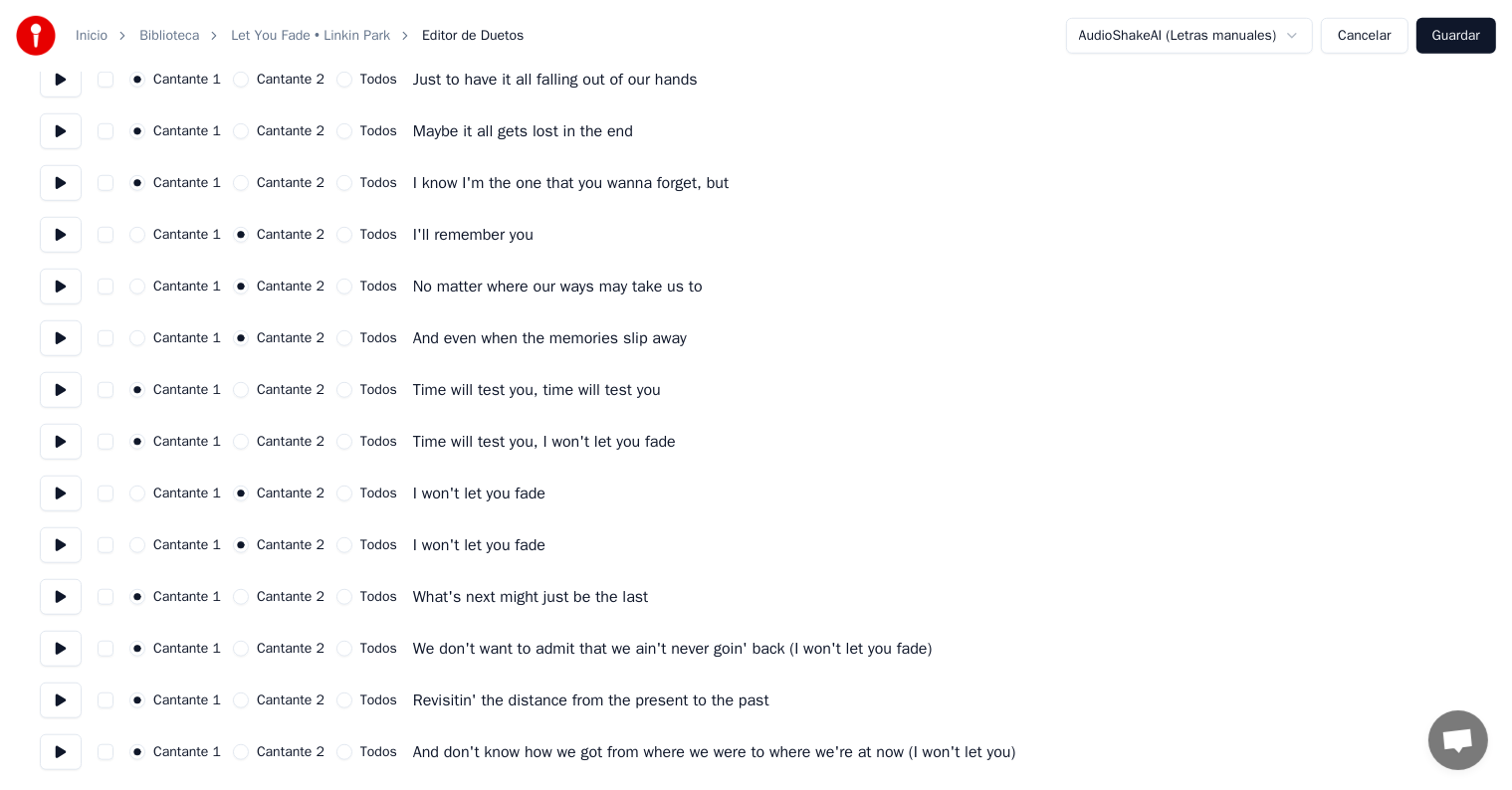 click at bounding box center (61, 597) 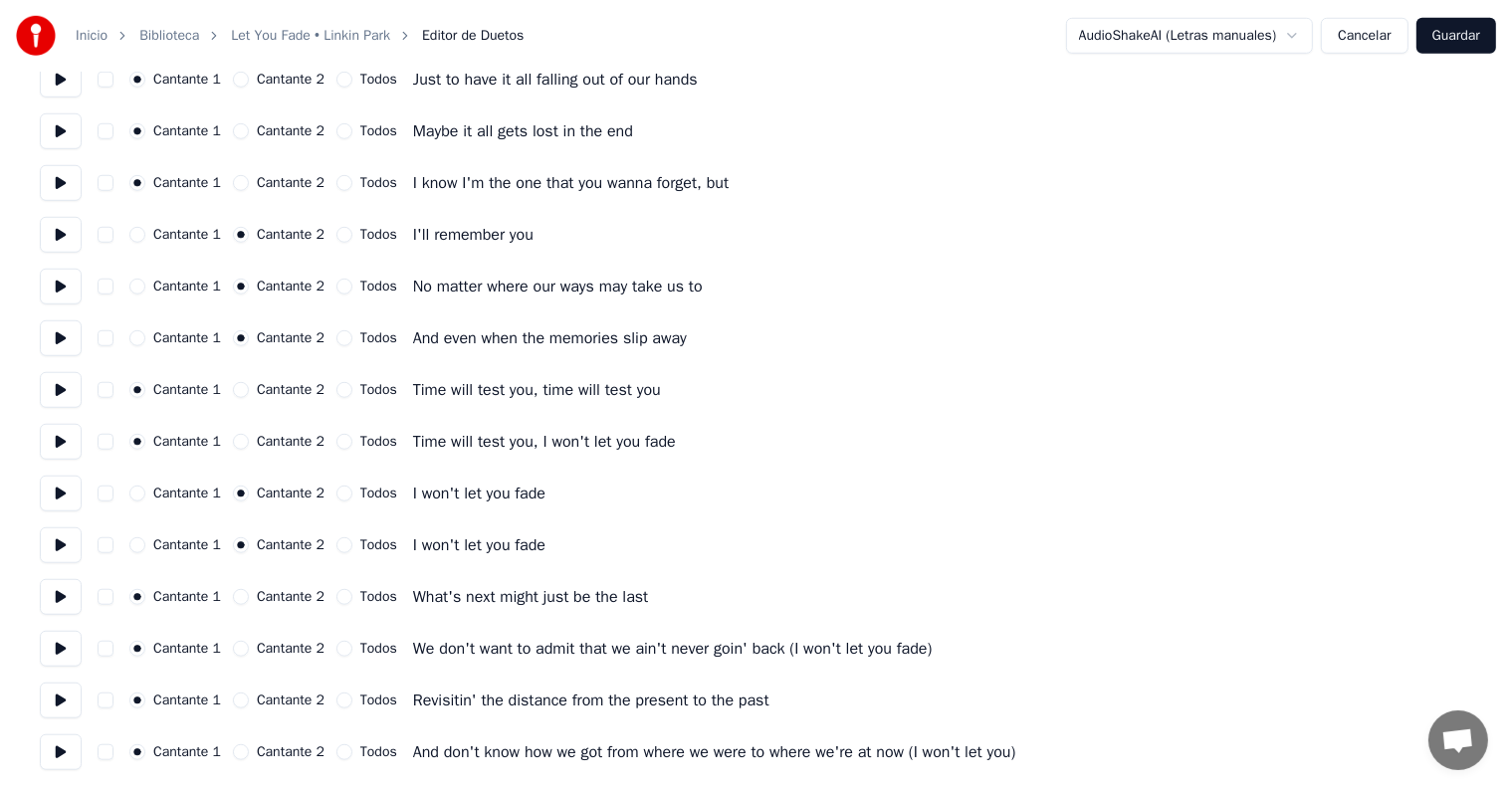 click at bounding box center [61, 649] 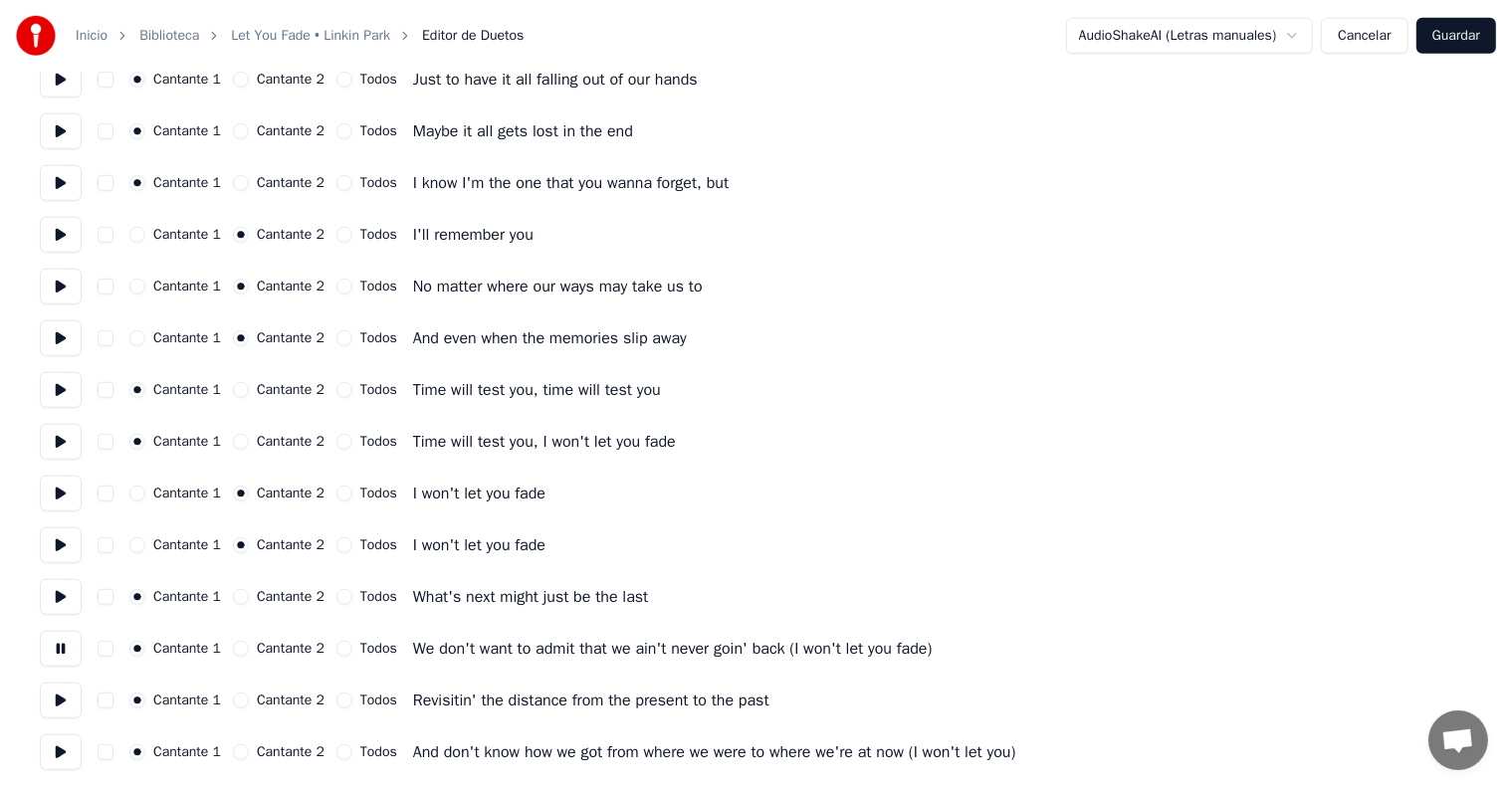 click at bounding box center [61, 700] 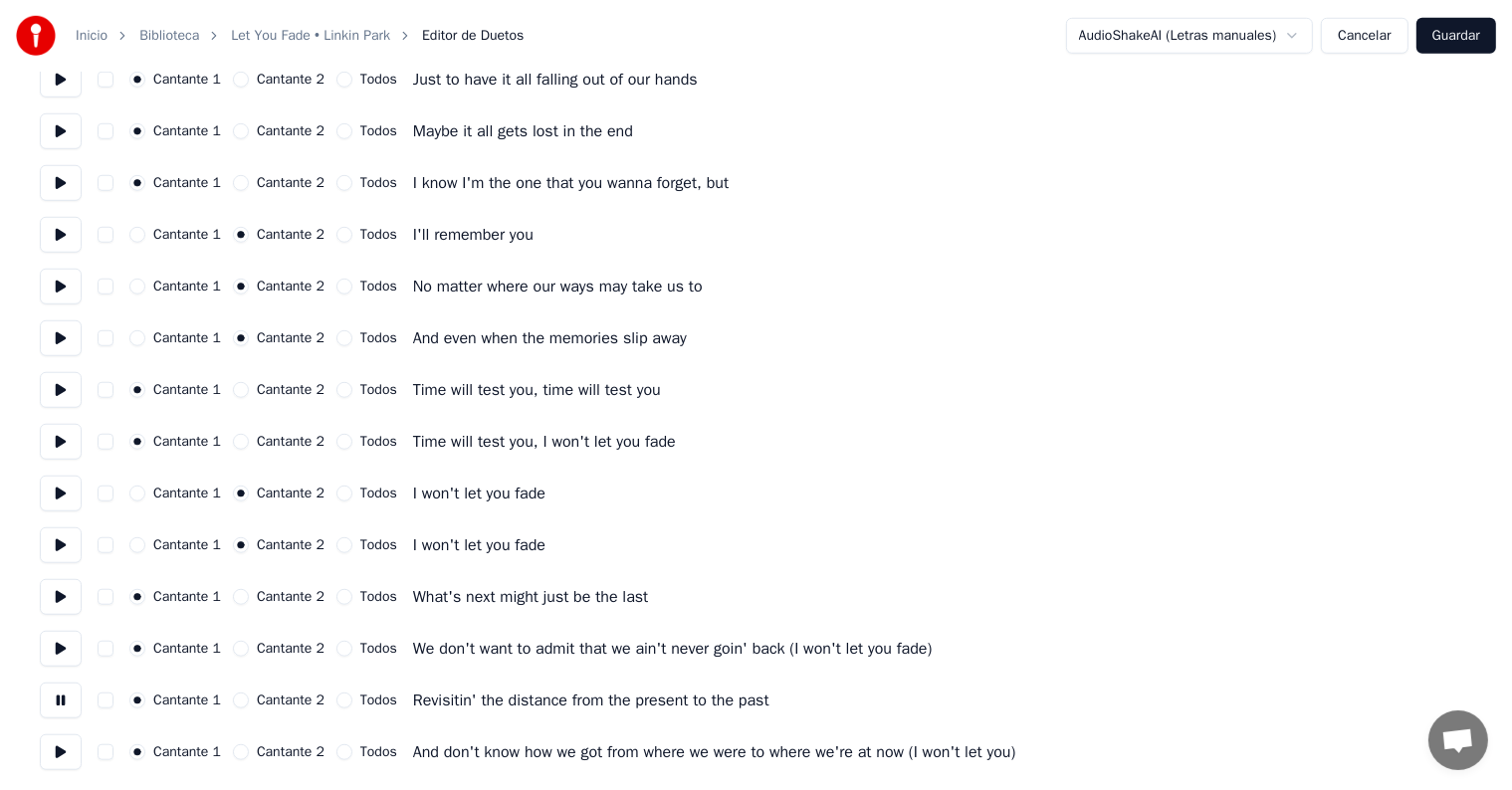 click at bounding box center (61, 752) 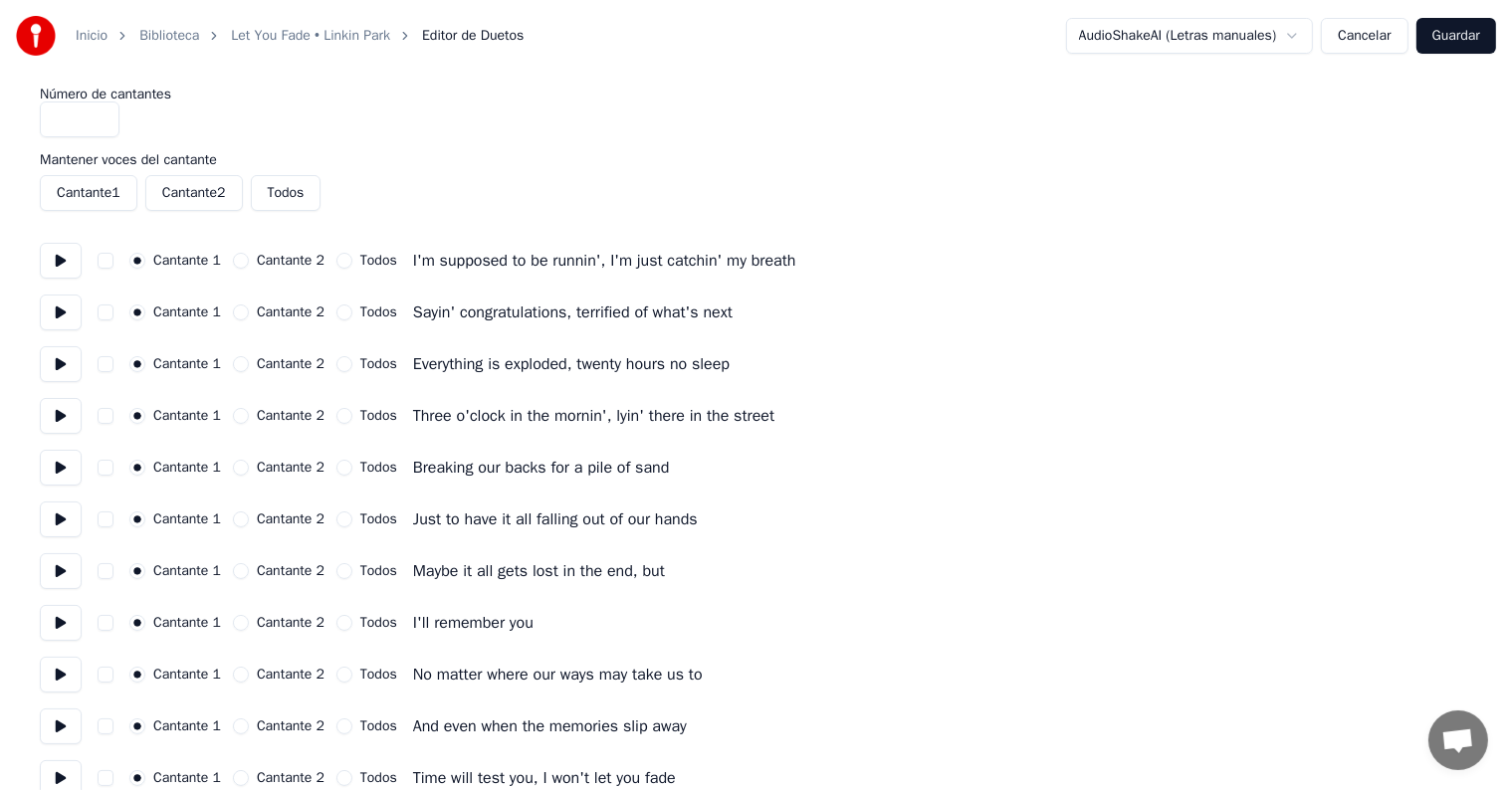scroll, scrollTop: 0, scrollLeft: 0, axis: both 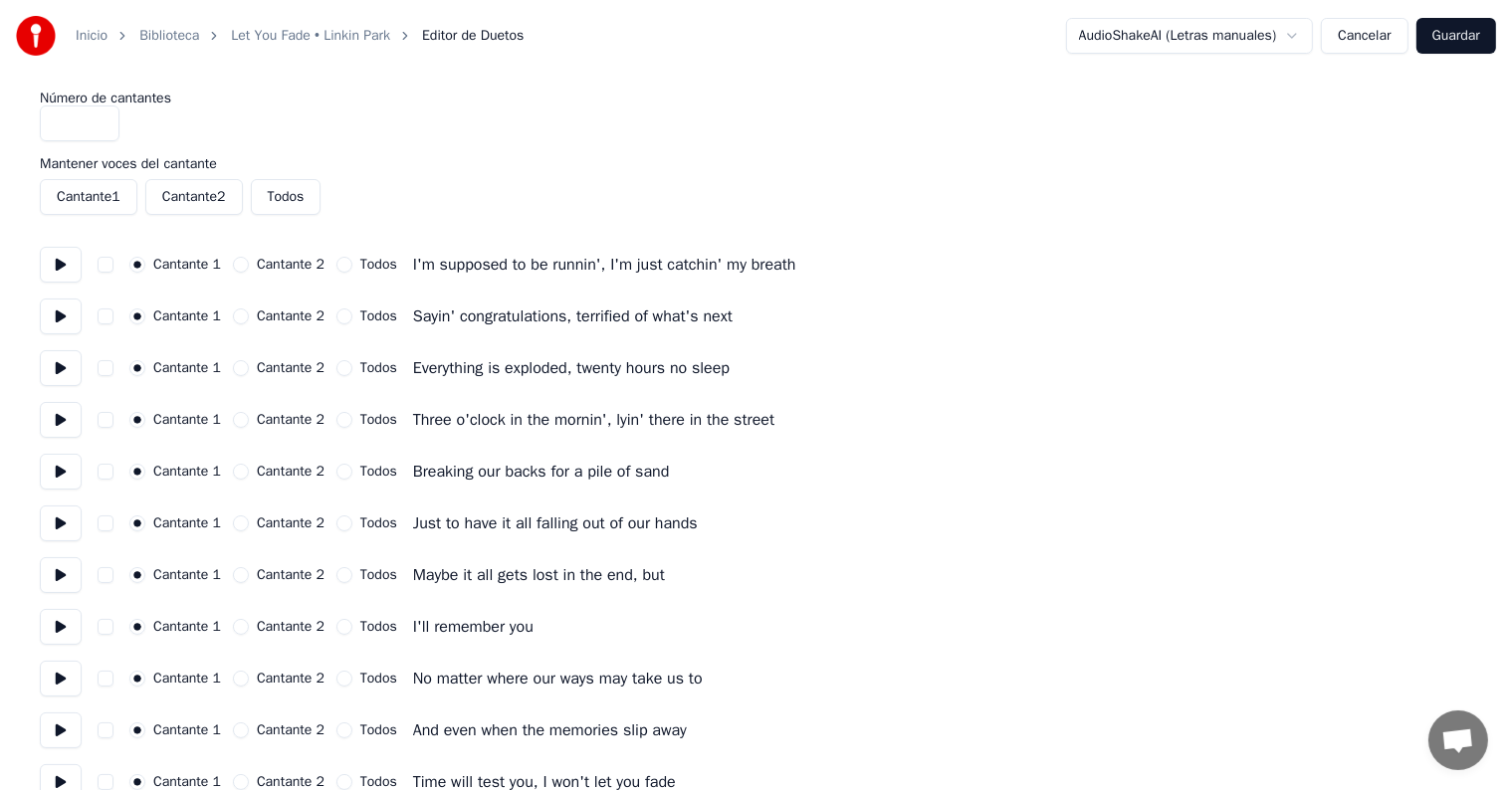 click on "Cantante  2" at bounding box center [194, 197] 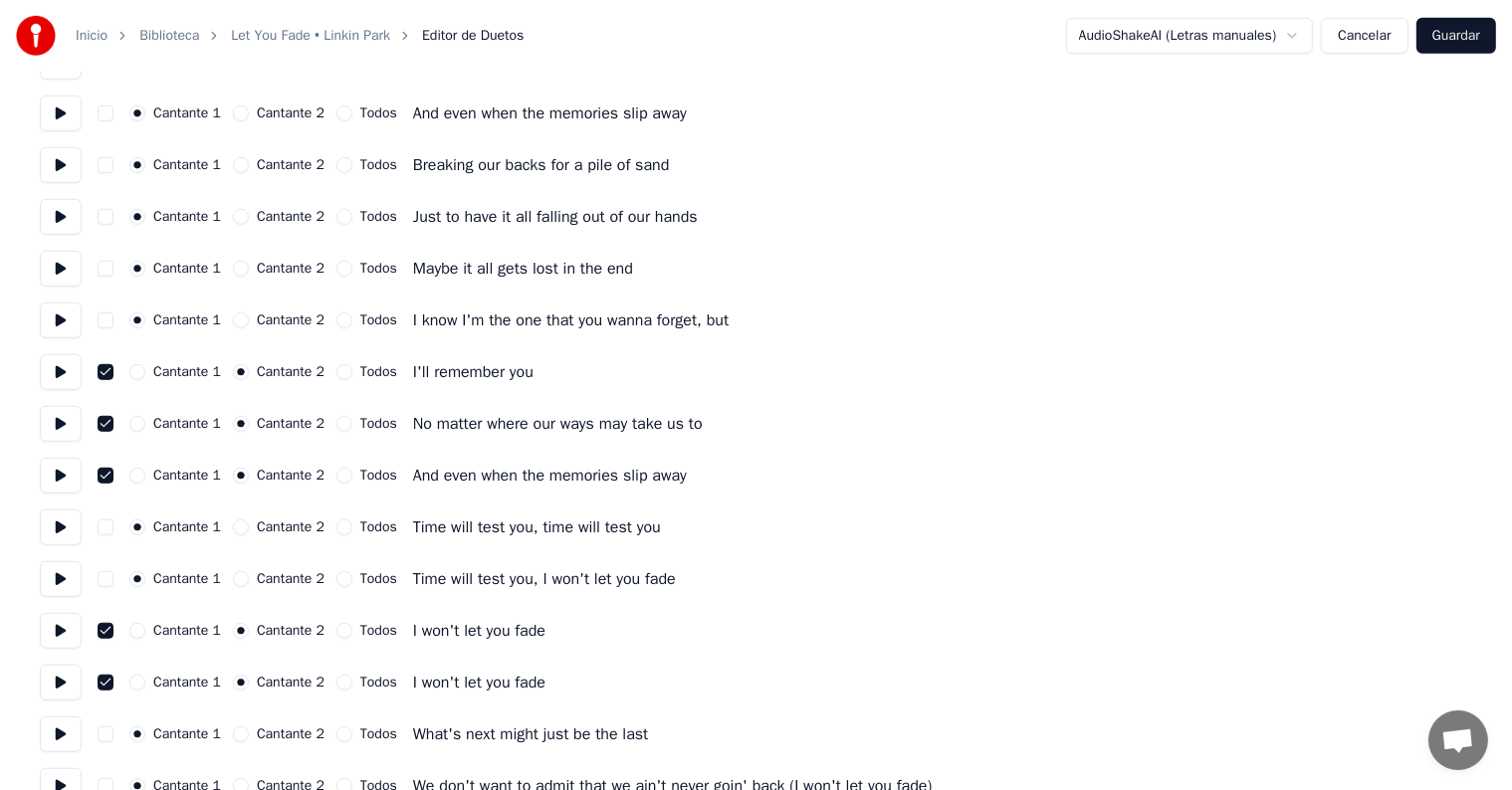 scroll, scrollTop: 1293, scrollLeft: 0, axis: vertical 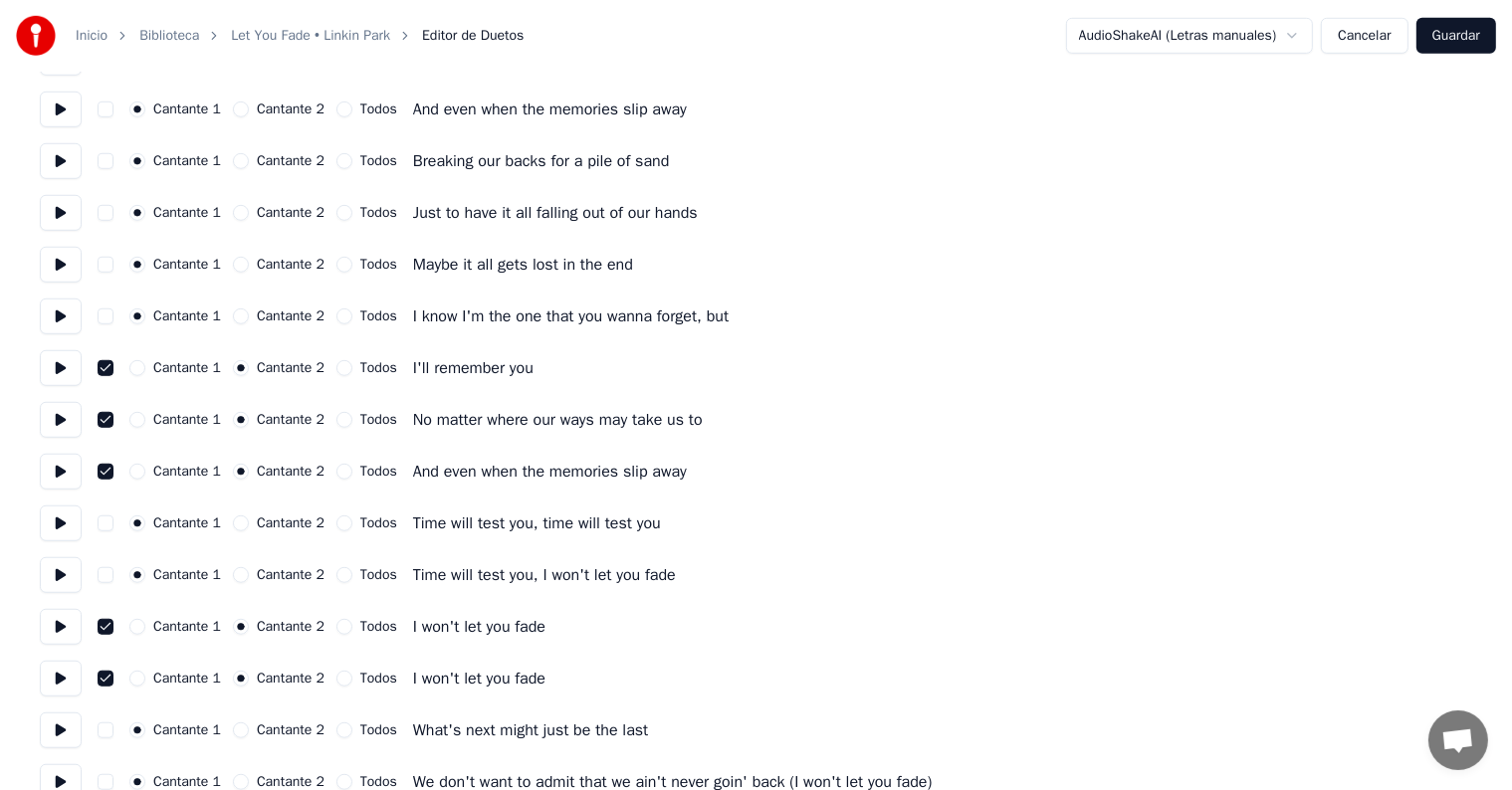 click on "Cantante 2" at bounding box center [241, 316] 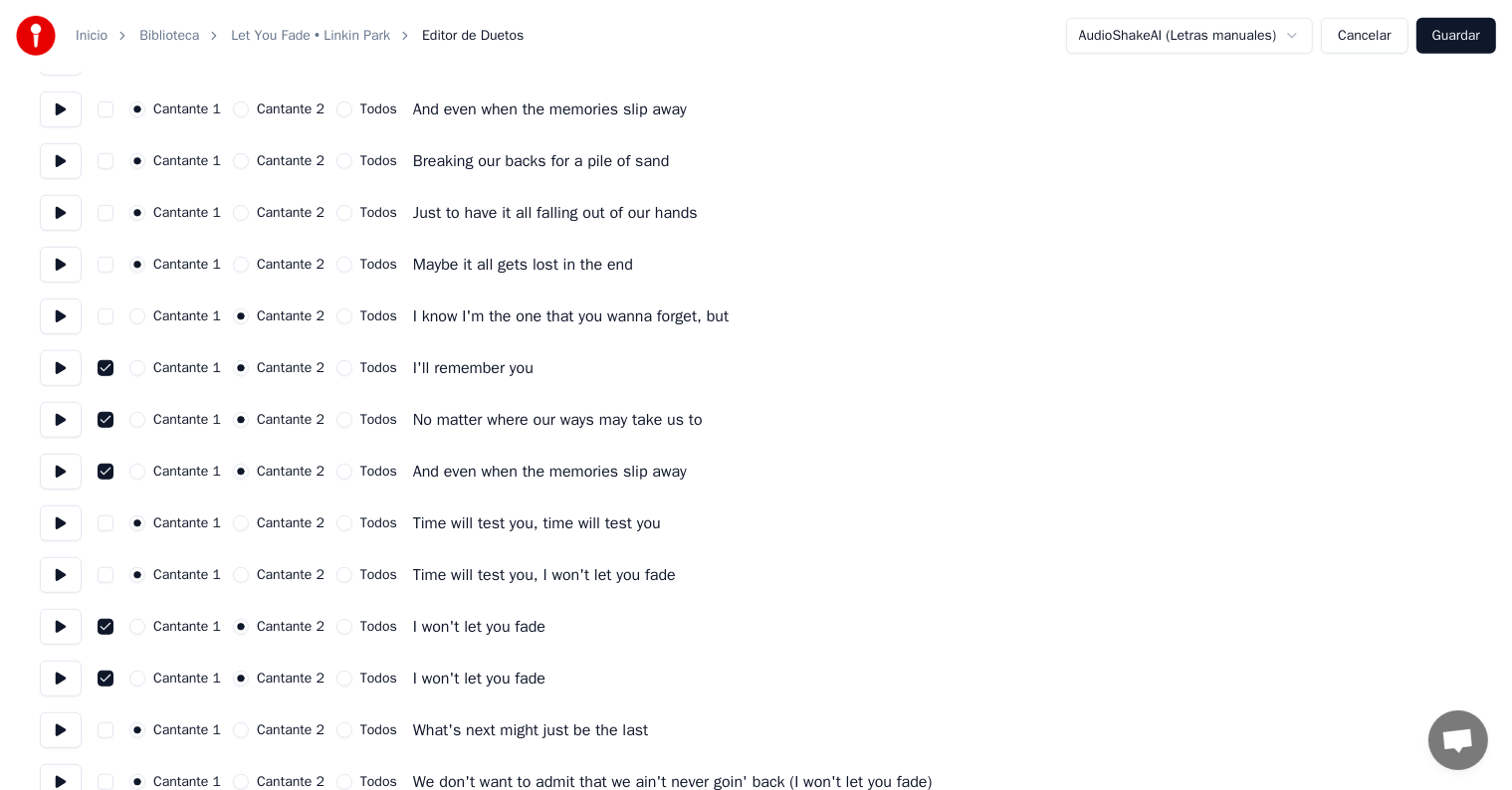 click at bounding box center [106, 316] 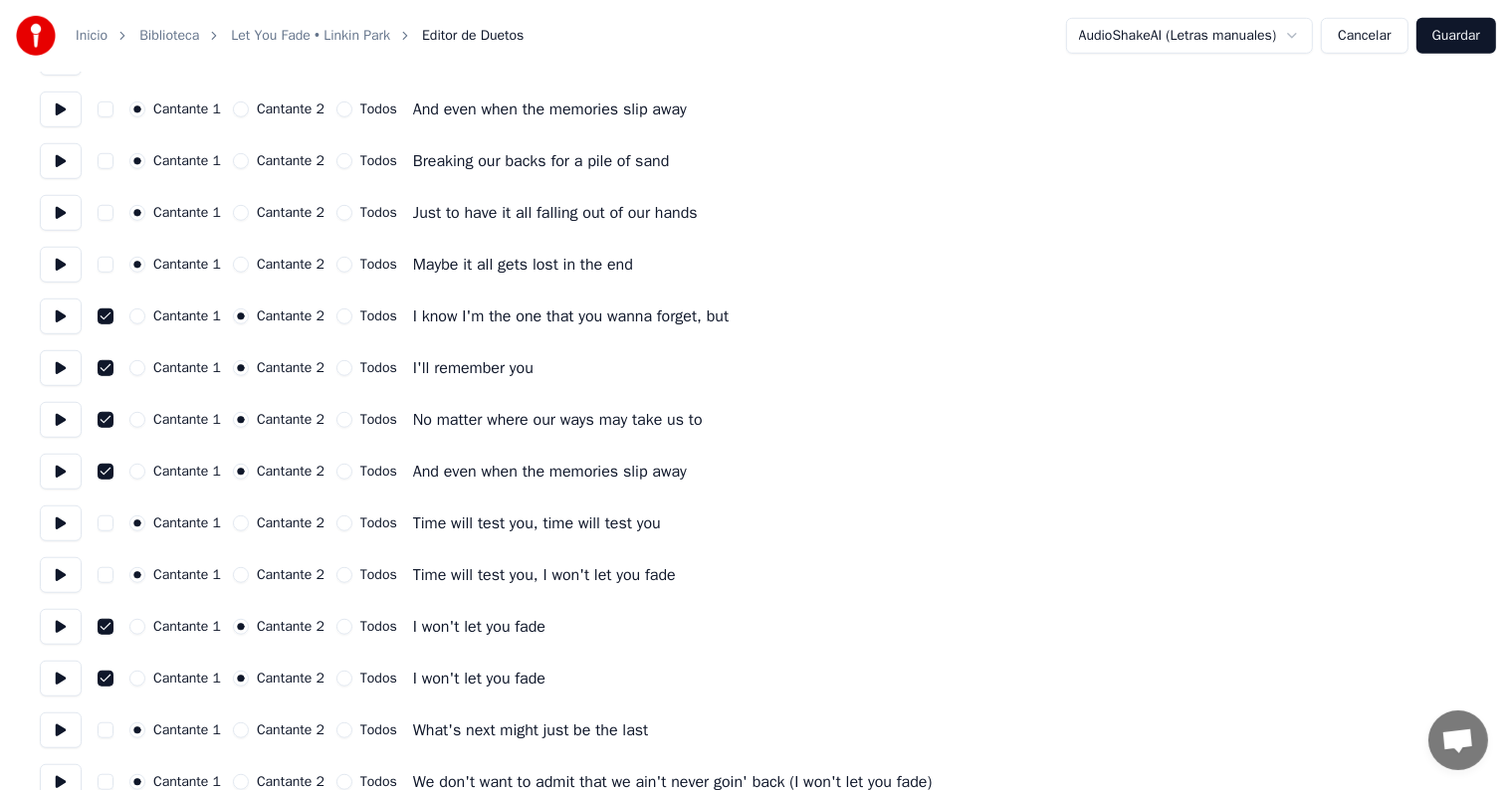 click at bounding box center (106, 316) 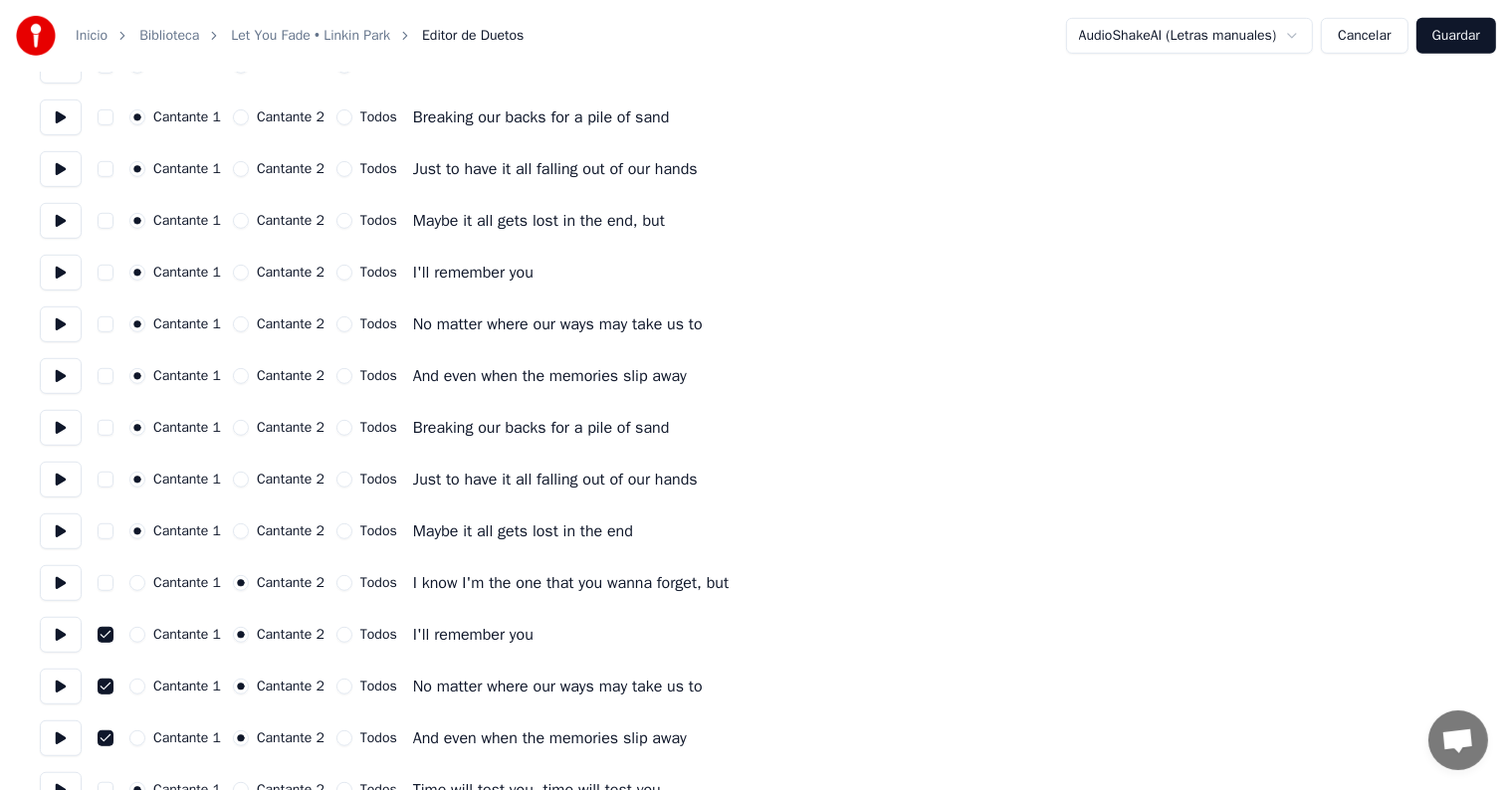 scroll, scrollTop: 995, scrollLeft: 0, axis: vertical 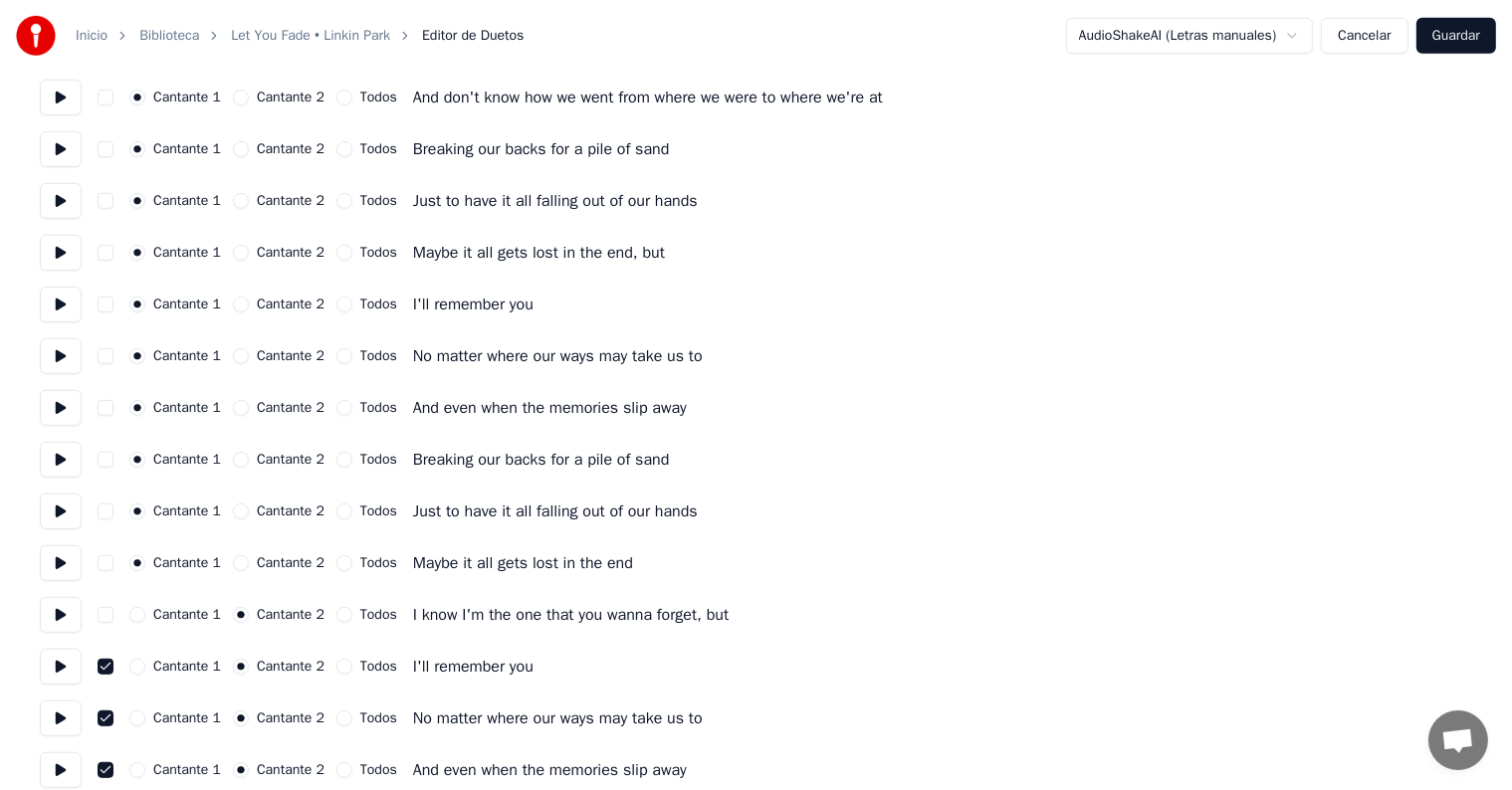 click on "Cantante 1" at bounding box center [175, 615] 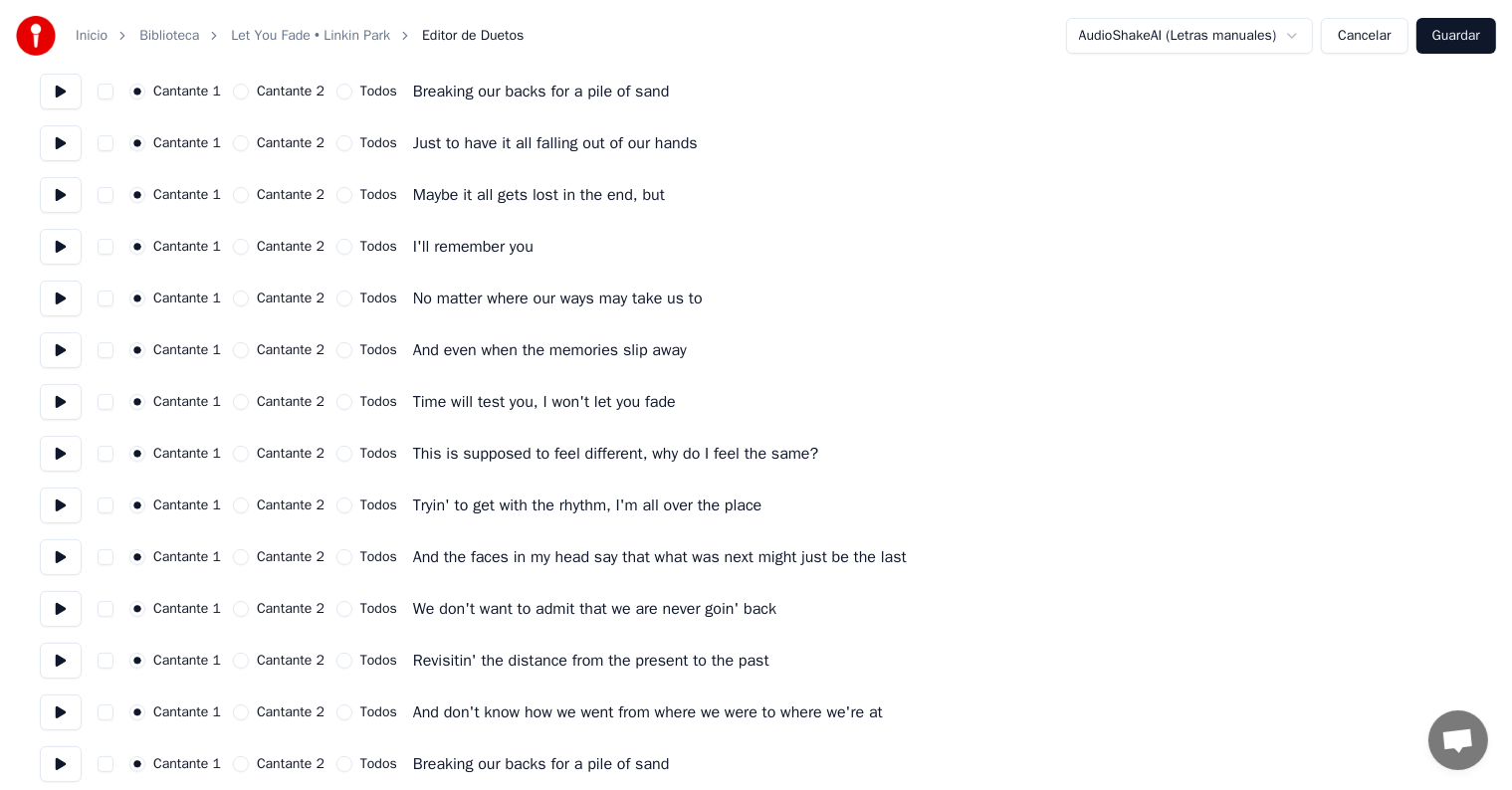 scroll, scrollTop: 298, scrollLeft: 0, axis: vertical 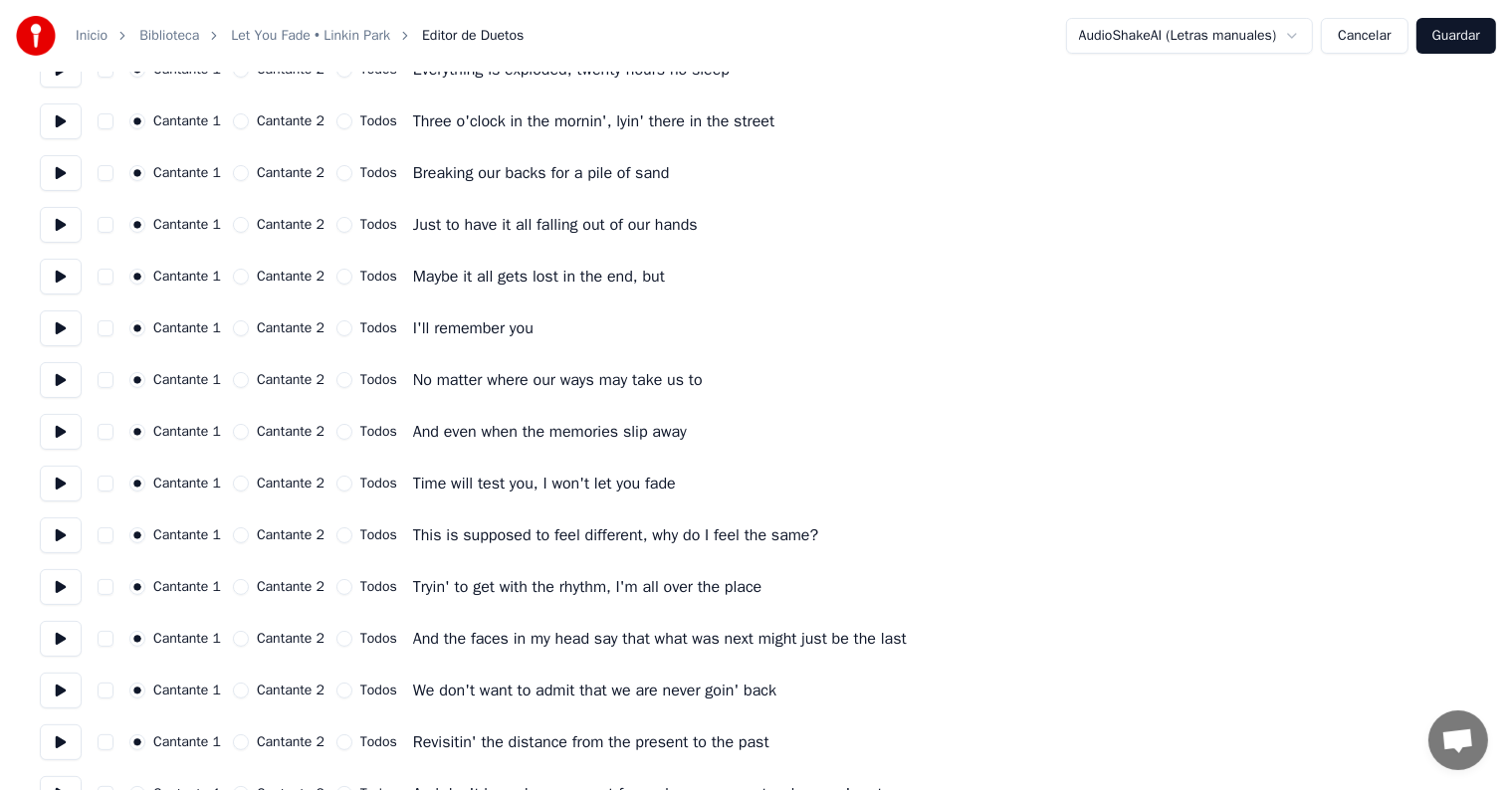 click on "Guardar" at bounding box center (1456, 36) 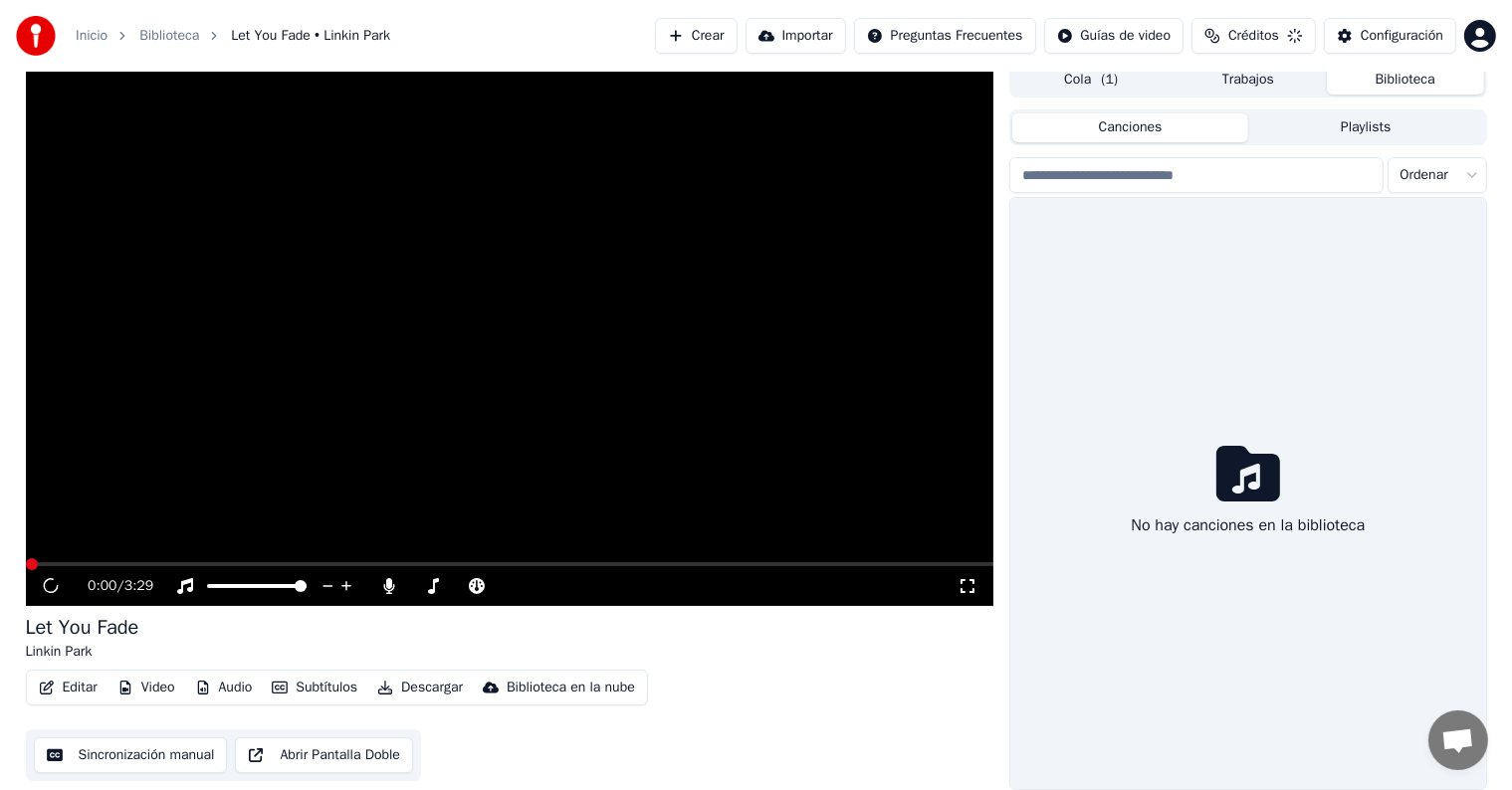 scroll, scrollTop: 9, scrollLeft: 0, axis: vertical 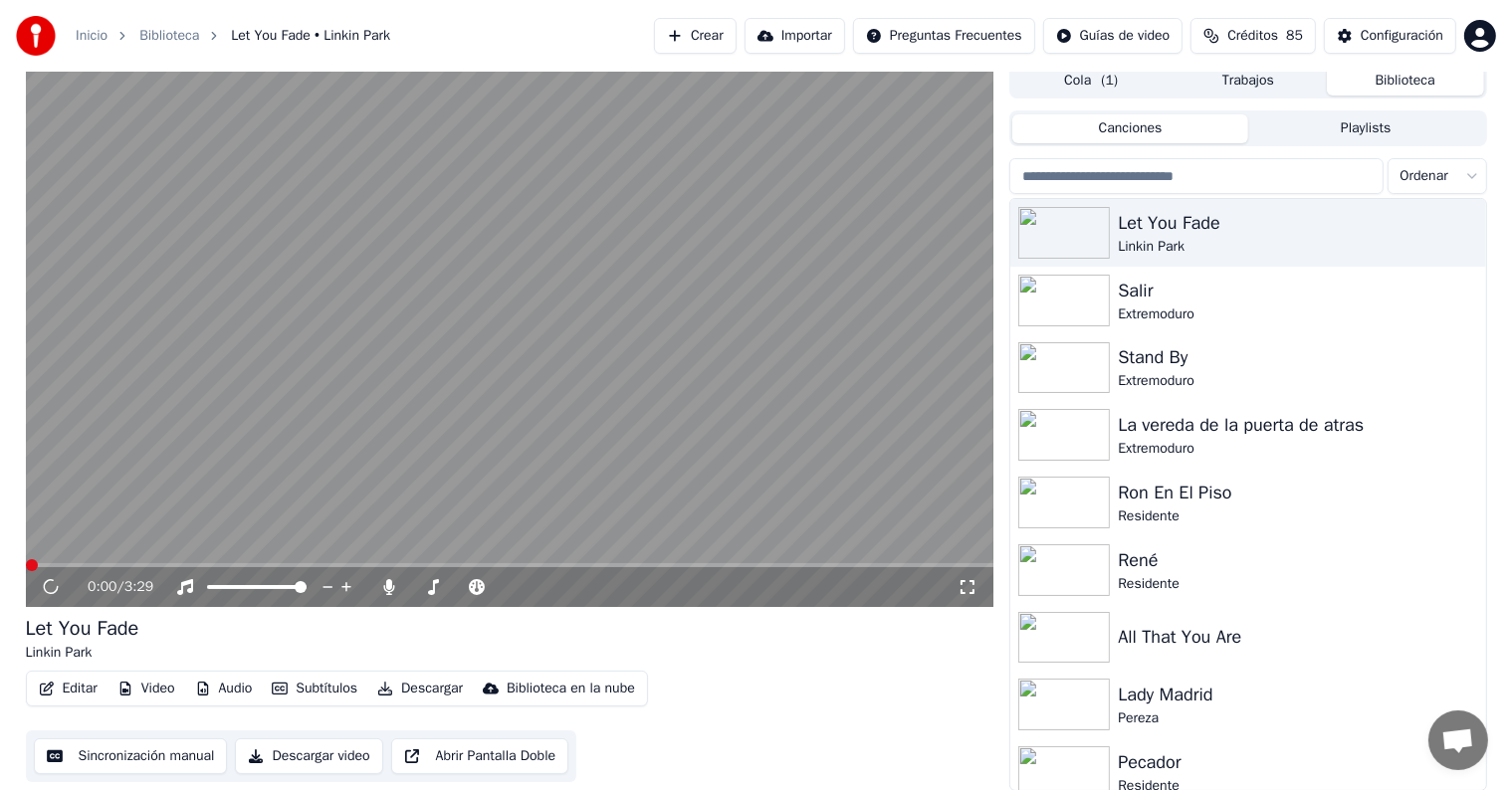 click on "Trabajos" at bounding box center [1248, 81] 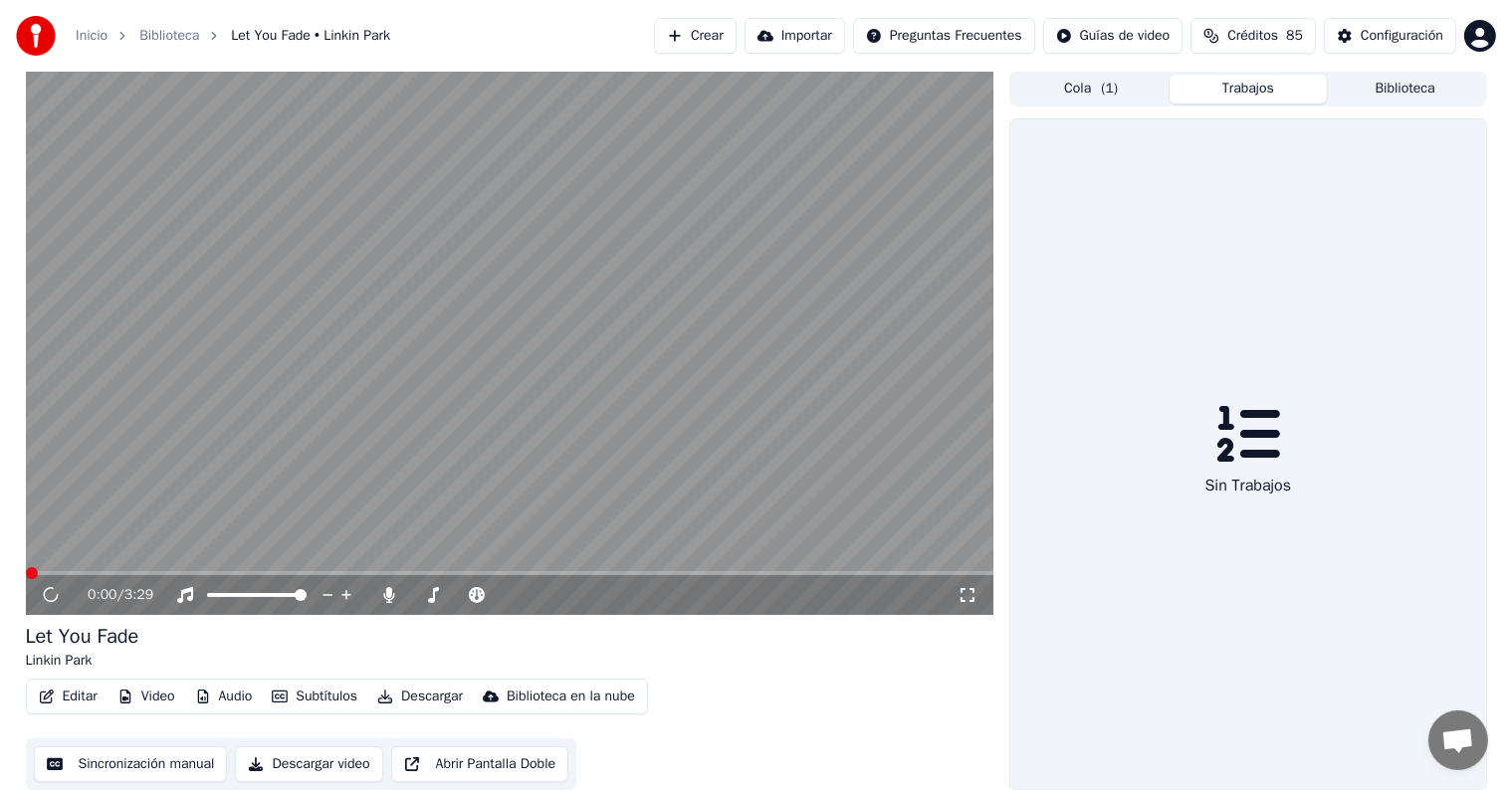 scroll, scrollTop: 1, scrollLeft: 0, axis: vertical 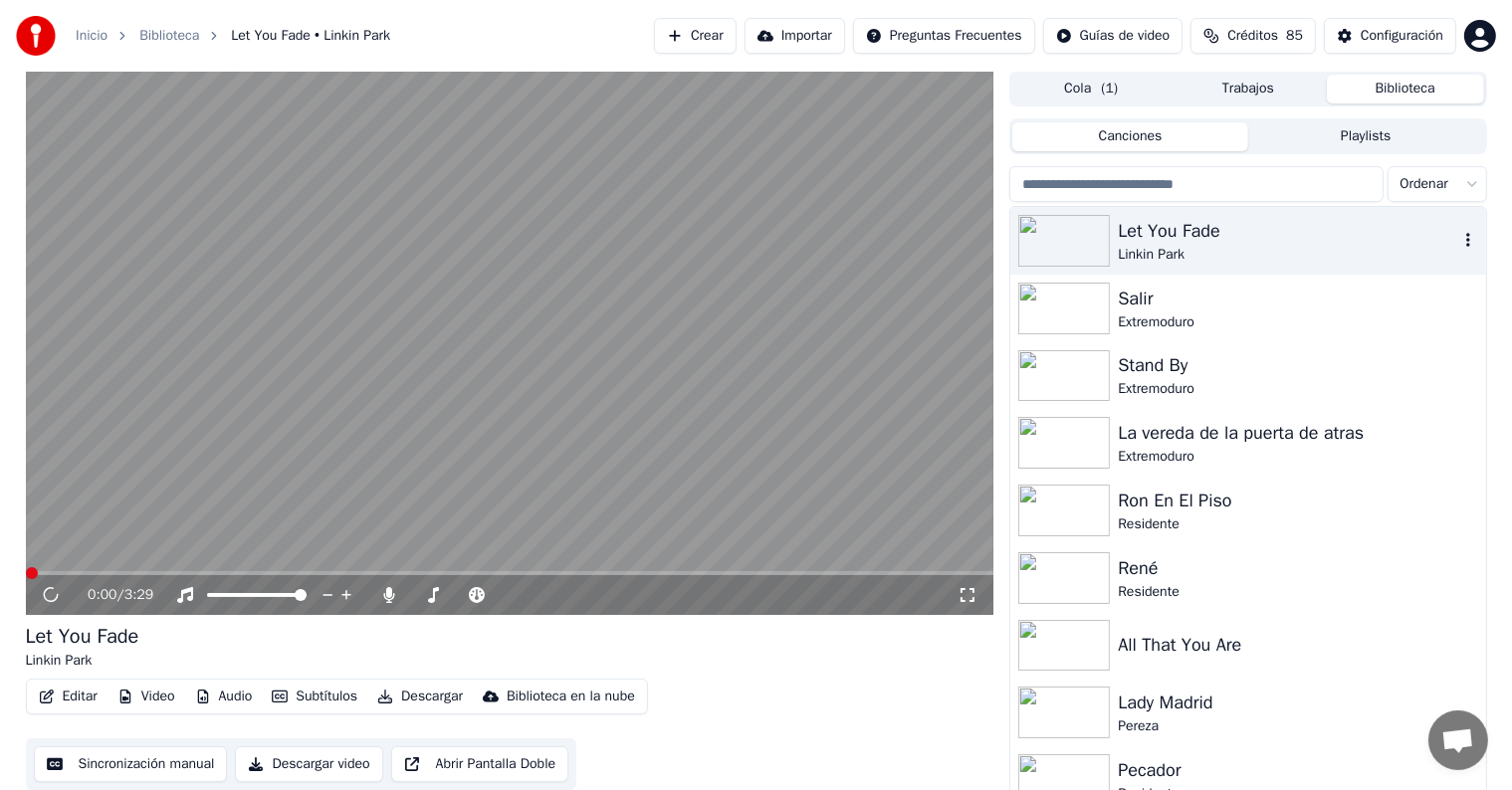 click on "Let You Fade" at bounding box center [1287, 231] 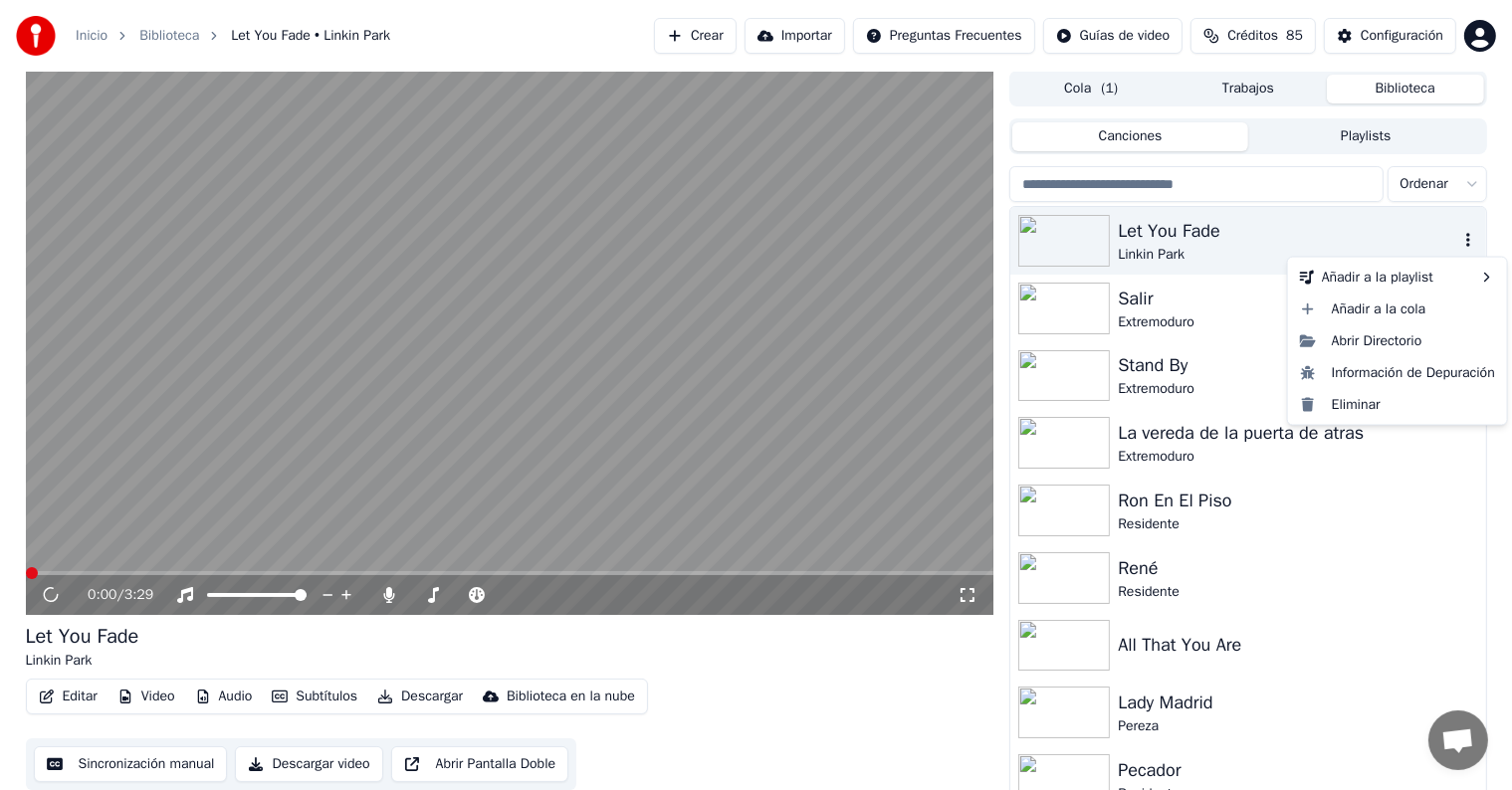 click 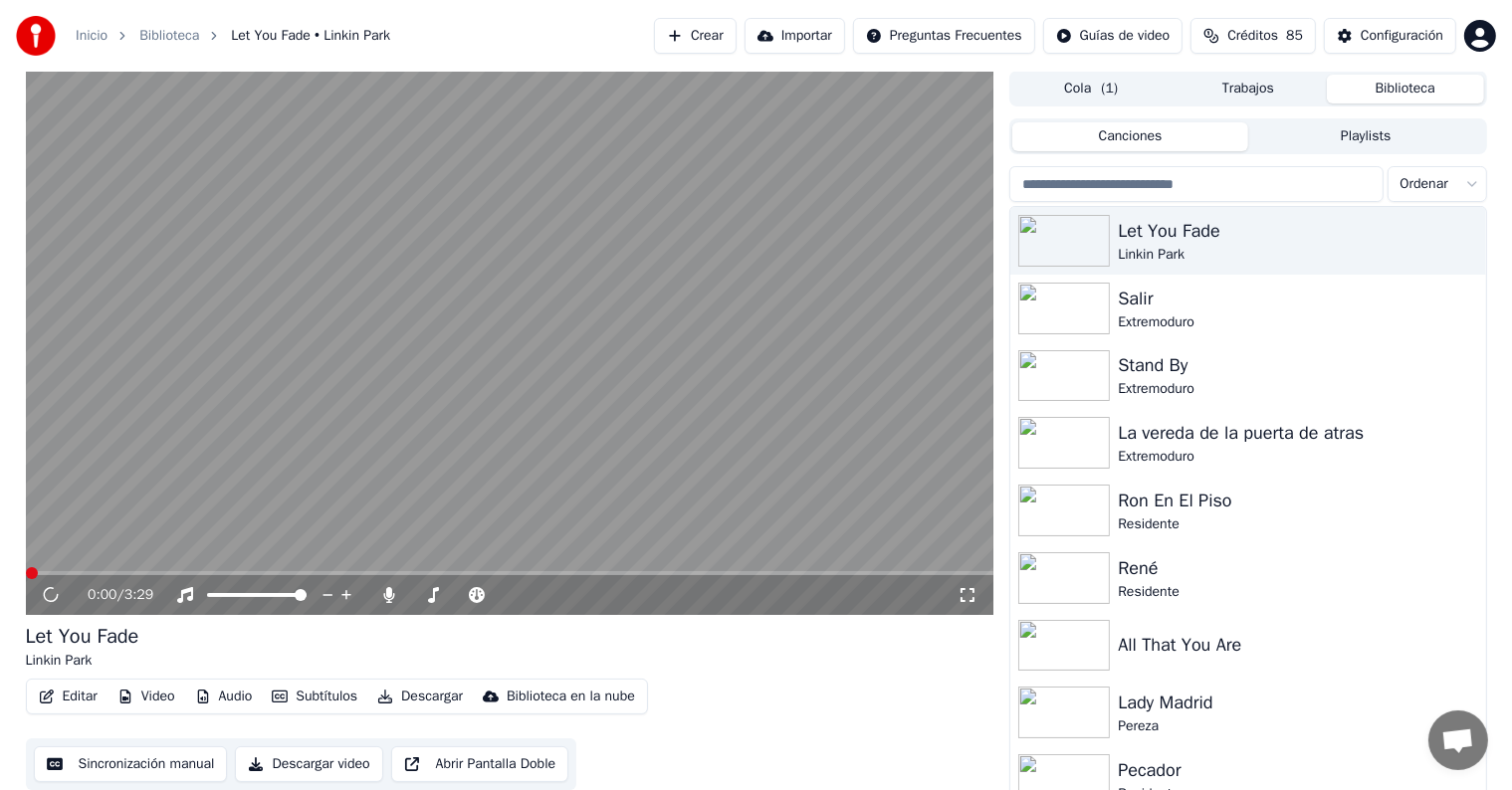 click on "Inicio Biblioteca Let You Fade • Linkin Park" at bounding box center (233, 36) 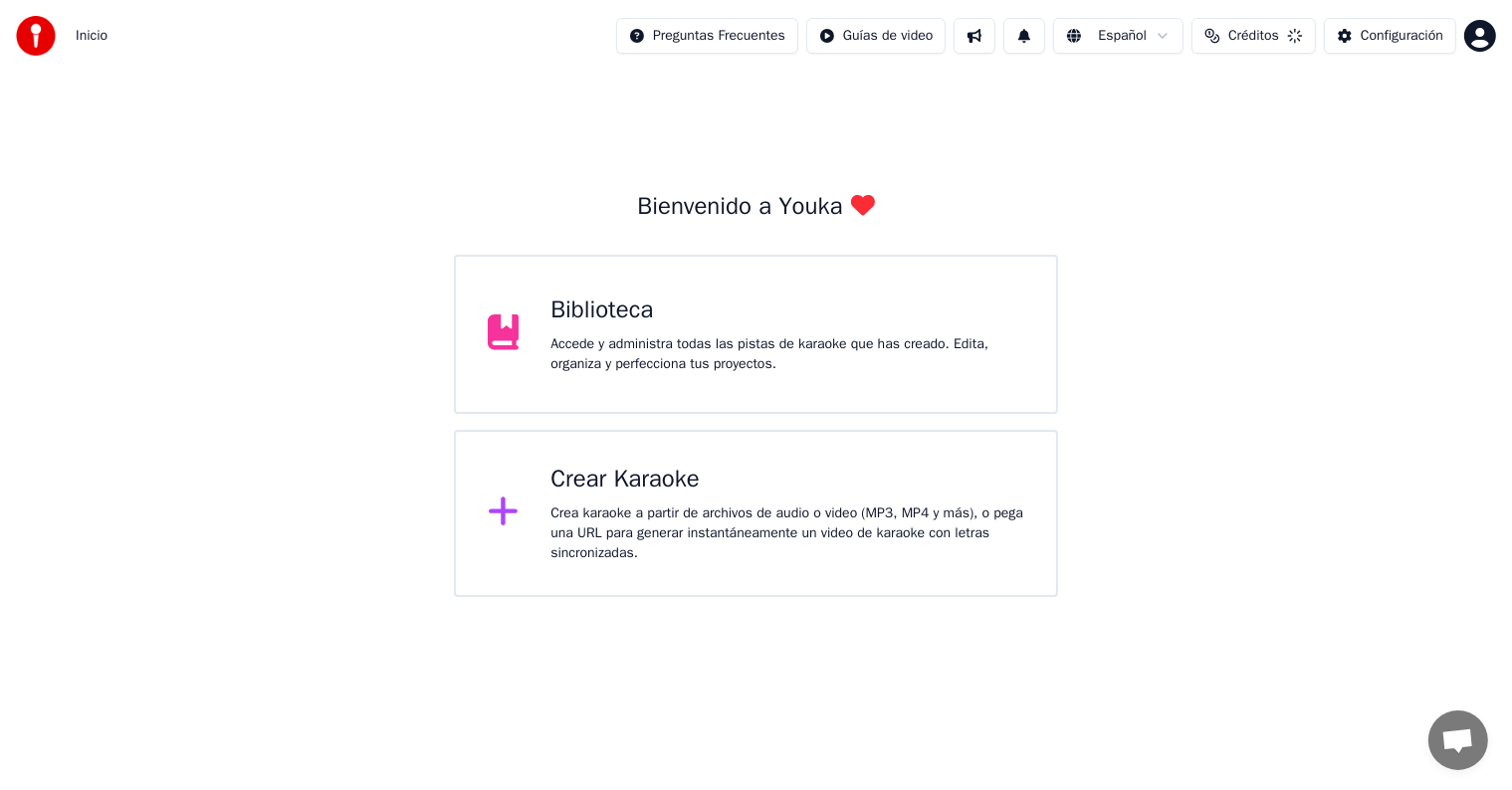 scroll, scrollTop: 0, scrollLeft: 0, axis: both 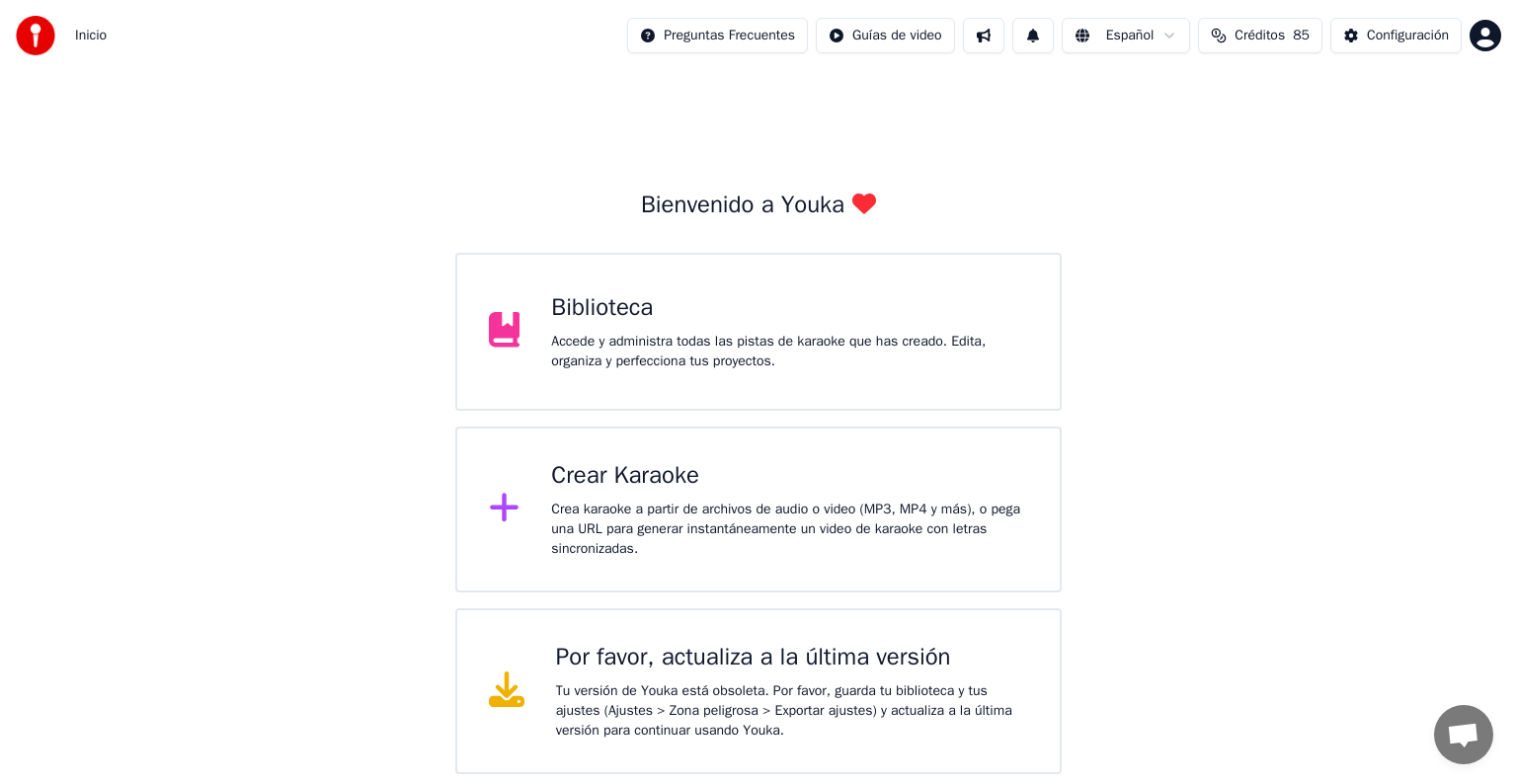 click on "Biblioteca Accede y administra todas las pistas de karaoke que has creado. Edita, organiza y perfecciona tus proyectos." at bounding box center (789, 332) 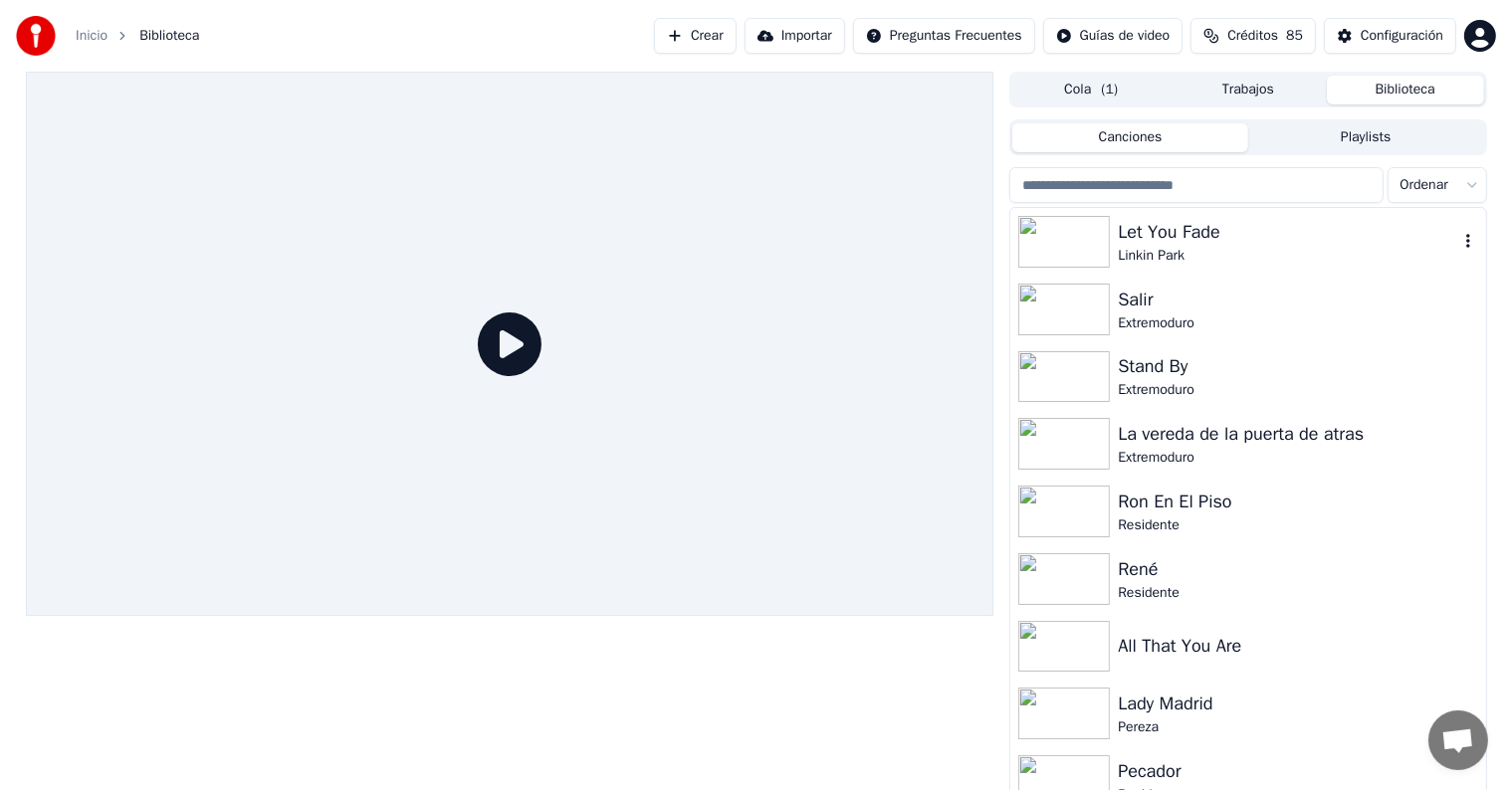 click on "Let You Fade" at bounding box center [1287, 232] 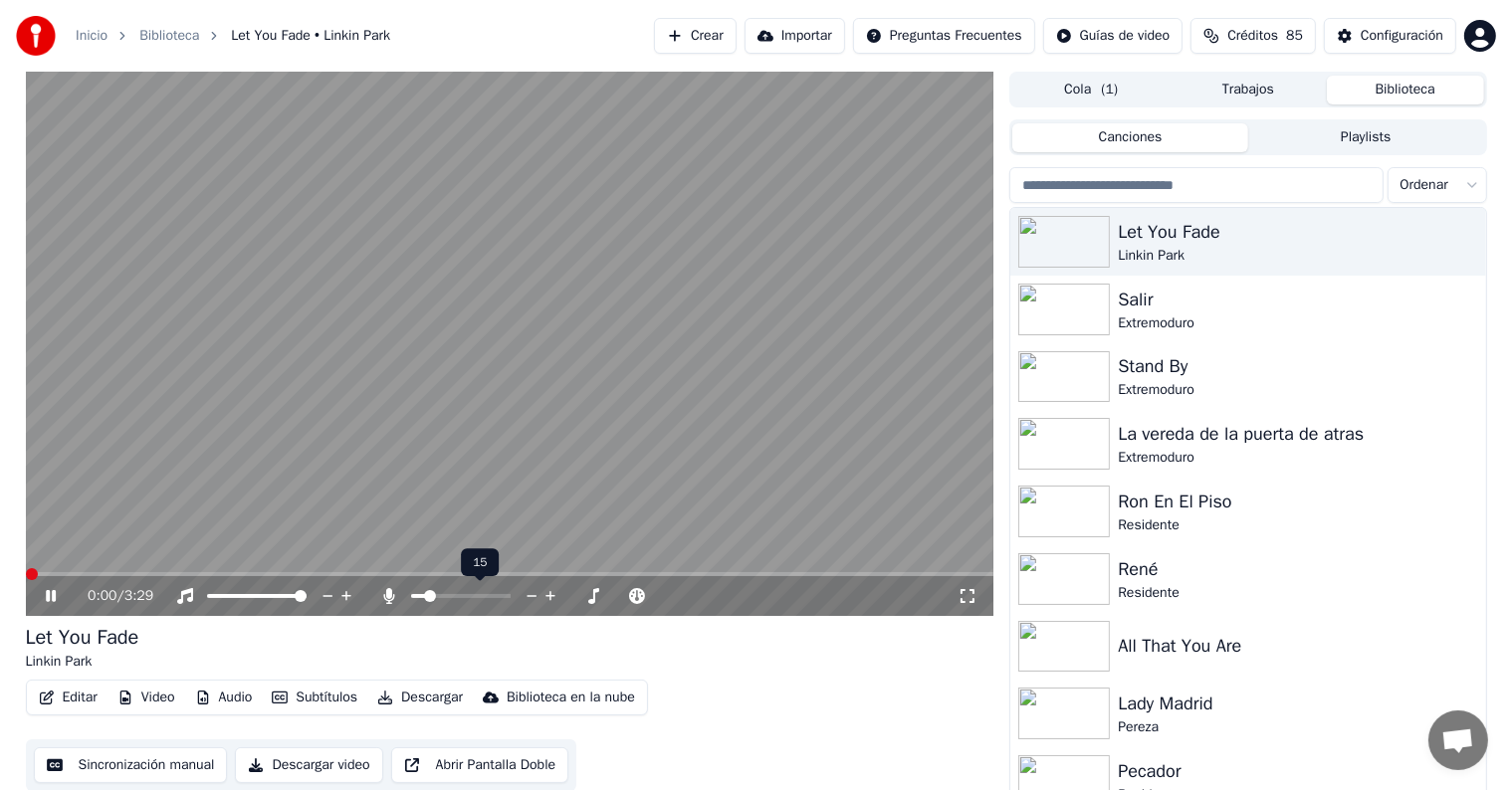 click 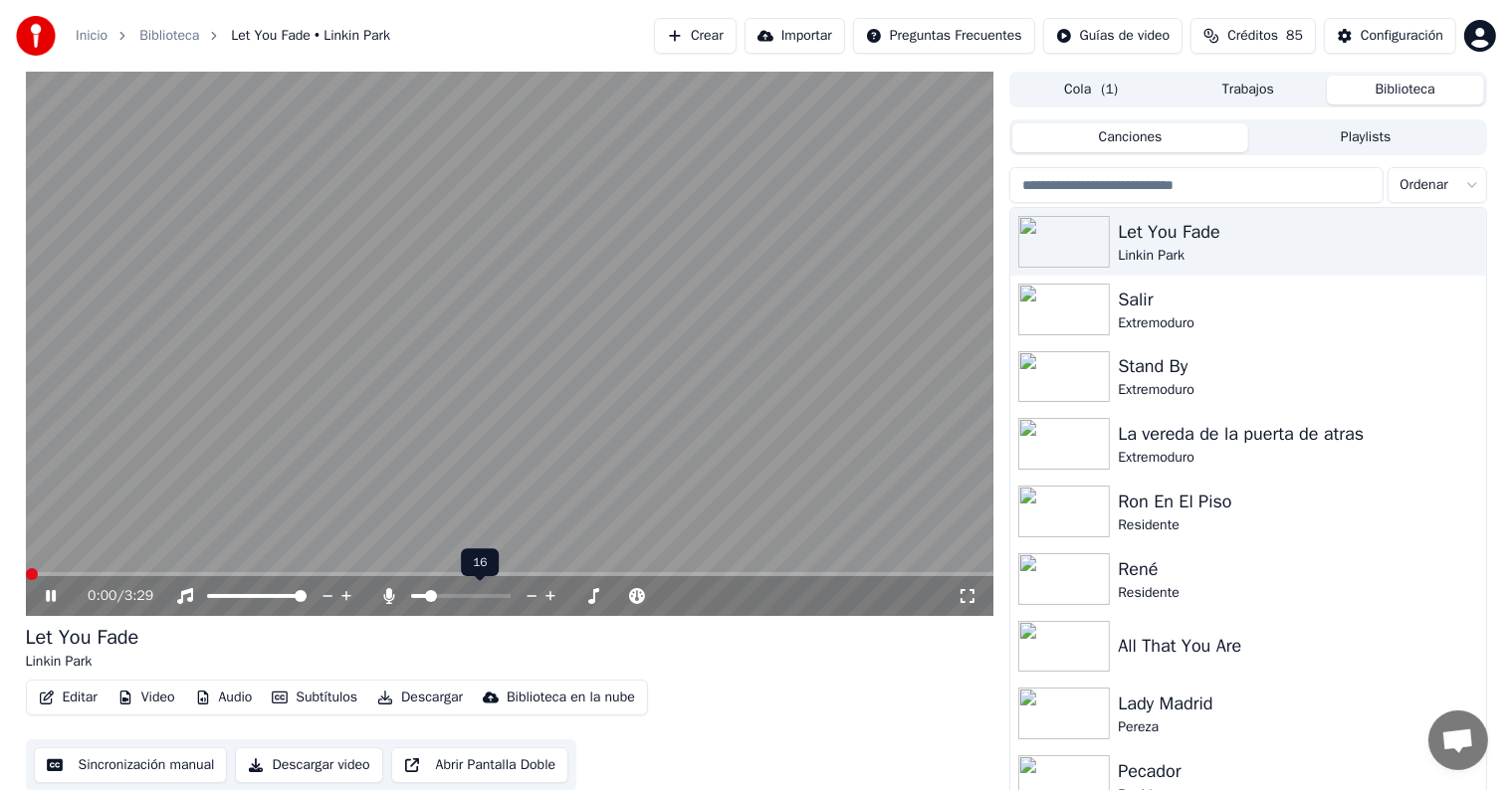 click 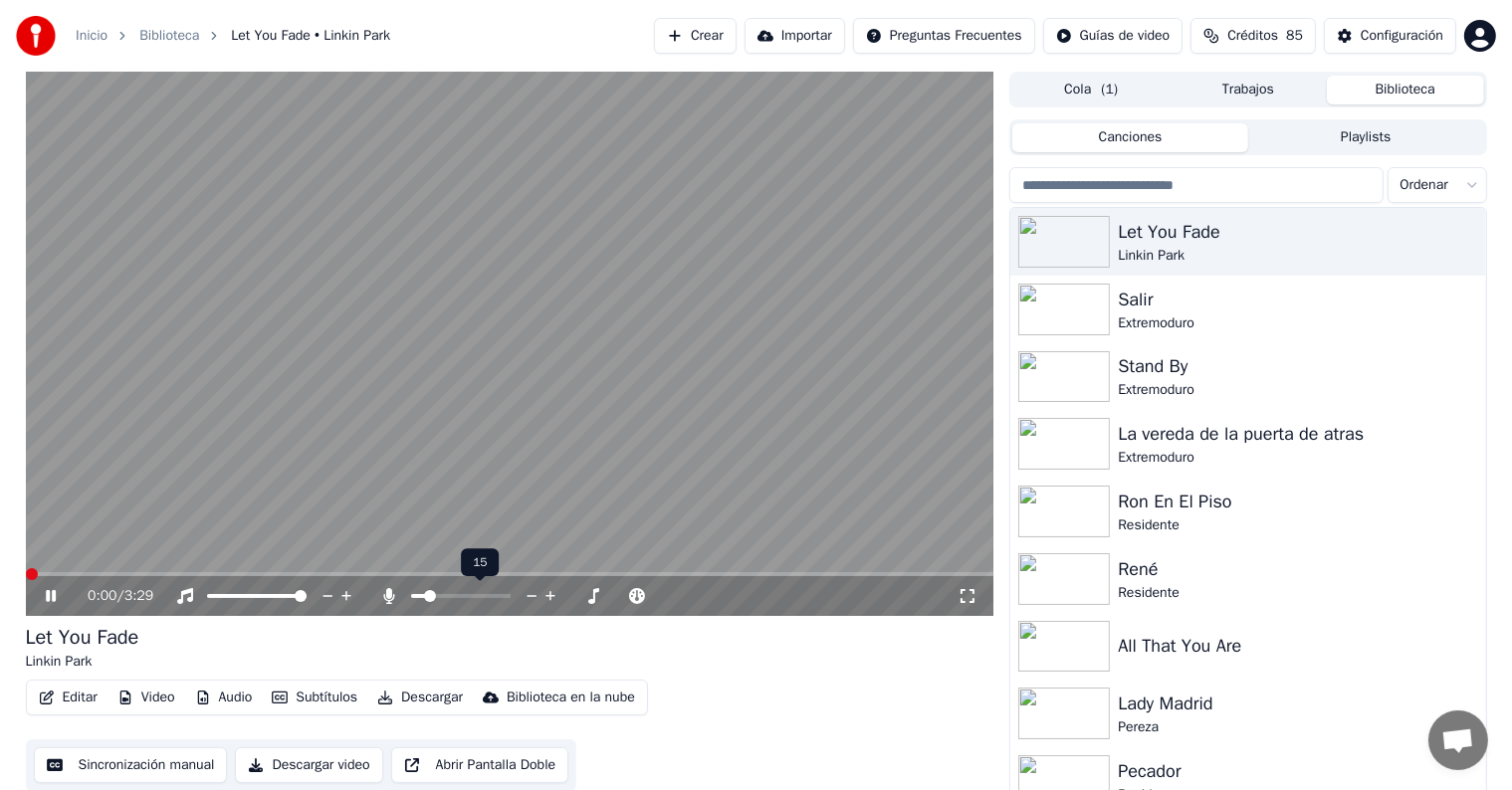 click 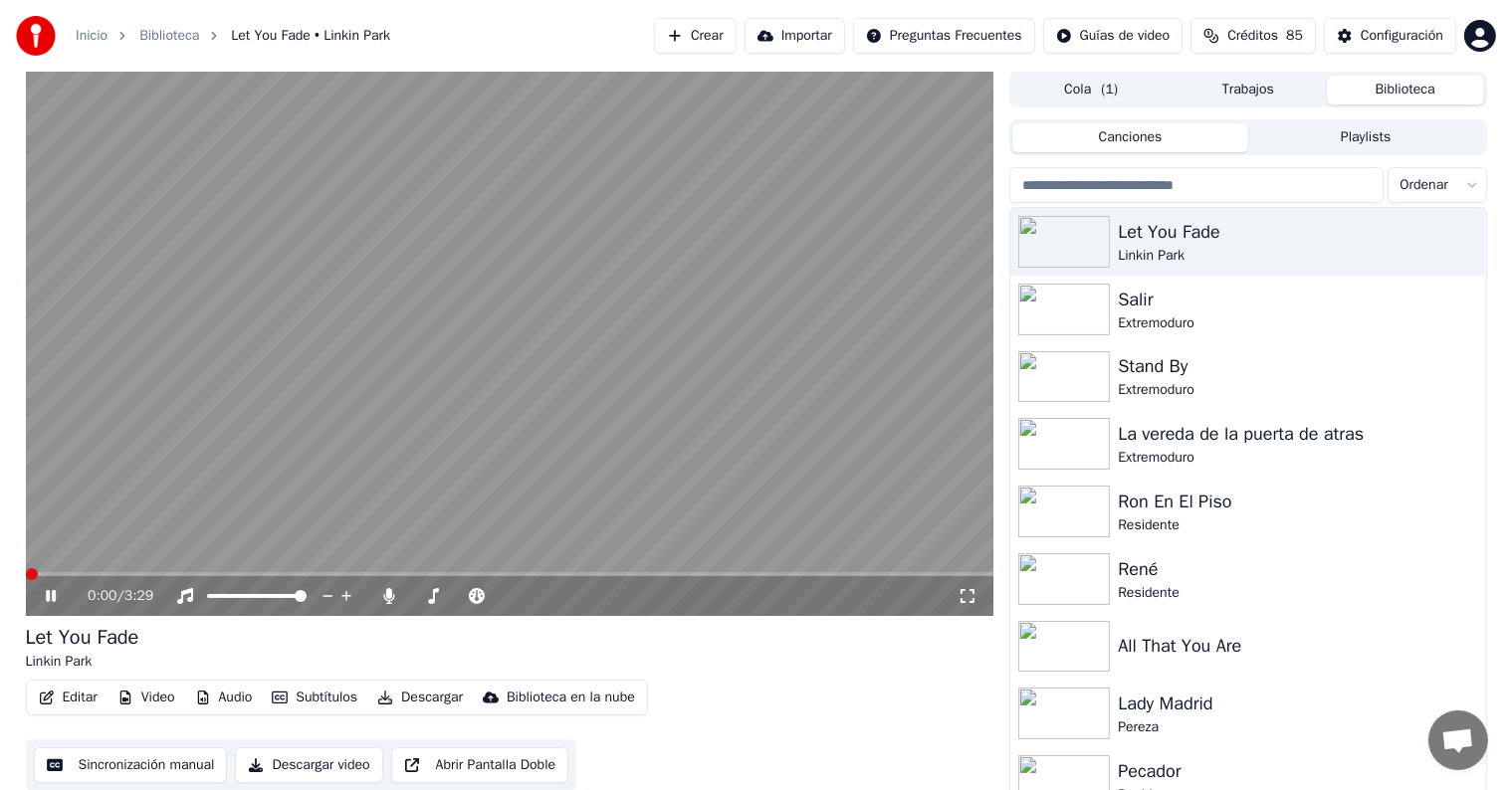 click on "Inicio" at bounding box center (92, 36) 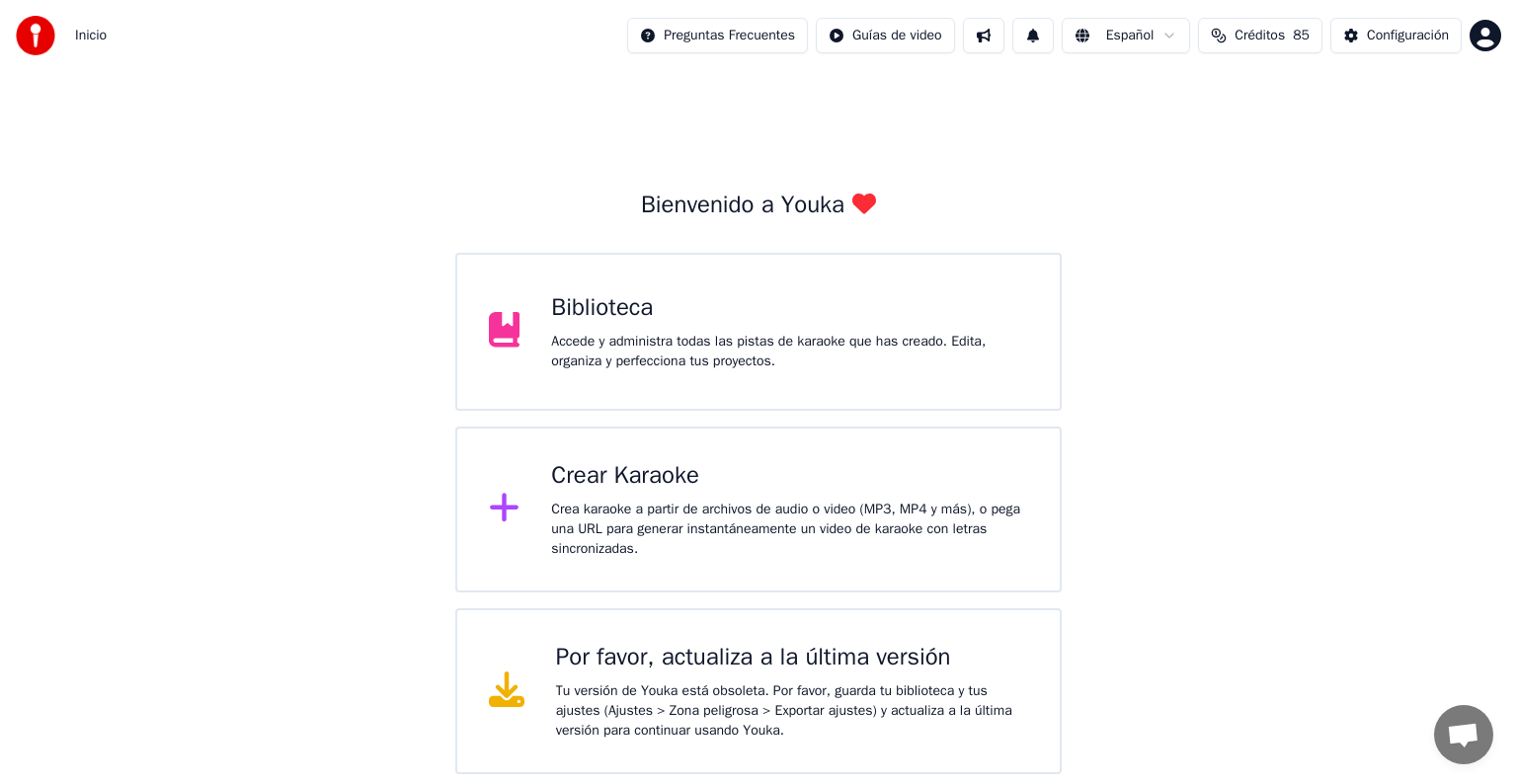 click on "Accede y administra todas las pistas de karaoke que has creado. Edita, organiza y perfecciona tus proyectos." at bounding box center [789, 352] 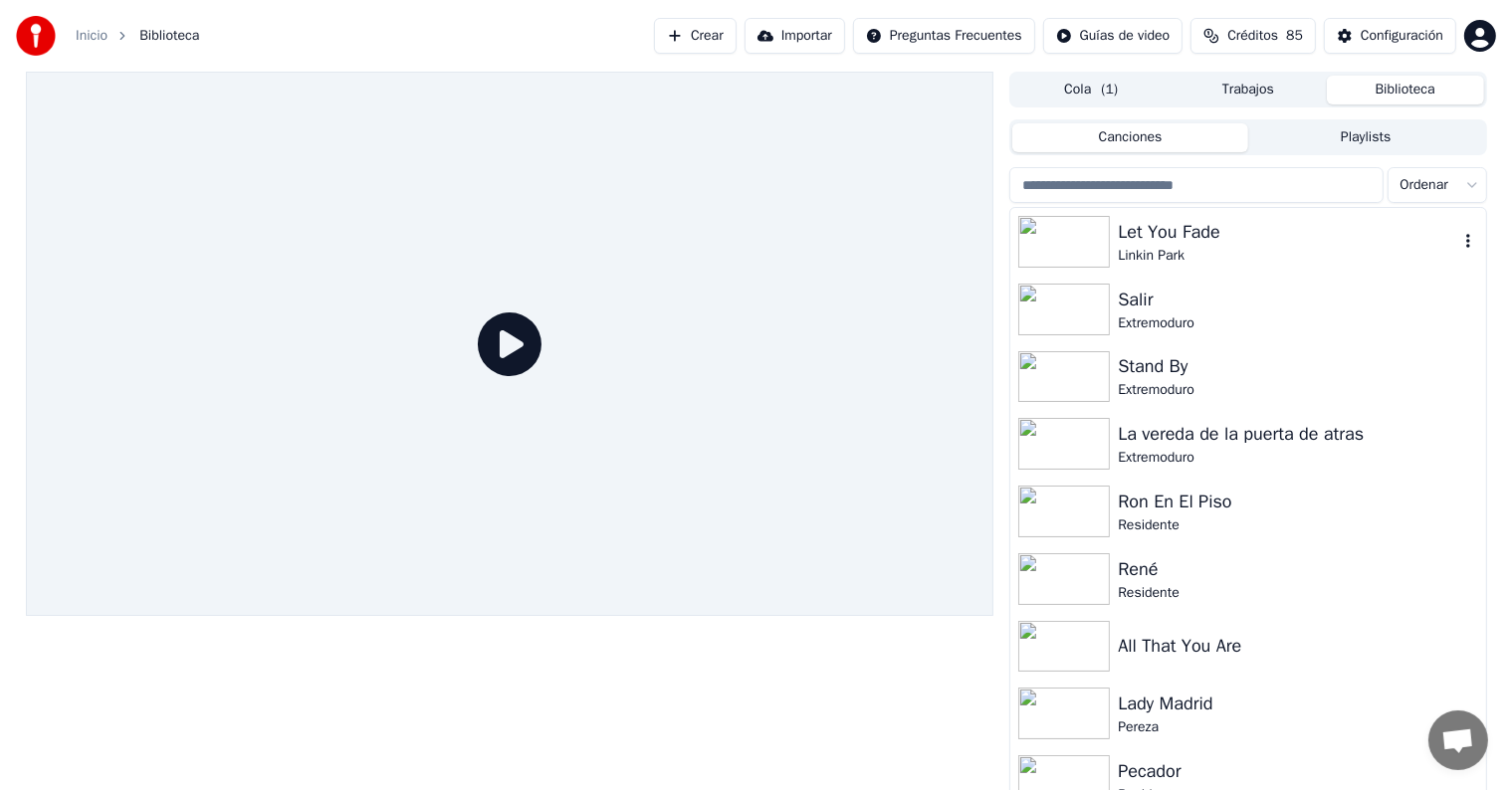 click at bounding box center (1064, 242) 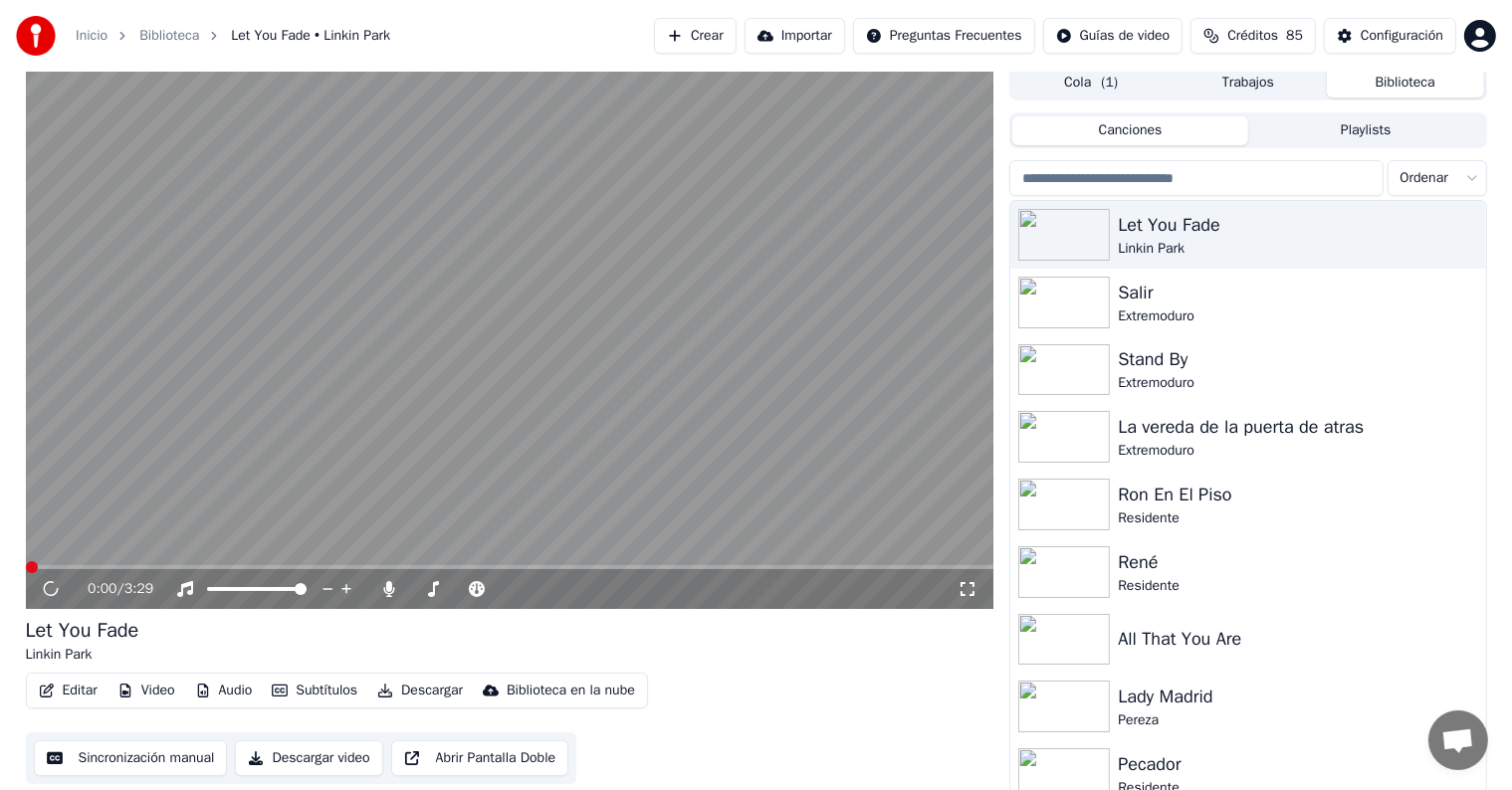 scroll, scrollTop: 9, scrollLeft: 0, axis: vertical 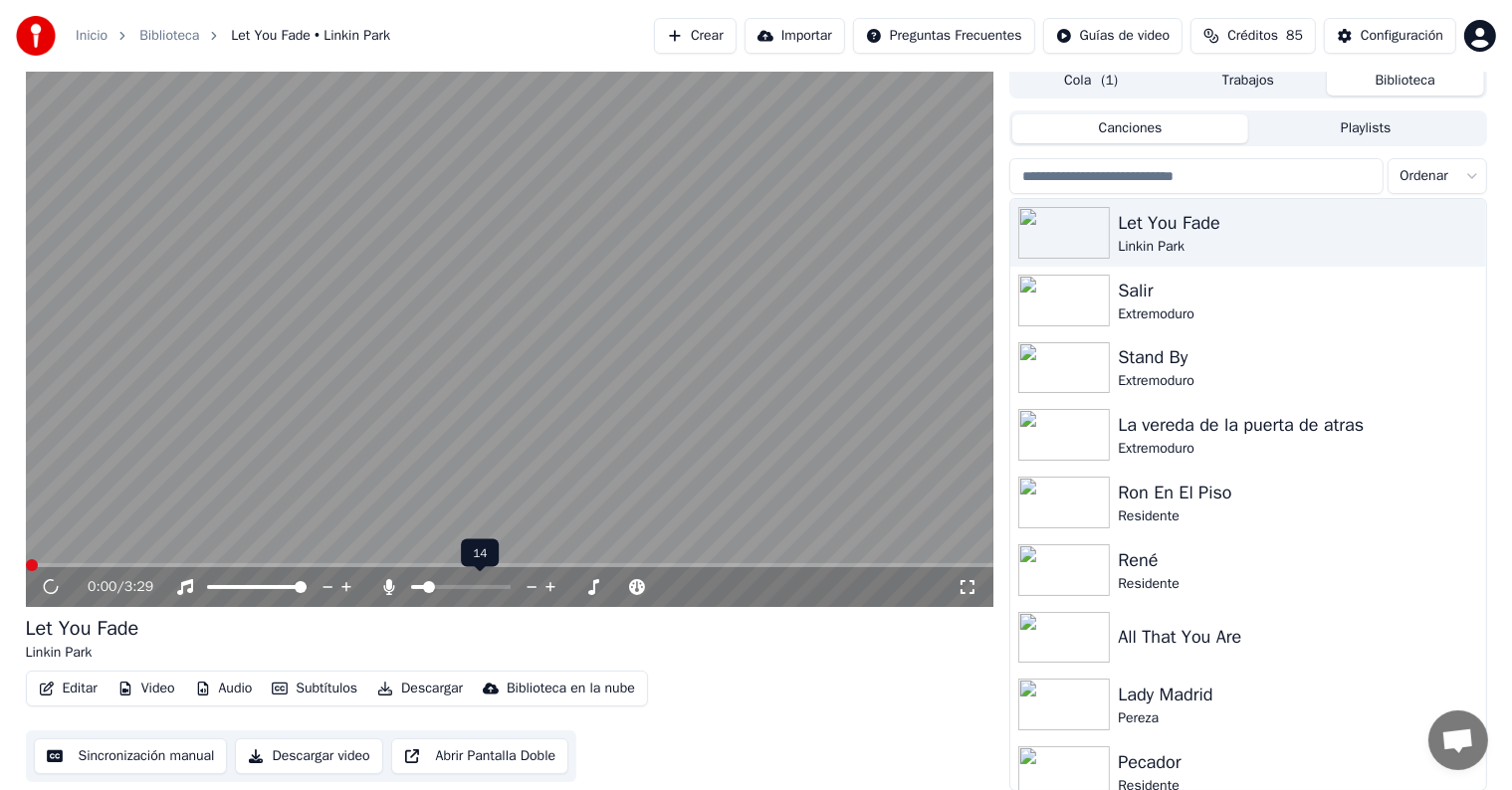 click 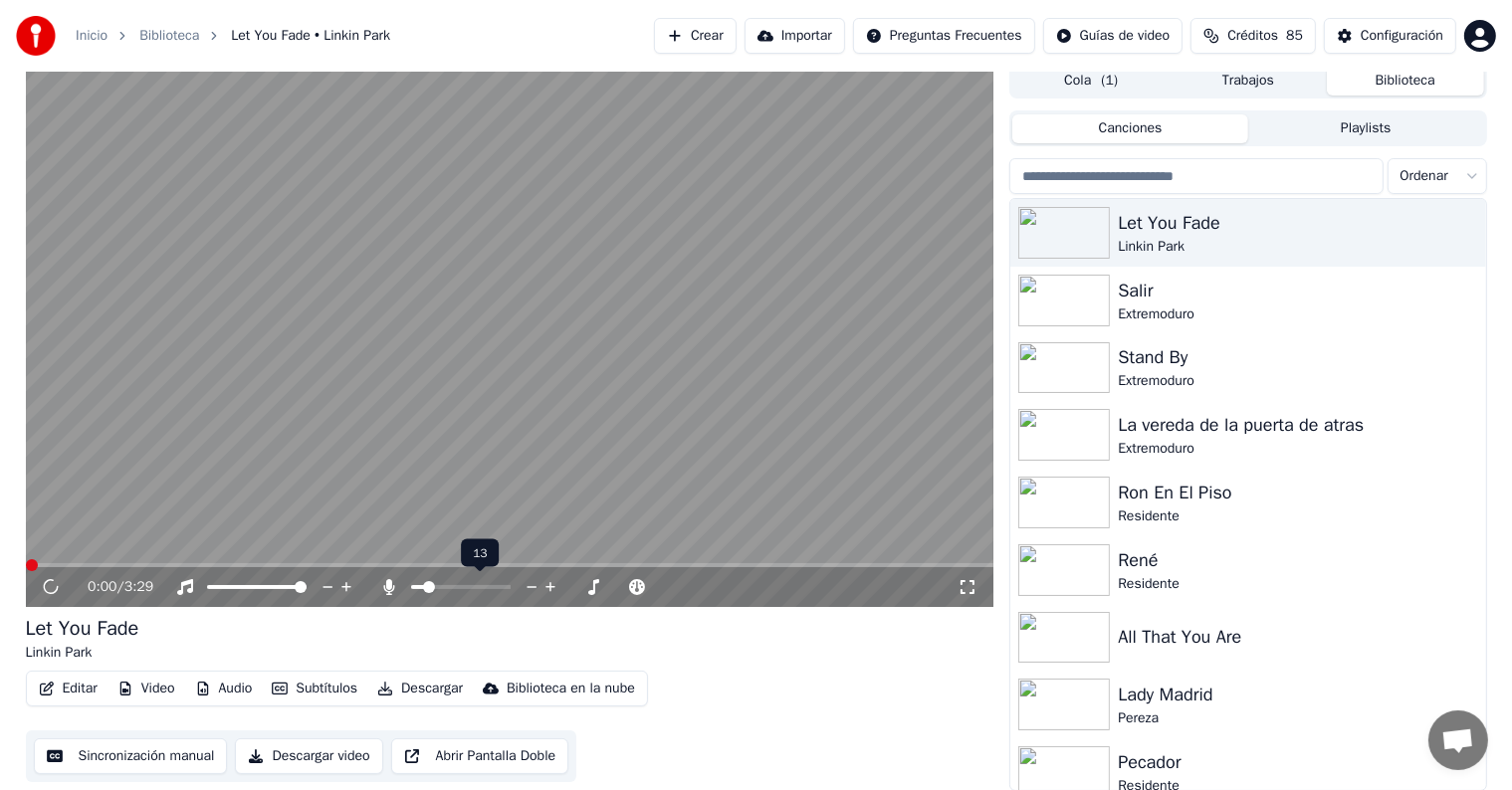 click 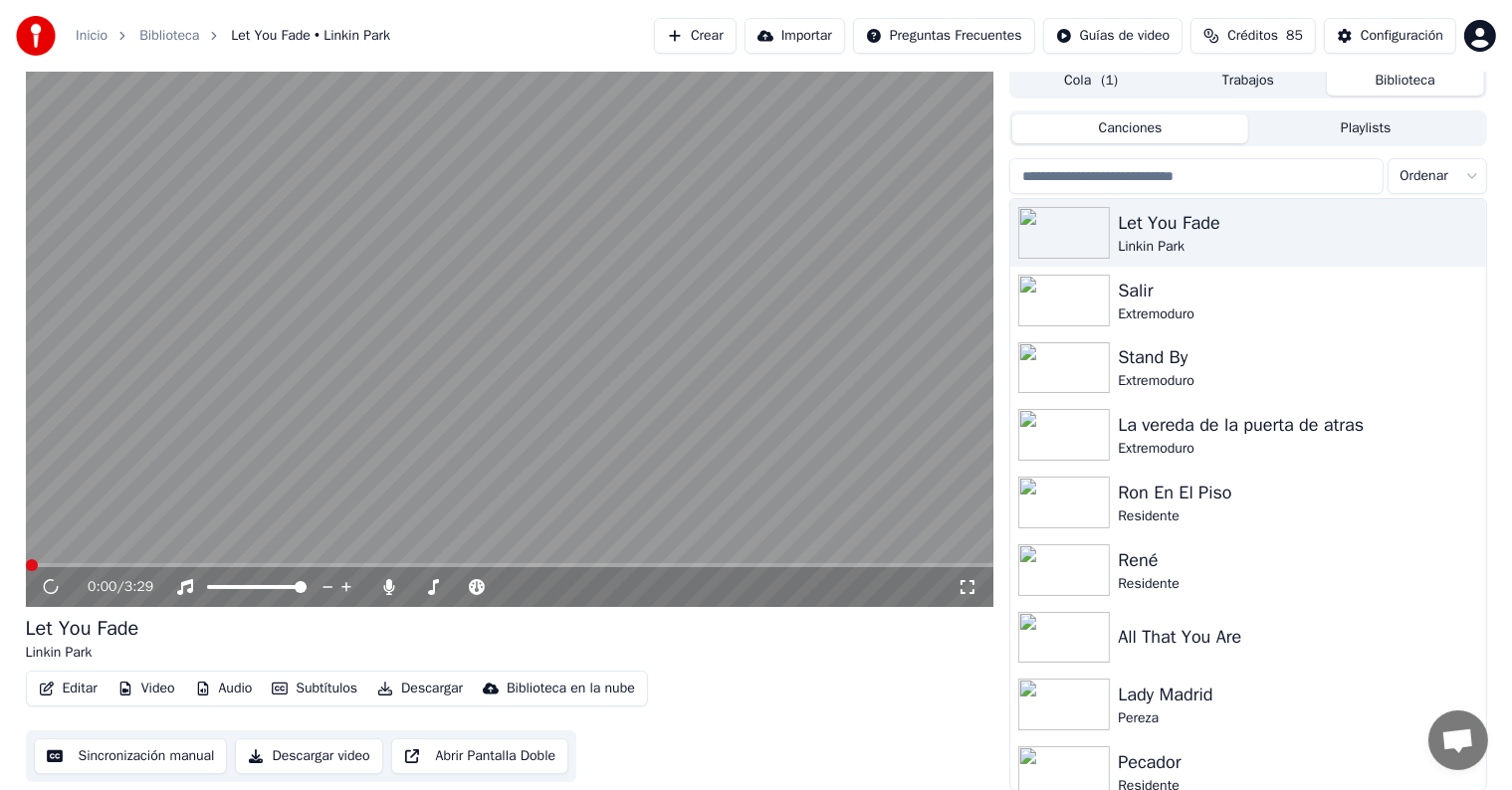 click on "Descargar" at bounding box center (420, 689) 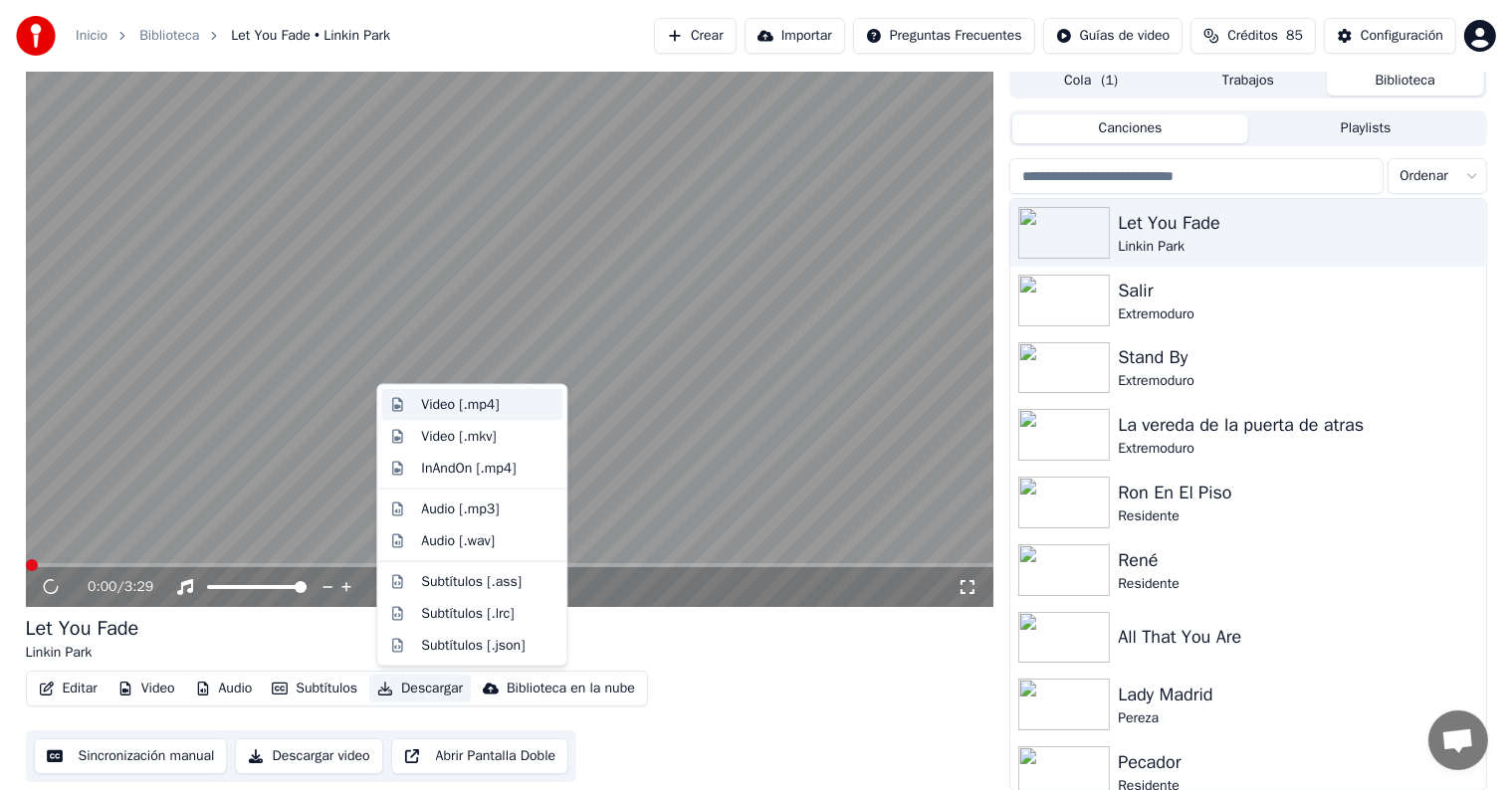 click on "Video [.mp4]" at bounding box center [472, 405] 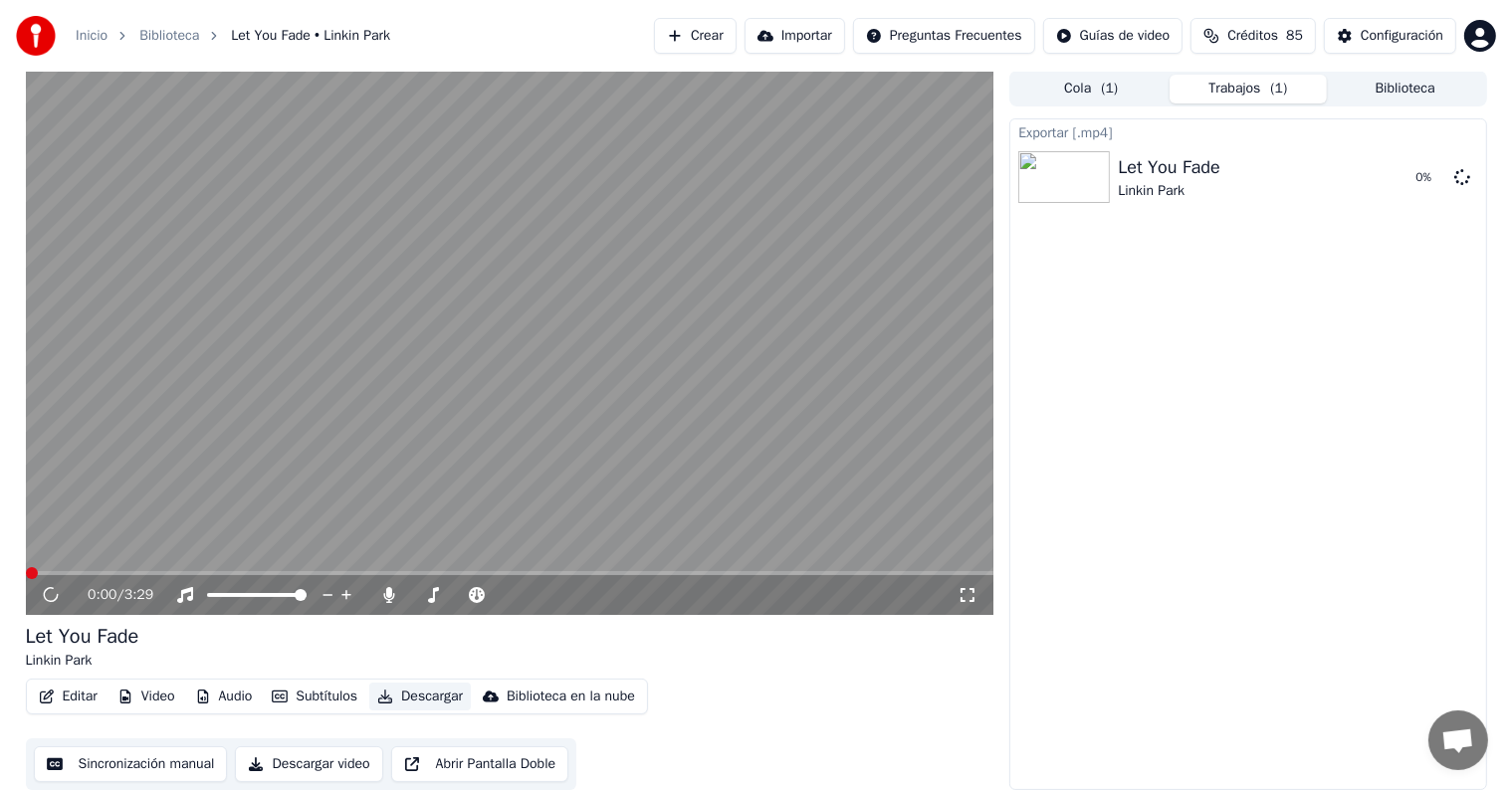 scroll, scrollTop: 1, scrollLeft: 0, axis: vertical 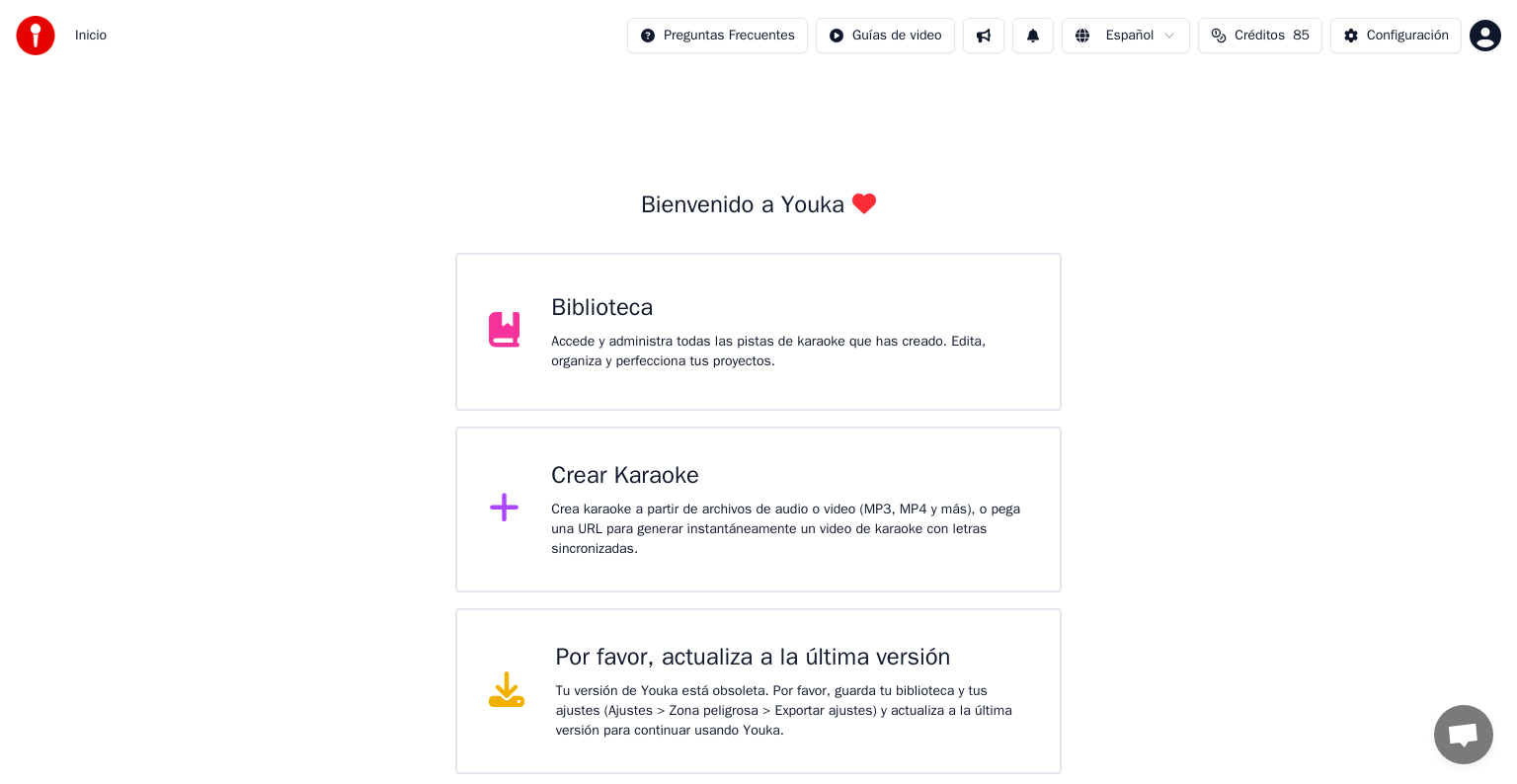 click on "Biblioteca Accede y administra todas las pistas de karaoke que has creado. Edita, organiza y perfecciona tus proyectos." at bounding box center [789, 332] 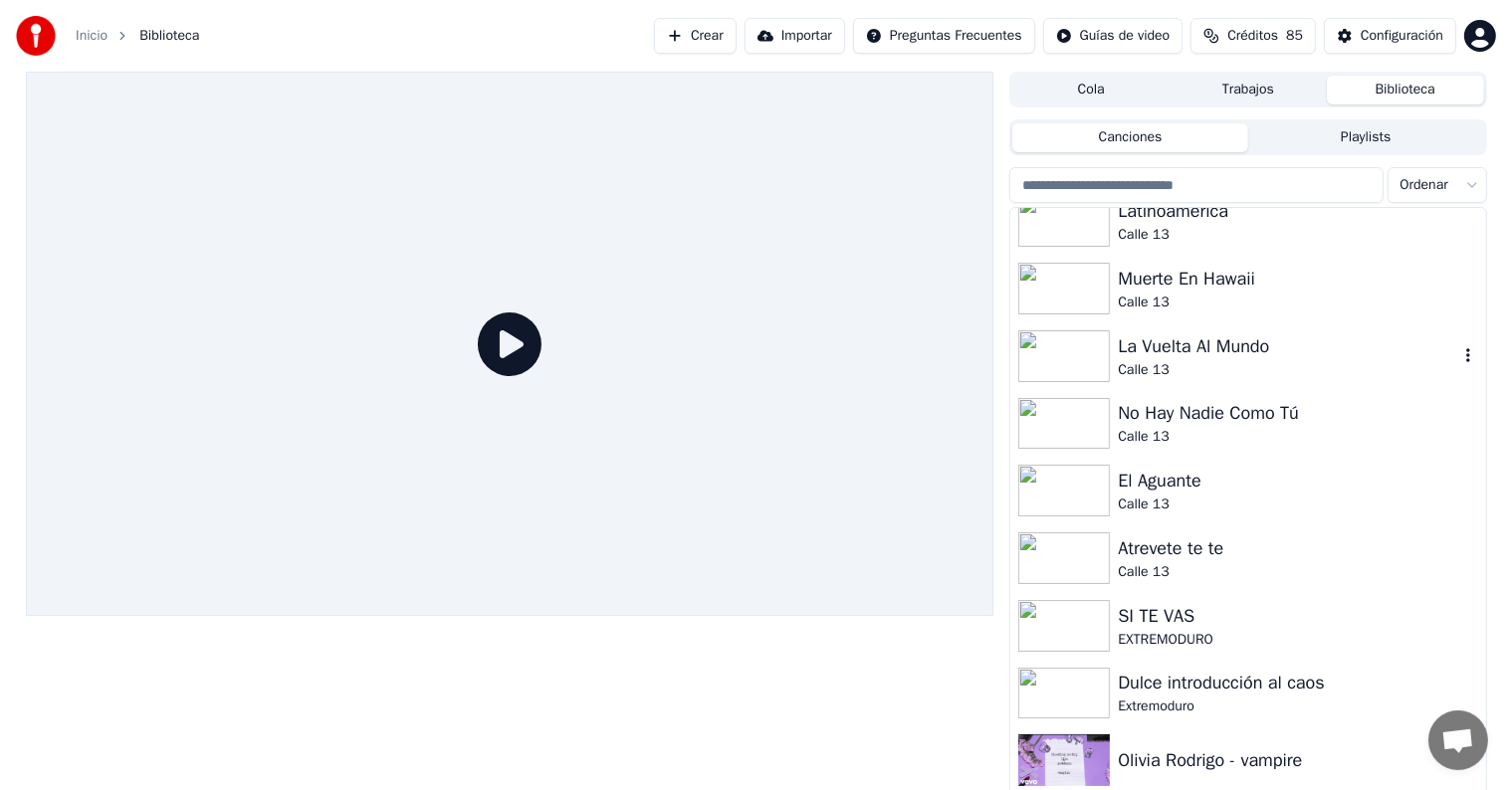 scroll, scrollTop: 759, scrollLeft: 0, axis: vertical 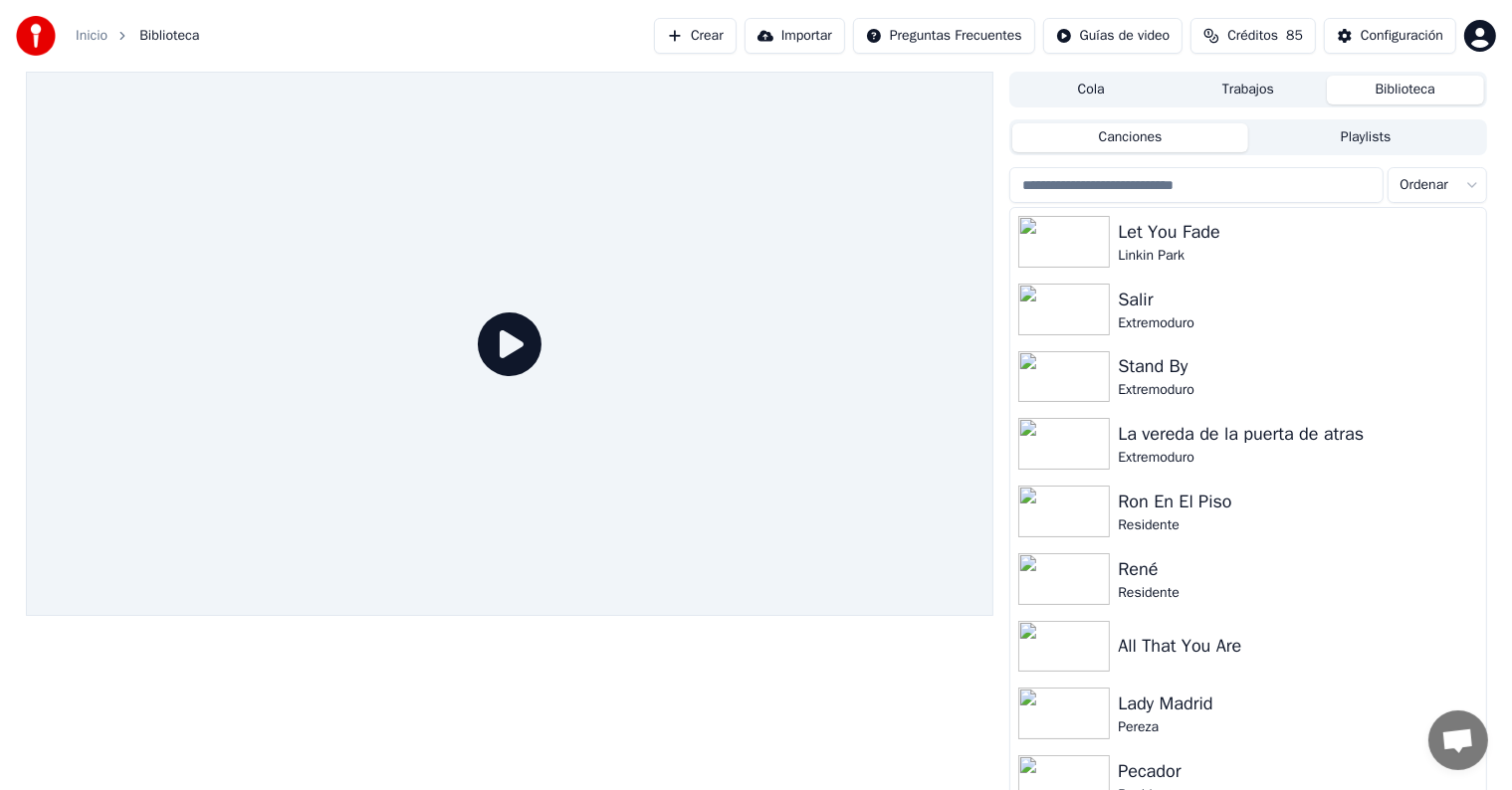 click on "Crear" at bounding box center [695, 36] 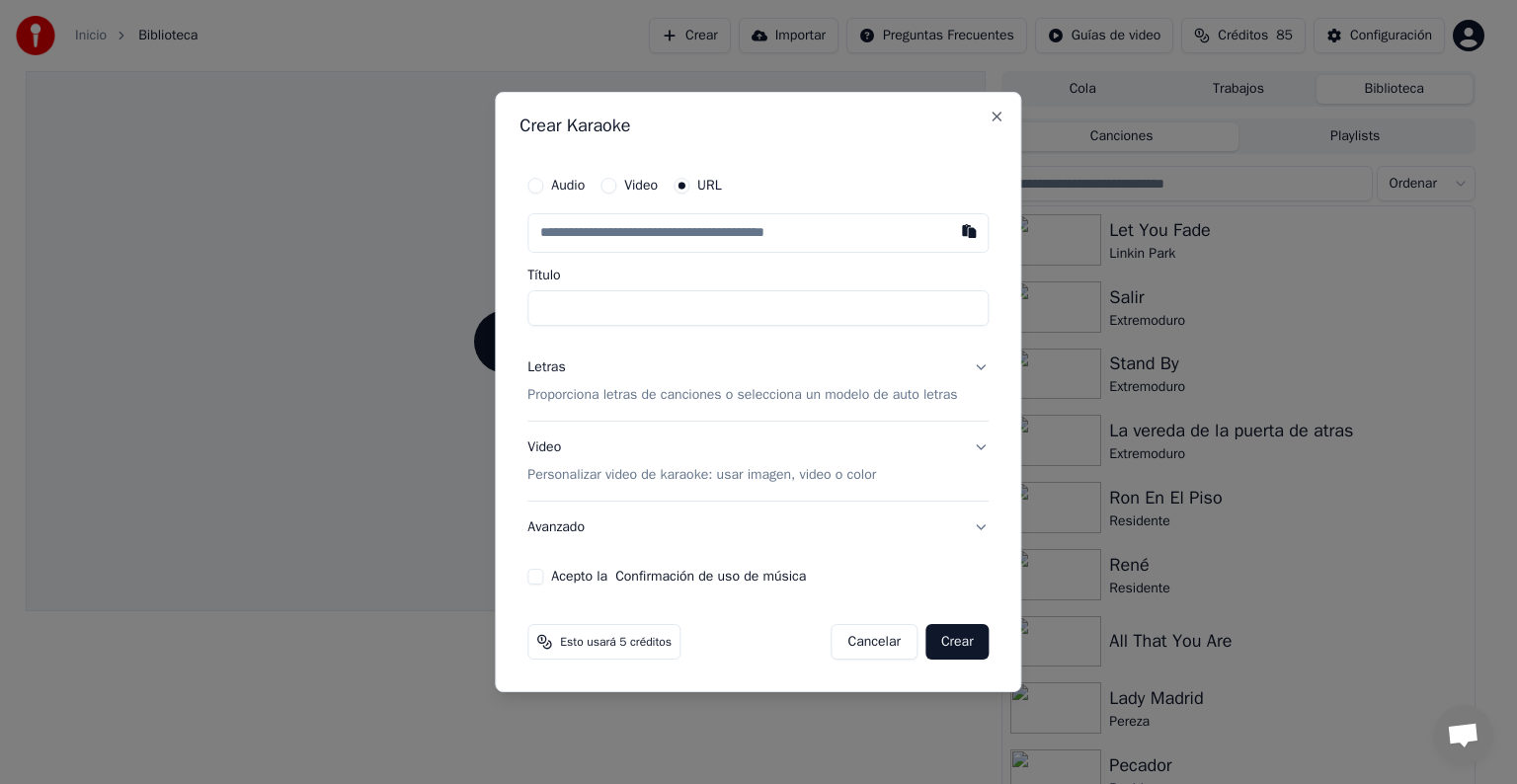 click at bounding box center [758, 233] 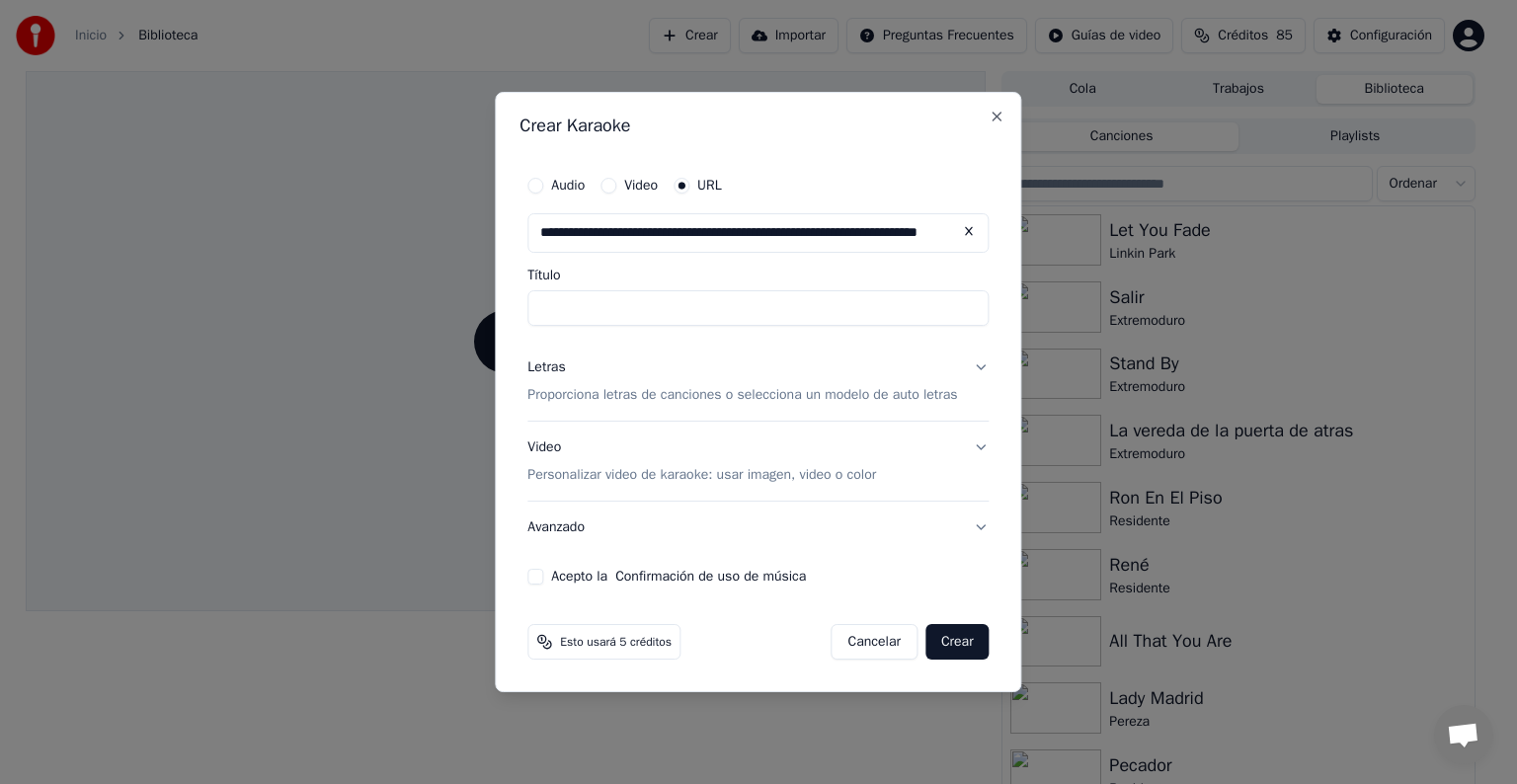 scroll, scrollTop: 0, scrollLeft: 87, axis: horizontal 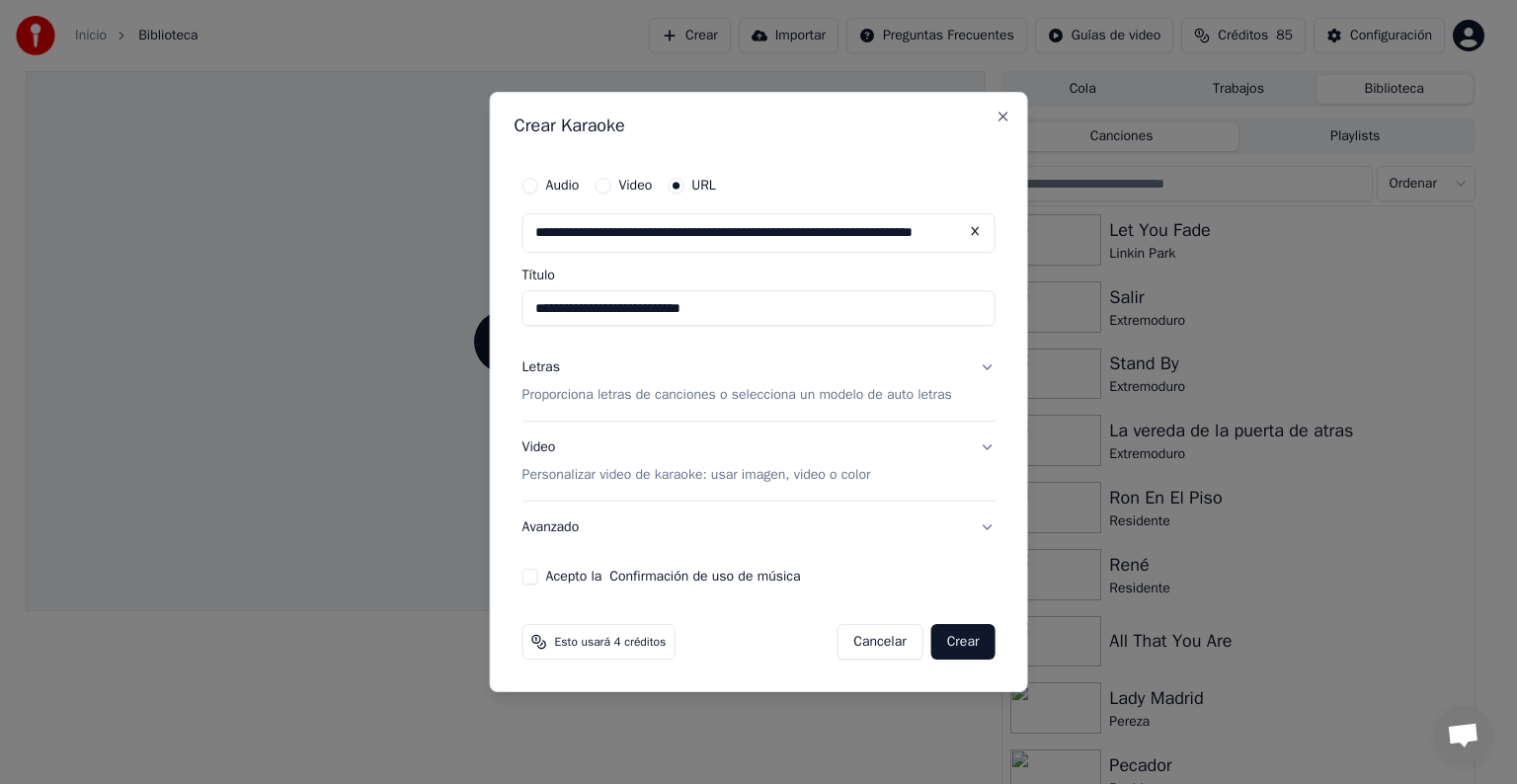 type on "**********" 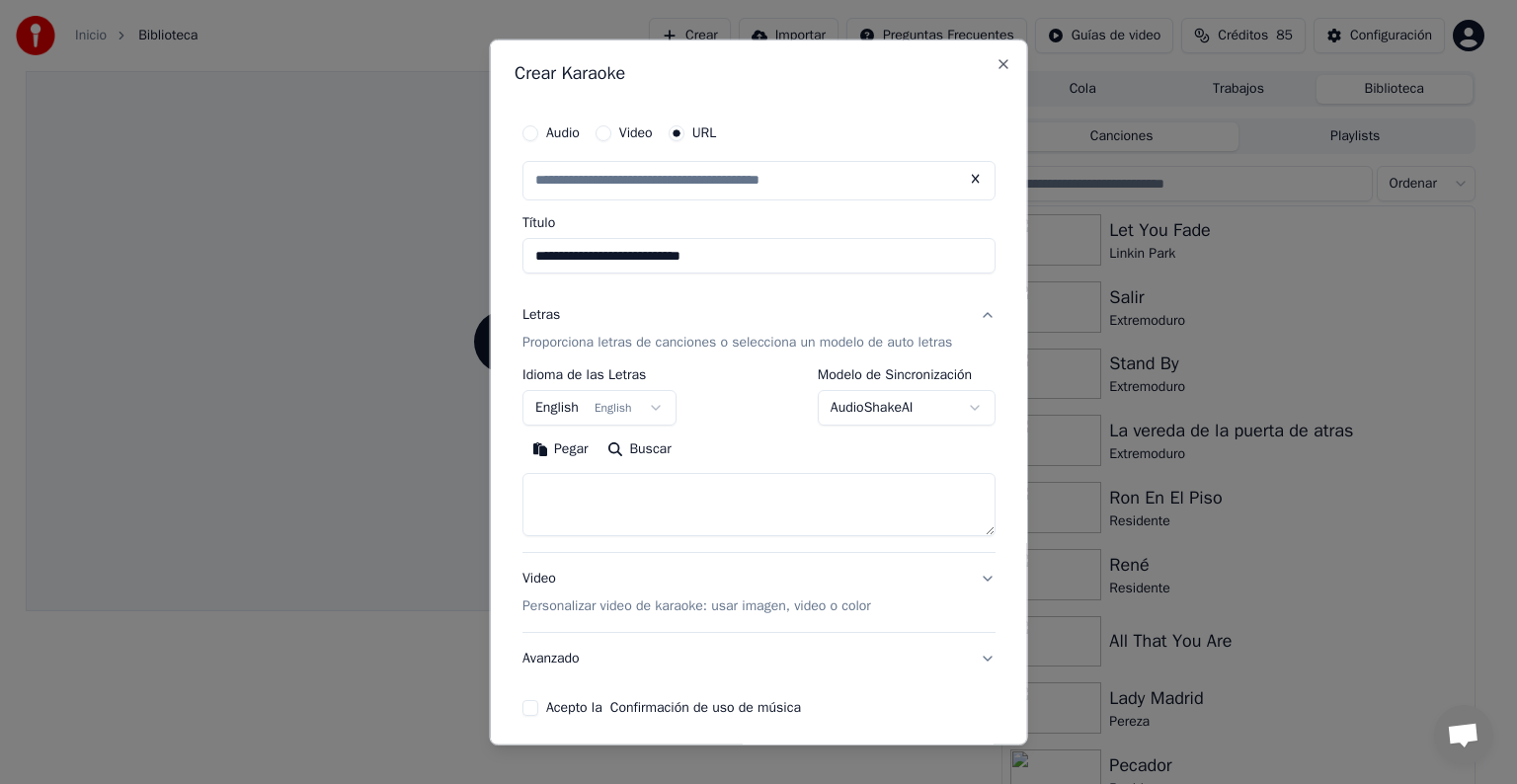 type on "**********" 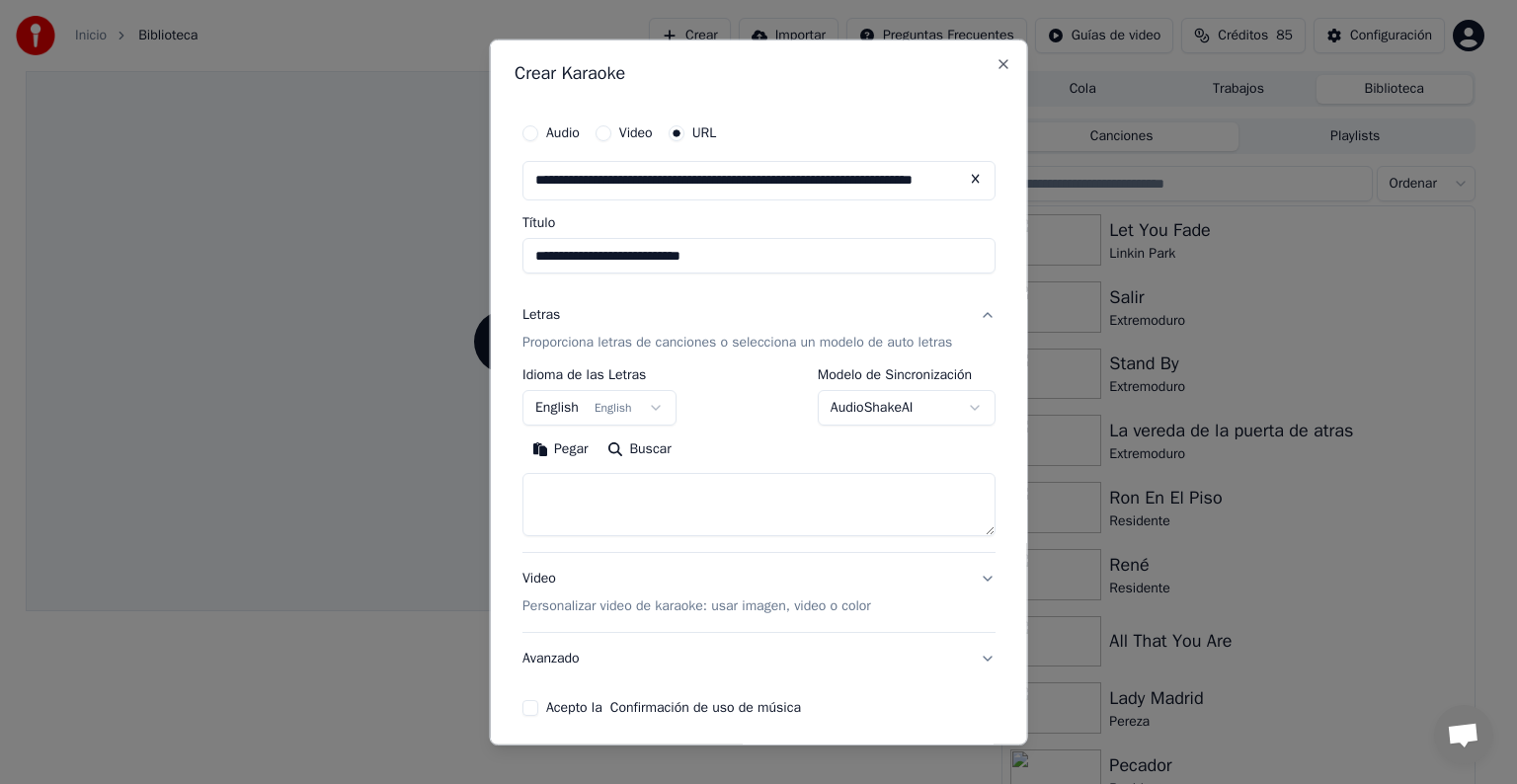scroll, scrollTop: 0, scrollLeft: 0, axis: both 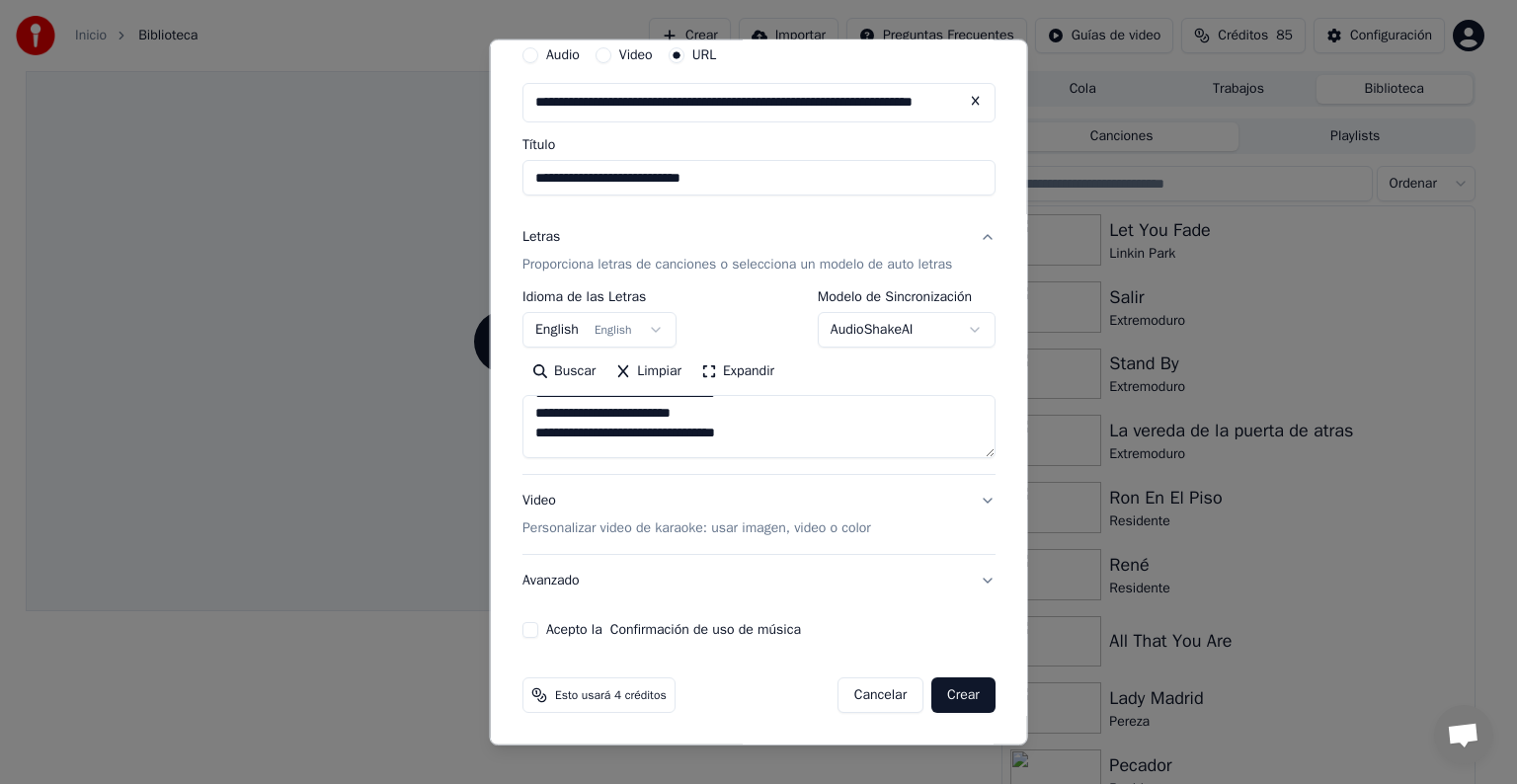 click on "Acepto la   Confirmación de uso de música" at bounding box center [530, 630] 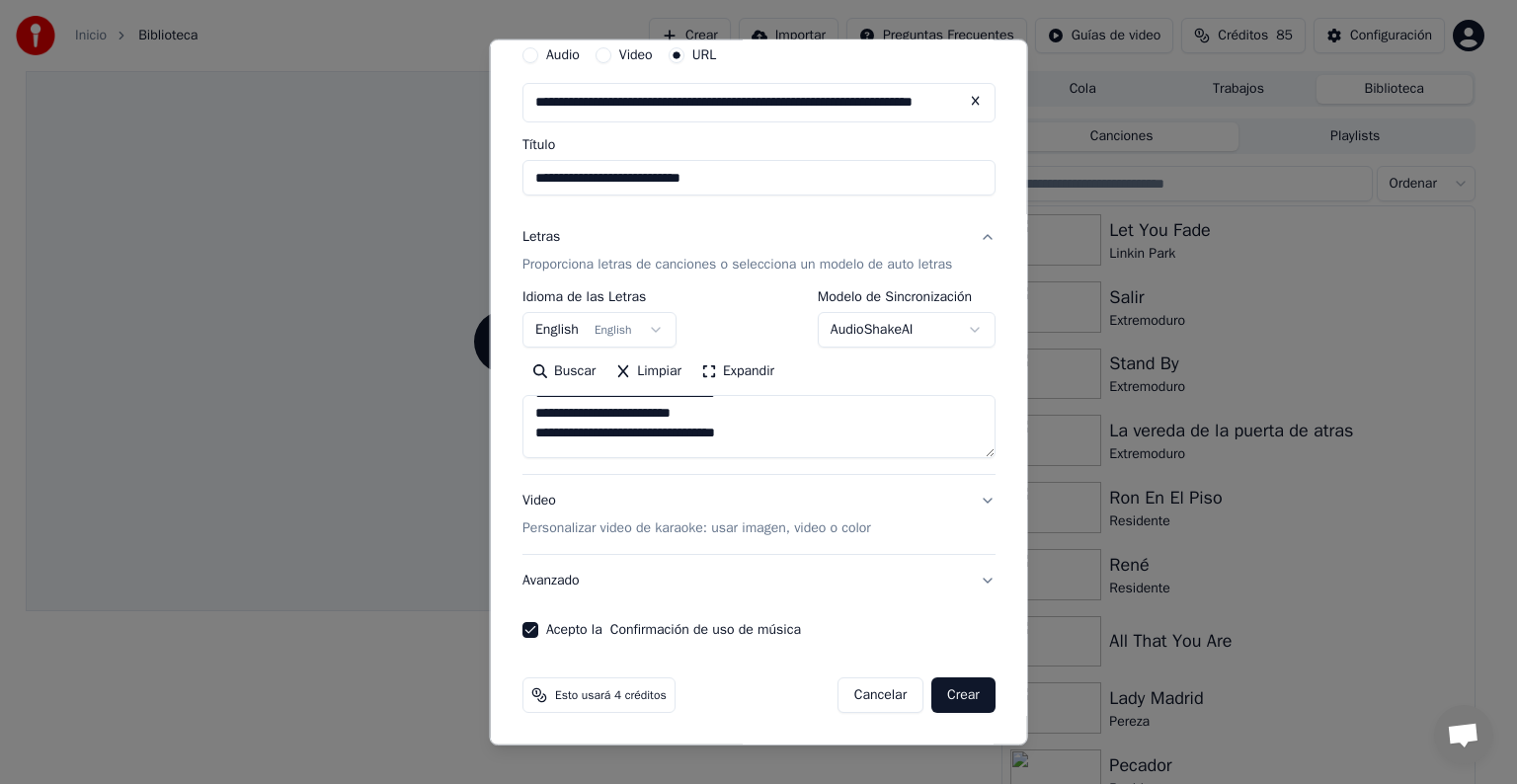 click on "Video Personalizar video de karaoke: usar imagen, video o color" at bounding box center [758, 514] 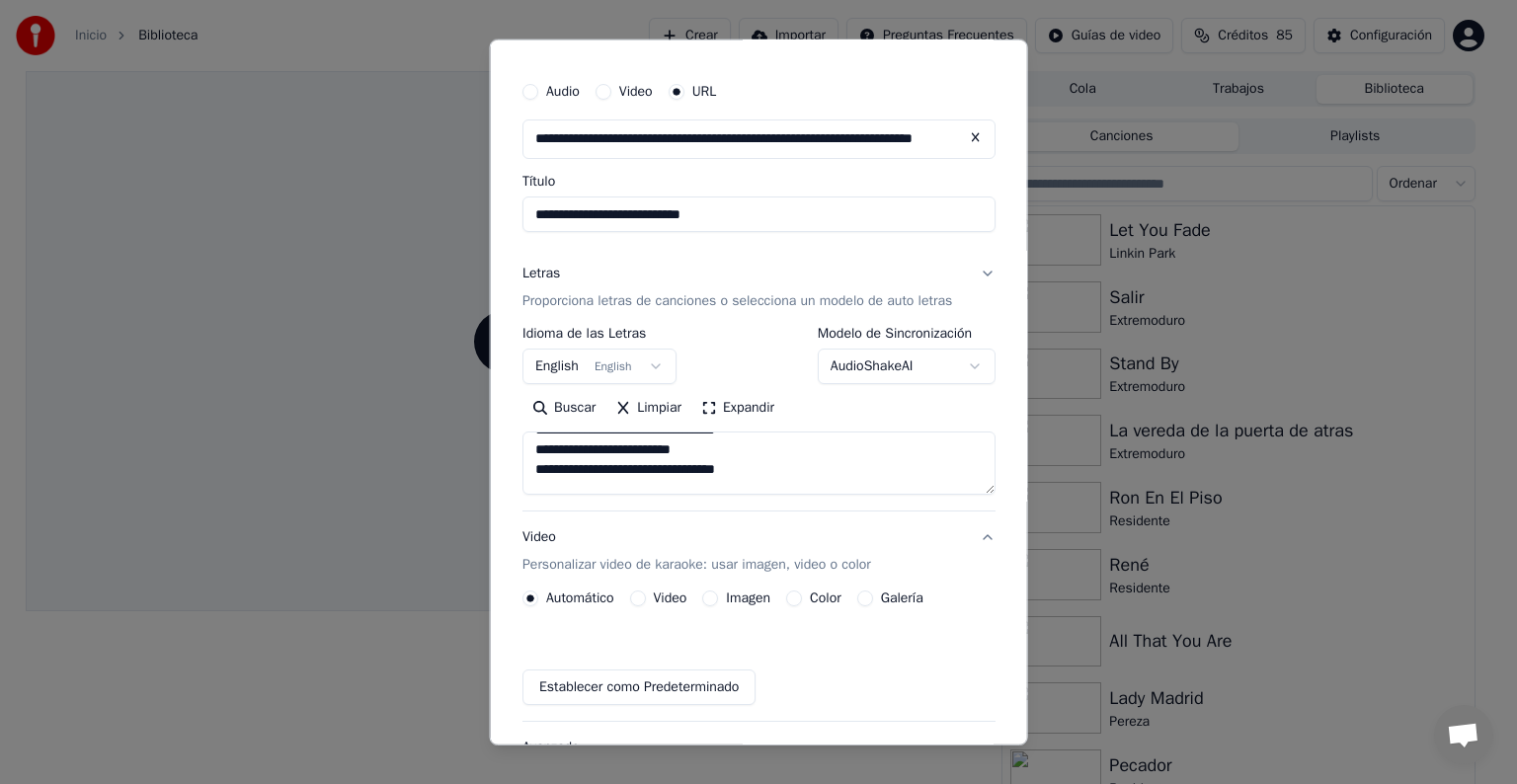 scroll, scrollTop: 25, scrollLeft: 0, axis: vertical 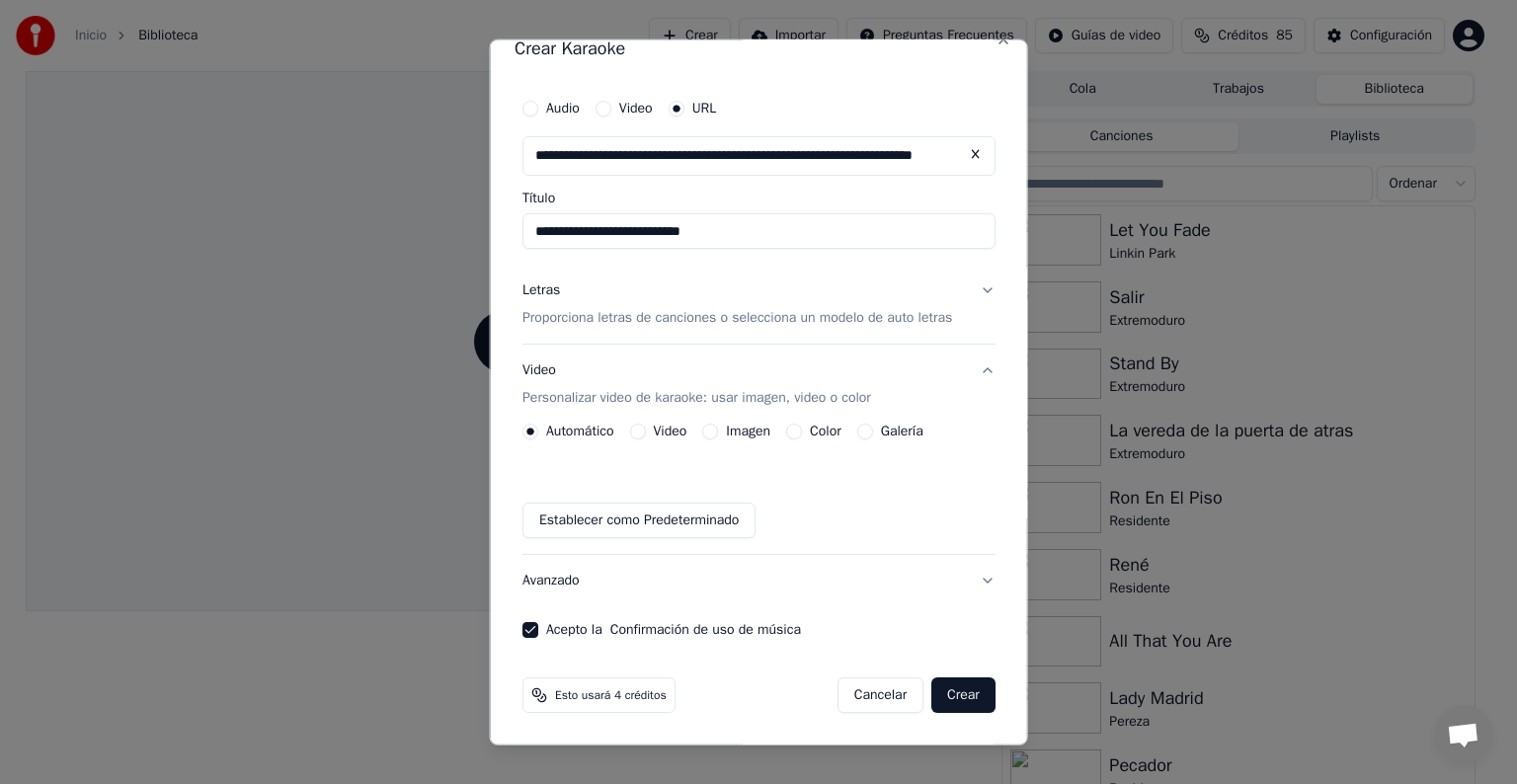 click on "Avanzado" at bounding box center [758, 581] 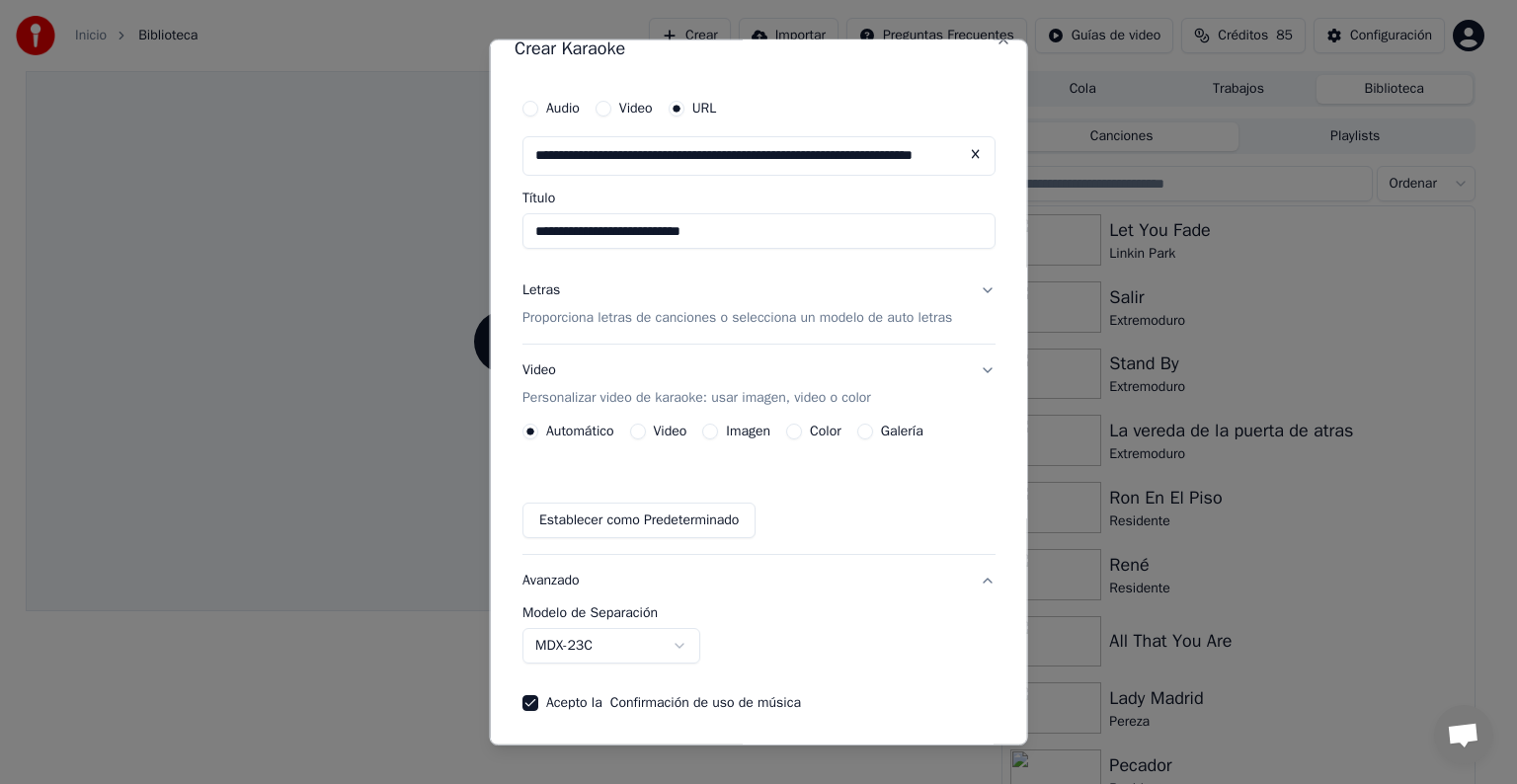 scroll, scrollTop: 0, scrollLeft: 0, axis: both 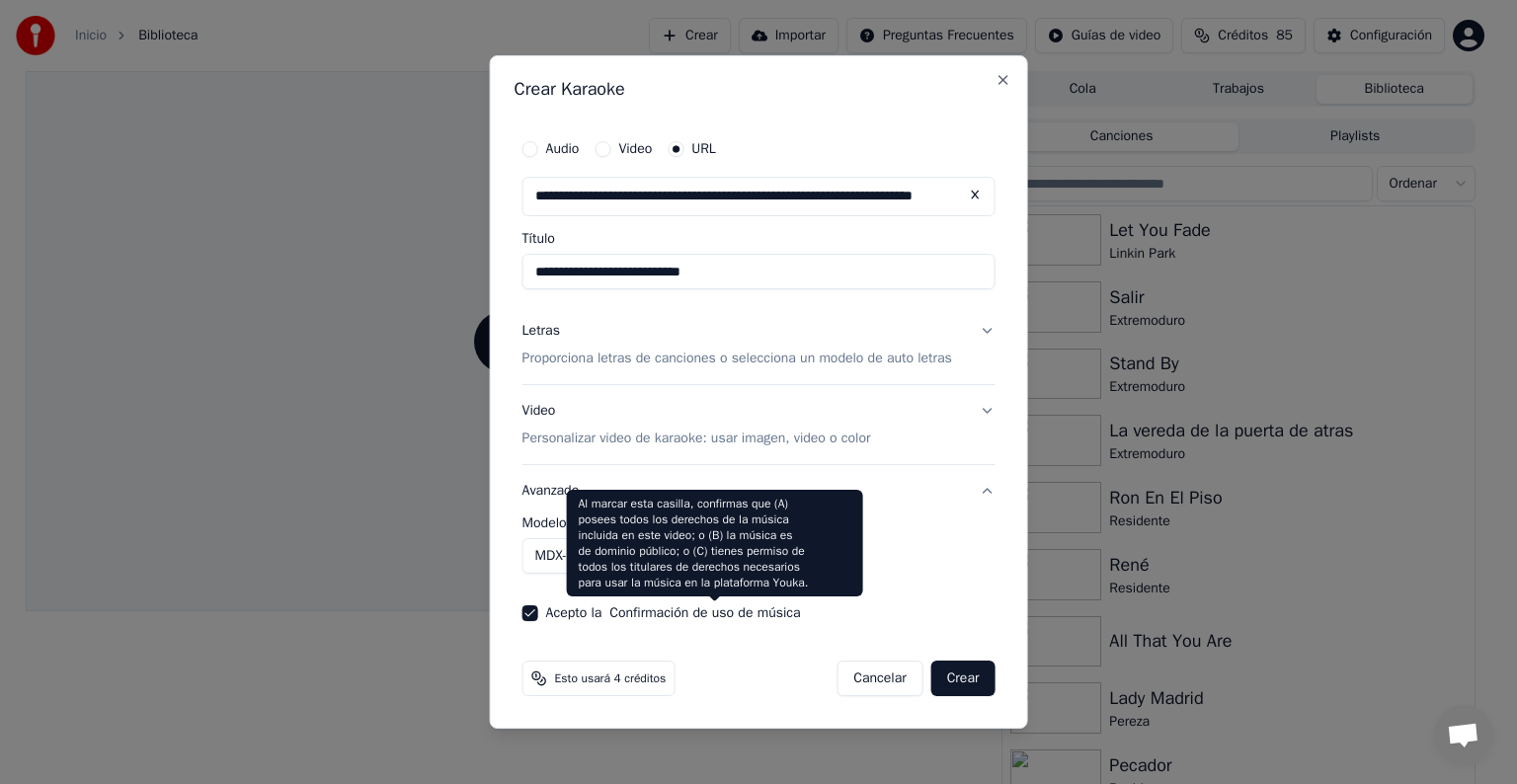 click on "Al marcar esta casilla, confirmas que (A) posees todos los derechos de la música incluida en este video; o (B) la música es de dominio público; o (C) tienes permiso de todos los titulares de derechos necesarios para usar la música en la plataforma Youka. Al marcar esta casilla, confirmas que (A) posees todos los derechos de la música incluida en este video; o (B) la música es de dominio público; o (C) tienes permiso de todos los titulares de derechos necesarios para usar la música en la plataforma Youka." at bounding box center (715, 543) 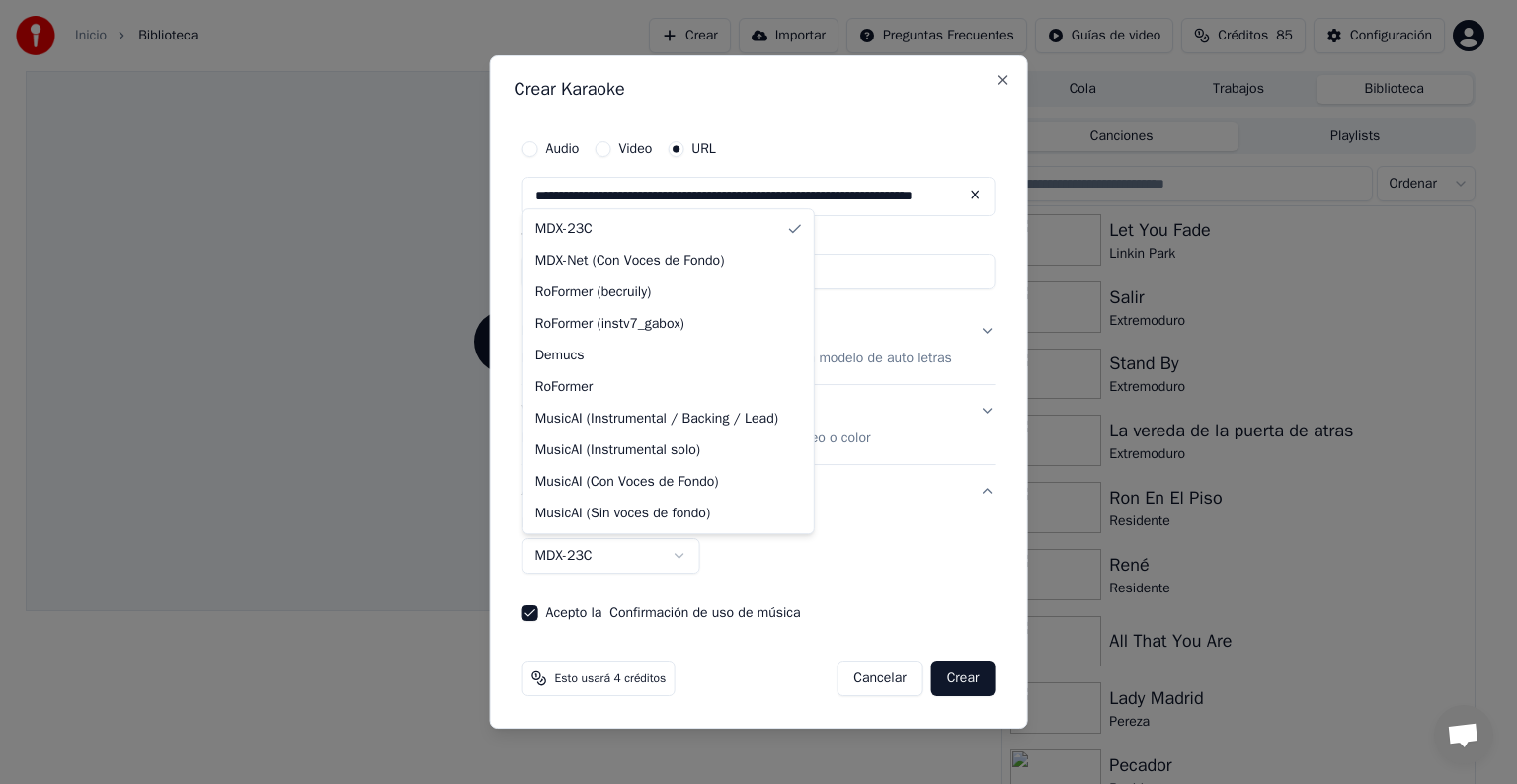 click on "**********" at bounding box center [750, 392] 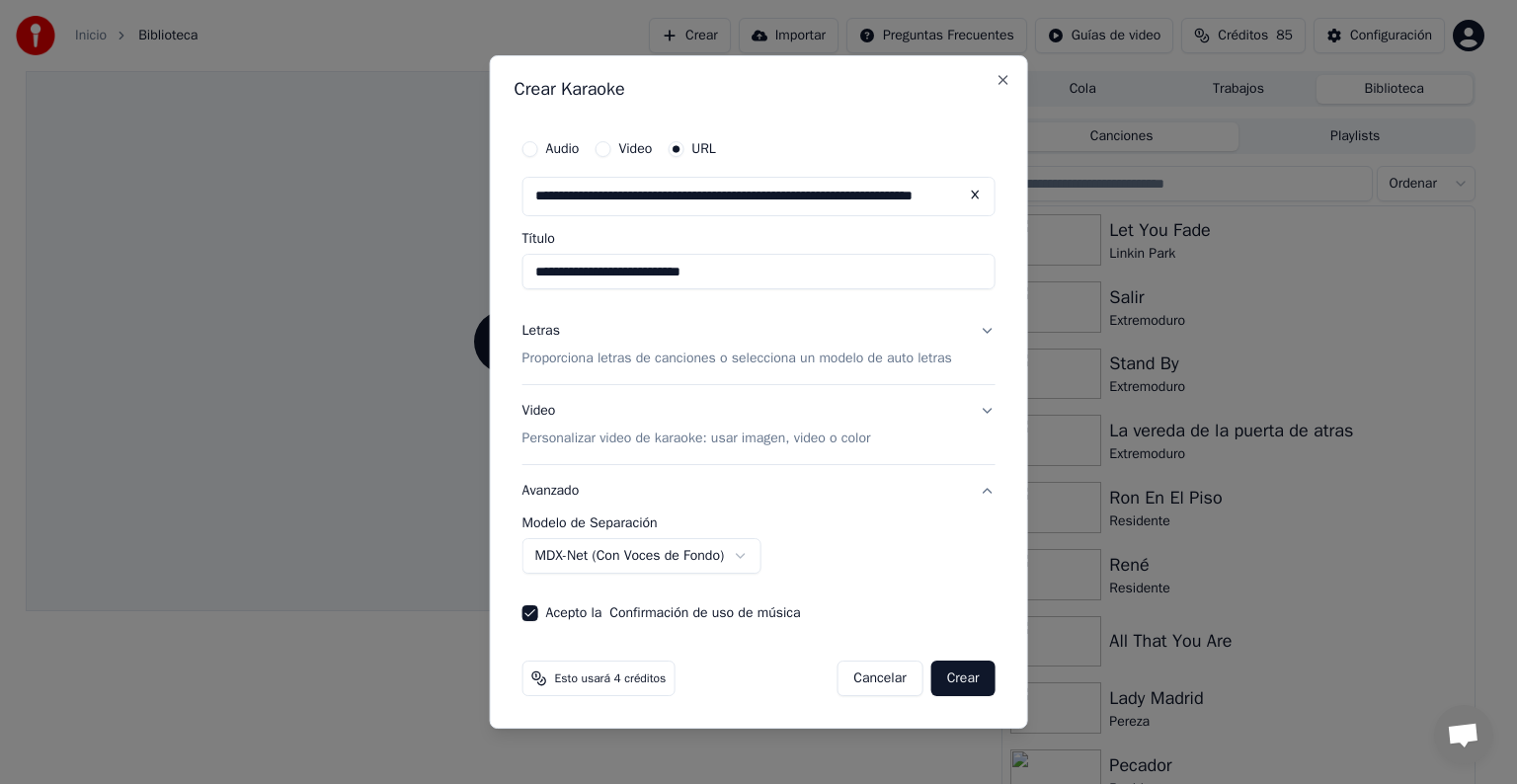 click on "Crear" at bounding box center [963, 678] 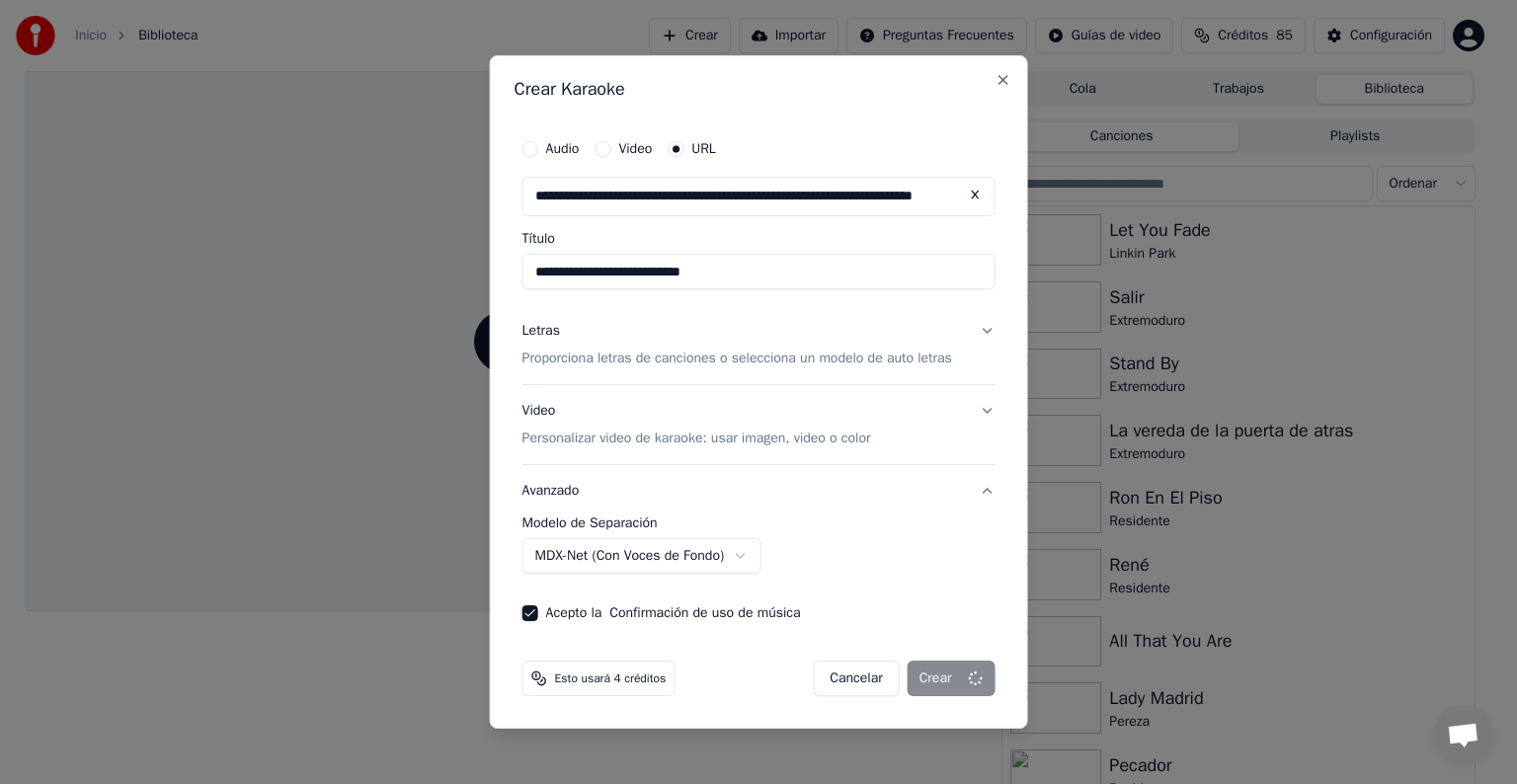 select on "******" 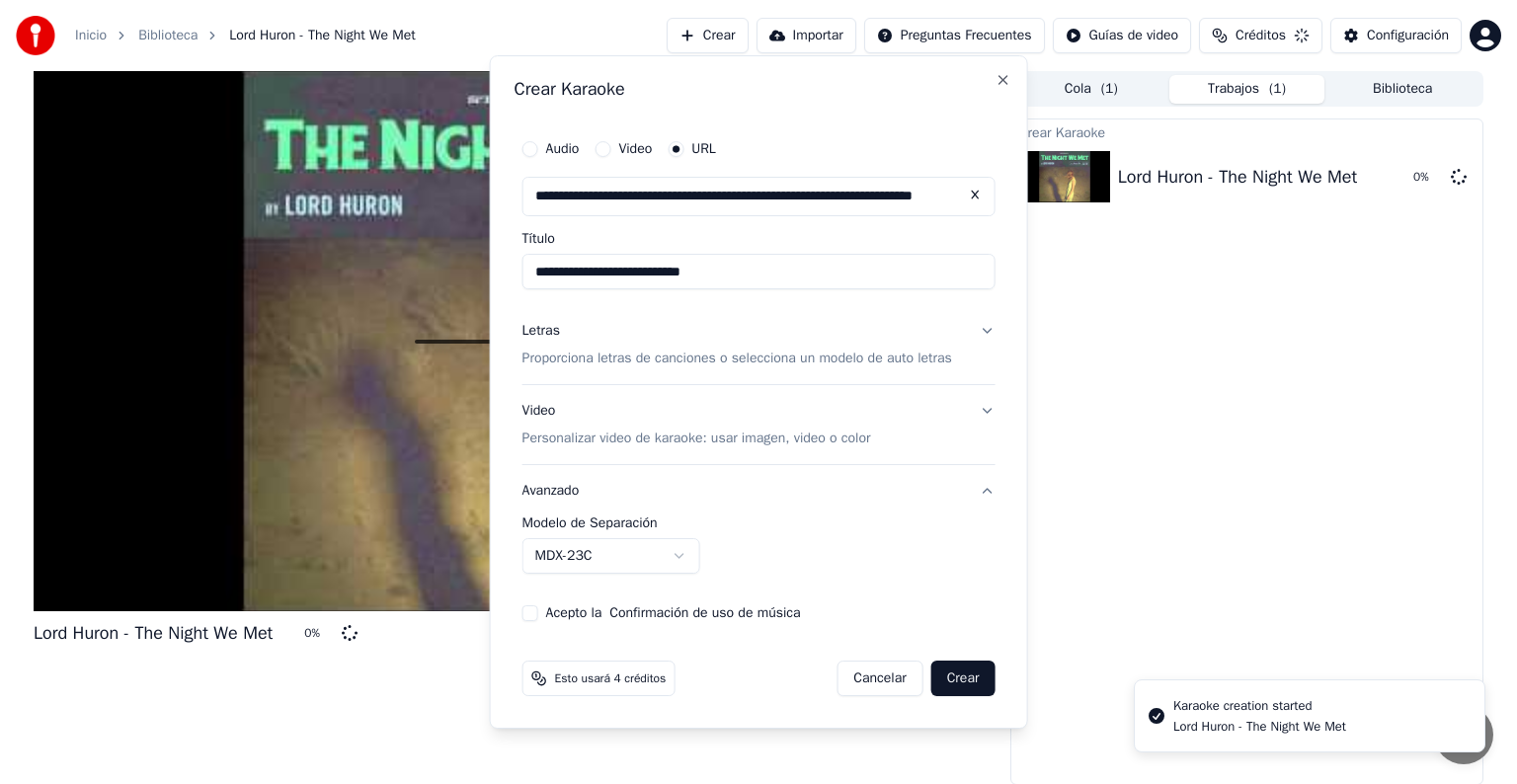 type 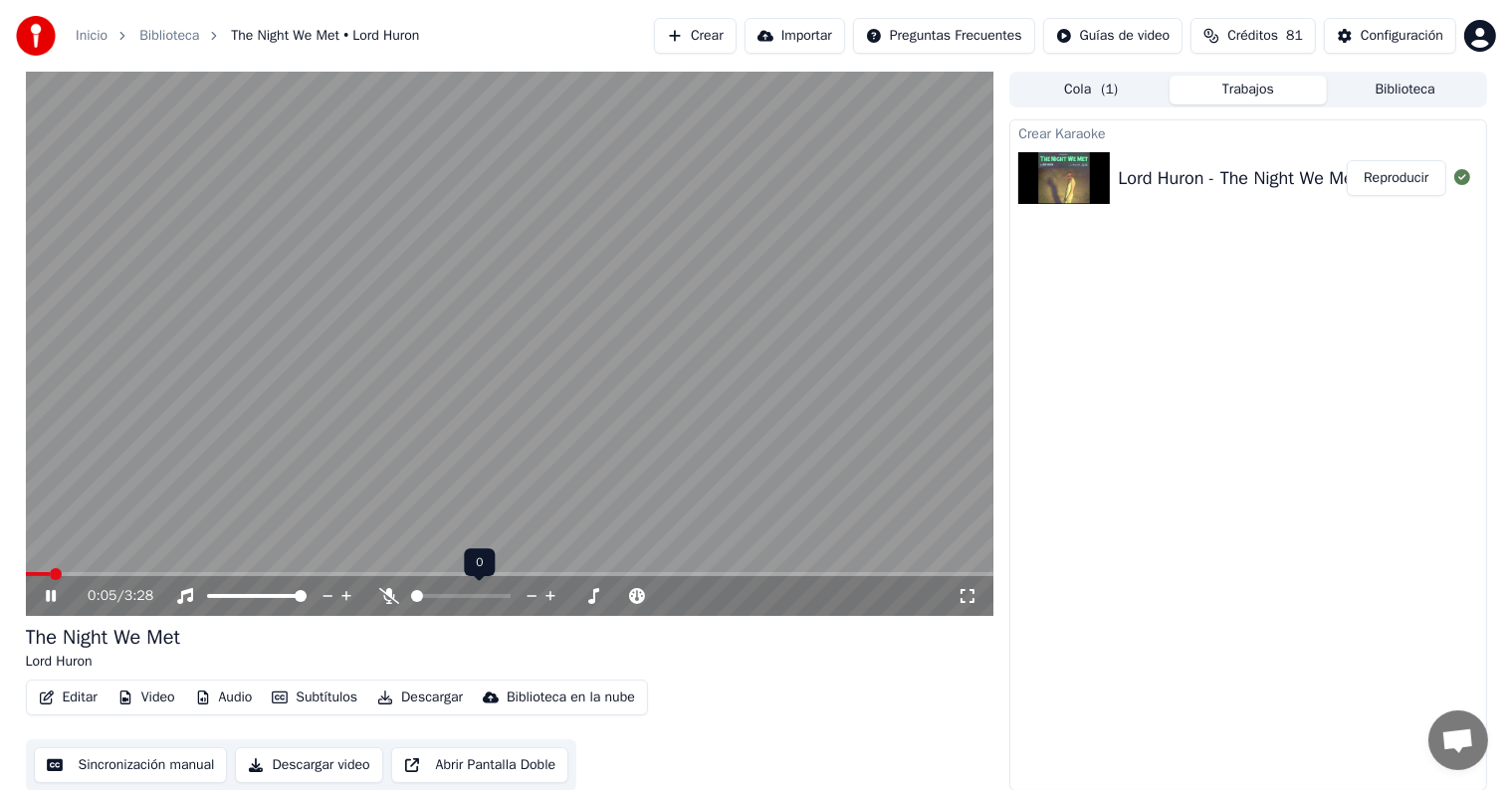 click 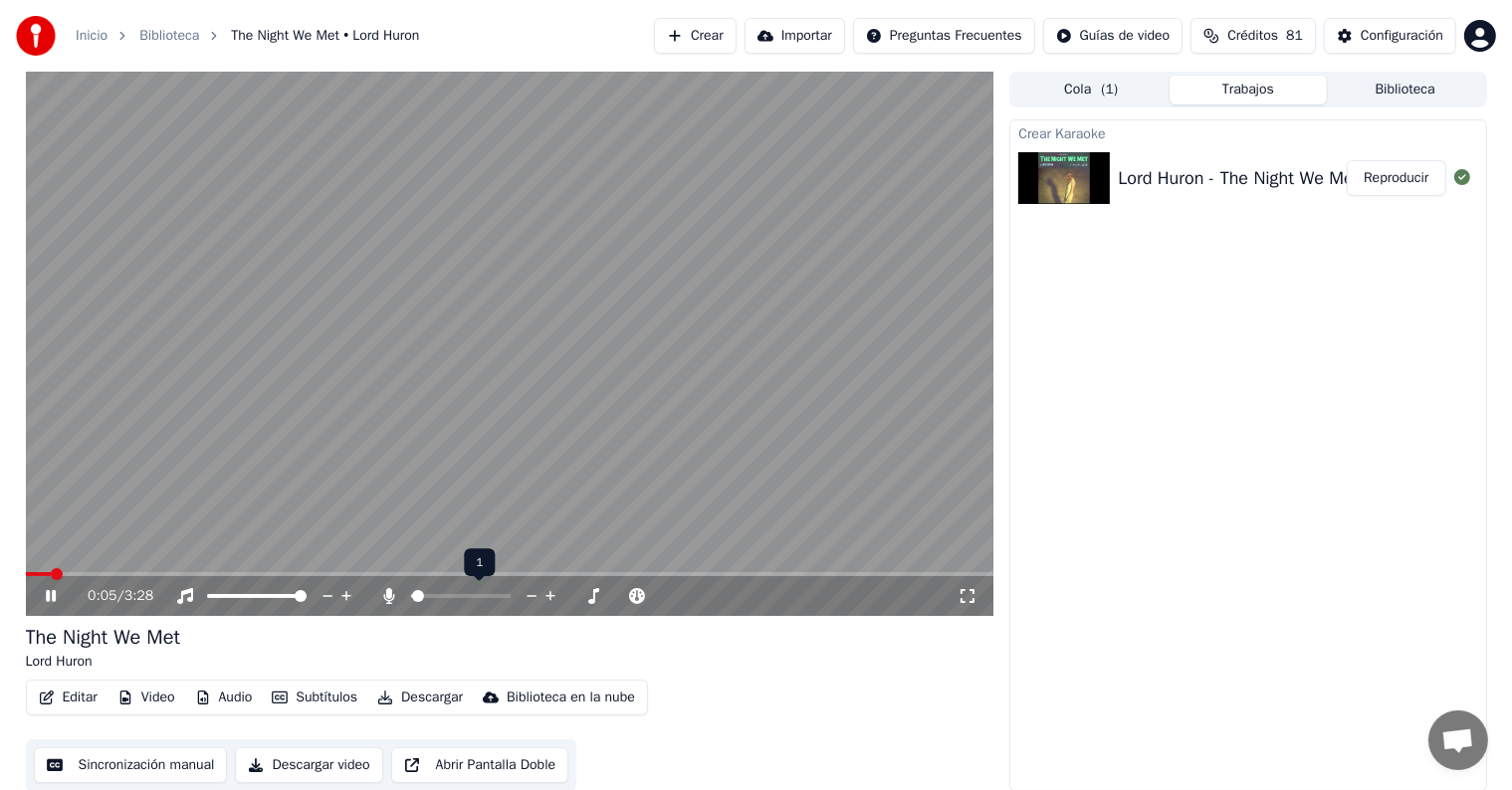 click 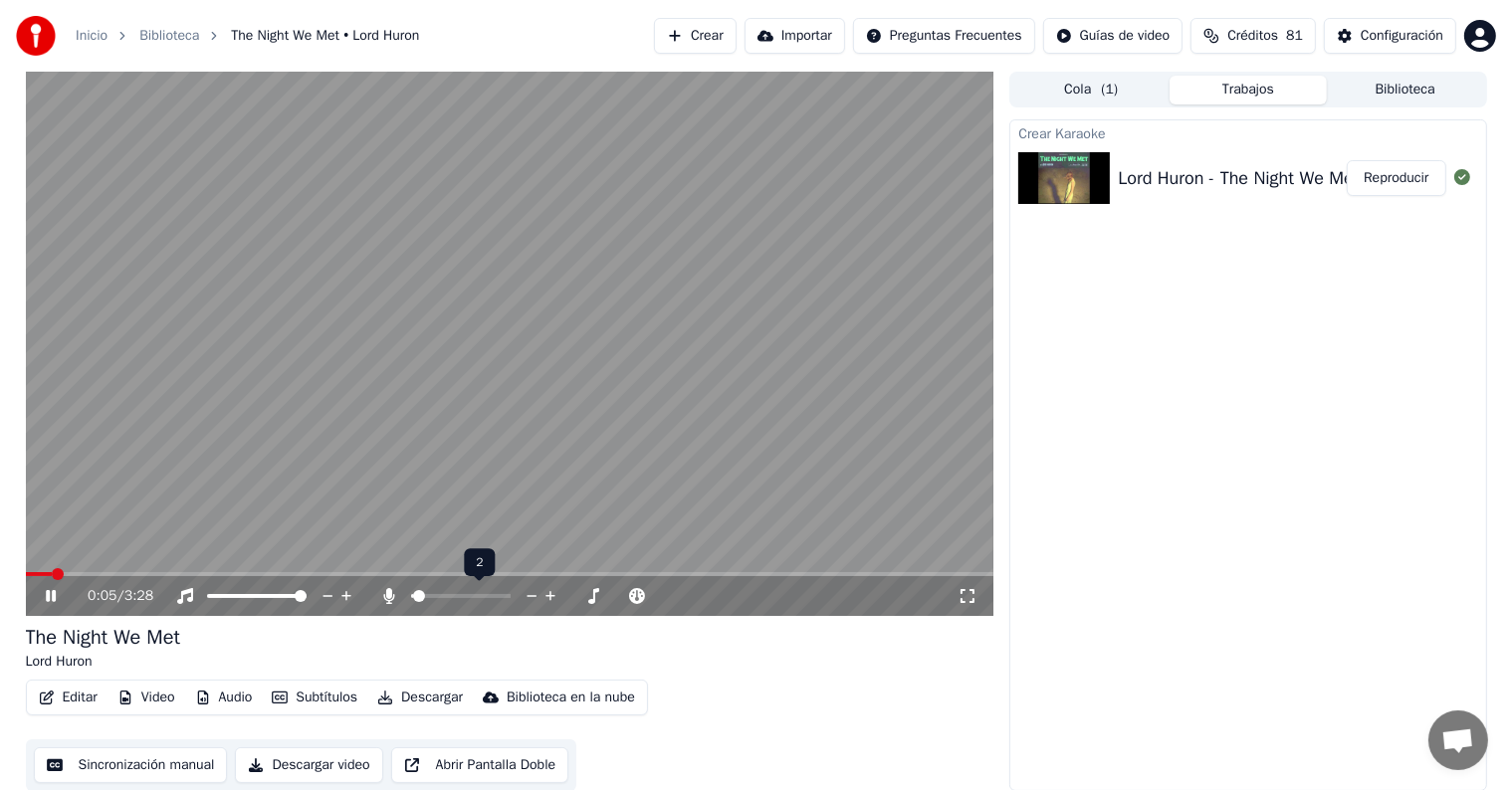 click 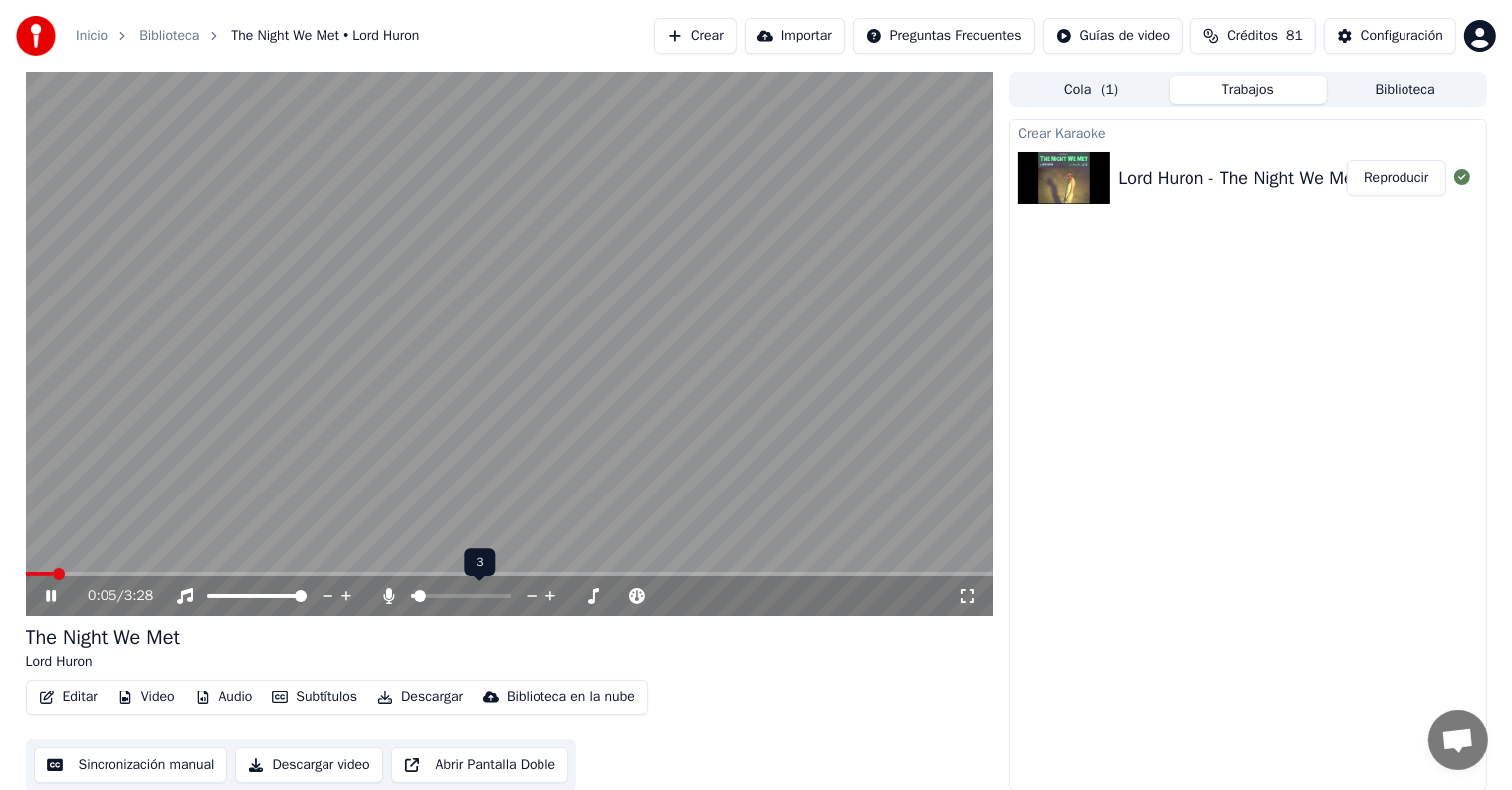 click 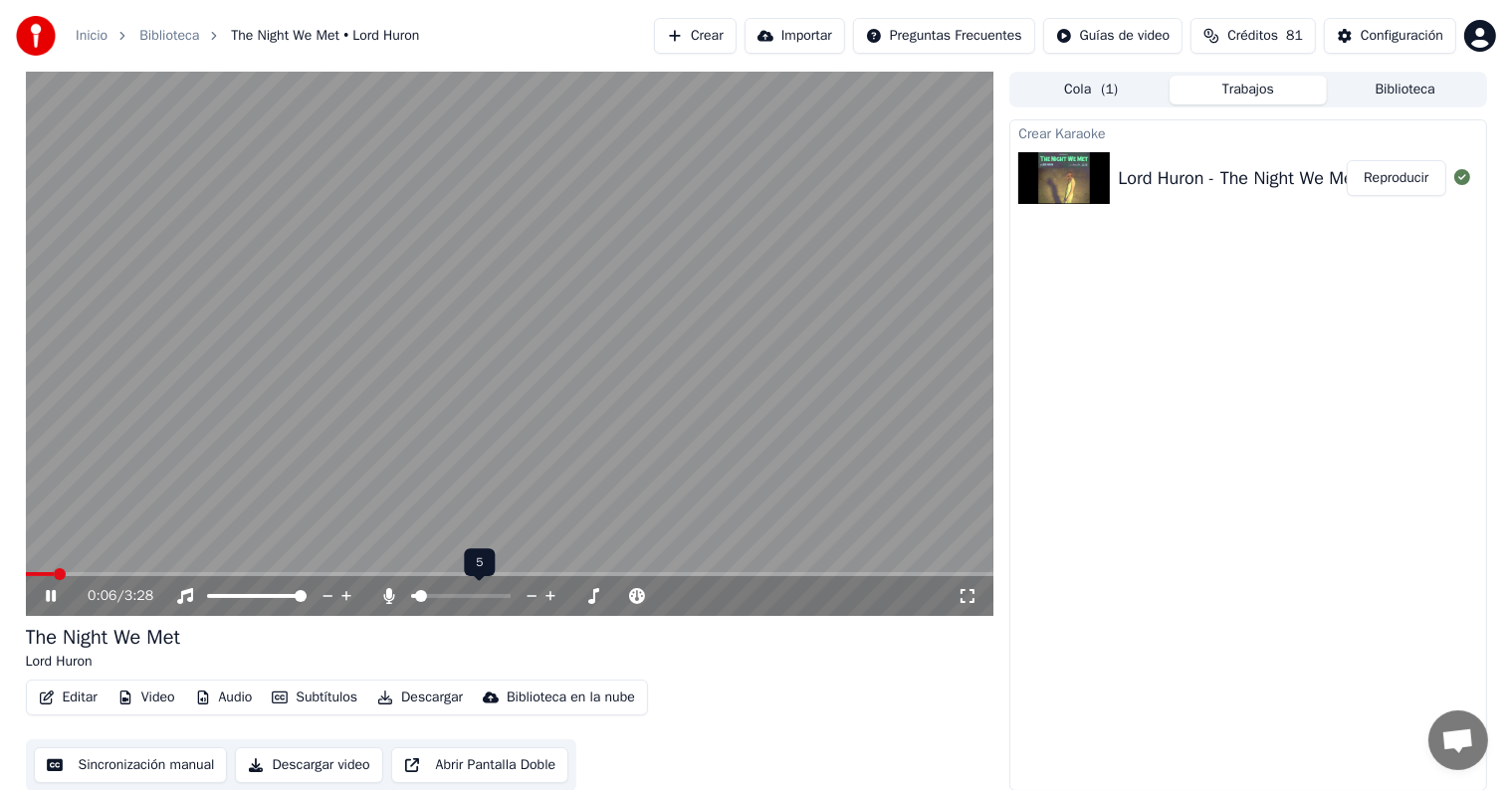 click 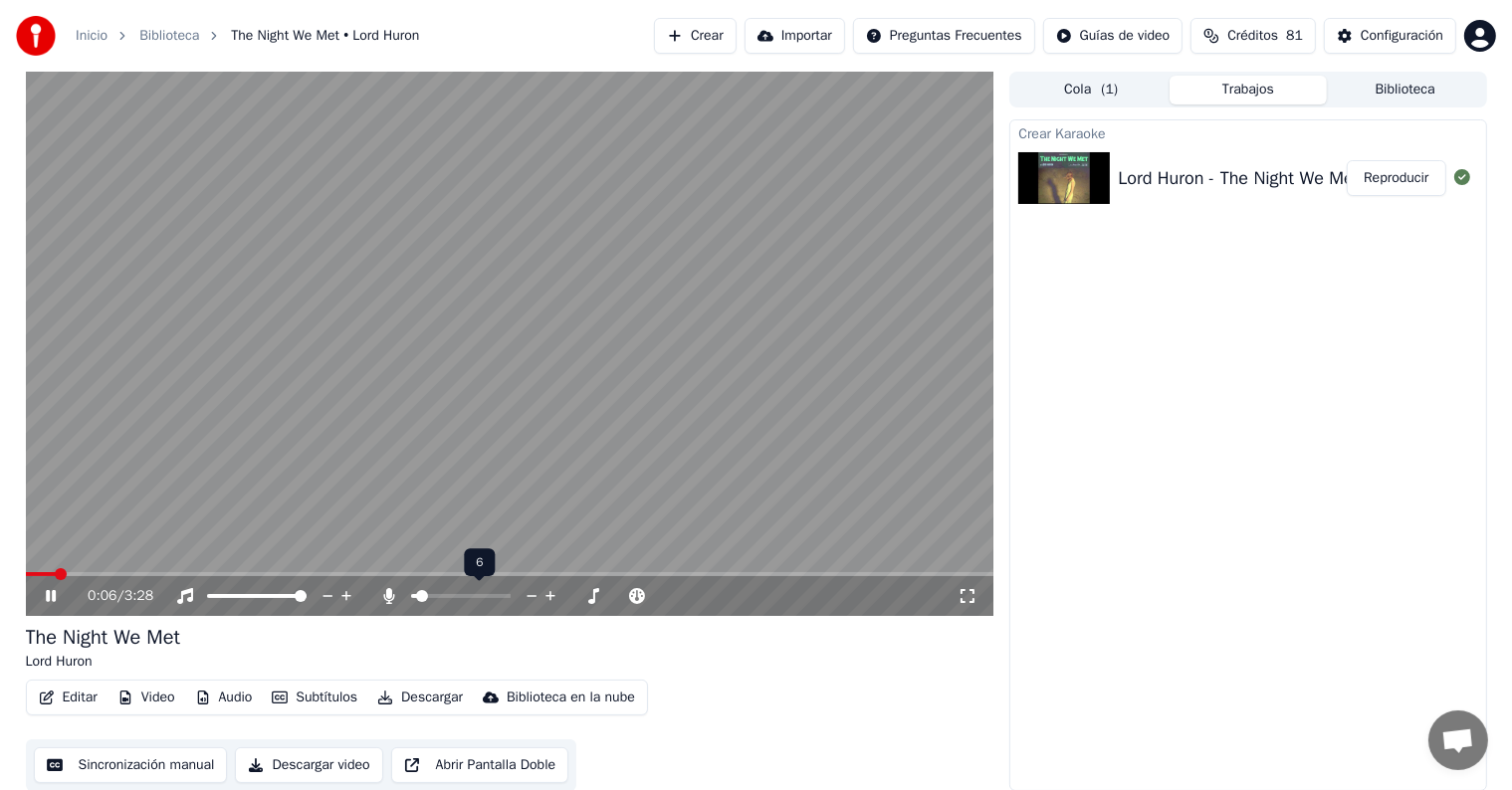 click 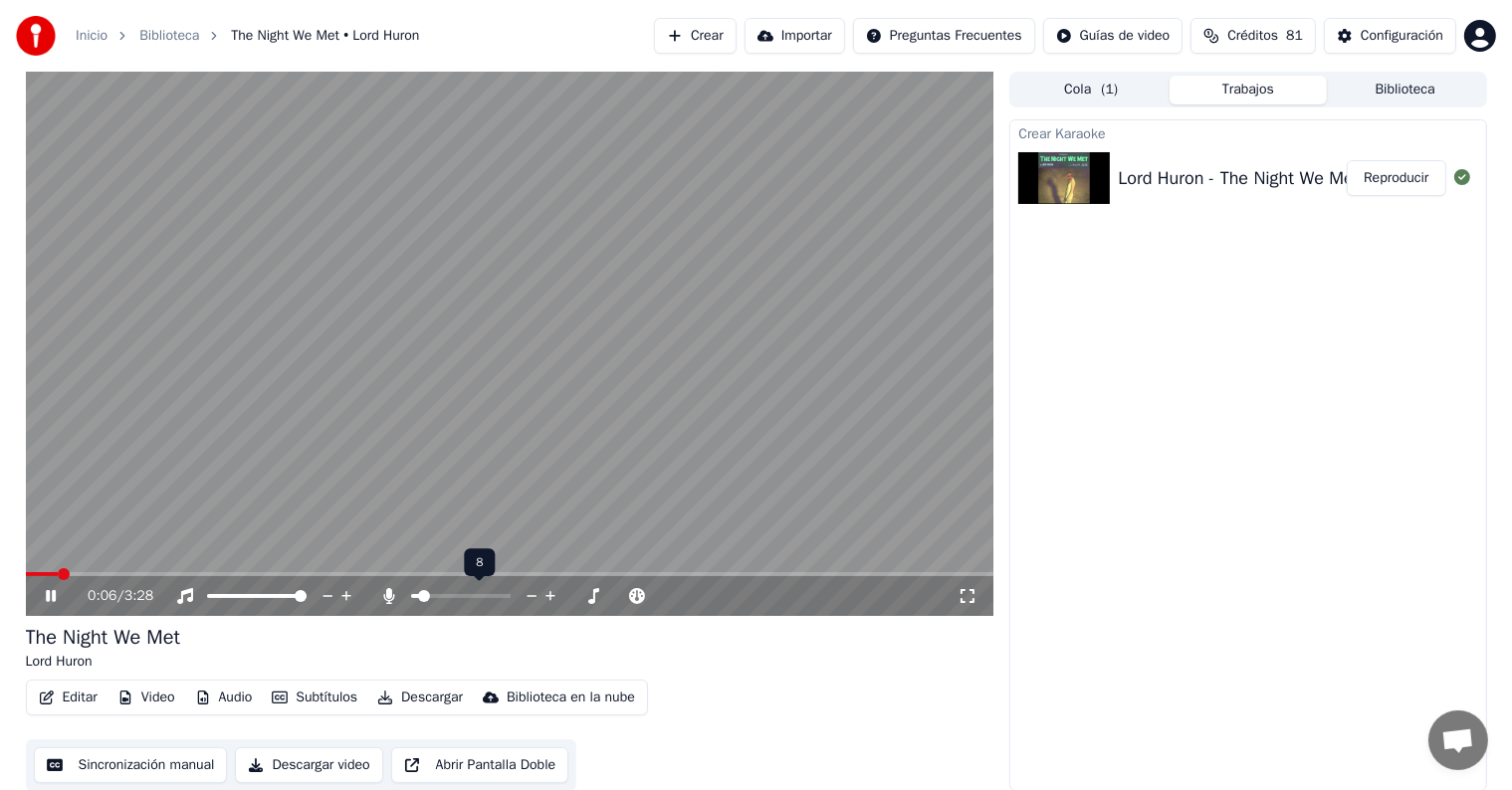click 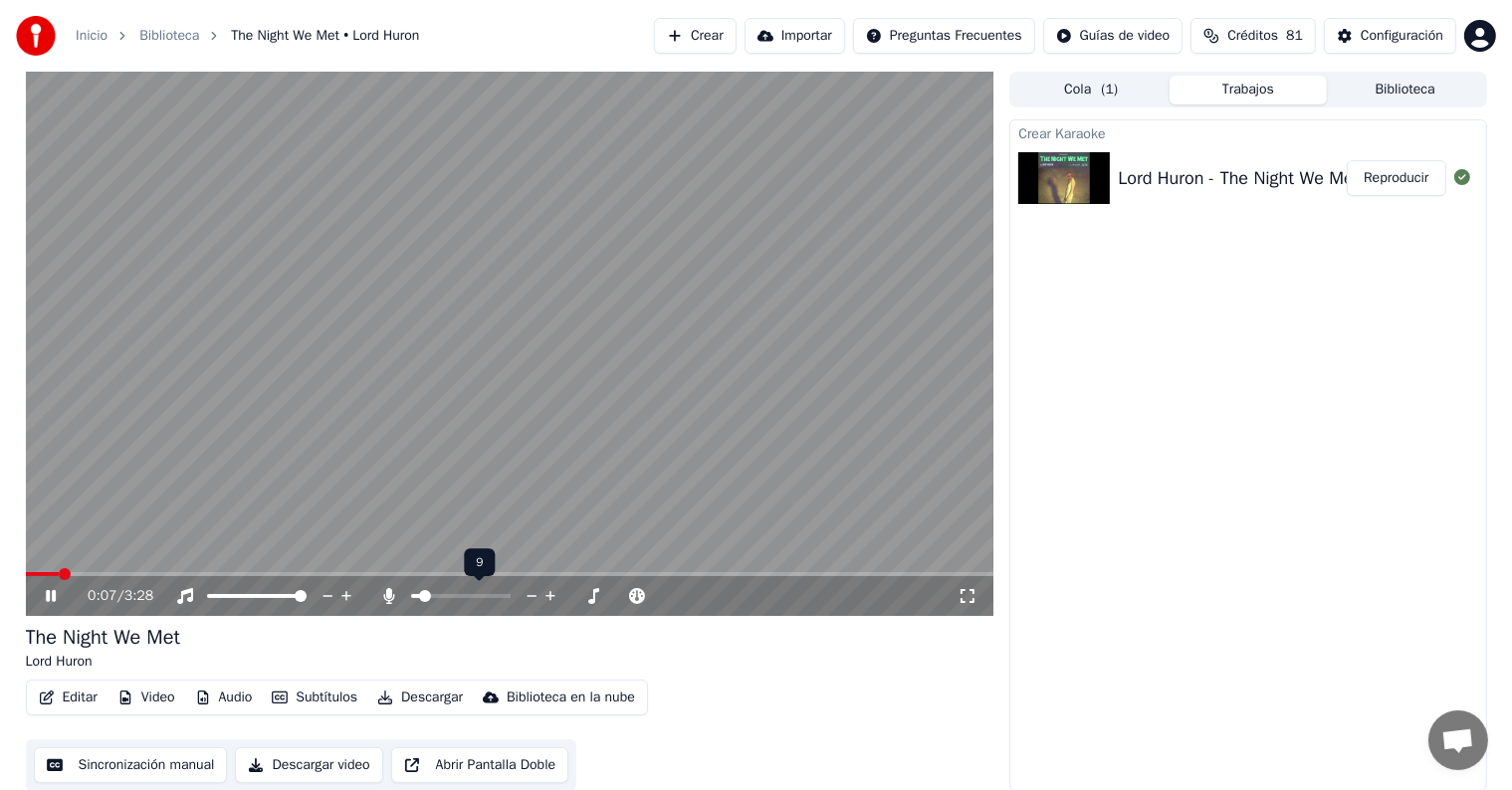 click 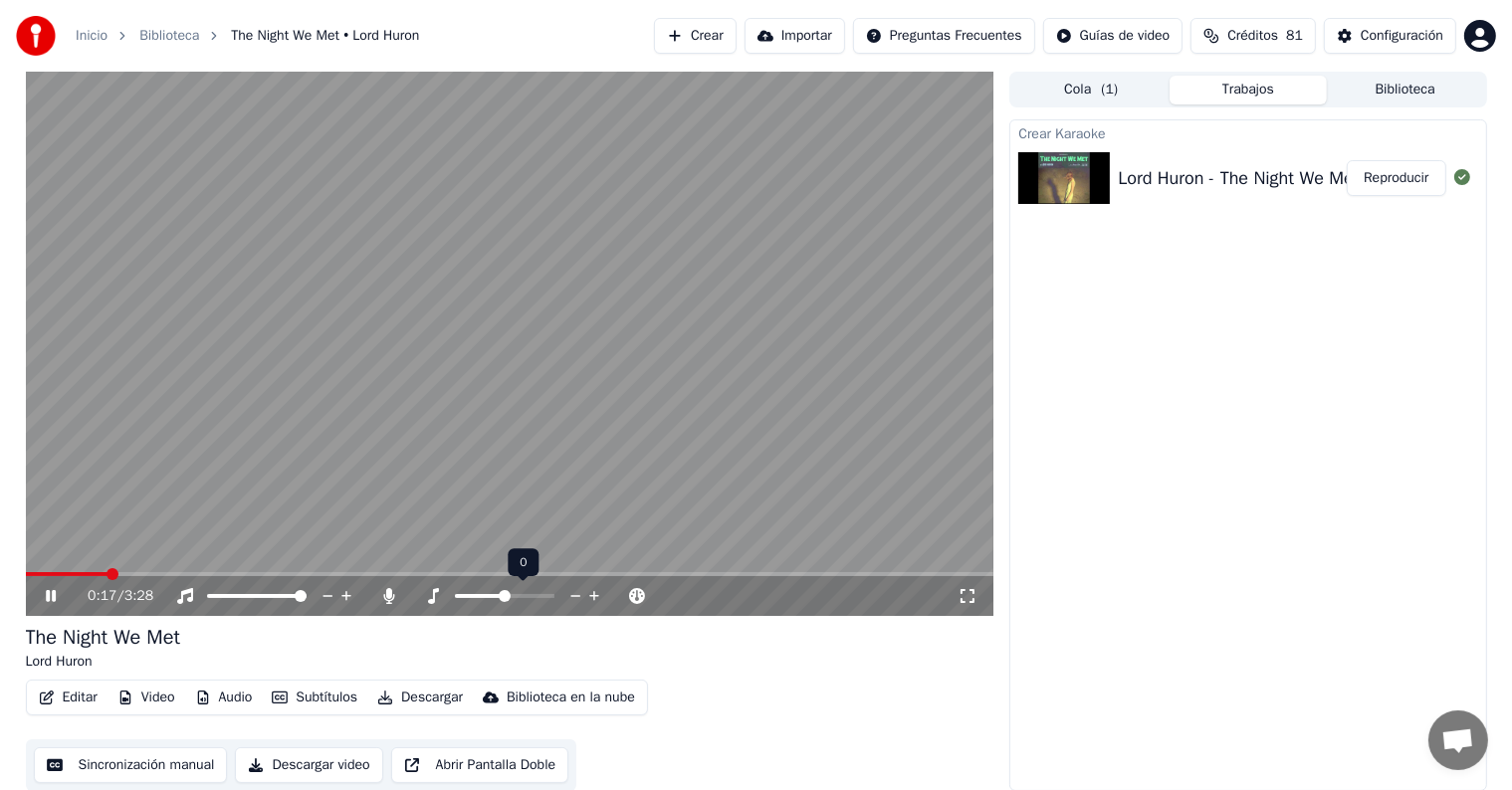 click 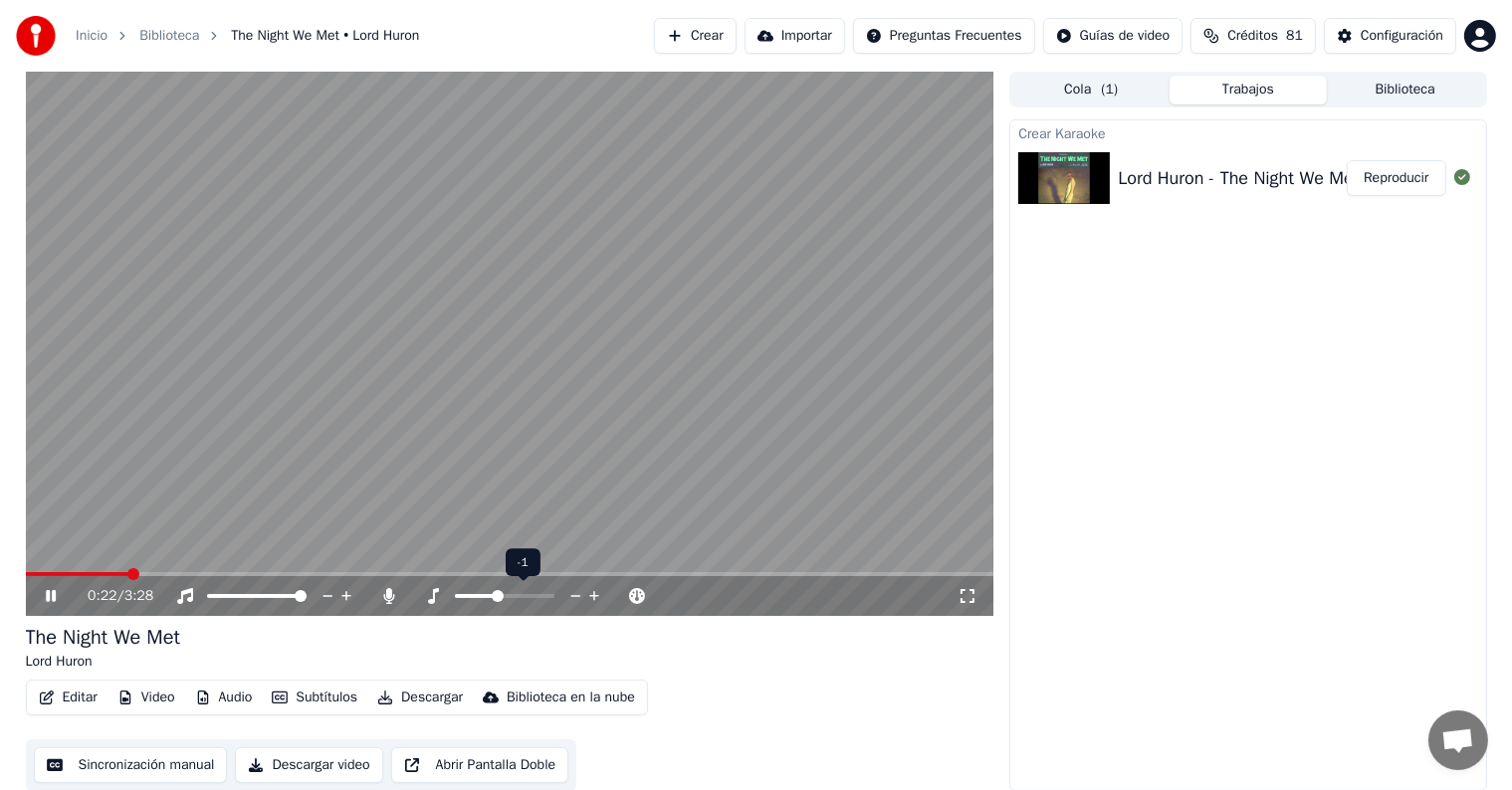 click 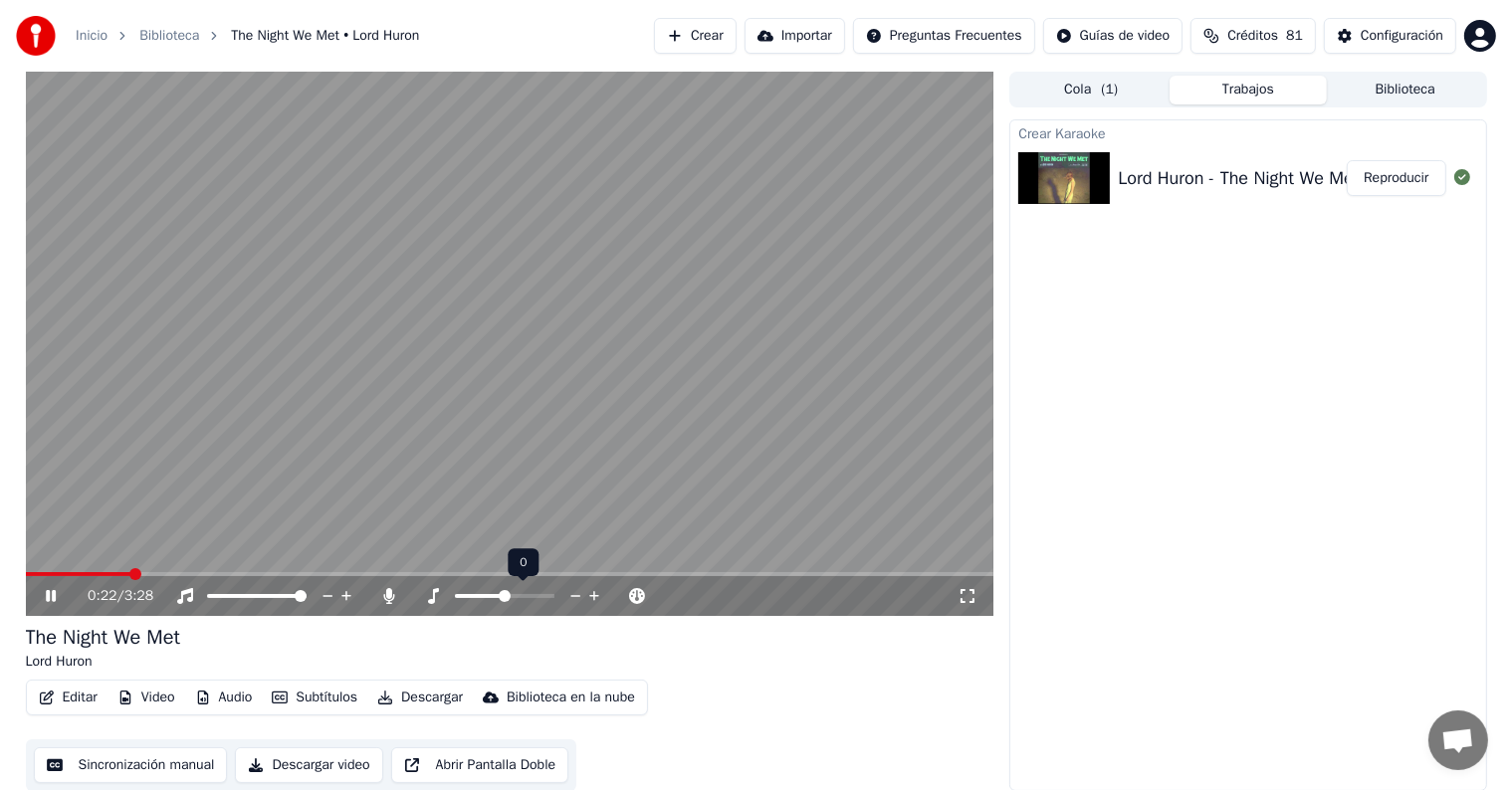click 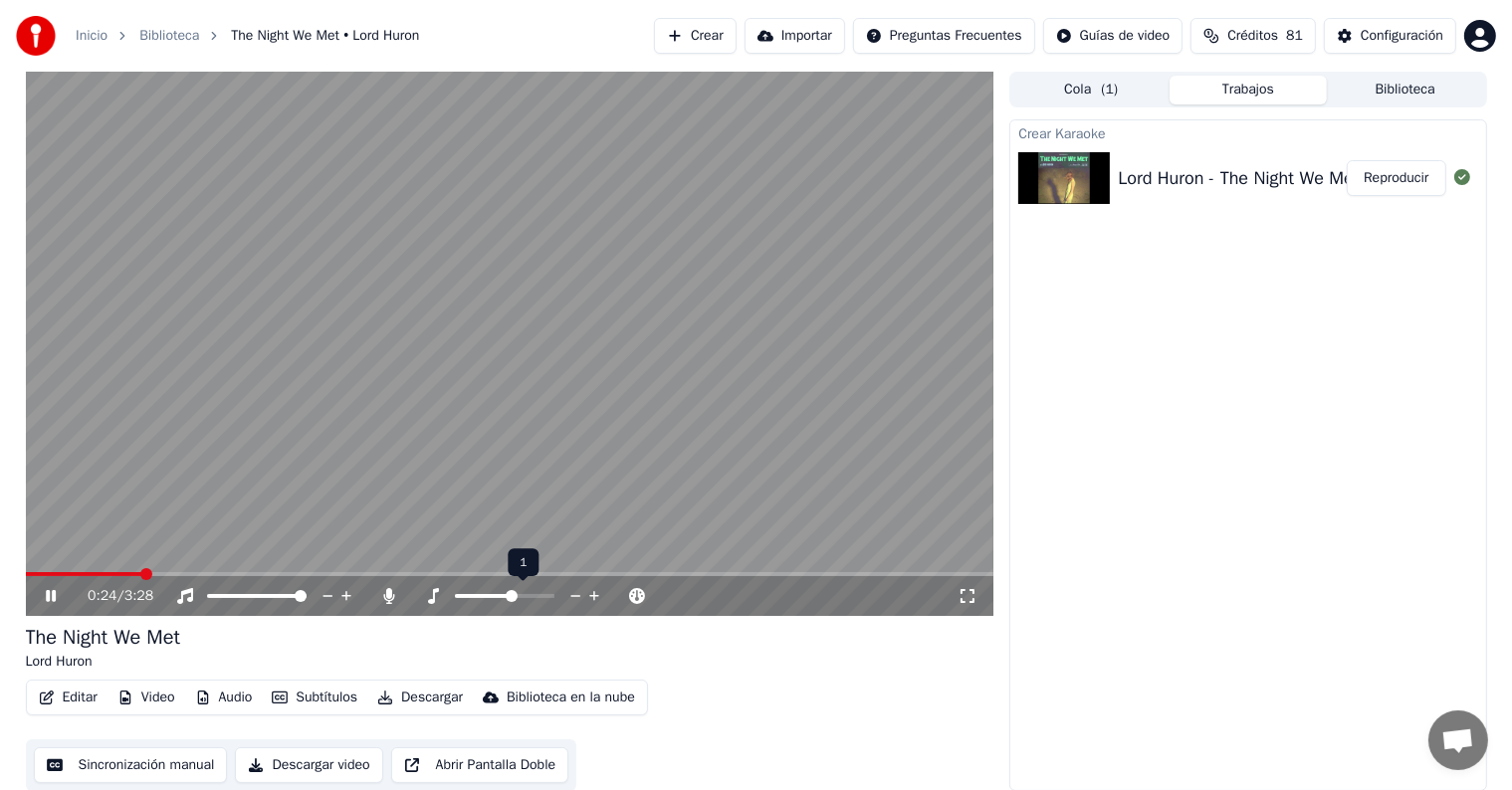 click 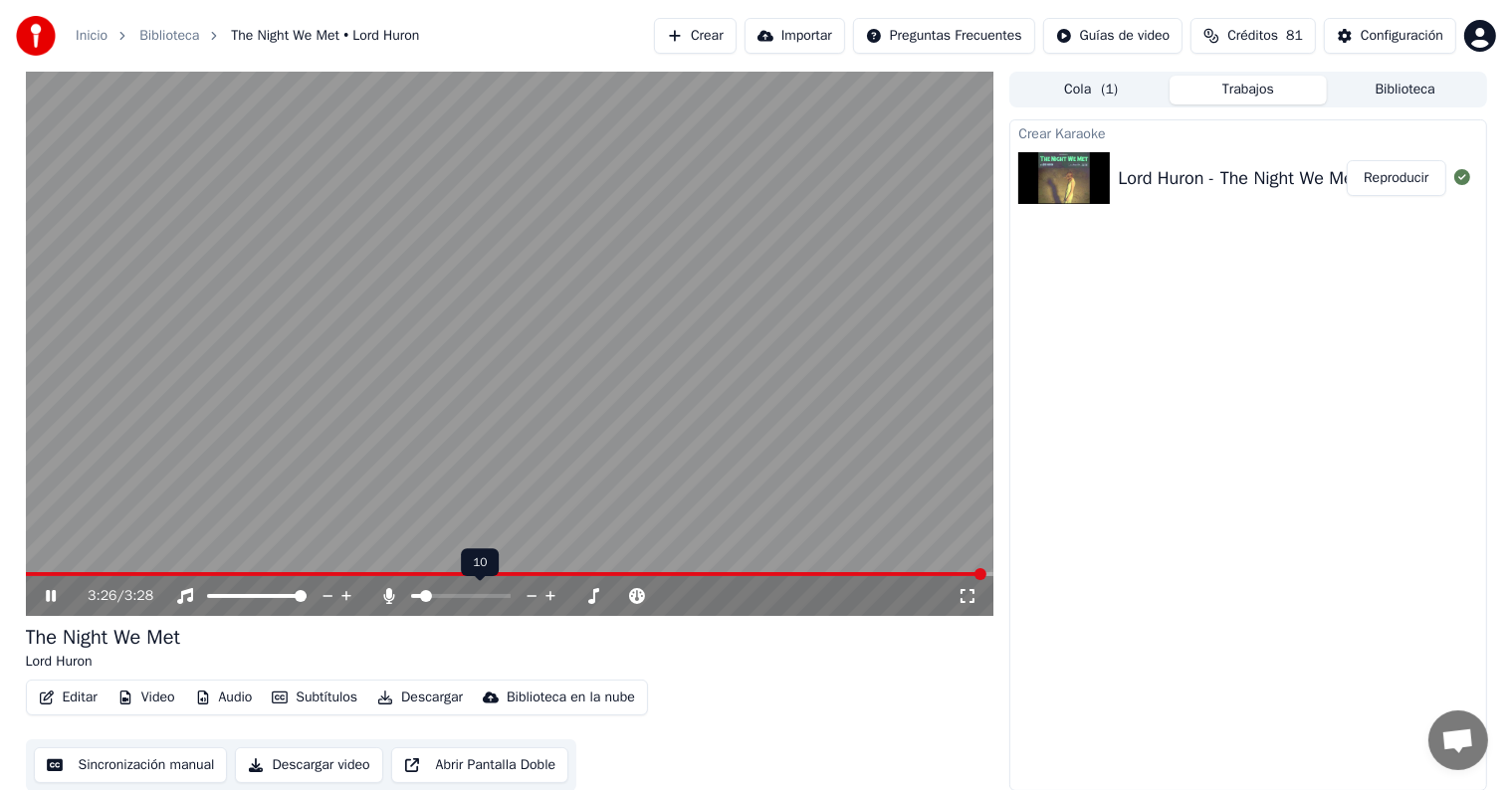 click 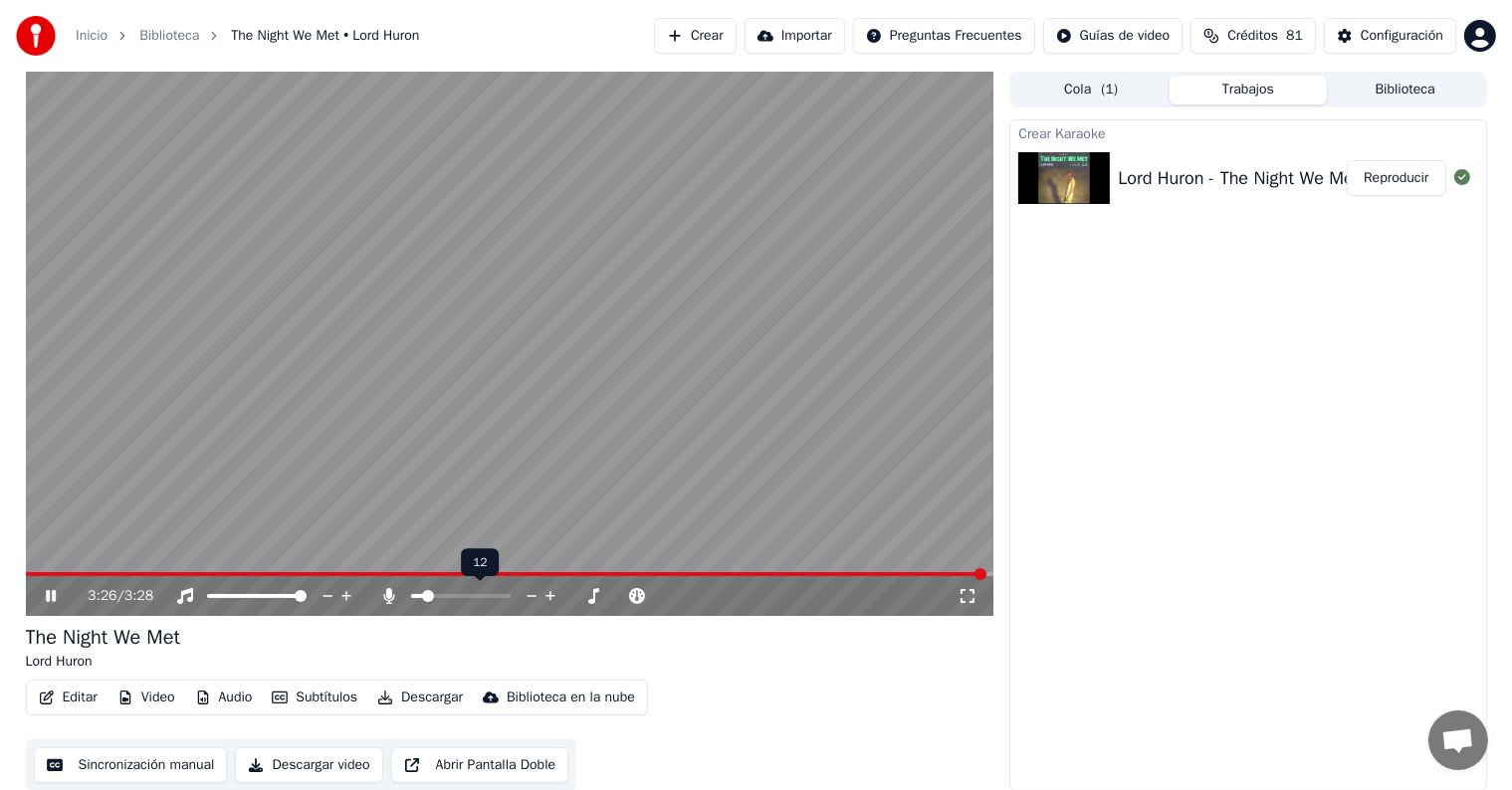 click 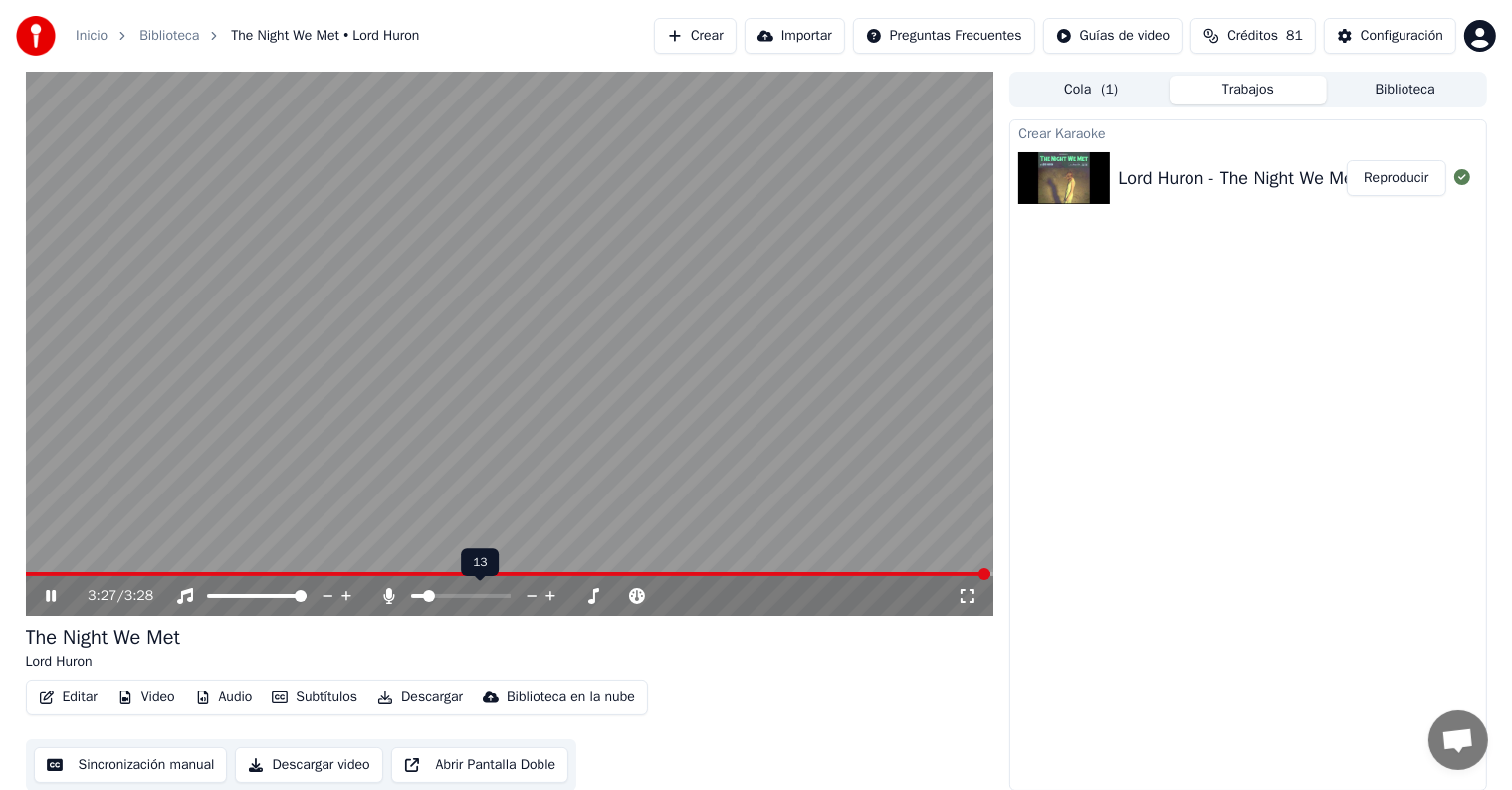 click 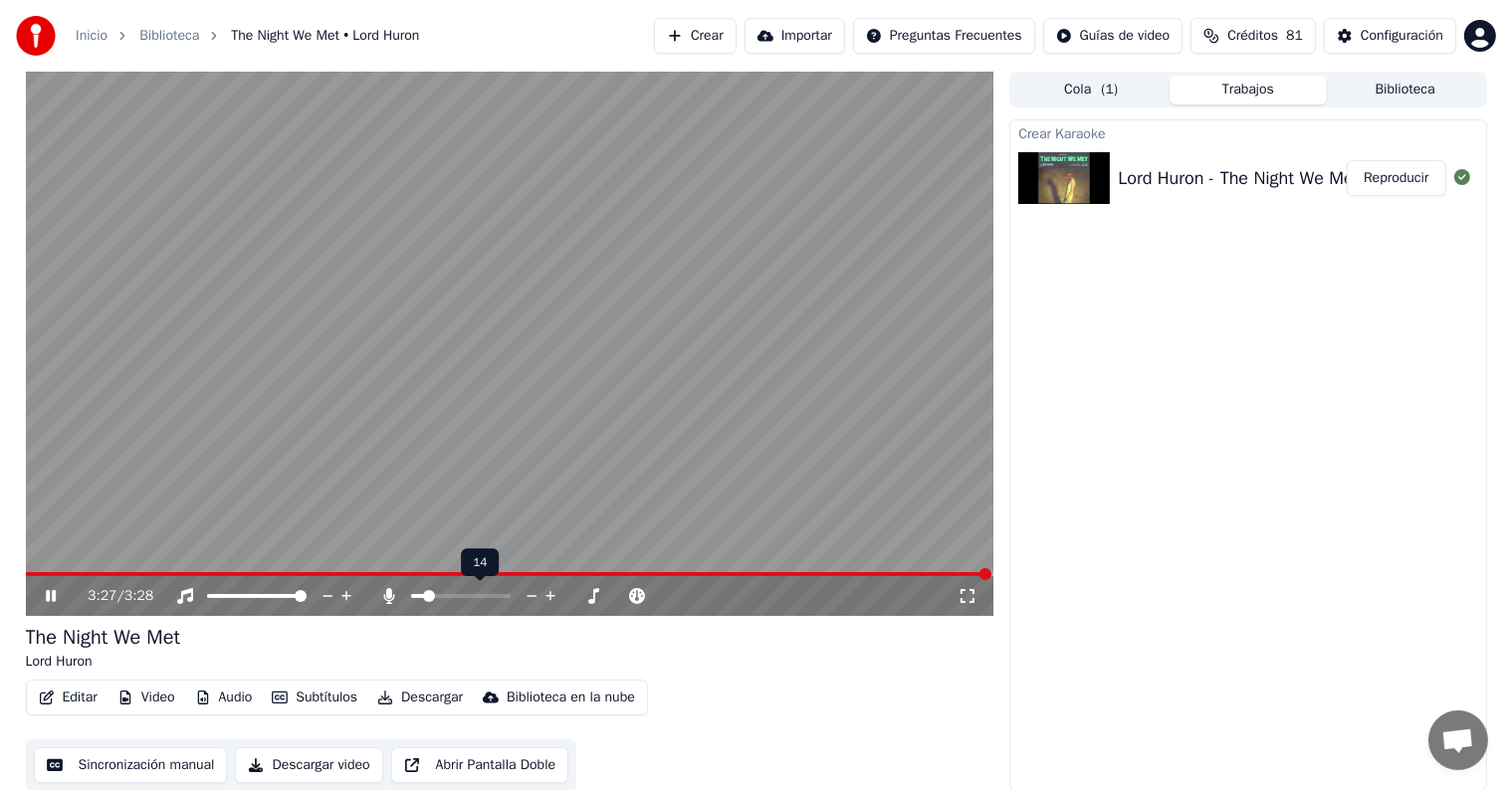 click 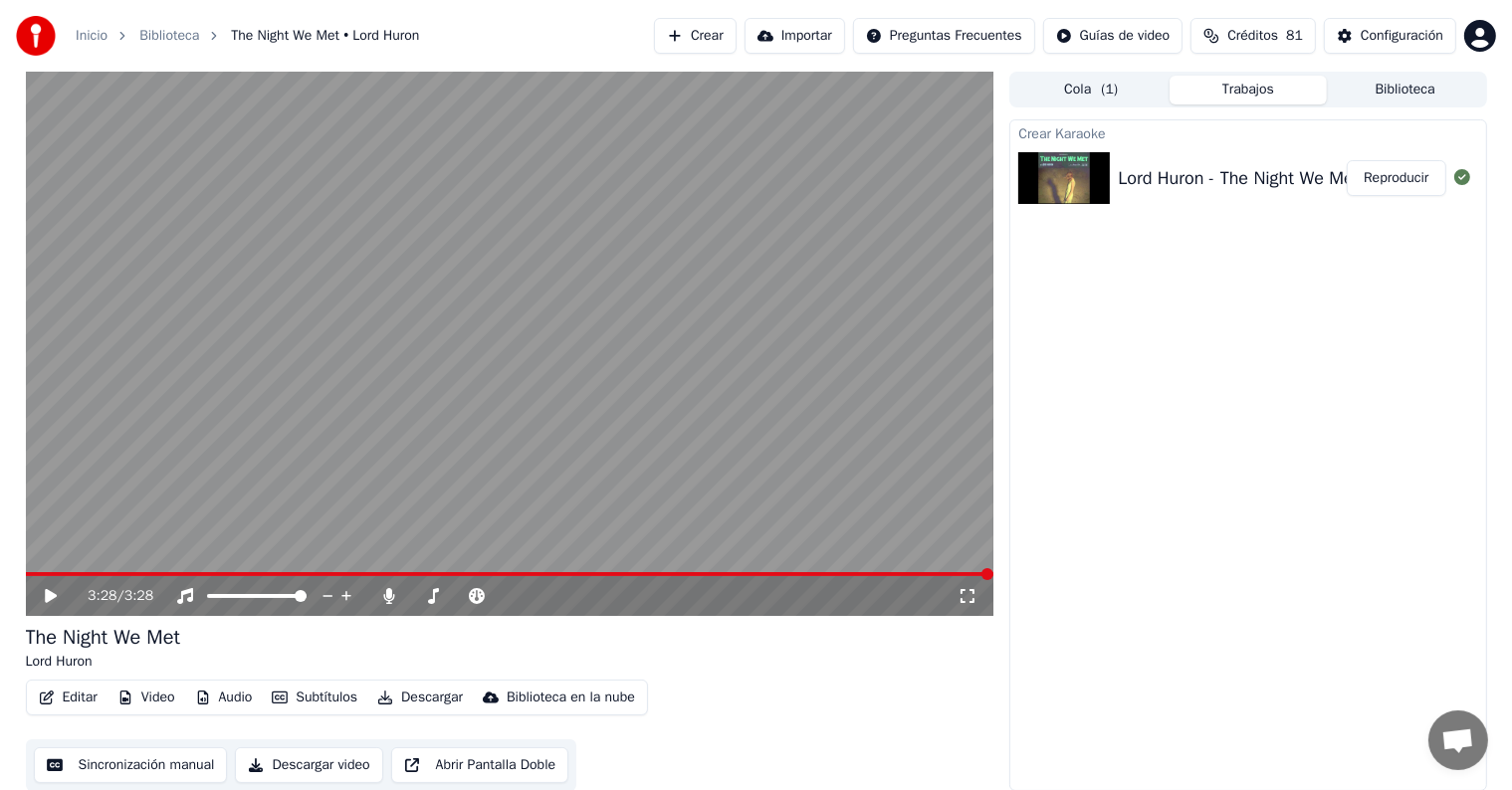 click 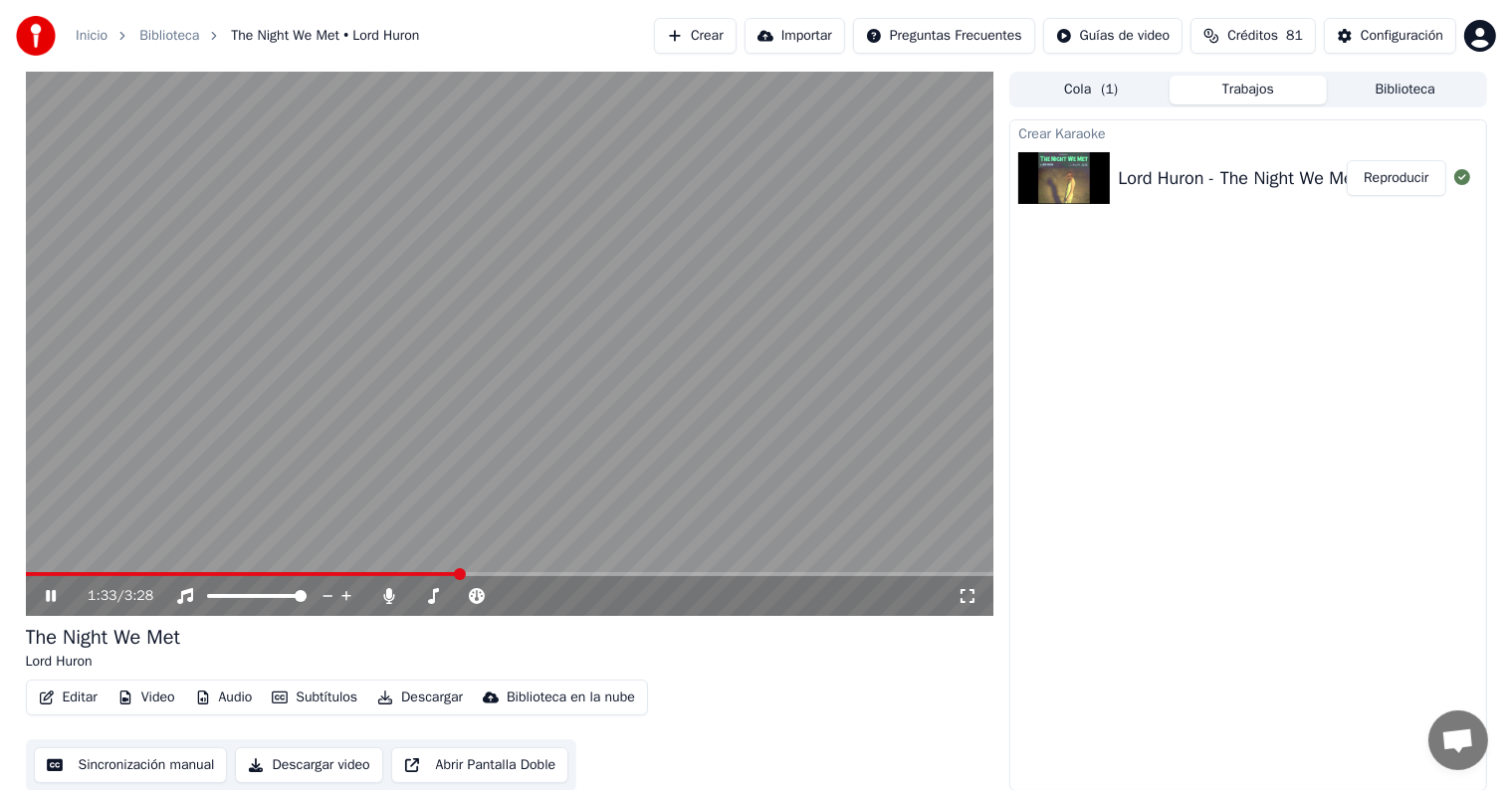 click on "Descargar" at bounding box center [420, 697] 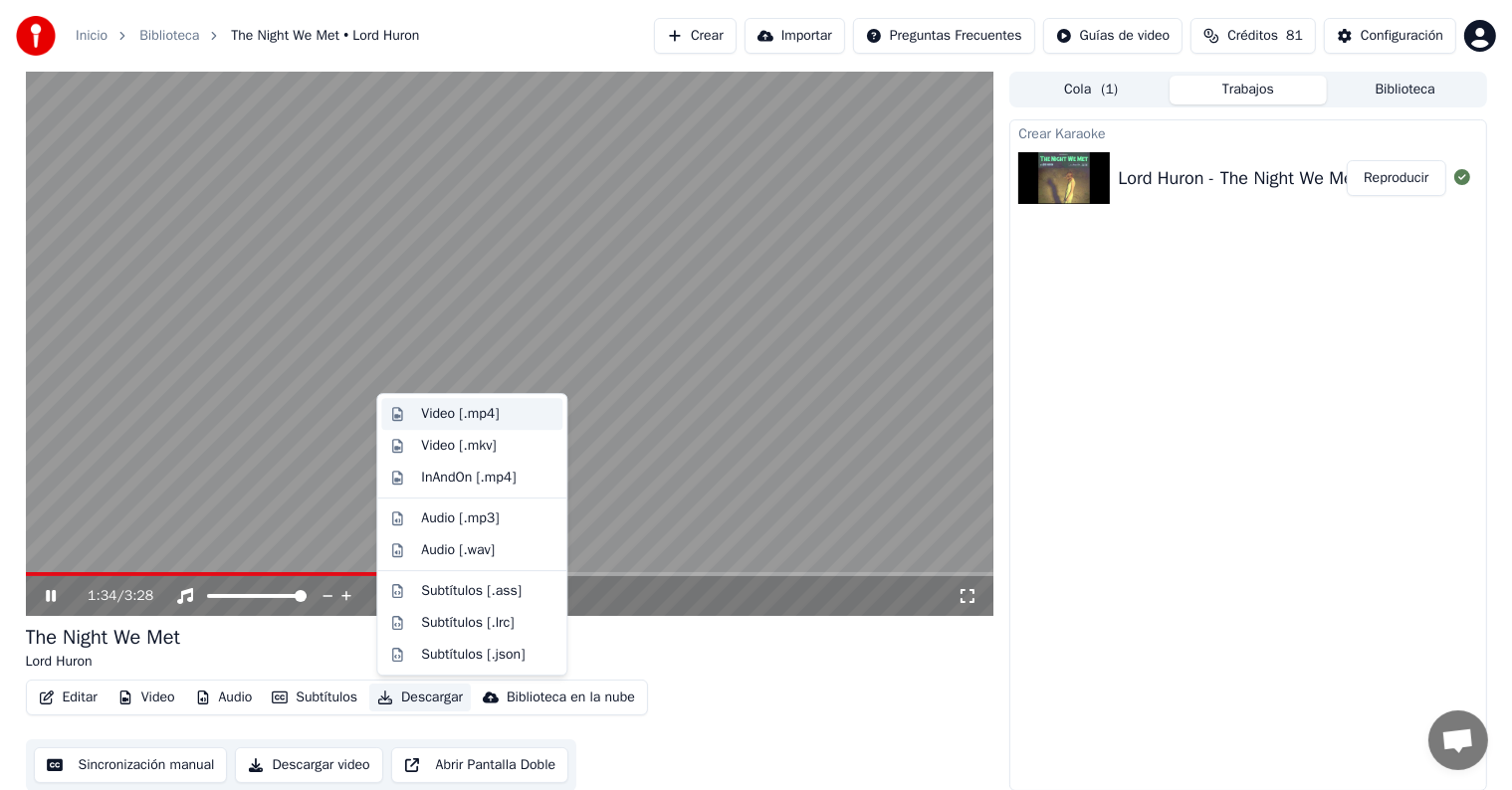 click on "Video [.mp4]" at bounding box center (460, 414) 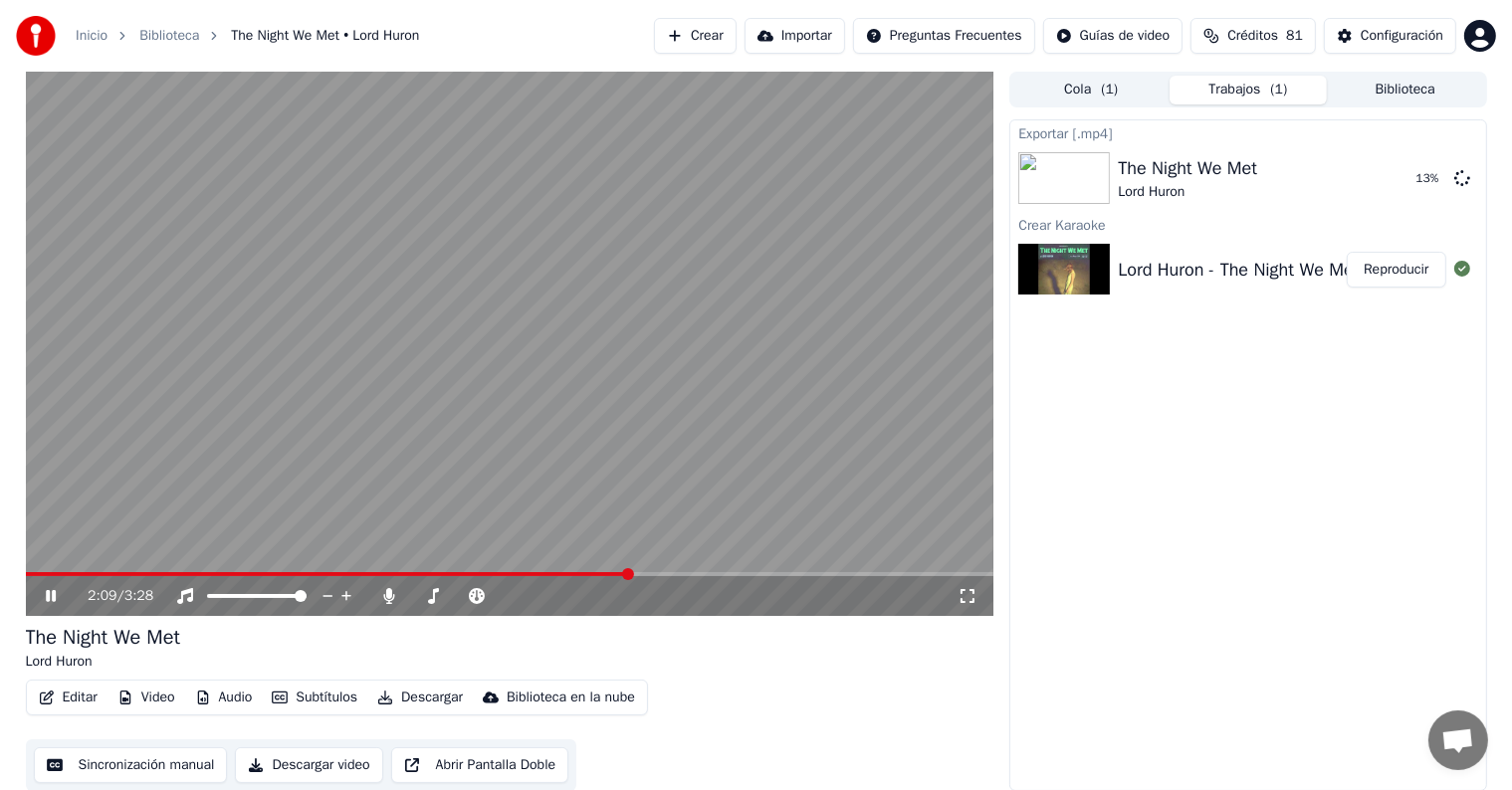 click 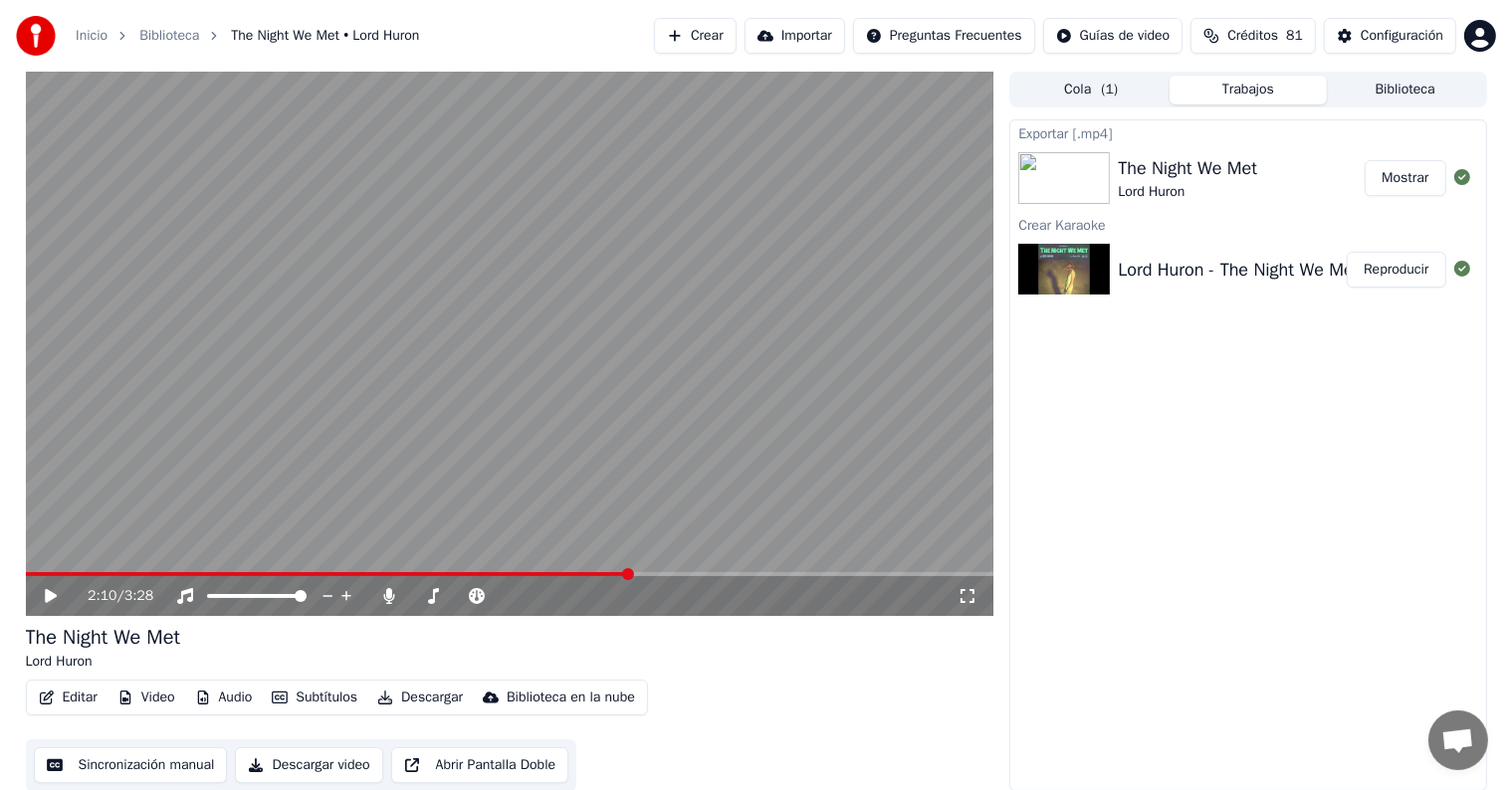click on "Crear" at bounding box center (695, 36) 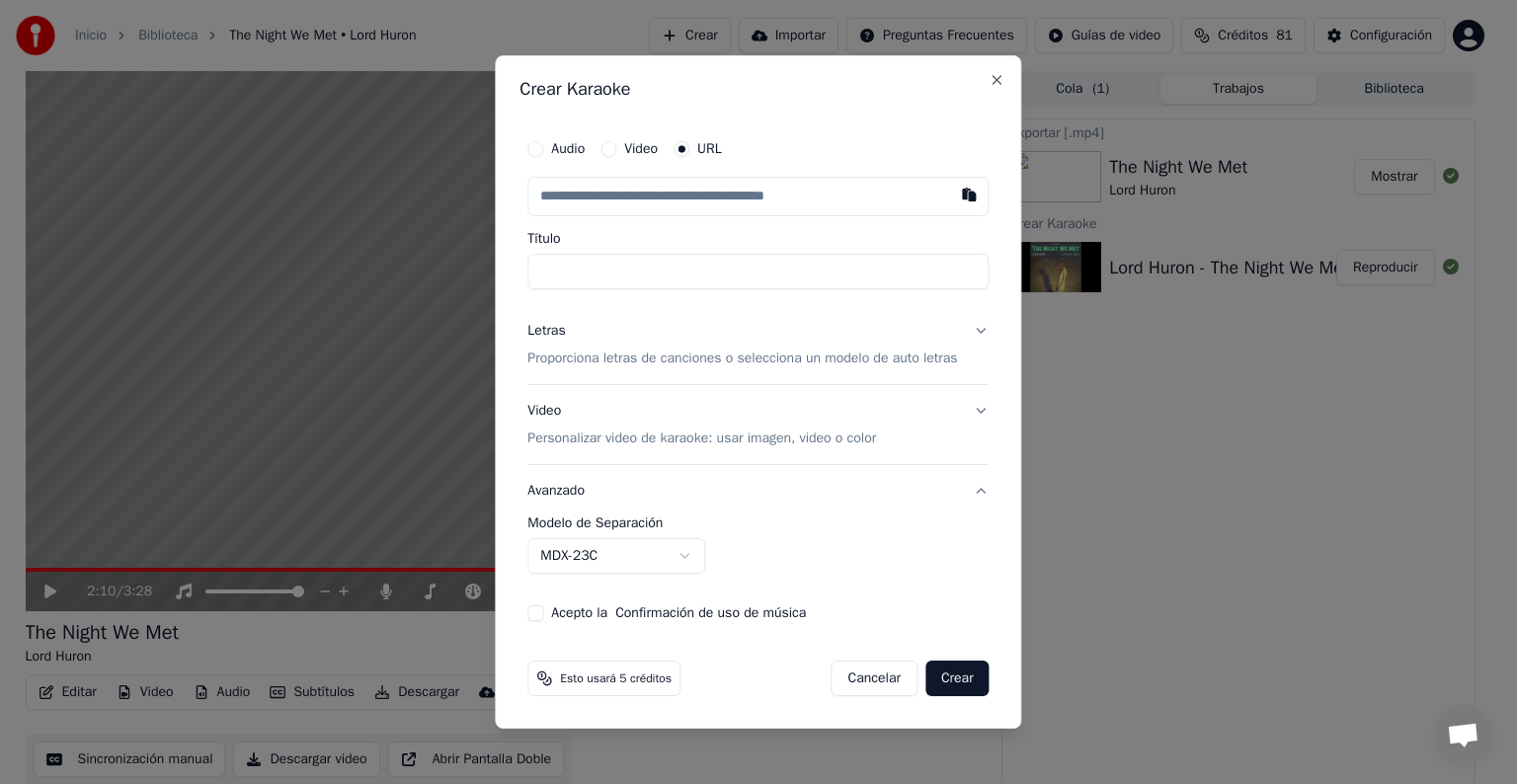 paste on "**********" 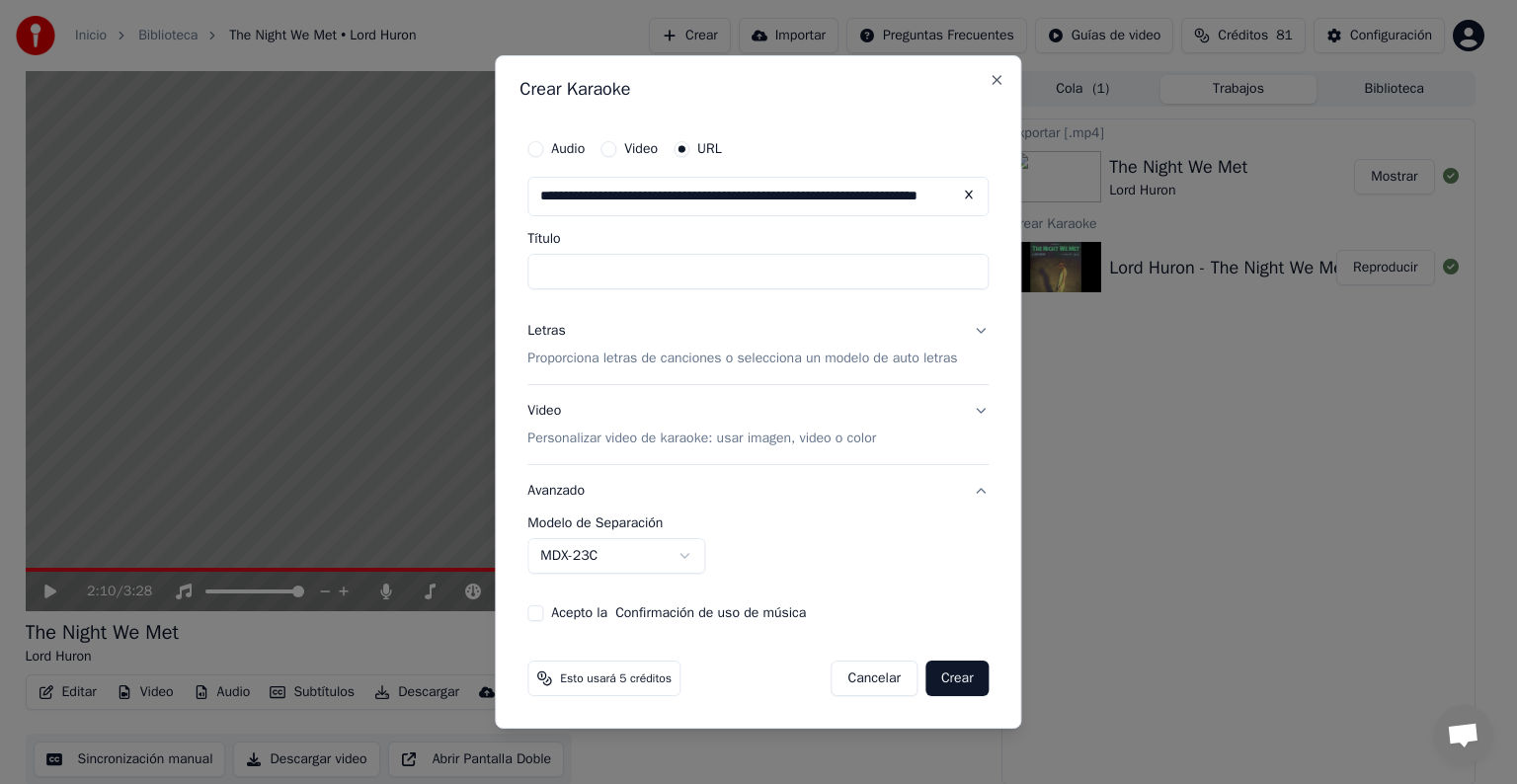 scroll, scrollTop: 0, scrollLeft: 85, axis: horizontal 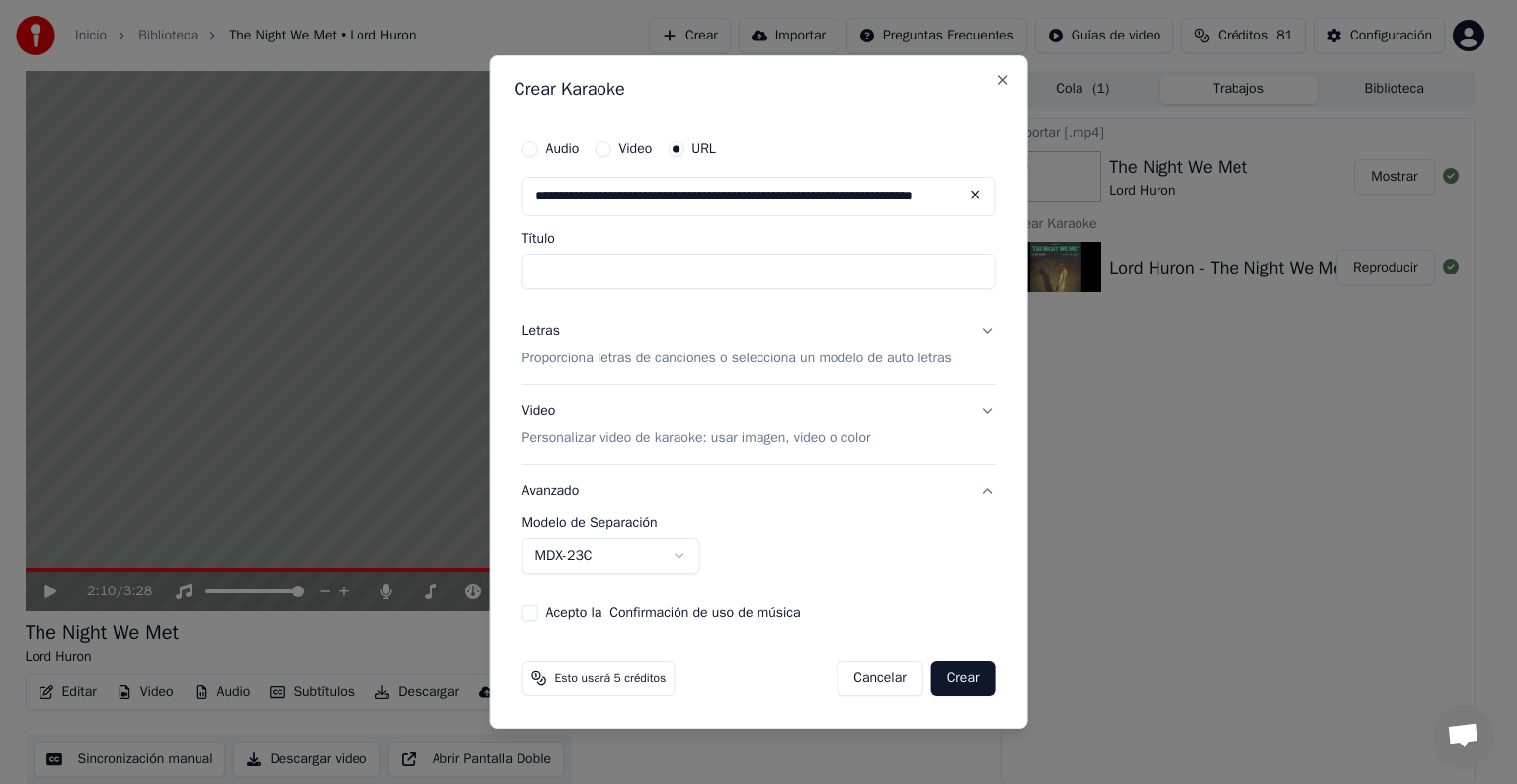 type on "**********" 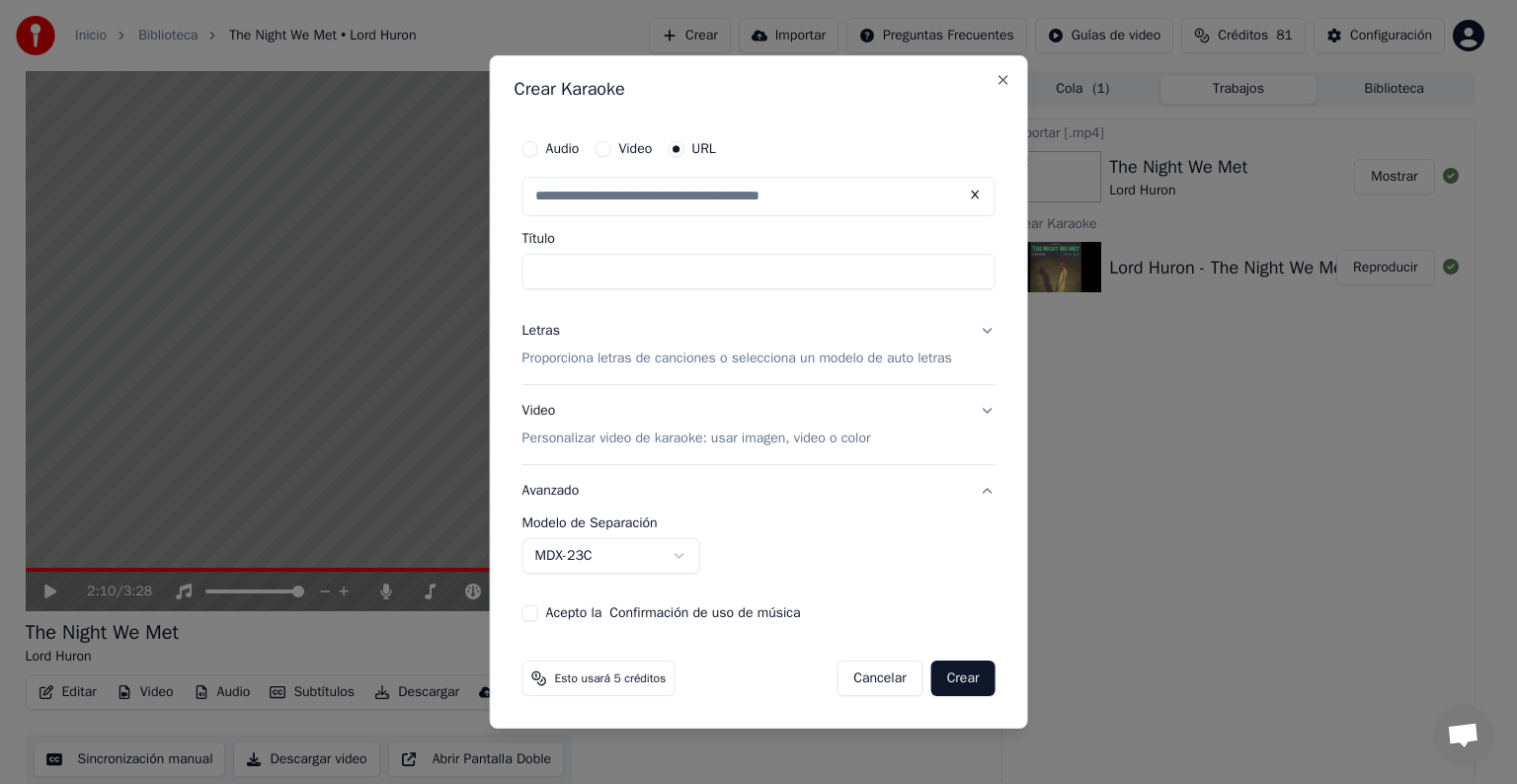 click on "Audio Video URL" at bounding box center [758, 149] 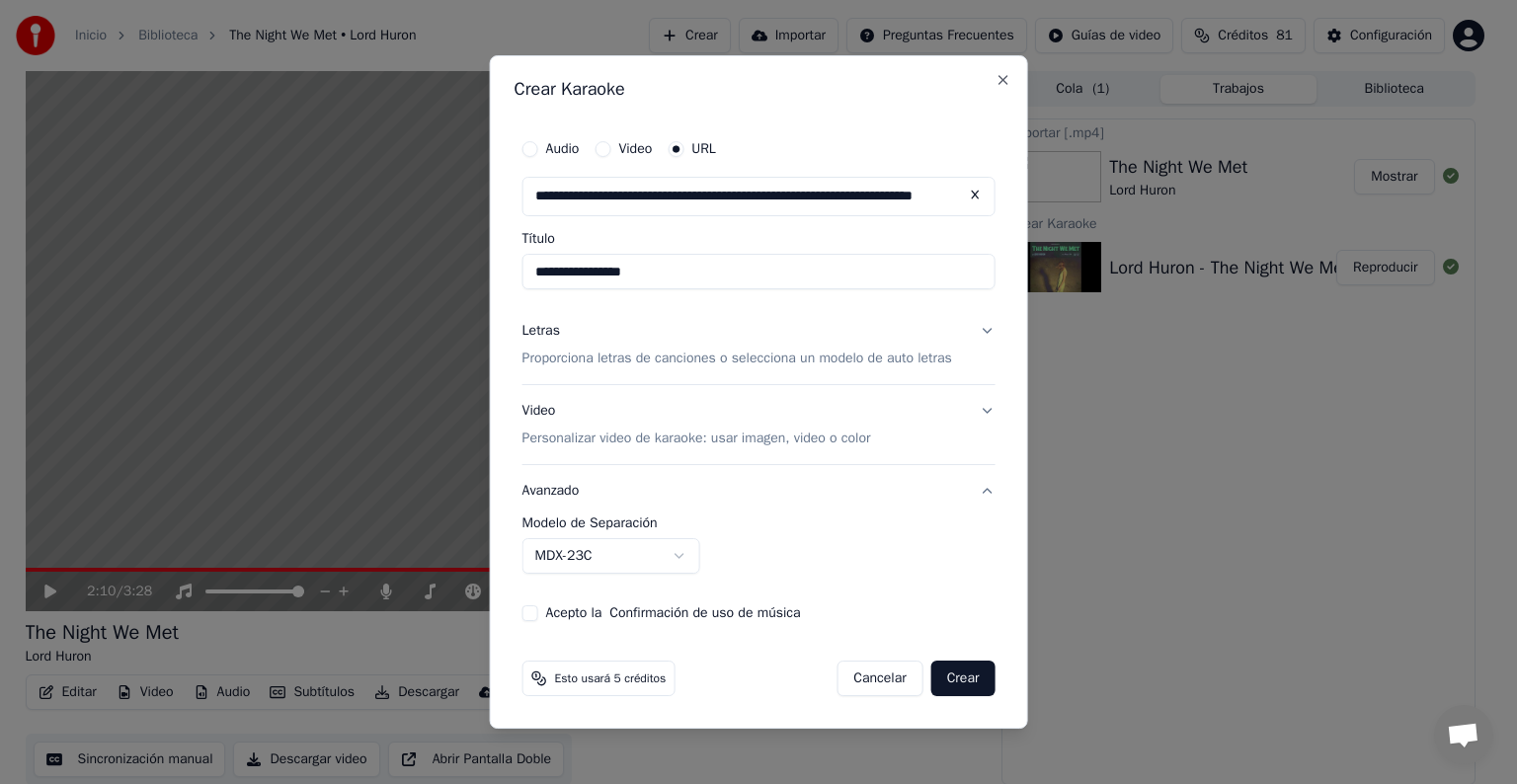 click on "**********" at bounding box center [758, 272] 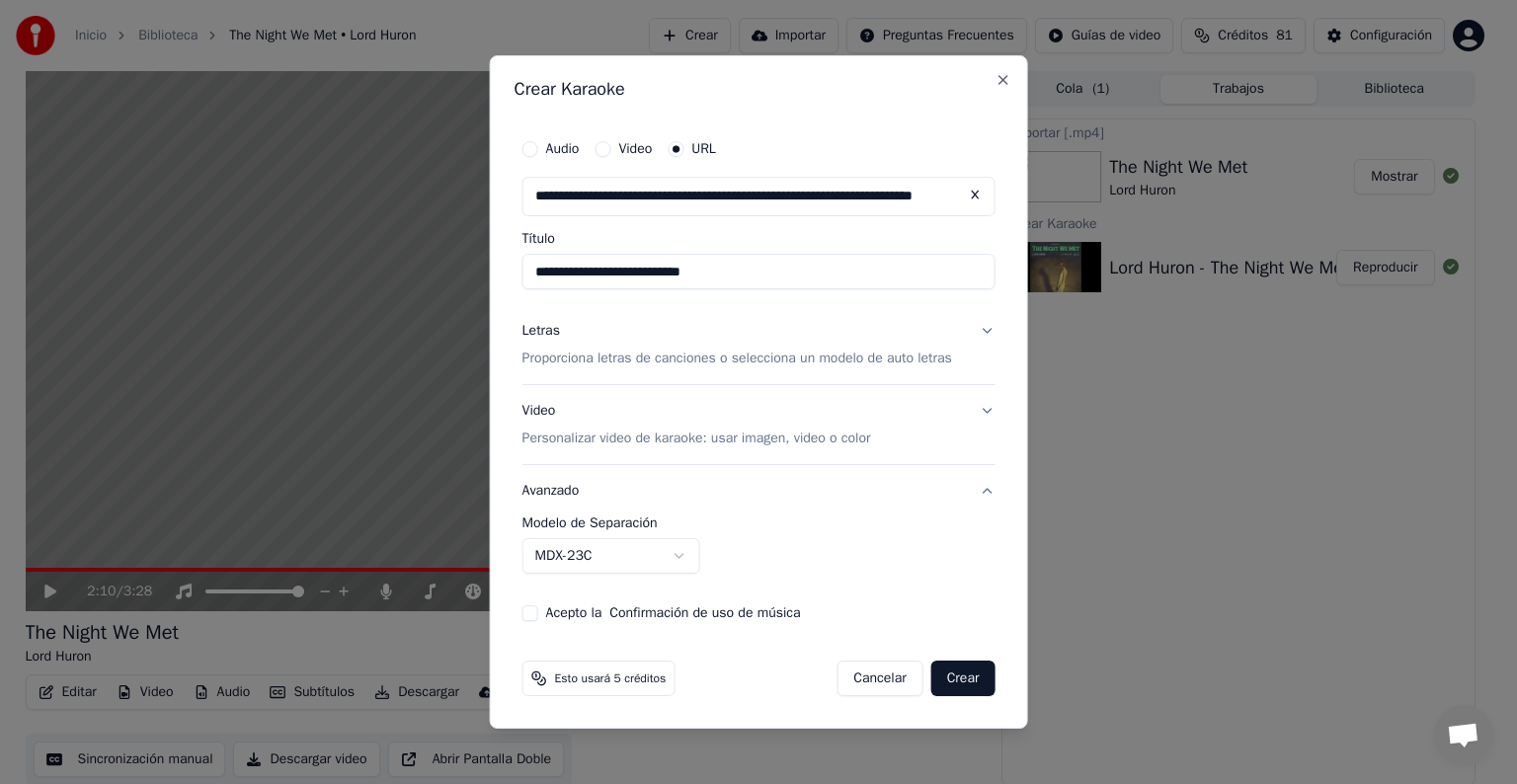 type on "**********" 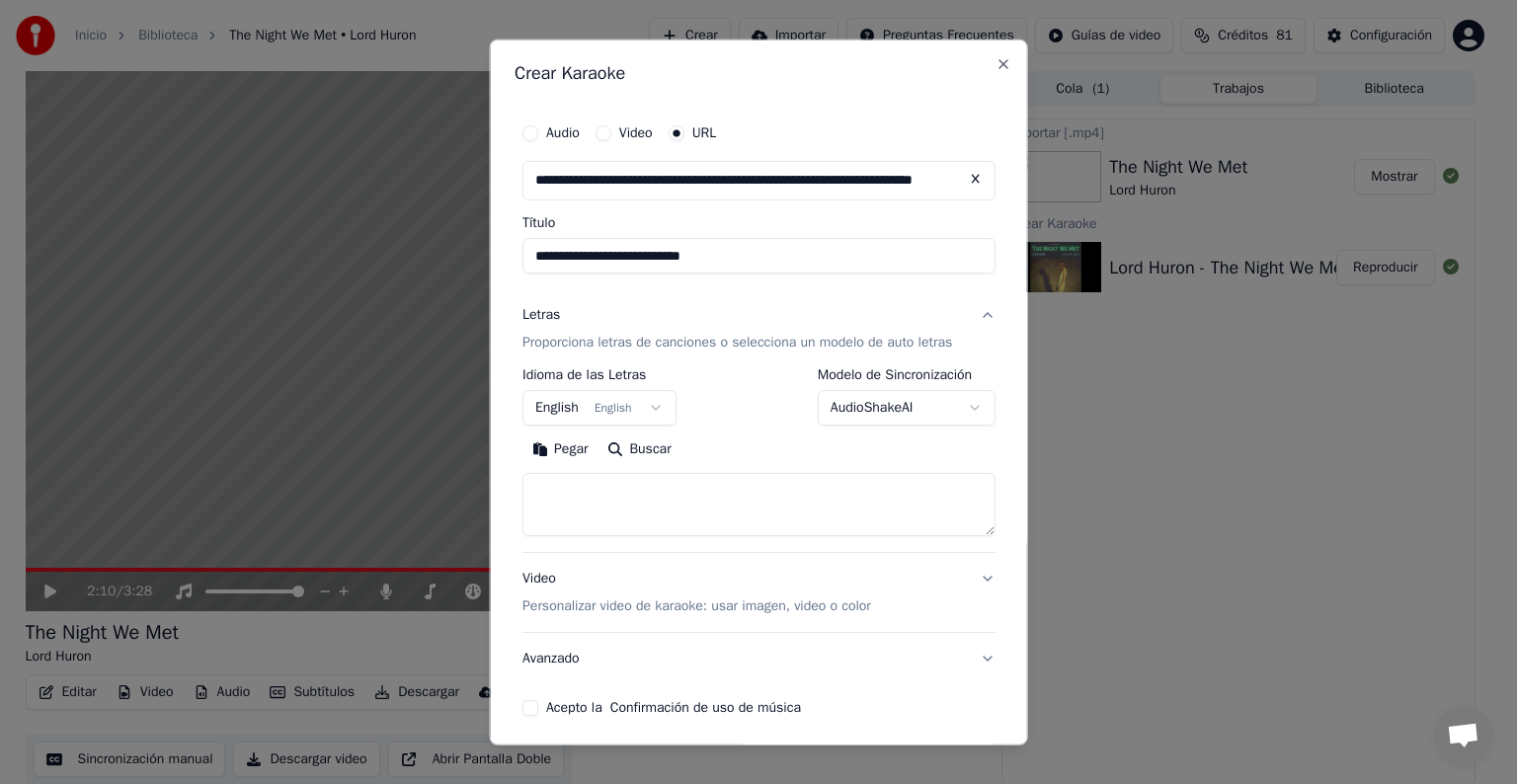 click on "**********" at bounding box center [758, 415] 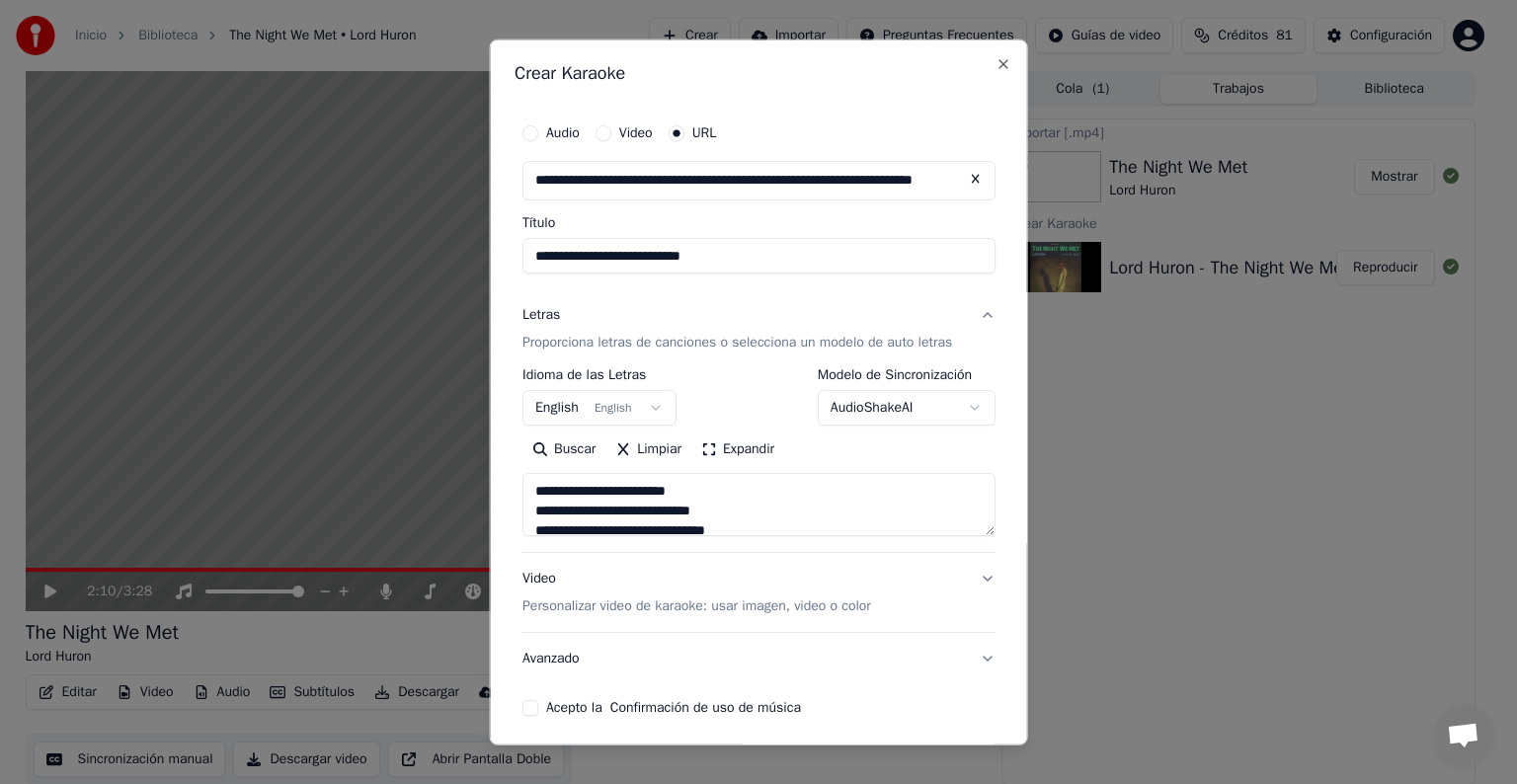type on "**********" 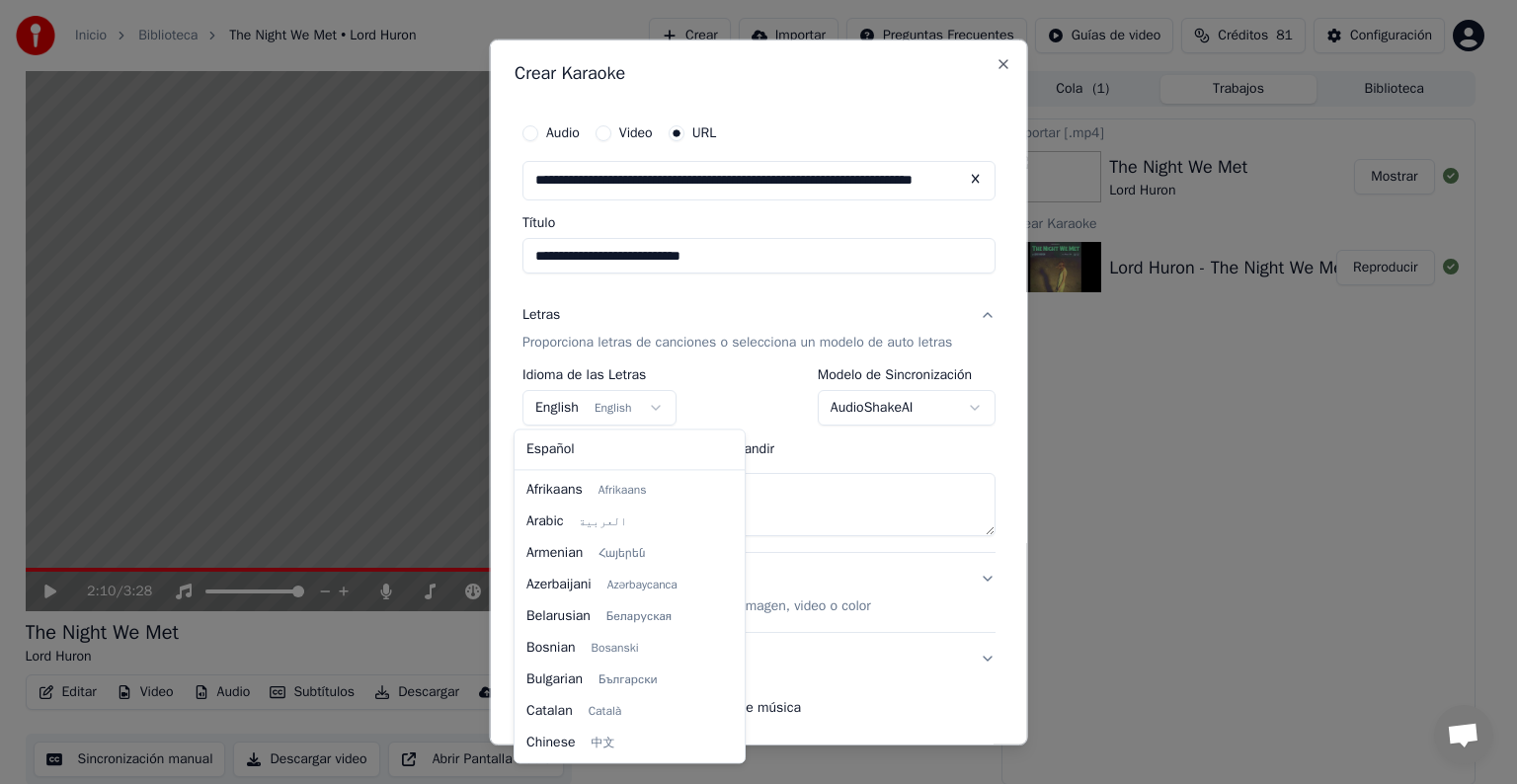 scroll, scrollTop: 158, scrollLeft: 0, axis: vertical 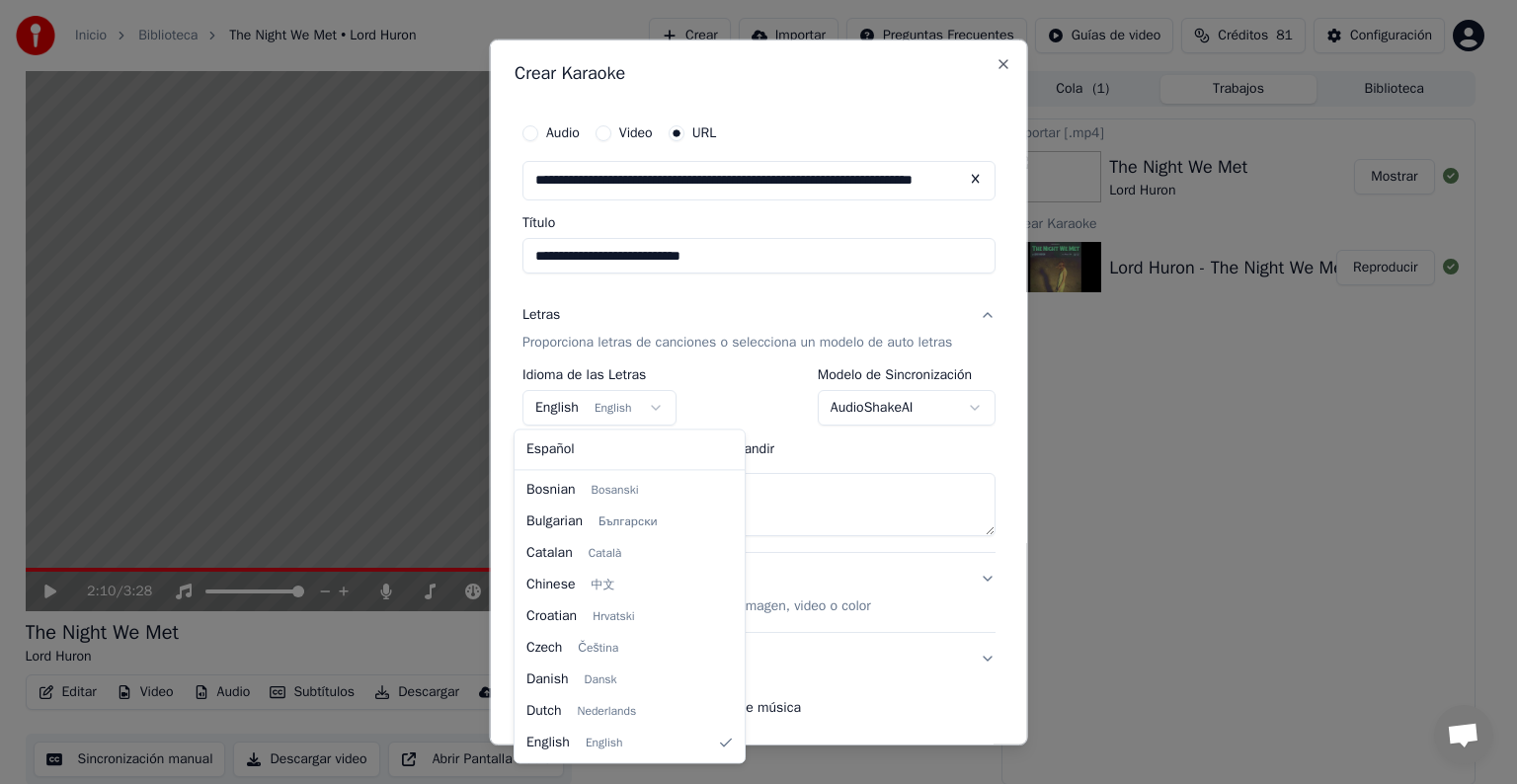 select on "**" 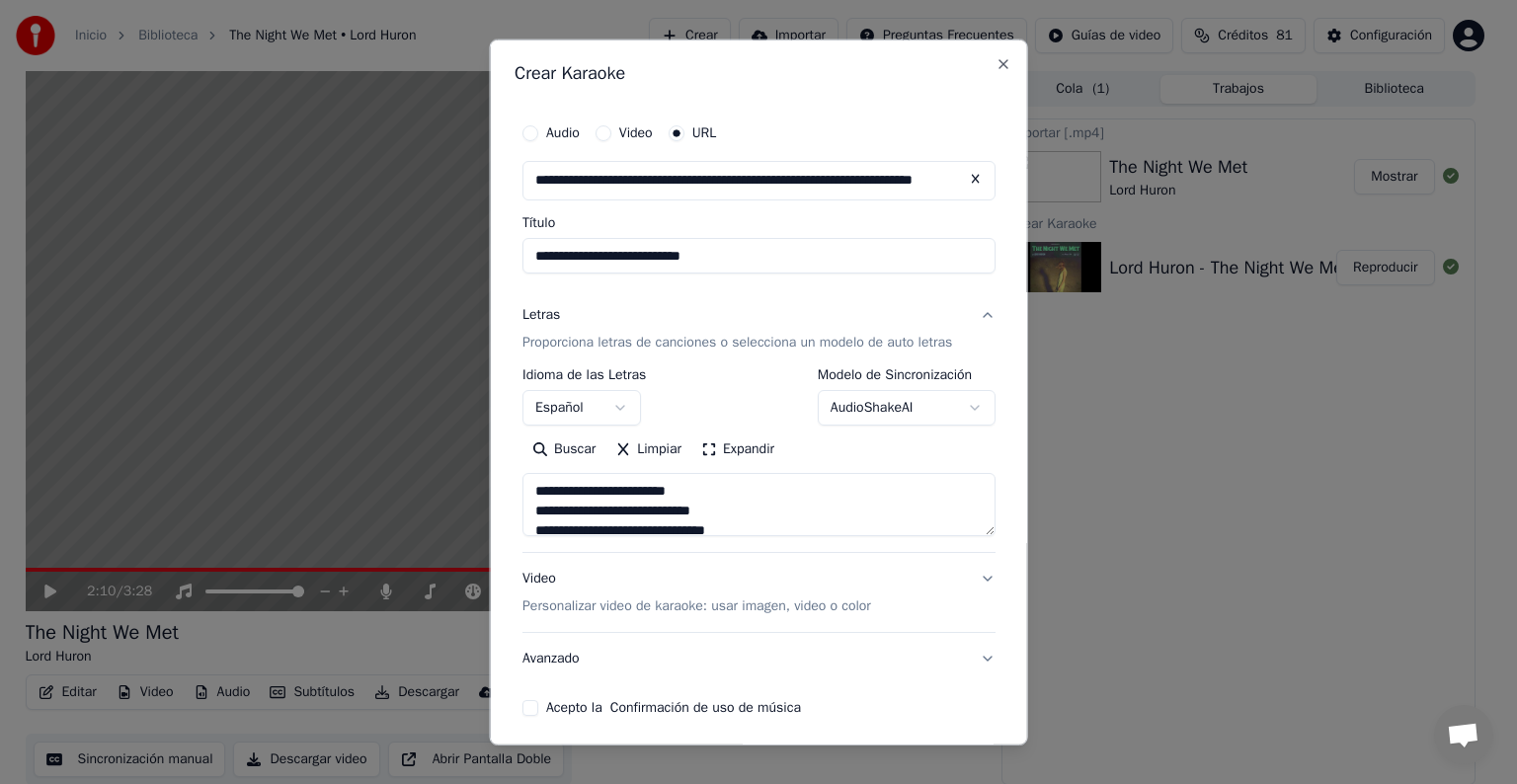 scroll, scrollTop: 78, scrollLeft: 0, axis: vertical 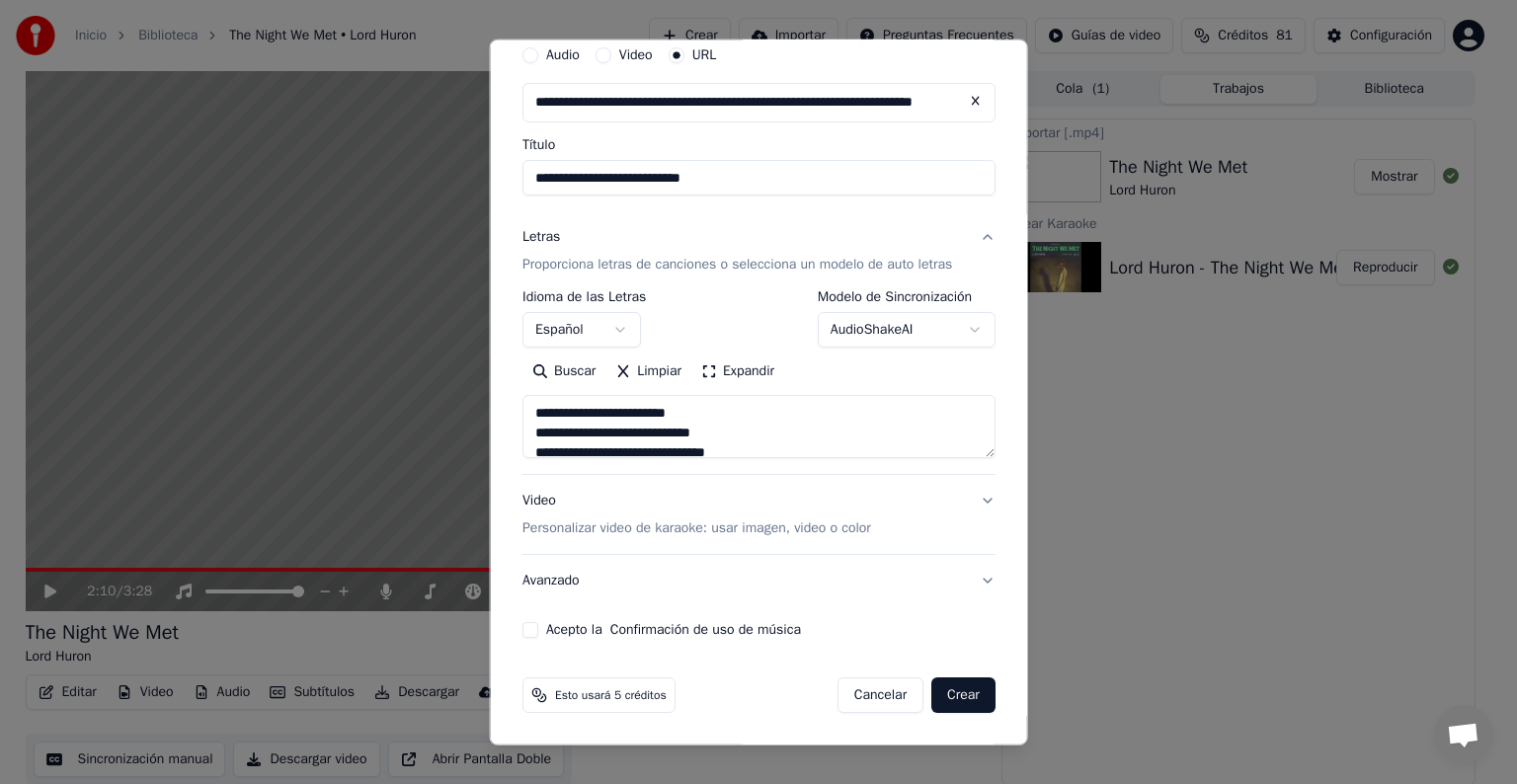 click on "Video Personalizar video de karaoke: usar imagen, video o color" at bounding box center (758, 514) 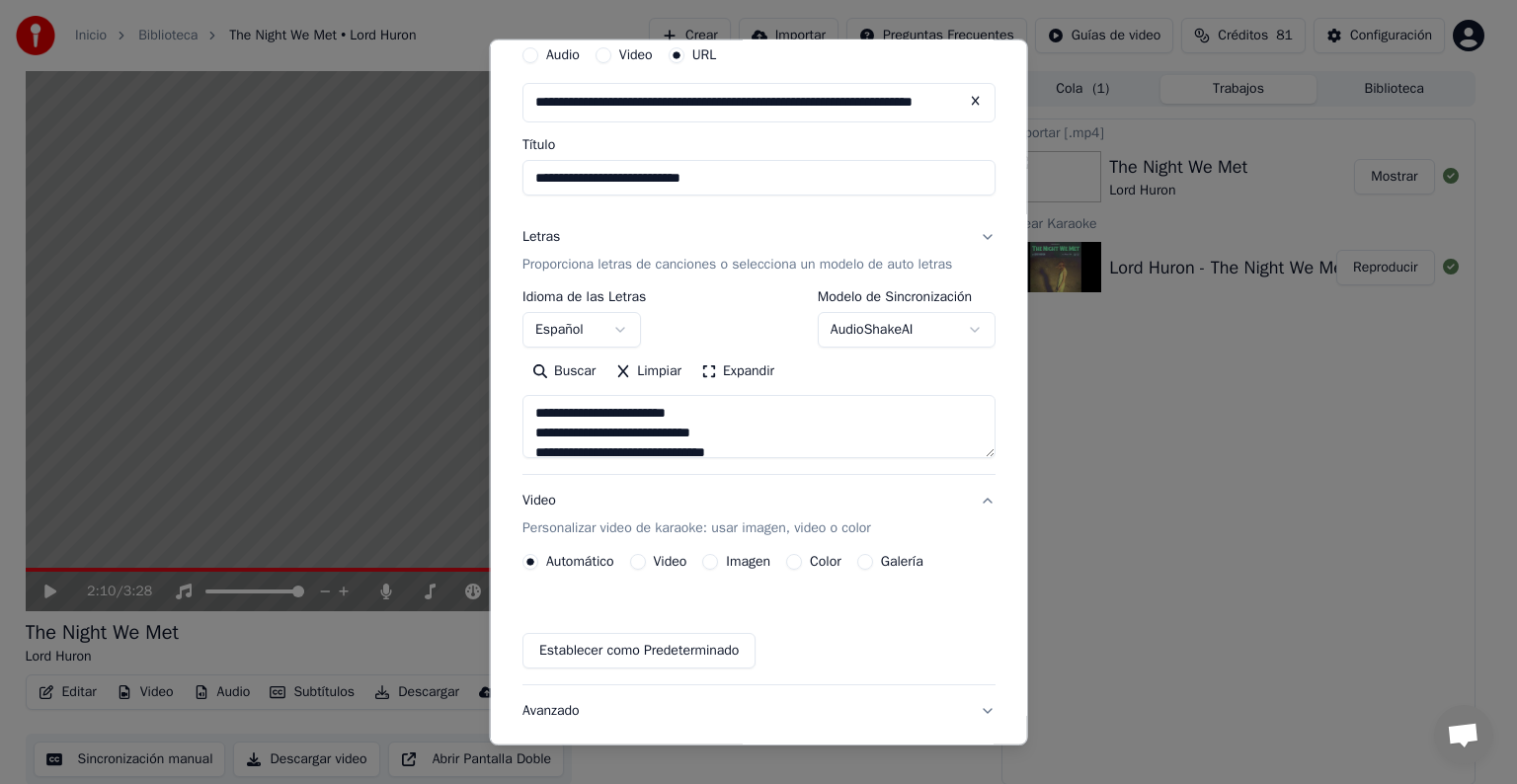 scroll, scrollTop: 25, scrollLeft: 0, axis: vertical 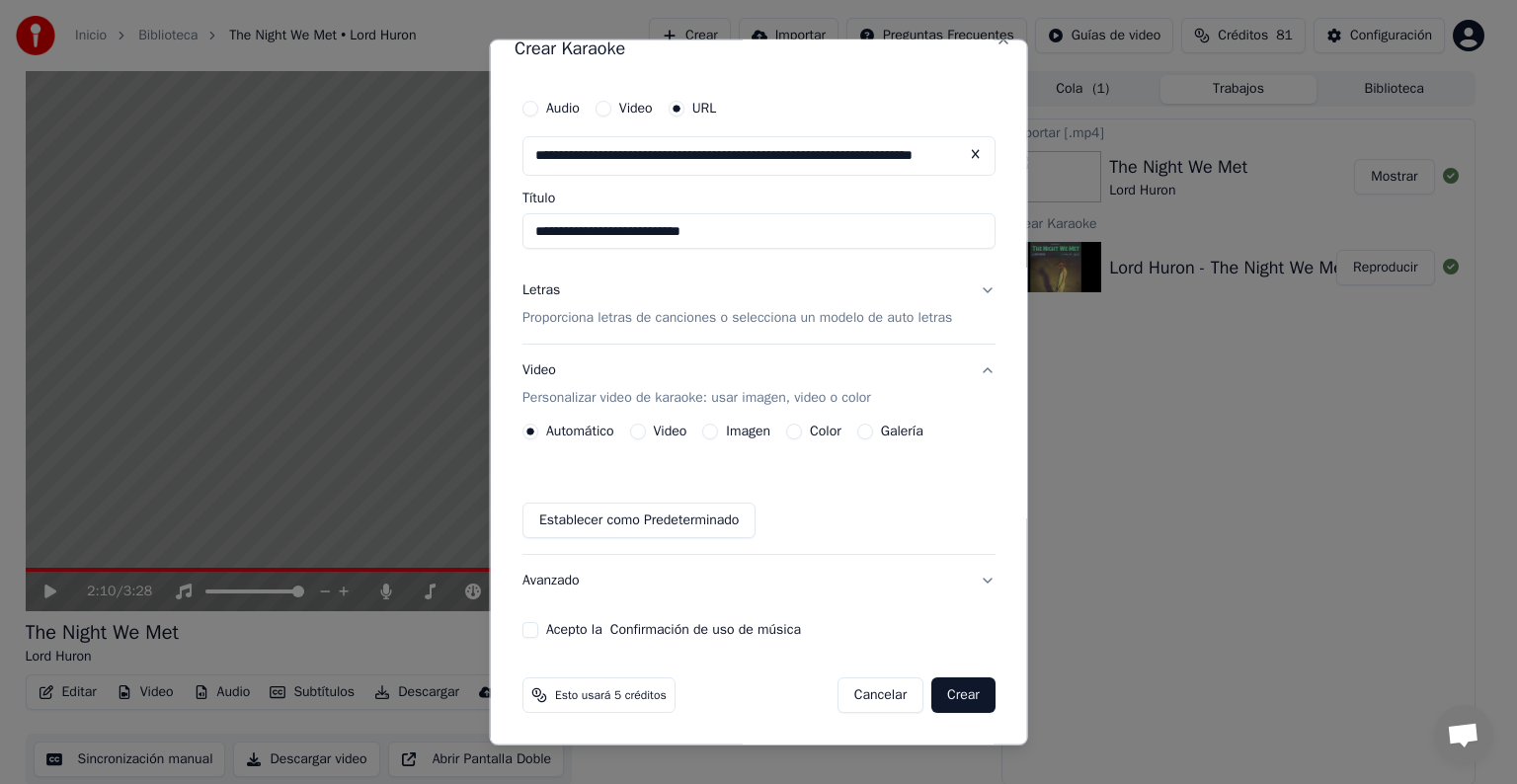 click on "Imagen" at bounding box center (710, 431) 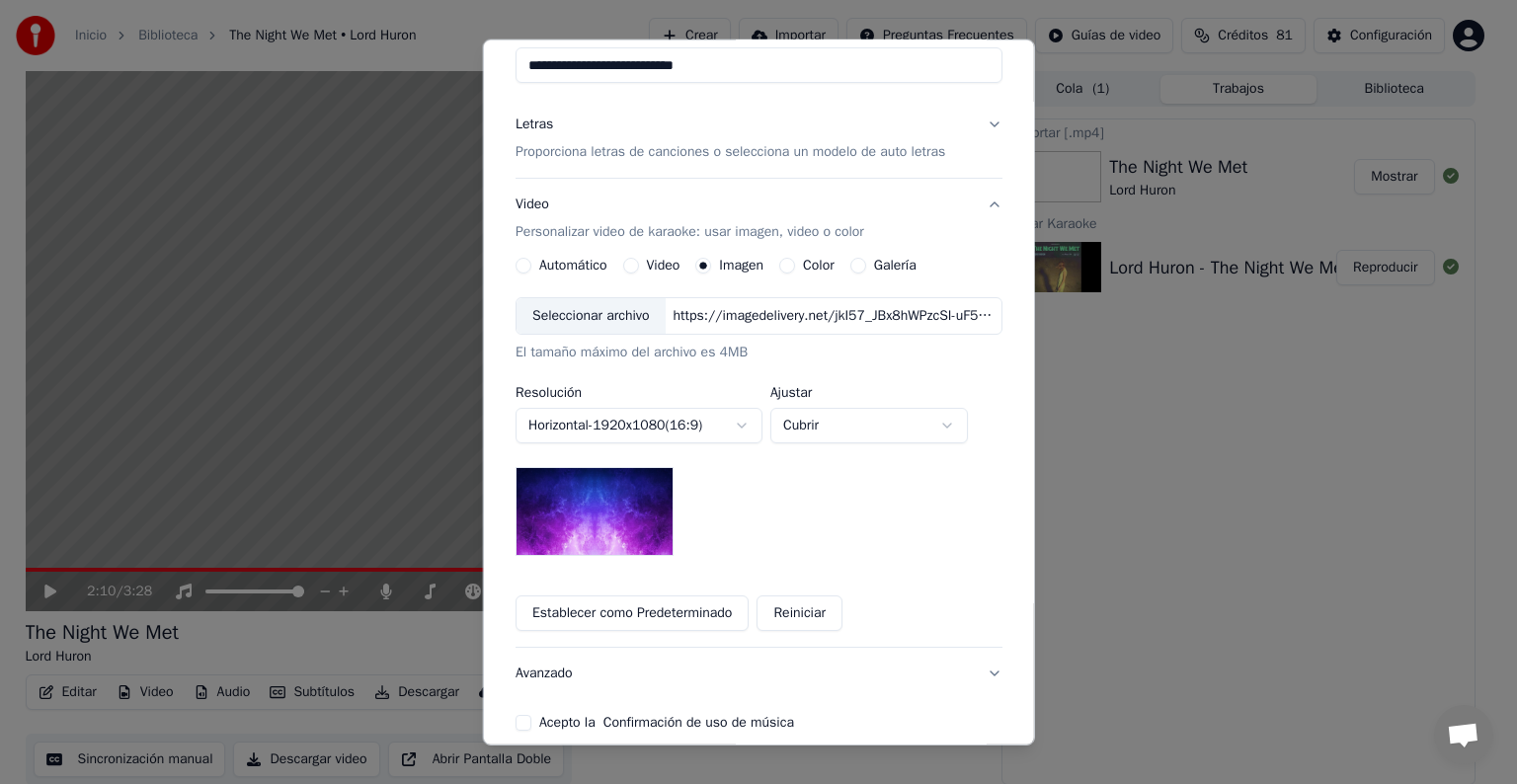 scroll, scrollTop: 222, scrollLeft: 0, axis: vertical 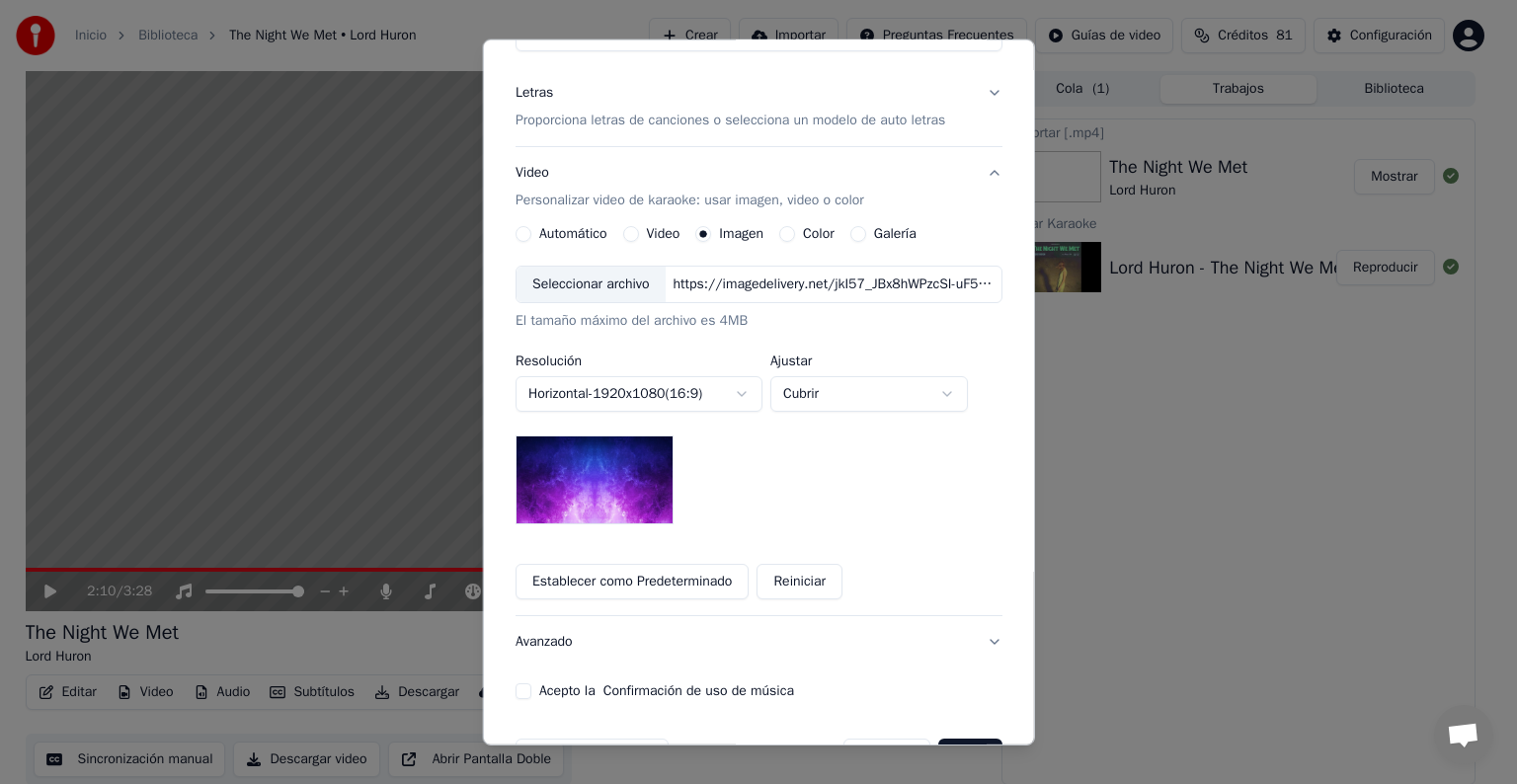 click on "**********" at bounding box center (758, 295) 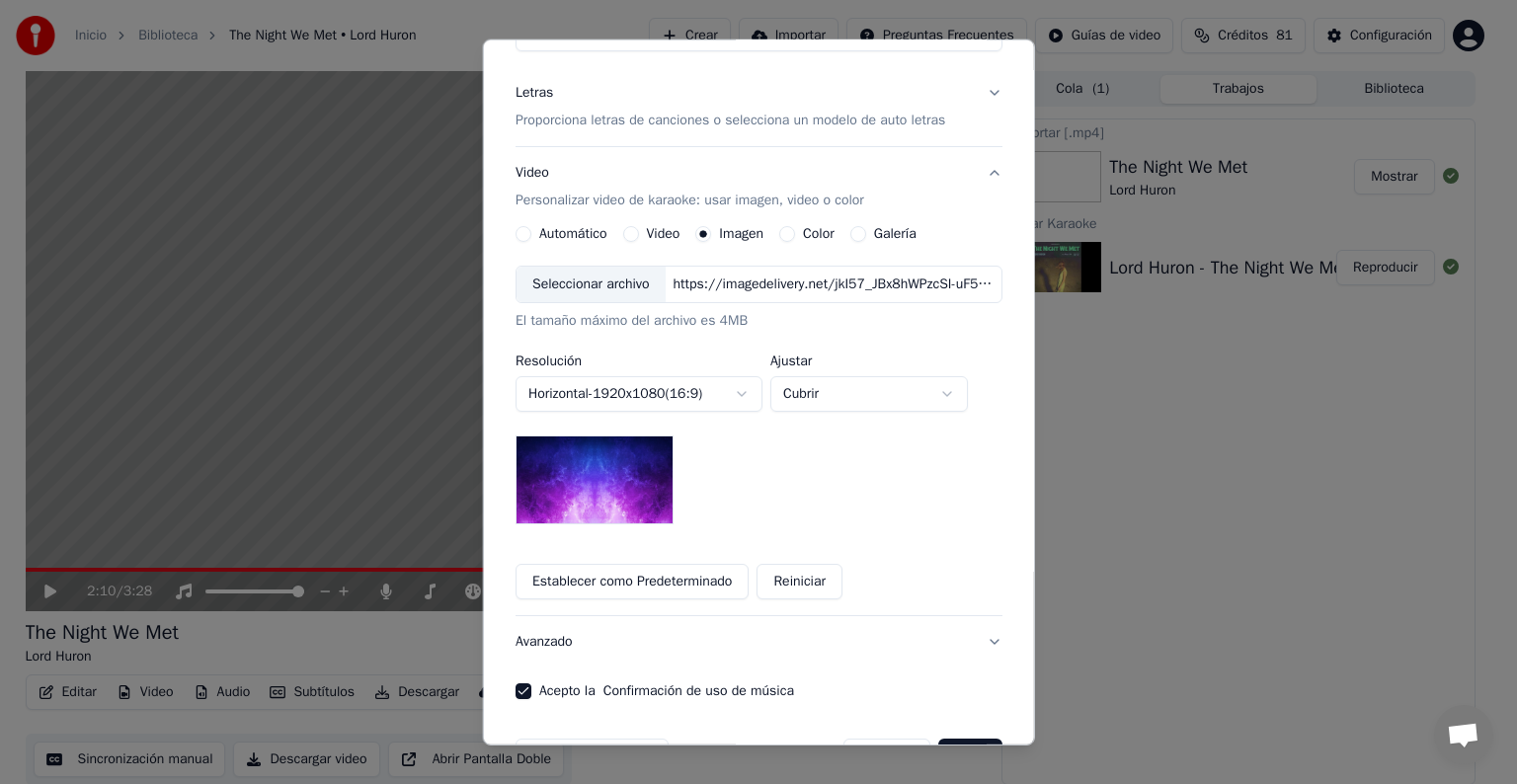 click on "Avanzado" at bounding box center (758, 642) 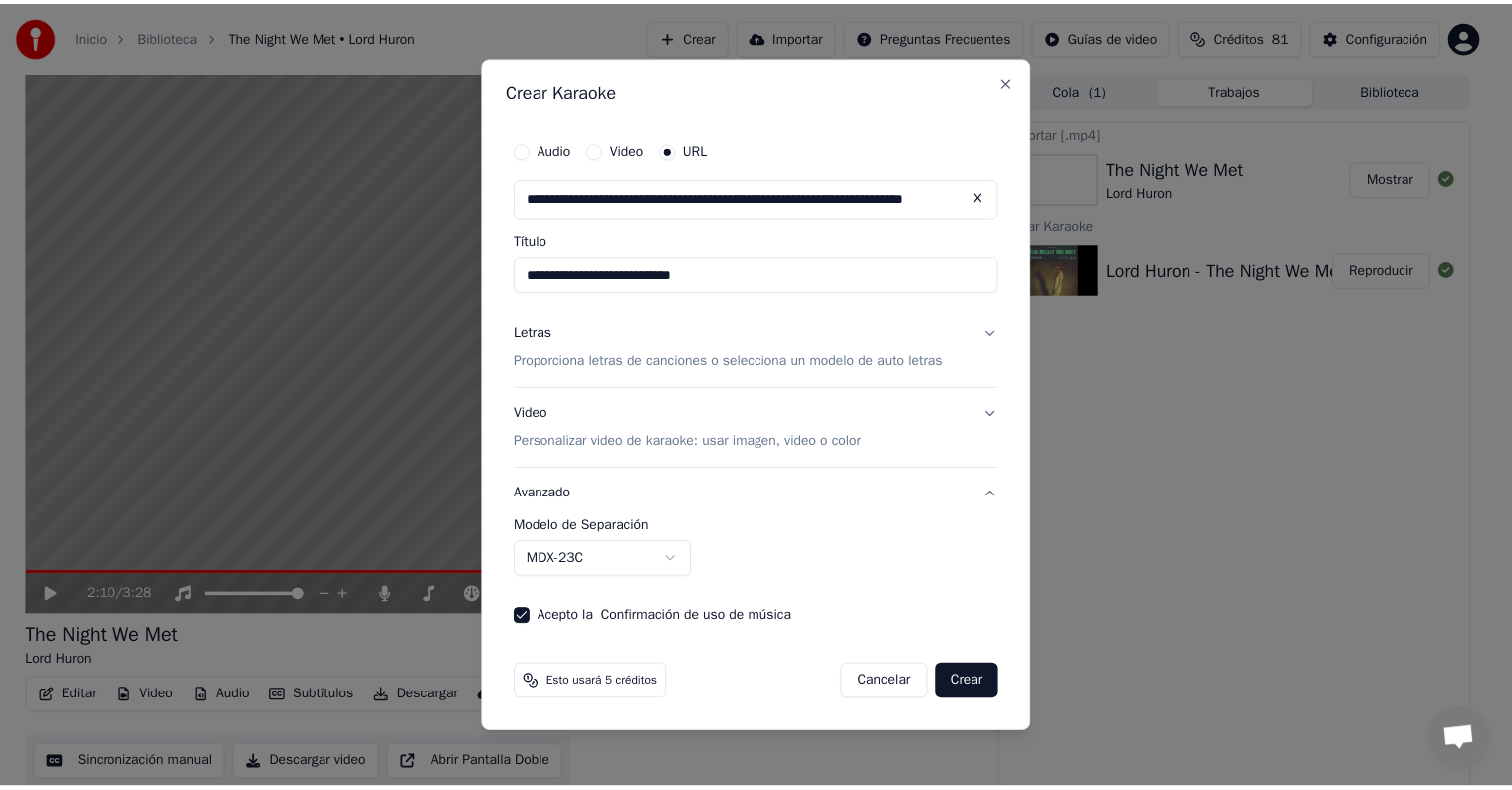 scroll, scrollTop: 0, scrollLeft: 0, axis: both 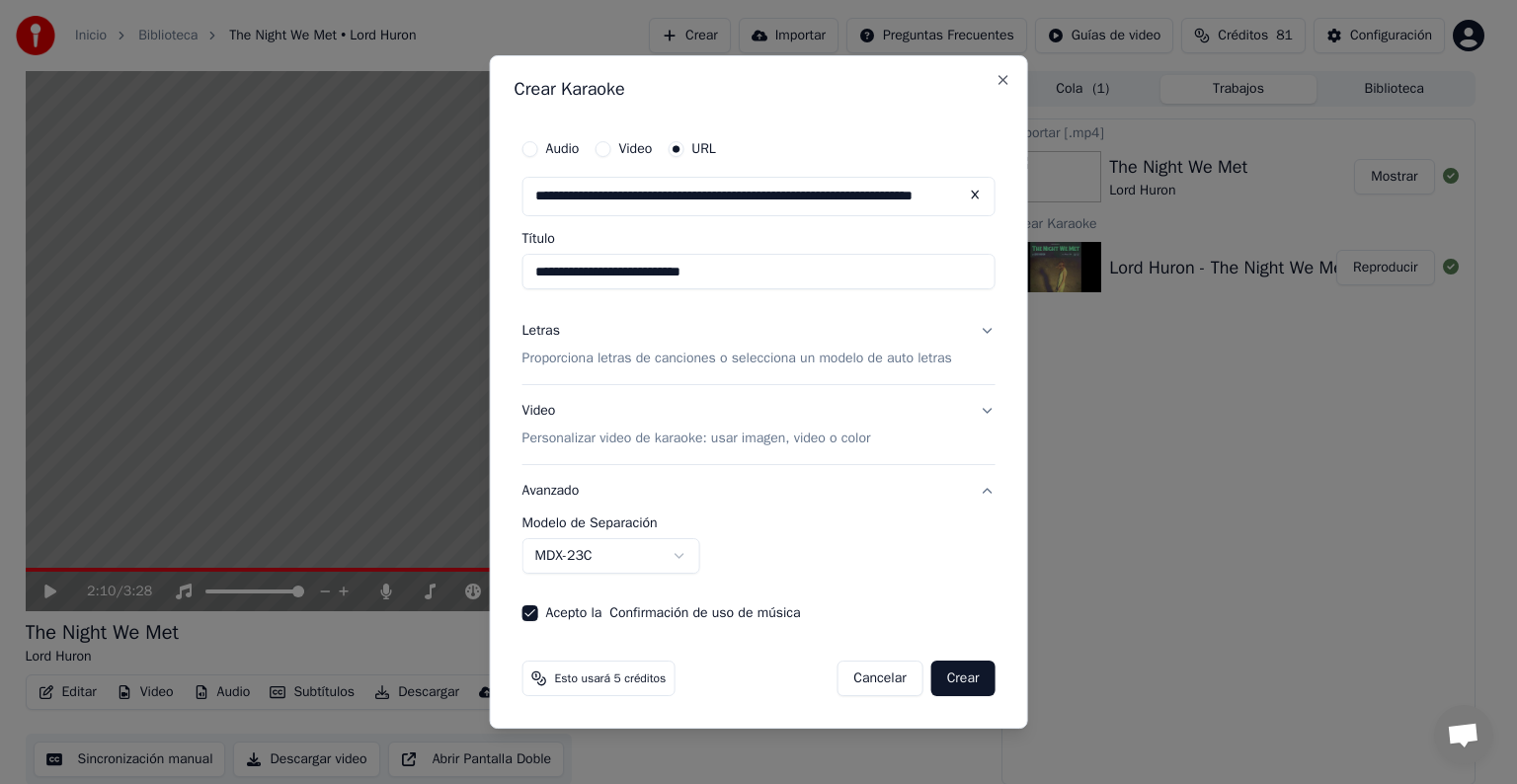 click on "**********" at bounding box center [758, 545] 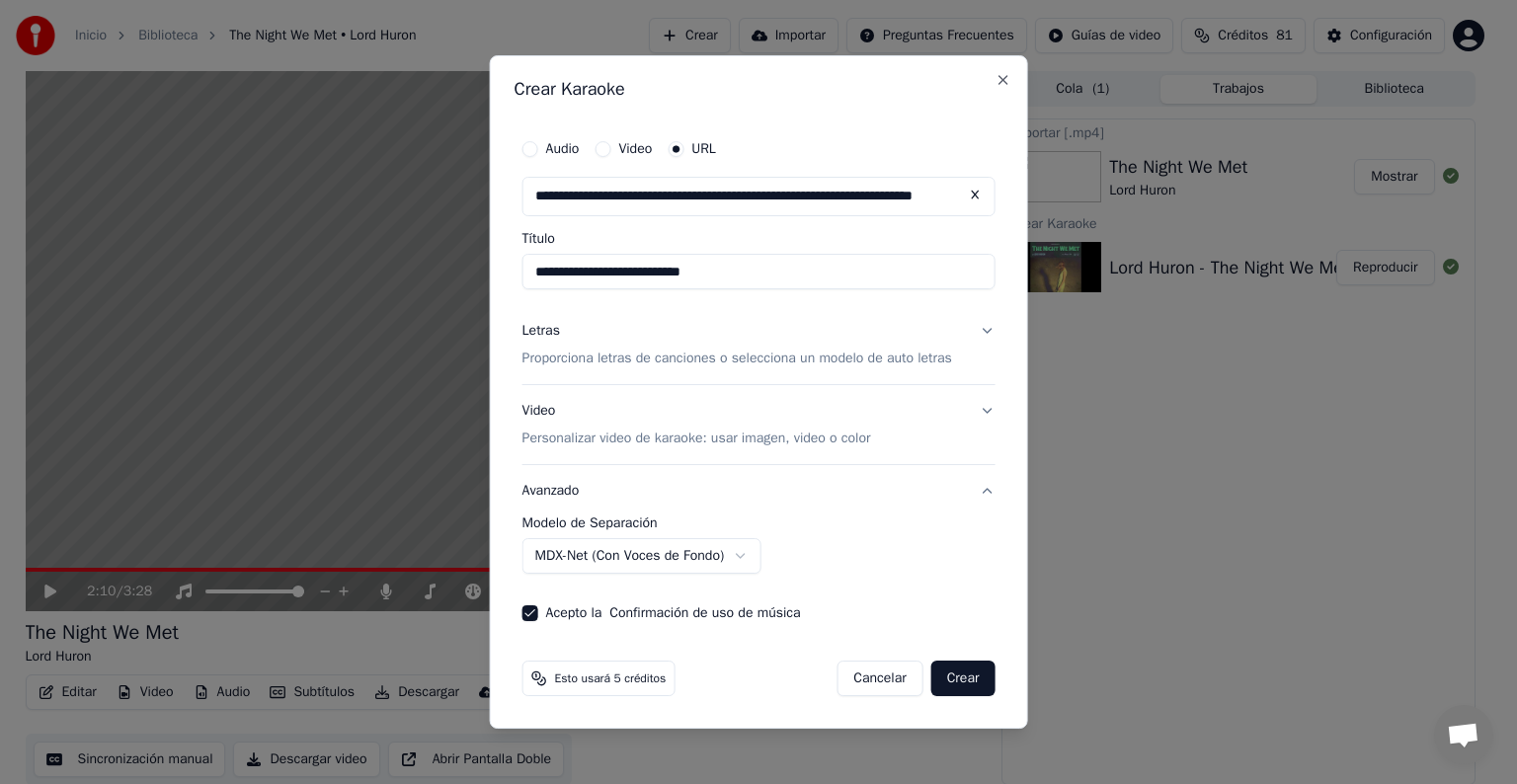 click on "Crear" at bounding box center (963, 678) 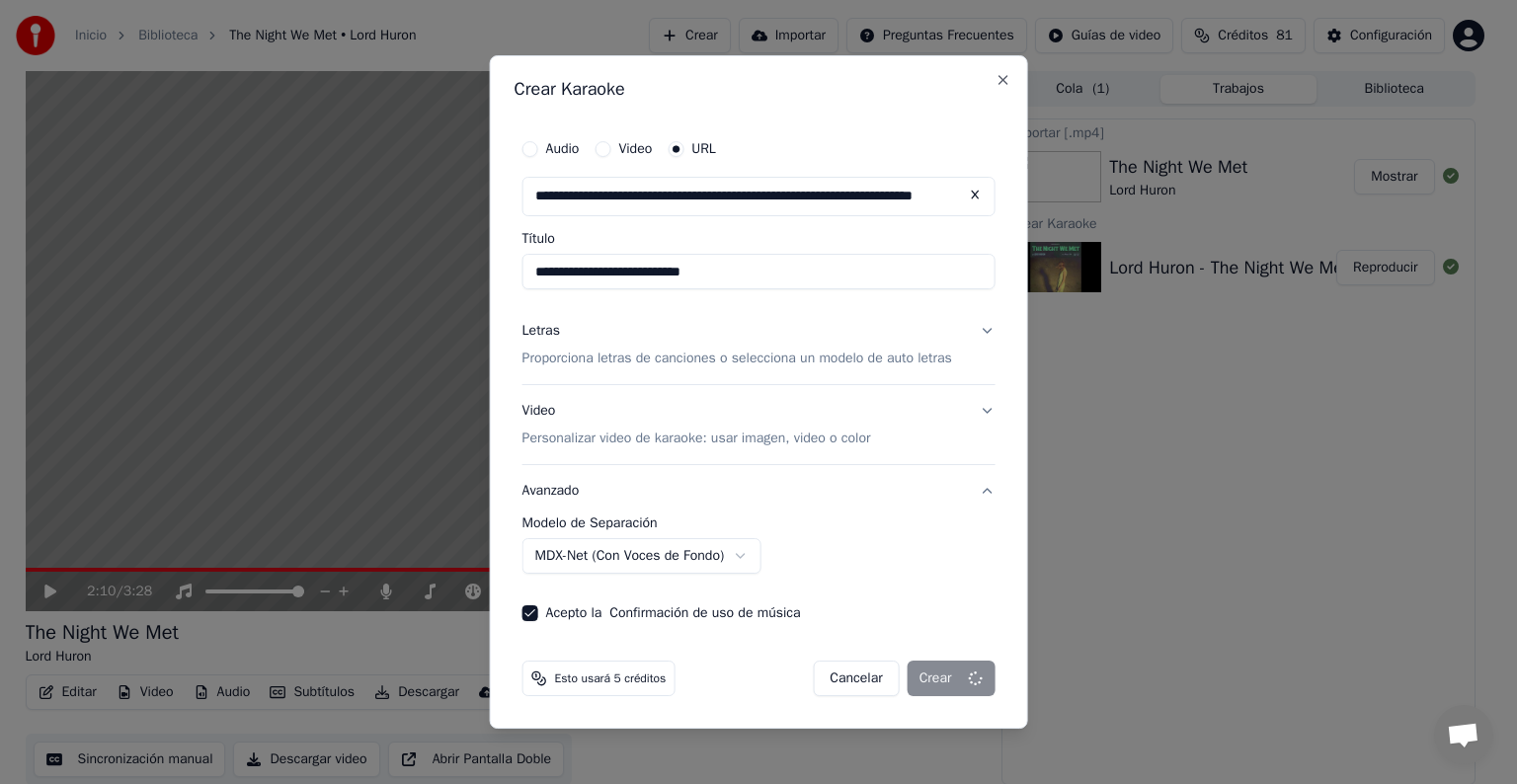 select on "******" 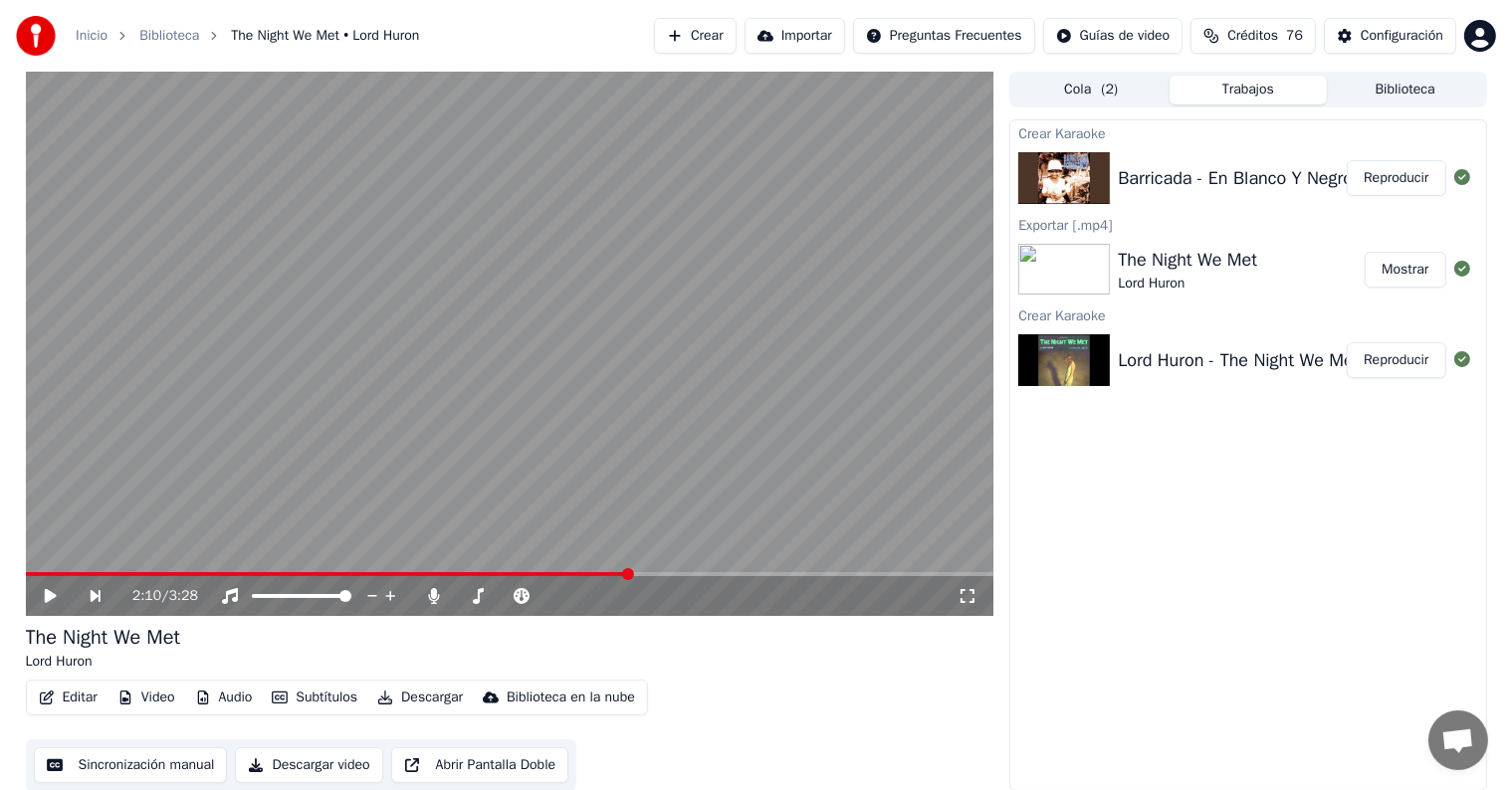 click on "Reproducir" at bounding box center [1396, 178] 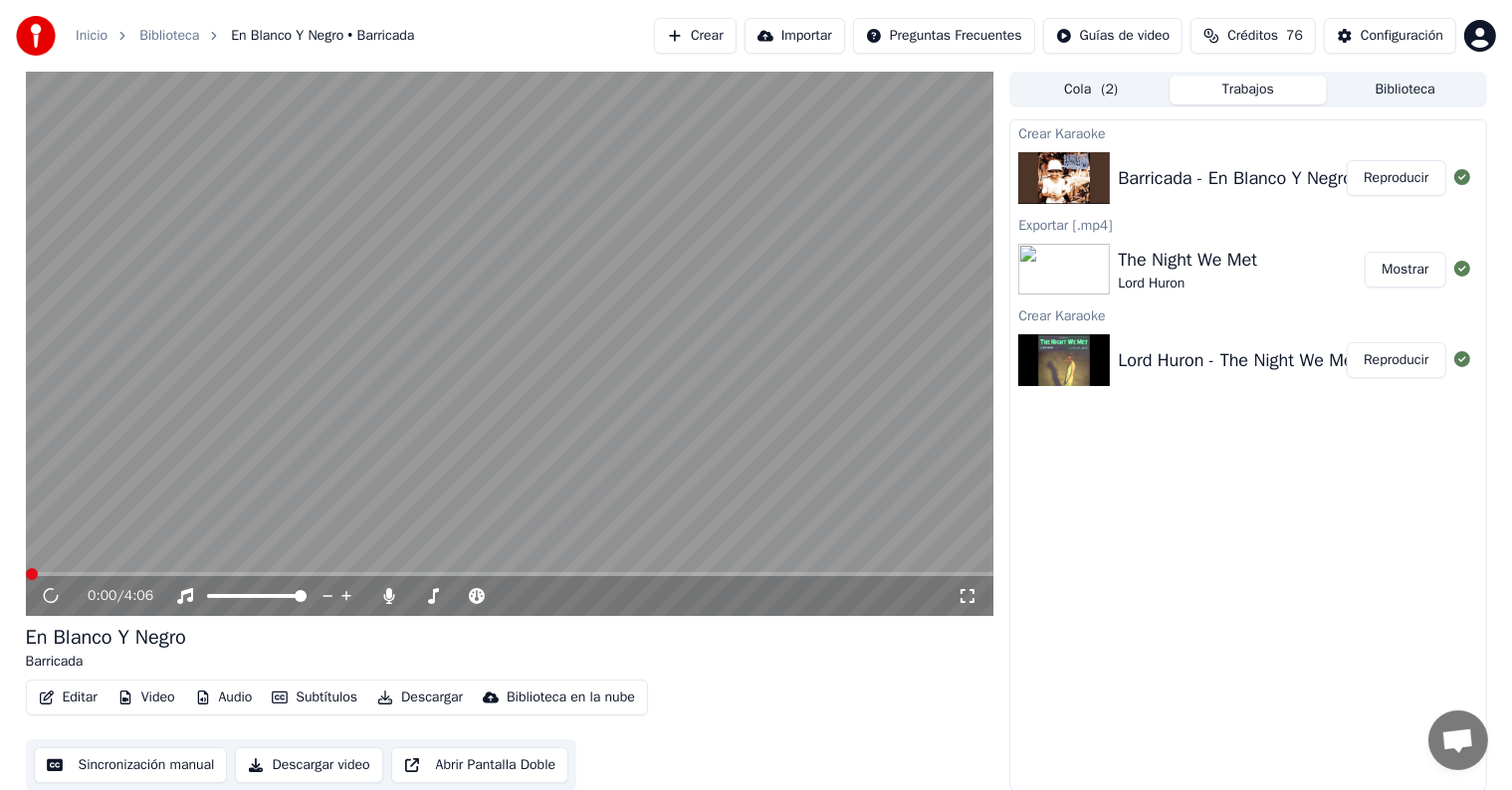 click on "Editar" at bounding box center (68, 697) 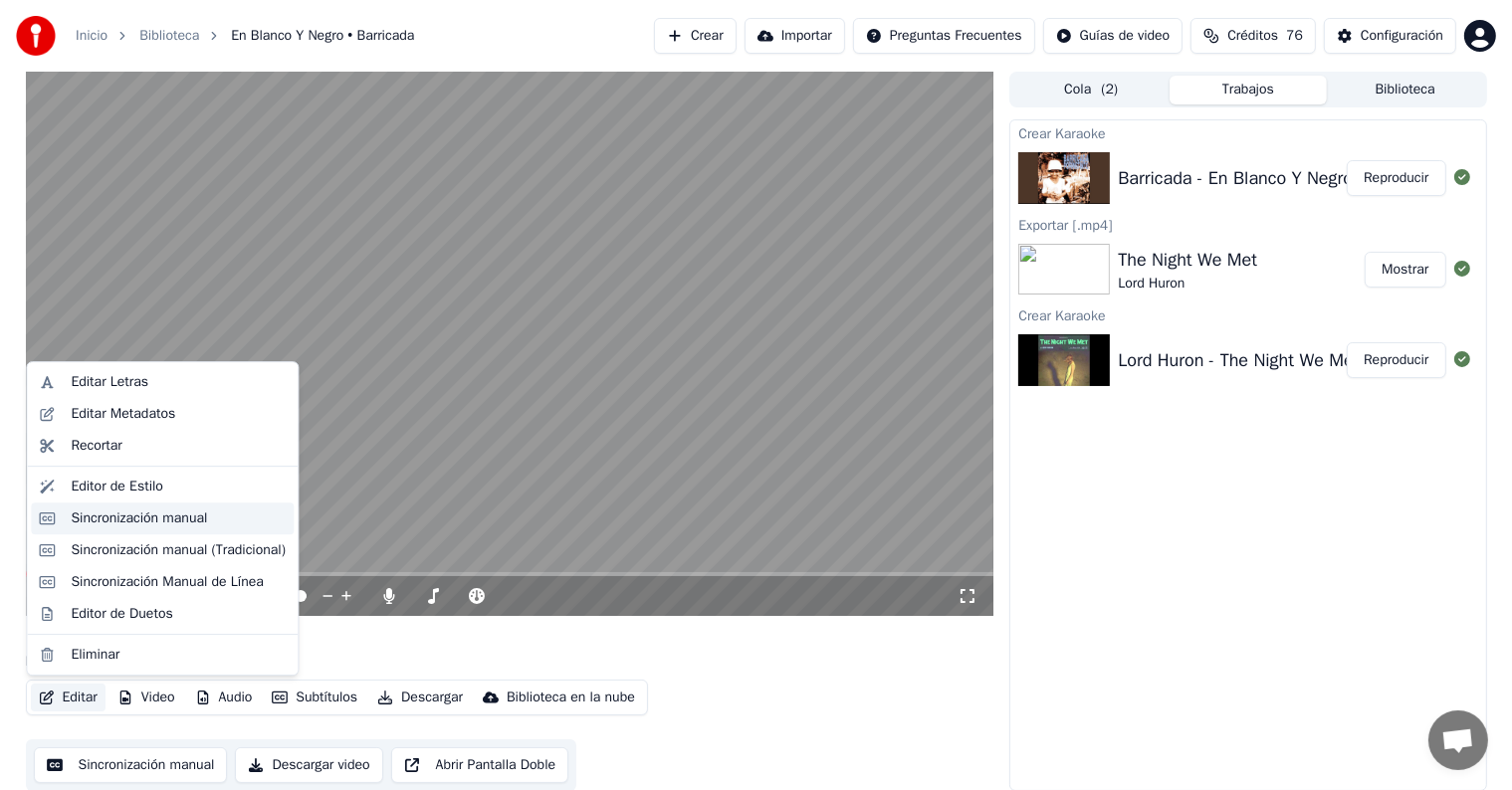click on "Sincronización manual" at bounding box center [138, 518] 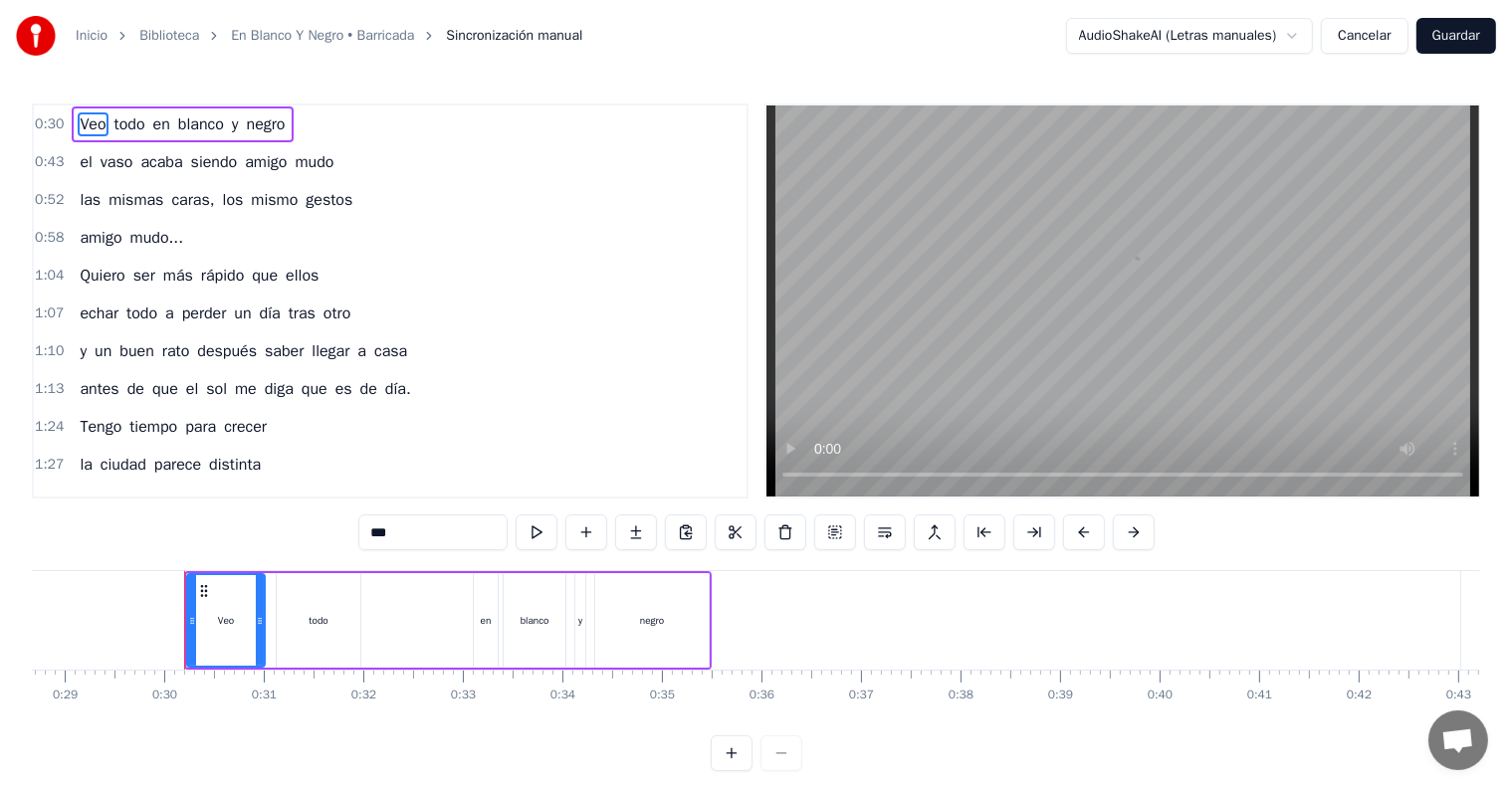 scroll, scrollTop: 0, scrollLeft: 2907, axis: horizontal 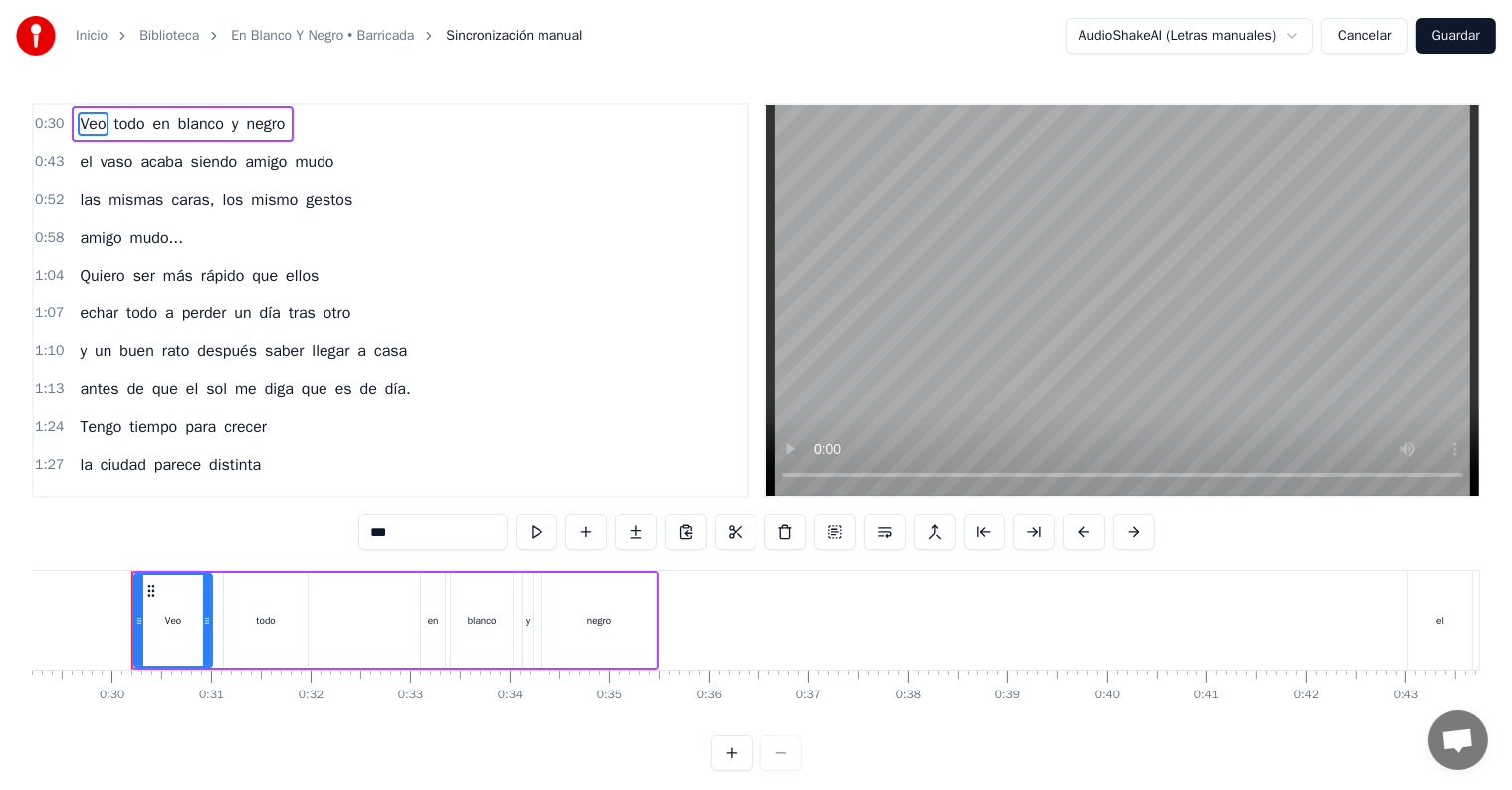 click on "0:30" at bounding box center (49, 124) 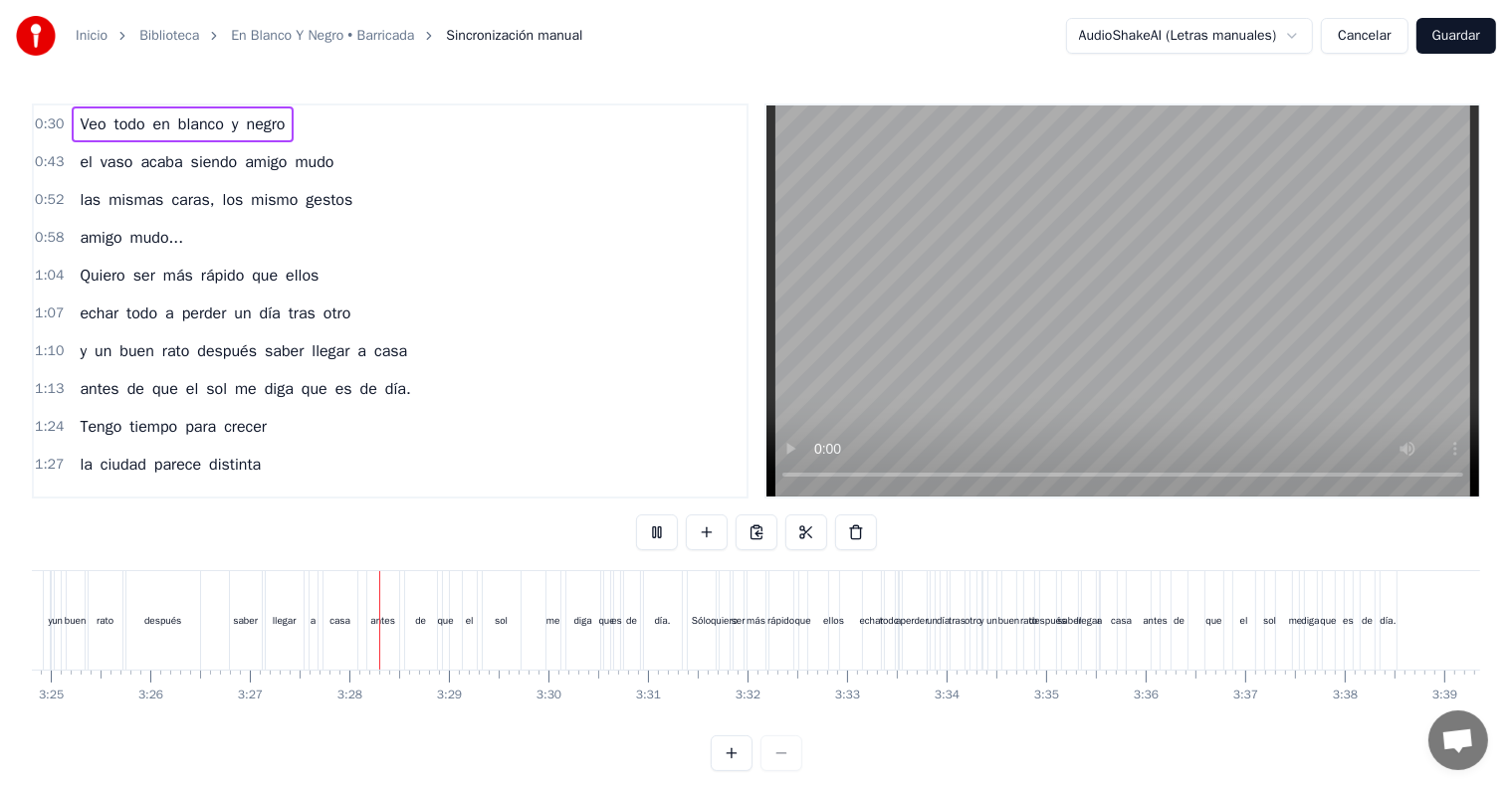 scroll, scrollTop: 0, scrollLeft: 20575, axis: horizontal 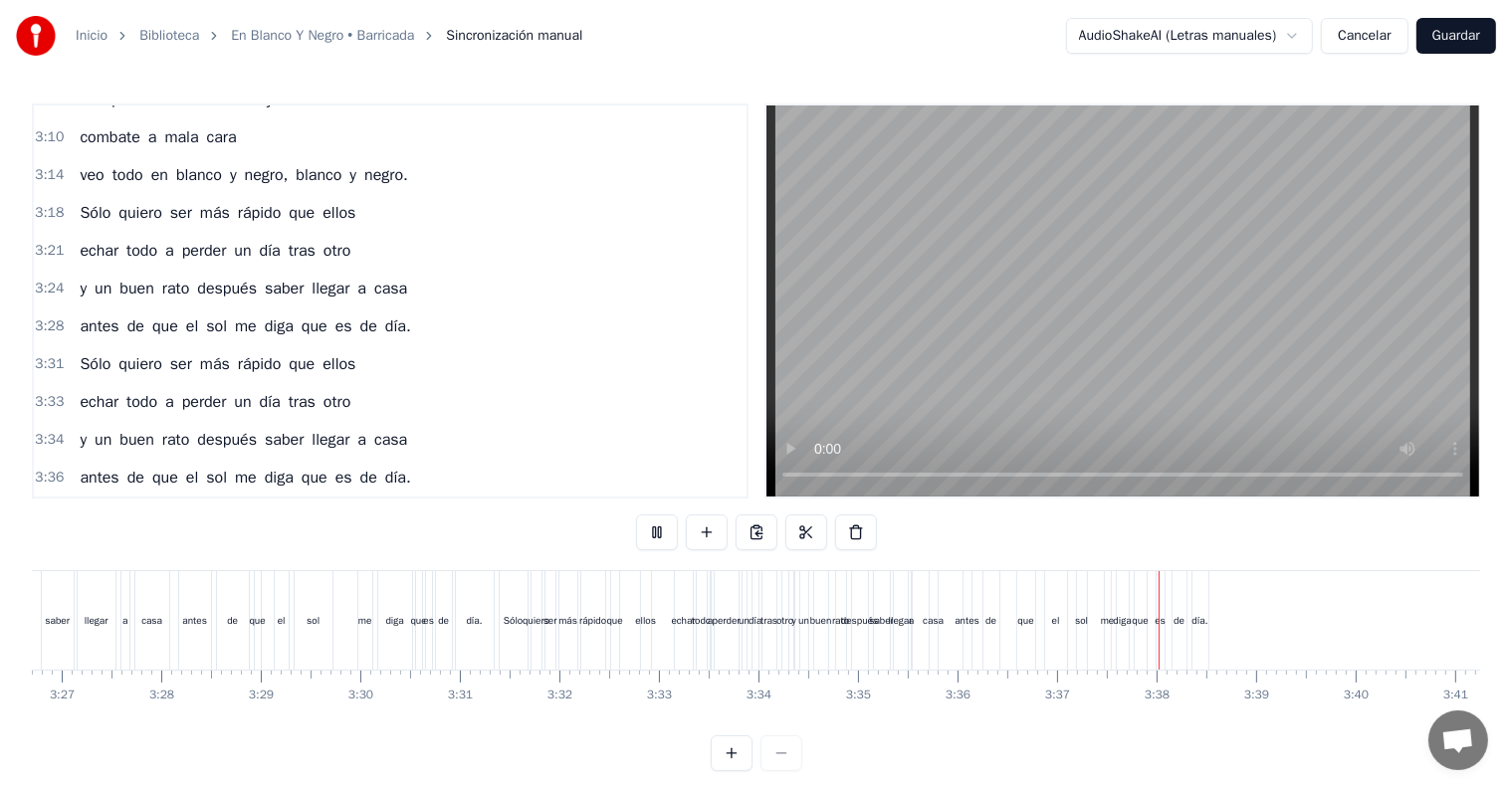 click on "3:31" at bounding box center [49, 364] 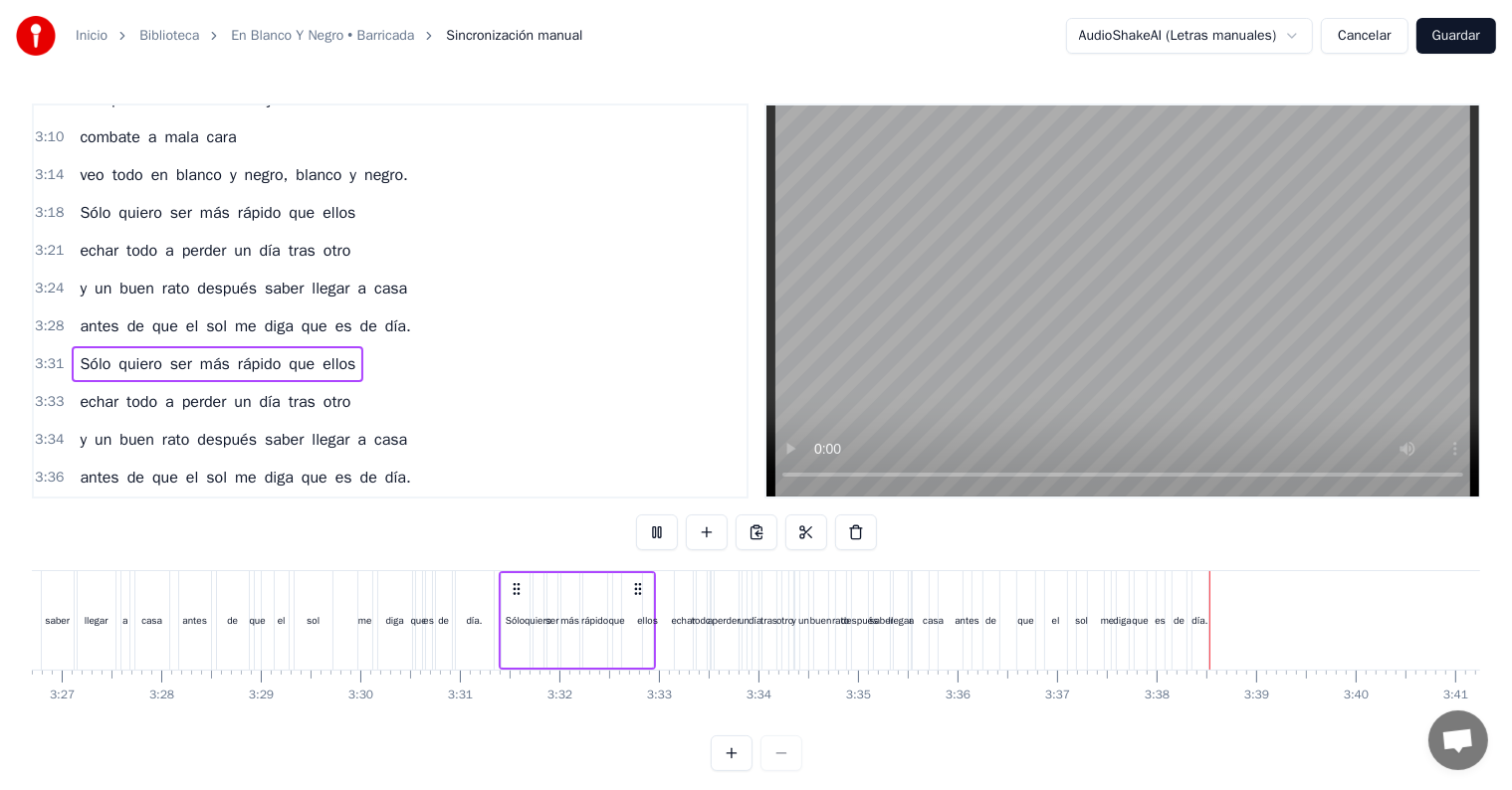 click on "3:31" at bounding box center [49, 364] 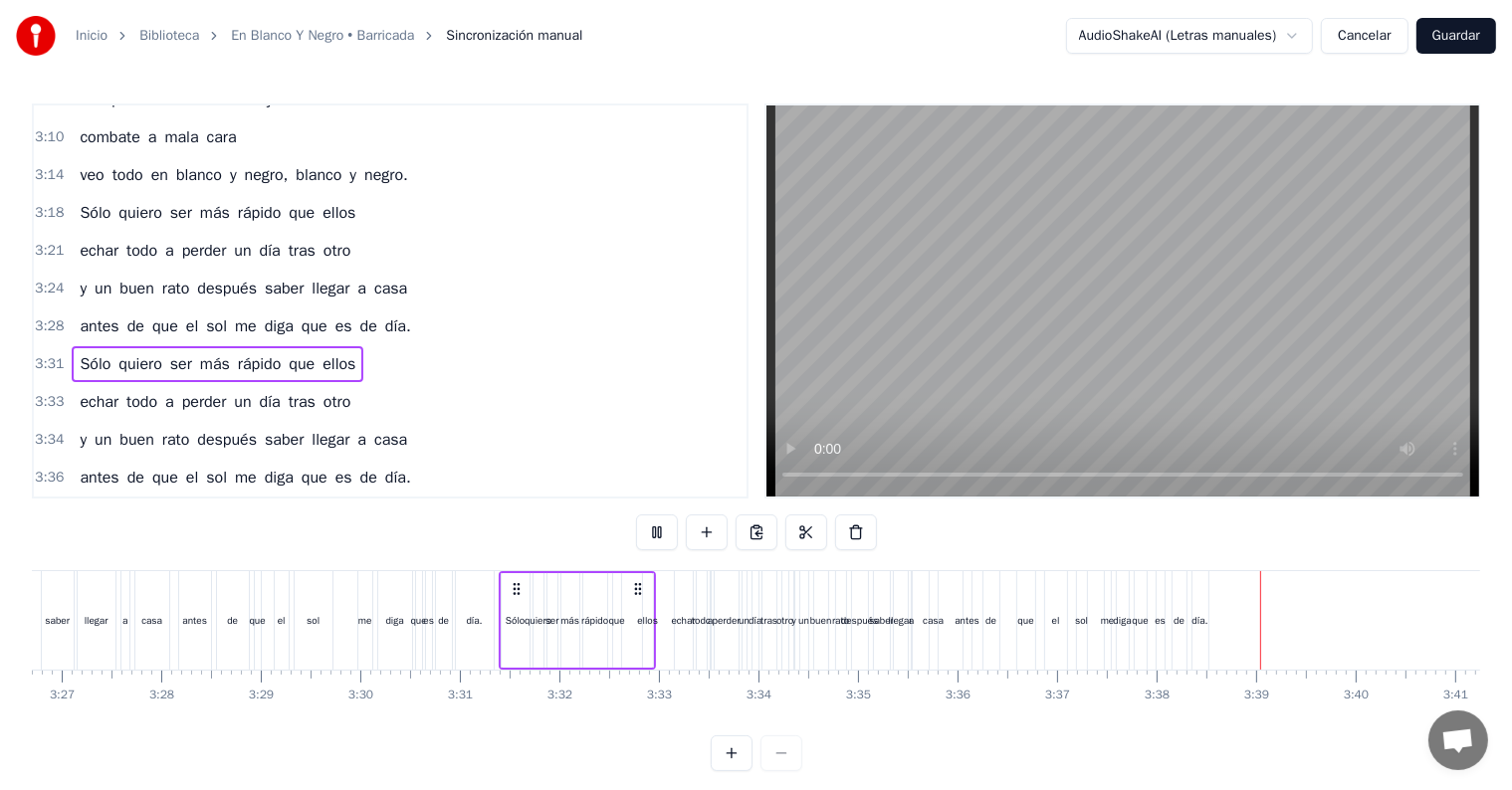 click on "3:33 echar todo a perder un día tras otro" at bounding box center [390, 402] 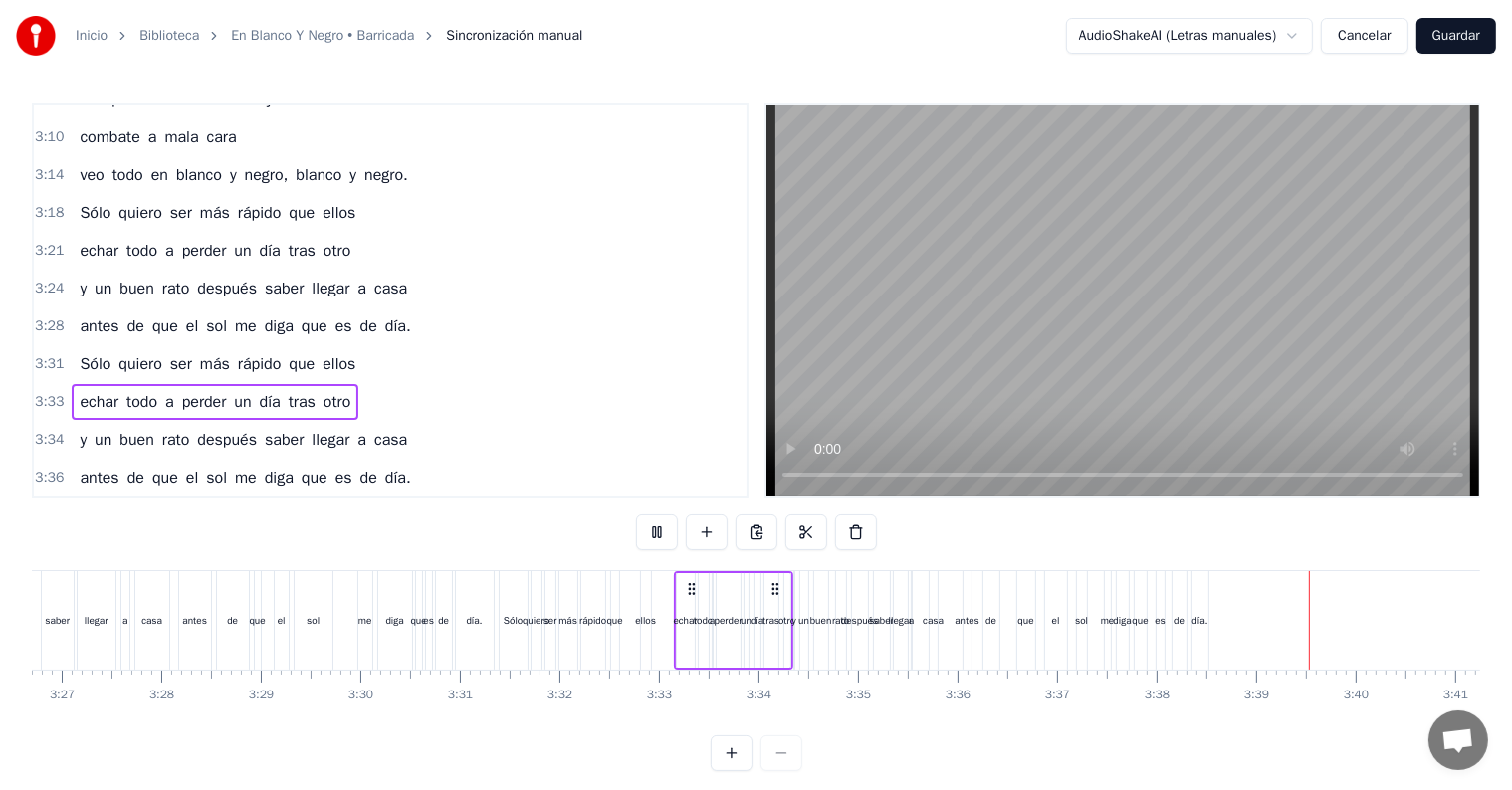click on "3:28" at bounding box center [49, 326] 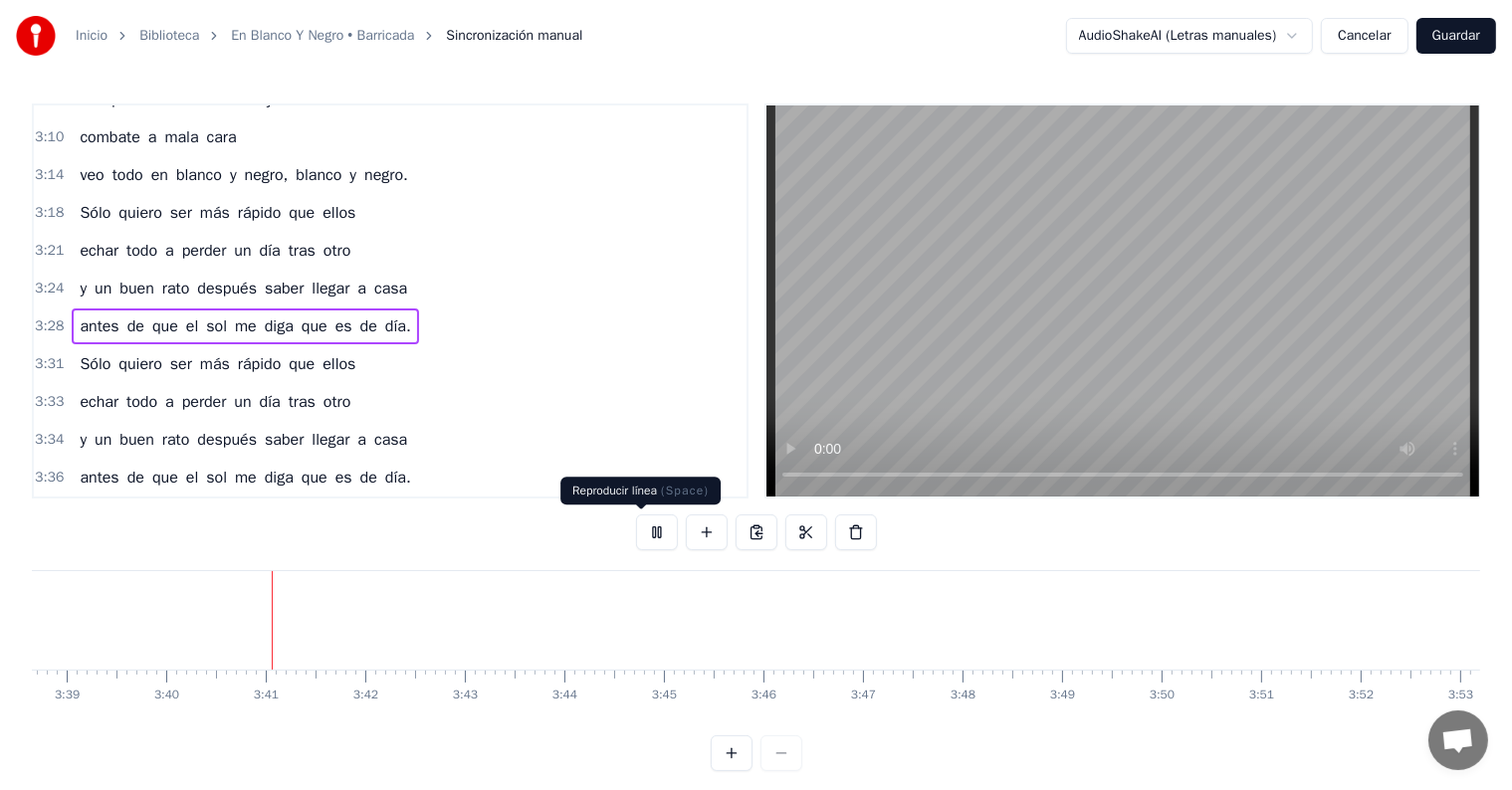 scroll, scrollTop: 0, scrollLeft: 21843, axis: horizontal 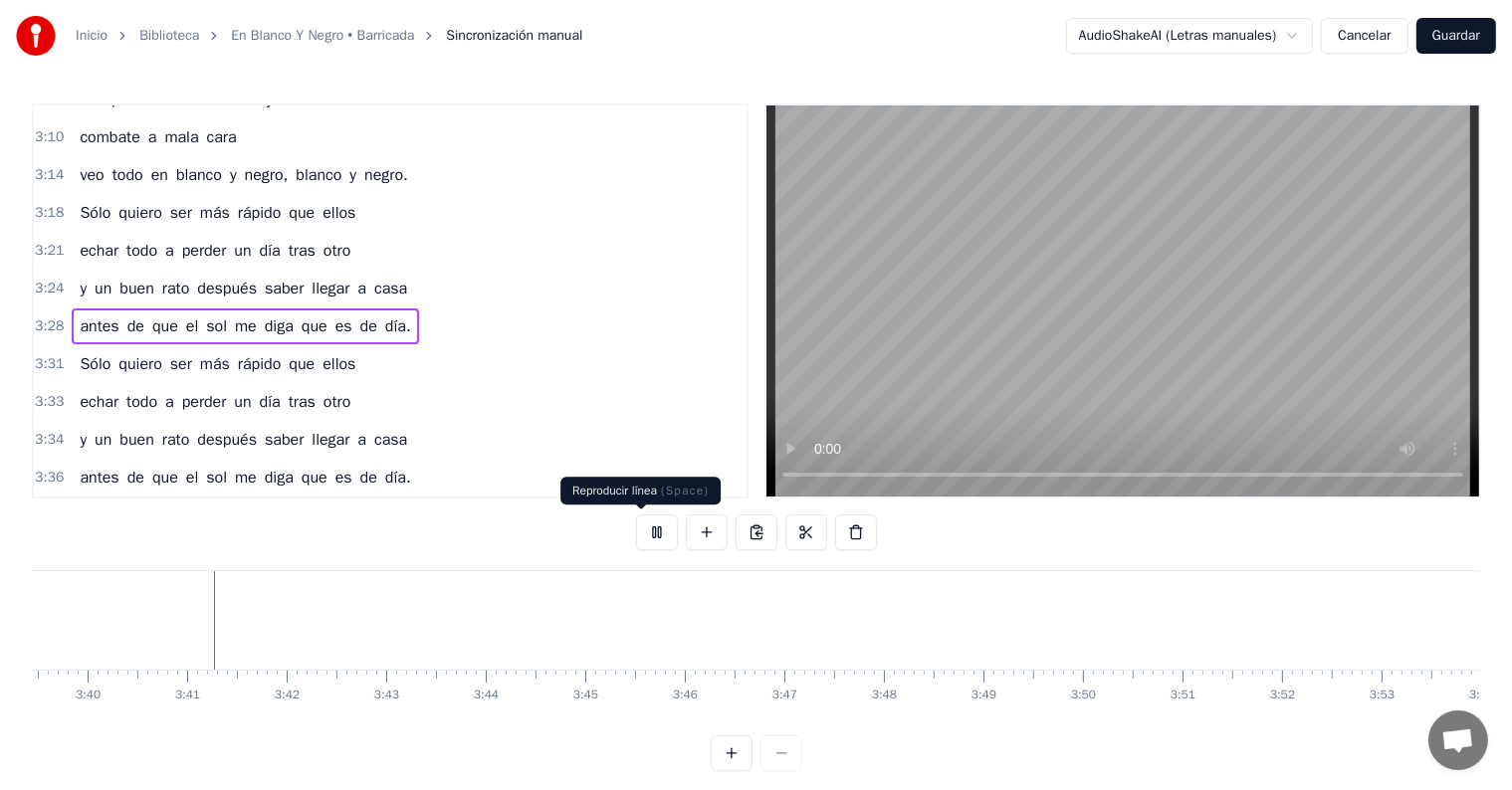 click at bounding box center [657, 532] 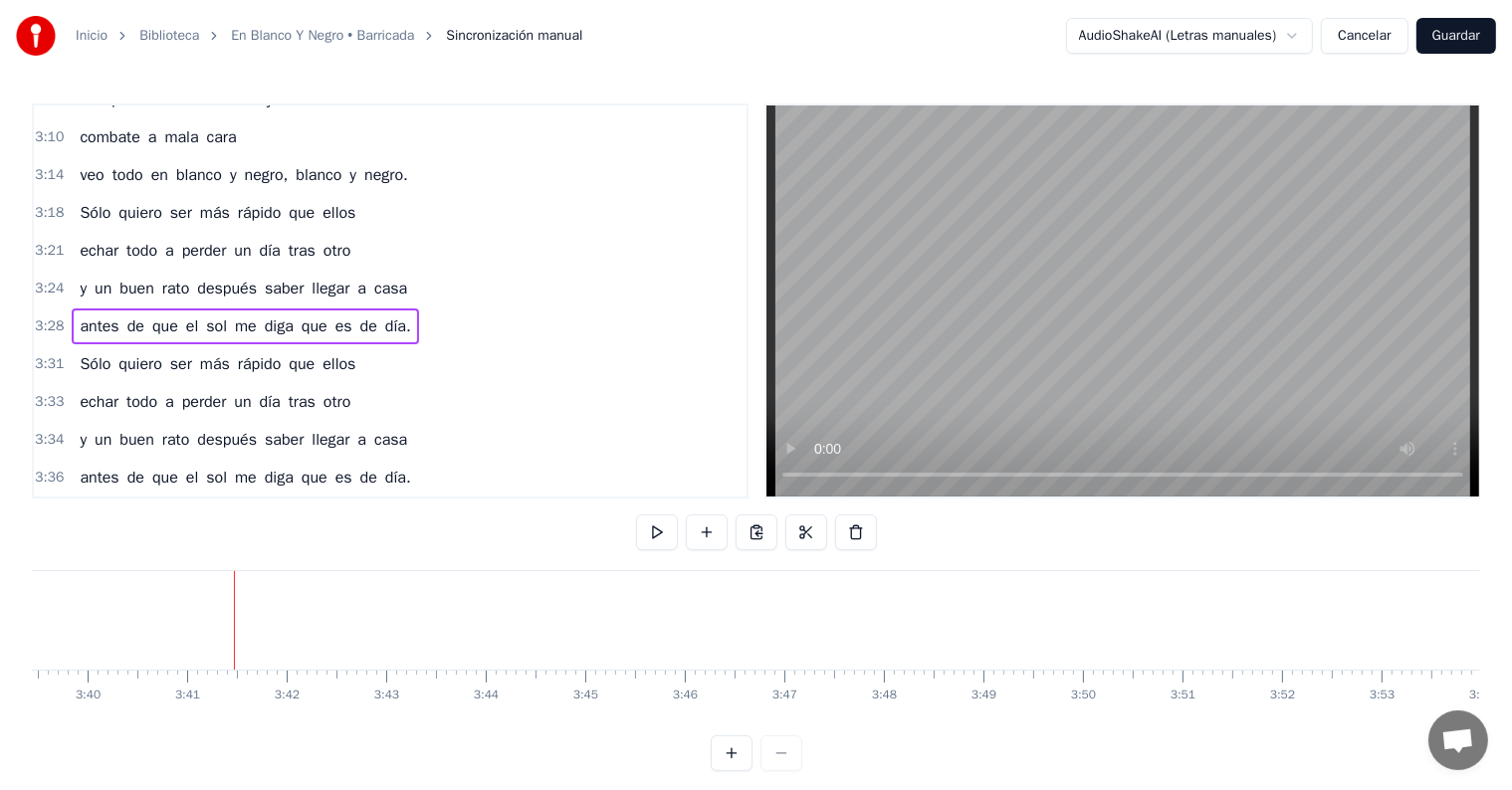 click on "3:21" at bounding box center (49, 251) 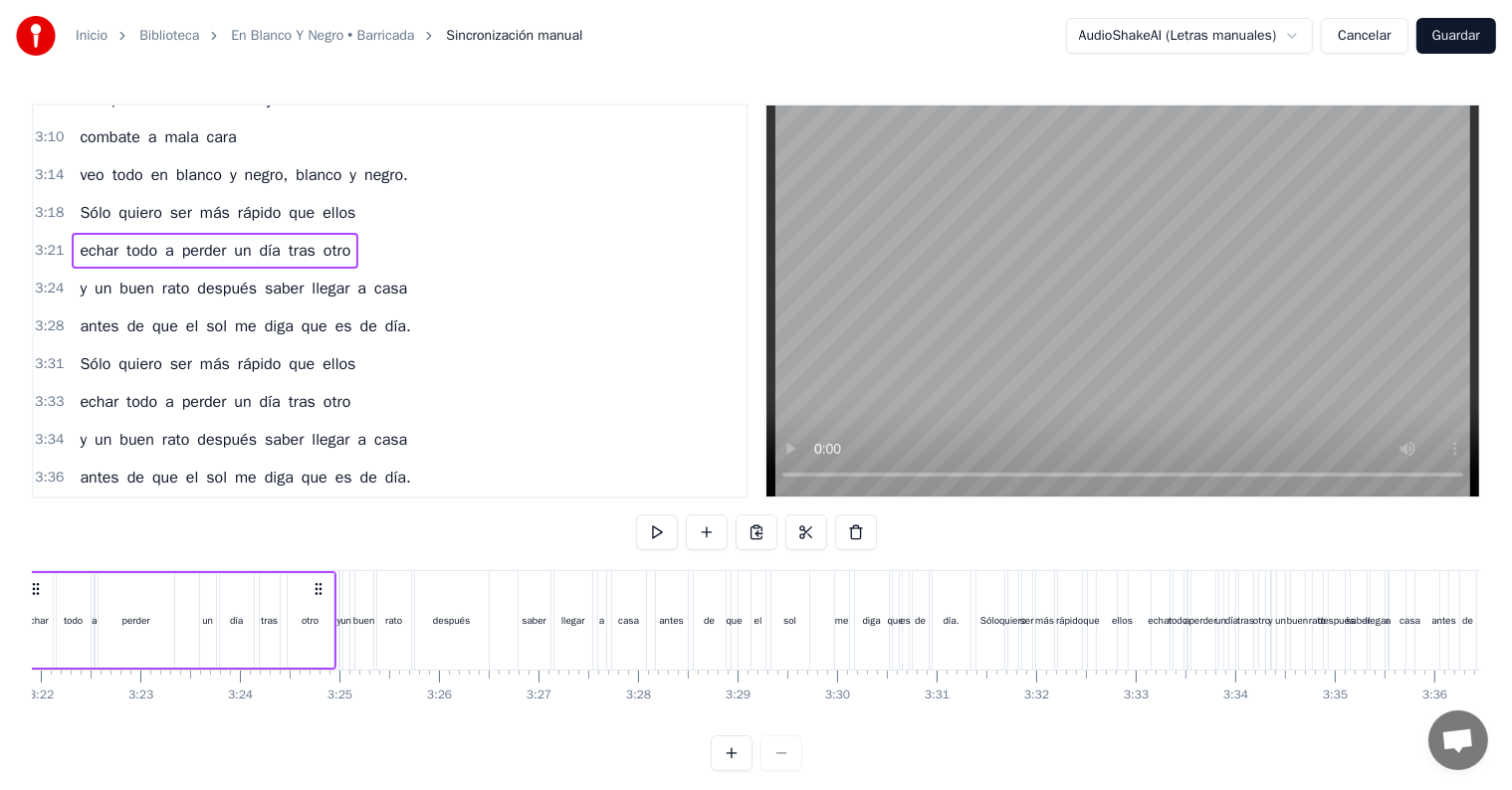 scroll, scrollTop: 0, scrollLeft: 19983, axis: horizontal 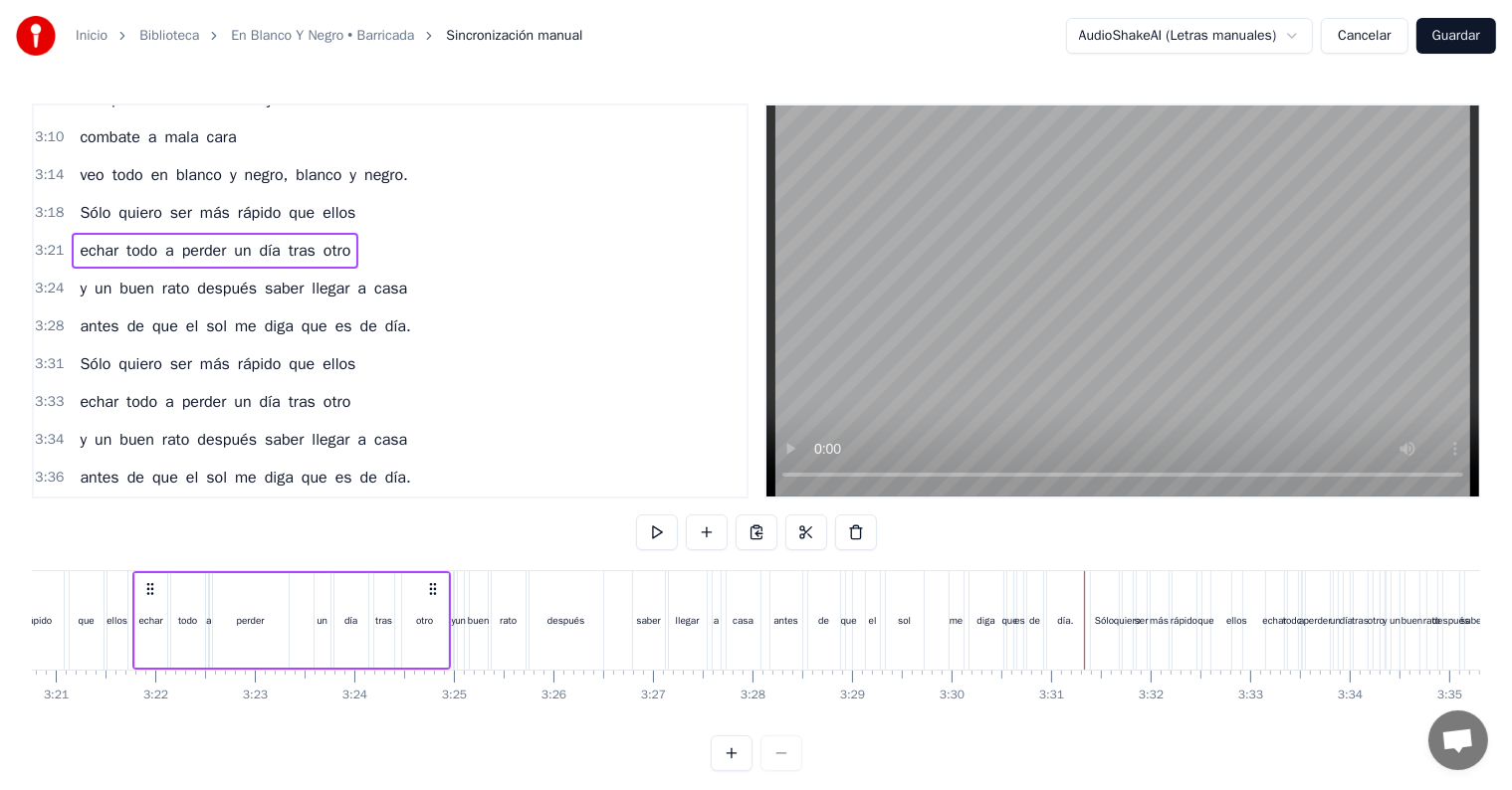 click on "3:31" at bounding box center (49, 364) 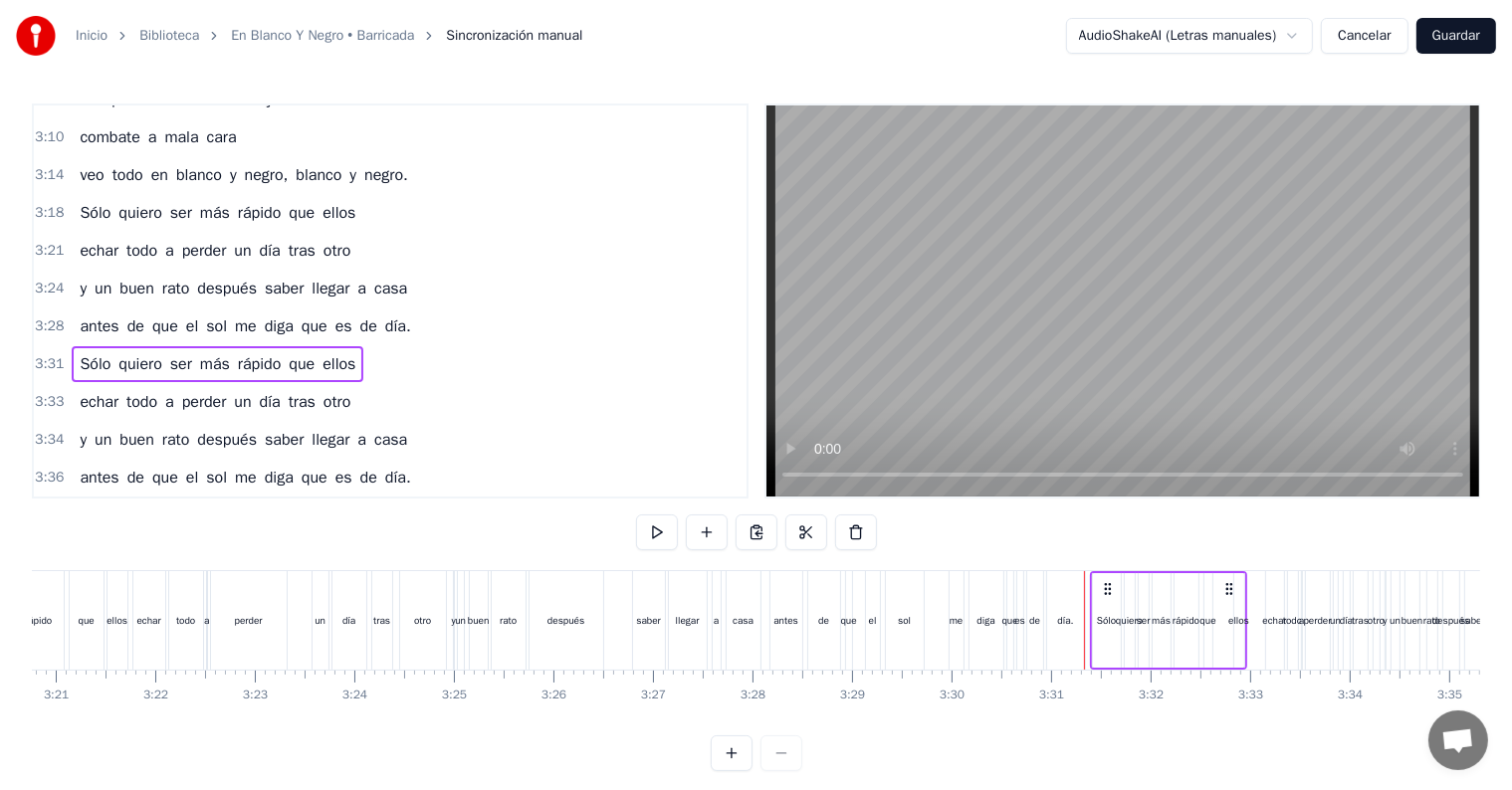 click on "3:33" at bounding box center [49, 402] 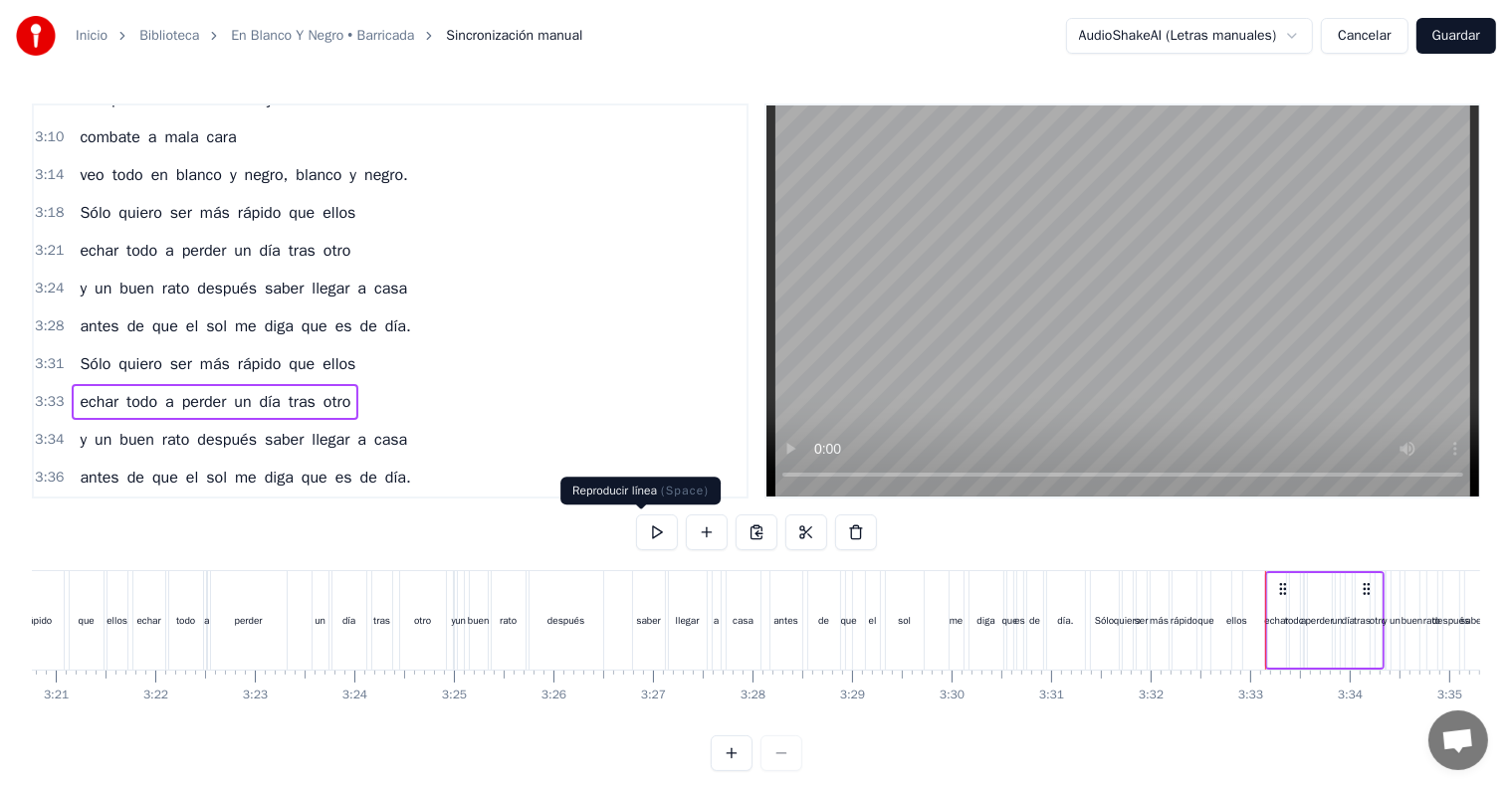 click at bounding box center [657, 532] 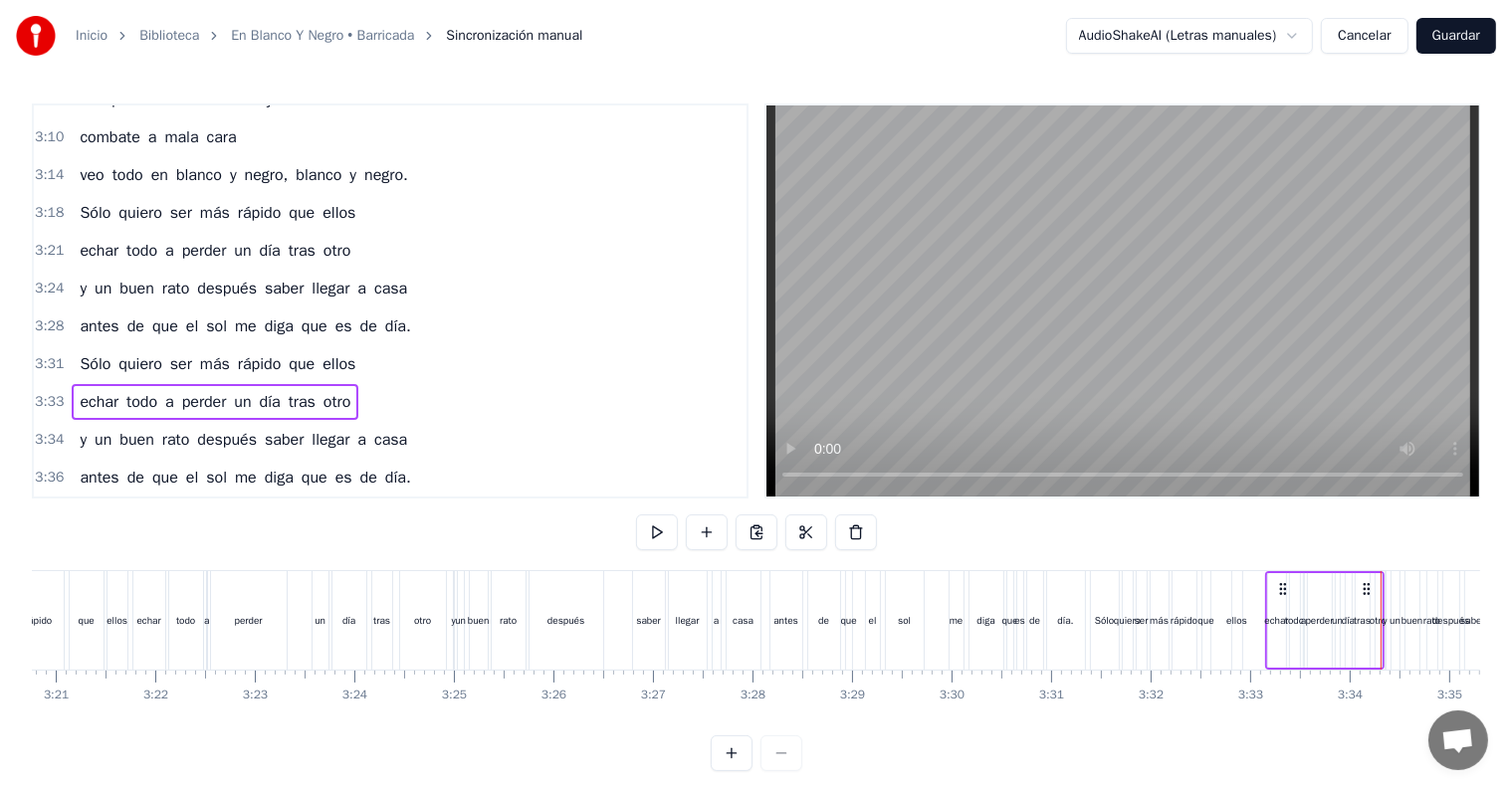 click on "3:18" at bounding box center (49, 213) 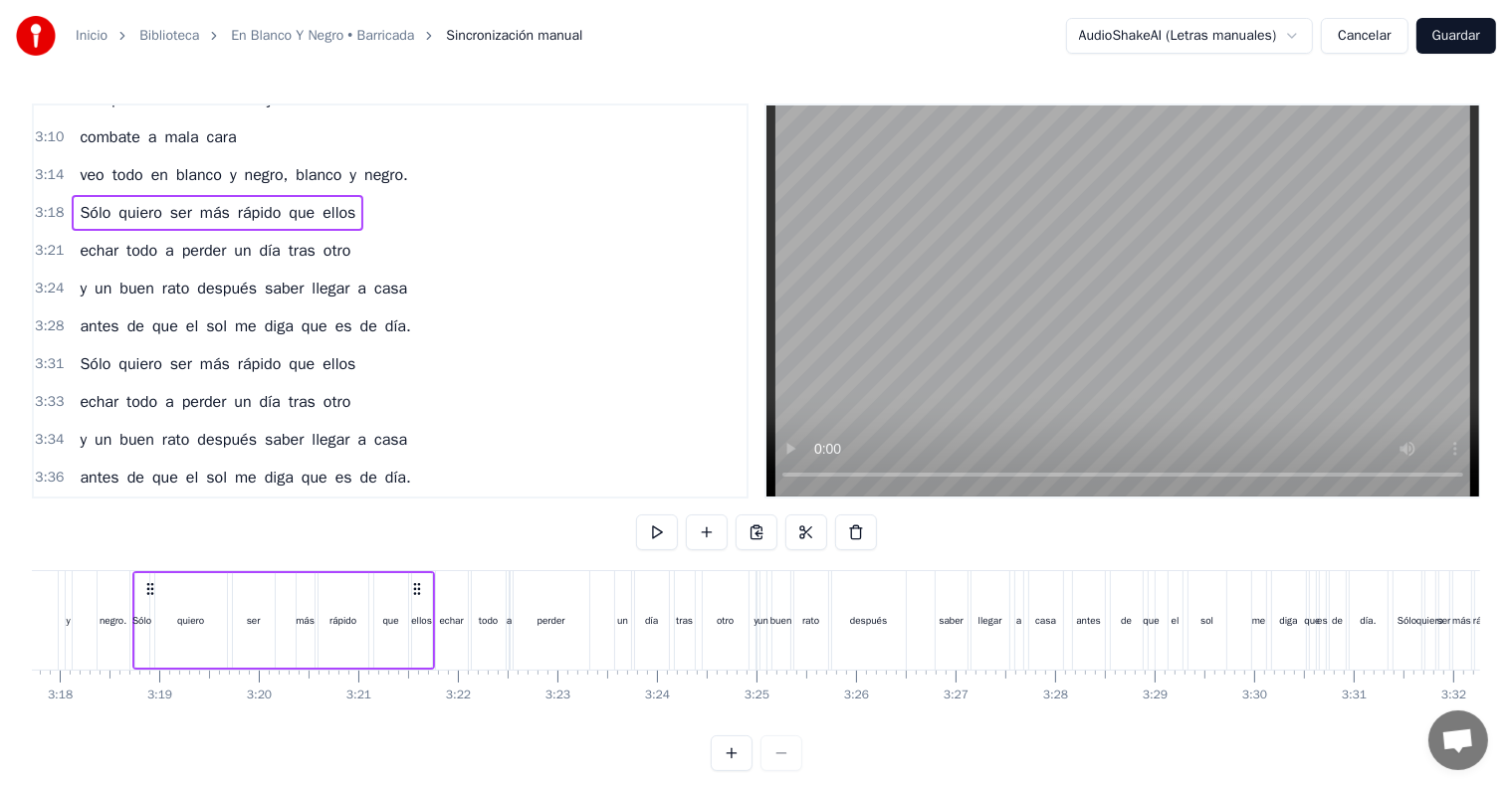 scroll, scrollTop: 0, scrollLeft: 19681, axis: horizontal 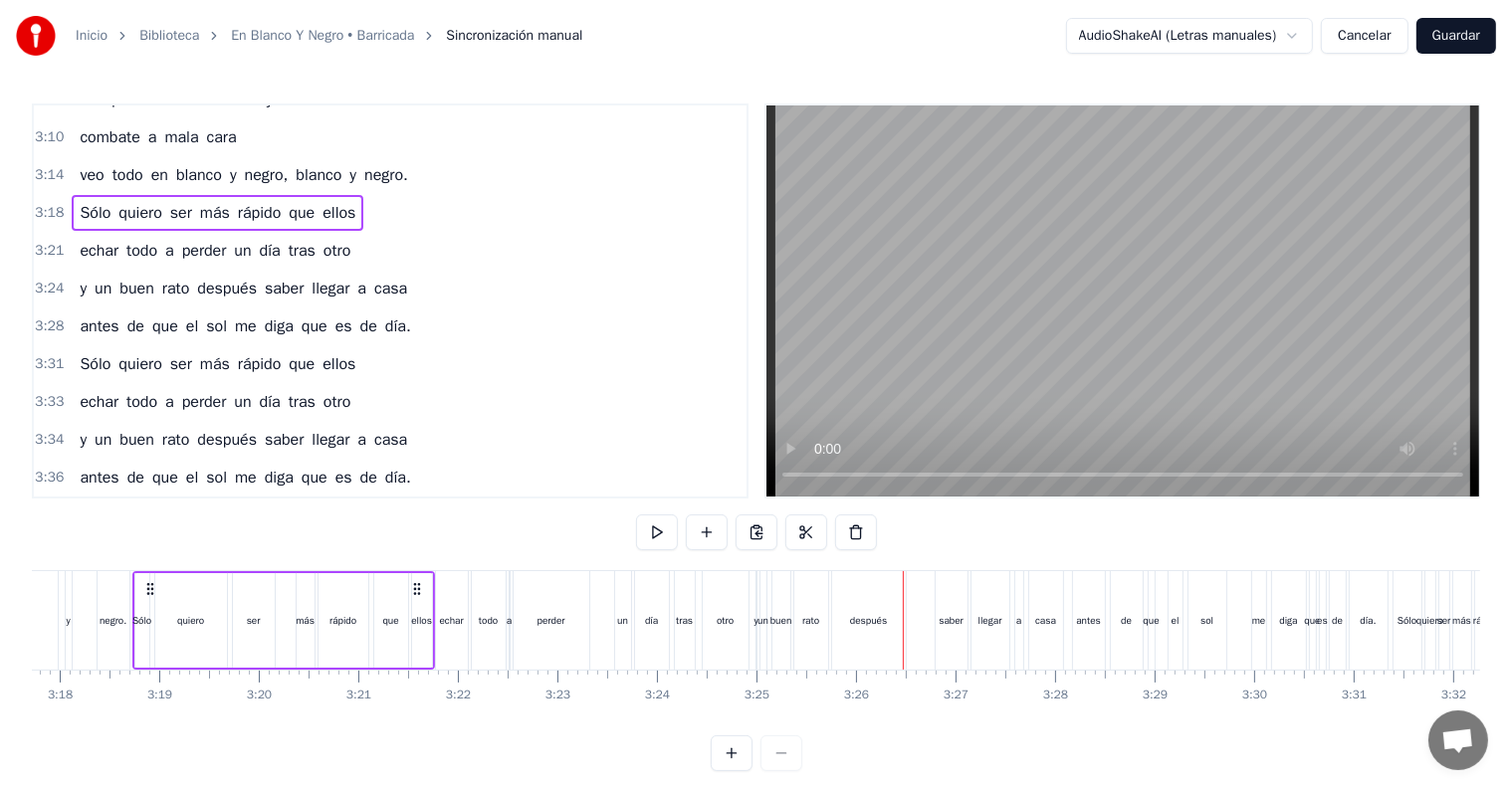 click on "3:34" at bounding box center (49, 440) 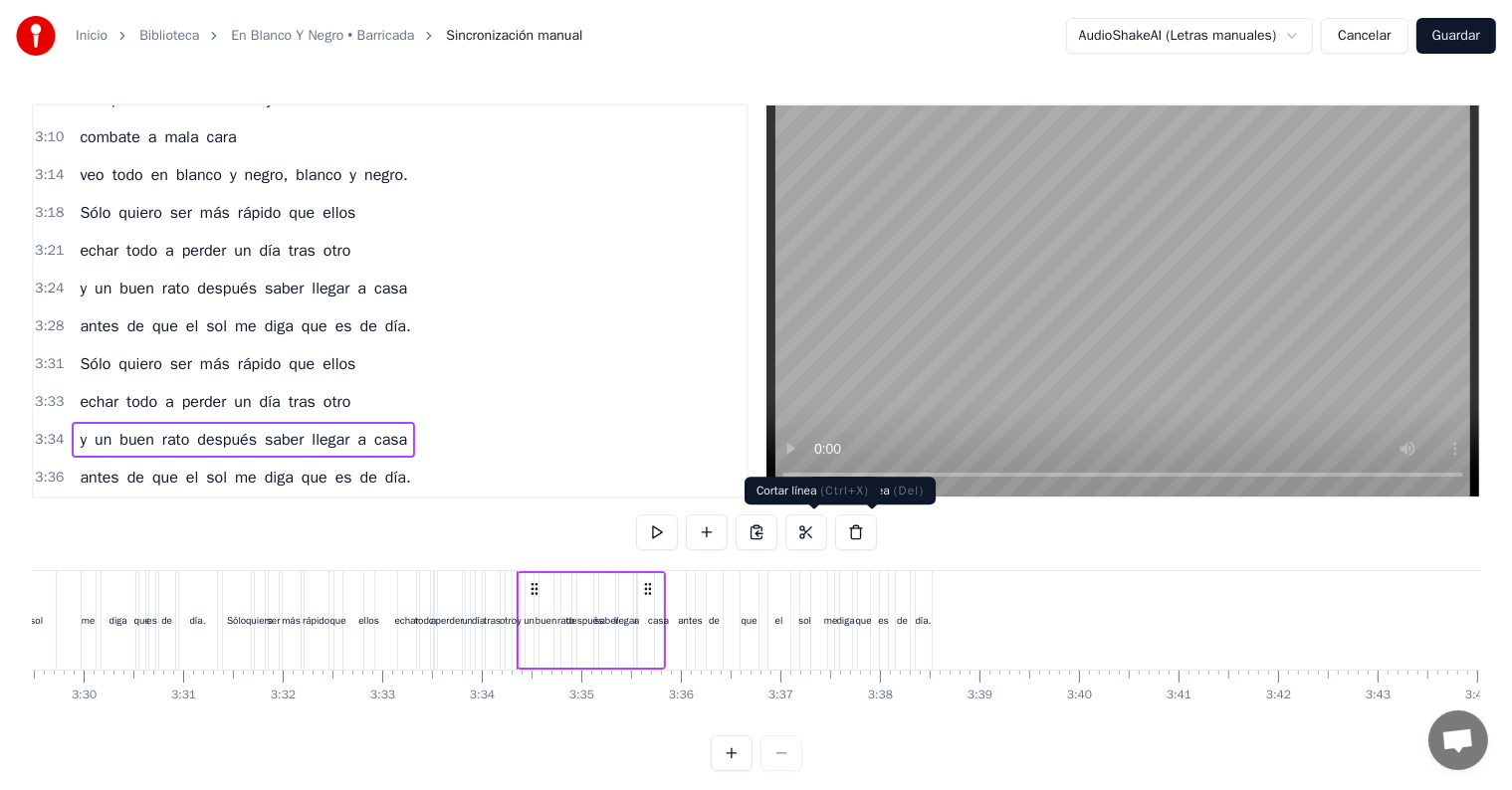scroll, scrollTop: 0, scrollLeft: 21236, axis: horizontal 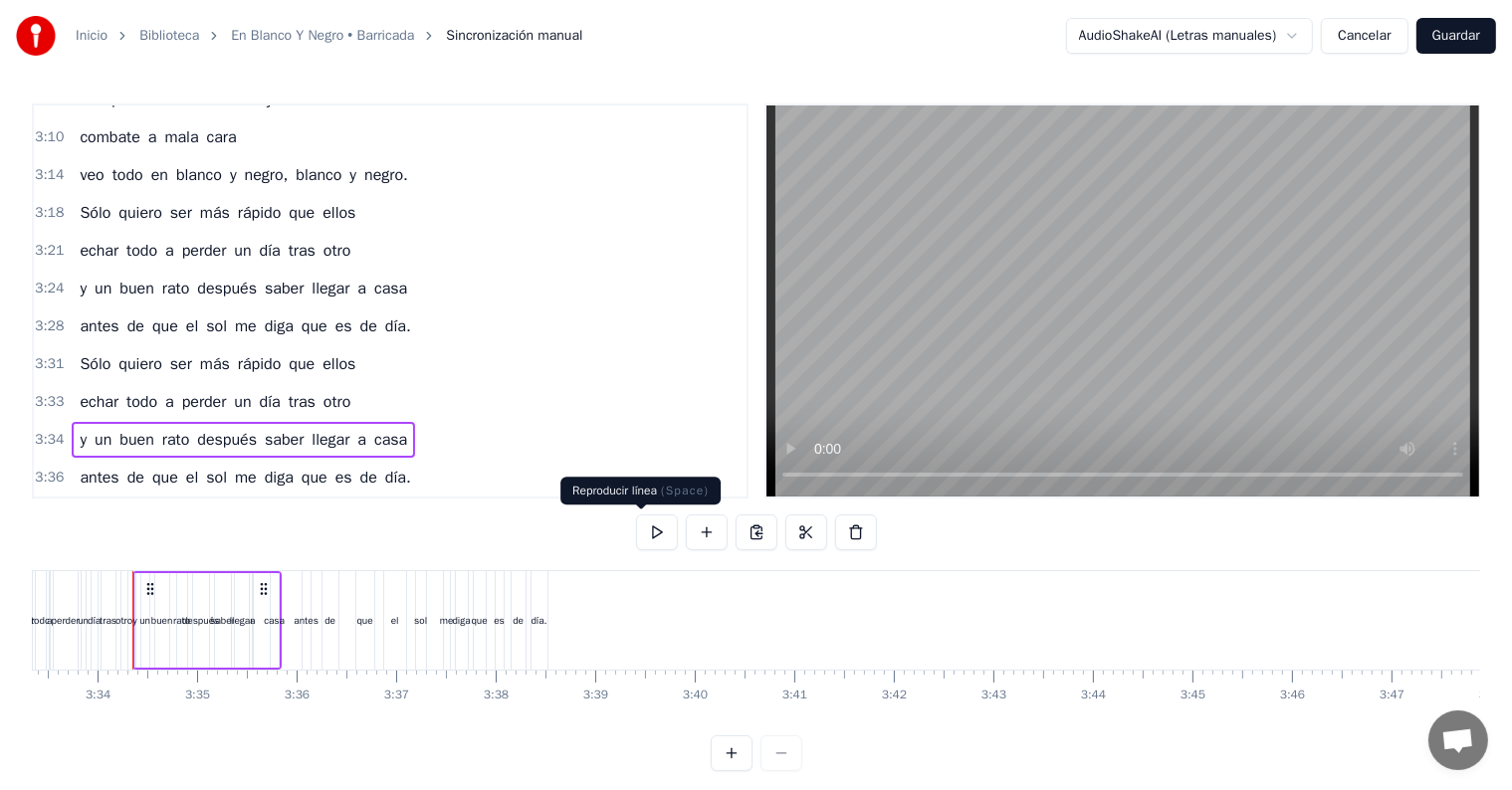 click at bounding box center (657, 532) 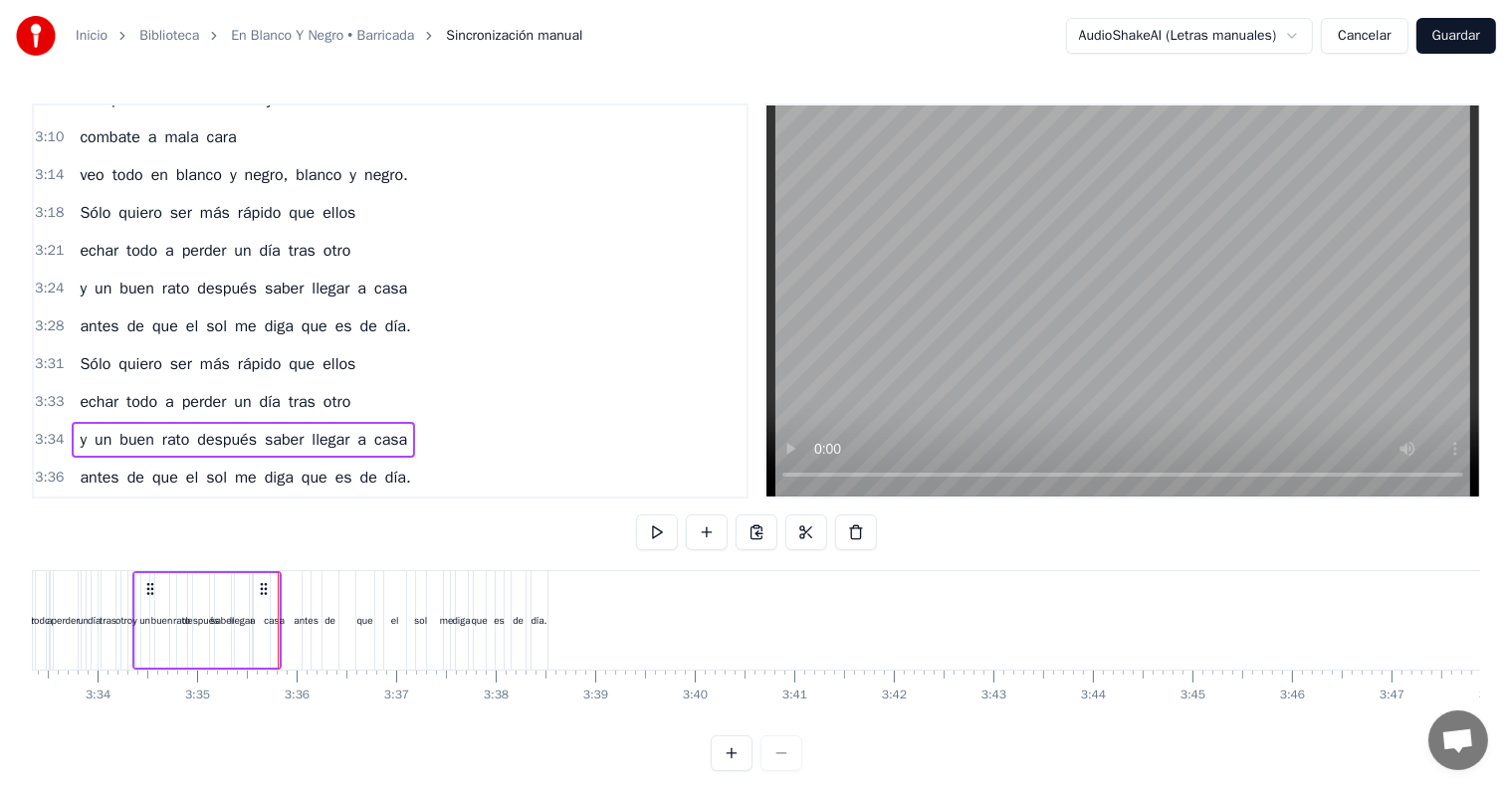click on "3:24" at bounding box center (49, 289) 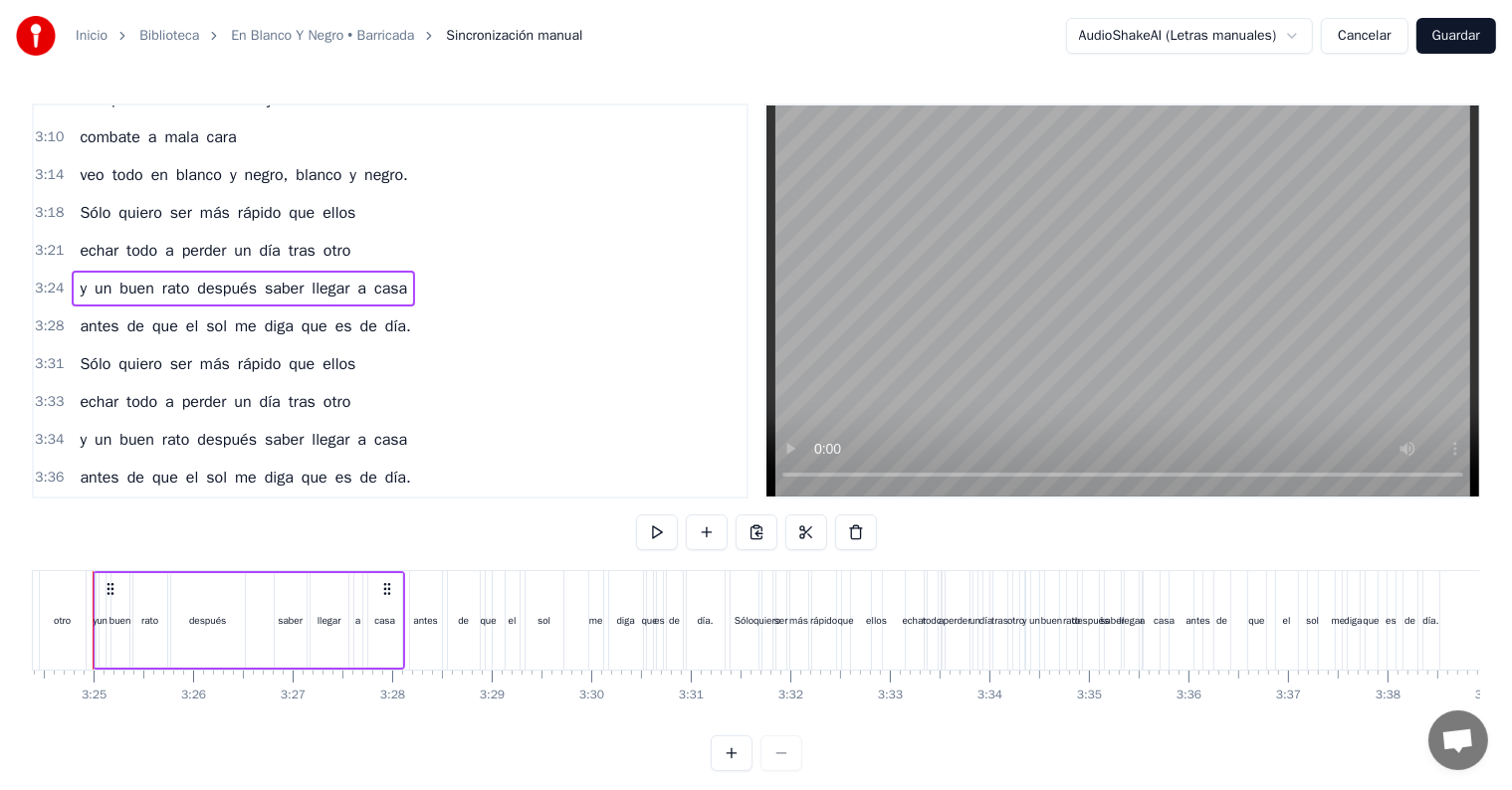 scroll, scrollTop: 0, scrollLeft: 20304, axis: horizontal 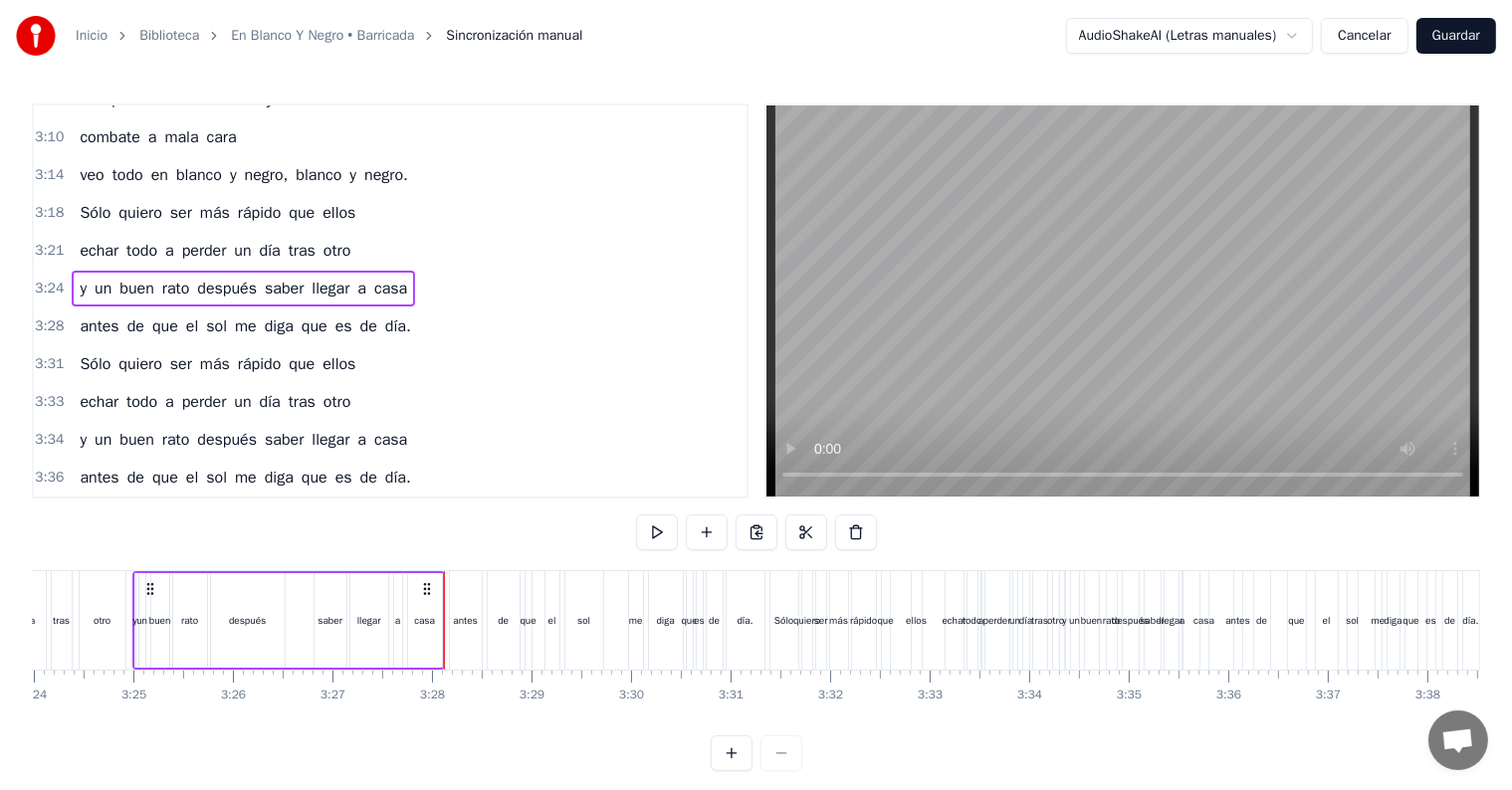 click on "3:28" at bounding box center [49, 326] 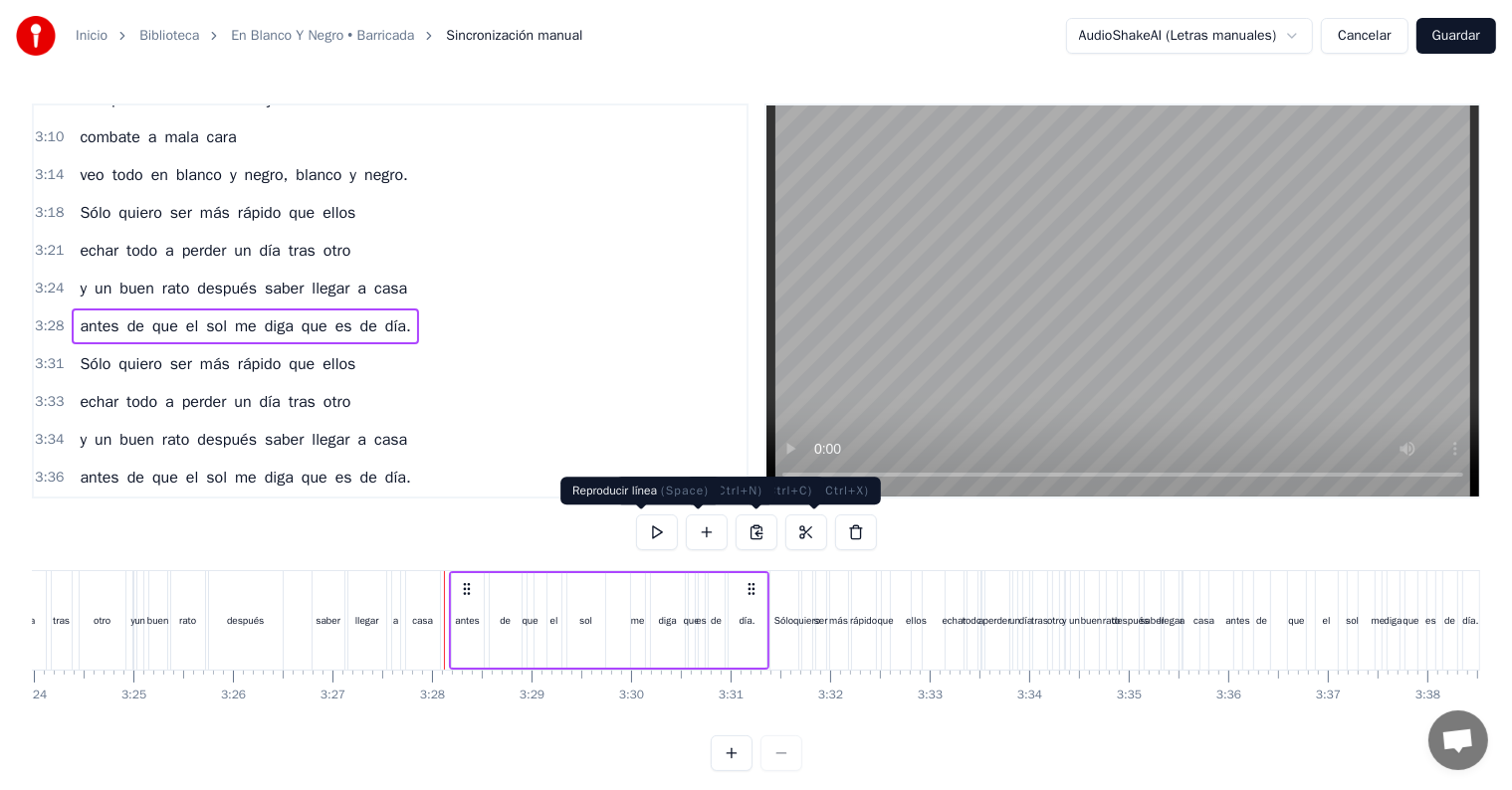 click at bounding box center [657, 532] 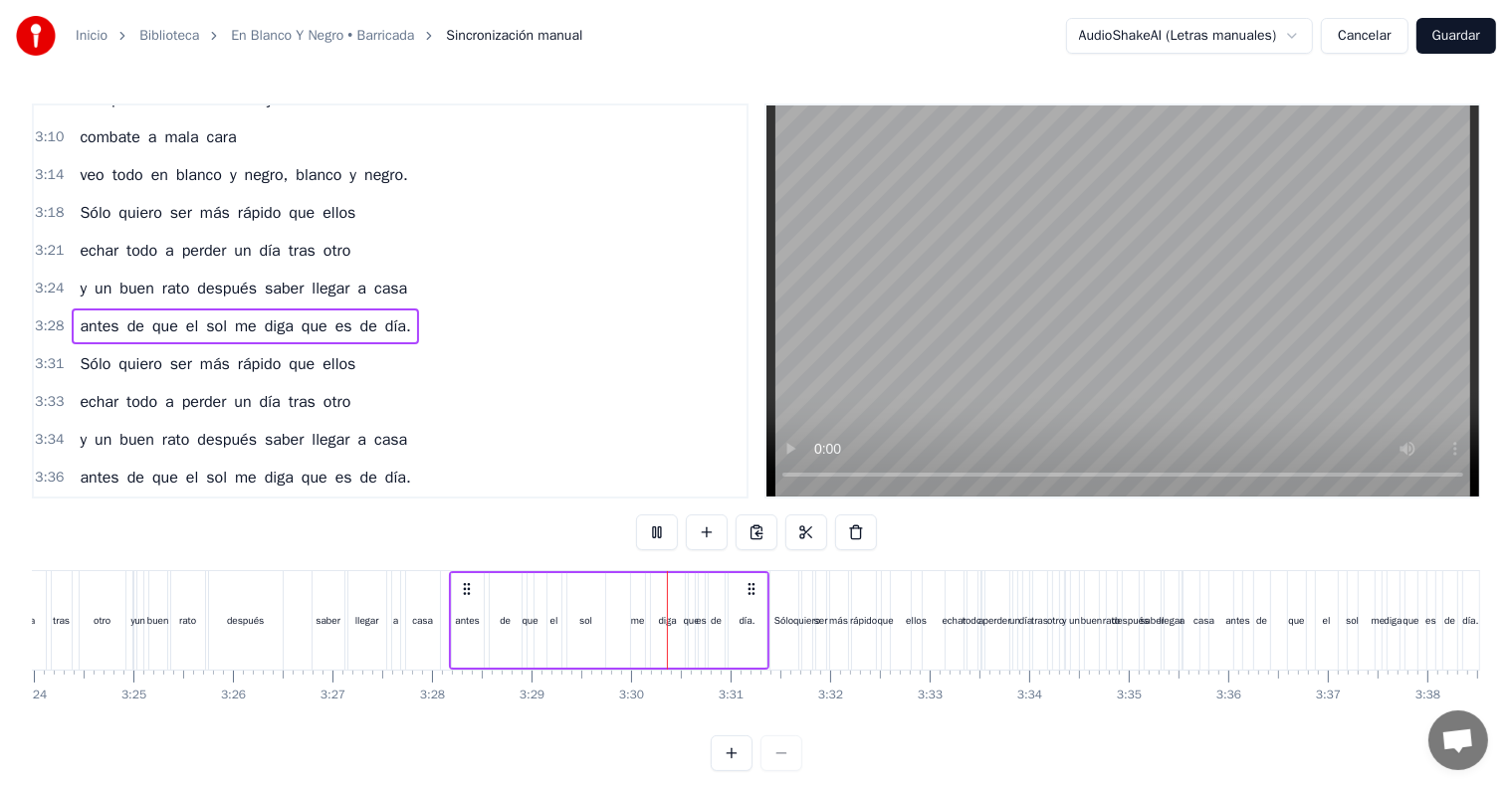 click at bounding box center [657, 532] 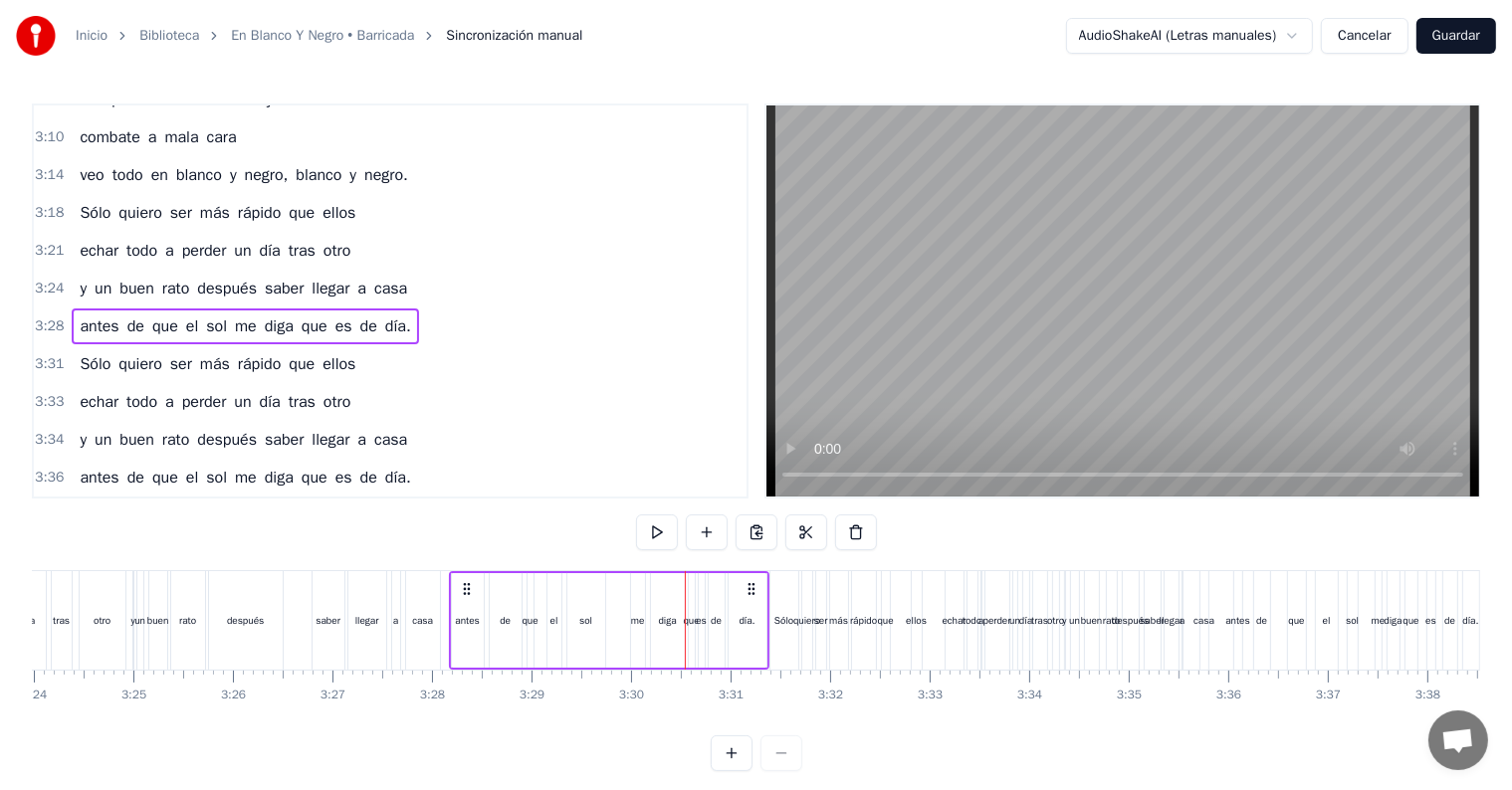click on "3:28" at bounding box center (49, 326) 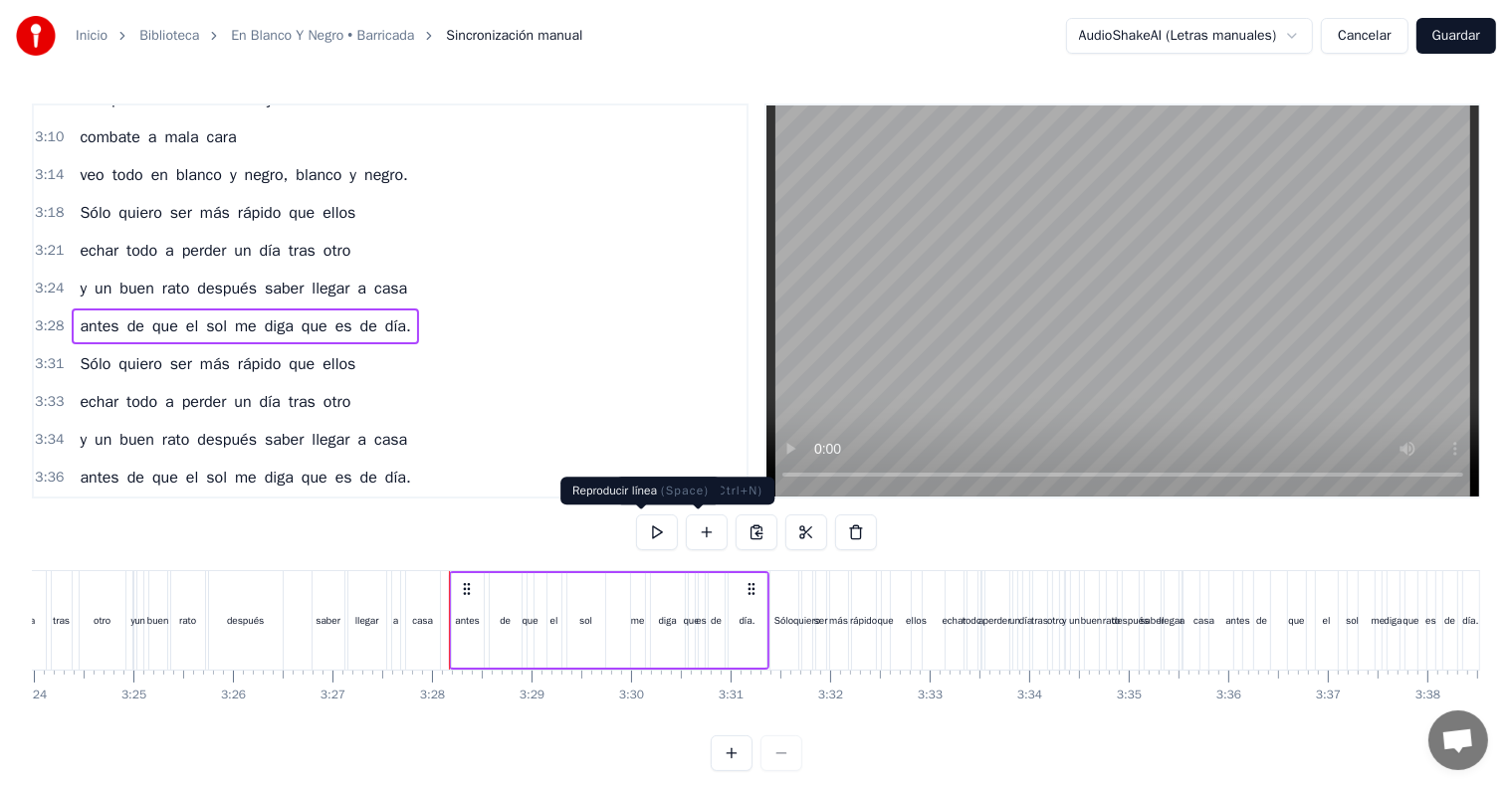 click at bounding box center (657, 532) 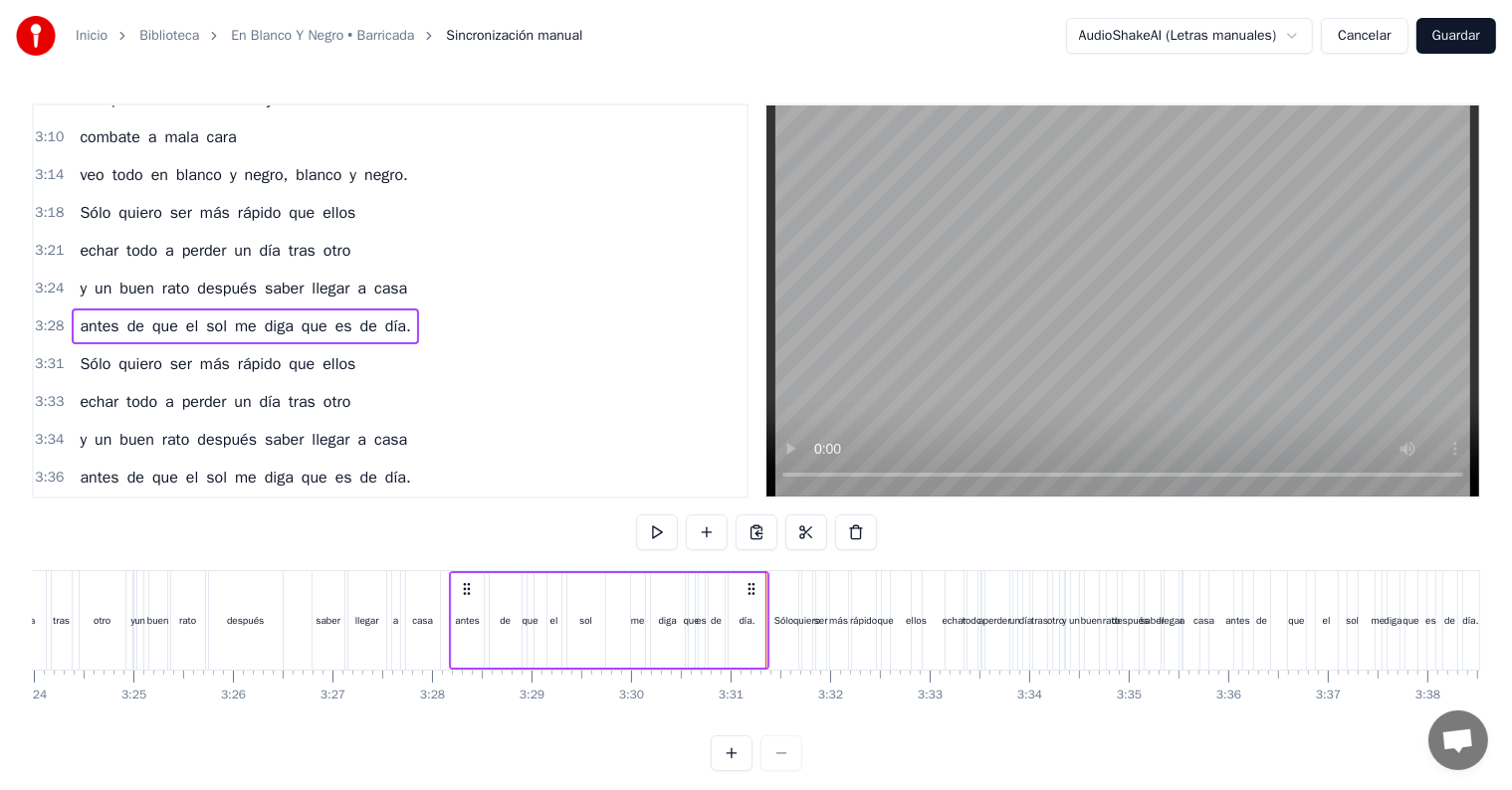 click on "3:31 Sólo quiero ser más rápido que ellos" at bounding box center [390, 364] 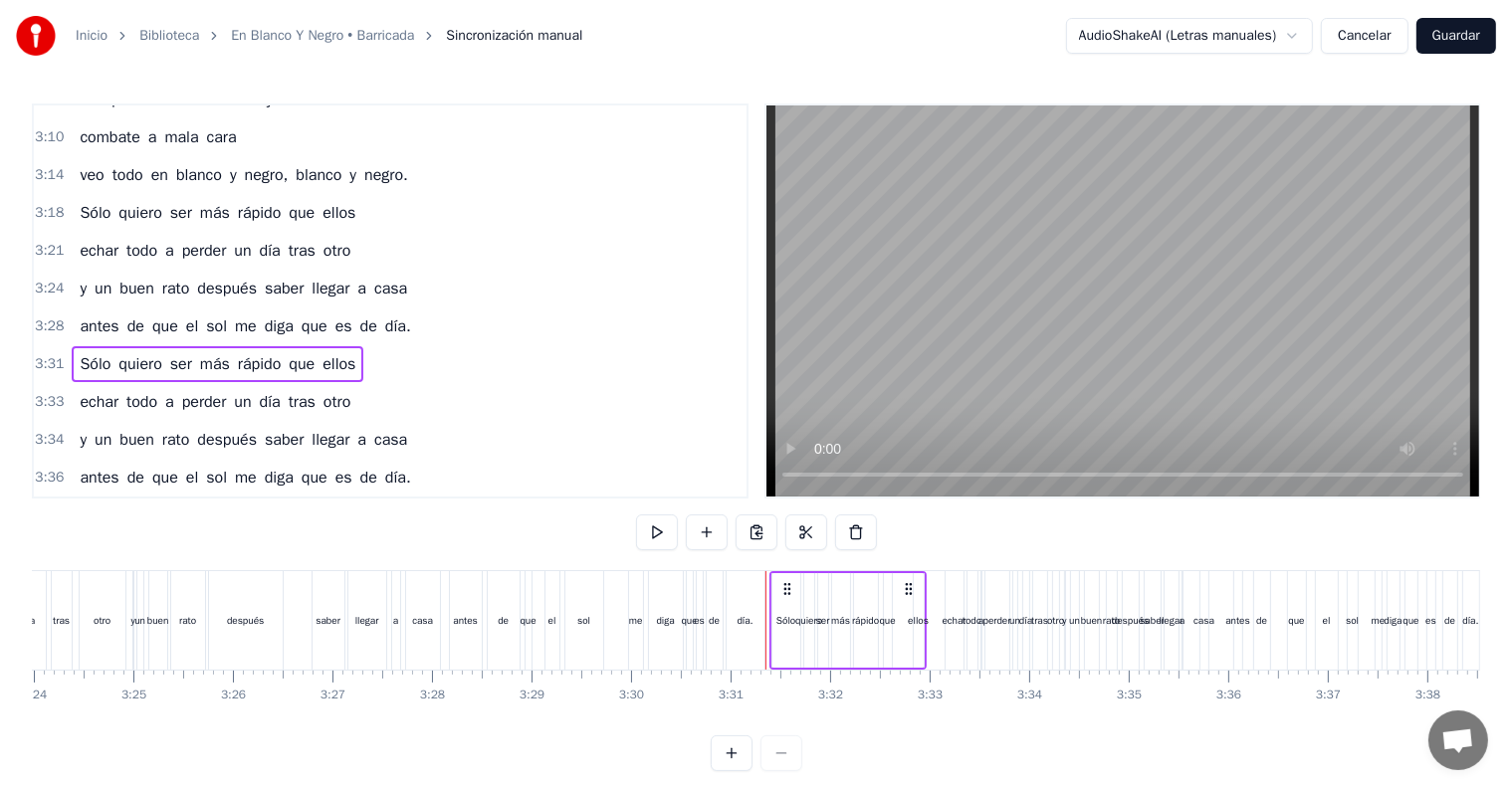 click on "3:31" at bounding box center [49, 364] 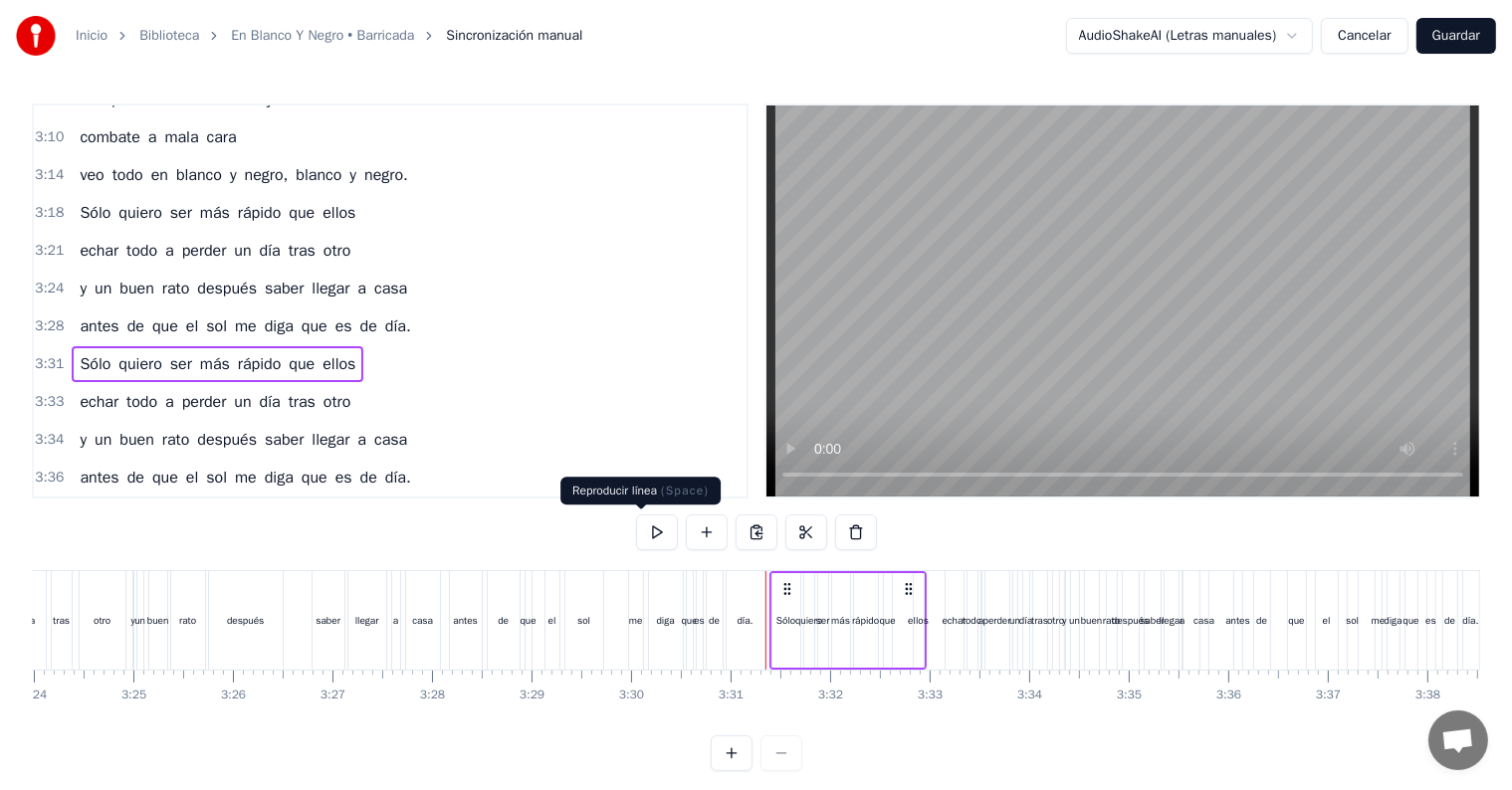 click at bounding box center (657, 532) 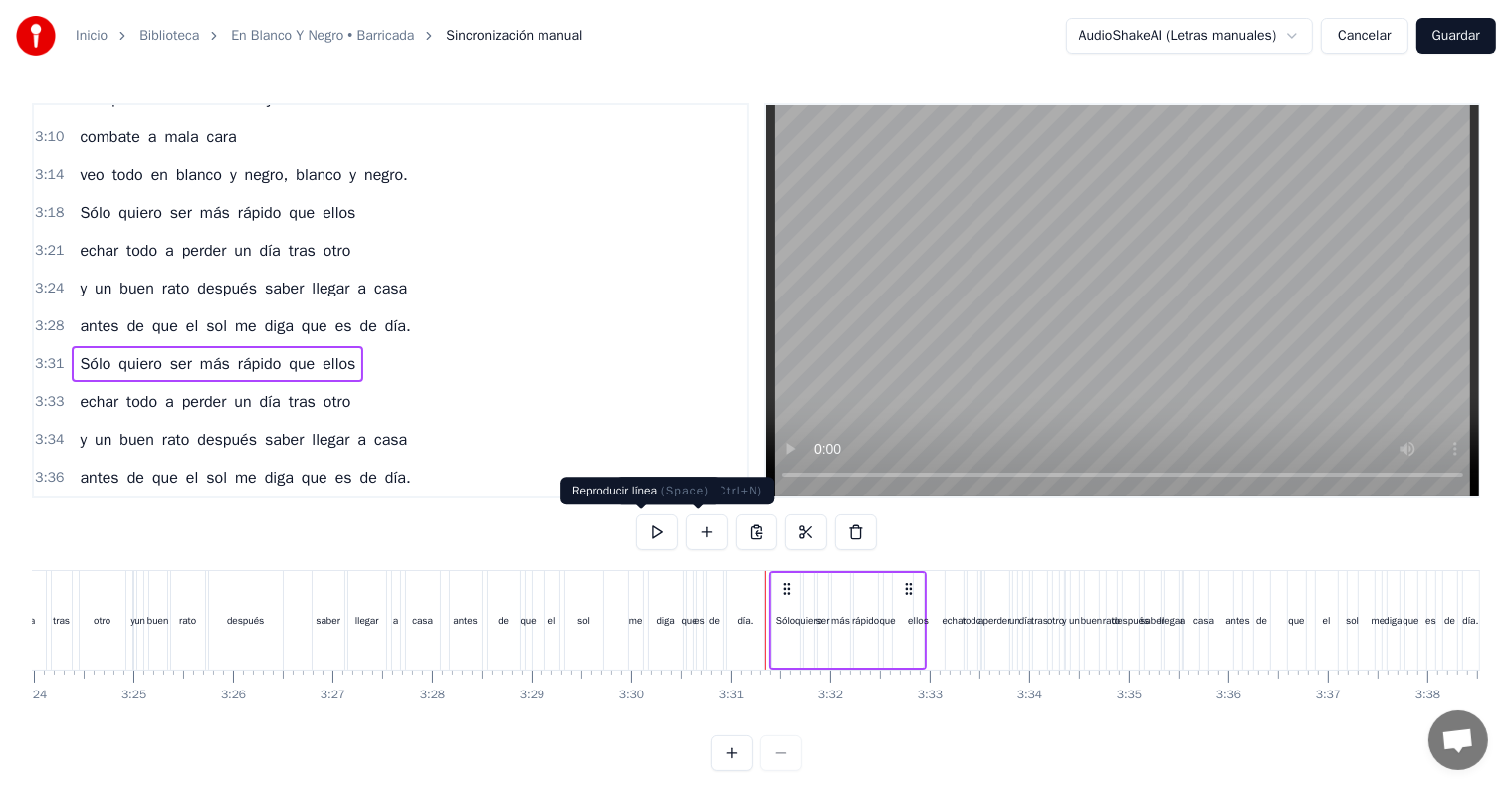 click at bounding box center [657, 532] 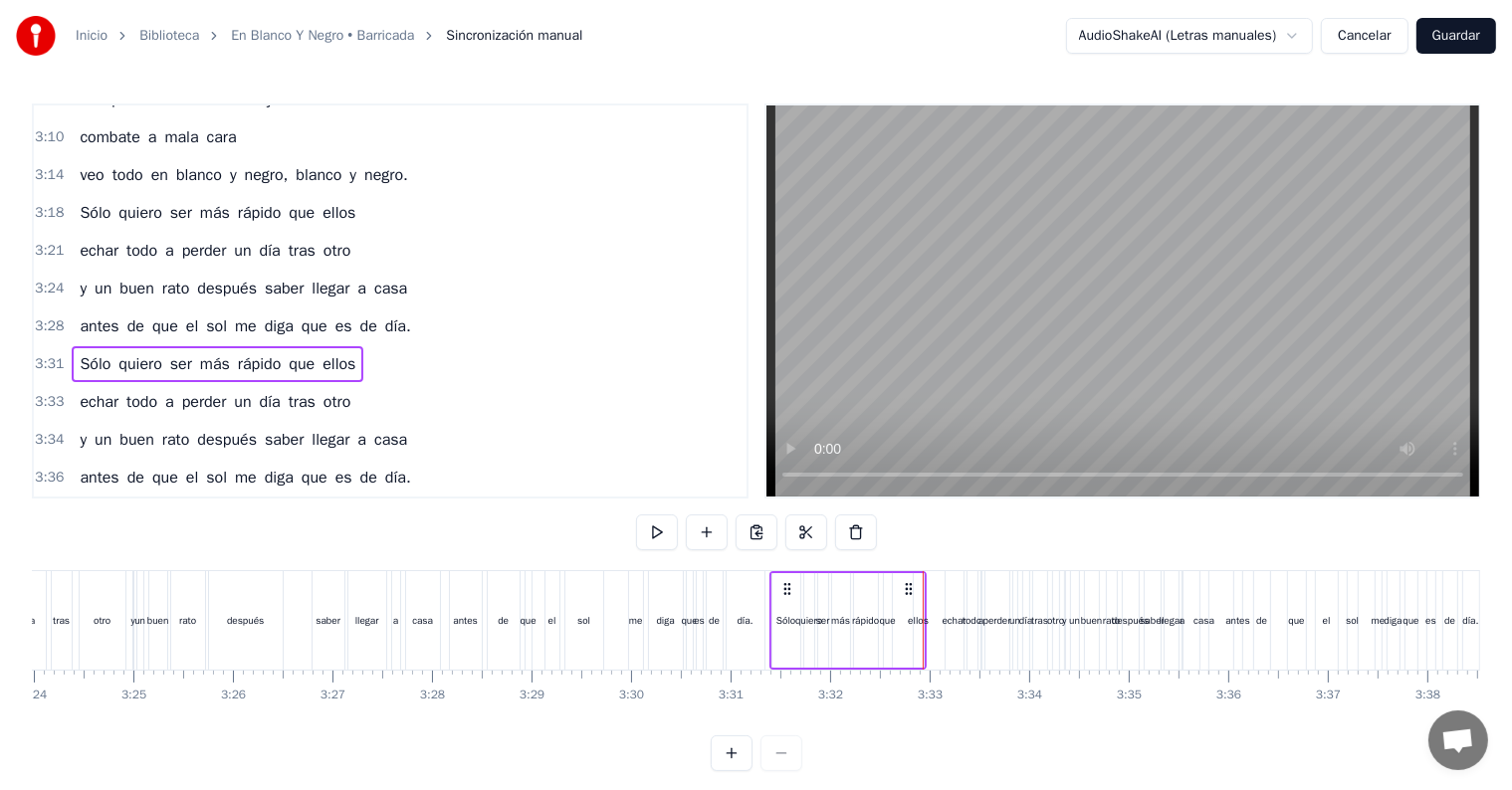 click on "0:30 Veo todo en blanco y negro 0:43 el vaso acaba siendo amigo mudo 0:52 las mismas caras, los mismo gestos 0:58 amigo mudo... 1:04 Quiero ser más rápido que ellos 1:07 echar todo a perder un día tras otro 1:10 y un buen rato después saber llegar a casa 1:13 antes de que el sol me diga que es de día. 1:24 Tengo tiempo para crecer 1:27 la ciudad parece distinta 1:33 durante horas puedo ser capaz 1:36 de emocionarme en estas calles 1:38 y andar inmortal 1:42 aprendiendo cada esquina. 1:45 Sólo quiero ser más rápido que ellos 1:48 echar todo a perder un día tras otro 1:52 y un buen rato después saber llegar a casa 1:55 antes de que el sol me diga que es de día. 2:27 Casi nunca sé dónde estoy 2:33 no me importa los días ni la dirección 2:39 te preguntarás que coño hago aquí 2:46 dispuesto a buscar pelea si hace falta. 2:52 Porque sé que es un baile salvaje 2:57 combate a mala cara 3:01 veo todo en blanco y negro, blanco y negro. 3:06 Sé que es un baile salvaje 3:10 combate a mala cara 3:14 en" at bounding box center (756, 437) 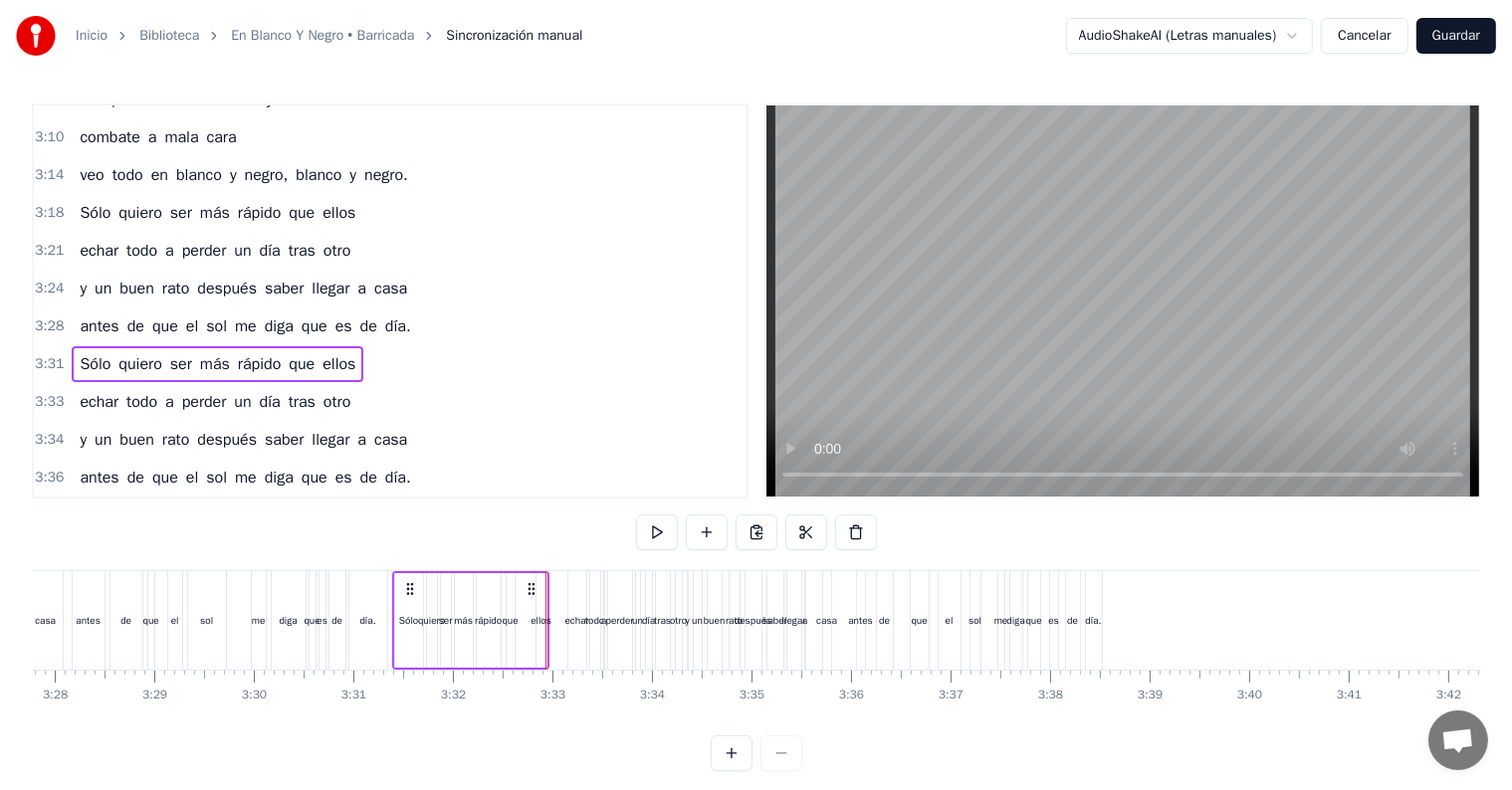 scroll, scrollTop: 0, scrollLeft: 20695, axis: horizontal 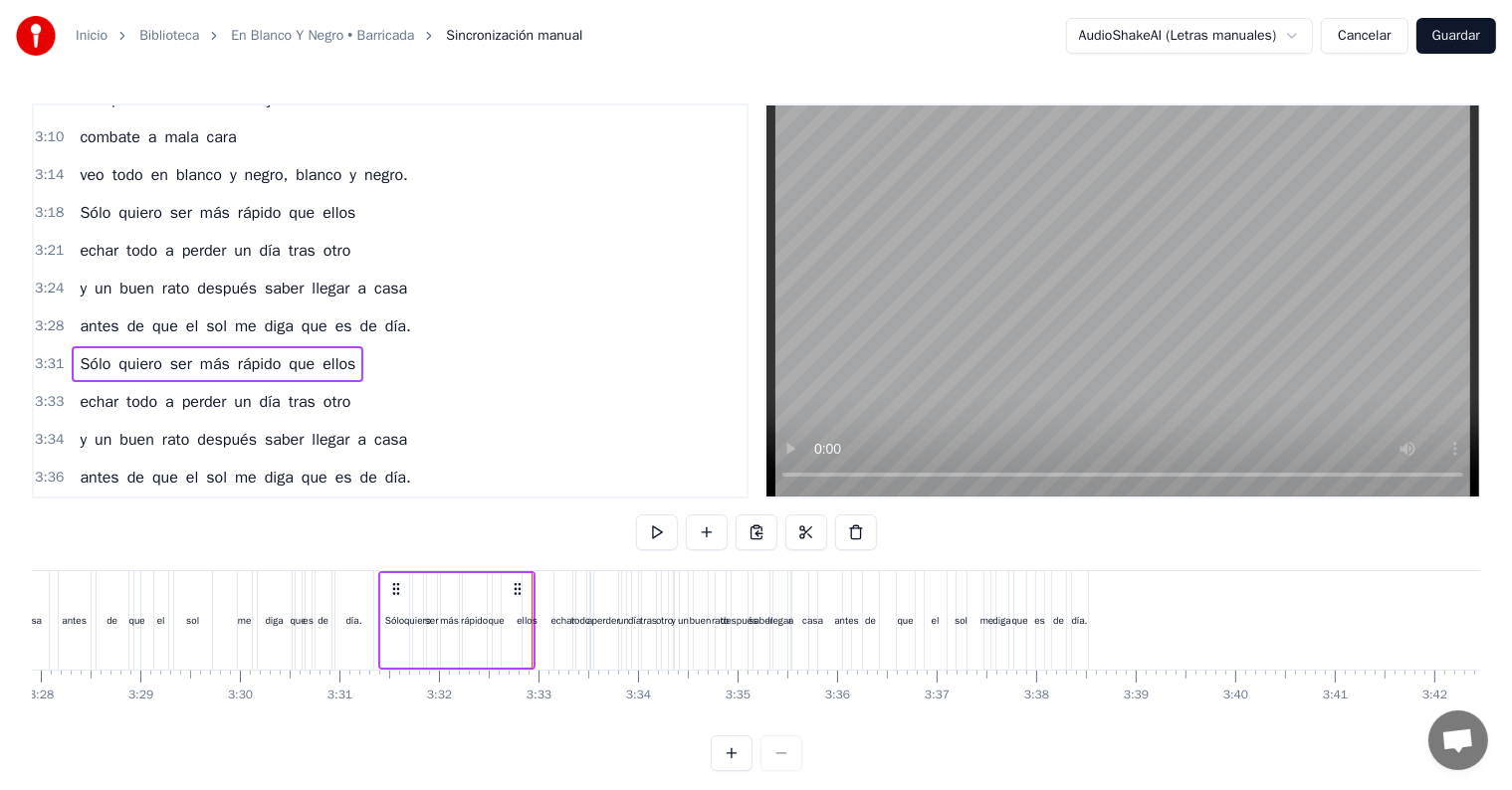 click on "es" at bounding box center [1040, 620] 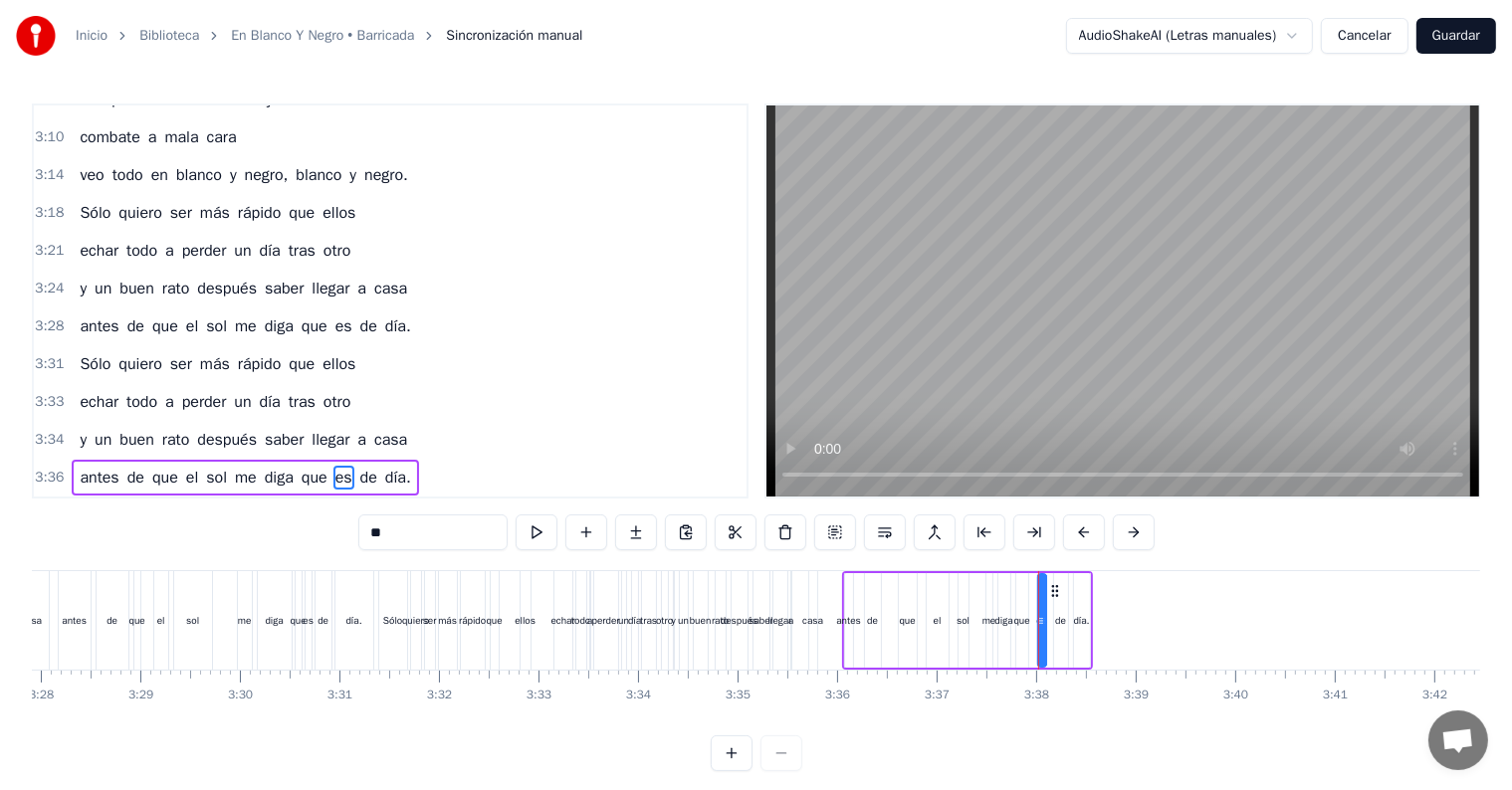scroll, scrollTop: 30, scrollLeft: 0, axis: vertical 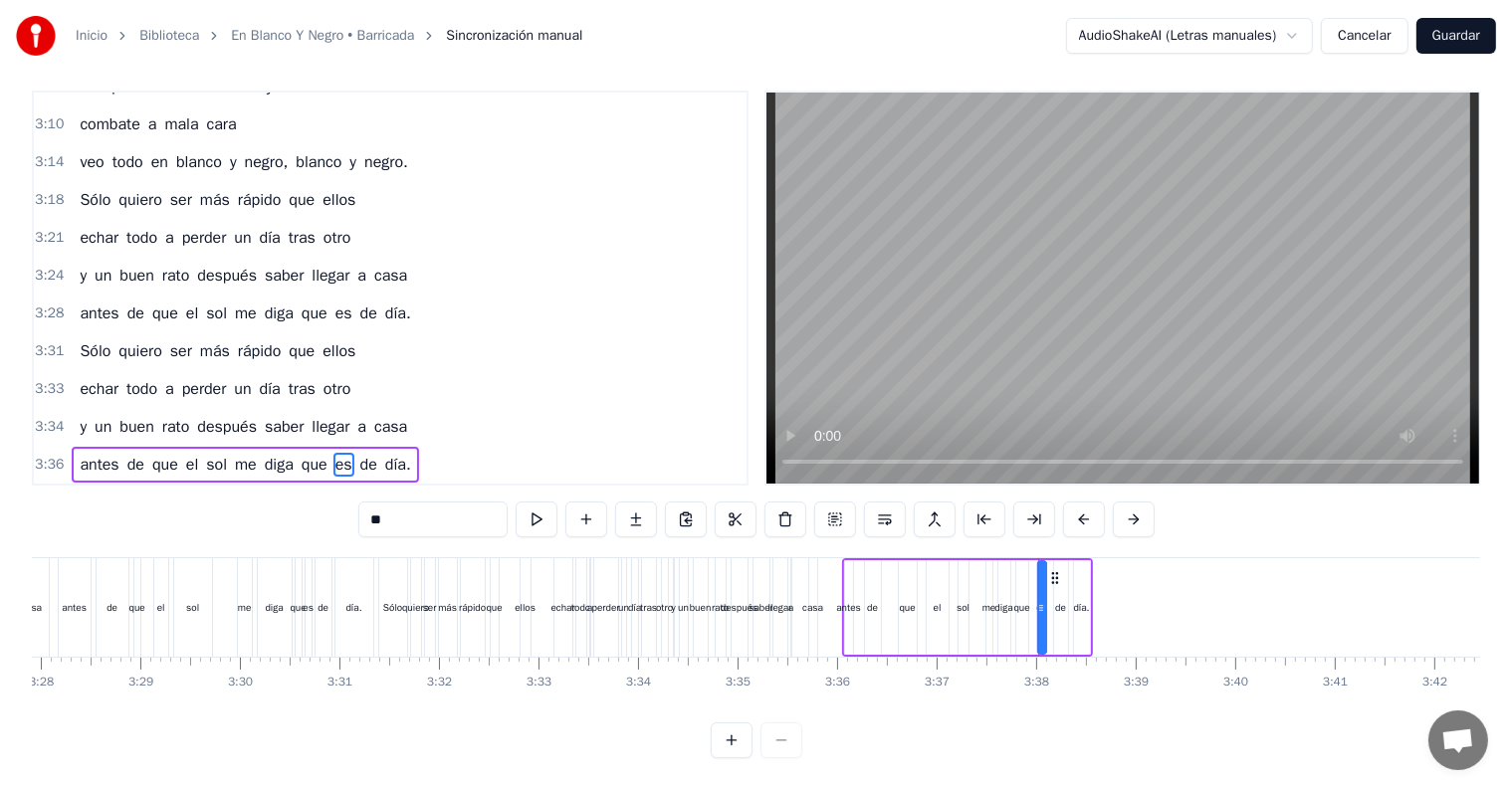 click on "3:24" at bounding box center [49, 276] 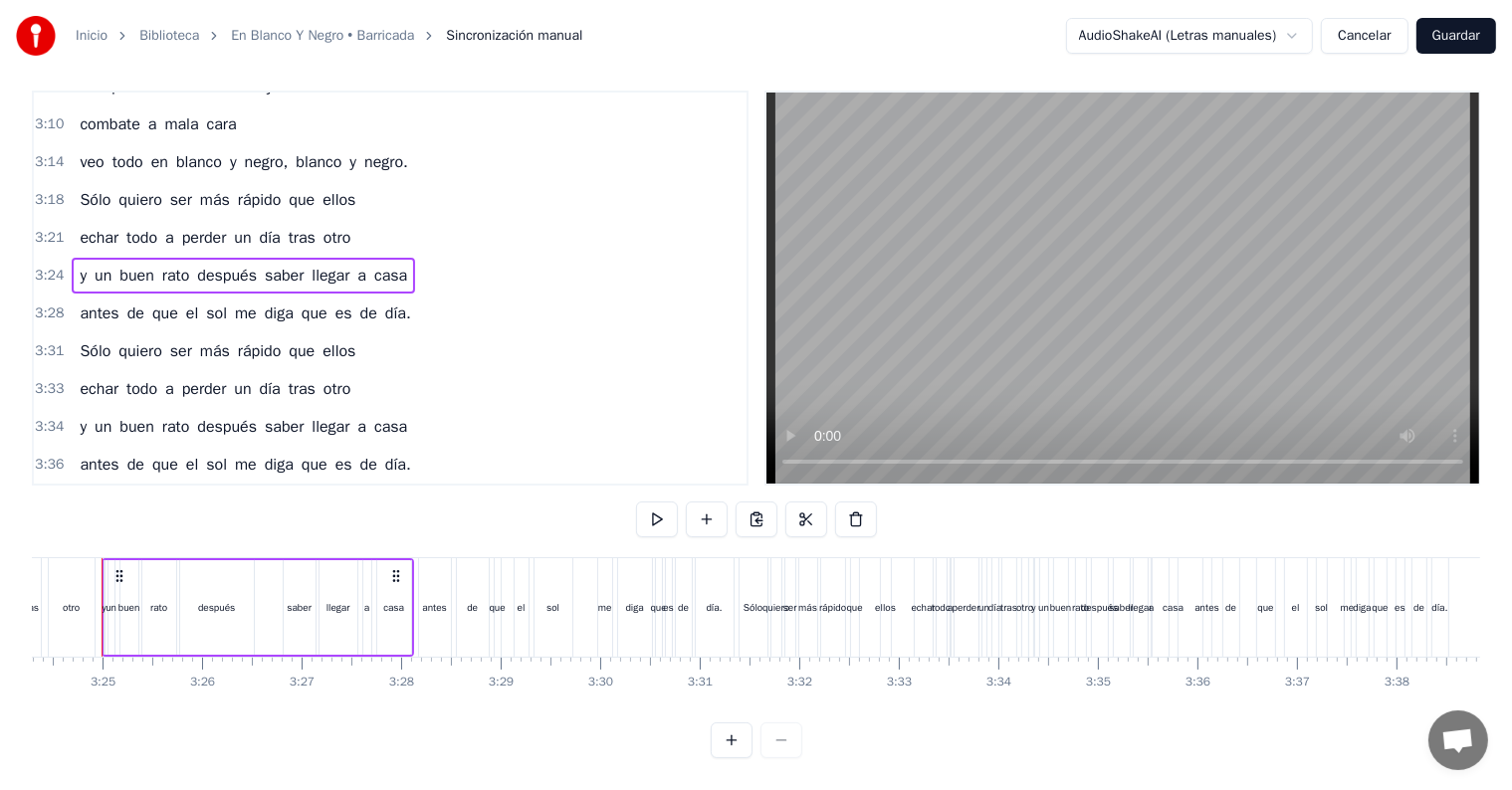 scroll, scrollTop: 0, scrollLeft: 20304, axis: horizontal 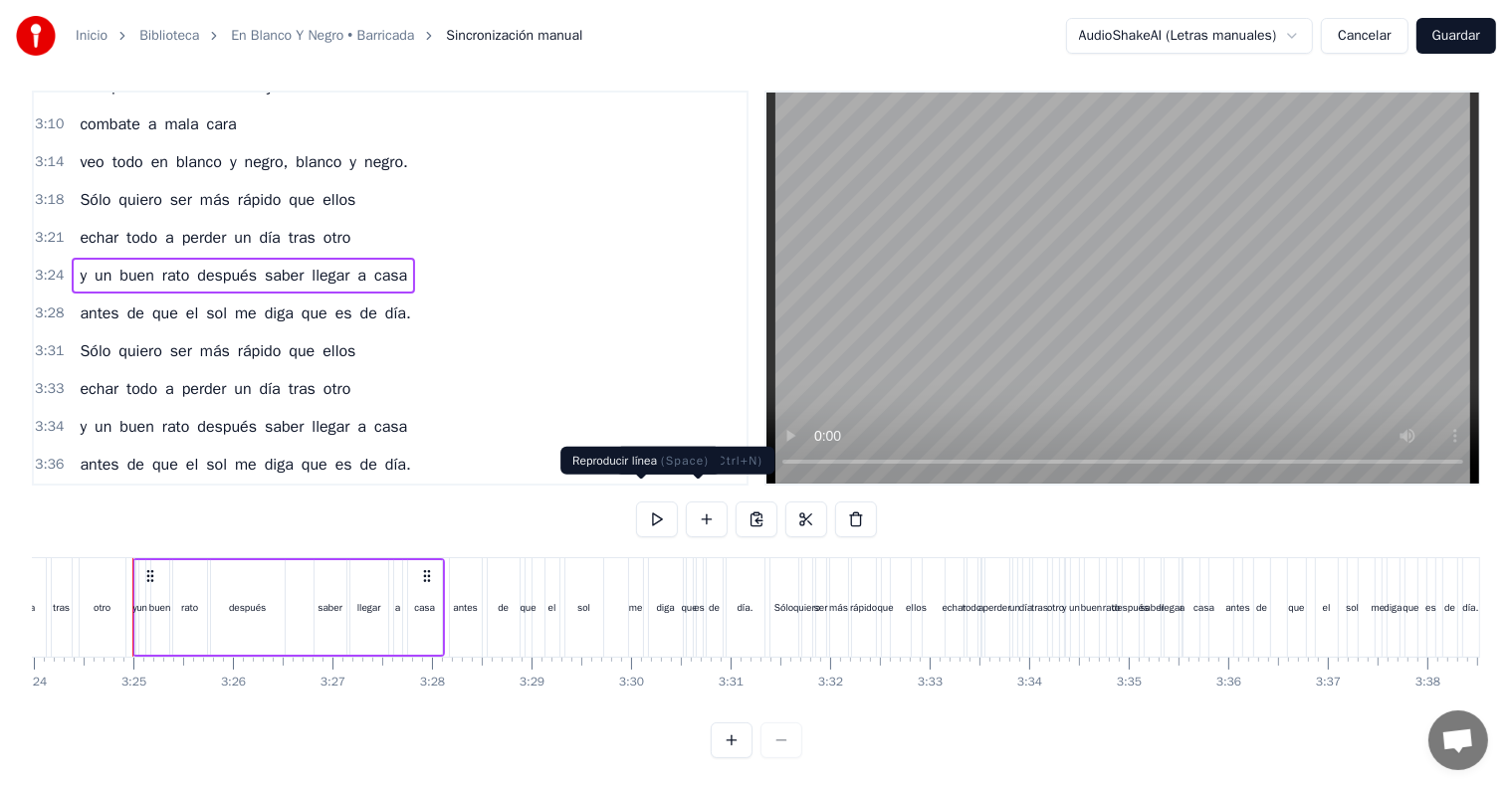 click at bounding box center [657, 519] 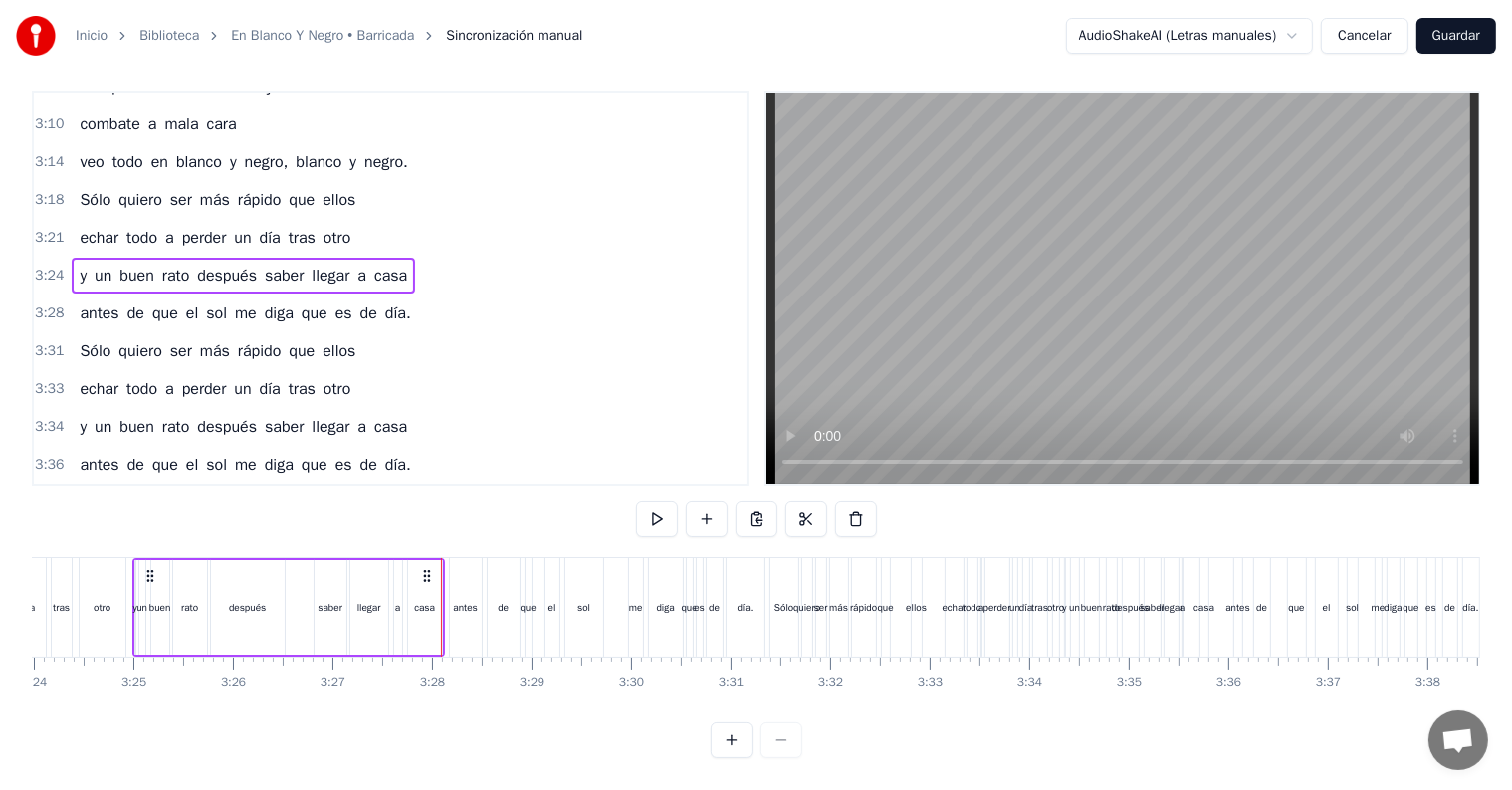 click on "3:28" at bounding box center (49, 313) 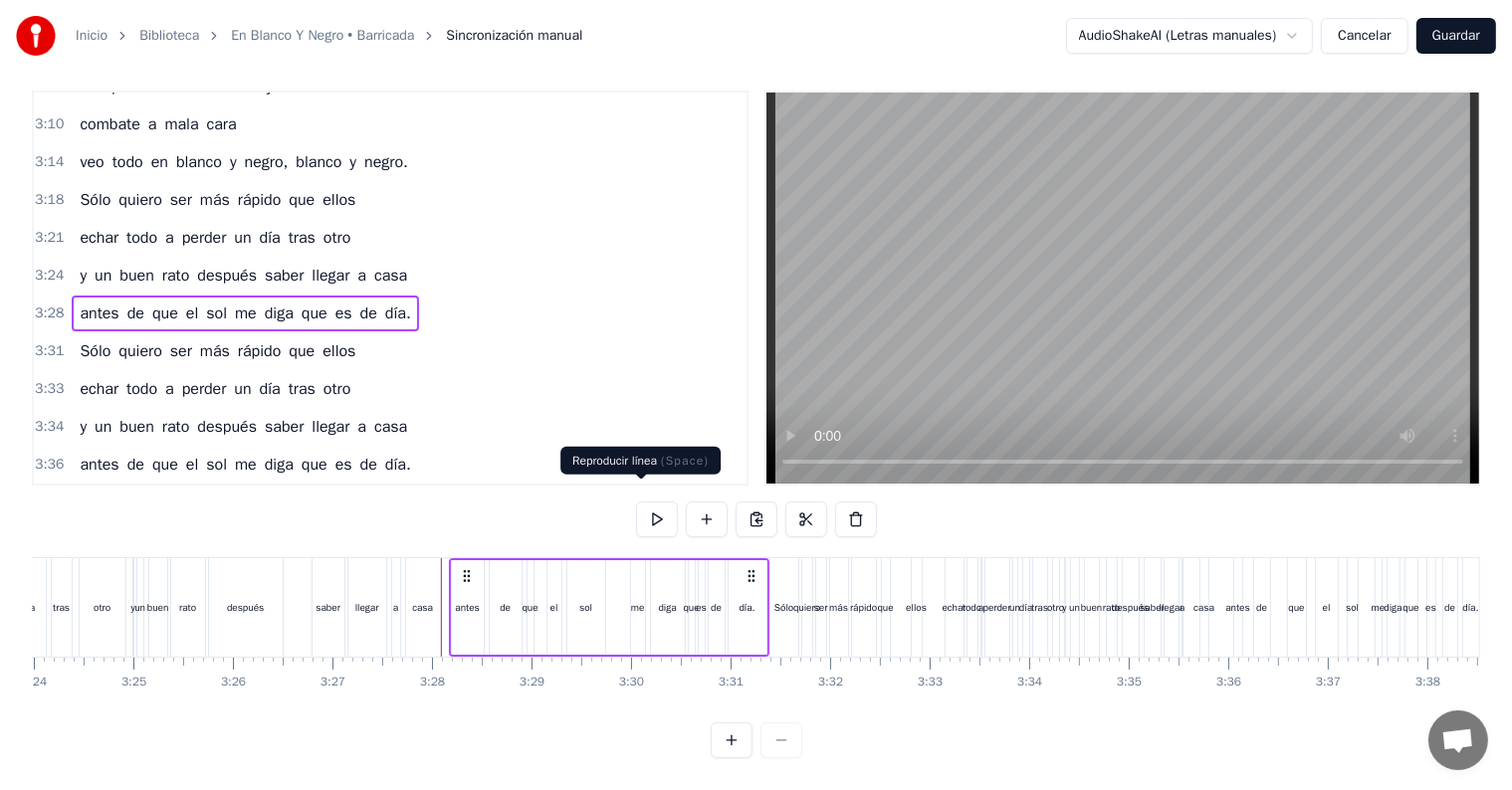 click at bounding box center [657, 519] 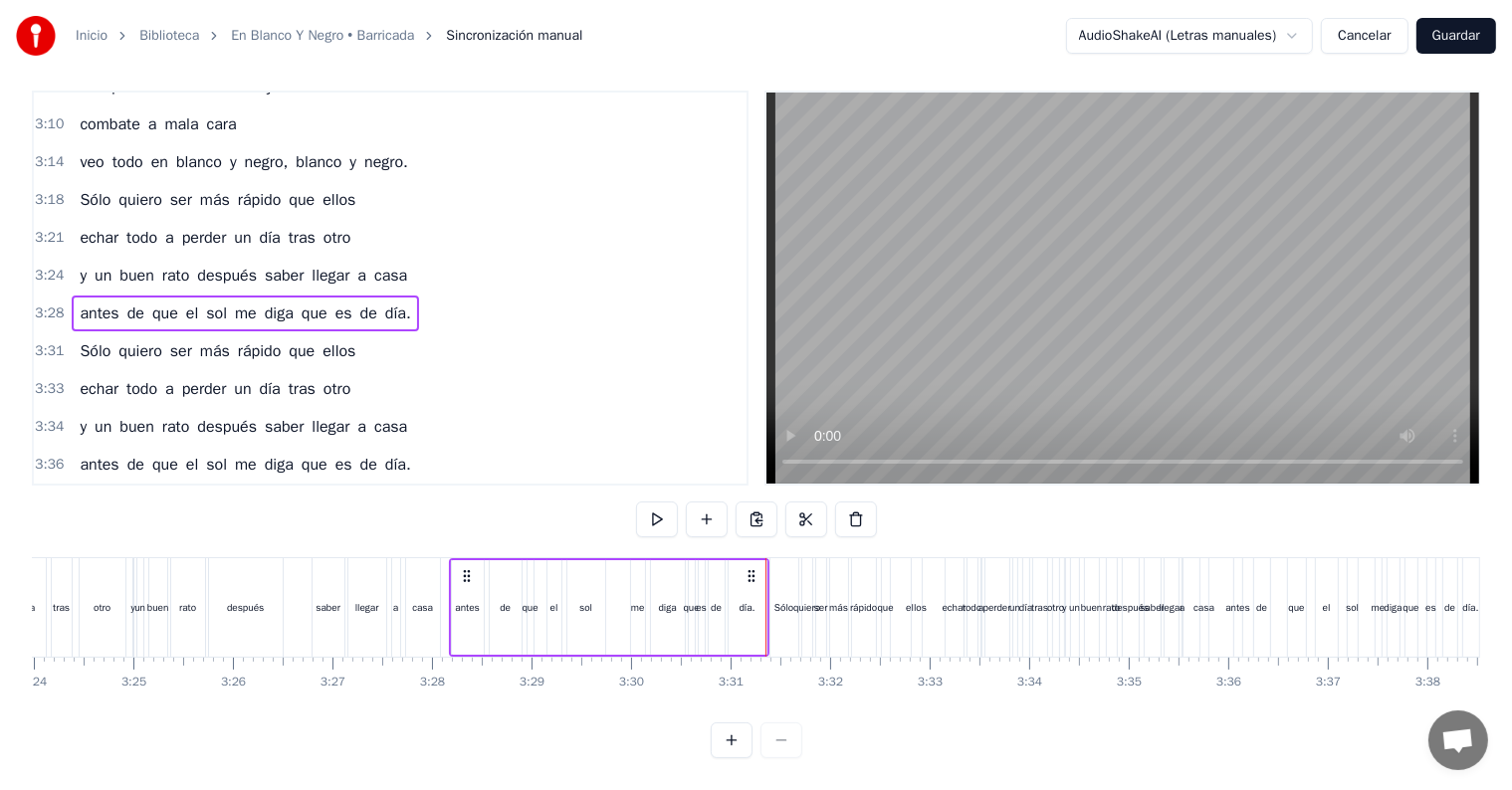 click on "3:31" at bounding box center (49, 351) 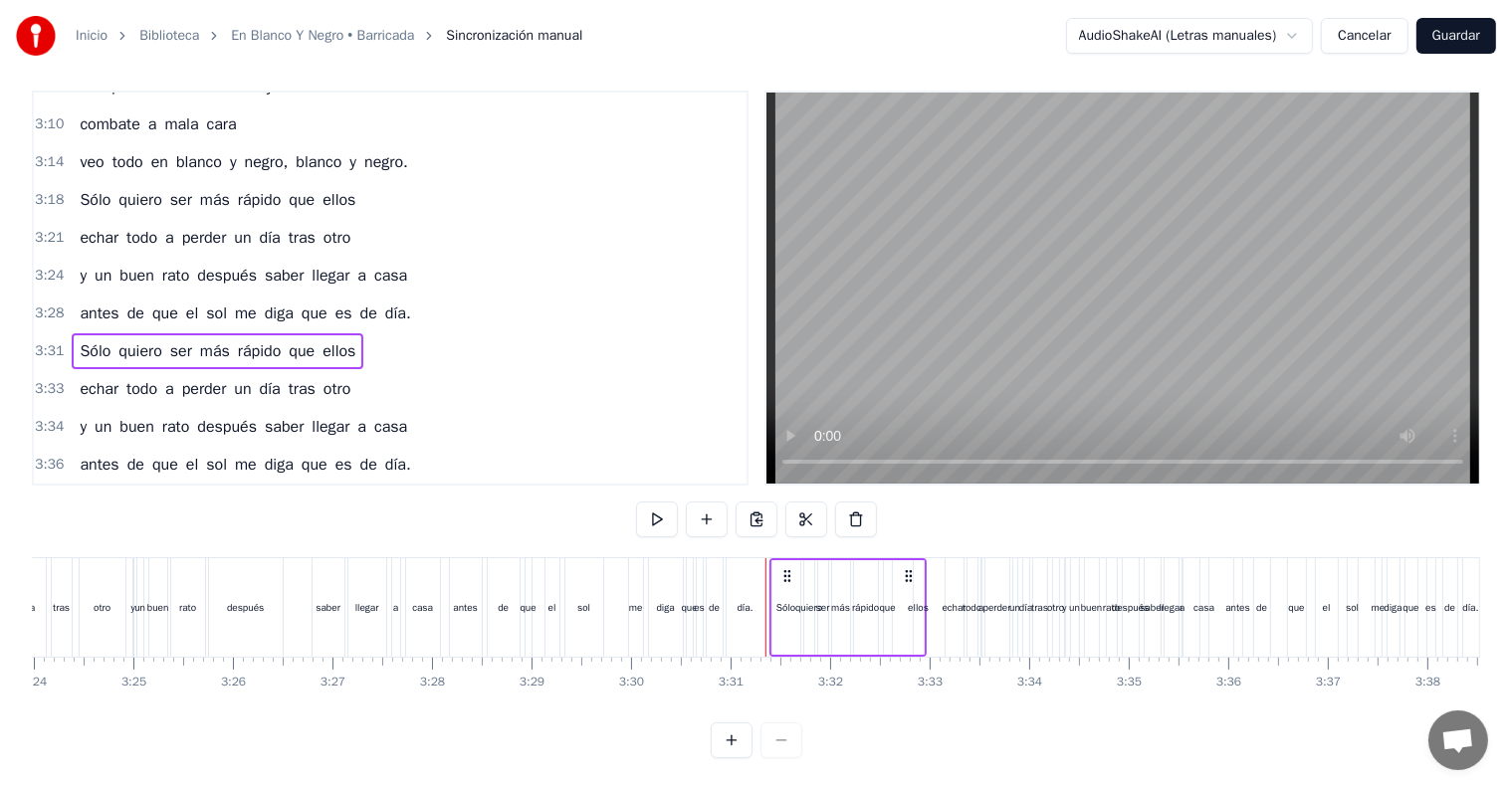 click at bounding box center (657, 519) 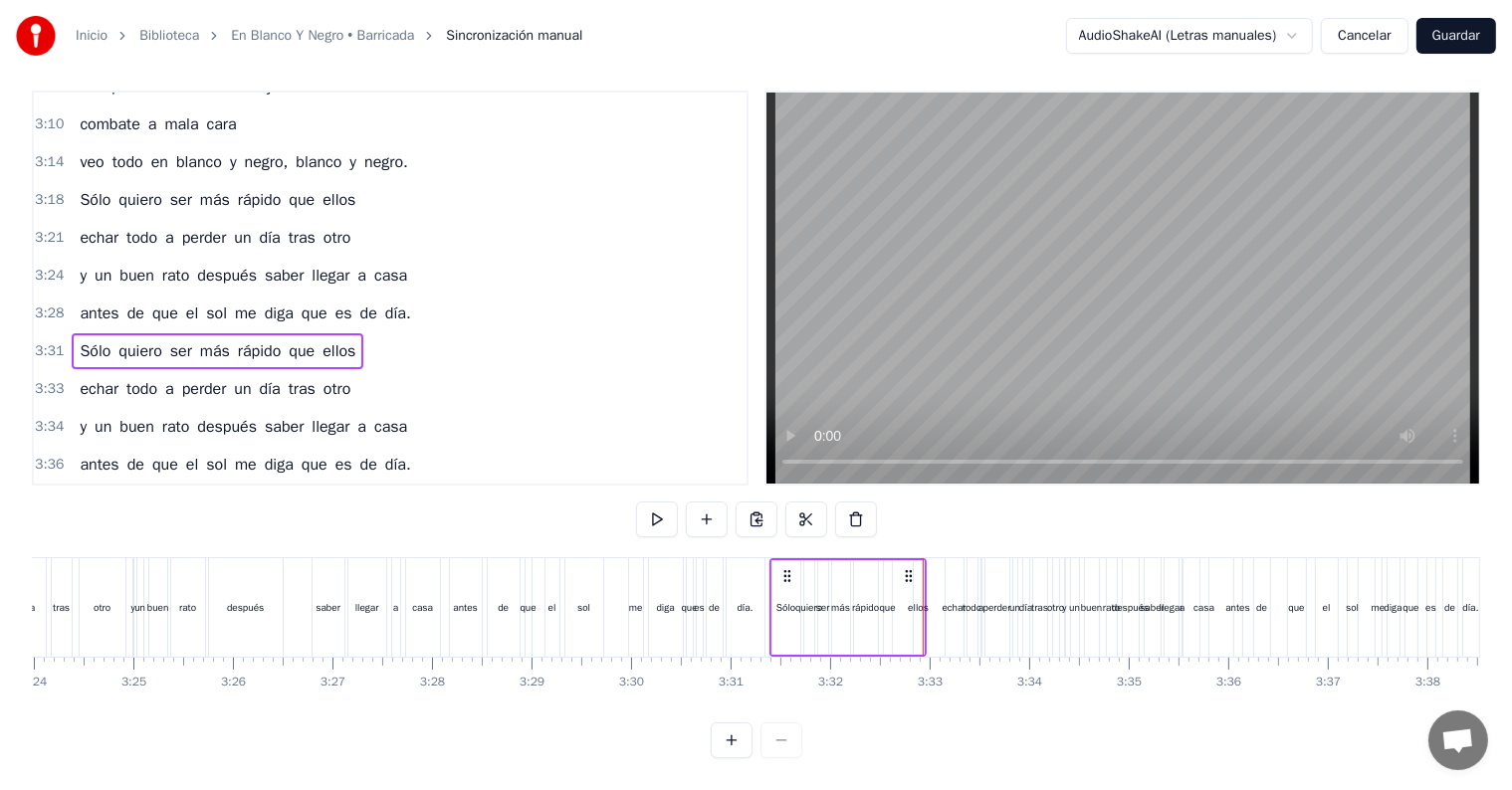 click on "3:33" at bounding box center (49, 389) 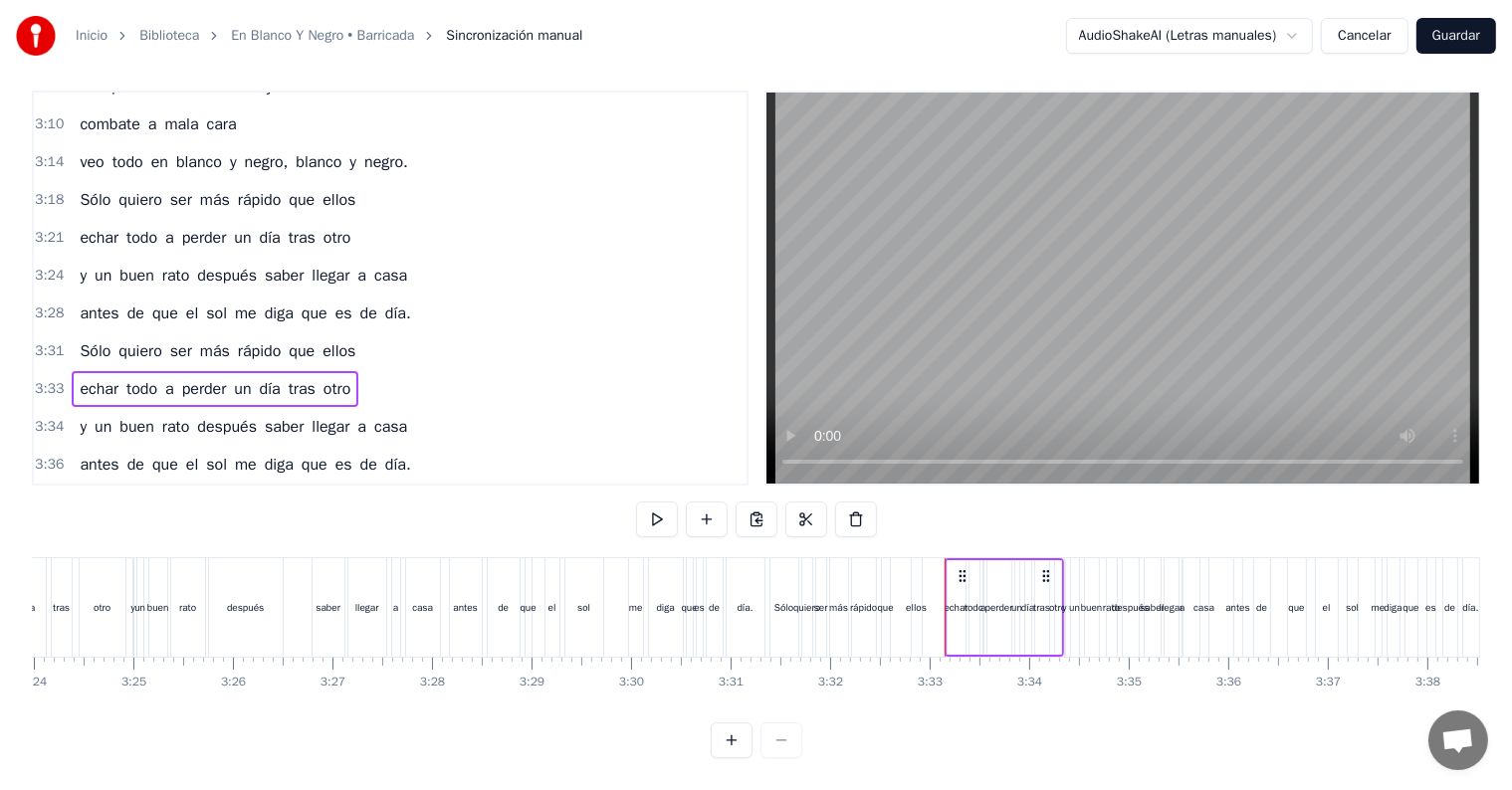 click on "3:36" at bounding box center [49, 465] 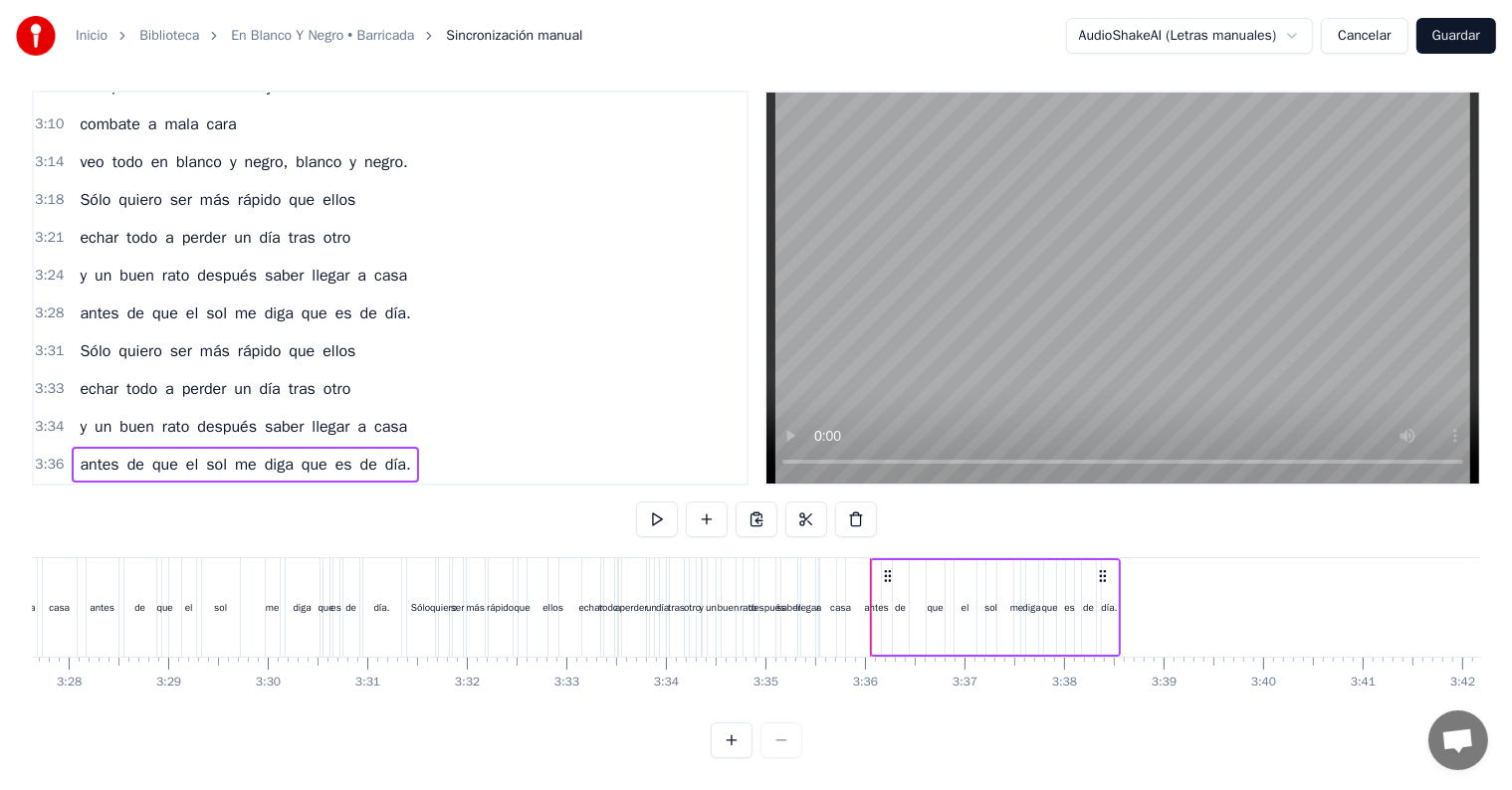 scroll, scrollTop: 0, scrollLeft: 20695, axis: horizontal 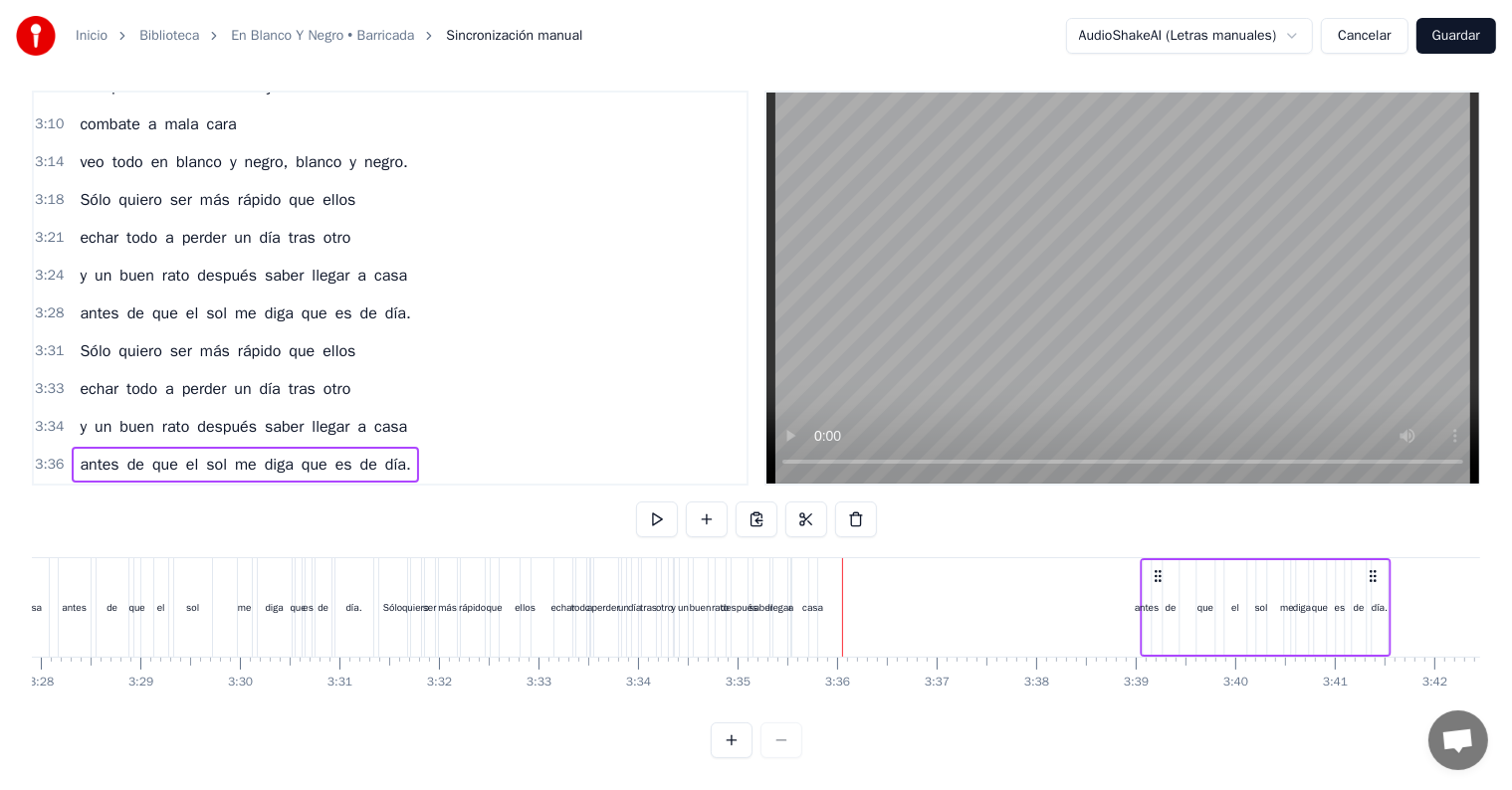 drag, startPoint x: 991, startPoint y: 566, endPoint x: 1161, endPoint y: 578, distance: 170.423 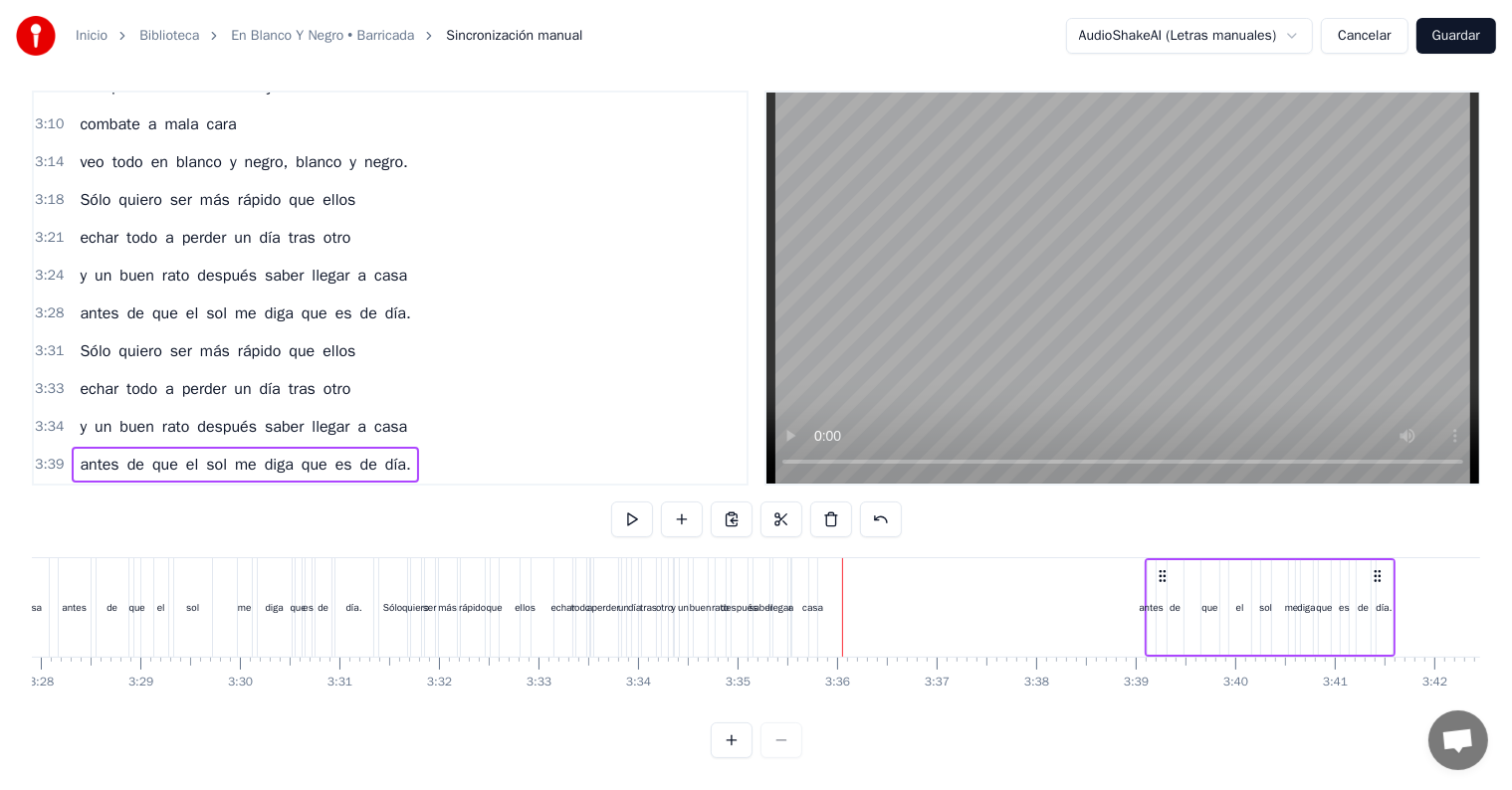click on "3:34" at bounding box center [49, 427] 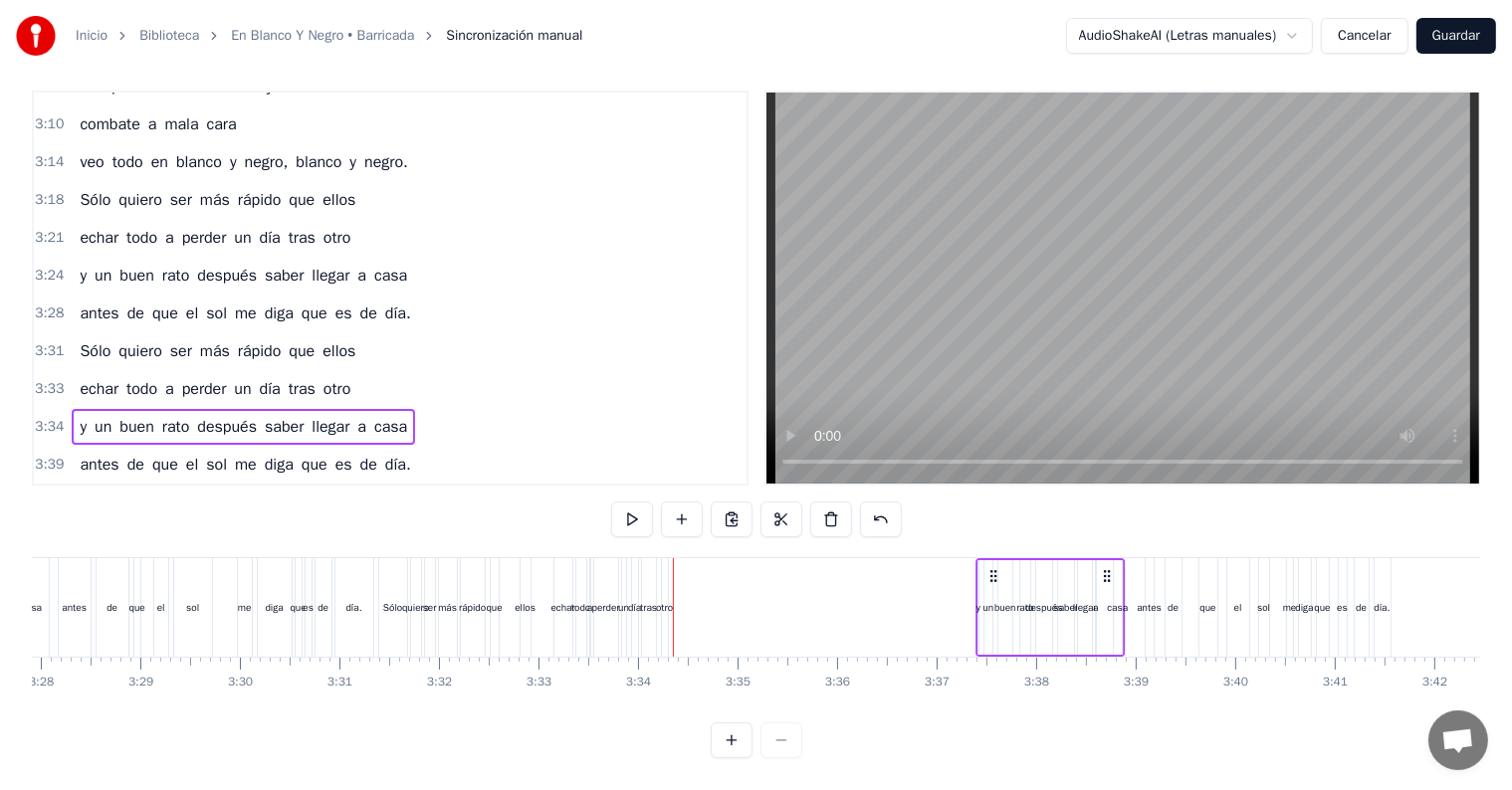drag, startPoint x: 693, startPoint y: 559, endPoint x: 995, endPoint y: 563, distance: 302.0265 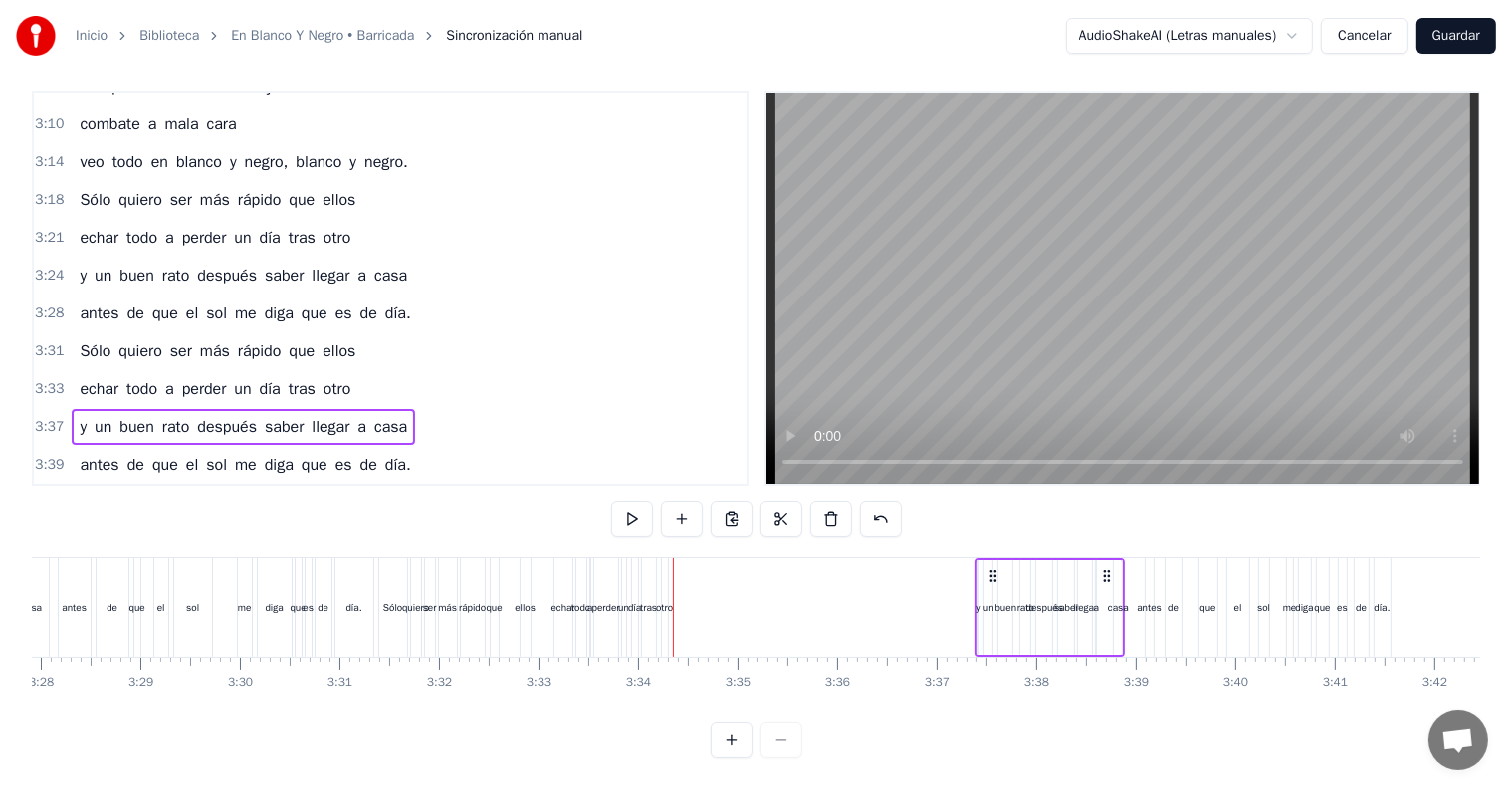 click on "3:33 echar todo a perder un día tras otro" at bounding box center [390, 389] 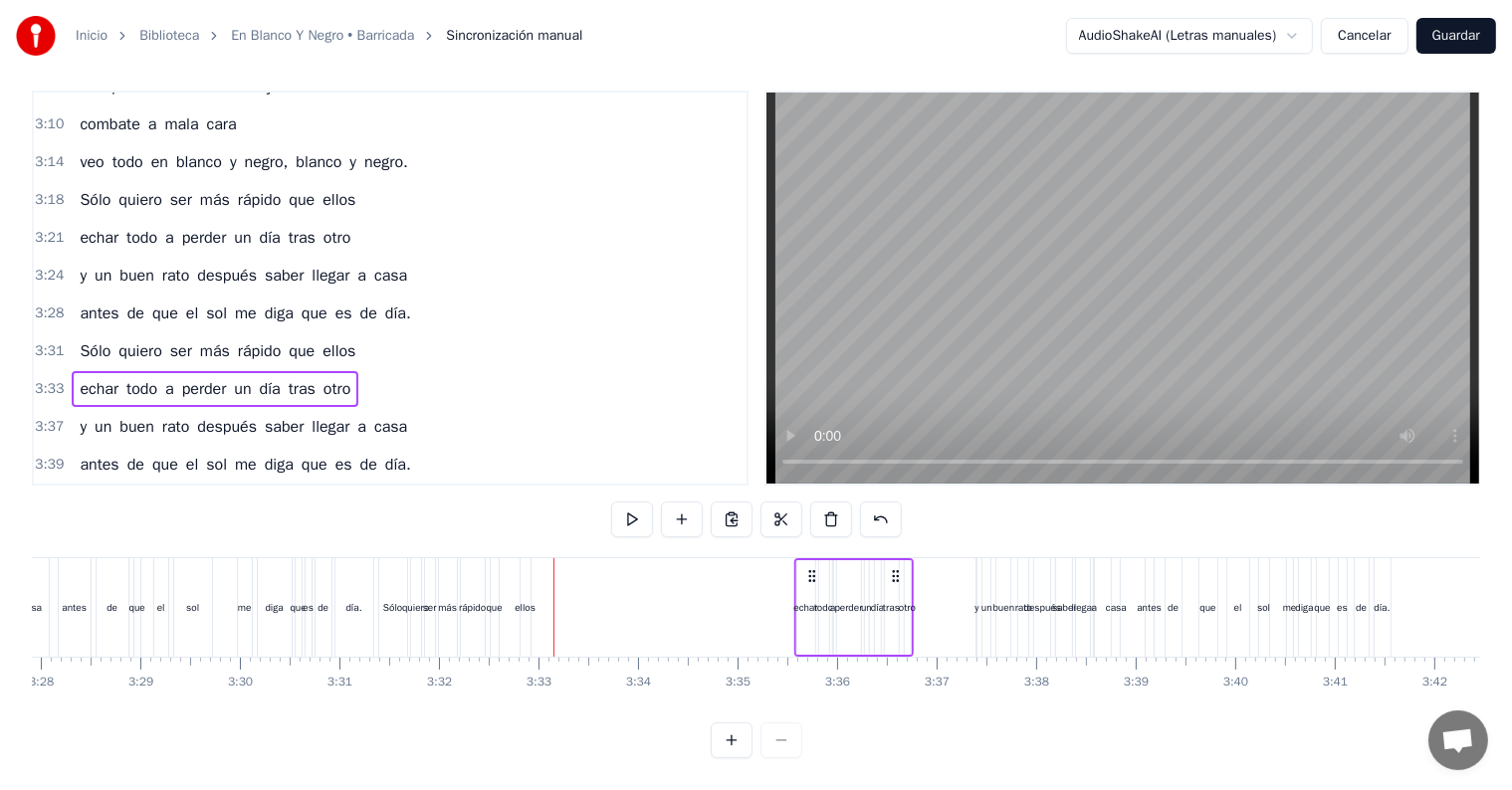 drag, startPoint x: 576, startPoint y: 557, endPoint x: 816, endPoint y: 564, distance: 240.10206 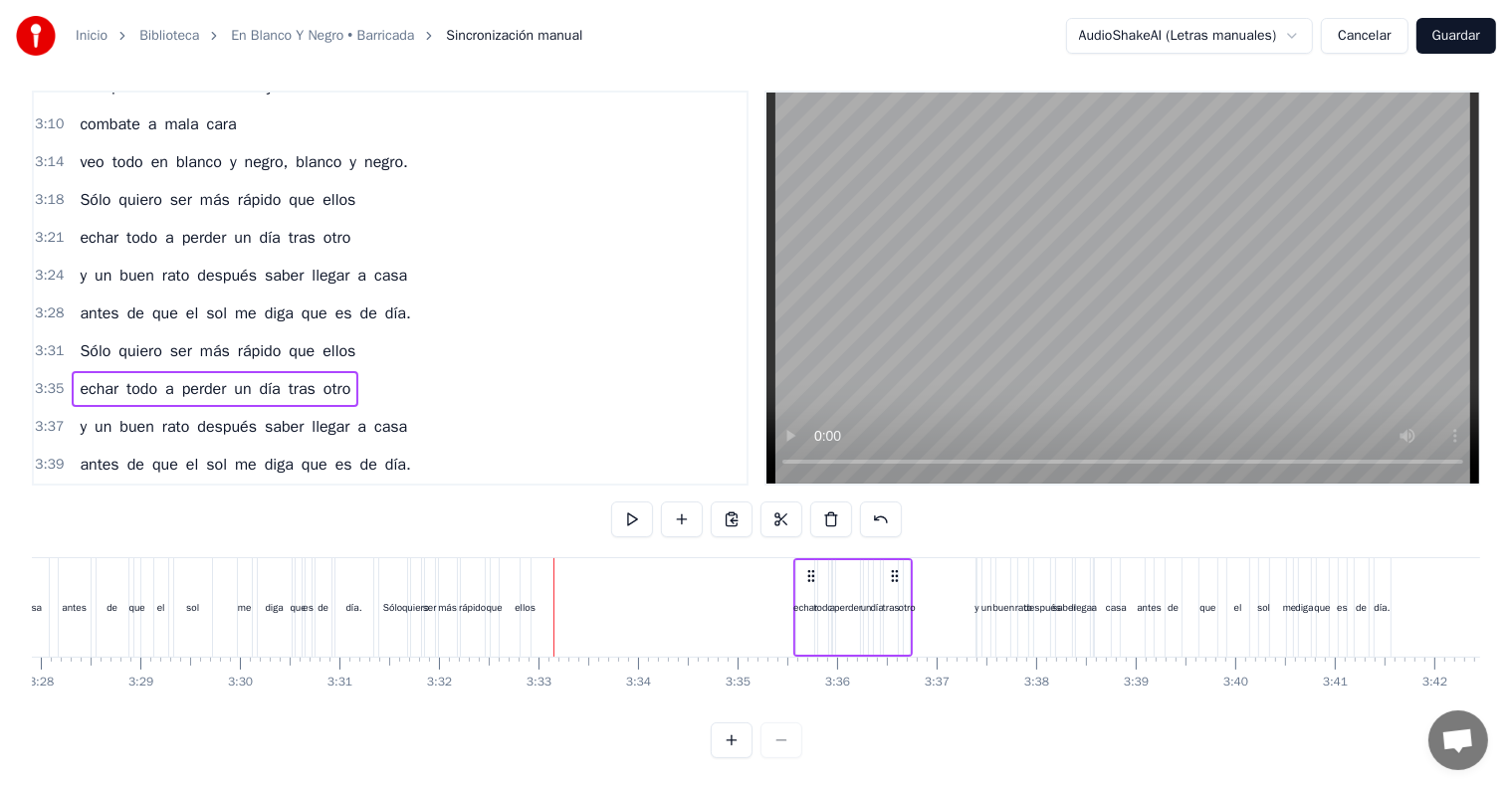 click on "3:31" at bounding box center [49, 351] 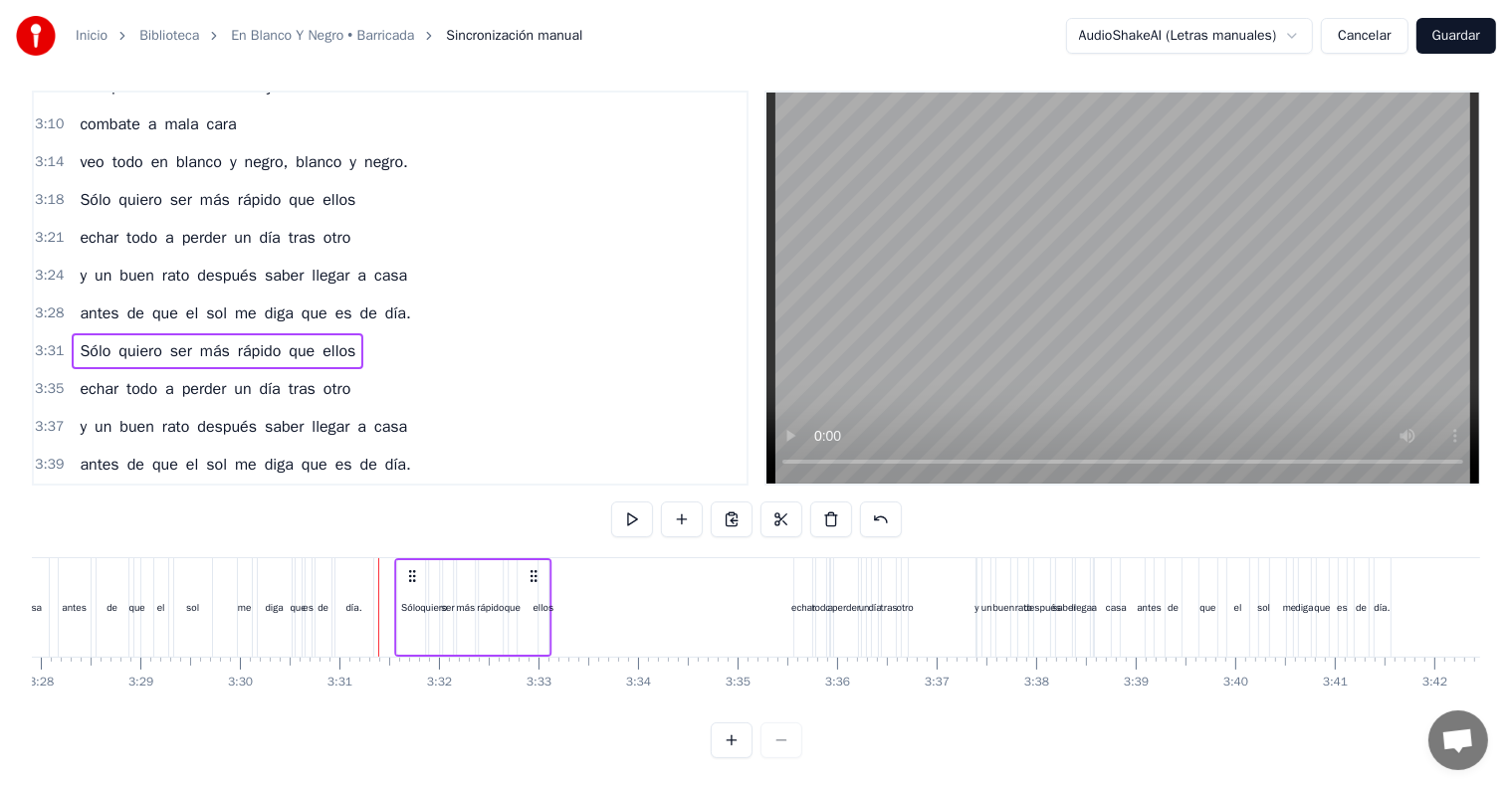 drag, startPoint x: 390, startPoint y: 551, endPoint x: 406, endPoint y: 534, distance: 23.345235 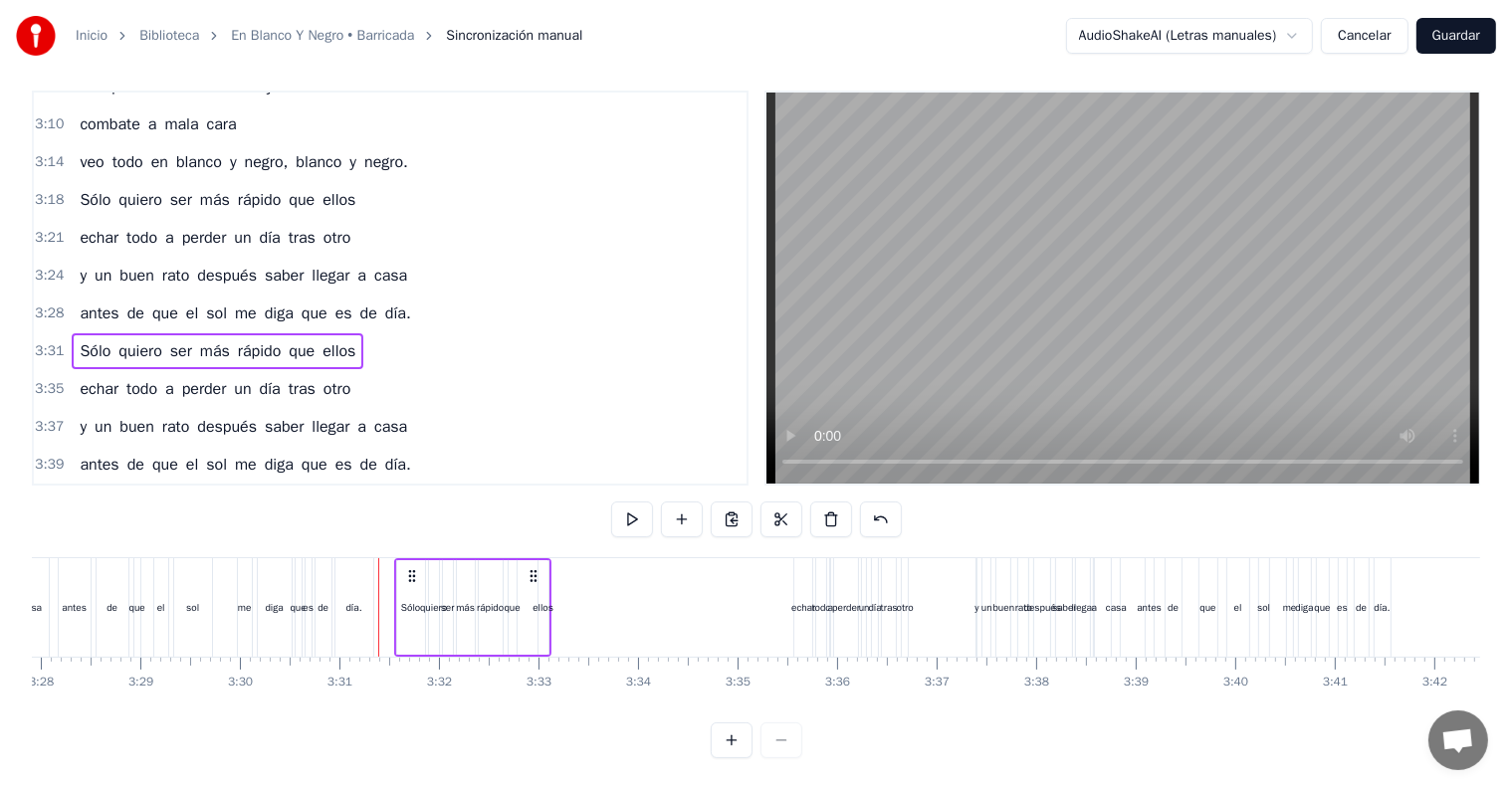 click on "3:28" at bounding box center [49, 313] 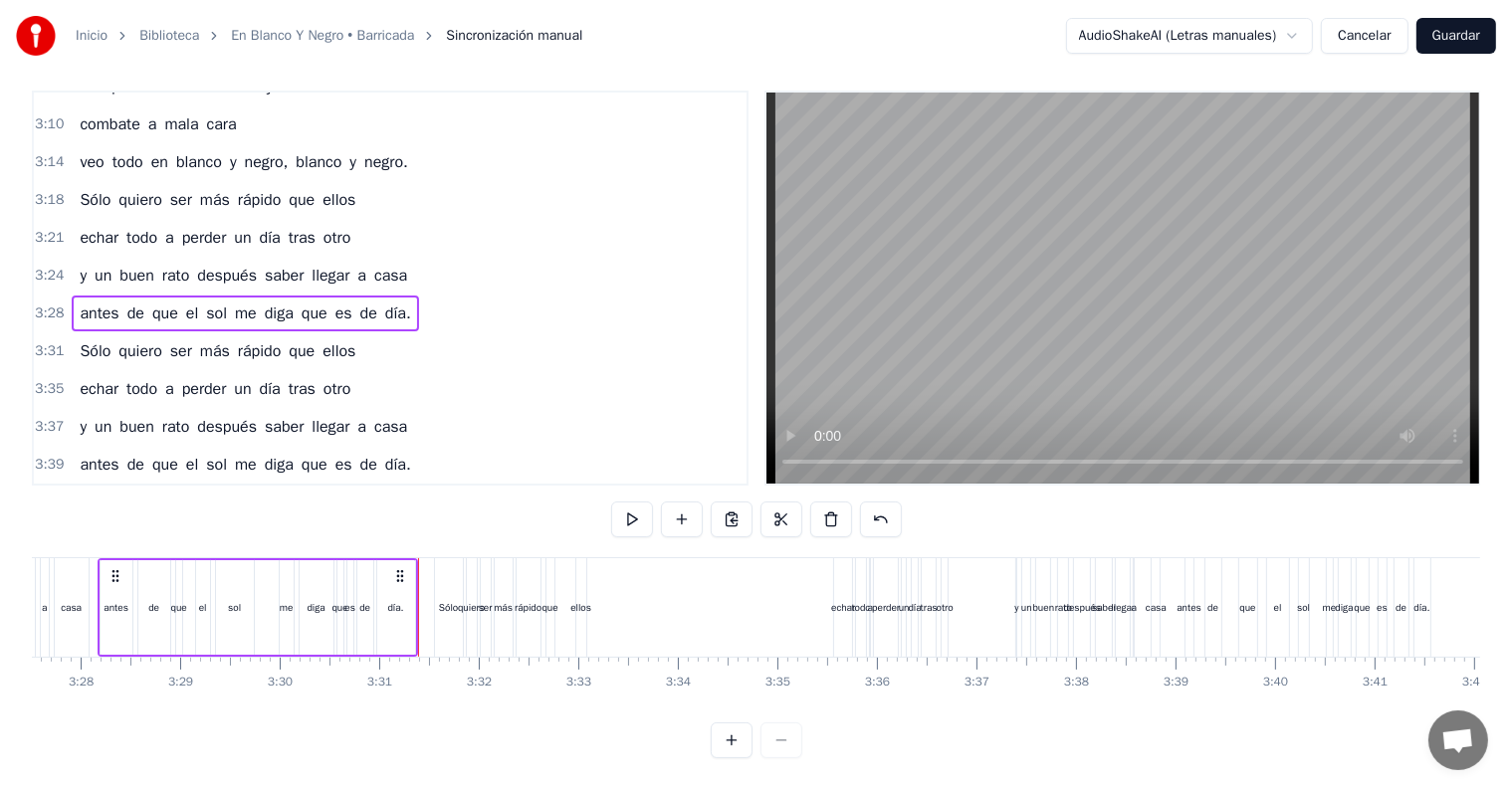 scroll, scrollTop: 0, scrollLeft: 20621, axis: horizontal 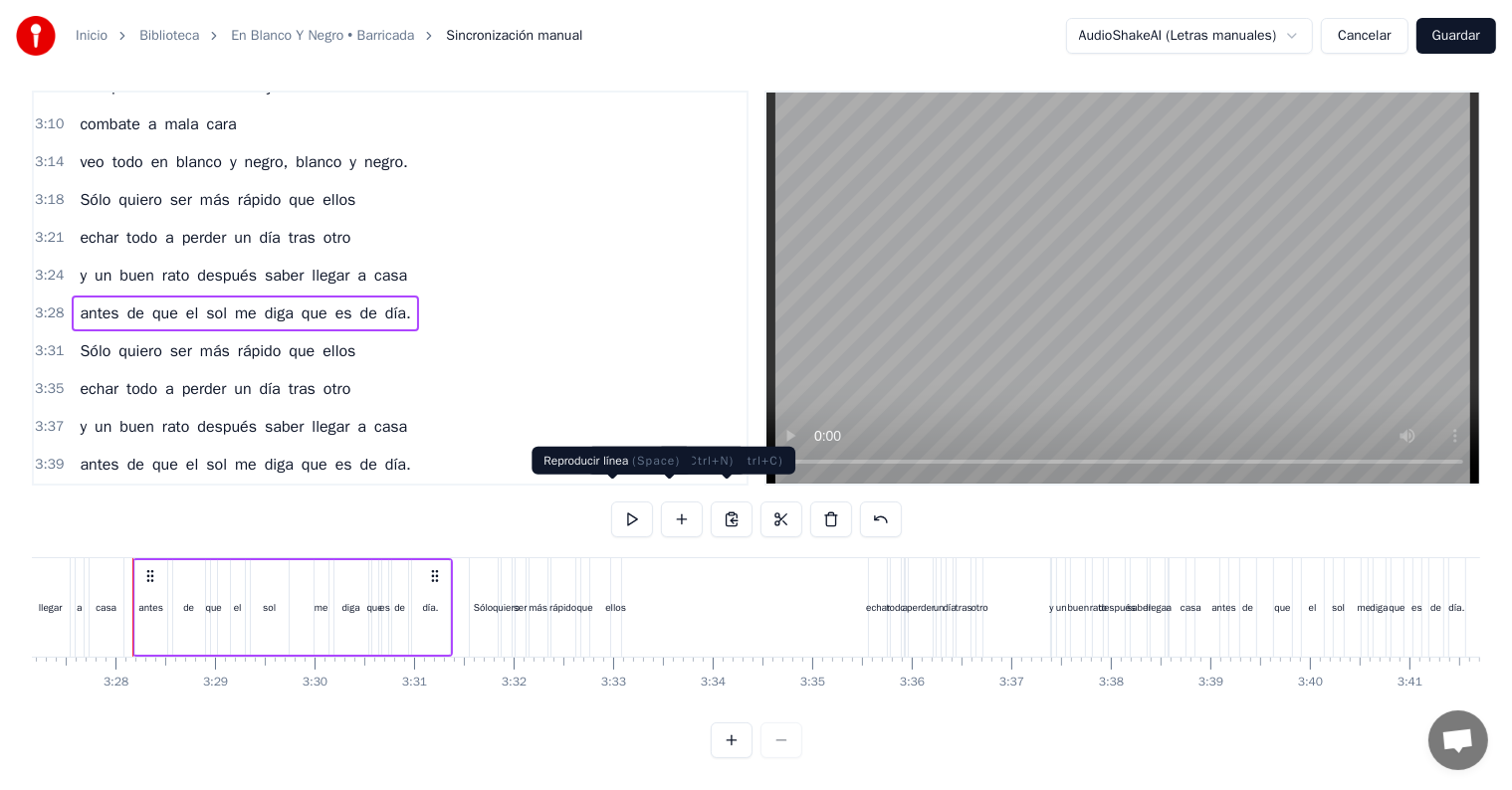 click at bounding box center [632, 519] 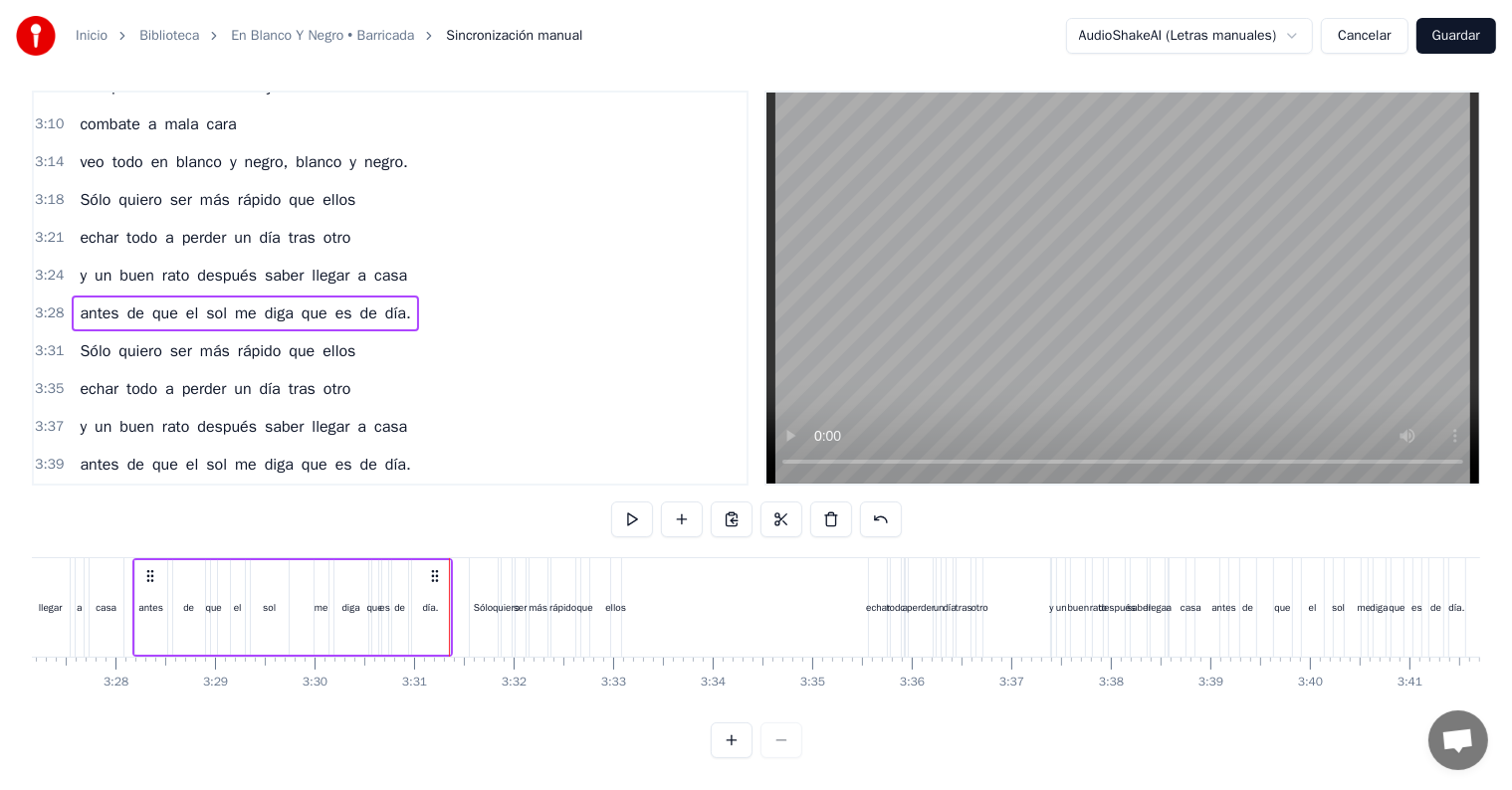 click on "3:31" at bounding box center (49, 351) 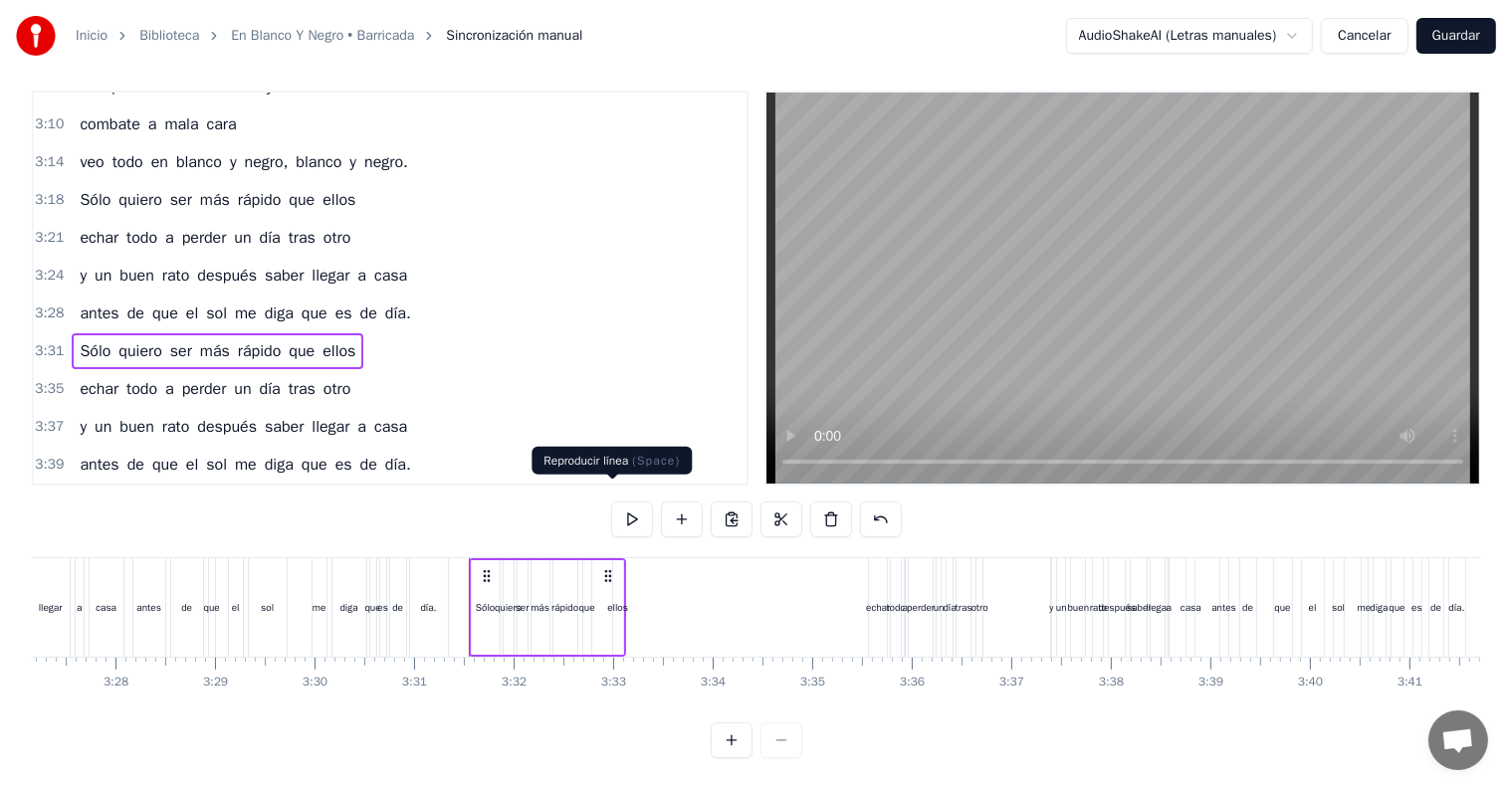 click at bounding box center (632, 519) 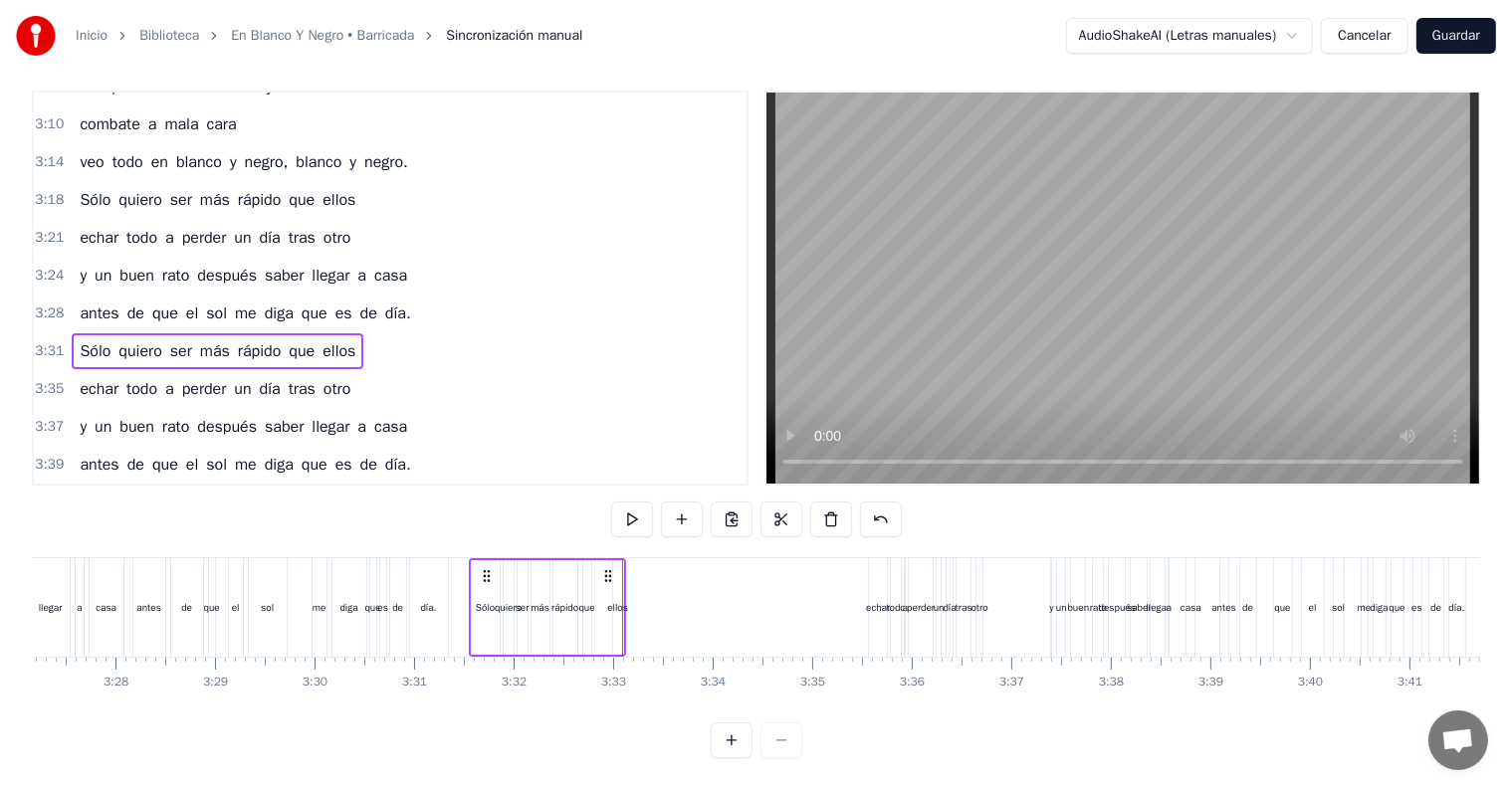 click on "ellos" at bounding box center (618, 607) 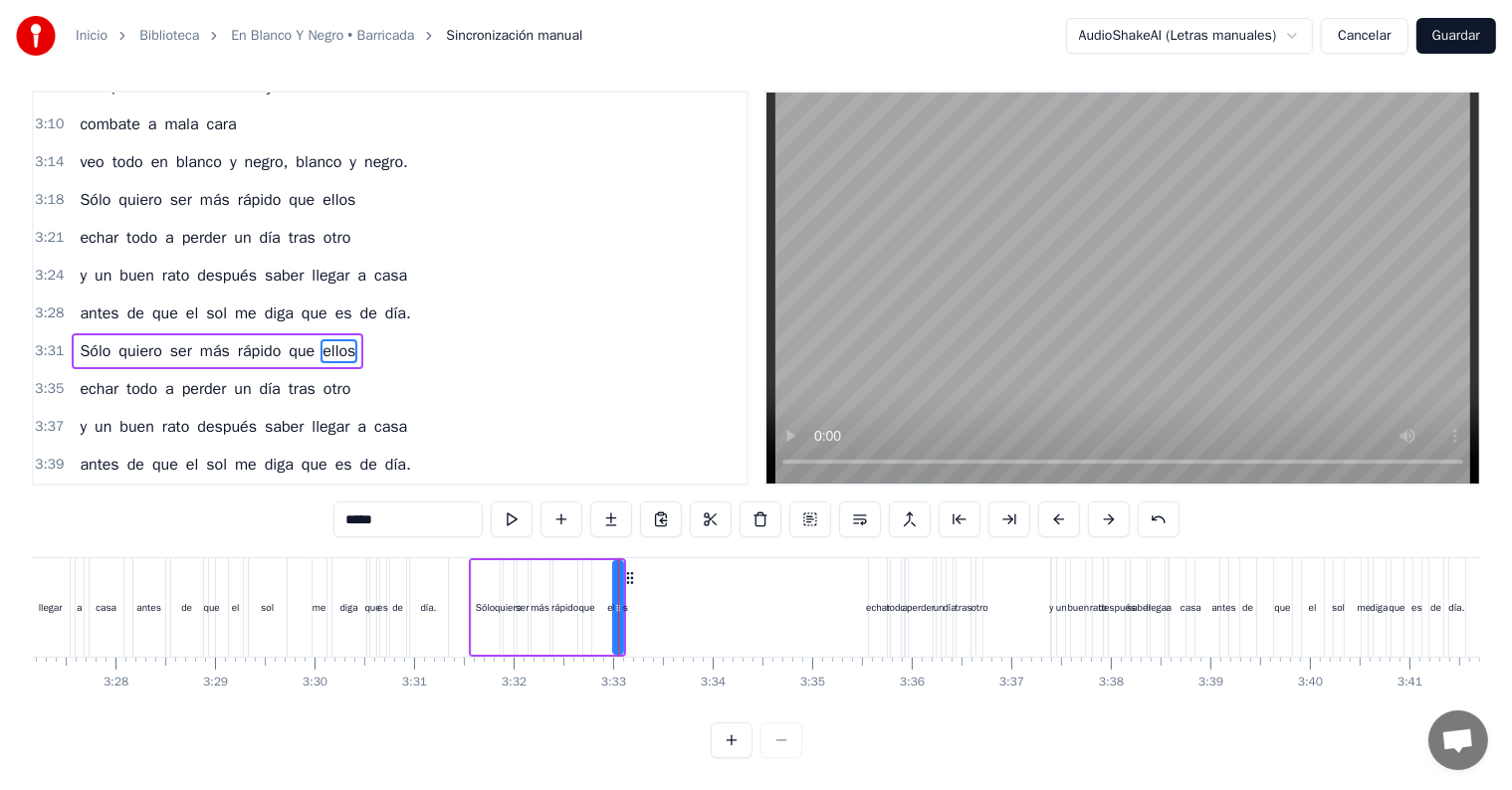 scroll, scrollTop: 0, scrollLeft: 0, axis: both 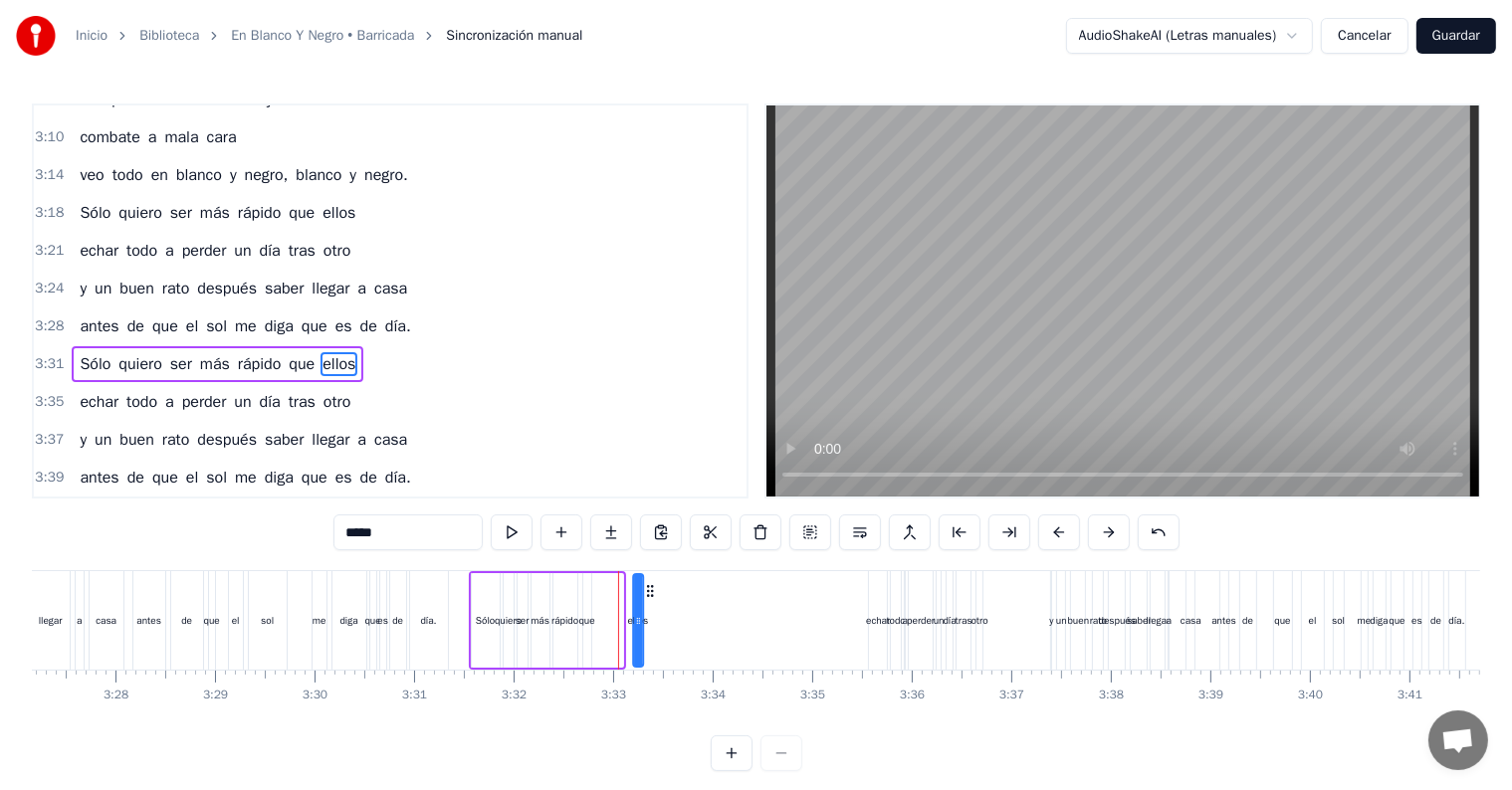 drag, startPoint x: 631, startPoint y: 591, endPoint x: 657, endPoint y: 589, distance: 26.07681 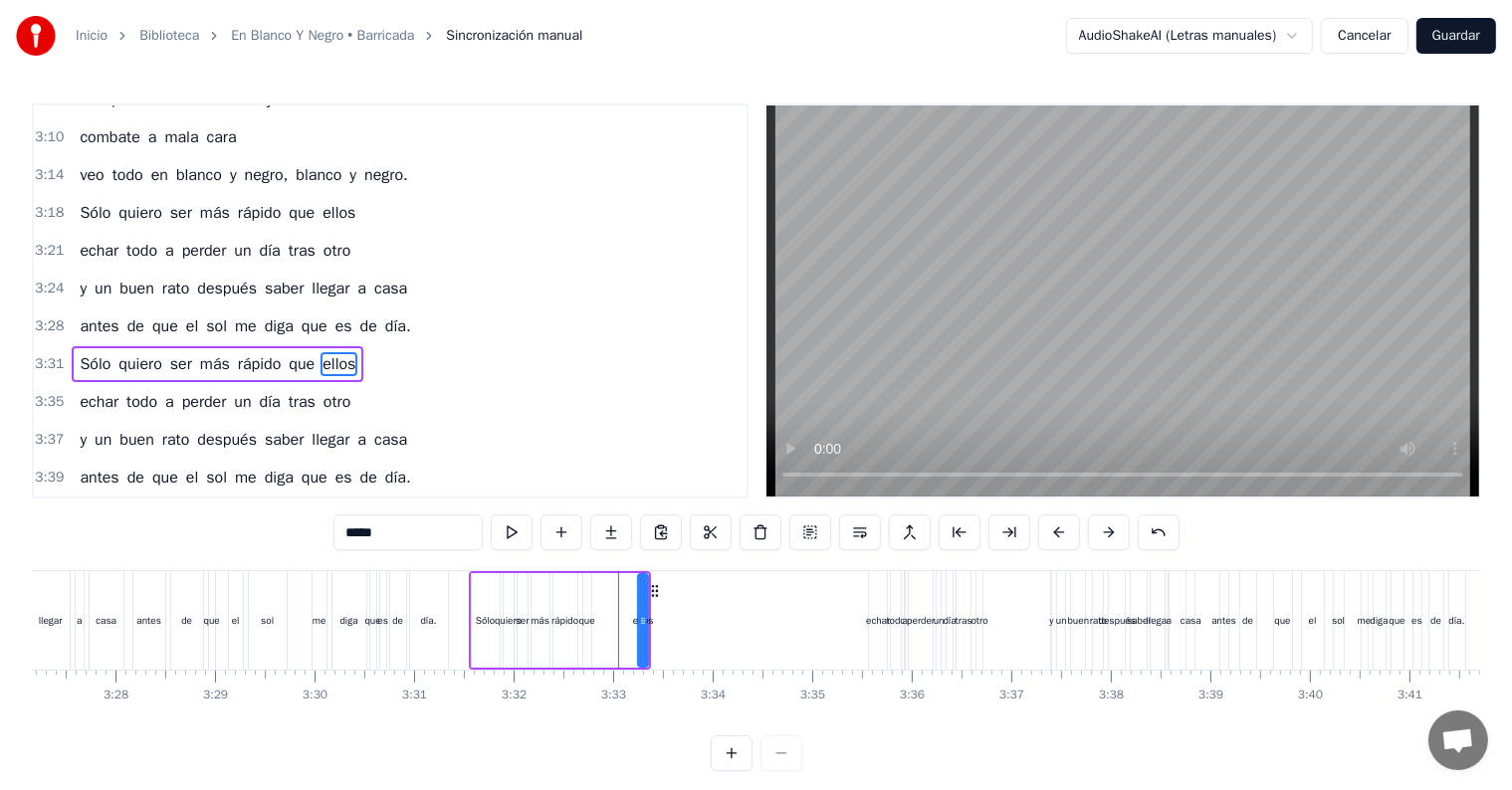 click on "Sólo quiero ser más rápido que ellos" at bounding box center (560, 620) 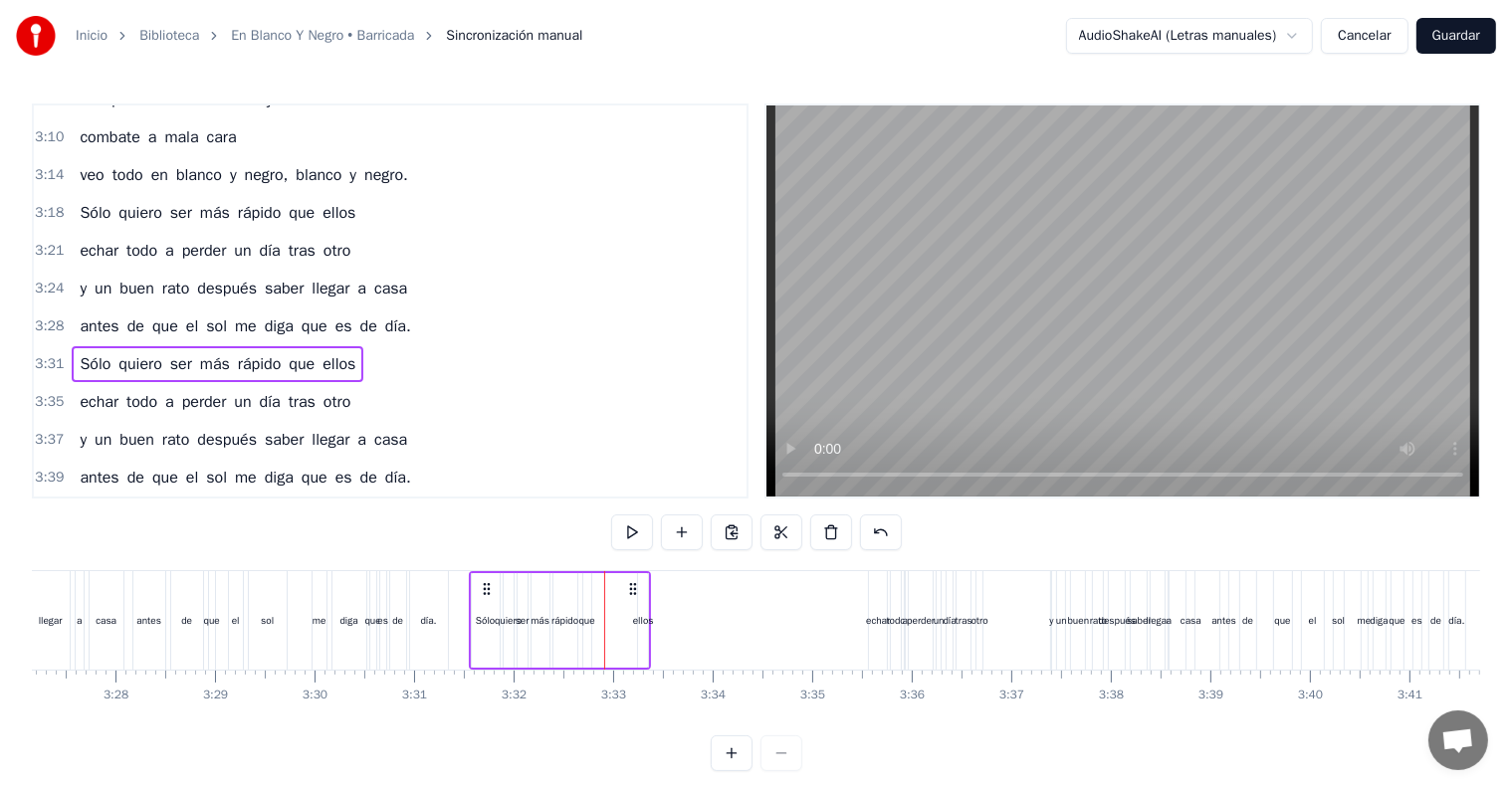 click on "Sólo quiero ser más rápido que ellos" at bounding box center (560, 620) 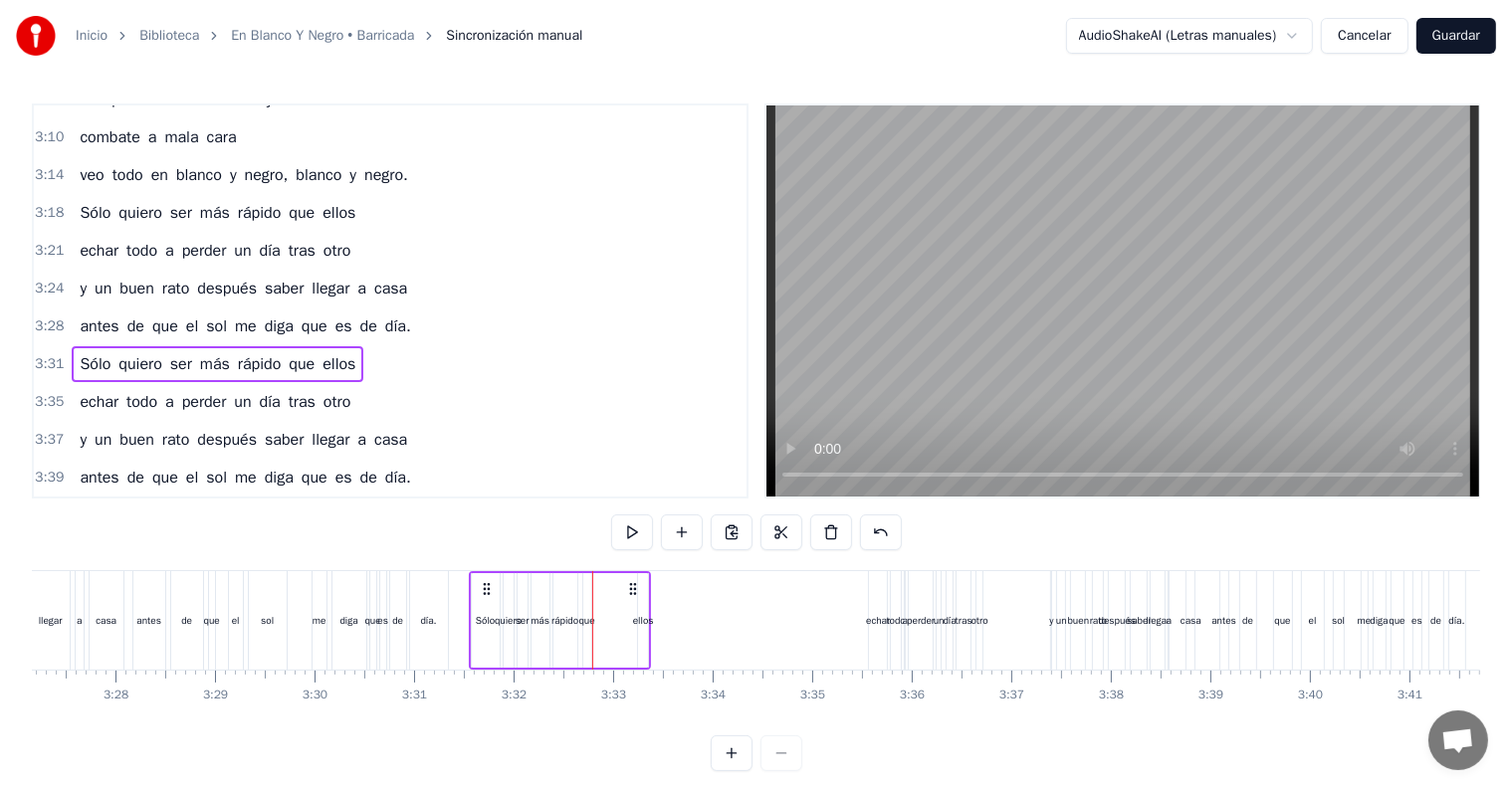 click on "que" at bounding box center (587, 620) 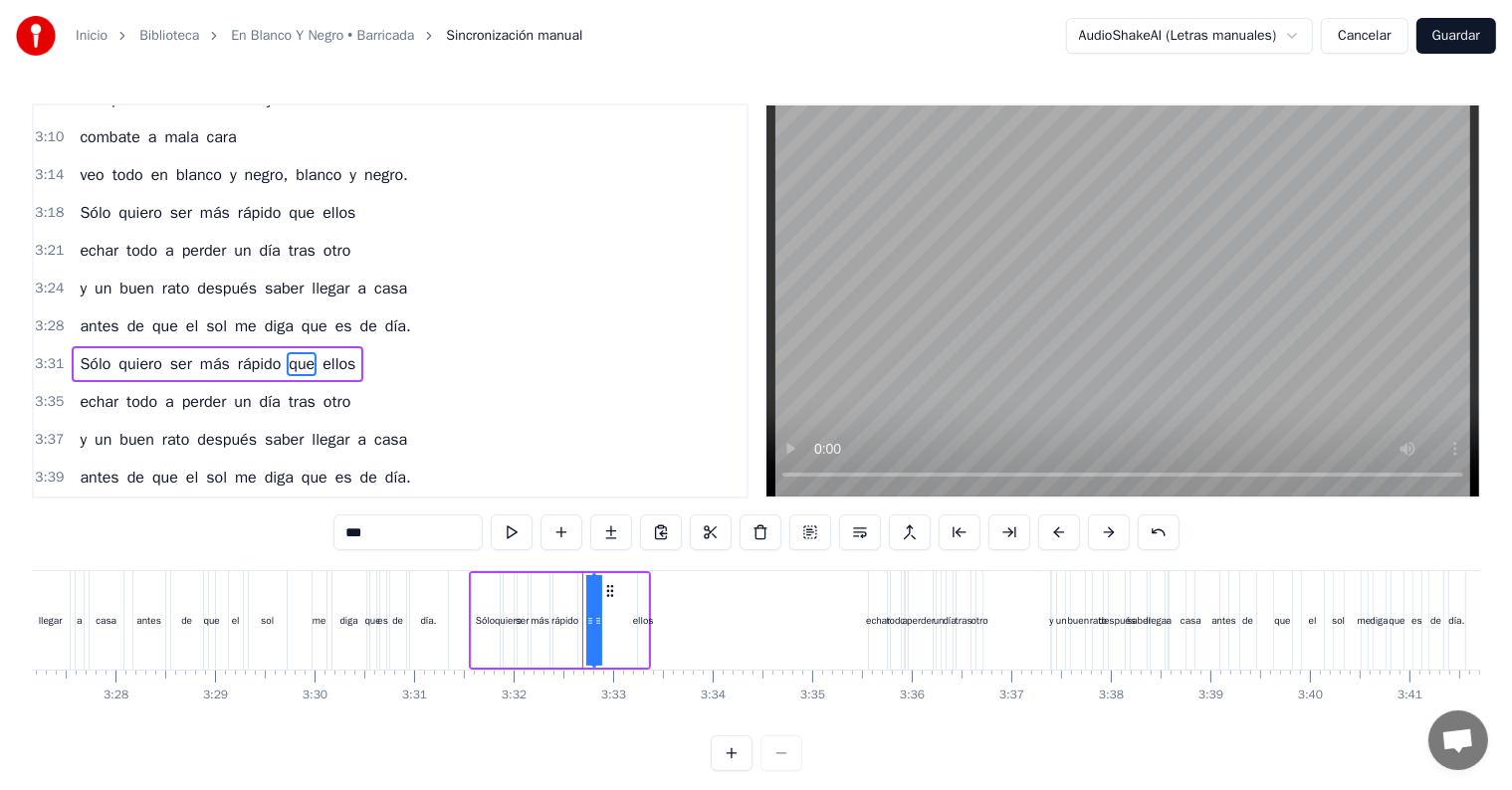 drag, startPoint x: 591, startPoint y: 613, endPoint x: 615, endPoint y: 614, distance: 24.020824 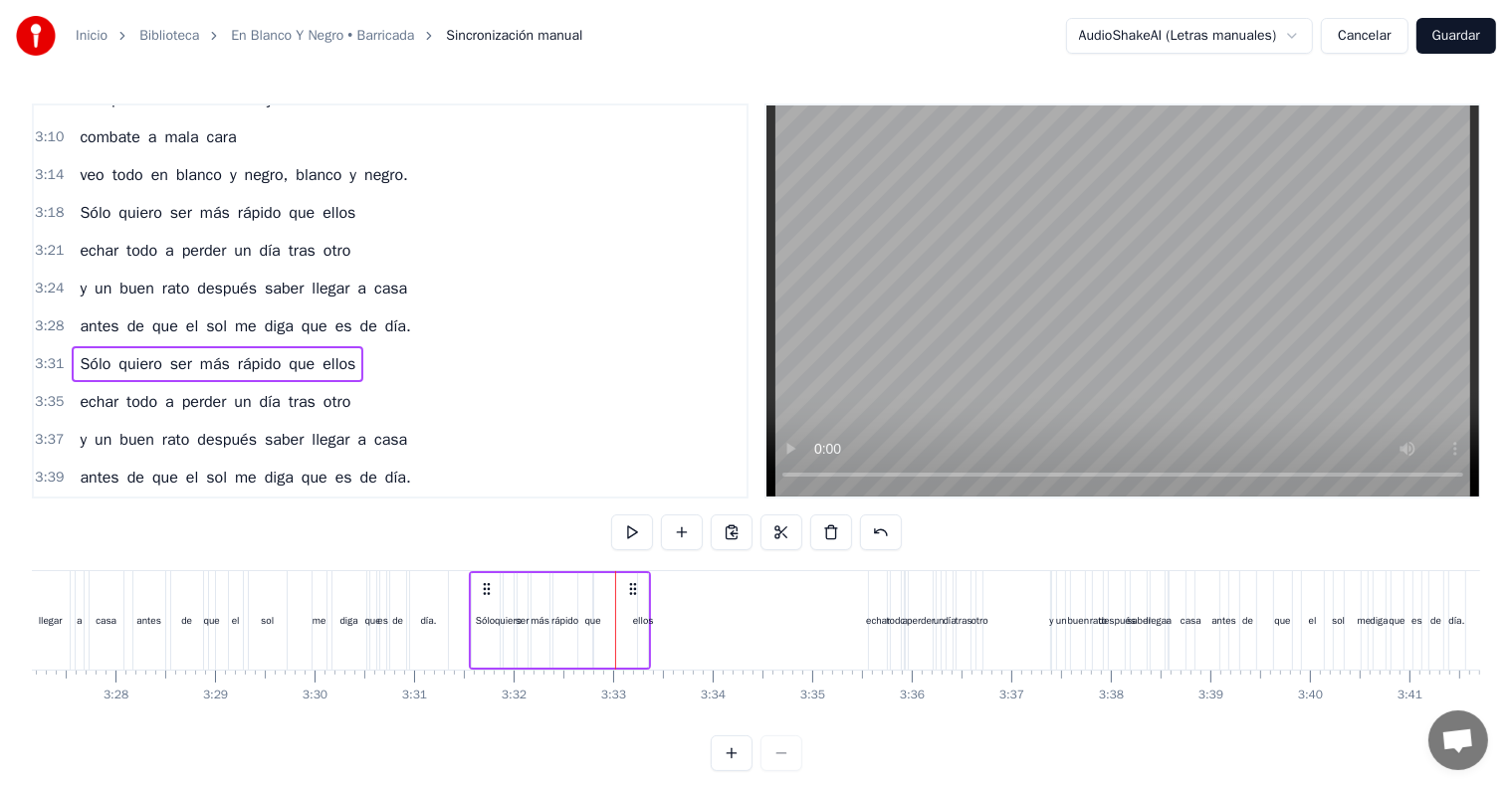 click on "que" at bounding box center (593, 620) 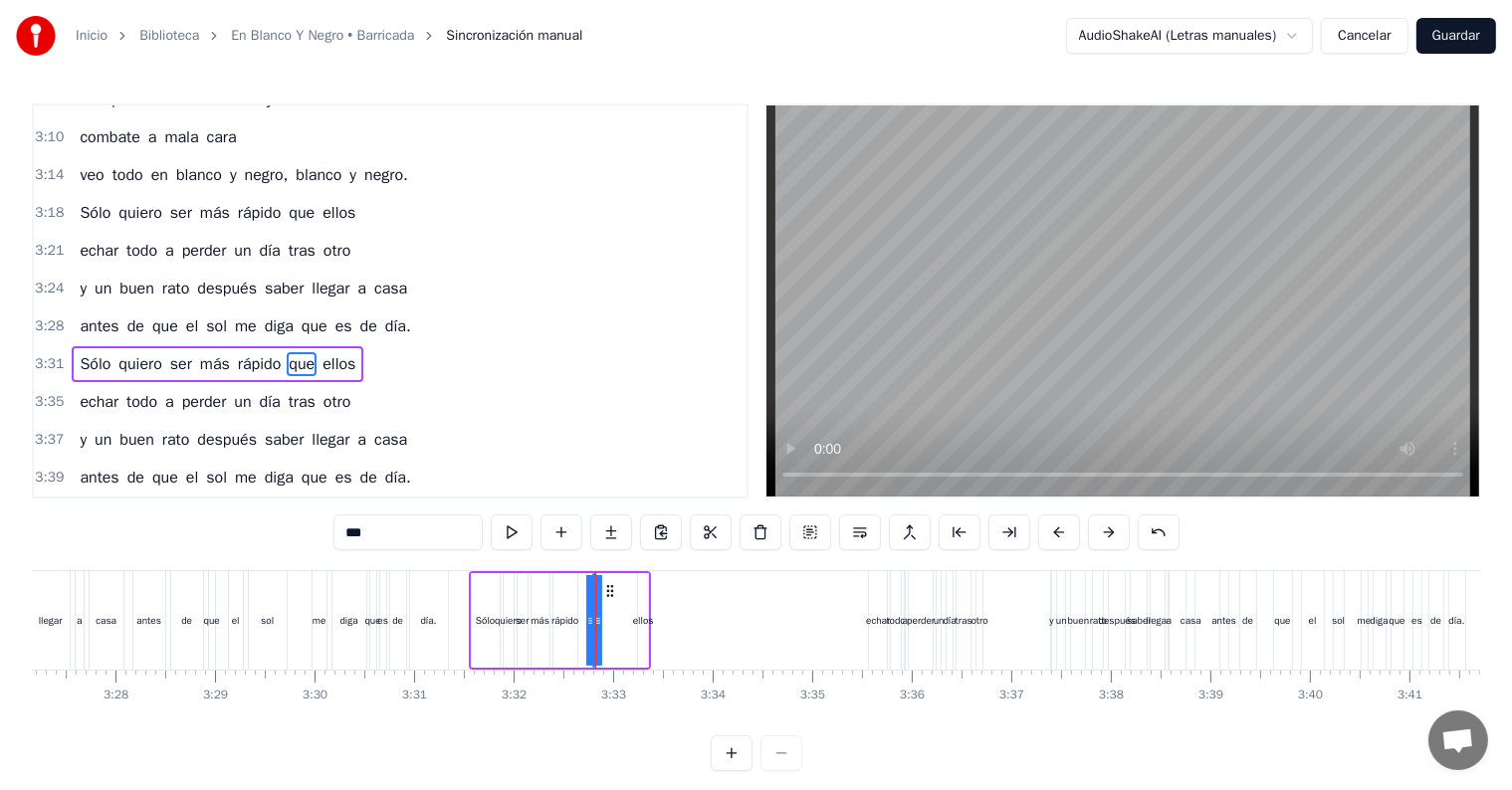 click on "Sólo quiero ser más rápido que ellos" at bounding box center (560, 620) 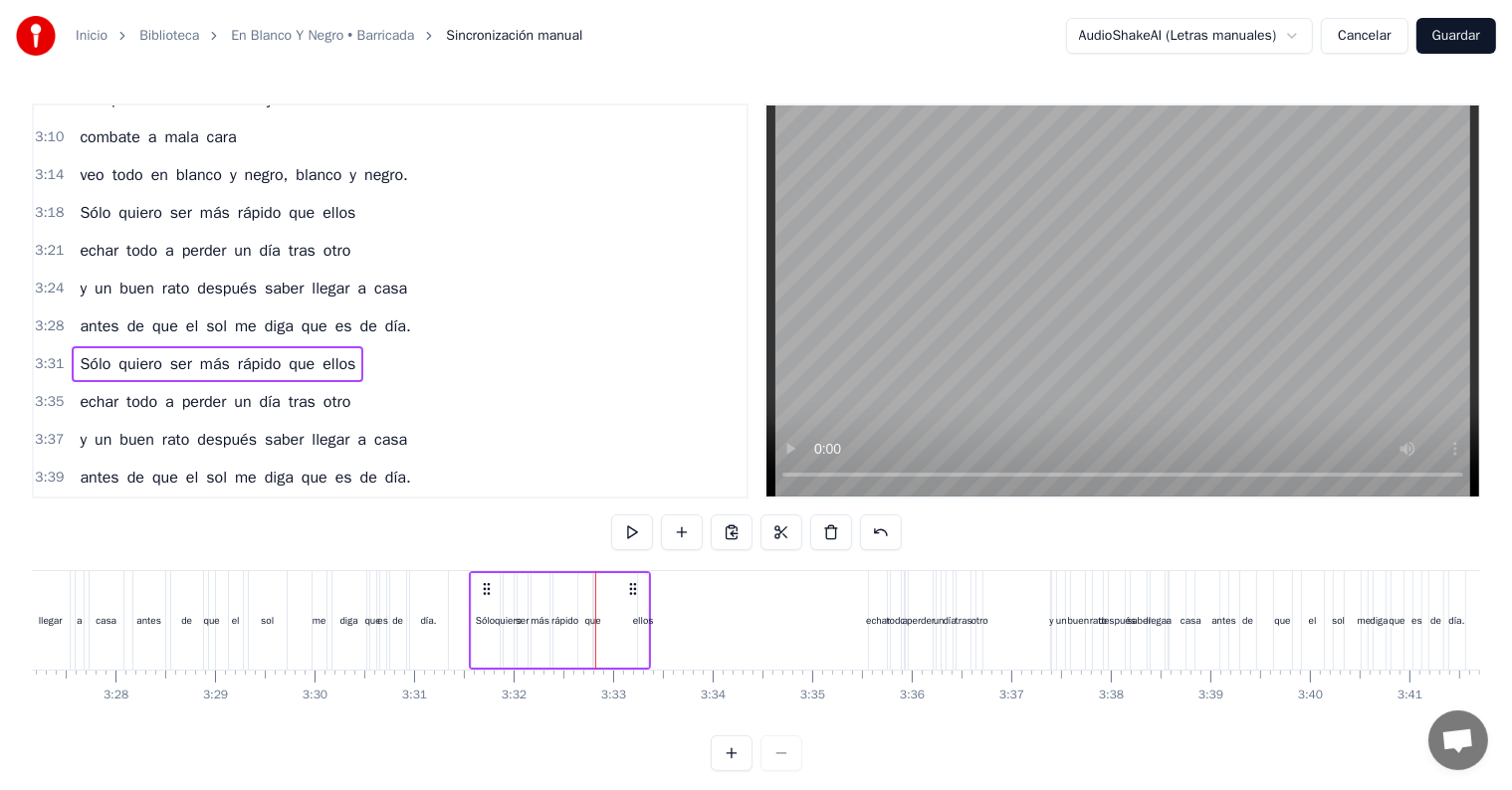 click on "que" at bounding box center (593, 620) 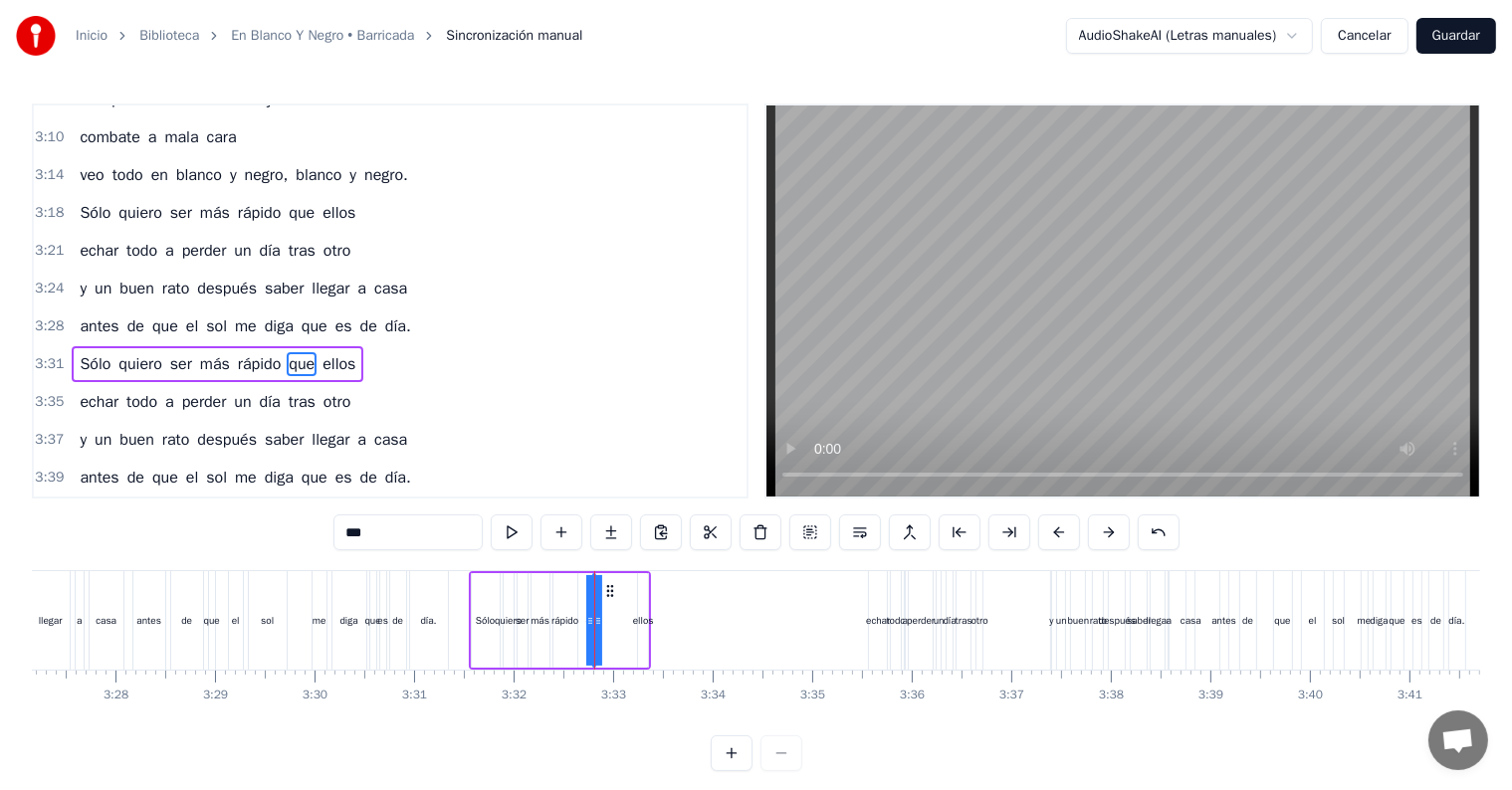 click on "Veo todo en blanco y negro el vaso acaba siendo amigo mudo las mismas caras, los mismo gestos amigo mudo... Quiero ser más rápido que ellos echar todo a perder un día tras otro y un buen rato después saber llegar a casa antes de que el sol me diga que es de día. Tengo tiempo para crecer la ciudad parece distinta durante horas puedo ser capaz de emocionarme en estas calles y andar inmortal aprendiendo cada esquina. Sólo quiero ser más rápido que ellos echar todo a perder un día tras otro y un buen rato después saber llegar a casa antes de que el sol me diga que es de día. Casi nunca sé dónde estoy no me importa los días ni la dirección te preguntarás que coño hago aquí dispuesto a buscar pelea si hace falta. Porque sé que es un baile salvaje combate a mala cara veo todo en blanco y negro, blanco y negro. Sé que es un baile salvaje combate a mala cara veo todo en blanco y negro, blanco y negro. Sólo quiero ser más rápido que ellos echar todo a perder un día tras otro y un buen rato saber" at bounding box center (-8345, 620) 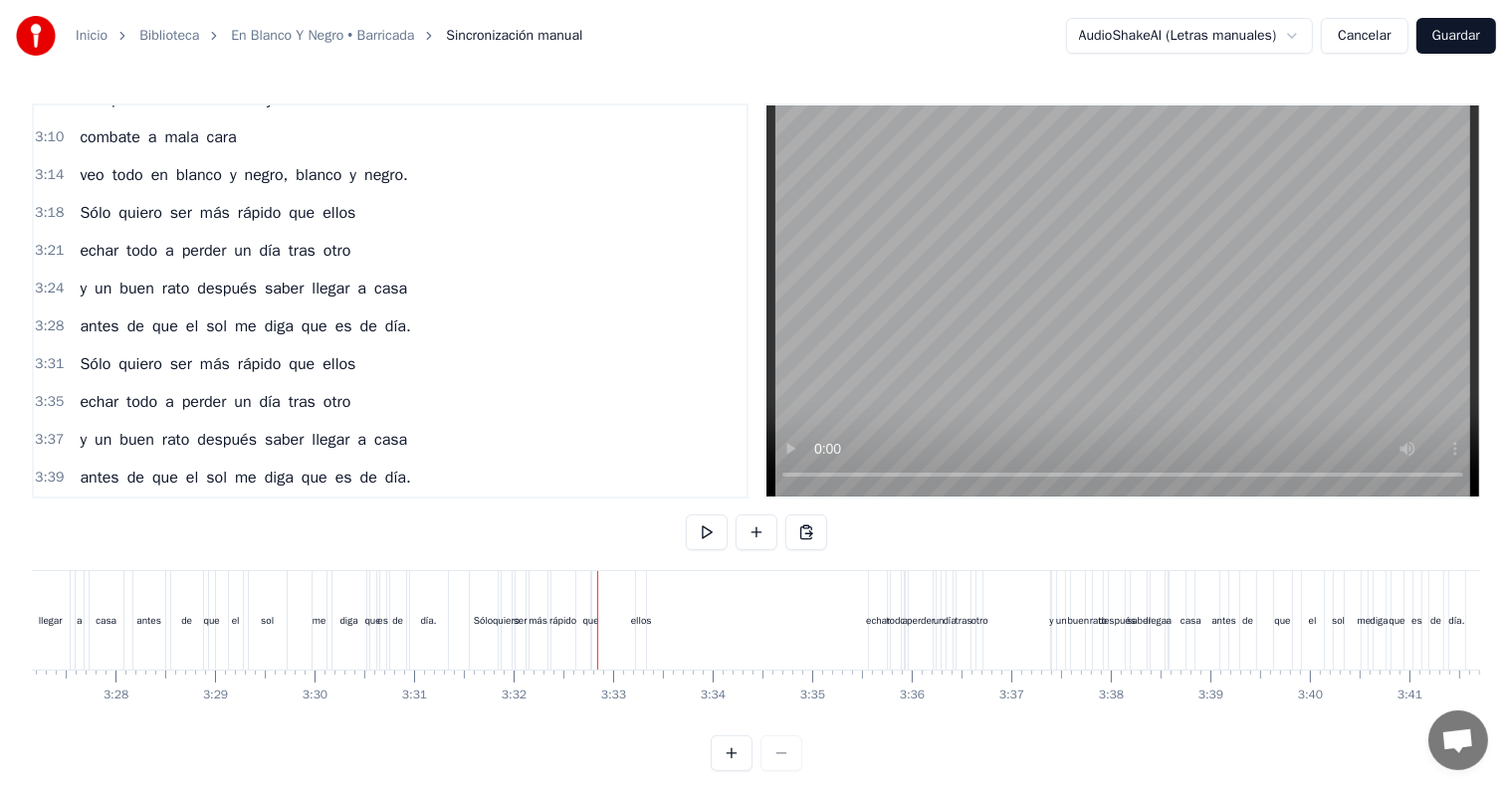 click on "Veo todo en blanco y negro el vaso acaba siendo amigo mudo las mismas caras, los mismo gestos amigo mudo... Quiero ser más rápido que ellos echar todo a perder un día tras otro y un buen rato después saber llegar a casa antes de que el sol me diga que es de día. Tengo tiempo para crecer la ciudad parece distinta durante horas puedo ser capaz de emocionarme en estas calles y andar inmortal aprendiendo cada esquina. Sólo quiero ser más rápido que ellos echar todo a perder un día tras otro y un buen rato después saber llegar a casa antes de que el sol me diga que es de día. Casi nunca sé dónde estoy no me importa los días ni la dirección te preguntarás que coño hago aquí dispuesto a buscar pelea si hace falta. Porque sé que es un baile salvaje combate a mala cara veo todo en blanco y negro, blanco y negro. Sé que es un baile salvaje combate a mala cara veo todo en blanco y negro, blanco y negro. Sólo quiero ser más rápido que ellos echar todo a perder un día tras otro y un buen rato saber" at bounding box center (-8345, 620) 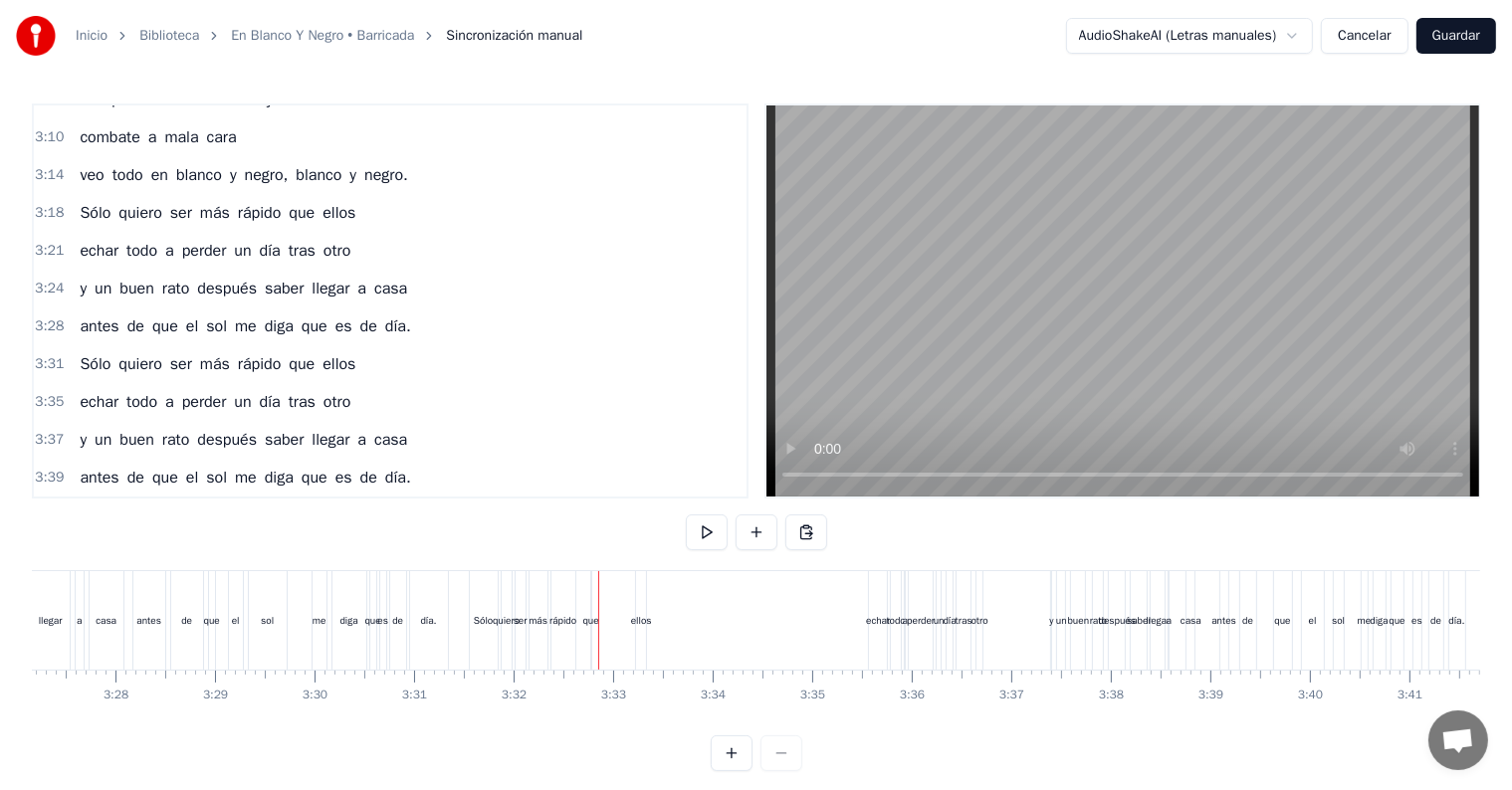 click on "que" at bounding box center (591, 620) 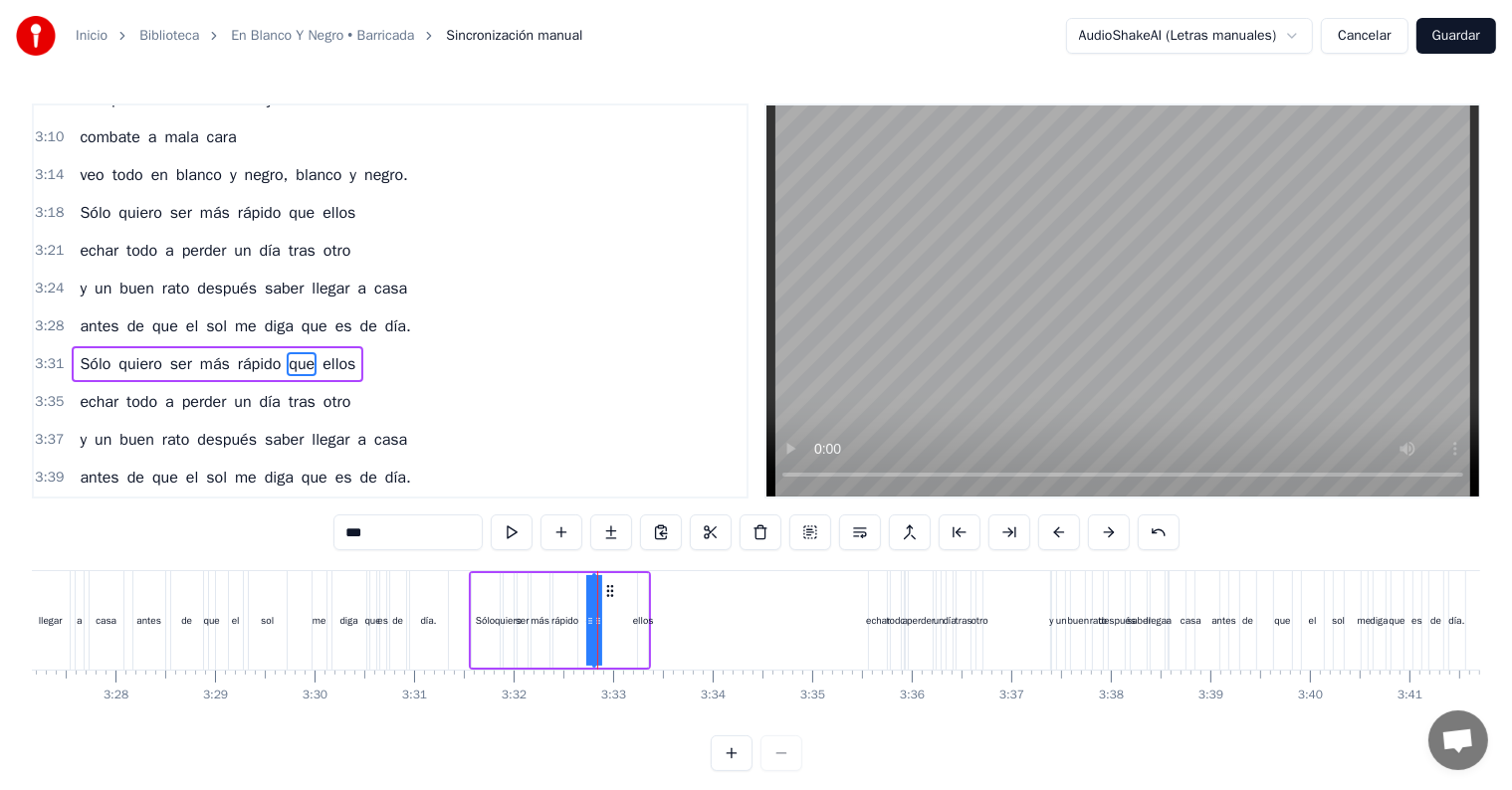 click on "Sólo quiero ser más rápido que ellos" at bounding box center [560, 620] 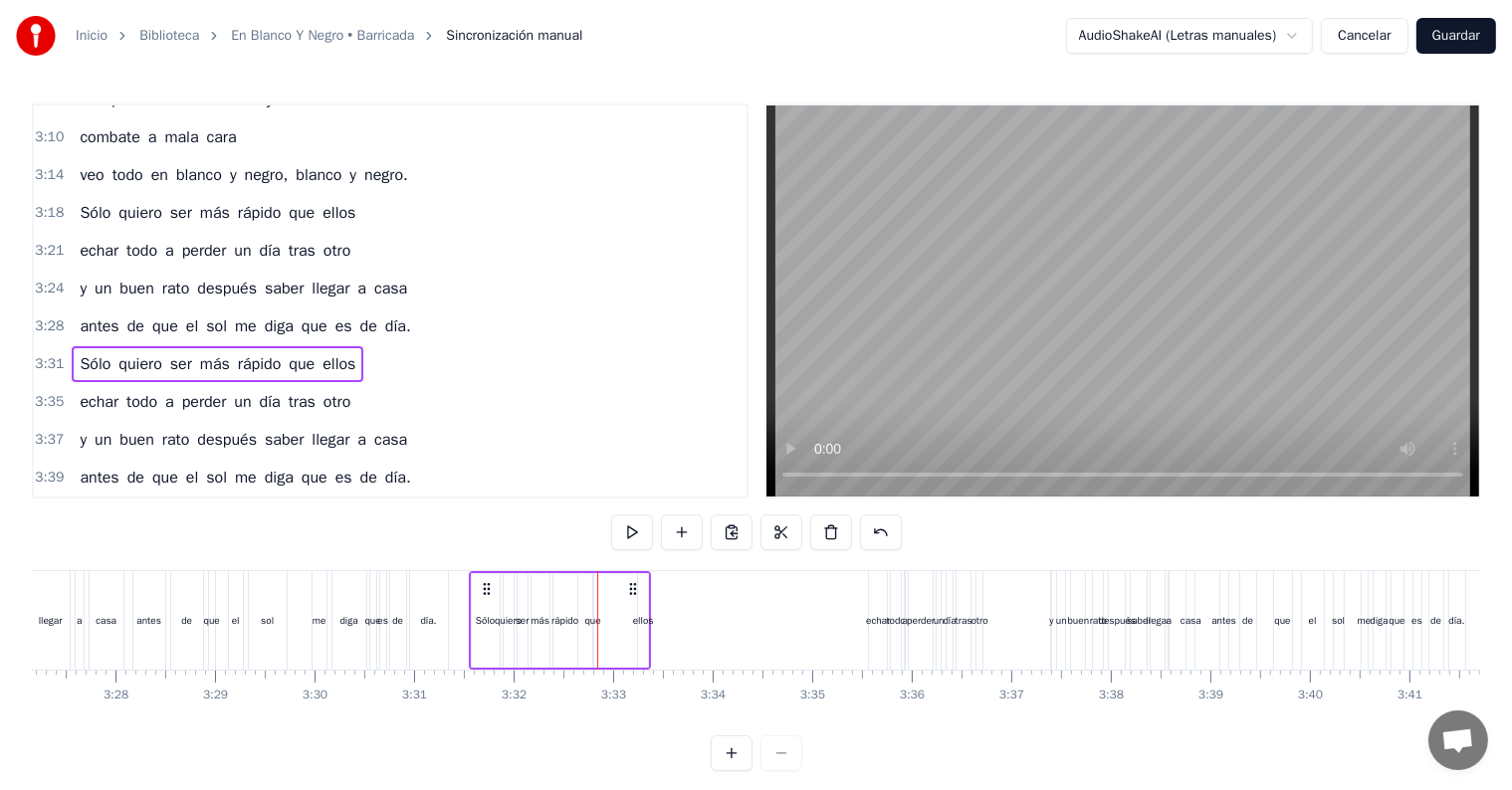 click on "que" at bounding box center [593, 620] 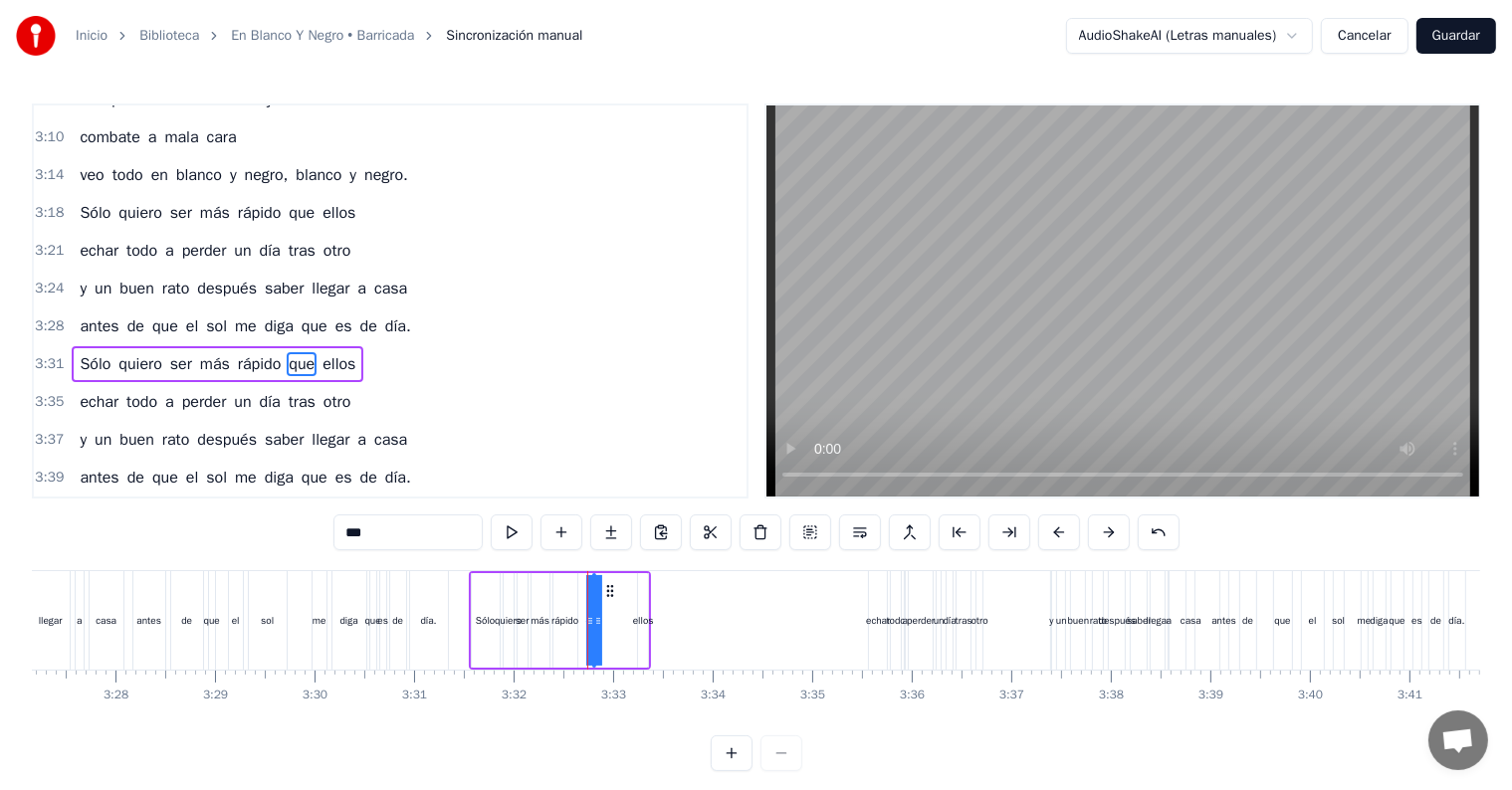 drag, startPoint x: 593, startPoint y: 617, endPoint x: 582, endPoint y: 616, distance: 11.045361 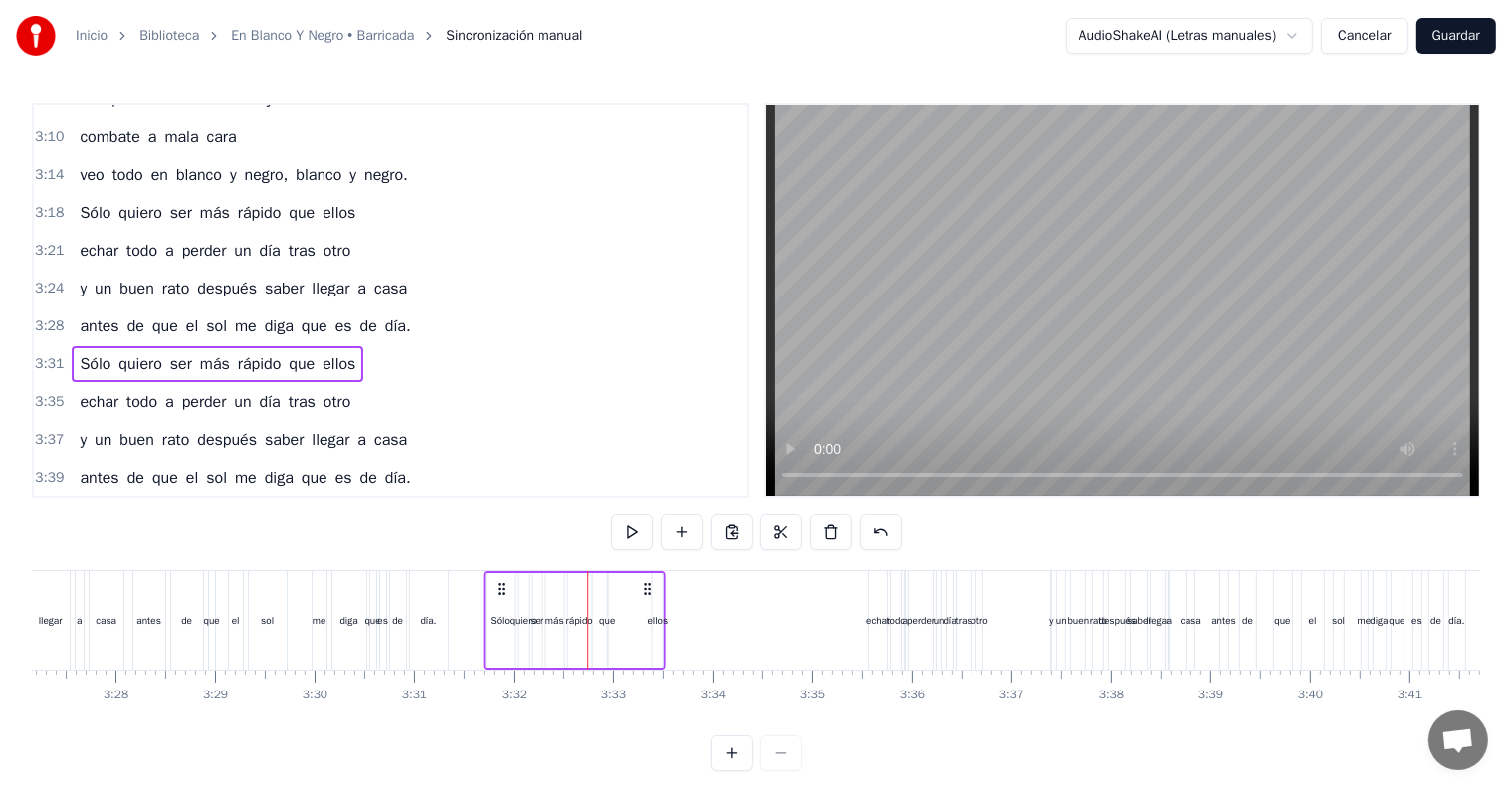 click 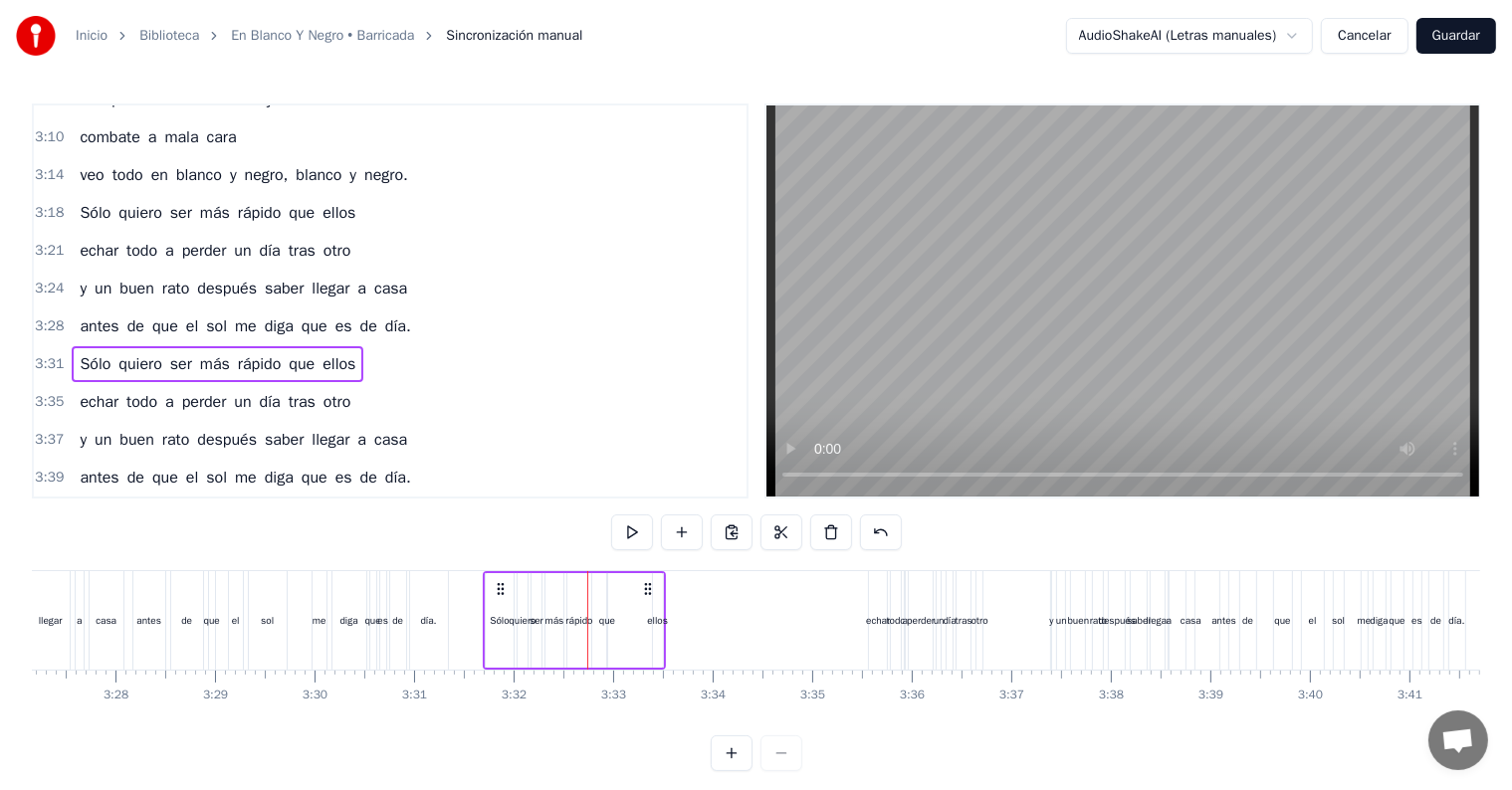 click 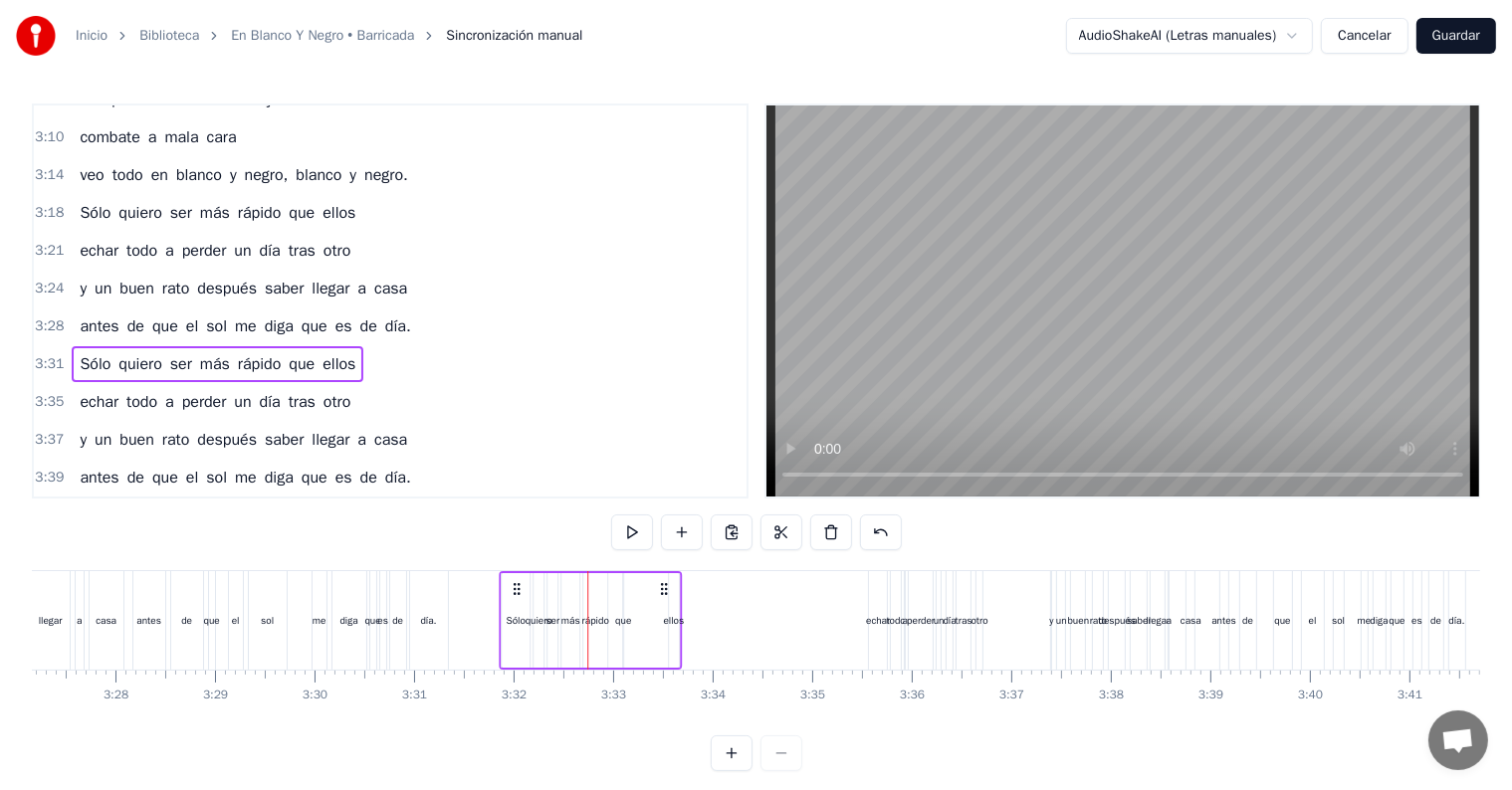 drag, startPoint x: 645, startPoint y: 588, endPoint x: 661, endPoint y: 588, distance: 16 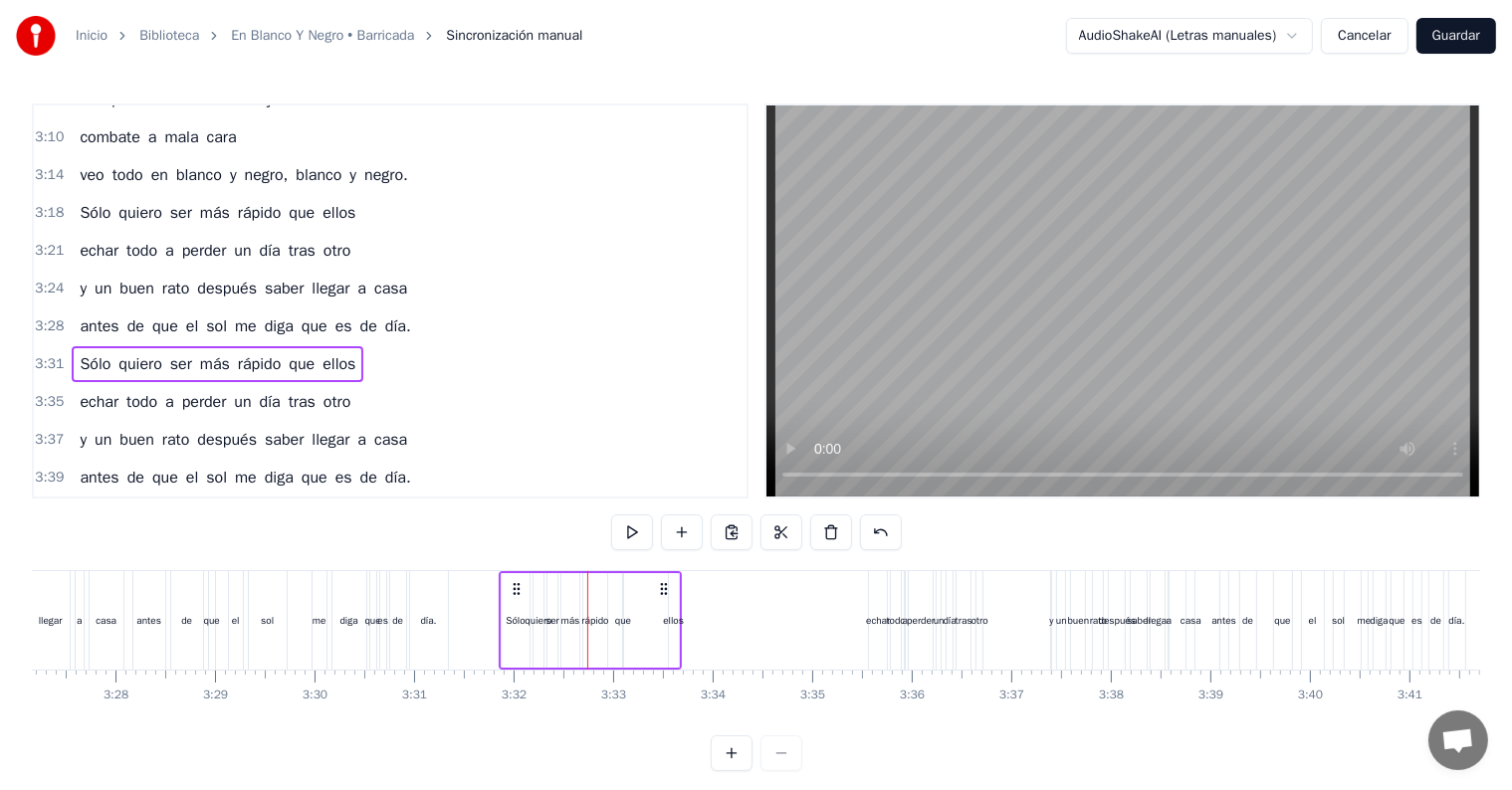 click on "Sólo quiero ser más rápido que ellos" at bounding box center [590, 620] 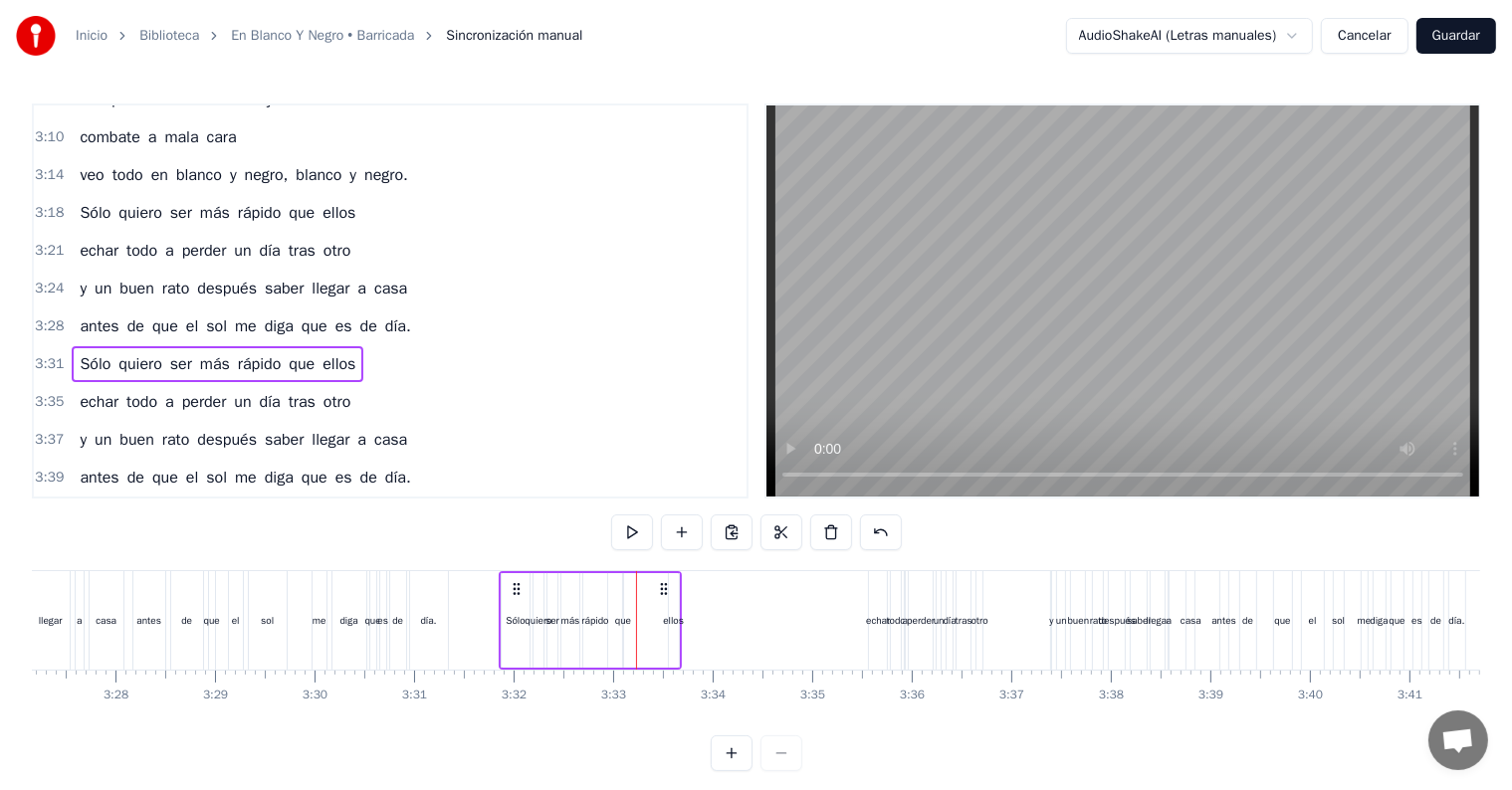 click on "Sólo quiero ser más rápido que ellos" at bounding box center [590, 620] 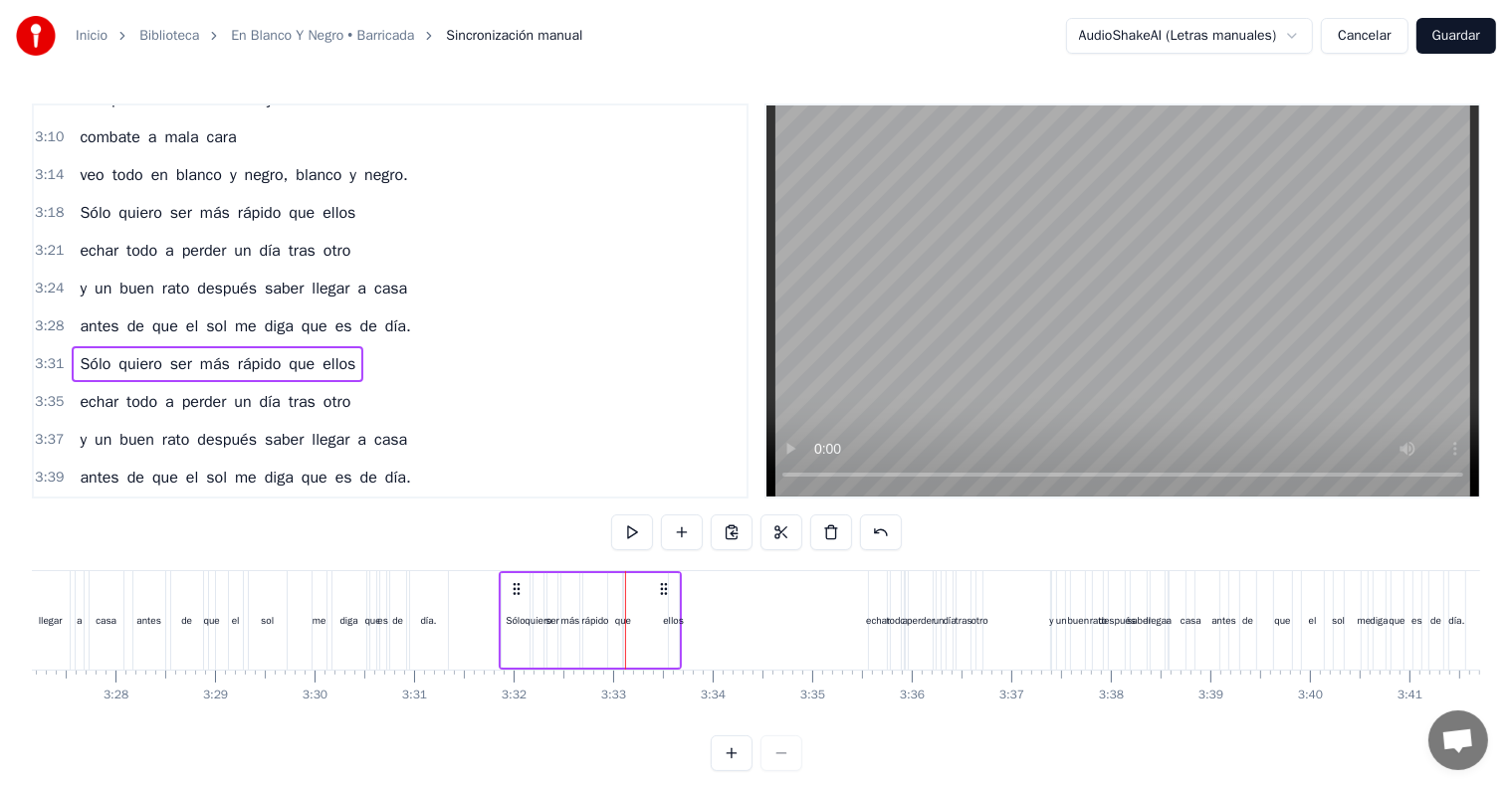 click at bounding box center (625, 620) 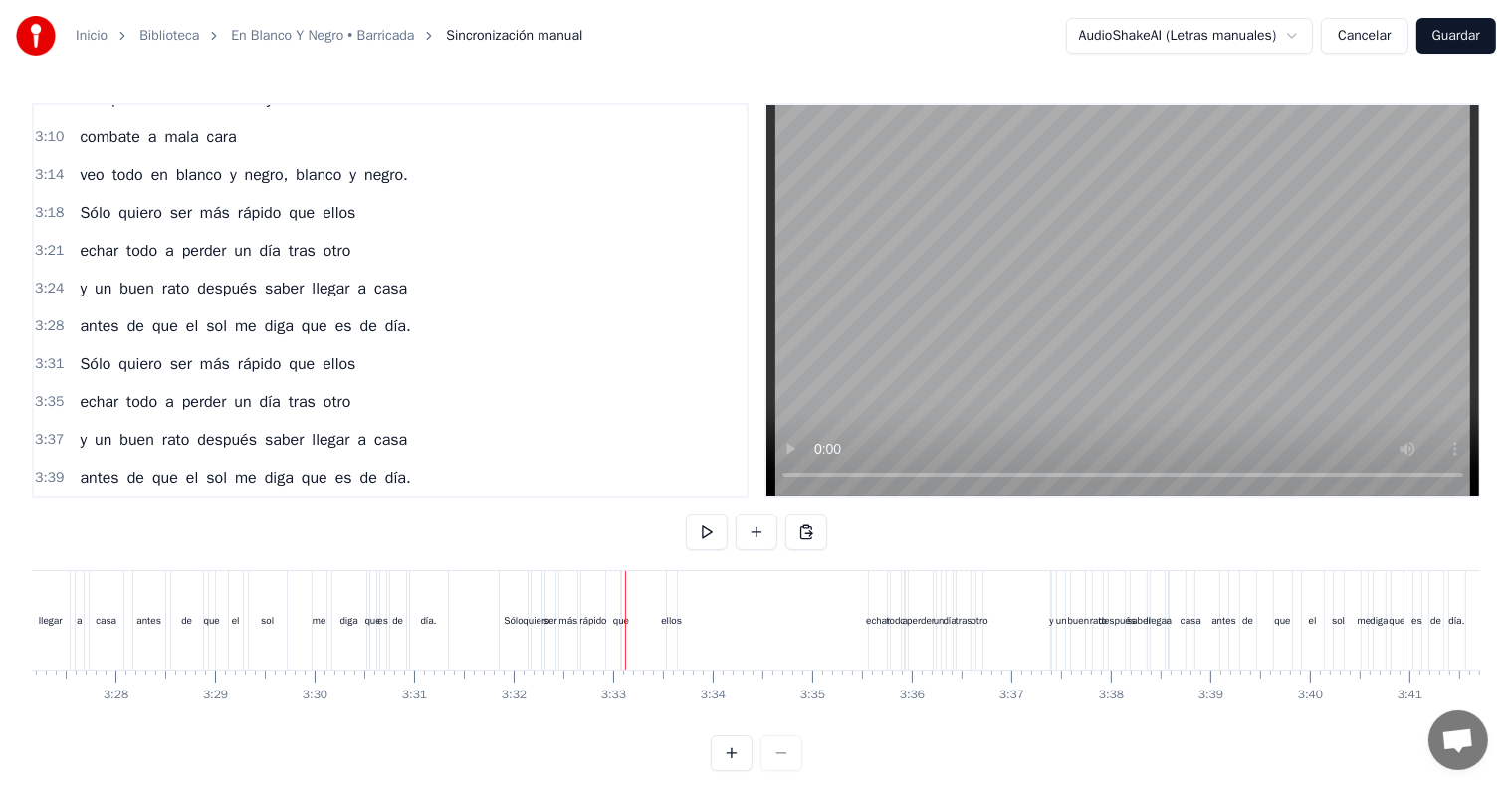 click on "que" at bounding box center [621, 620] 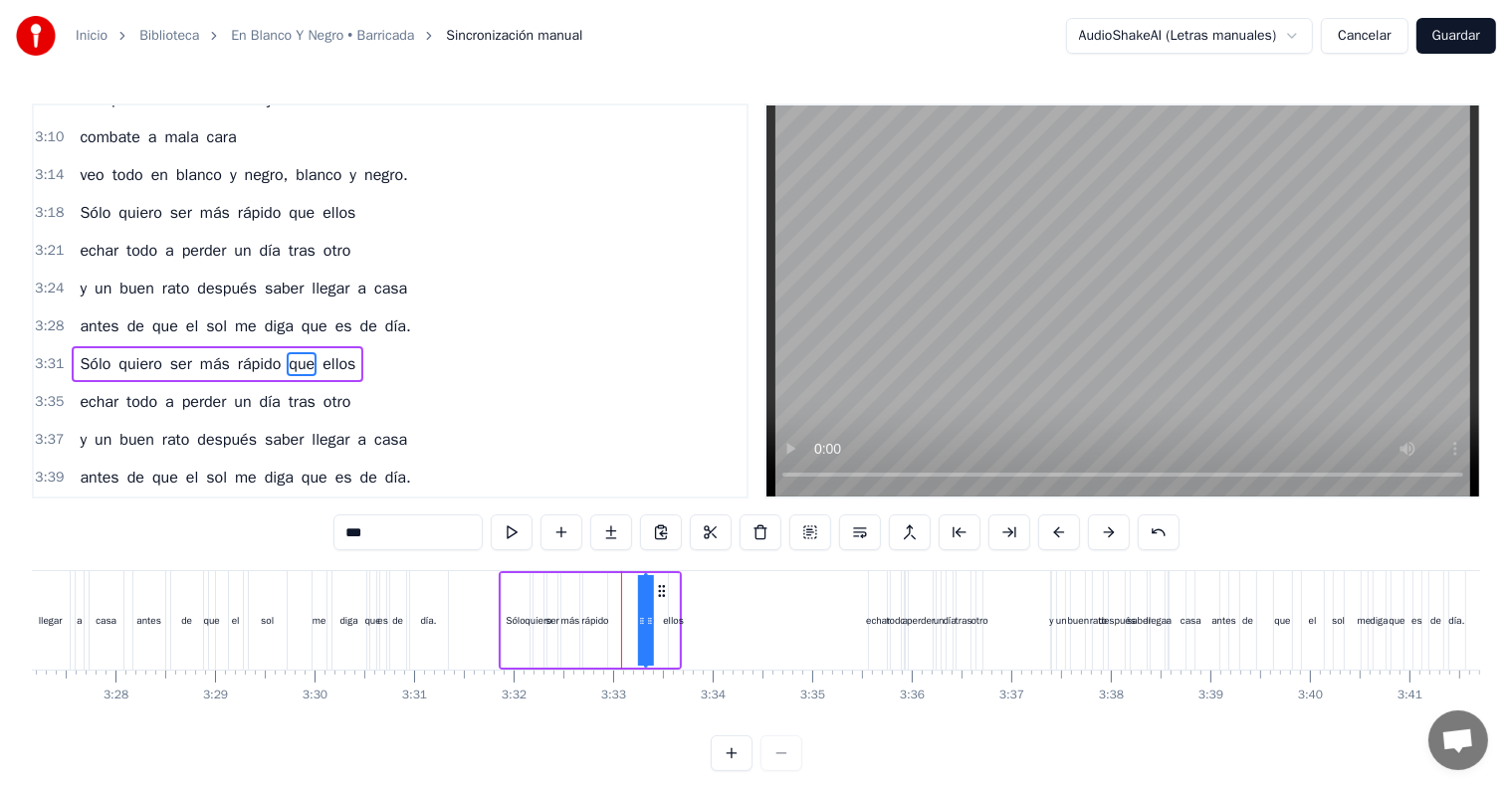 click 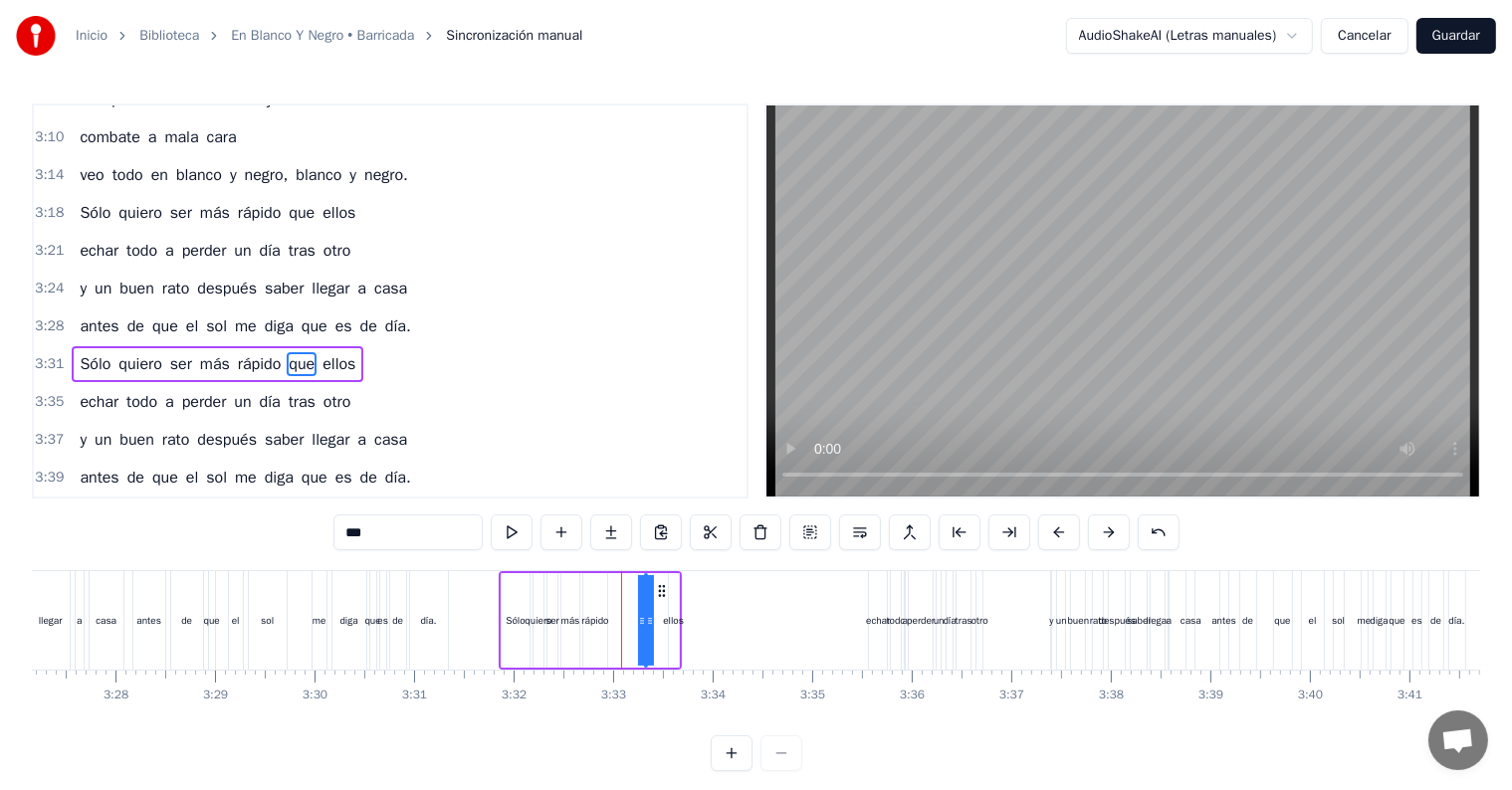 drag, startPoint x: 640, startPoint y: 621, endPoint x: 621, endPoint y: 620, distance: 19.026298 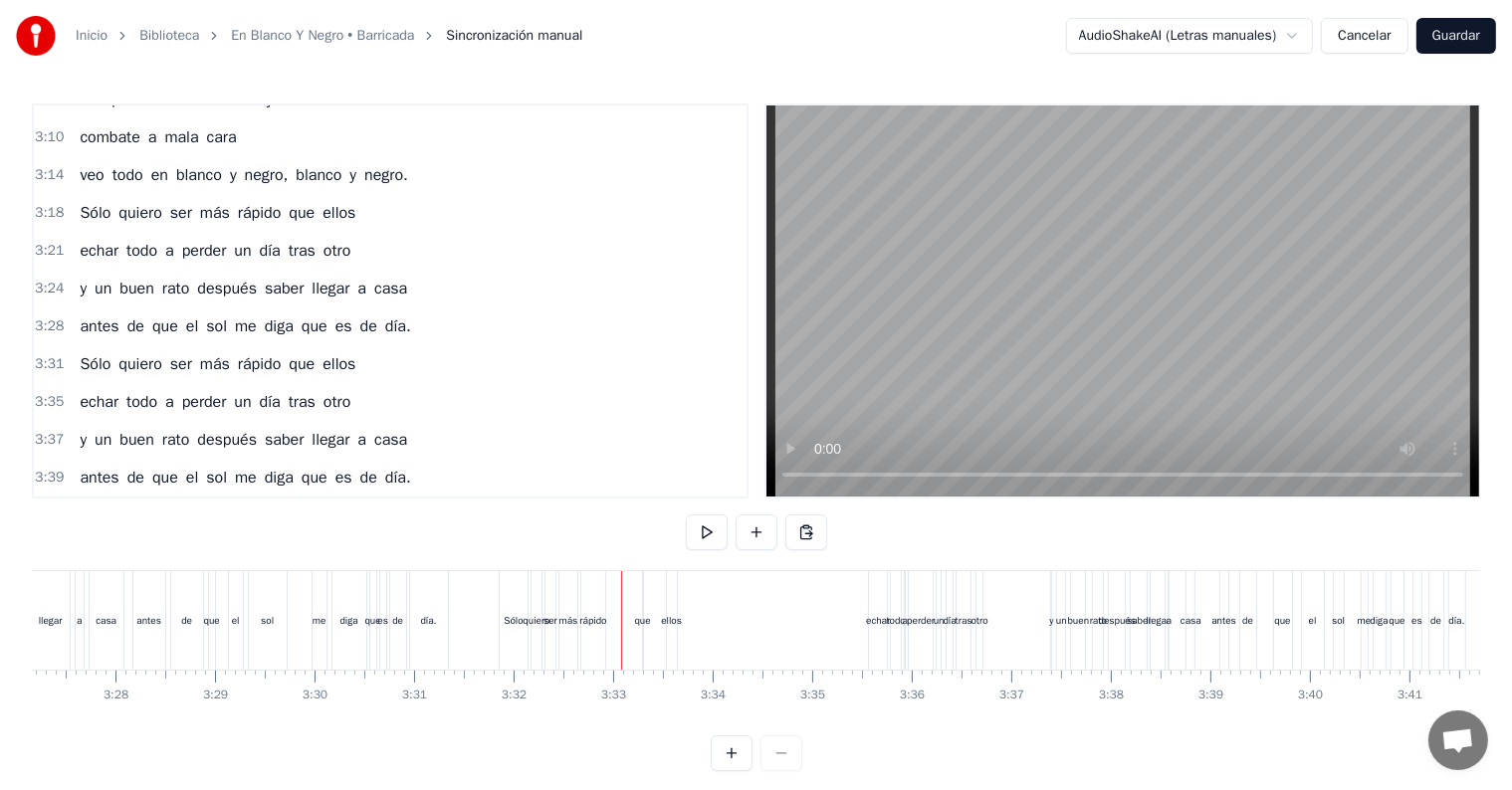 click on "que" at bounding box center (643, 620) 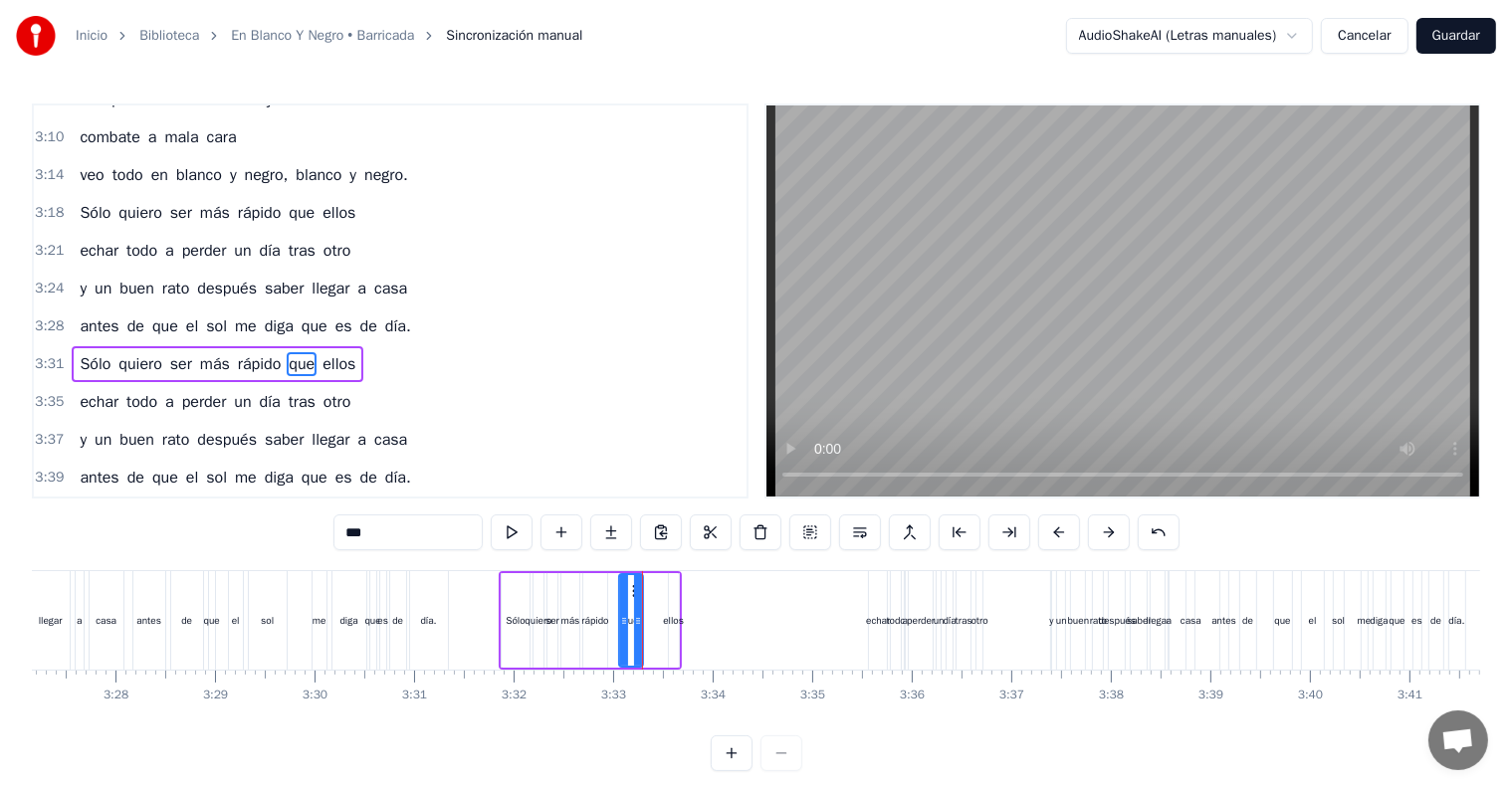 drag, startPoint x: 646, startPoint y: 620, endPoint x: 619, endPoint y: 621, distance: 27.018512 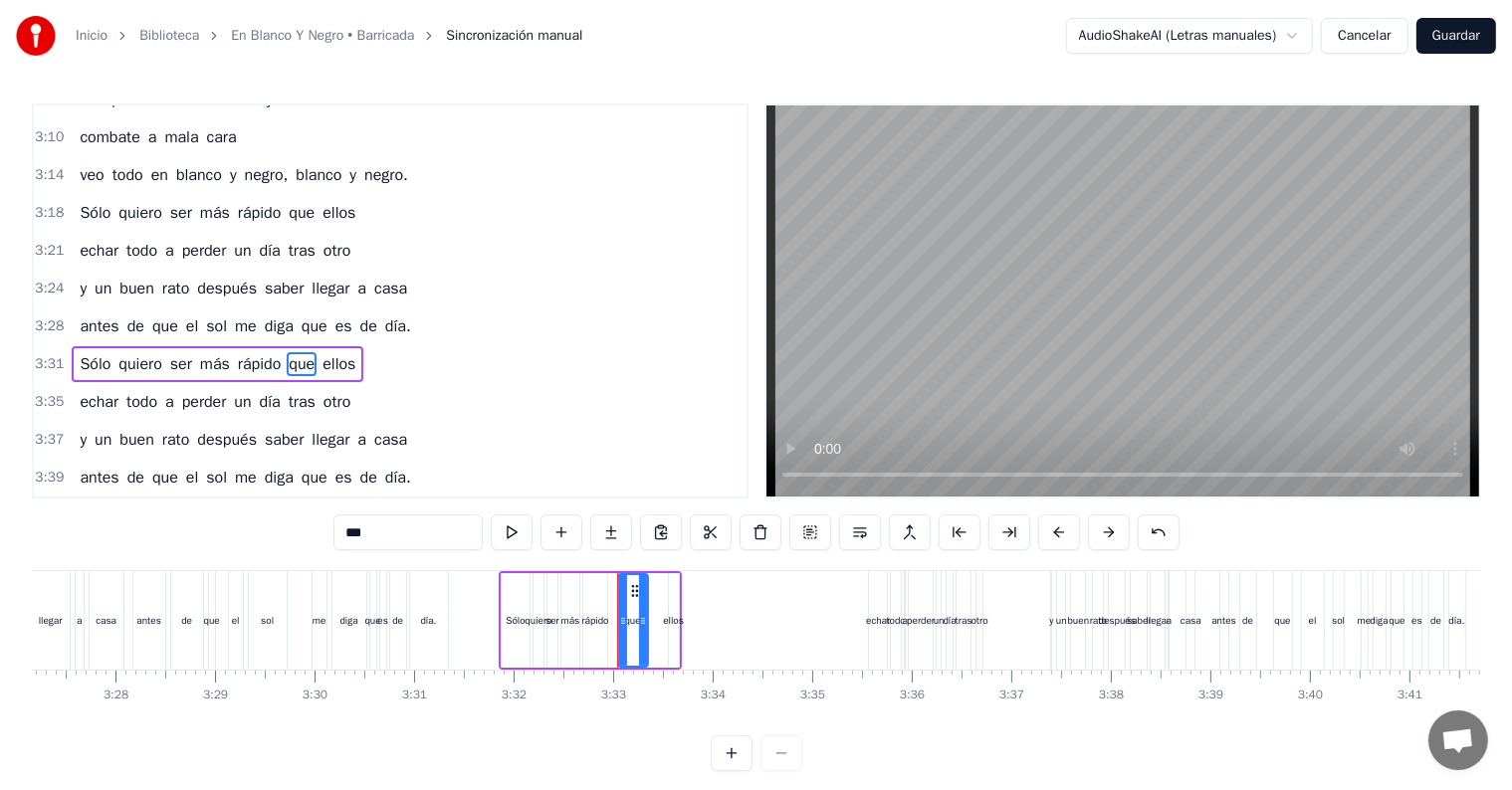 click at bounding box center [643, 620] 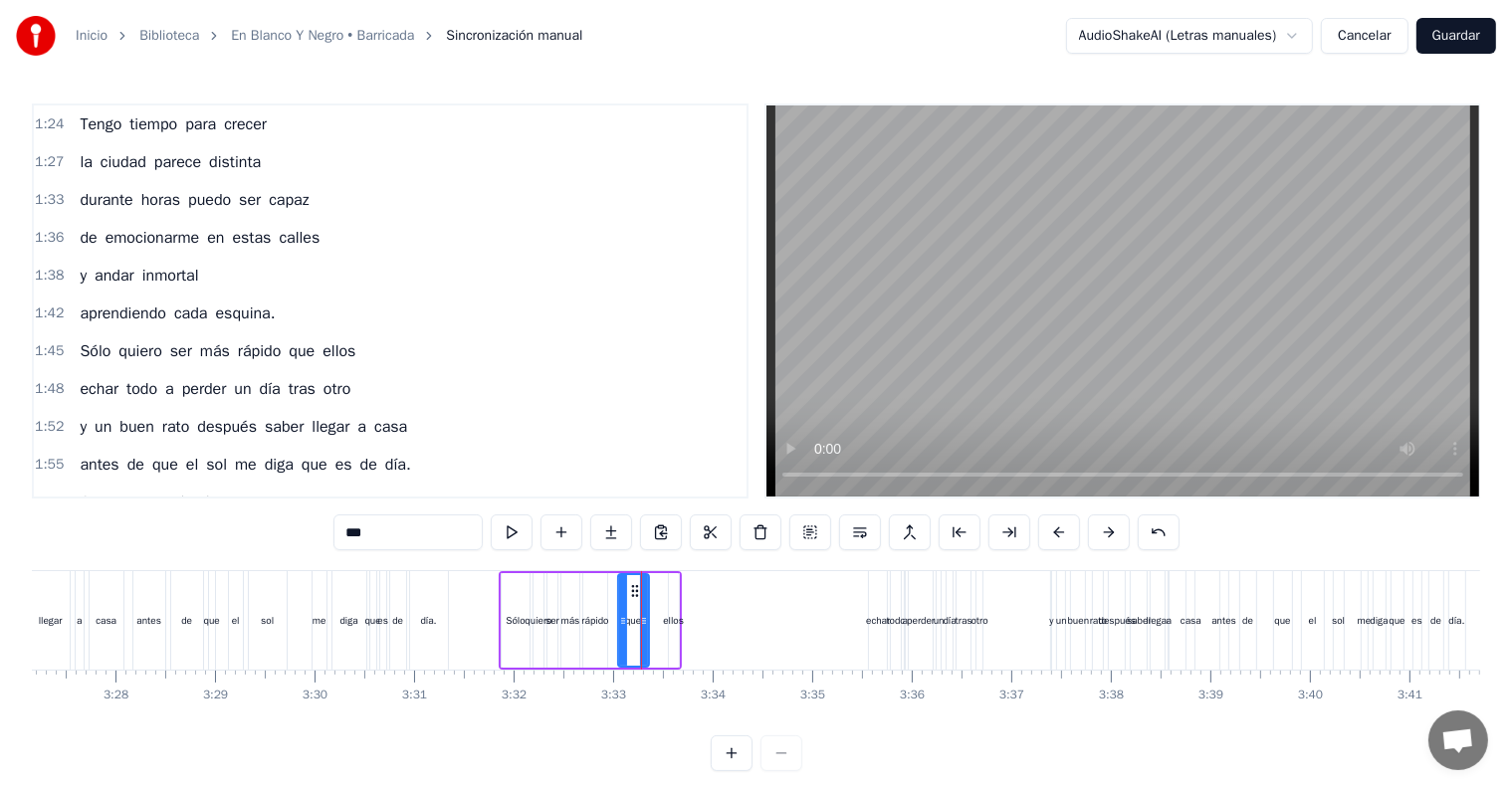 scroll, scrollTop: 274, scrollLeft: 0, axis: vertical 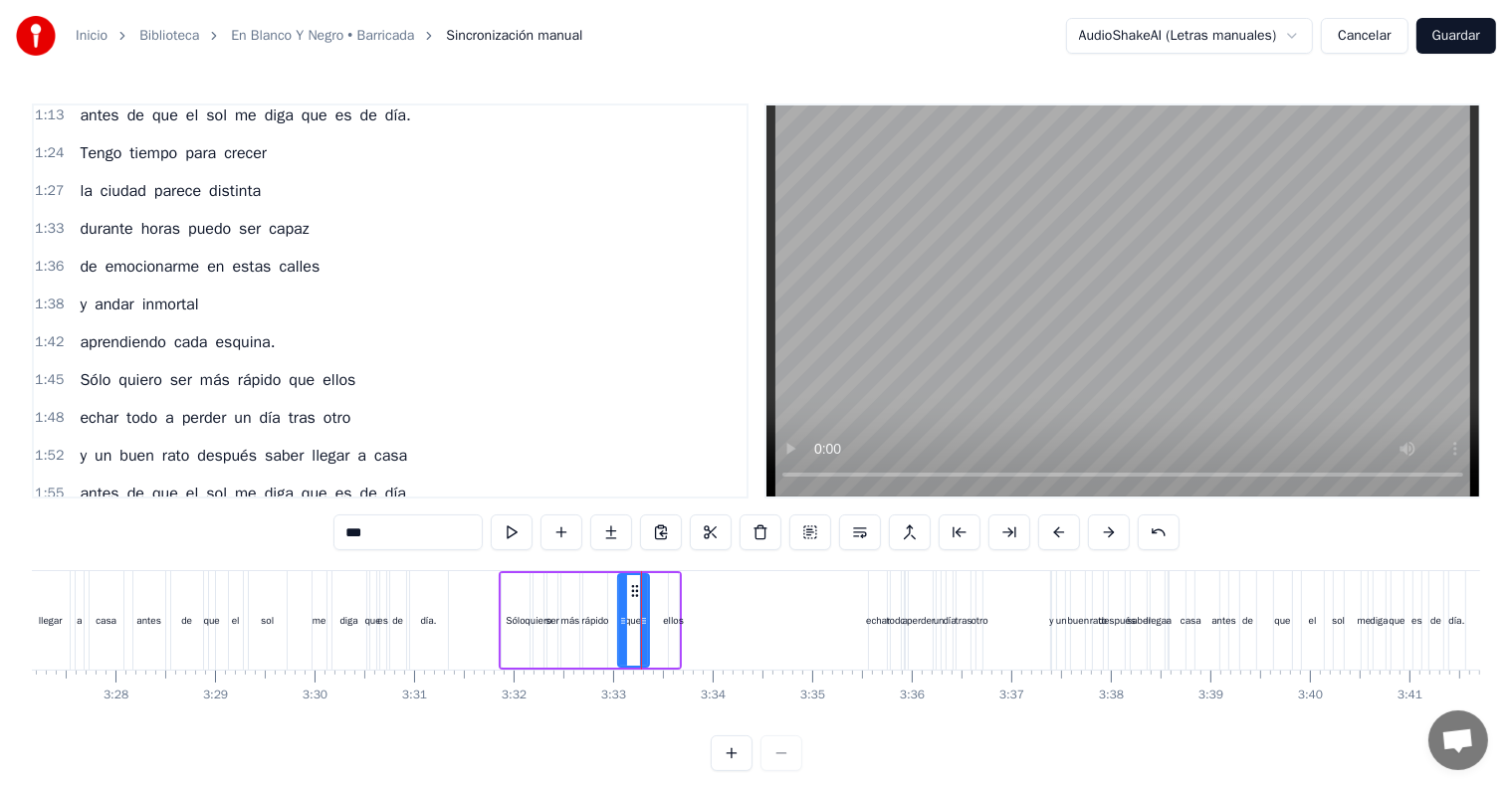 click on "1:45" at bounding box center [49, 380] 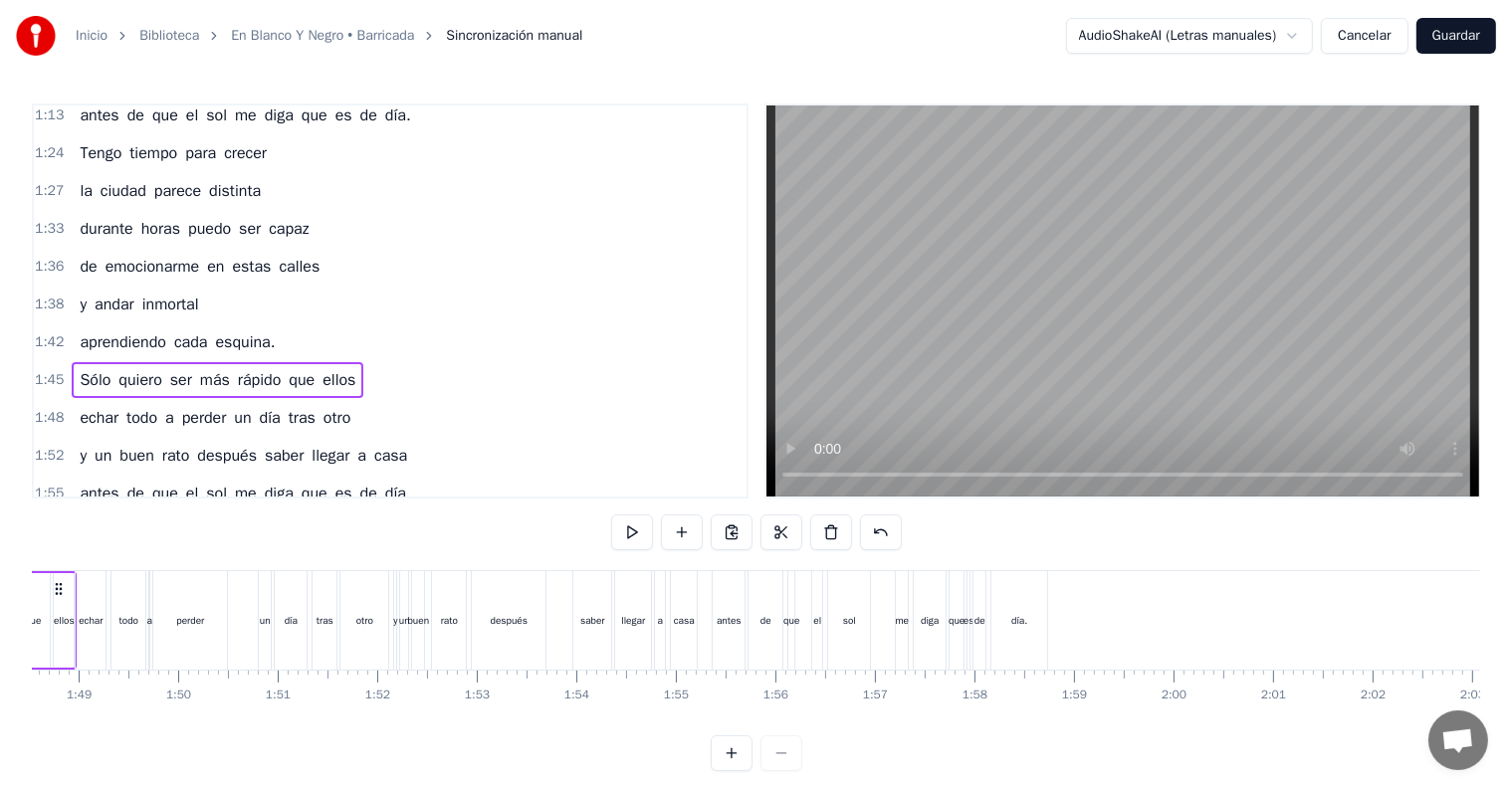 scroll, scrollTop: 0, scrollLeft: 10424, axis: horizontal 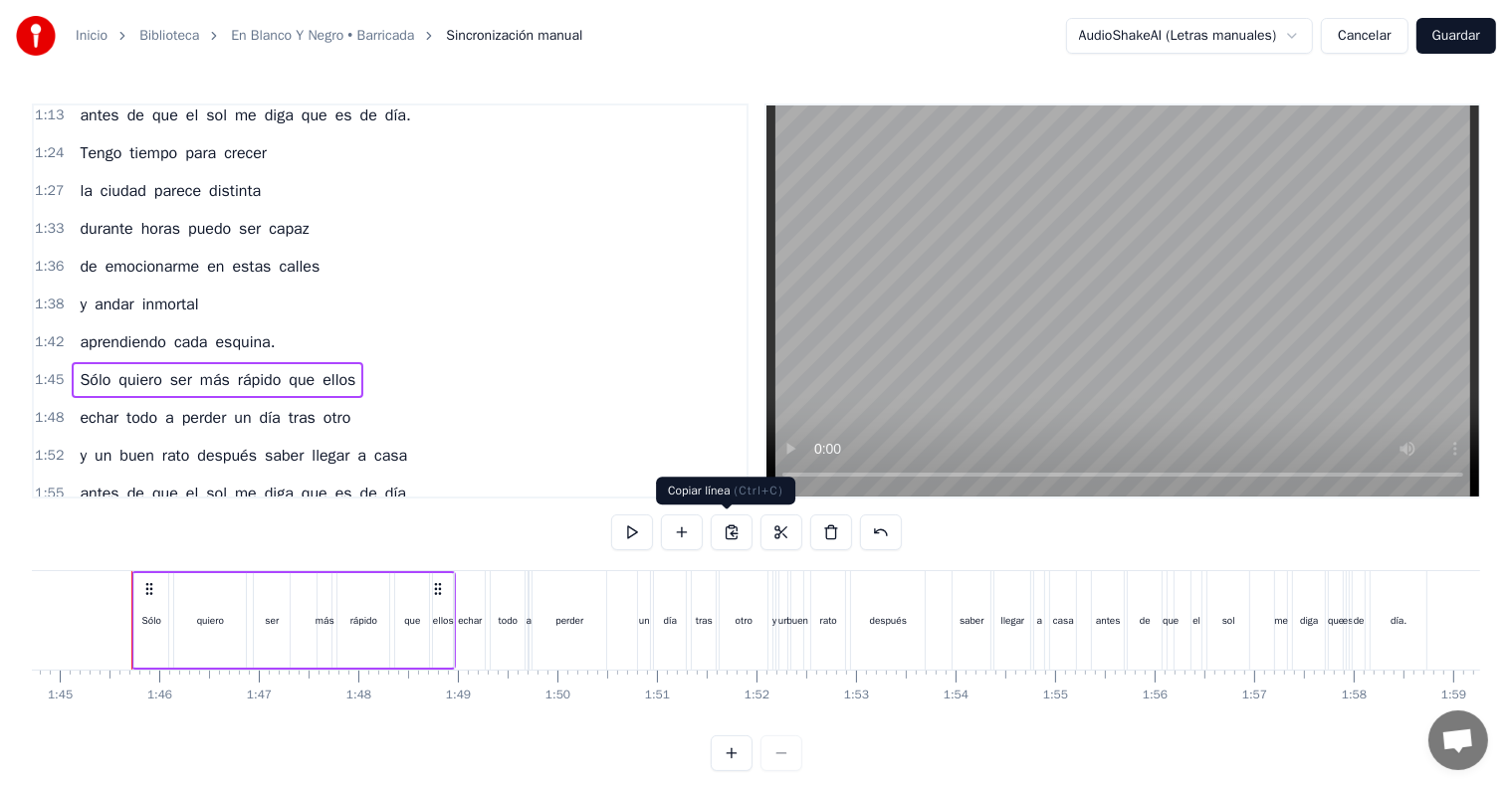 click at bounding box center (732, 532) 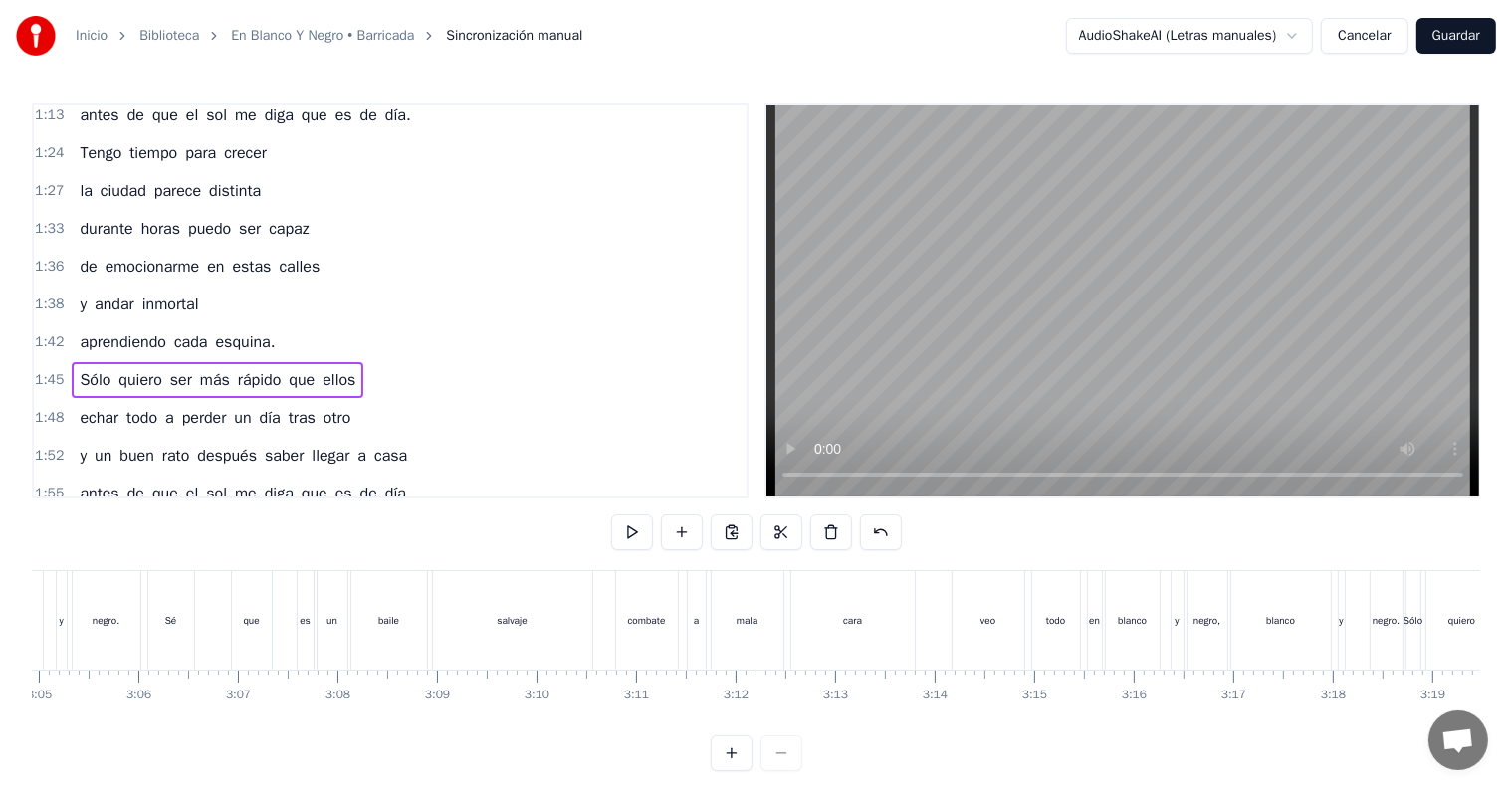 scroll, scrollTop: 0, scrollLeft: 18435, axis: horizontal 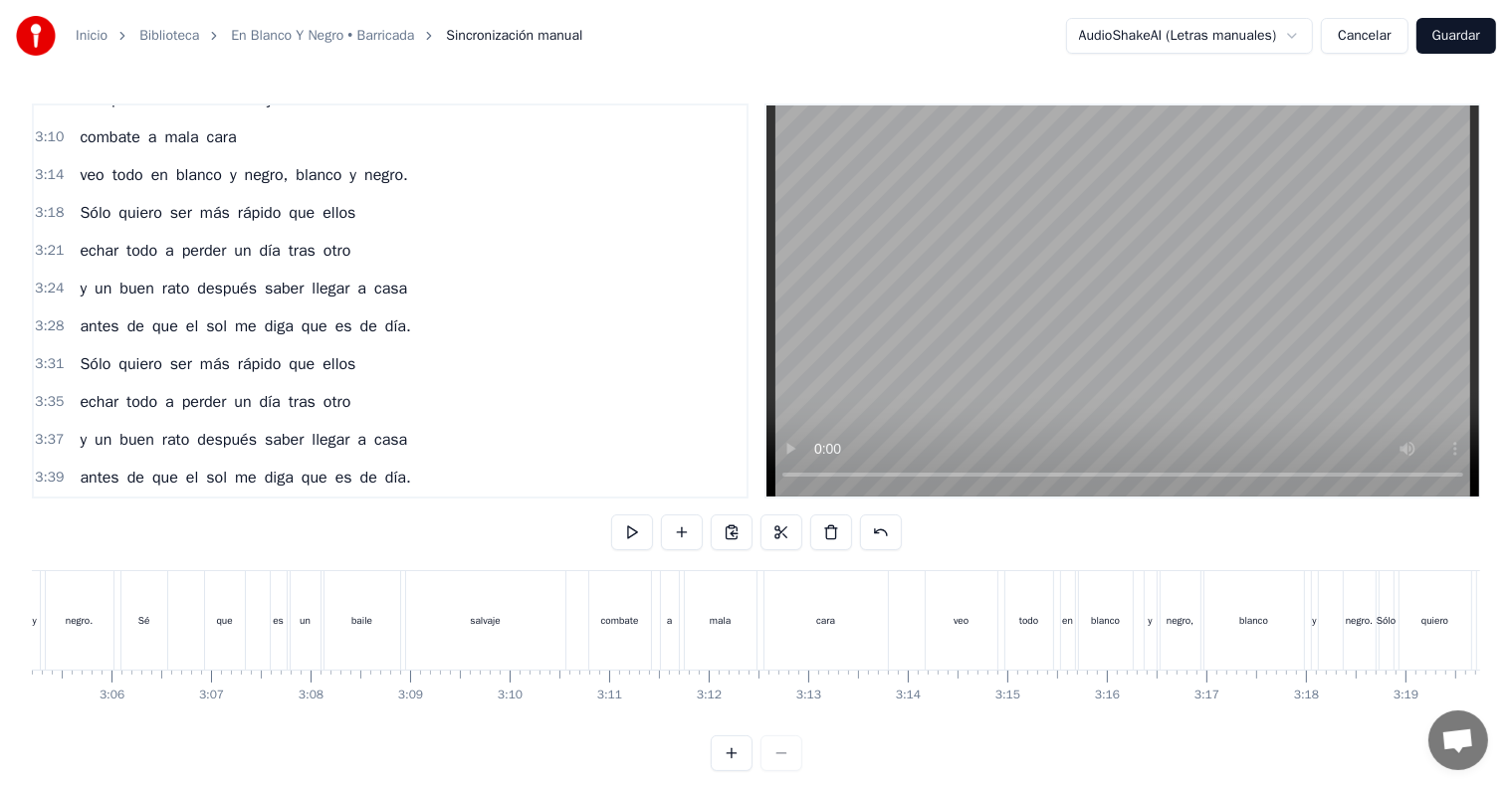 click on "Inicio Biblioteca En Blanco Y Negro • Barricada Sincronización manual AudioShakeAI (Letras manuales) Cancelar Guardar 0:30 Veo todo en blanco y negro 0:43 el vaso acaba siendo amigo mudo 0:52 las mismas caras, los mismo gestos 0:58 amigo mudo... 1:04 Quiero ser más rápido que ellos 1:07 echar todo a perder un día tras otro 1:10 y un buen rato después saber llegar a casa 1:13 antes de que el sol me diga que es de día. 1:24 Tengo tiempo para crecer 1:27 la ciudad parece distinta 1:33 durante horas puedo ser capaz 1:36 de emocionarme en estas calles 1:38 y andar inmortal 1:42 aprendiendo cada esquina. 1:45 Sólo quiero ser más rápido que ellos 1:48 echar todo a perder un día tras otro 1:52 y un buen rato después saber llegar a casa 1:55 antes de que el sol me diga que es de día. 2:27 Casi nunca sé dónde estoy 2:33 no me importa los días ni la dirección 2:39 te preguntarás que coño hago aquí 2:46 dispuesto a buscar pelea si hace falta. 2:52 Porque sé que es un baile salvaje 2:57 combate a veo" at bounding box center (756, 385) 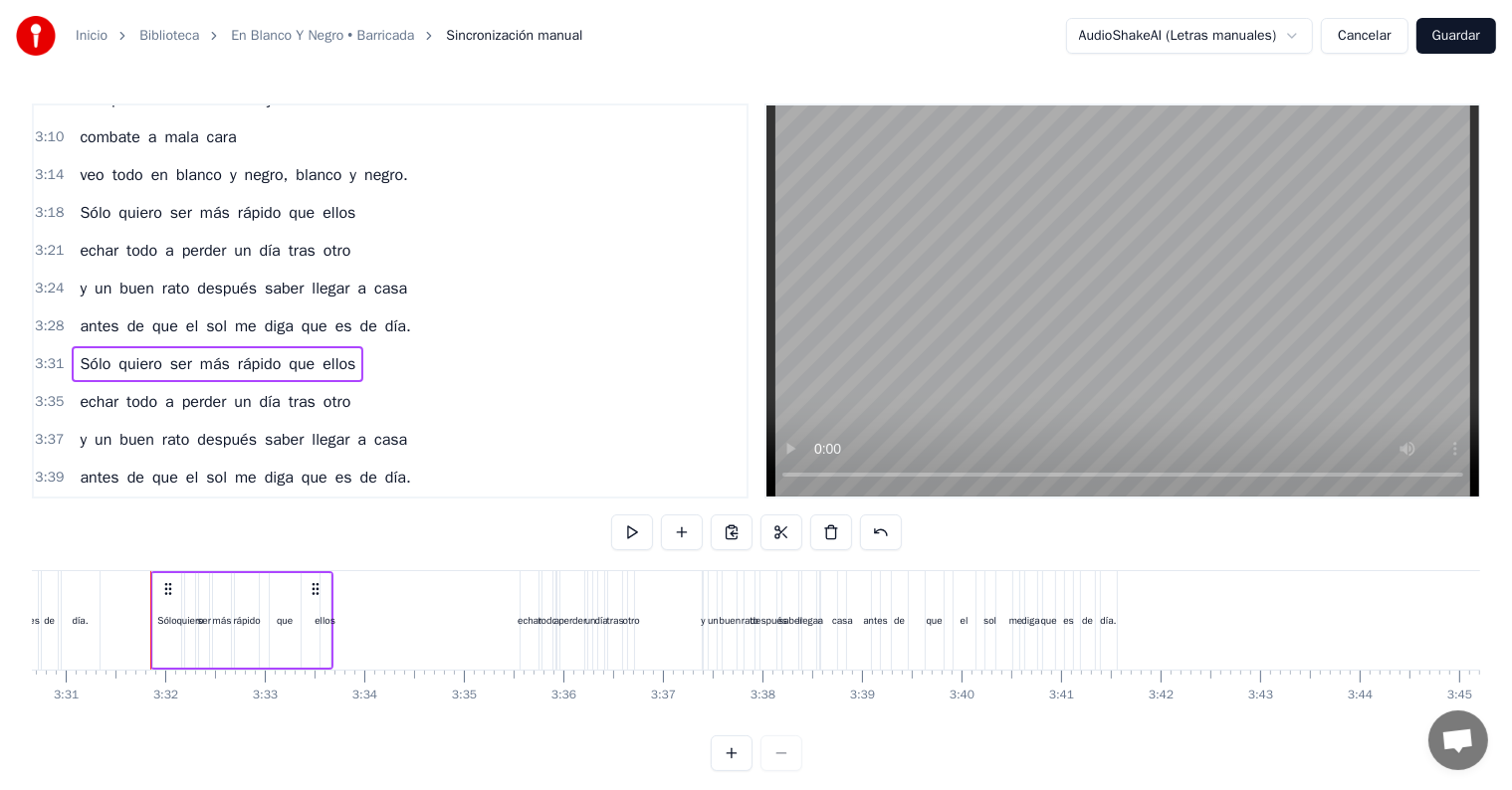 scroll, scrollTop: 0, scrollLeft: 20987, axis: horizontal 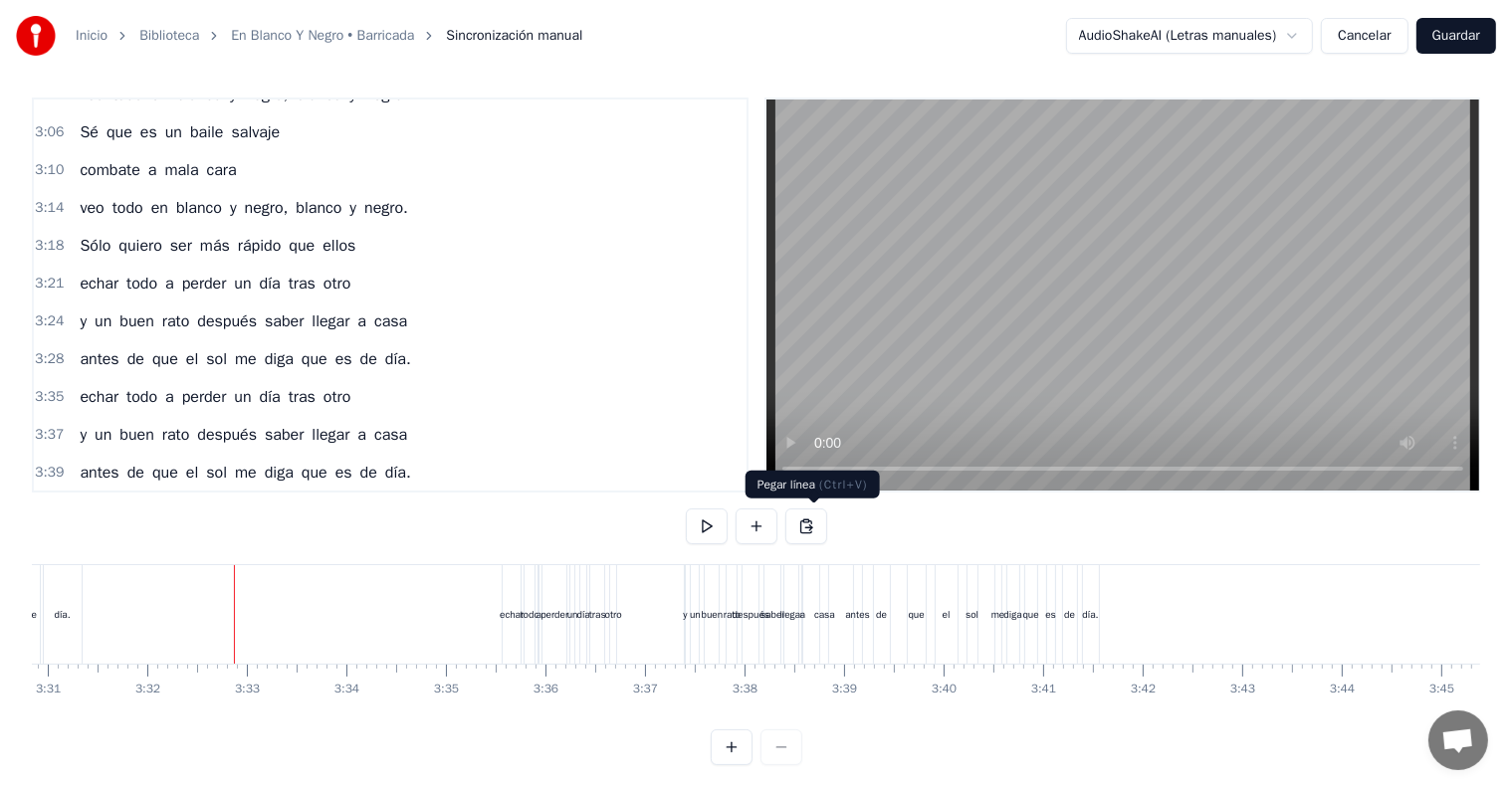 click at bounding box center (806, 526) 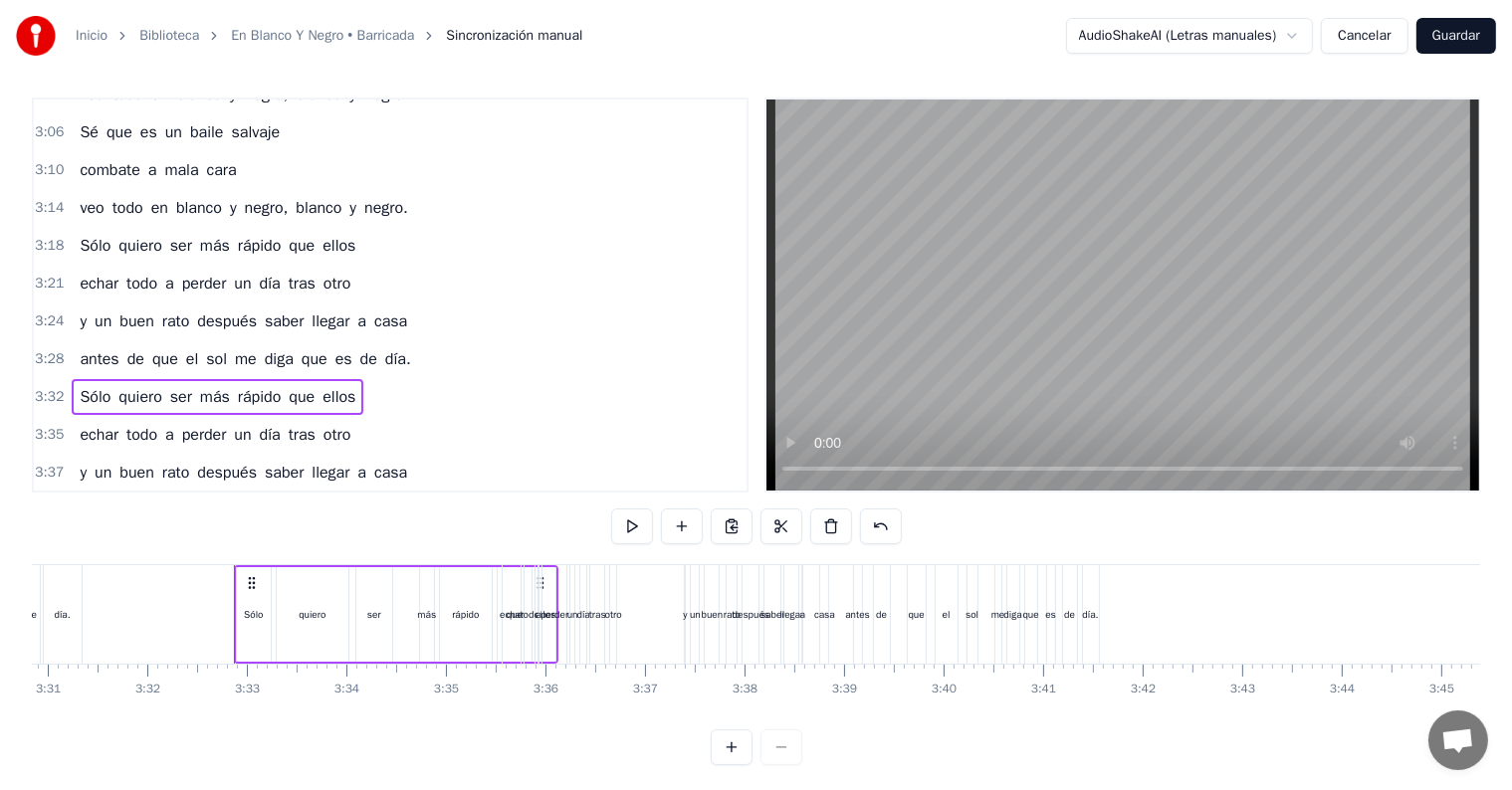 scroll, scrollTop: 970, scrollLeft: 0, axis: vertical 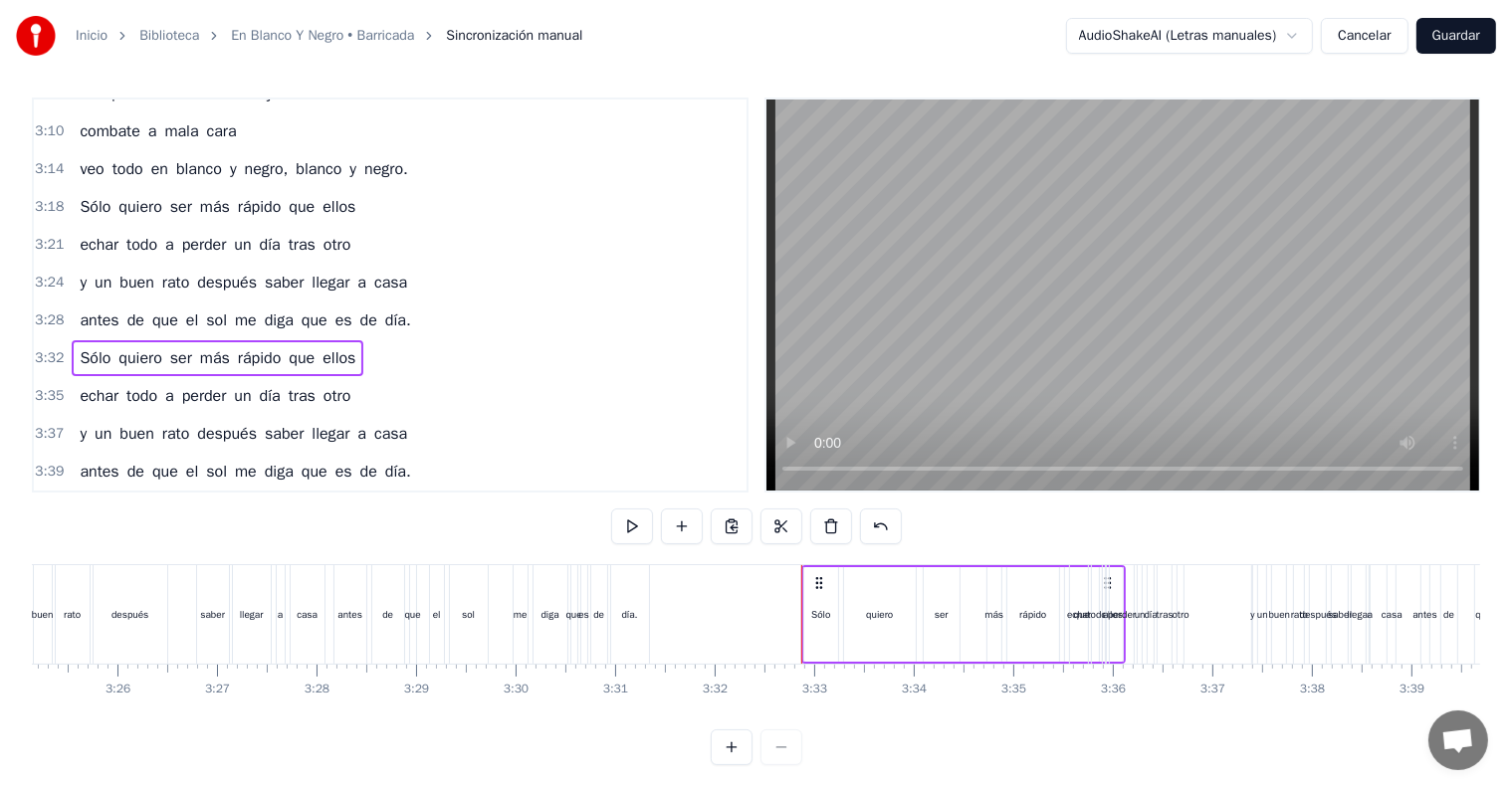 click 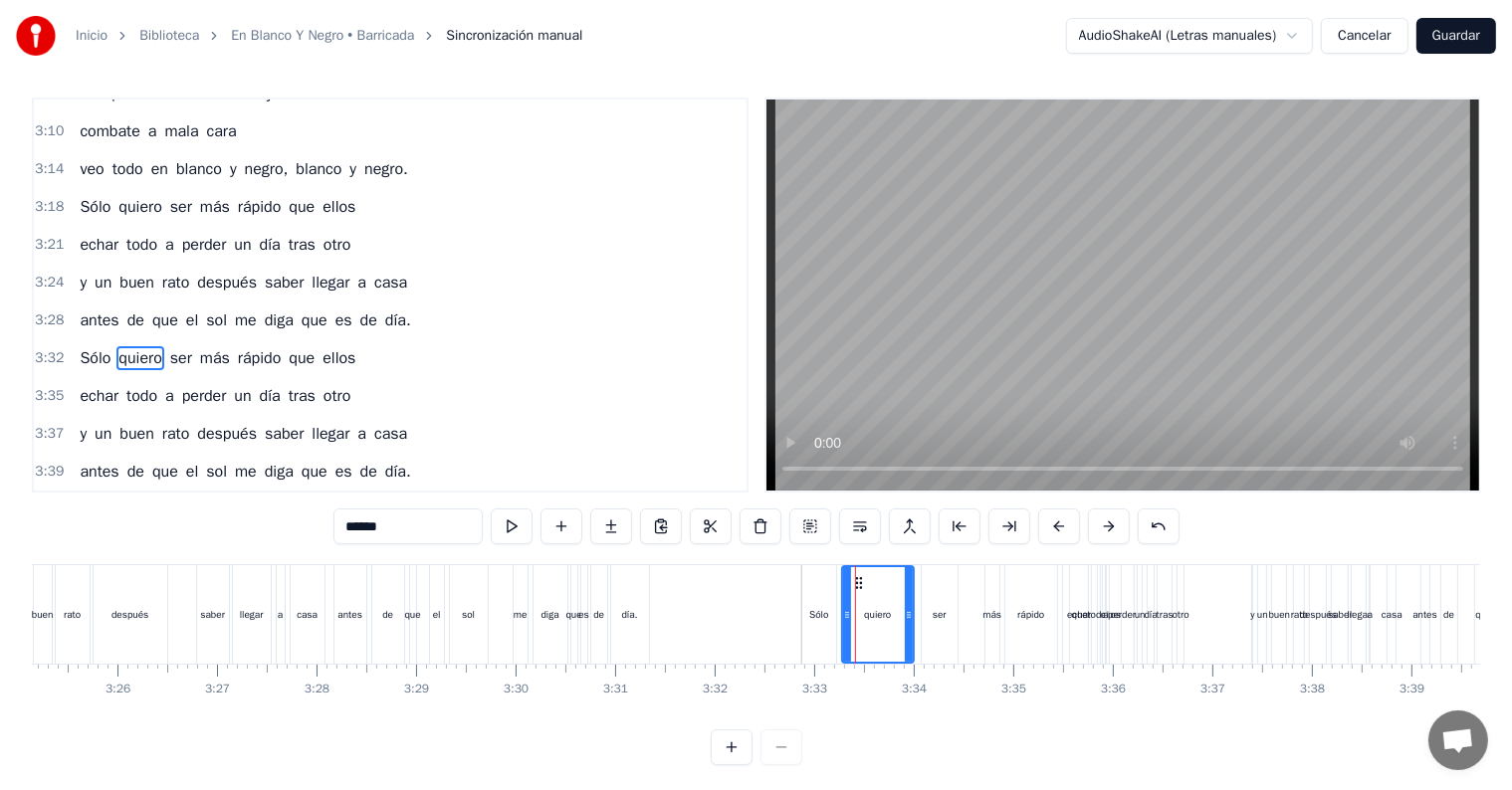scroll, scrollTop: 0, scrollLeft: 0, axis: both 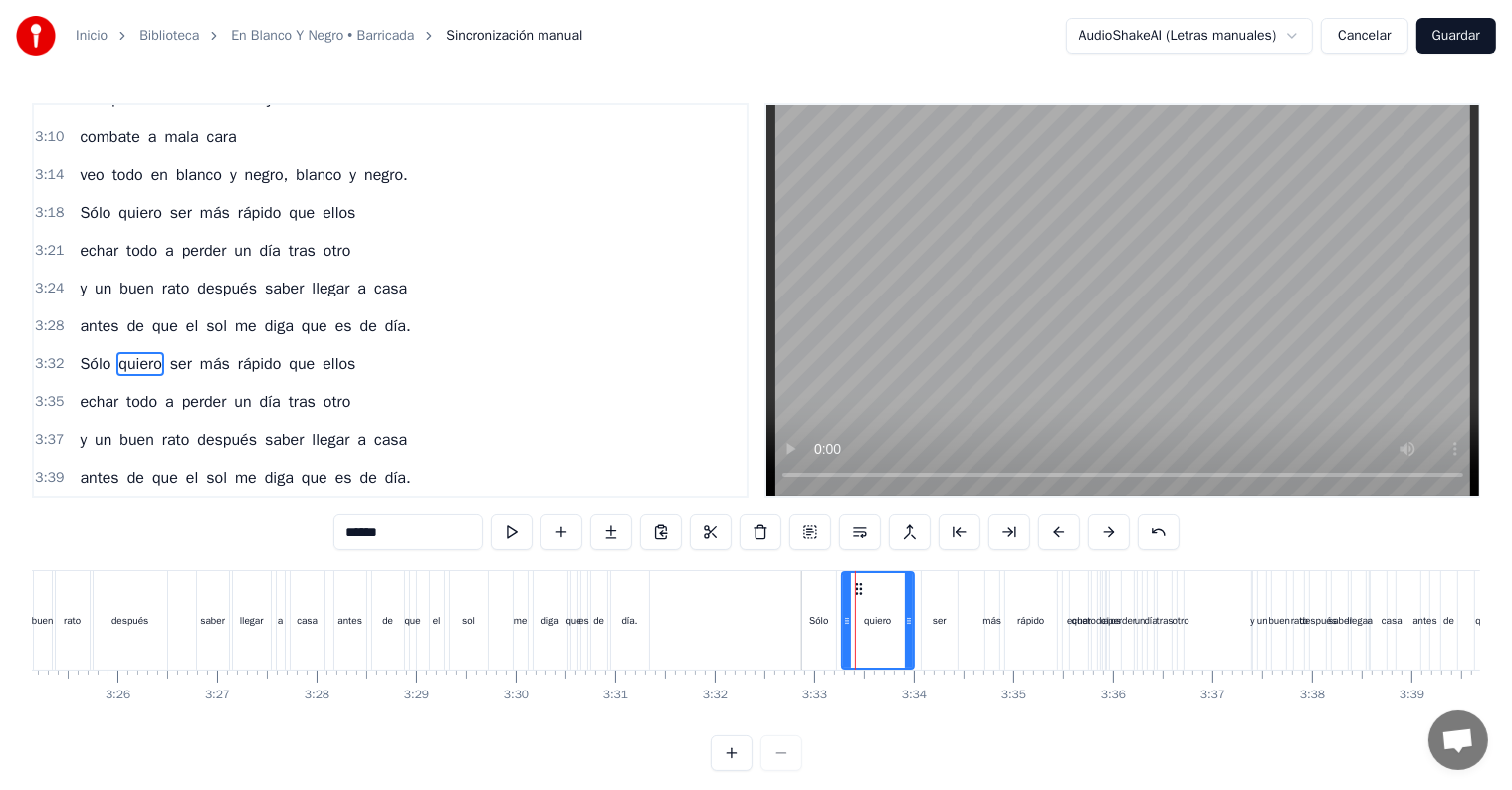 click on "3:32" at bounding box center (49, 364) 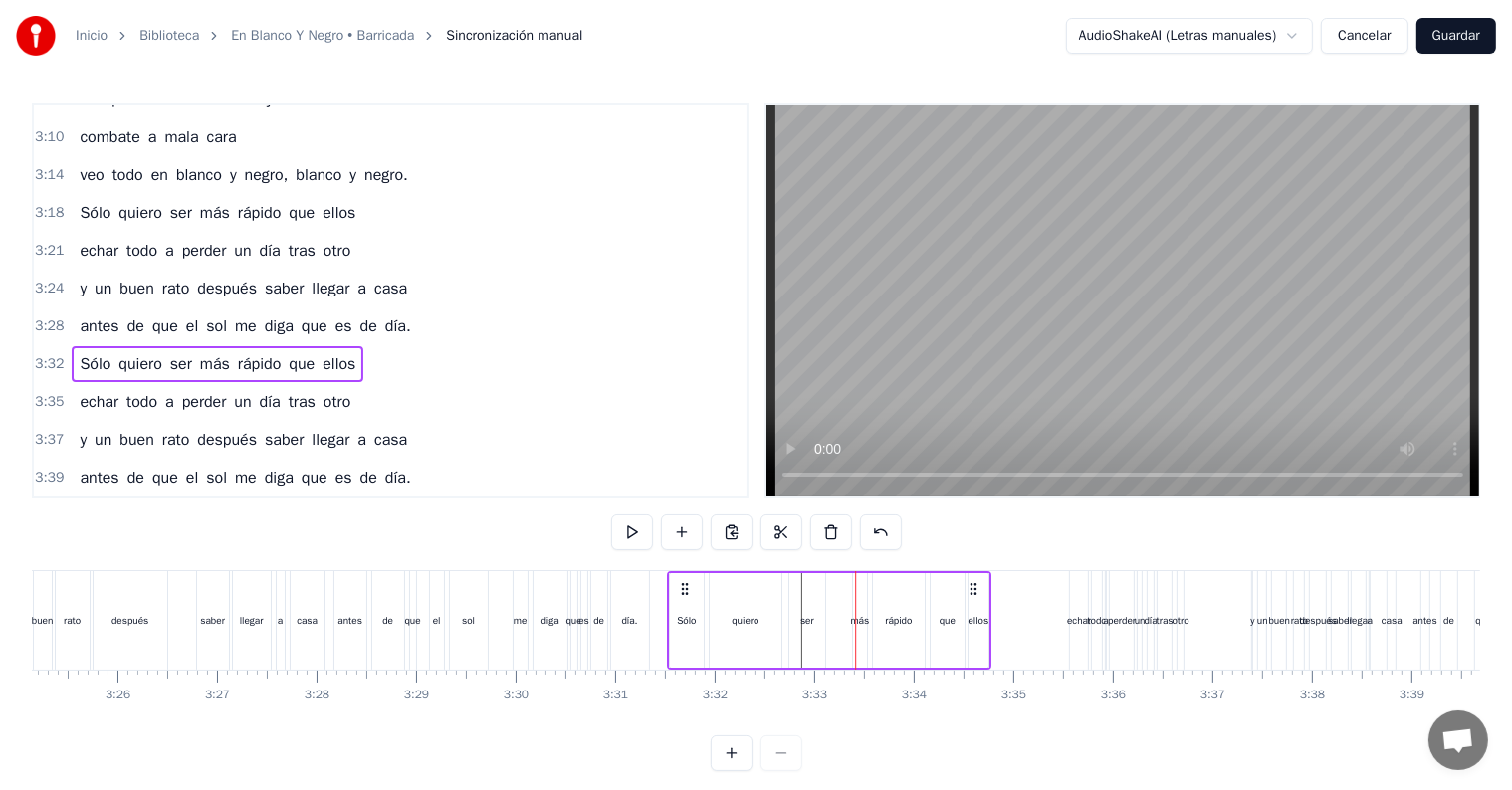 drag, startPoint x: 819, startPoint y: 589, endPoint x: 685, endPoint y: 593, distance: 134.05969 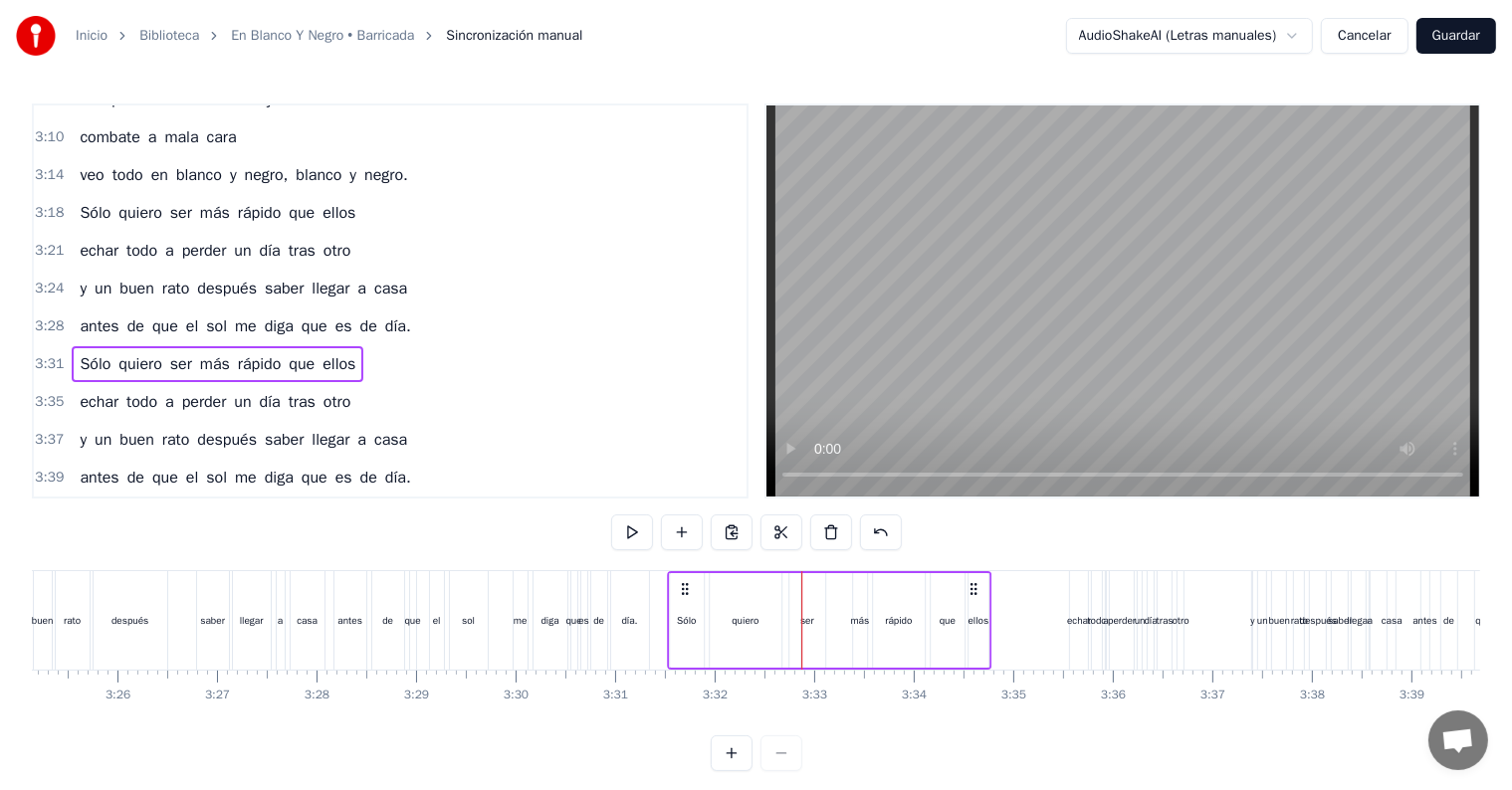 click 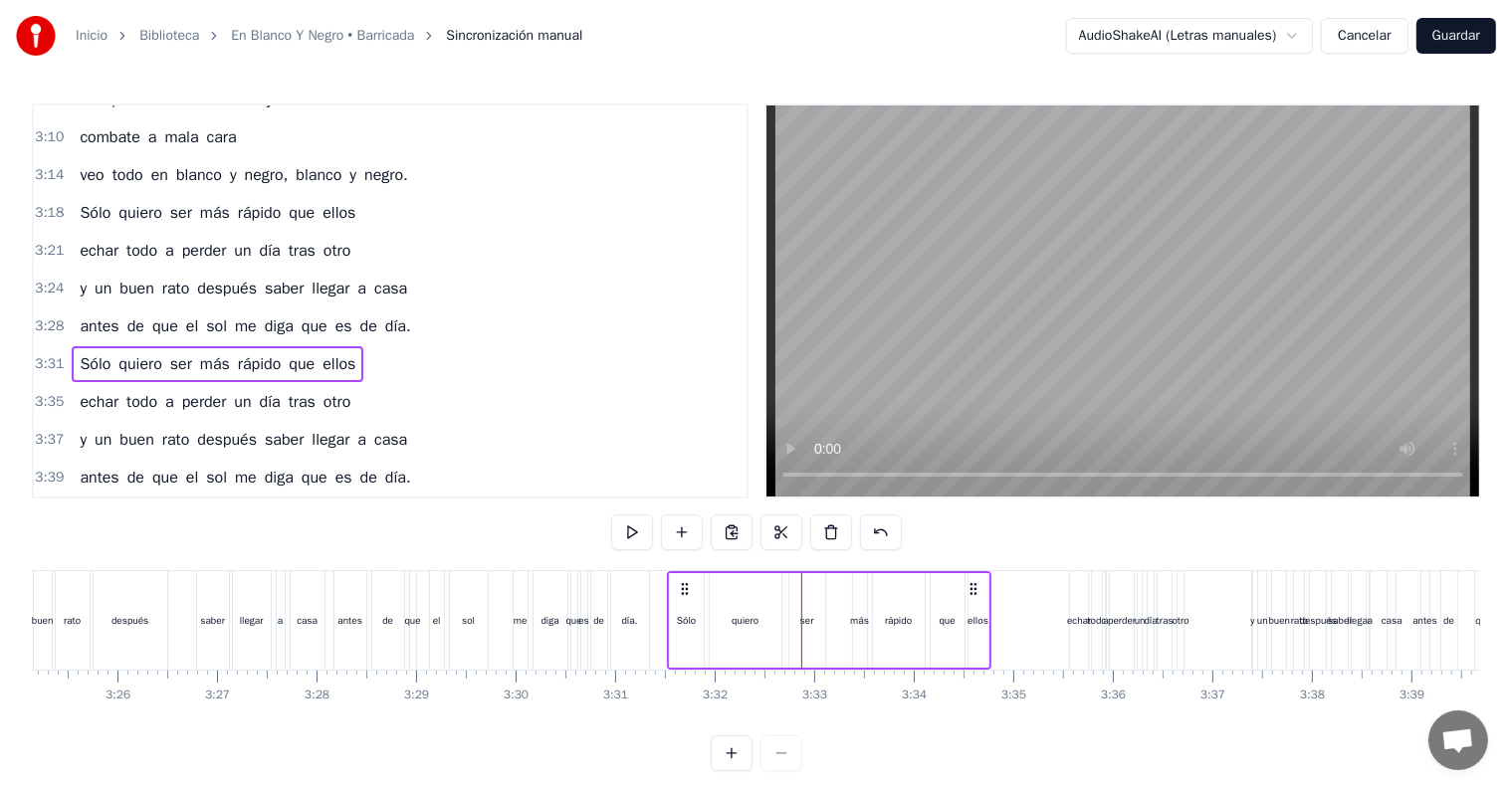 click on "3:31" at bounding box center [49, 364] 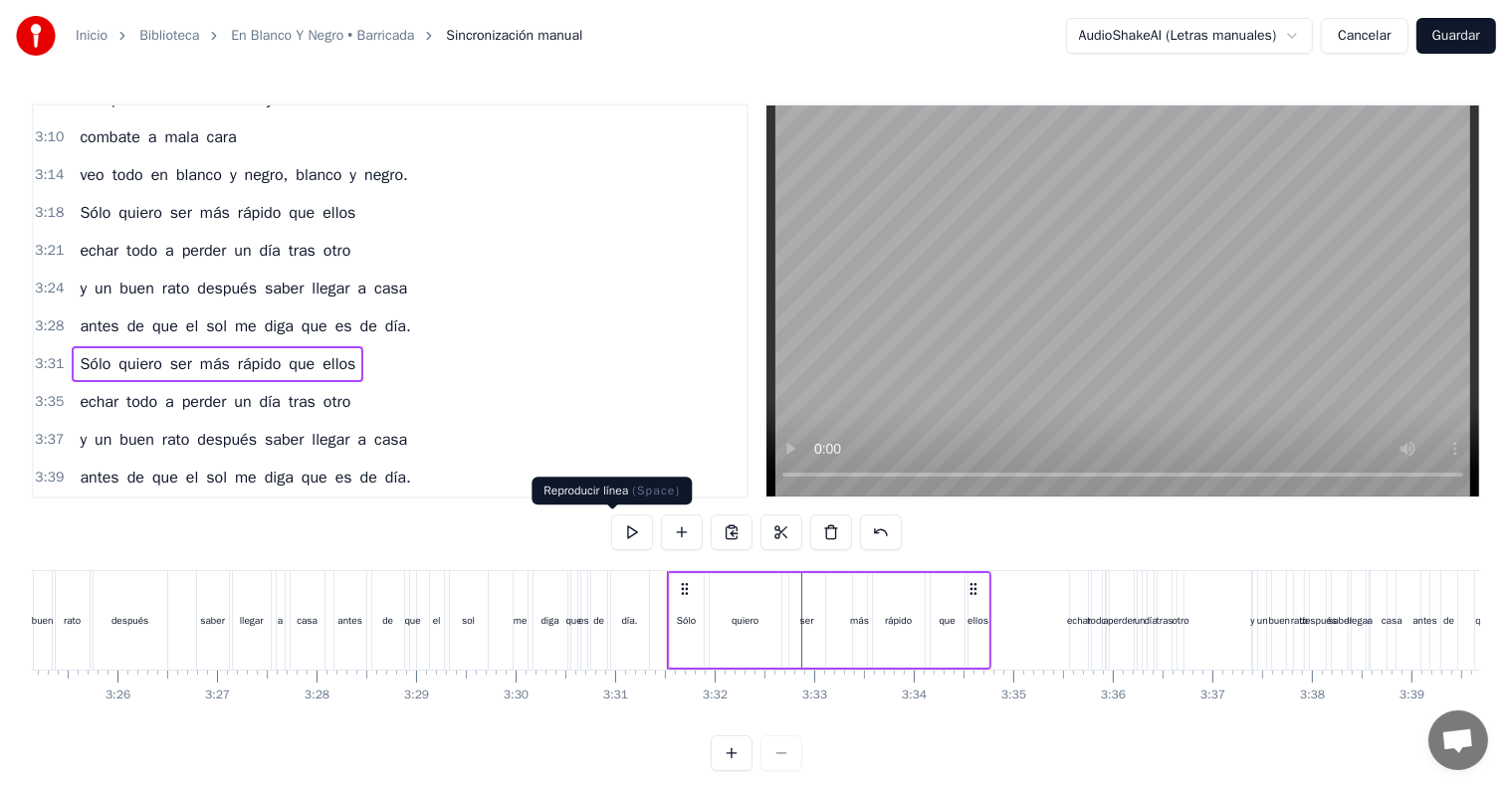 click at bounding box center [632, 532] 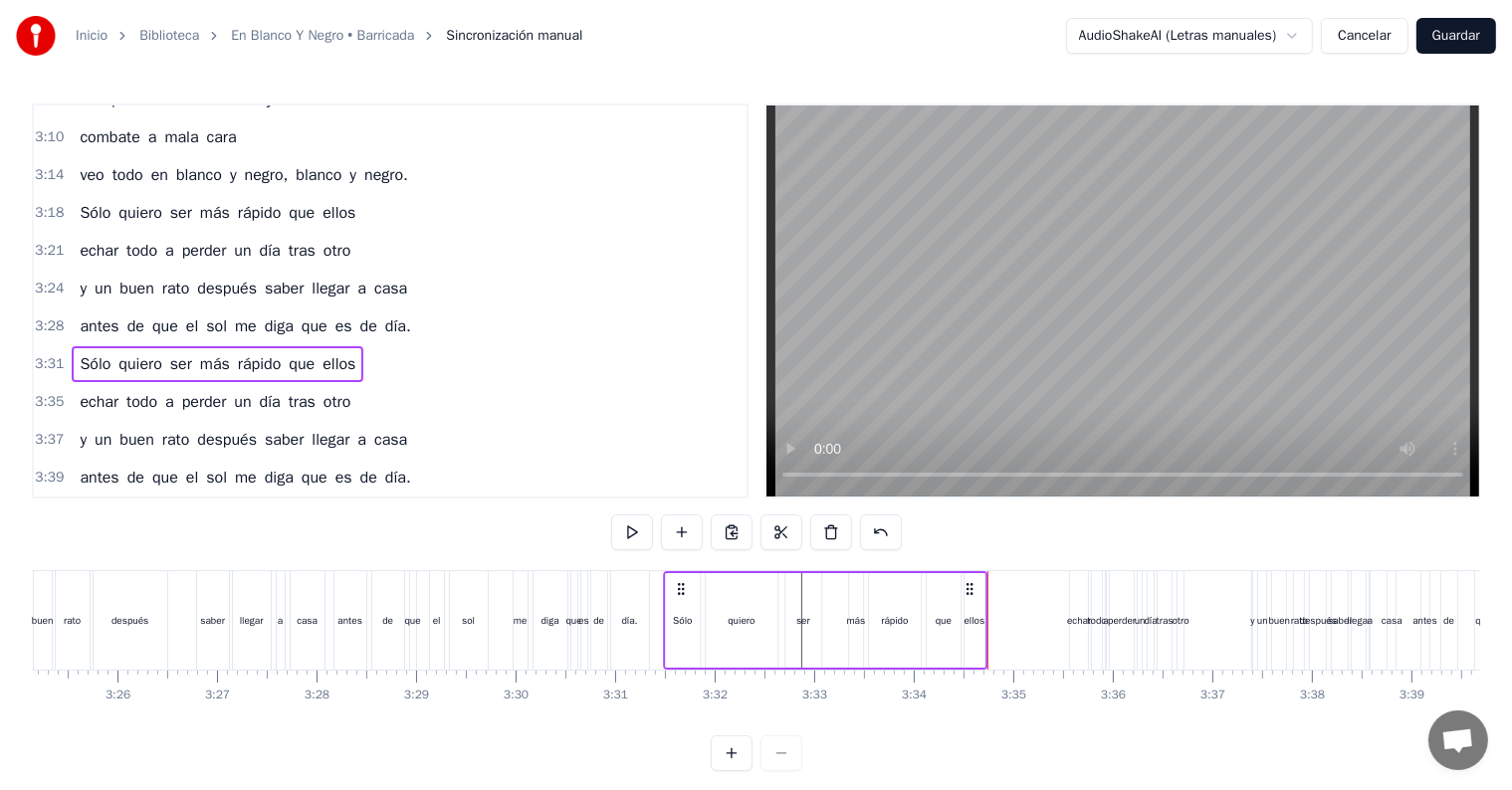 click 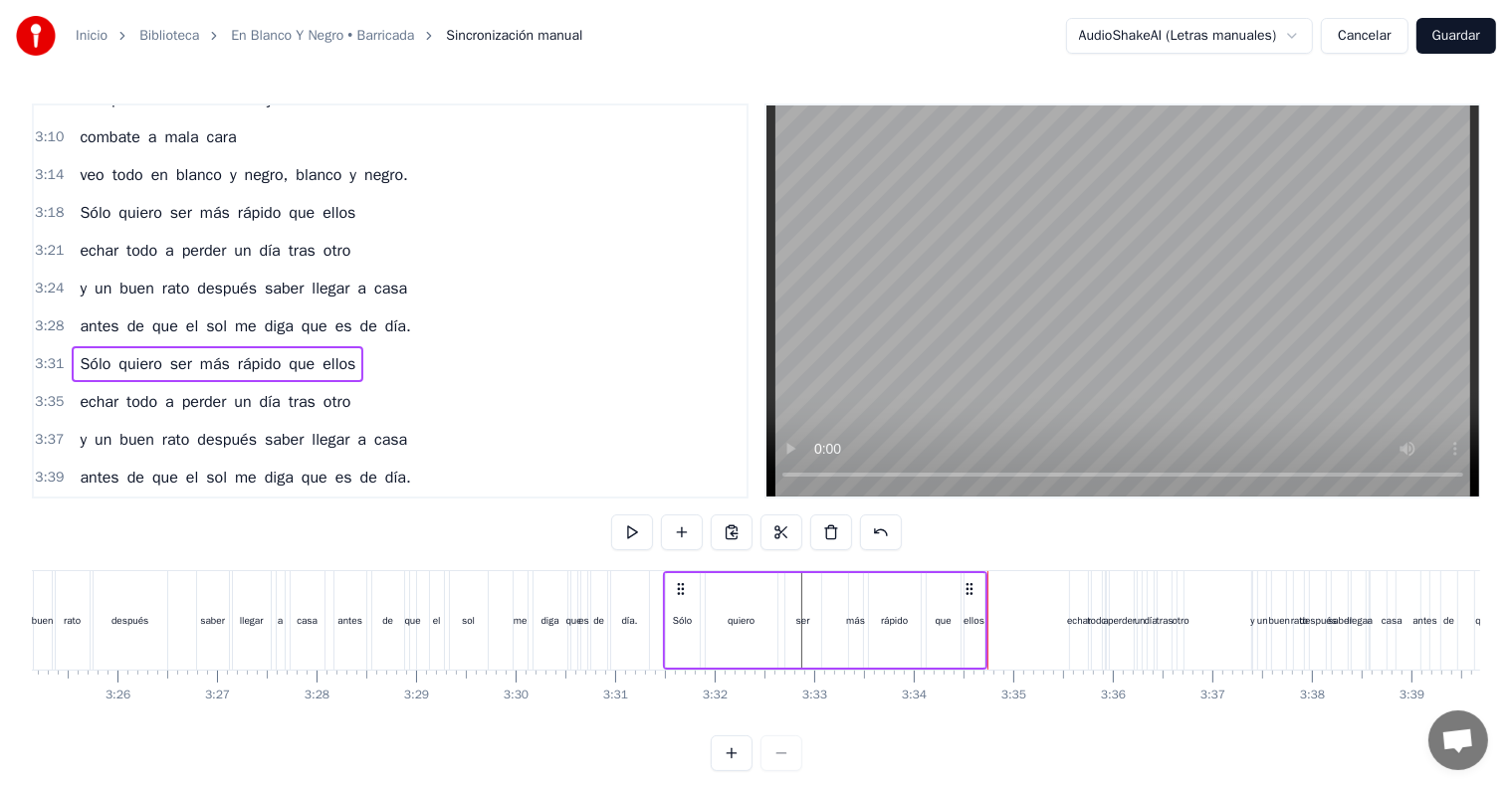 click on "3:31" at bounding box center [49, 364] 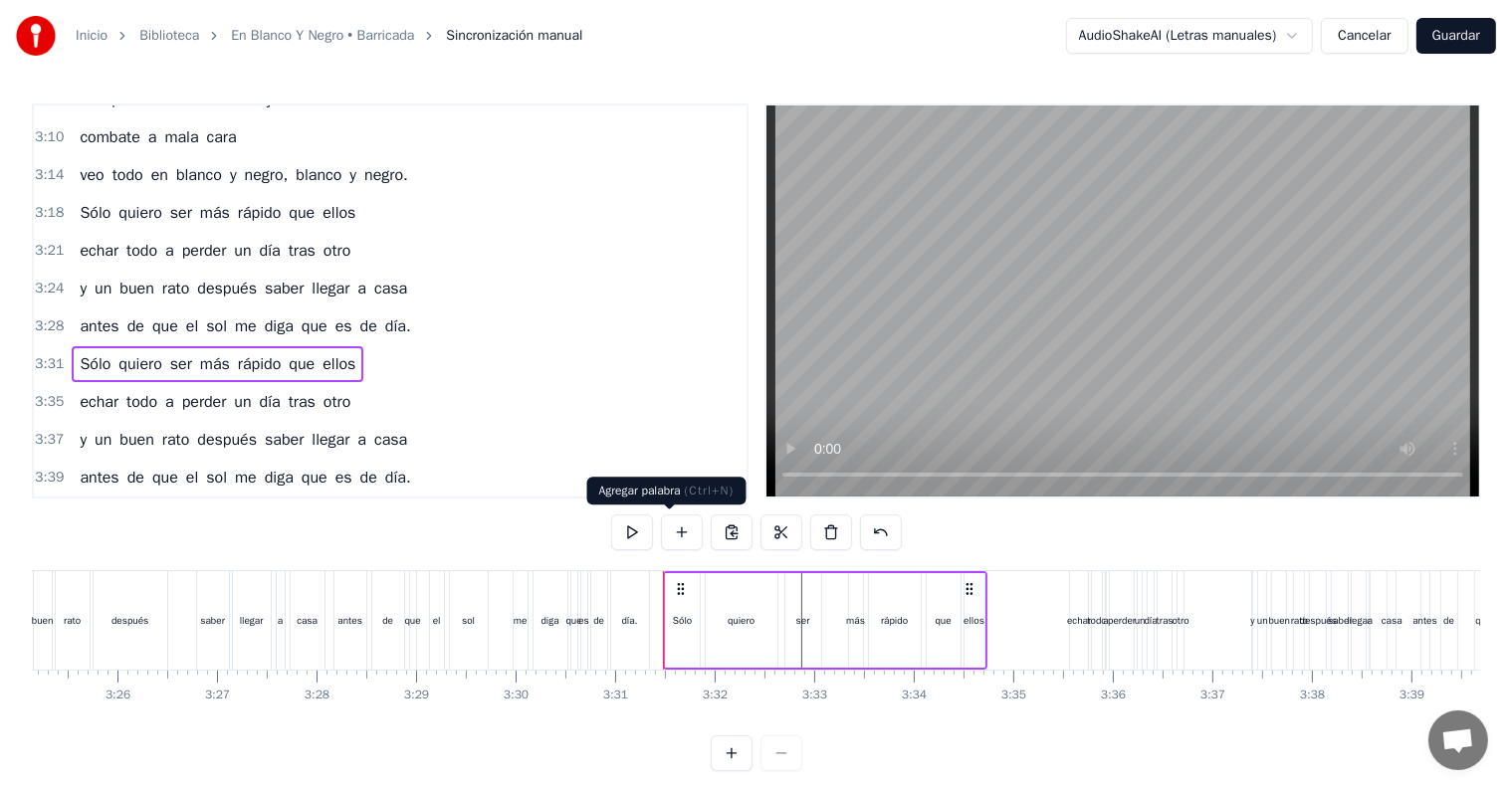 click at bounding box center (682, 532) 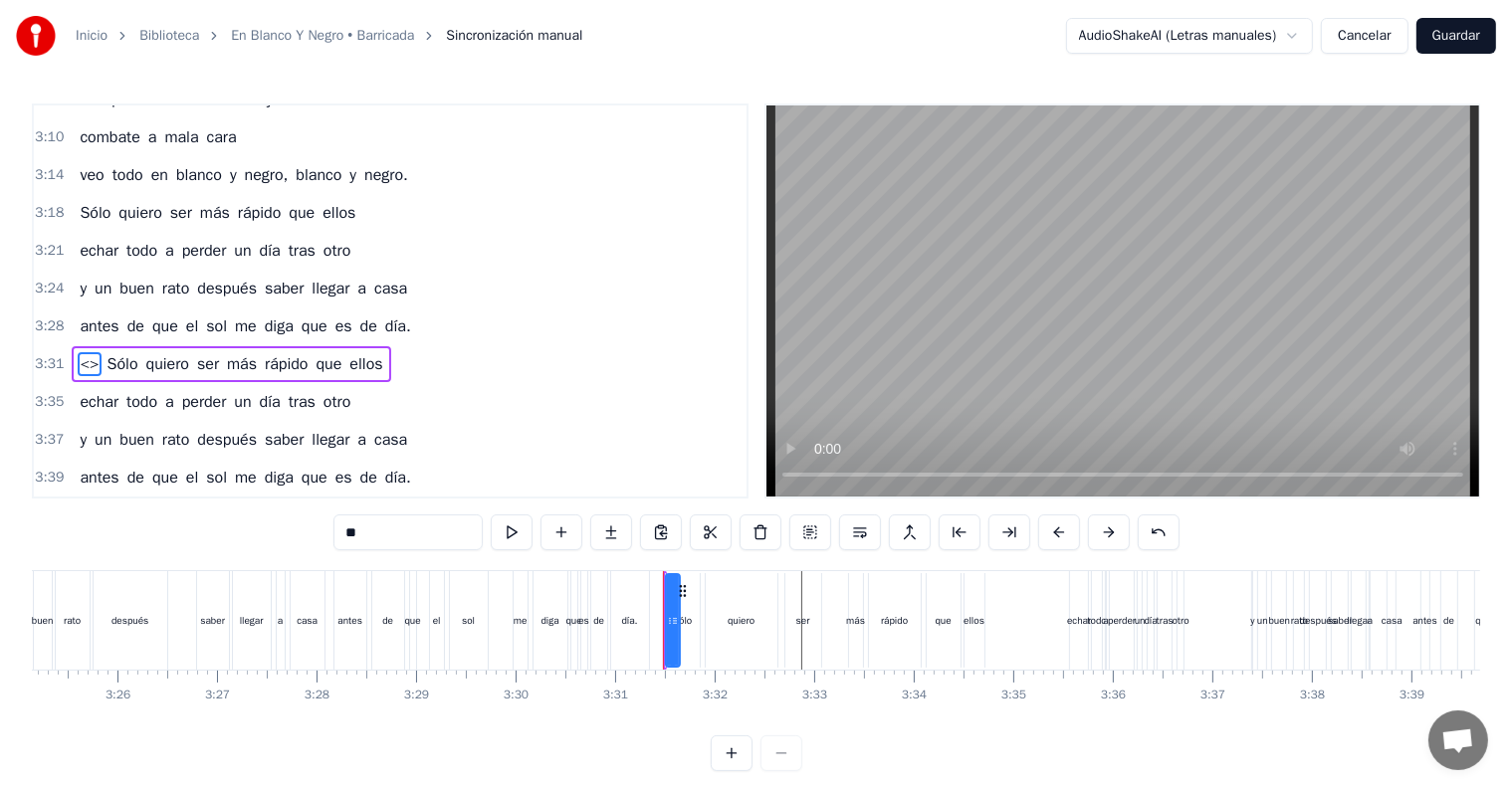 click on "3:31" at bounding box center (49, 364) 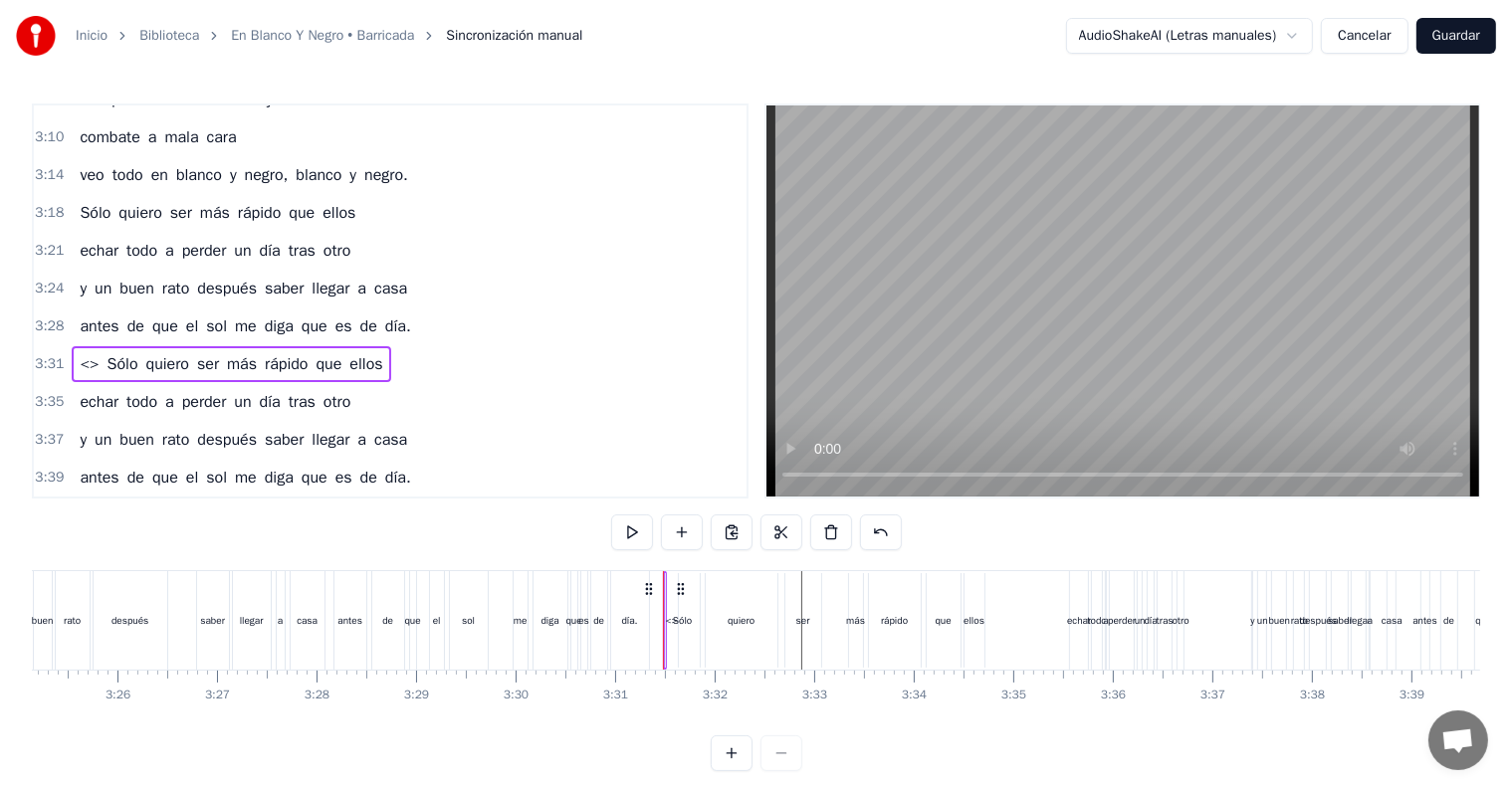 click on "<>" at bounding box center [89, 364] 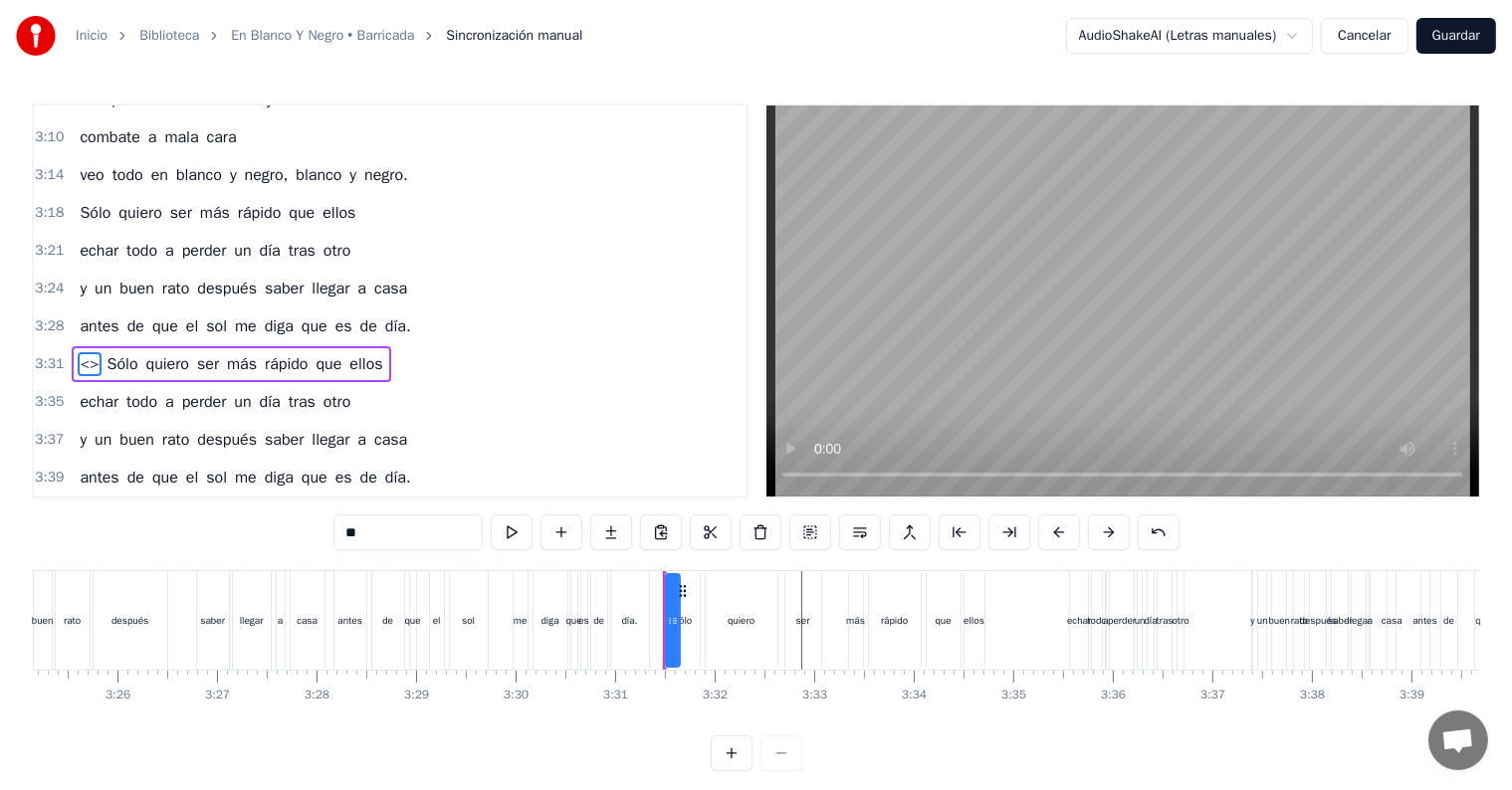 click on "<>" at bounding box center [89, 364] 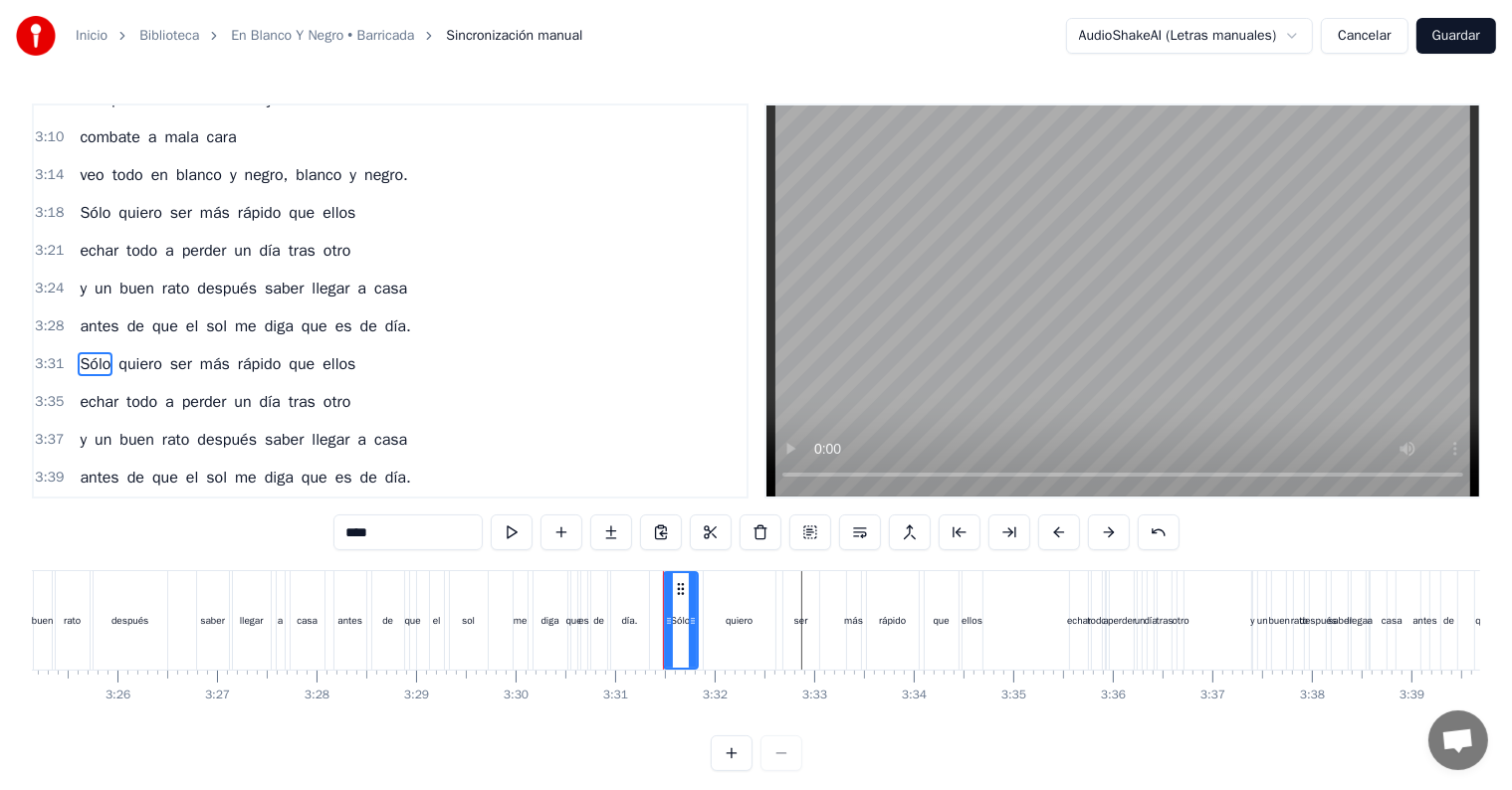 click on "3:31" at bounding box center (49, 364) 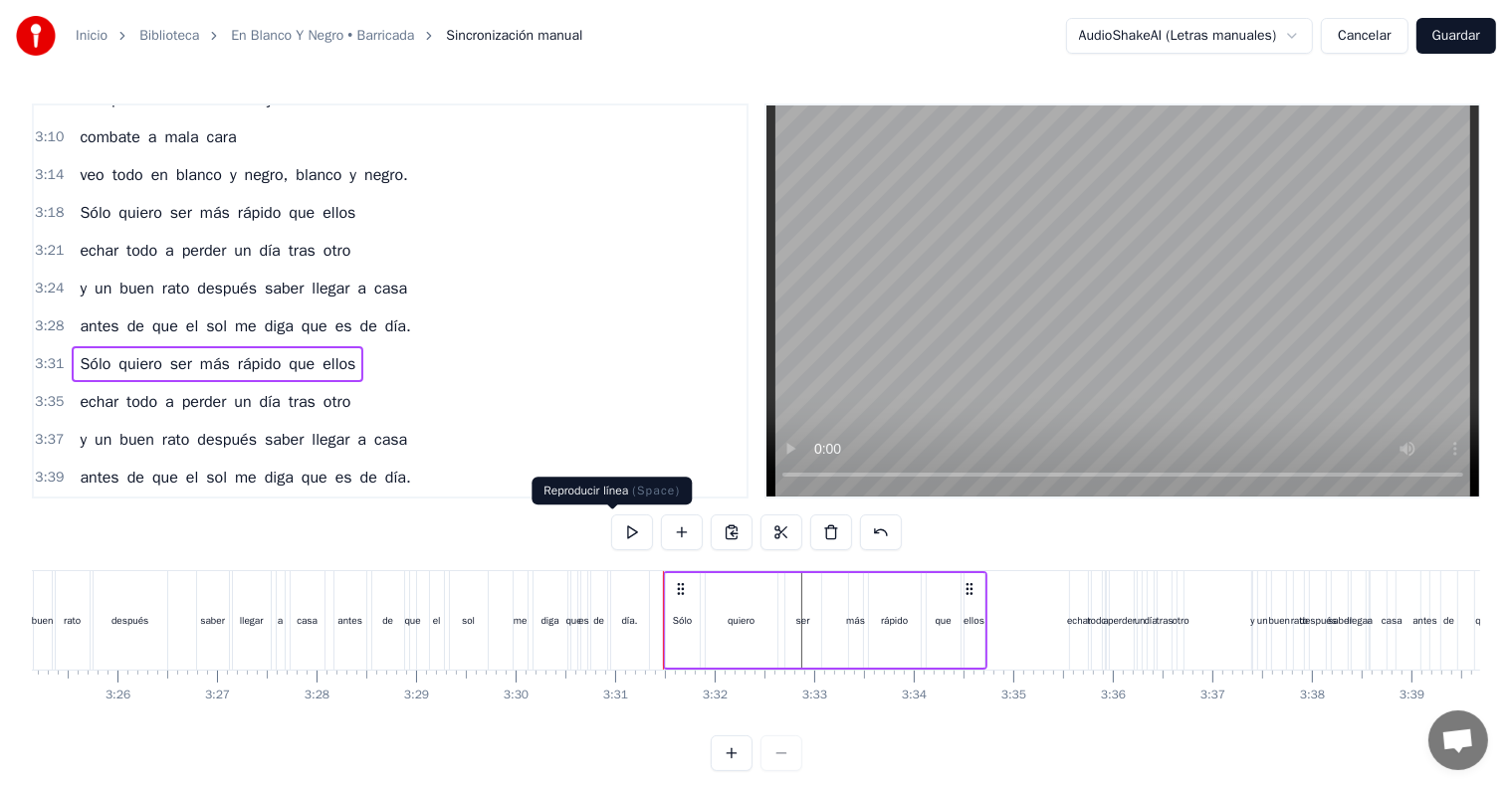 click at bounding box center [632, 532] 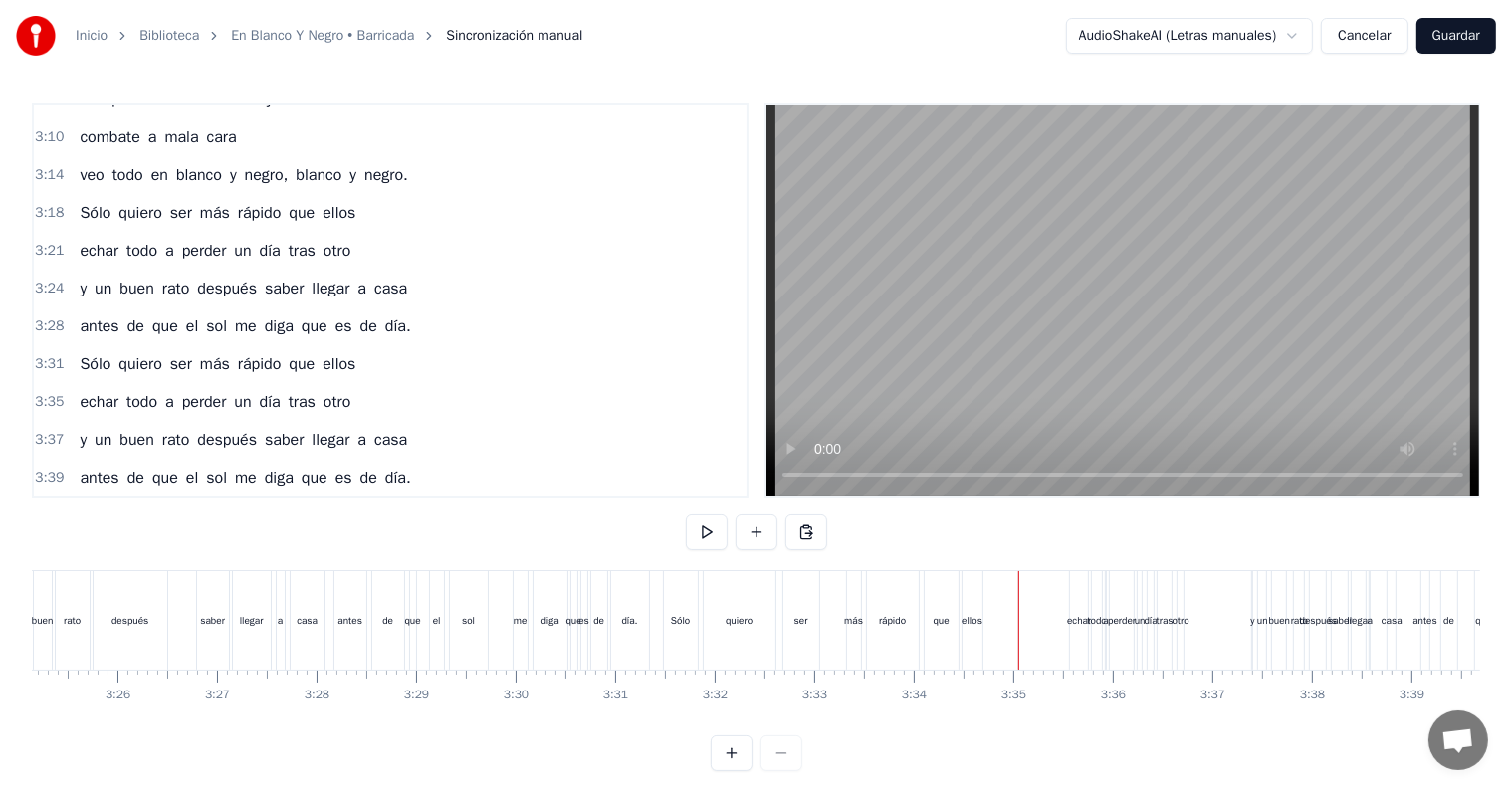 click on "todo" at bounding box center (1097, 620) 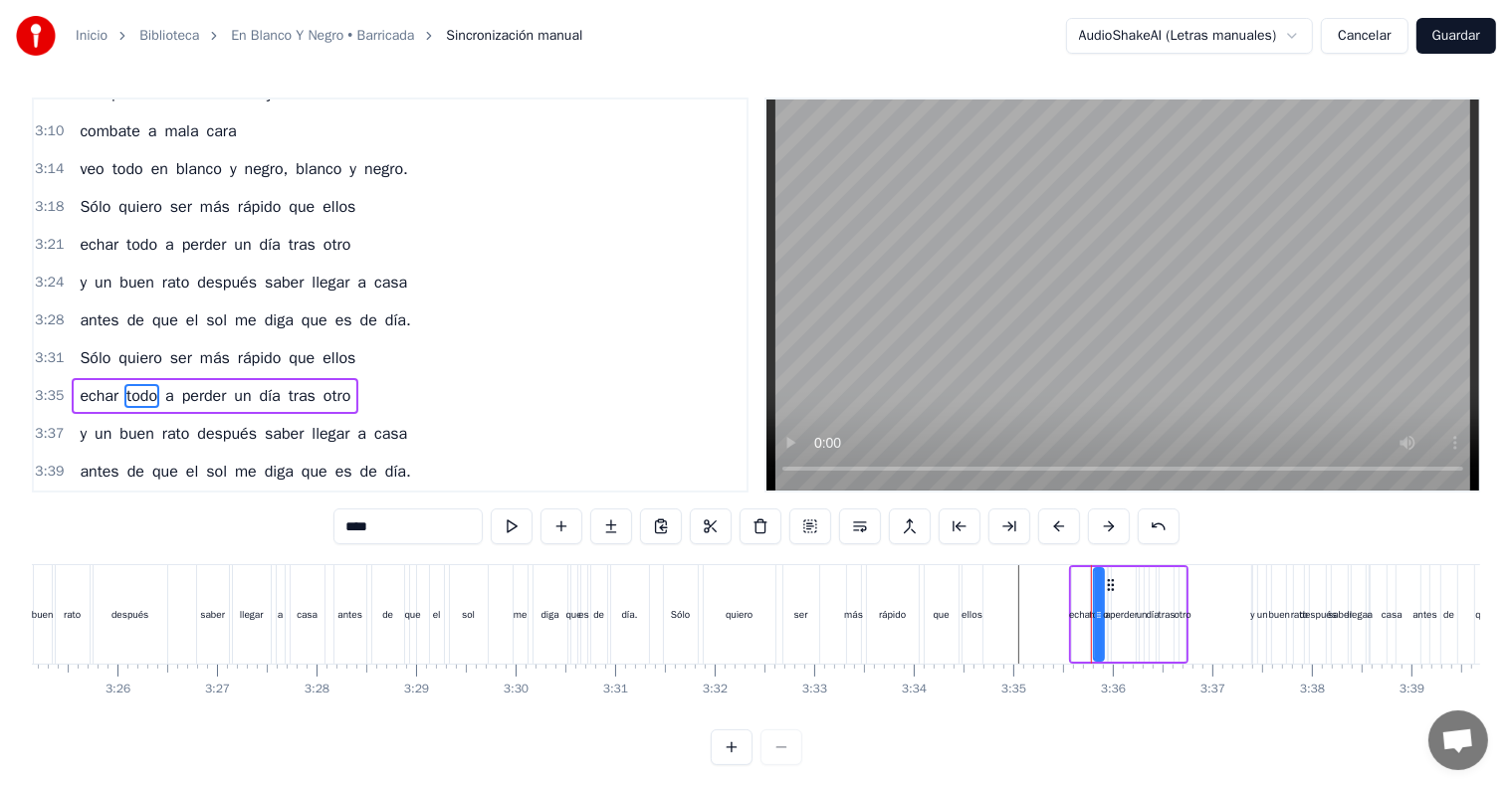 click on "ellos" at bounding box center [338, 358] 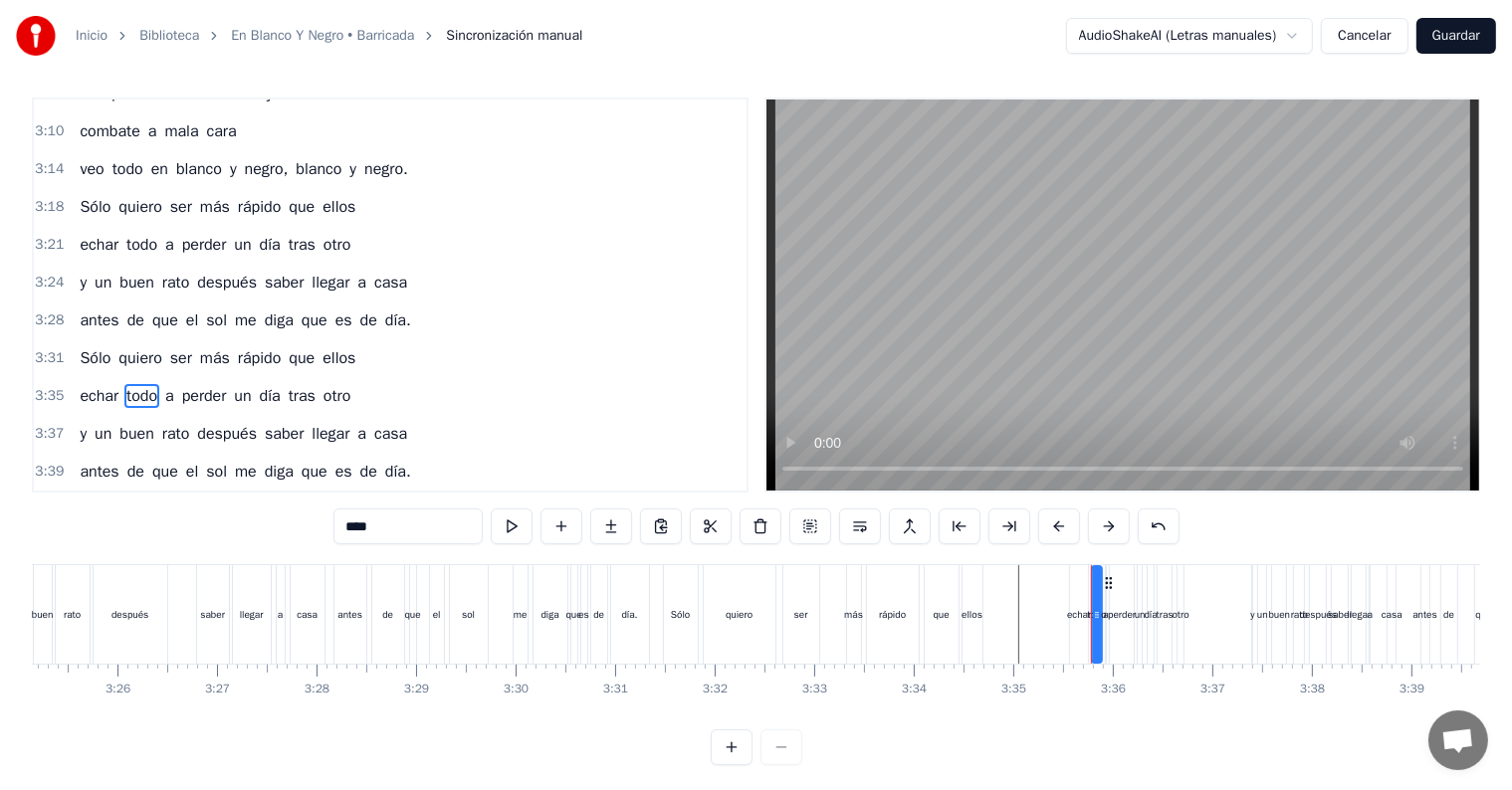 click on "3:31" at bounding box center [49, 358] 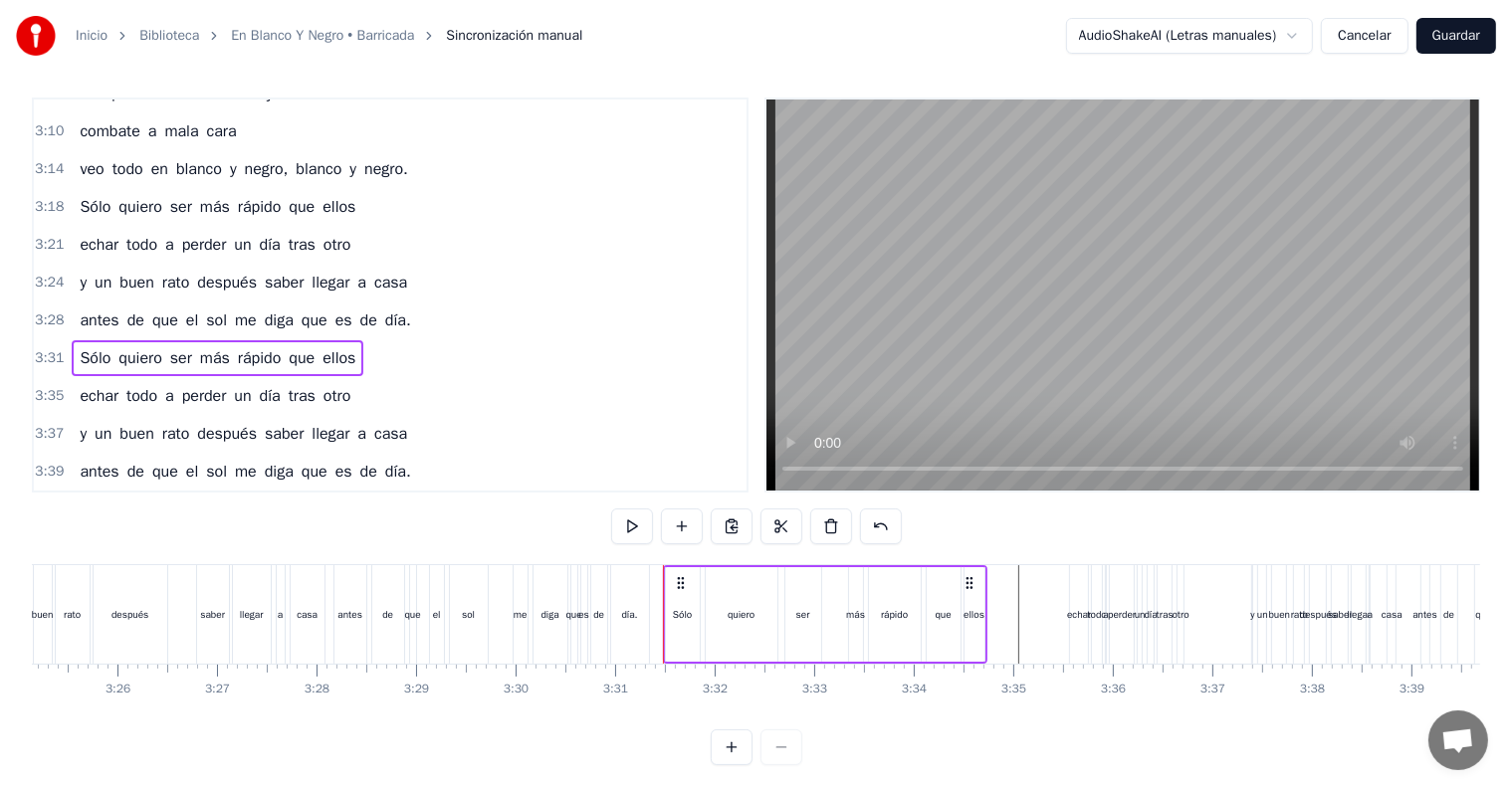 click on "3:31" at bounding box center (49, 358) 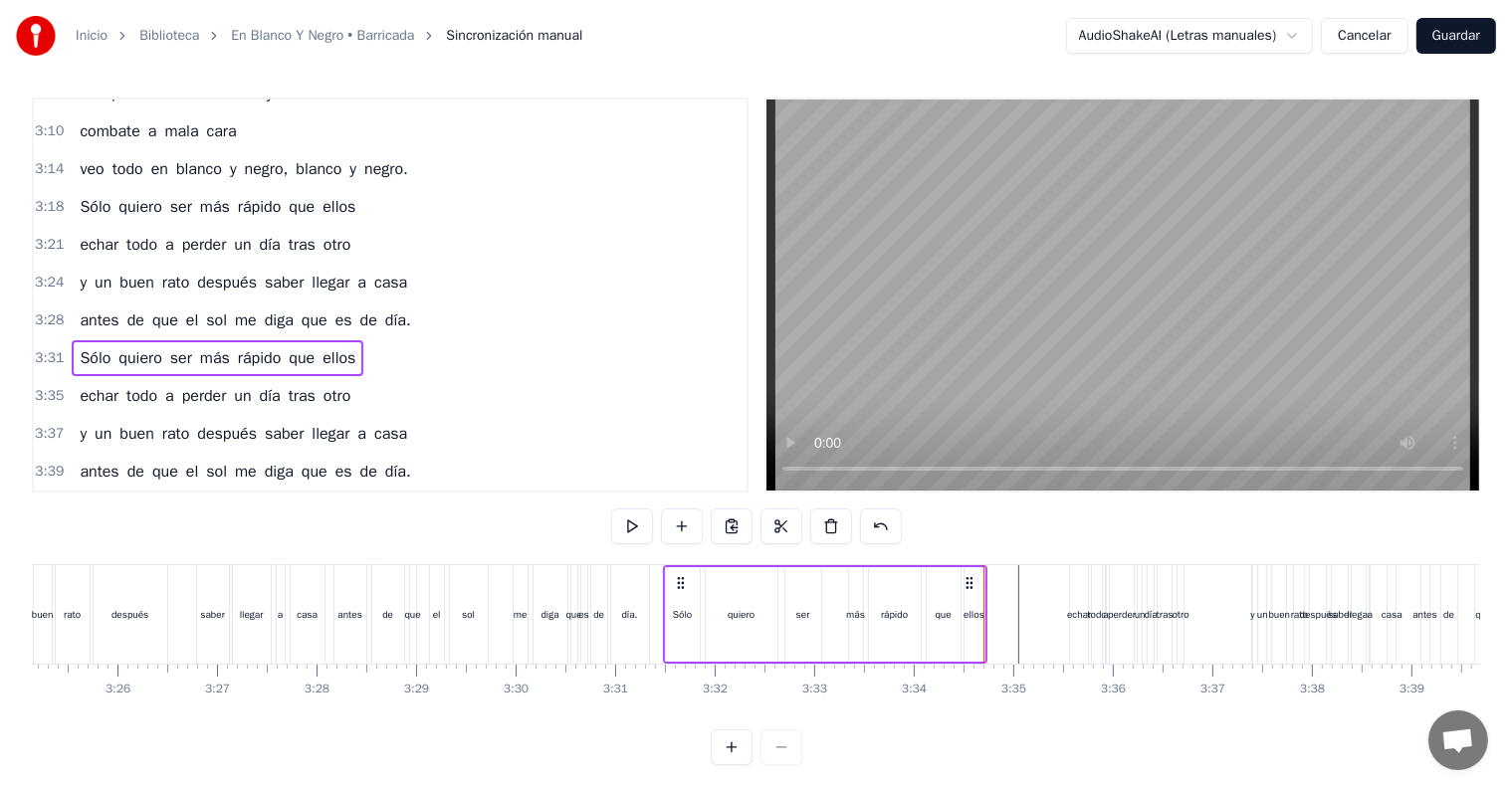 click on "3:21" at bounding box center (49, 245) 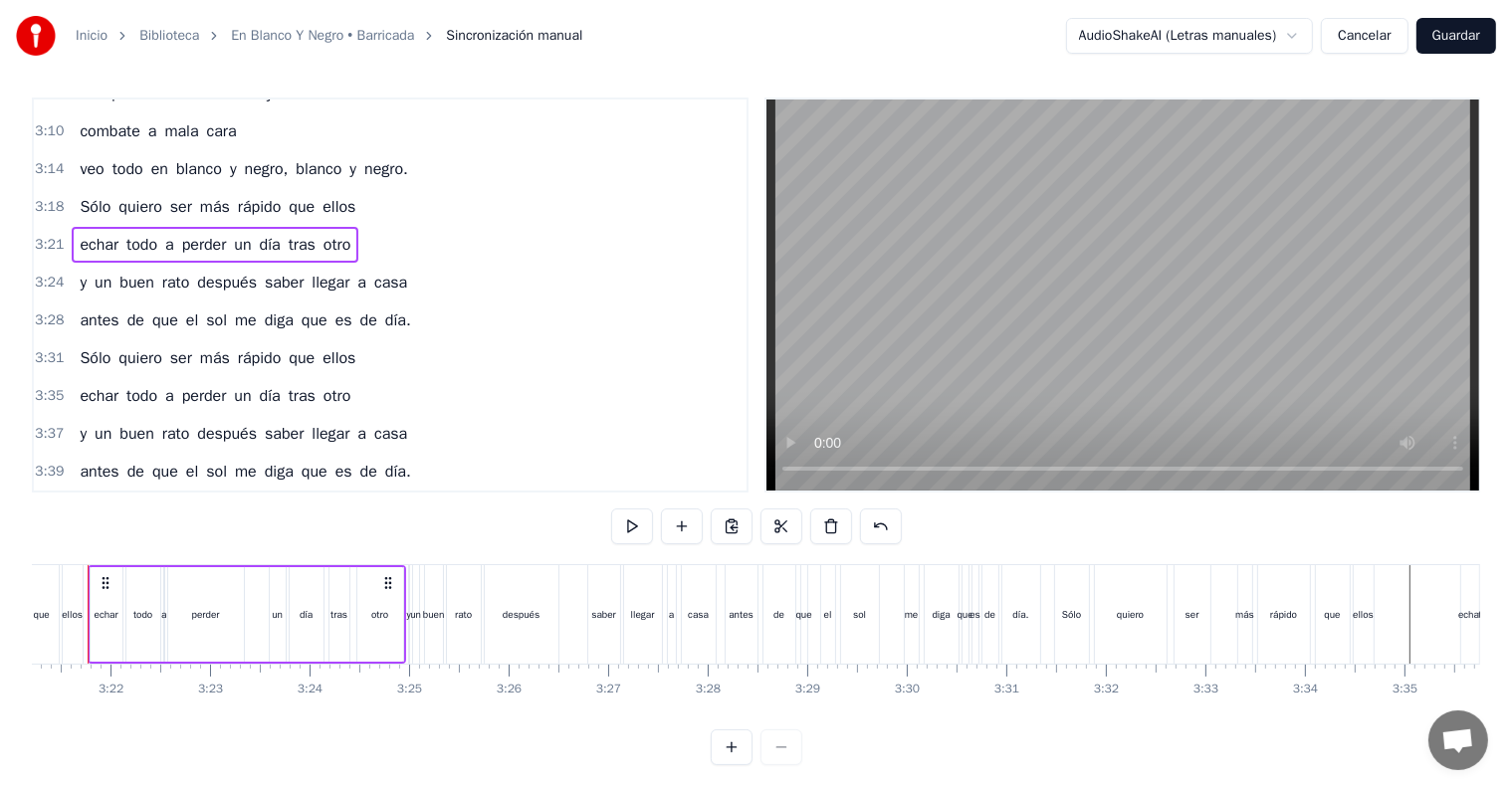 scroll, scrollTop: 0, scrollLeft: 19983, axis: horizontal 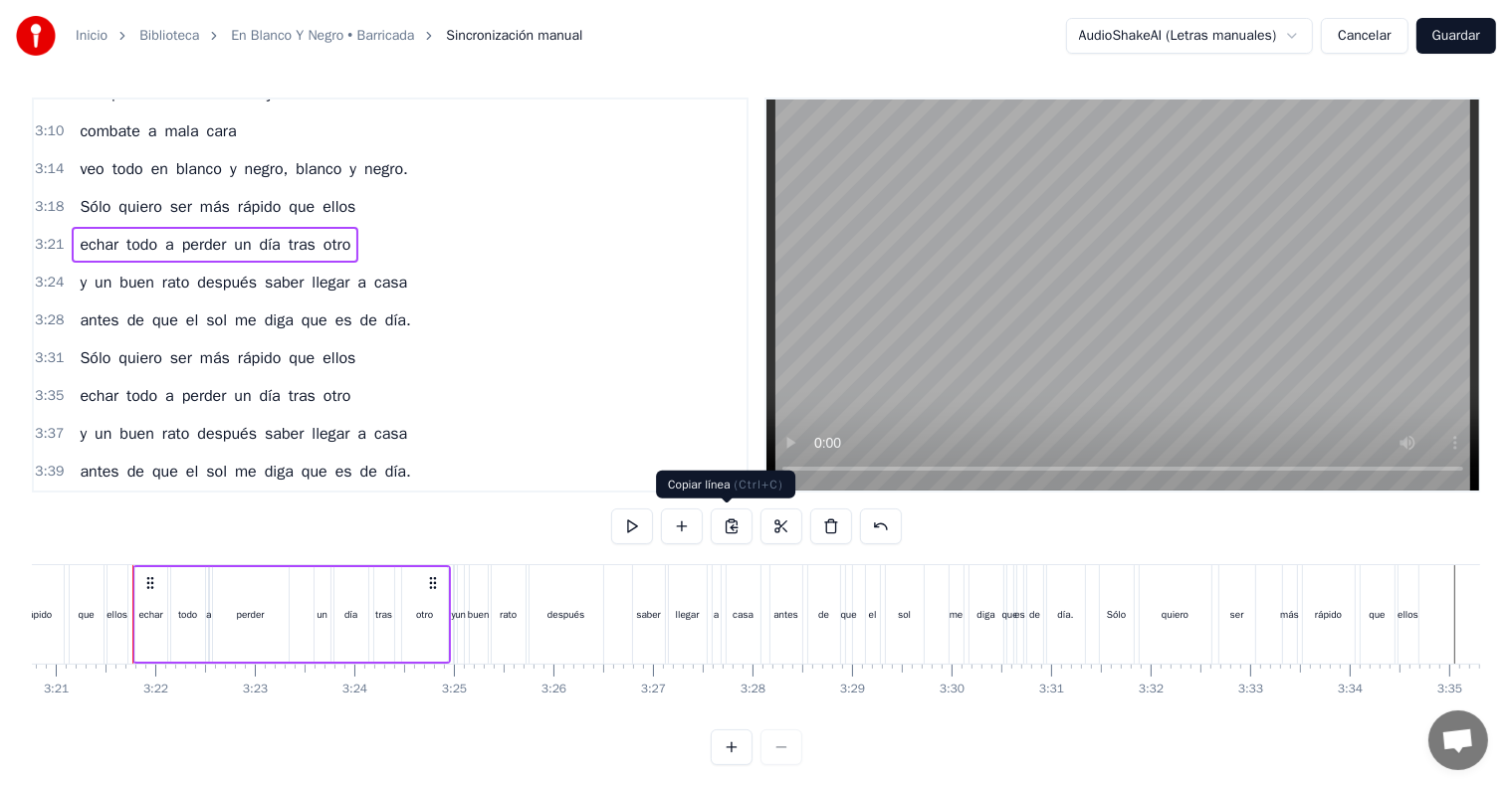 click at bounding box center (732, 526) 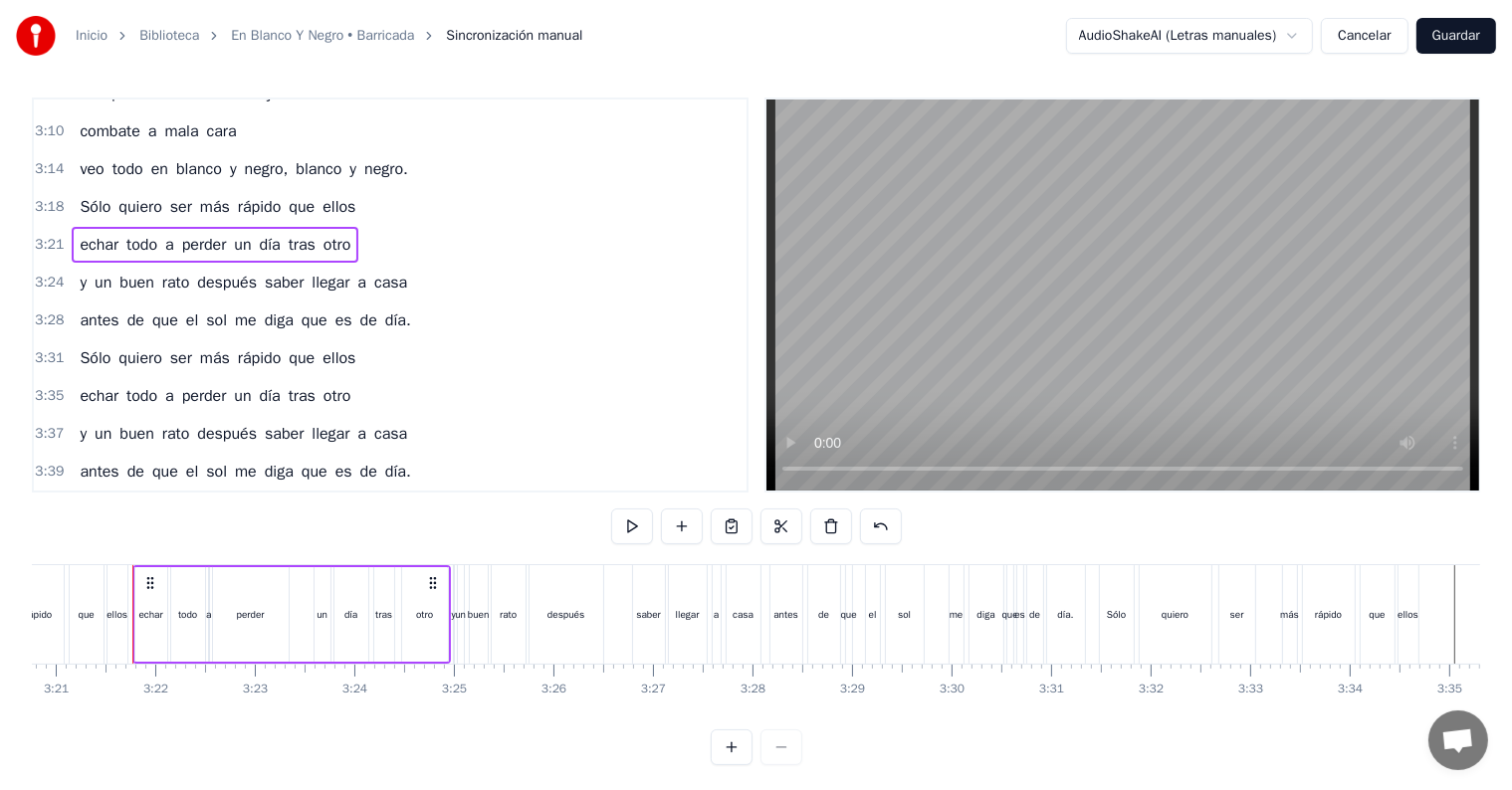 drag, startPoint x: 1241, startPoint y: 732, endPoint x: 1271, endPoint y: 729, distance: 30.149627 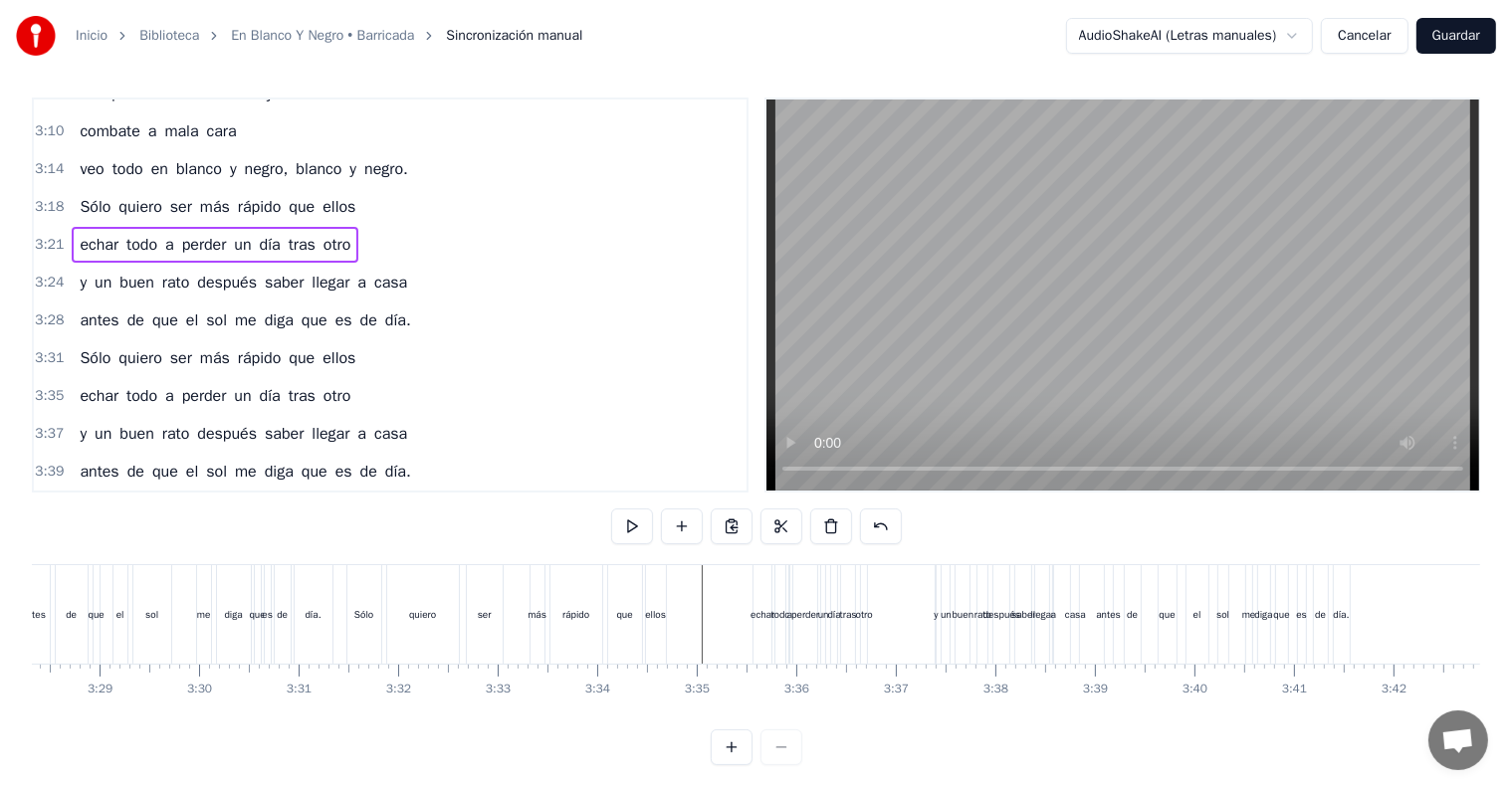 scroll, scrollTop: 0, scrollLeft: 20750, axis: horizontal 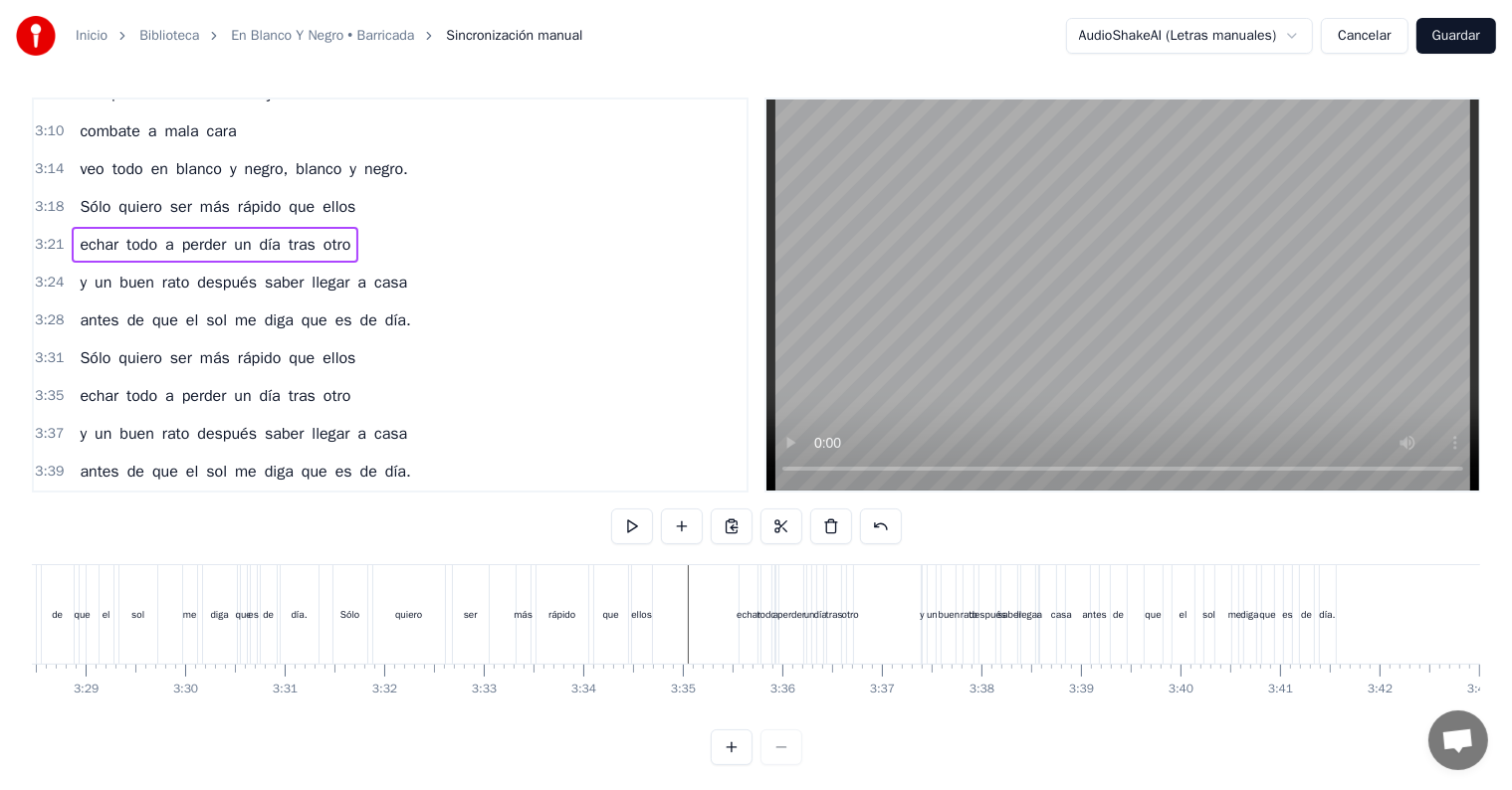 click on "tras" at bounding box center (834, 614) 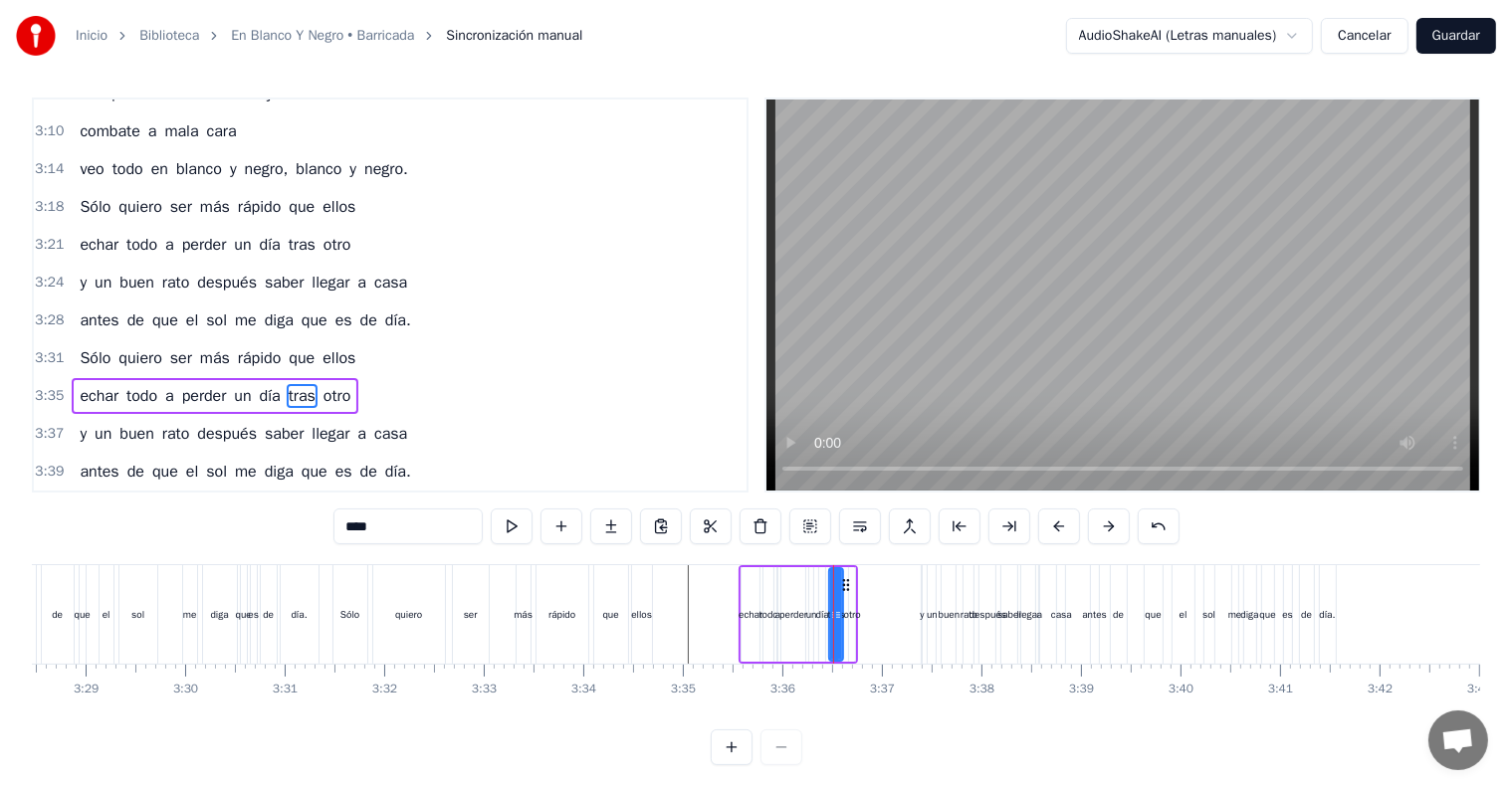 click on "3:35 echar todo a perder un día tras otro" at bounding box center [390, 396] 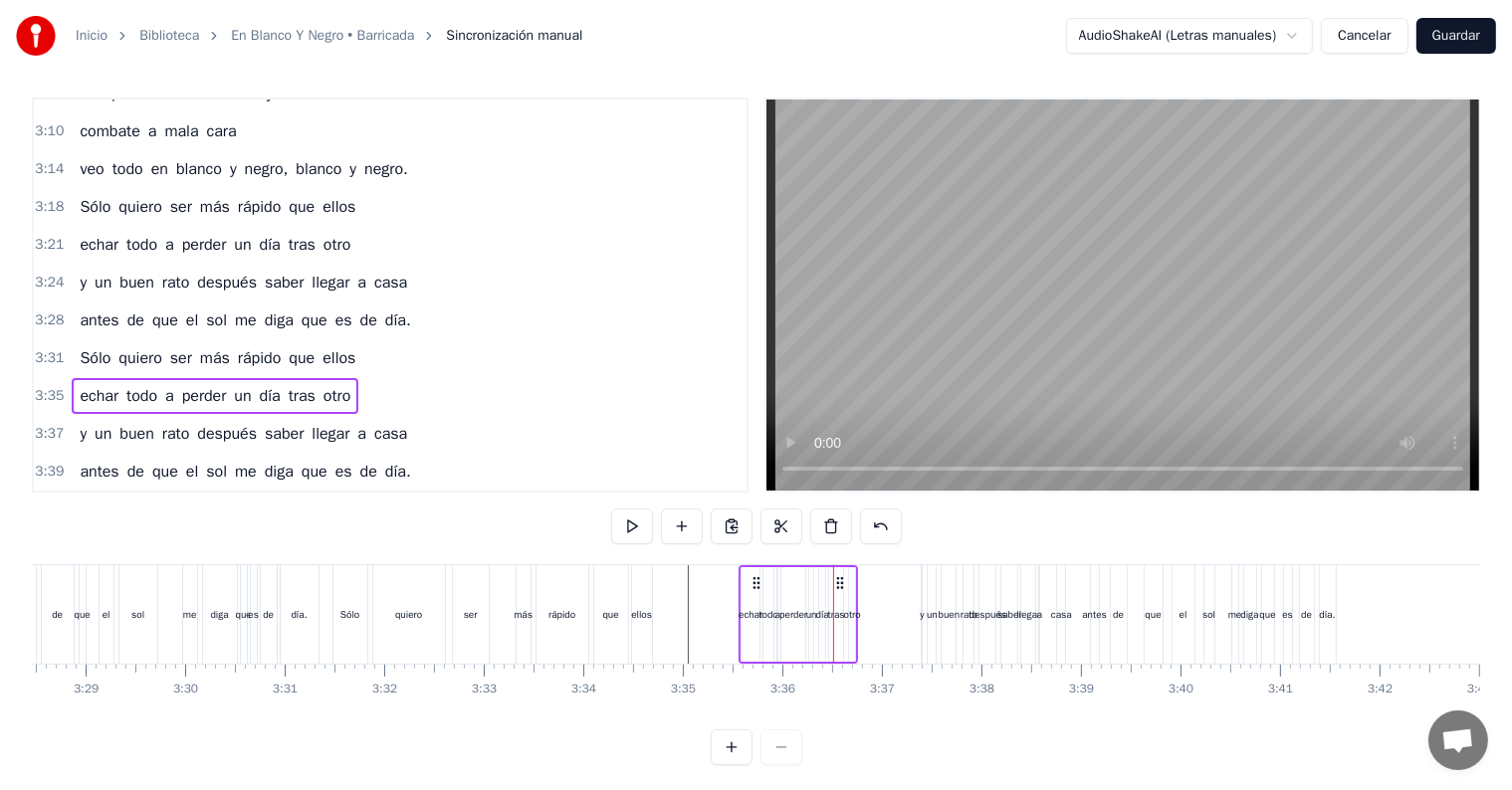 click on "3:35" at bounding box center [49, 396] 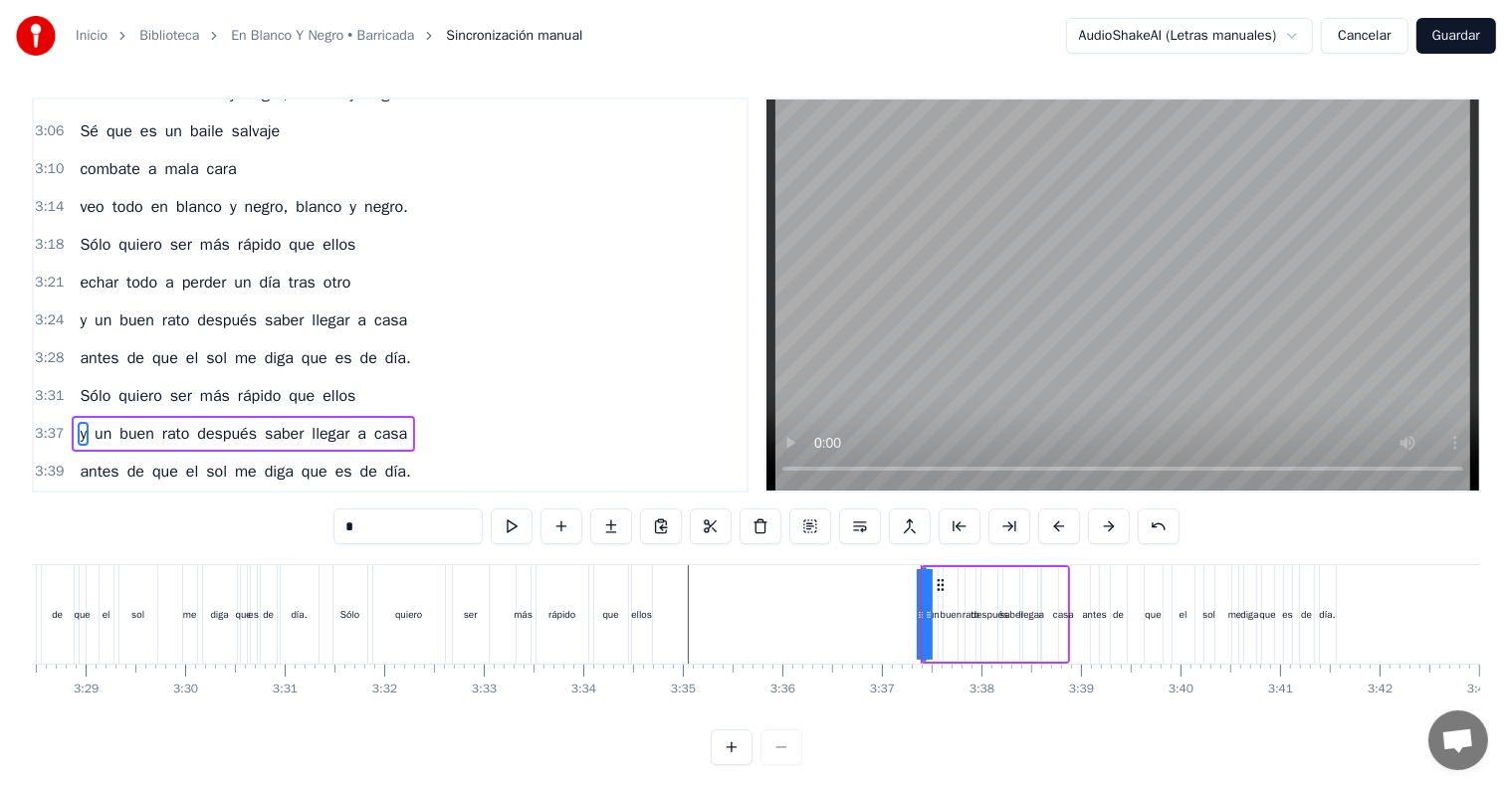 scroll, scrollTop: 30, scrollLeft: 0, axis: vertical 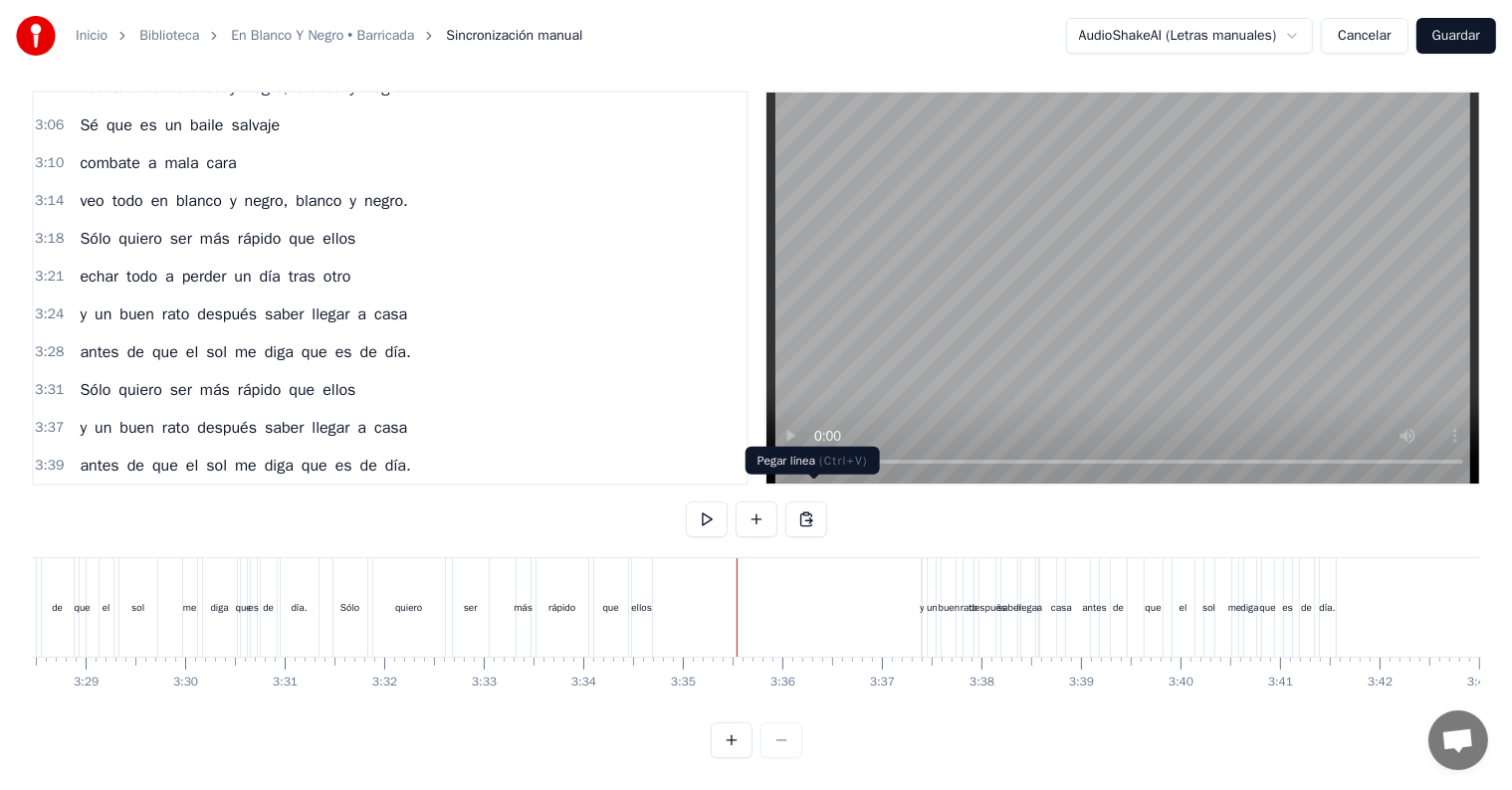 click at bounding box center [806, 519] 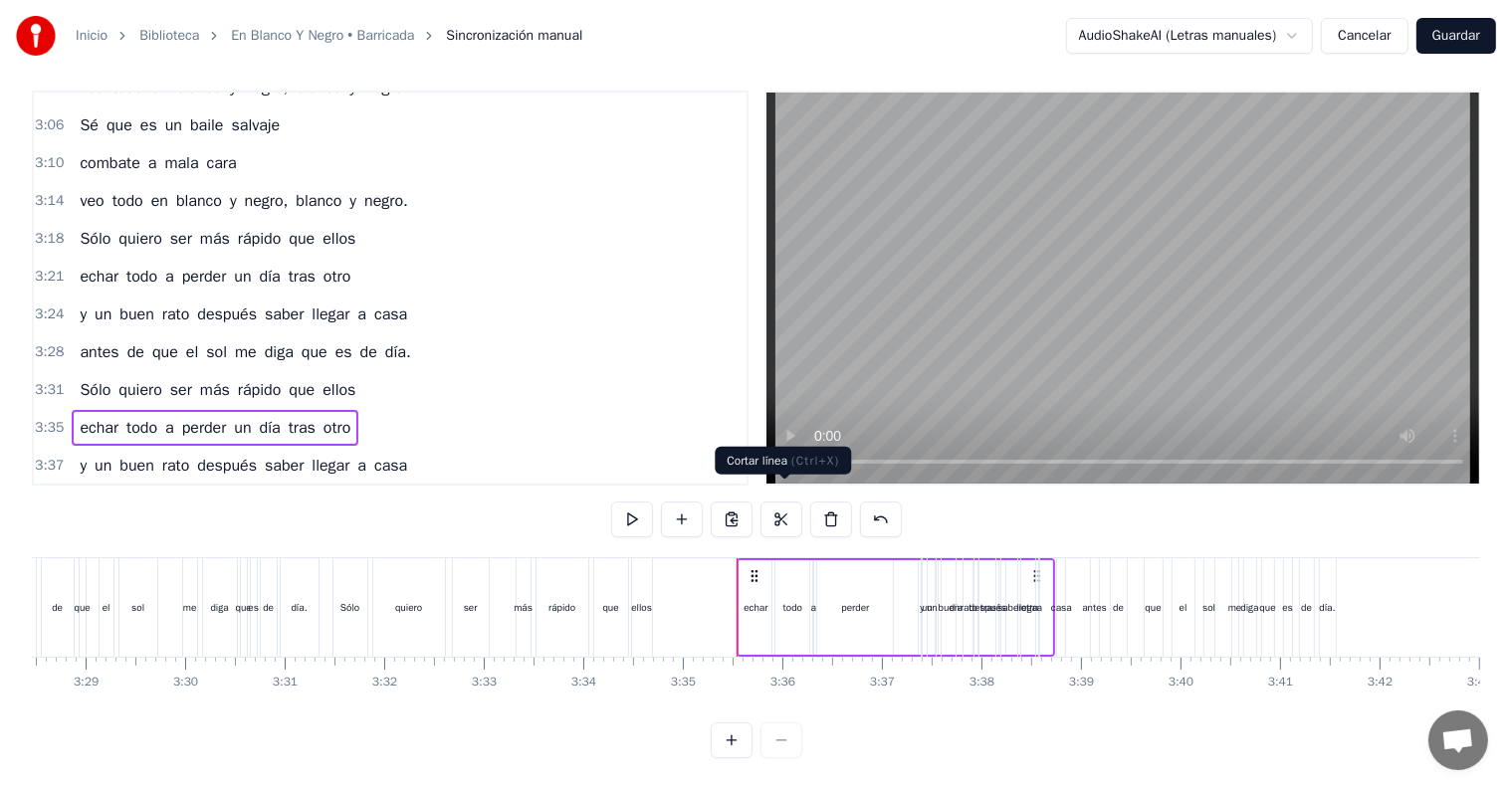 scroll, scrollTop: 970, scrollLeft: 0, axis: vertical 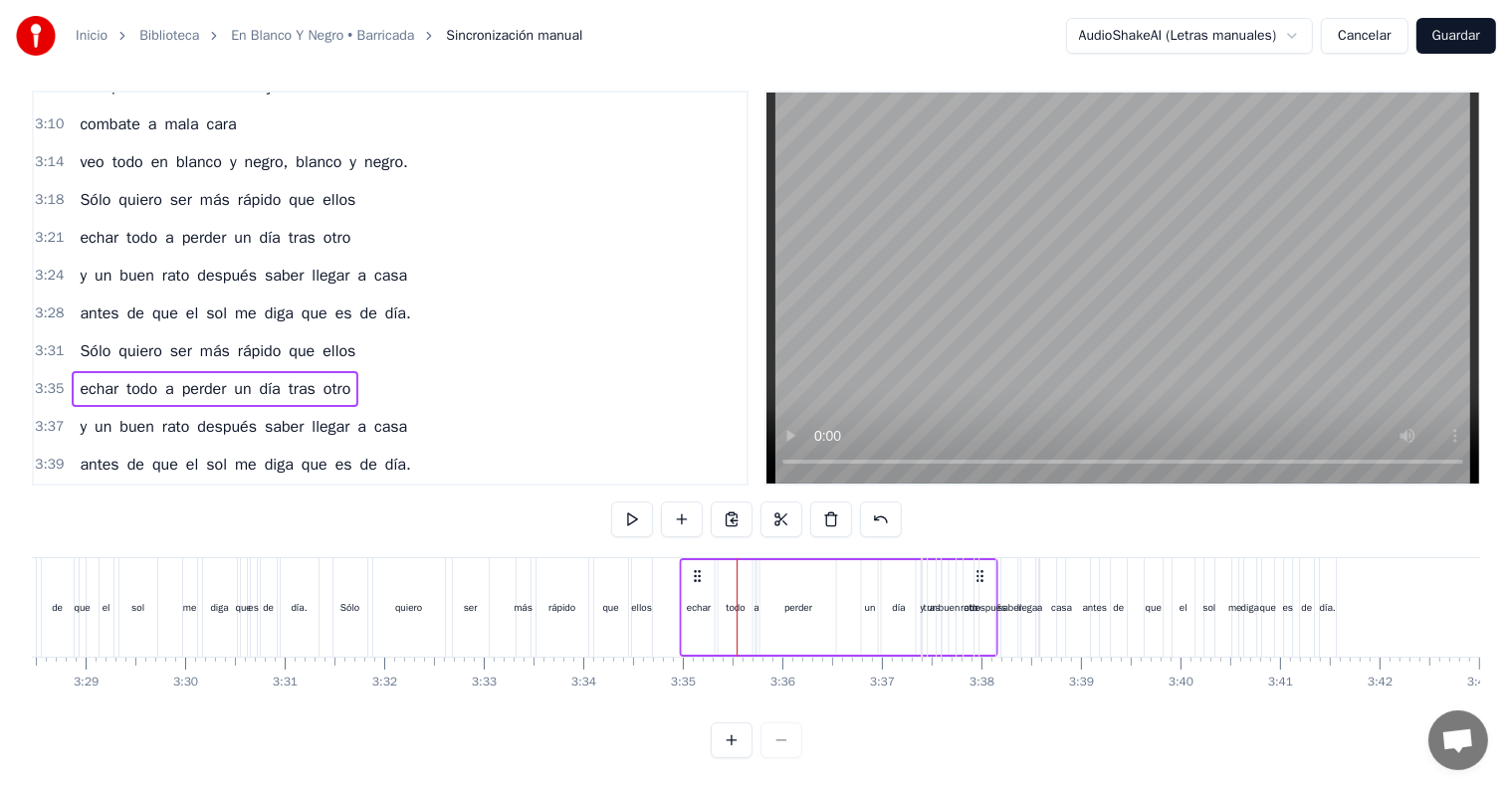 drag, startPoint x: 752, startPoint y: 558, endPoint x: 694, endPoint y: 558, distance: 58 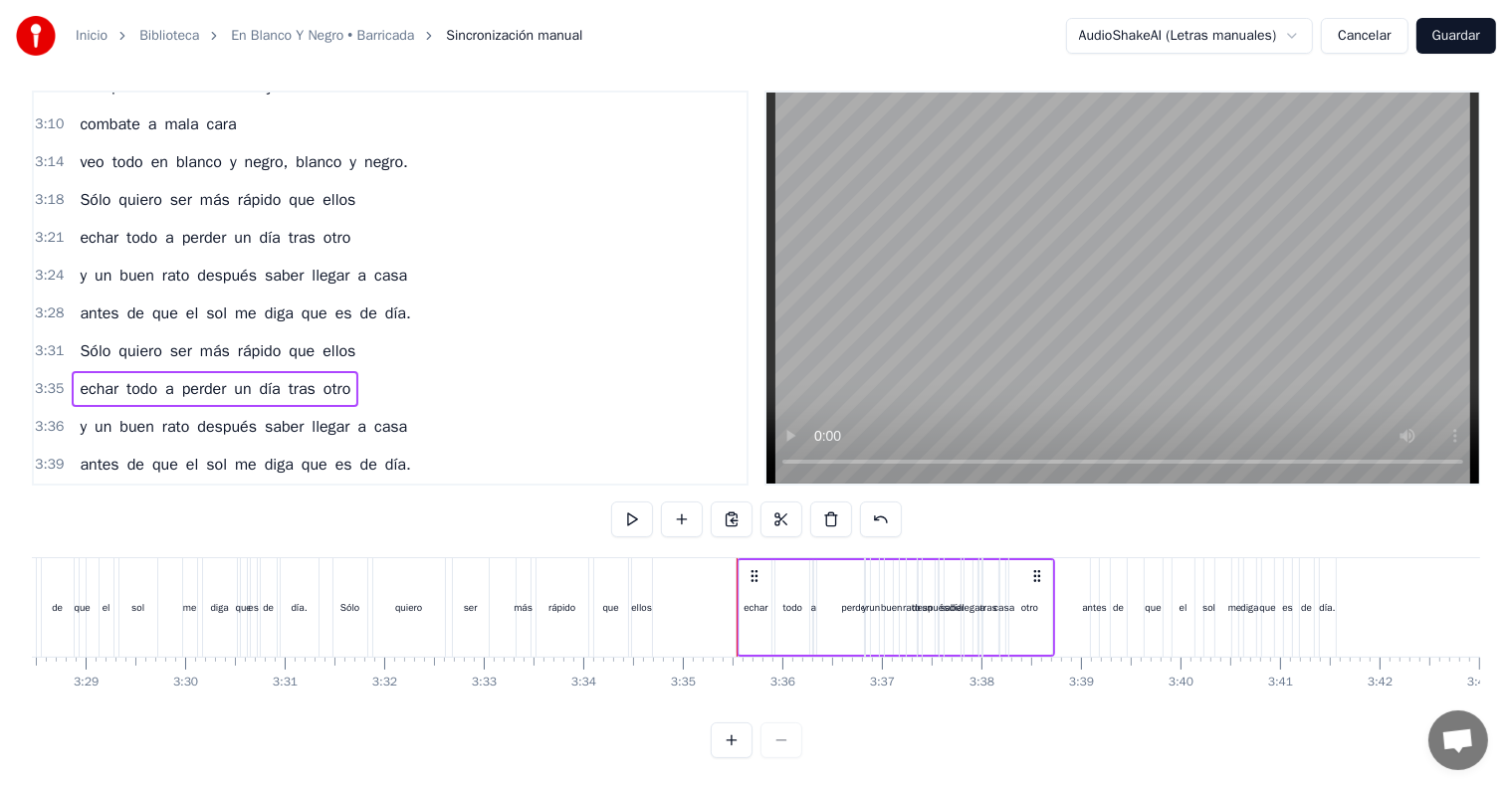 click on "3:39" at bounding box center (49, 465) 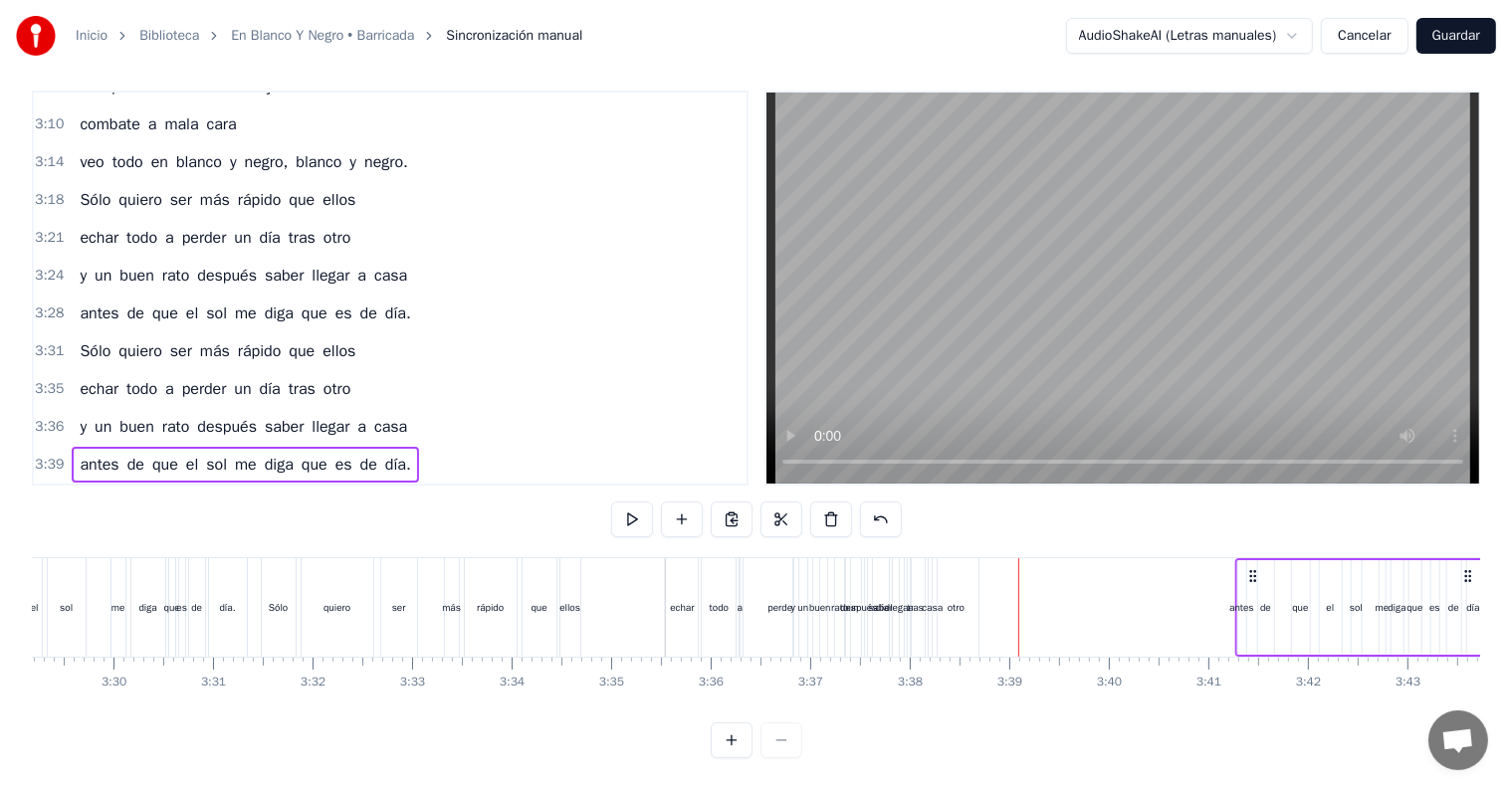 drag, startPoint x: 1135, startPoint y: 562, endPoint x: 1364, endPoint y: 574, distance: 229.31419 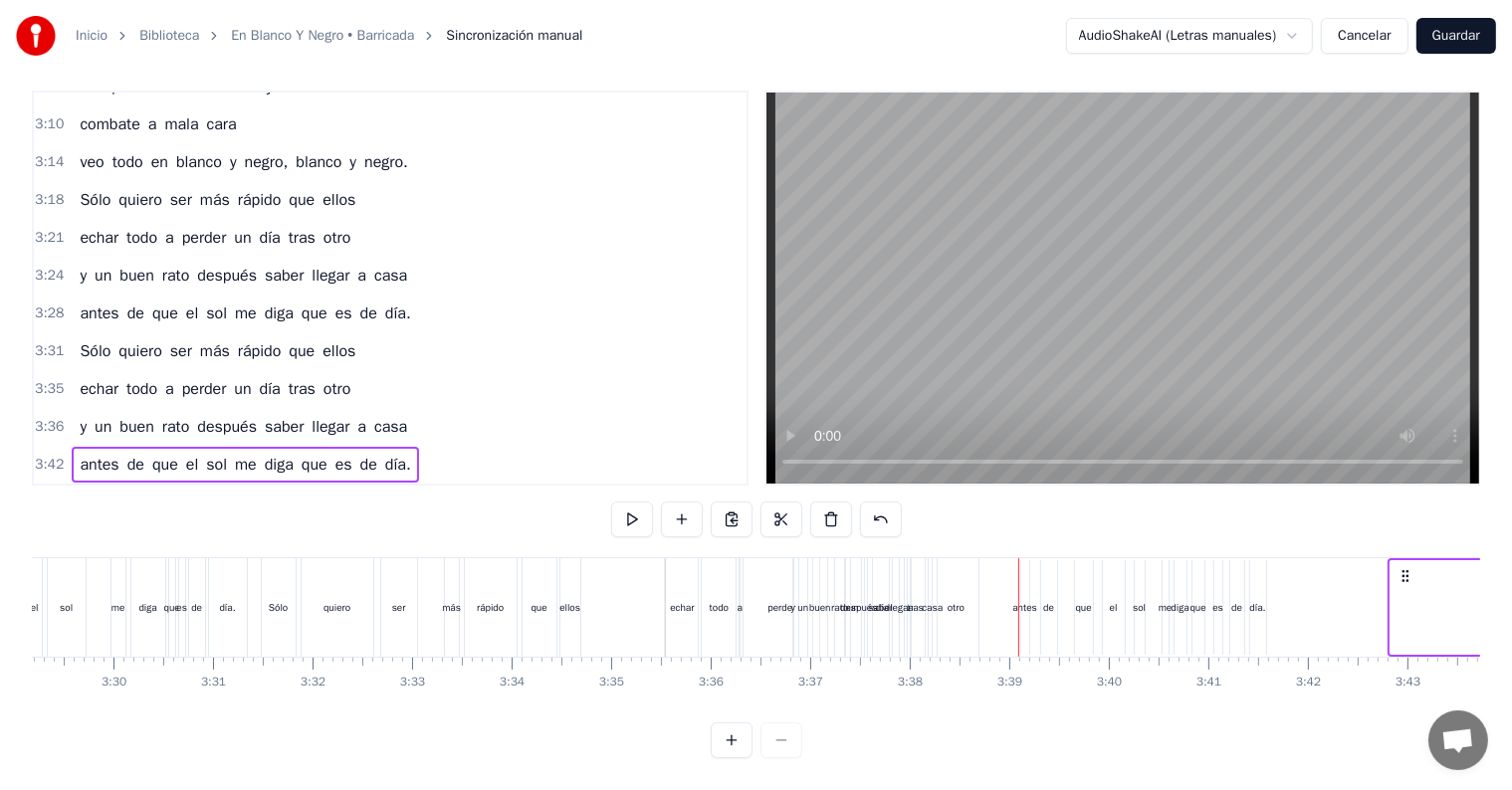 scroll, scrollTop: 0, scrollLeft: 20866, axis: horizontal 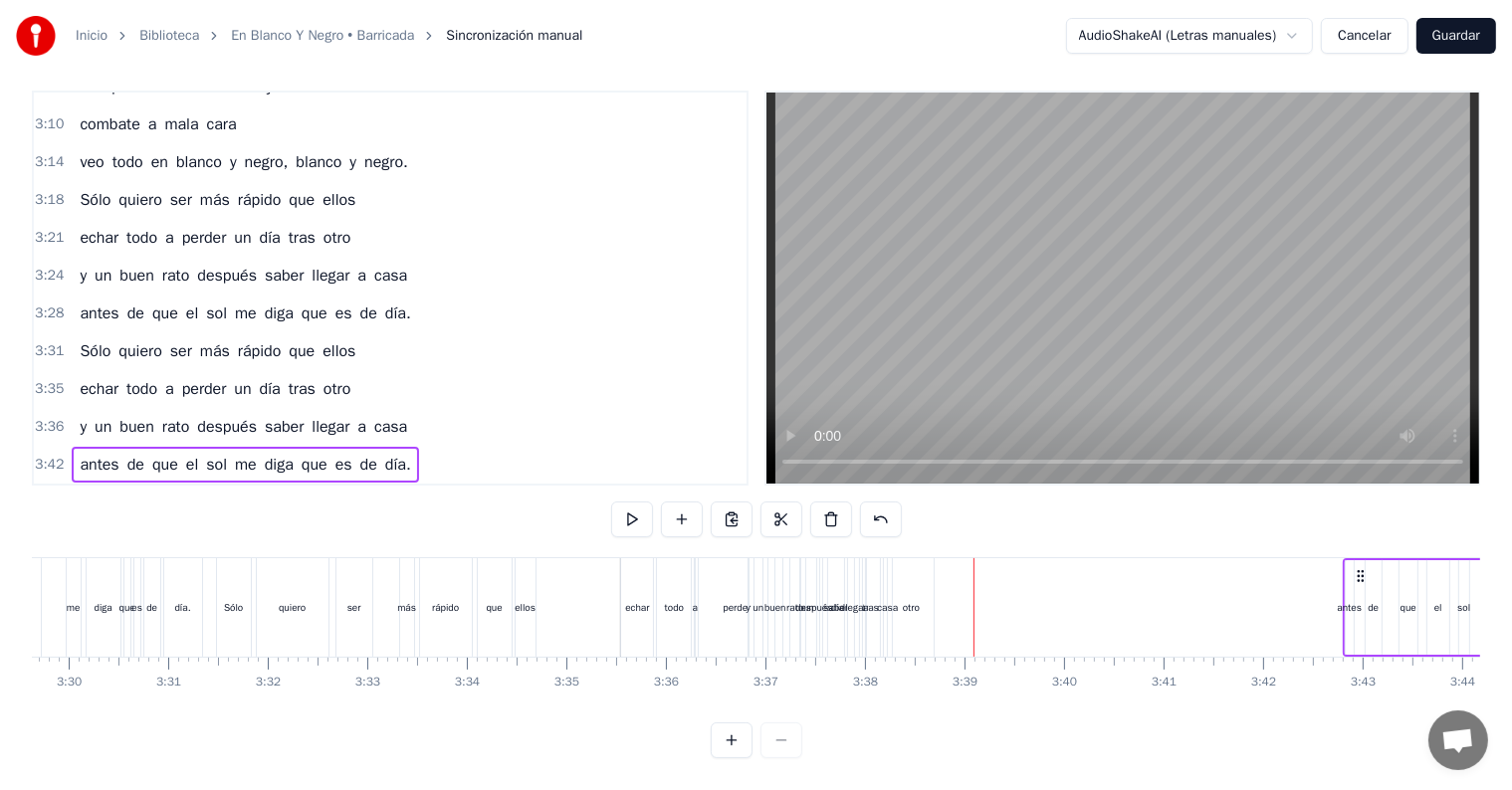 click on "3:36 y un buen rato después saber llegar a casa" at bounding box center (390, 427) 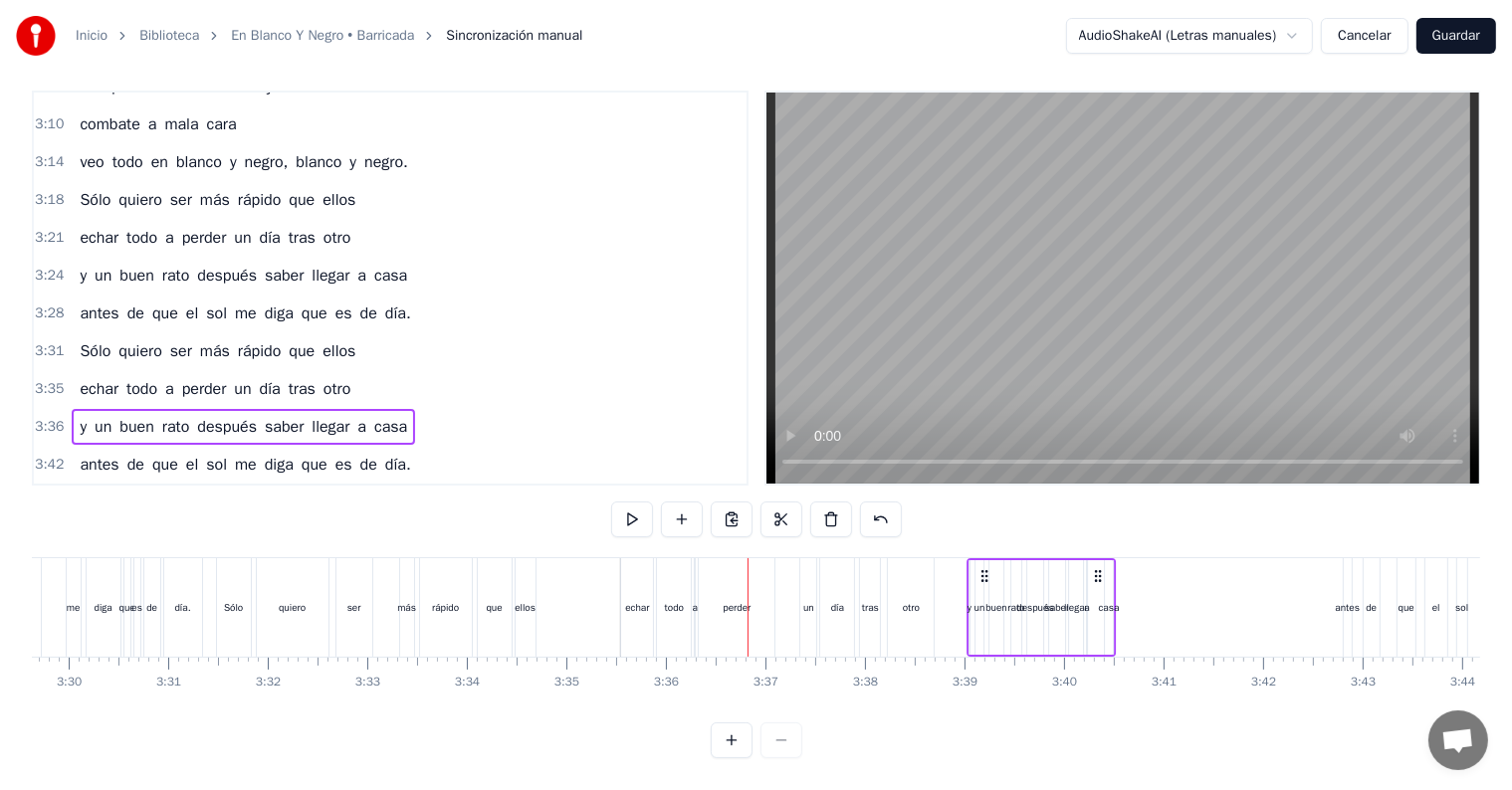 drag, startPoint x: 819, startPoint y: 561, endPoint x: 979, endPoint y: 588, distance: 162.26213 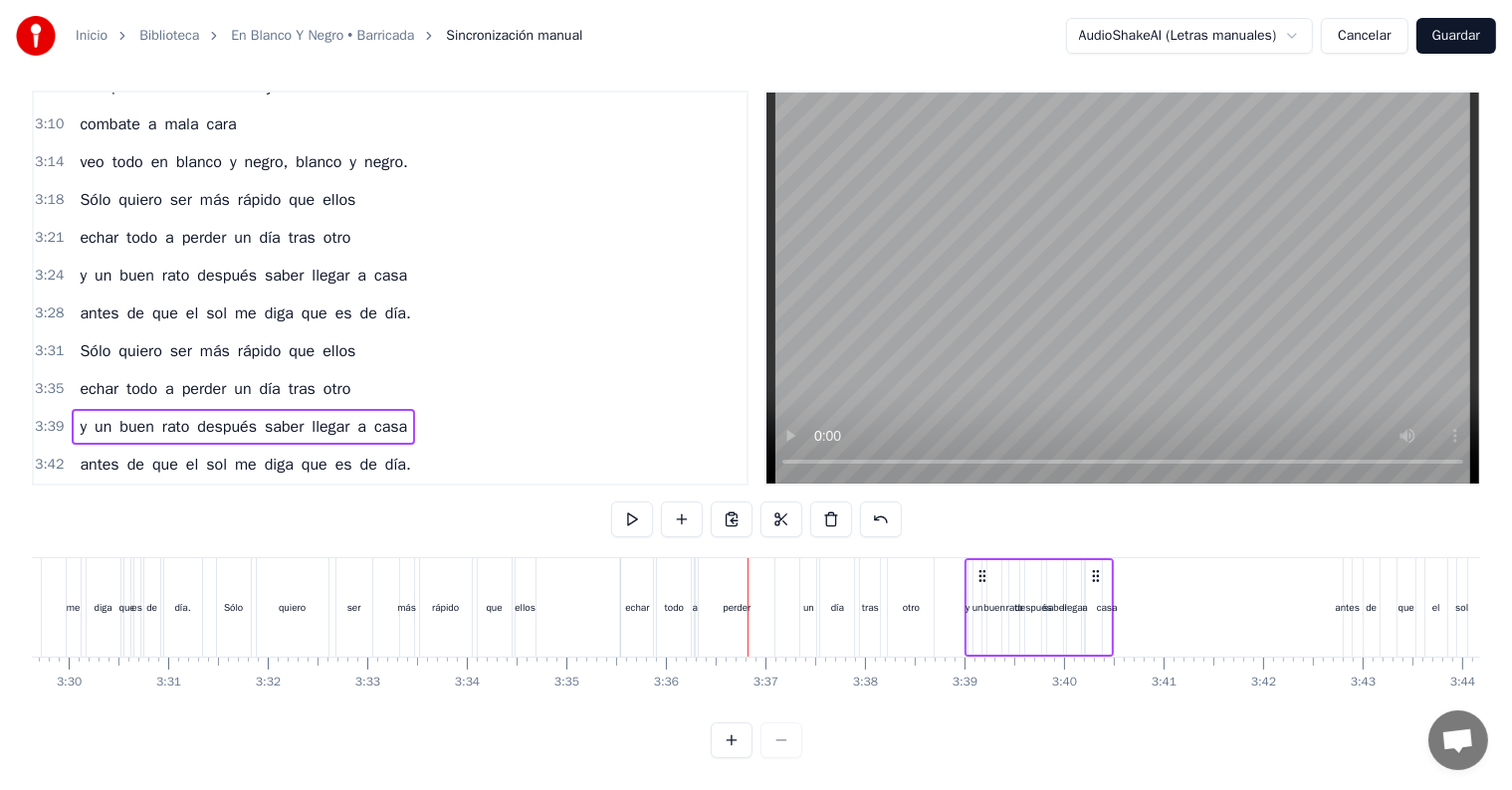 click on "3:24 y un buen rato después saber llegar a casa" at bounding box center (390, 276) 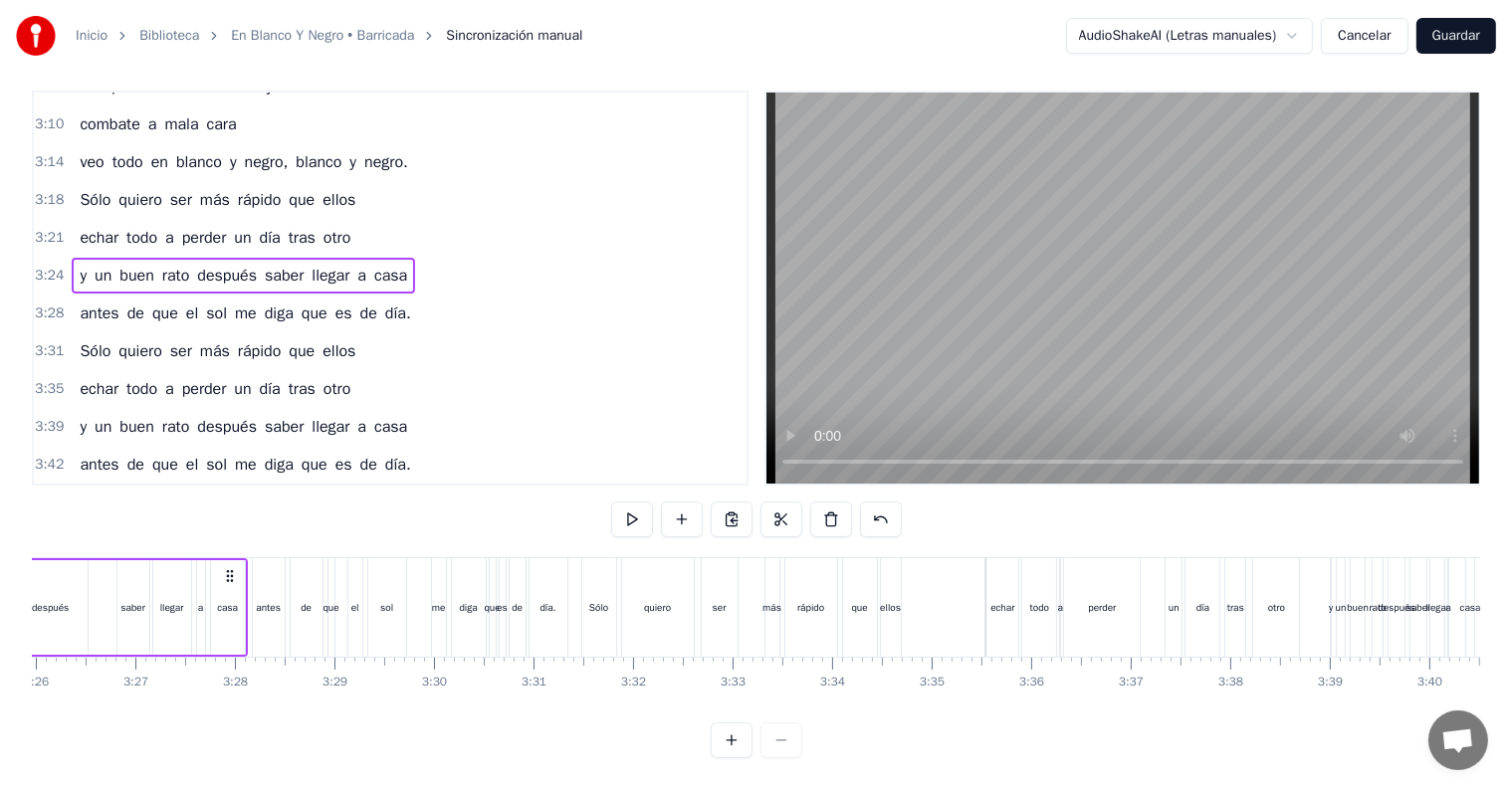 scroll, scrollTop: 0, scrollLeft: 20304, axis: horizontal 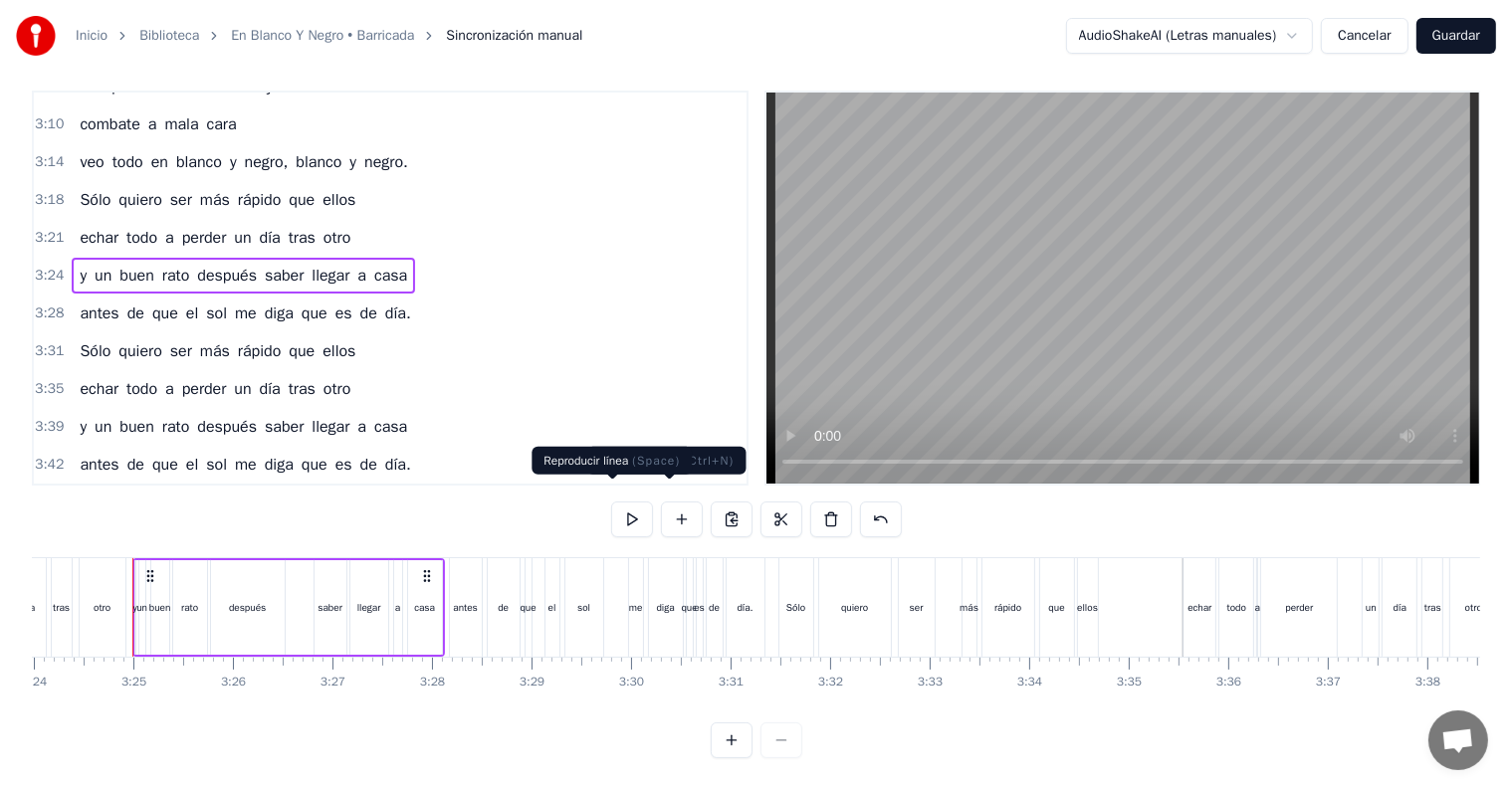 click at bounding box center (632, 519) 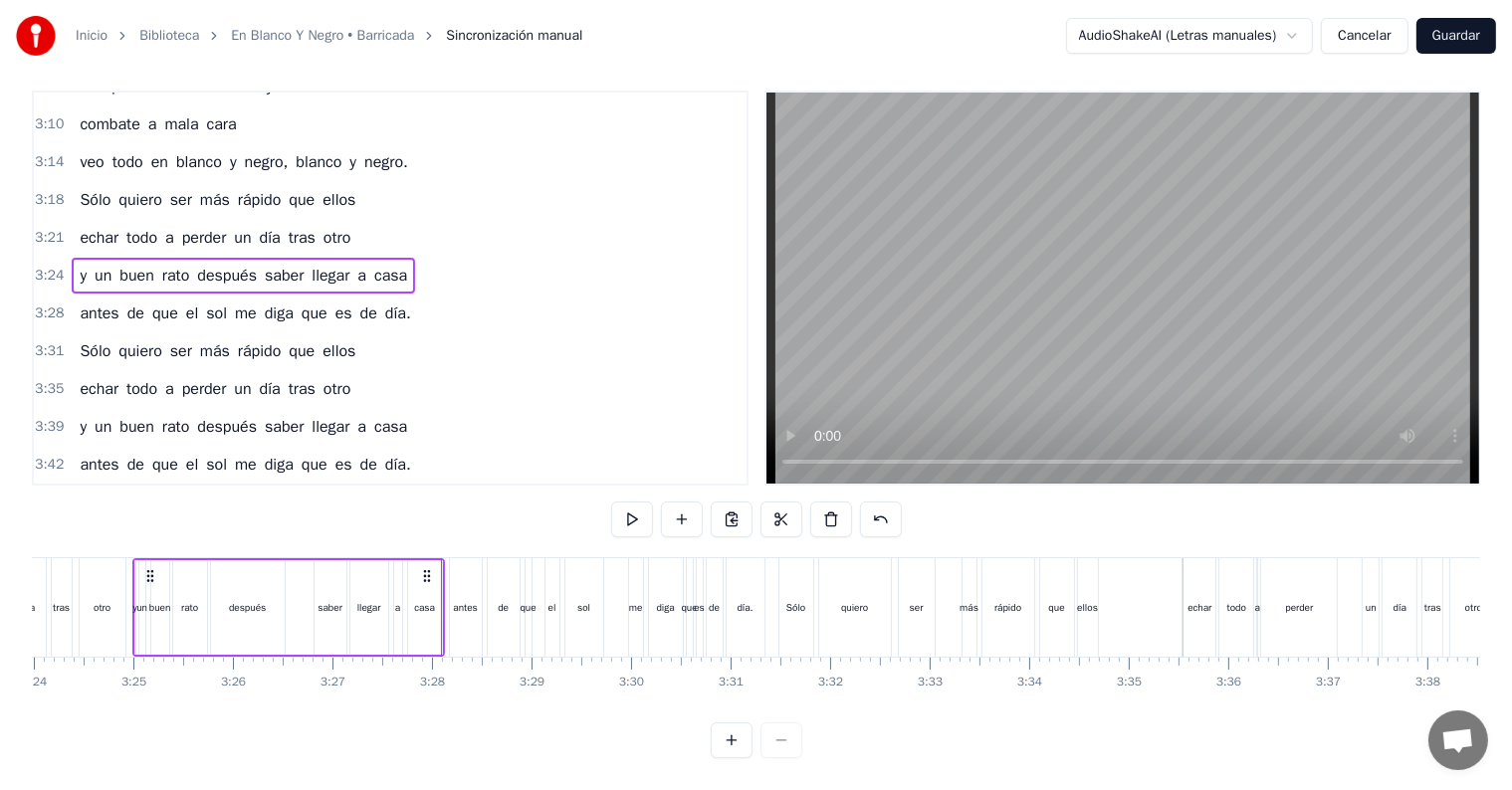 click on "3:28" at bounding box center [49, 313] 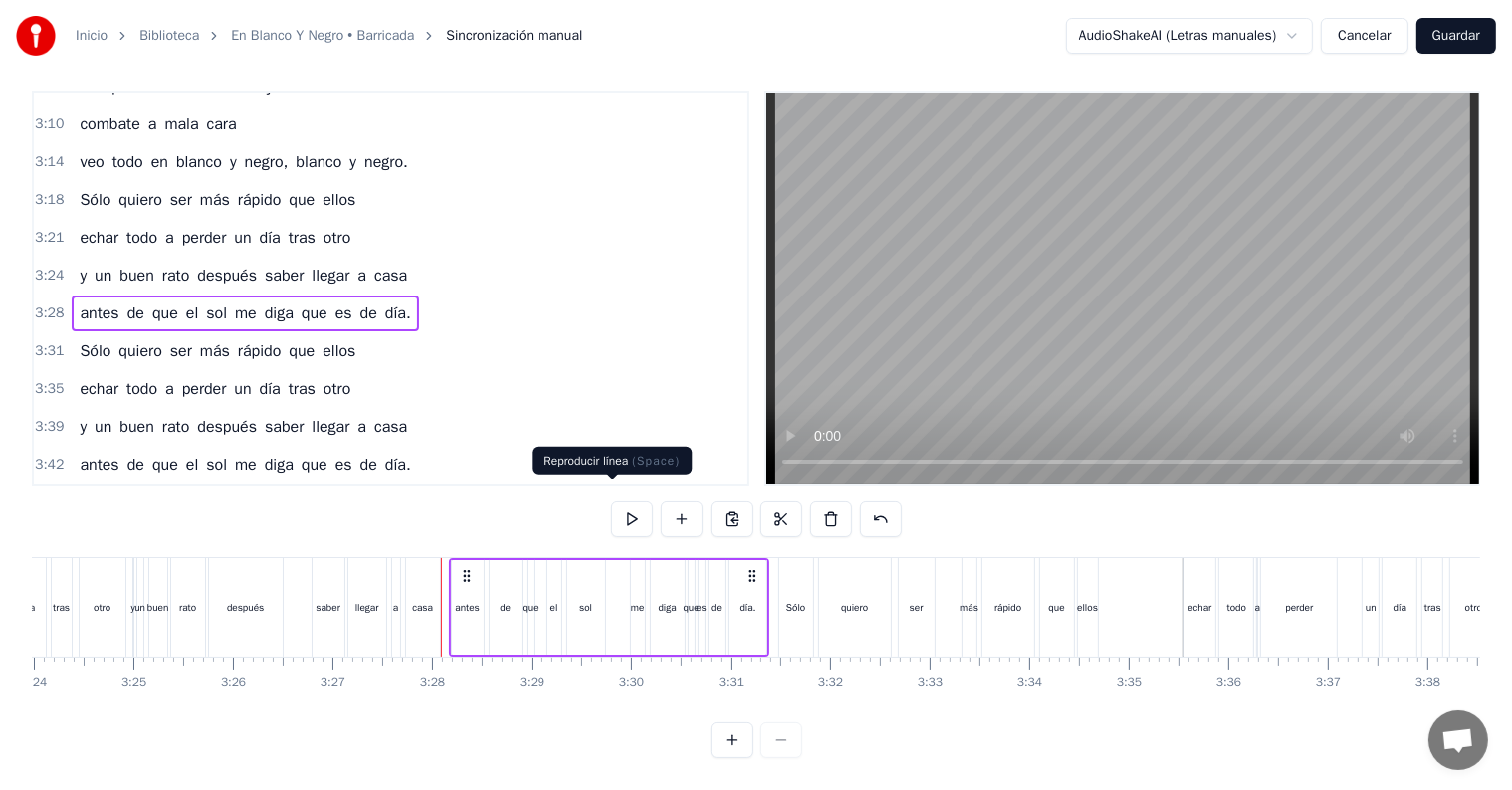 click at bounding box center (632, 519) 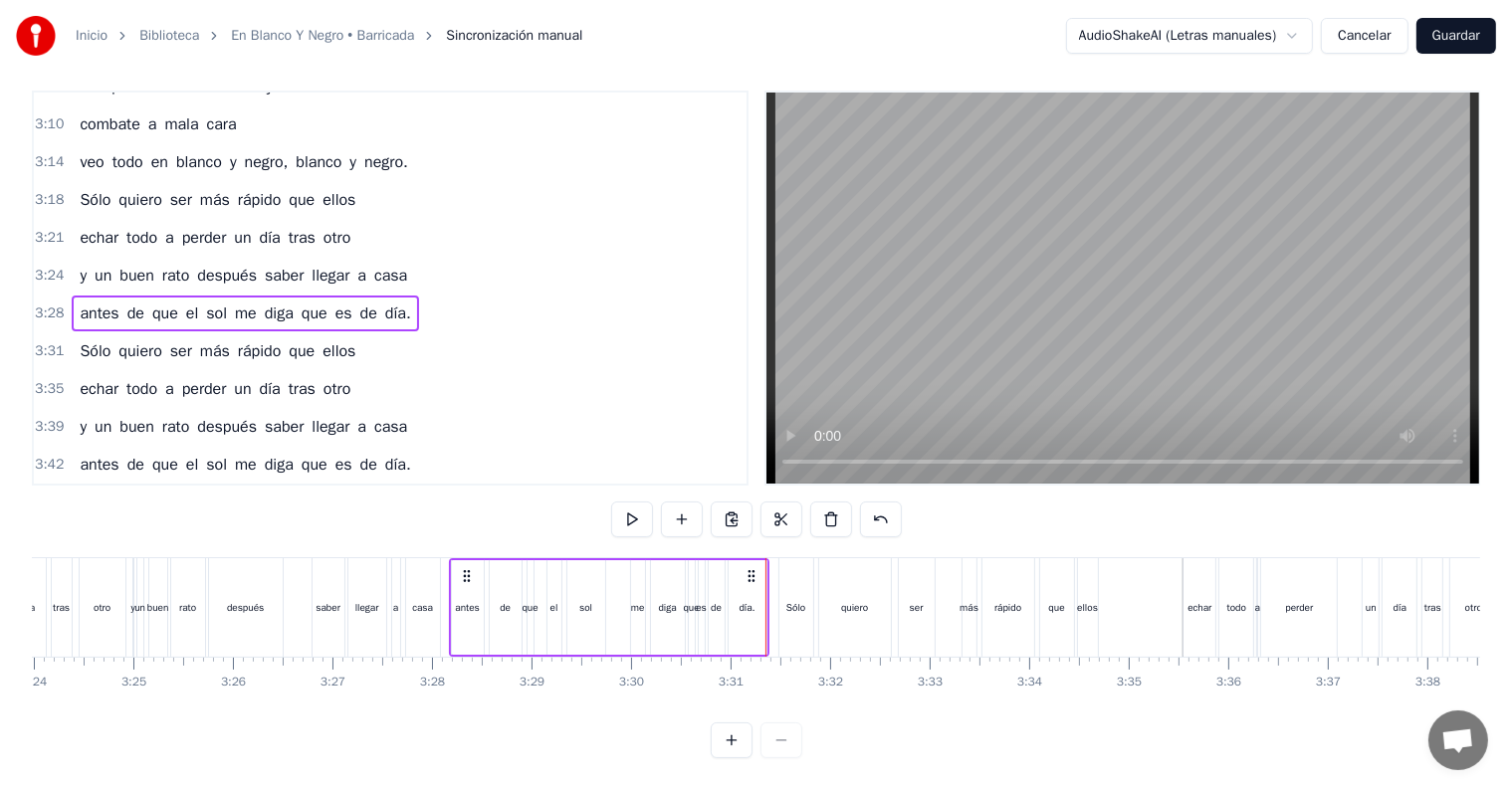 click on "0:30 Veo todo en blanco y negro 0:43 el vaso acaba siendo amigo mudo 0:52 las mismas caras, los mismo gestos 0:58 amigo mudo... 1:04 Quiero ser más rápido que ellos 1:07 echar todo a perder un día tras otro 1:10 y un buen rato después saber llegar a casa 1:13 antes de que el sol me diga que es de día. 1:24 Tengo tiempo para crecer 1:27 la ciudad parece distinta 1:33 durante horas puedo ser capaz 1:36 de emocionarme en estas calles 1:38 y andar inmortal 1:42 aprendiendo cada esquina. 1:45 Sólo quiero ser más rápido que ellos 1:48 echar todo a perder un día tras otro 1:52 y un buen rato después saber llegar a casa 1:55 antes de que el sol me diga que es de día. 2:27 Casi nunca sé dónde estoy 2:33 no me importa los días ni la dirección 2:39 te preguntarás que coño hago aquí 2:46 dispuesto a buscar pelea si hace falta. 2:52 Porque sé que es un baile salvaje 2:57 combate a mala cara 3:01 veo todo en blanco y negro, blanco y negro. 3:06 Sé que es un baile salvaje 3:10 combate a mala cara 3:14 en" at bounding box center [390, 288] 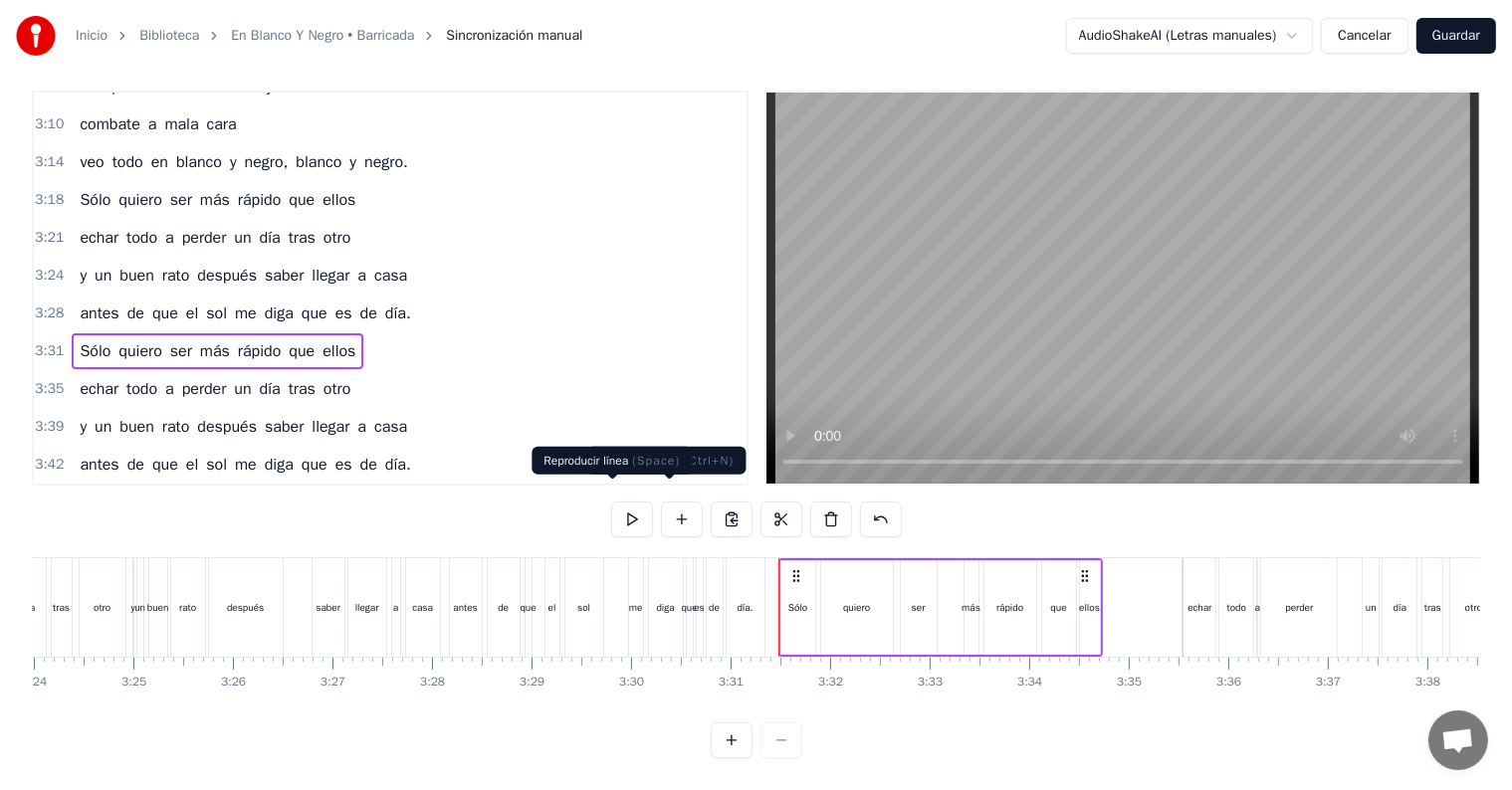 click at bounding box center (632, 519) 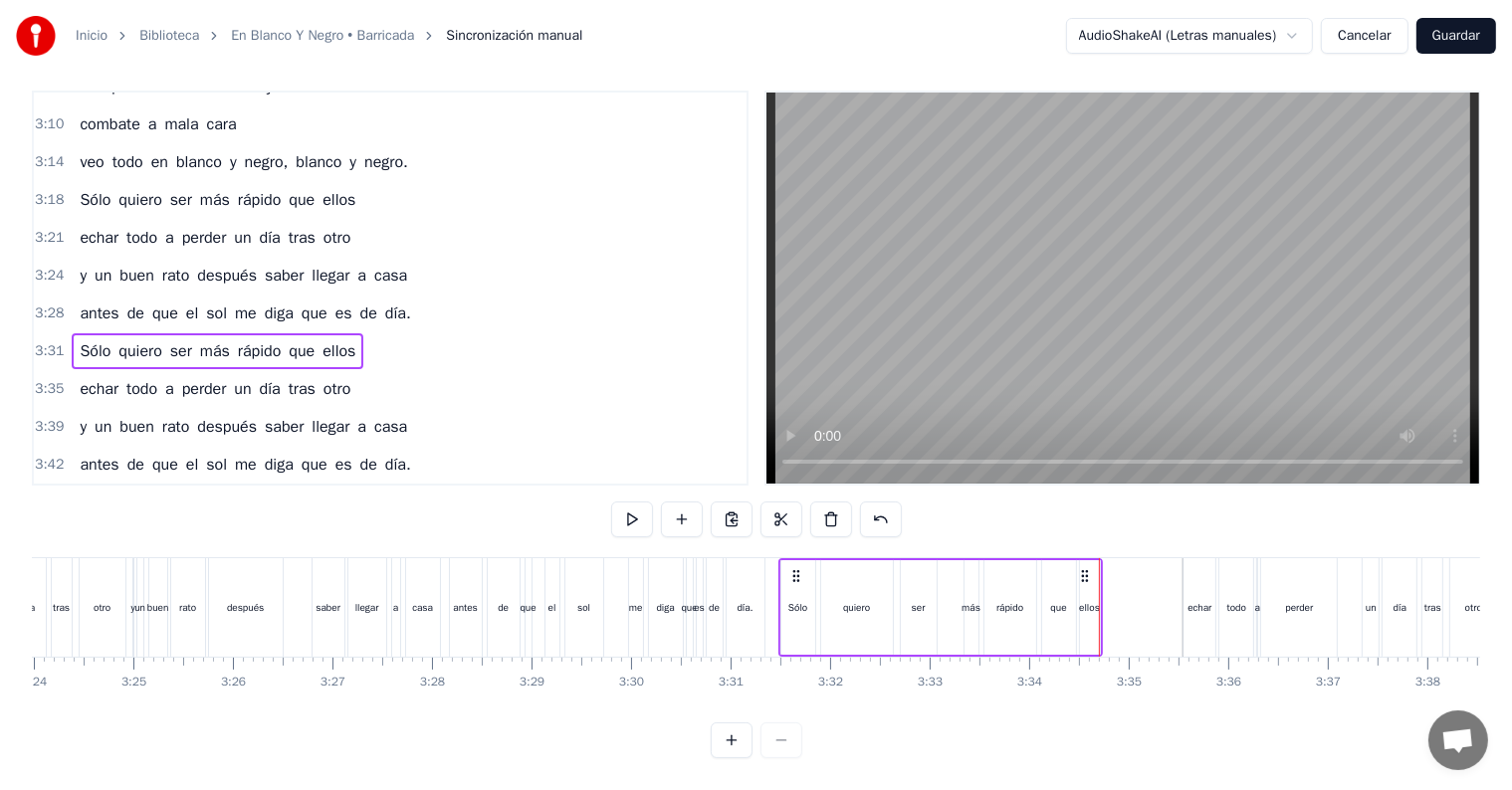 click on "ser" at bounding box center [919, 607] 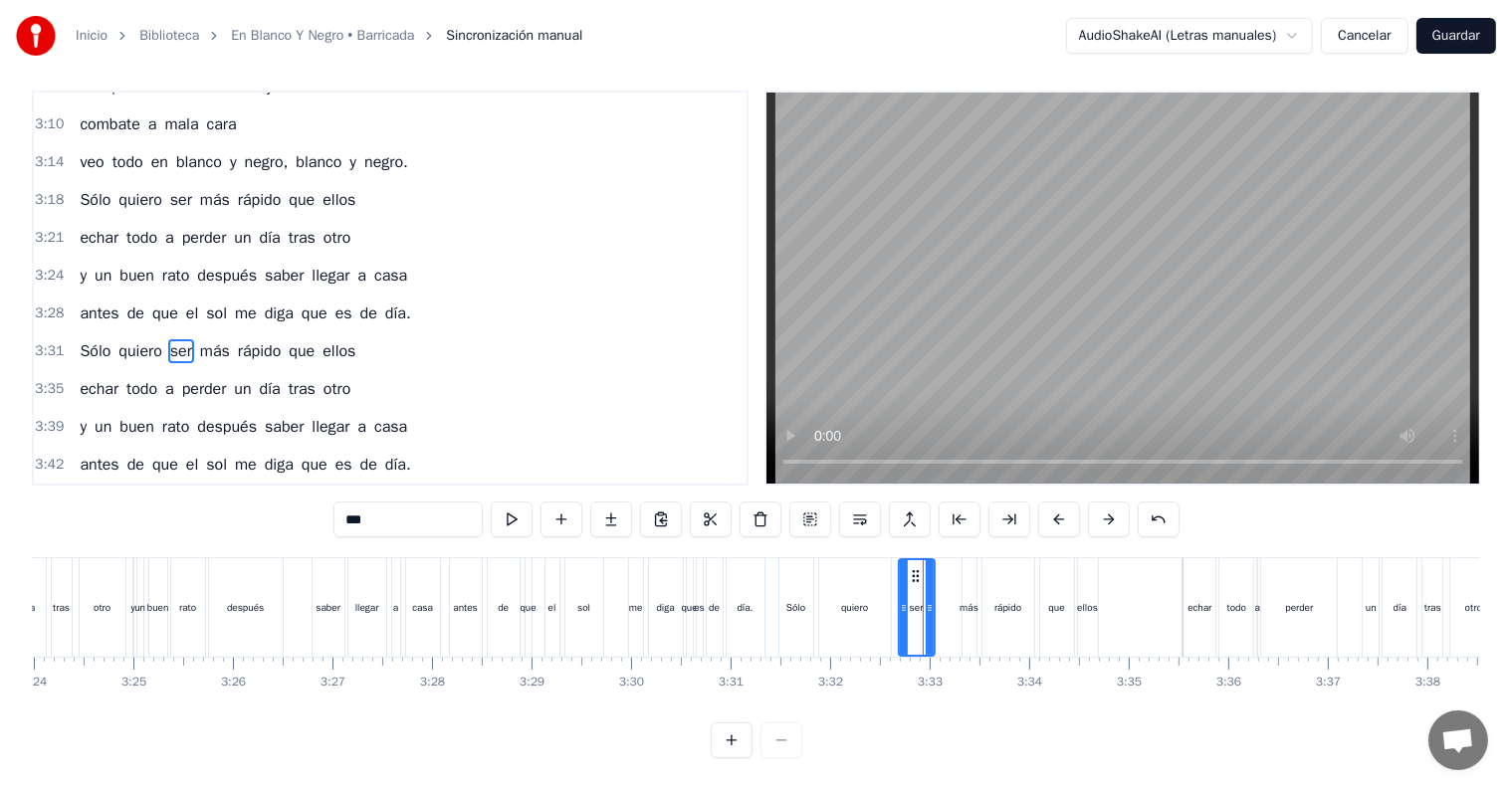 scroll, scrollTop: 0, scrollLeft: 0, axis: both 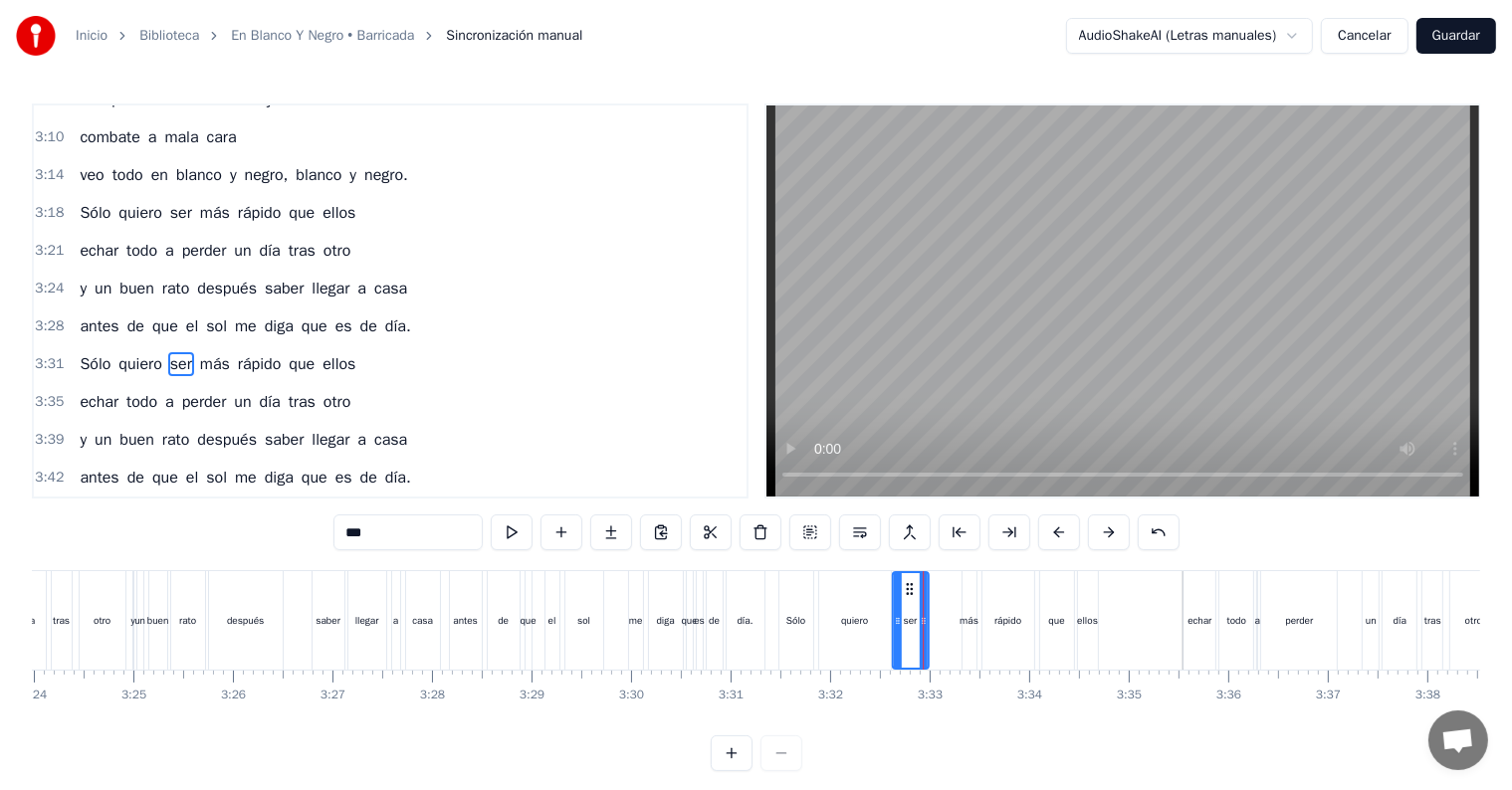 click 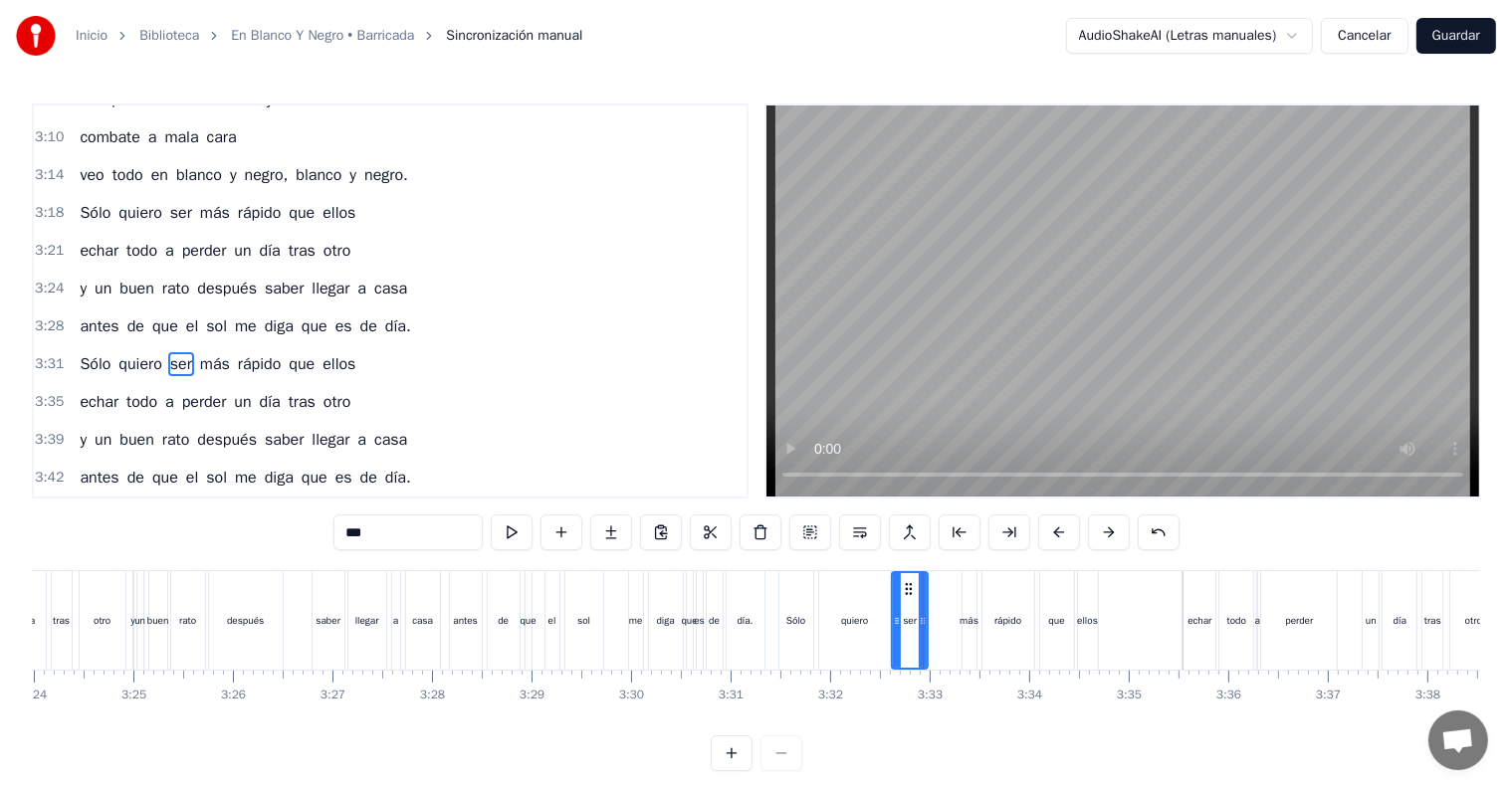 click on "más" at bounding box center (970, 620) 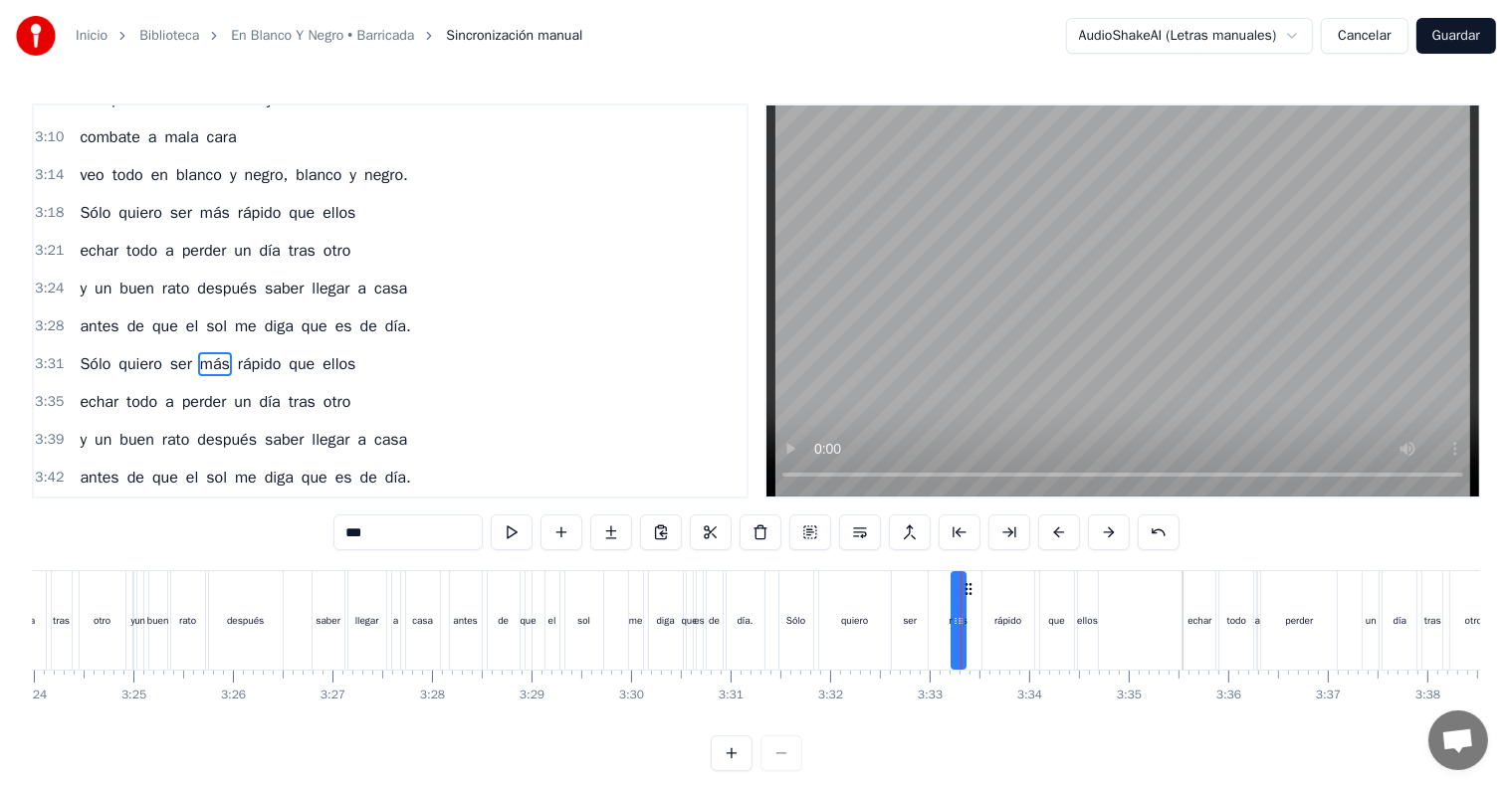 drag, startPoint x: 978, startPoint y: 585, endPoint x: 967, endPoint y: 585, distance: 11 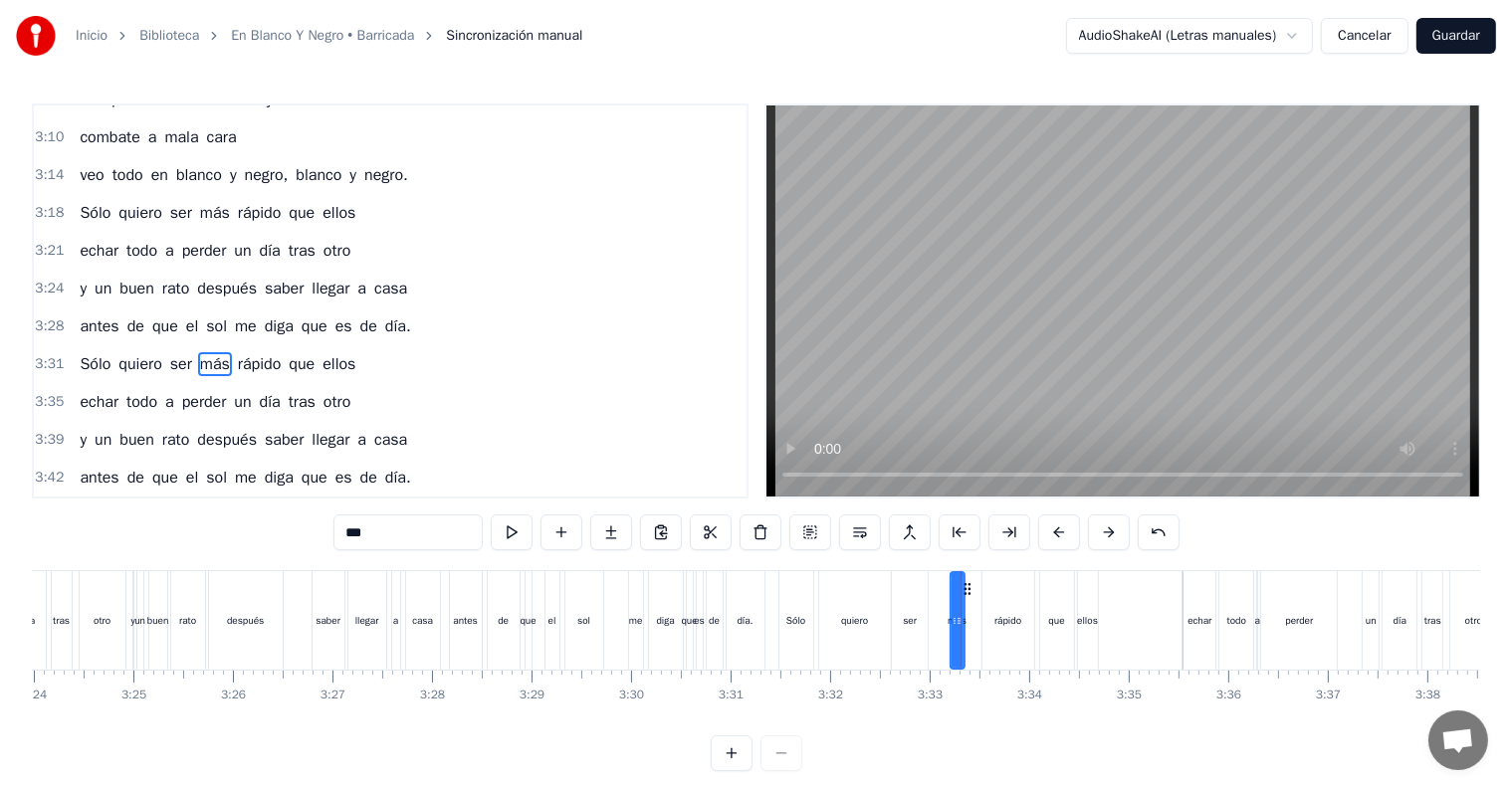 click on "rápido" at bounding box center (1008, 620) 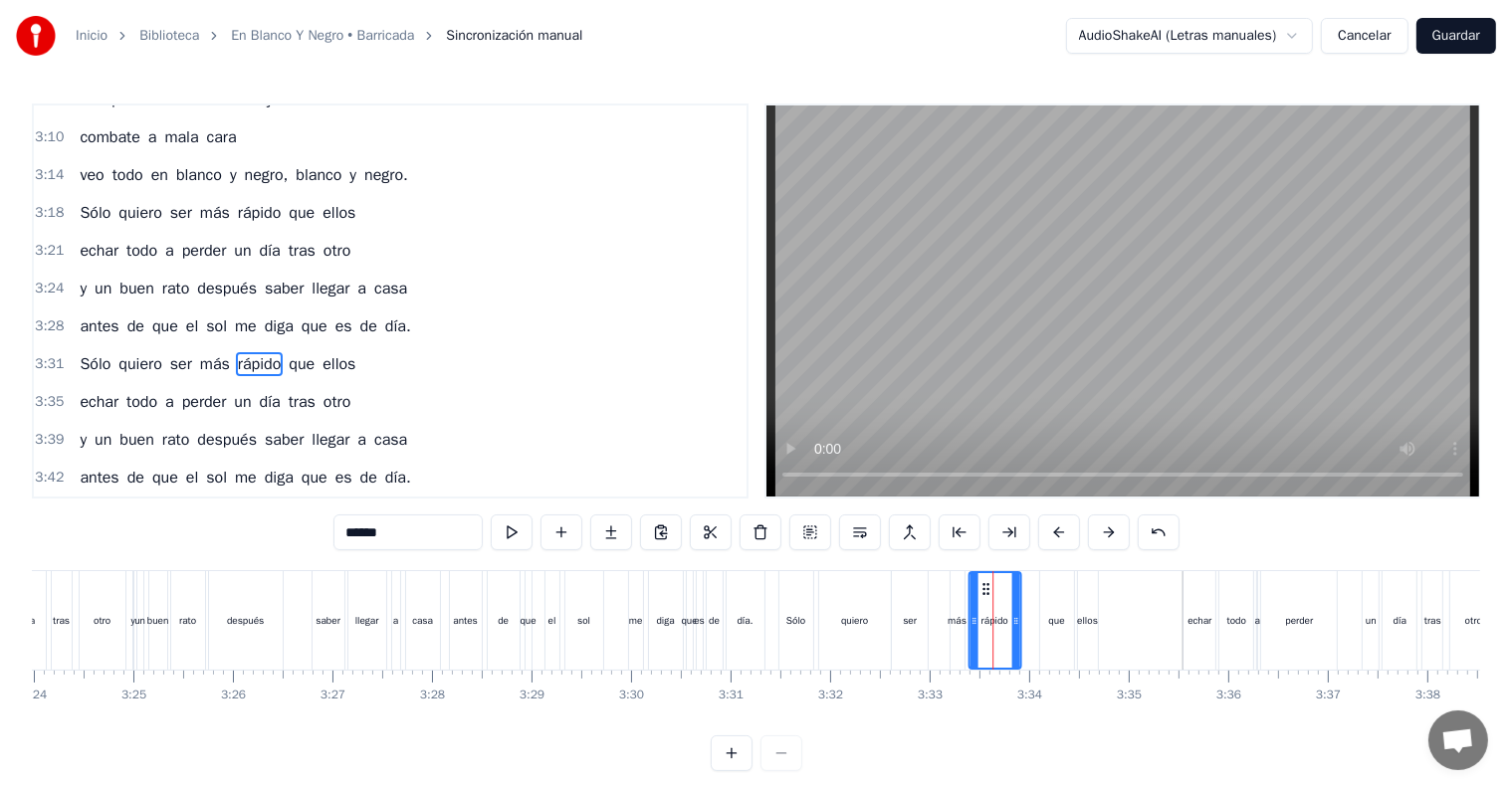 drag, startPoint x: 994, startPoint y: 583, endPoint x: 980, endPoint y: 583, distance: 14 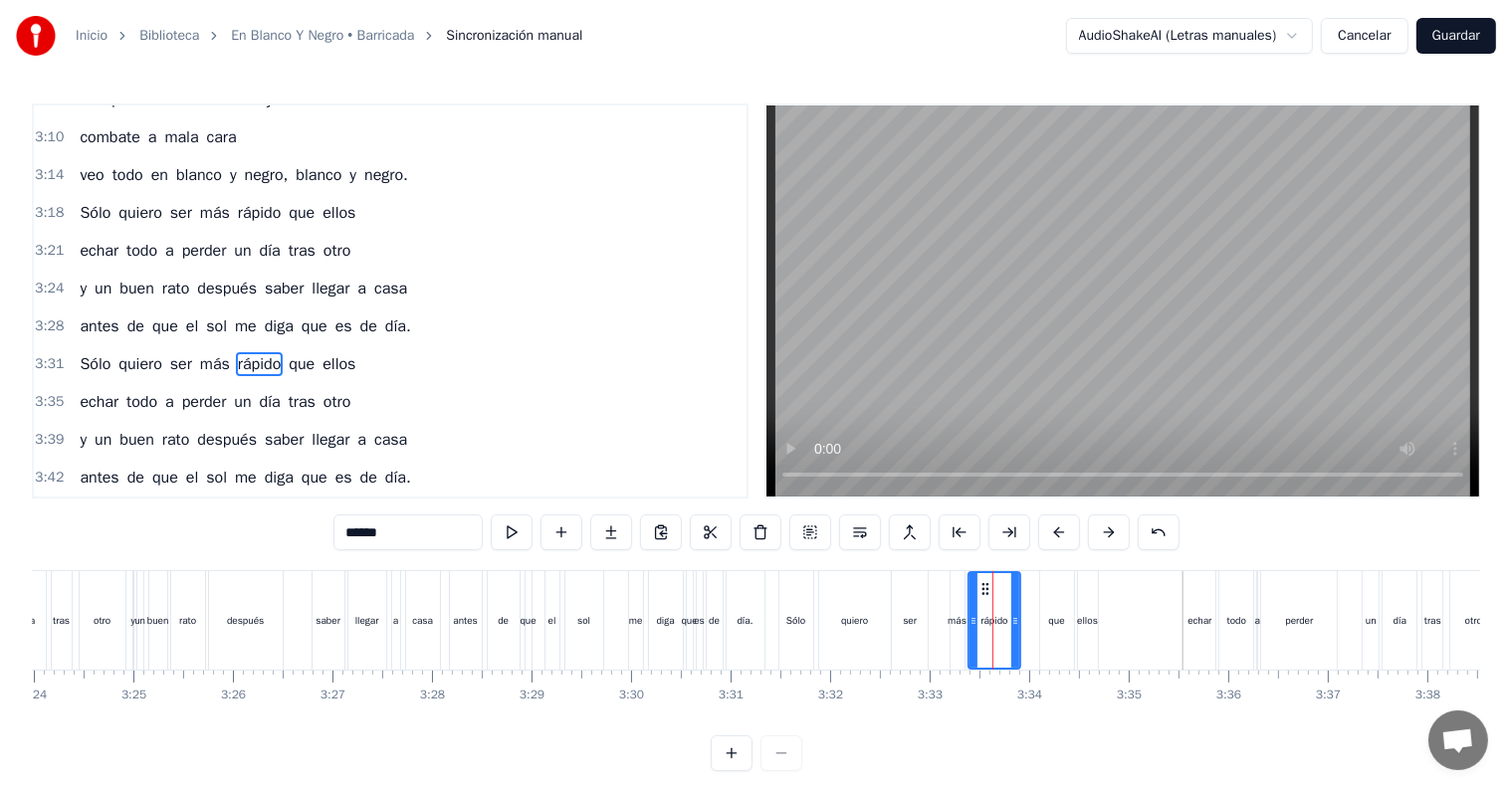 click on "que" at bounding box center [1057, 620] 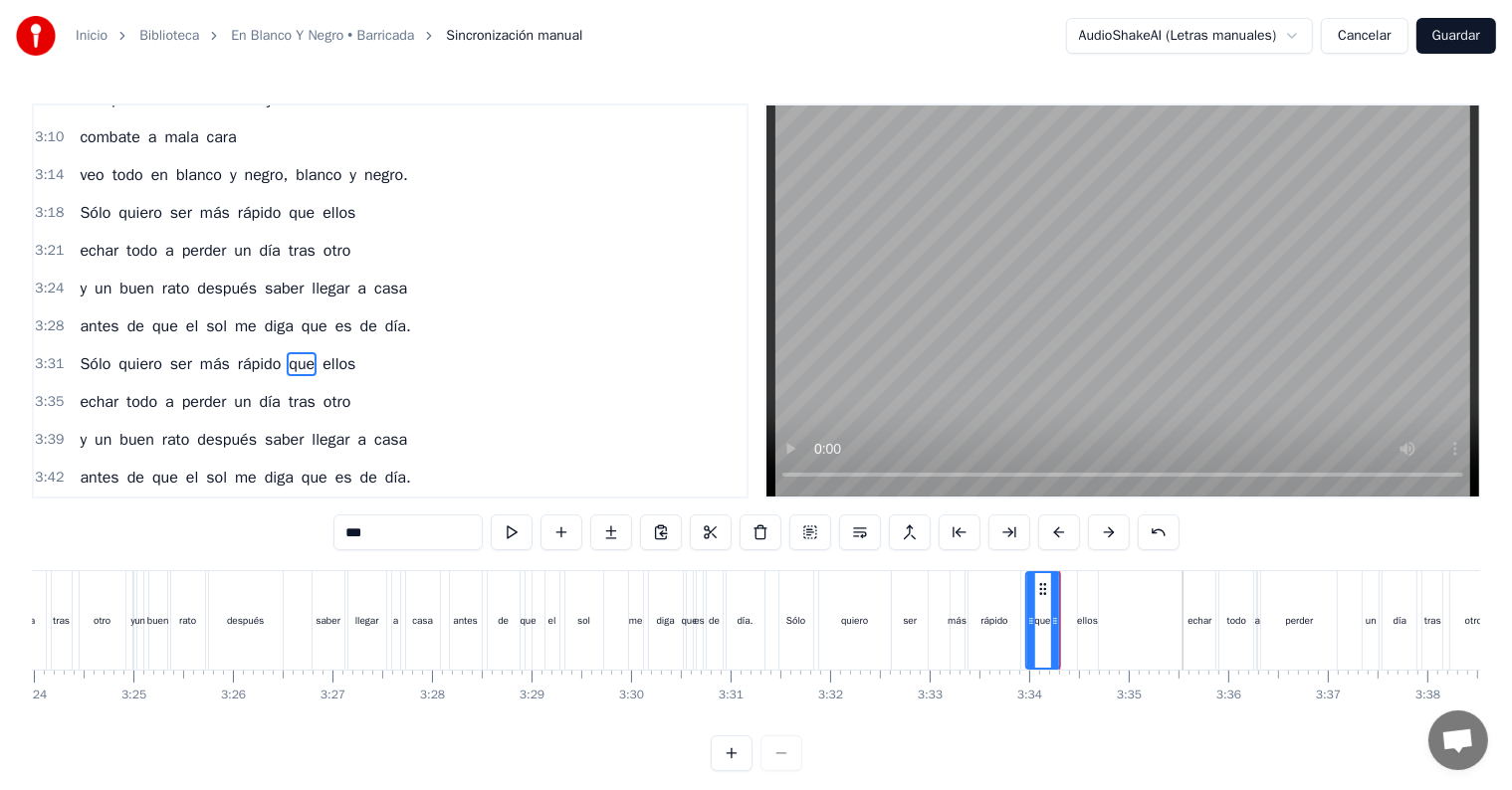 drag, startPoint x: 1054, startPoint y: 587, endPoint x: 1039, endPoint y: 586, distance: 15.033296 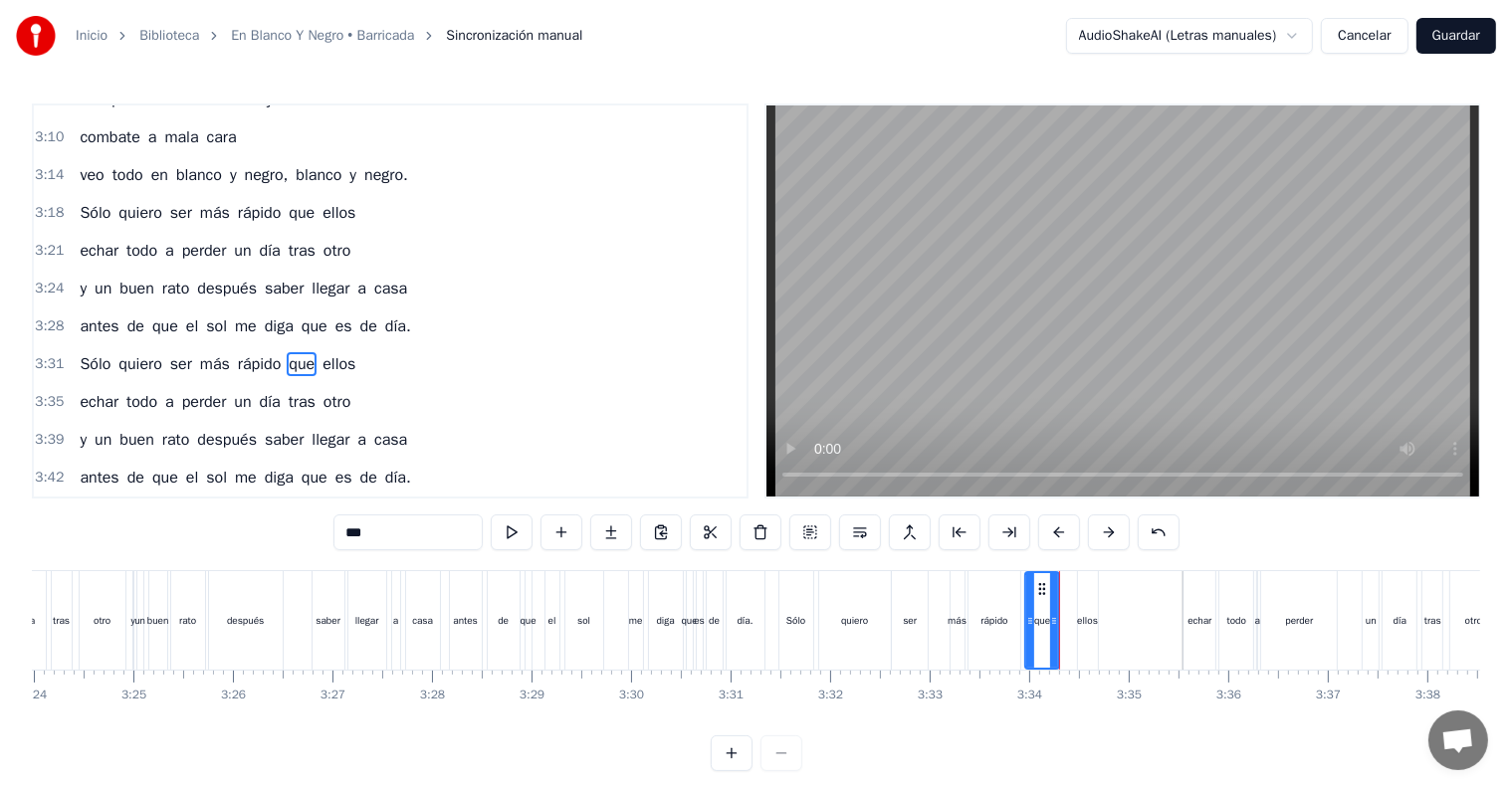 click on "ellos" at bounding box center (1088, 620) 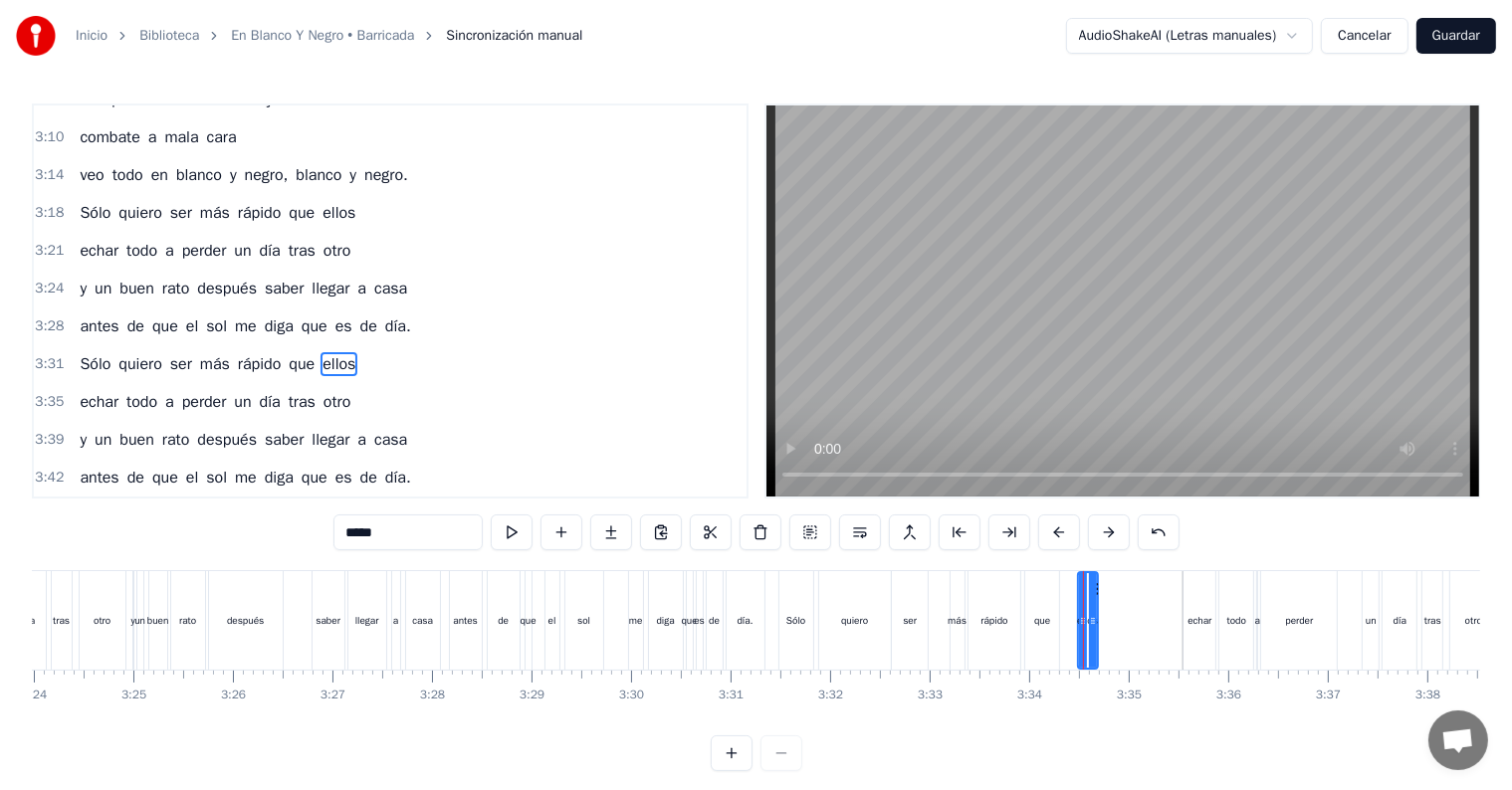 click at bounding box center (1093, 620) 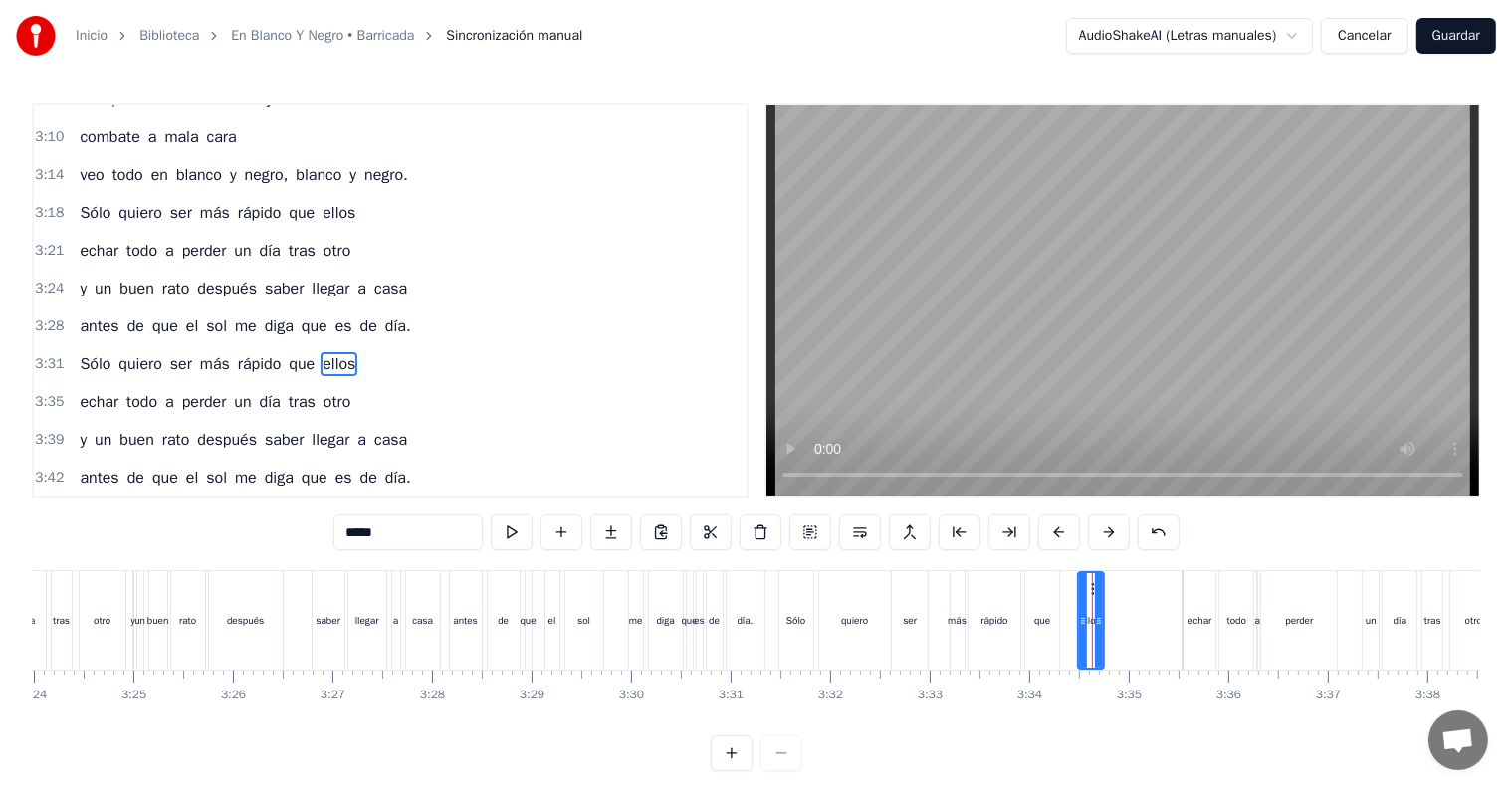 click at bounding box center (1099, 620) 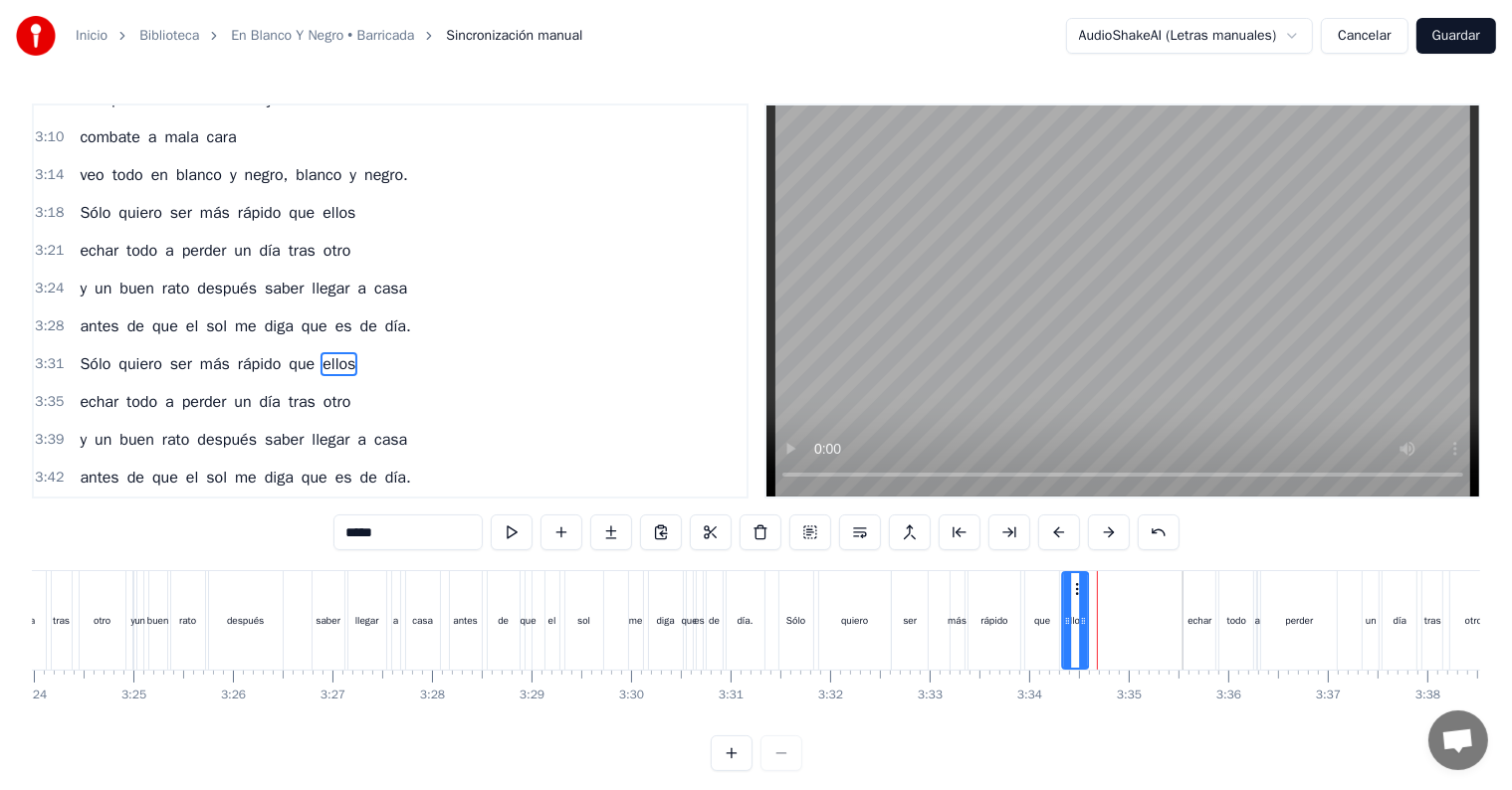 drag, startPoint x: 1090, startPoint y: 590, endPoint x: 1074, endPoint y: 590, distance: 16 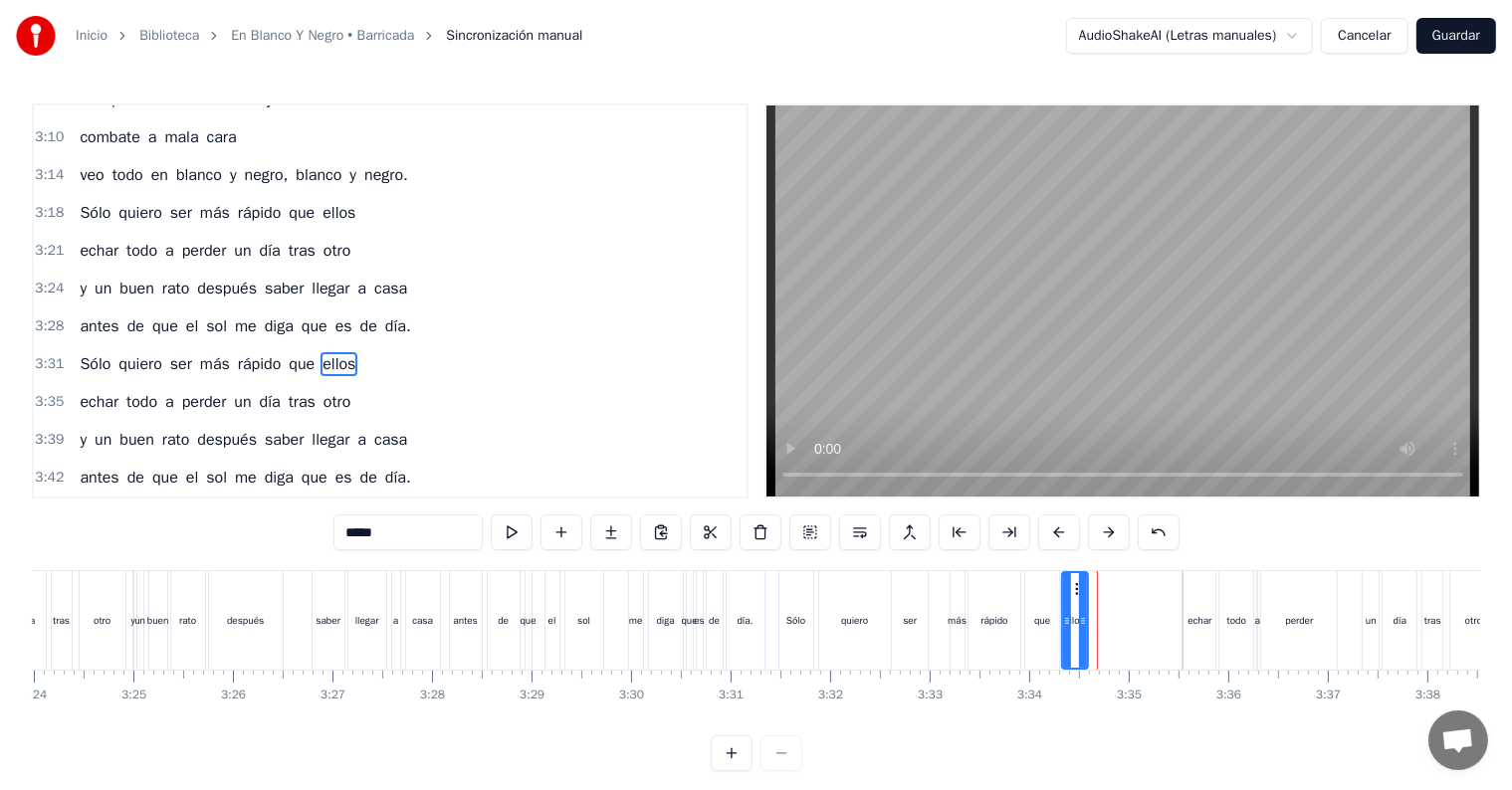 click on "3:31" at bounding box center [49, 364] 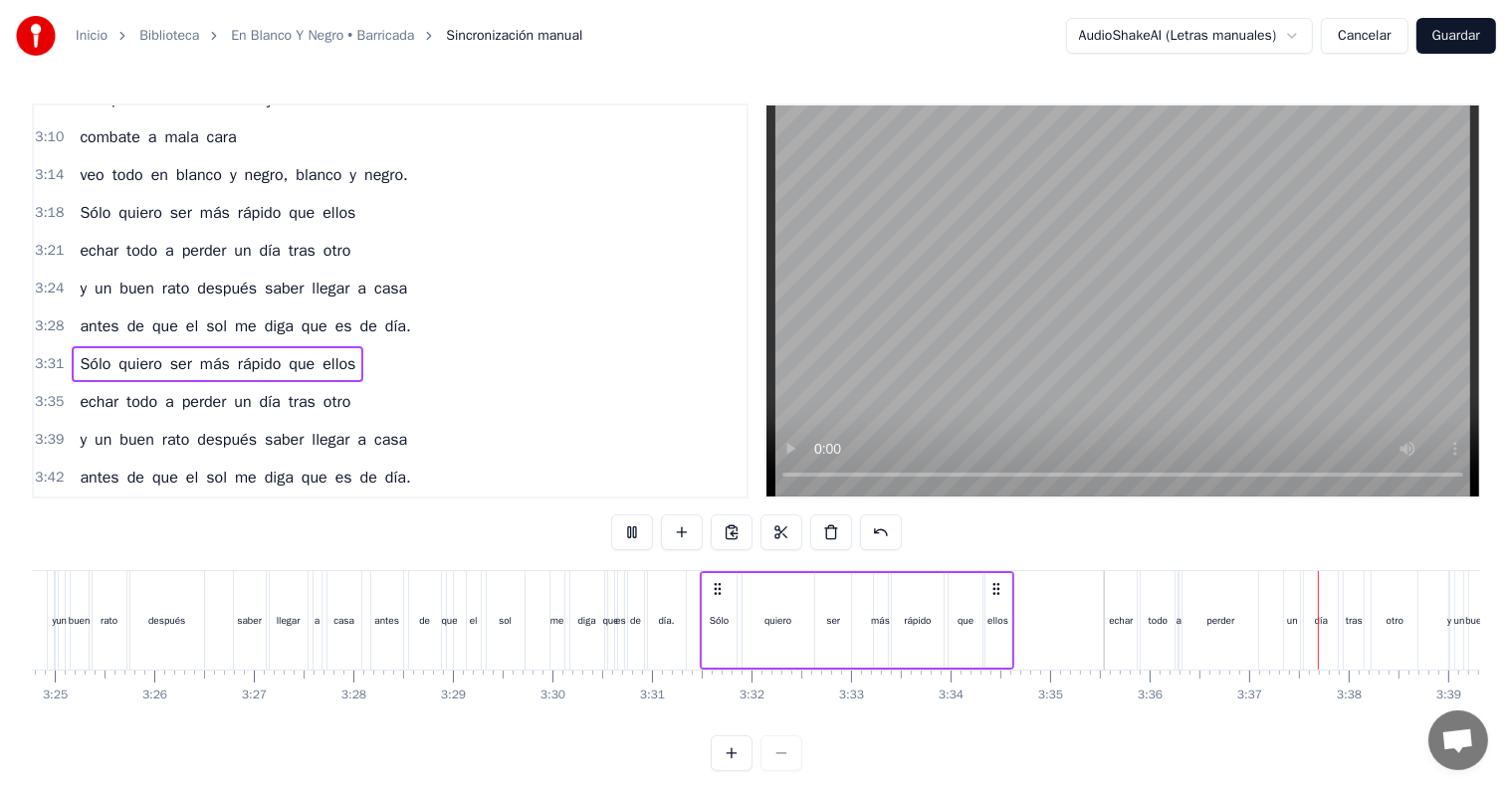 click on "echar todo a perder un día tras otro" at bounding box center (1263, 620) 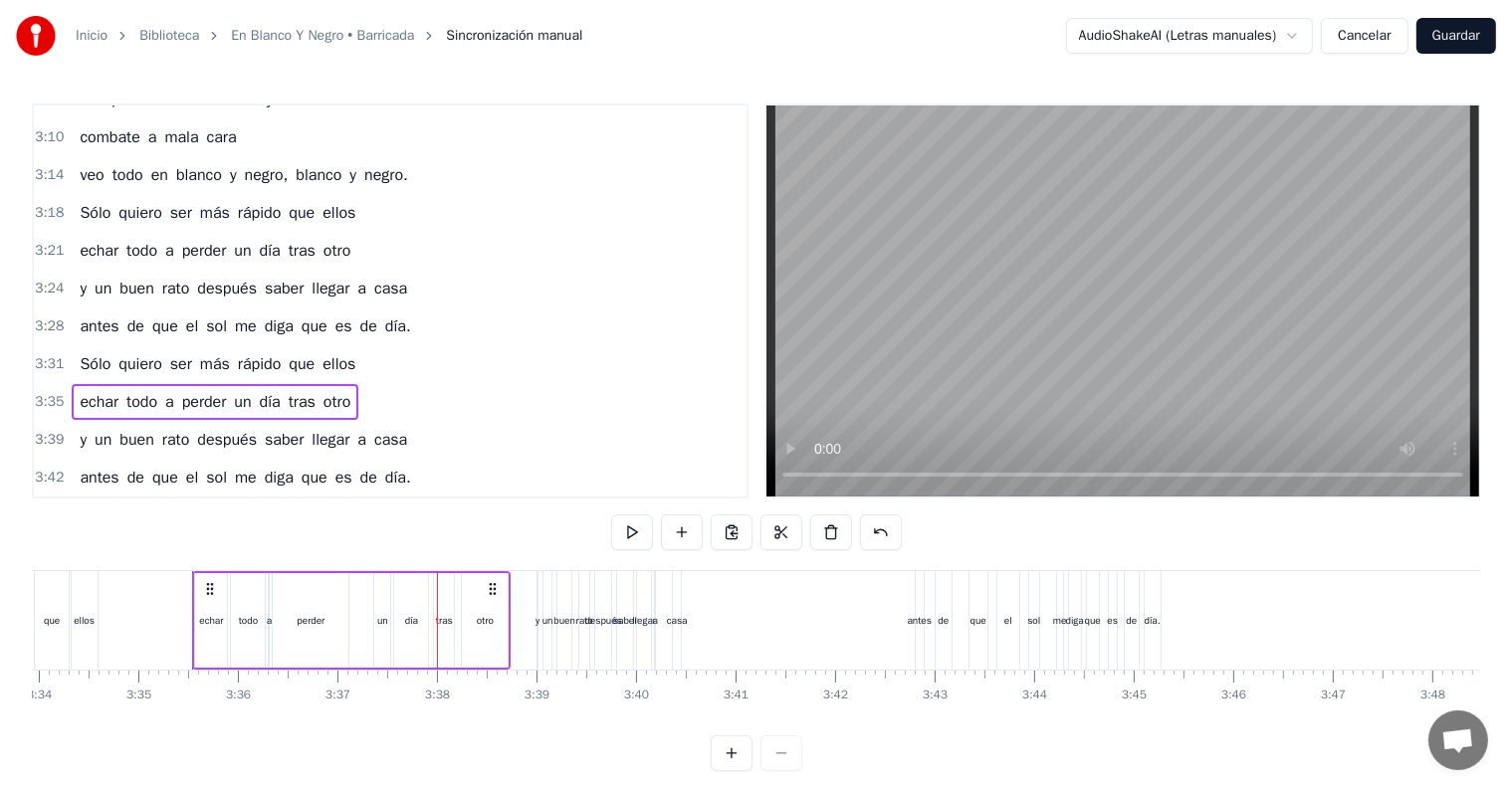 scroll, scrollTop: 0, scrollLeft: 21571, axis: horizontal 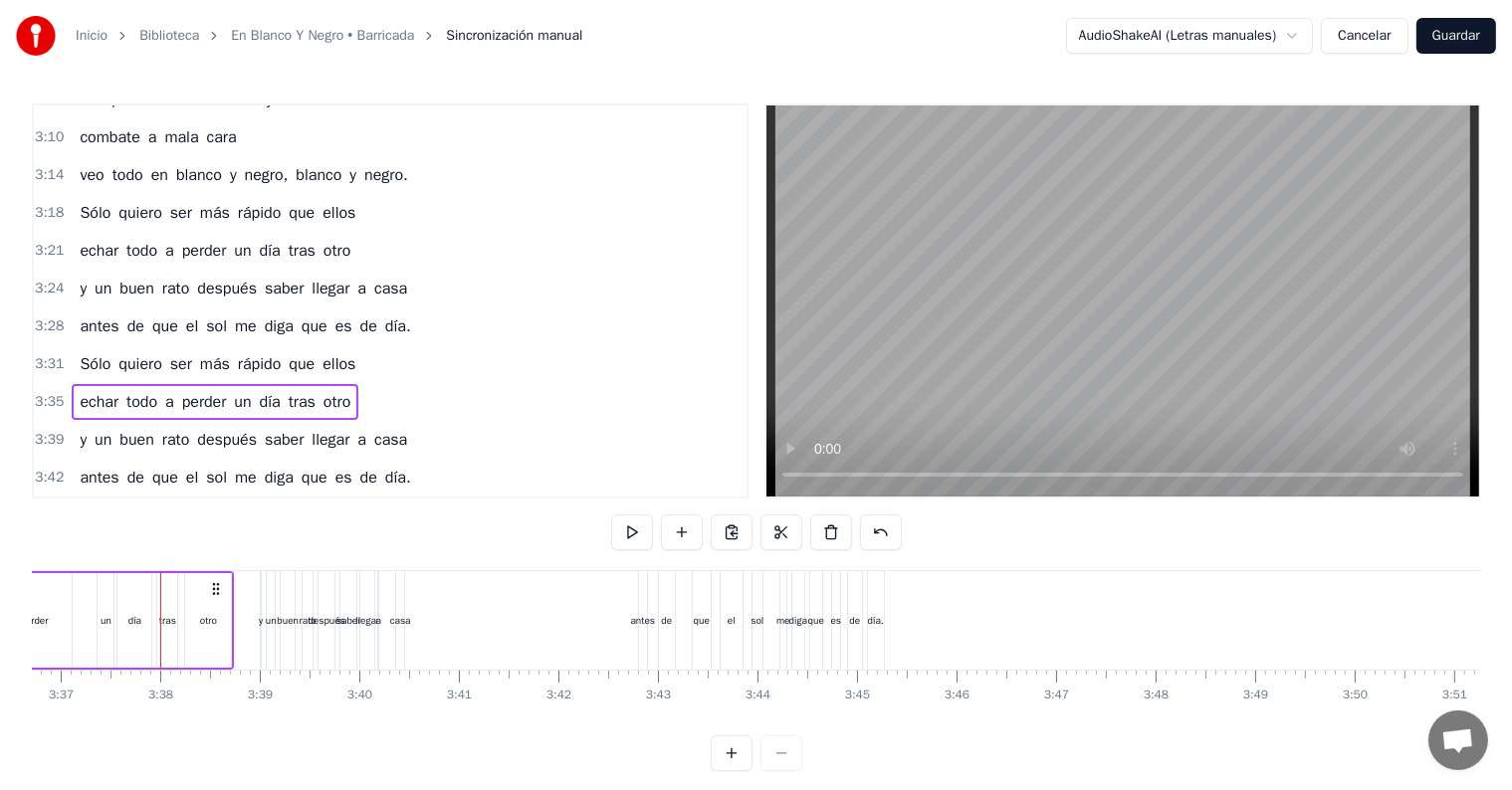 click on "3:35" at bounding box center [49, 402] 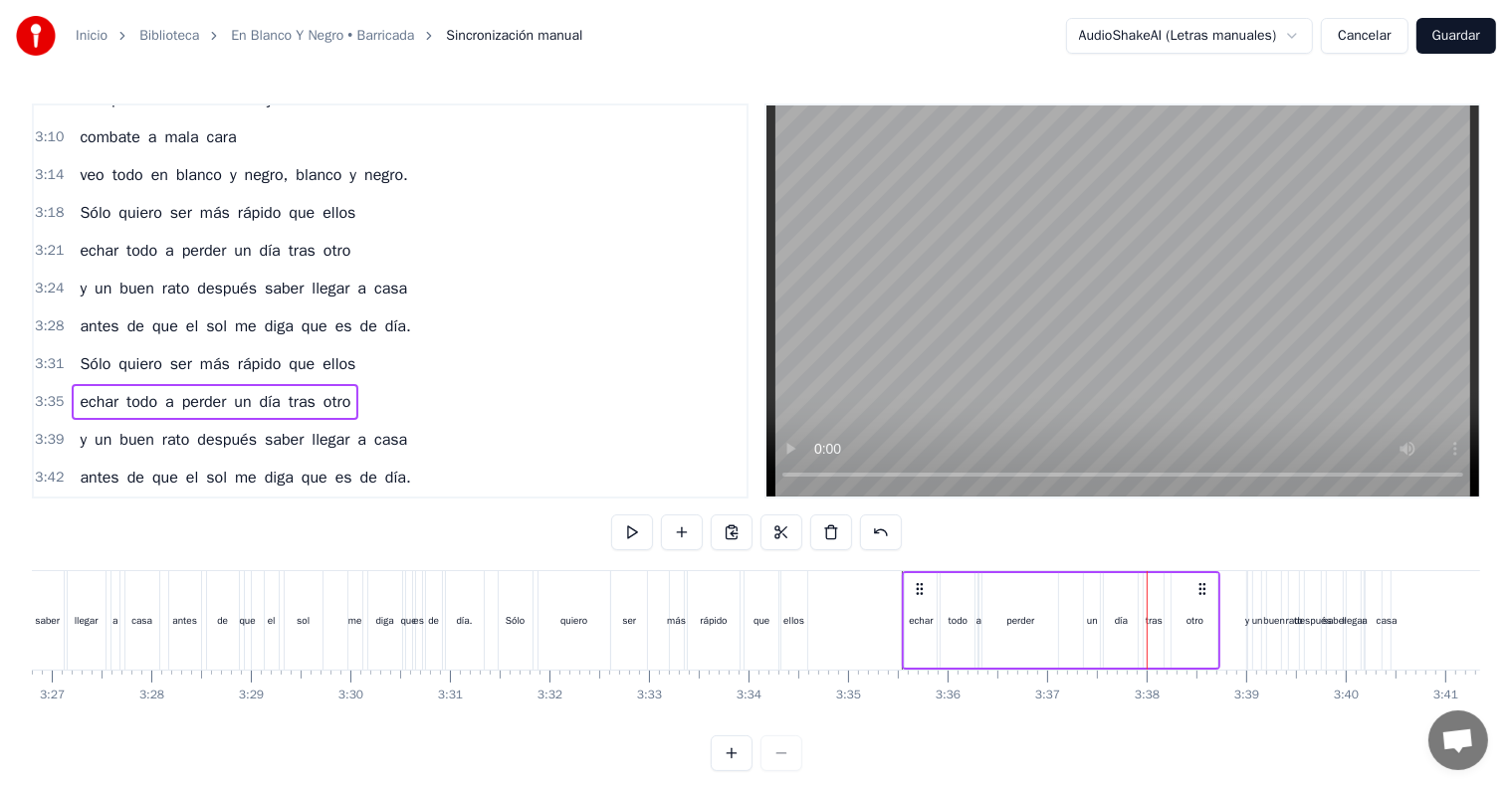 scroll, scrollTop: 0, scrollLeft: 20516, axis: horizontal 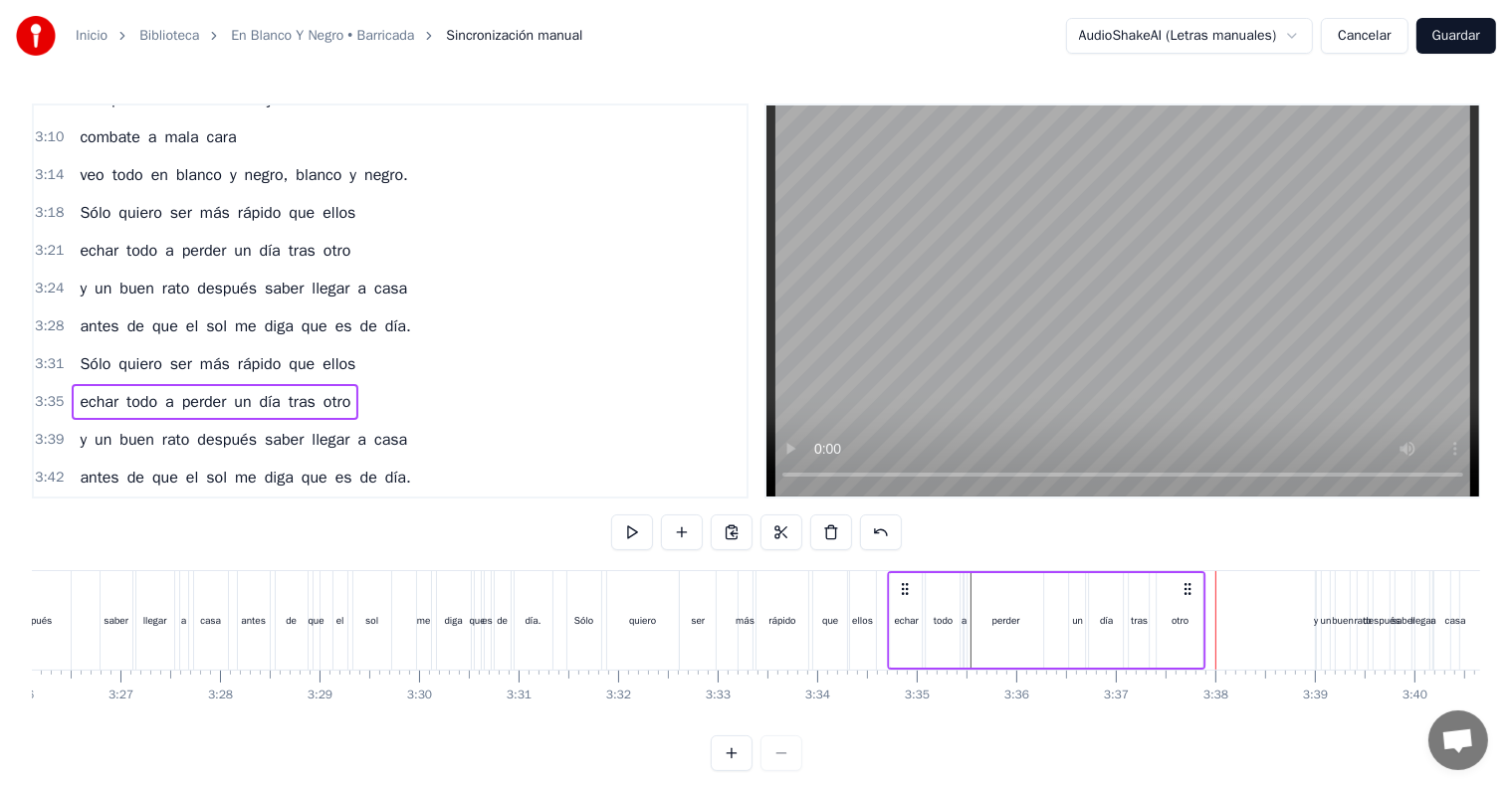 drag, startPoint x: 994, startPoint y: 585, endPoint x: 911, endPoint y: 593, distance: 83.38465 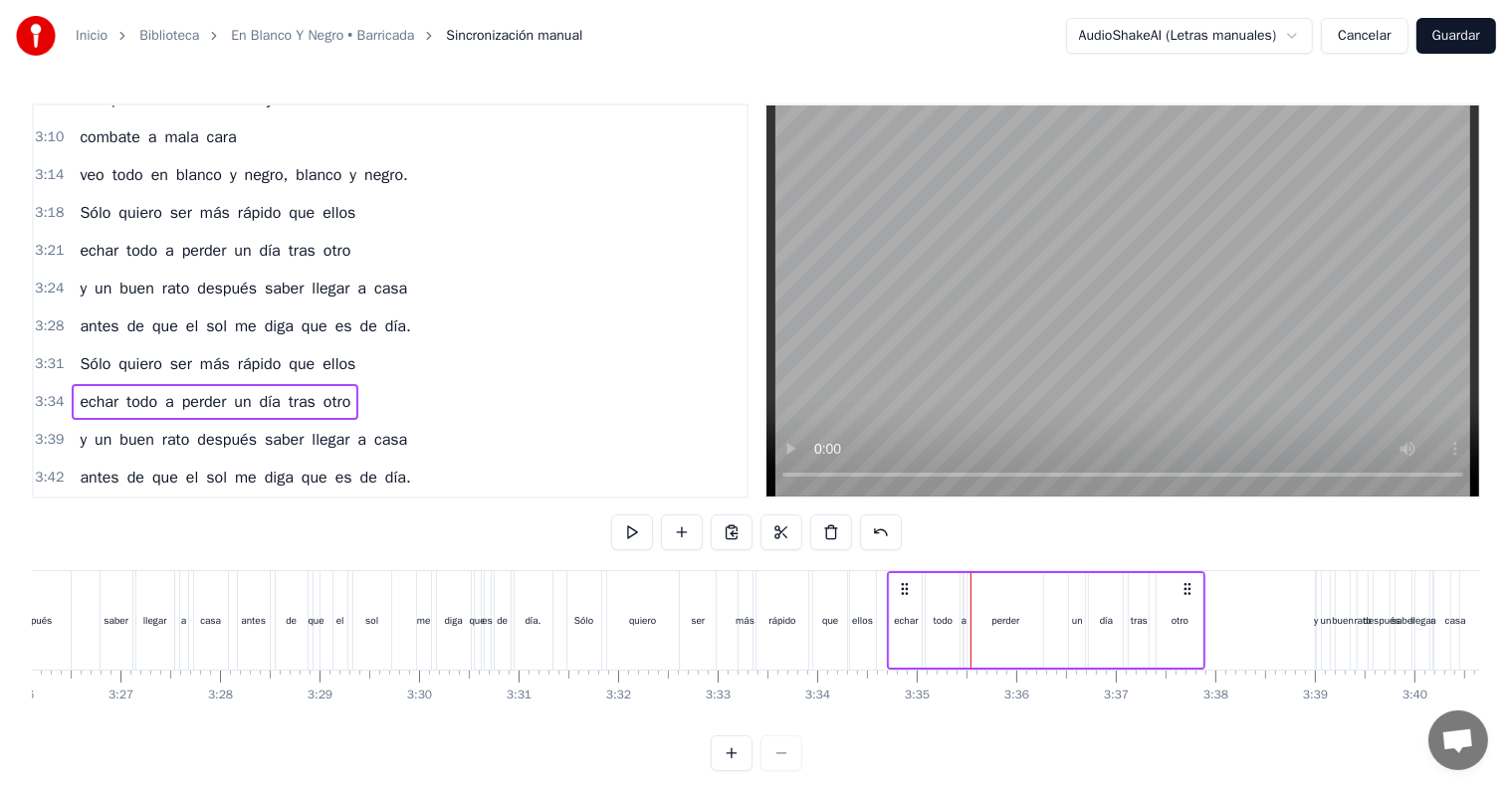 click on "3:34" at bounding box center [49, 402] 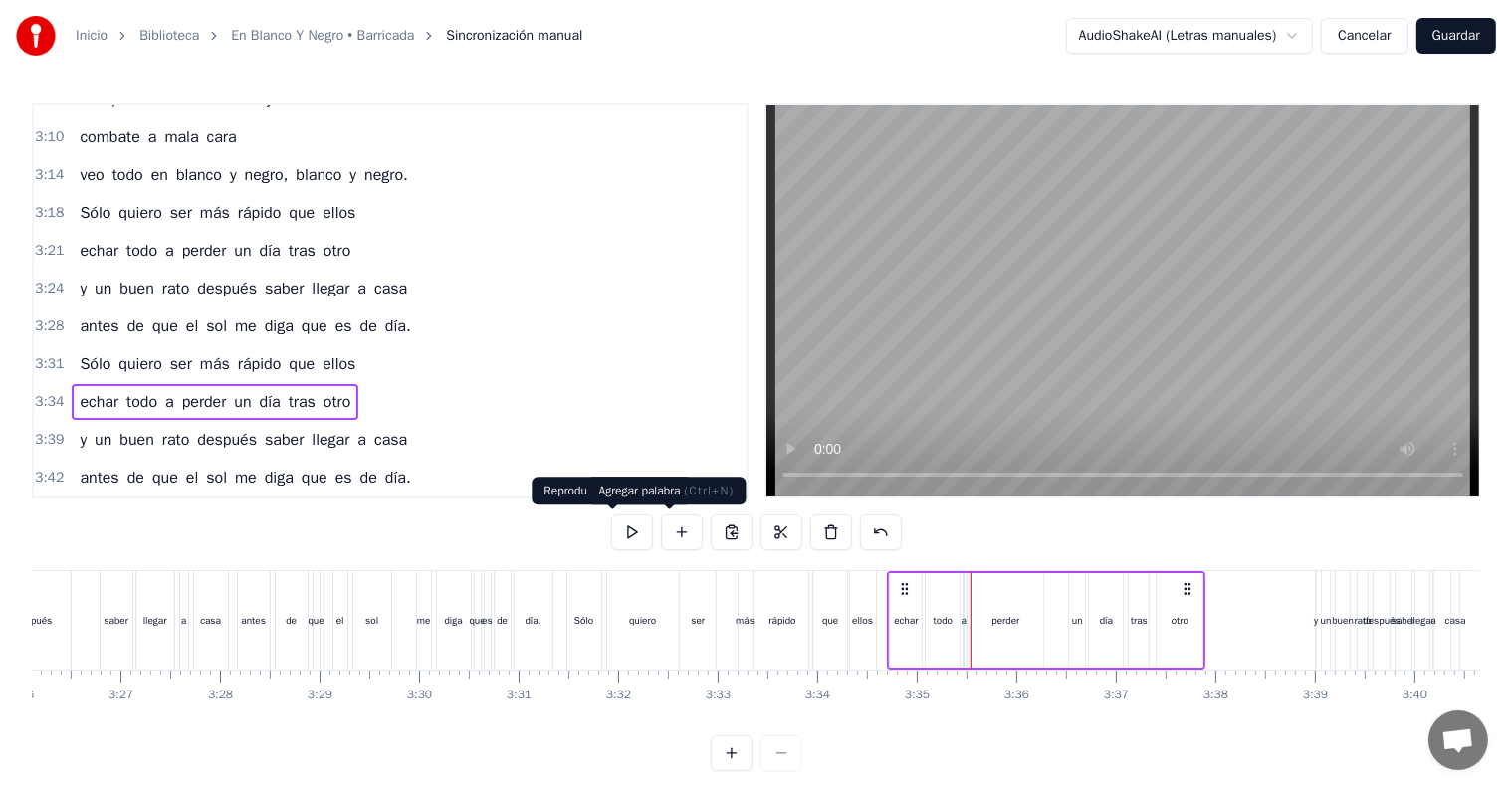 click at bounding box center [632, 532] 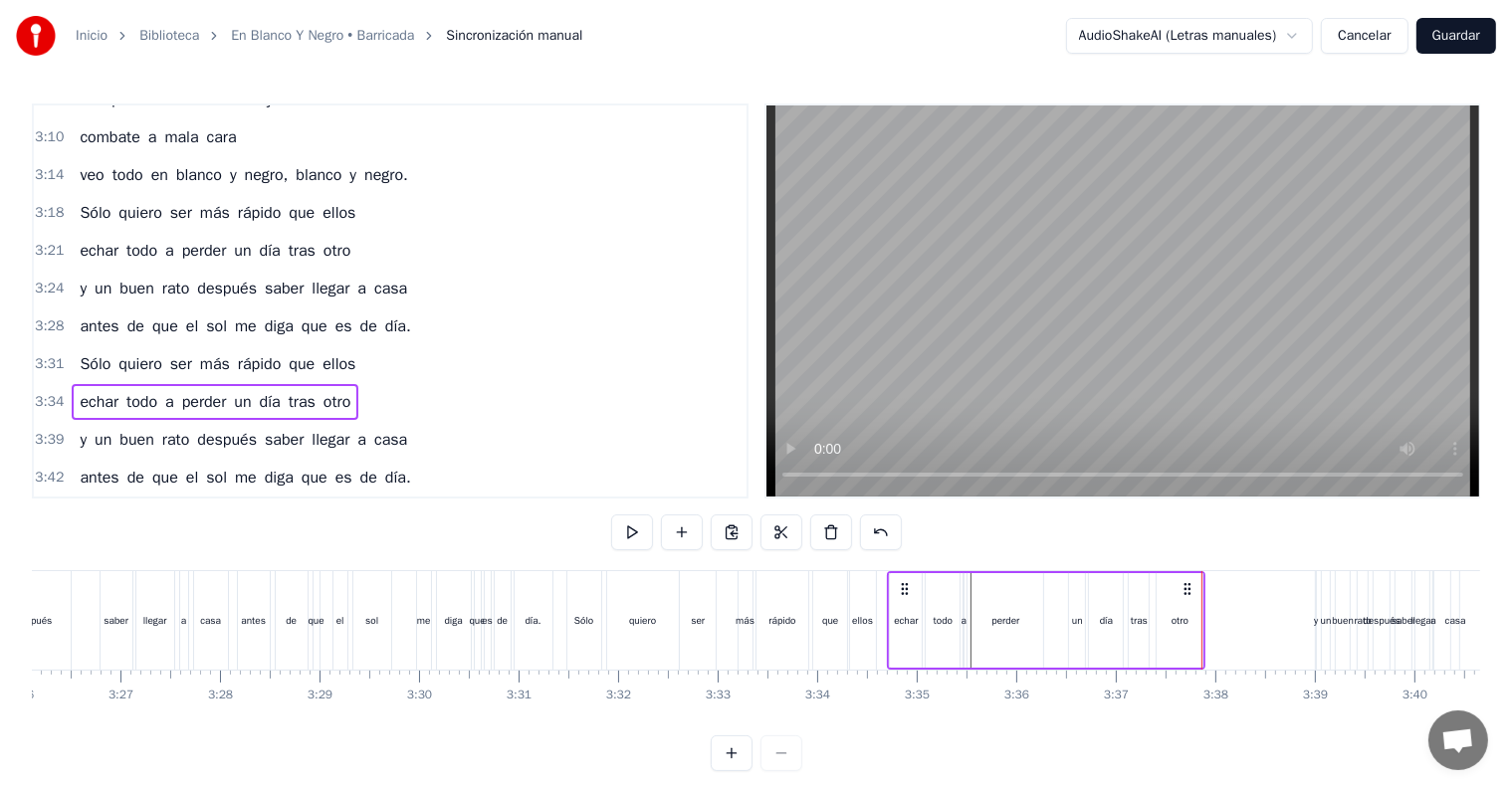 click on "3:31" at bounding box center (49, 364) 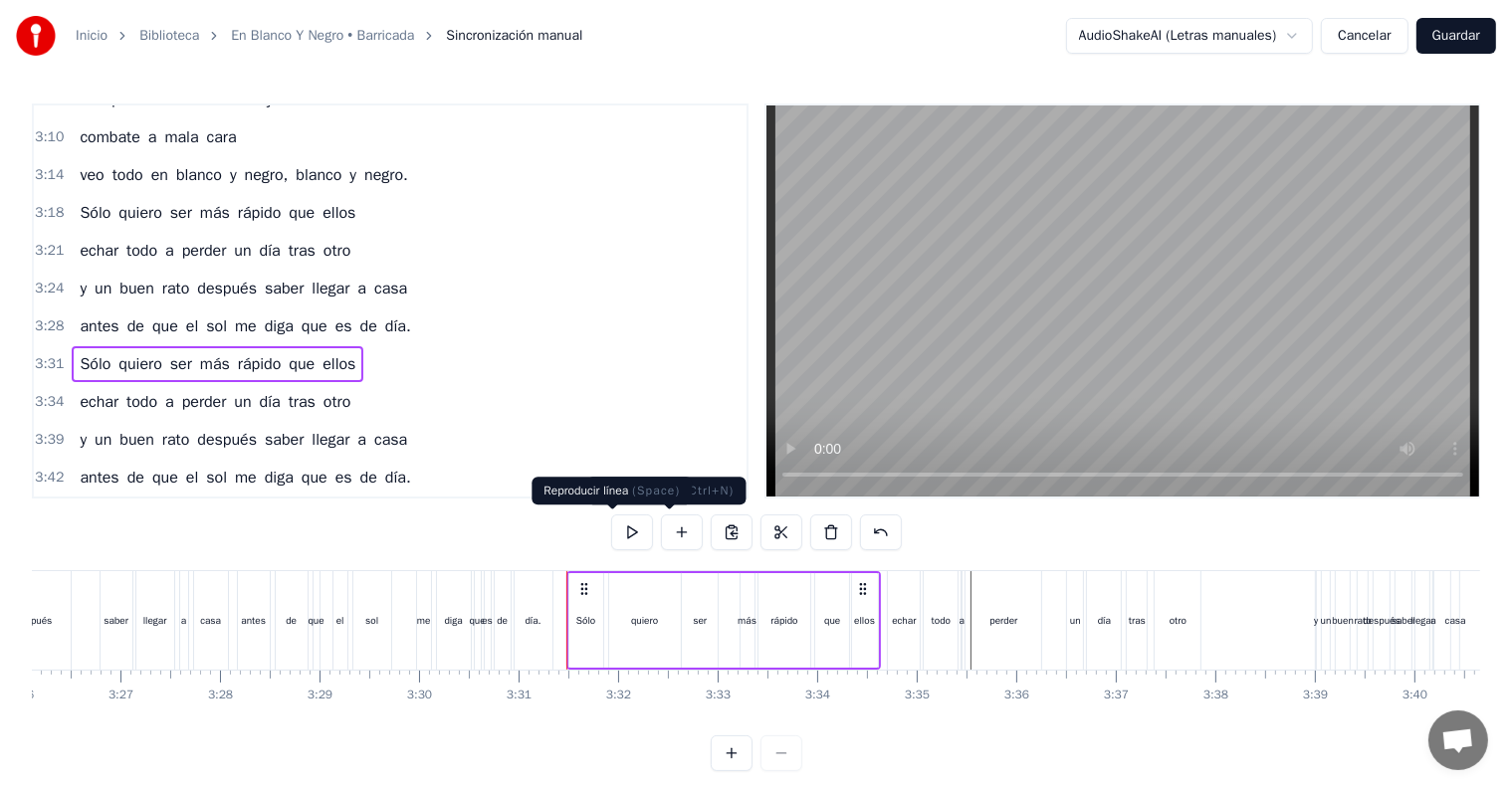 click at bounding box center [632, 532] 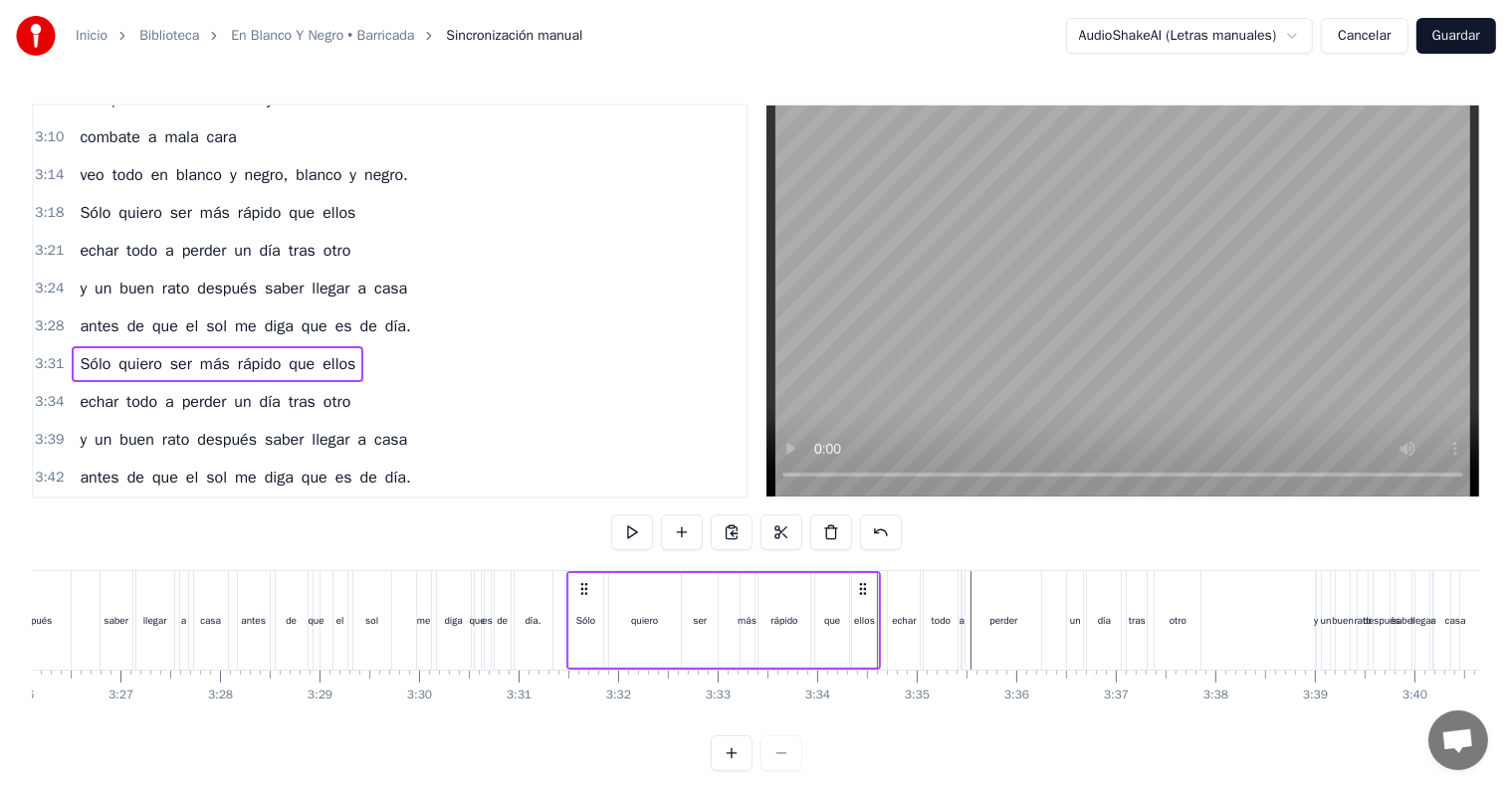 click on "3:34 echar todo a perder un día tras otro" at bounding box center [390, 402] 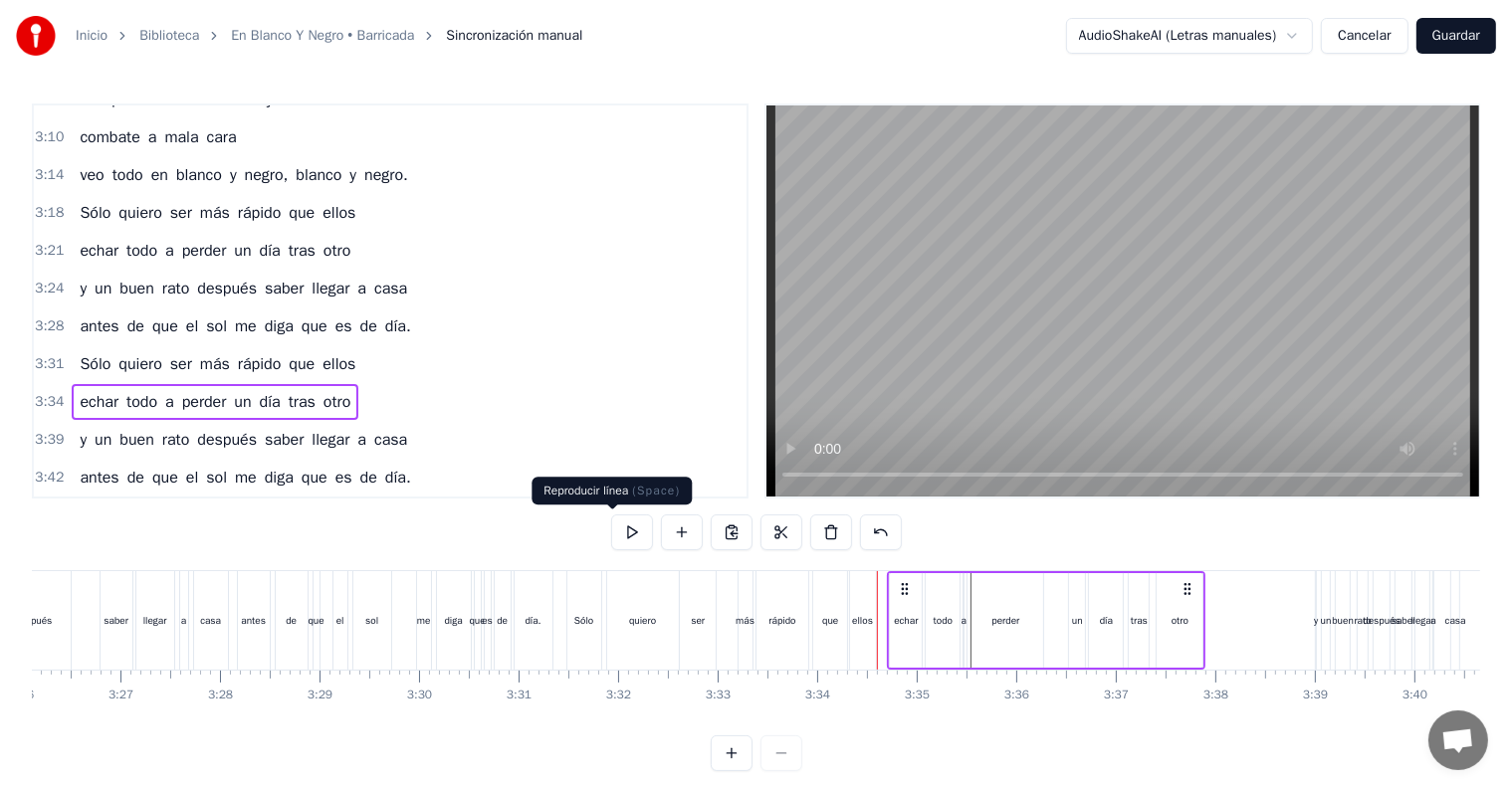 click at bounding box center (632, 532) 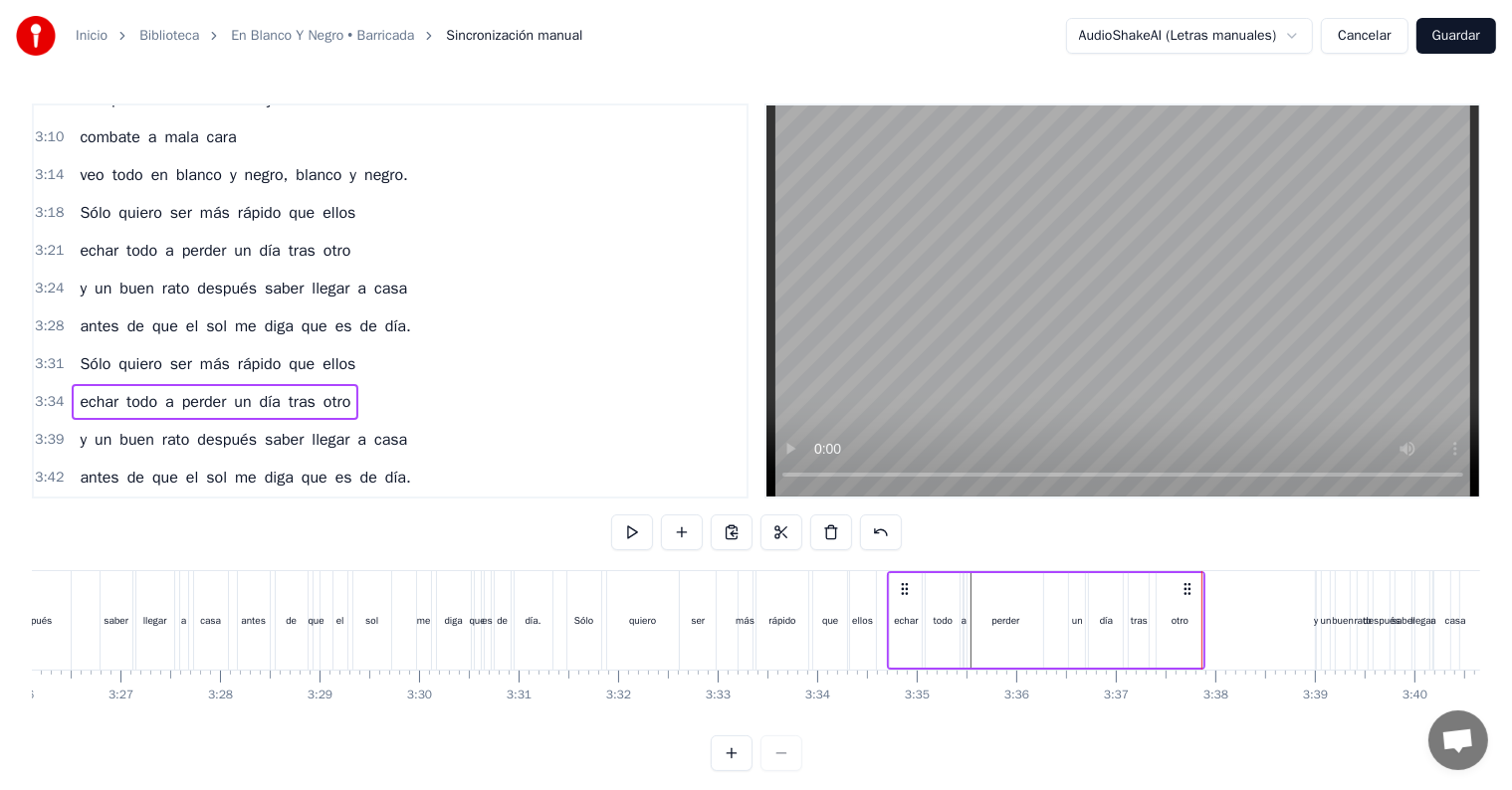 click on "3:39" at bounding box center (49, 440) 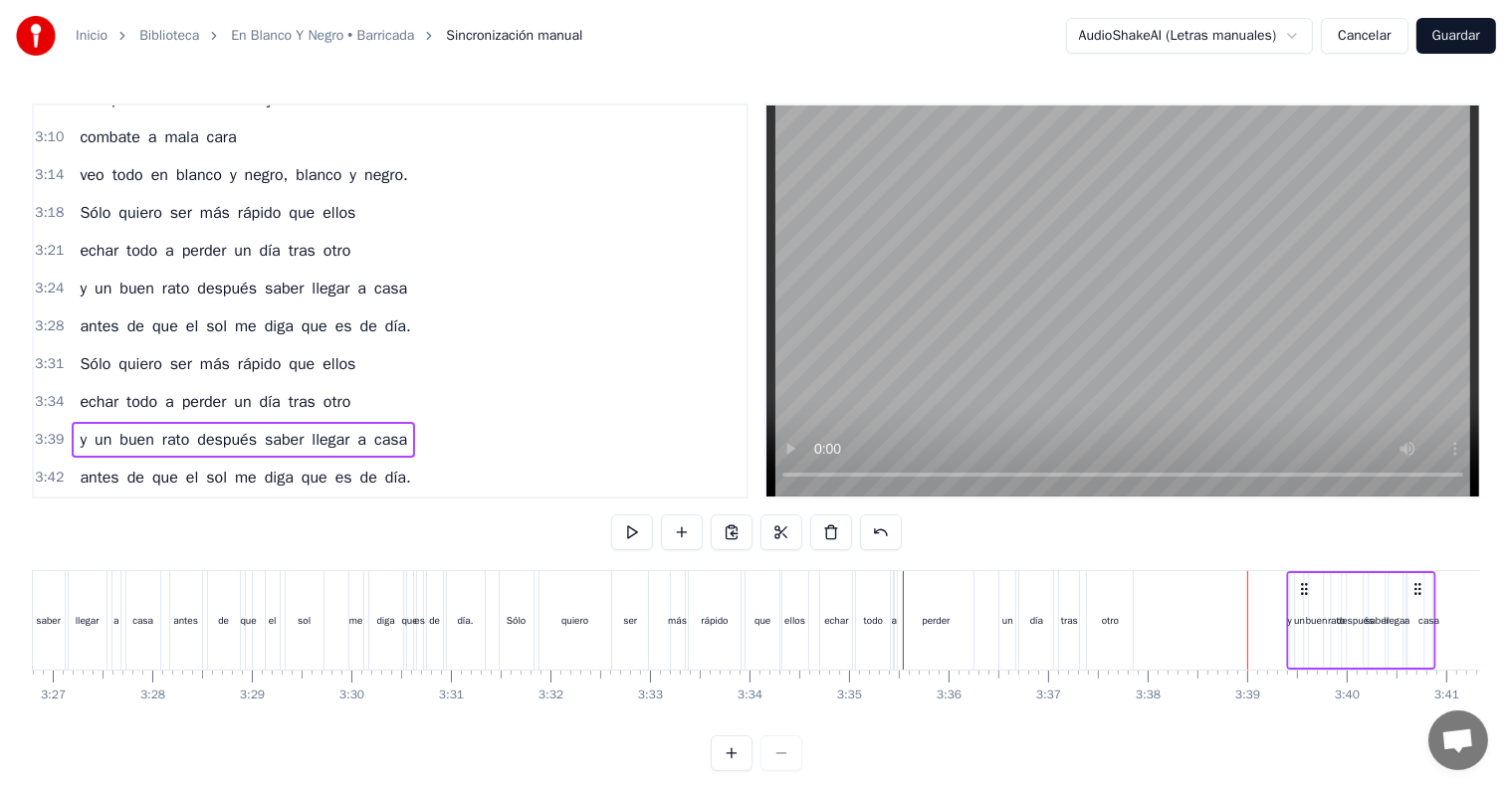 click 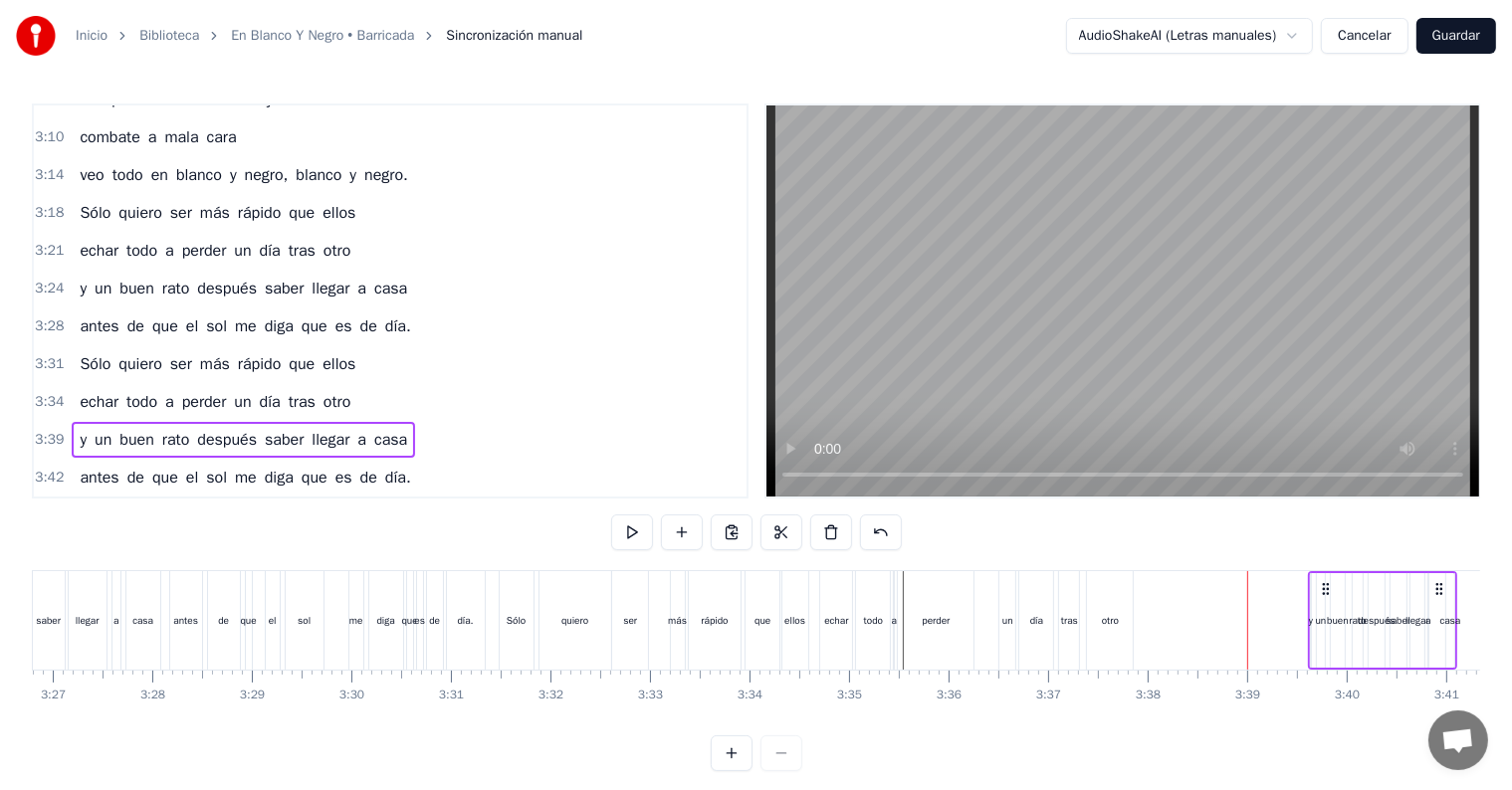 scroll, scrollTop: 0, scrollLeft: 20588, axis: horizontal 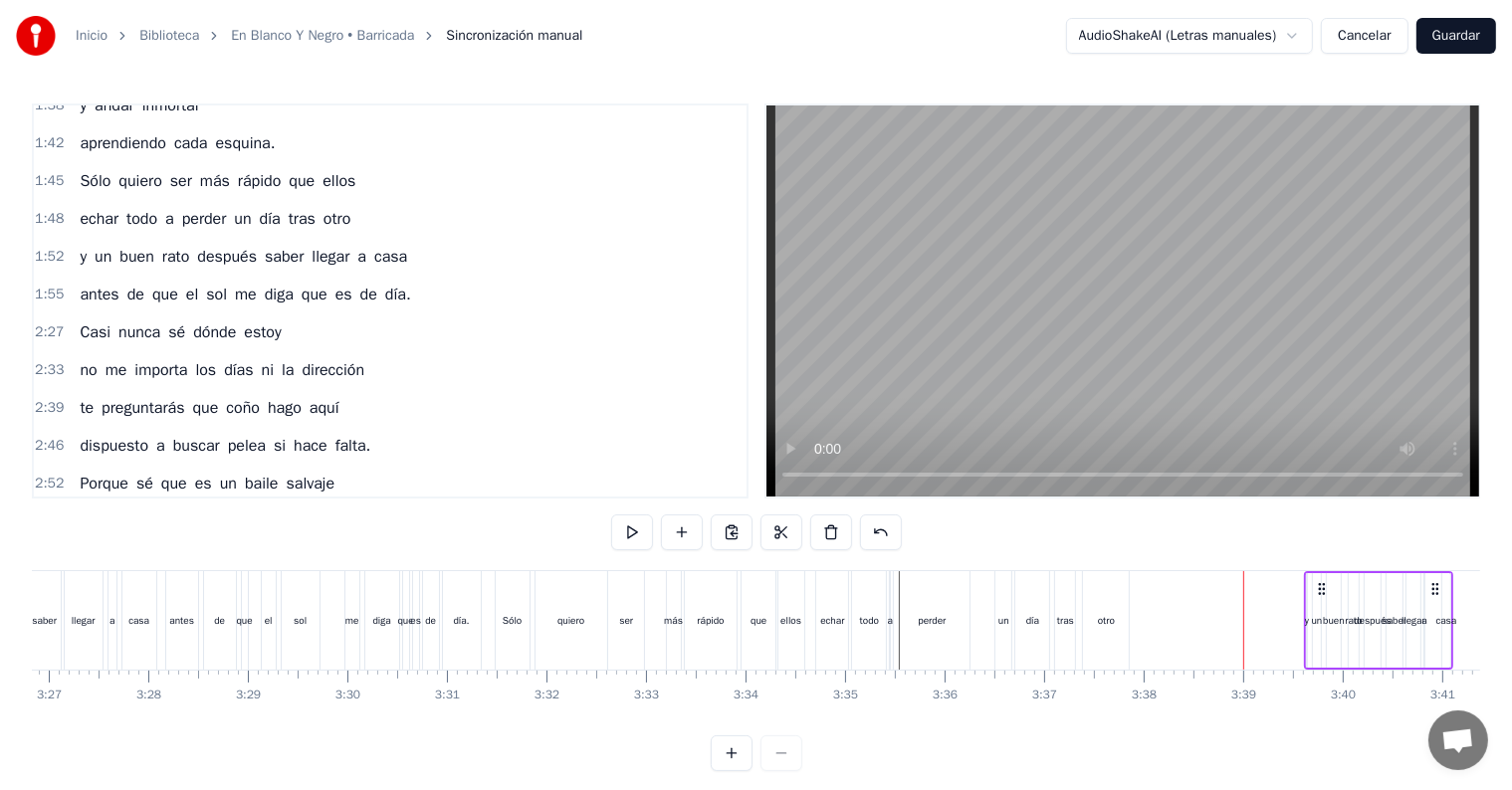 click on "1:52" at bounding box center (49, 257) 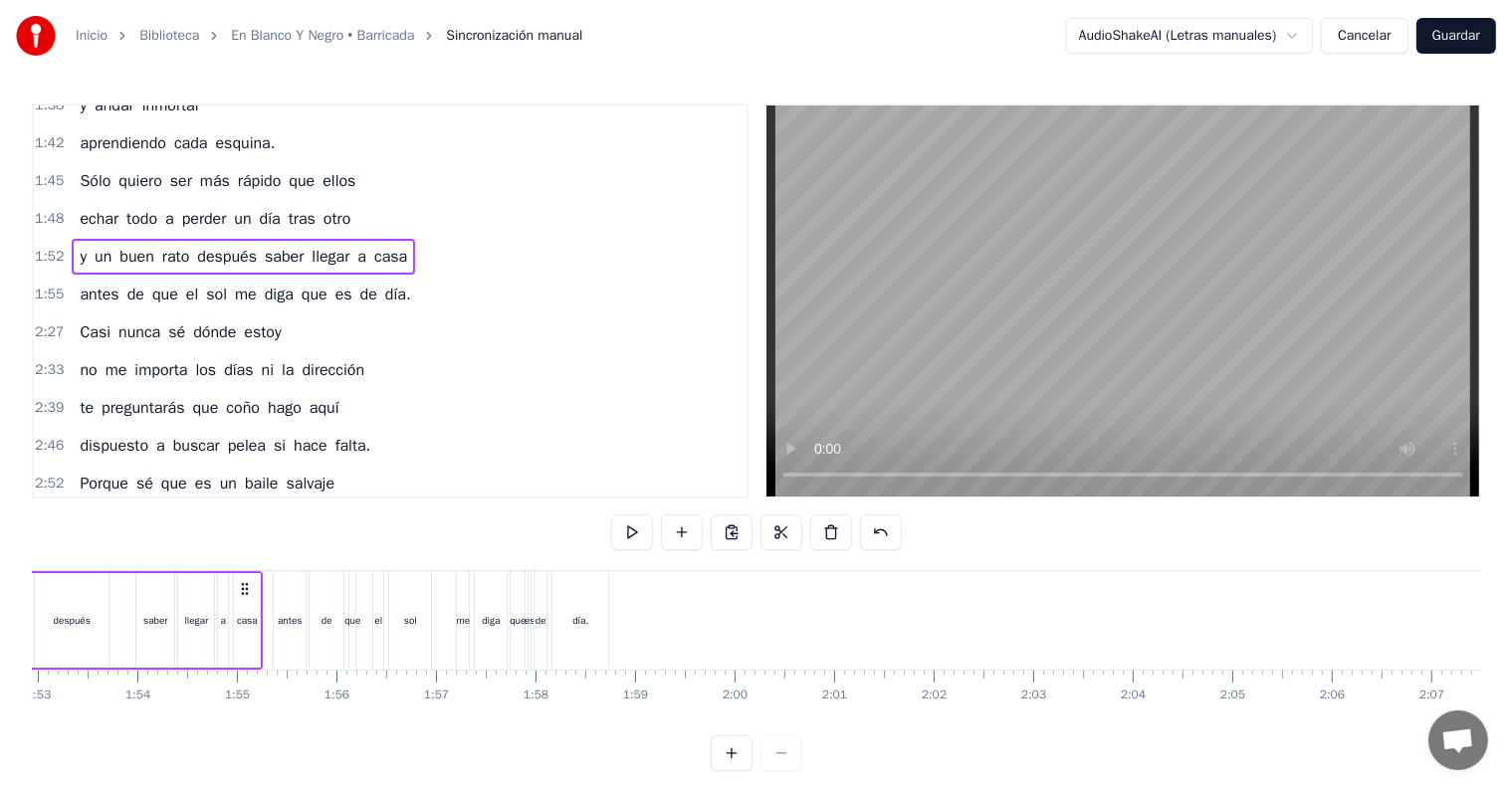scroll, scrollTop: 0, scrollLeft: 11065, axis: horizontal 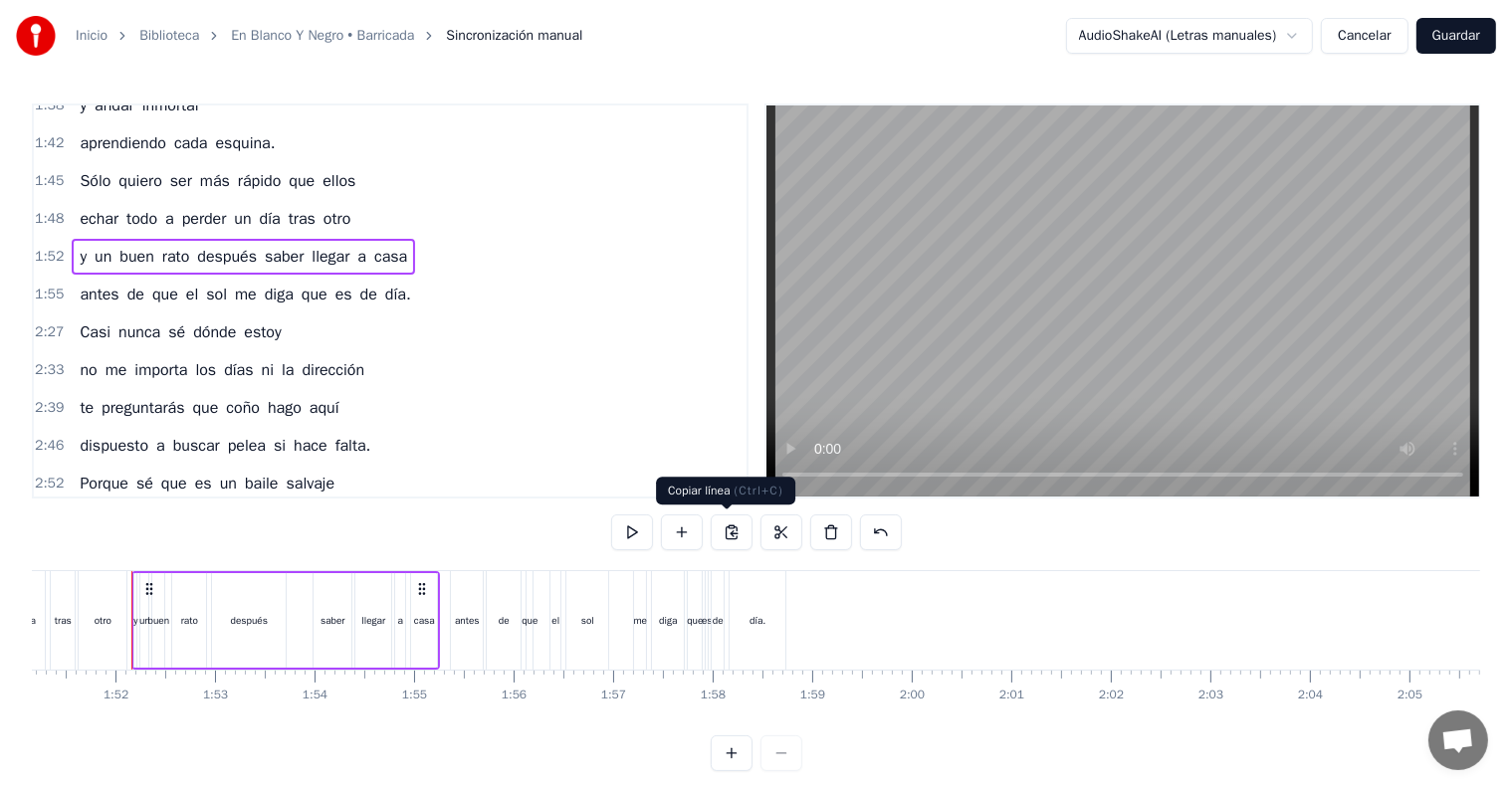 click at bounding box center [732, 532] 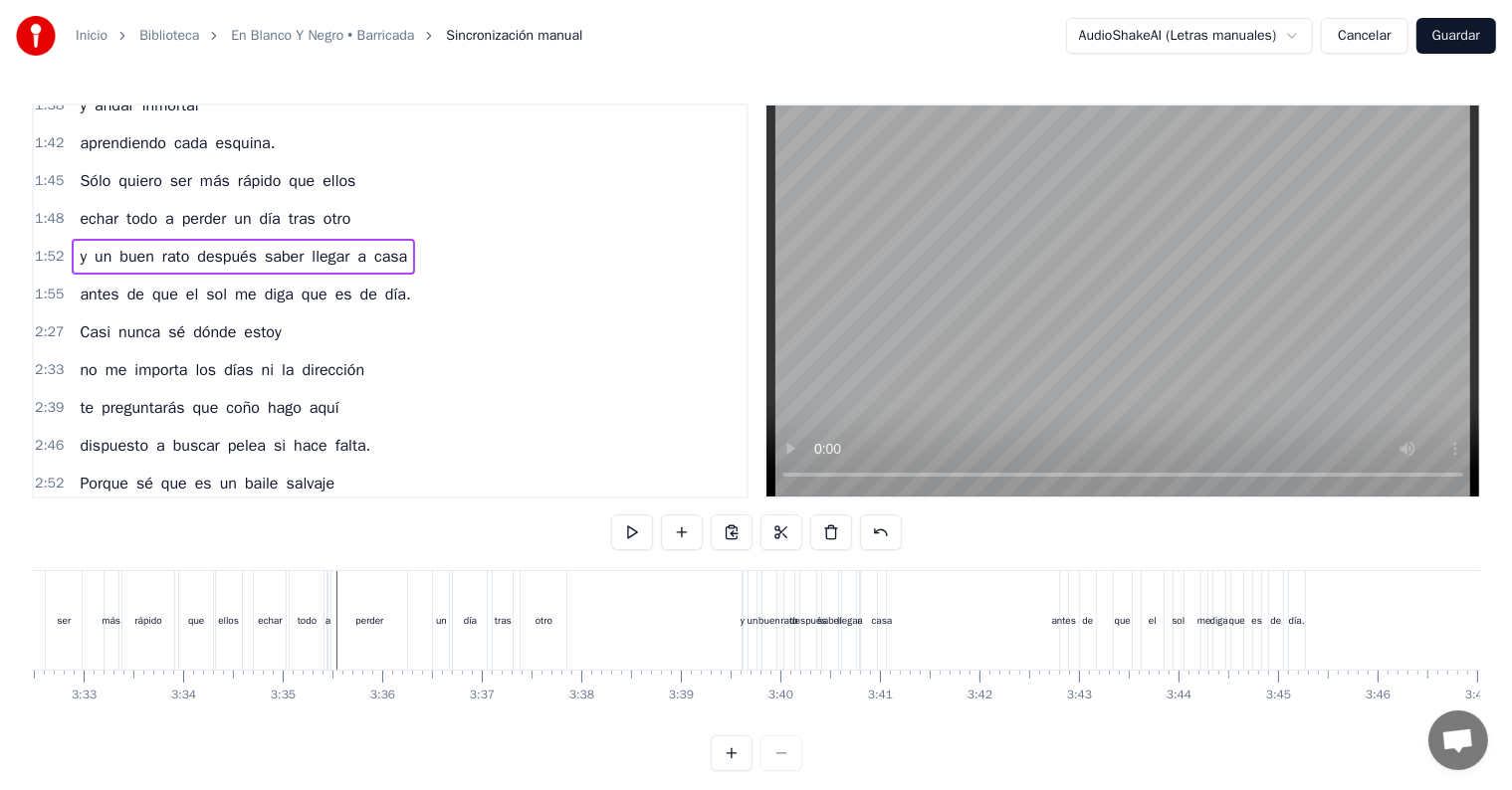 scroll, scrollTop: 0, scrollLeft: 21108, axis: horizontal 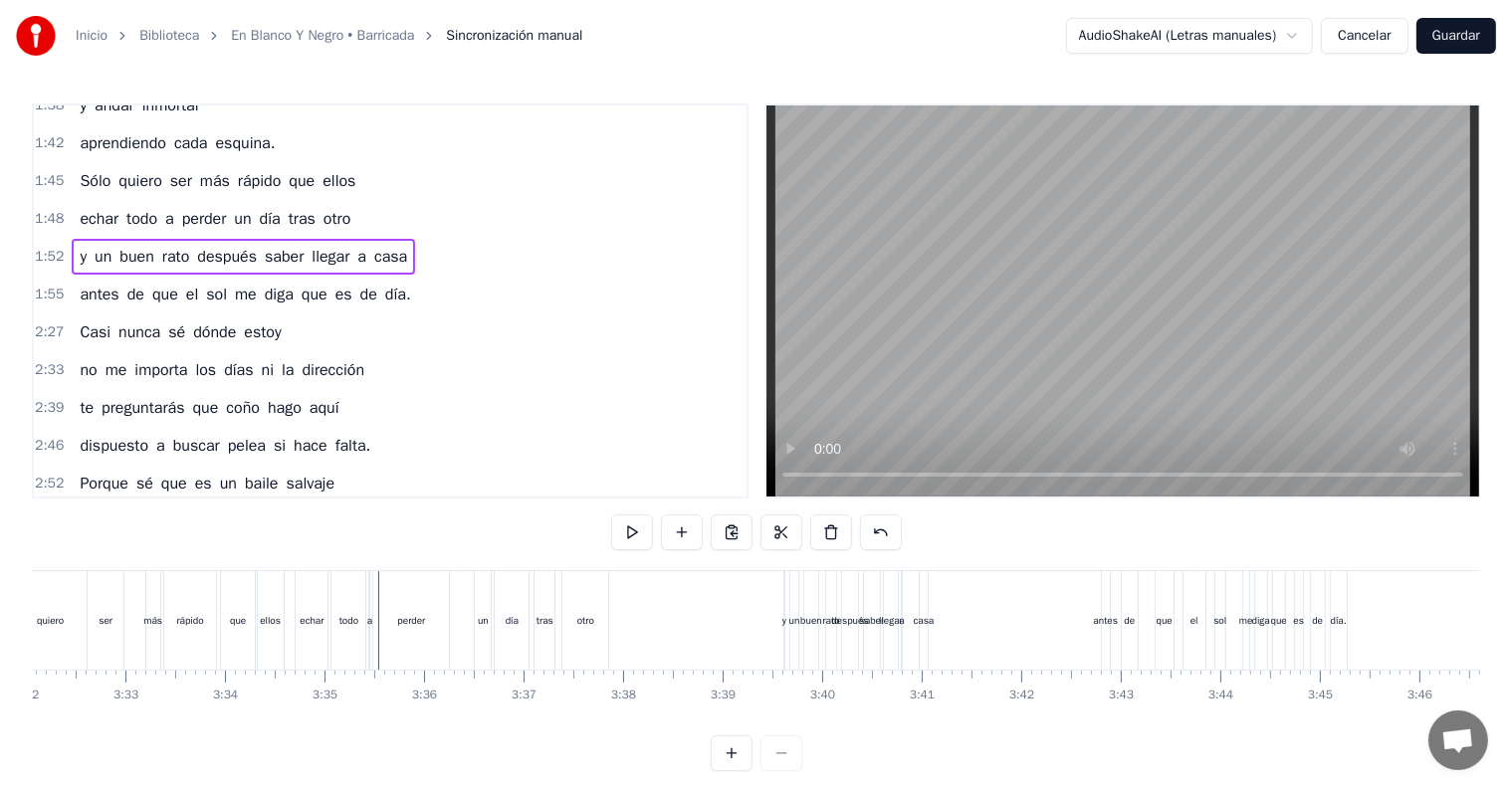 click on "saber" at bounding box center (872, 620) 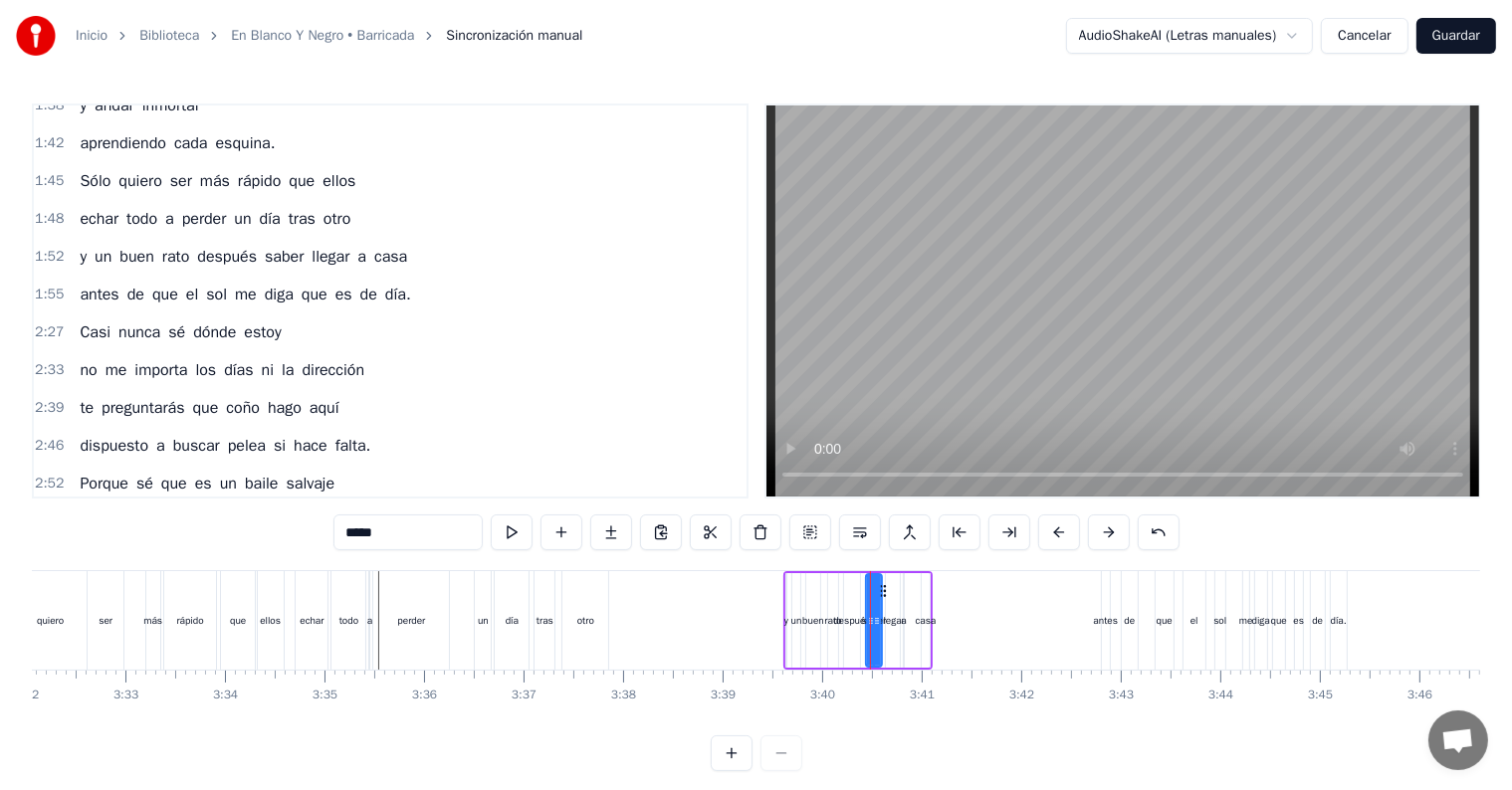 scroll, scrollTop: 30, scrollLeft: 0, axis: vertical 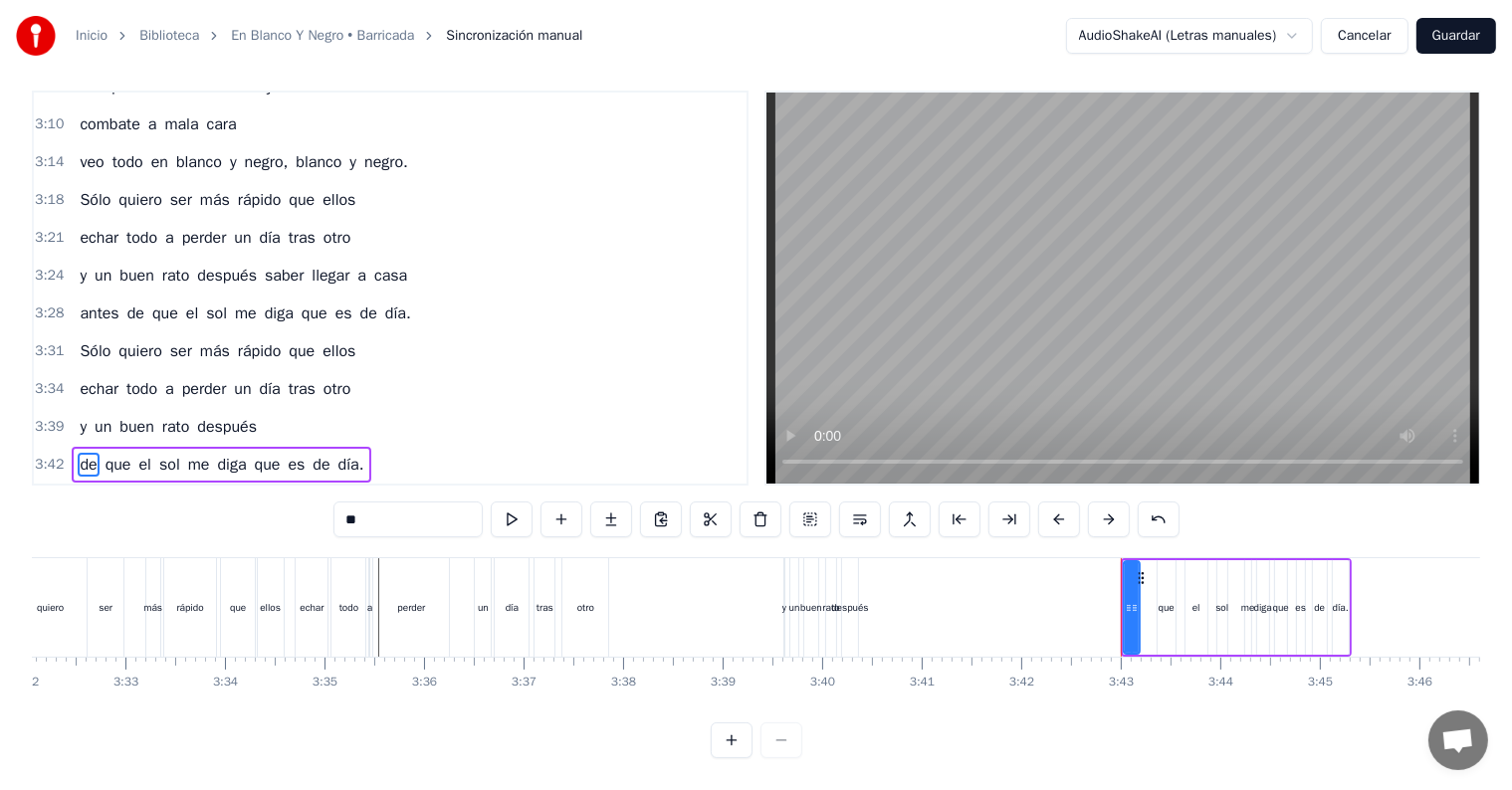 click on "después" at bounding box center (849, 607) 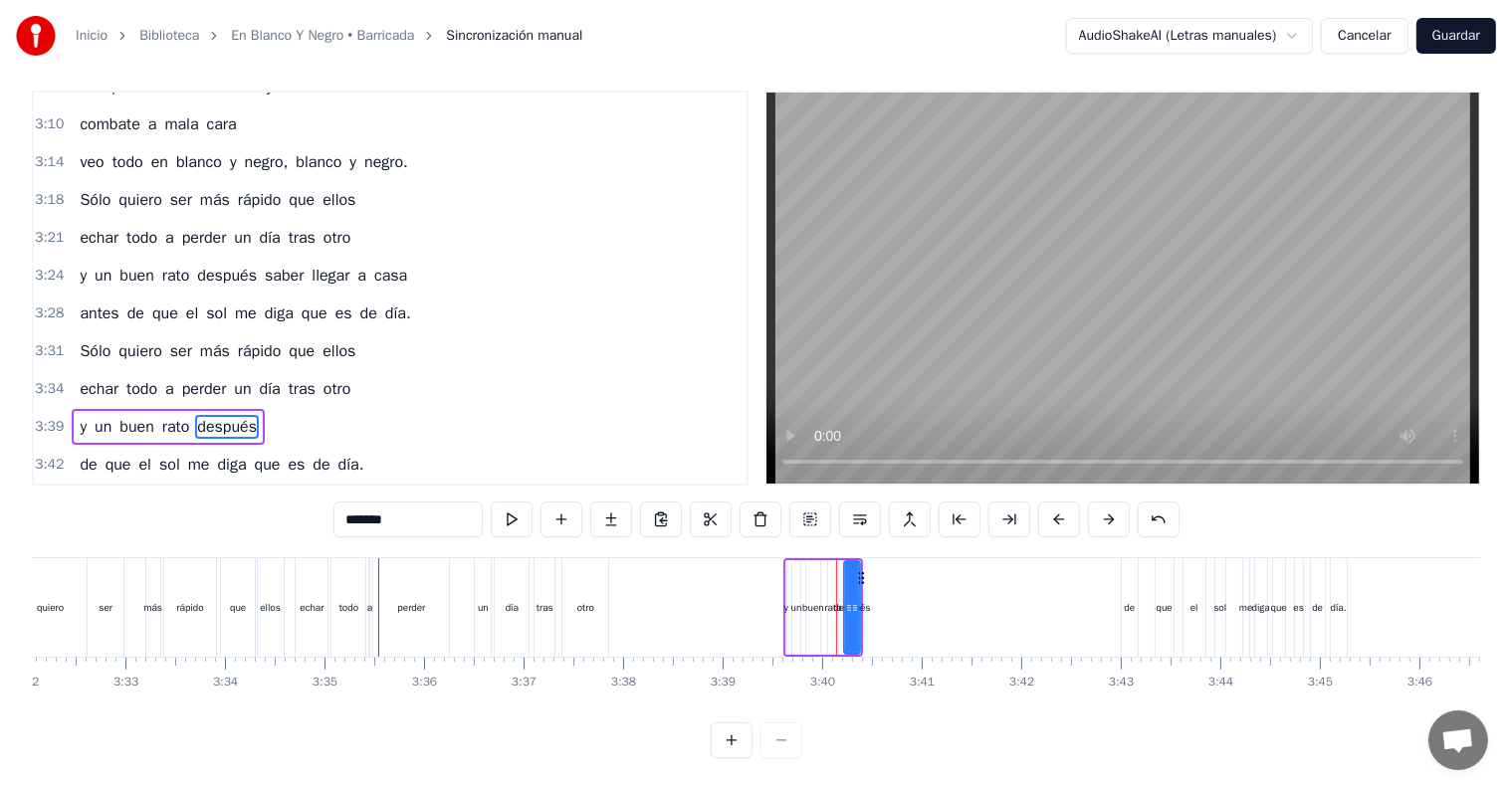 click on "3:39" at bounding box center (49, 427) 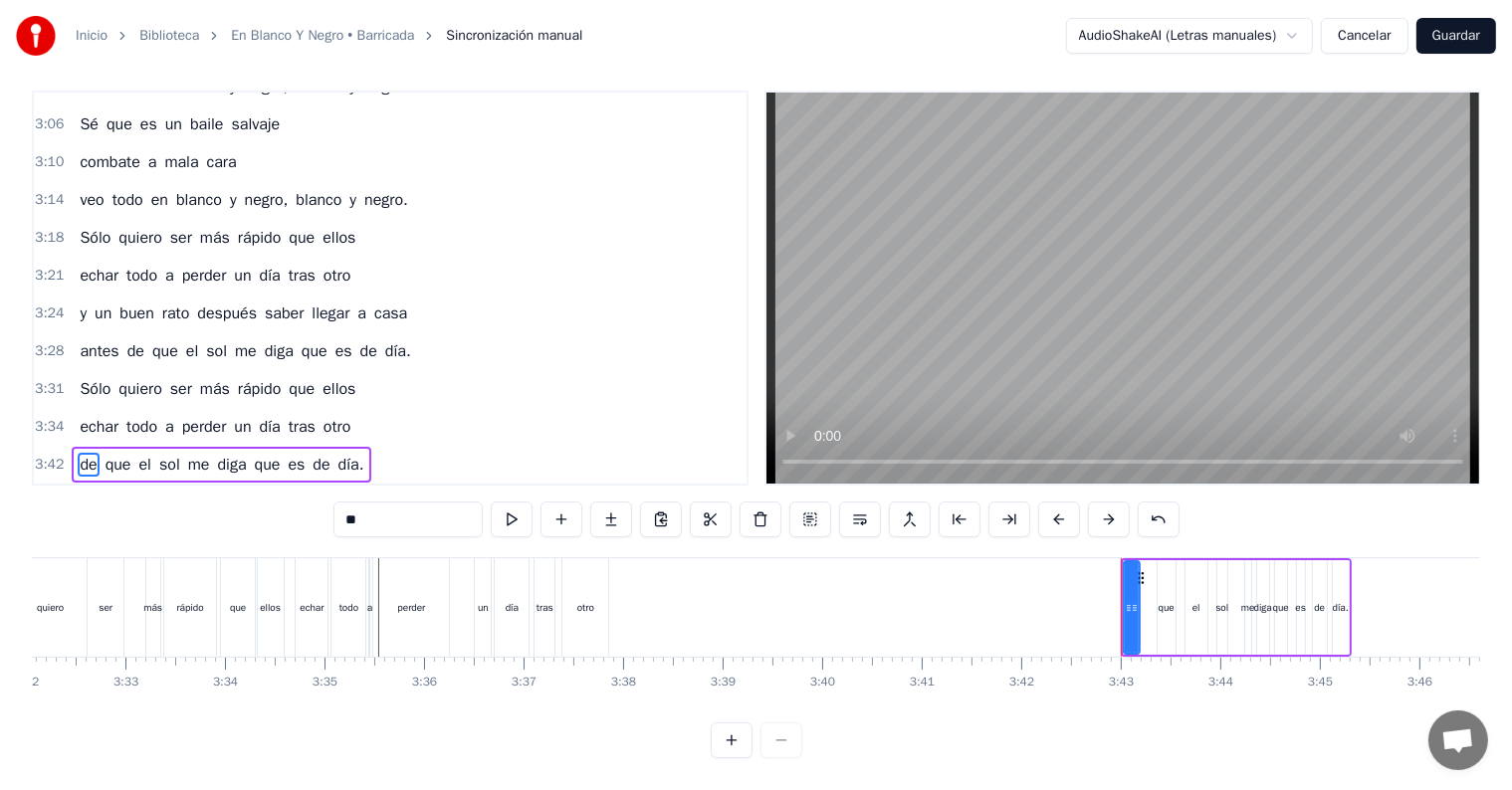 scroll, scrollTop: 931, scrollLeft: 0, axis: vertical 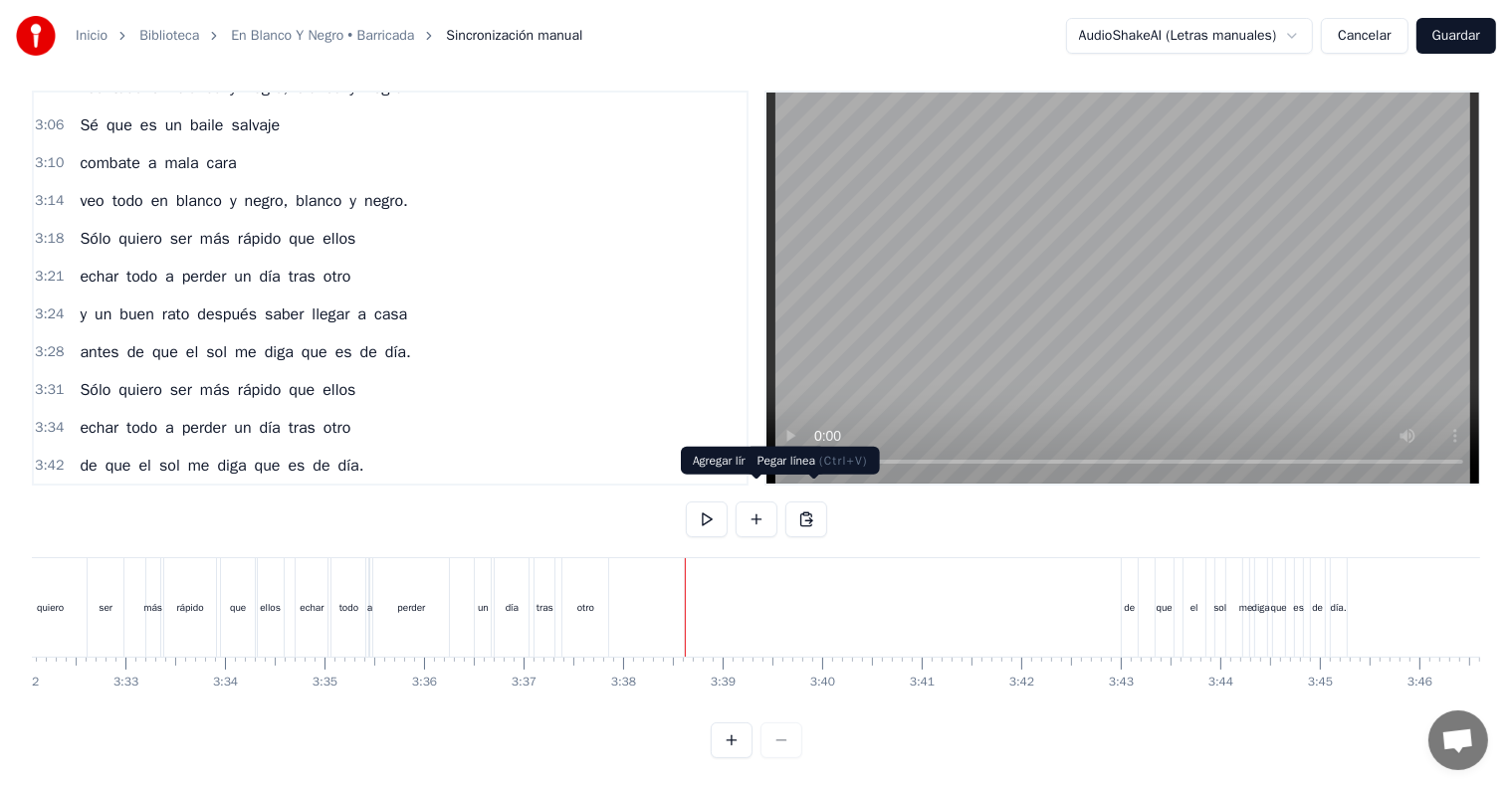 click at bounding box center [806, 519] 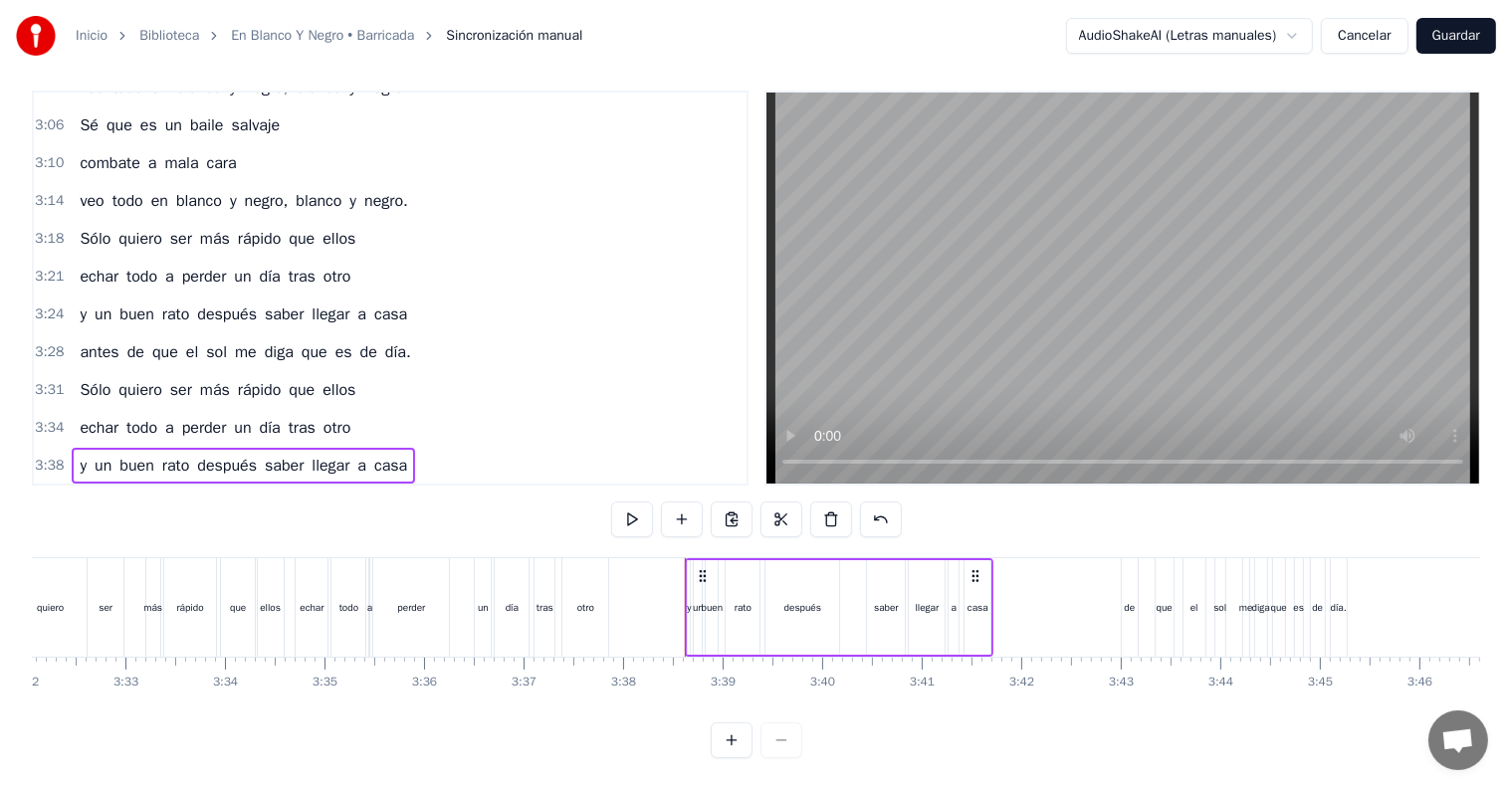 scroll, scrollTop: 970, scrollLeft: 0, axis: vertical 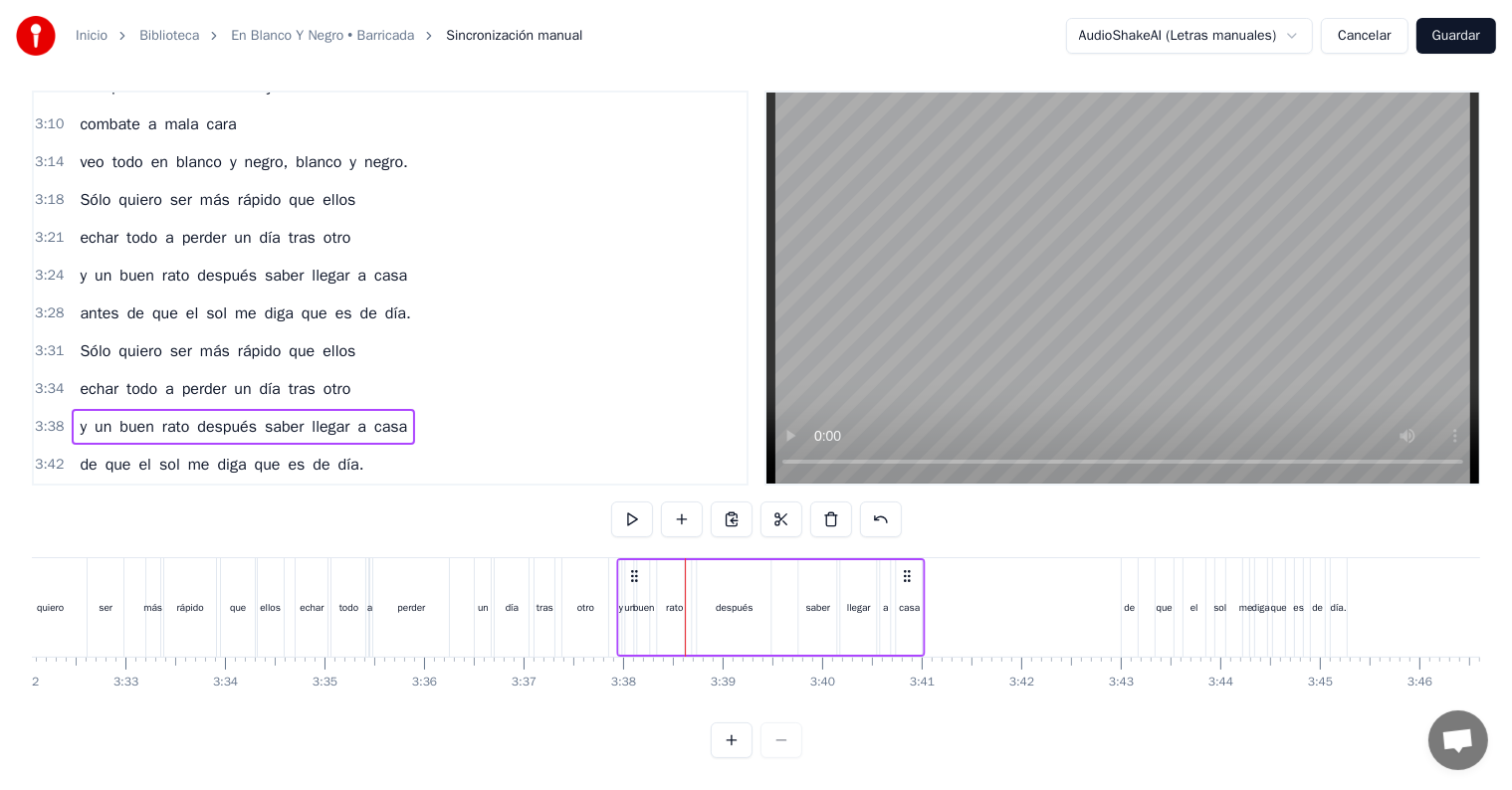 drag, startPoint x: 702, startPoint y: 557, endPoint x: 633, endPoint y: 553, distance: 69.115845 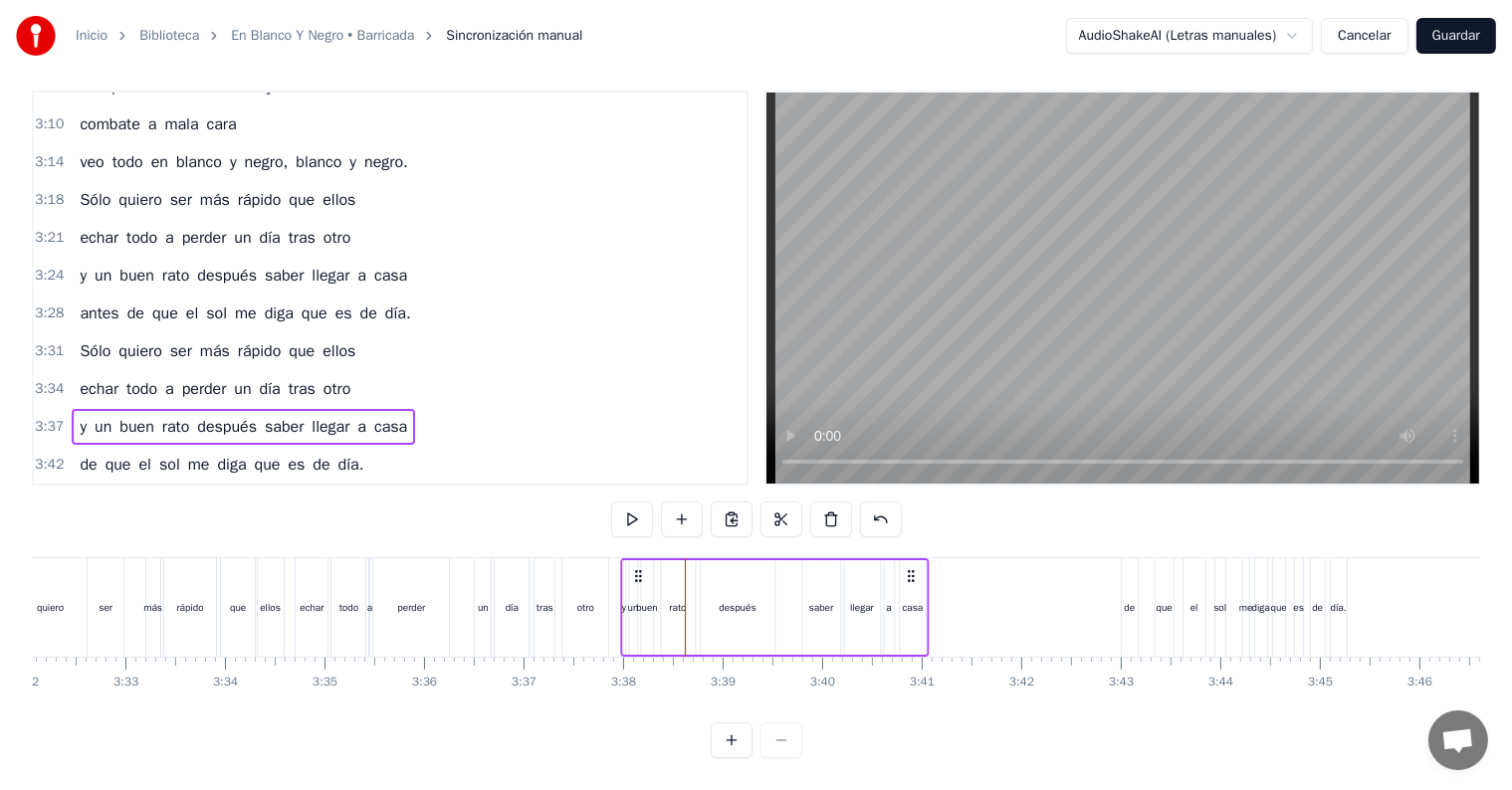 click 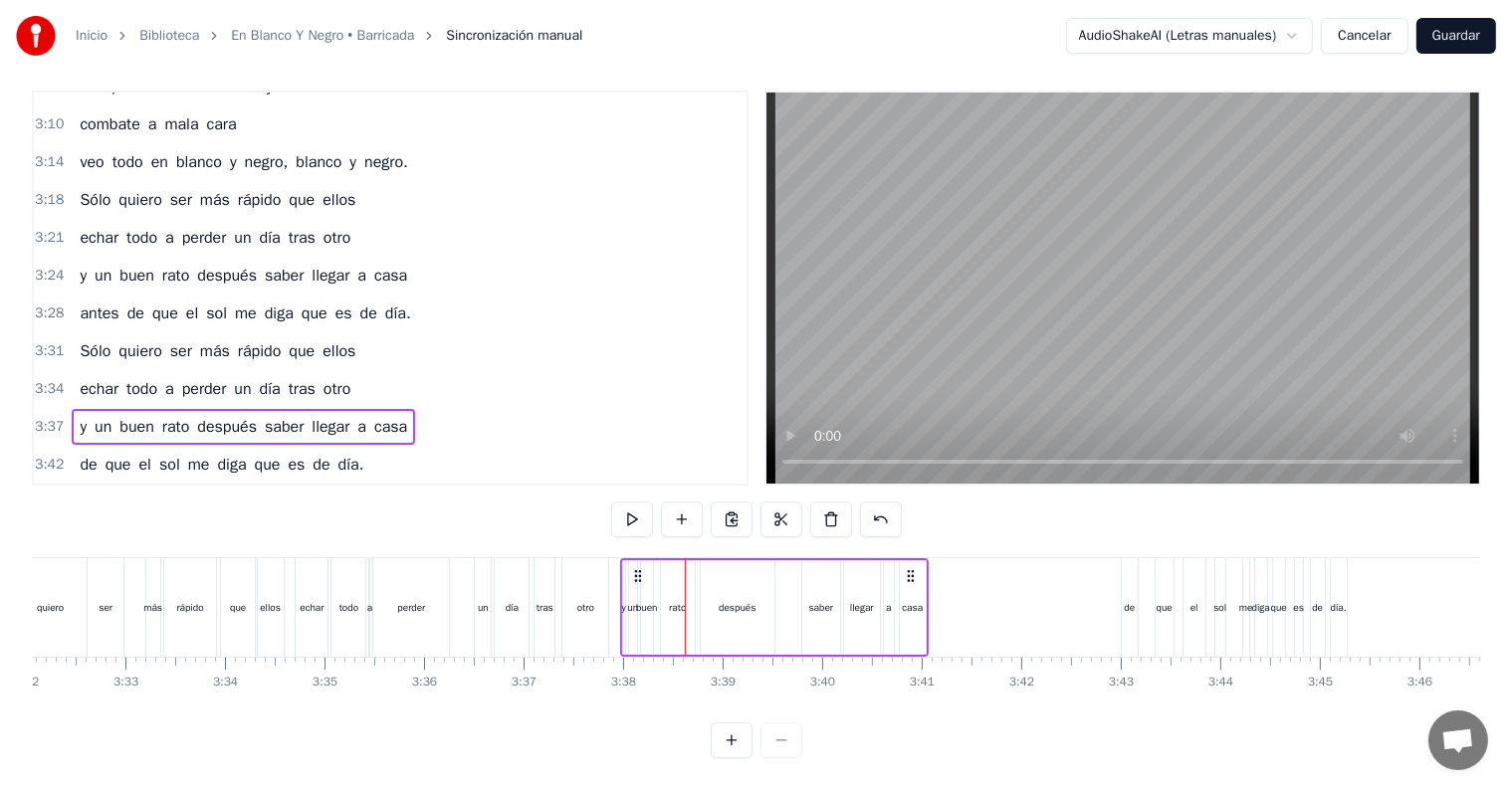 click on "3:37" at bounding box center [49, 427] 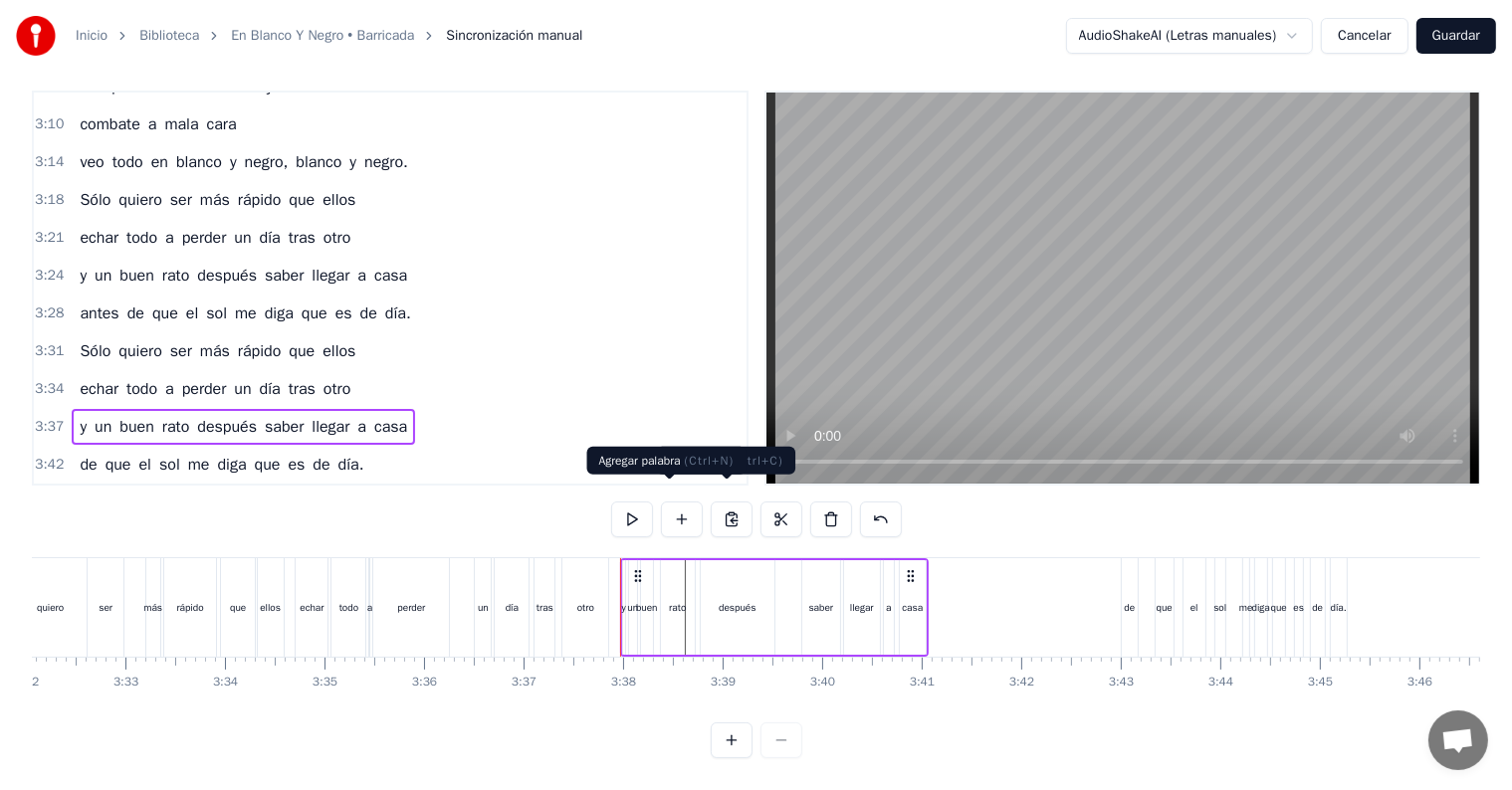 click at bounding box center (632, 519) 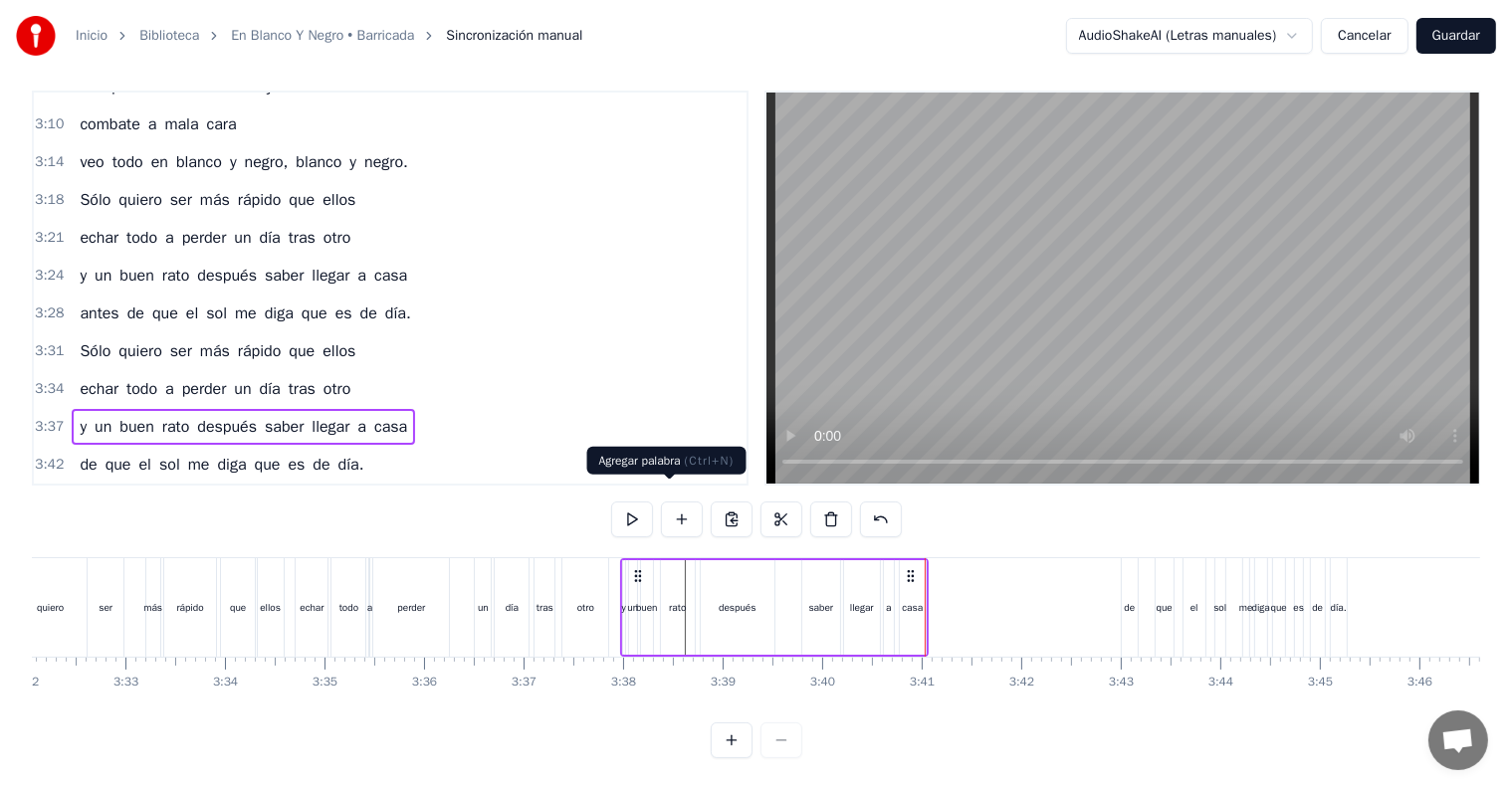 click at bounding box center (632, 519) 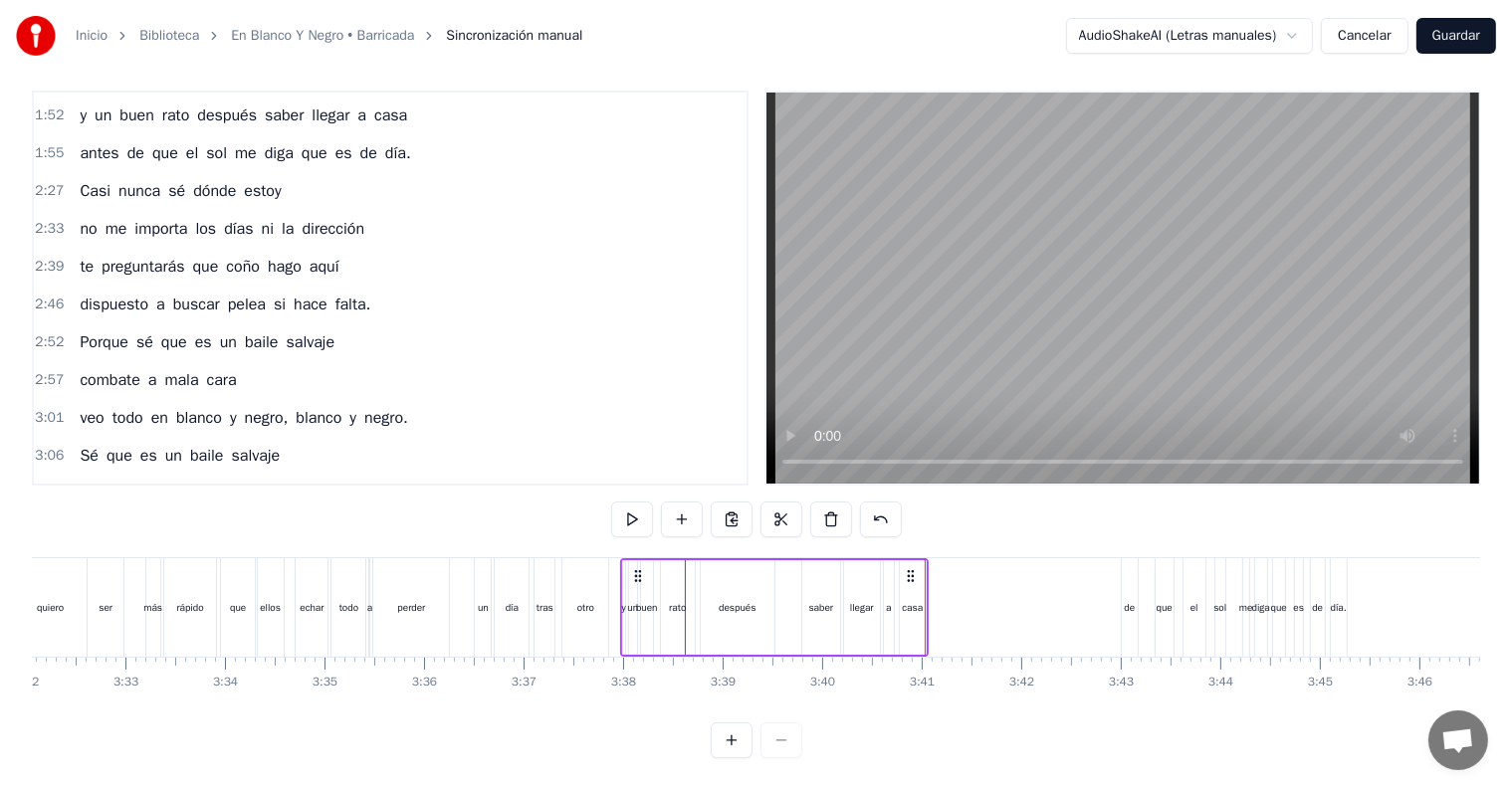 scroll, scrollTop: 473, scrollLeft: 0, axis: vertical 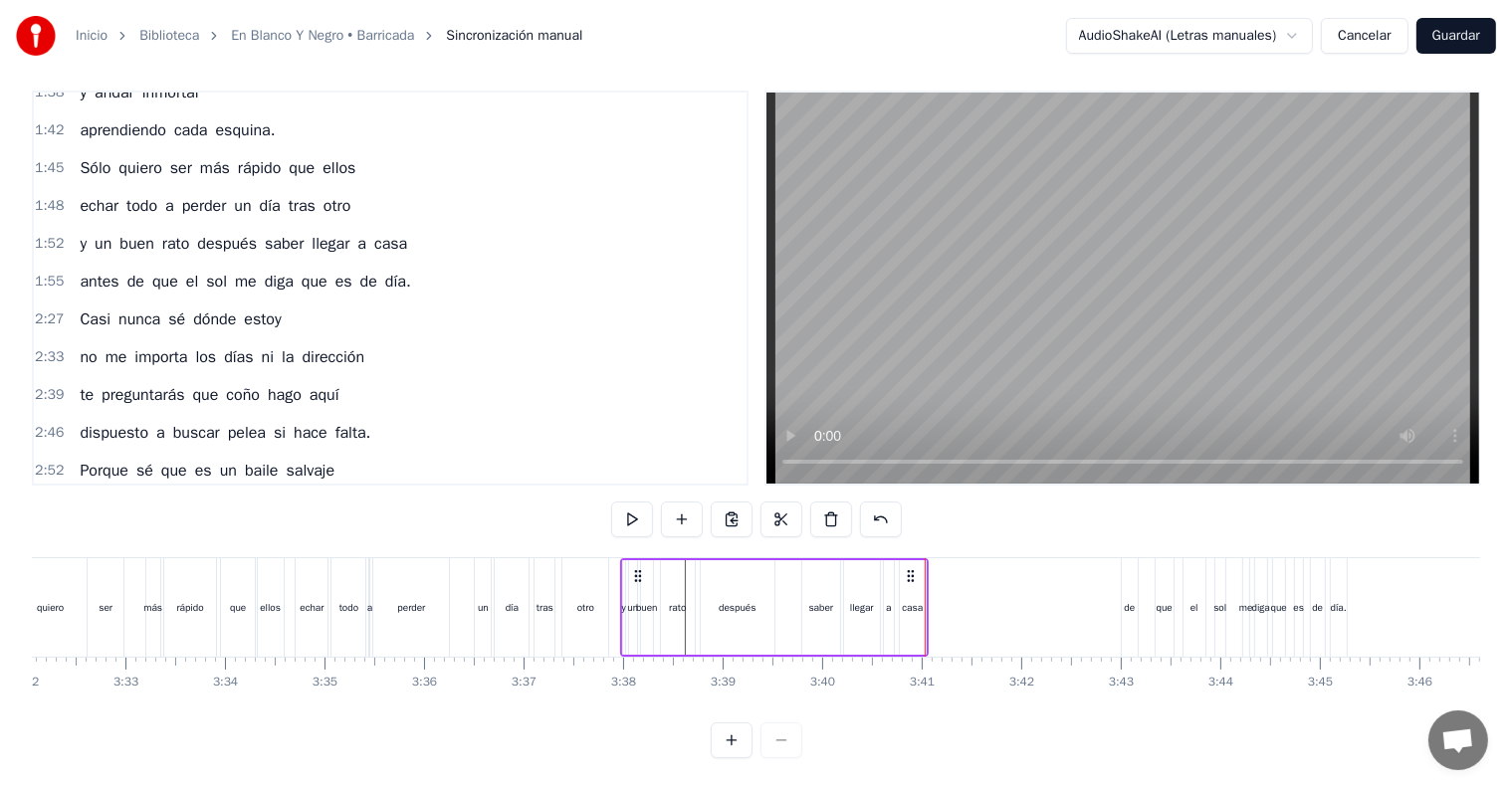 click on "1:55" at bounding box center [49, 282] 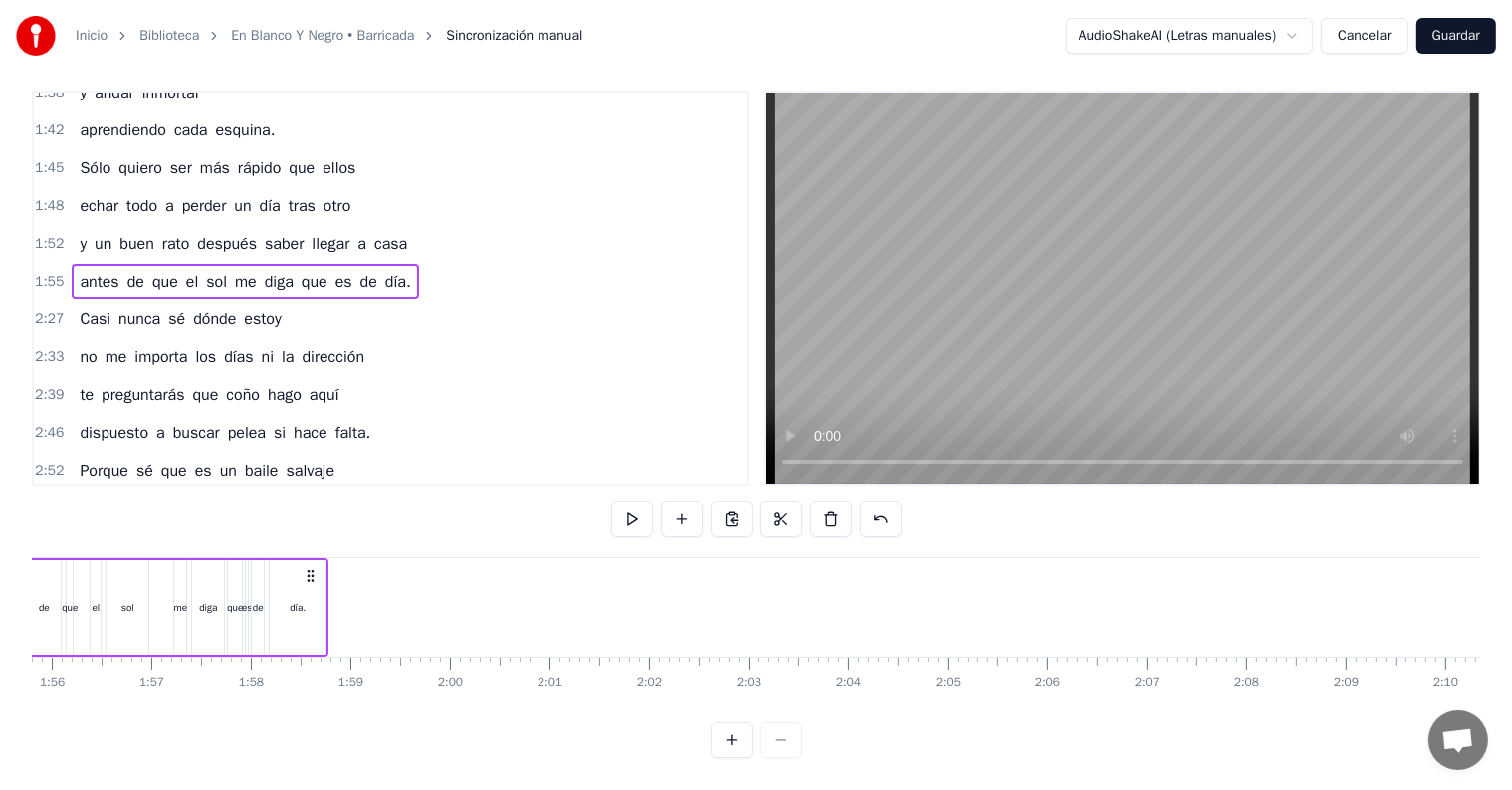 scroll, scrollTop: 0, scrollLeft: 11383, axis: horizontal 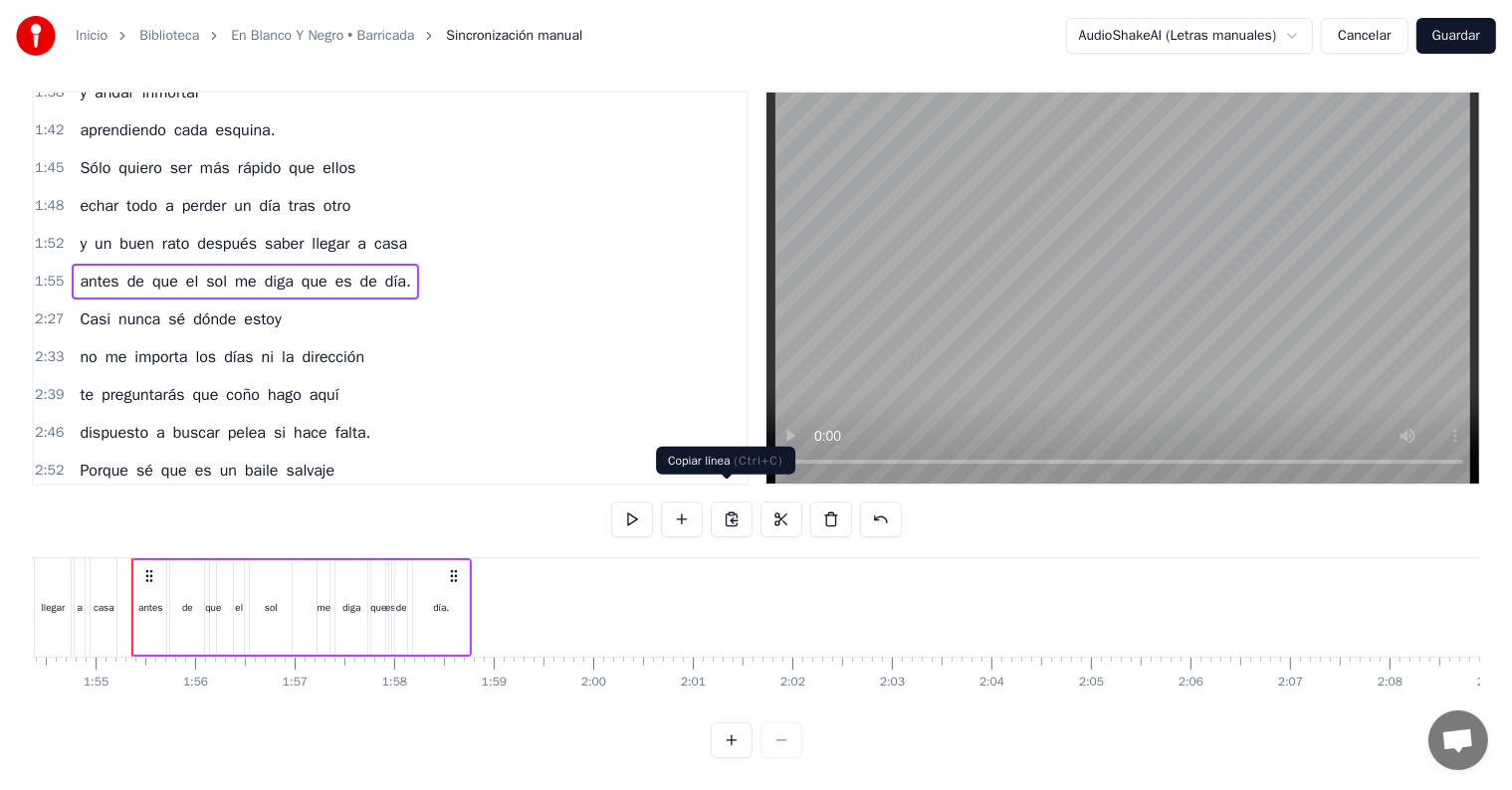 click at bounding box center (732, 519) 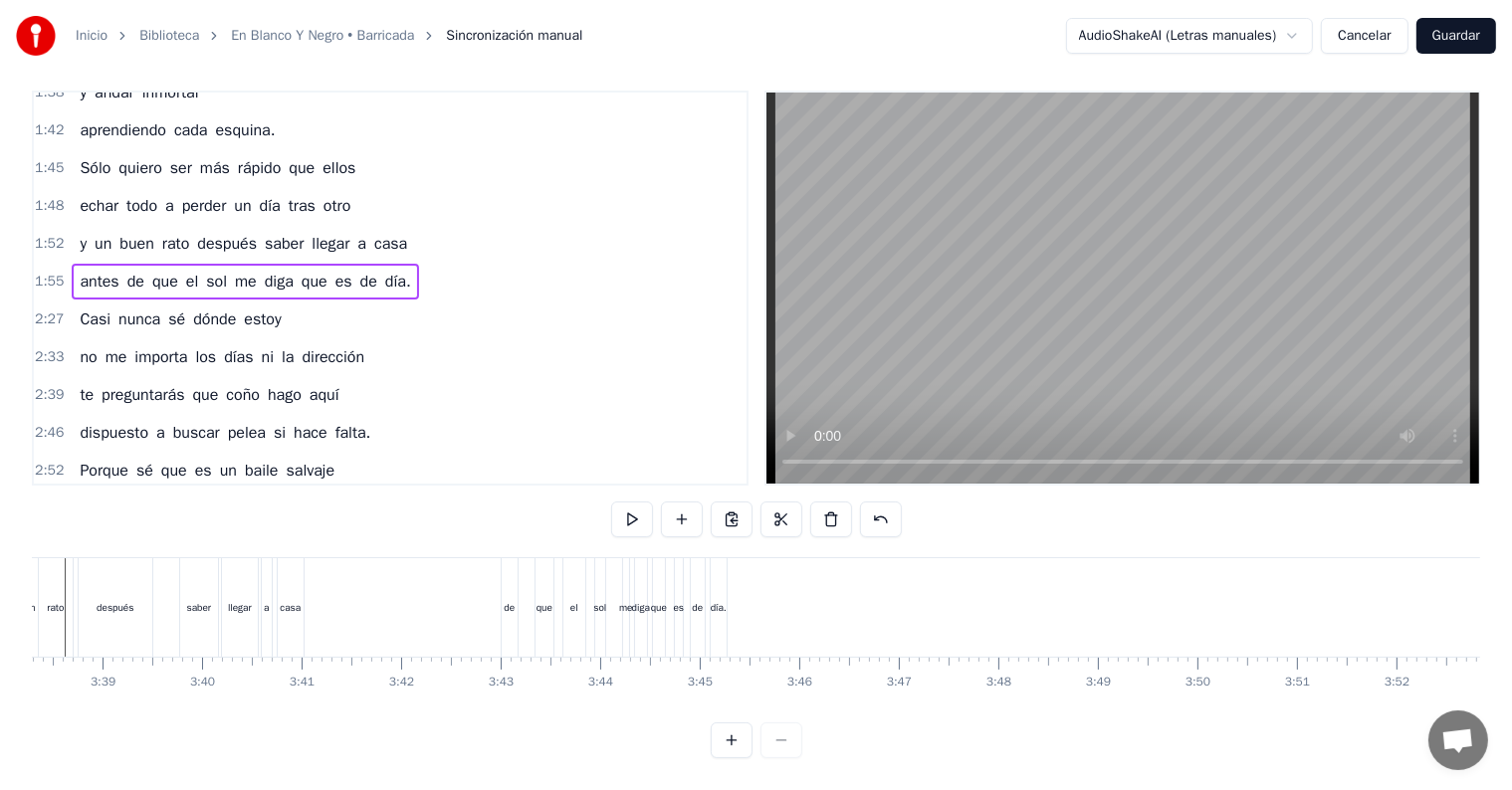 scroll, scrollTop: 0, scrollLeft: 21755, axis: horizontal 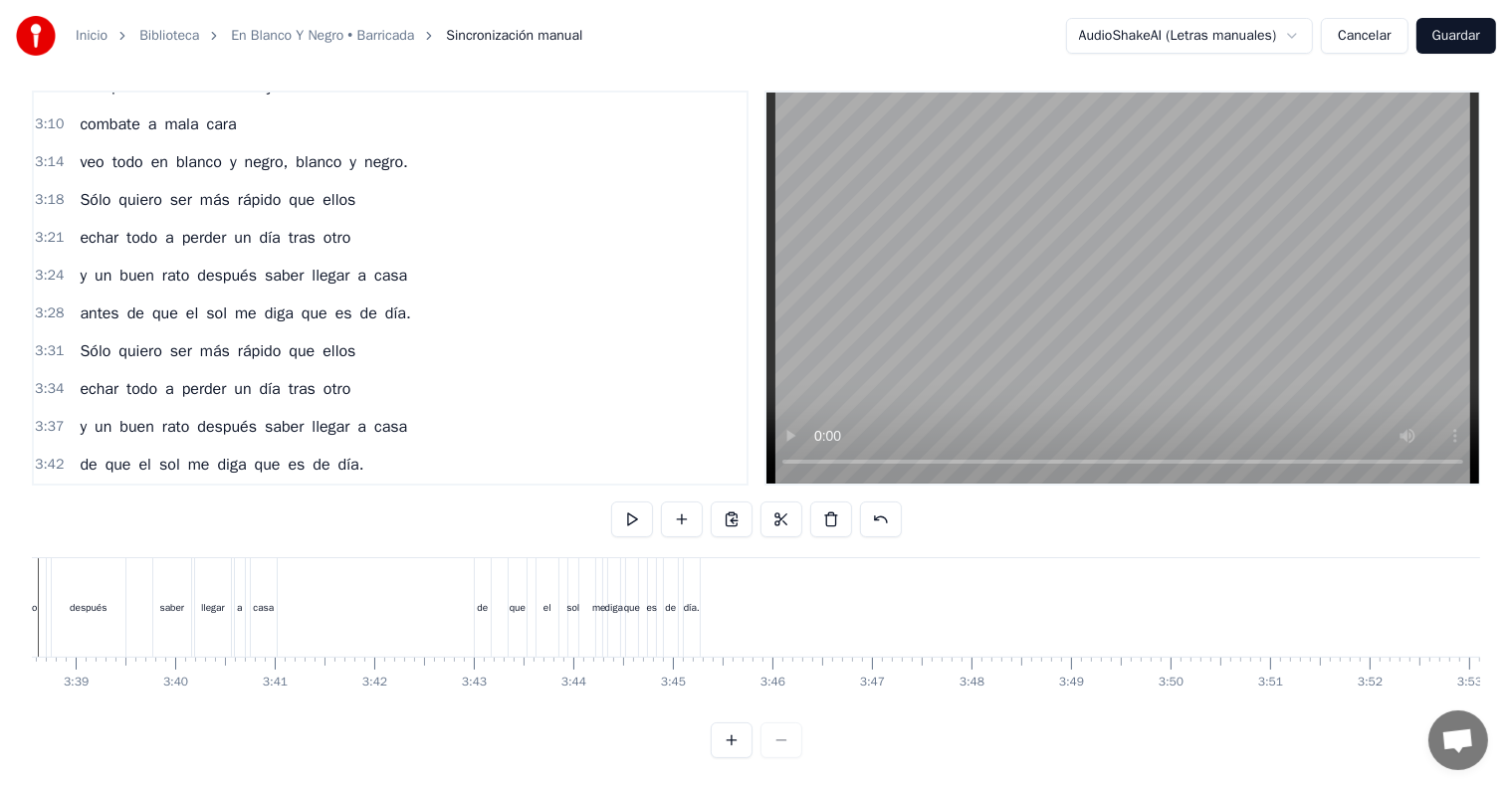 click on "3:42" at bounding box center [49, 465] 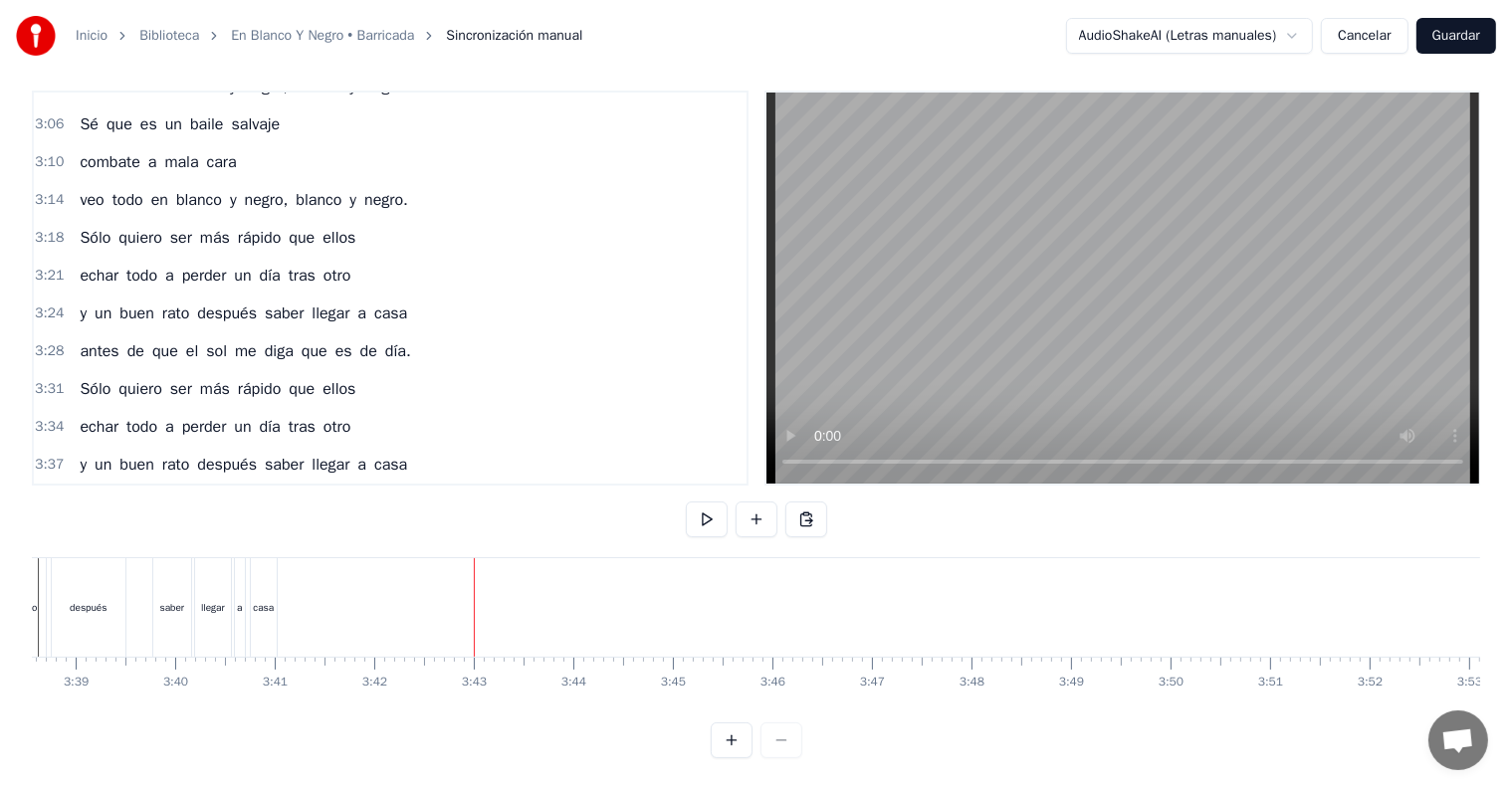 scroll, scrollTop: 931, scrollLeft: 0, axis: vertical 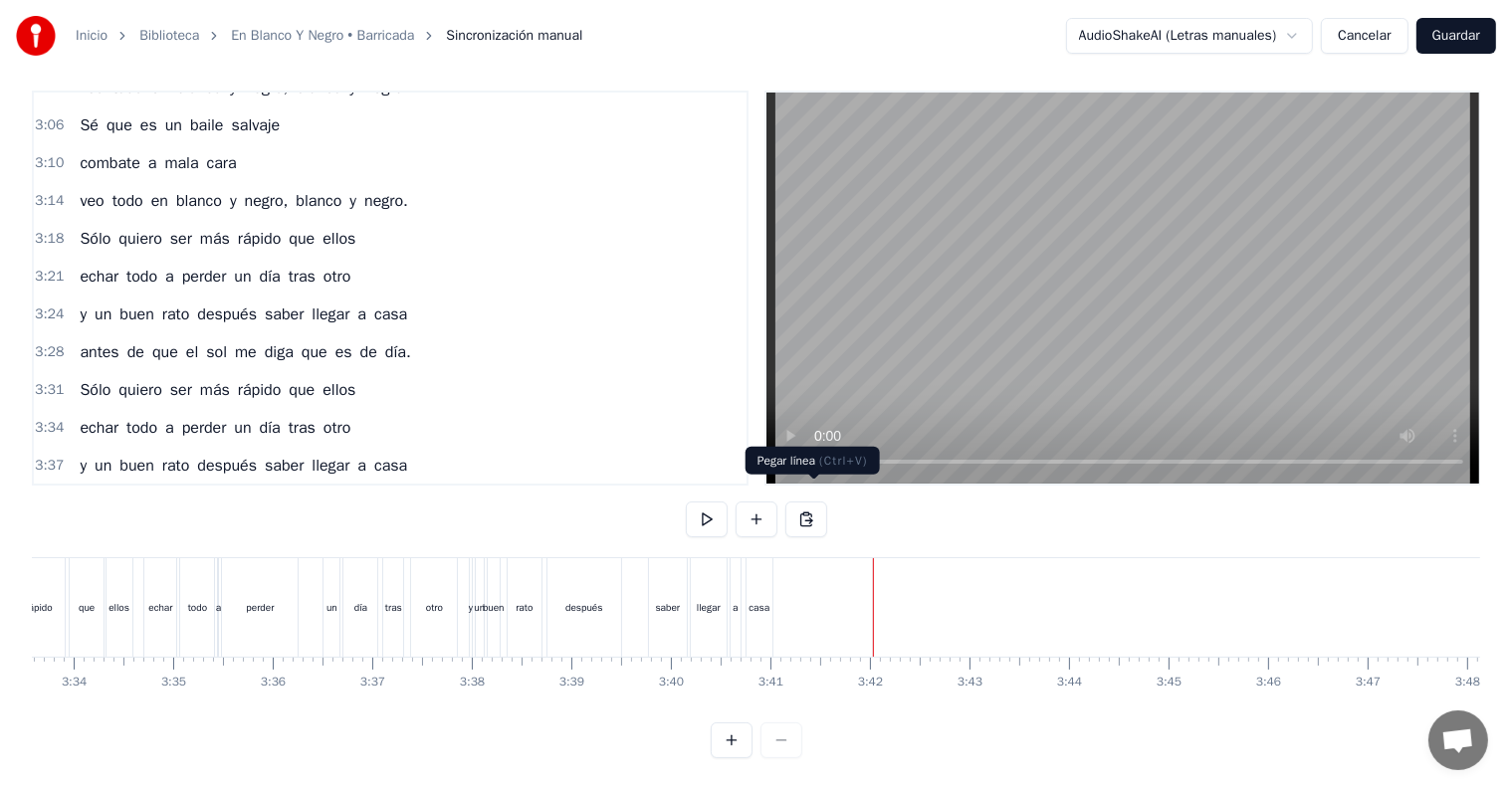 click at bounding box center [806, 519] 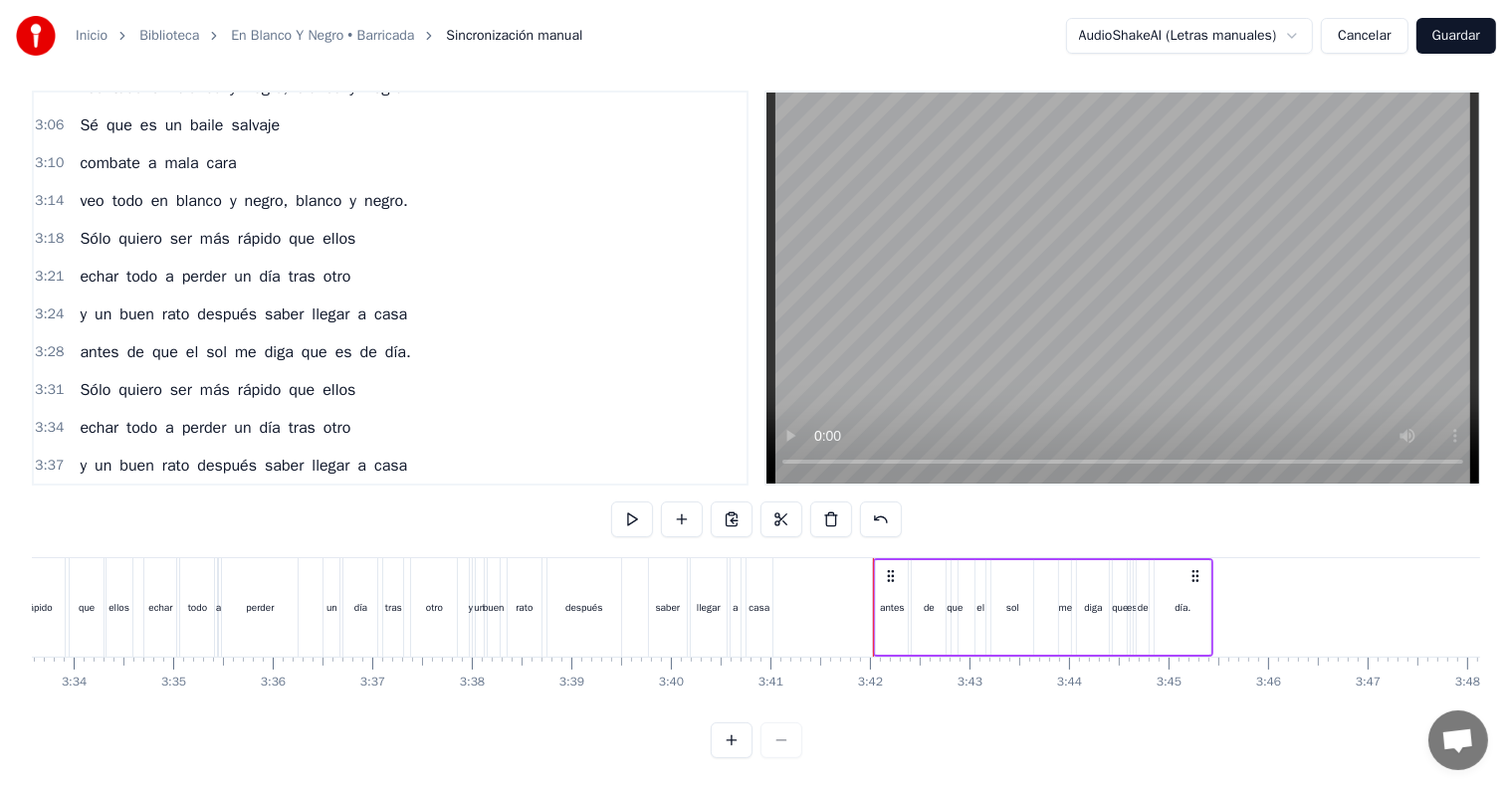 scroll, scrollTop: 970, scrollLeft: 0, axis: vertical 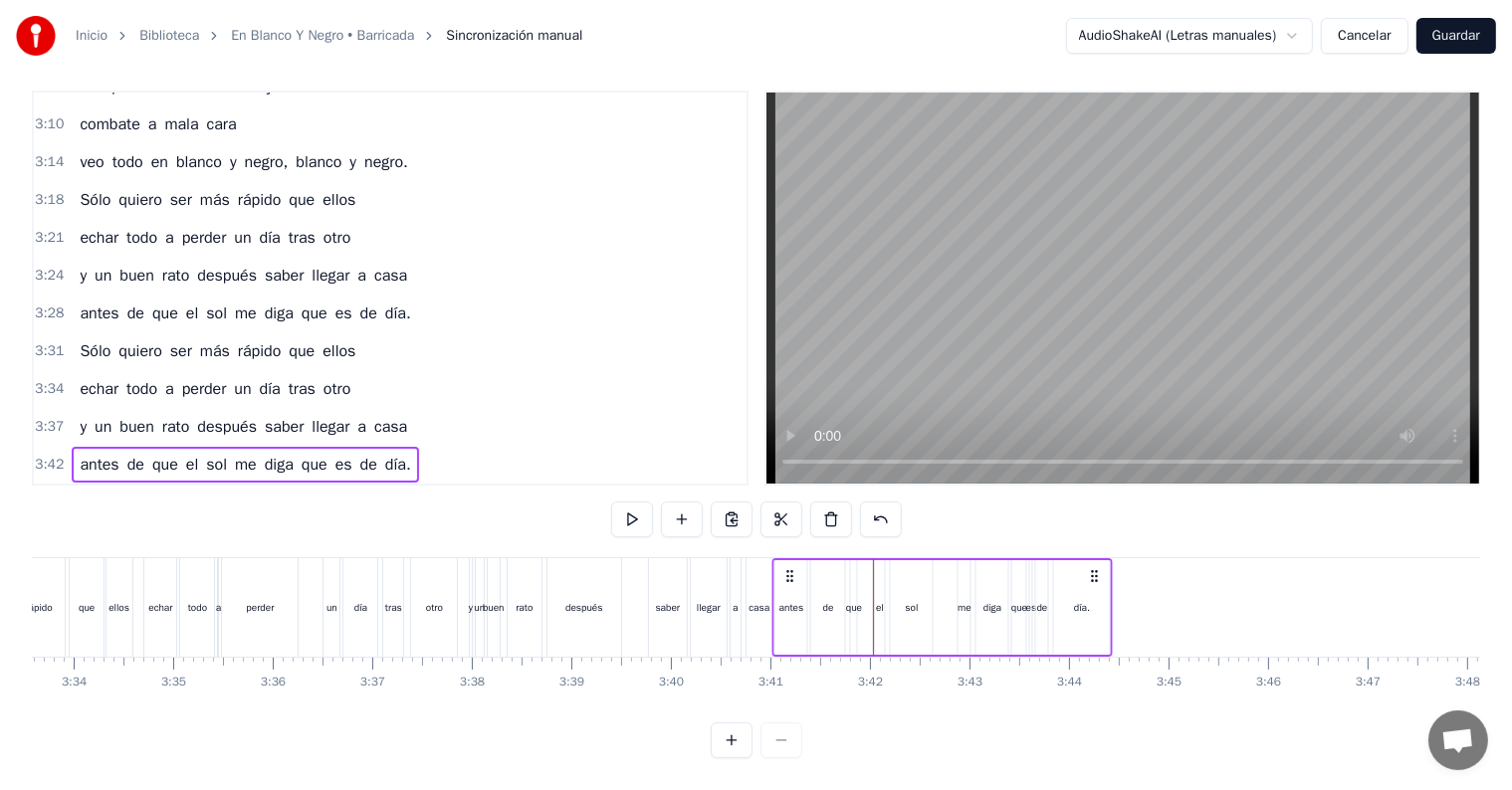 drag, startPoint x: 895, startPoint y: 558, endPoint x: 793, endPoint y: 560, distance: 102.01961 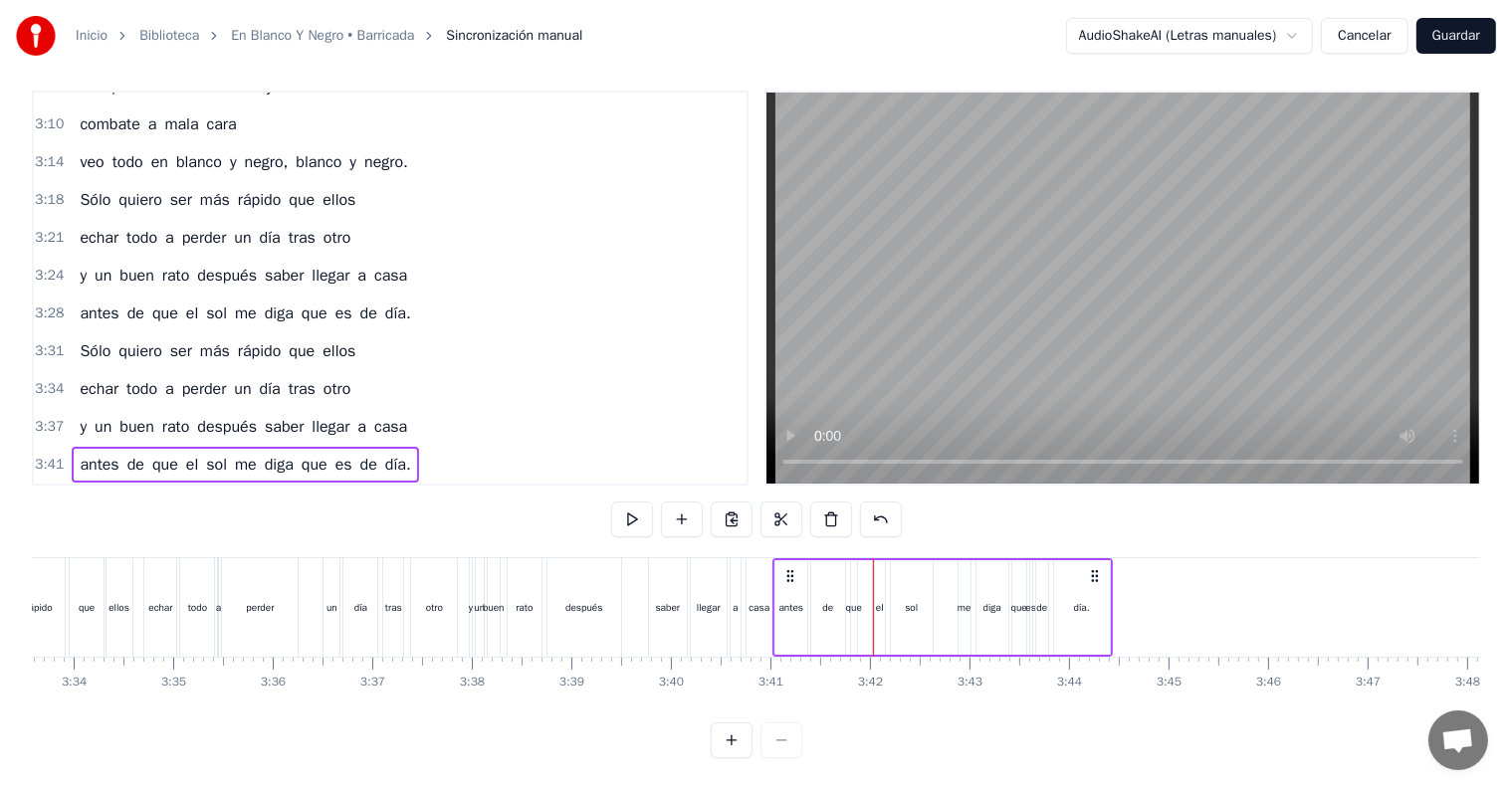 click on "3:31" at bounding box center [49, 351] 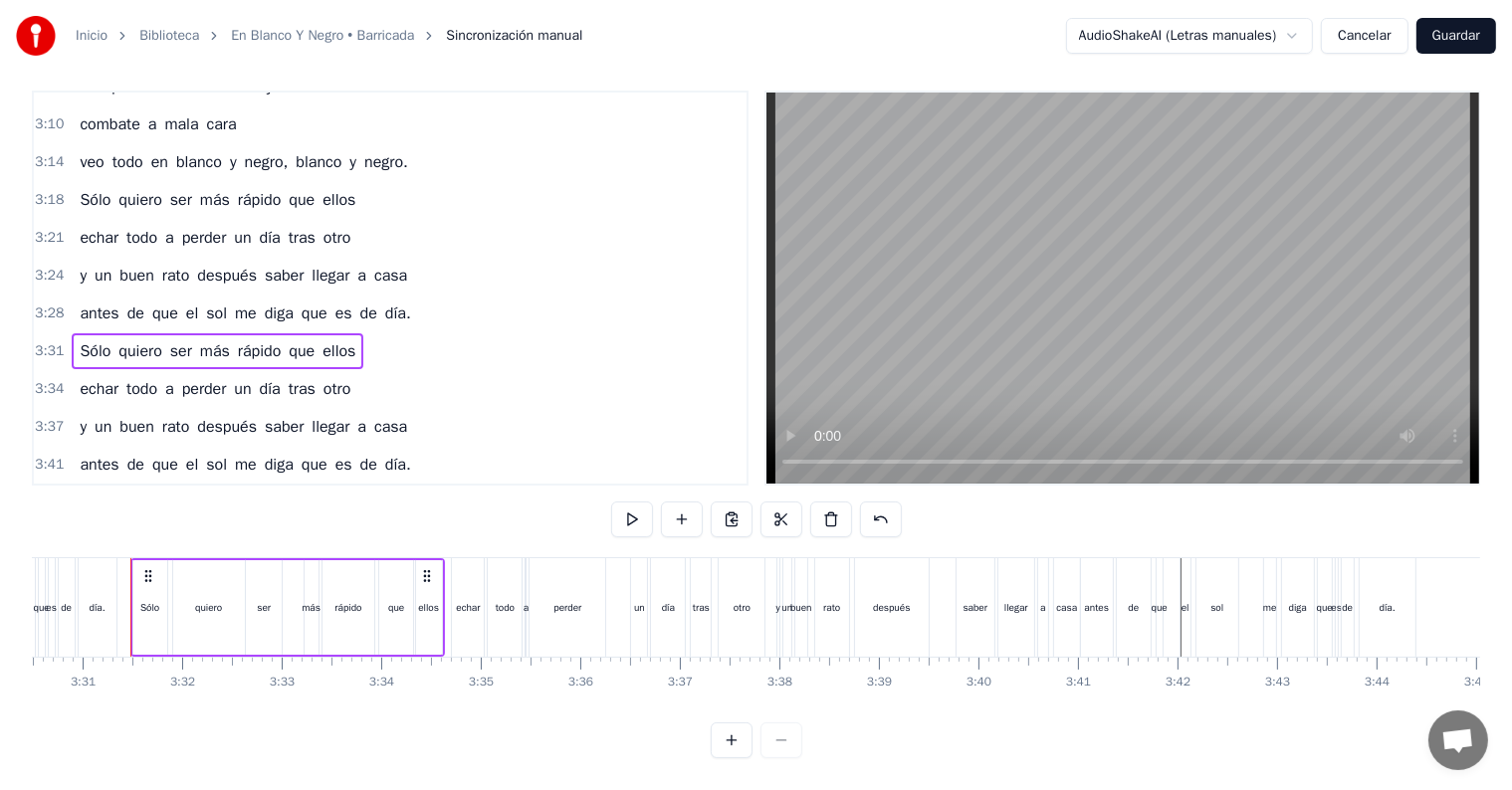 scroll, scrollTop: 0, scrollLeft: 20950, axis: horizontal 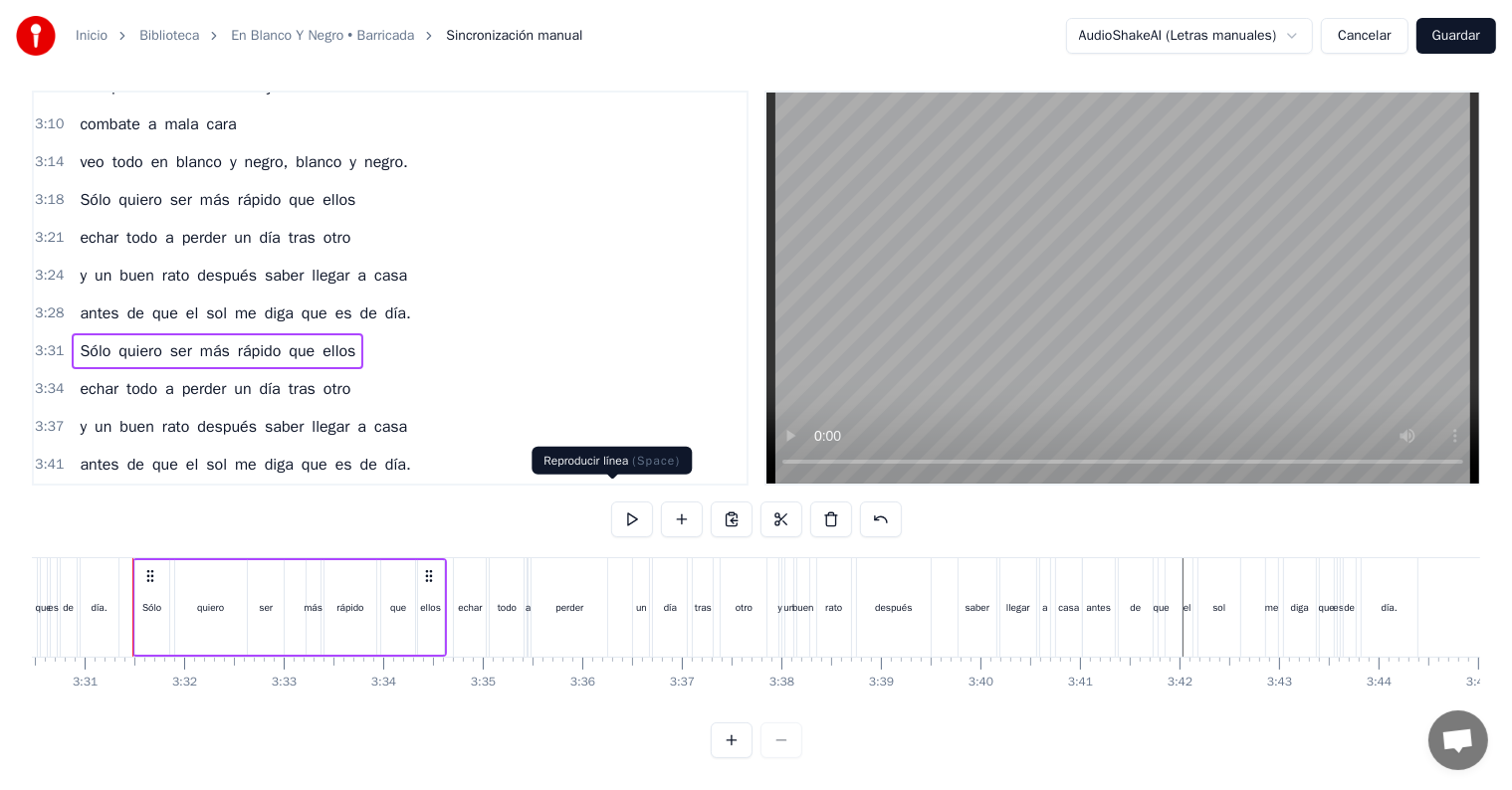 click at bounding box center [632, 519] 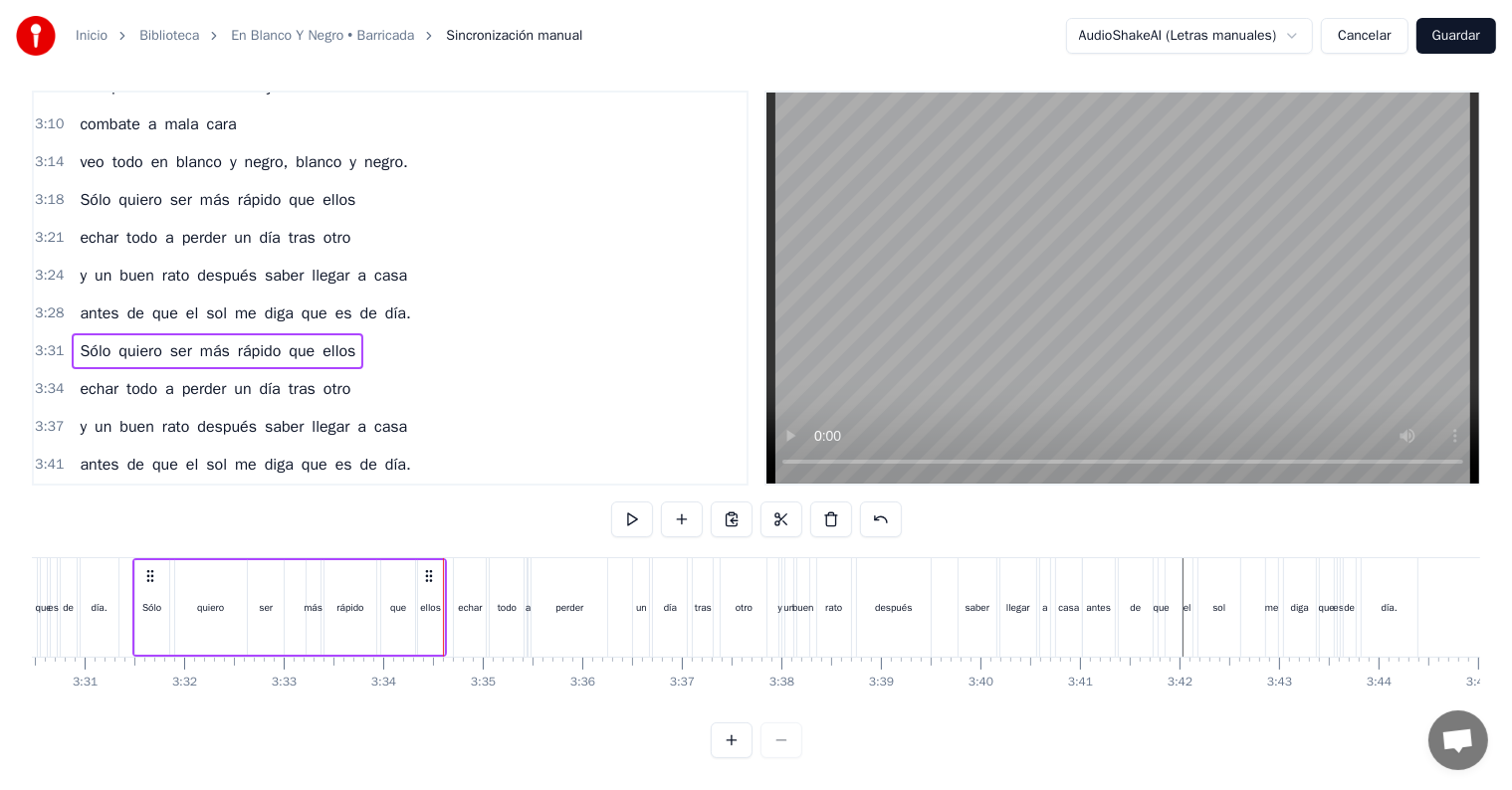 click on "3:34" at bounding box center [49, 389] 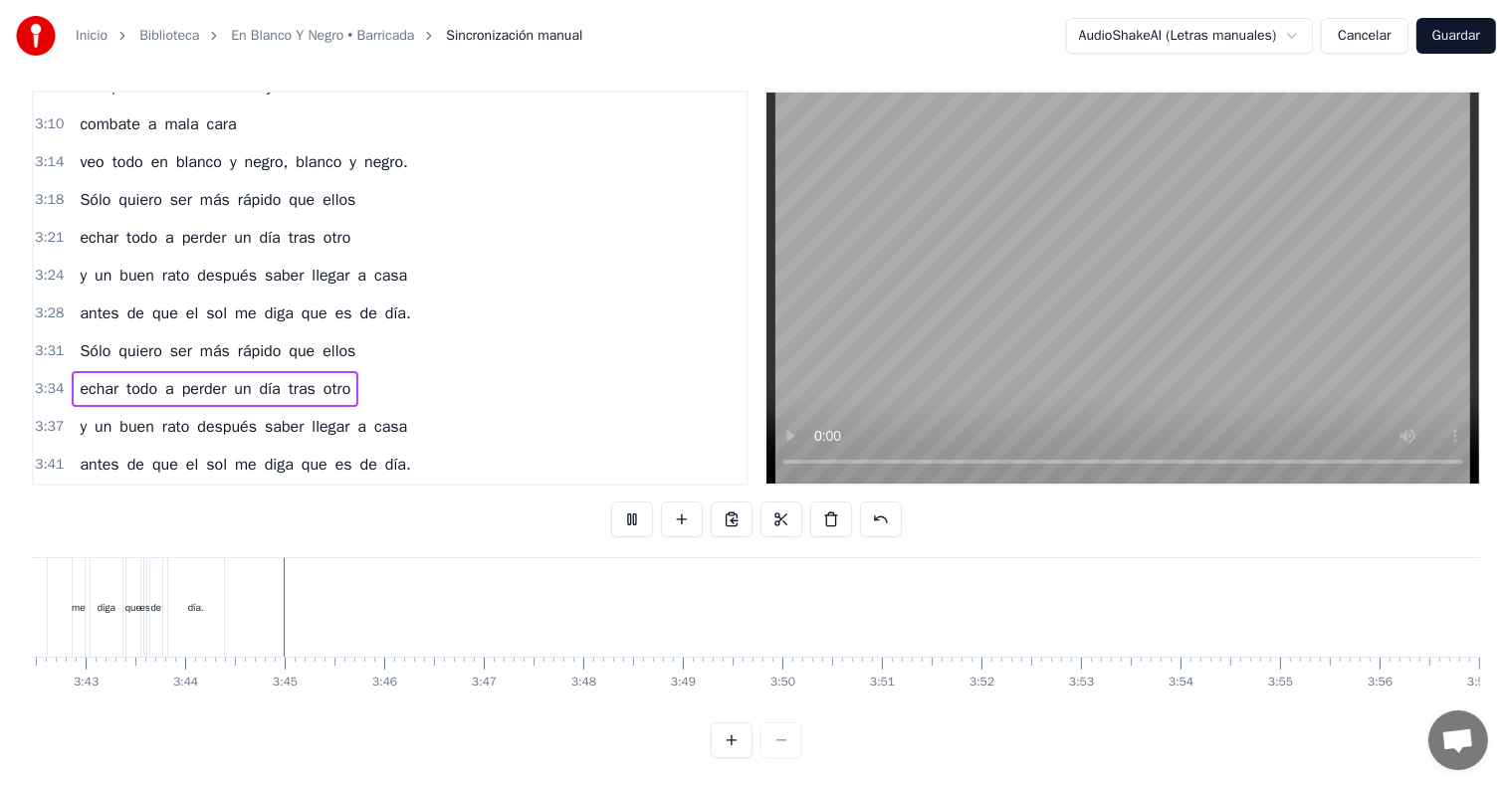 scroll, scrollTop: 0, scrollLeft: 22223, axis: horizontal 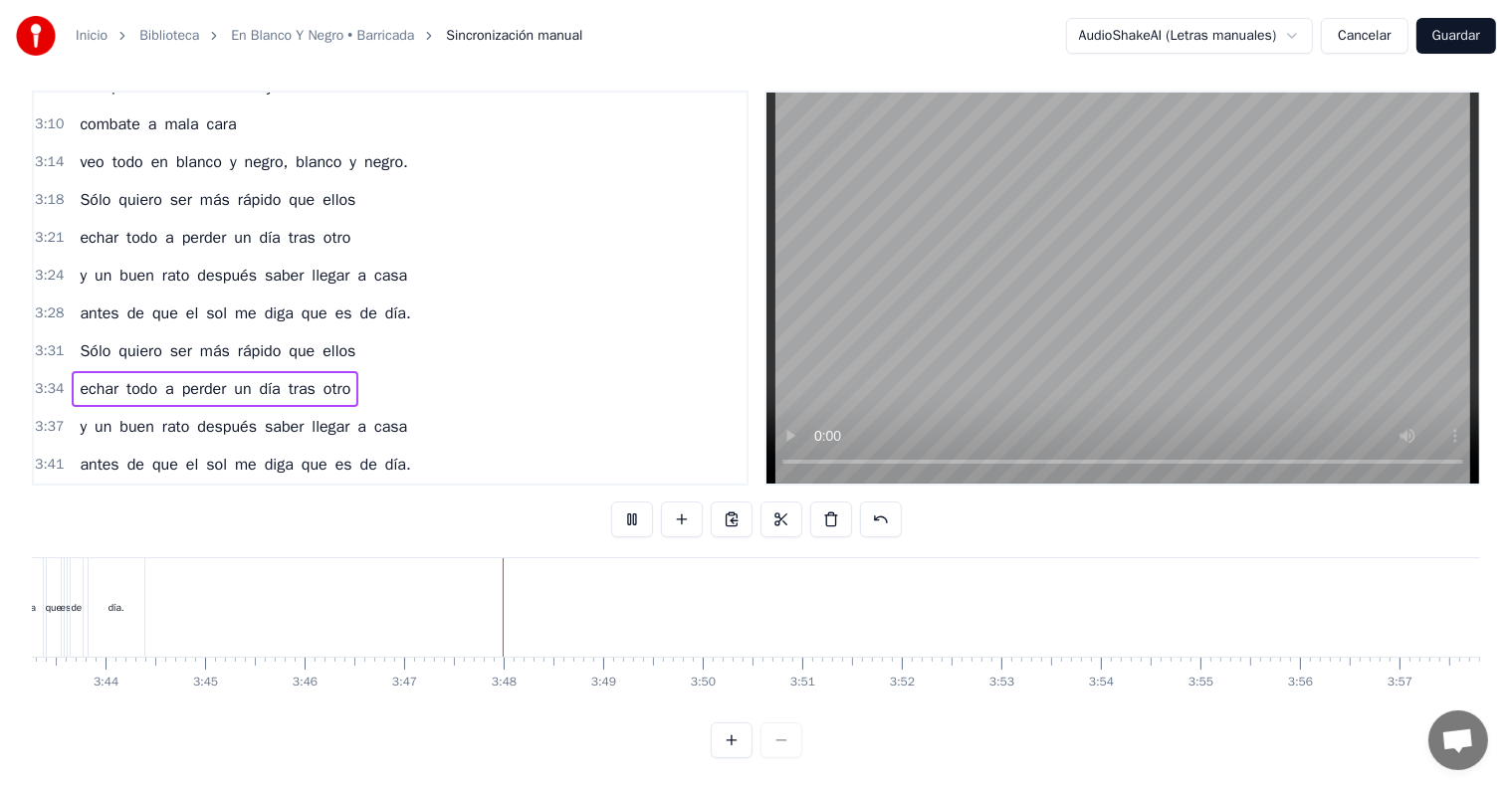click on "Guardar" at bounding box center (1456, 36) 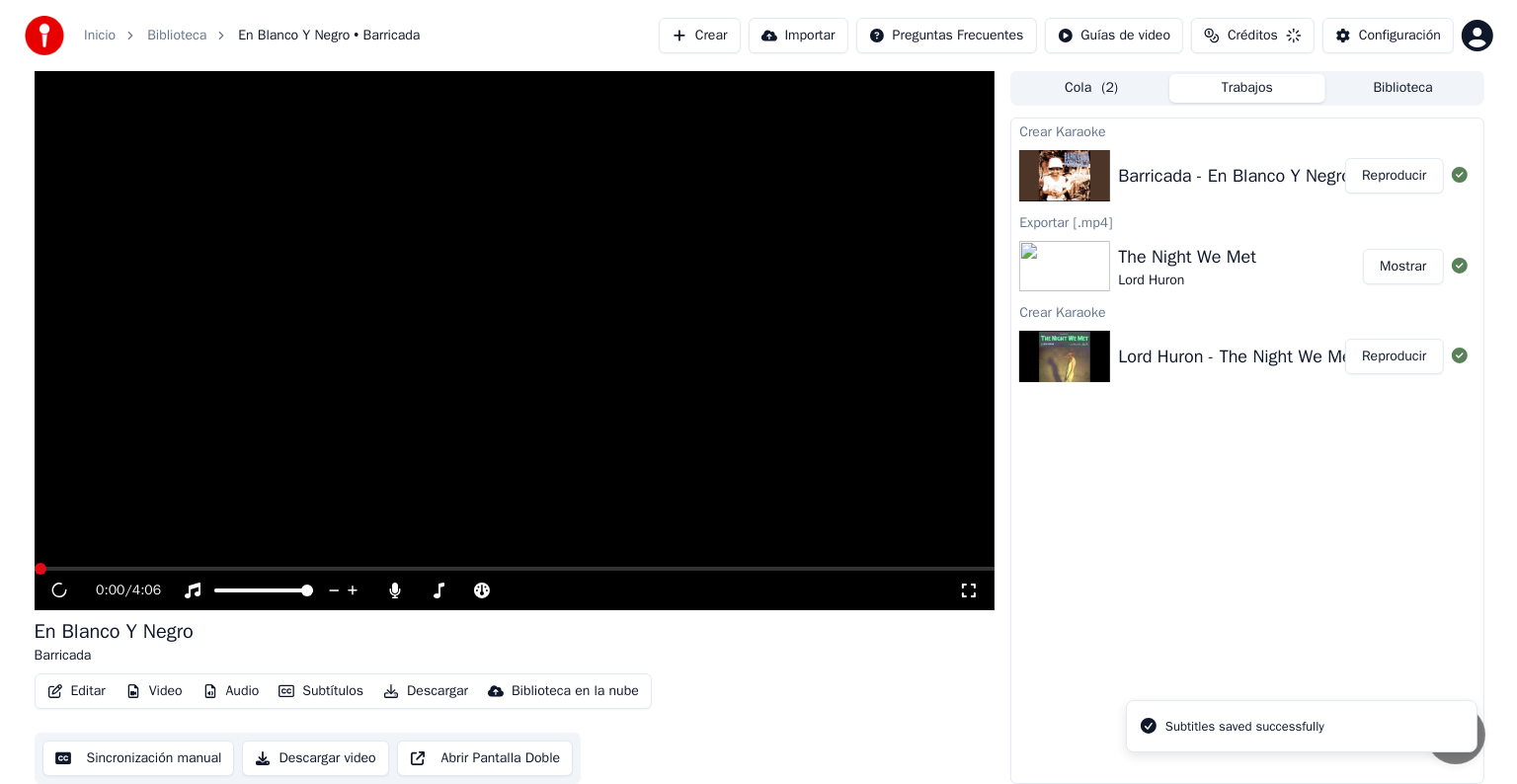 scroll, scrollTop: 1, scrollLeft: 0, axis: vertical 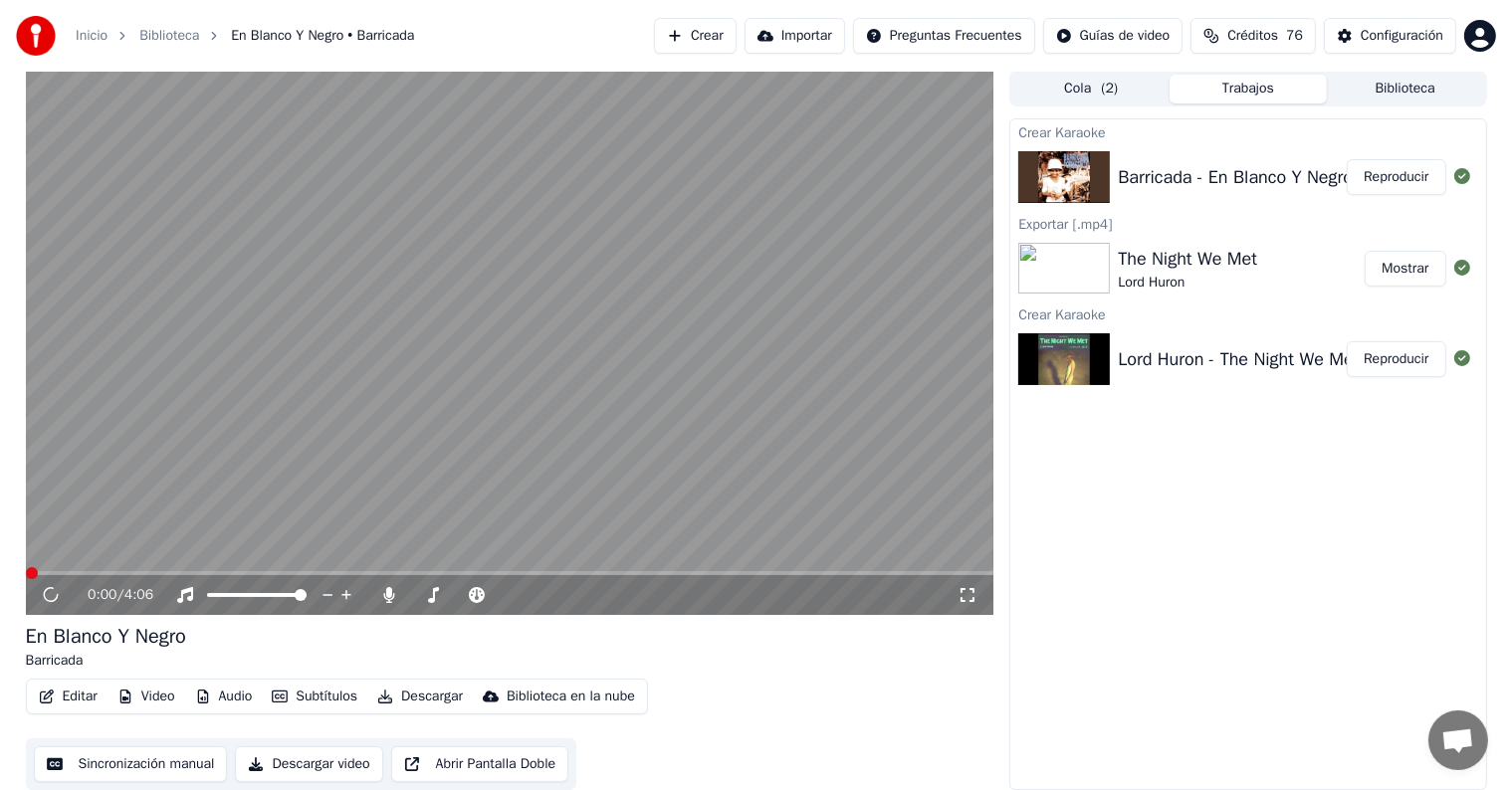click on "Descargar" at bounding box center (420, 696) 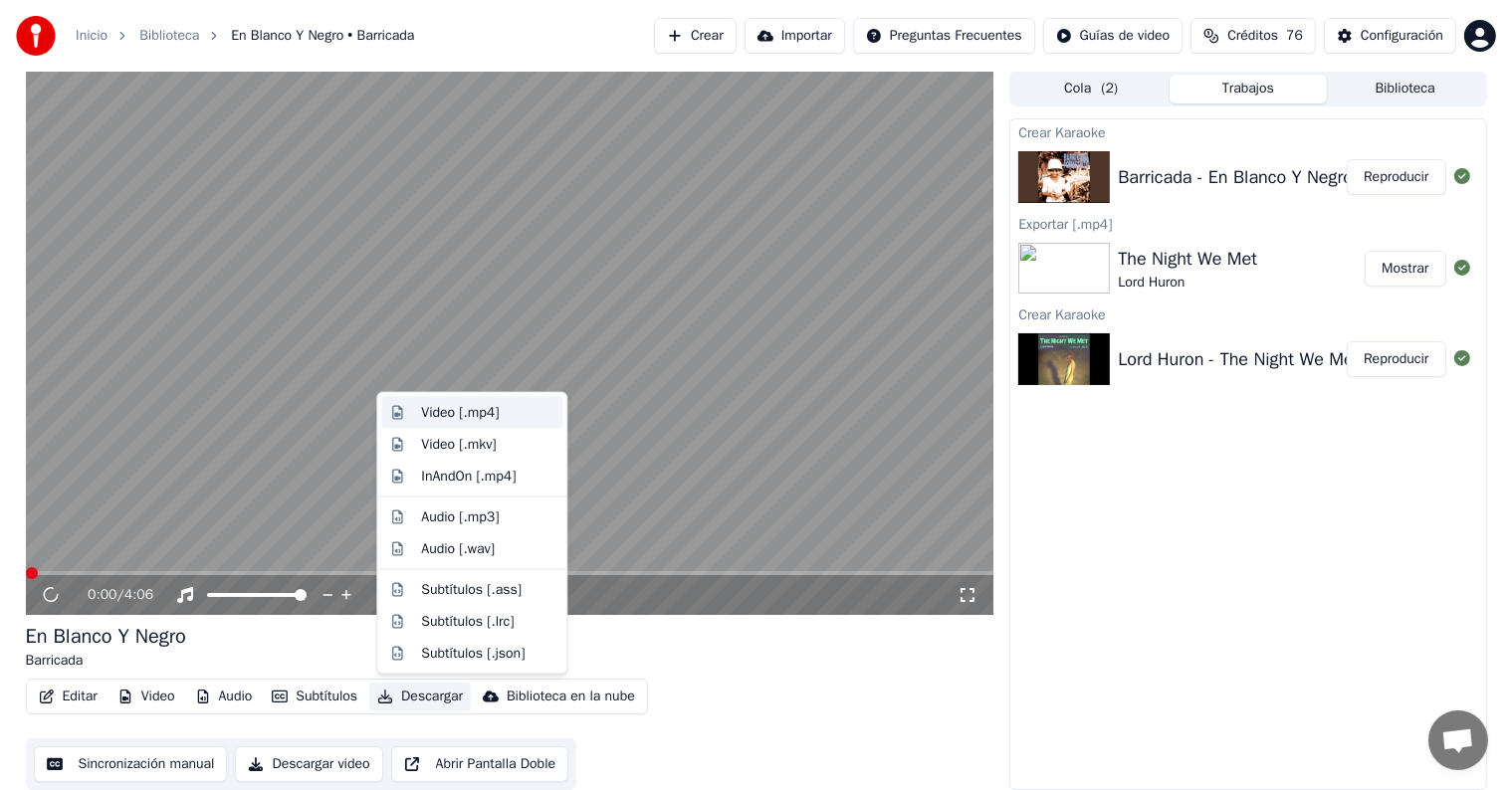 click on "Video [.mp4]" at bounding box center (488, 413) 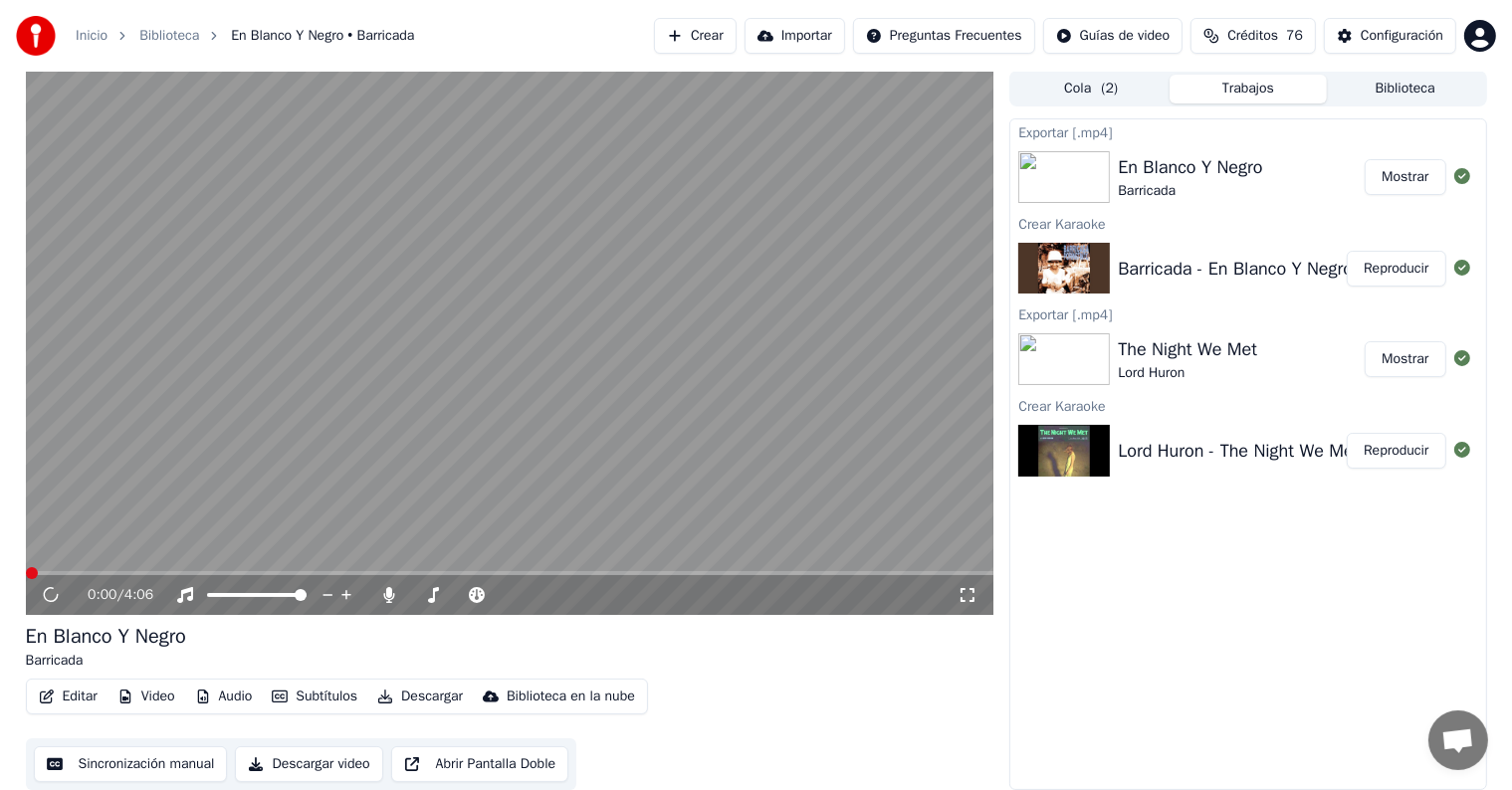 click on "Crear" at bounding box center [695, 36] 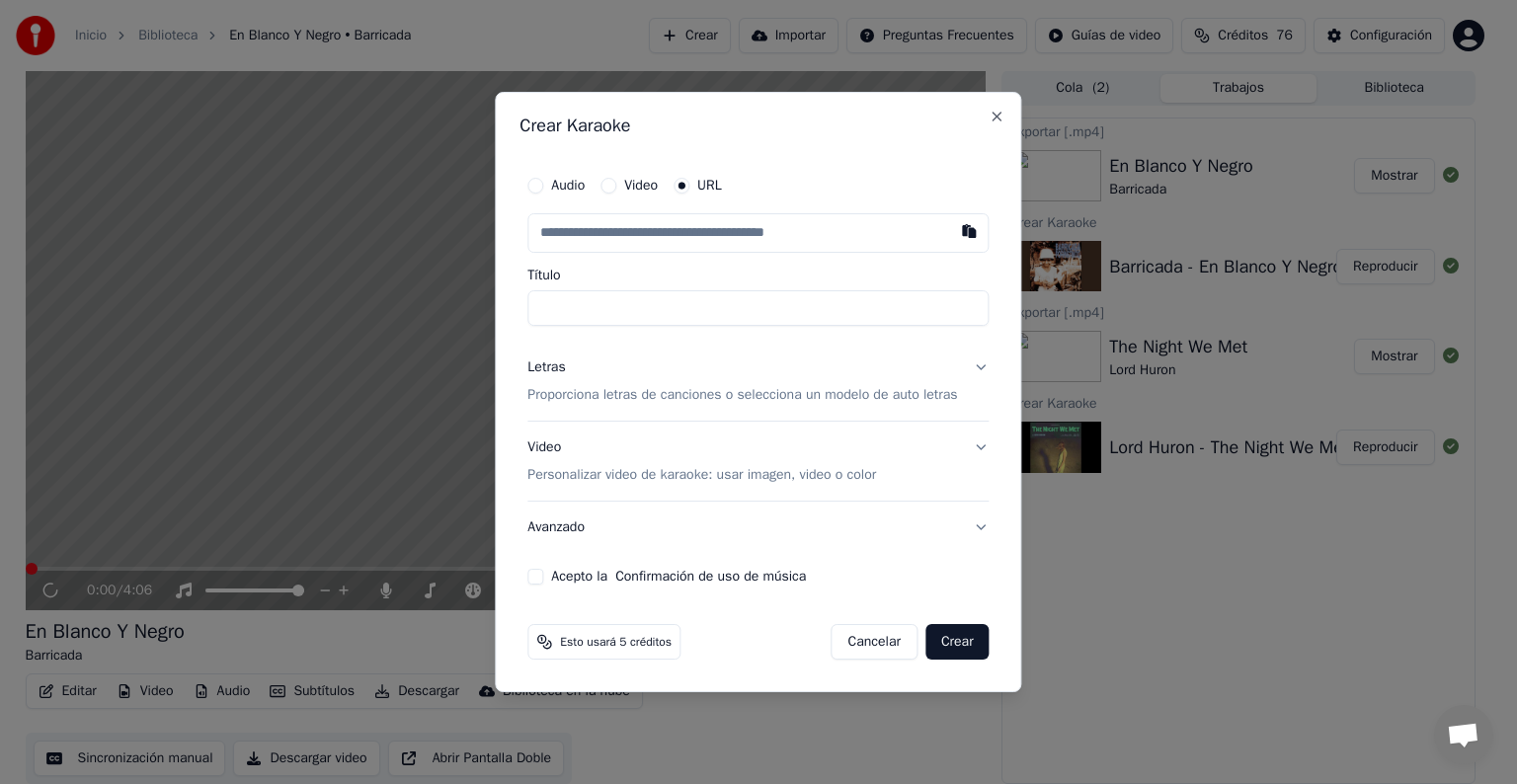click at bounding box center [758, 233] 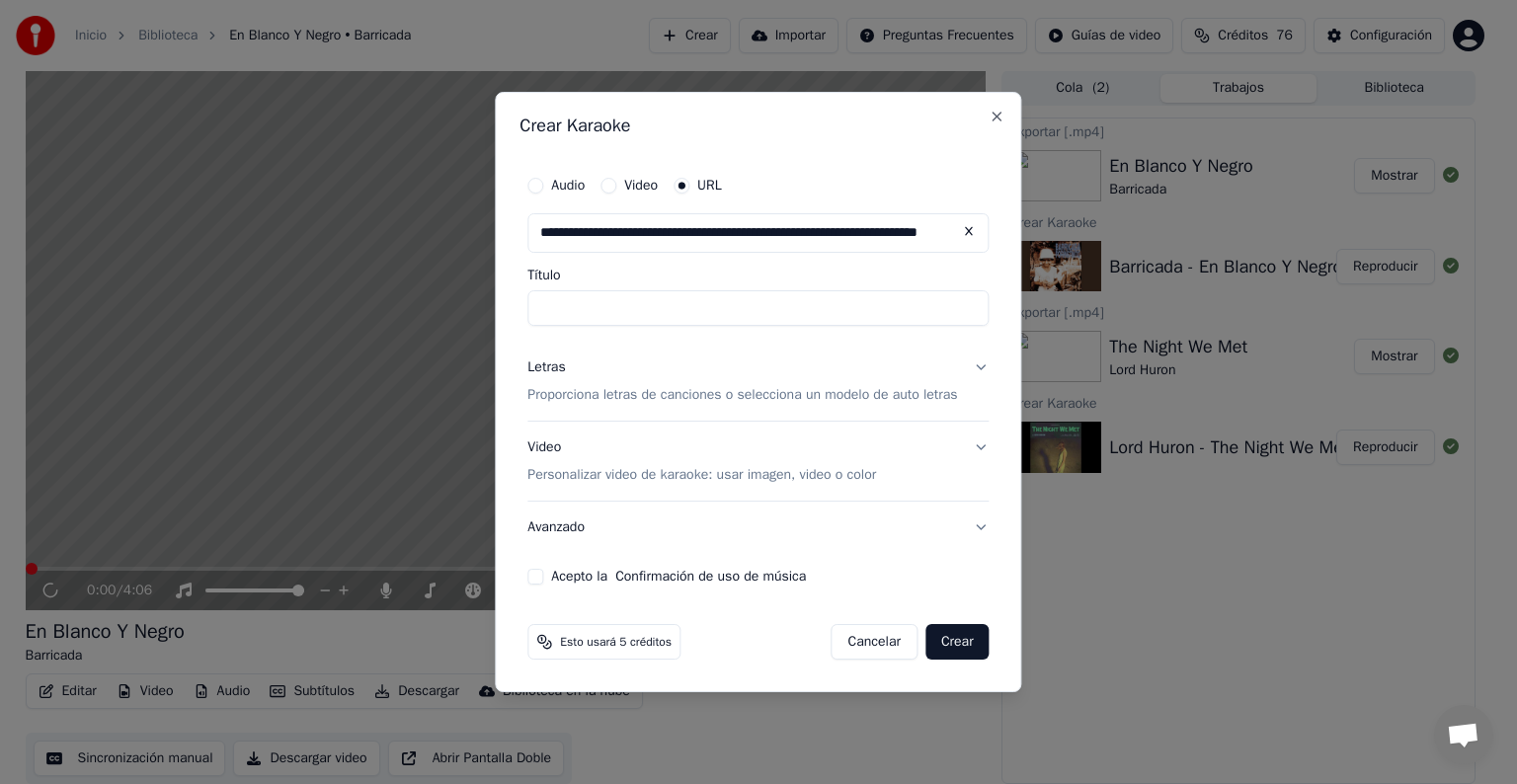 scroll, scrollTop: 0, scrollLeft: 102, axis: horizontal 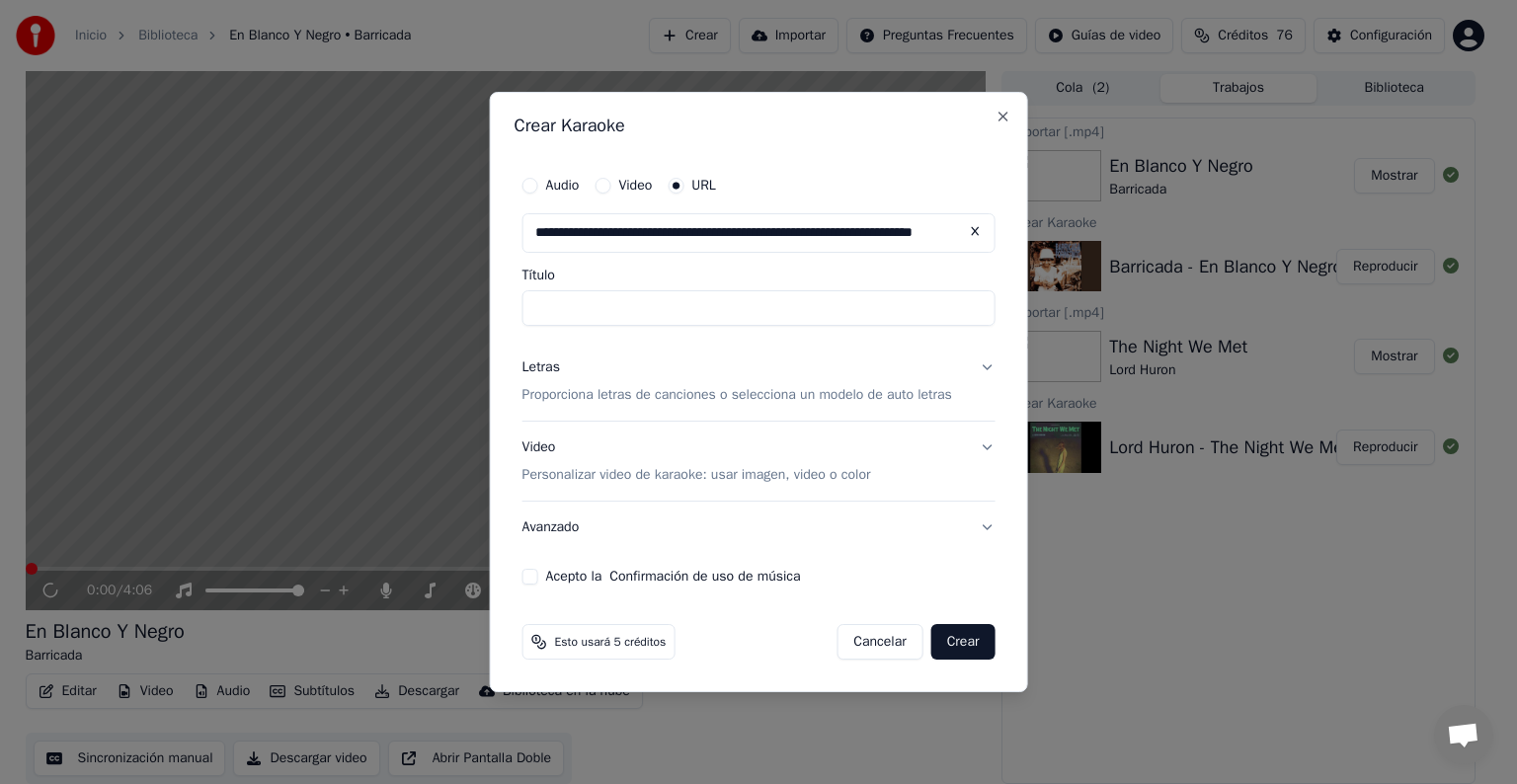 click on "**********" at bounding box center [758, 209] 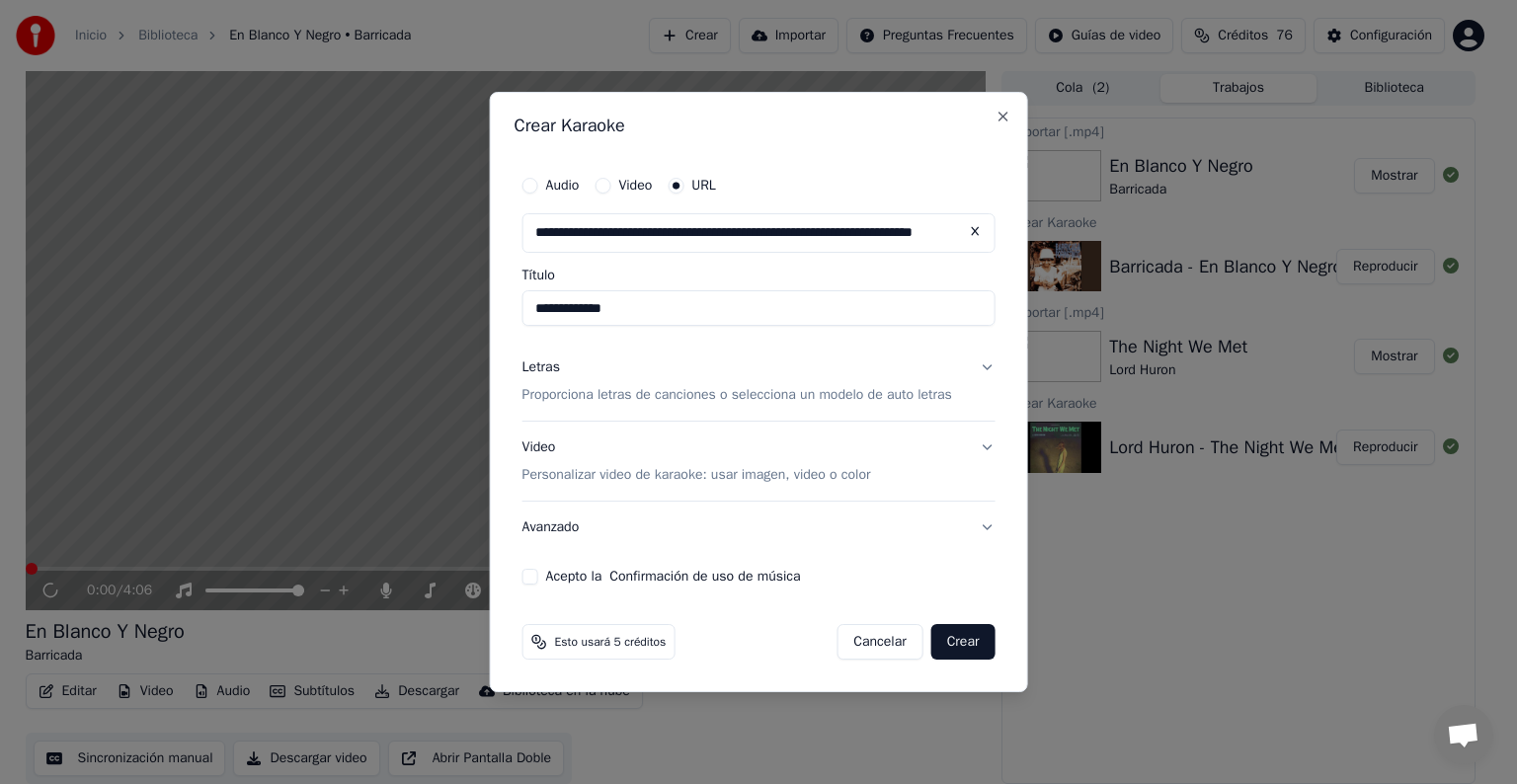 type on "**********" 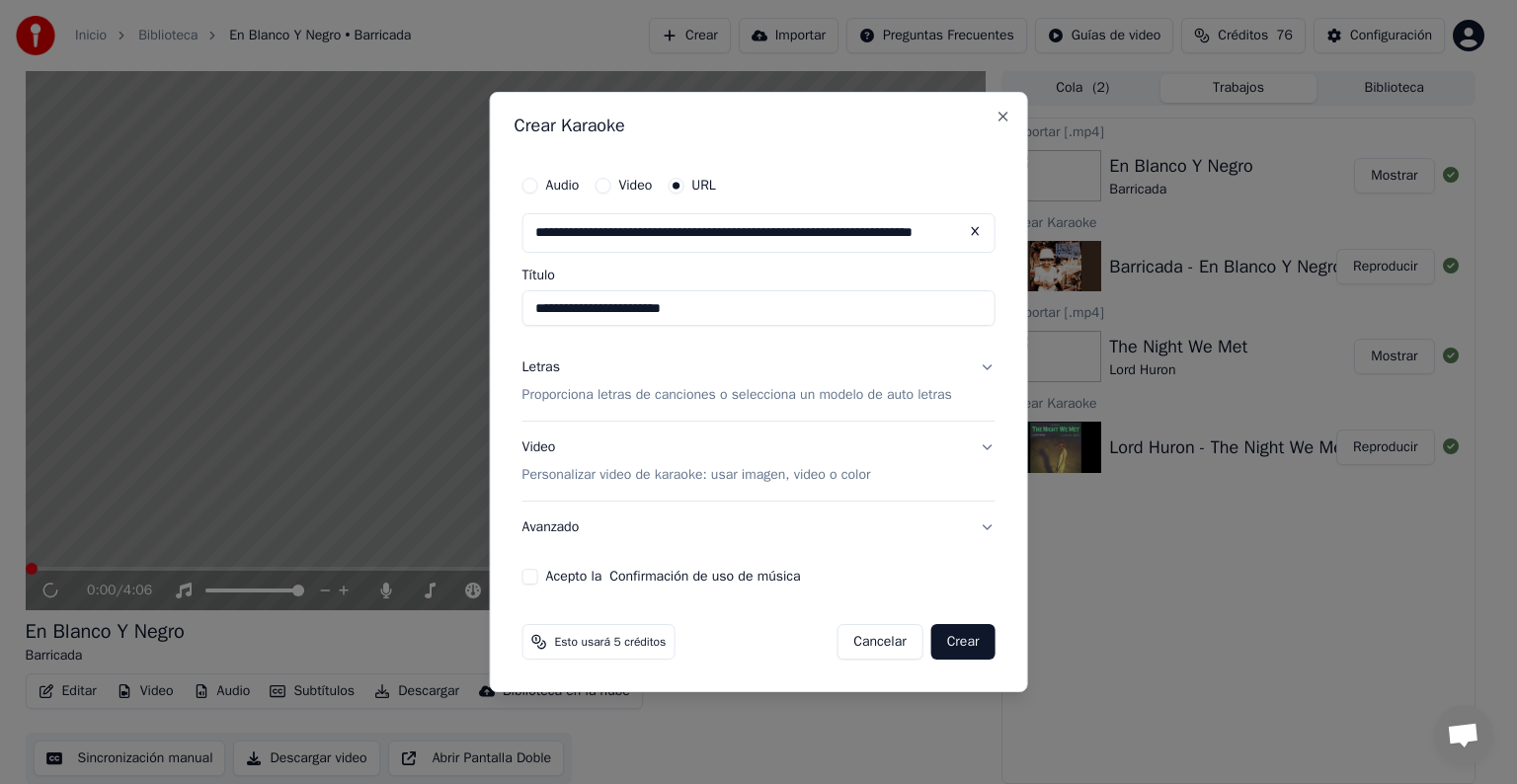 type on "**********" 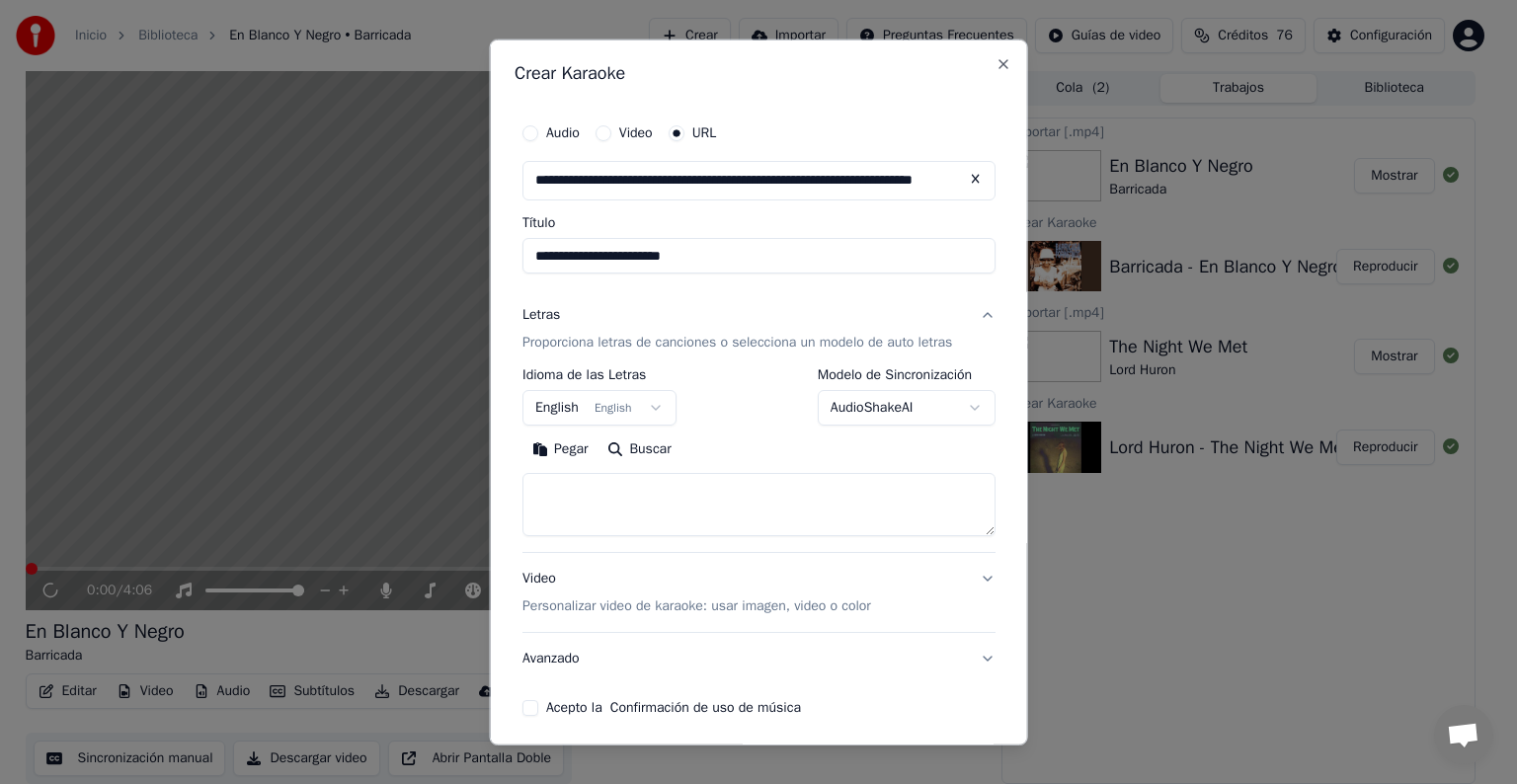 click on "English English" at bounding box center [599, 408] 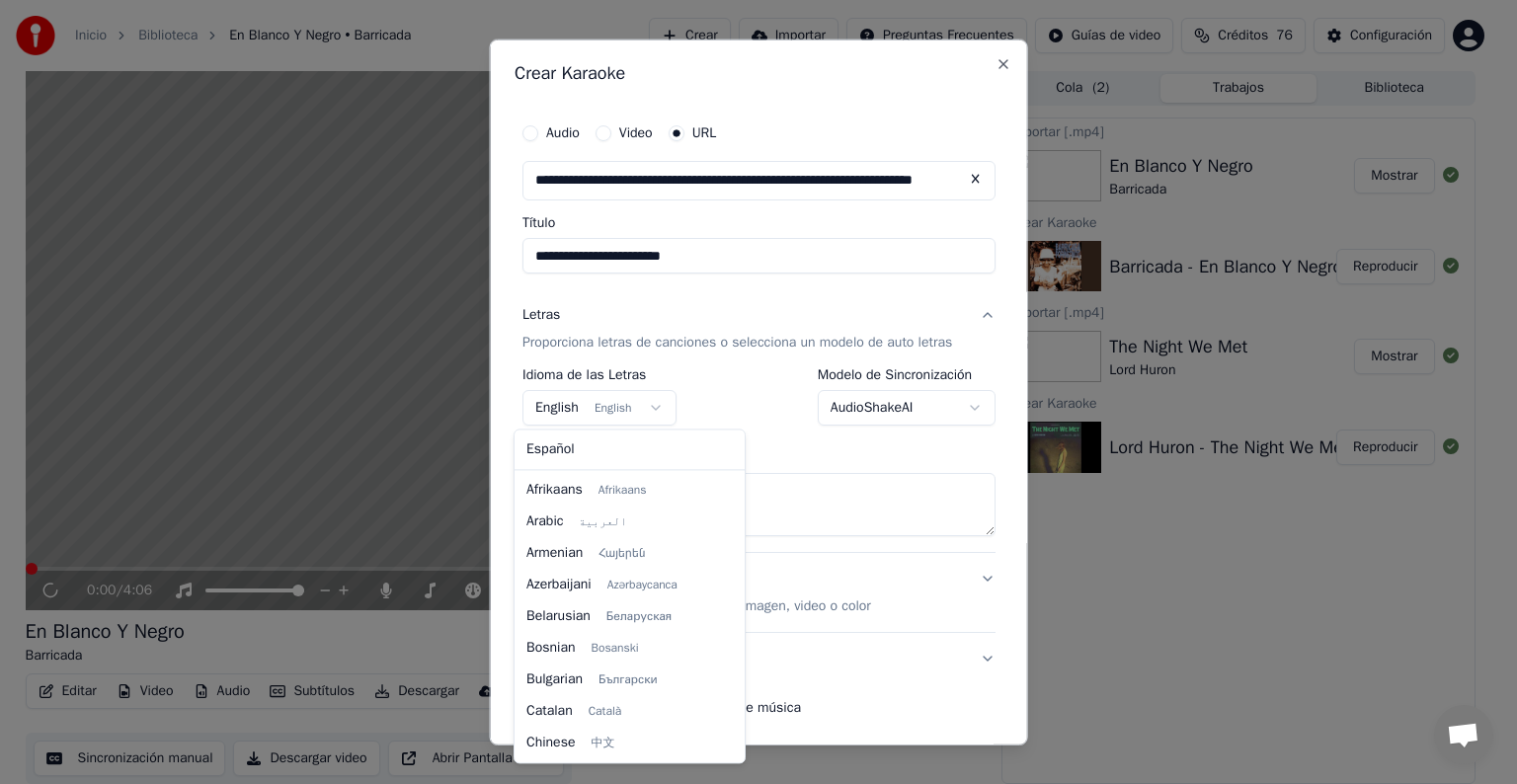 scroll, scrollTop: 158, scrollLeft: 0, axis: vertical 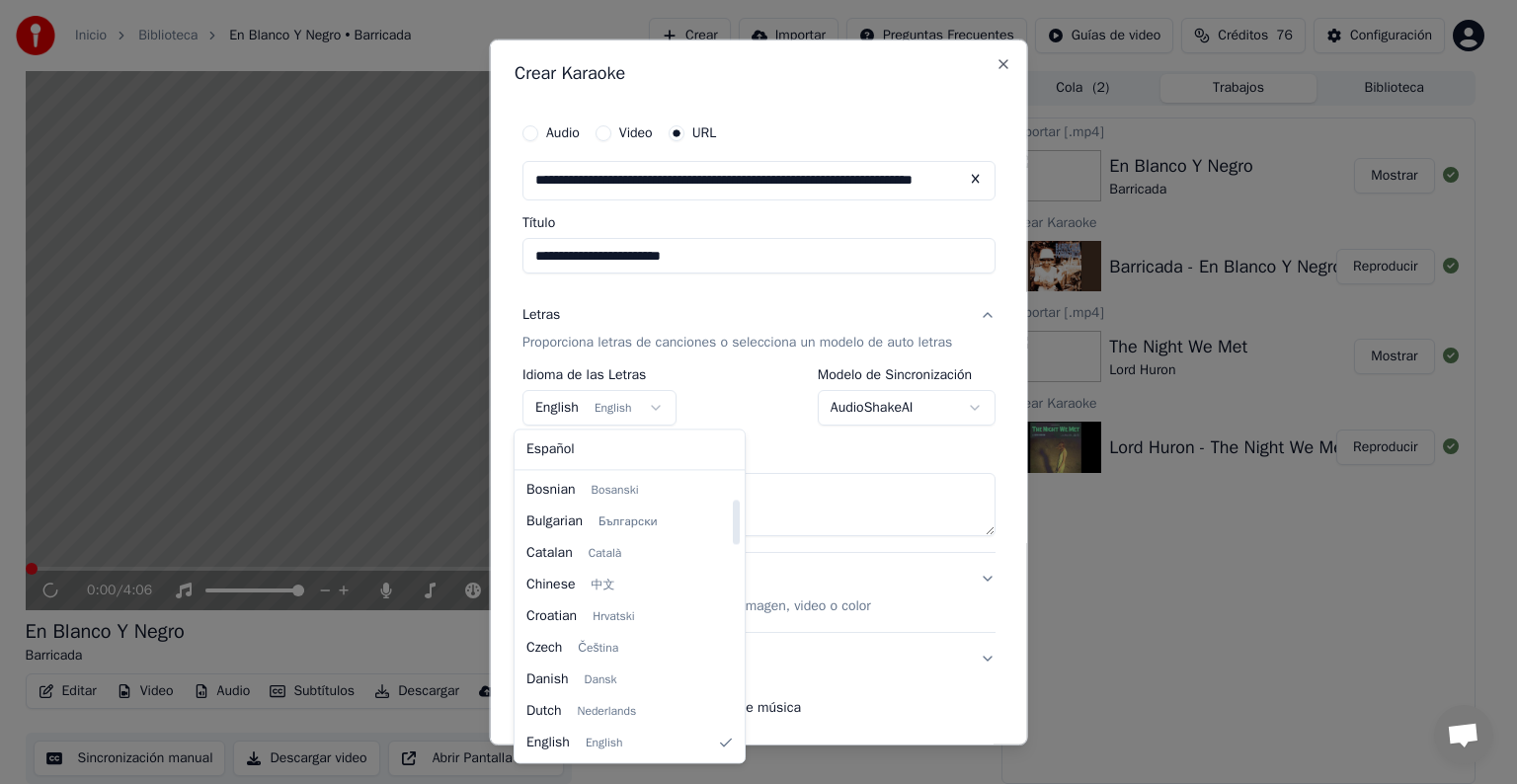 select on "**" 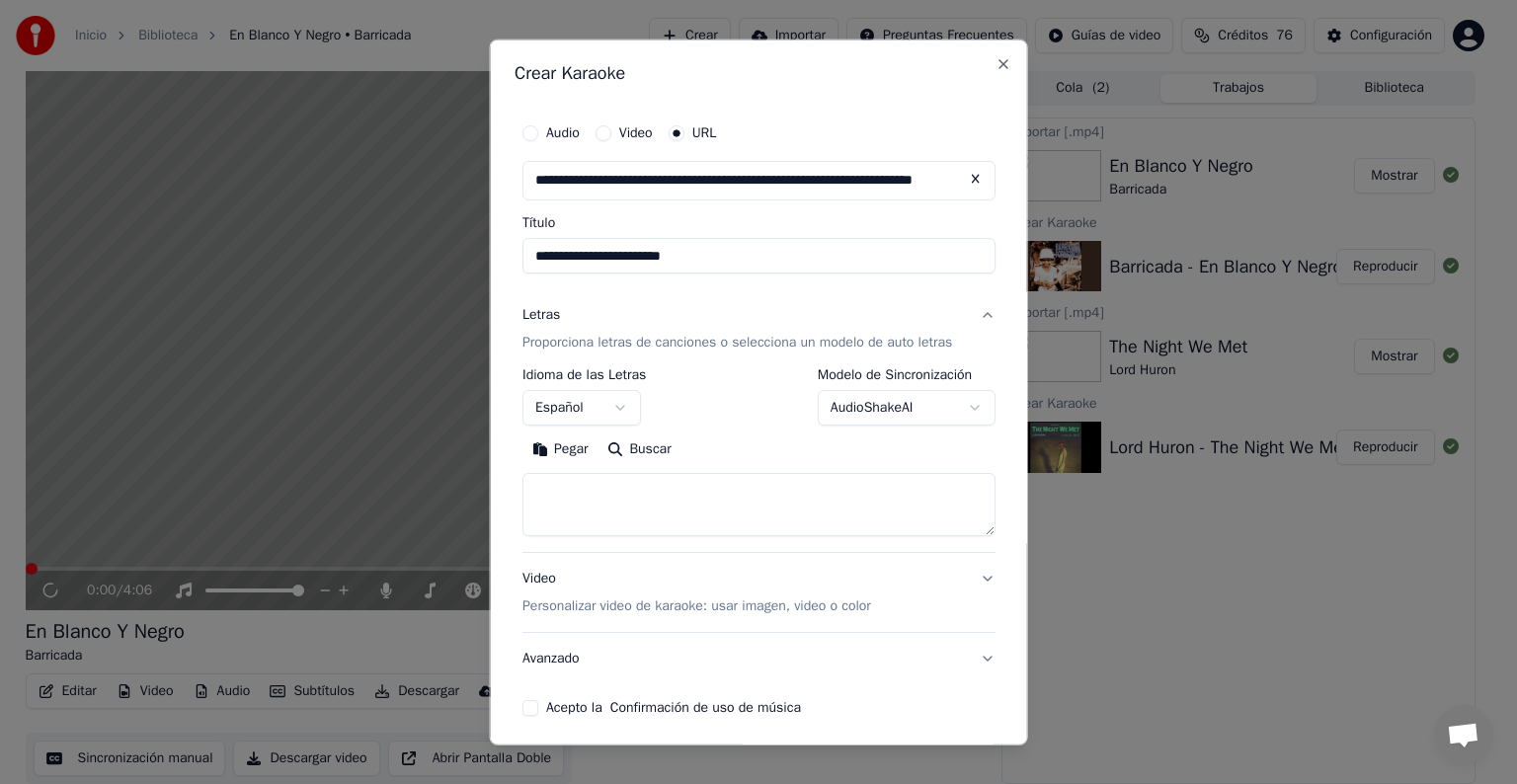click at bounding box center [758, 505] 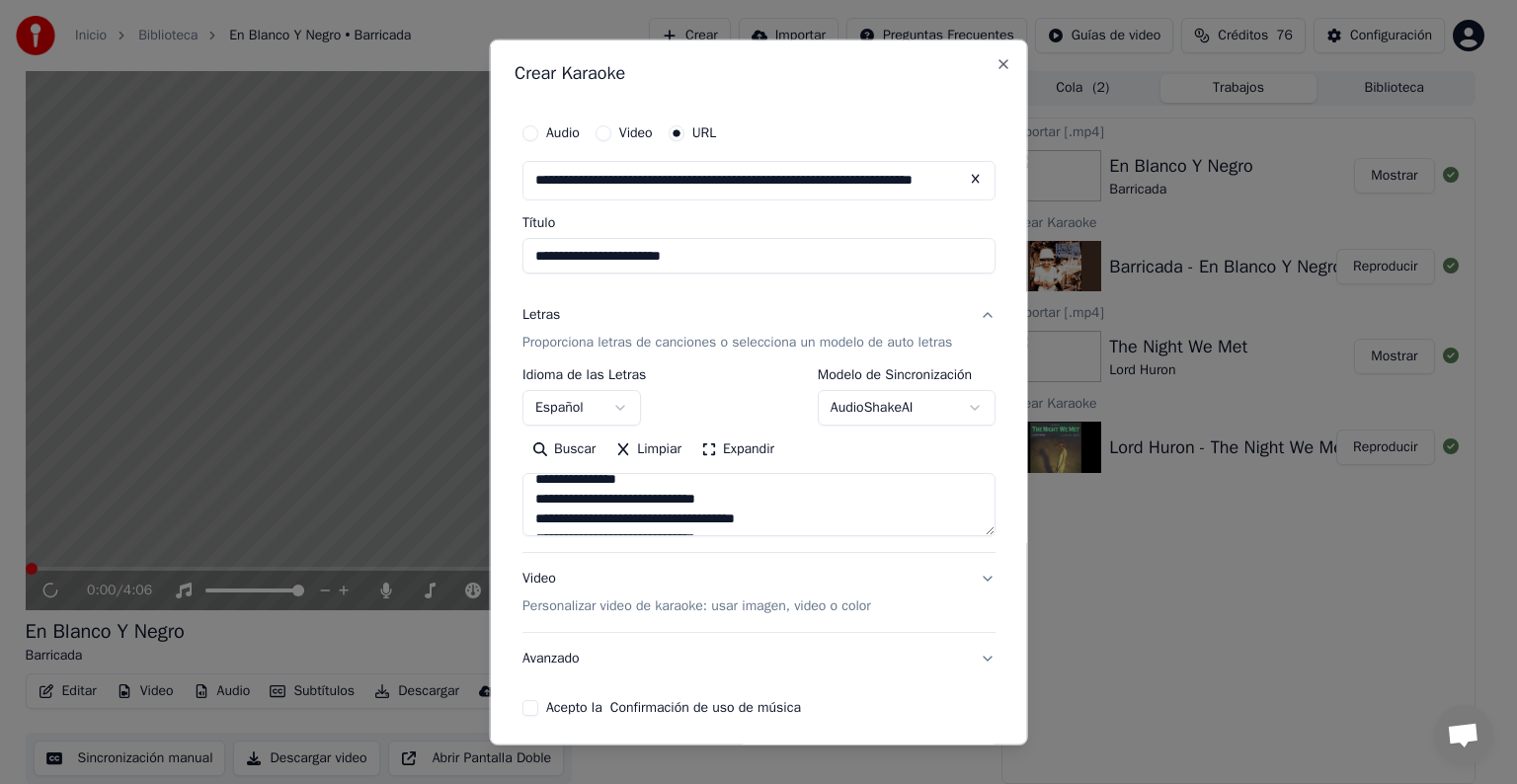 scroll, scrollTop: 368, scrollLeft: 0, axis: vertical 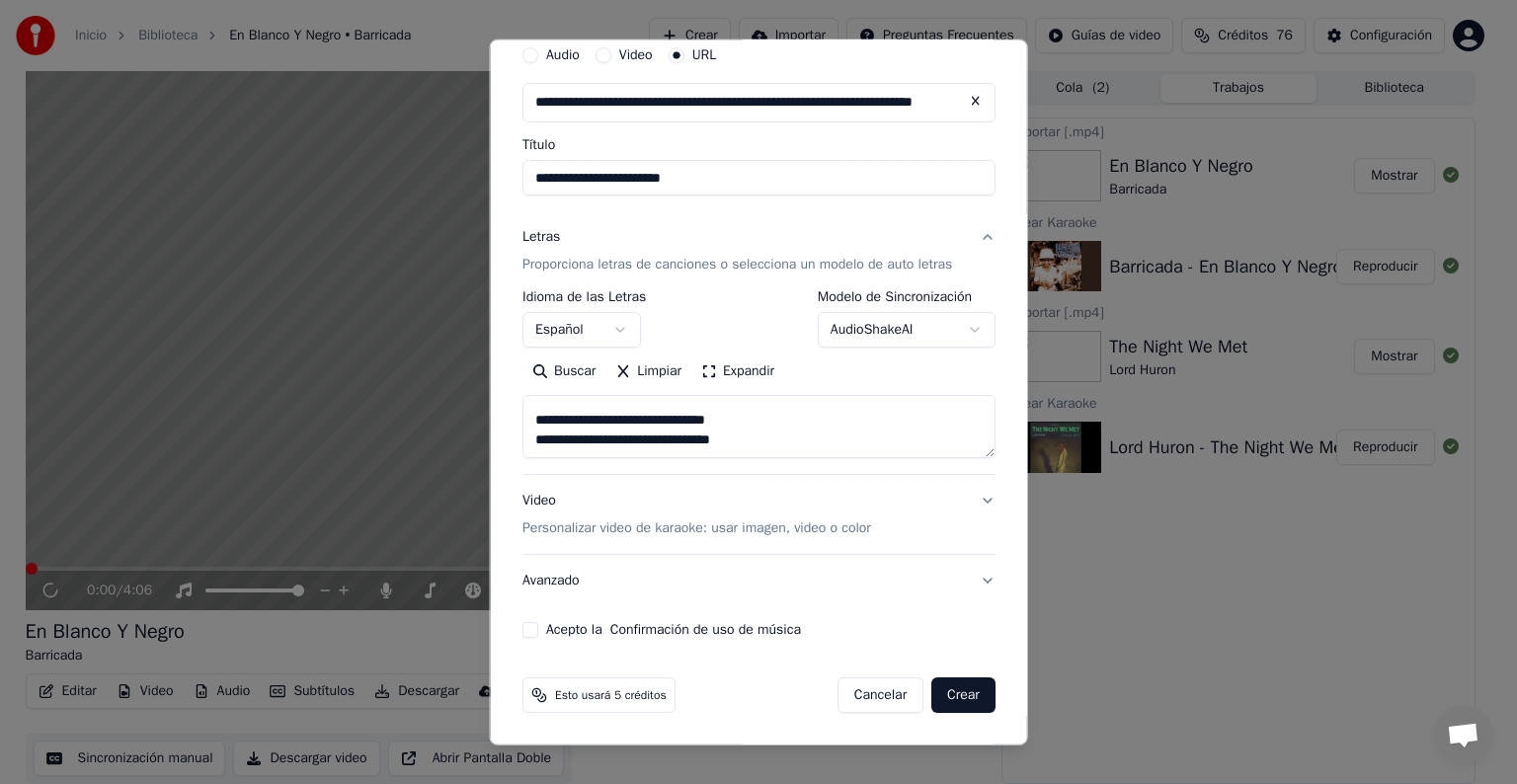click on "Acepto la   Confirmación de uso de música" at bounding box center (530, 630) 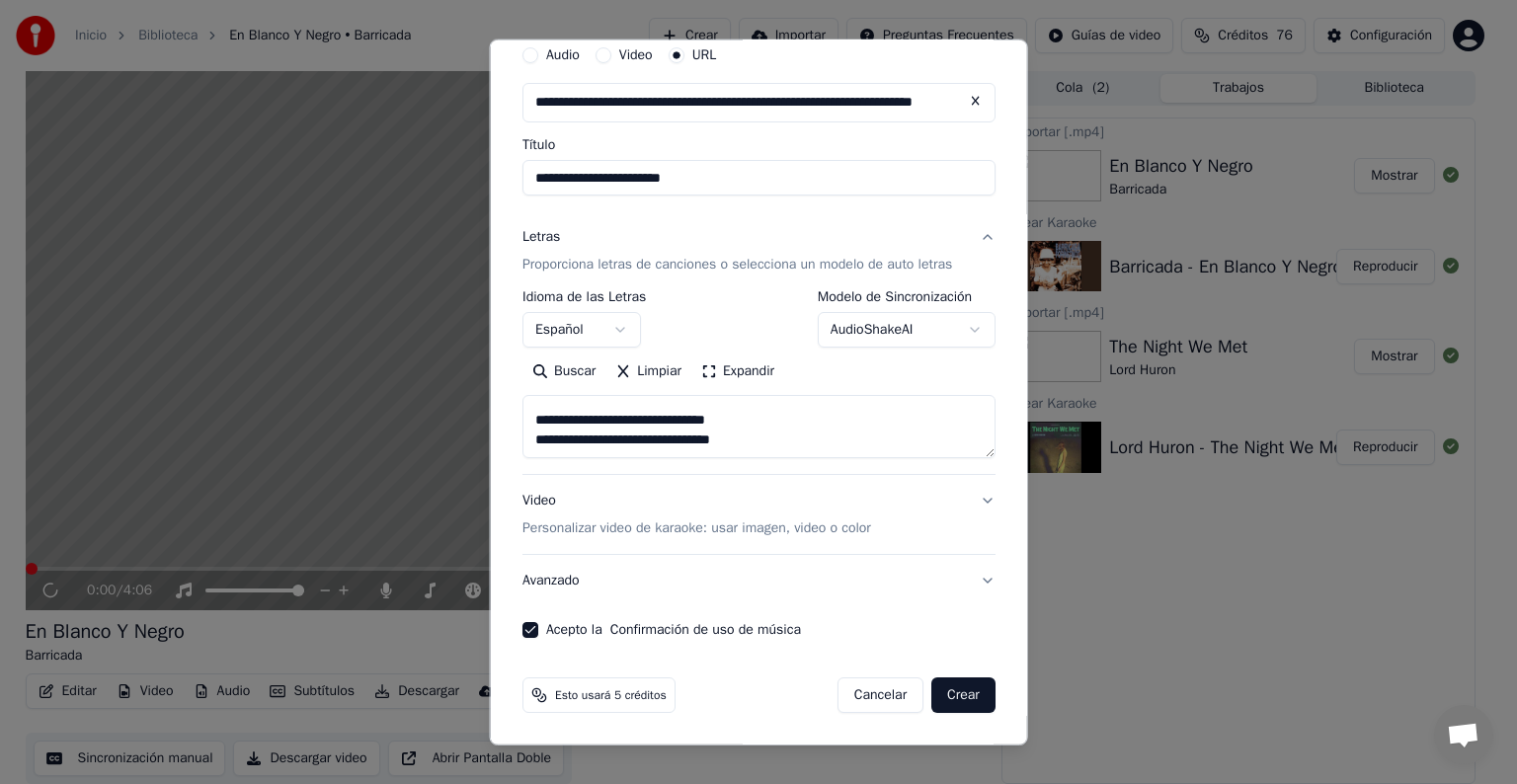 click on "Video Personalizar video de karaoke: usar imagen, video o color" at bounding box center [758, 514] 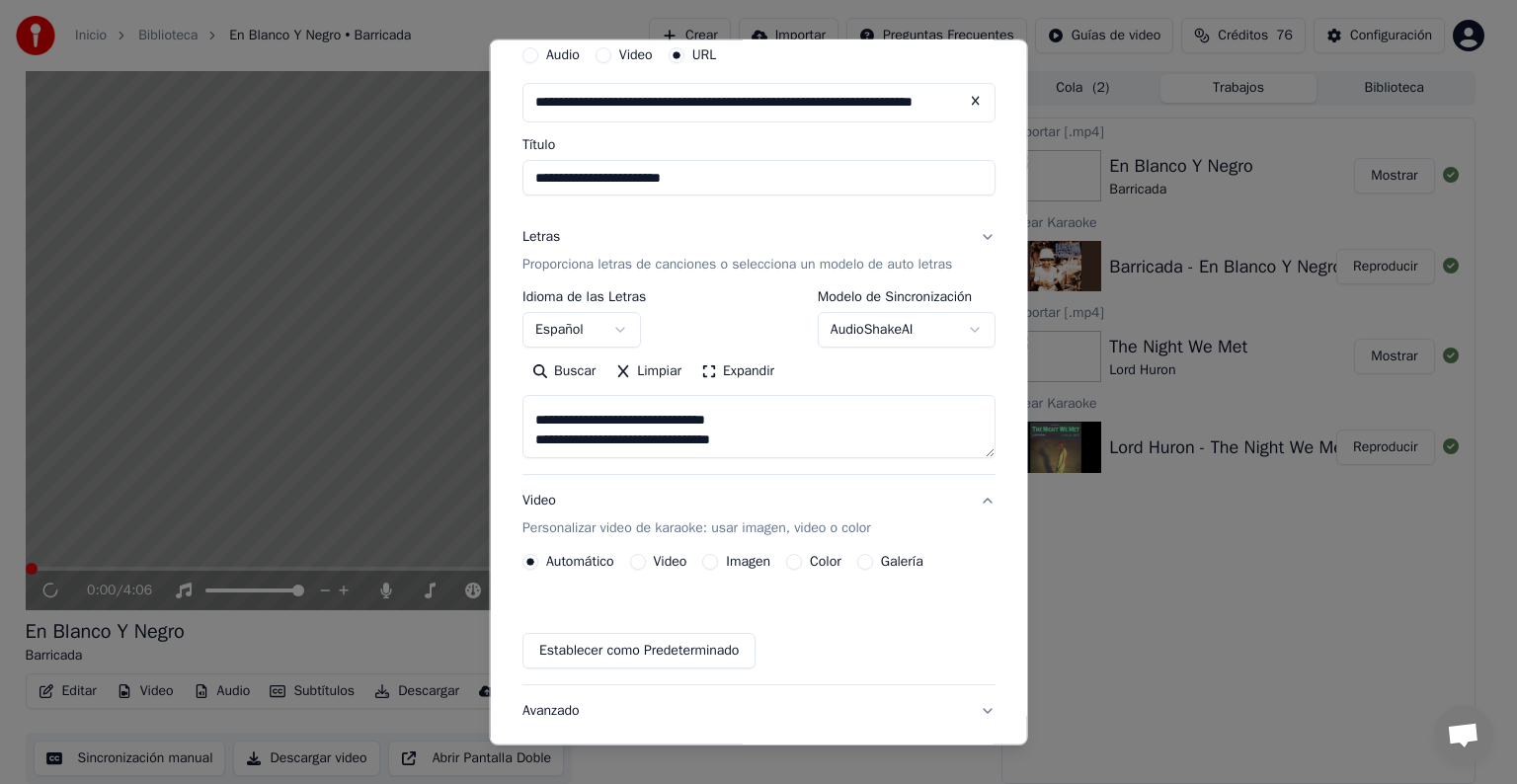 type on "**********" 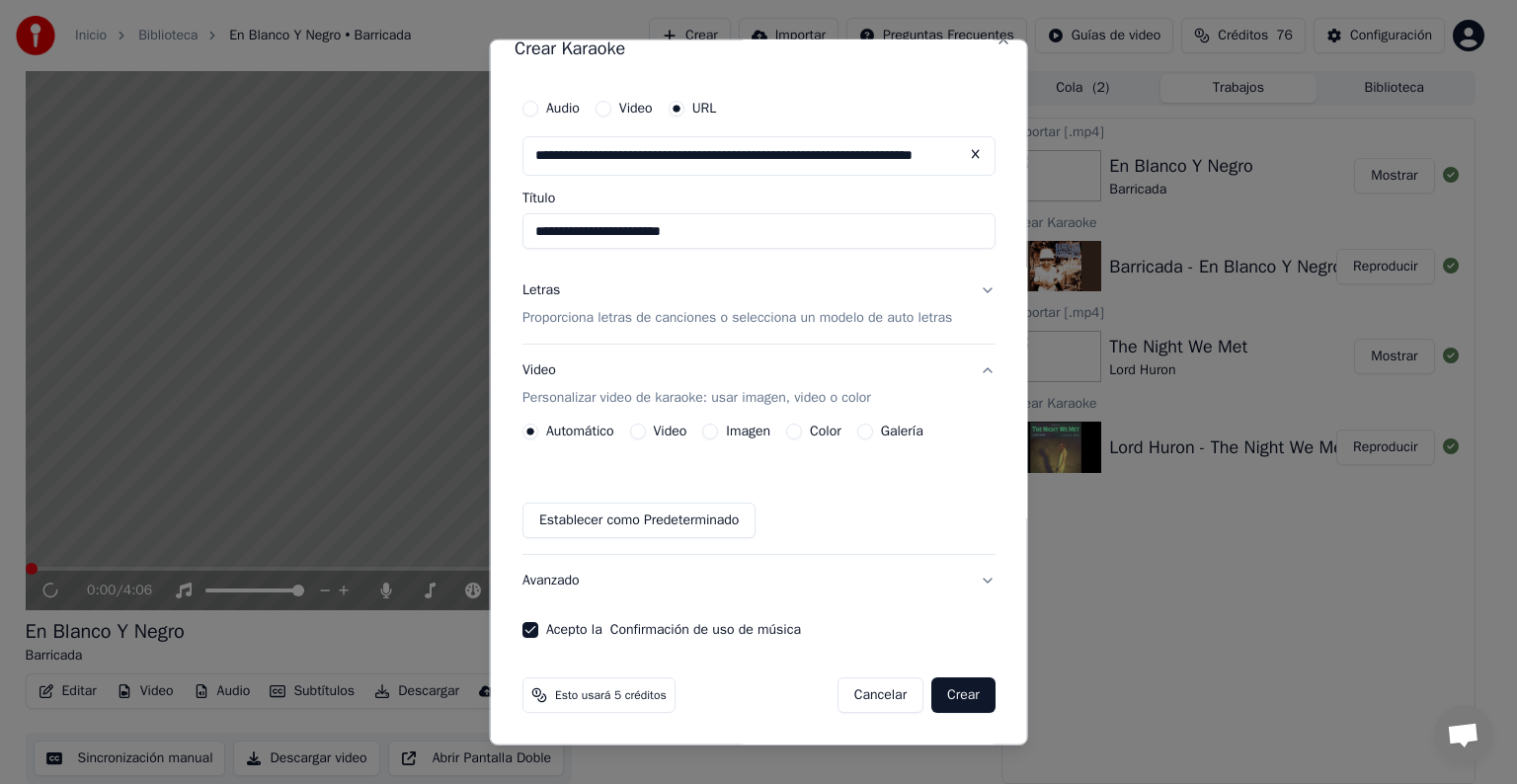 click on "Imagen" at bounding box center (710, 431) 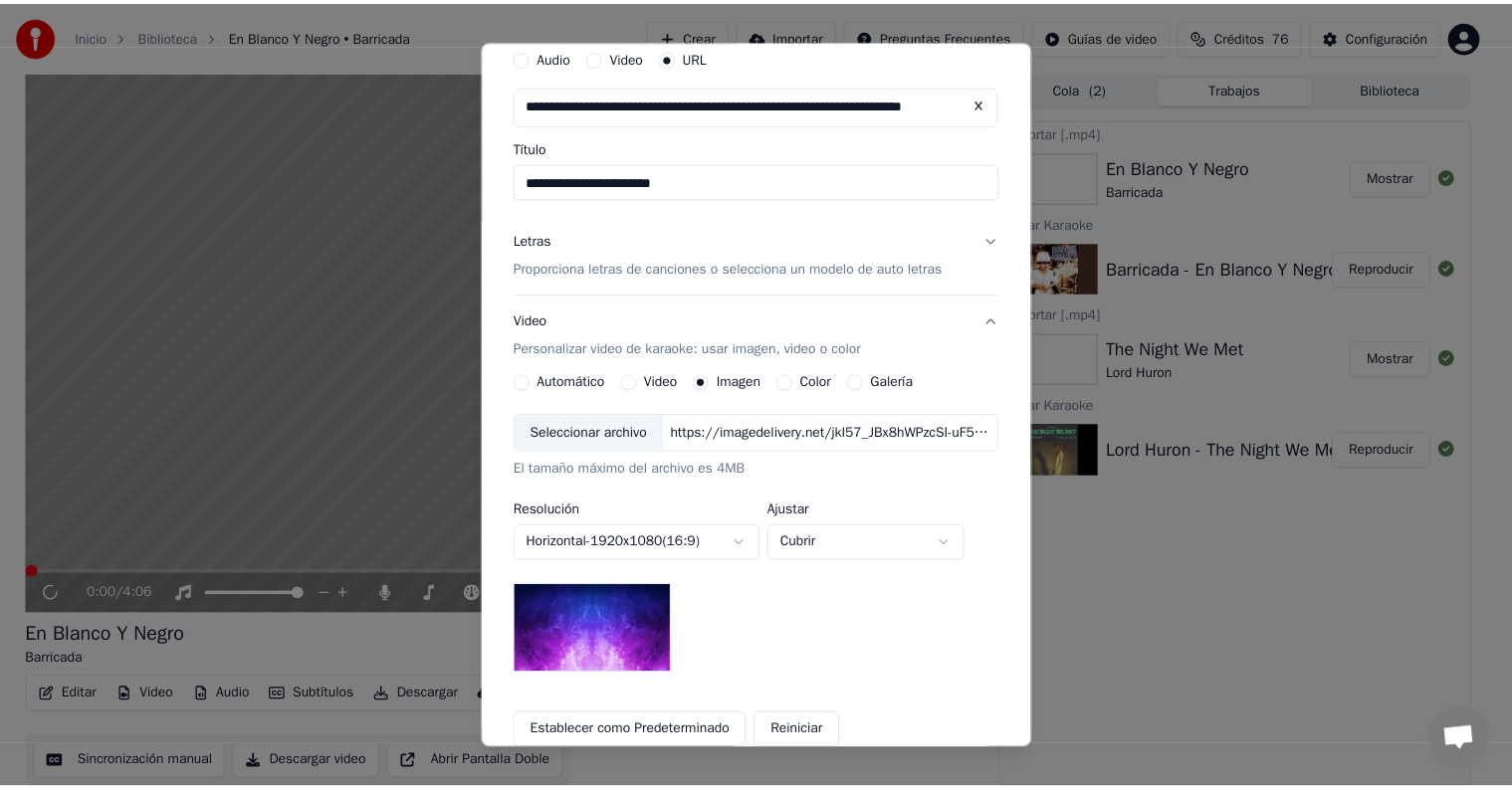 scroll, scrollTop: 286, scrollLeft: 0, axis: vertical 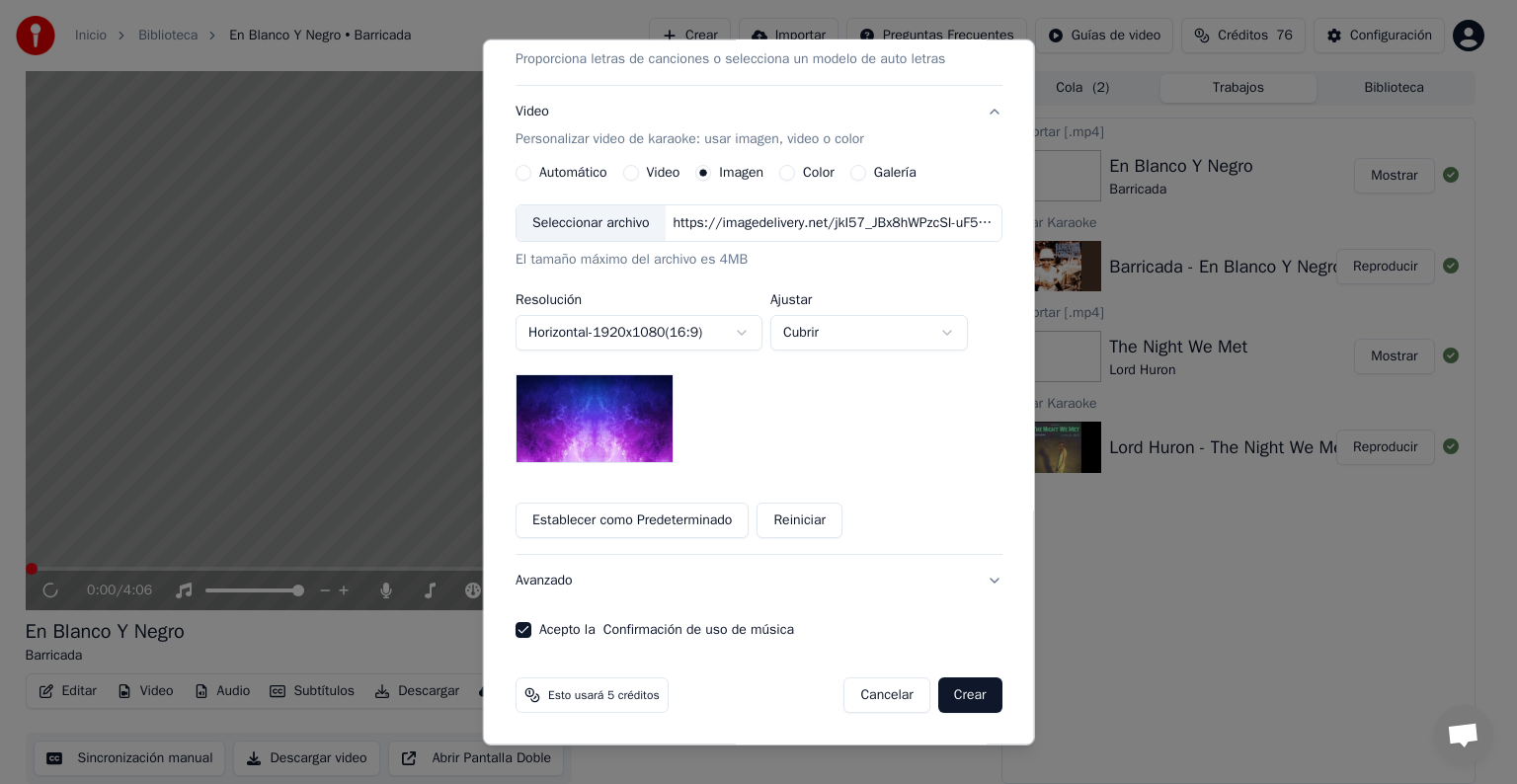 click on "Crear" at bounding box center [970, 695] 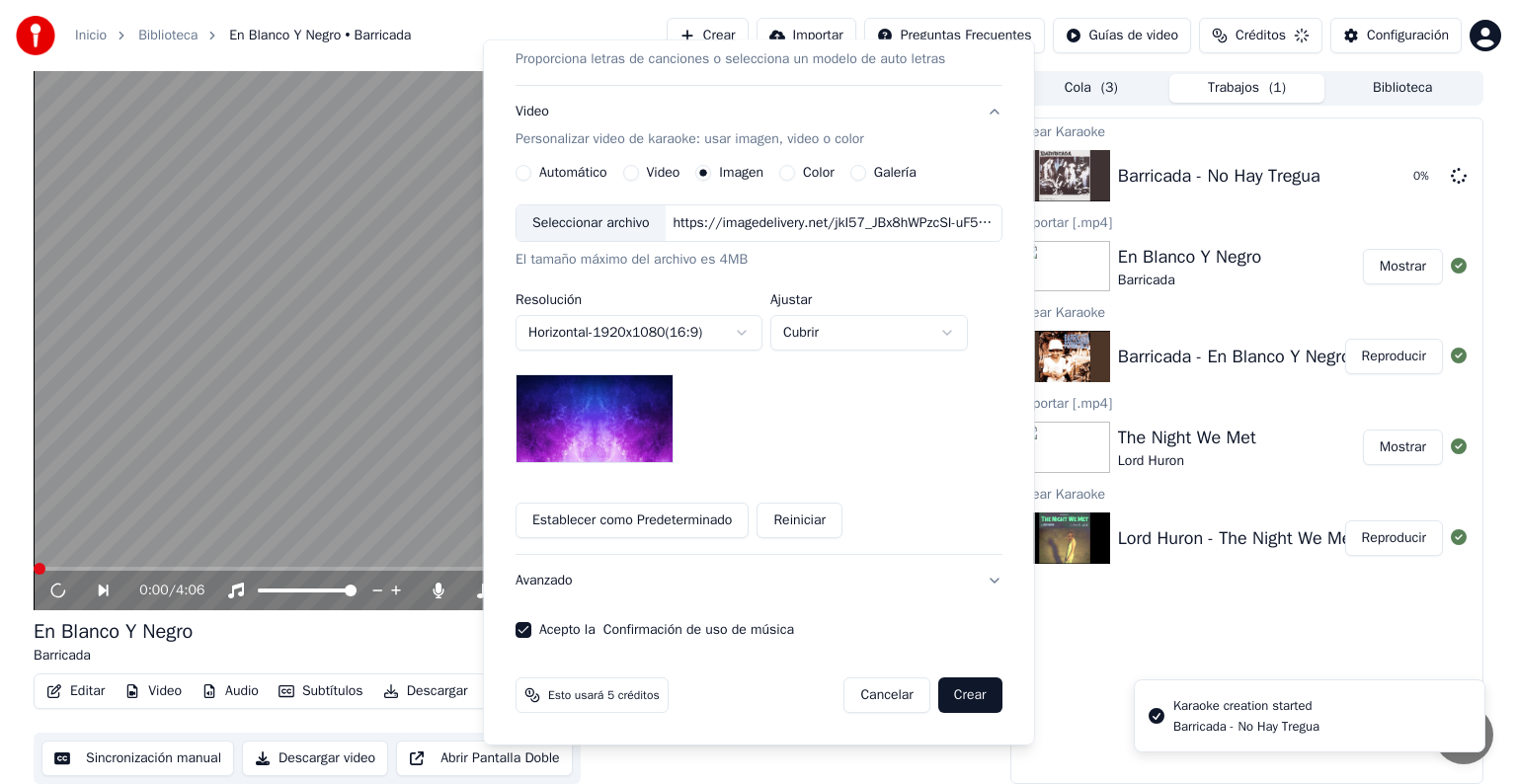 type 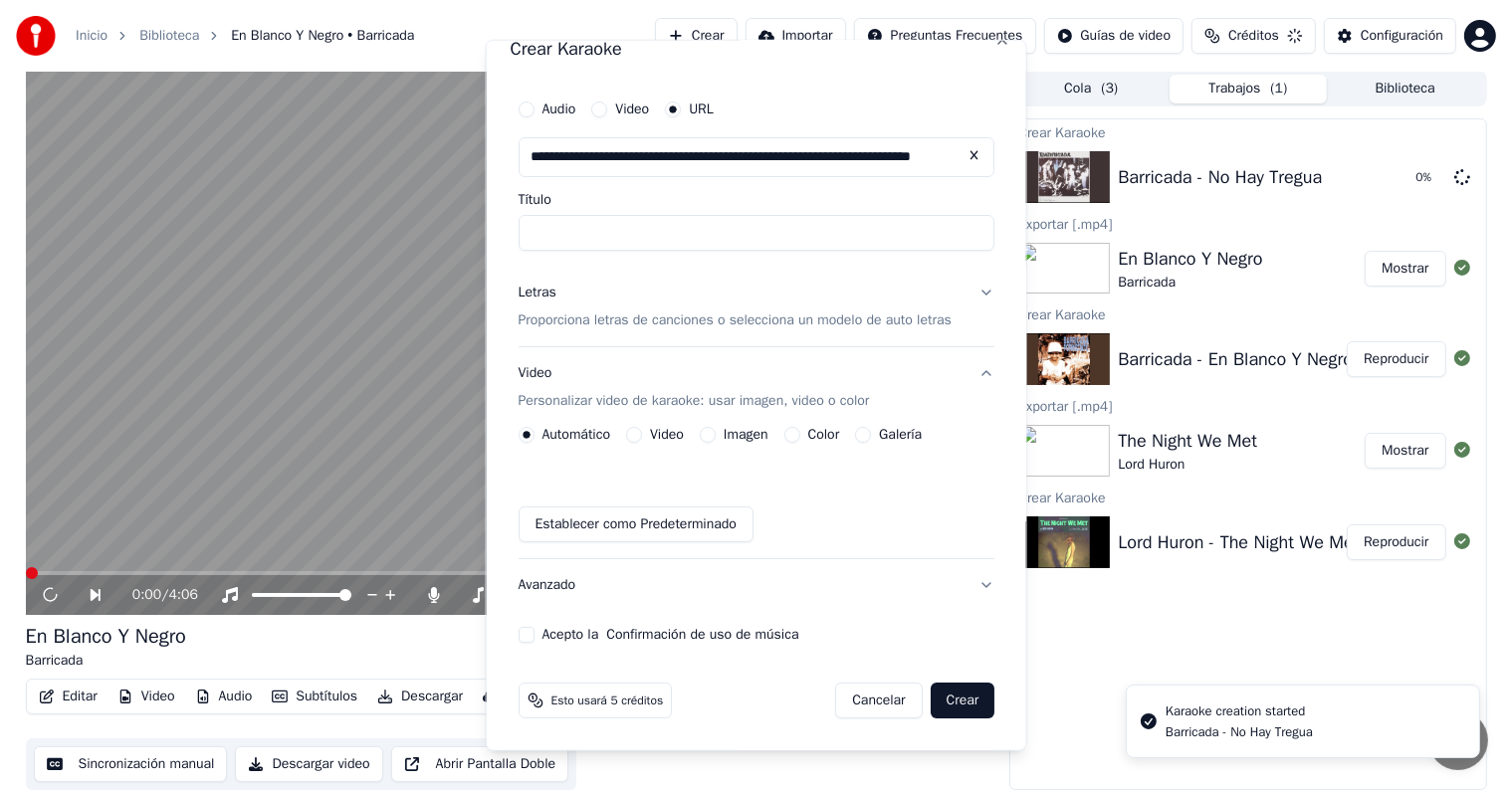 scroll, scrollTop: 25, scrollLeft: 0, axis: vertical 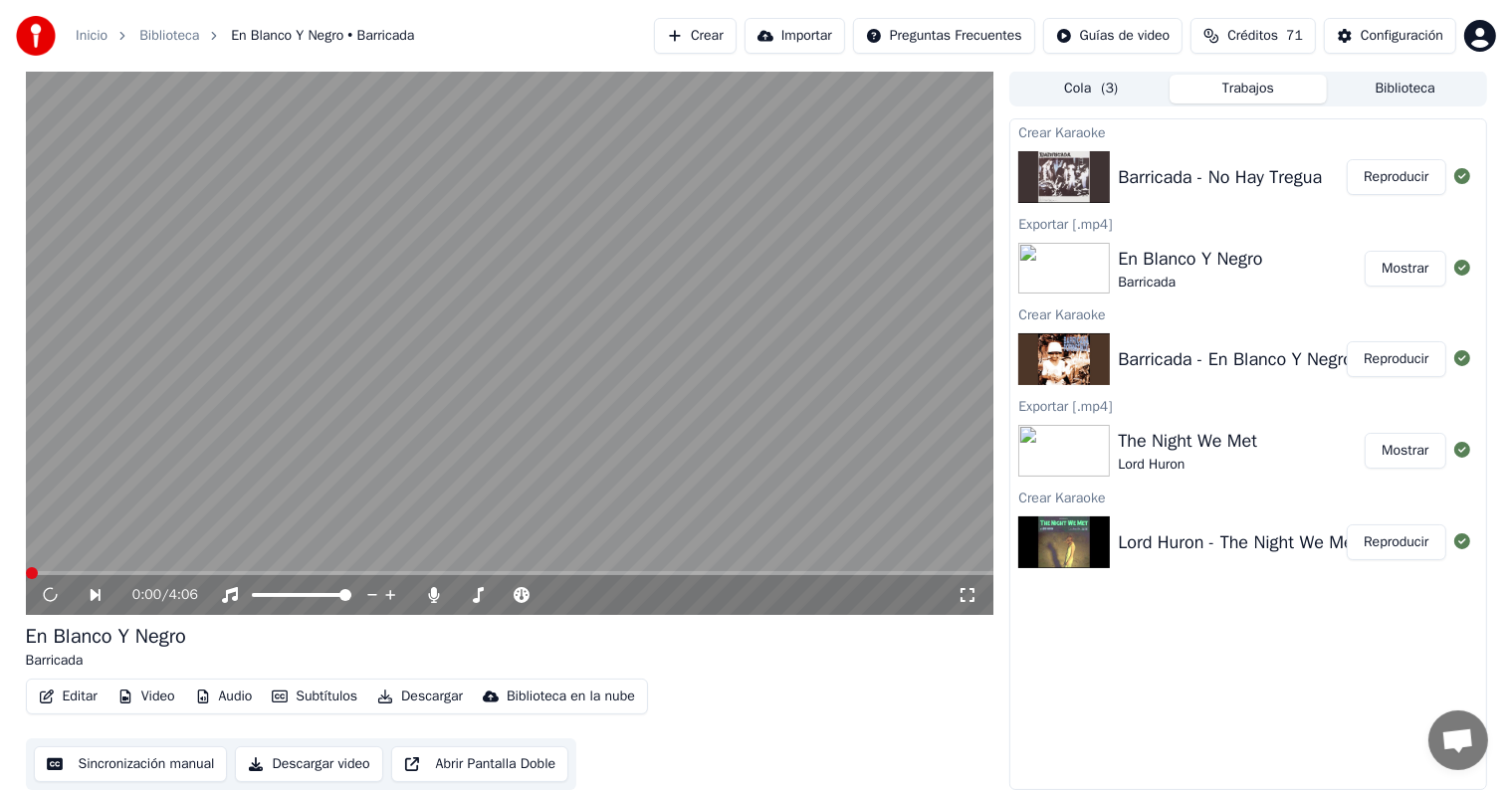 click on "Reproducir" at bounding box center (1396, 177) 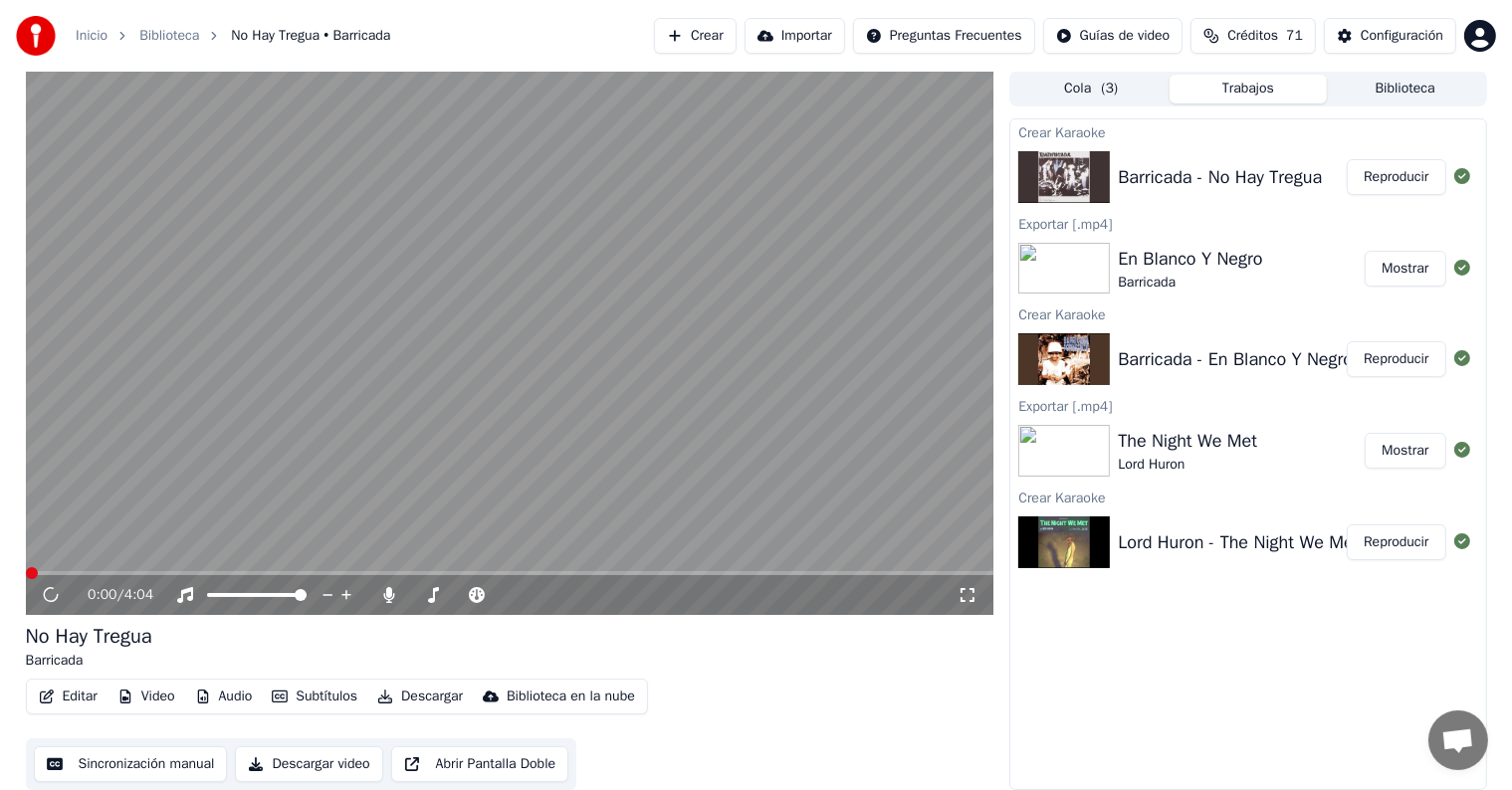 click on "Editar" at bounding box center (68, 696) 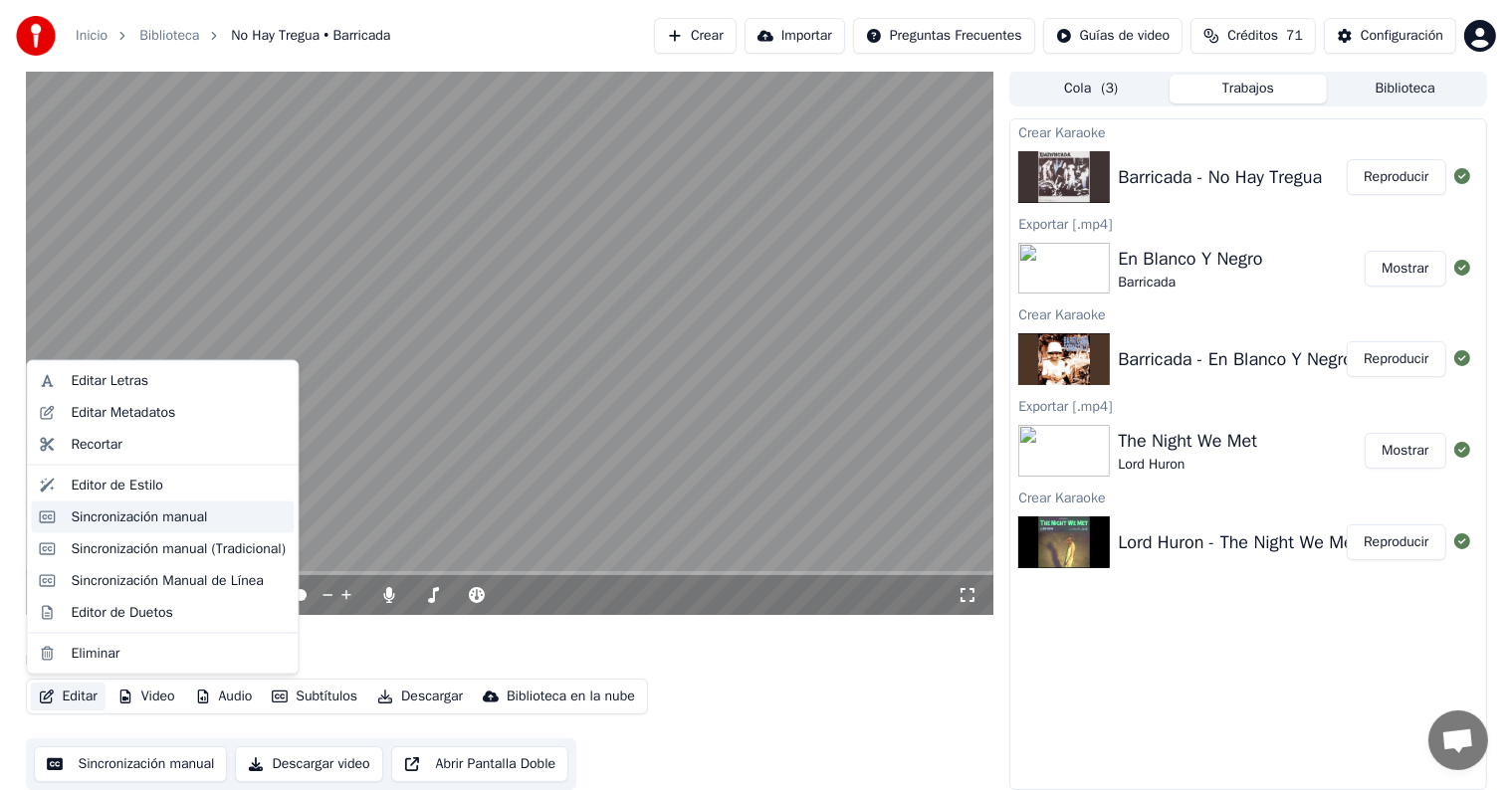 click on "Sincronización manual" at bounding box center (138, 517) 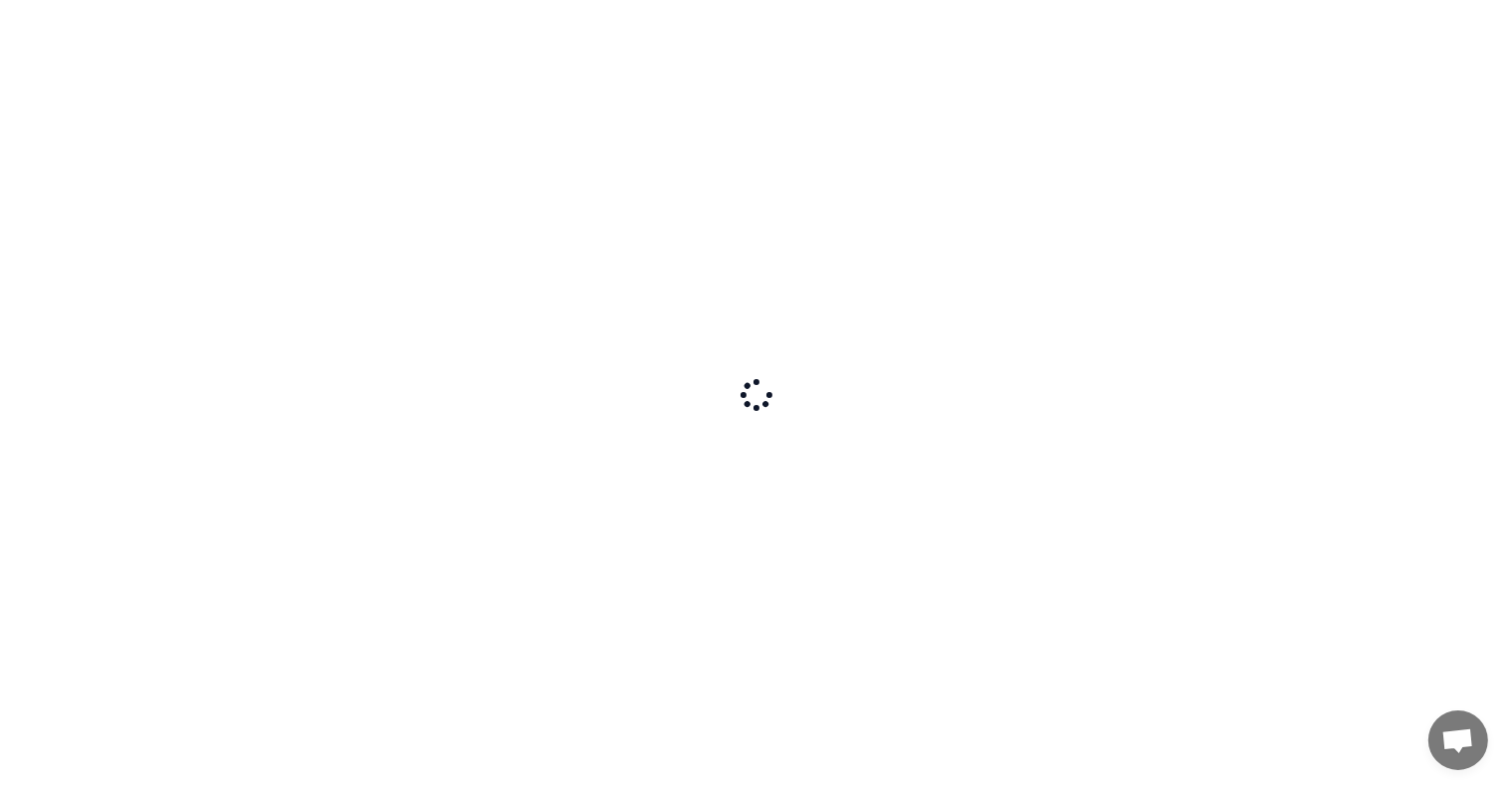 scroll, scrollTop: 0, scrollLeft: 0, axis: both 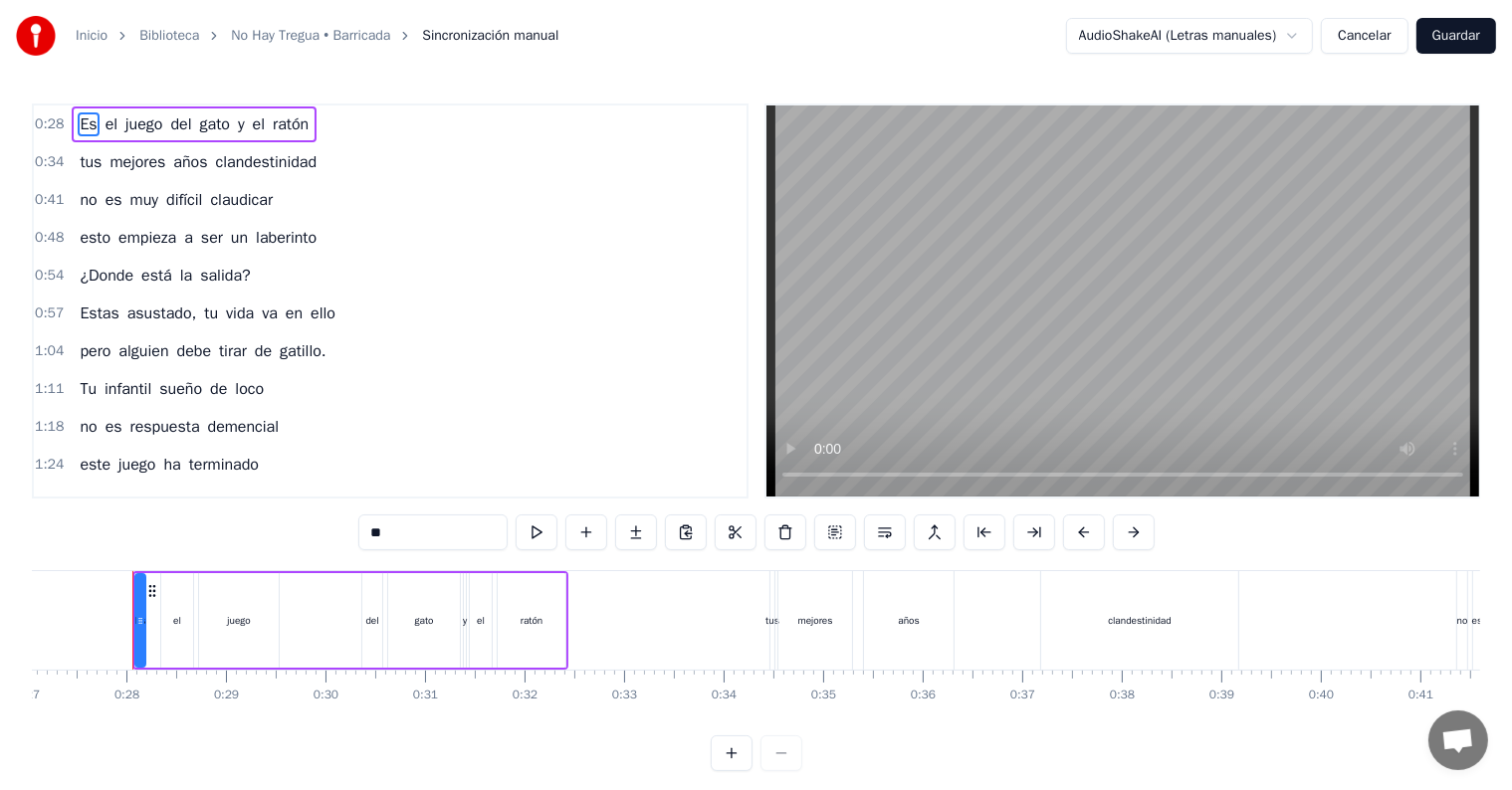 click on "0:28" at bounding box center (49, 124) 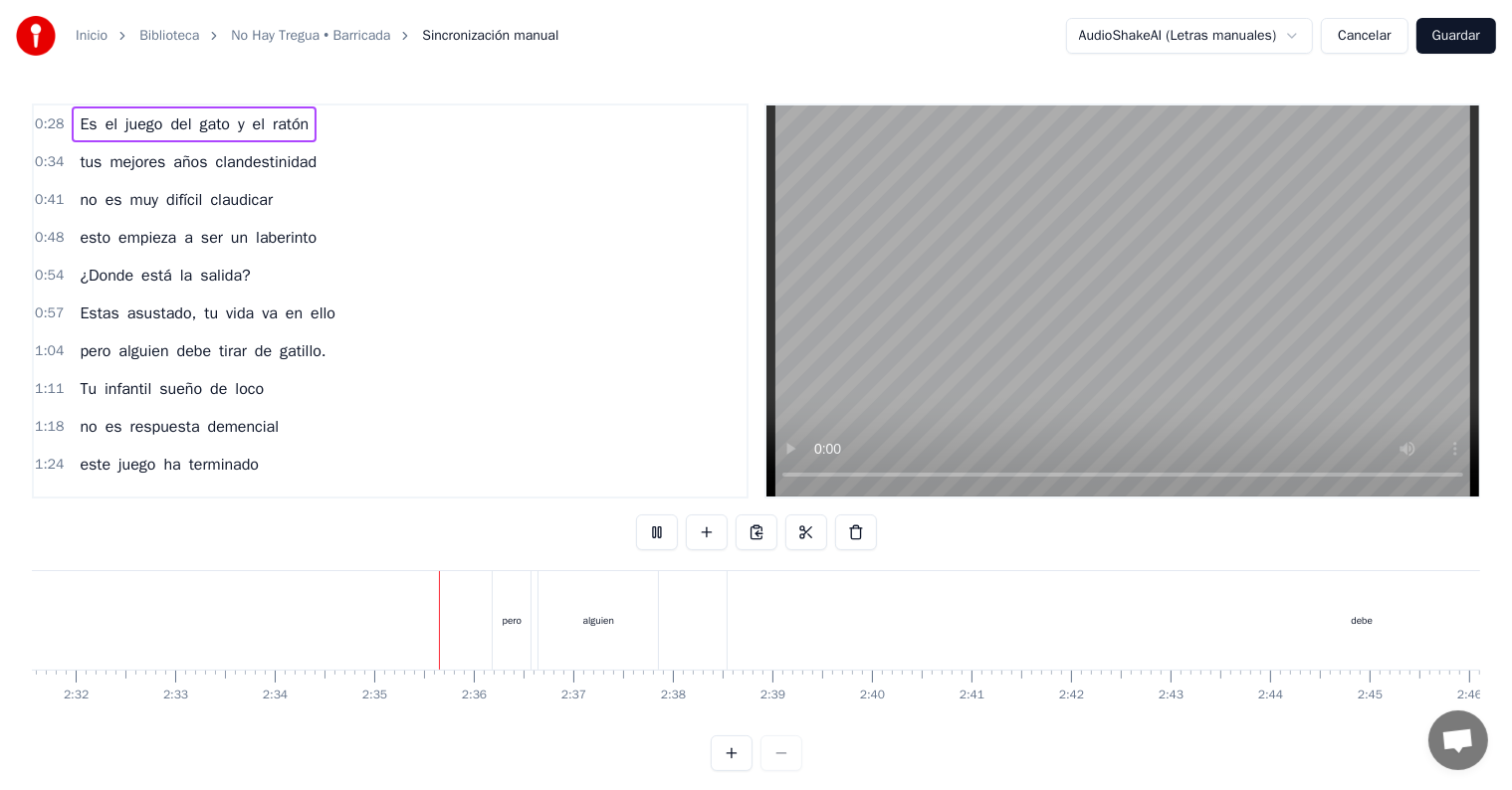 scroll, scrollTop: 0, scrollLeft: 15325, axis: horizontal 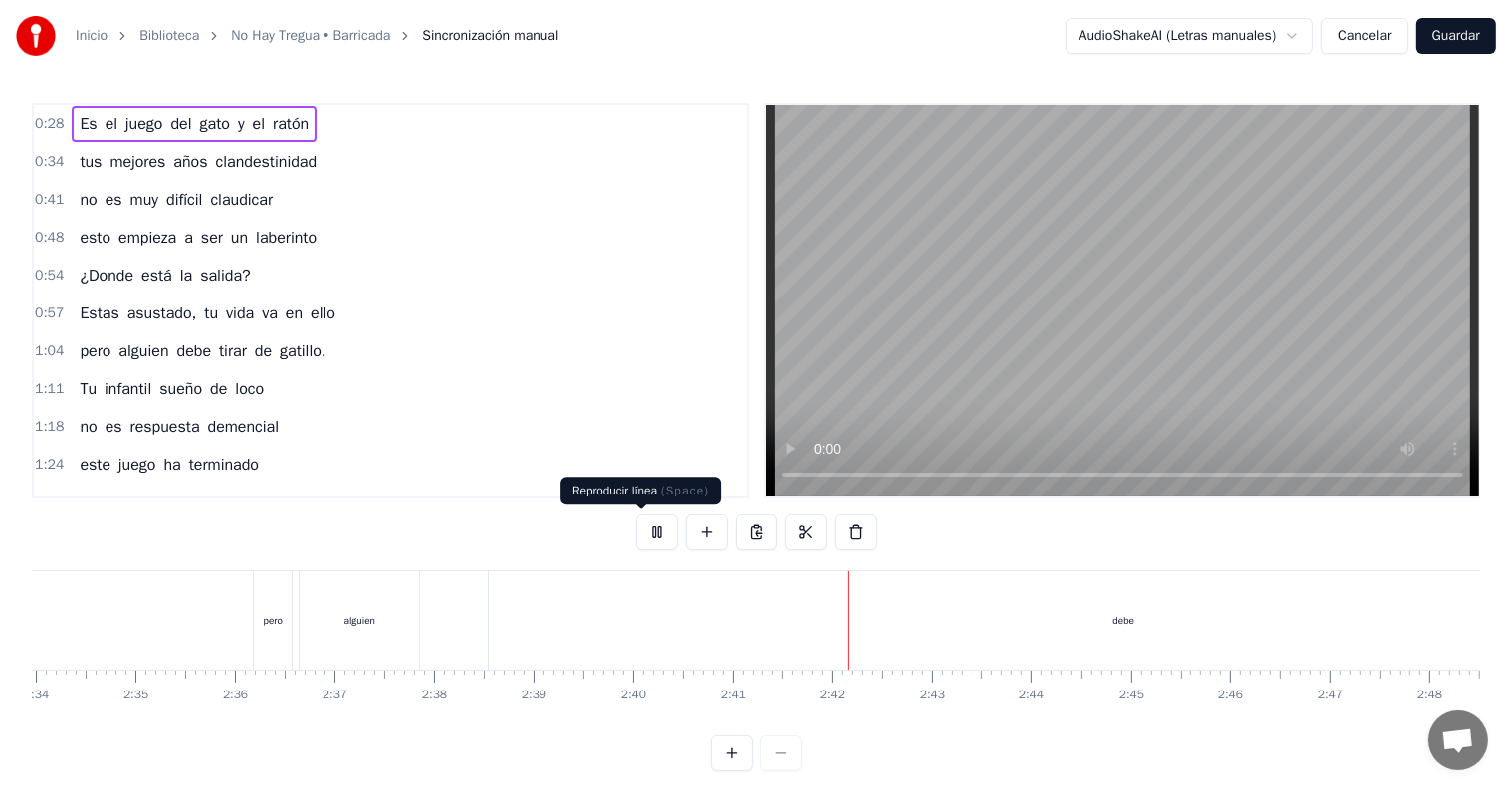 click at bounding box center (657, 532) 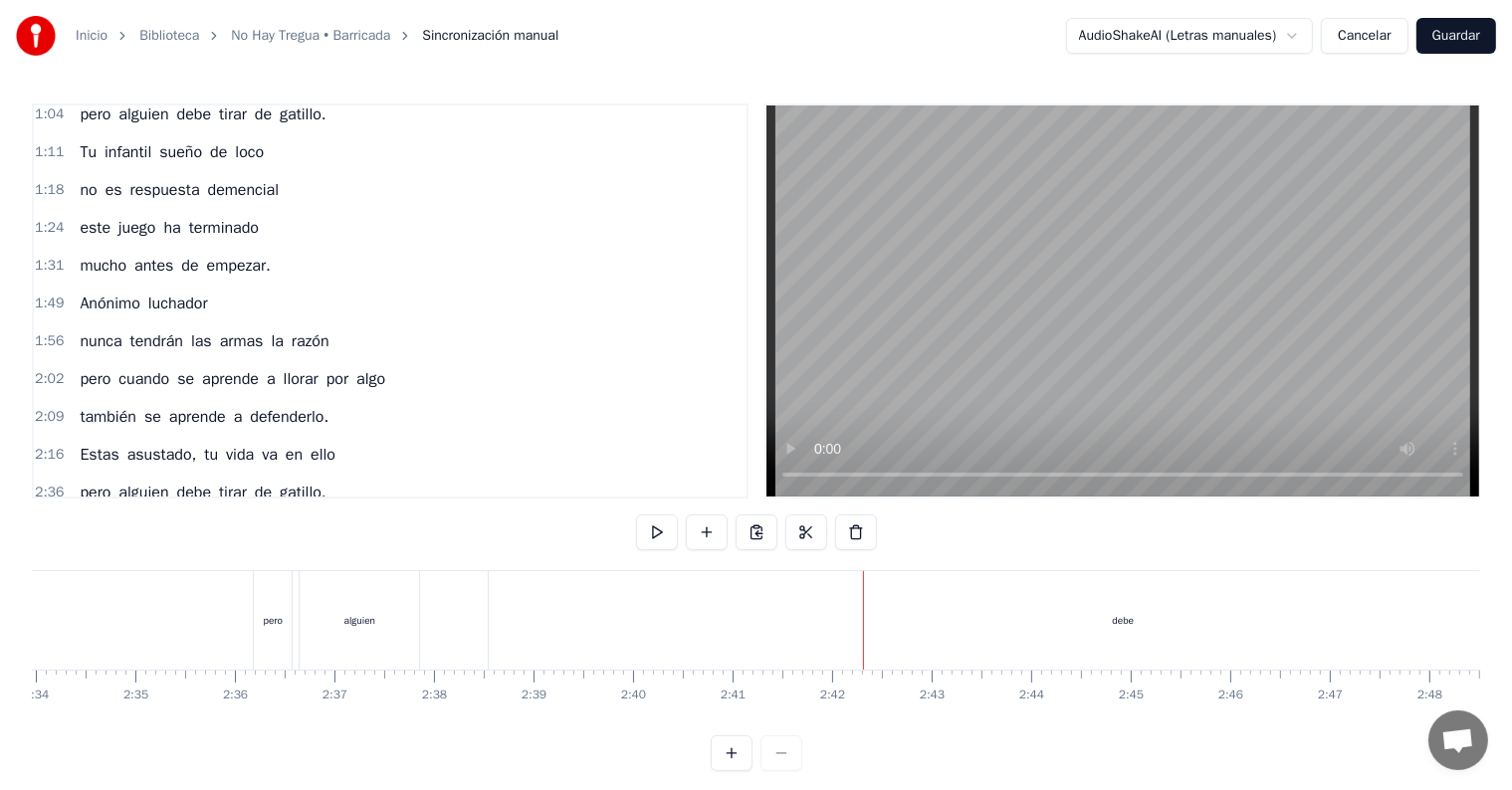 scroll, scrollTop: 251, scrollLeft: 0, axis: vertical 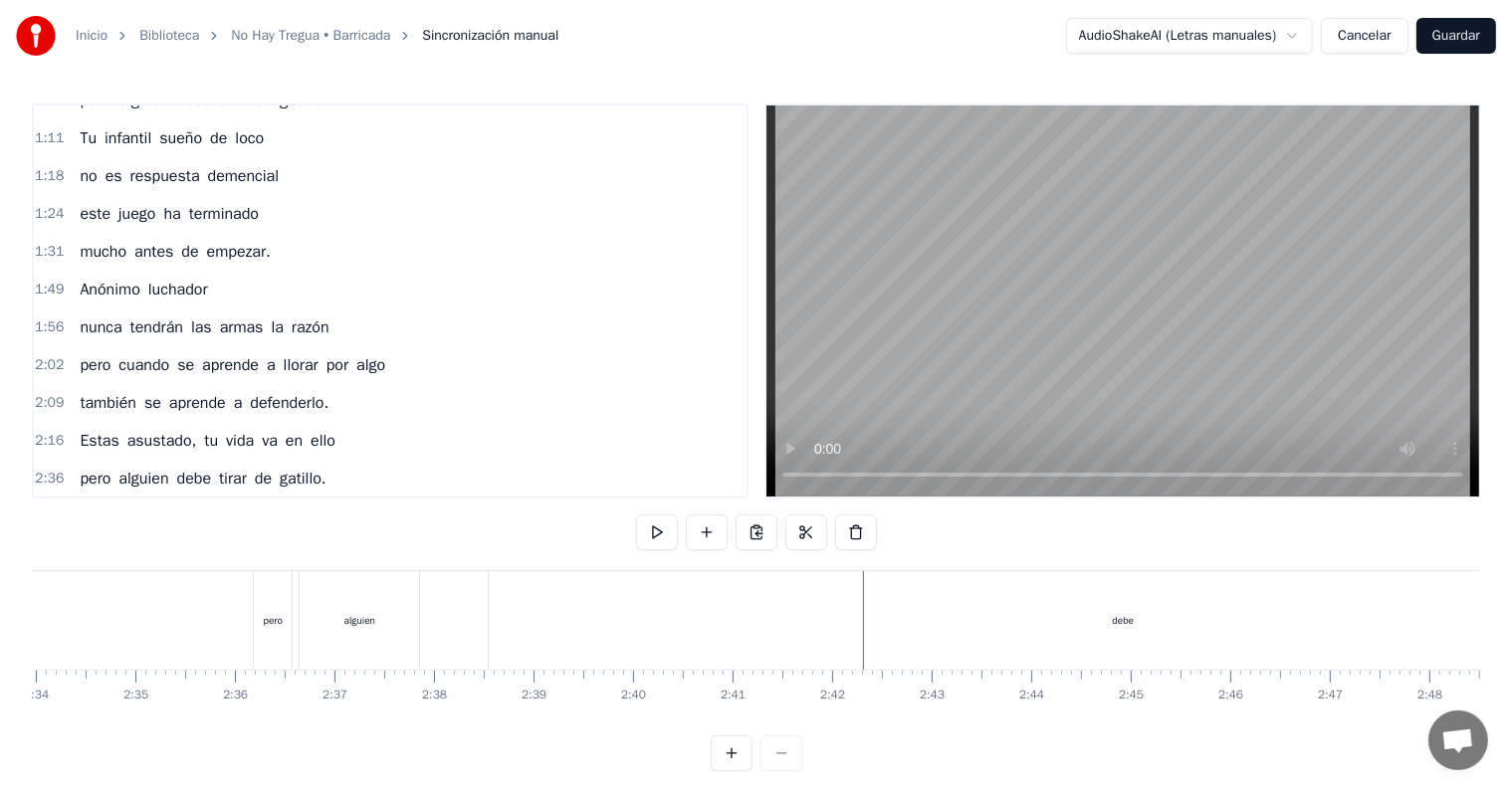 click on "2:36" at bounding box center [49, 479] 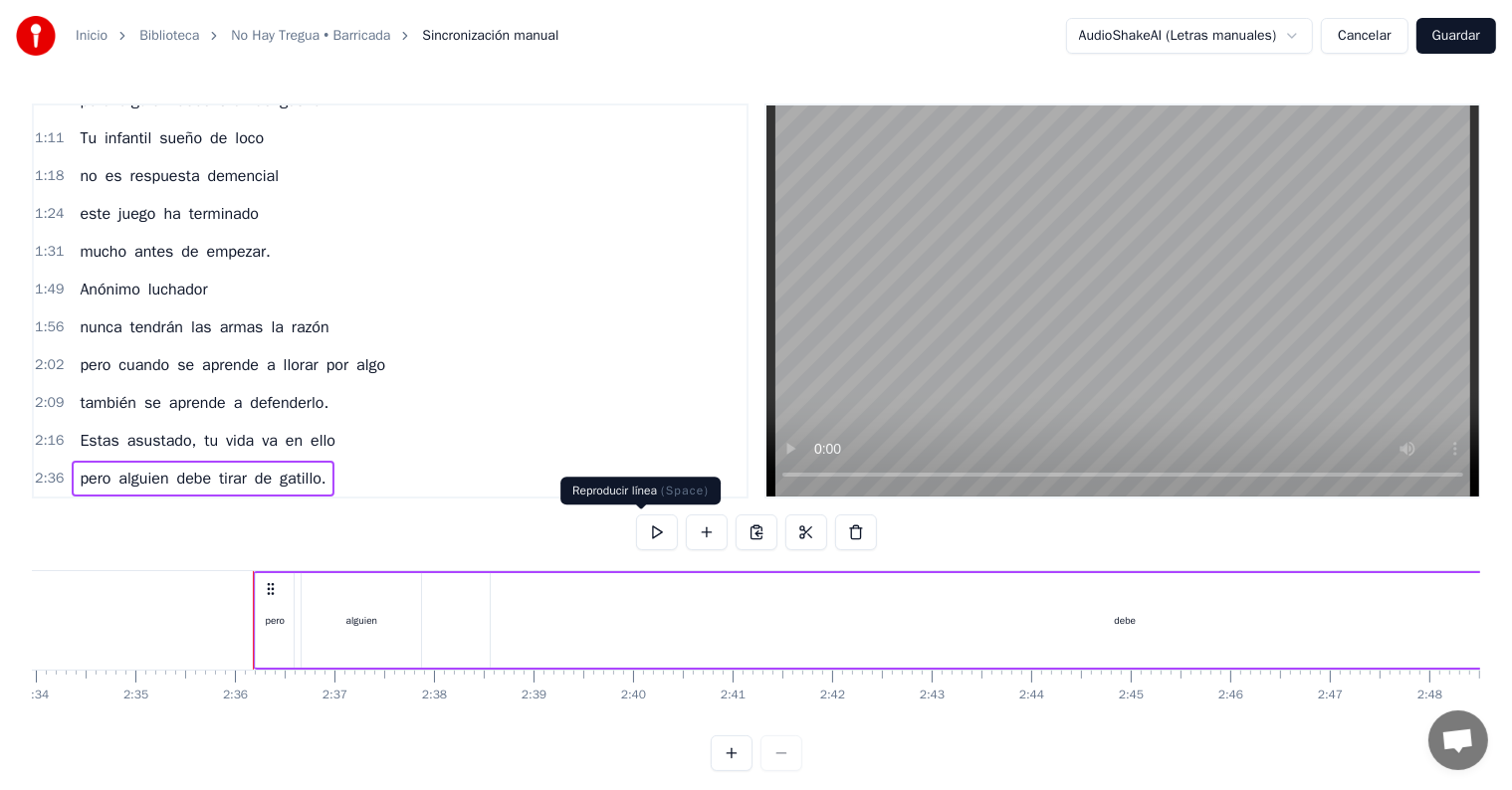 click at bounding box center [657, 532] 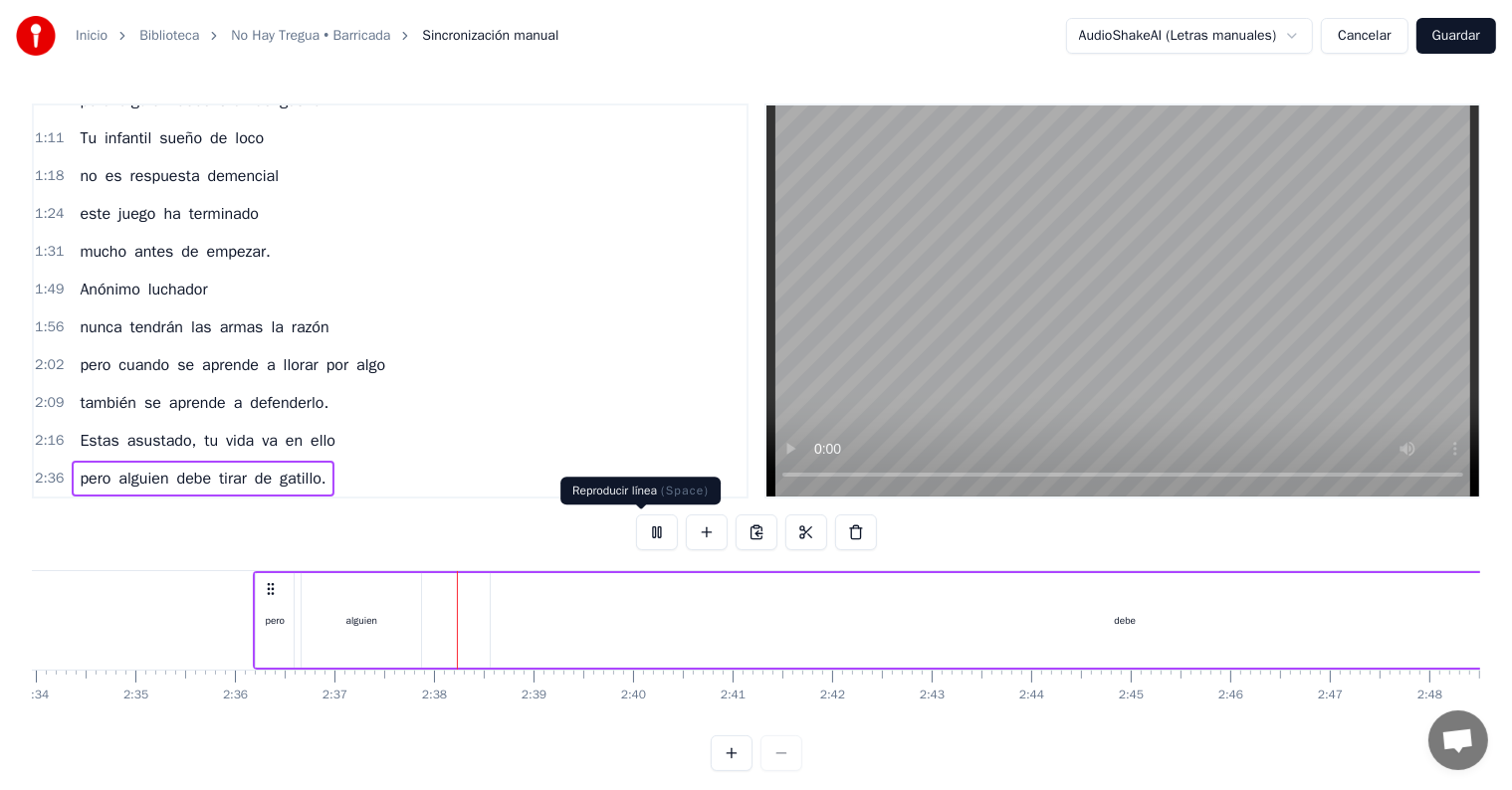 click at bounding box center (657, 532) 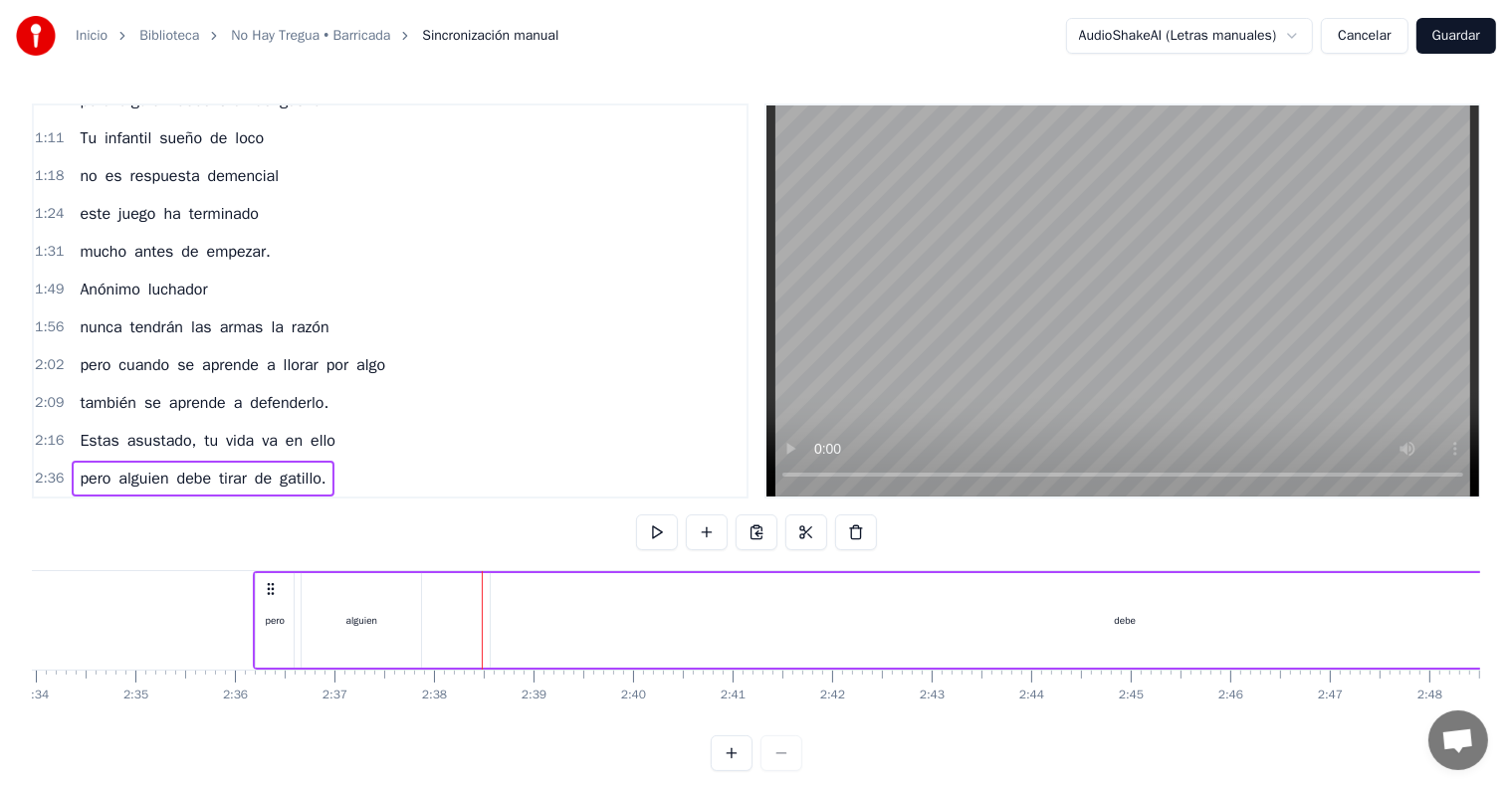 click on "debe" at bounding box center (1125, 620) 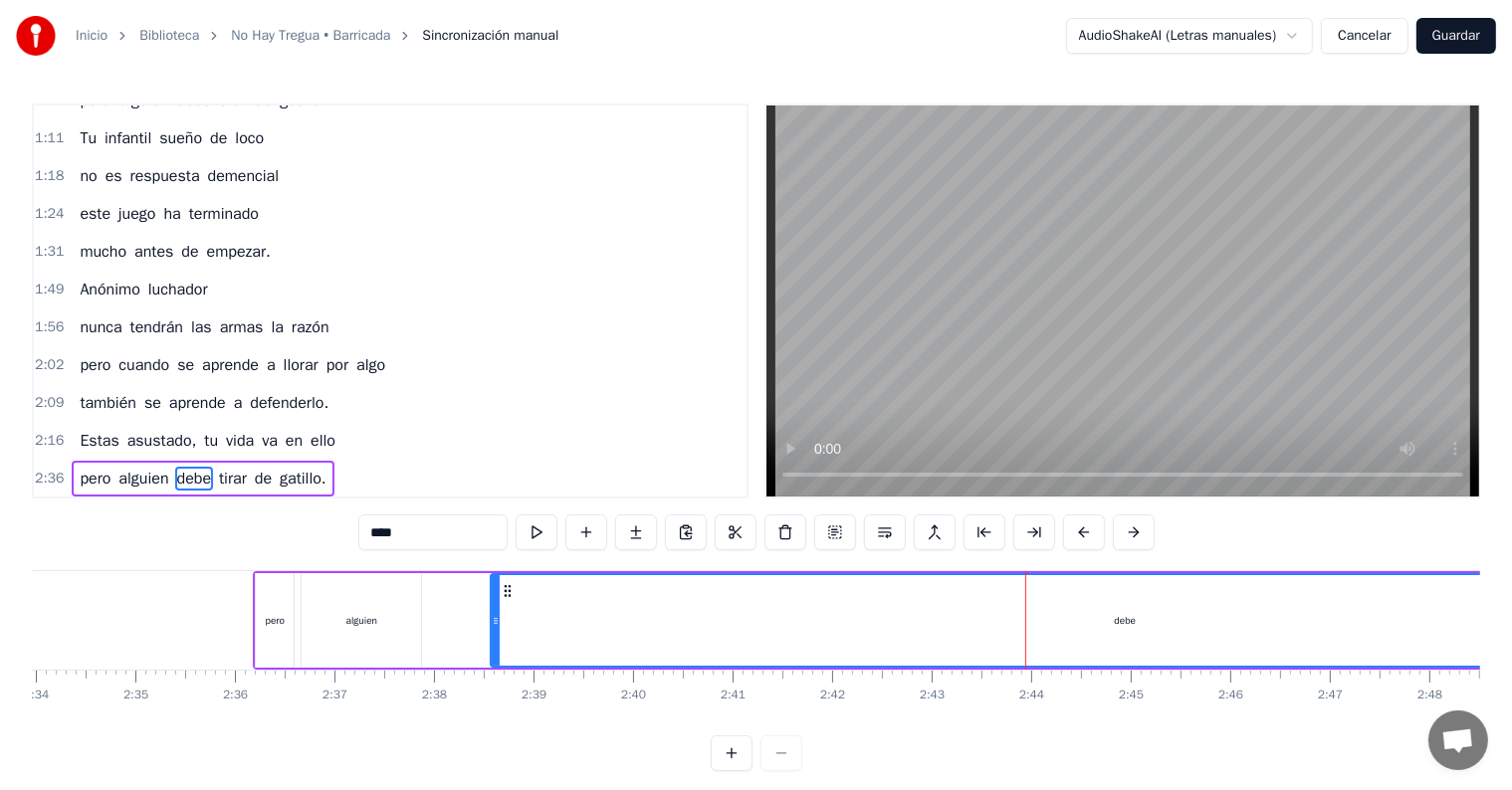 scroll, scrollTop: 30, scrollLeft: 0, axis: vertical 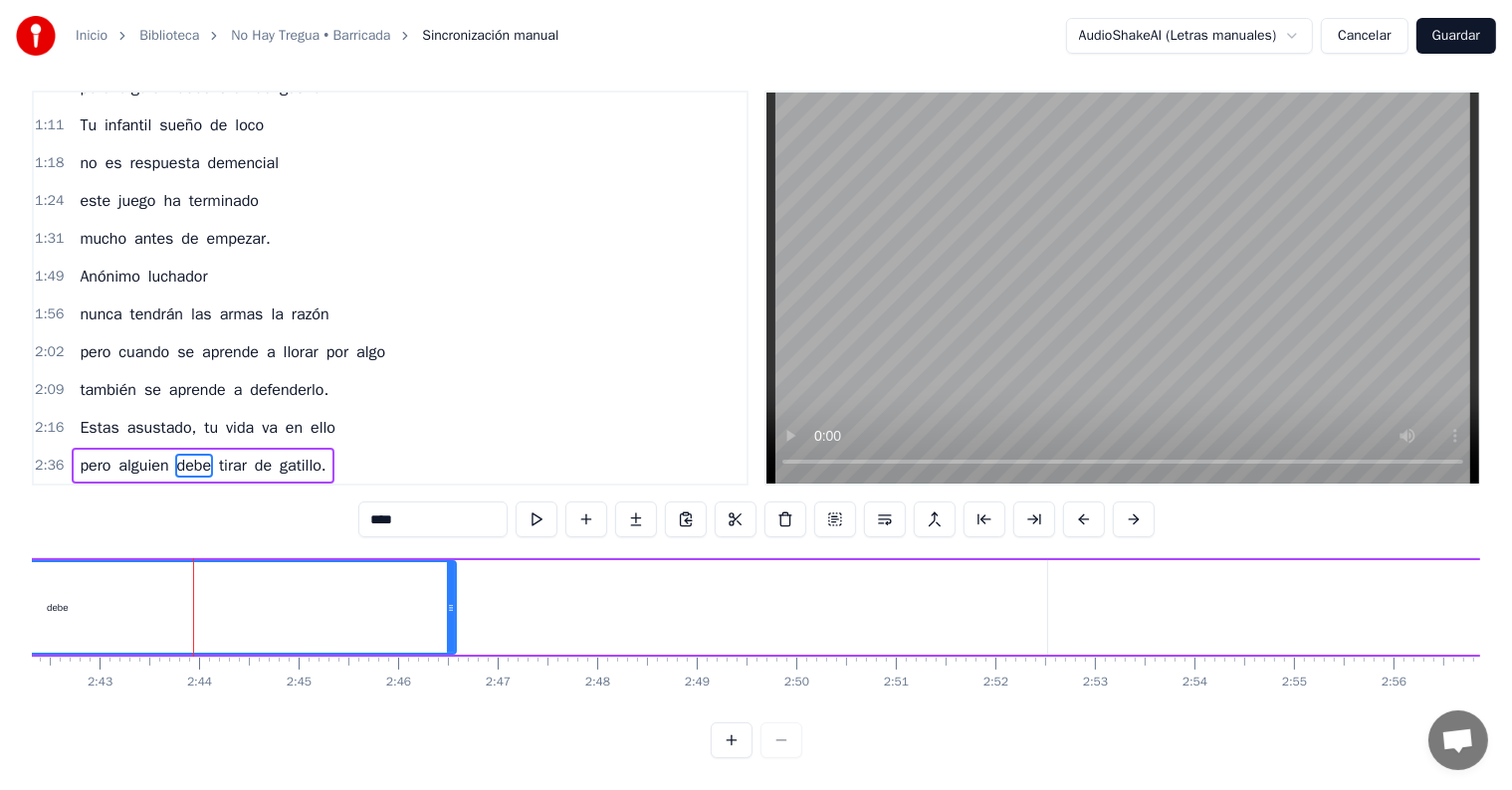 drag, startPoint x: 924, startPoint y: 587, endPoint x: 327, endPoint y: 577, distance: 597.0837 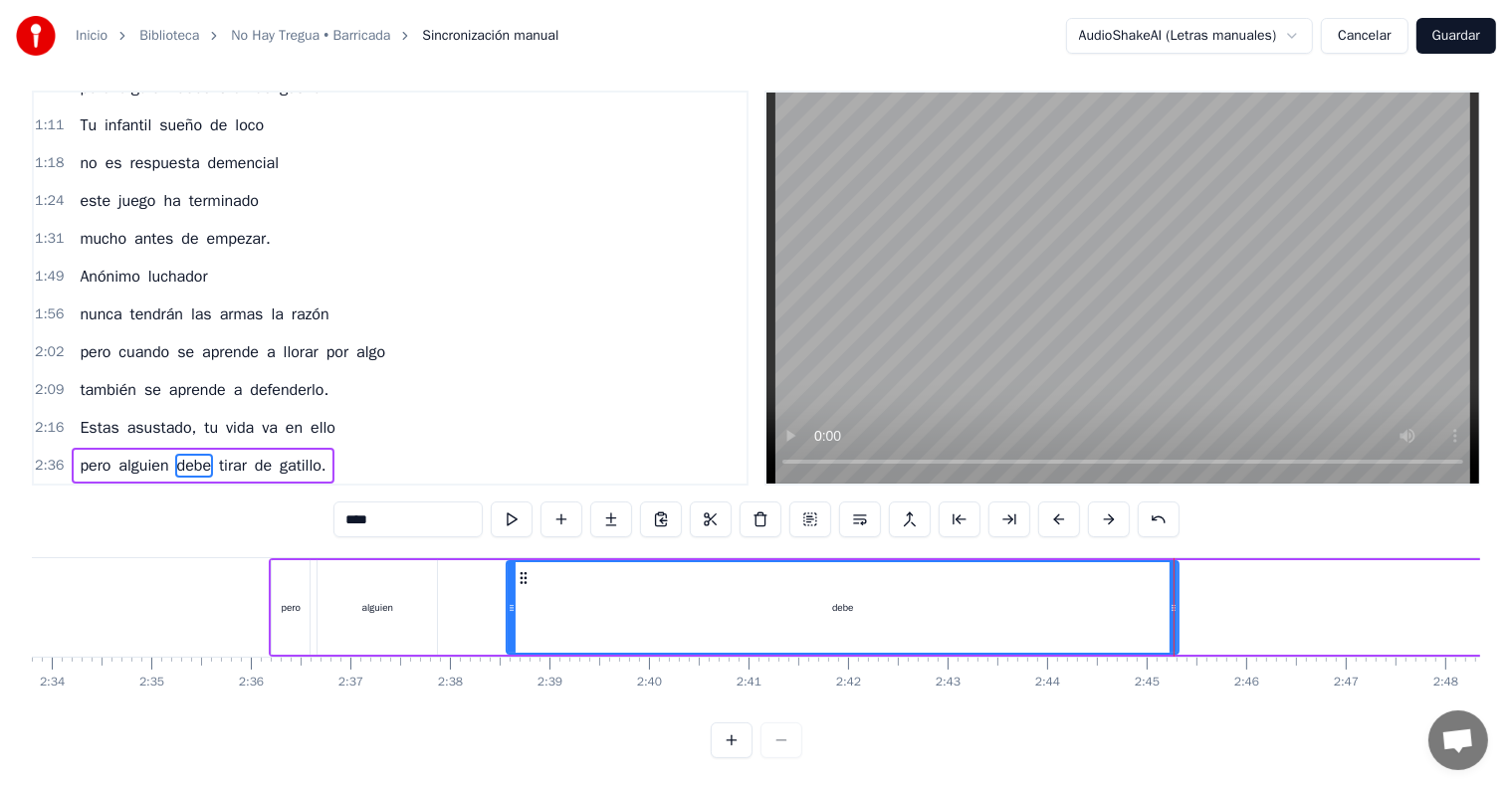 scroll, scrollTop: 0, scrollLeft: 15323, axis: horizontal 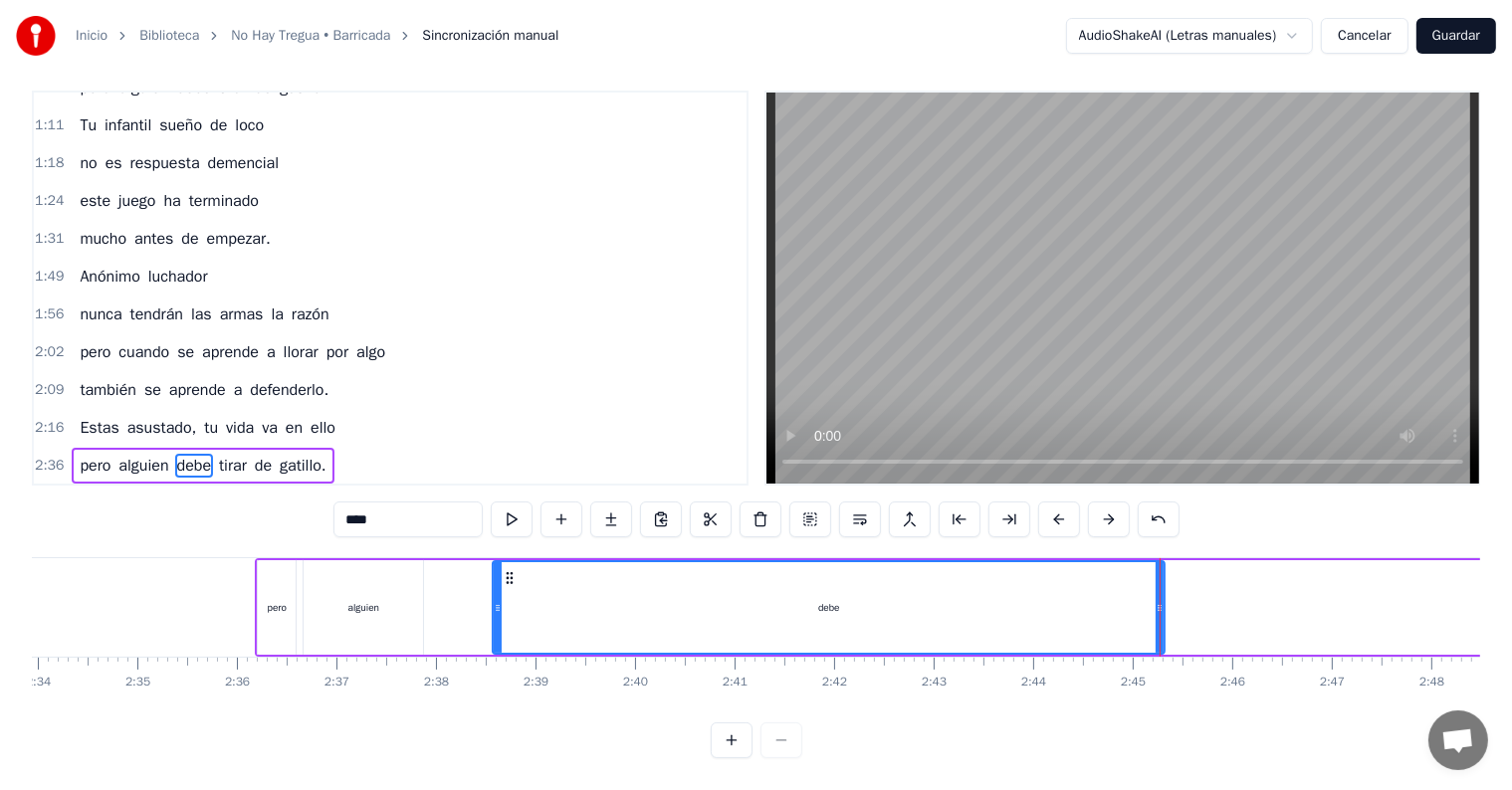click on "debe" at bounding box center (828, 607) 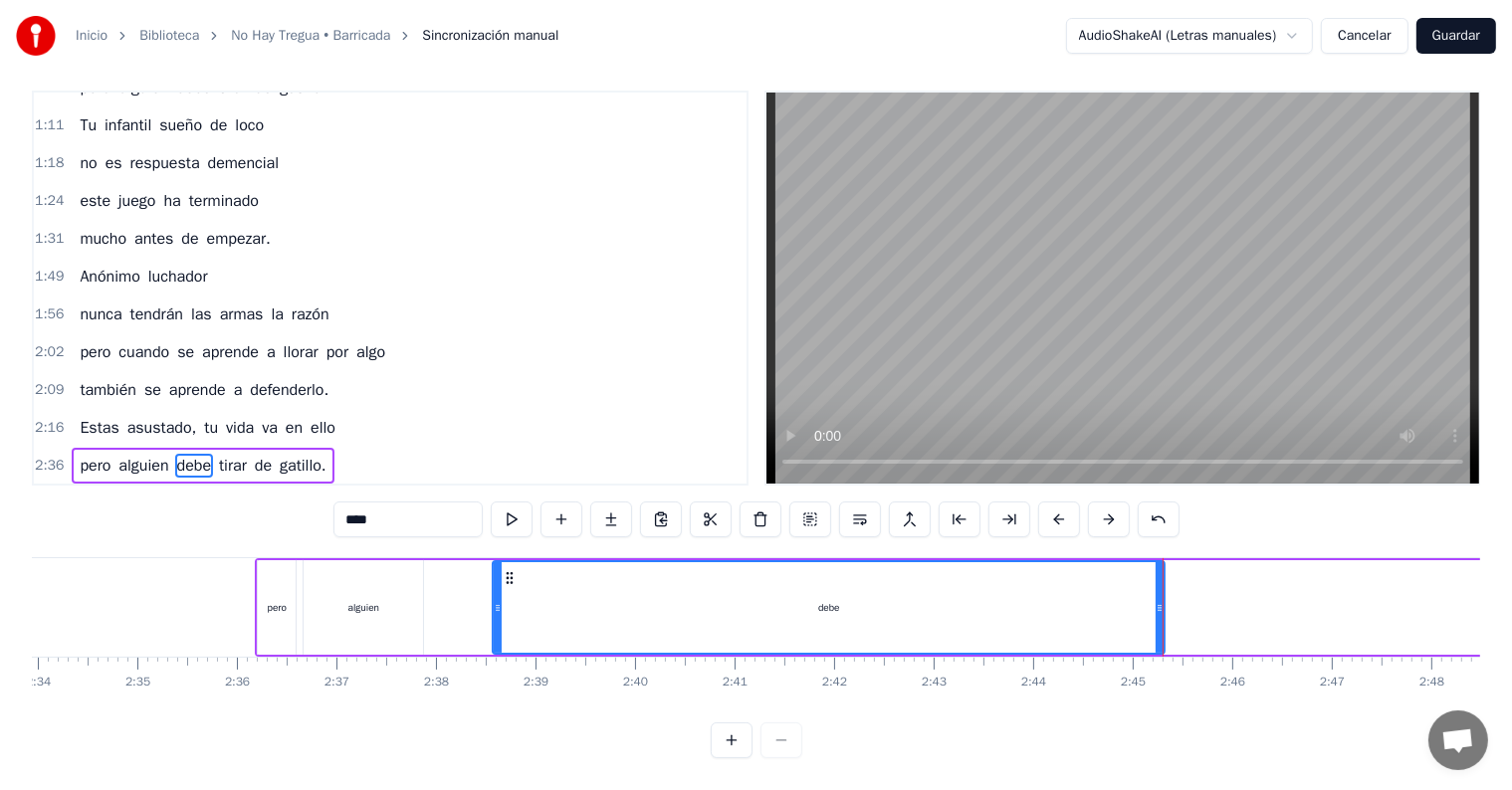 click on "debe" at bounding box center (828, 607) 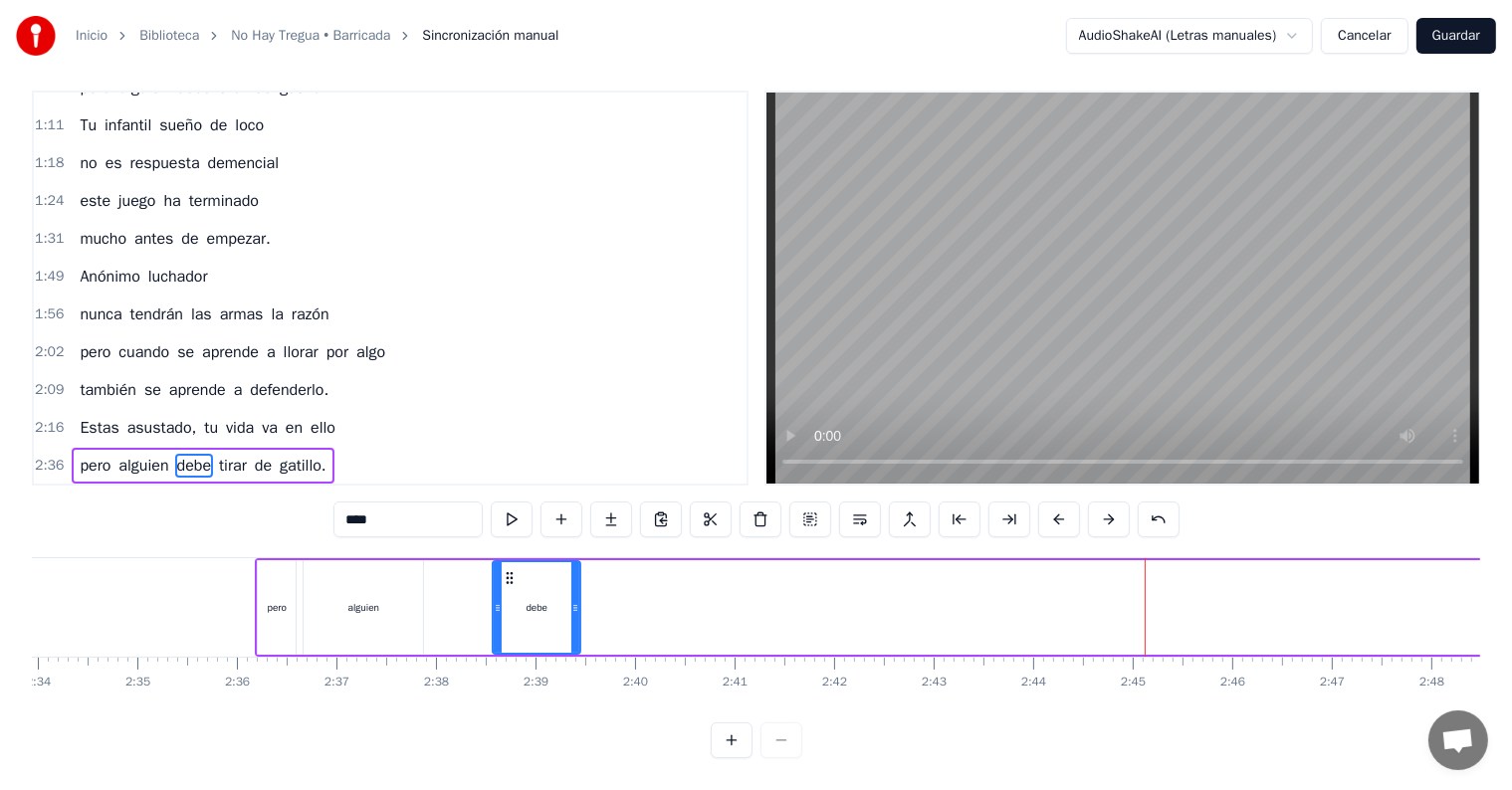drag, startPoint x: 1163, startPoint y: 592, endPoint x: 578, endPoint y: 587, distance: 585.0214 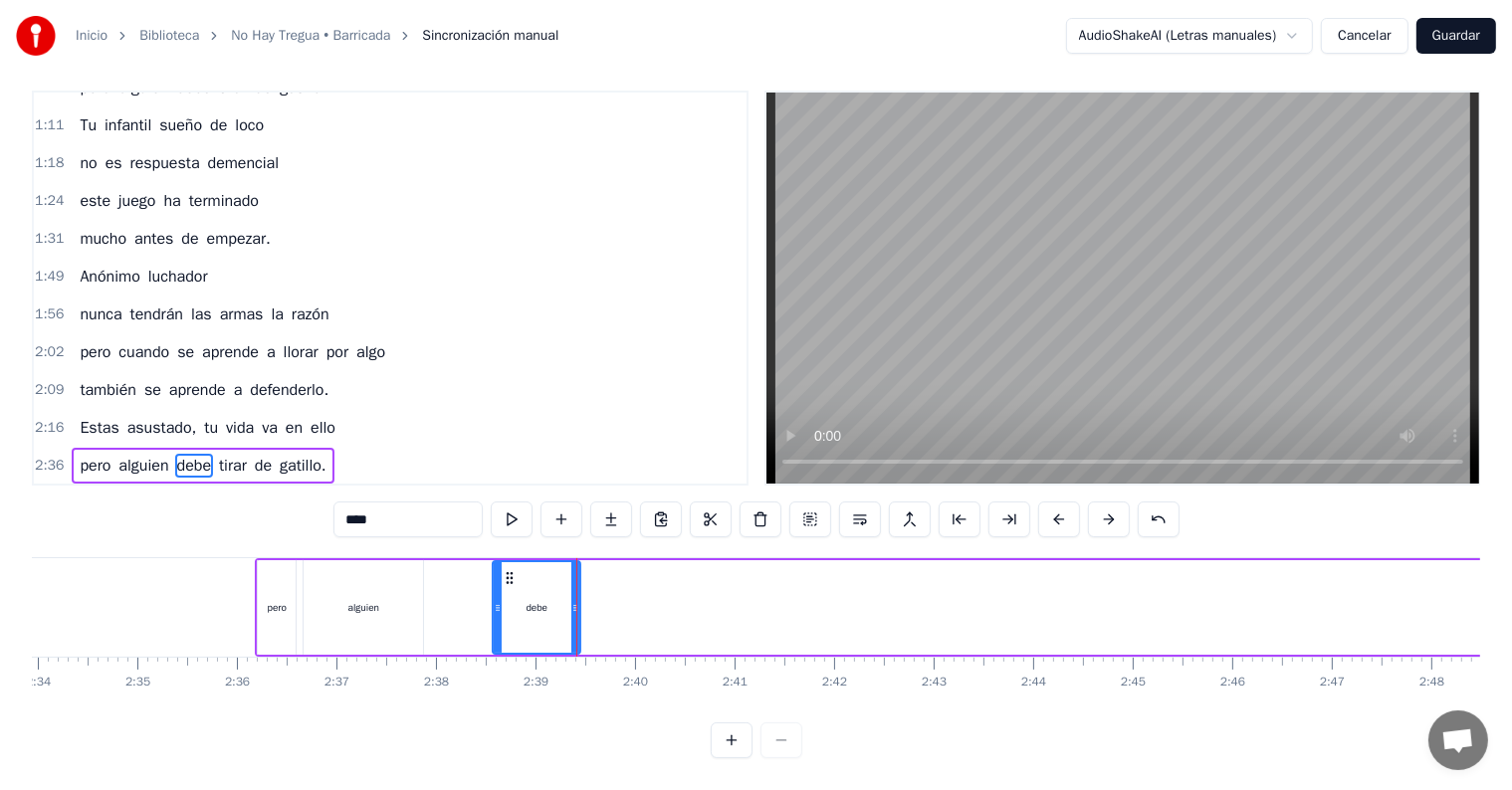 click on "2:36" at bounding box center [49, 466] 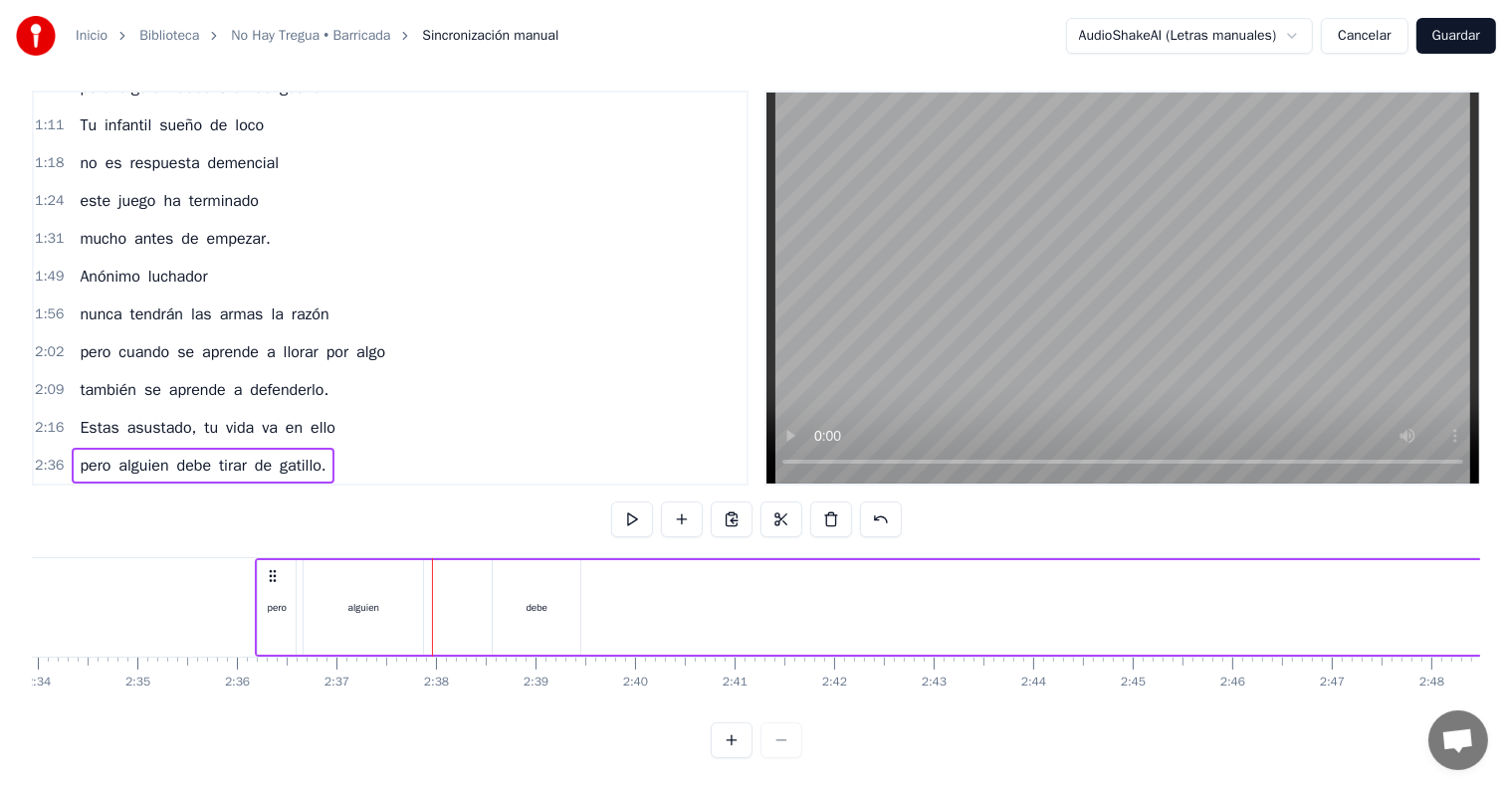 click on "alguien" at bounding box center (363, 607) 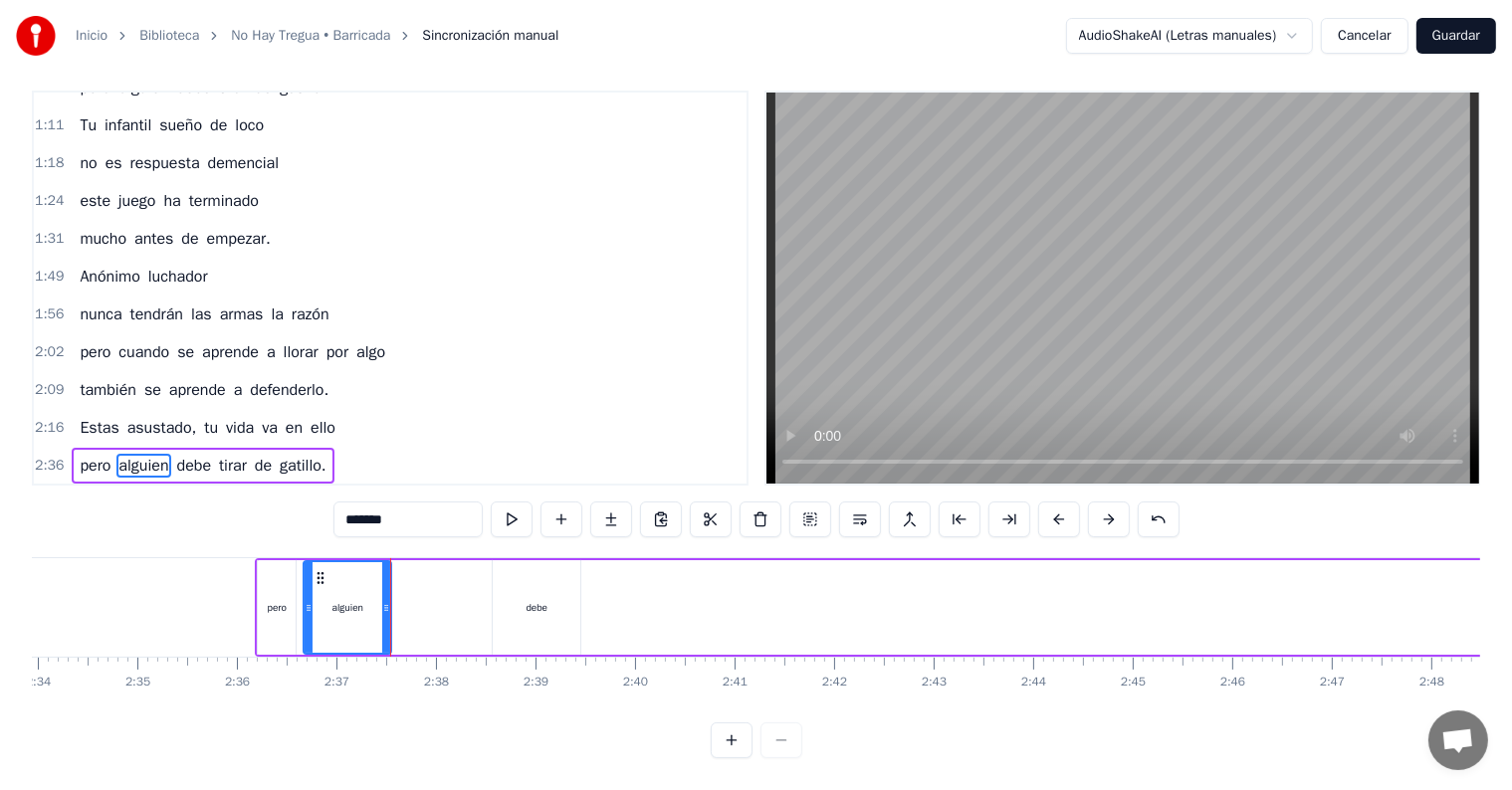 drag, startPoint x: 418, startPoint y: 585, endPoint x: 386, endPoint y: 577, distance: 32.984845 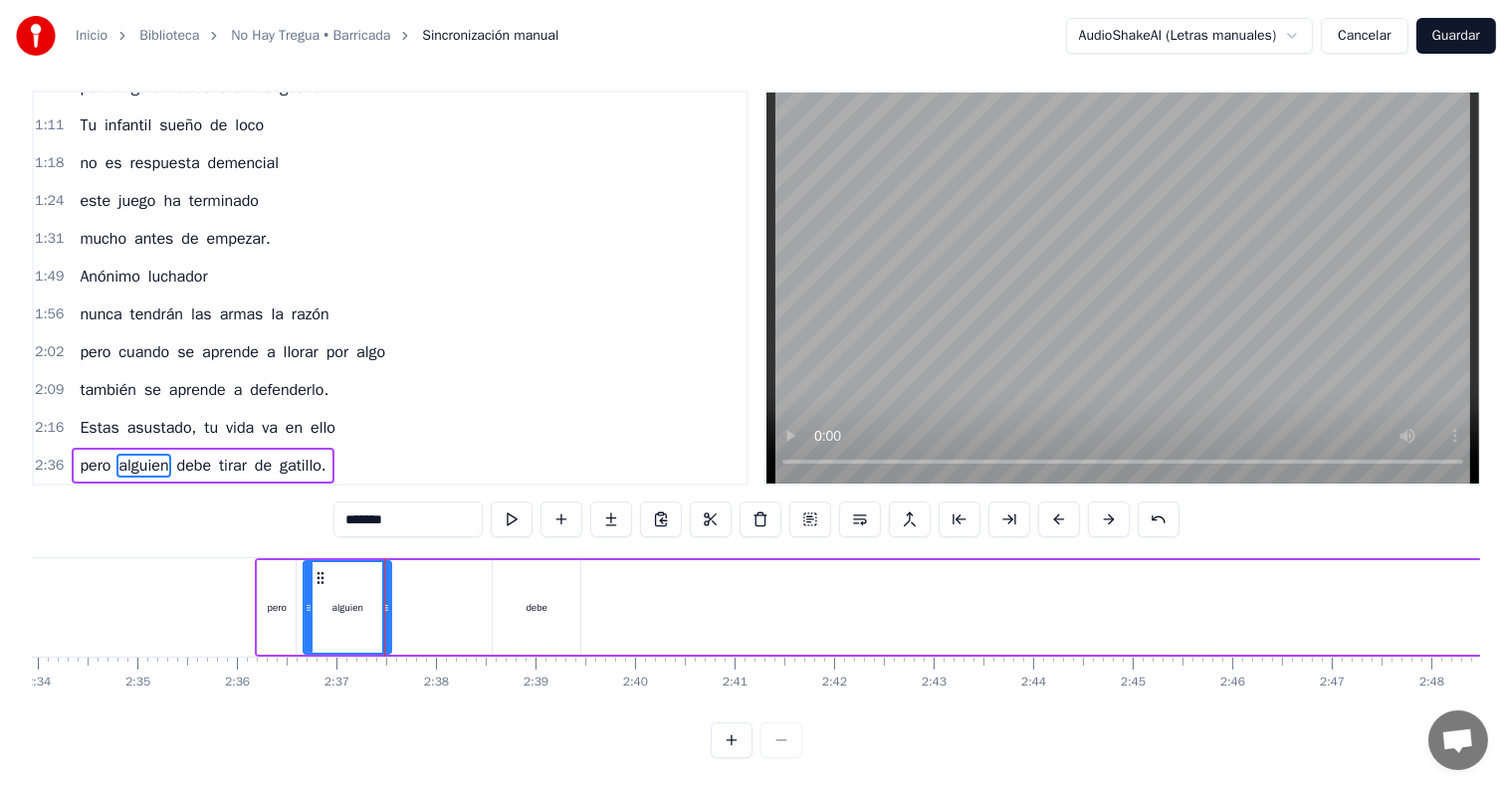click on "debe" at bounding box center [537, 607] 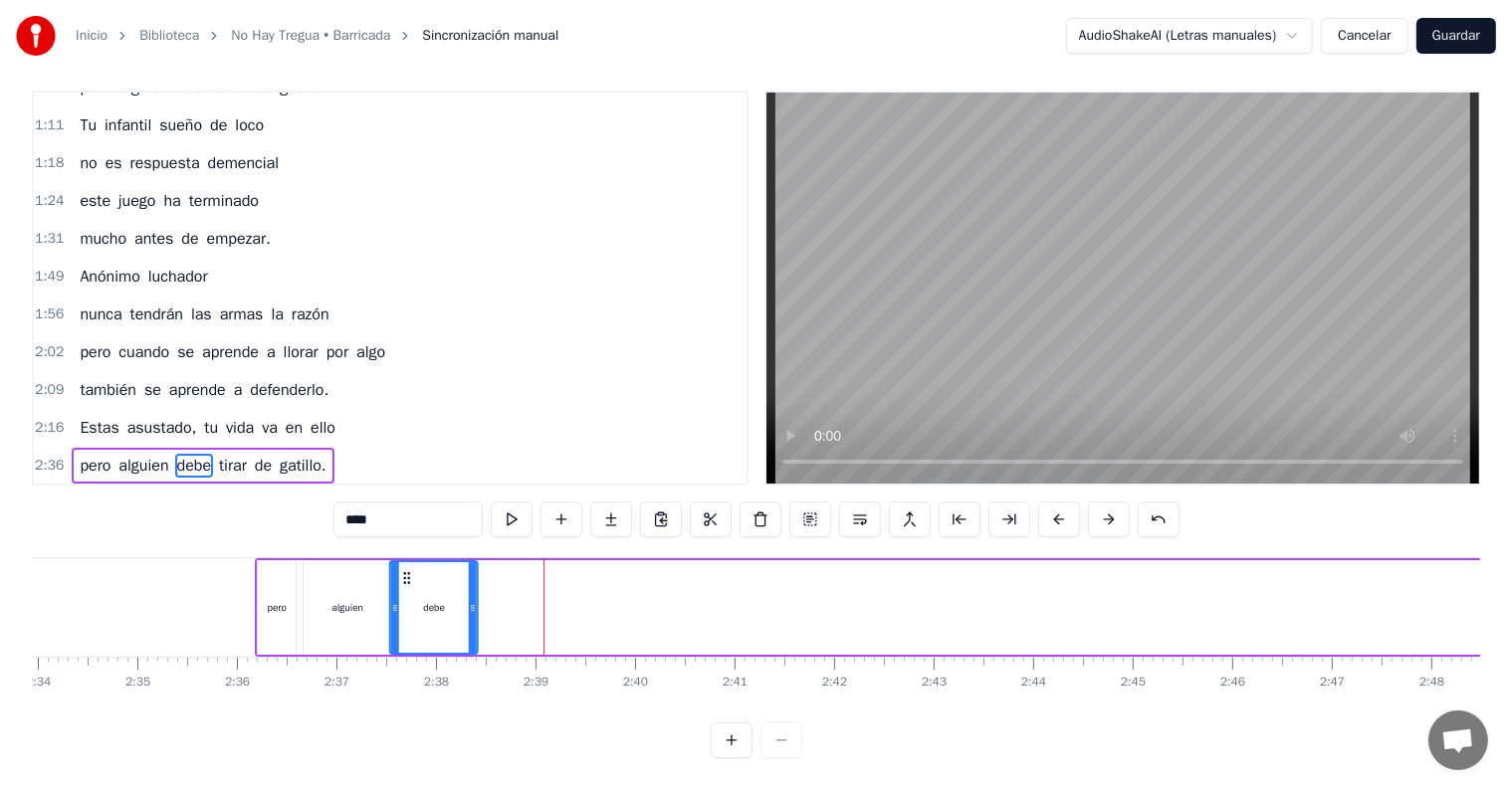 drag, startPoint x: 509, startPoint y: 557, endPoint x: 406, endPoint y: 568, distance: 103.58571 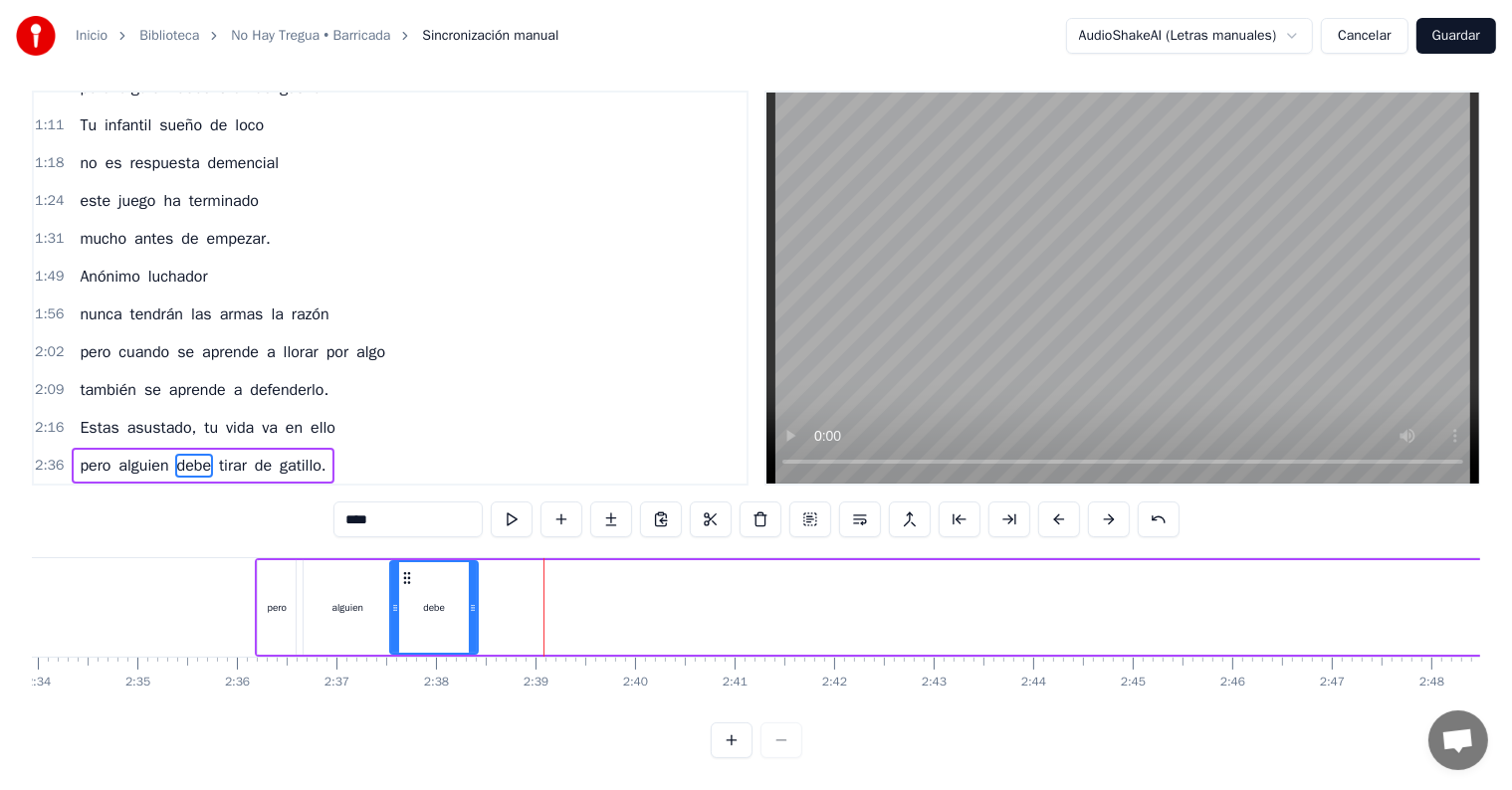 drag, startPoint x: 50, startPoint y: 444, endPoint x: 128, endPoint y: 445, distance: 78.00641 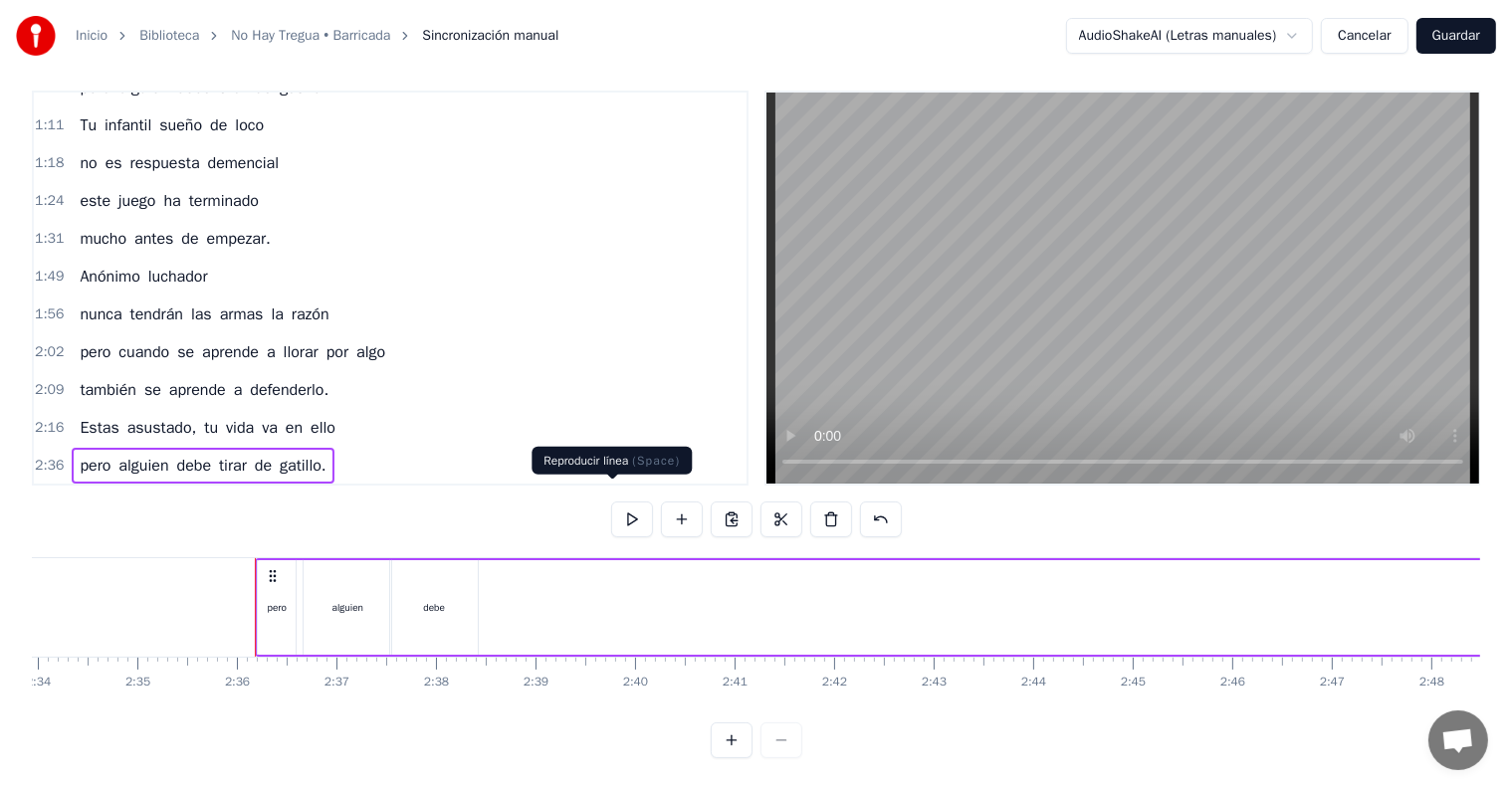 click at bounding box center [632, 519] 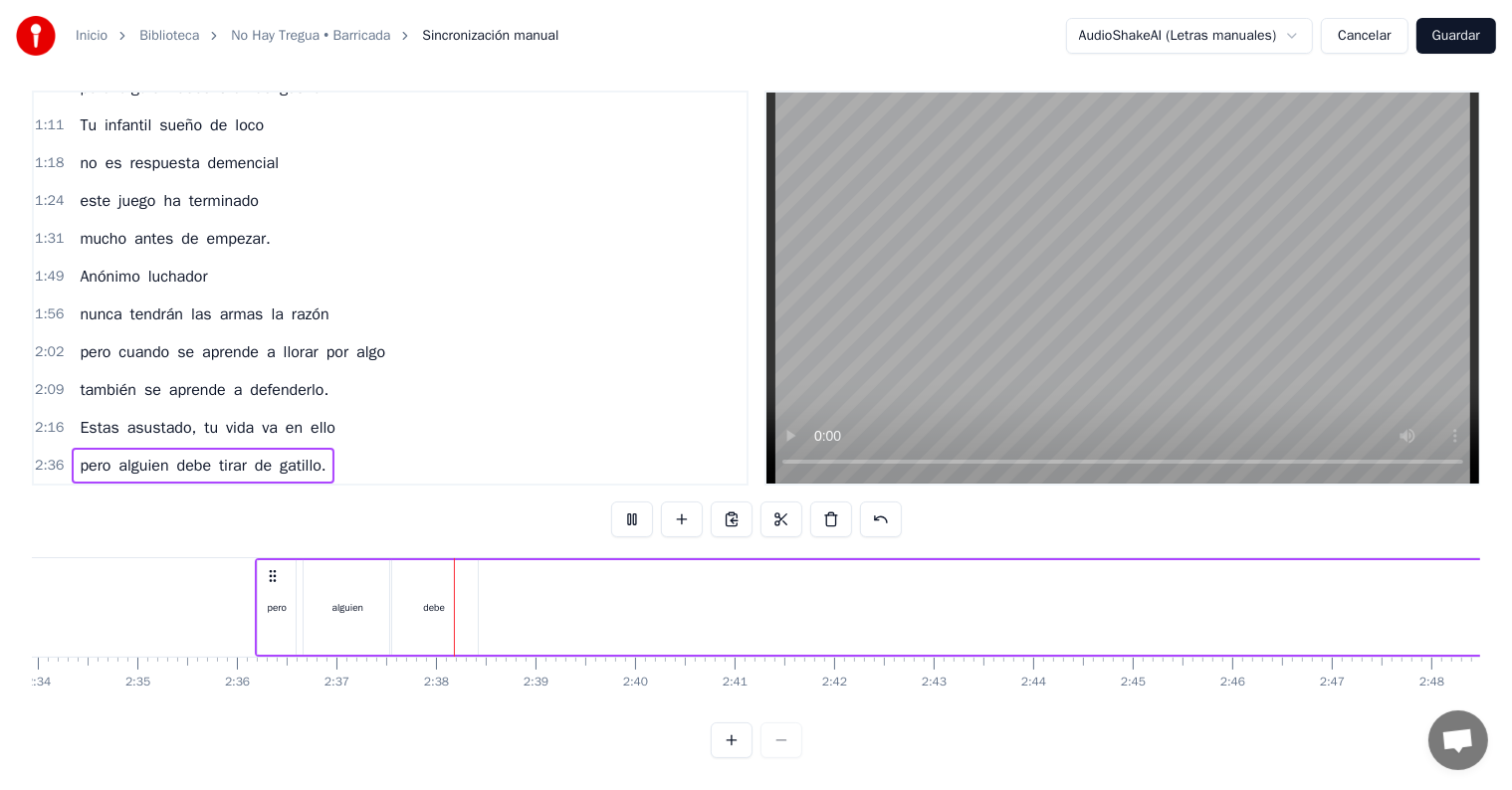 click at bounding box center [632, 519] 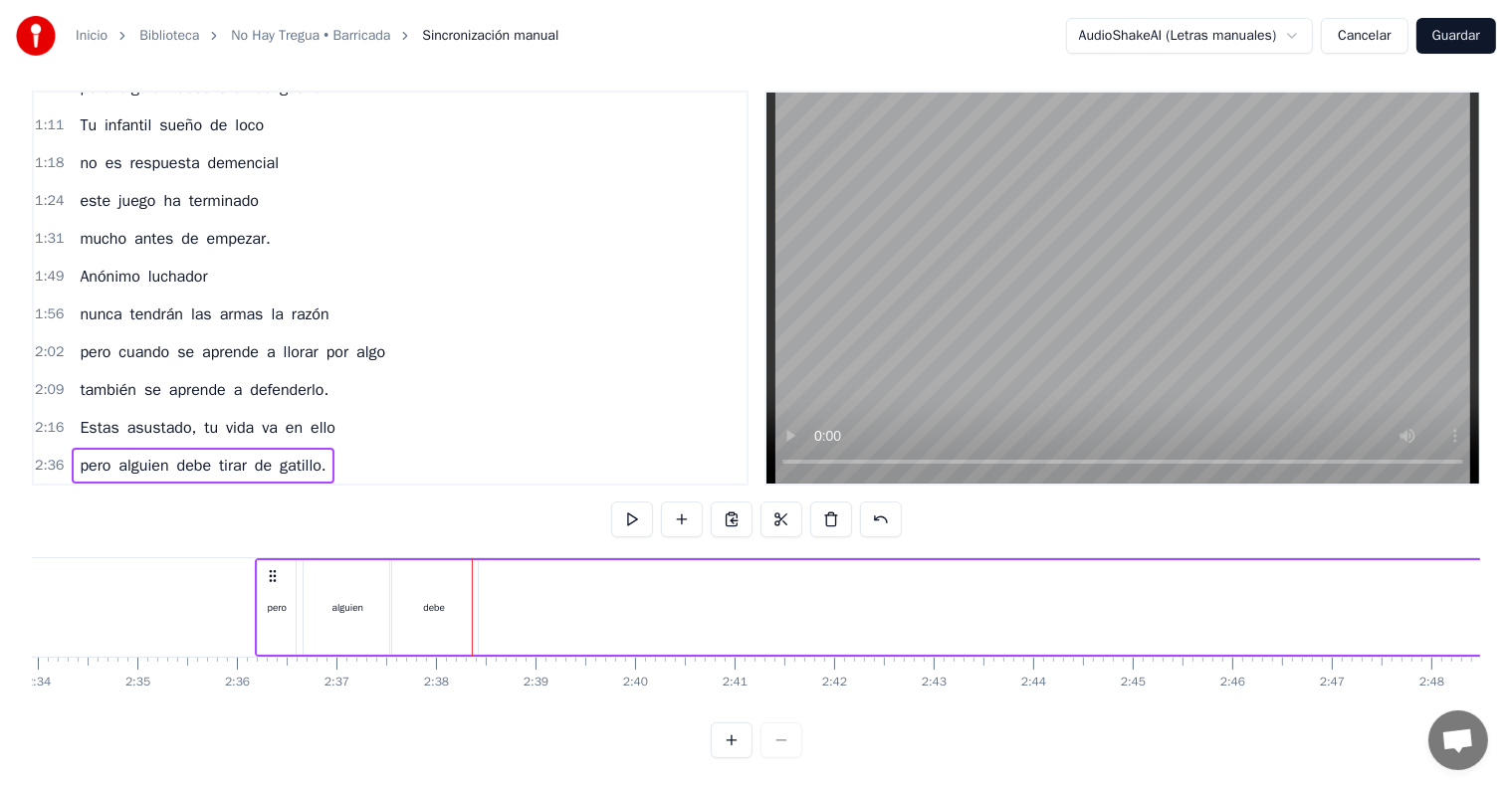 click on "alguien" at bounding box center (347, 607) 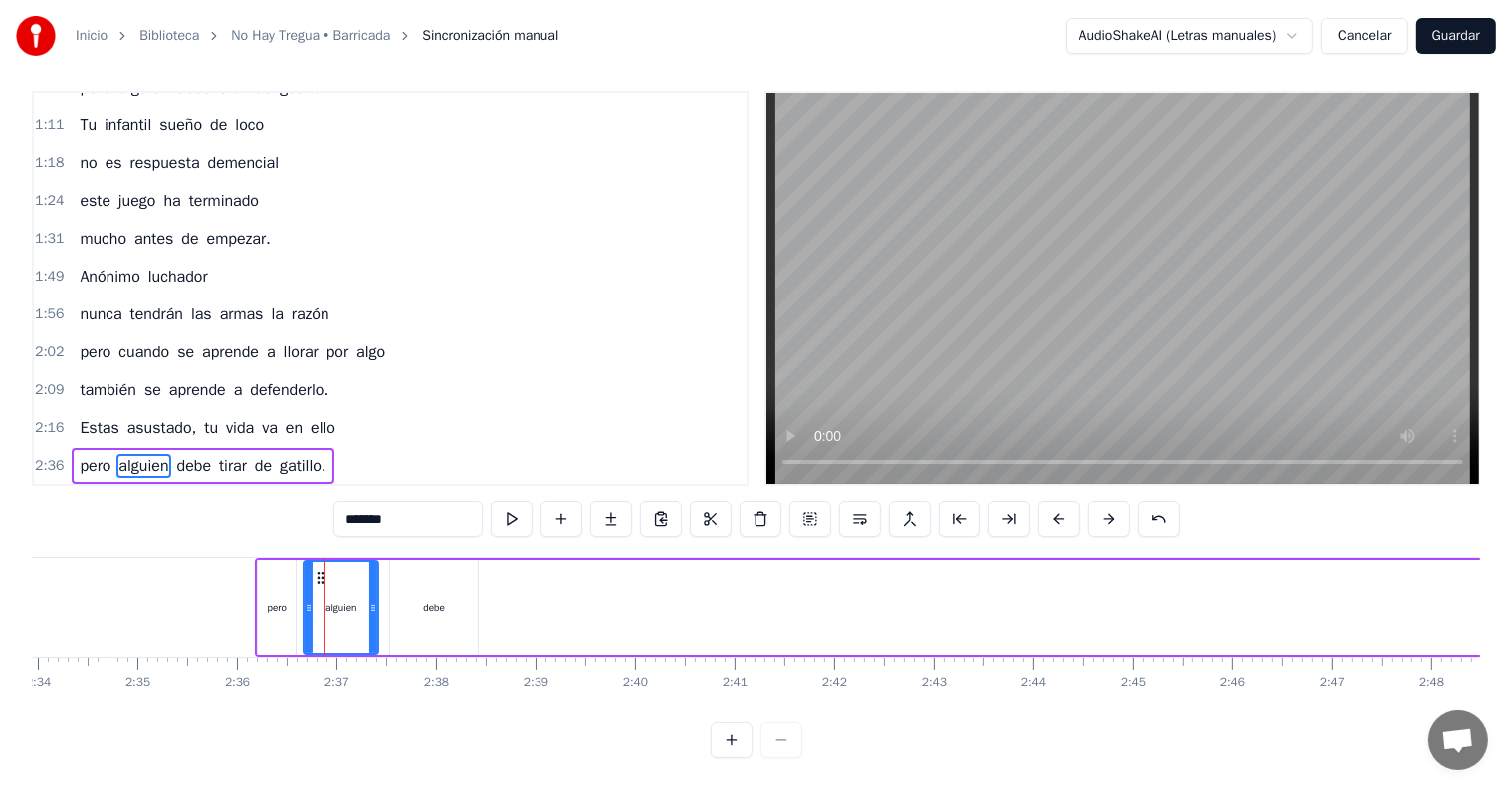 drag, startPoint x: 387, startPoint y: 580, endPoint x: 374, endPoint y: 579, distance: 13.038405 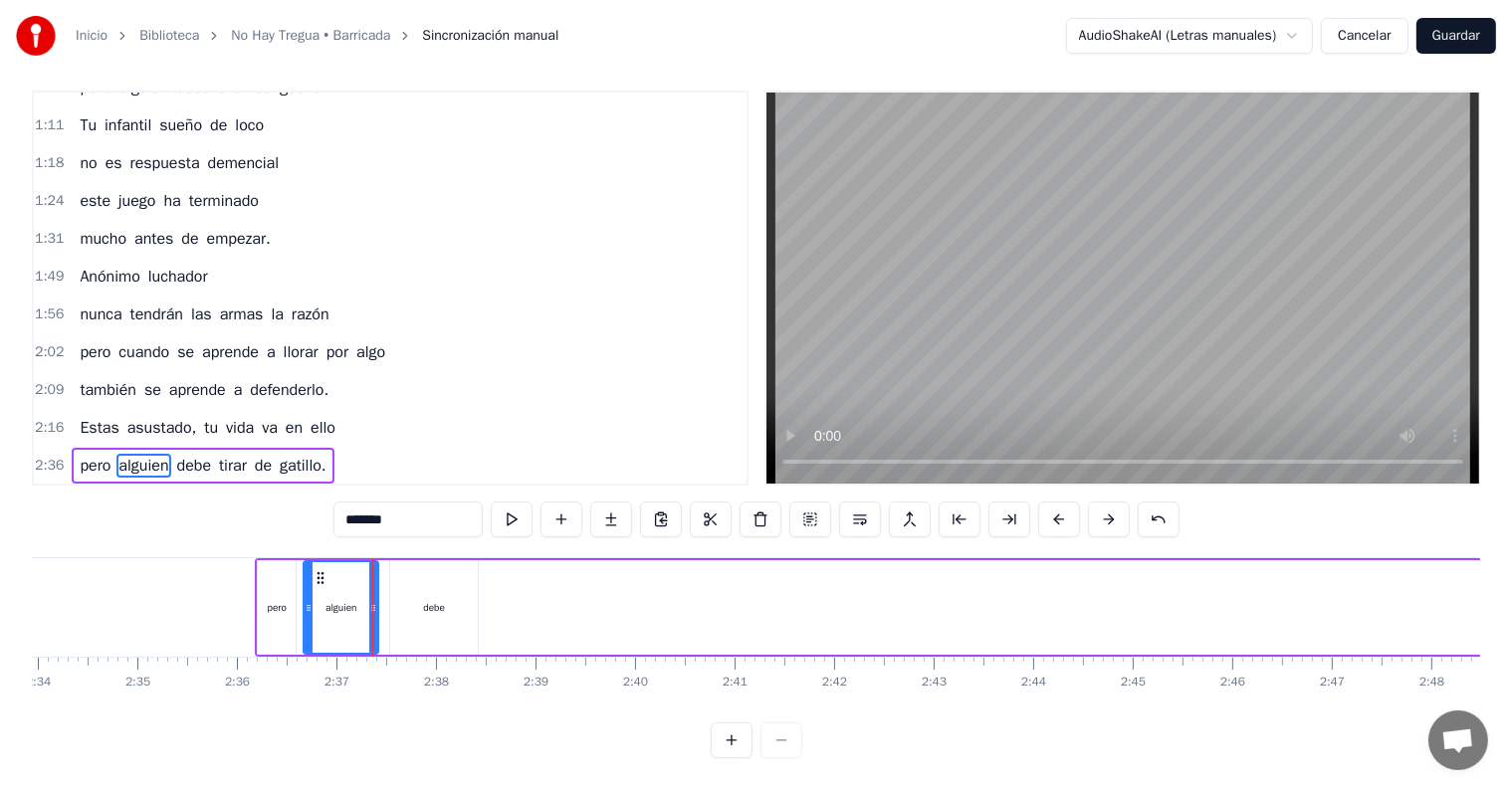 click on "debe" at bounding box center (434, 607) 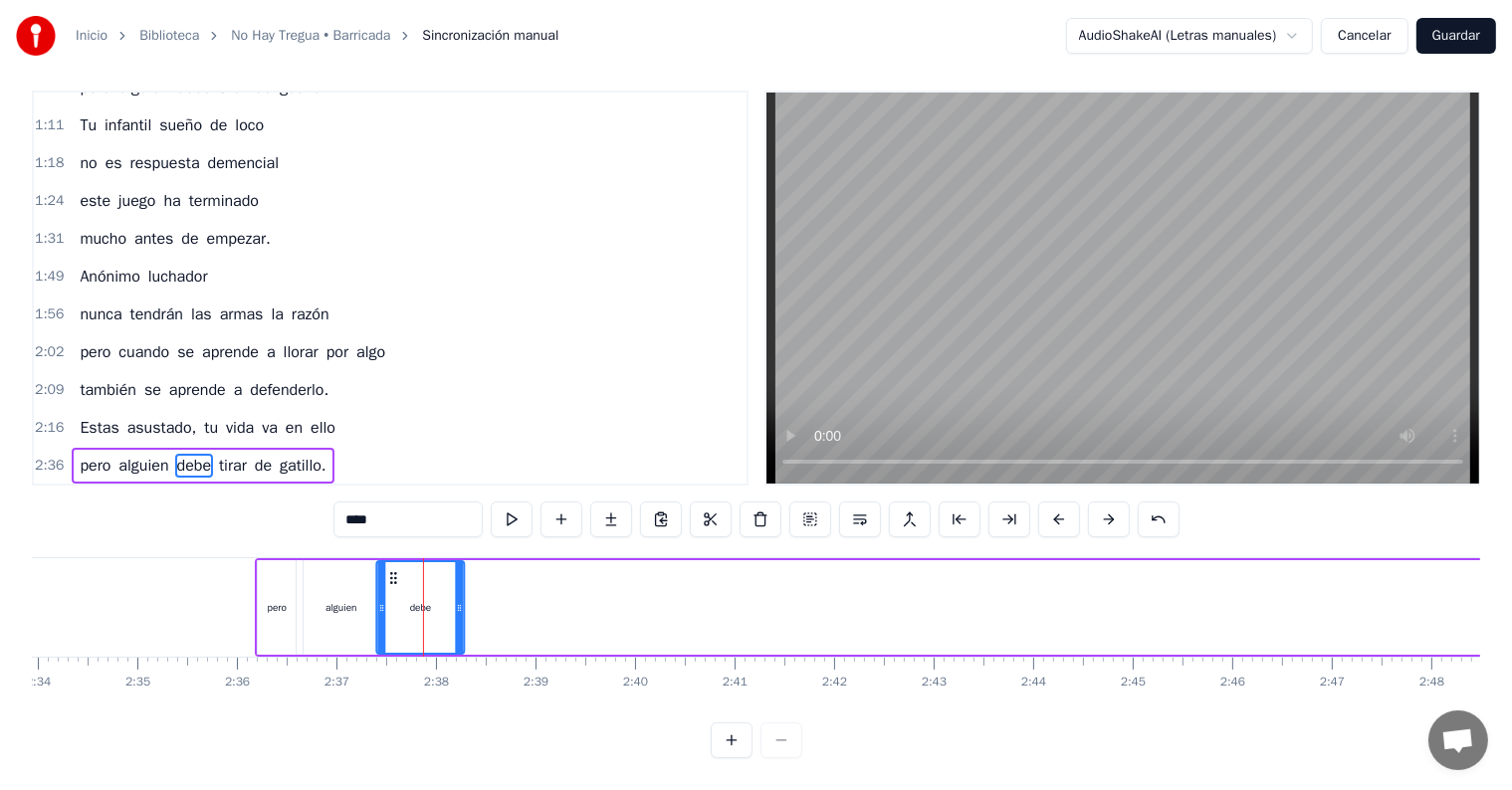 click 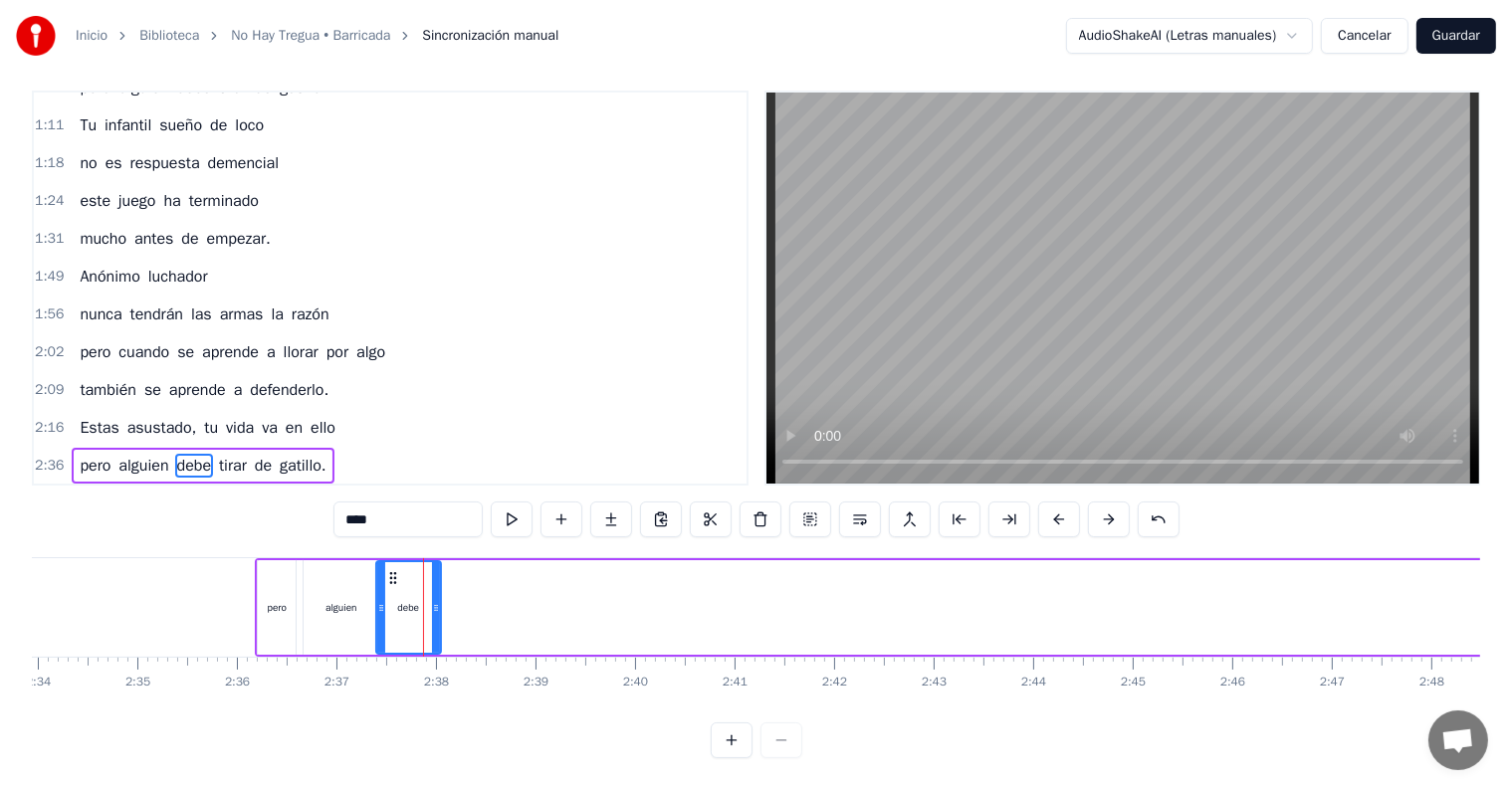 drag, startPoint x: 461, startPoint y: 582, endPoint x: 438, endPoint y: 581, distance: 23.021729 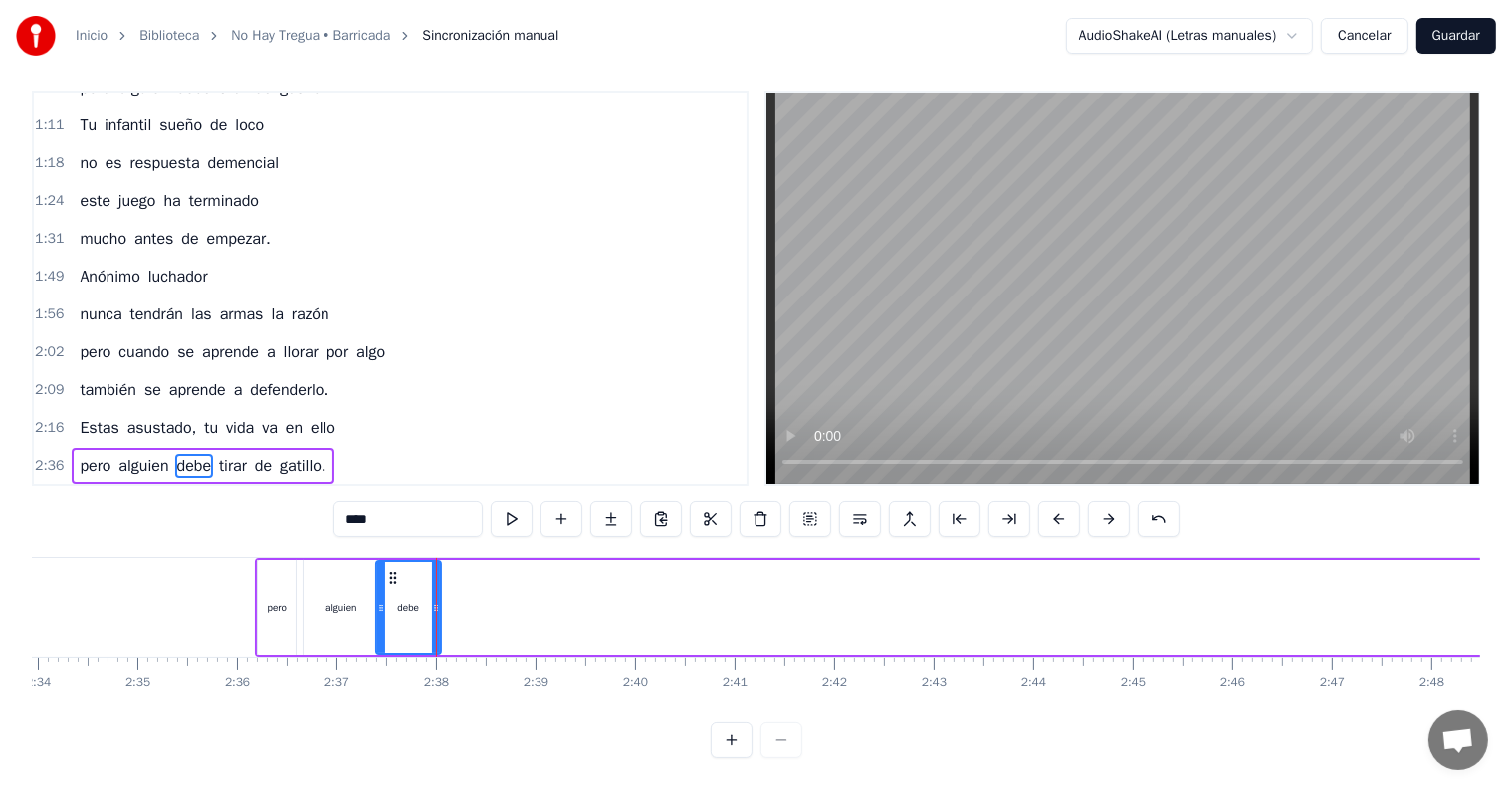 click on "2:36" at bounding box center (49, 466) 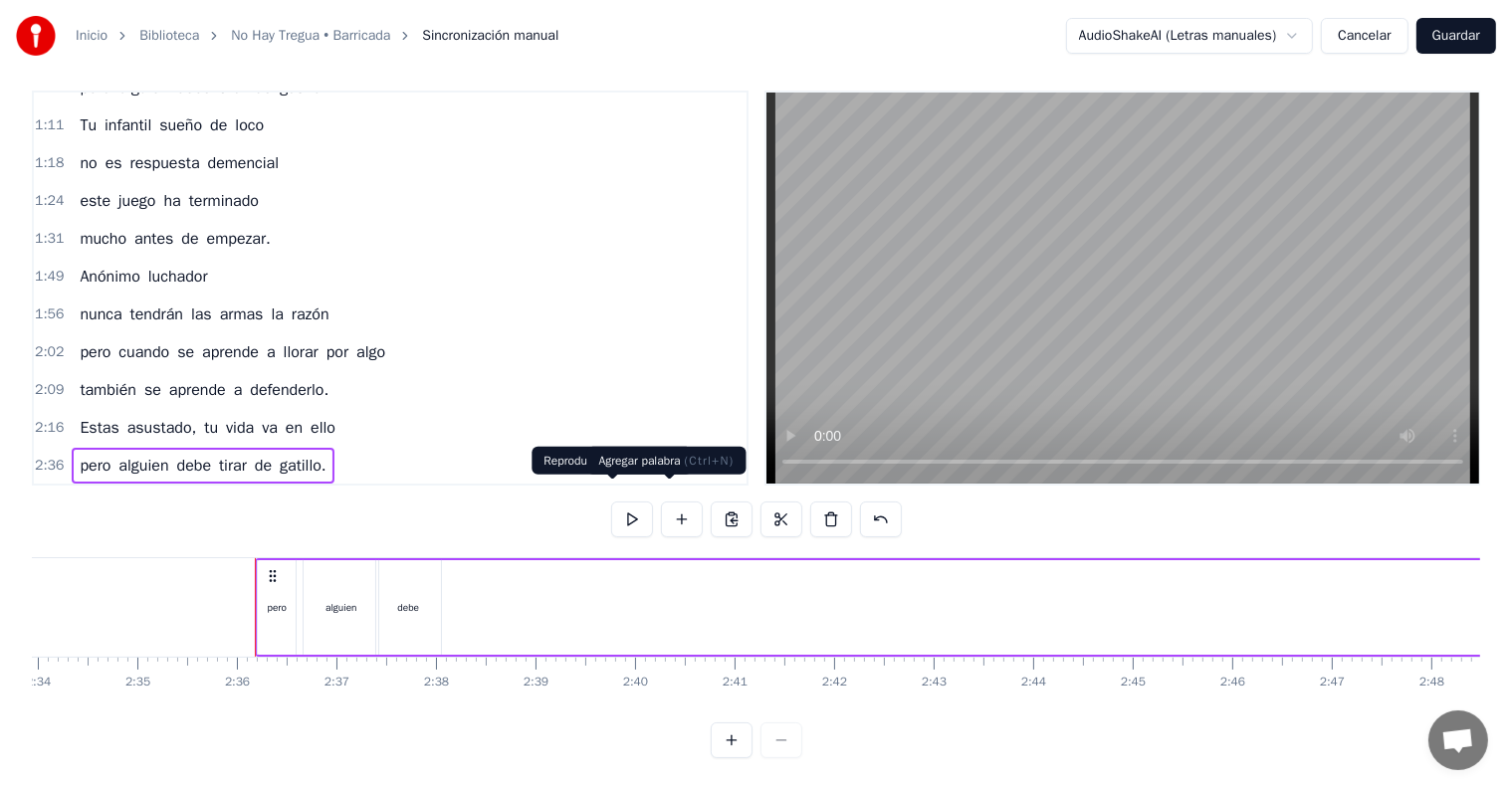 click at bounding box center [632, 519] 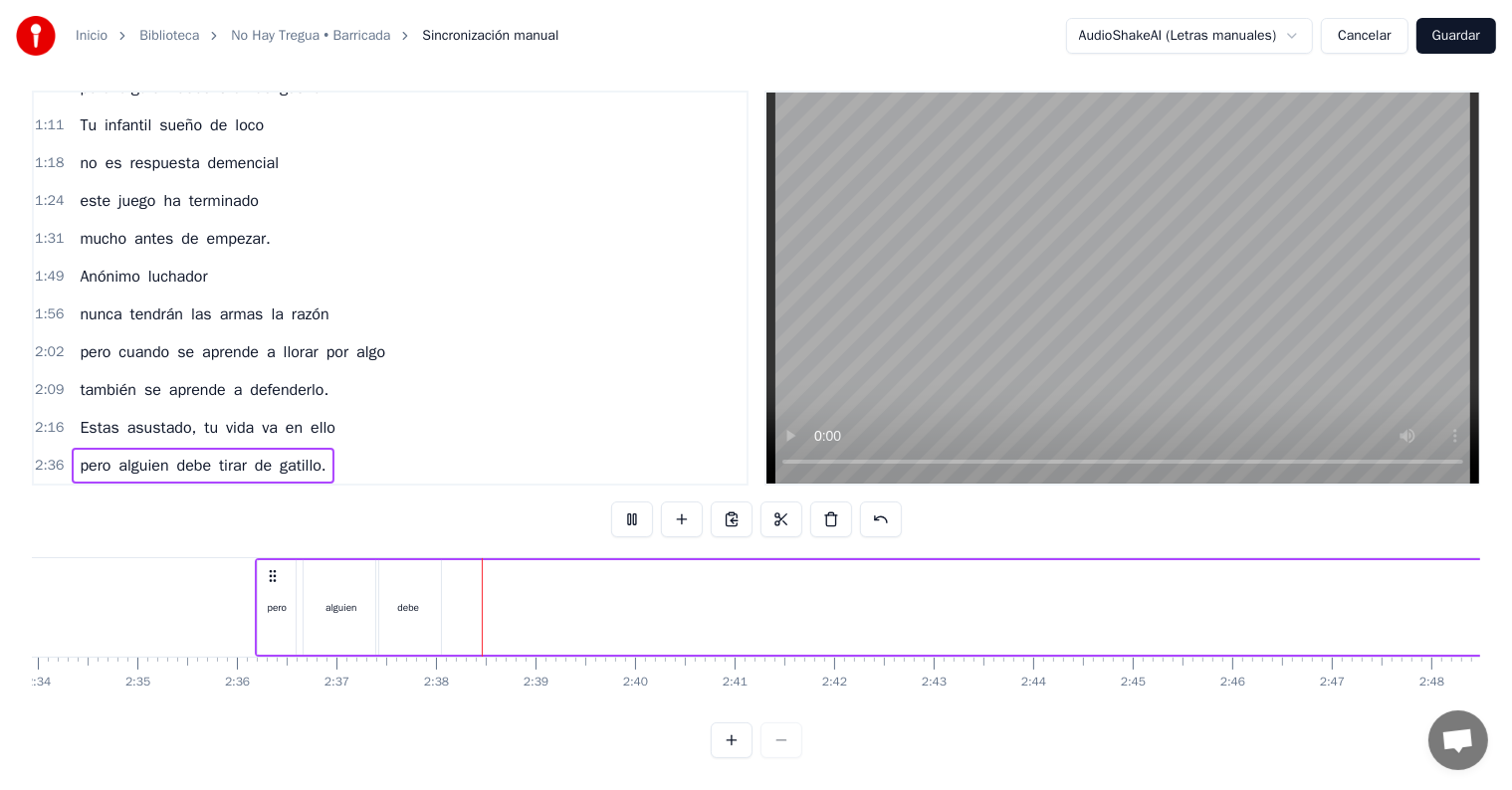 click at bounding box center (632, 519) 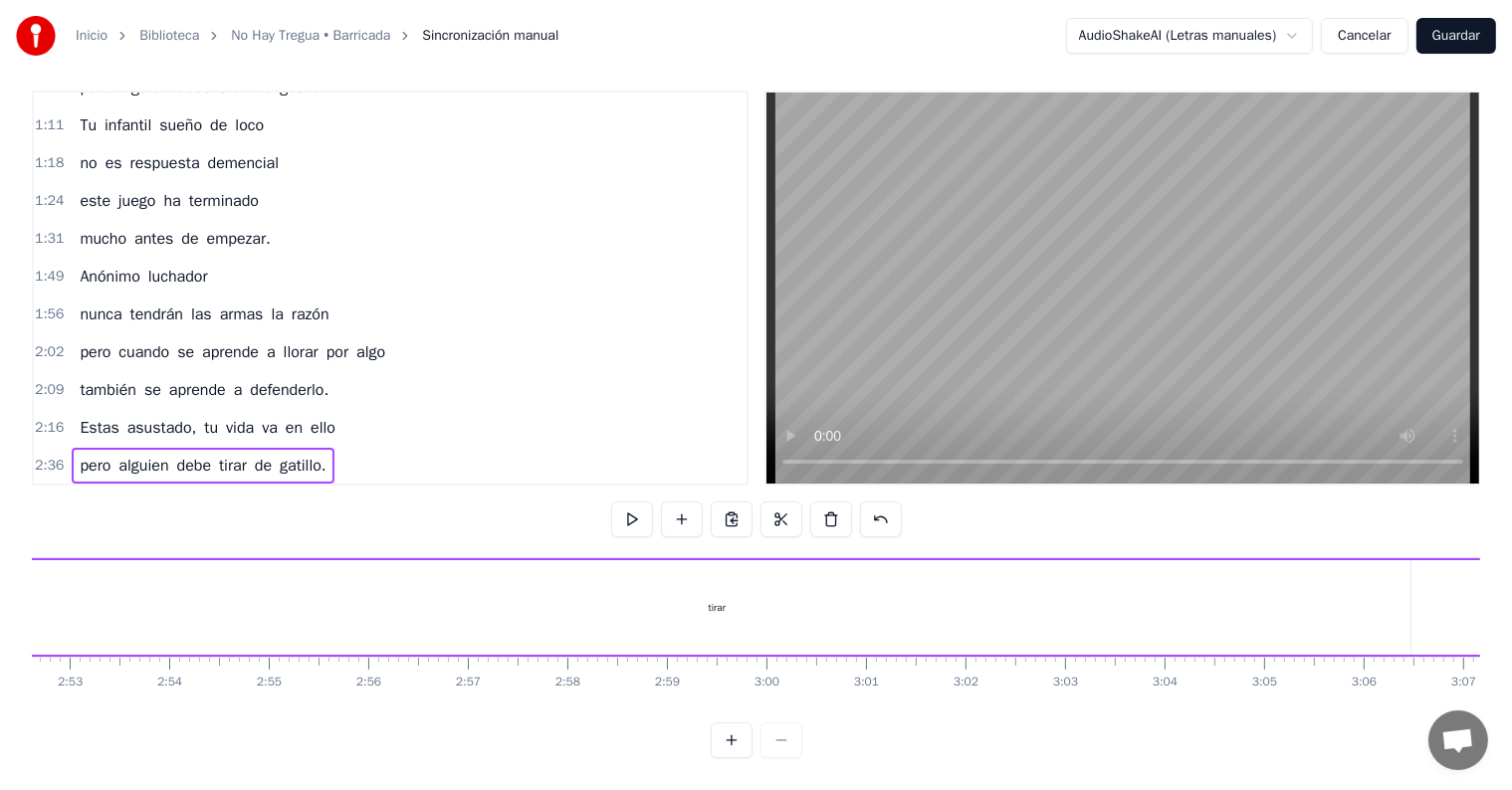 scroll, scrollTop: 0, scrollLeft: 17141, axis: horizontal 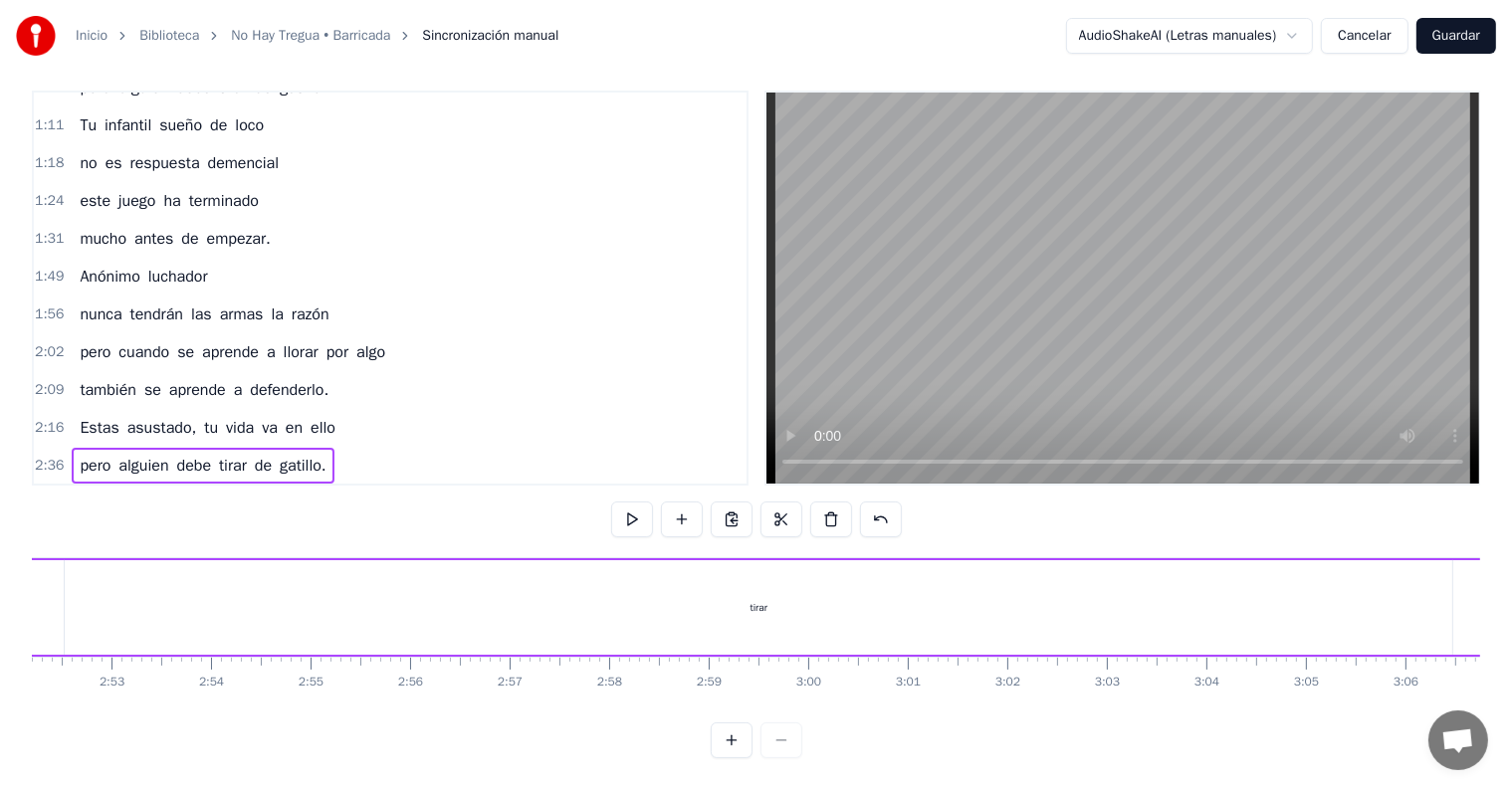 click on "tirar" at bounding box center (758, 607) 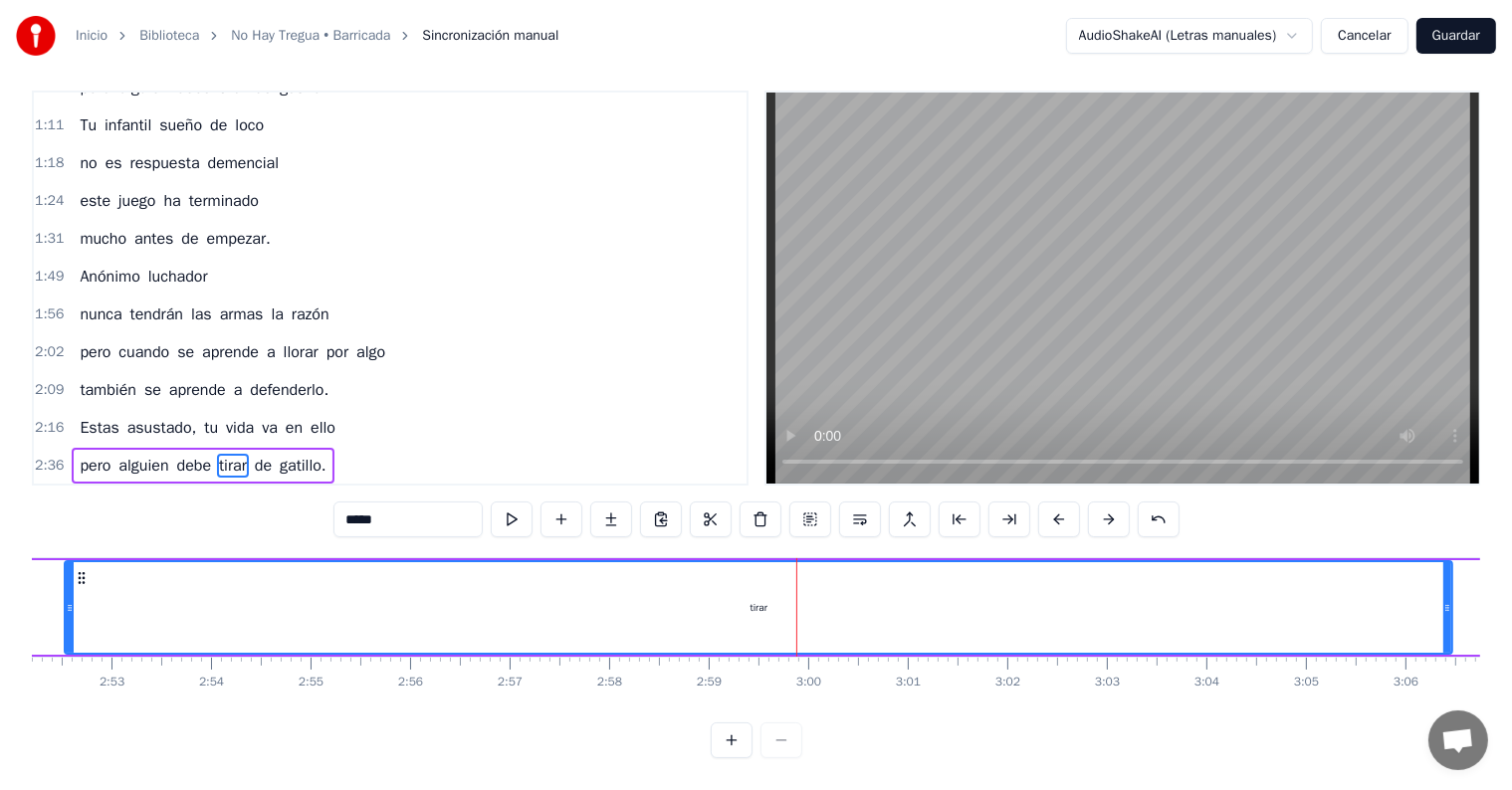 click on "tirar" at bounding box center [758, 607] 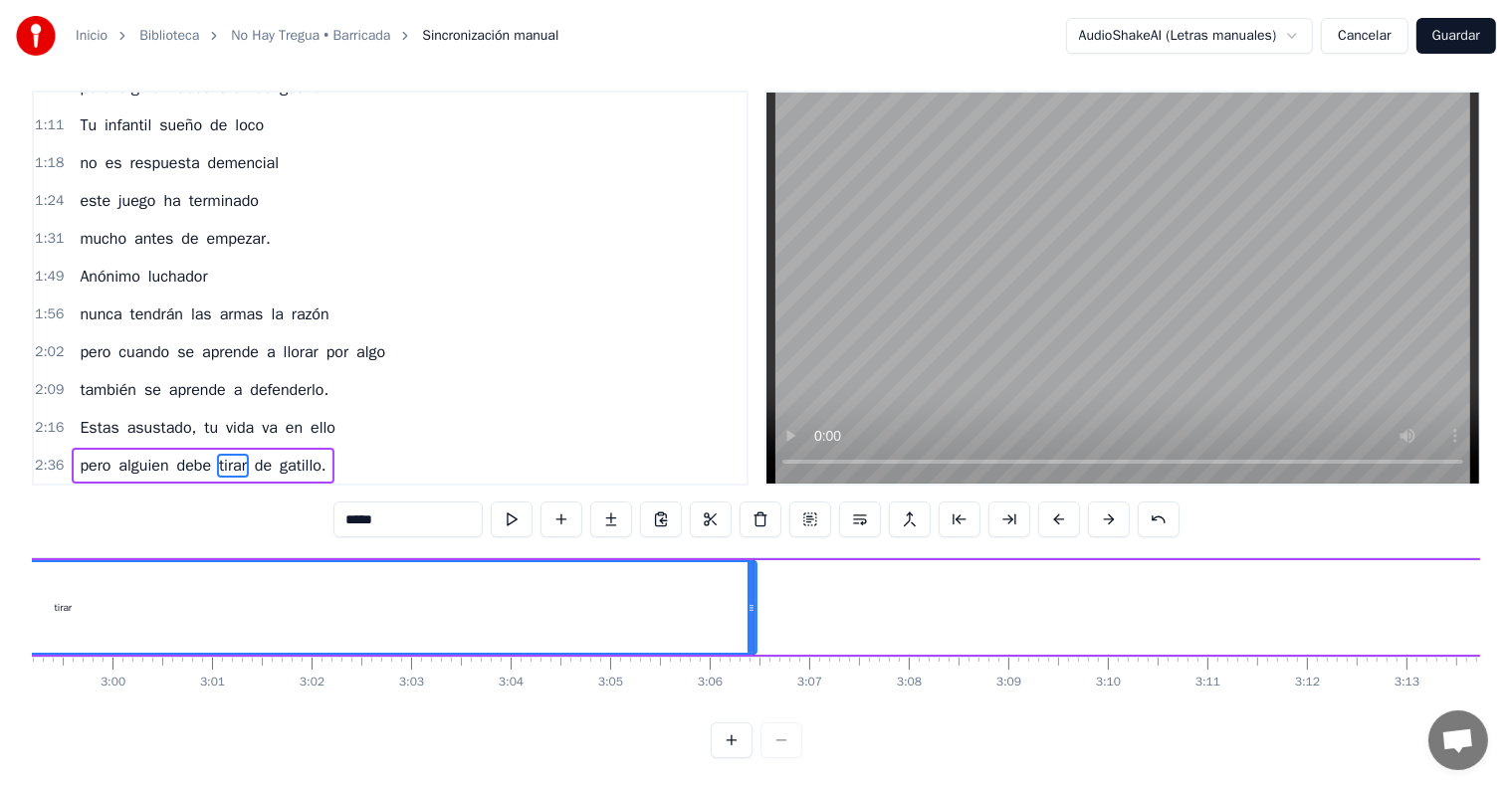 click on "pero alguien debe tirar de gatillo." at bounding box center (-85, 607) 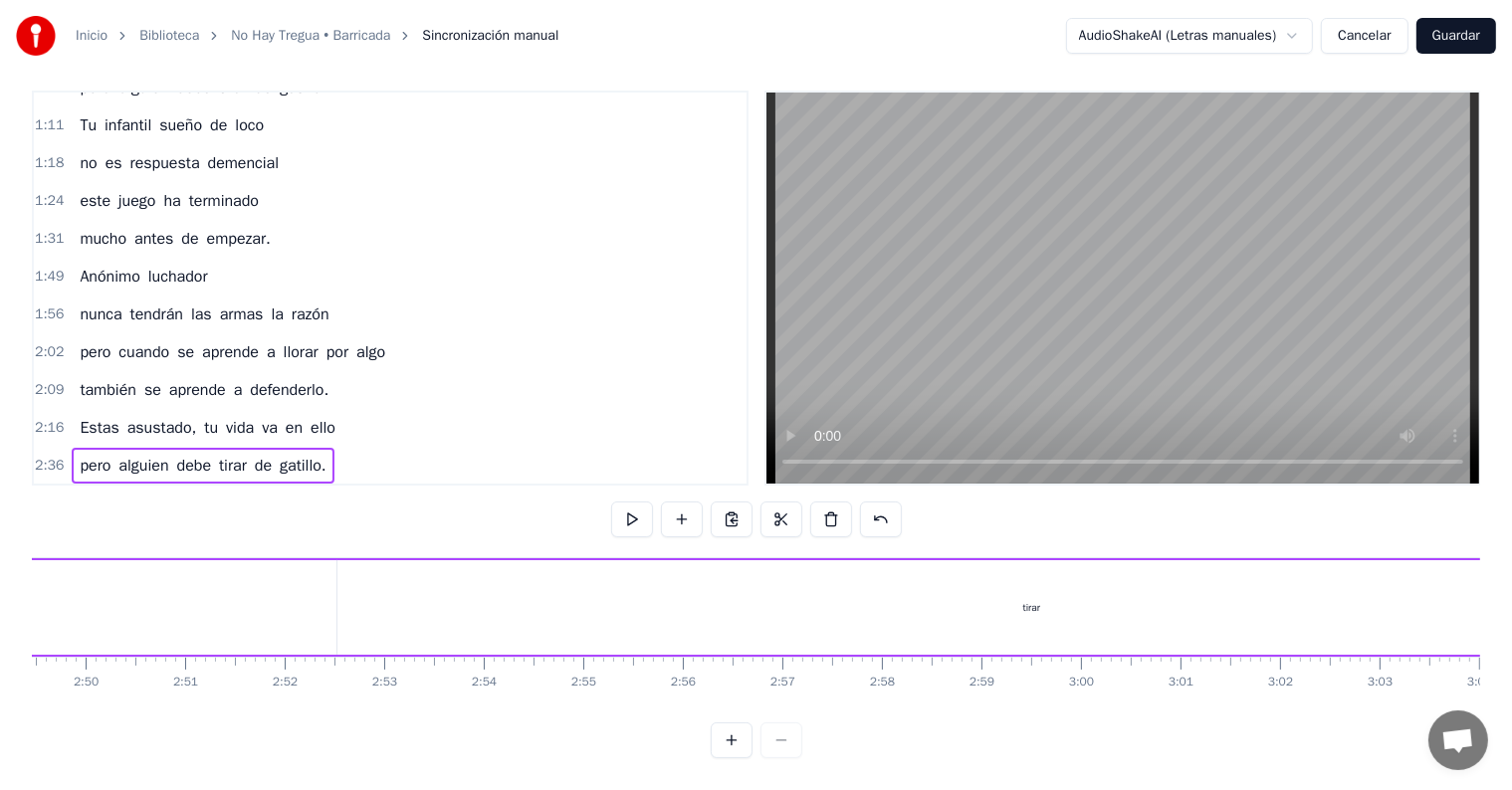 scroll, scrollTop: 0, scrollLeft: 17004, axis: horizontal 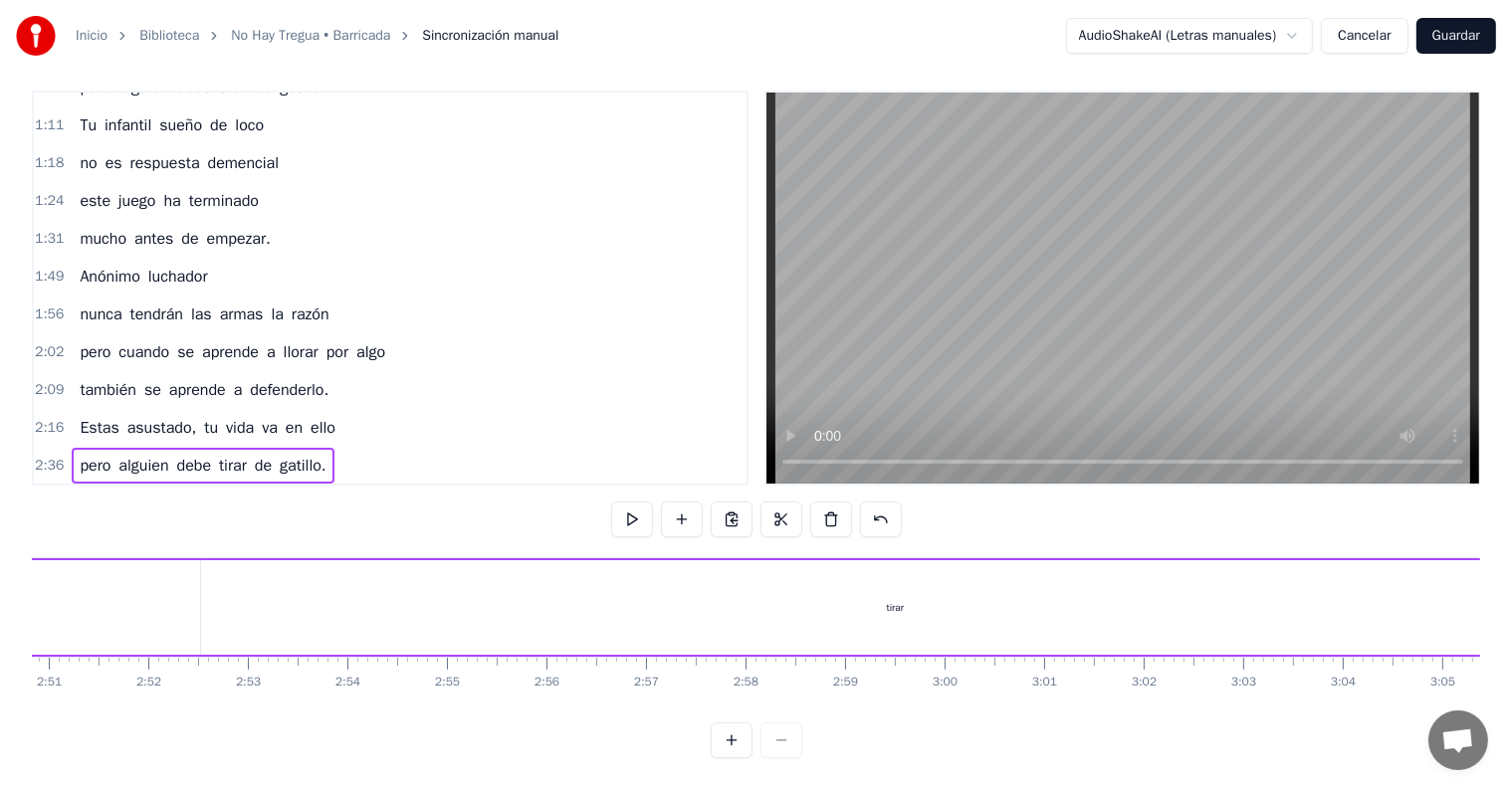 click on "tirar" at bounding box center (895, 607) 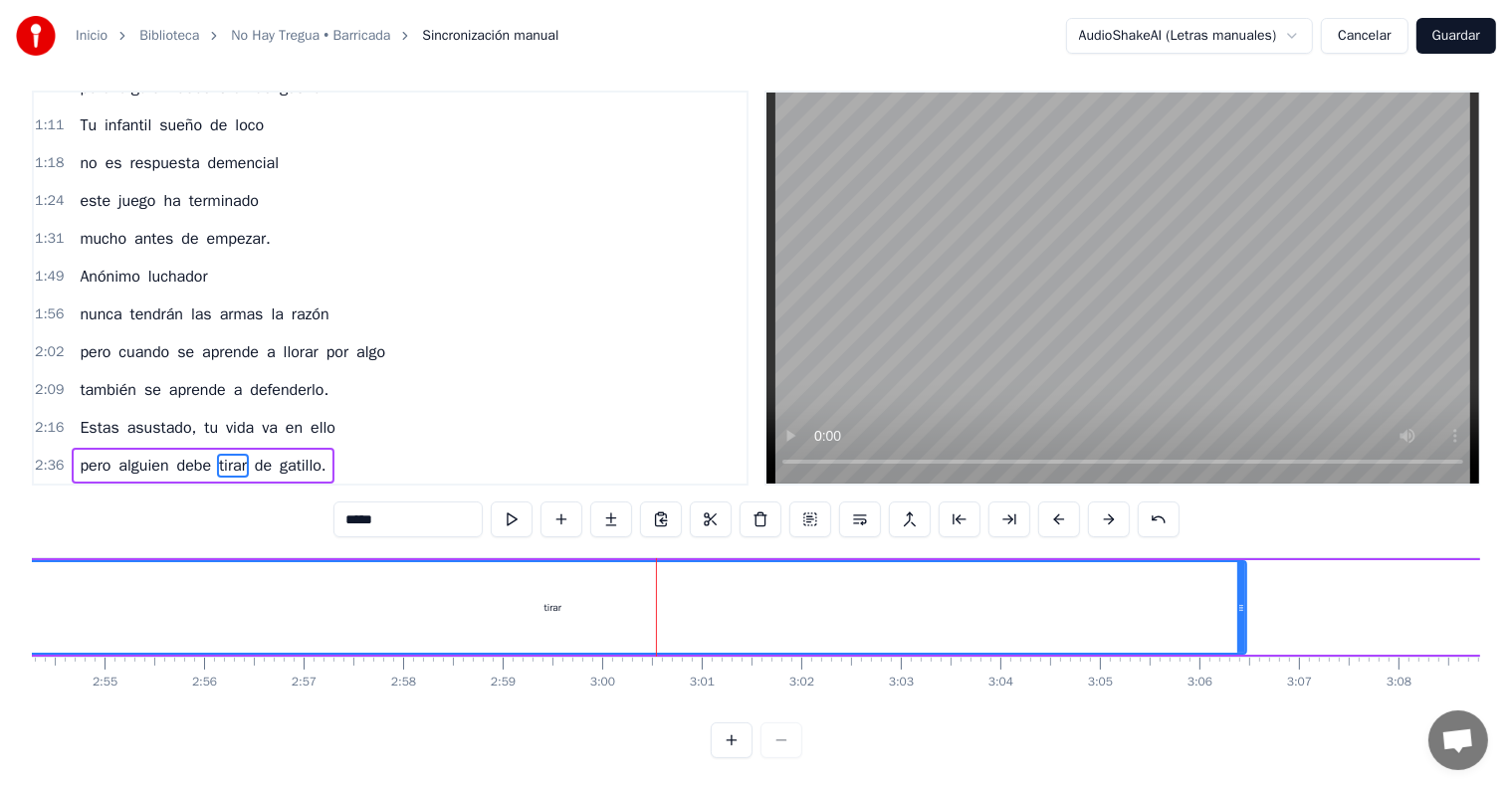 scroll, scrollTop: 0, scrollLeft: 17388, axis: horizontal 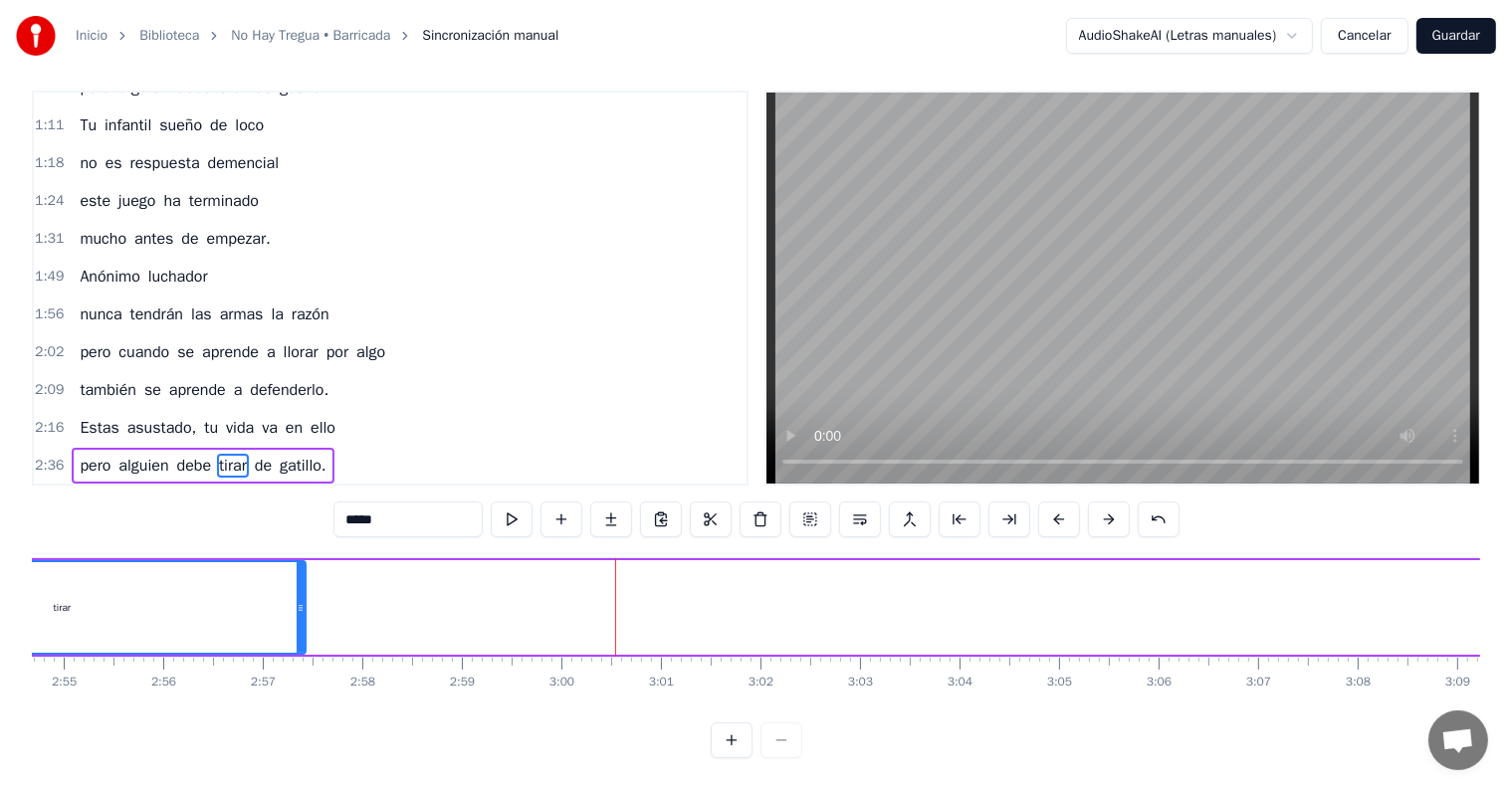 drag, startPoint x: 1202, startPoint y: 588, endPoint x: 303, endPoint y: 589, distance: 899.00056 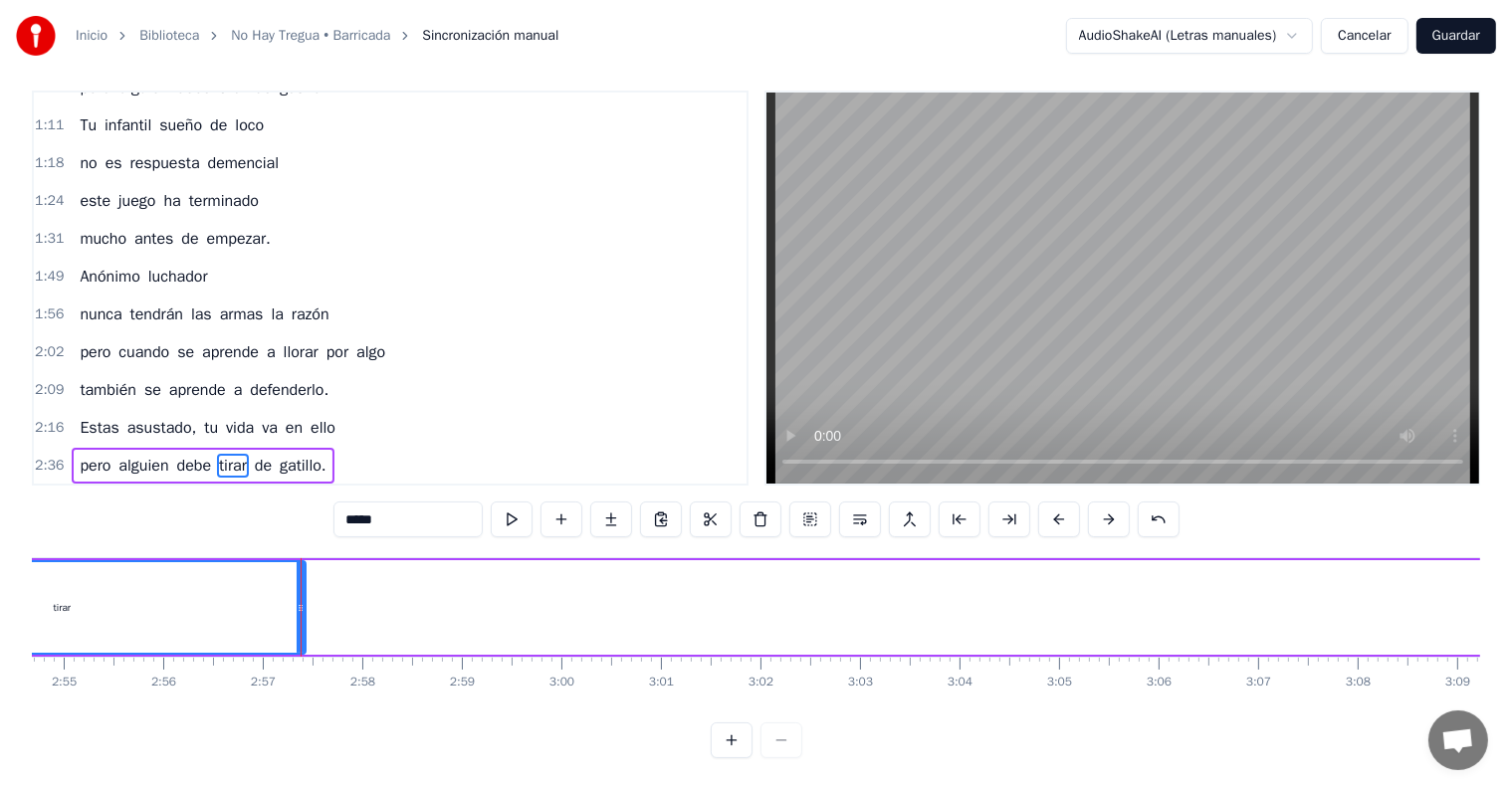 scroll, scrollTop: 0, scrollLeft: 16389, axis: horizontal 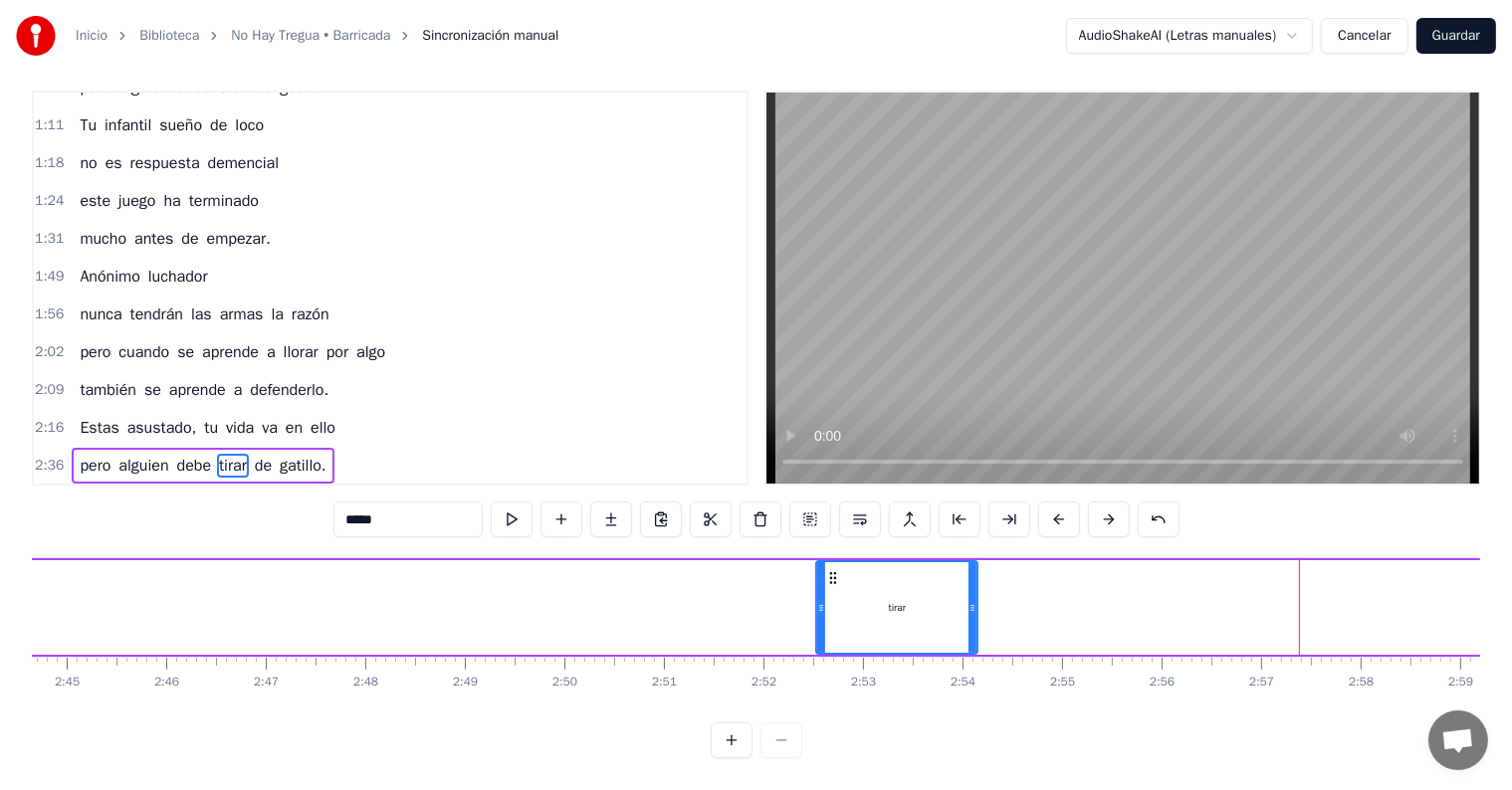 drag, startPoint x: 1302, startPoint y: 584, endPoint x: 975, endPoint y: 620, distance: 328.9757 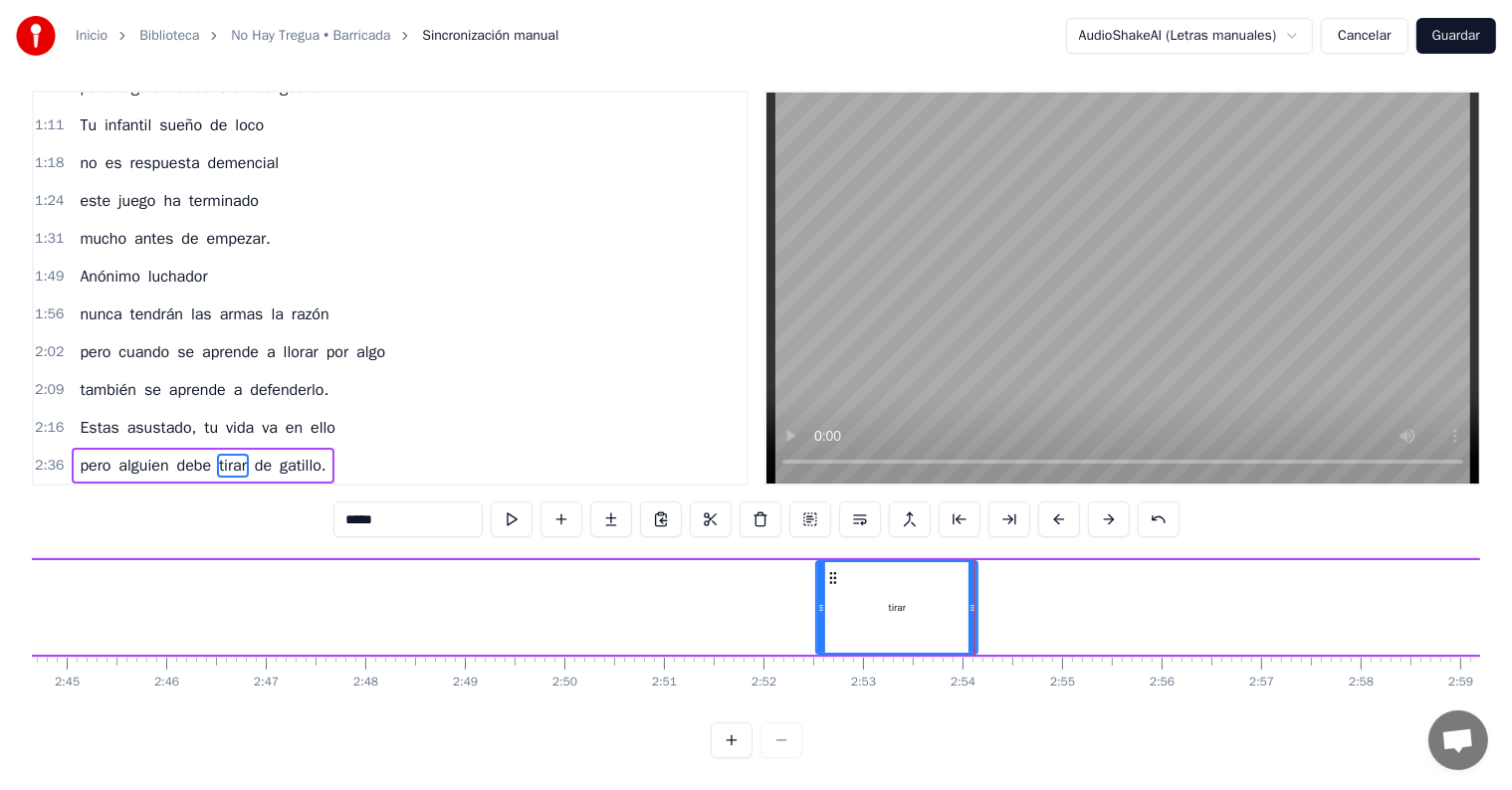 scroll, scrollTop: 0, scrollLeft: 16184, axis: horizontal 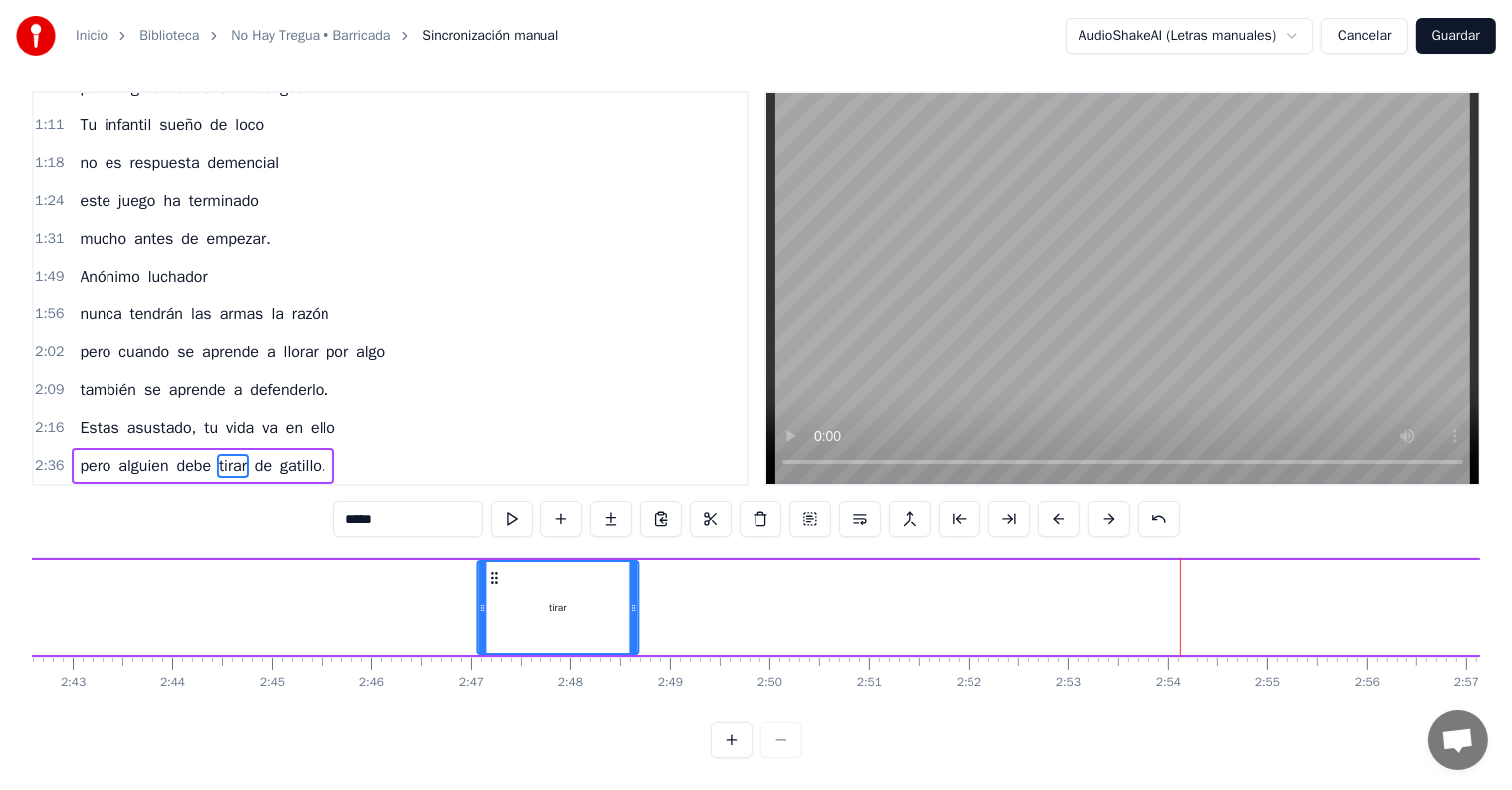 drag, startPoint x: 1020, startPoint y: 562, endPoint x: 376, endPoint y: 581, distance: 644.28022 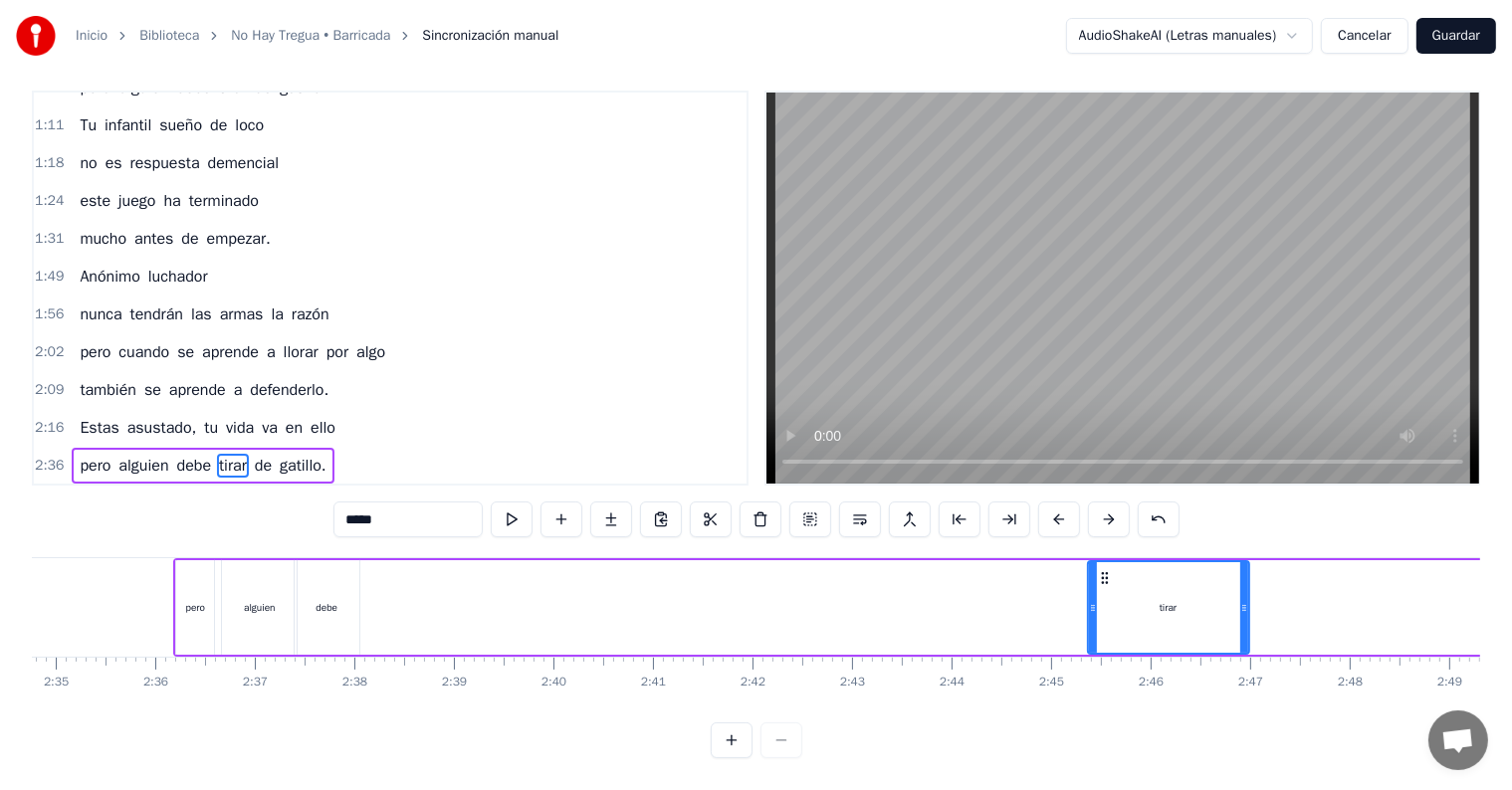 scroll, scrollTop: 0, scrollLeft: 15378, axis: horizontal 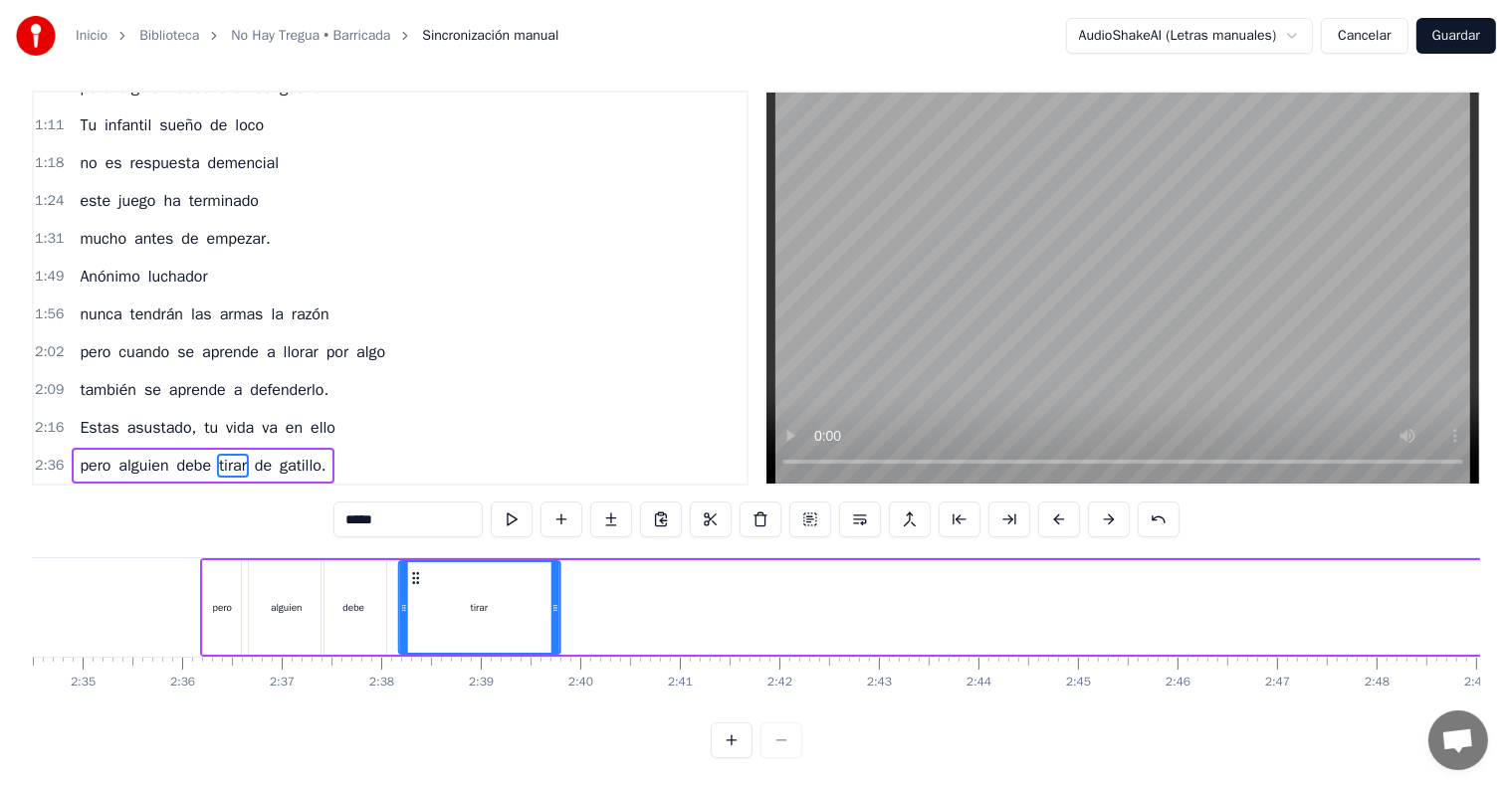 drag, startPoint x: 1130, startPoint y: 556, endPoint x: 412, endPoint y: 594, distance: 719.0049 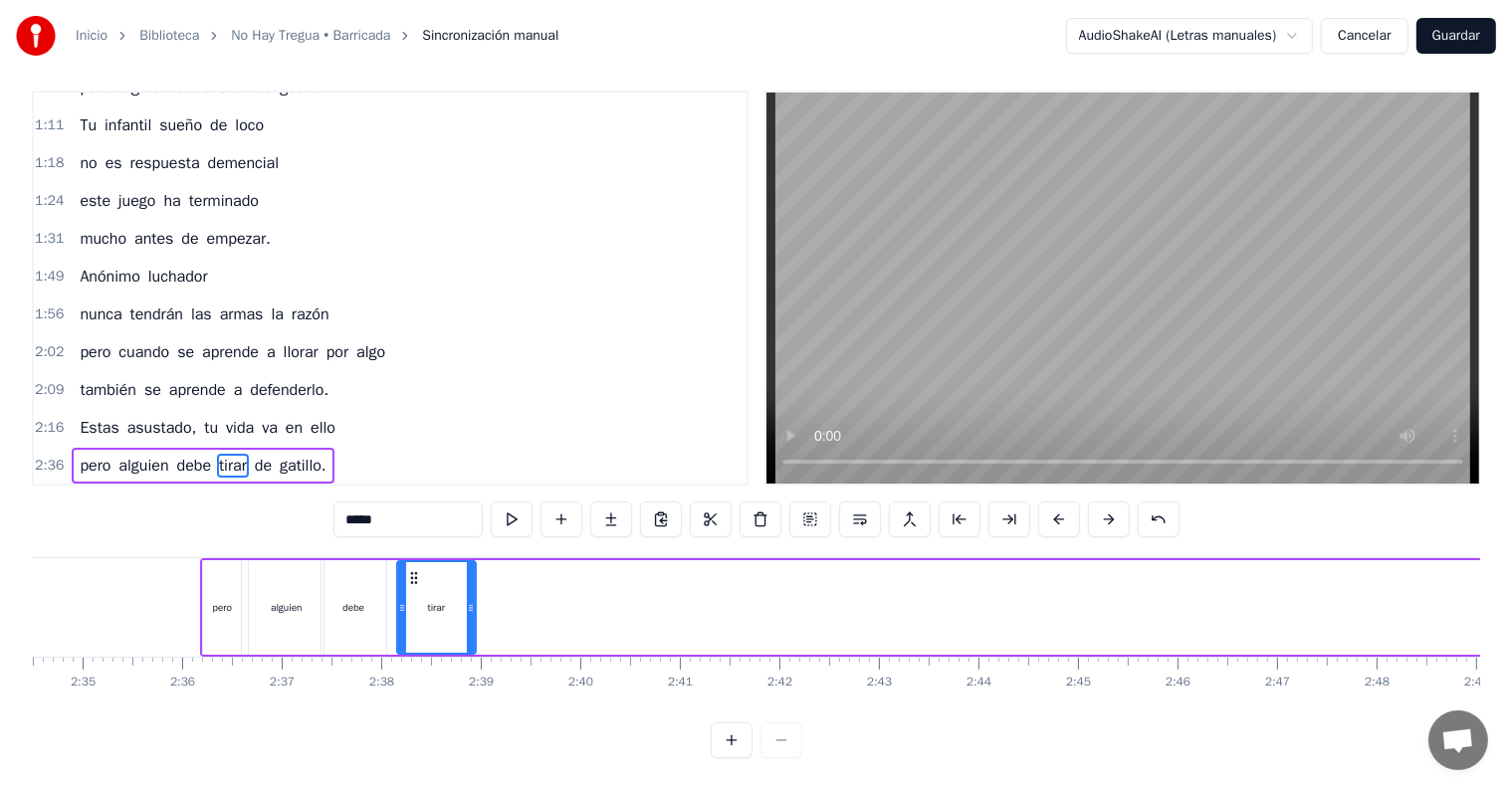 drag, startPoint x: 554, startPoint y: 588, endPoint x: 472, endPoint y: 591, distance: 82.0549 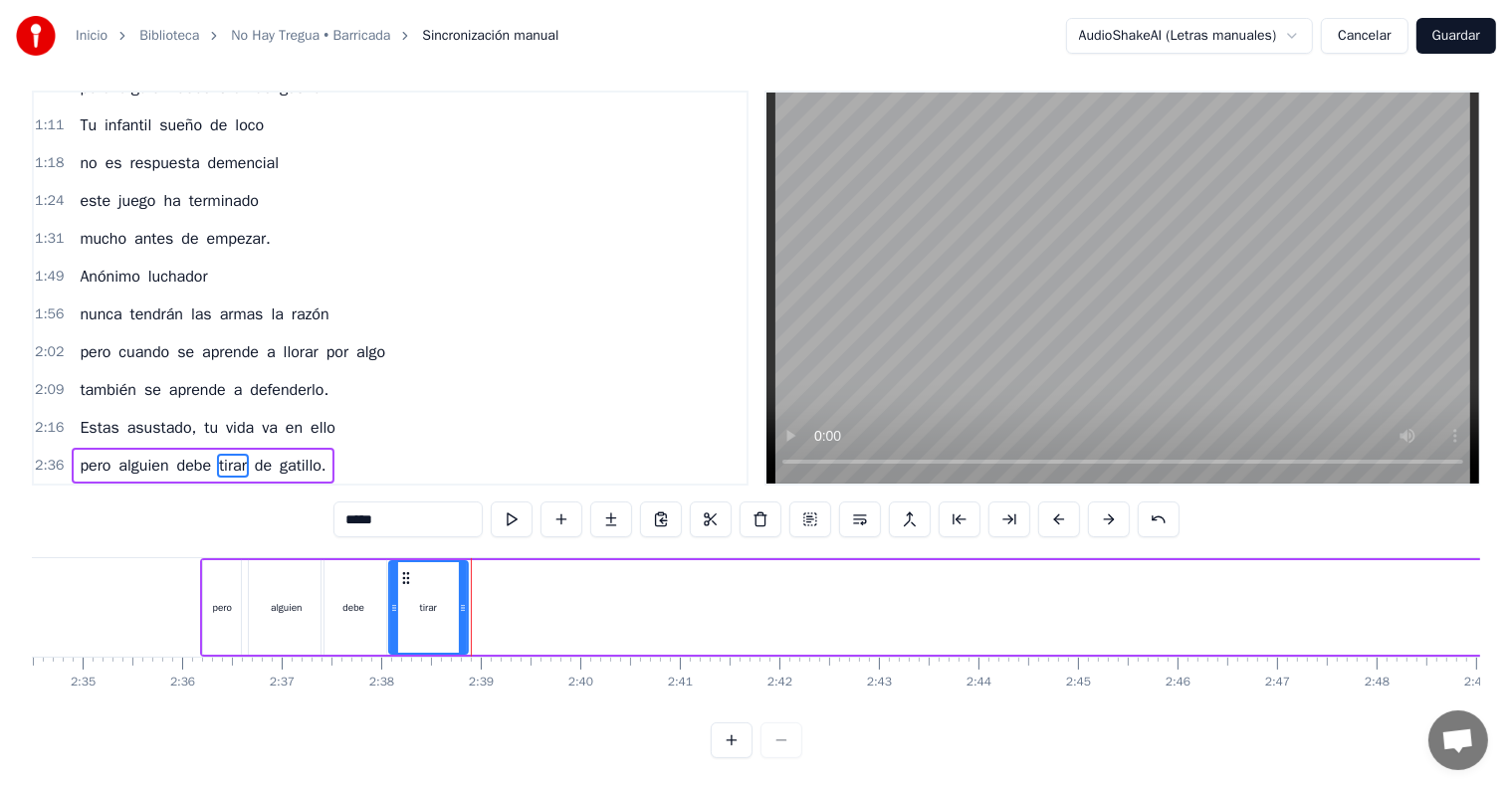 click 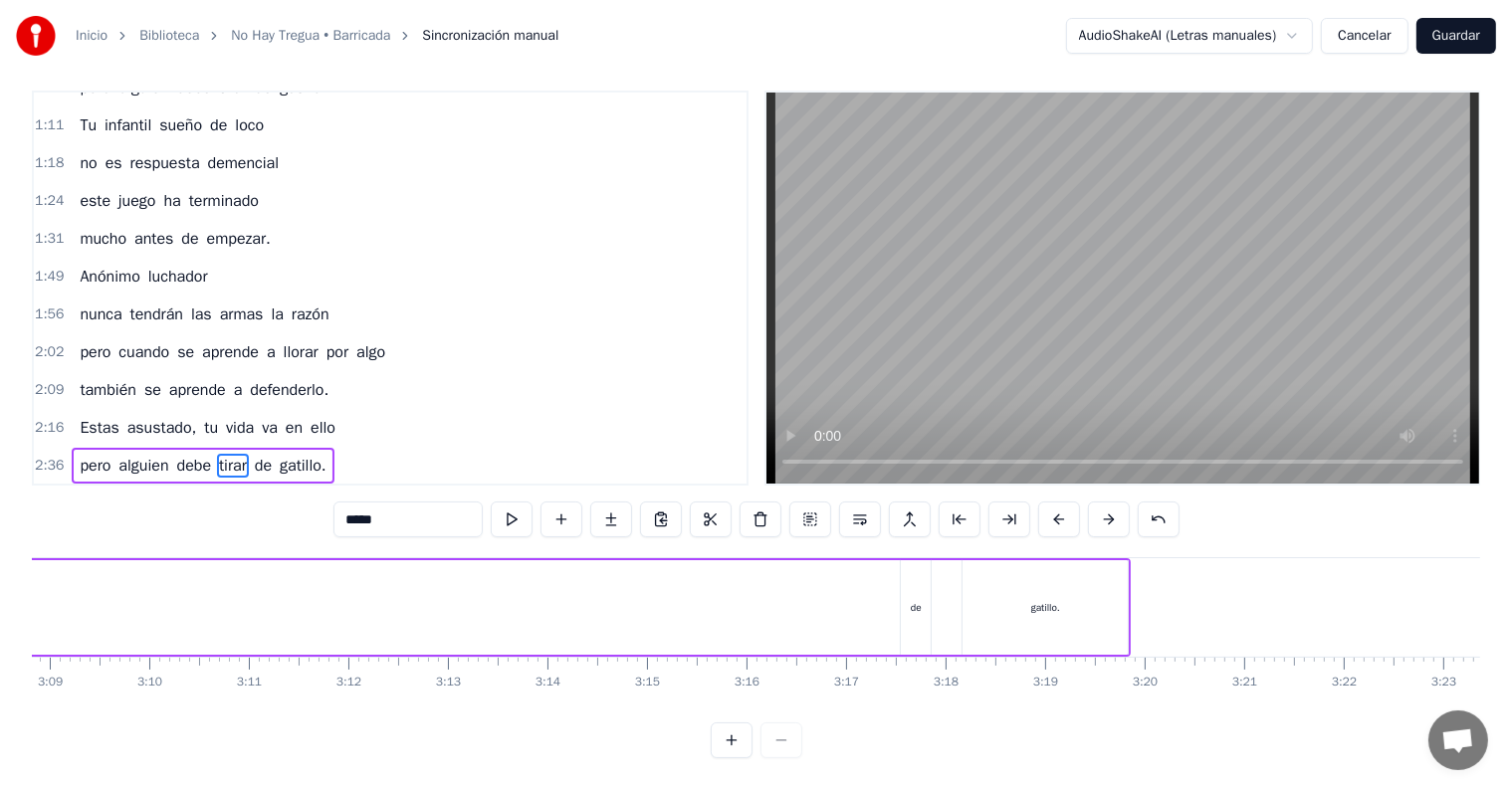 scroll, scrollTop: 0, scrollLeft: 18809, axis: horizontal 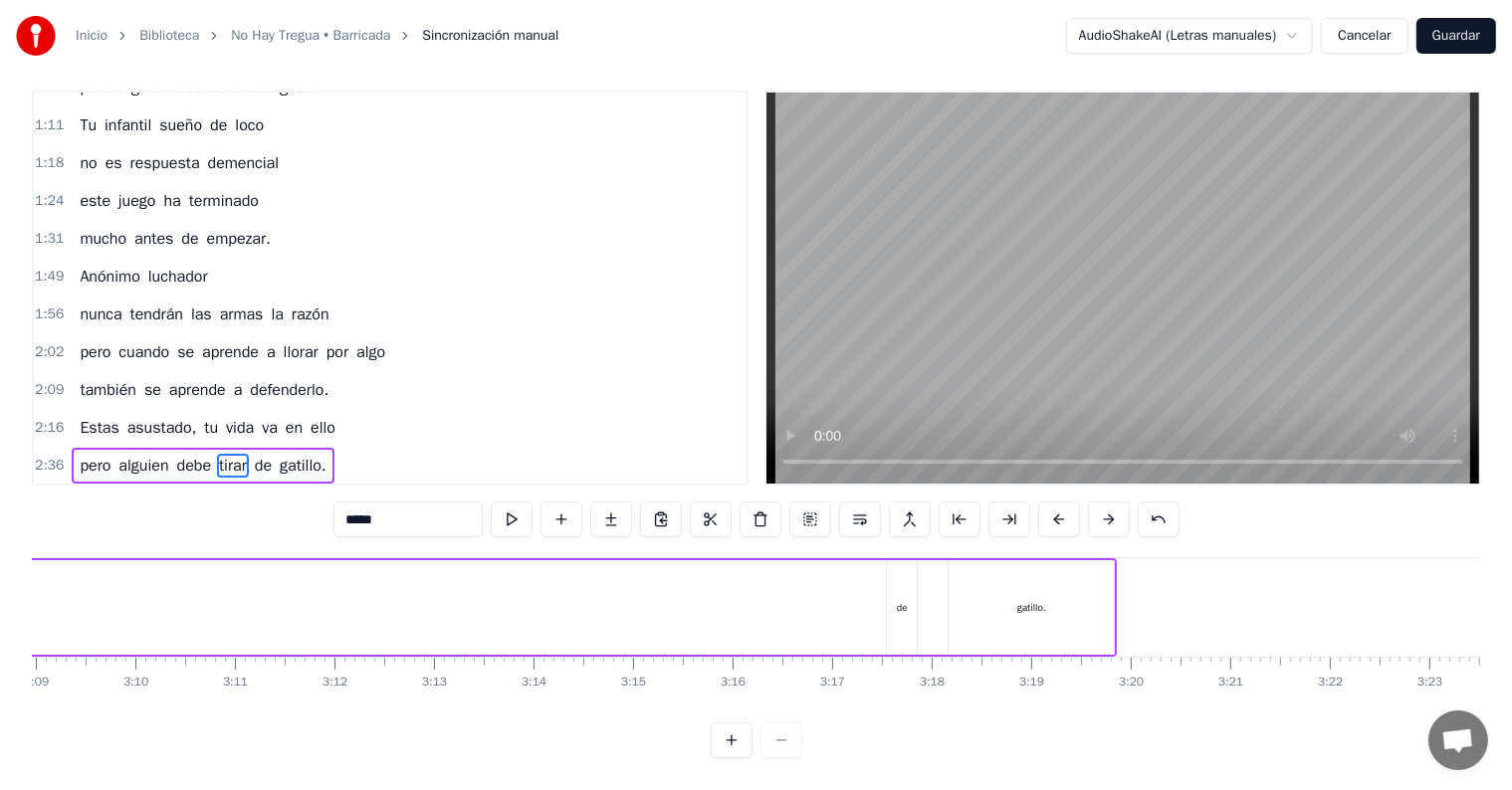 click on "de" at bounding box center (902, 607) 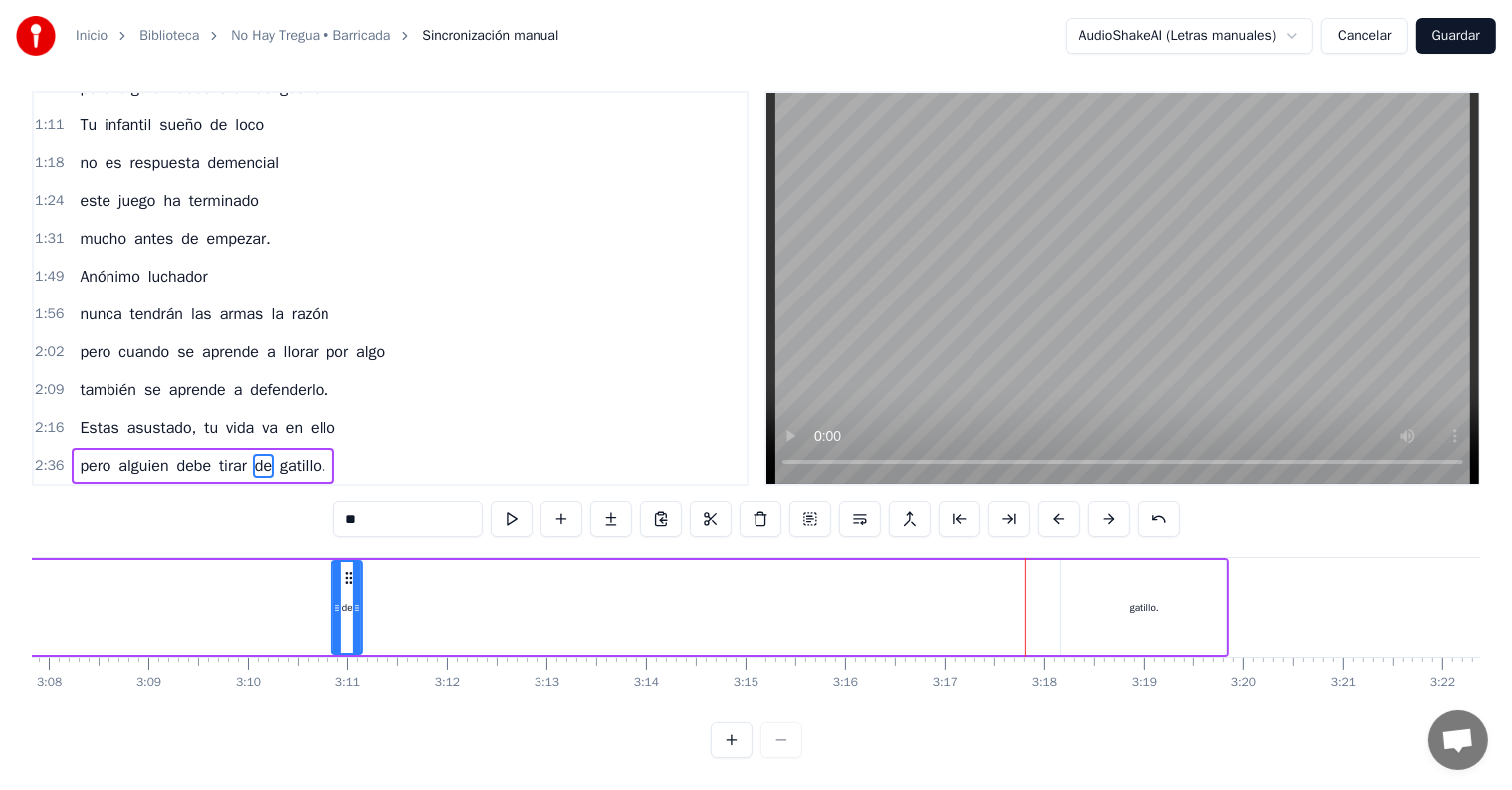 drag, startPoint x: 903, startPoint y: 565, endPoint x: 198, endPoint y: 581, distance: 705.1815 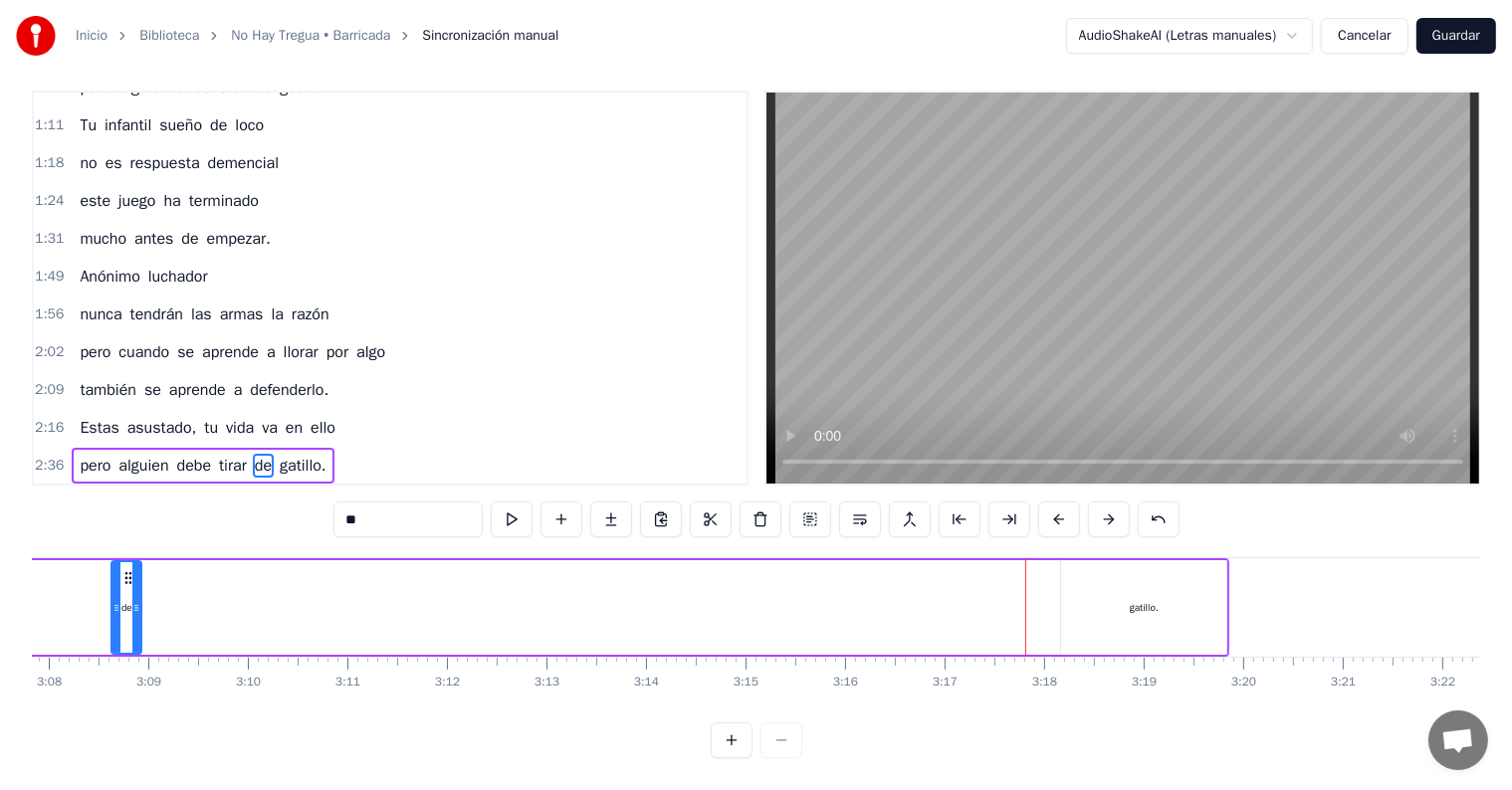 scroll, scrollTop: 0, scrollLeft: 18689, axis: horizontal 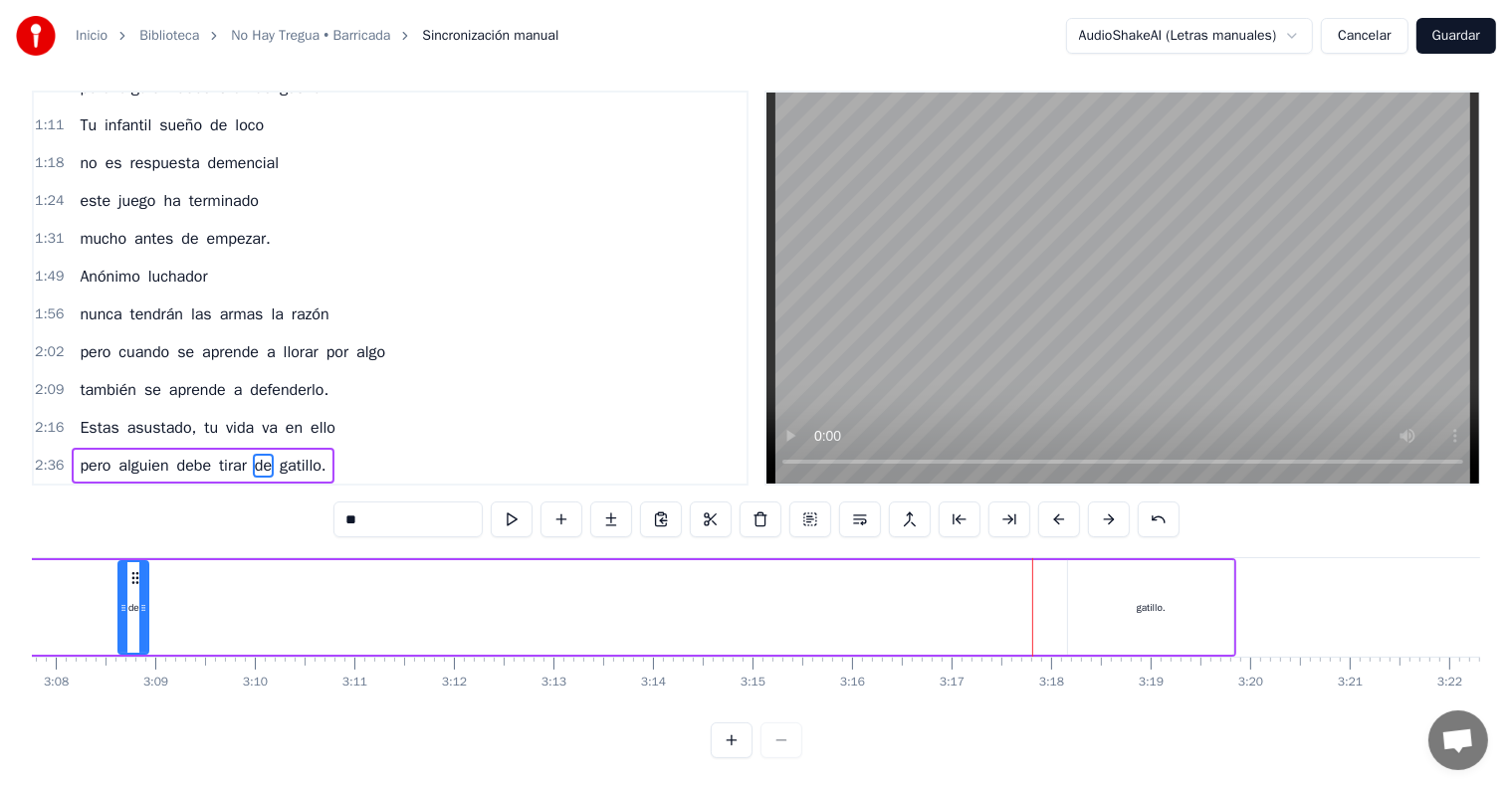 click on "gatillo." at bounding box center (1151, 607) 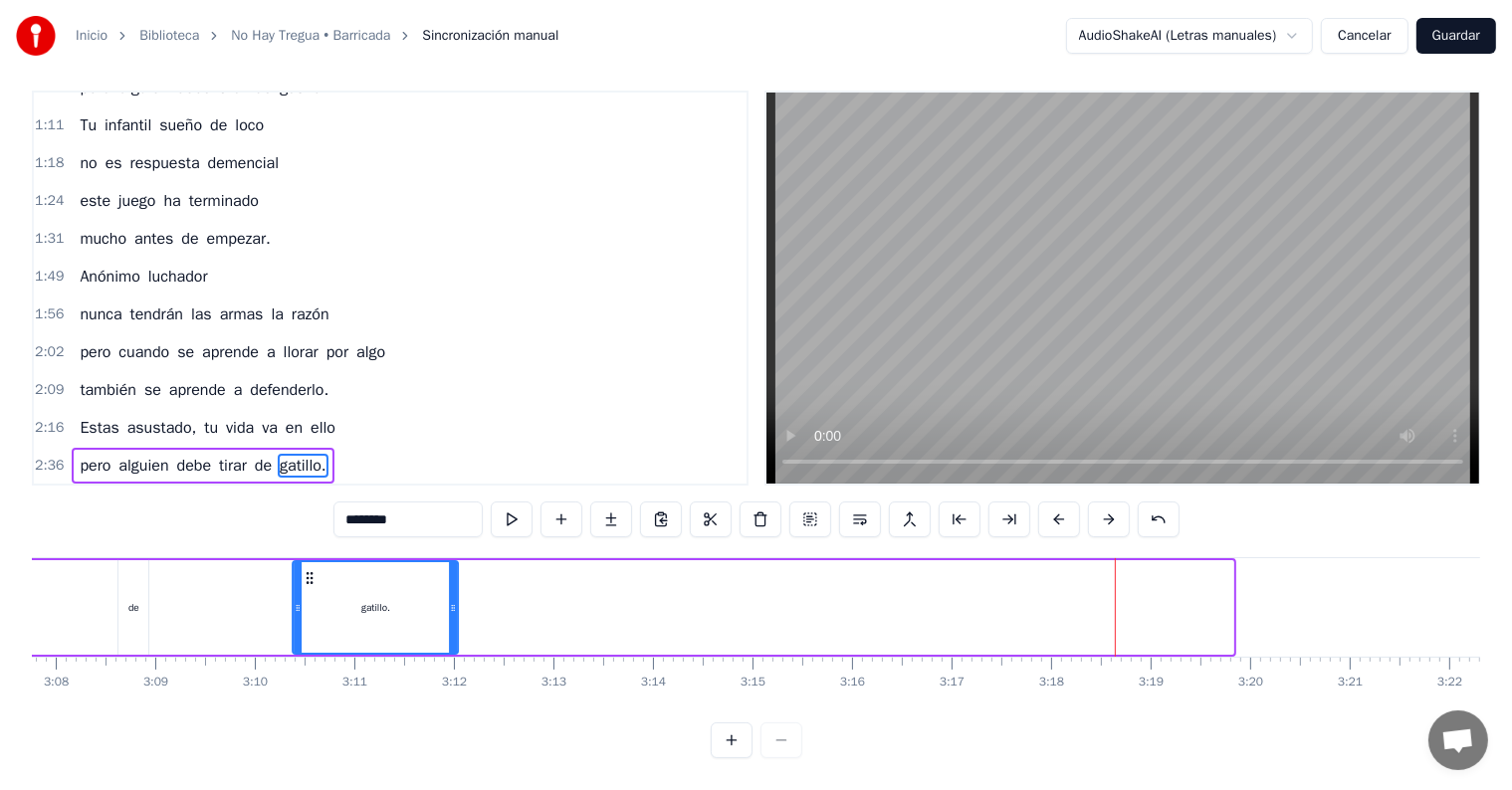 drag, startPoint x: 1079, startPoint y: 559, endPoint x: 267, endPoint y: 581, distance: 812.298 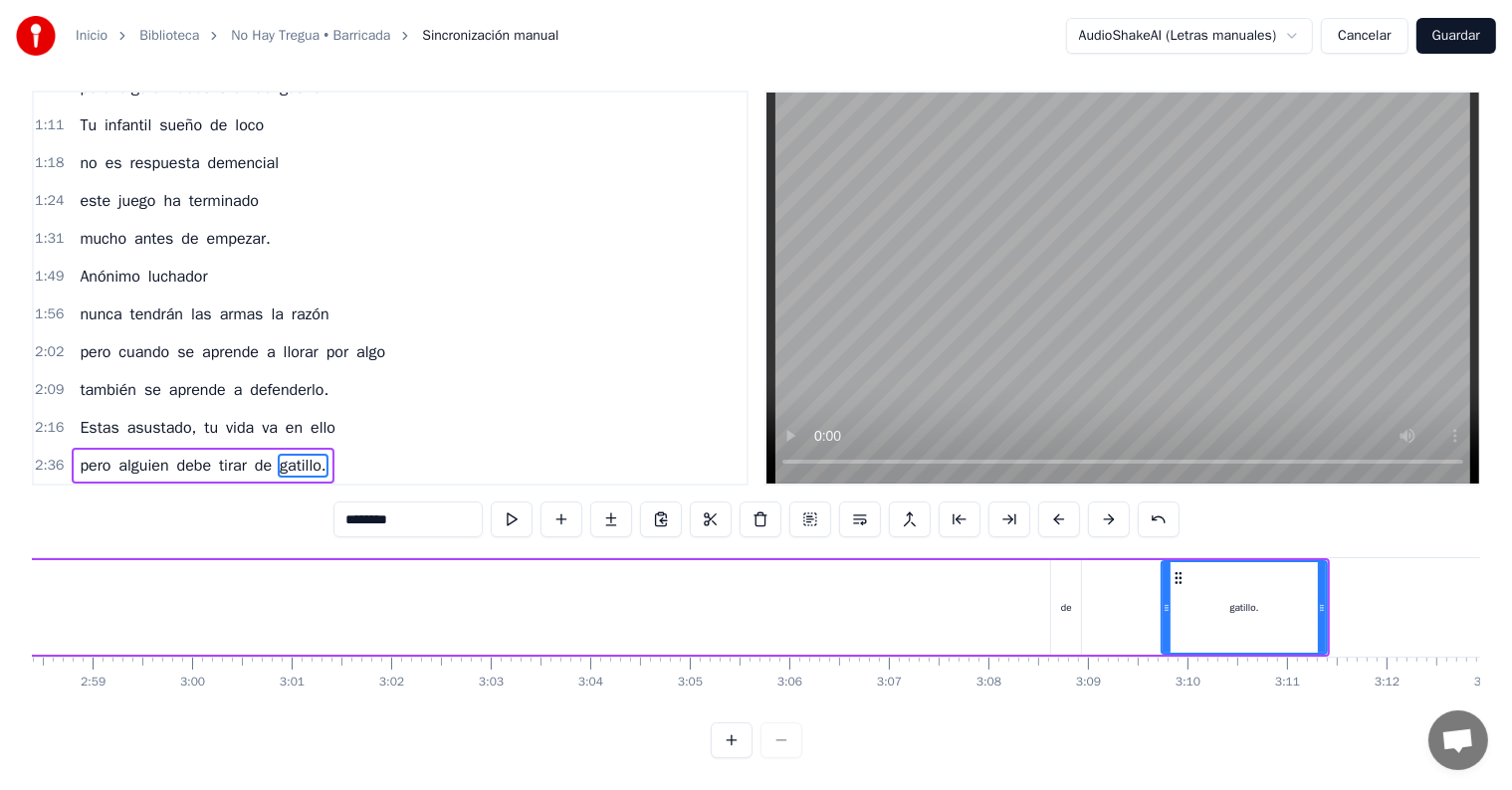 scroll, scrollTop: 0, scrollLeft: 17798, axis: horizontal 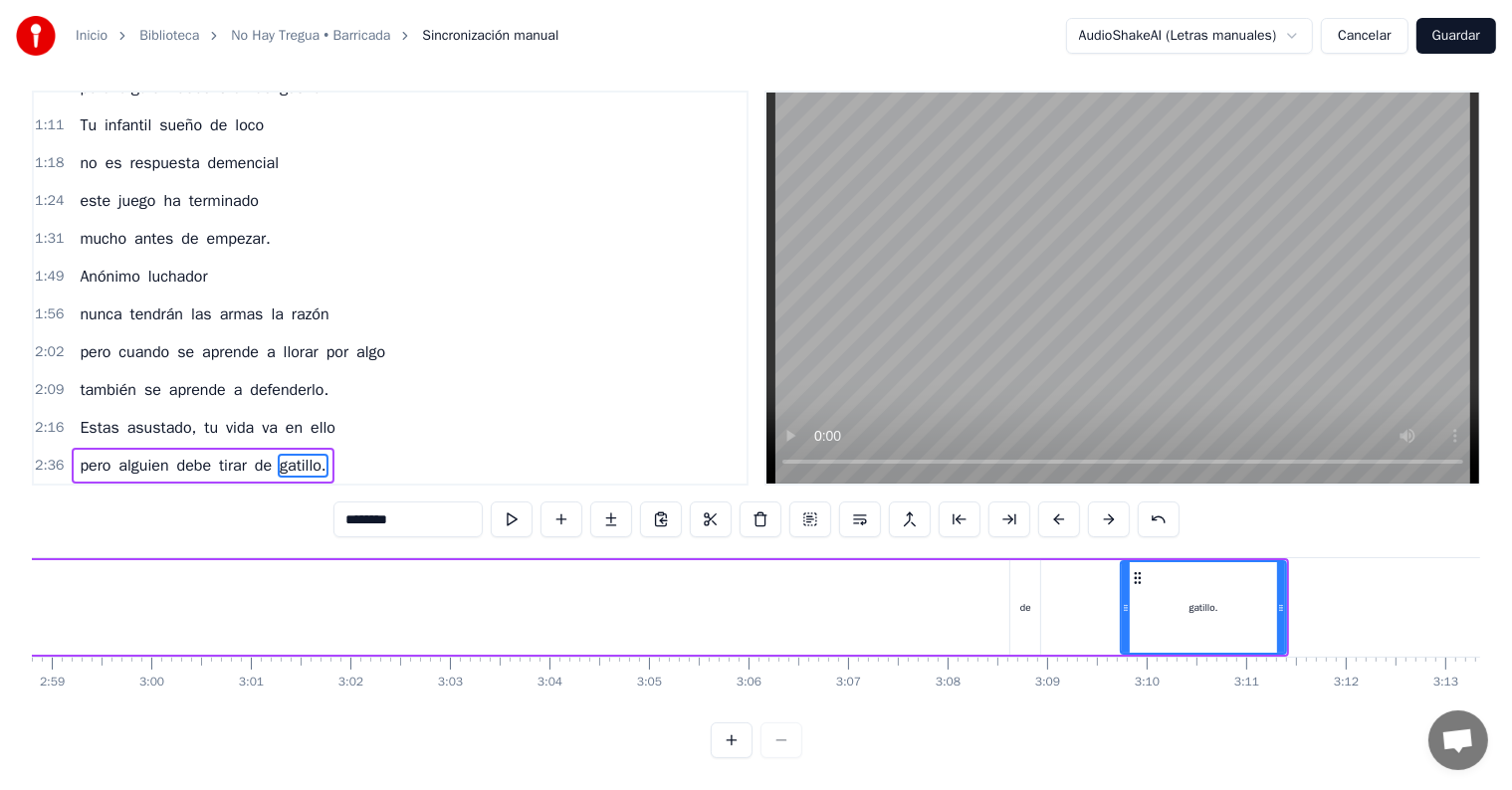 click on "de" at bounding box center (1025, 607) 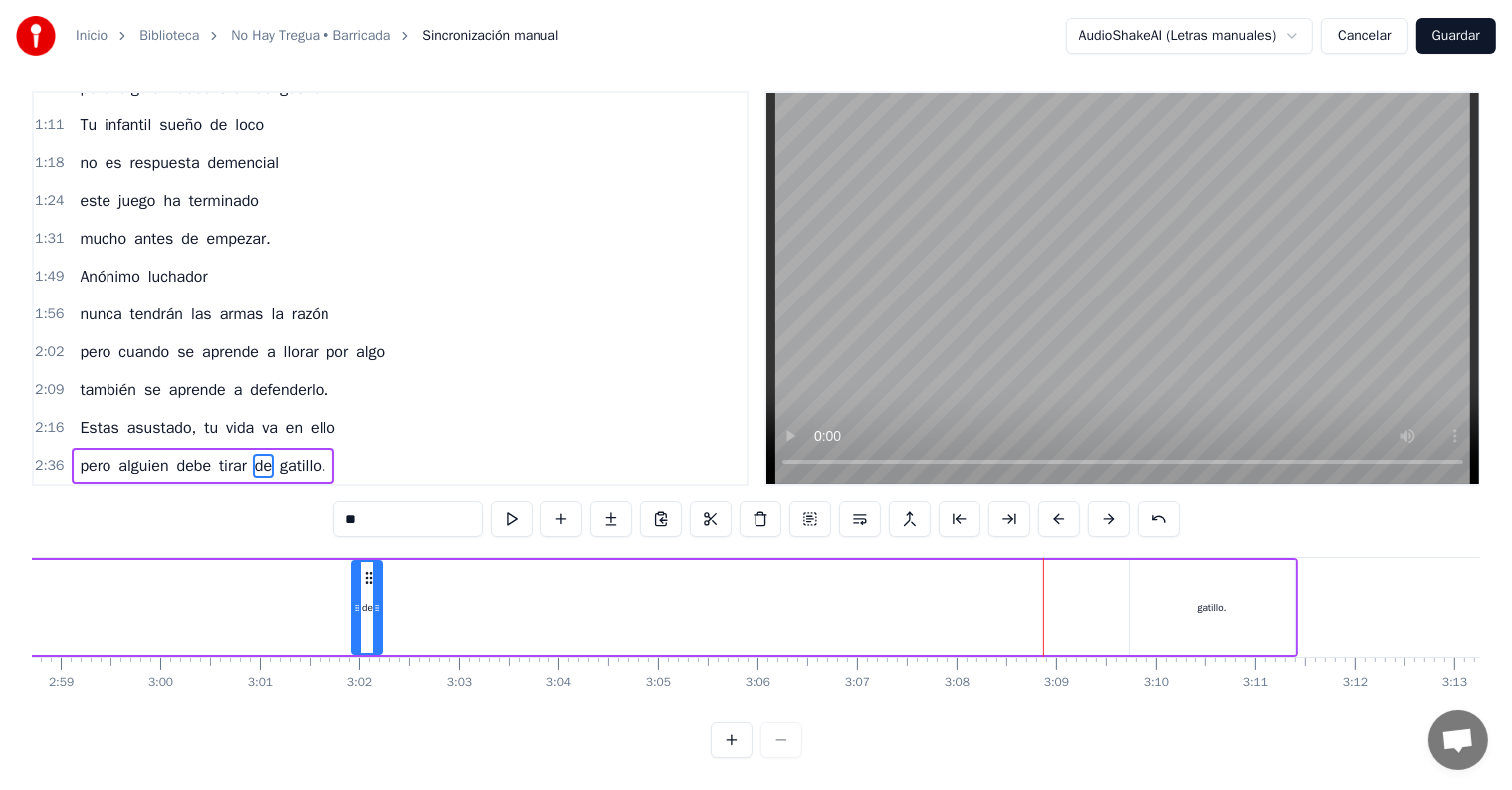 drag, startPoint x: 1025, startPoint y: 556, endPoint x: 591, endPoint y: 581, distance: 434.71945 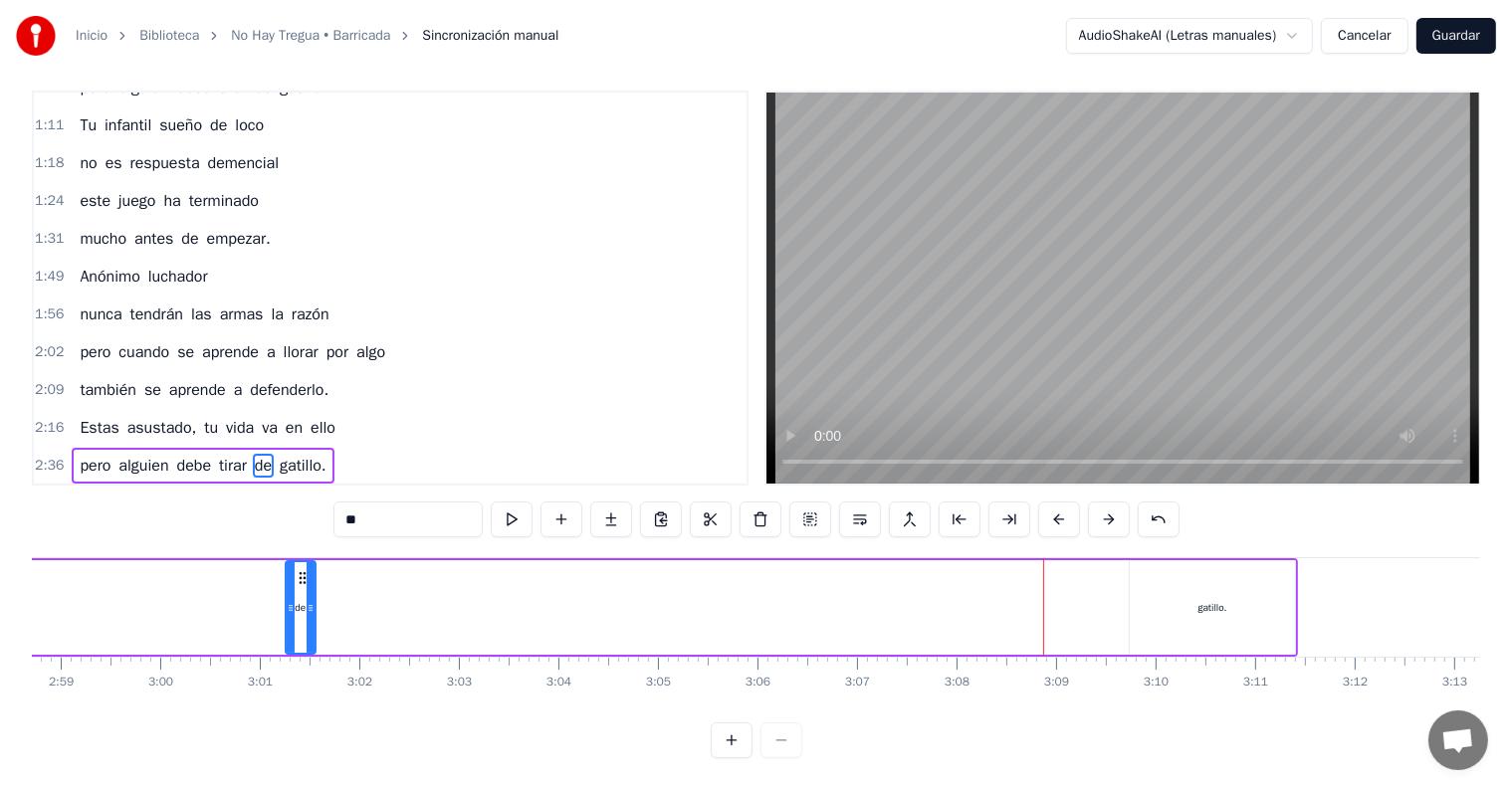 scroll, scrollTop: 0, scrollLeft: 17786, axis: horizontal 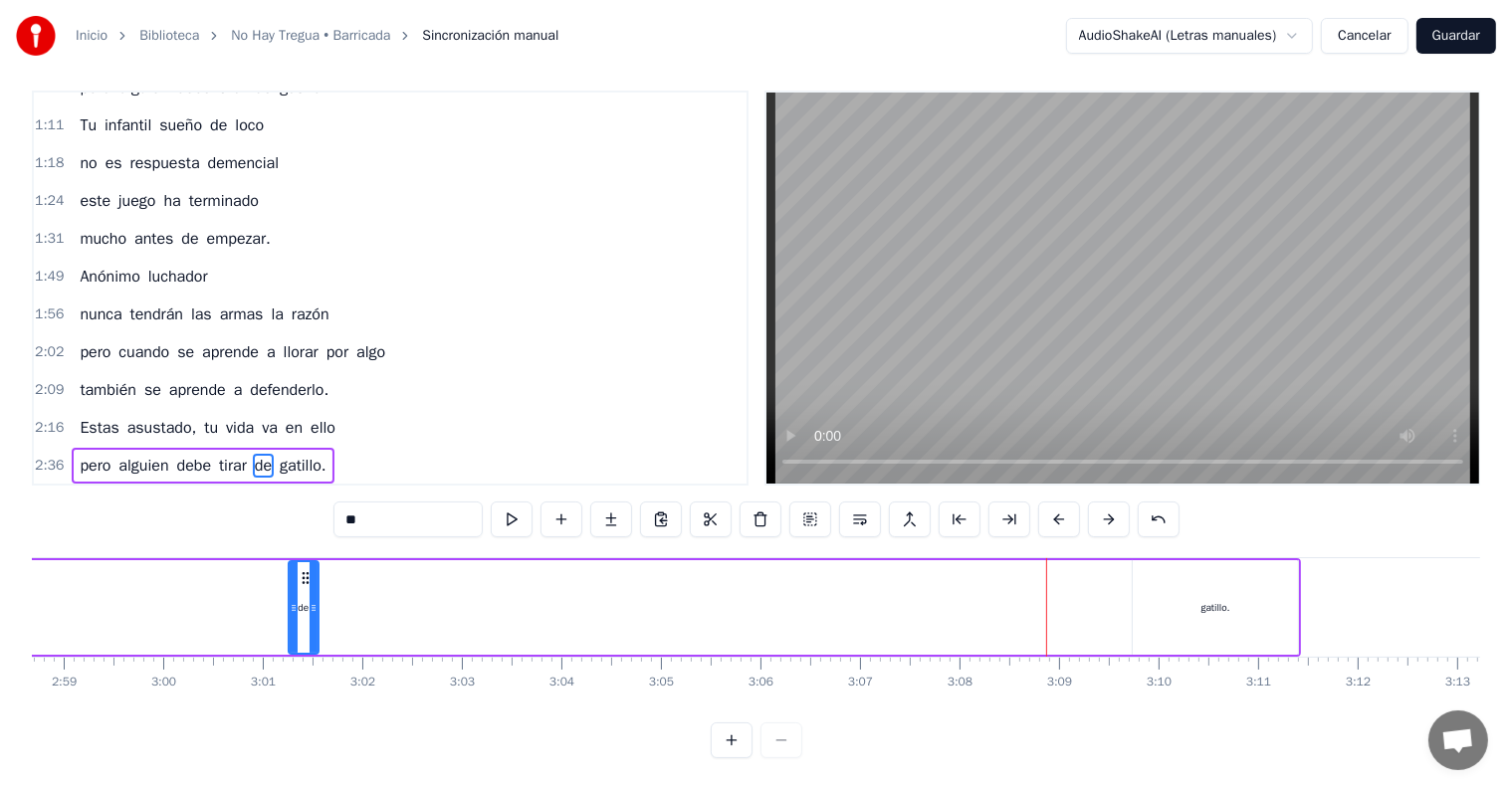 click on "gatillo." at bounding box center [1215, 607] 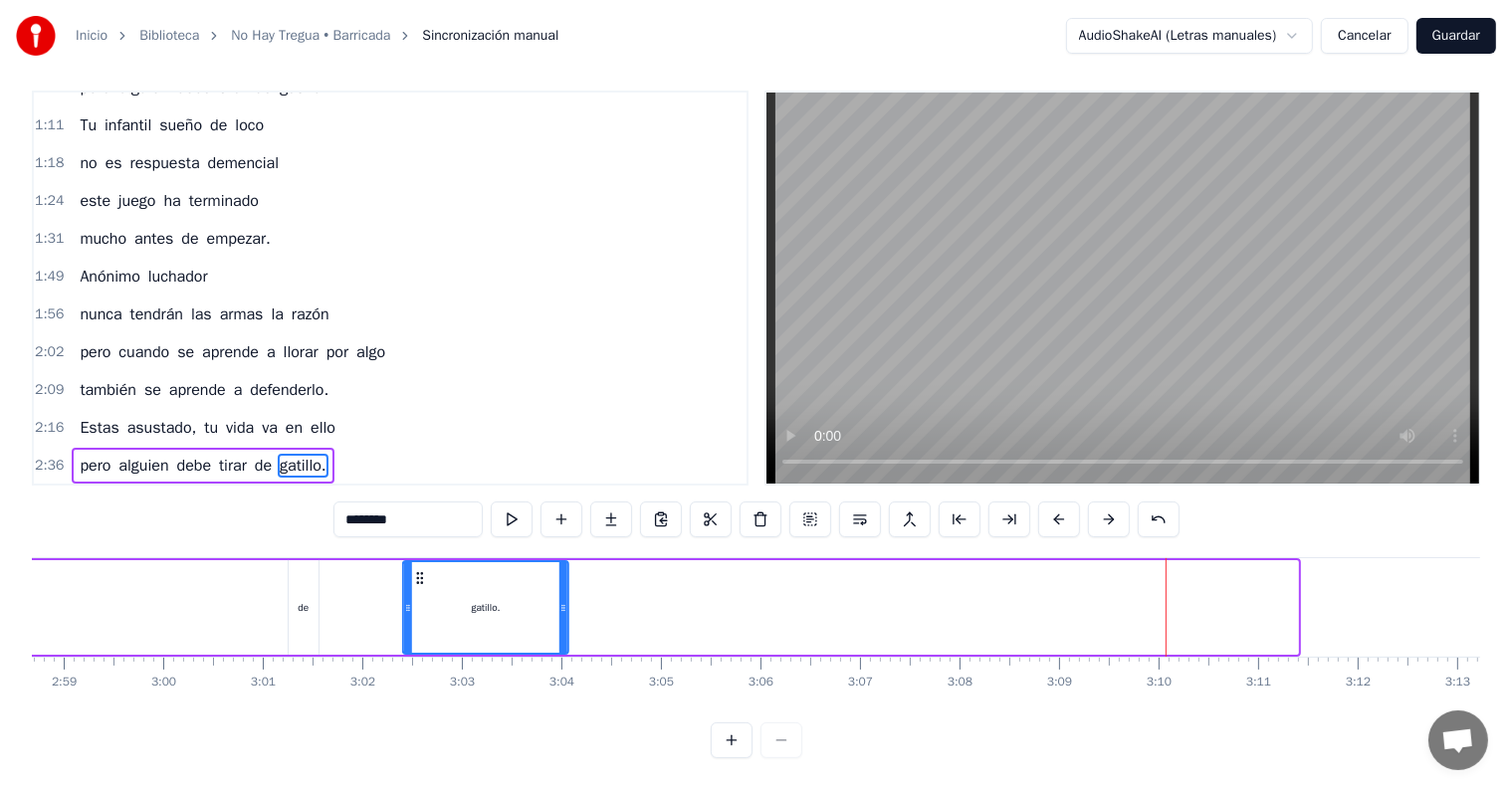 drag, startPoint x: 1147, startPoint y: 560, endPoint x: 384, endPoint y: 581, distance: 763.2889 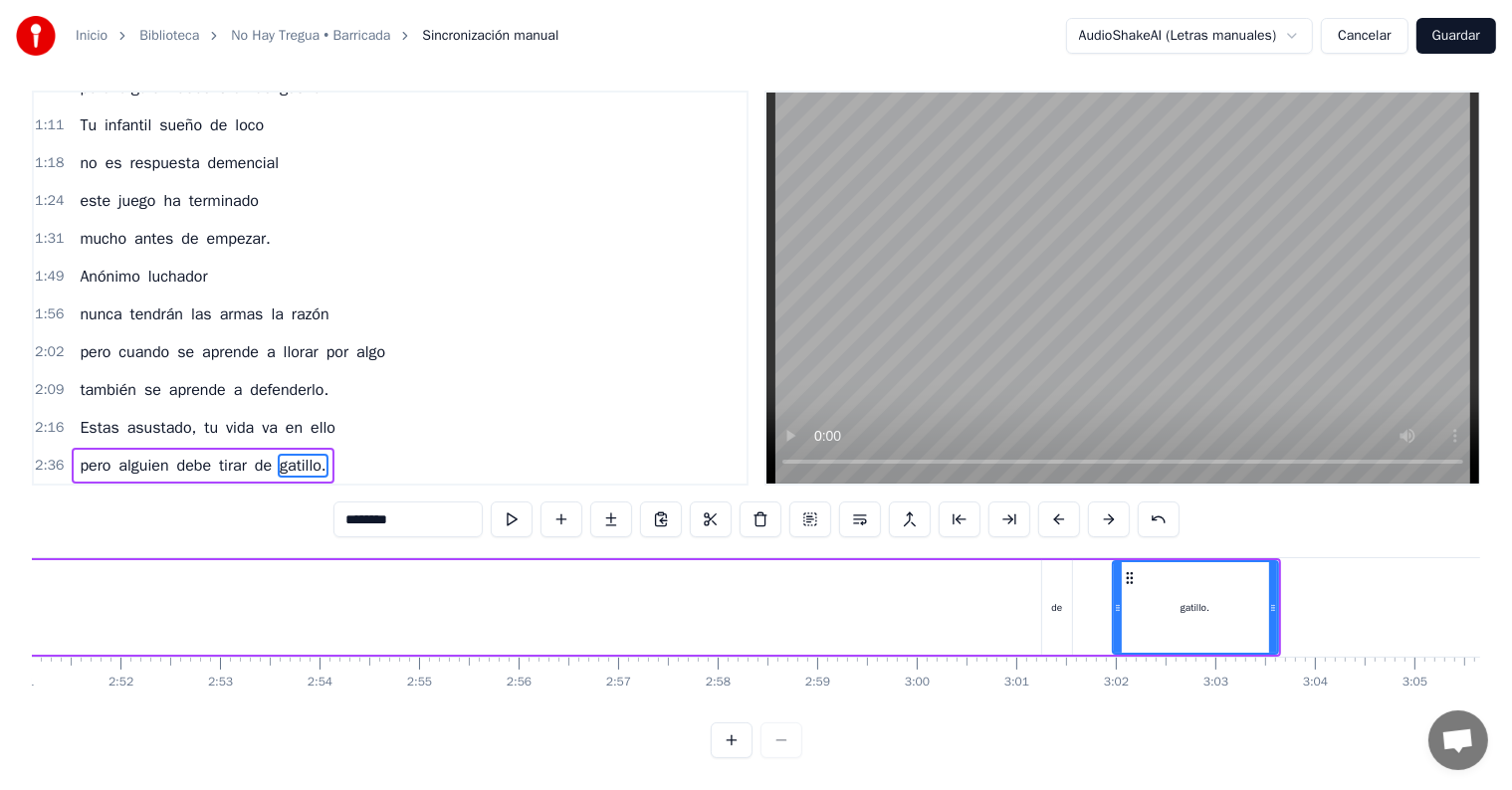 scroll, scrollTop: 0, scrollLeft: 16868, axis: horizontal 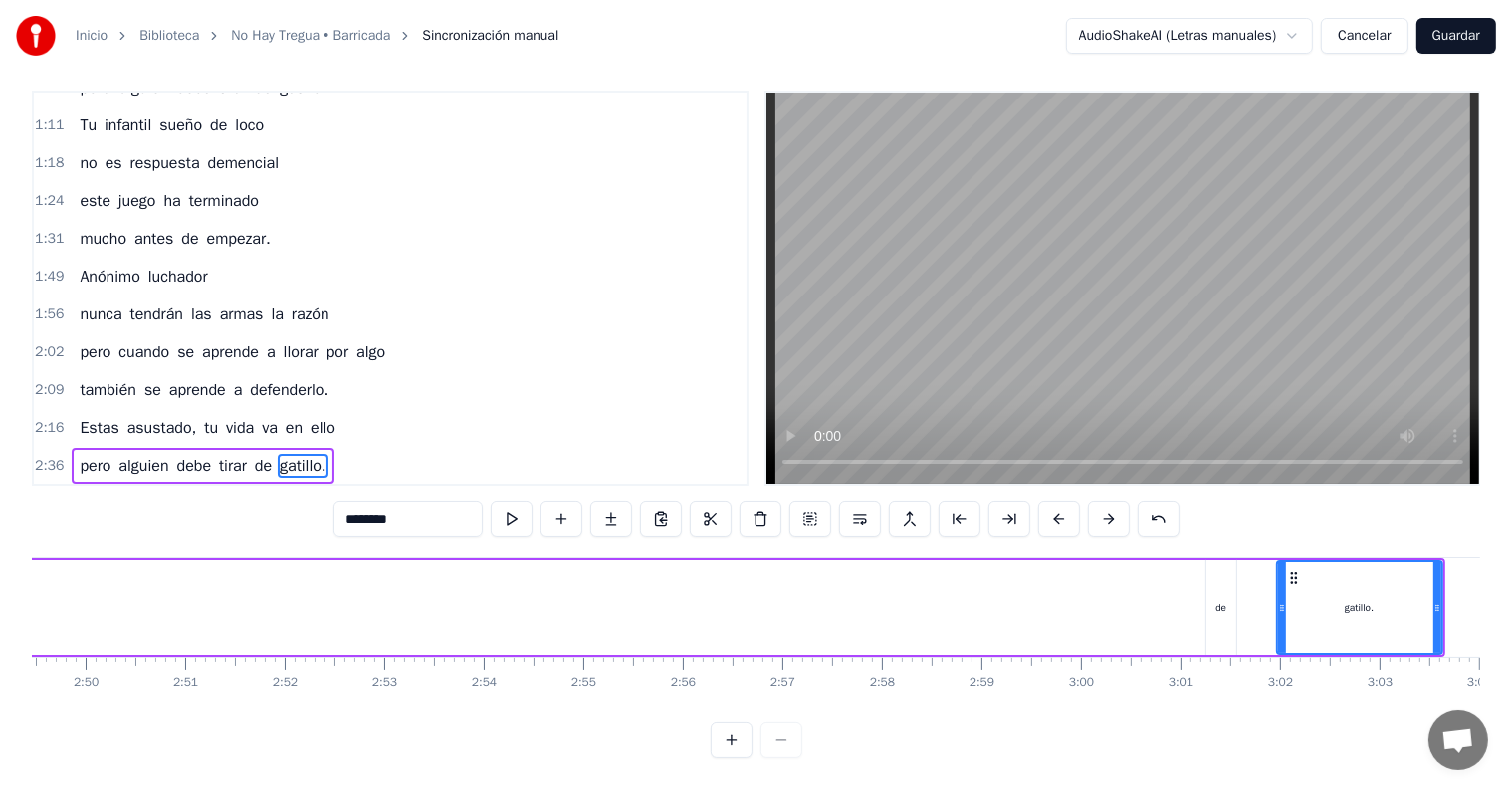click on "de" at bounding box center (1220, 607) 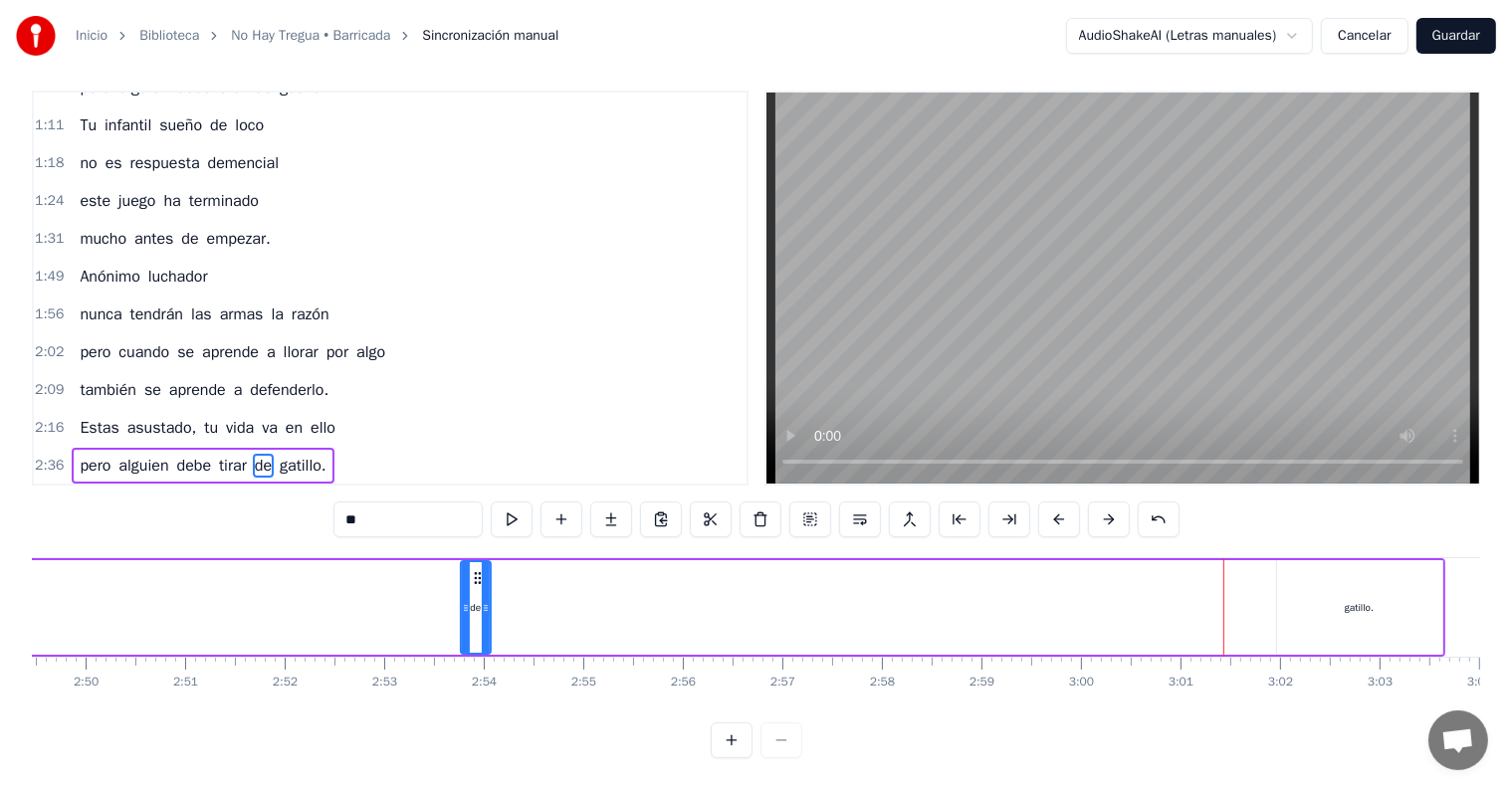 drag, startPoint x: 1222, startPoint y: 553, endPoint x: 428, endPoint y: 584, distance: 794.6049 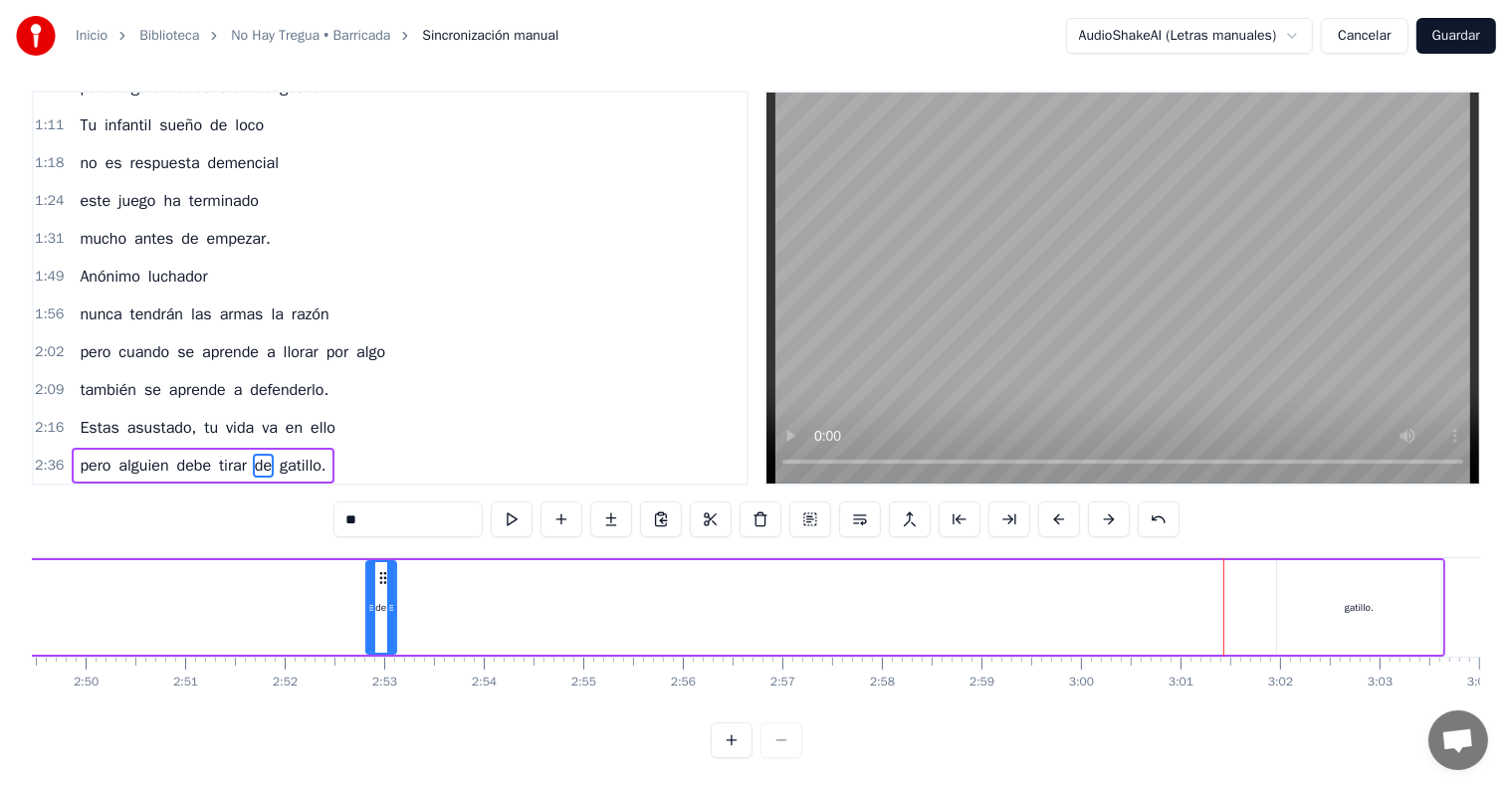 drag, startPoint x: 1341, startPoint y: 568, endPoint x: 1325, endPoint y: 568, distance: 16 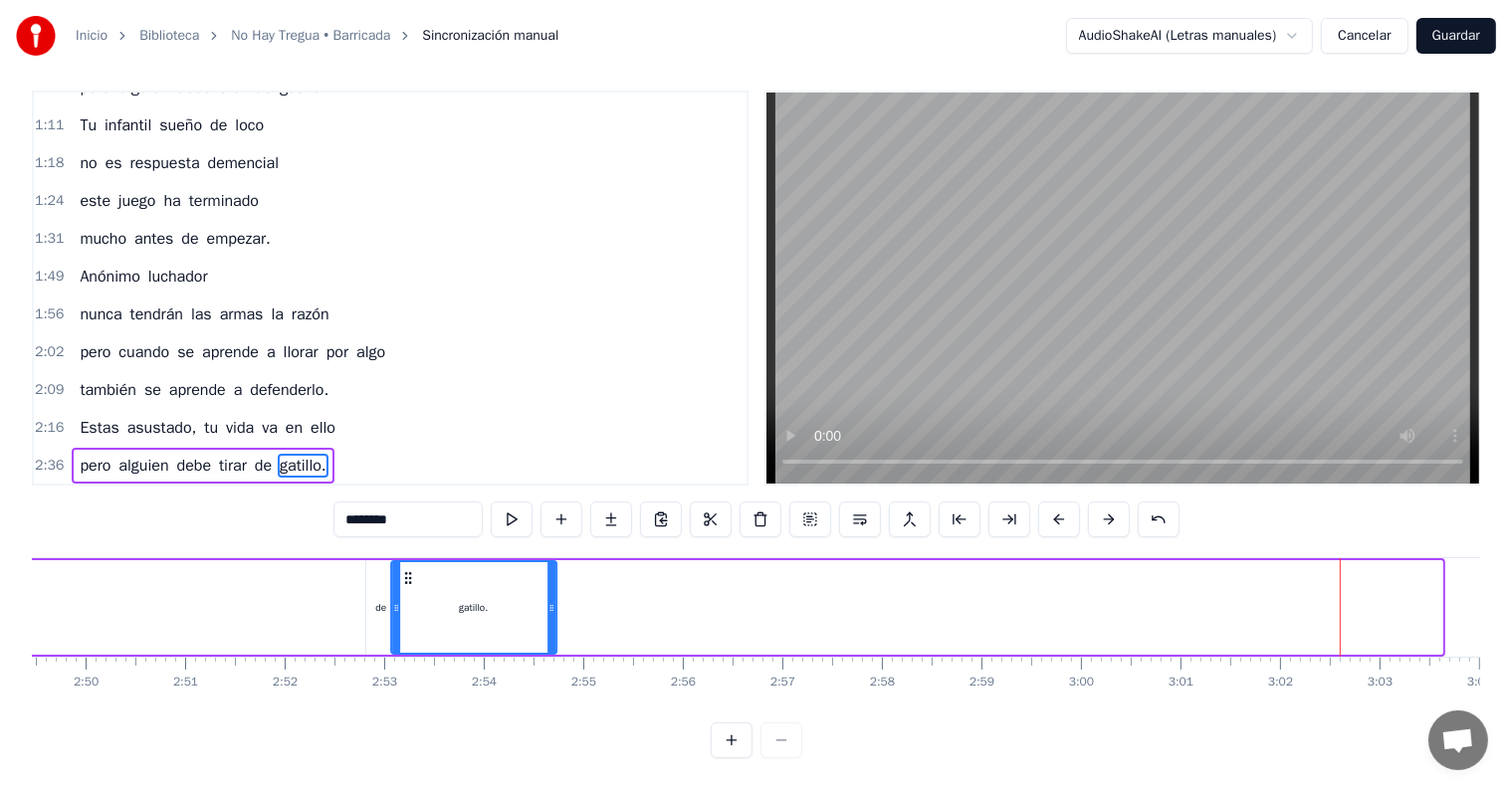 drag, startPoint x: 1291, startPoint y: 560, endPoint x: 422, endPoint y: 597, distance: 869.78733 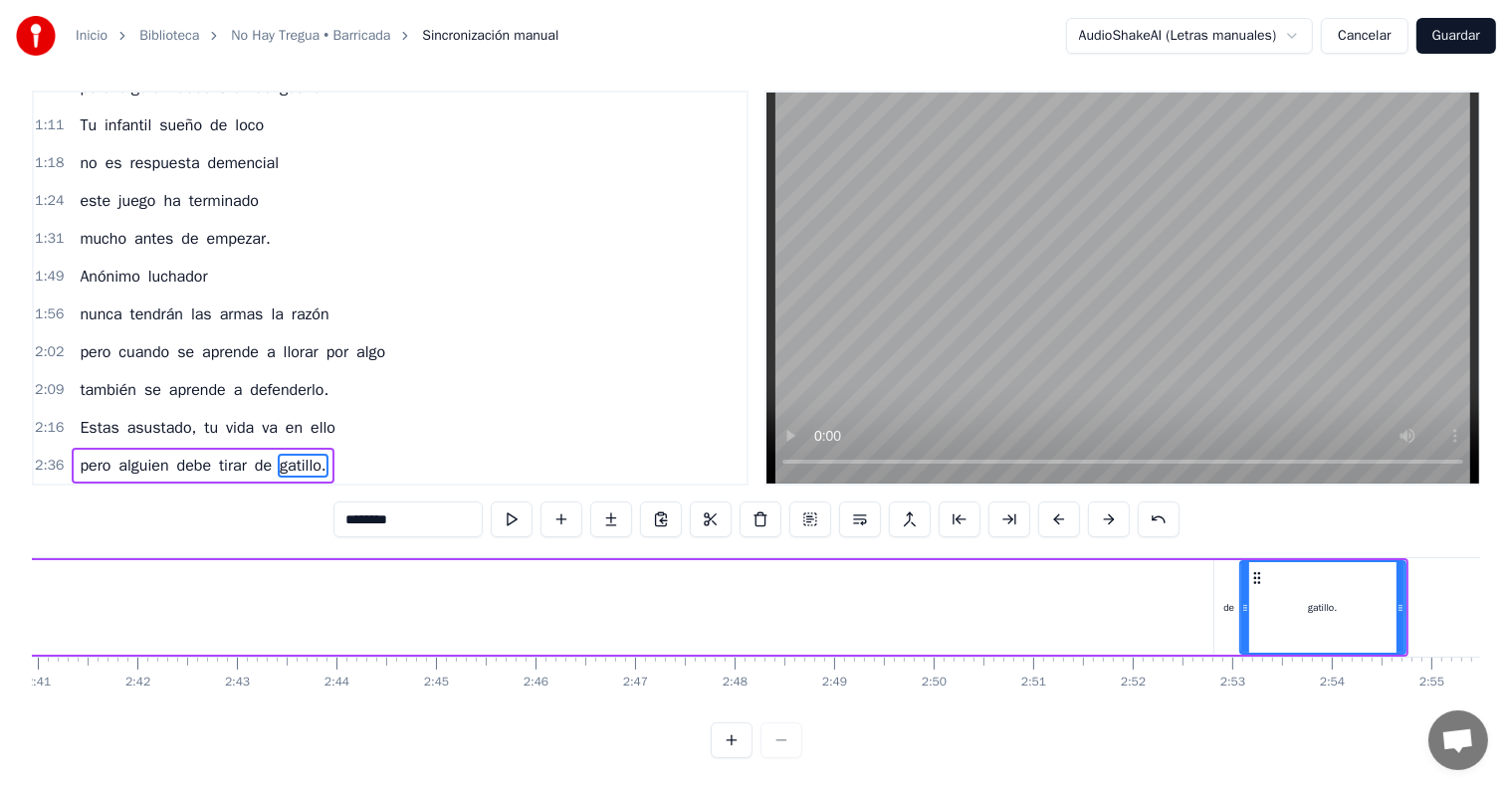 scroll, scrollTop: 0, scrollLeft: 15993, axis: horizontal 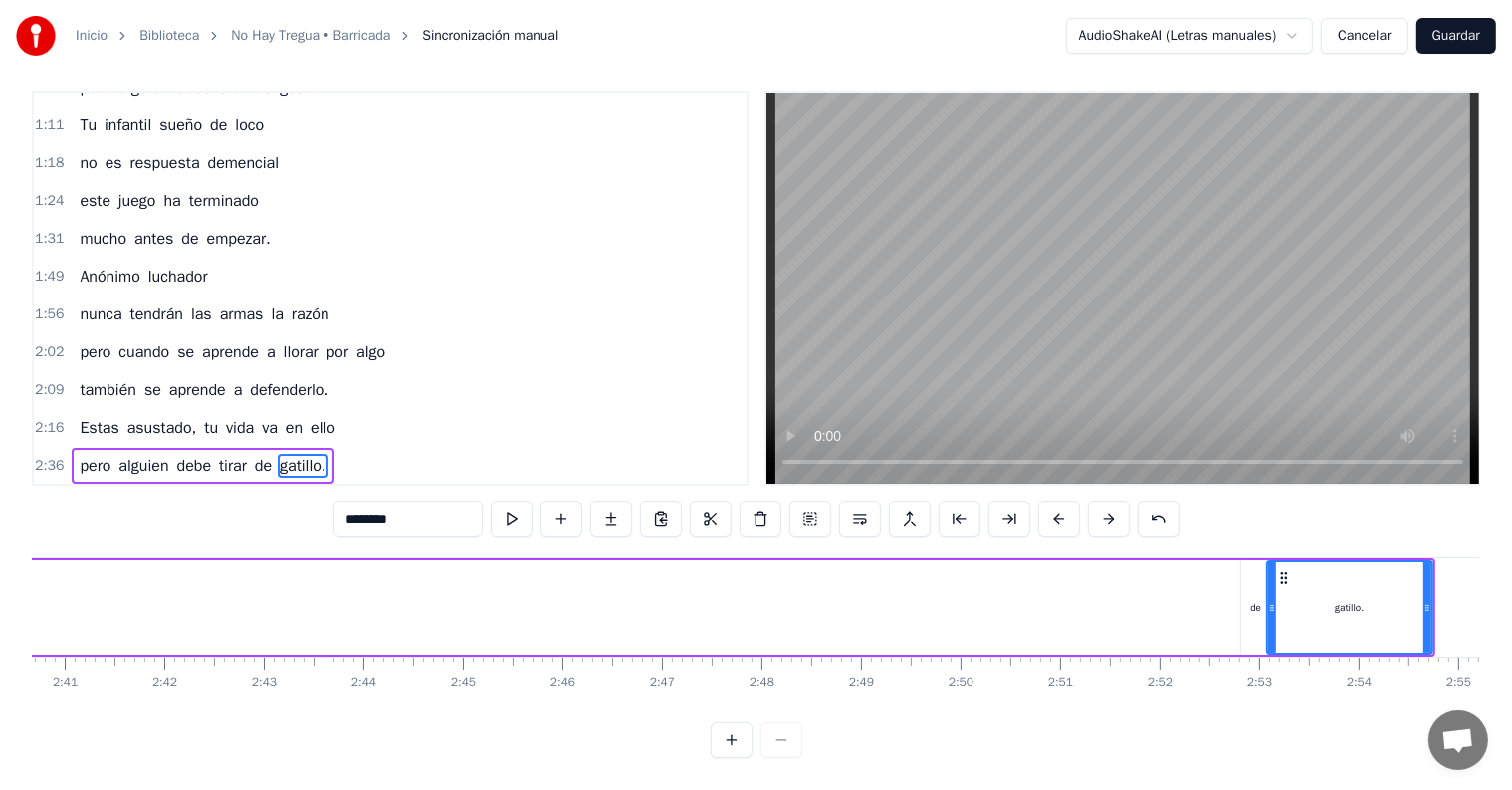 click on "de" at bounding box center (1256, 607) 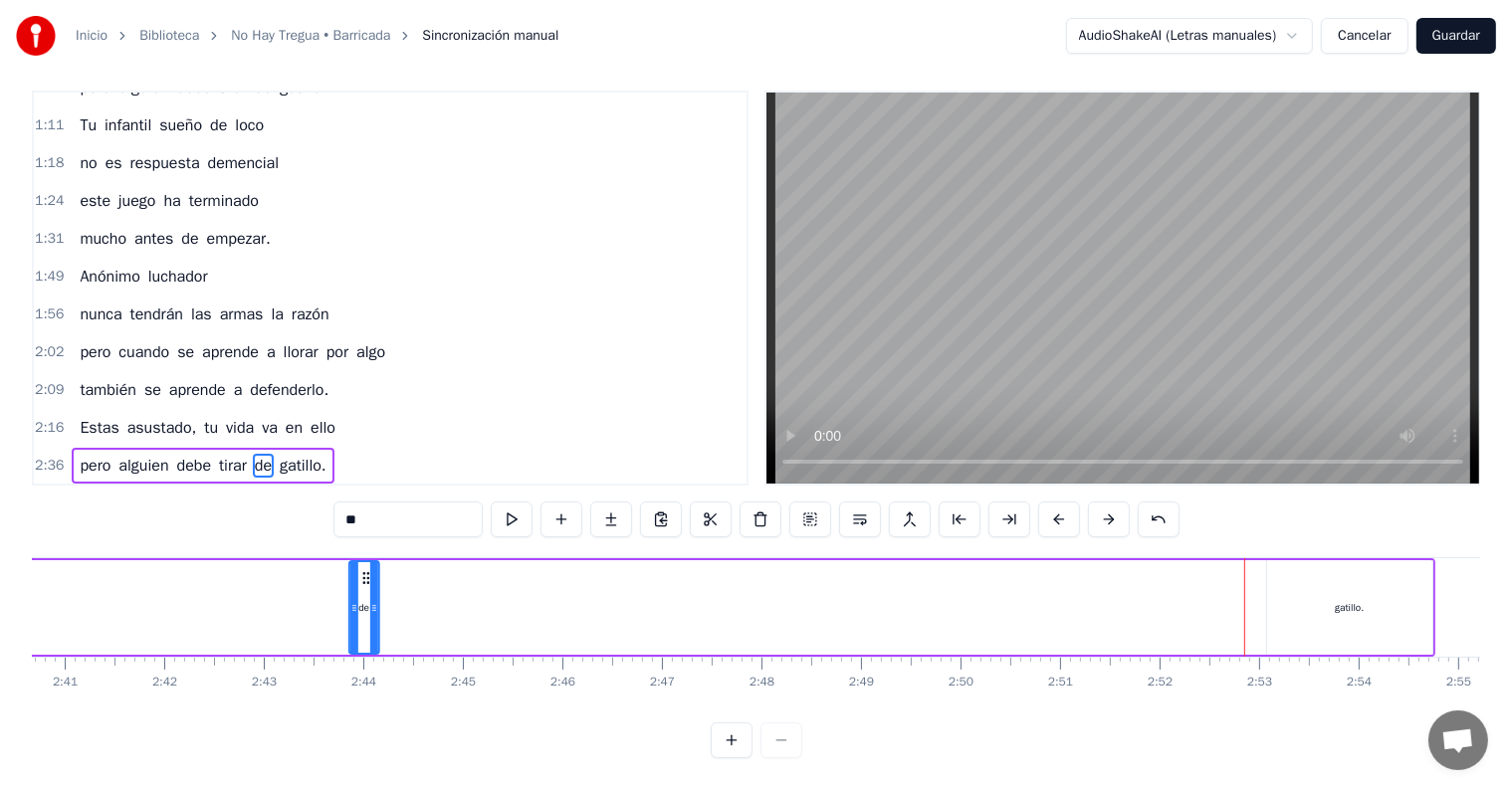 drag, startPoint x: 1254, startPoint y: 558, endPoint x: 502, endPoint y: 587, distance: 752.559 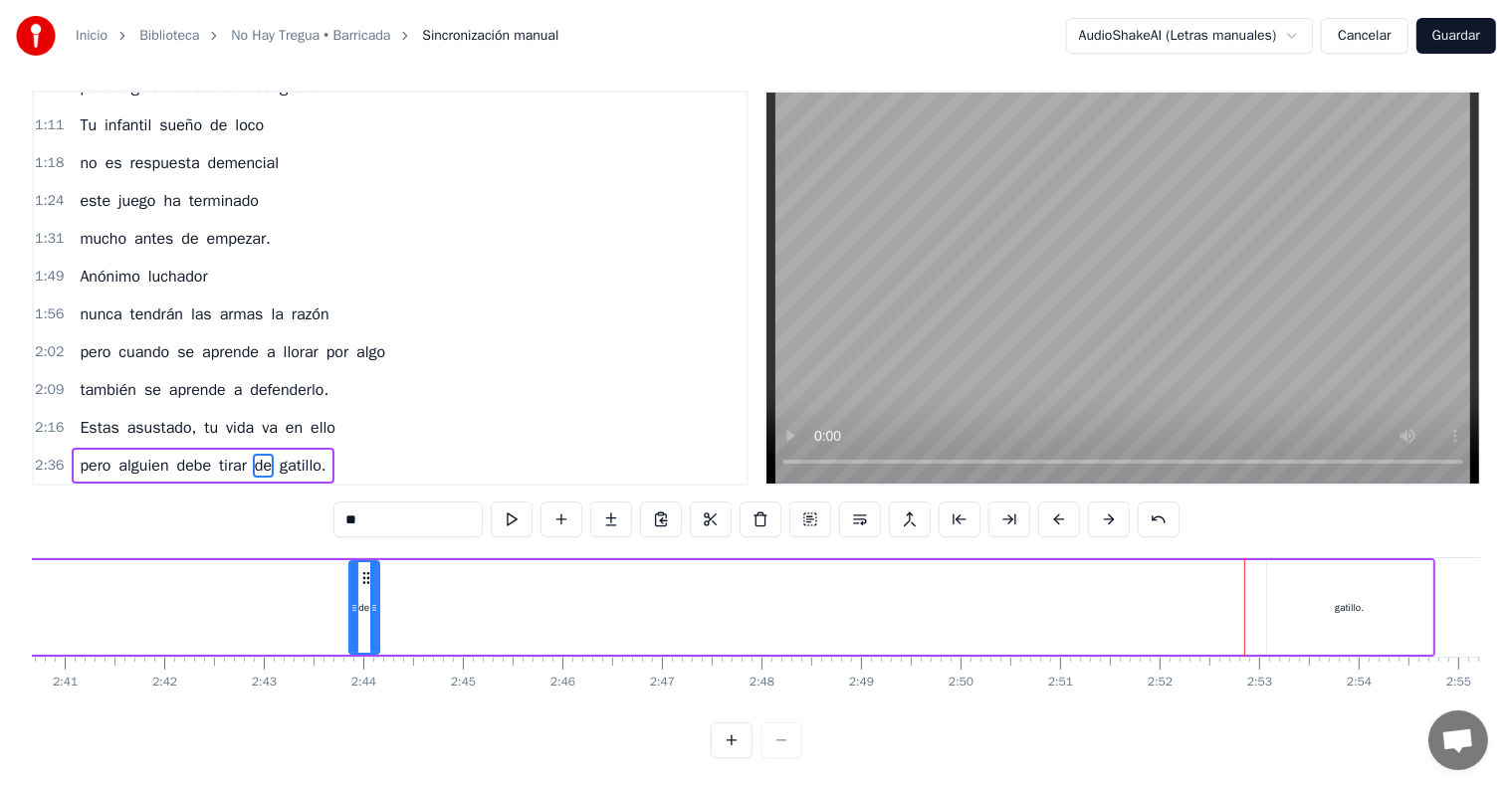 click on "gatillo." at bounding box center (1350, 607) 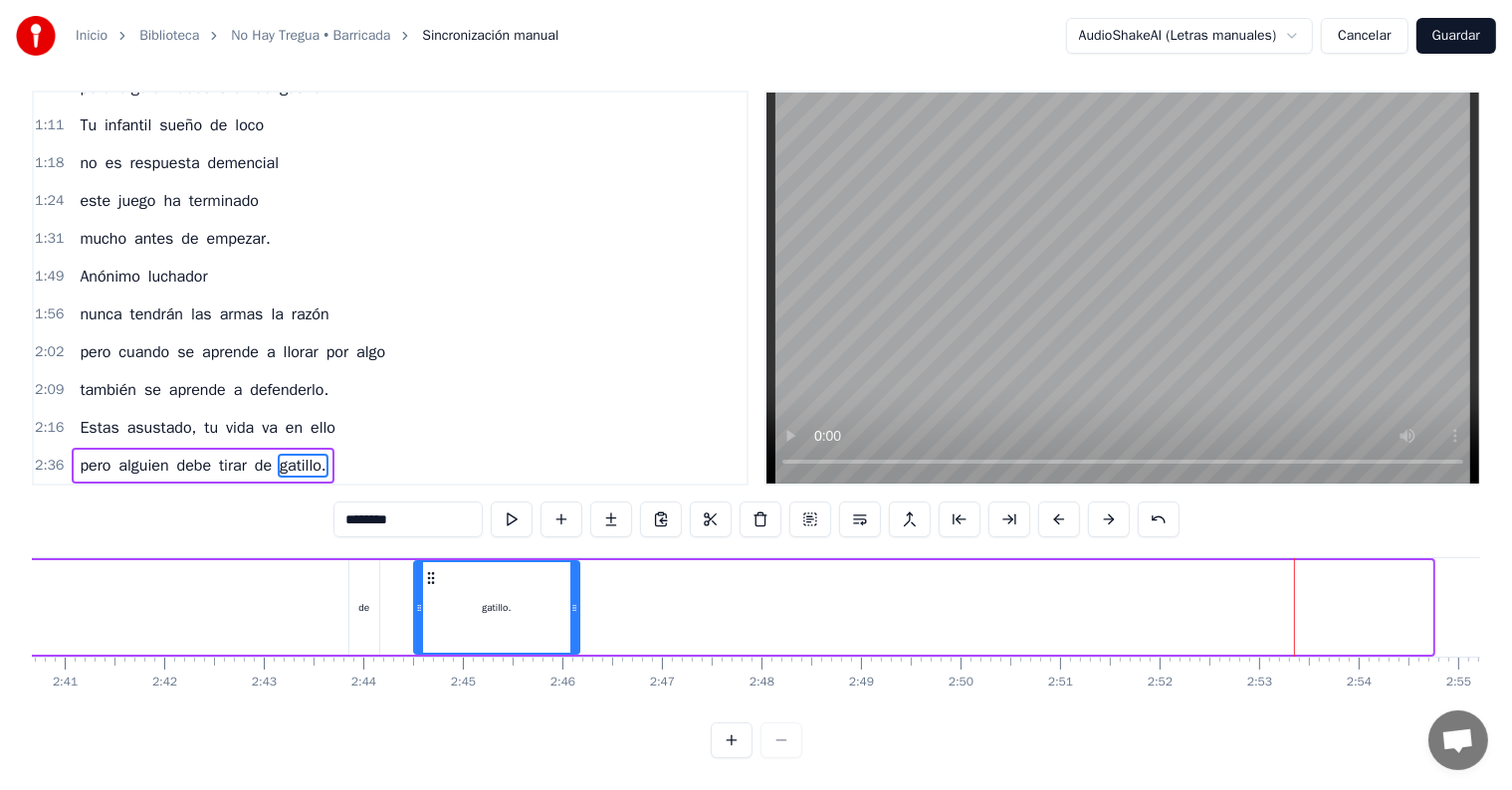 drag, startPoint x: 1281, startPoint y: 565, endPoint x: 677, endPoint y: 647, distance: 609.5408 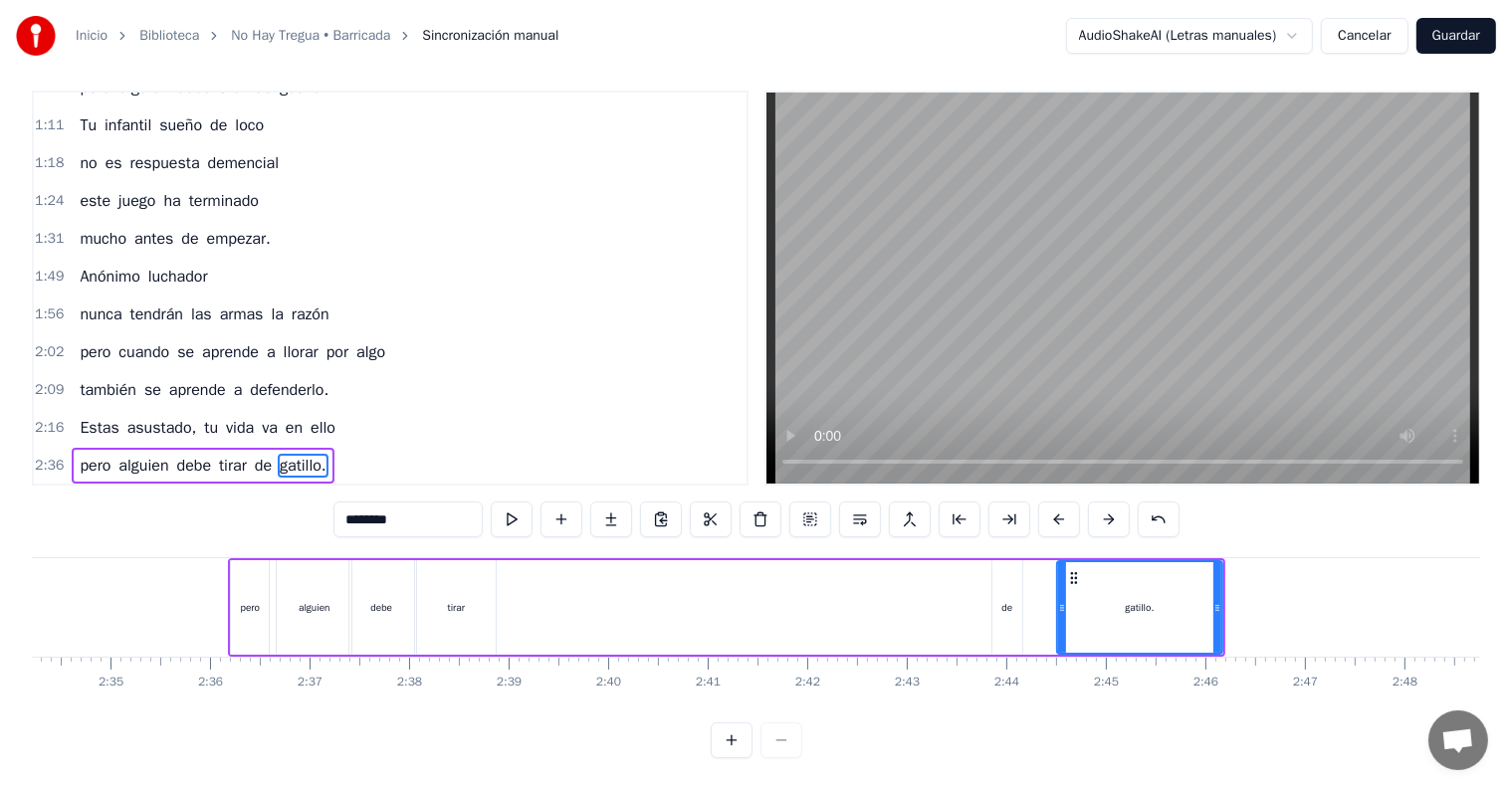 scroll, scrollTop: 0, scrollLeft: 15186, axis: horizontal 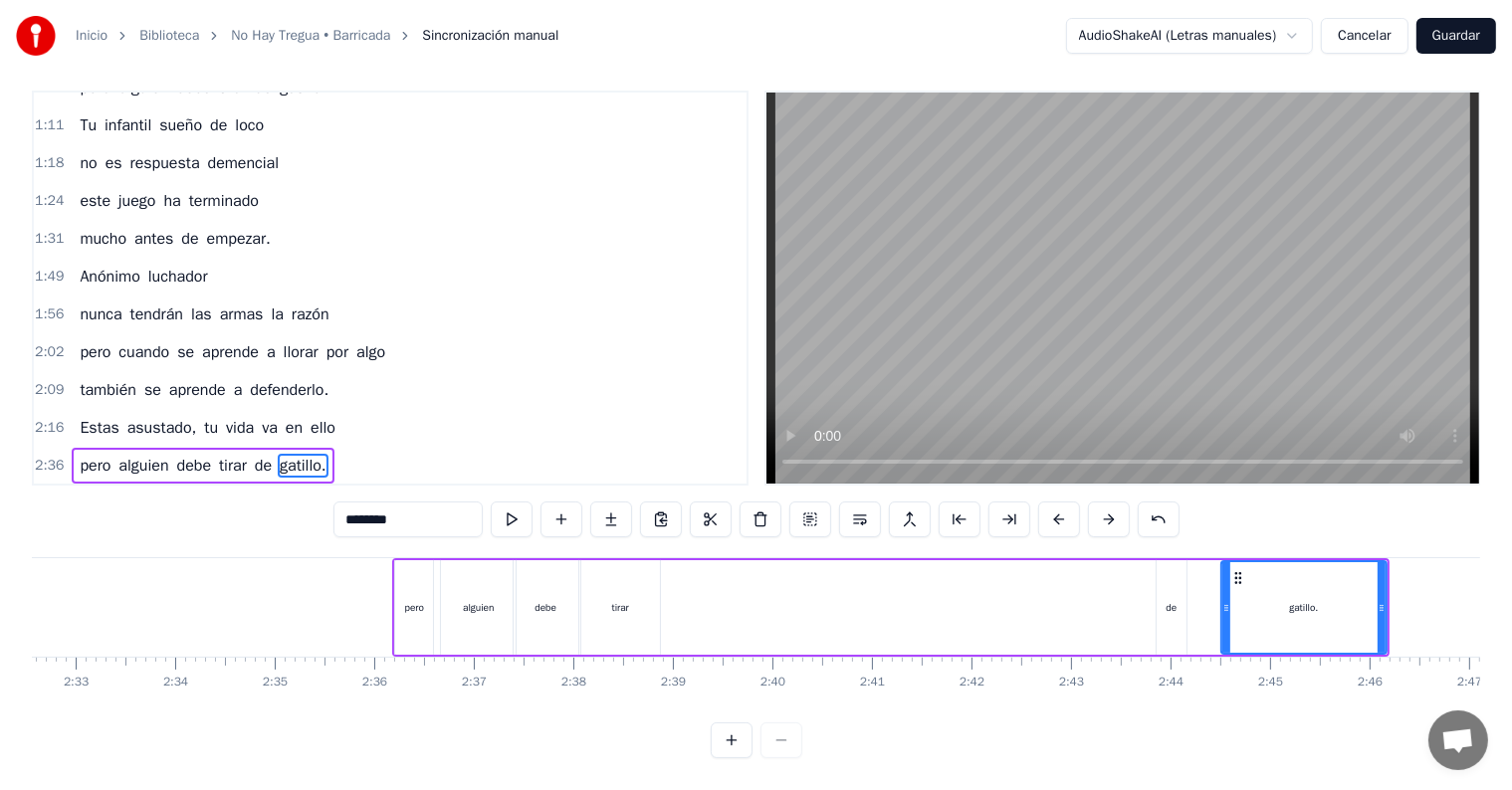click on "de" at bounding box center (1172, 607) 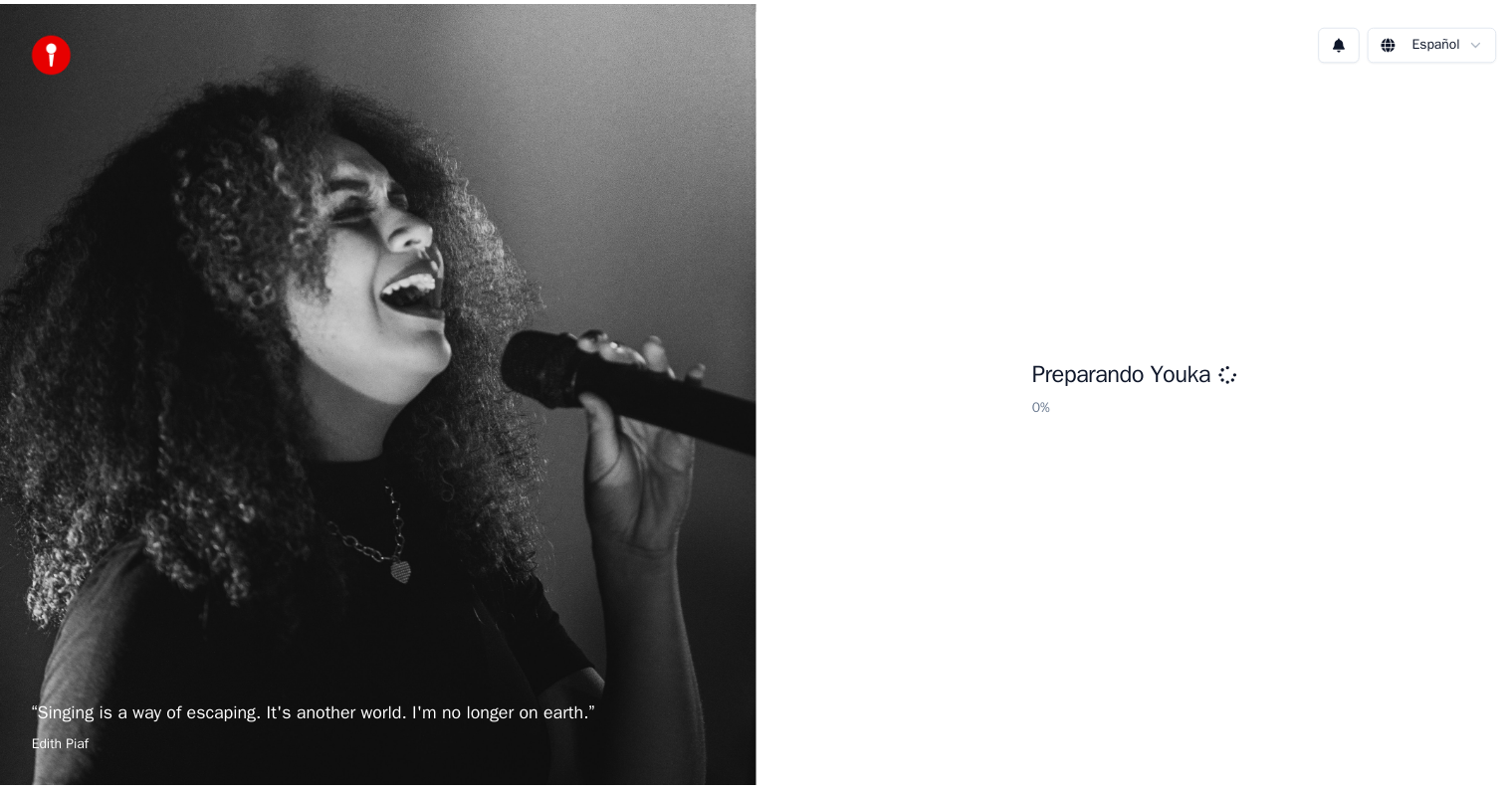 scroll, scrollTop: 0, scrollLeft: 0, axis: both 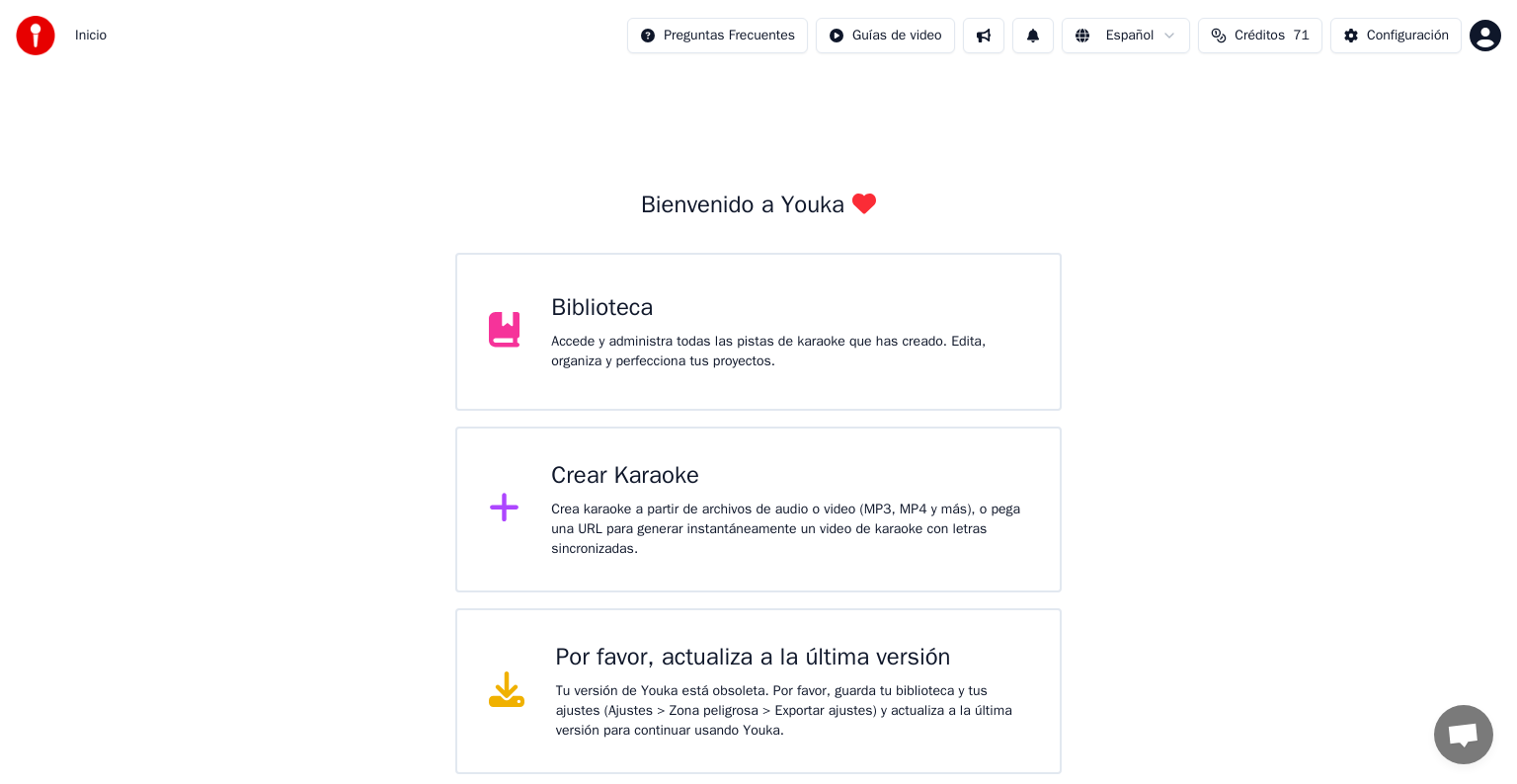 click on "Accede y administra todas las pistas de karaoke que has creado. Edita, organiza y perfecciona tus proyectos." at bounding box center (789, 352) 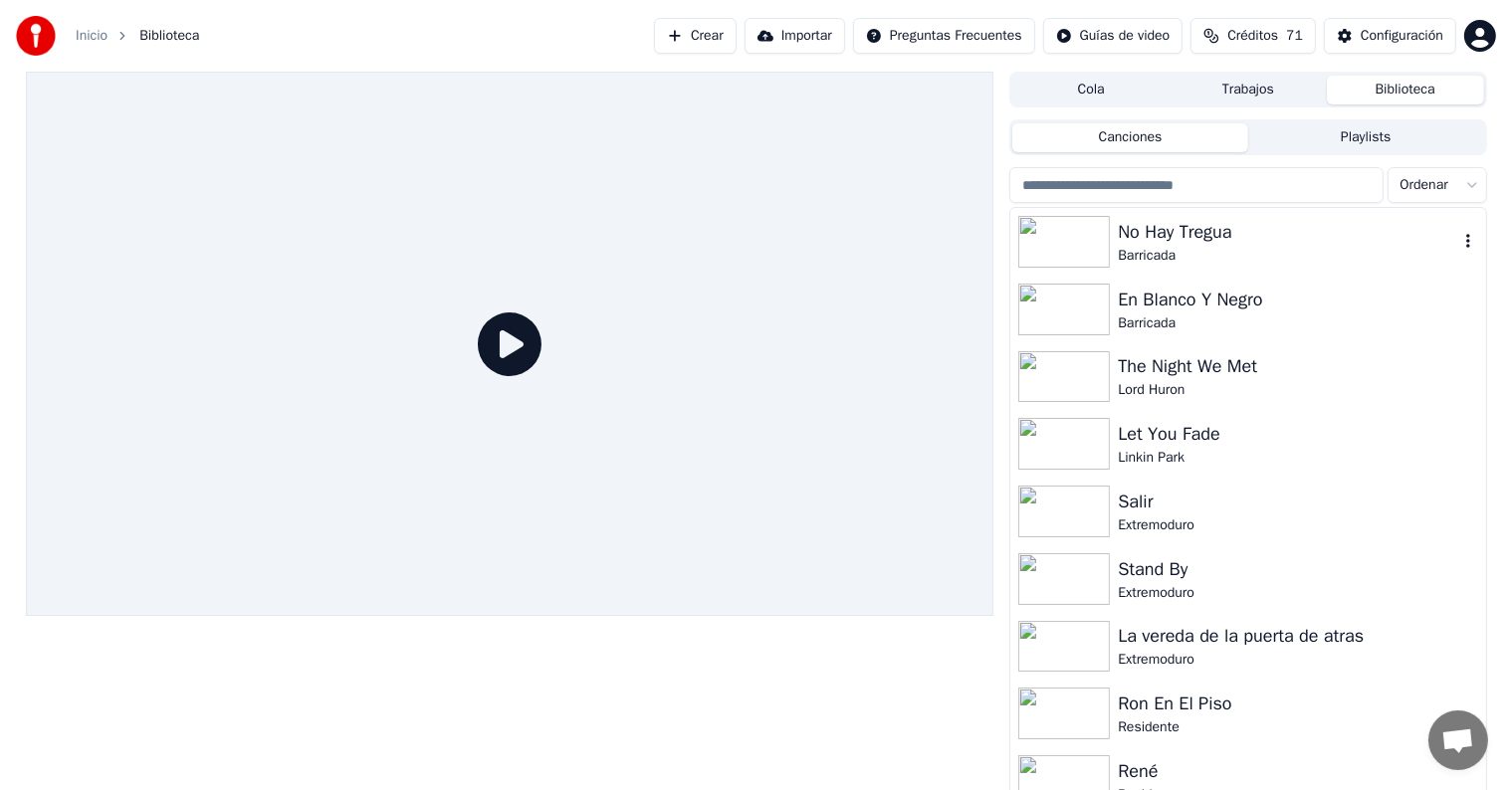 click on "Barricada" at bounding box center (1287, 256) 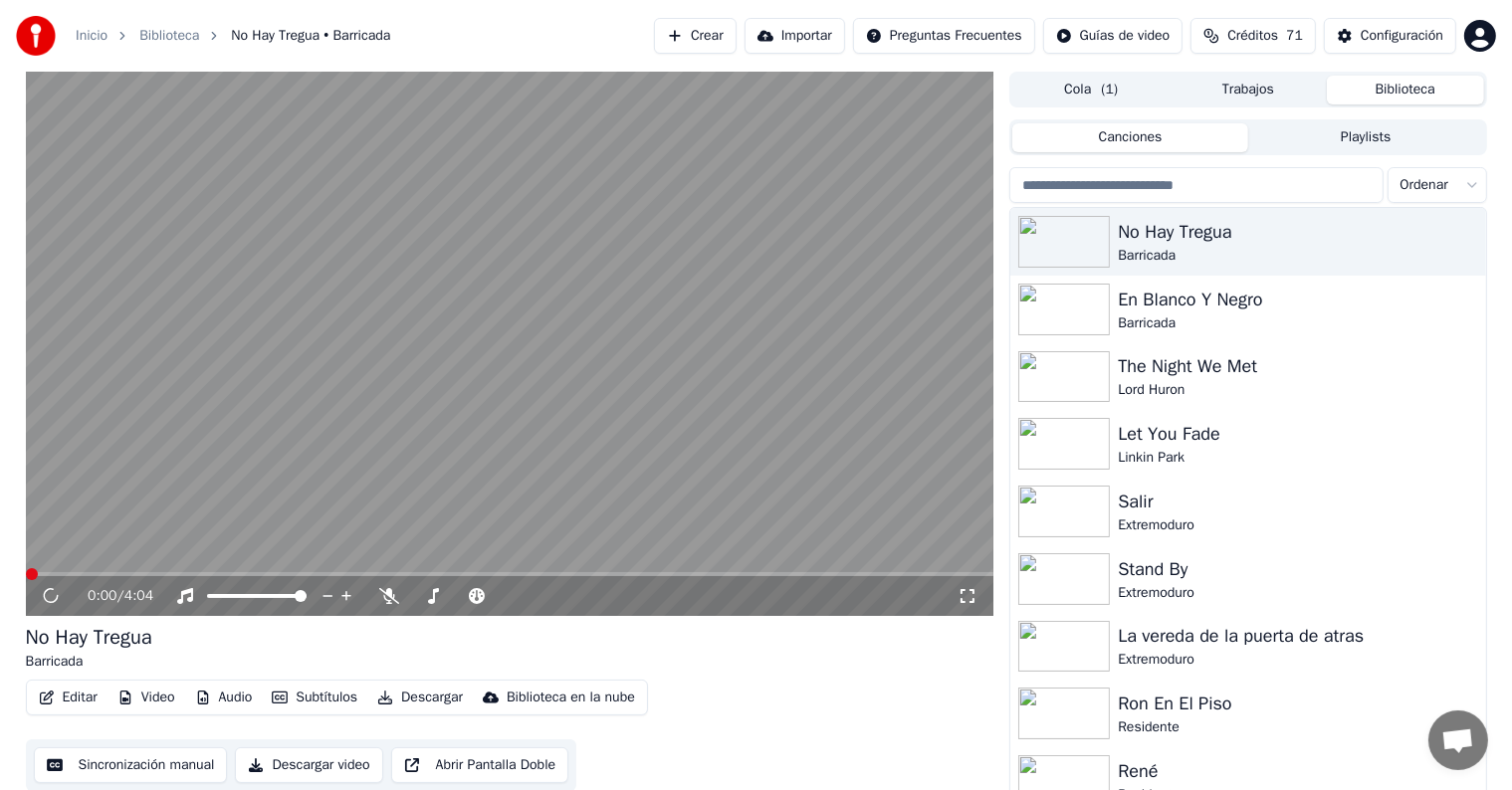 click on "Editar" at bounding box center (68, 697) 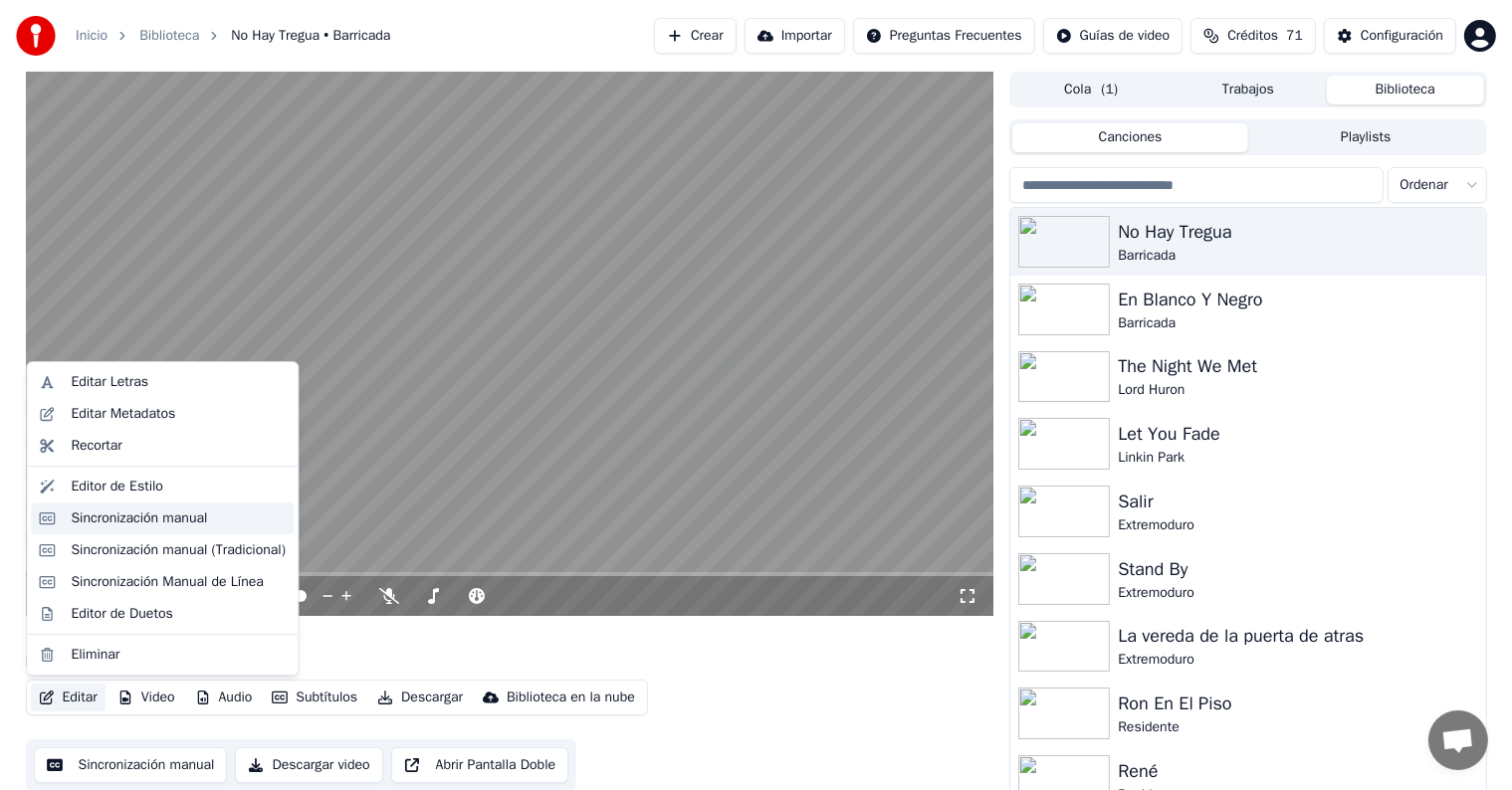 click on "Sincronización manual" at bounding box center [138, 518] 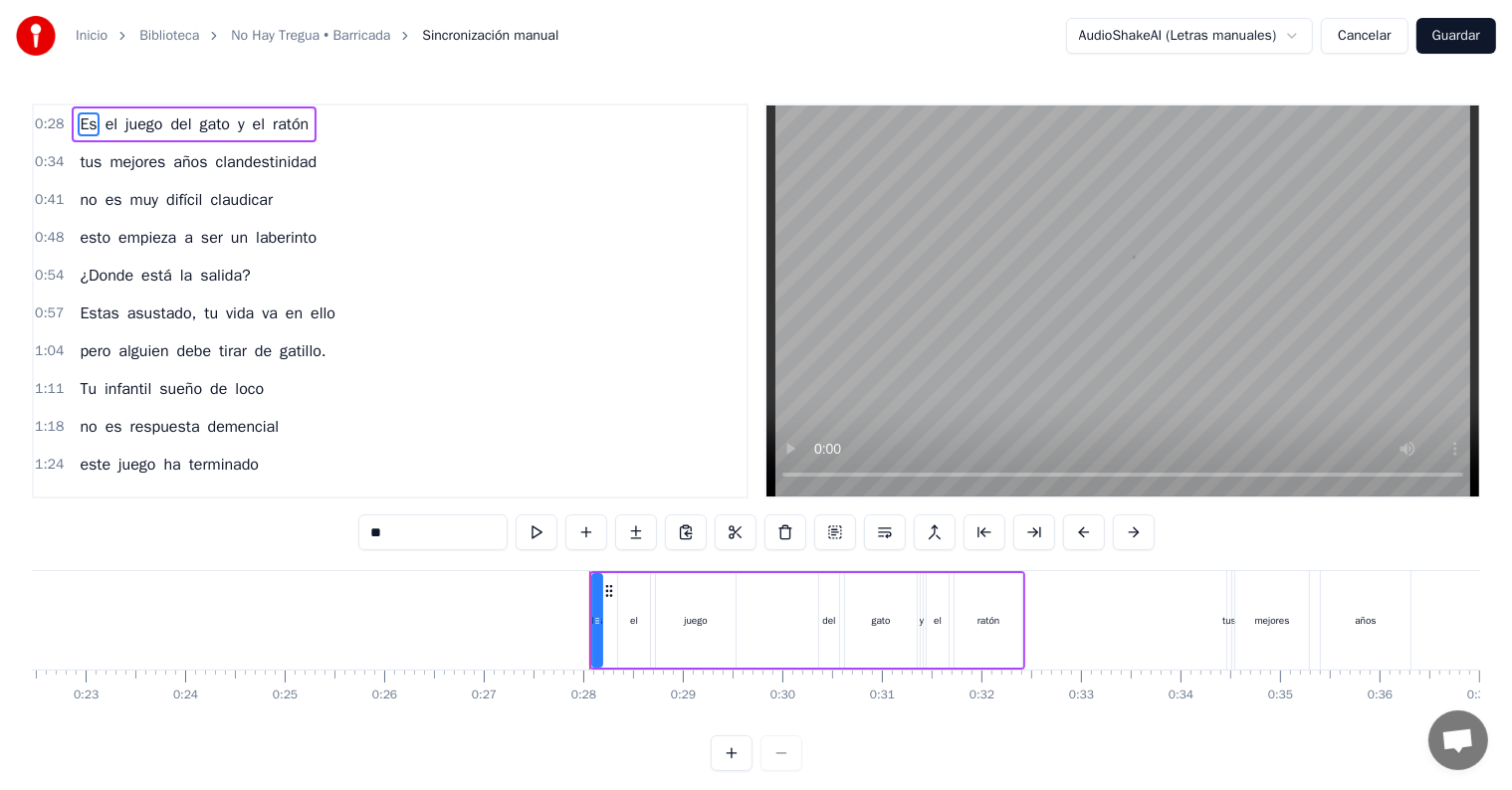 scroll, scrollTop: 0, scrollLeft: 2693, axis: horizontal 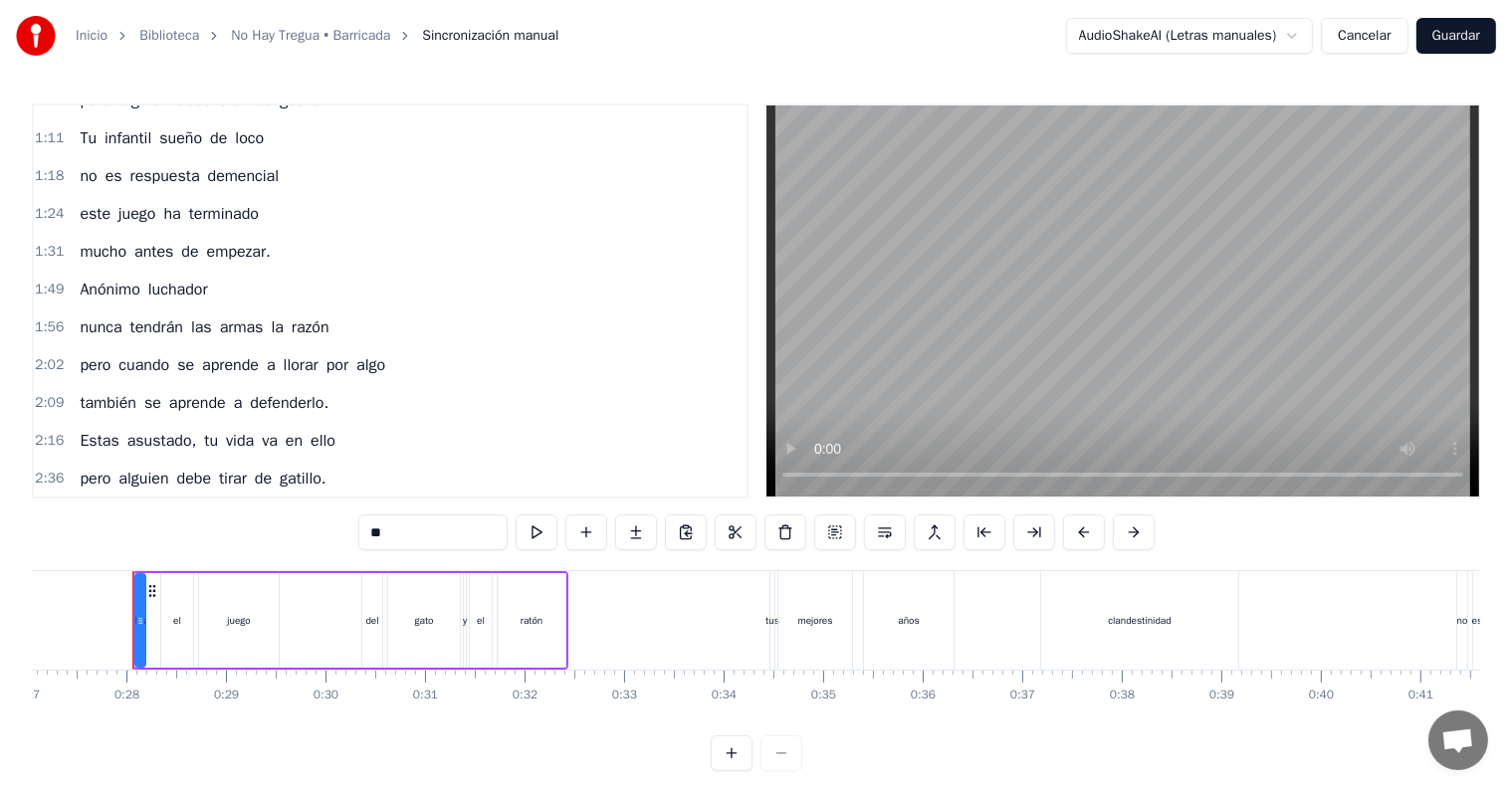 click on "2:16 Estas asustado, tu vida va en ello" at bounding box center (390, 441) 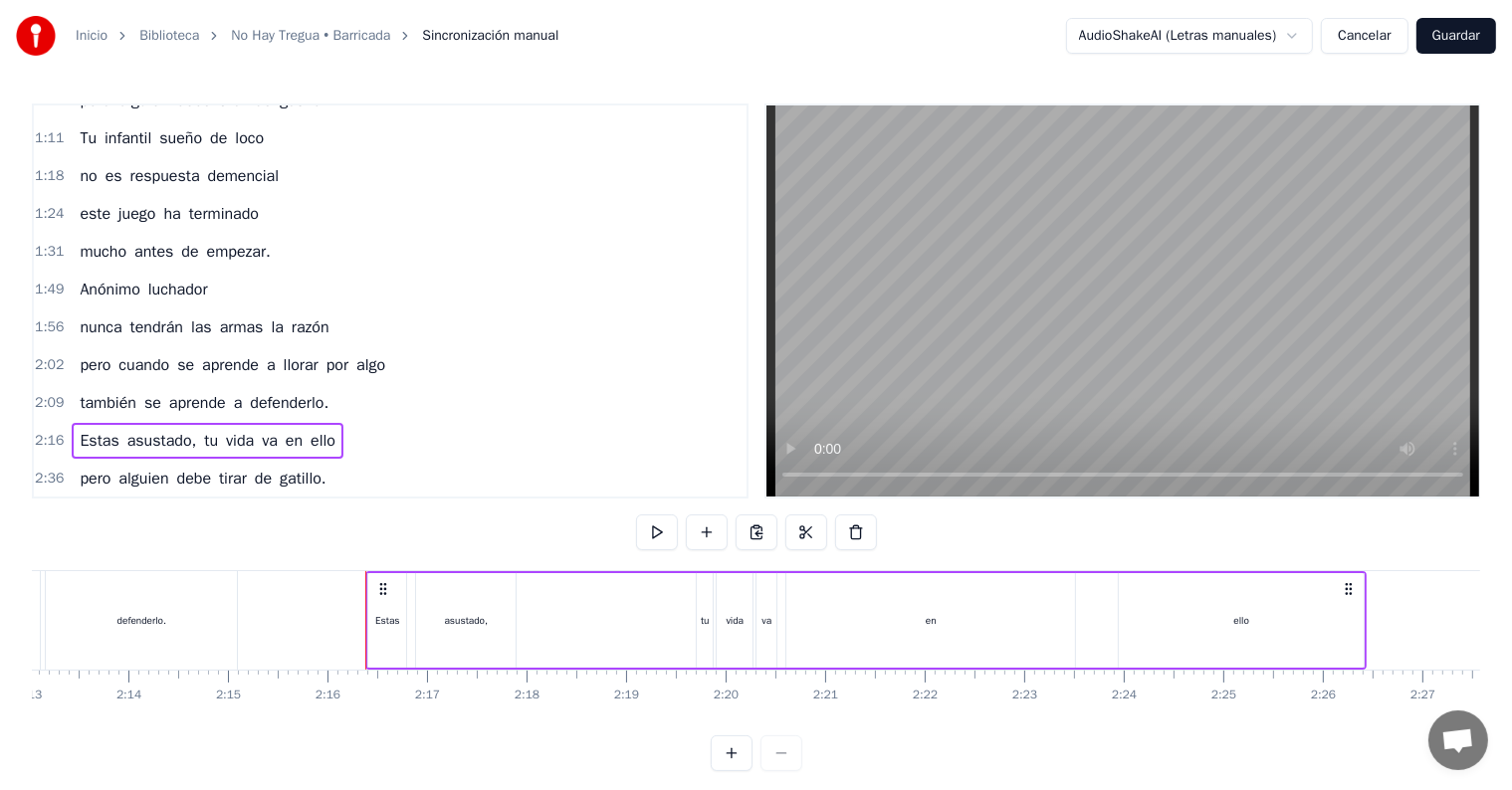 scroll, scrollTop: 0, scrollLeft: 13475, axis: horizontal 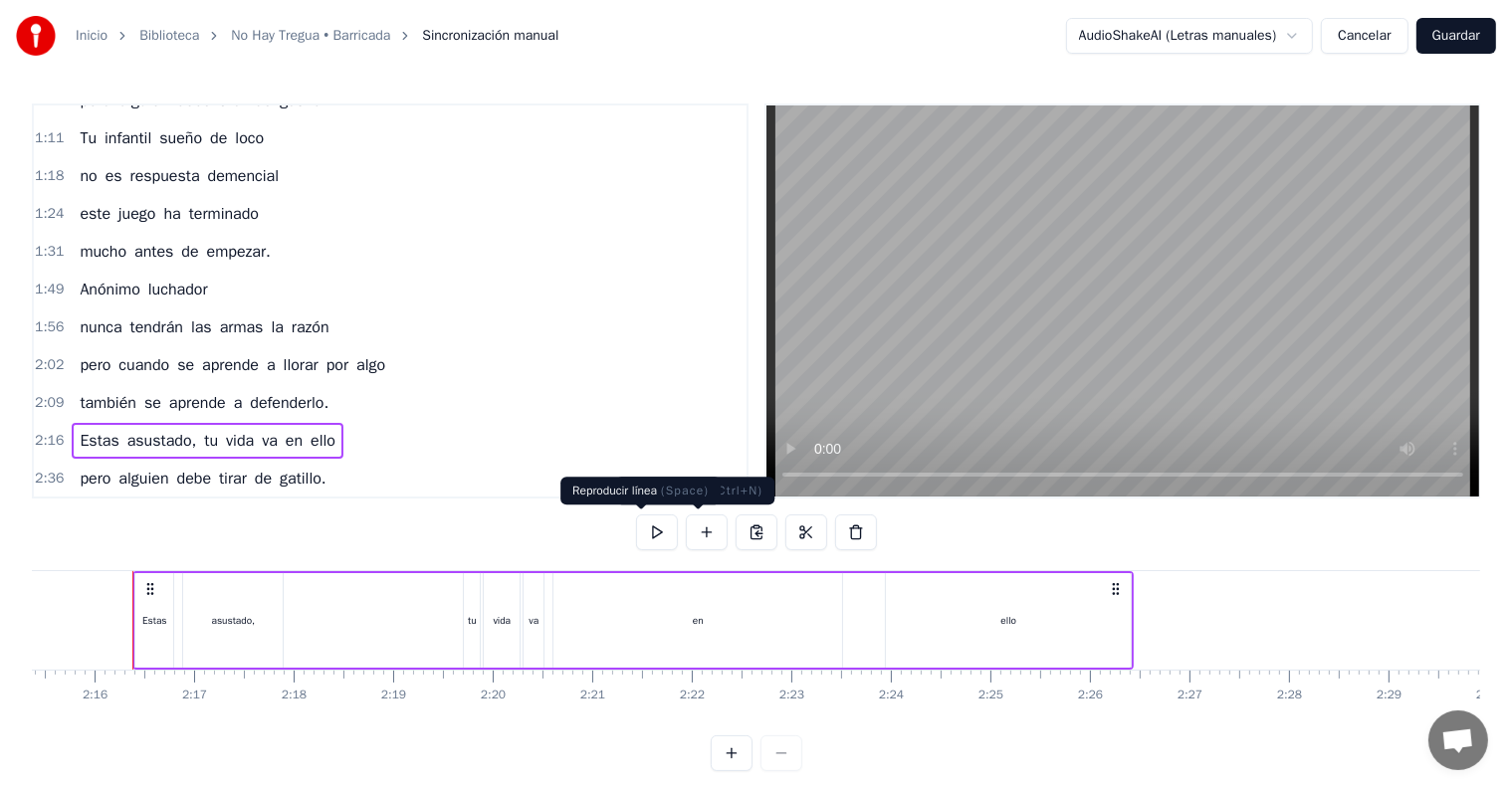 click at bounding box center [657, 532] 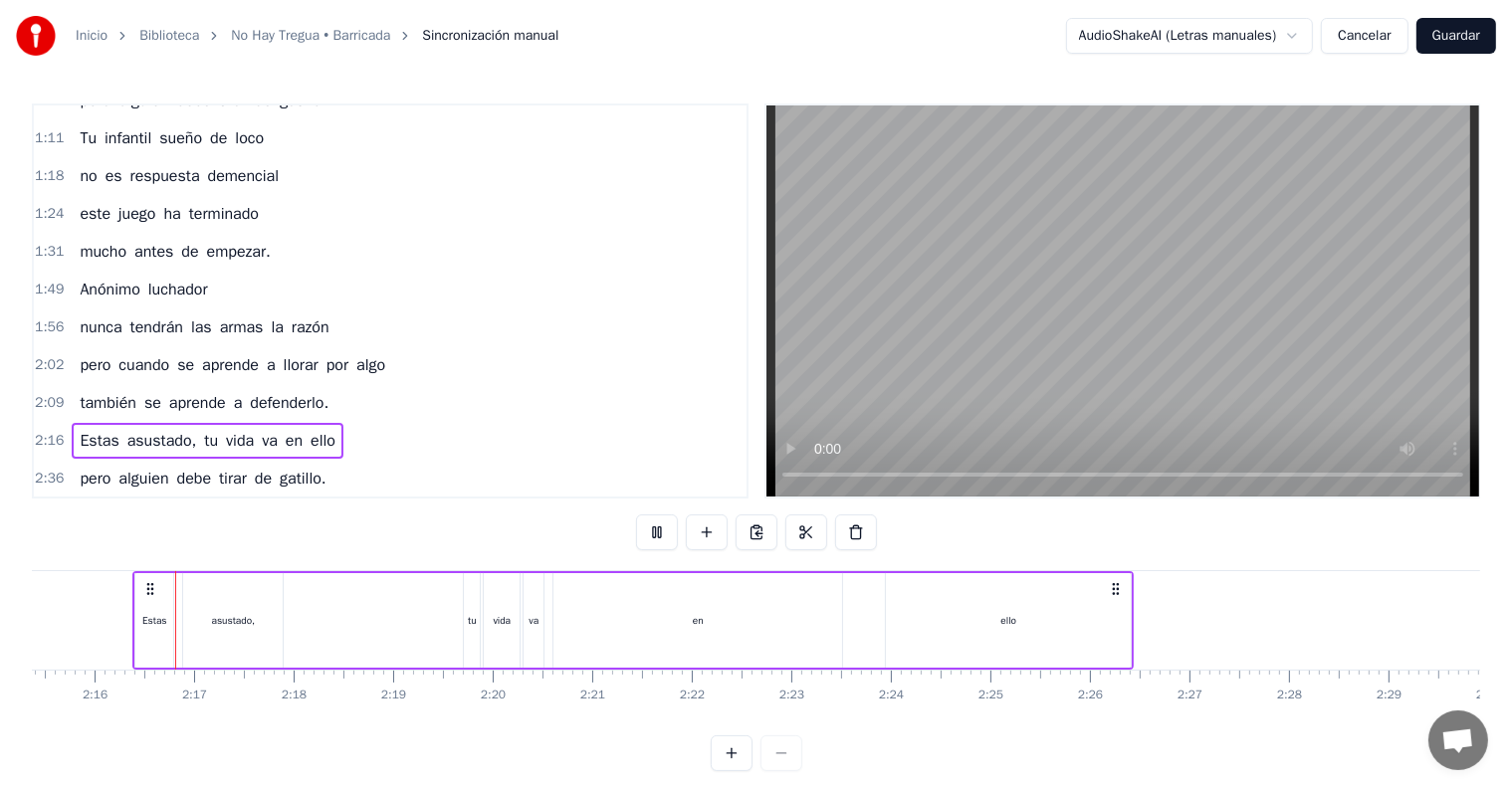 click at bounding box center (657, 532) 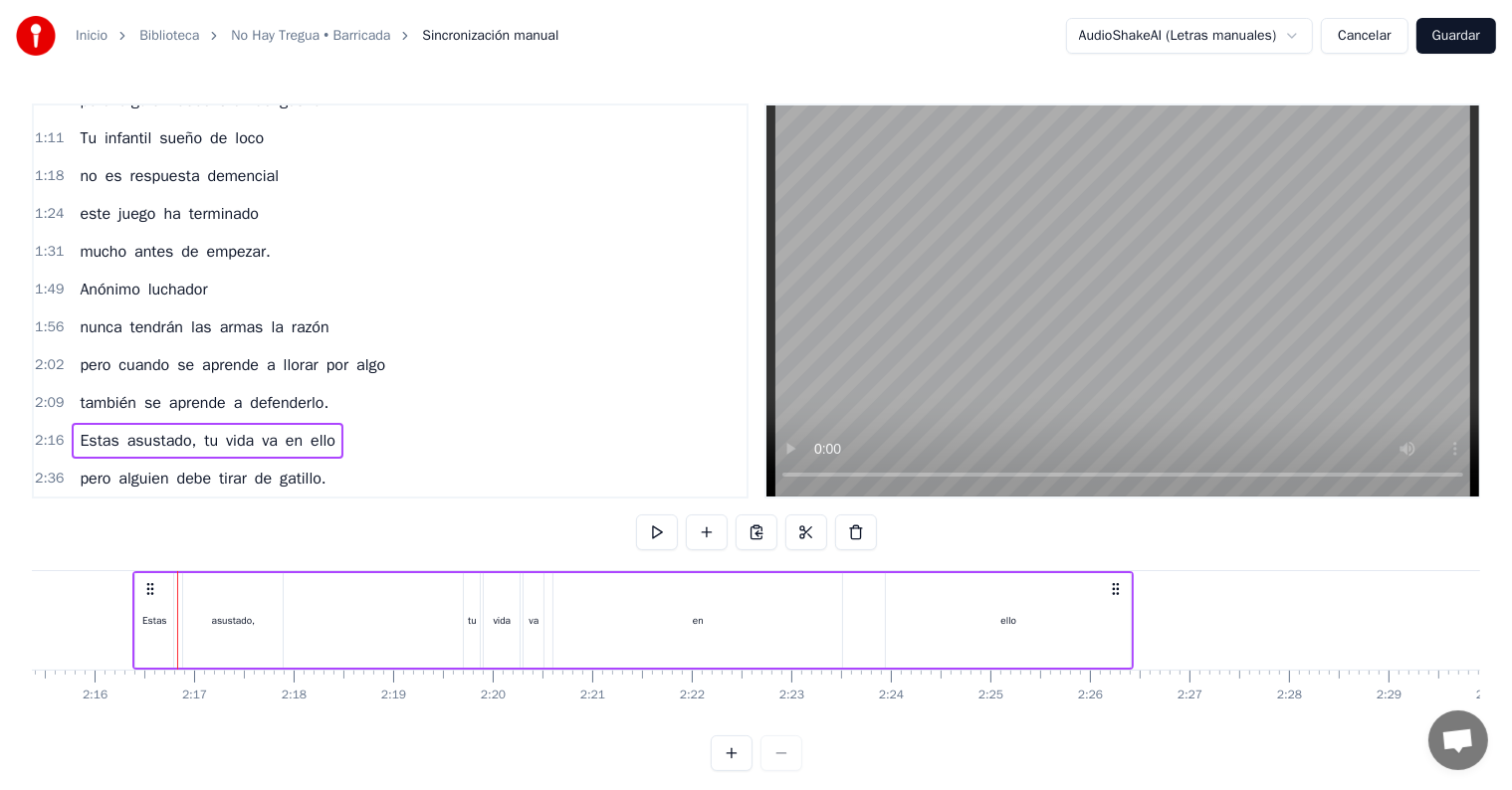 click on "Inicio Biblioteca No Hay Tregua • Barricada Sincronización manual AudioShakeAI (Letras manuales) Cancelar Guardar" at bounding box center (756, 36) 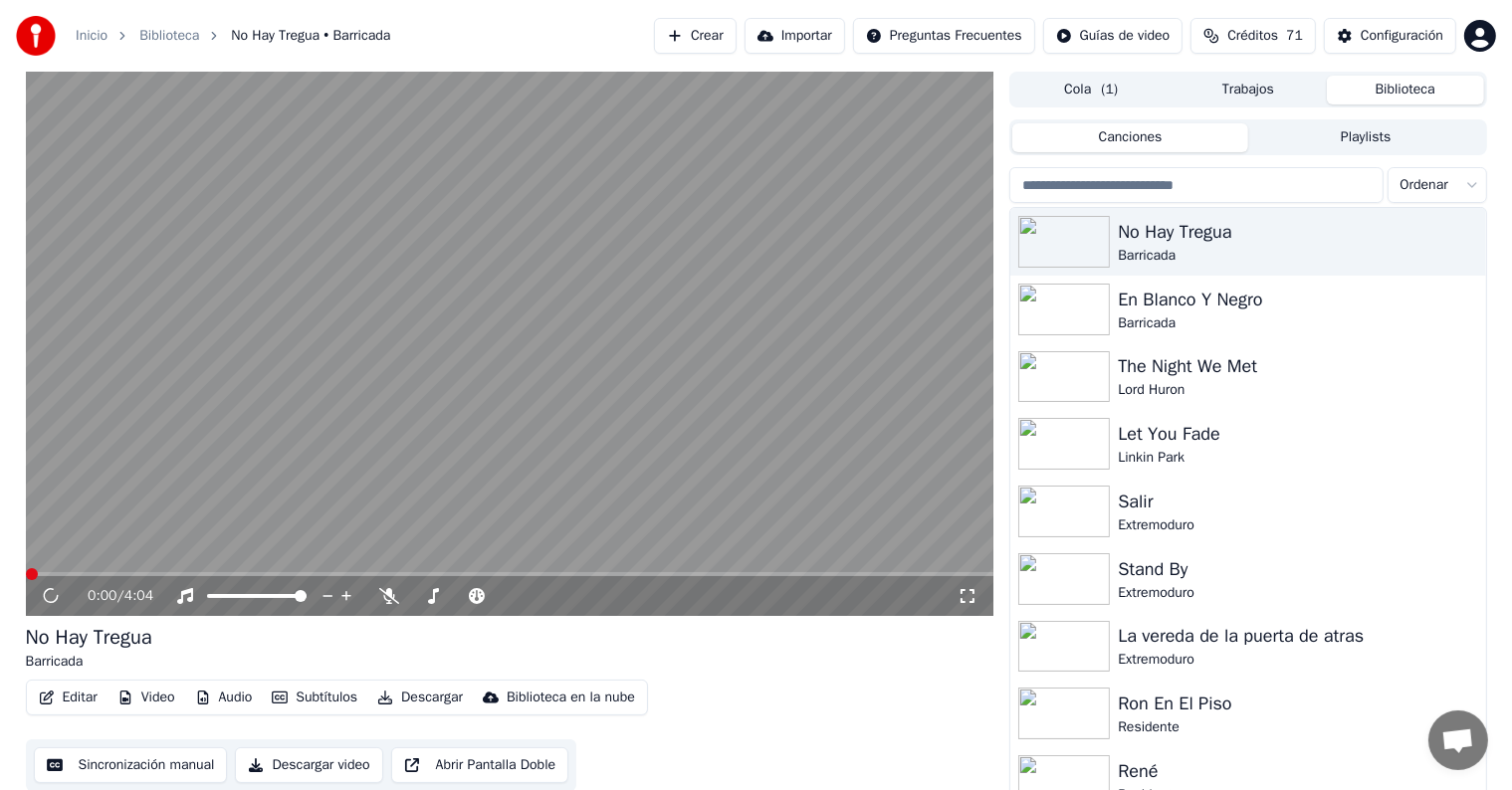 click on "Editar" at bounding box center [68, 697] 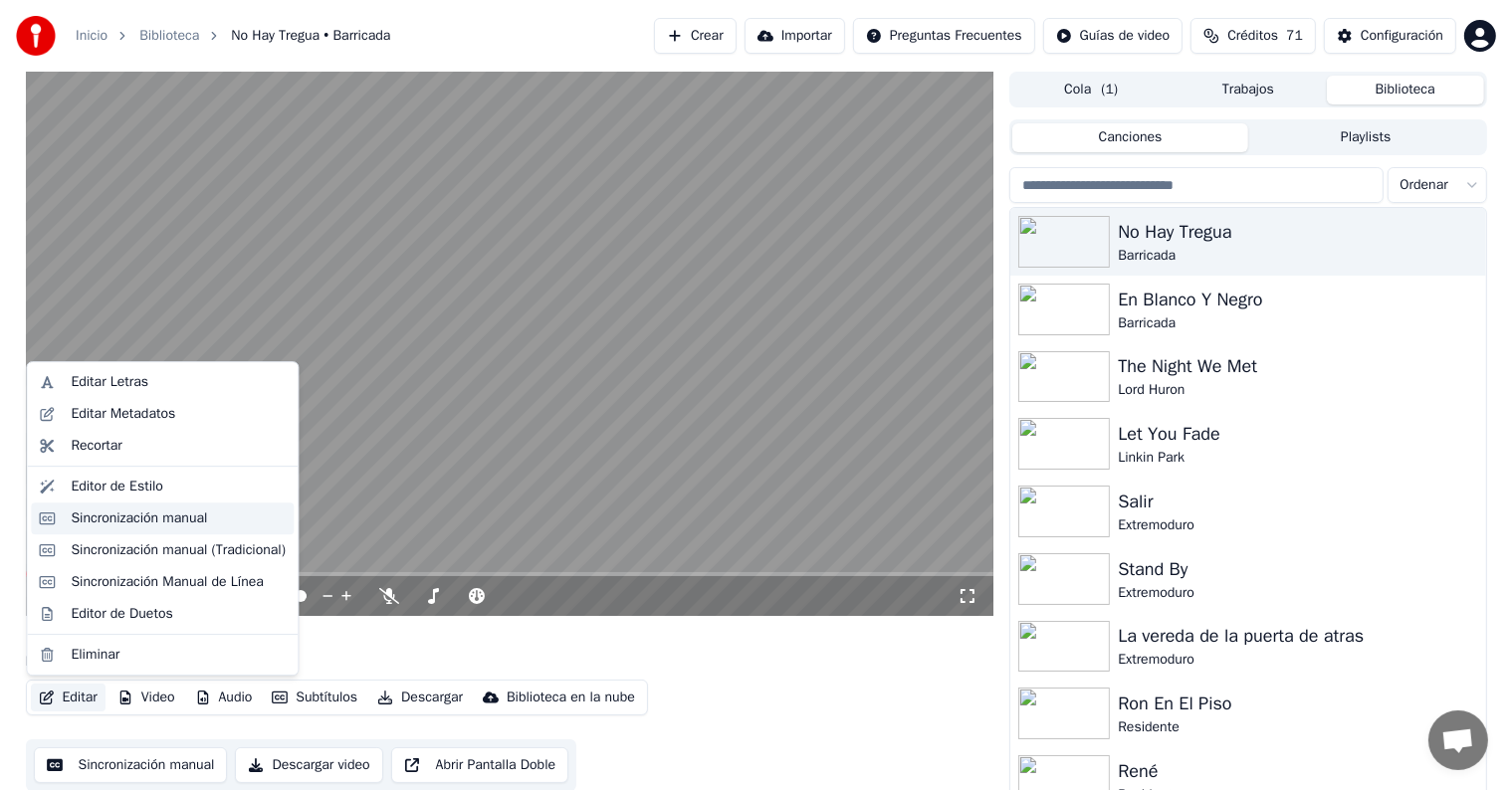 click on "Sincronización manual" at bounding box center [162, 518] 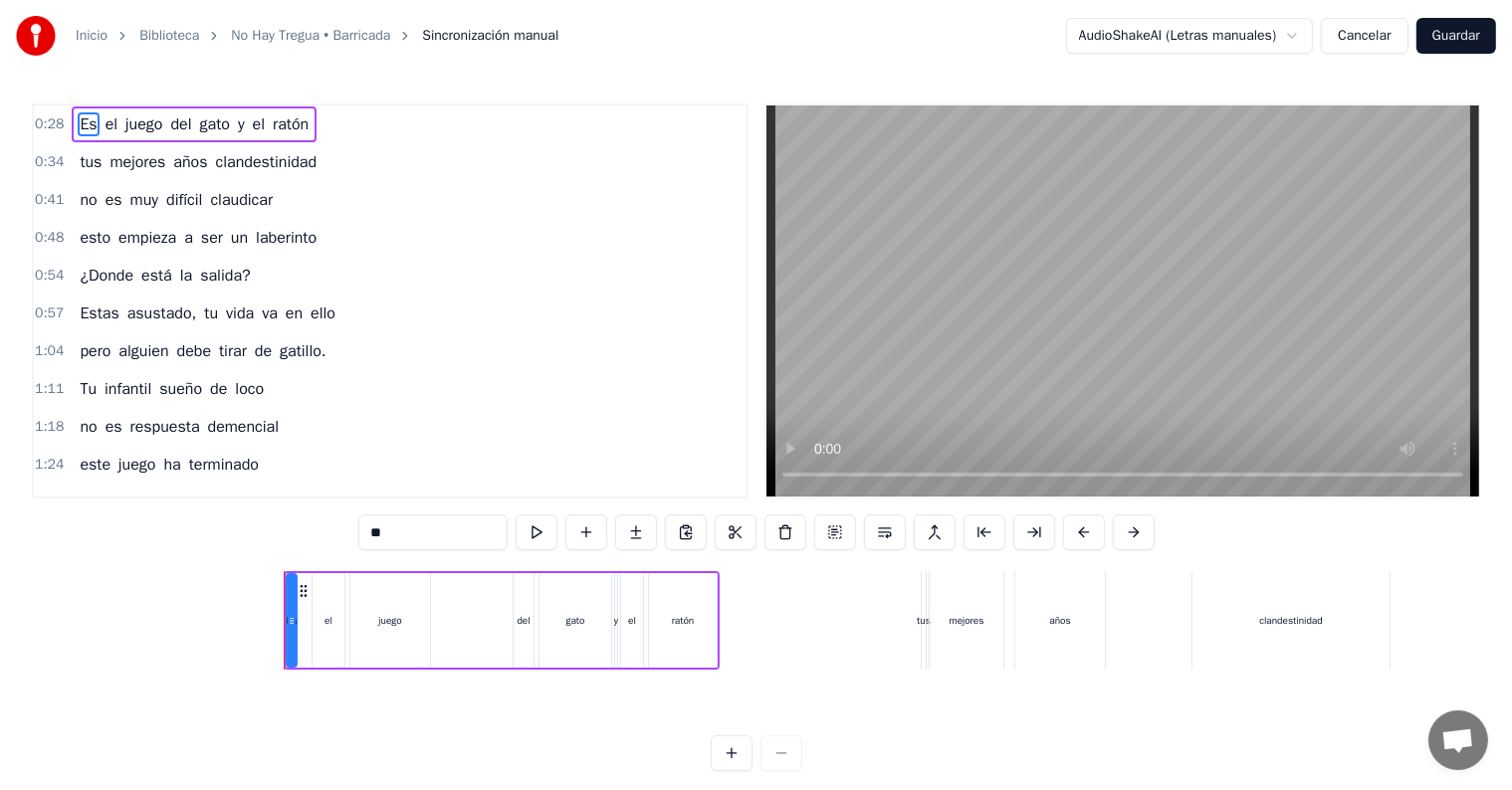 scroll, scrollTop: 0, scrollLeft: 2693, axis: horizontal 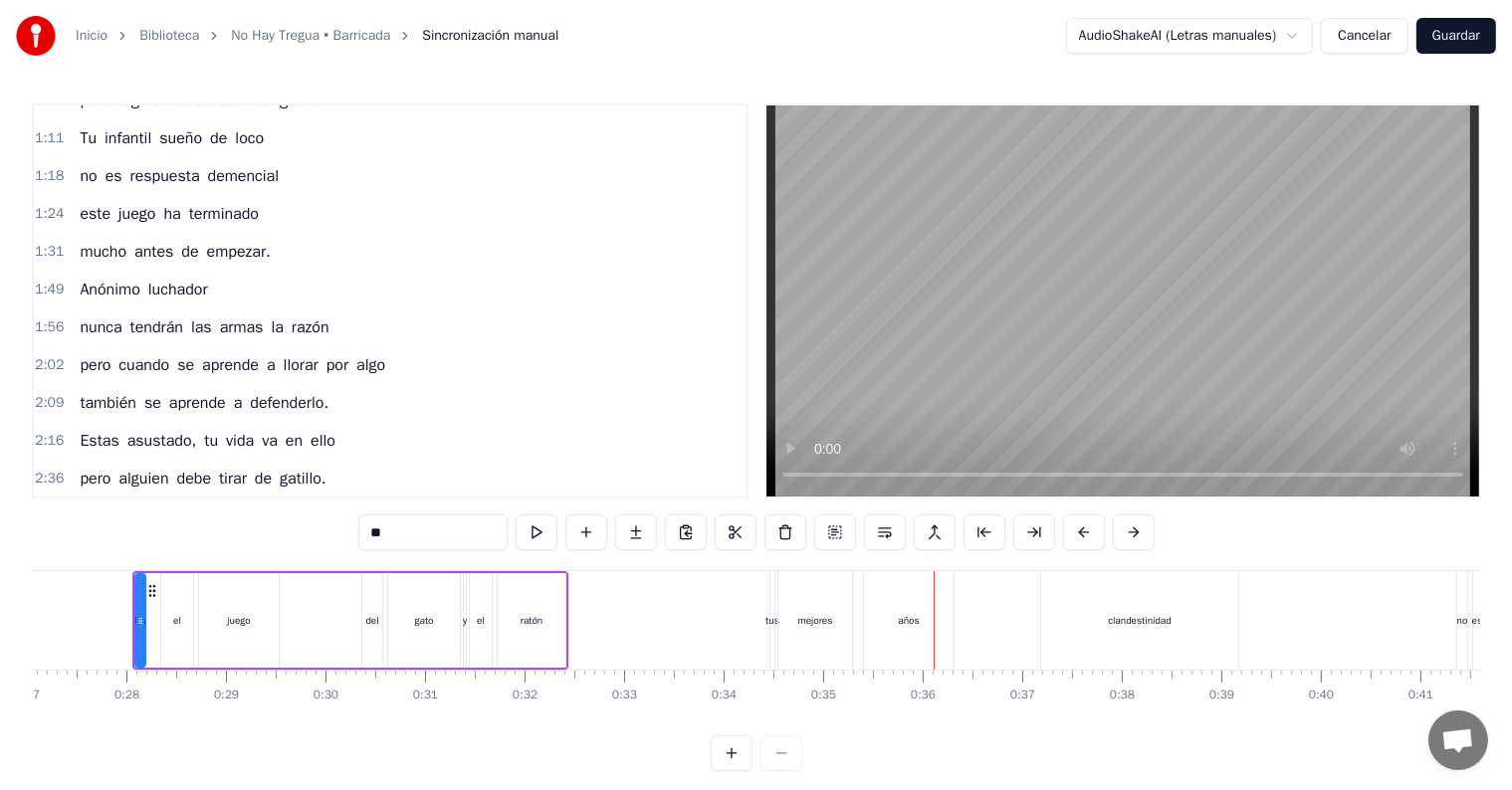 click on "2:16" at bounding box center [49, 441] 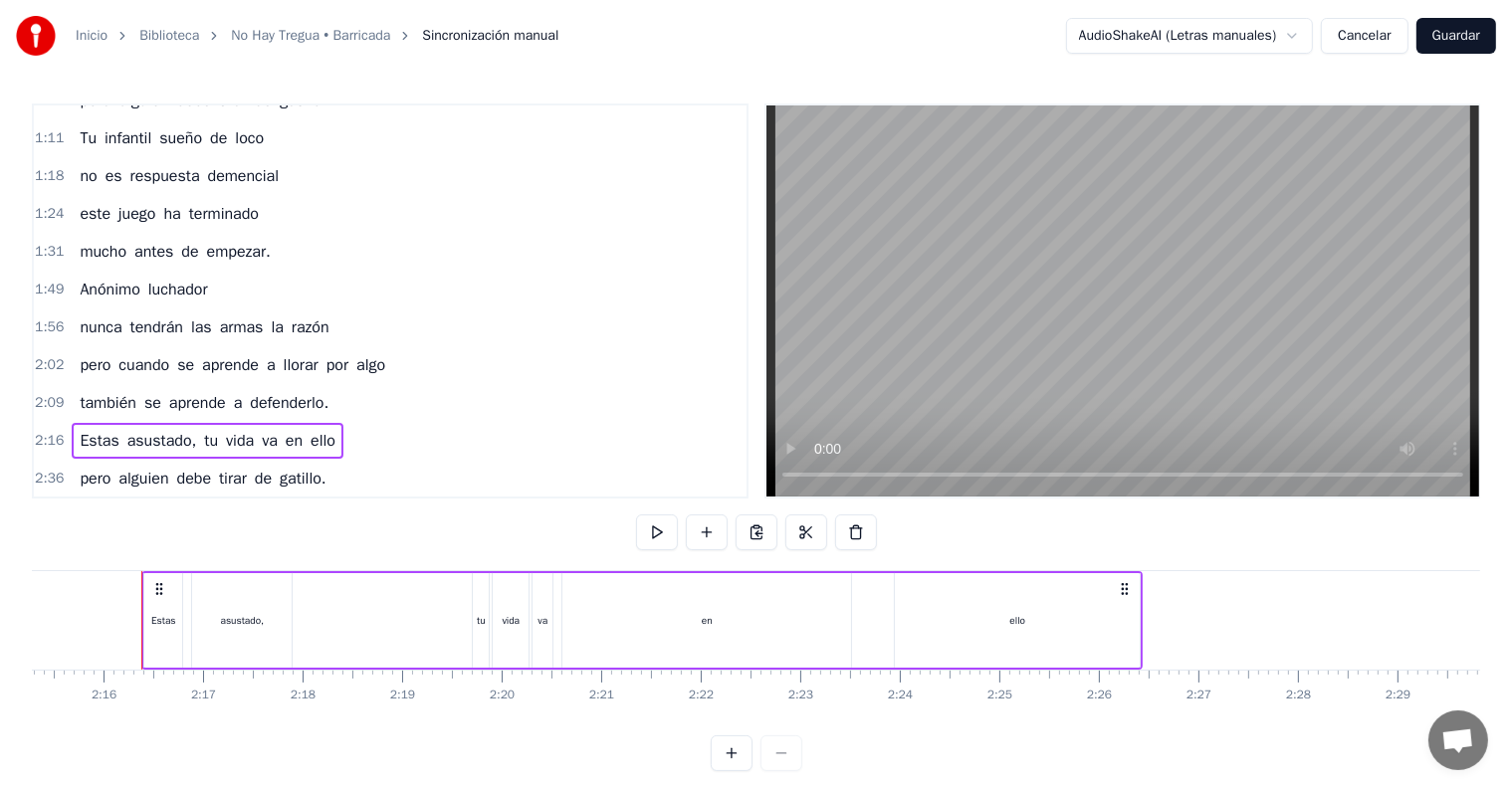 scroll, scrollTop: 0, scrollLeft: 13475, axis: horizontal 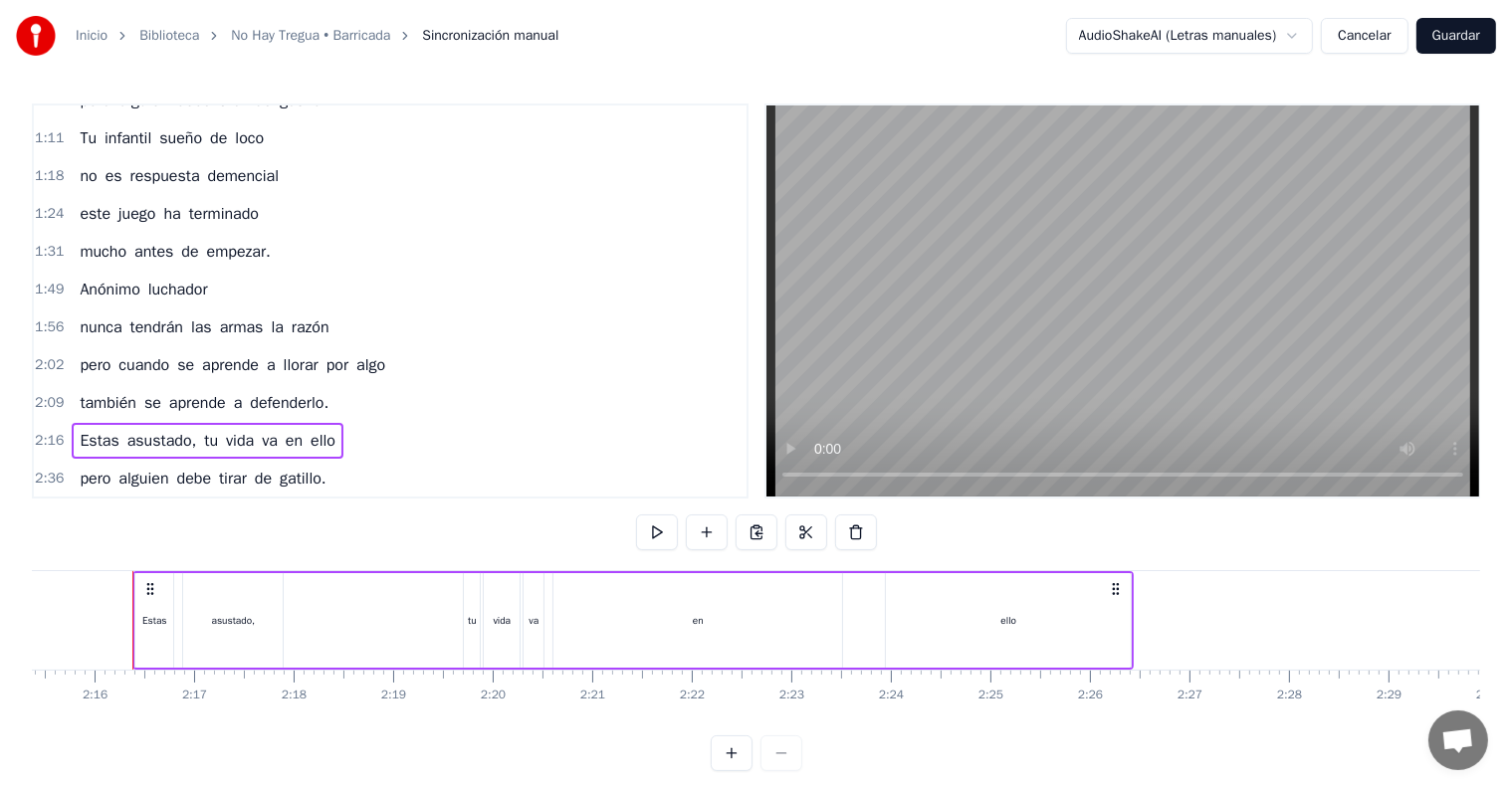 click at bounding box center [756, 753] 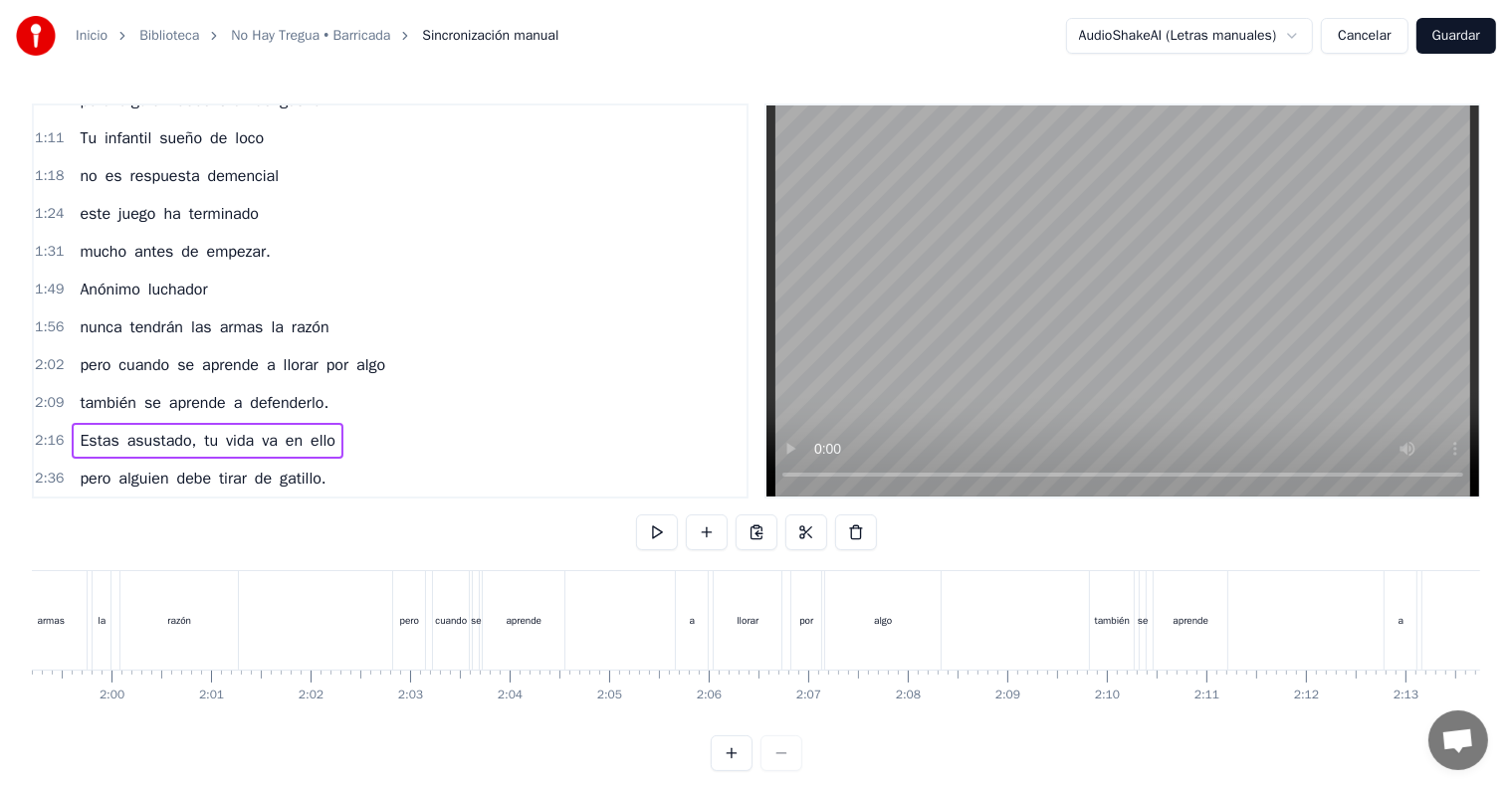 scroll, scrollTop: 0, scrollLeft: 11756, axis: horizontal 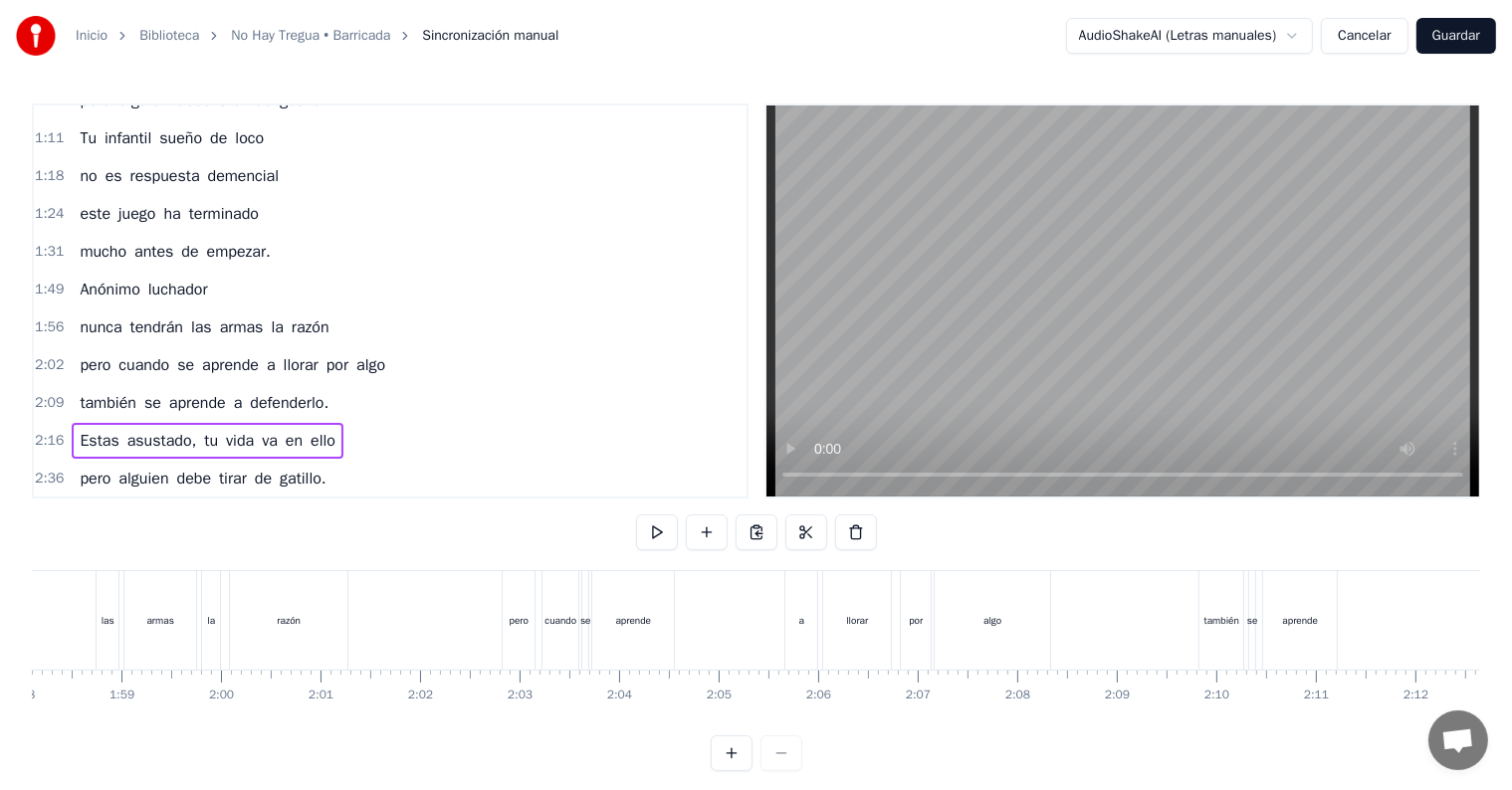 click on "2:09" at bounding box center [49, 403] 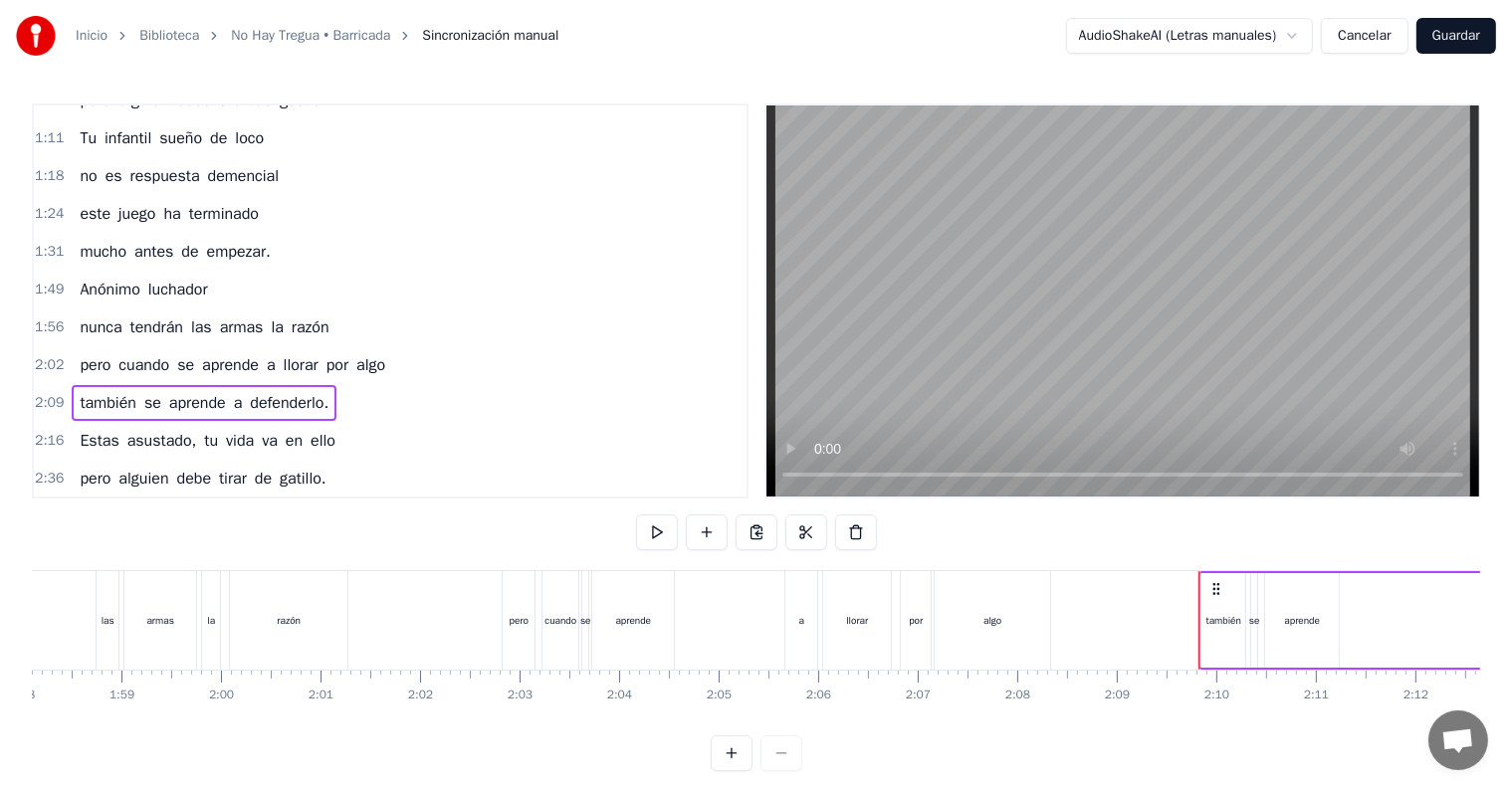 click on "2:09" at bounding box center (49, 403) 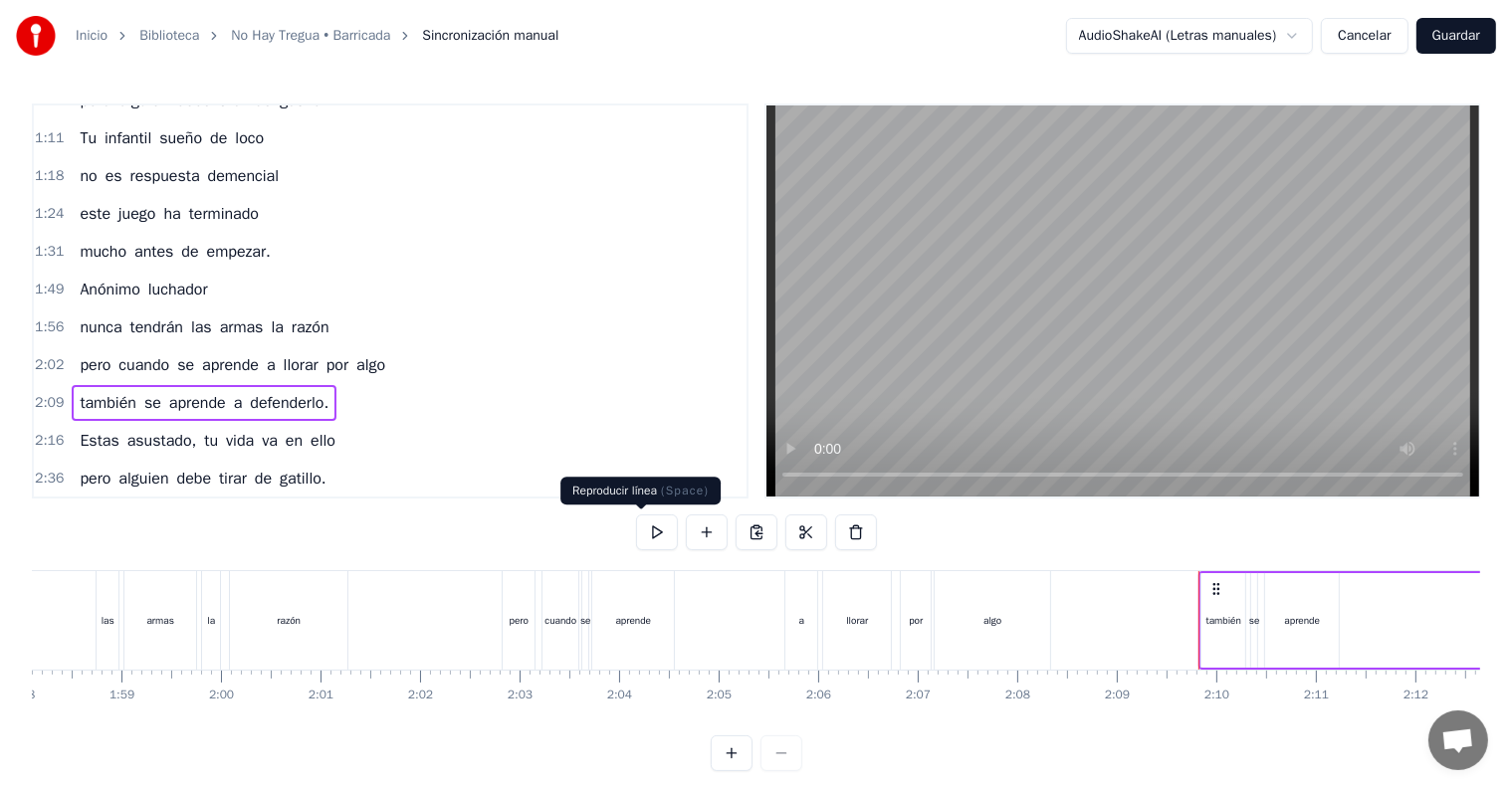 click at bounding box center (657, 532) 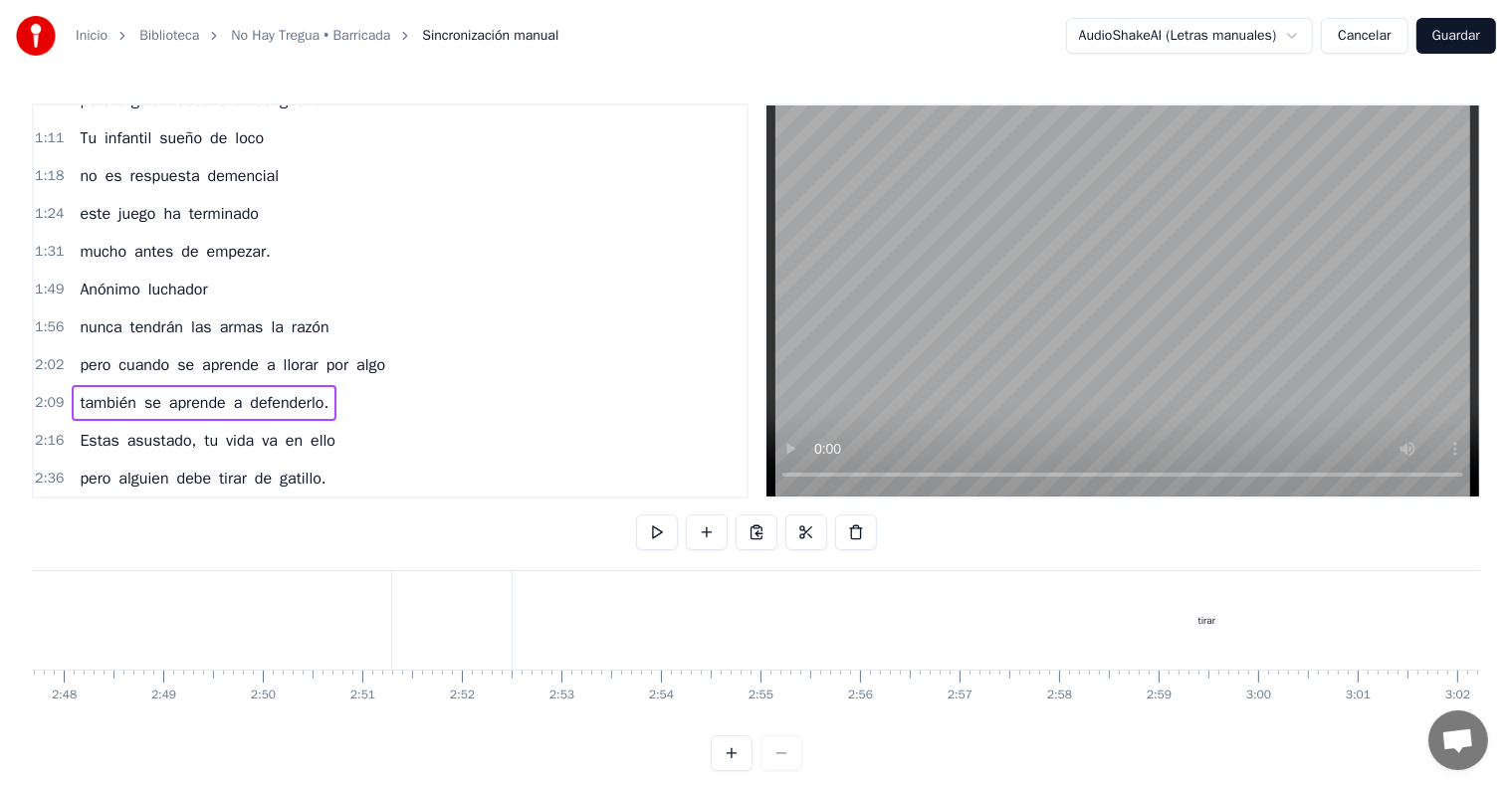 scroll, scrollTop: 0, scrollLeft: 16649, axis: horizontal 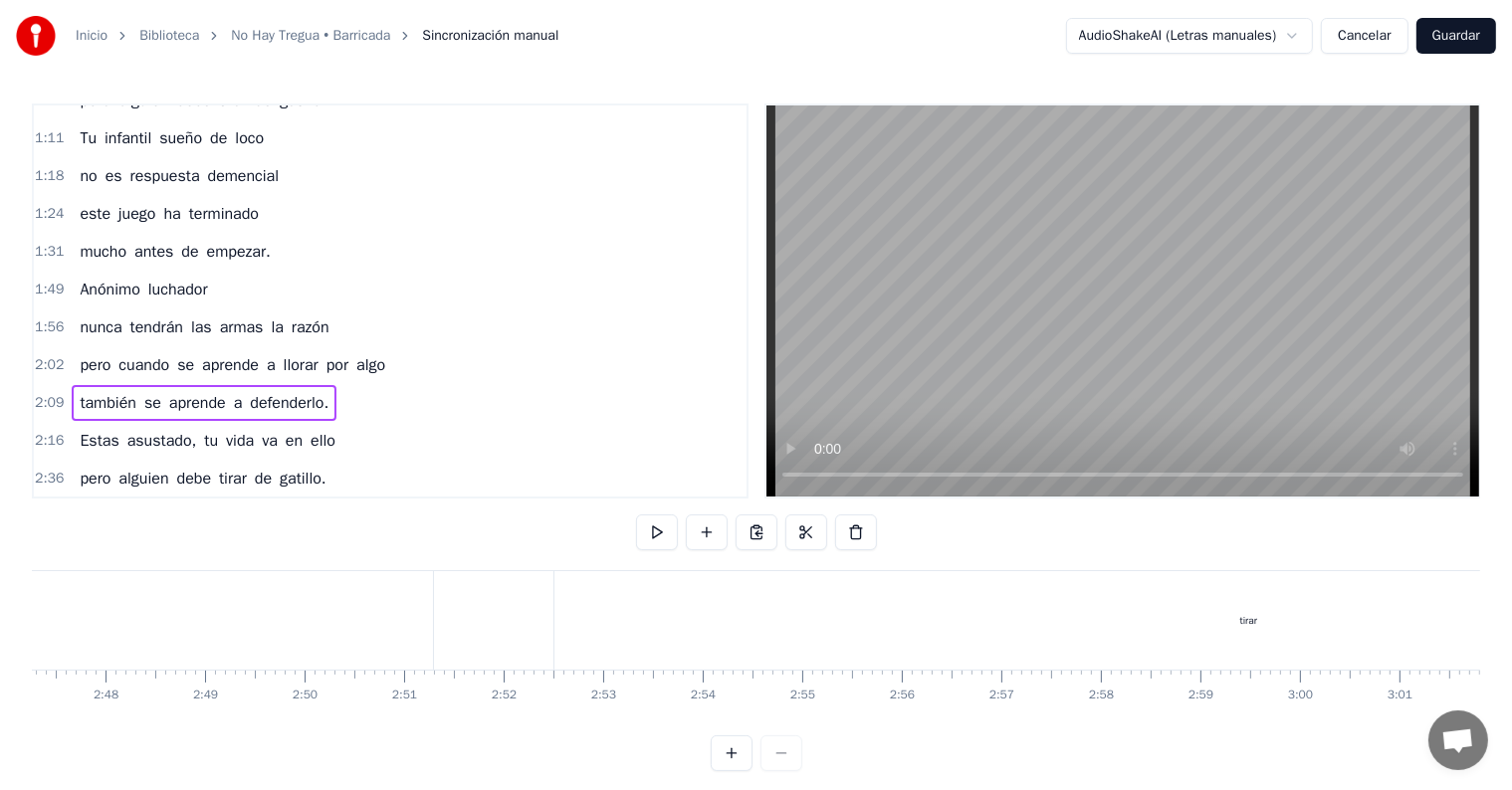 click on "2:16" at bounding box center (49, 441) 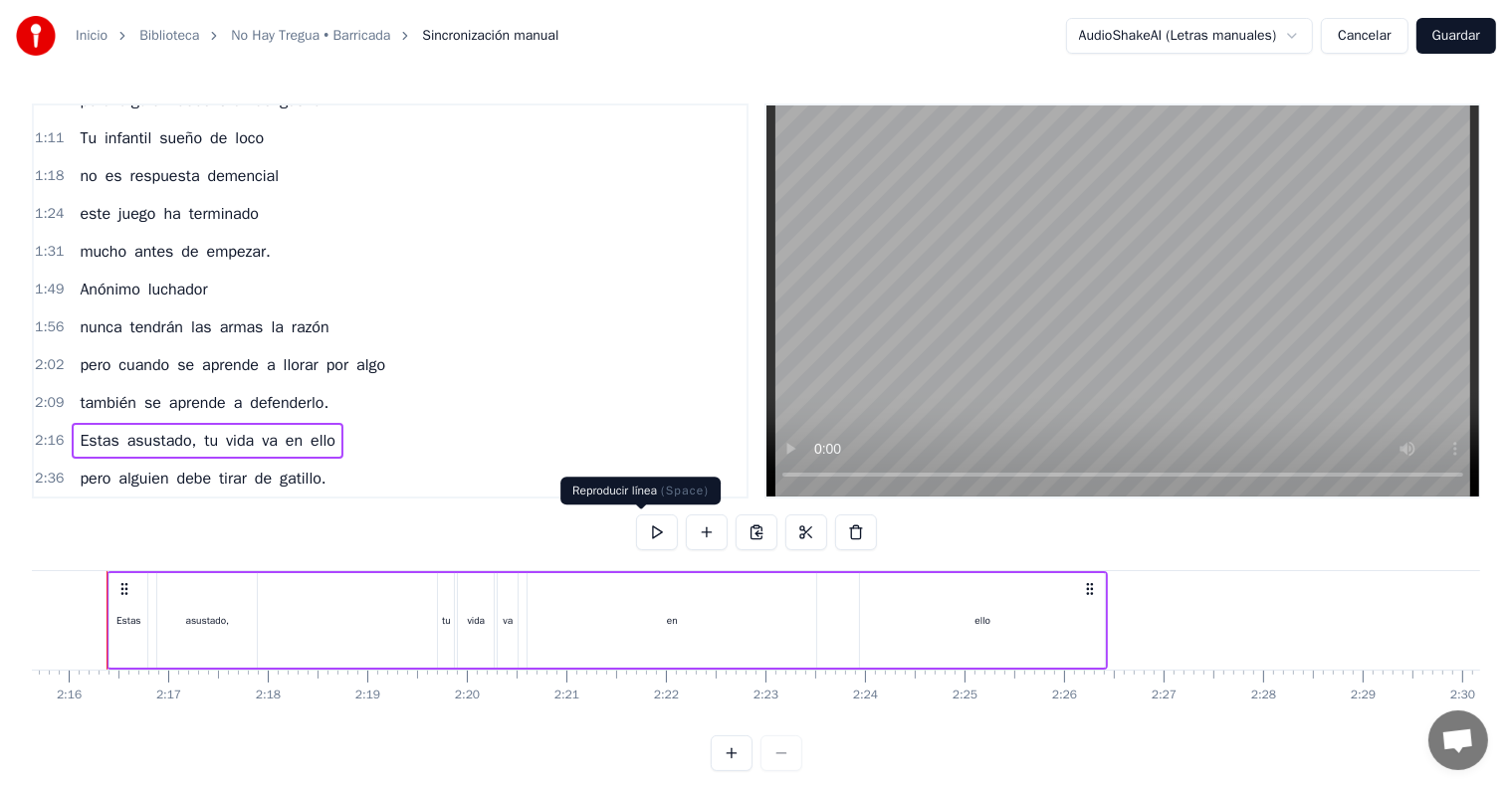 scroll, scrollTop: 0, scrollLeft: 13475, axis: horizontal 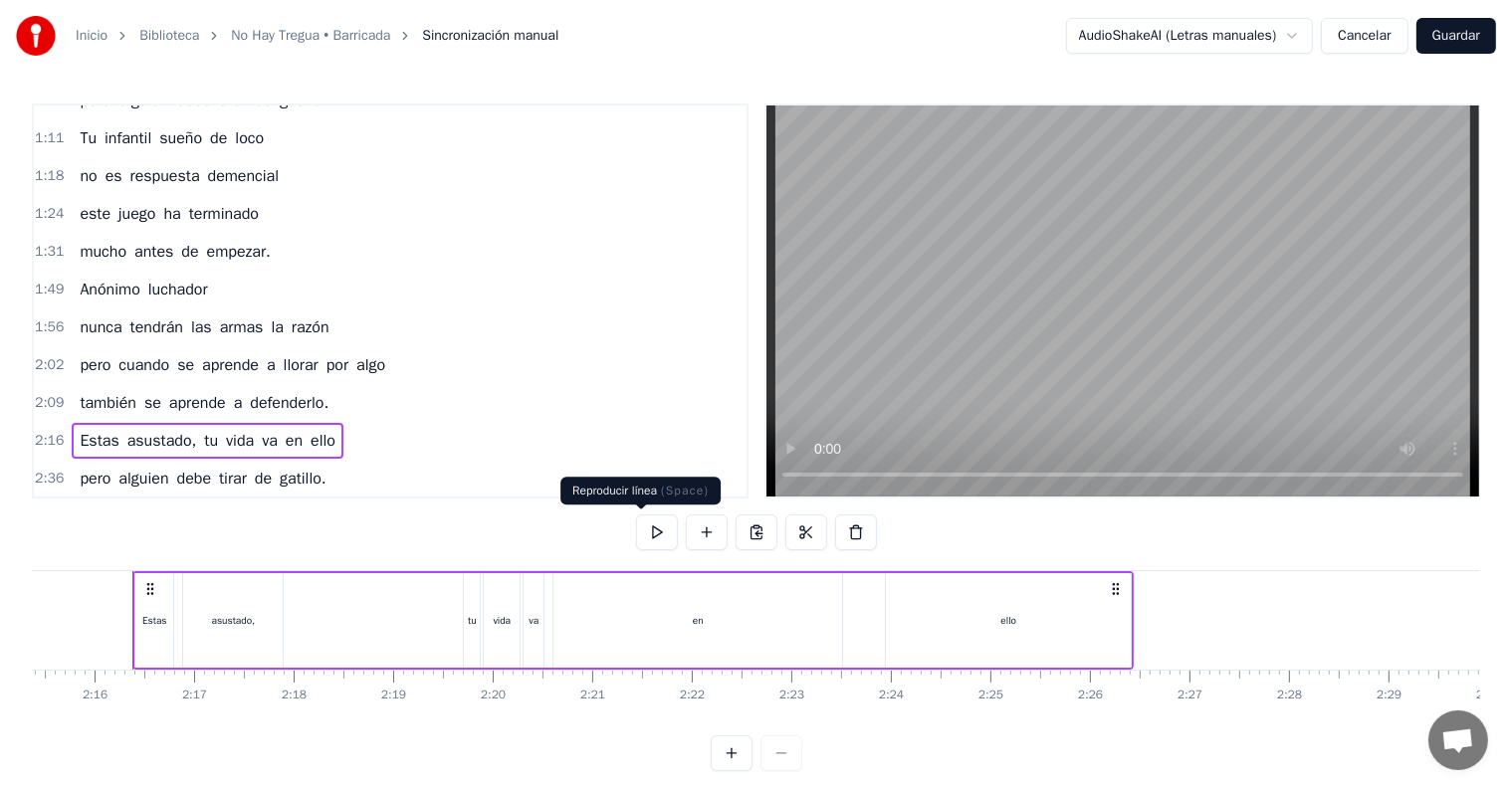 click at bounding box center (657, 532) 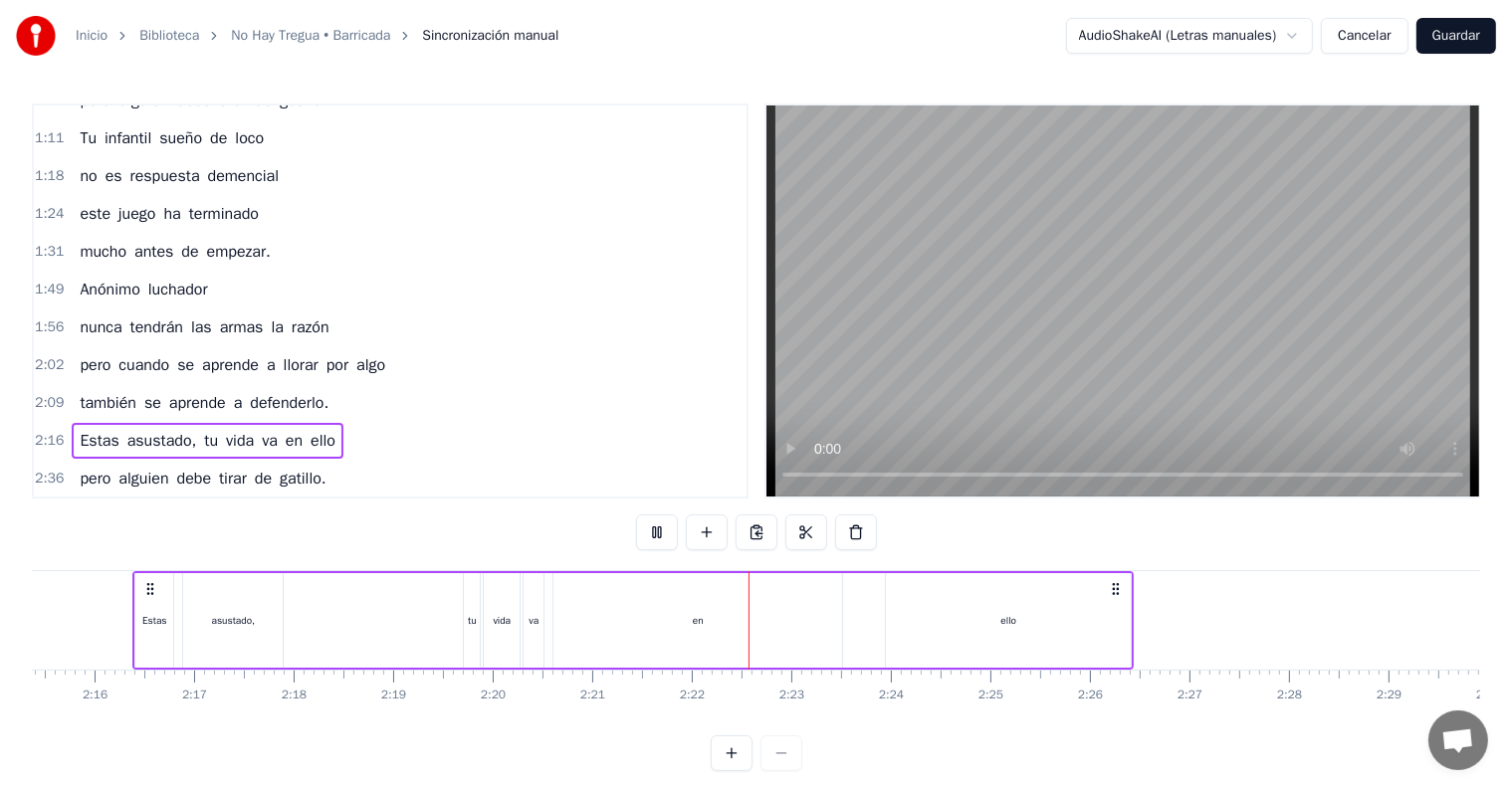 click at bounding box center (657, 532) 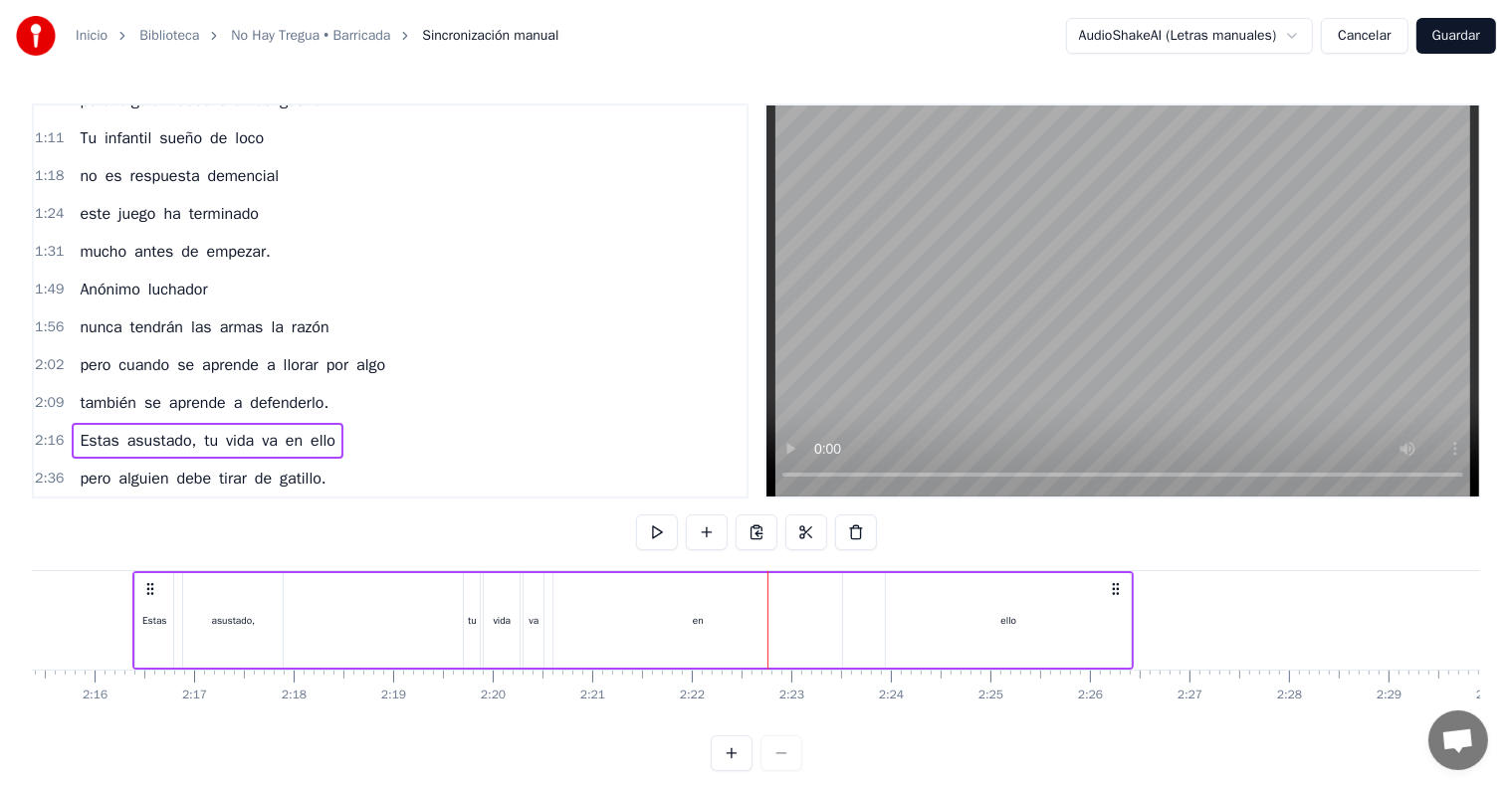 click on "en" at bounding box center (698, 620) 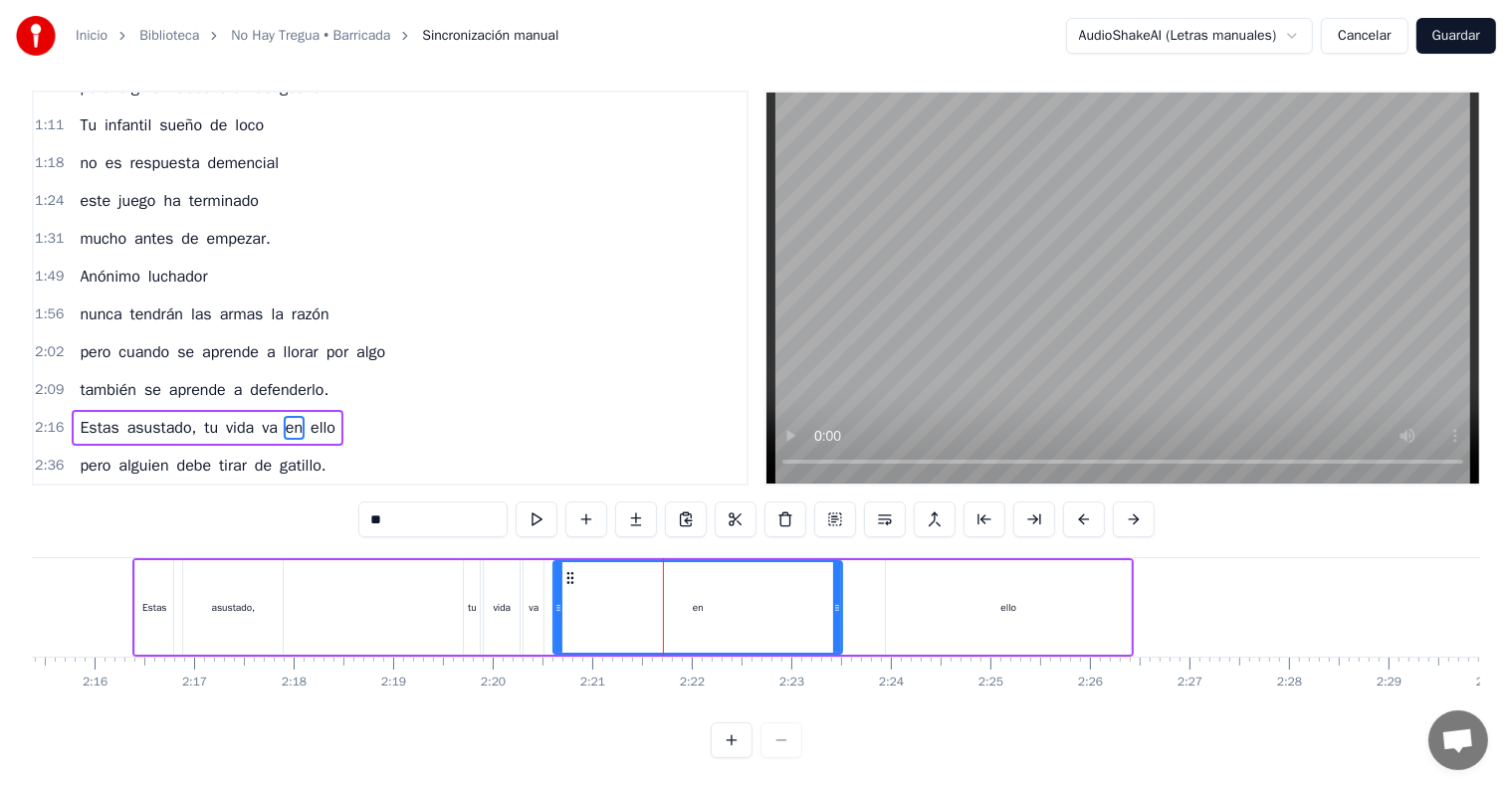 click on "en" at bounding box center [698, 607] 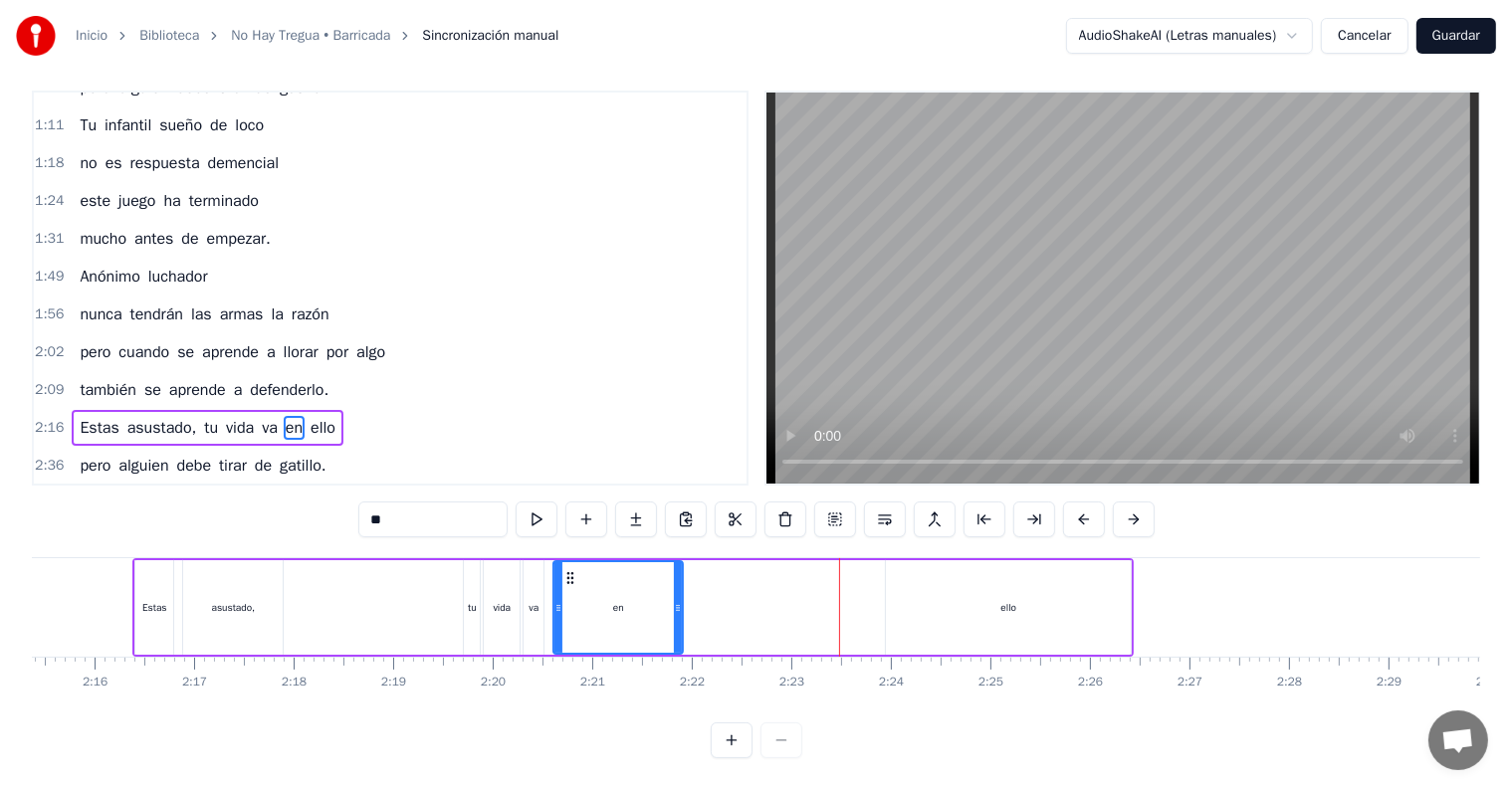 drag, startPoint x: 840, startPoint y: 593, endPoint x: 681, endPoint y: 595, distance: 159.0126 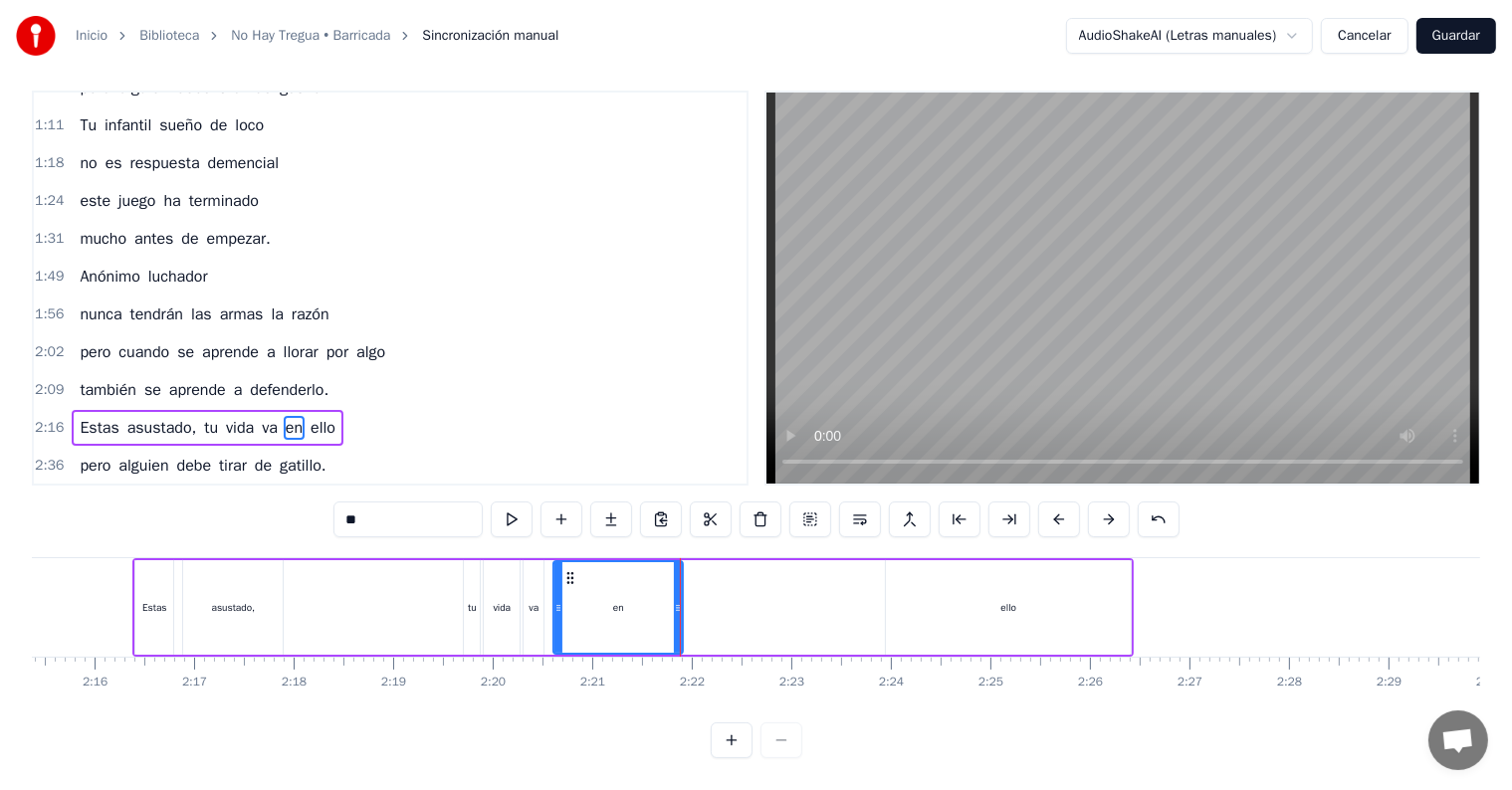 click on "ello" at bounding box center [1008, 607] 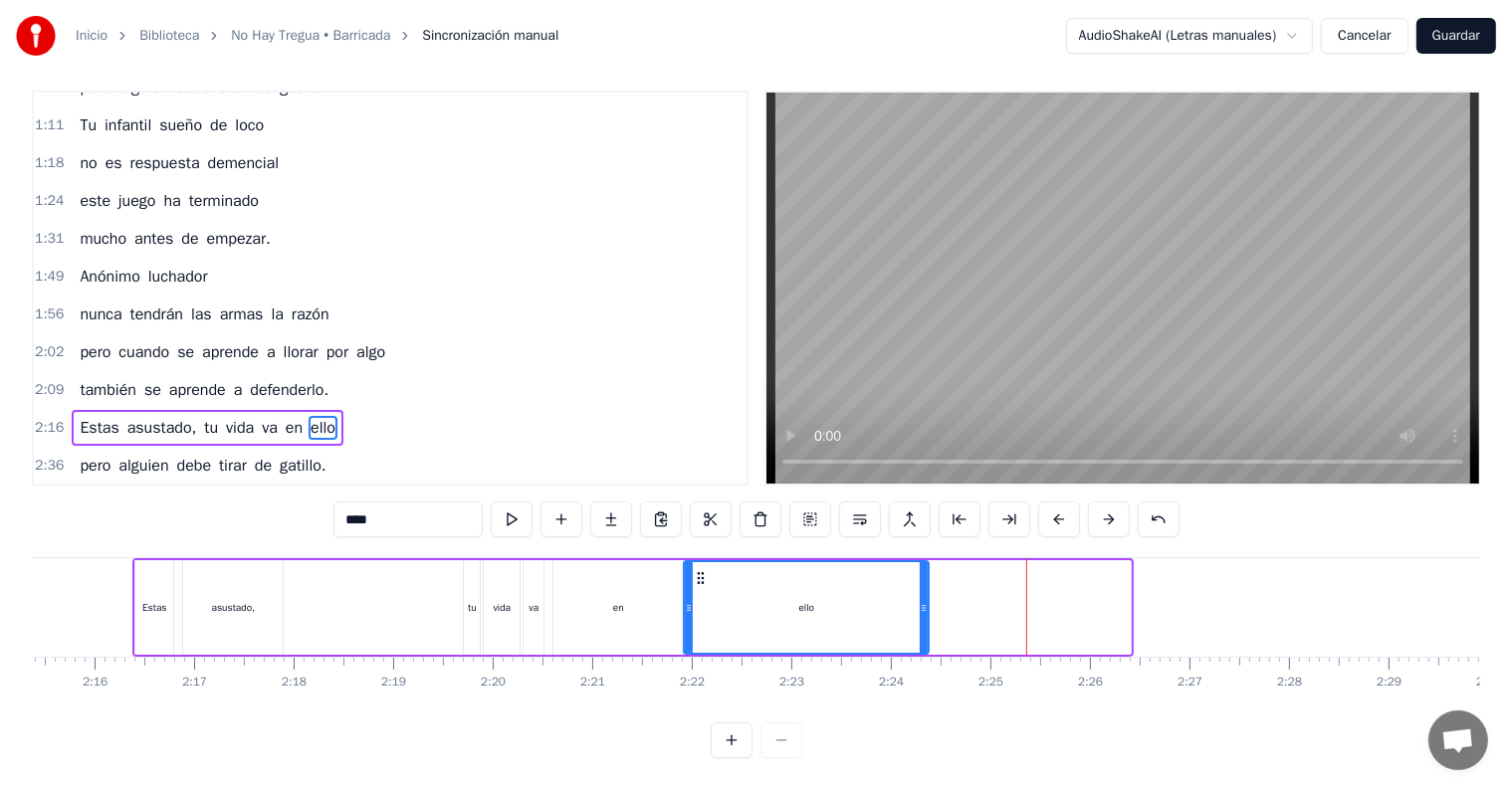 drag, startPoint x: 901, startPoint y: 559, endPoint x: 749, endPoint y: 571, distance: 152.47295 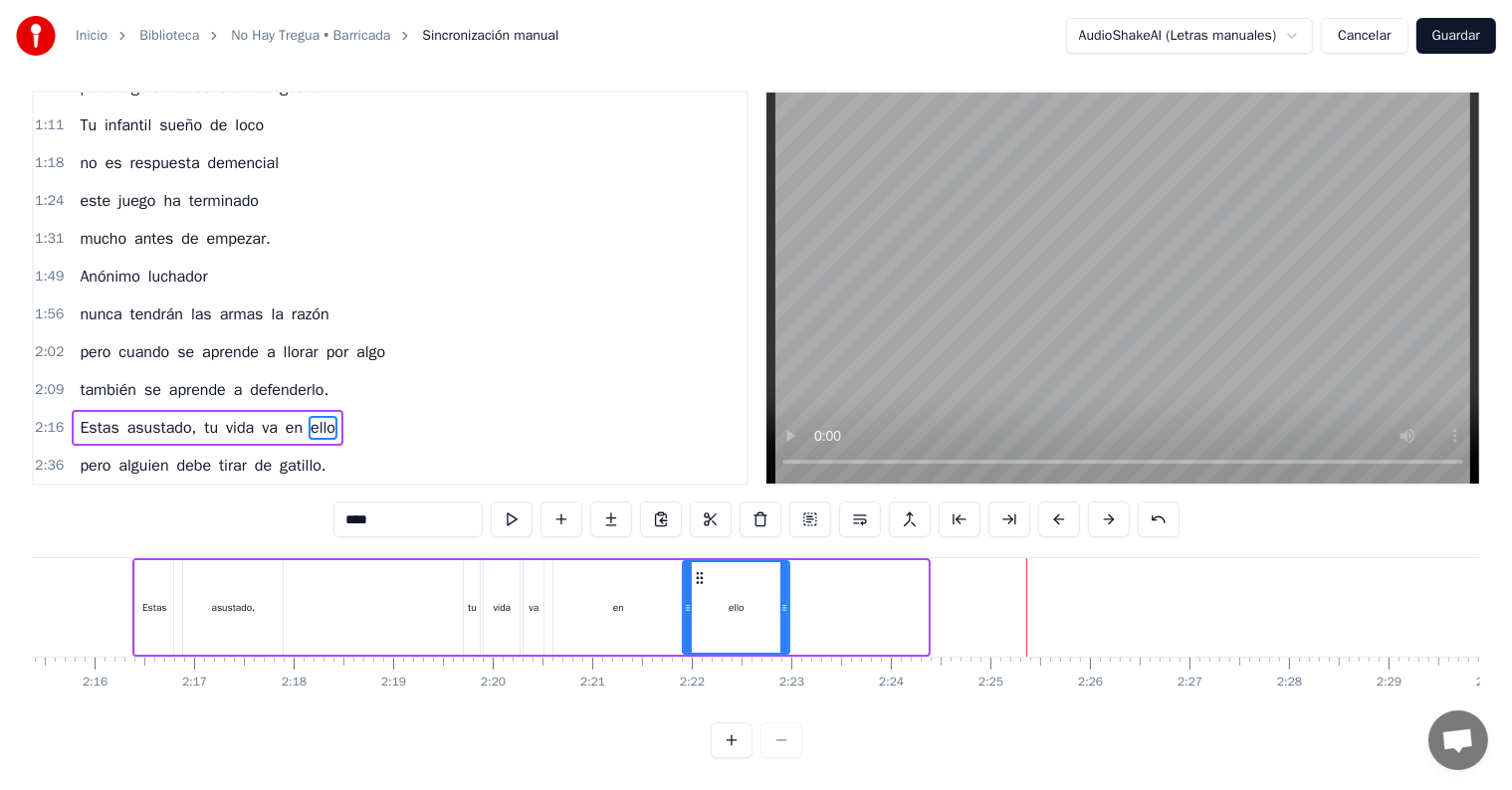 drag, startPoint x: 925, startPoint y: 590, endPoint x: 786, endPoint y: 590, distance: 139 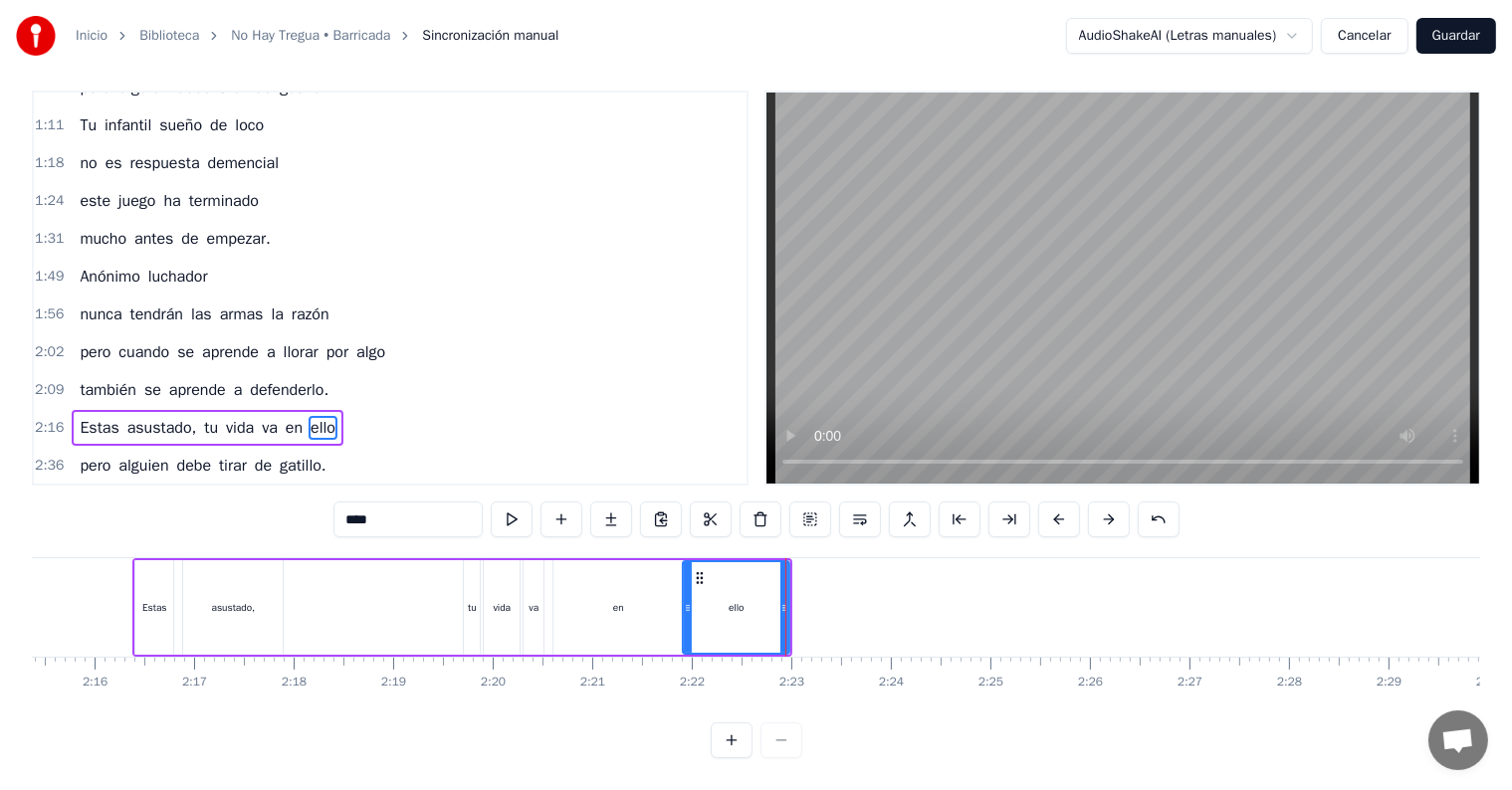 click on "2:16" at bounding box center [49, 428] 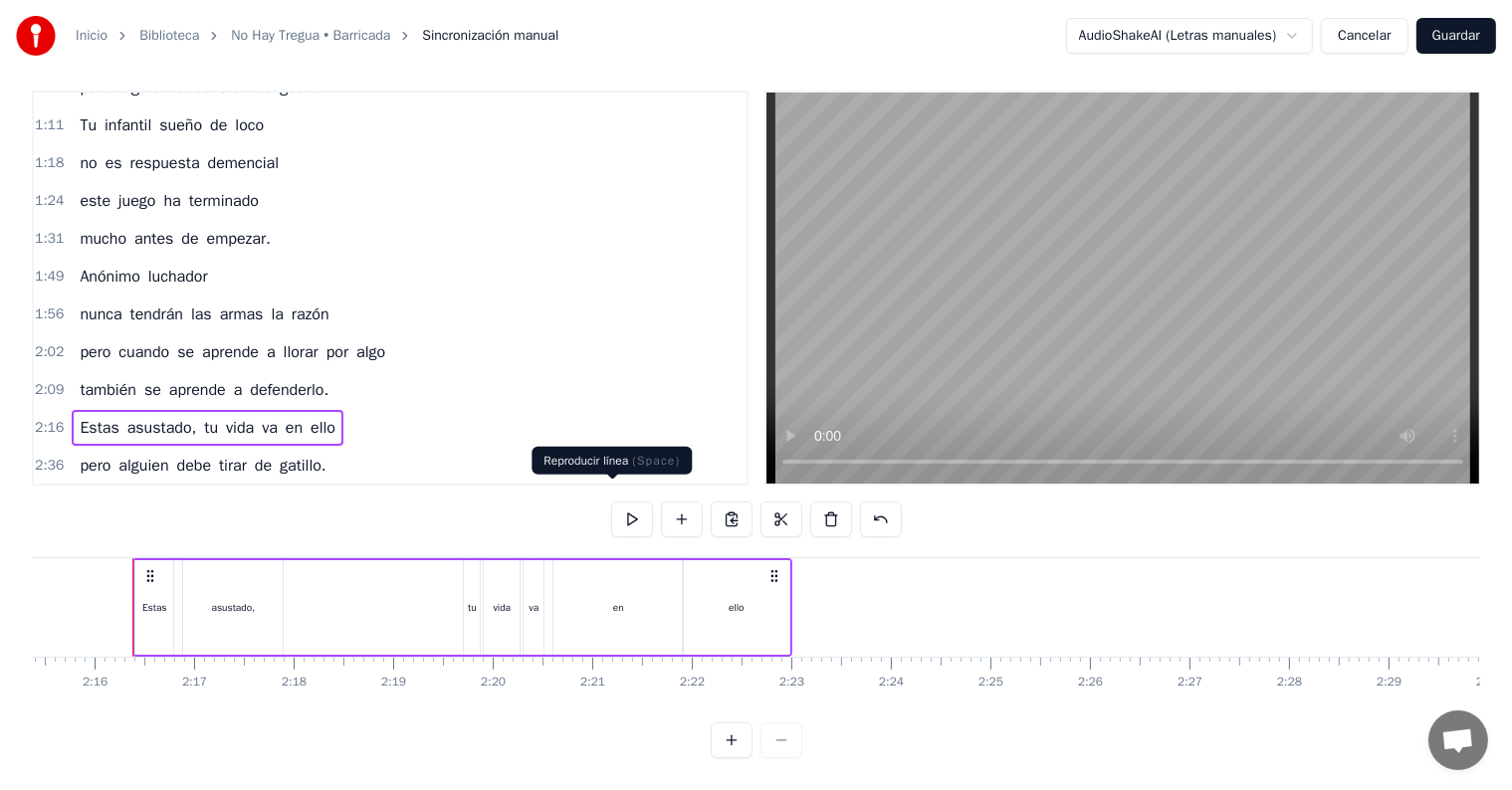 click at bounding box center (632, 519) 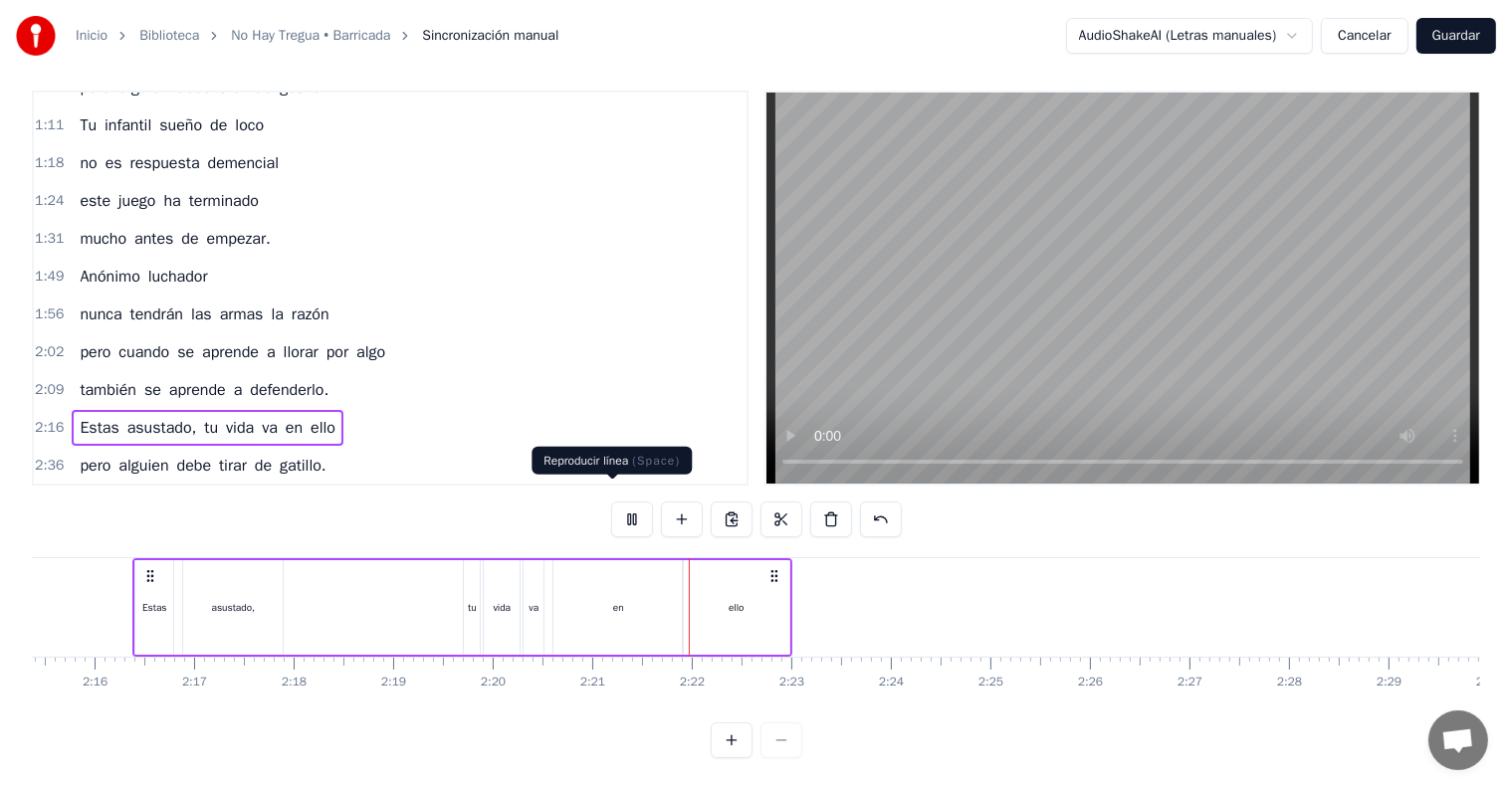 click at bounding box center (632, 519) 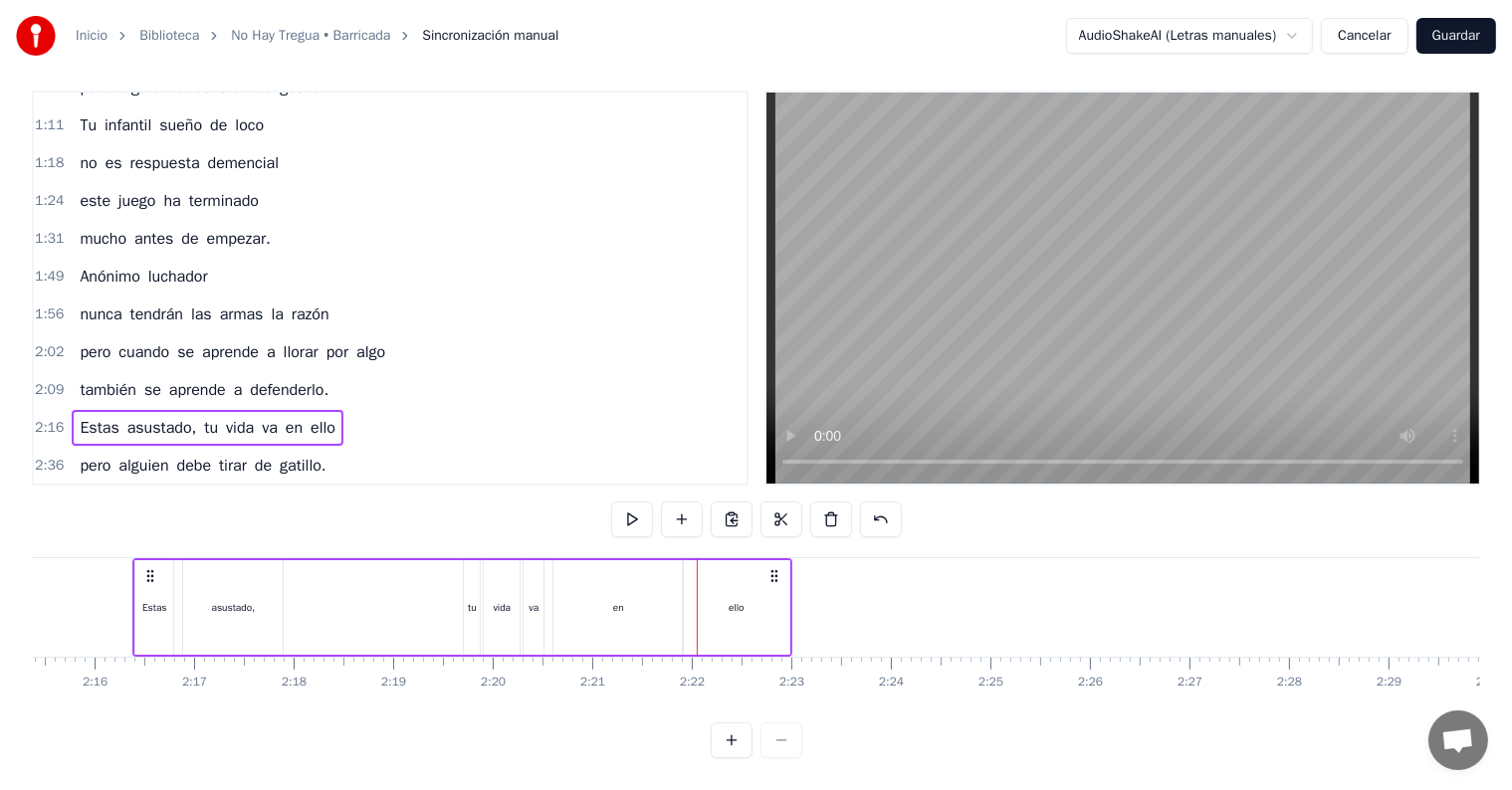 click on "en" at bounding box center [618, 607] 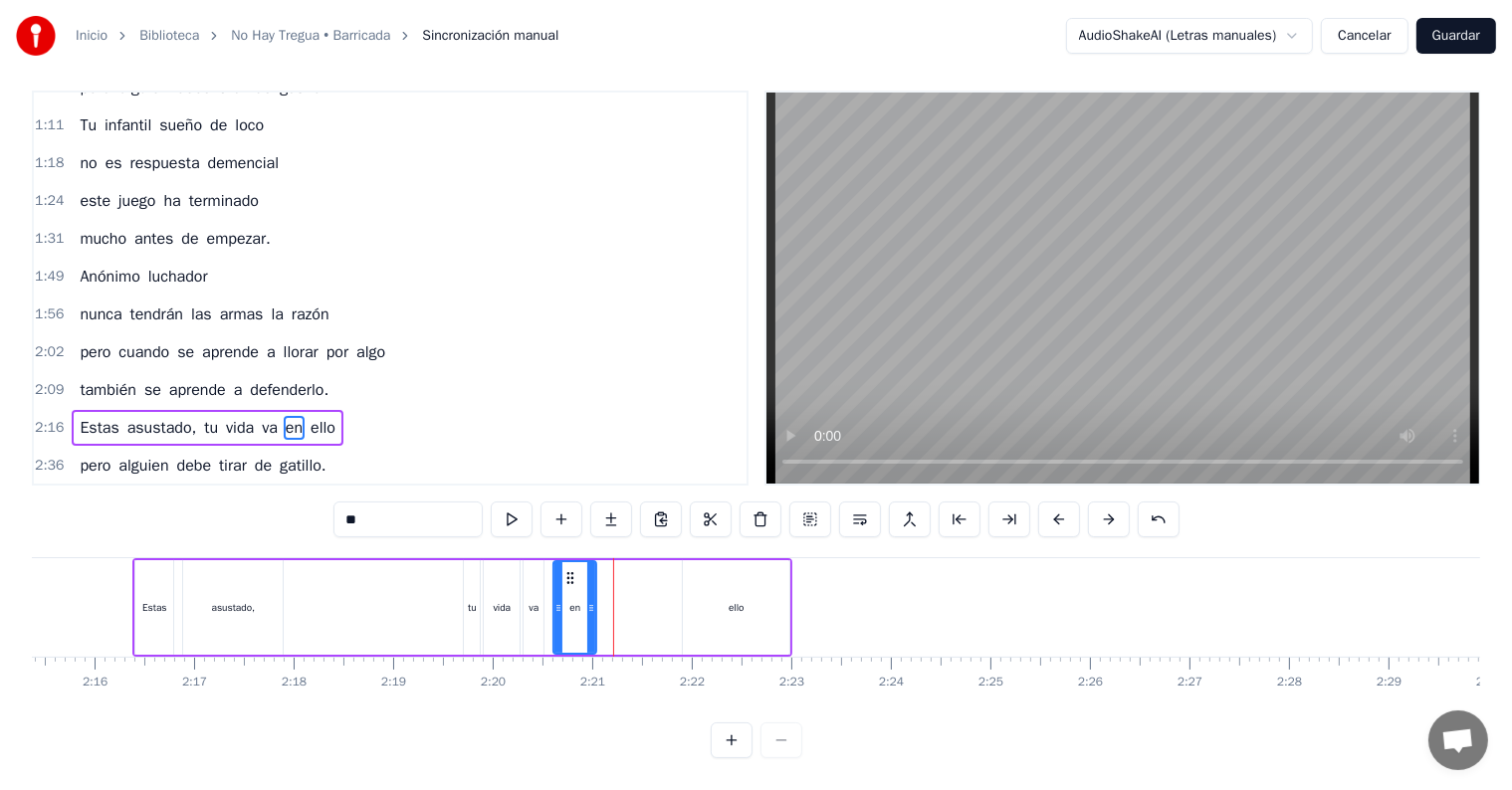 drag, startPoint x: 680, startPoint y: 579, endPoint x: 593, endPoint y: 582, distance: 87.05171 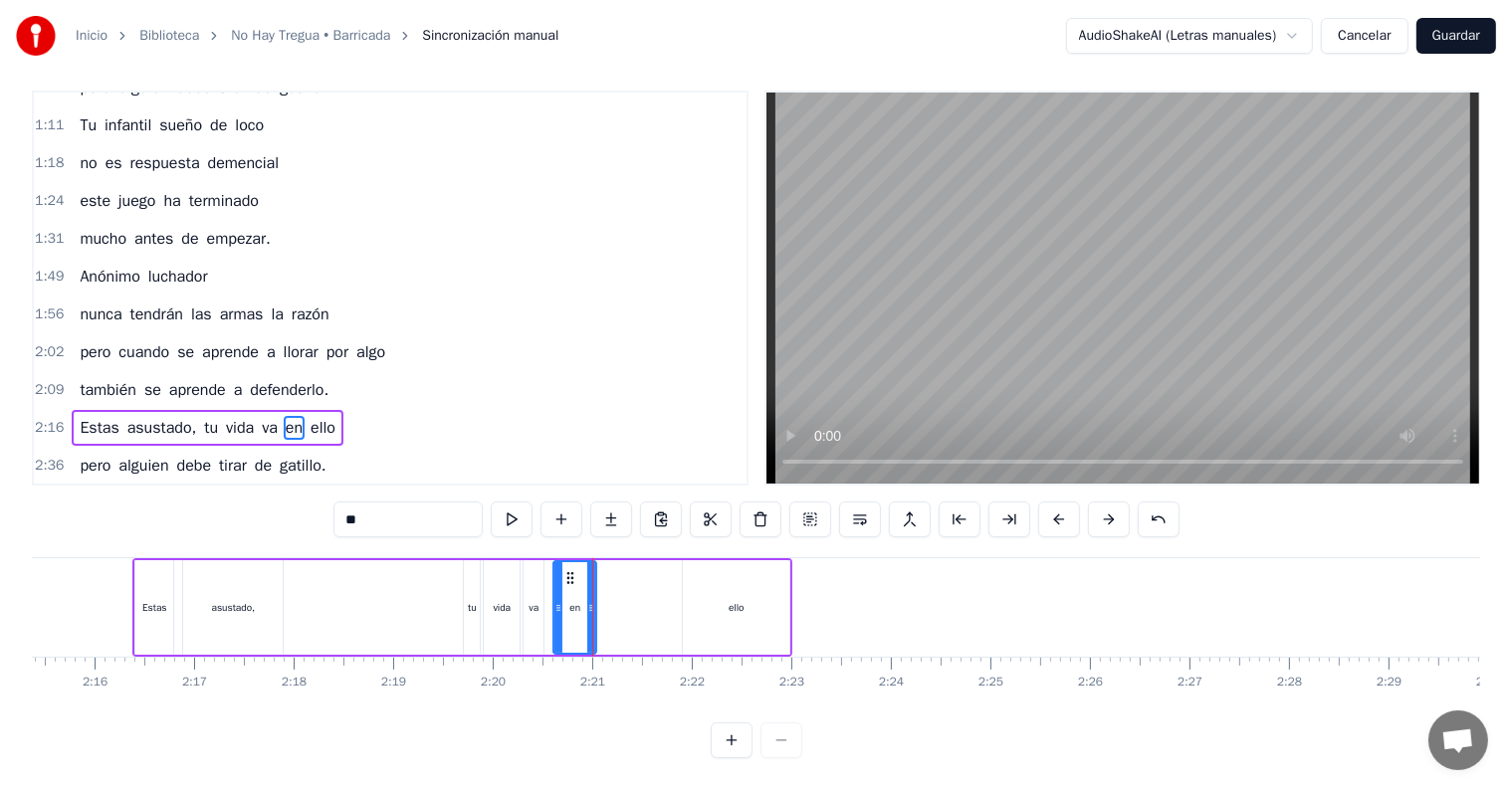 click on "ello" at bounding box center (736, 607) 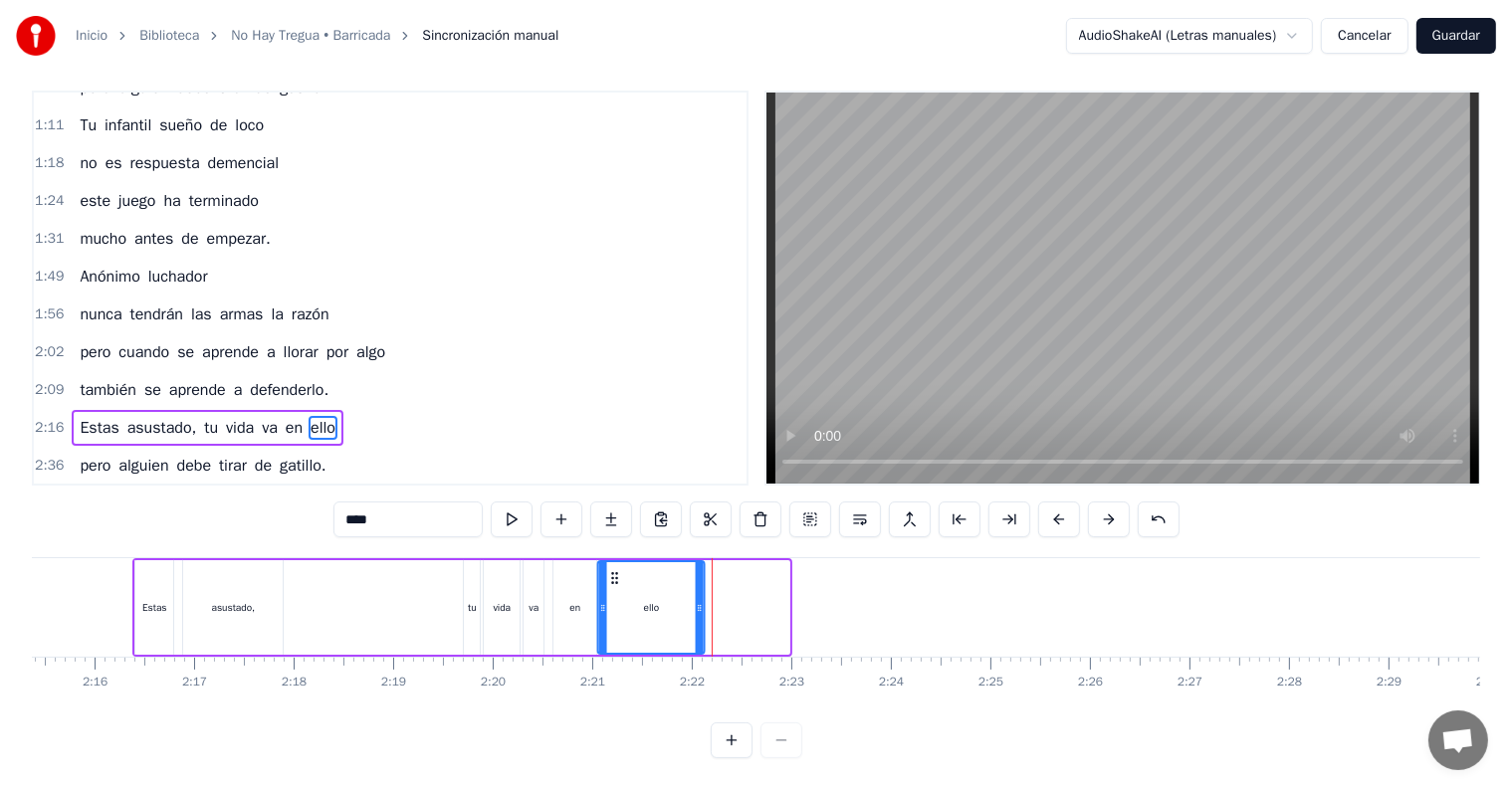 drag, startPoint x: 689, startPoint y: 556, endPoint x: 613, endPoint y: 557, distance: 76.00658 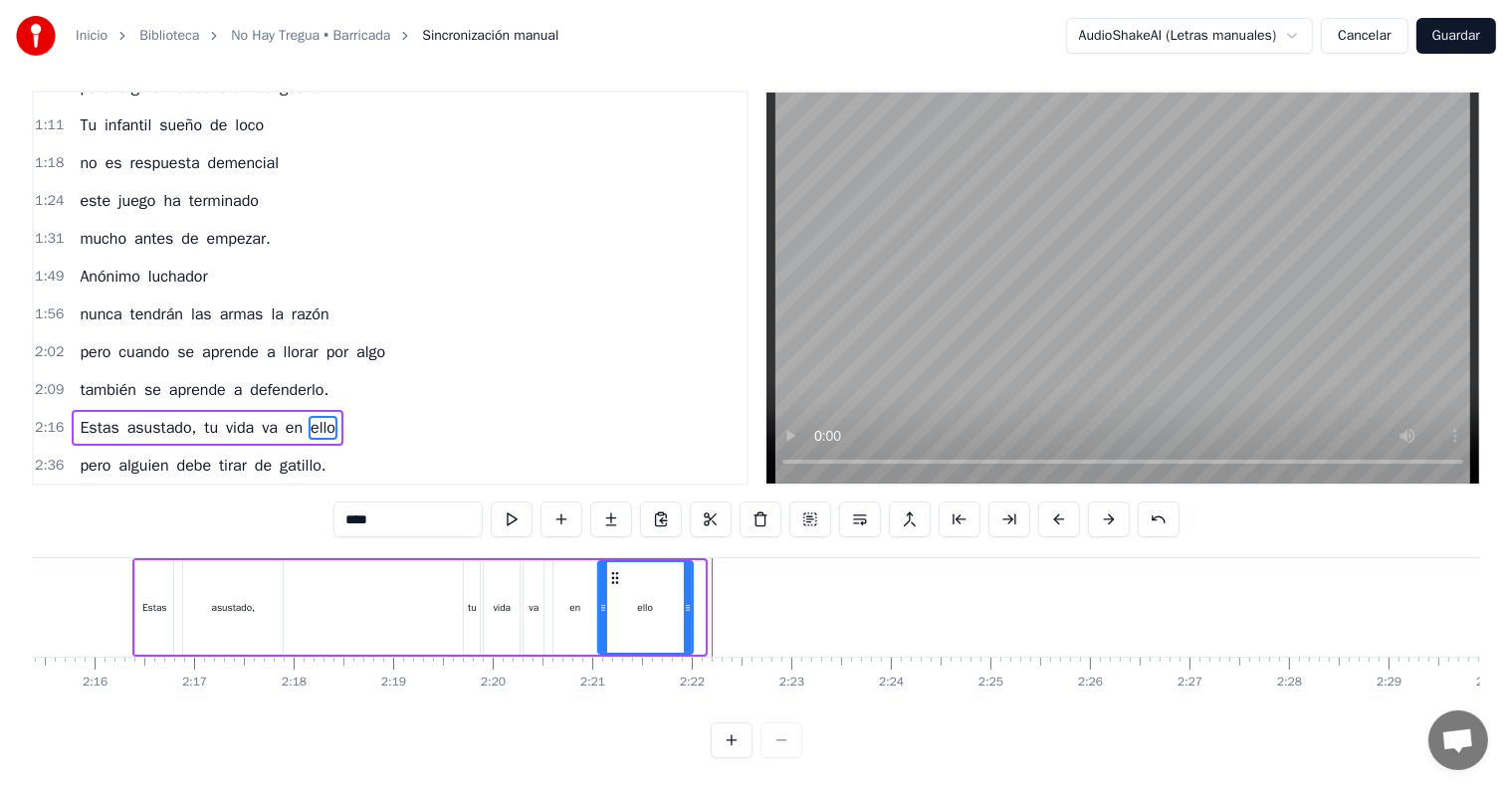 drag, startPoint x: 701, startPoint y: 578, endPoint x: 689, endPoint y: 577, distance: 12.0415946 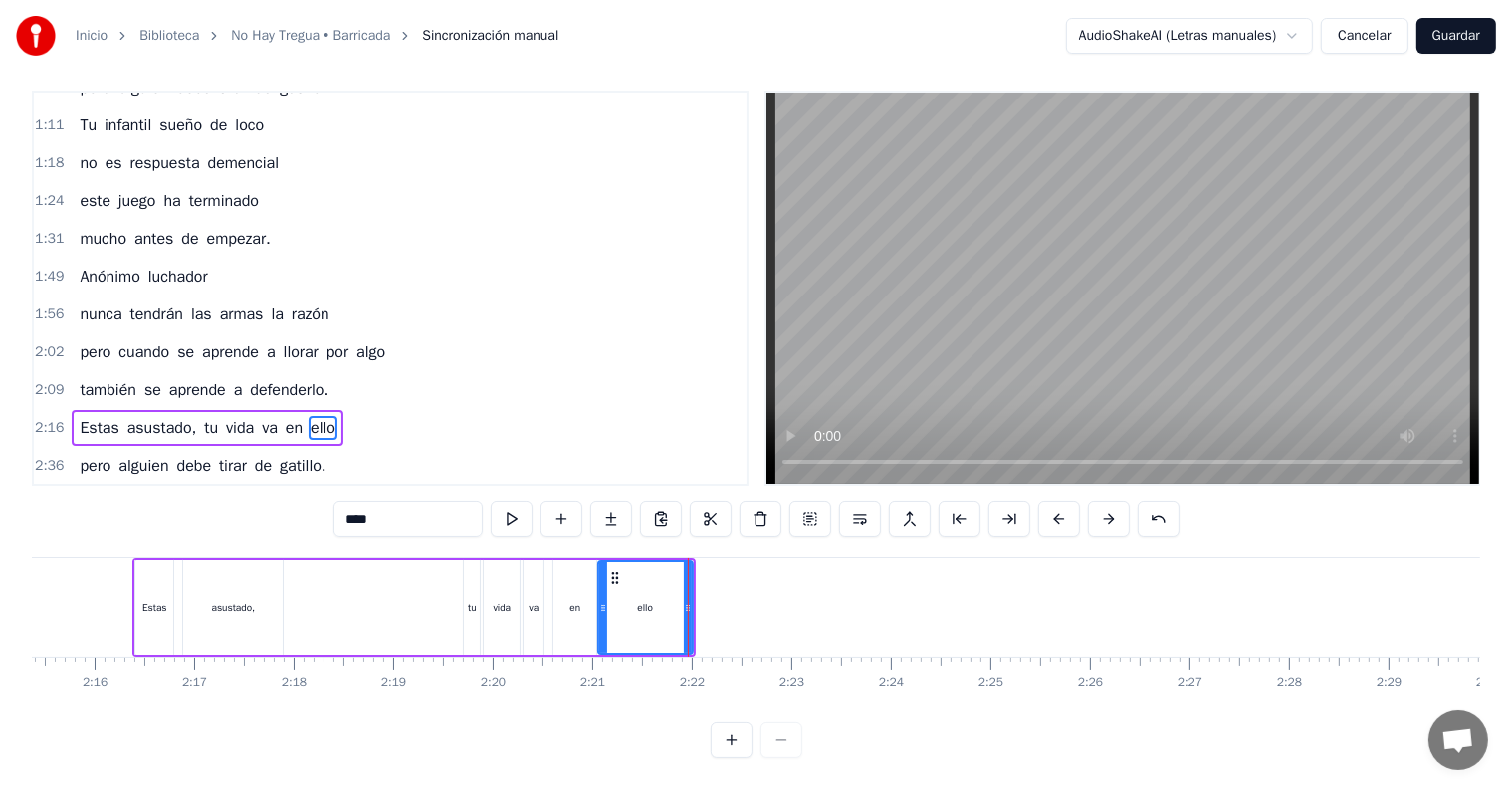 click on "2:16" at bounding box center [49, 428] 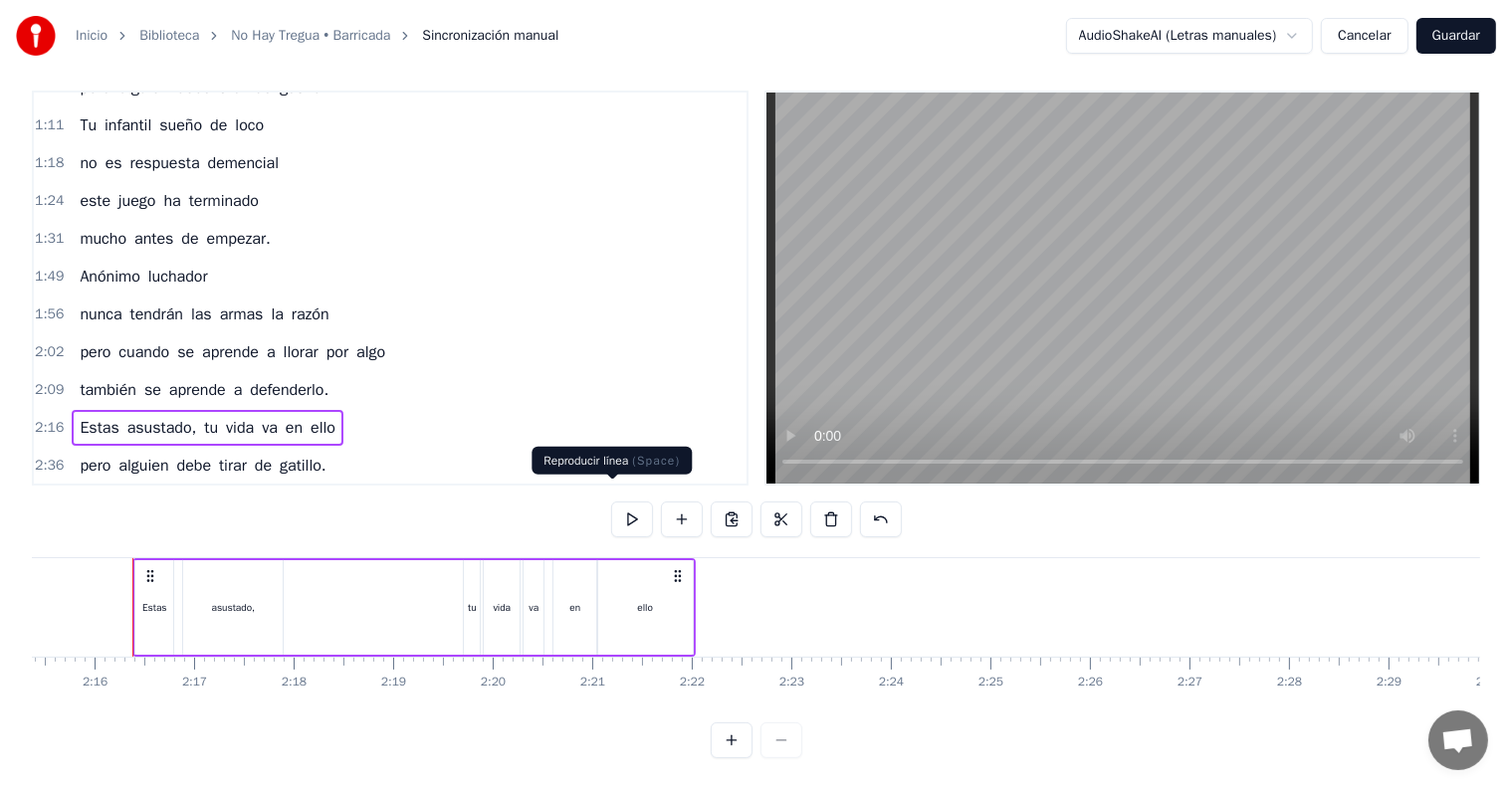 click at bounding box center (632, 519) 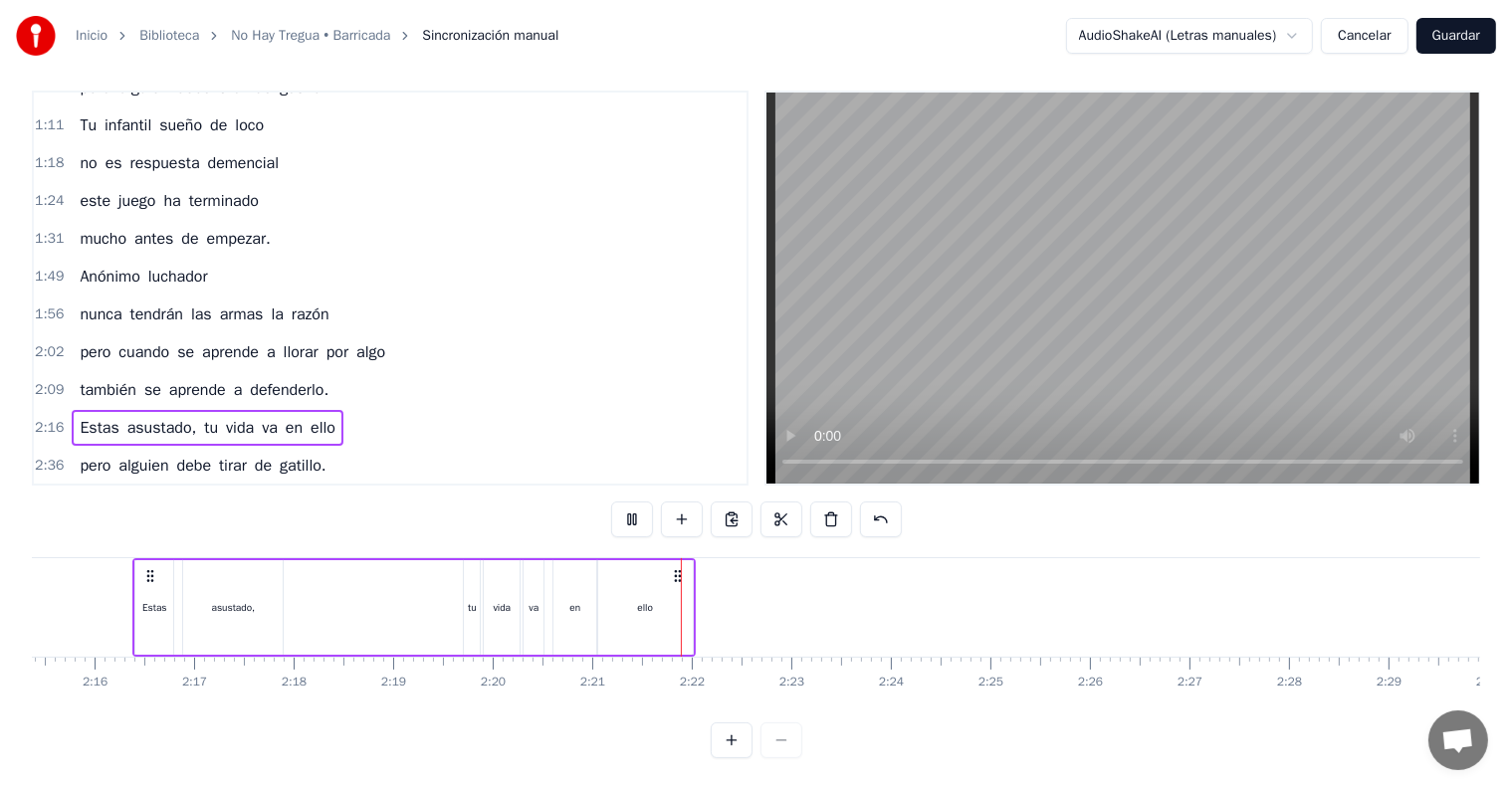 click on "0:28 Es el juego del gato y el ratón 0:34 tus mejores años clandestinidad 0:41 no es muy difícil claudicar 0:48 esto empieza a ser un laberinto 0:54 ¿Donde está la salida? 0:57 Estas asustado, tu vida va en ello 1:04 pero alguien debe tirar de gatillo. 1:11 Tu infantil sueño de loco 1:18 no es respuesta demencial 1:24 este juego ha terminado 1:31 mucho antes de empezar. 1:49 Anónimo luchador 1:56 nunca tendrán las armas la razón 2:02 pero cuando se aprende a llorar por algo 2:09 también se aprende a defenderlo. 2:16 Estas asustado, tu vida va en ello 2:36 pero alguien debe tirar de gatillo. Es el juego del gato y el ratón tus mejores años clandestinidad no es muy difícil claudicar esto empieza a ser un laberinto ¿Donde está la salida? Estas asustado, tu vida va en ello pero alguien debe tirar de gatillo. Tu infantil sueño de loco no es respuesta demencial este juego ha terminado mucho antes de empezar. Anónimo luchador nunca tendrán las armas la razón pero cuando se aprende a llorar por se" at bounding box center [756, 424] 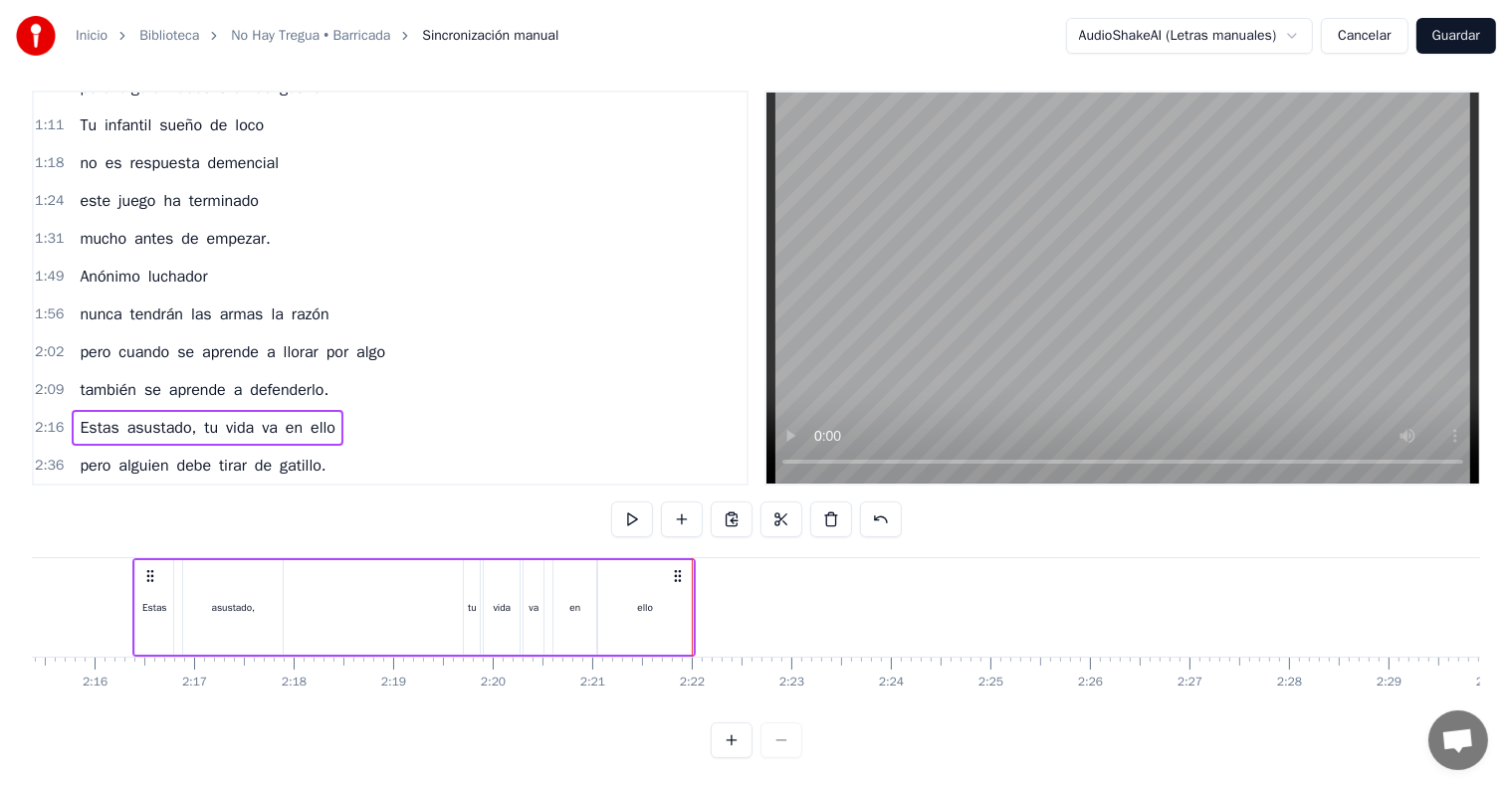 click on "ello" at bounding box center (645, 607) 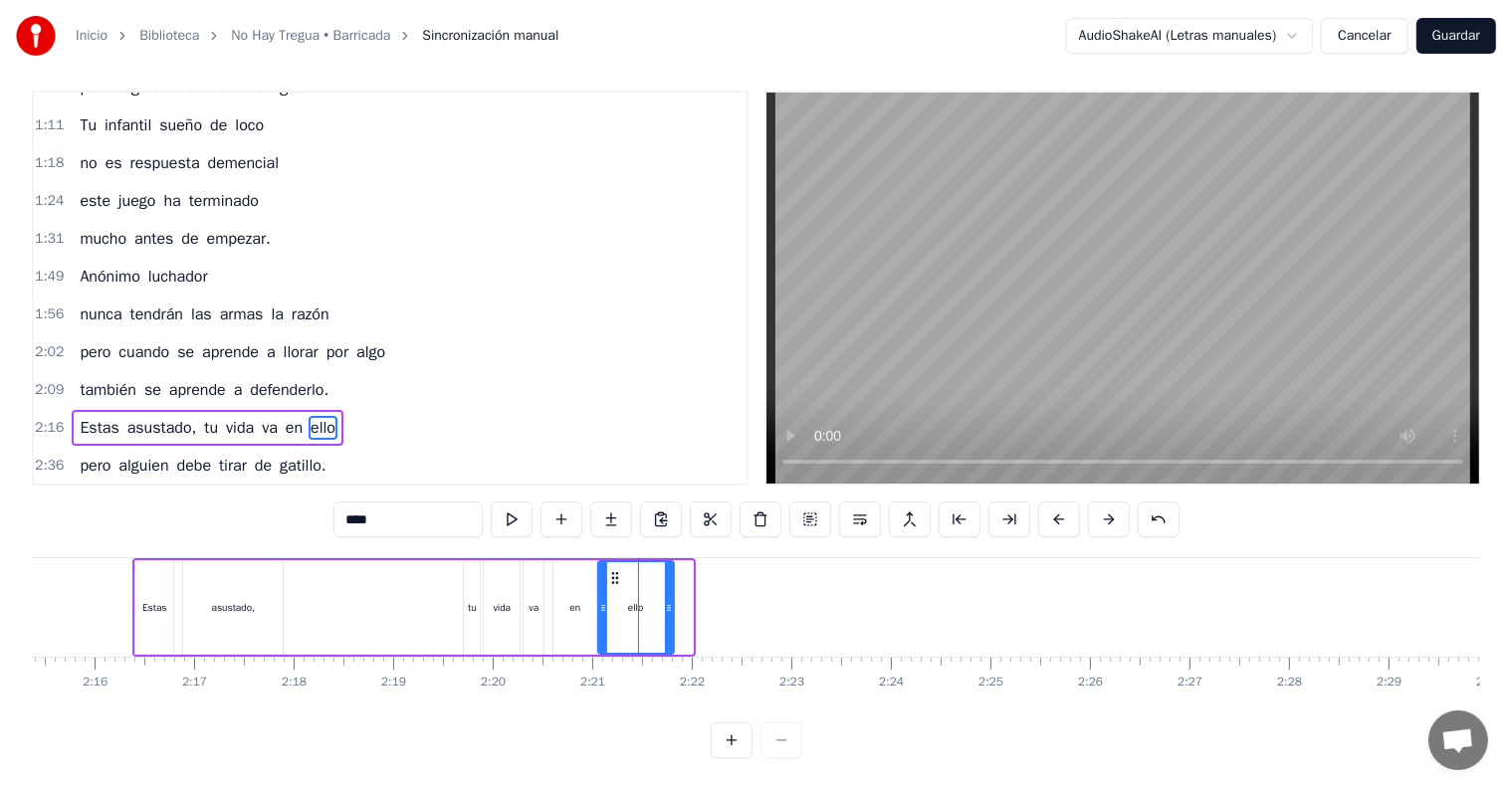 drag, startPoint x: 688, startPoint y: 593, endPoint x: 666, endPoint y: 590, distance: 22.203603 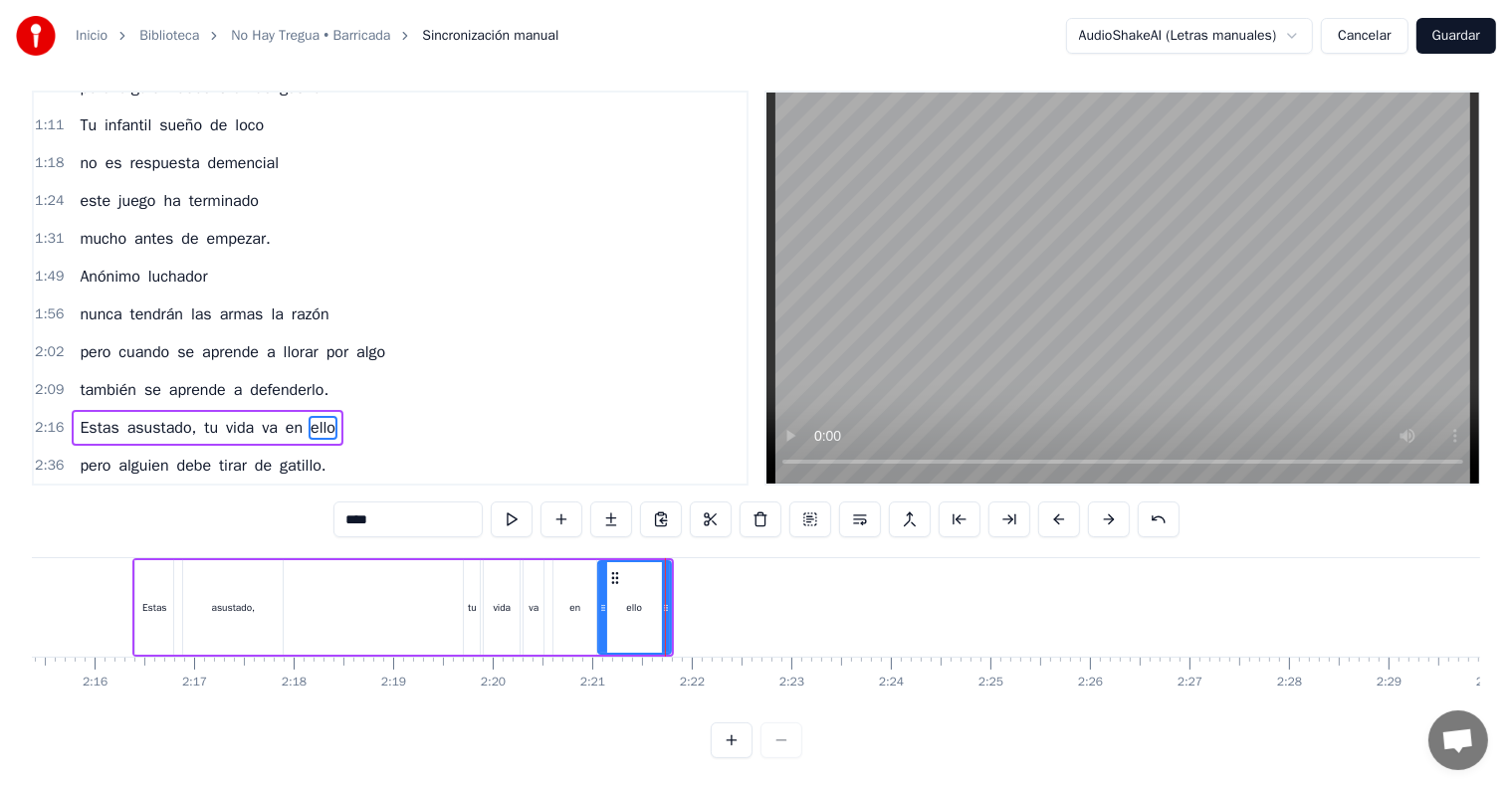 click on "en" at bounding box center (574, 607) 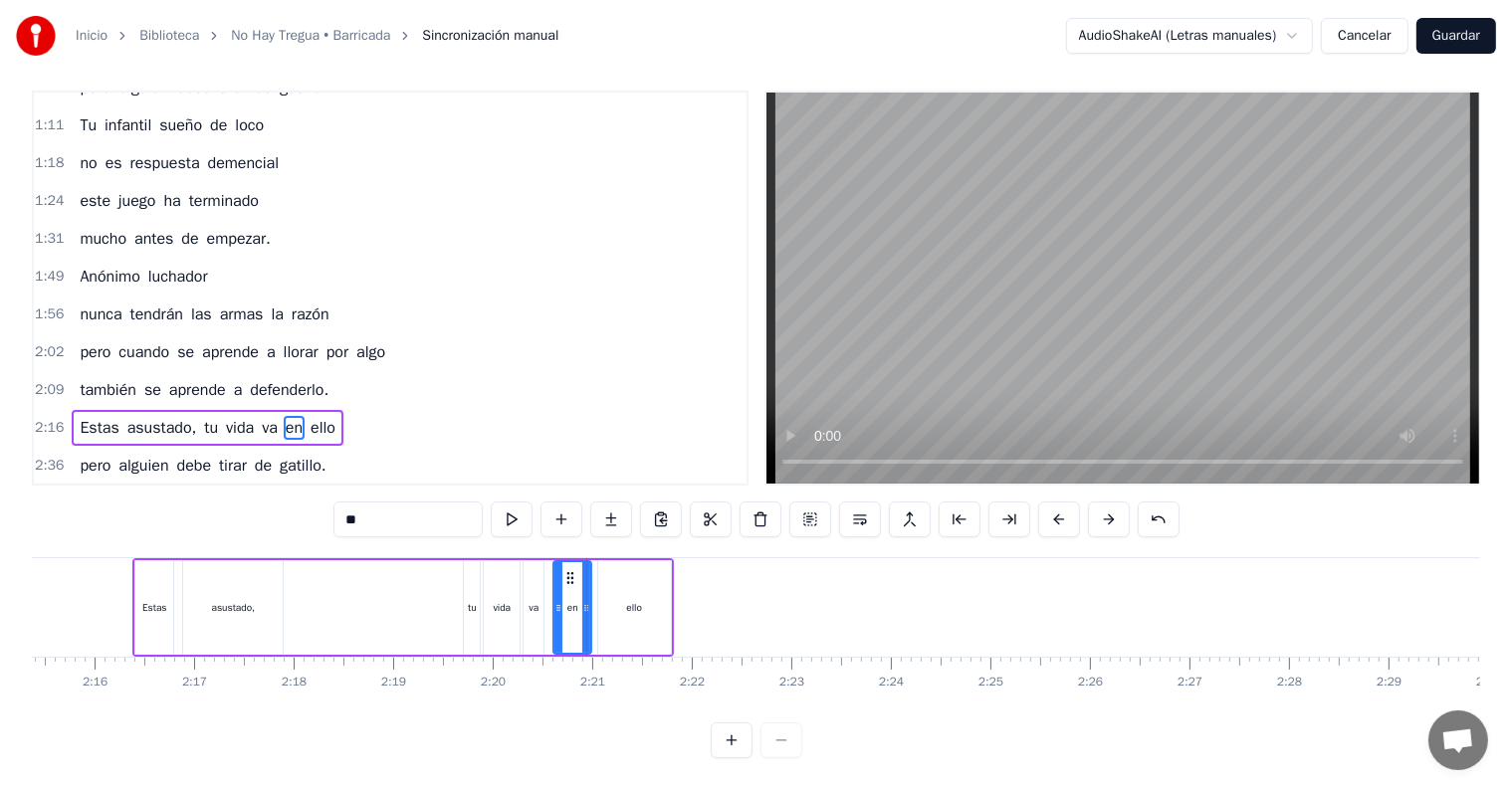 click 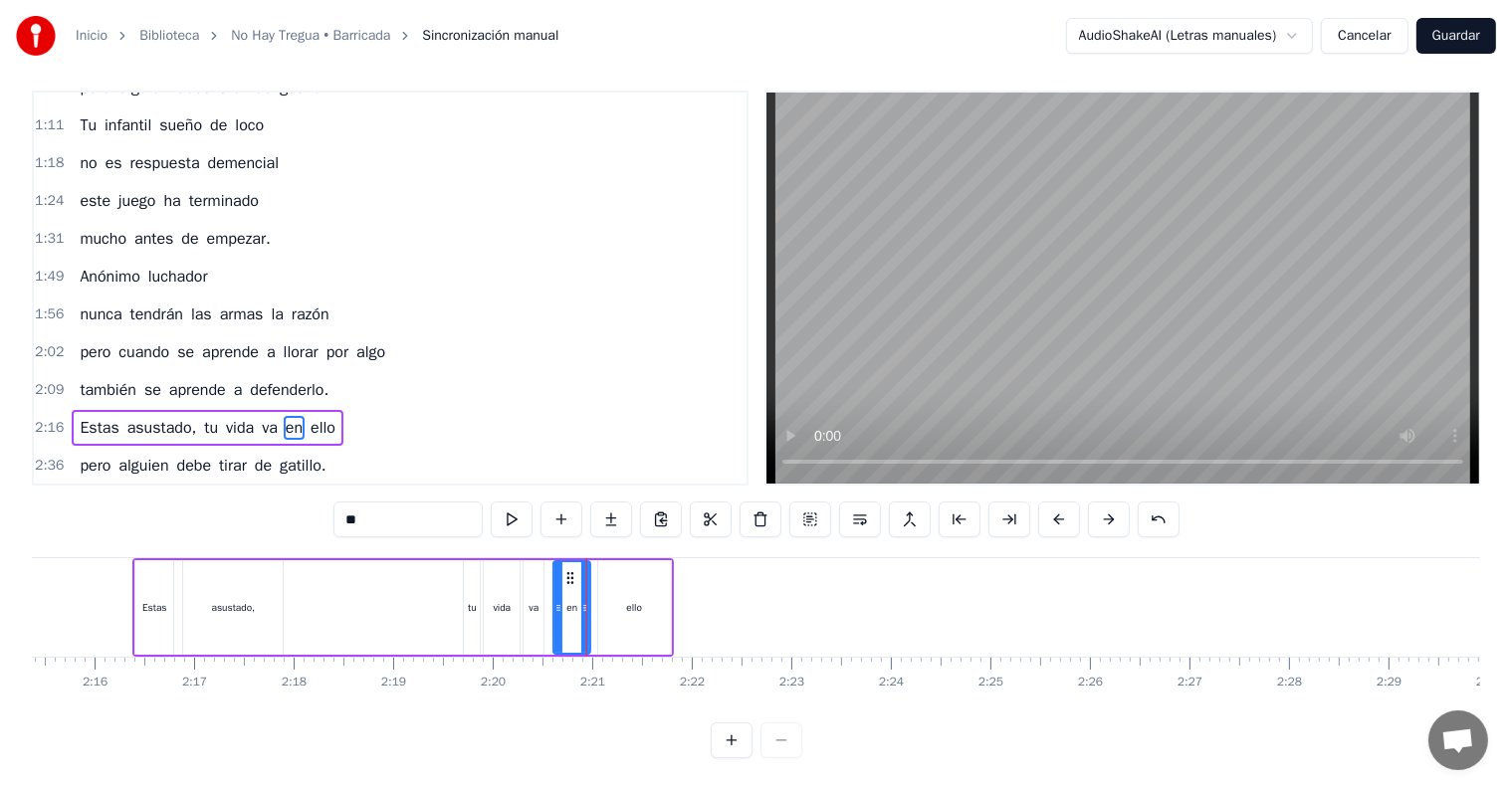 click on "ello" at bounding box center [634, 607] 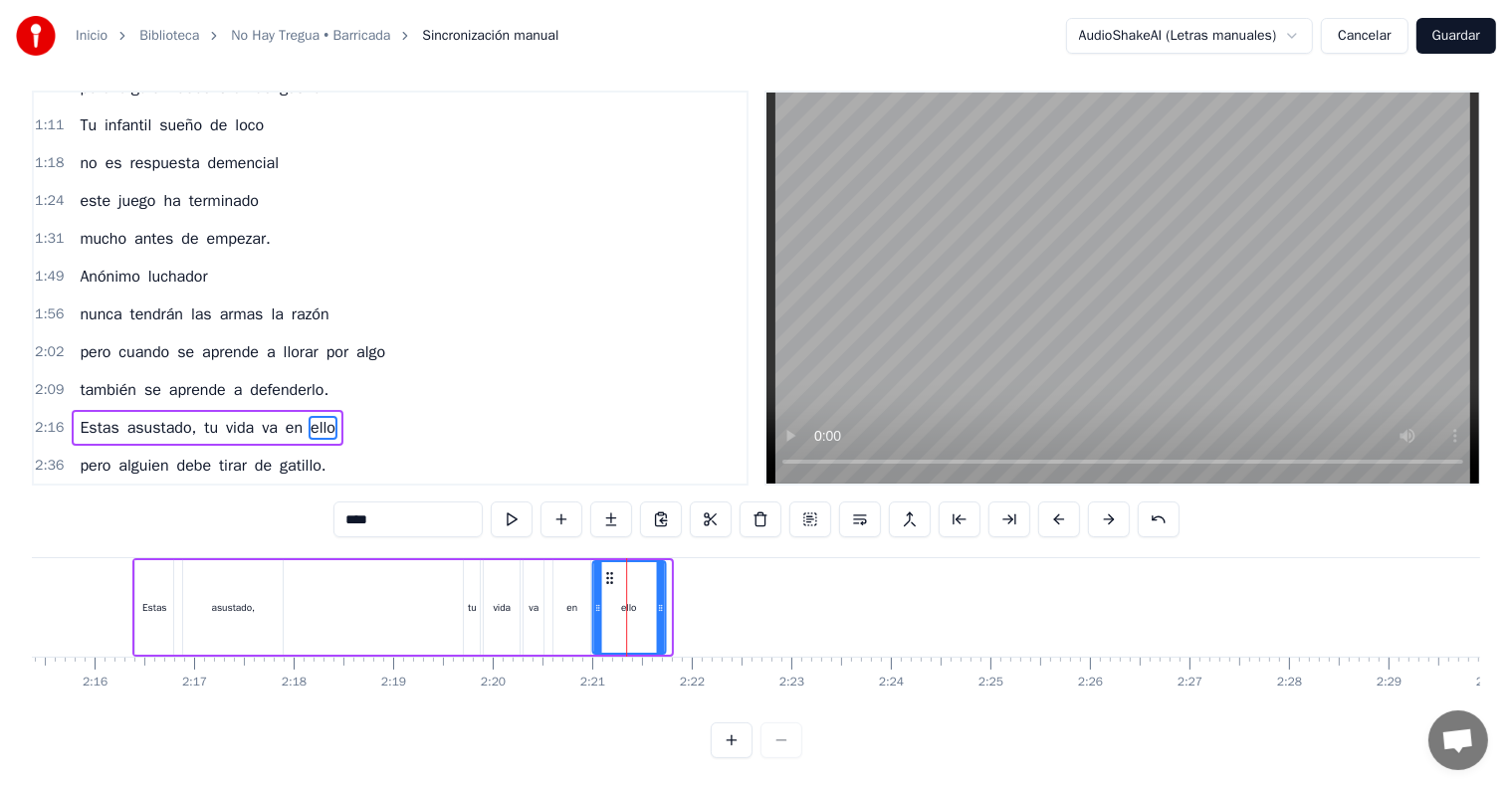 click 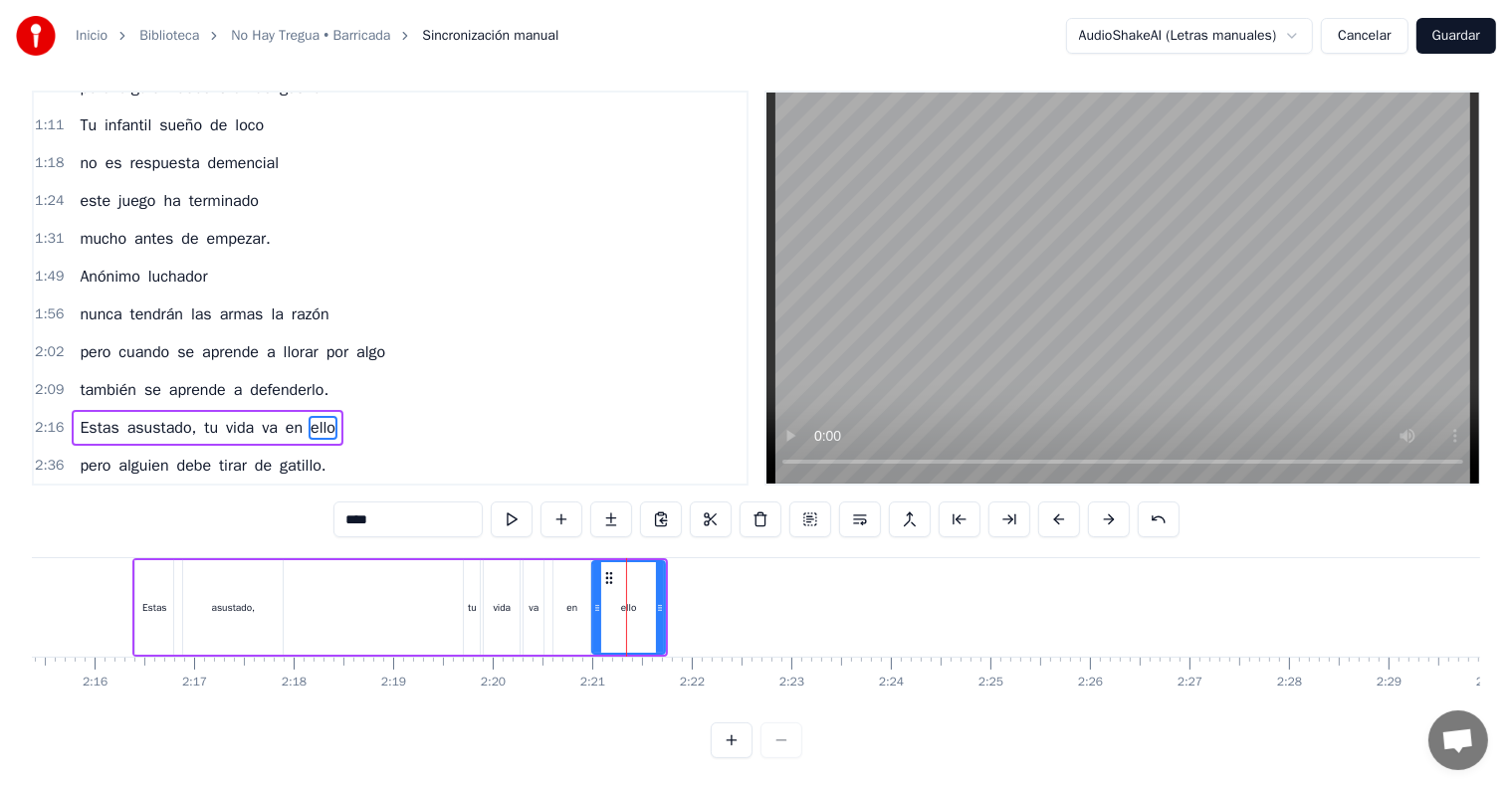 click on "2:16 Estas asustado, tu vida va en ello" at bounding box center [390, 428] 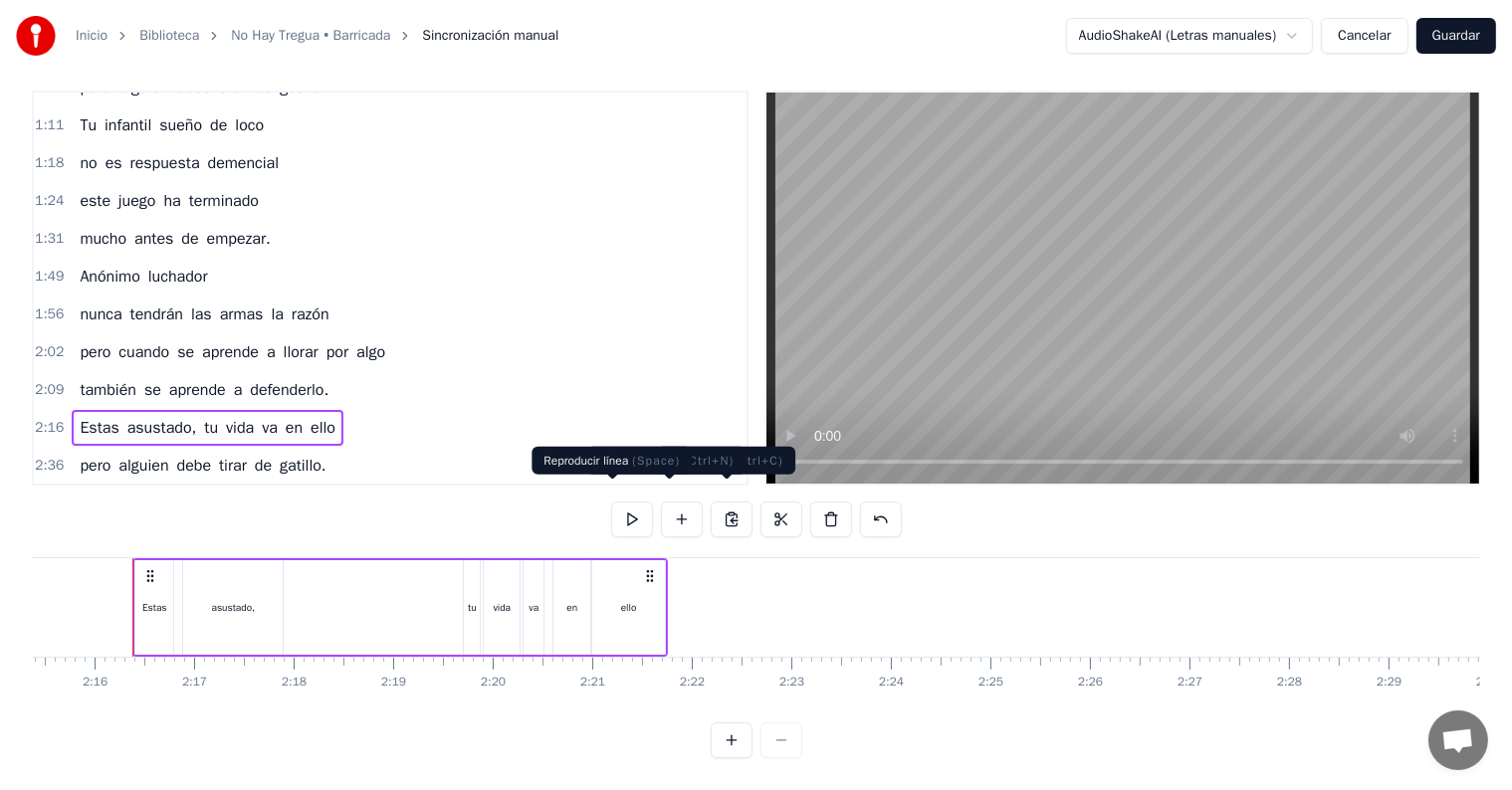 click at bounding box center [632, 519] 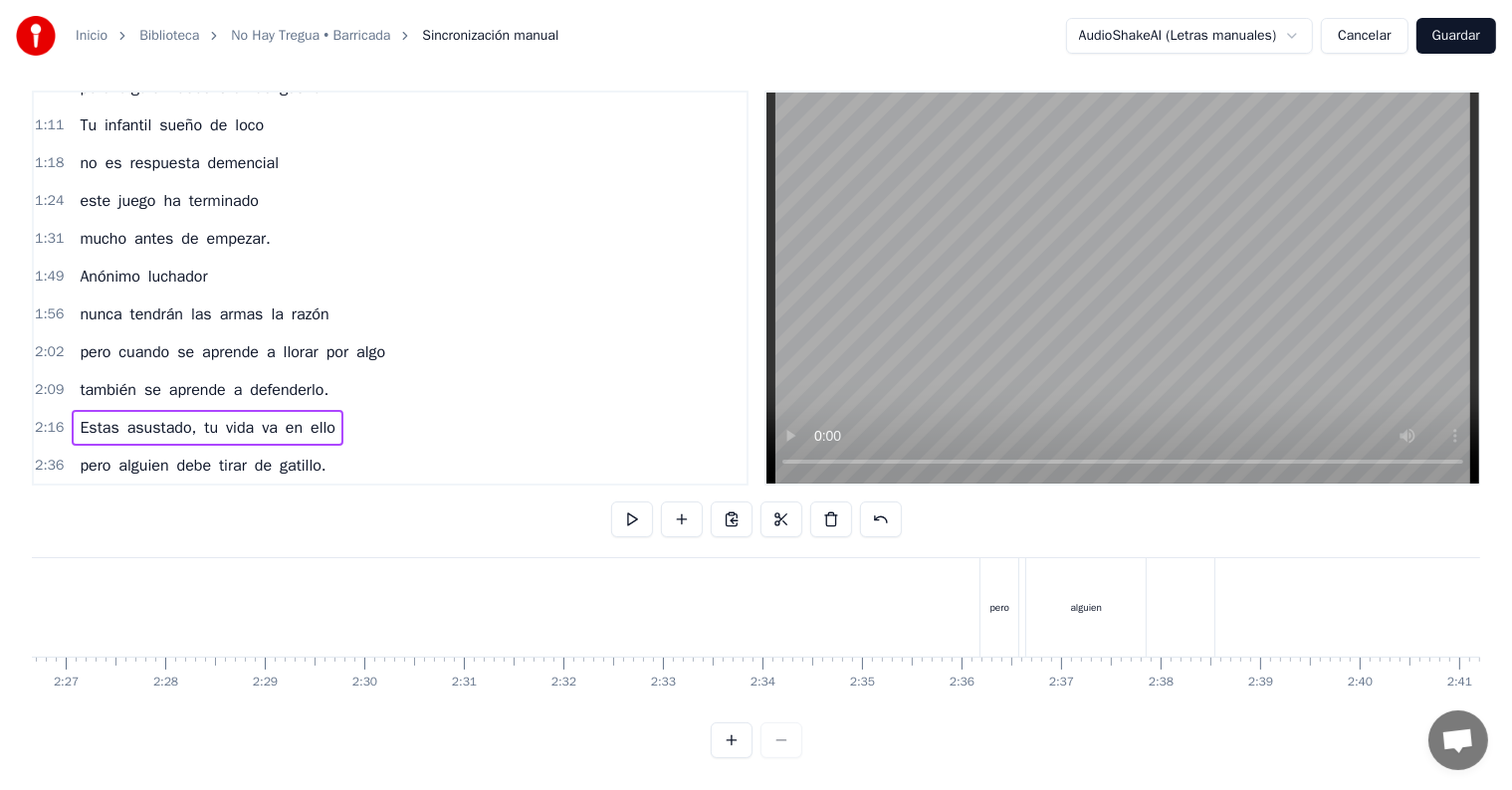 scroll, scrollTop: 0, scrollLeft: 14927, axis: horizontal 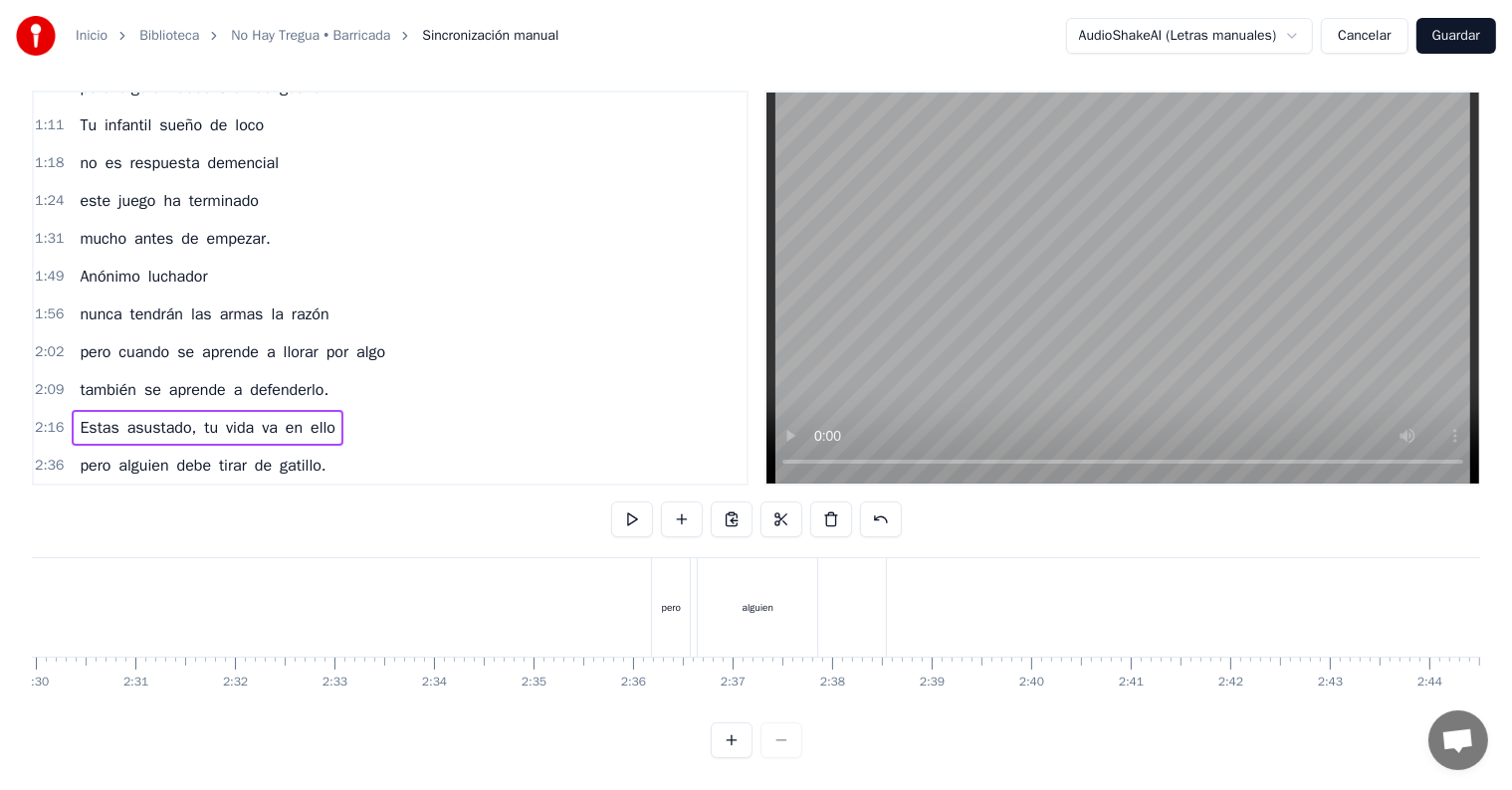 click on "2:36 pero alguien debe tirar de gatillo." at bounding box center [390, 466] 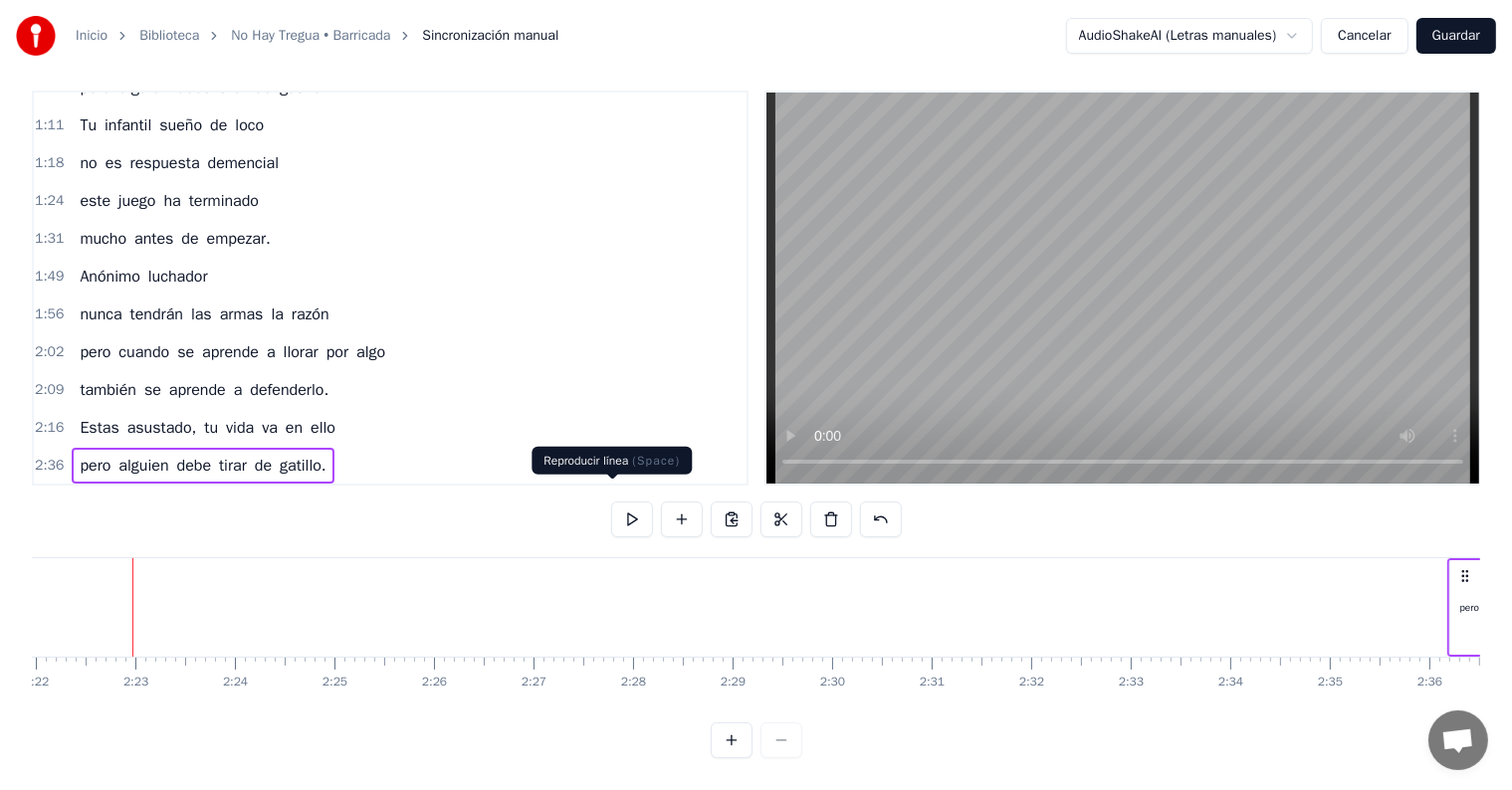 click at bounding box center (632, 519) 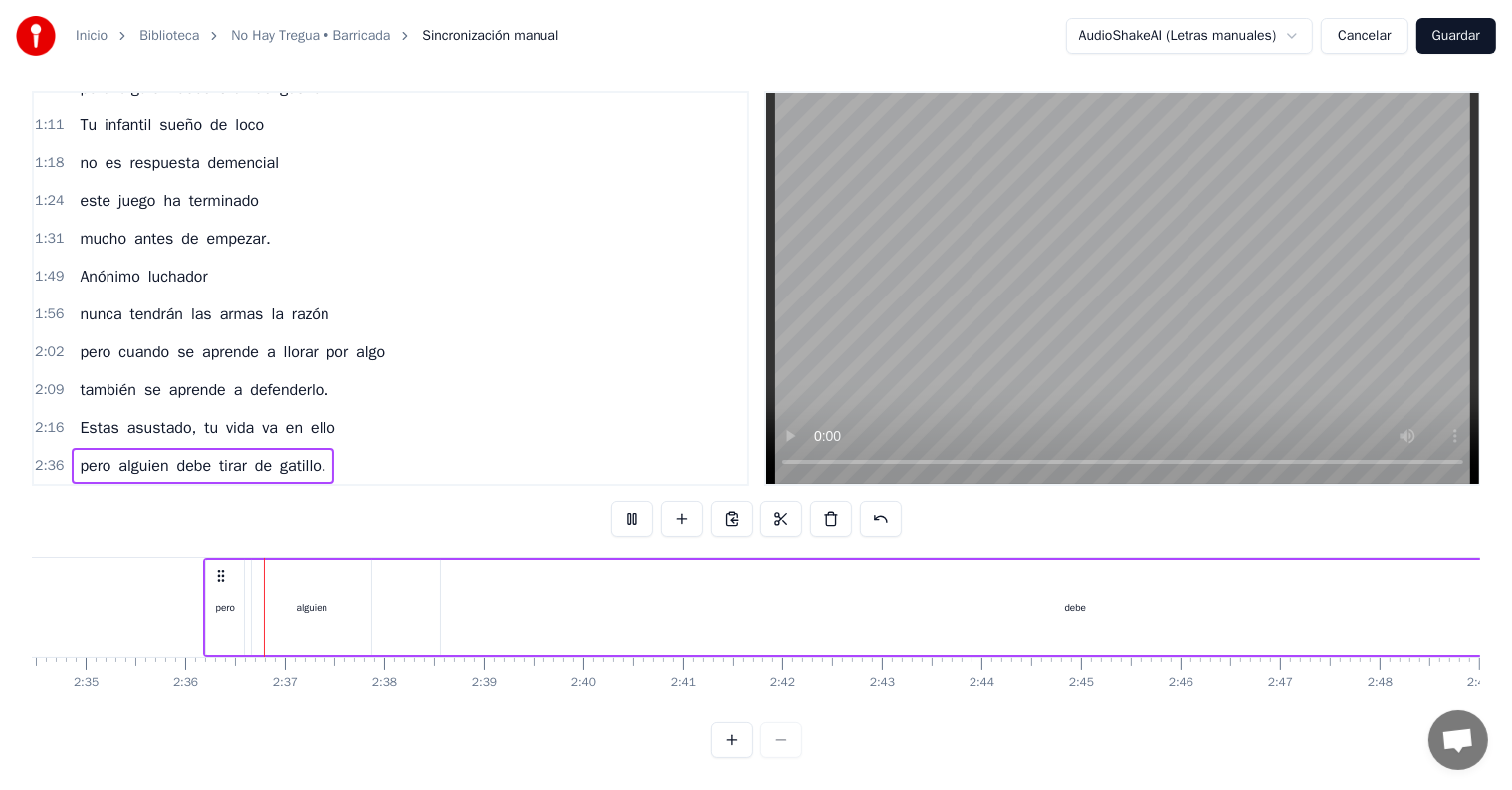 scroll, scrollTop: 0, scrollLeft: 15445, axis: horizontal 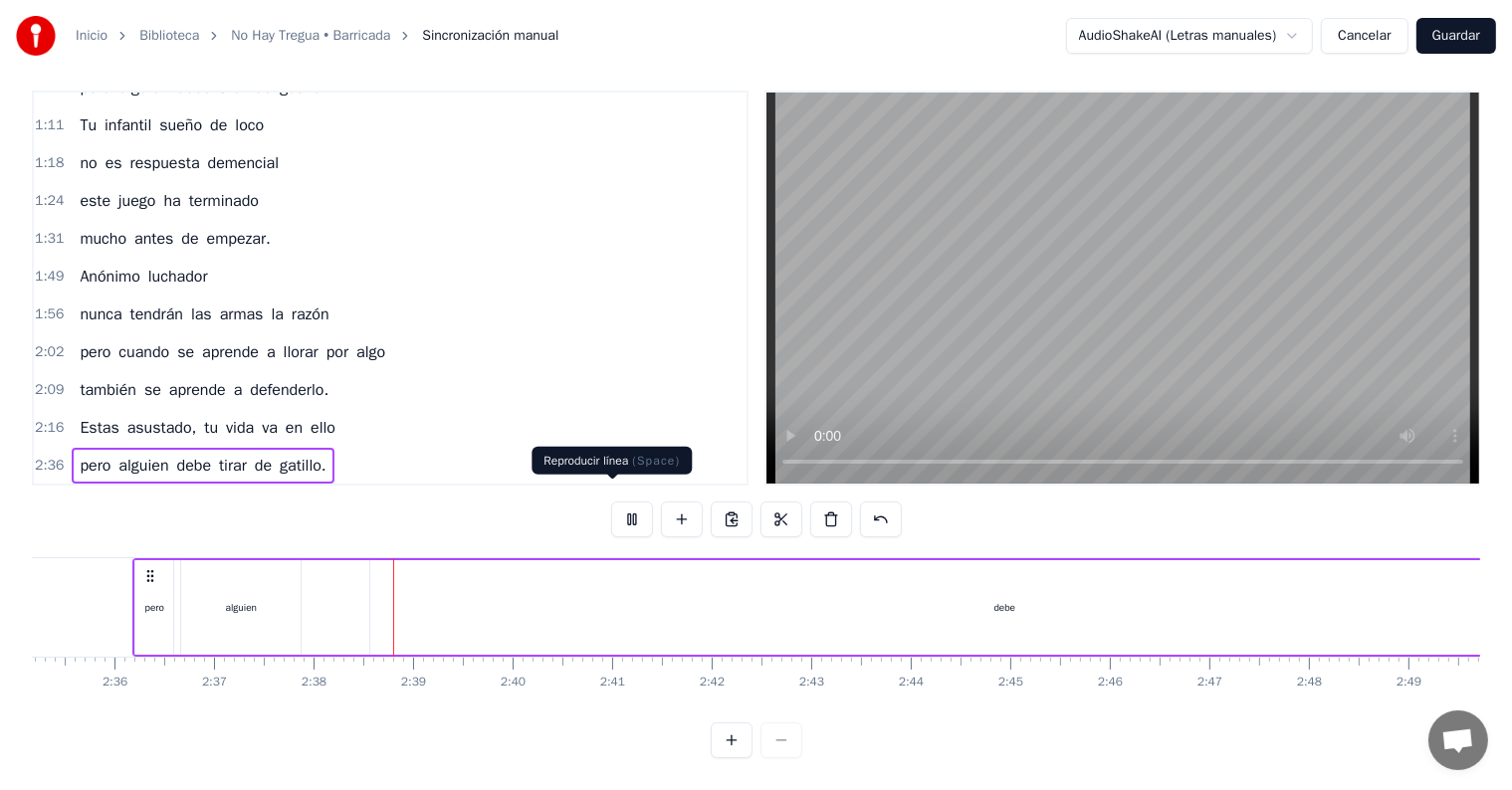 click at bounding box center [632, 519] 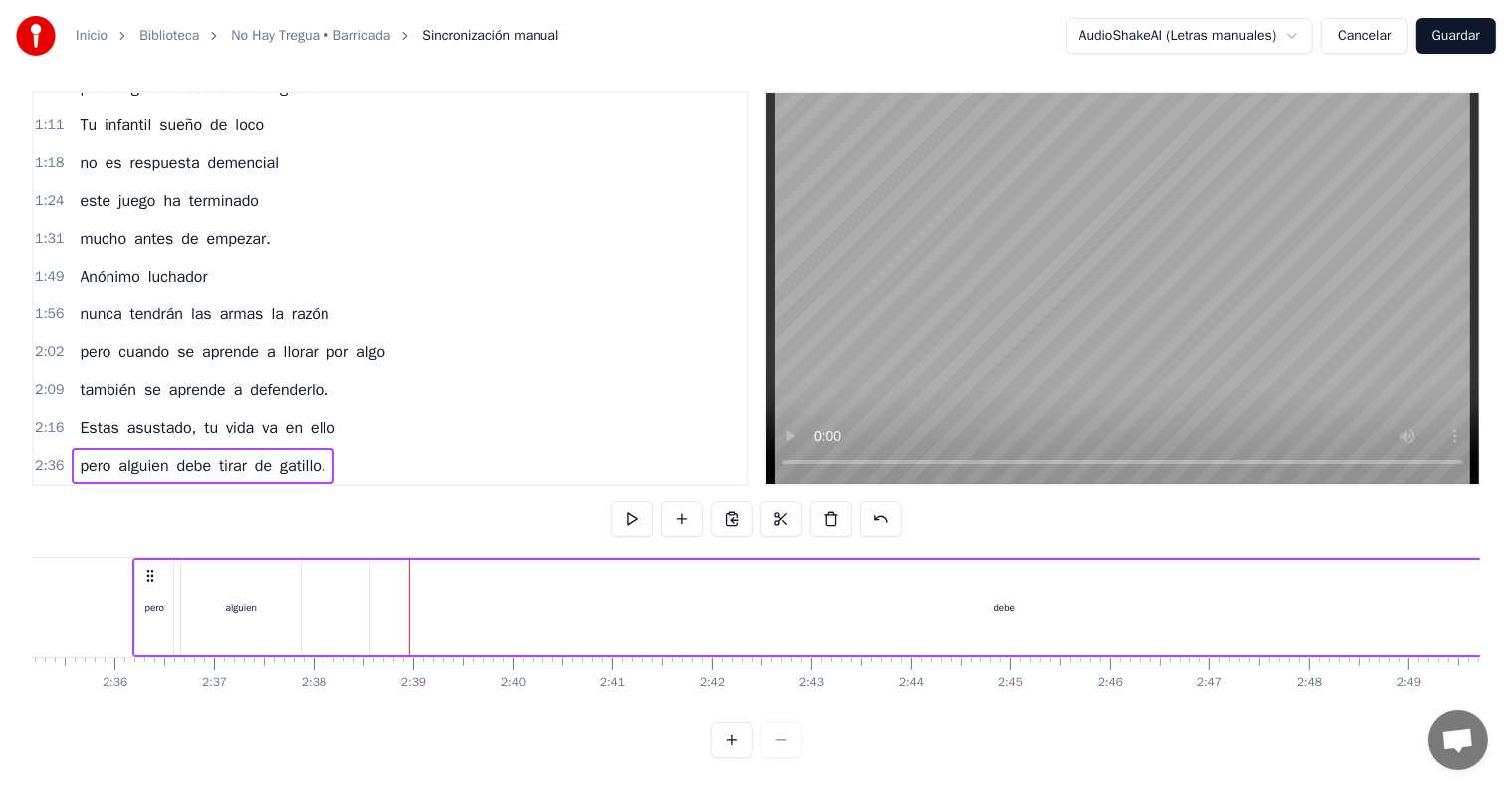 click on "debe" at bounding box center (1004, 607) 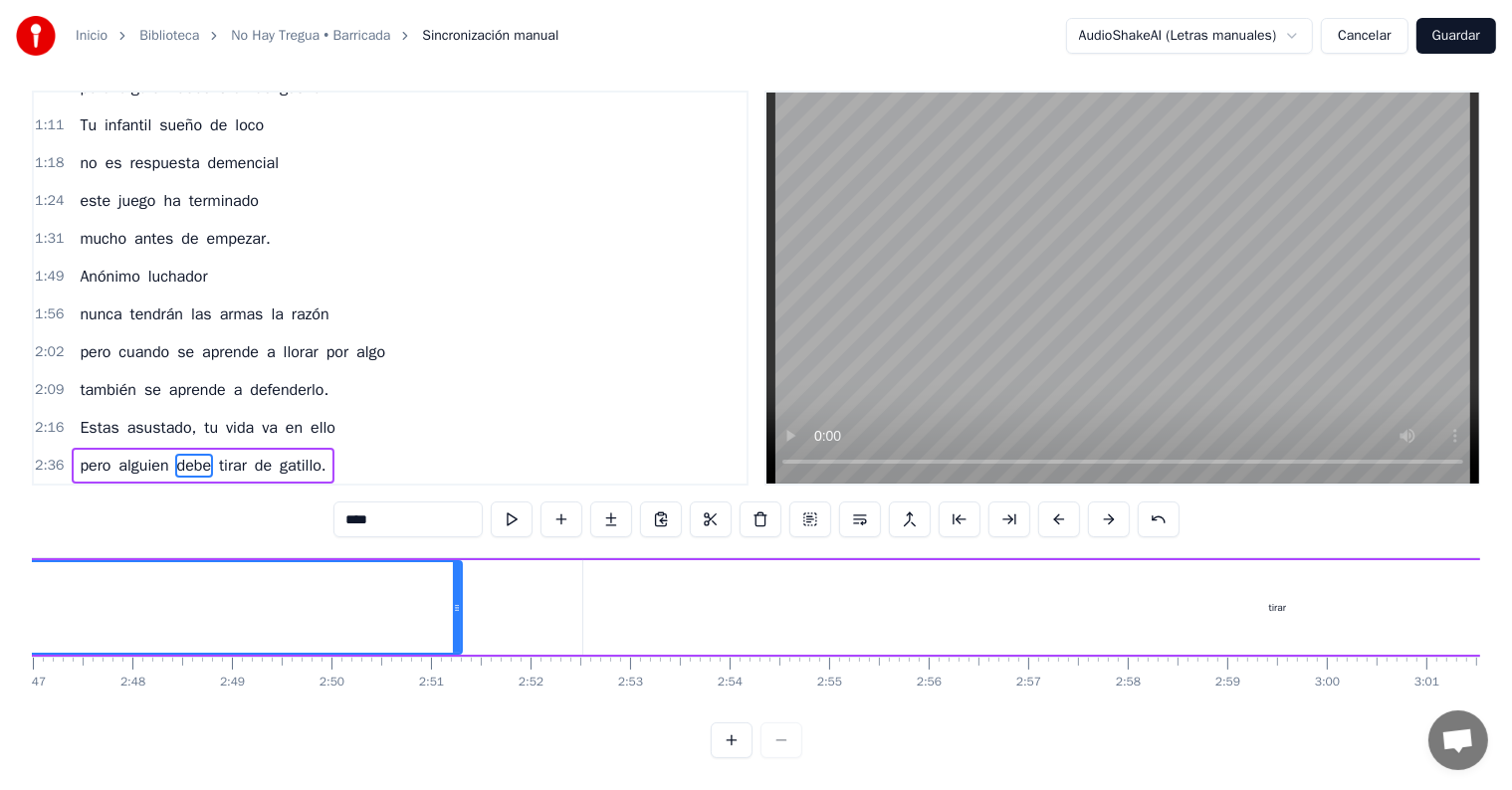 scroll, scrollTop: 0, scrollLeft: 16266, axis: horizontal 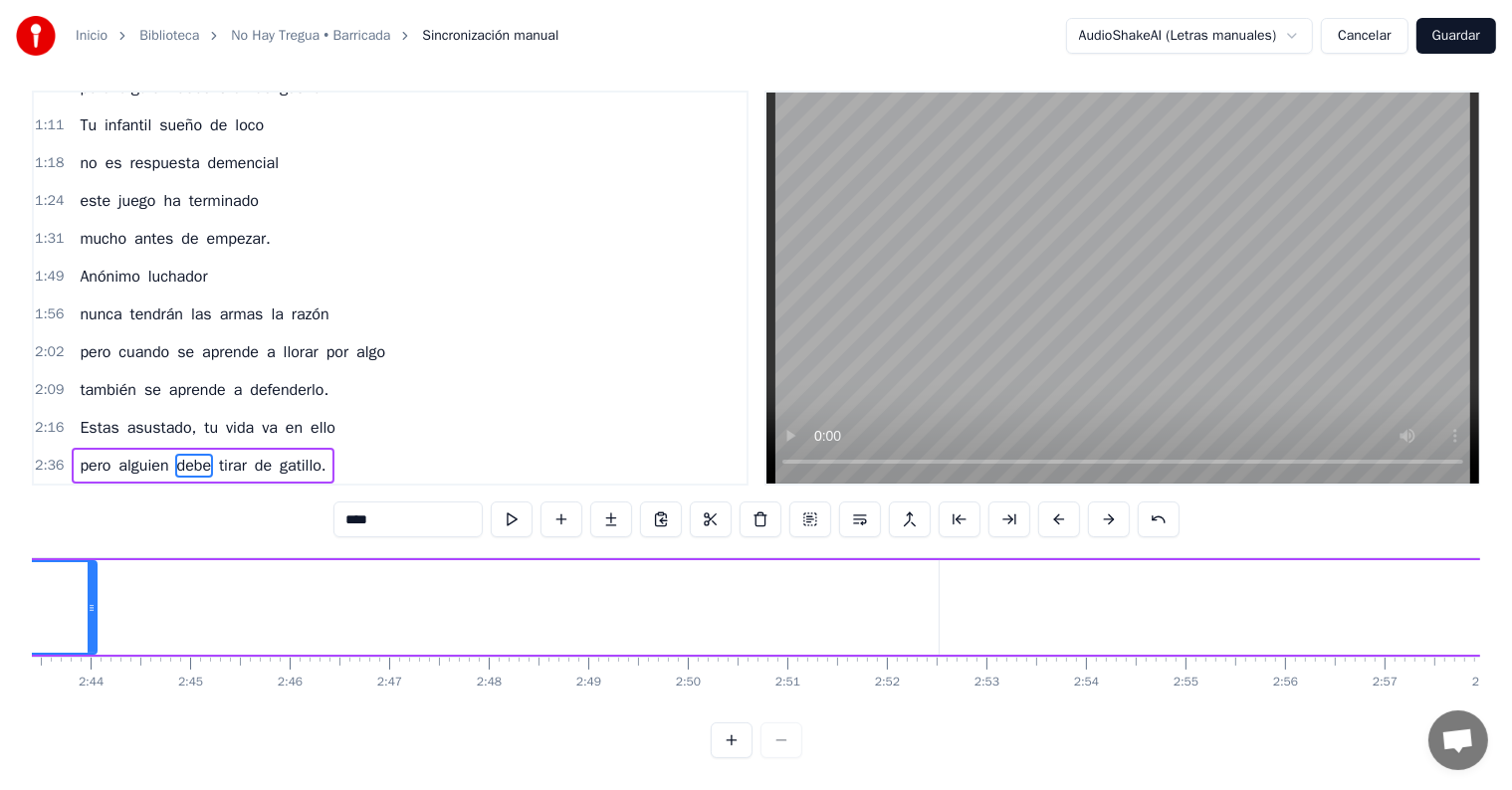 drag, startPoint x: 816, startPoint y: 587, endPoint x: 80, endPoint y: 580, distance: 736.0333 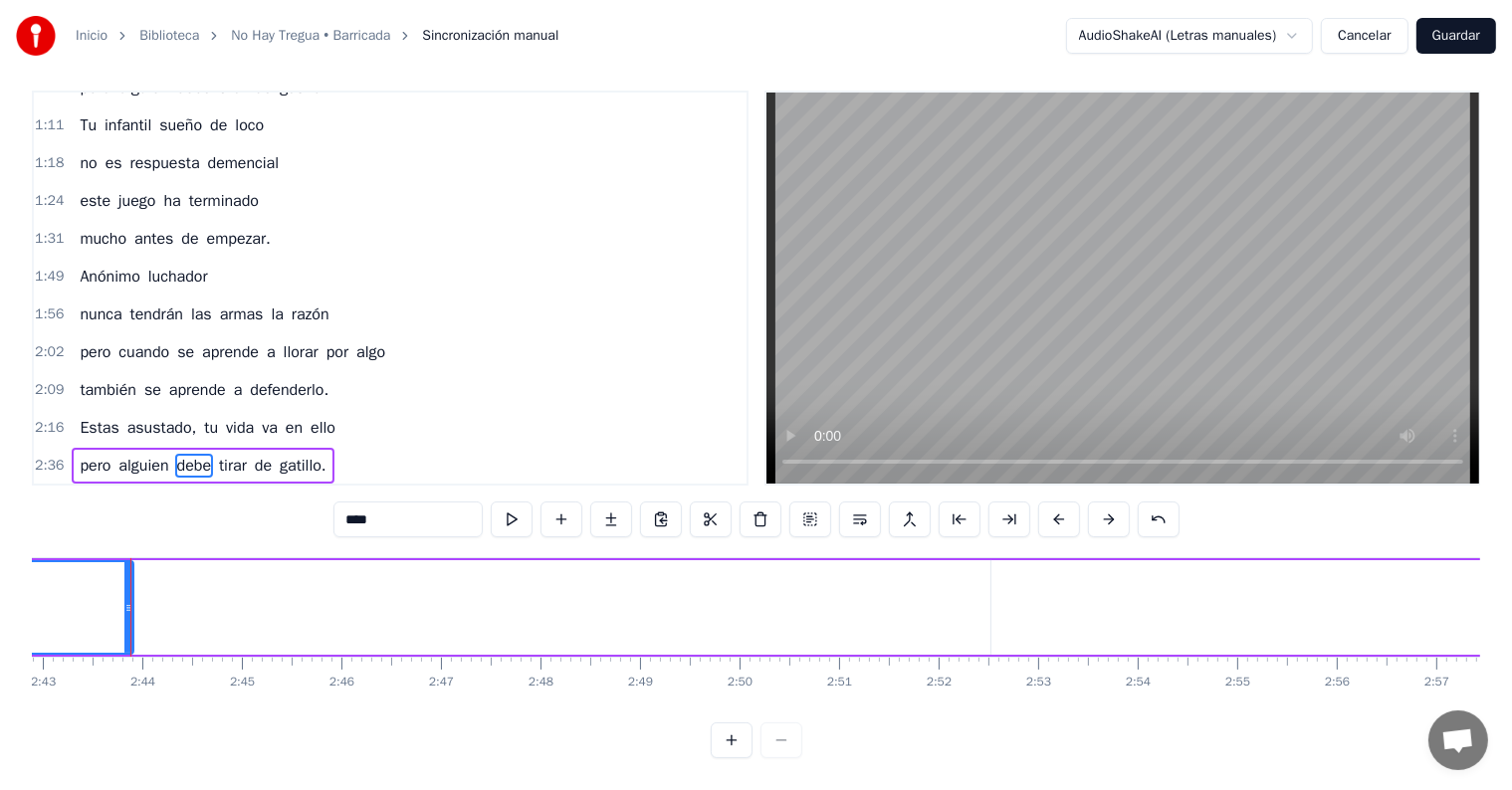 scroll, scrollTop: 0, scrollLeft: 16212, axis: horizontal 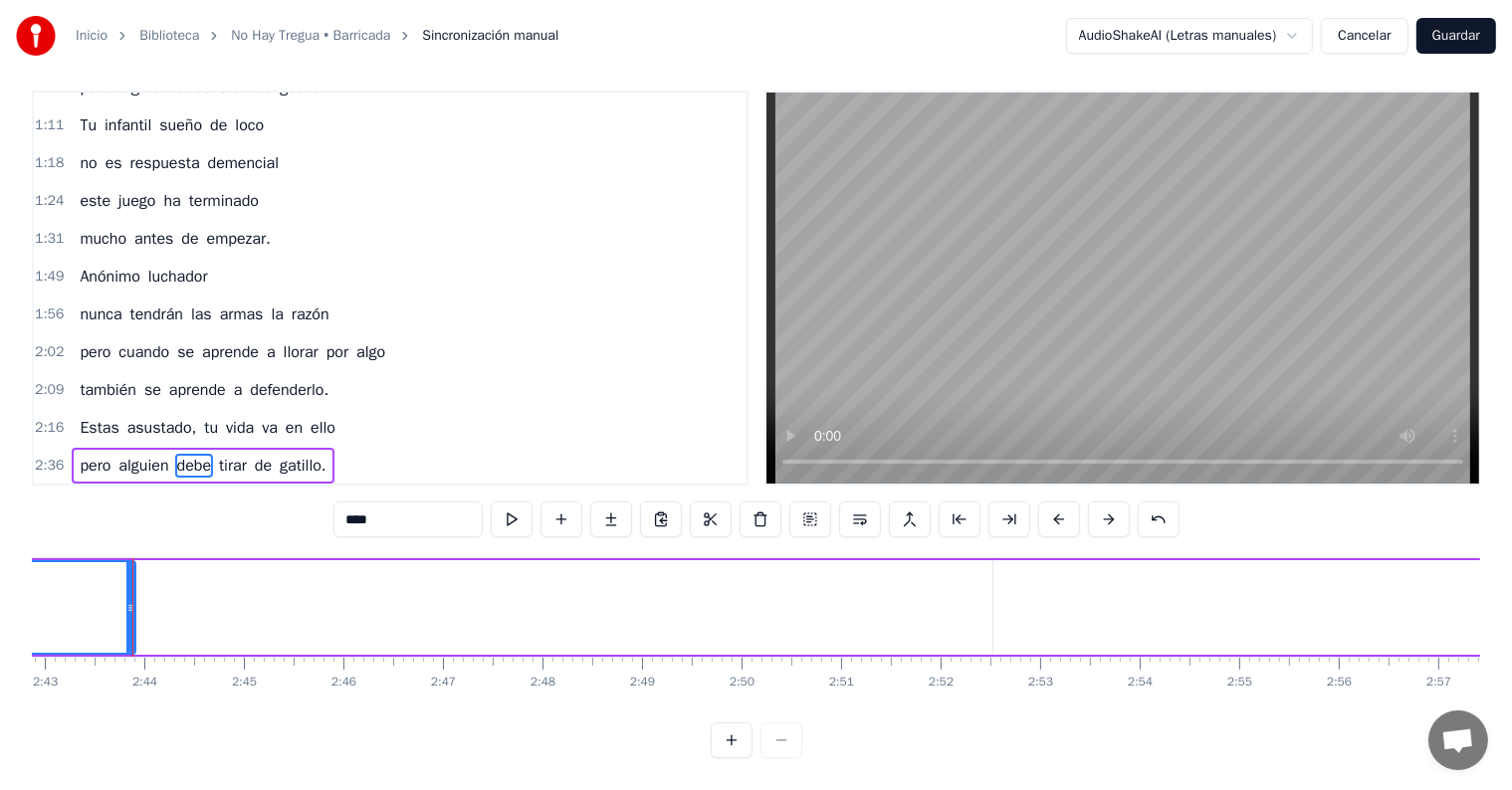 click on "tirar" at bounding box center [1687, 607] 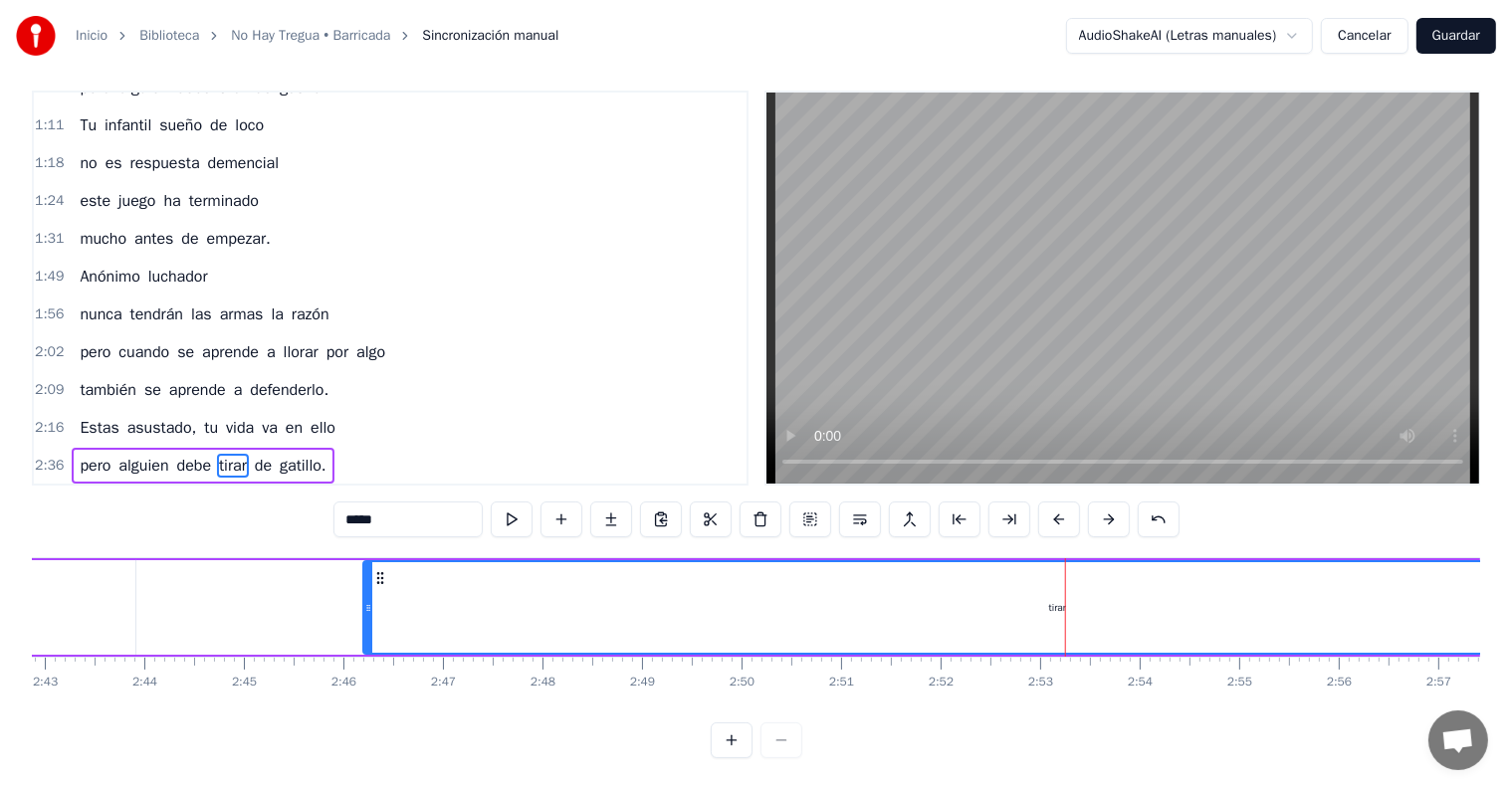 drag, startPoint x: 1009, startPoint y: 561, endPoint x: 366, endPoint y: 561, distance: 643 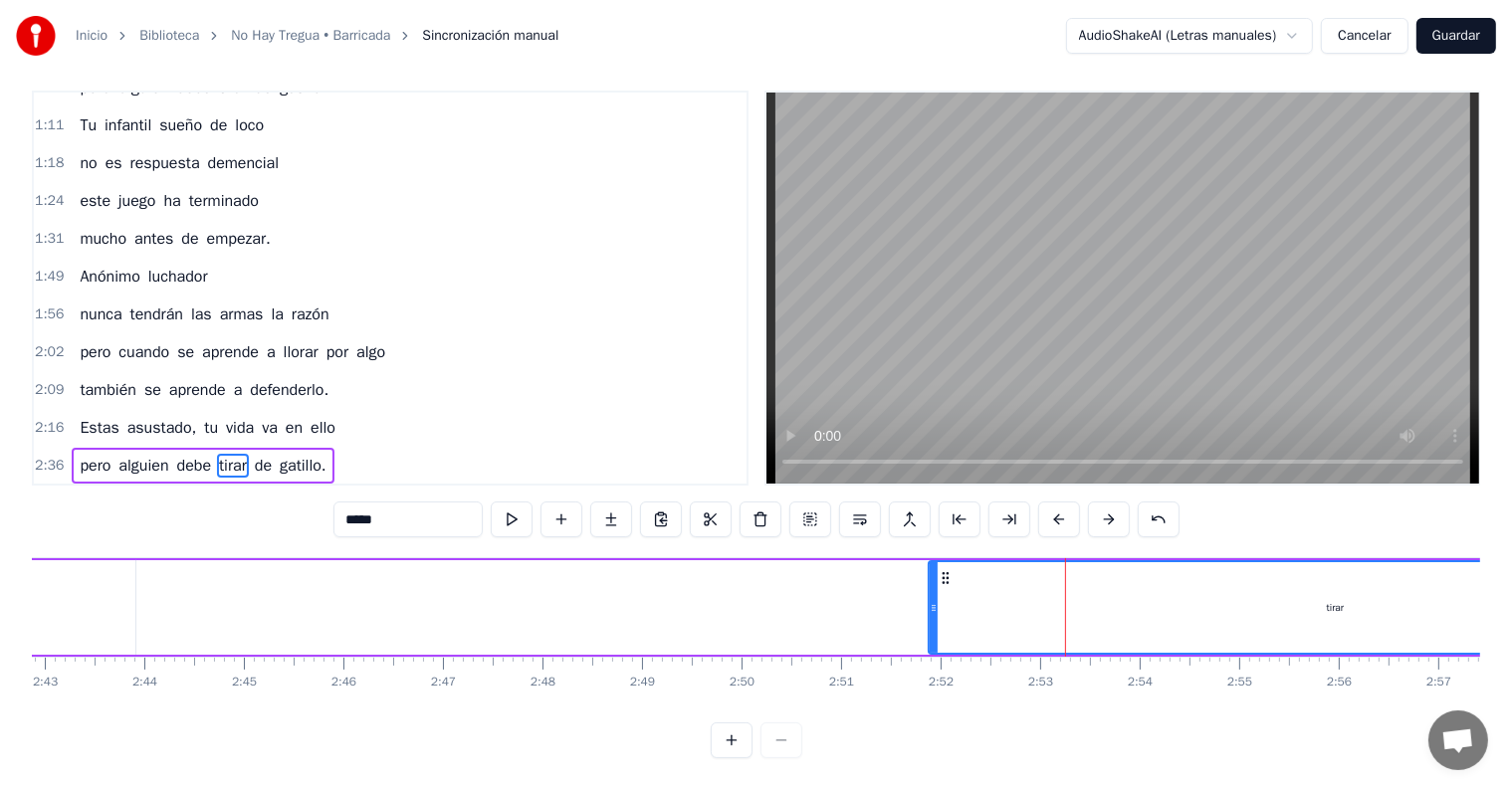 drag, startPoint x: 364, startPoint y: 583, endPoint x: 950, endPoint y: 599, distance: 586.21839 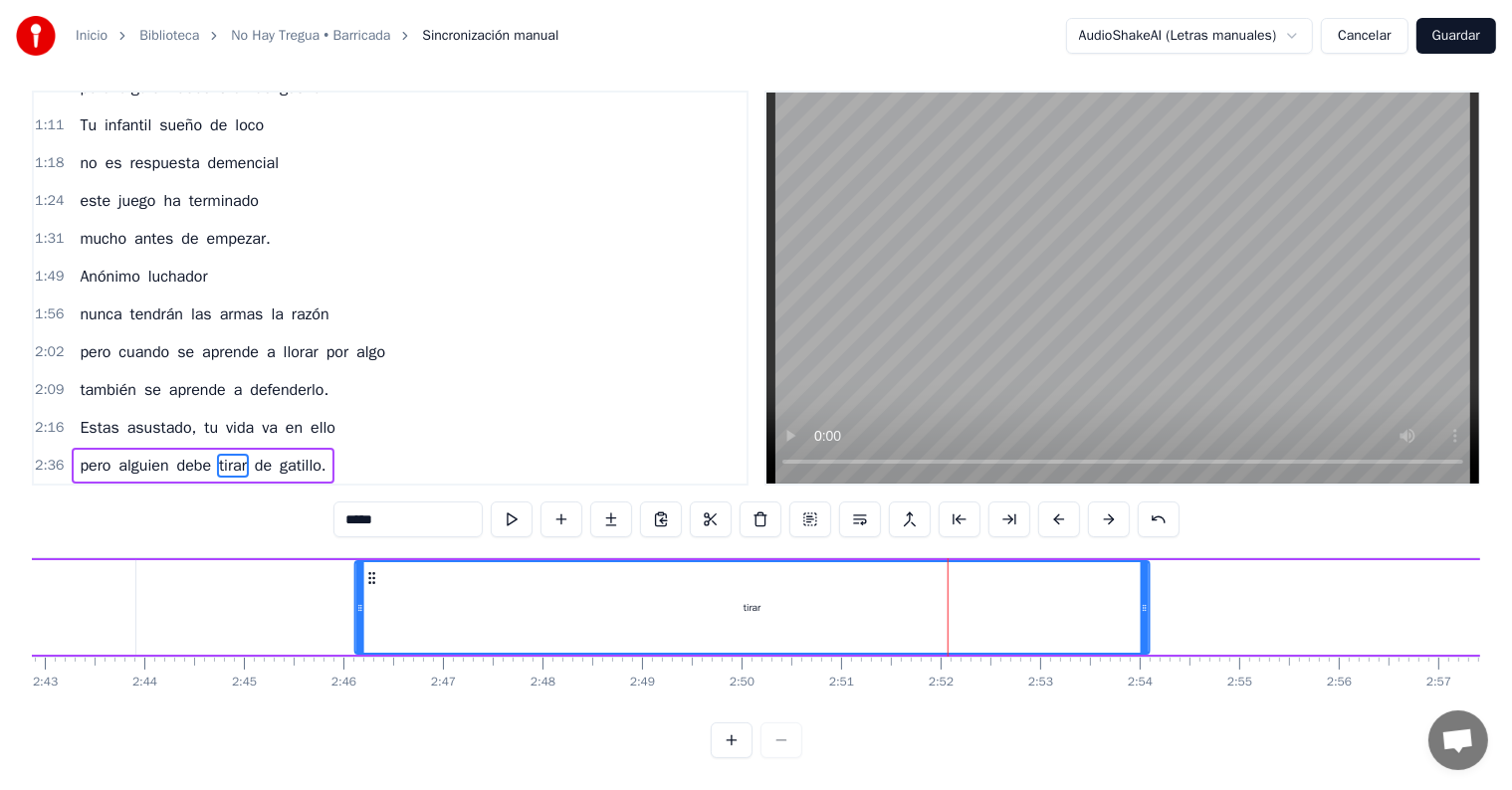 drag, startPoint x: 966, startPoint y: 558, endPoint x: 326, endPoint y: 571, distance: 640.132 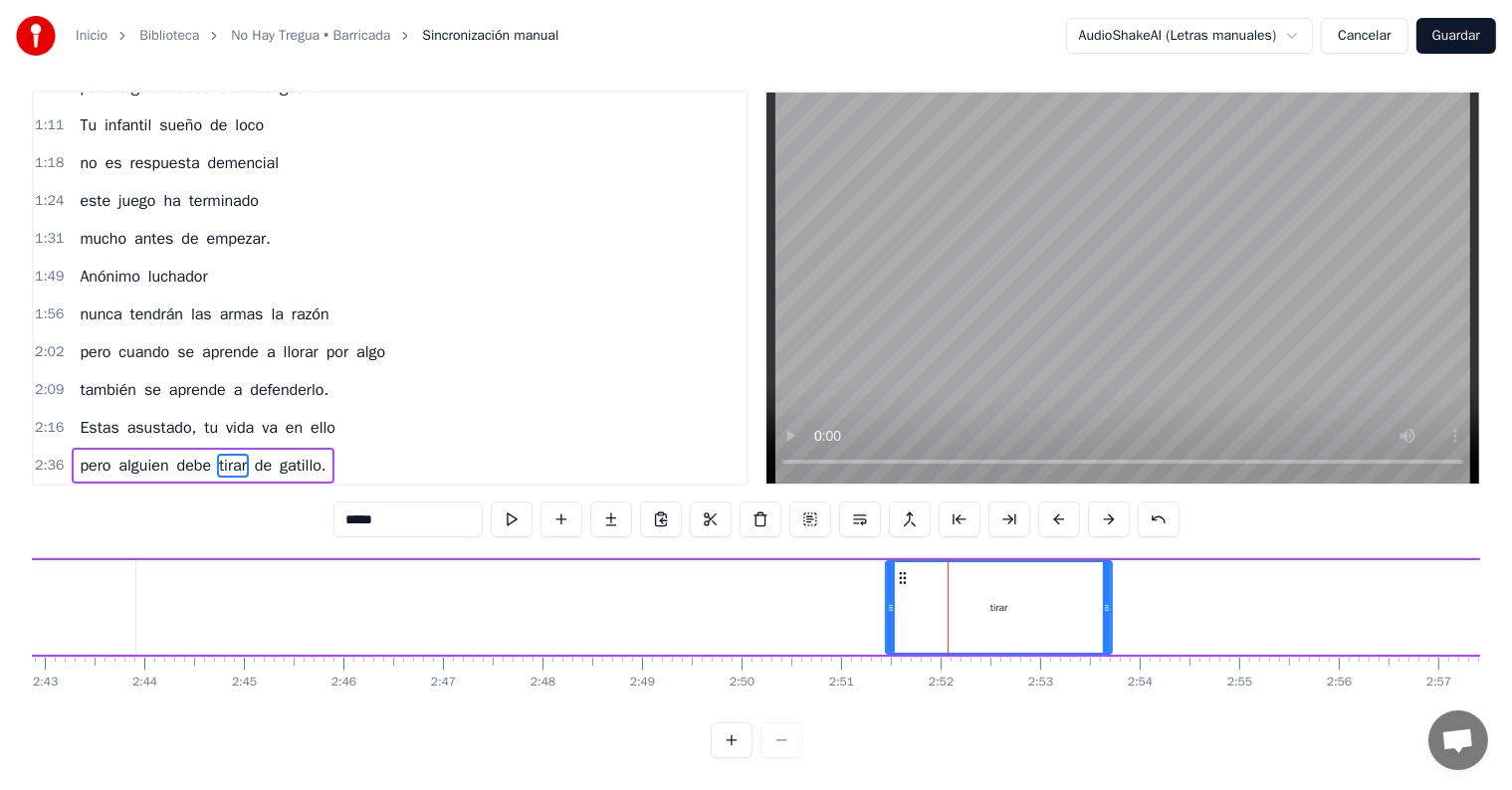 drag, startPoint x: 322, startPoint y: 582, endPoint x: 905, endPoint y: 579, distance: 583.0077 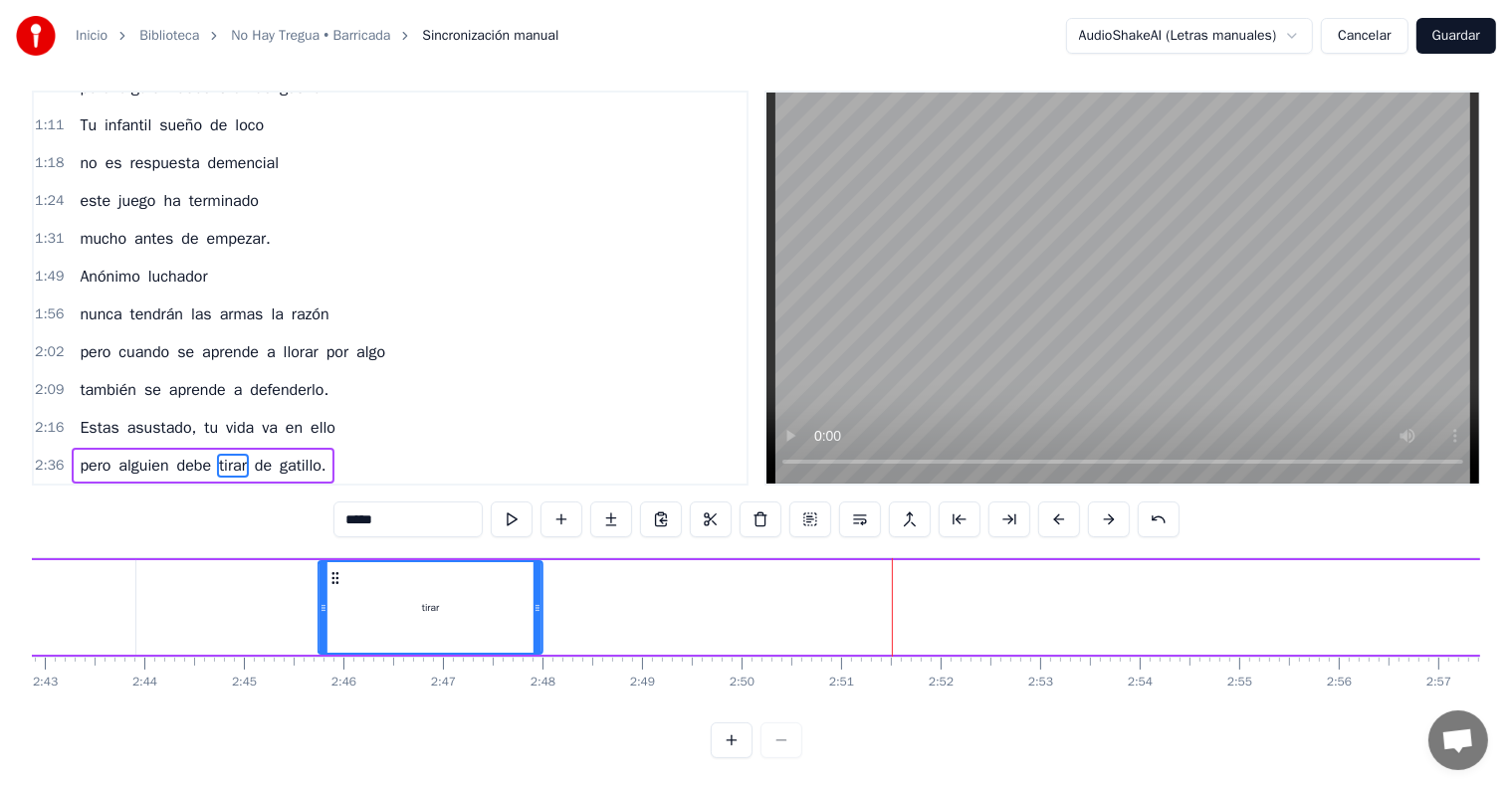 drag, startPoint x: 899, startPoint y: 557, endPoint x: 328, endPoint y: 573, distance: 571.2241 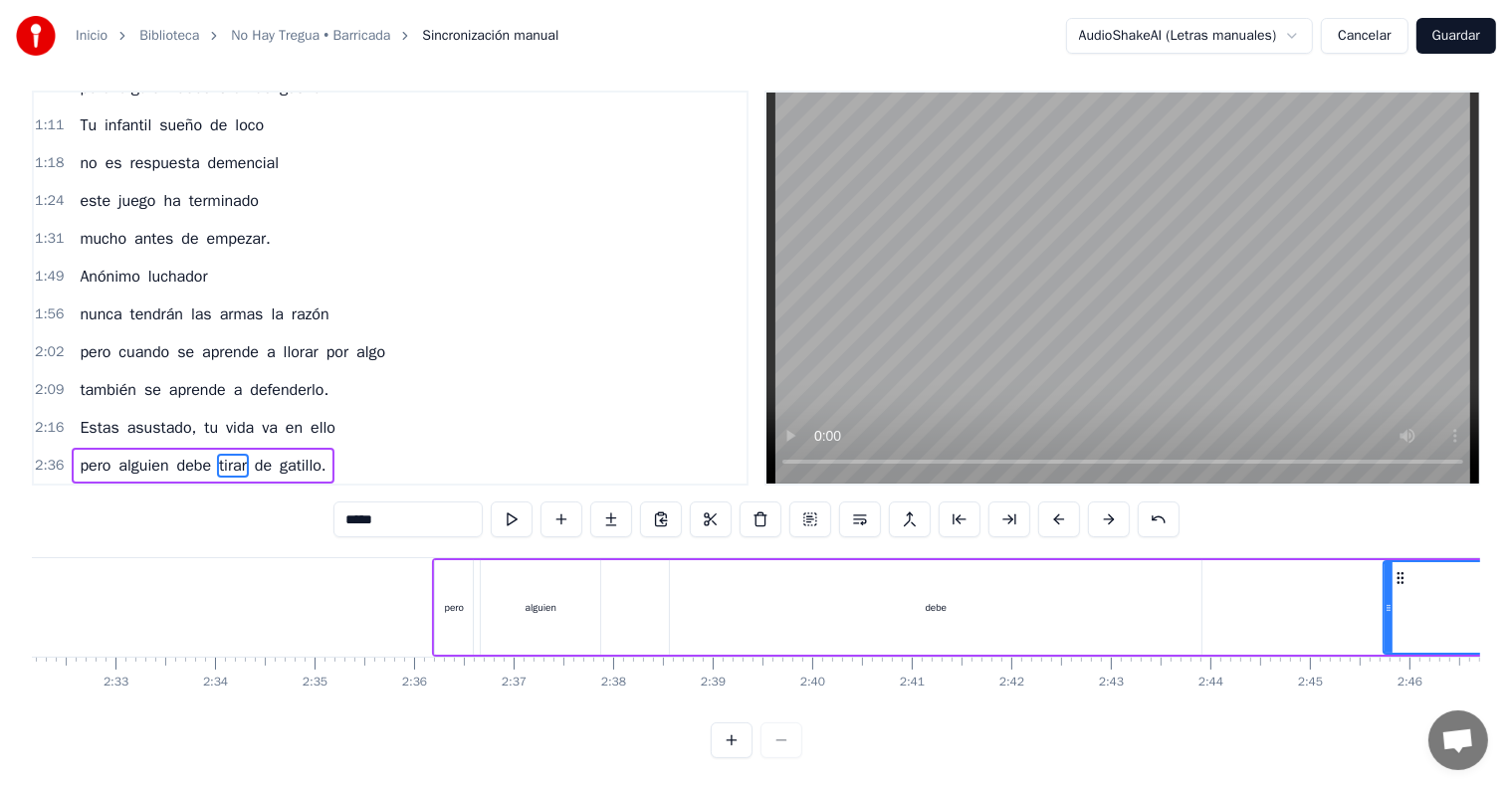 scroll, scrollTop: 0, scrollLeft: 15090, axis: horizontal 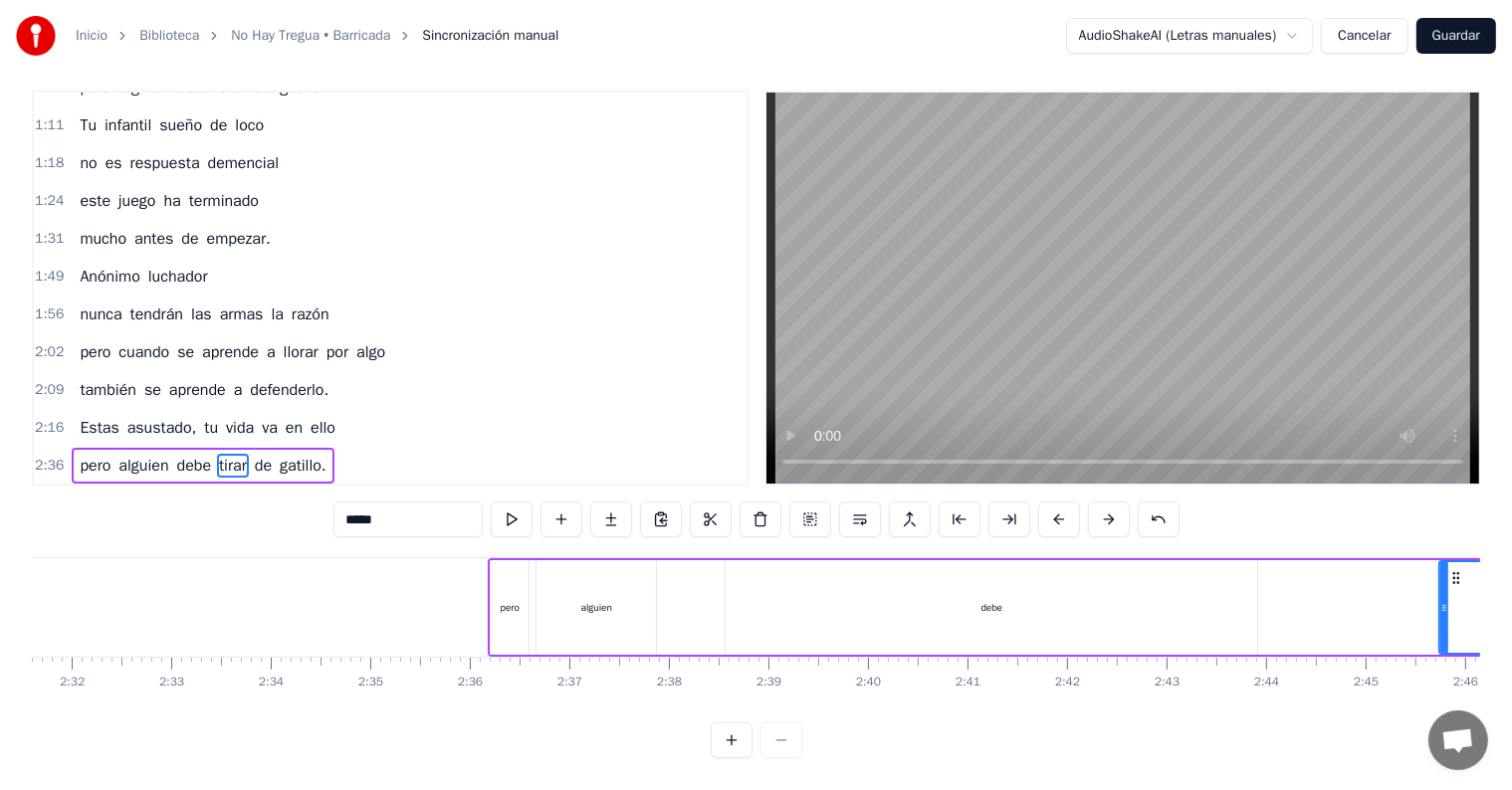 click on "debe" at bounding box center [991, 607] 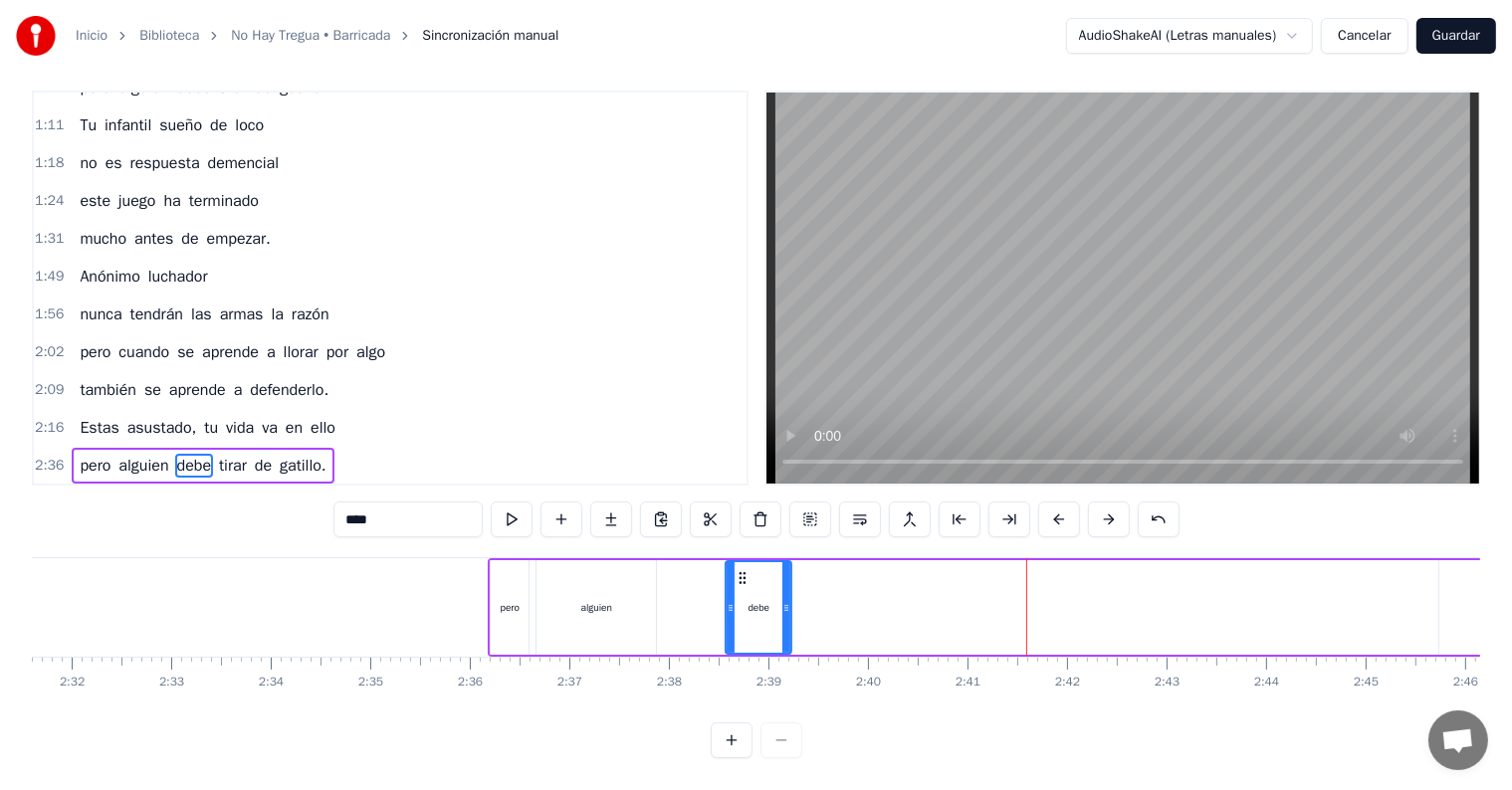 drag, startPoint x: 1250, startPoint y: 598, endPoint x: 784, endPoint y: 606, distance: 466.06866 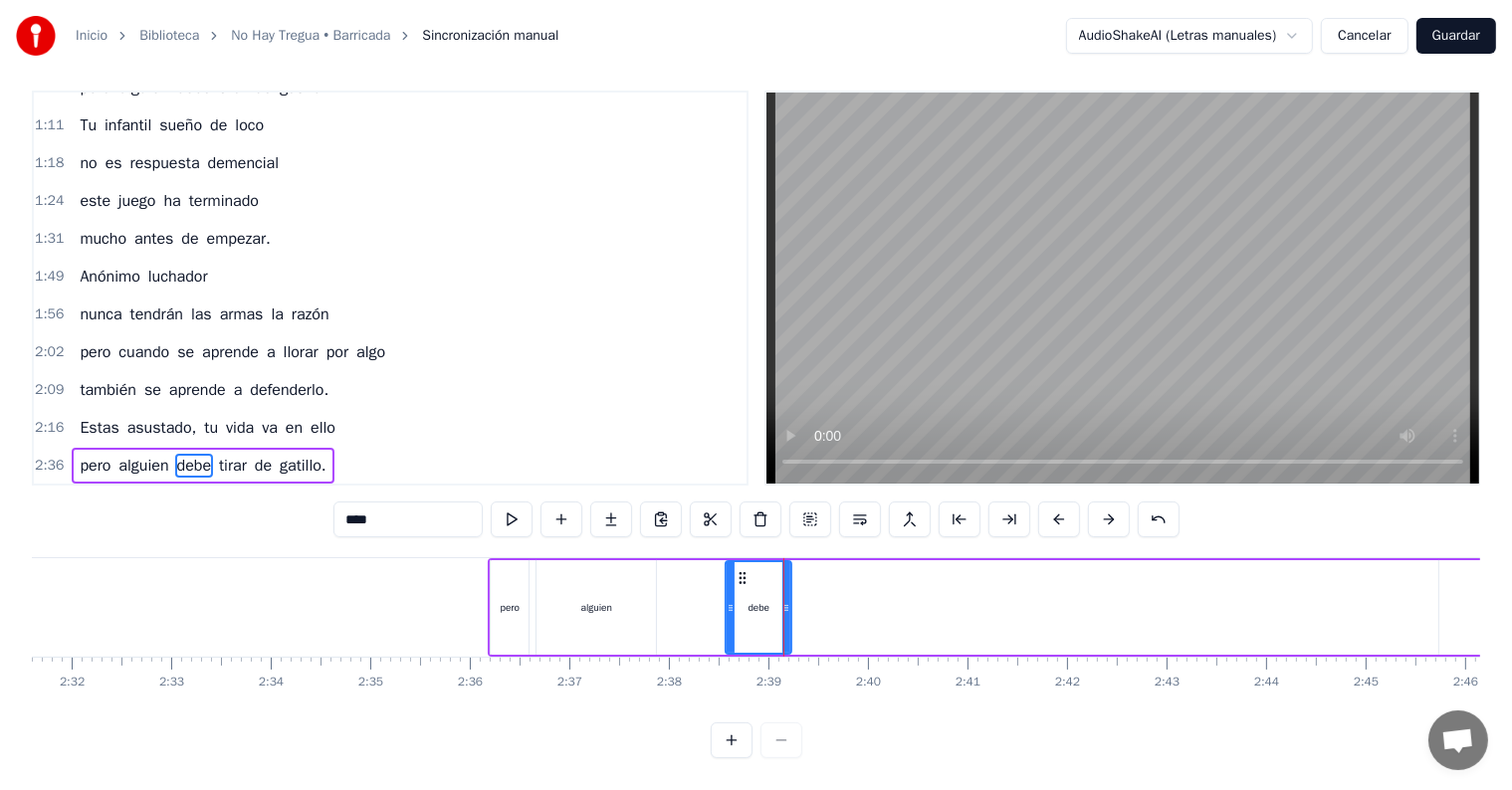 click on "alguien" at bounding box center (596, 607) 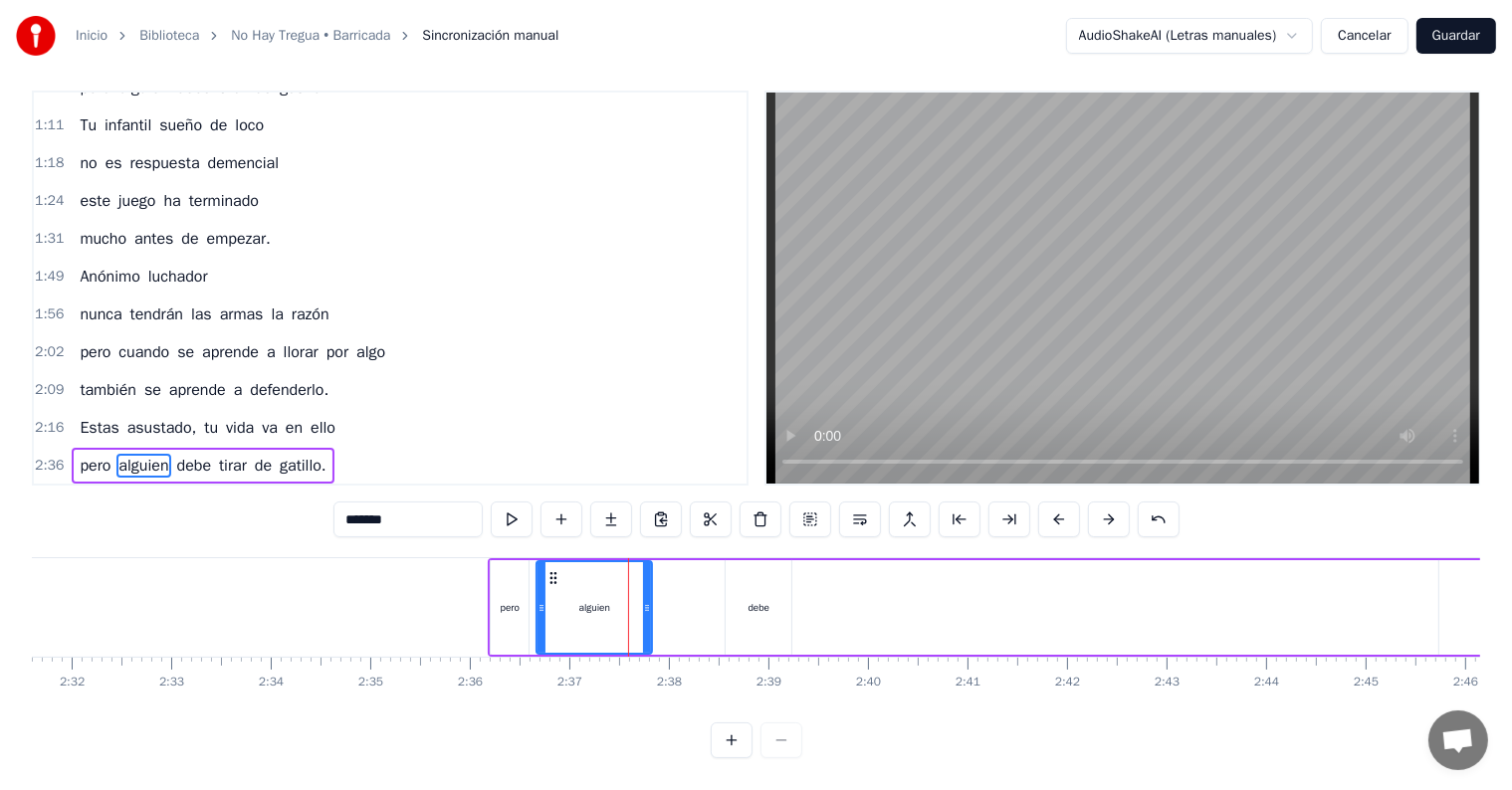 click 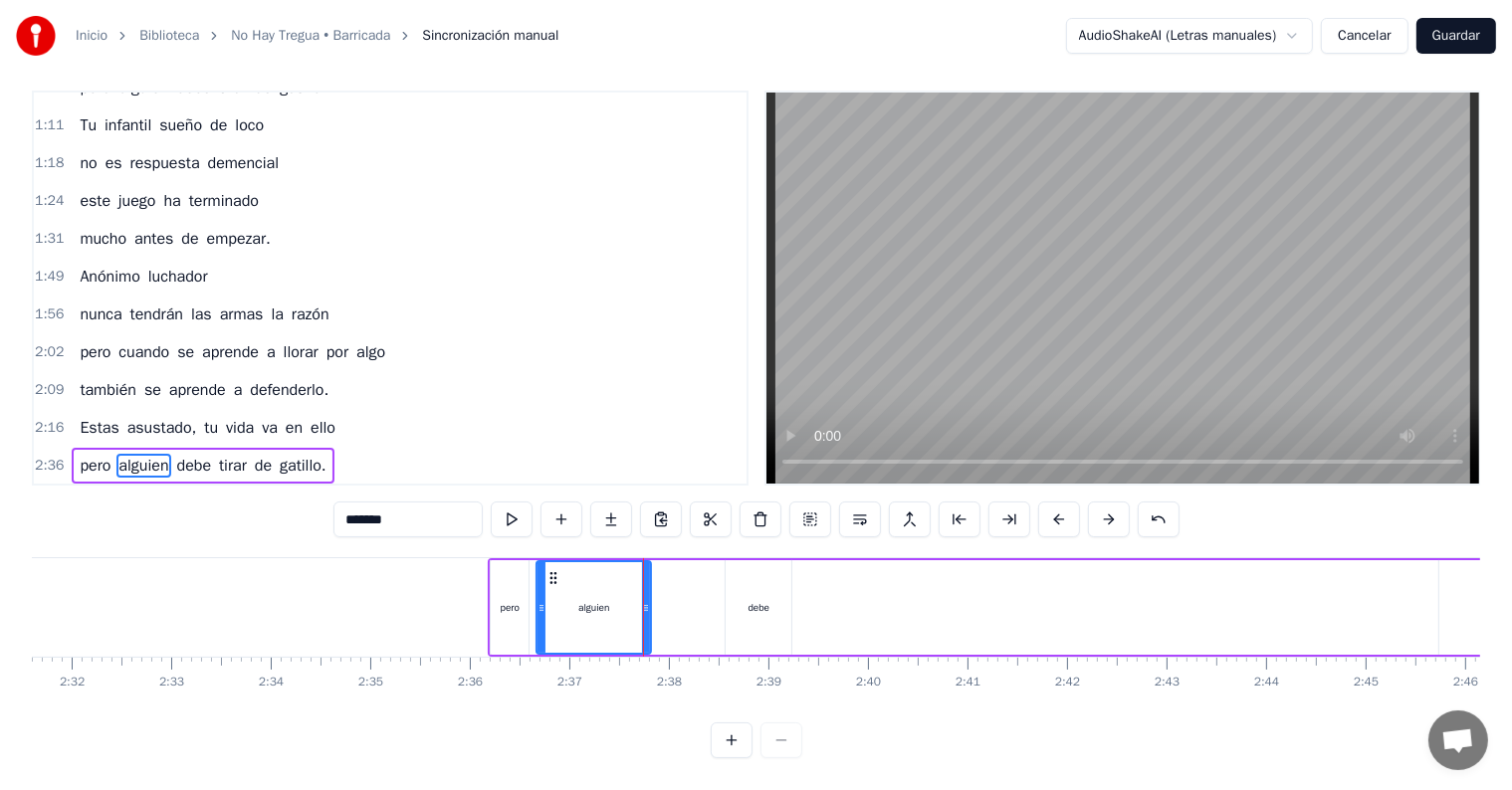 click on "debe" at bounding box center (758, 607) 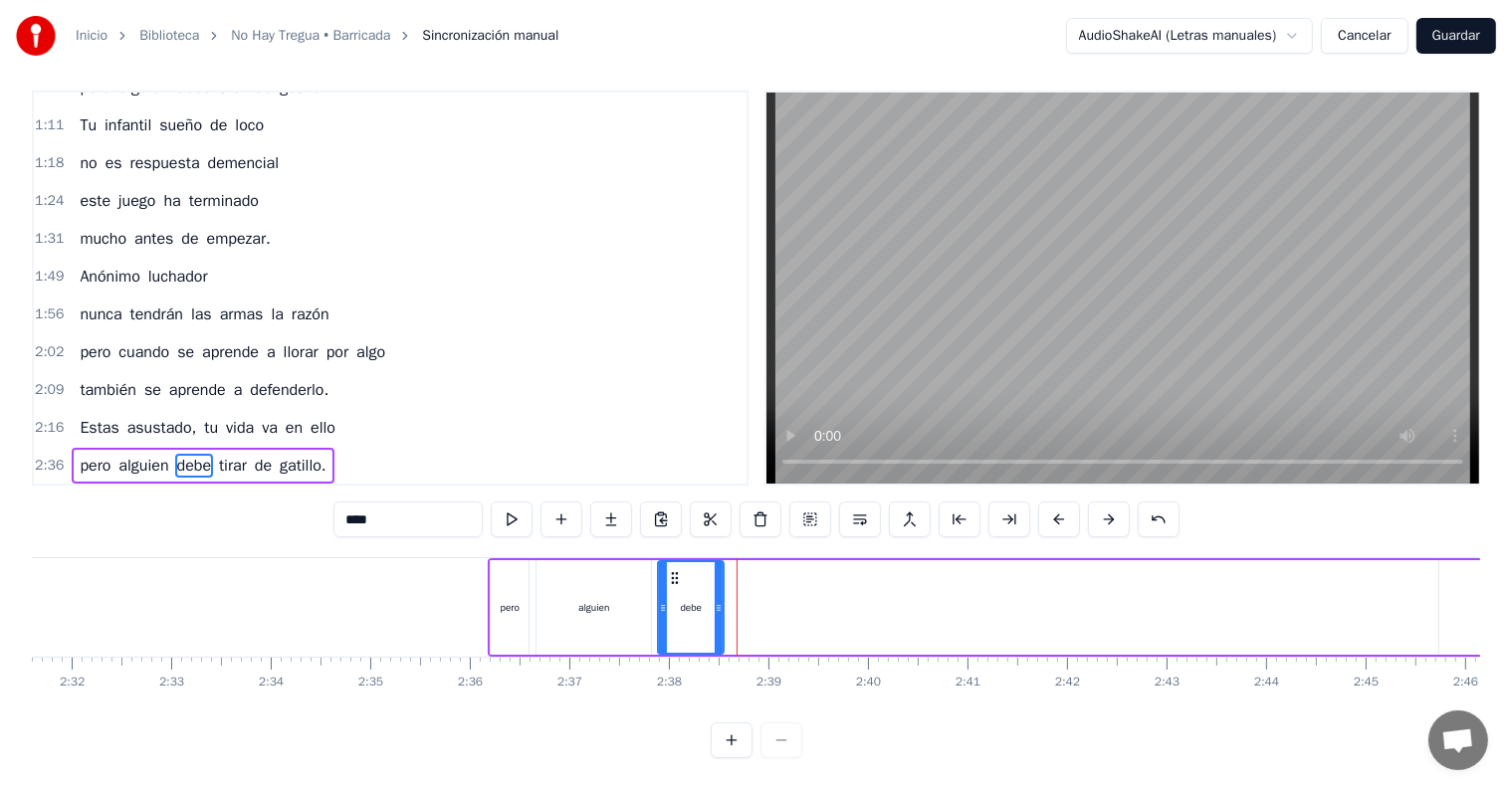 drag, startPoint x: 740, startPoint y: 554, endPoint x: 671, endPoint y: 557, distance: 69.065187 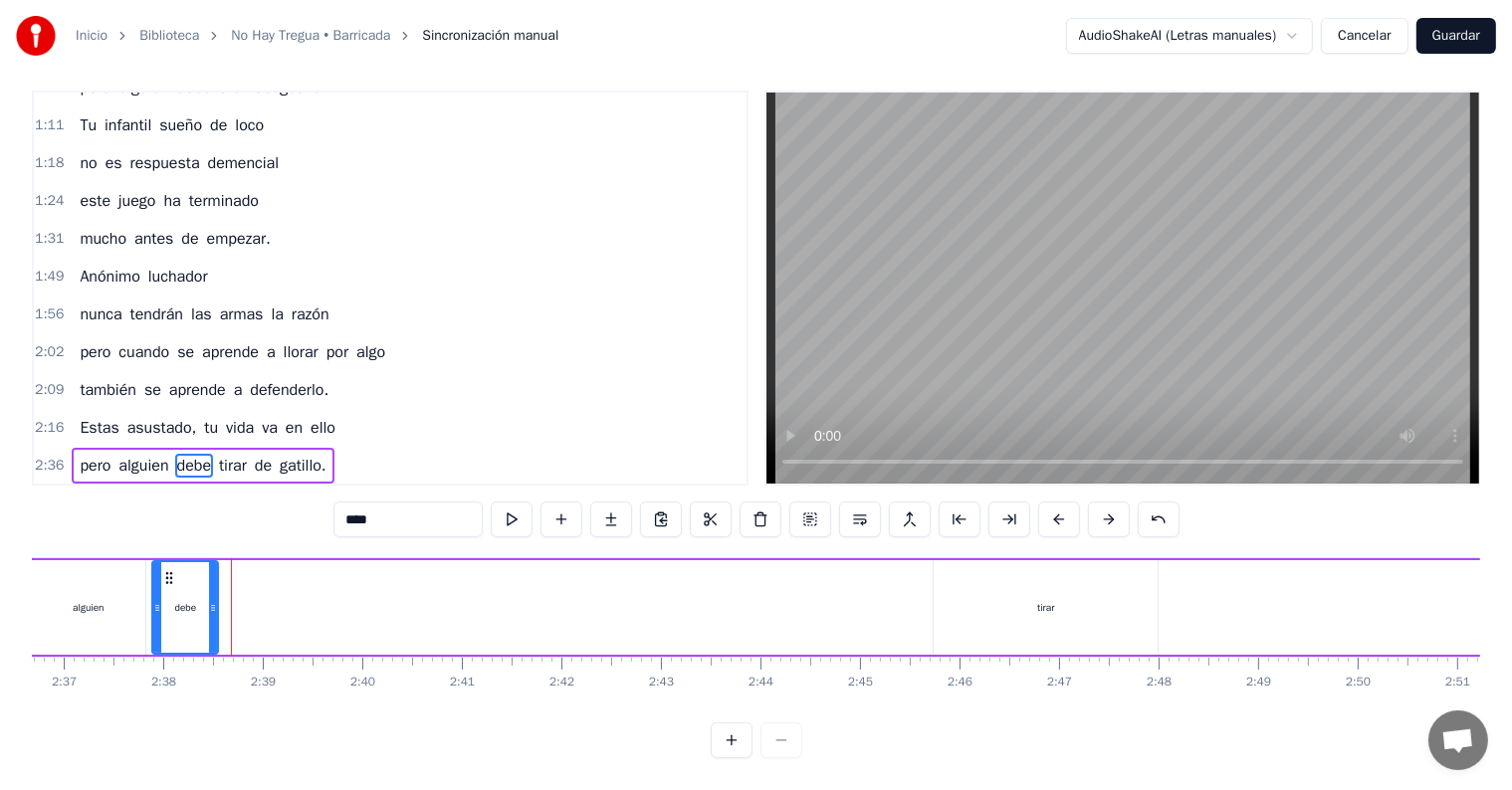 scroll, scrollTop: 0, scrollLeft: 15514, axis: horizontal 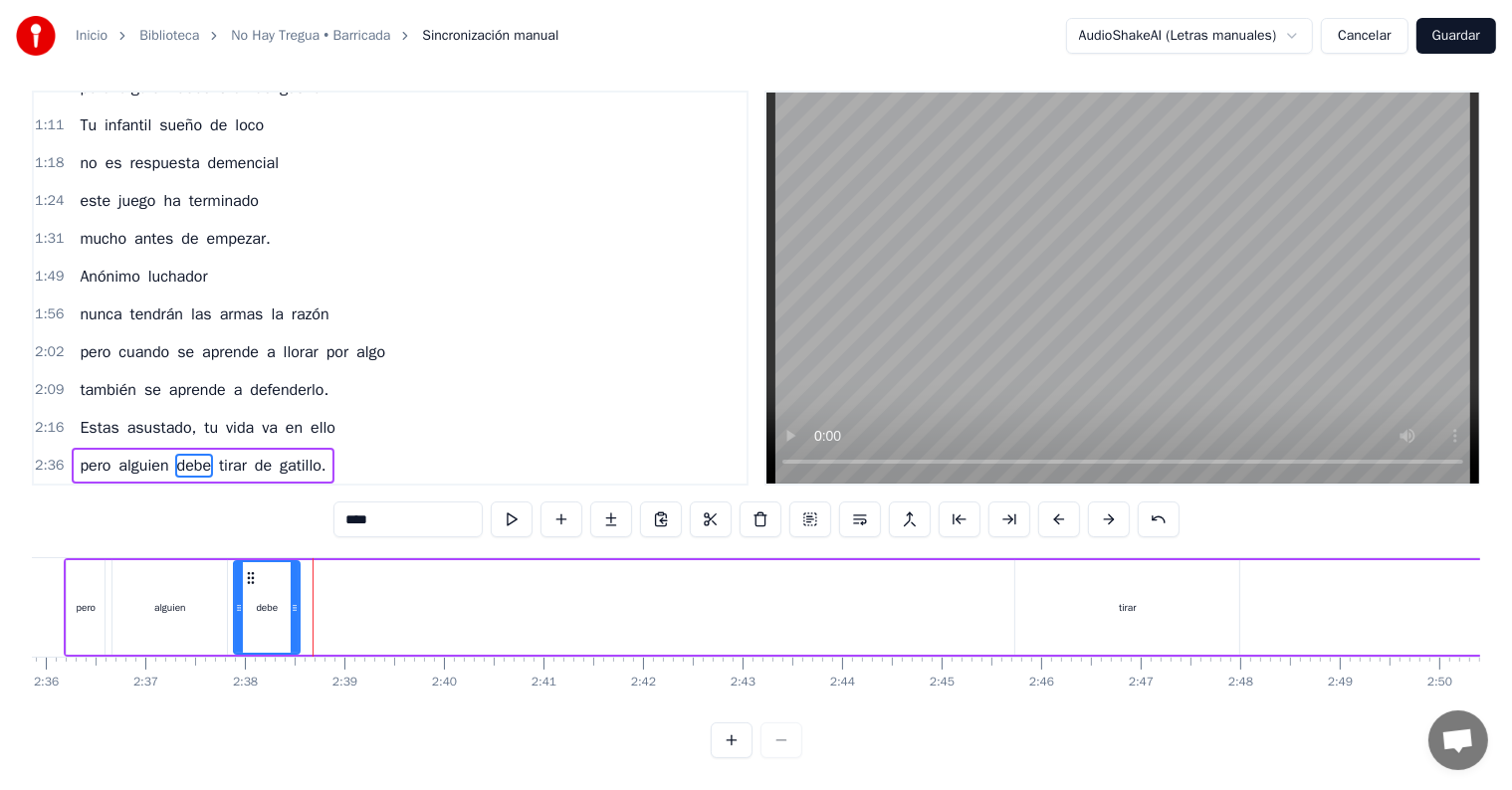 click on "tirar" at bounding box center [1127, 607] 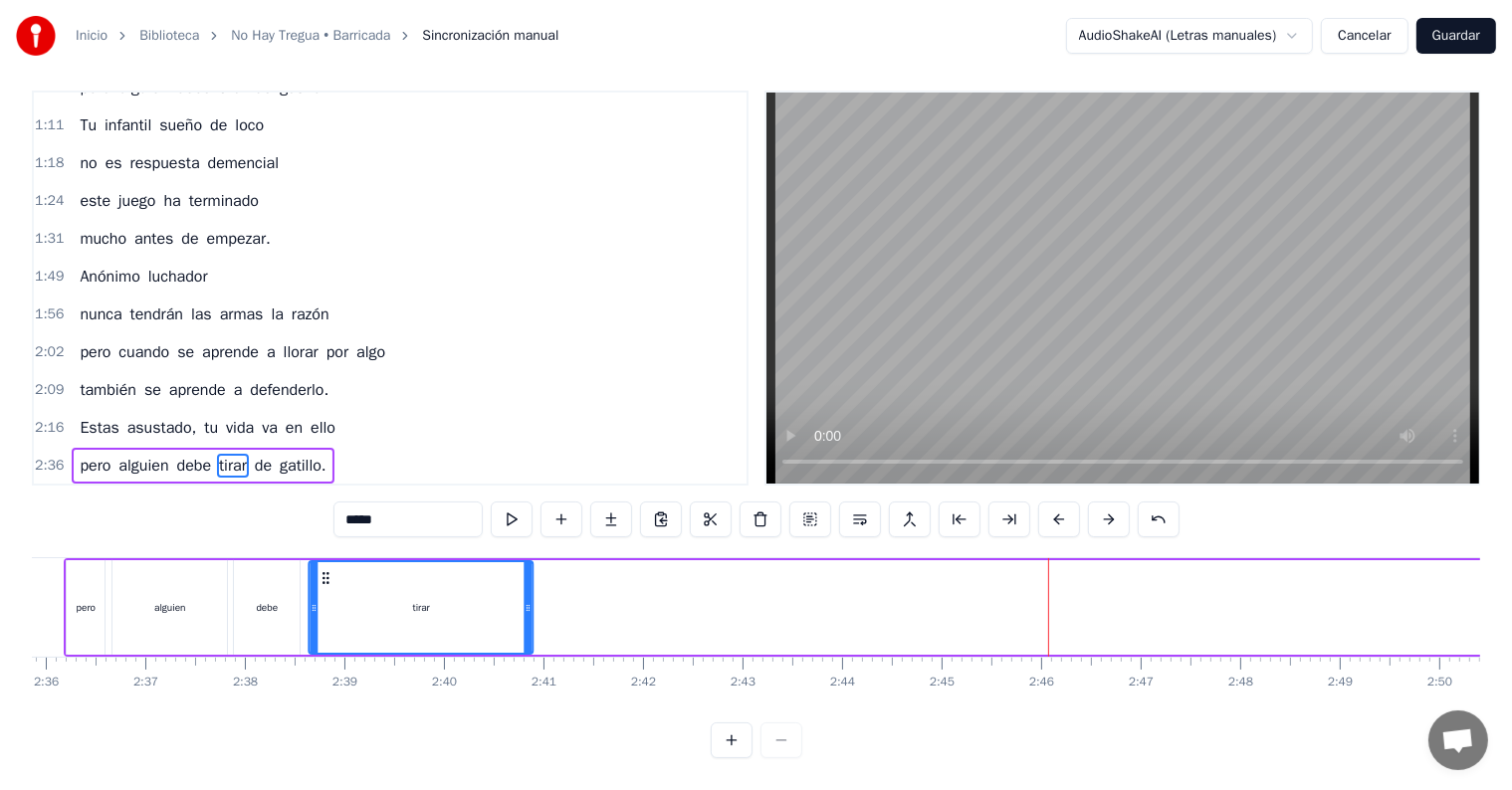 drag, startPoint x: 1035, startPoint y: 561, endPoint x: 387, endPoint y: 569, distance: 648.04938 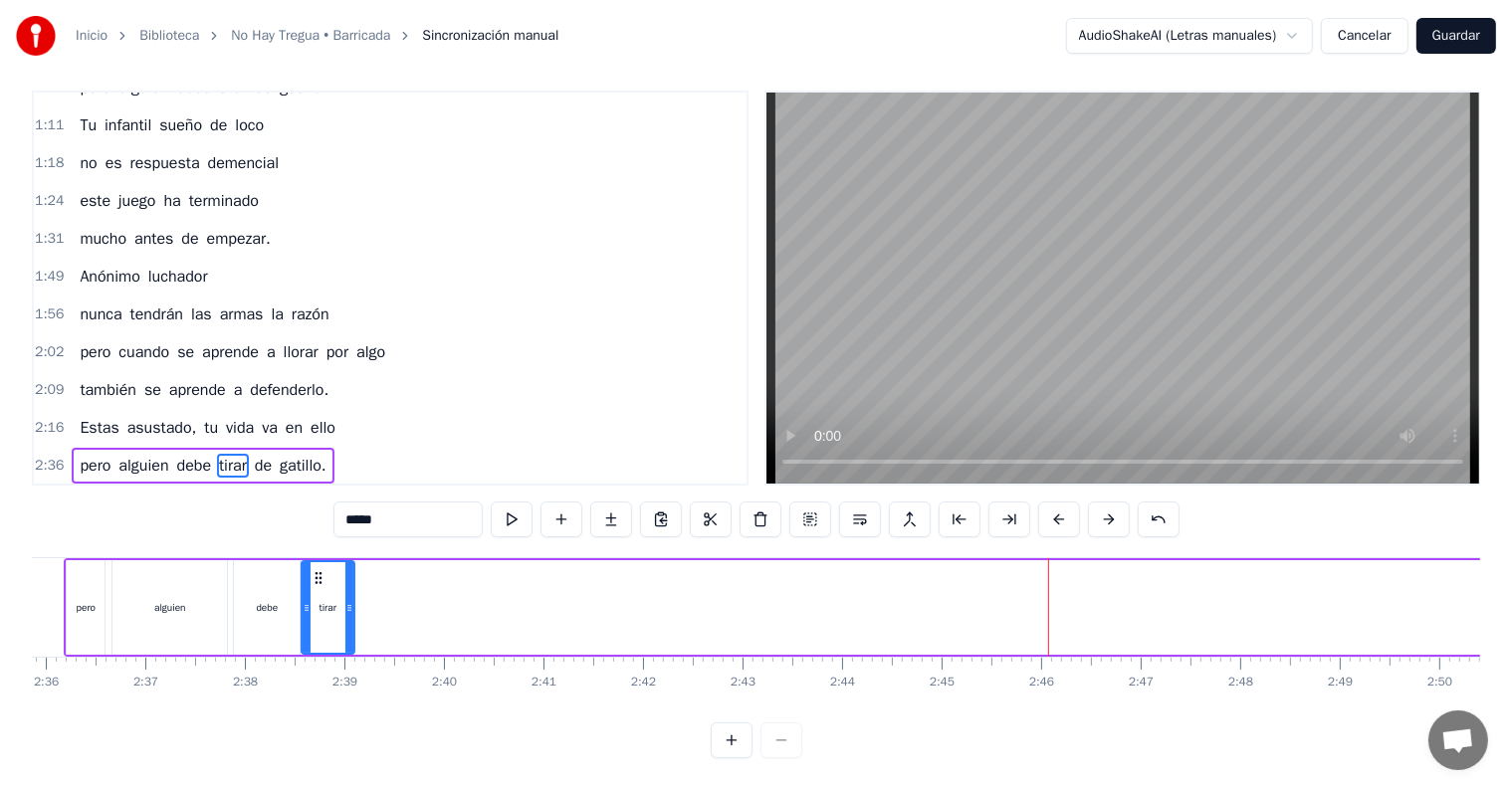 drag, startPoint x: 523, startPoint y: 587, endPoint x: 351, endPoint y: 589, distance: 172.01163 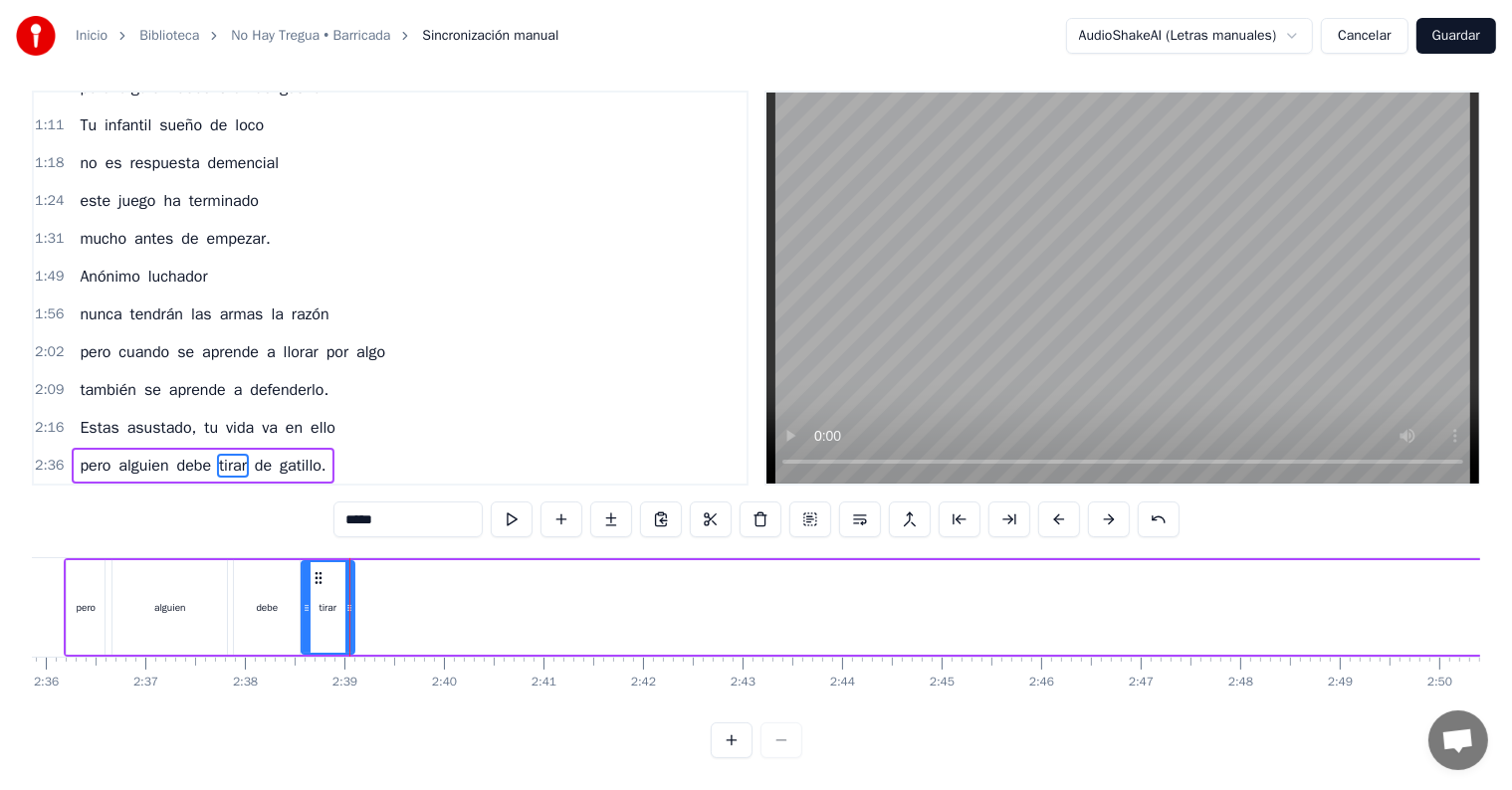 click on "debe" at bounding box center (267, 607) 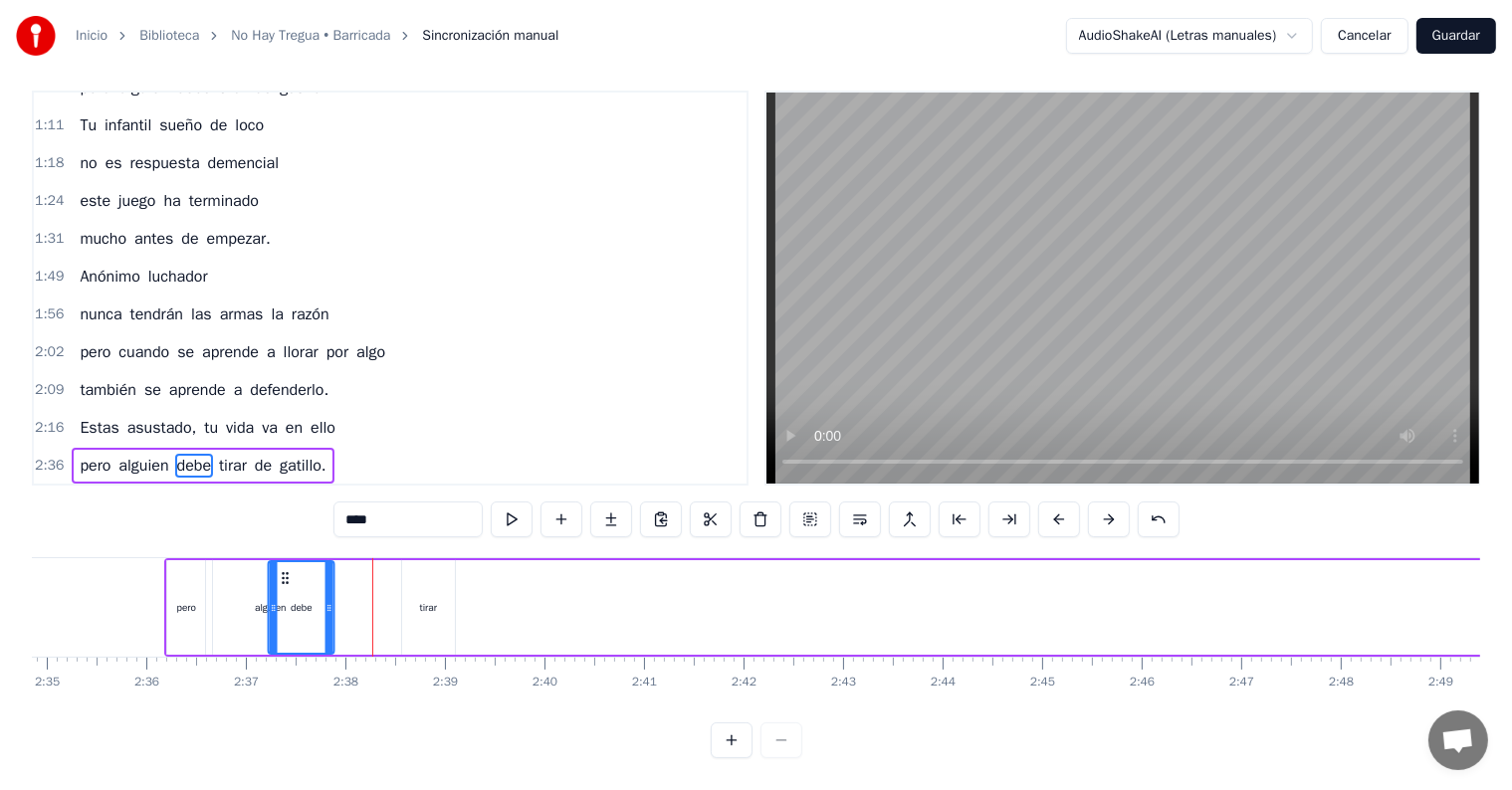 scroll, scrollTop: 0, scrollLeft: 15406, axis: horizontal 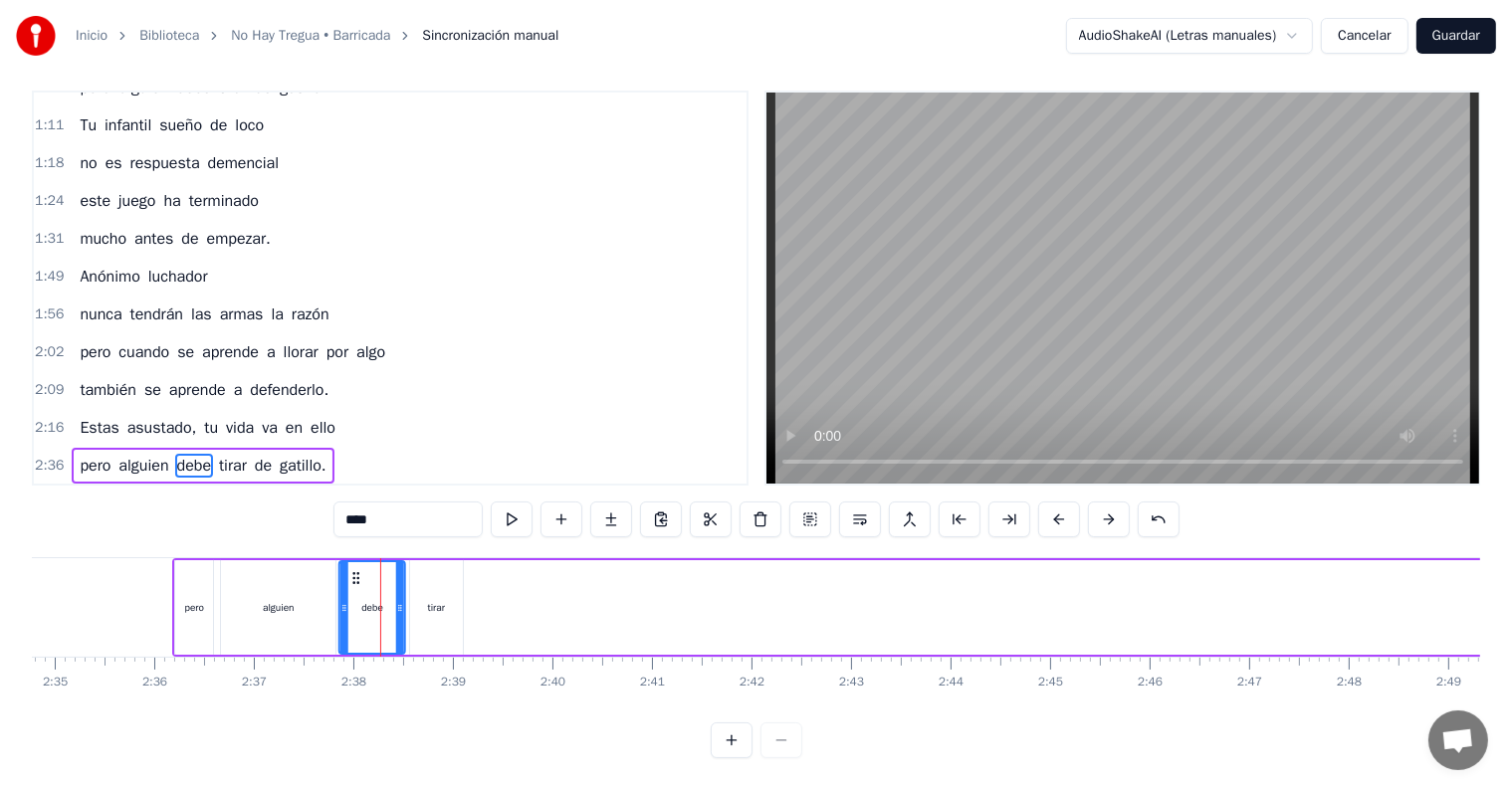 drag, startPoint x: 248, startPoint y: 560, endPoint x: 358, endPoint y: 563, distance: 110.040901 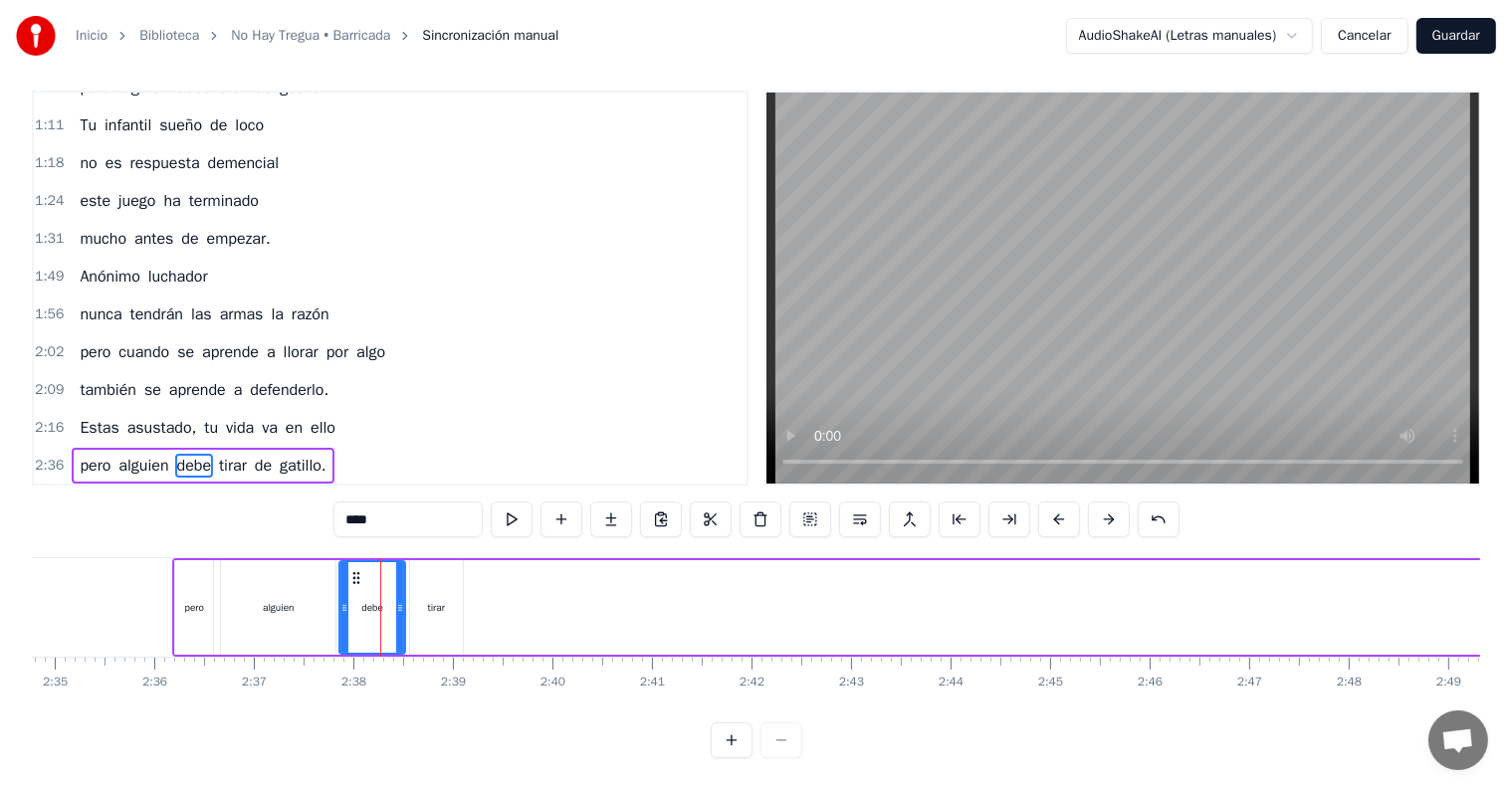 click on "tirar" at bounding box center (436, 607) 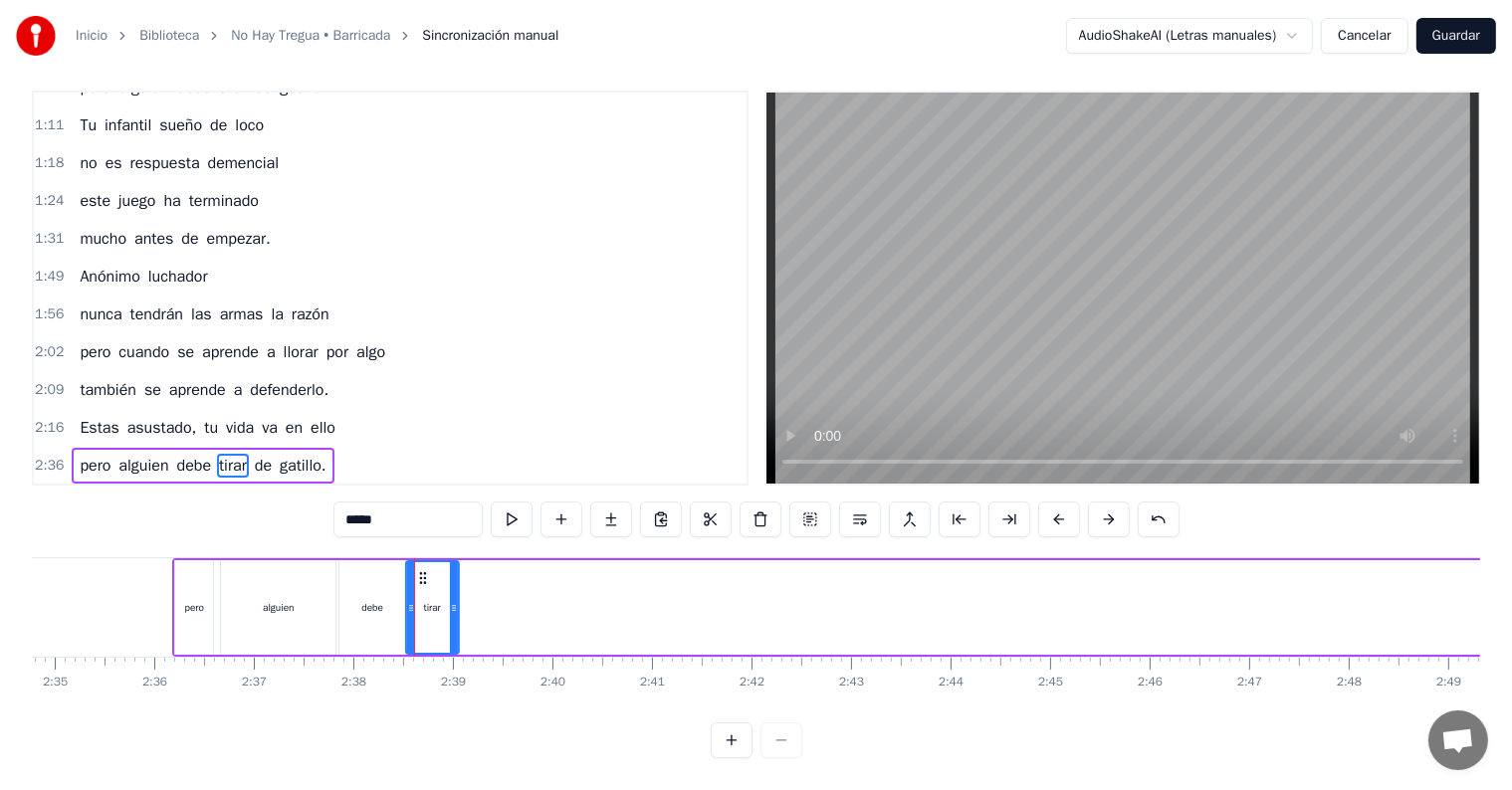 click 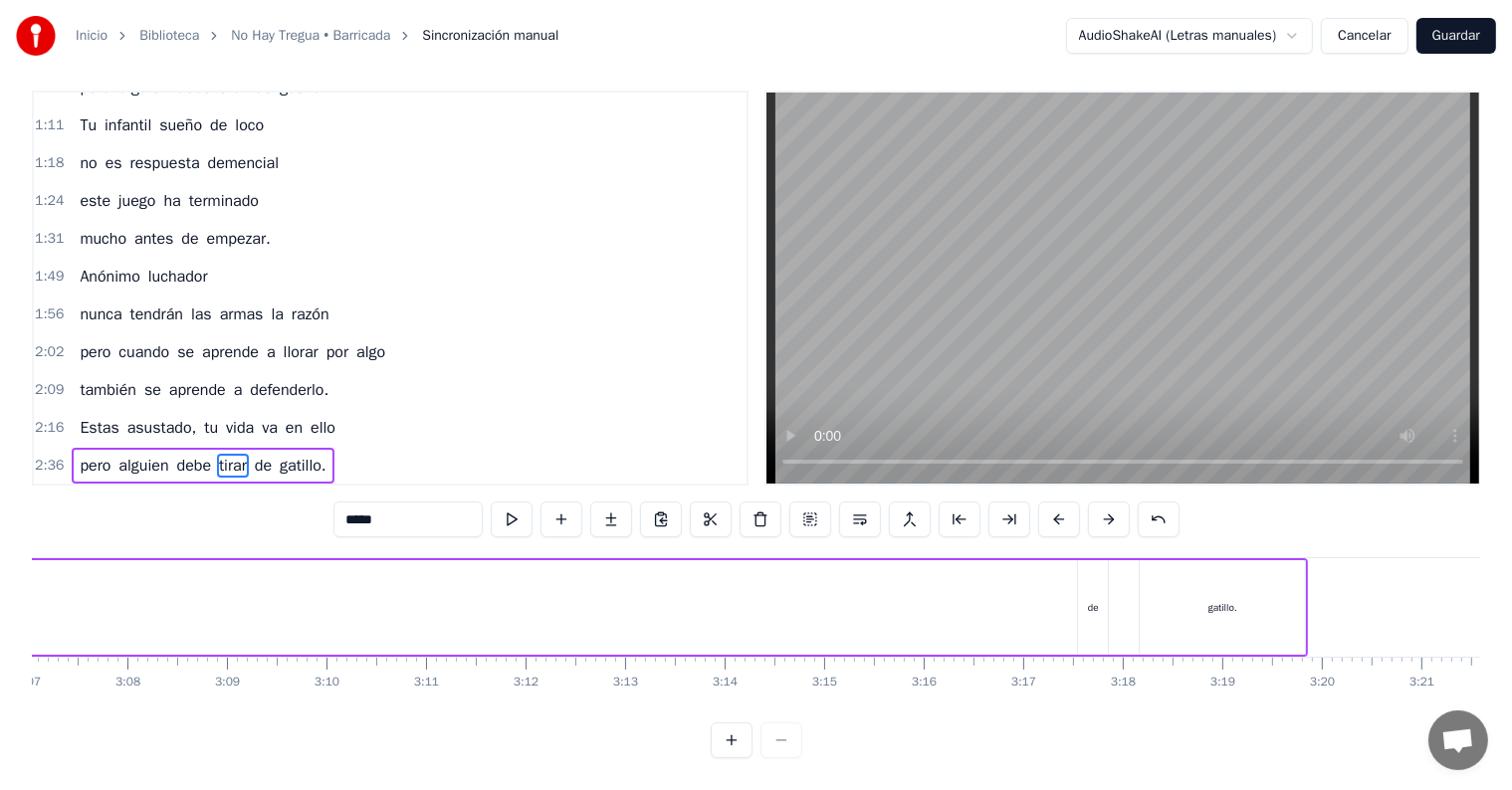 scroll, scrollTop: 0, scrollLeft: 18590, axis: horizontal 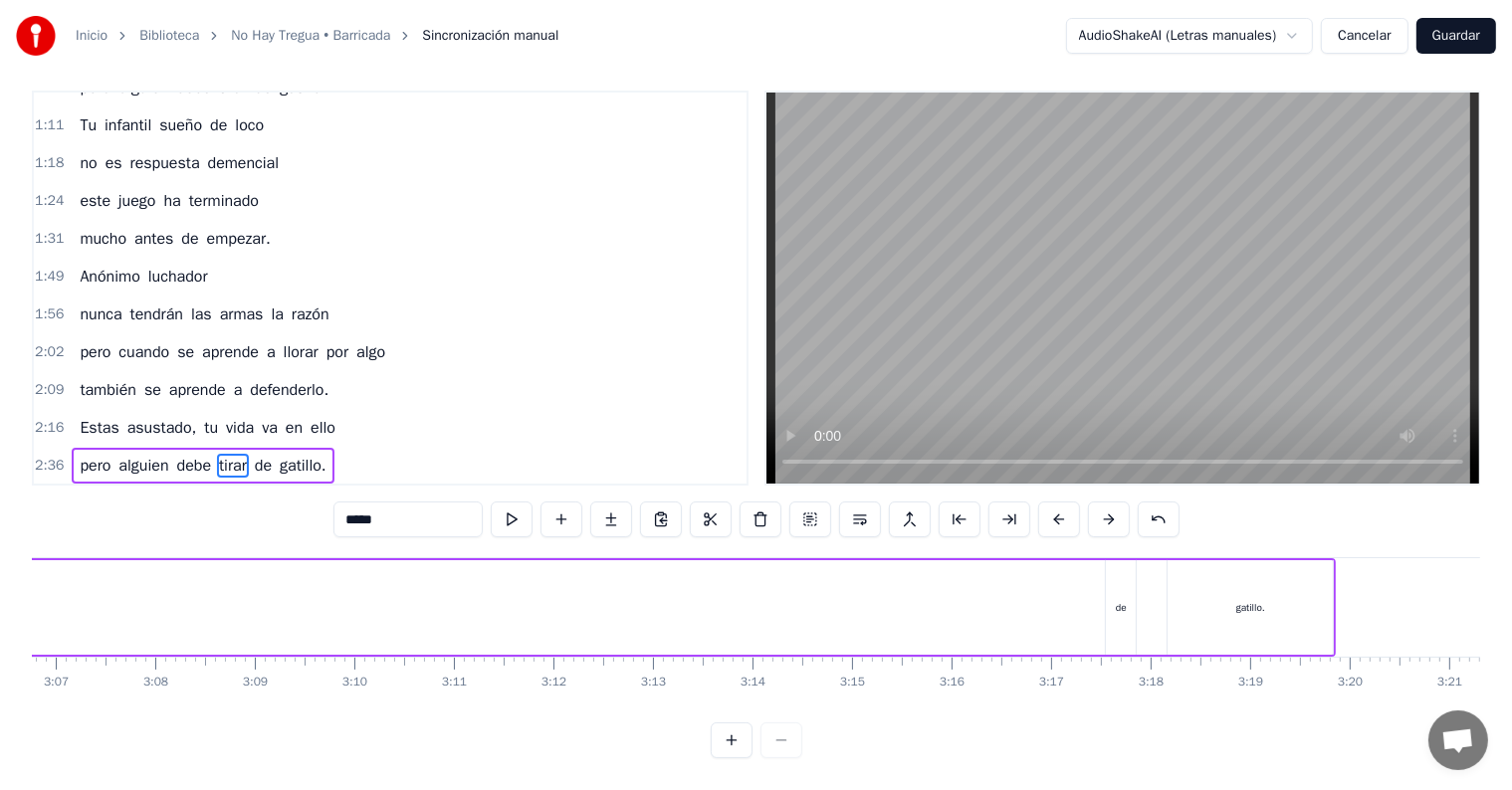 drag, startPoint x: 1126, startPoint y: 589, endPoint x: 1113, endPoint y: 567, distance: 25.553865 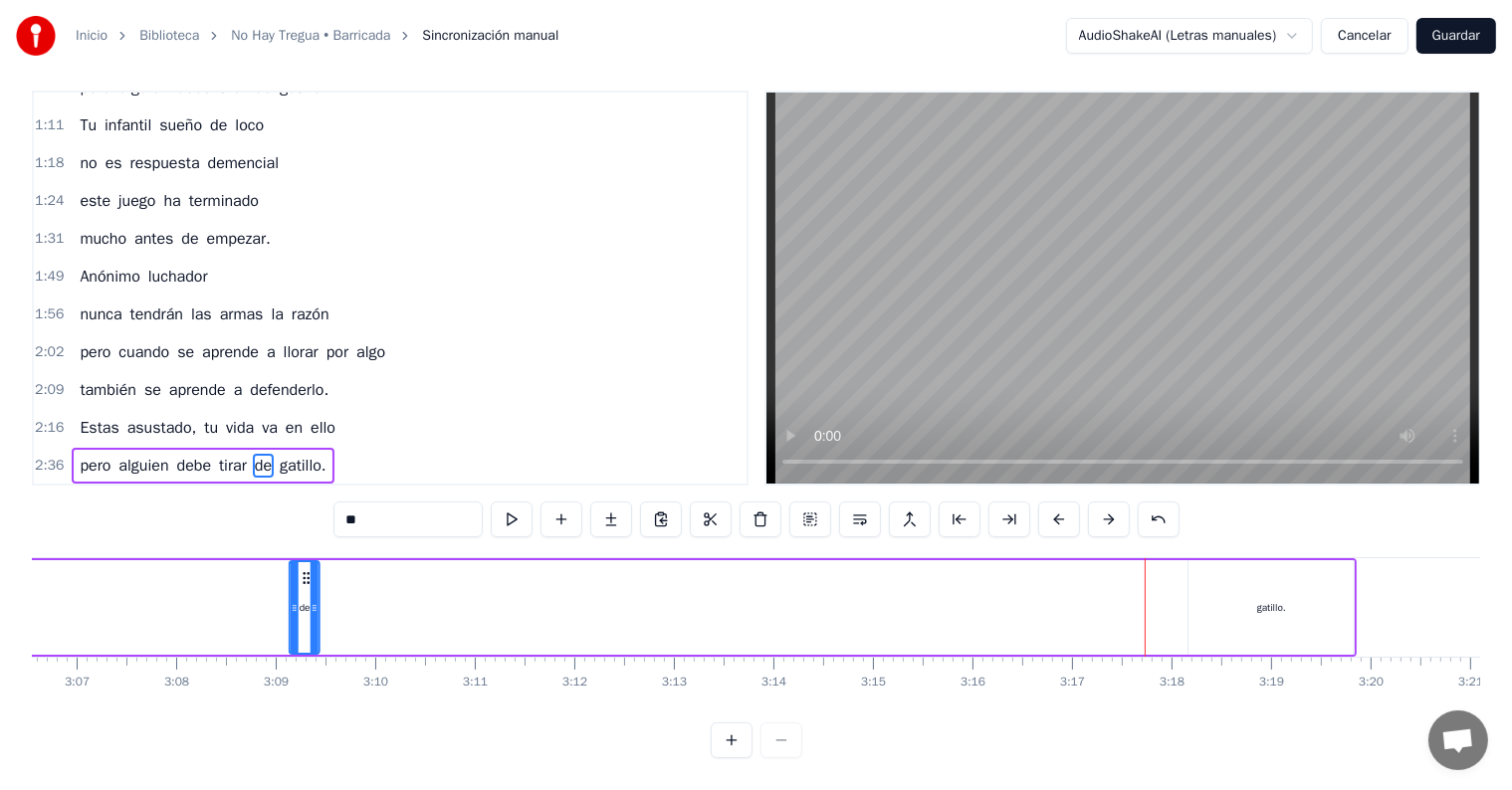 drag, startPoint x: 1120, startPoint y: 561, endPoint x: 247, endPoint y: 544, distance: 873.16551 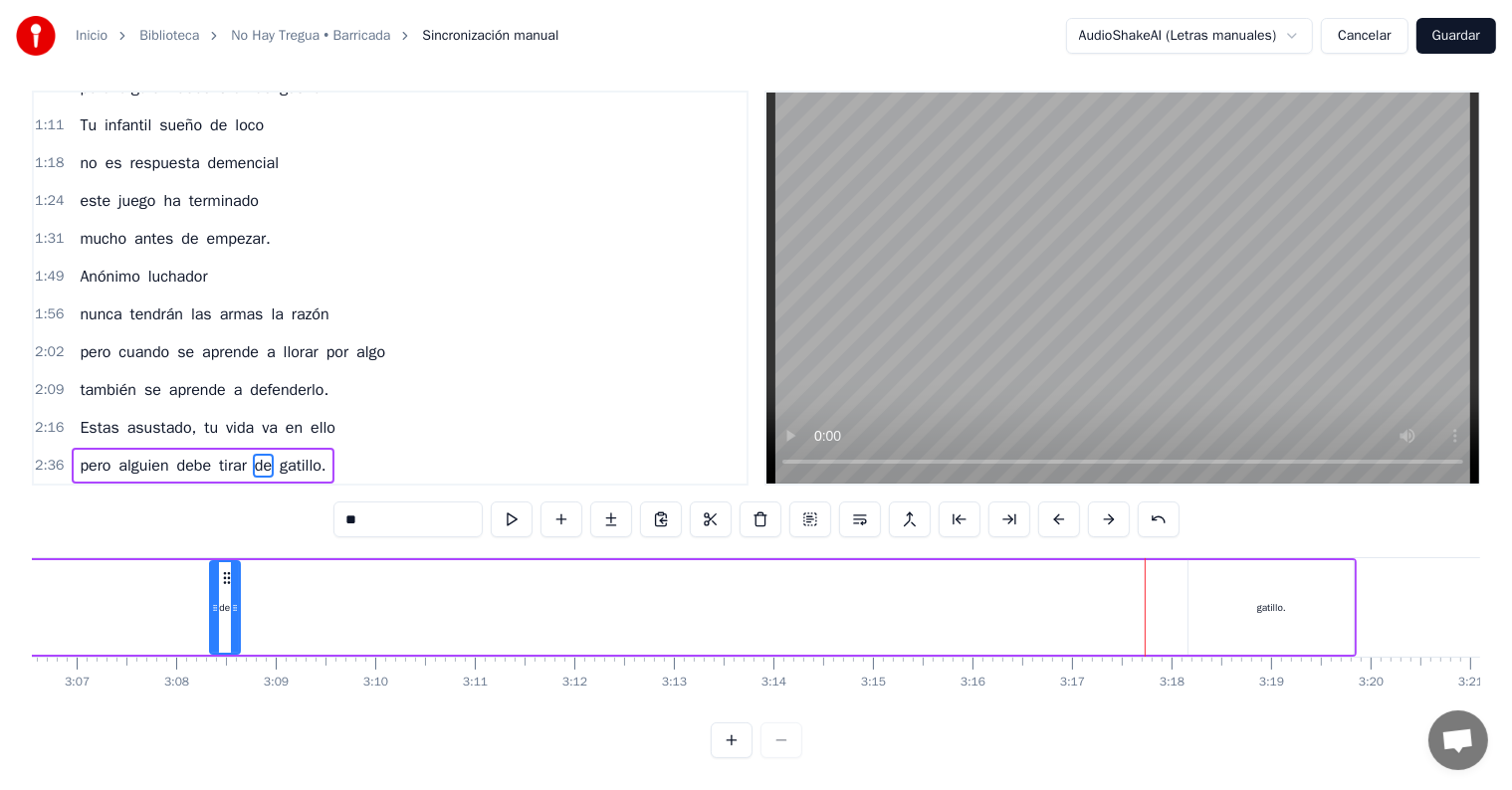 scroll, scrollTop: 0, scrollLeft: 18543, axis: horizontal 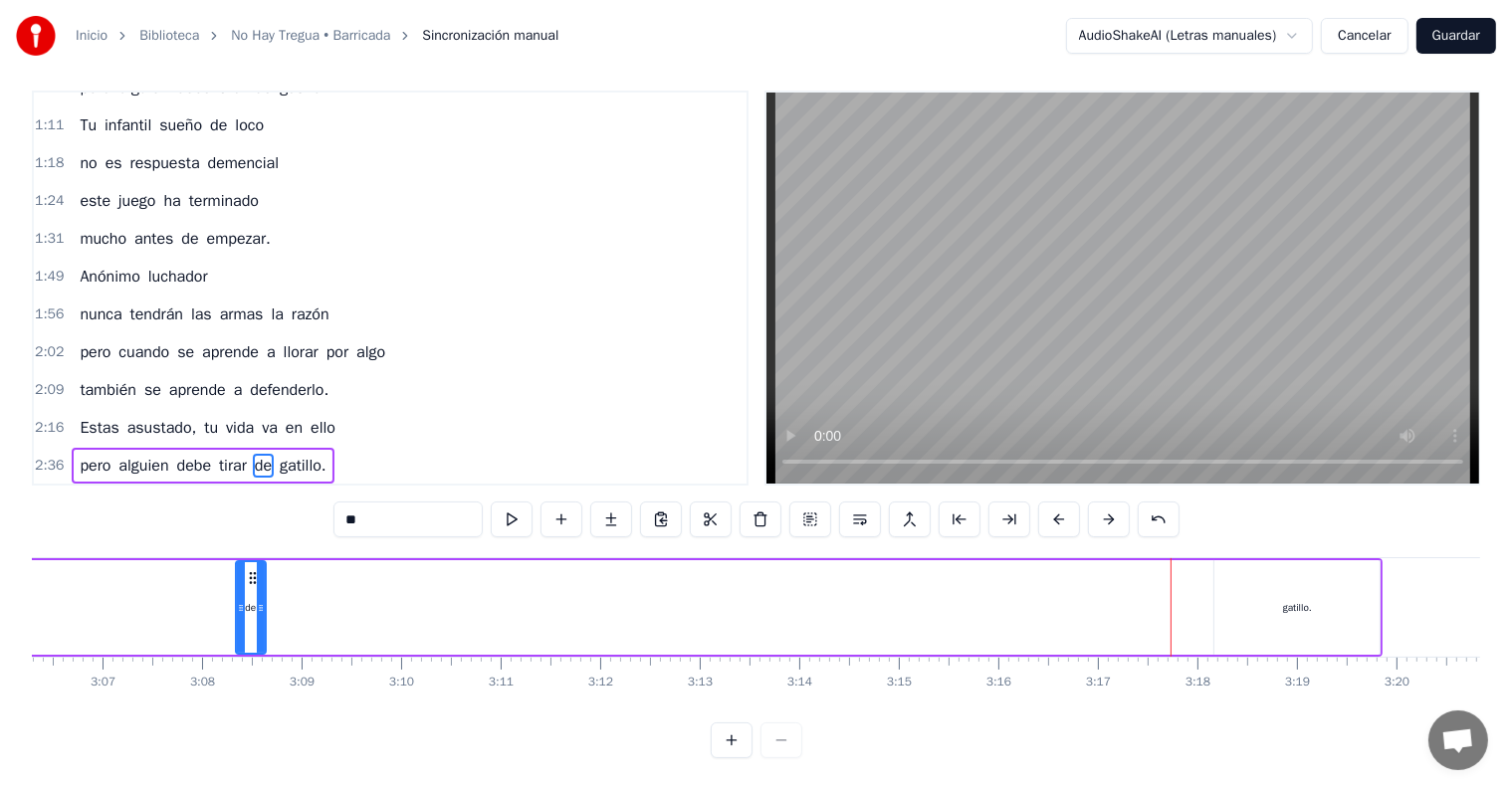 click on "gatillo." at bounding box center (1297, 607) 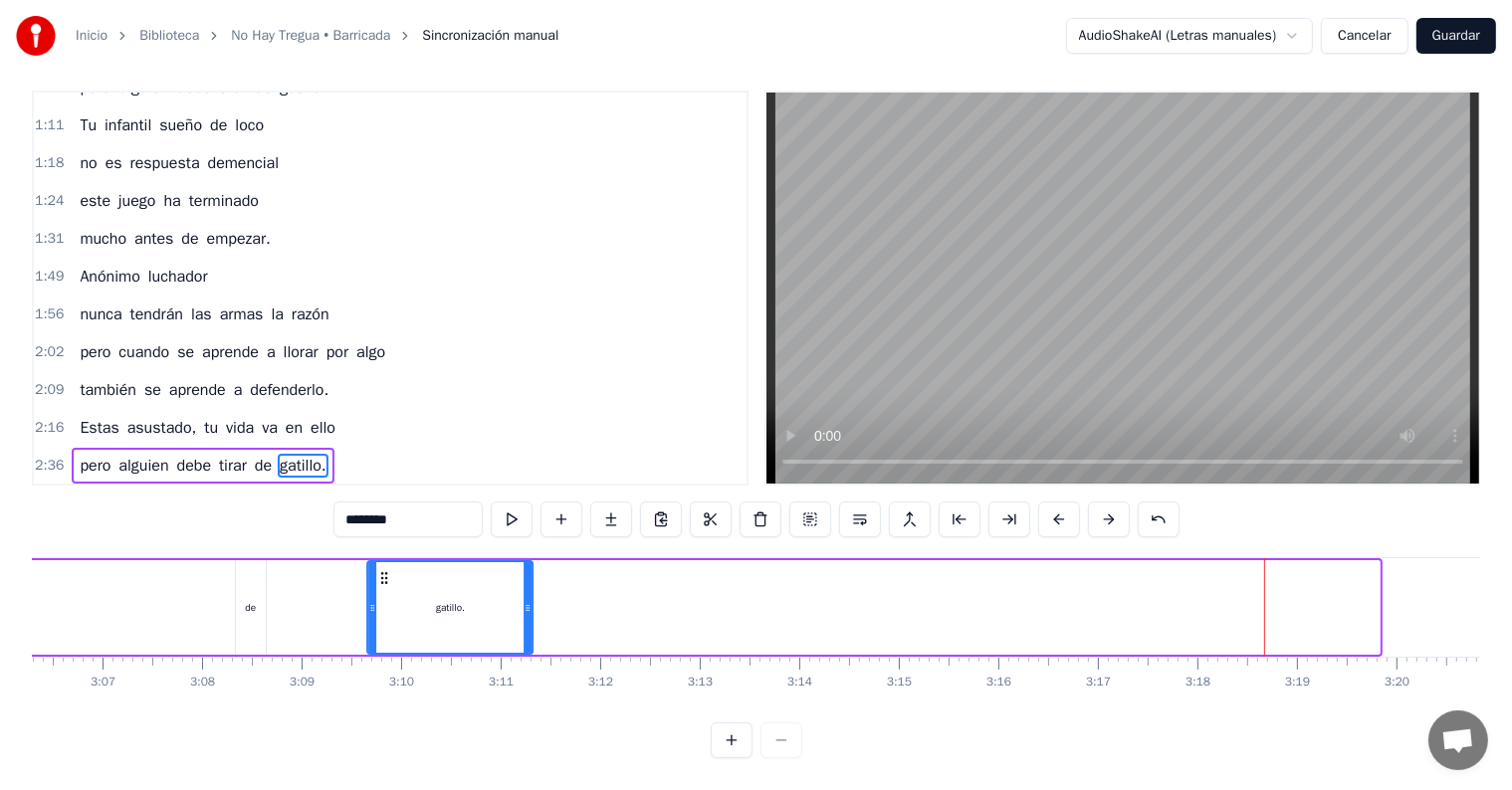 drag, startPoint x: 1226, startPoint y: 559, endPoint x: 375, endPoint y: 577, distance: 851.19034 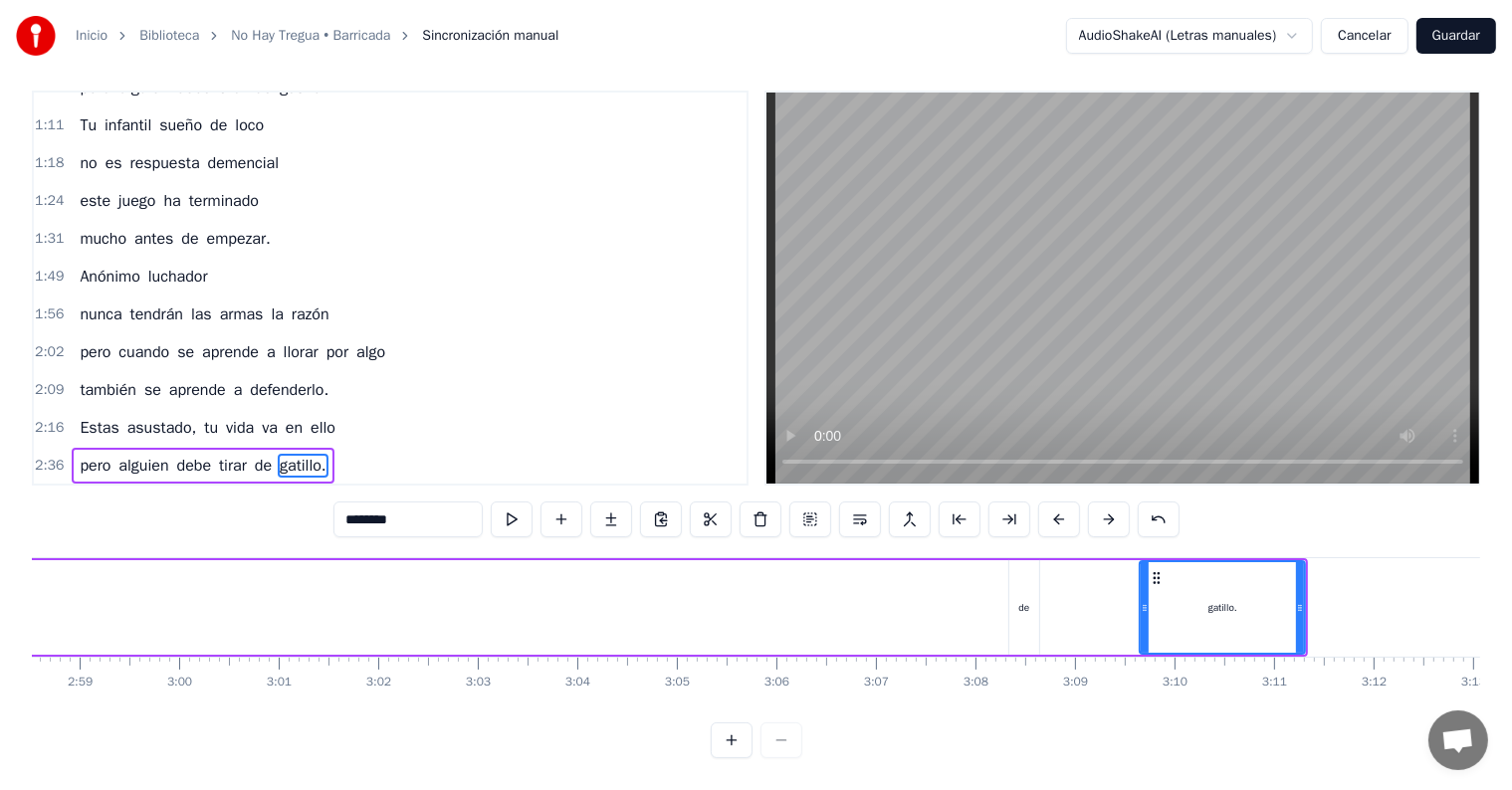 scroll, scrollTop: 0, scrollLeft: 17674, axis: horizontal 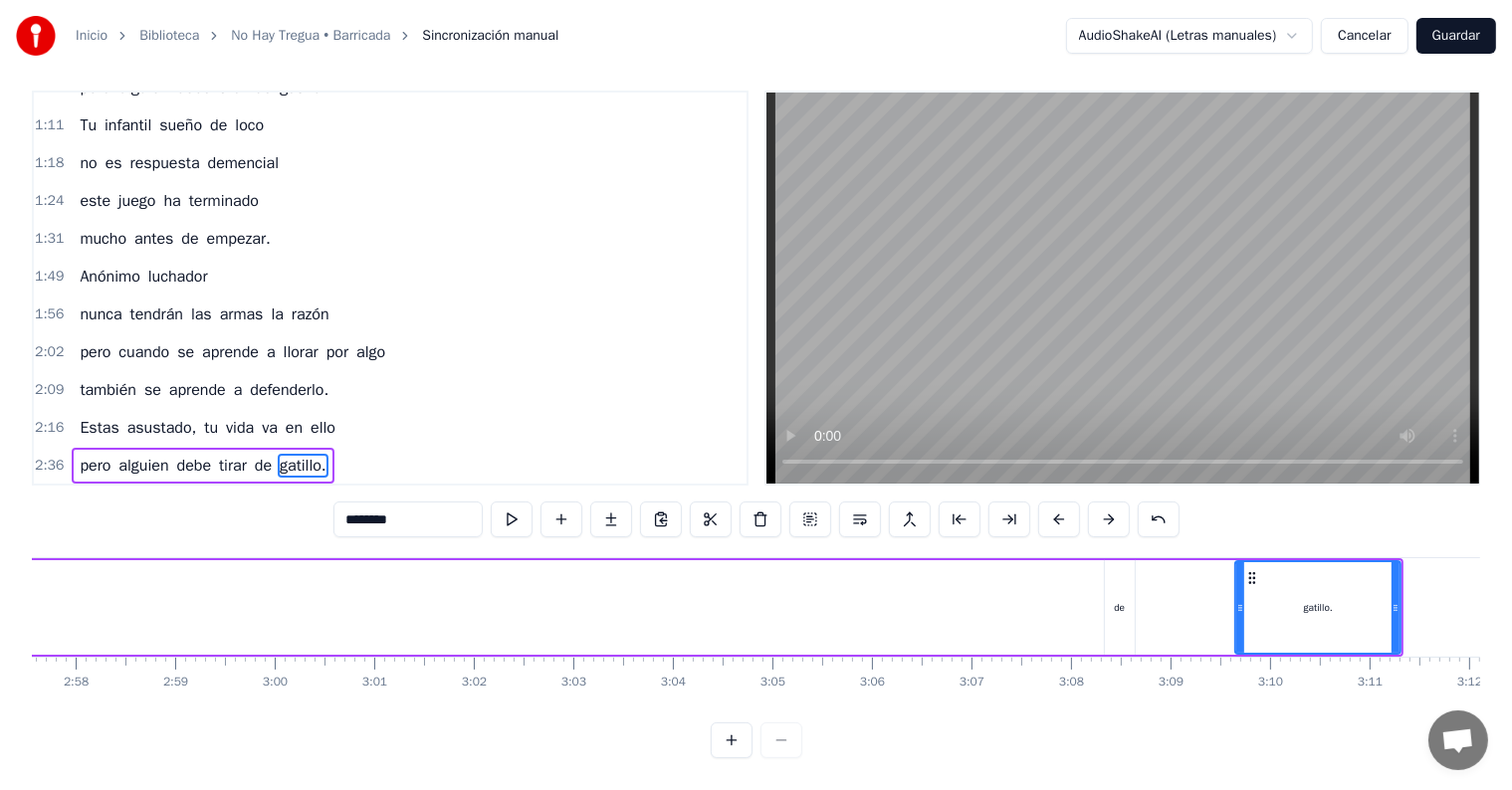 click on "de" at bounding box center (1120, 607) 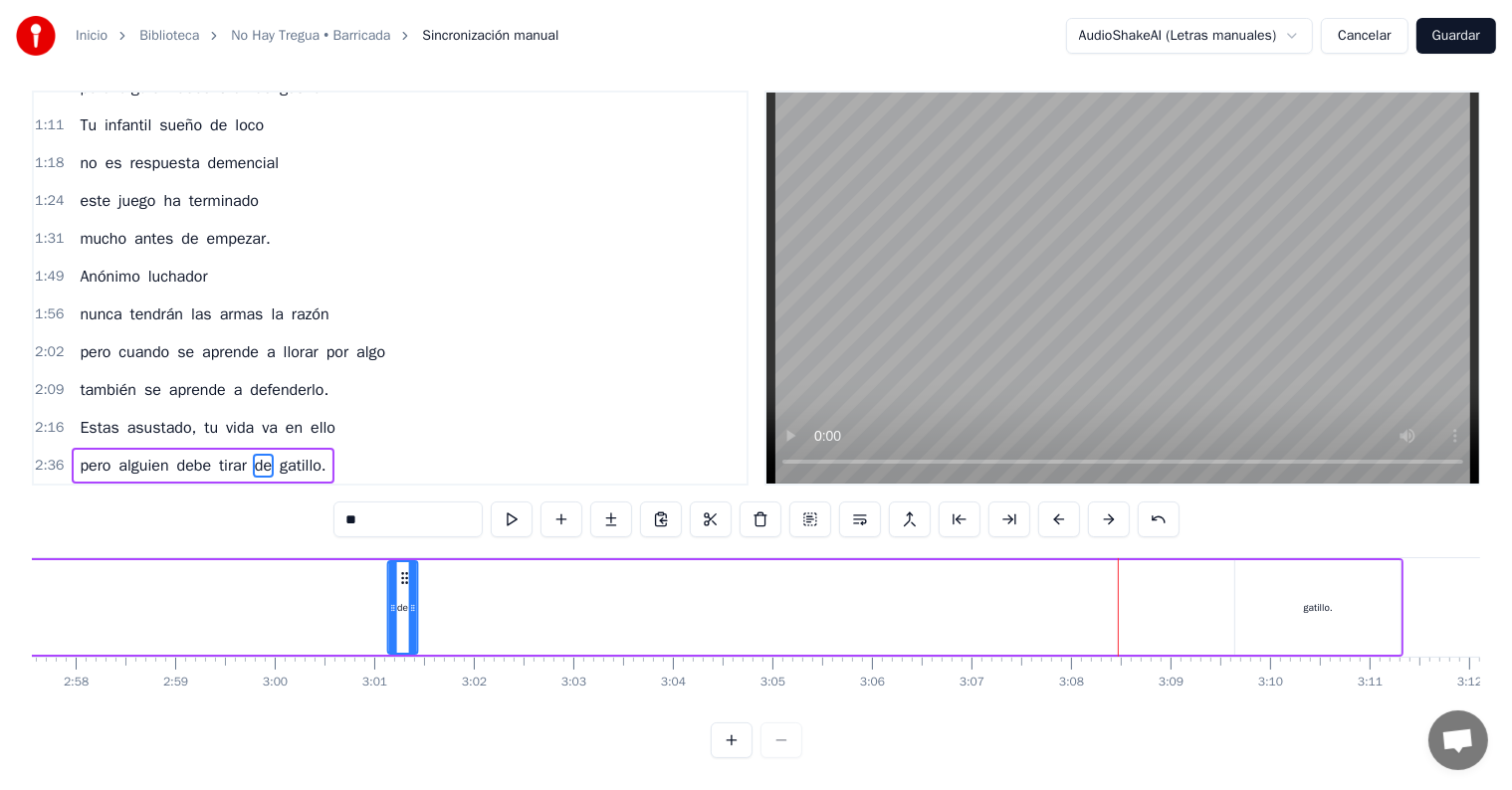 drag, startPoint x: 1123, startPoint y: 556, endPoint x: 406, endPoint y: 586, distance: 717.62734 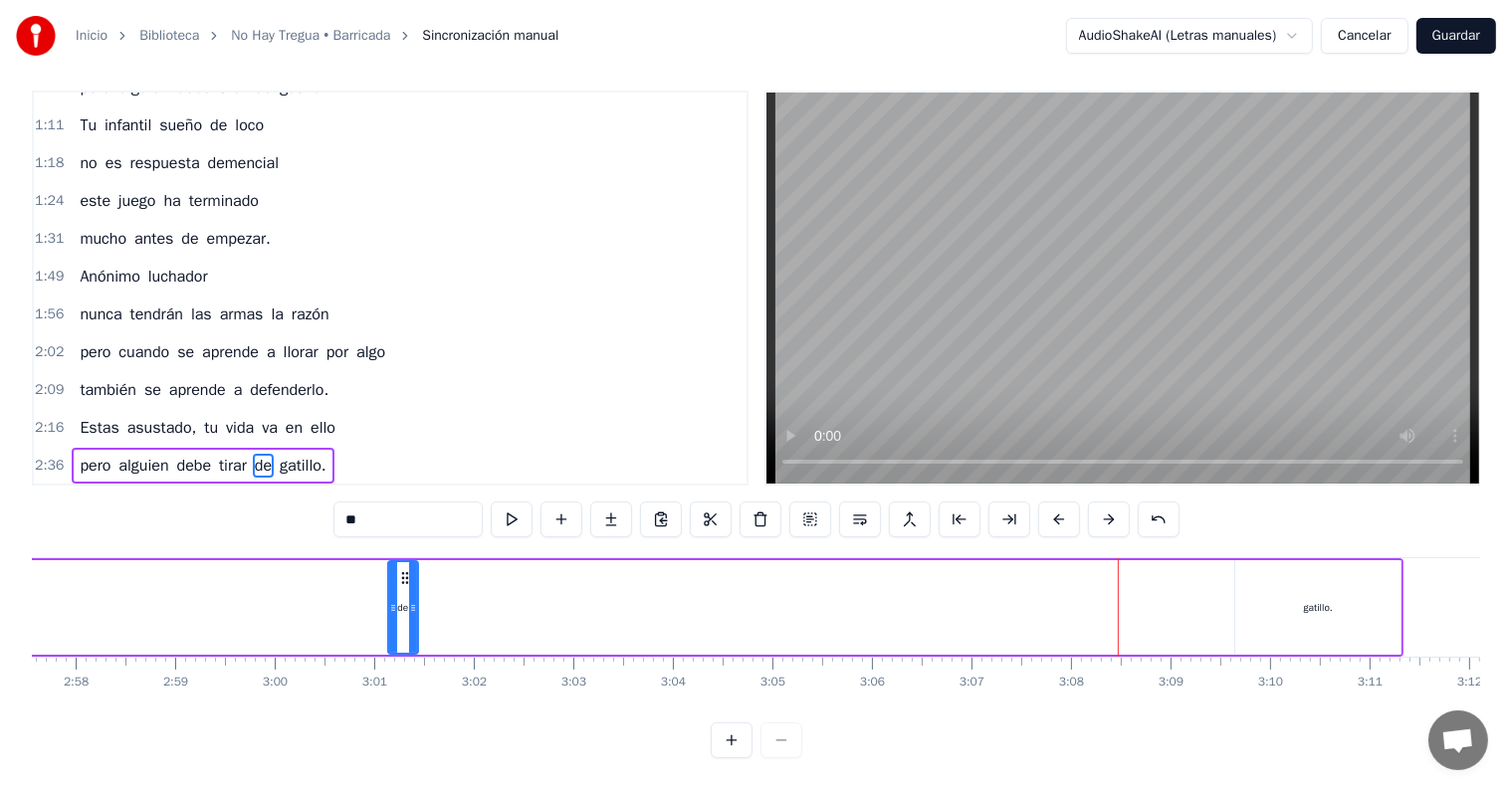 click on "gatillo." at bounding box center (1318, 607) 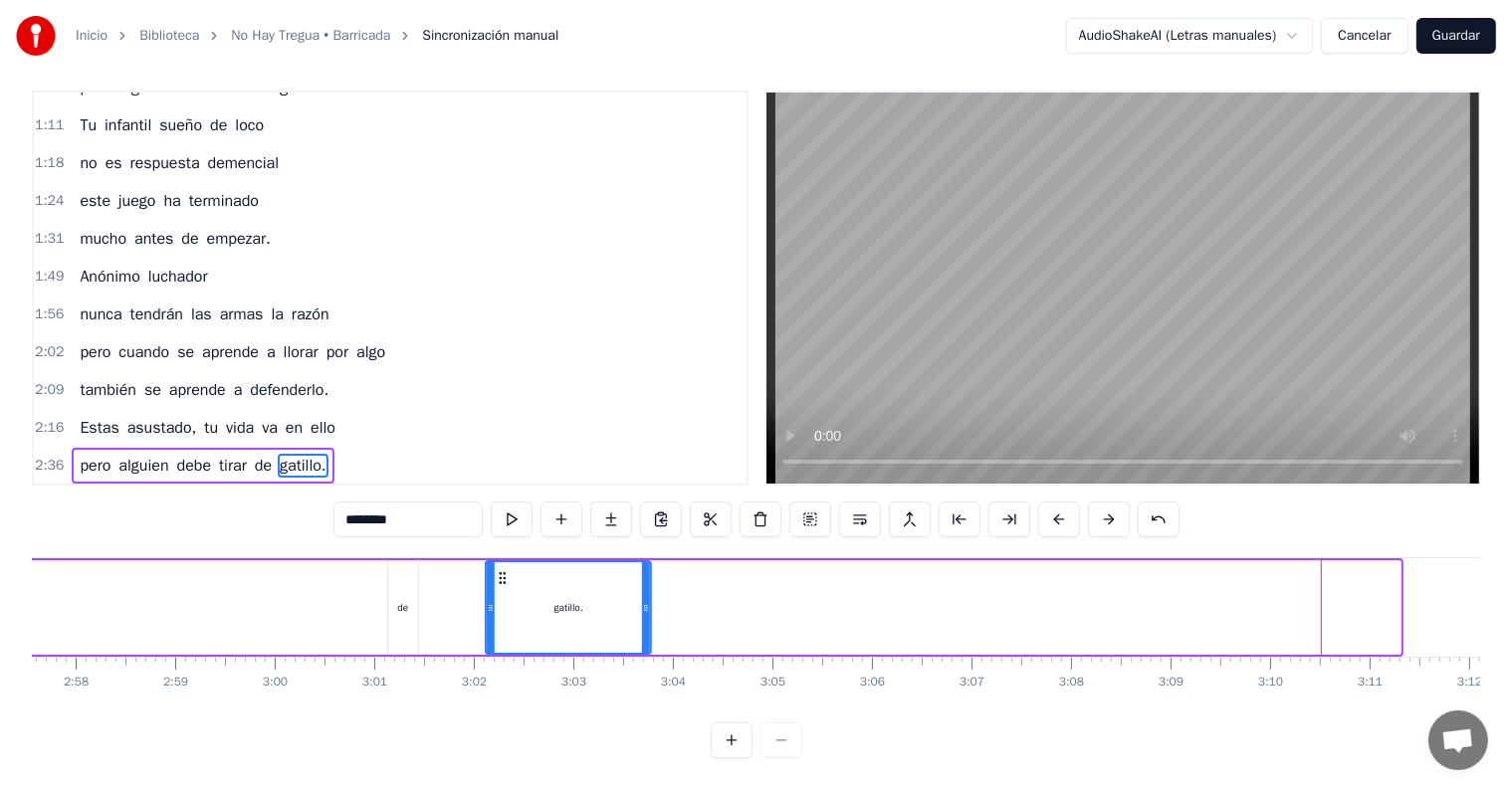 drag, startPoint x: 1250, startPoint y: 561, endPoint x: 494, endPoint y: 569, distance: 756.0423 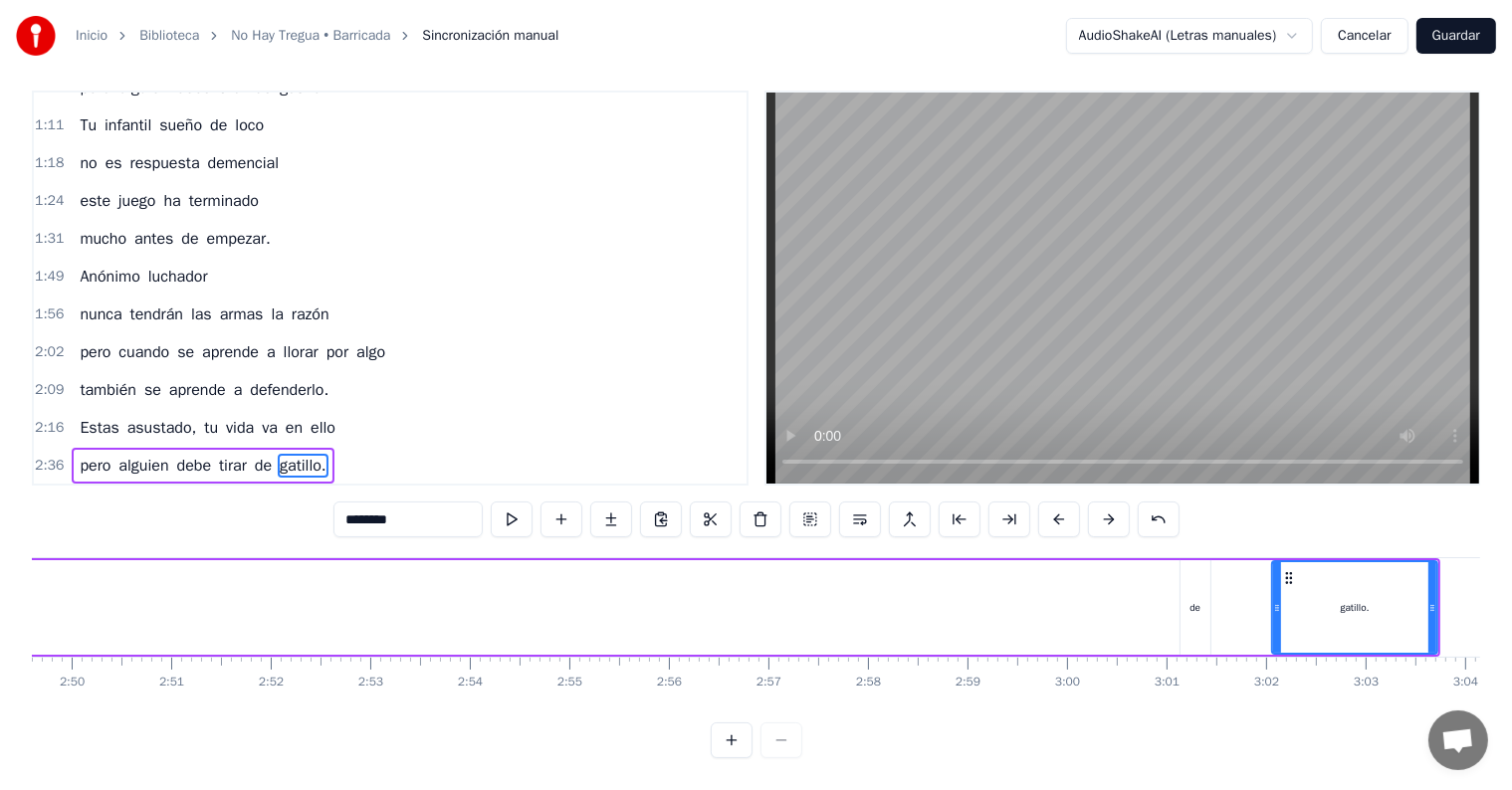 scroll, scrollTop: 0, scrollLeft: 16799, axis: horizontal 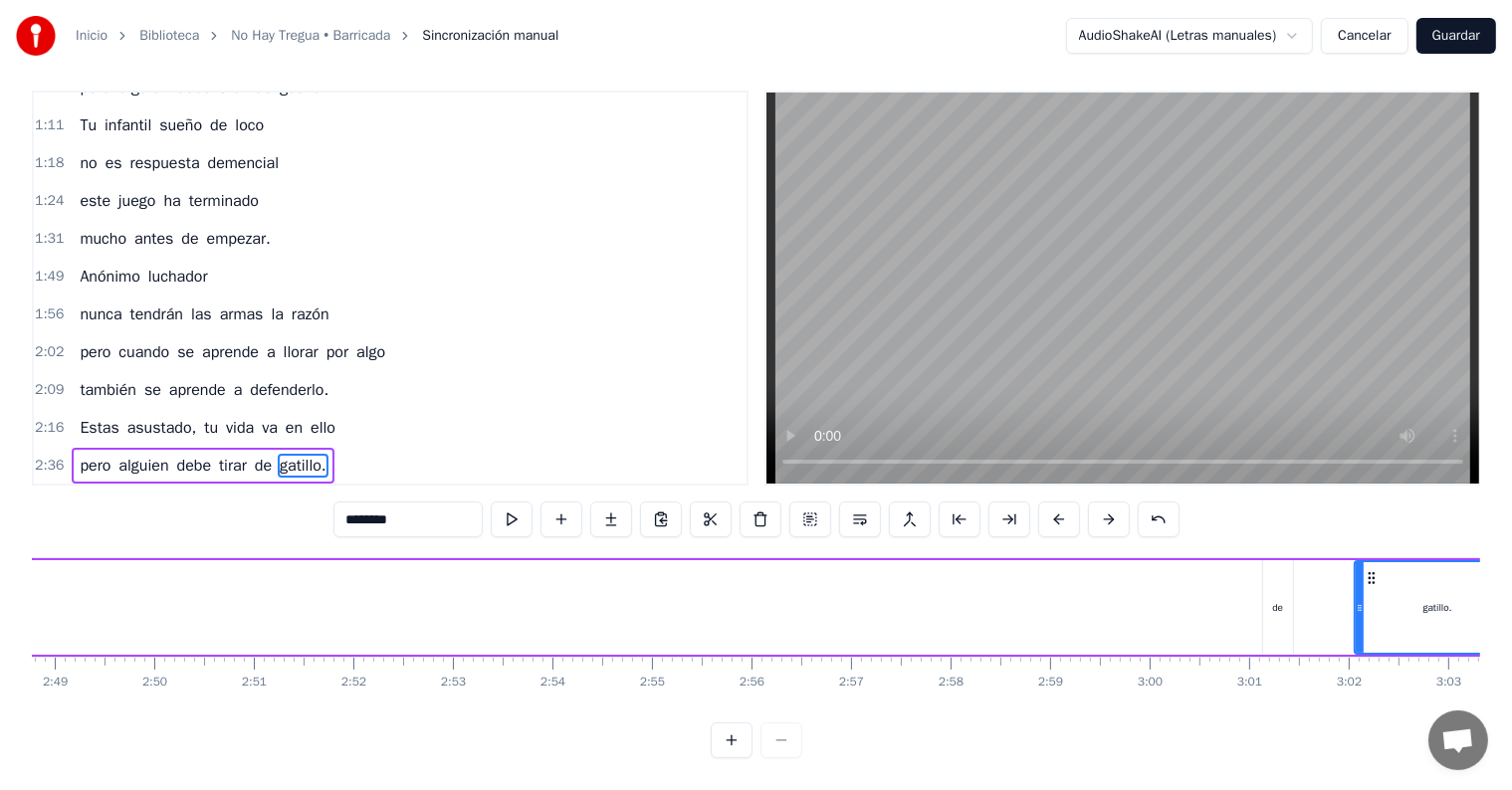 click on "de" at bounding box center [1278, 607] 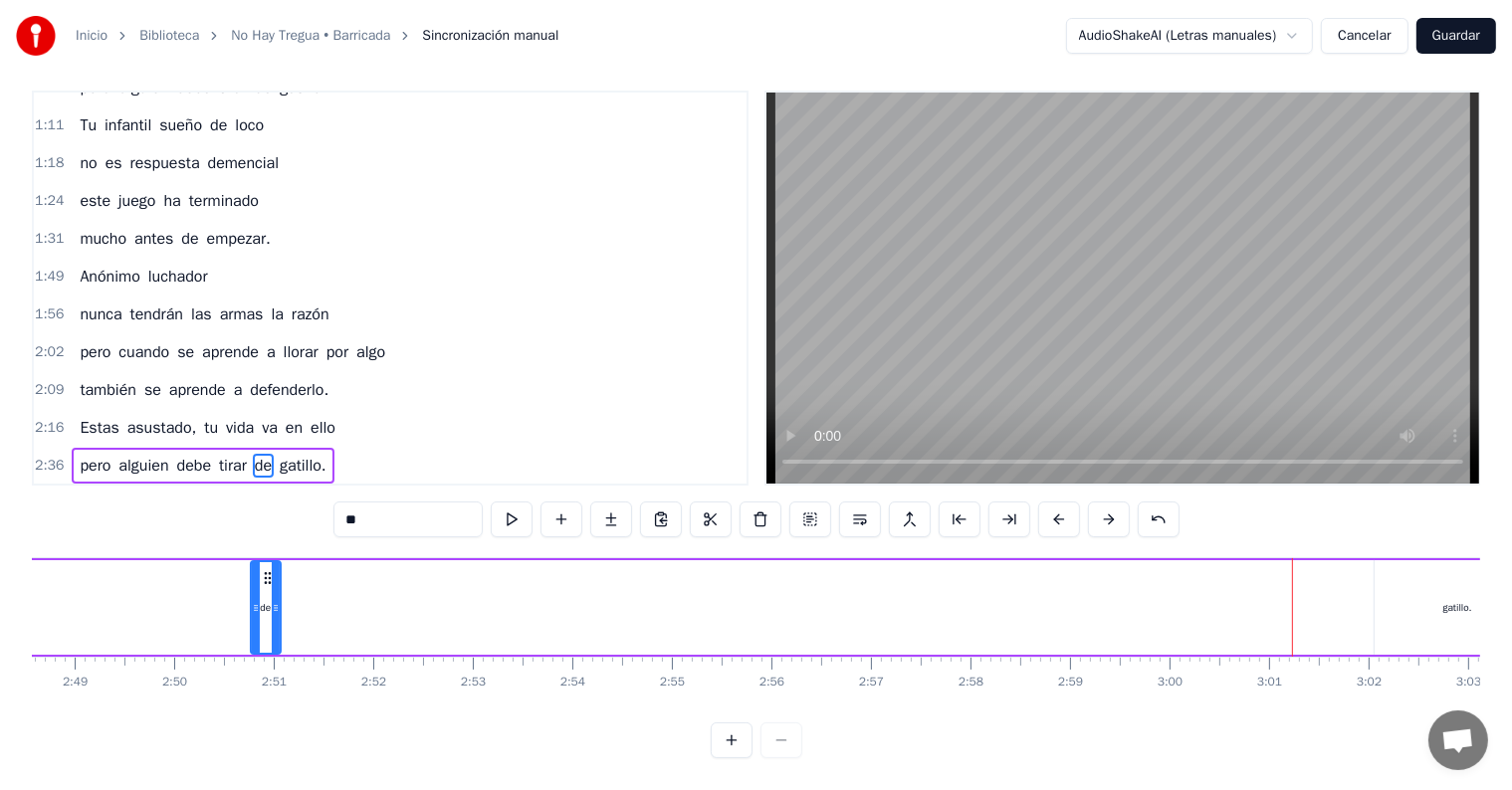 drag, startPoint x: 1258, startPoint y: 561, endPoint x: 259, endPoint y: 577, distance: 999.1281 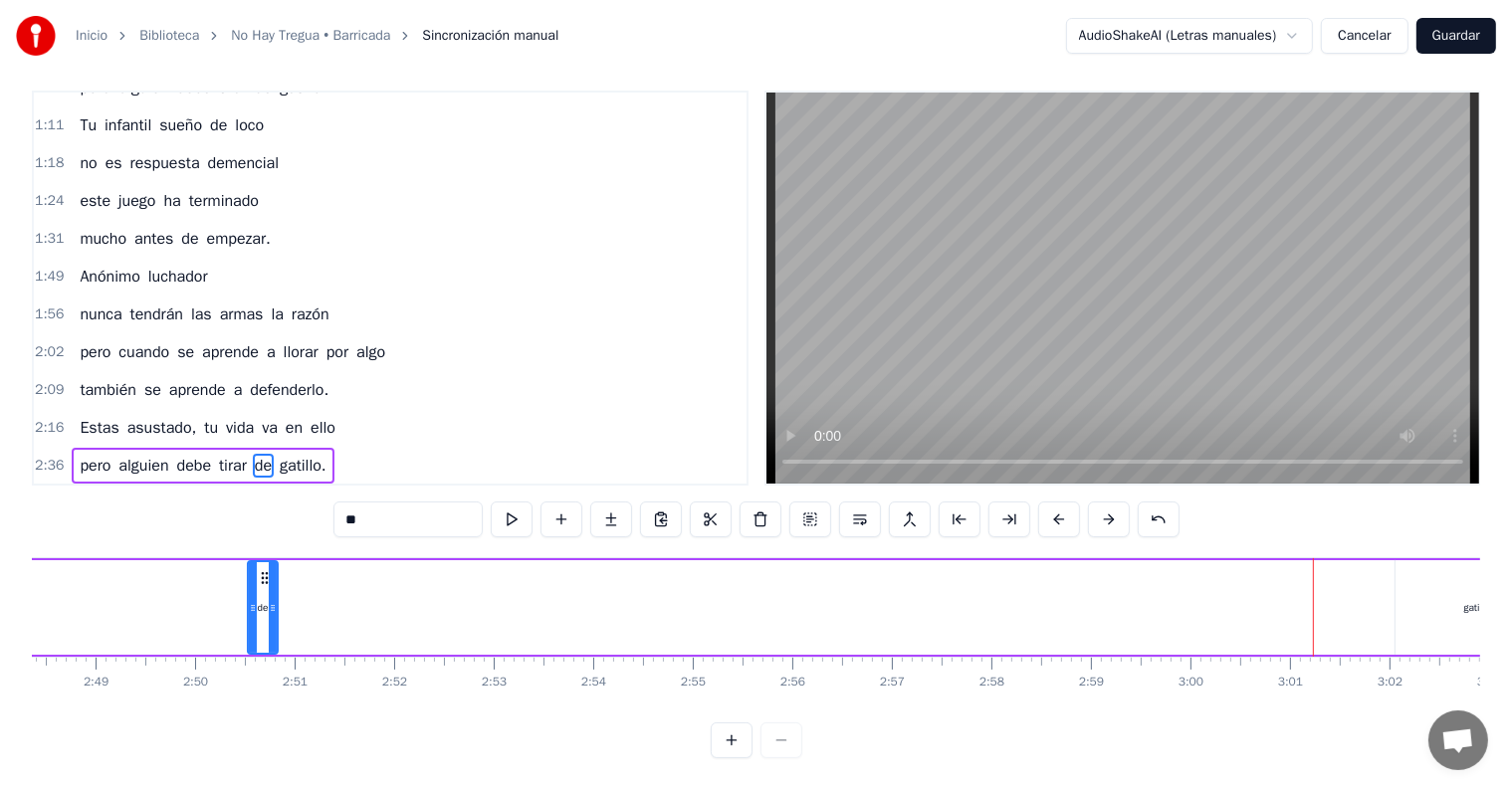click on "gatillo." at bounding box center [1478, 607] 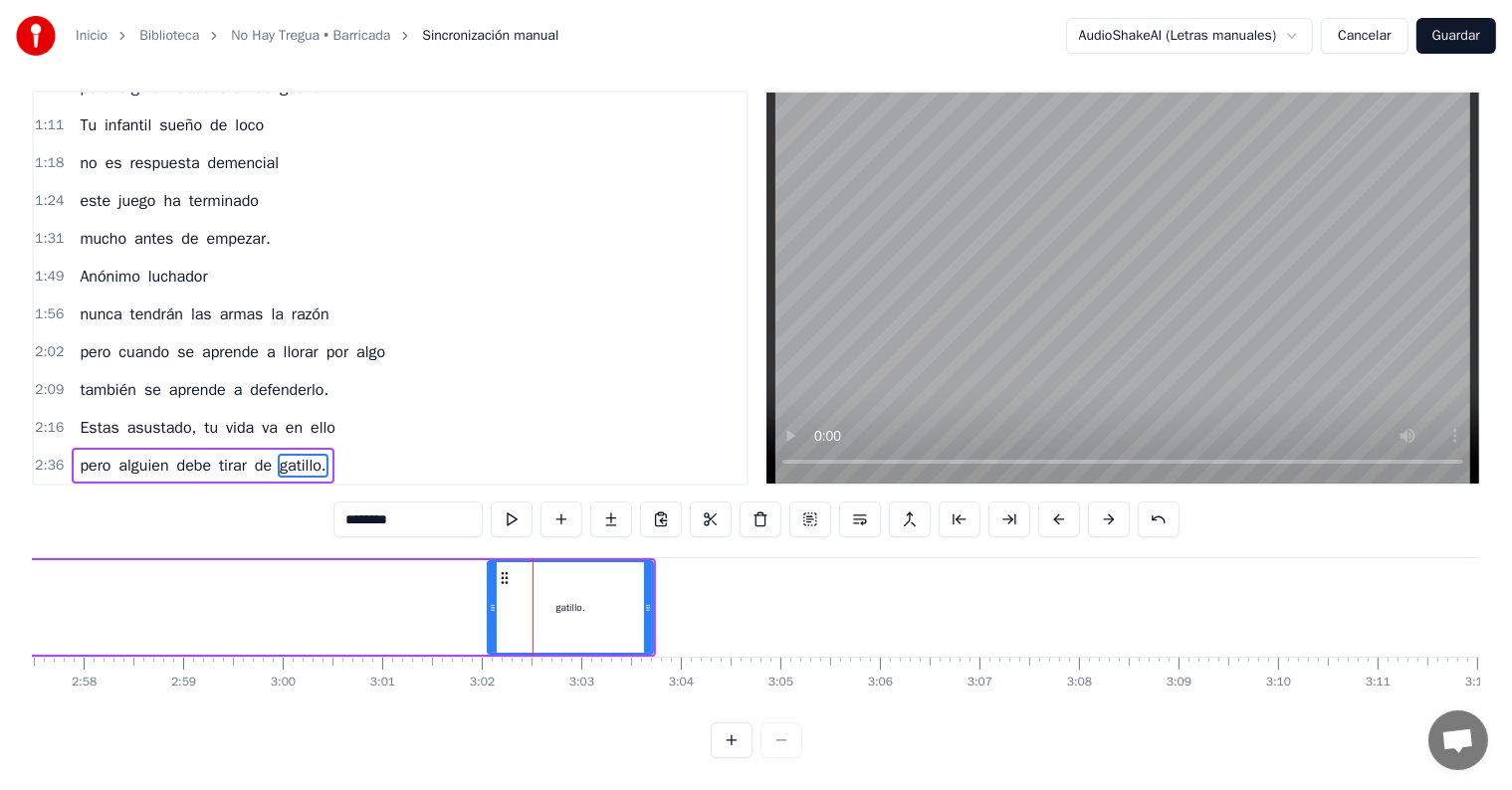 drag, startPoint x: 1409, startPoint y: 562, endPoint x: 1322, endPoint y: 561, distance: 87.005747 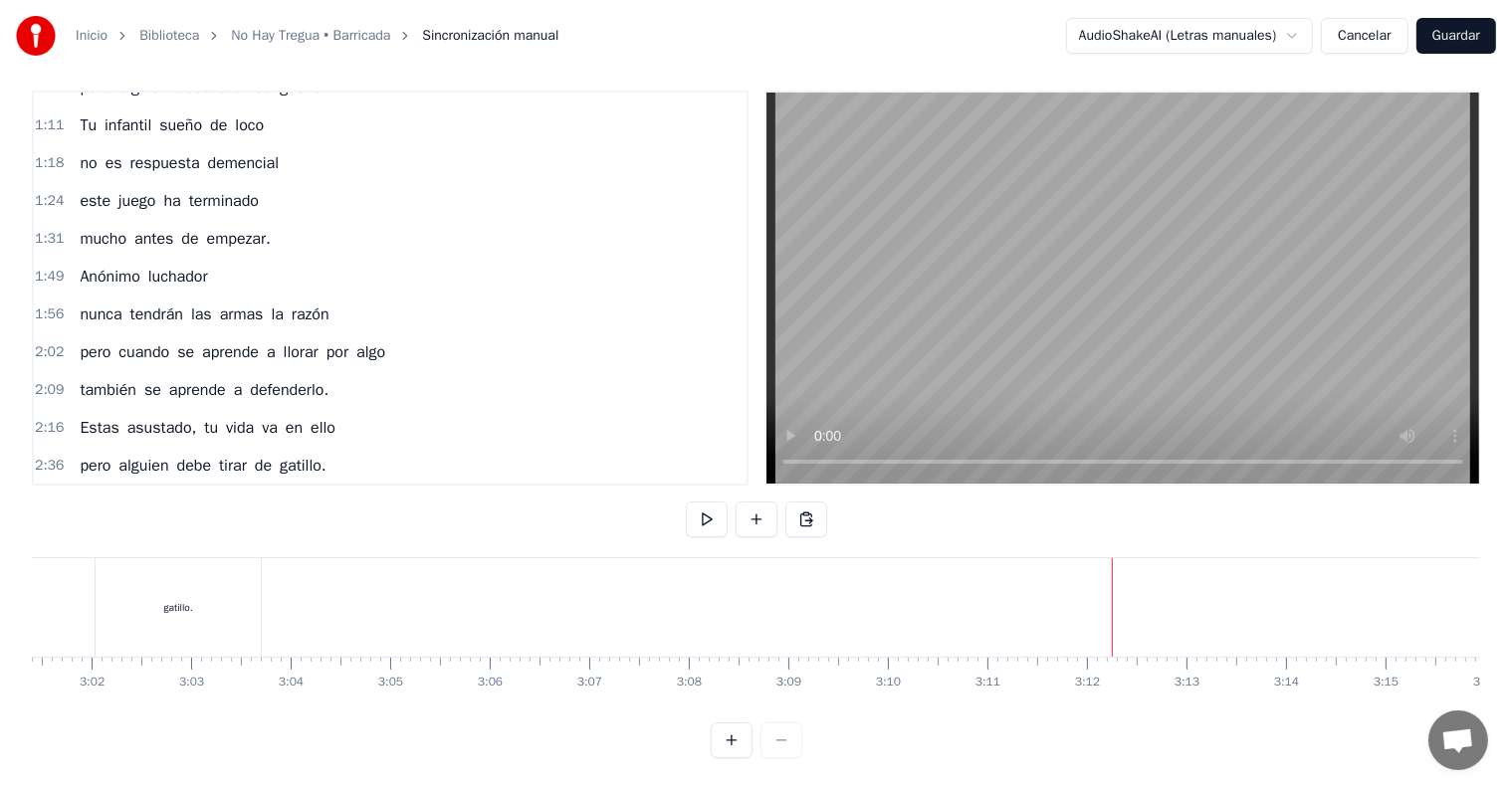 scroll, scrollTop: 0, scrollLeft: 18066, axis: horizontal 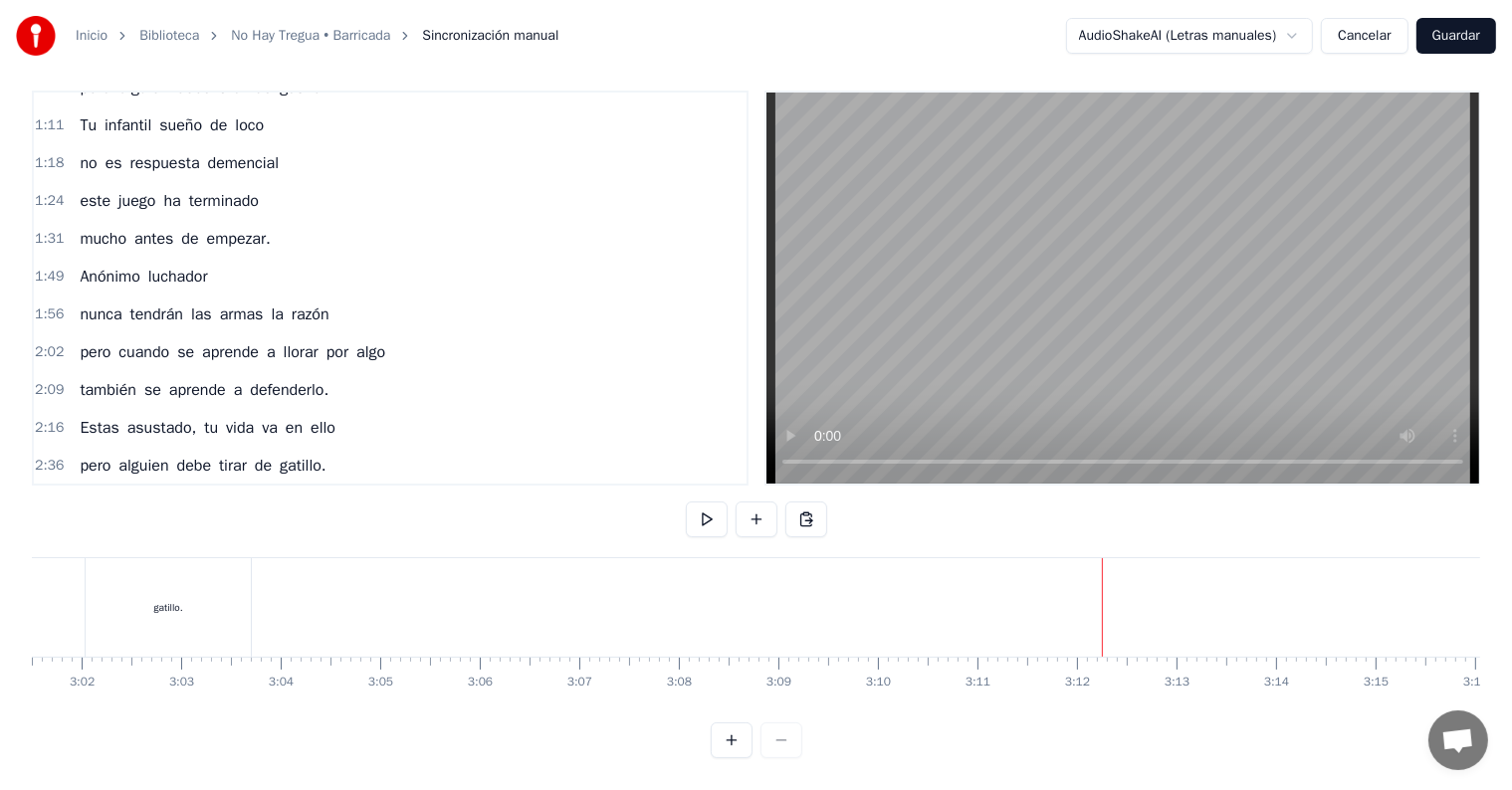 click on "gatillo." at bounding box center (168, 607) 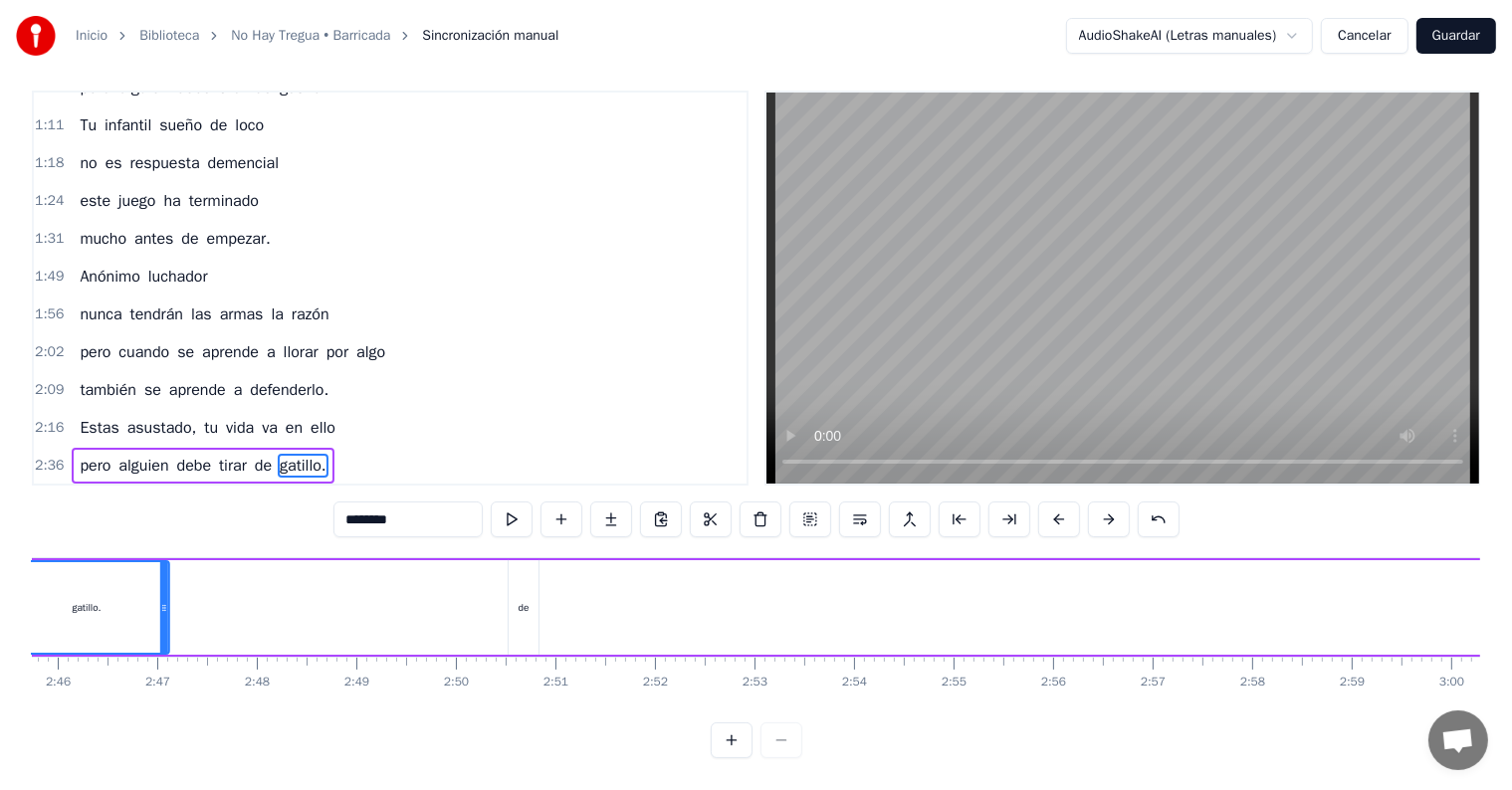 scroll, scrollTop: 0, scrollLeft: 16446, axis: horizontal 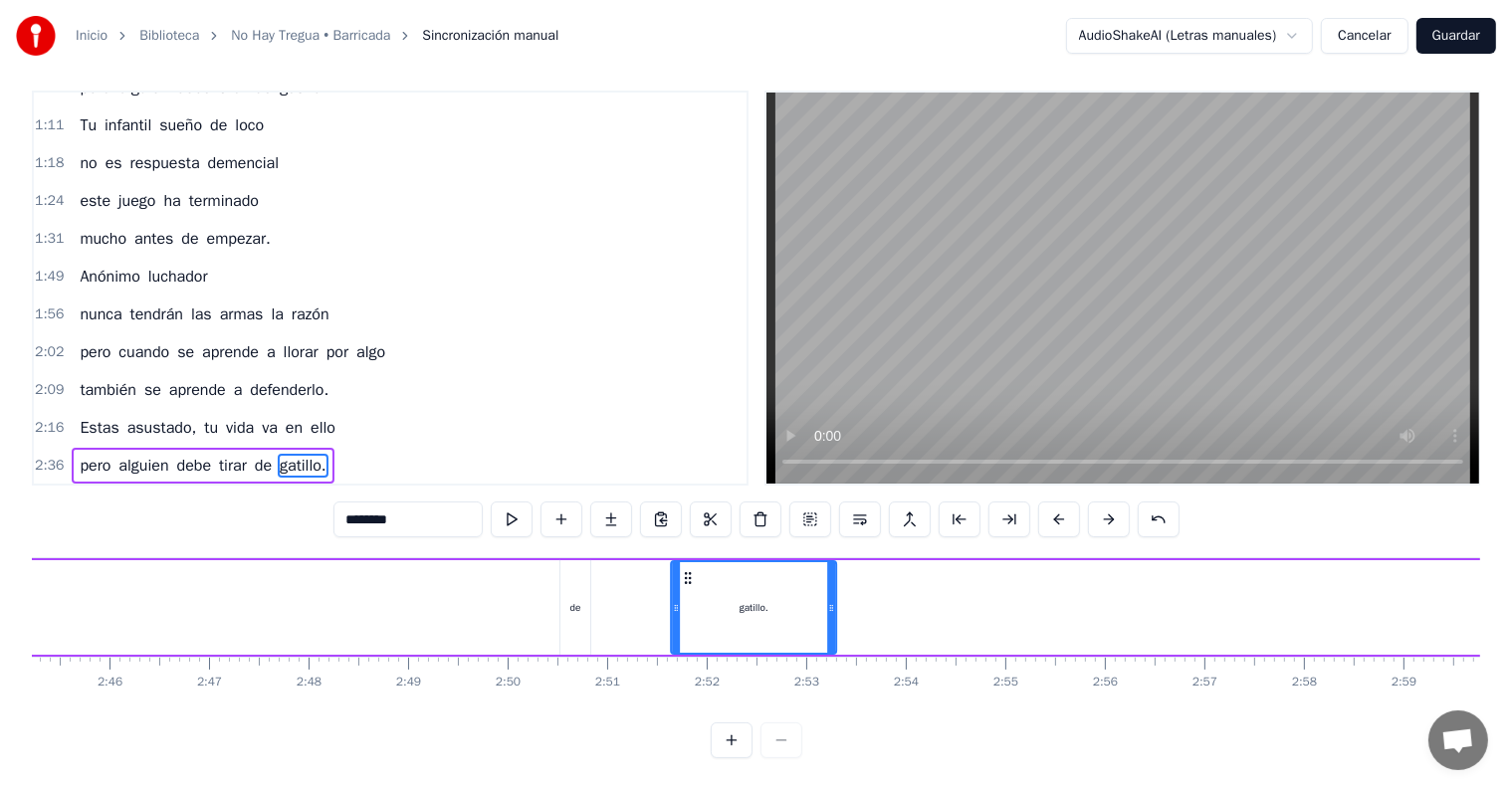 drag, startPoint x: 100, startPoint y: 560, endPoint x: 683, endPoint y: 601, distance: 584.4399 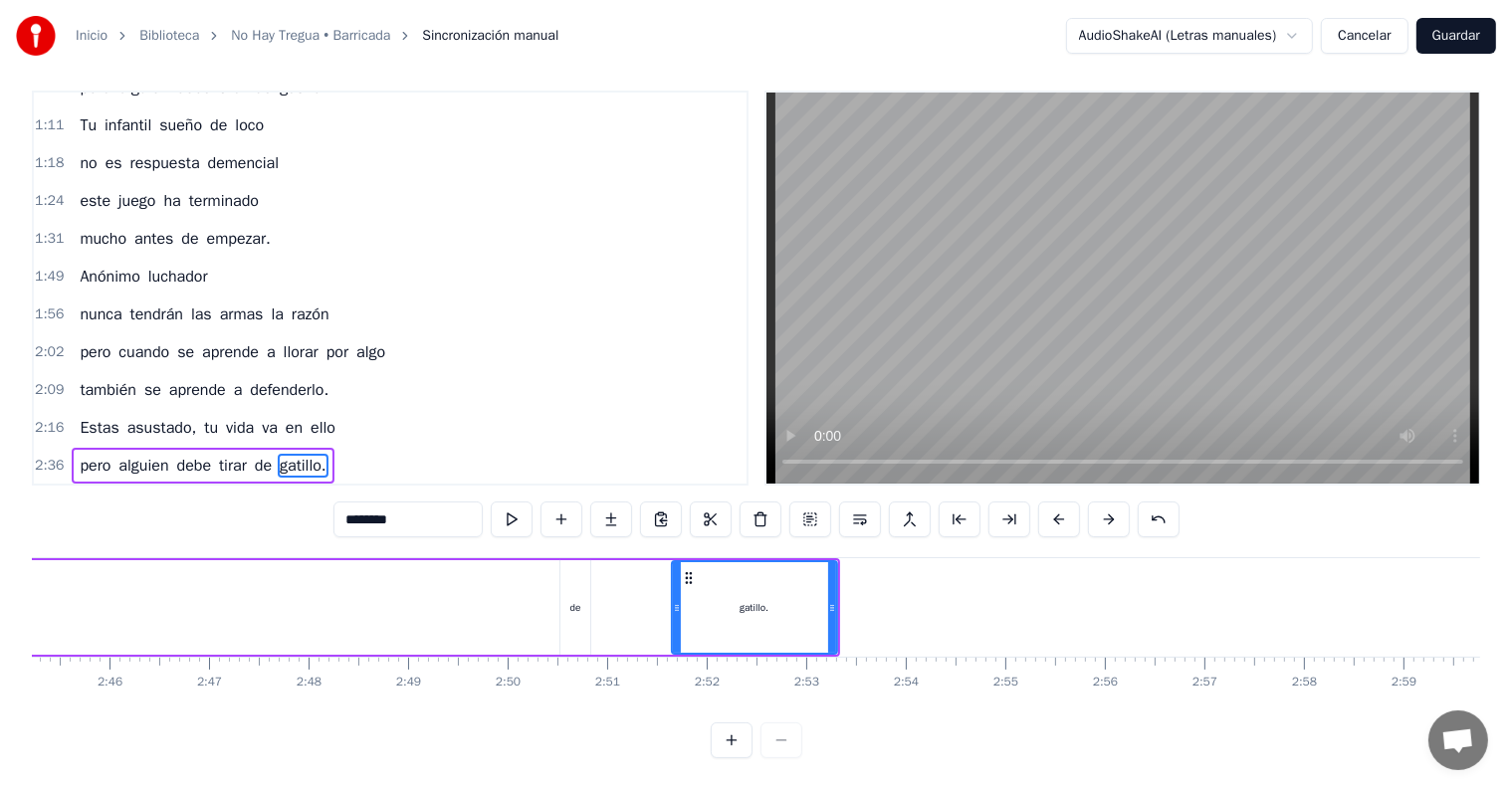 click on "de" at bounding box center [575, 607] 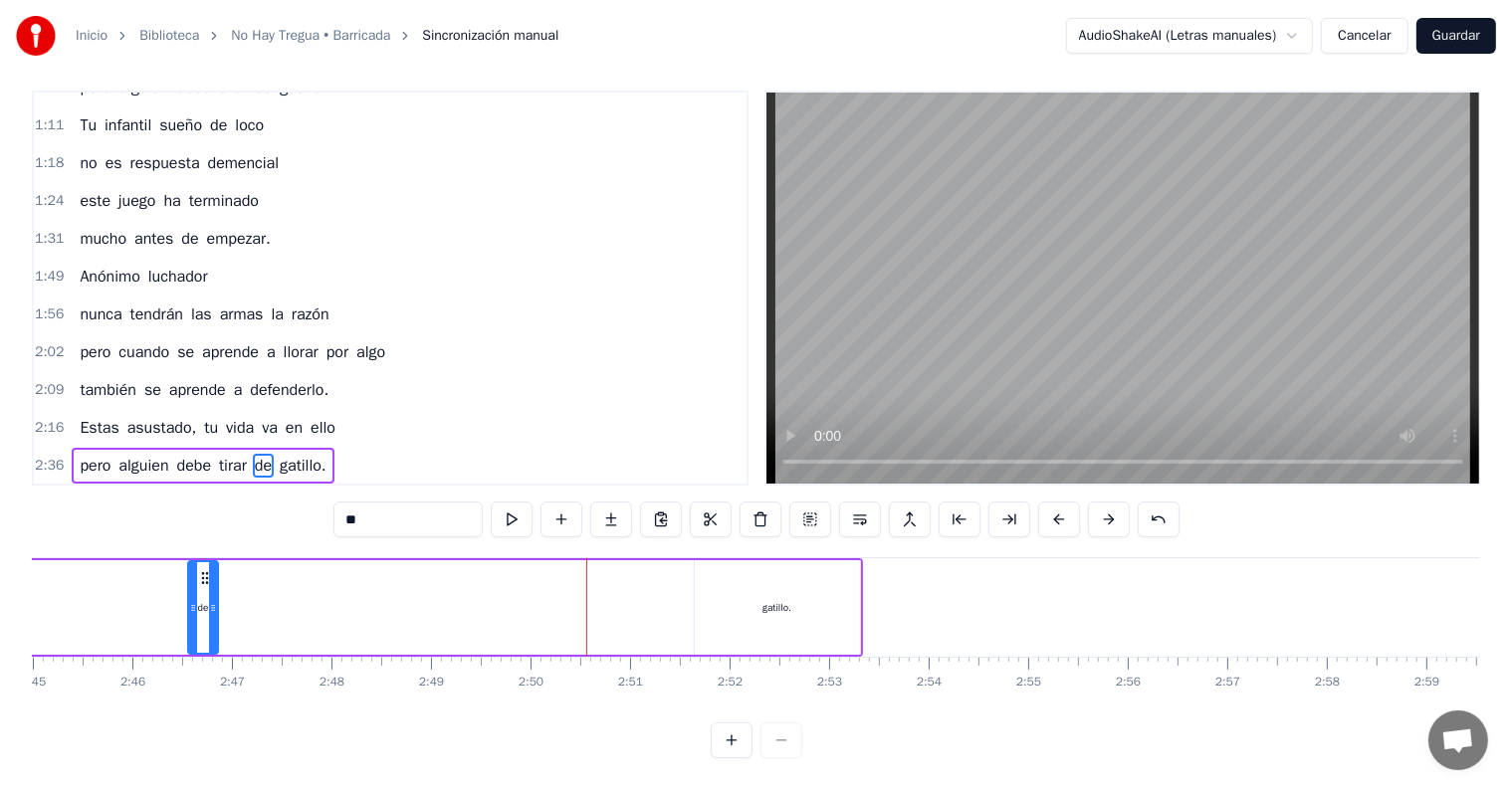 drag, startPoint x: 571, startPoint y: 554, endPoint x: 211, endPoint y: 565, distance: 360.16802 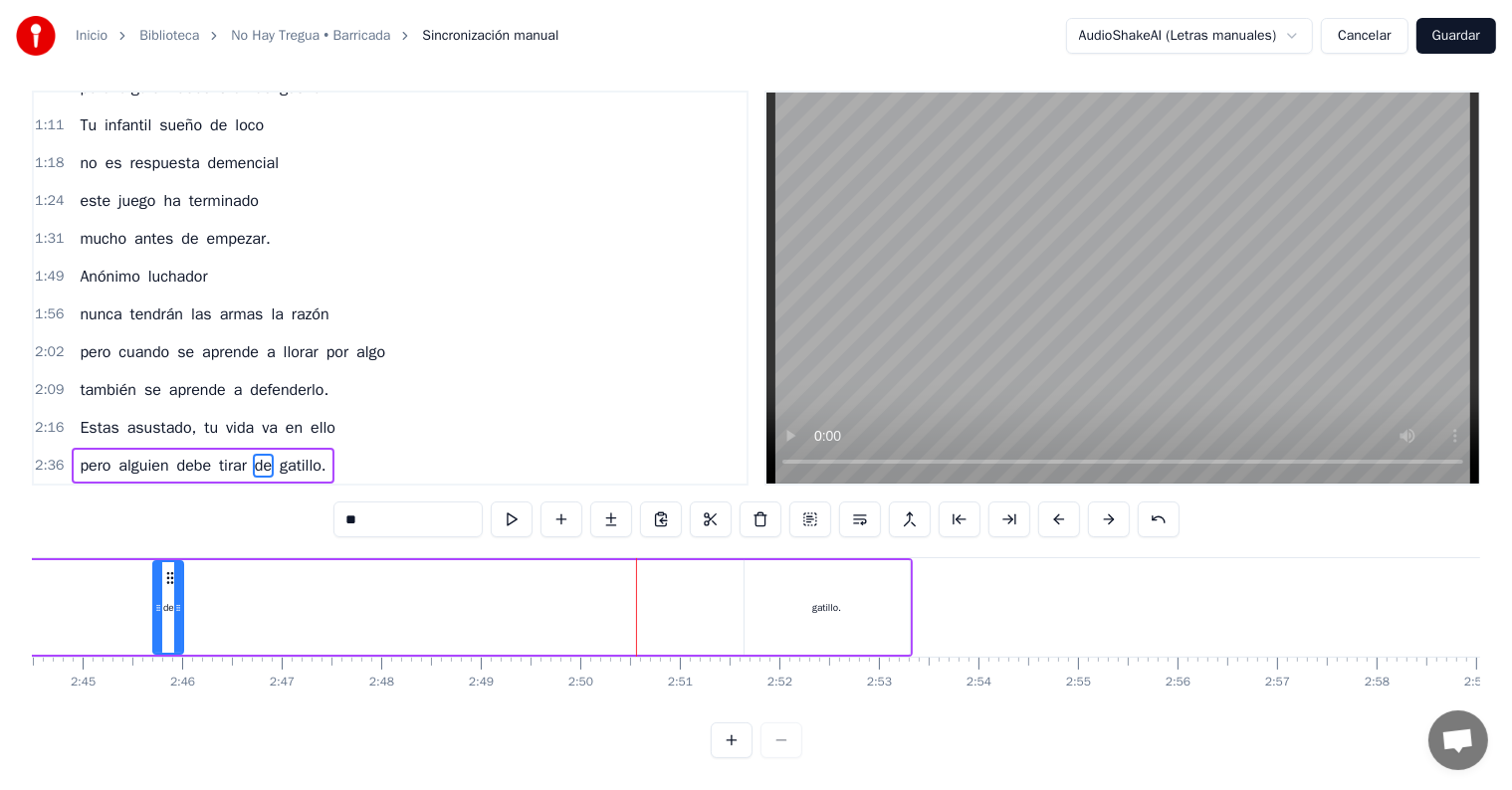 drag, startPoint x: 756, startPoint y: 575, endPoint x: 770, endPoint y: 566, distance: 16.643317 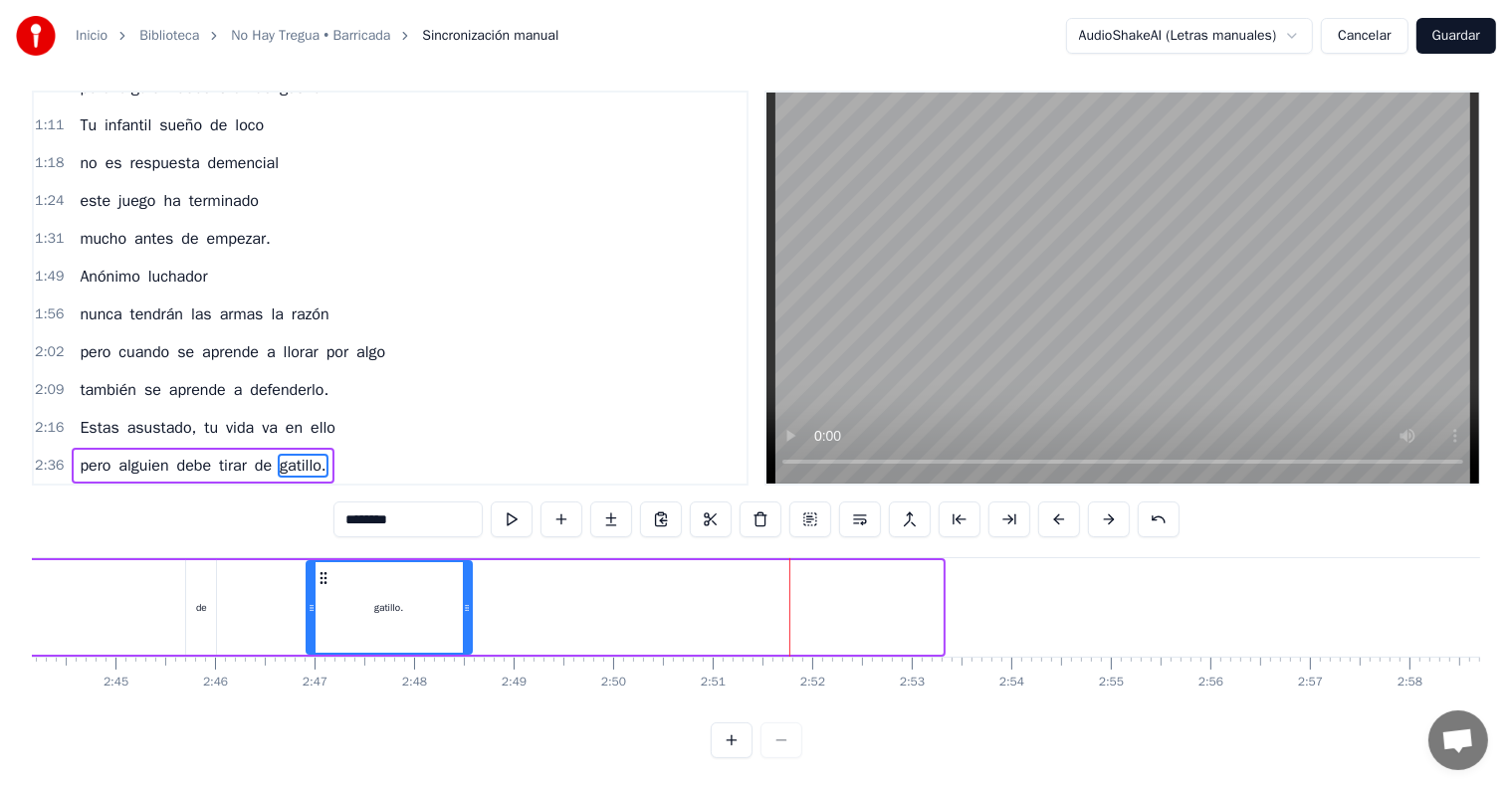 drag, startPoint x: 761, startPoint y: 555, endPoint x: 260, endPoint y: 574, distance: 501.36 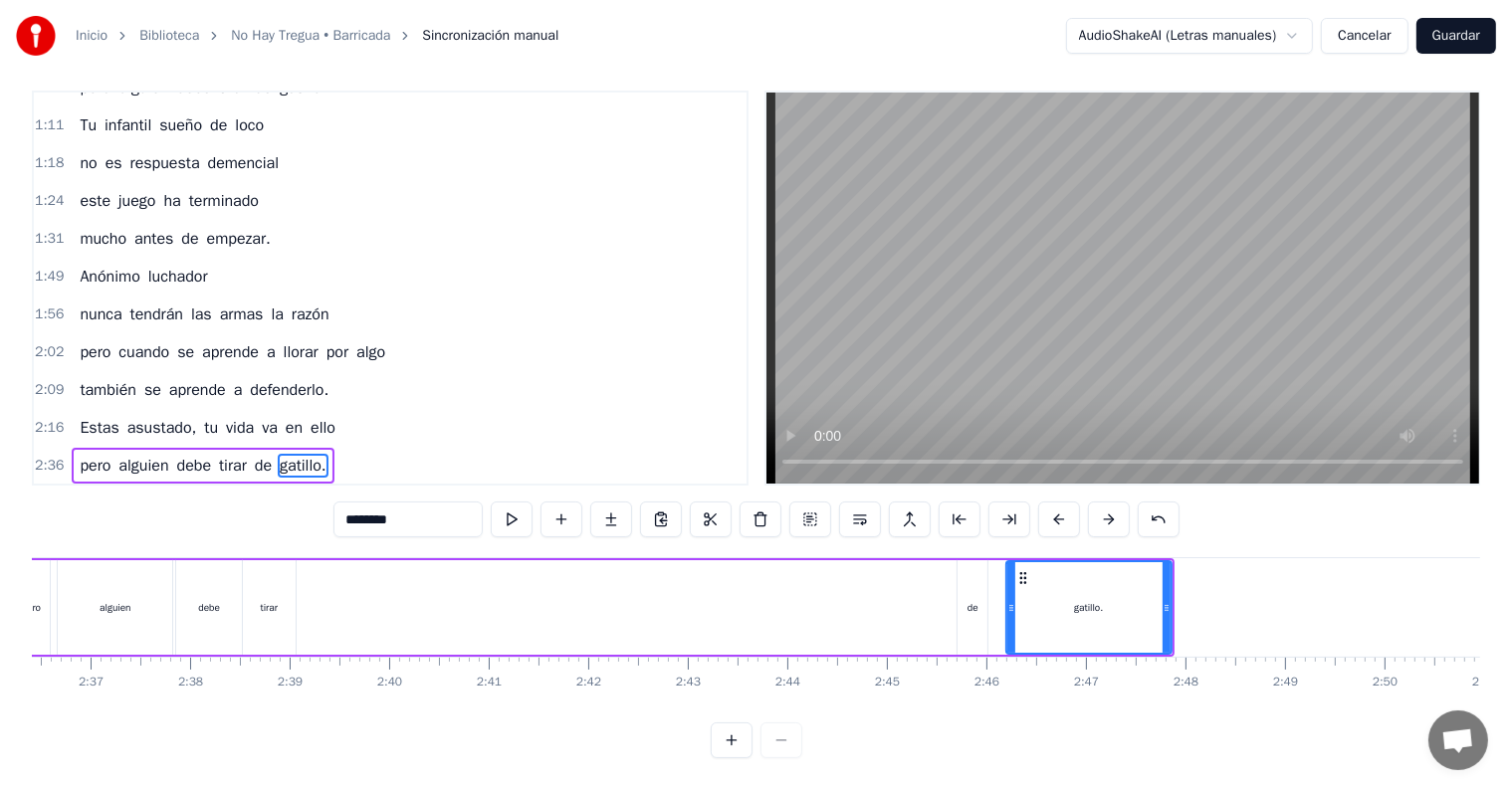 scroll, scrollTop: 0, scrollLeft: 15460, axis: horizontal 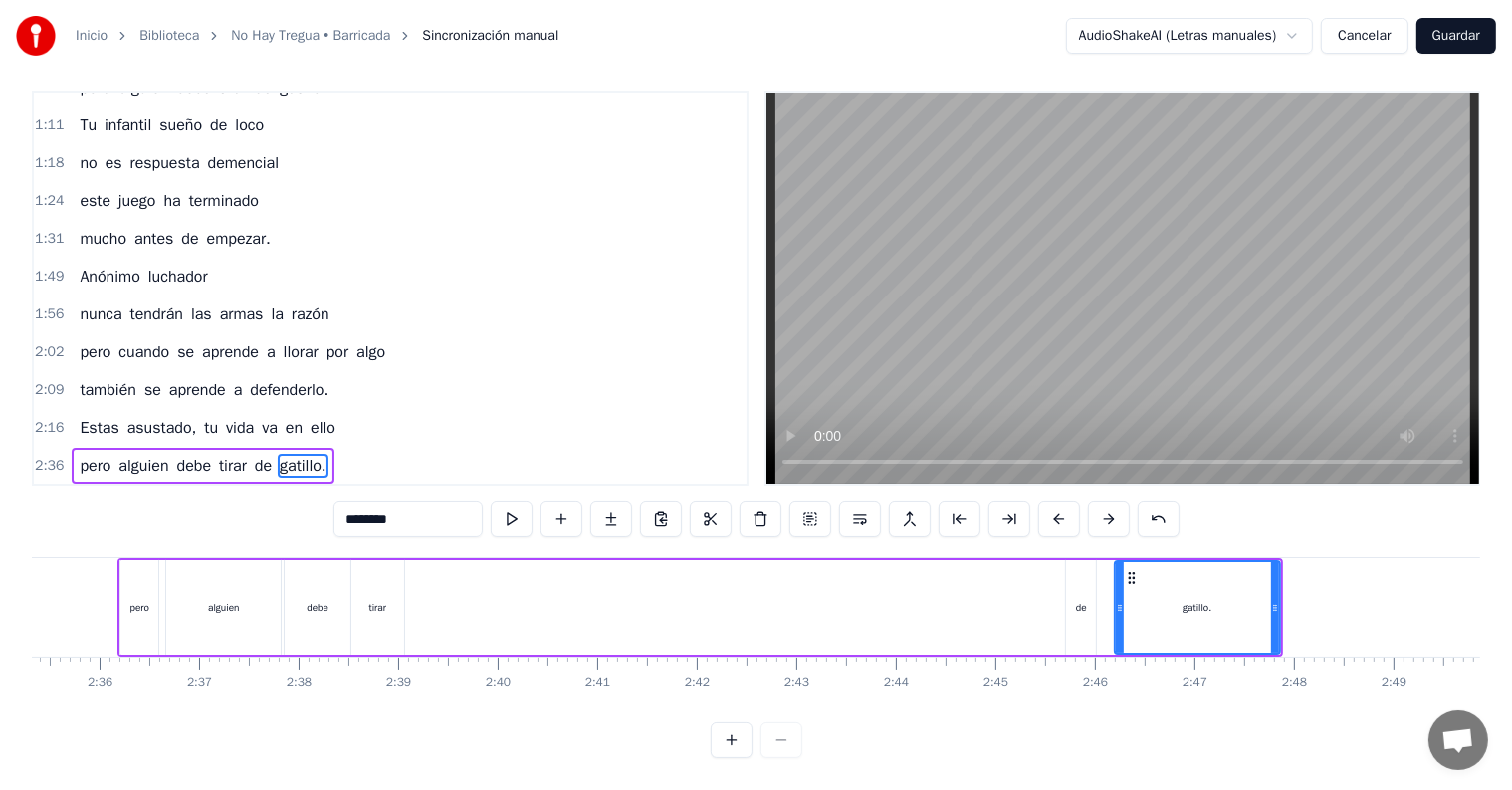 click on "de" at bounding box center (1081, 607) 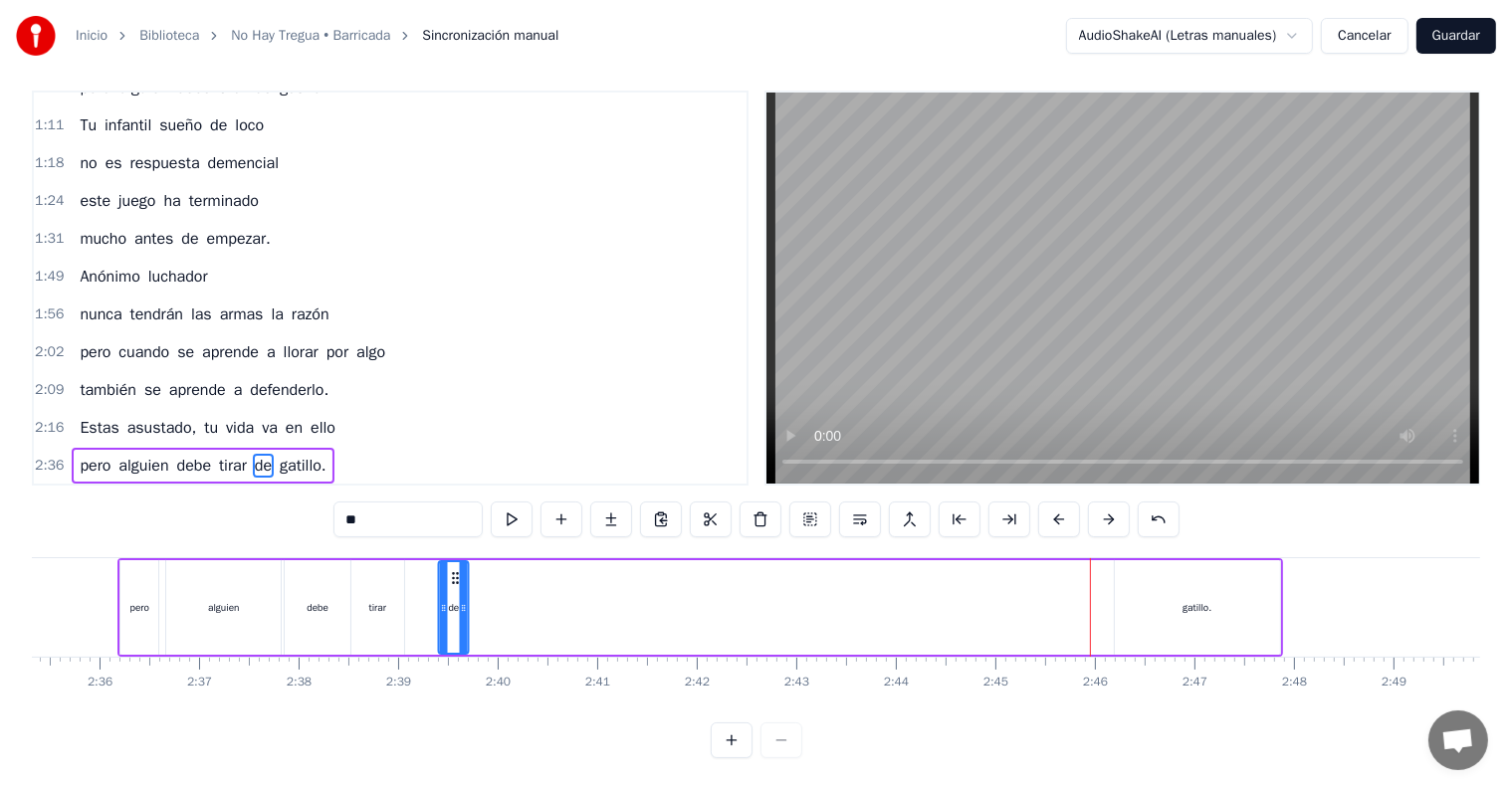drag, startPoint x: 1084, startPoint y: 557, endPoint x: 561, endPoint y: 583, distance: 523.64587 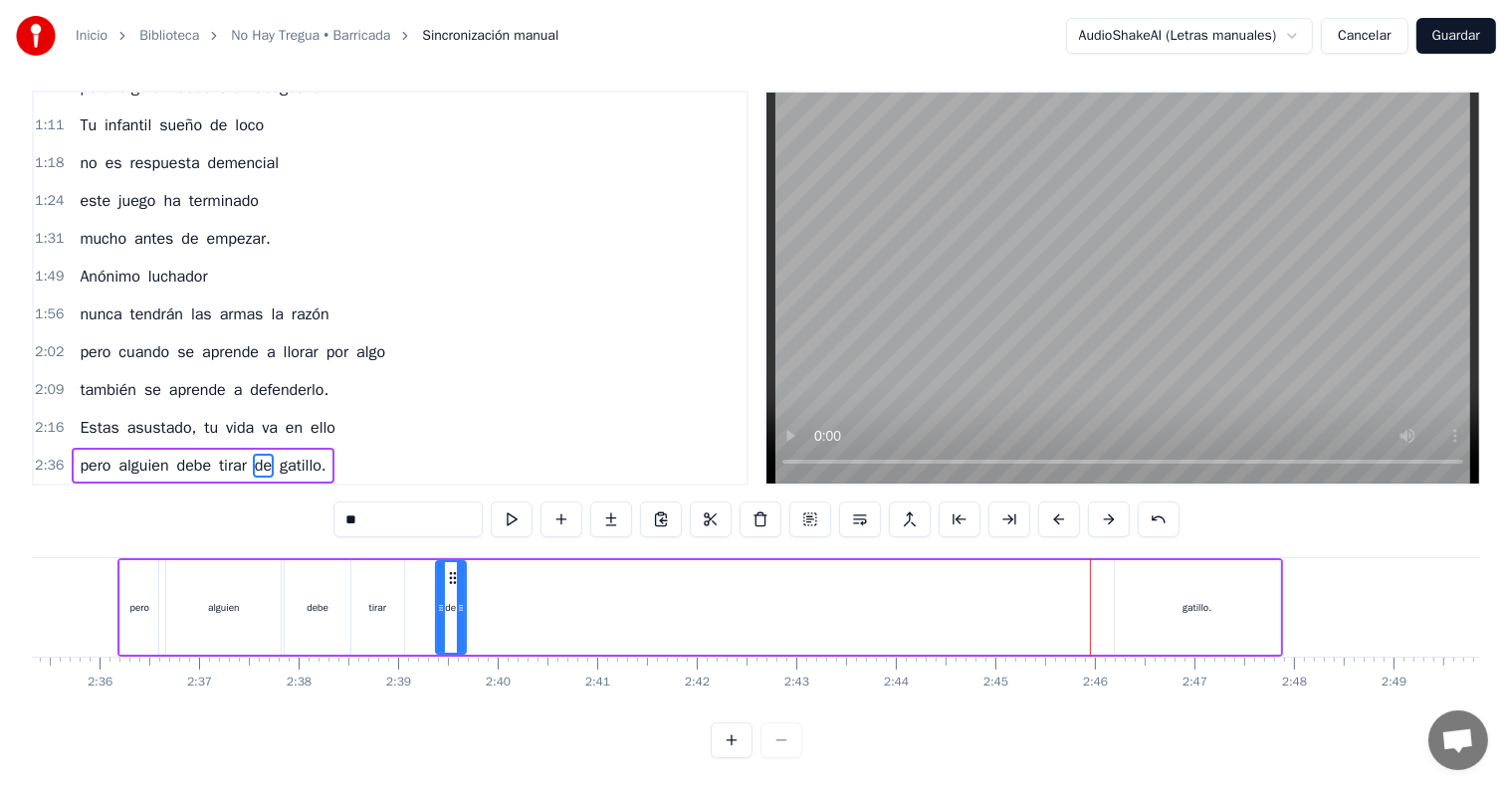 click on "gatillo." at bounding box center [1197, 607] 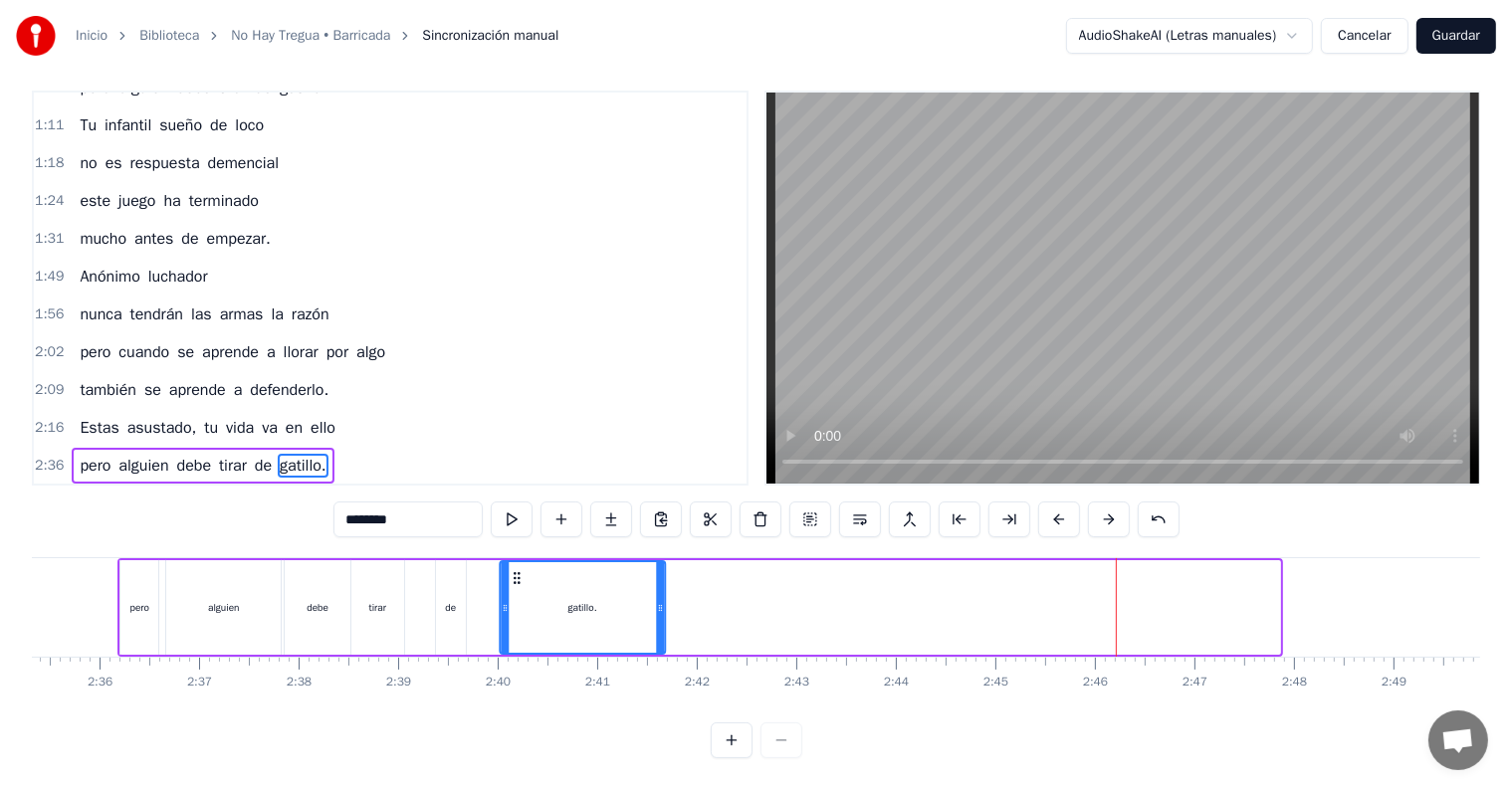 drag, startPoint x: 1134, startPoint y: 563, endPoint x: 549, endPoint y: 592, distance: 585.71836 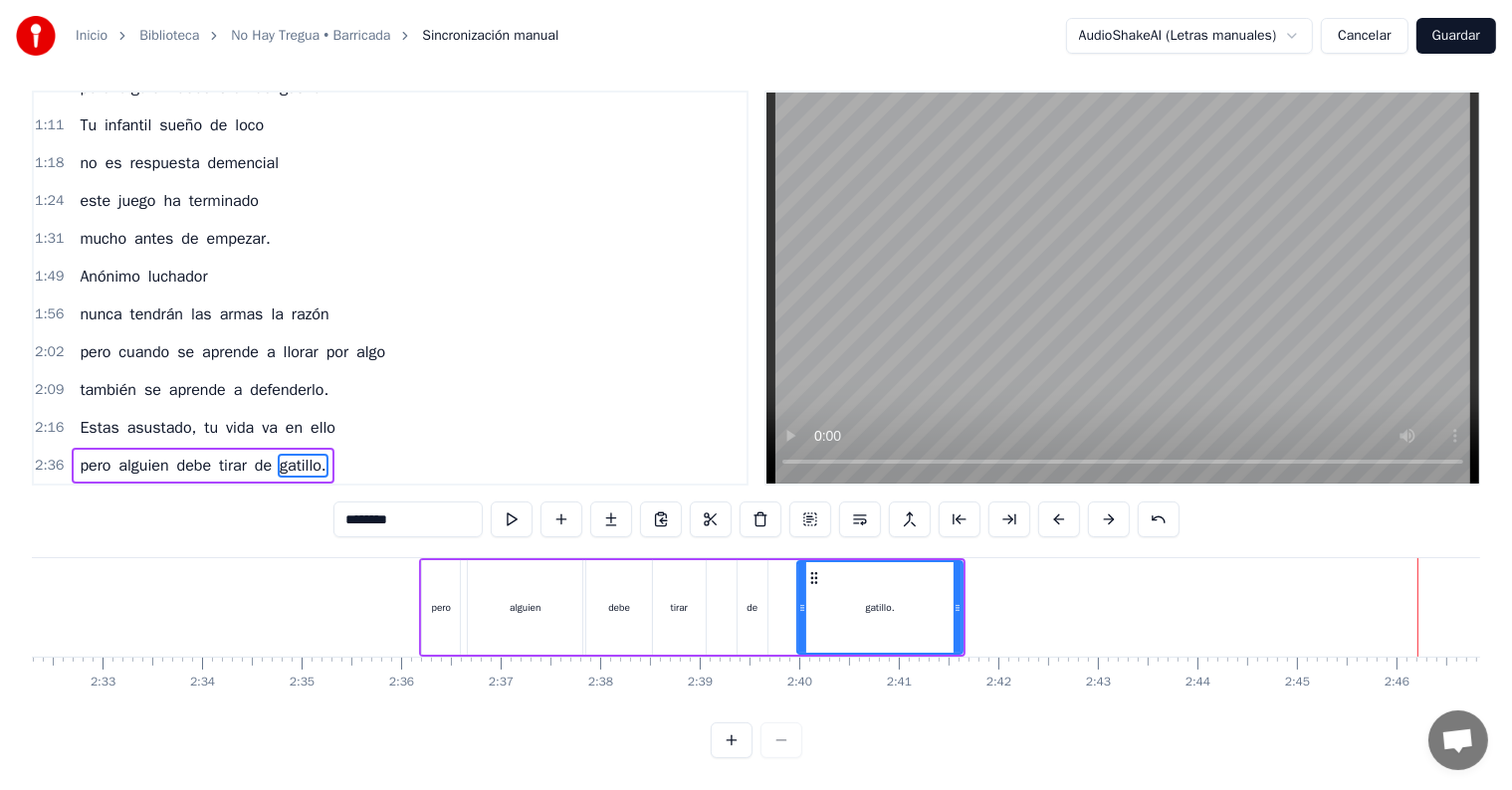 scroll, scrollTop: 0, scrollLeft: 15146, axis: horizontal 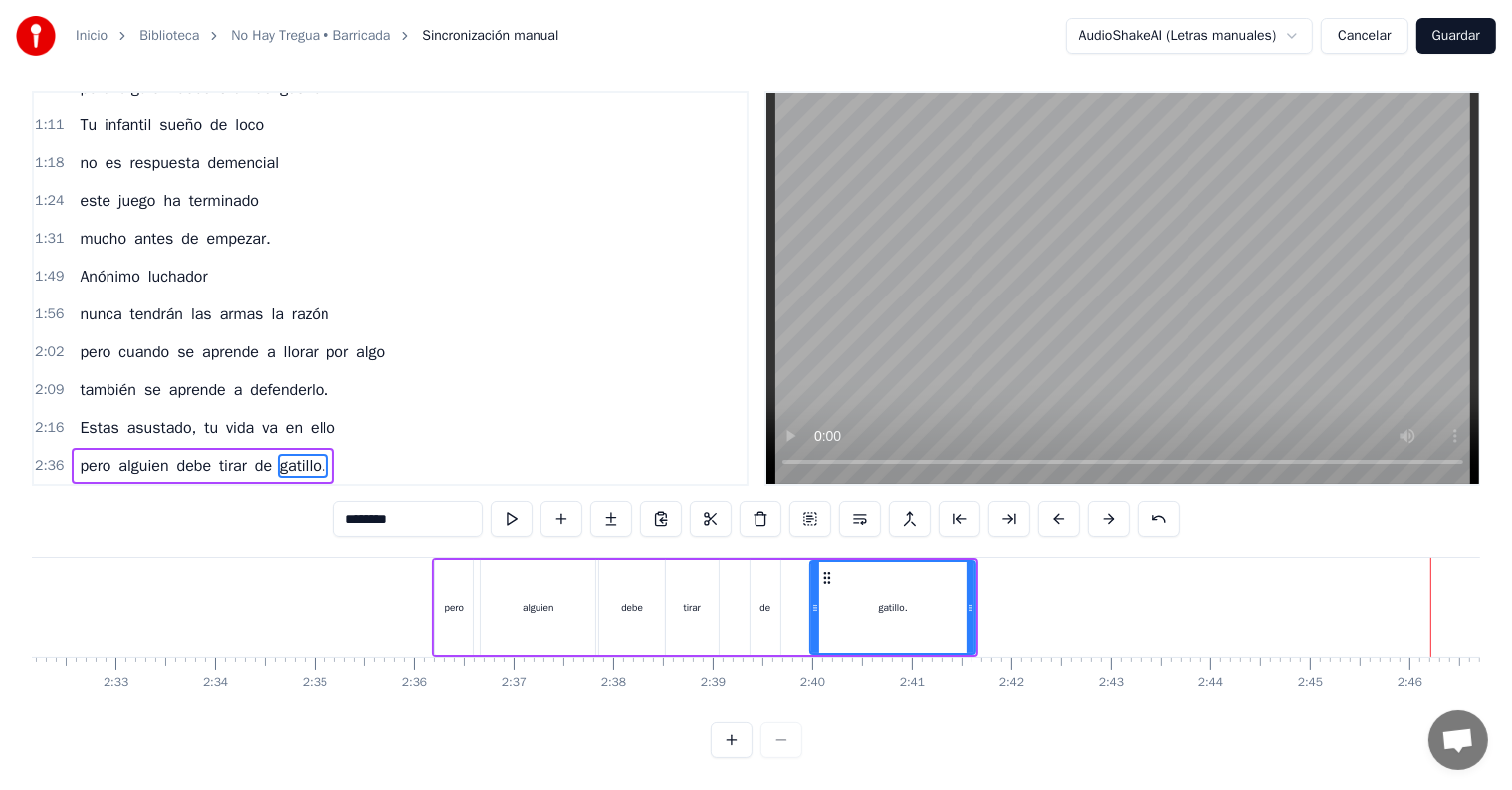 click on "gatillo." at bounding box center [893, 607] 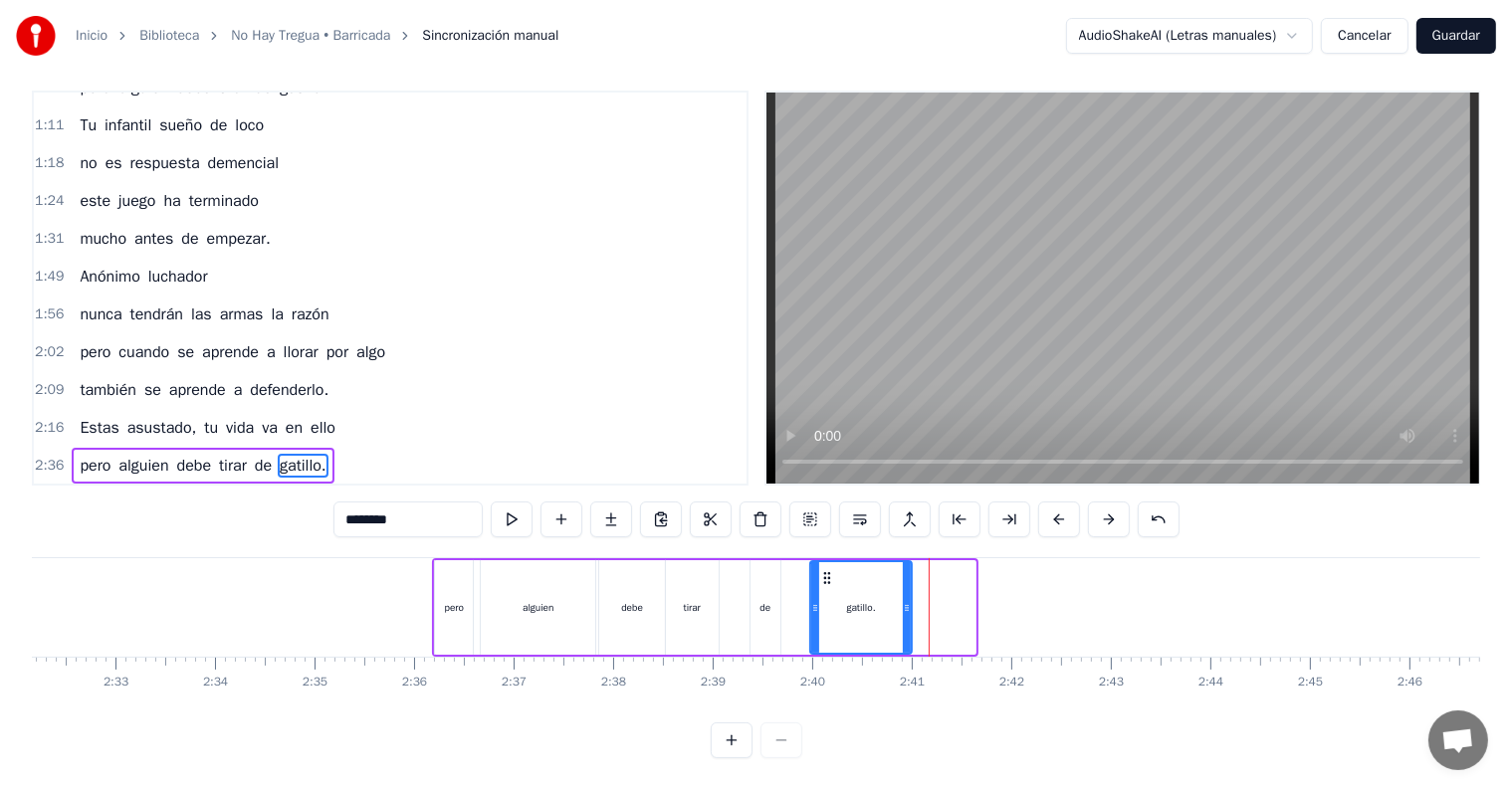 drag, startPoint x: 973, startPoint y: 584, endPoint x: 910, endPoint y: 595, distance: 63.95311 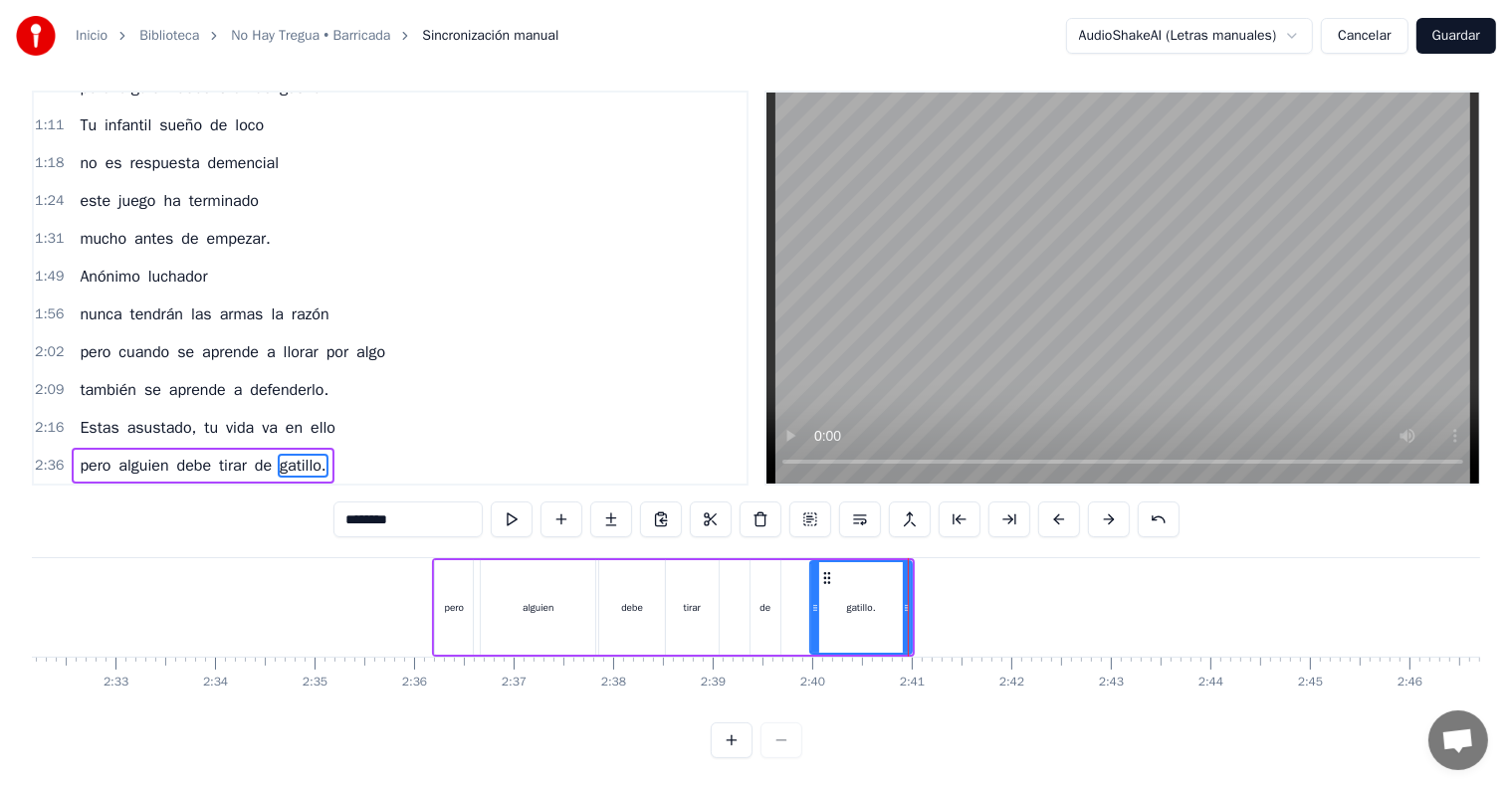 click on "de" at bounding box center [765, 607] 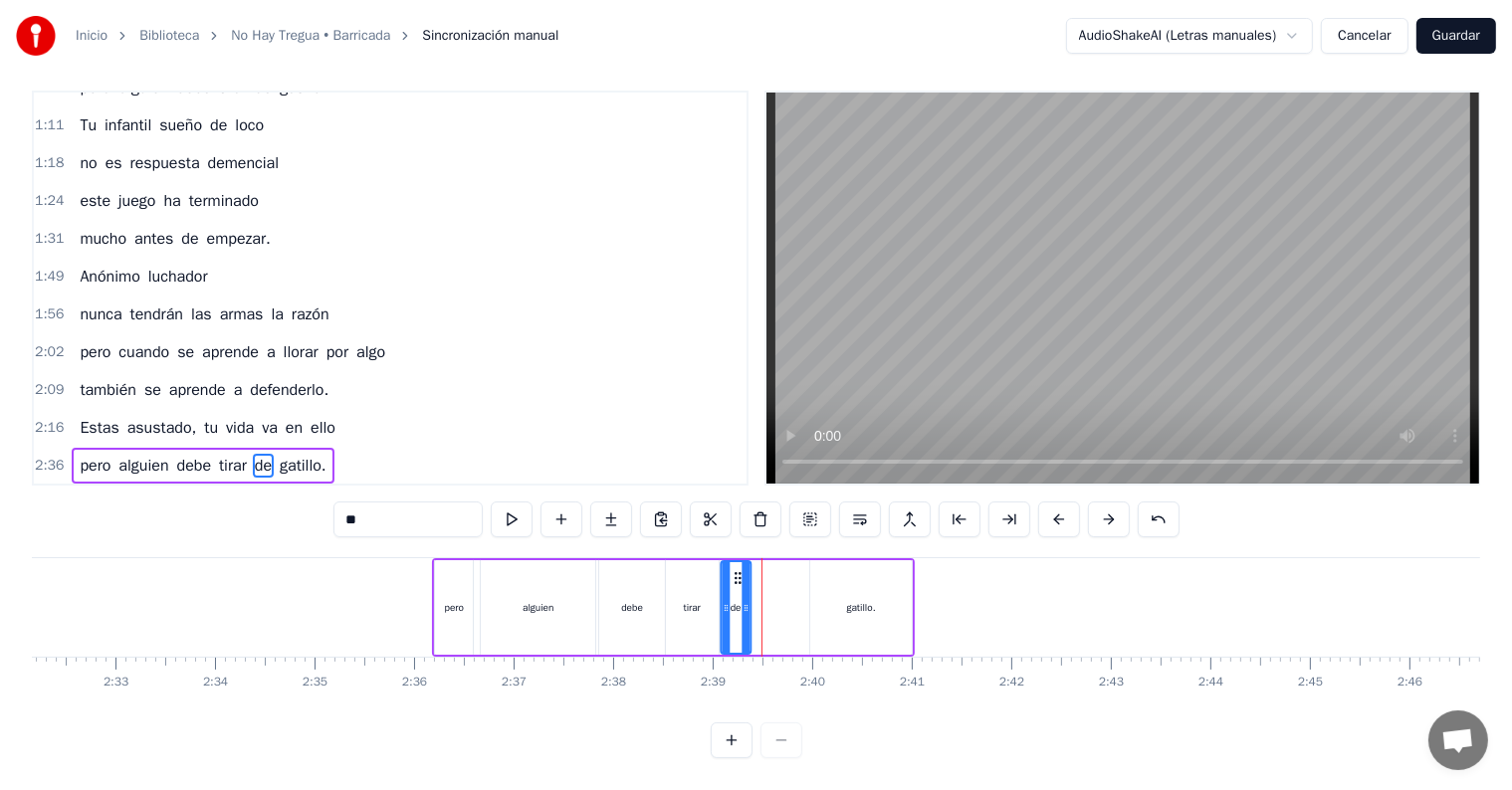 drag, startPoint x: 759, startPoint y: 560, endPoint x: 737, endPoint y: 564, distance: 22.36068 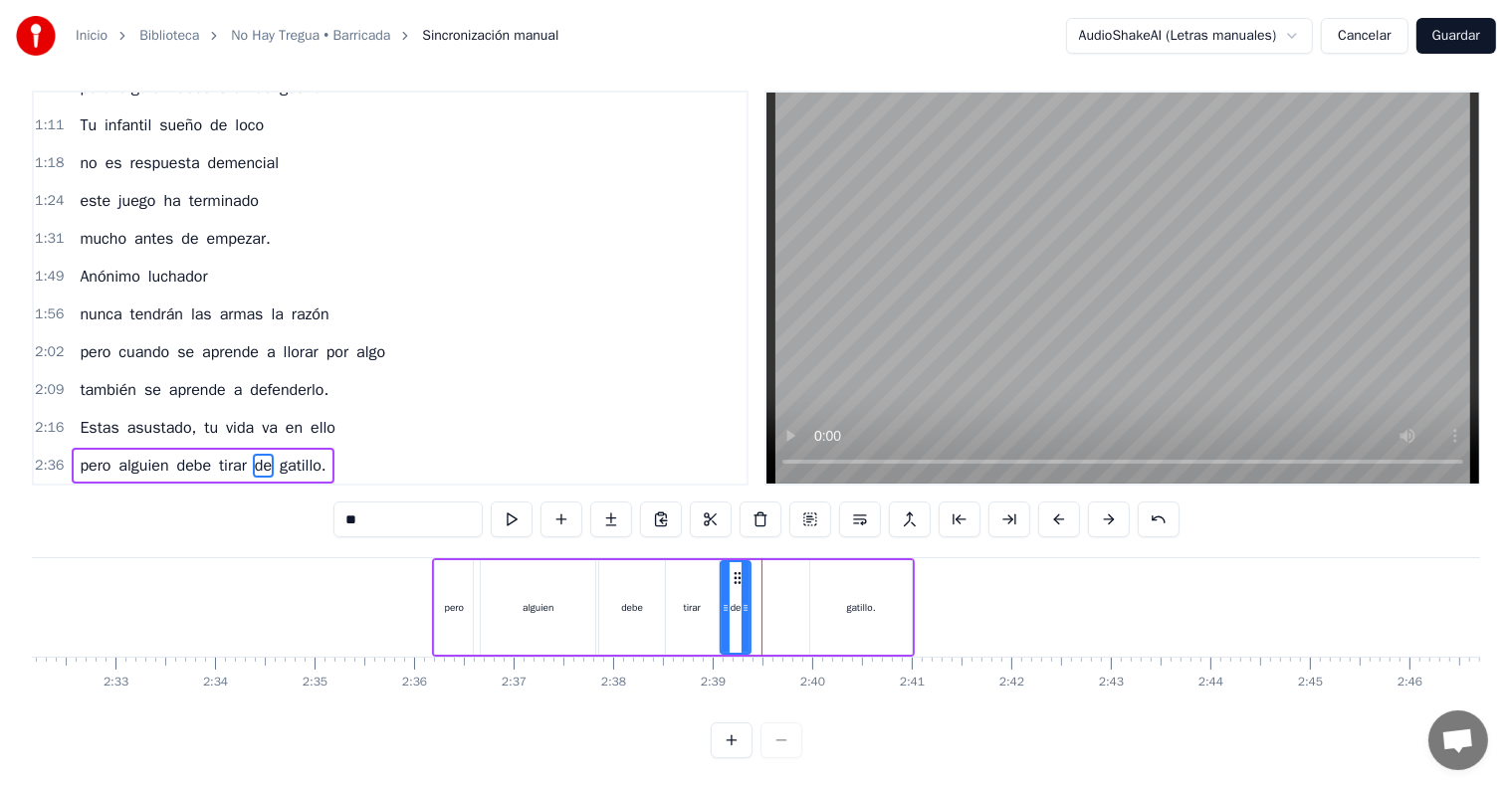 click on "gatillo." at bounding box center (861, 607) 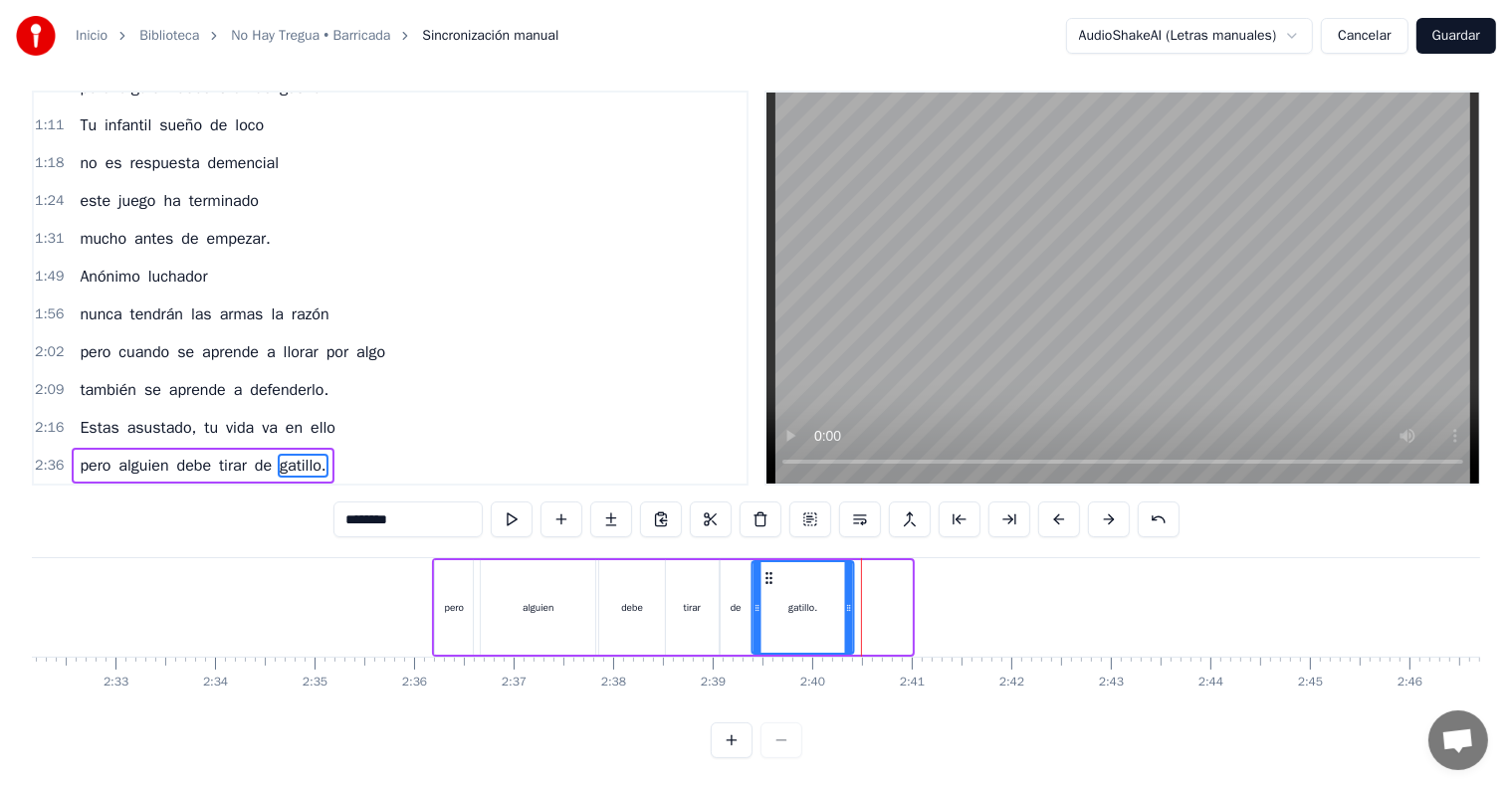 drag, startPoint x: 826, startPoint y: 558, endPoint x: 768, endPoint y: 561, distance: 58.077534 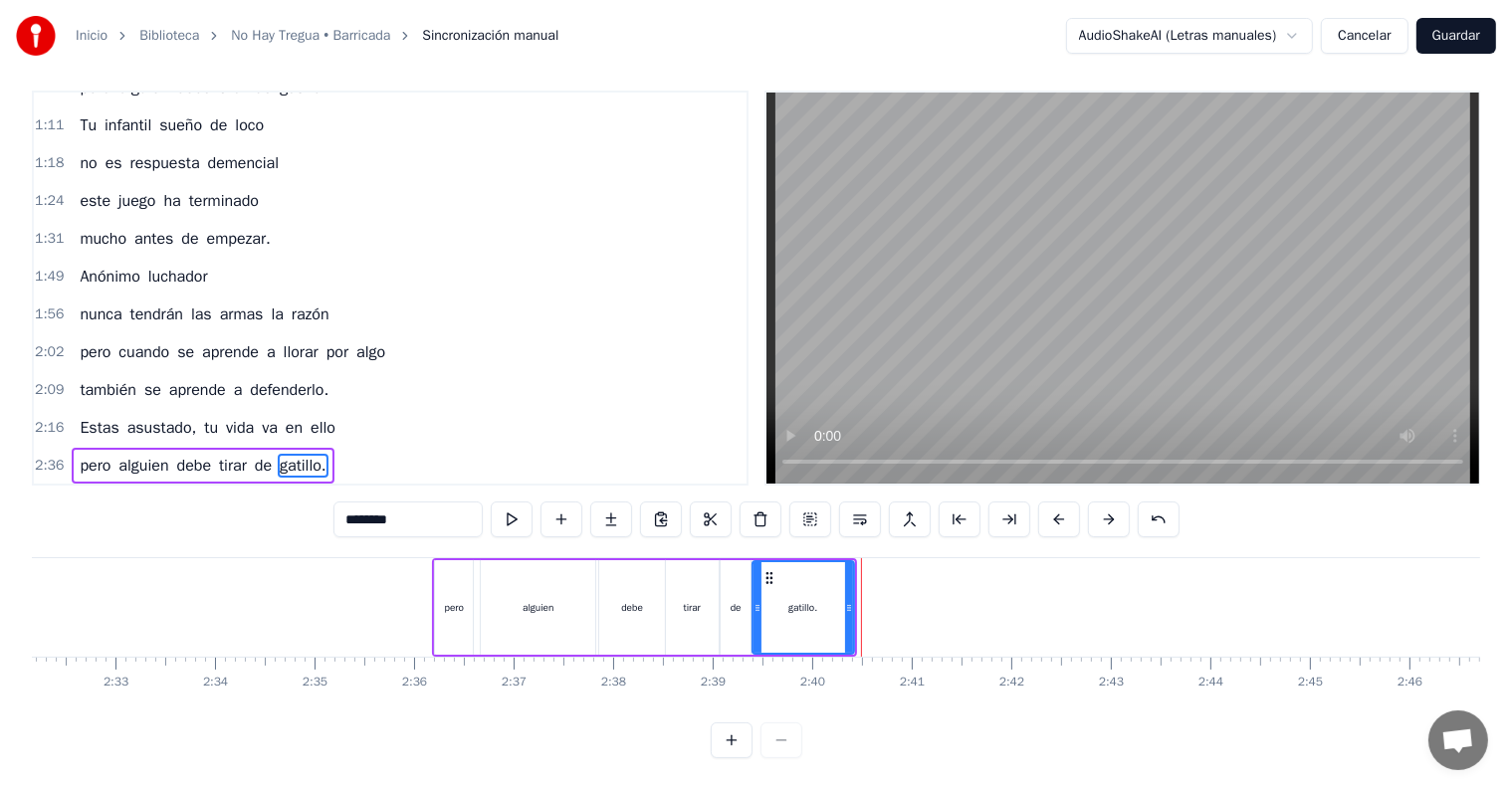 click on "2:36" at bounding box center [49, 466] 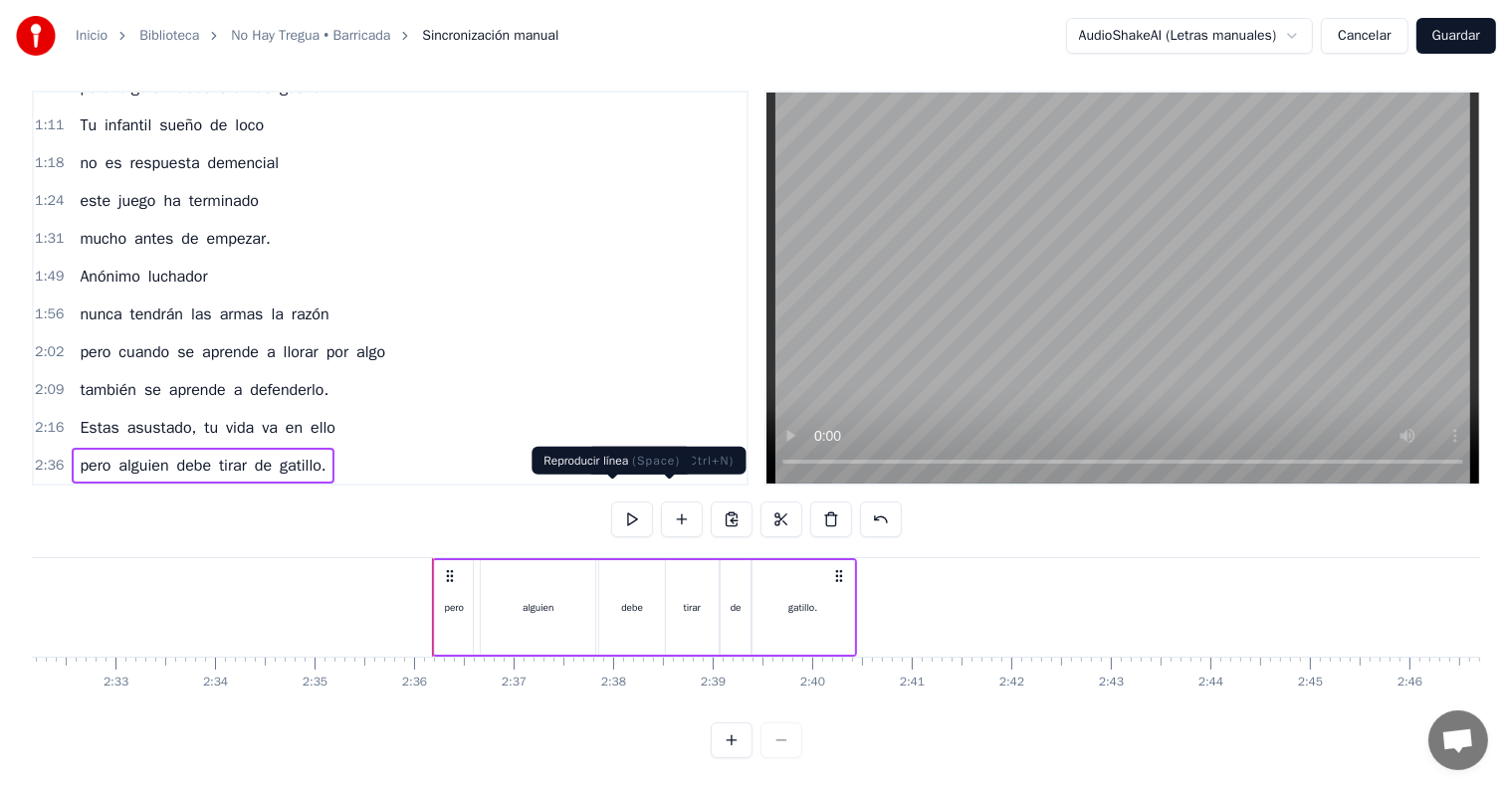 click at bounding box center [632, 519] 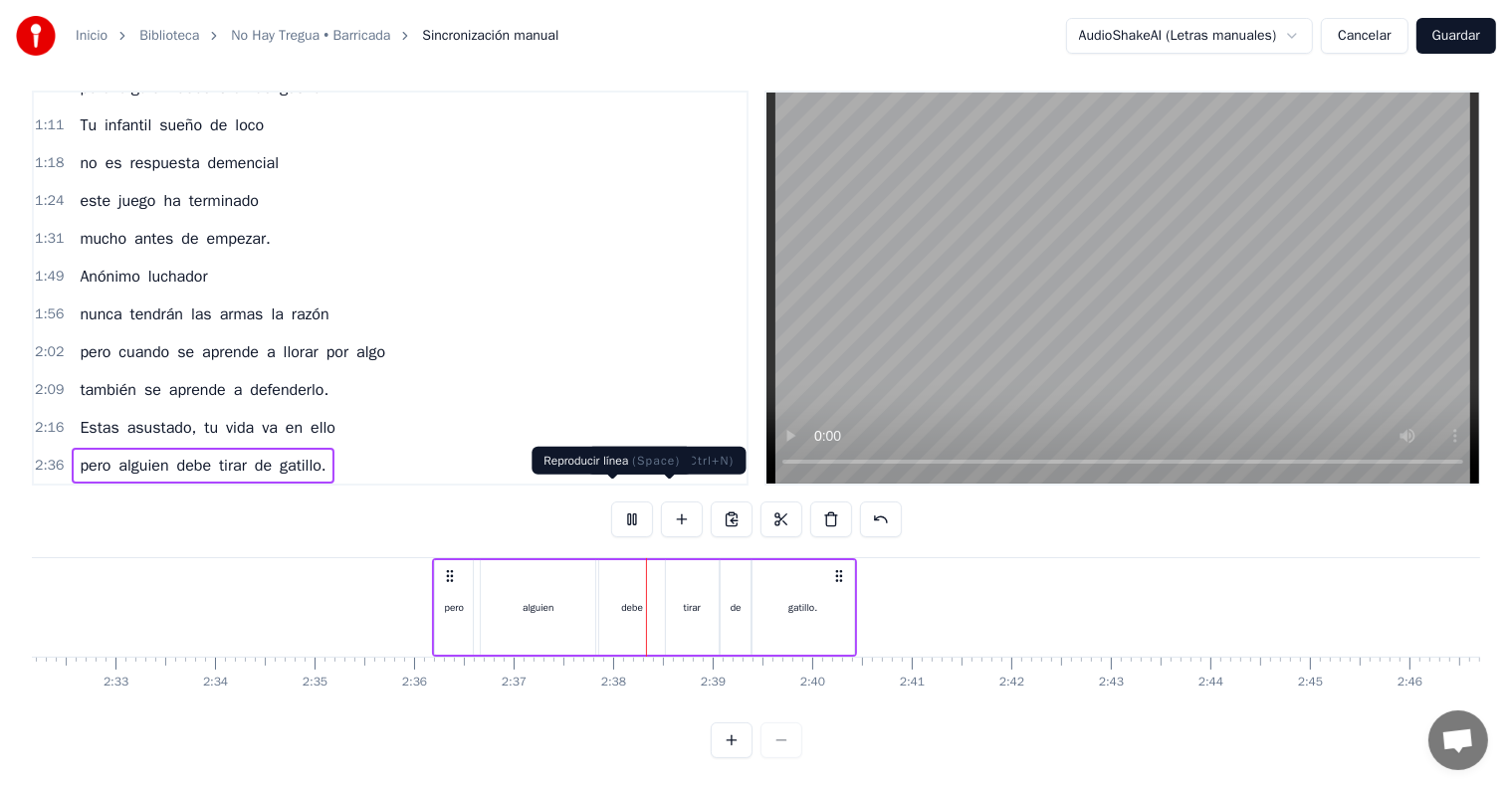 click at bounding box center [632, 519] 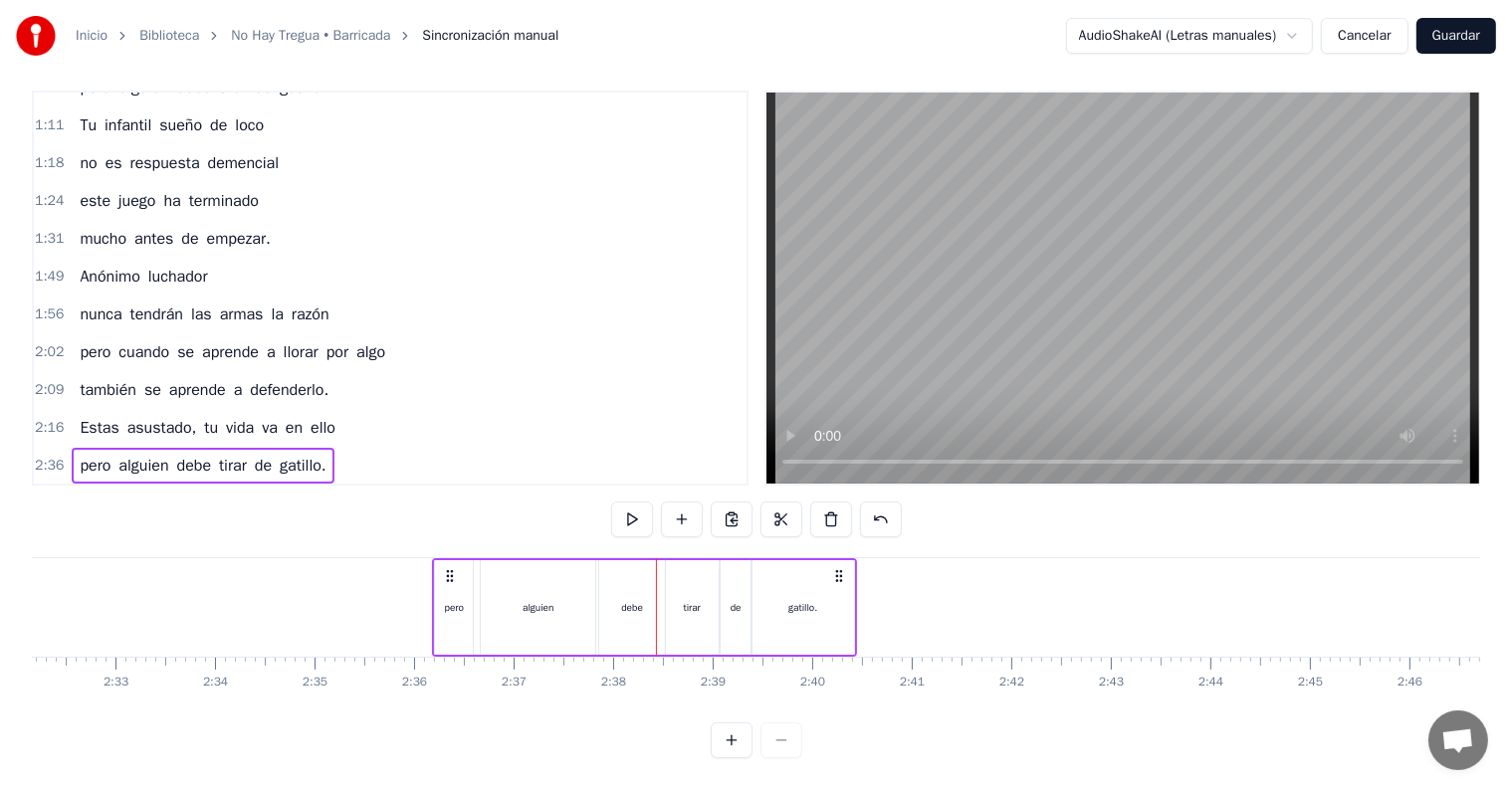 click on "alguien" at bounding box center (538, 607) 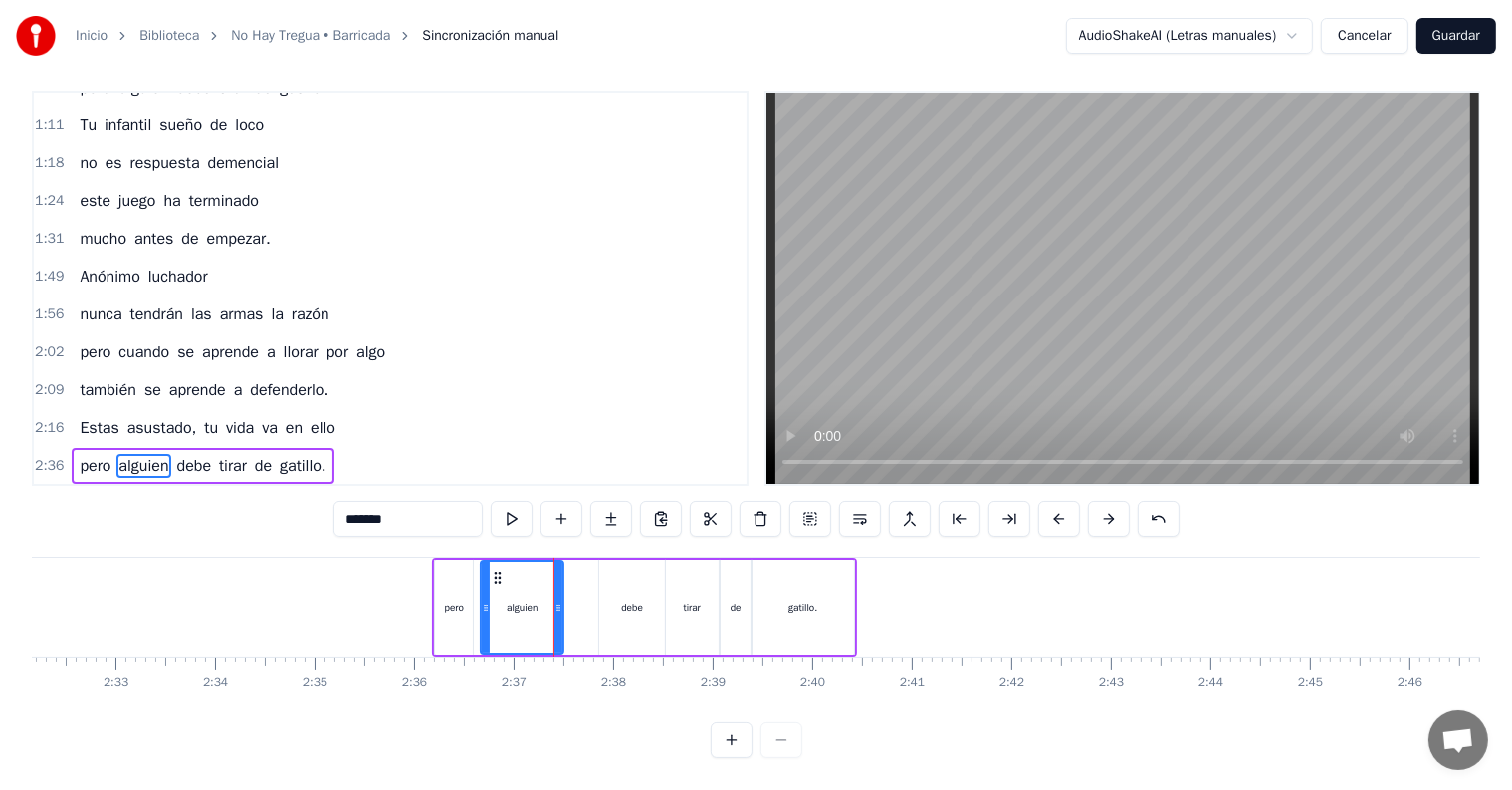 drag, startPoint x: 591, startPoint y: 592, endPoint x: 558, endPoint y: 592, distance: 33 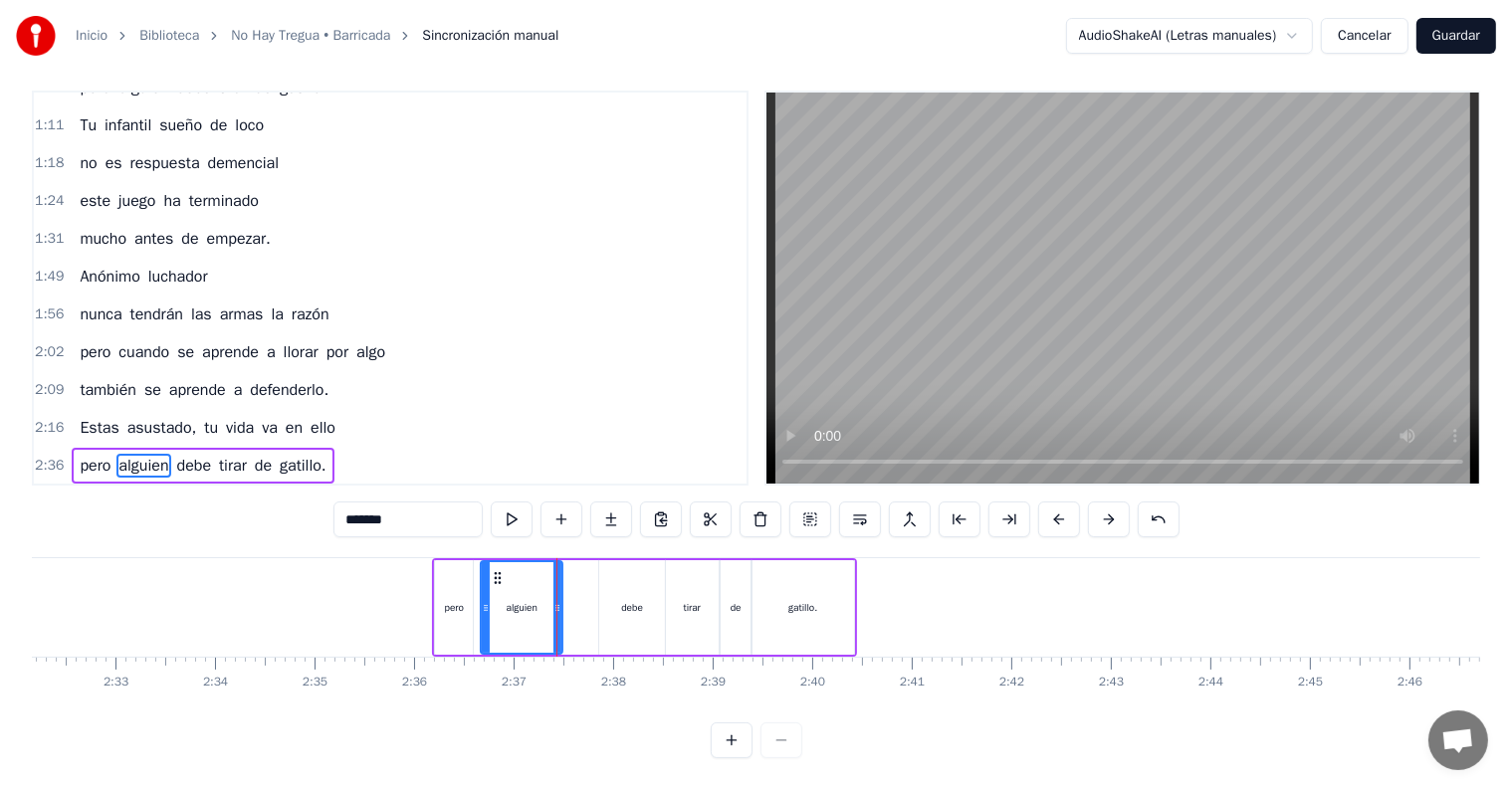 click on "debe" at bounding box center [632, 607] 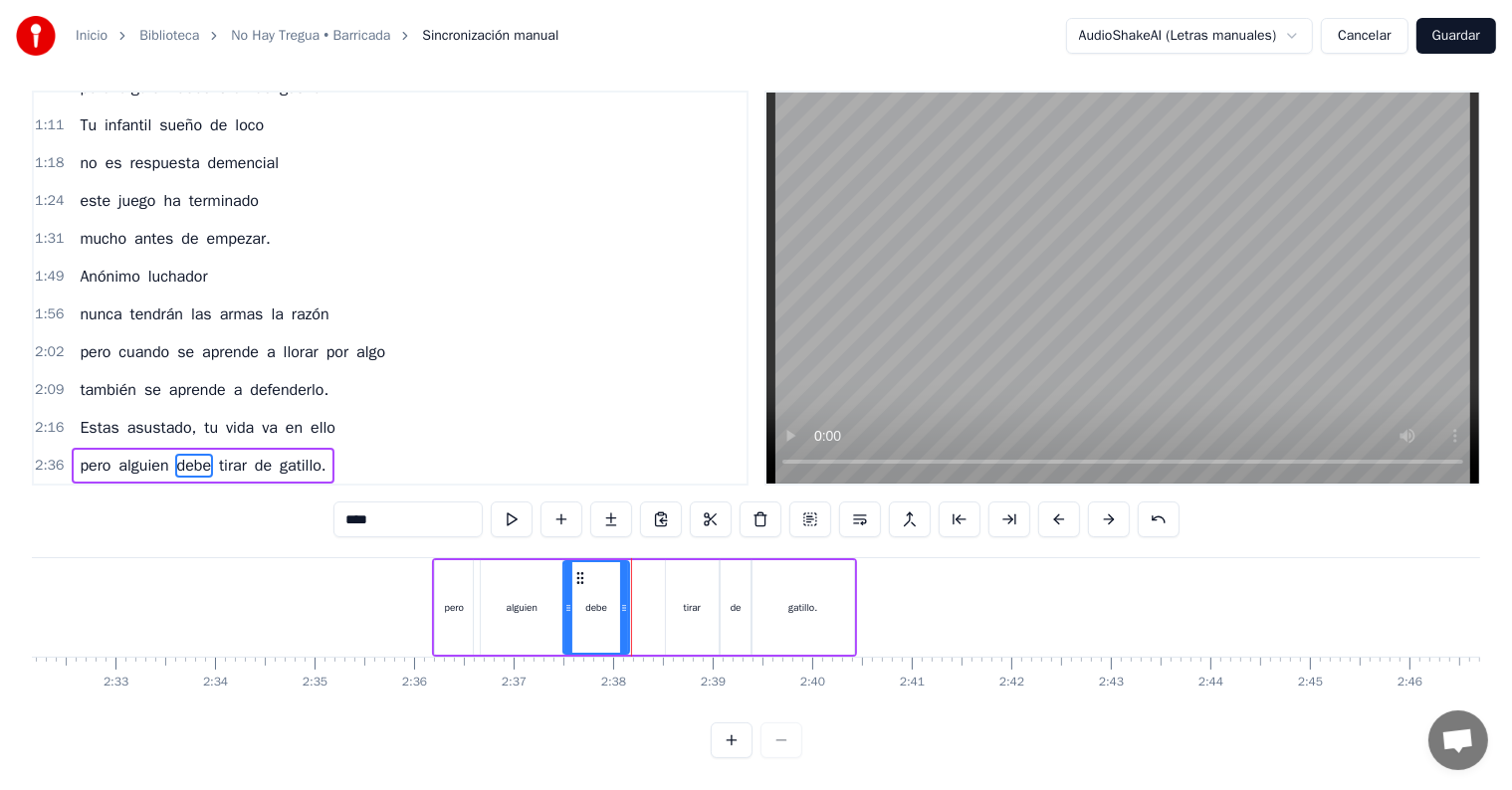drag, startPoint x: 613, startPoint y: 557, endPoint x: 580, endPoint y: 555, distance: 33.06055 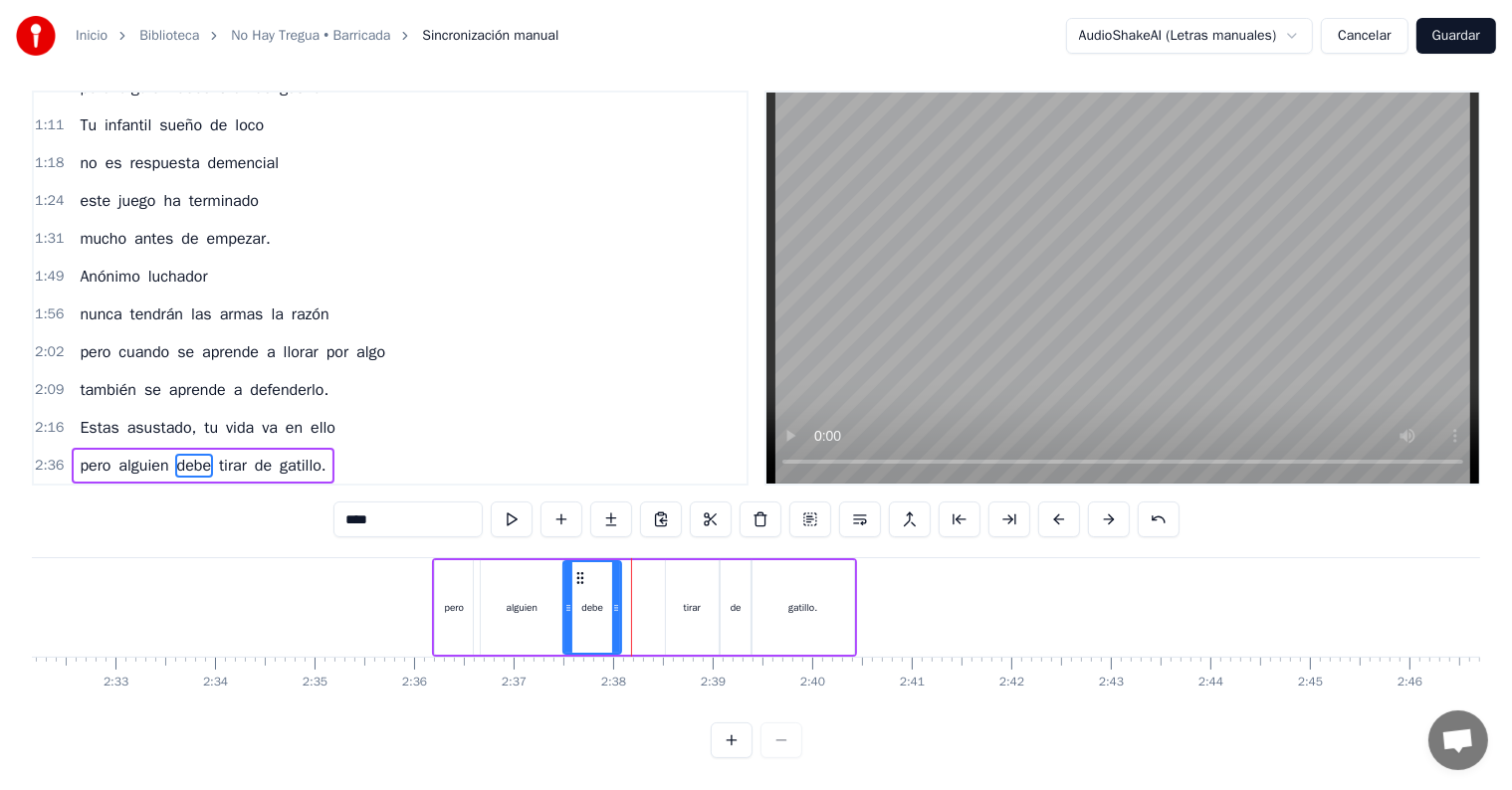 click at bounding box center [616, 607] 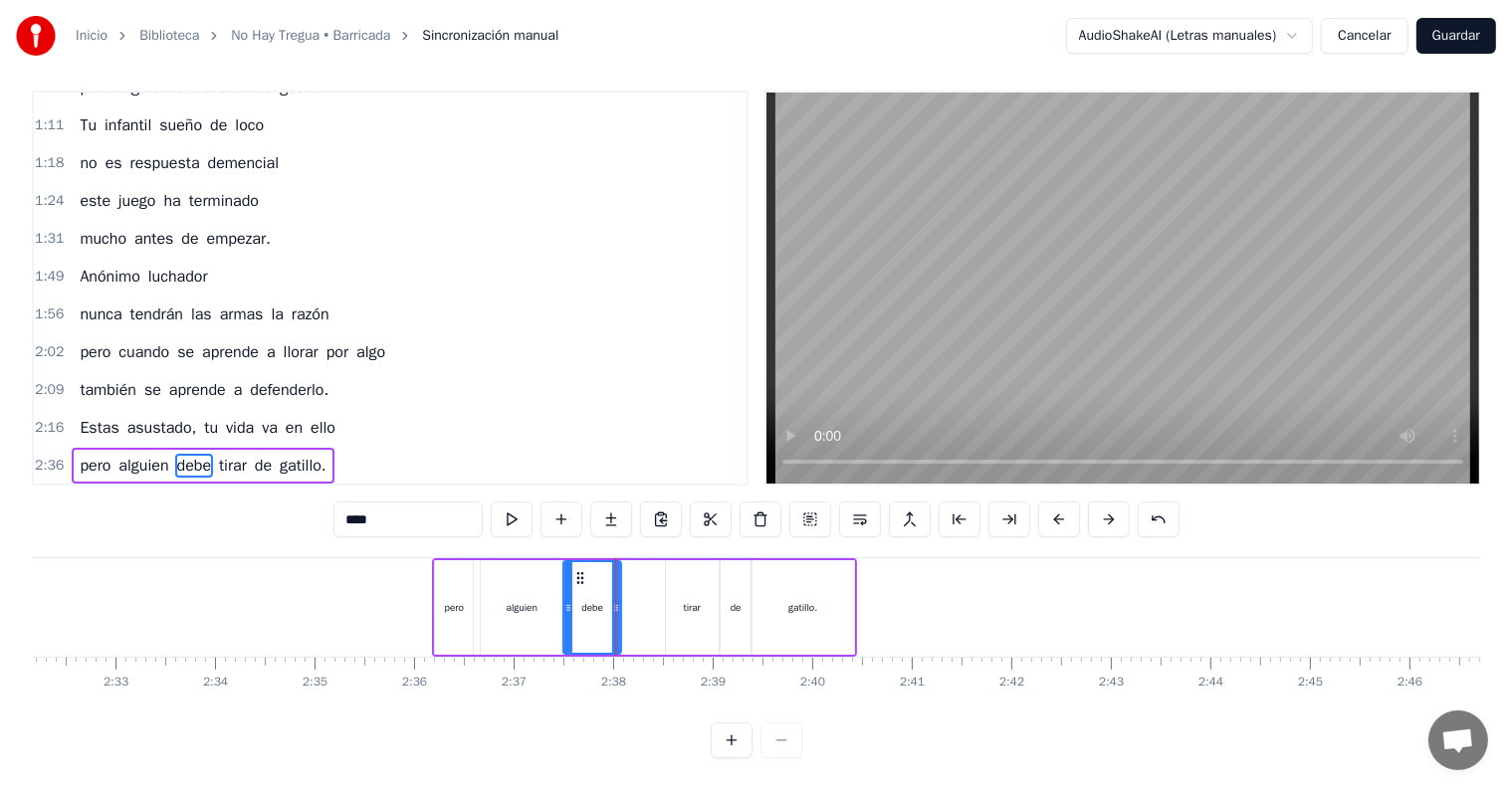 click on "tirar" at bounding box center [692, 607] 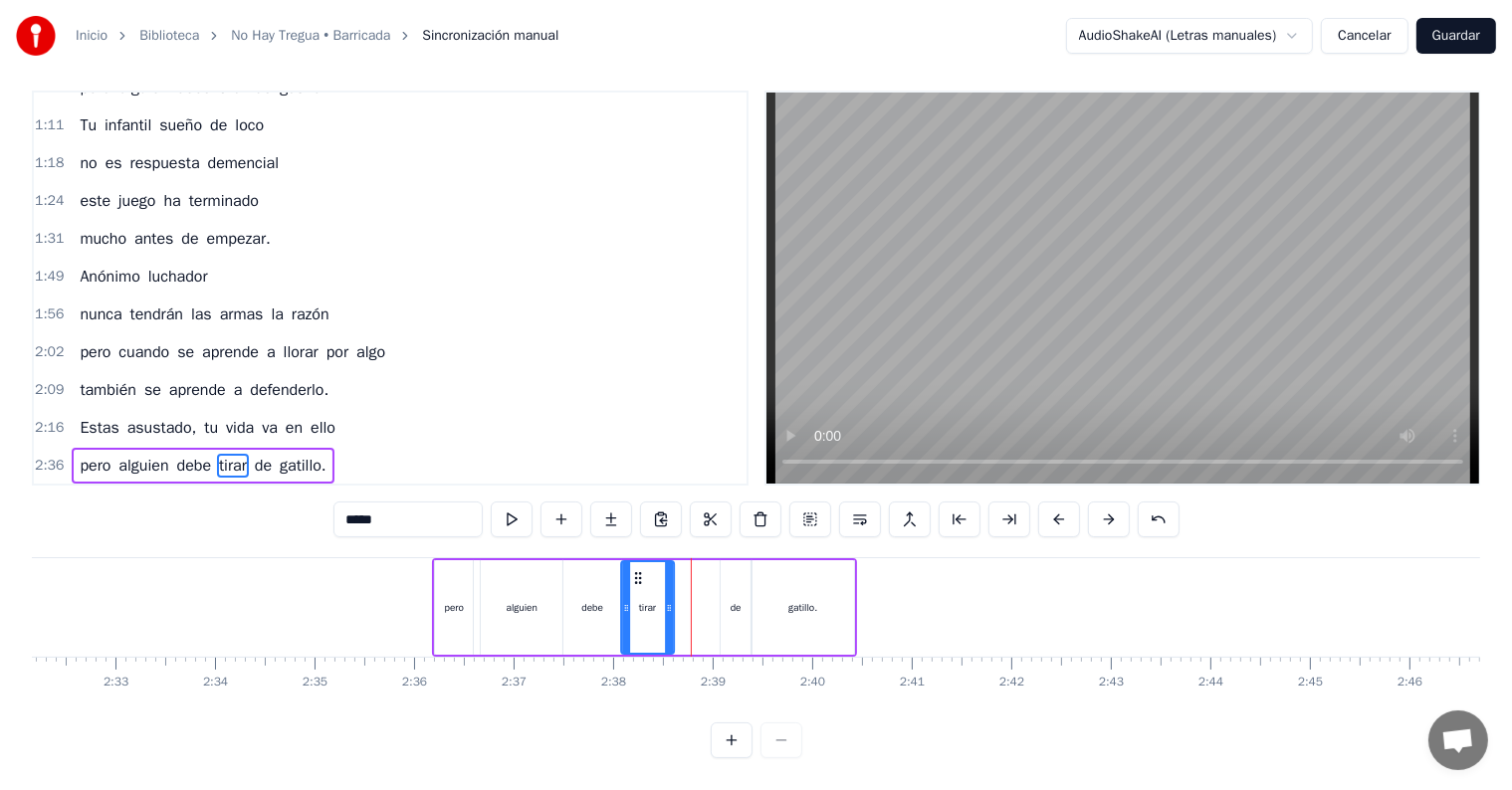 drag, startPoint x: 675, startPoint y: 556, endPoint x: 633, endPoint y: 557, distance: 42.0119 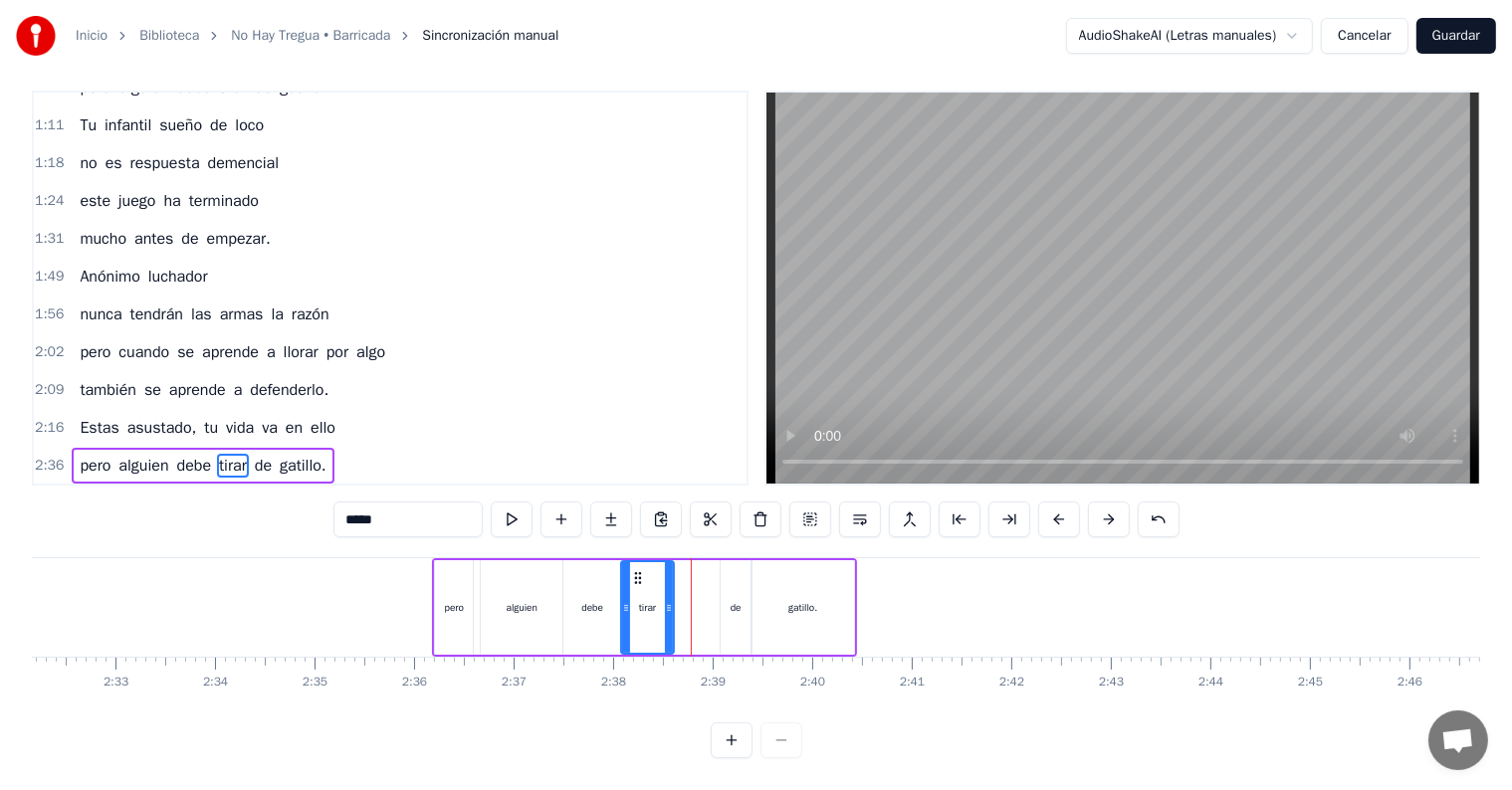 click on "pero alguien debe tirar de gatillo." at bounding box center [644, 607] 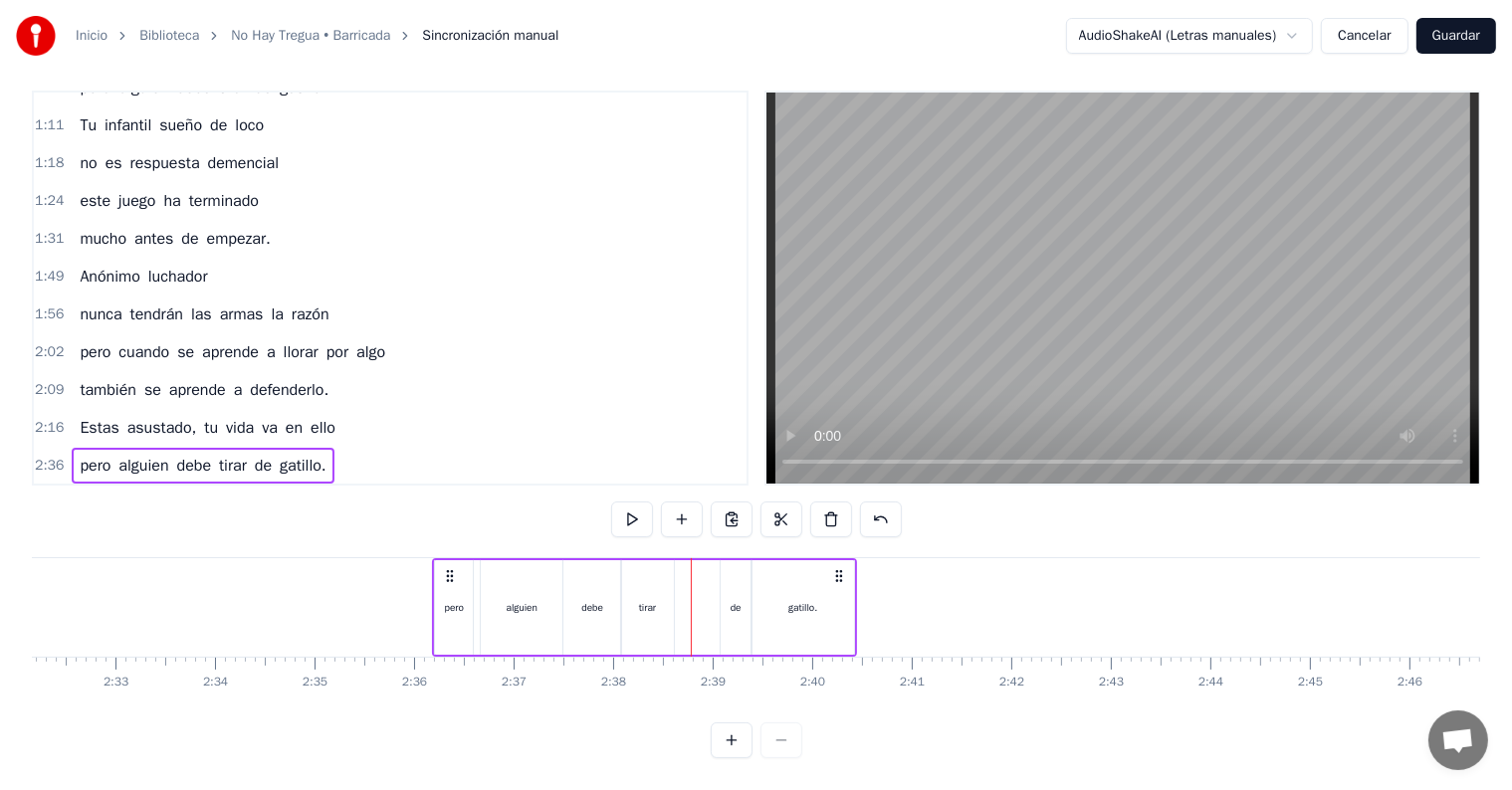 click on "de" at bounding box center (736, 607) 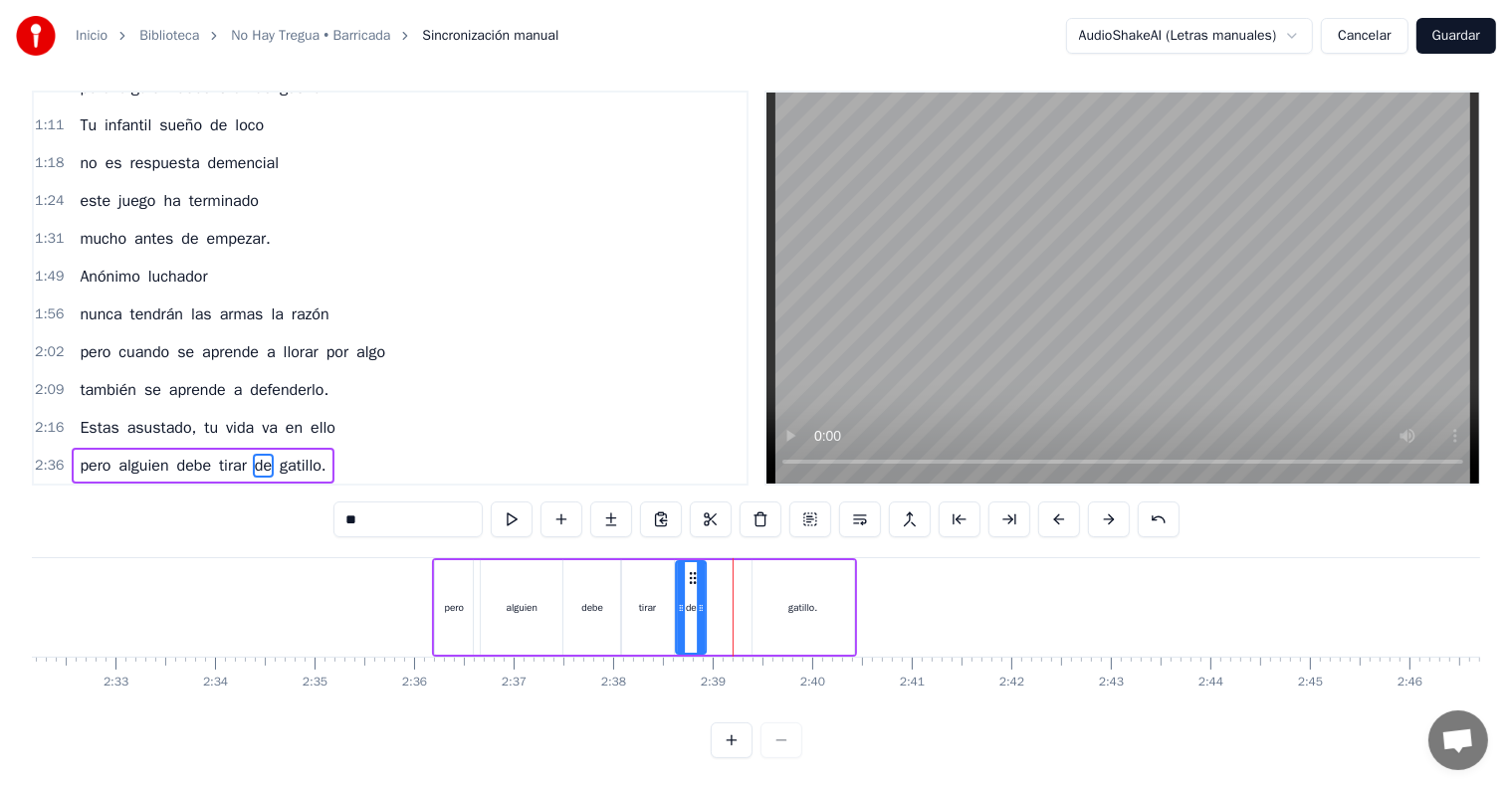 drag, startPoint x: 732, startPoint y: 557, endPoint x: 693, endPoint y: 561, distance: 39.20459 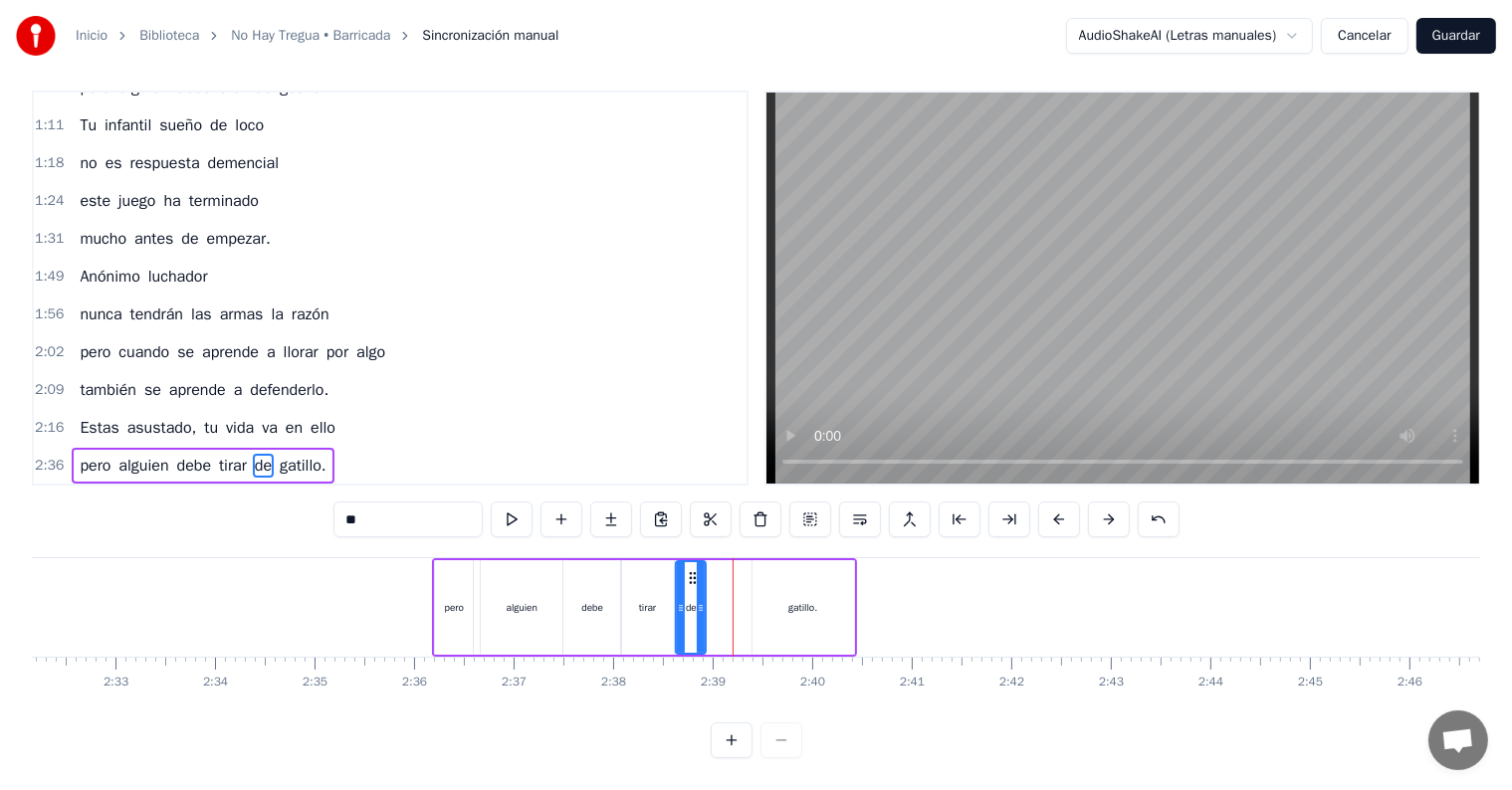 click on "gatillo." at bounding box center [803, 607] 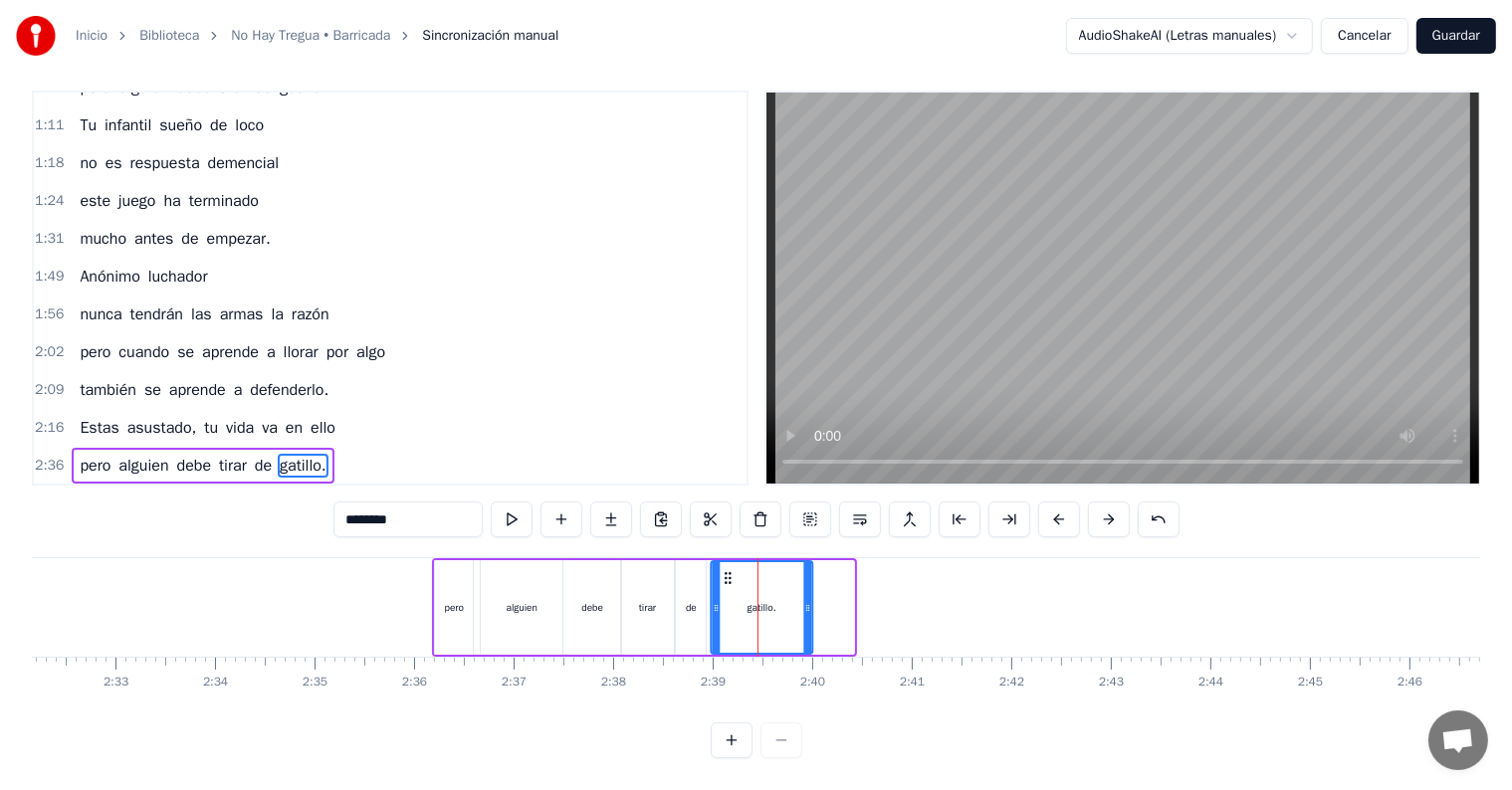 drag, startPoint x: 766, startPoint y: 553, endPoint x: 725, endPoint y: 554, distance: 41.0122 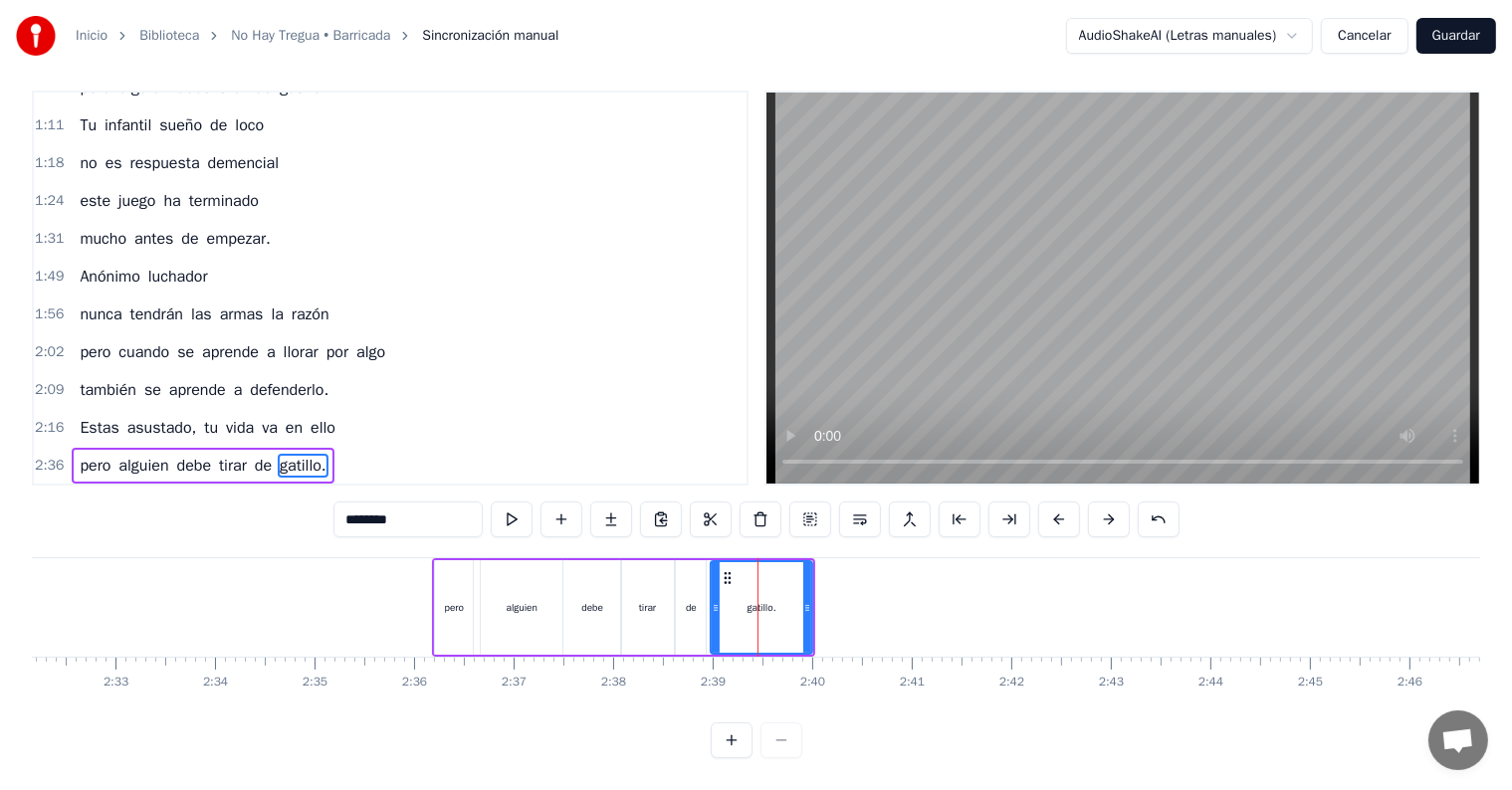 click on "gatillo." at bounding box center [761, 607] 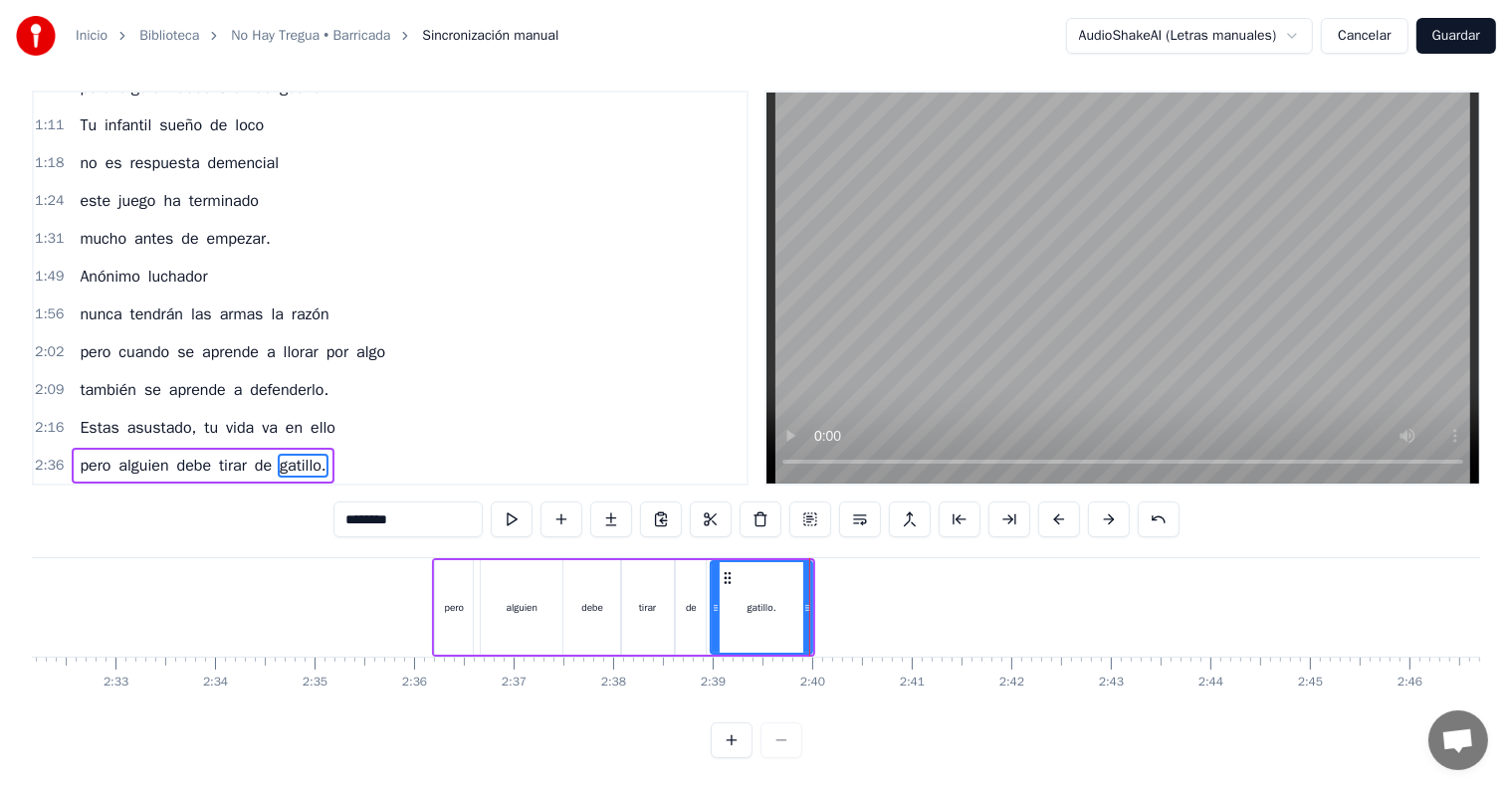 click at bounding box center (809, 607) 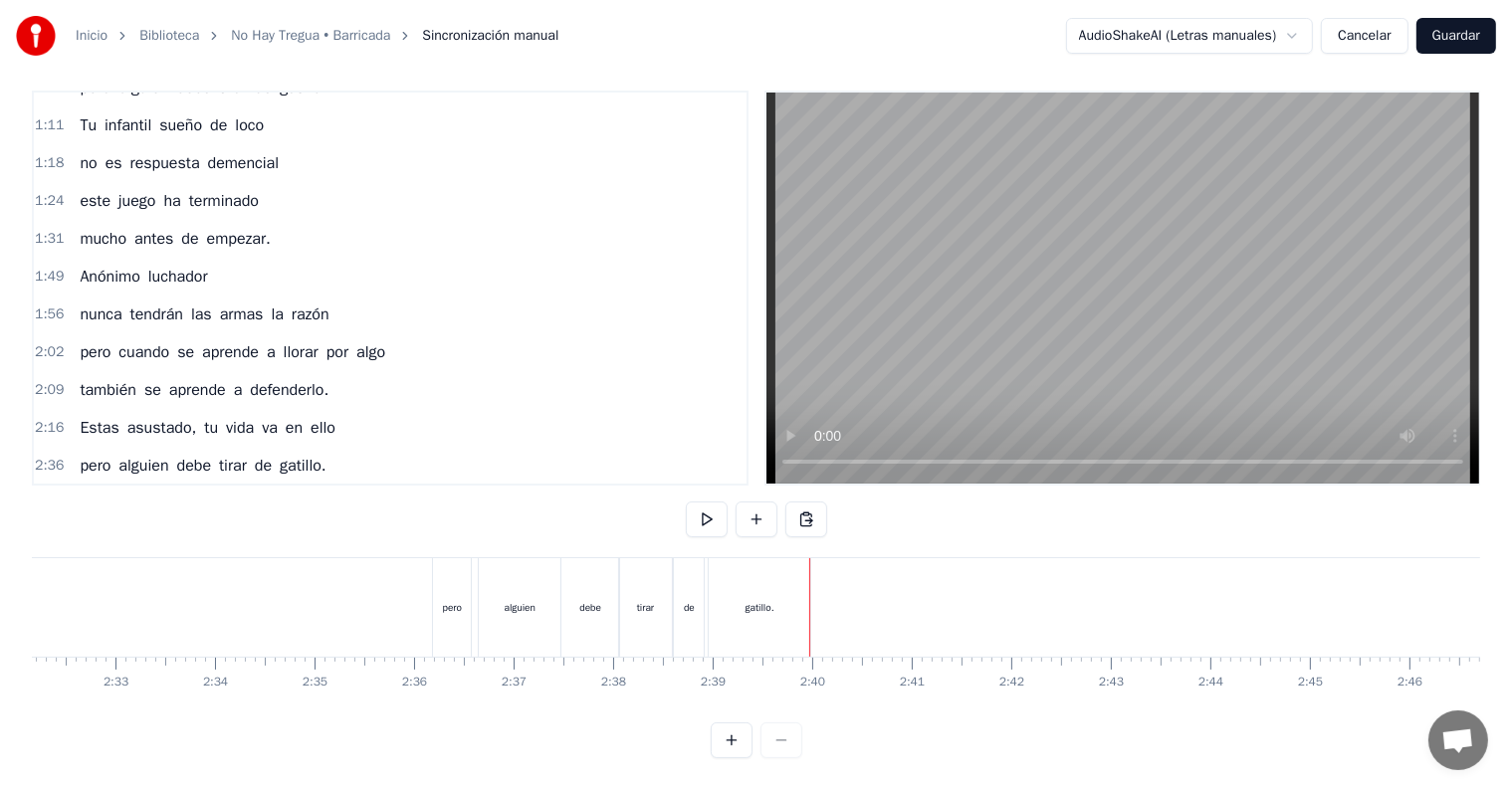 click on "pero alguien debe tirar de gatillo." at bounding box center (623, 607) 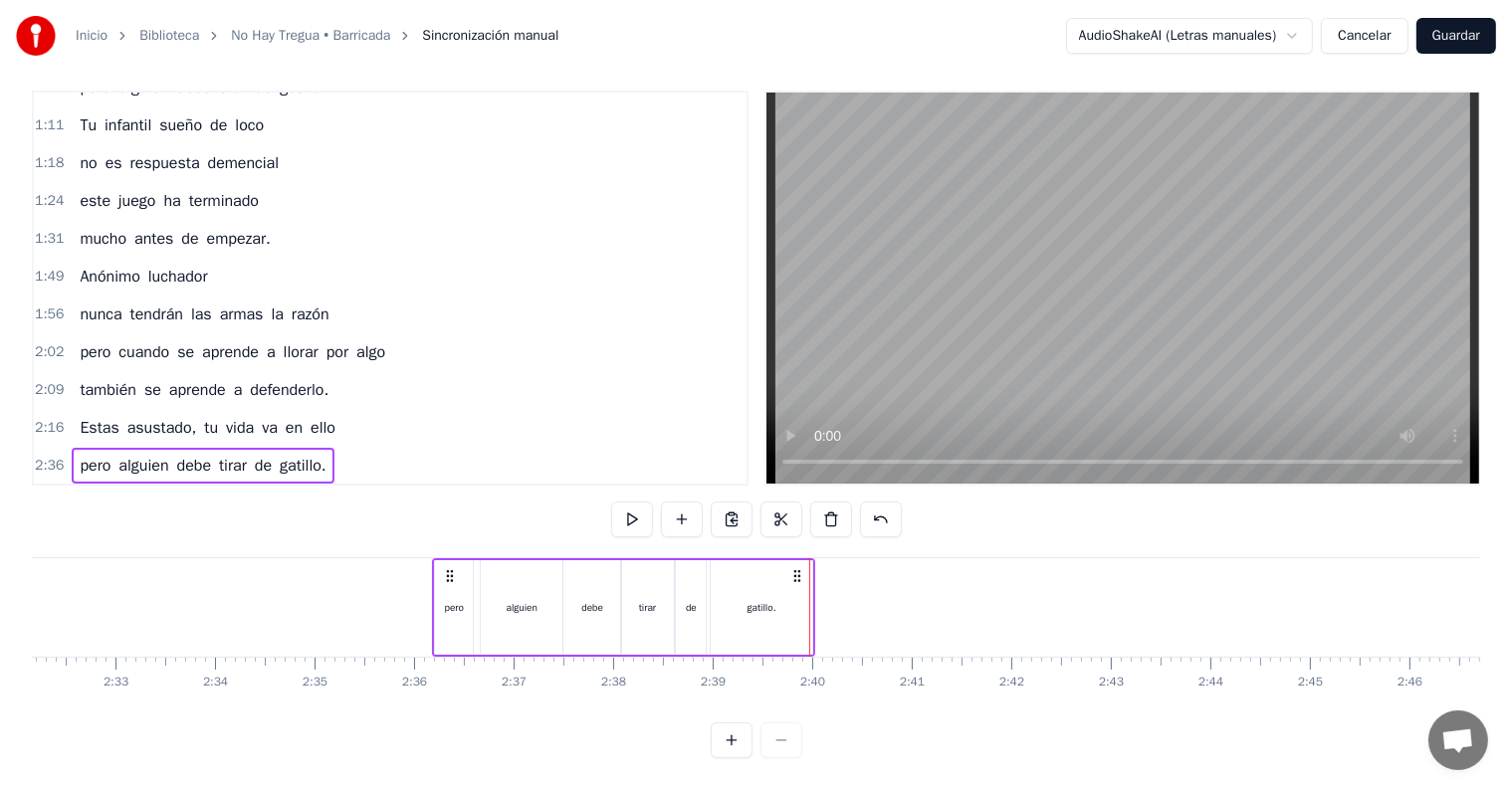 click on "gatillo." at bounding box center [761, 607] 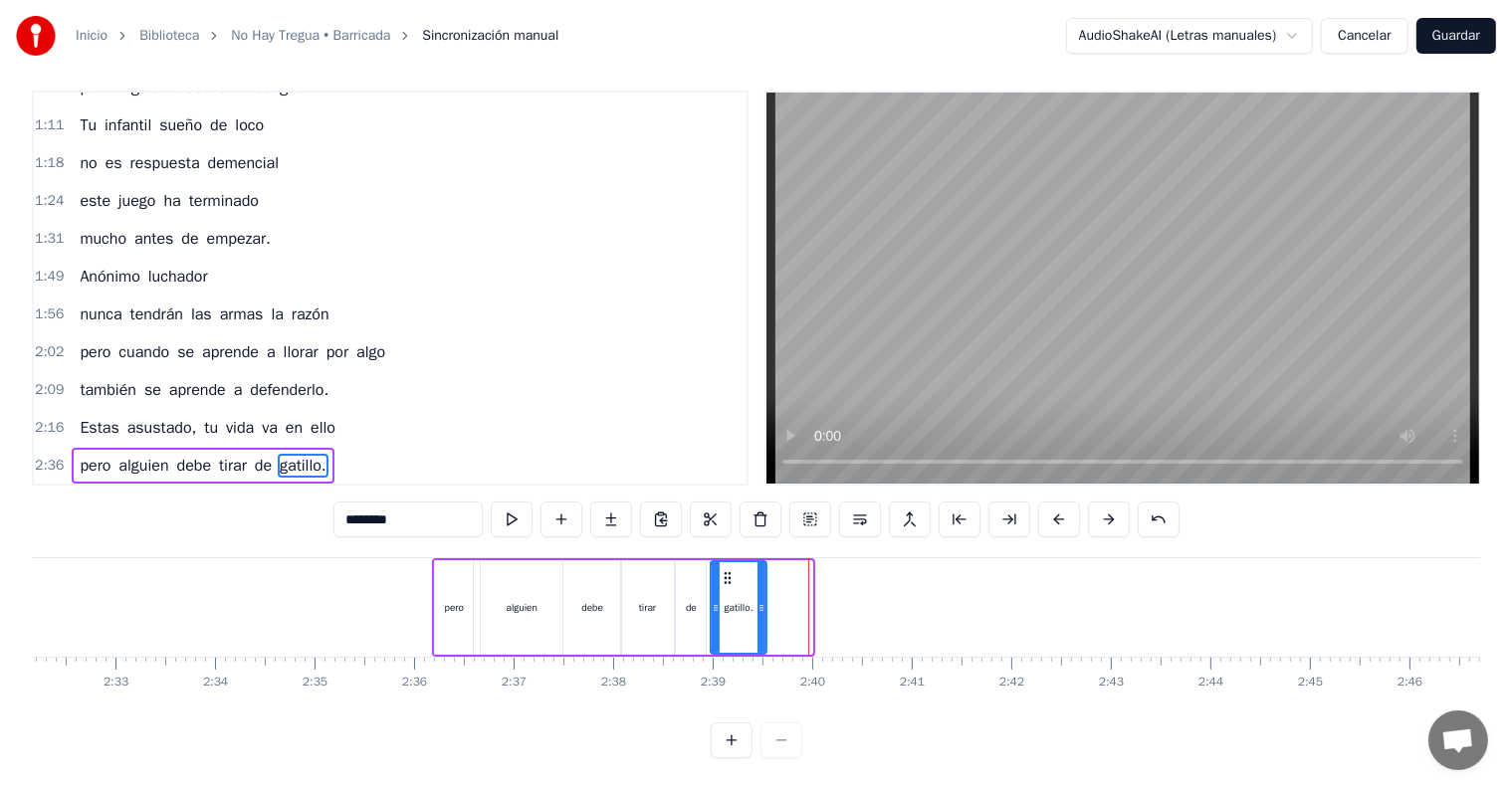 drag, startPoint x: 810, startPoint y: 589, endPoint x: 764, endPoint y: 588, distance: 46.010868 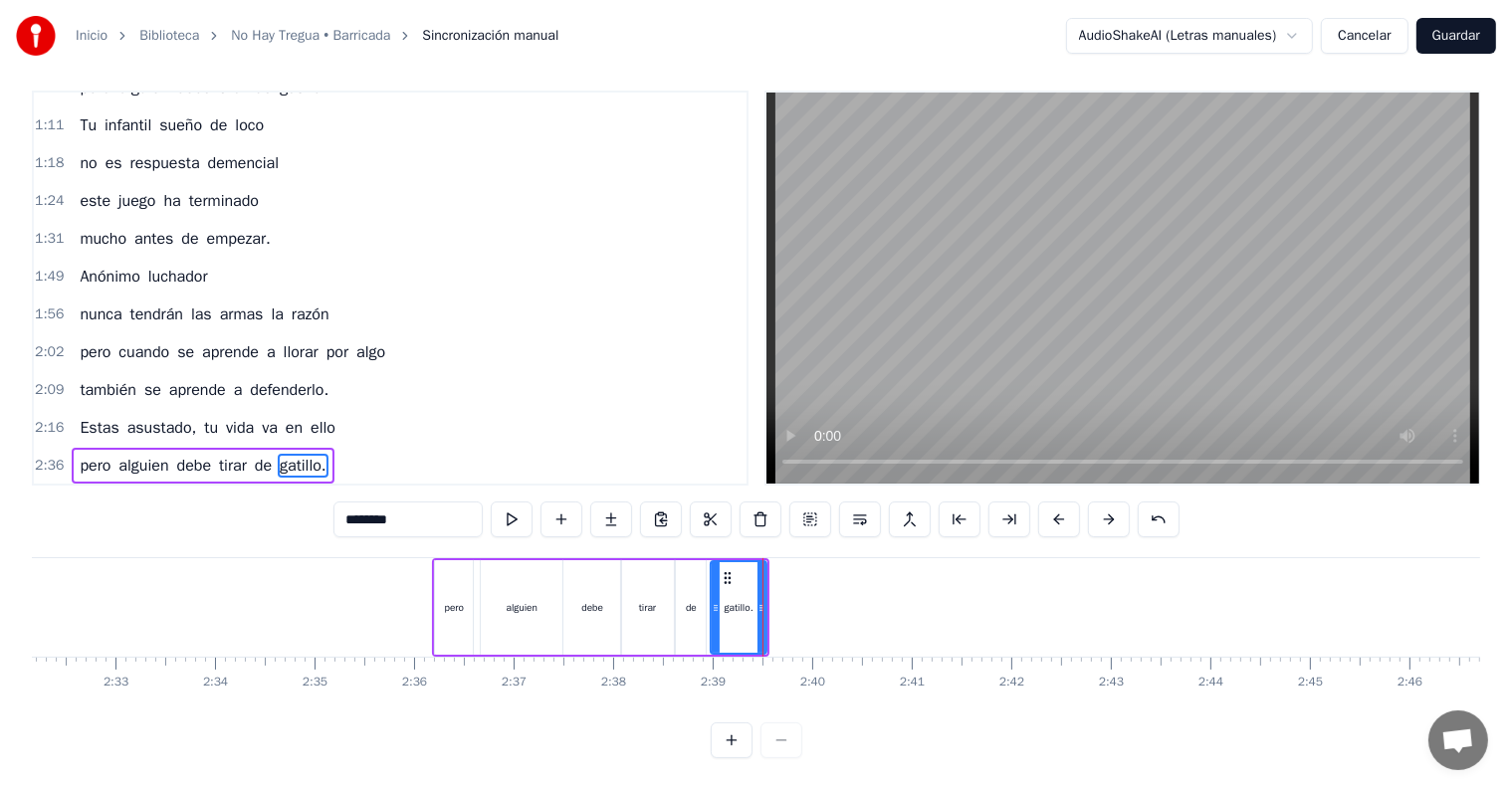 click on "2:36 pero alguien debe tirar de gatillo." at bounding box center [390, 466] 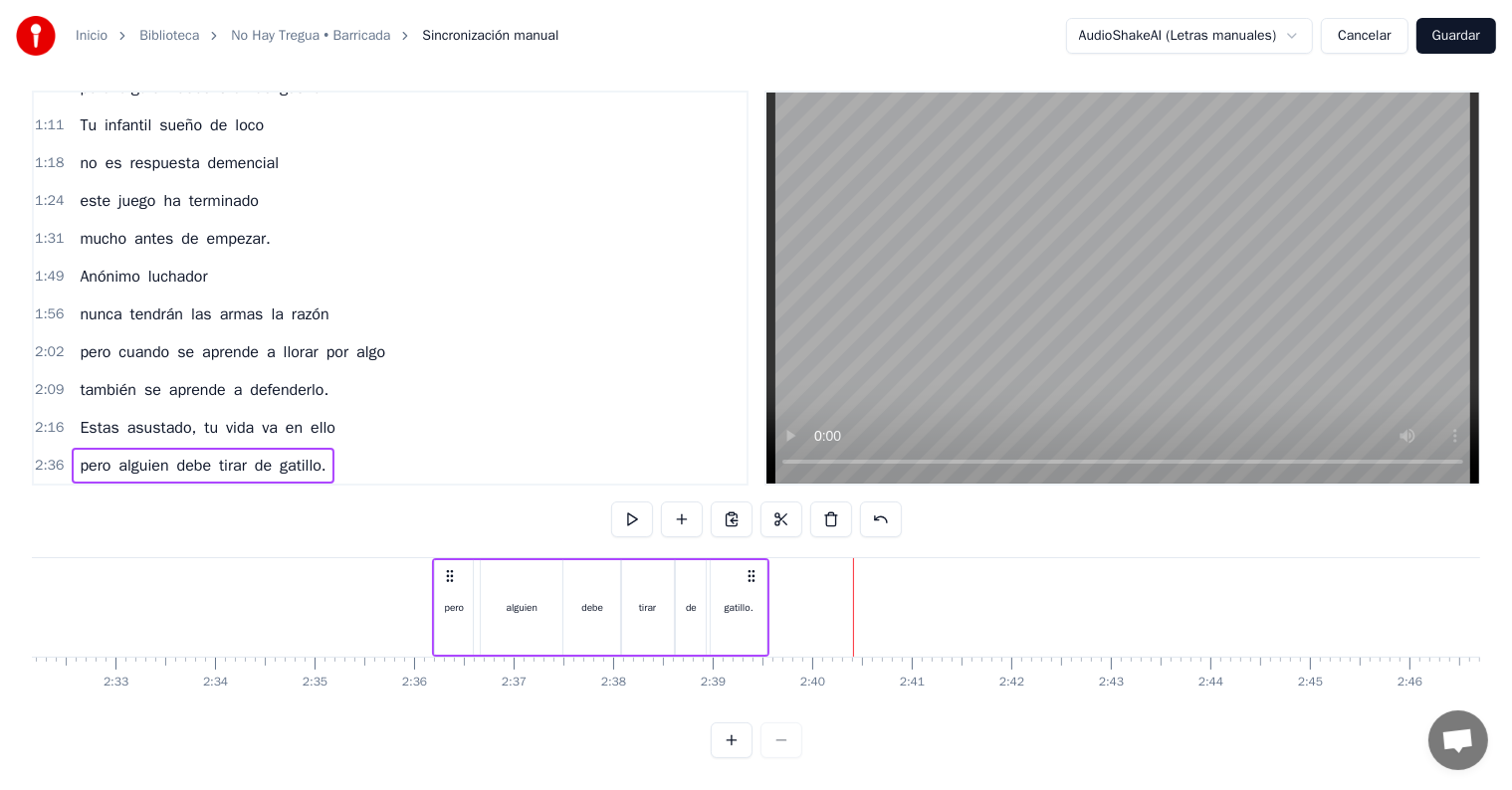 click on "2:36" at bounding box center [49, 466] 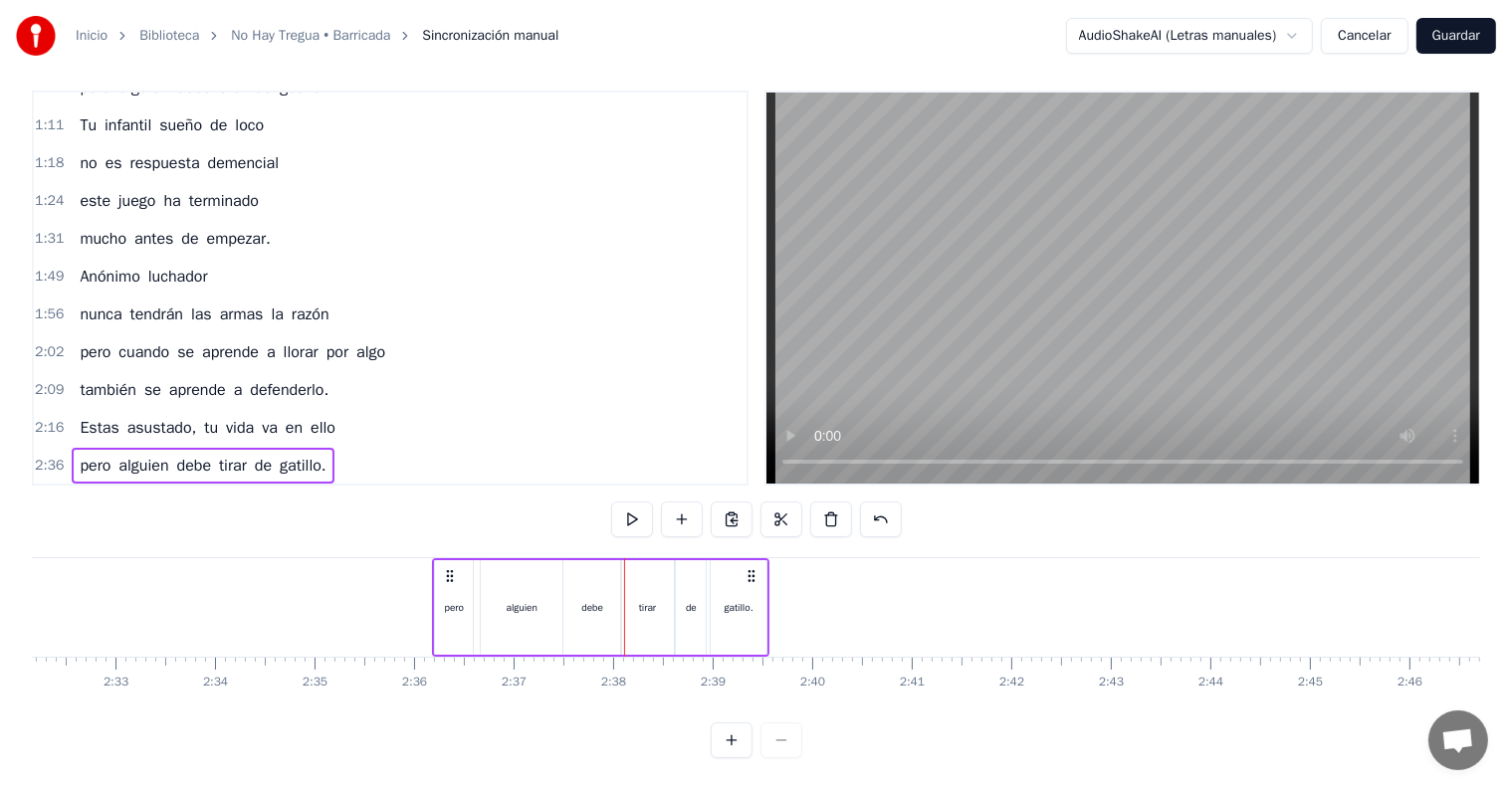 click on "alguien" at bounding box center (522, 607) 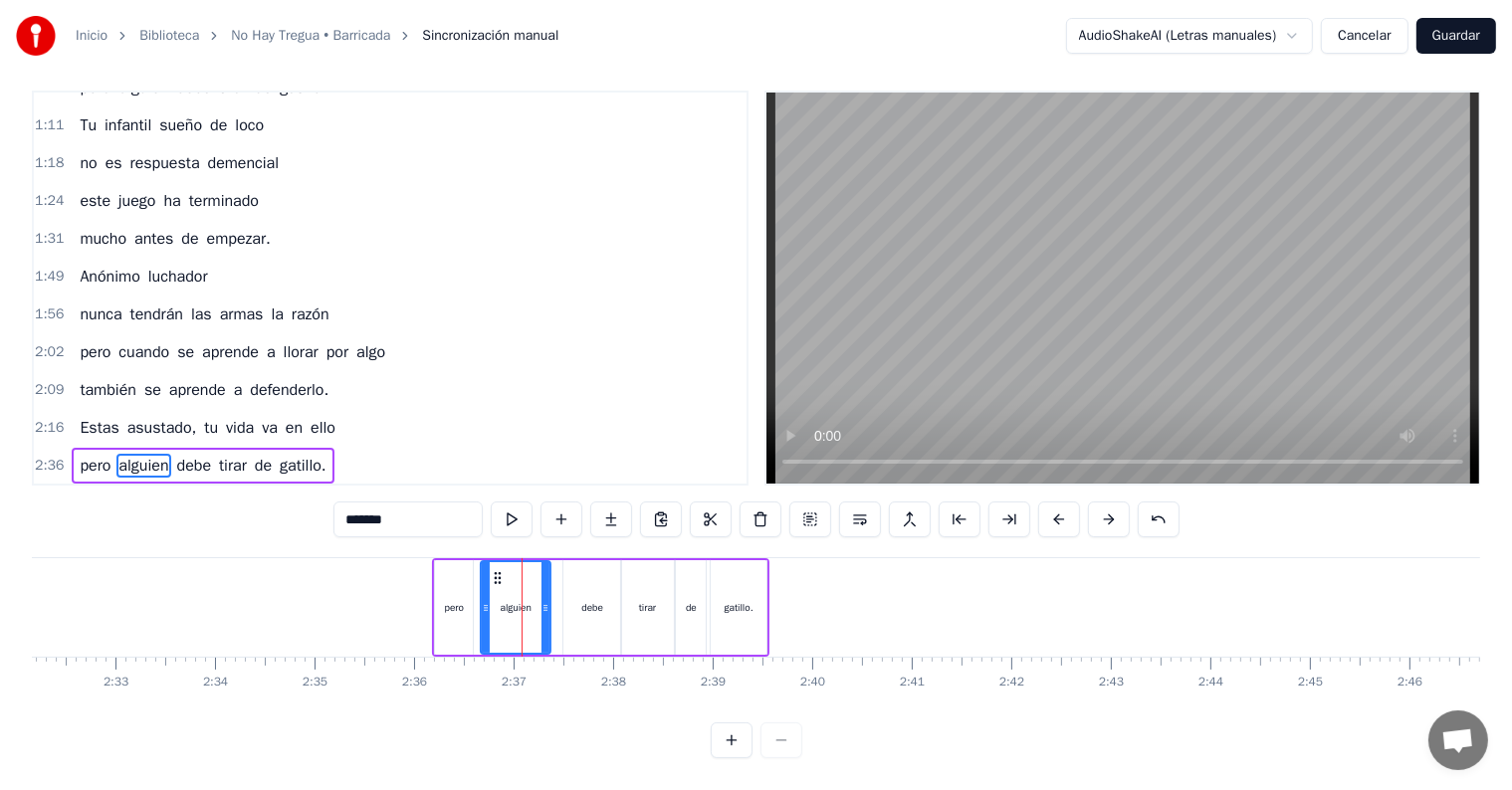 drag, startPoint x: 557, startPoint y: 586, endPoint x: 545, endPoint y: 586, distance: 12 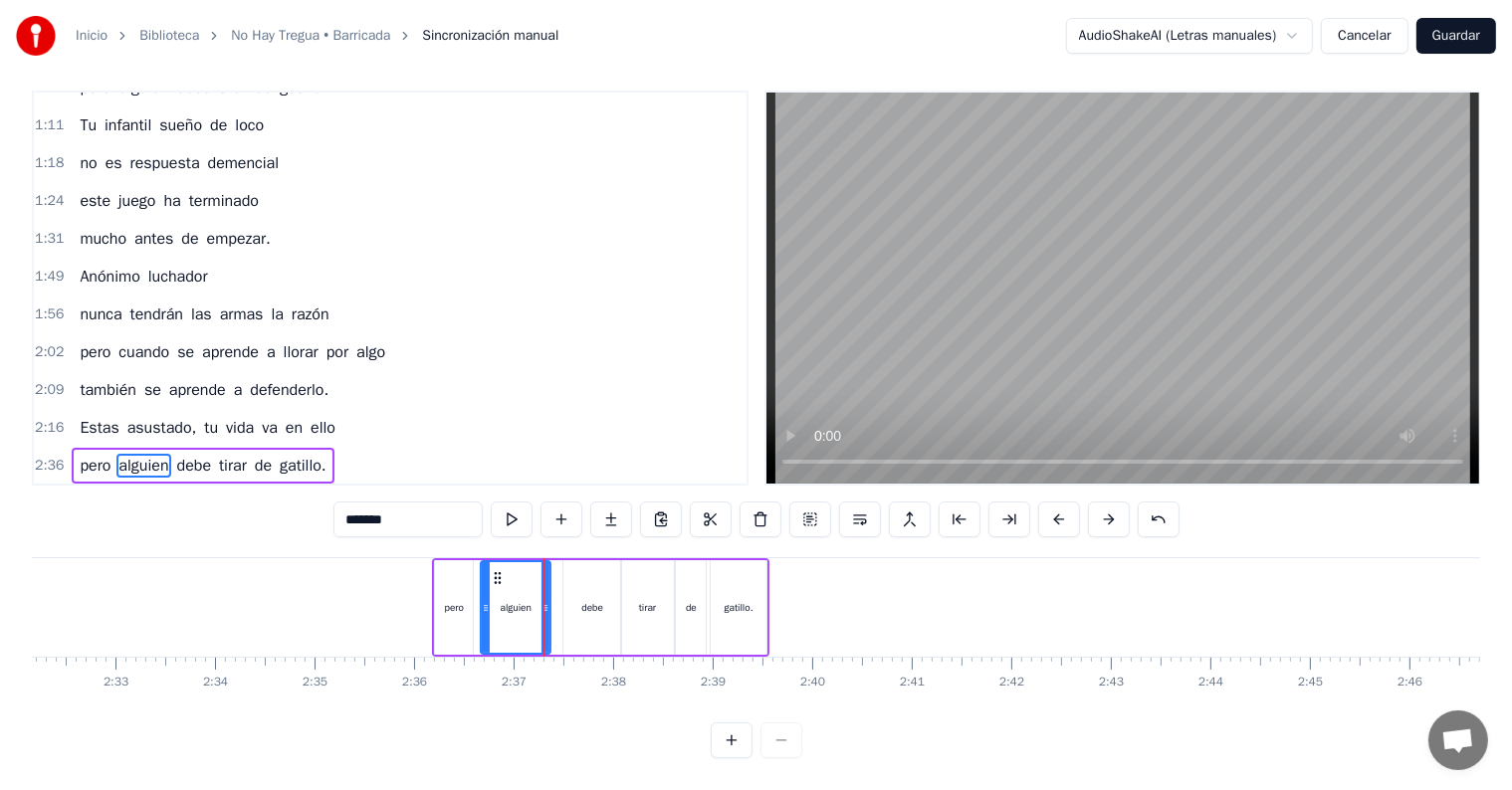 click on "debe" at bounding box center (592, 607) 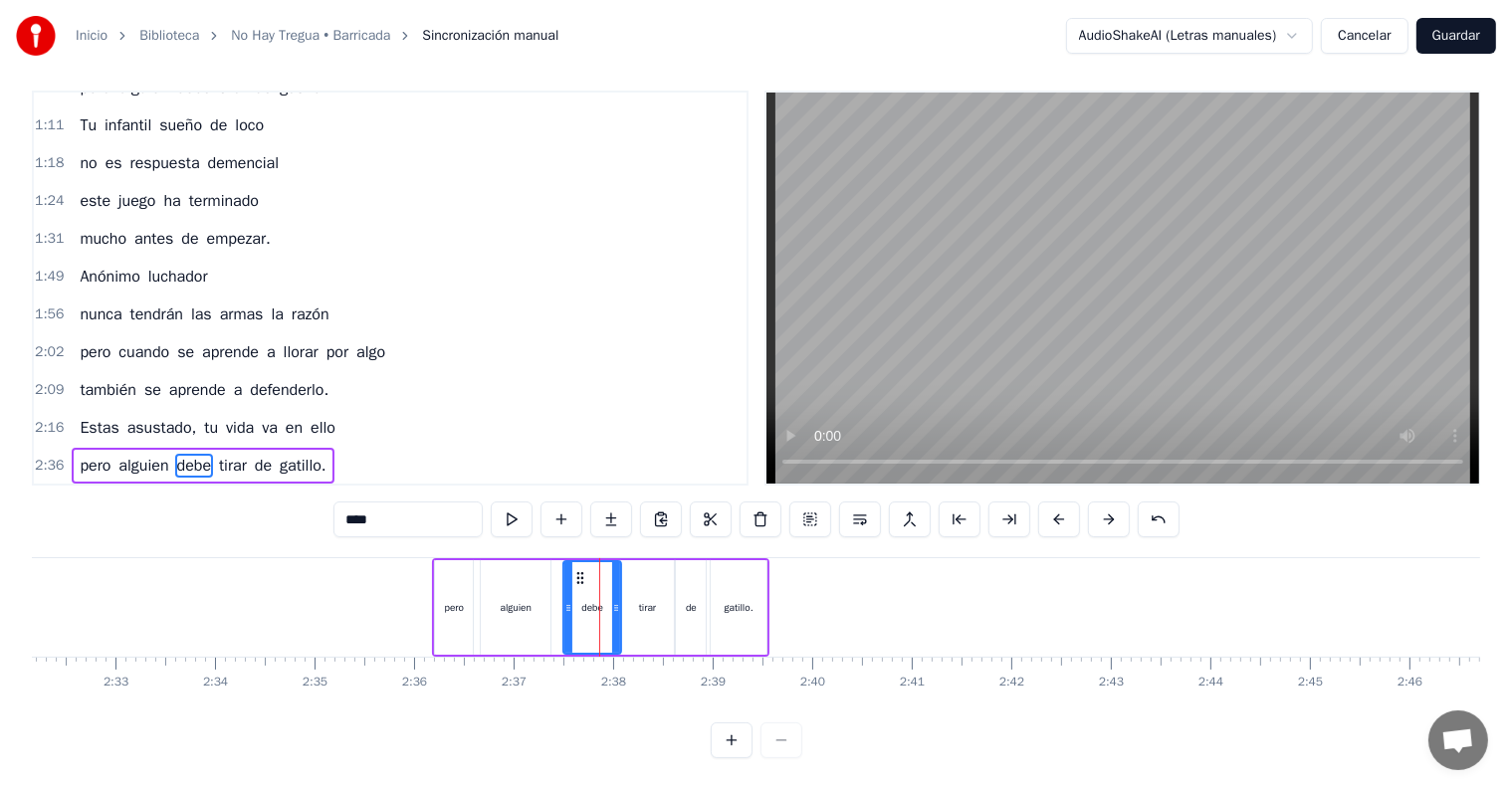 click on "debe" at bounding box center [592, 607] 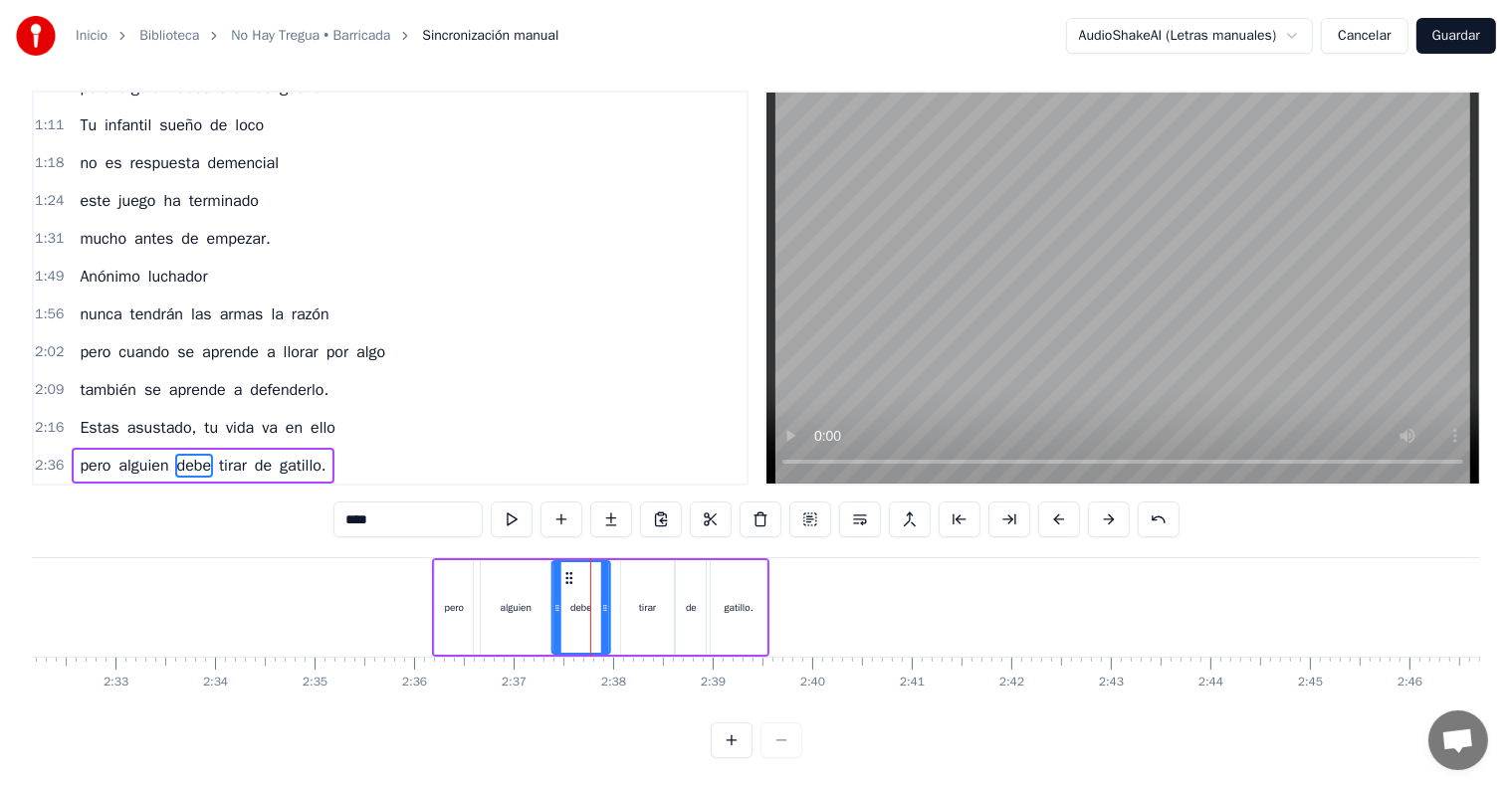 click 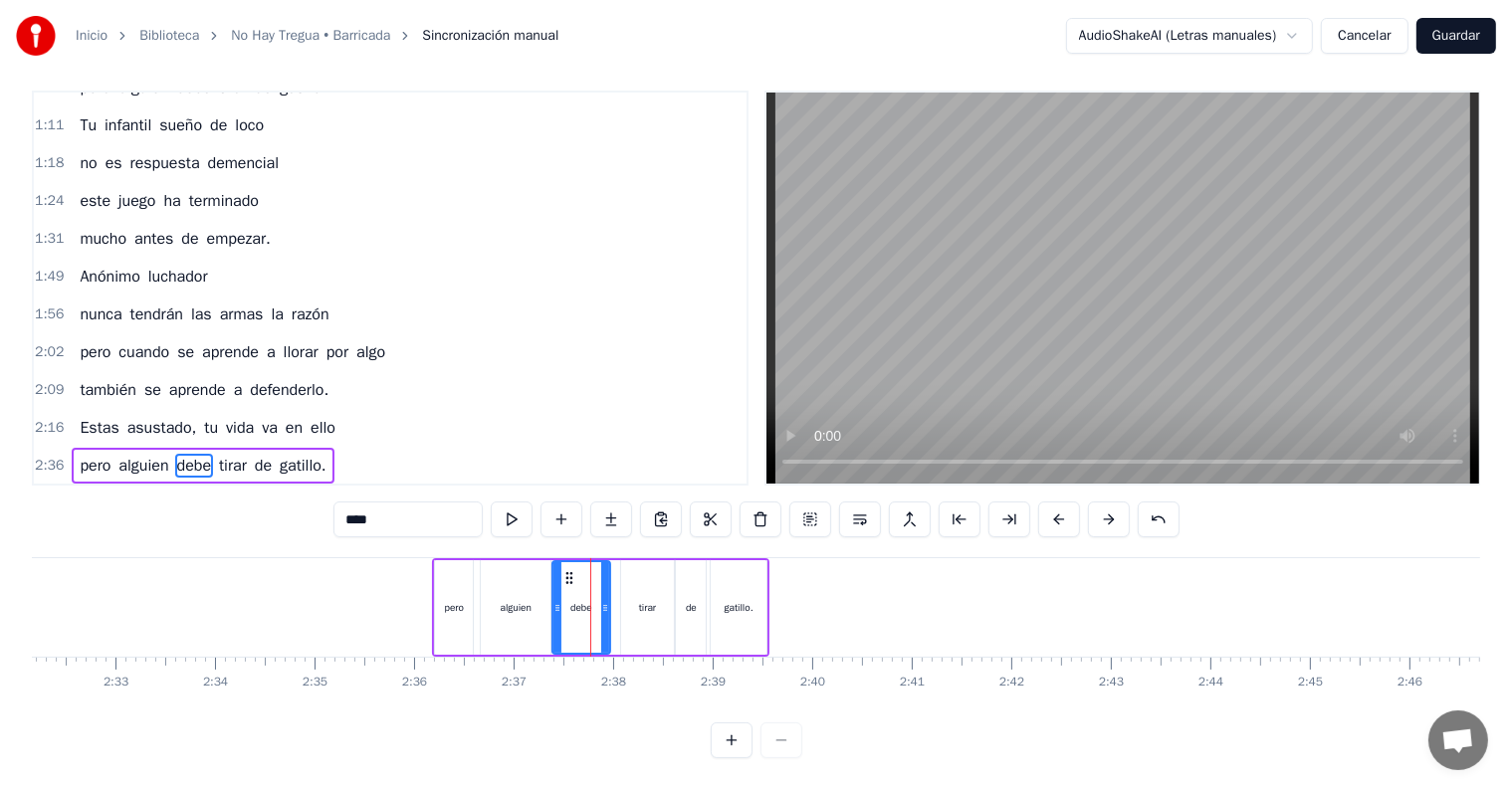 click on "tirar" at bounding box center [647, 607] 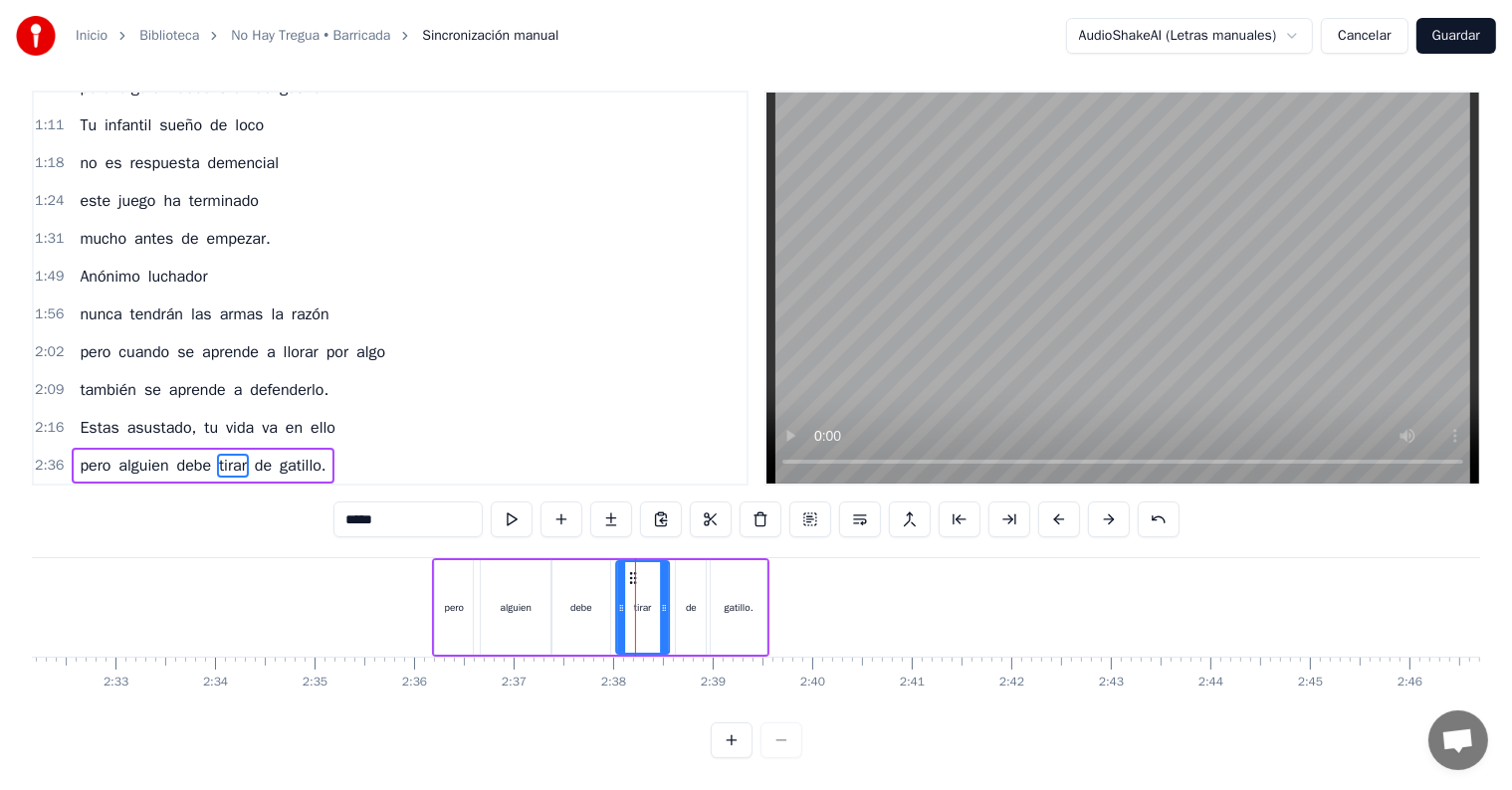 click 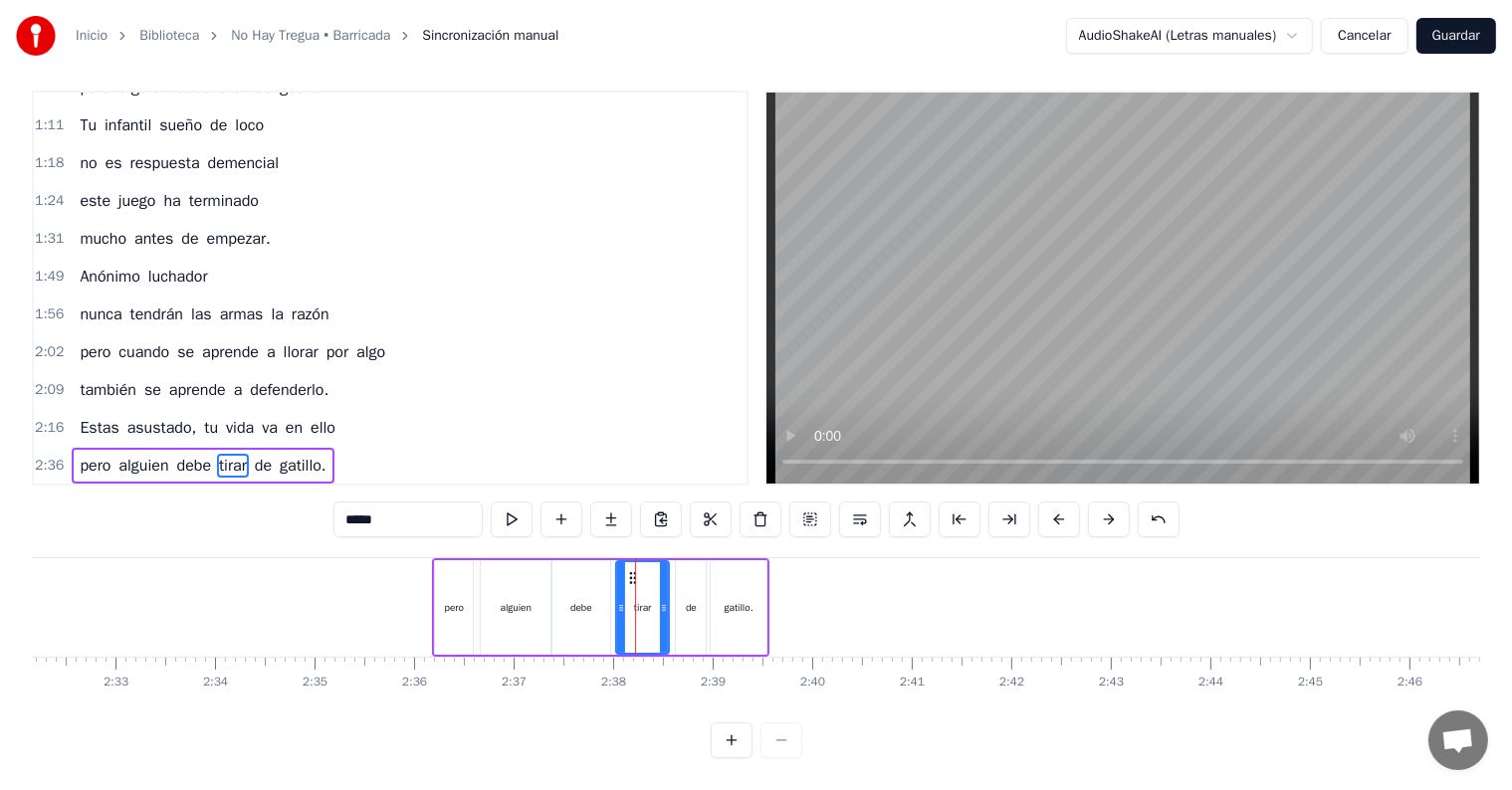 click on "de" at bounding box center (691, 607) 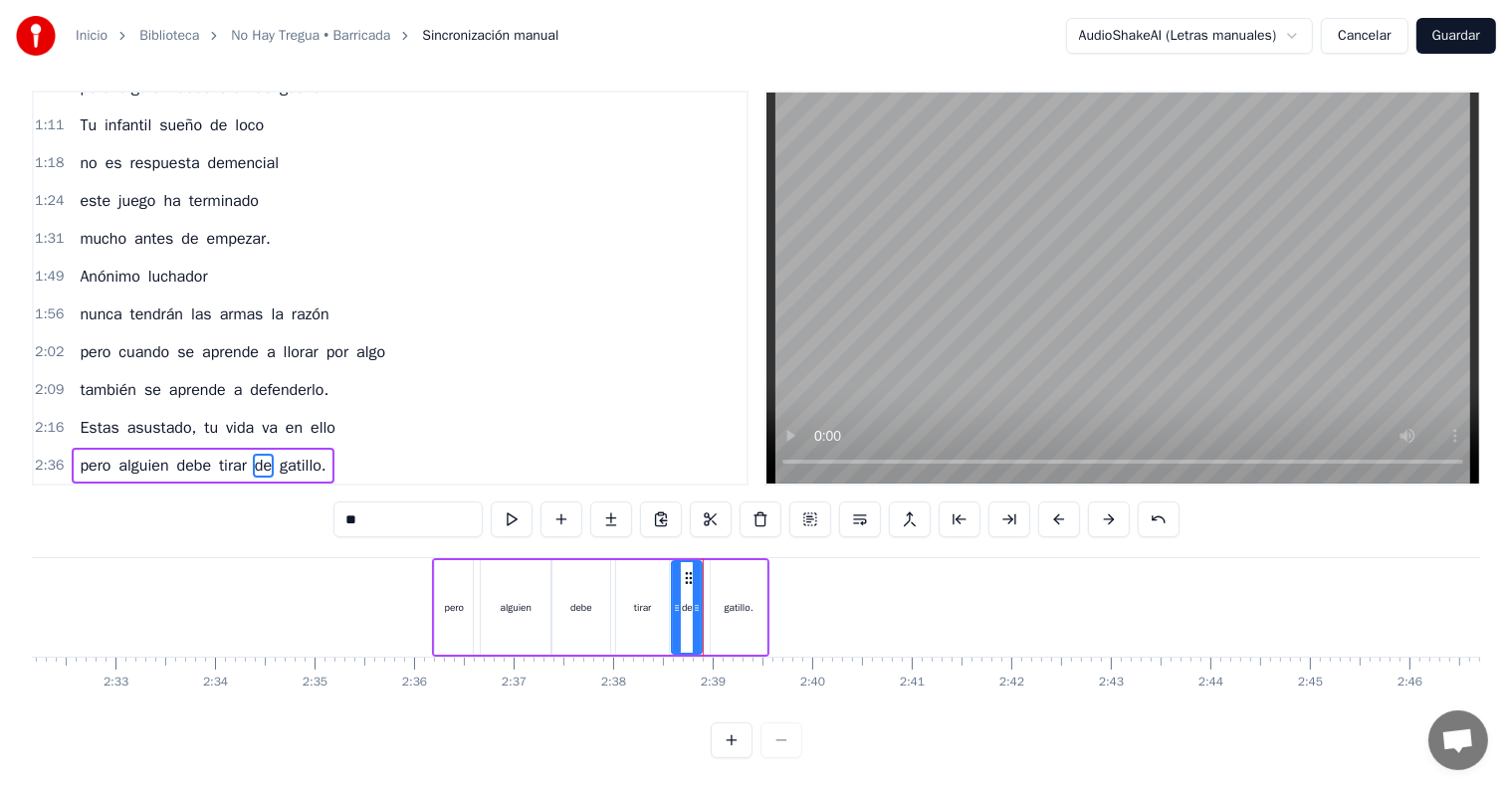 click on "de" at bounding box center [687, 607] 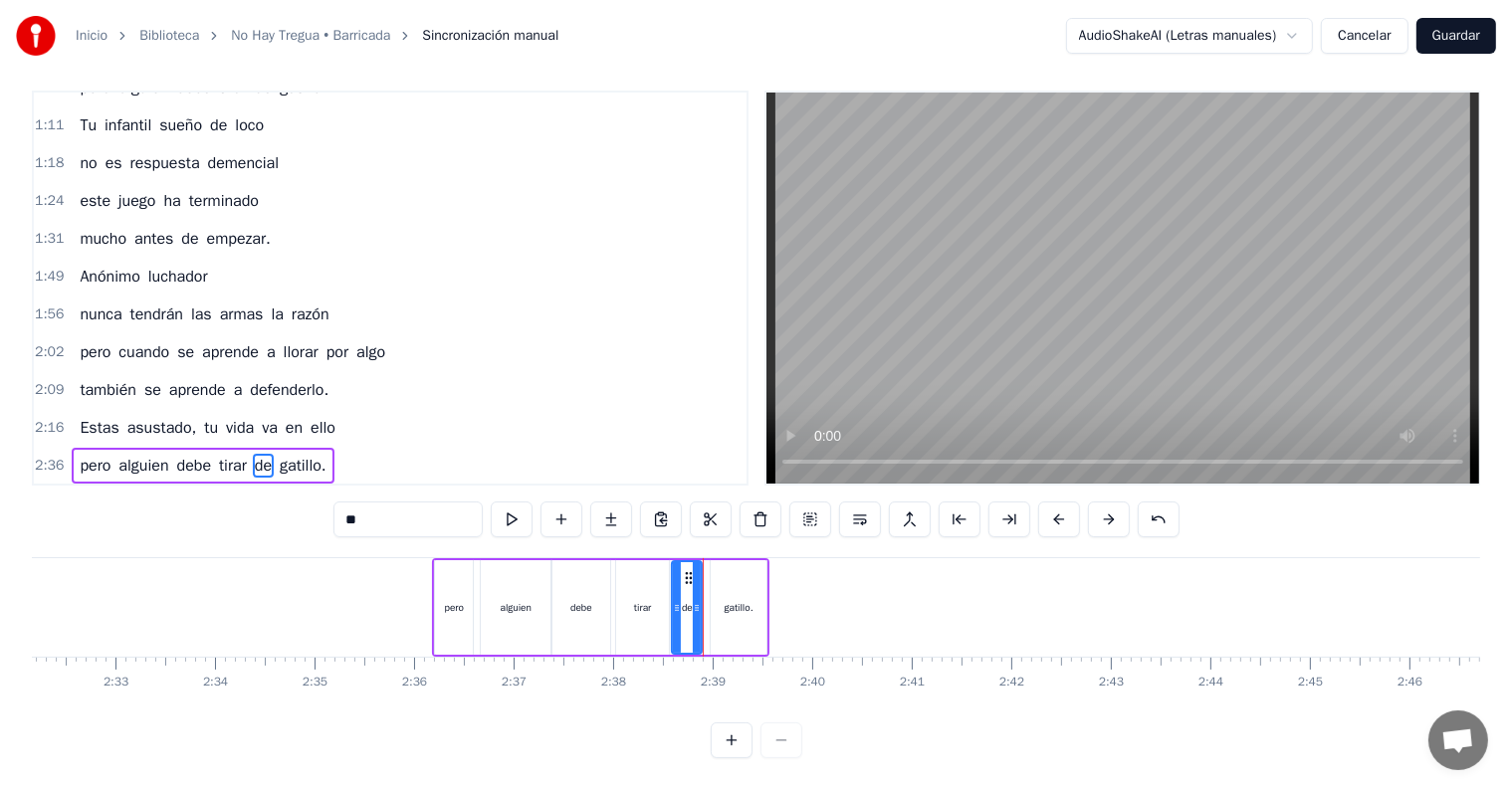 click on "gatillo." at bounding box center [739, 607] 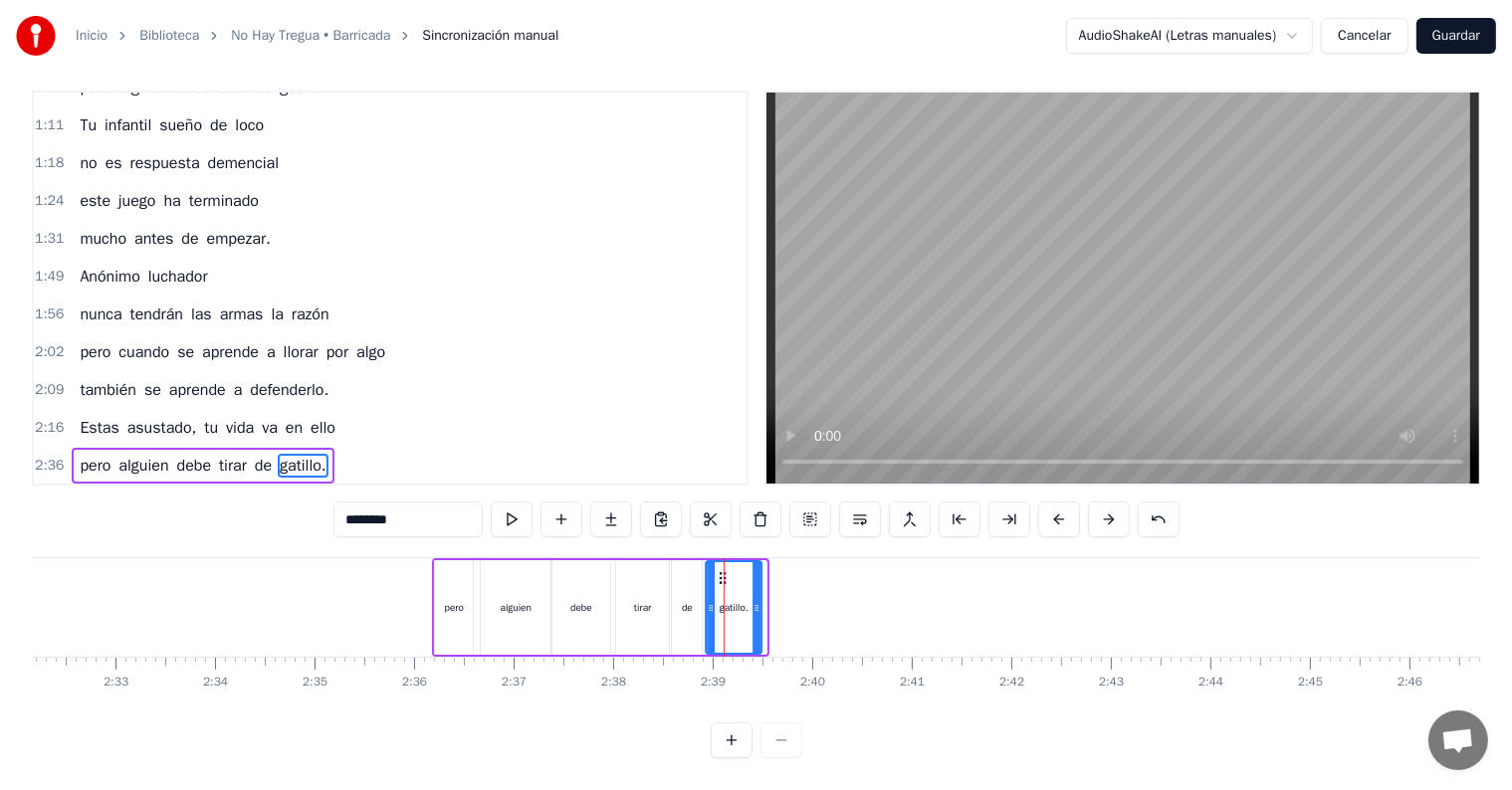 click 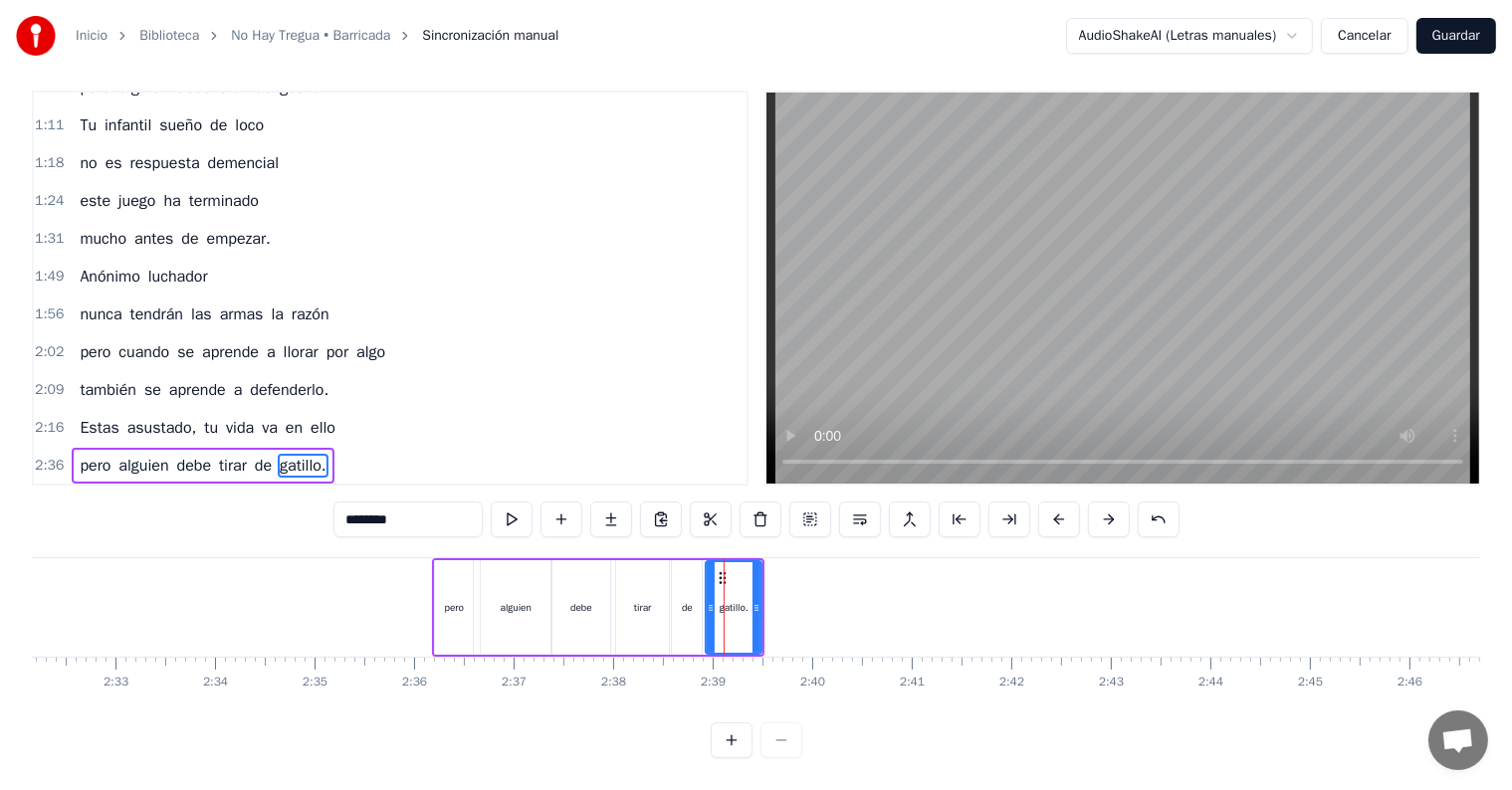 click on "2:36" at bounding box center [49, 466] 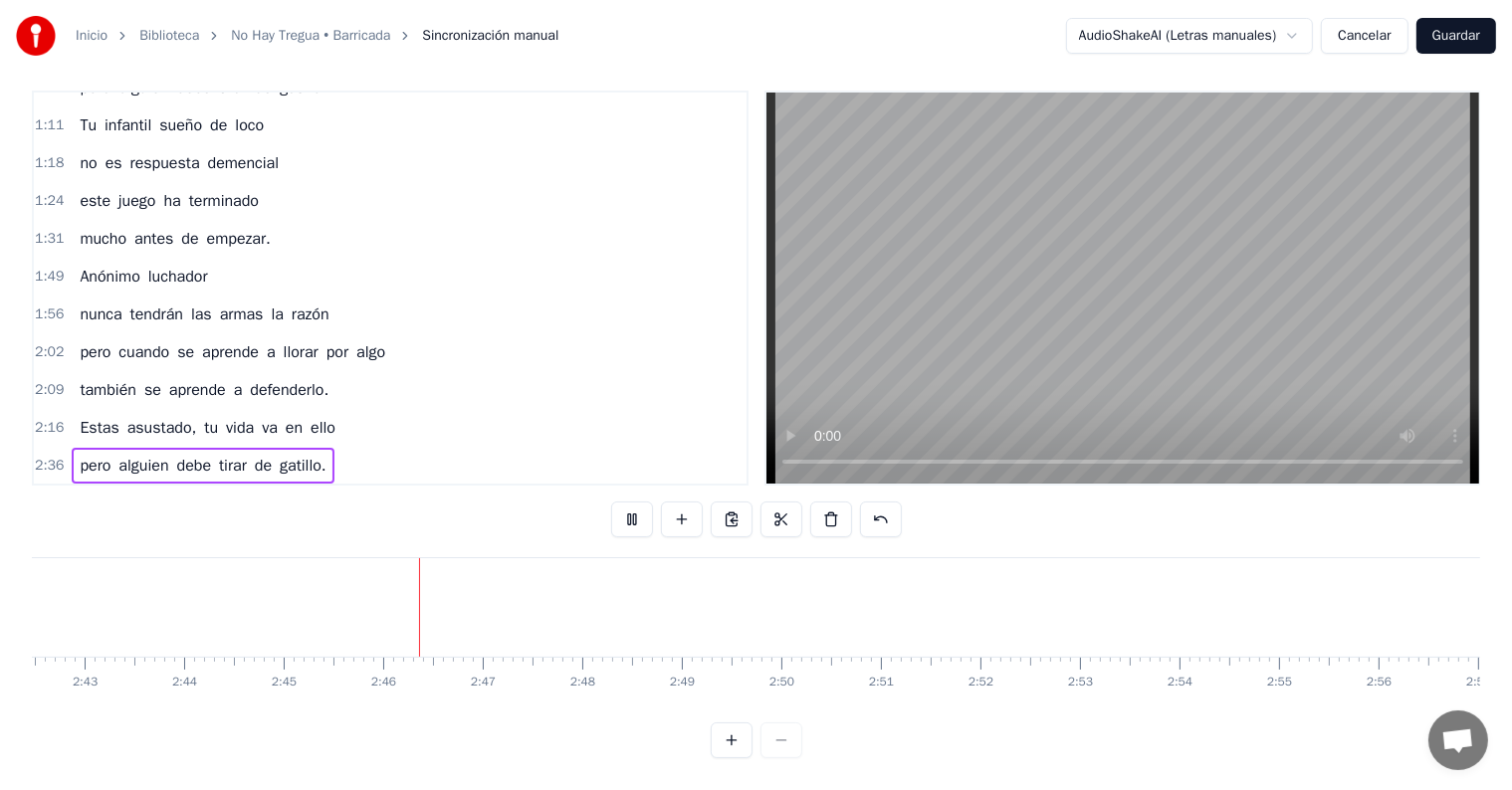 scroll, scrollTop: 0, scrollLeft: 16399, axis: horizontal 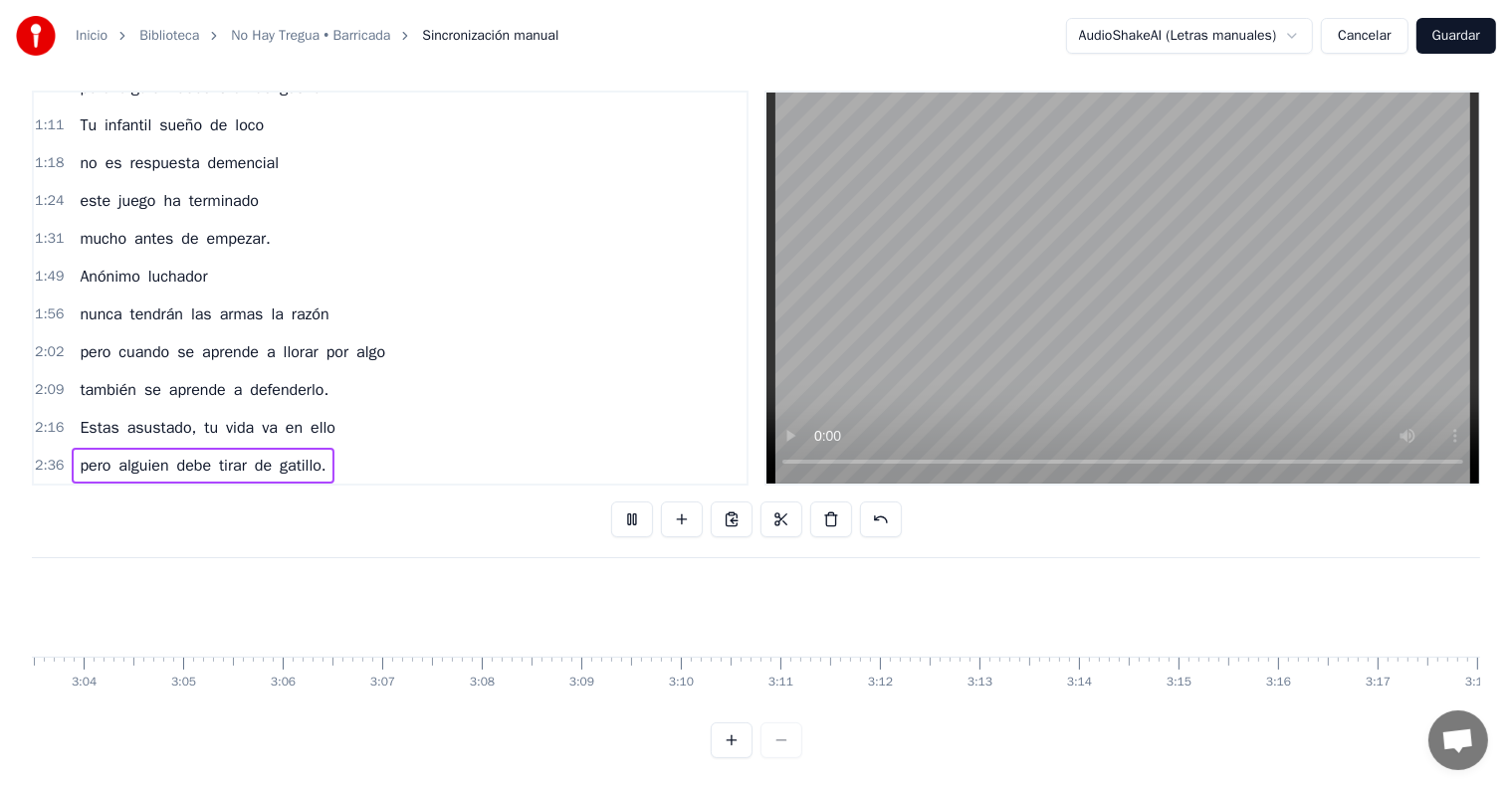 click on "Guardar" at bounding box center [1456, 36] 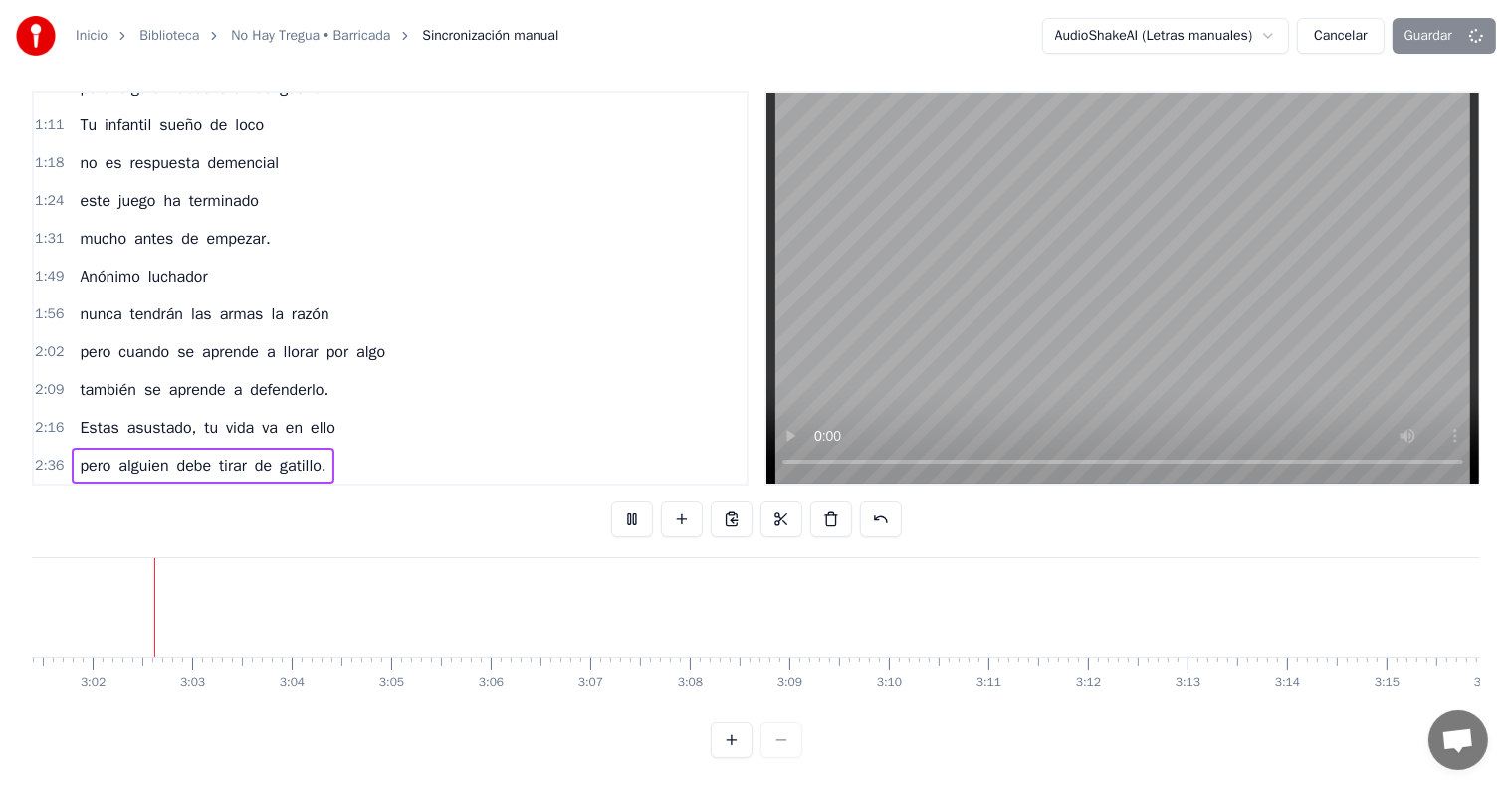 scroll, scrollTop: 0, scrollLeft: 18044, axis: horizontal 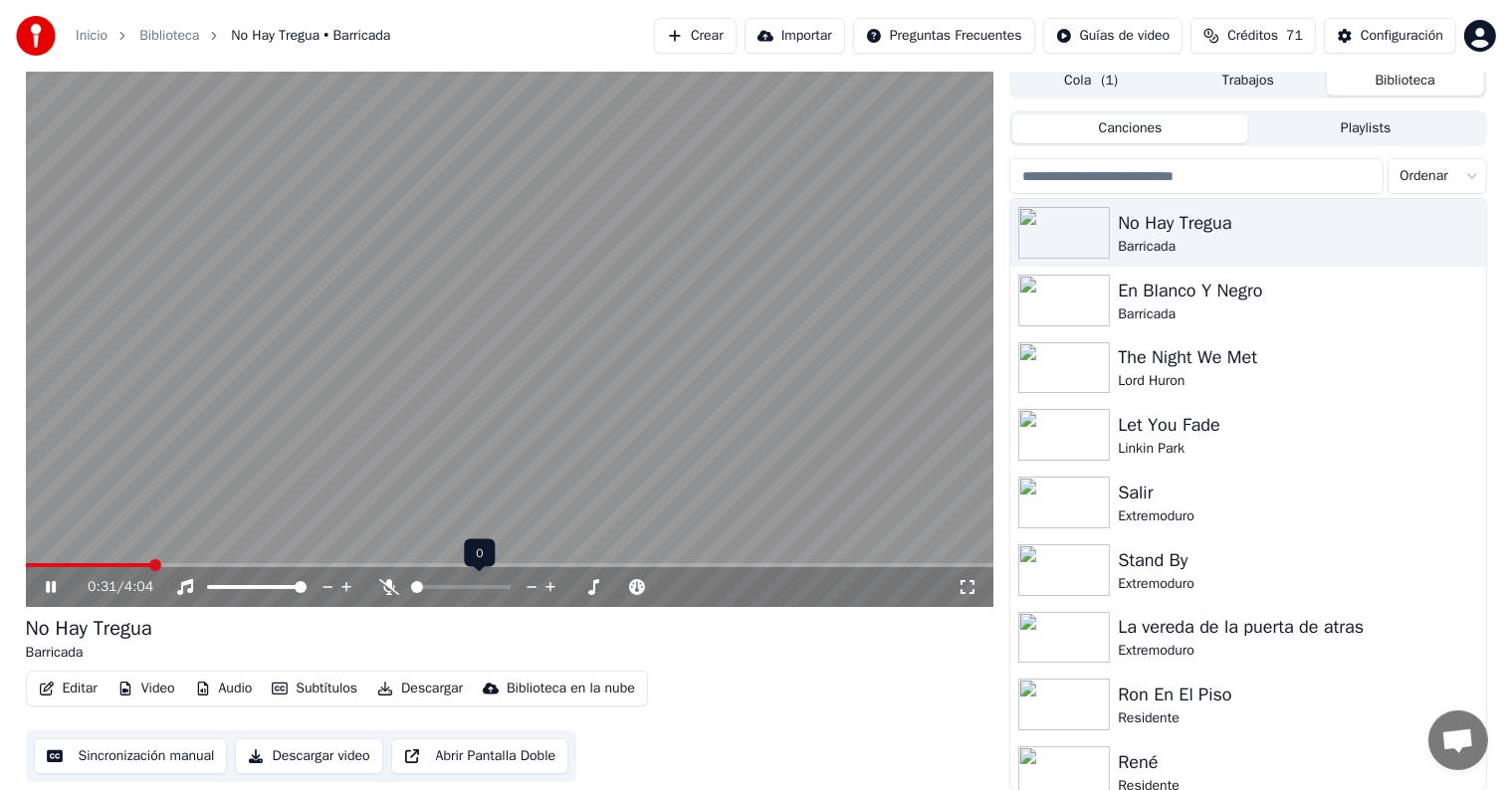 click 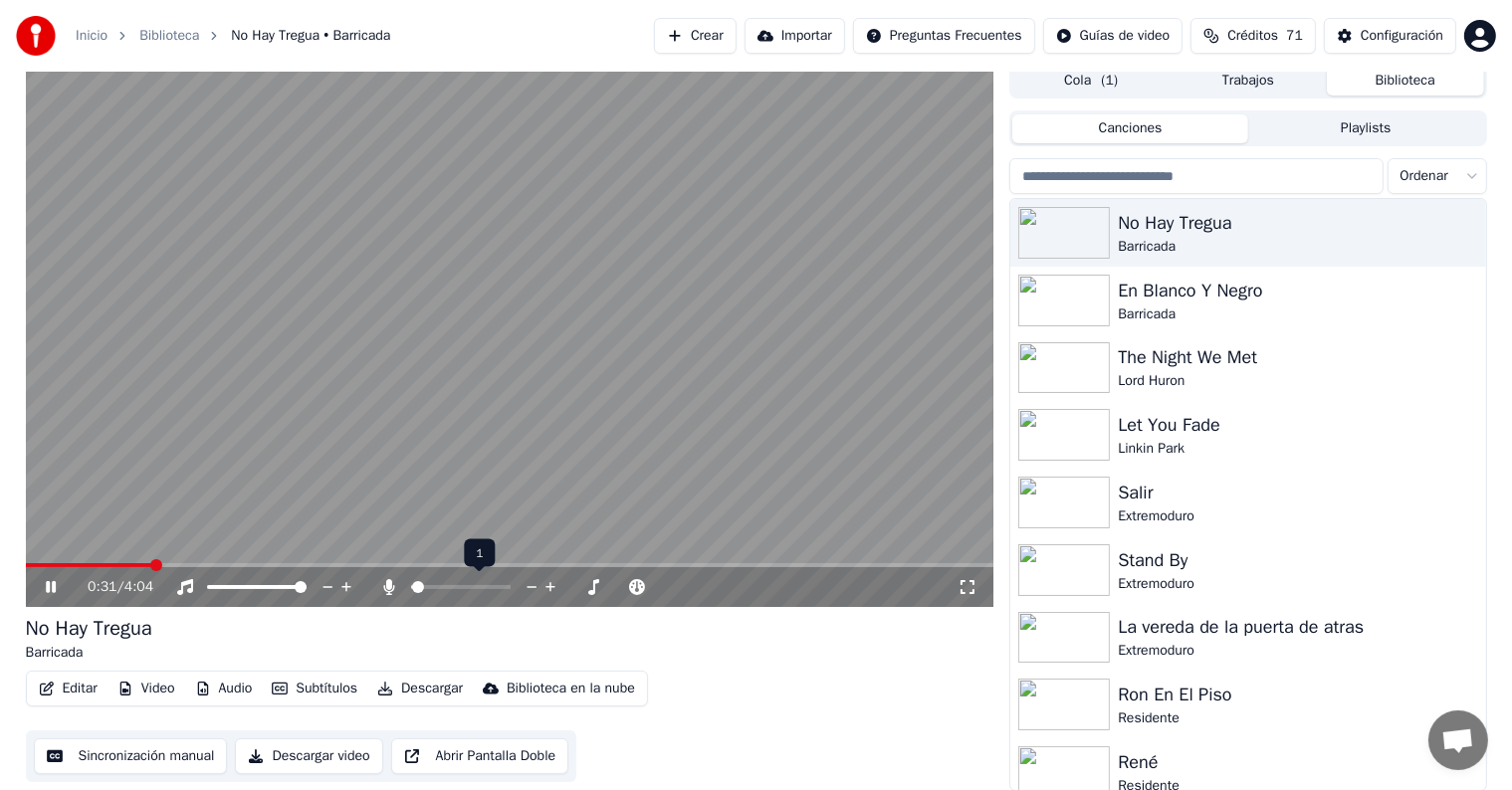 click 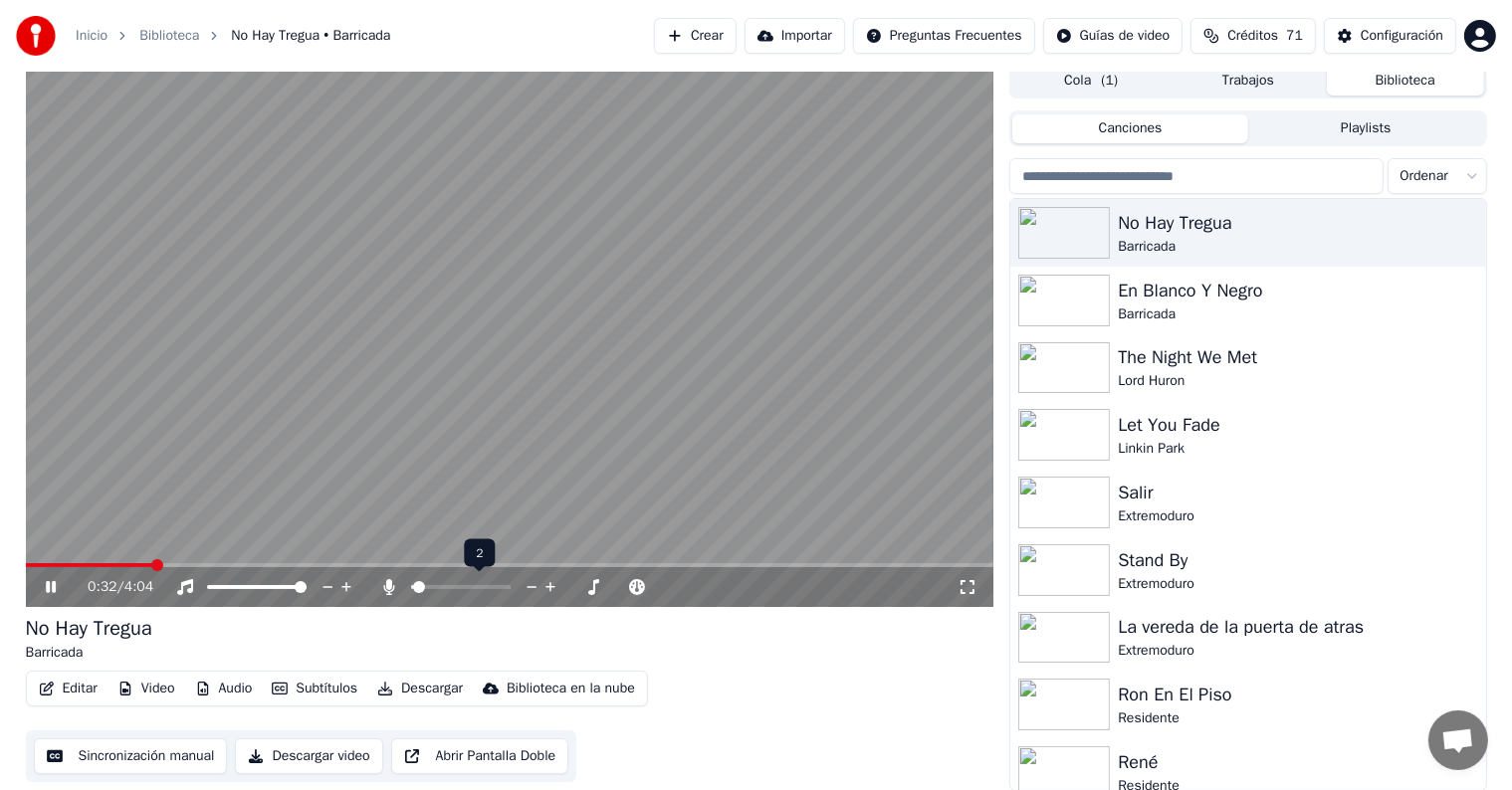 click 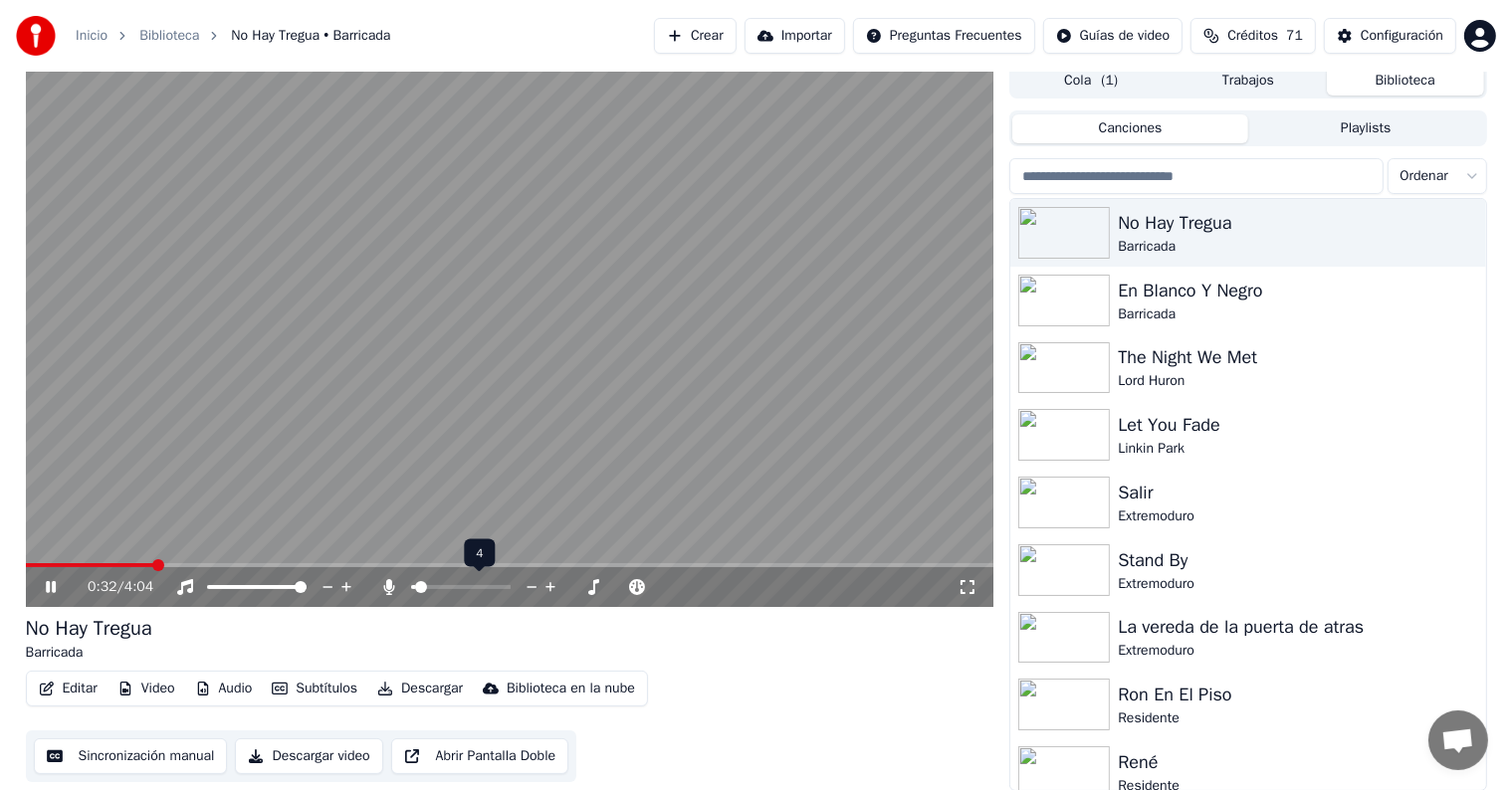 click 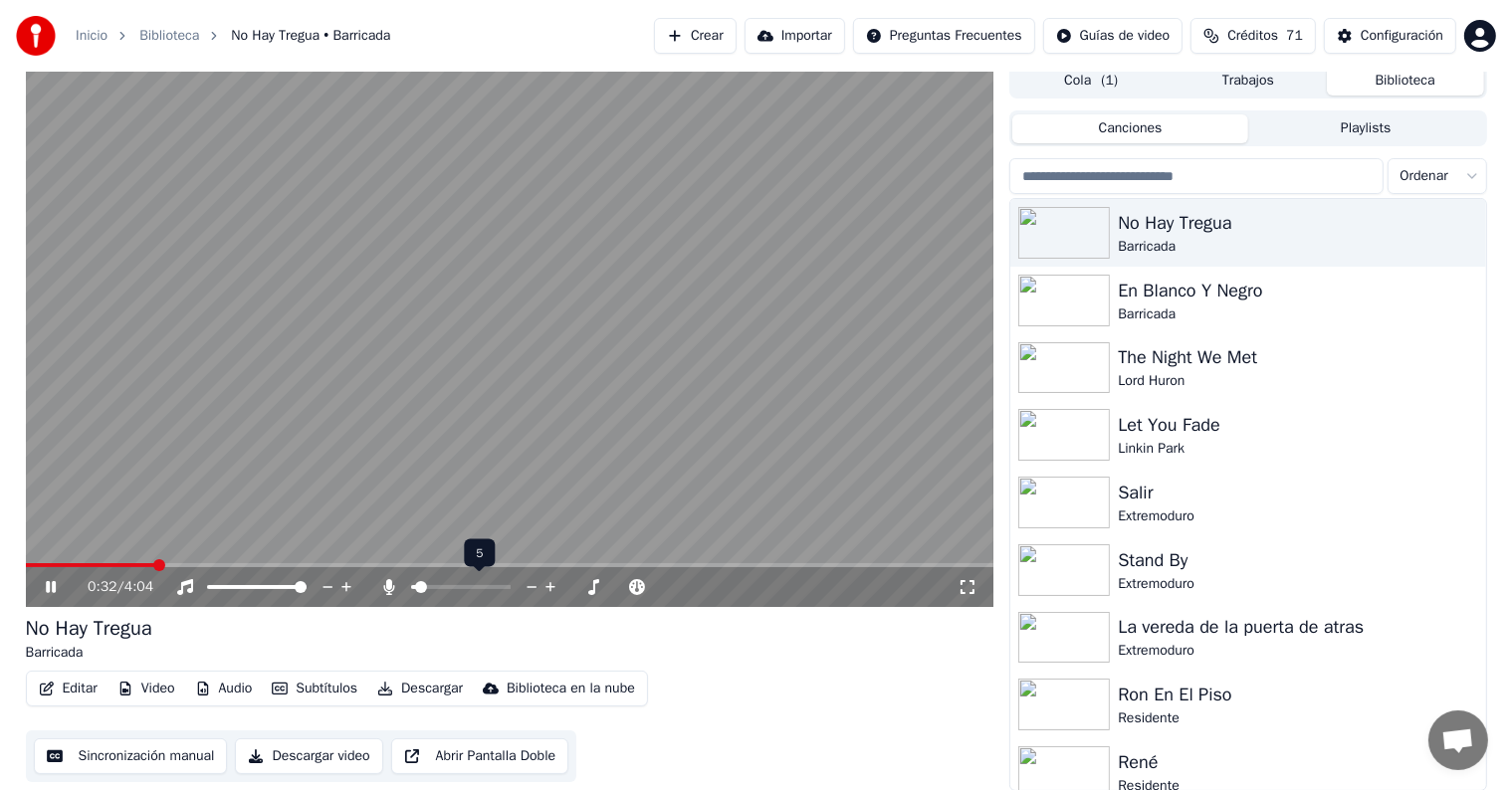 click 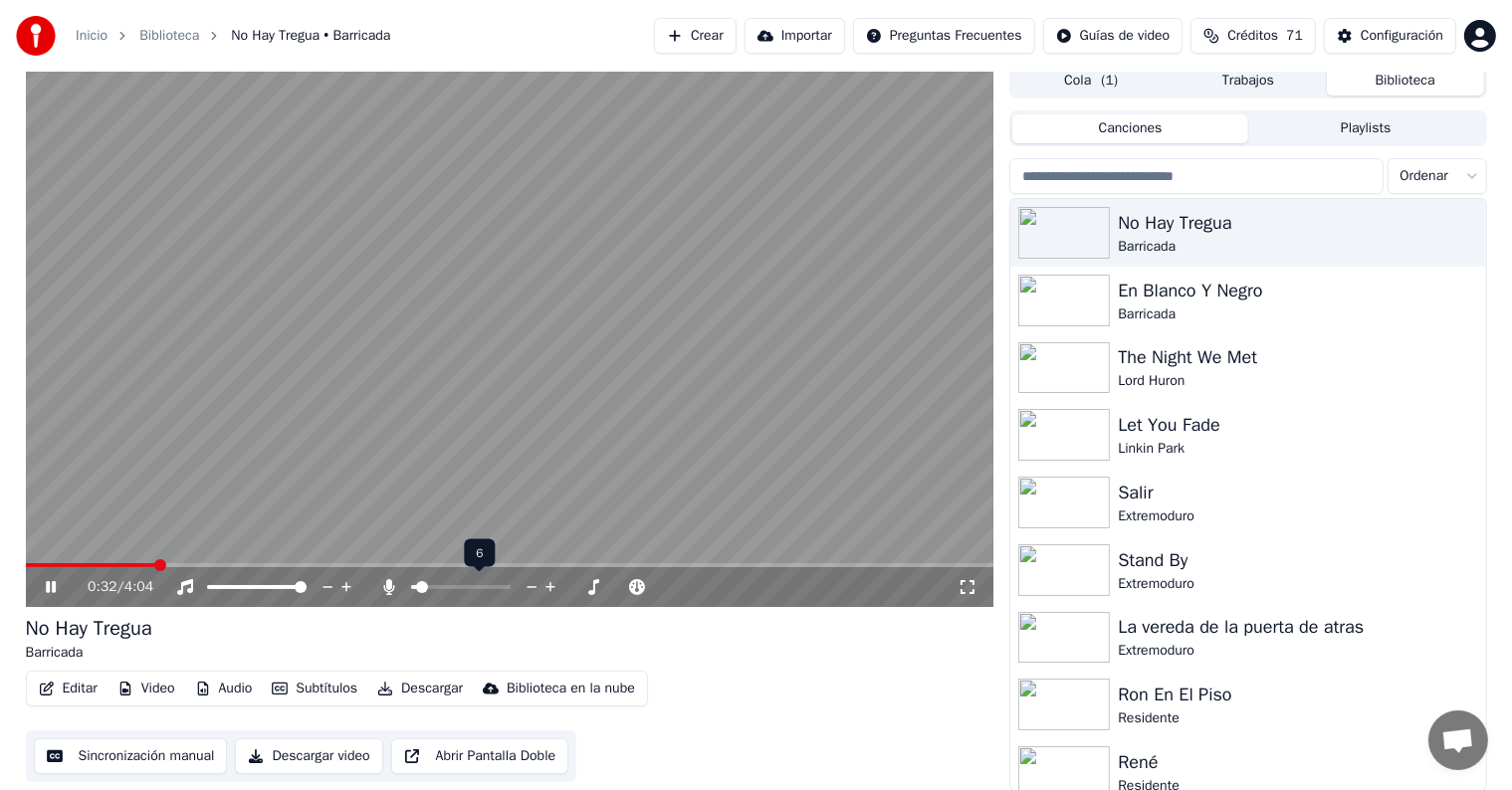 click 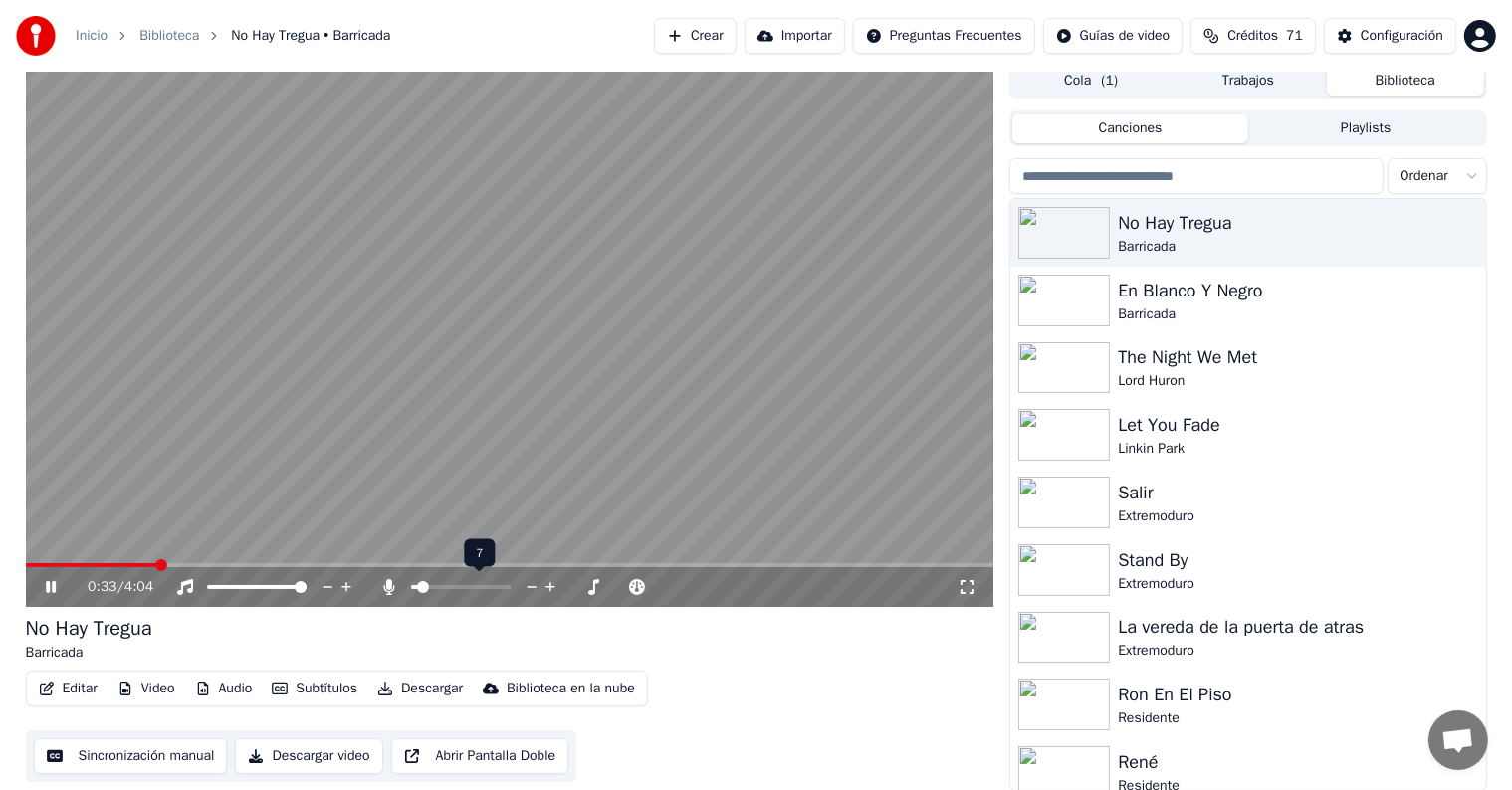 click 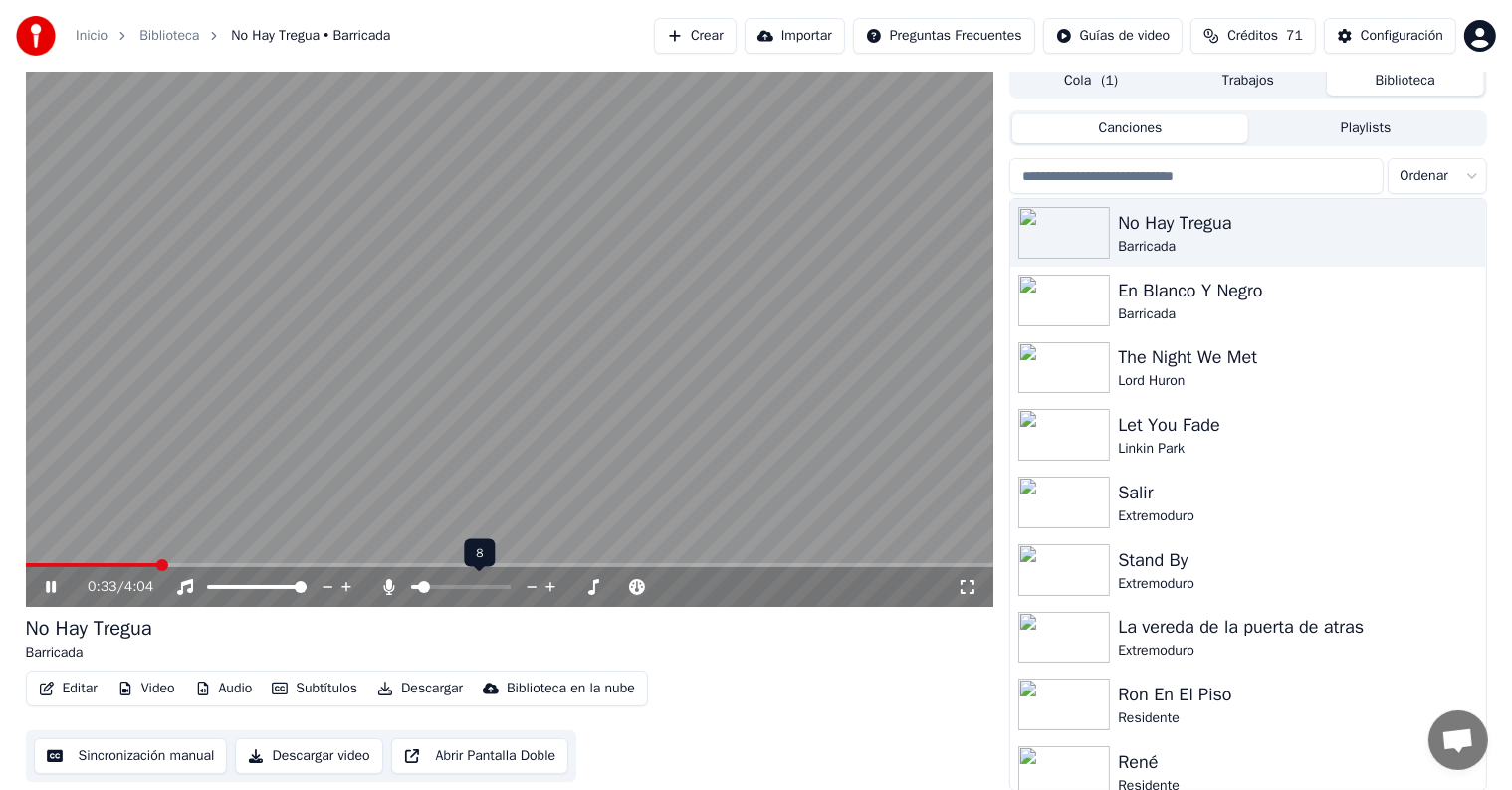 click 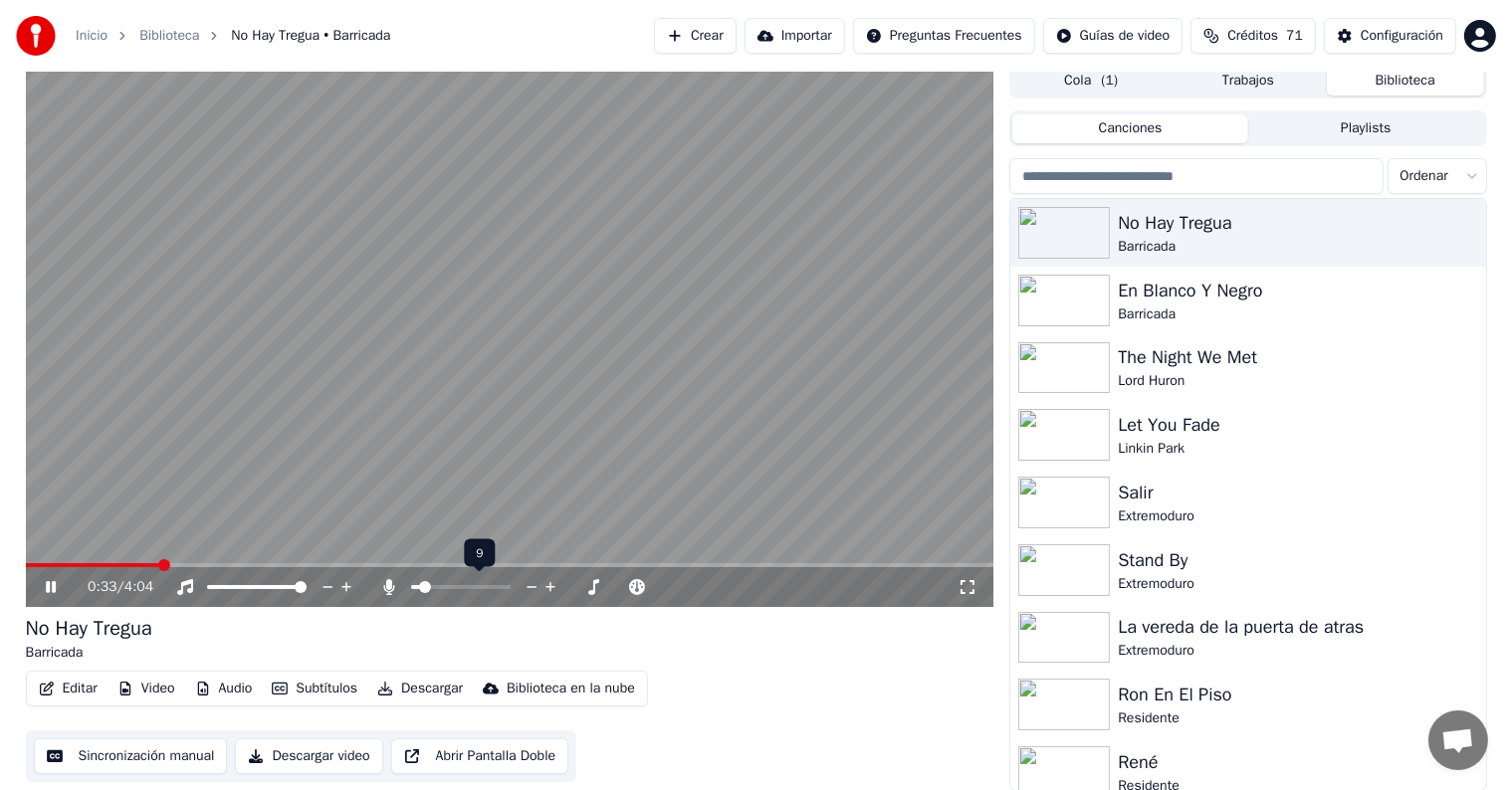 click 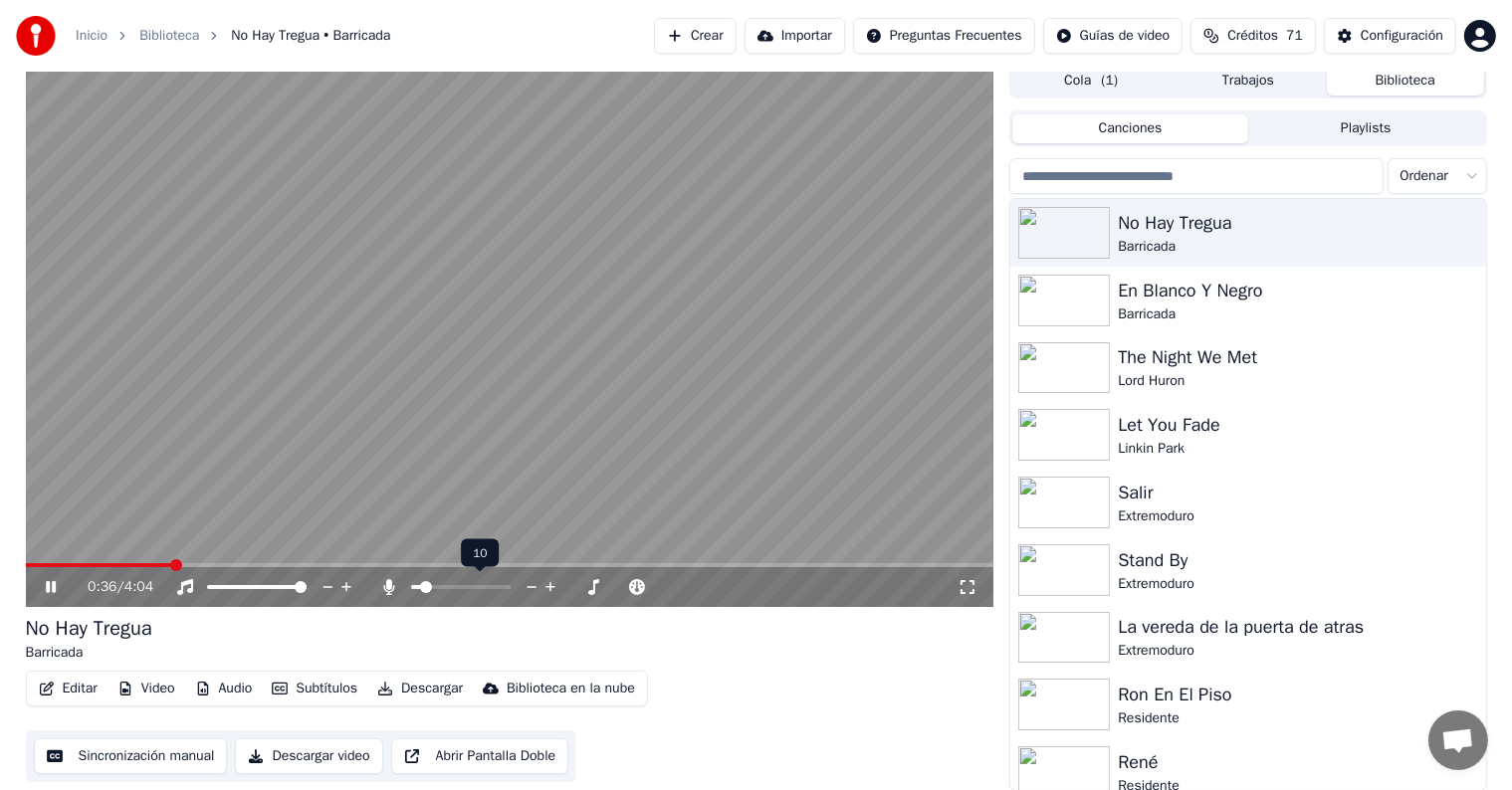 click 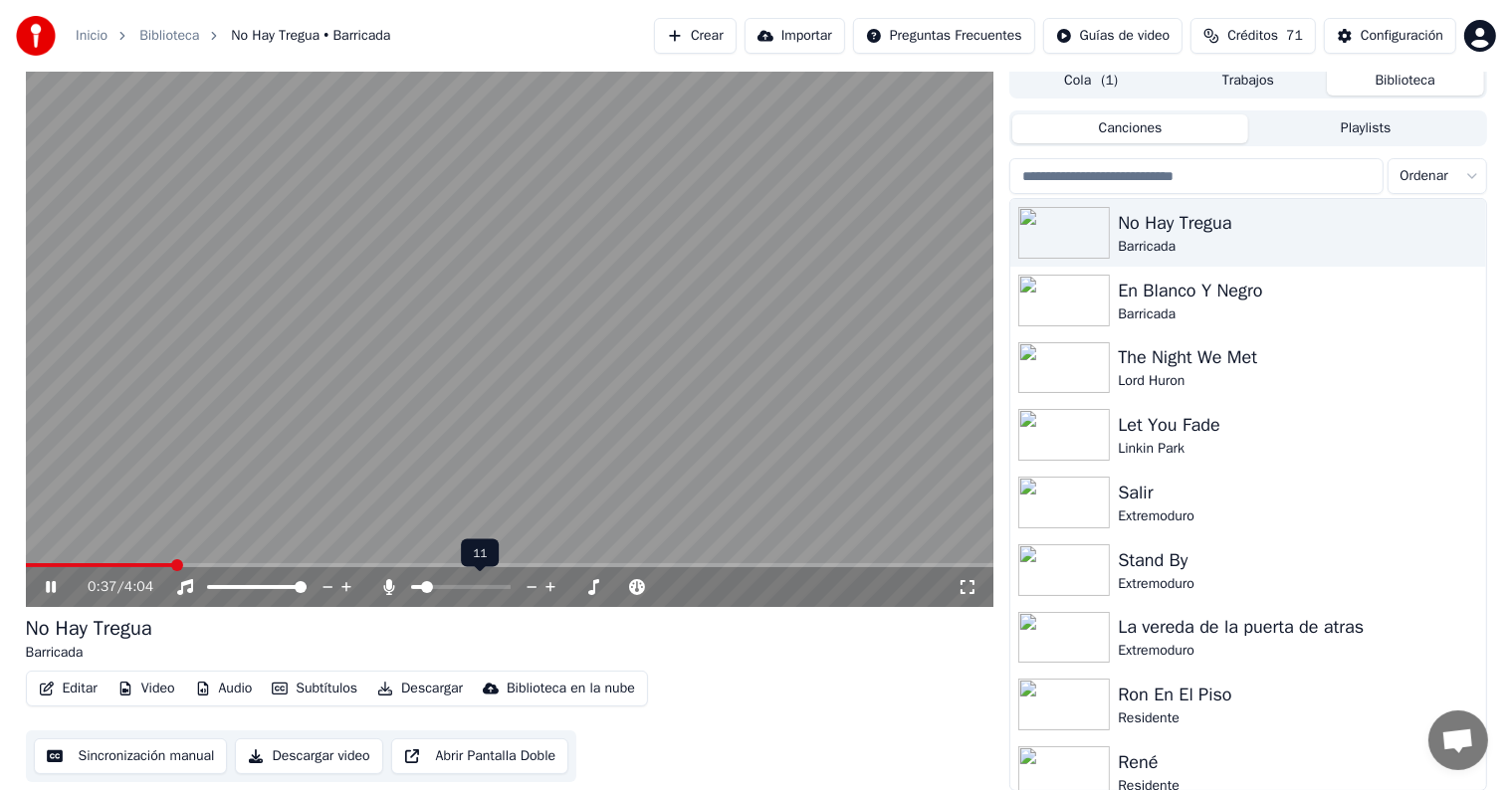 click 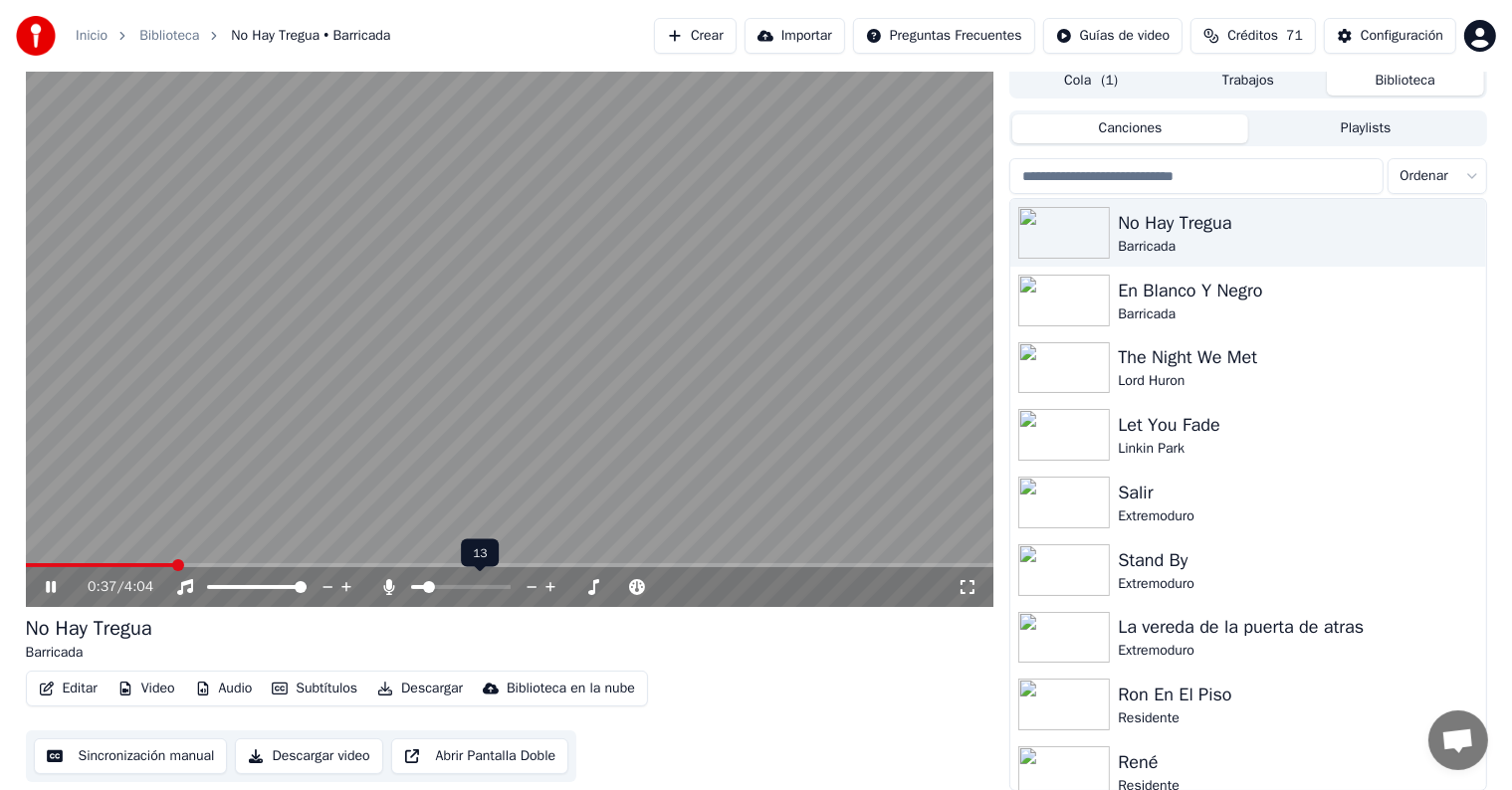 click 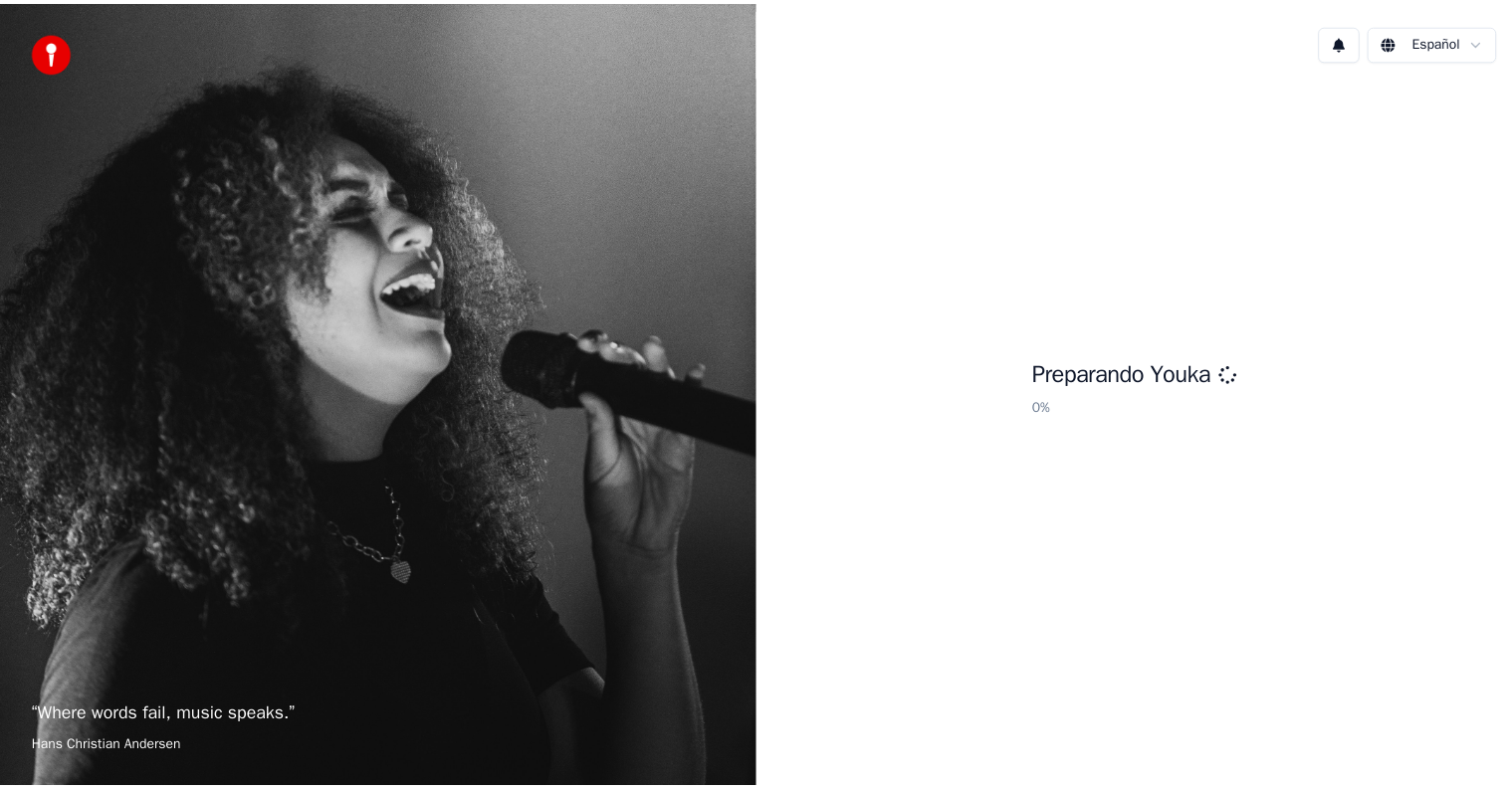 scroll, scrollTop: 0, scrollLeft: 0, axis: both 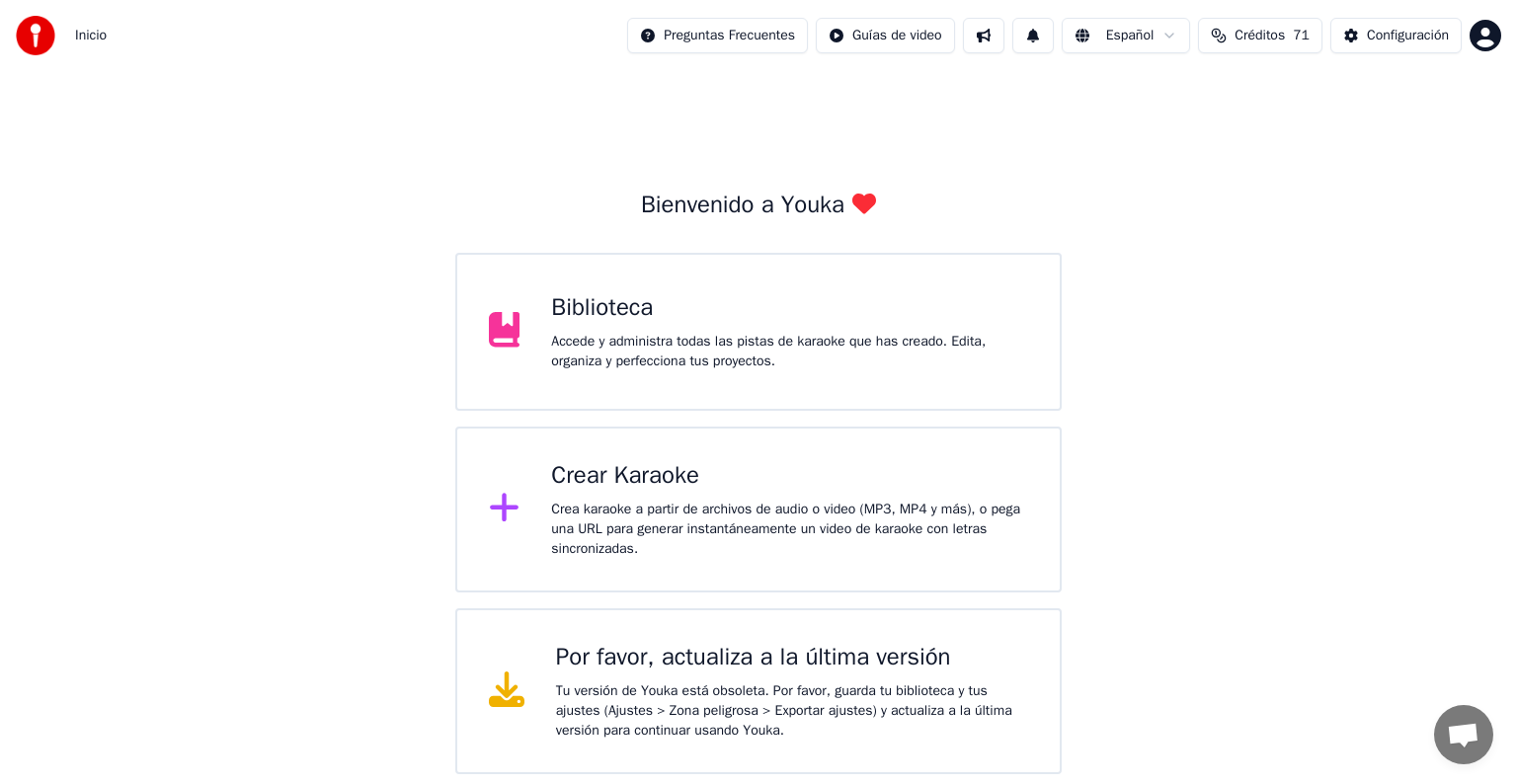 click on "Biblioteca Accede y administra todas las pistas de karaoke que has creado. Edita, organiza y perfecciona tus proyectos." at bounding box center (758, 332) 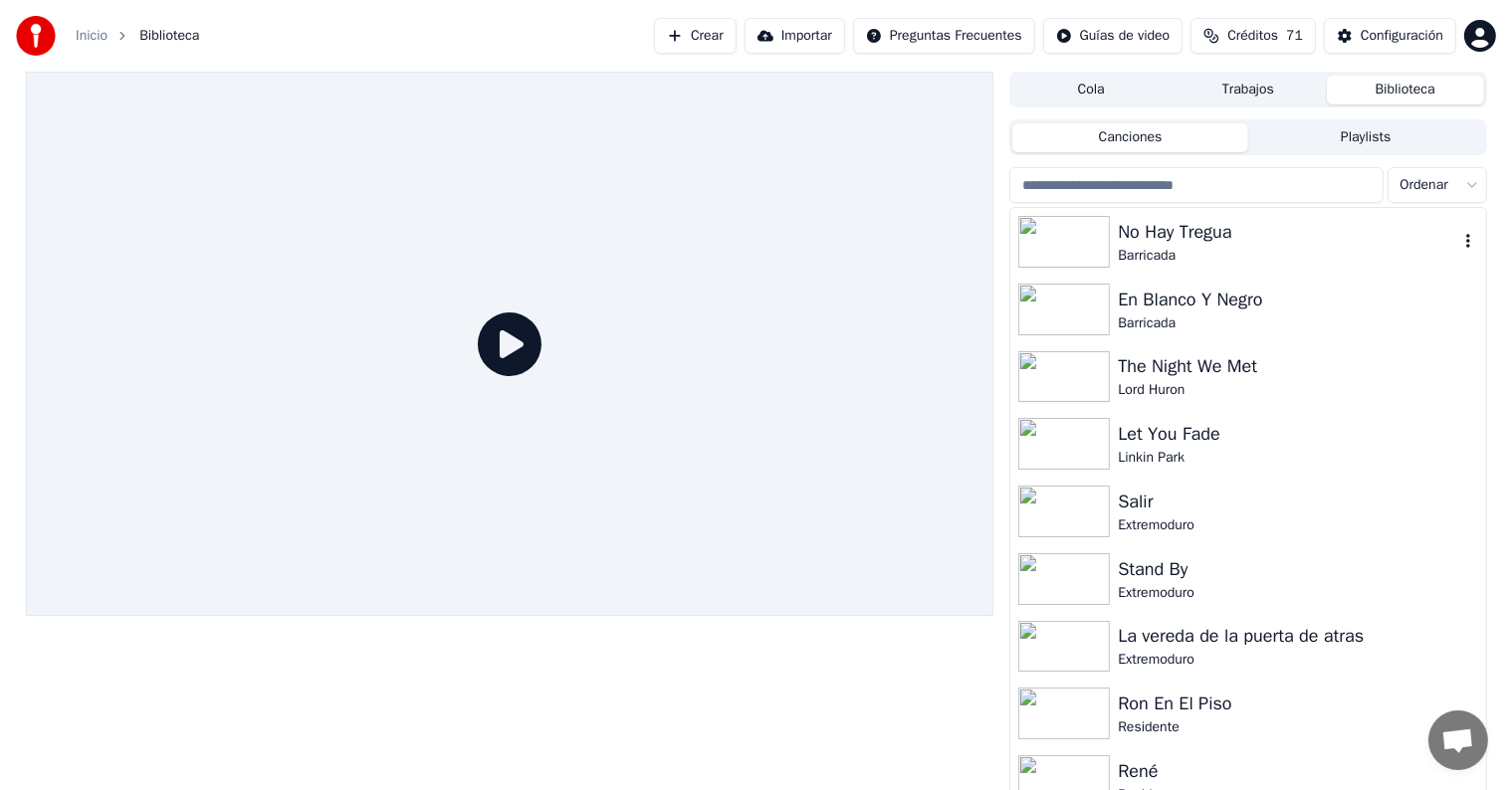 click on "No Hay Tregua" at bounding box center (1287, 232) 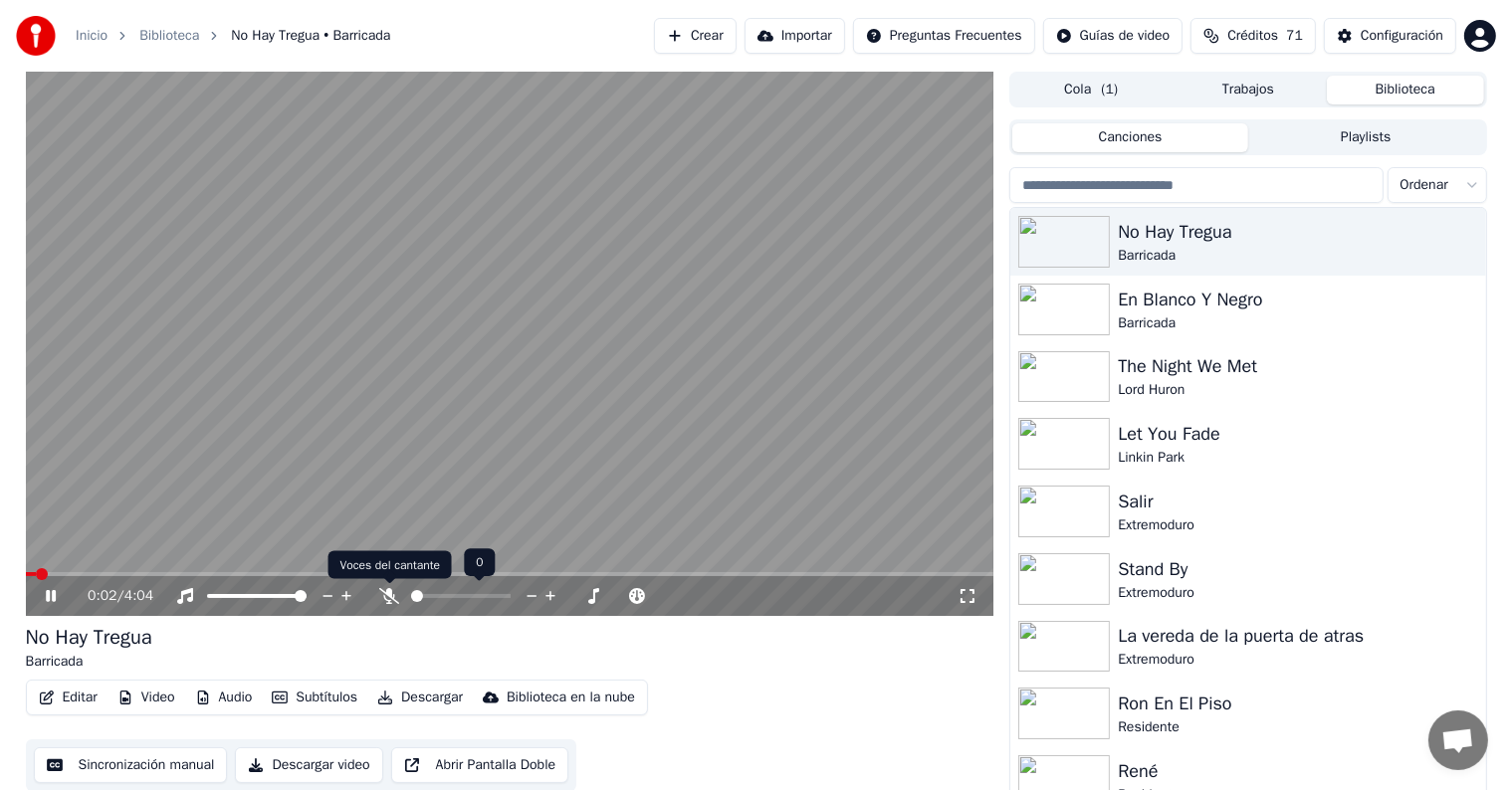 click 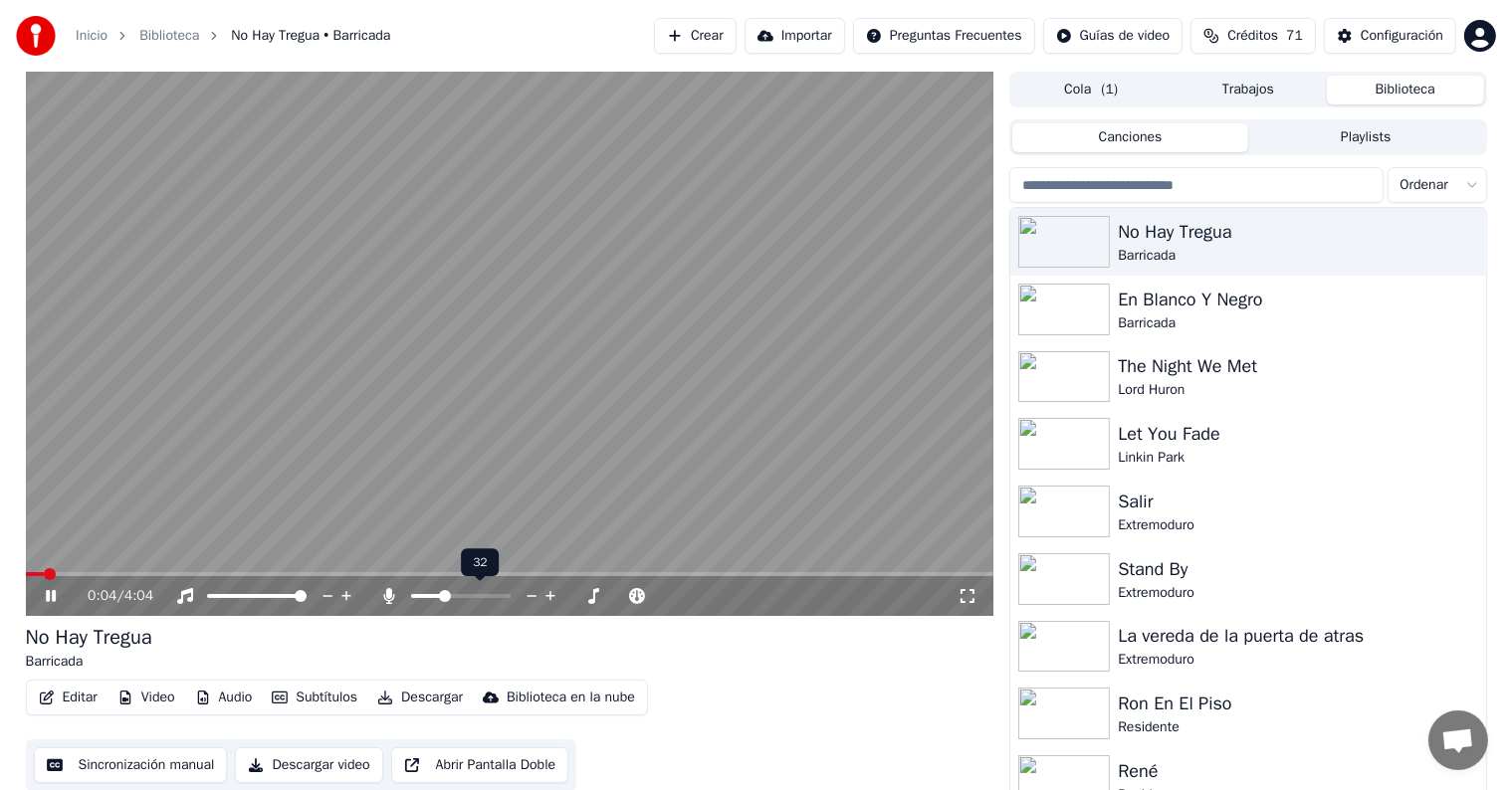 click at bounding box center [427, 596] 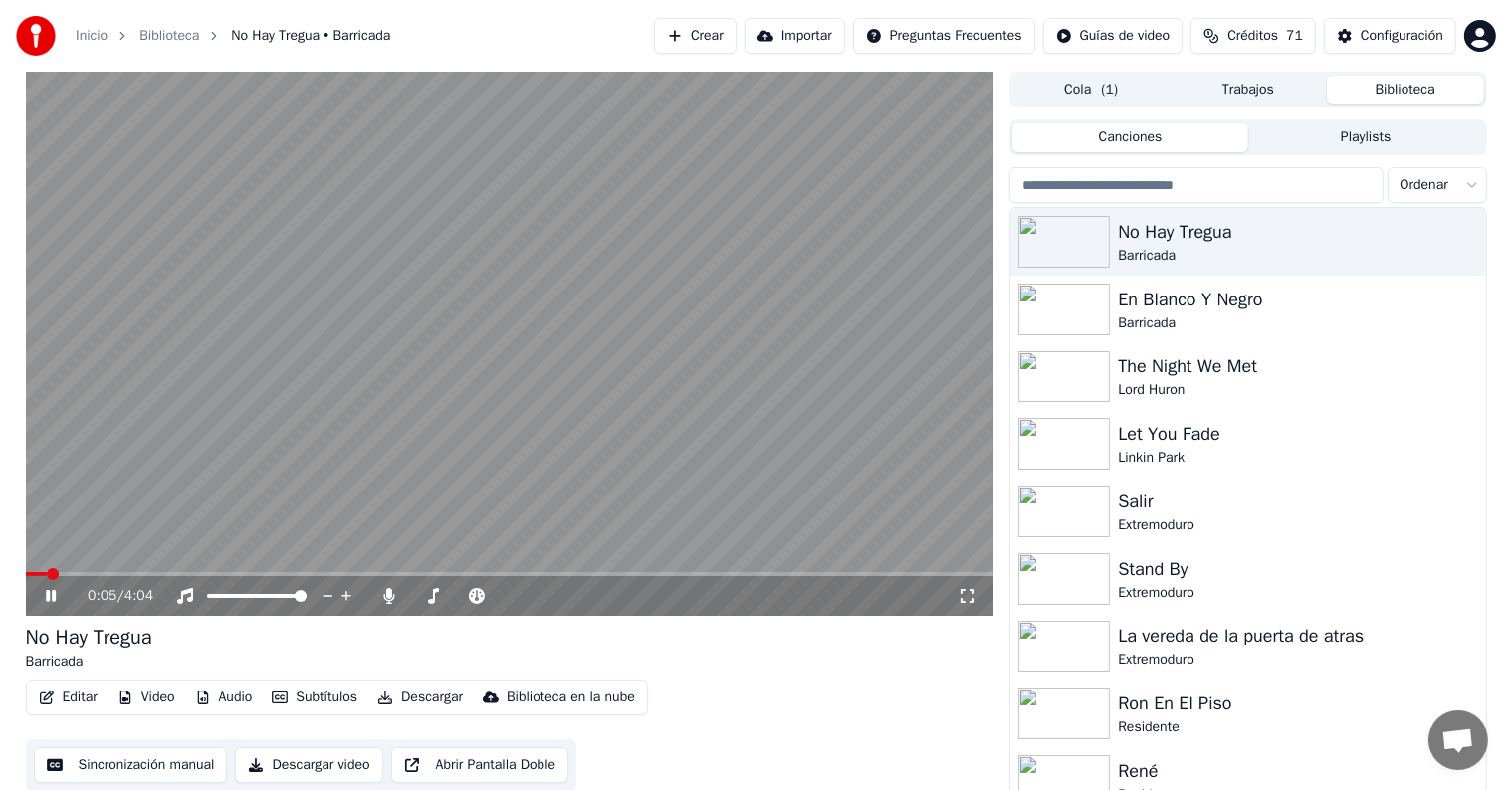 click on "0:05  /  4:04" at bounding box center [523, 596] 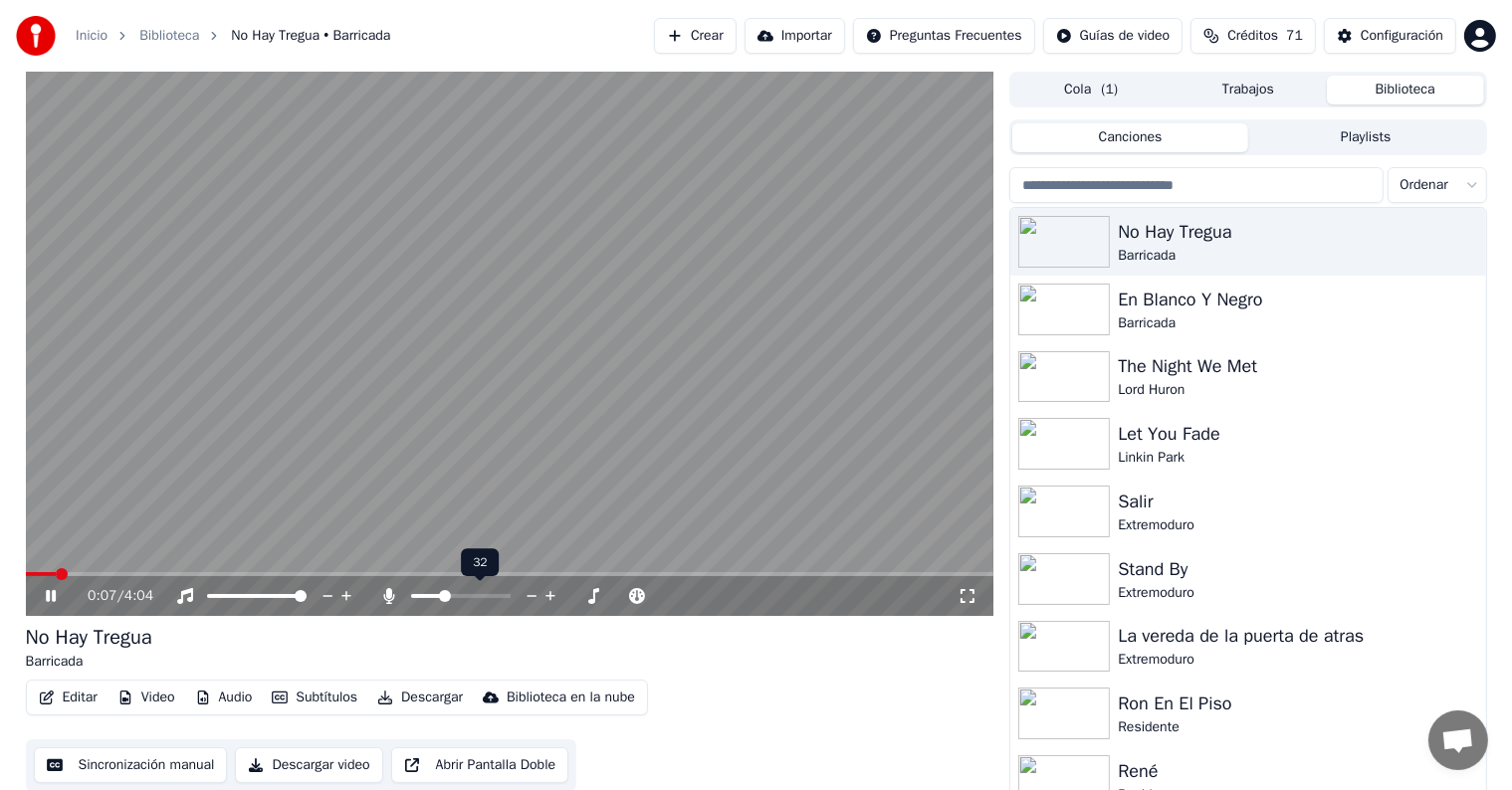click 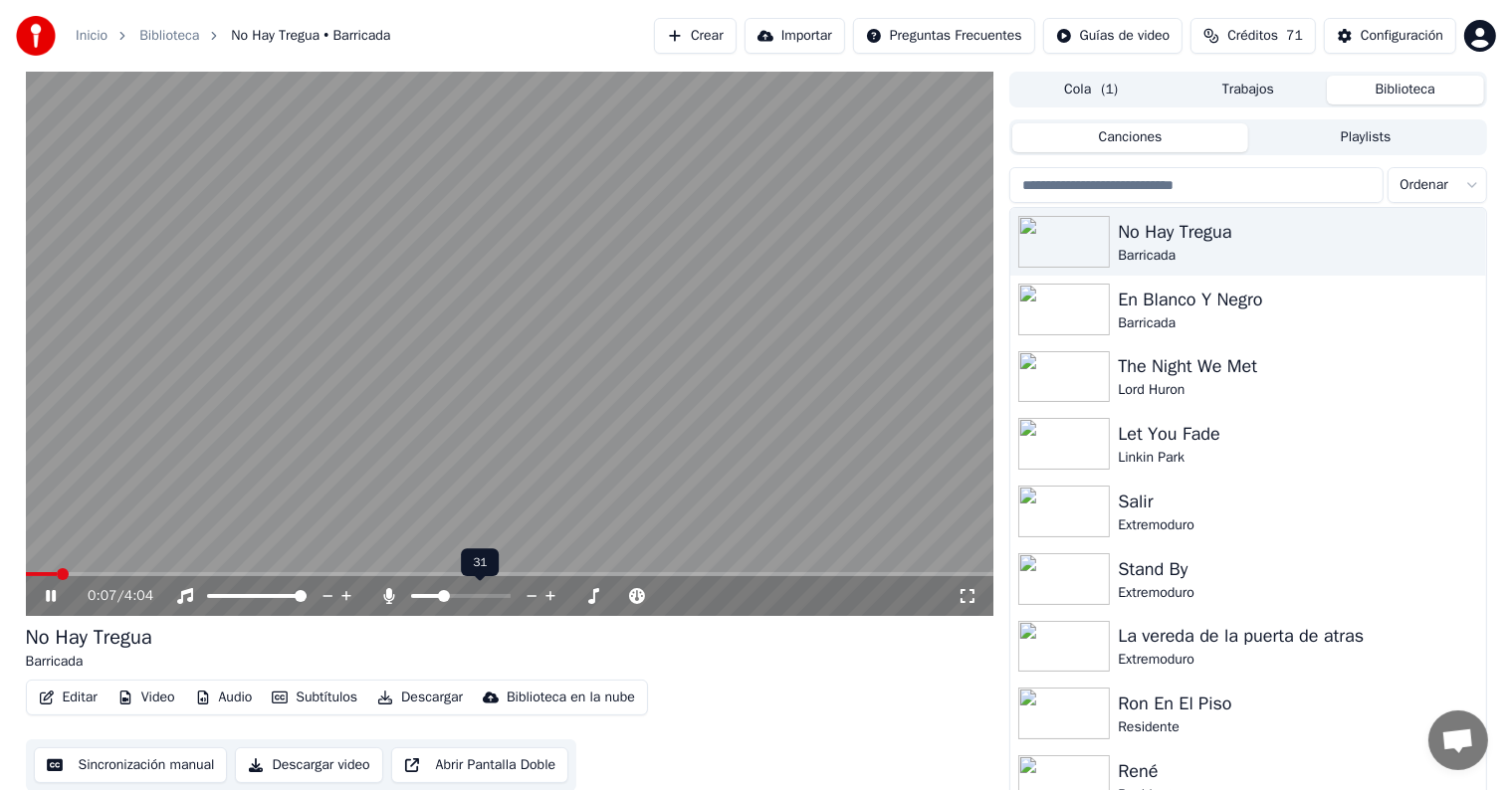 click 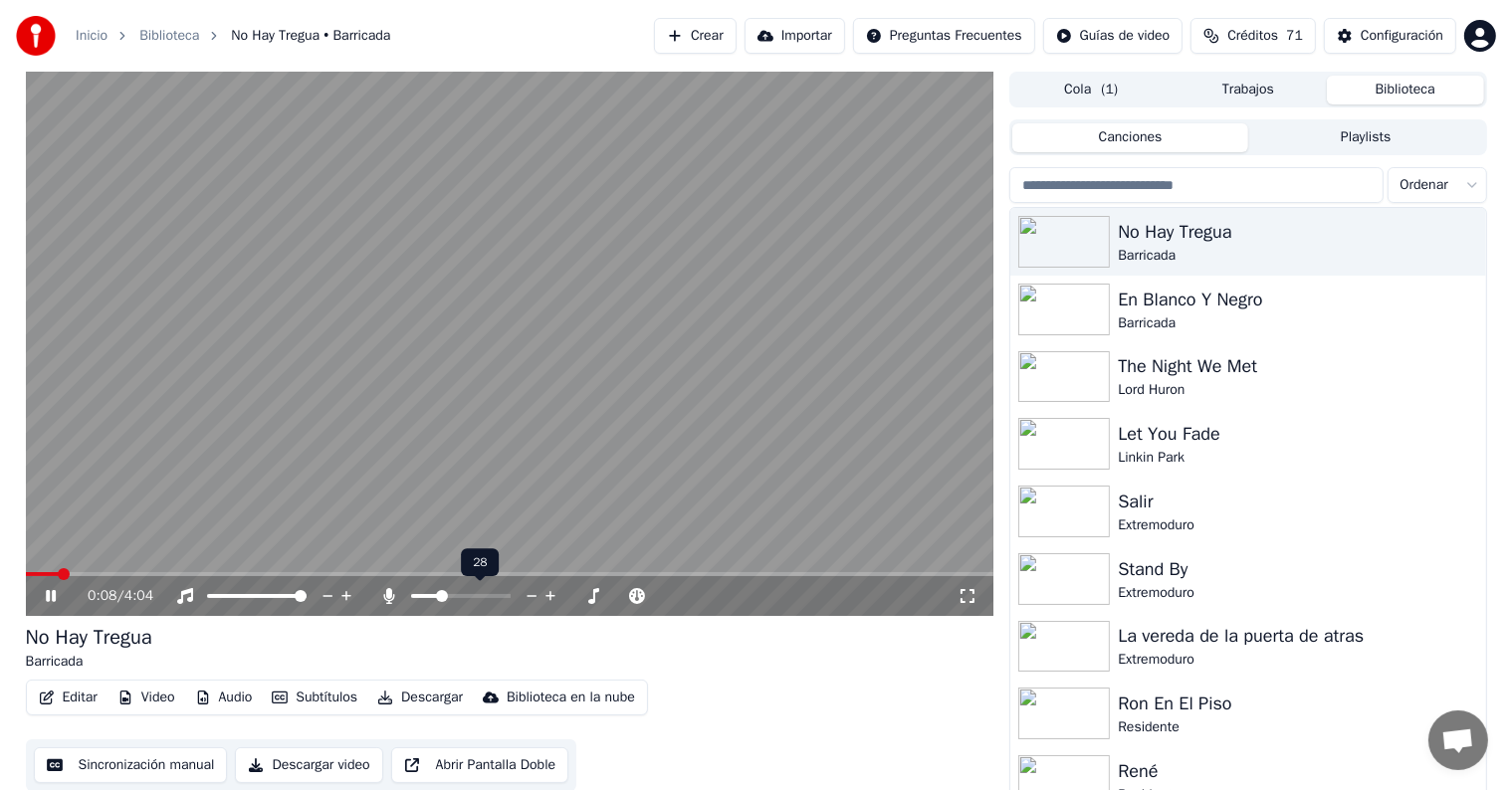 click 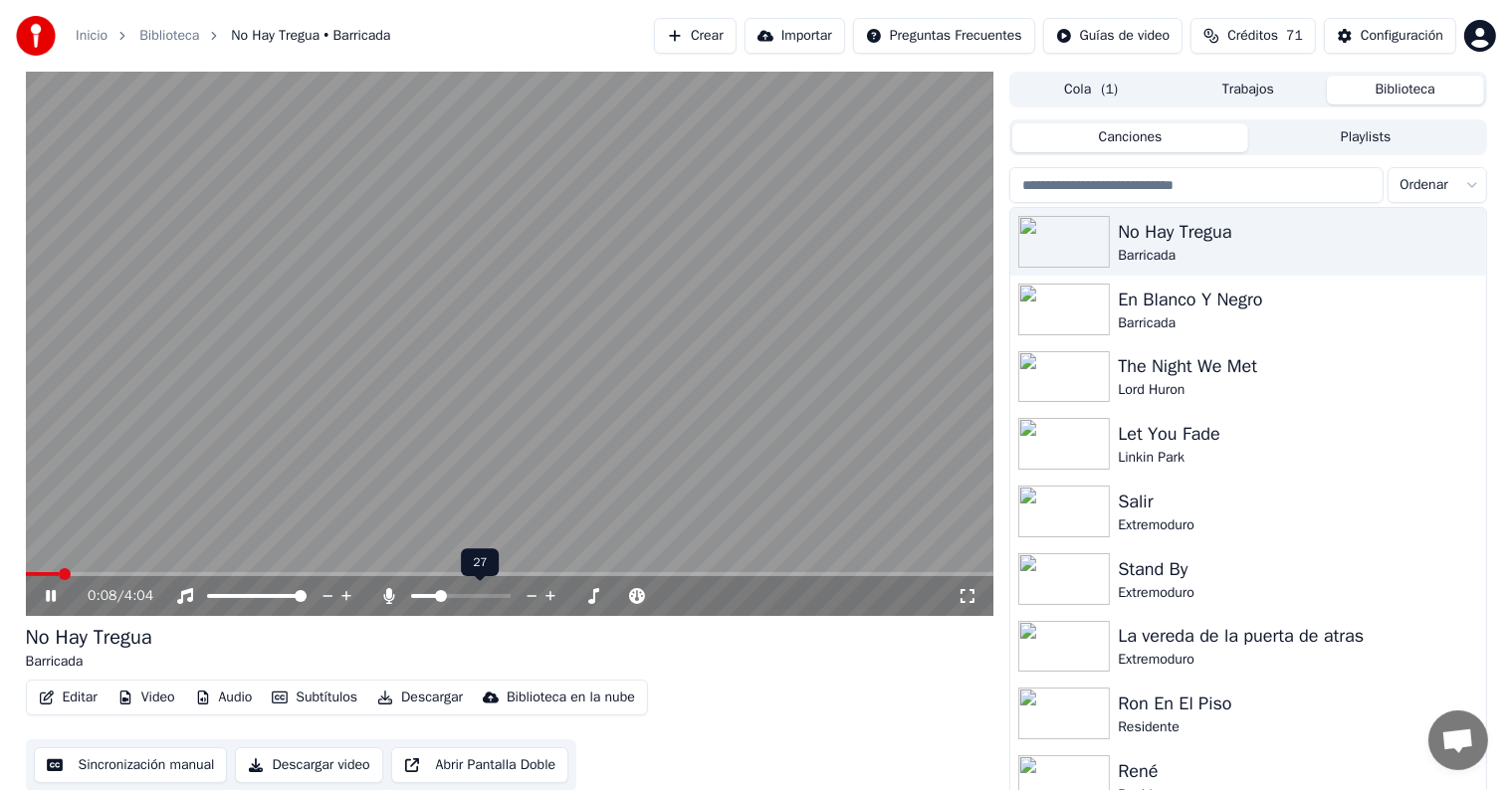 click 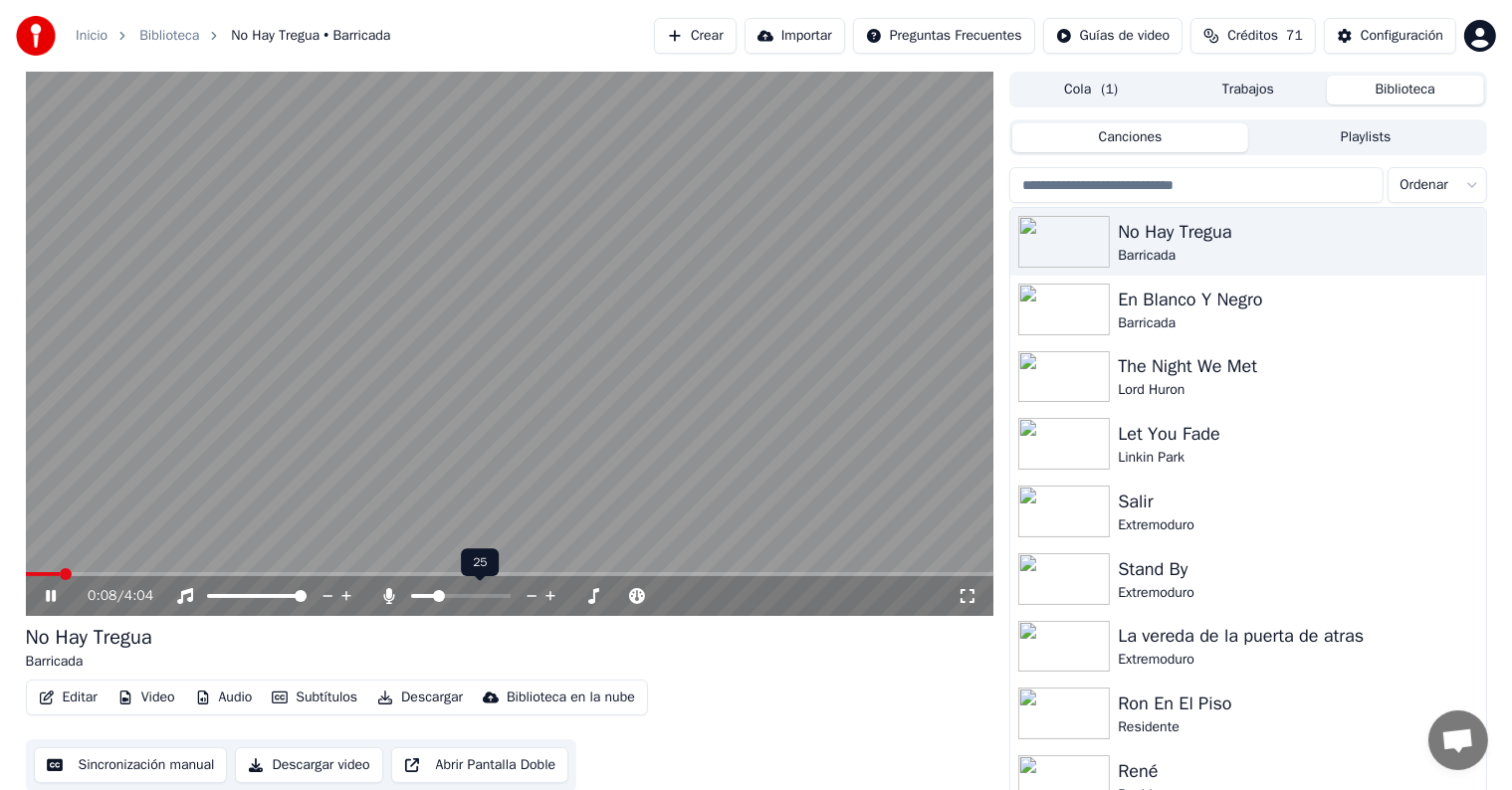 click 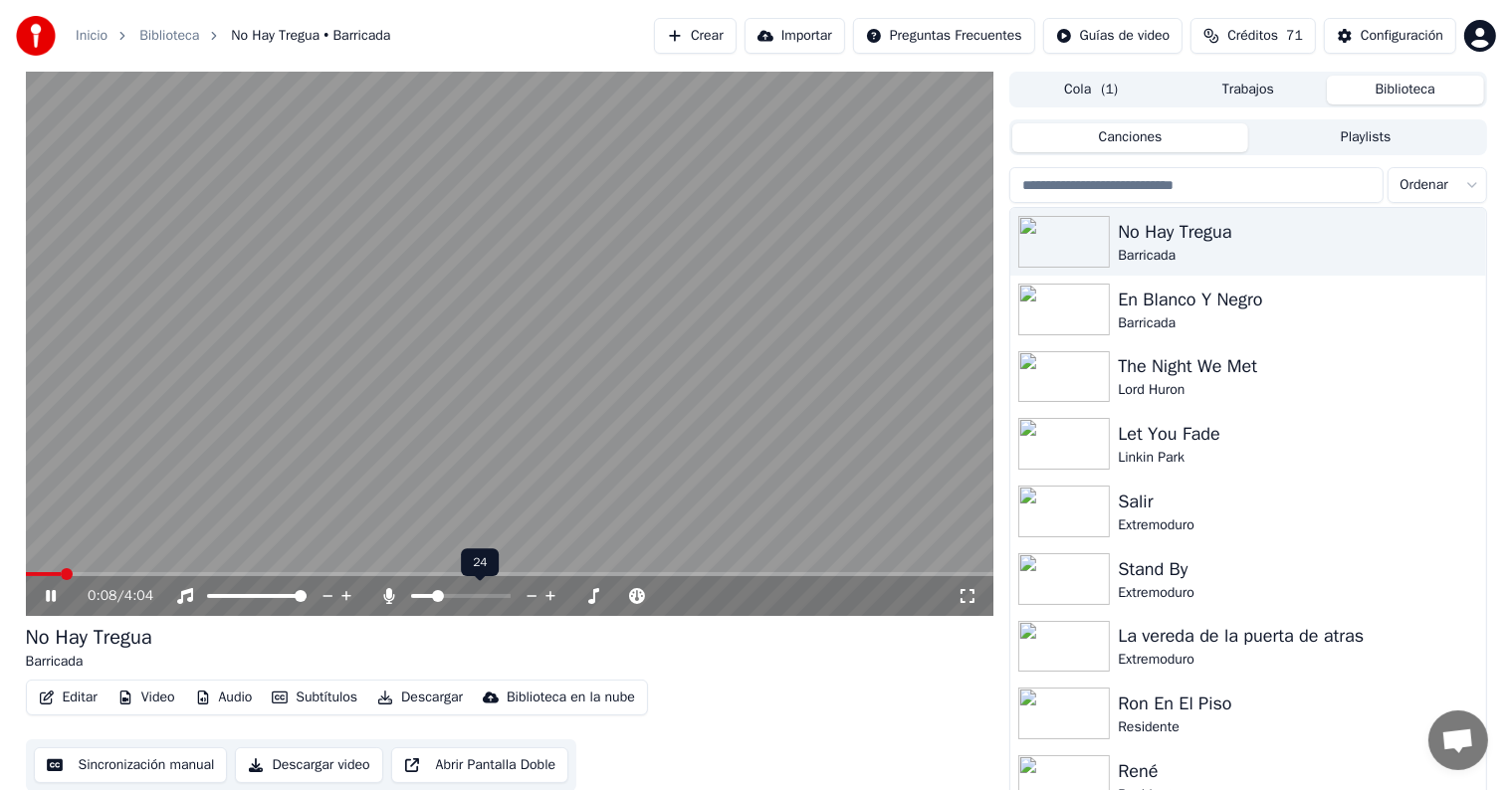 click 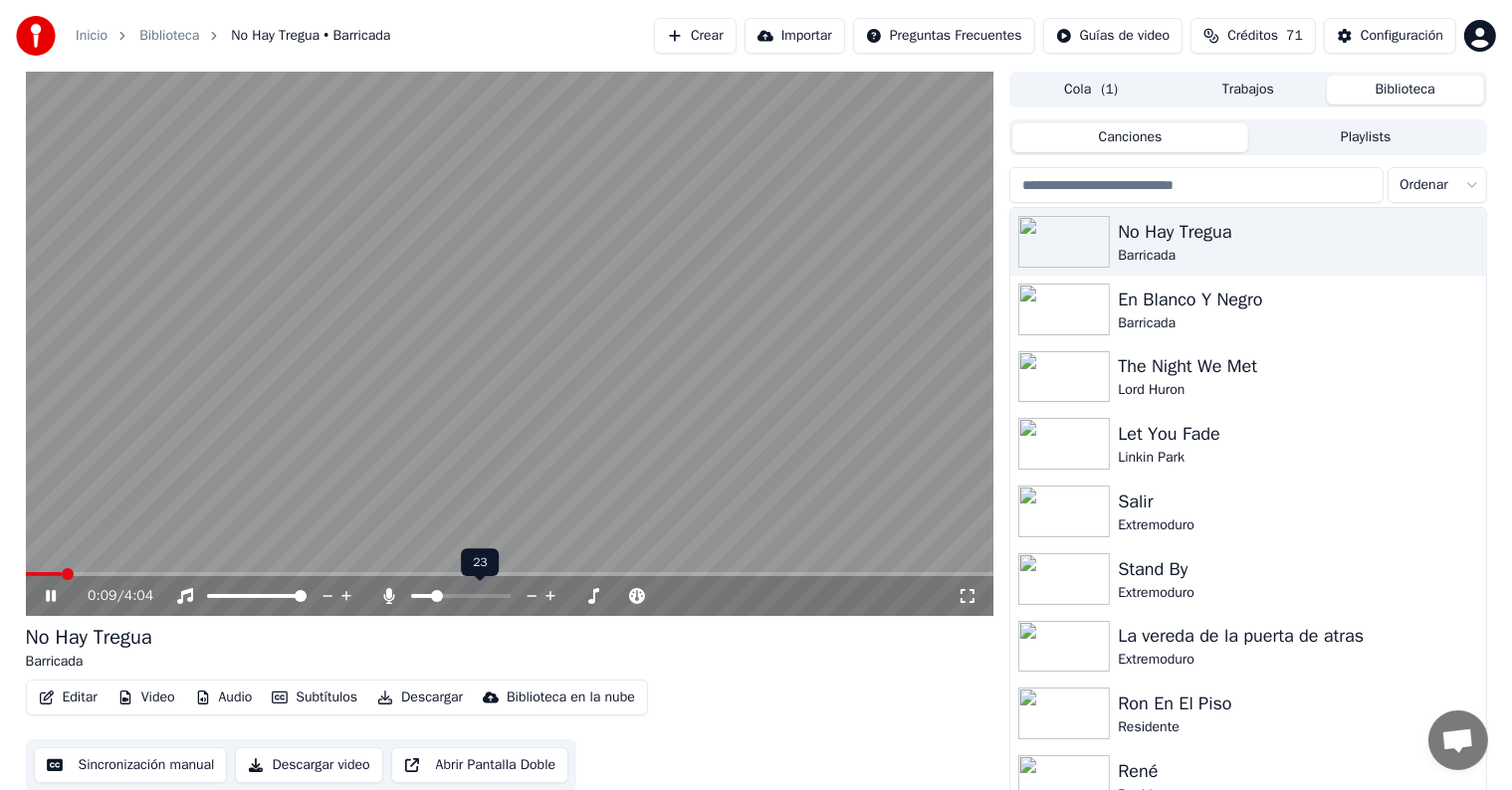 click 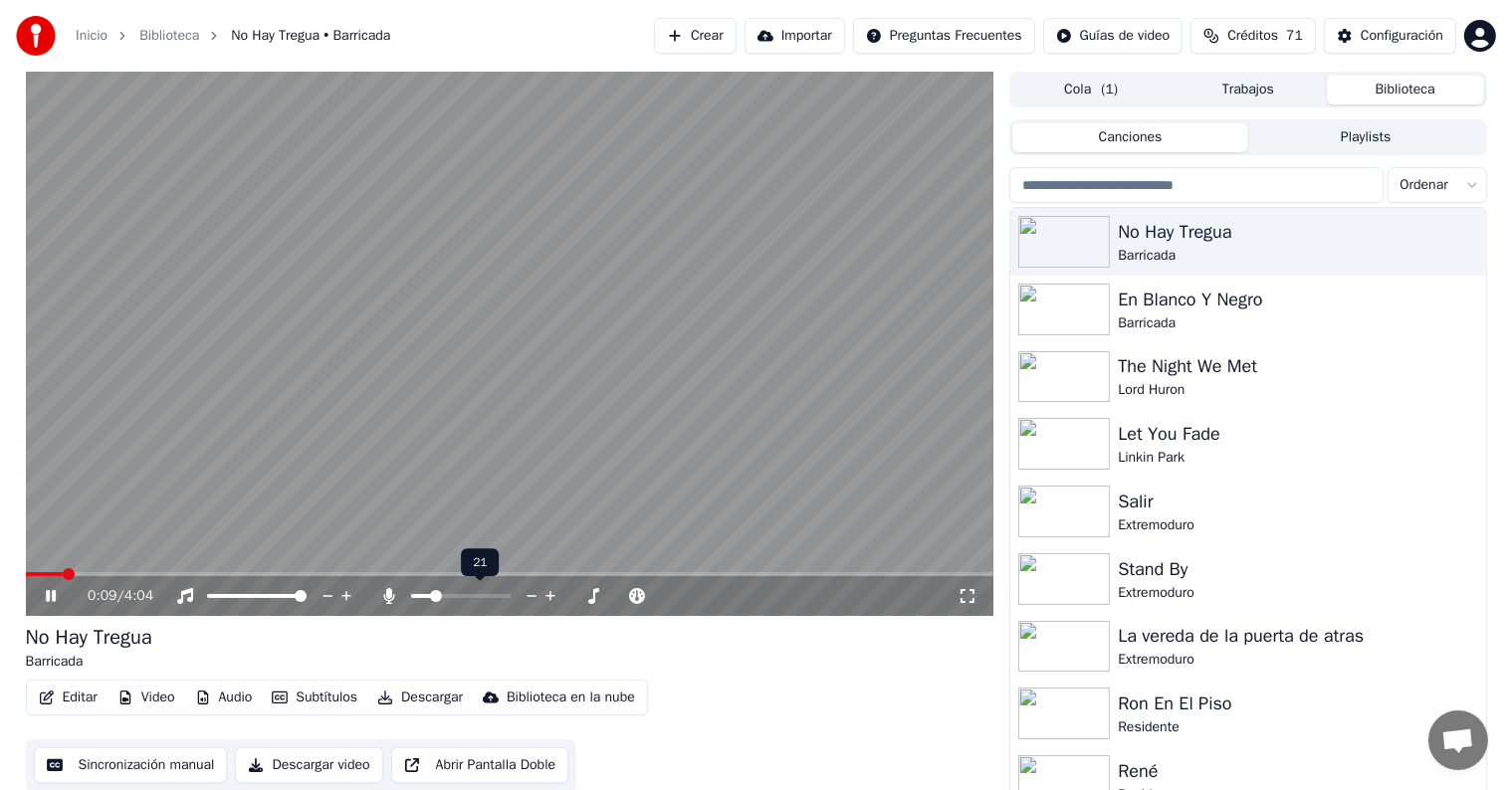 click 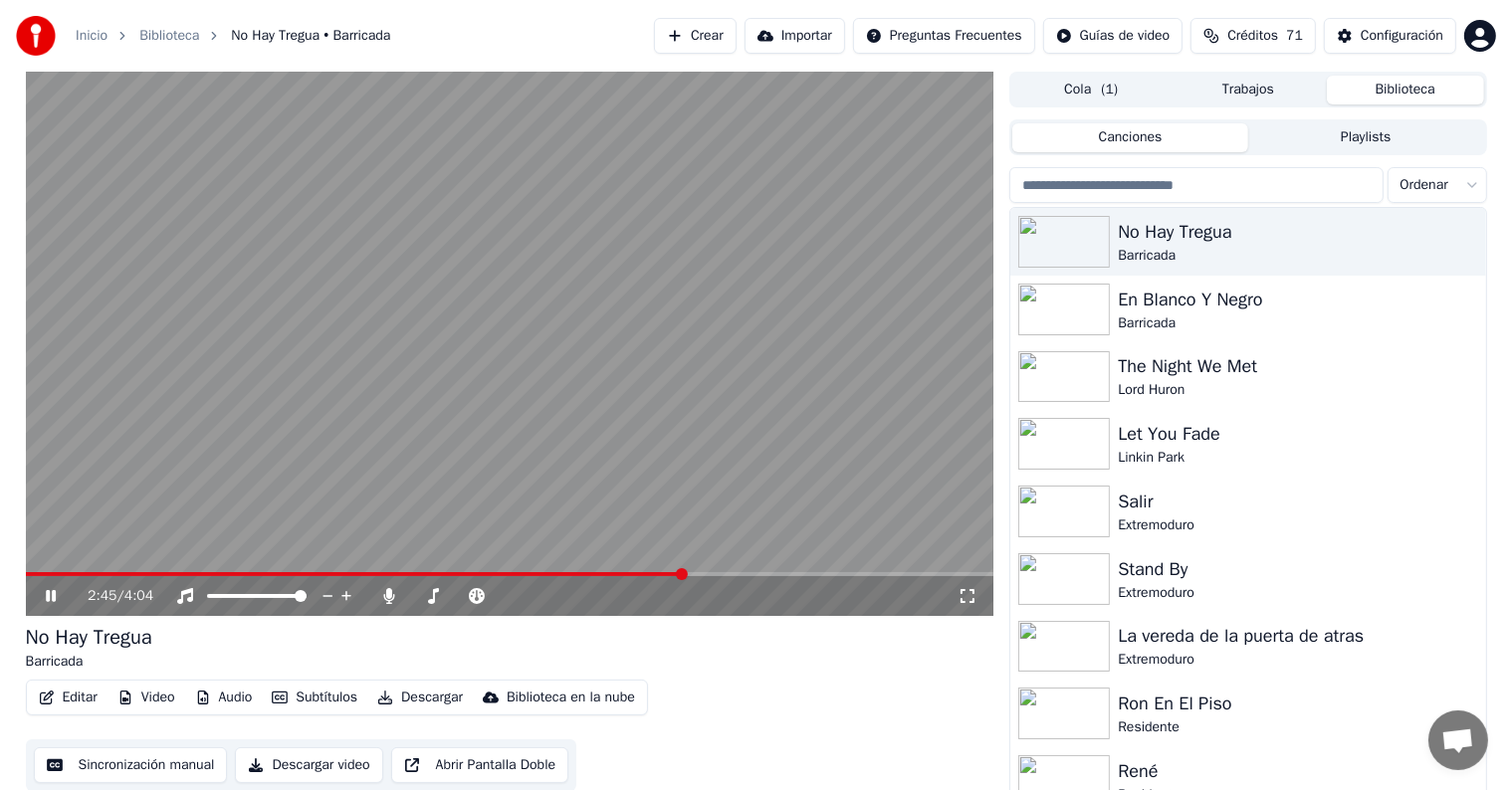 click on "Editar" at bounding box center (68, 697) 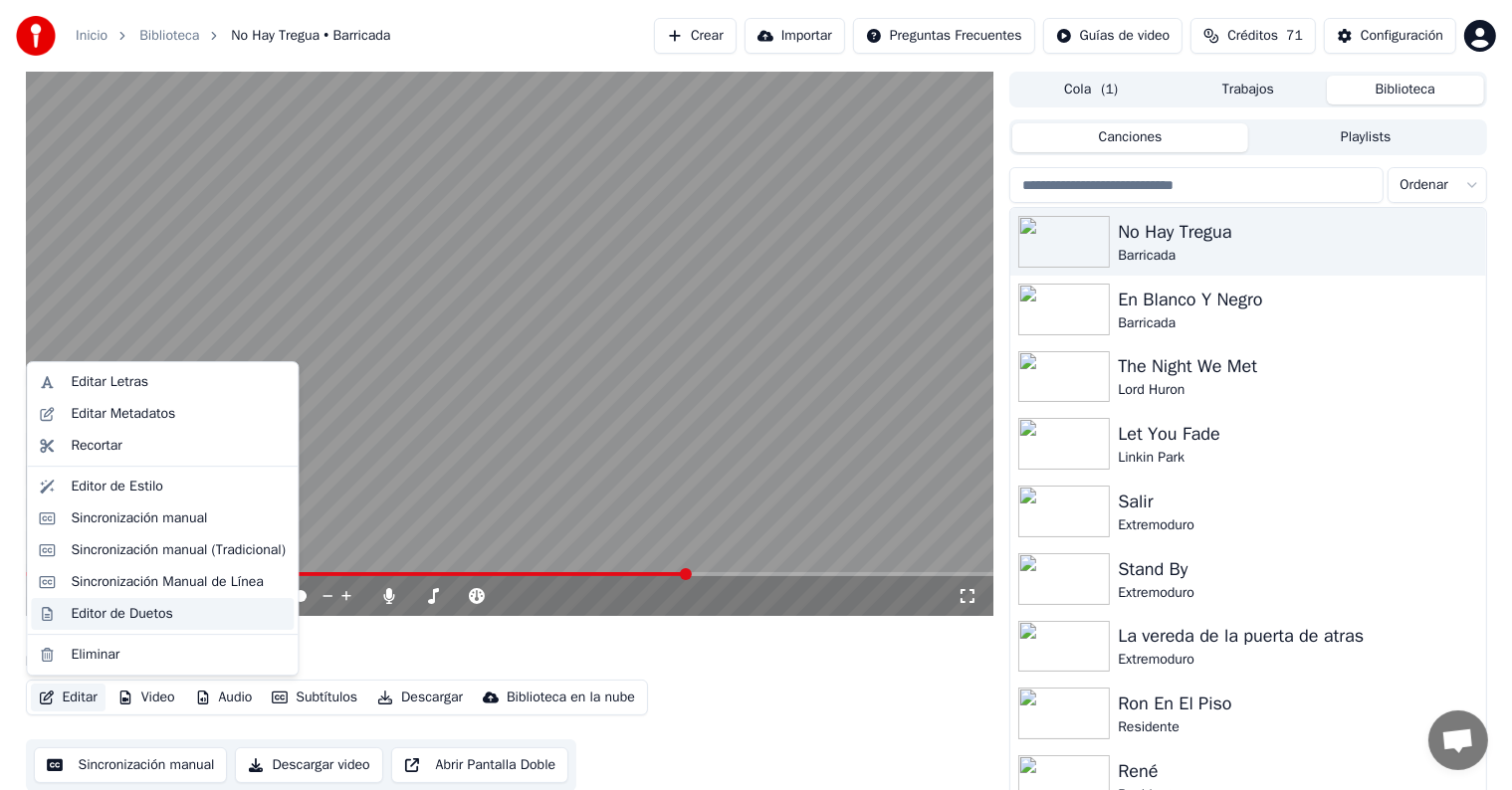 click on "Editor de Duetos" at bounding box center [121, 614] 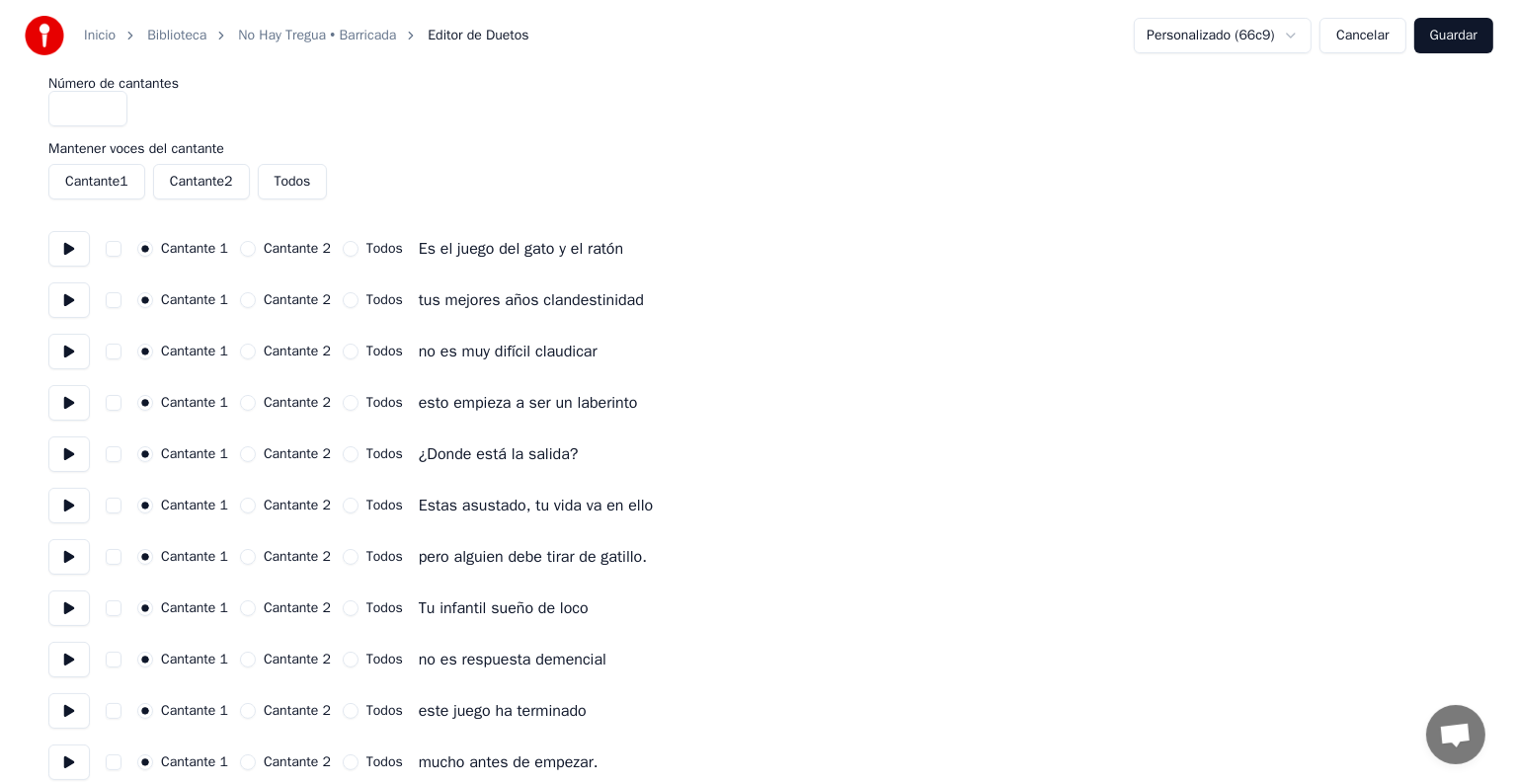scroll, scrollTop: 0, scrollLeft: 0, axis: both 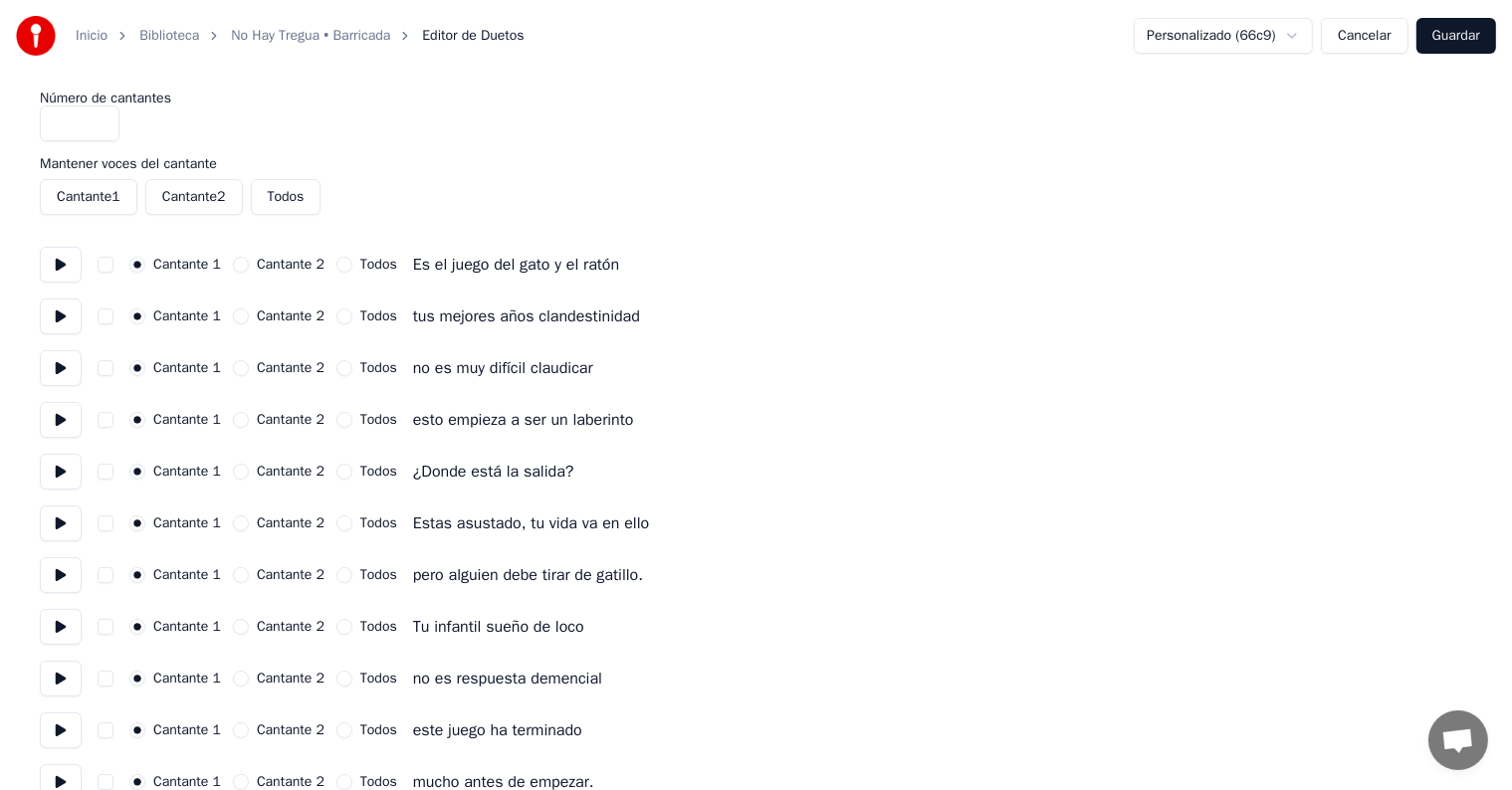 click on "Cancelar" at bounding box center [1364, 36] 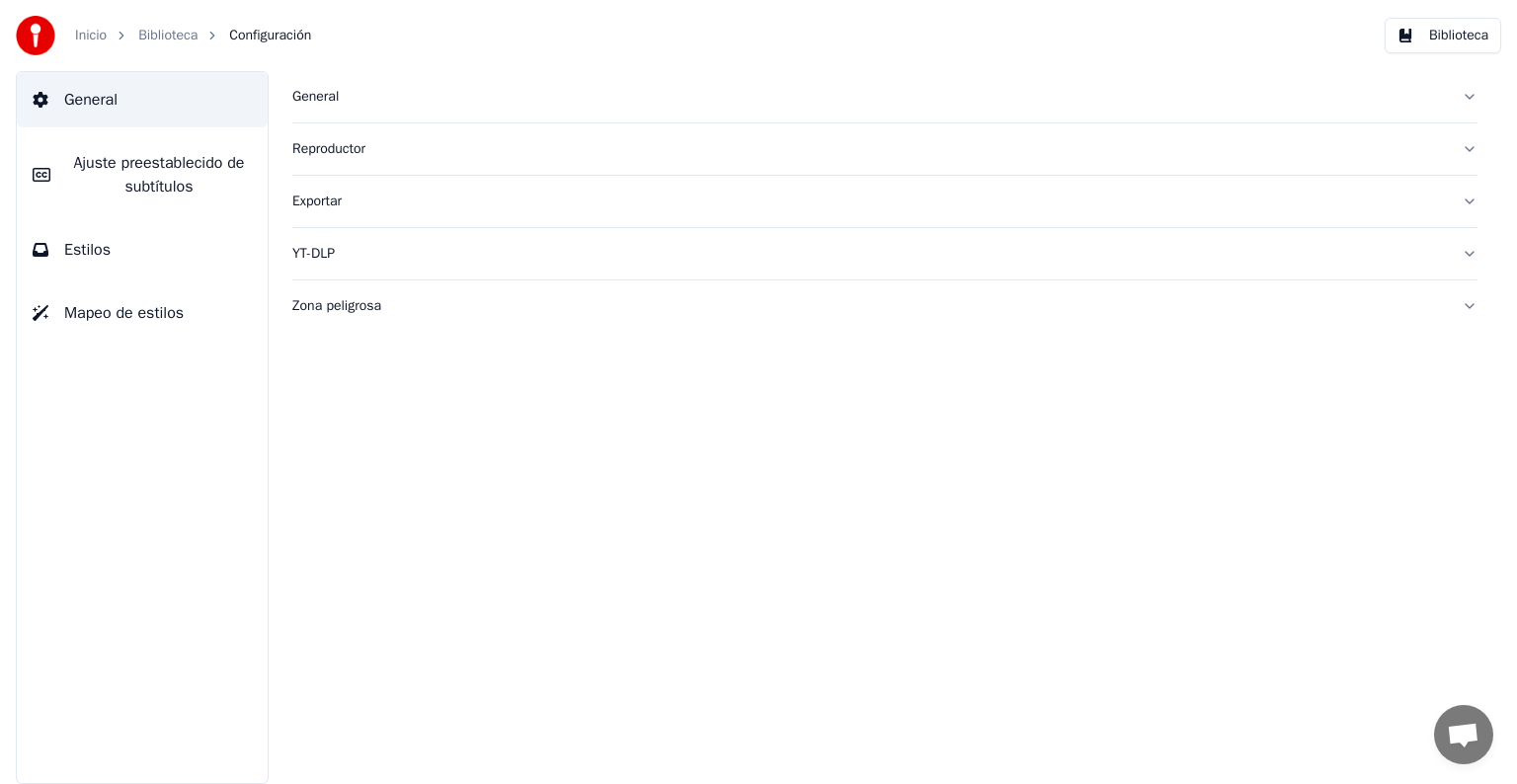 click on "Inicio Biblioteca Configuración" at bounding box center [163, 36] 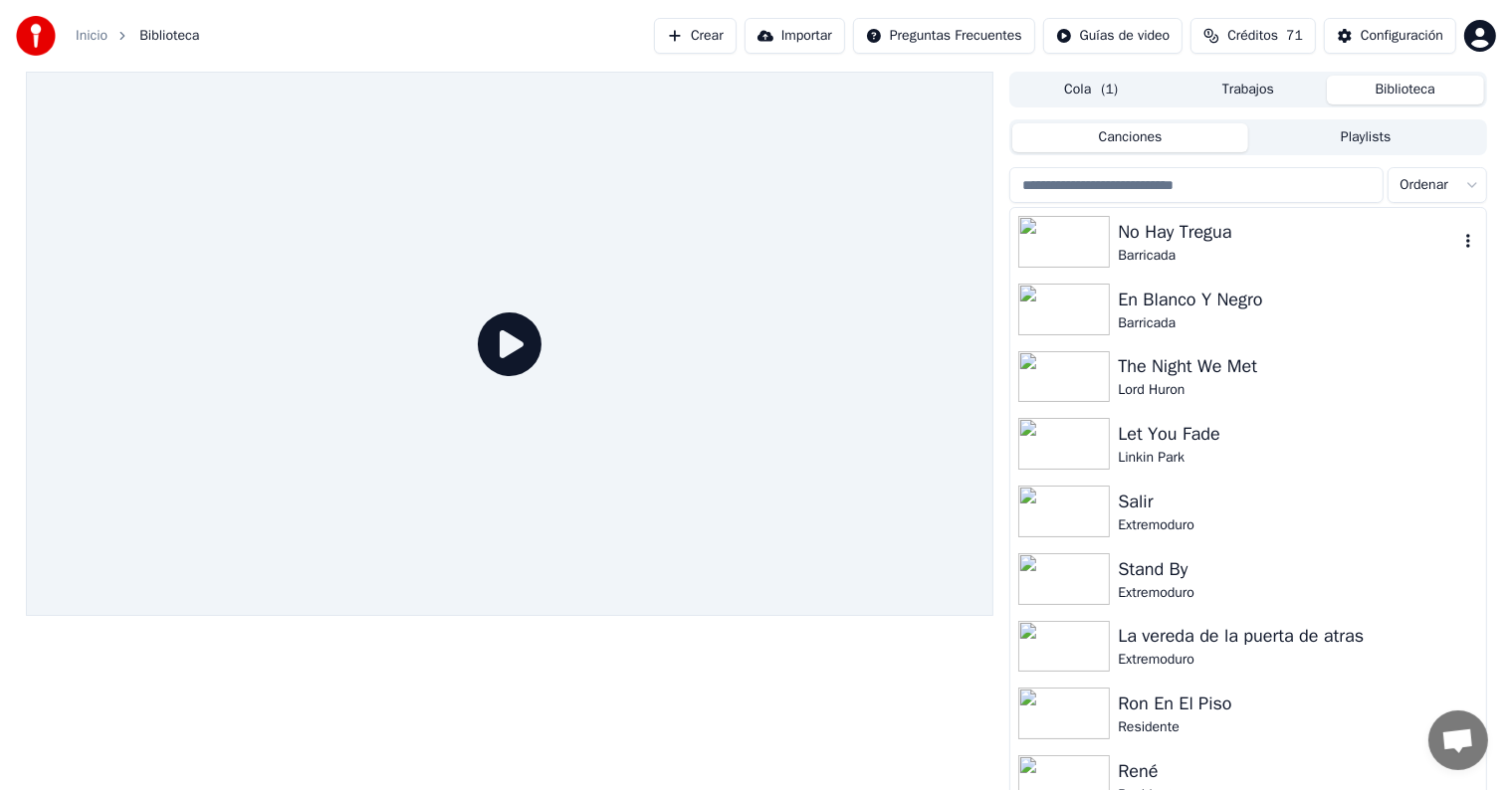 click at bounding box center (1064, 242) 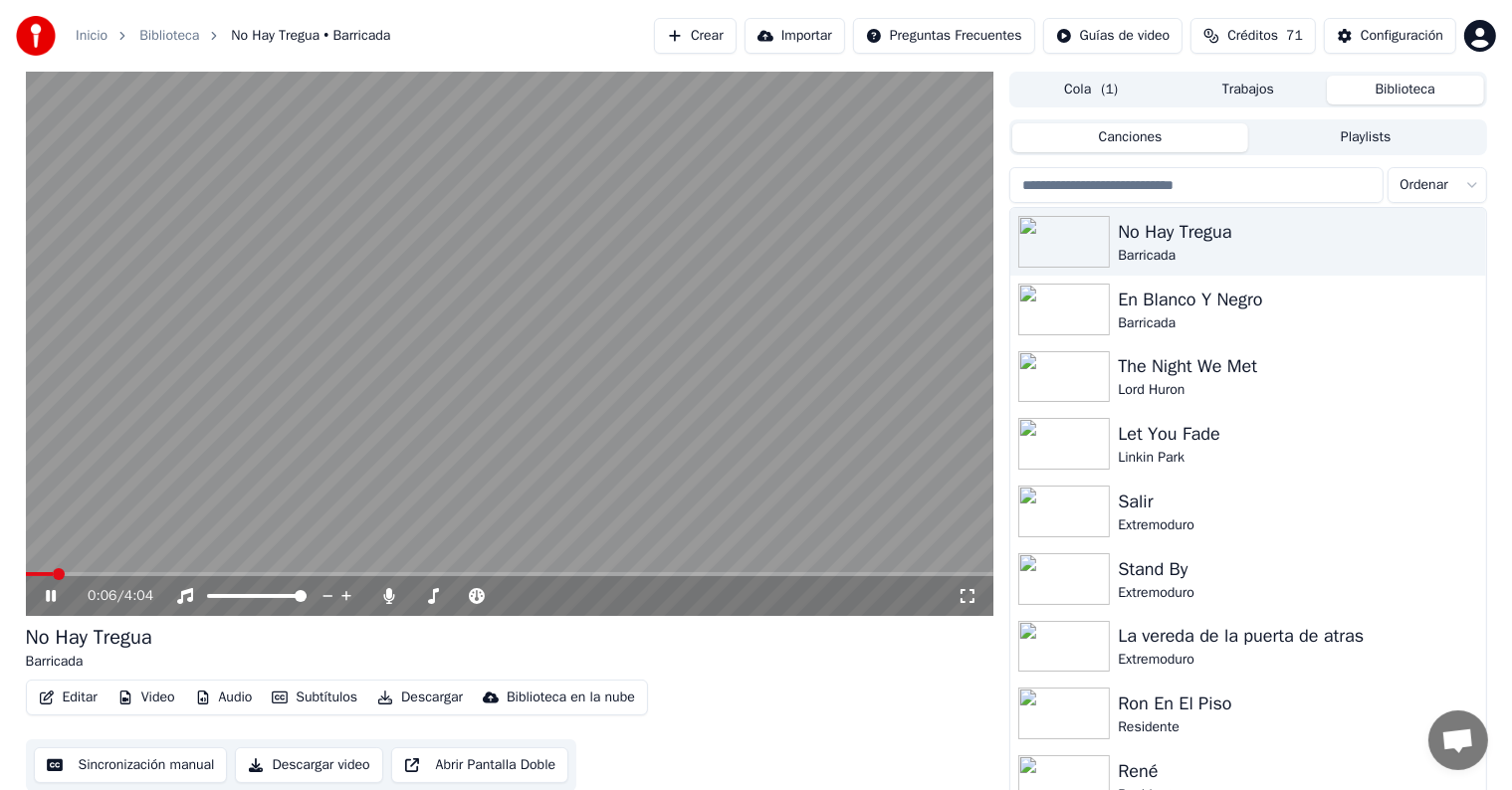 click 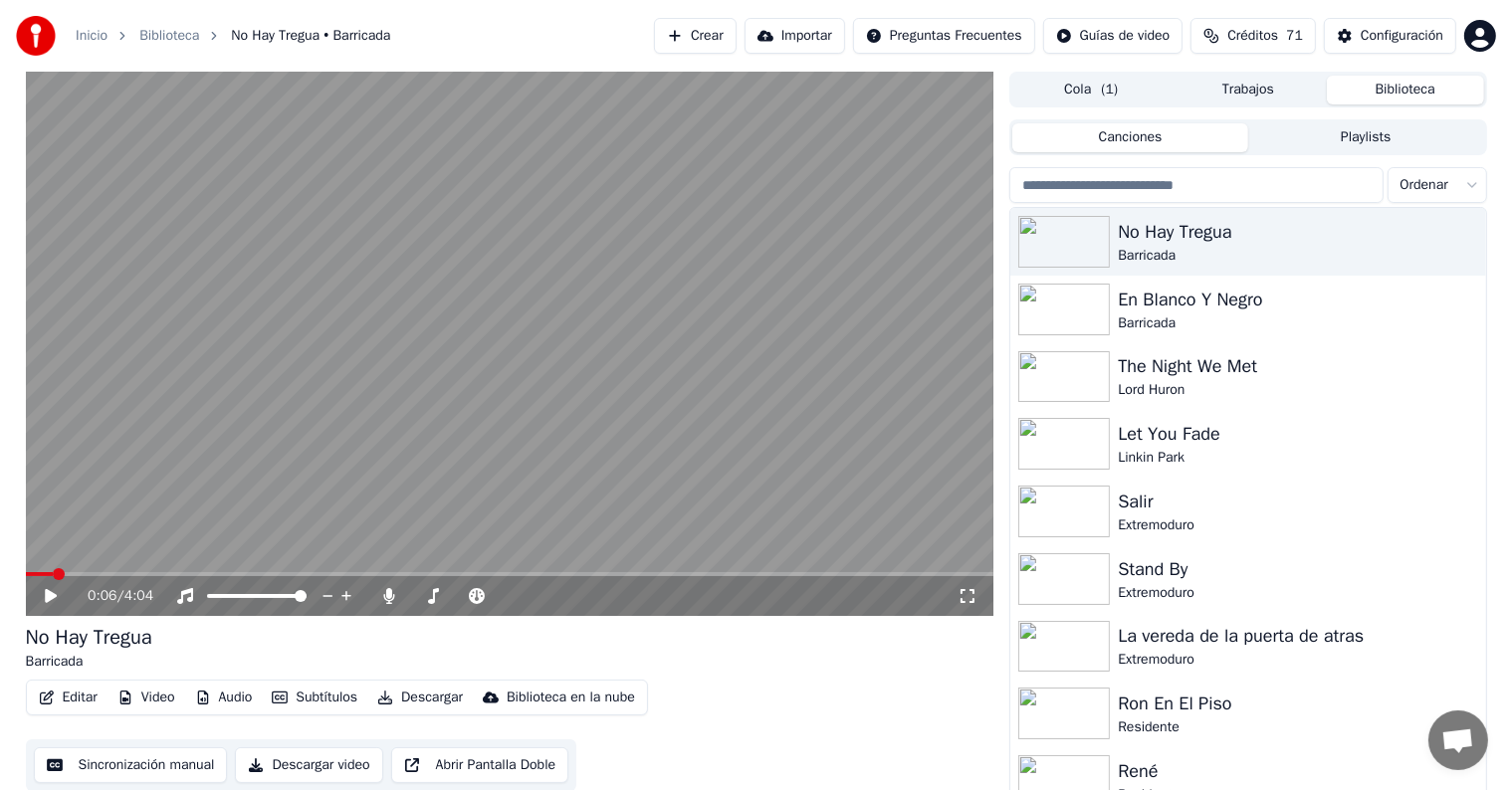click 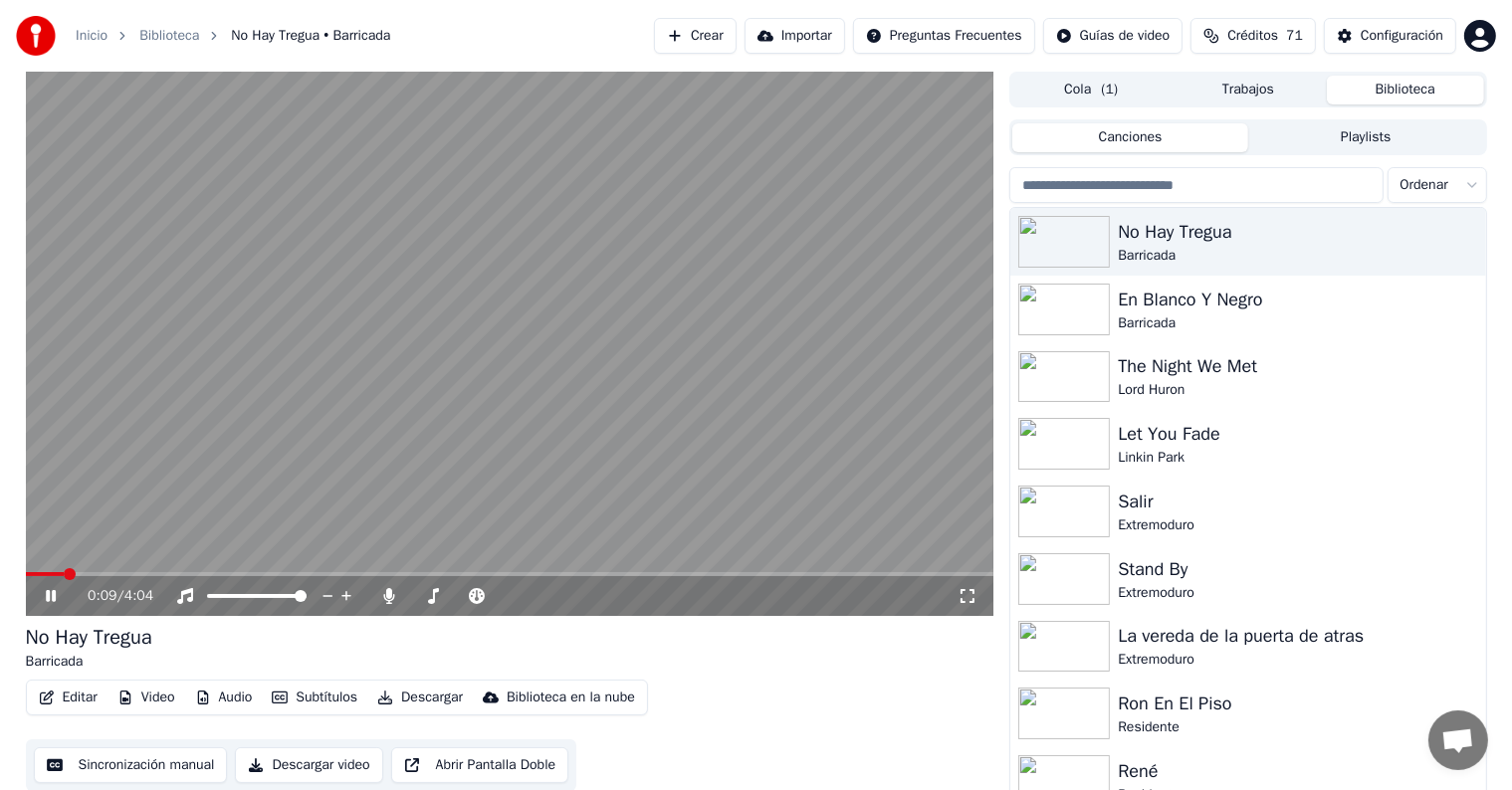click at bounding box center [510, 574] 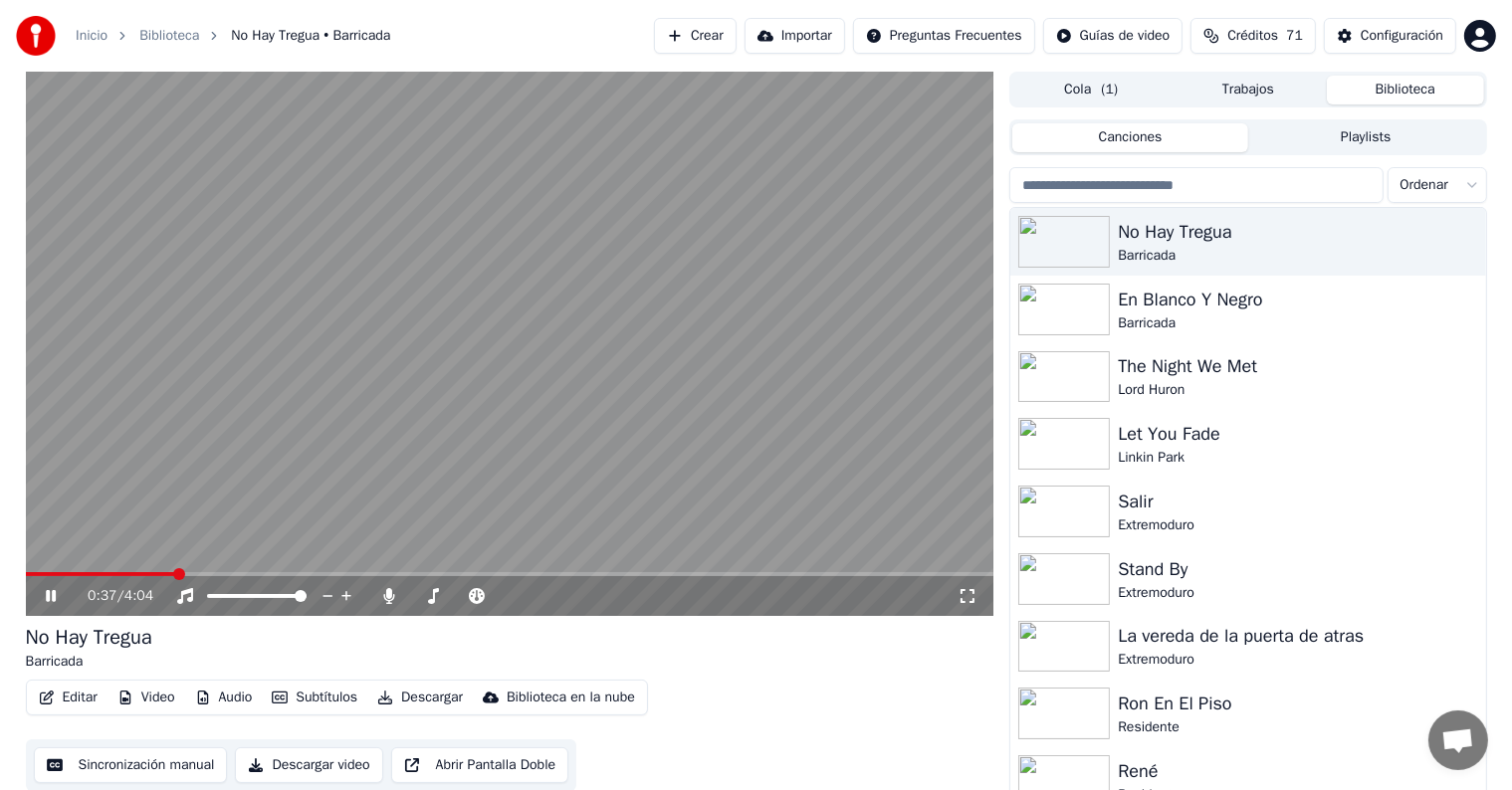 click at bounding box center [510, 574] 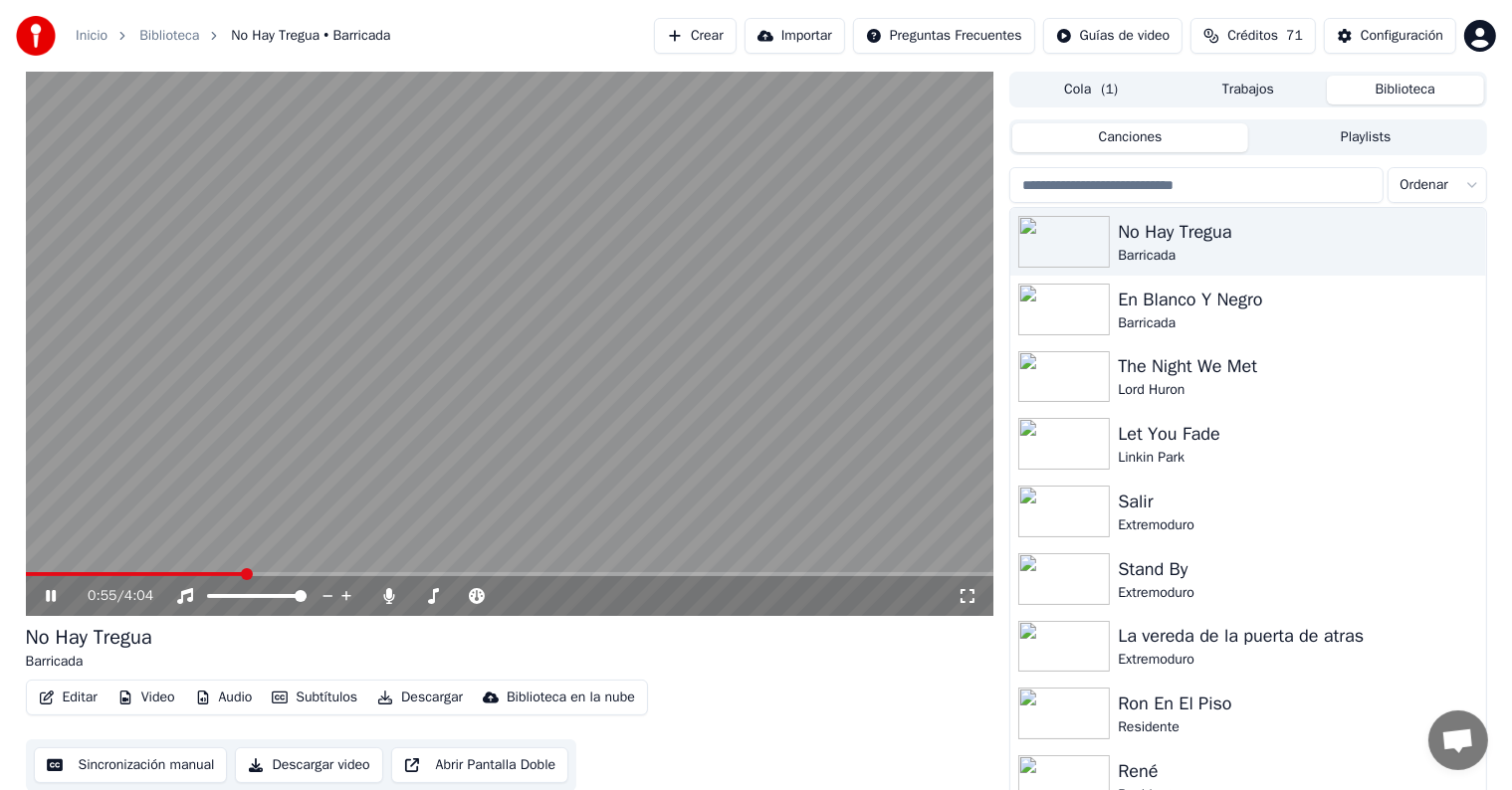 click on "Editar" at bounding box center [68, 697] 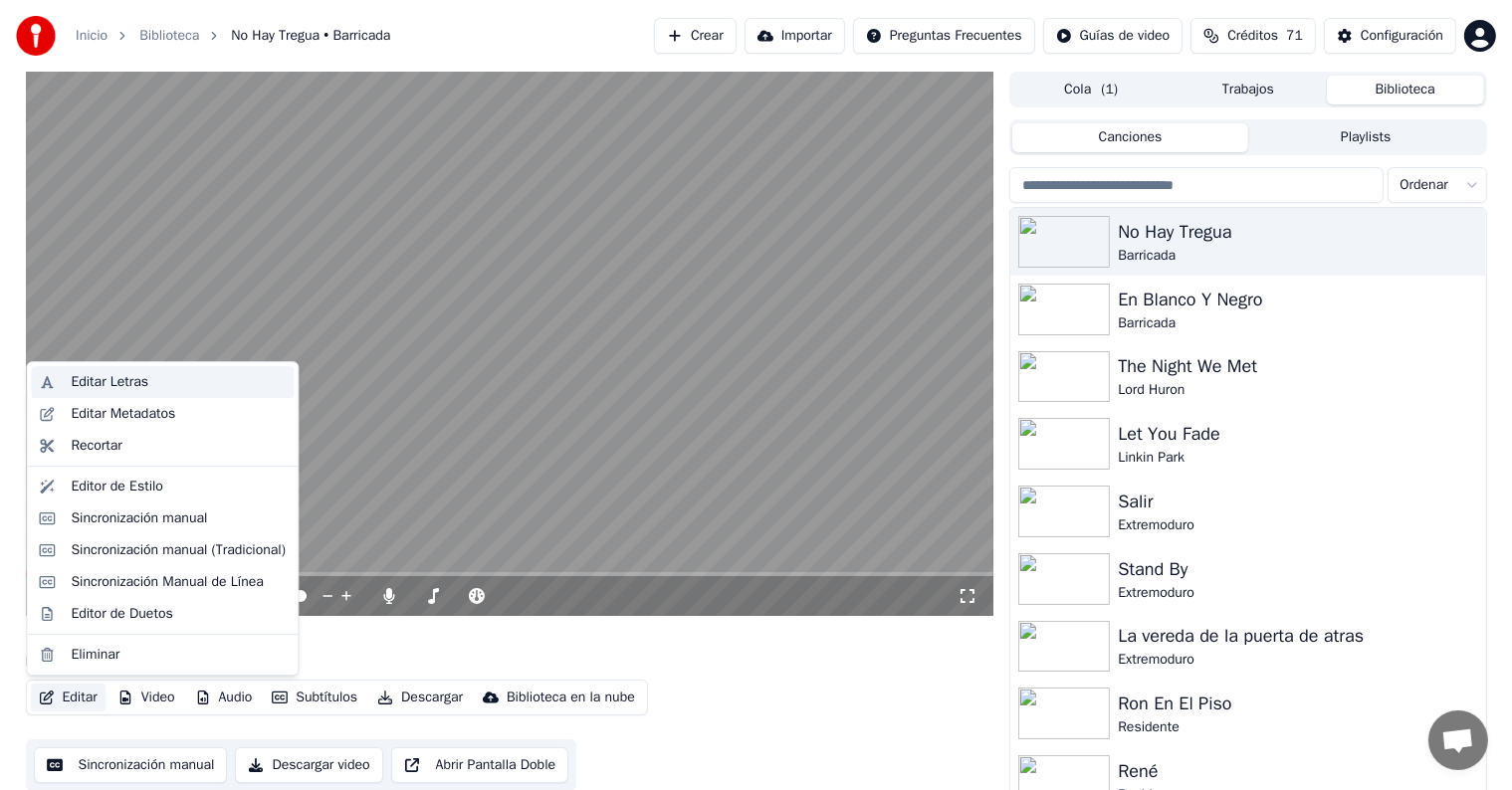click on "Editar Letras" at bounding box center [109, 382] 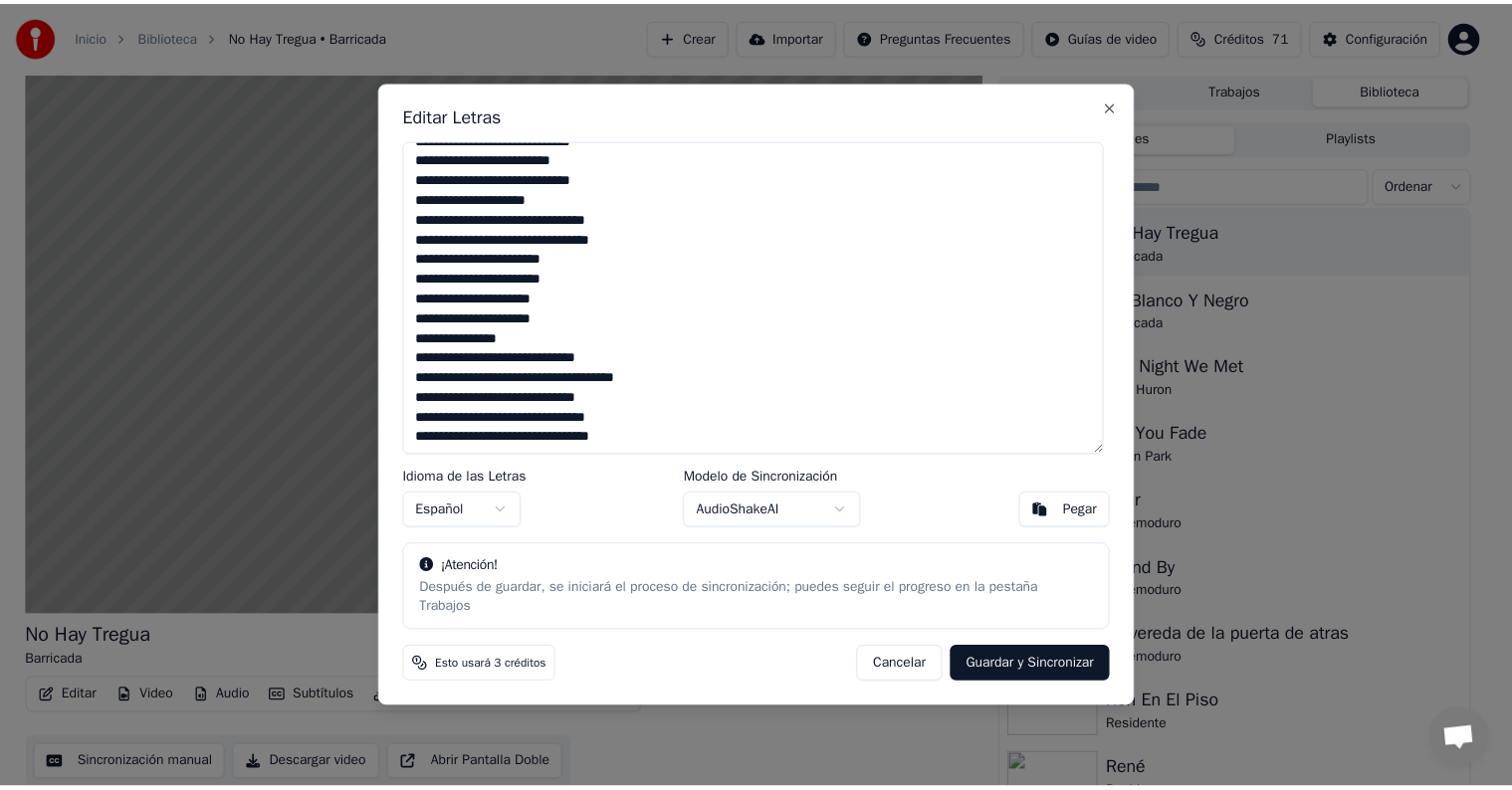 scroll, scrollTop: 40, scrollLeft: 0, axis: vertical 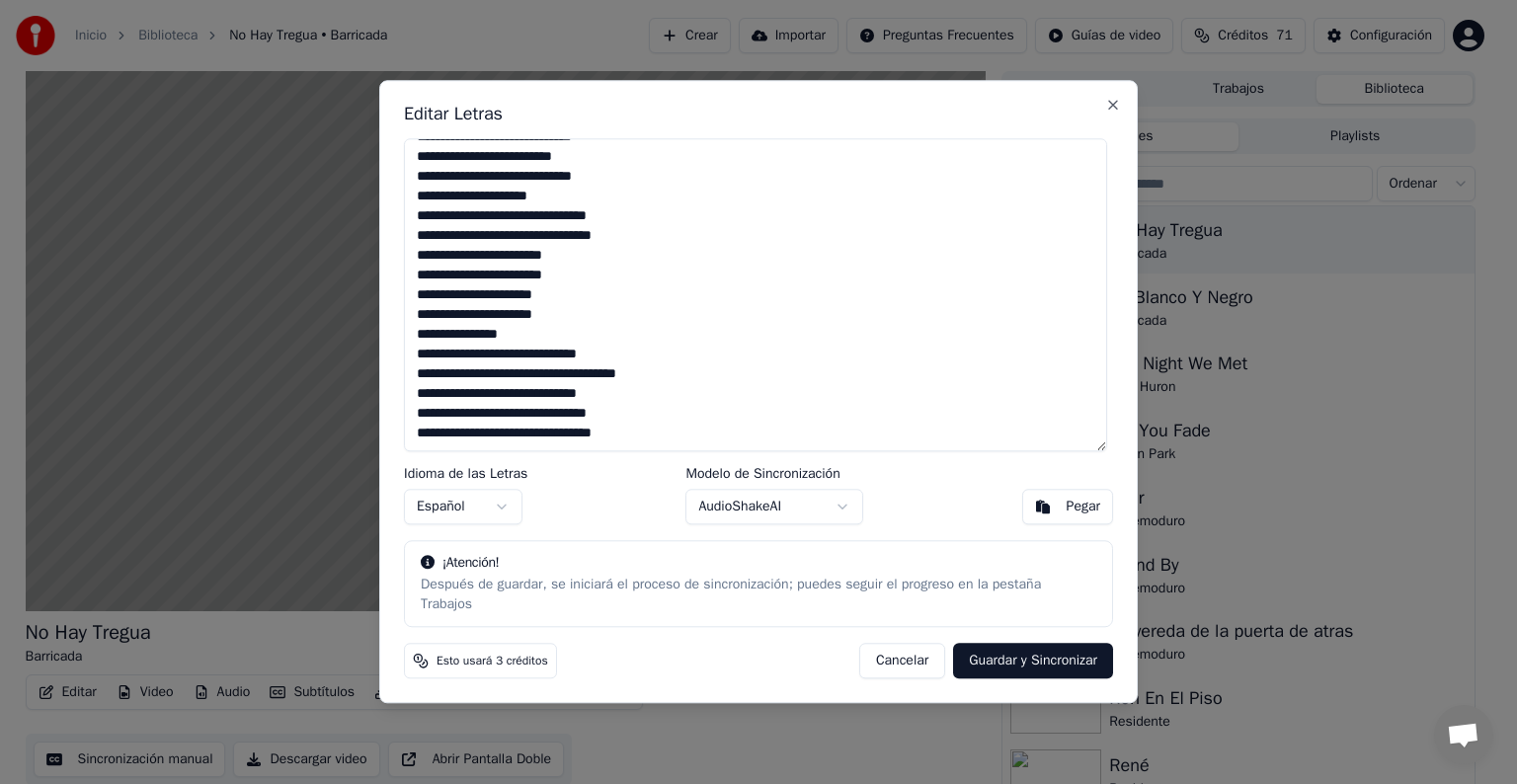 click on "Cancelar" at bounding box center (902, 662) 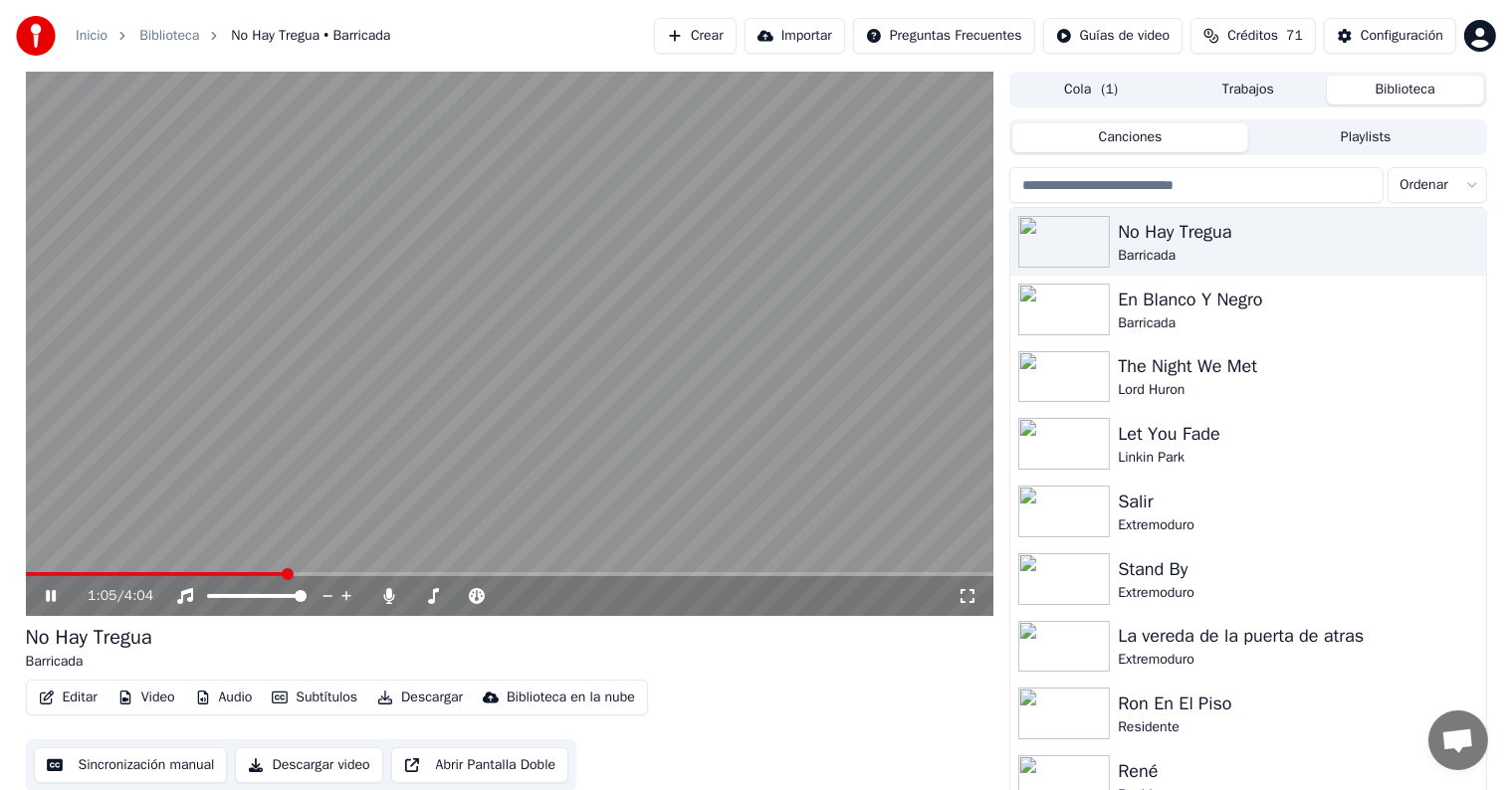 click on "Editar Video Audio Subtítulos Descargar Biblioteca en la nube" at bounding box center [336, 697] 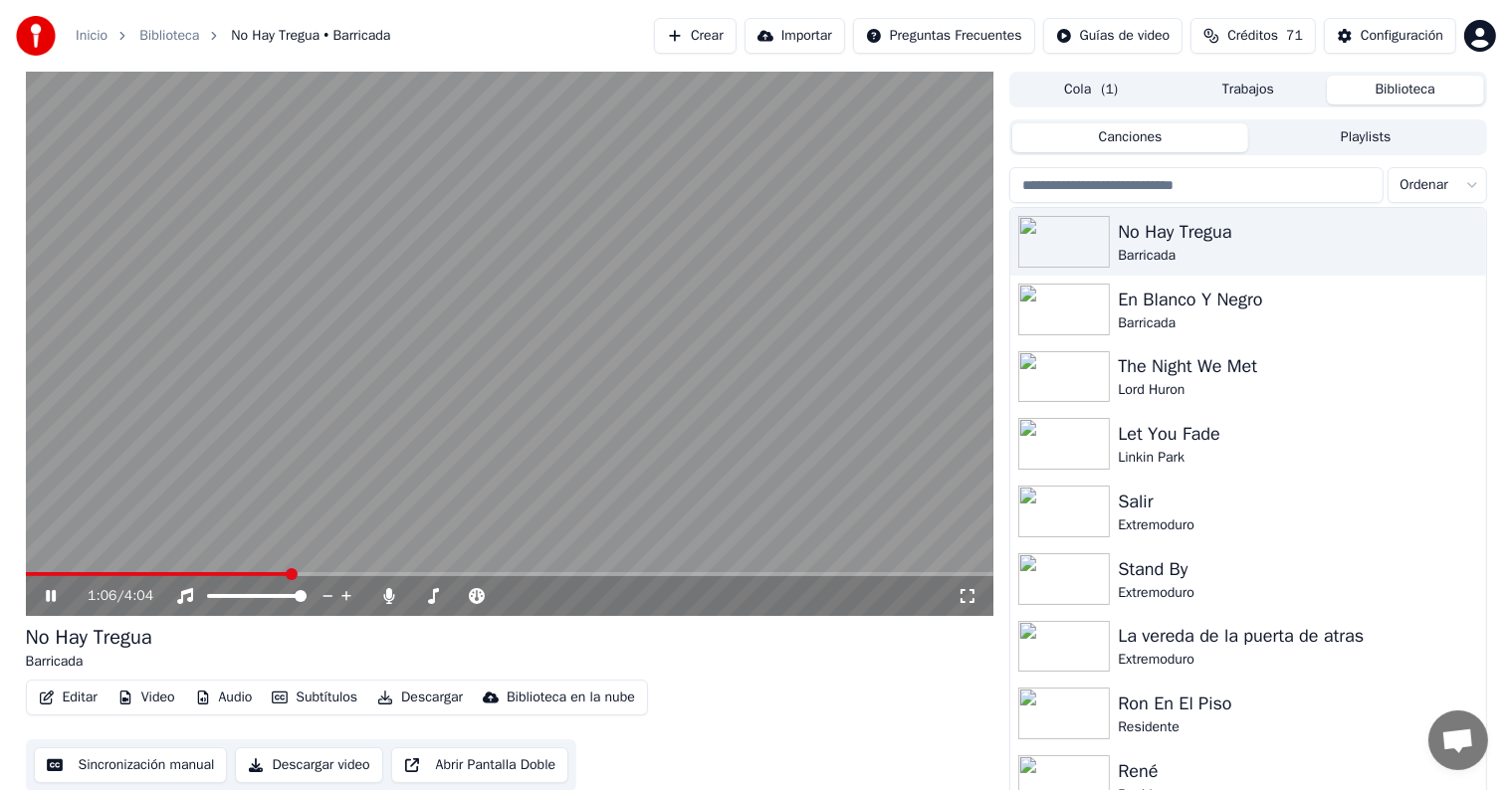 click on "Editar" at bounding box center [68, 697] 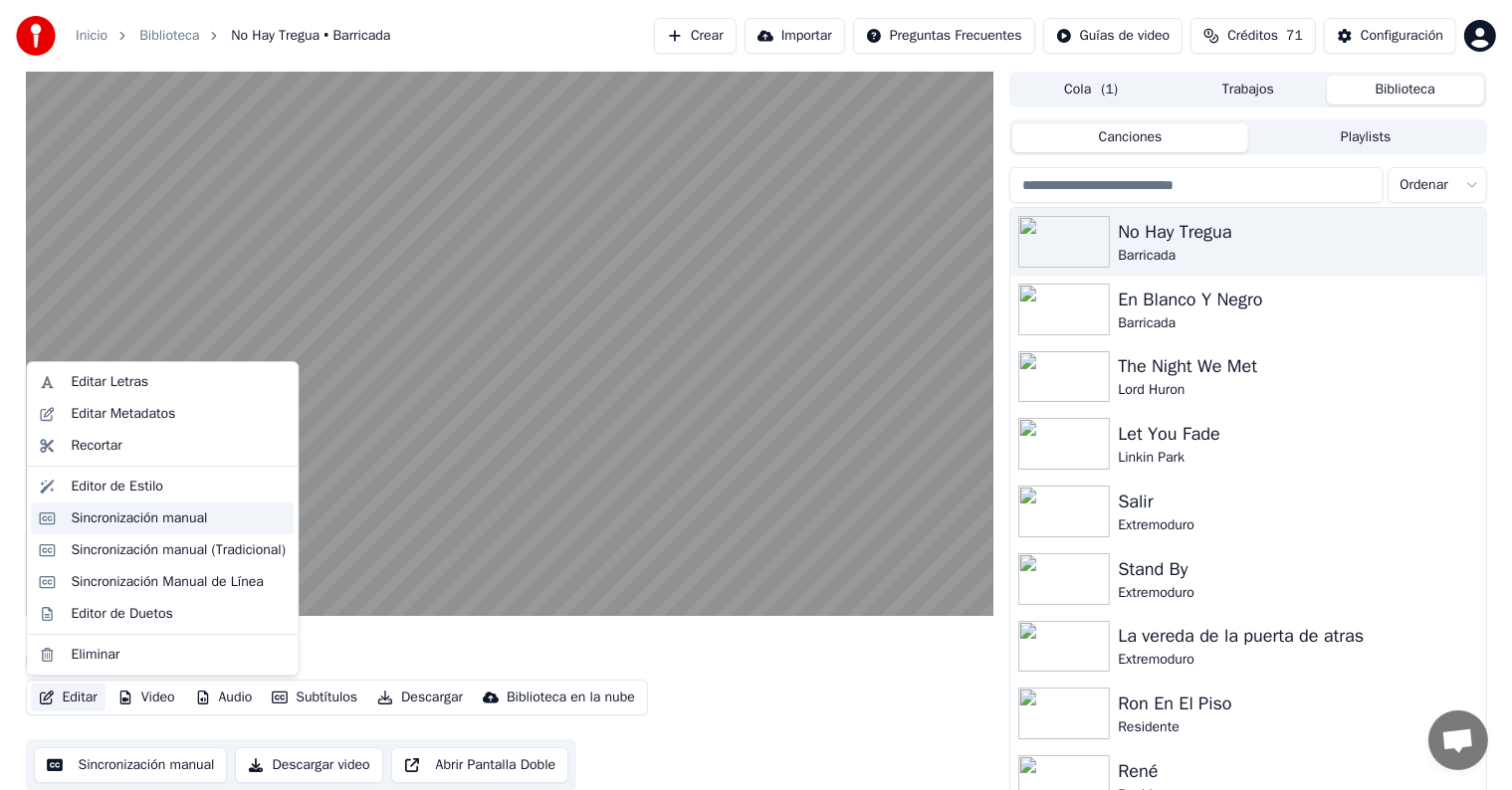 click on "Sincronización manual" at bounding box center [162, 518] 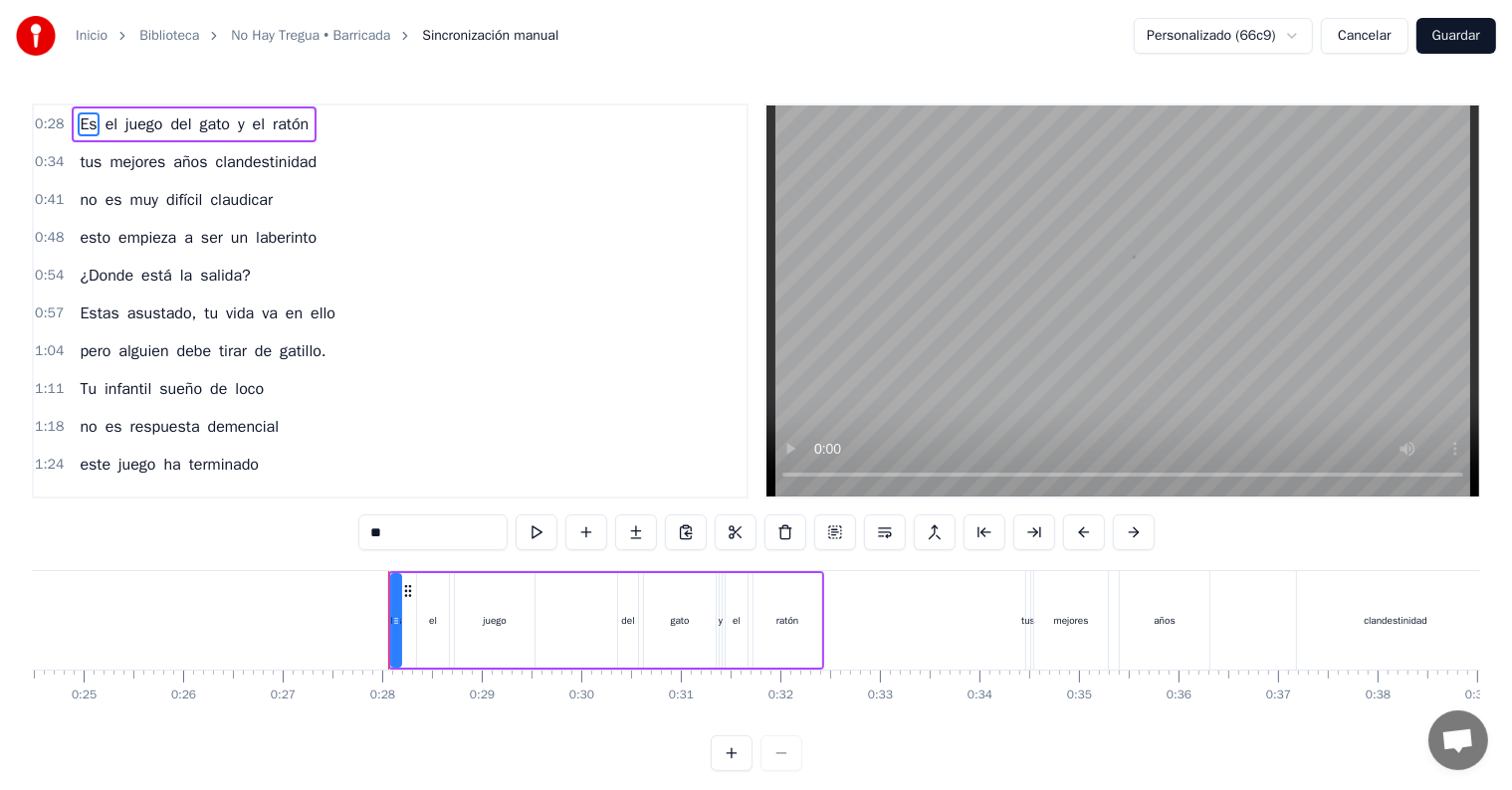 scroll, scrollTop: 0, scrollLeft: 2693, axis: horizontal 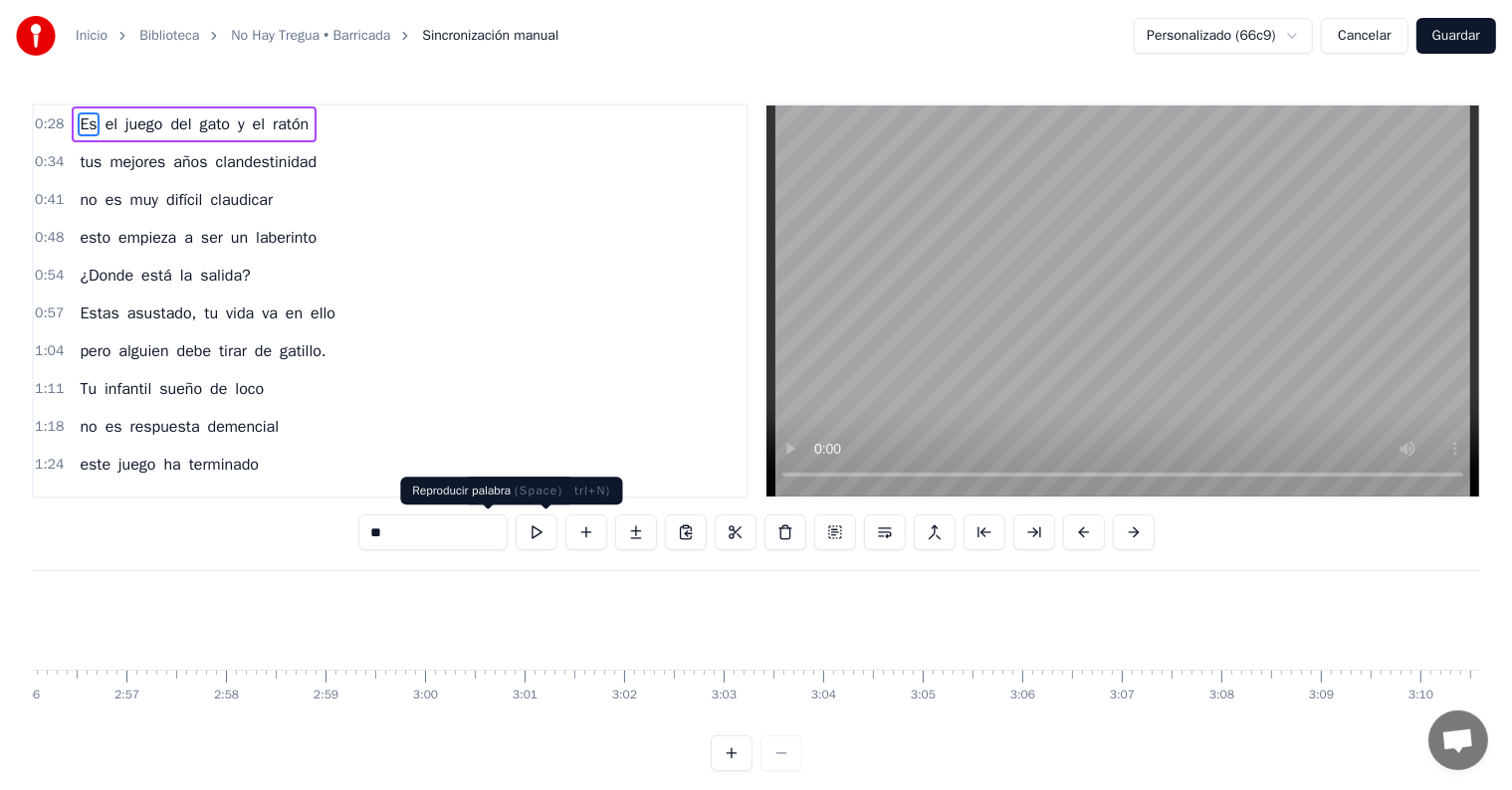 click at bounding box center [537, 532] 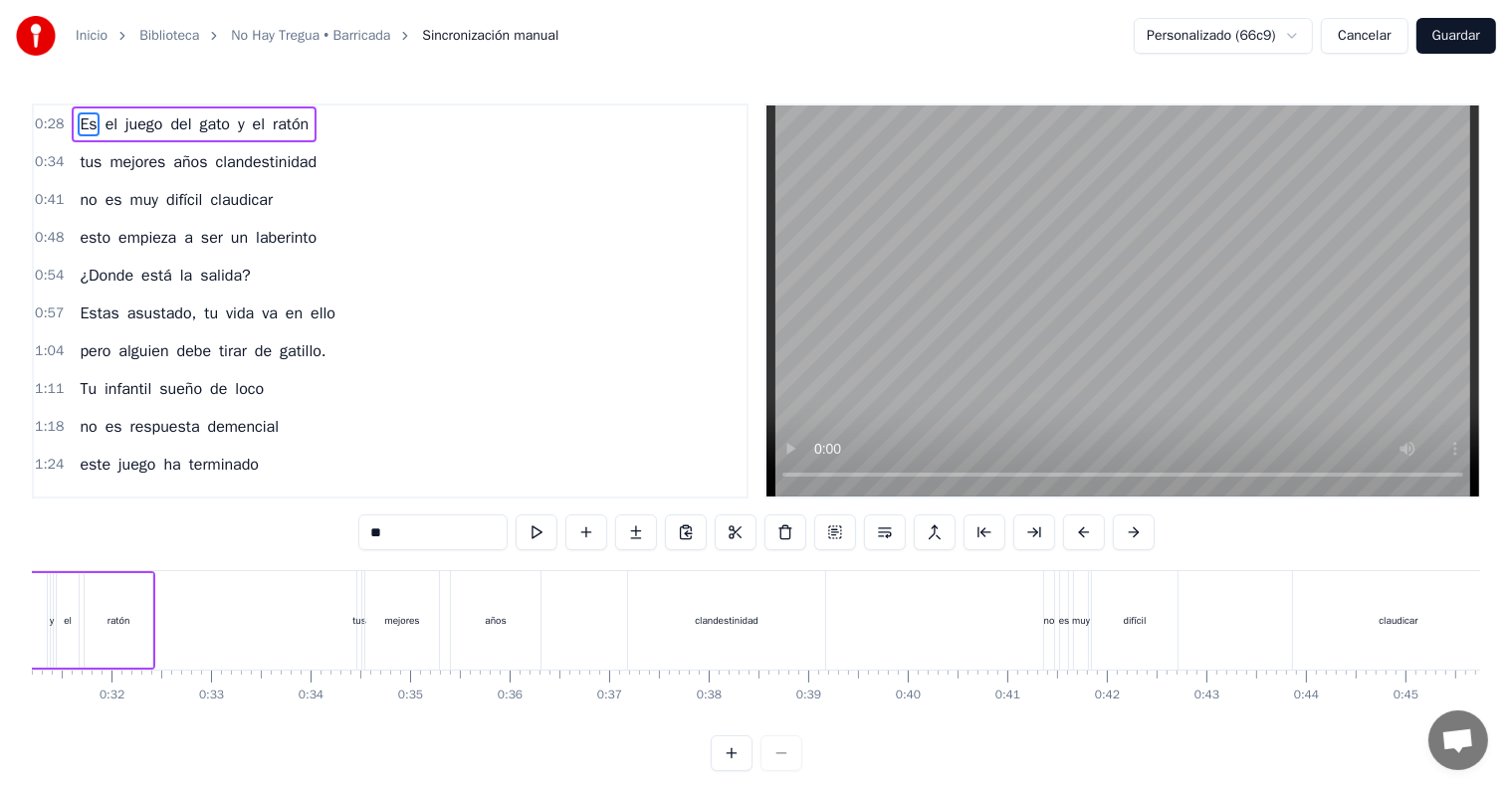 scroll, scrollTop: 0, scrollLeft: 2704, axis: horizontal 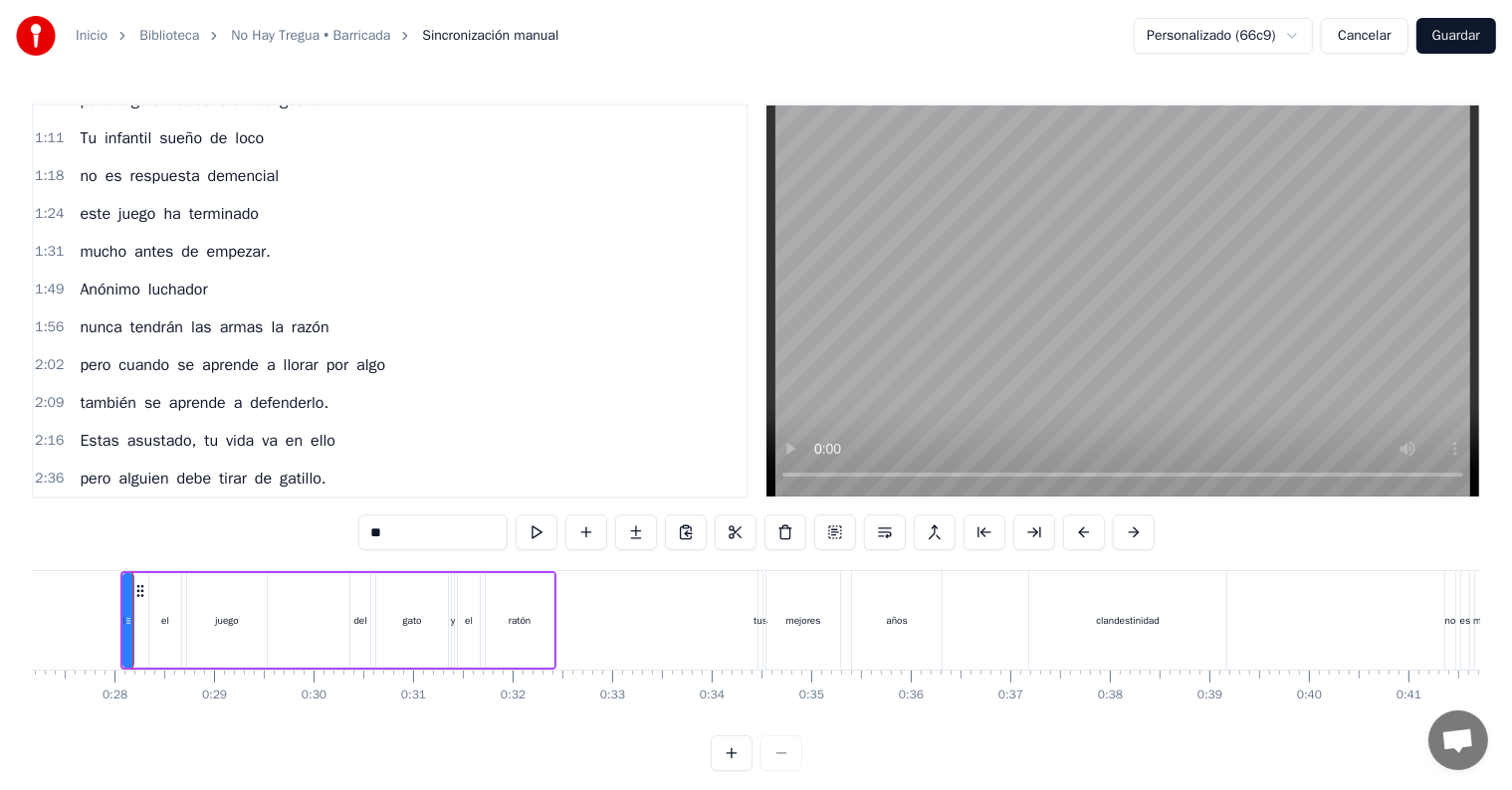 click on "2:36" at bounding box center (49, 479) 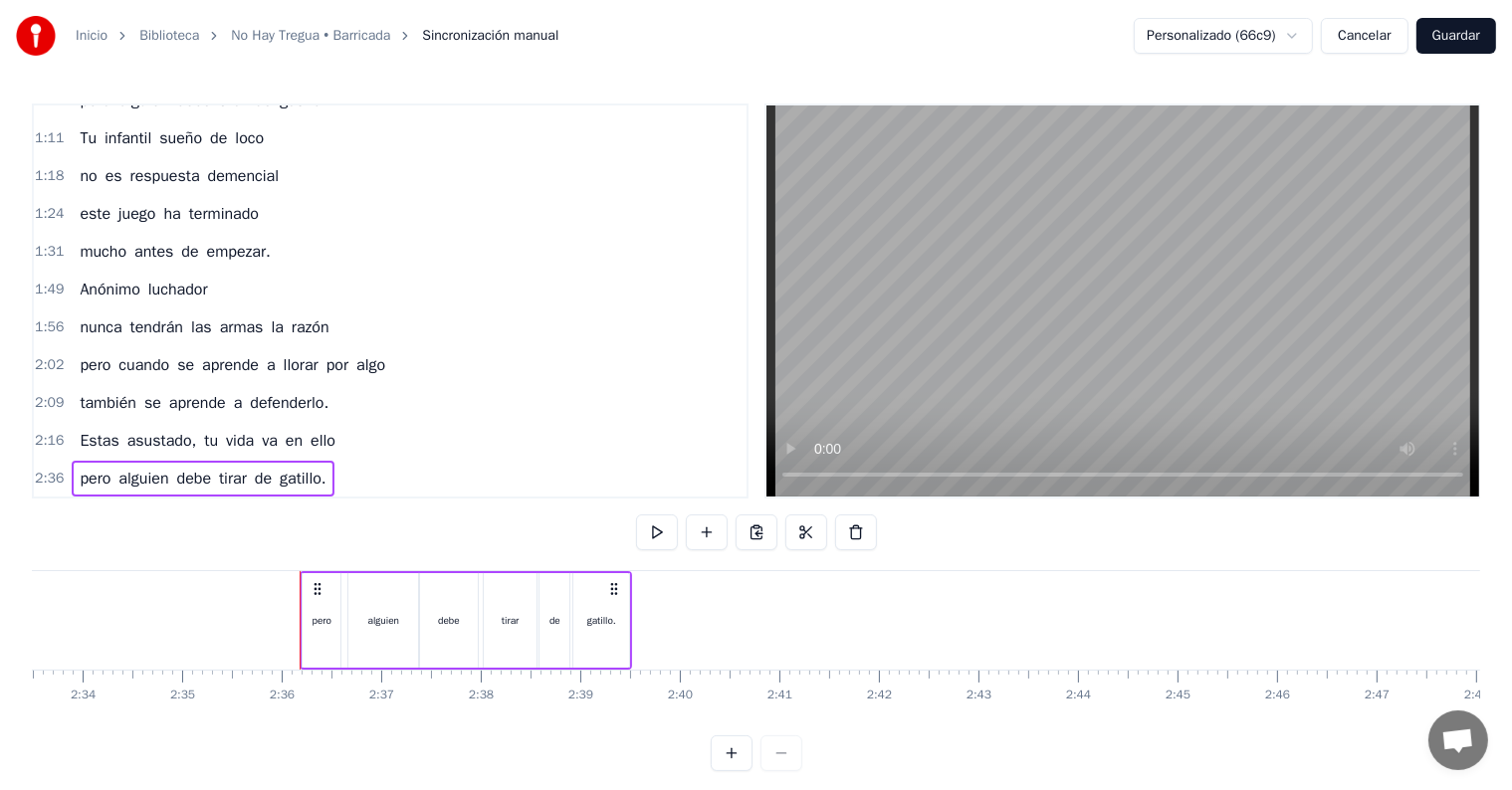 scroll, scrollTop: 0, scrollLeft: 15445, axis: horizontal 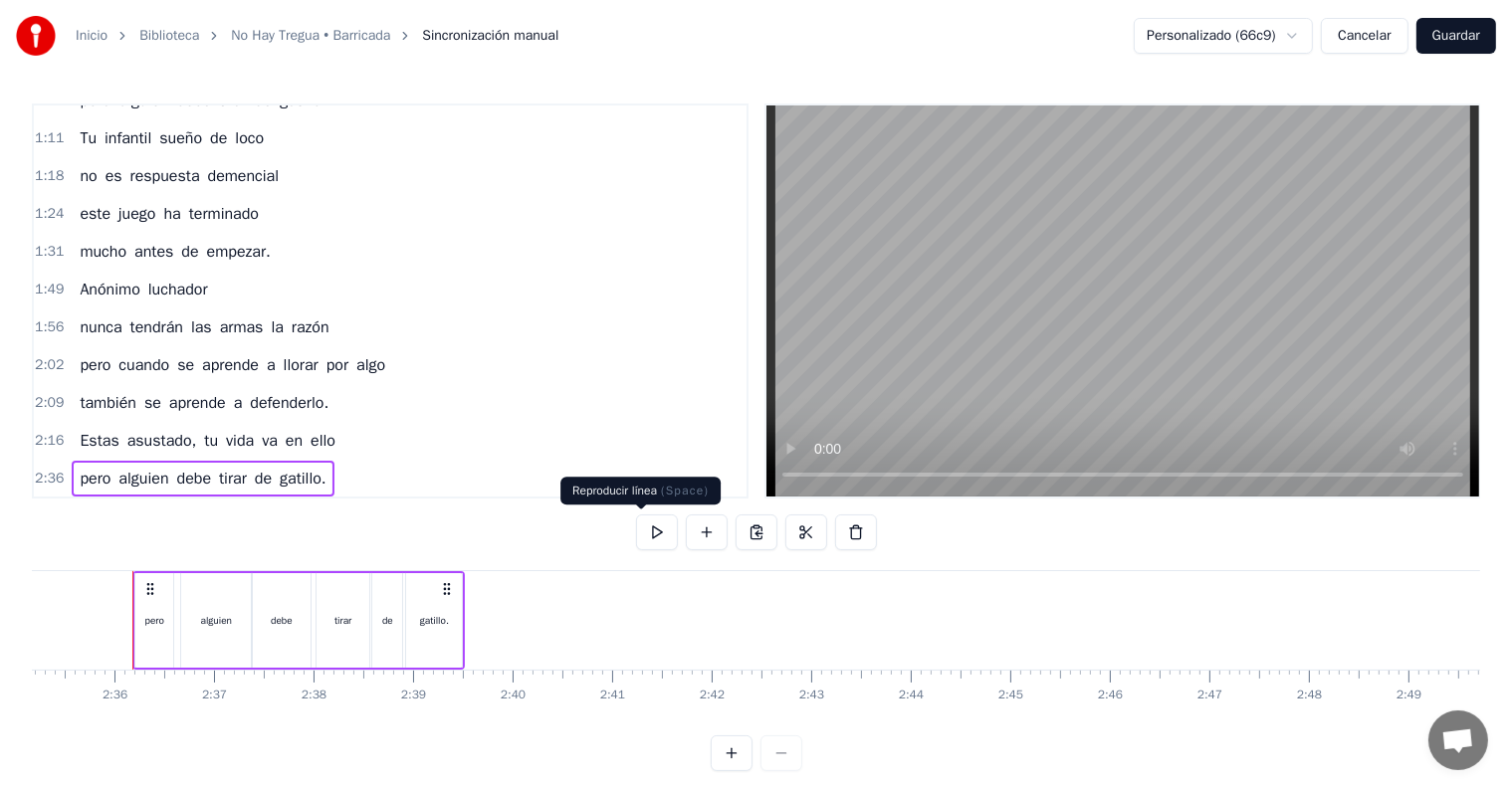 click at bounding box center (657, 532) 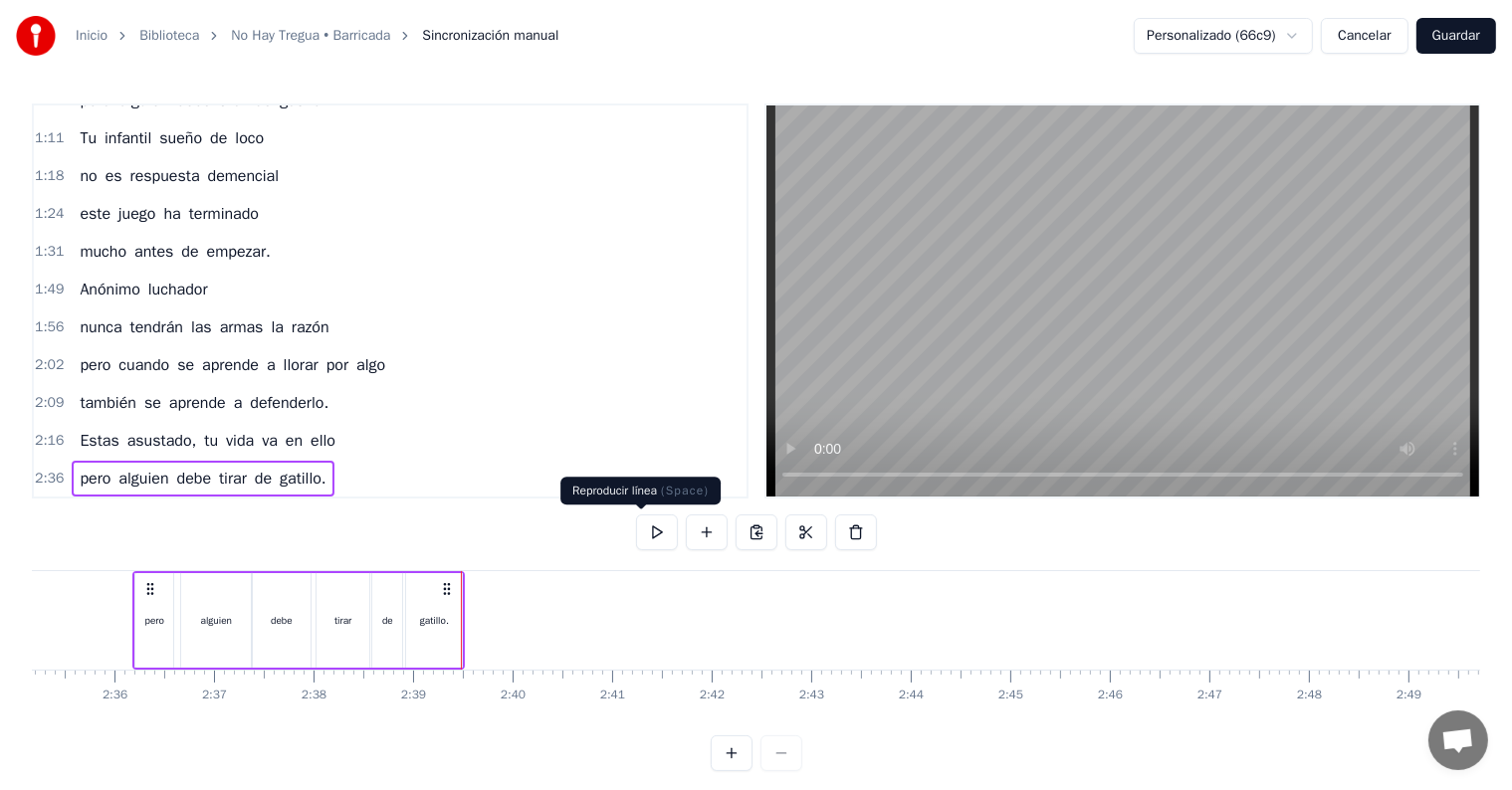 click at bounding box center [657, 532] 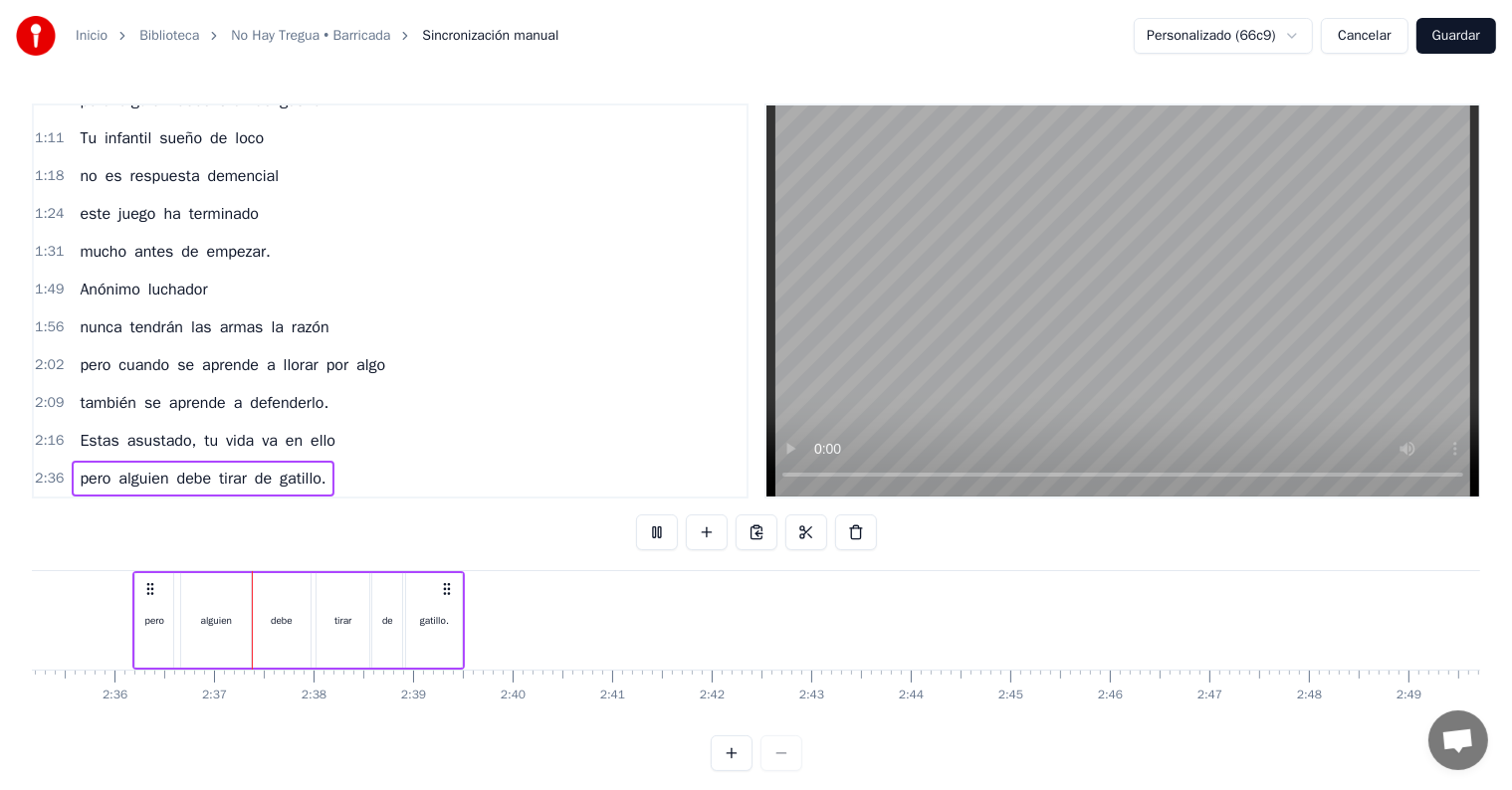 click at bounding box center (-3269, 620) 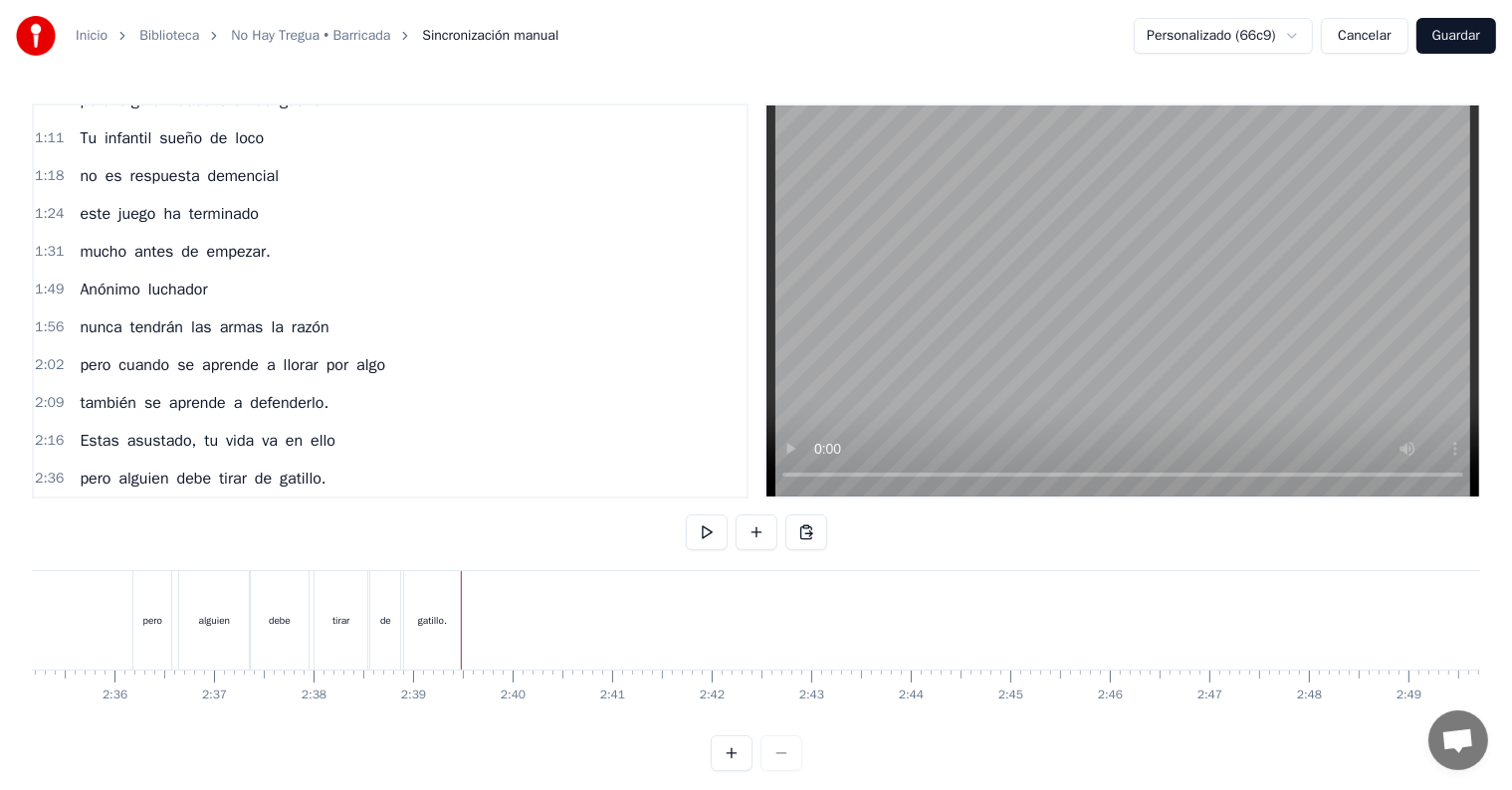 click on "0:28 Es el juego del gato y el ratón 0:34 tus mejores años clandestinidad 0:41 no es muy difícil claudicar 0:48 esto empieza a ser un laberinto 0:54 ¿Donde está la salida? 0:57 Estas asustado, tu vida va en ello 1:04 pero alguien debe tirar de gatillo. 1:11 Tu infantil sueño de loco 1:18 no es respuesta demencial 1:24 este juego ha terminado 1:31 mucho antes de empezar. 1:49 Anónimo luchador 1:56 nunca tendrán las armas la razón 2:02 pero cuando se aprende a llorar por algo 2:09 también se aprende a defenderlo. 2:16 Estas asustado, tu vida va en ello 2:36 pero alguien debe tirar de gatillo. Es el juego del gato y el ratón tus mejores años clandestinidad no es muy difícil claudicar esto empieza a ser un laberinto ¿Donde está la salida? Estas asustado, tu vida va en ello pero alguien debe tirar de gatillo. Tu infantil sueño de loco no es respuesta demencial este juego ha terminado mucho antes de empezar. Anónimo luchador nunca tendrán las armas la razón pero cuando se aprende a llorar por se" at bounding box center (756, 437) 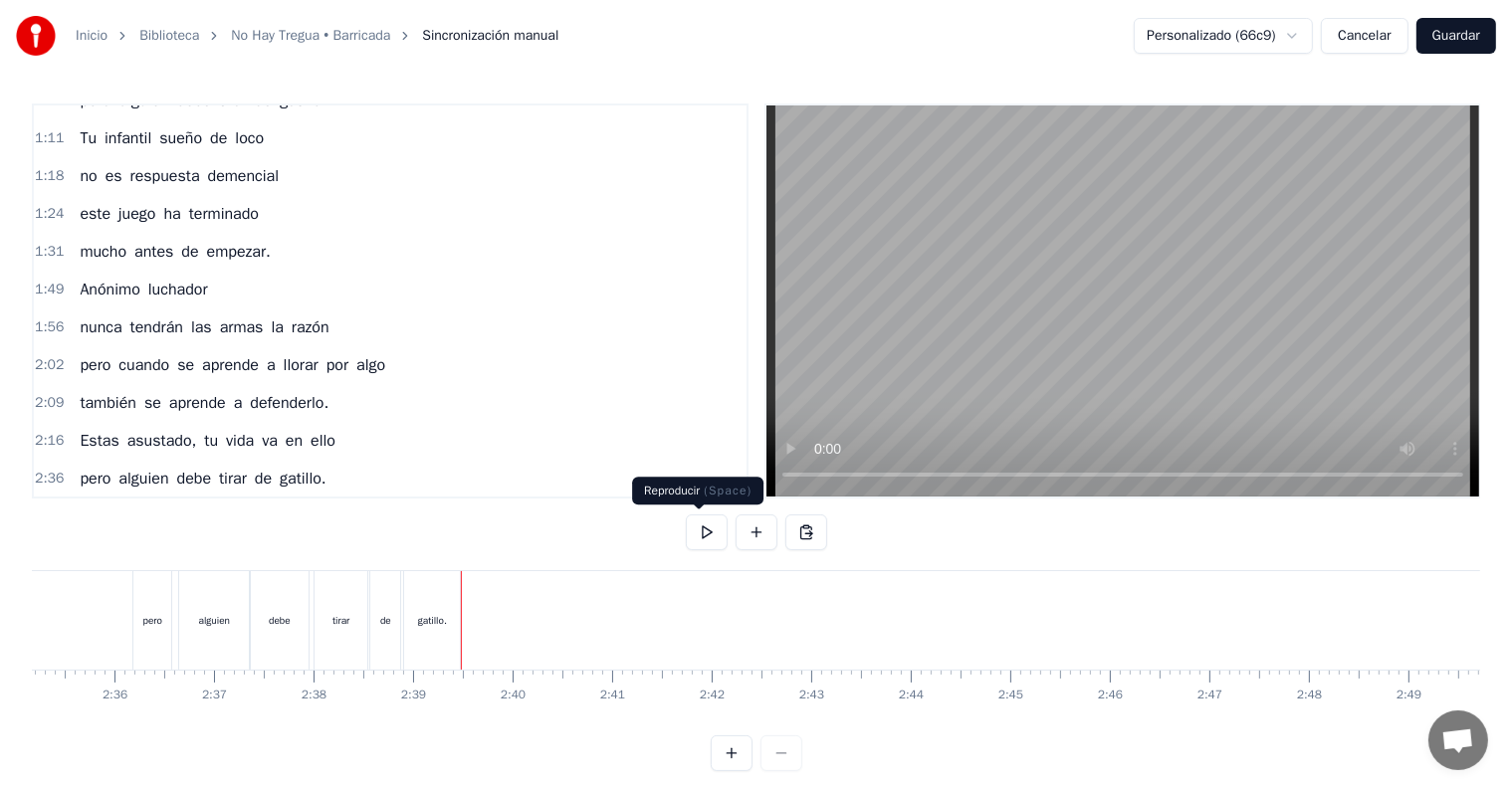 click at bounding box center (707, 532) 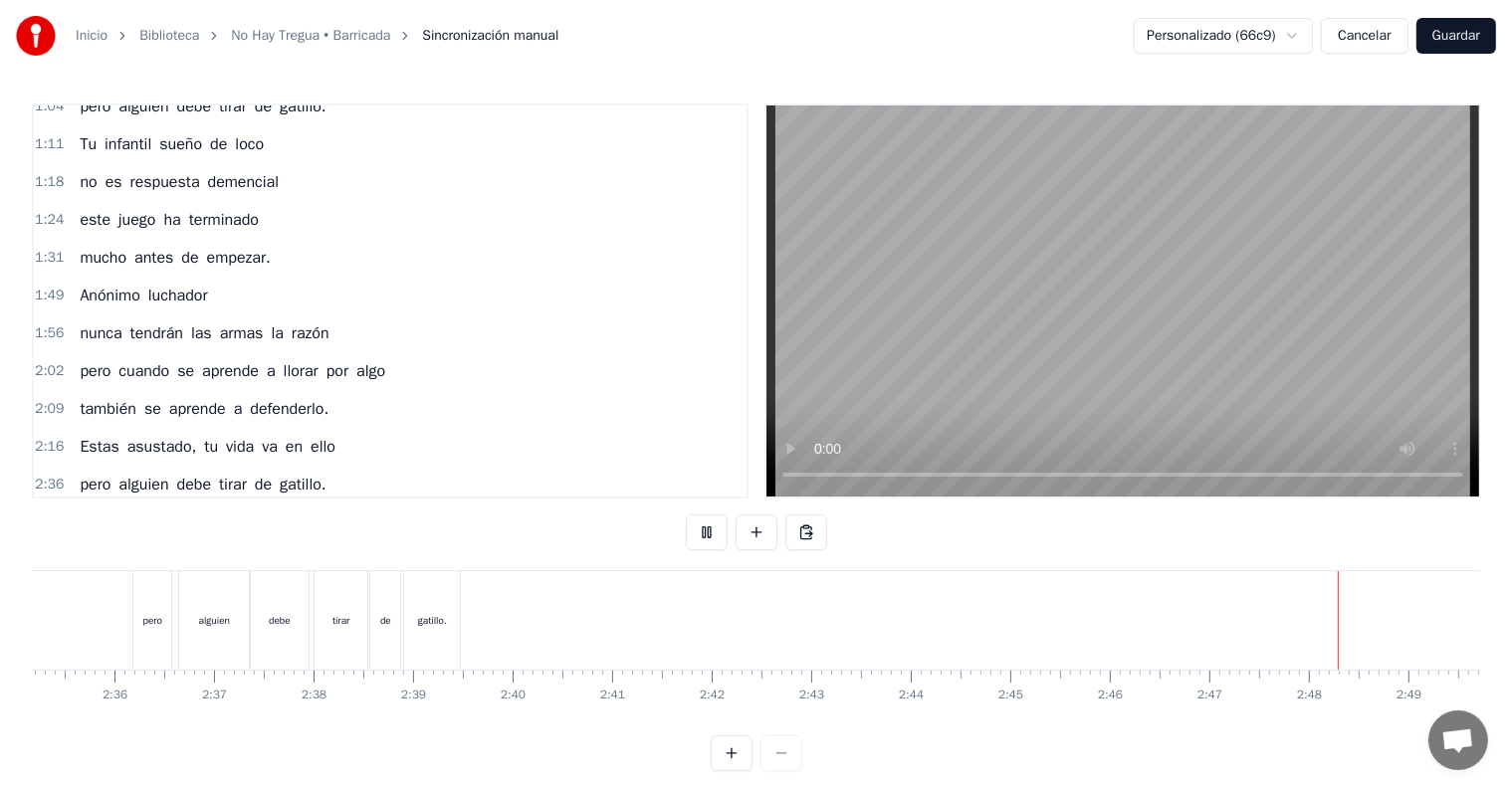scroll, scrollTop: 251, scrollLeft: 0, axis: vertical 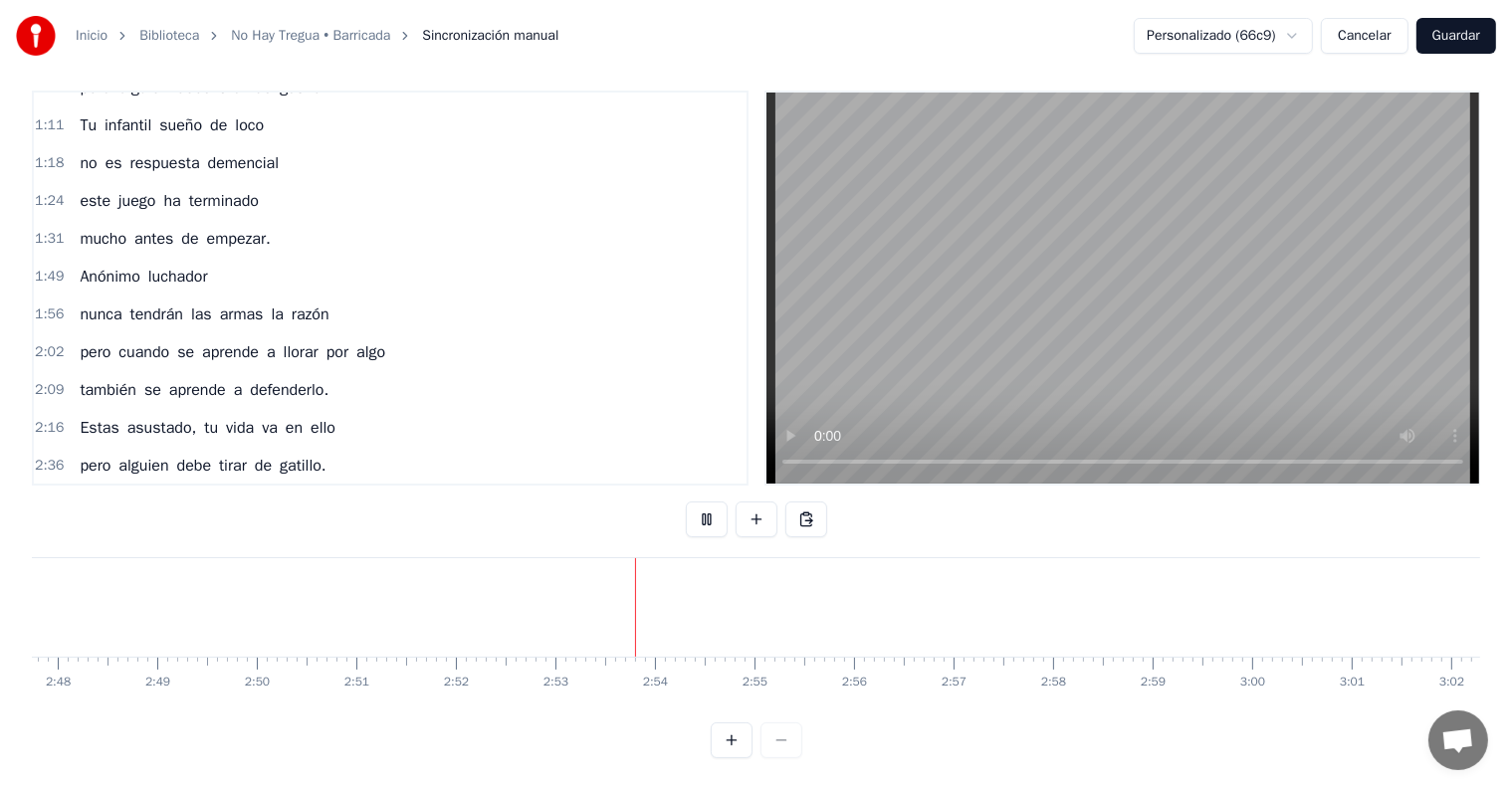 click on "2:16" at bounding box center [49, 428] 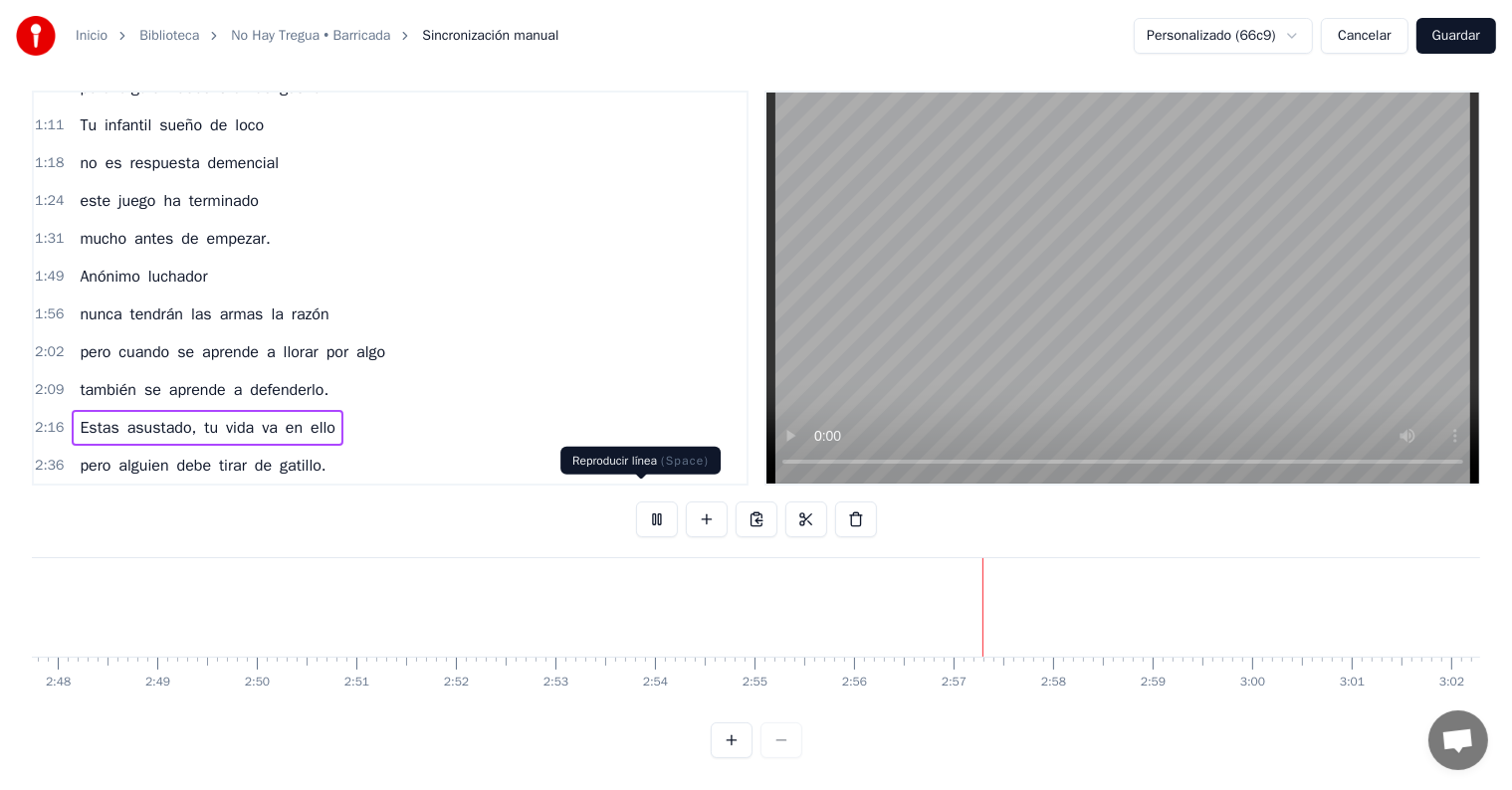 click at bounding box center [657, 519] 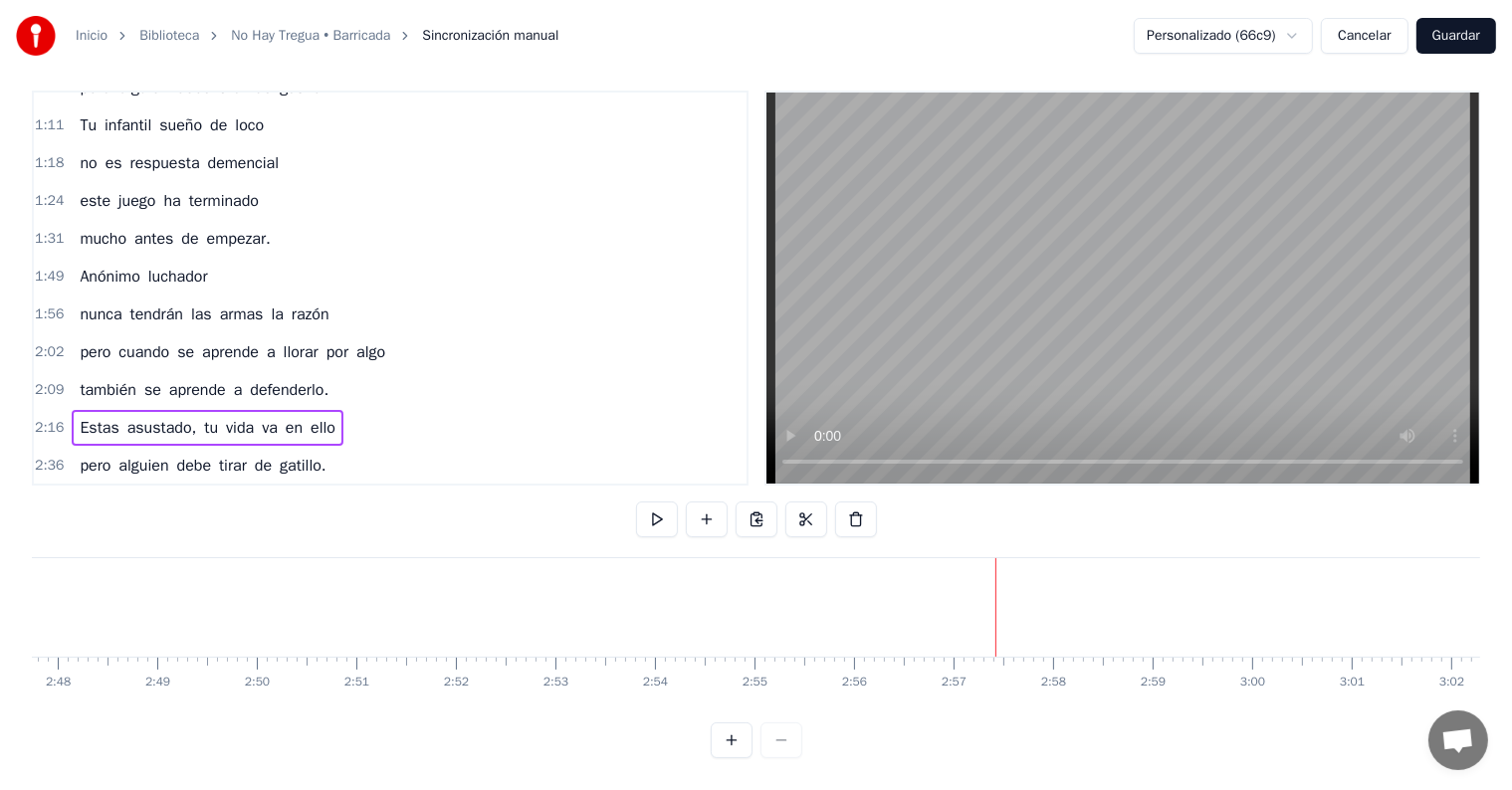 click on "2:16 Estas asustado, tu vida va en ello" at bounding box center [390, 428] 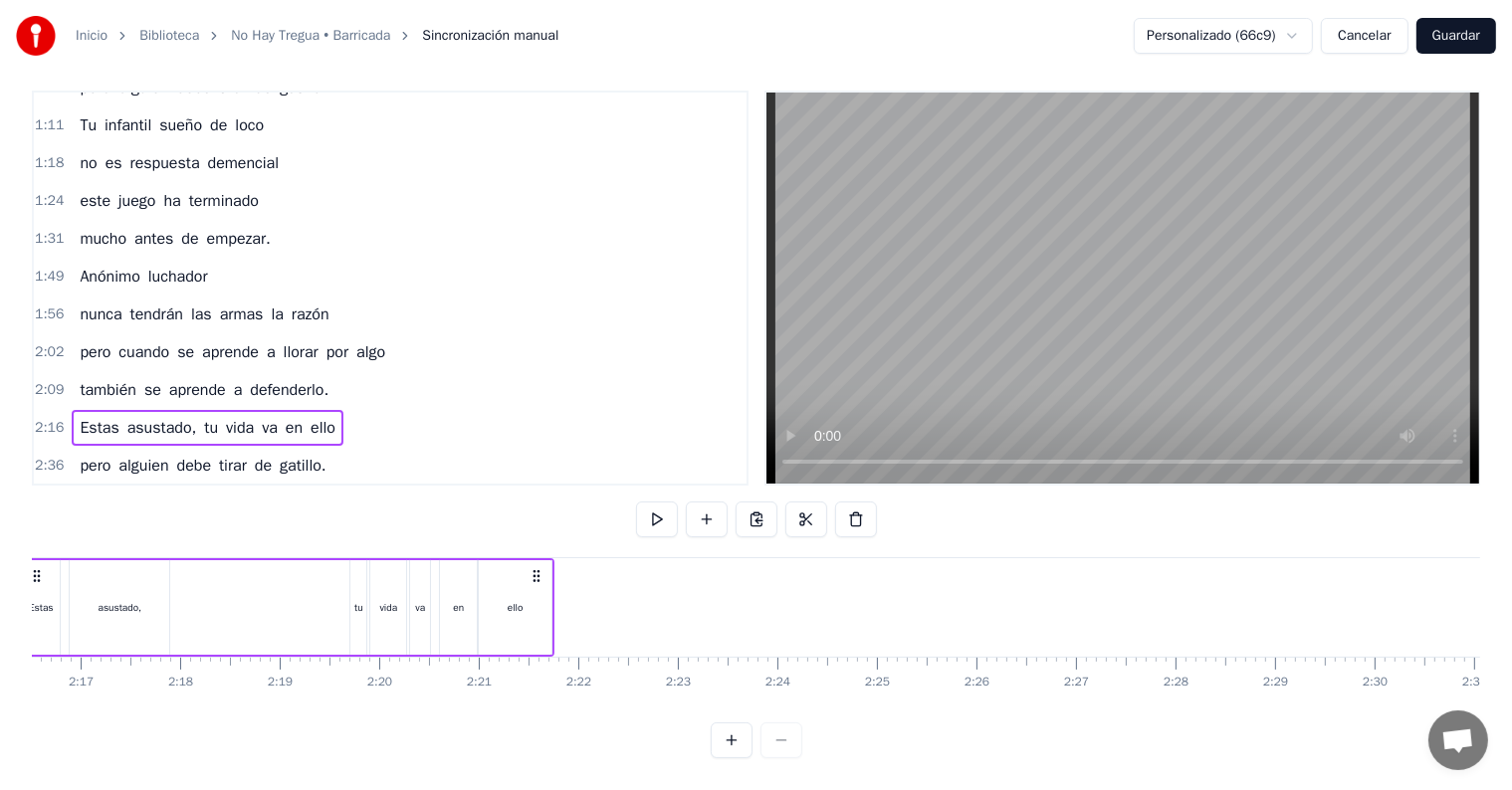scroll, scrollTop: 0, scrollLeft: 13475, axis: horizontal 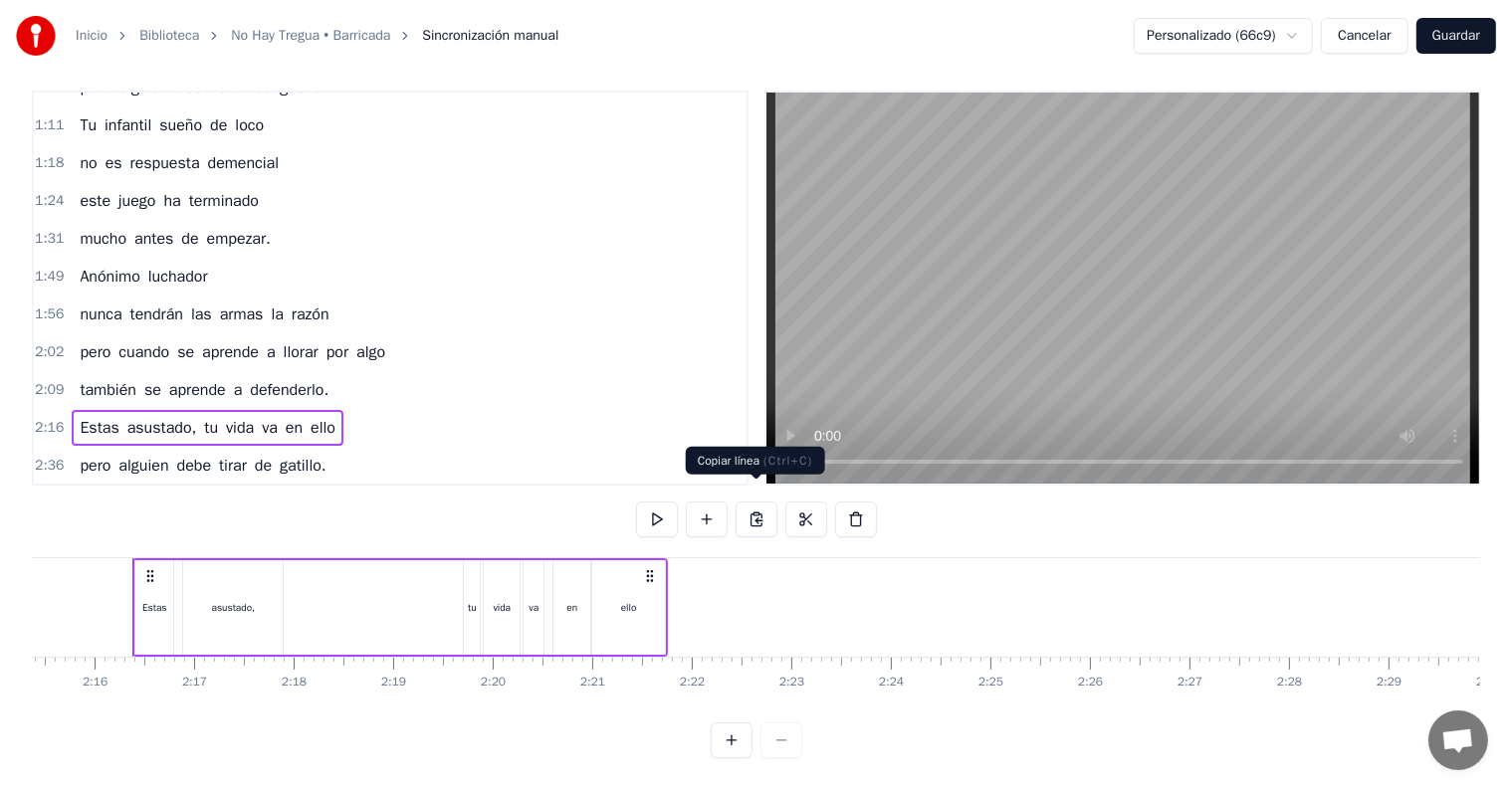 click at bounding box center [756, 519] 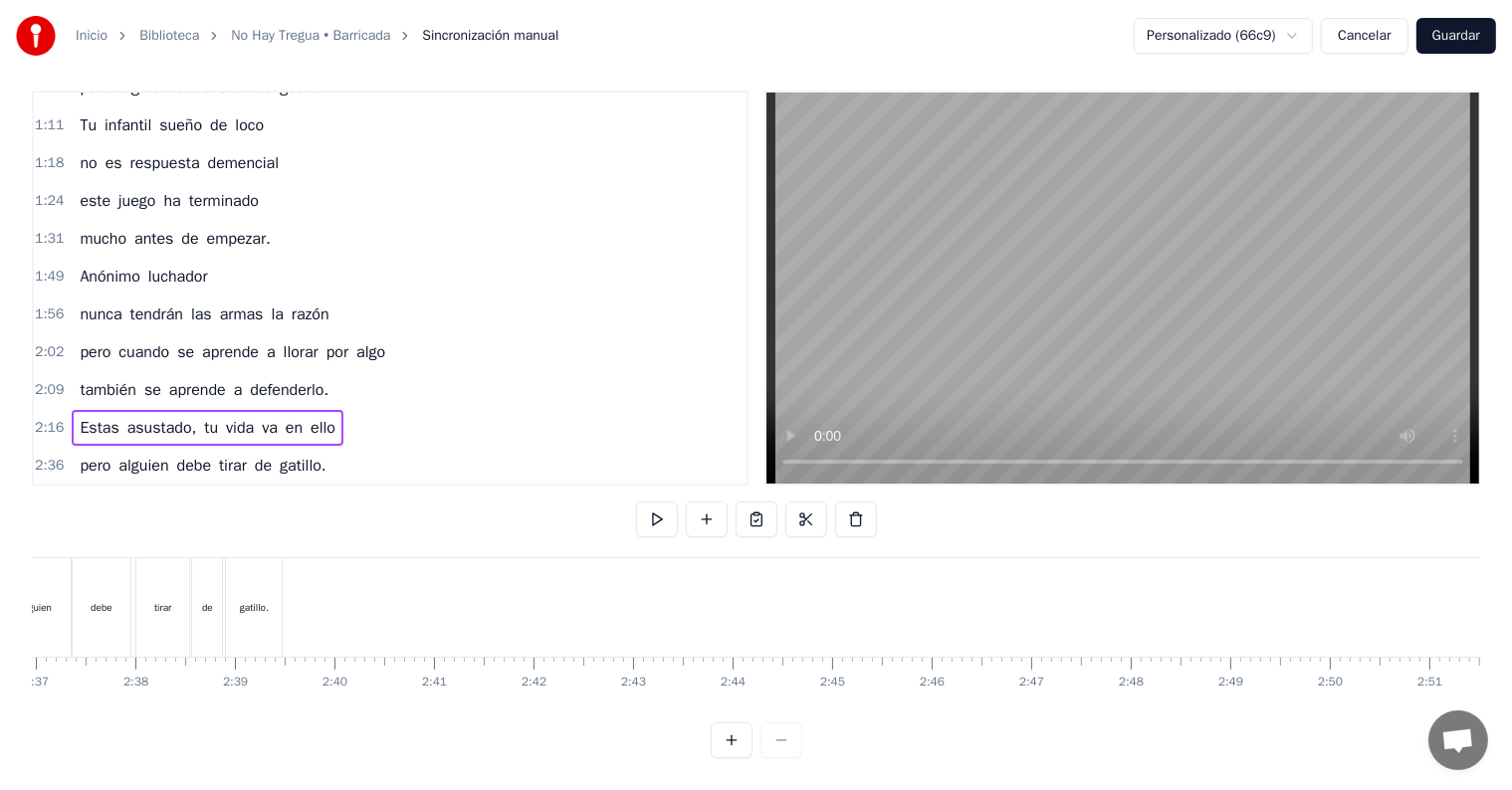 scroll, scrollTop: 0, scrollLeft: 15815, axis: horizontal 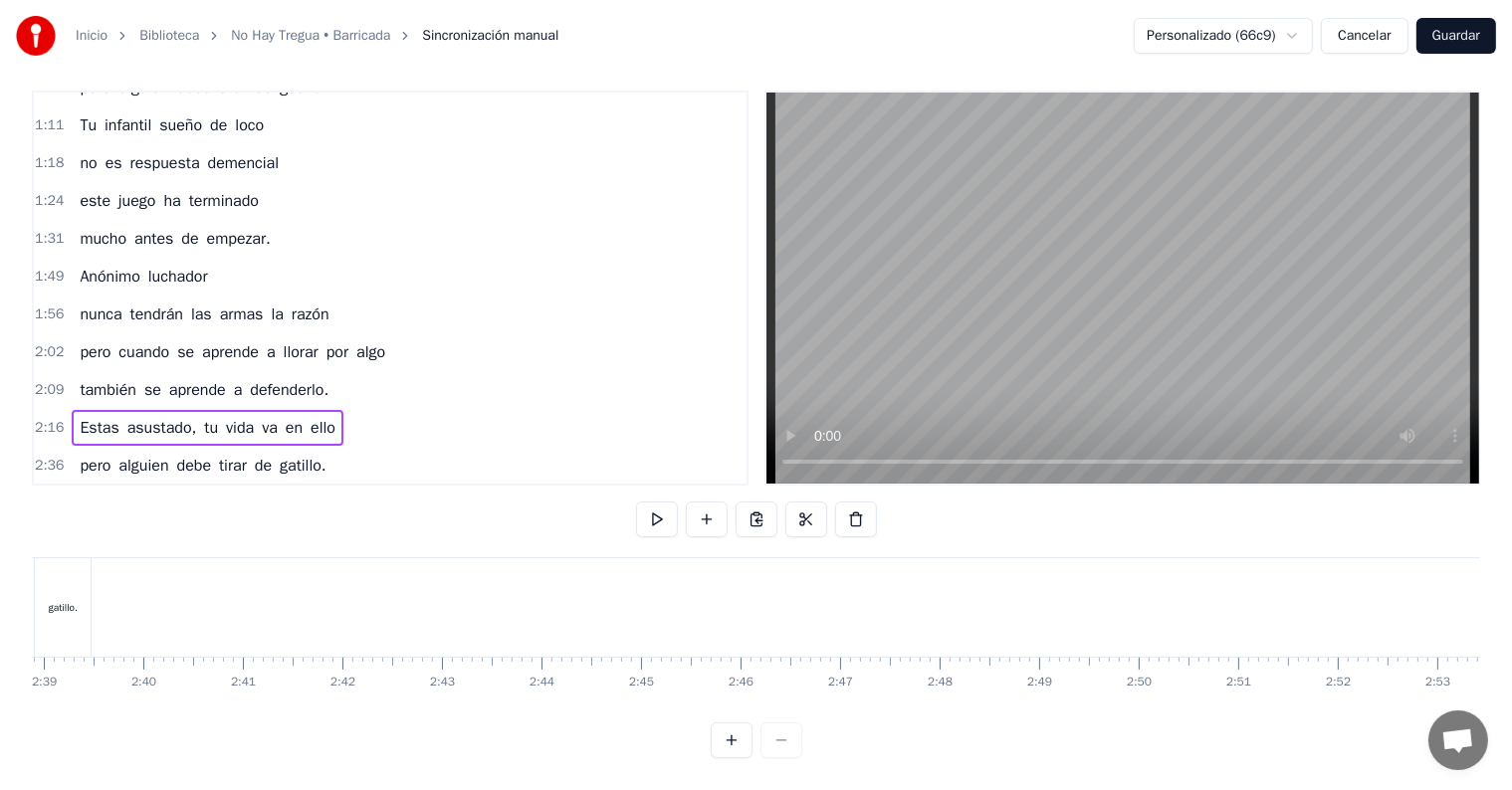 click at bounding box center (-3638, 607) 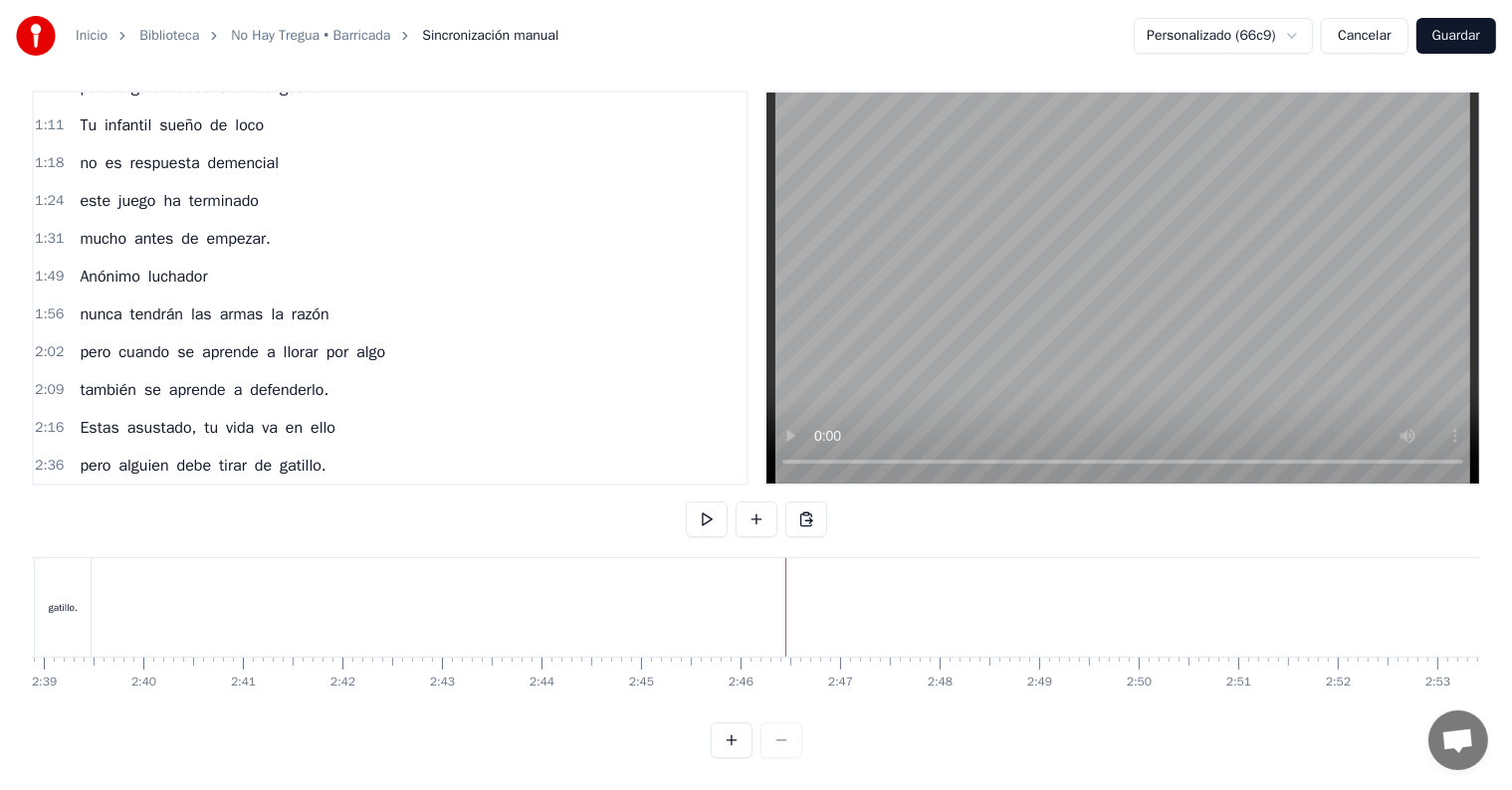 click at bounding box center (-3638, 607) 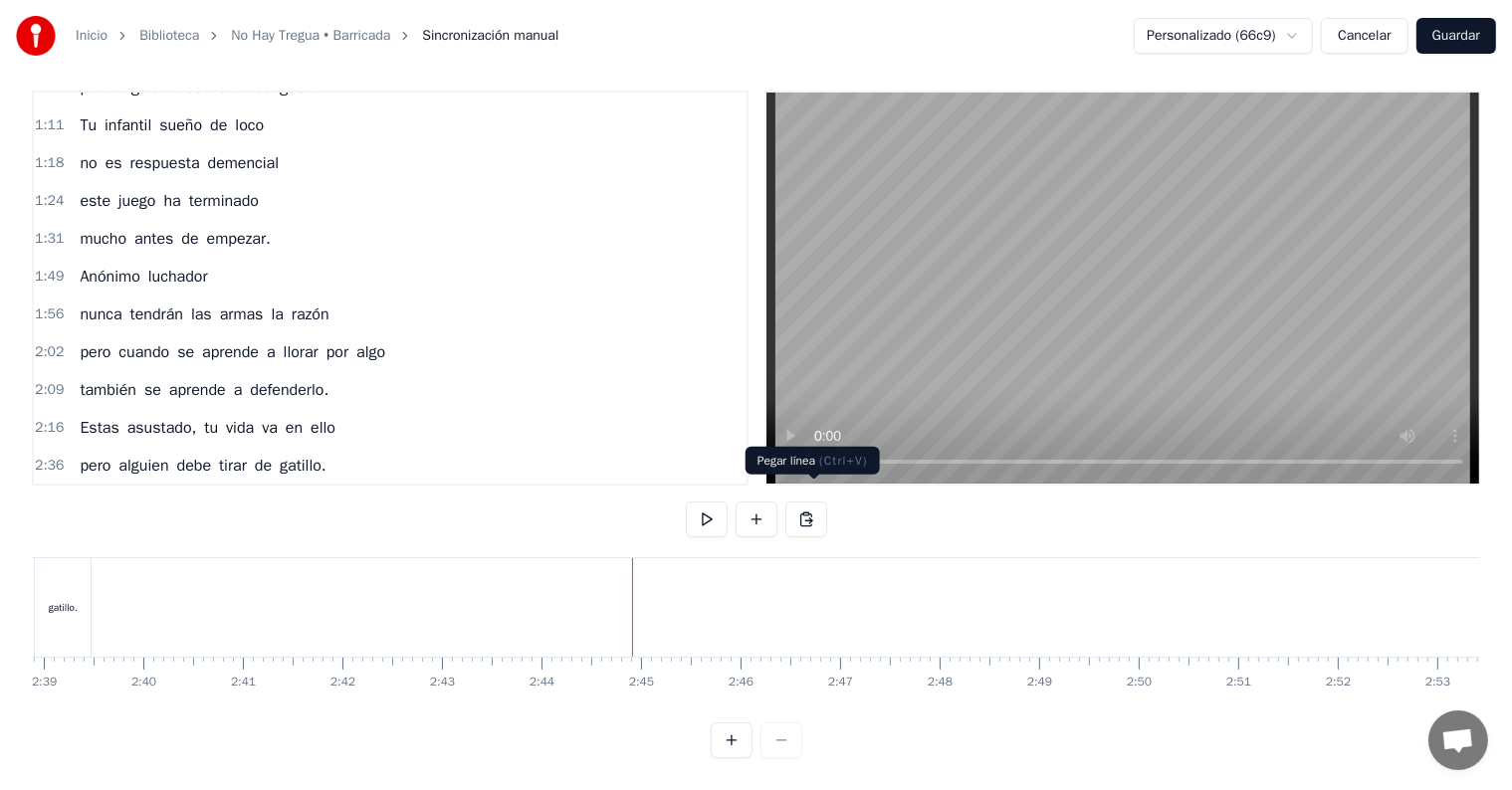 click at bounding box center [806, 519] 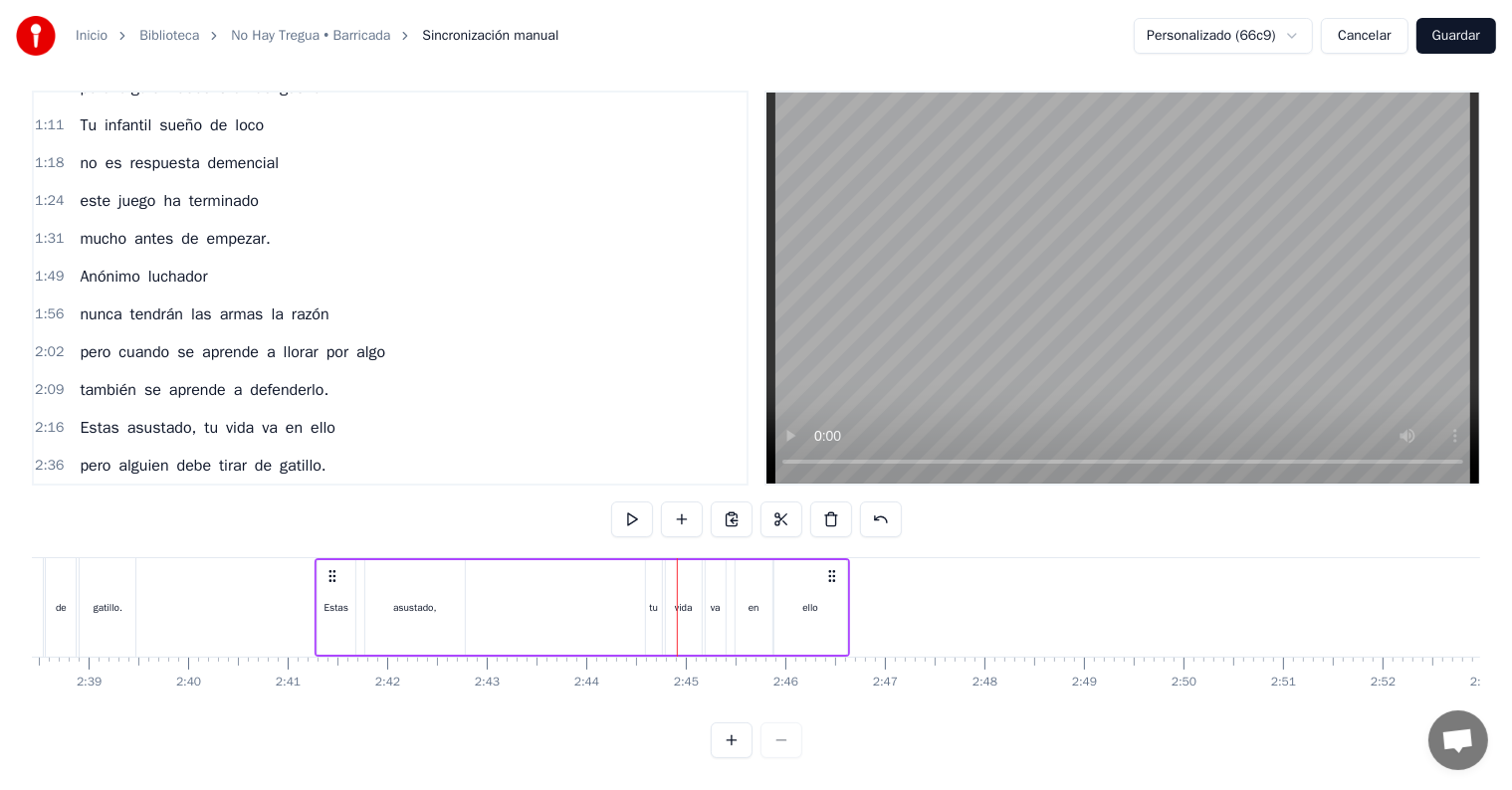 drag, startPoint x: 645, startPoint y: 553, endPoint x: 291, endPoint y: 588, distance: 355.72602 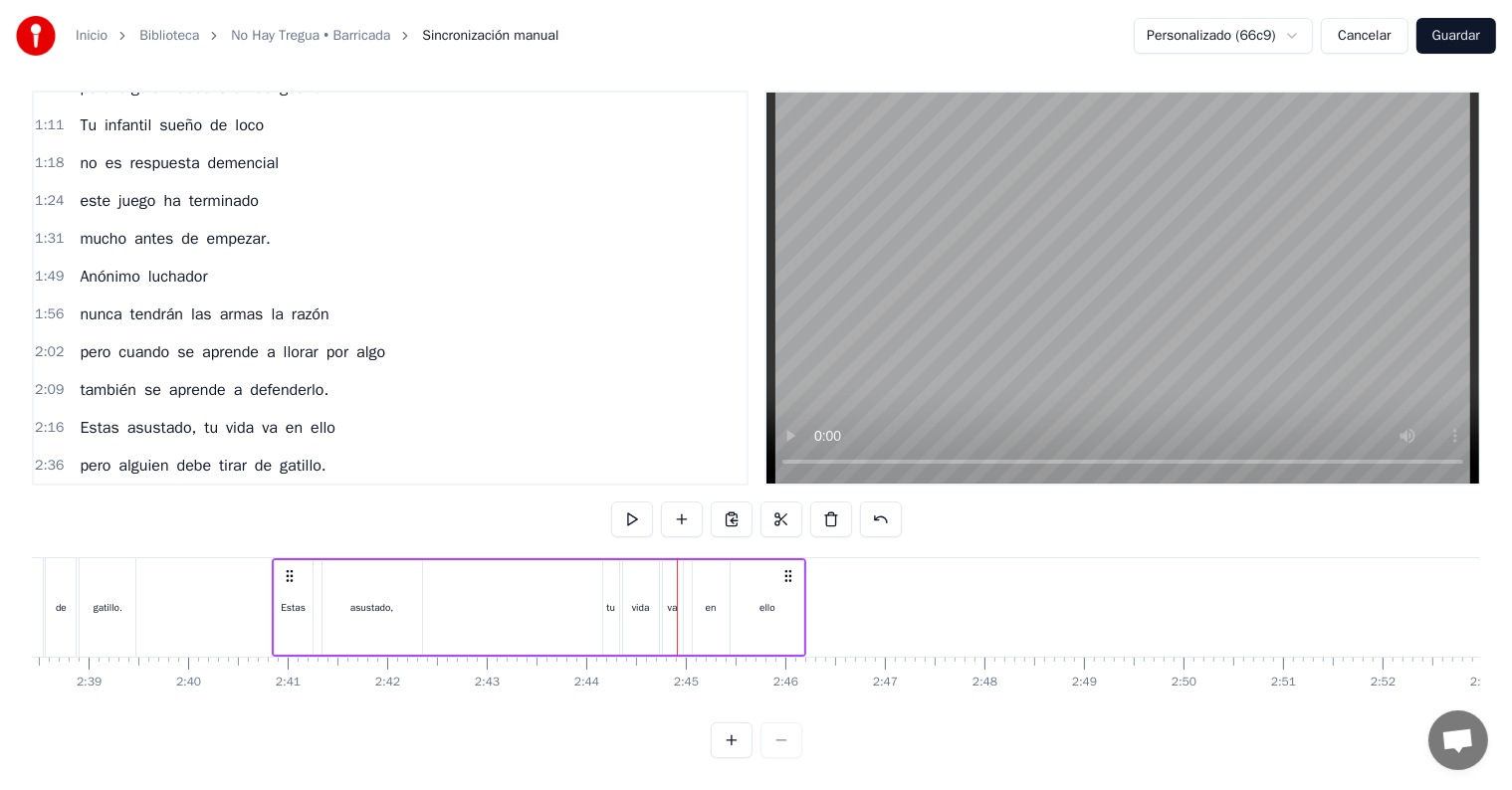 scroll, scrollTop: 0, scrollLeft: 15762, axis: horizontal 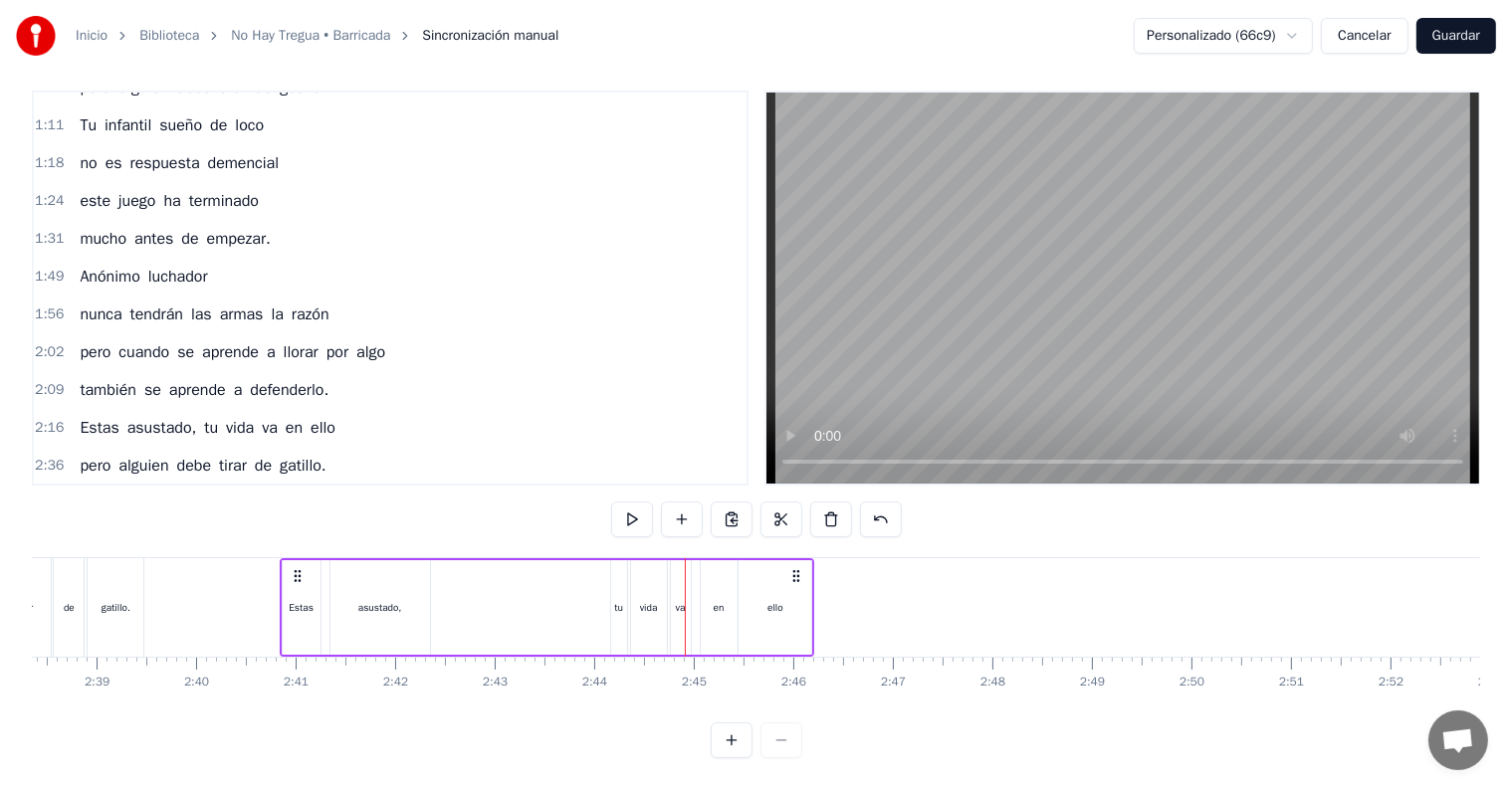 click on "Inicio Biblioteca No Hay Tregua • Barricada Sincronización manual Personalizado ([HASH]) Cancelar Guardar 0:28 Es el juego del gato y el ratón 0:34 tus mejores años clandestinidad 0:41 no es muy difícil claudicar 0:48 esto empieza a ser un laberinto 0:54 ¿Donde está la salida? 0:57 Estas asustado, tu vida va en ello 1:04 pero alguien debe tirar de gatillo. 1:11 Tu infantil sueño de loco 1:18 no es respuesta demencial 1:24 este juego ha terminado 1:31 mucho antes de empezar. 1:49 Anónimo luchador 1:56 nunca tendrán las armas la razón 2:02 pero cuando se aprende a llorar por algo 2:09 también se aprende a defenderlo. 2:16 Estas asustado, tu vida va en ello 2:36 pero alguien debe tirar de gatillo. 2:40 Estas asustado, tu vida va en ello Es el juego del gato y el ratón tus mejores años clandestinidad no es muy difícil claudicar esto empieza a ser un laberinto ¿Donde está la salida? Estas asustado, tu vida va en ello pero alguien debe tirar de gatillo. Tu infantil sueño de loco no es respuesta ha" at bounding box center [756, 372] 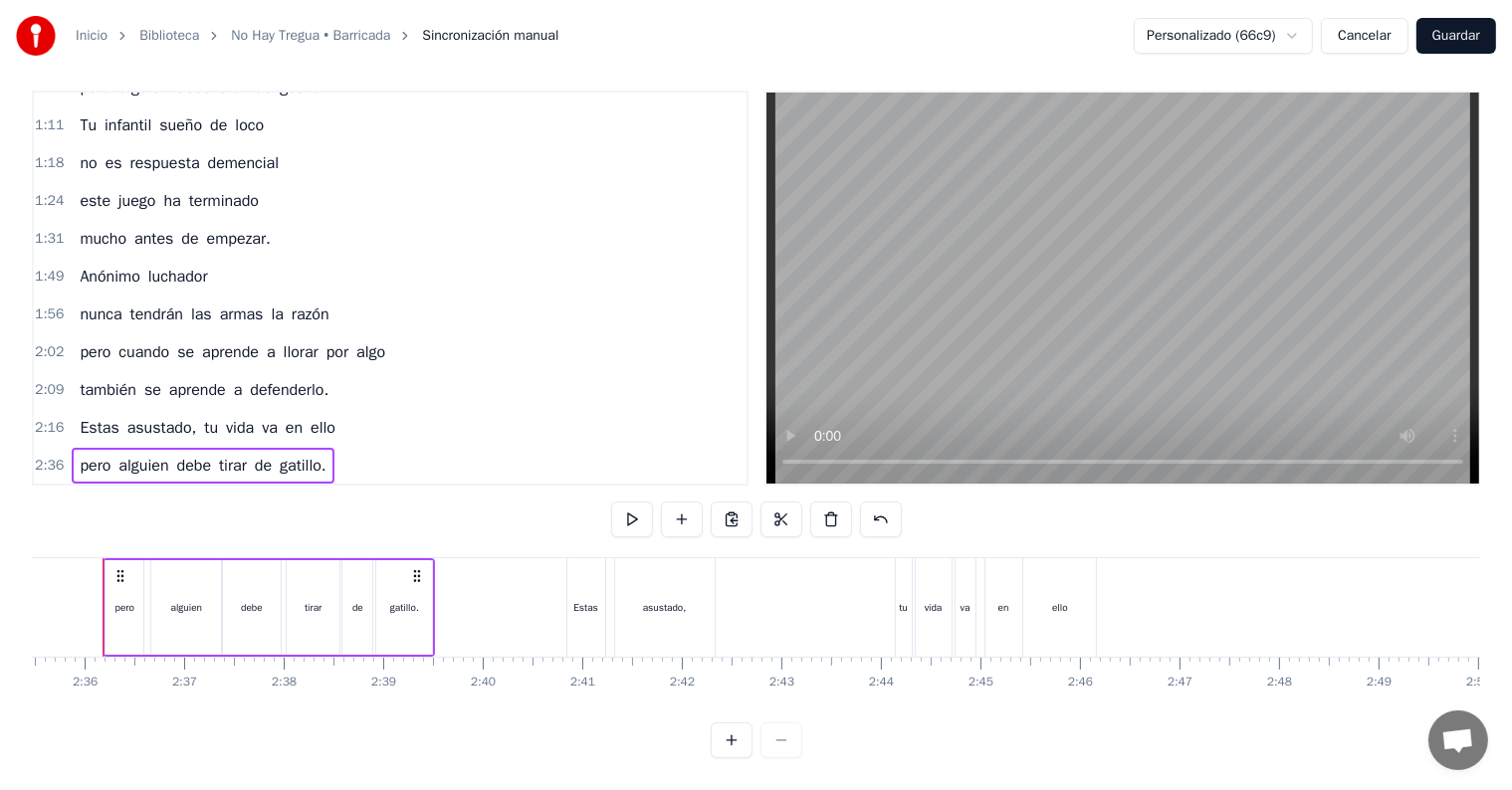 scroll, scrollTop: 0, scrollLeft: 15445, axis: horizontal 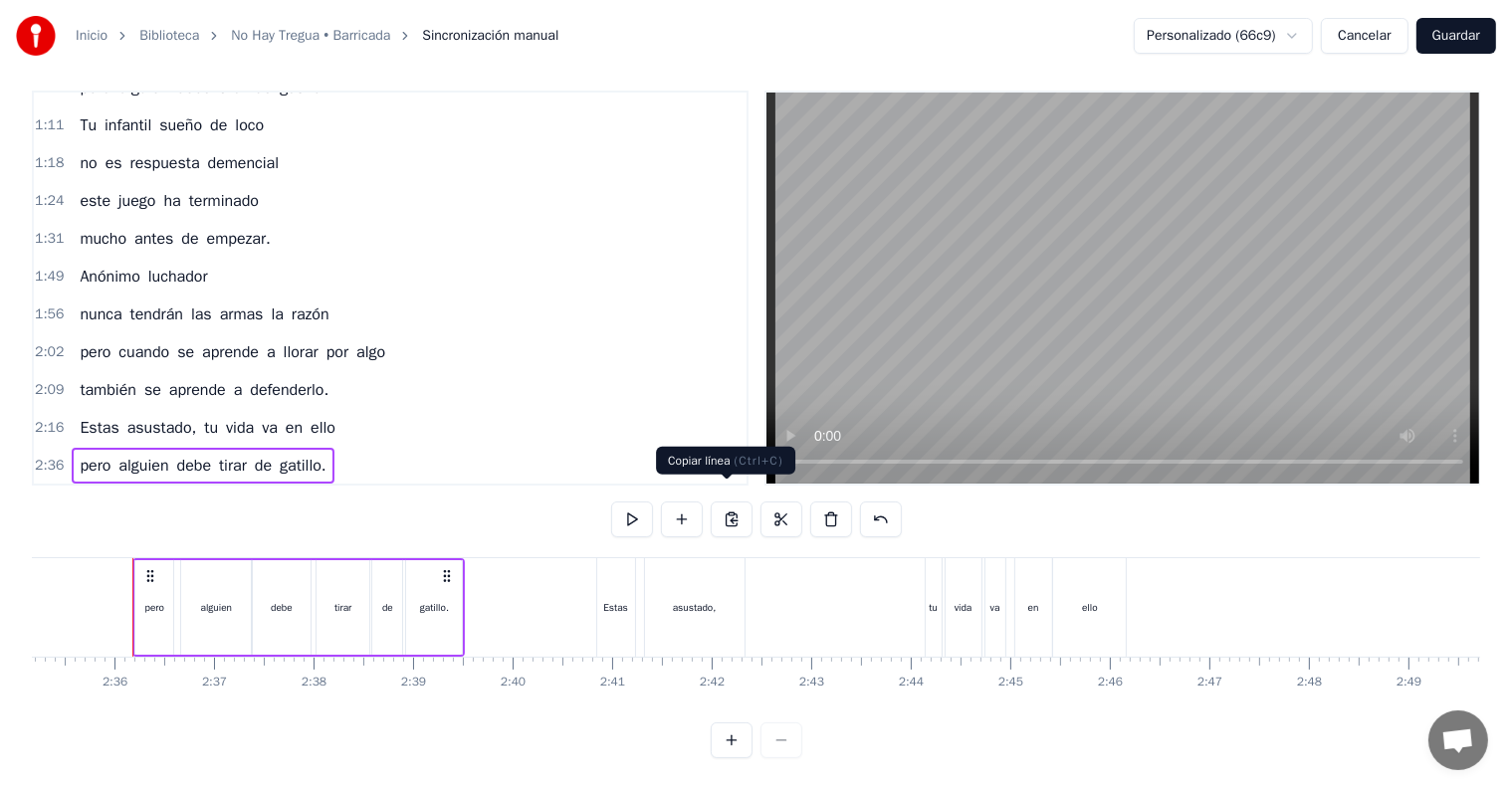 click at bounding box center (732, 519) 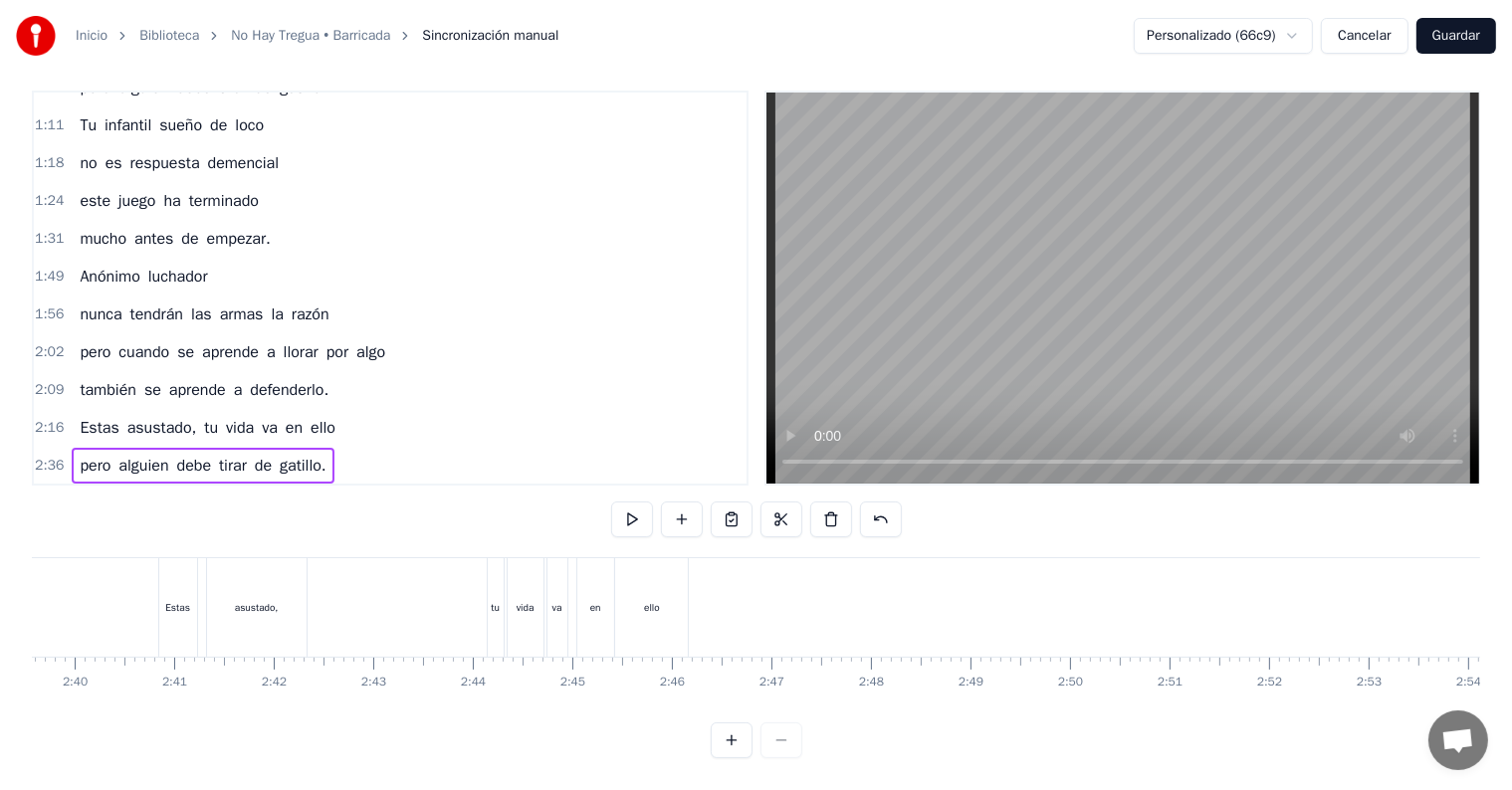 scroll, scrollTop: 0, scrollLeft: 15979, axis: horizontal 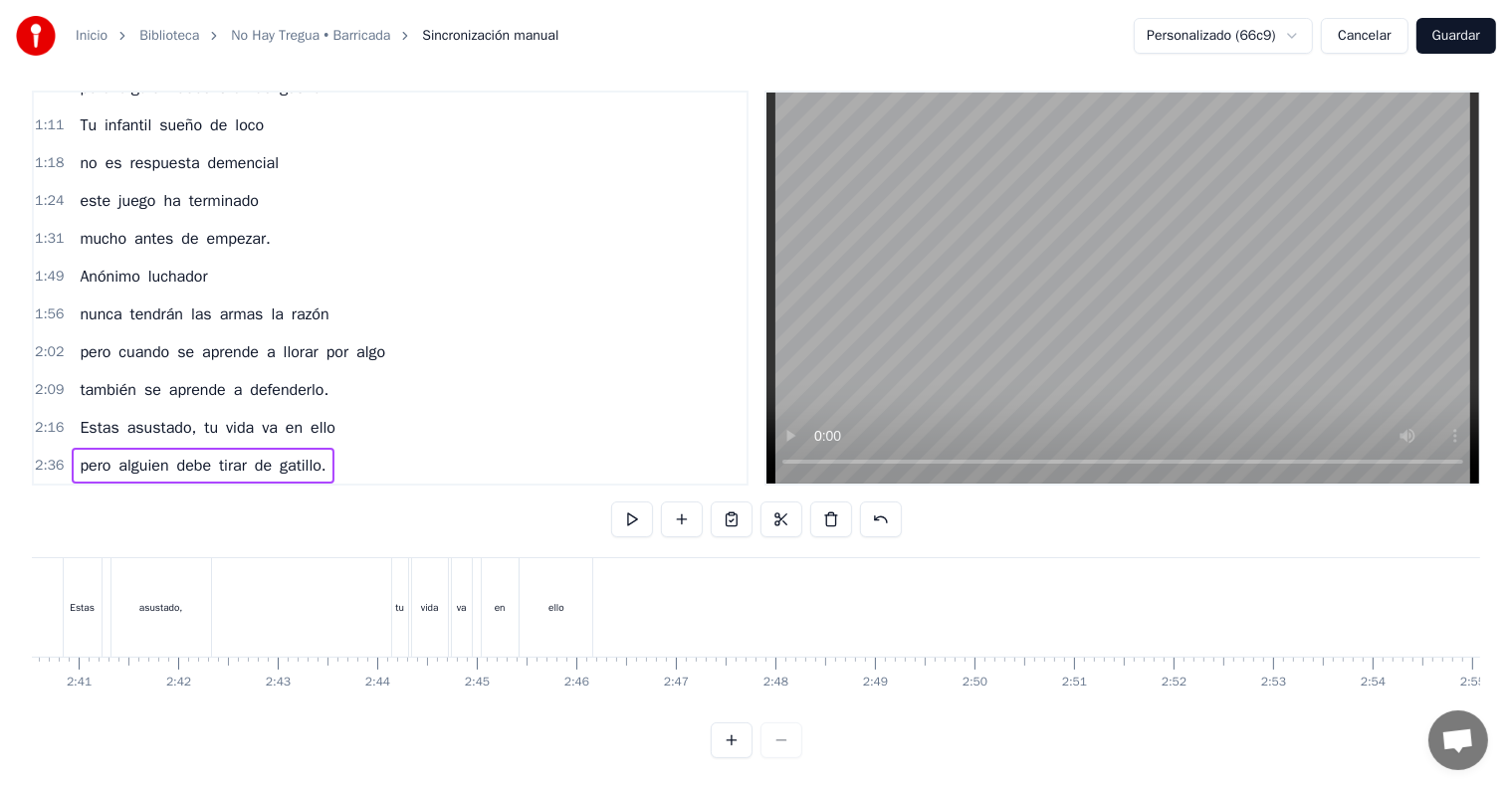 click at bounding box center [-3802, 607] 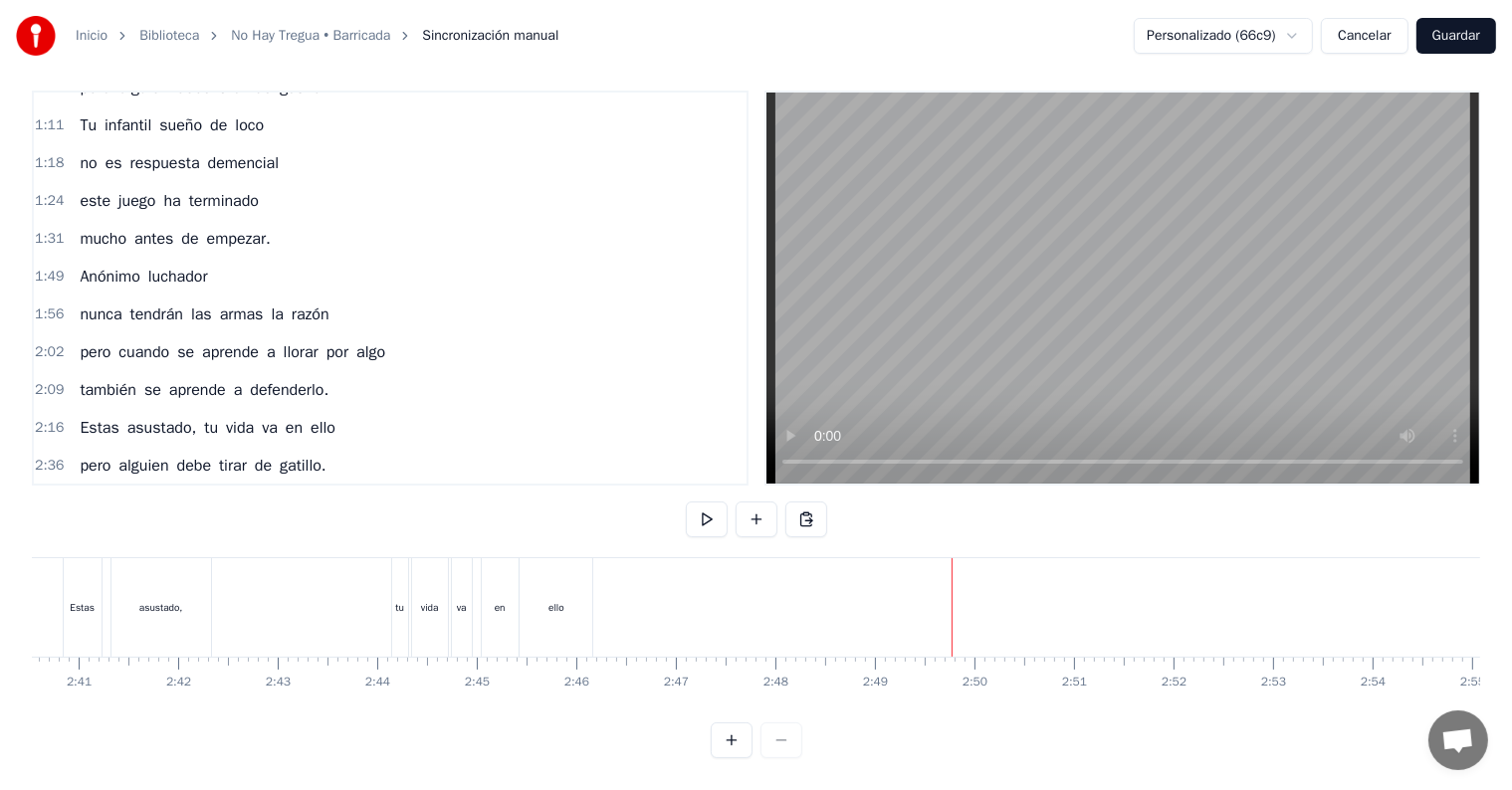 click at bounding box center [806, 519] 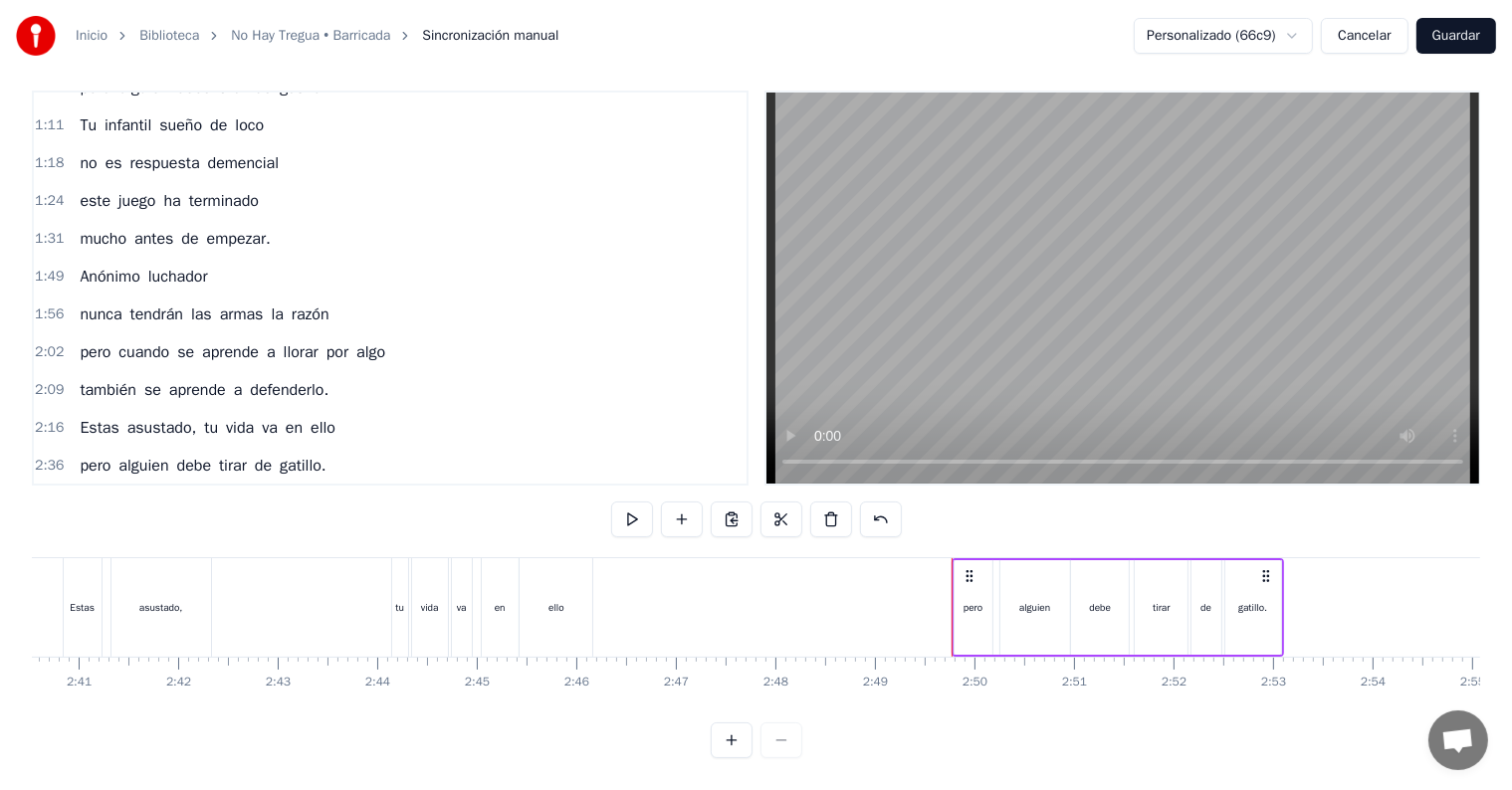 drag, startPoint x: 1012, startPoint y: 688, endPoint x: 999, endPoint y: 690, distance: 13.152946 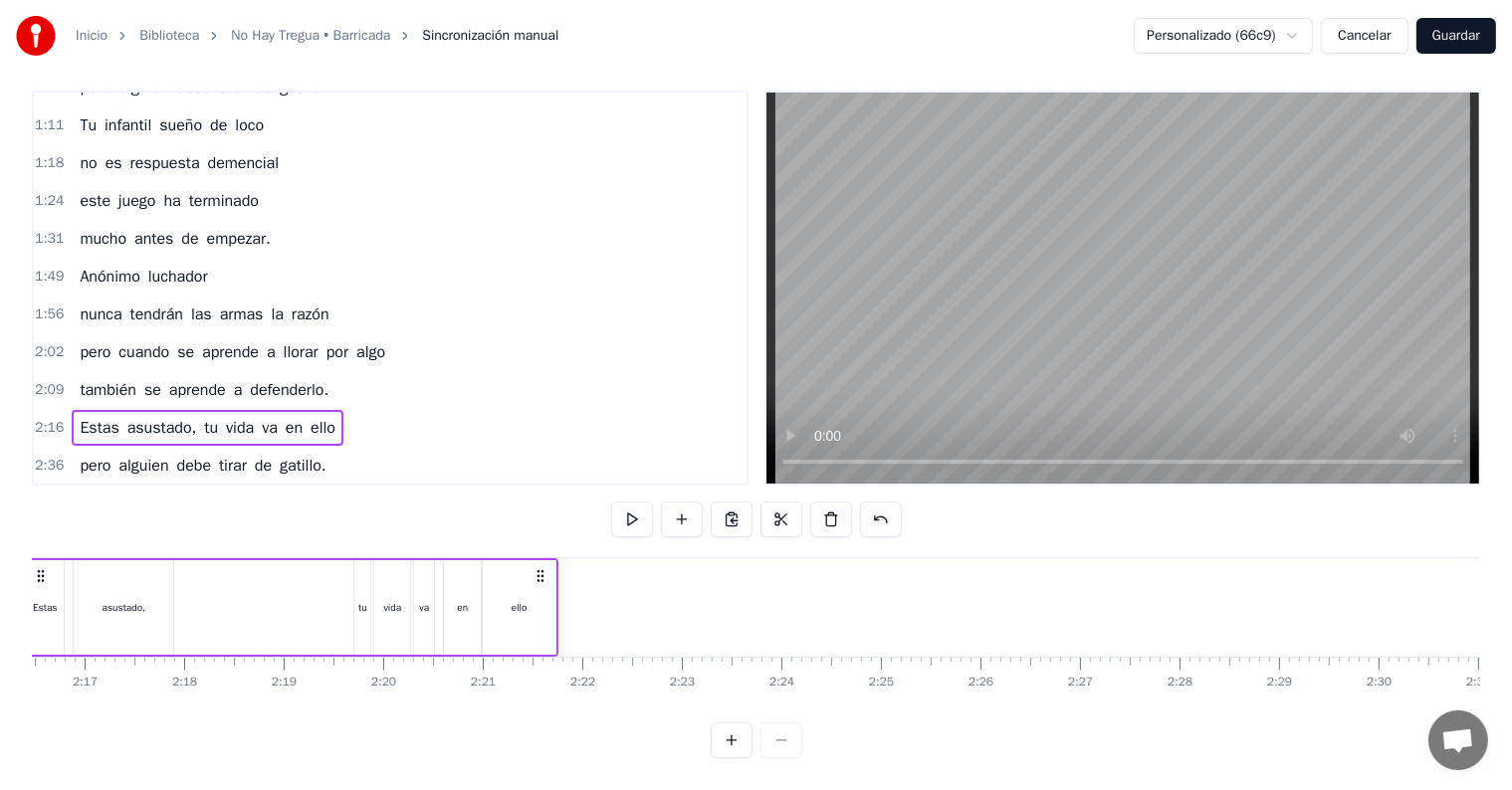 scroll, scrollTop: 0, scrollLeft: 13475, axis: horizontal 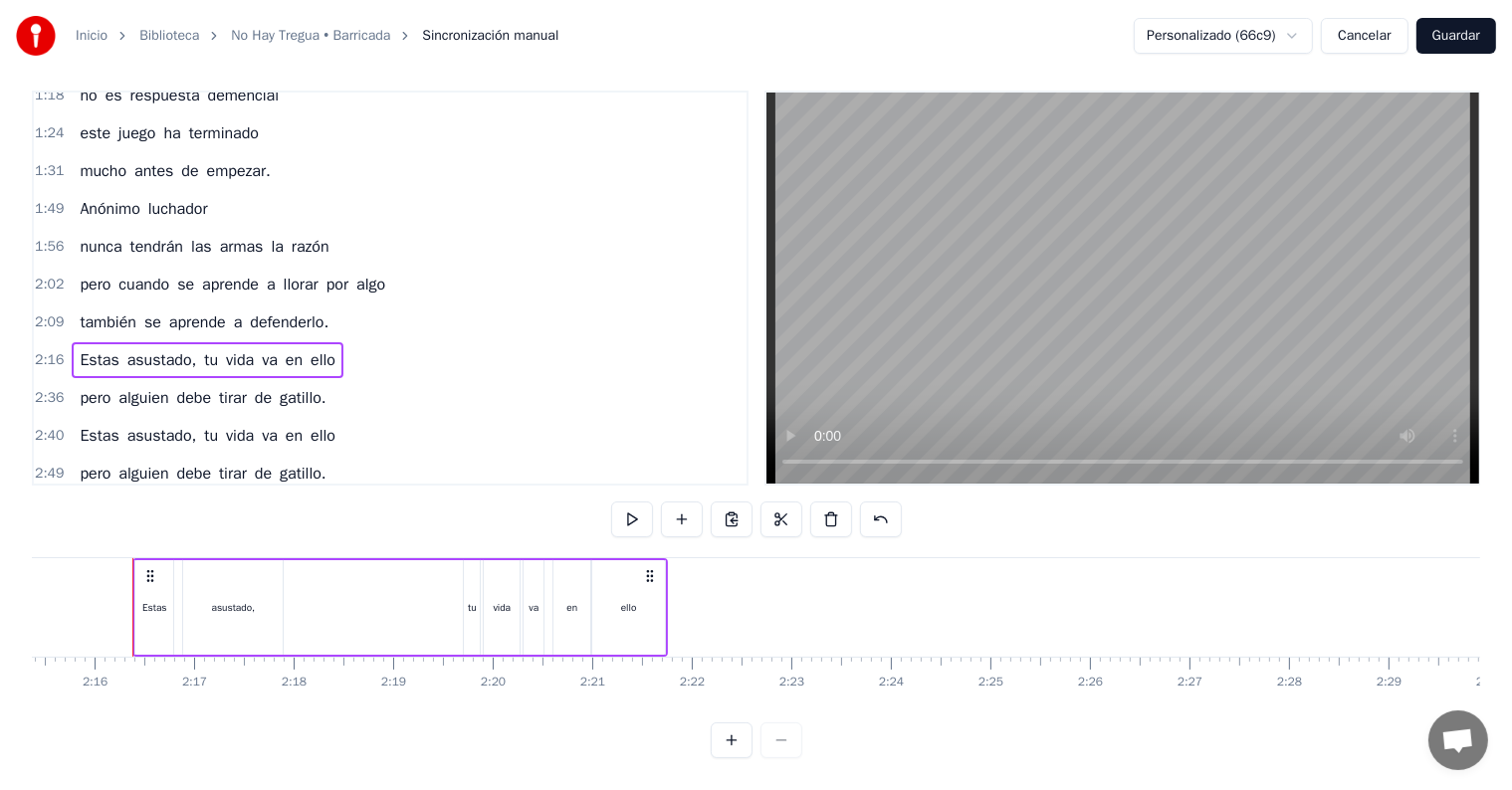 click on "2:40" at bounding box center (49, 436) 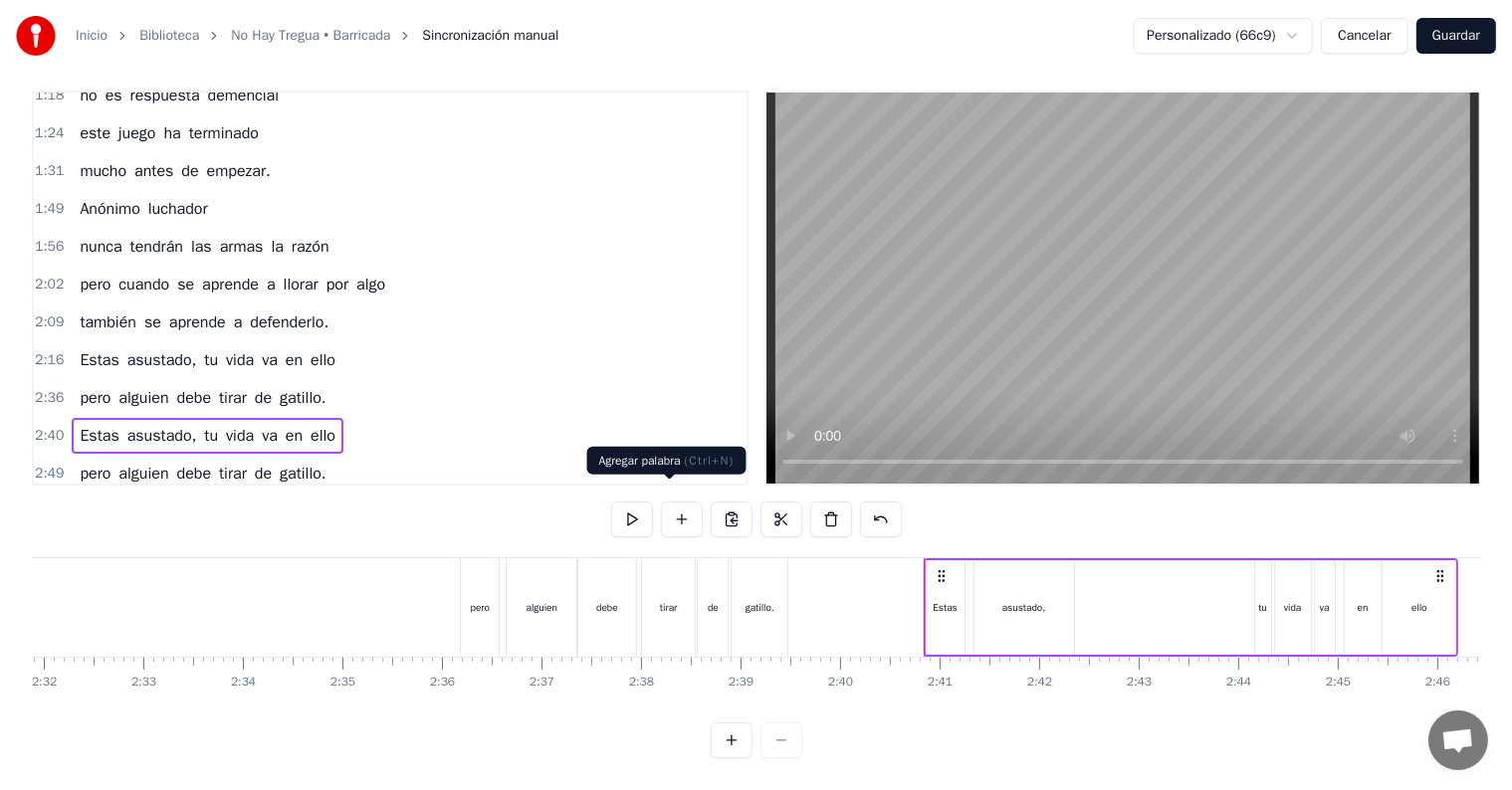 scroll, scrollTop: 0, scrollLeft: 15909, axis: horizontal 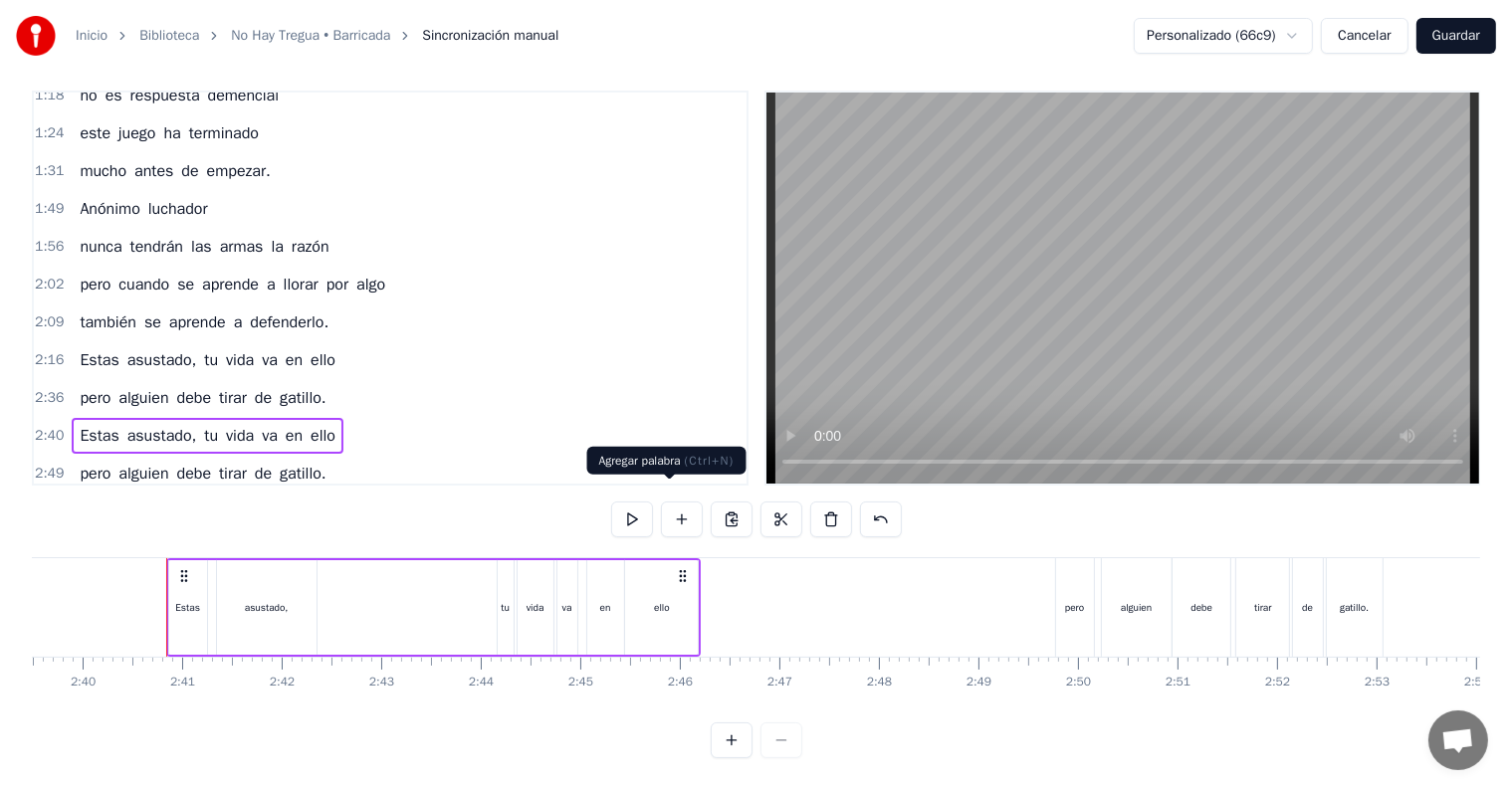 click at bounding box center (632, 519) 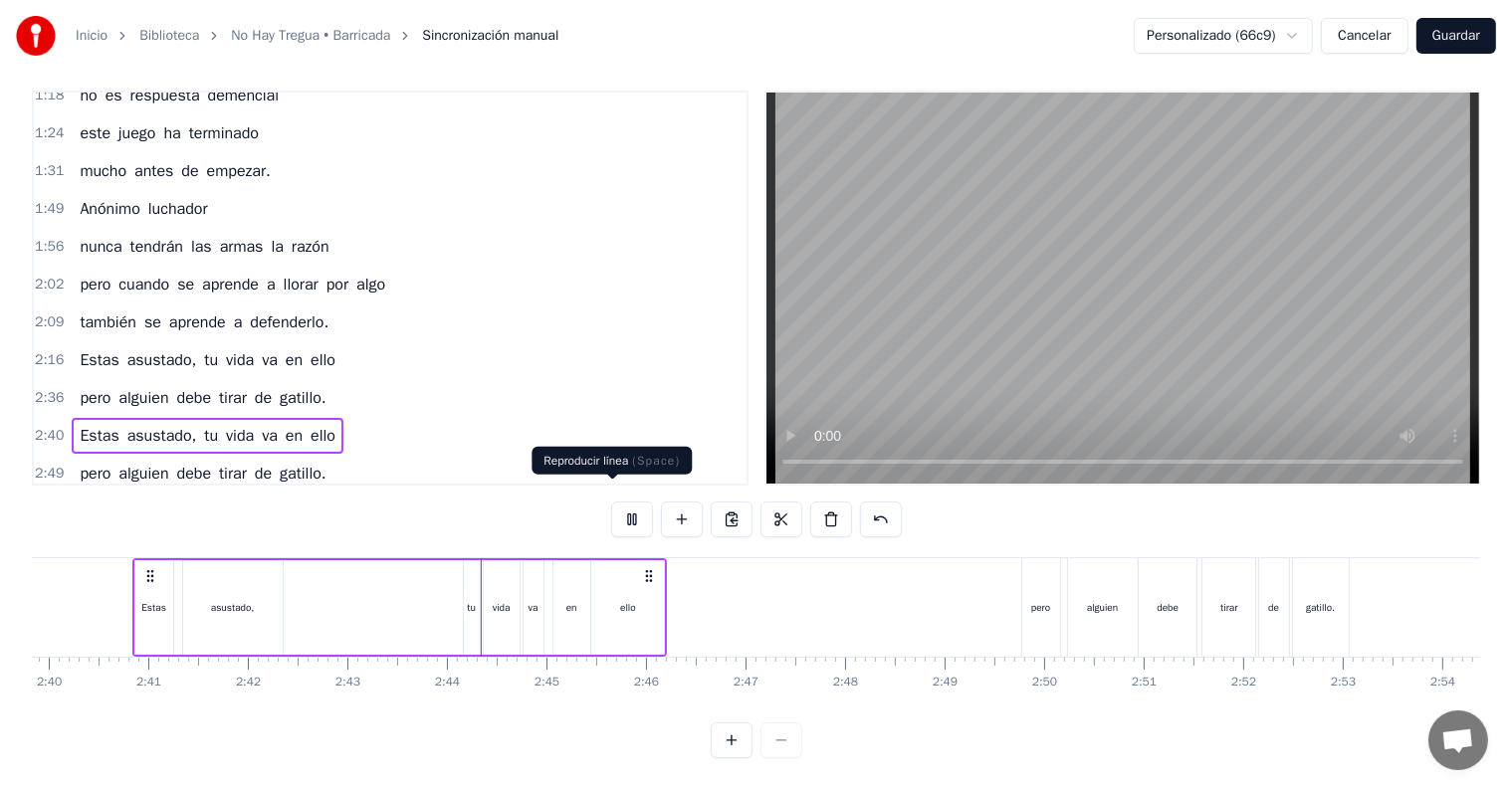 click at bounding box center (632, 519) 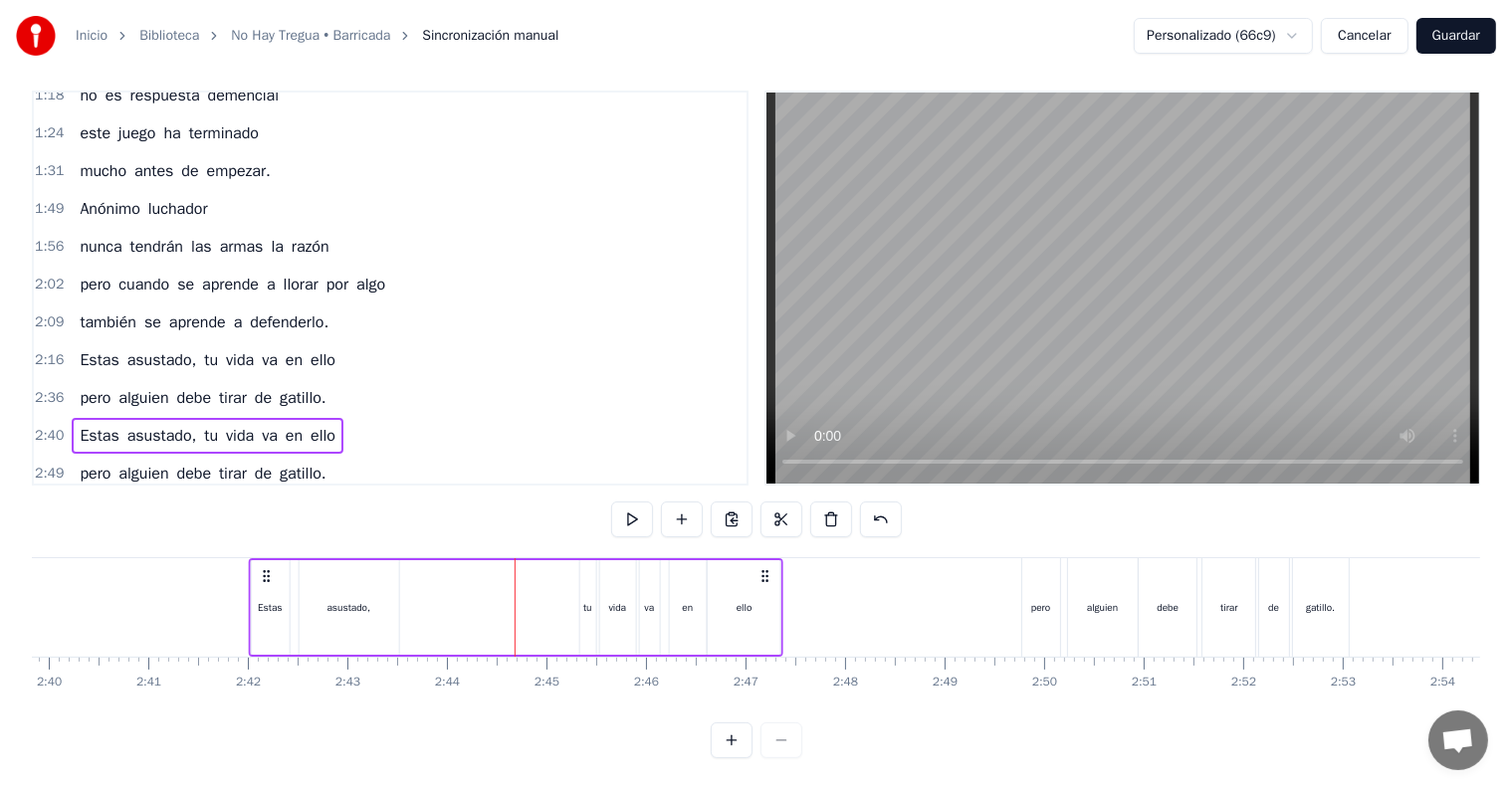 drag, startPoint x: 151, startPoint y: 556, endPoint x: 268, endPoint y: 560, distance: 117.06836 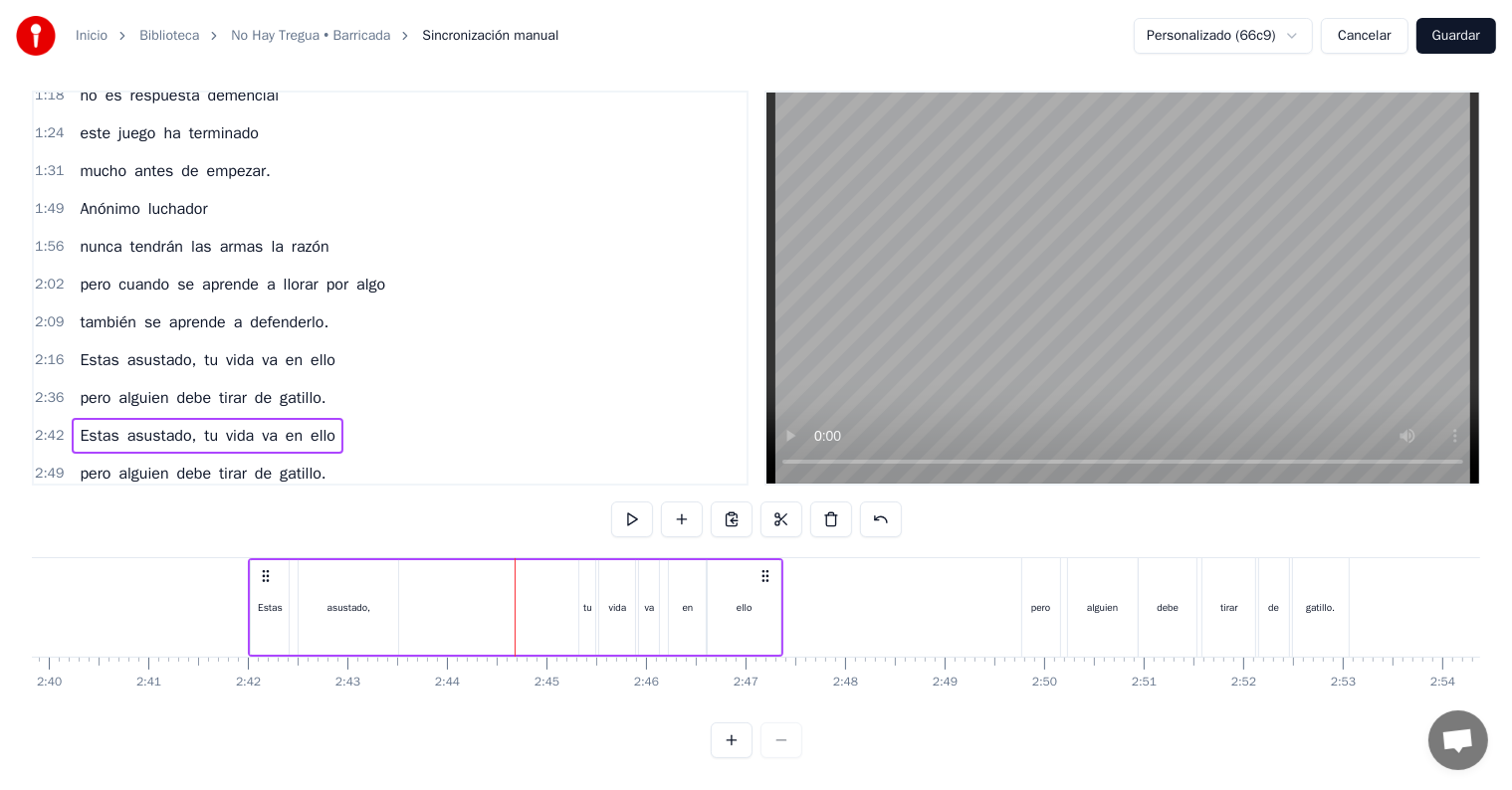 click on "2:42 Estas asustado, tu vida va en ello" at bounding box center (390, 436) 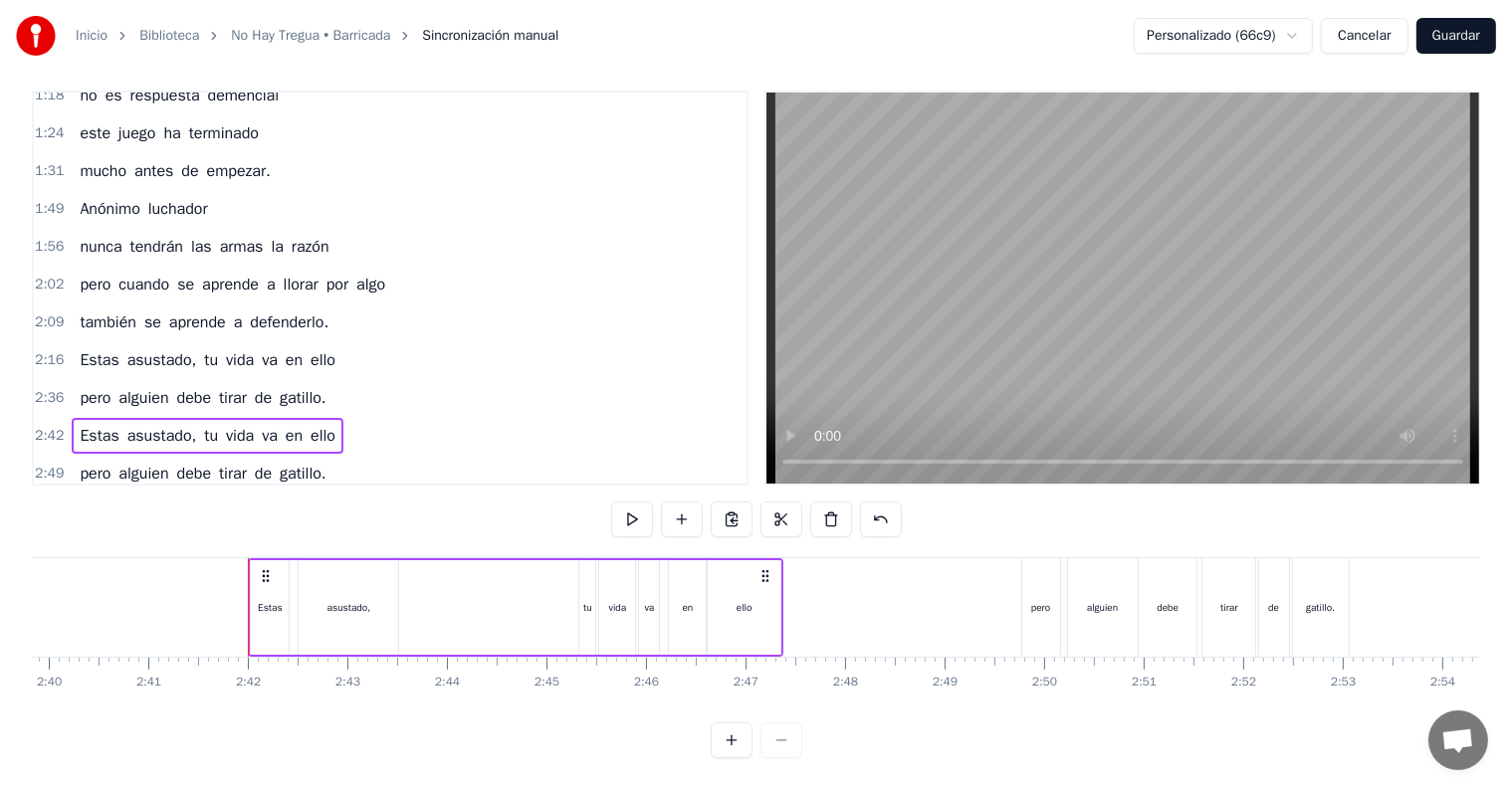 click at bounding box center [632, 519] 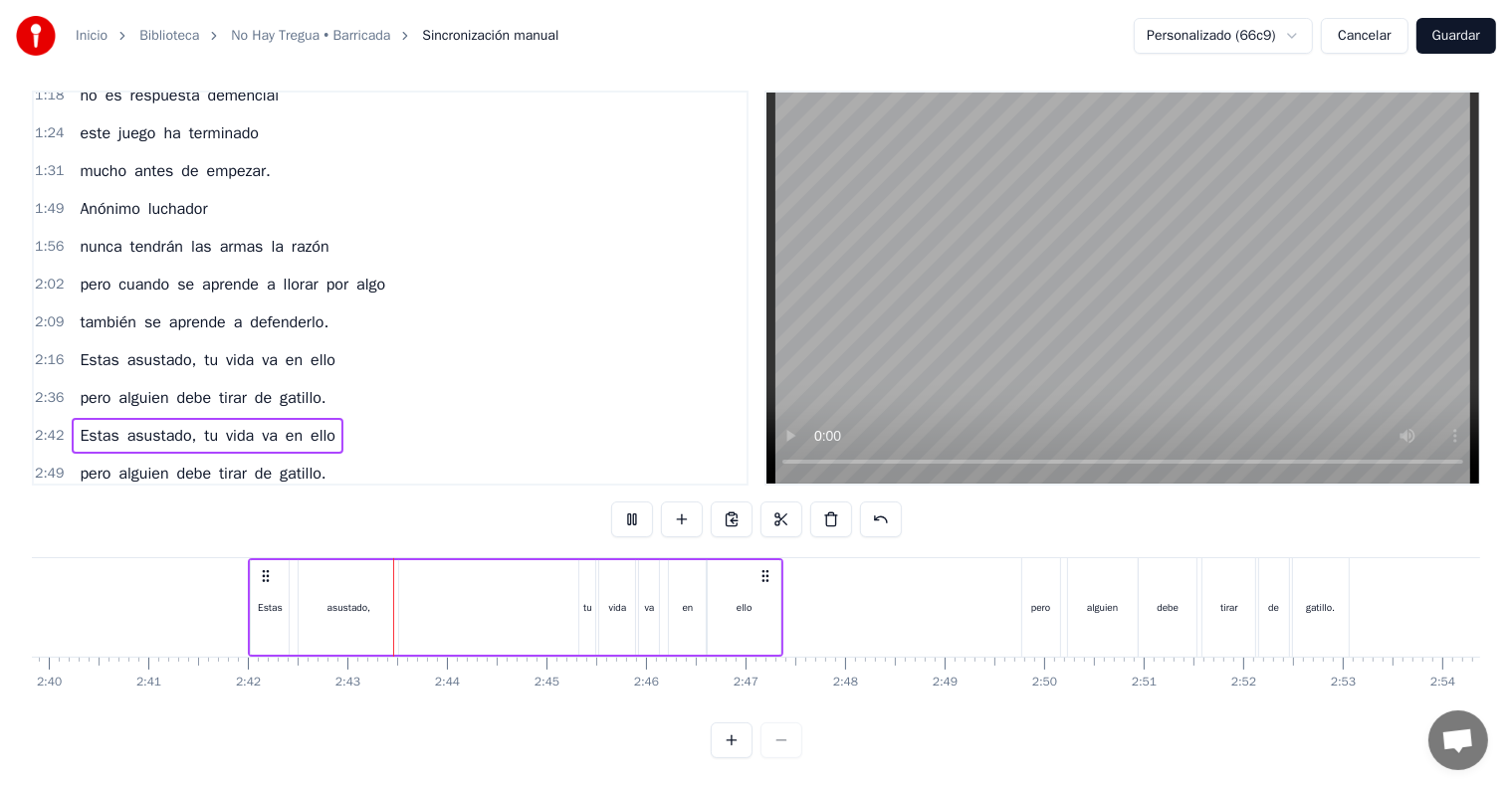 click at bounding box center [632, 519] 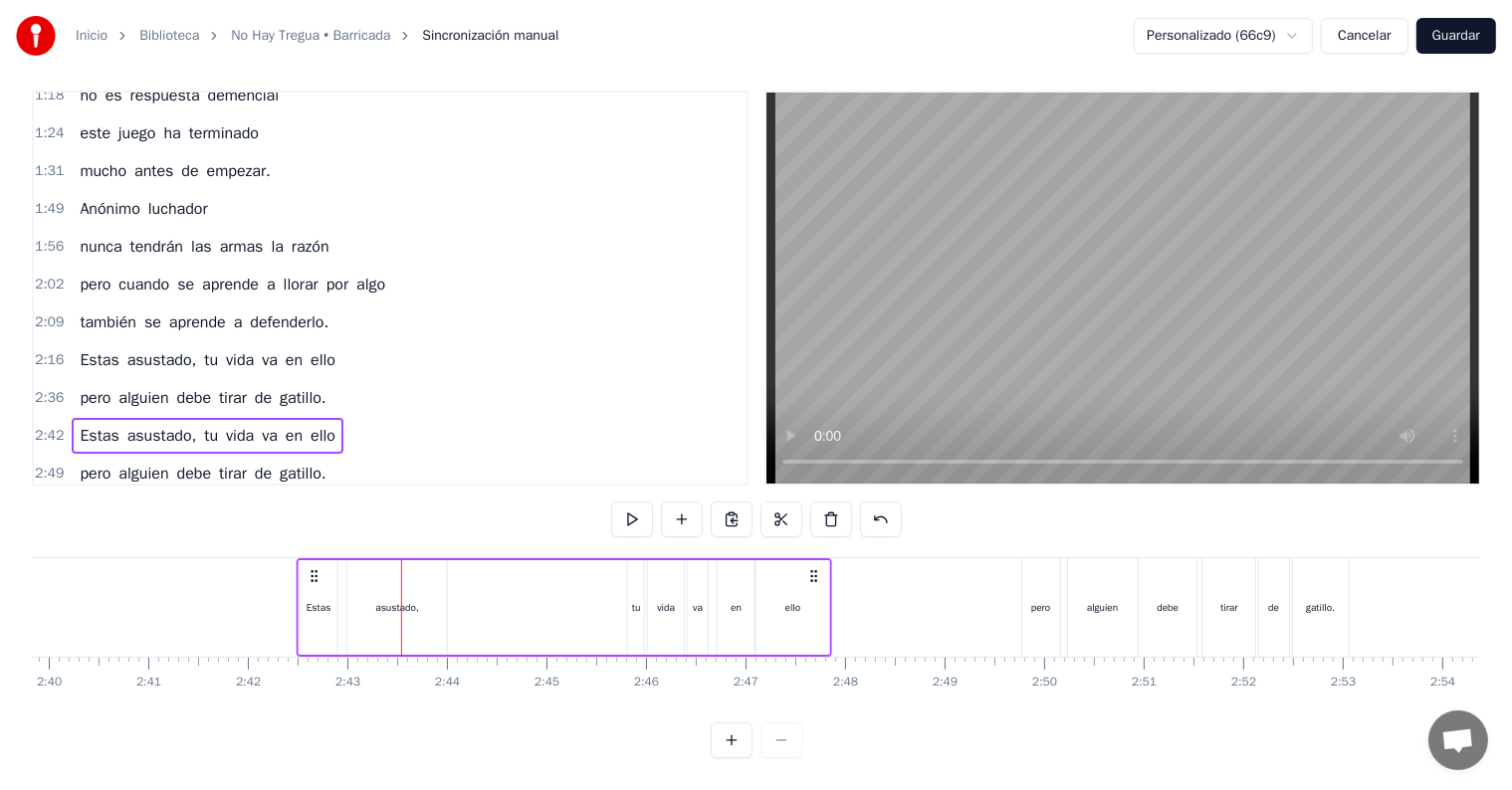 drag, startPoint x: 267, startPoint y: 551, endPoint x: 315, endPoint y: 553, distance: 48.04165 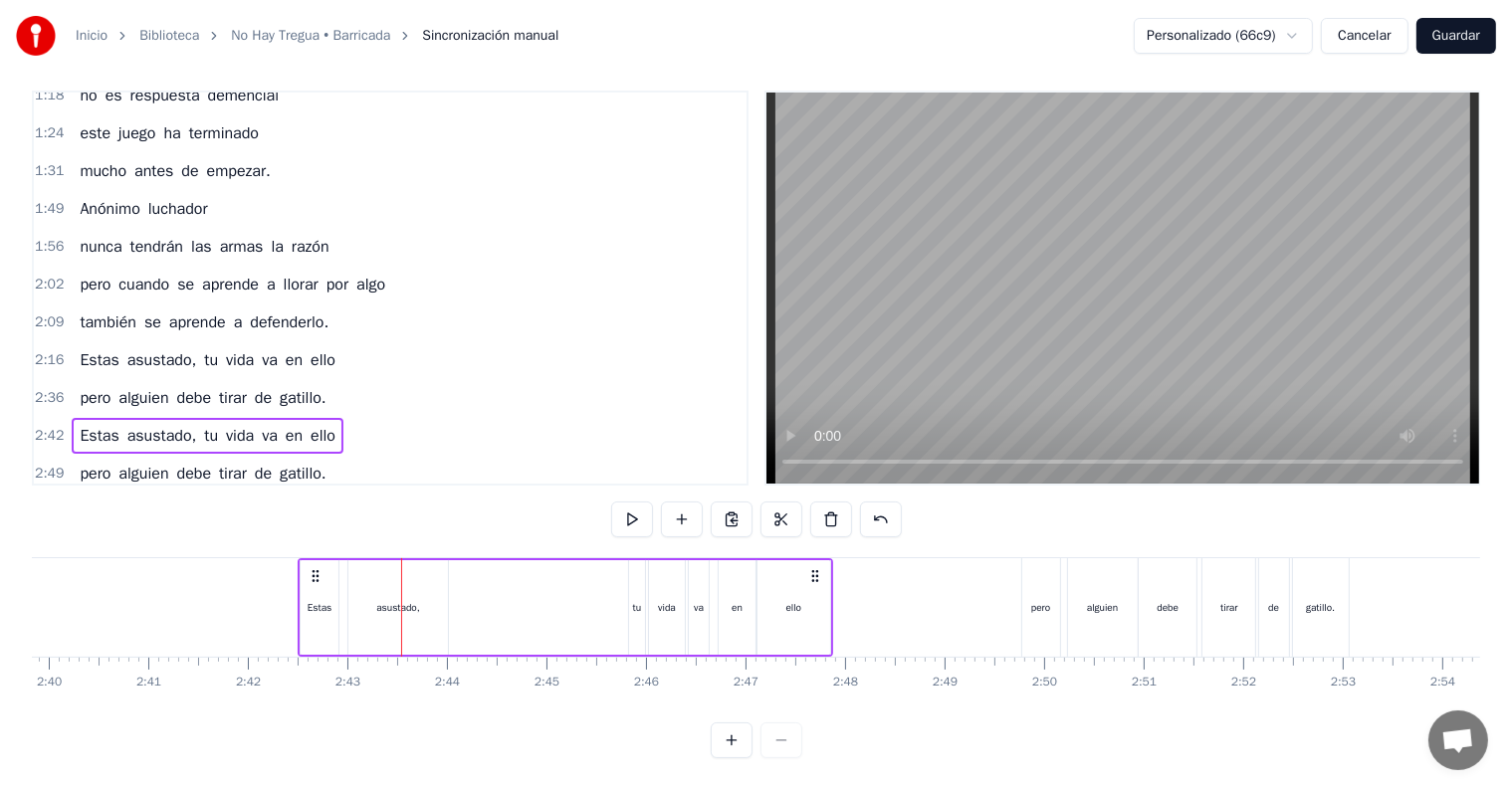 click on "2:42" at bounding box center [49, 436] 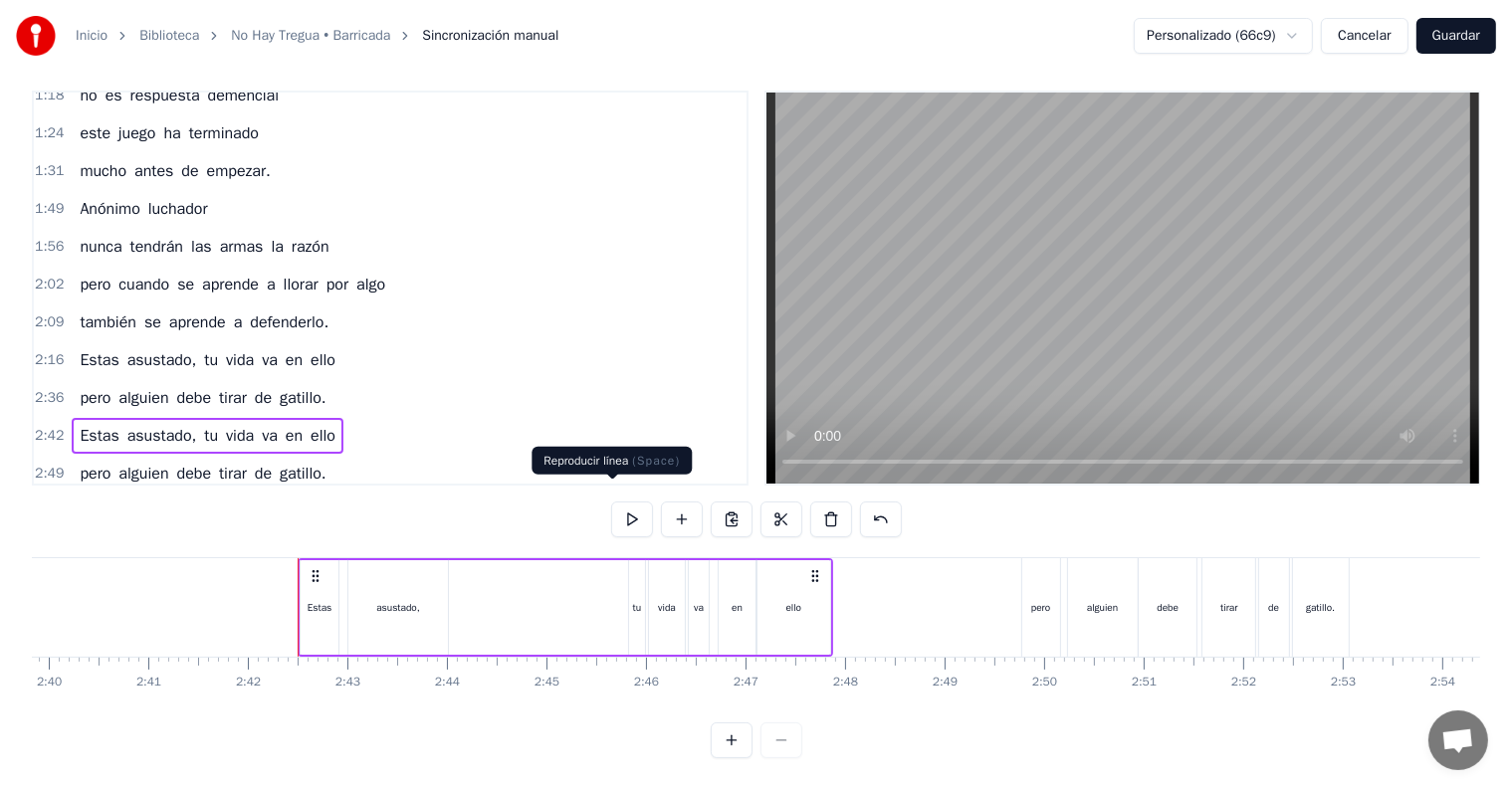 click at bounding box center [632, 519] 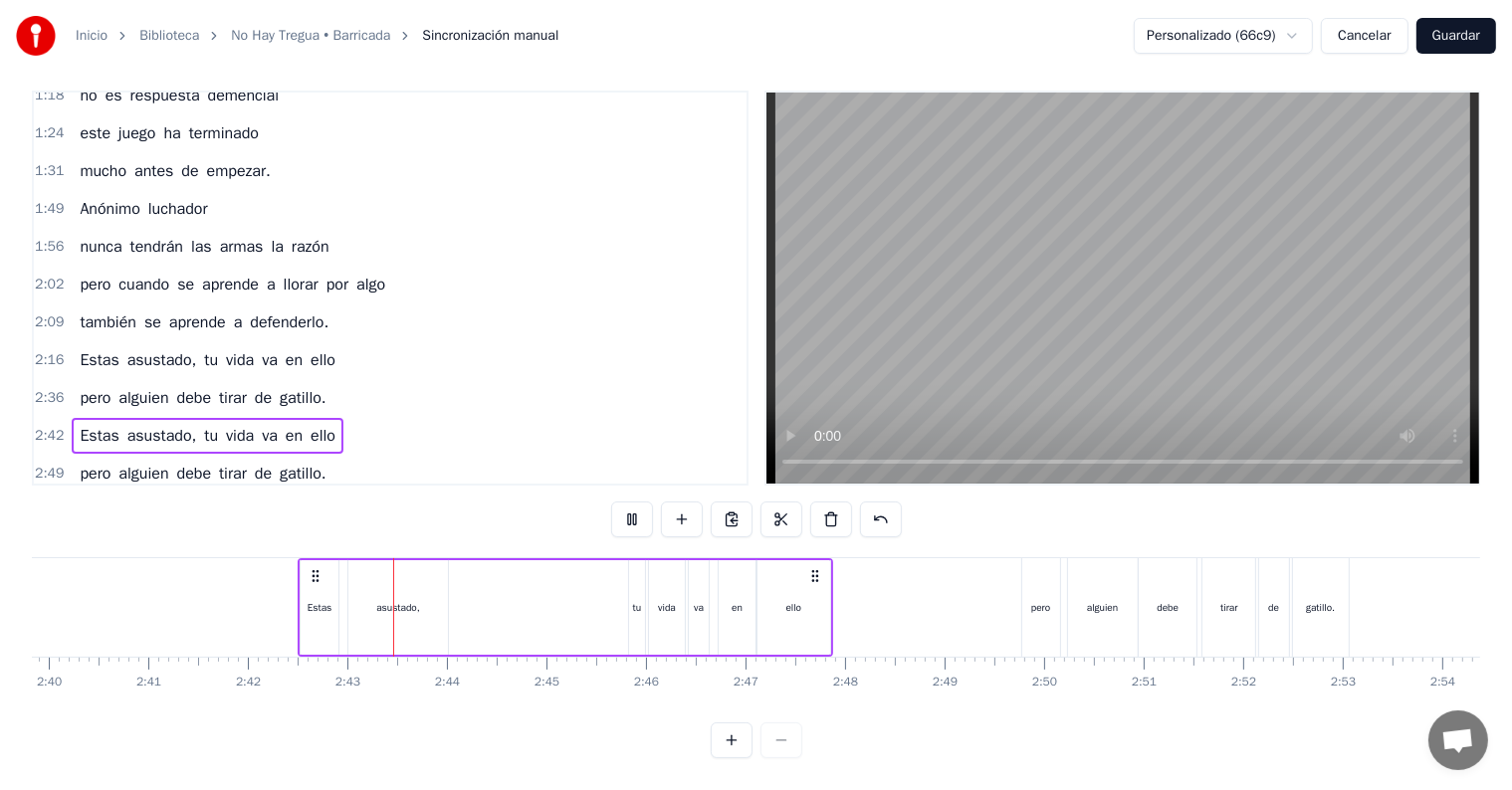 click at bounding box center (632, 519) 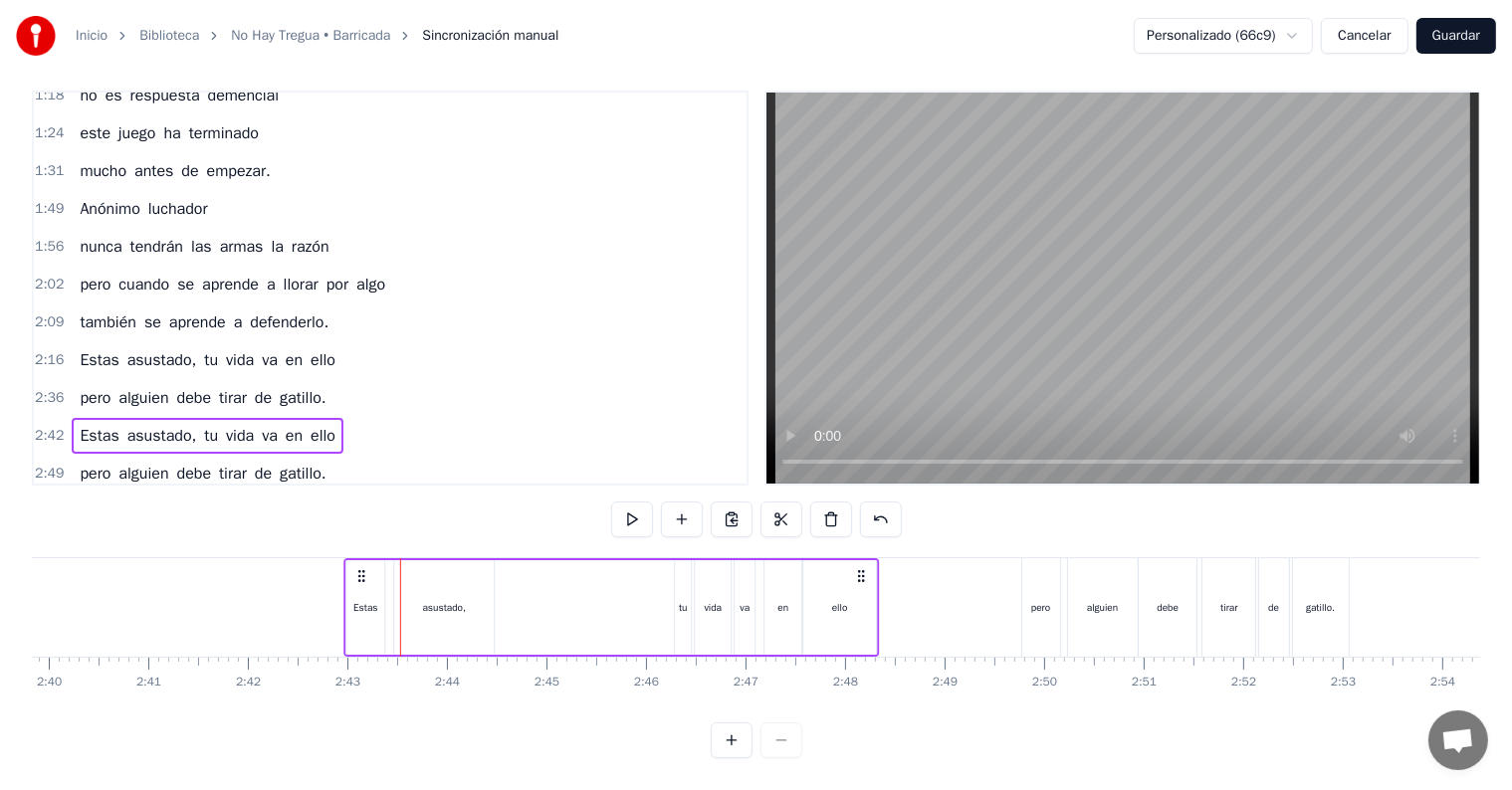 drag, startPoint x: 318, startPoint y: 556, endPoint x: 367, endPoint y: 561, distance: 49.25444 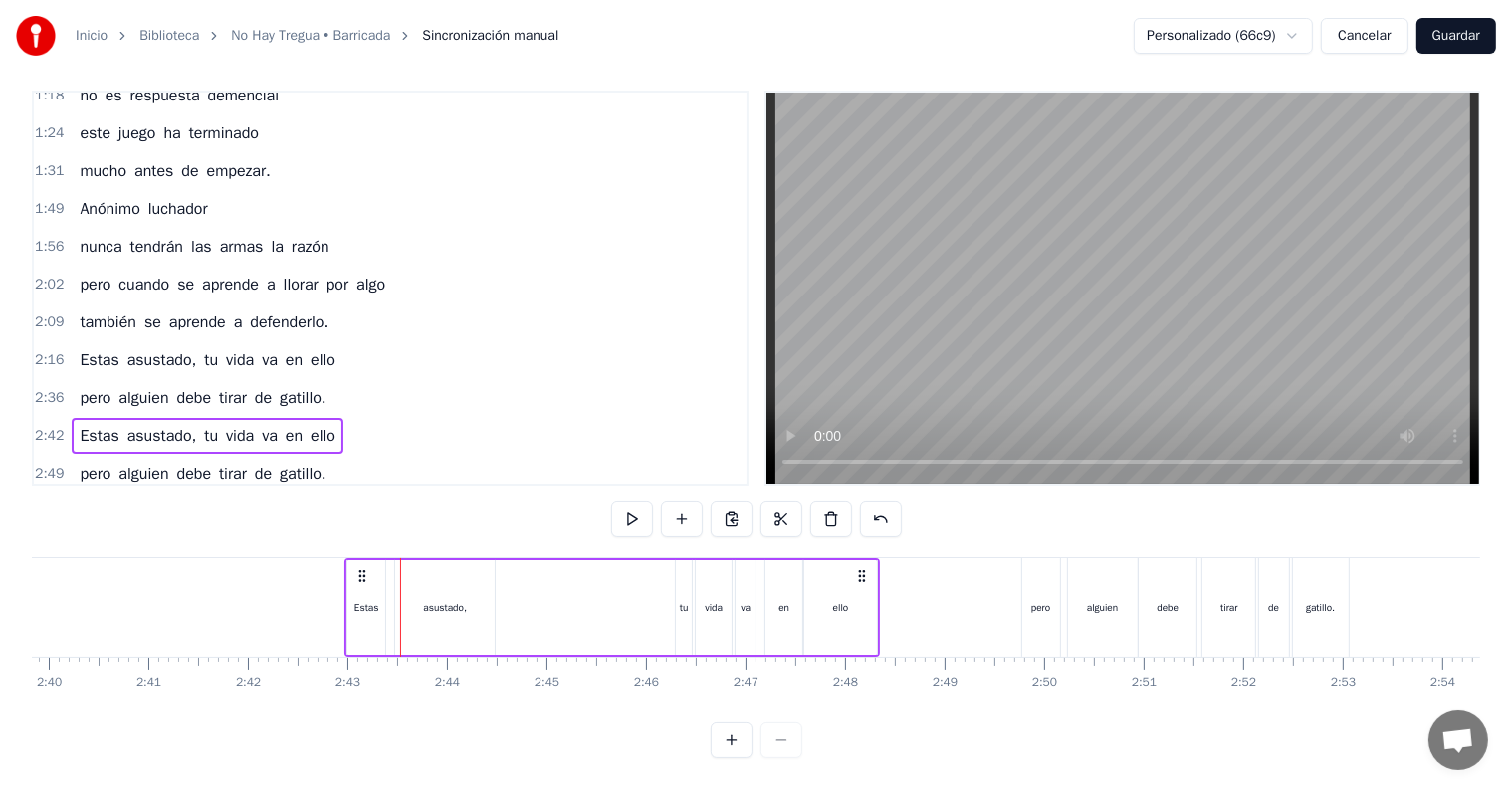 click on "2:42 Estas asustado, tu vida va en ello" at bounding box center (390, 436) 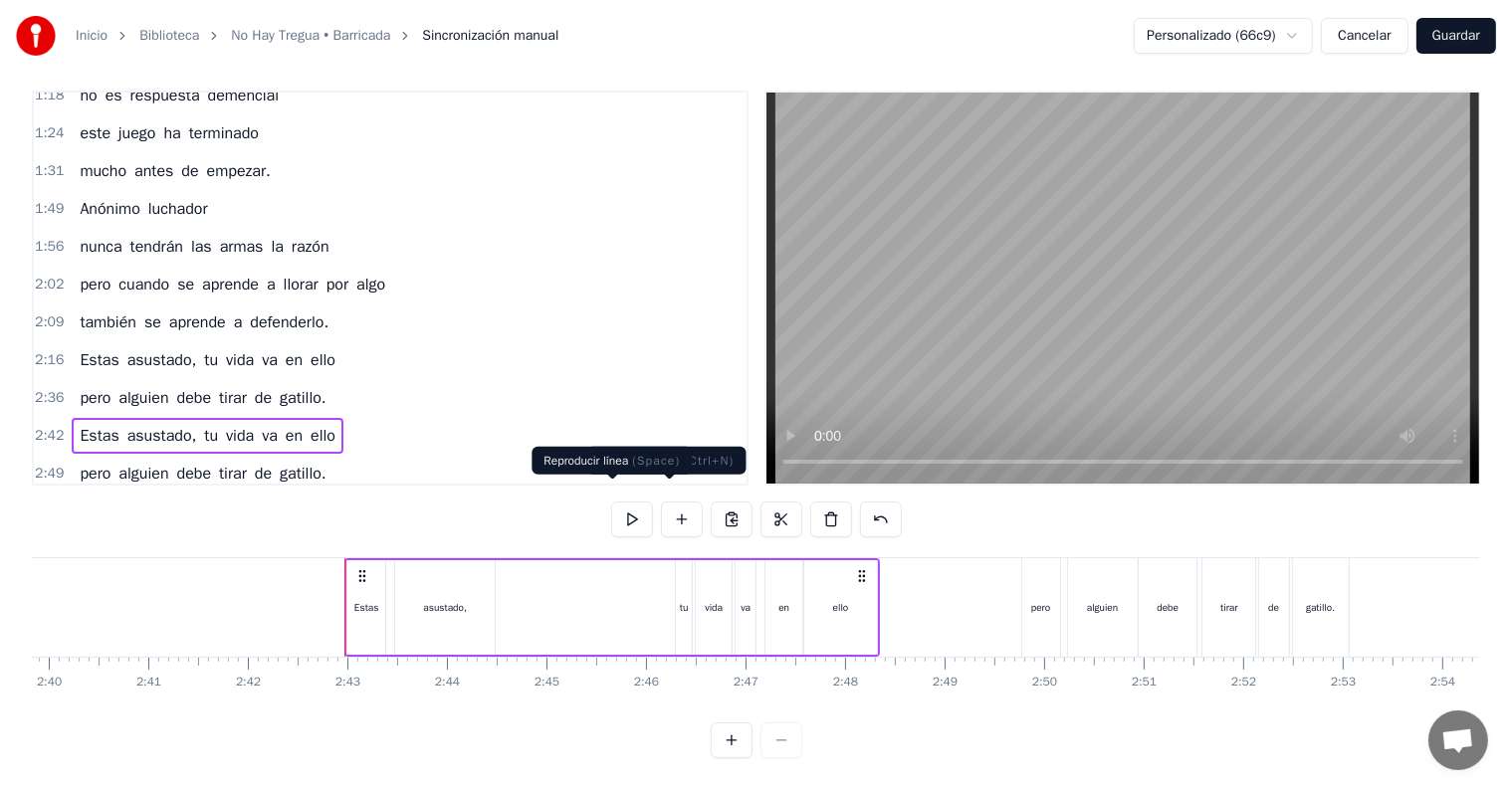 click at bounding box center [632, 519] 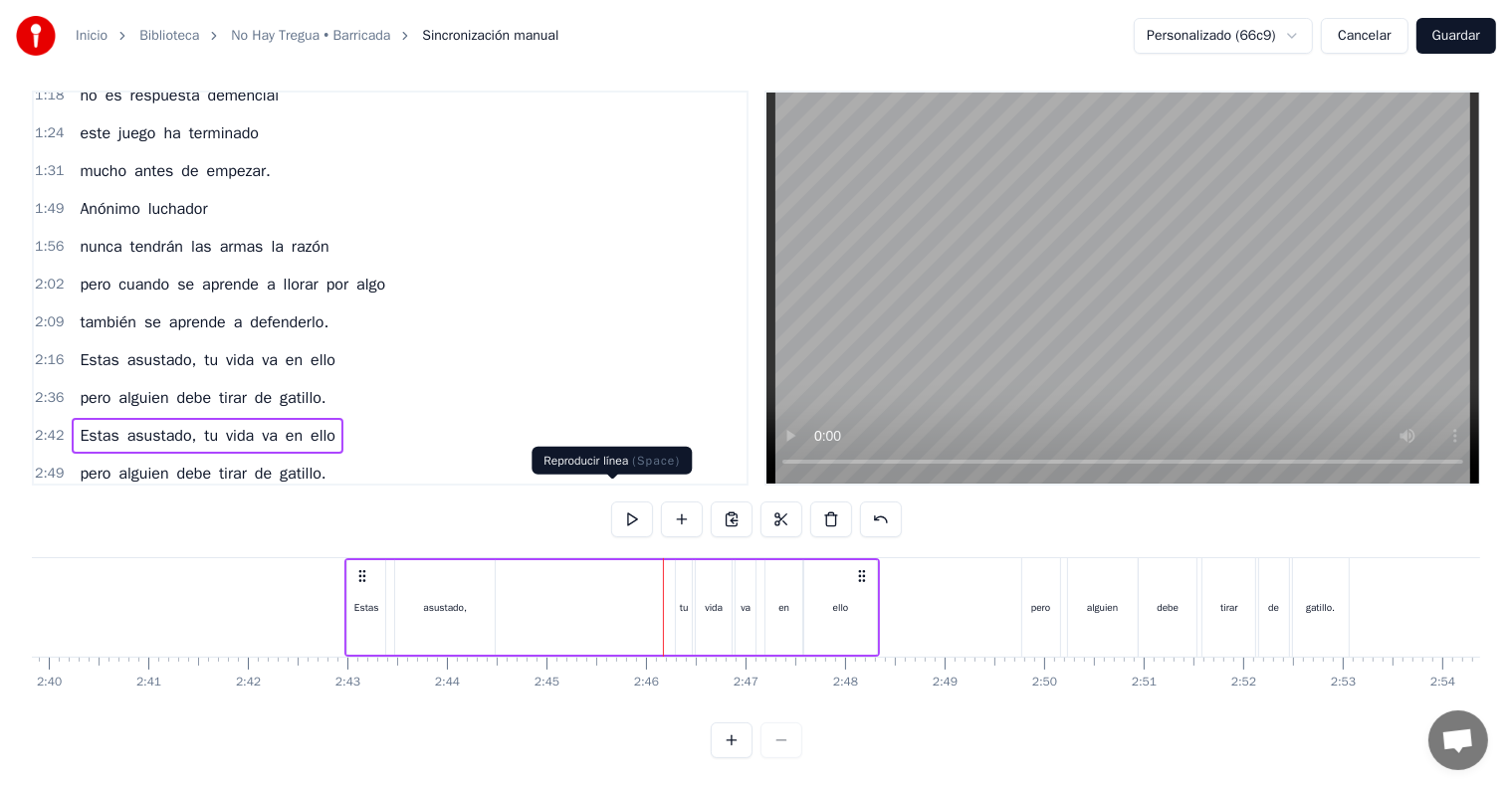 click at bounding box center (632, 519) 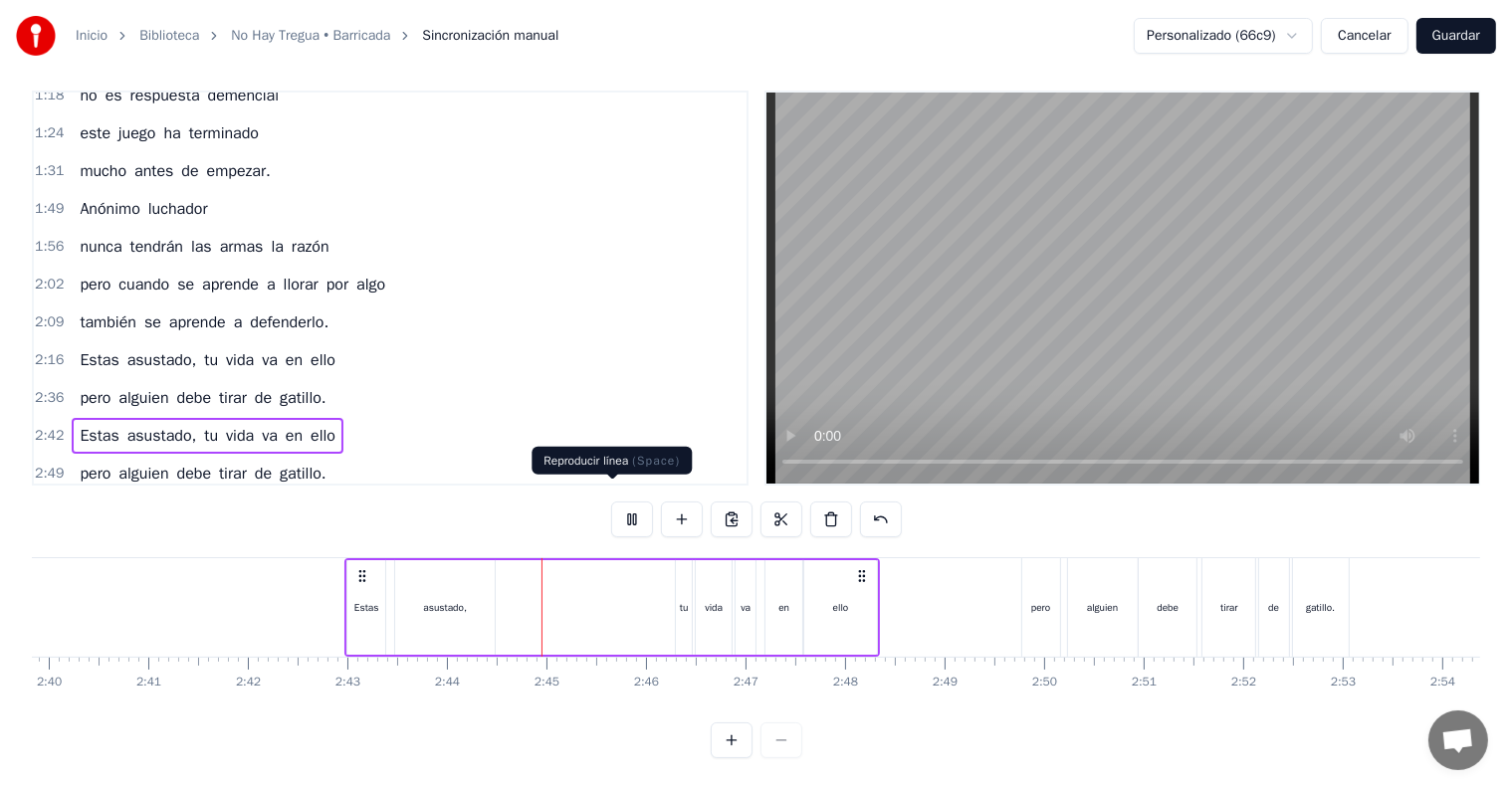 click at bounding box center (632, 519) 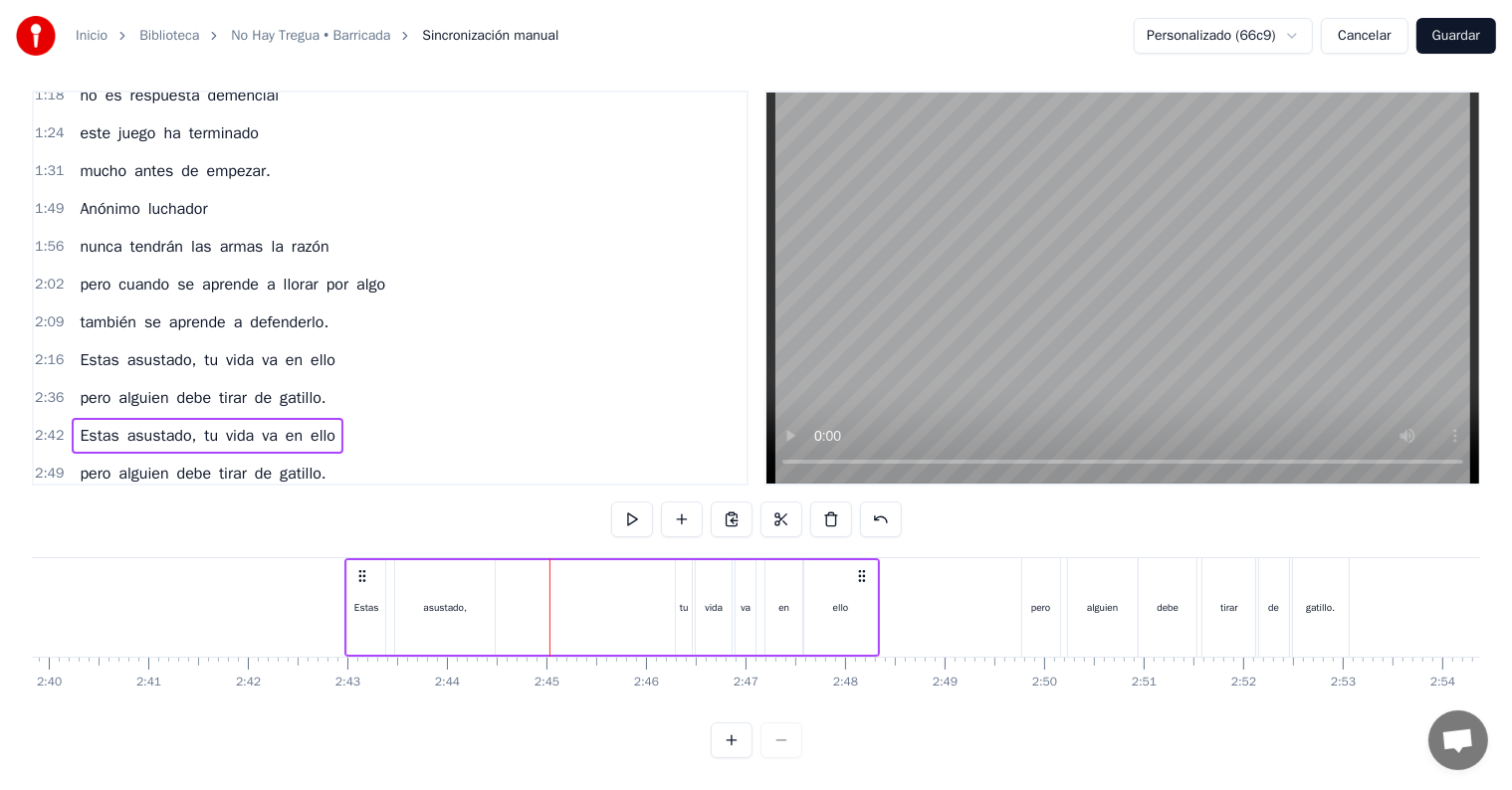 click on "tu" at bounding box center [684, 607] 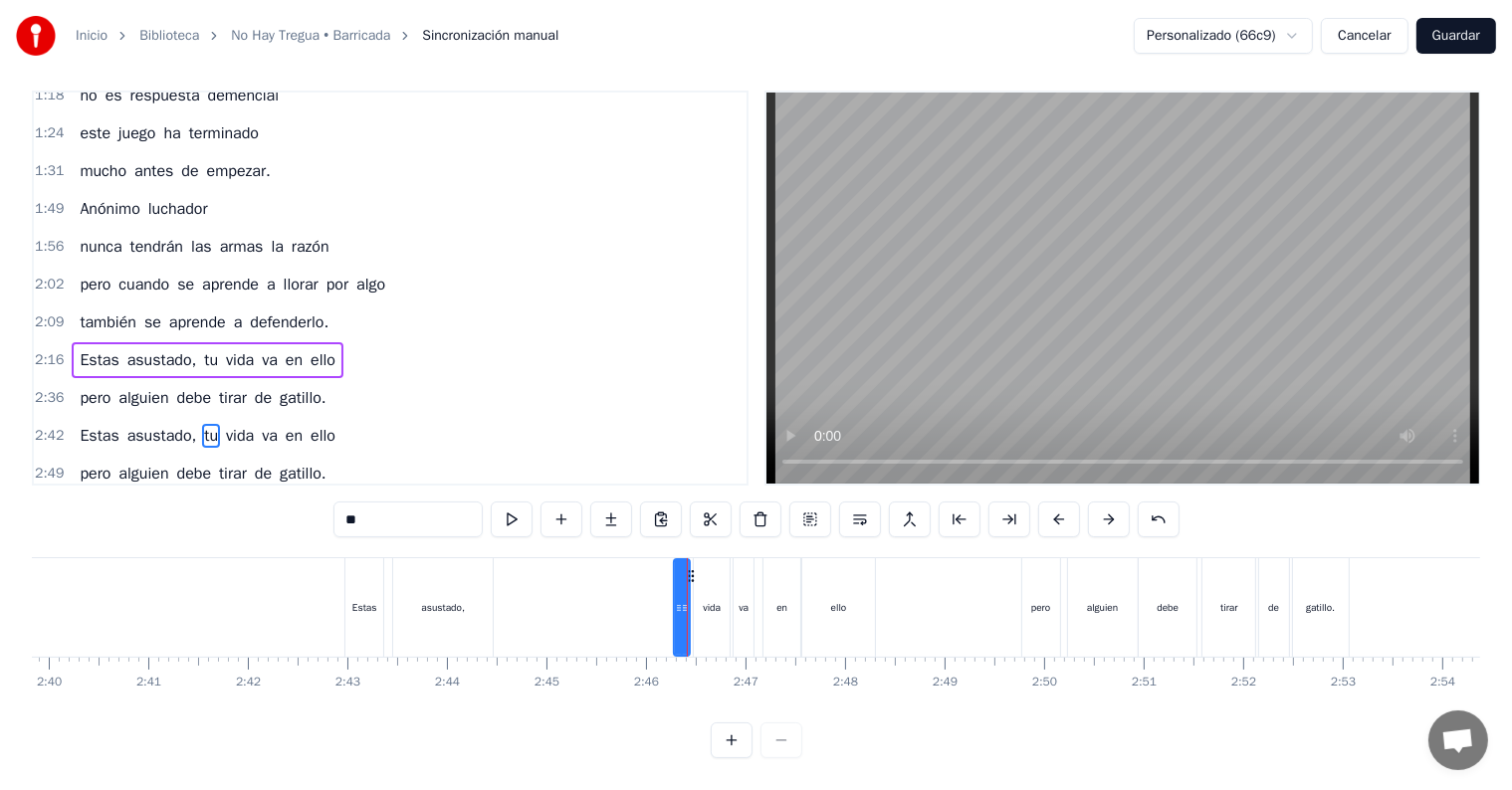 scroll, scrollTop: 326, scrollLeft: 0, axis: vertical 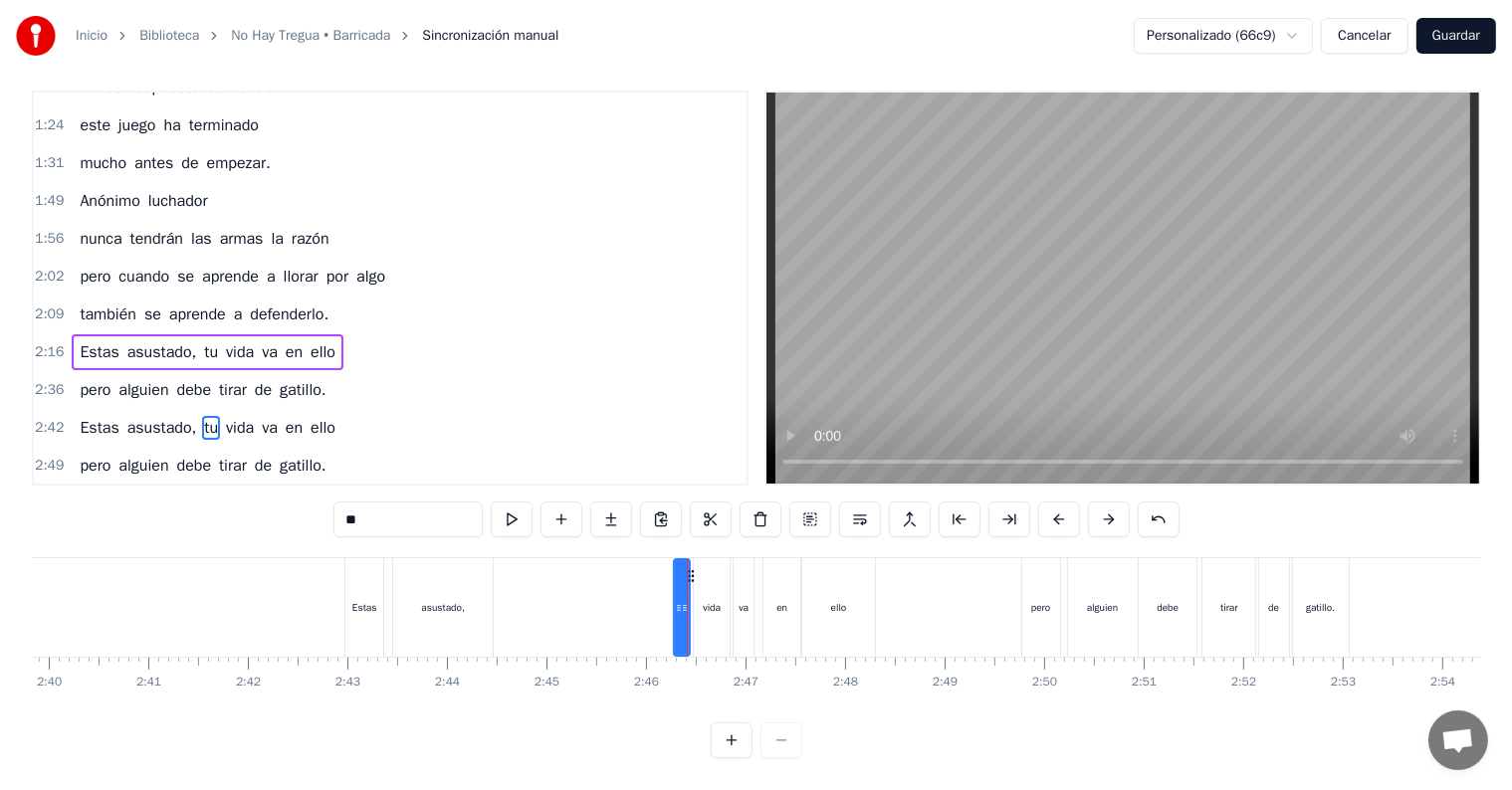 click at bounding box center (685, 607) 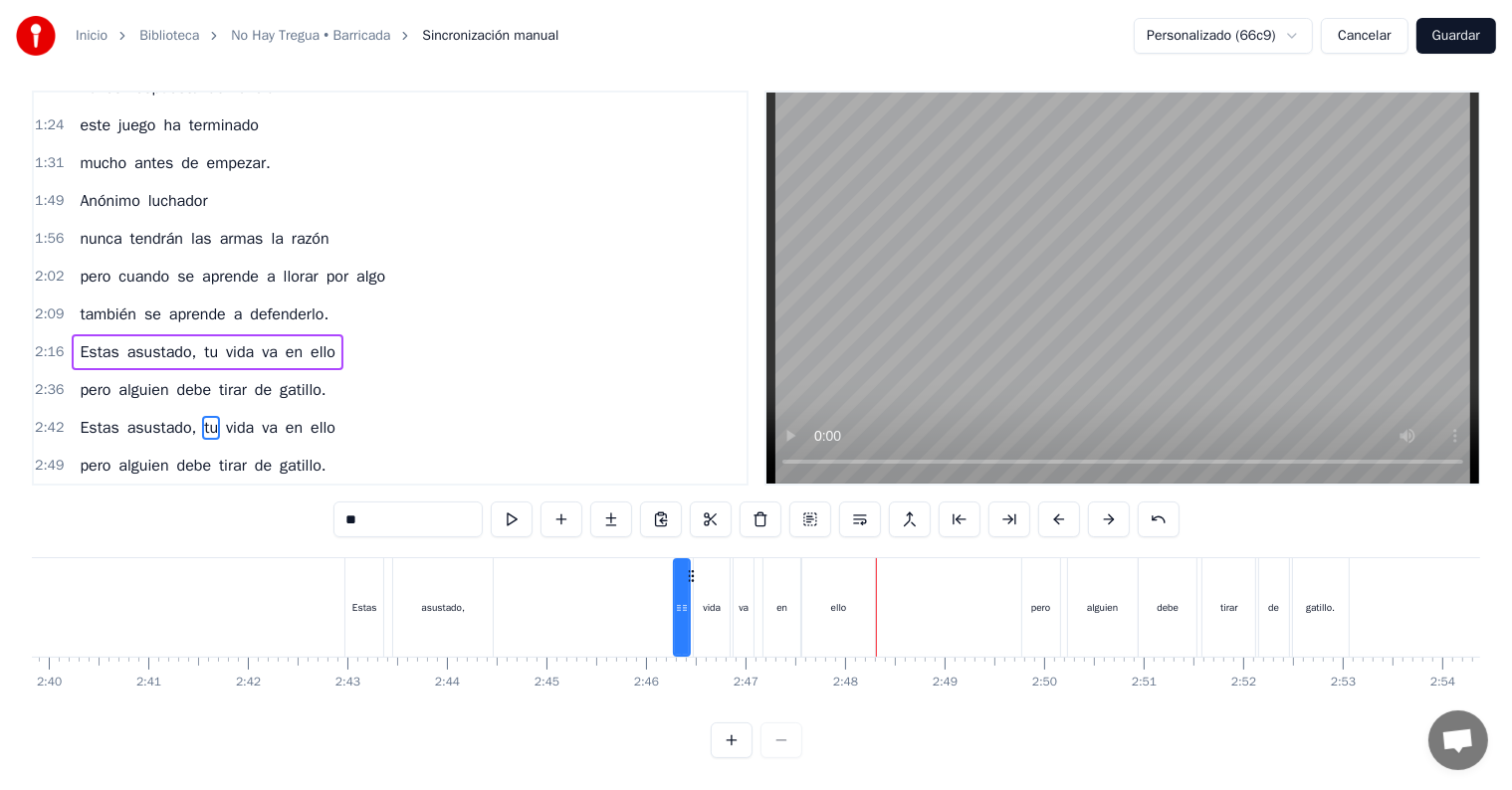 click at bounding box center [-3733, 607] 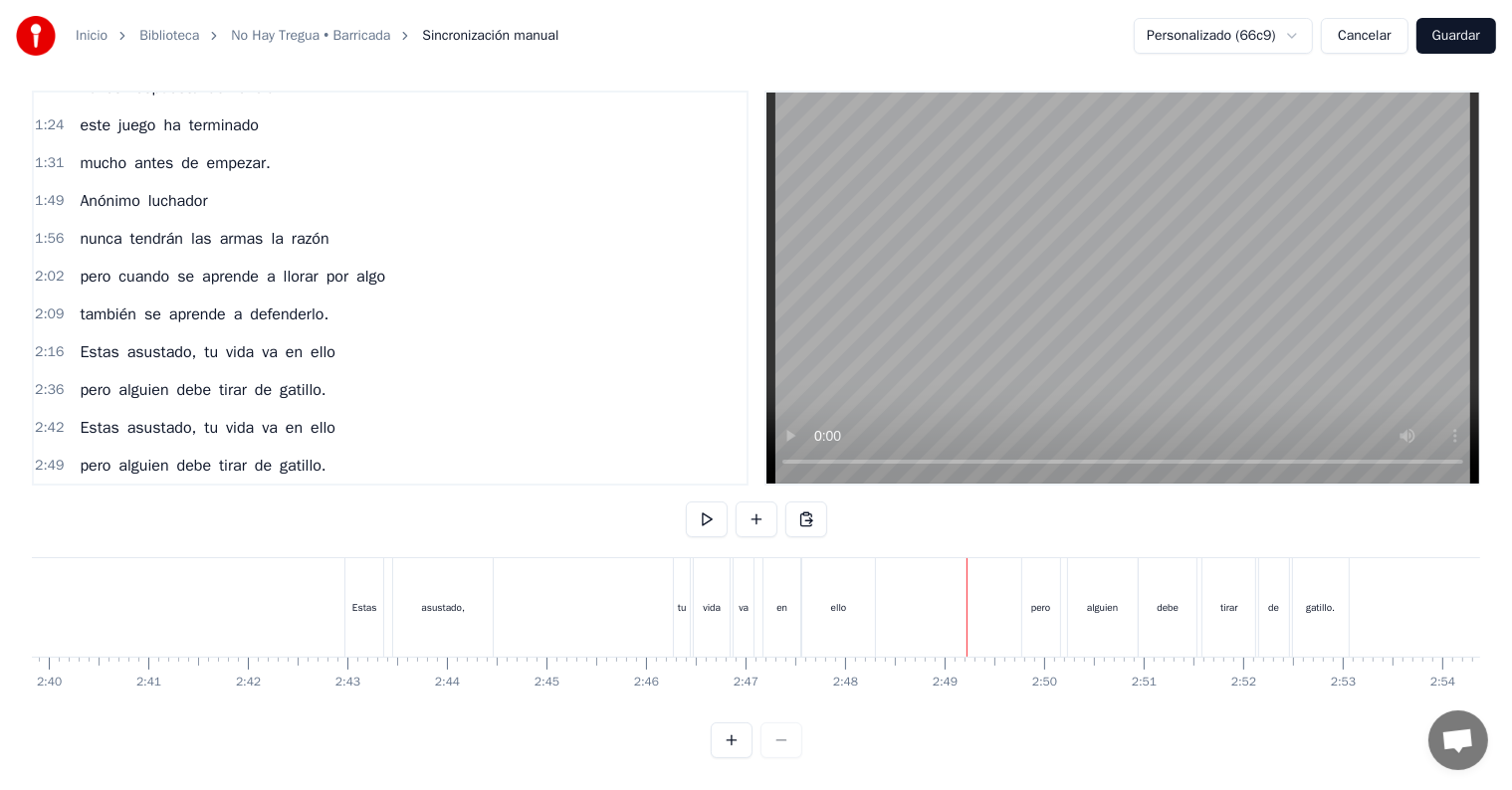 click on "pero" at bounding box center [1041, 607] 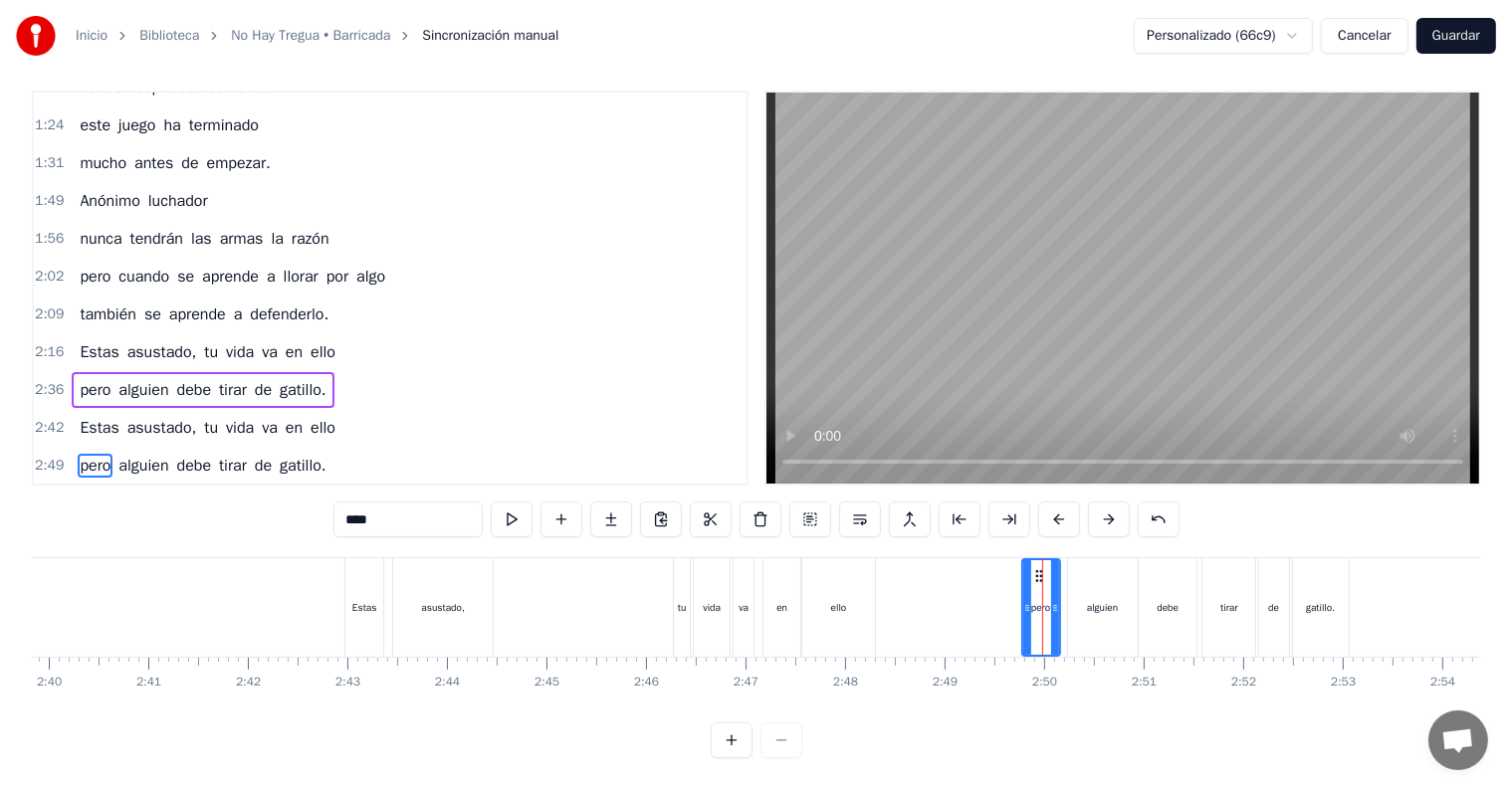 click at bounding box center (-3733, 607) 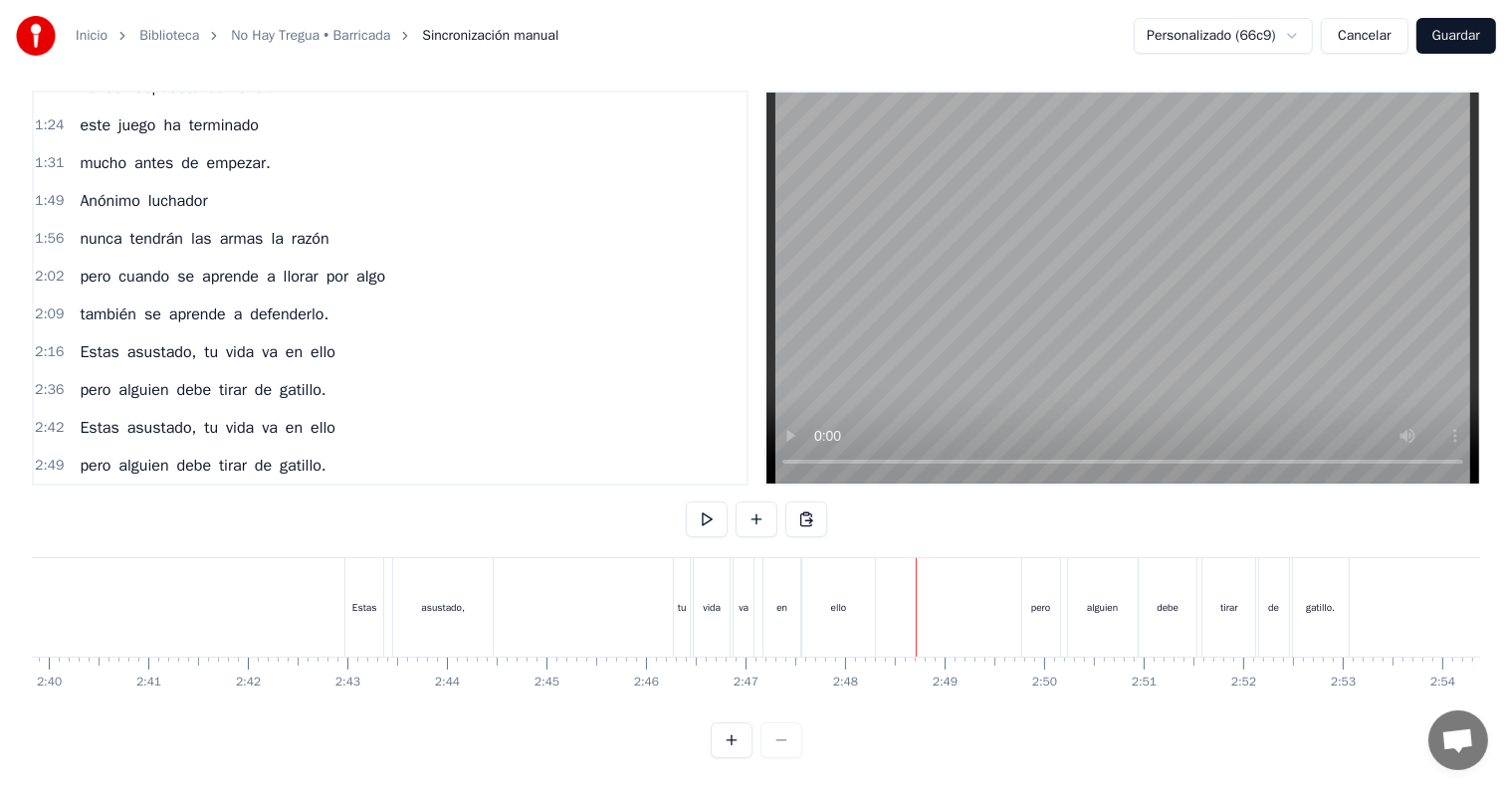 click on "2:49" at bounding box center (49, 466) 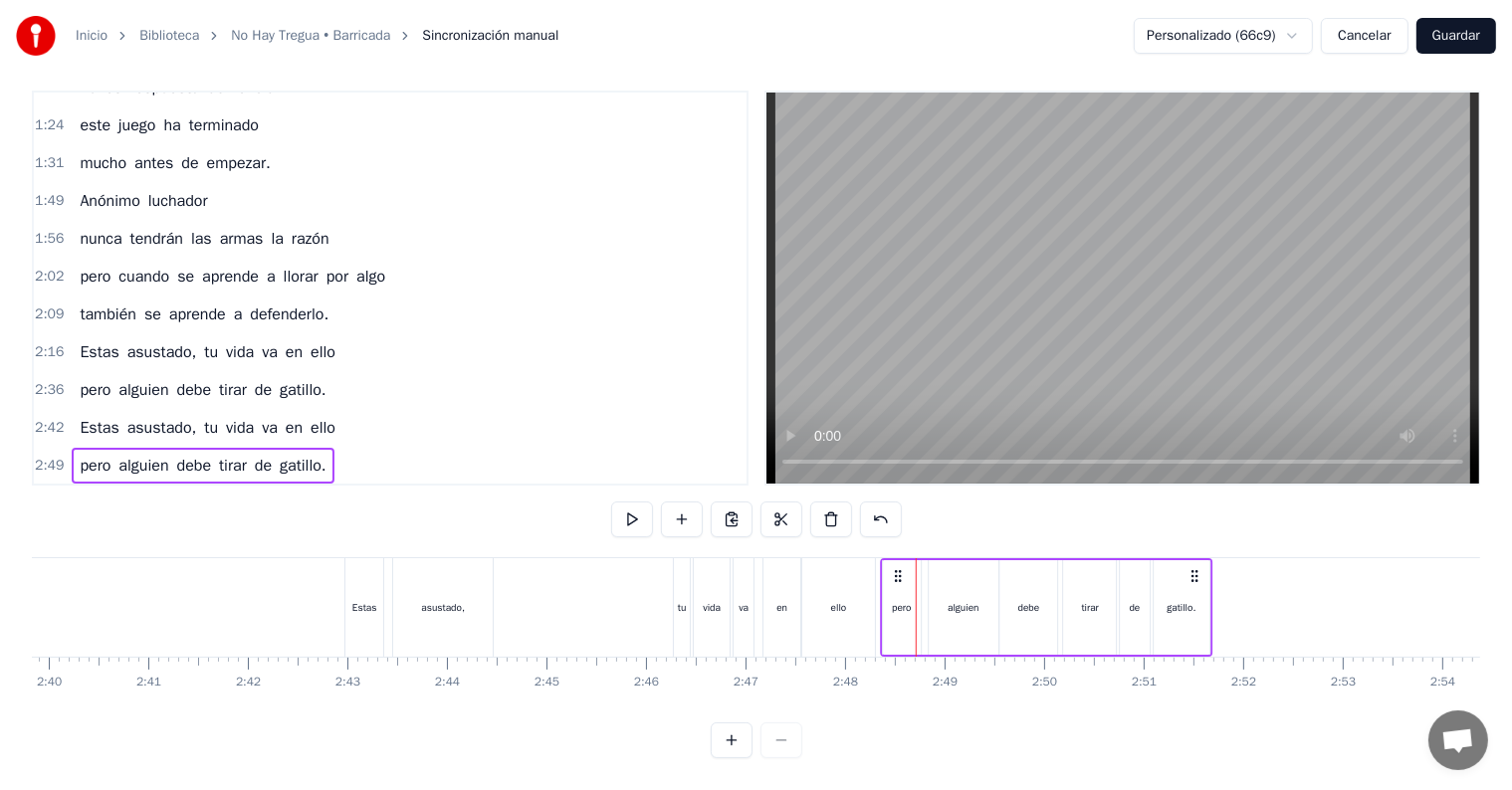 drag, startPoint x: 1041, startPoint y: 556, endPoint x: 900, endPoint y: 566, distance: 141.35417 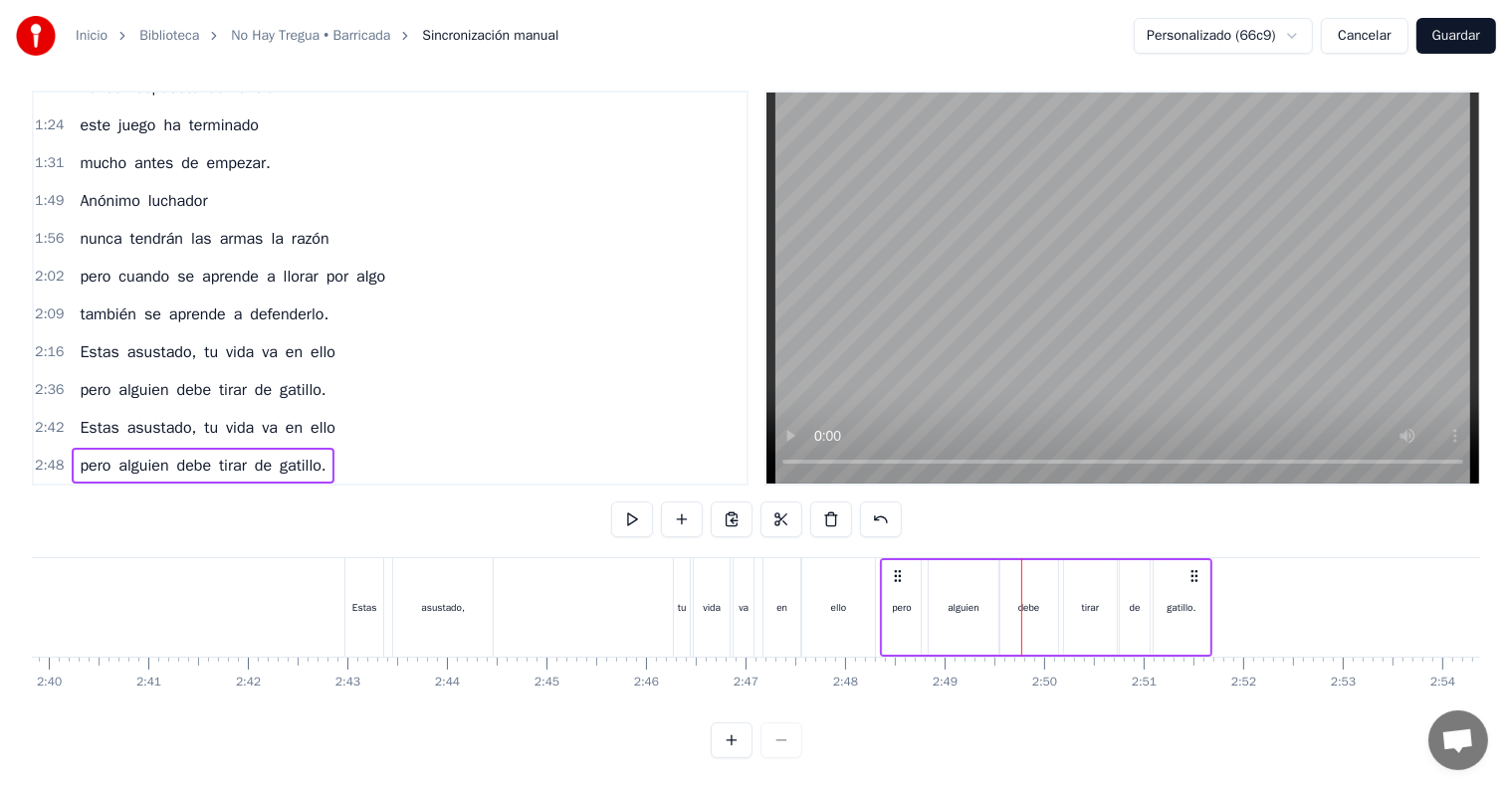 click on "2:42" at bounding box center (49, 428) 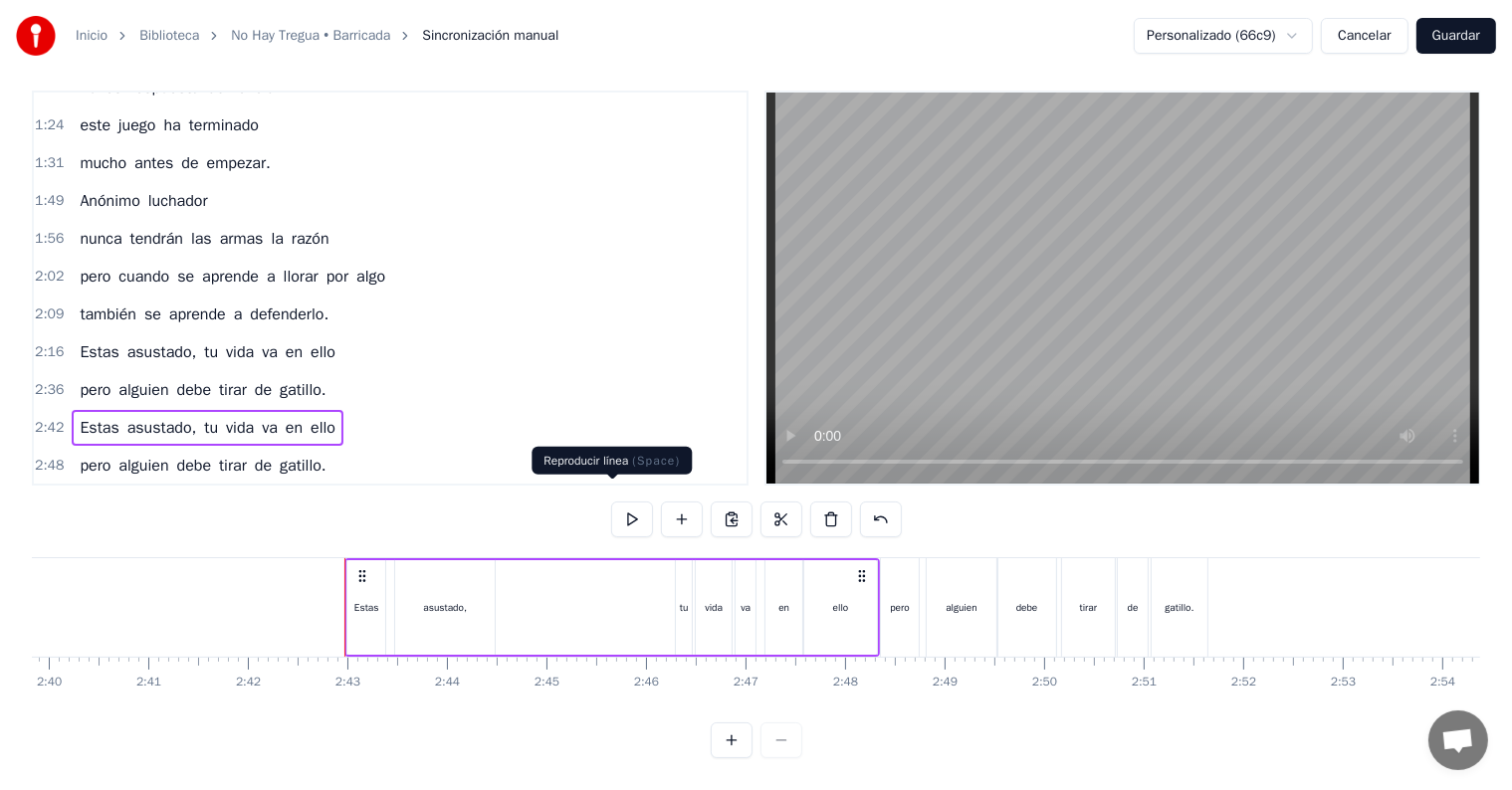 click at bounding box center [632, 519] 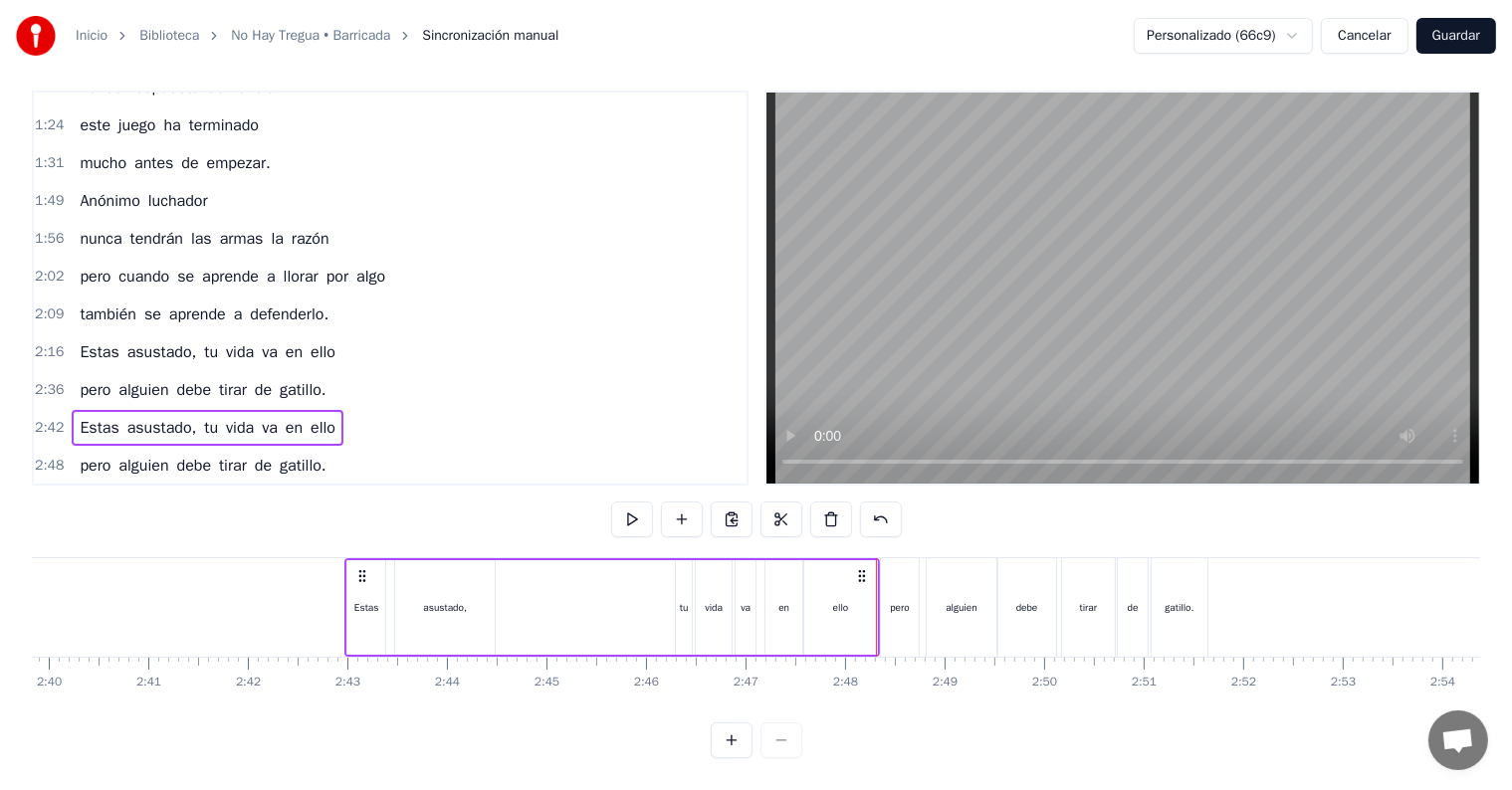 click on "2:48" at bounding box center (49, 466) 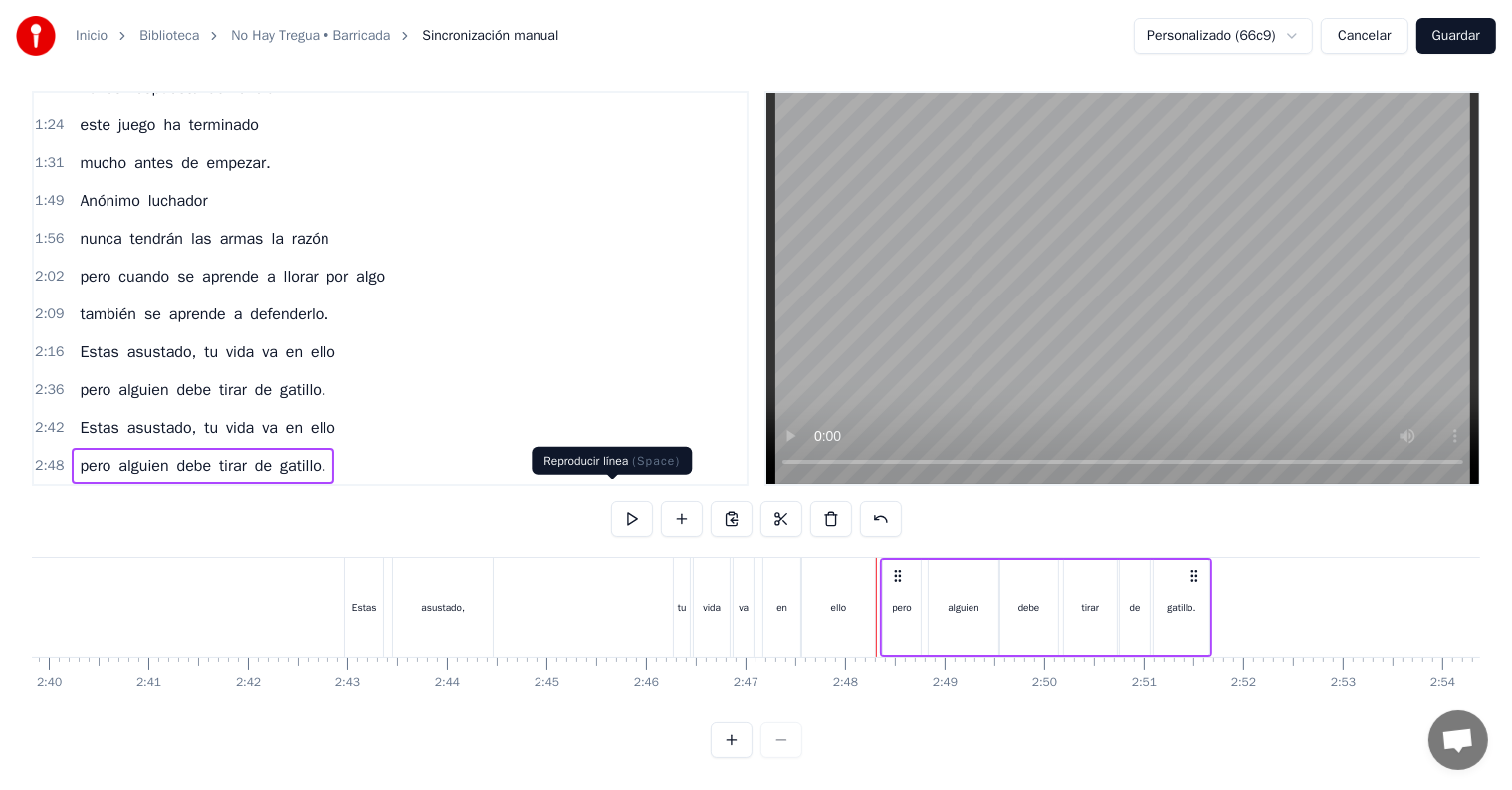 click at bounding box center [632, 519] 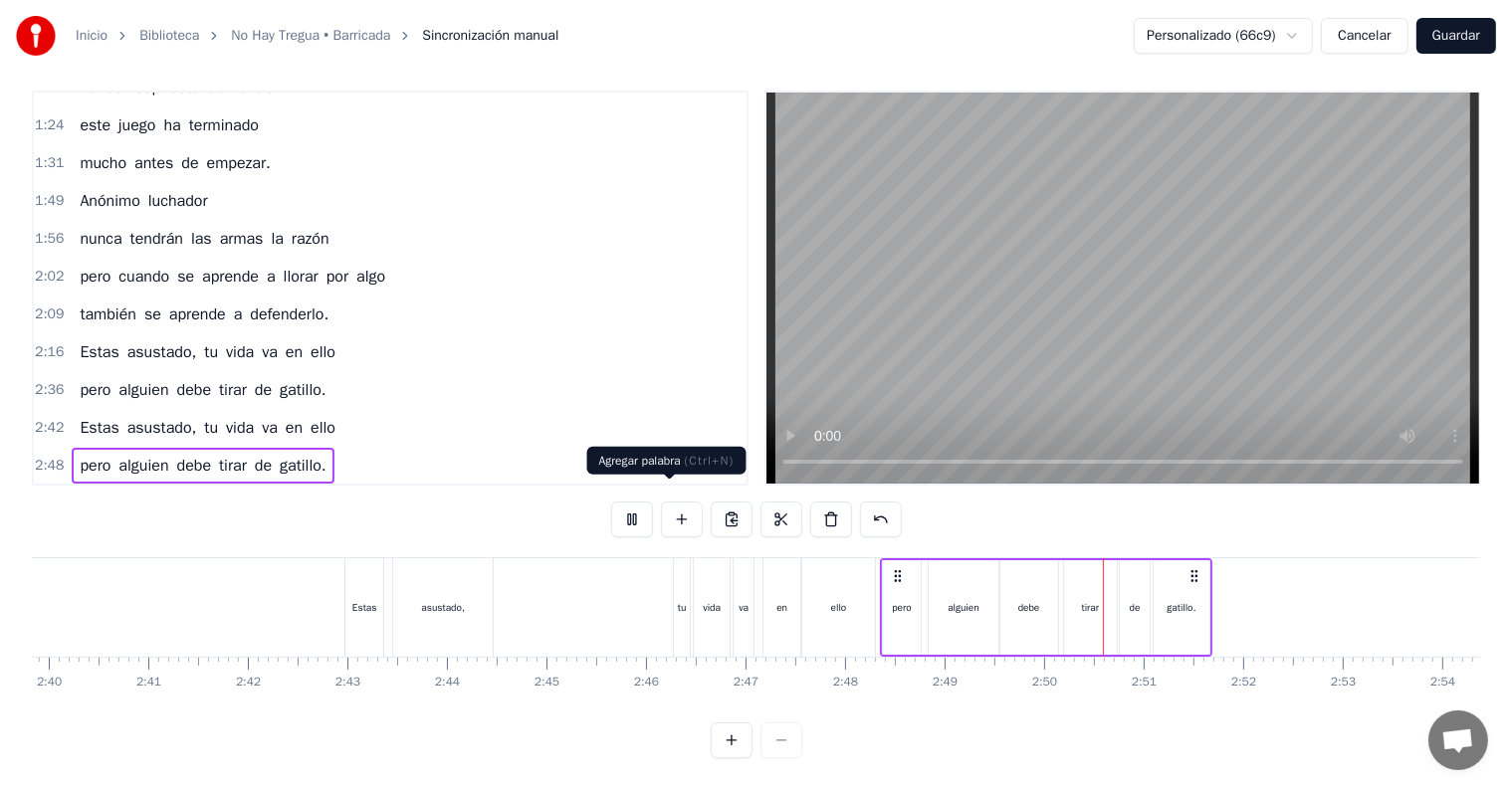 click at bounding box center [682, 519] 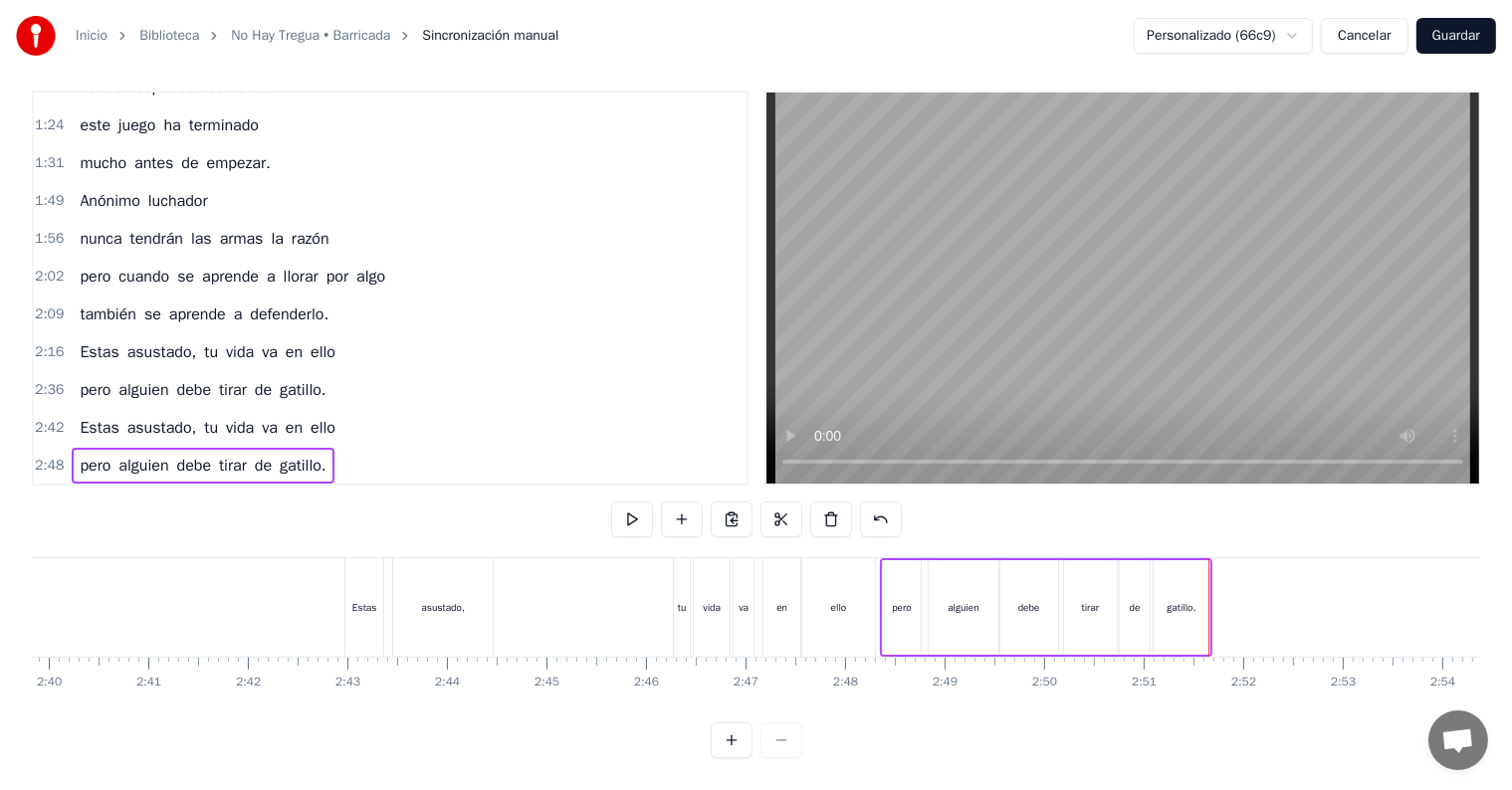 click on "pero" at bounding box center [902, 607] 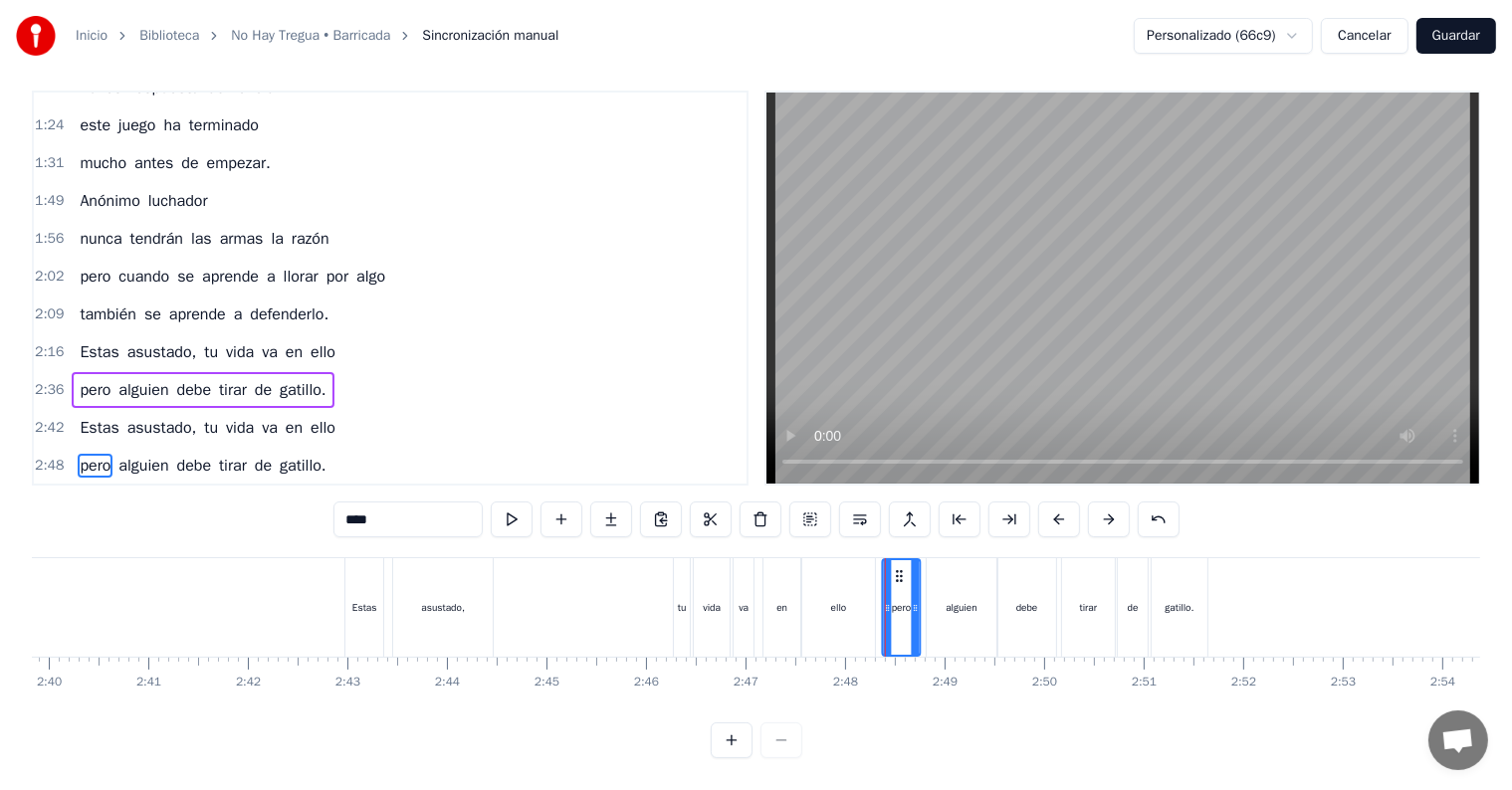 click 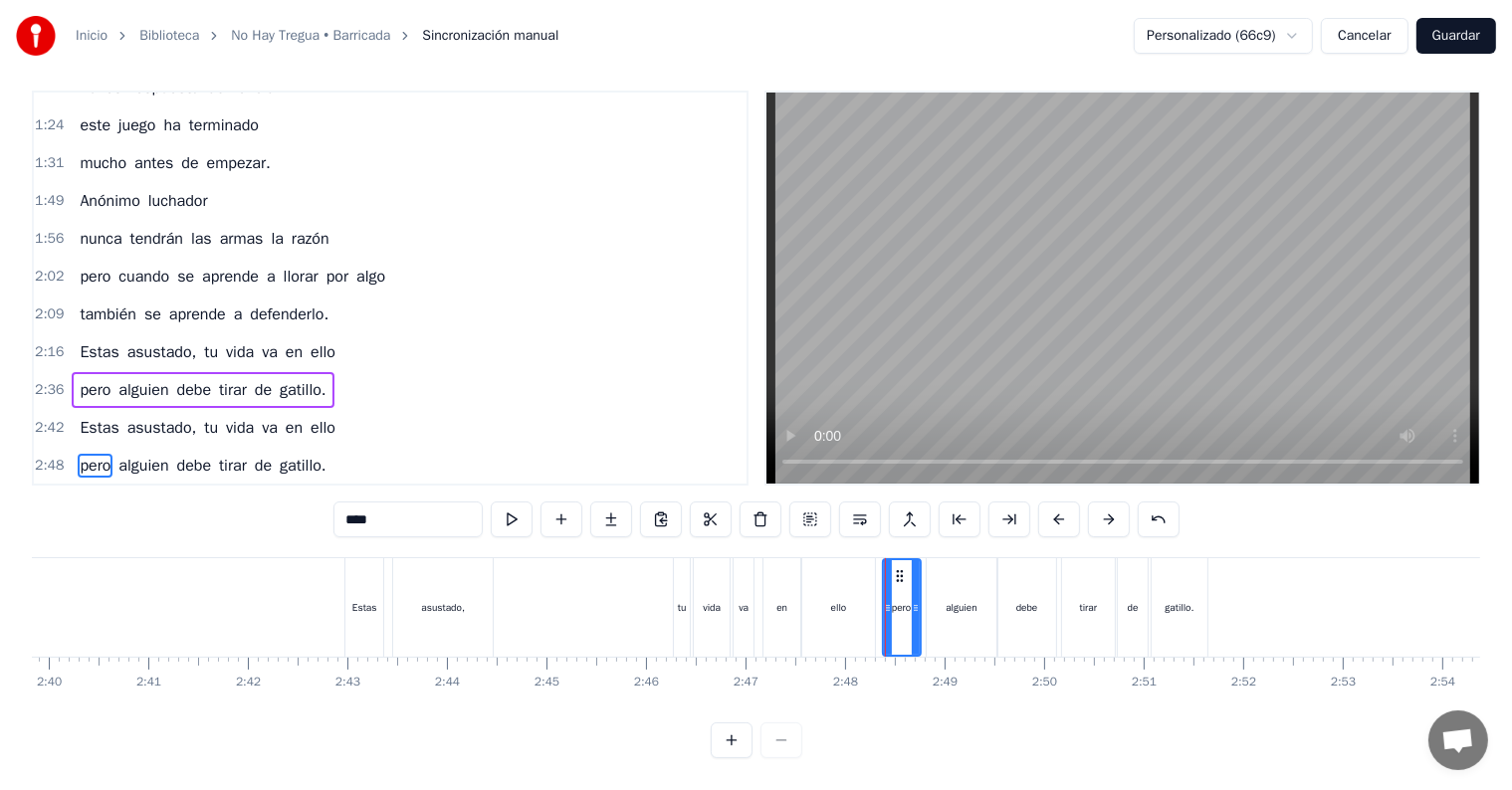 click on "2:48 pero alguien debe tirar de gatillo." at bounding box center (390, 466) 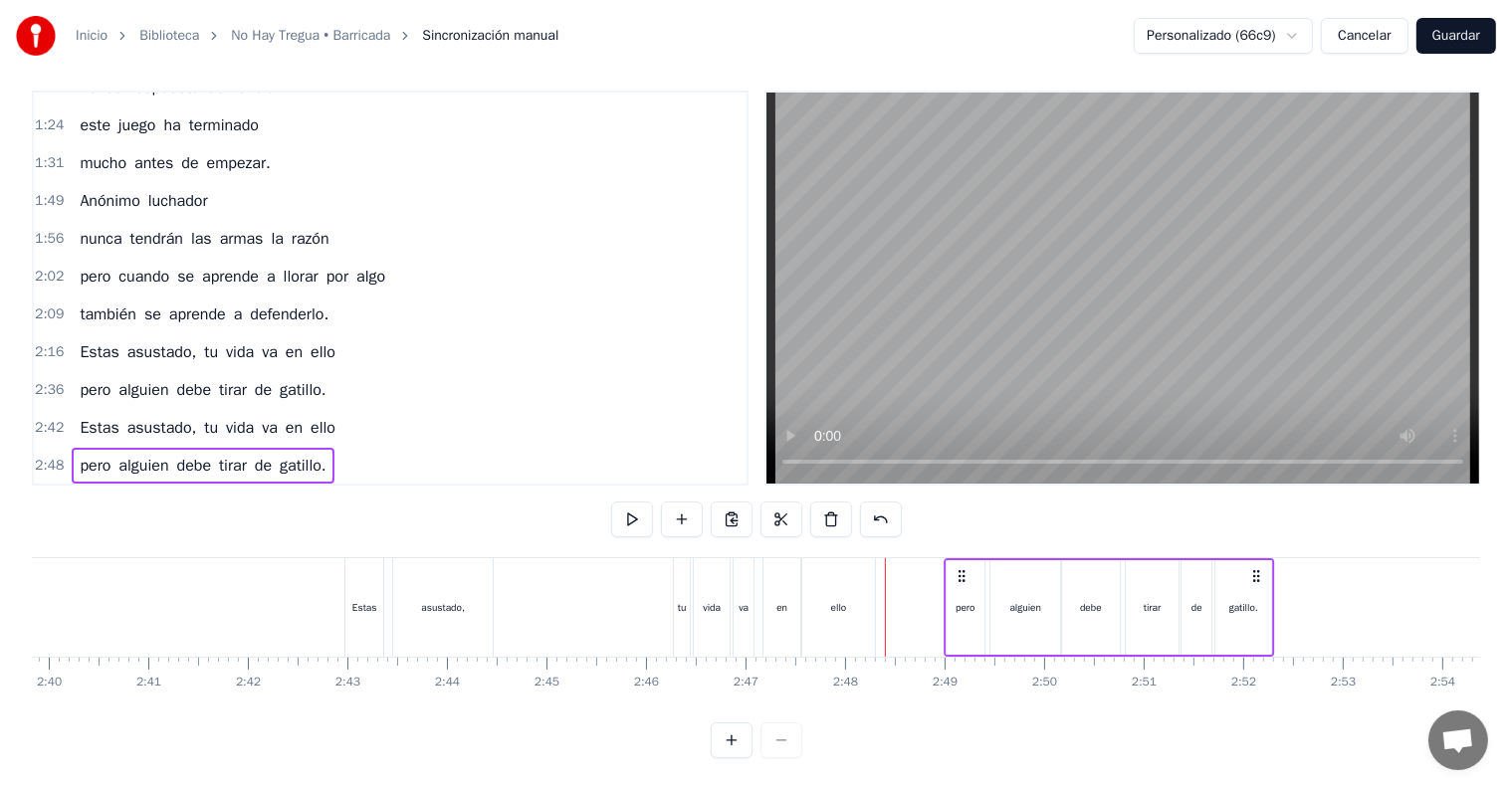 drag, startPoint x: 898, startPoint y: 555, endPoint x: 960, endPoint y: 560, distance: 62.201286 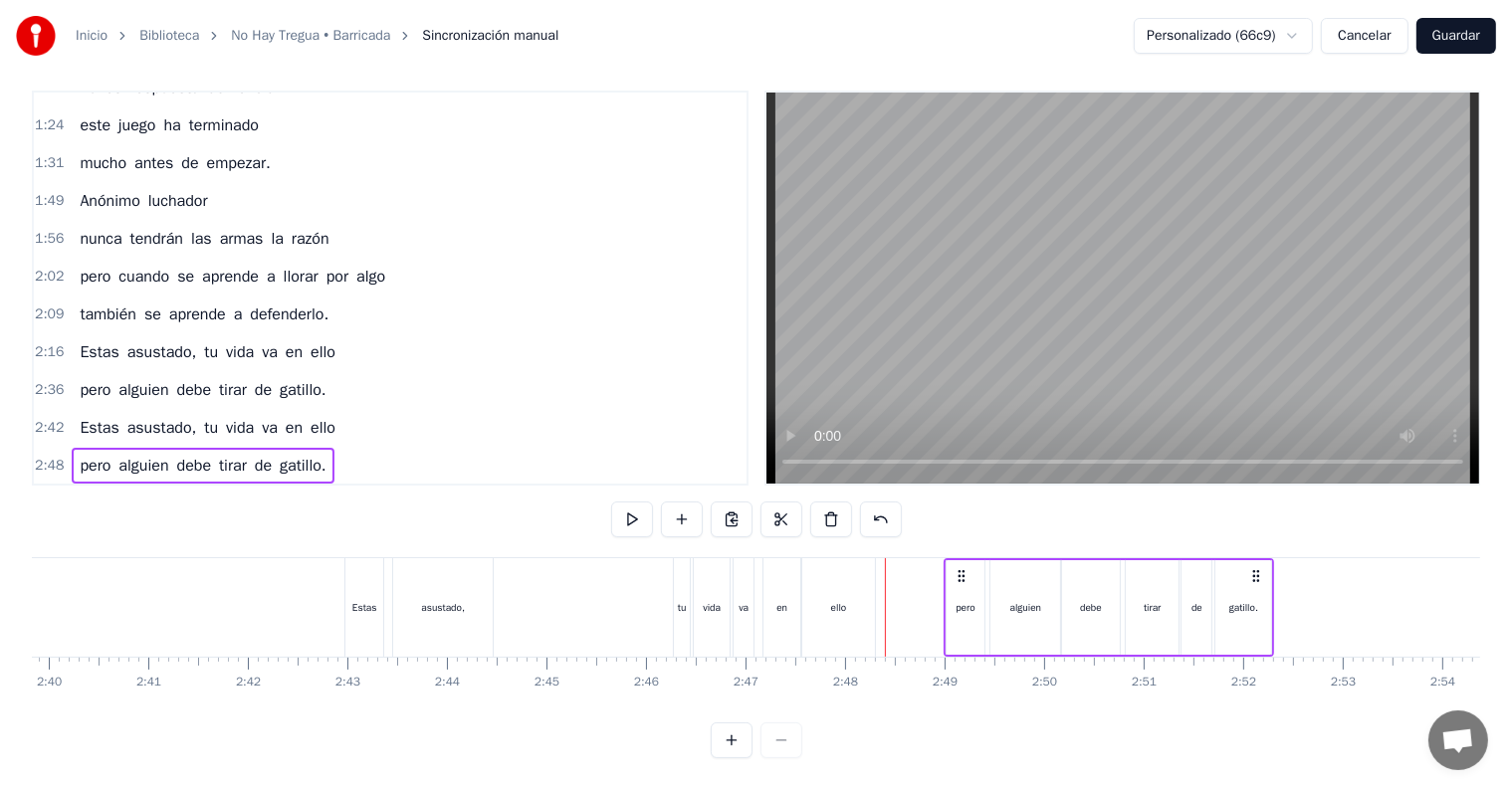 click on "2:48" at bounding box center [49, 466] 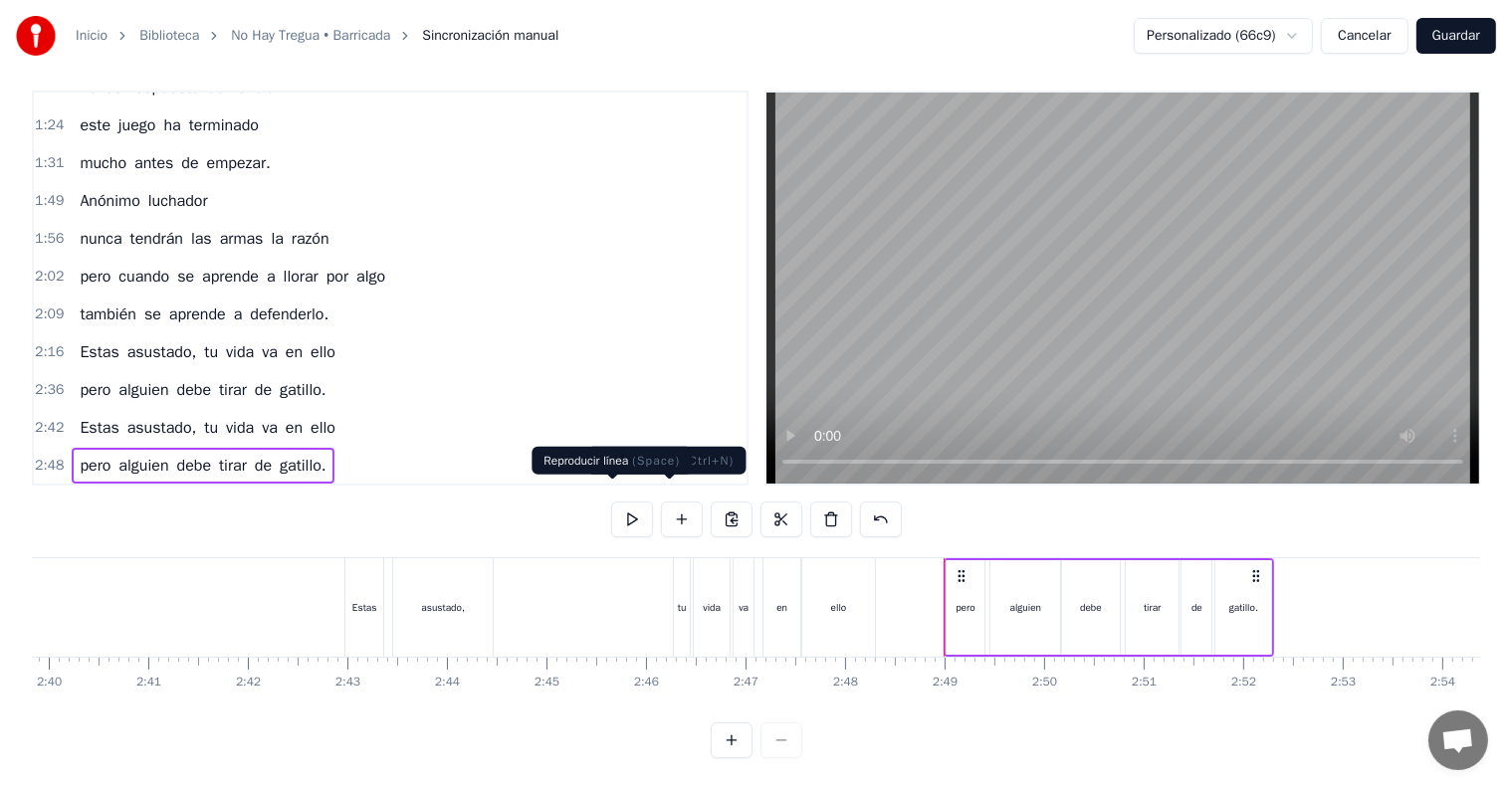 click at bounding box center [632, 519] 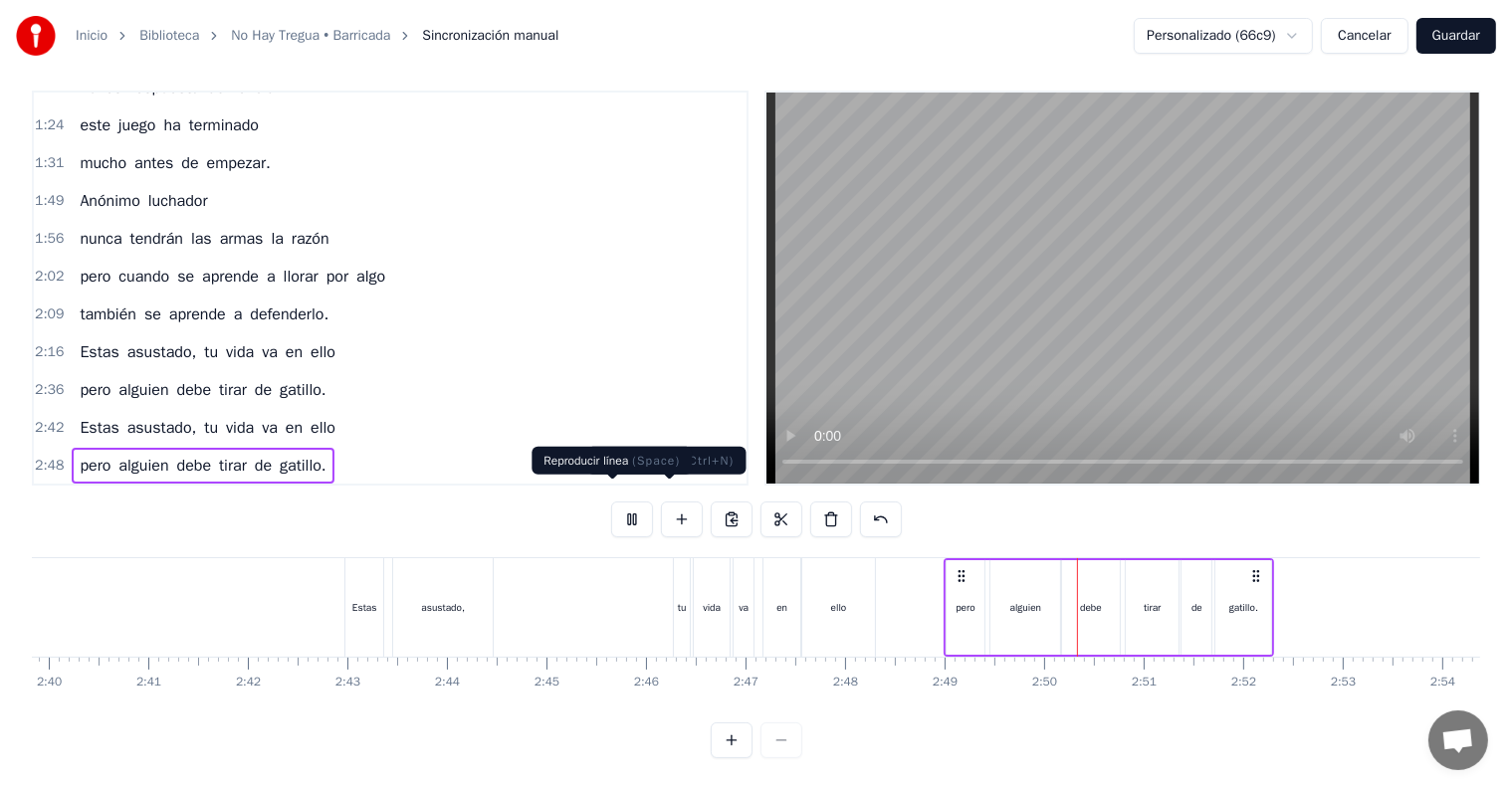 drag, startPoint x: 609, startPoint y: 497, endPoint x: 620, endPoint y: 494, distance: 11.4017543 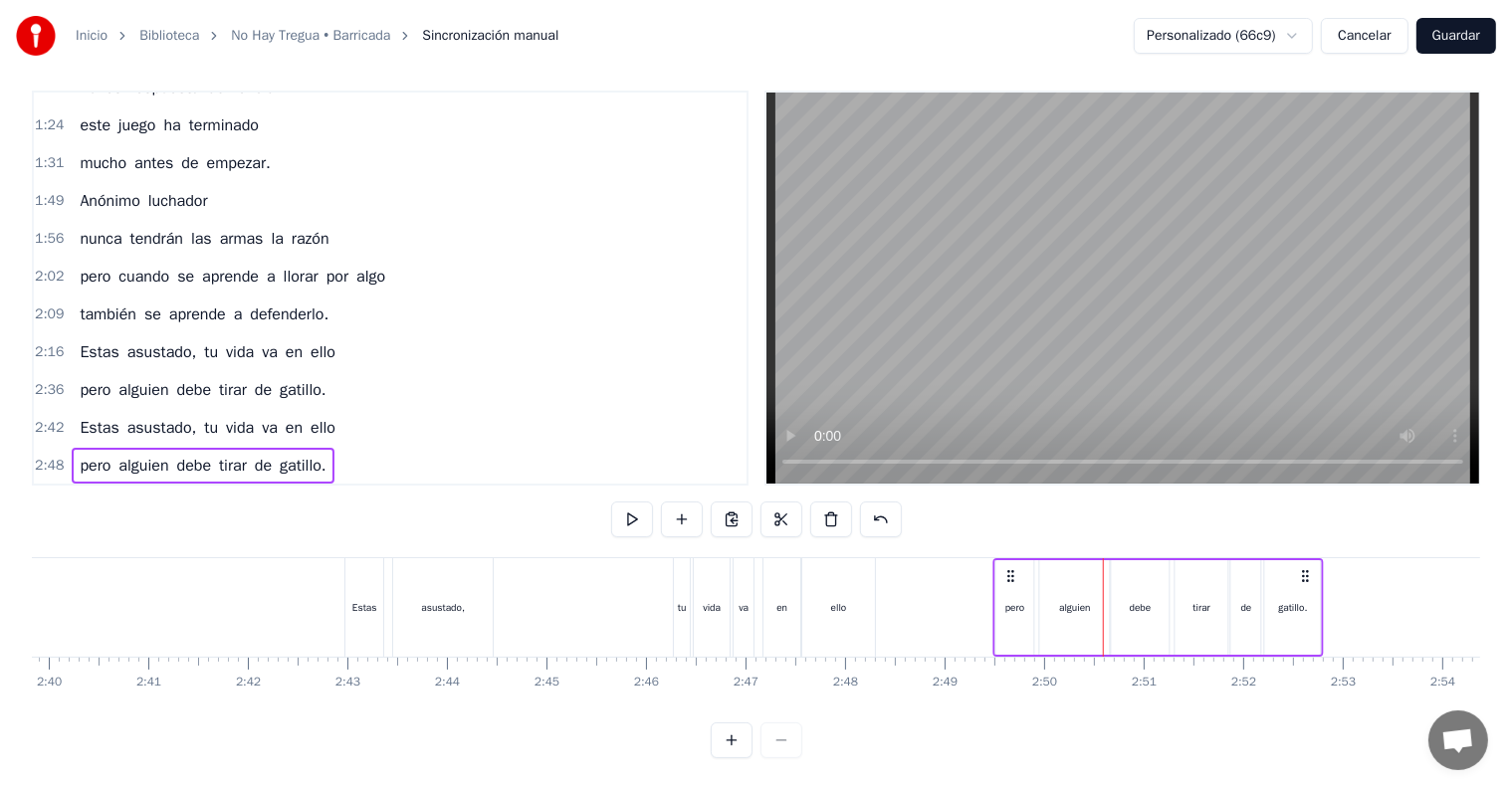 drag, startPoint x: 961, startPoint y: 556, endPoint x: 1010, endPoint y: 555, distance: 49.01 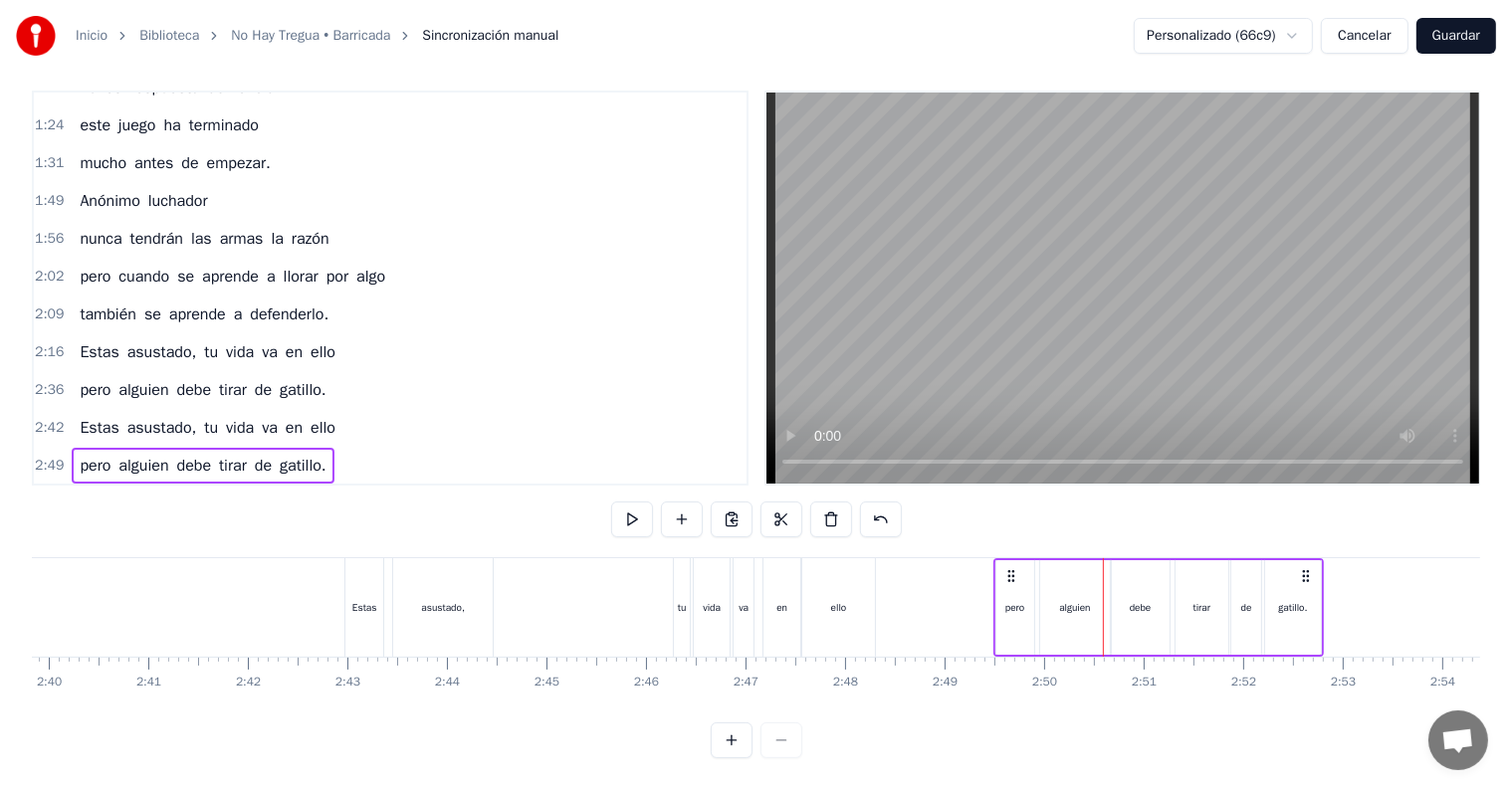 click on "2:49" at bounding box center [49, 466] 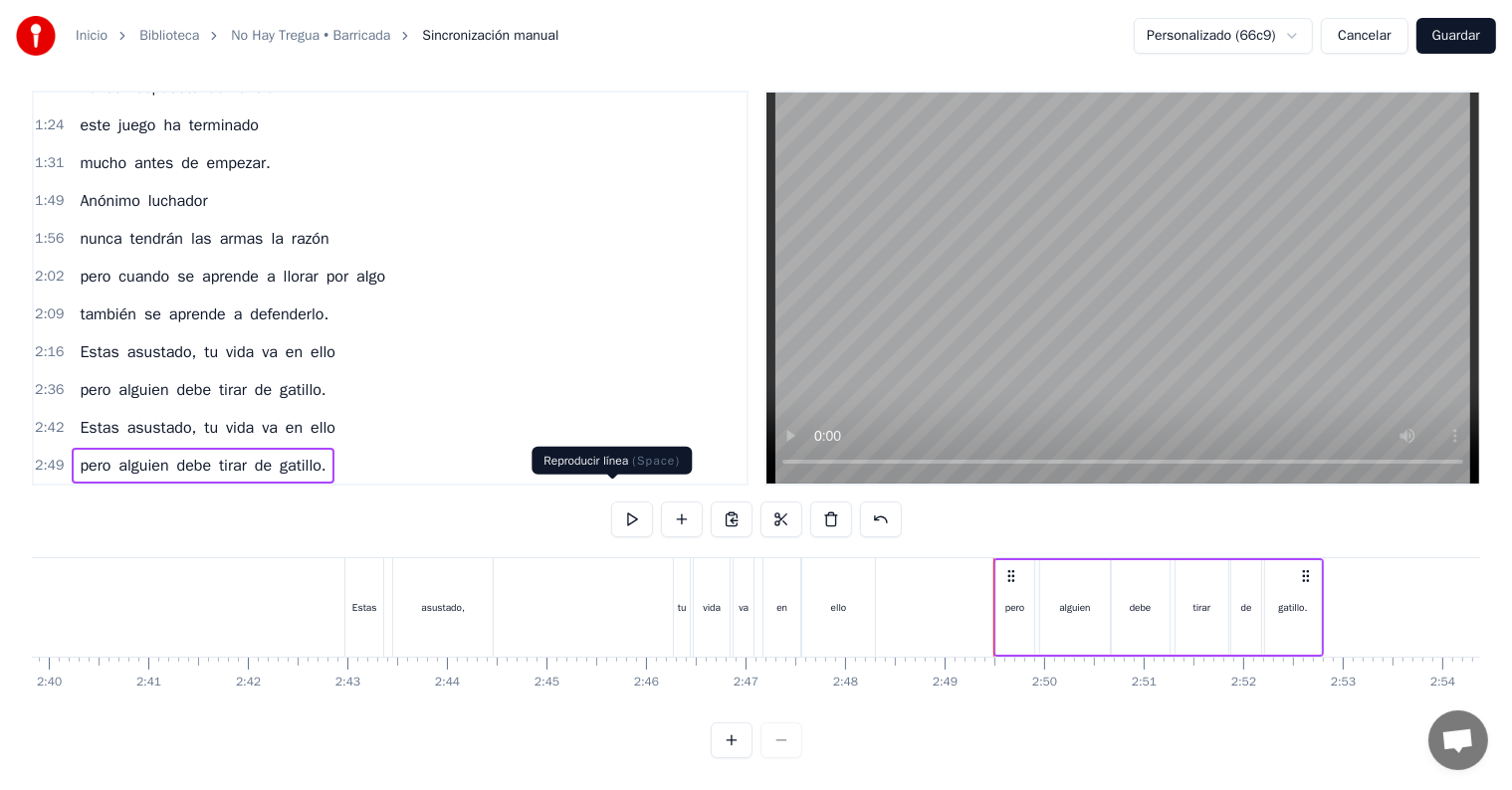 click at bounding box center (632, 519) 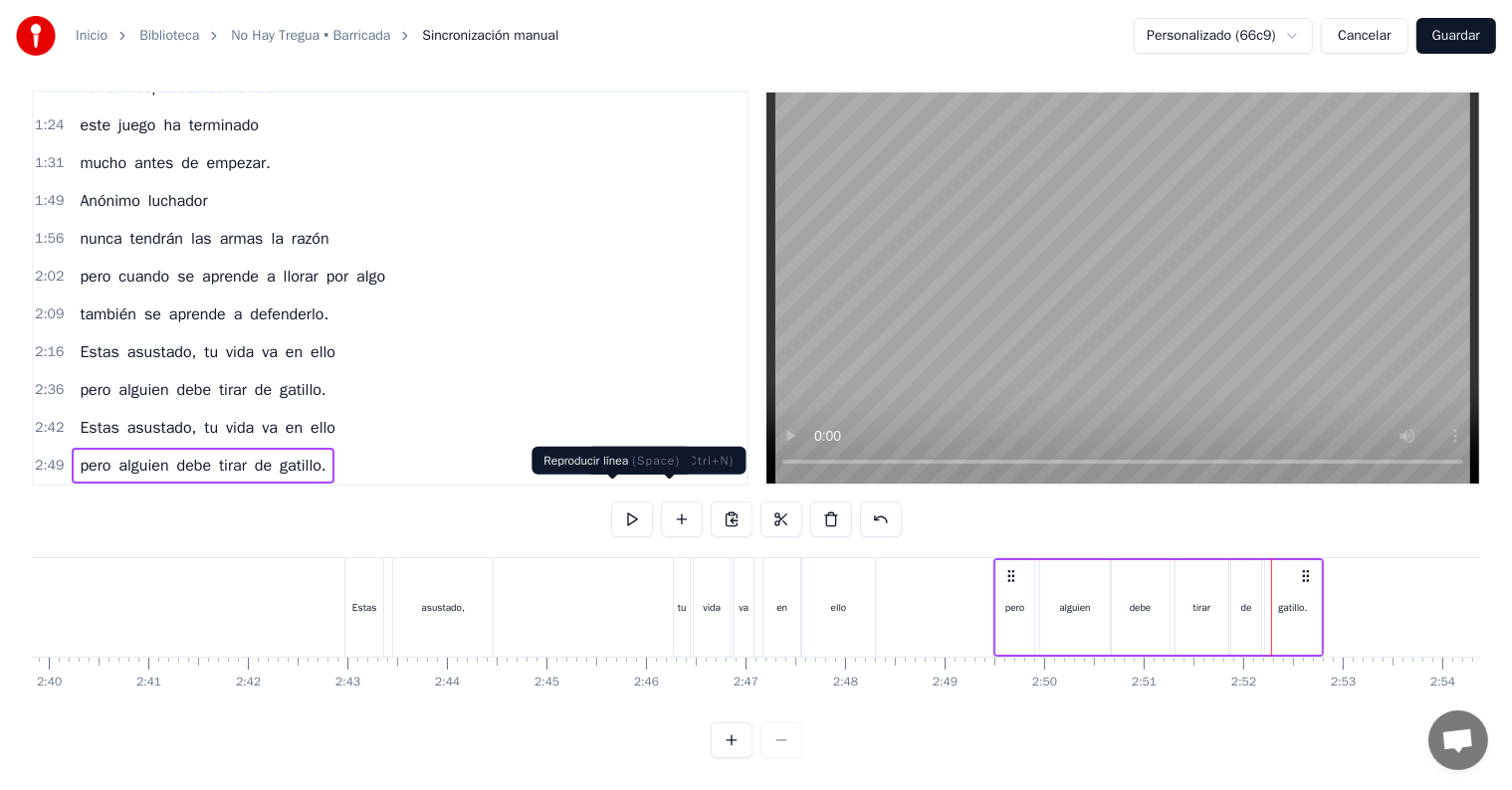 click at bounding box center [632, 519] 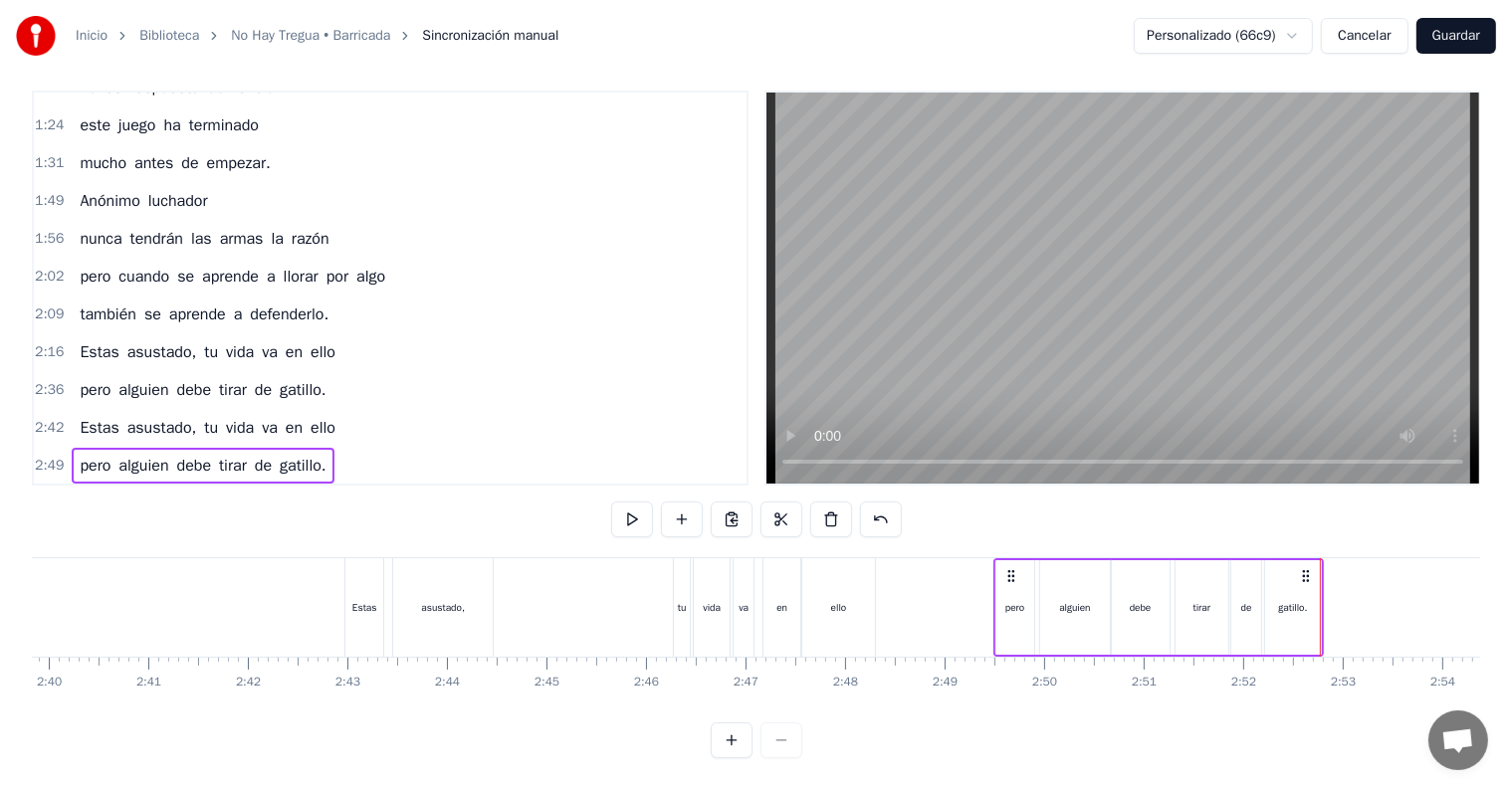 click at bounding box center [632, 519] 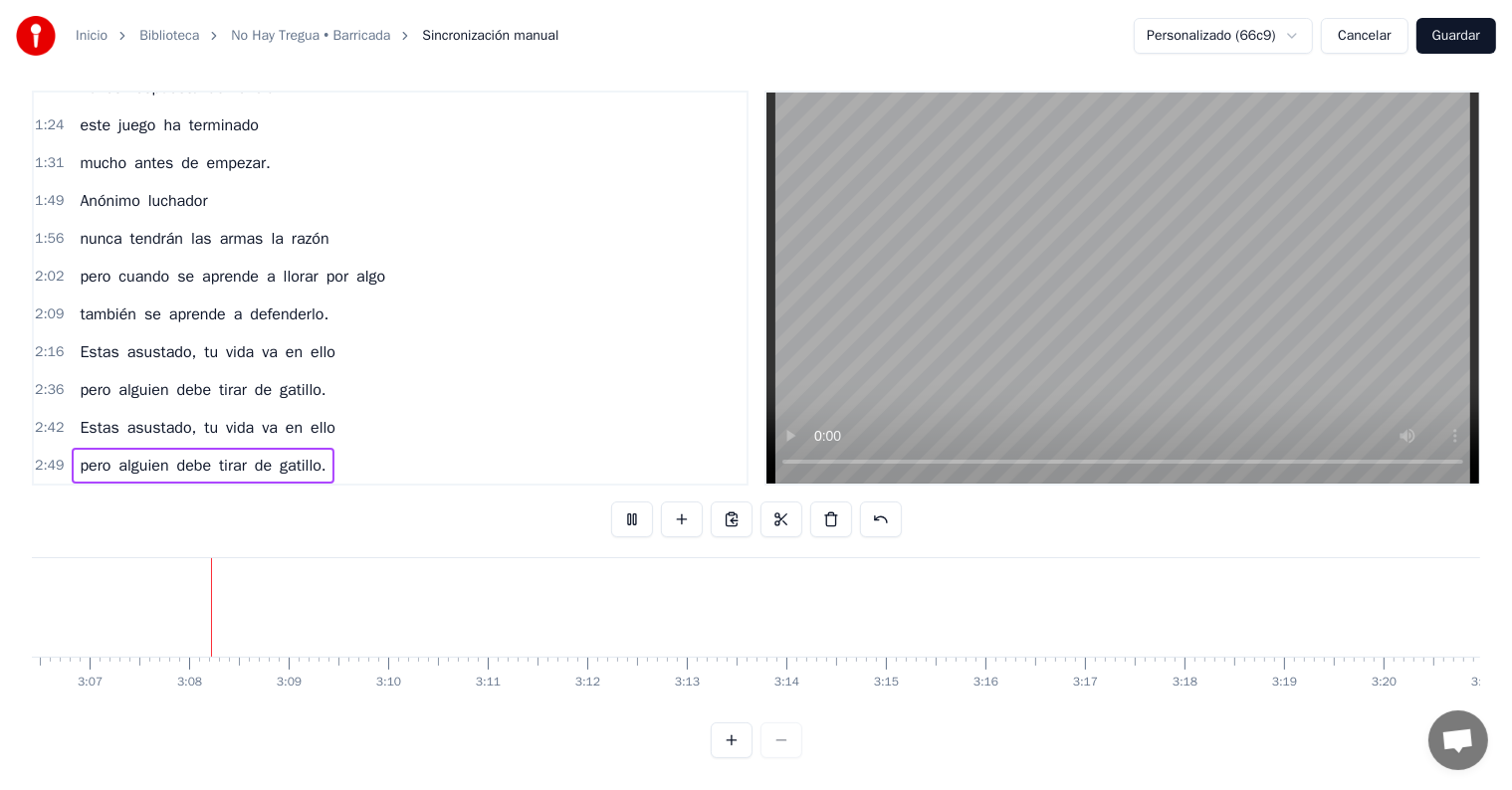 scroll, scrollTop: 0, scrollLeft: 18572, axis: horizontal 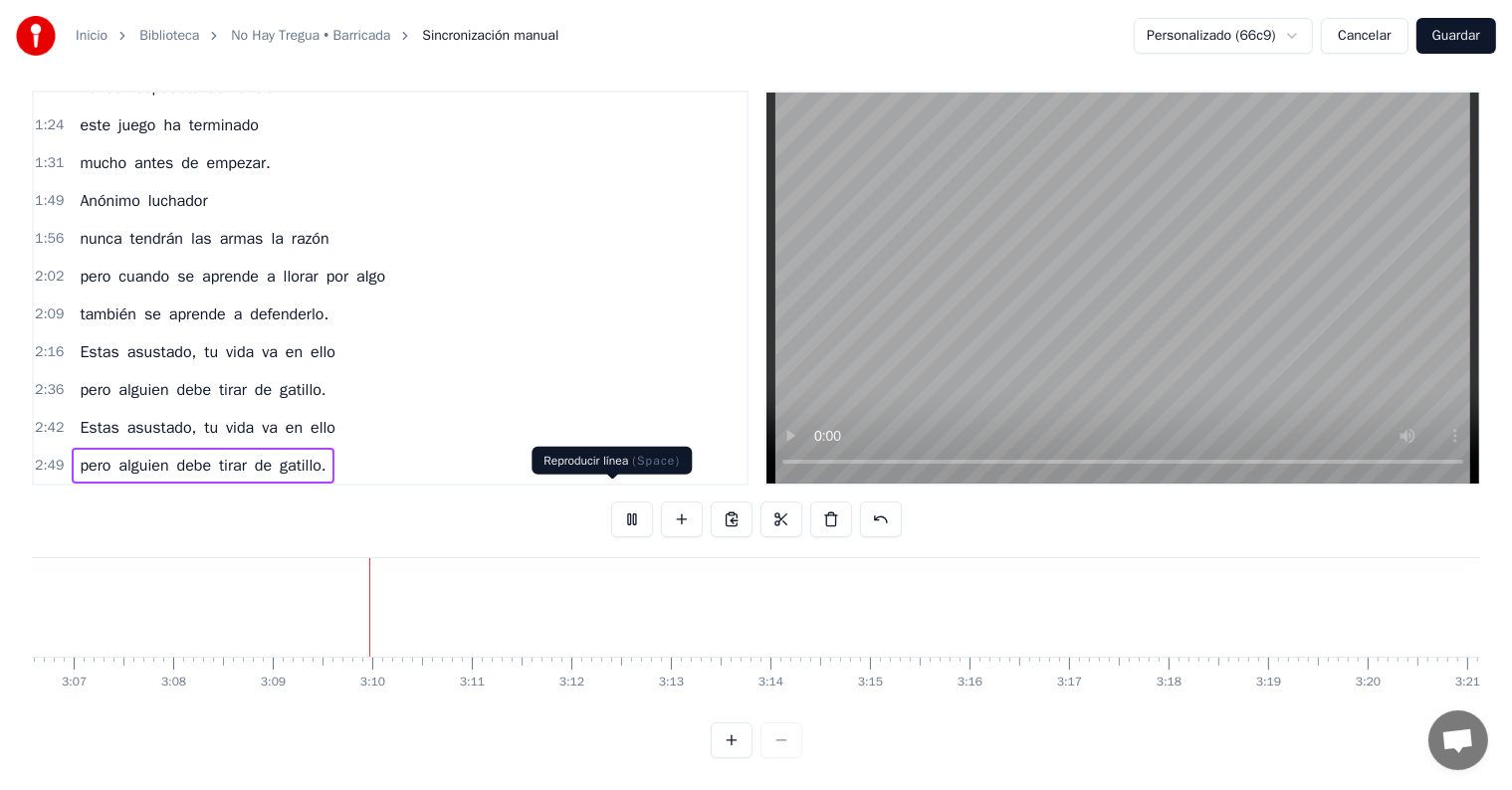 click at bounding box center (632, 519) 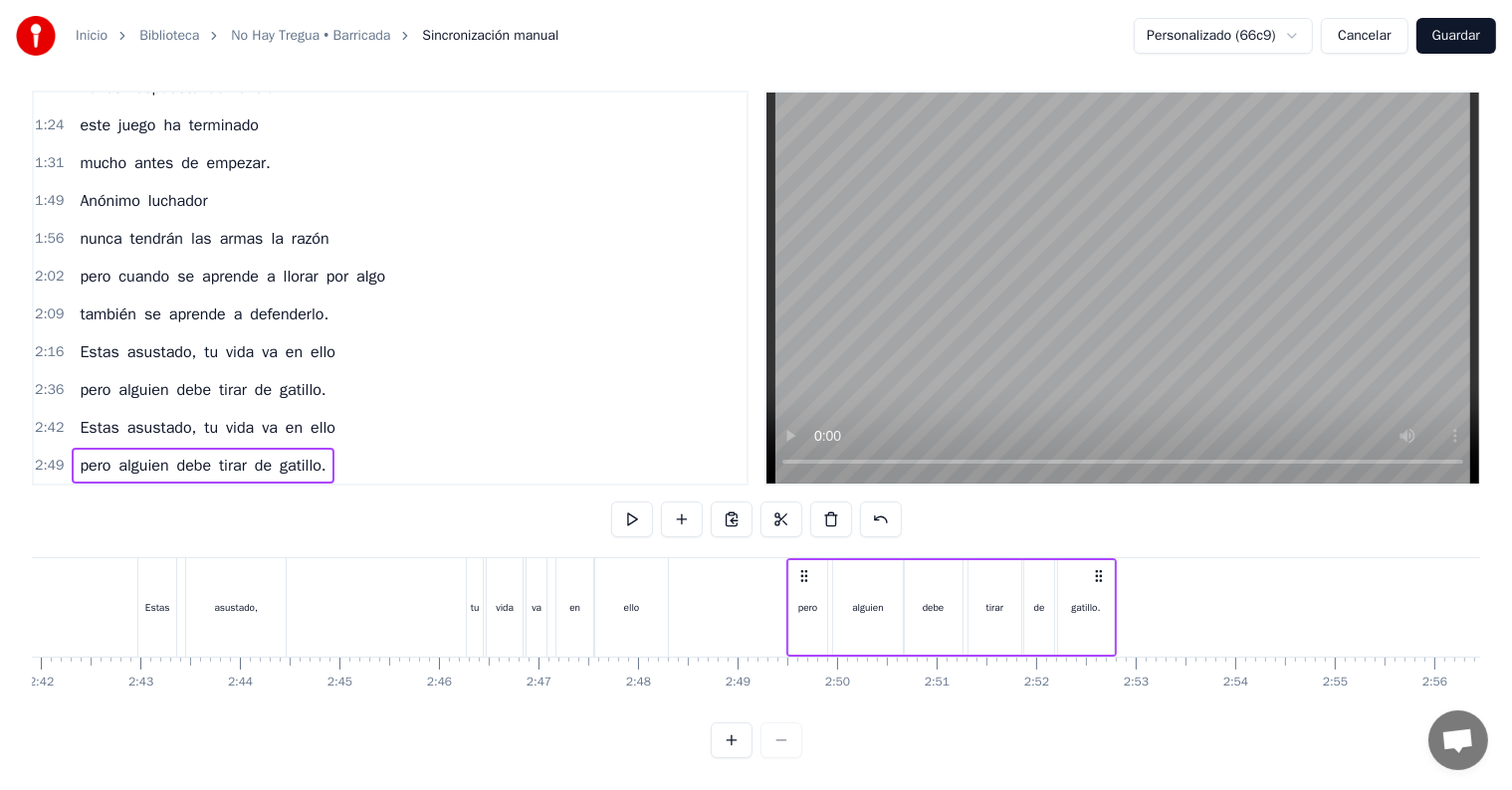 scroll, scrollTop: 0, scrollLeft: 16157, axis: horizontal 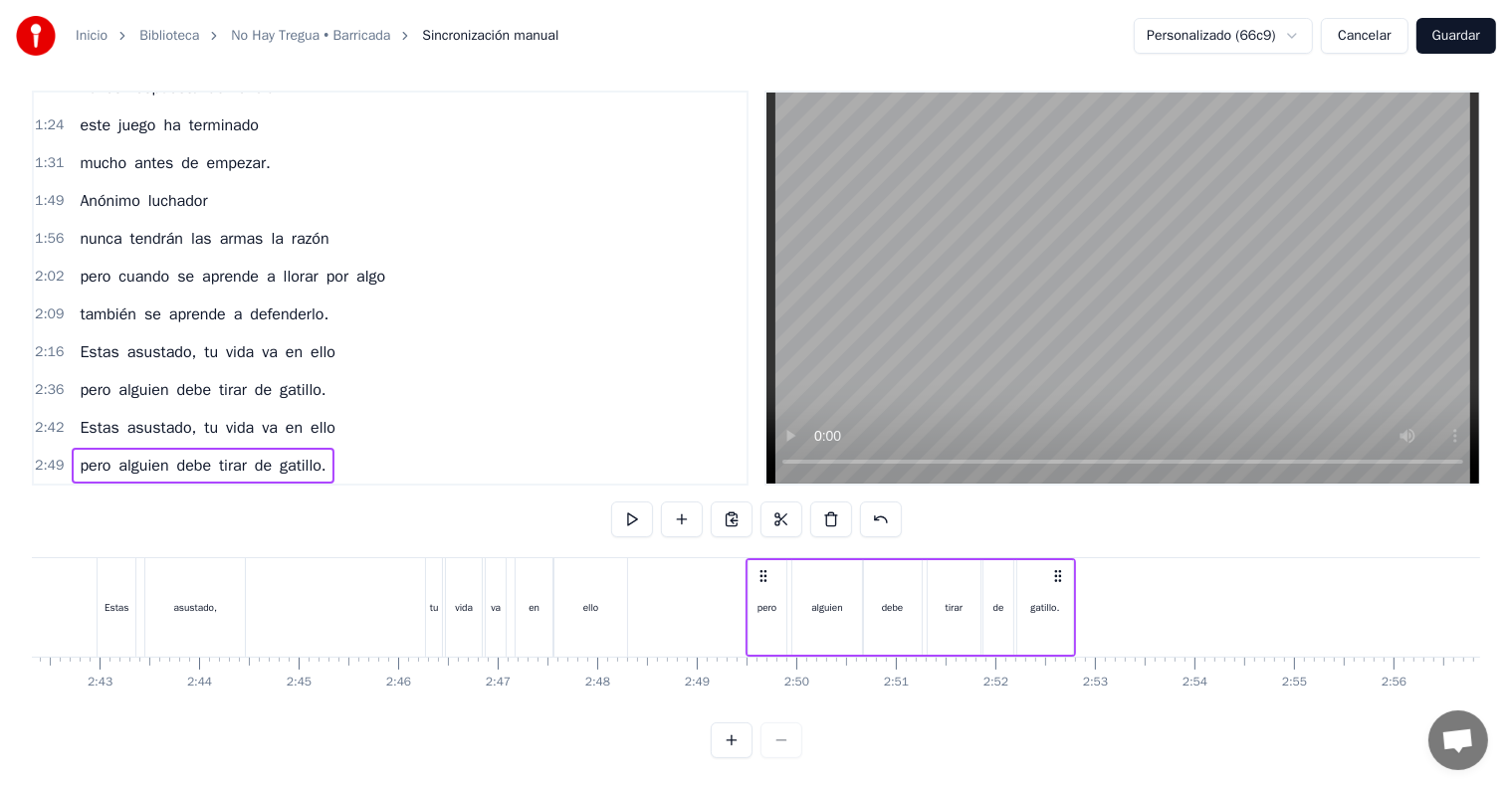 click 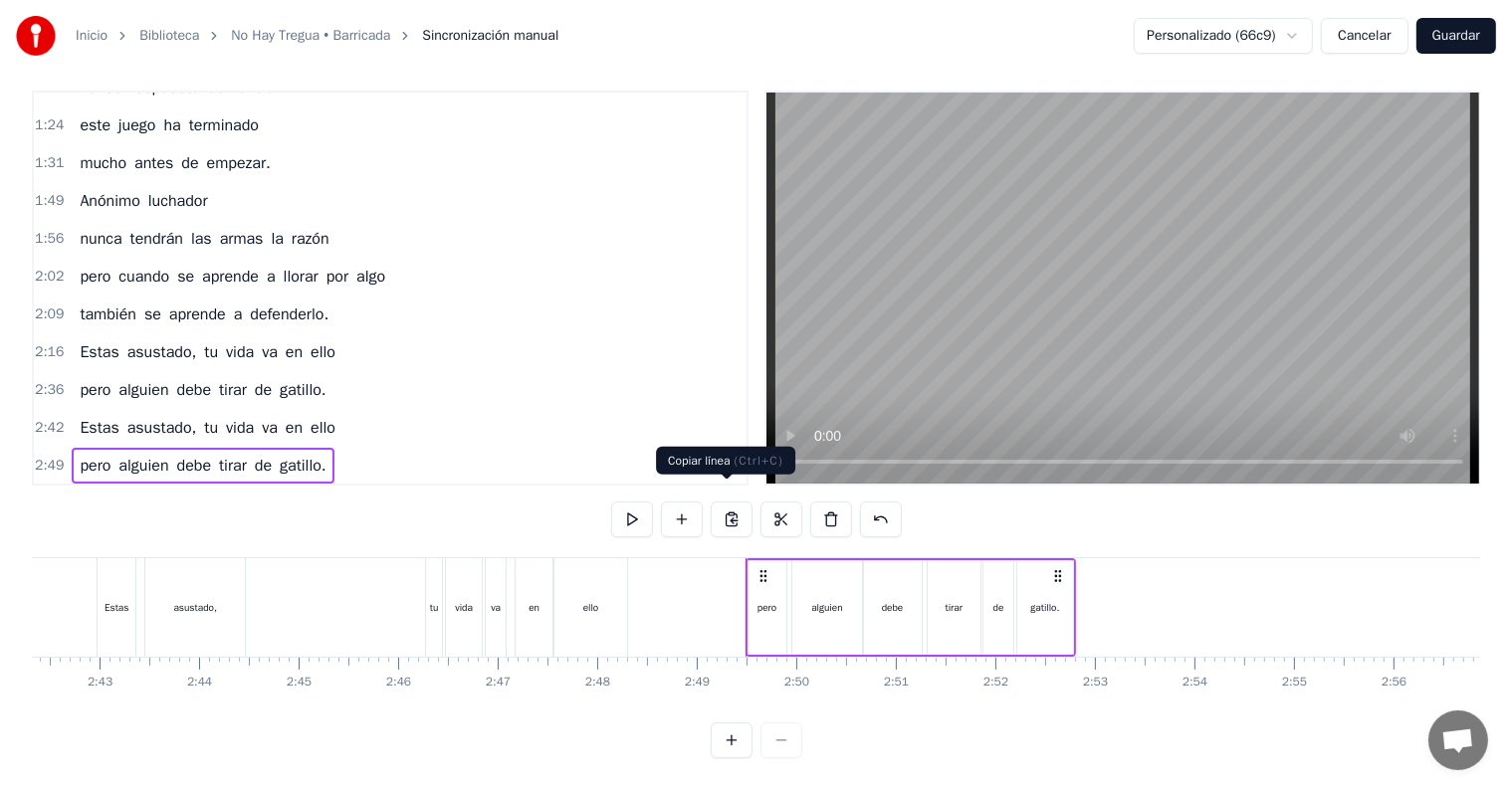 click at bounding box center (732, 519) 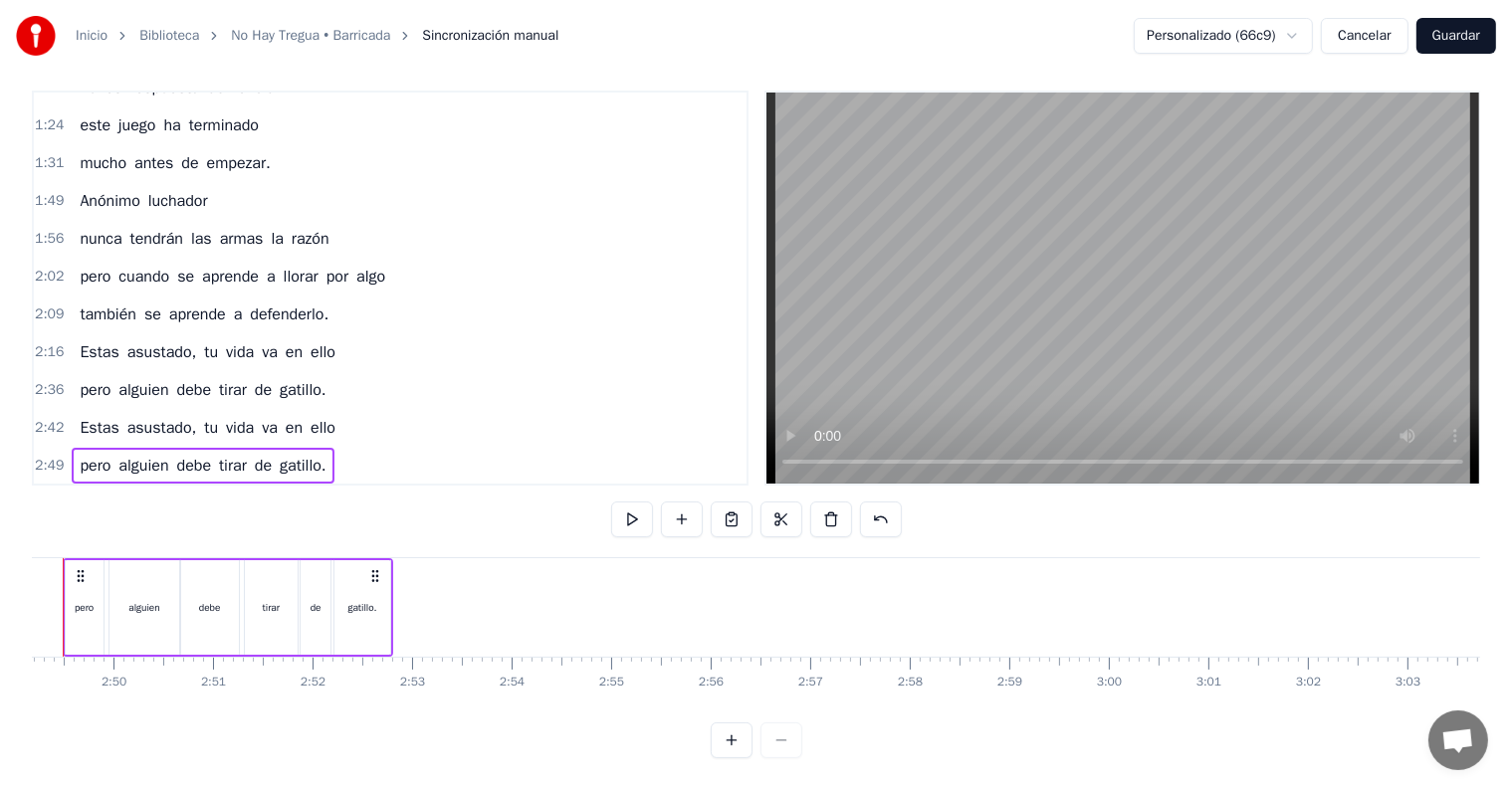 scroll, scrollTop: 0, scrollLeft: 16868, axis: horizontal 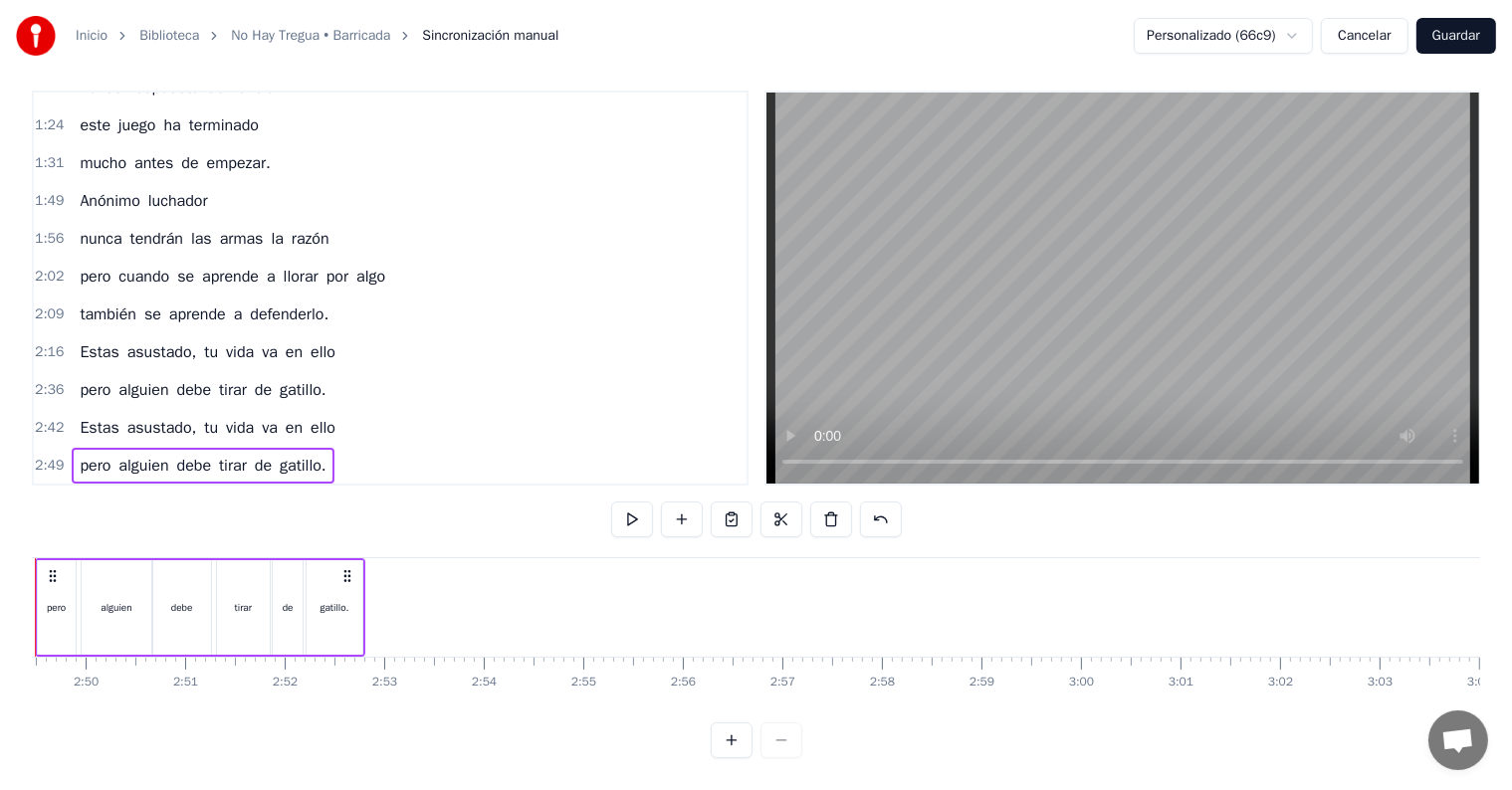 click at bounding box center [-4691, 607] 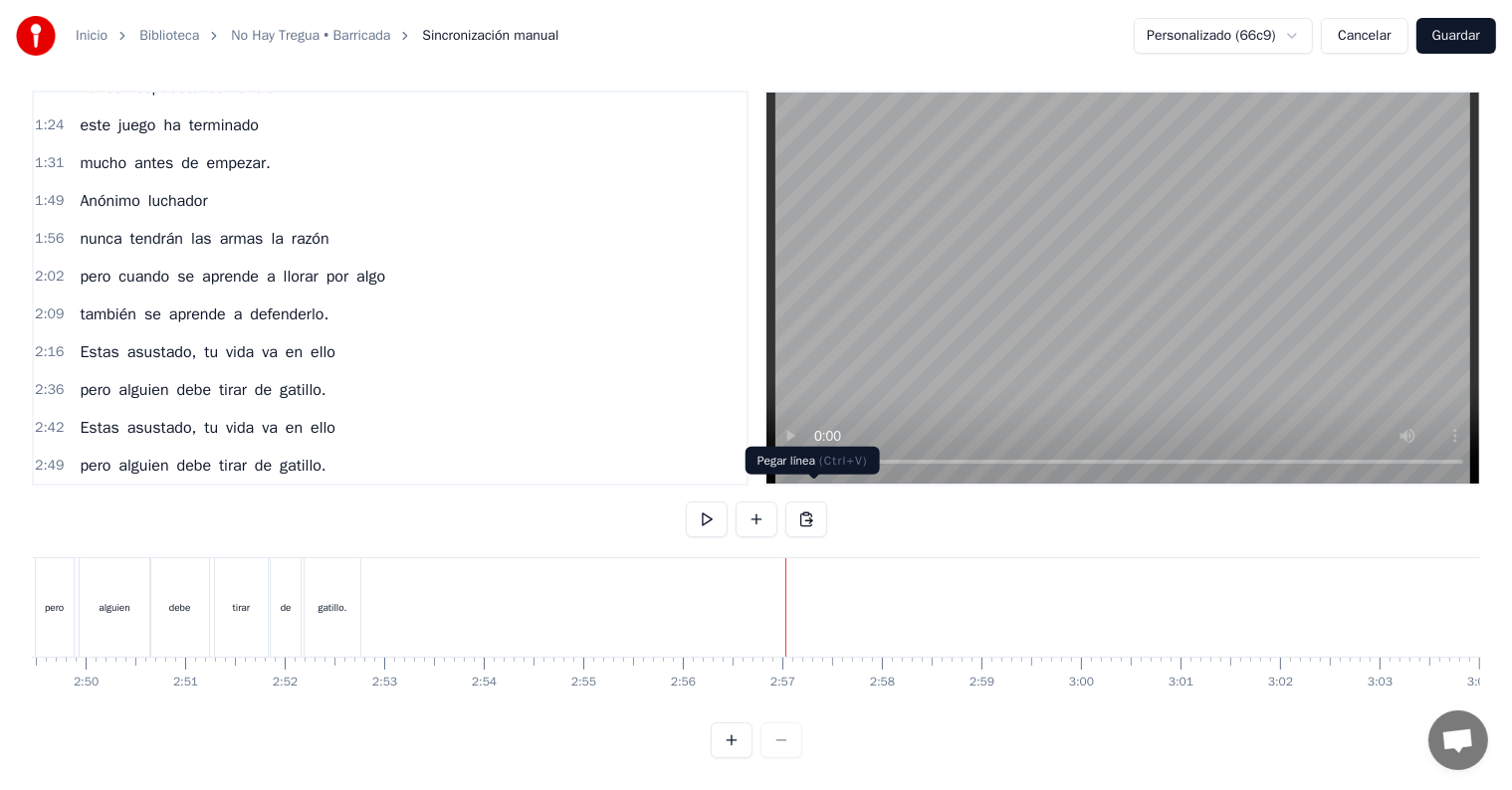 click at bounding box center (806, 519) 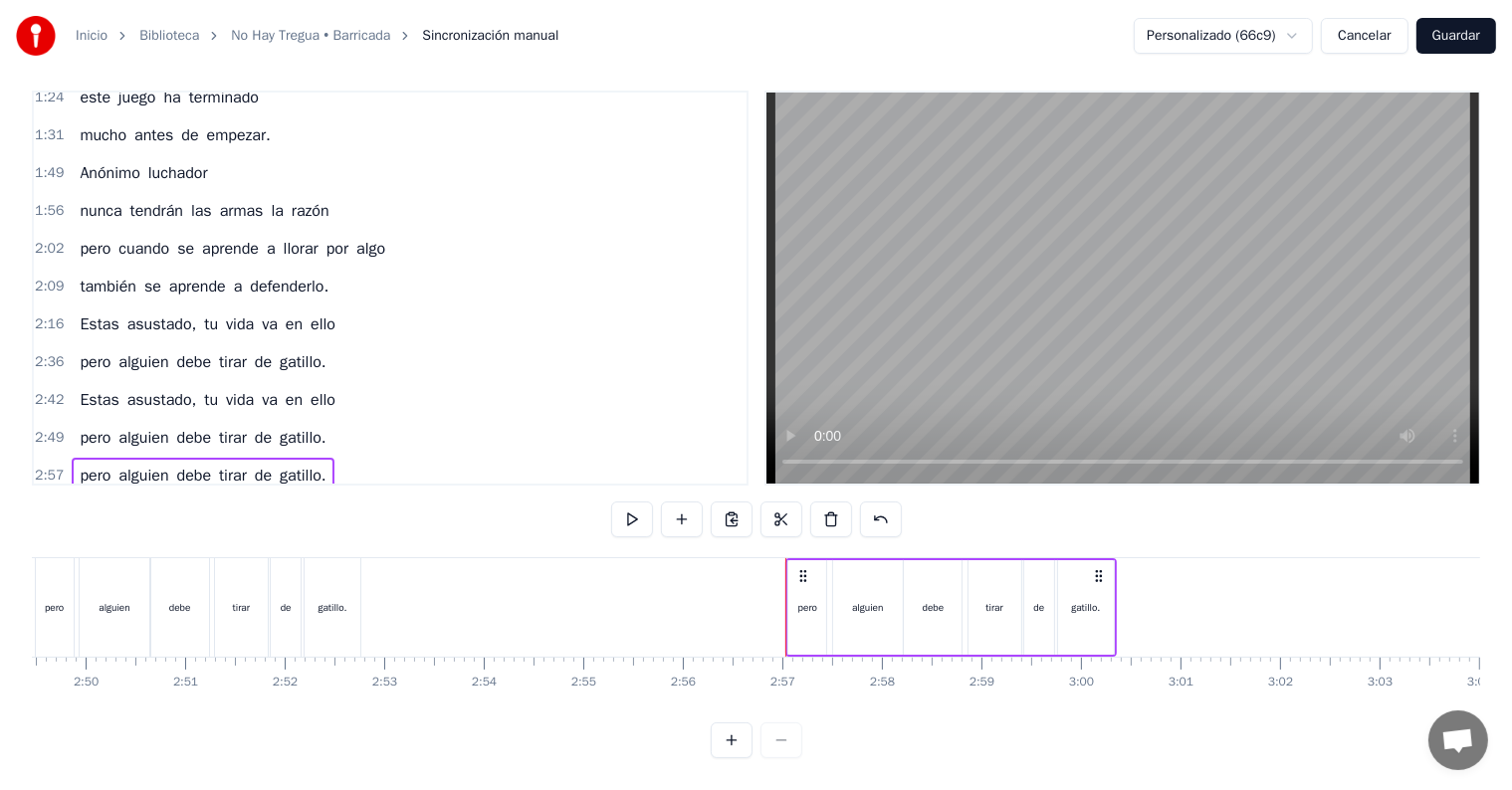 scroll, scrollTop: 365, scrollLeft: 0, axis: vertical 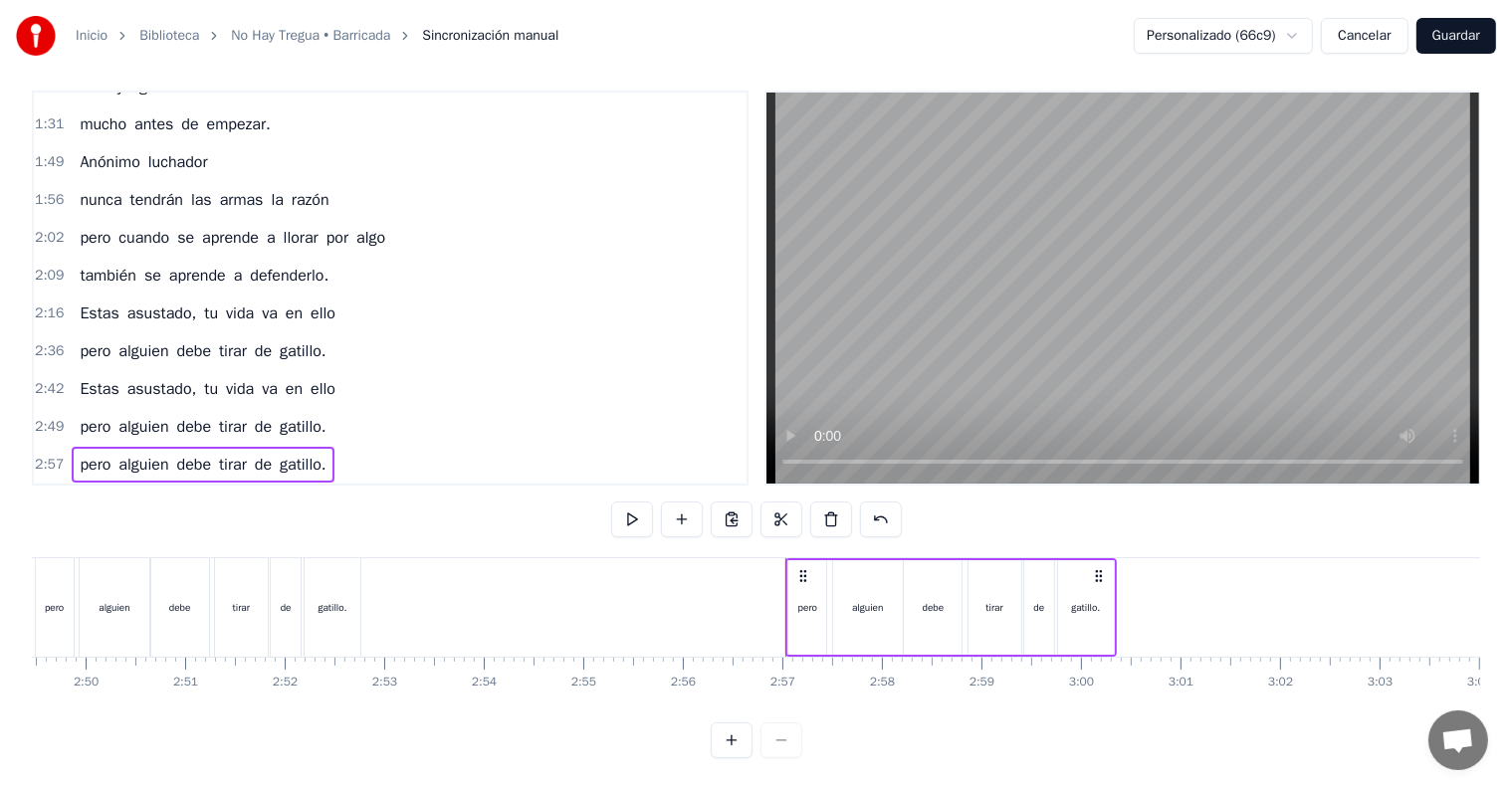 click on "2:57" at bounding box center [49, 465] 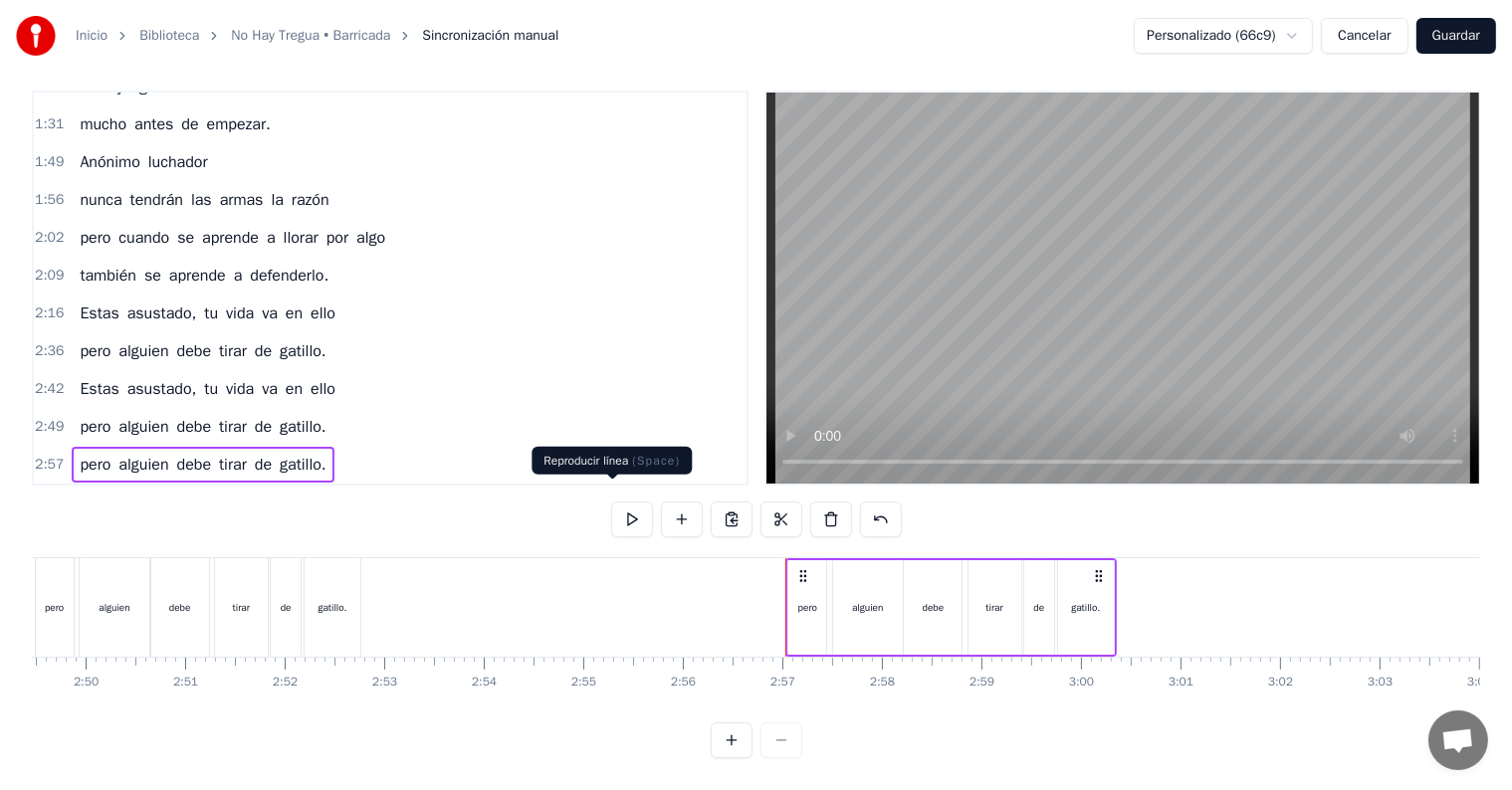 click at bounding box center [632, 519] 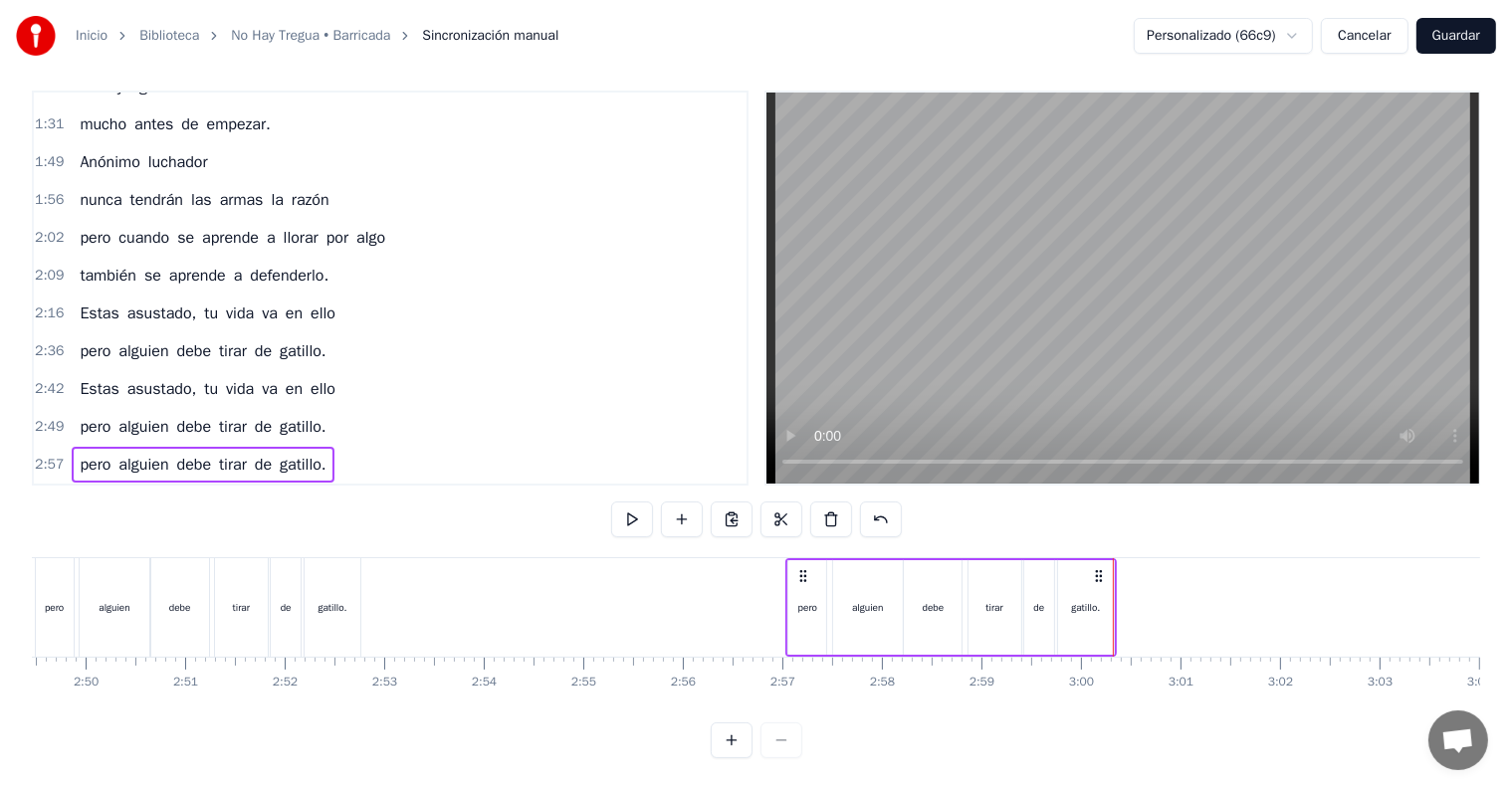 click on "2:49 pero alguien debe tirar de gatillo." at bounding box center [390, 427] 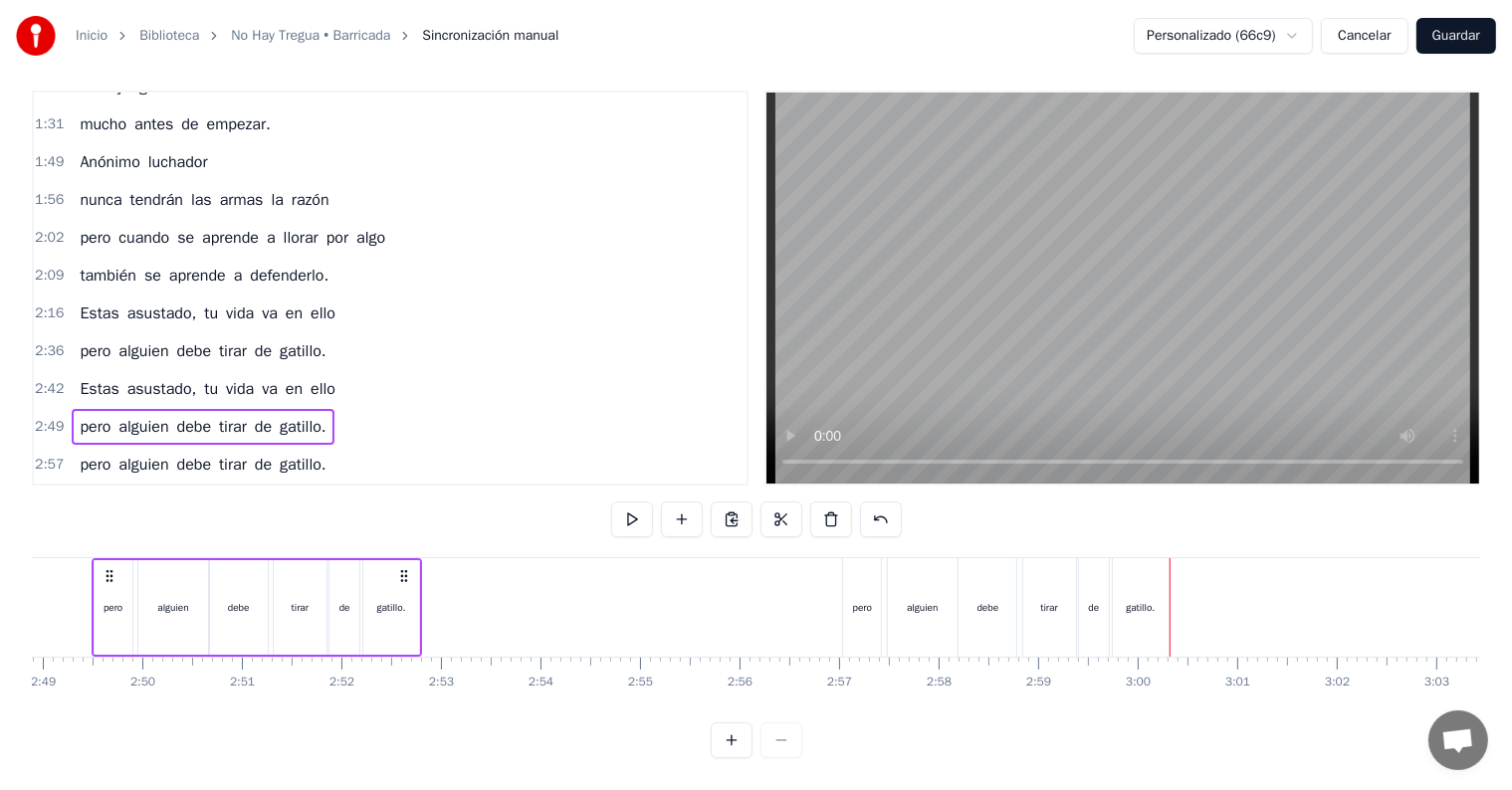 scroll, scrollTop: 0, scrollLeft: 16770, axis: horizontal 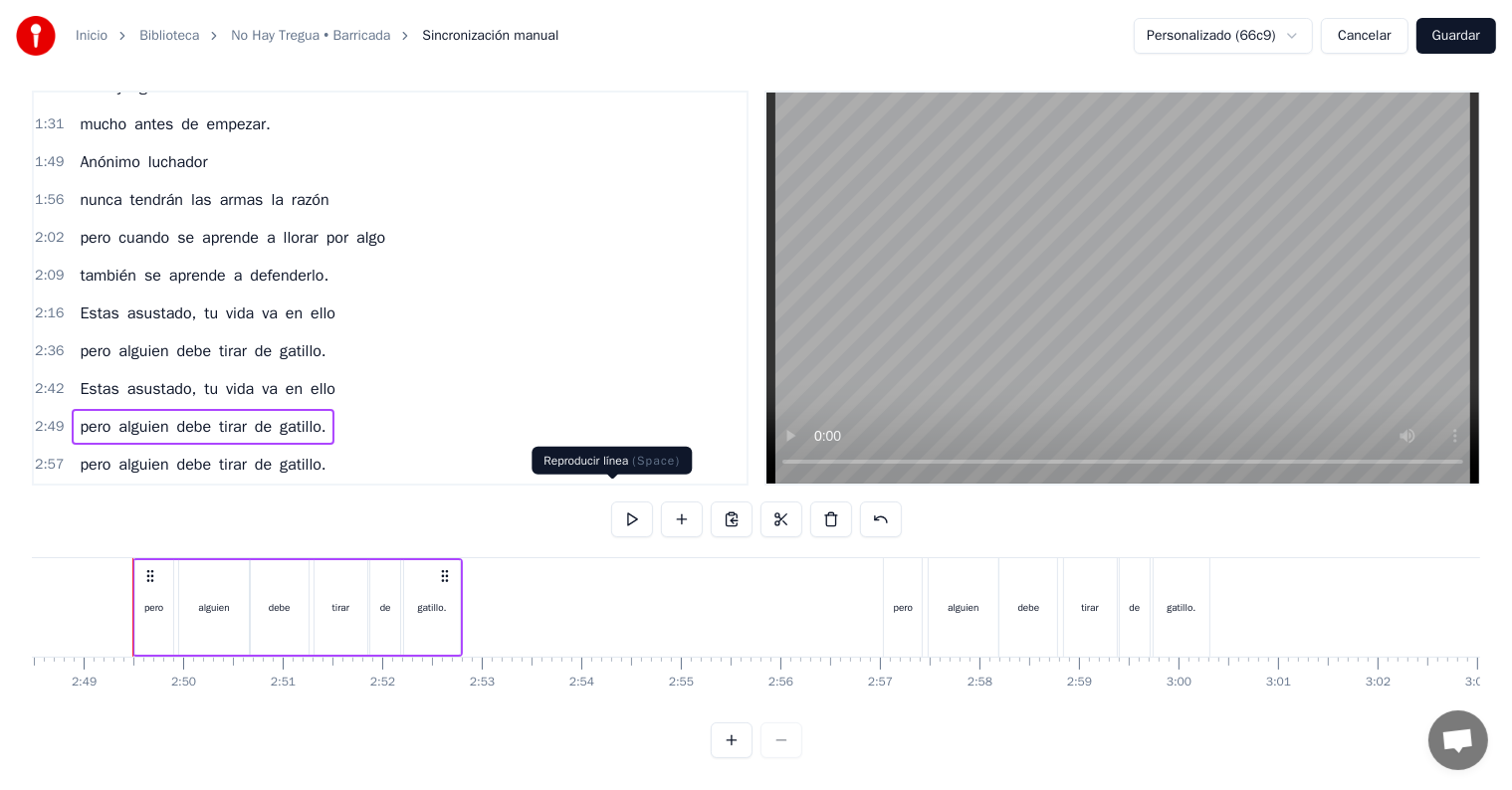 click at bounding box center [632, 519] 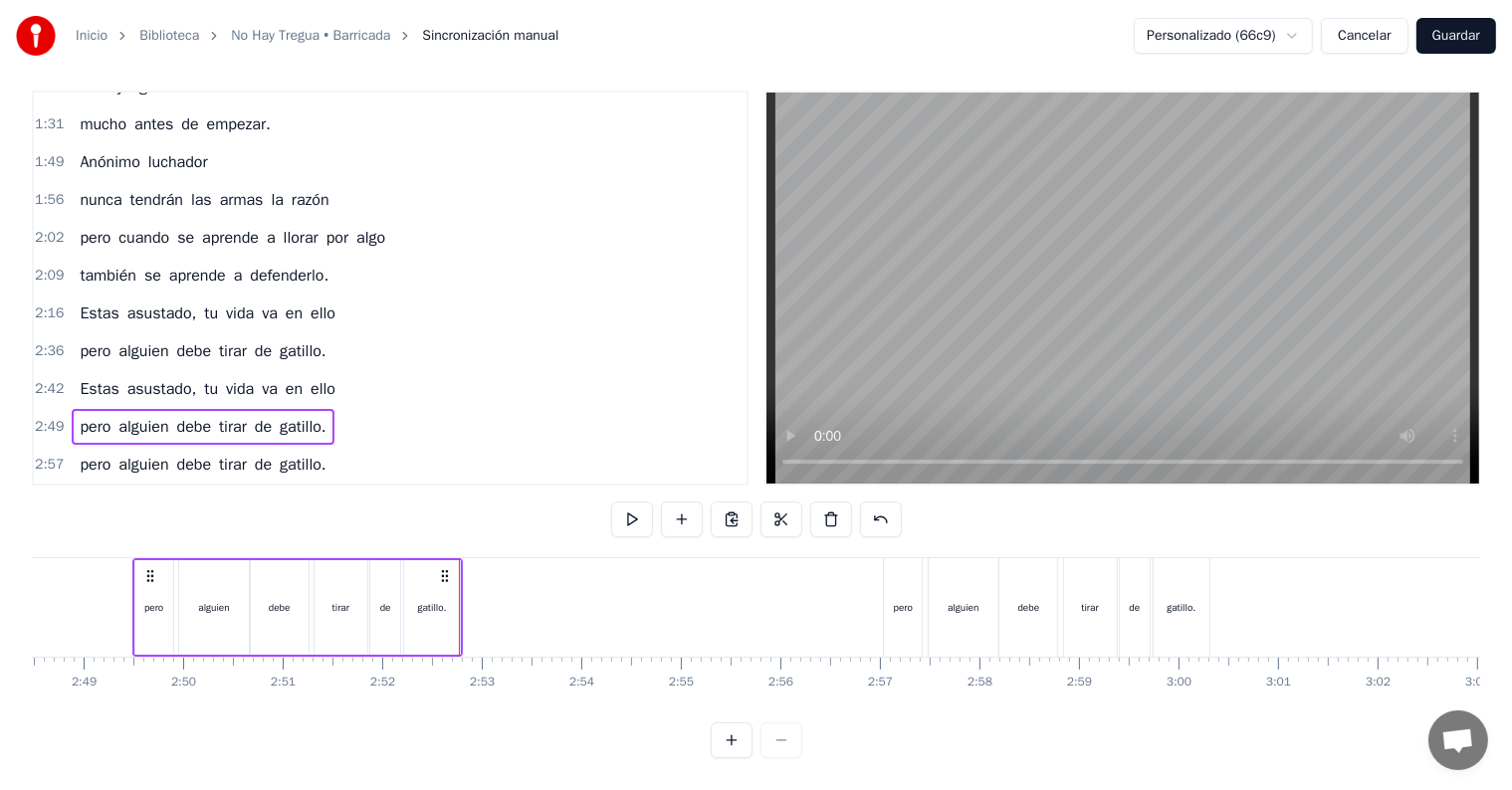 type 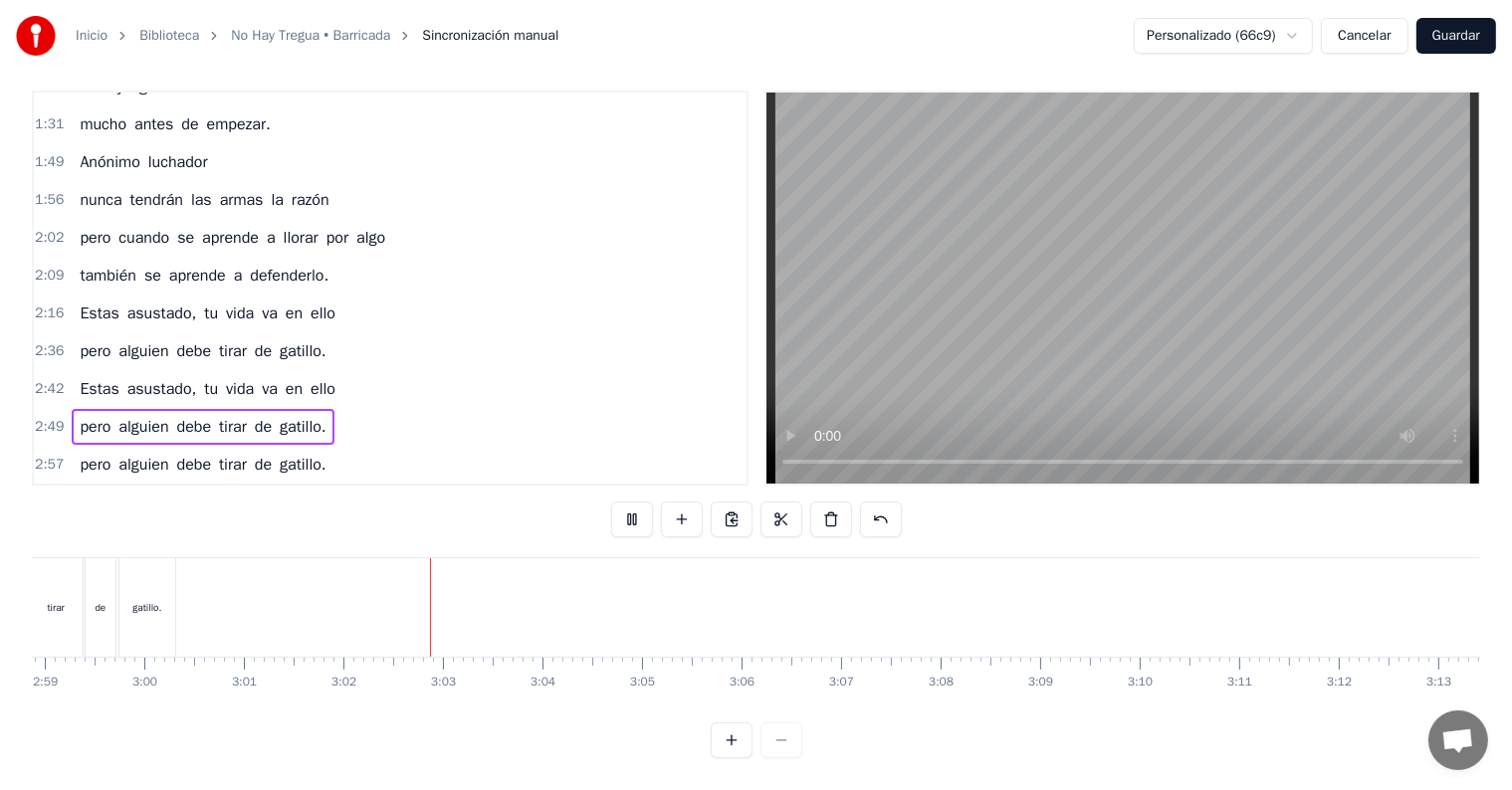 scroll, scrollTop: 0, scrollLeft: 18042, axis: horizontal 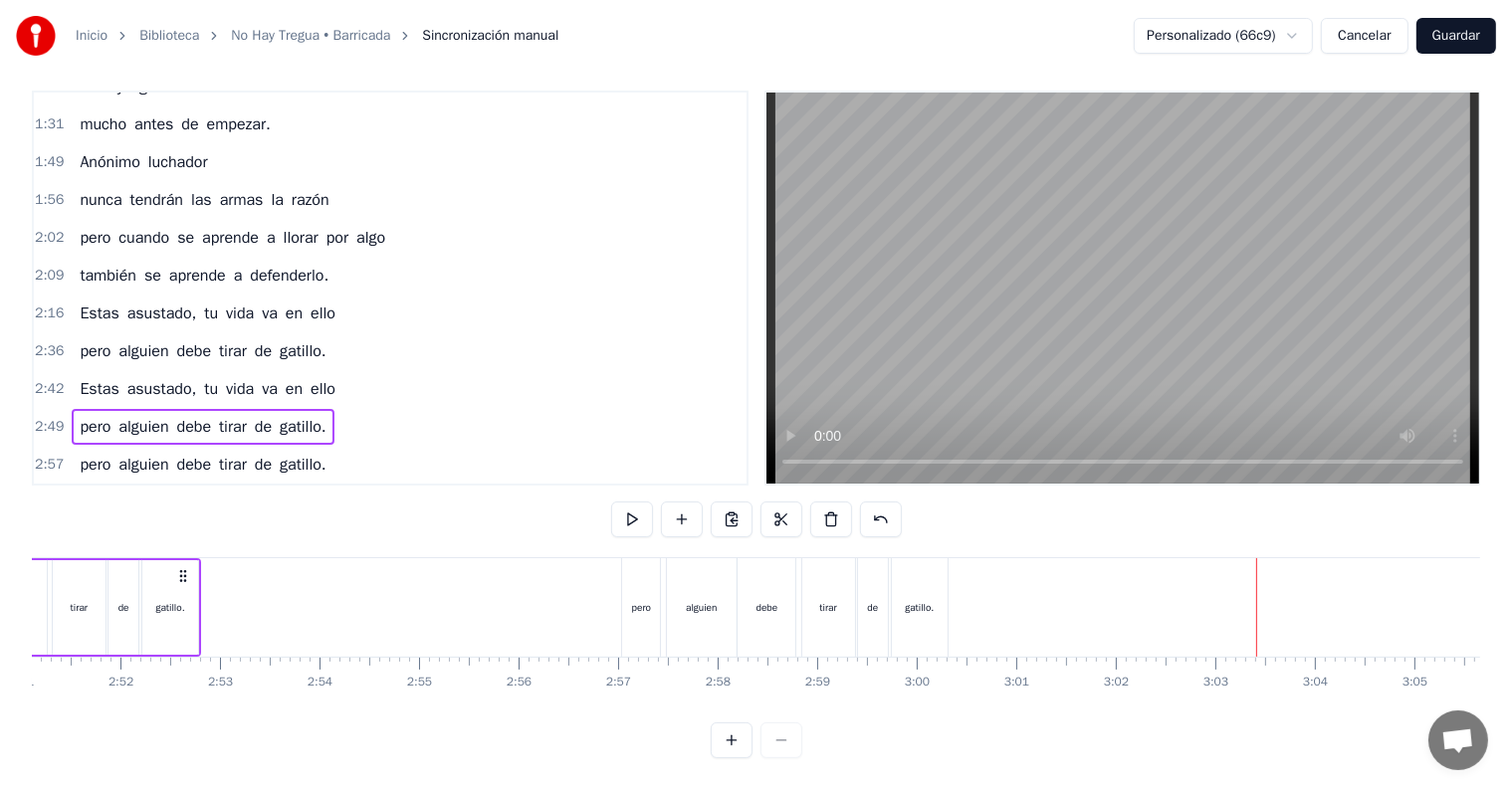 click on "2:57" at bounding box center (49, 465) 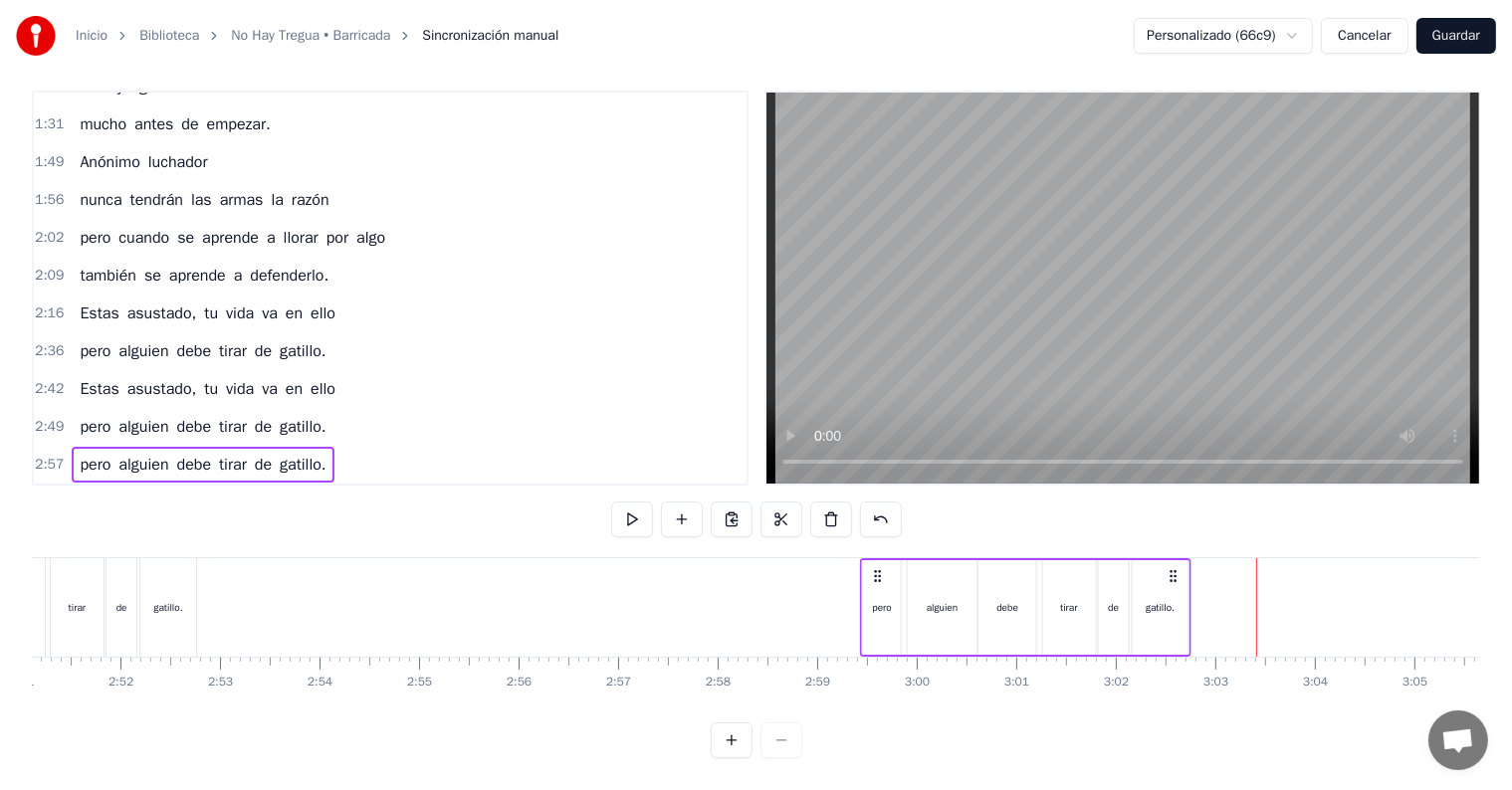 drag, startPoint x: 643, startPoint y: 557, endPoint x: 841, endPoint y: 576, distance: 198.90953 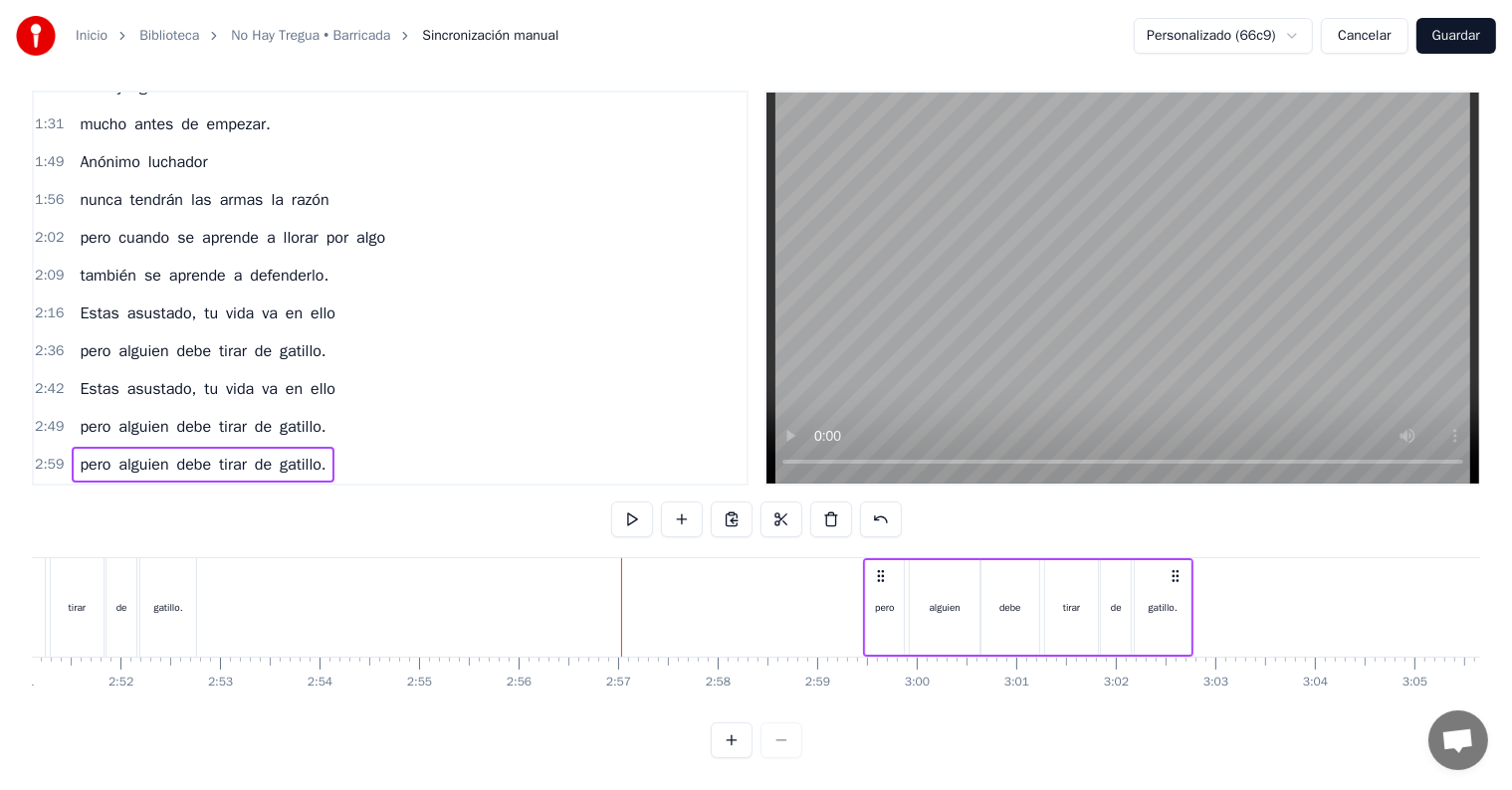 click on "2:59" at bounding box center [49, 465] 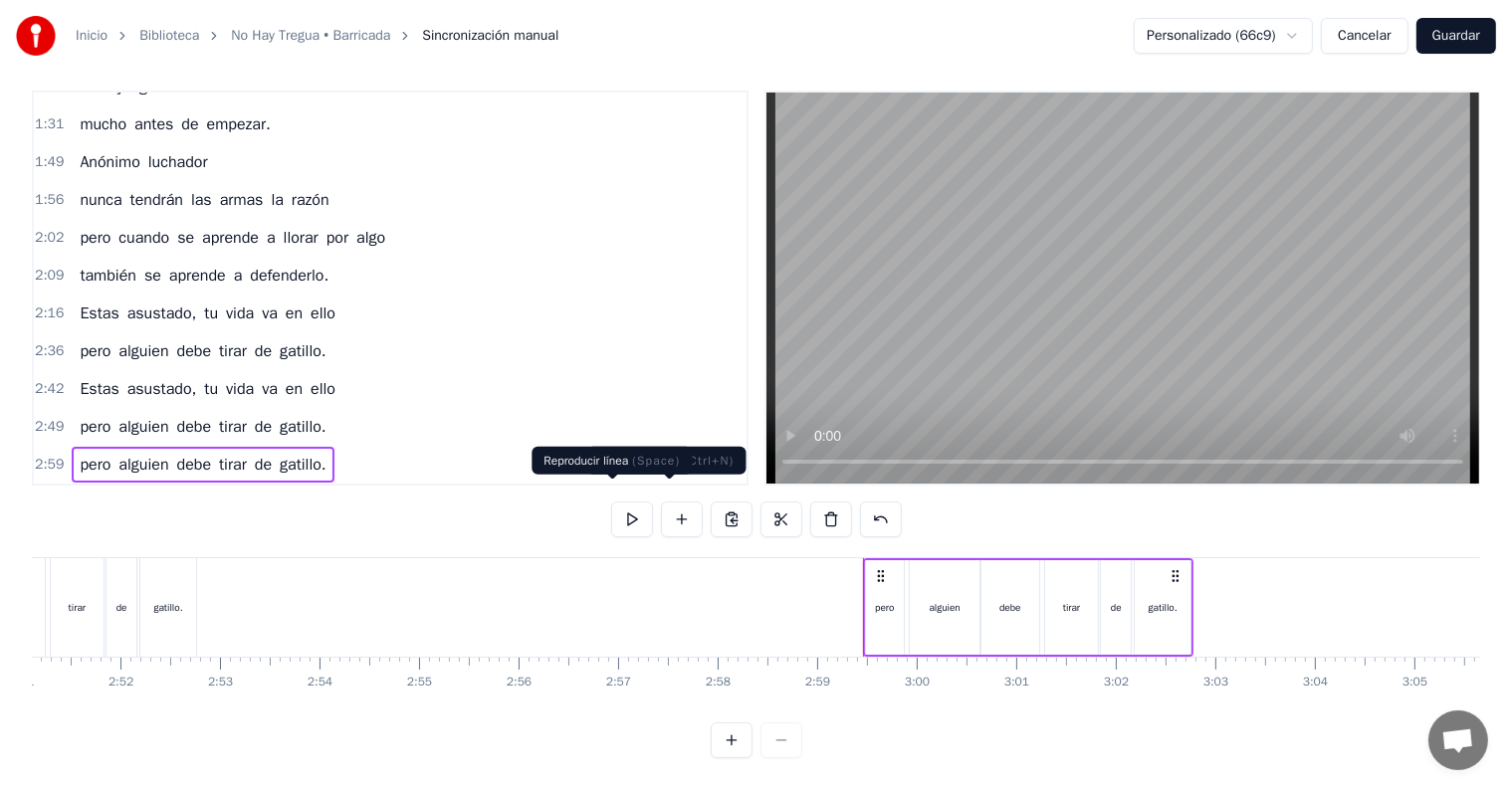 click at bounding box center [632, 519] 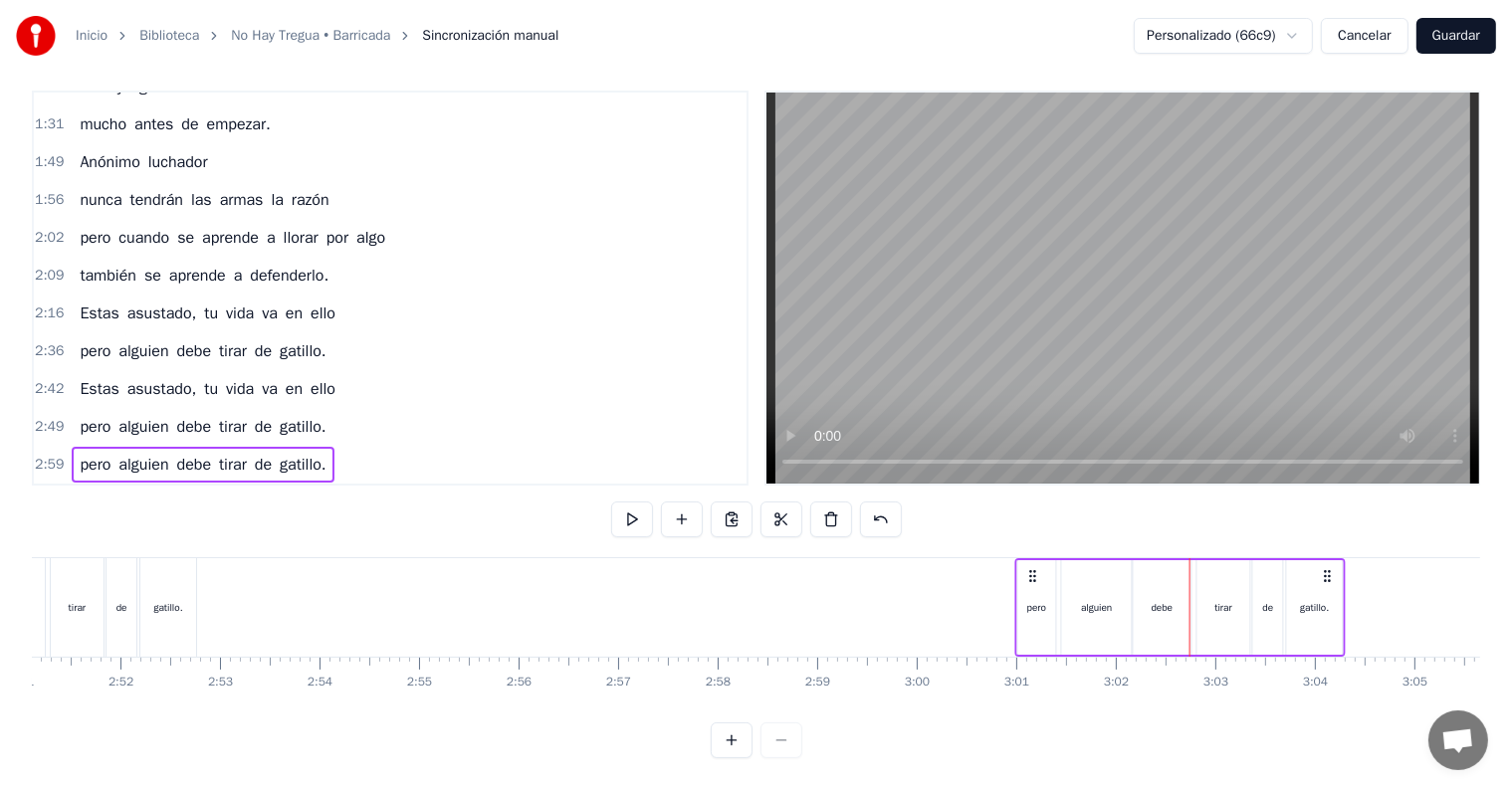 drag, startPoint x: 885, startPoint y: 558, endPoint x: 1037, endPoint y: 558, distance: 152 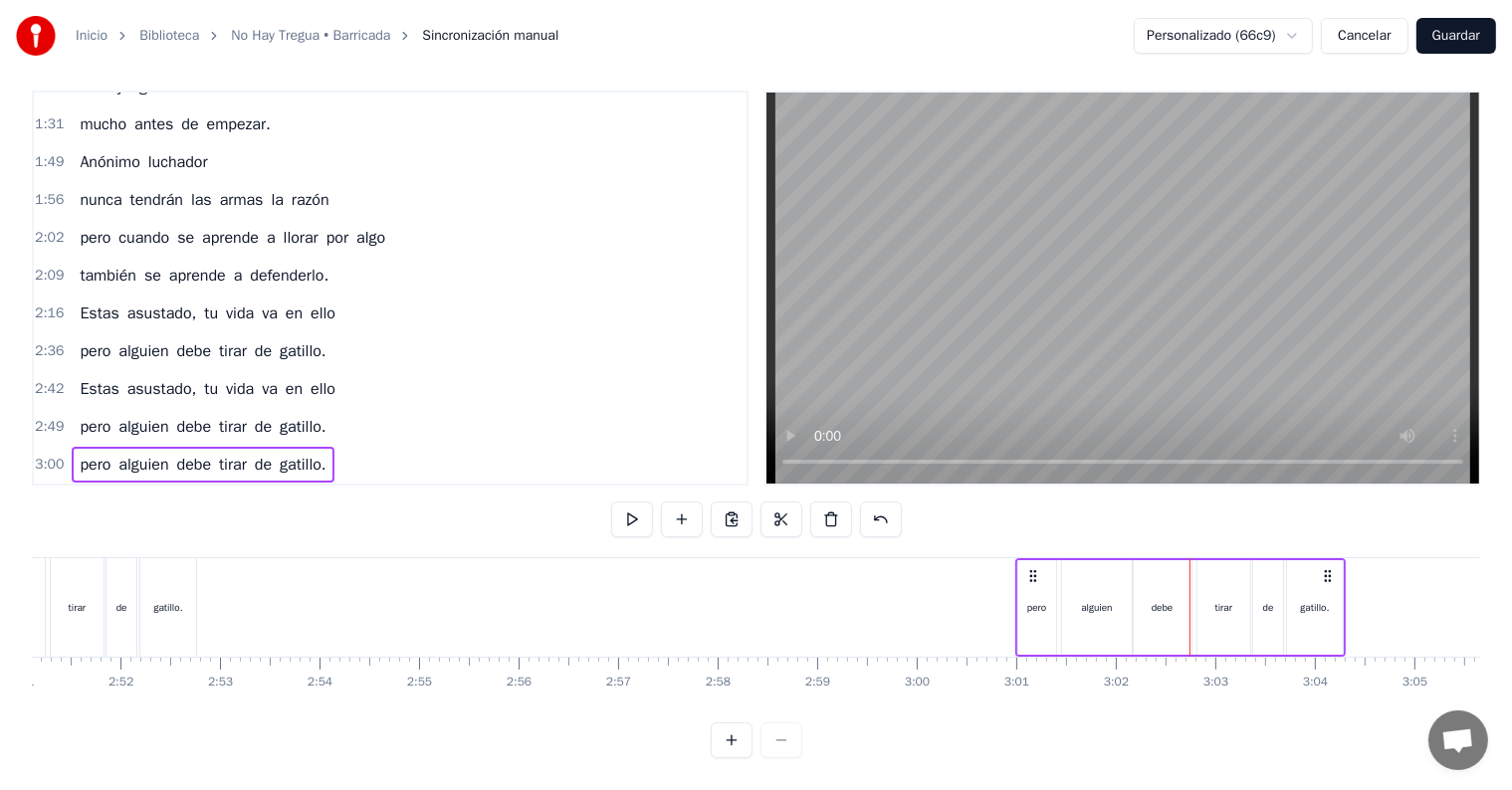 click on "0:28 Es el juego del gato y el ratón 0:34 tus mejores años clandestinidad 0:41 no es muy difícil claudicar 0:48 esto empieza a ser un laberinto 0:54 ¿Donde está la salida? 0:57 Estas asustado, tu vida va en ello 1:04 pero alguien debe tirar de gatillo. 1:11 Tu infantil sueño de loco 1:18 no es respuesta demencial 1:24 este juego ha terminado 1:31 mucho antes de empezar. 1:49 Anónimo luchador 1:56 nunca tendrán las armas la razón 2:02 pero cuando se aprende a llorar por algo 2:09 también se aprende a defenderlo. 2:16 Estas asustado, tu vida va en ello 2:36 pero alguien debe tirar de gatillo. 2:42 Estas asustado, tu vida va en ello 2:49 pero alguien debe tirar de gatillo. 3:00 pero alguien debe tirar de gatillo." at bounding box center (390, 288) 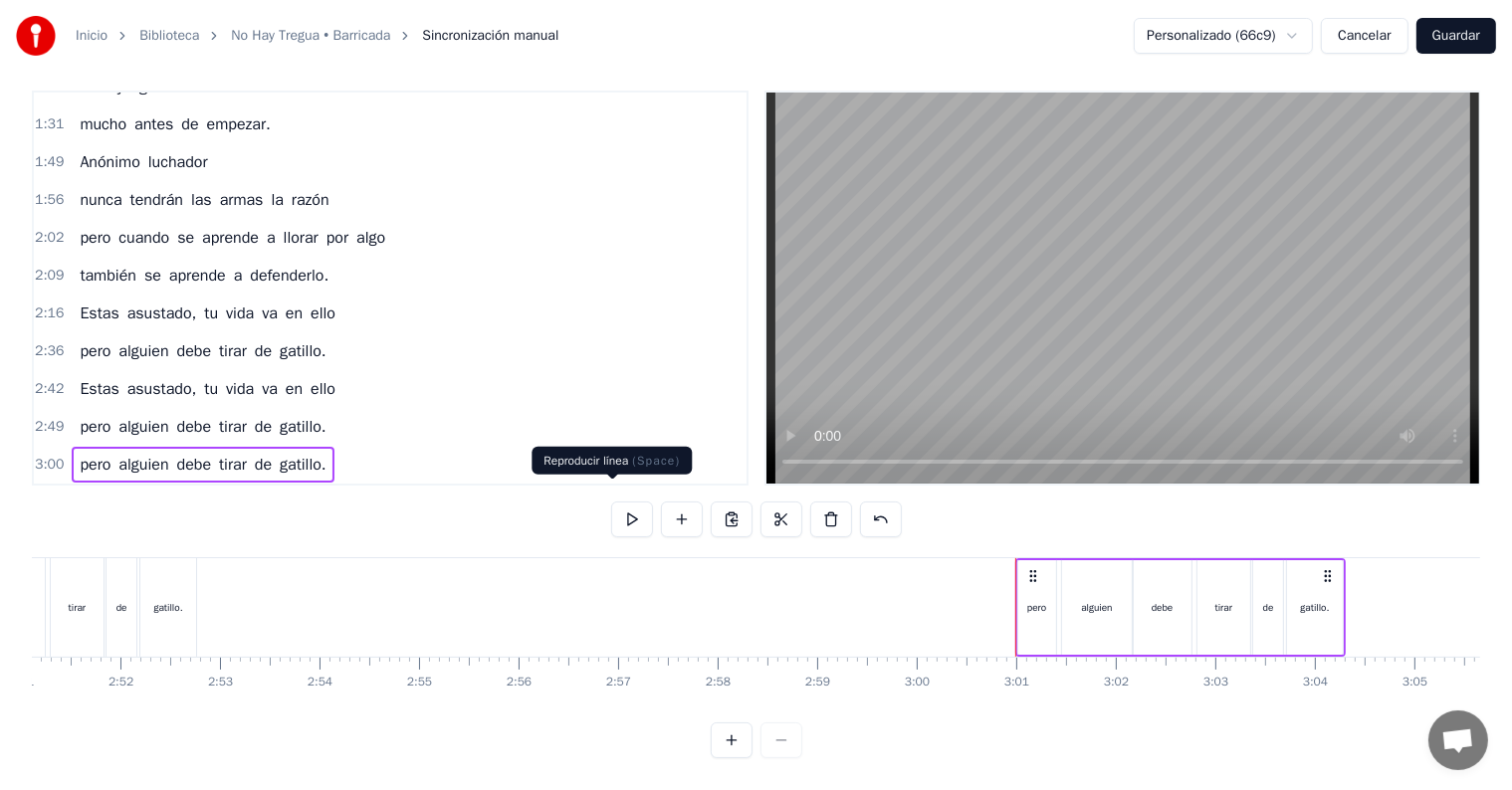 click on "Inicio Biblioteca No Hay Tregua • Barricada Sincronización manual Personalizado (66c9) Cancelar Guardar 0:28 Es el juego del gato y el ratón 0:34 tus mejores años clandestinidad 0:41 no es muy difícil claudicar 0:48 esto empieza a ser un laberinto 0:54 ¿Donde está la salida? 0:57 Estas asustado, tu vida va en ello 1:04 pero alguien debe tirar de gatillo. 1:11 Tu infantil sueño de loco 1:18 no es respuesta demencial 1:24 este juego ha terminado 1:31 mucho antes de empezar. 1:49 Anónimo luchador 1:56 nunca tendrán las armas la razón 2:02 pero cuando se aprende a llorar por algo 2:09 también se aprende a defenderlo. 2:16 Estas asustado, tu vida va en ello 2:36 pero alguien debe tirar de gatillo. 2:42 Estas asustado, tu vida va en ello 2:49 pero alguien debe tirar de gatillo. 3:00 pero alguien debe tirar de gatillo. Es el juego del gato y el ratón tus mejores años clandestinidad no es muy difícil claudicar esto empieza a ser un laberinto ¿Donde está la salida? Estas asustado, tu vida va en ello" at bounding box center [756, 372] 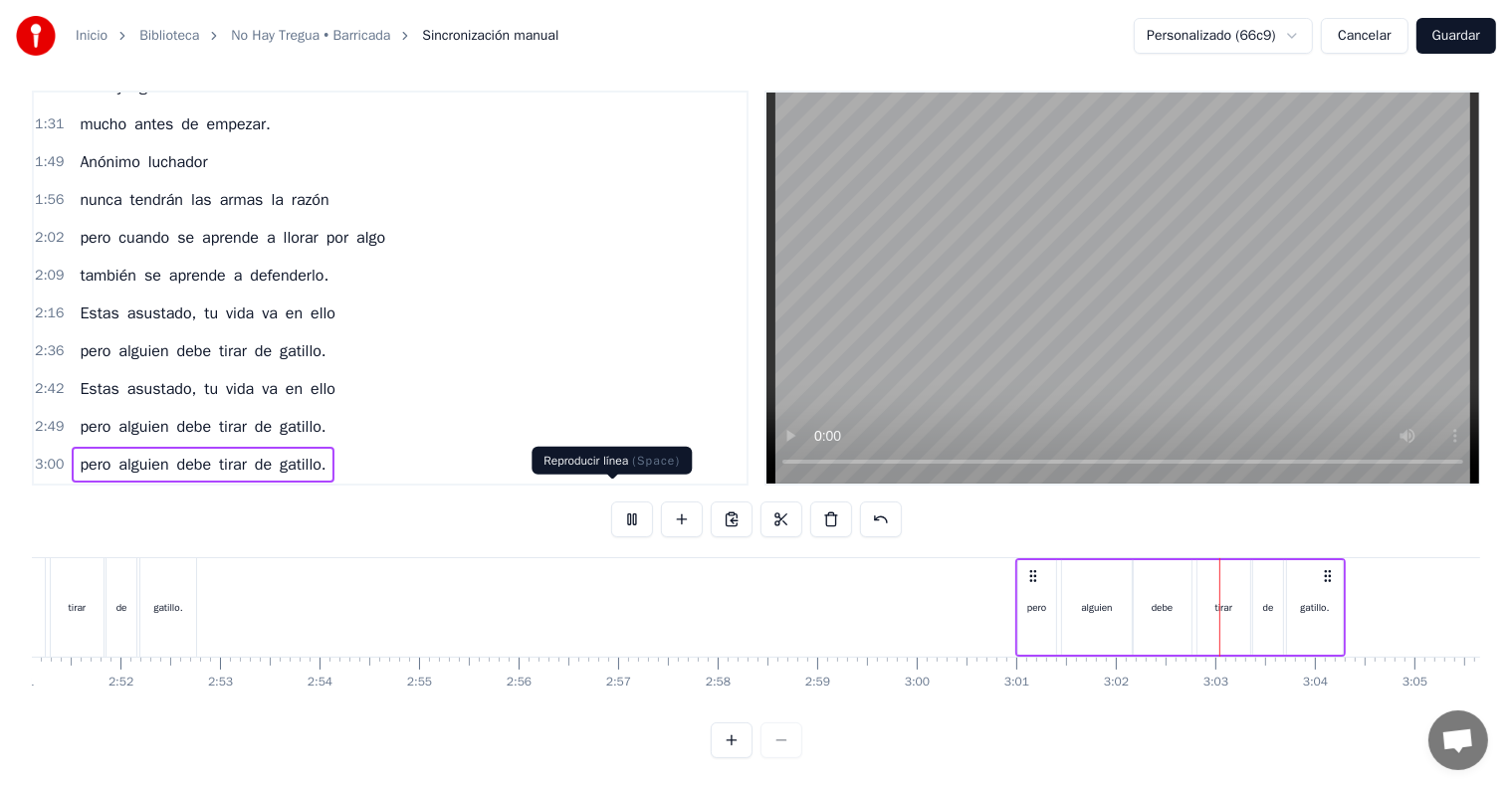 click at bounding box center [632, 519] 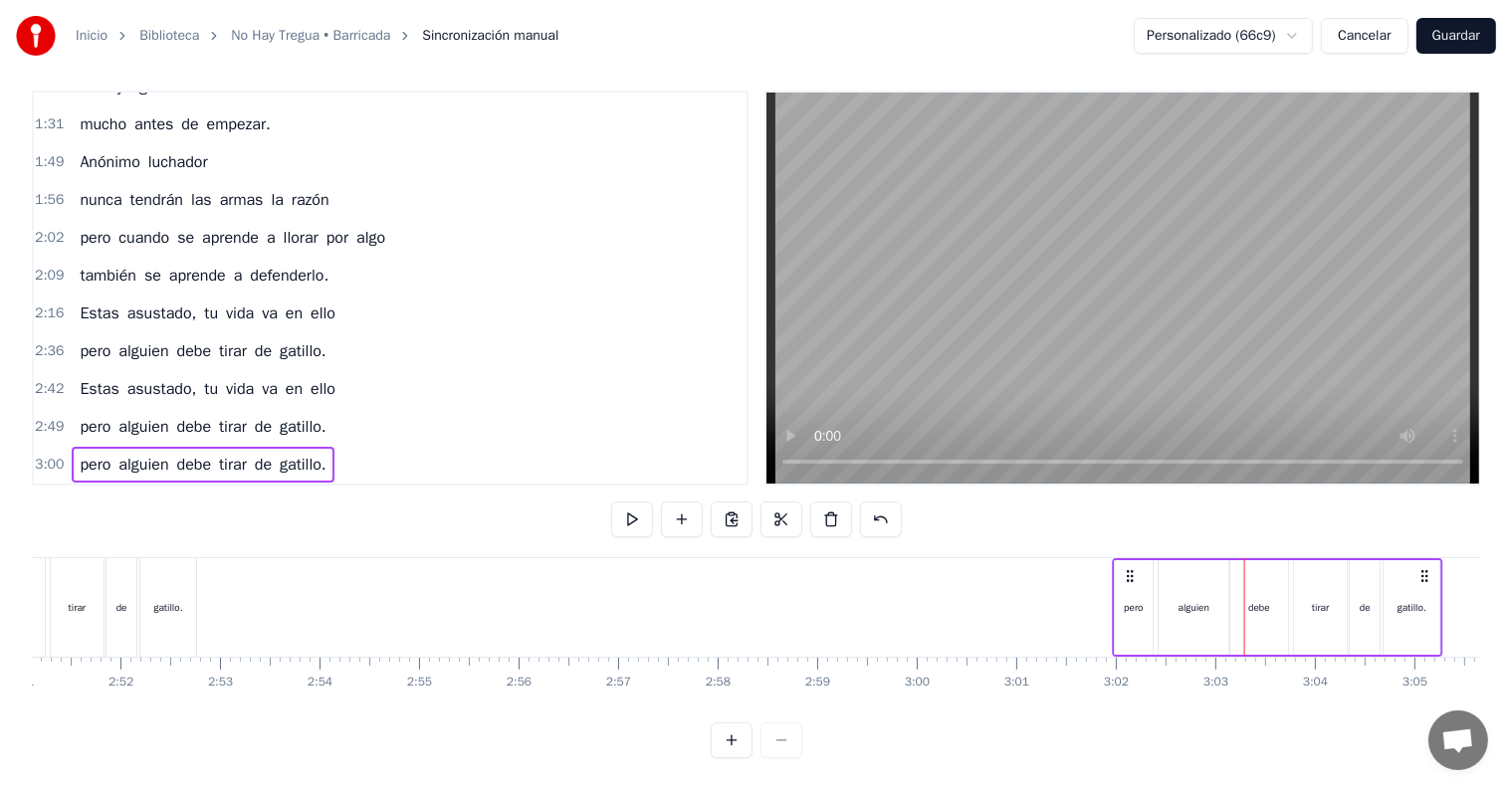 drag, startPoint x: 1027, startPoint y: 553, endPoint x: 1124, endPoint y: 553, distance: 97 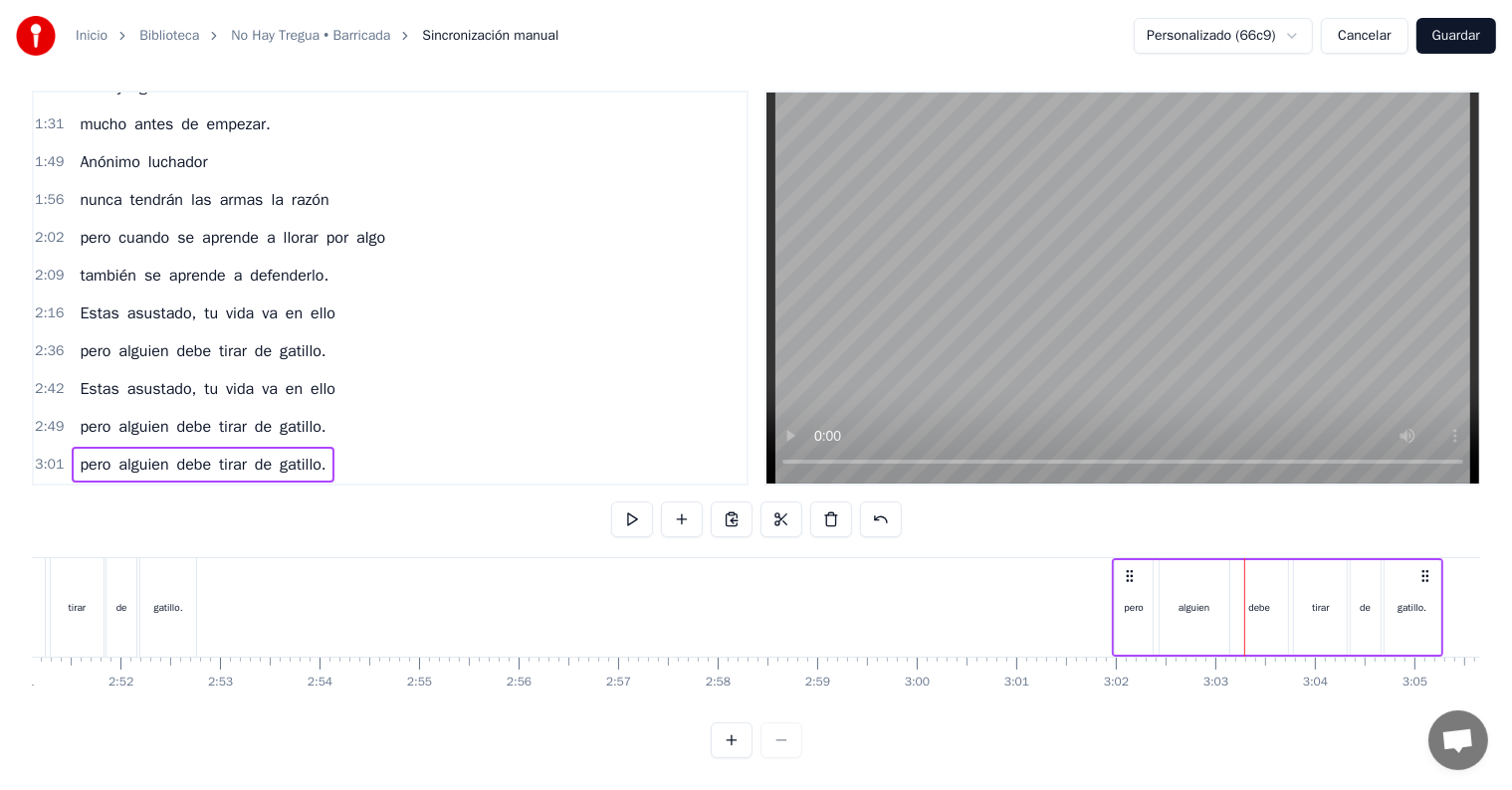 click on "3:01" at bounding box center [49, 465] 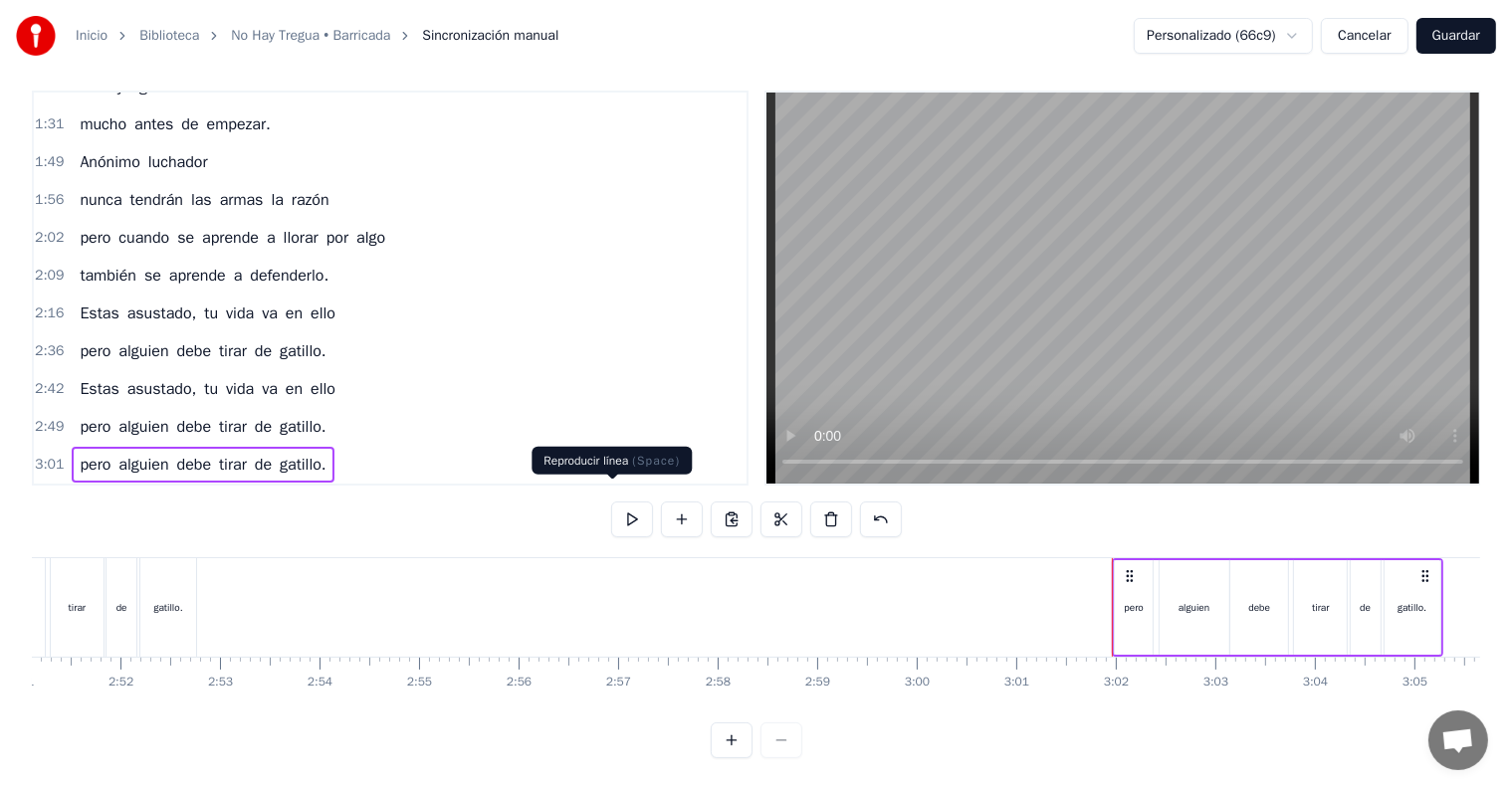 click at bounding box center [632, 519] 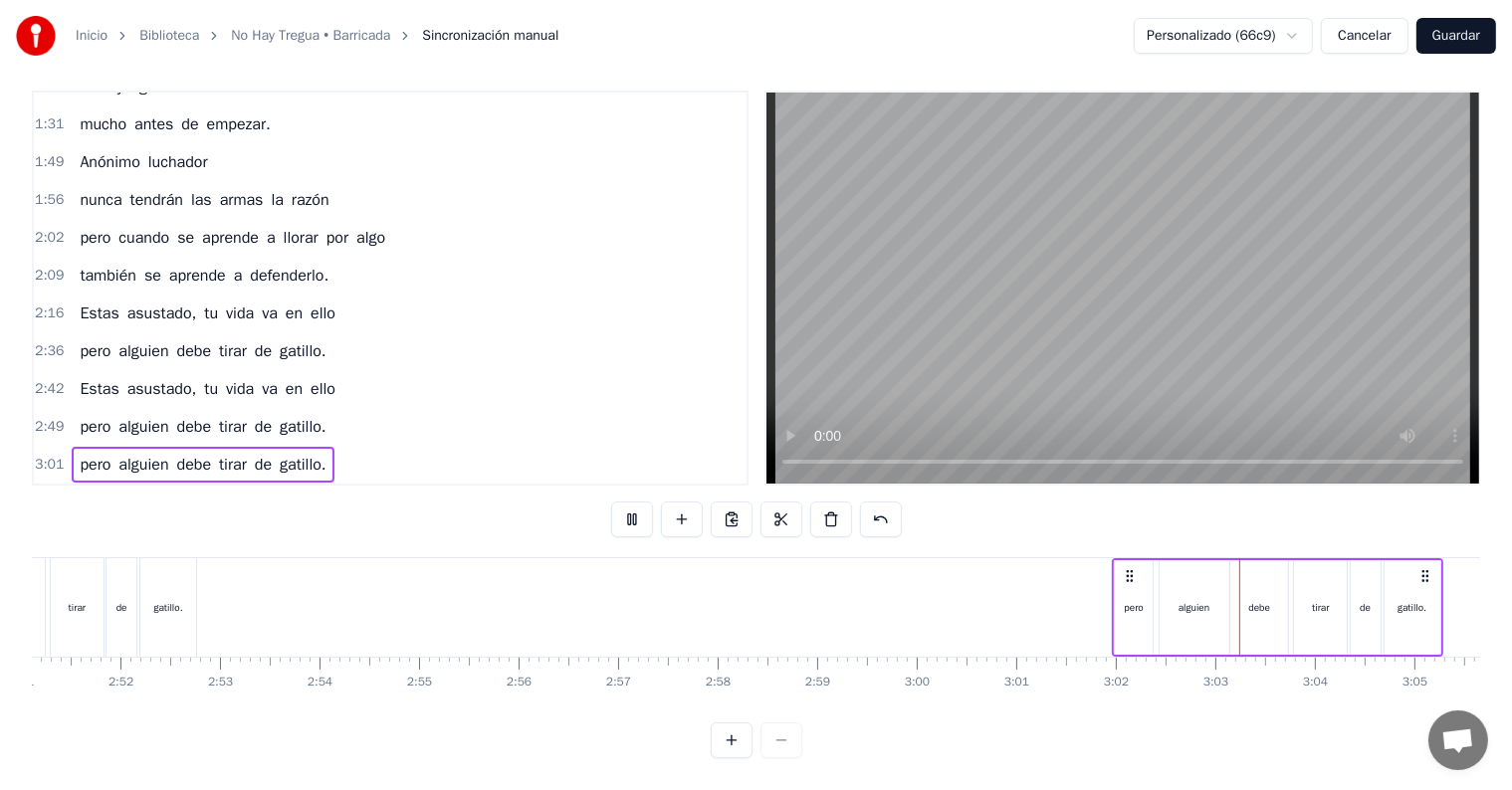 click on "0:28 Es el juego del gato y el ratón 0:34 tus mejores años clandestinidad 0:41 no es muy difícil claudicar 0:48 esto empieza a ser un laberinto 0:54 ¿Donde está la salida? 0:57 Estas asustado, tu vida va en ello 1:04 pero alguien debe tirar de gatillo. 1:11 Tu infantil sueño de loco 1:18 no es respuesta demencial 1:24 este juego ha terminado 1:31 mucho antes de empezar. 1:49 Anónimo luchador 1:56 nunca tendrán las armas la razón 2:02 pero cuando se aprende a llorar por algo 2:09 también se aprende a defenderlo. 2:16 Estas asustado, tu vida va en ello 2:36 pero alguien debe tirar de gatillo. 2:42 Estas asustado, tu vida va en ello 2:49 pero alguien debe tirar de gatillo. 3:01 pero alguien debe tirar de gatillo. Es el juego del gato y el ratón tus mejores años clandestinidad no es muy difícil claudicar esto empieza a ser un laberinto ¿Donde está la salida? Estas asustado, tu vida va en ello pero alguien debe tirar de gatillo. Tu infantil sueño de loco no es respuesta ha" at bounding box center (756, 424) 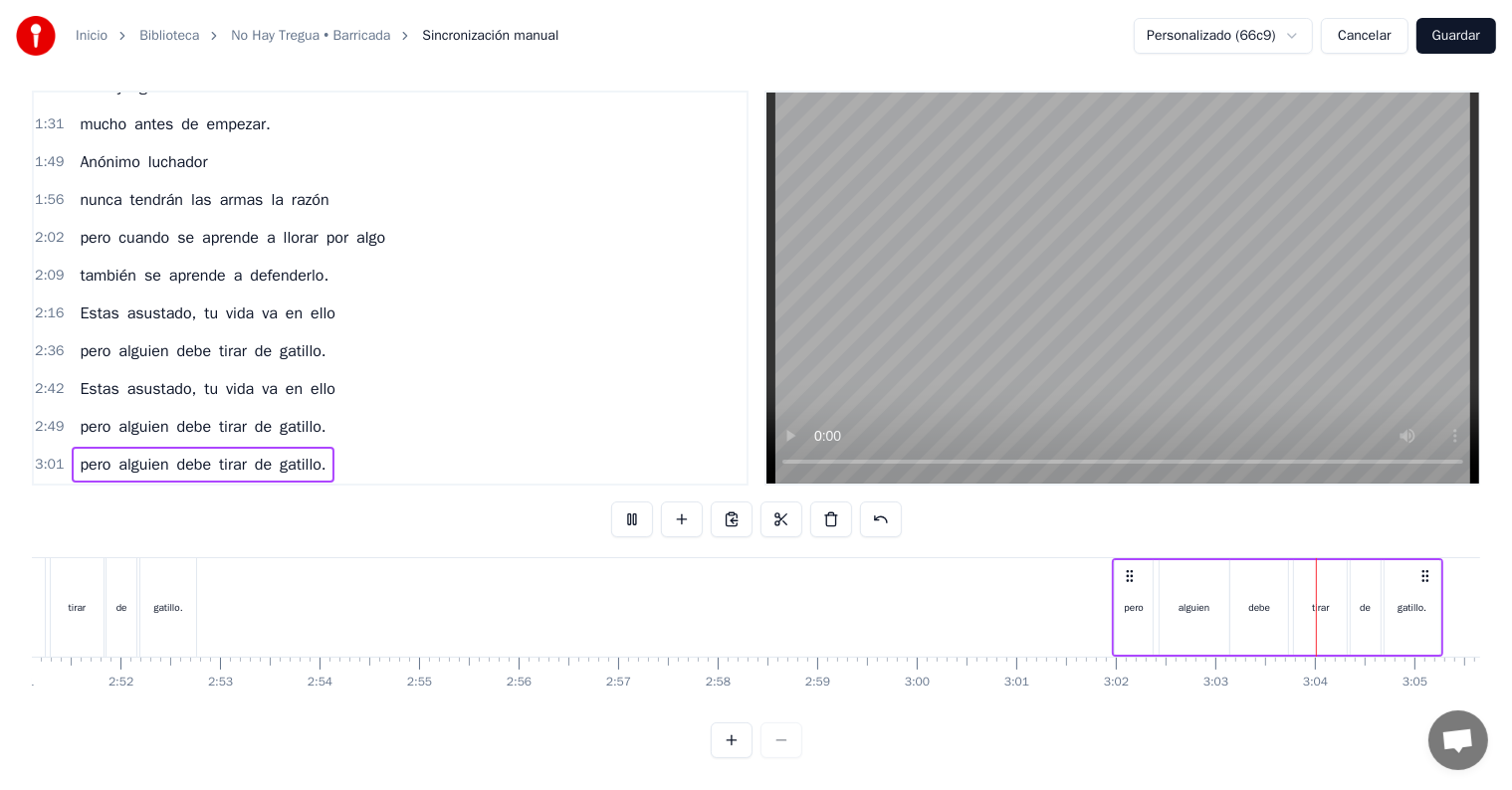 drag, startPoint x: 1104, startPoint y: 706, endPoint x: 1119, endPoint y: 706, distance: 15 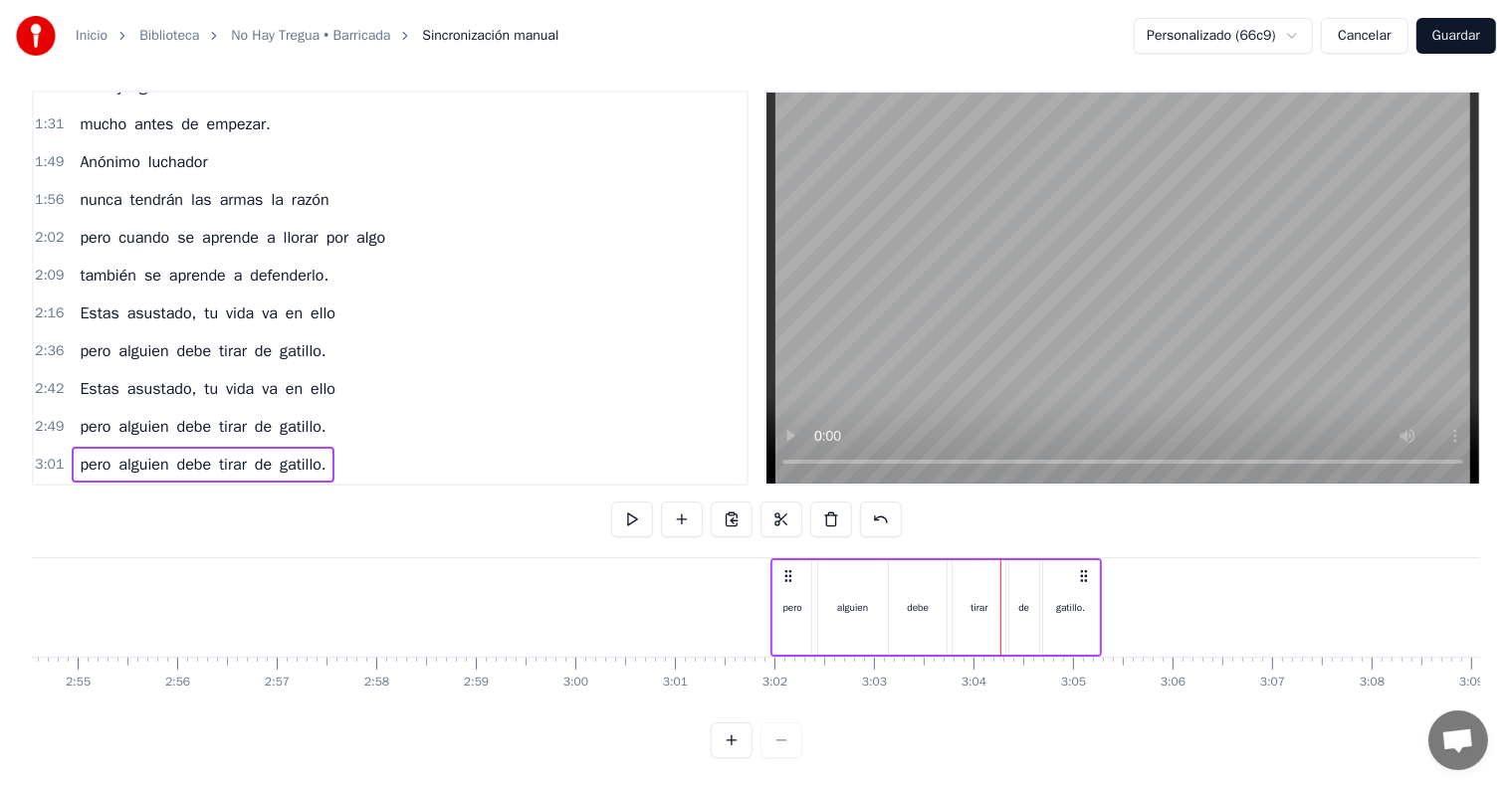 scroll, scrollTop: 0, scrollLeft: 17469, axis: horizontal 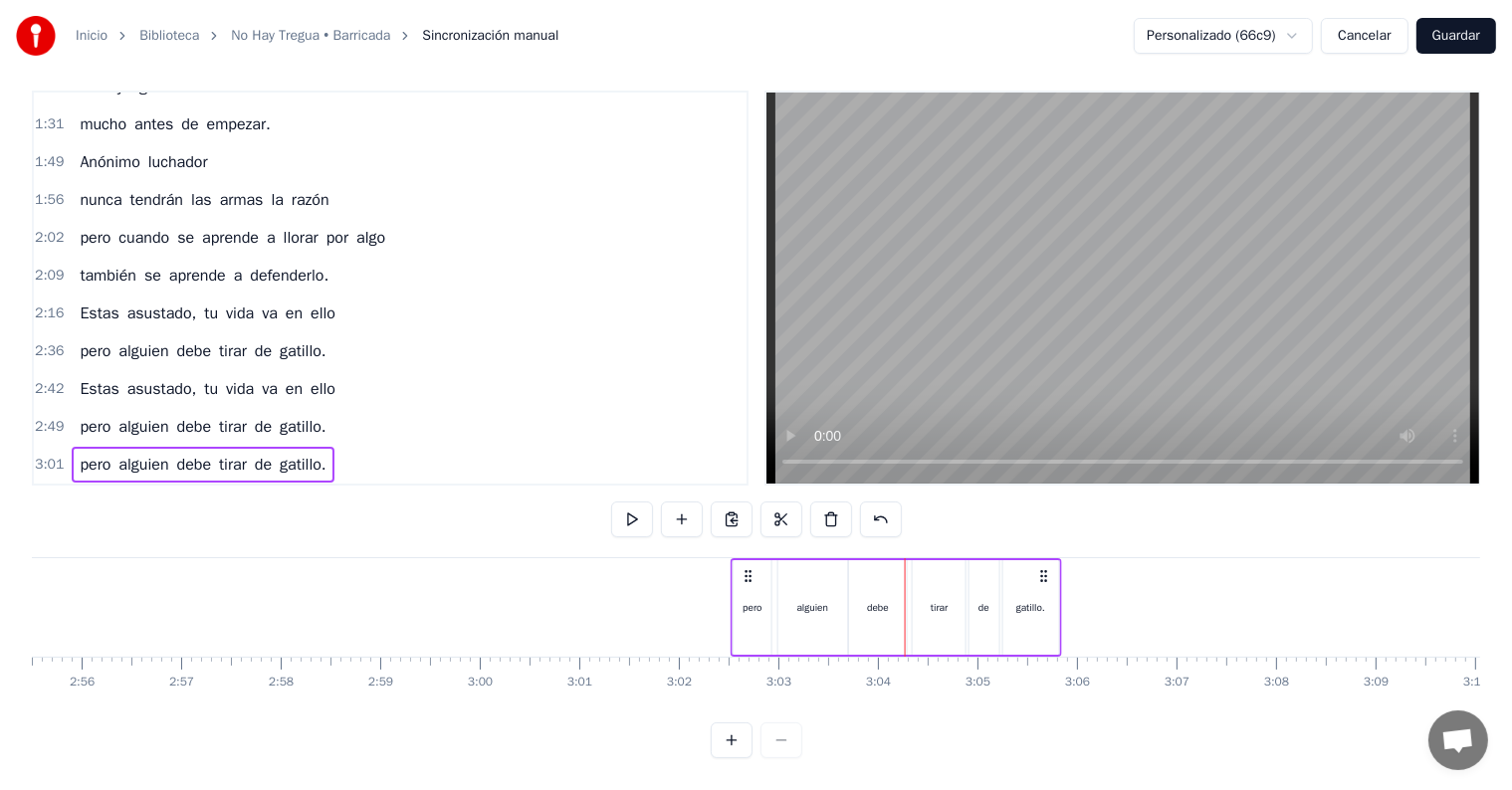 drag, startPoint x: 701, startPoint y: 556, endPoint x: 754, endPoint y: 559, distance: 53.08484 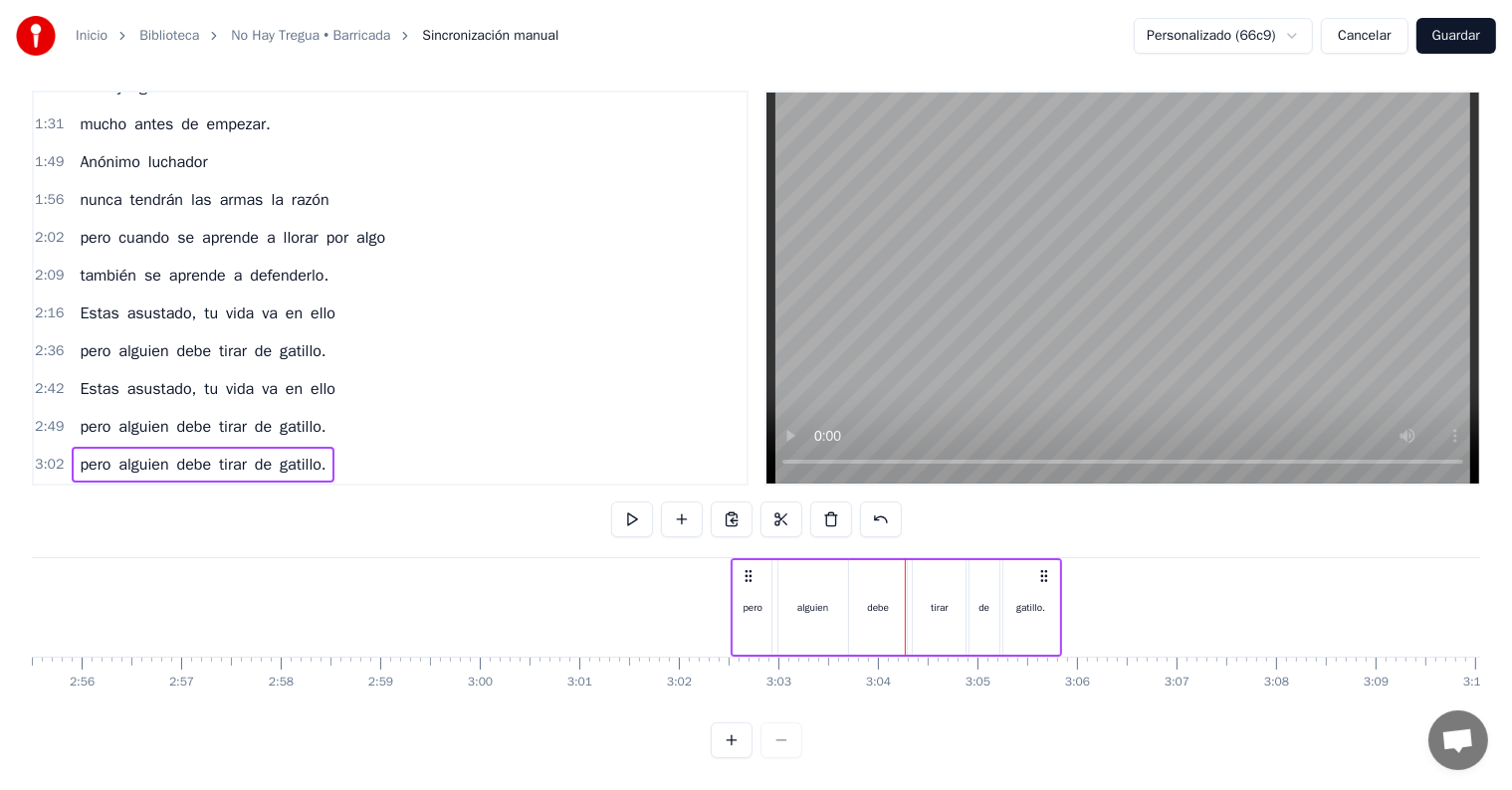 click on "3:02" at bounding box center [49, 465] 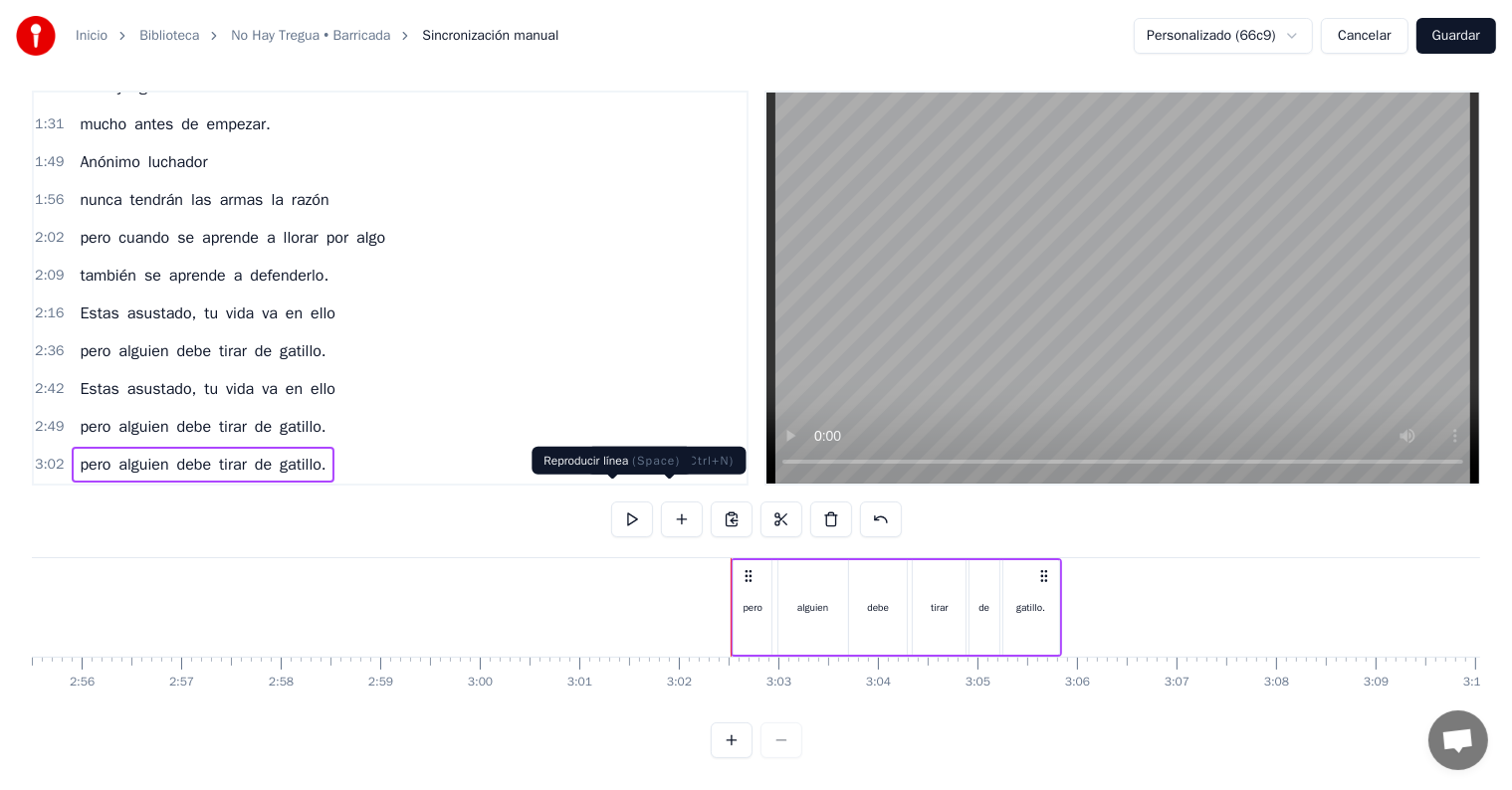 click at bounding box center [632, 519] 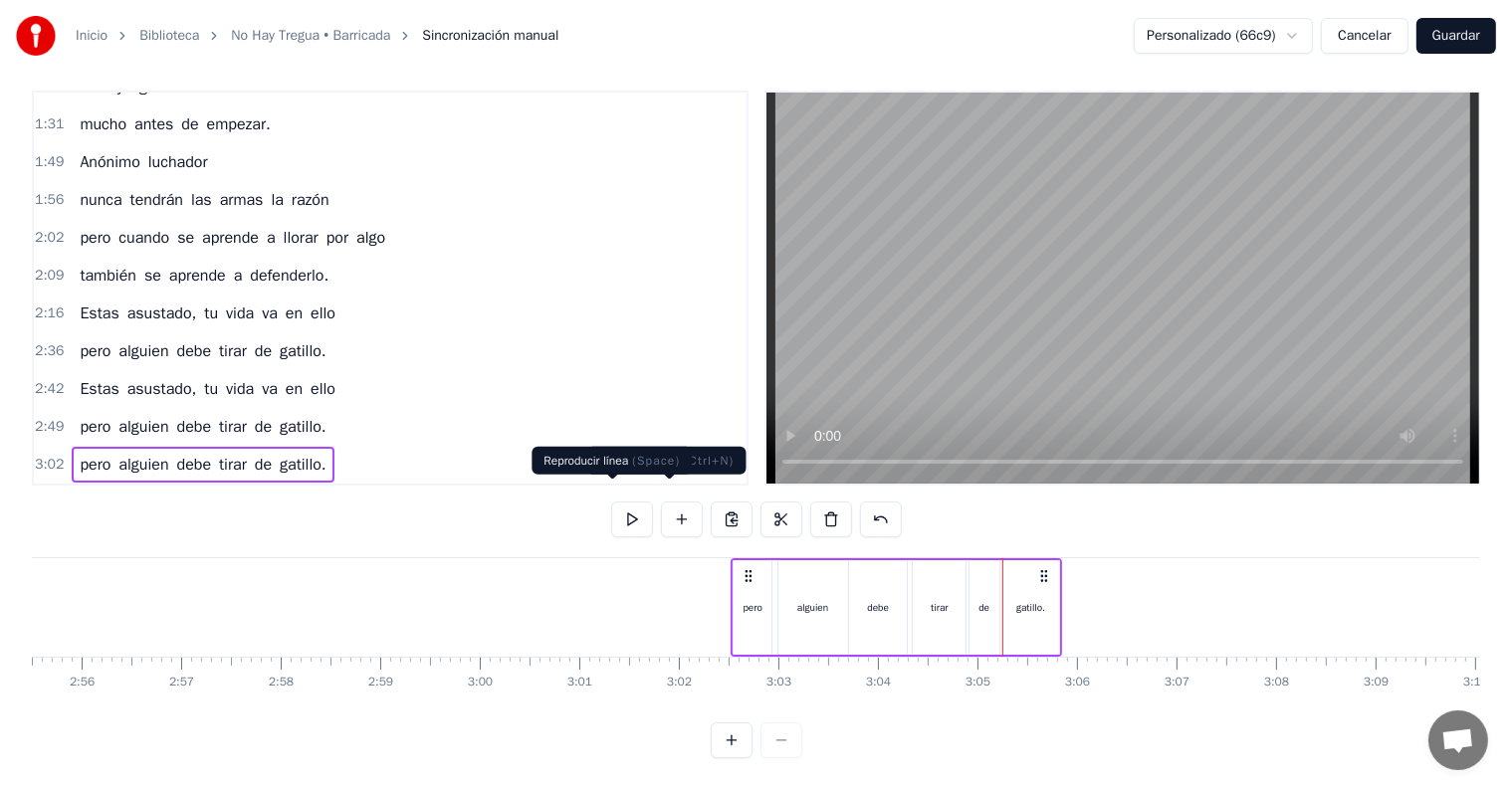click at bounding box center (632, 519) 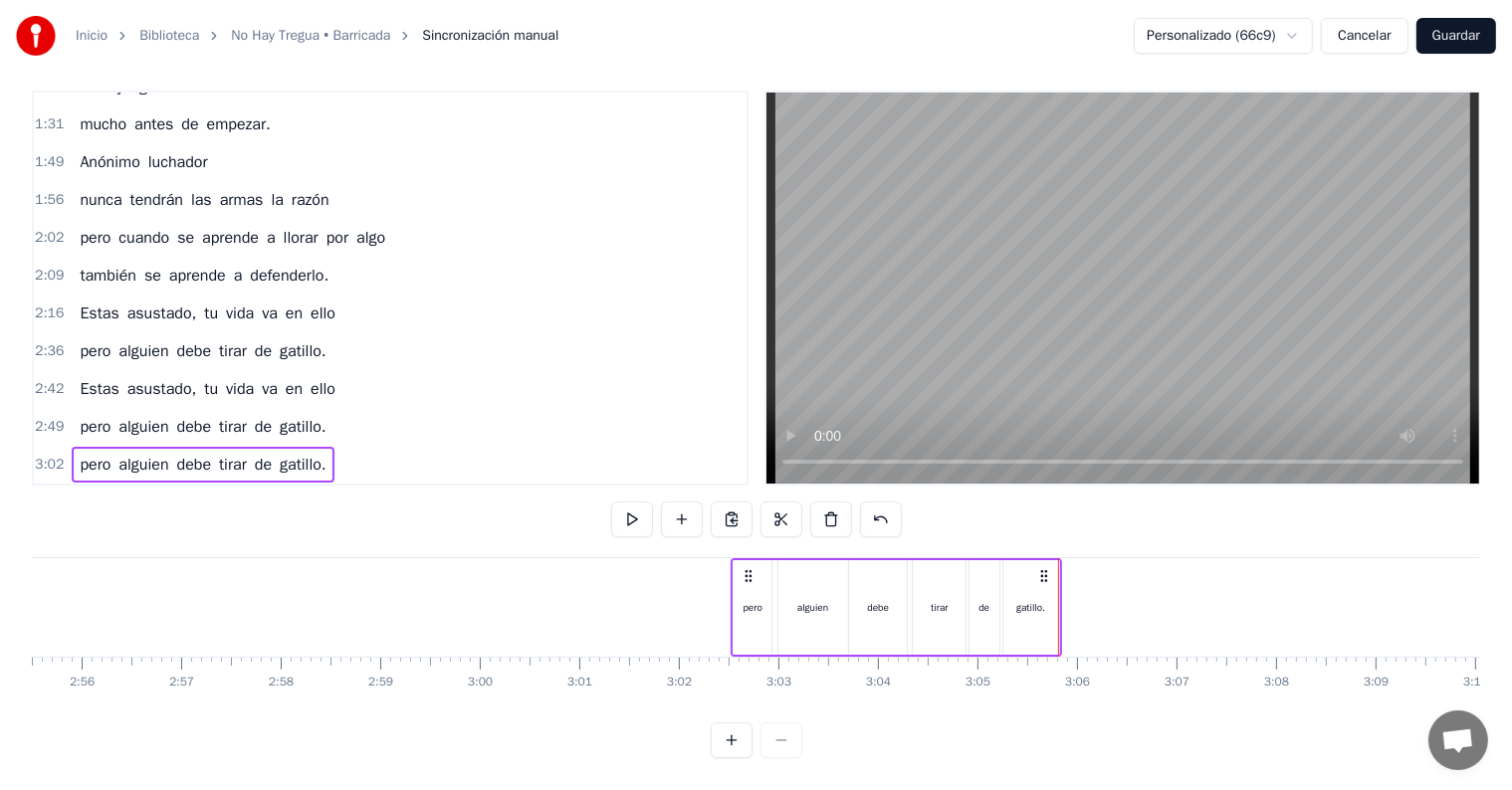 click at bounding box center (632, 519) 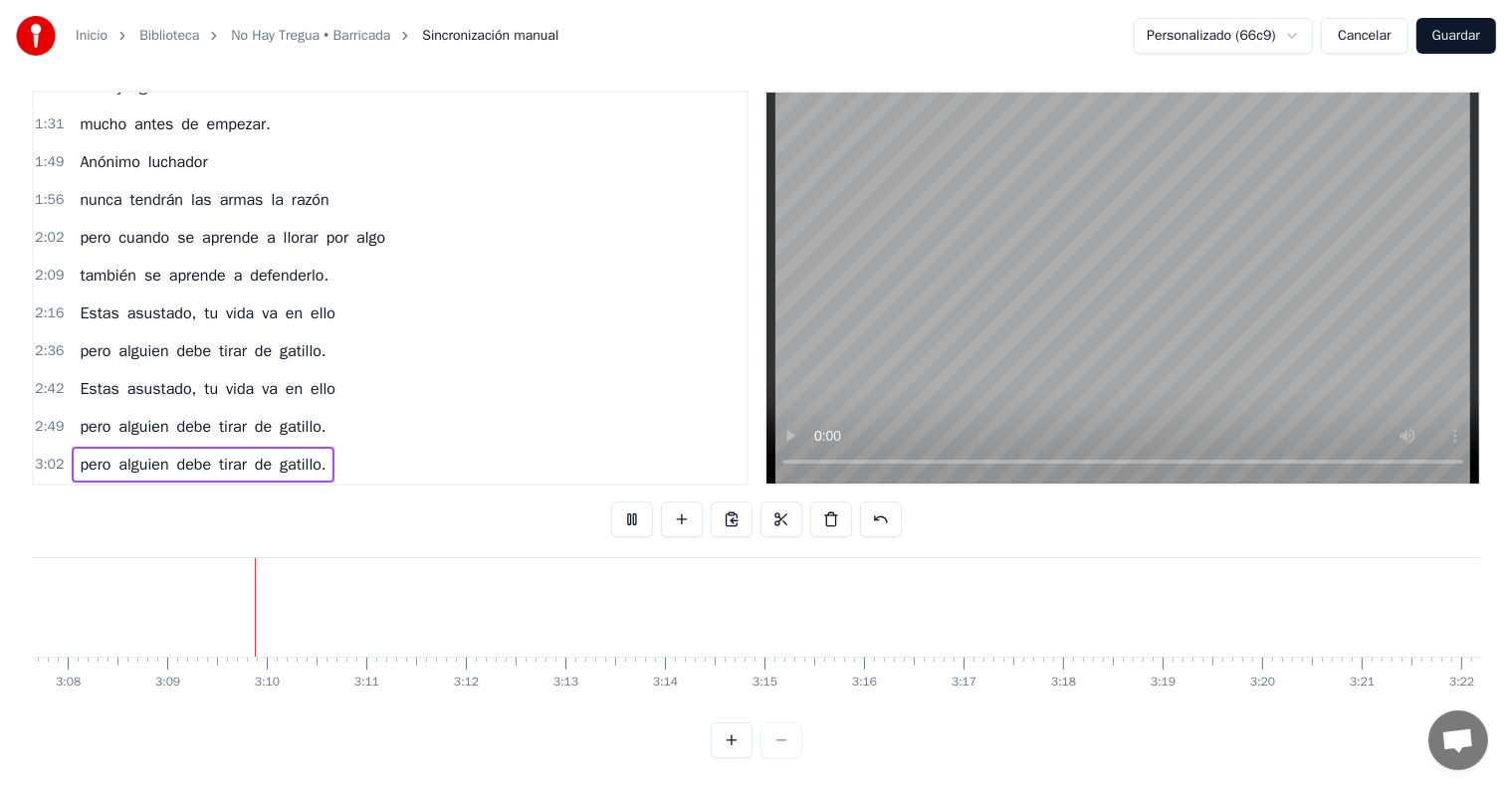 scroll, scrollTop: 0, scrollLeft: 18731, axis: horizontal 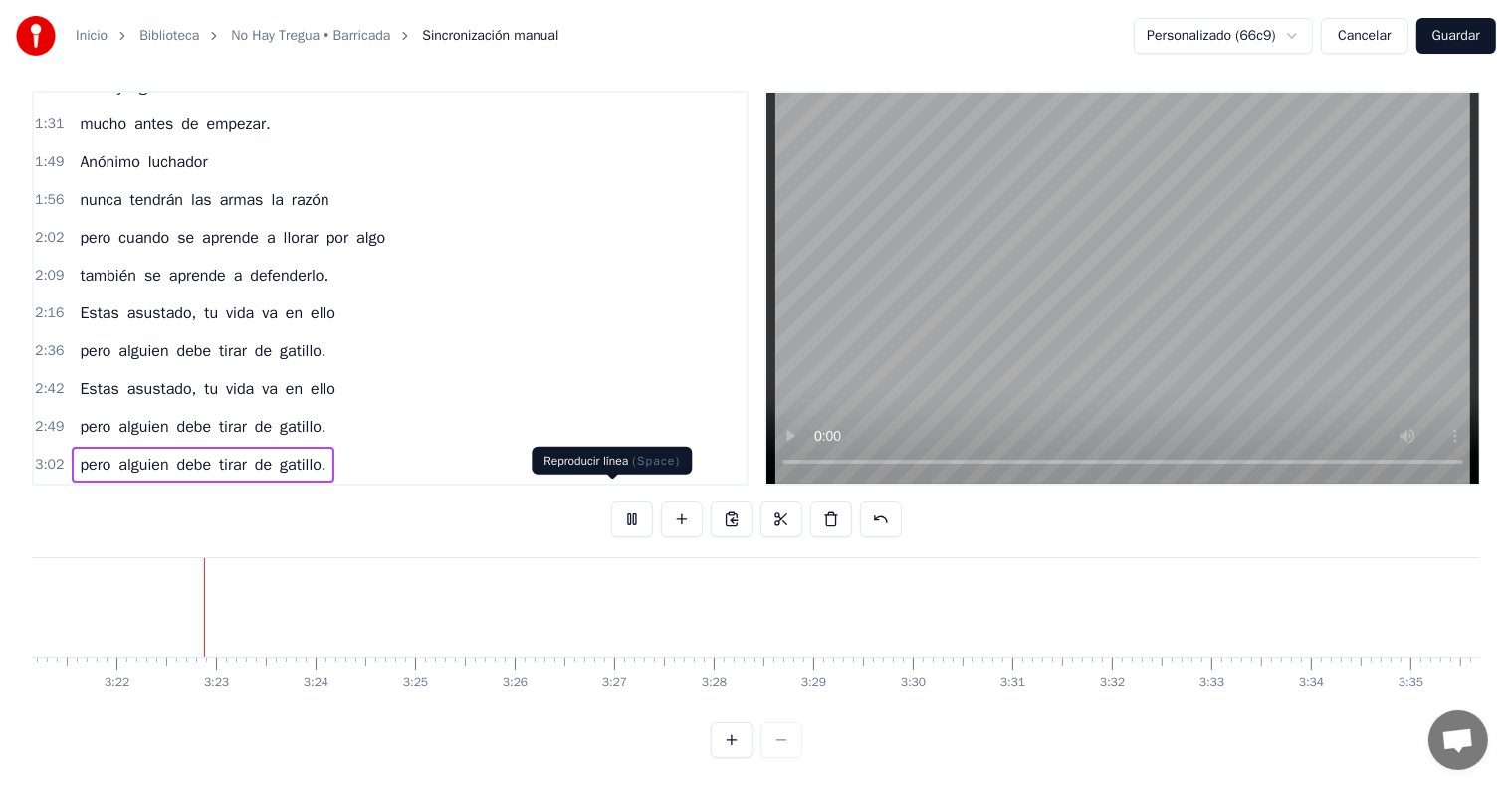 click at bounding box center [632, 519] 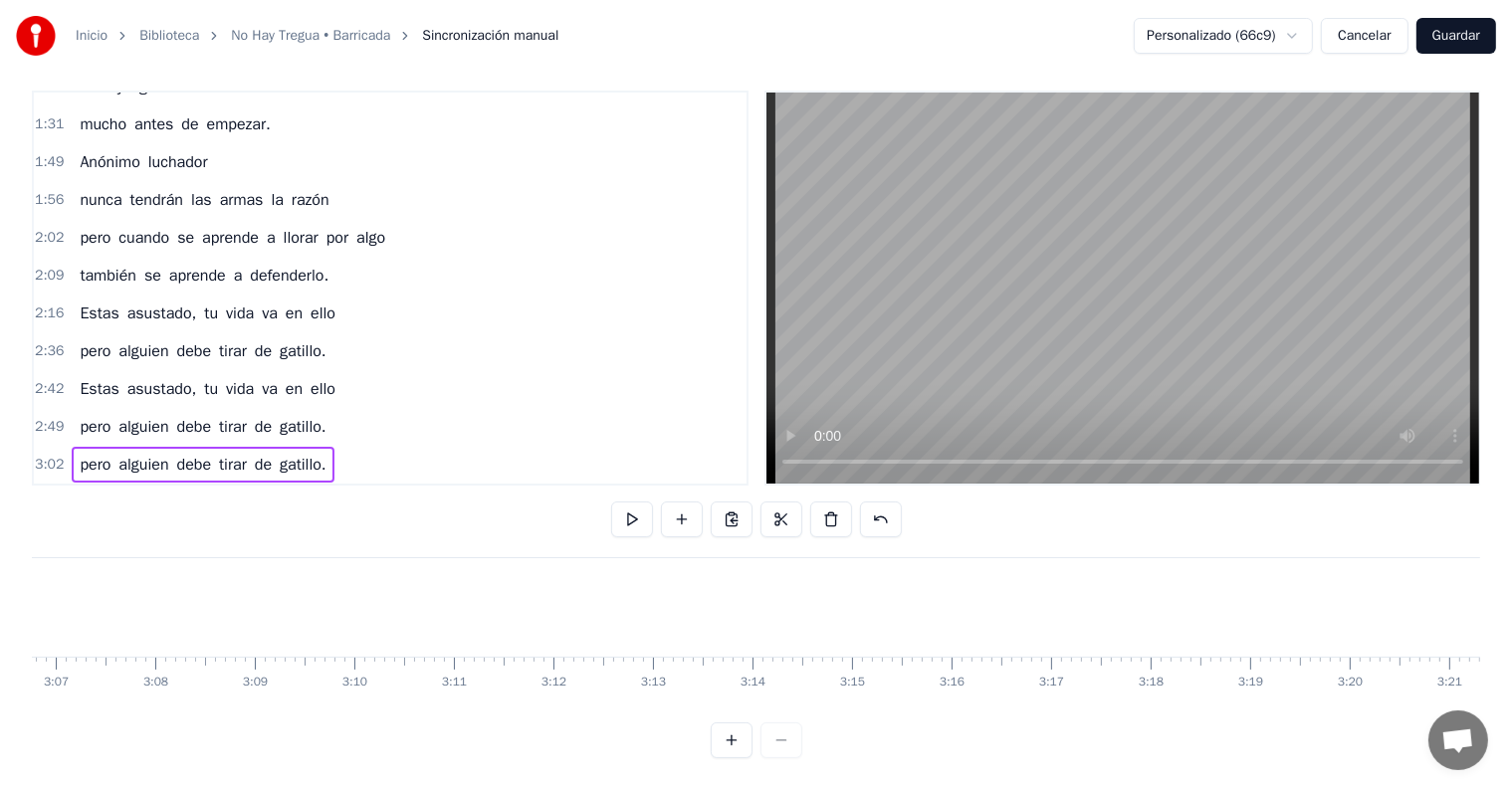 scroll, scrollTop: 0, scrollLeft: 17646, axis: horizontal 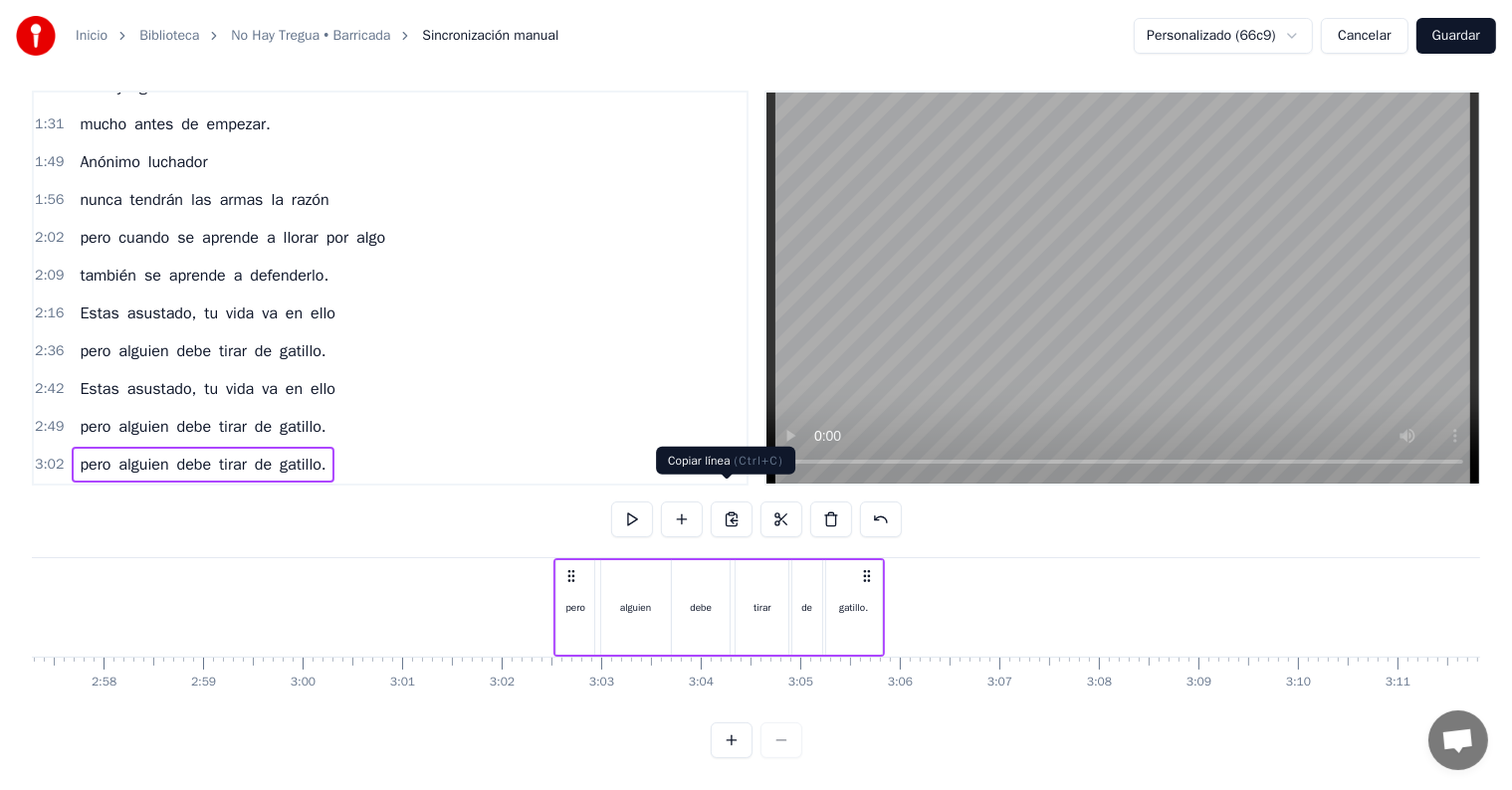 click at bounding box center [732, 519] 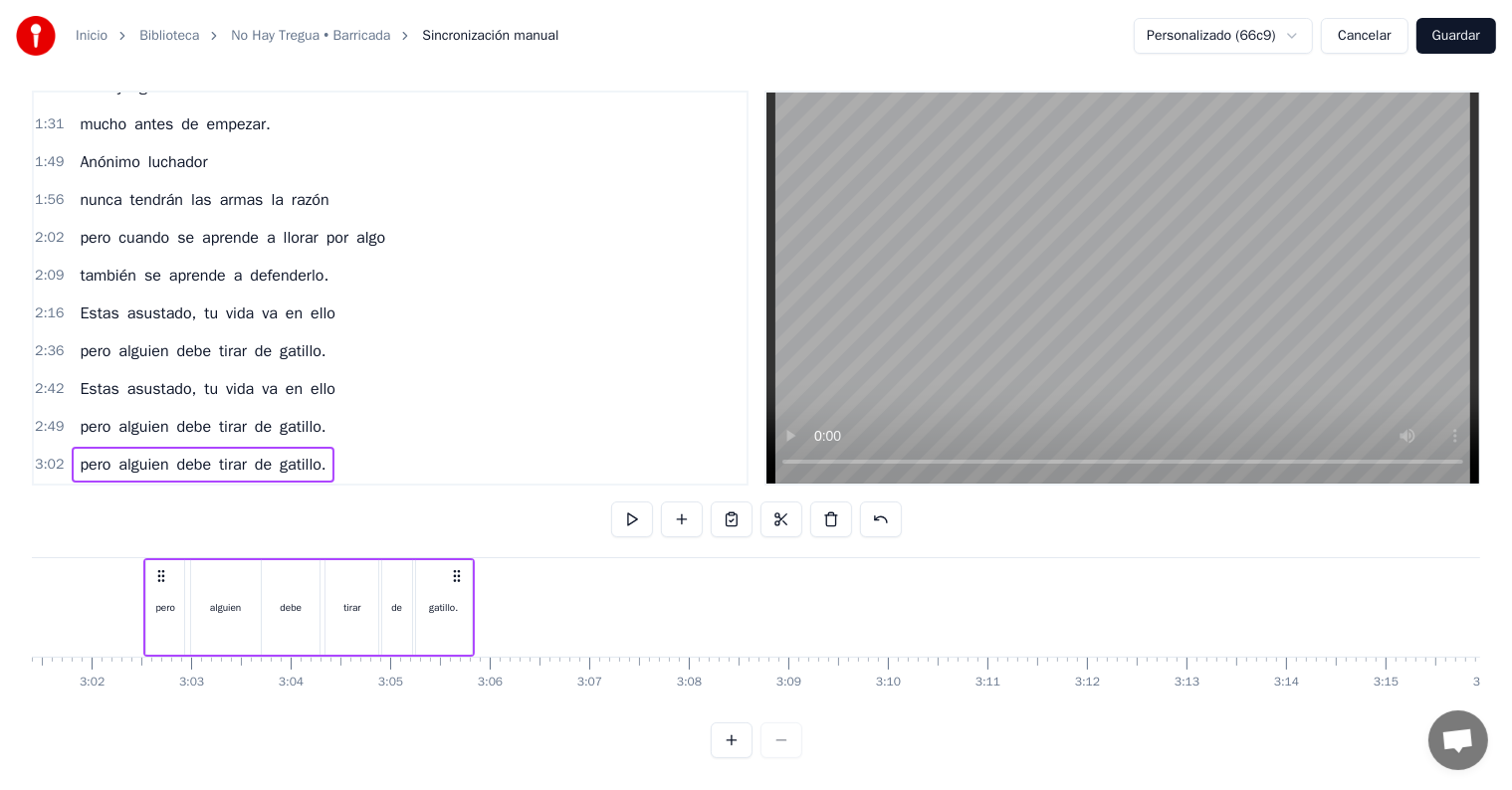 scroll, scrollTop: 0, scrollLeft: 18070, axis: horizontal 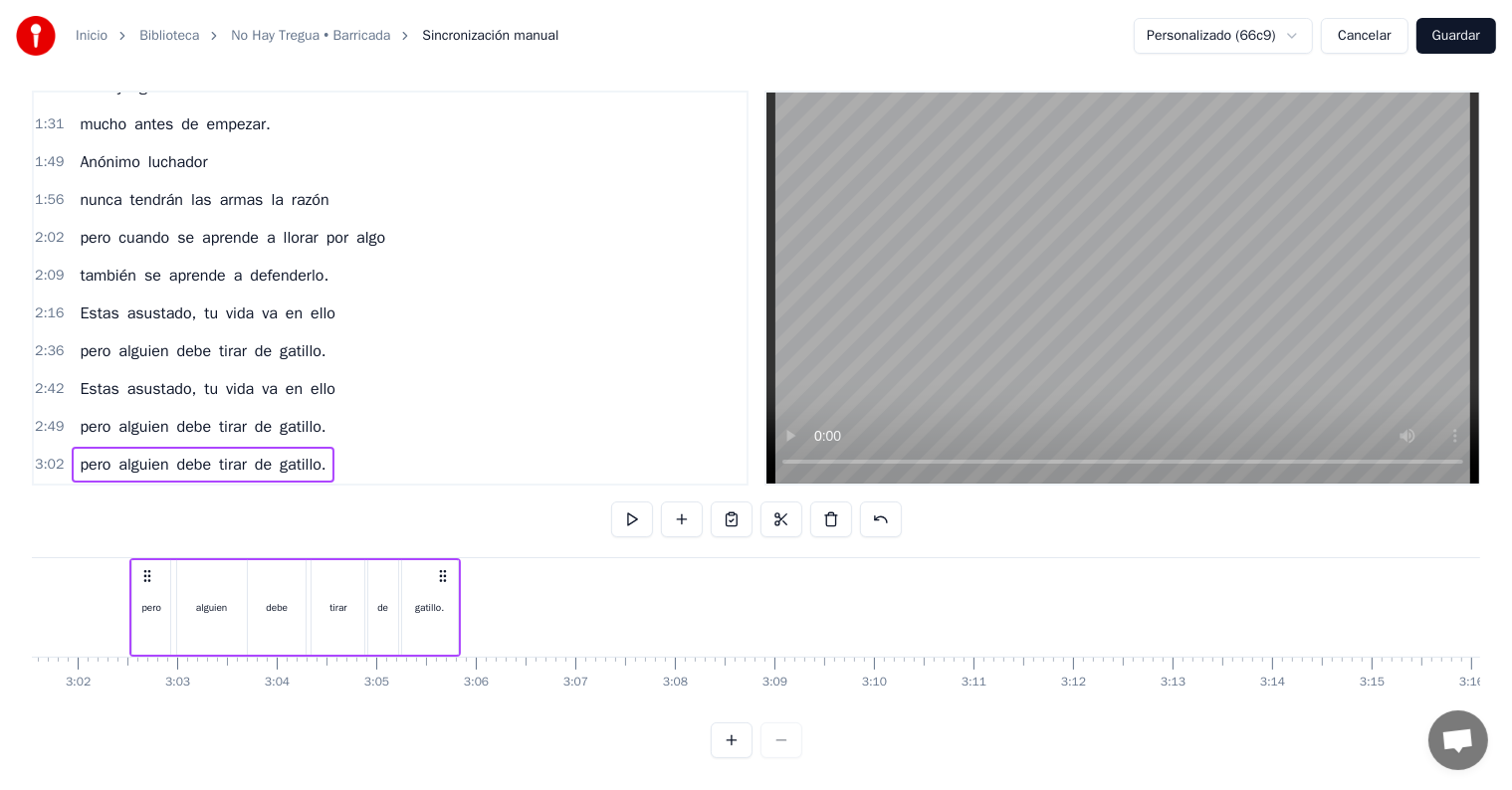 click at bounding box center [-5894, 607] 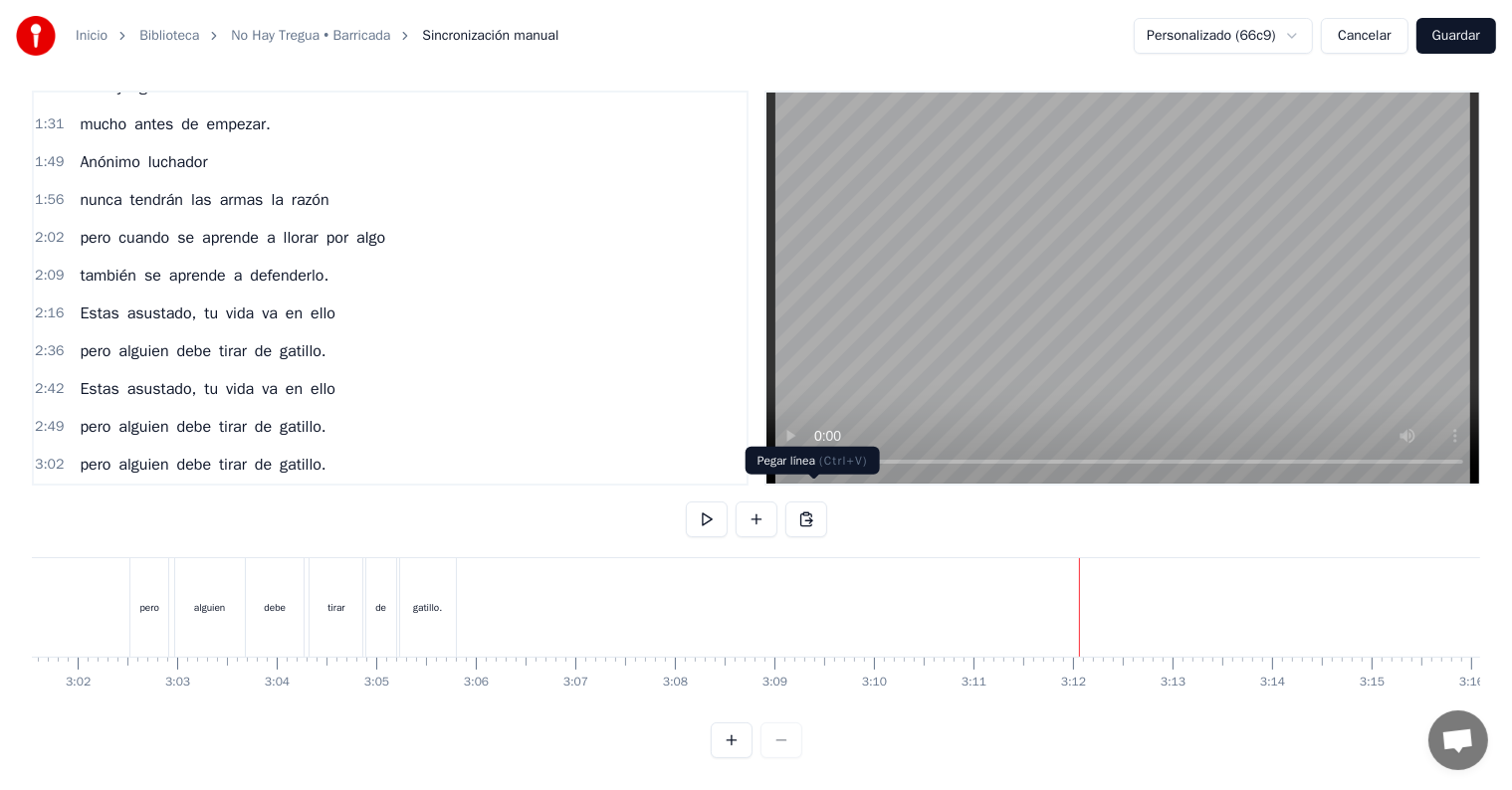 click at bounding box center [806, 519] 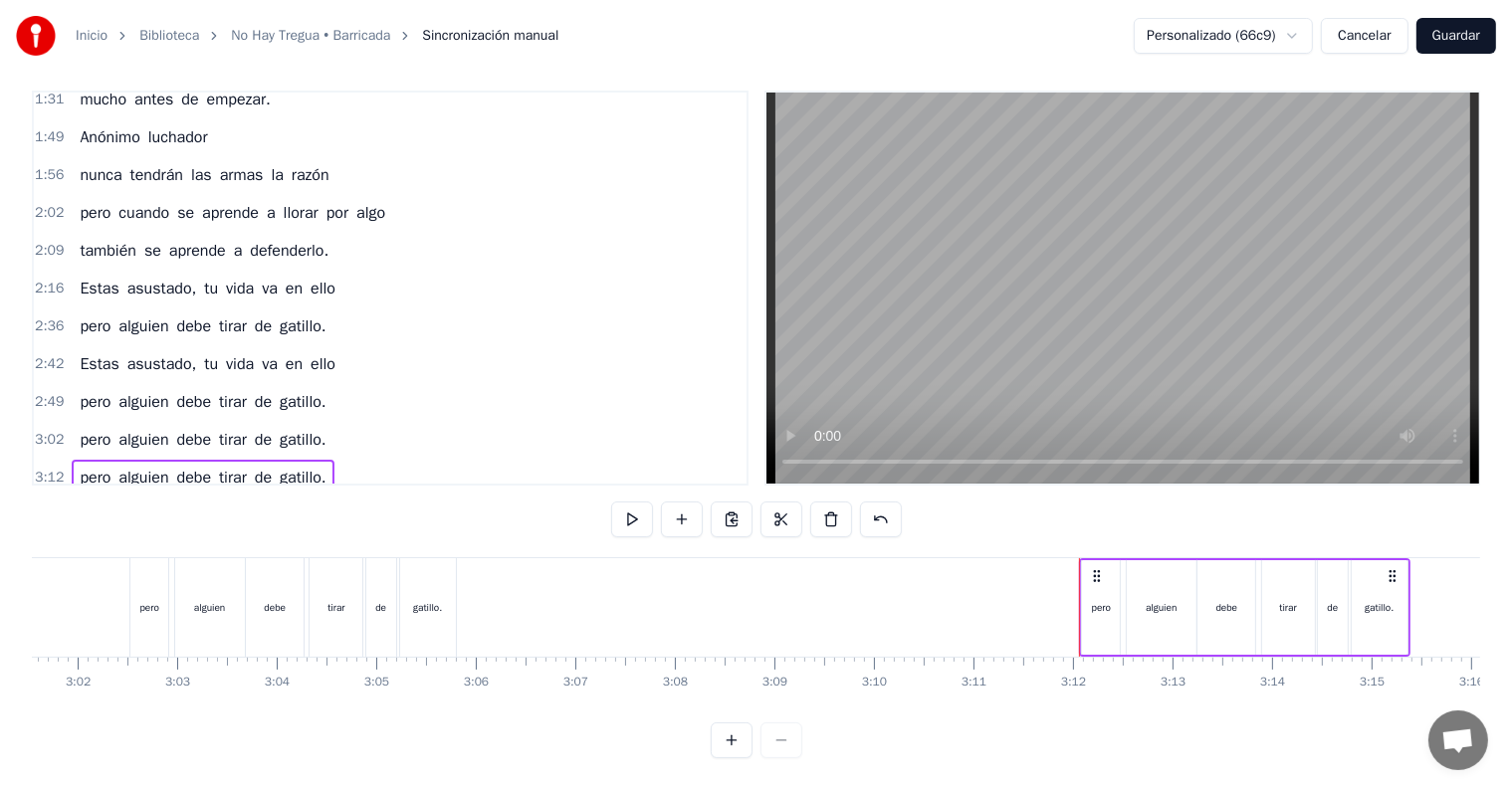 scroll, scrollTop: 402, scrollLeft: 0, axis: vertical 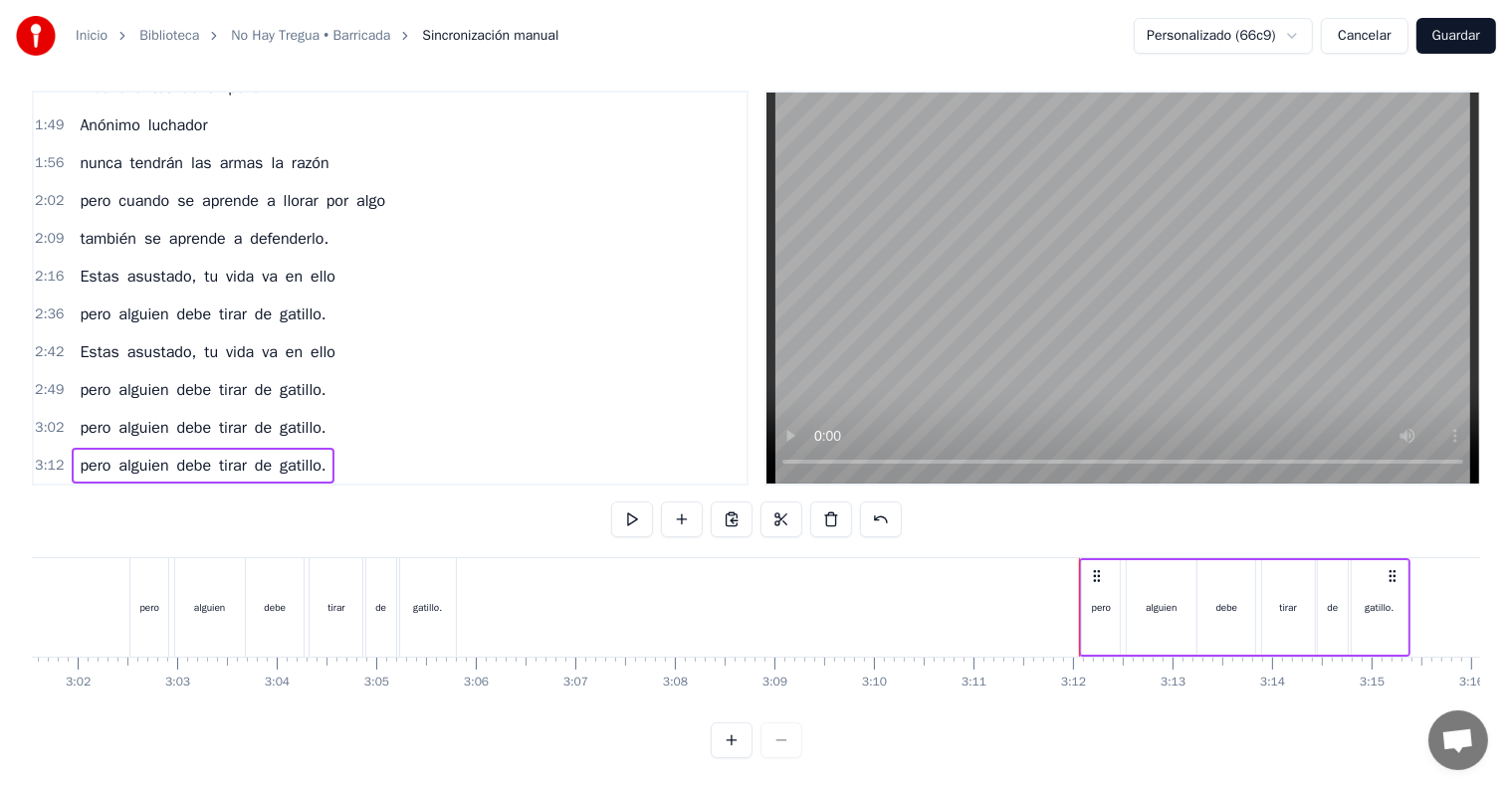 click on "3:12" at bounding box center [49, 466] 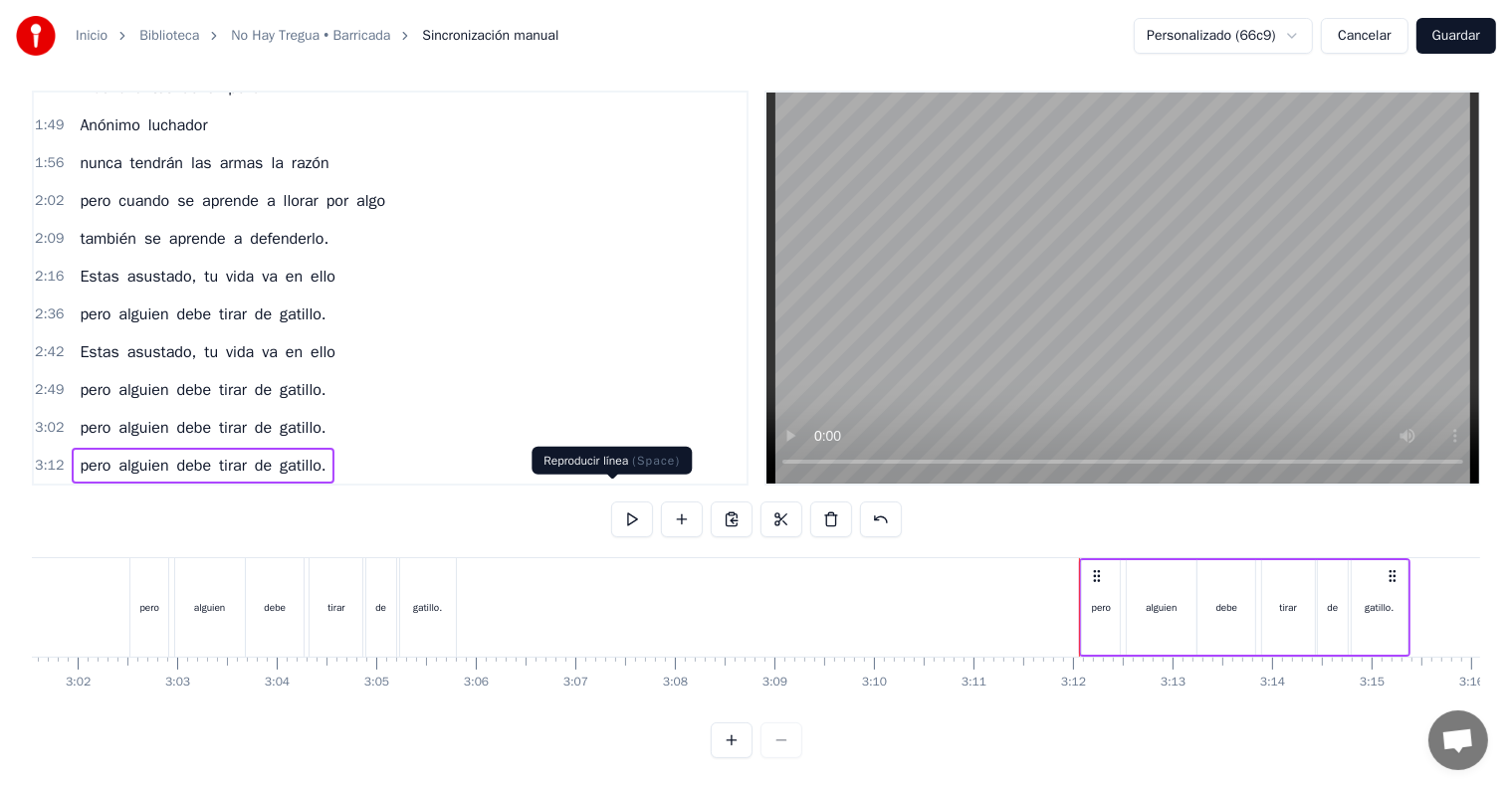 click at bounding box center (612, 480) 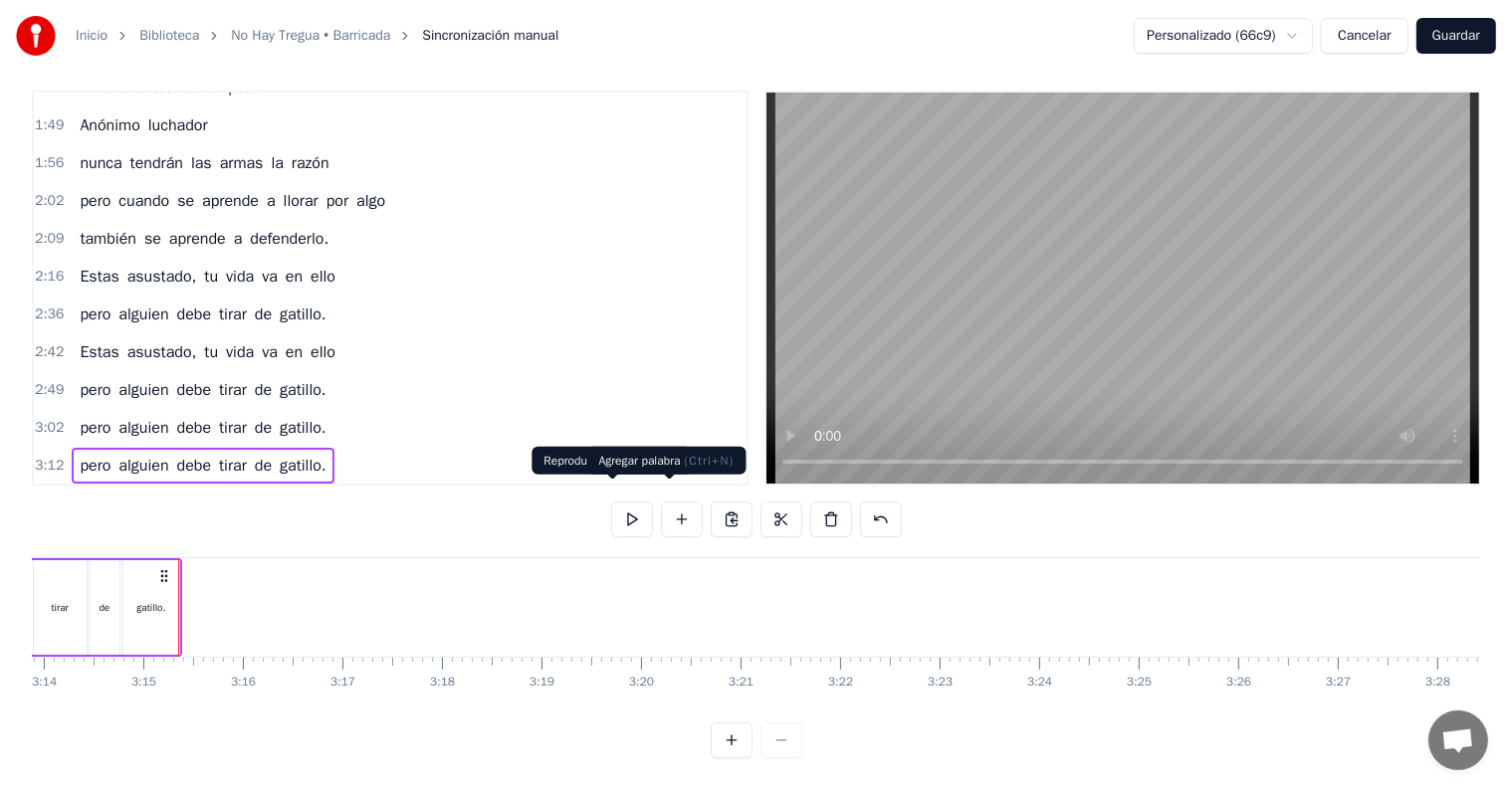 scroll, scrollTop: 0, scrollLeft: 19336, axis: horizontal 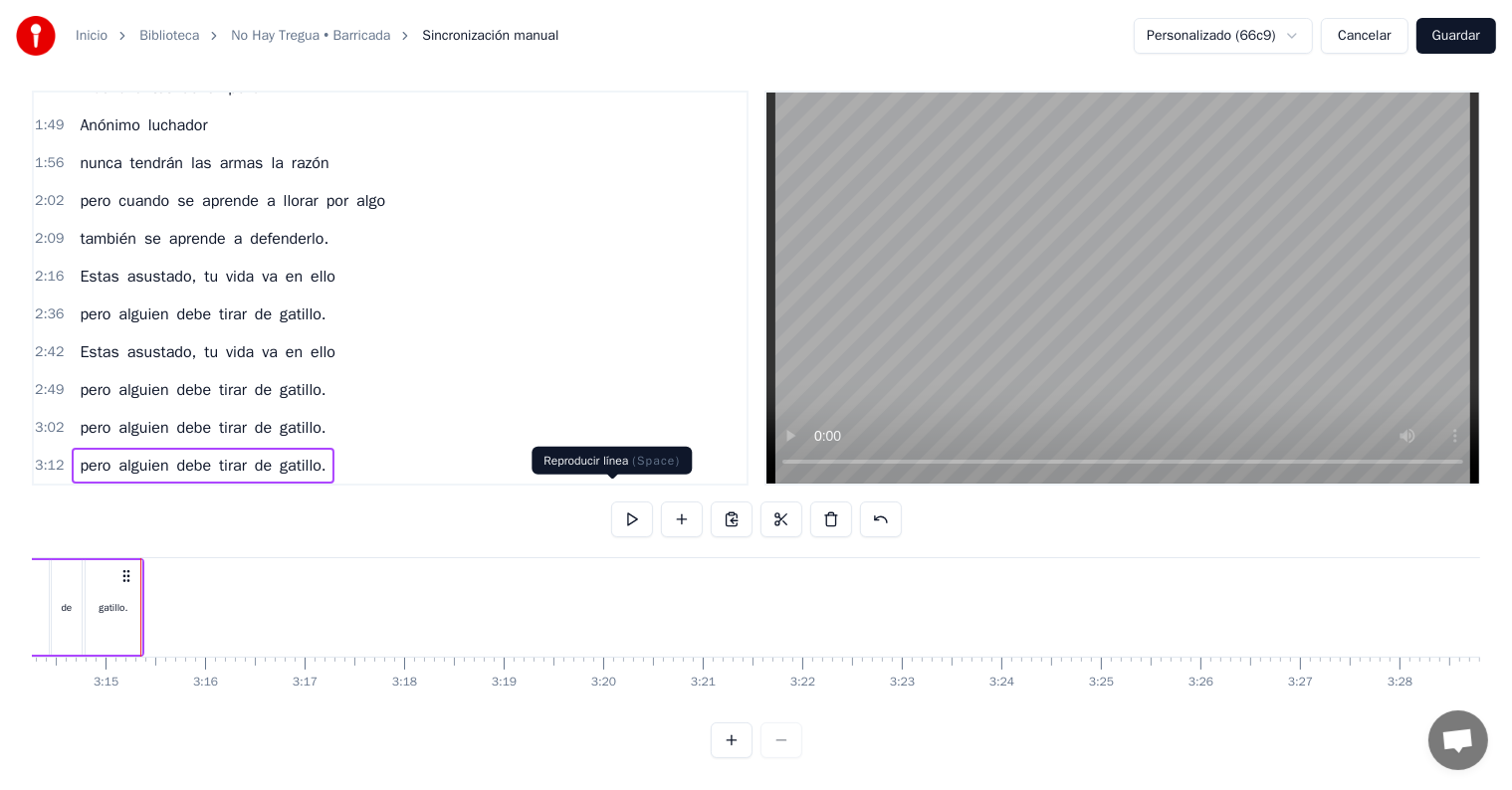 click at bounding box center [632, 519] 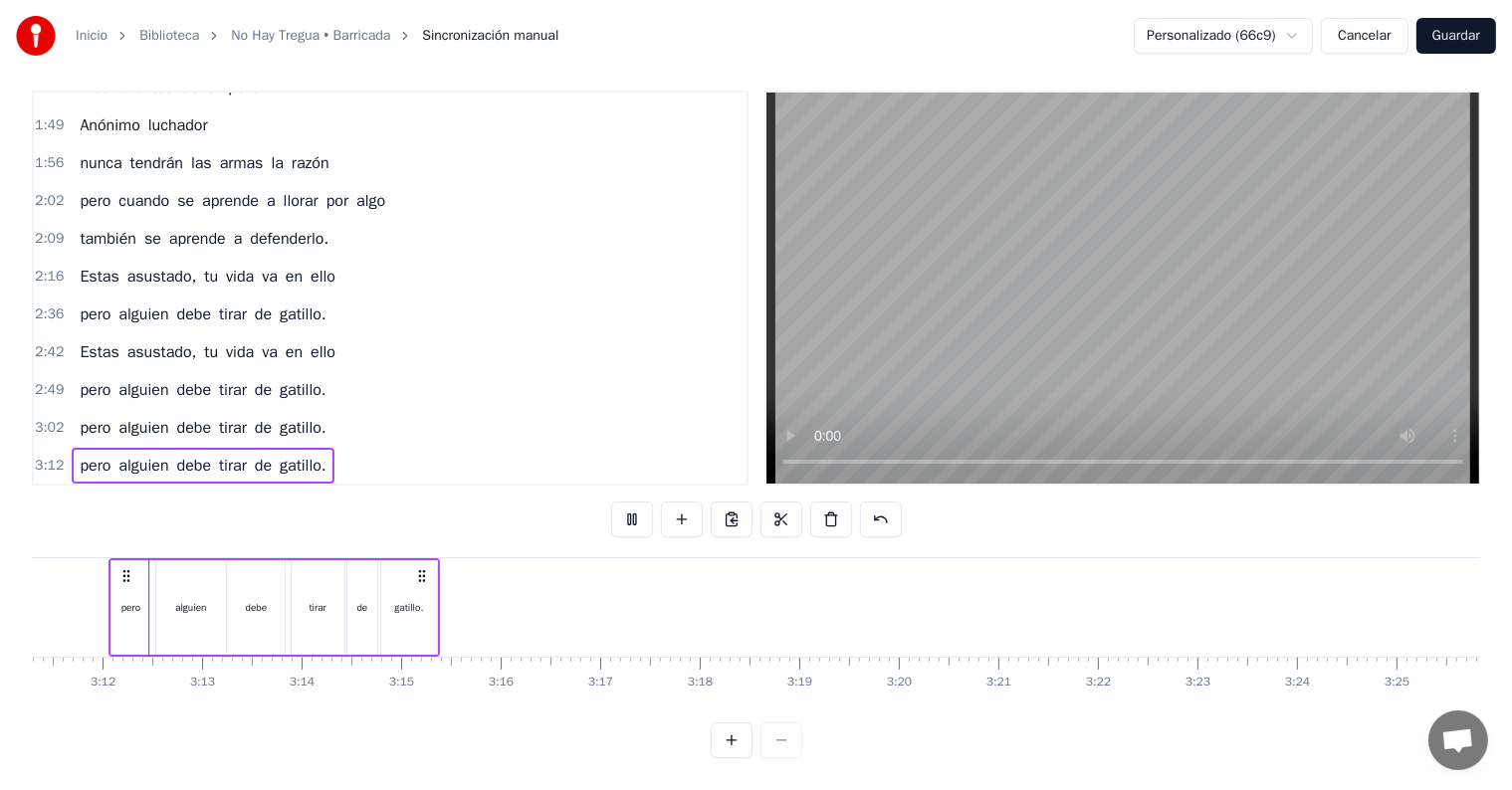 scroll, scrollTop: 0, scrollLeft: 19040, axis: horizontal 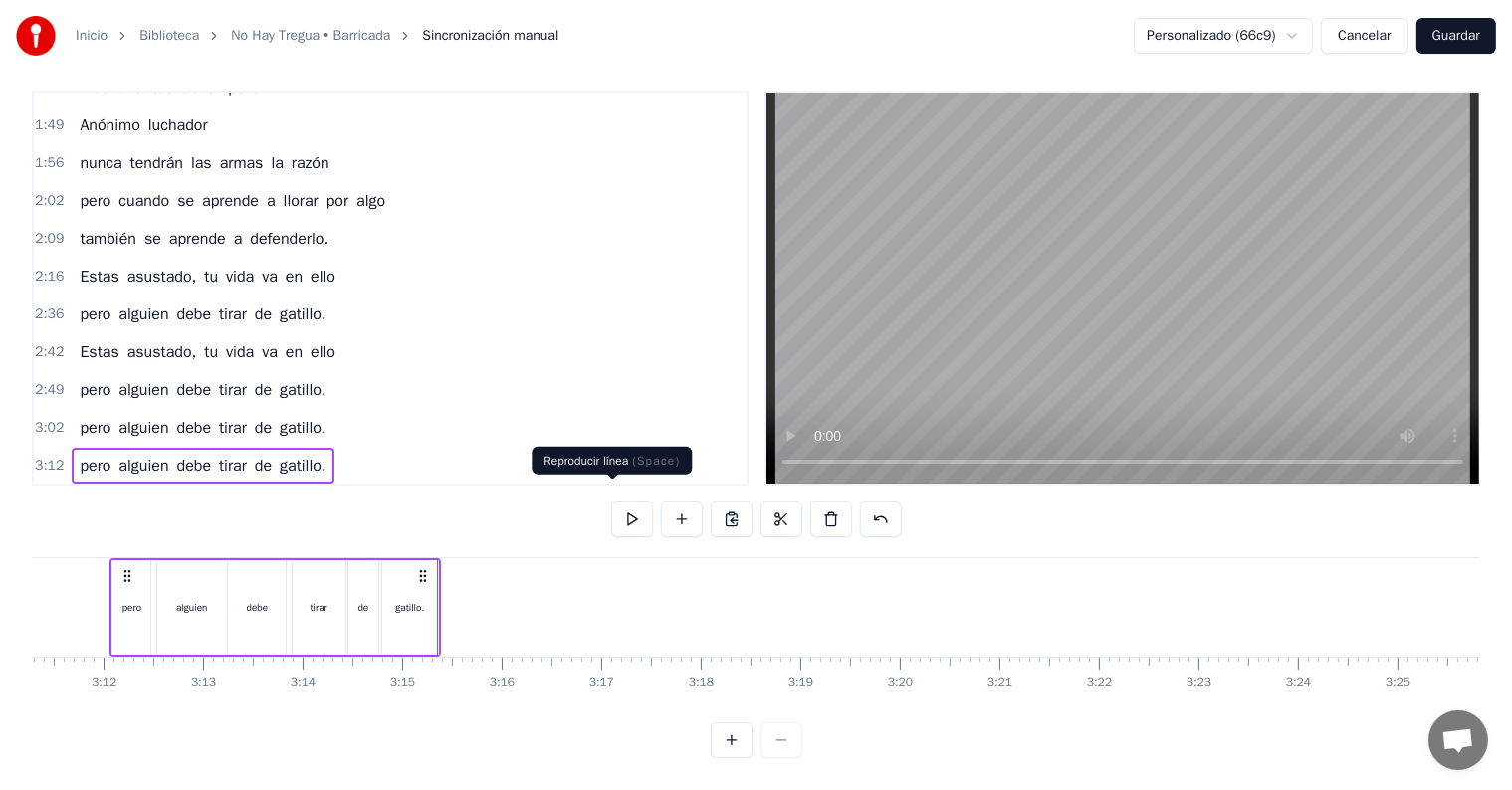 click at bounding box center (632, 519) 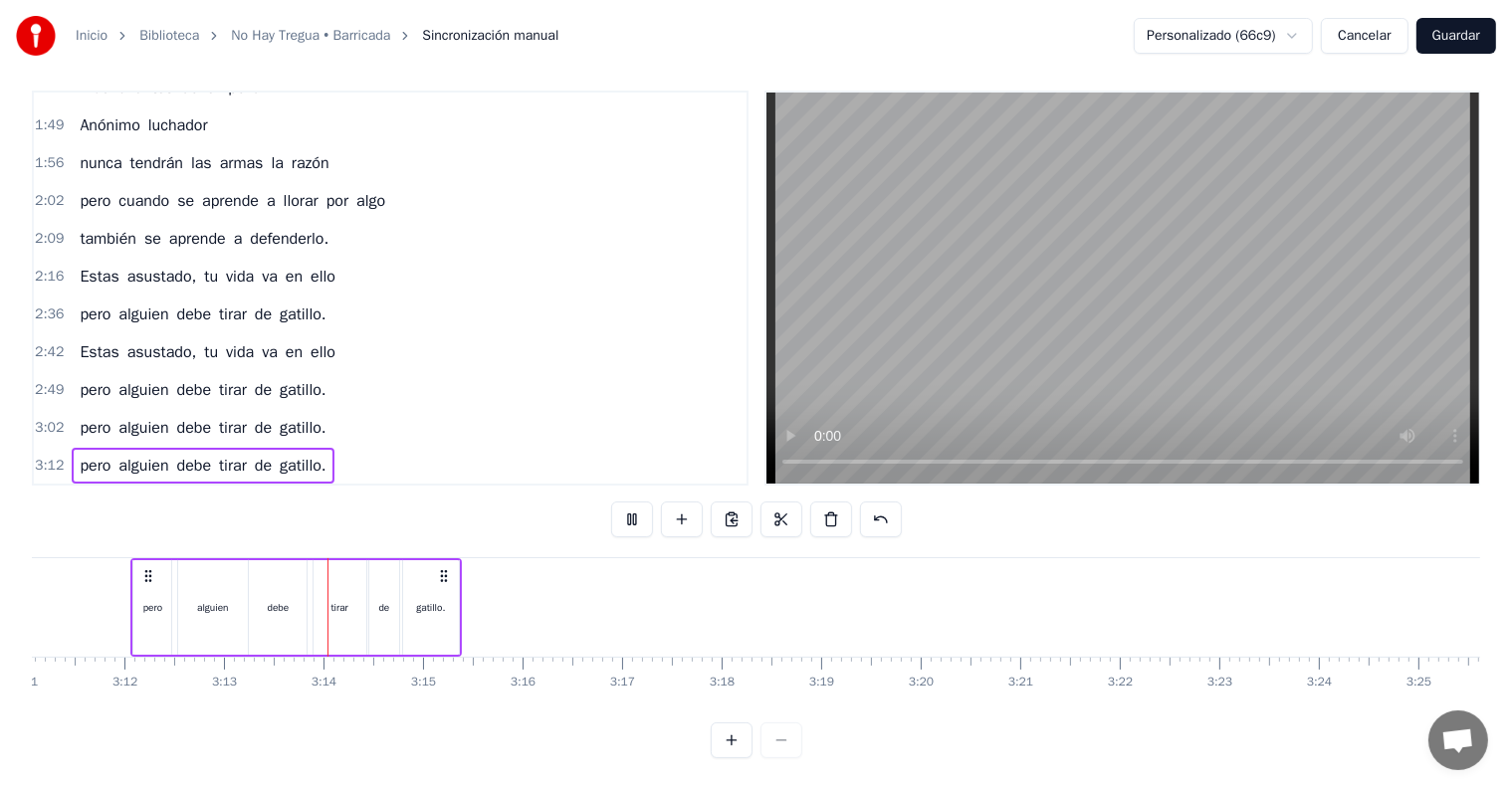 type 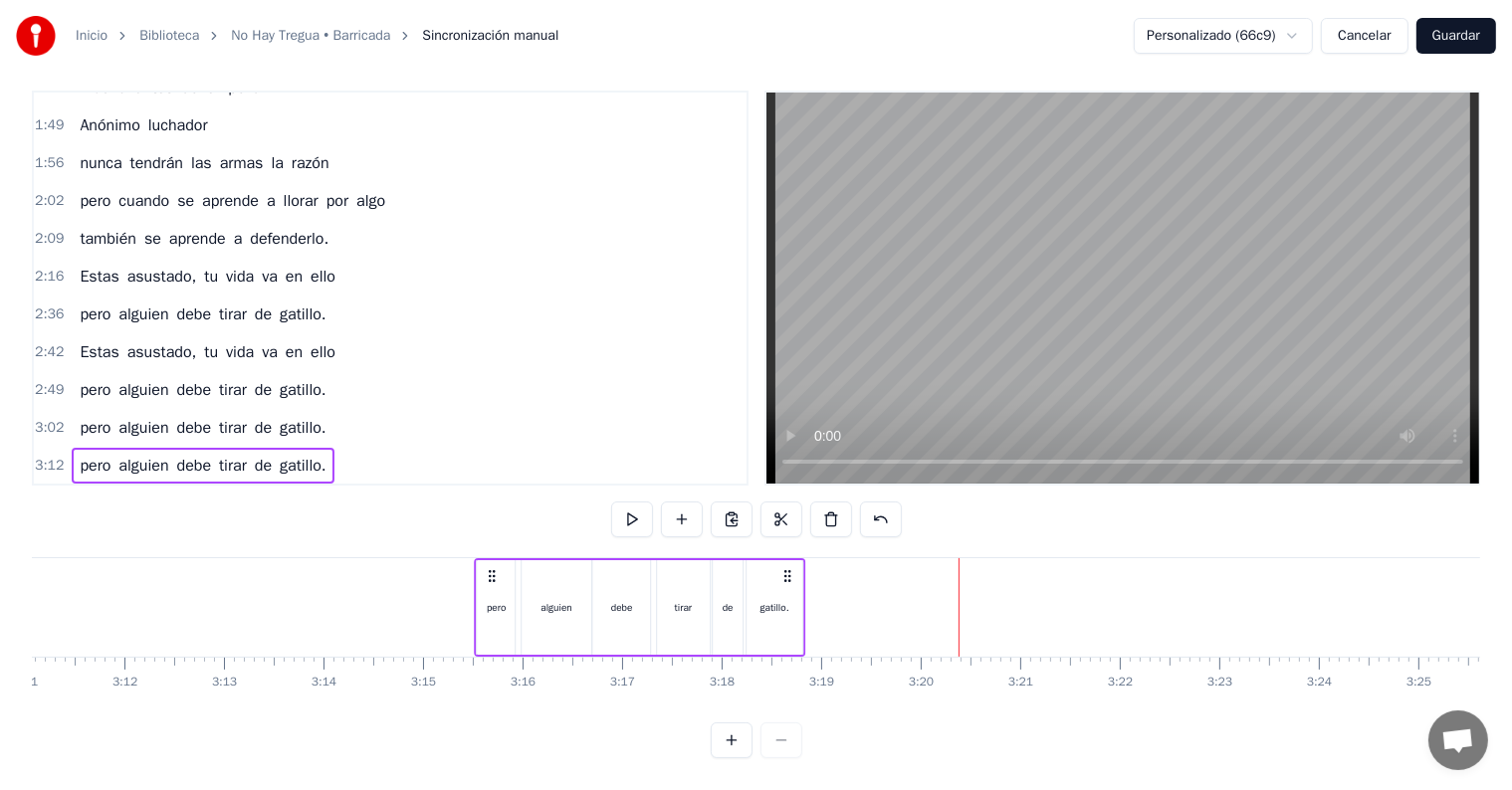 drag, startPoint x: 151, startPoint y: 557, endPoint x: 495, endPoint y: 588, distance: 345.39398 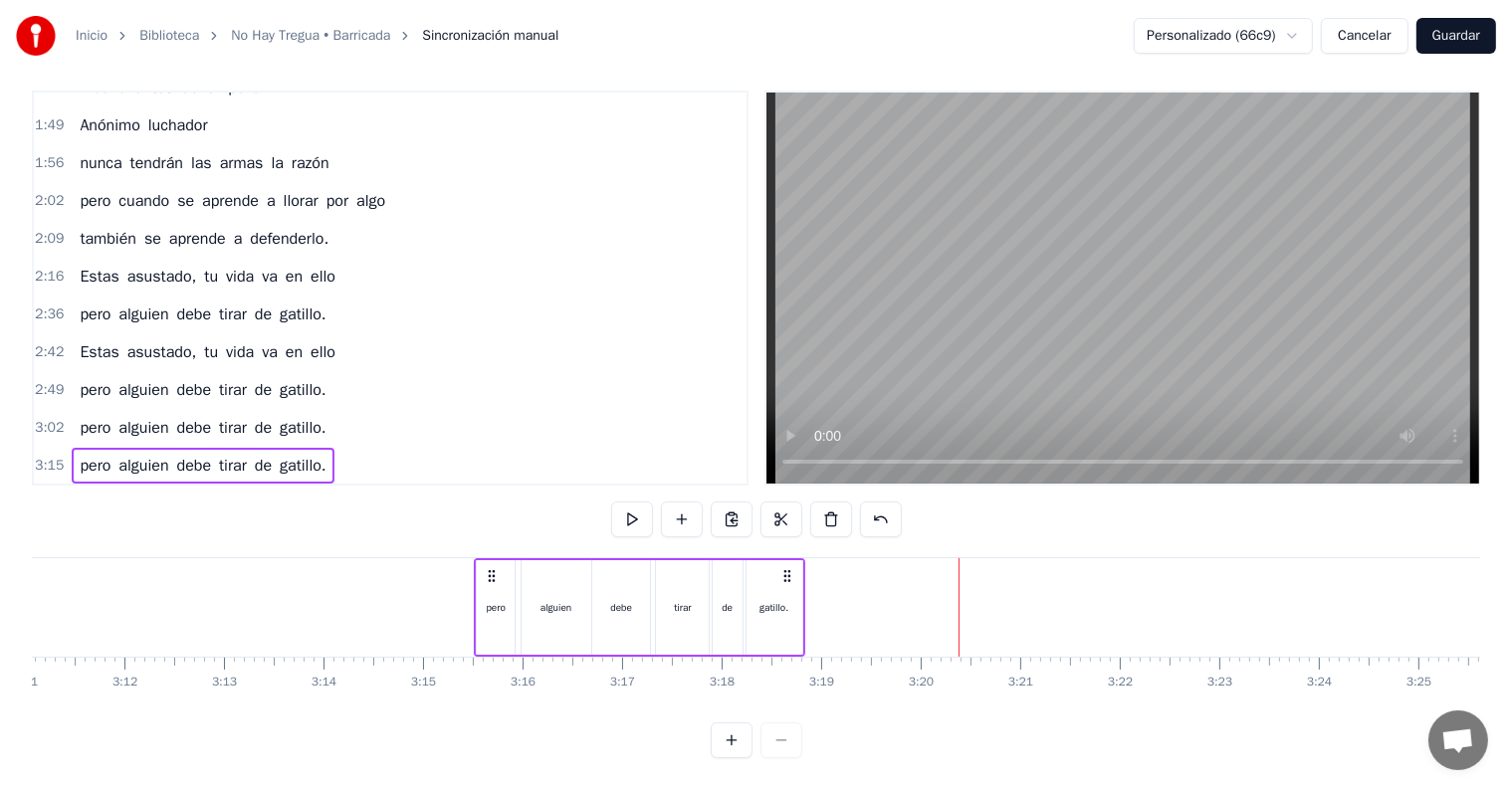 click on "3:15" at bounding box center [49, 466] 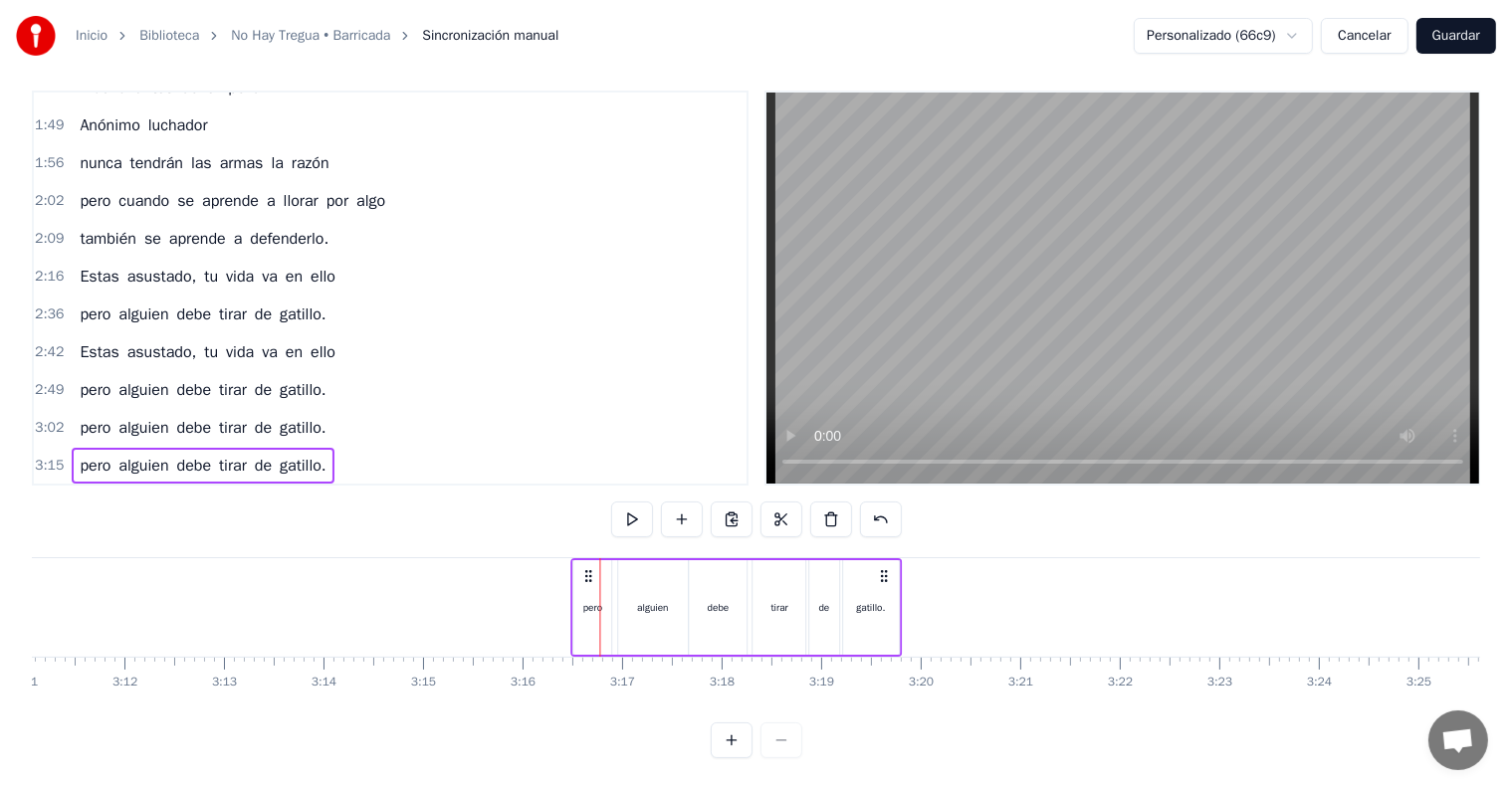 drag, startPoint x: 490, startPoint y: 553, endPoint x: 583, endPoint y: 573, distance: 95.12623 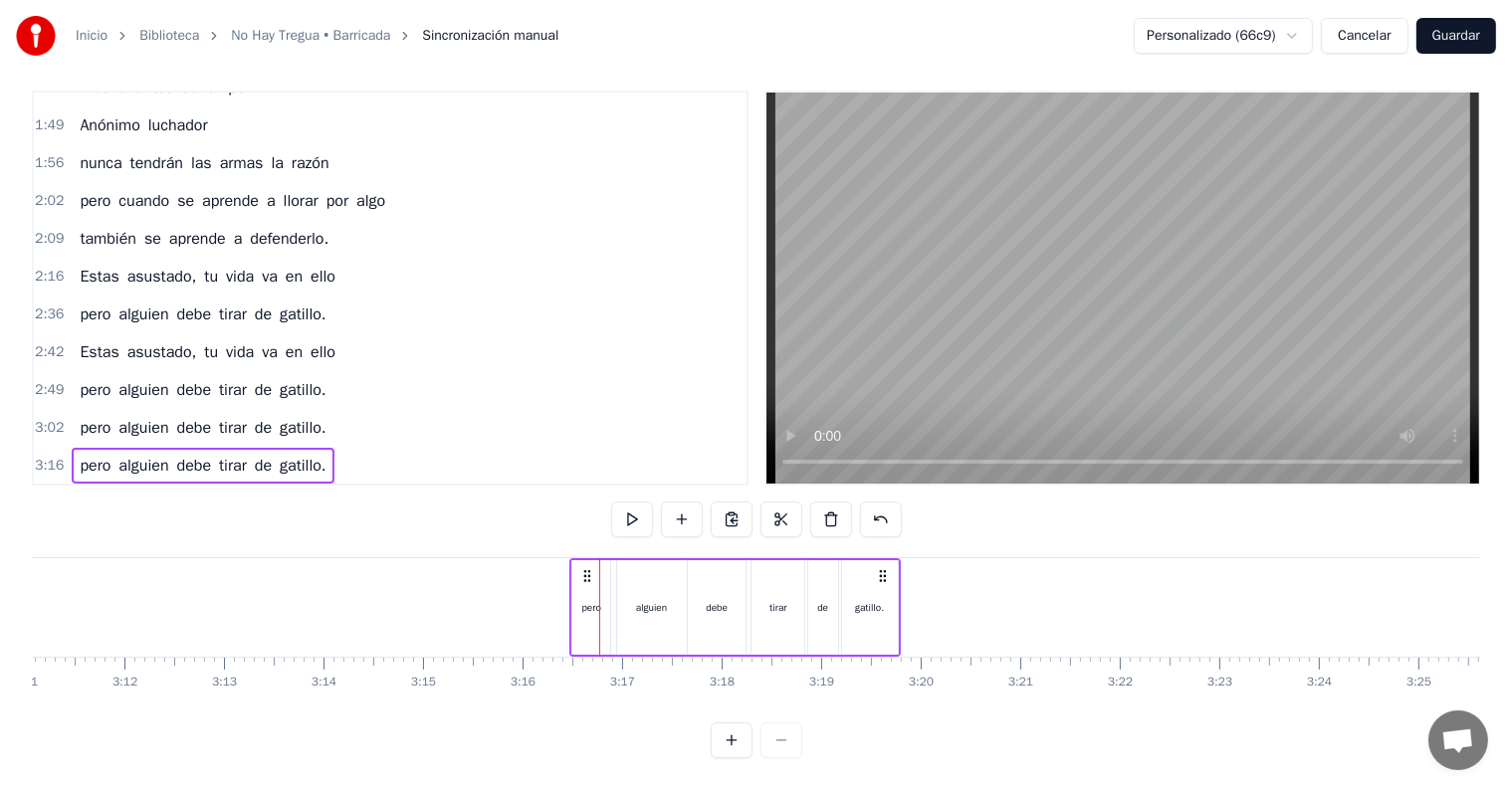 click on "3:16" at bounding box center (49, 466) 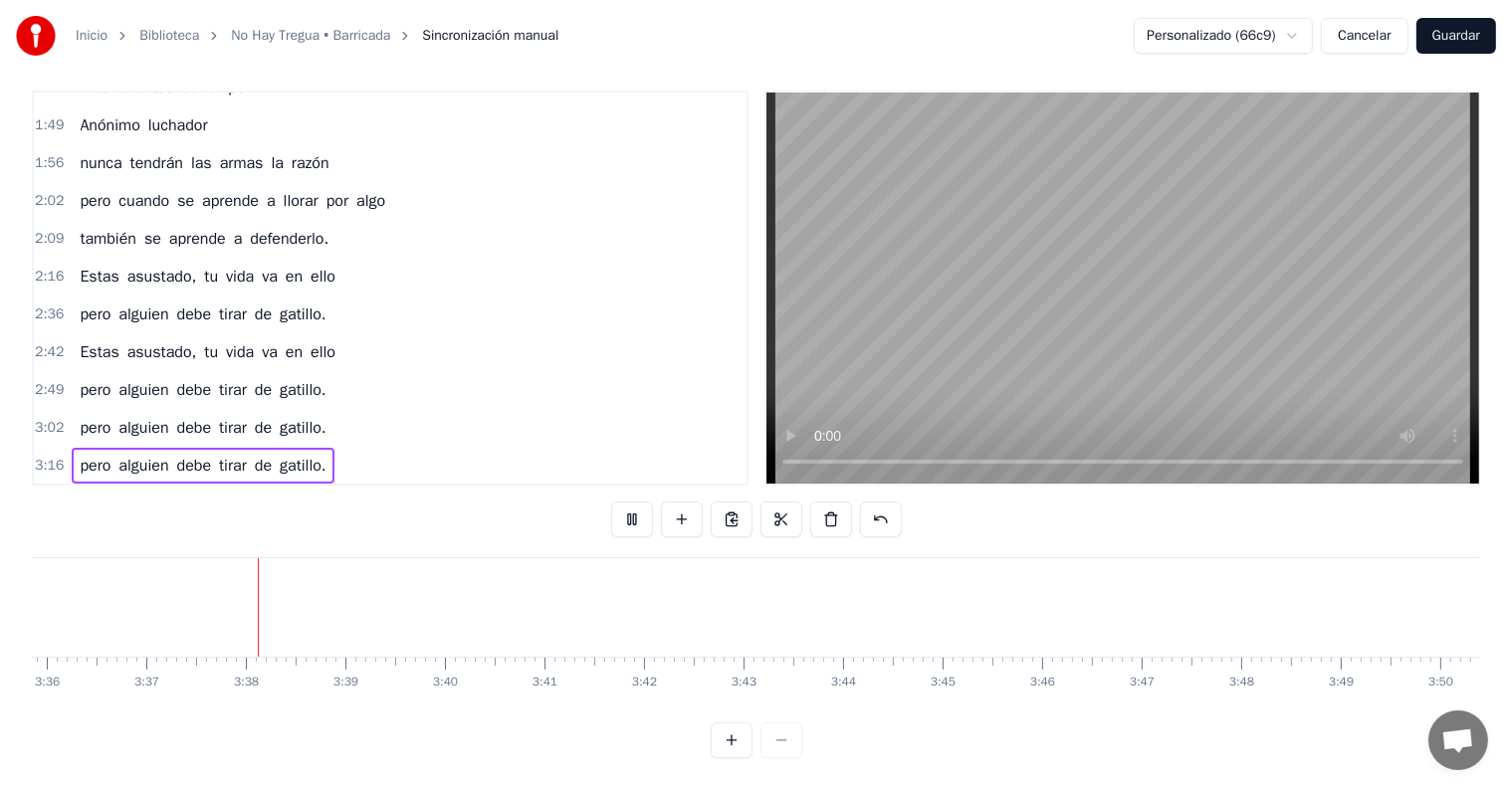 scroll, scrollTop: 0, scrollLeft: 21542, axis: horizontal 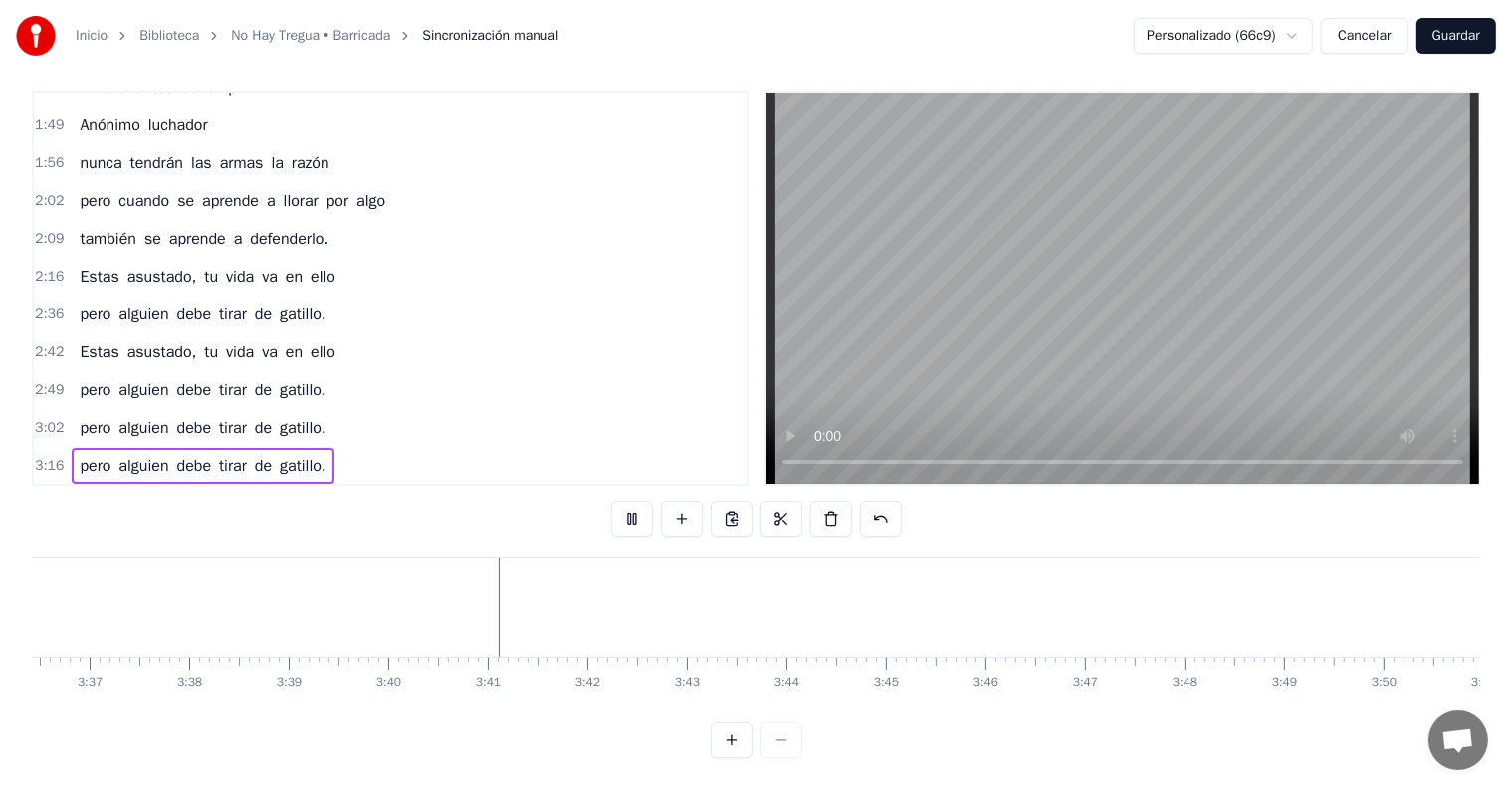 click on "Guardar" at bounding box center (1456, 36) 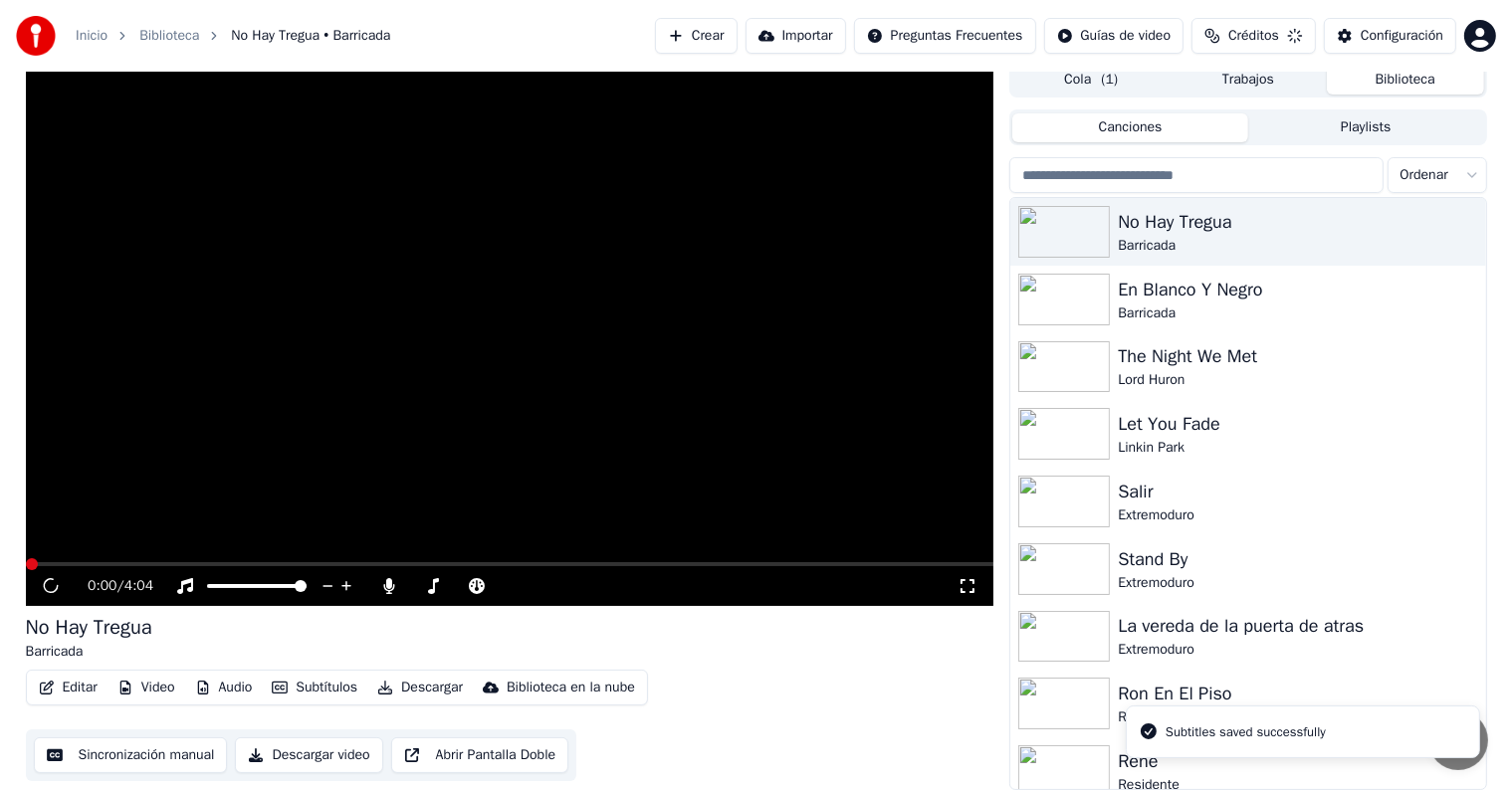 scroll, scrollTop: 9, scrollLeft: 0, axis: vertical 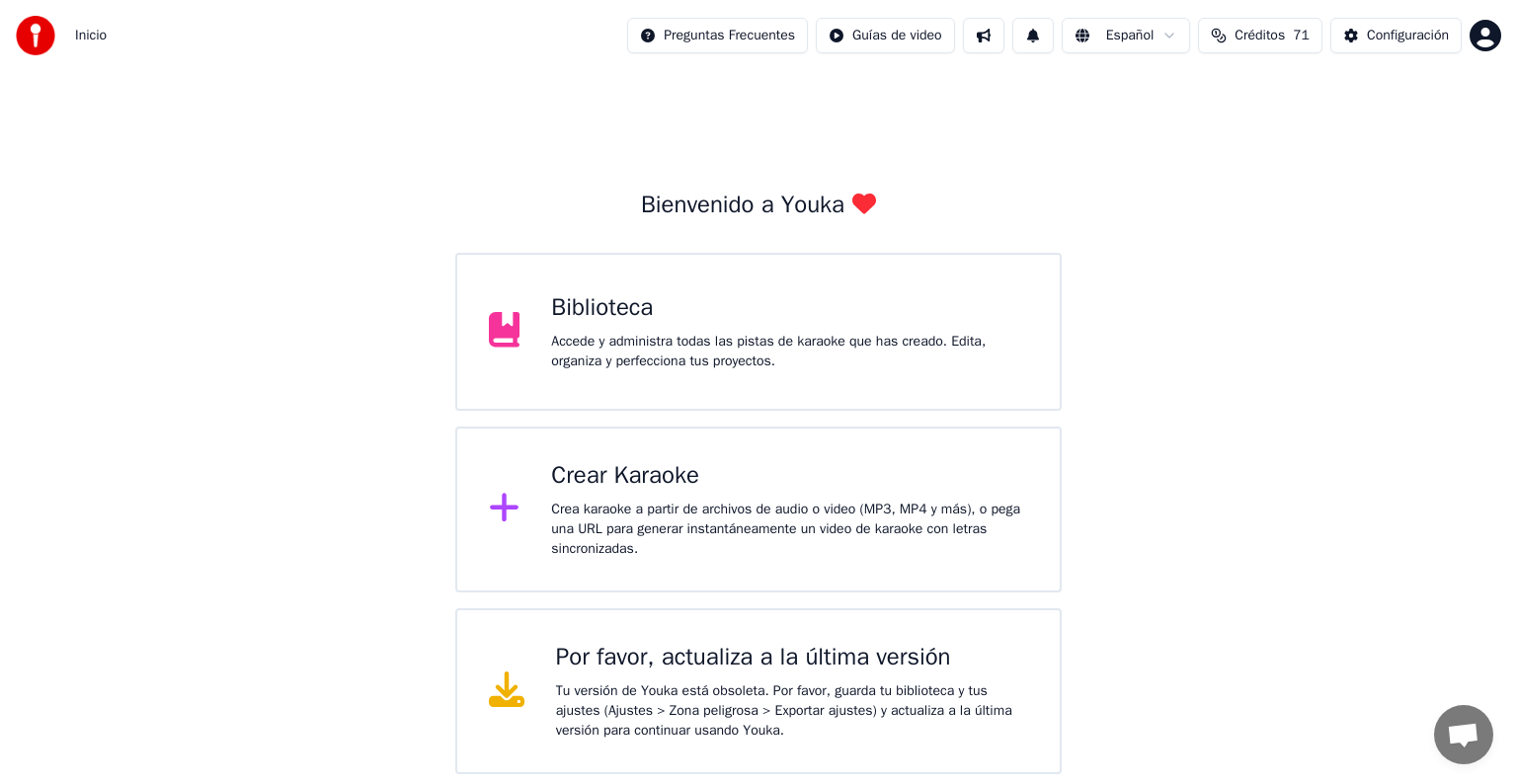 click on "Accede y administra todas las pistas de karaoke que has creado. Edita, organiza y perfecciona tus proyectos." at bounding box center [789, 352] 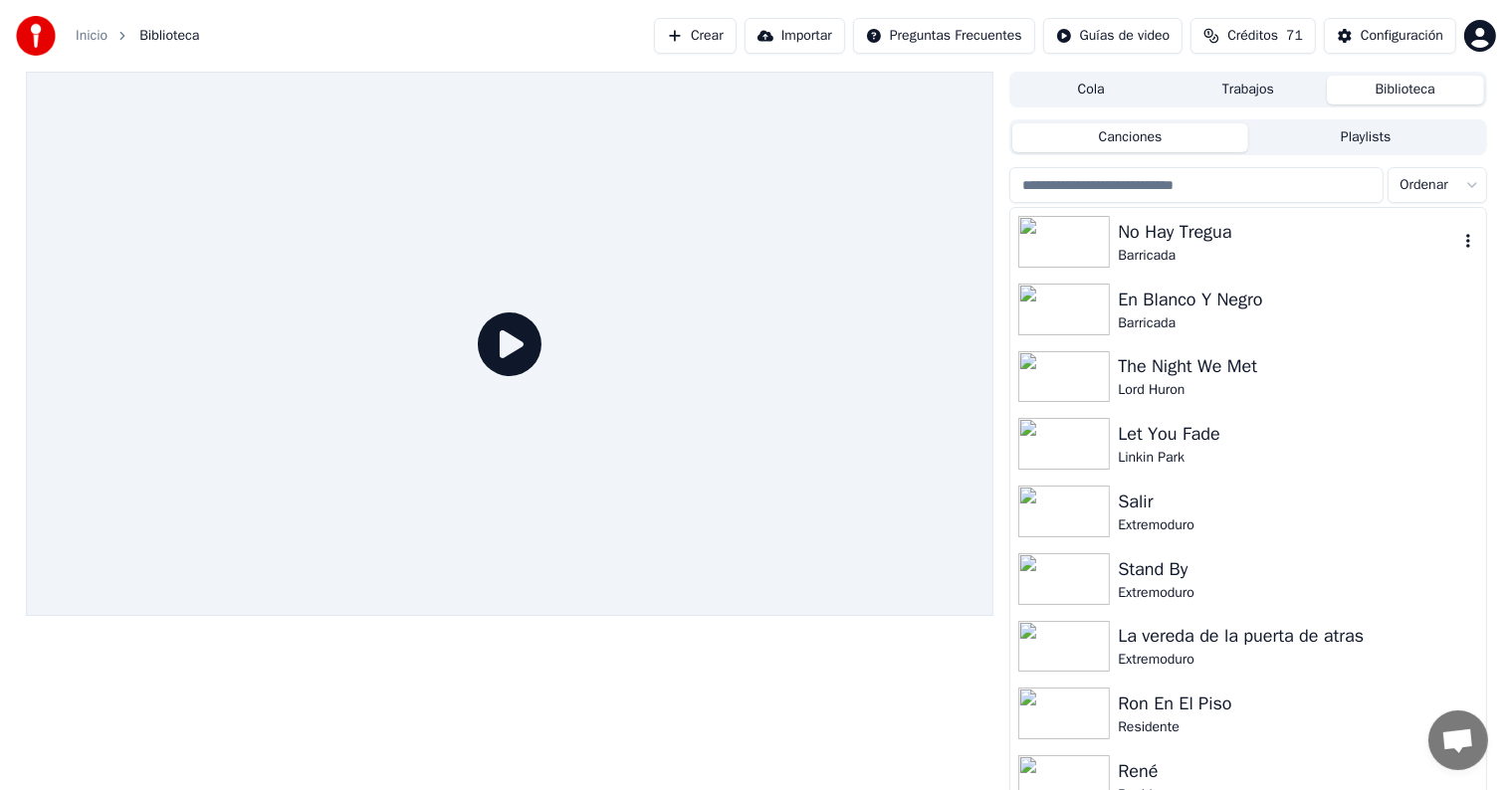 click on "Barricada" at bounding box center [1287, 256] 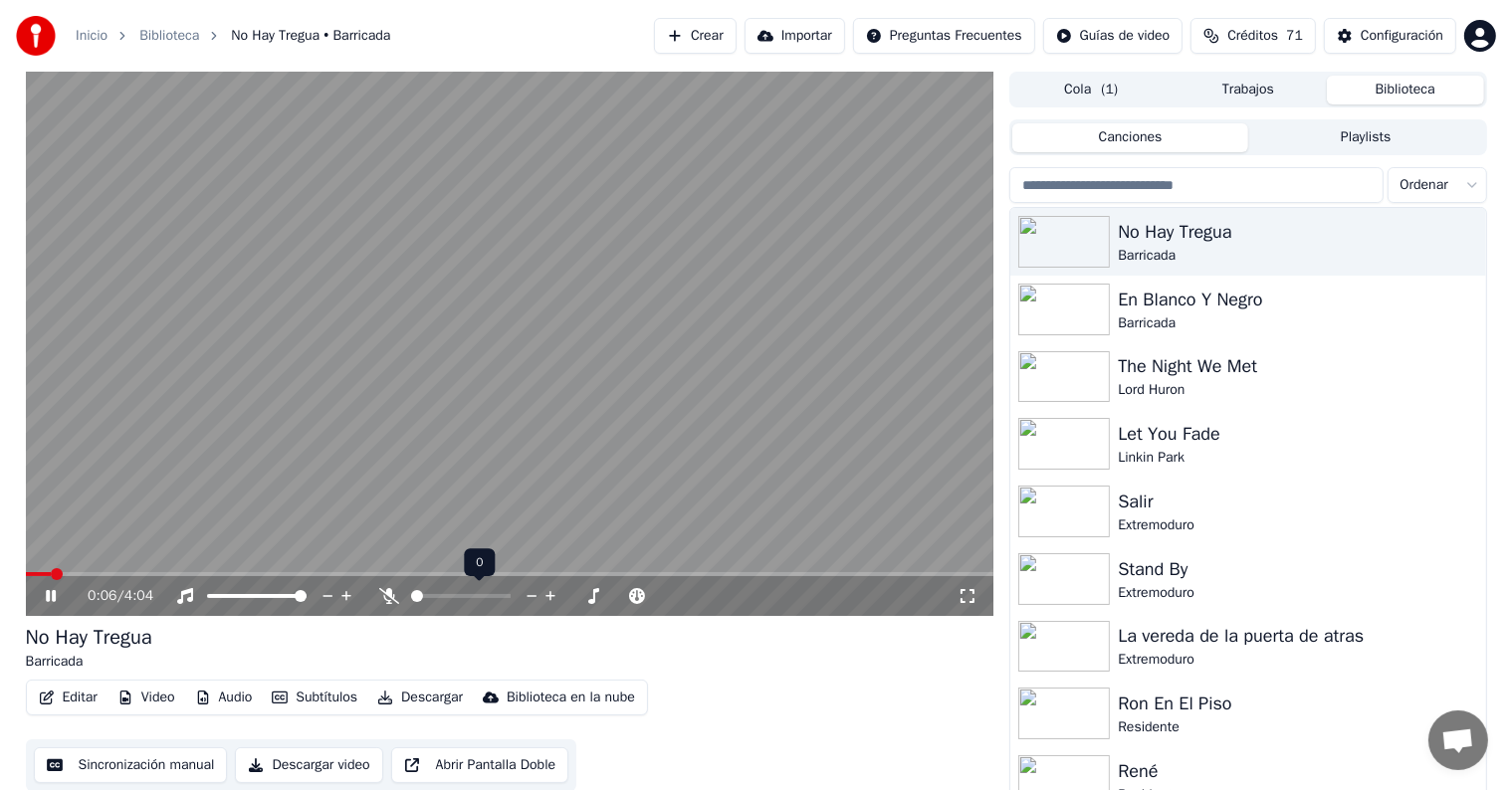 click 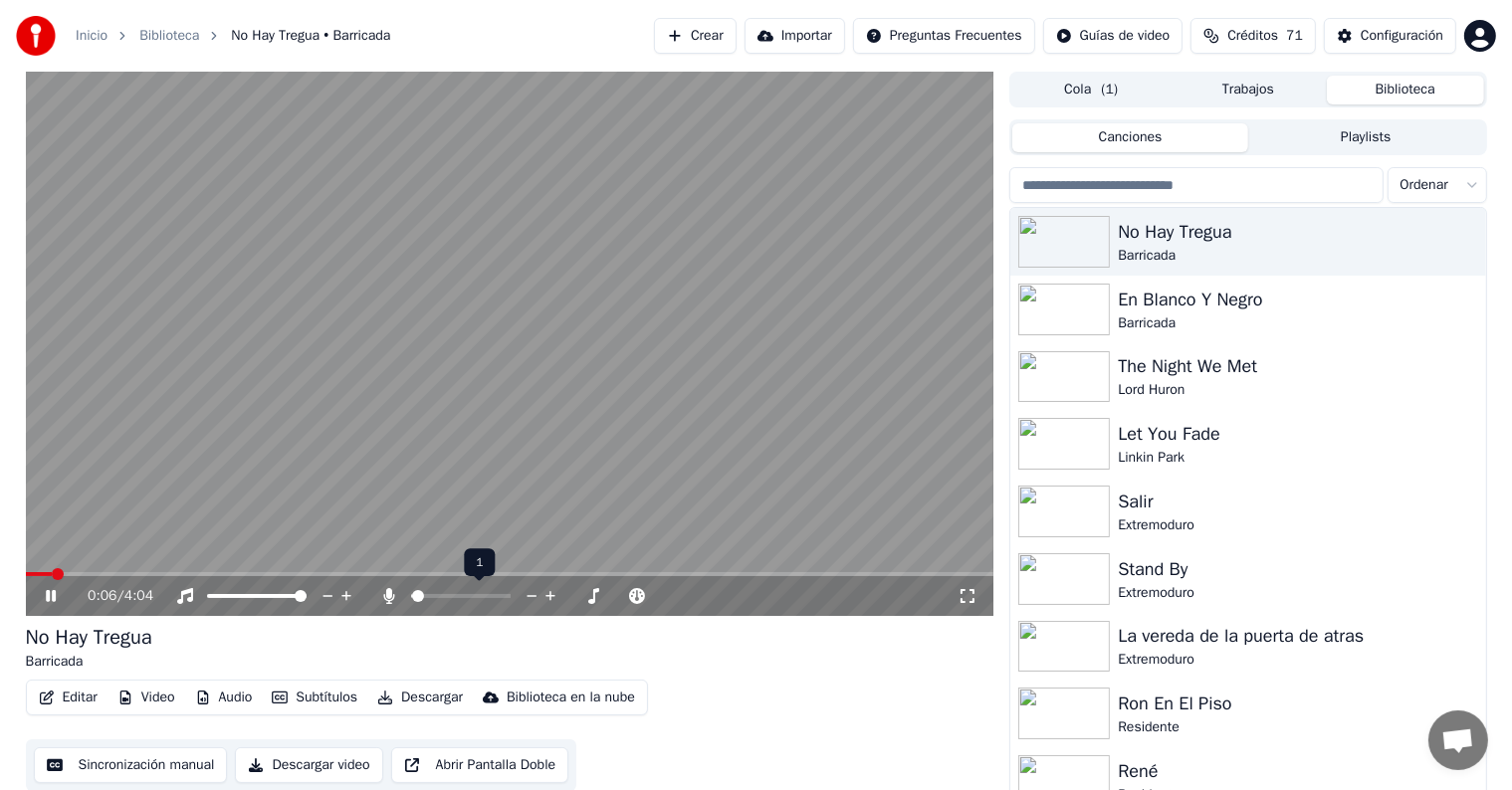 click 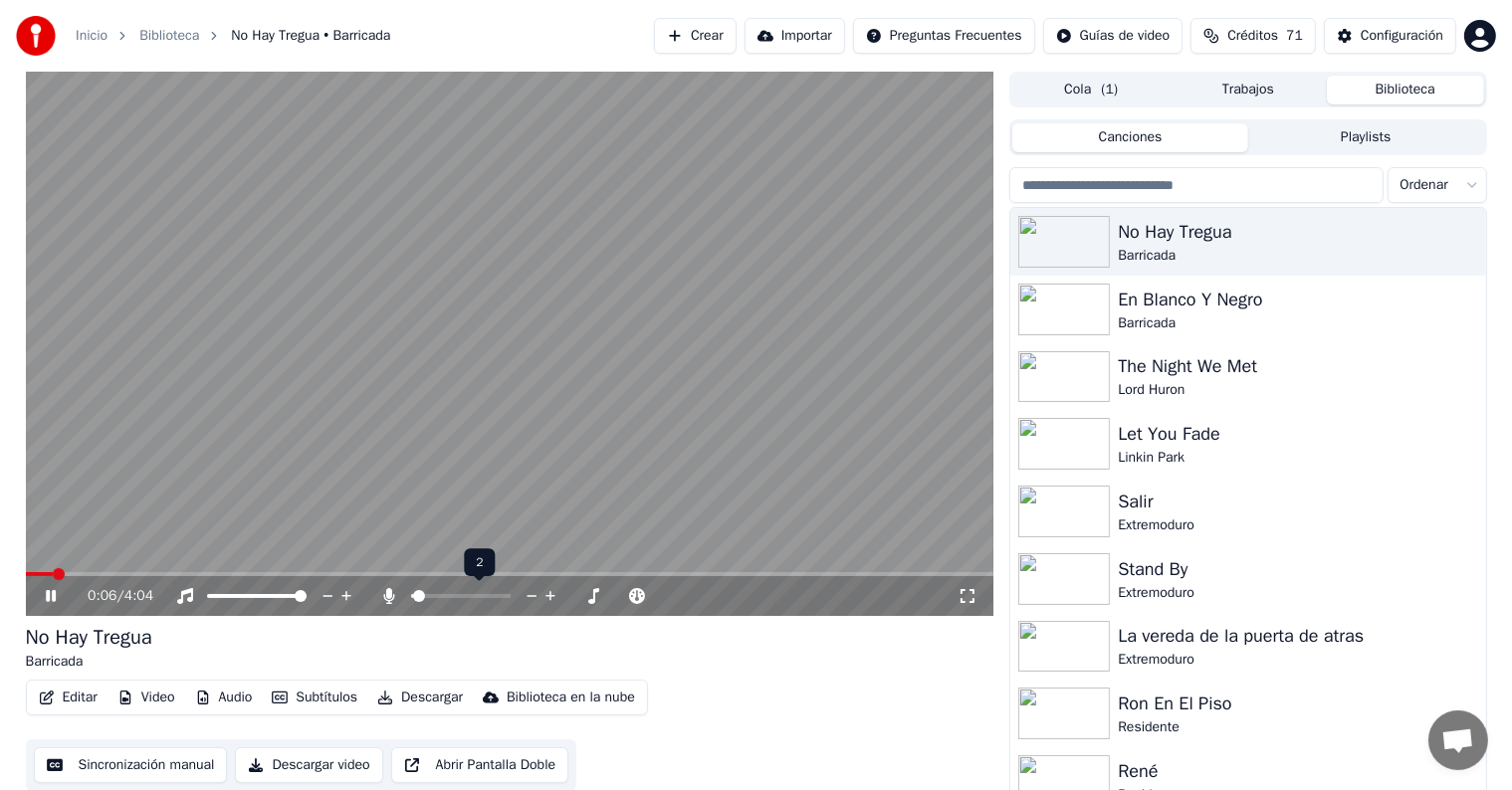 click 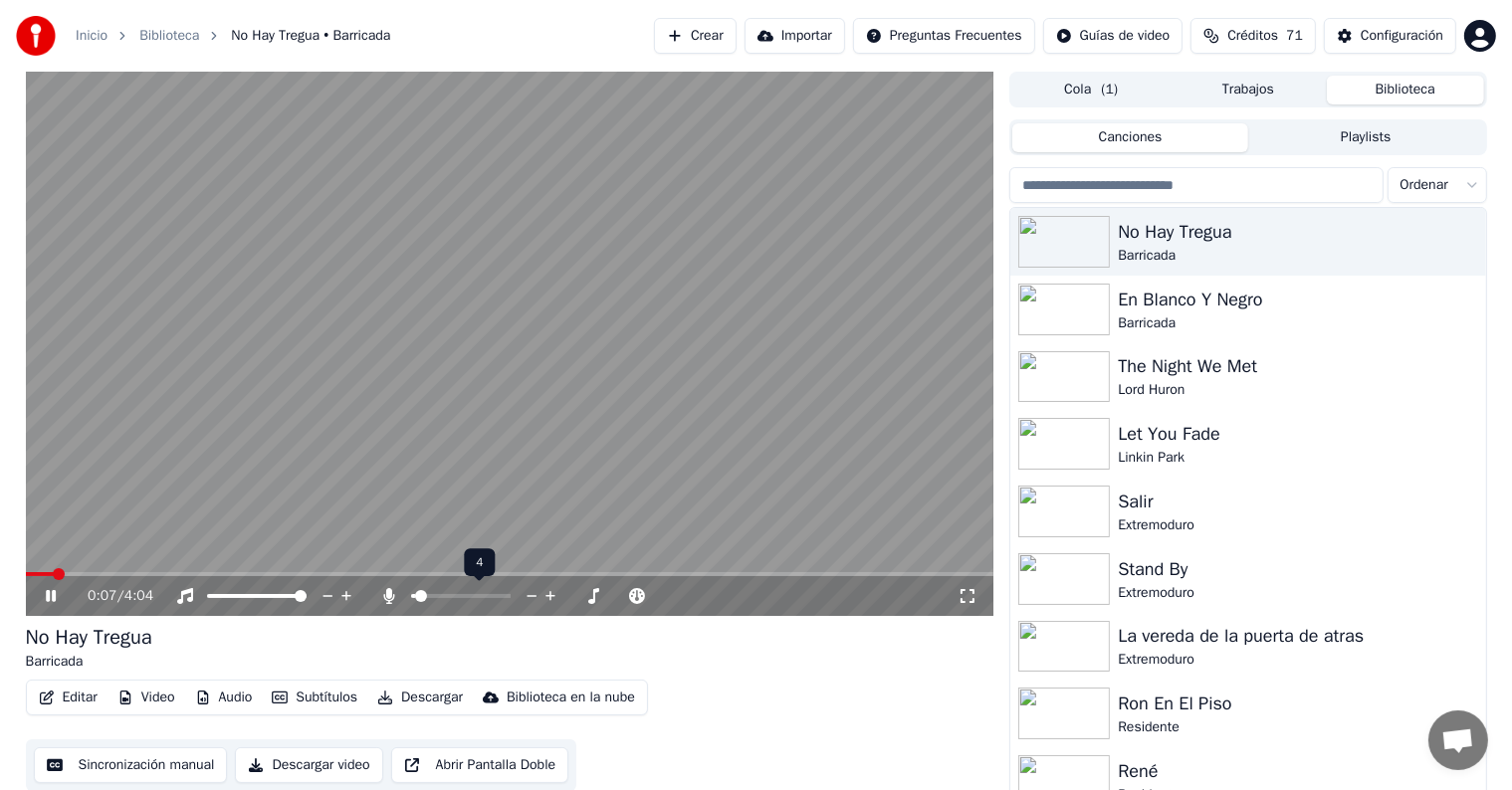 click 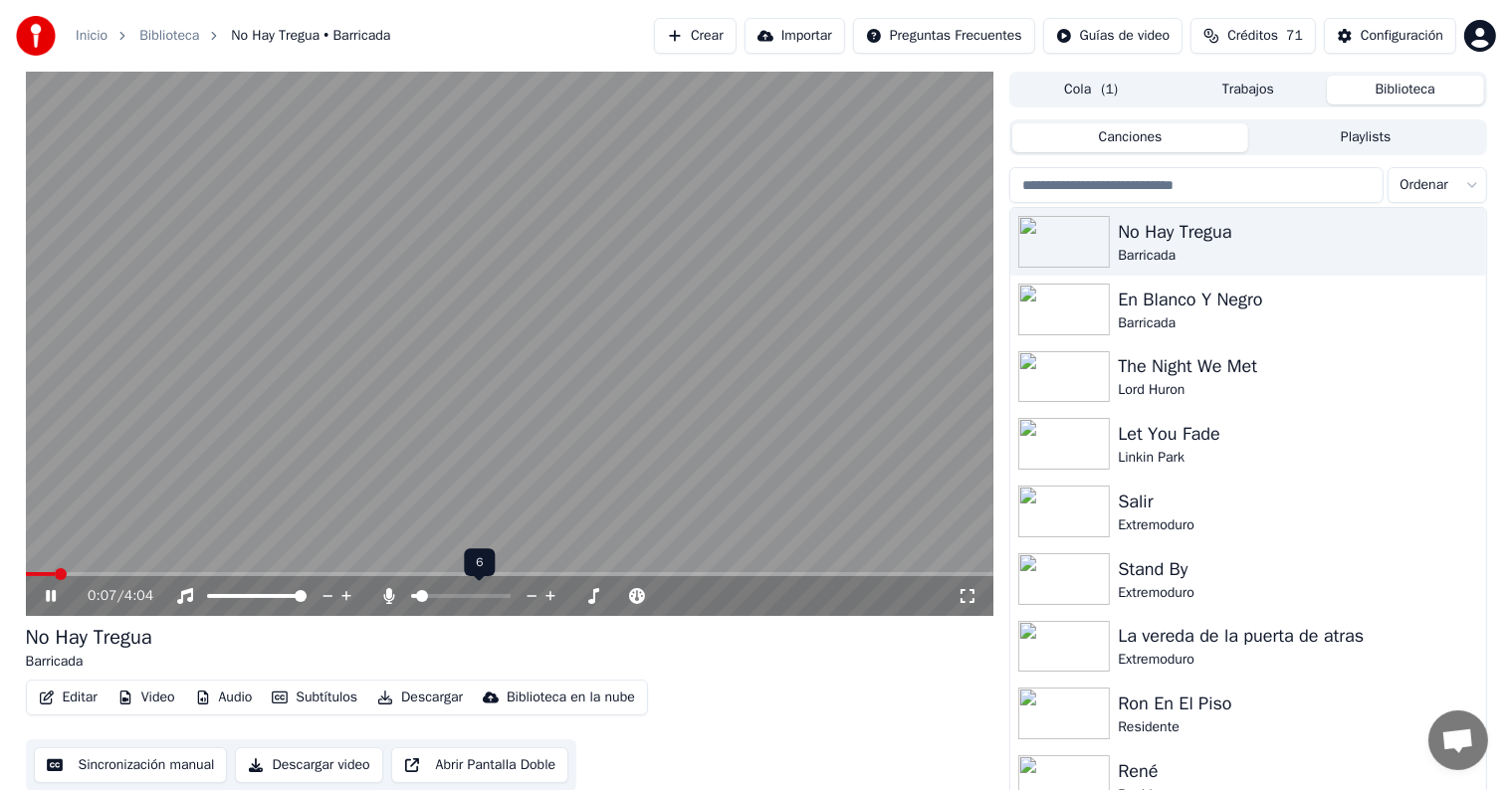 click 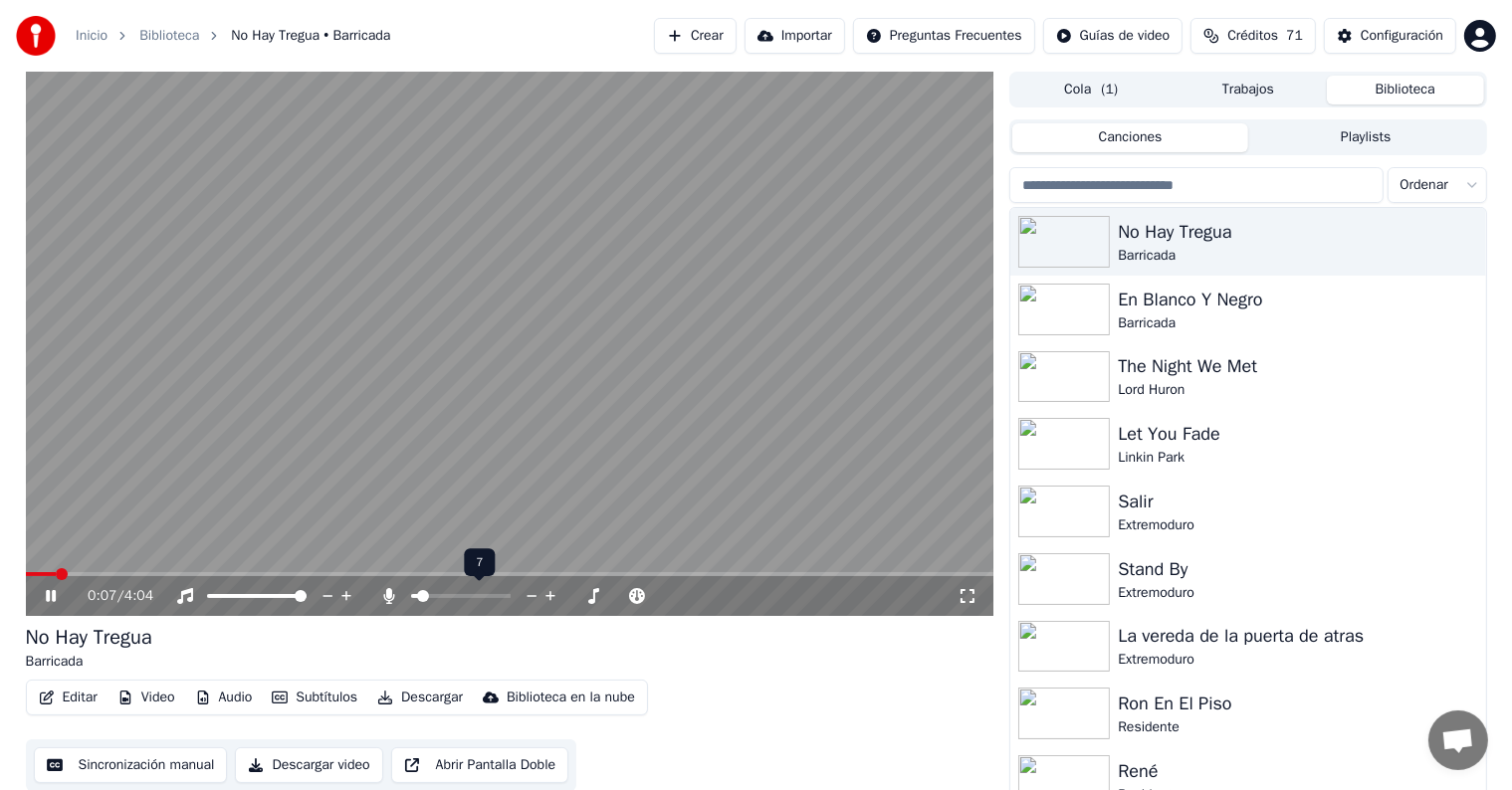 click 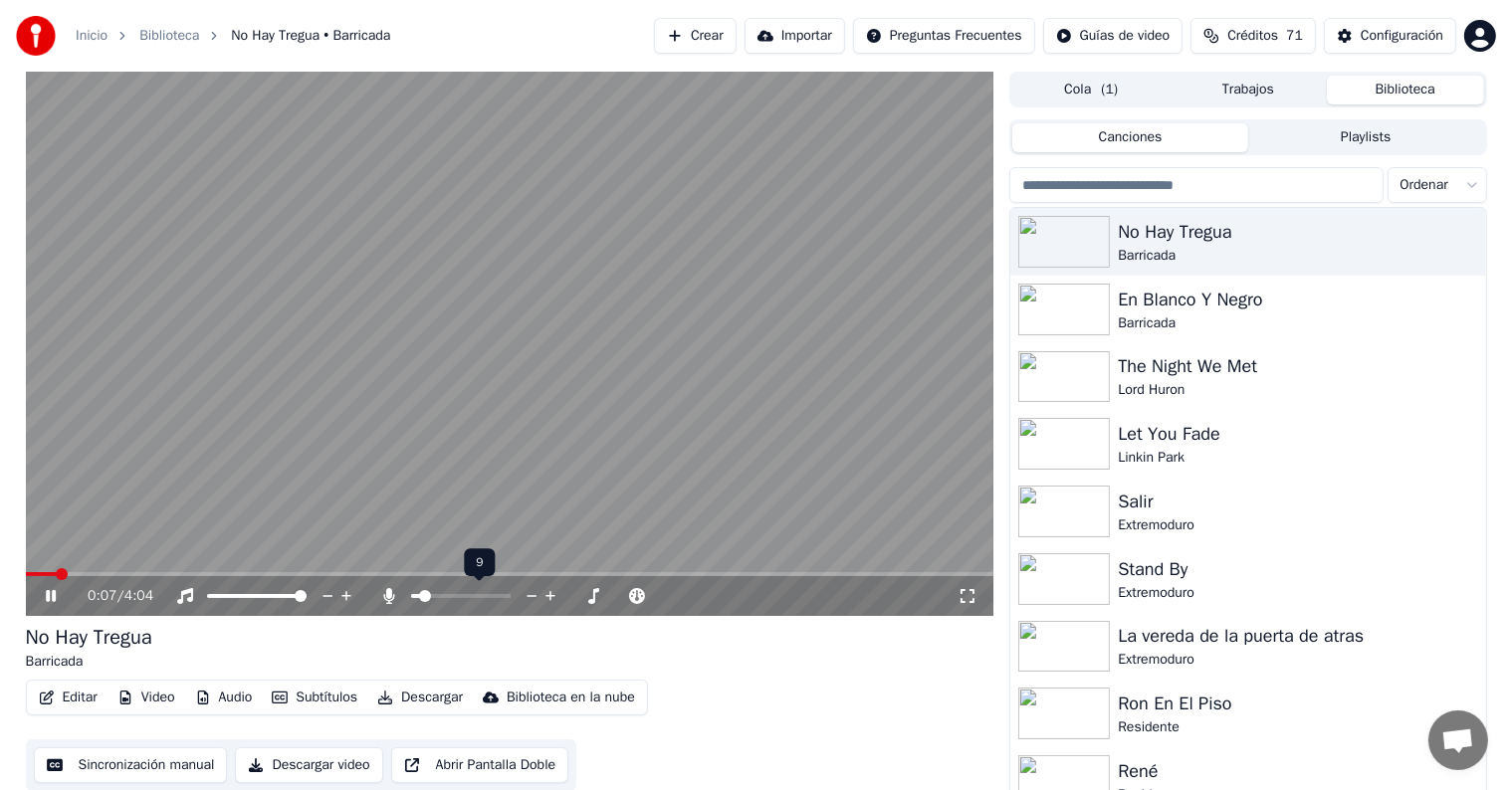 click 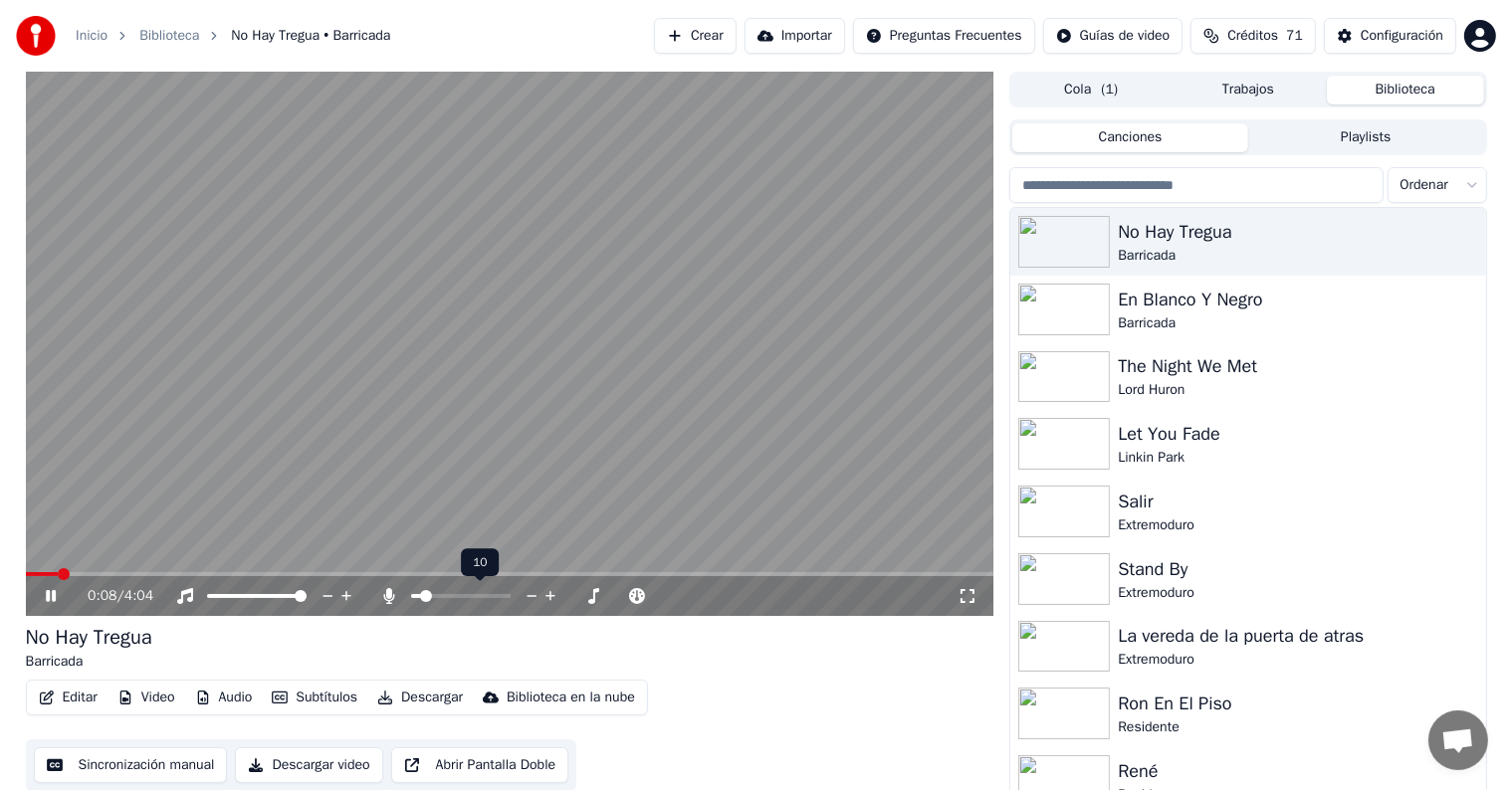 click 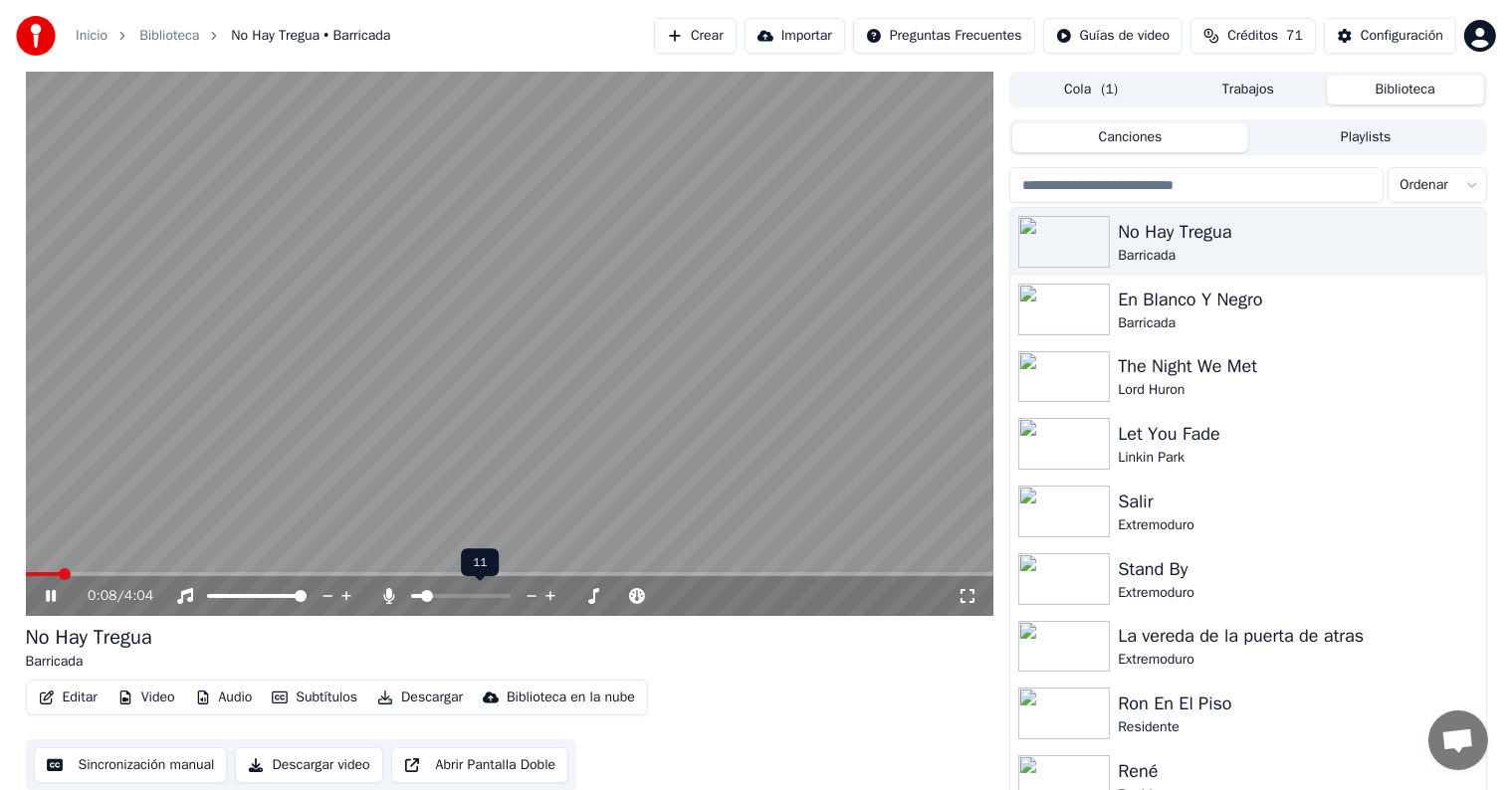 click 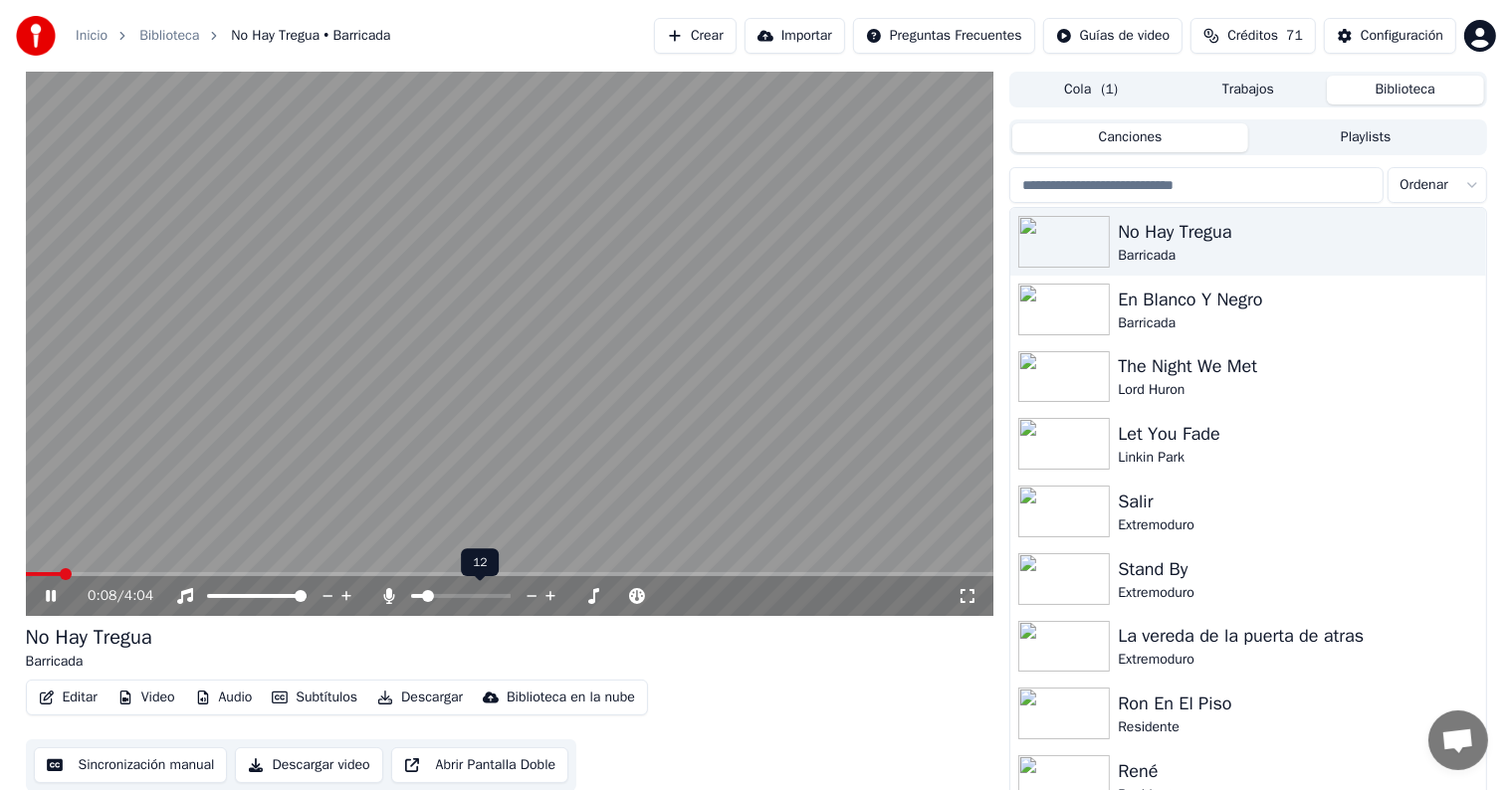 click 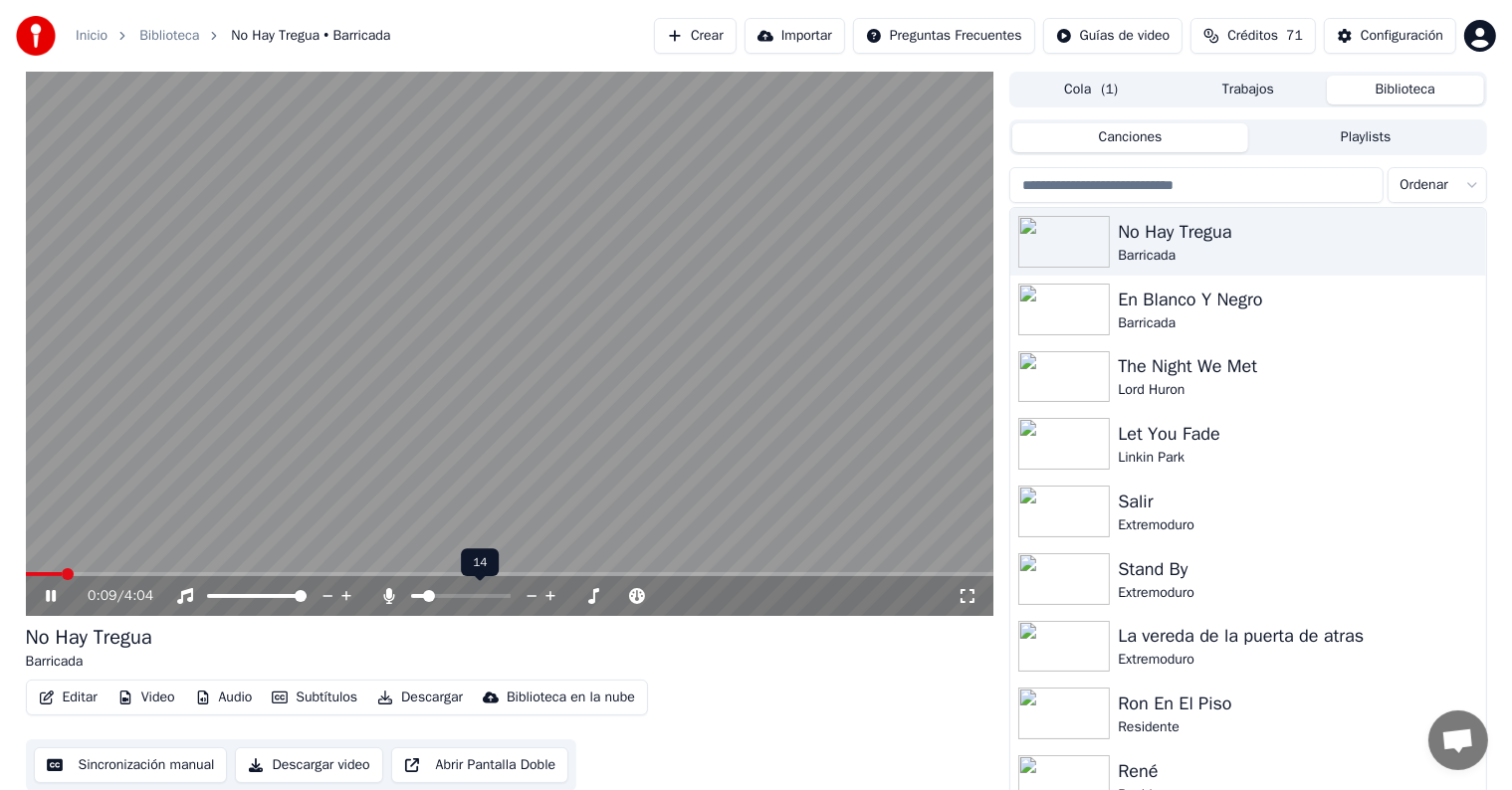 click 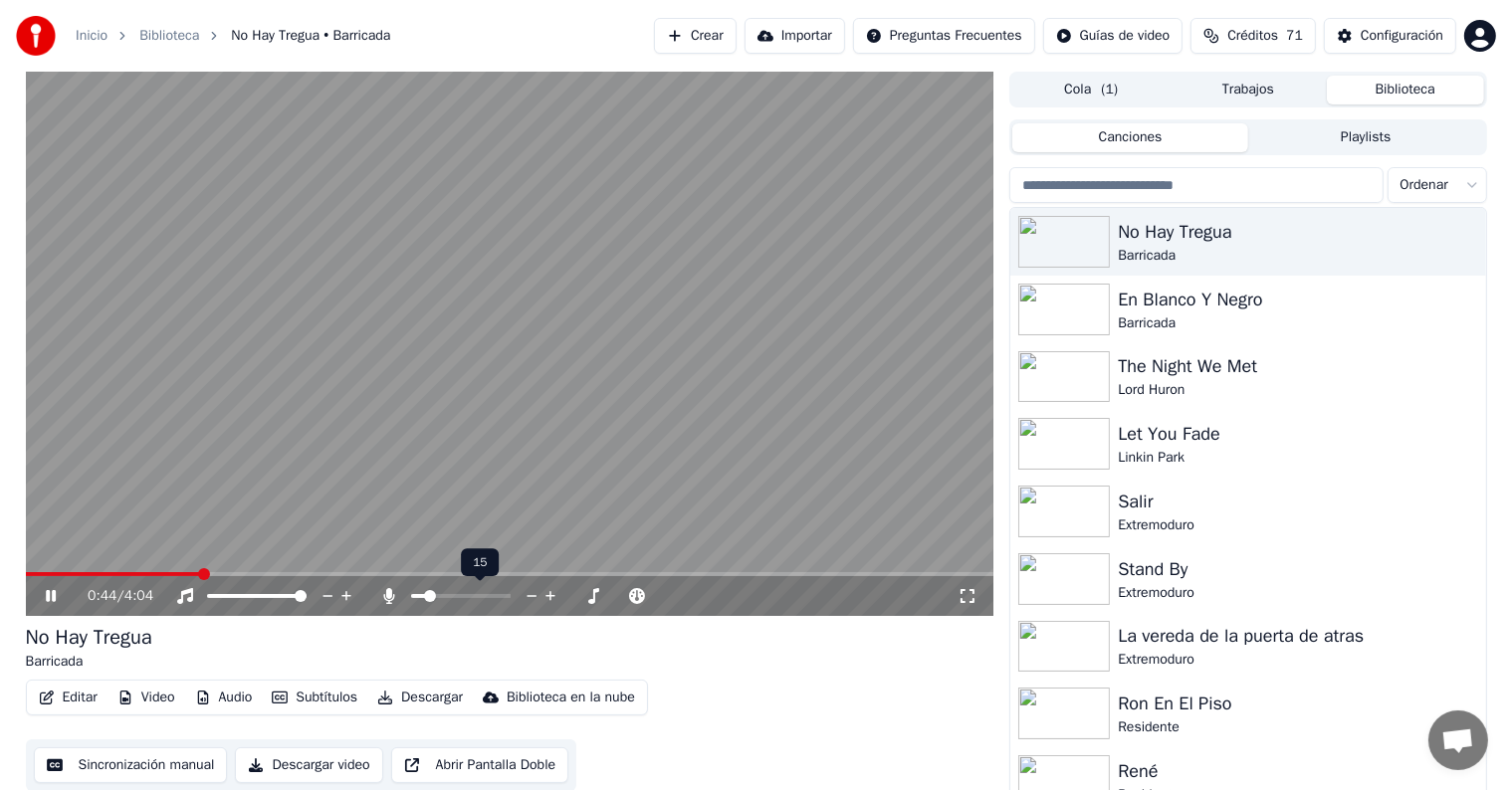click 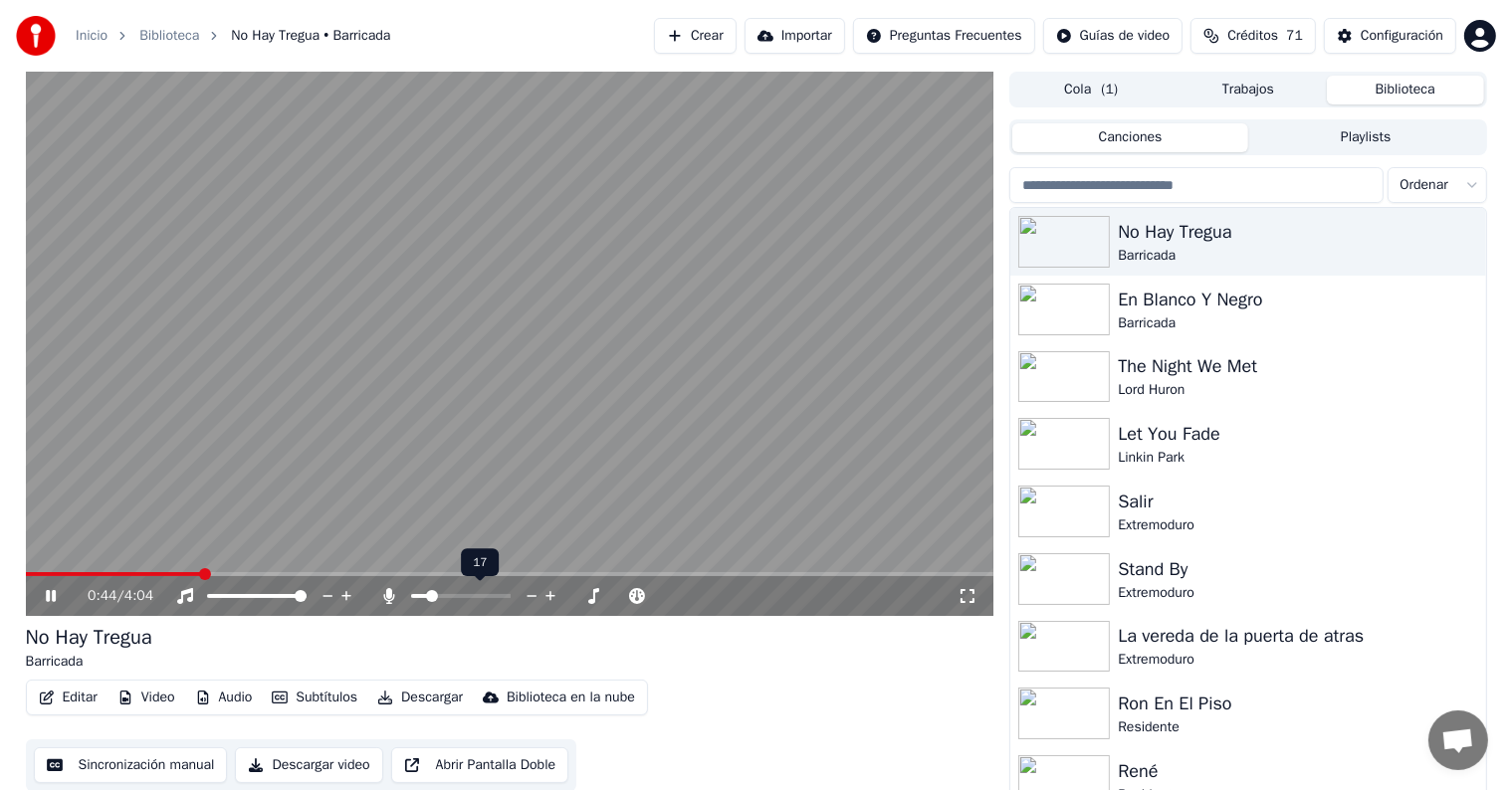 click 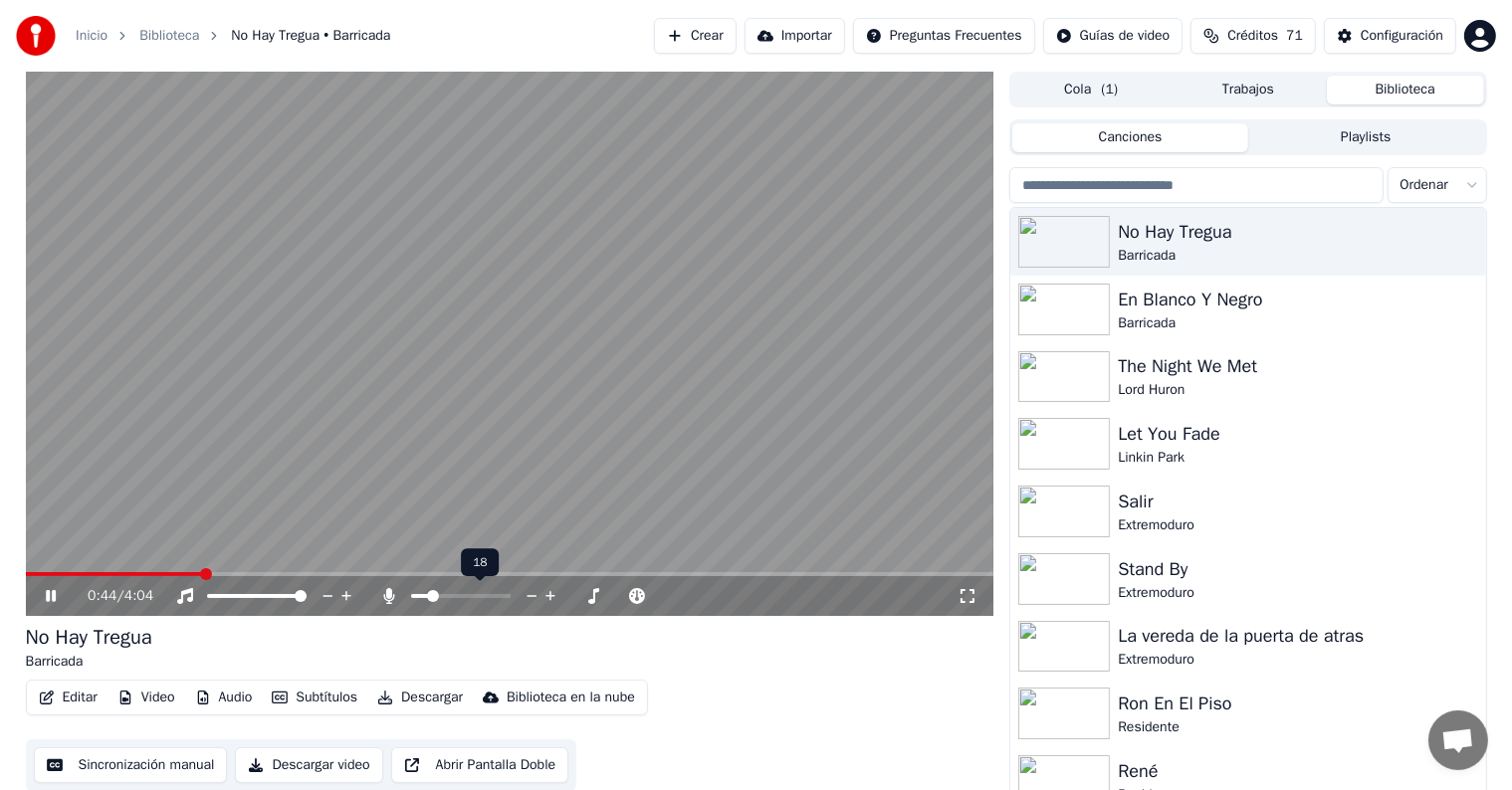 click 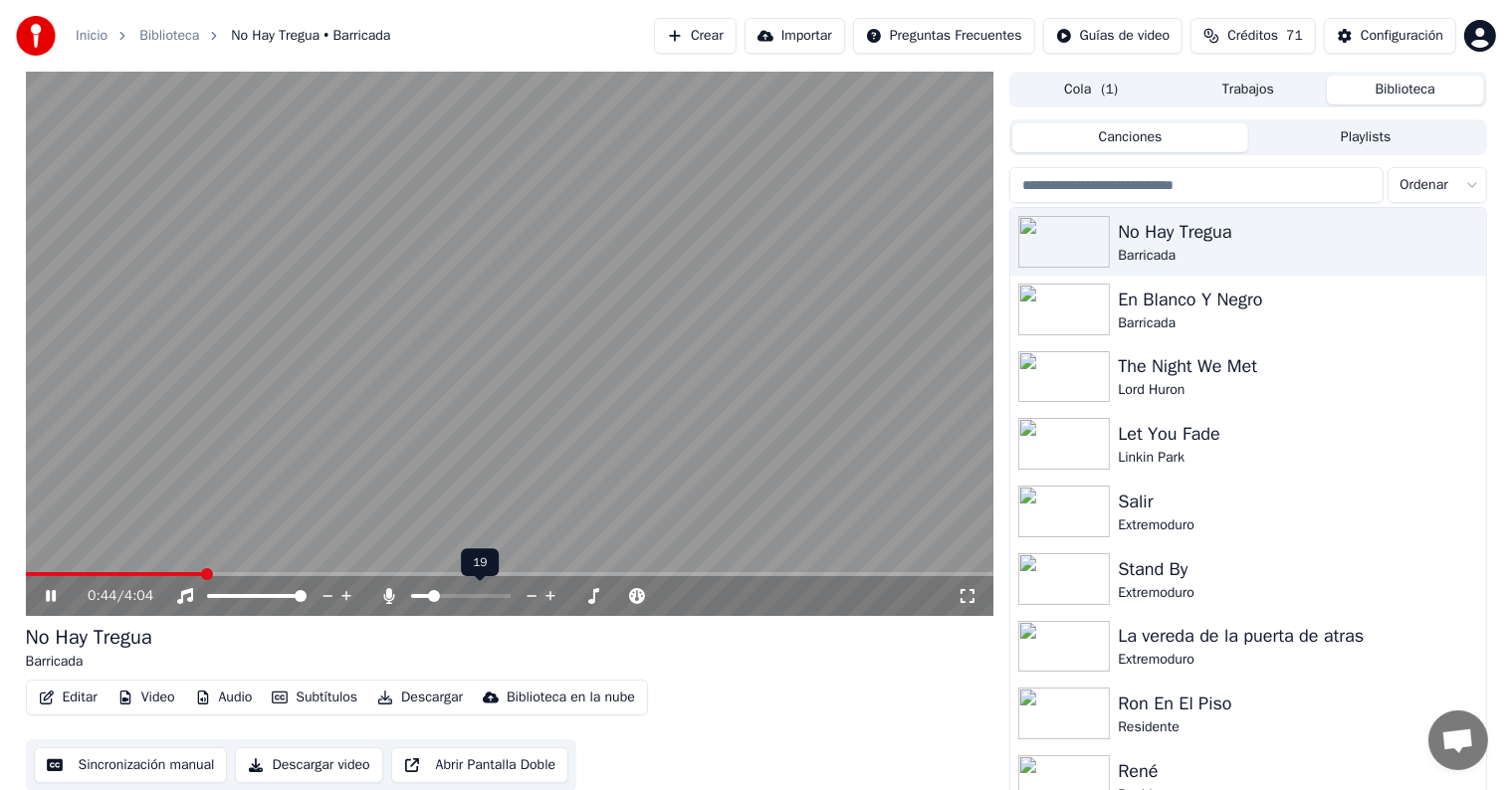 click 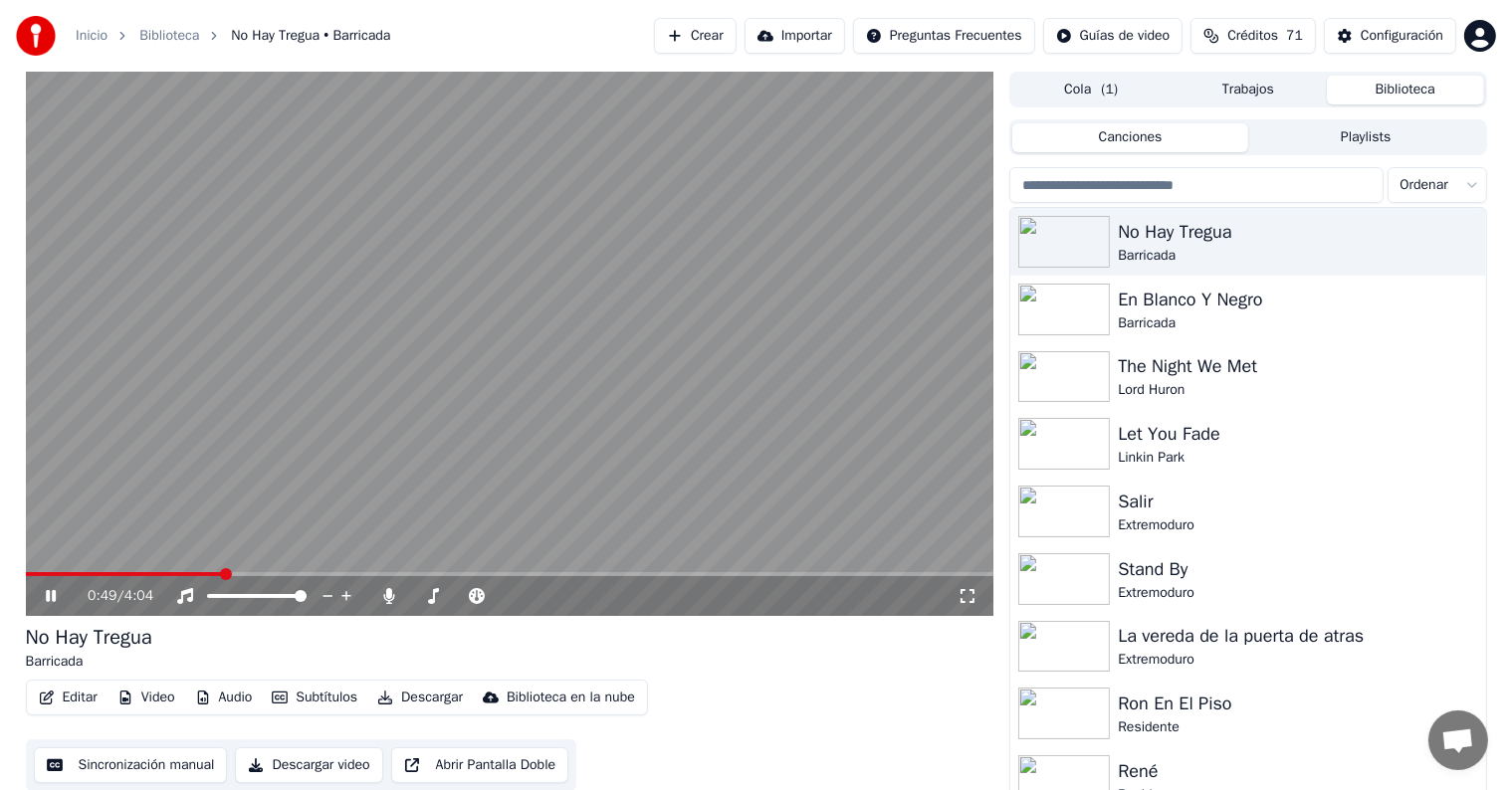 click on "Audio" at bounding box center [224, 697] 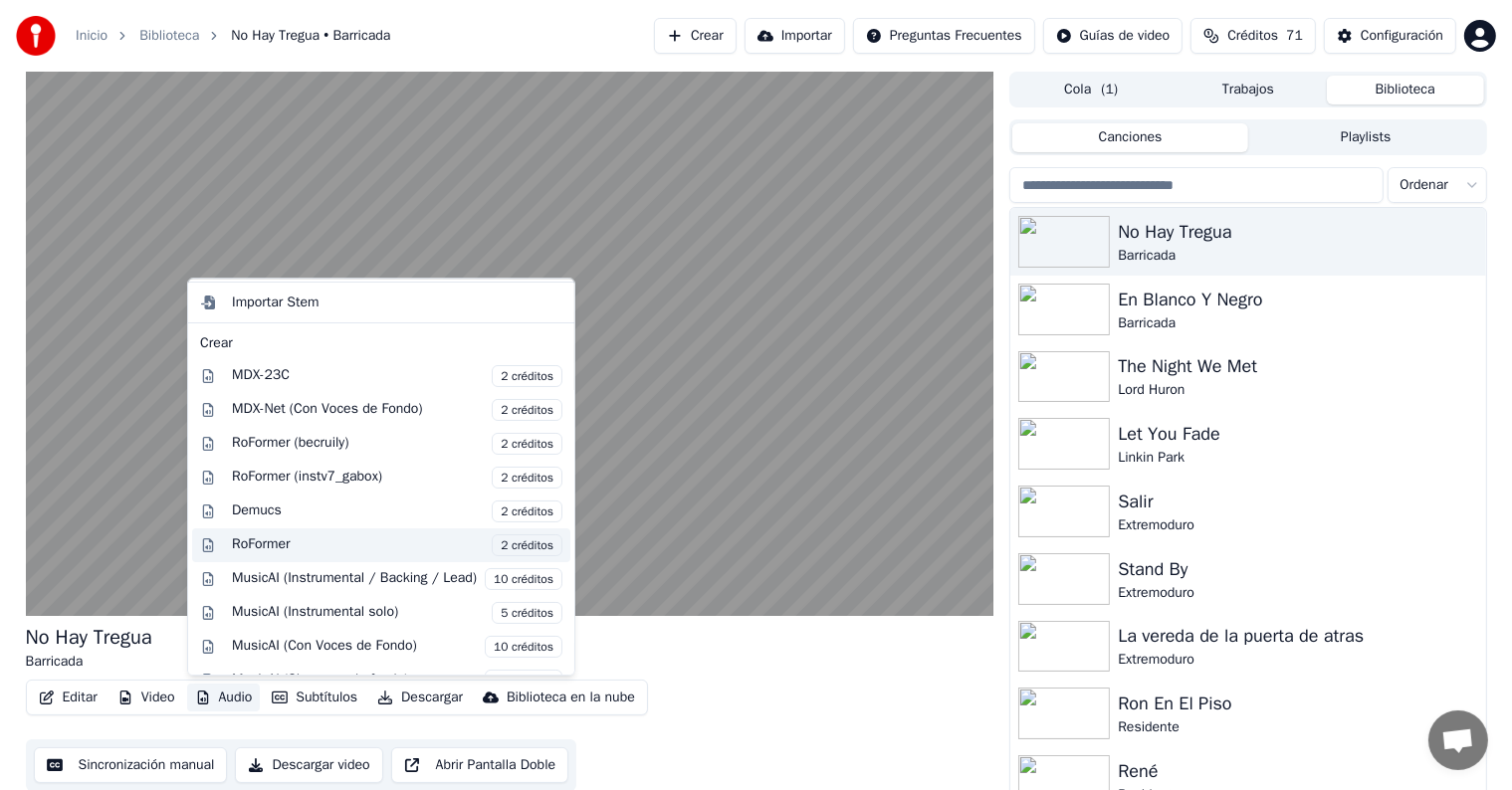 scroll, scrollTop: 167, scrollLeft: 0, axis: vertical 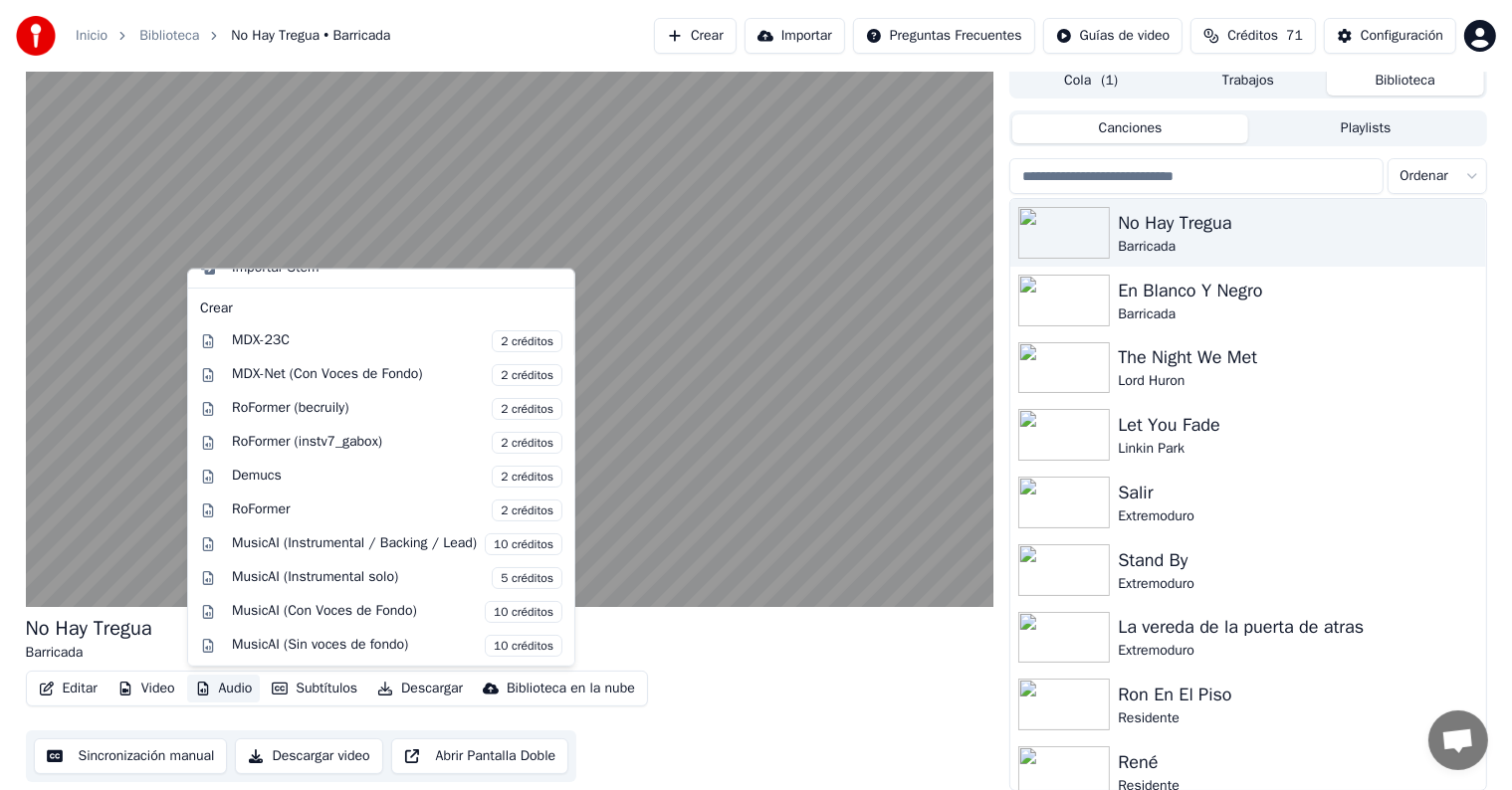 click on "No Hay Tregua Barricada" at bounding box center [510, 639] 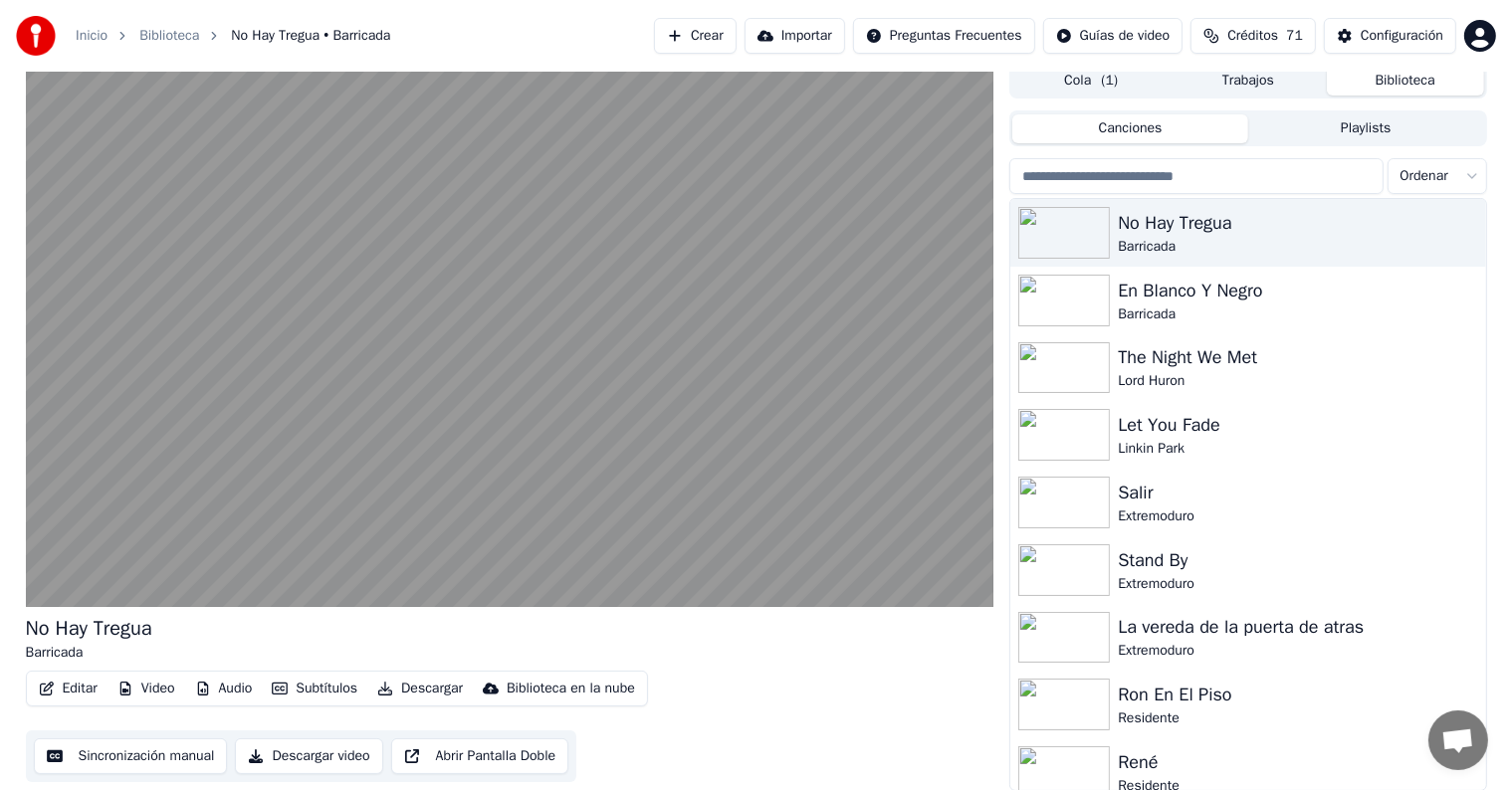 click on "Descargar" at bounding box center (420, 689) 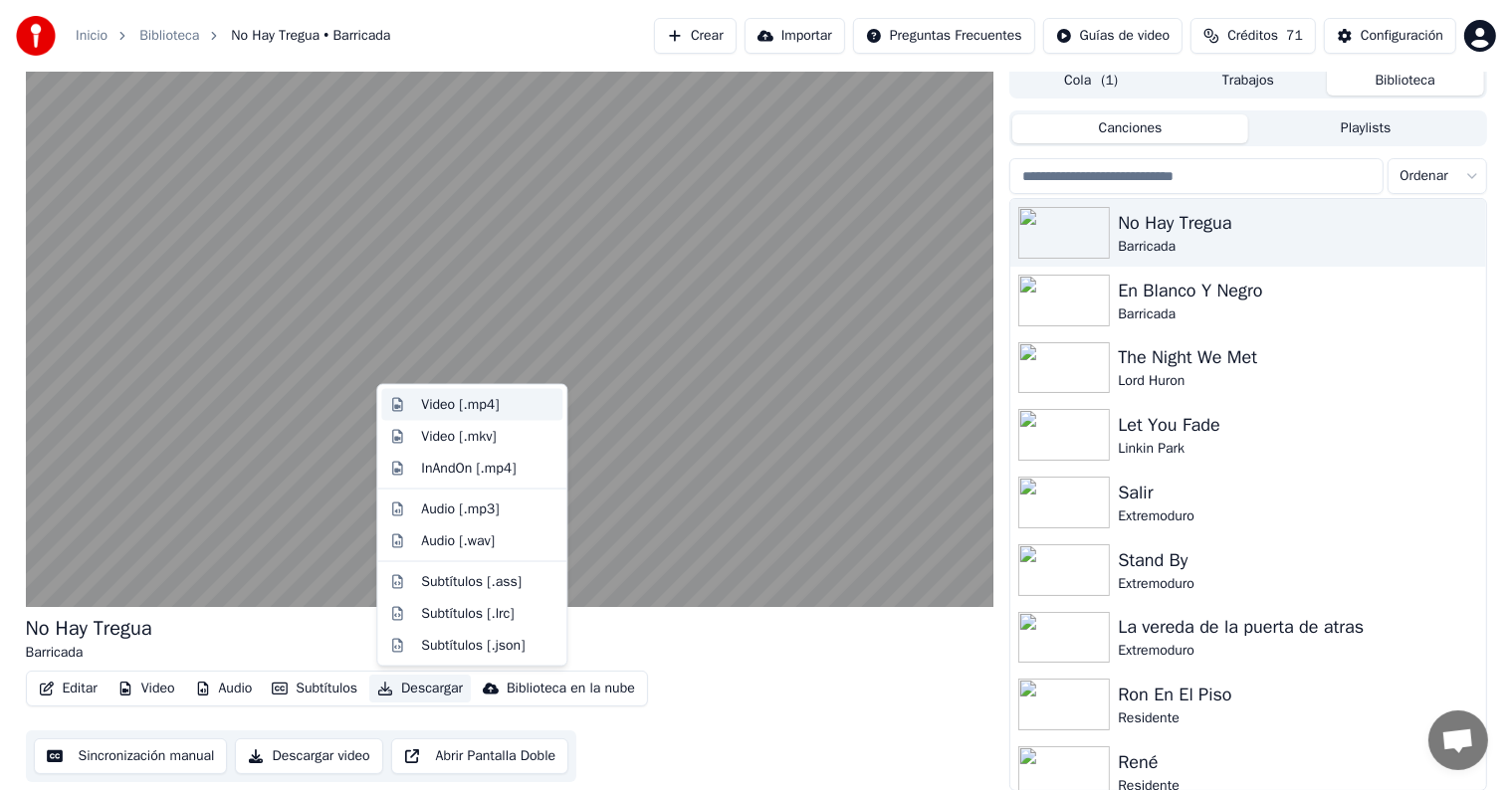 click on "Video [.mp4]" at bounding box center [460, 405] 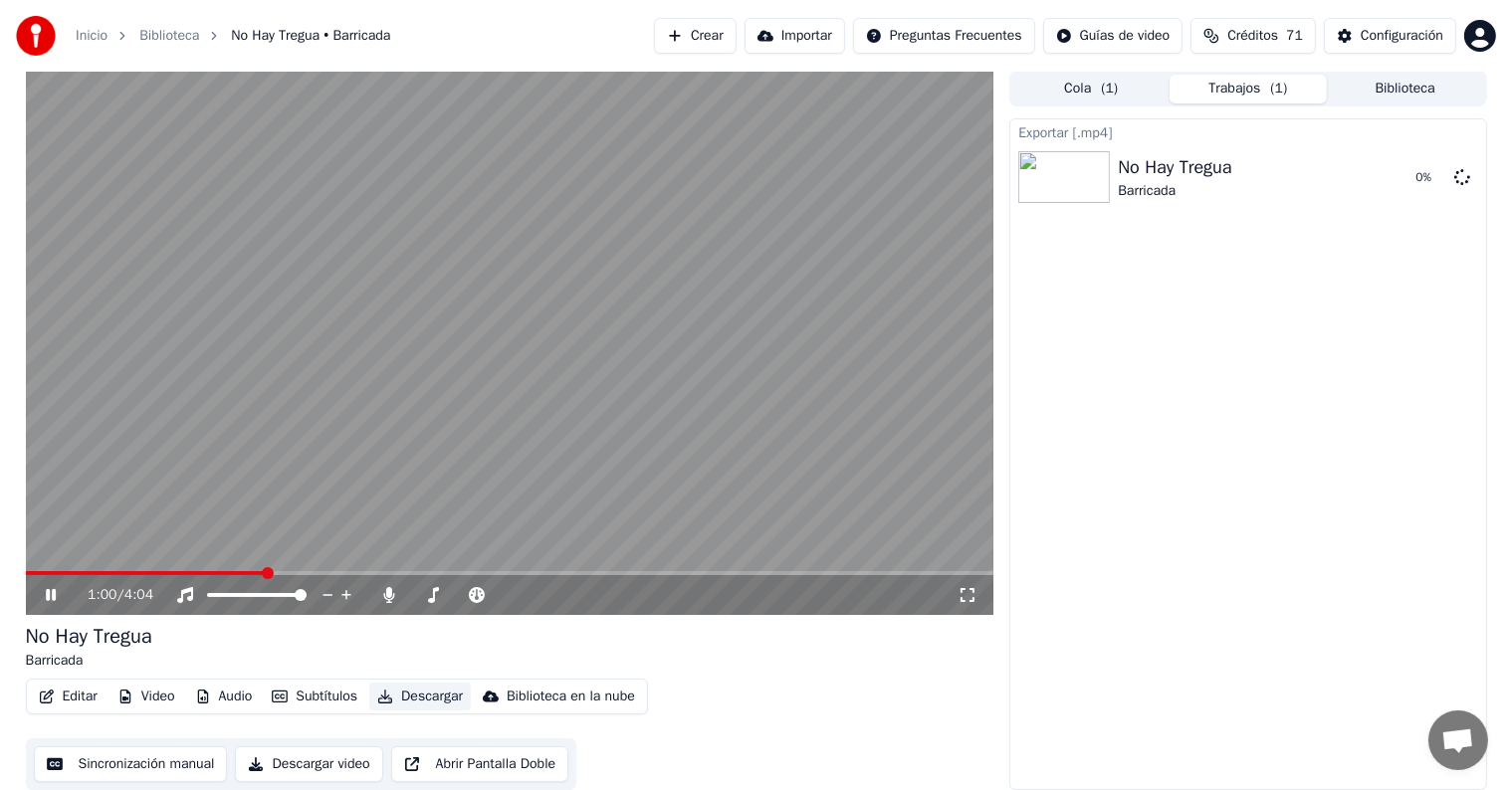 scroll, scrollTop: 1, scrollLeft: 0, axis: vertical 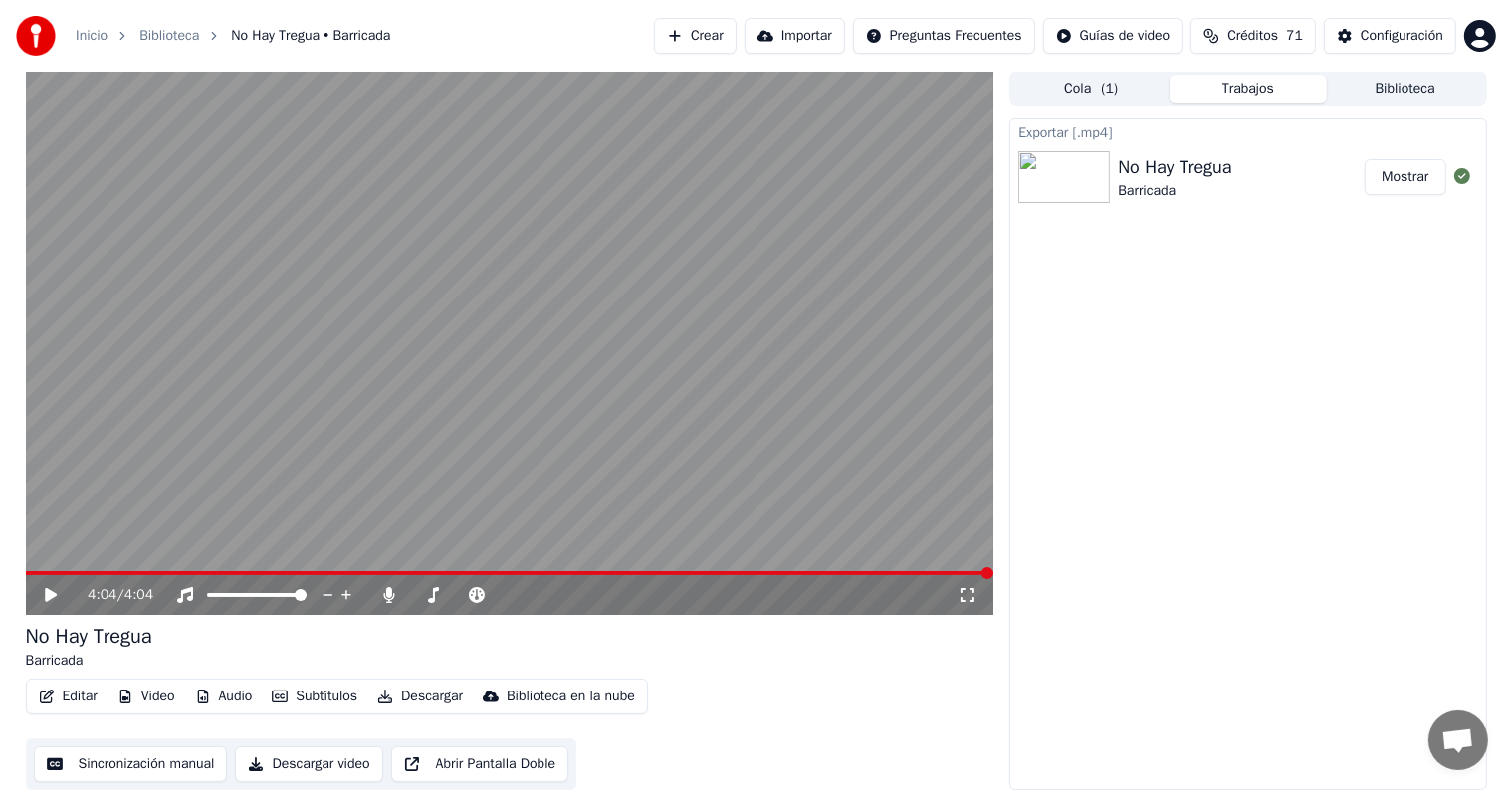 click on "Biblioteca" at bounding box center (169, 36) 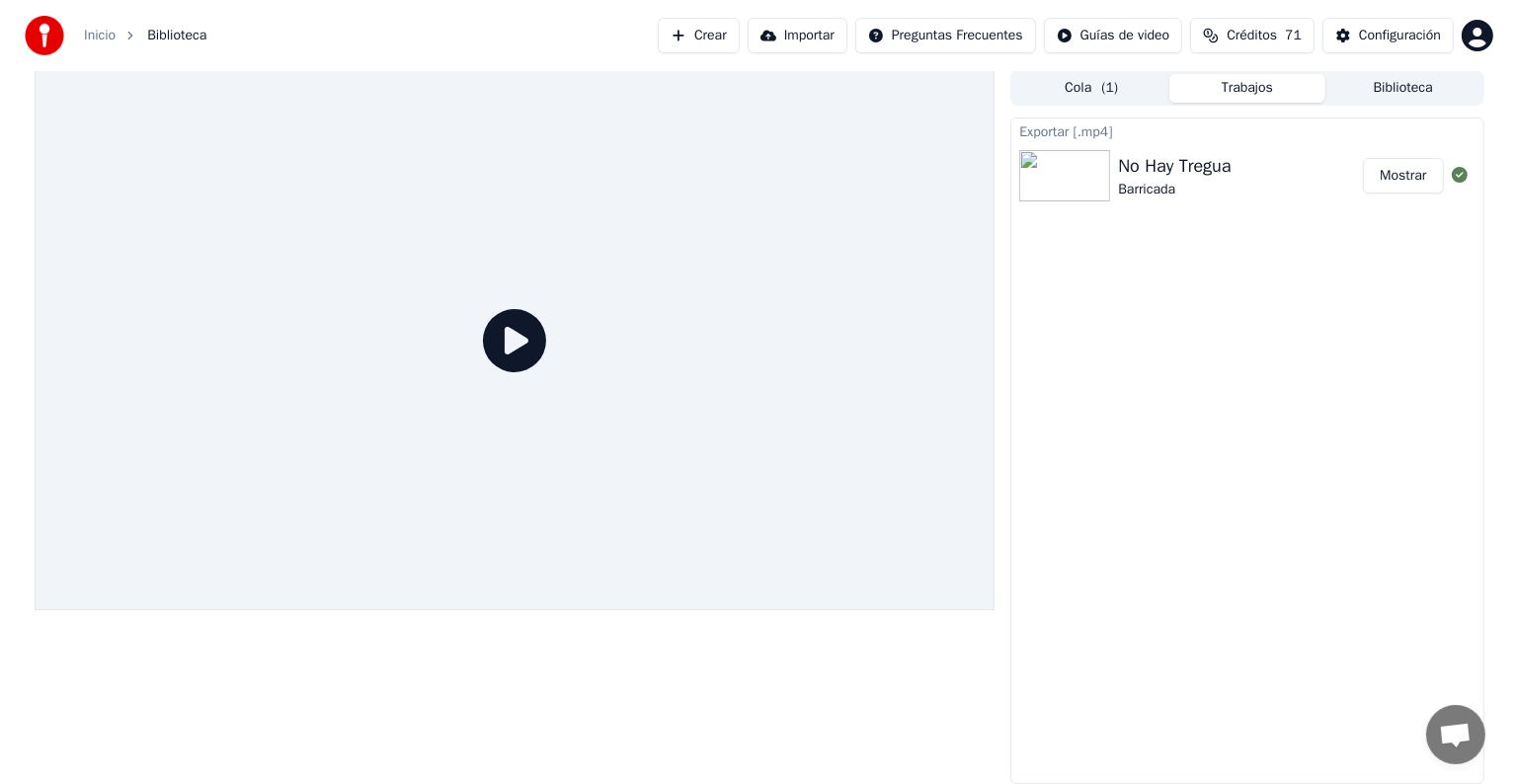 scroll, scrollTop: 0, scrollLeft: 0, axis: both 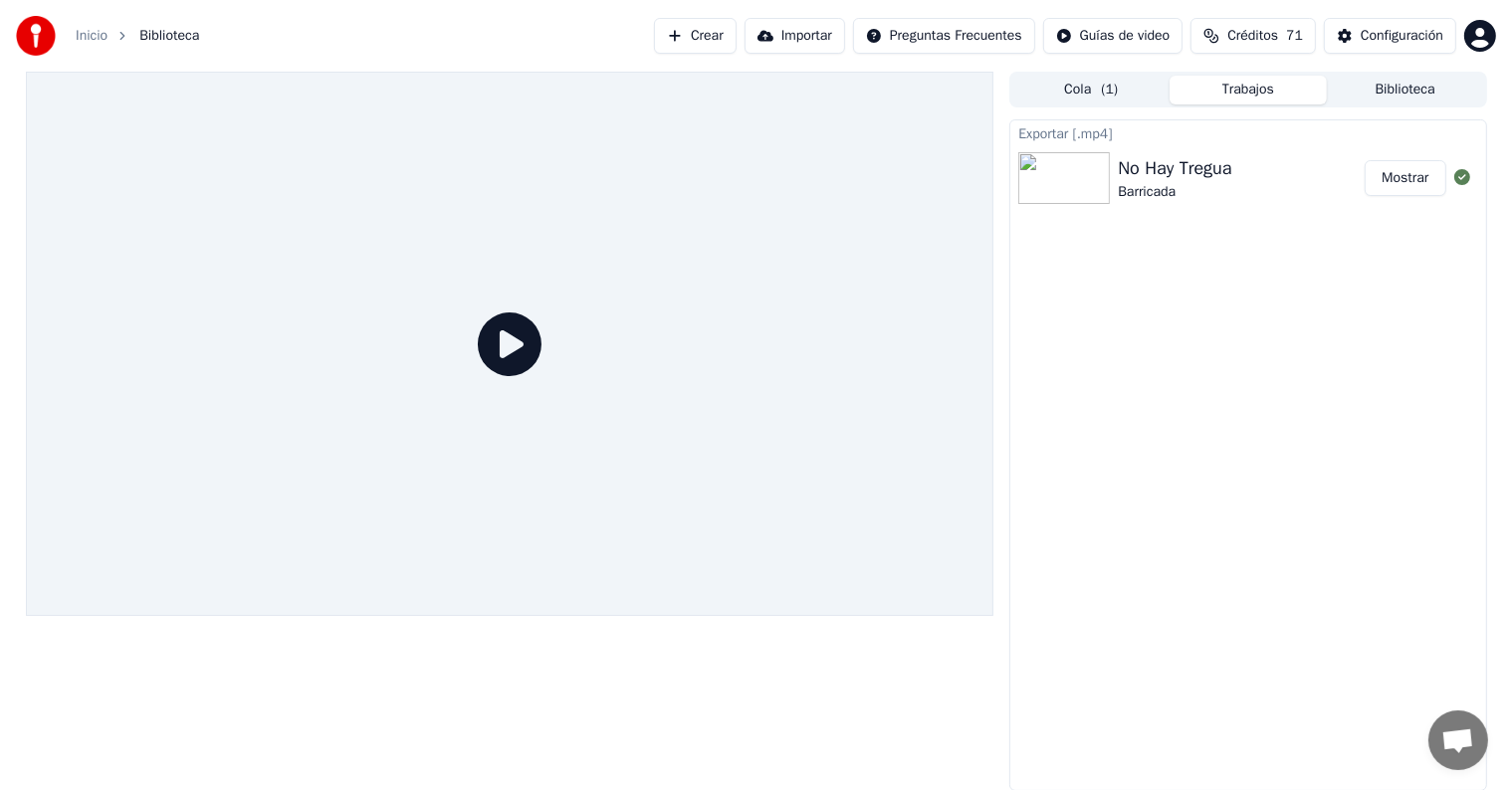 click on "Crear" at bounding box center (695, 36) 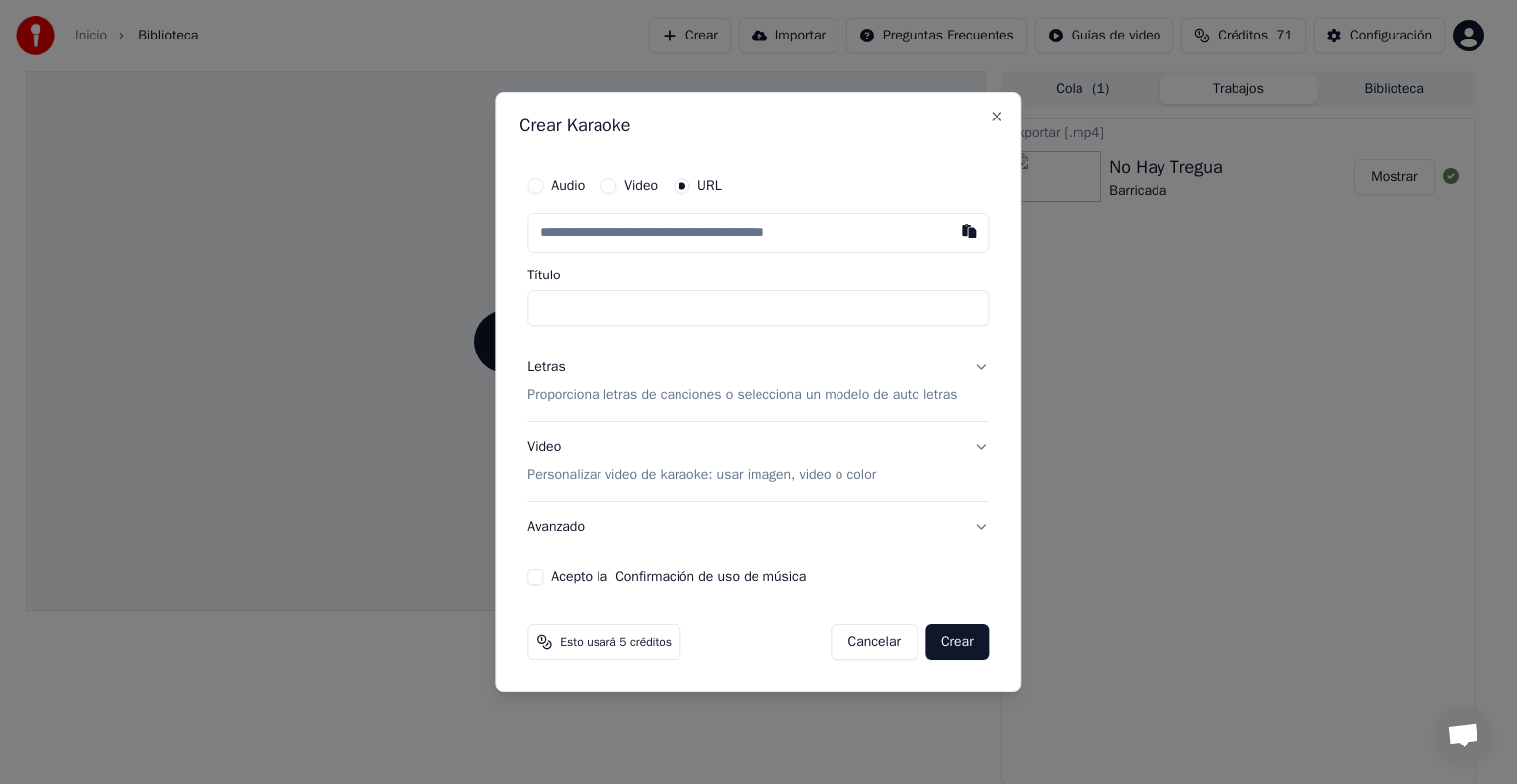 click at bounding box center (758, 233) 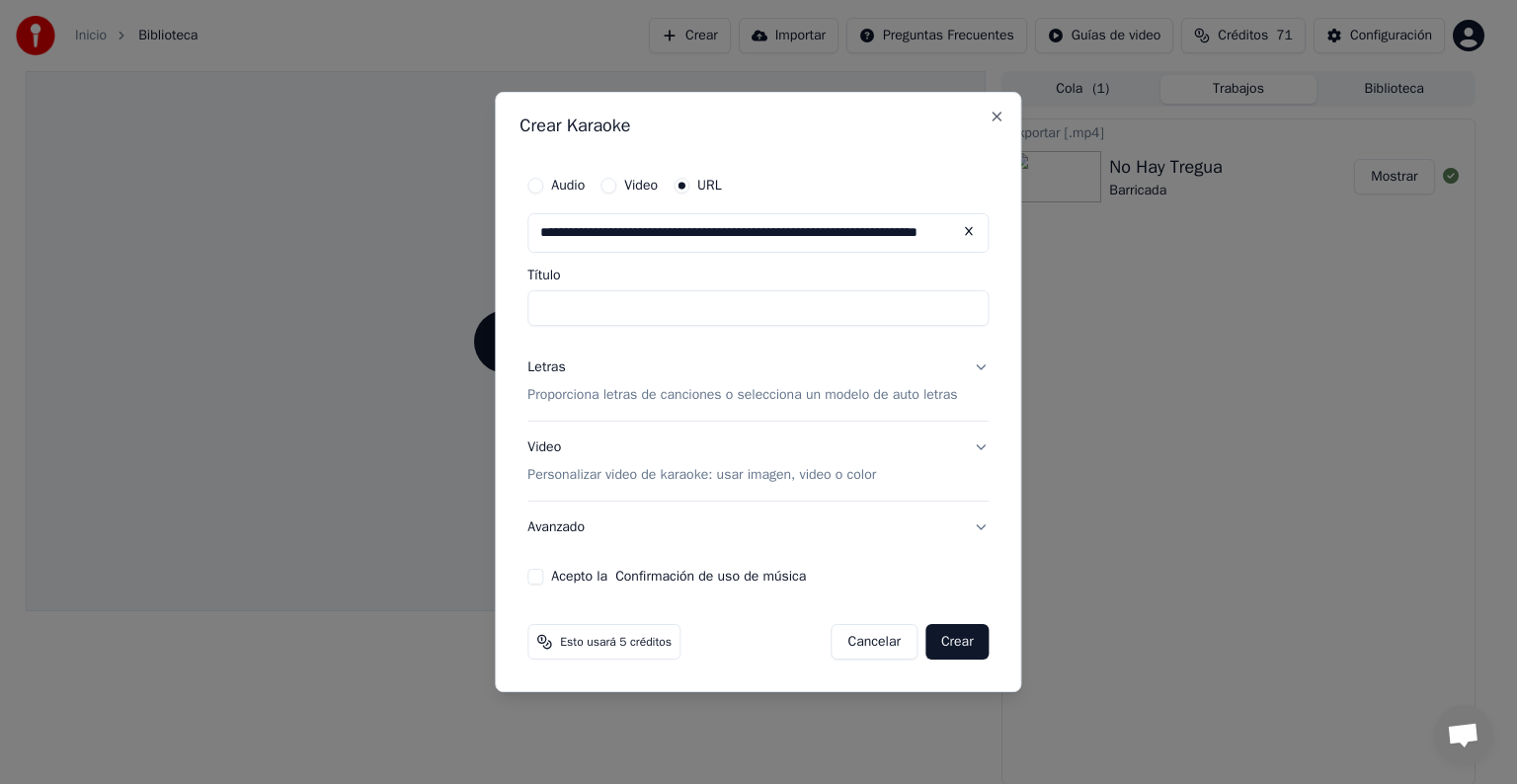 scroll, scrollTop: 0, scrollLeft: 90, axis: horizontal 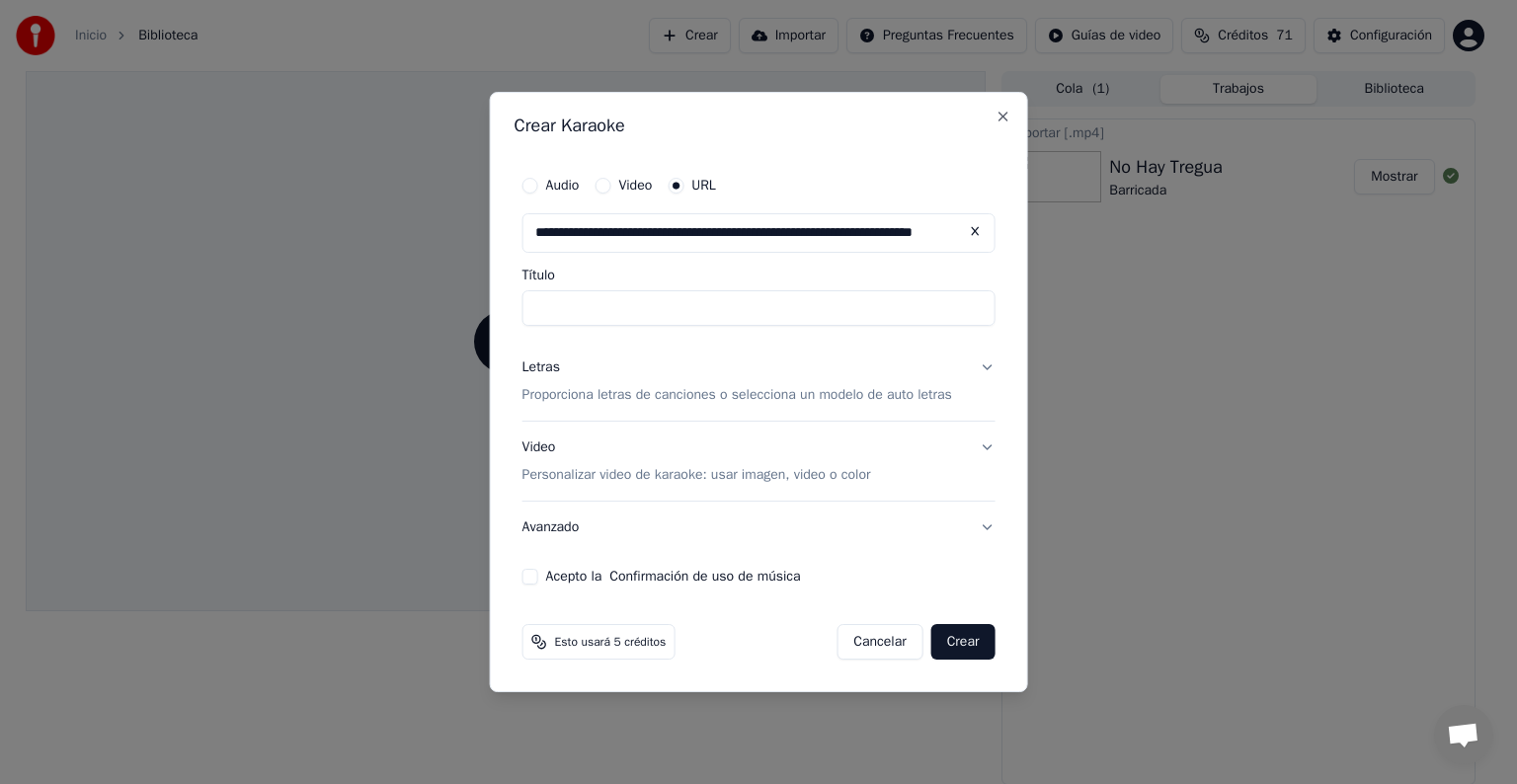 type on "**********" 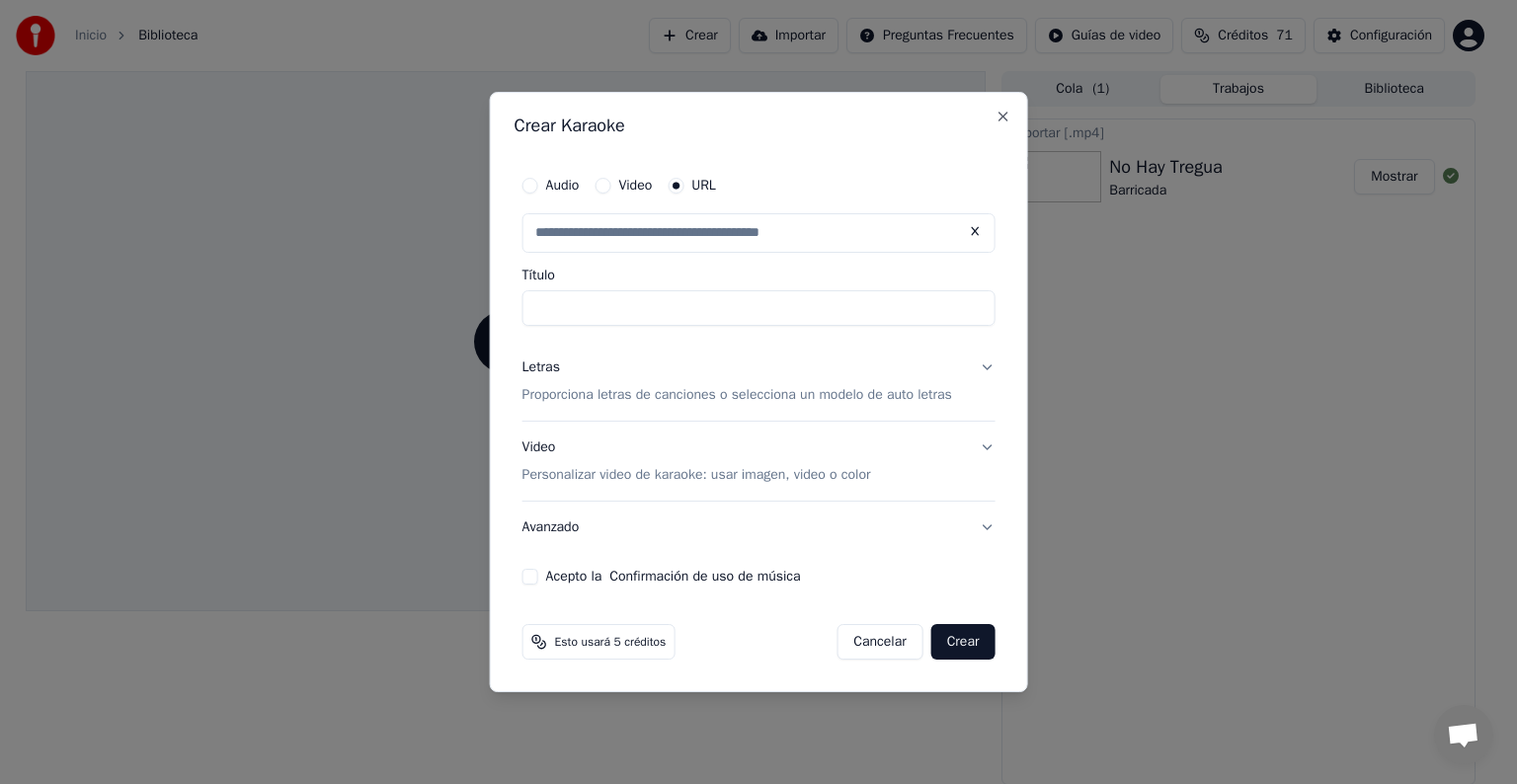 click on "Título" at bounding box center (758, 275) 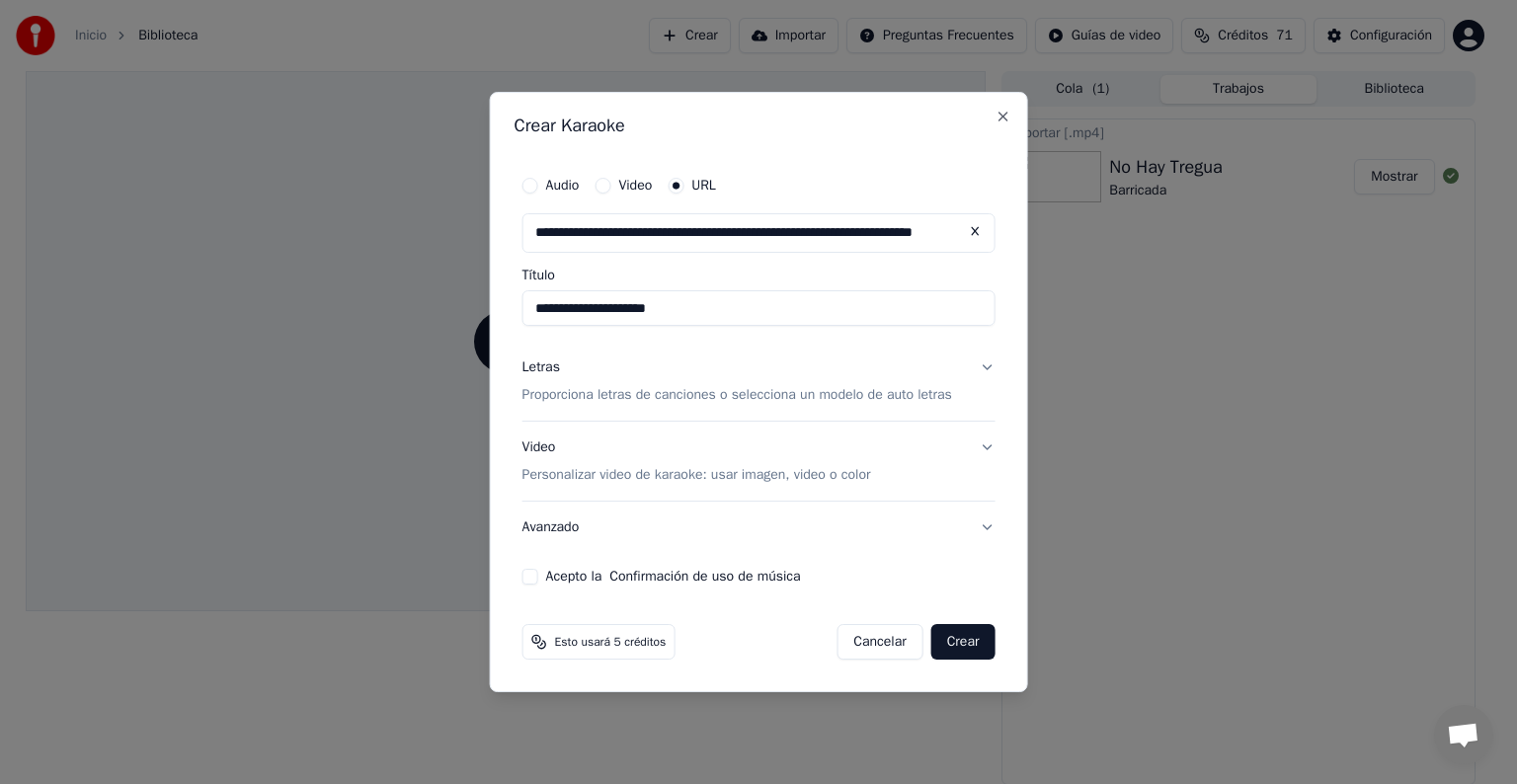 click on "**********" at bounding box center [758, 308] 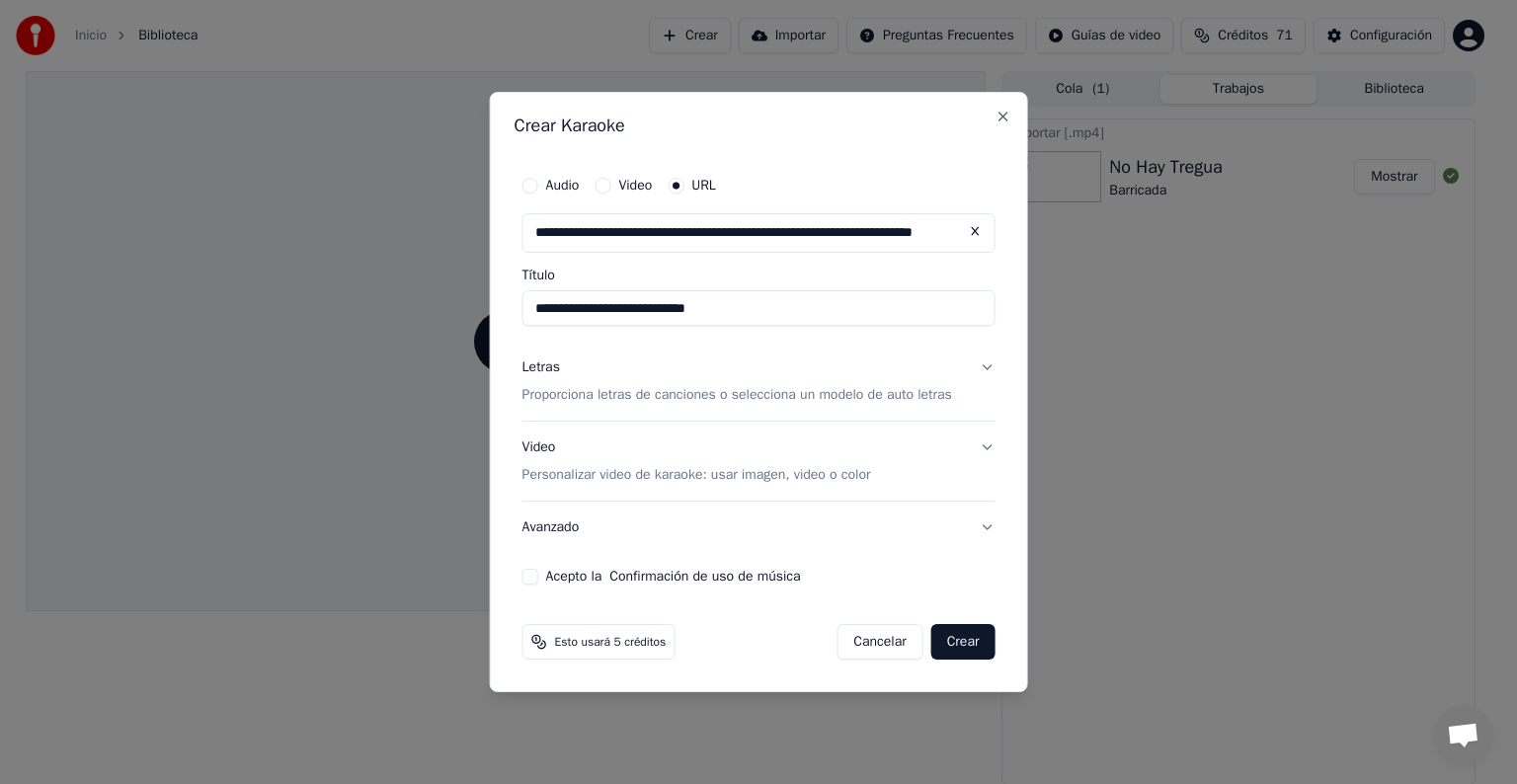 type on "**********" 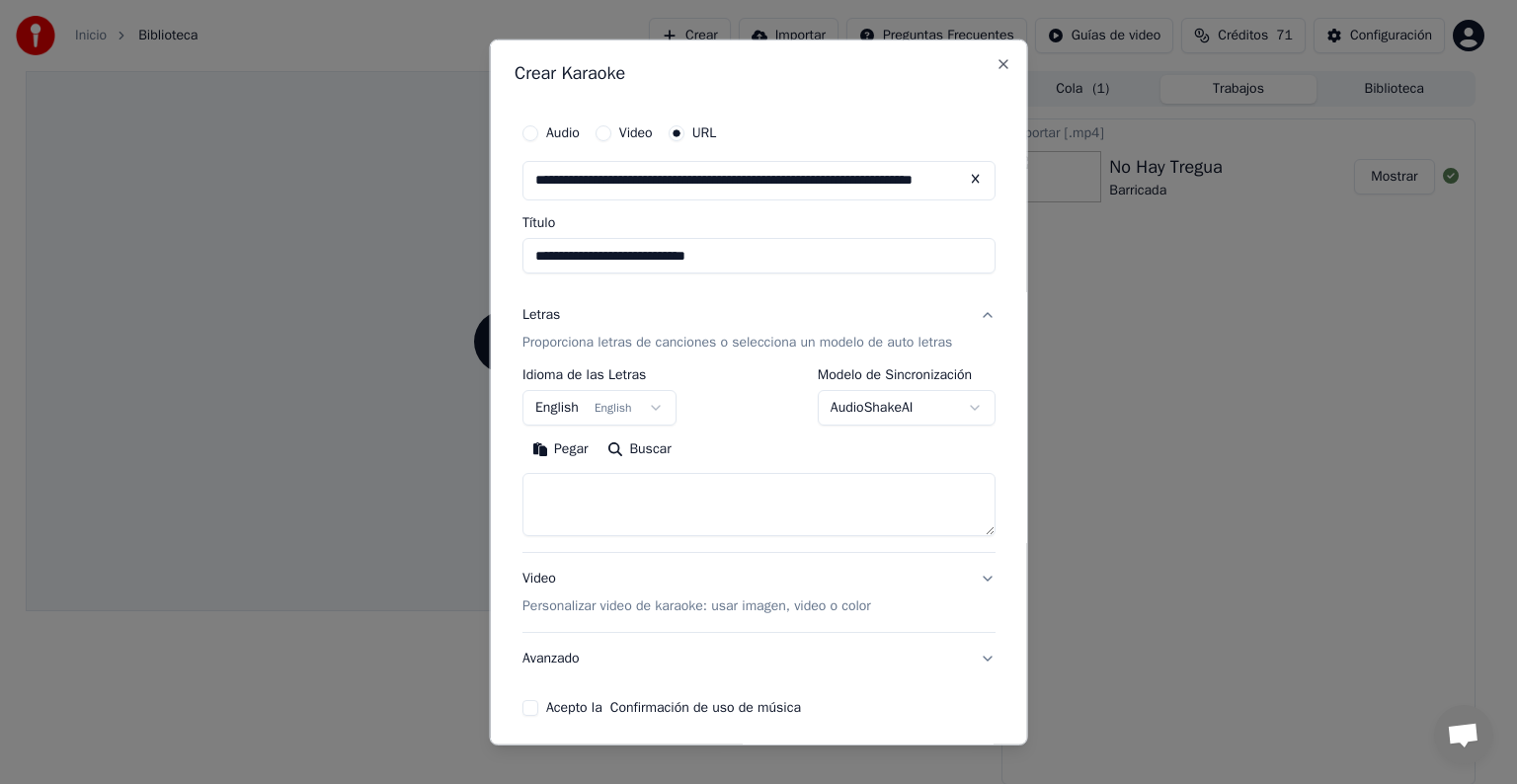 click on "English English" at bounding box center (599, 408) 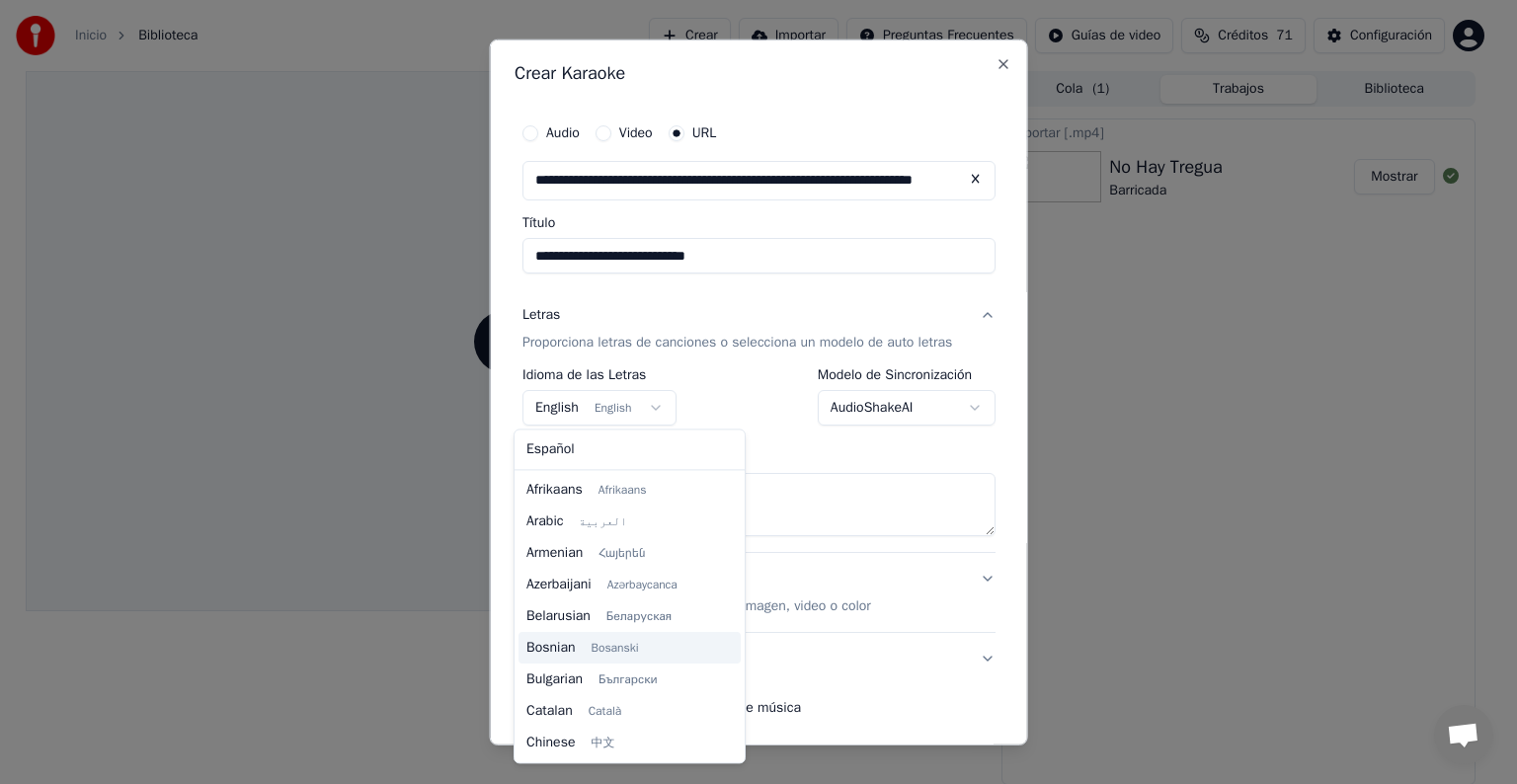scroll, scrollTop: 158, scrollLeft: 0, axis: vertical 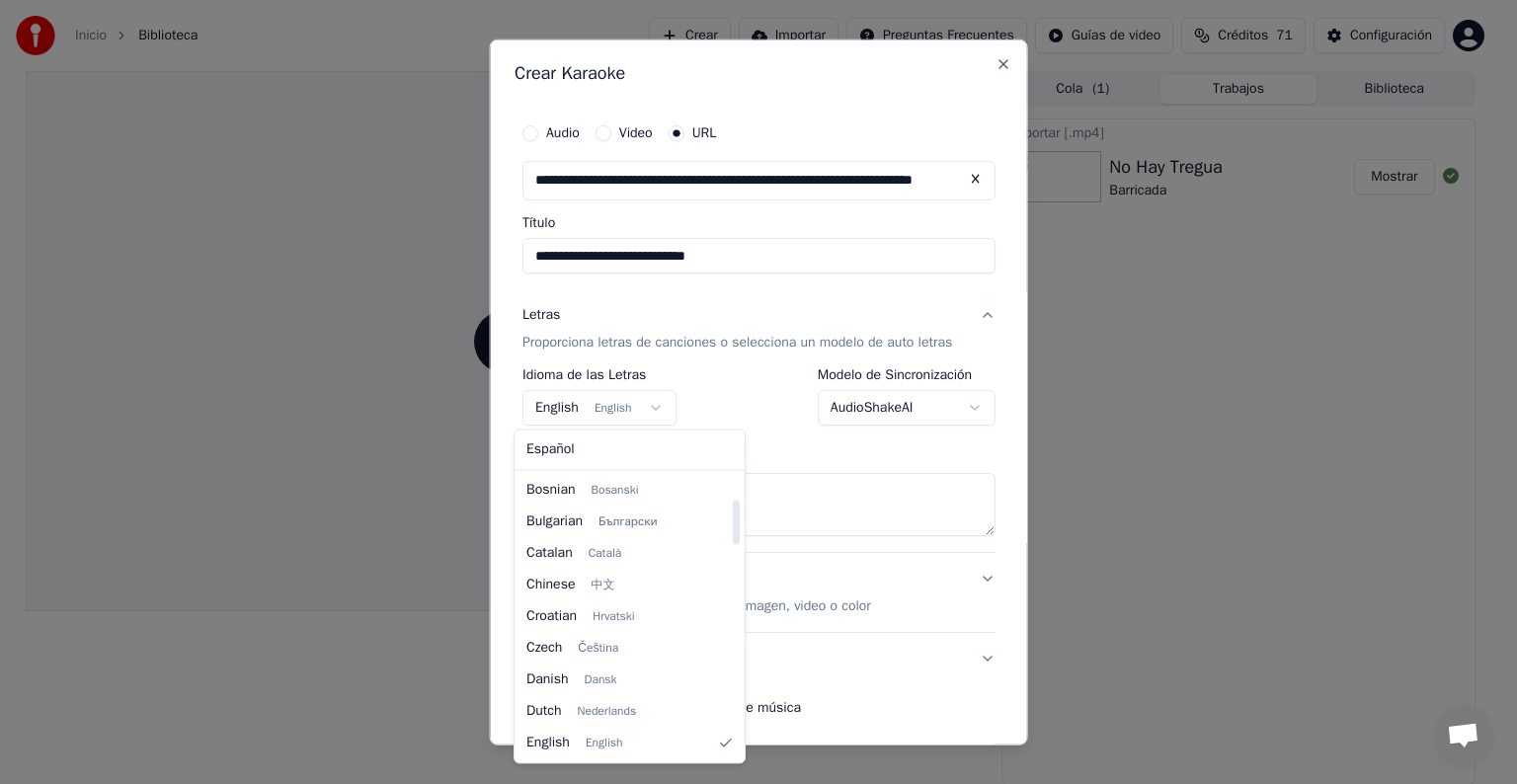 select on "**" 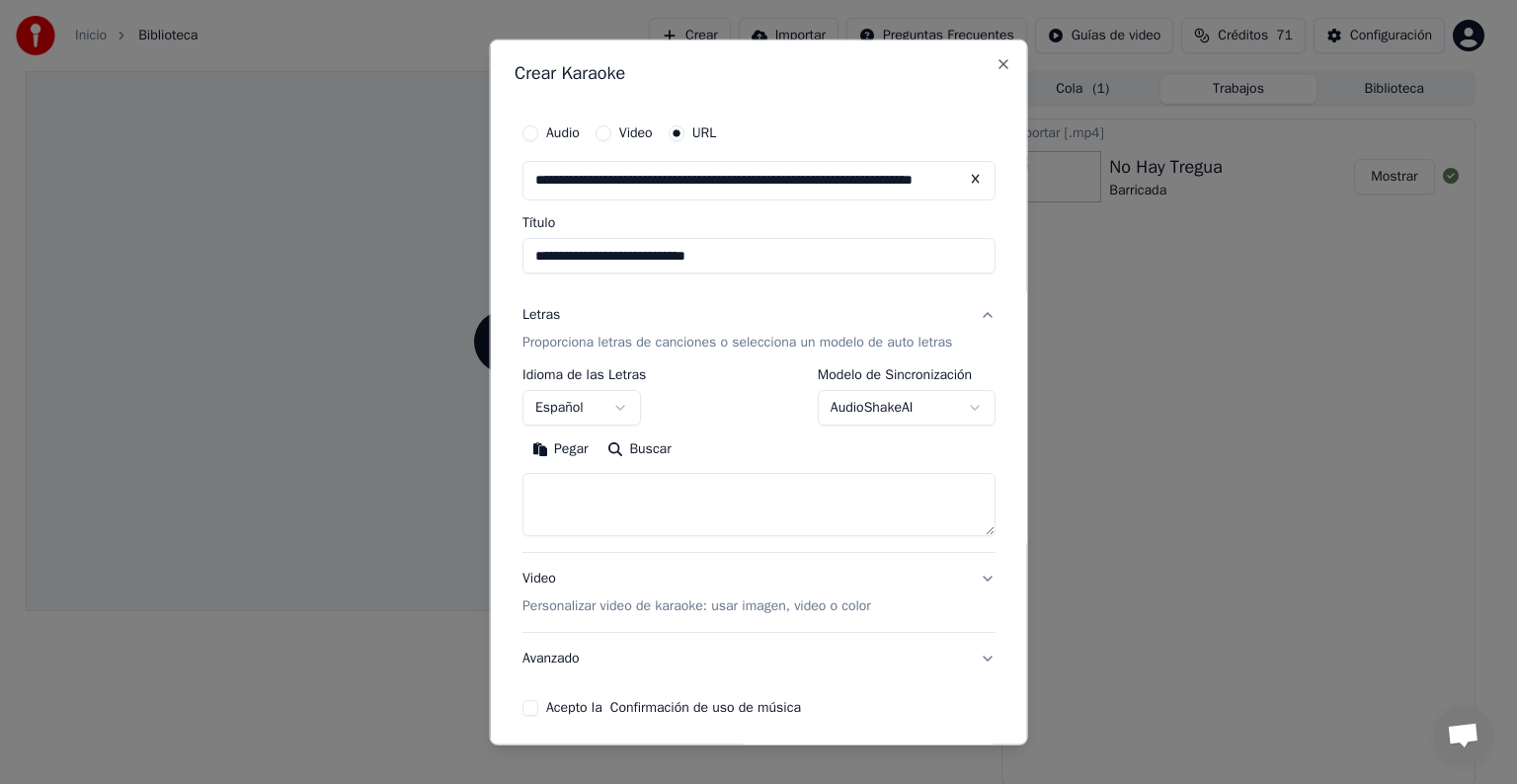 click on "Pegar" at bounding box center (560, 449) 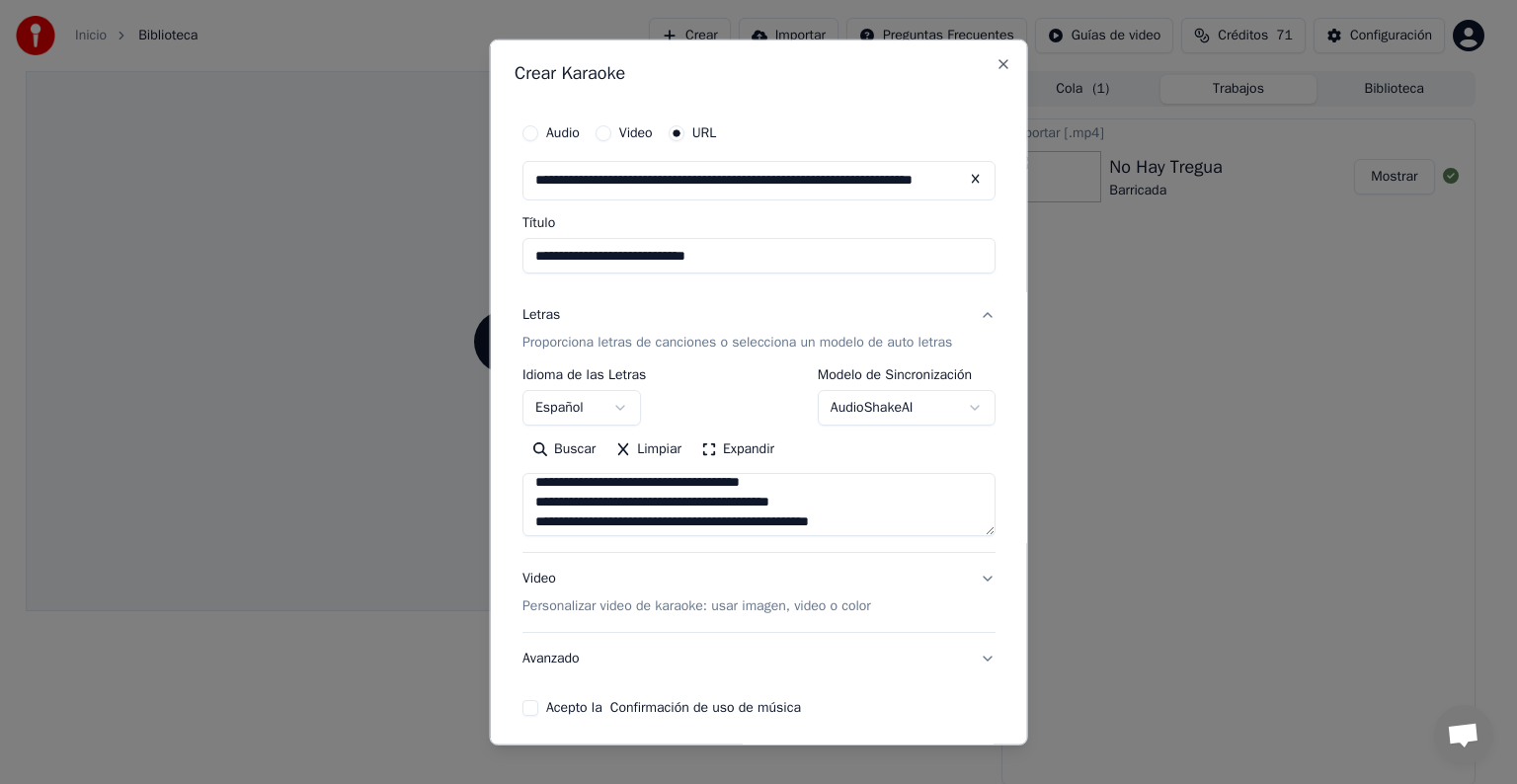 scroll, scrollTop: 684, scrollLeft: 0, axis: vertical 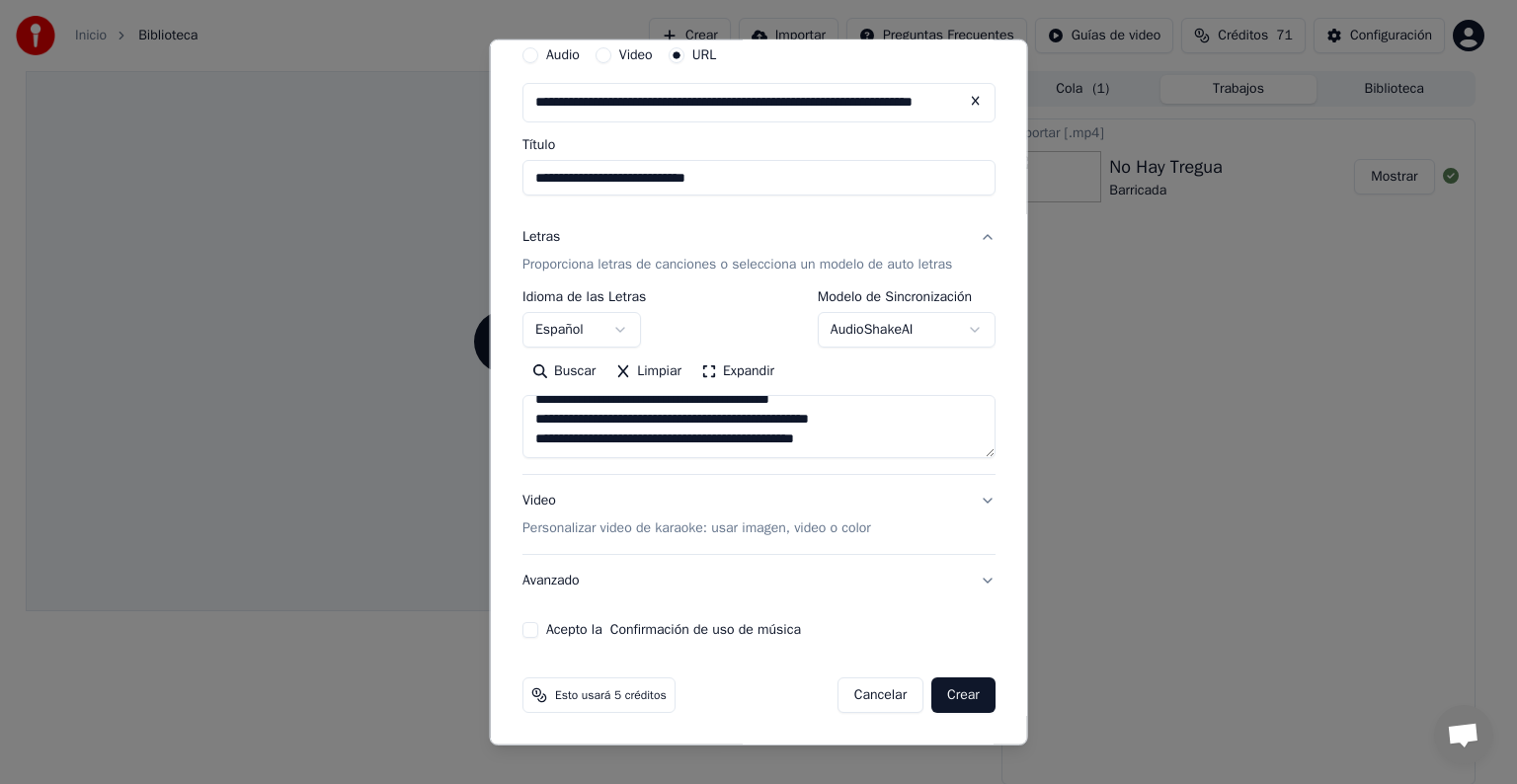 click on "Video Personalizar video de karaoke: usar imagen, video o color" at bounding box center (758, 514) 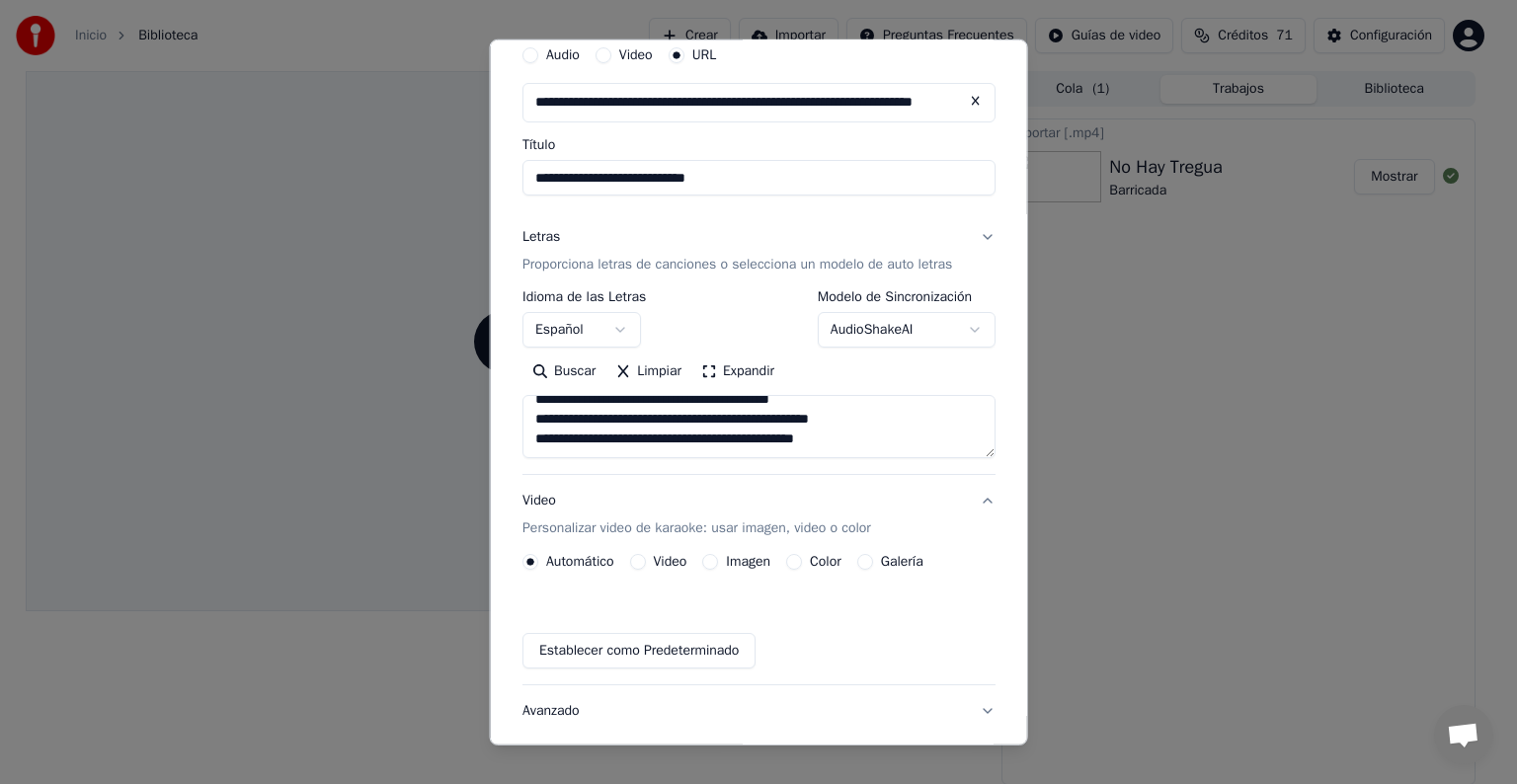 type on "**********" 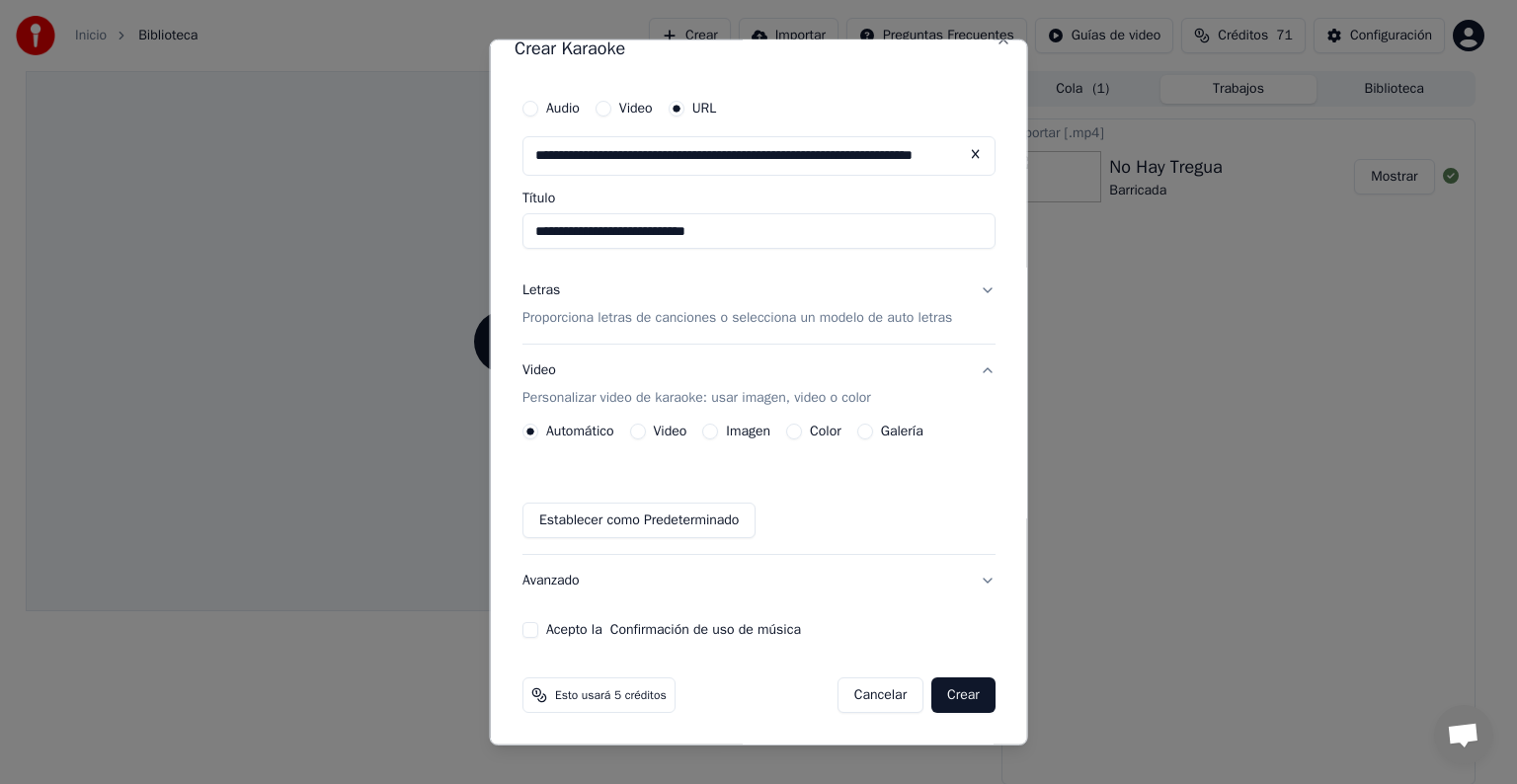 click on "Imagen" at bounding box center (710, 431) 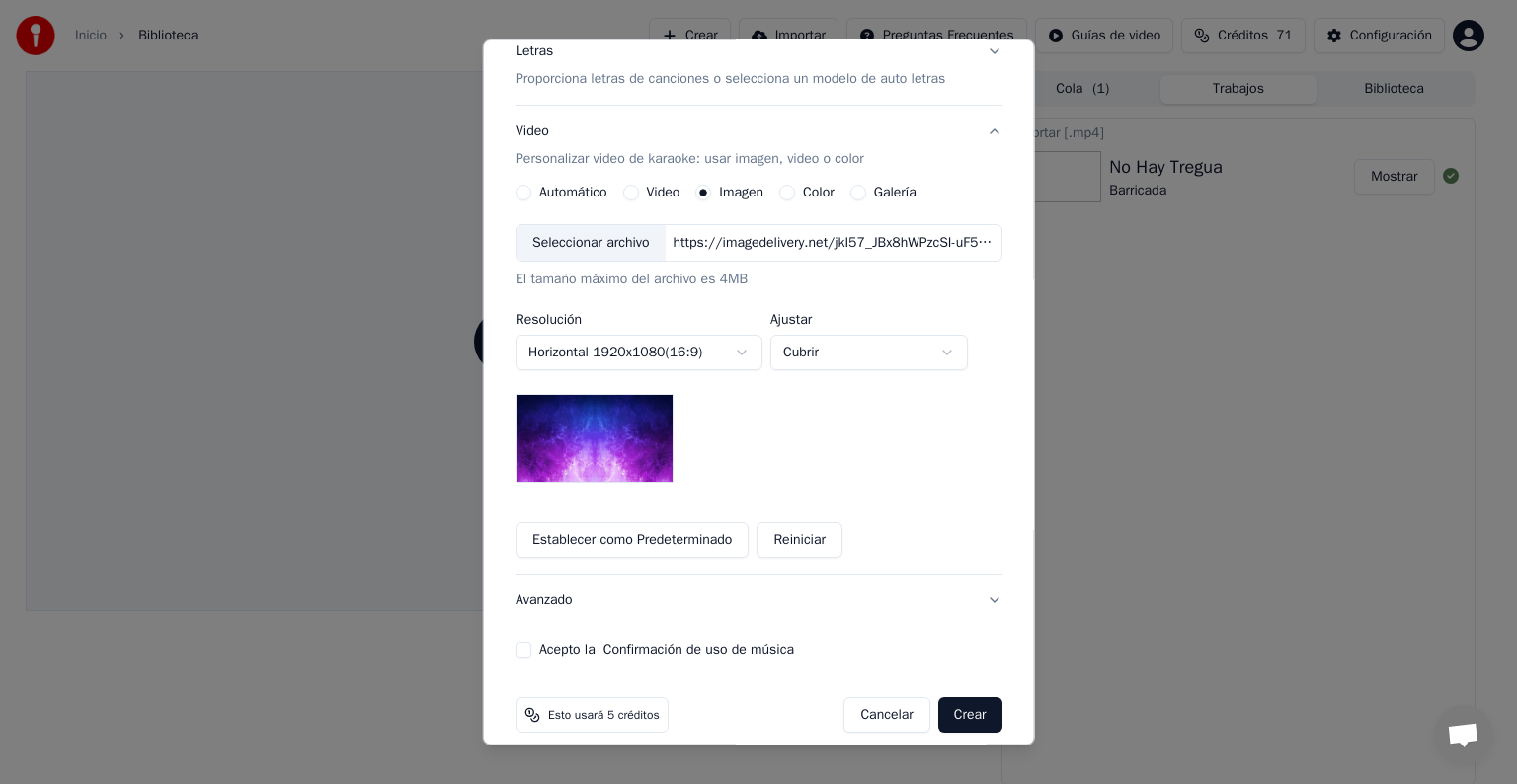 scroll, scrollTop: 283, scrollLeft: 0, axis: vertical 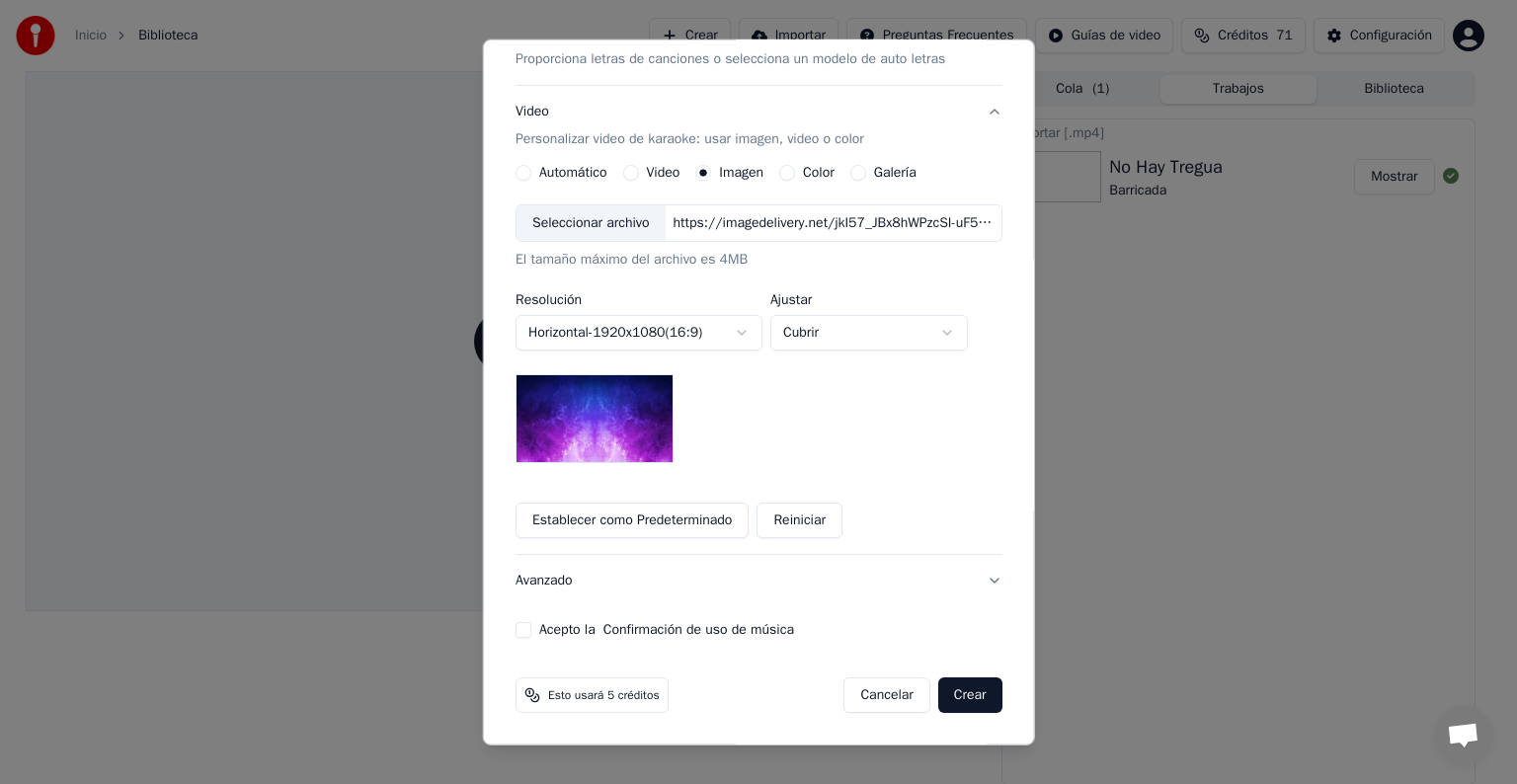 click on "Acepto la   Confirmación de uso de música" at bounding box center (758, 630) 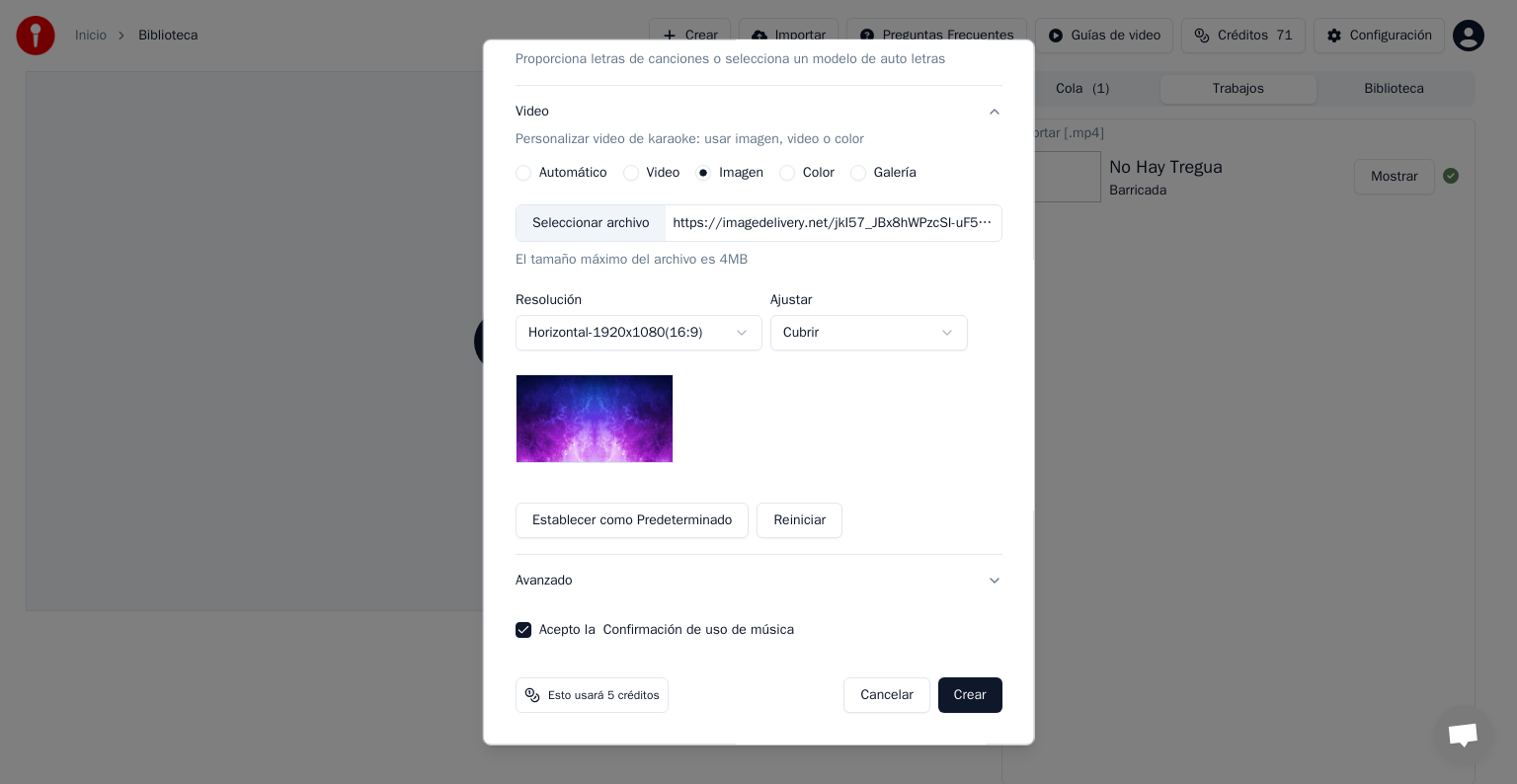 click on "Avanzado" at bounding box center (758, 581) 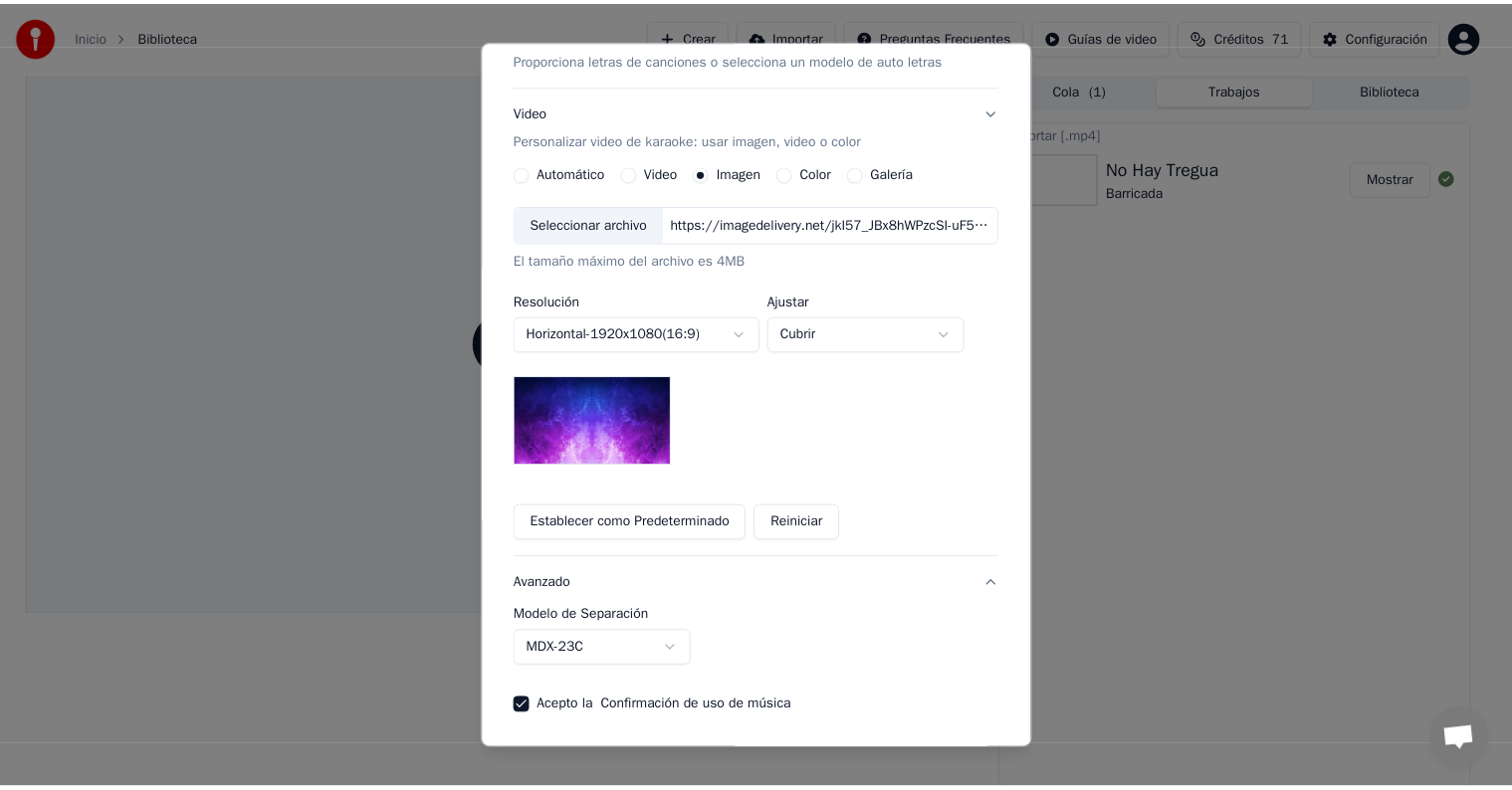 scroll, scrollTop: 0, scrollLeft: 0, axis: both 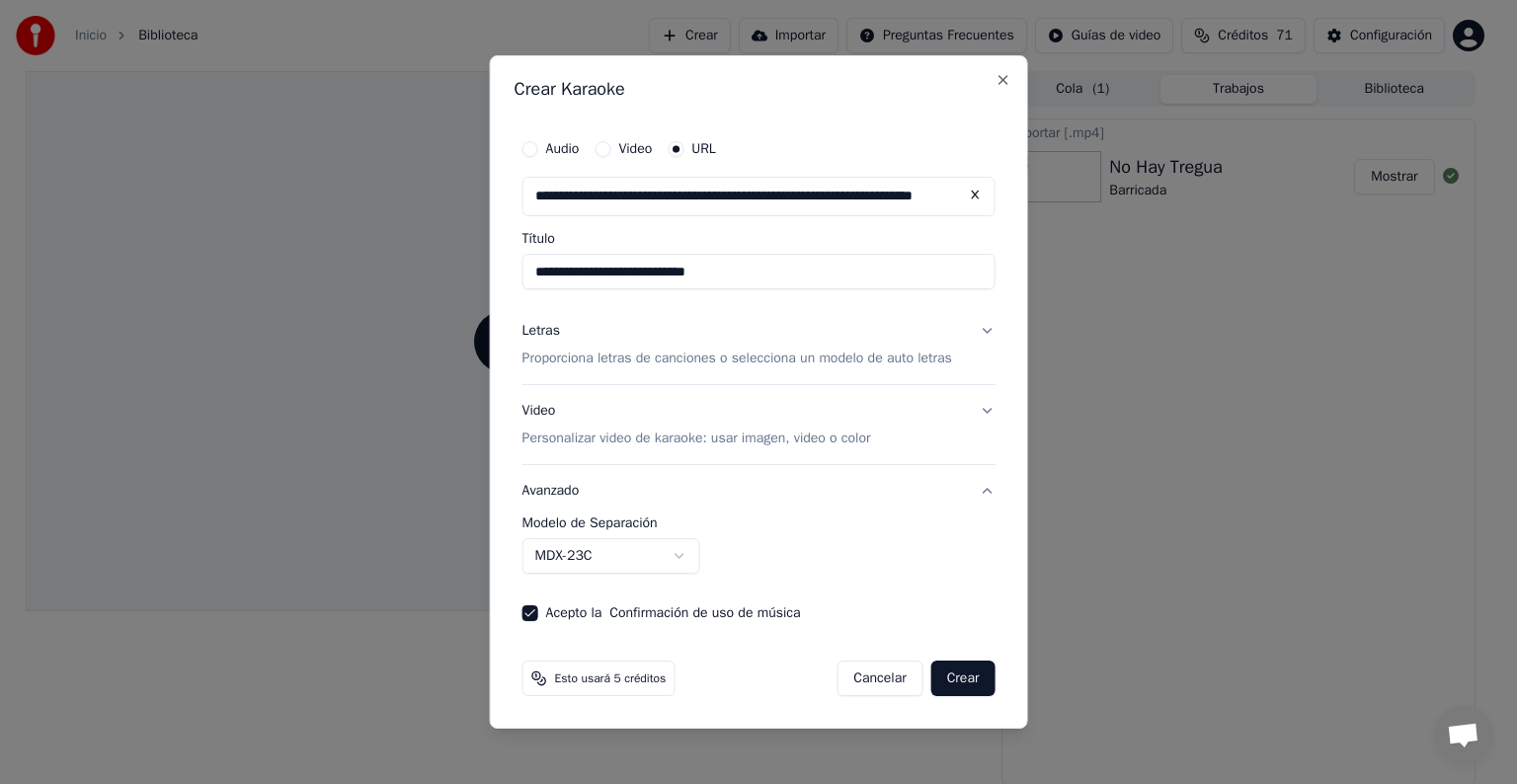 click on "MDX-23C" at bounding box center [611, 556] 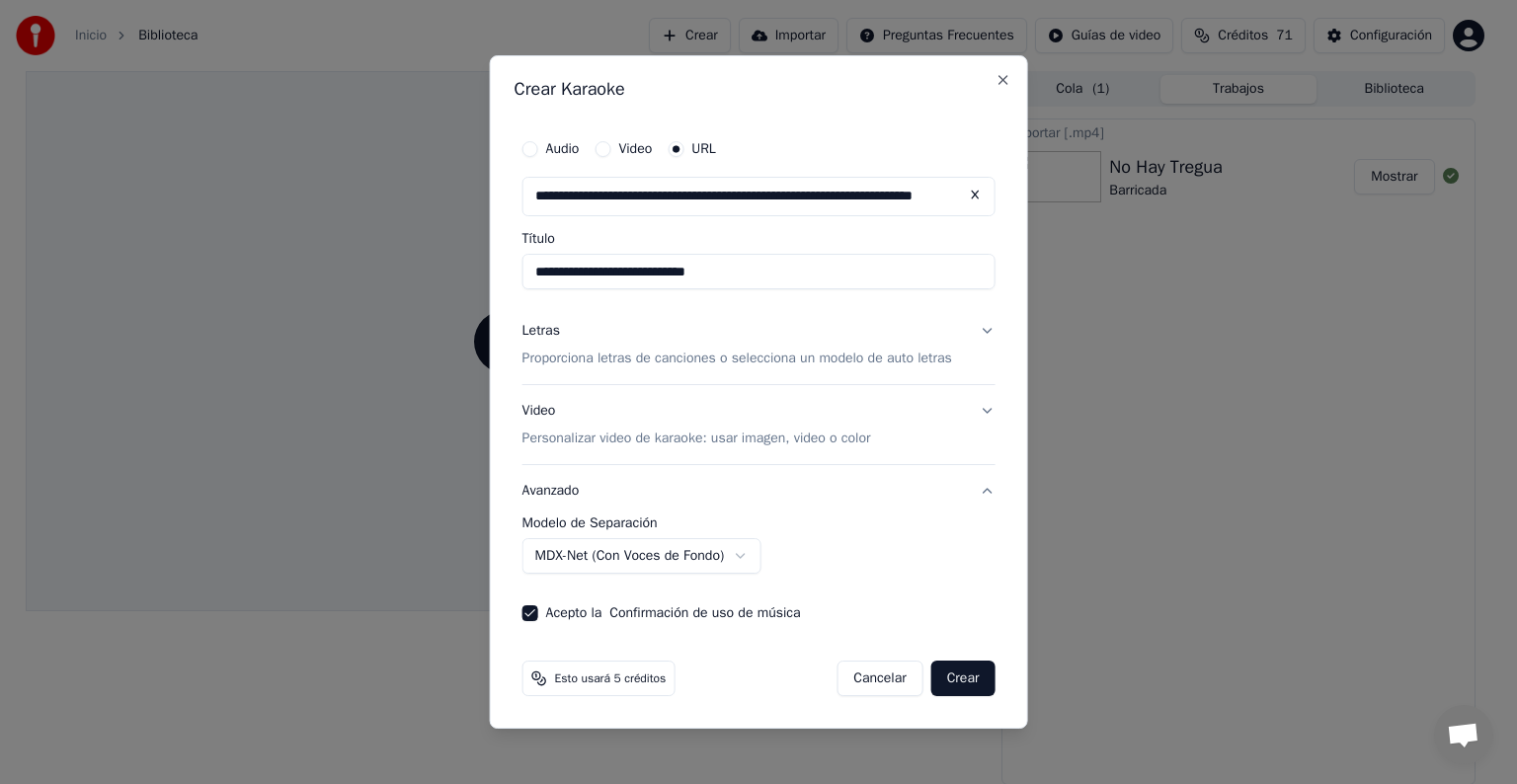 click on "Crear" at bounding box center (963, 678) 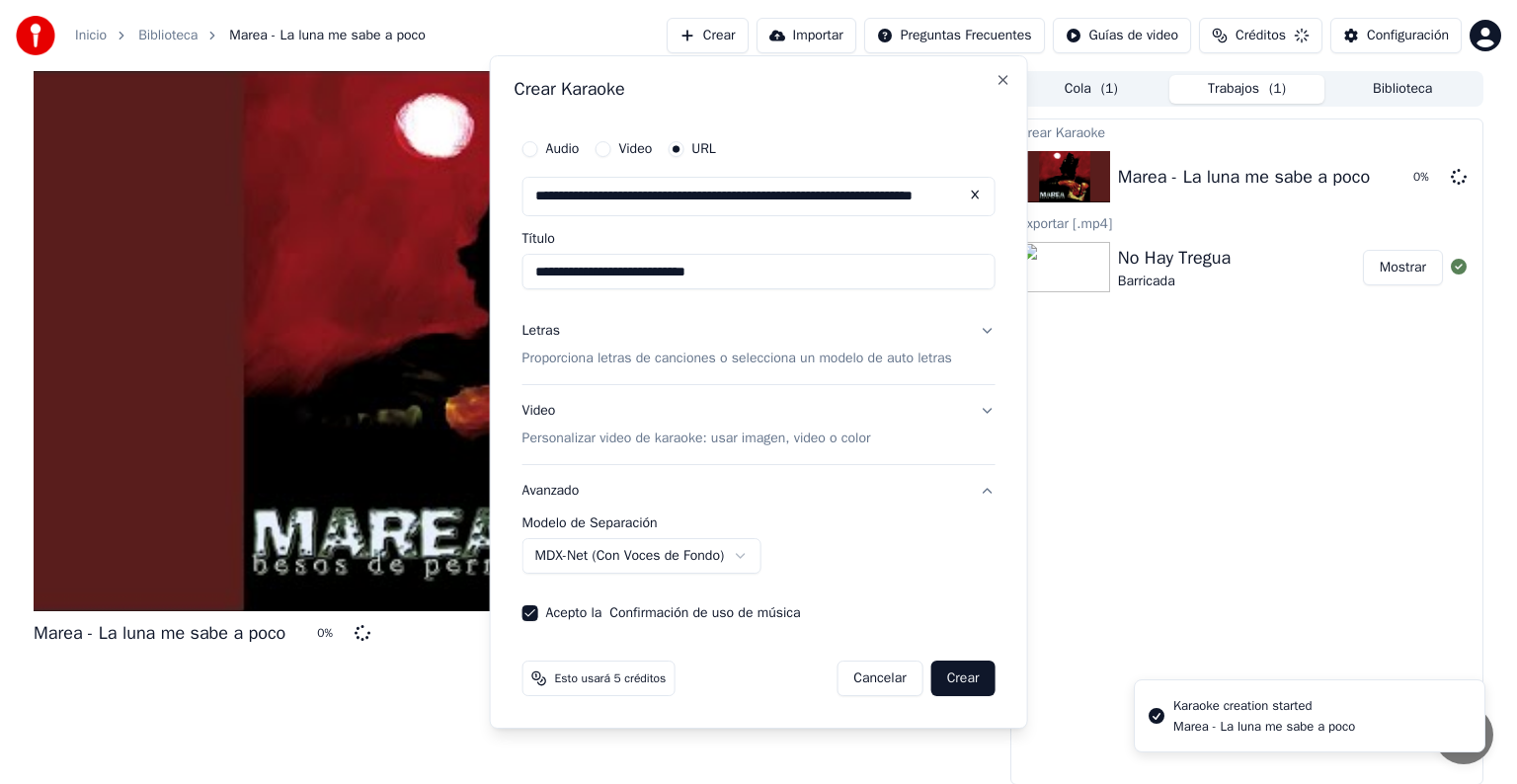 select on "******" 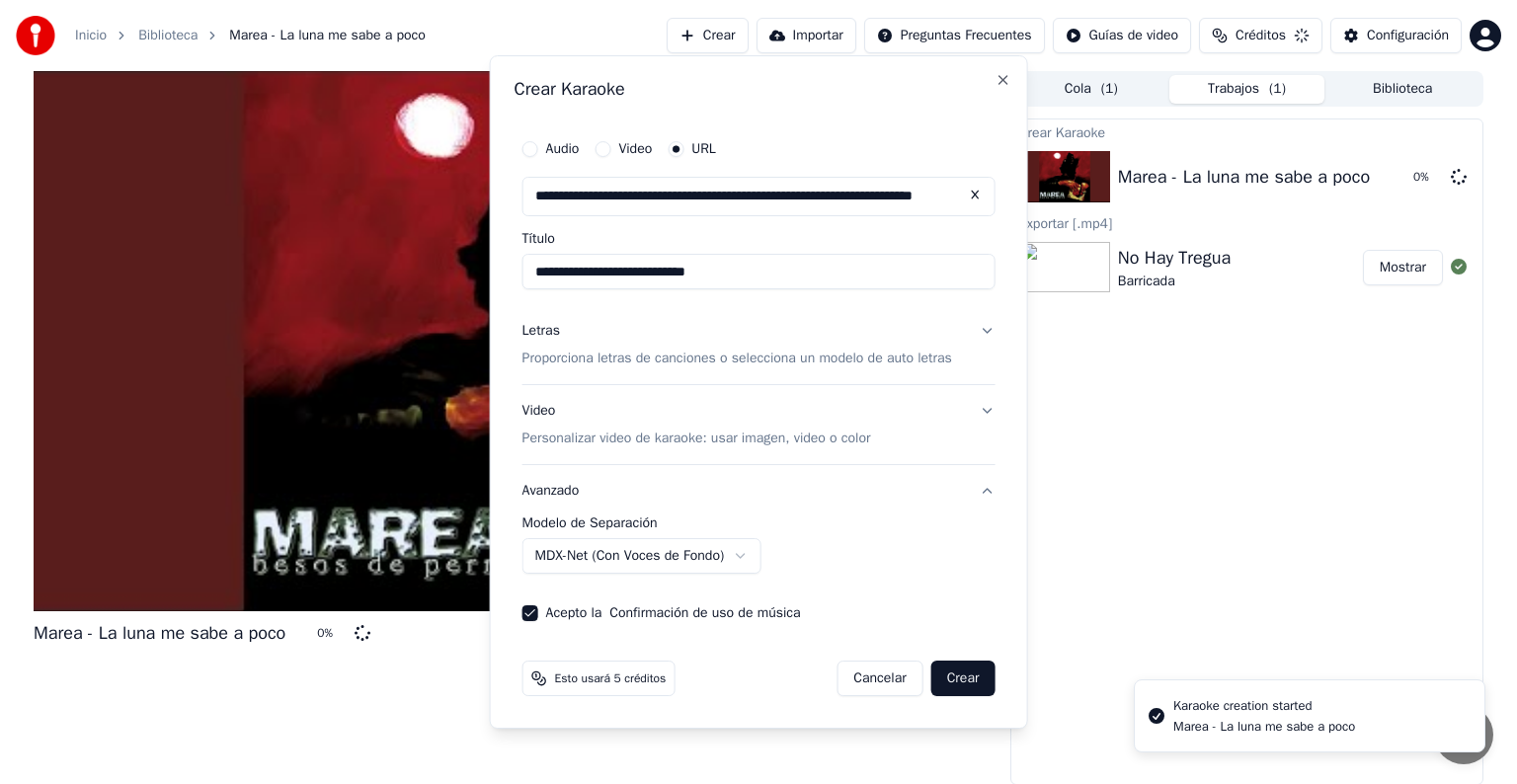 type 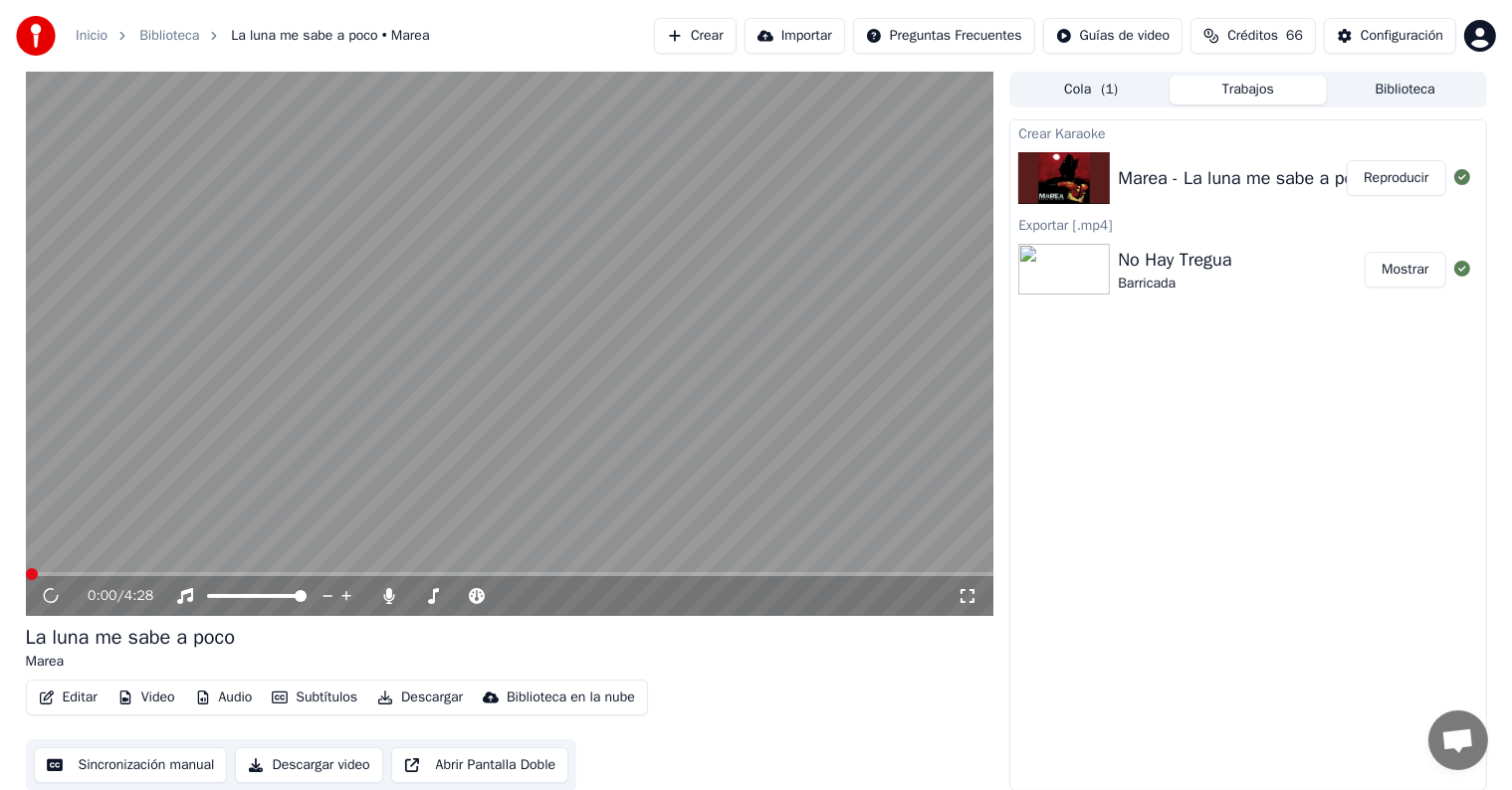 click on "Editar" at bounding box center (68, 697) 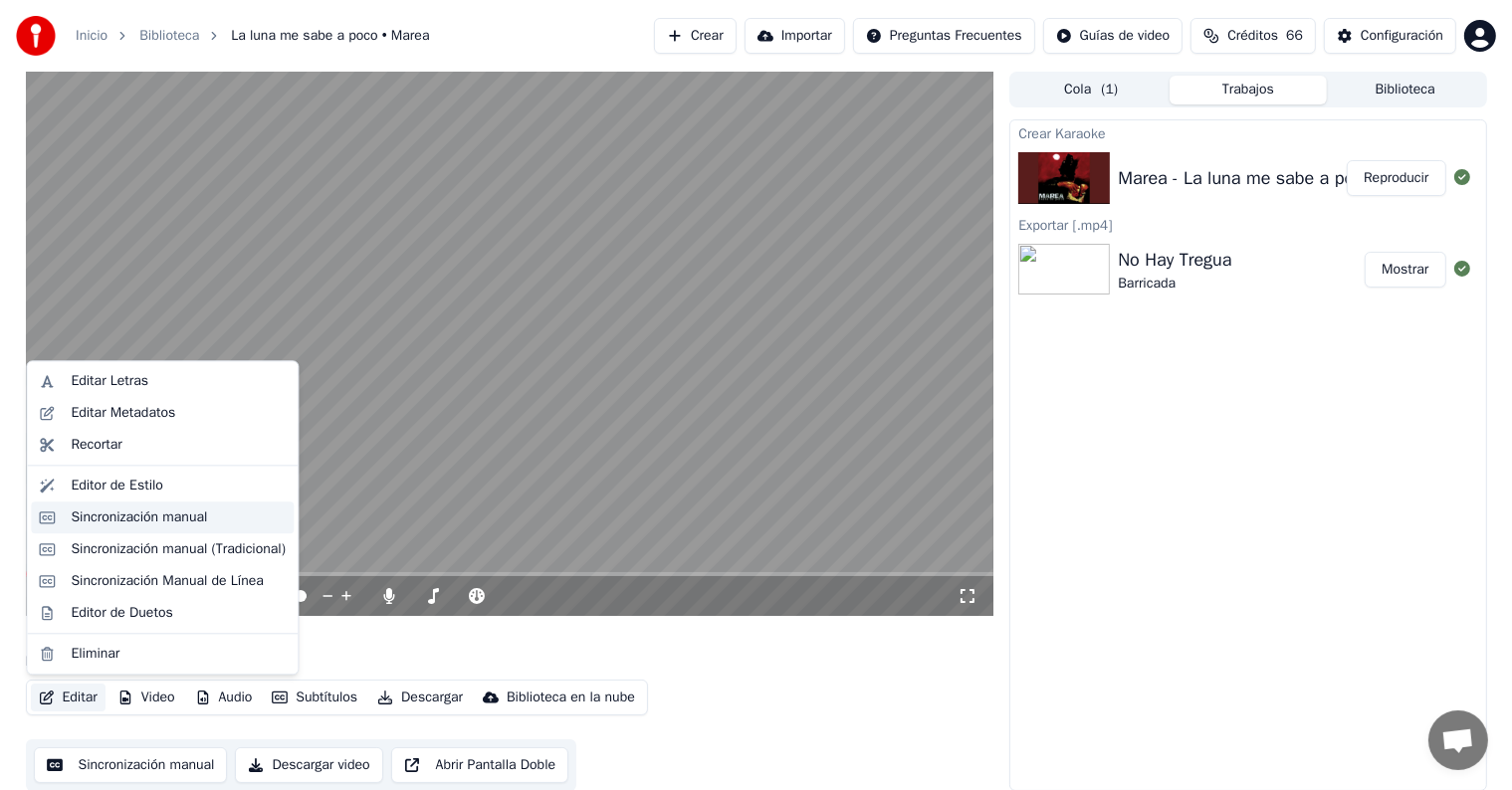click on "Sincronización manual" at bounding box center [138, 517] 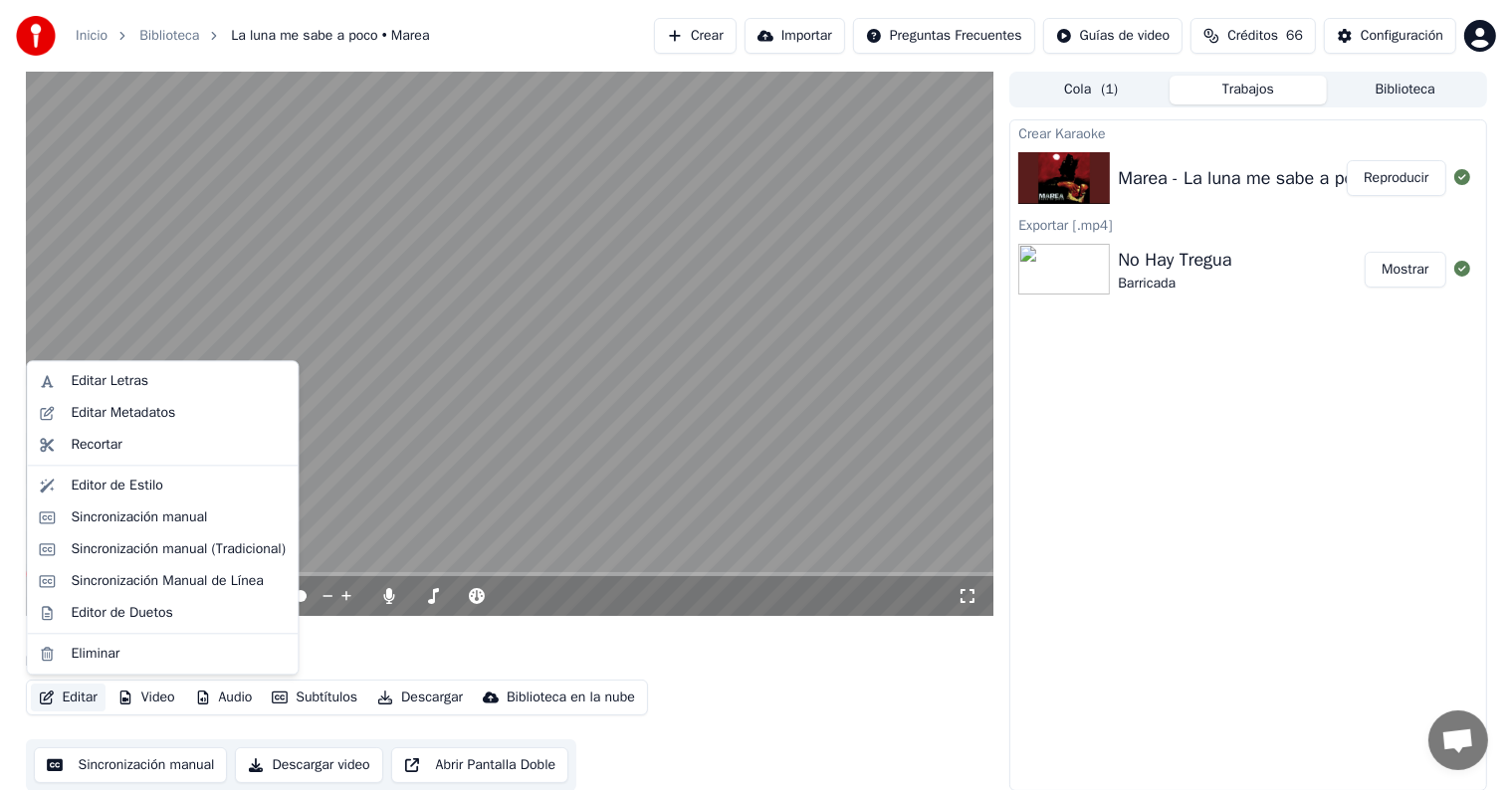 scroll, scrollTop: 0, scrollLeft: 0, axis: both 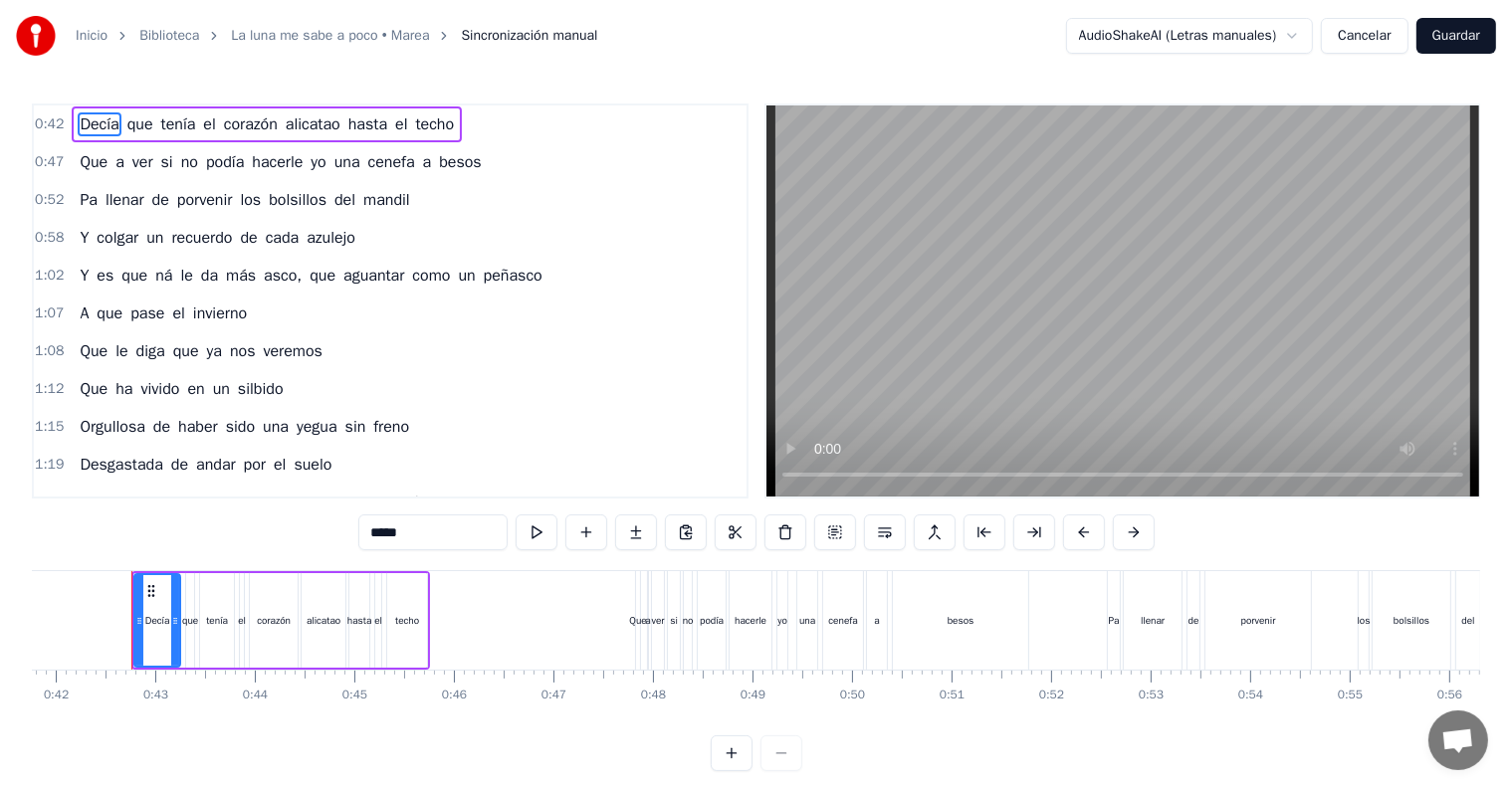 click on "0:42" at bounding box center (49, 124) 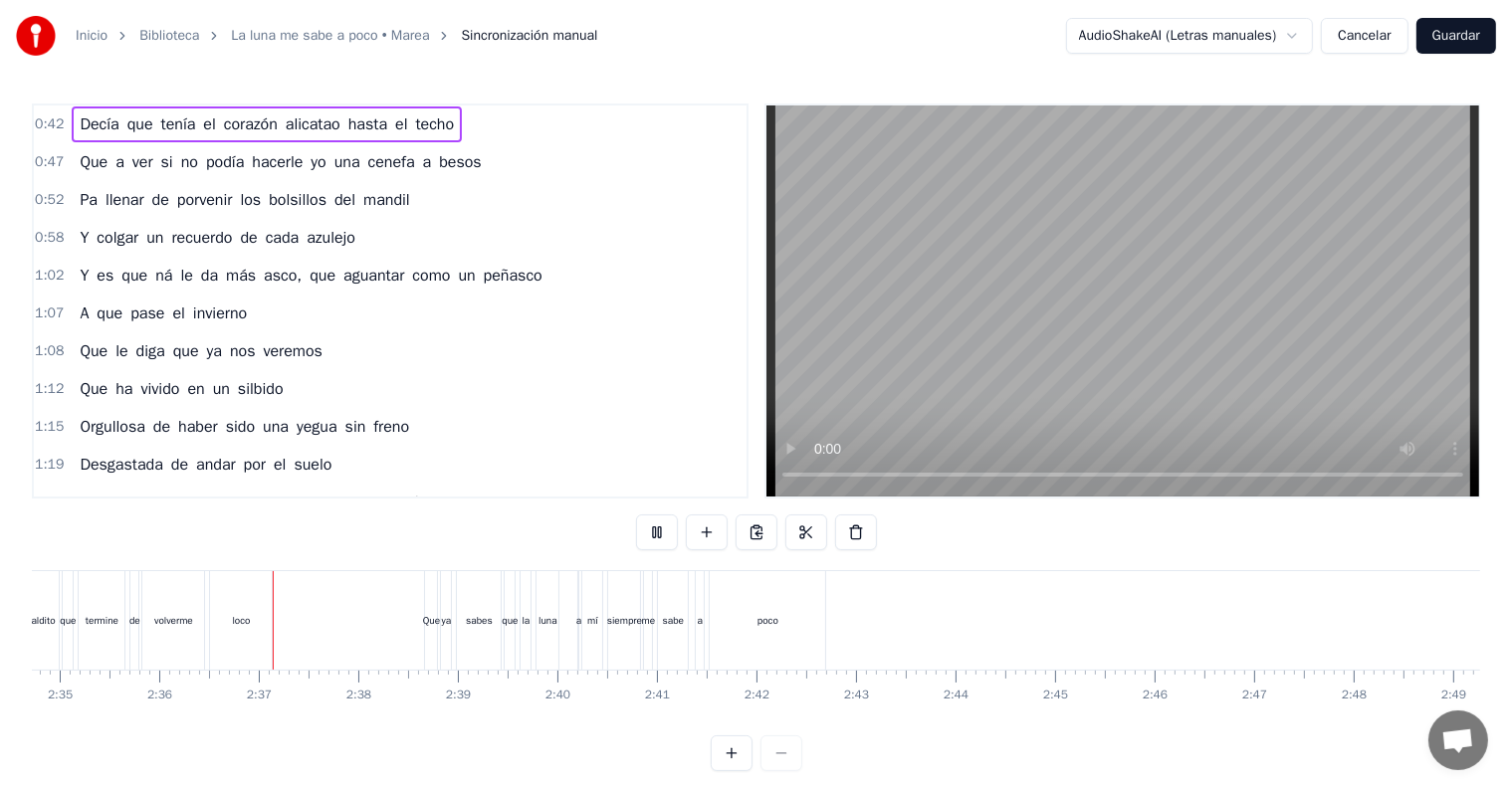scroll, scrollTop: 0, scrollLeft: 15472, axis: horizontal 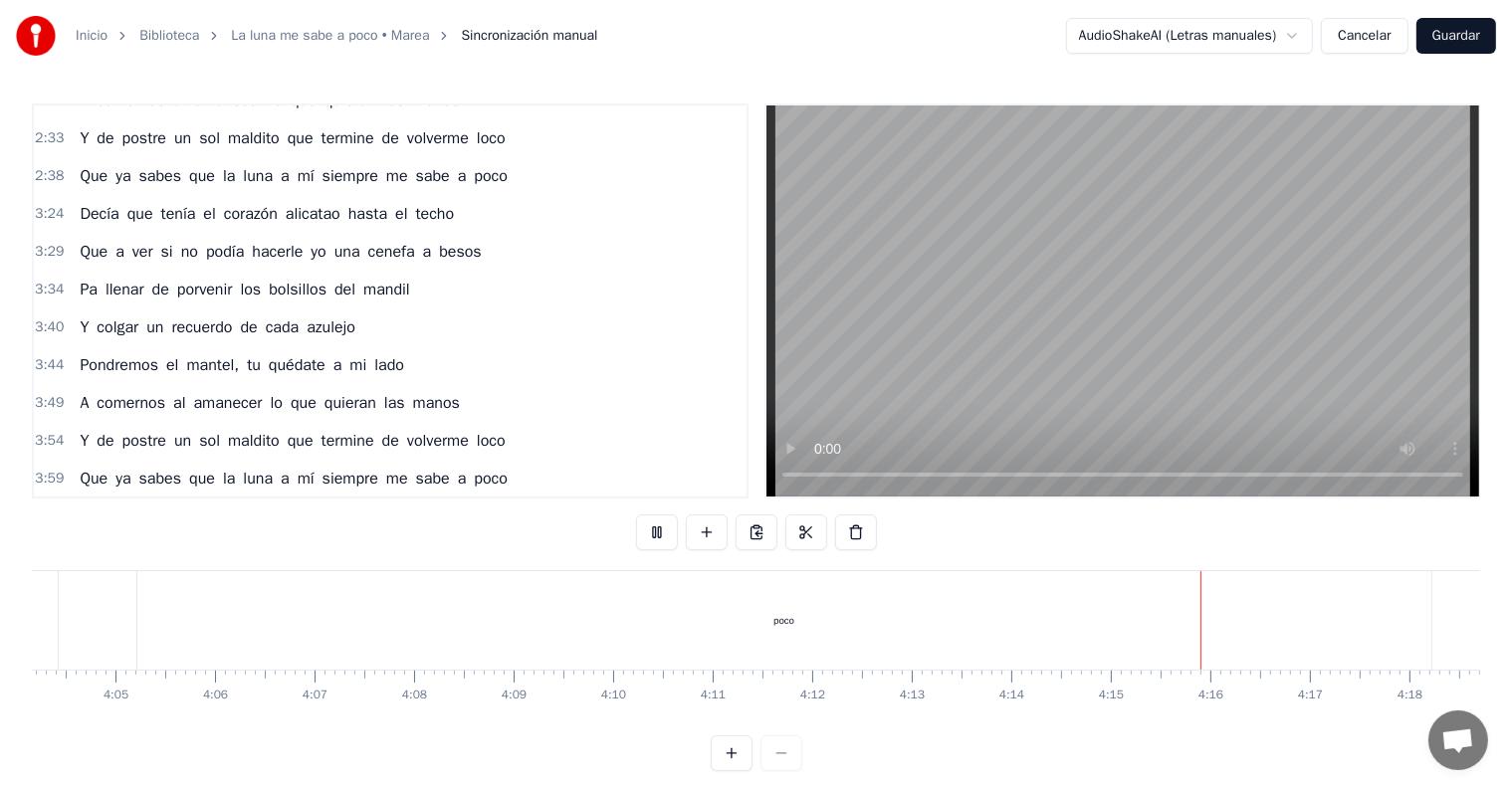 click on "3:49" at bounding box center [49, 403] 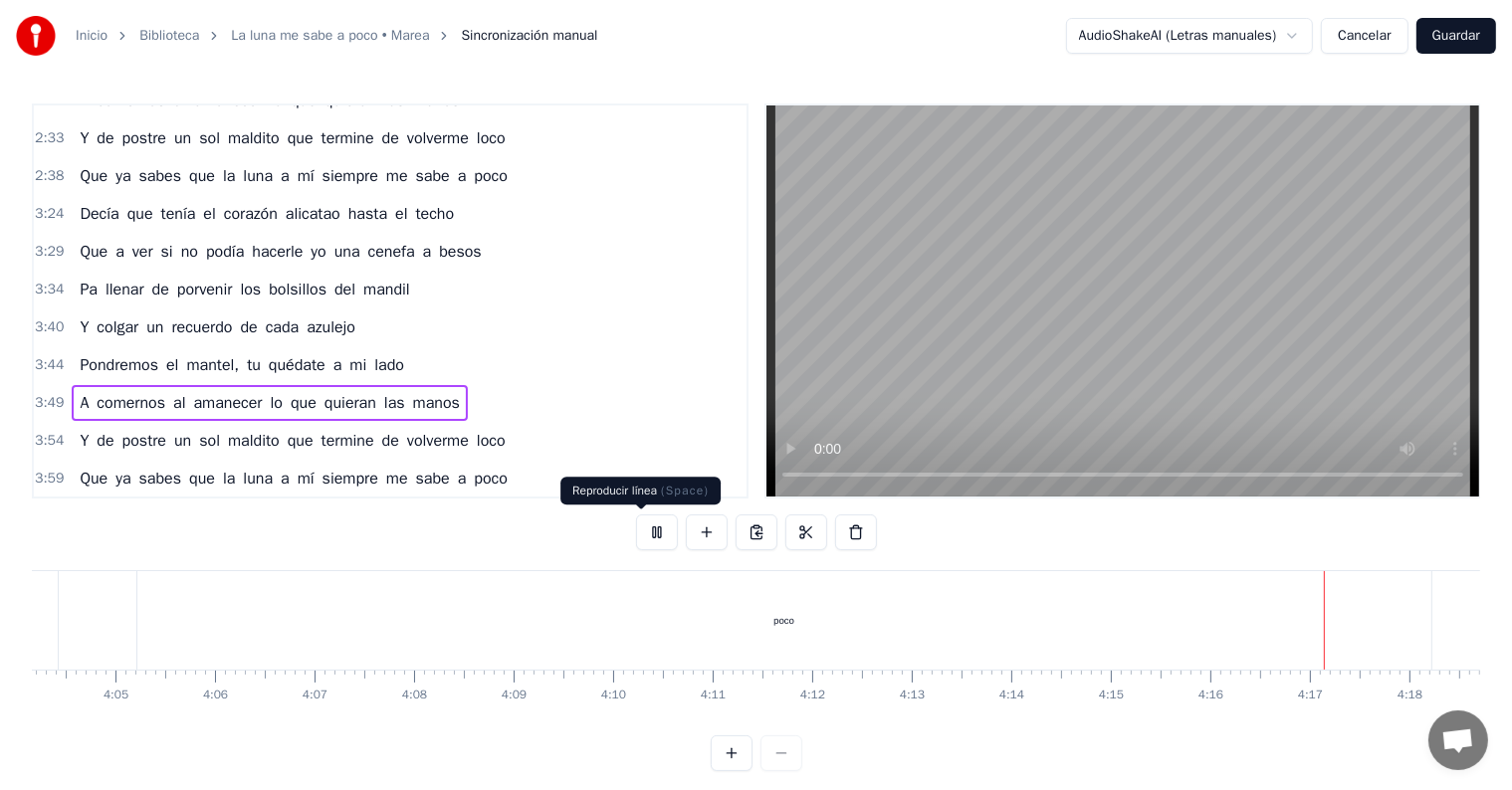 click at bounding box center [657, 532] 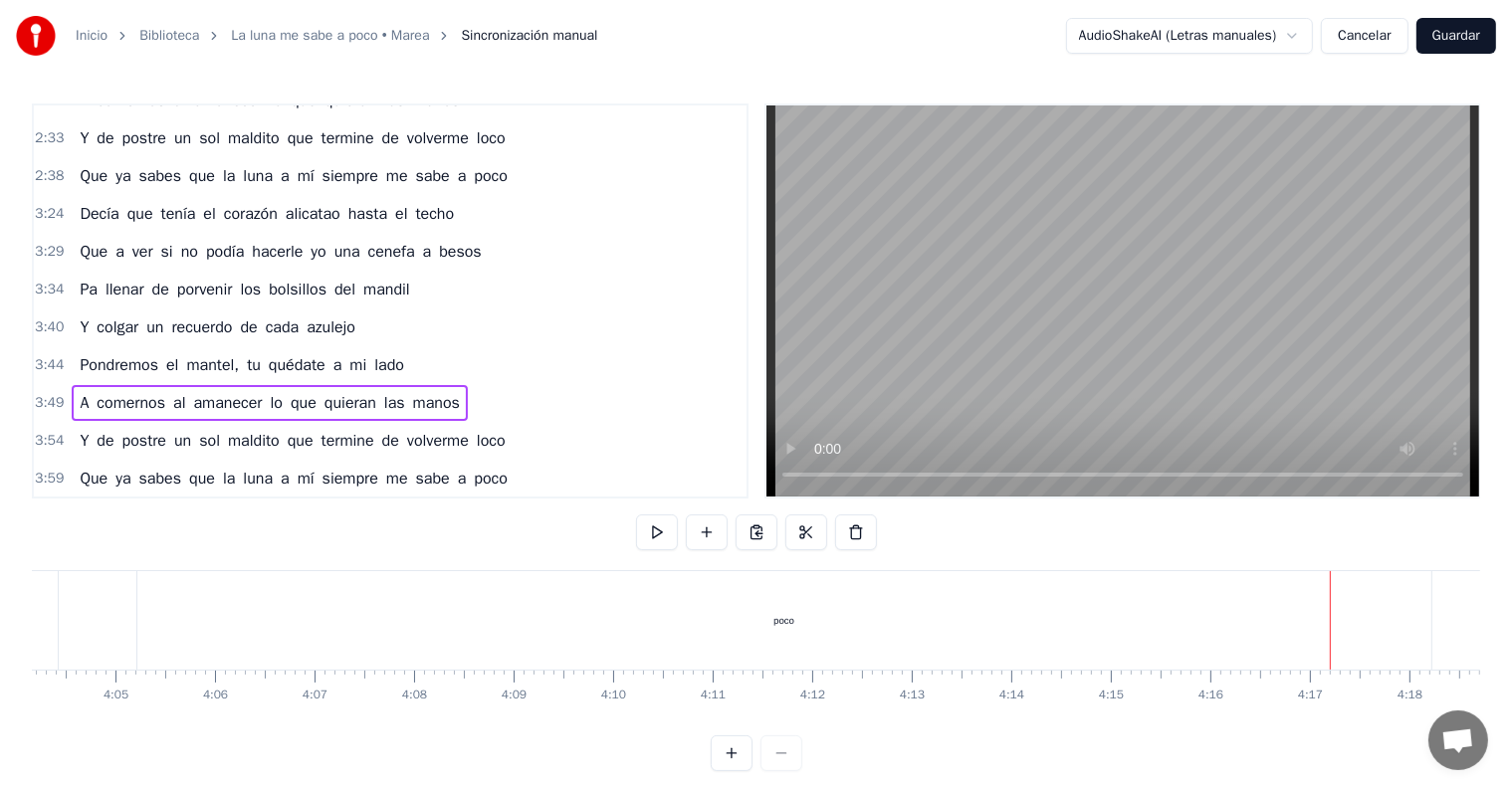 click on "3:40" at bounding box center (49, 327) 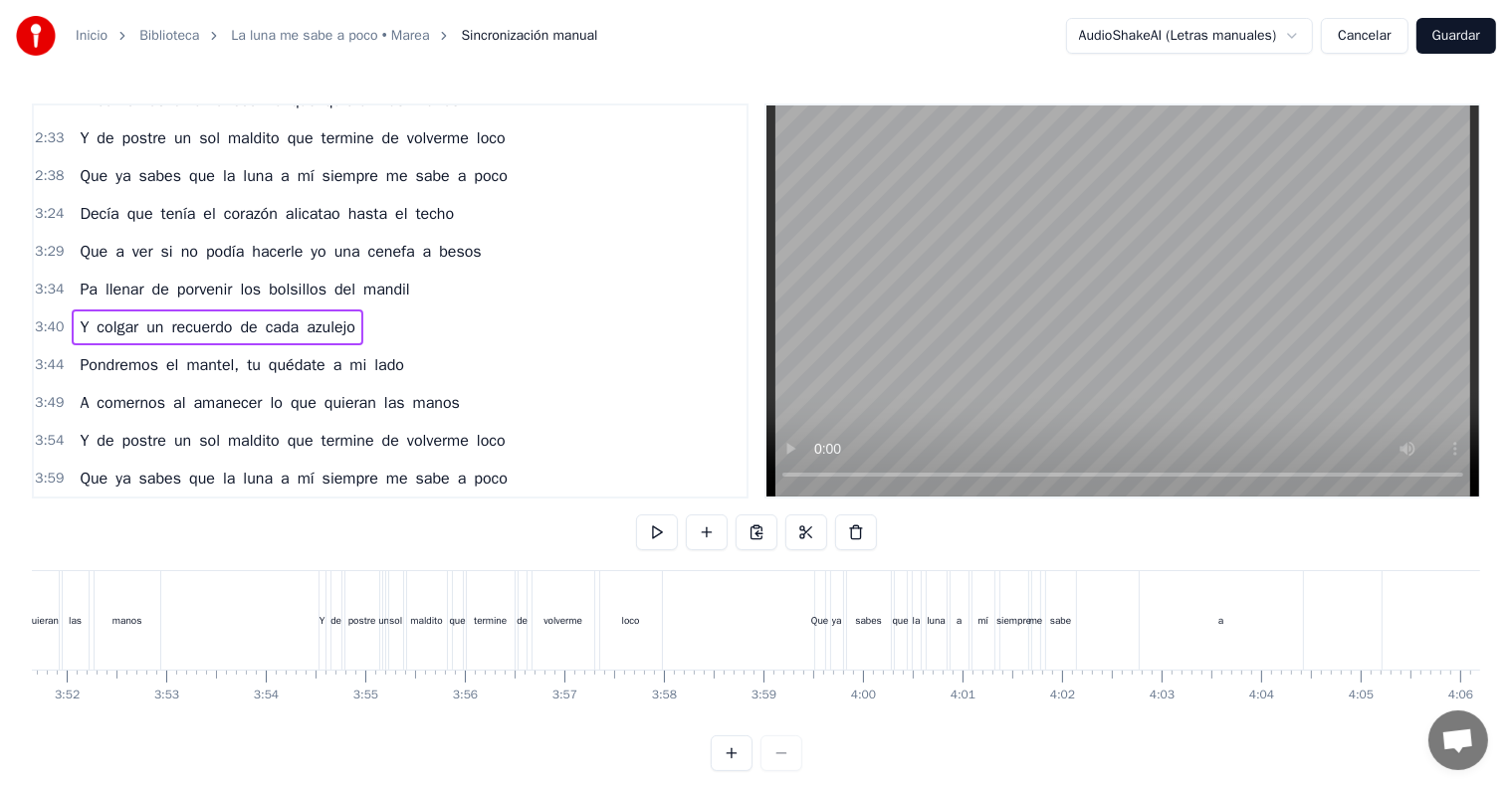 click on "3:44" at bounding box center (49, 365) 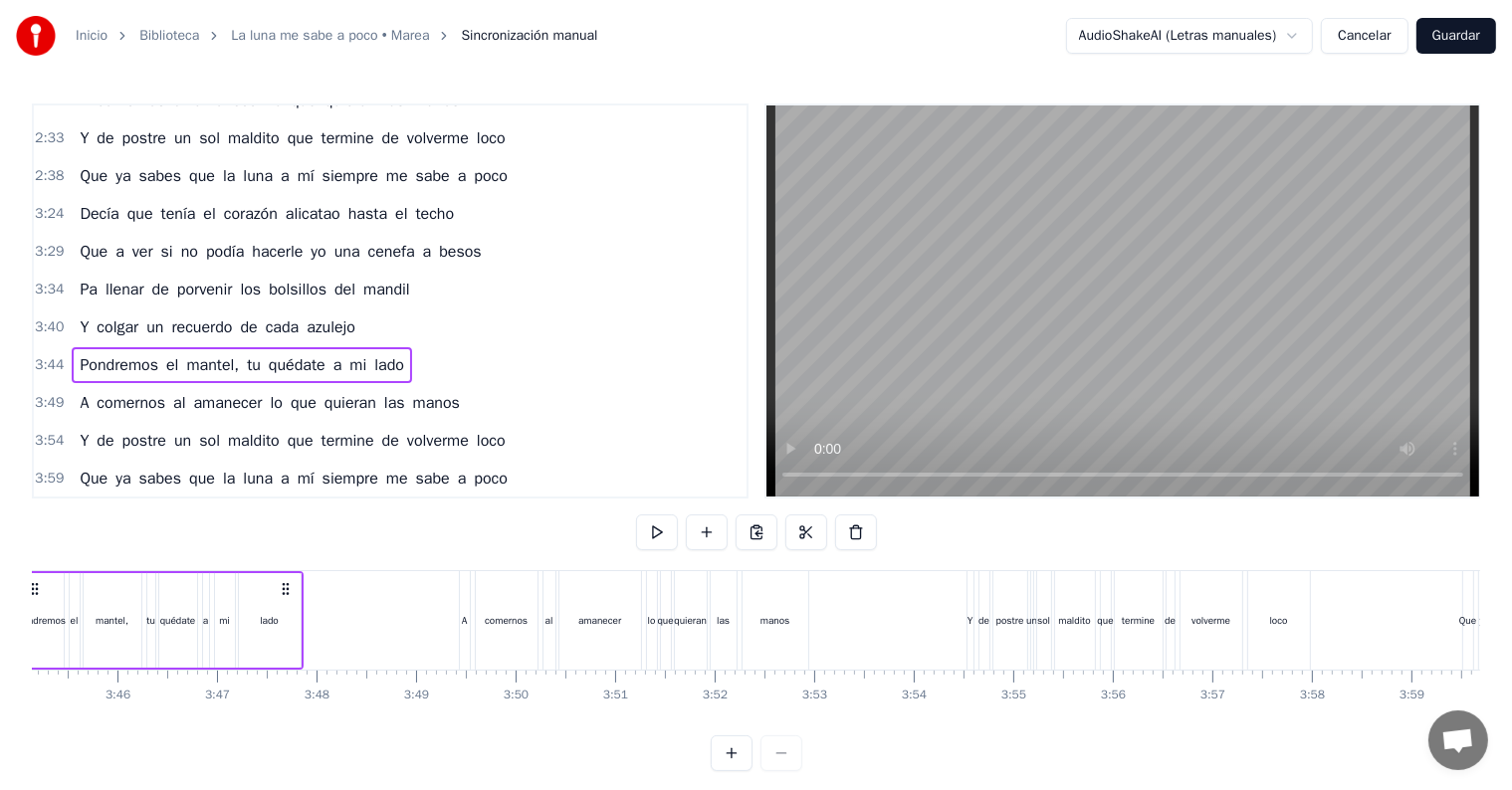 scroll, scrollTop: 0, scrollLeft: 22295, axis: horizontal 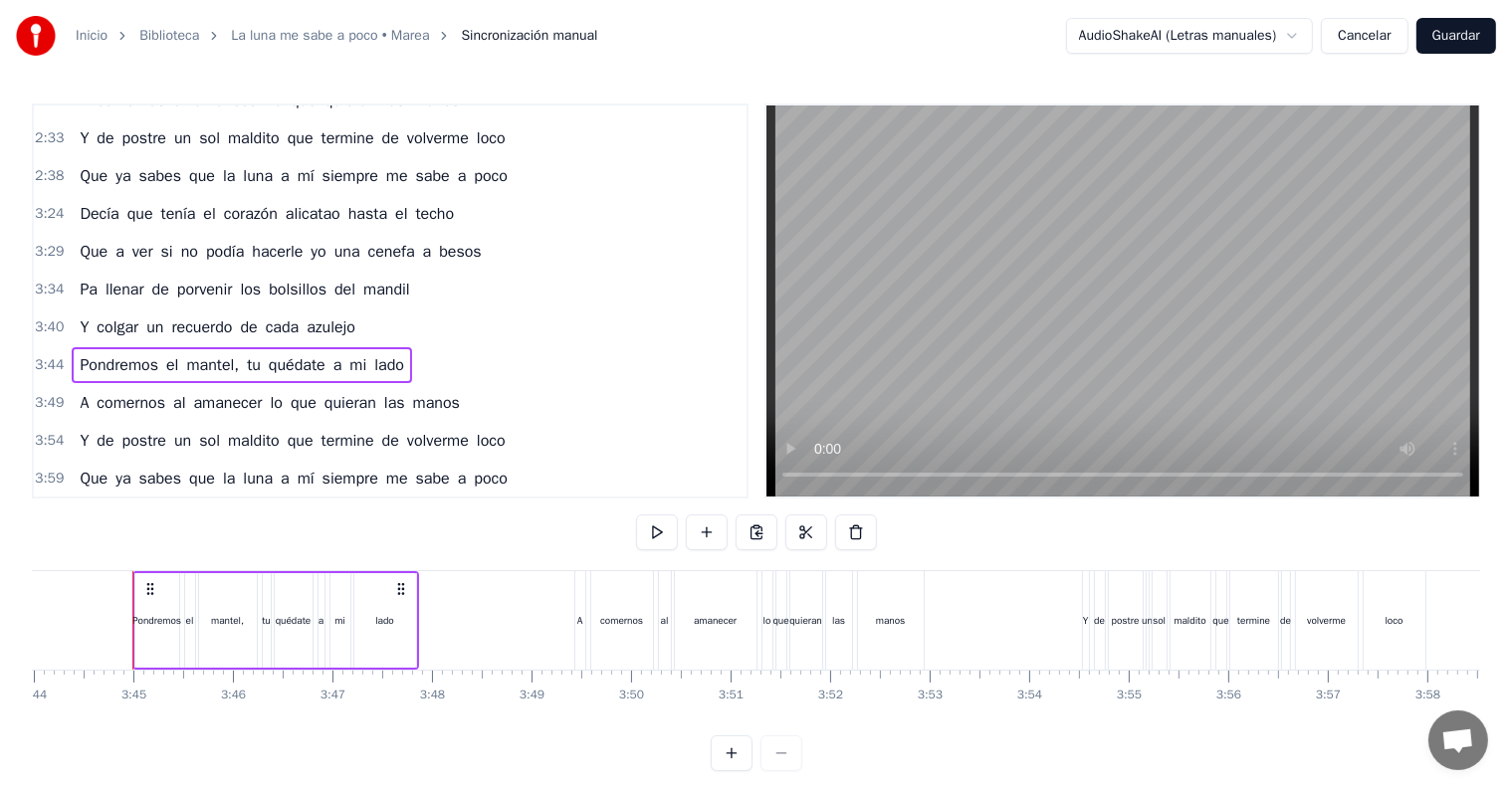 click on "3:49" at bounding box center (49, 403) 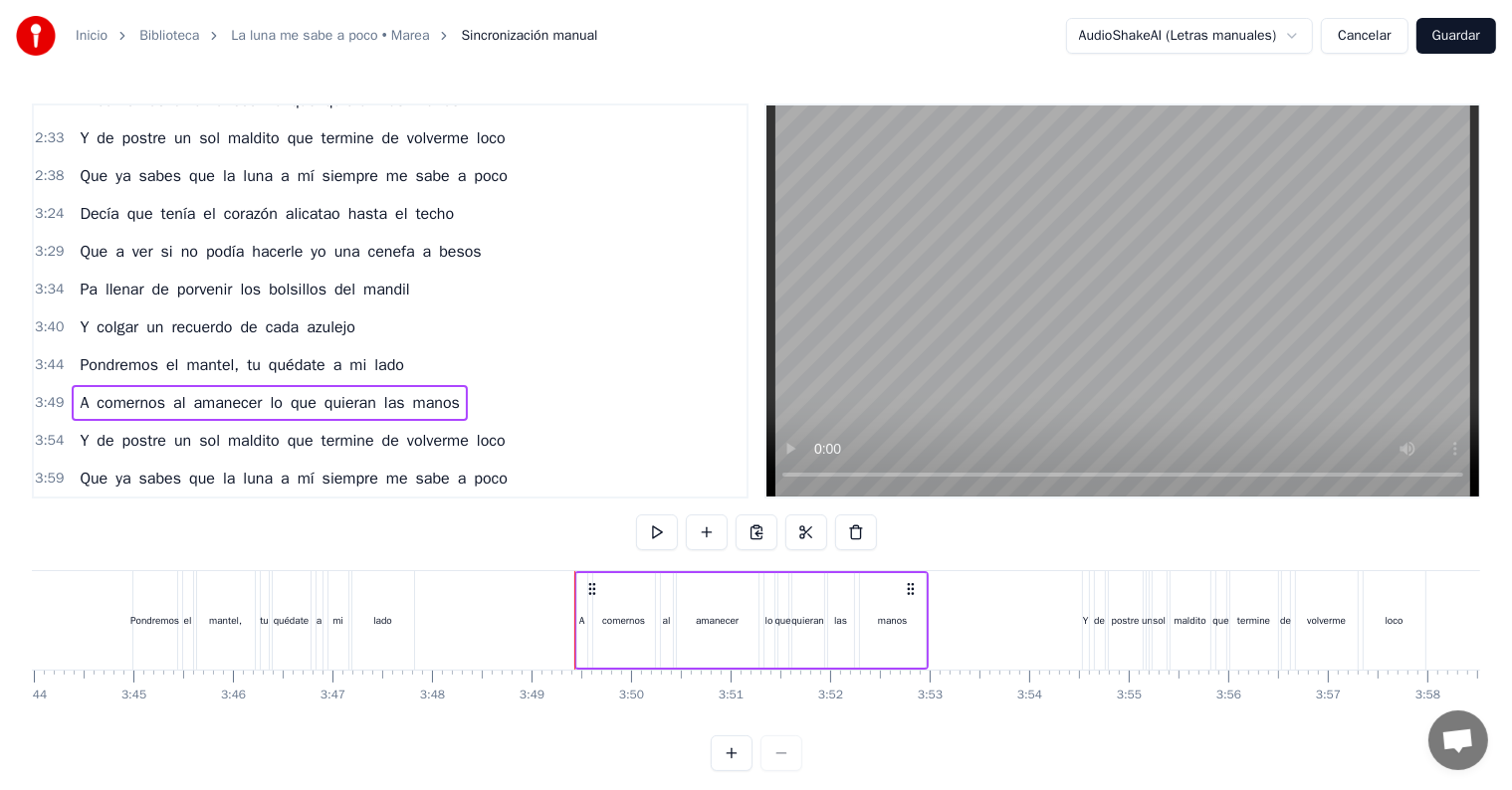 click on "3:49 A comernos al amanecer lo que quieran las manos" at bounding box center (390, 403) 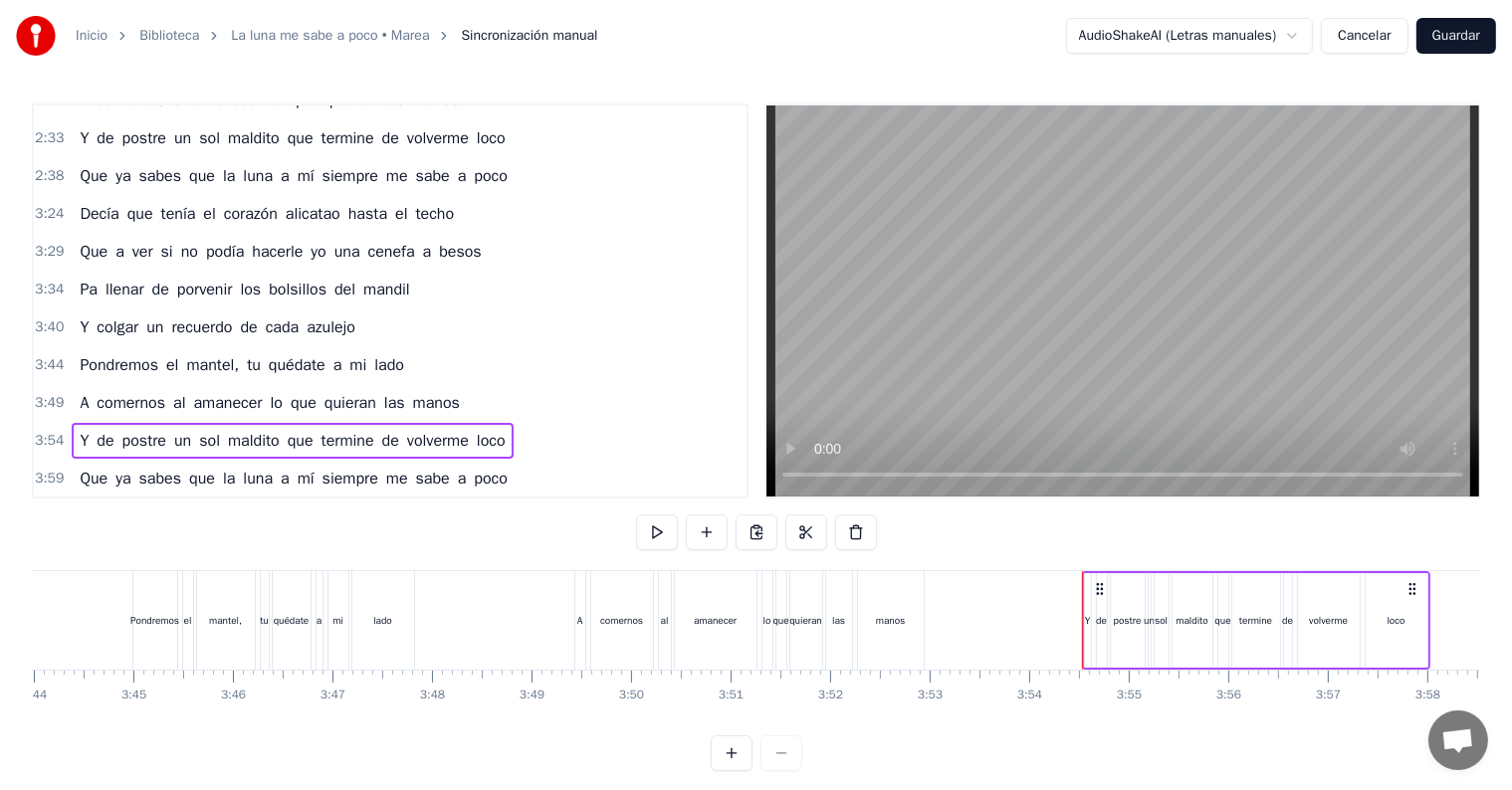 click on "2:38" at bounding box center (49, 176) 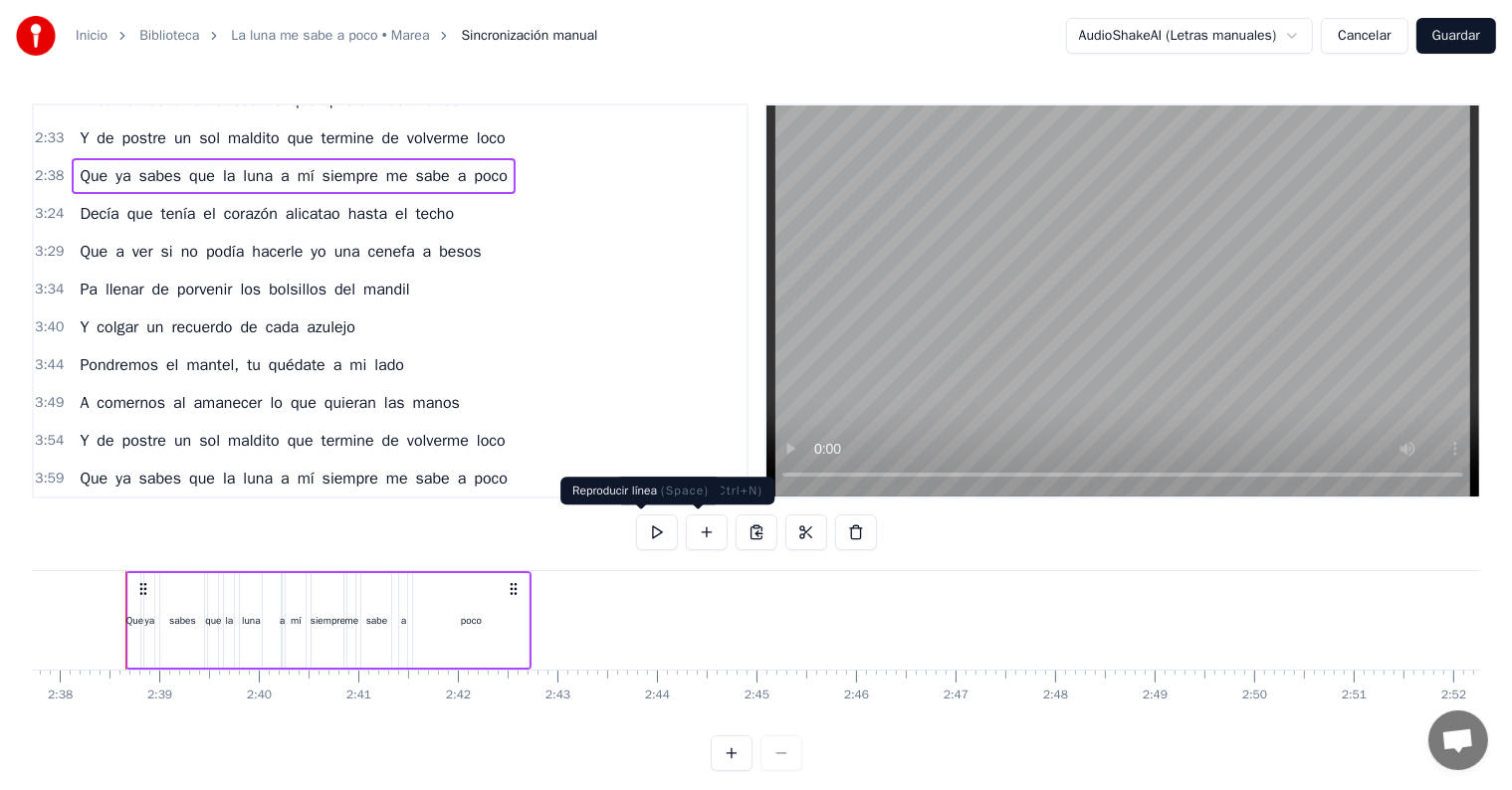 scroll, scrollTop: 0, scrollLeft: 15692, axis: horizontal 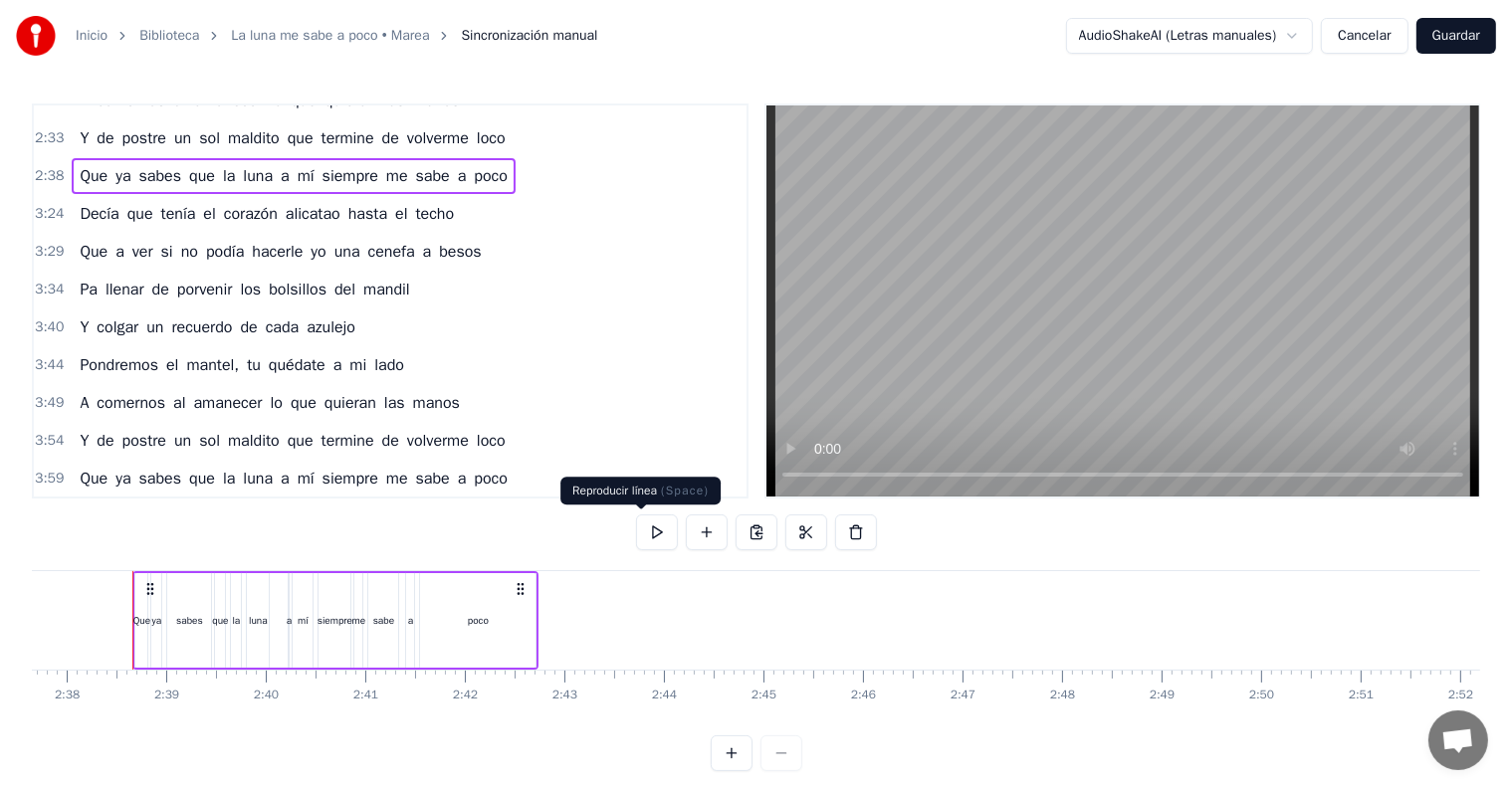 click at bounding box center [657, 532] 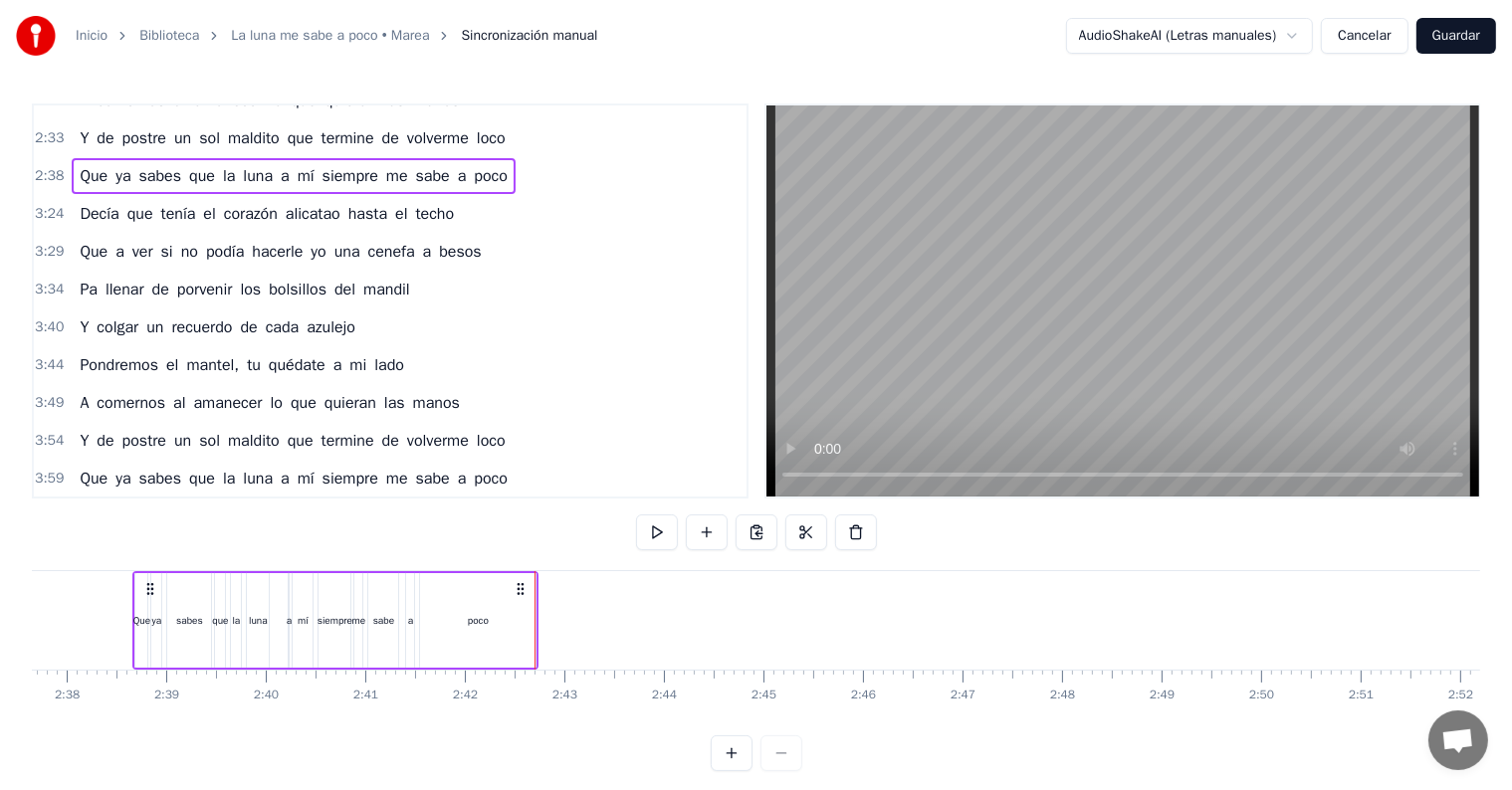 click on "3:34" at bounding box center [49, 290] 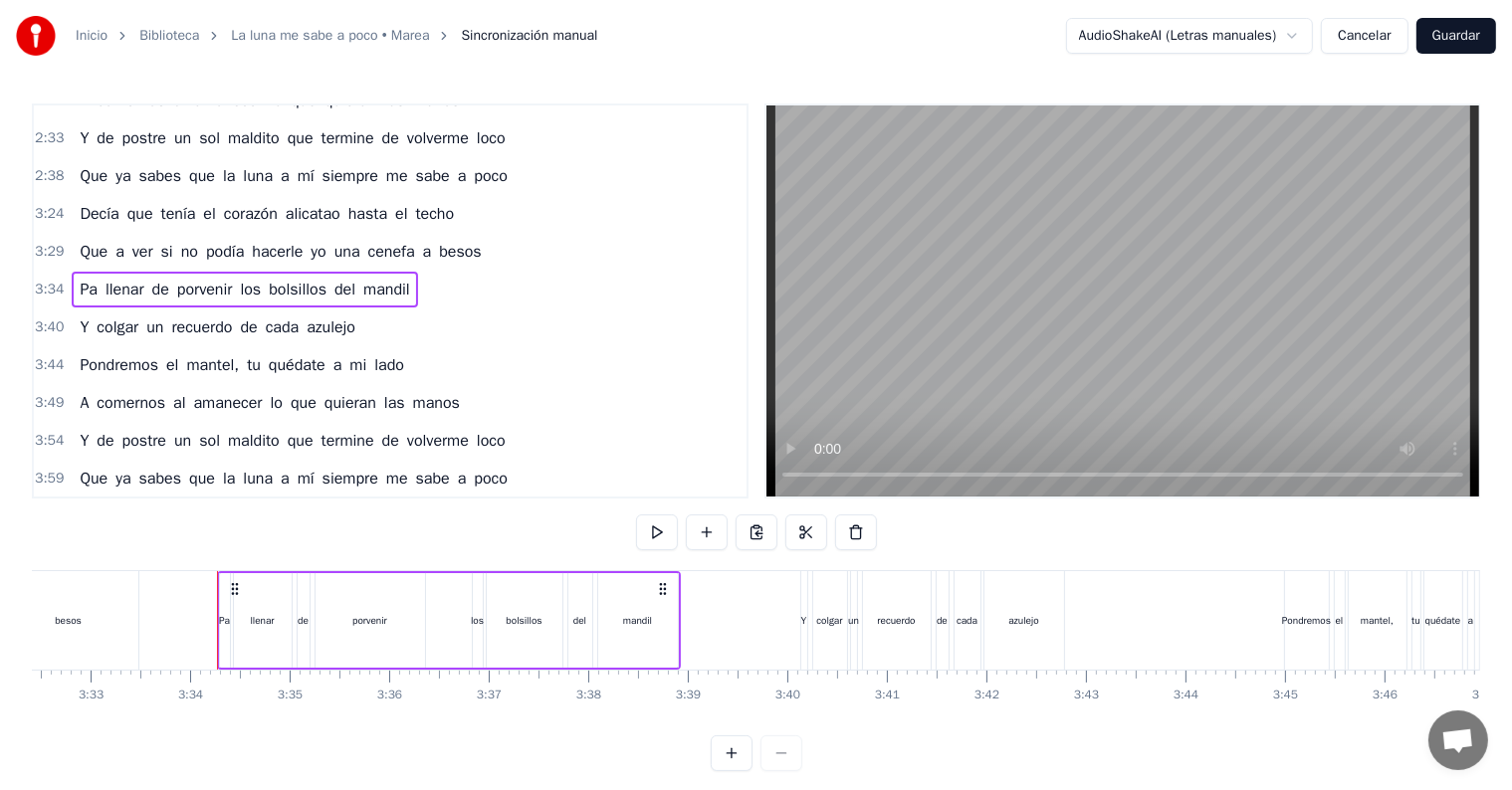 scroll, scrollTop: 0, scrollLeft: 21228, axis: horizontal 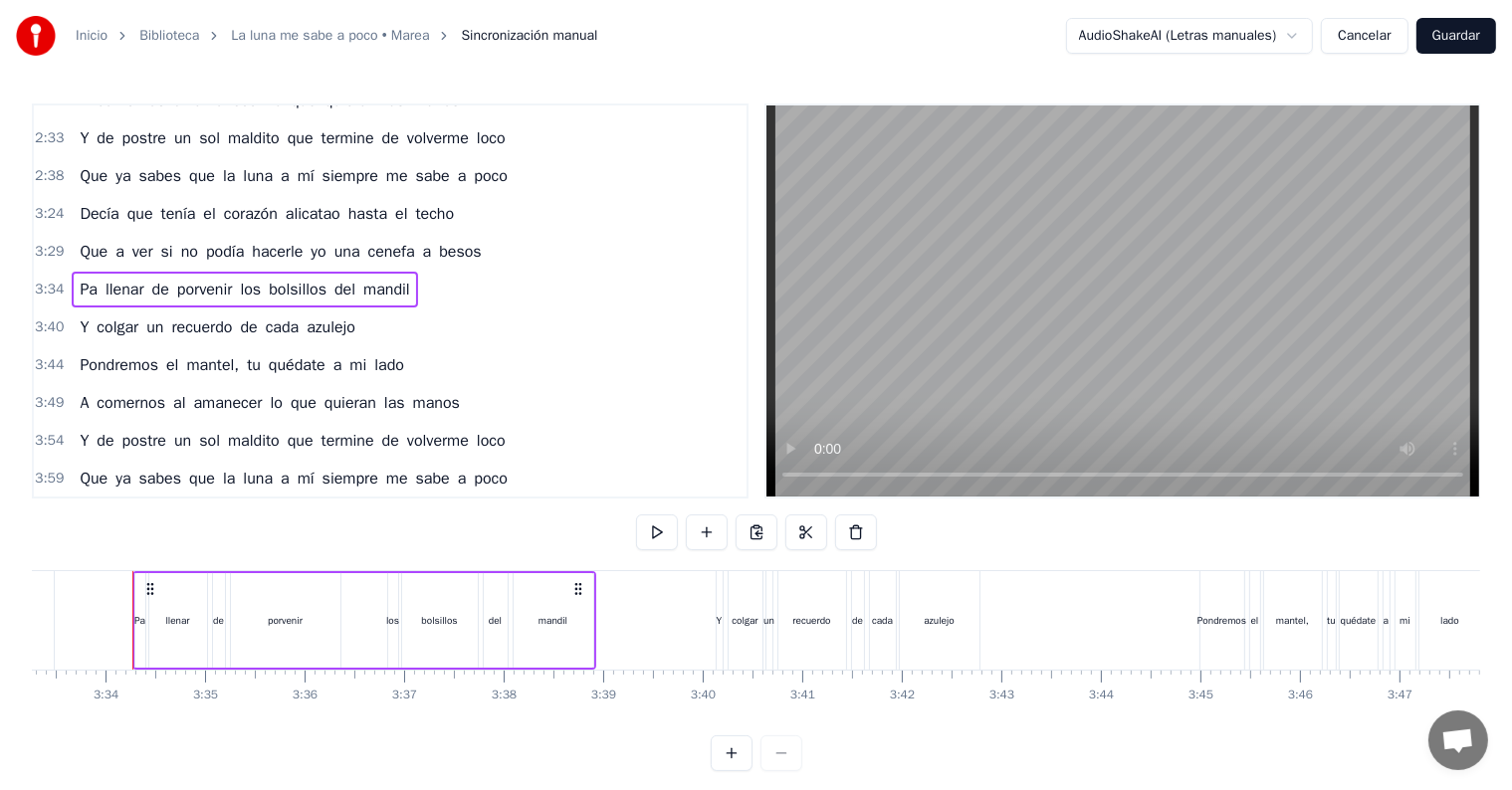 click at bounding box center (657, 532) 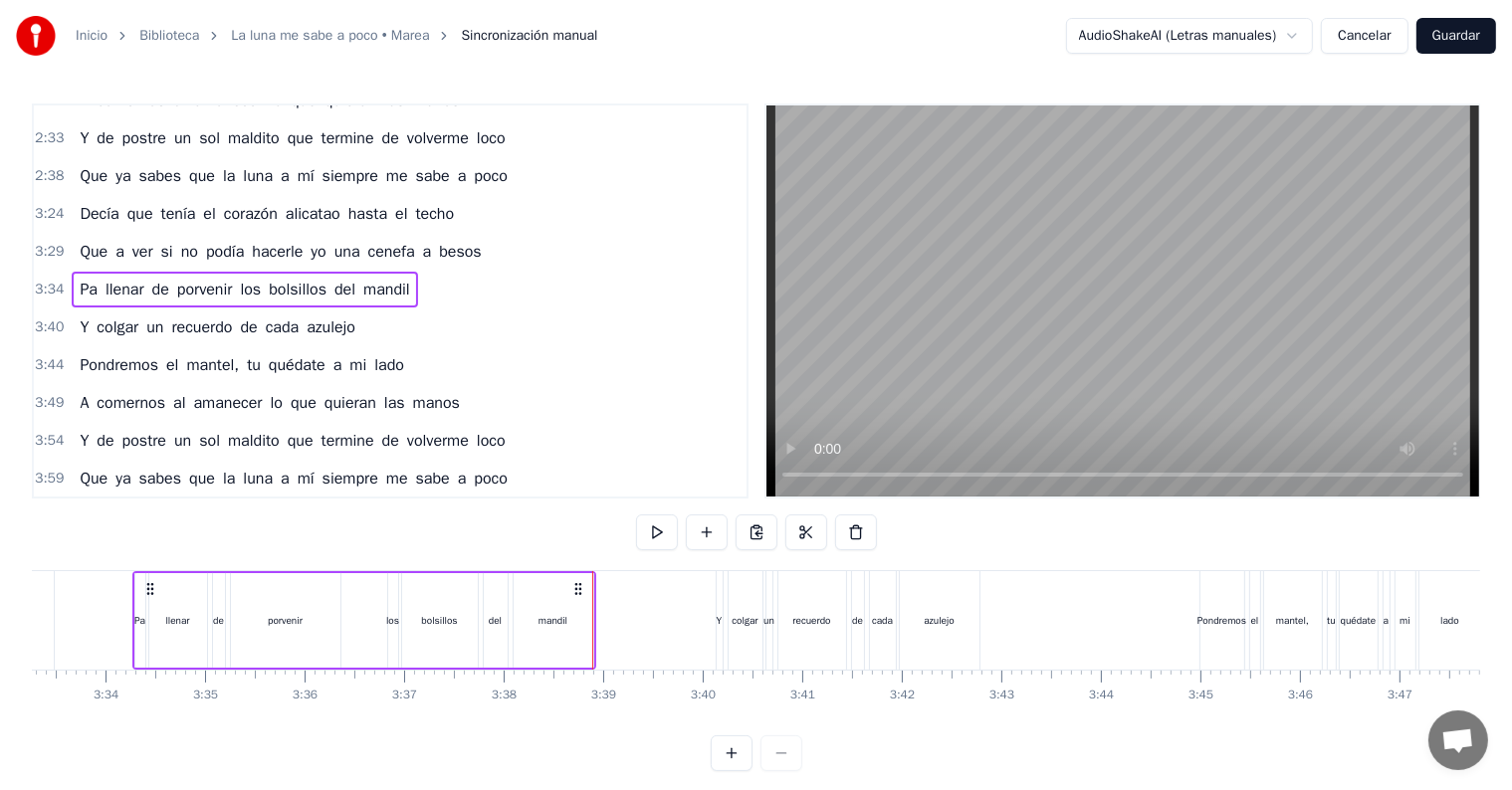 click on "3:40" at bounding box center (49, 327) 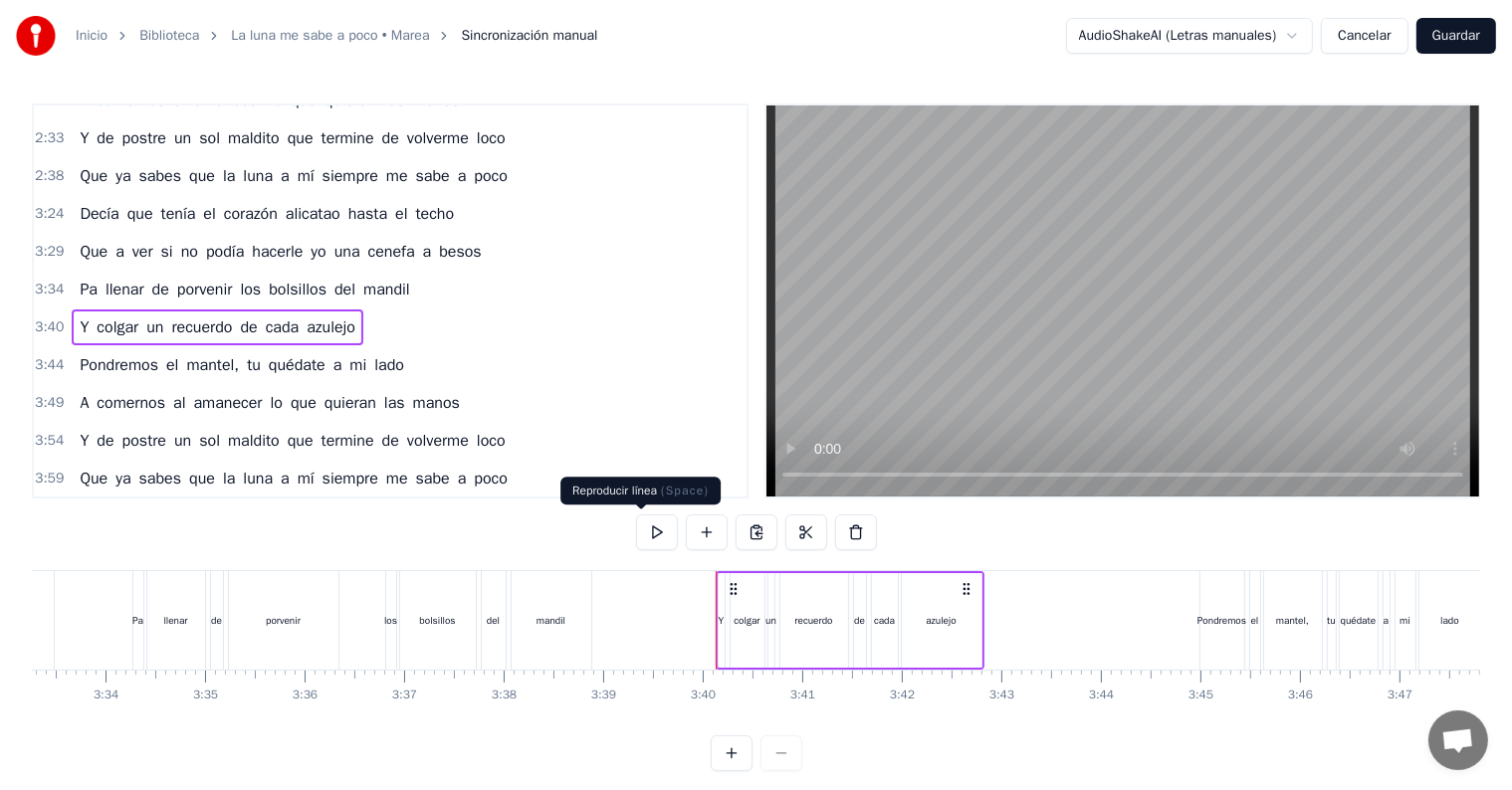 click at bounding box center (657, 532) 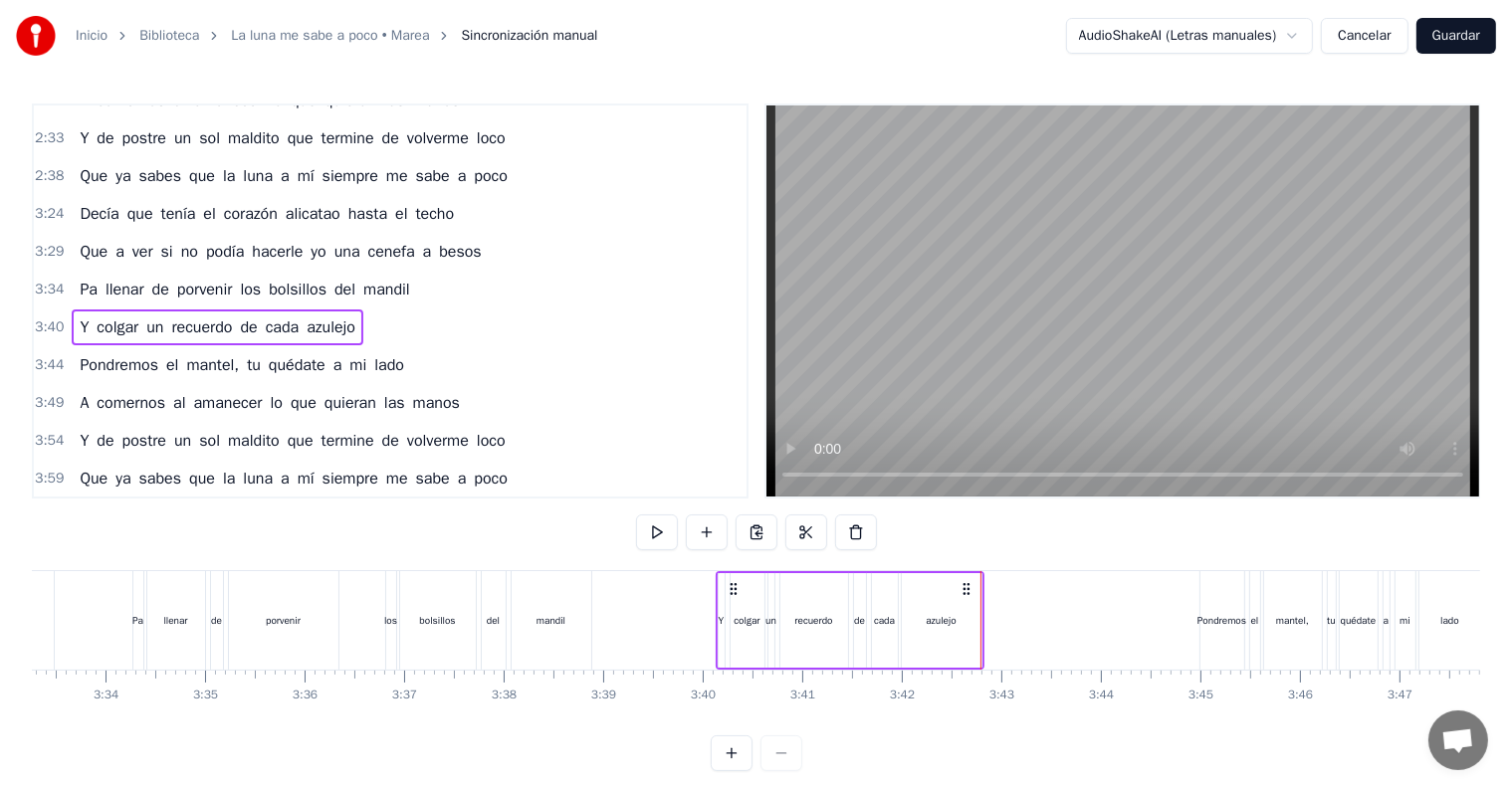 click on "3:44" at bounding box center [49, 365] 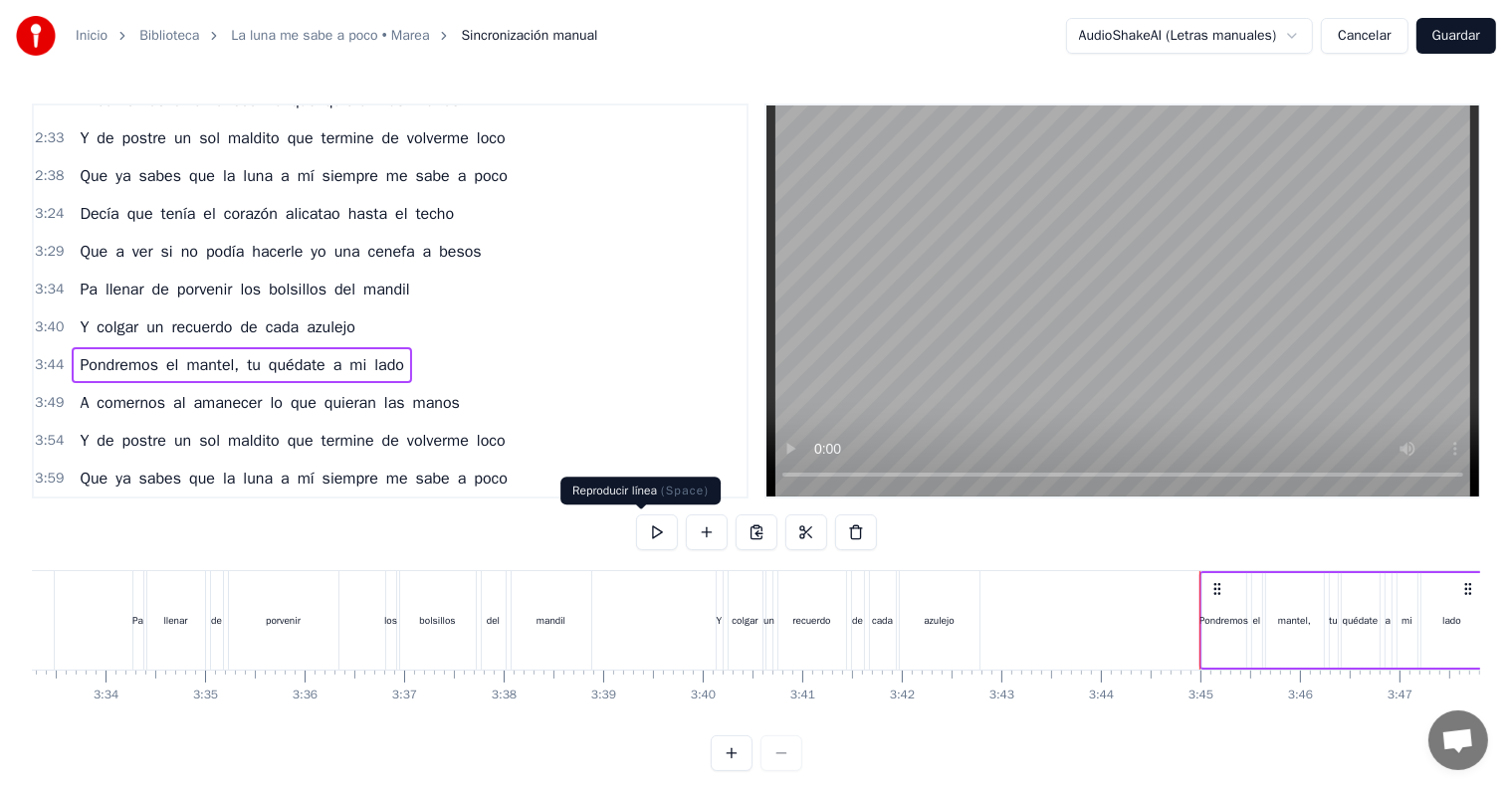 click at bounding box center [657, 532] 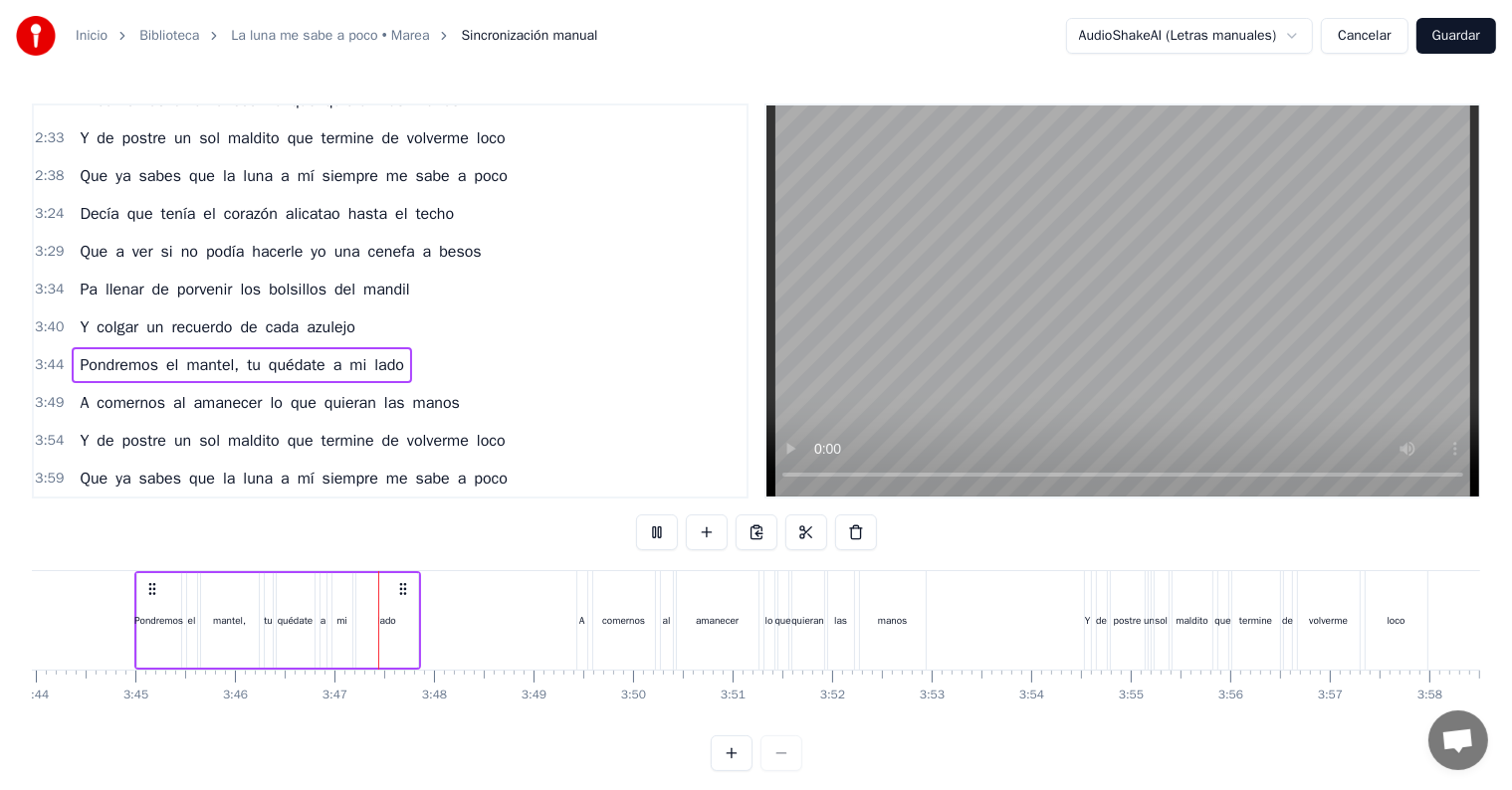 scroll, scrollTop: 0, scrollLeft: 22484, axis: horizontal 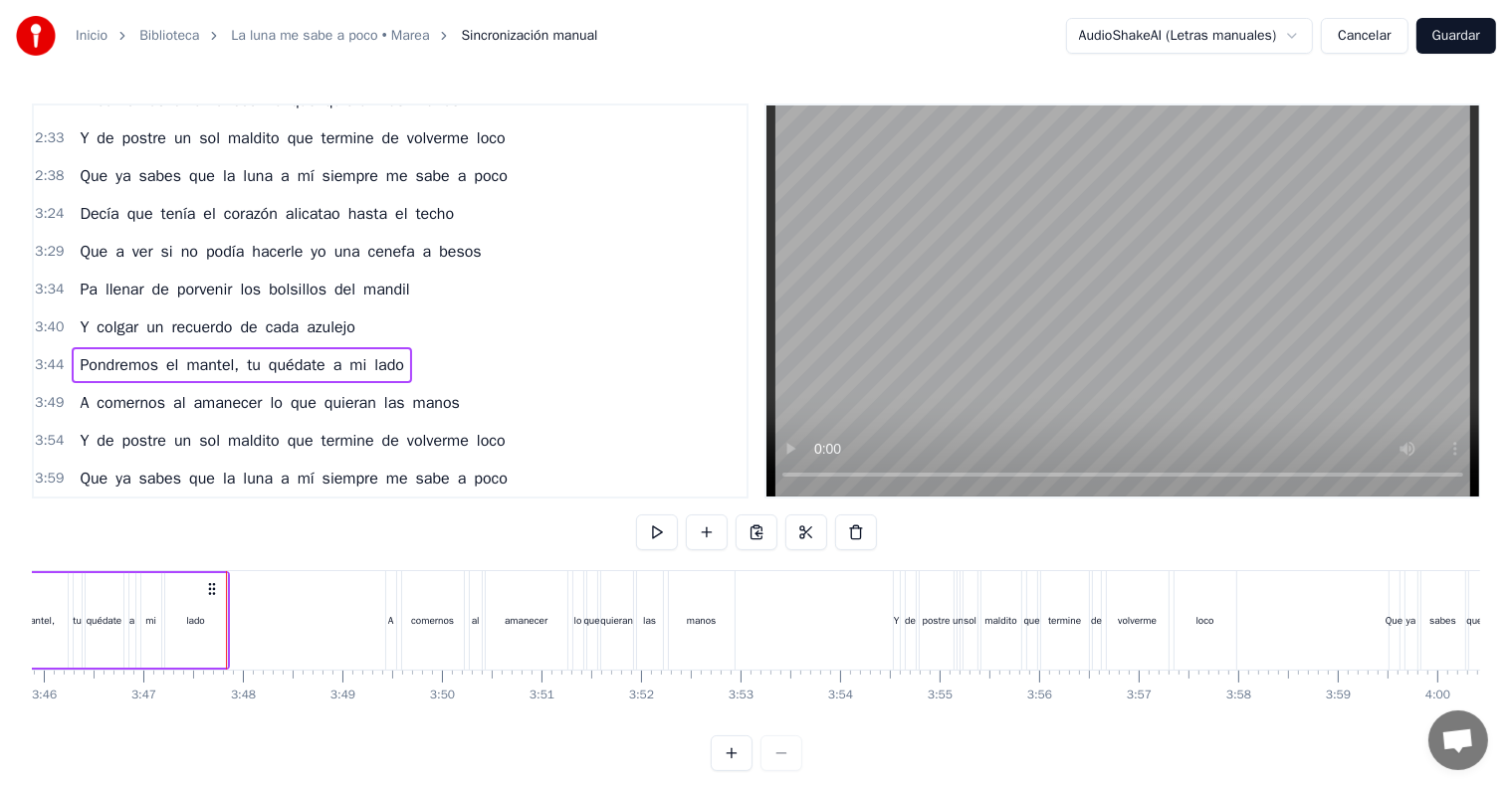 click on "3:49" at bounding box center [49, 403] 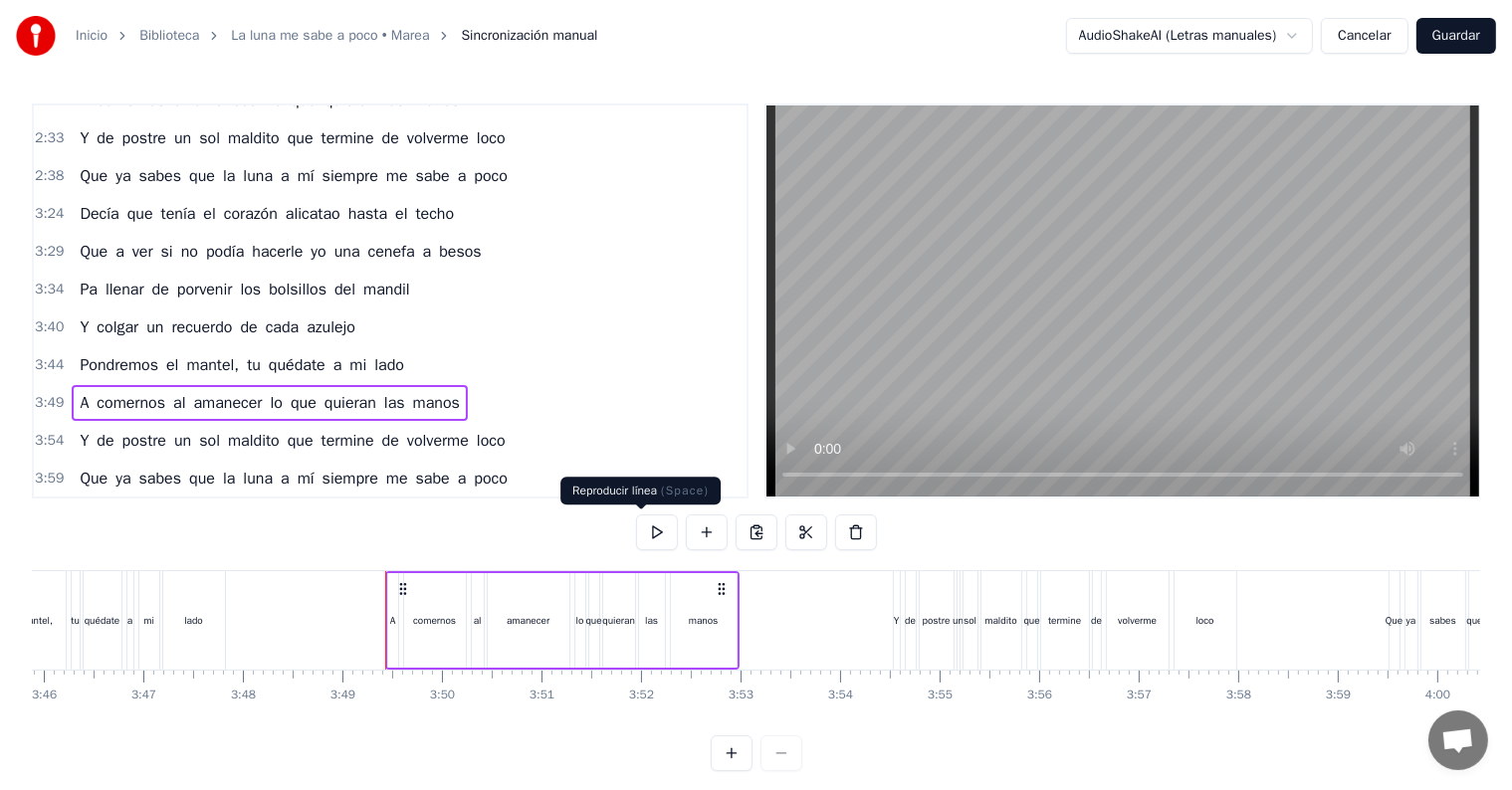 click at bounding box center (657, 532) 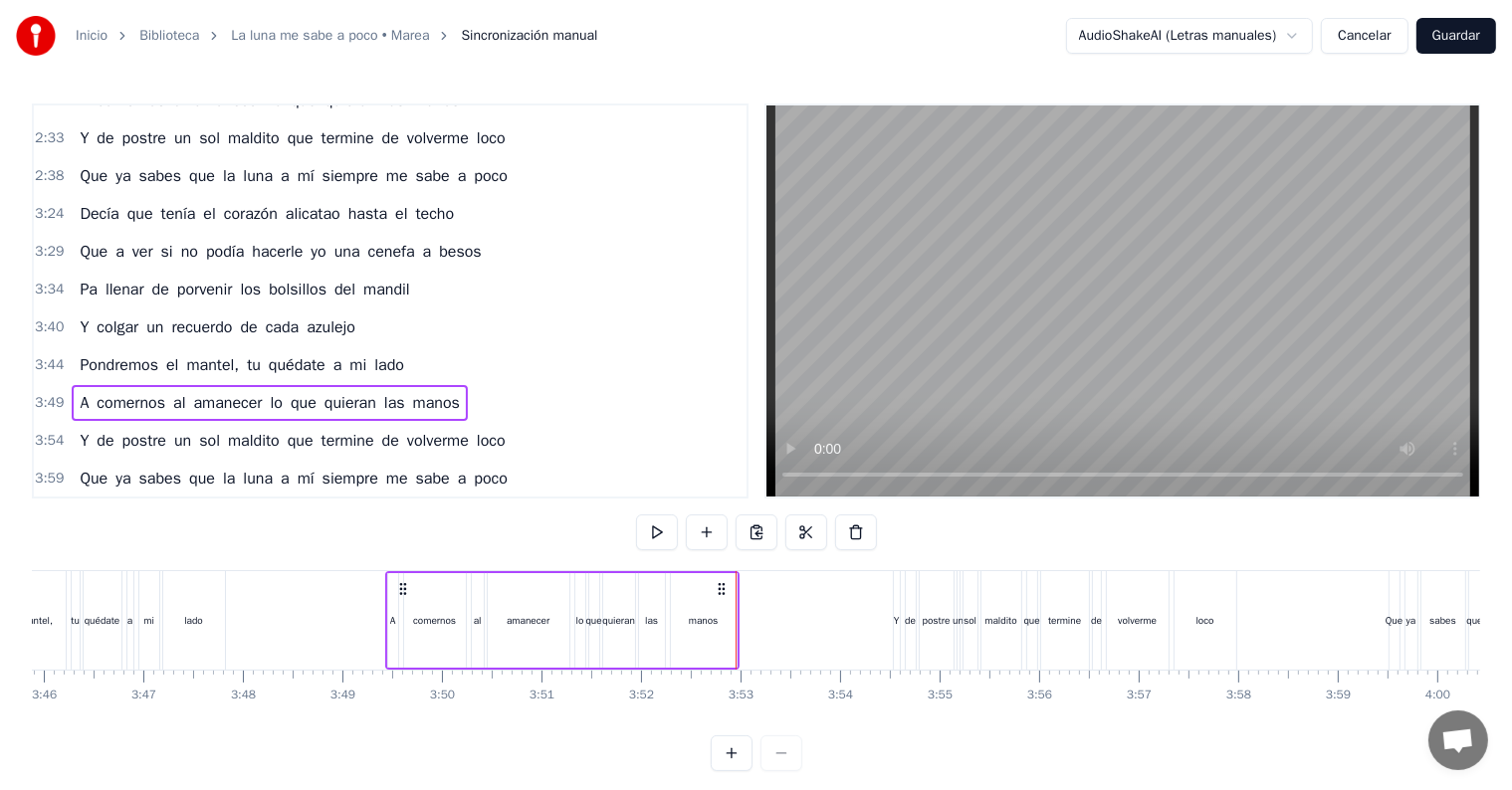 click at bounding box center (657, 532) 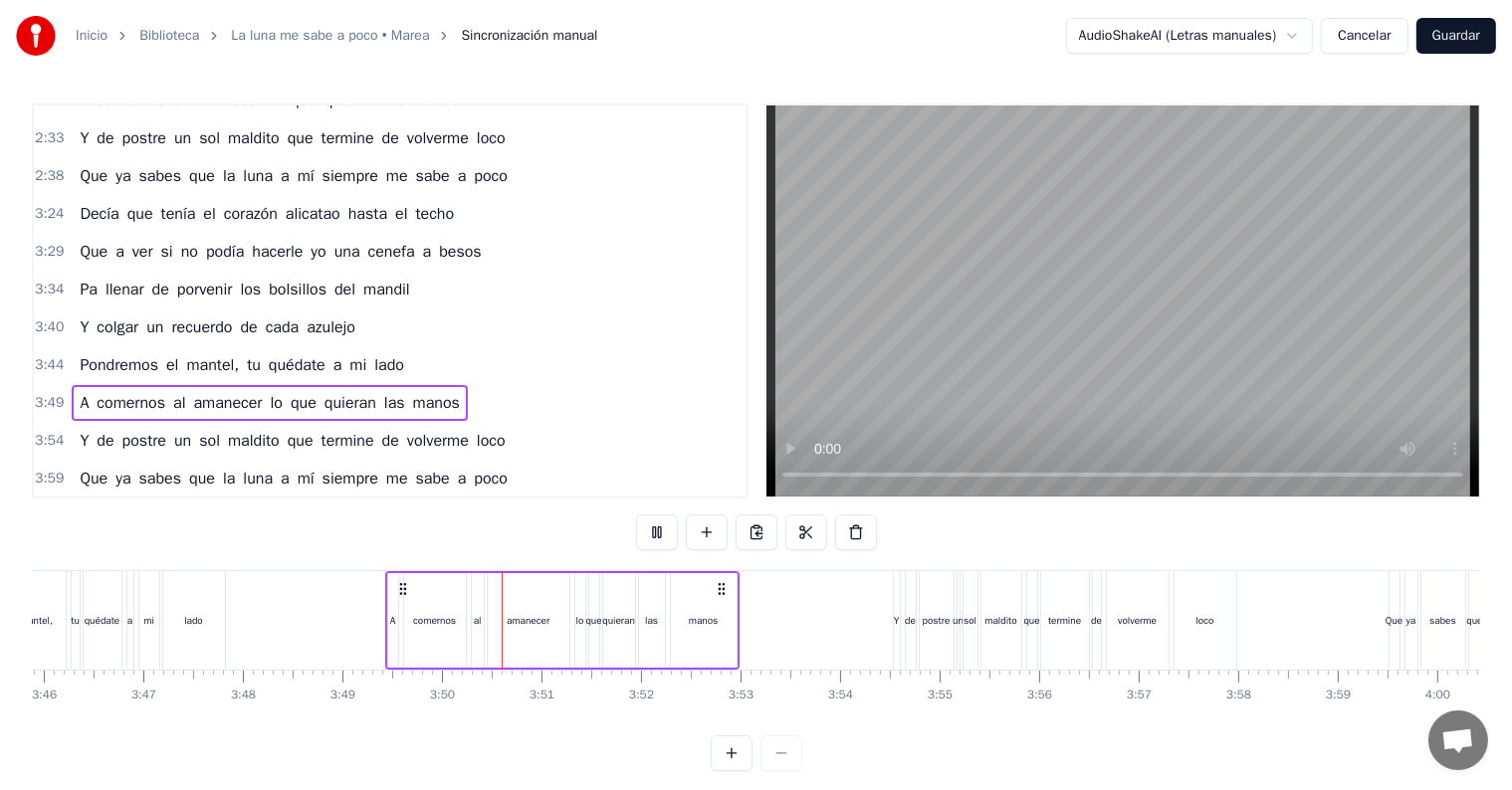 click on "3:54" at bounding box center (49, 441) 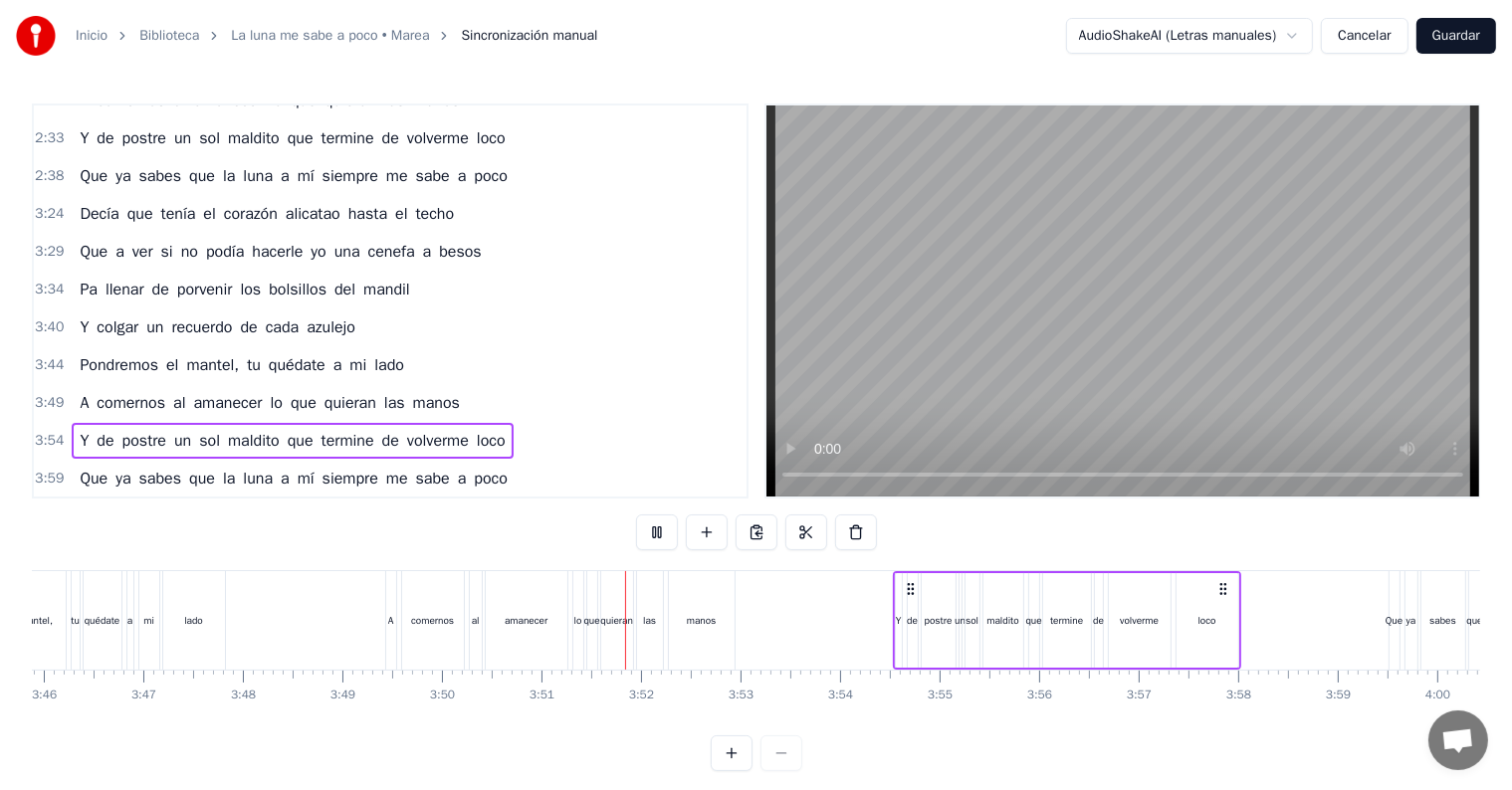click at bounding box center [657, 532] 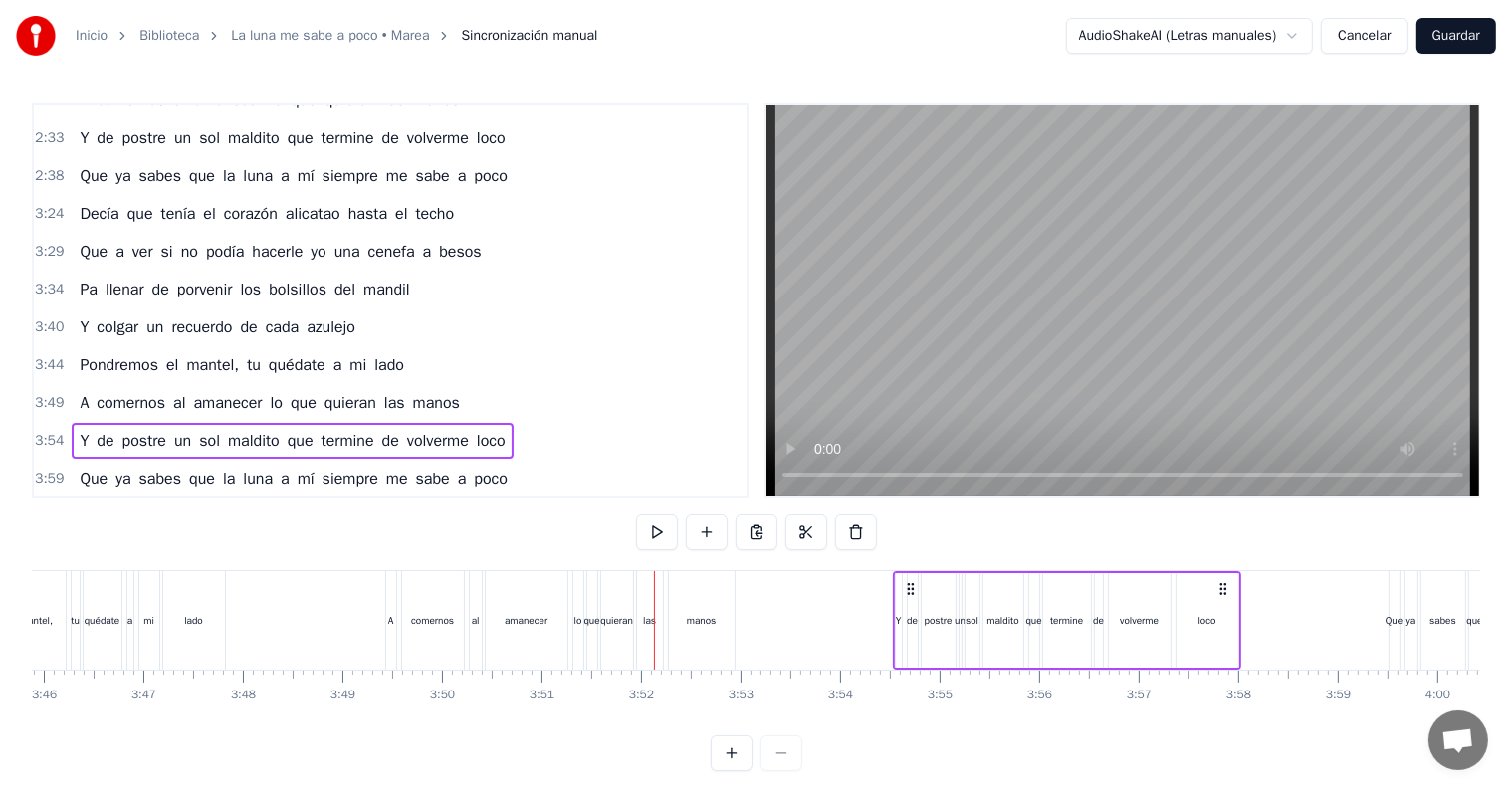 click at bounding box center (657, 532) 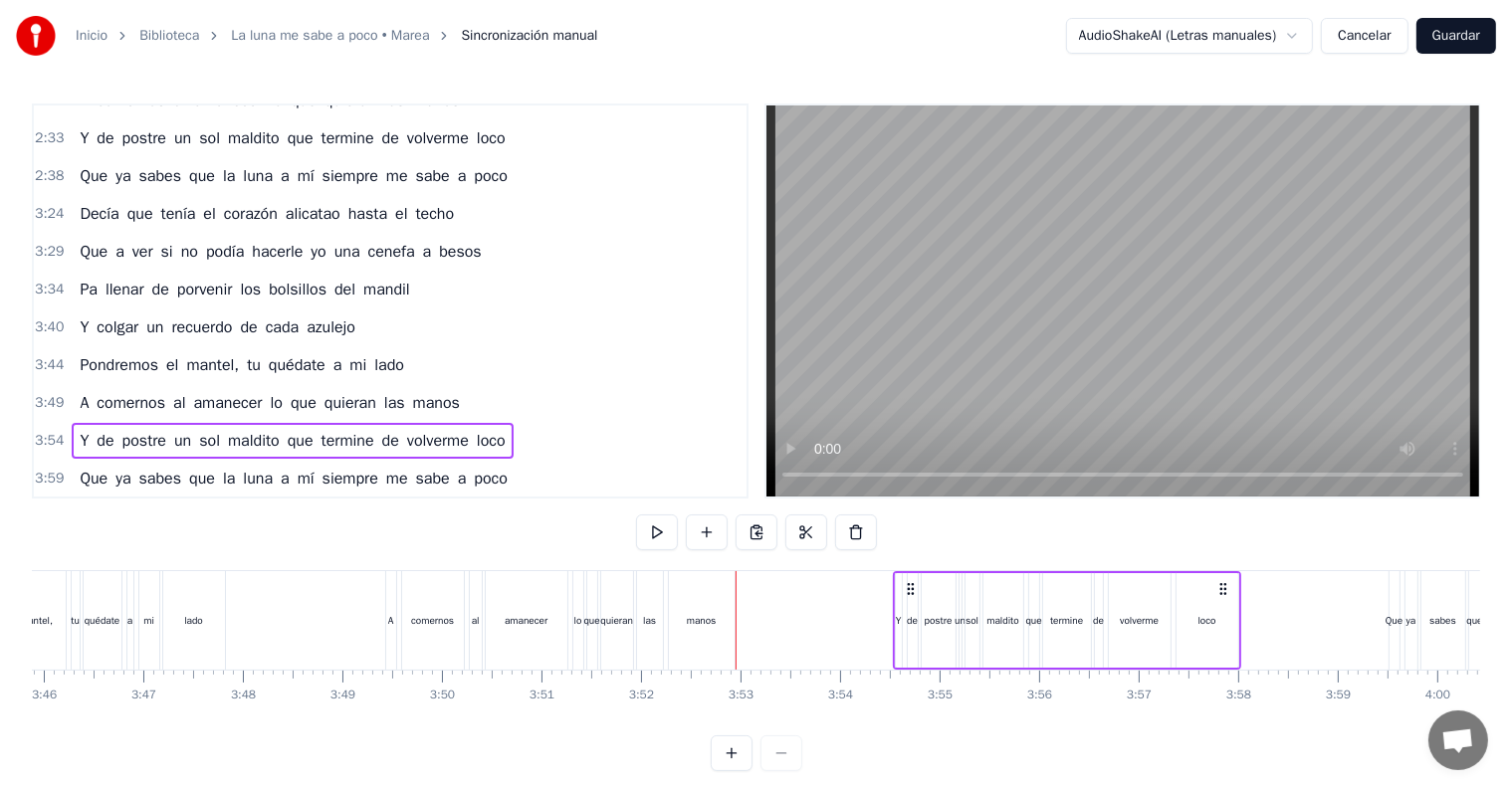 click at bounding box center (657, 532) 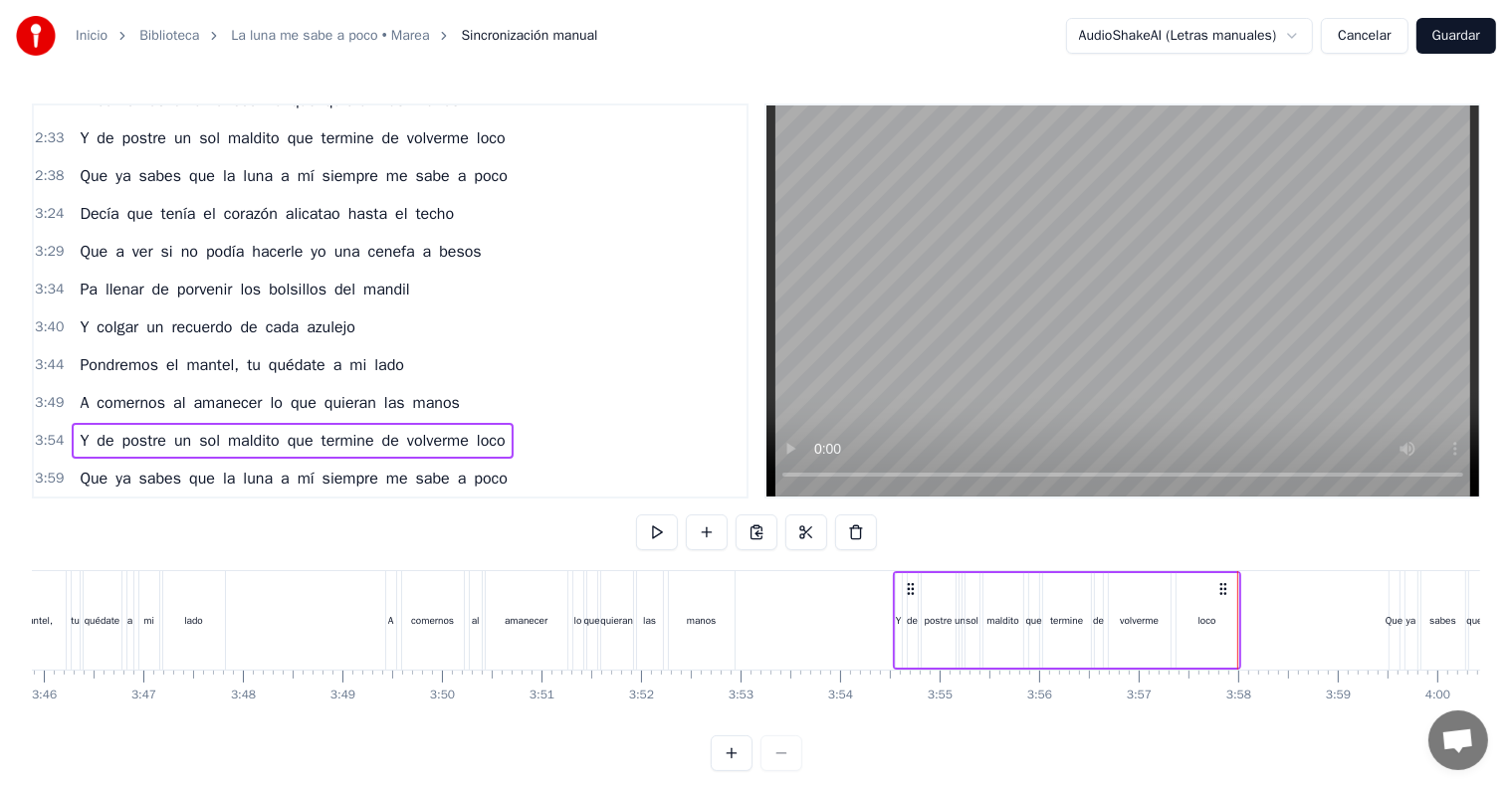 click on "3:59" at bounding box center (49, 479) 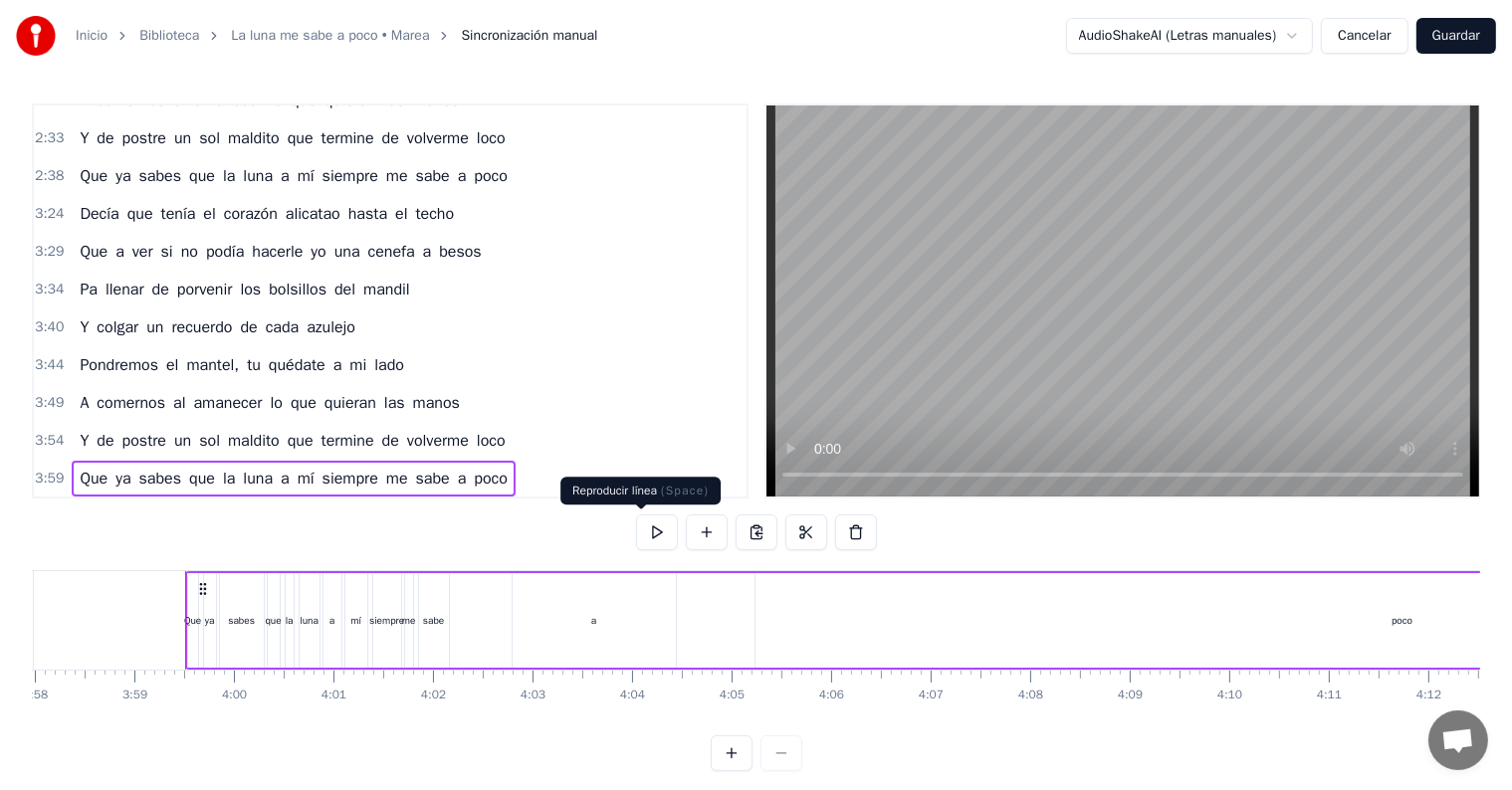 click at bounding box center [657, 532] 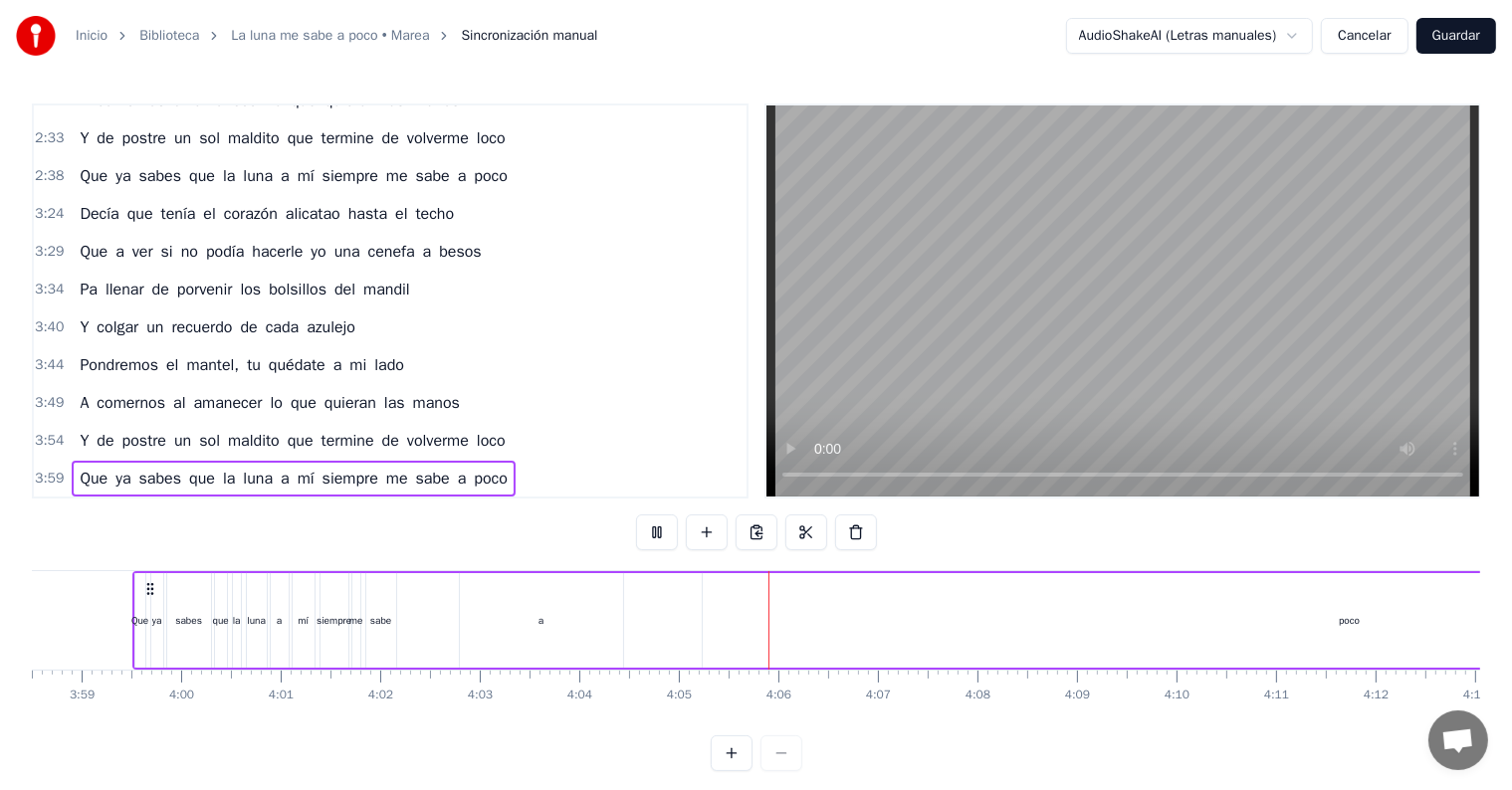 click at bounding box center [657, 532] 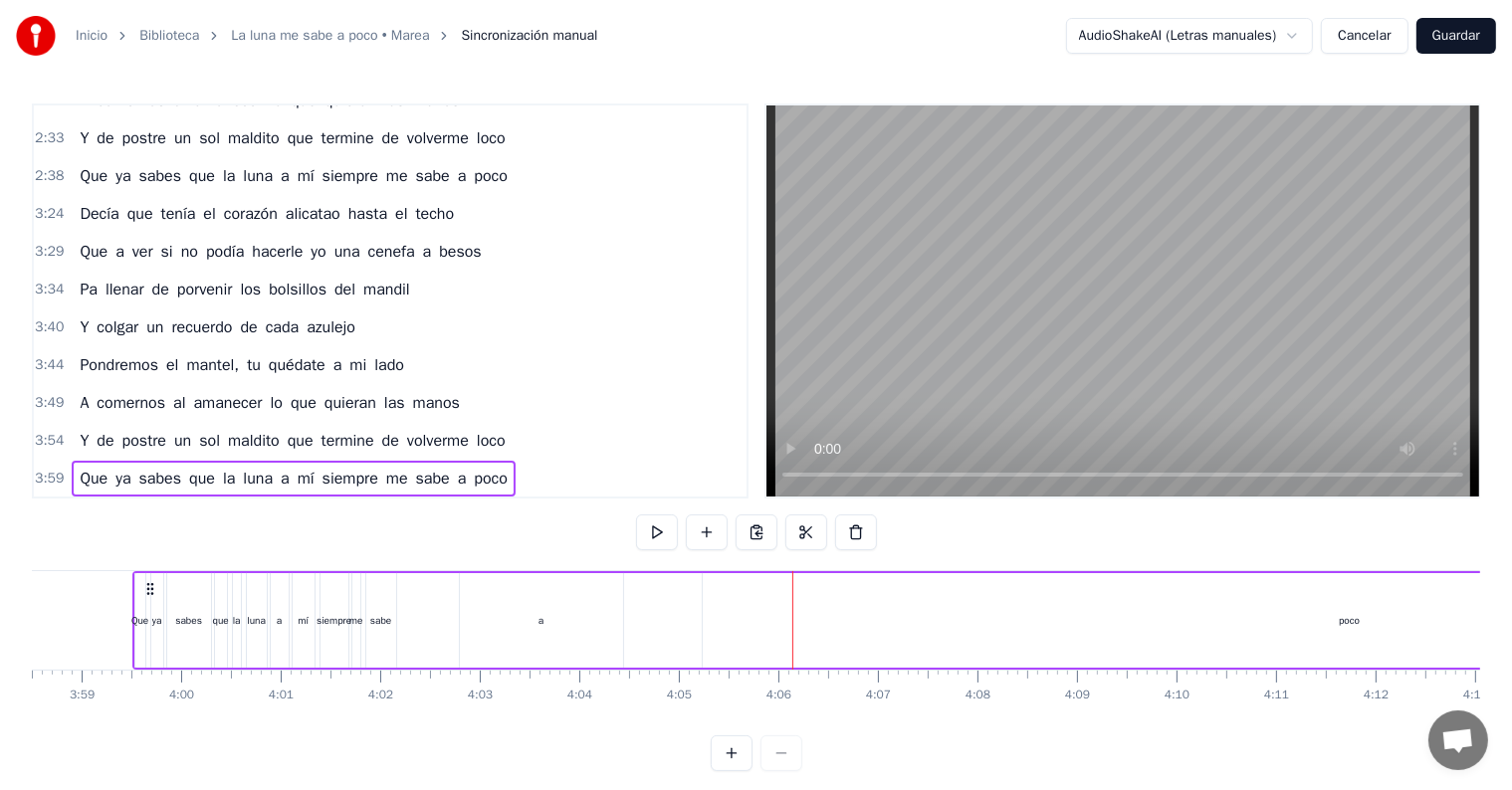 click on "poco" at bounding box center (1350, 620) 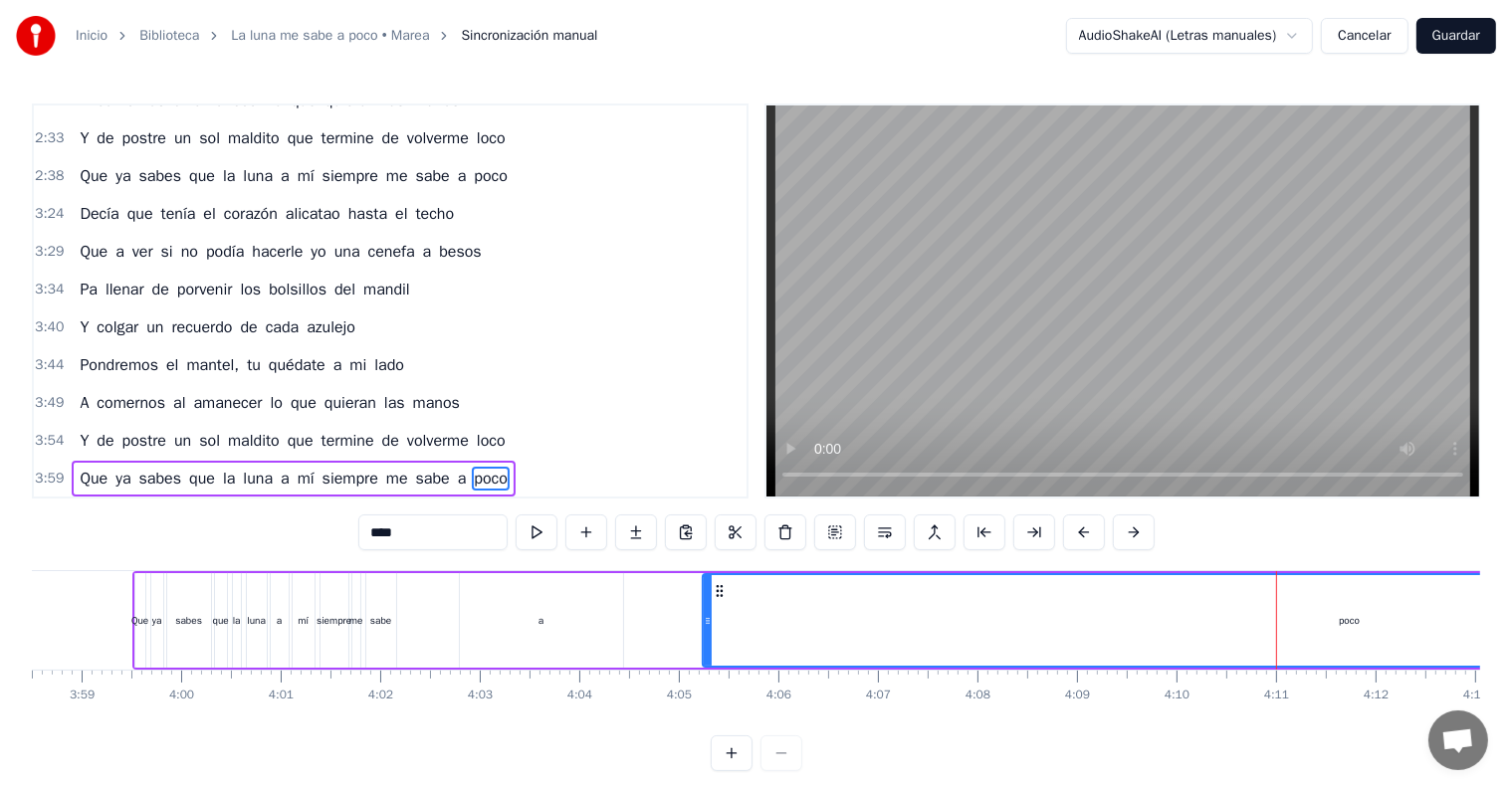 scroll, scrollTop: 30, scrollLeft: 0, axis: vertical 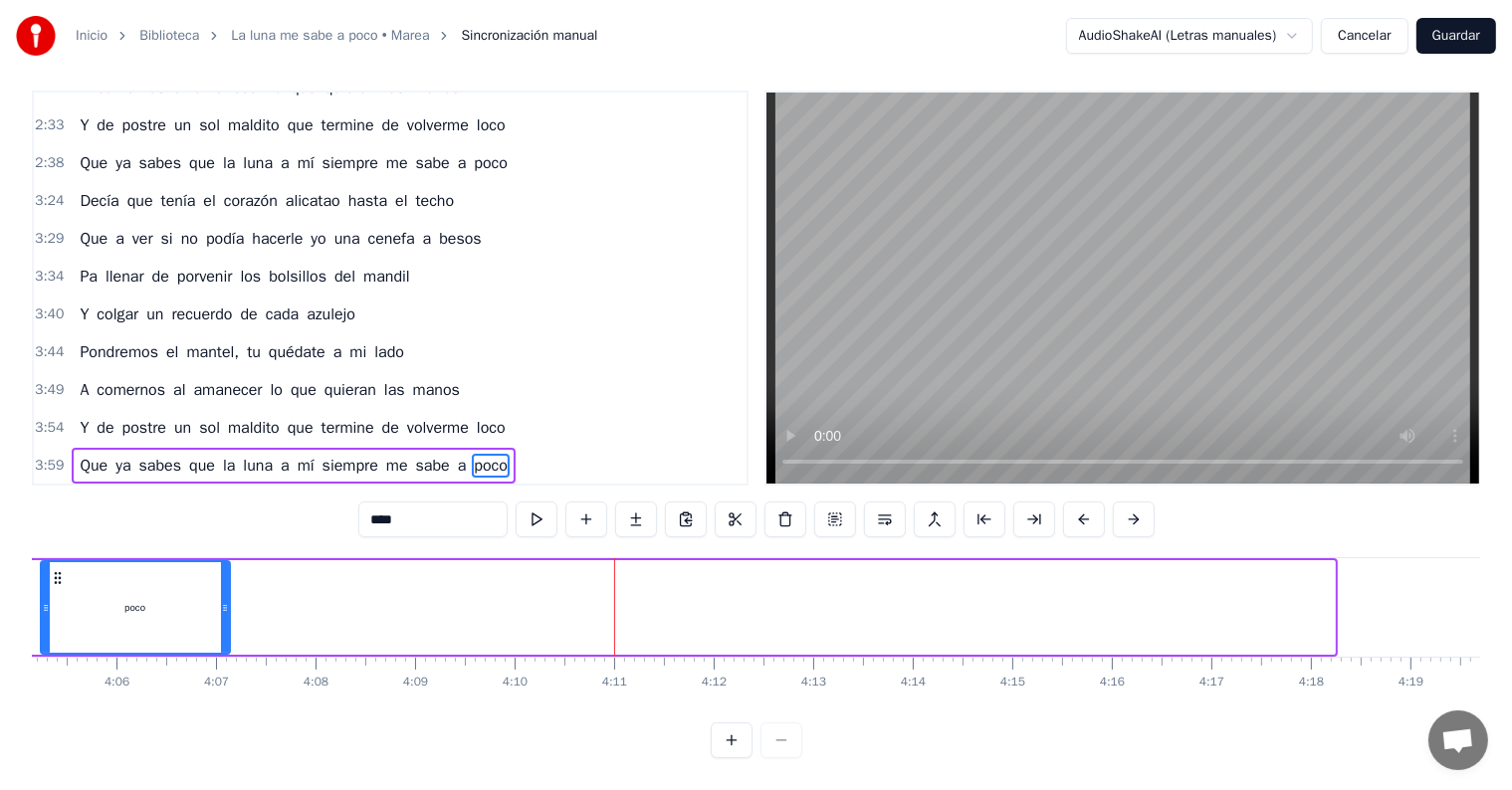 drag, startPoint x: 1329, startPoint y: 593, endPoint x: 223, endPoint y: 589, distance: 1106.0072 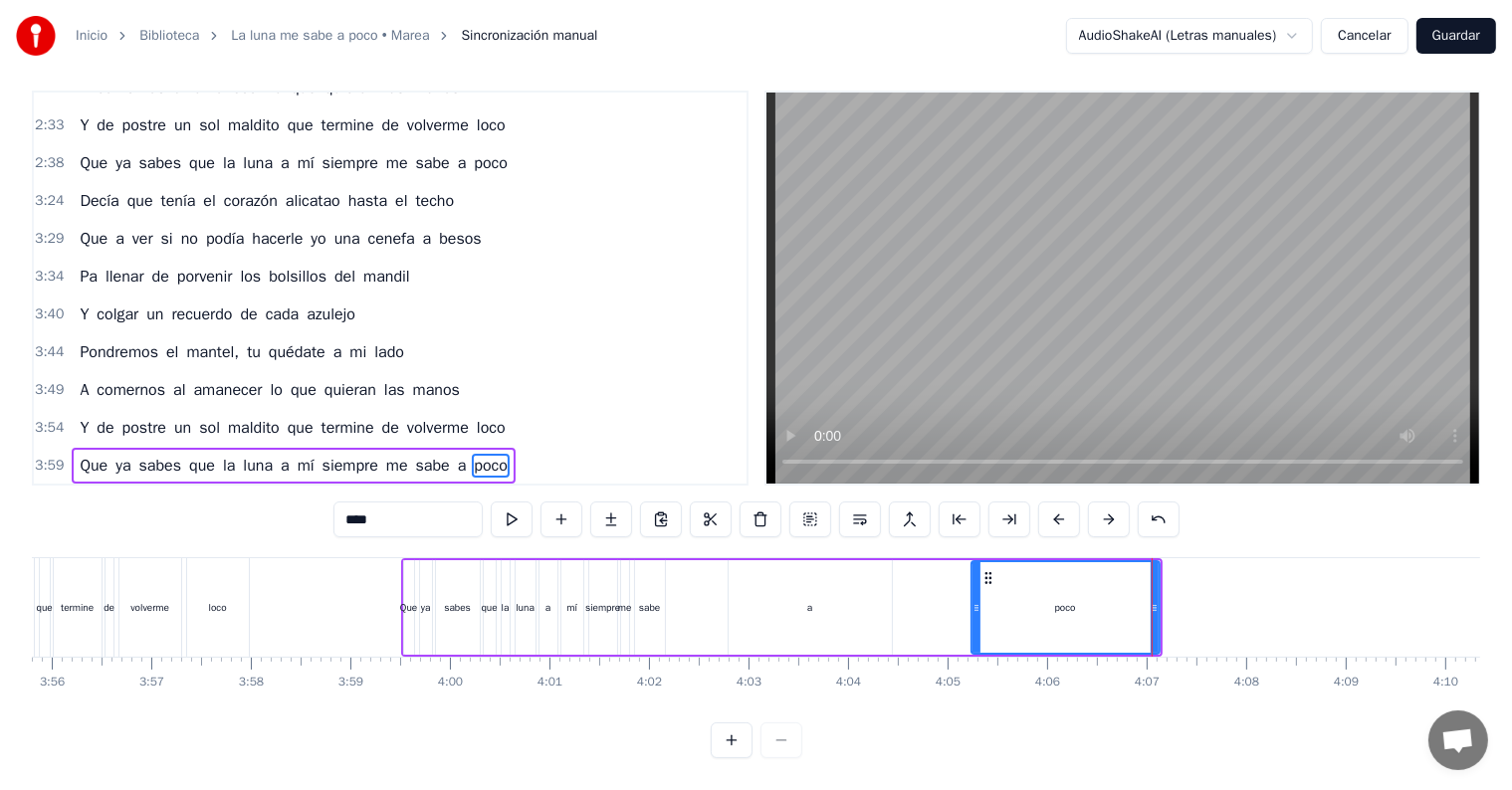 scroll, scrollTop: 0, scrollLeft: 23412, axis: horizontal 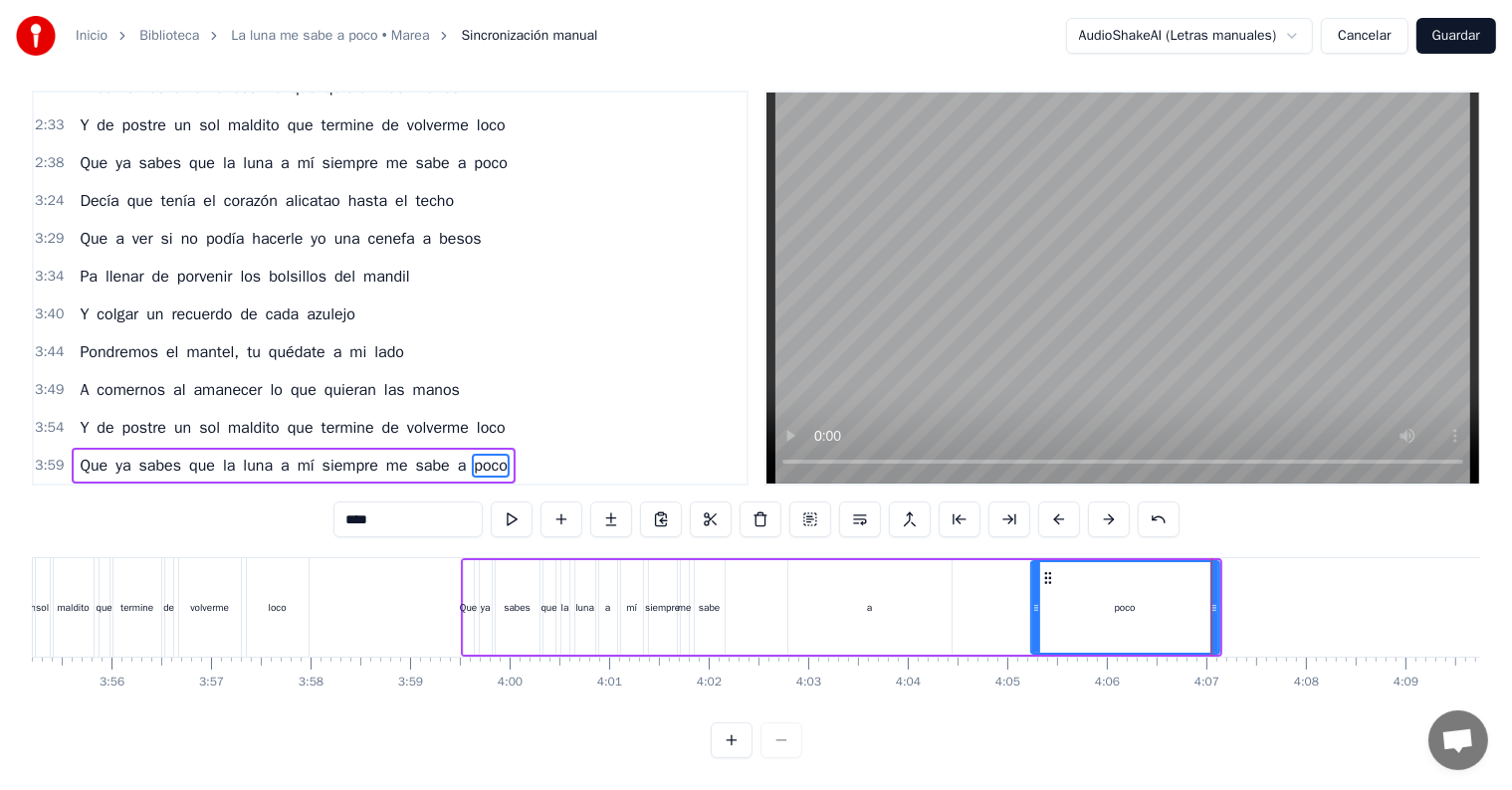 click on "a" at bounding box center [870, 607] 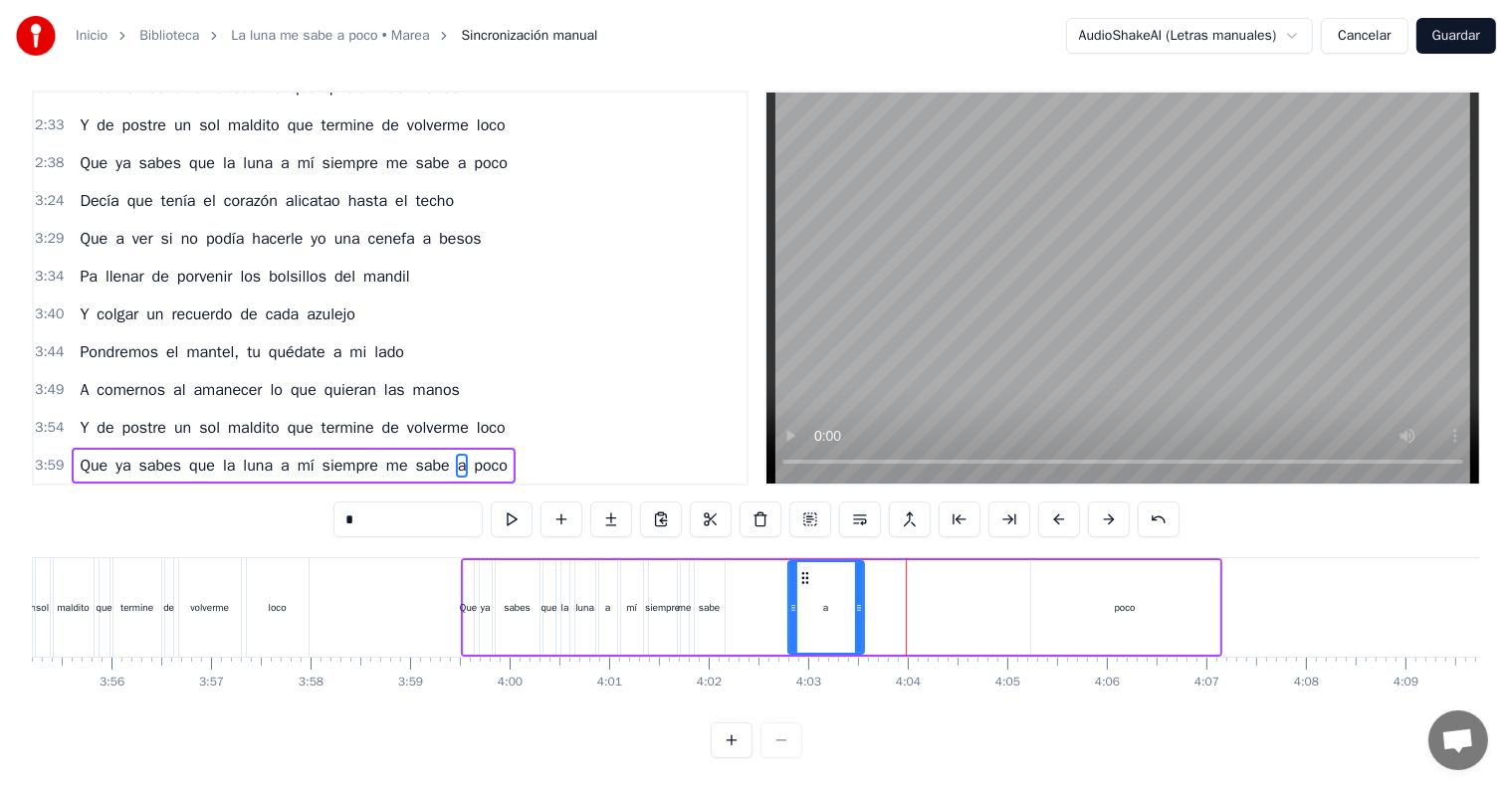 drag, startPoint x: 946, startPoint y: 589, endPoint x: 1030, endPoint y: 586, distance: 84.053554 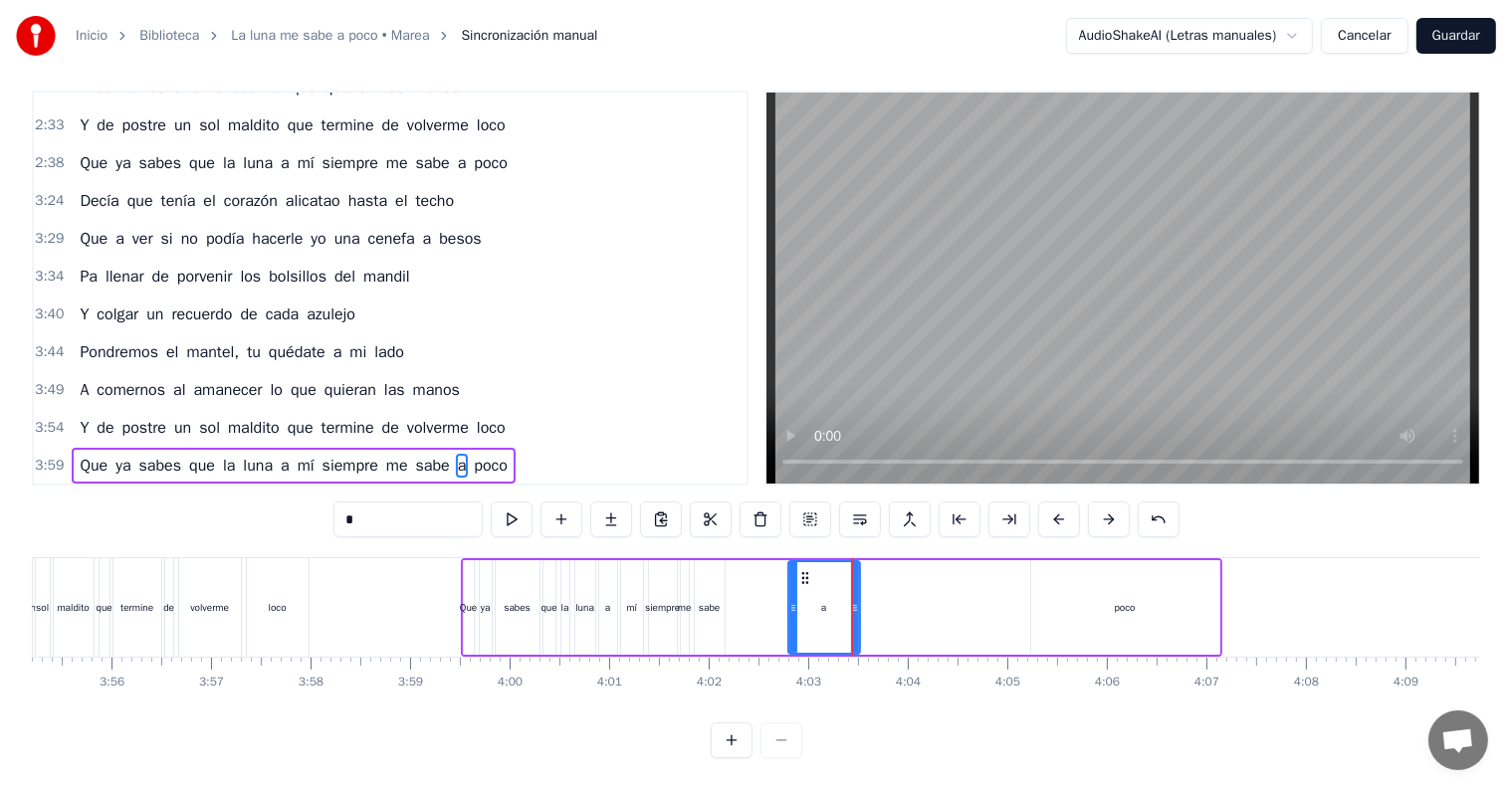 click on "poco" at bounding box center [1125, 607] 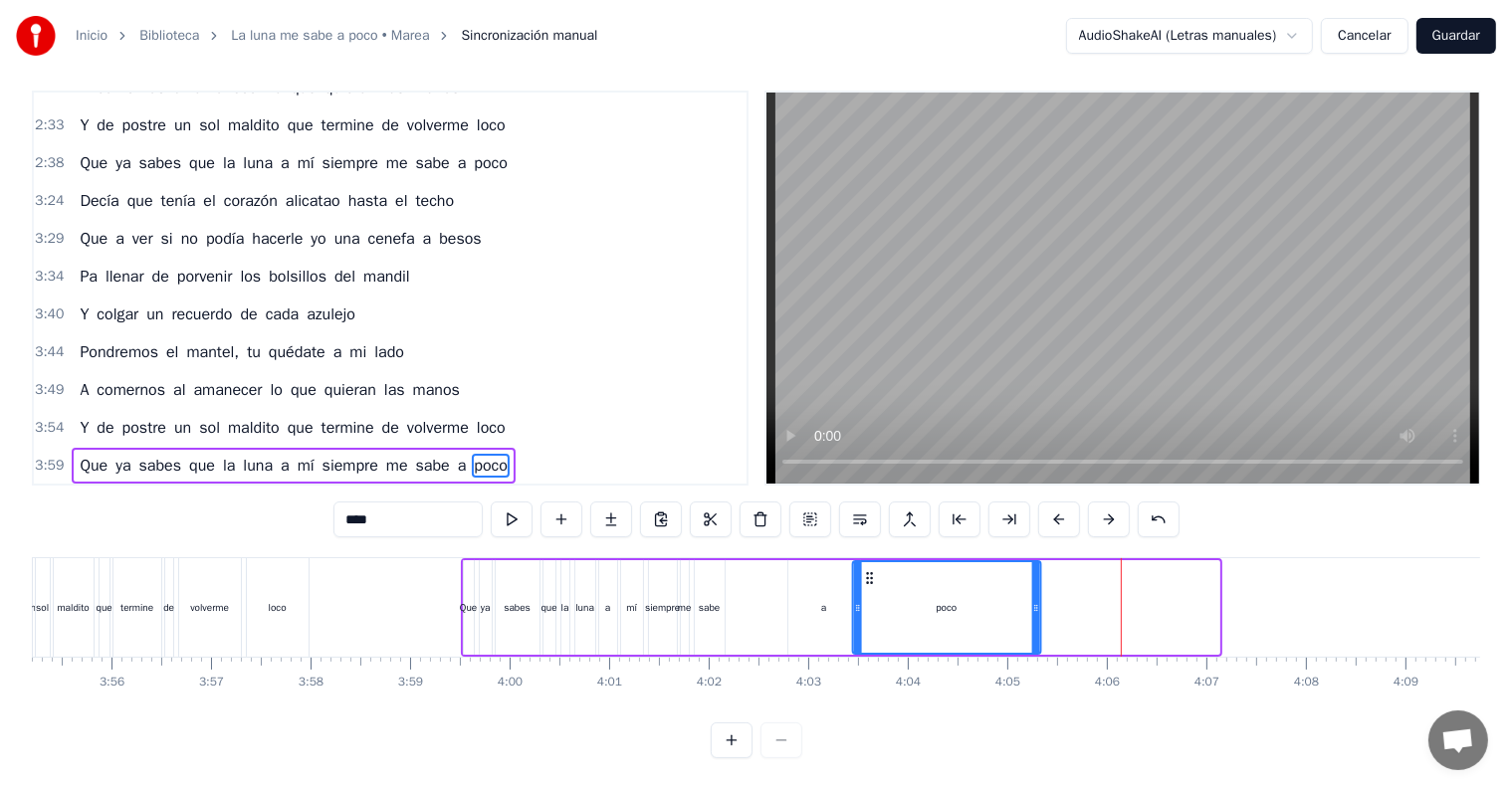 drag, startPoint x: 1046, startPoint y: 561, endPoint x: 868, endPoint y: 569, distance: 178.17968 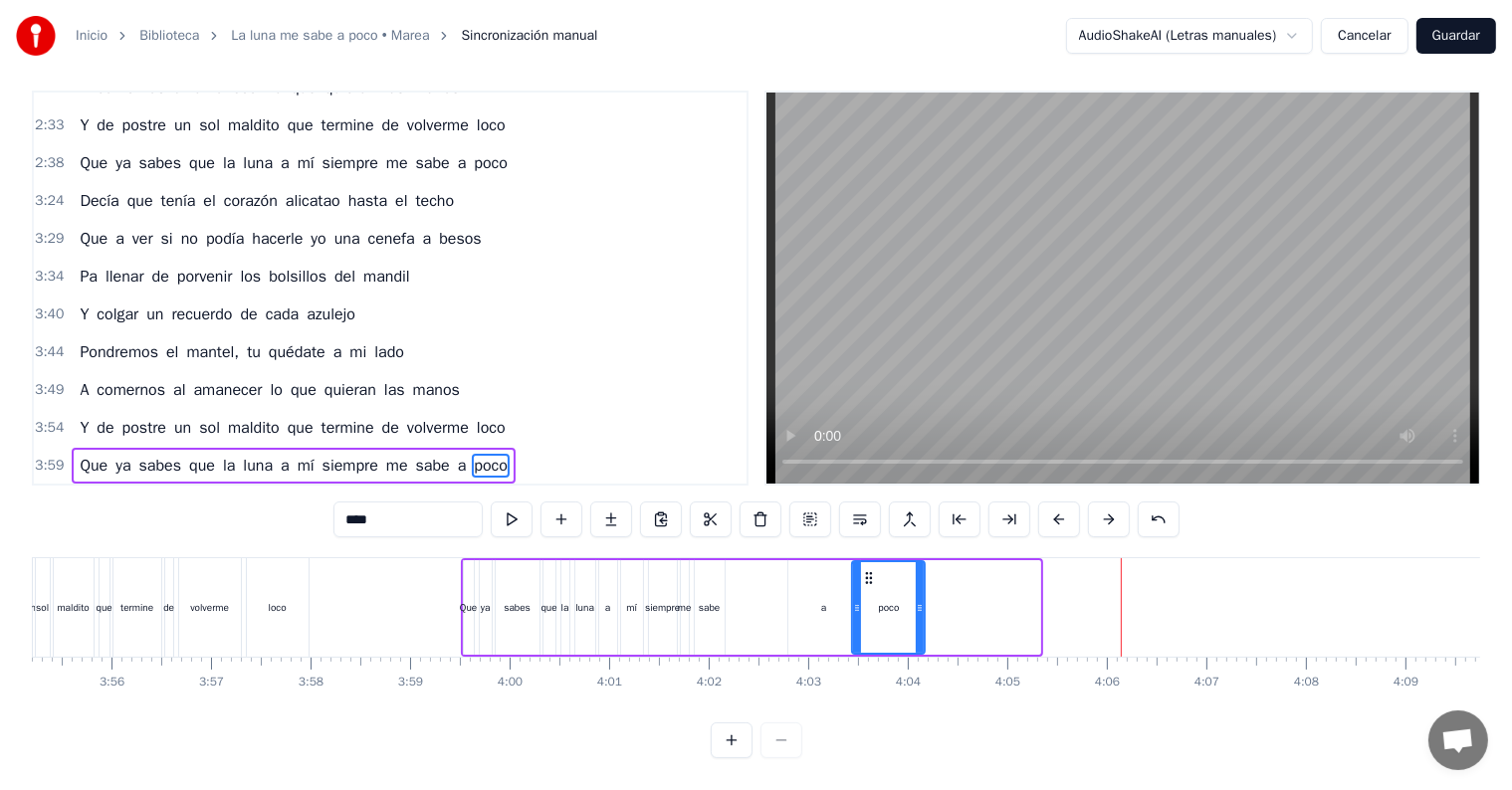 drag, startPoint x: 1036, startPoint y: 584, endPoint x: 921, endPoint y: 592, distance: 115.277925 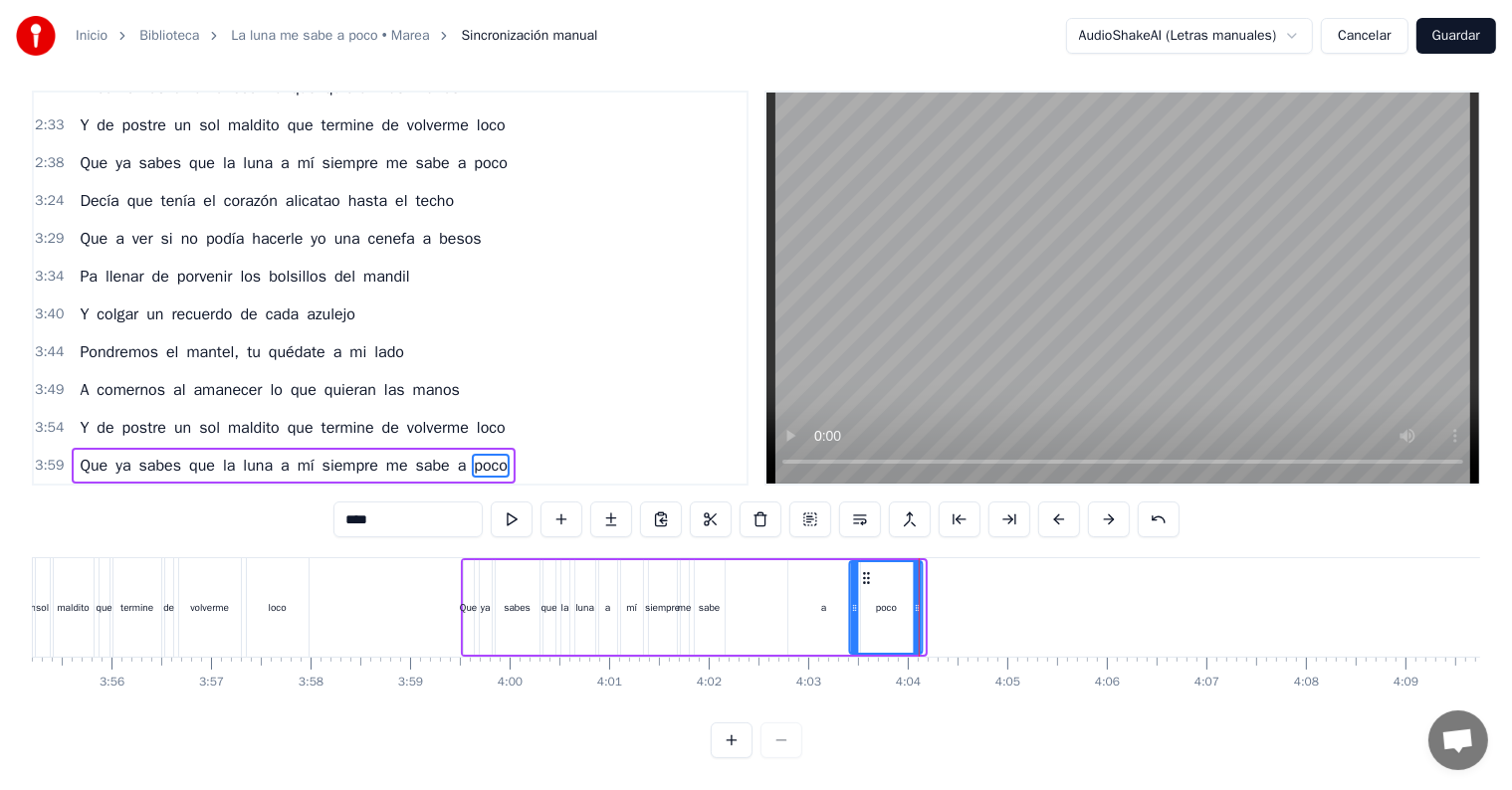 click 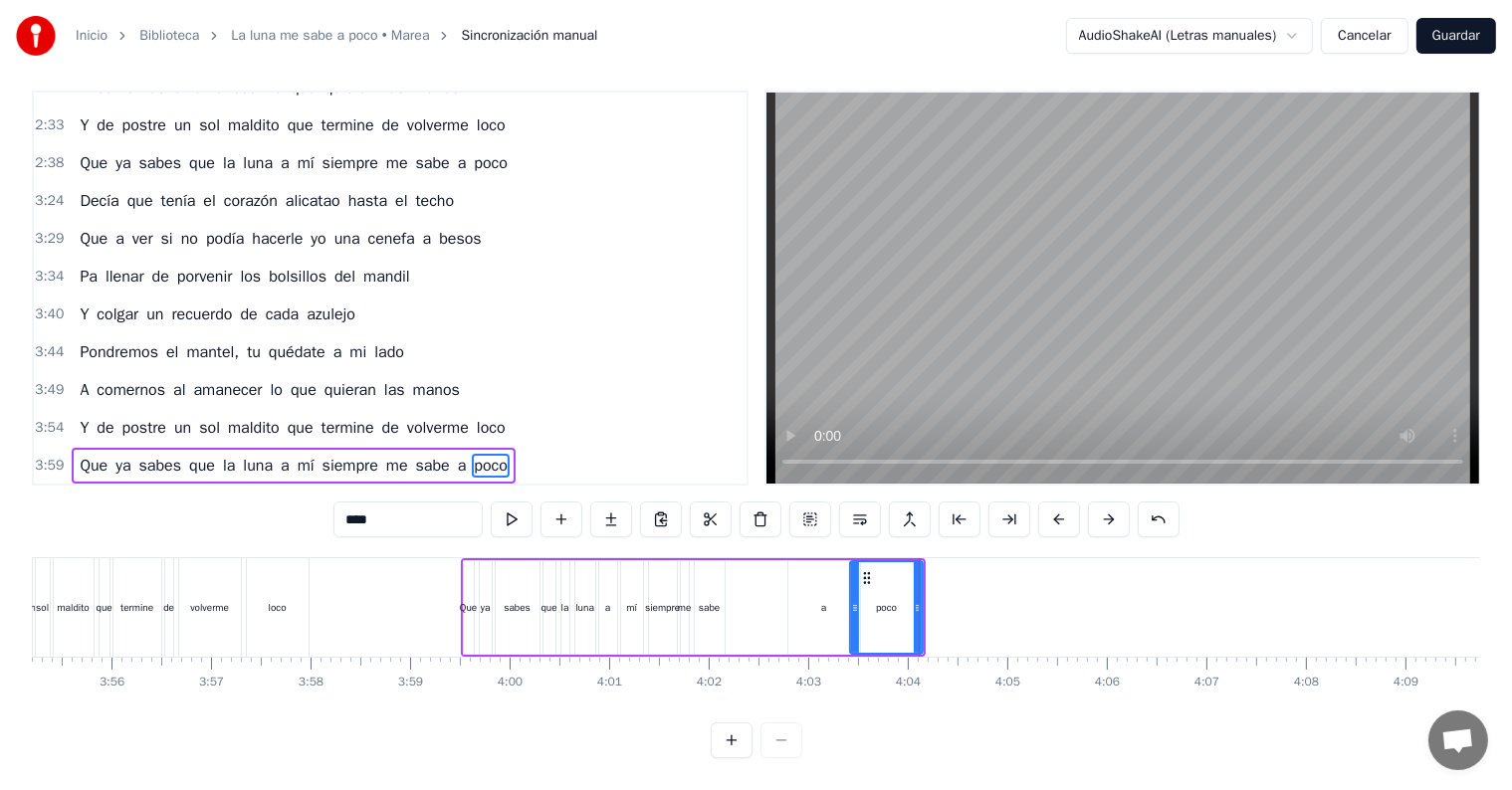 click on "3:59" at bounding box center [49, 466] 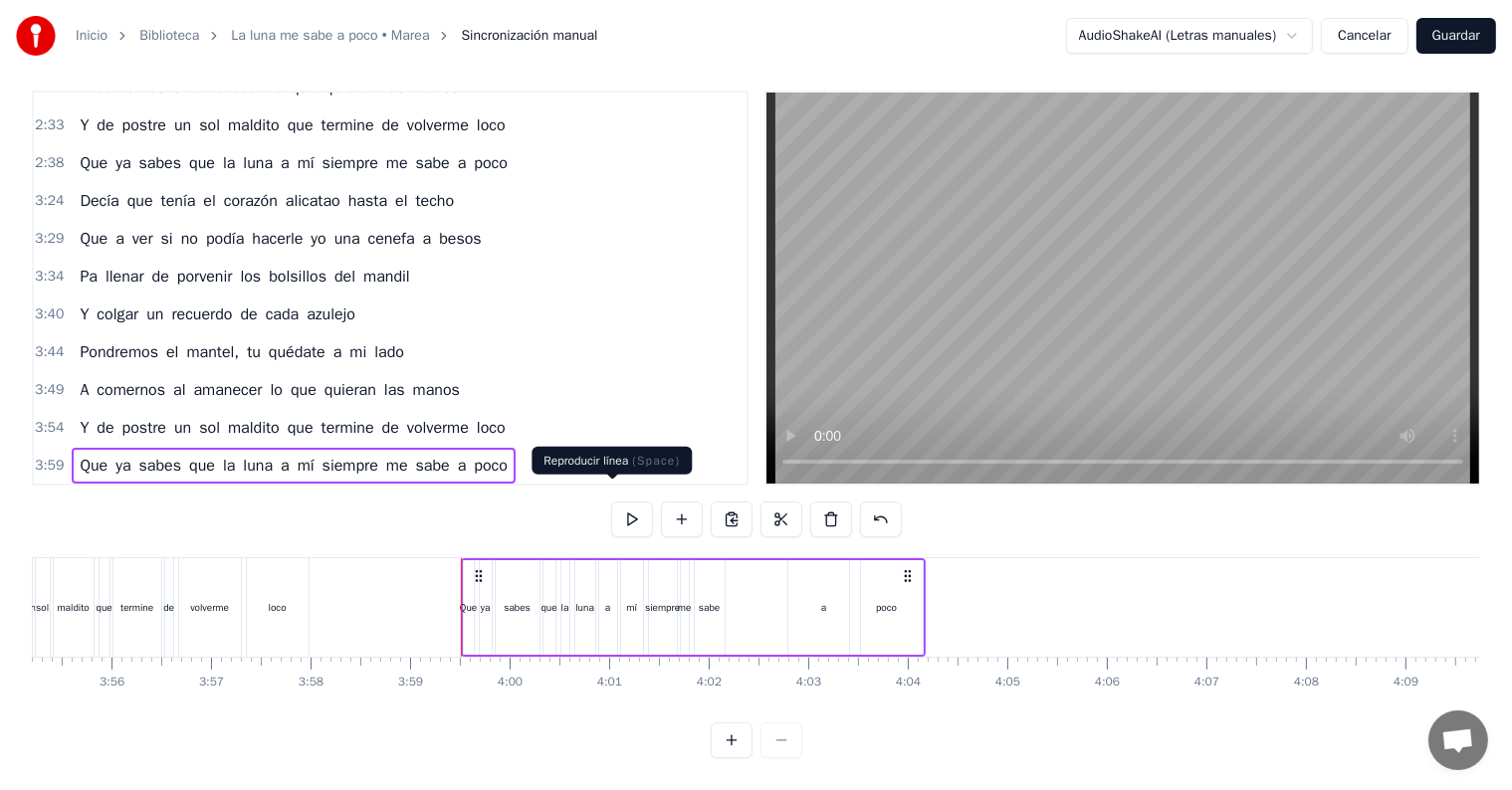 click at bounding box center [632, 519] 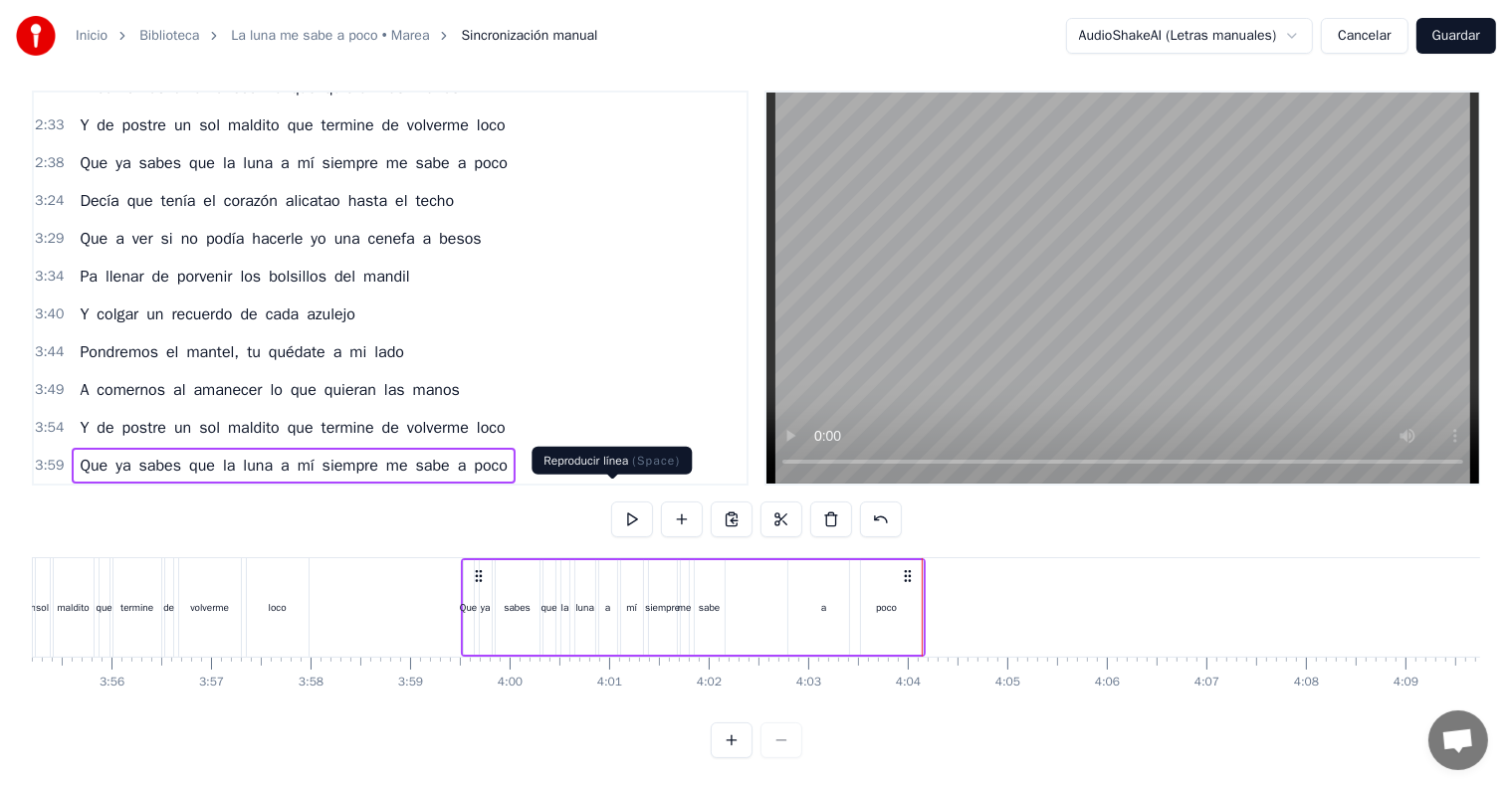 click at bounding box center [632, 519] 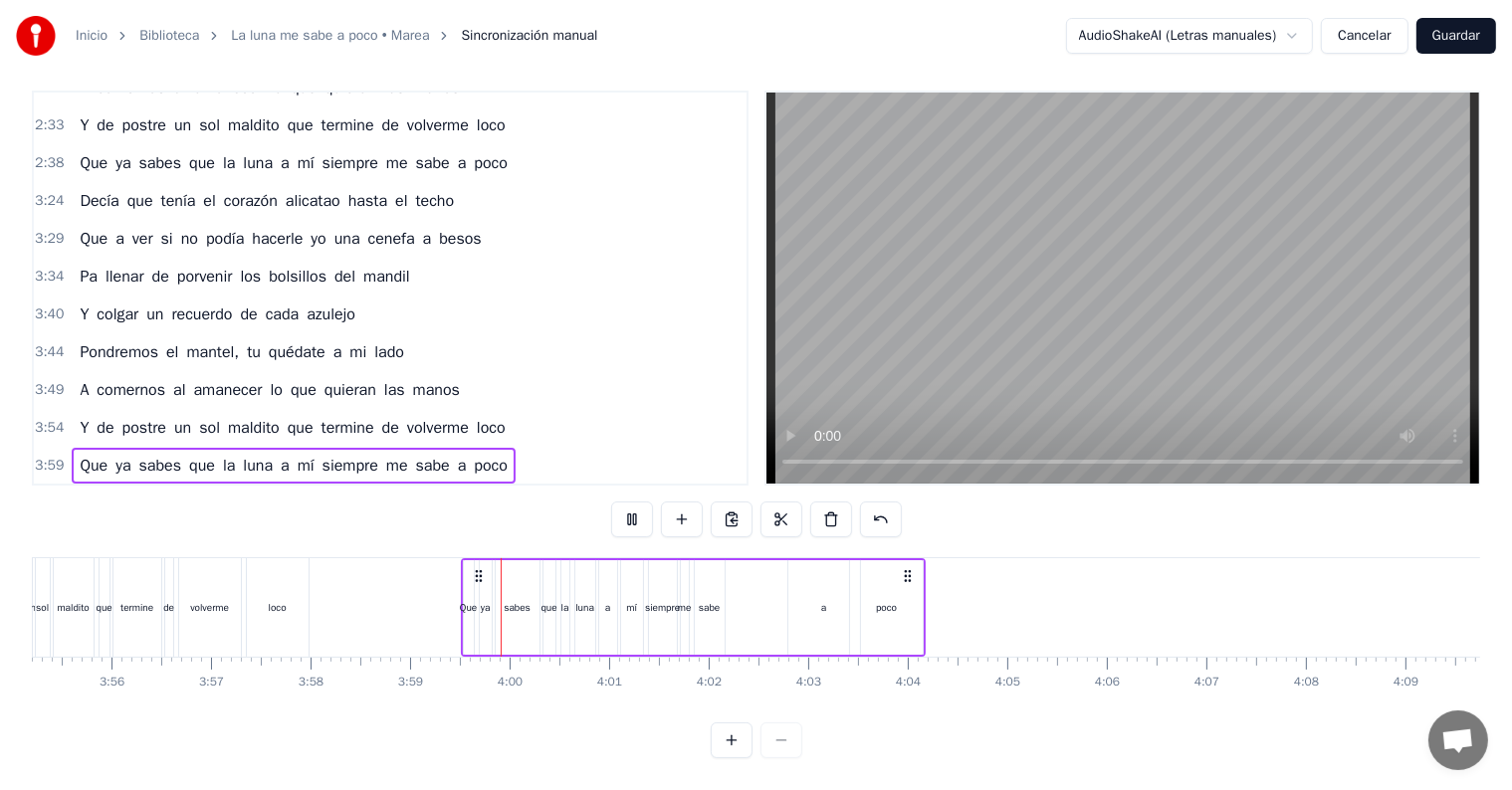 click on "a" at bounding box center (824, 607) 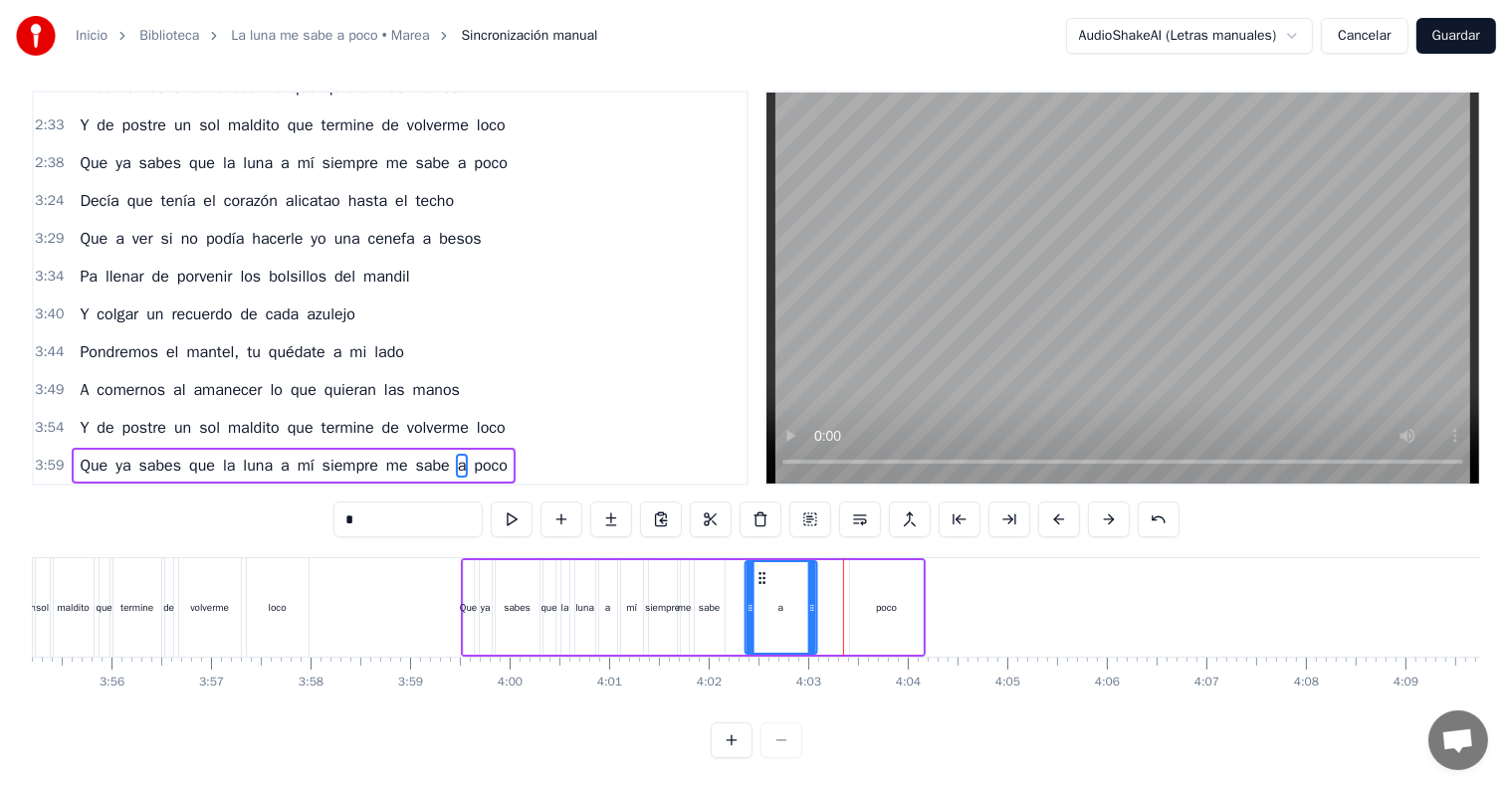 drag, startPoint x: 802, startPoint y: 553, endPoint x: 760, endPoint y: 557, distance: 42.190046 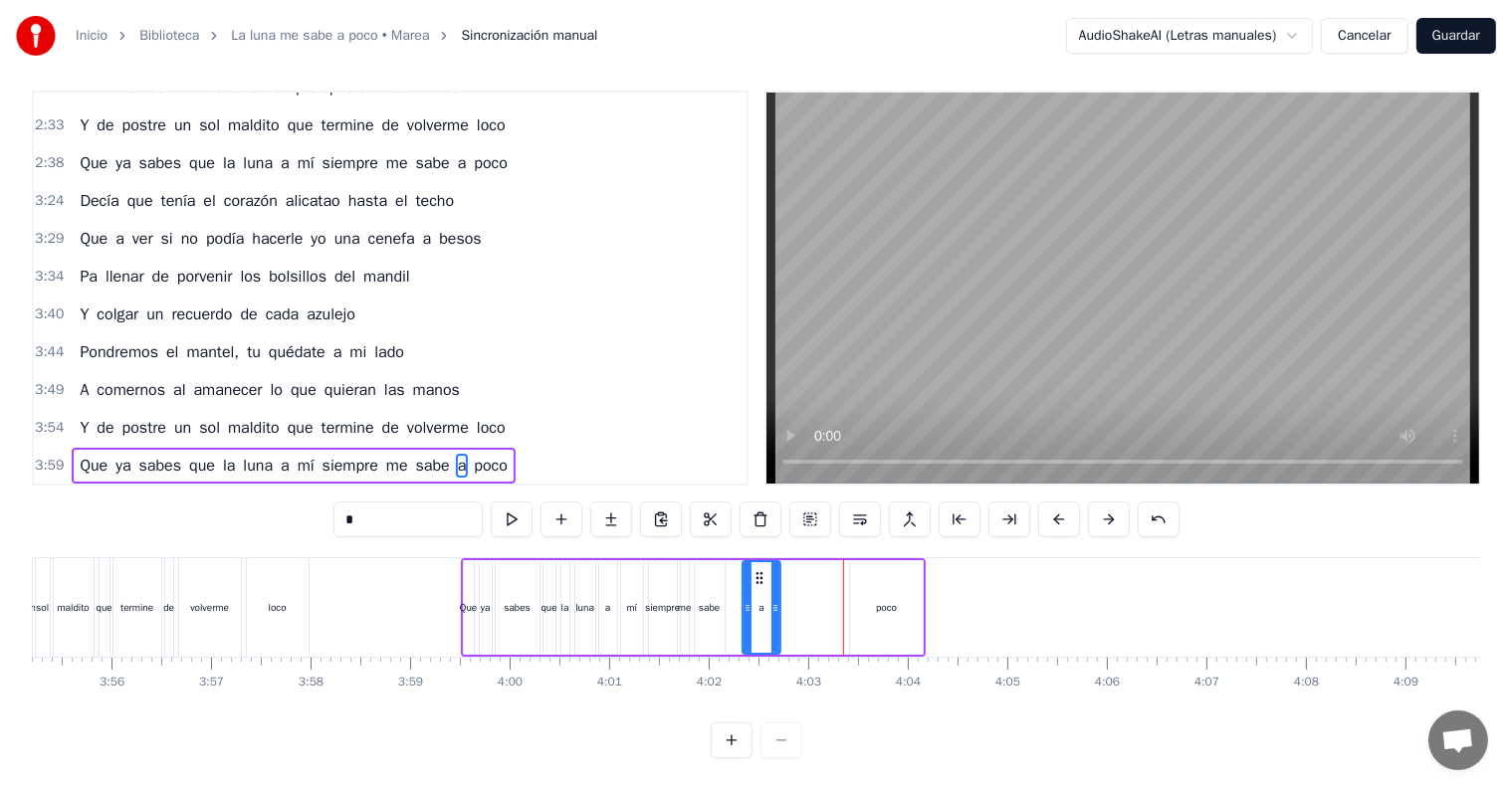 drag, startPoint x: 806, startPoint y: 582, endPoint x: 770, endPoint y: 583, distance: 36.013886 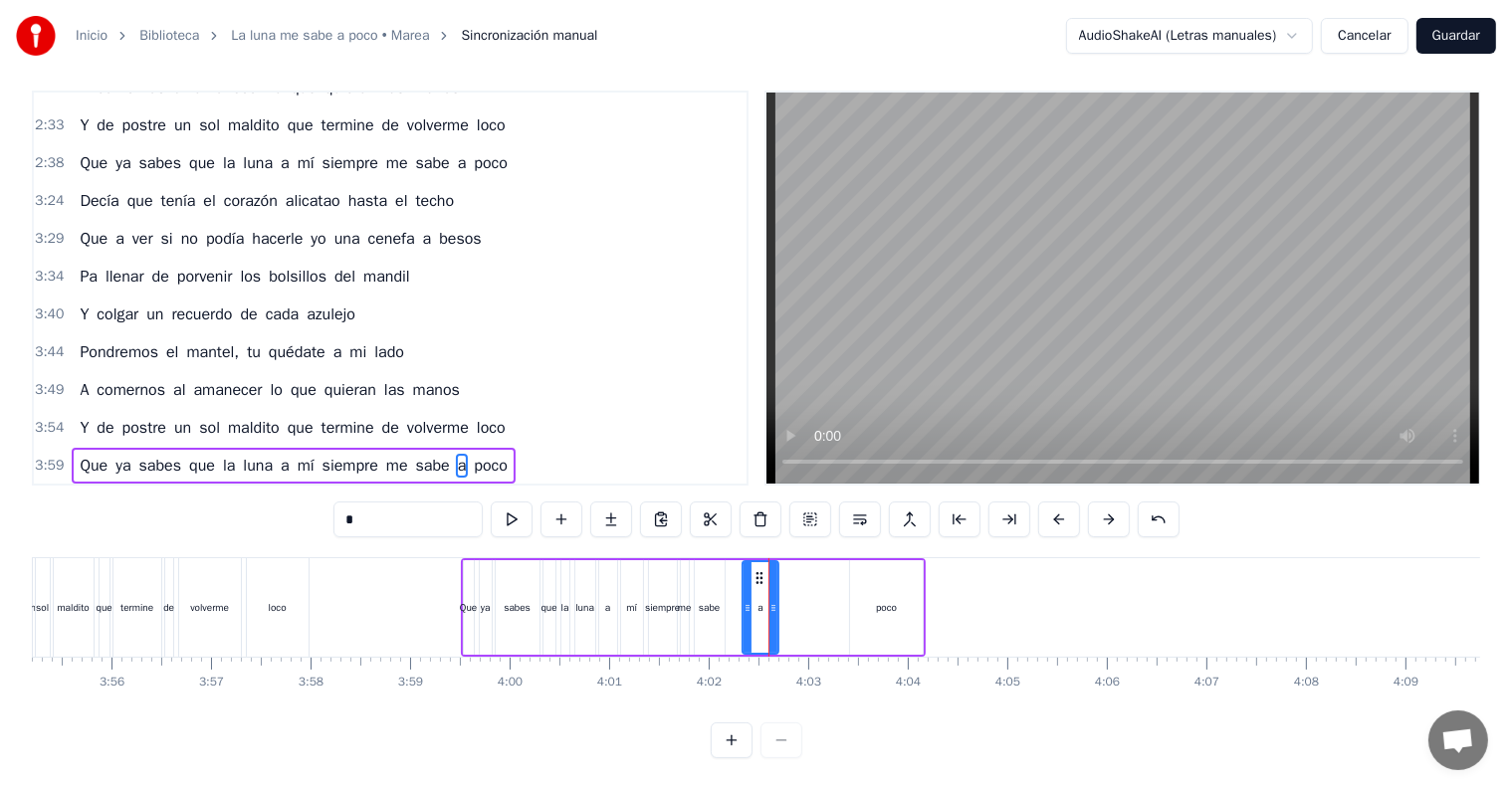 click on "poco" at bounding box center [886, 607] 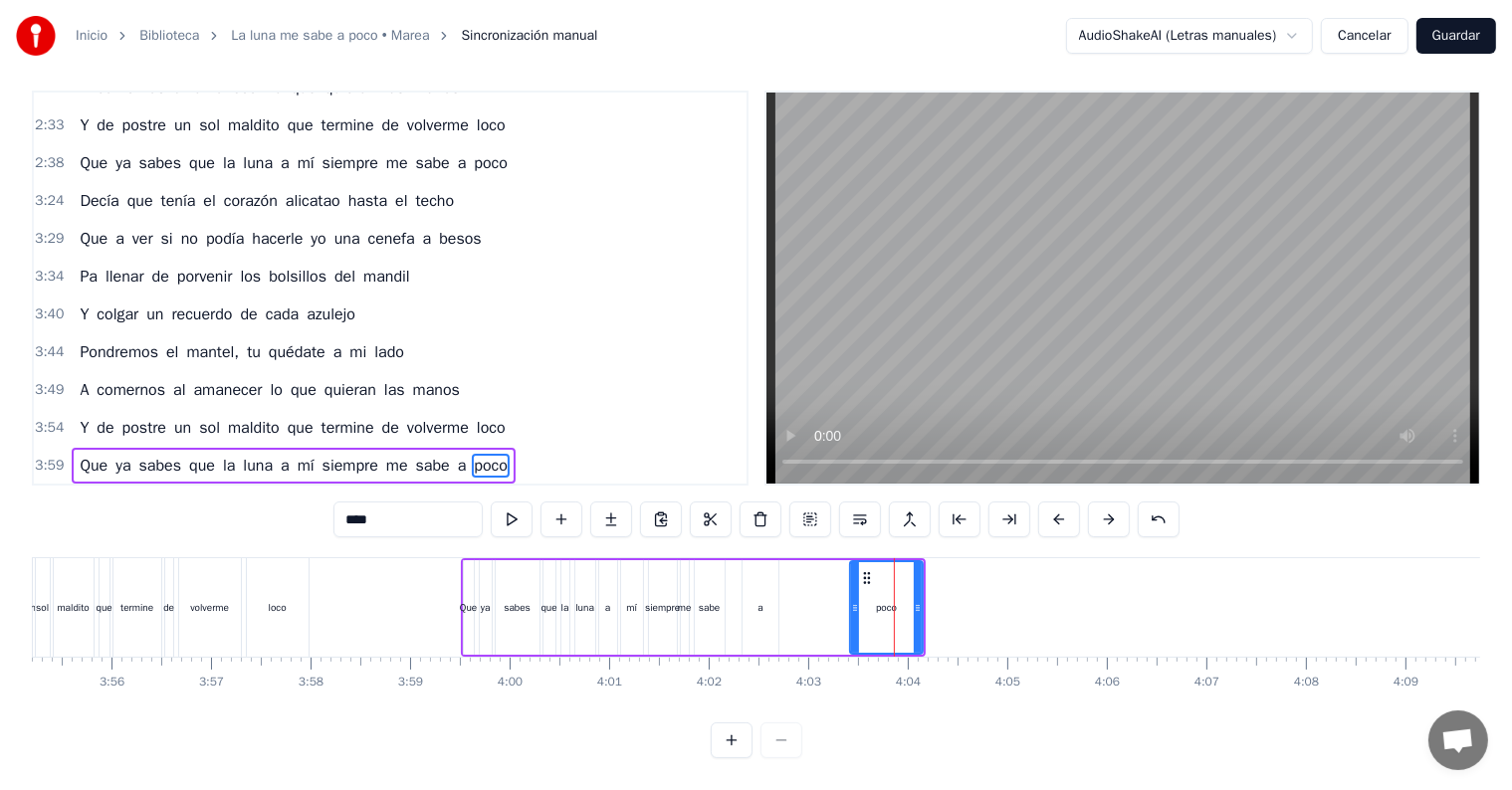 click at bounding box center [855, 607] 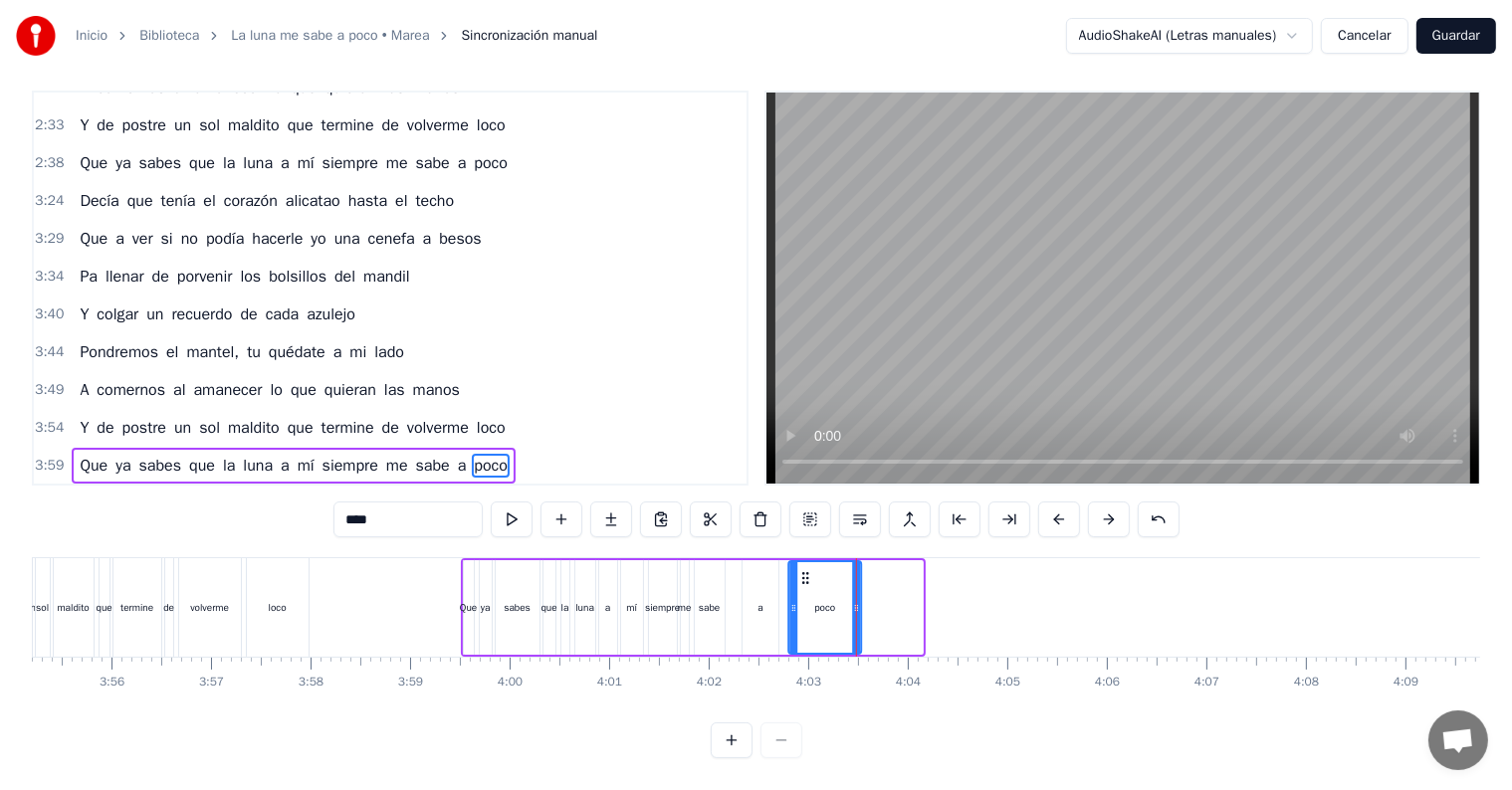 drag, startPoint x: 868, startPoint y: 560, endPoint x: 807, endPoint y: 566, distance: 61.294372 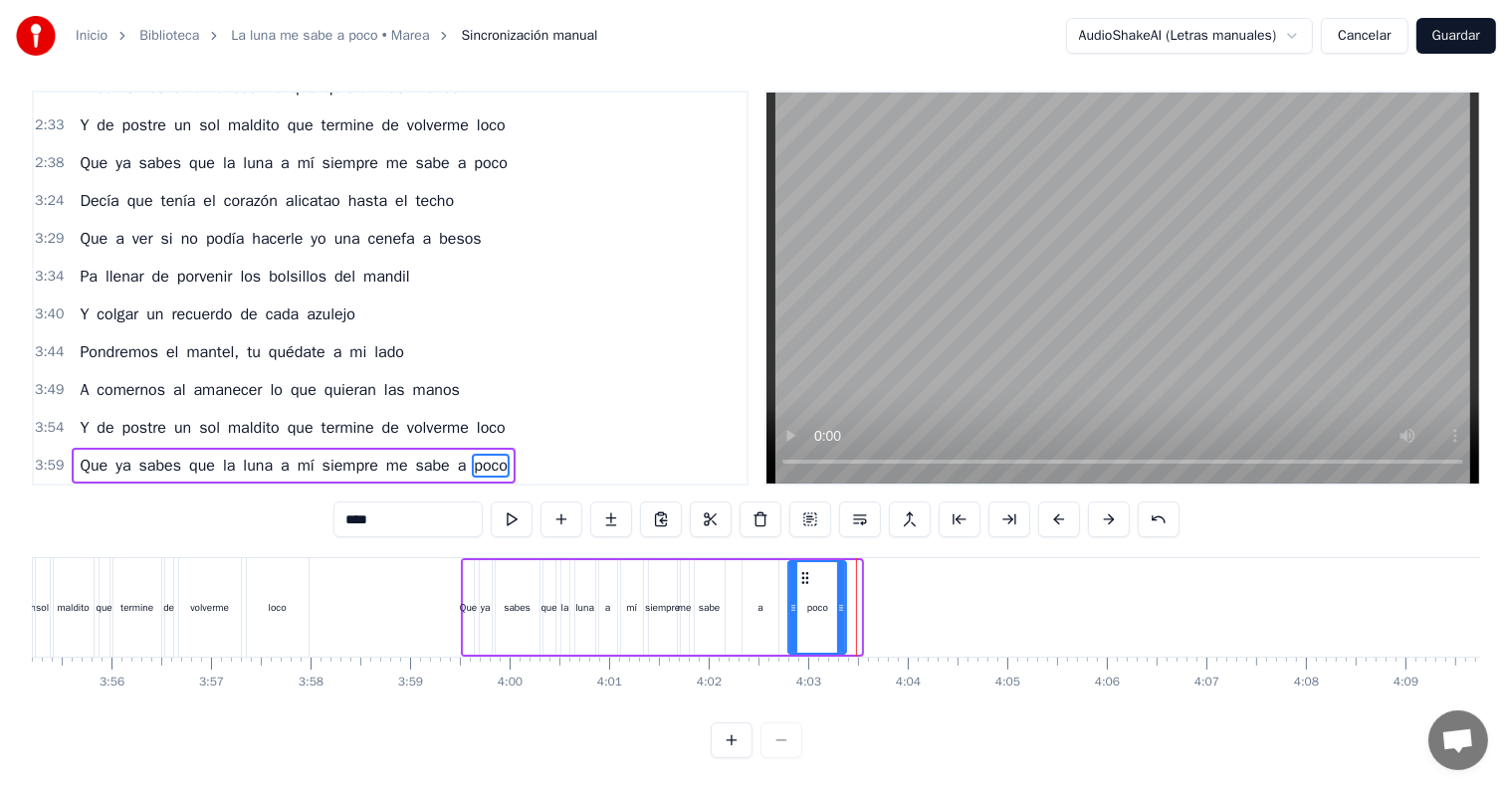 drag, startPoint x: 859, startPoint y: 574, endPoint x: 844, endPoint y: 575, distance: 15.033296 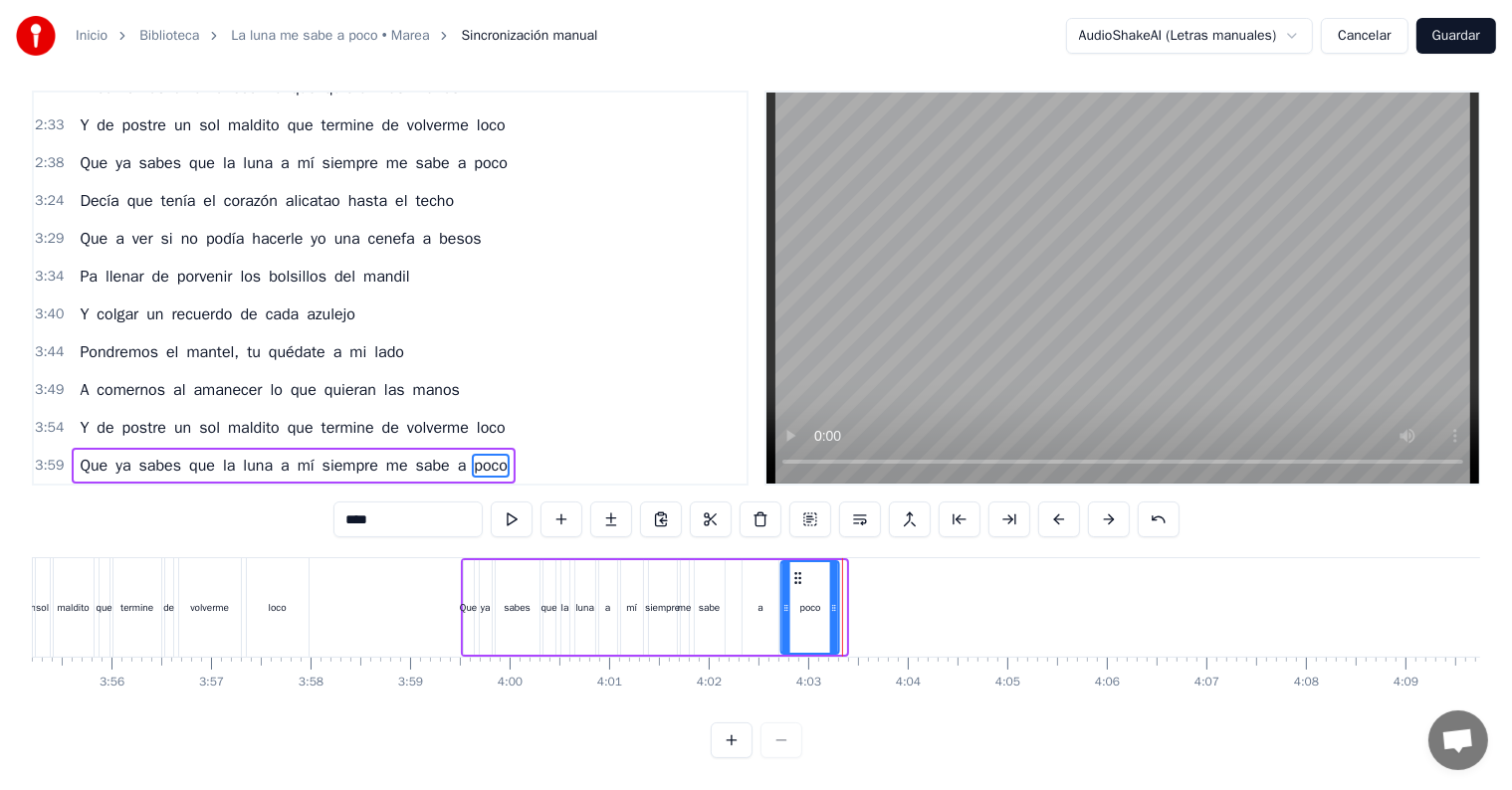 click 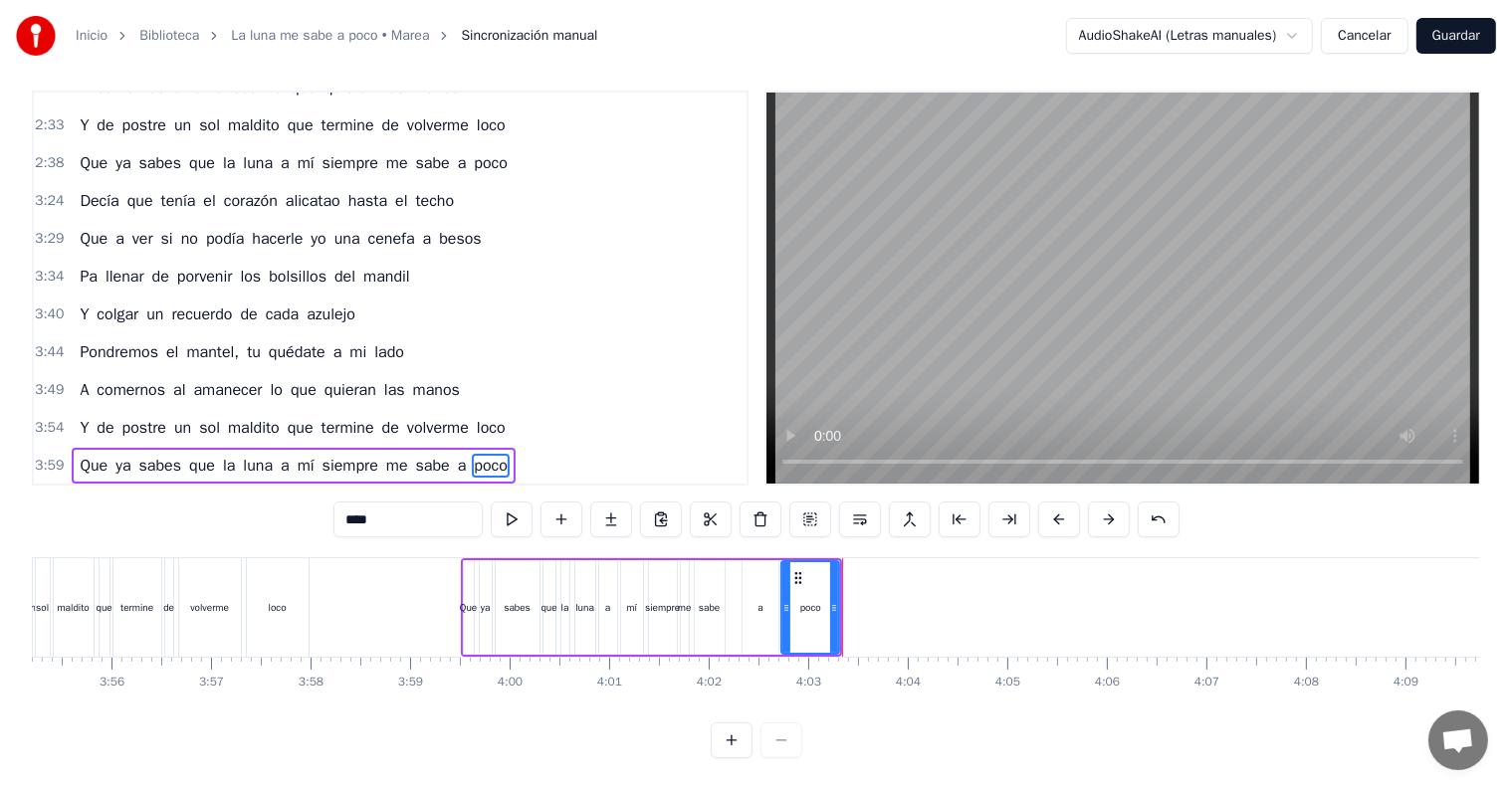 click on "3:59" at bounding box center [49, 466] 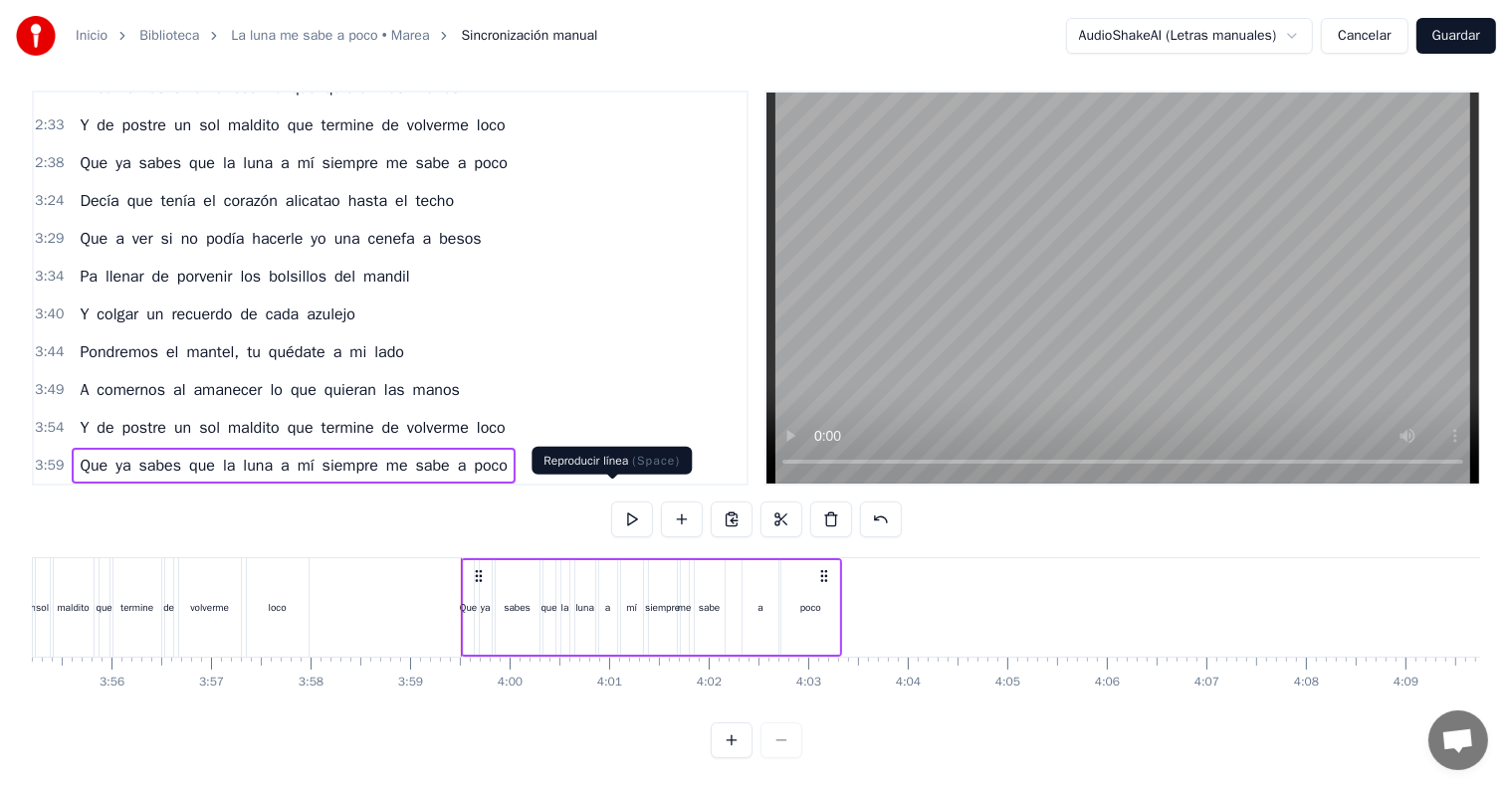 click at bounding box center [632, 519] 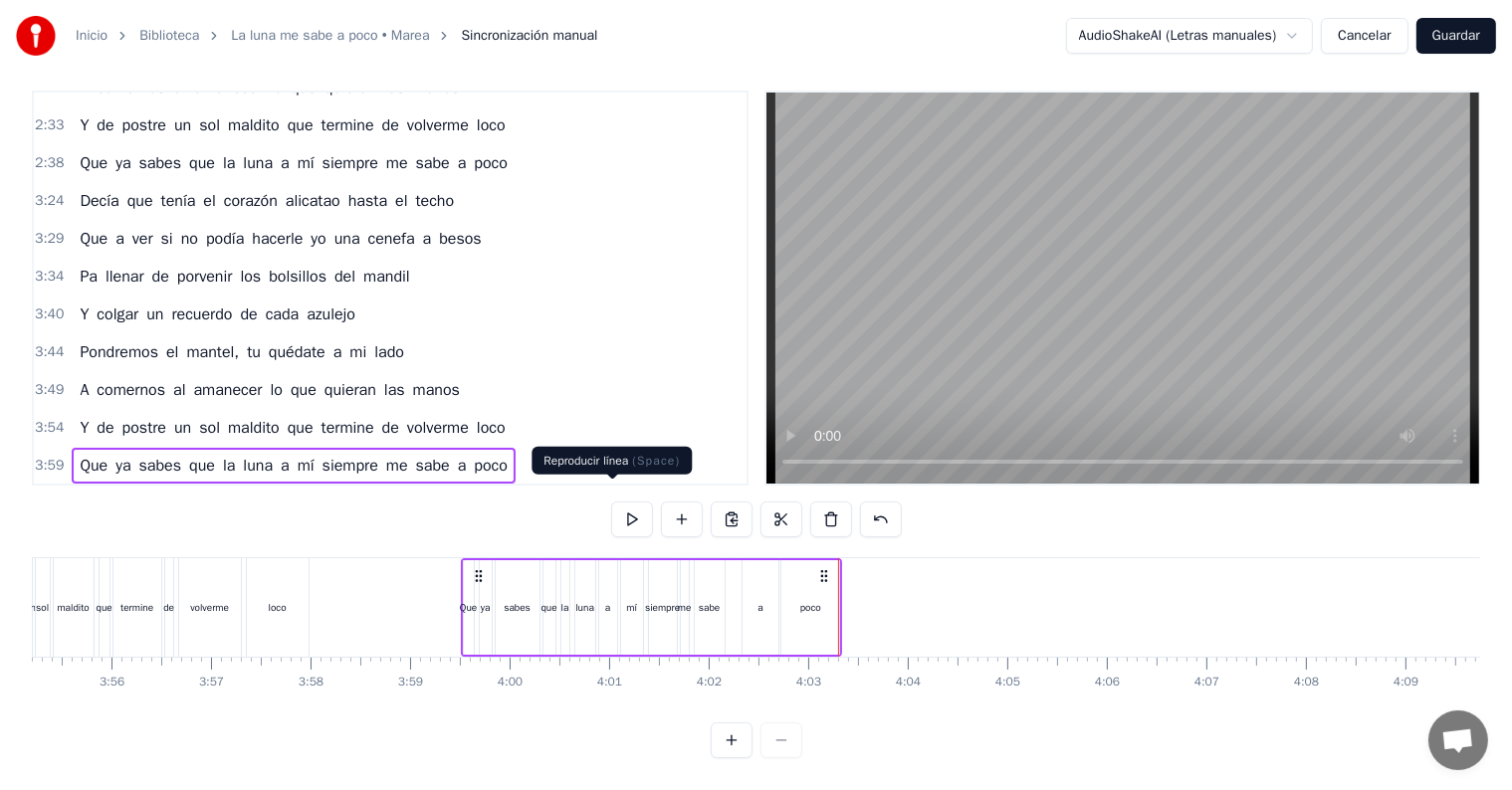 click at bounding box center [632, 519] 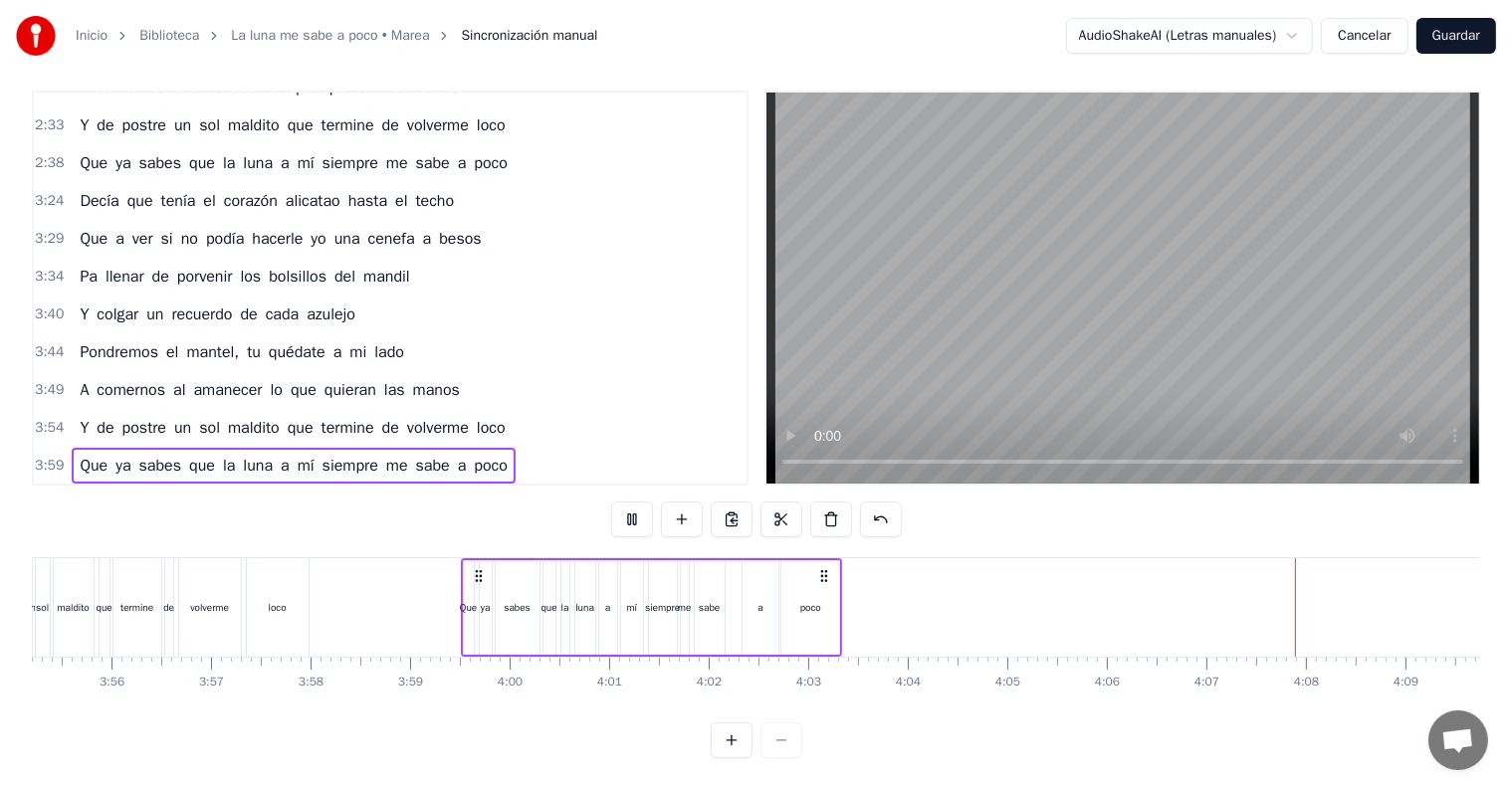 click on "3:44" at bounding box center (49, 352) 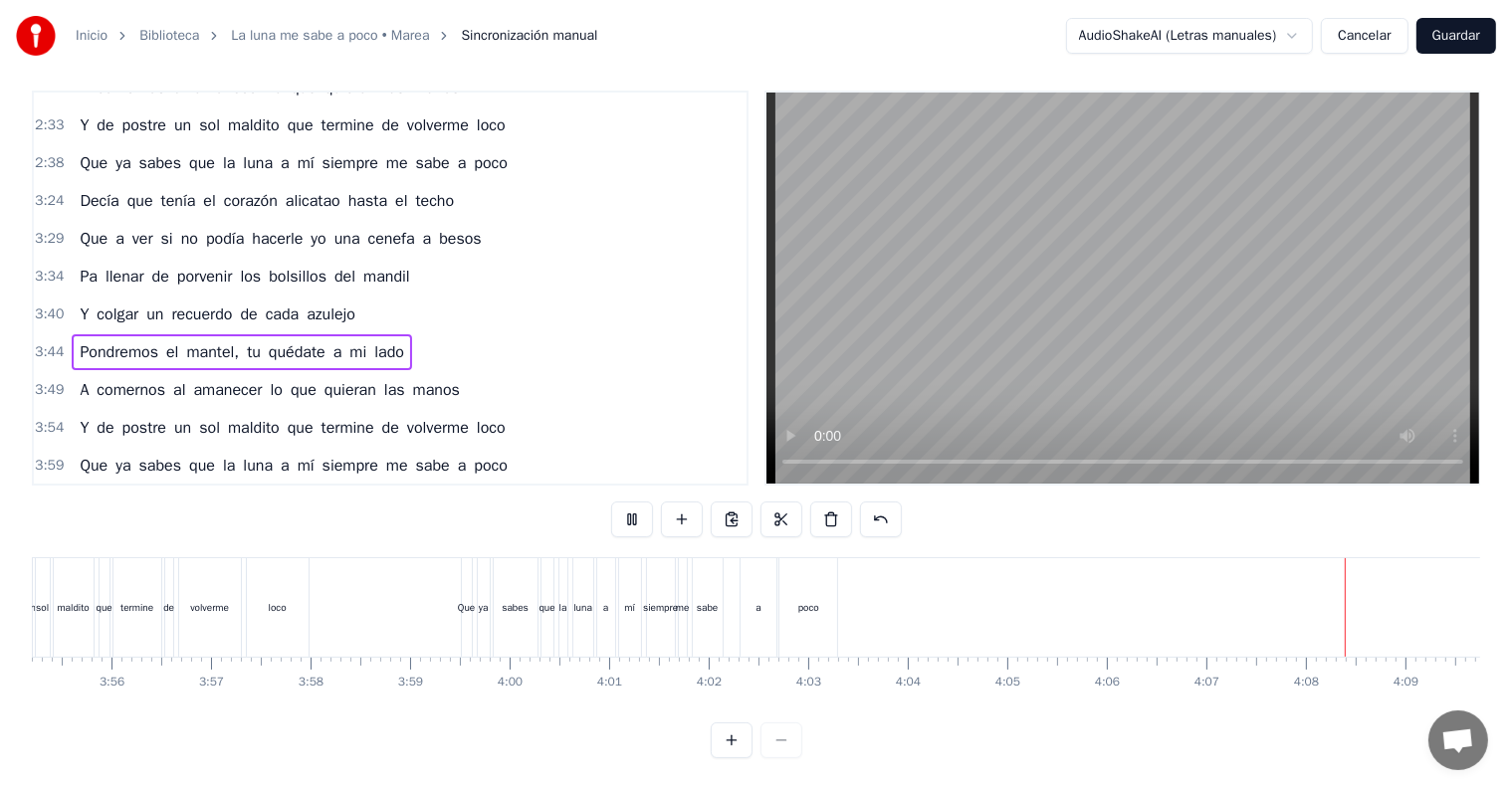 click on "3:44" at bounding box center (49, 352) 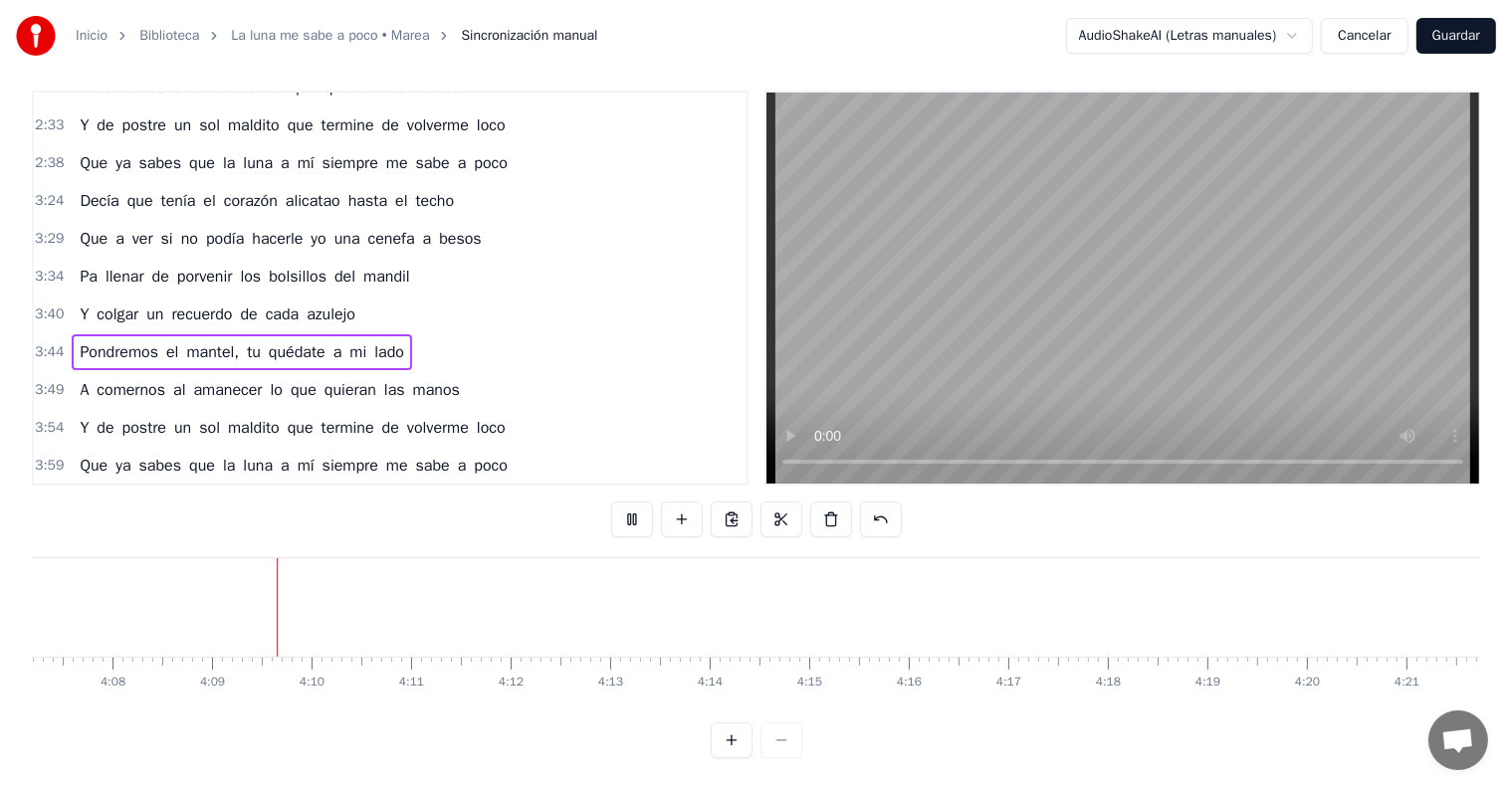scroll, scrollTop: 0, scrollLeft: 24683, axis: horizontal 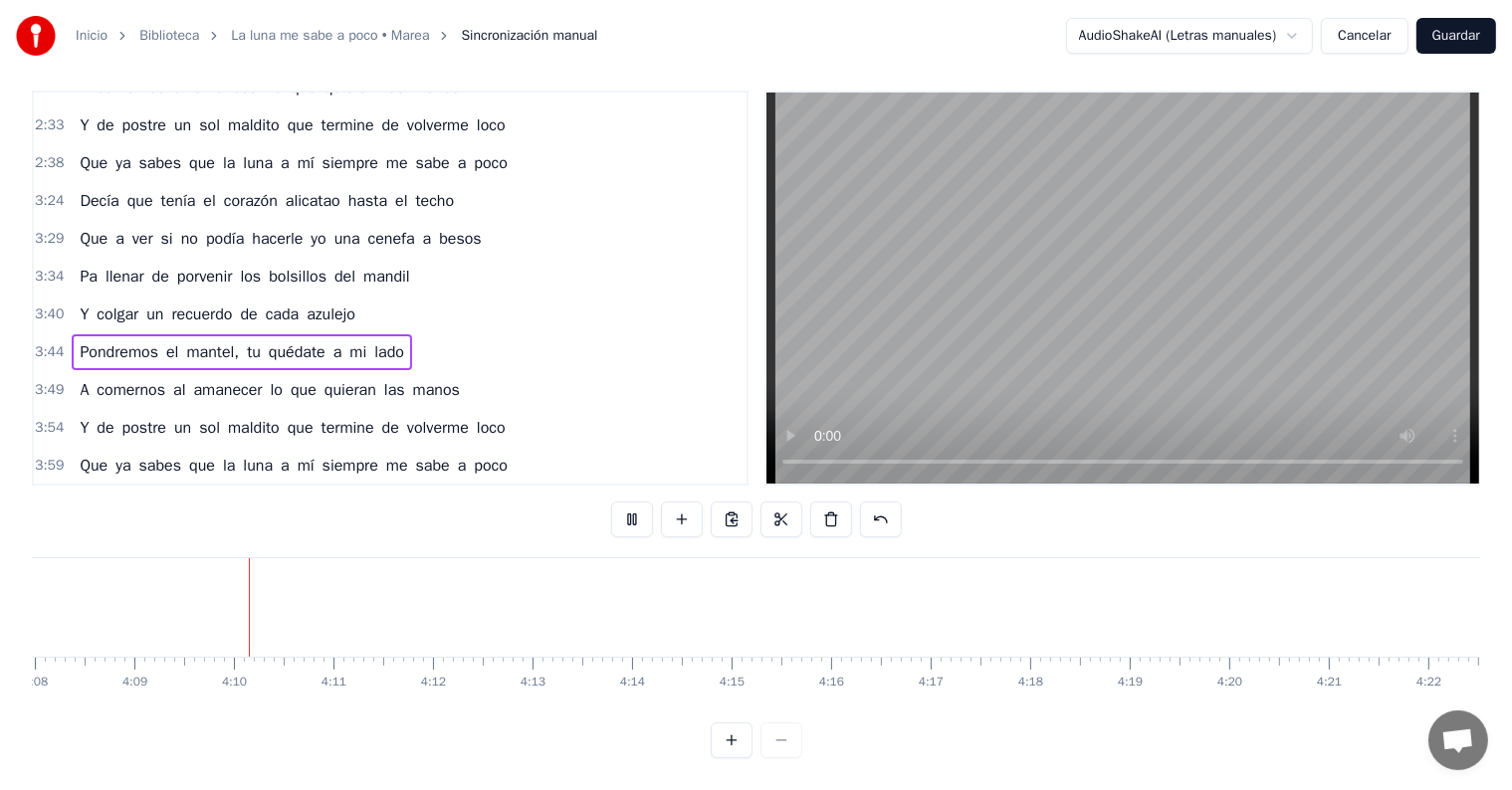 click on "3:44" at bounding box center [49, 352] 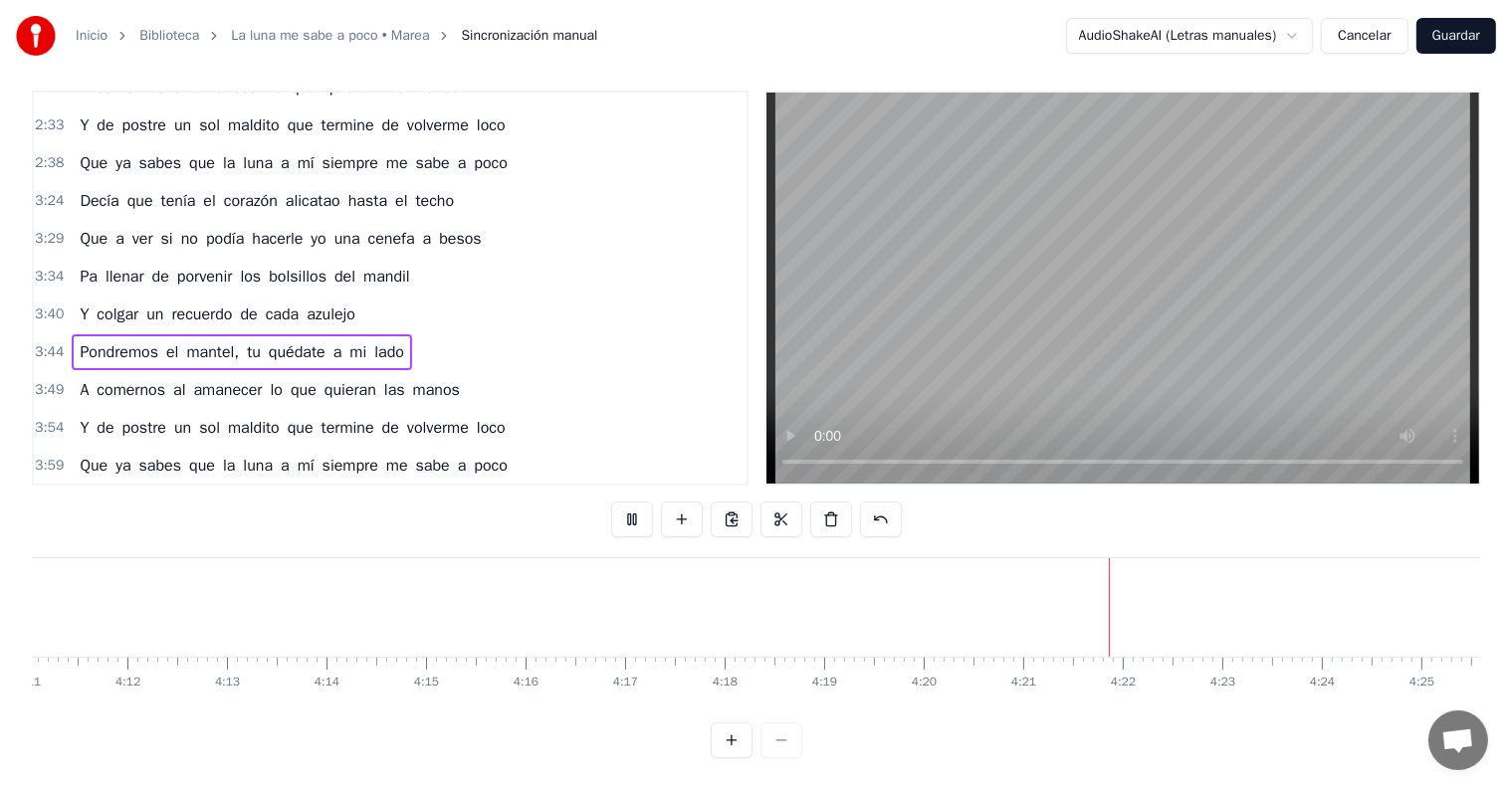 scroll, scrollTop: 0, scrollLeft: 25227, axis: horizontal 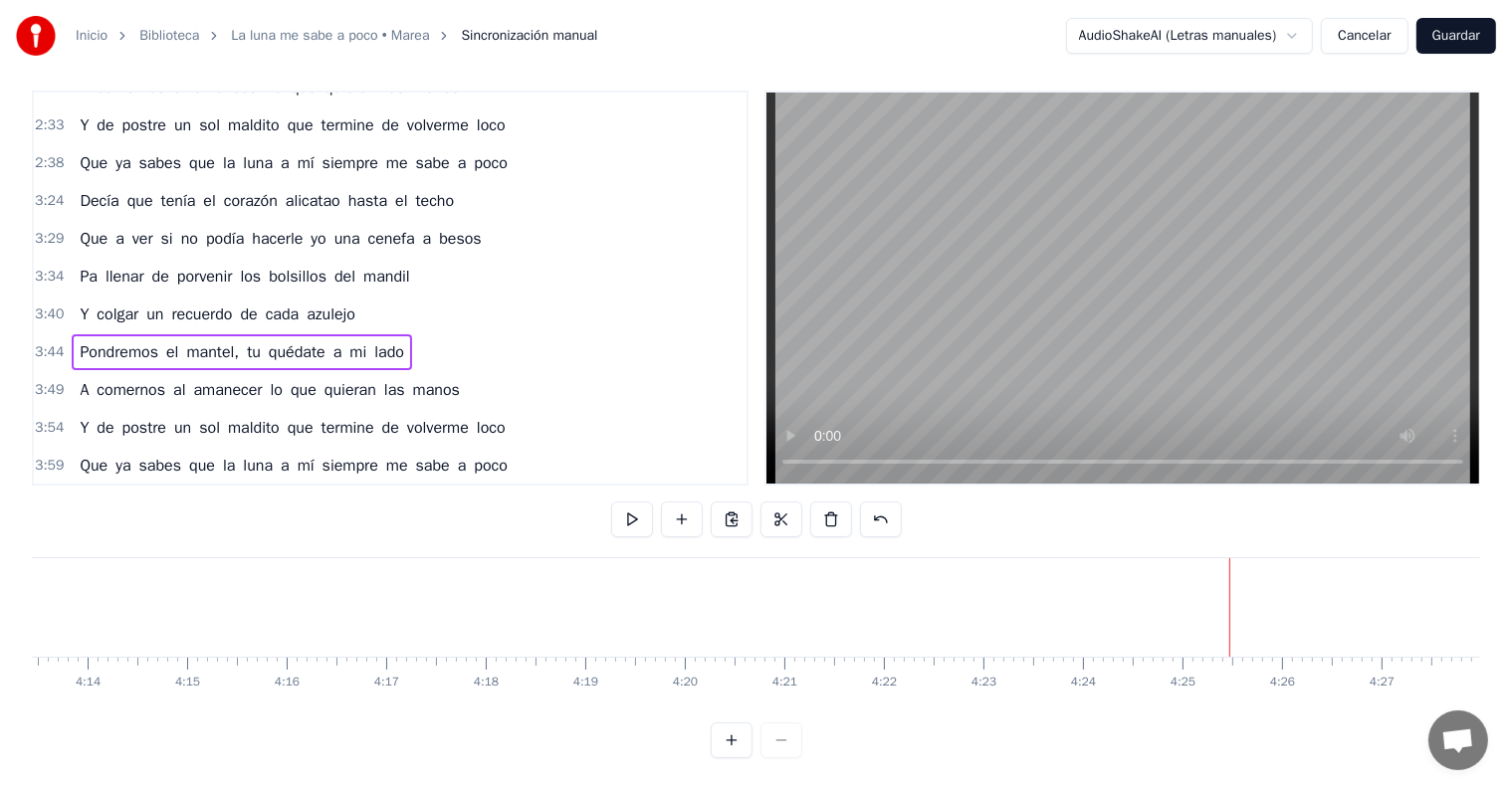 click on "3:59" at bounding box center [49, 466] 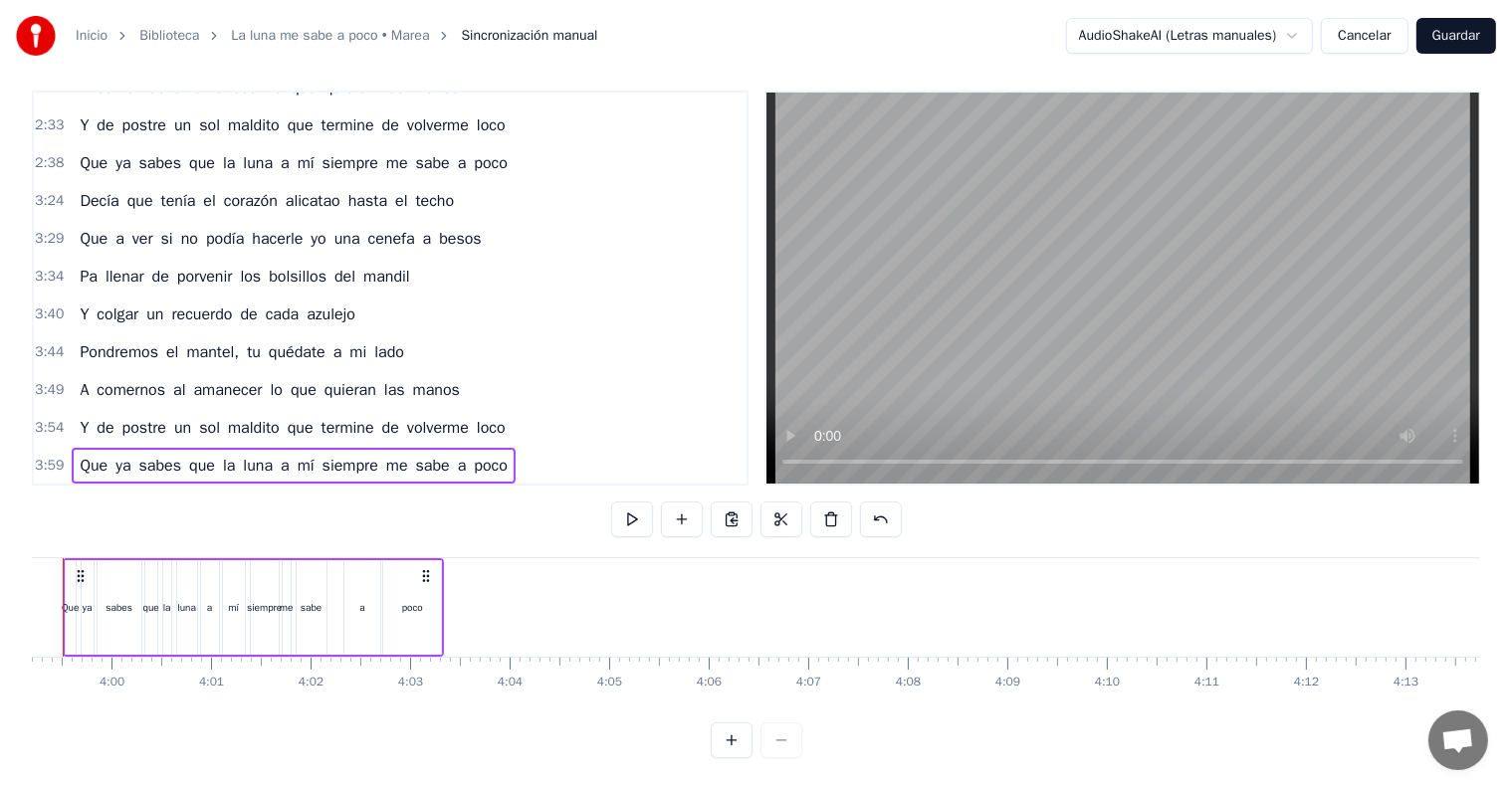 scroll, scrollTop: 0, scrollLeft: 23740, axis: horizontal 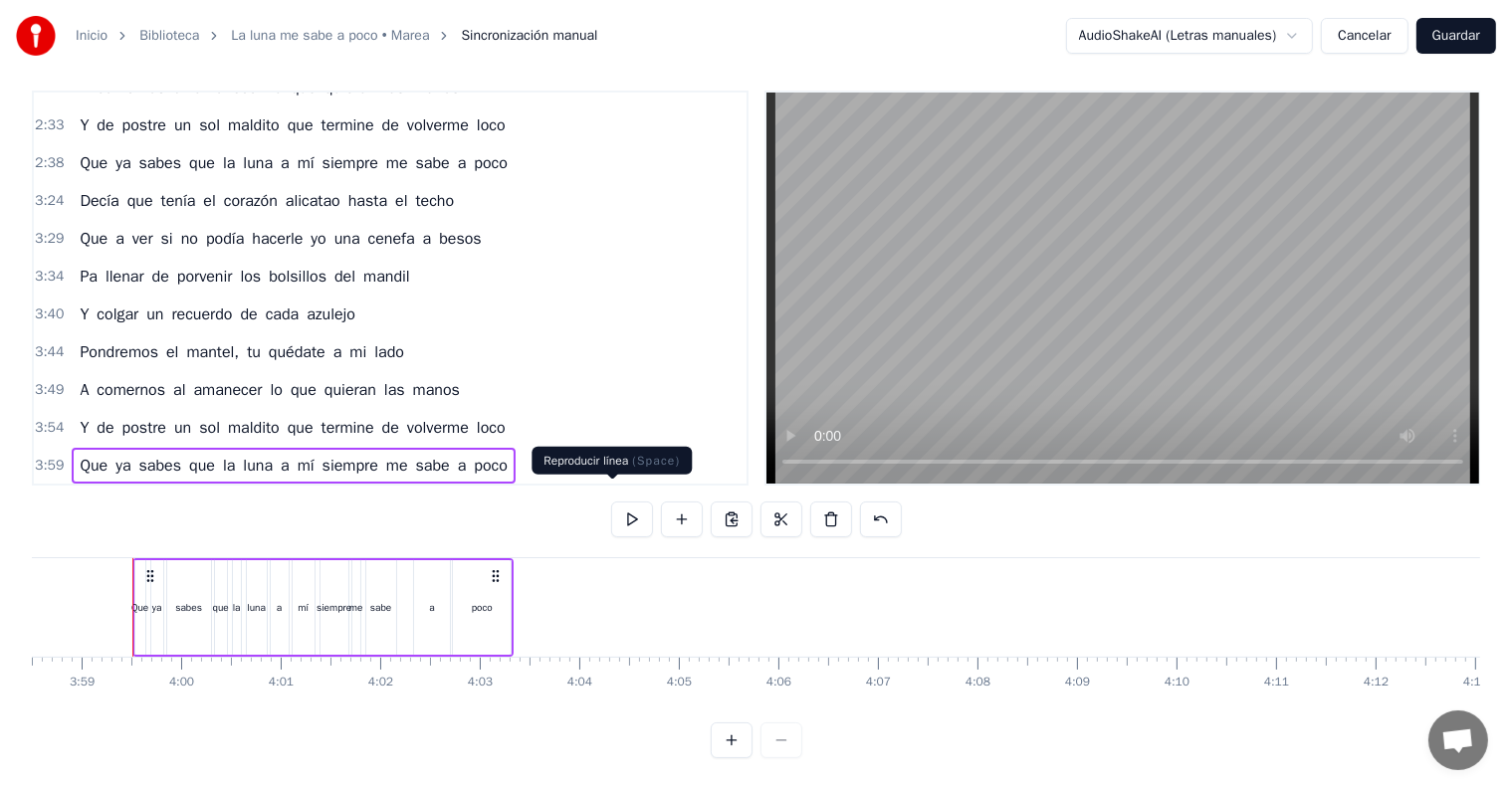 click at bounding box center (632, 519) 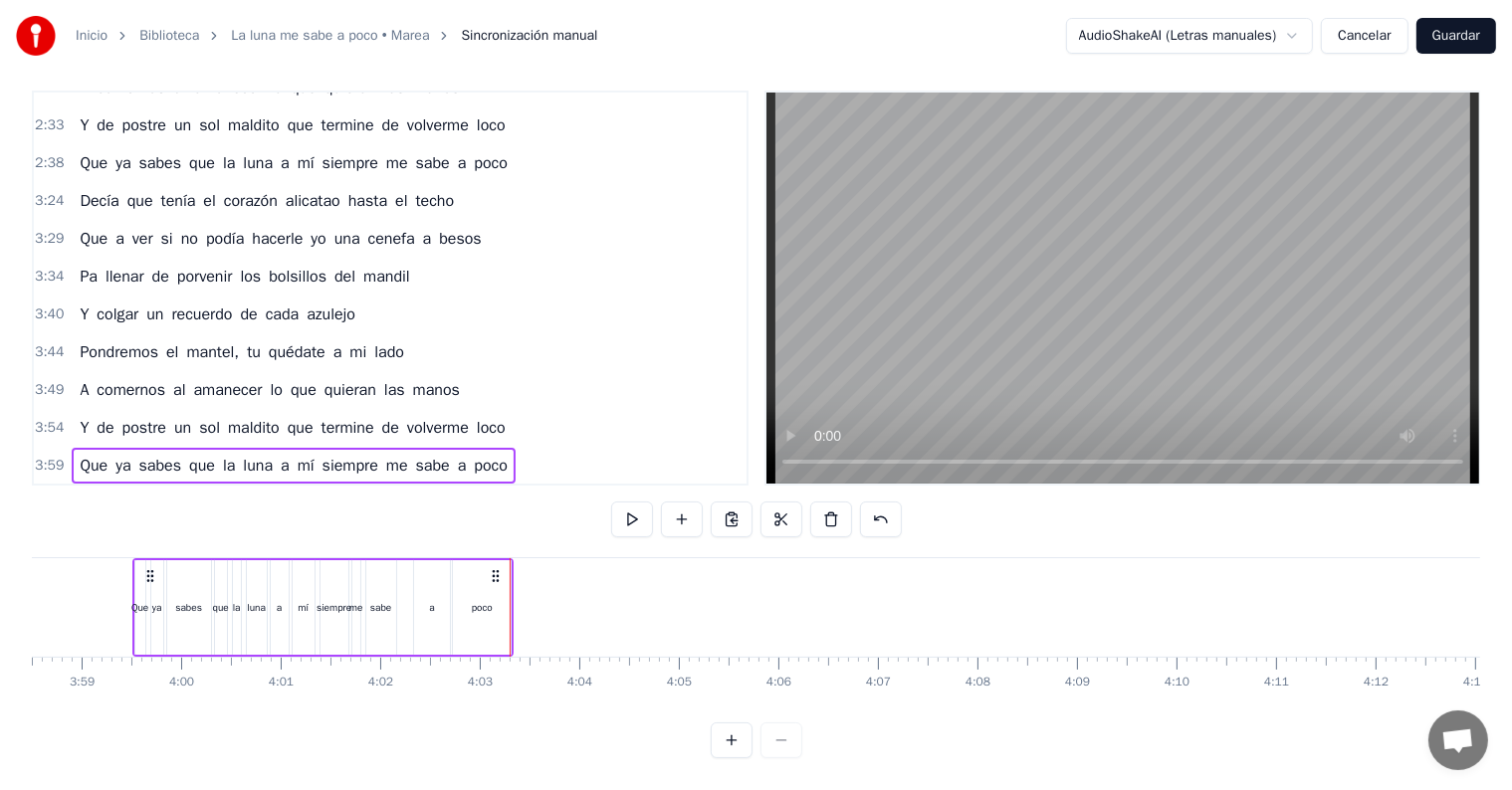 click at bounding box center (632, 519) 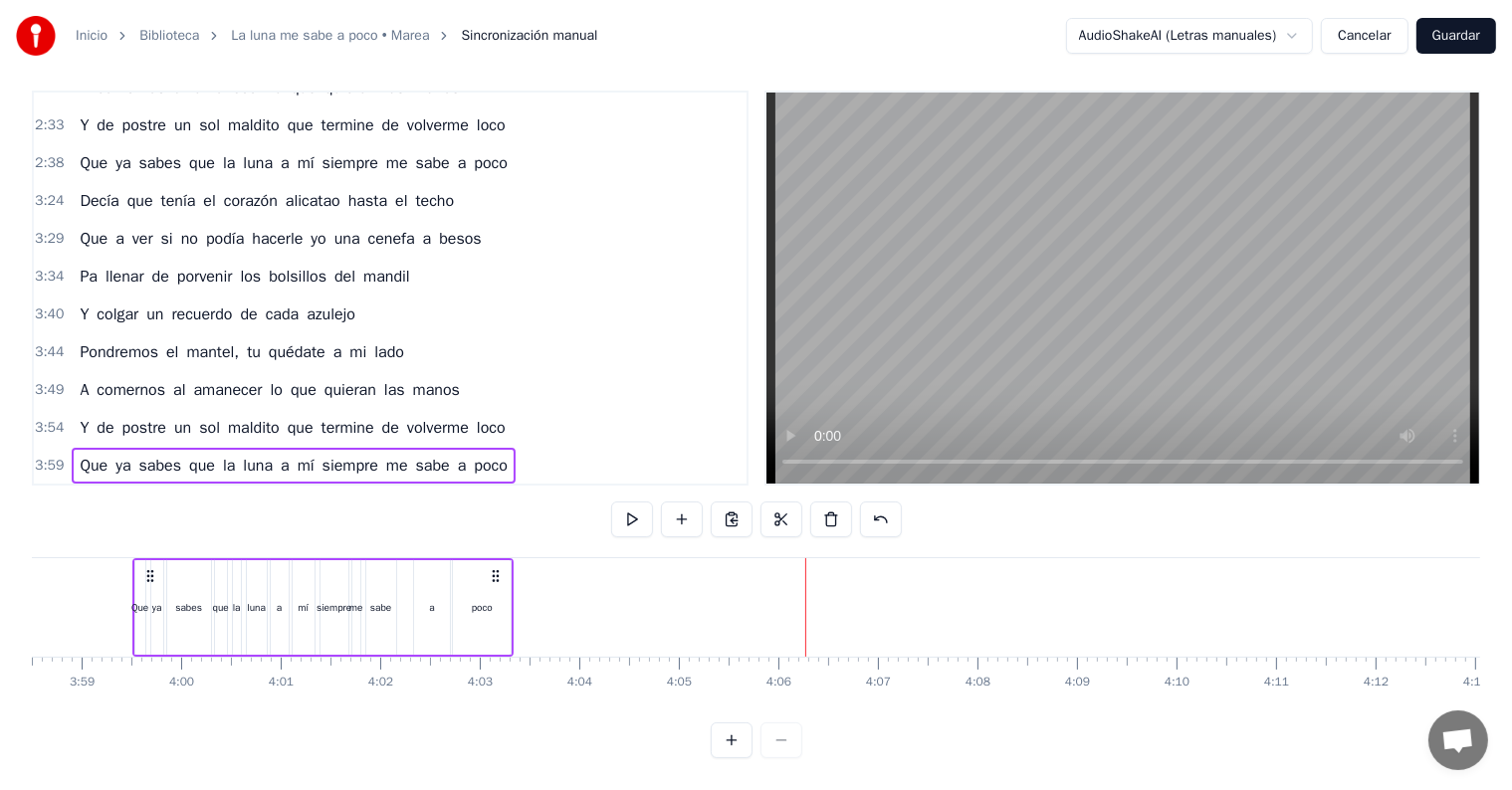 click on "3:44" at bounding box center [49, 352] 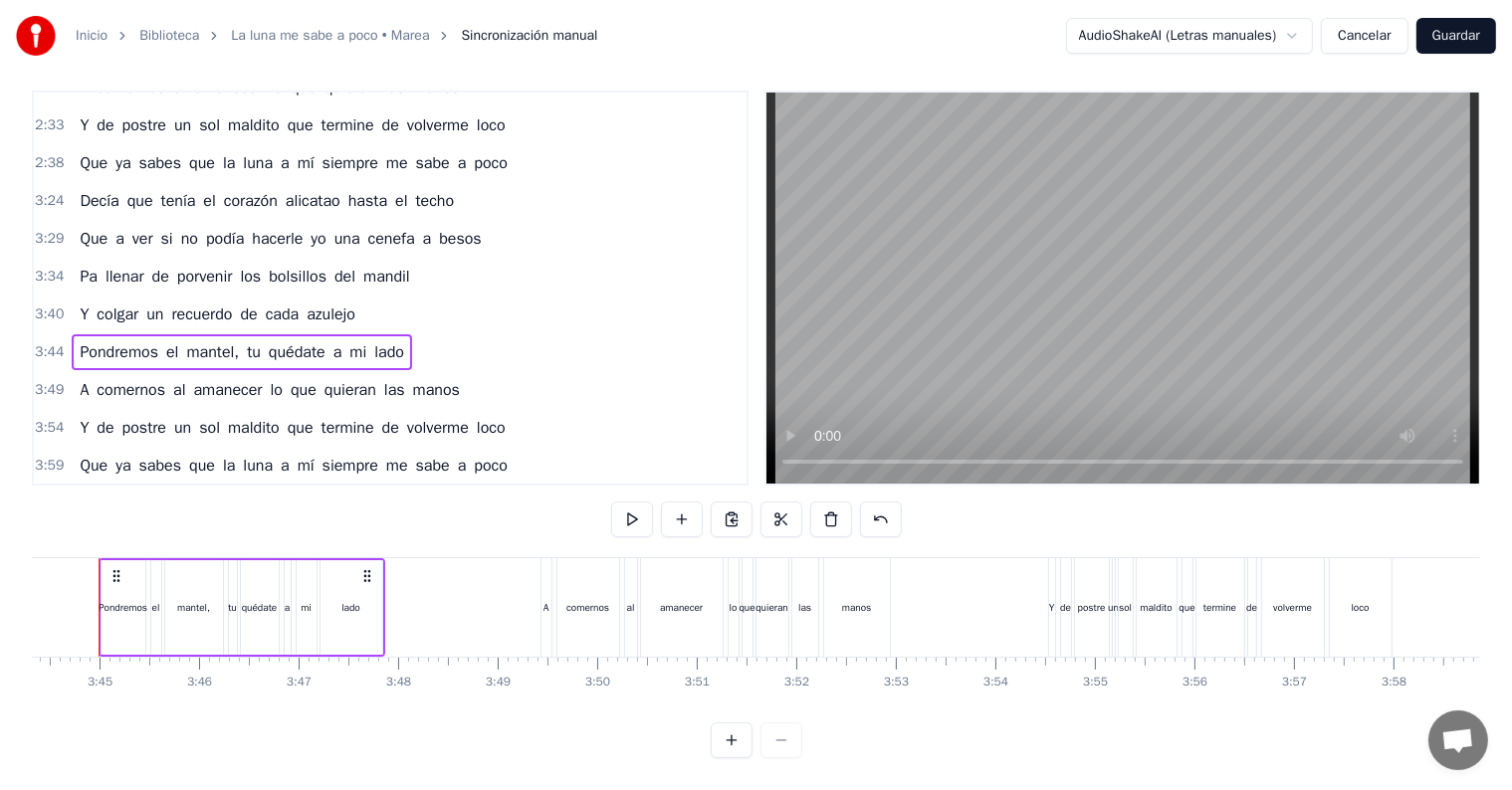 scroll, scrollTop: 0, scrollLeft: 22295, axis: horizontal 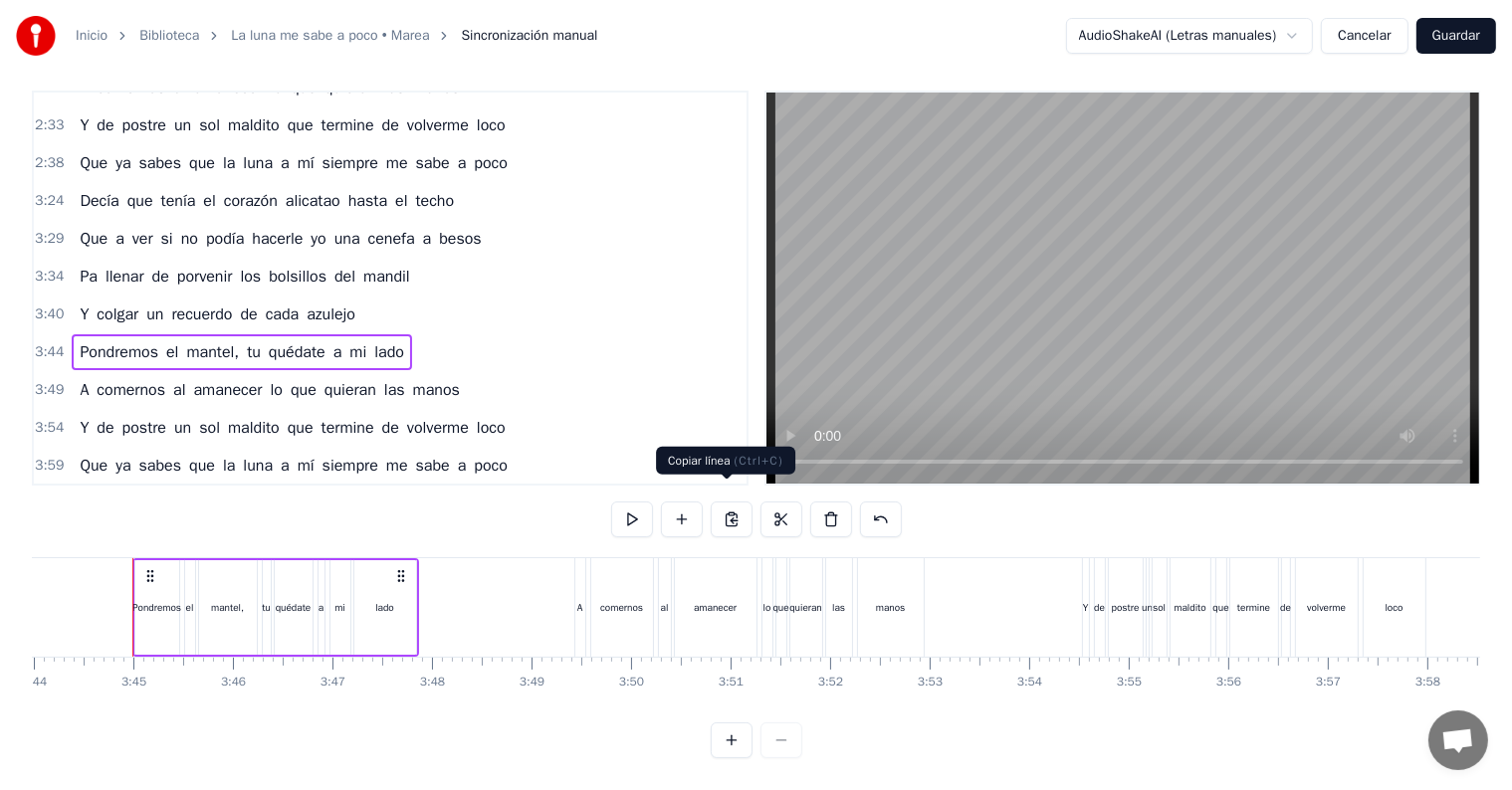 click at bounding box center (732, 519) 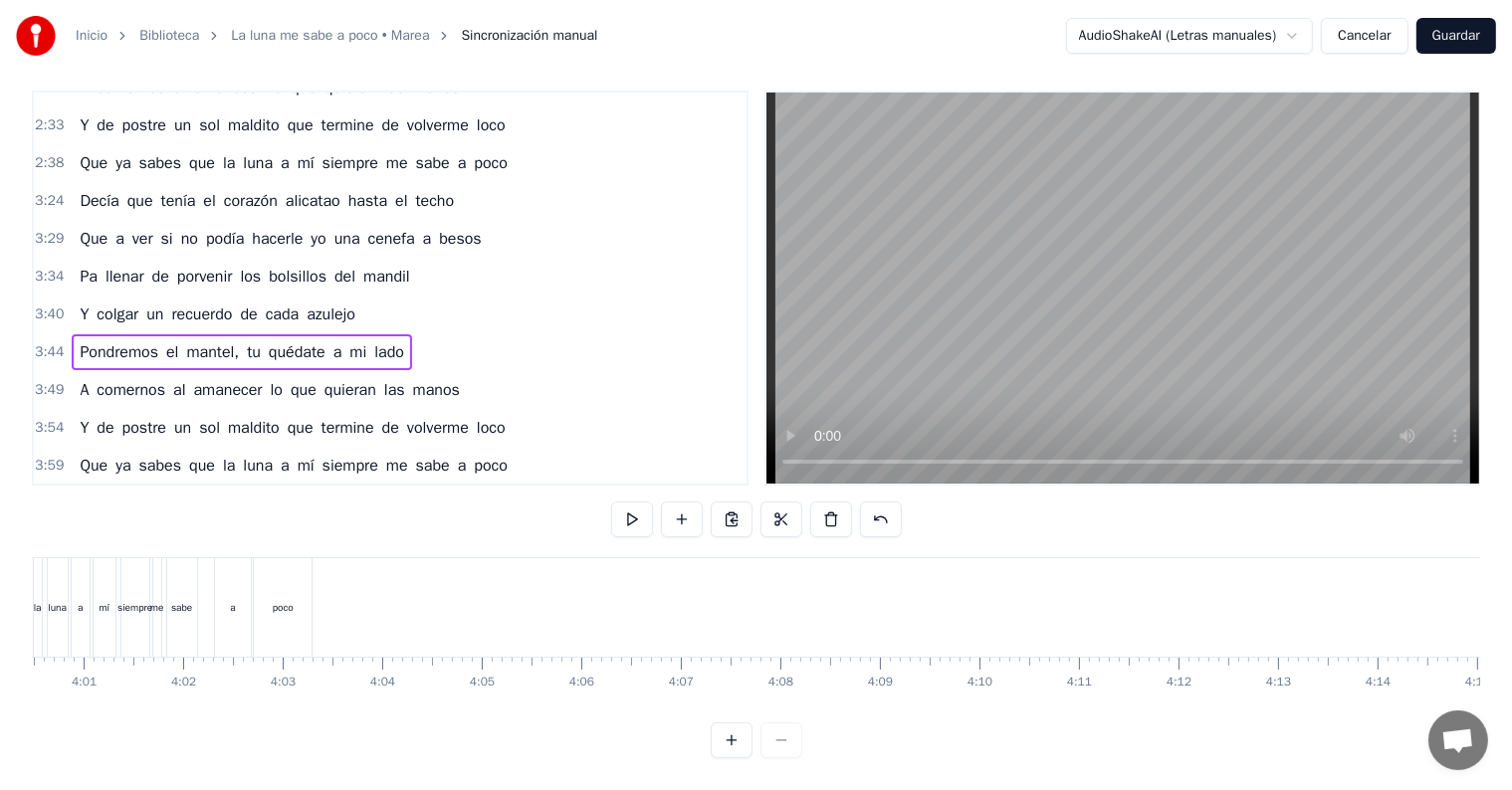 scroll, scrollTop: 0, scrollLeft: 23952, axis: horizontal 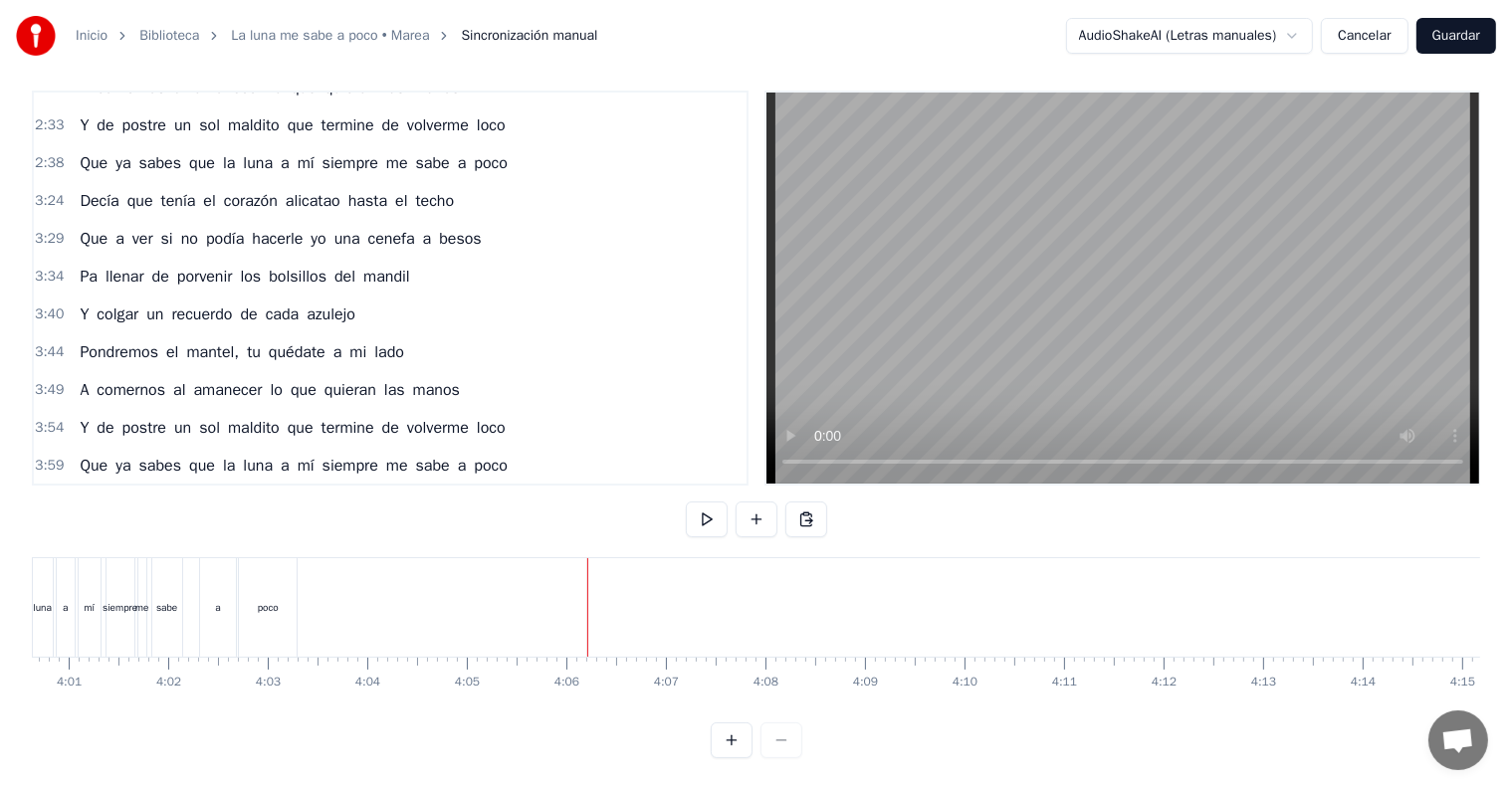 click at bounding box center (-10582, 607) 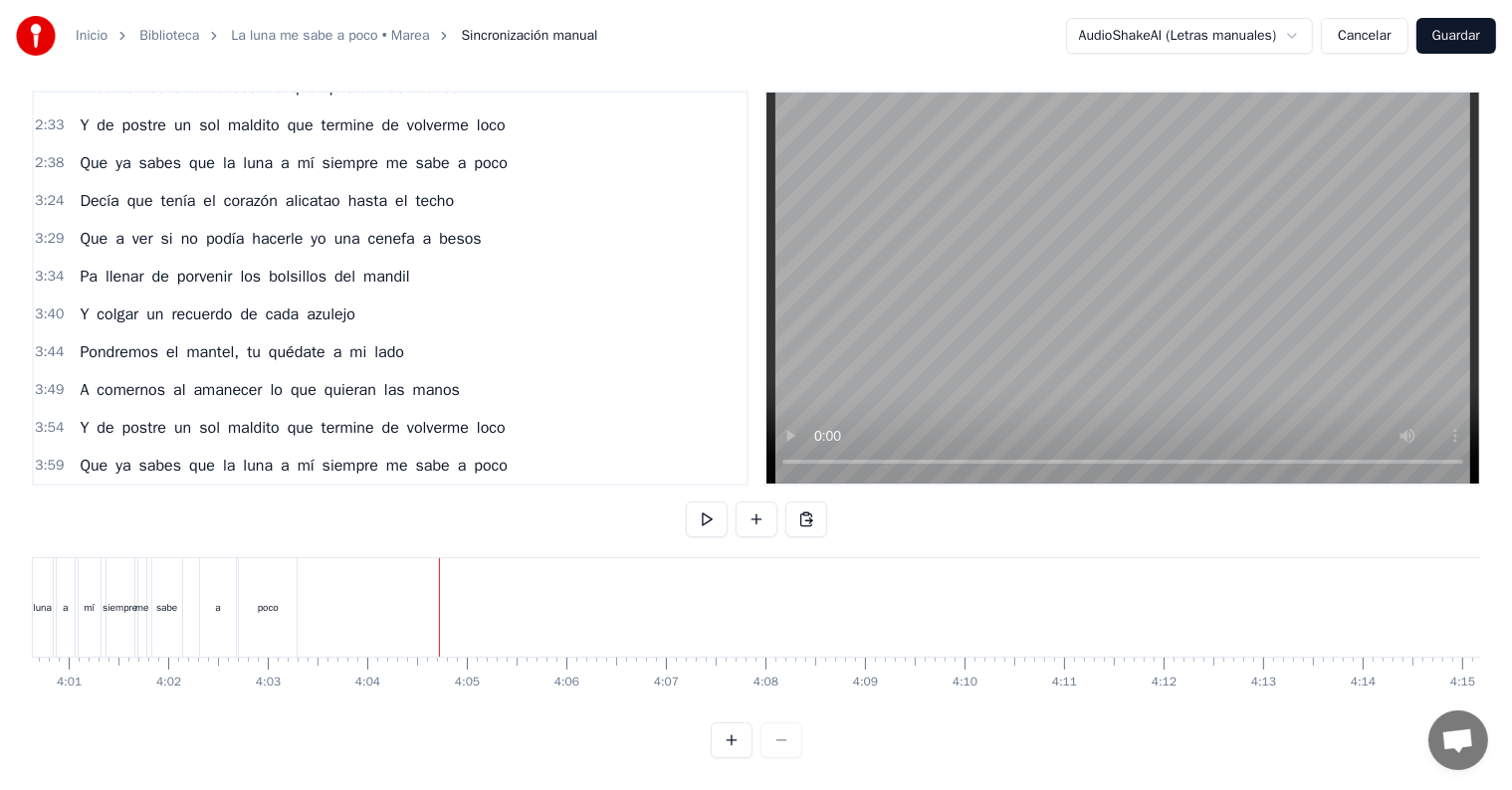 click at bounding box center (-10582, 607) 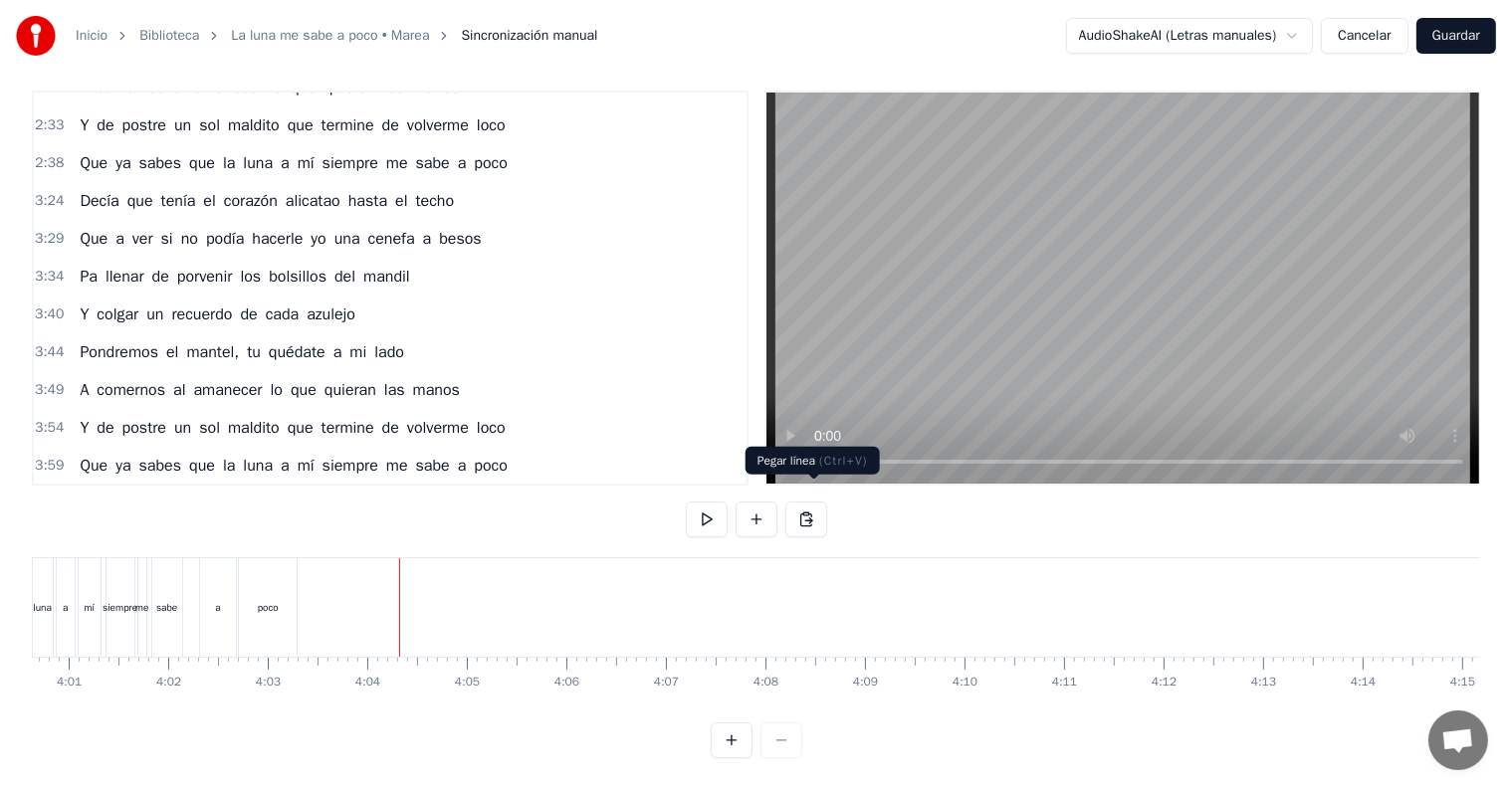 click at bounding box center (806, 519) 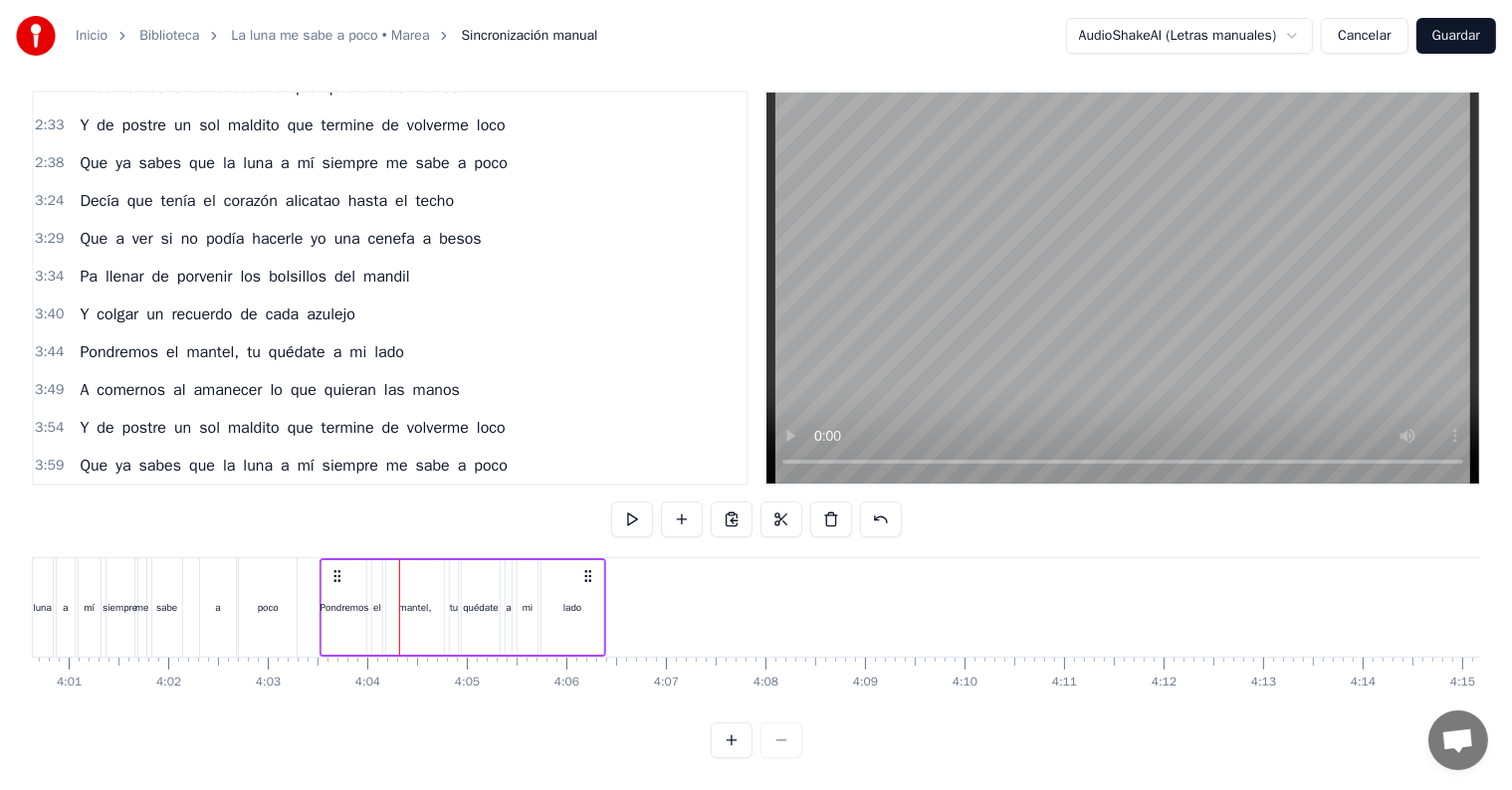 drag, startPoint x: 412, startPoint y: 559, endPoint x: 332, endPoint y: 576, distance: 81.78631 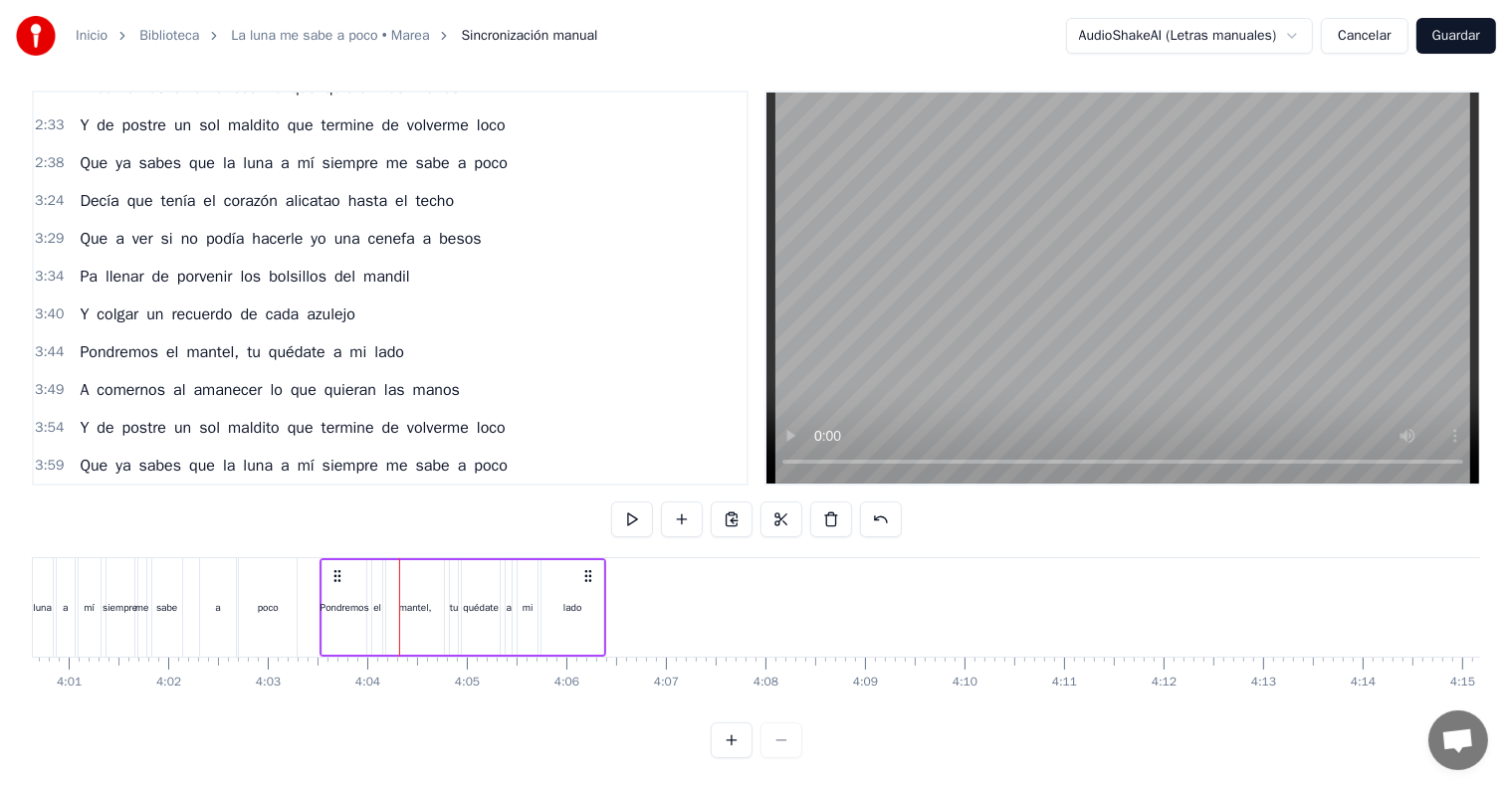 scroll, scrollTop: 819, scrollLeft: 0, axis: vertical 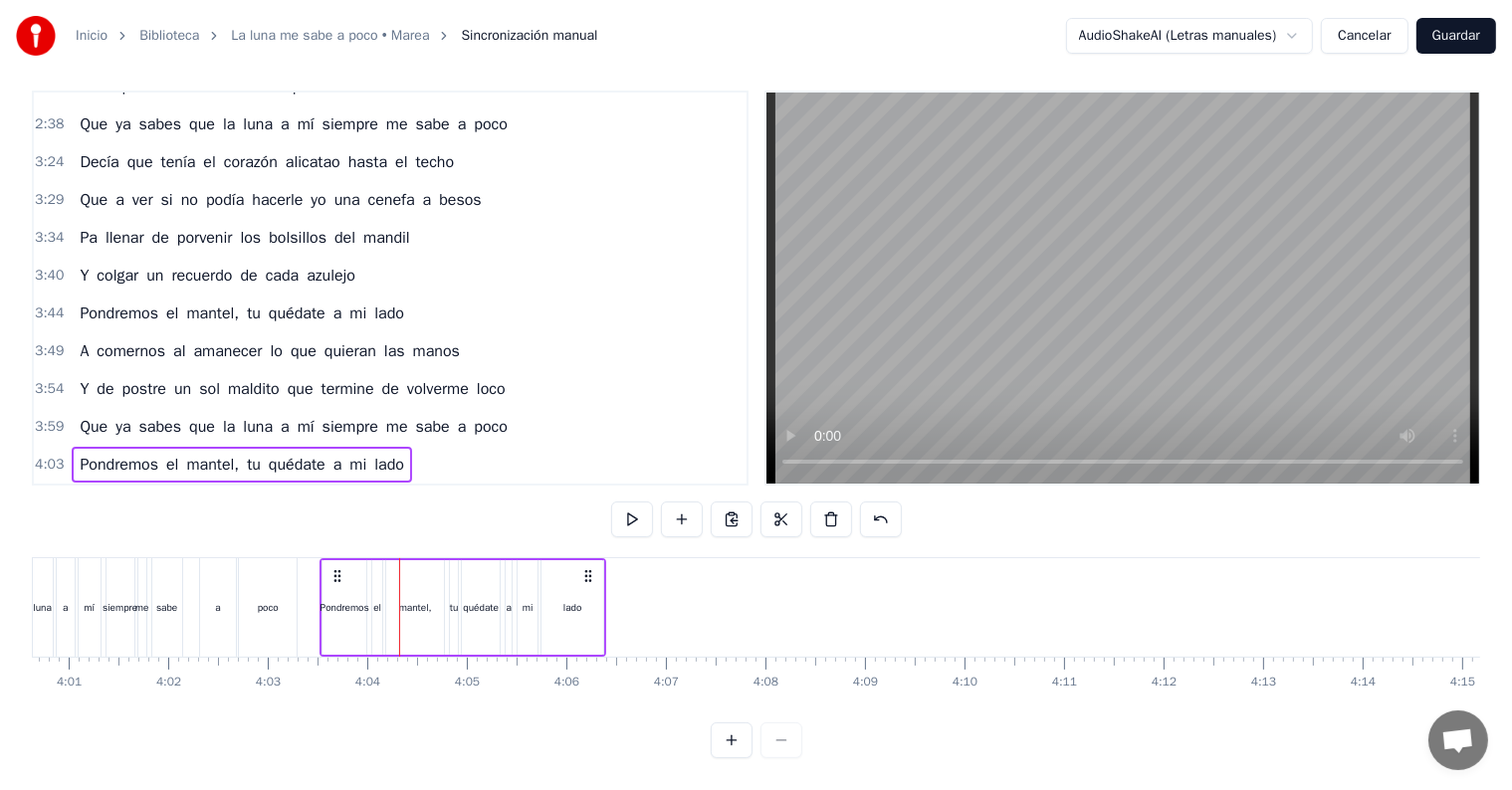 click on "4:03" at bounding box center (49, 465) 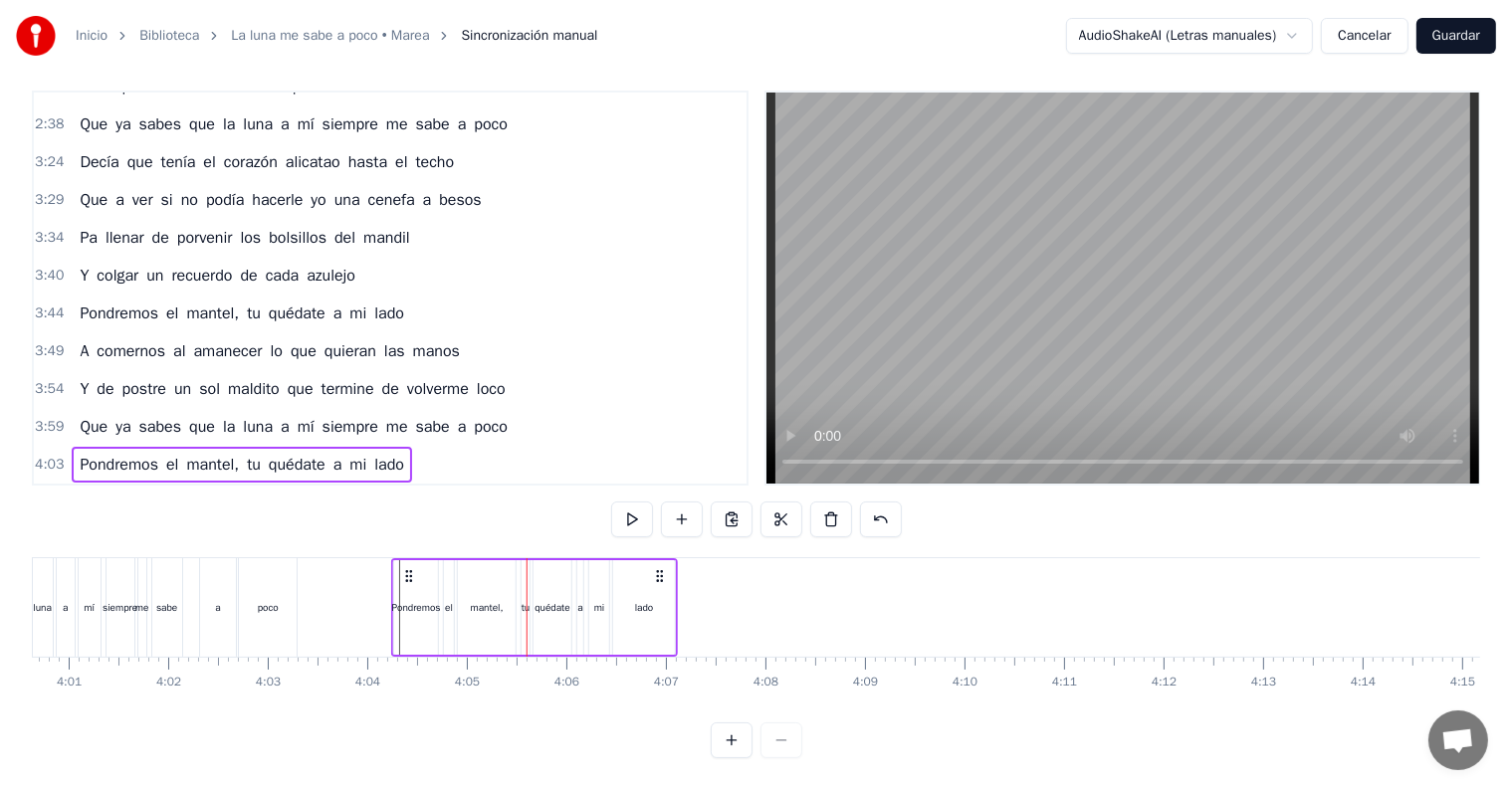 drag, startPoint x: 334, startPoint y: 557, endPoint x: 405, endPoint y: 566, distance: 71.568149 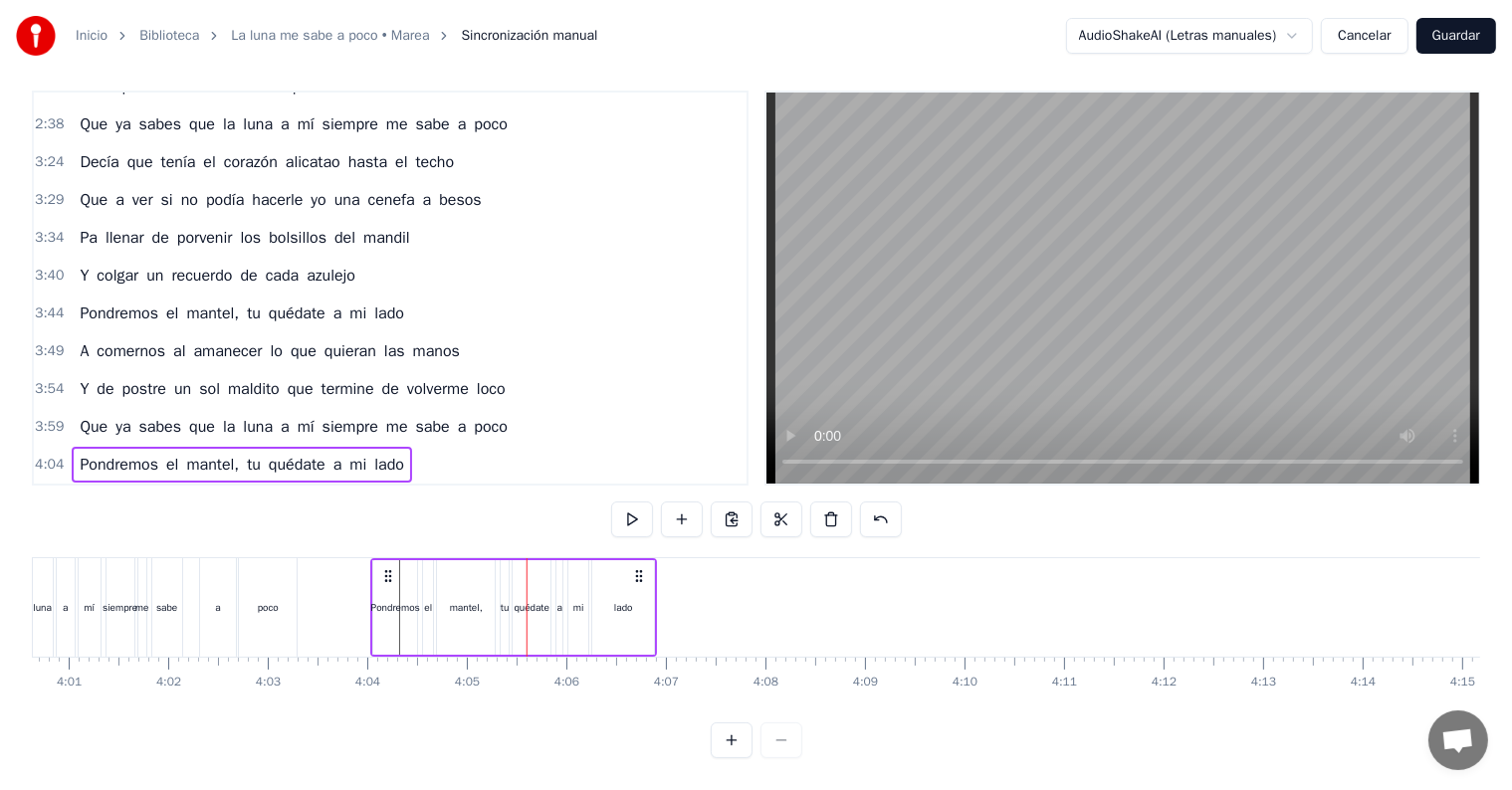 drag, startPoint x: 409, startPoint y: 560, endPoint x: 388, endPoint y: 558, distance: 21.095023 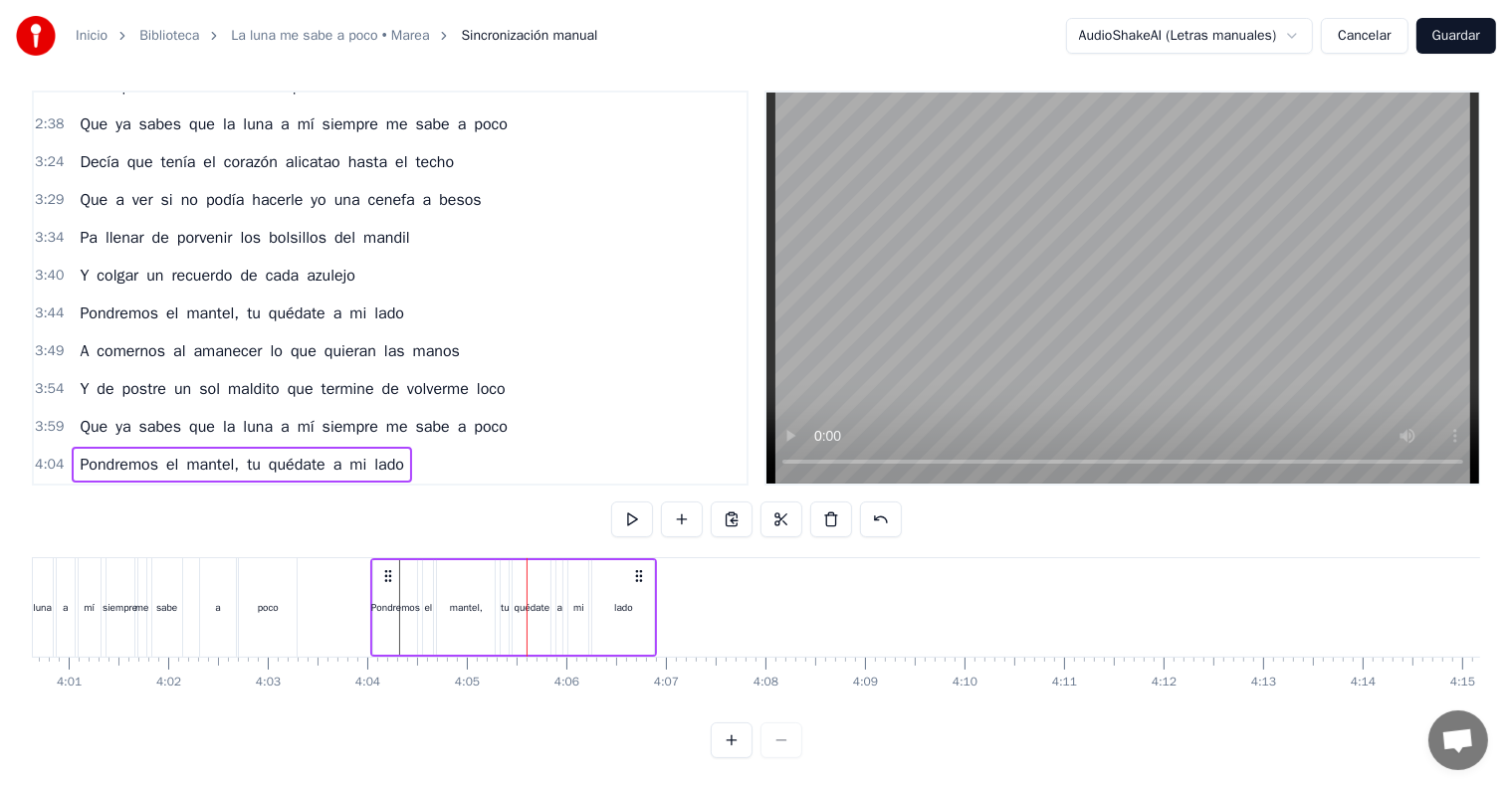 click on "4:04" at bounding box center [49, 465] 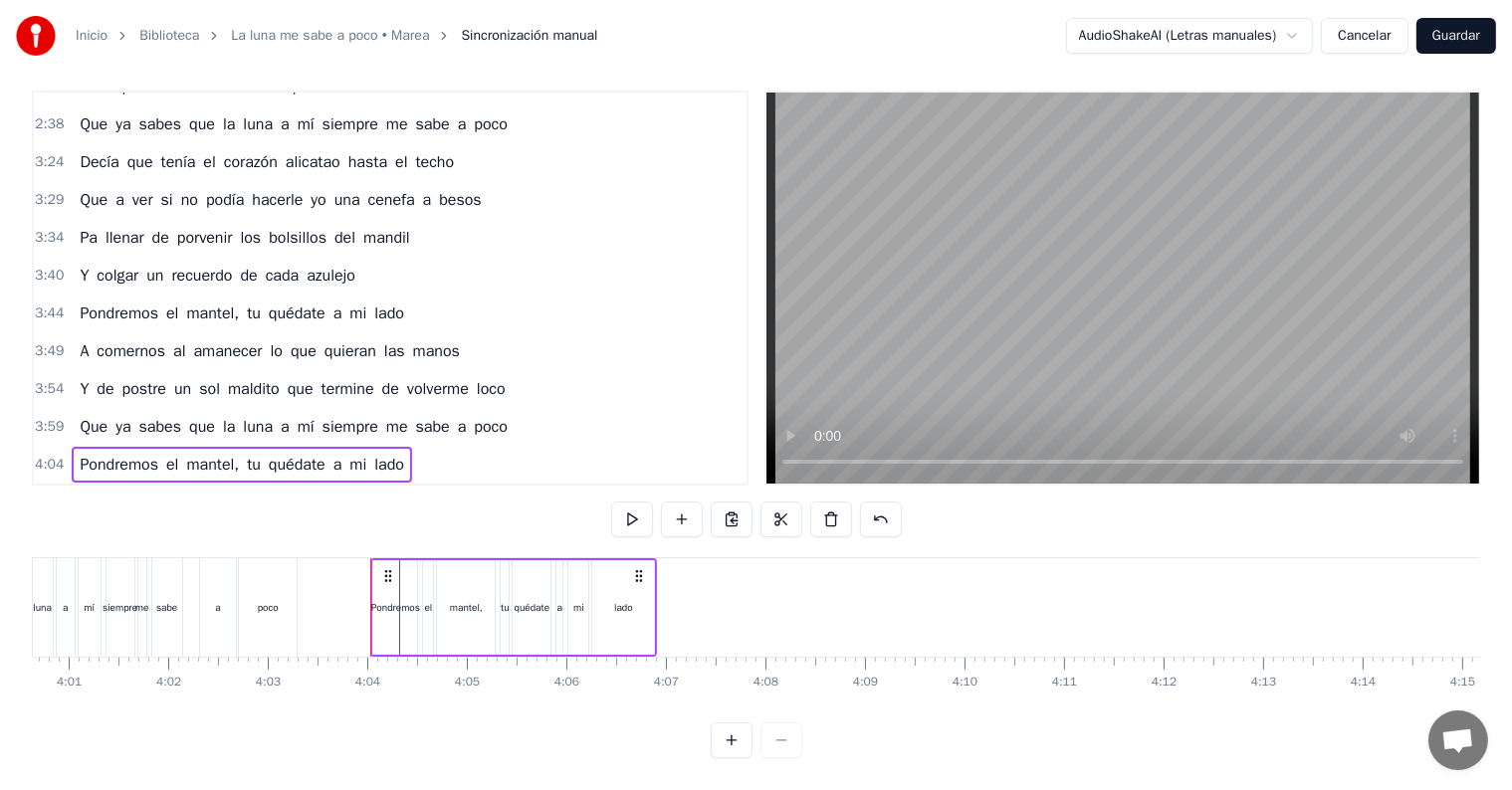 click at bounding box center (632, 519) 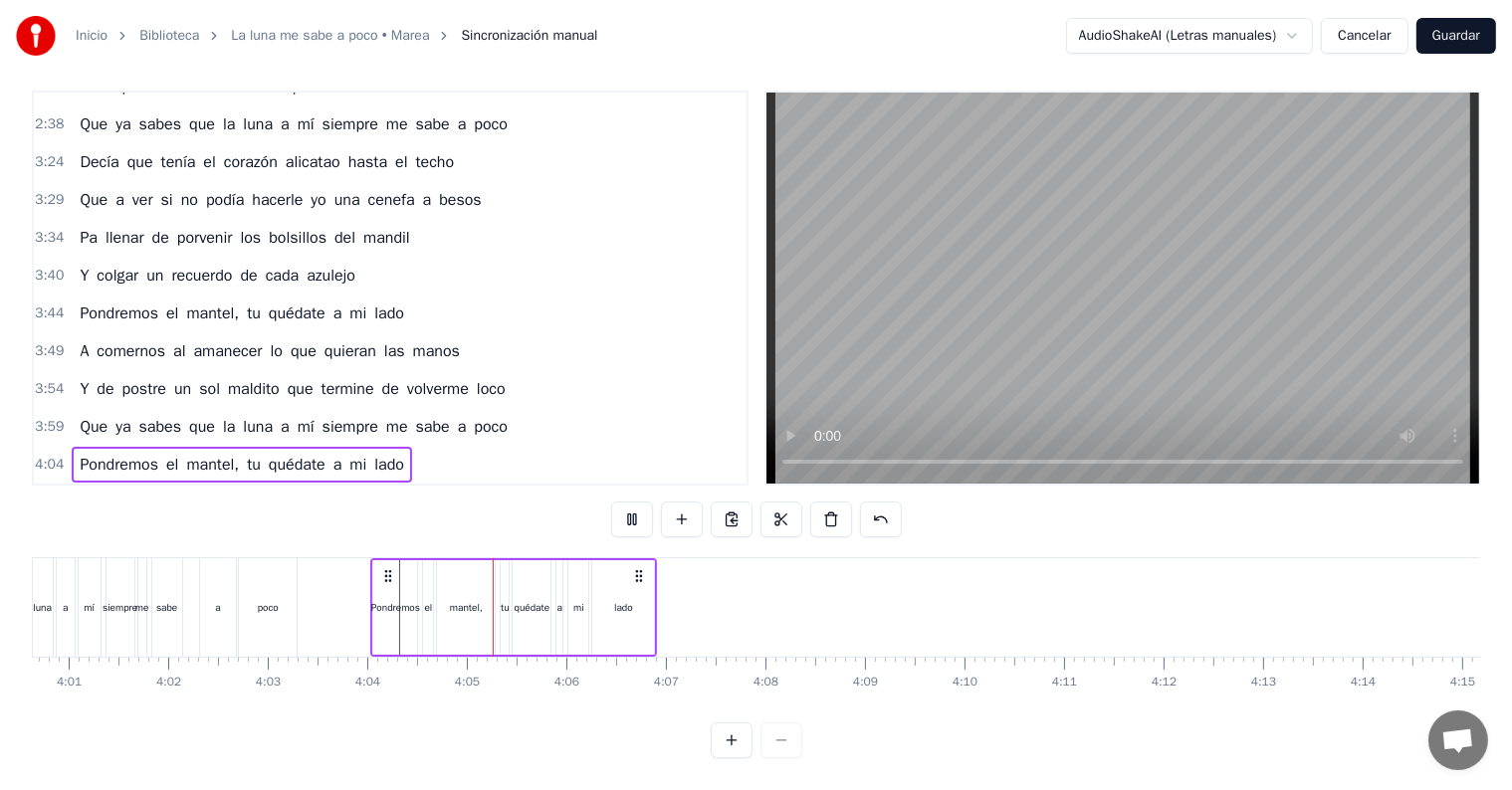click at bounding box center [632, 519] 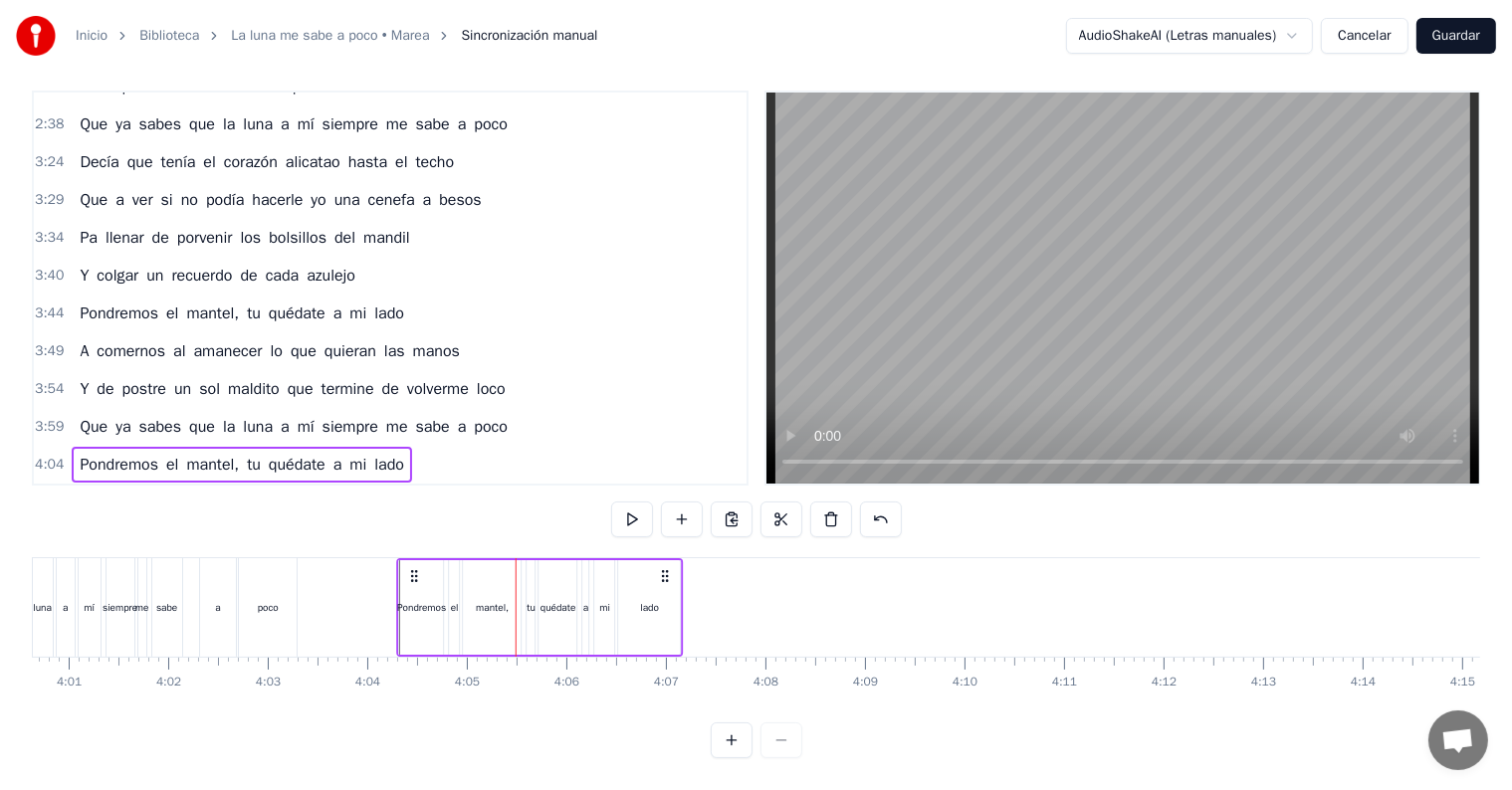 drag, startPoint x: 390, startPoint y: 557, endPoint x: 417, endPoint y: 561, distance: 27.294688 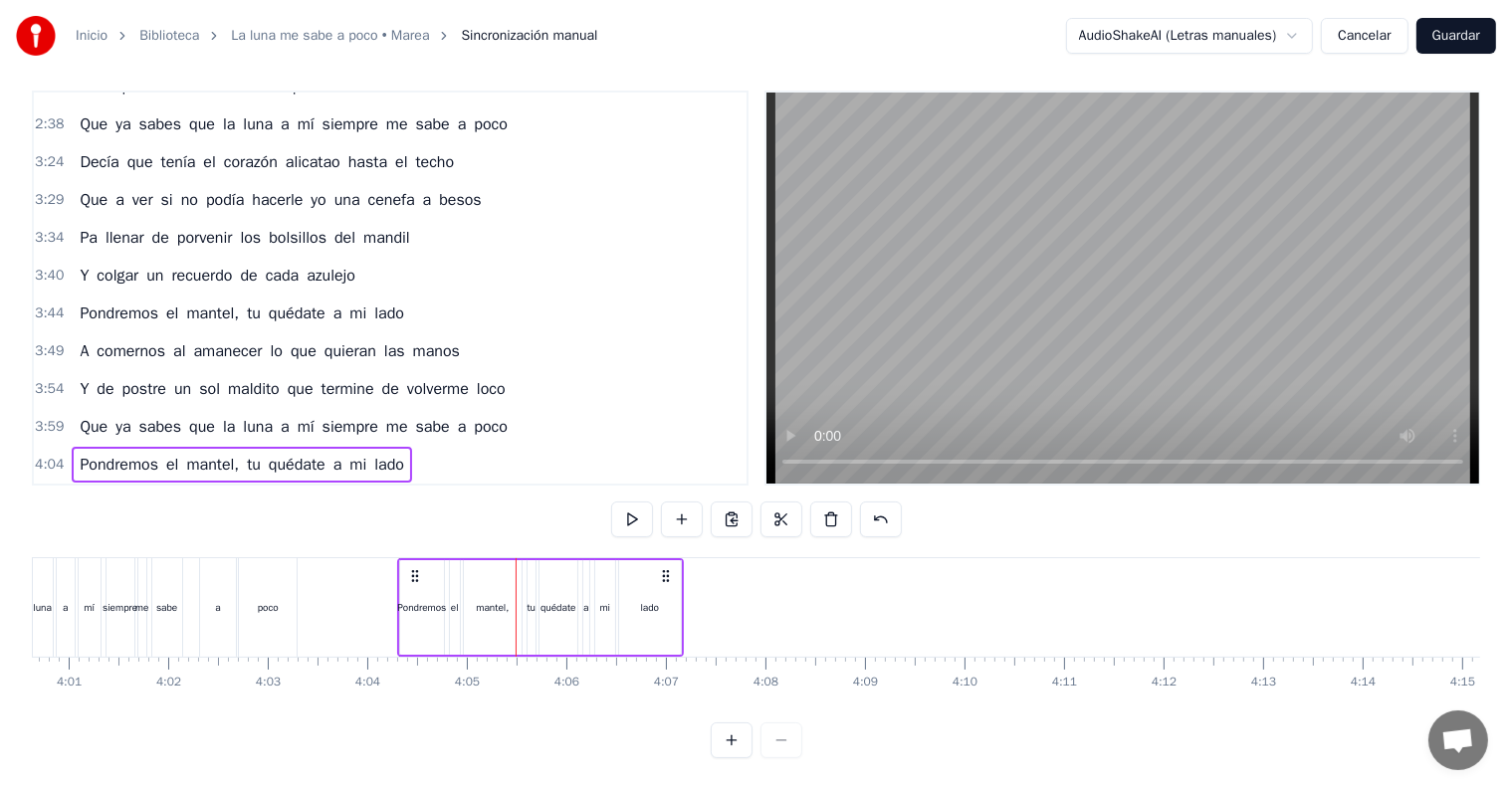 click on "4:04" at bounding box center (49, 465) 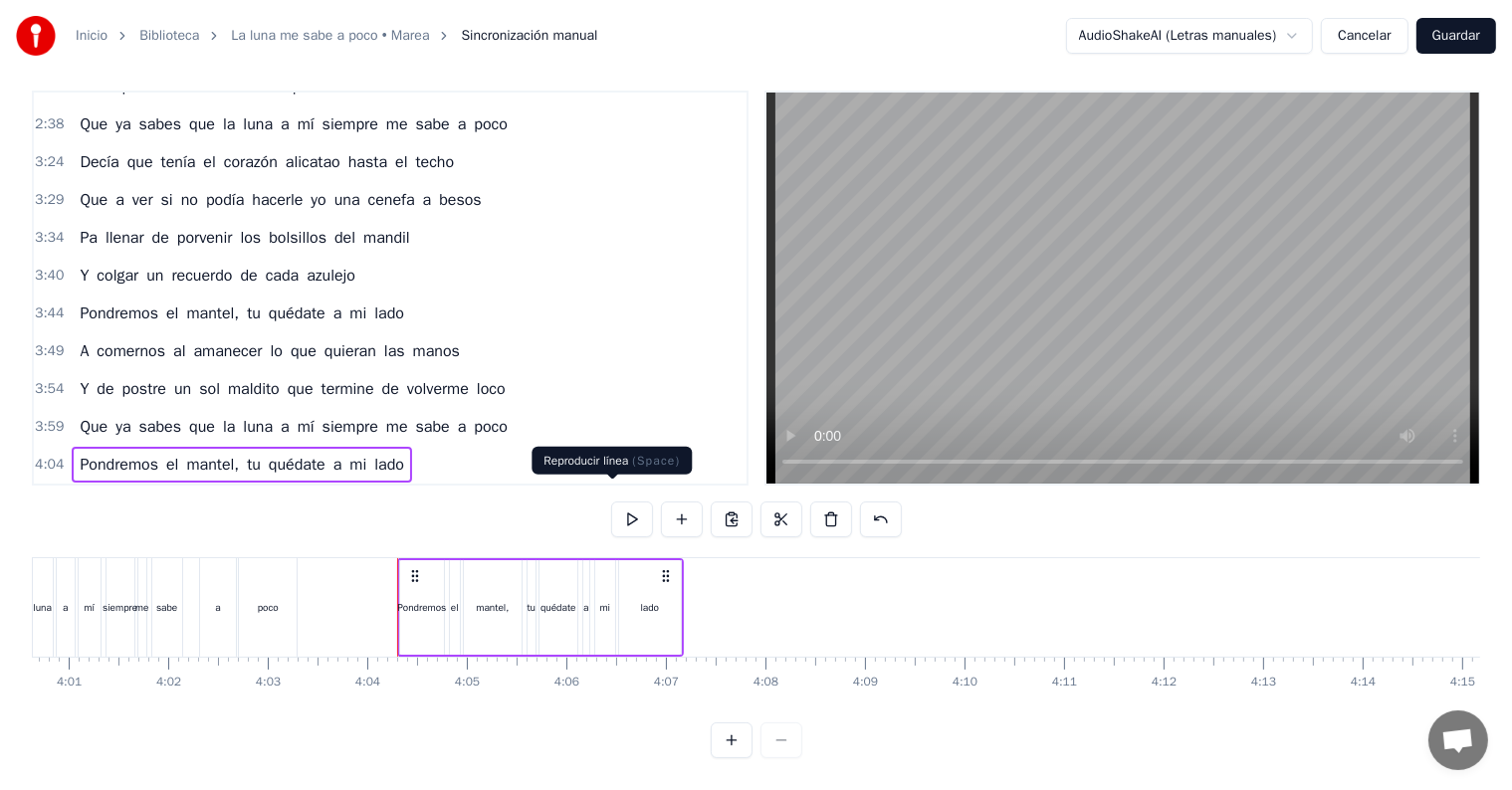 click at bounding box center [632, 519] 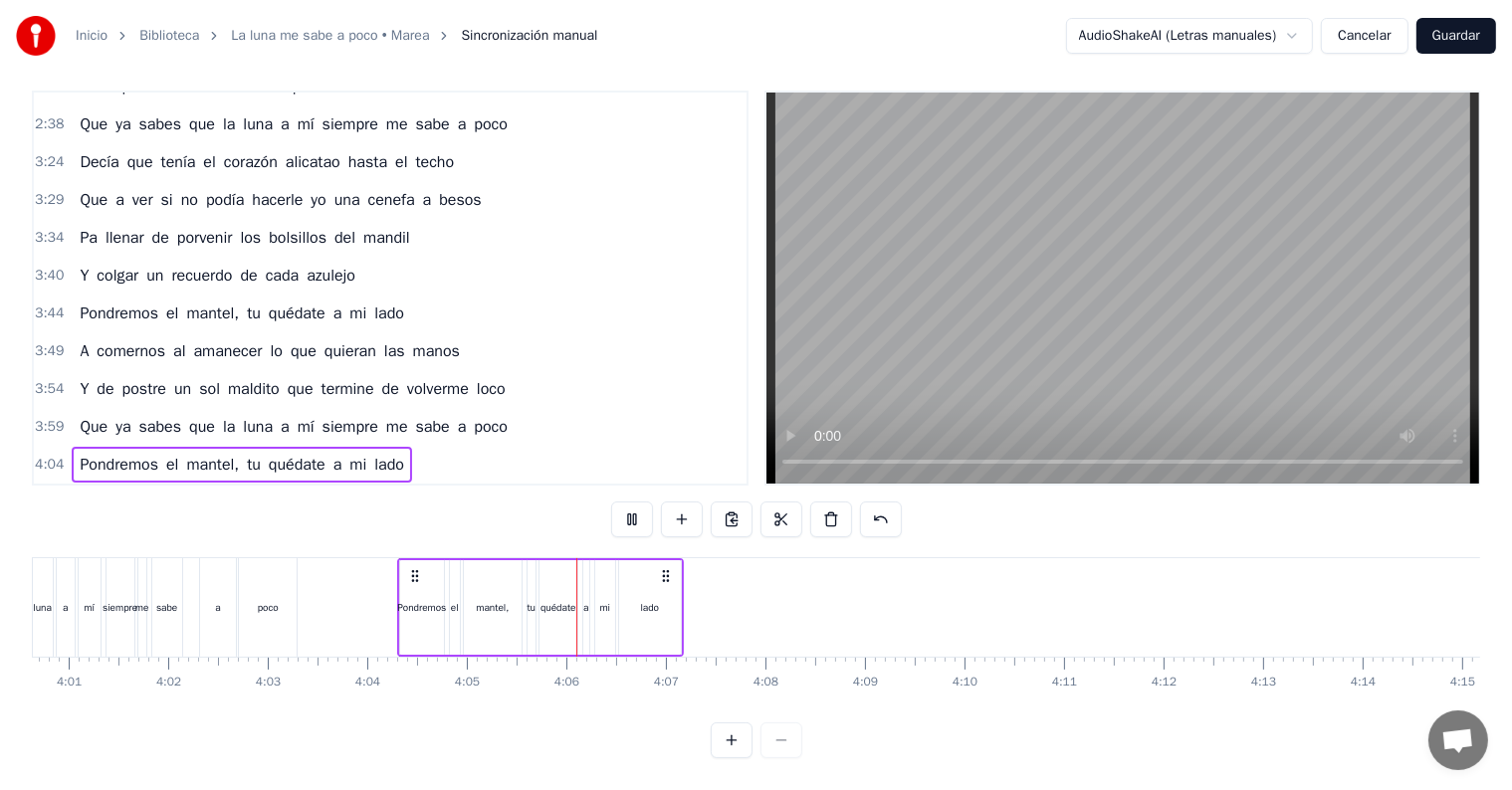 click at bounding box center (632, 519) 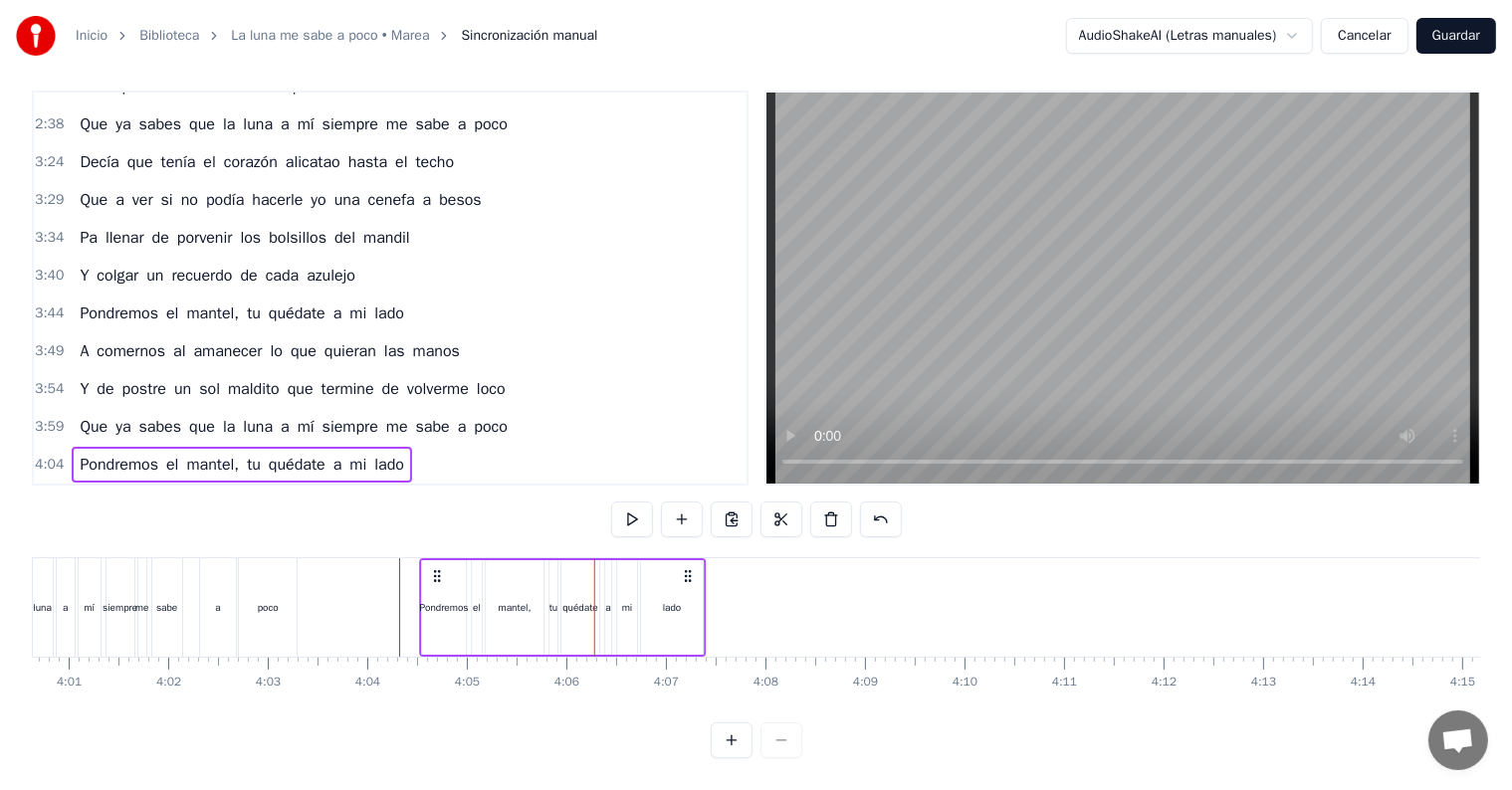 drag, startPoint x: 418, startPoint y: 552, endPoint x: 440, endPoint y: 559, distance: 23.086793 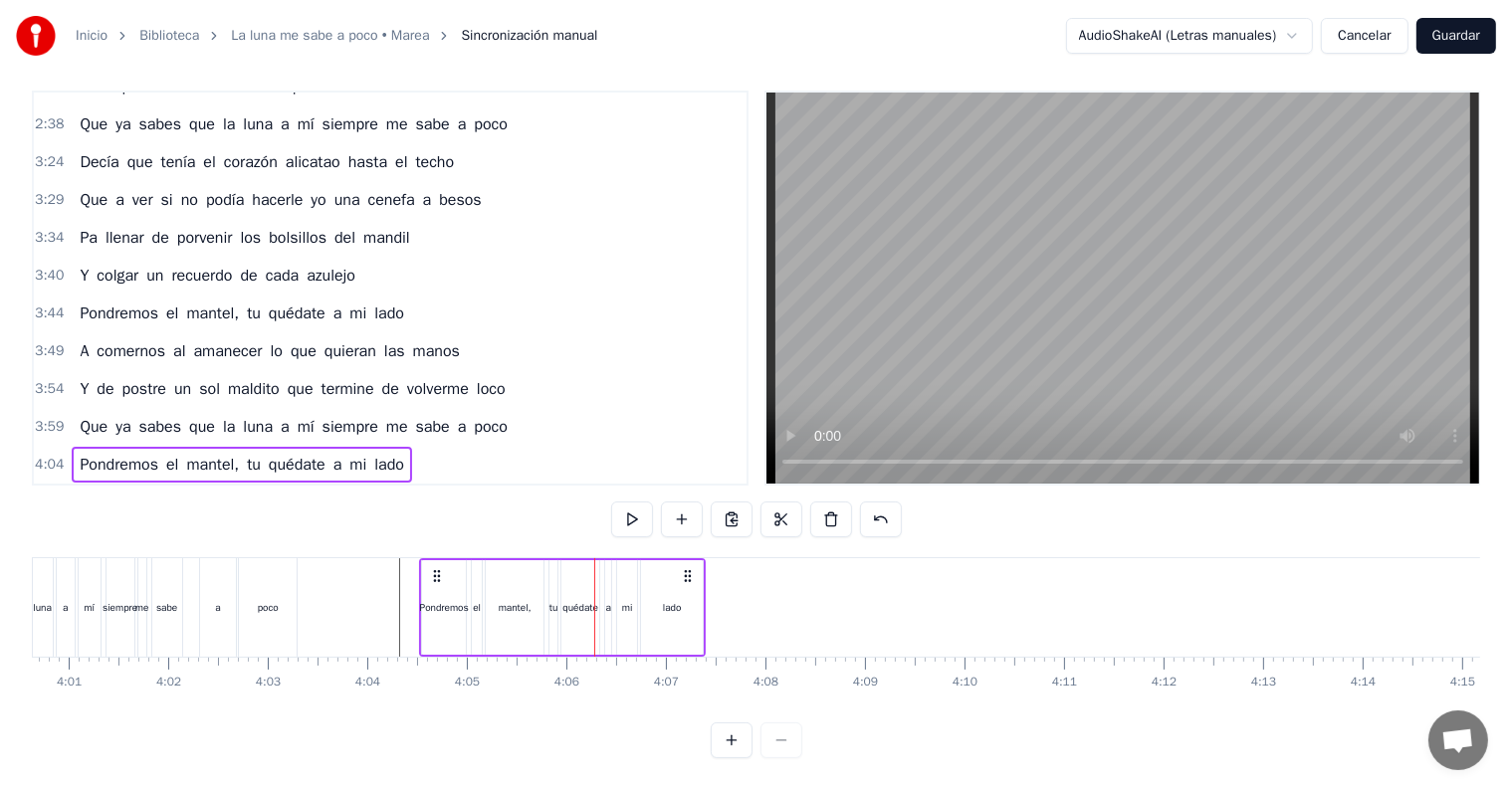 click on "4:04" at bounding box center [49, 465] 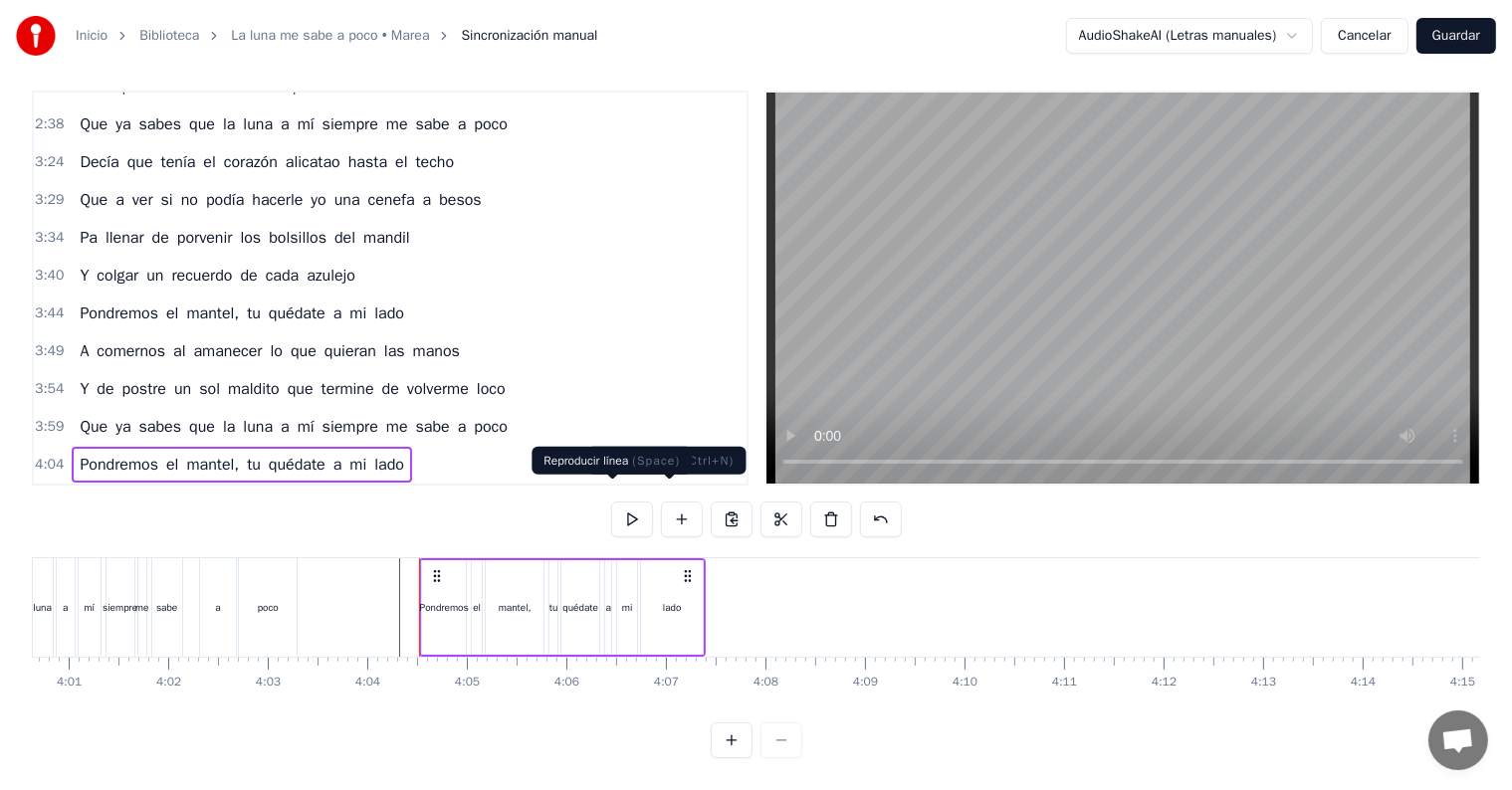 click at bounding box center [632, 519] 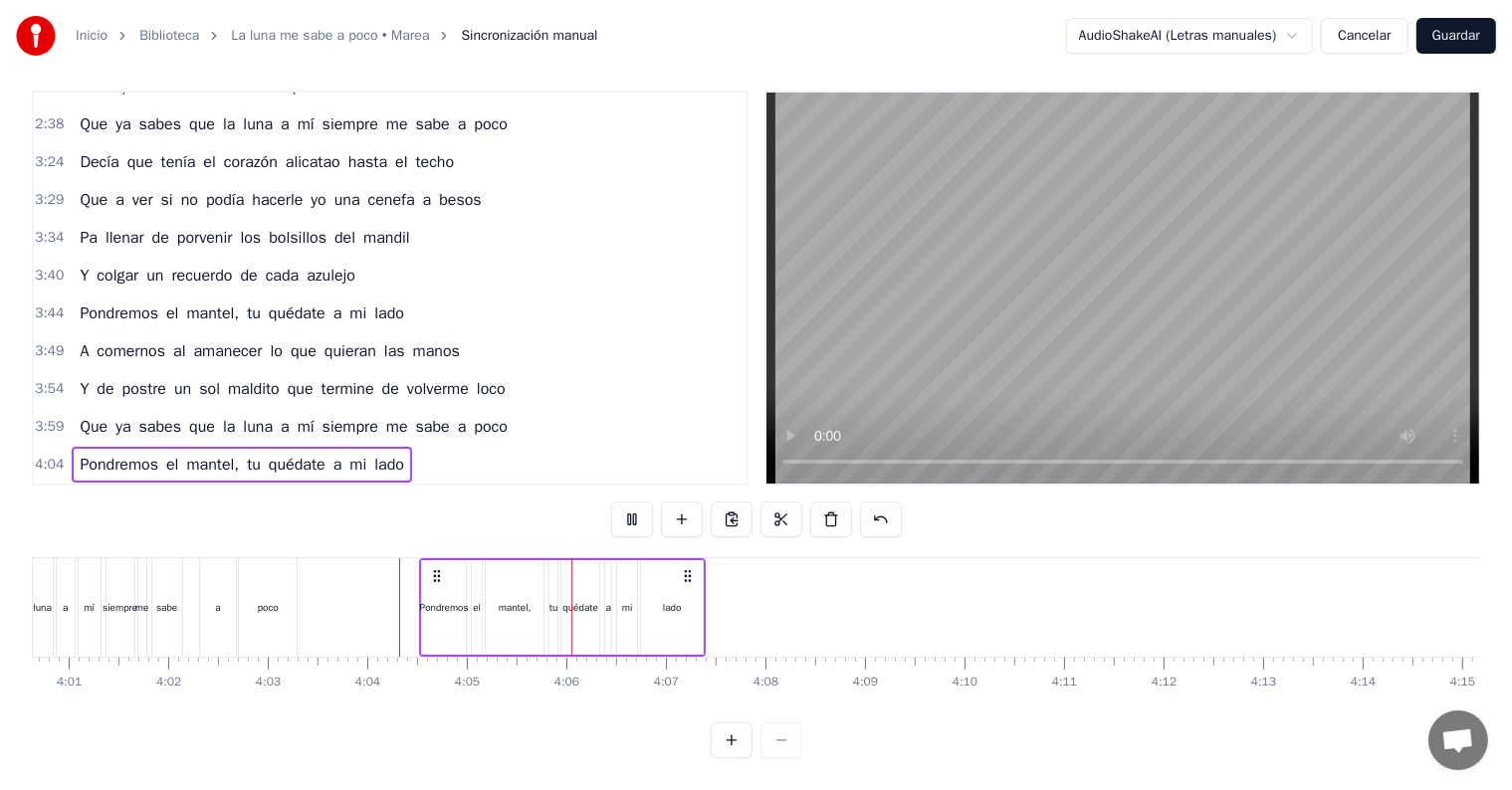 click at bounding box center (632, 519) 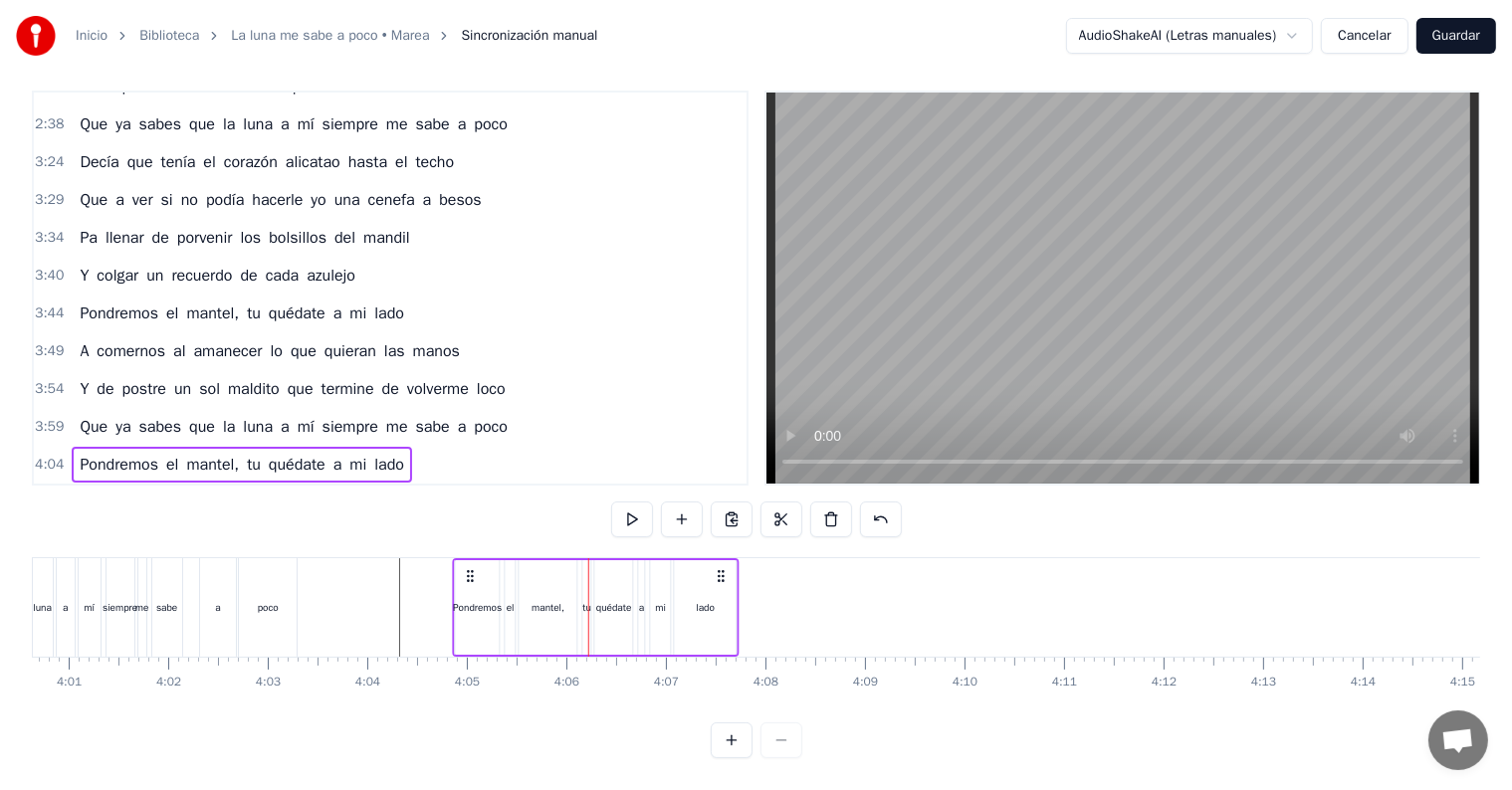 drag, startPoint x: 441, startPoint y: 554, endPoint x: 468, endPoint y: 561, distance: 27.89265 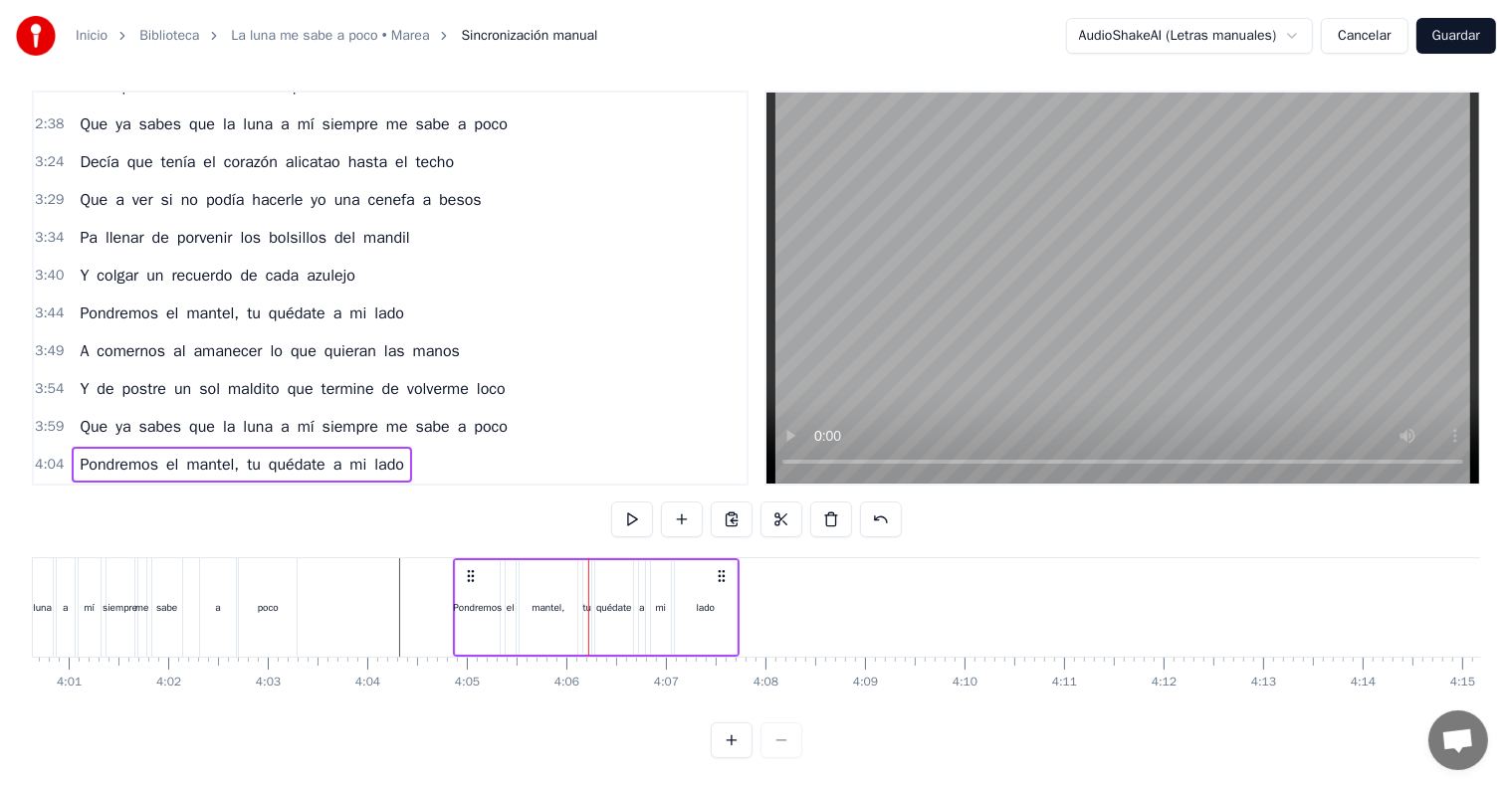 click on "4:04" at bounding box center (49, 465) 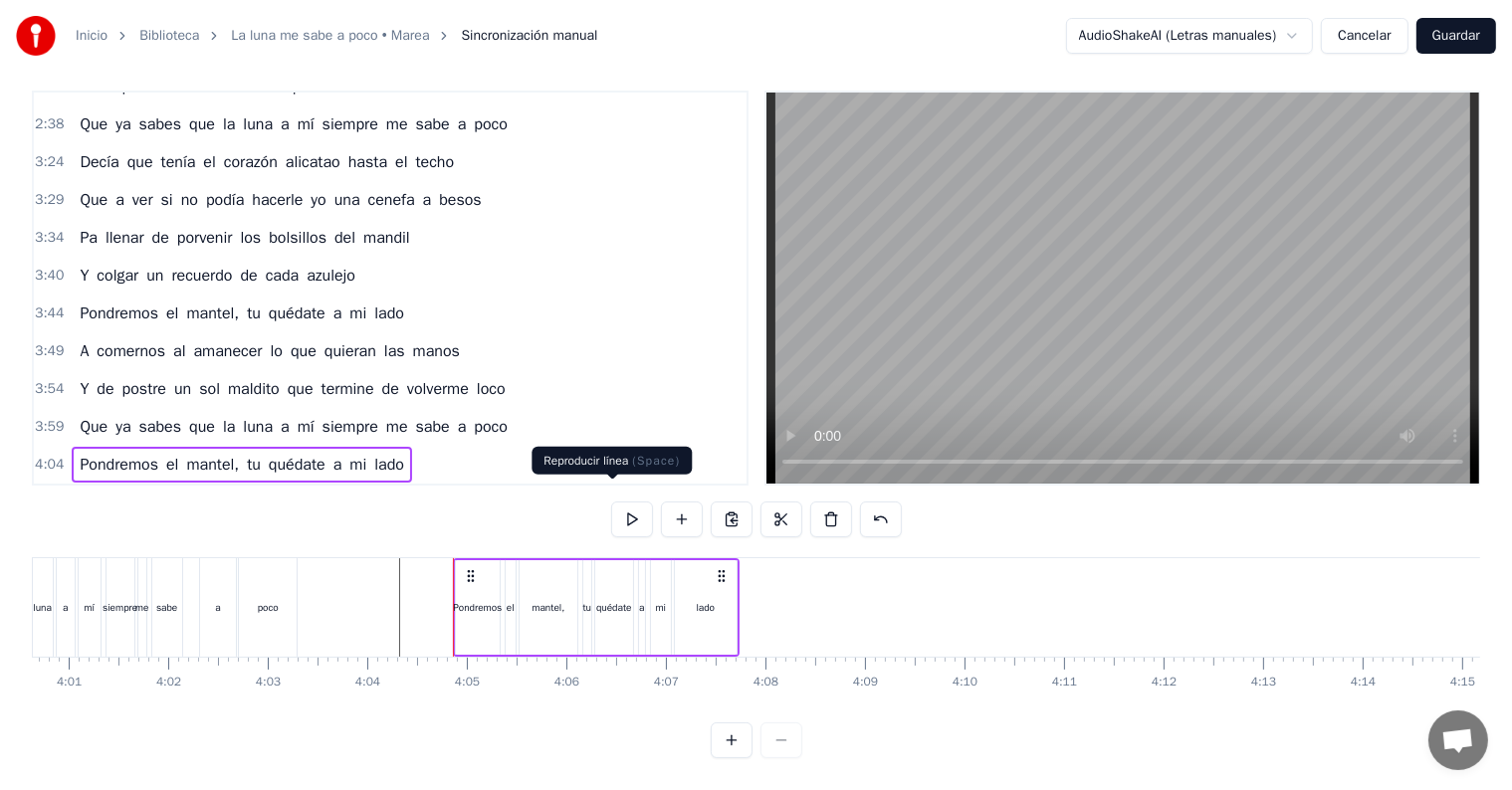 click at bounding box center [632, 519] 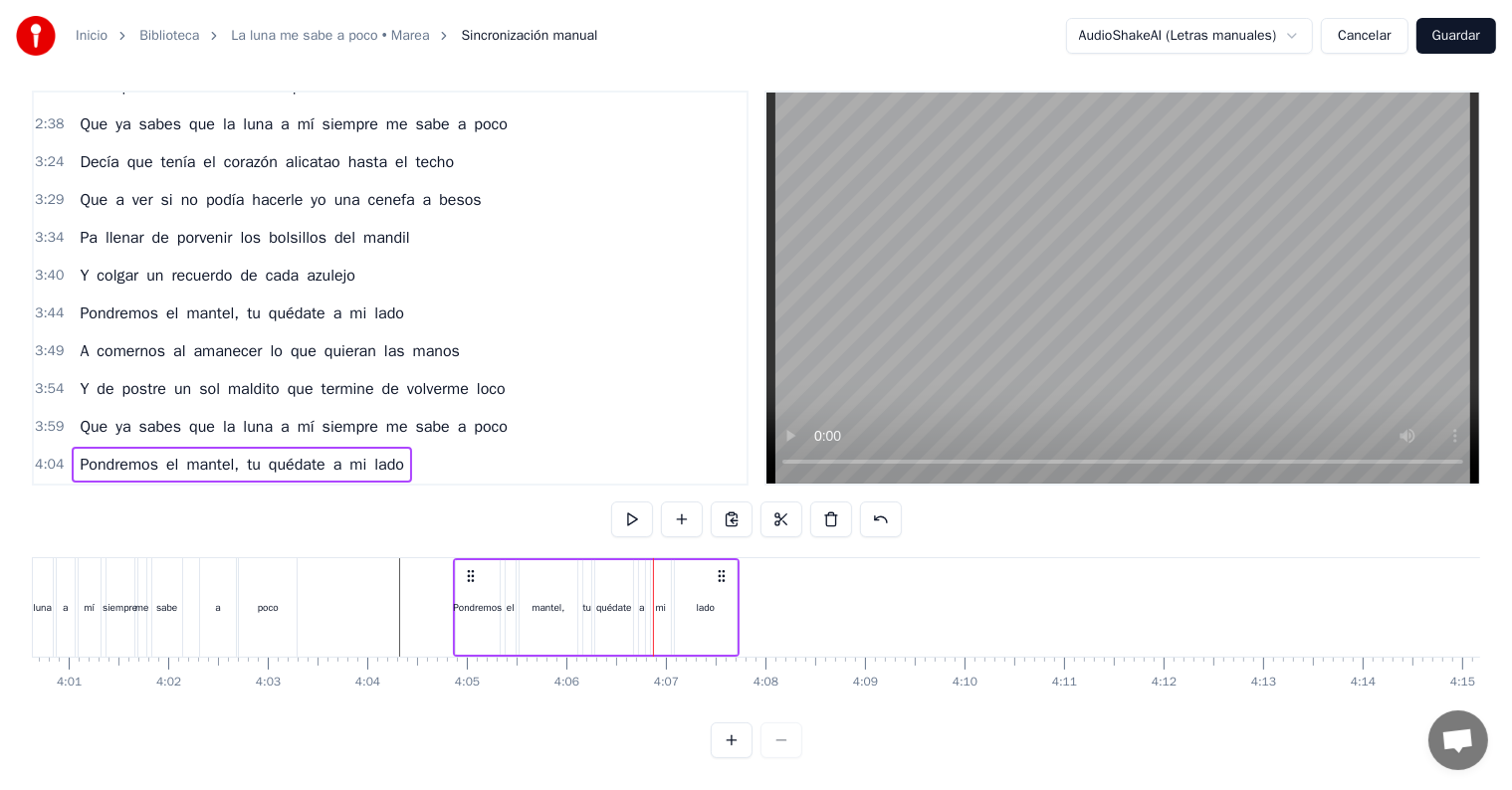 click at bounding box center (632, 519) 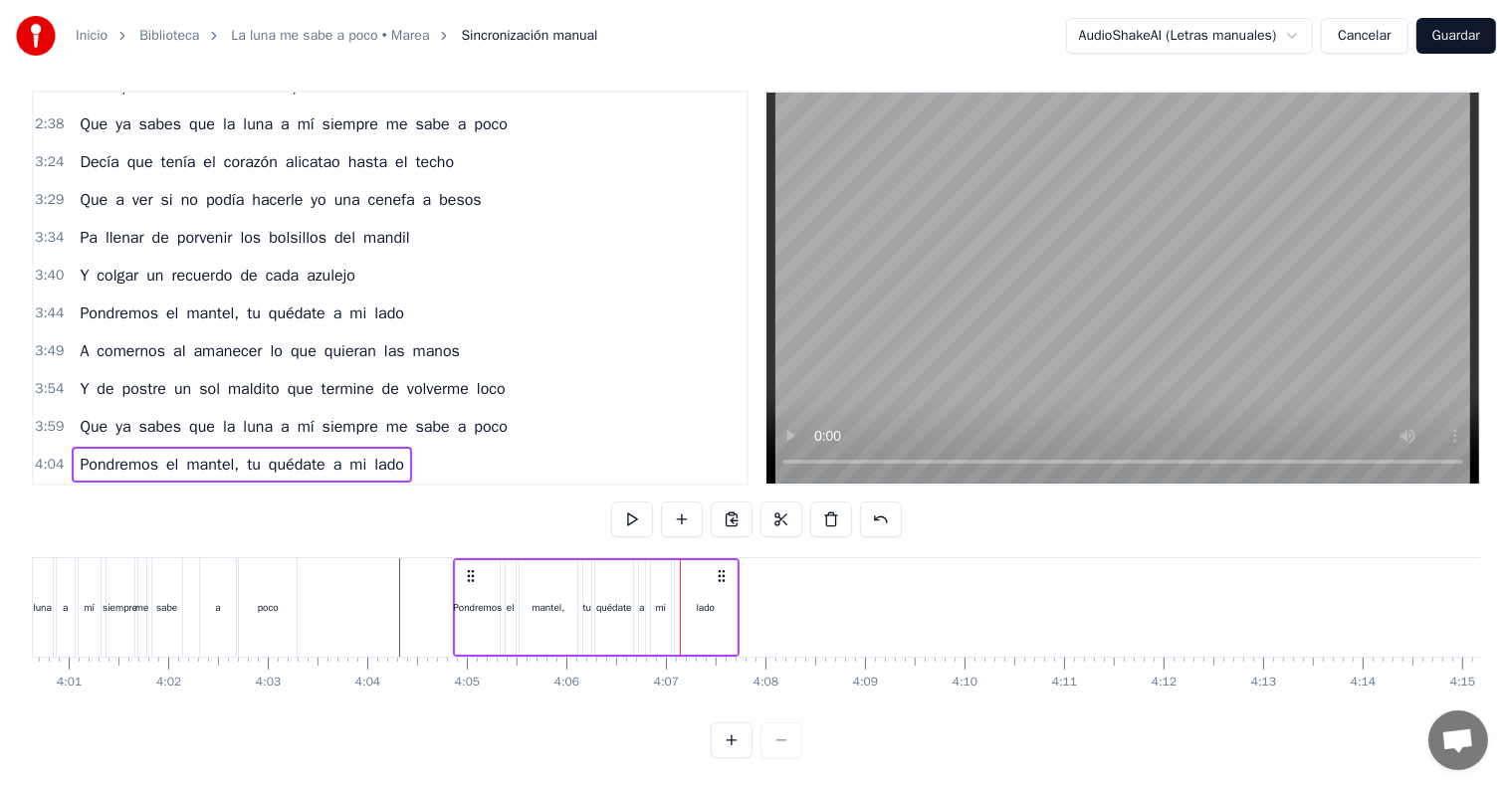 click at bounding box center (632, 519) 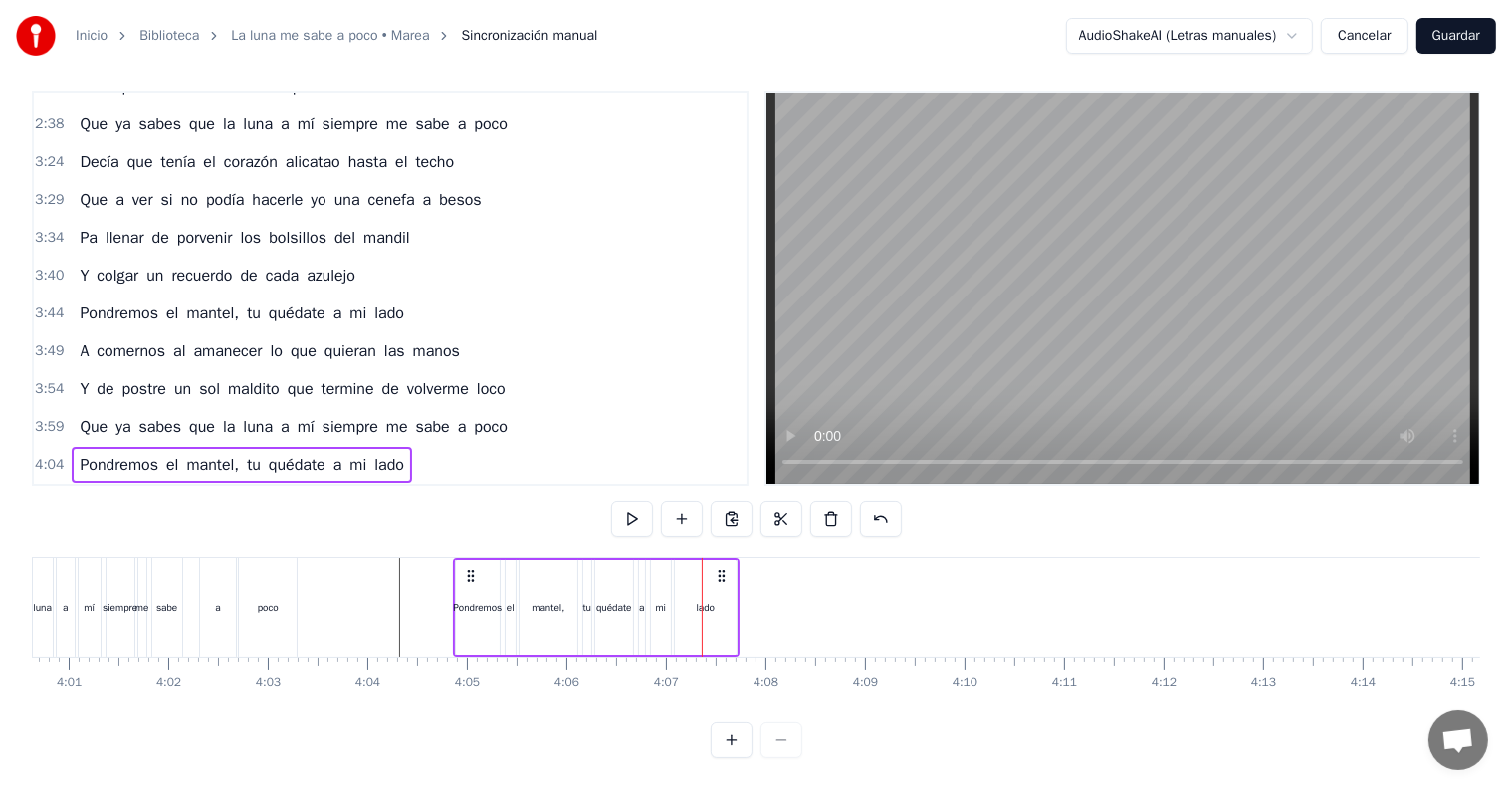 click on "3:54" at bounding box center (49, 389) 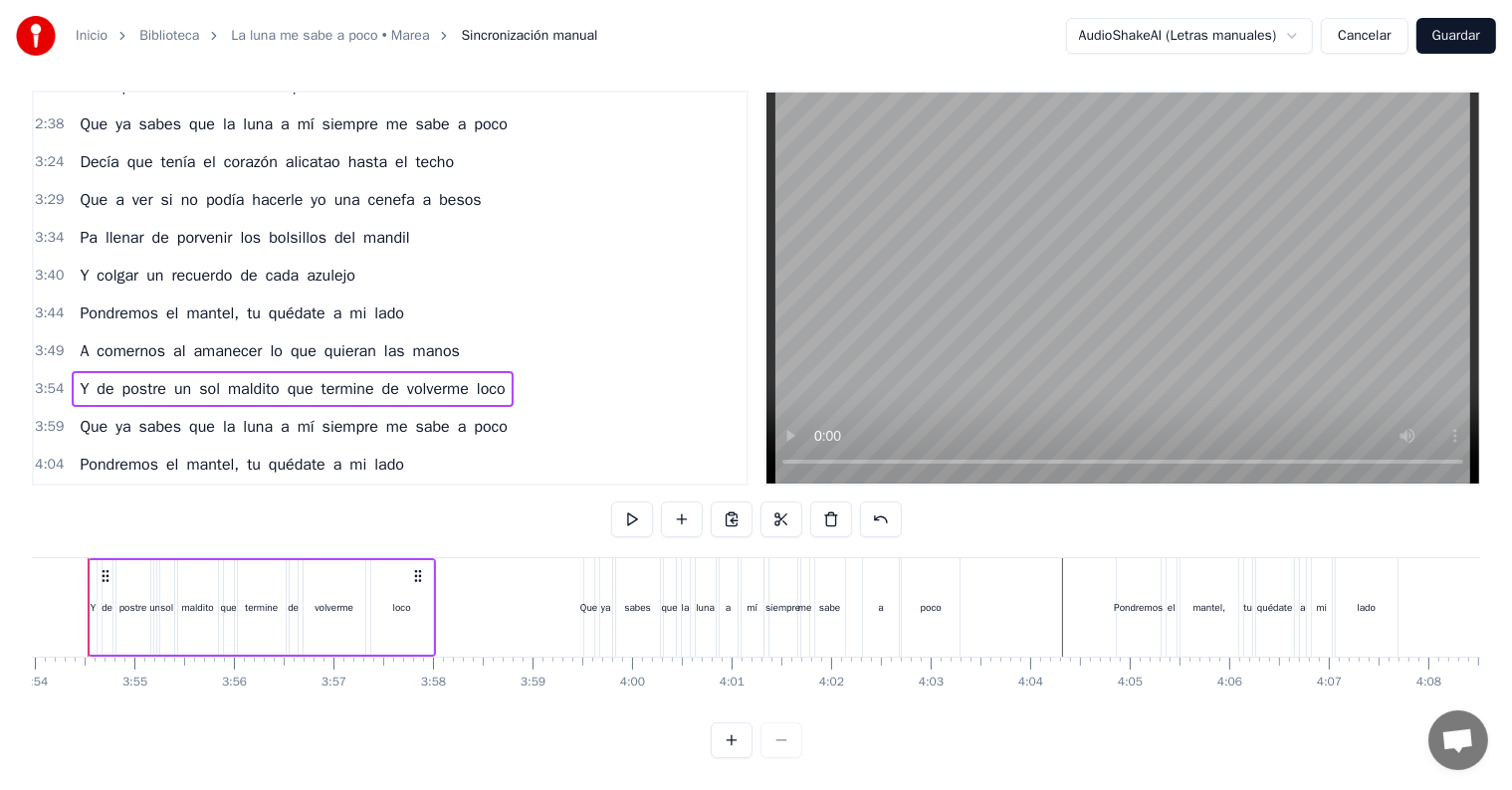 scroll, scrollTop: 0, scrollLeft: 23244, axis: horizontal 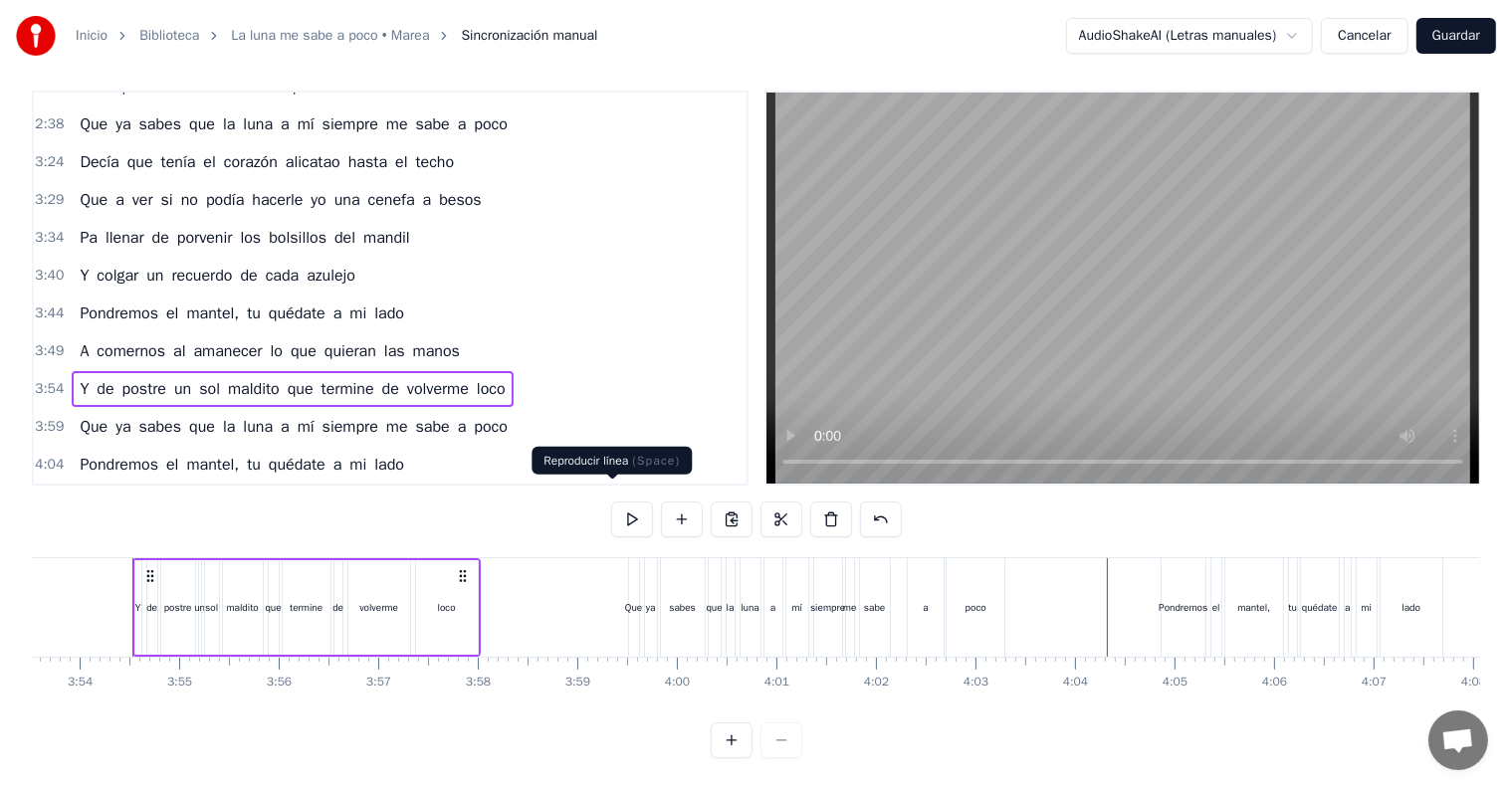 click at bounding box center [632, 519] 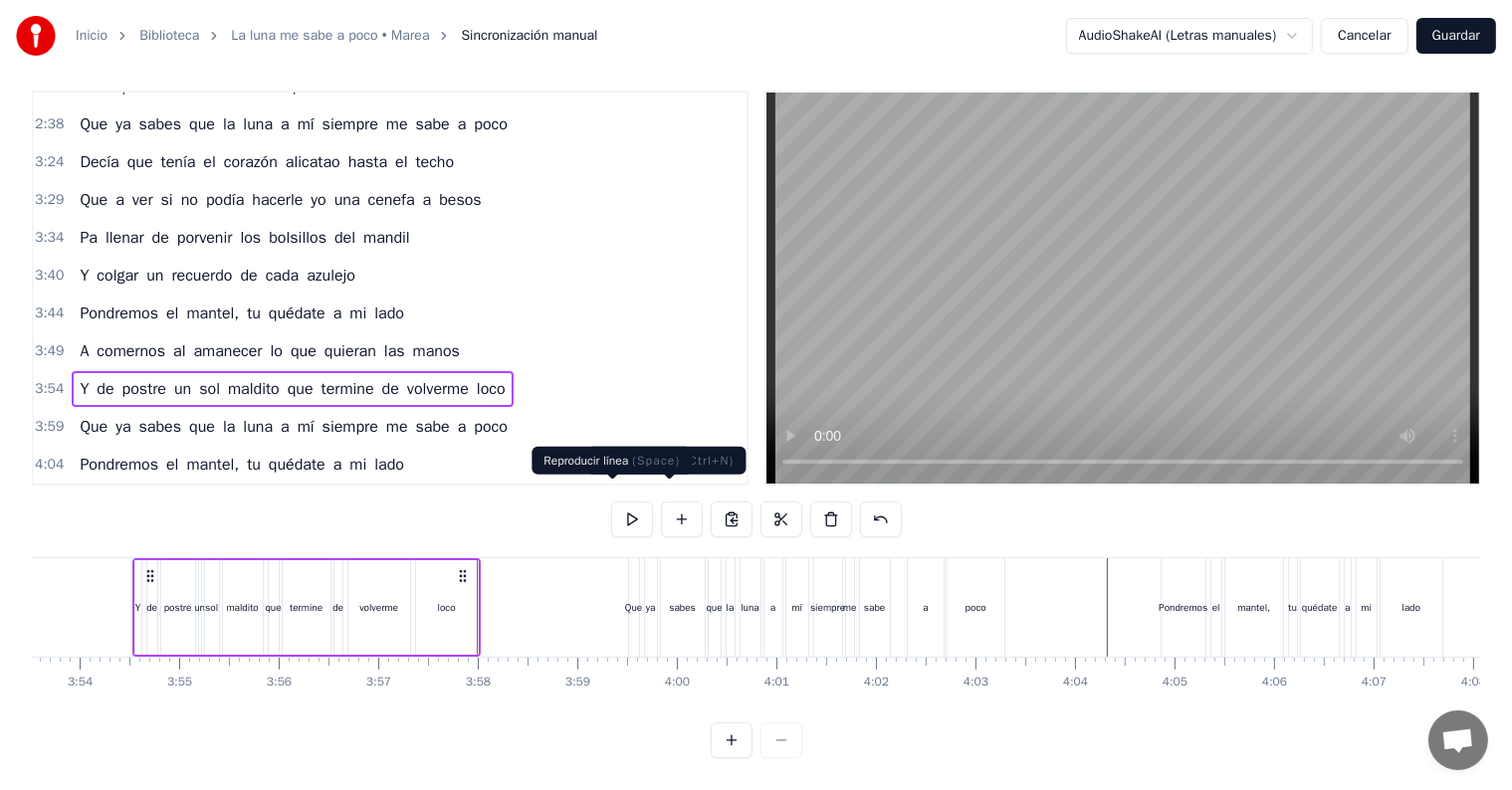 click at bounding box center (632, 519) 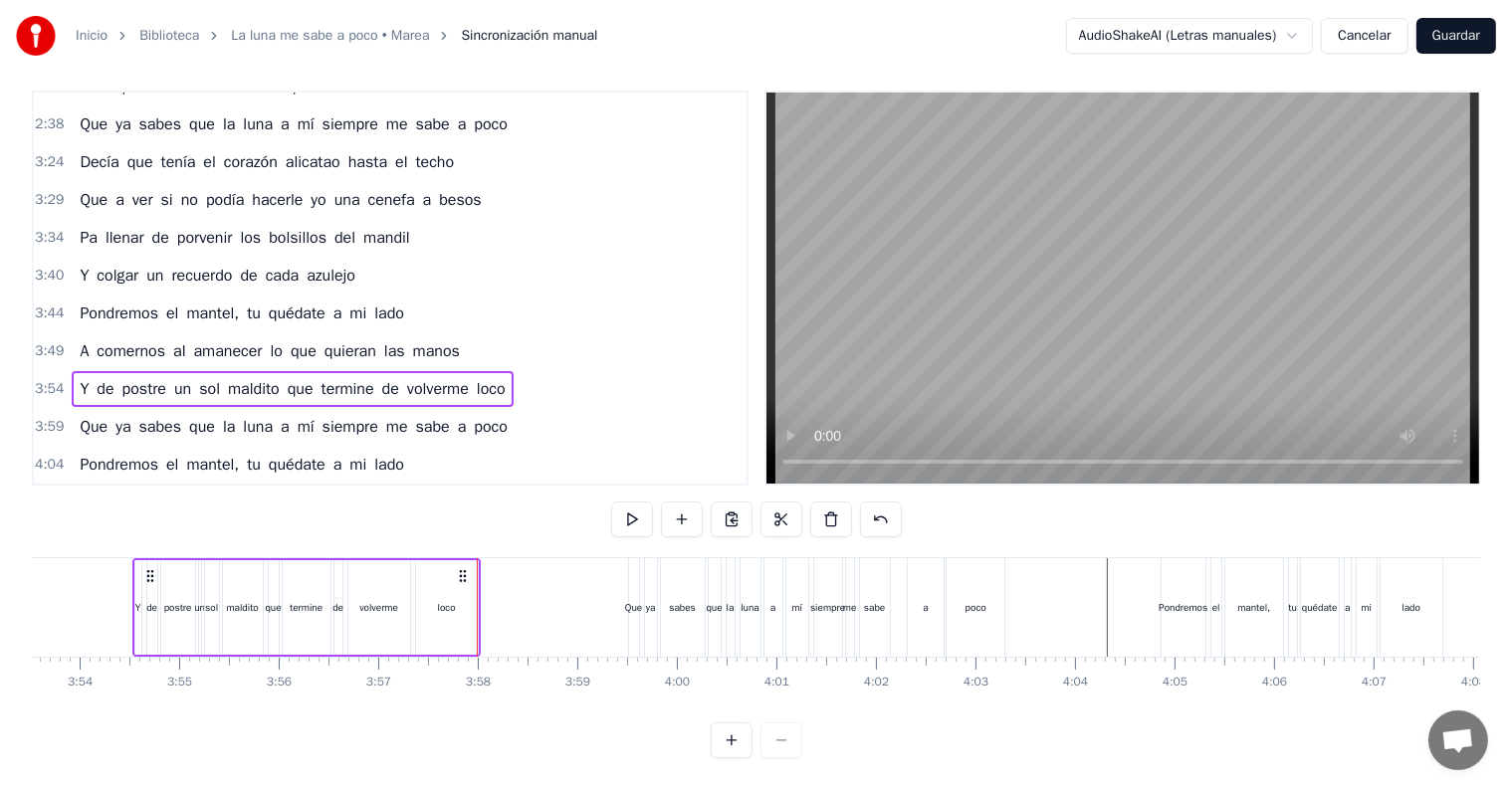 click on "3:59 Que ya sabes que la luna a mí siempre me sabe a poco" at bounding box center (390, 427) 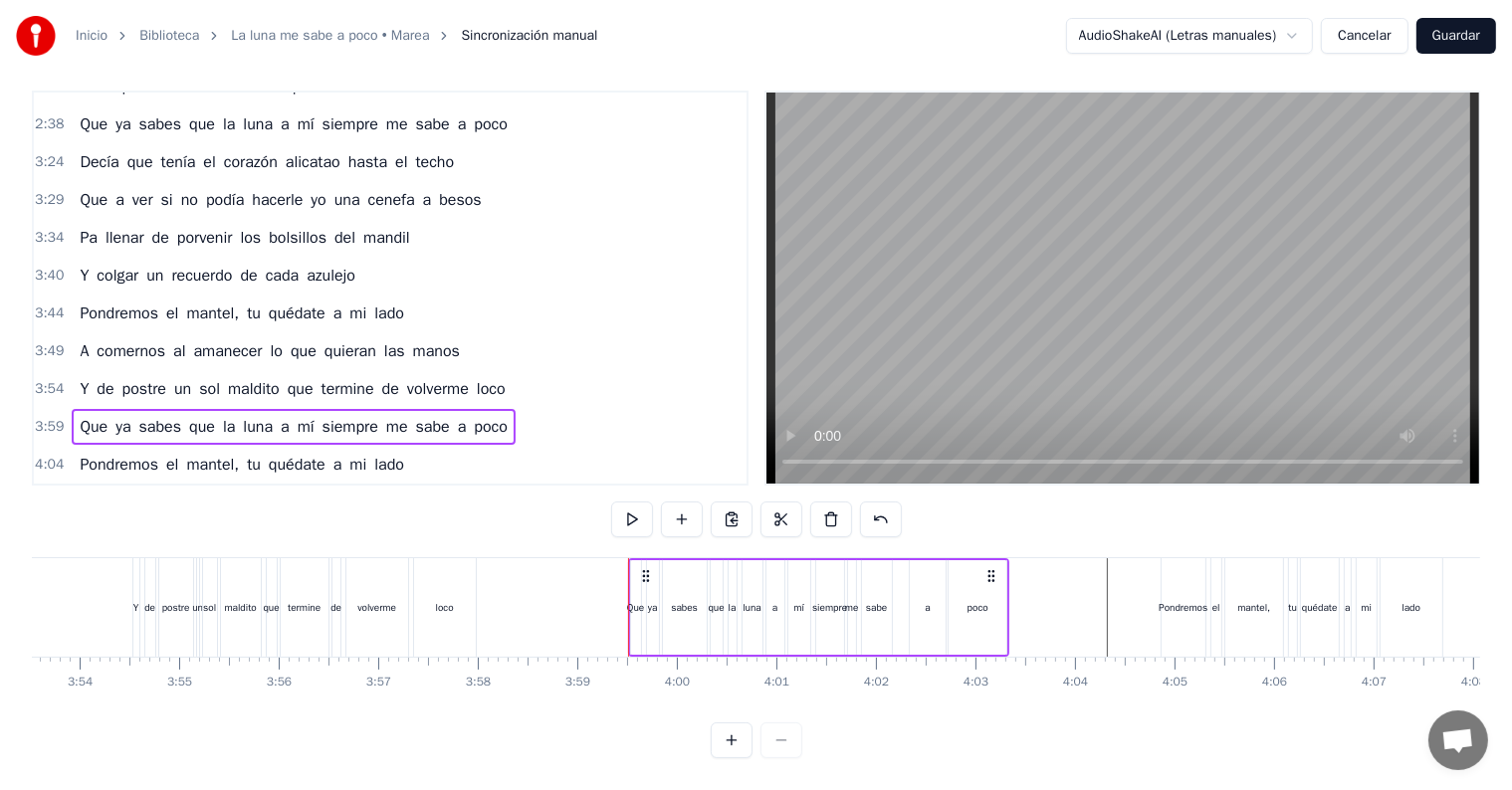 click at bounding box center (632, 519) 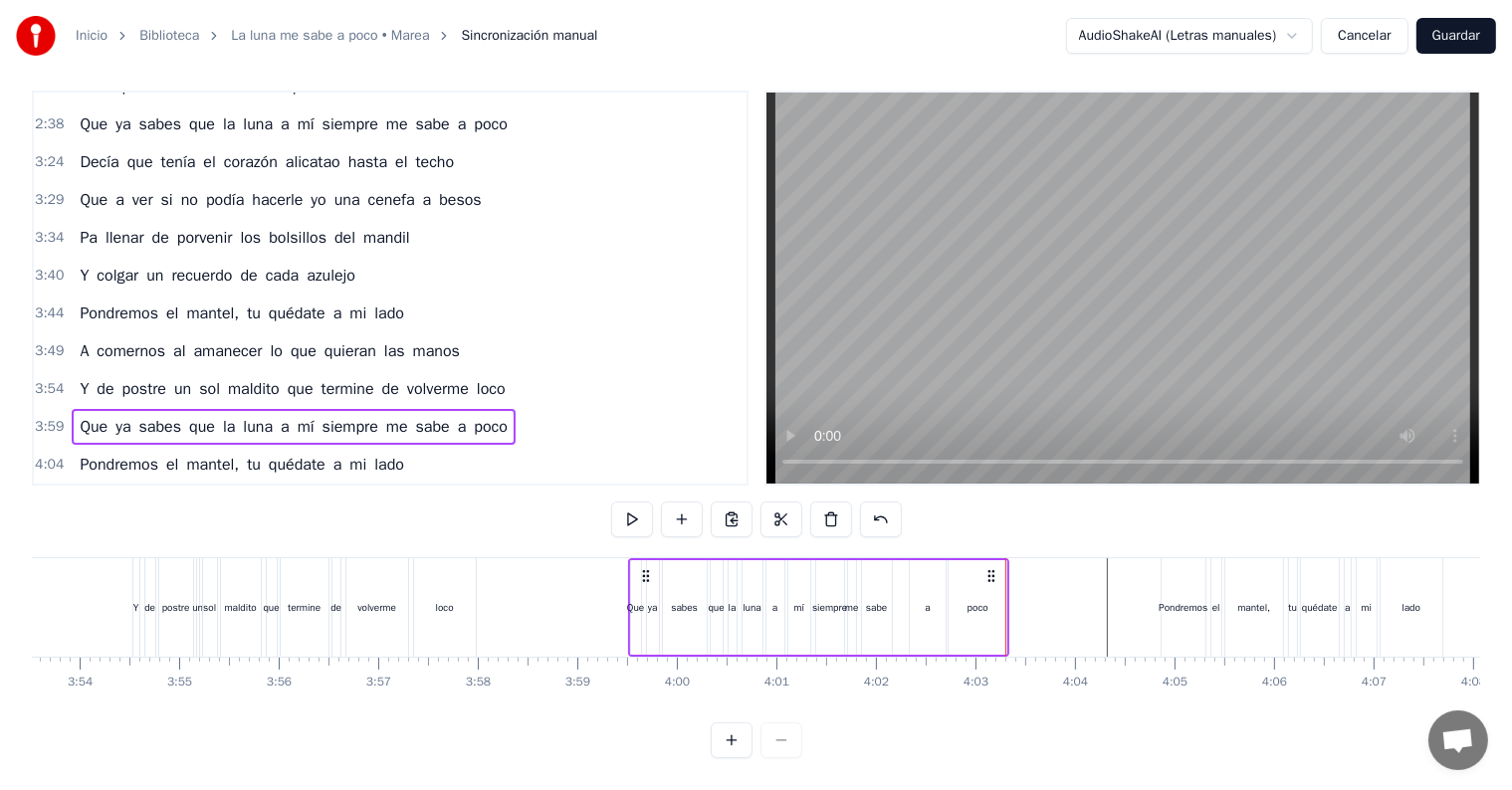 click on "4:04" at bounding box center [49, 465] 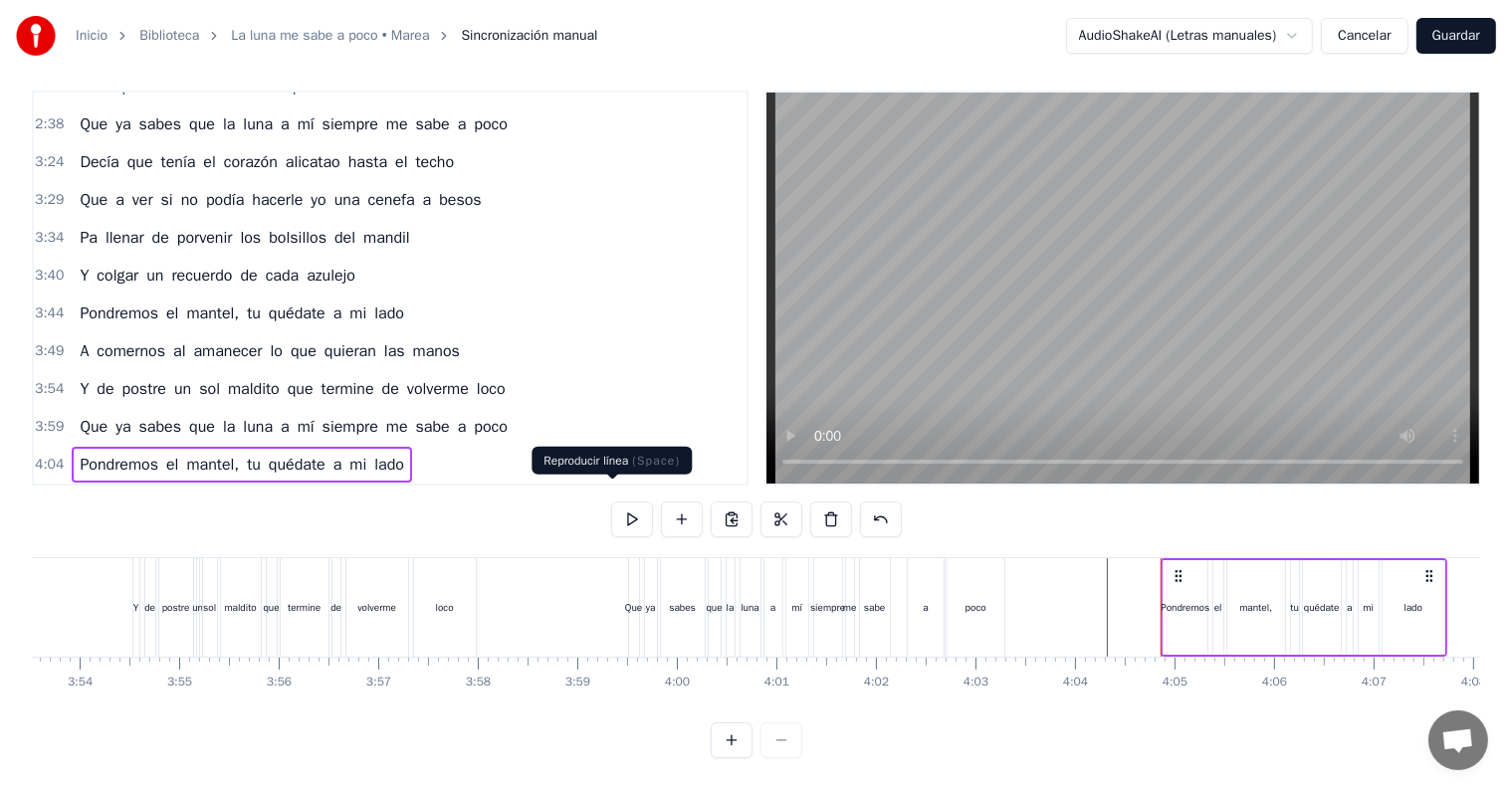click at bounding box center [632, 519] 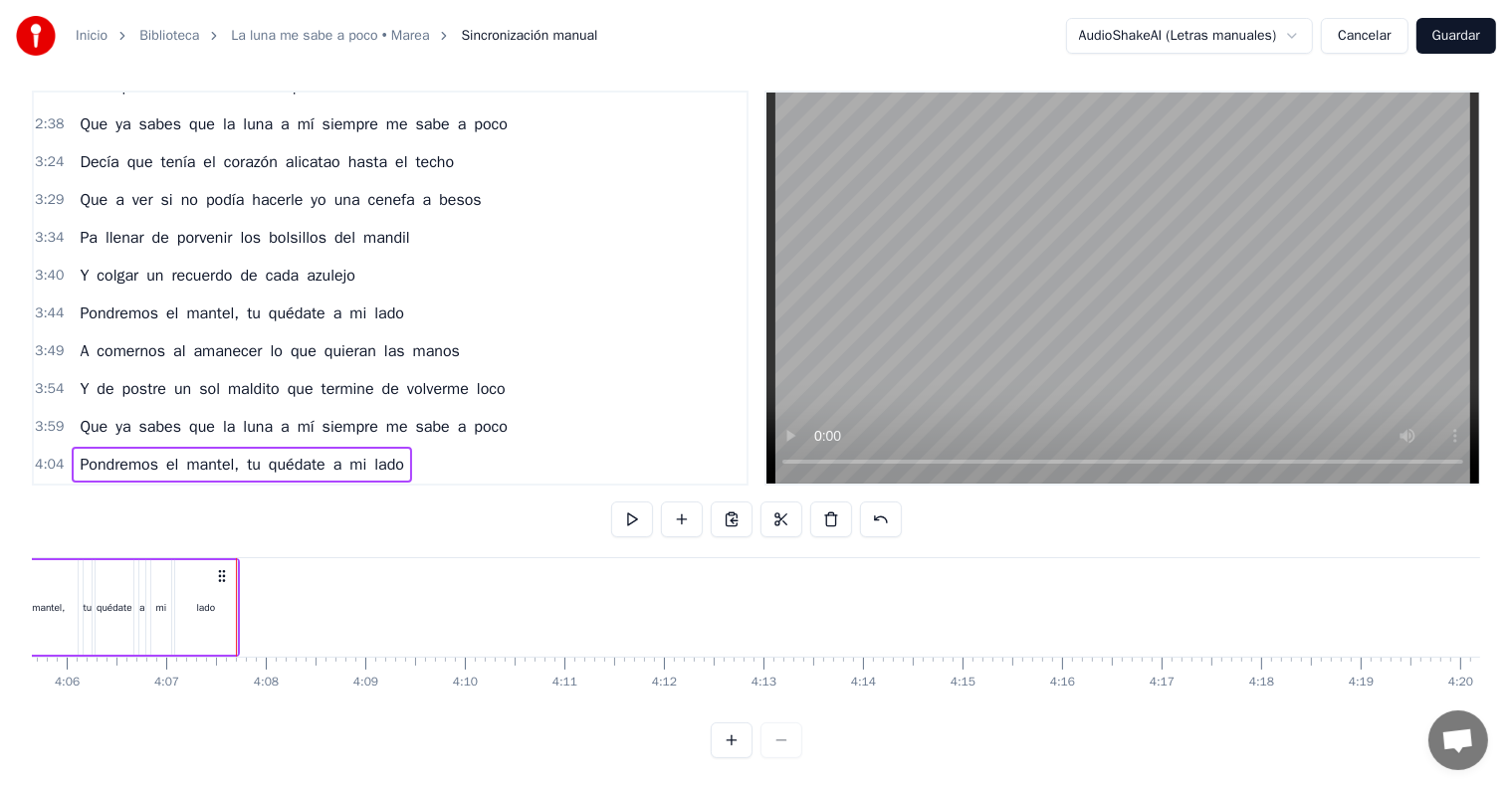 scroll, scrollTop: 0, scrollLeft: 24507, axis: horizontal 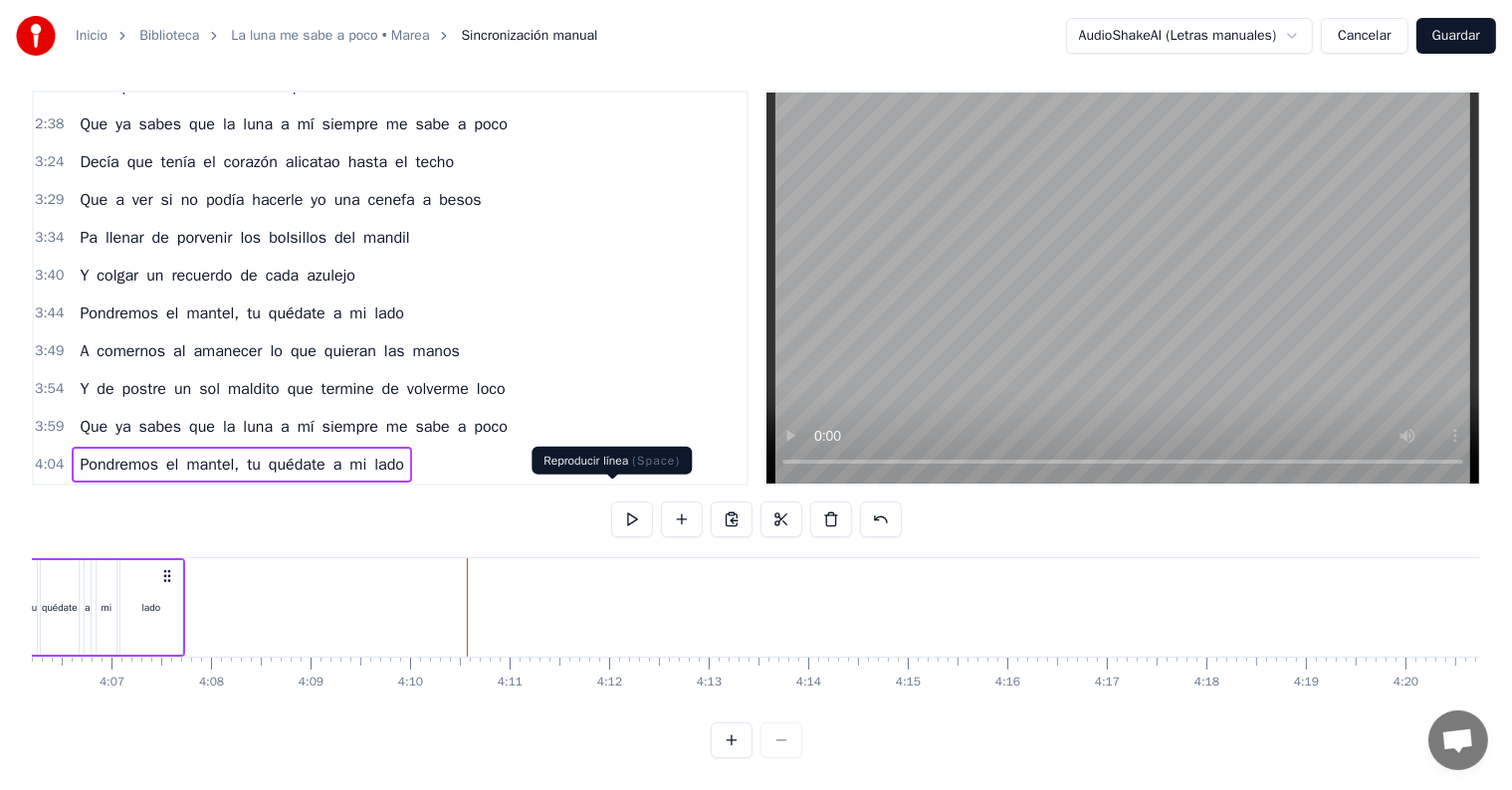 click at bounding box center [632, 519] 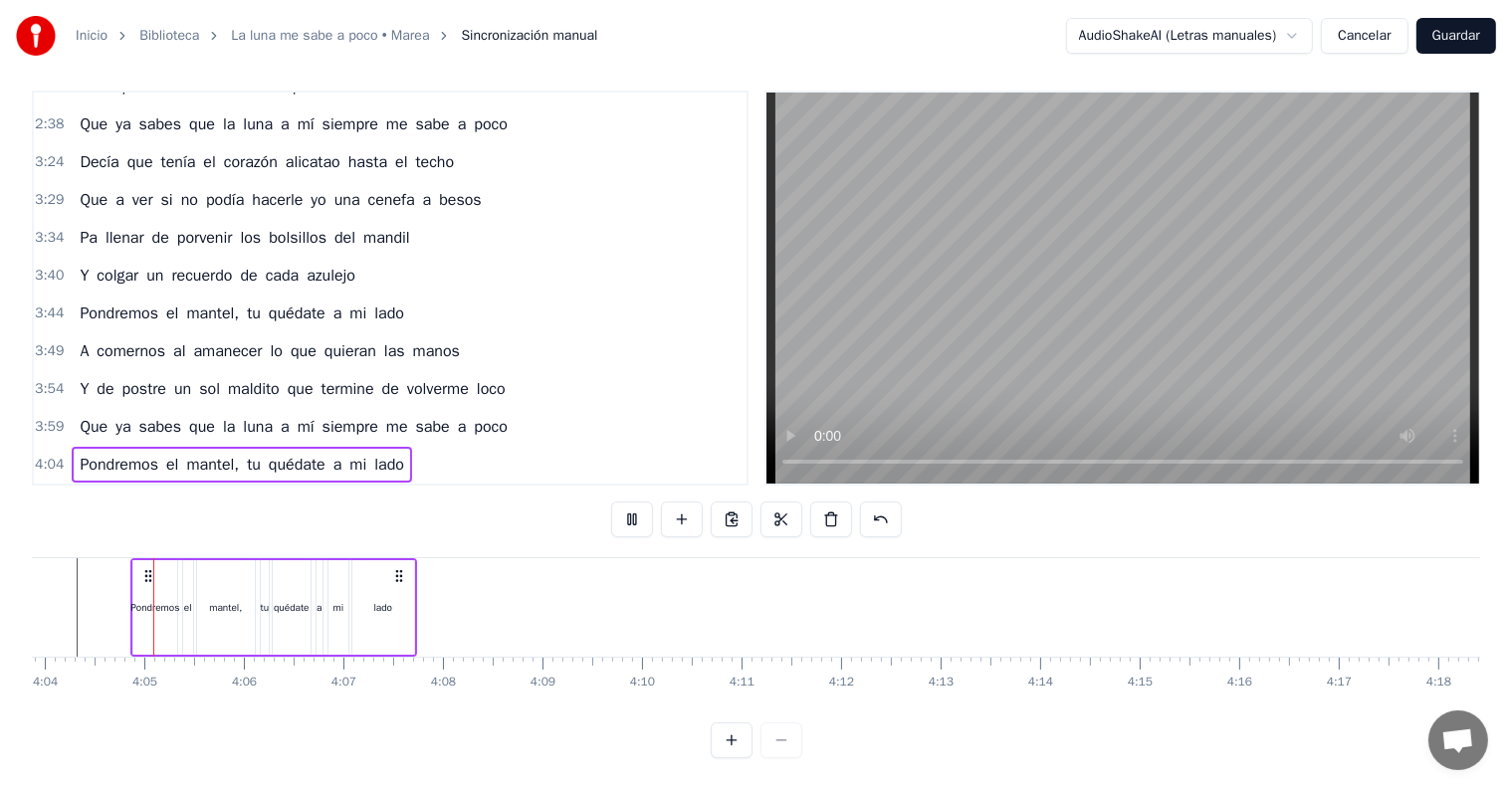 scroll, scrollTop: 0, scrollLeft: 24273, axis: horizontal 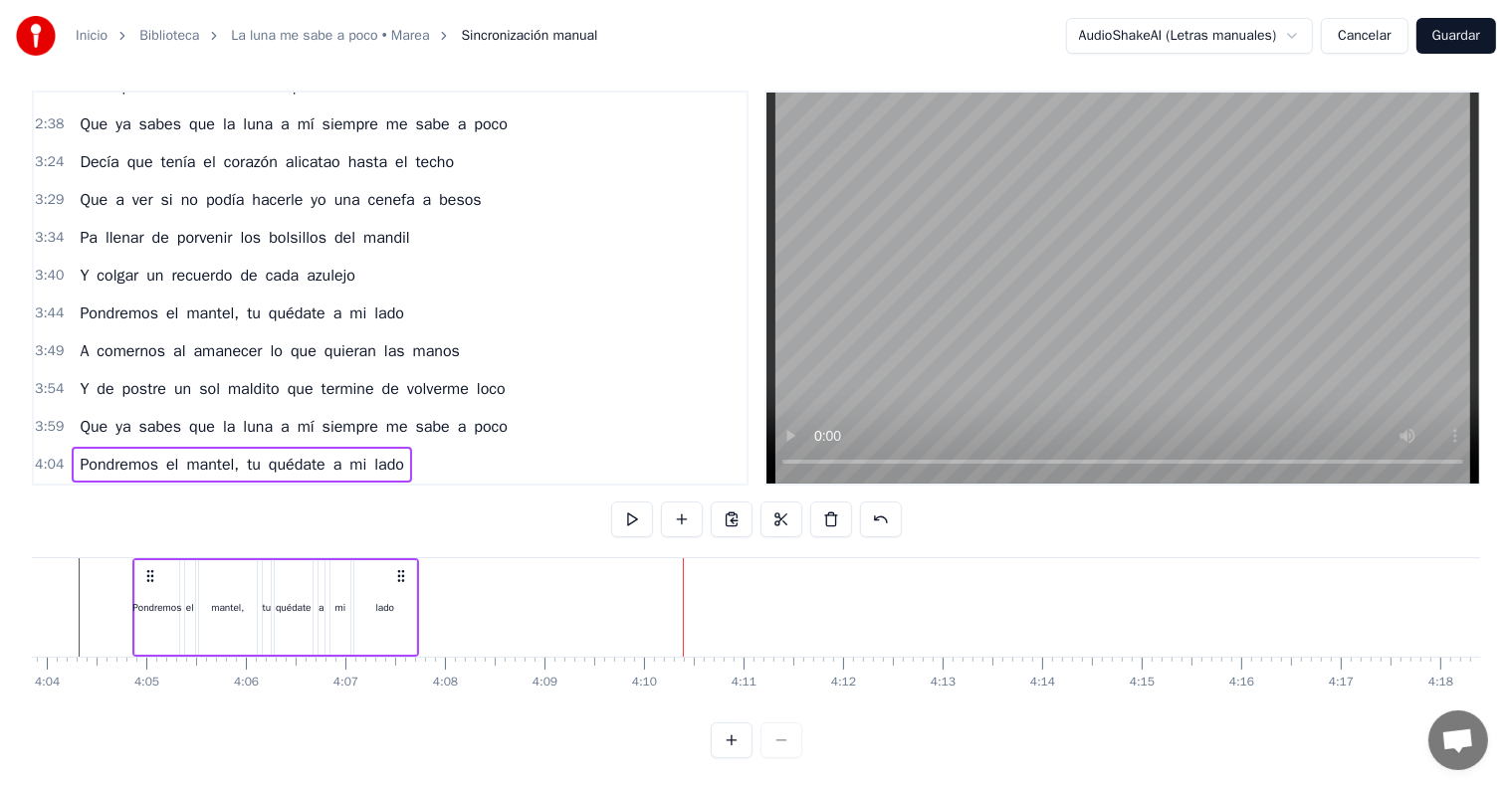 click on "3:49" at bounding box center (49, 351) 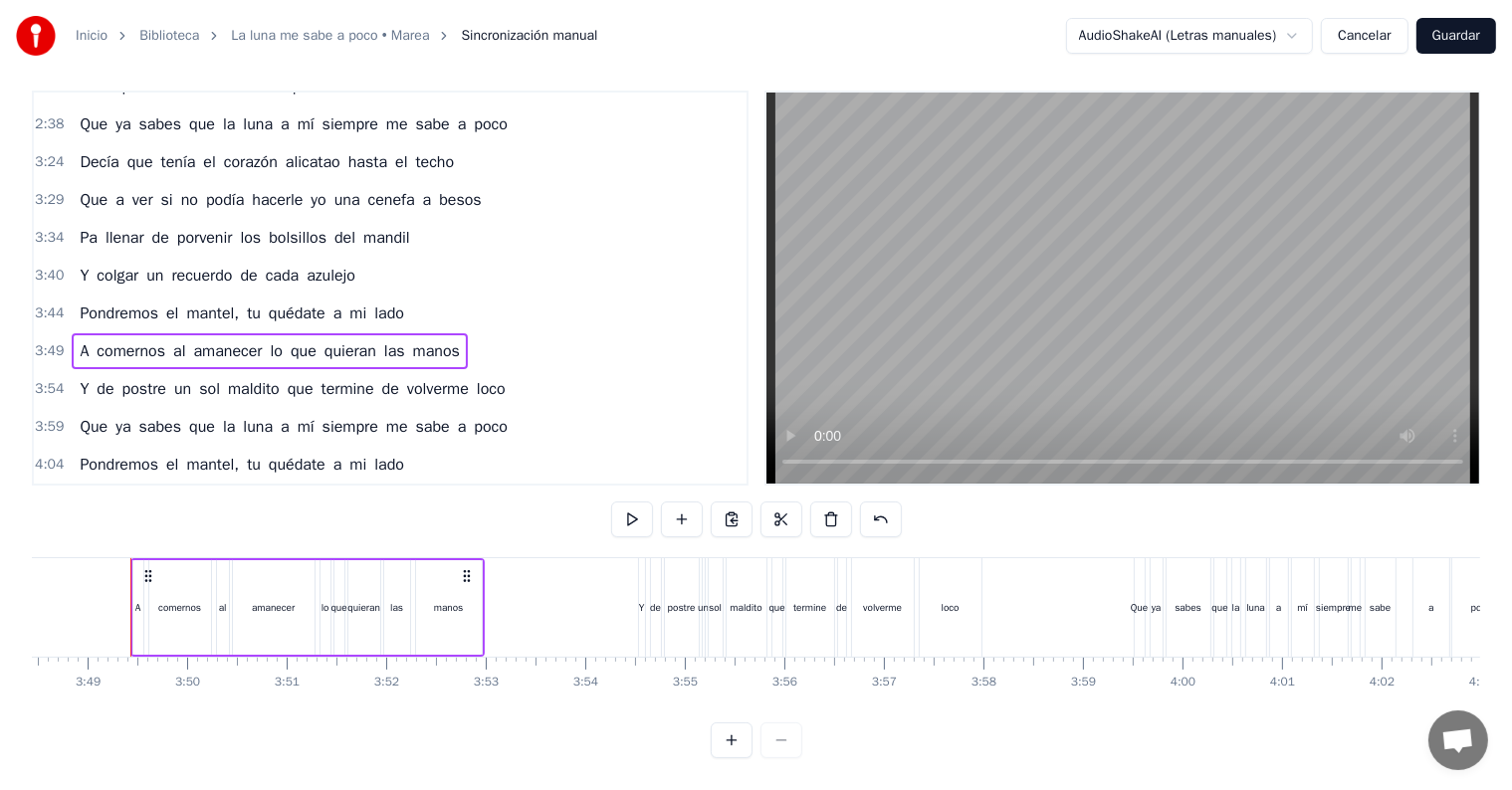 scroll, scrollTop: 0, scrollLeft: 22737, axis: horizontal 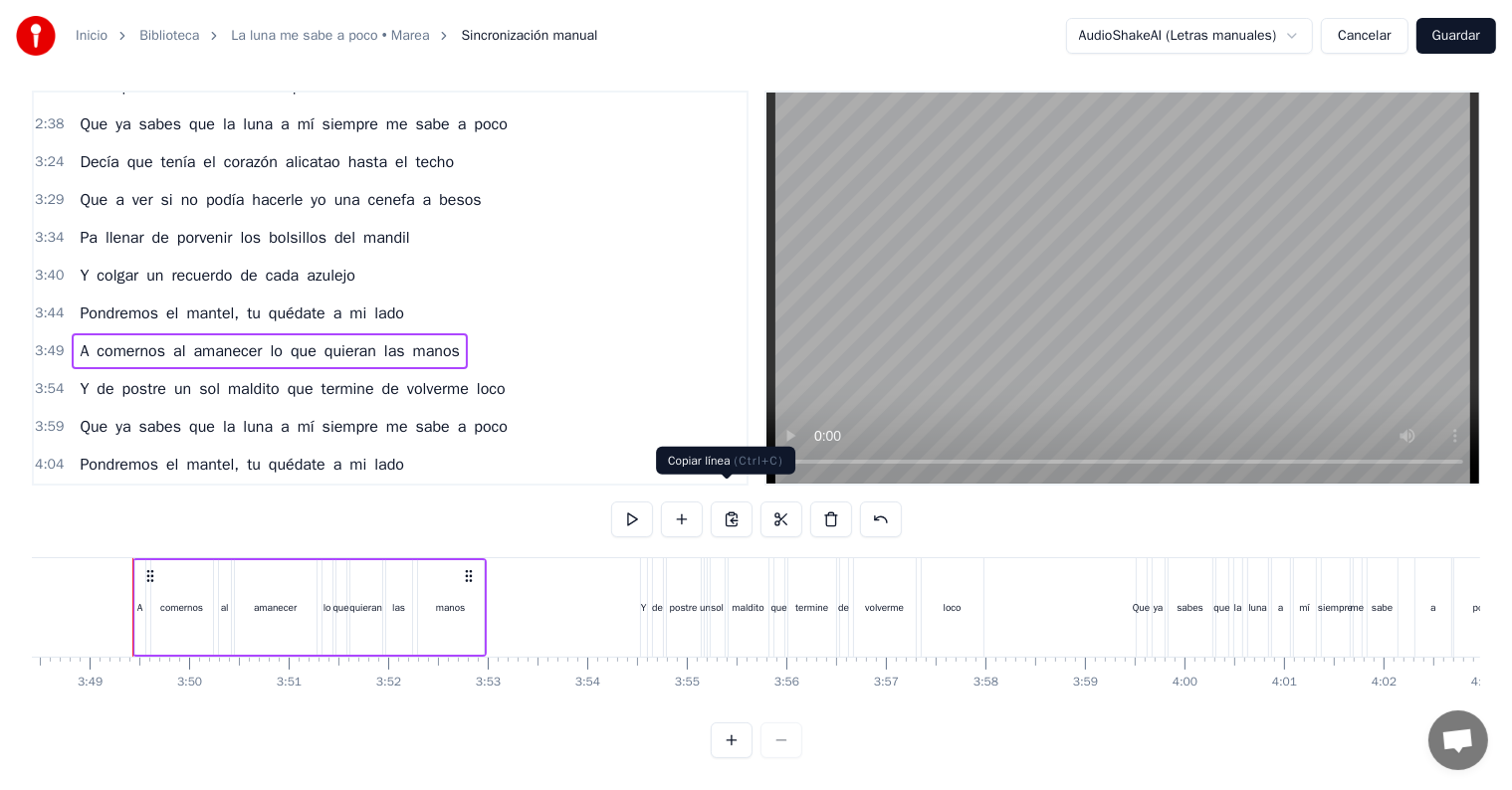 click at bounding box center (732, 519) 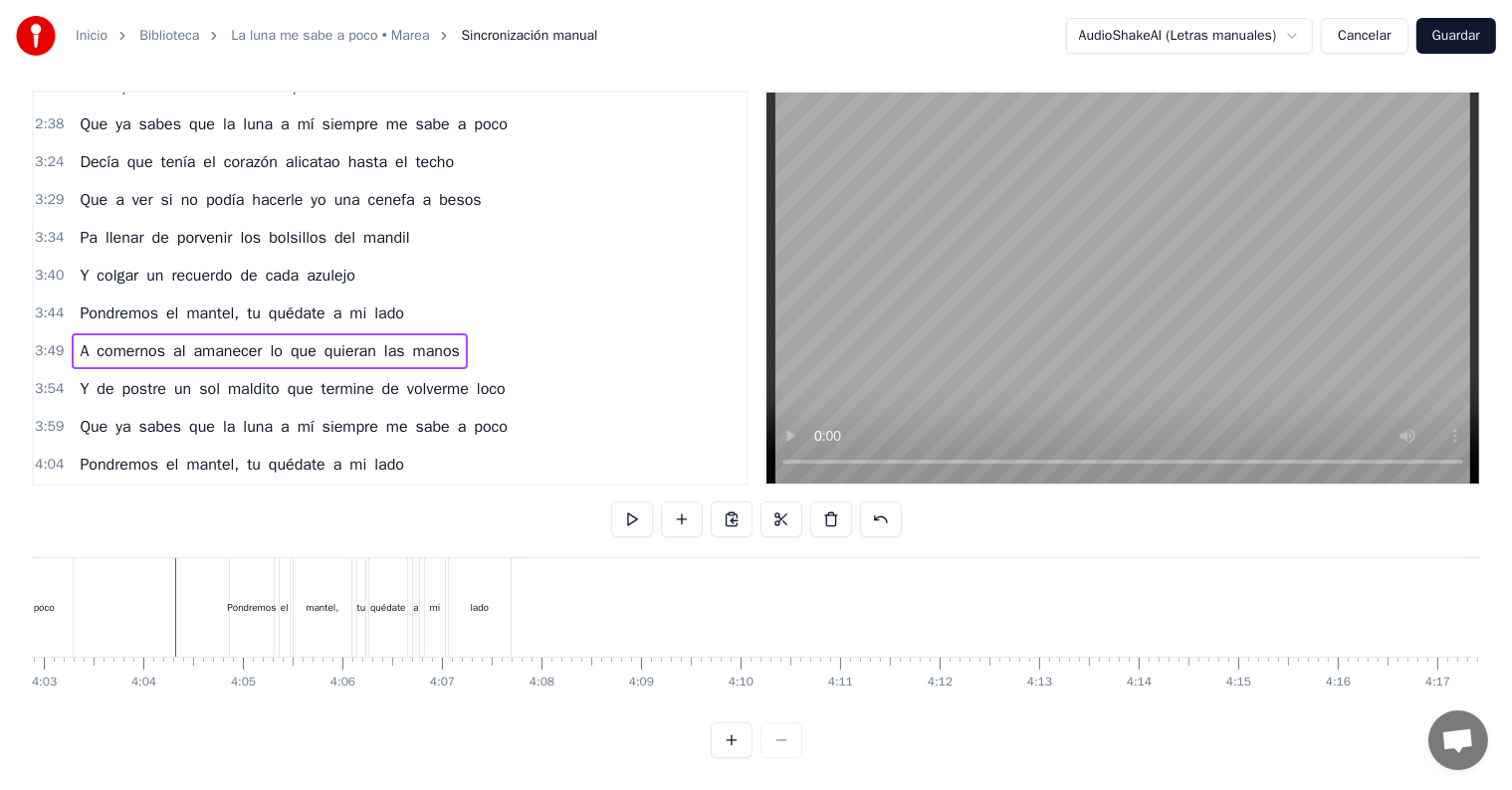 scroll, scrollTop: 0, scrollLeft: 24192, axis: horizontal 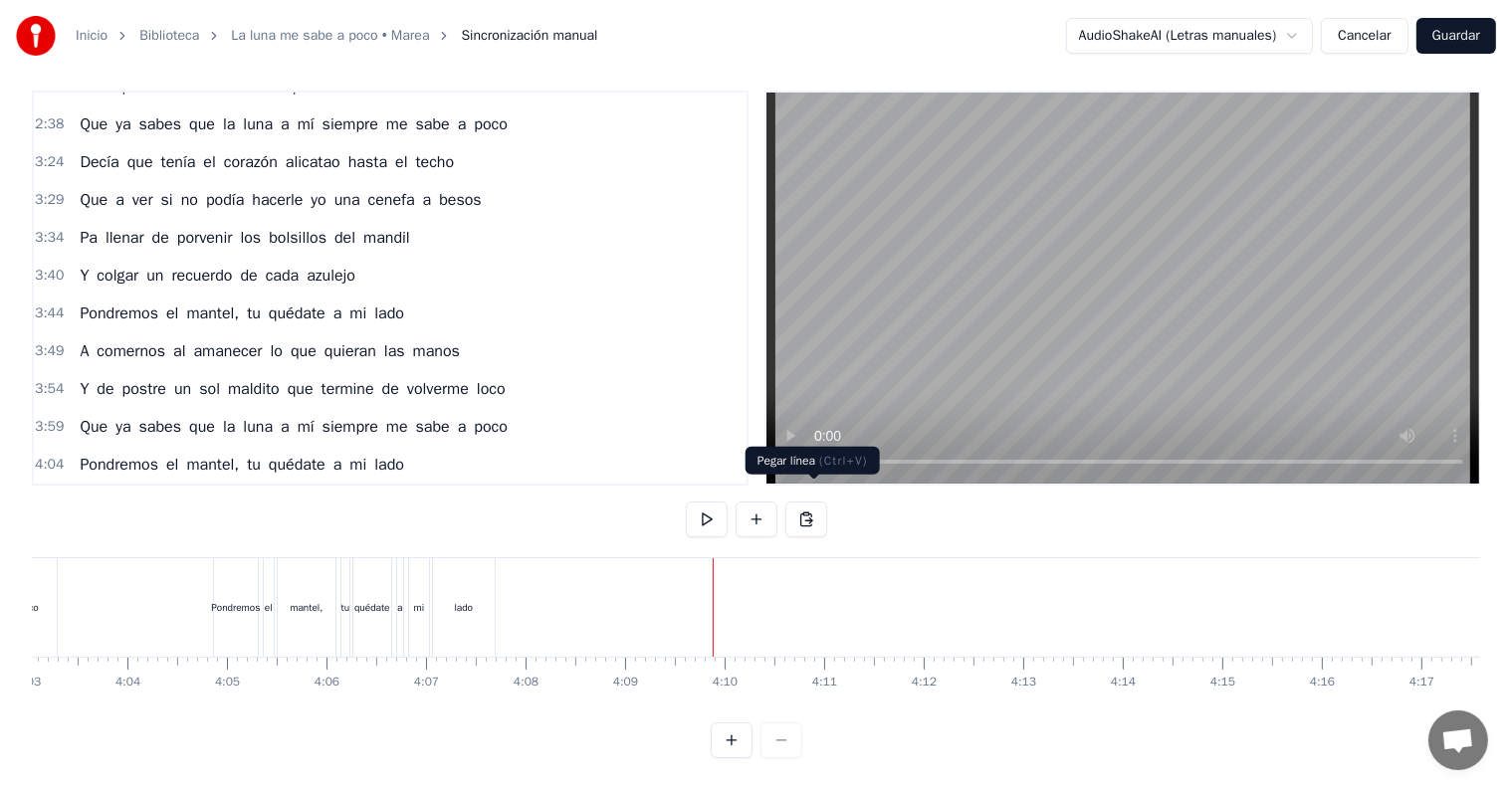 click at bounding box center (806, 519) 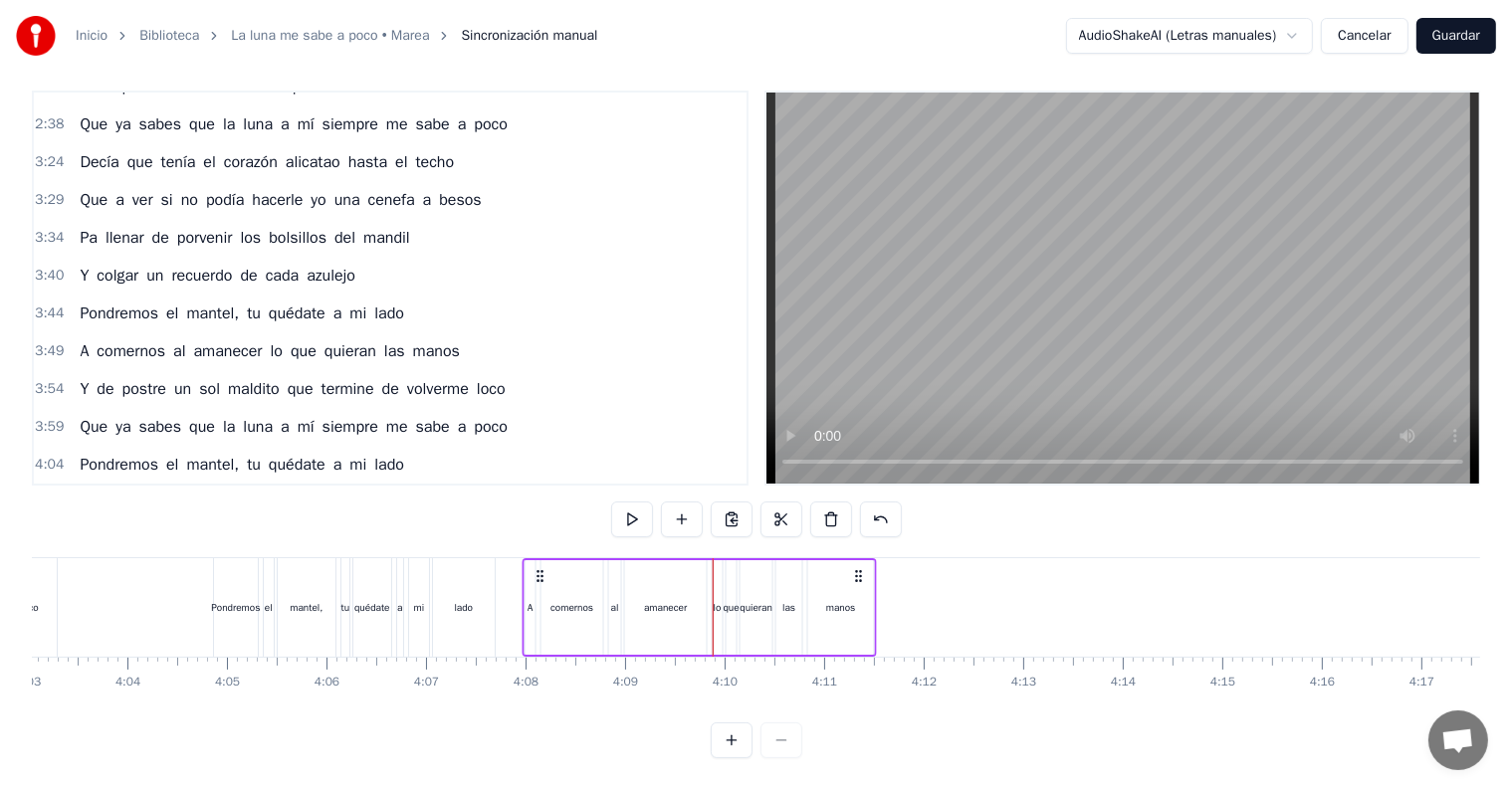 drag, startPoint x: 733, startPoint y: 553, endPoint x: 542, endPoint y: 583, distance: 193.34167 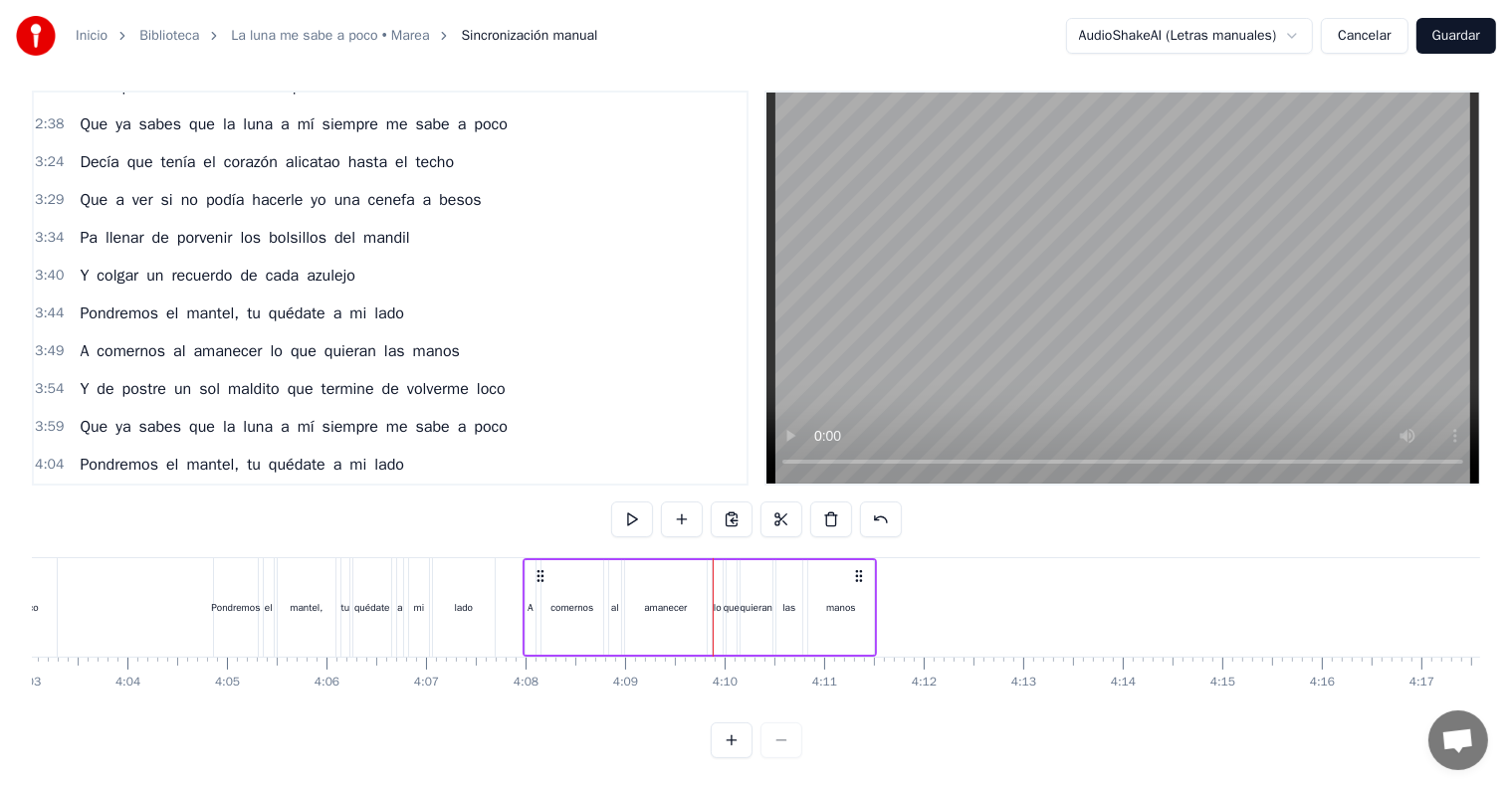click on "0:42 Decía que tenía el corazón alicatao hasta el techo 0:47 Que a ver si no podía hacerle yo una cenefa a besos 0:52 Pa llenar de porvenir los bolsillos del mandil 0:58 Y colgar un recuerdo de cada azulejo 1:02 Y es que ná le da más asco, que aguantar como un peñasco 1:07 A que pase el invierno 1:08 Que le diga que ya nos veremos 1:12 Que ha vivido en un silbido 1:15 Orgullosa de haber sido una yegua sin freno 1:19 Desgastada de andar por el suelo 1:33 Le dije que a la noche por los poros me salían mares 1:38 Soñando que me hablaba y me agarraba a sus cuerdas vocales 1:43 Que no hay quien pueda dormir escuchando mi latir 1:48 Que parece que está masticando cristales 1:53 Tengo un gato en las entrañas, un tembleque en las pestañas 1:57 Y muy poco tiempo 1:59 Si me dice que ya nos veremos 2:03 Voy rompiendo las persianas, pa dejar por mi ventana 2:08 El camino abierto, si se cansa de andar por el suelo 2:24 Pondremos el mantel, tu quédate a mi lado 2:28 A comernos al amanecer lo que quieran las Y" at bounding box center [756, 424] 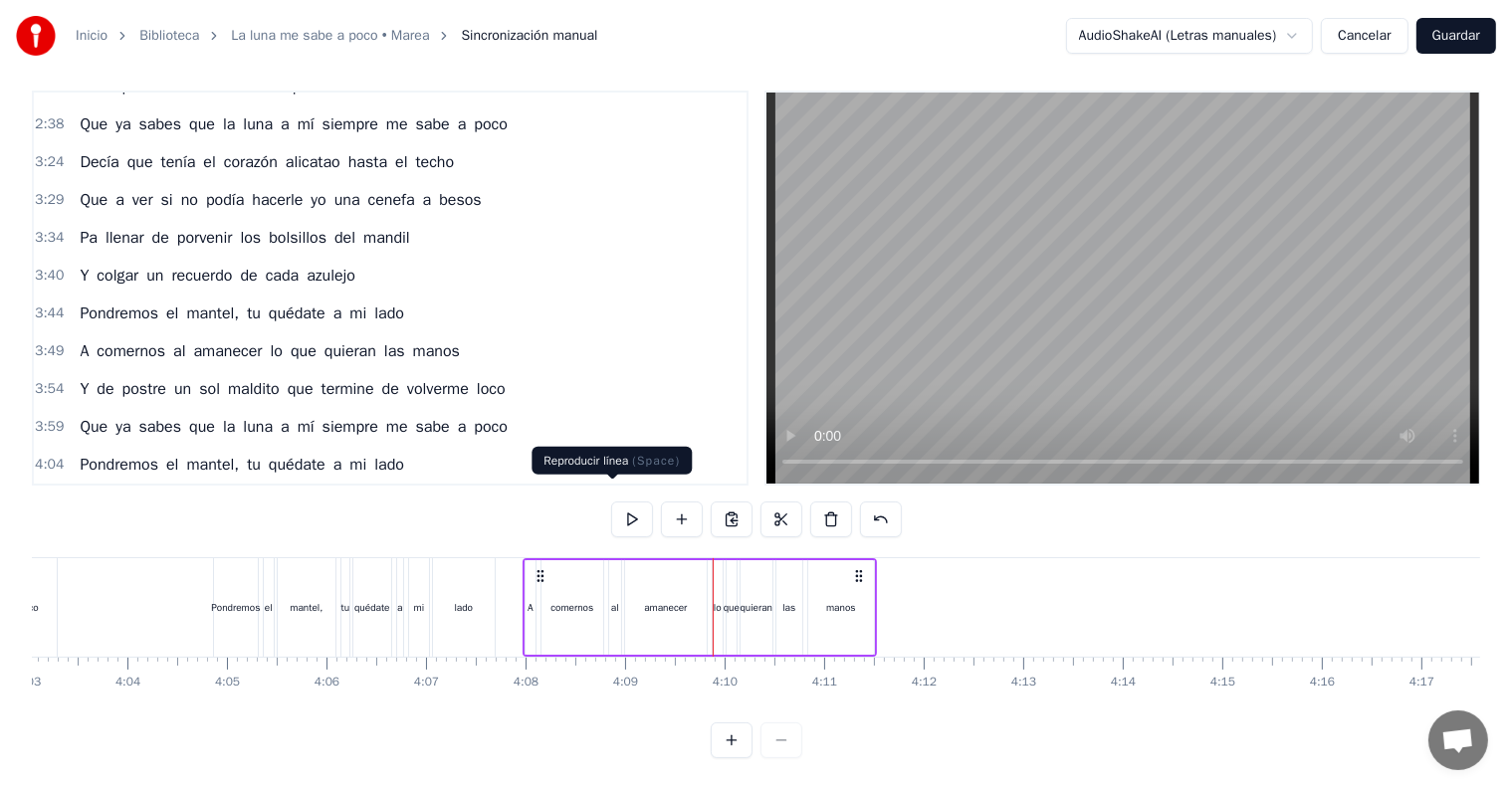 click at bounding box center (632, 519) 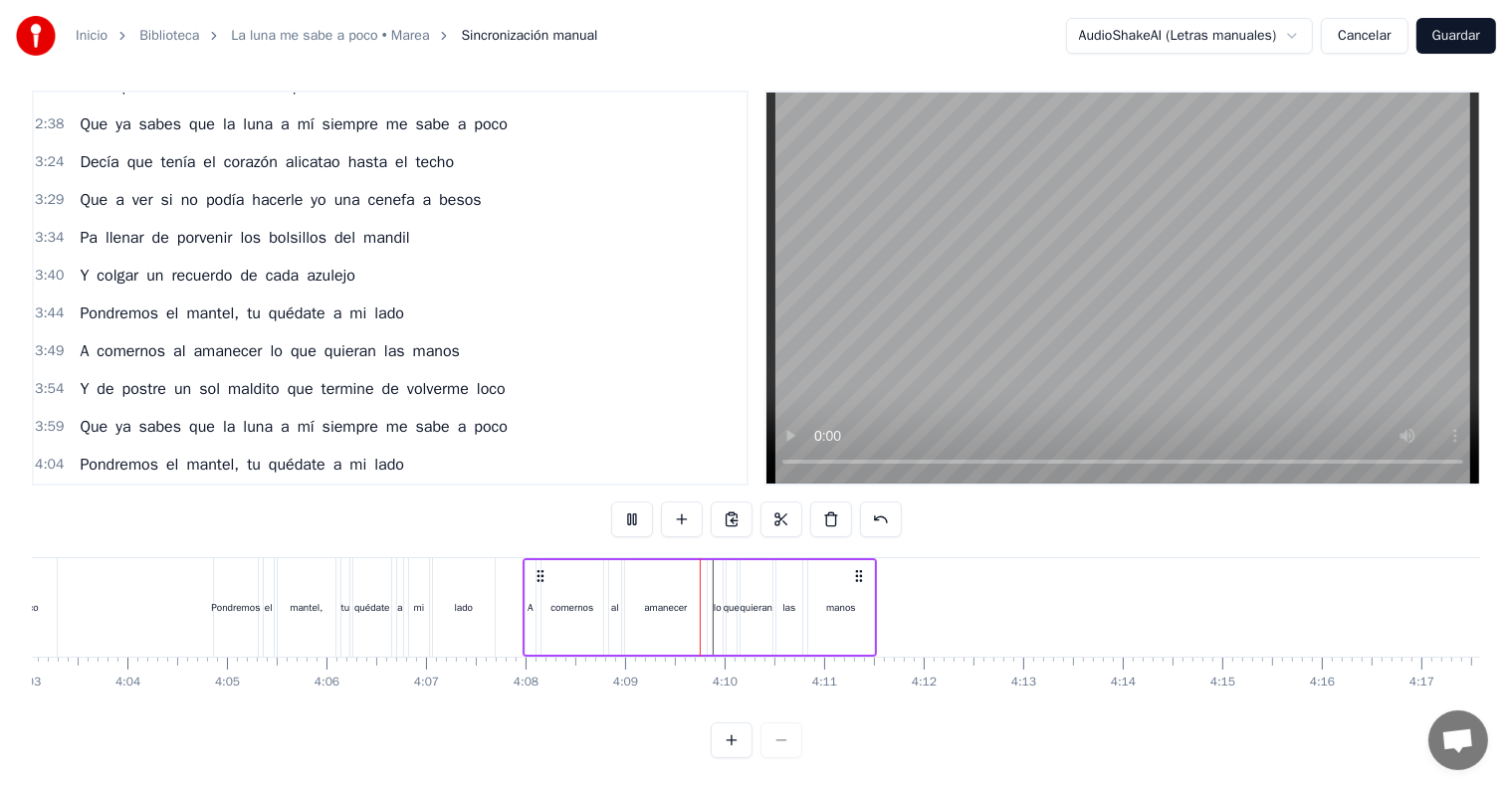 click at bounding box center [632, 519] 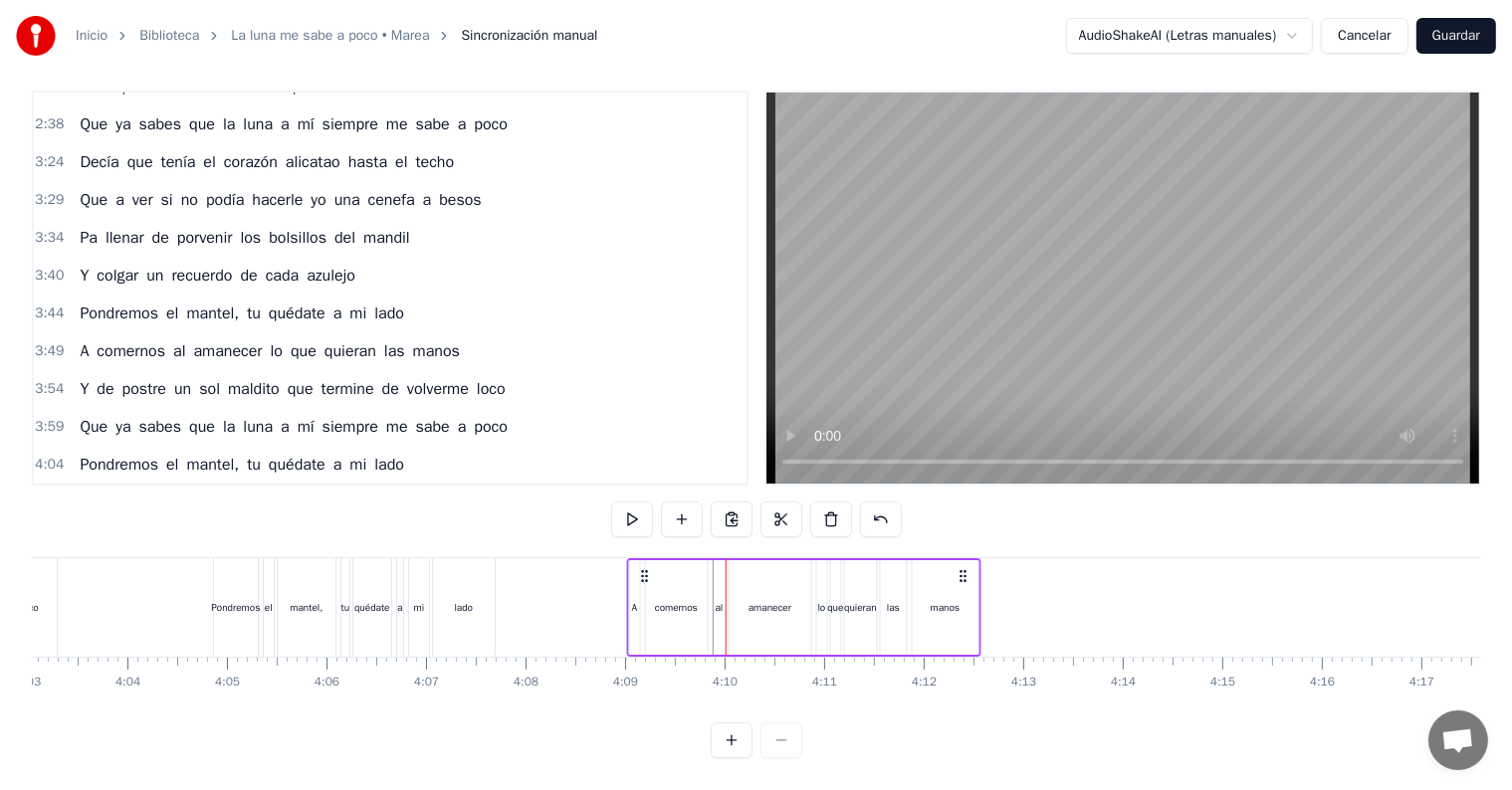 drag, startPoint x: 538, startPoint y: 556, endPoint x: 641, endPoint y: 603, distance: 113.21661 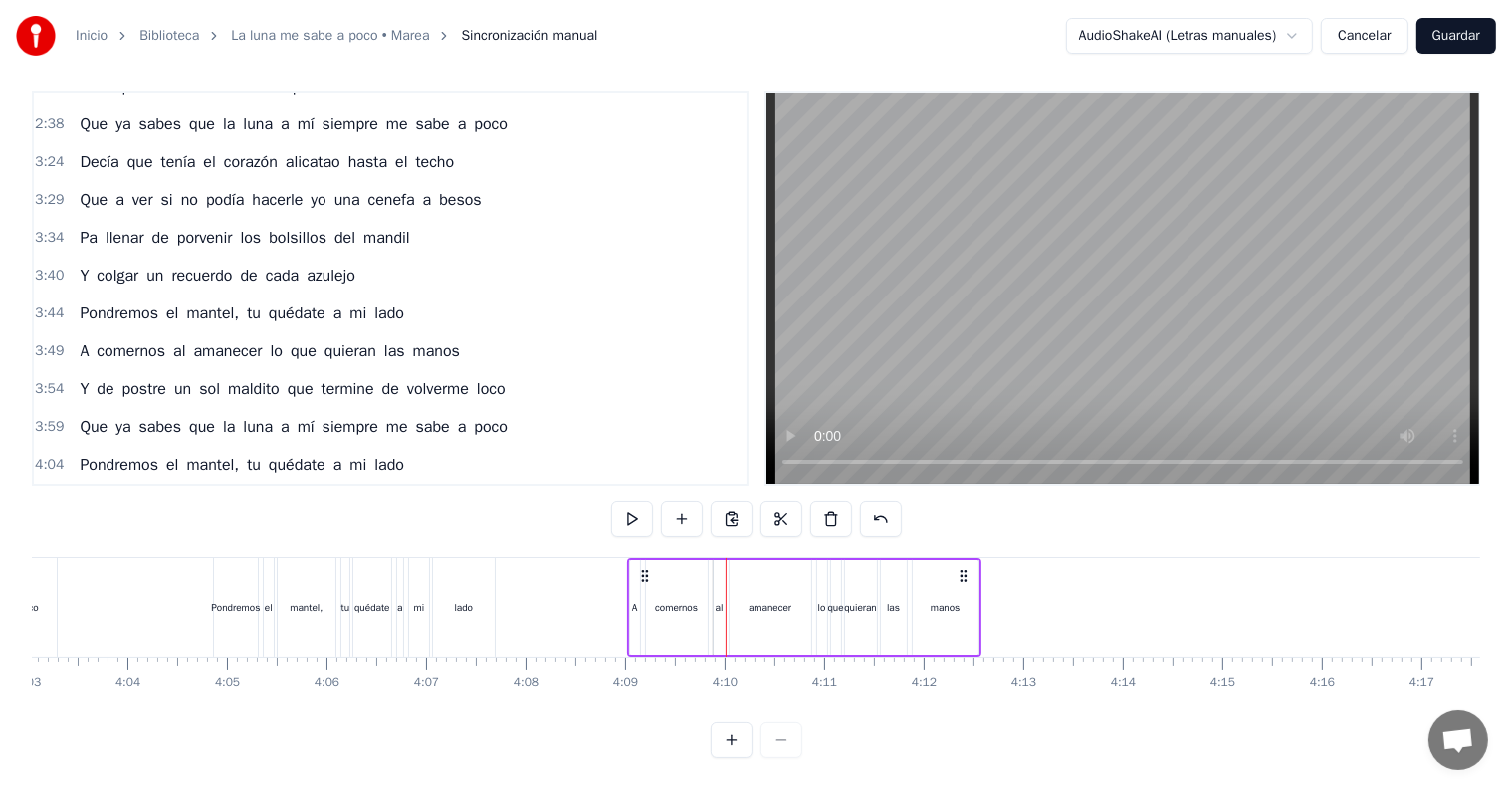scroll, scrollTop: 856, scrollLeft: 0, axis: vertical 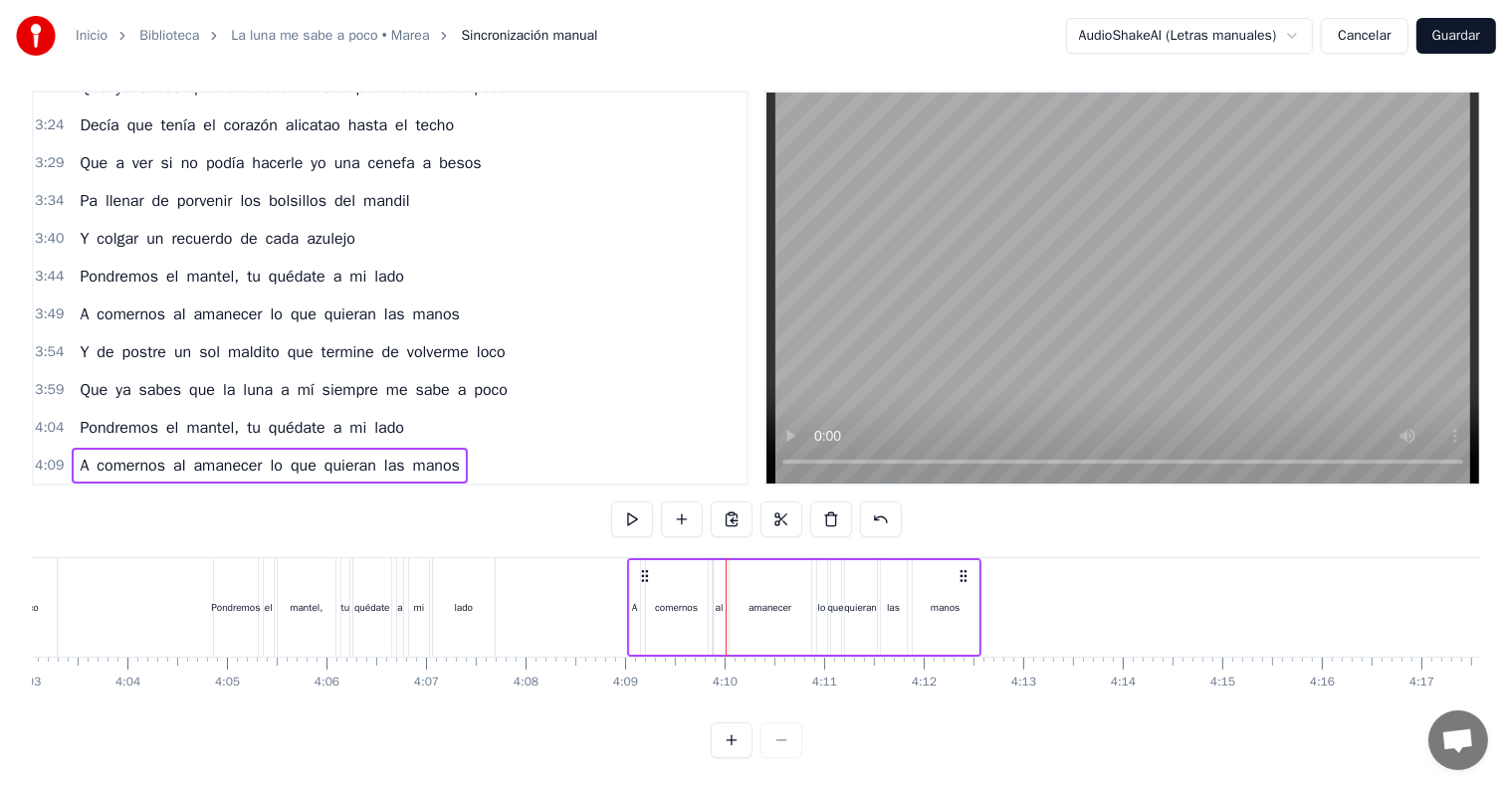 click on "4:09" at bounding box center (49, 466) 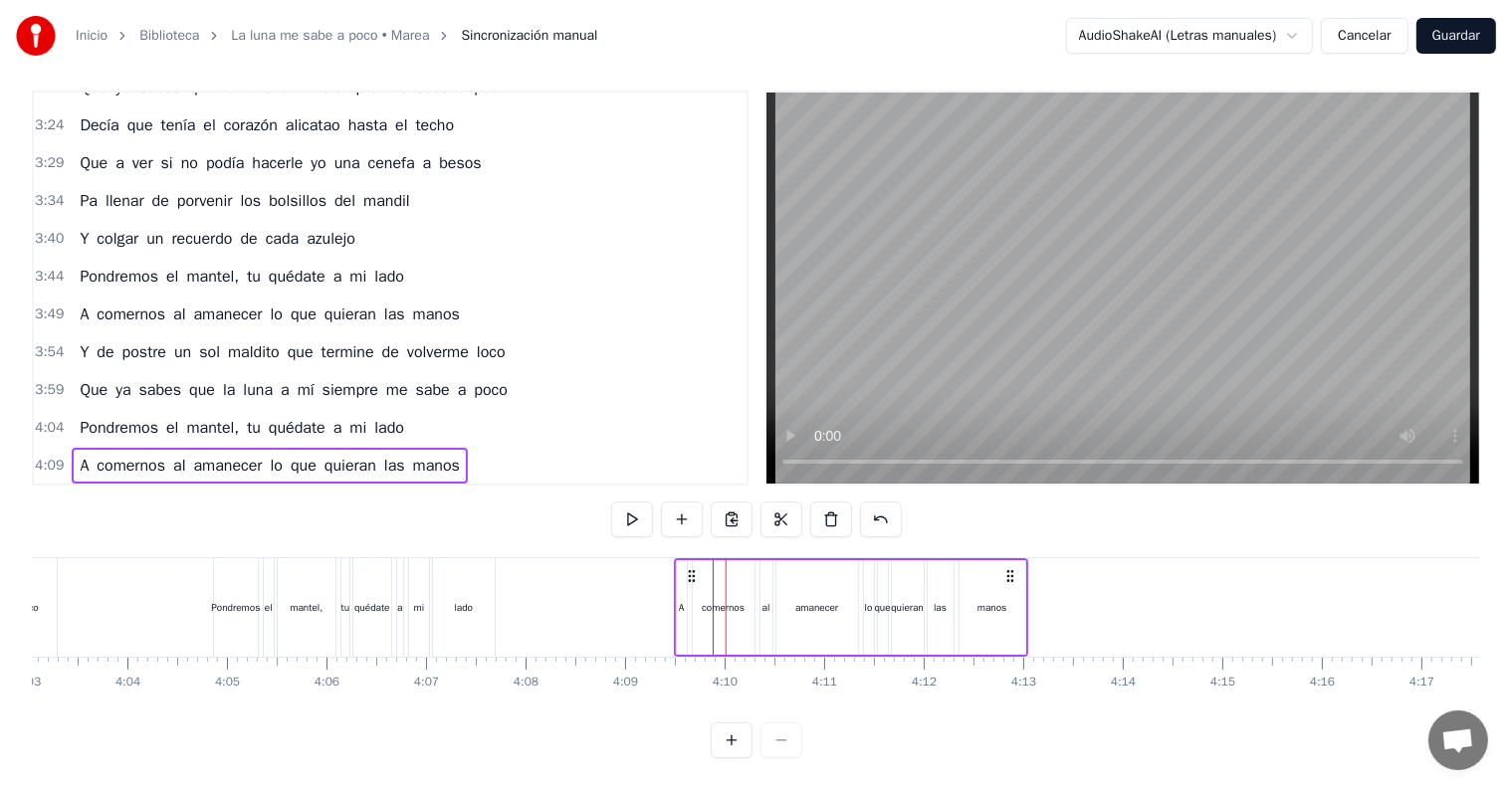 drag, startPoint x: 649, startPoint y: 554, endPoint x: 695, endPoint y: 571, distance: 49.0408 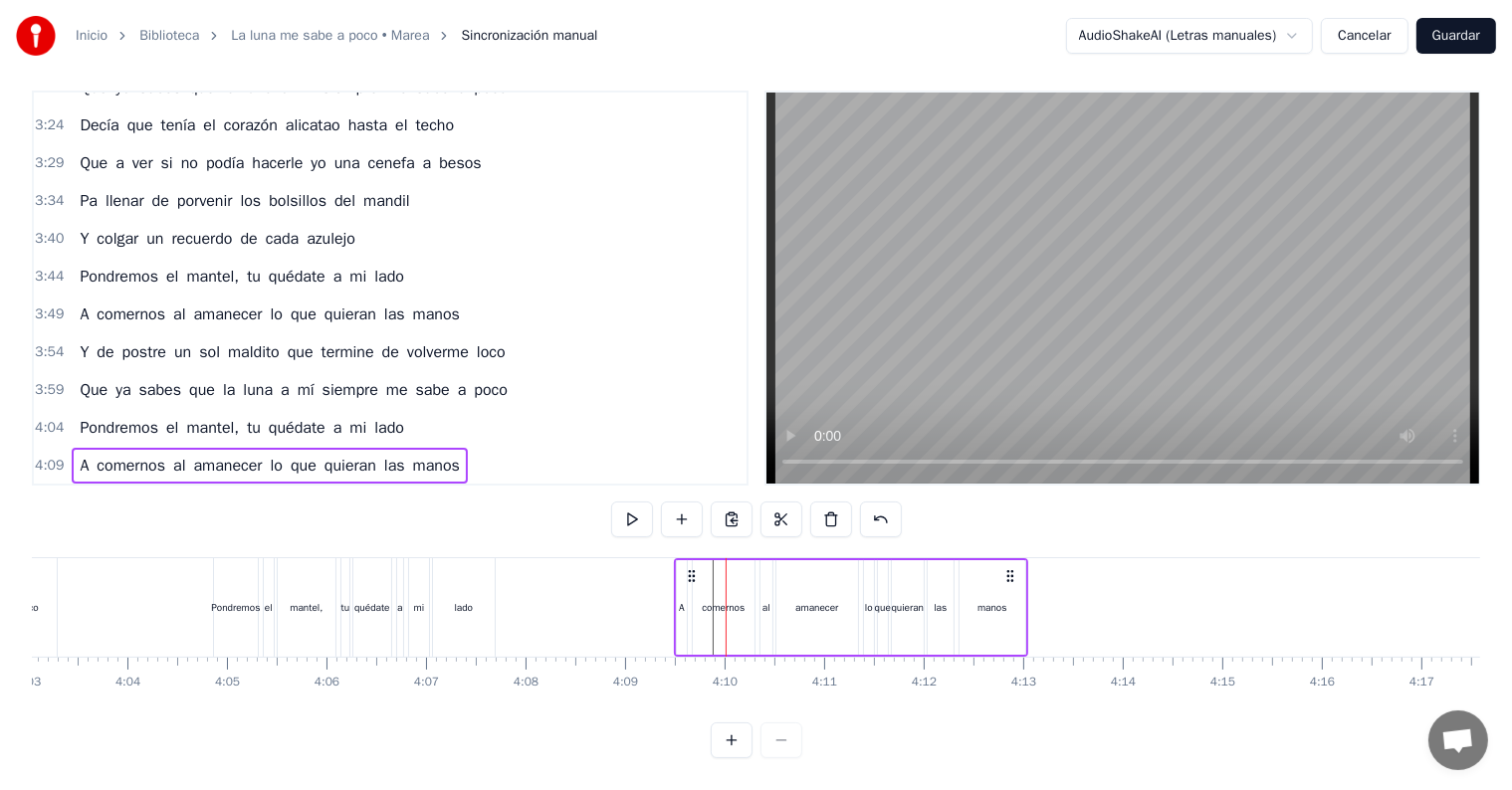 click on "4:09" at bounding box center [49, 466] 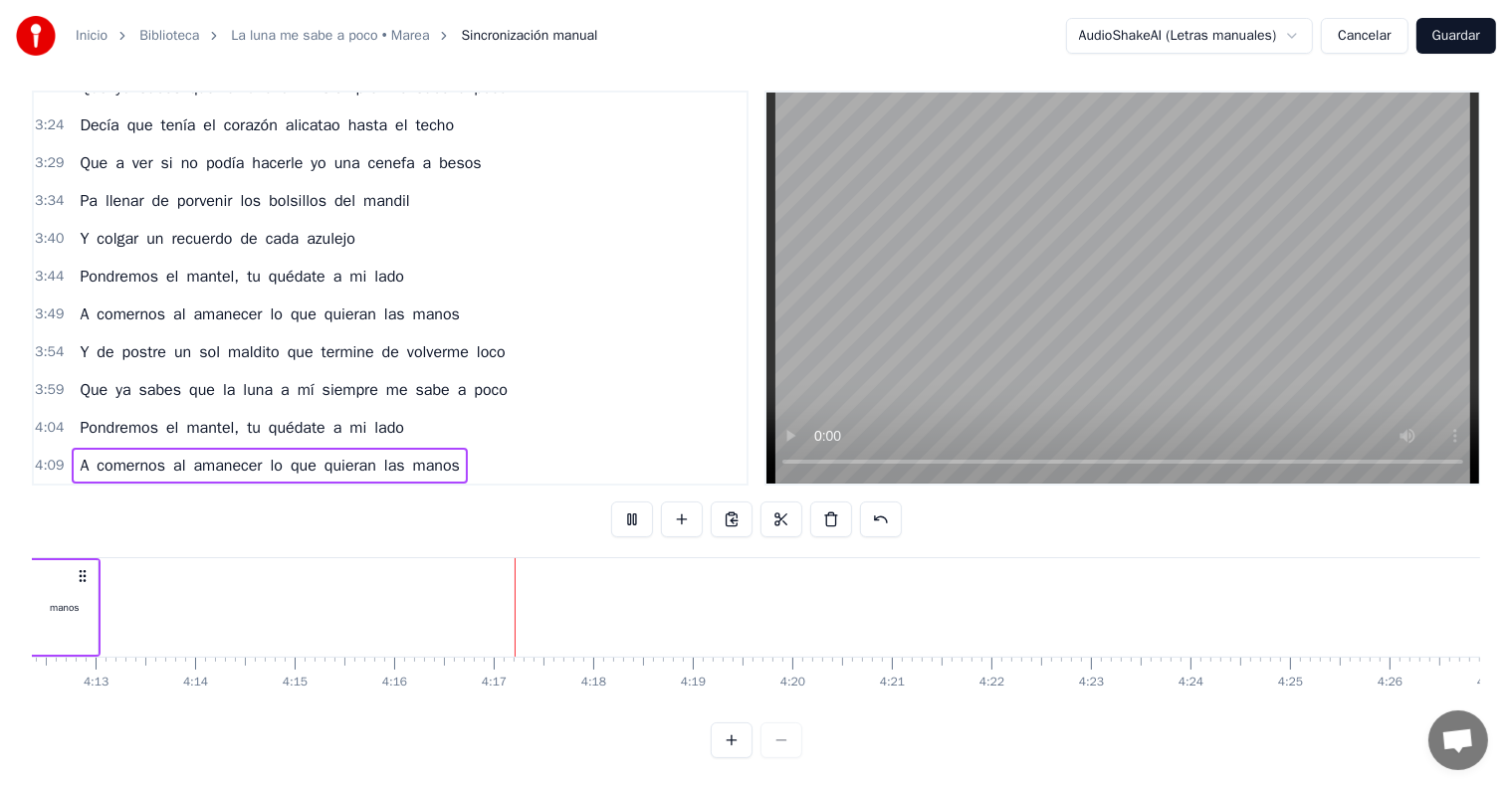 scroll, scrollTop: 0, scrollLeft: 25227, axis: horizontal 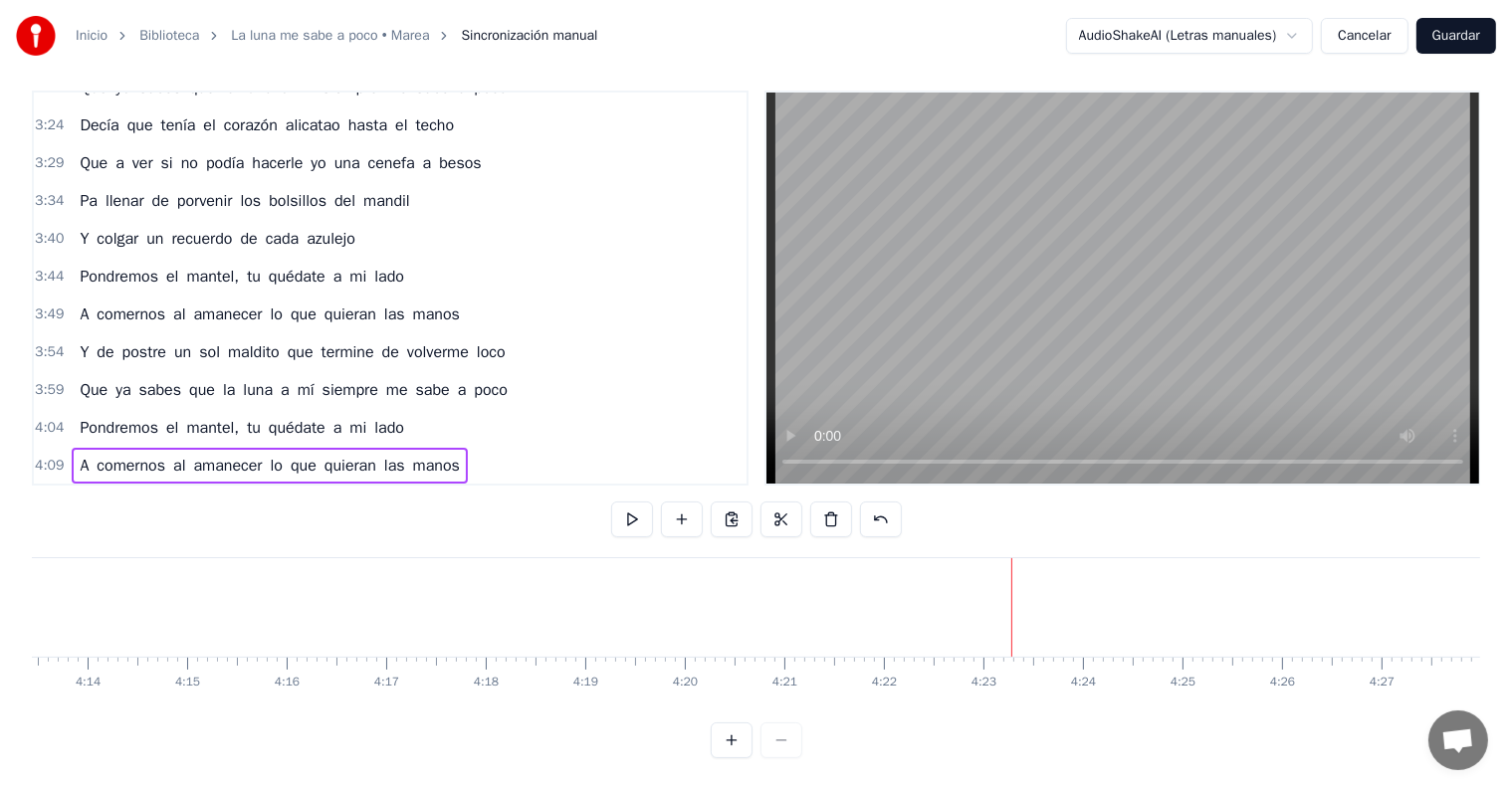 click on "3:54" at bounding box center [49, 352] 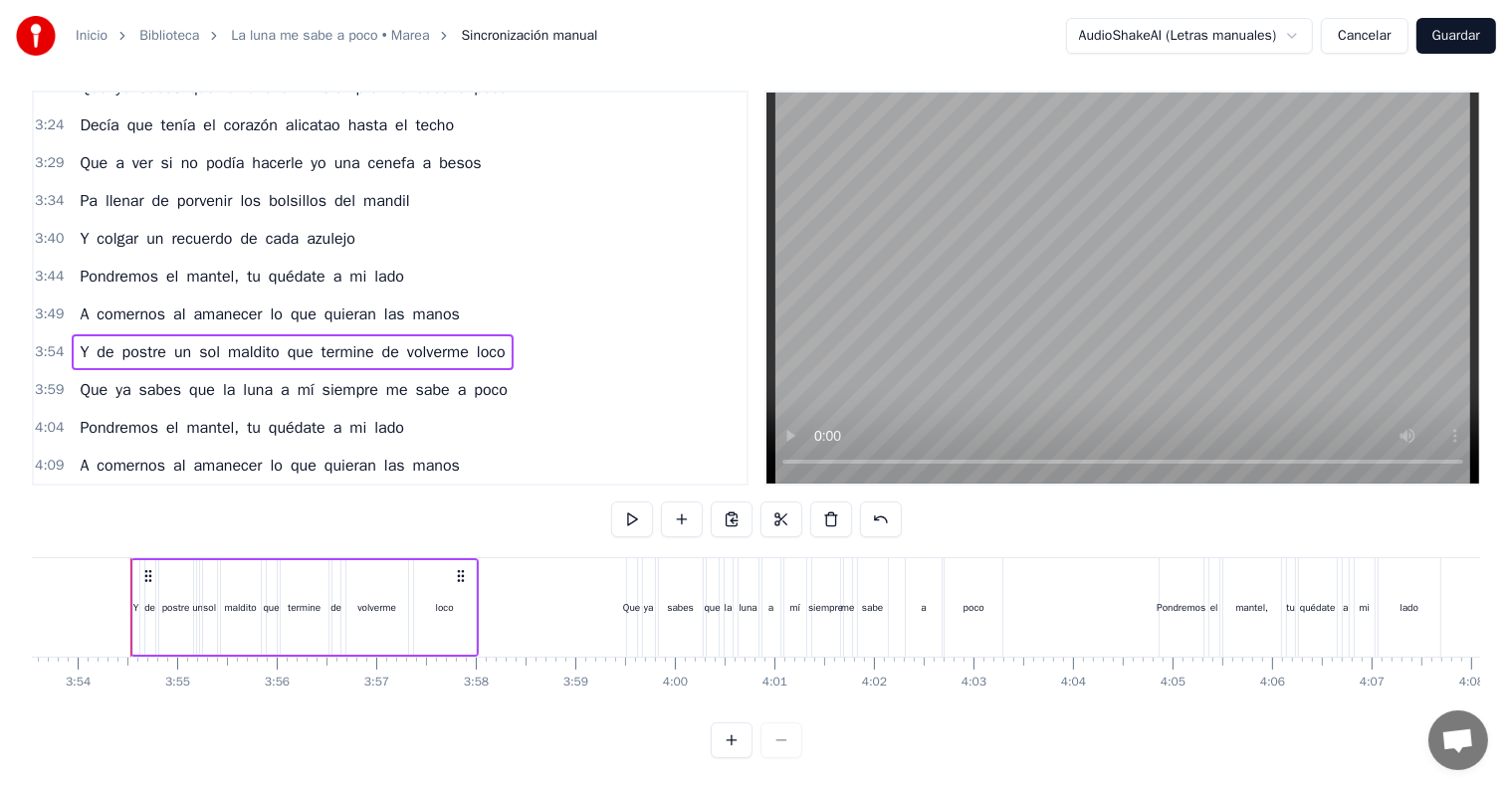 scroll, scrollTop: 0, scrollLeft: 23244, axis: horizontal 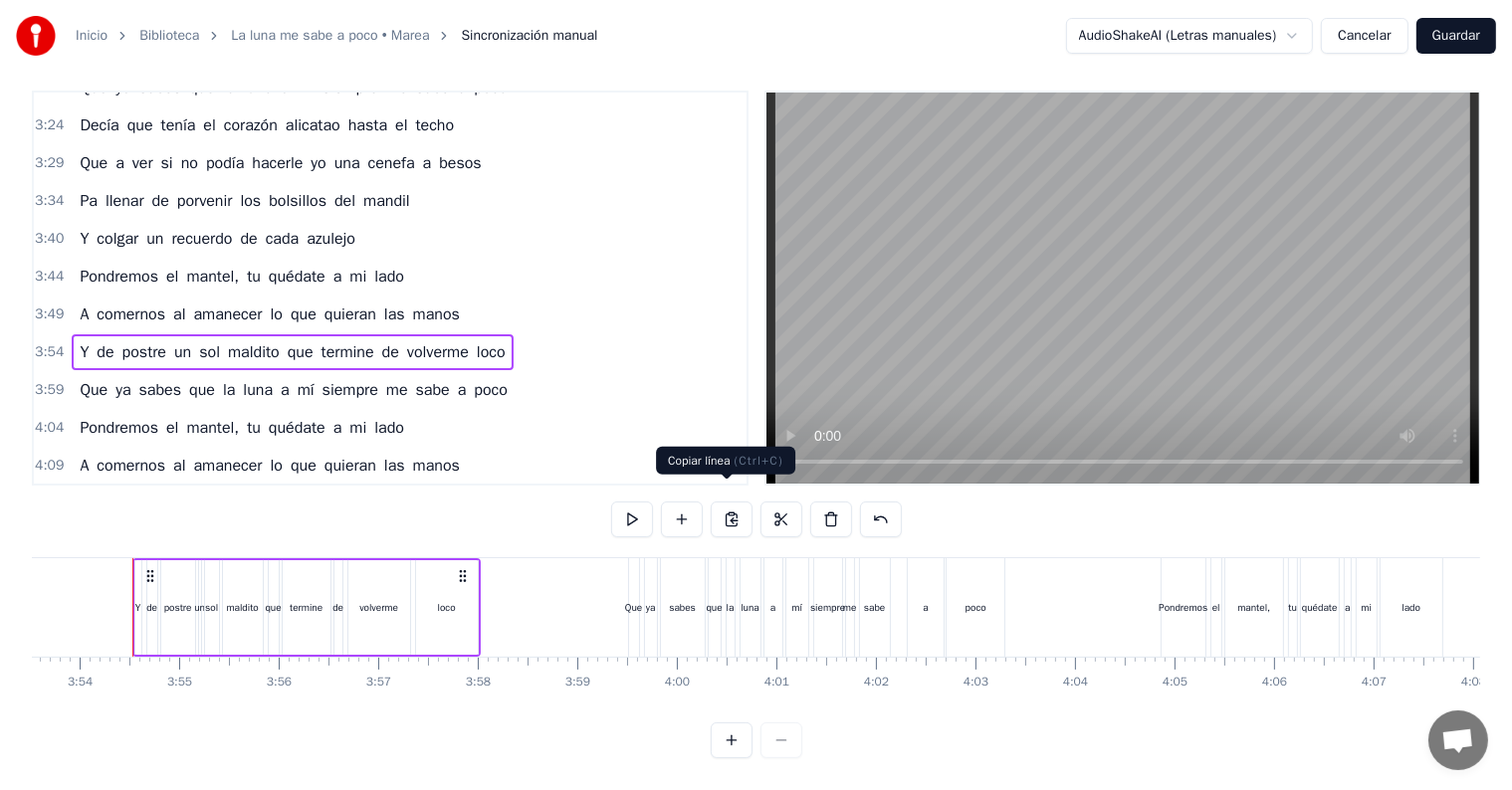 click at bounding box center [732, 519] 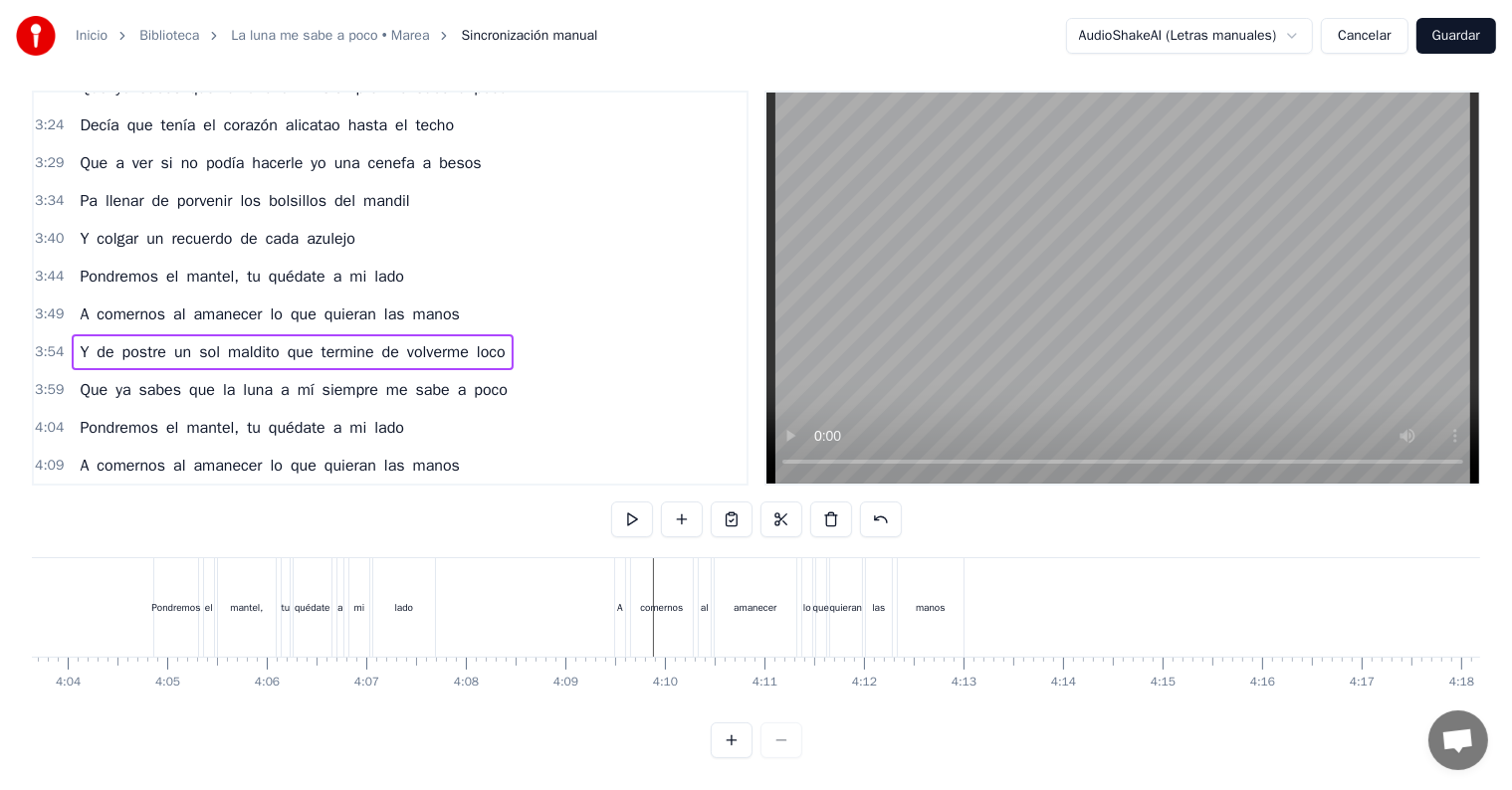 scroll, scrollTop: 0, scrollLeft: 24672, axis: horizontal 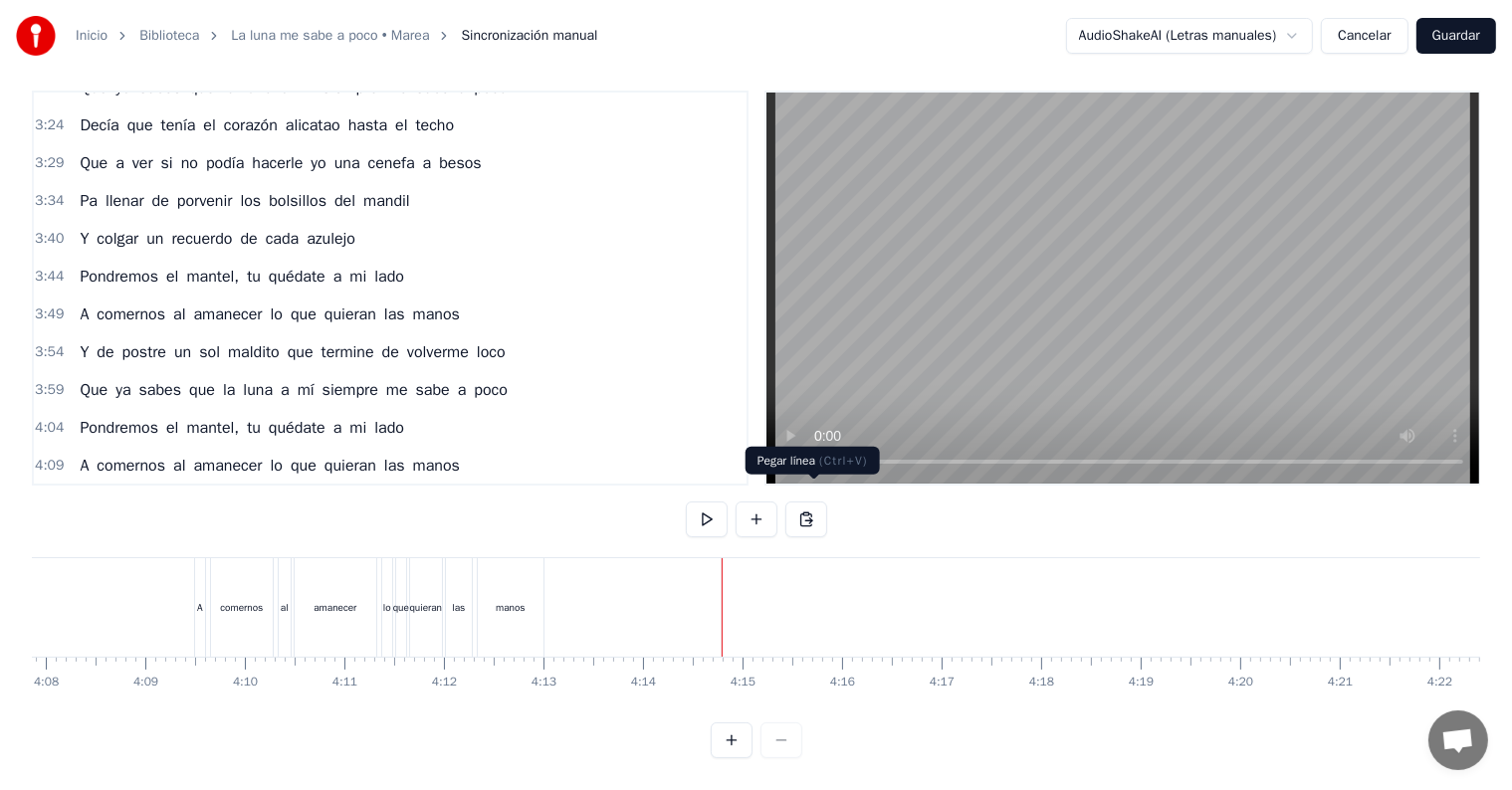 drag, startPoint x: 807, startPoint y: 494, endPoint x: 809, endPoint y: 520, distance: 26.07681 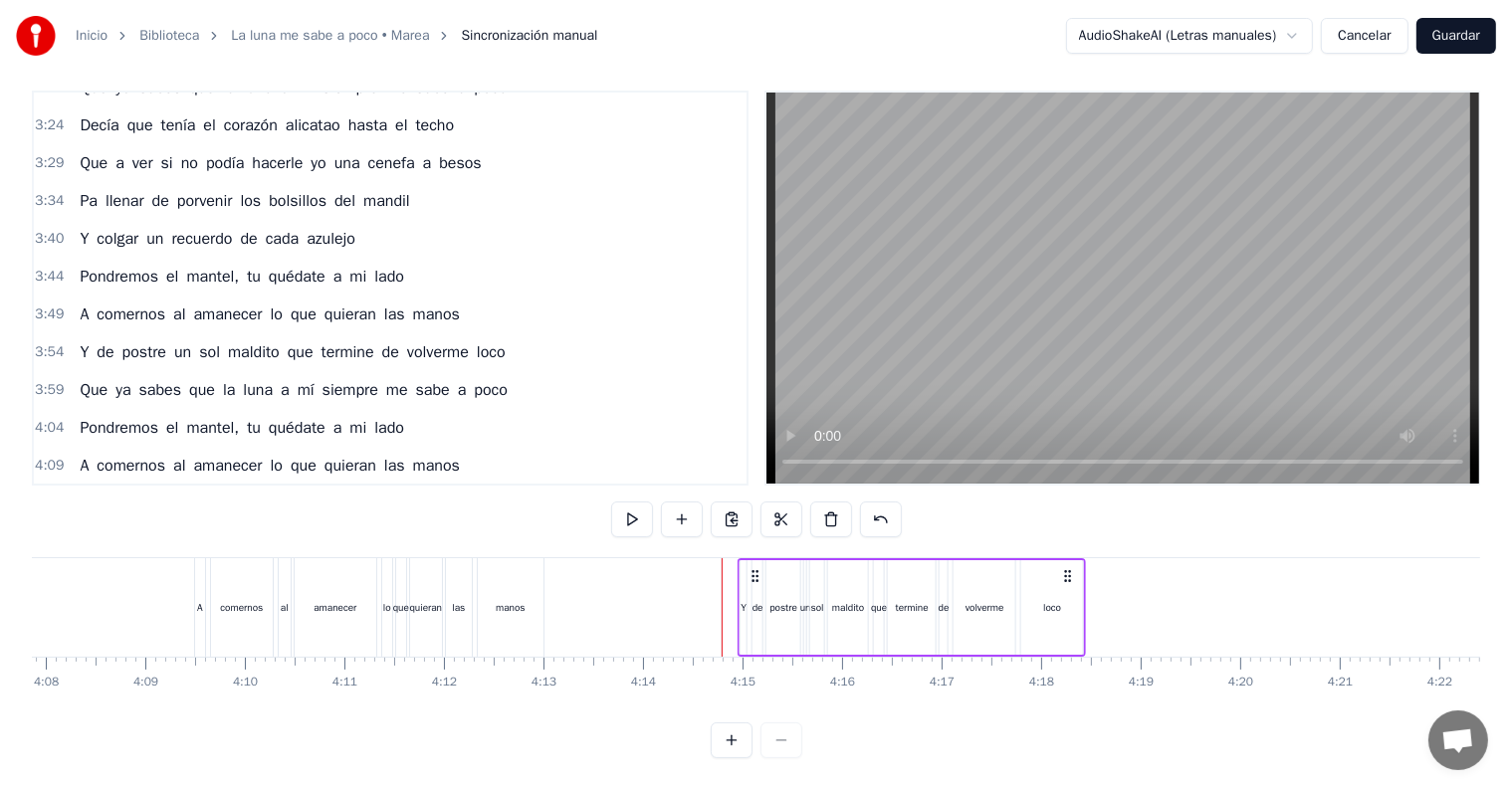 drag, startPoint x: 737, startPoint y: 553, endPoint x: 753, endPoint y: 558, distance: 16.763055 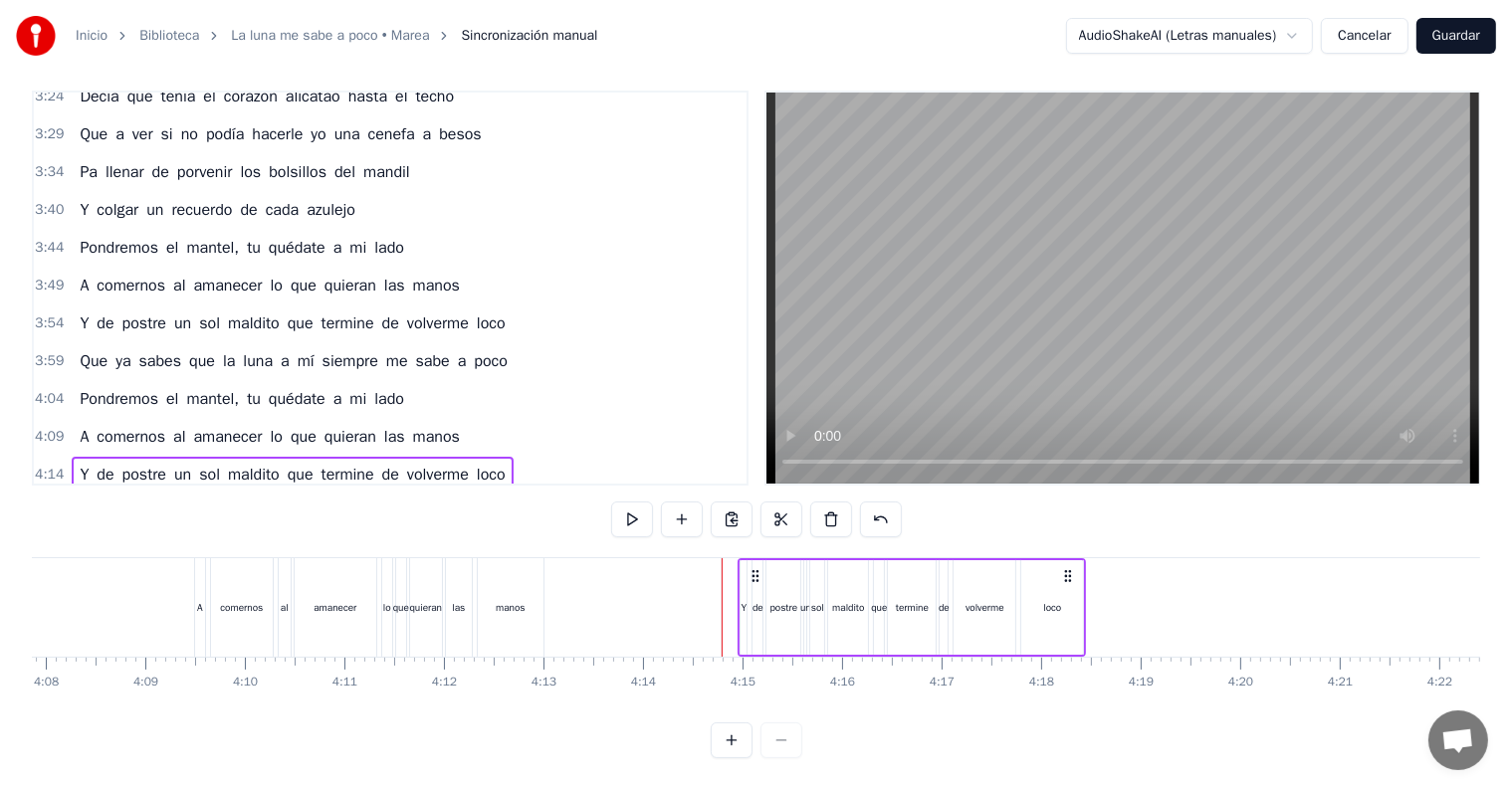 scroll, scrollTop: 894, scrollLeft: 0, axis: vertical 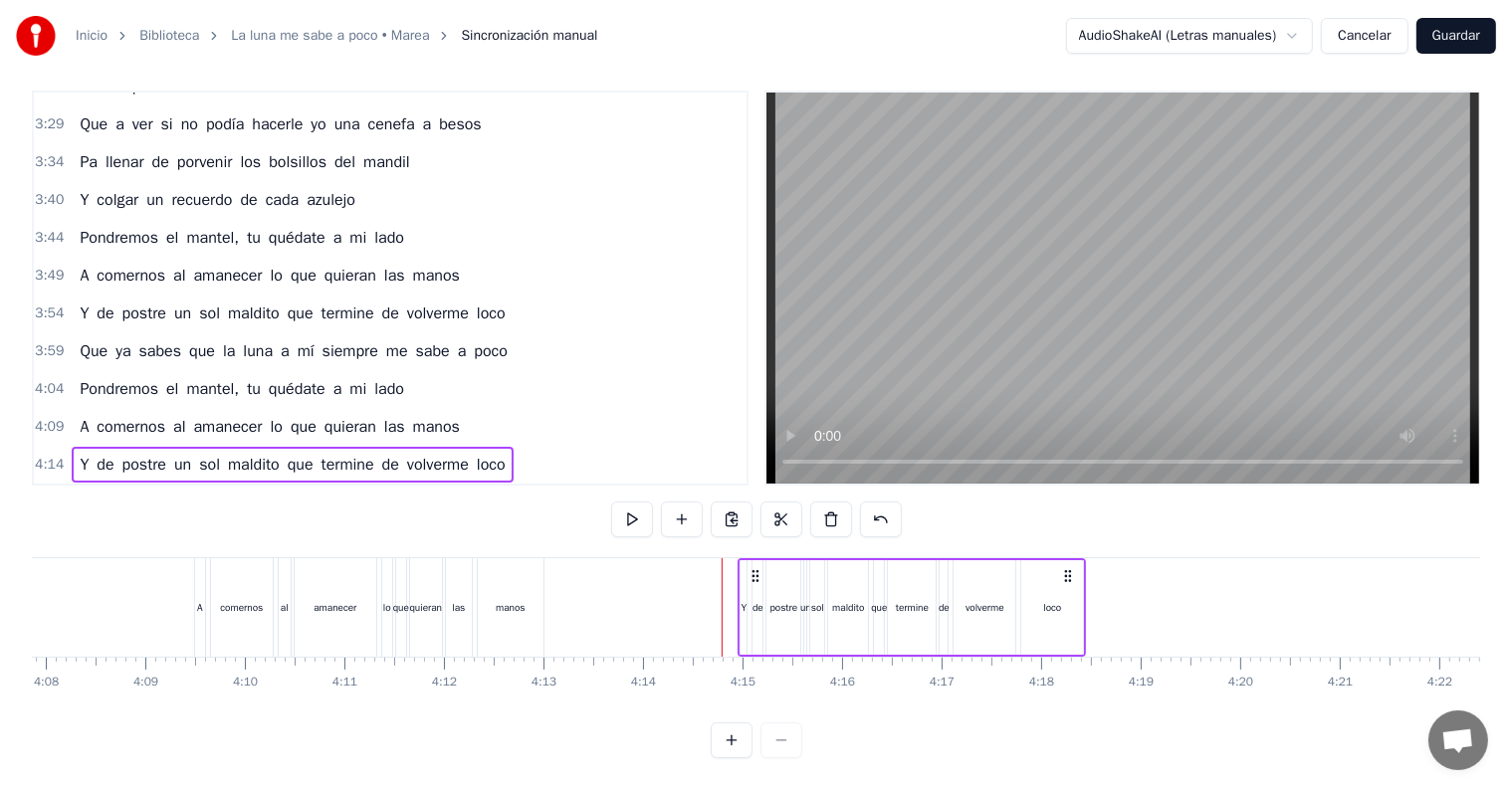 click on "4:14" at bounding box center (49, 465) 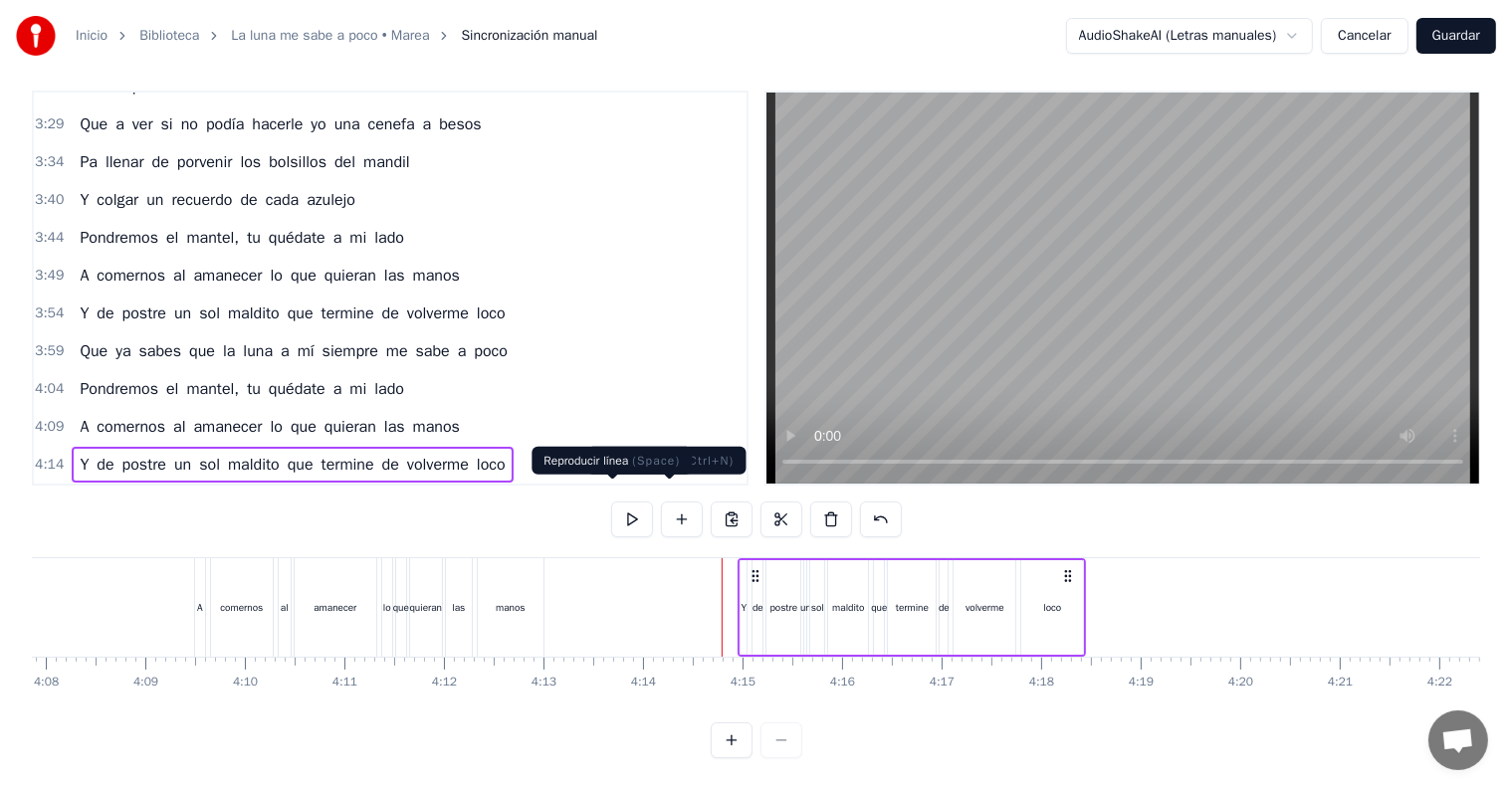 click at bounding box center [632, 519] 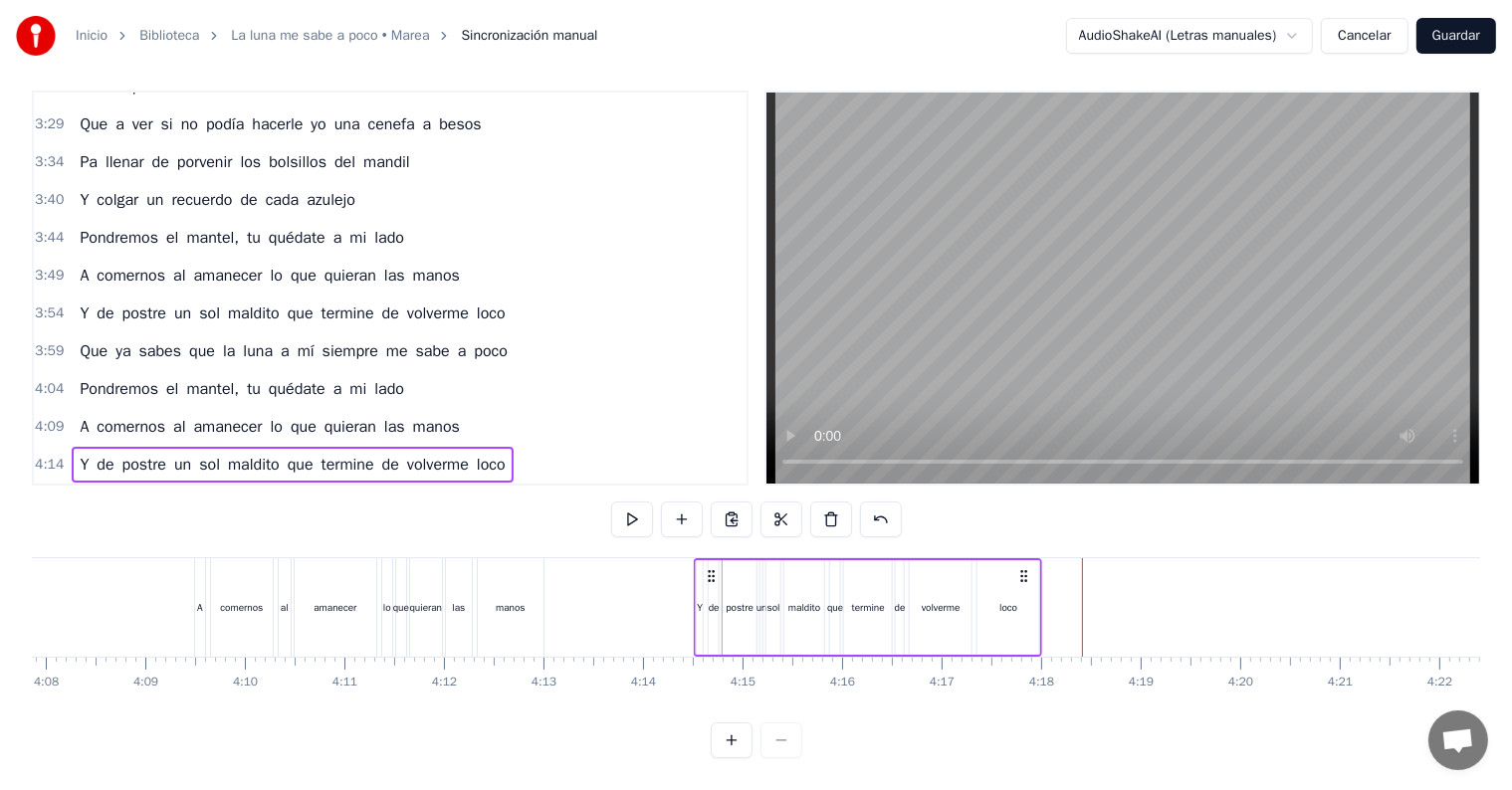 drag, startPoint x: 753, startPoint y: 549, endPoint x: 709, endPoint y: 552, distance: 44.102154 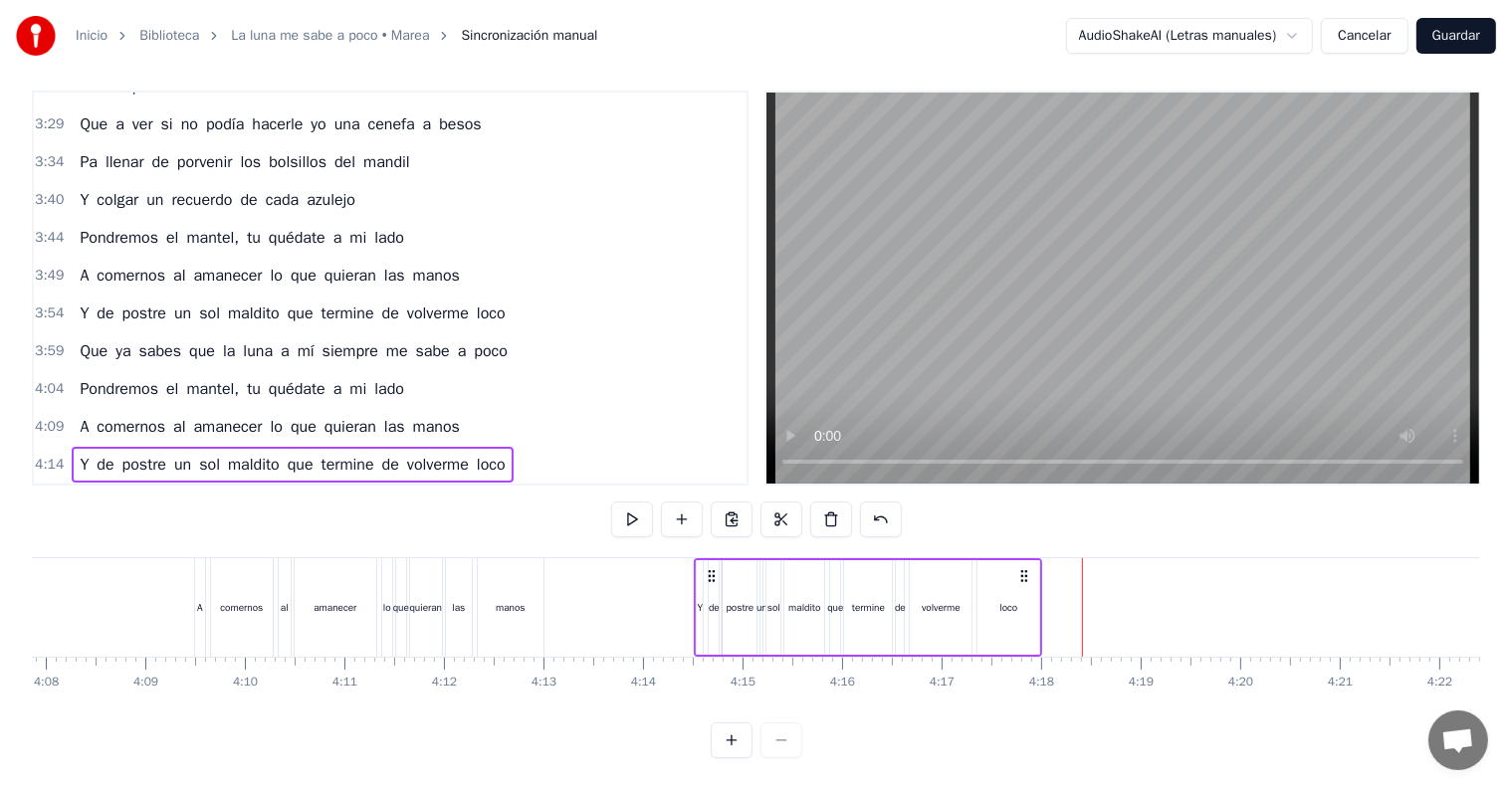 click on "4:14" at bounding box center (49, 465) 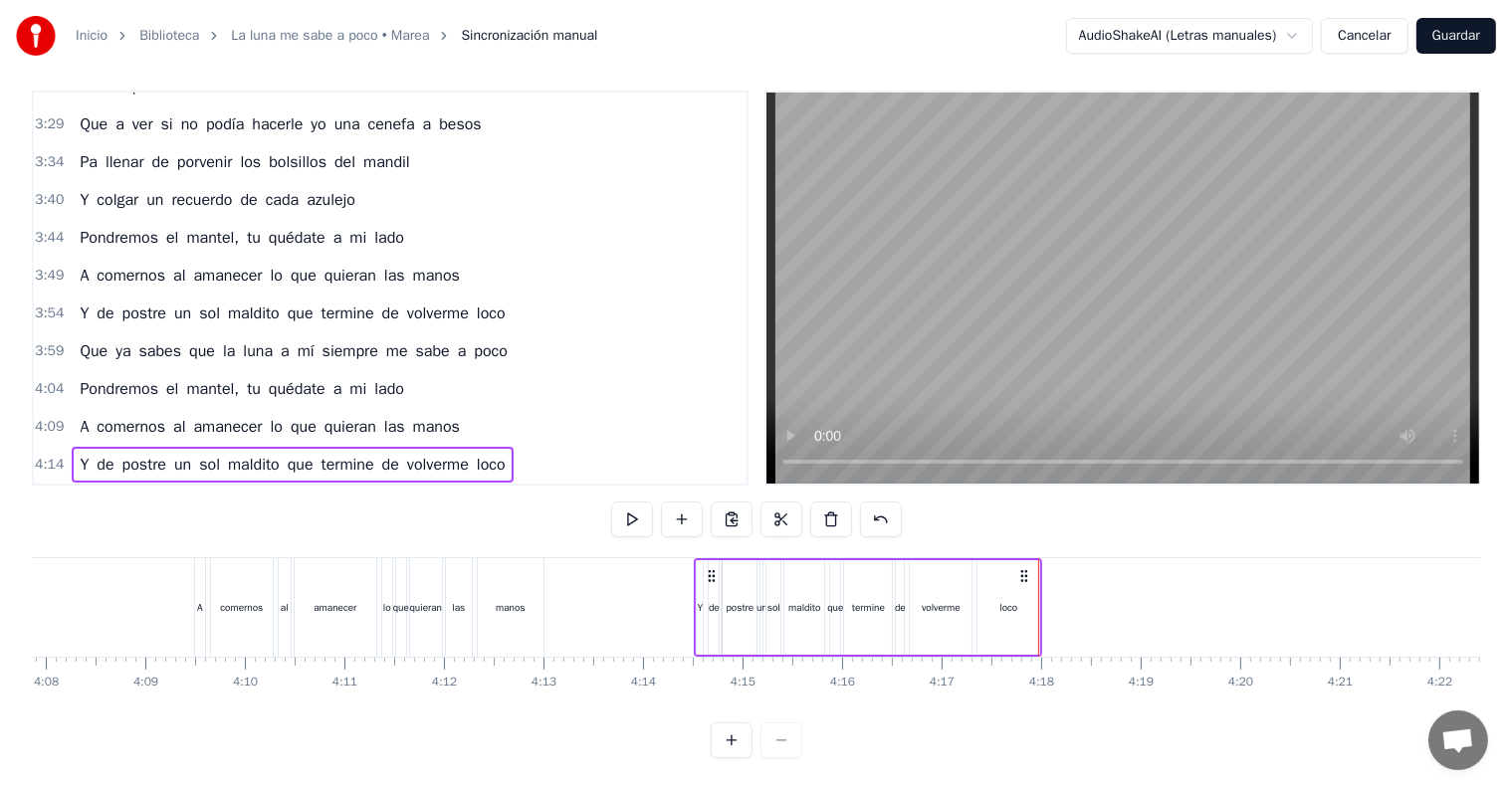click on "3:59" at bounding box center (49, 351) 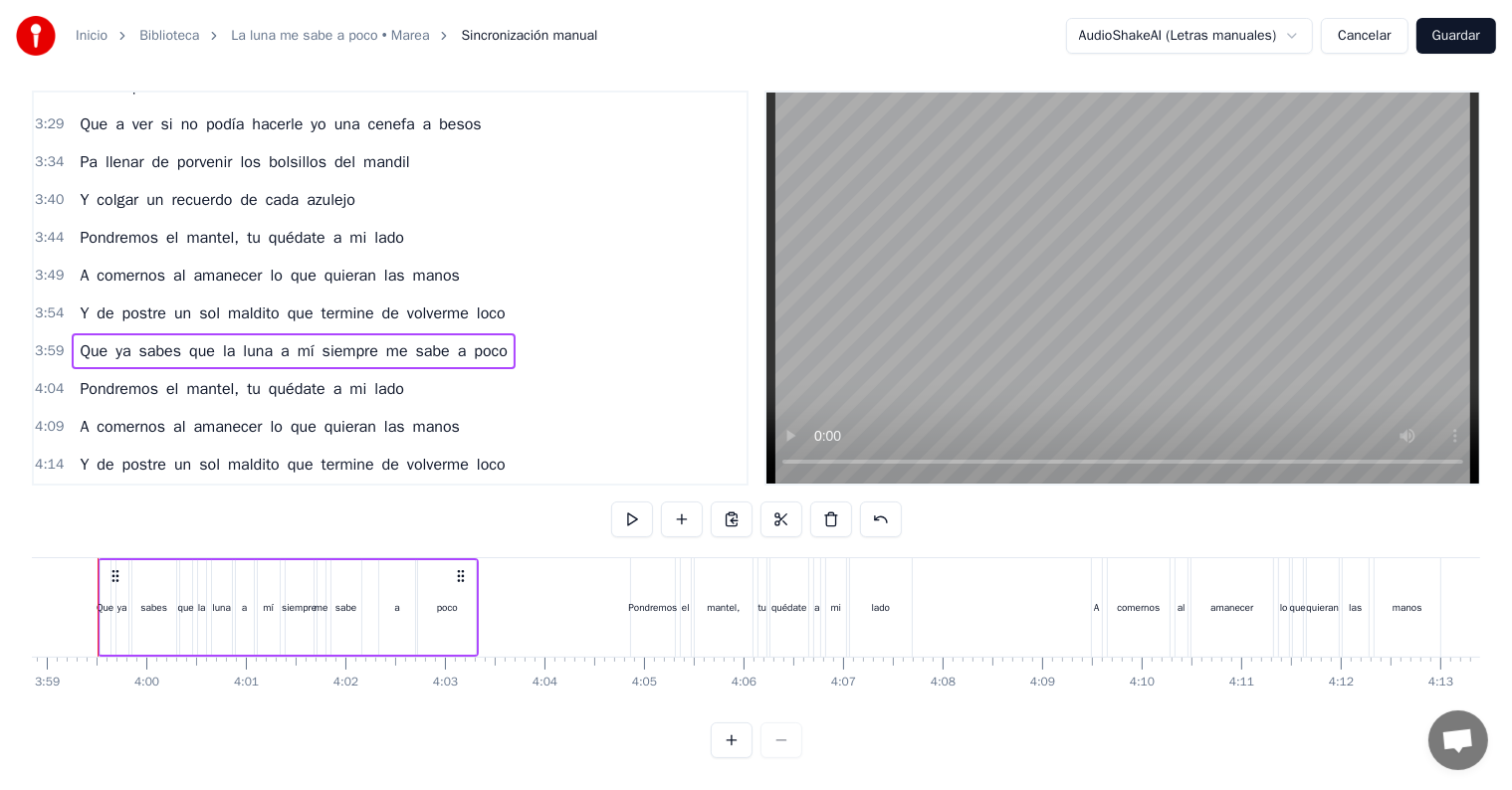 scroll, scrollTop: 0, scrollLeft: 23740, axis: horizontal 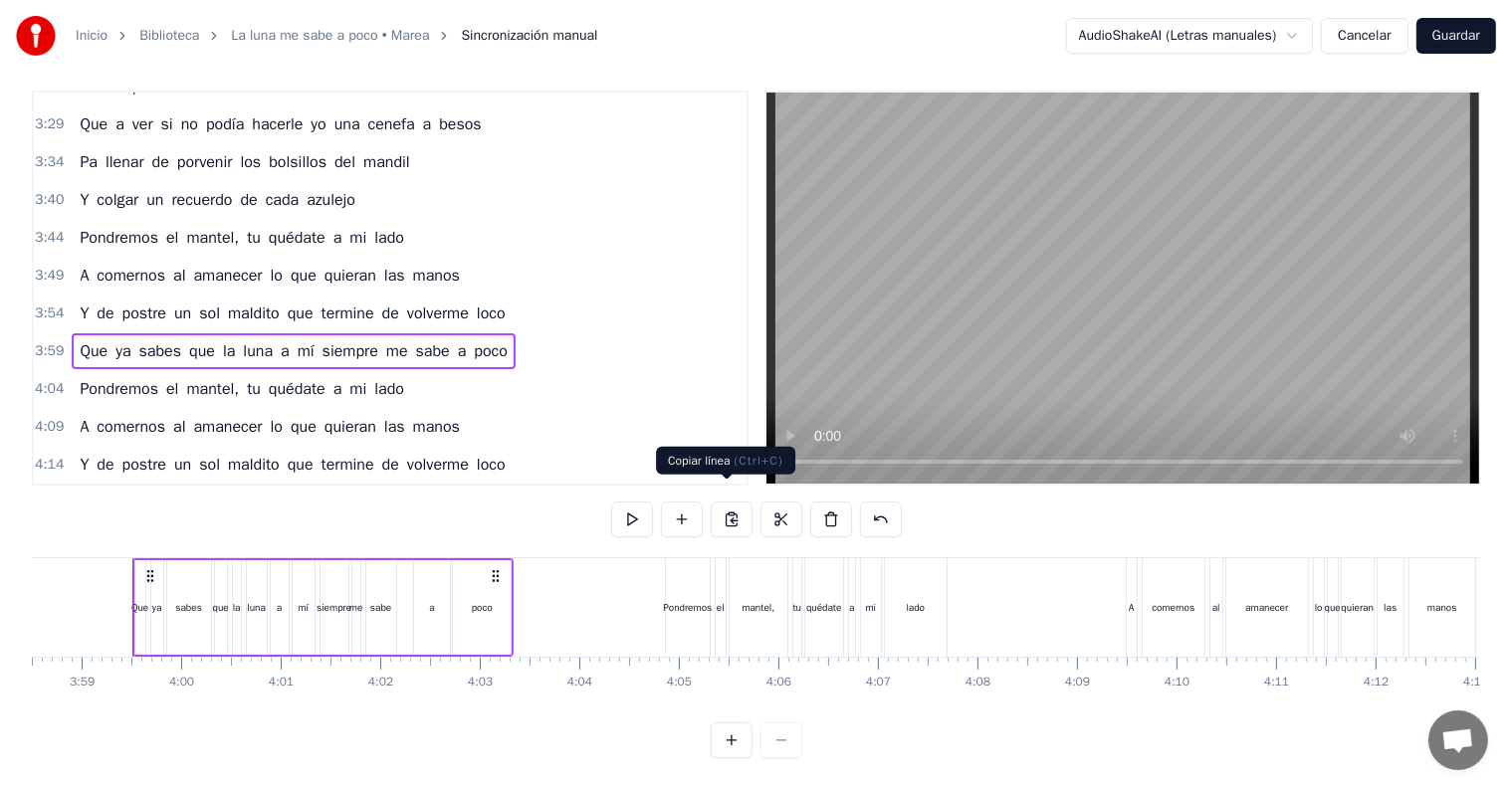 click at bounding box center [732, 519] 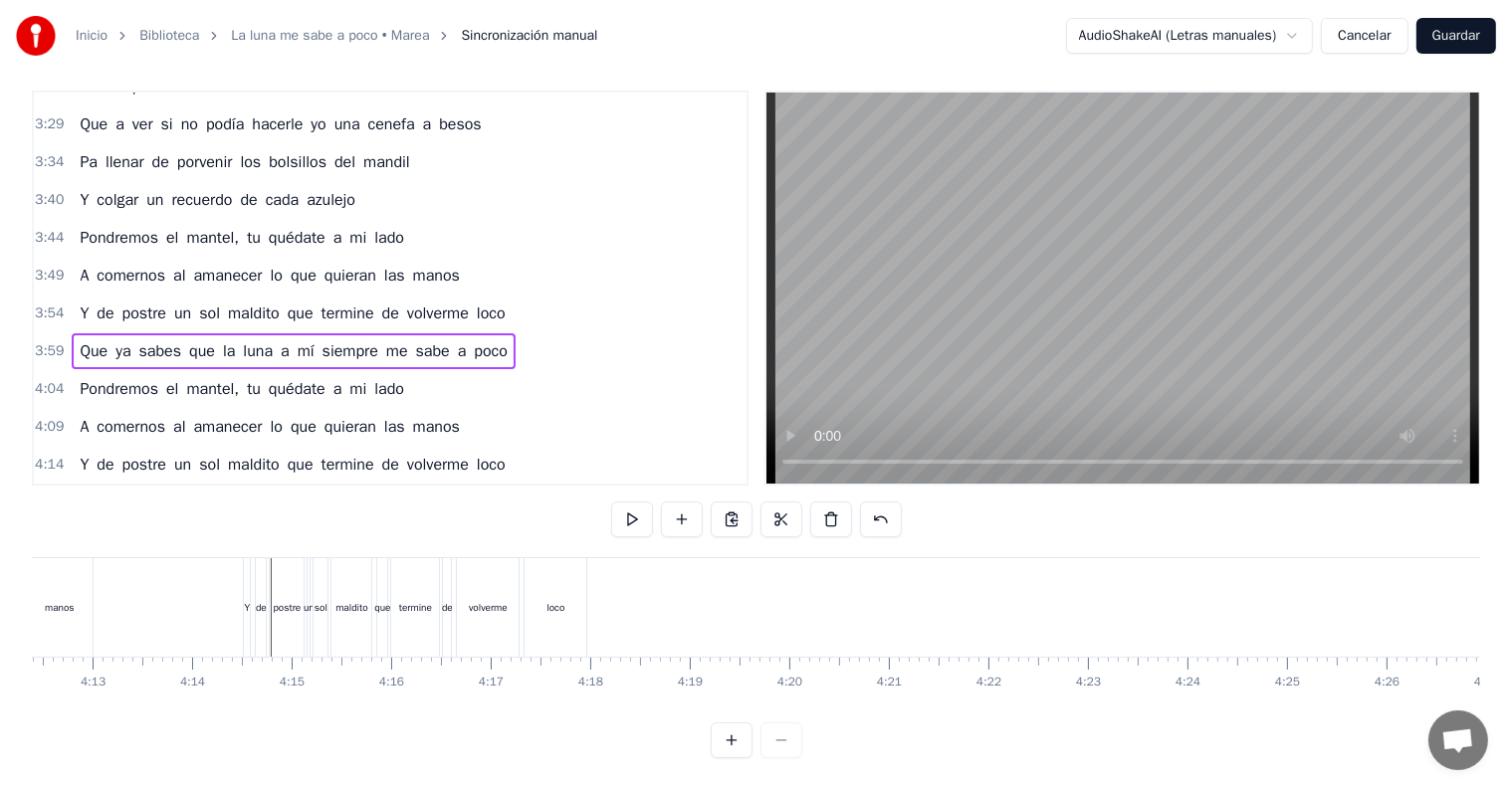 scroll, scrollTop: 0, scrollLeft: 25152, axis: horizontal 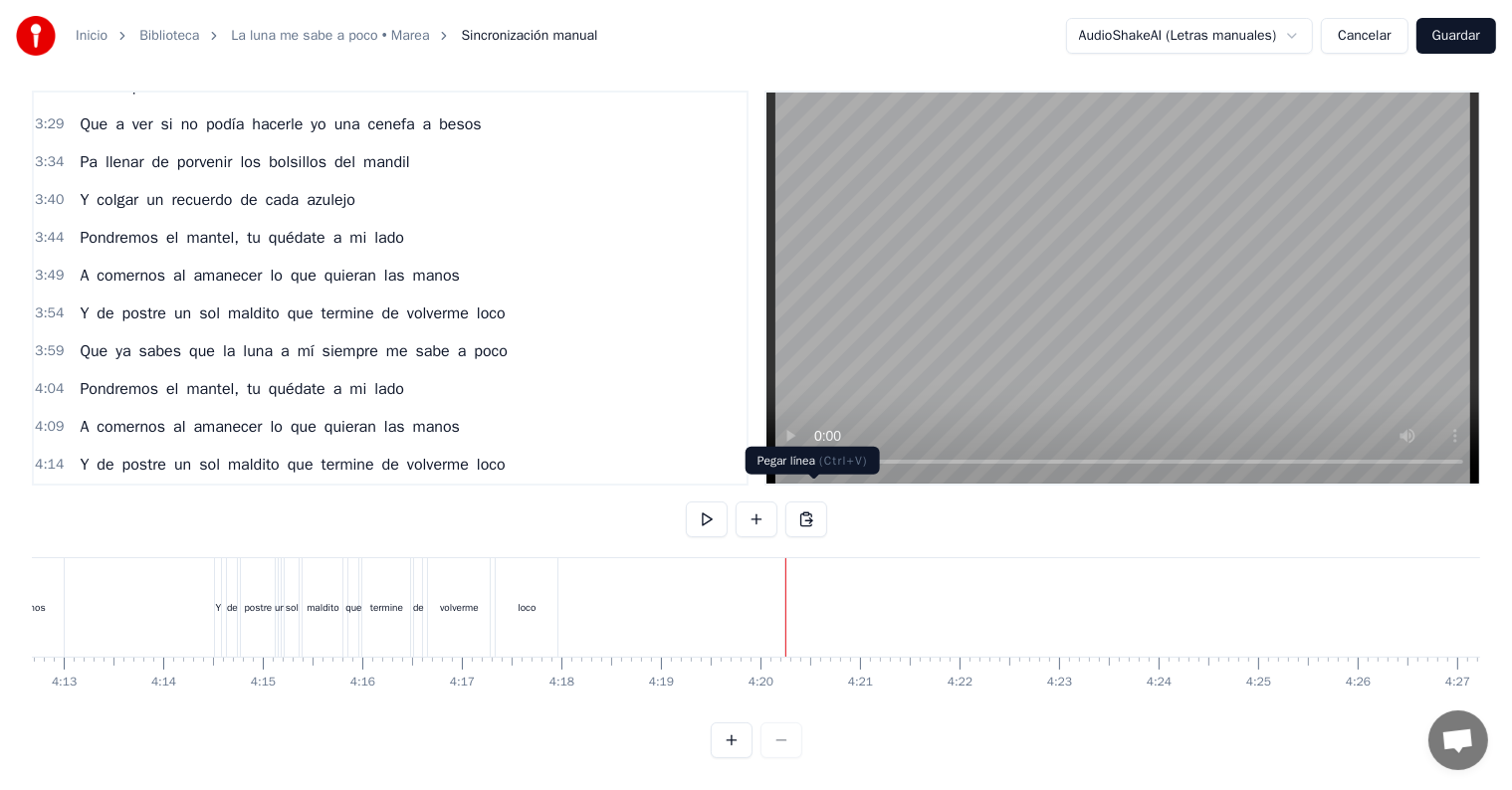 click at bounding box center [806, 519] 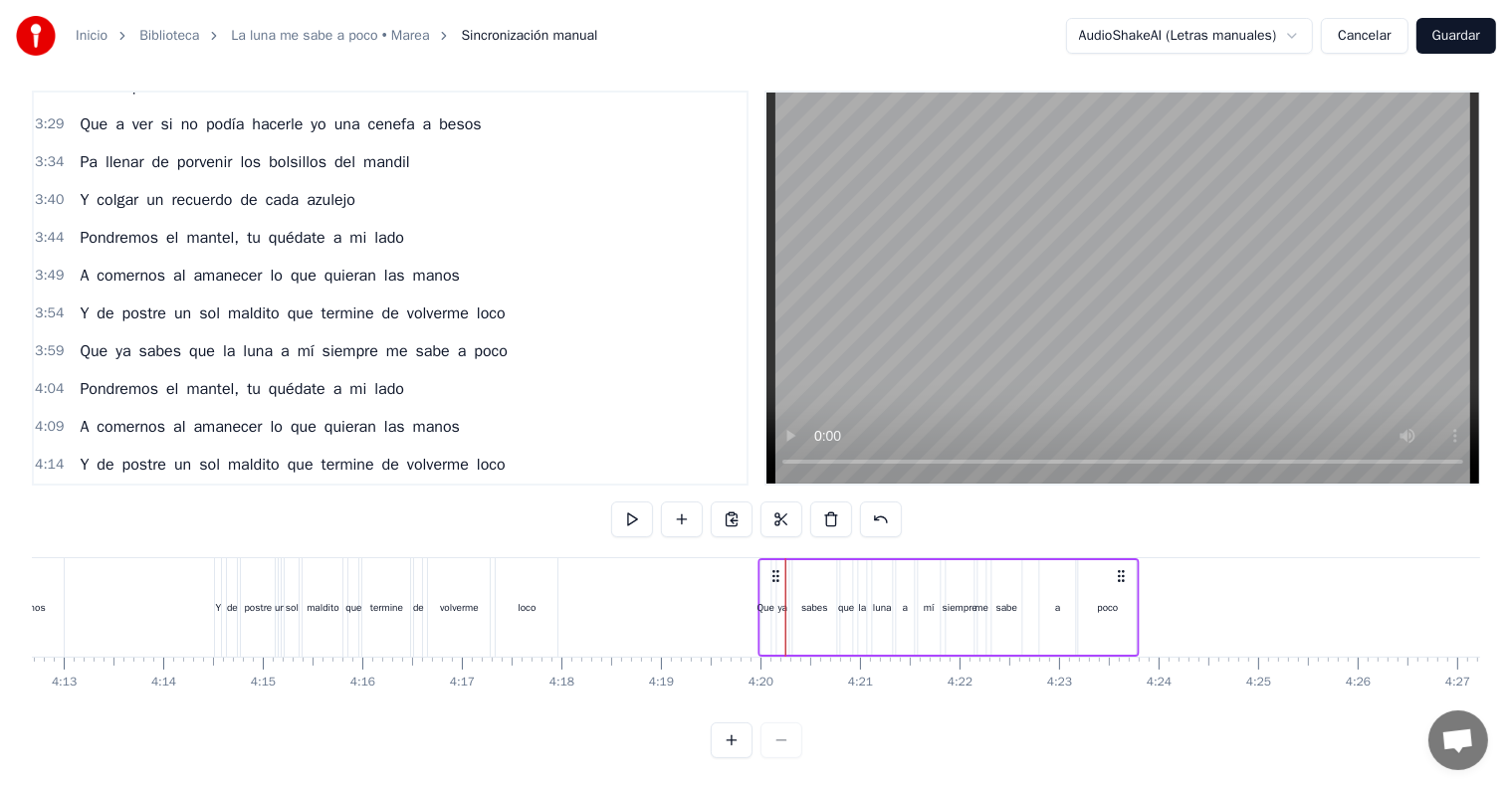 drag, startPoint x: 792, startPoint y: 554, endPoint x: 775, endPoint y: 566, distance: 20.808652 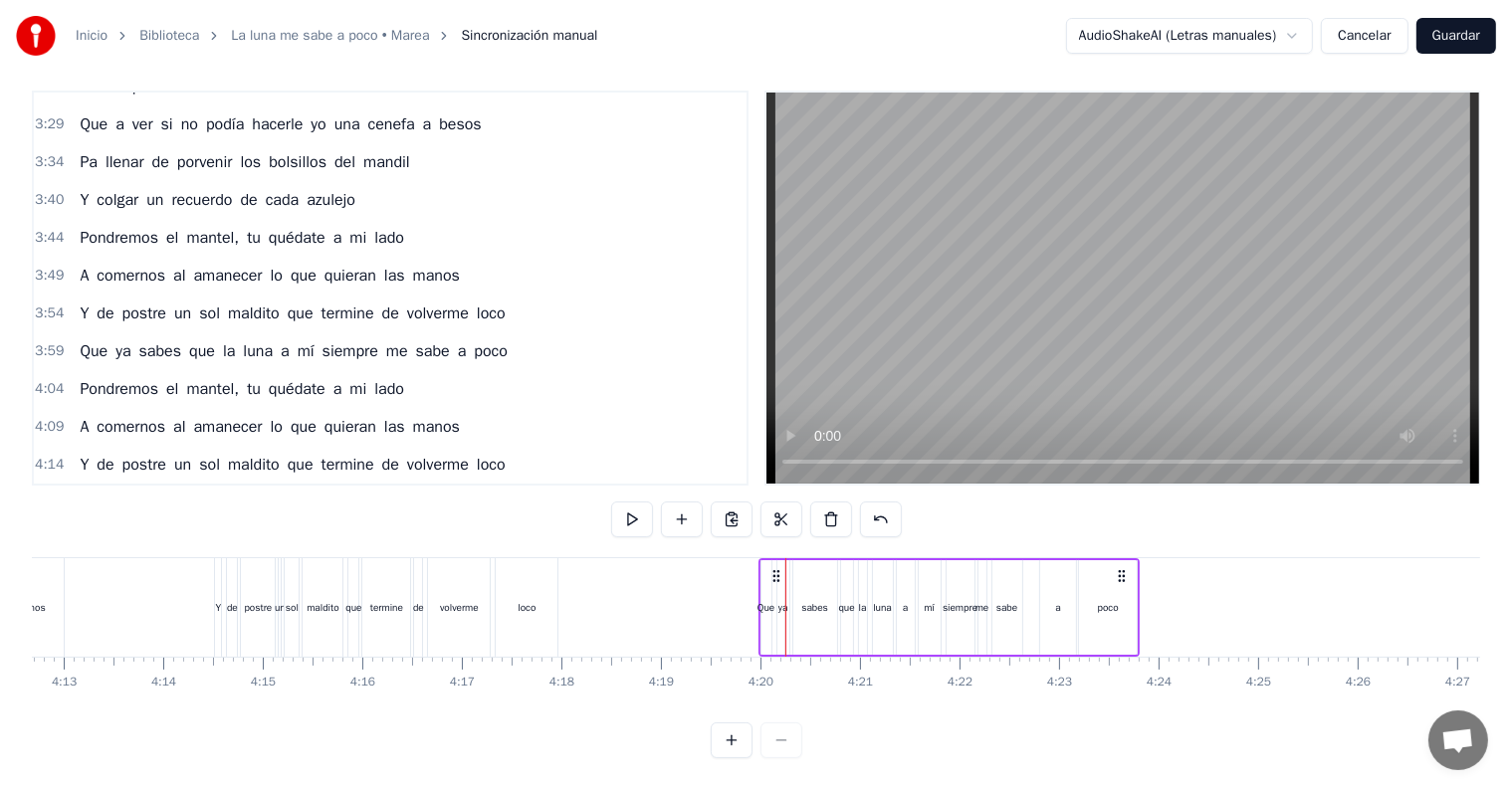 scroll, scrollTop: 931, scrollLeft: 0, axis: vertical 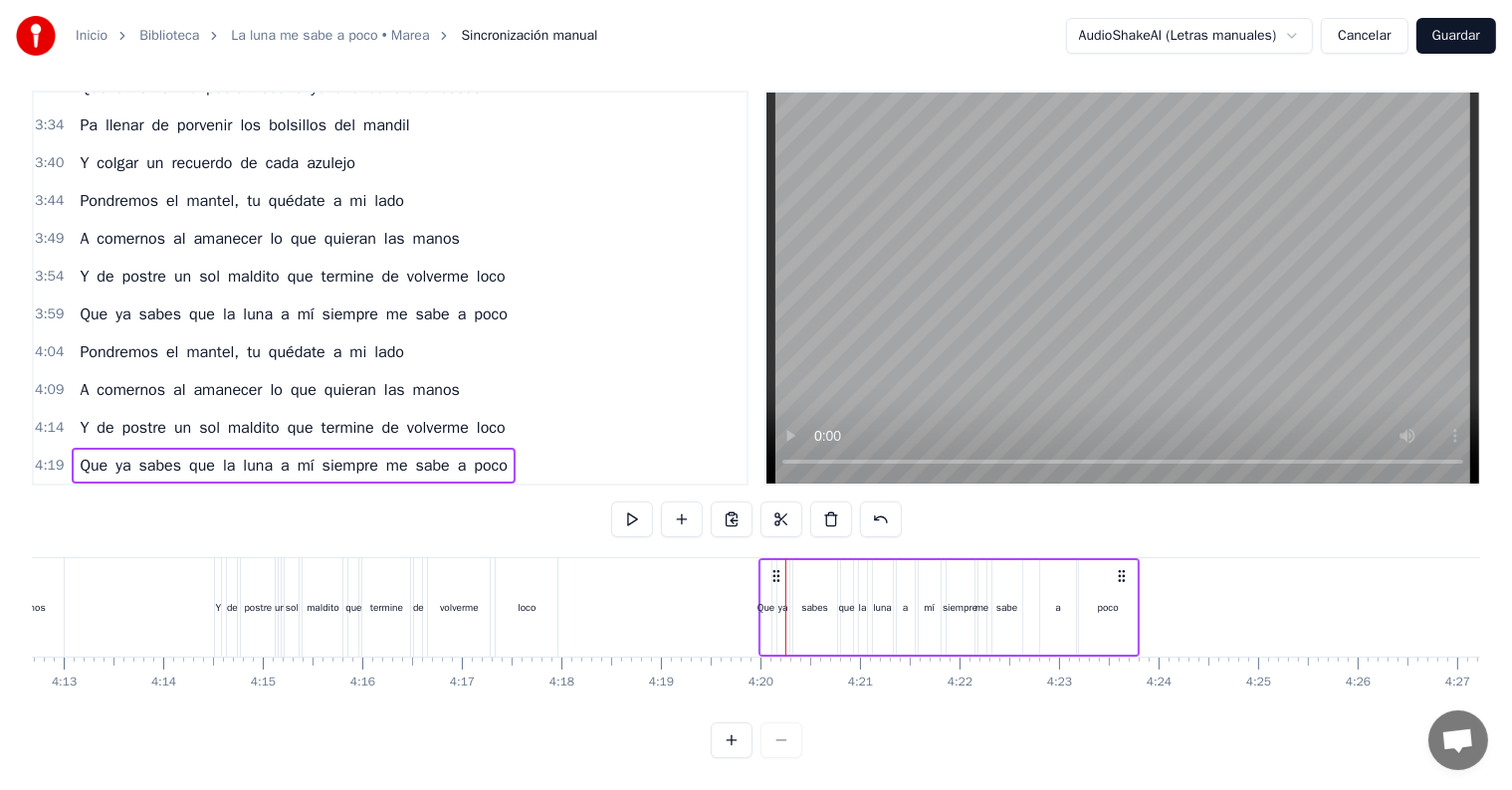 click on "4:19" at bounding box center (49, 466) 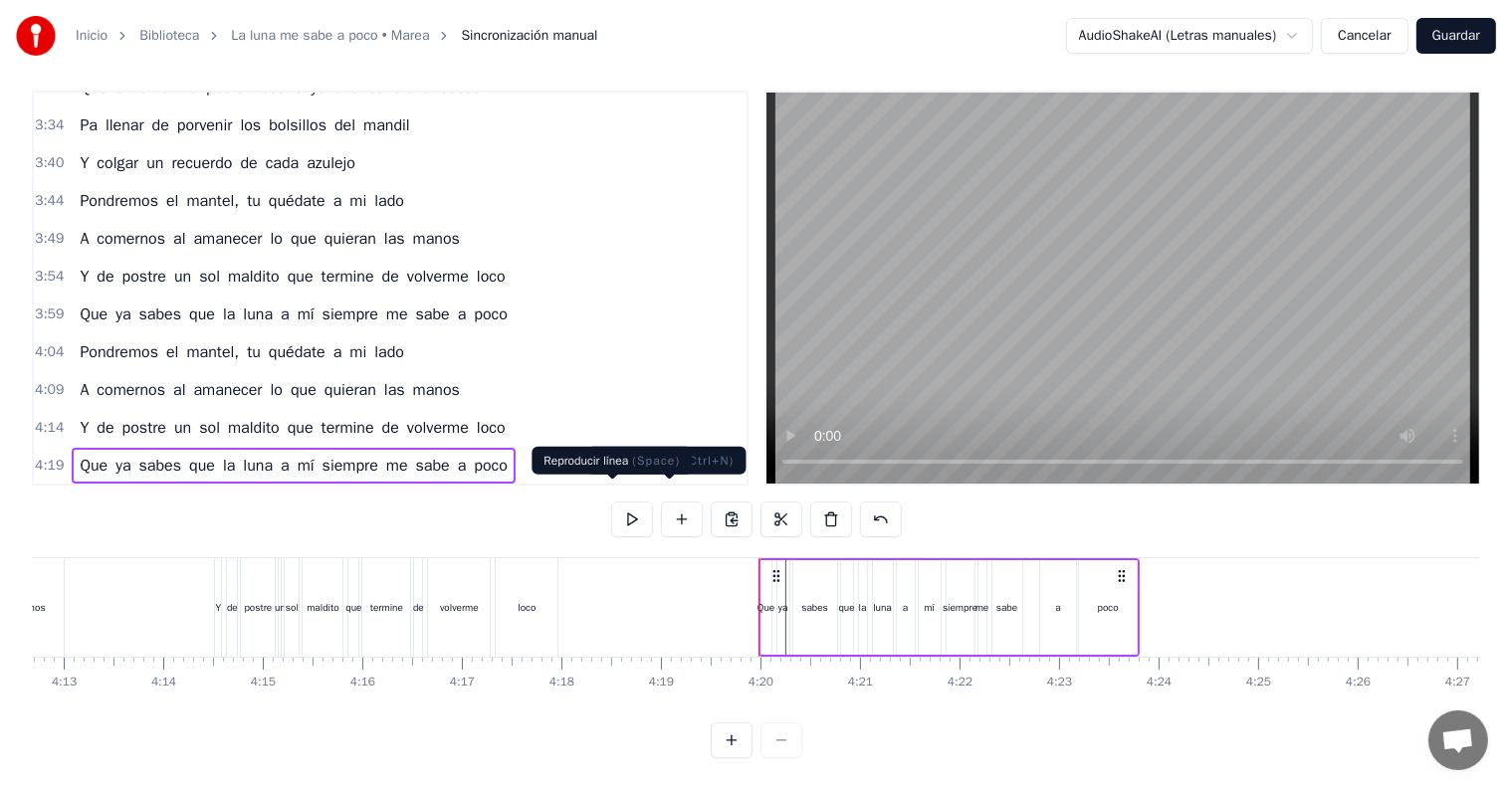 click at bounding box center [632, 519] 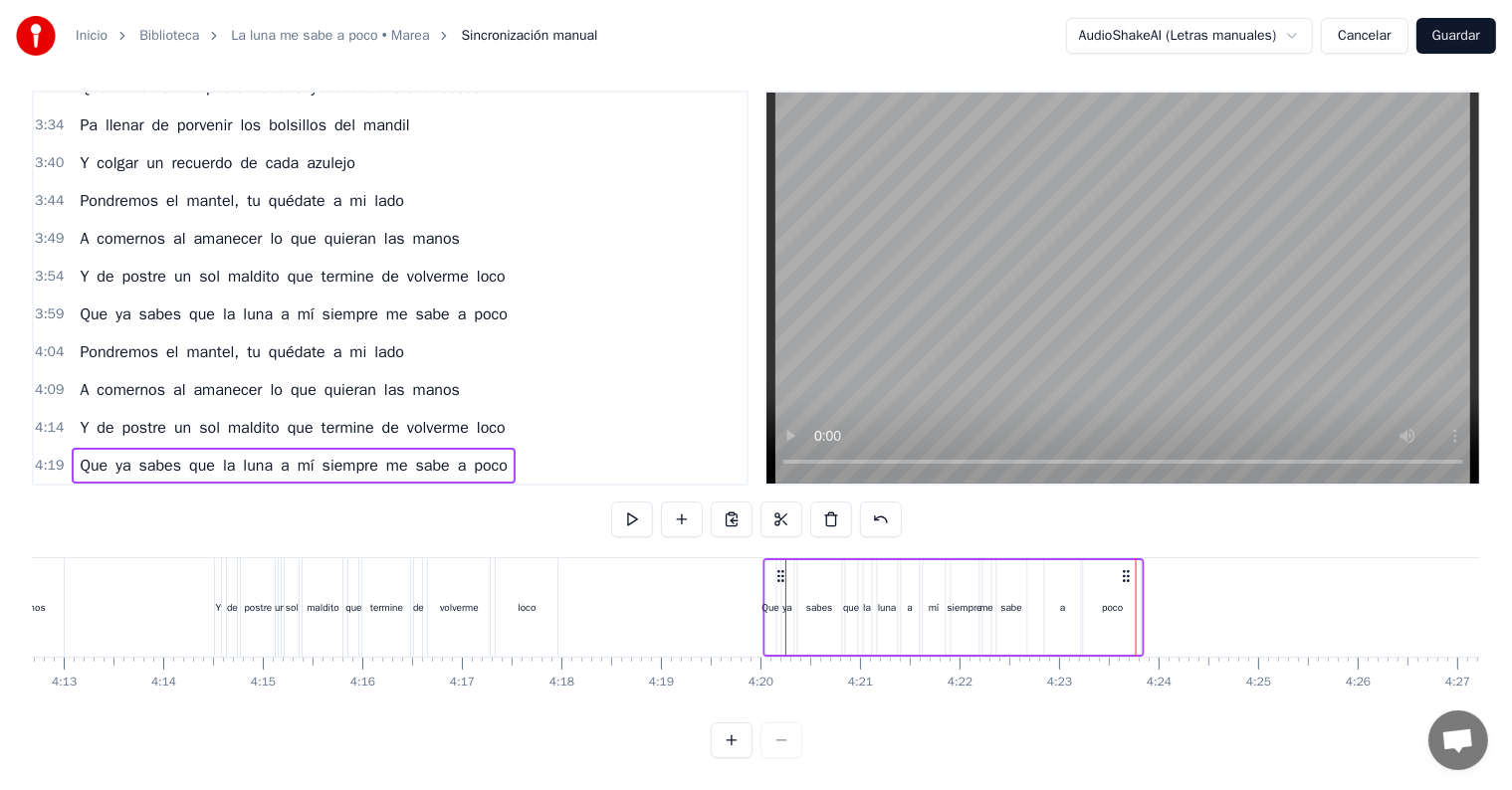 click 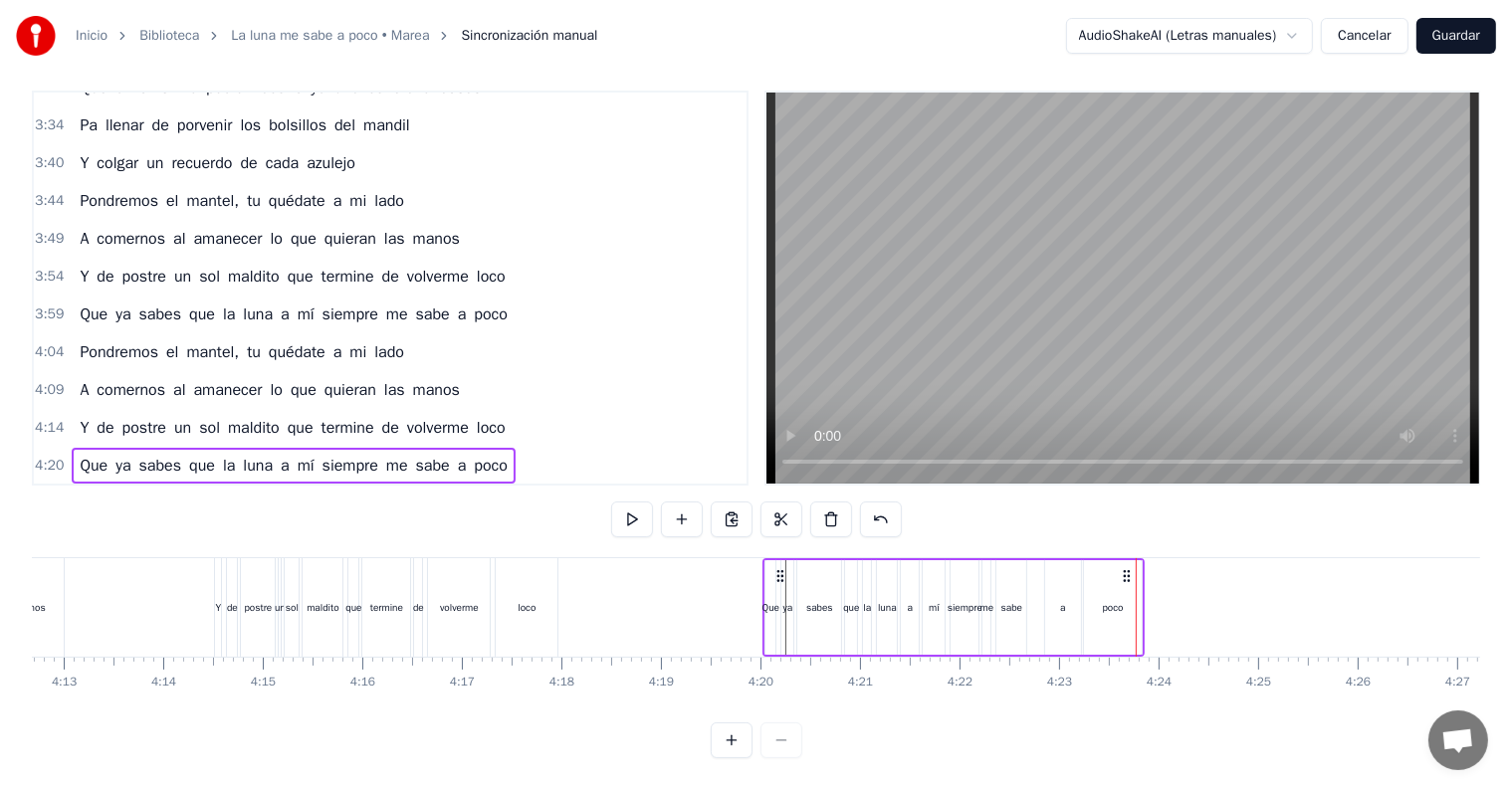 click on "4:20 Que ya sabes que la luna a mí siempre me sabe a poco" at bounding box center (390, 466) 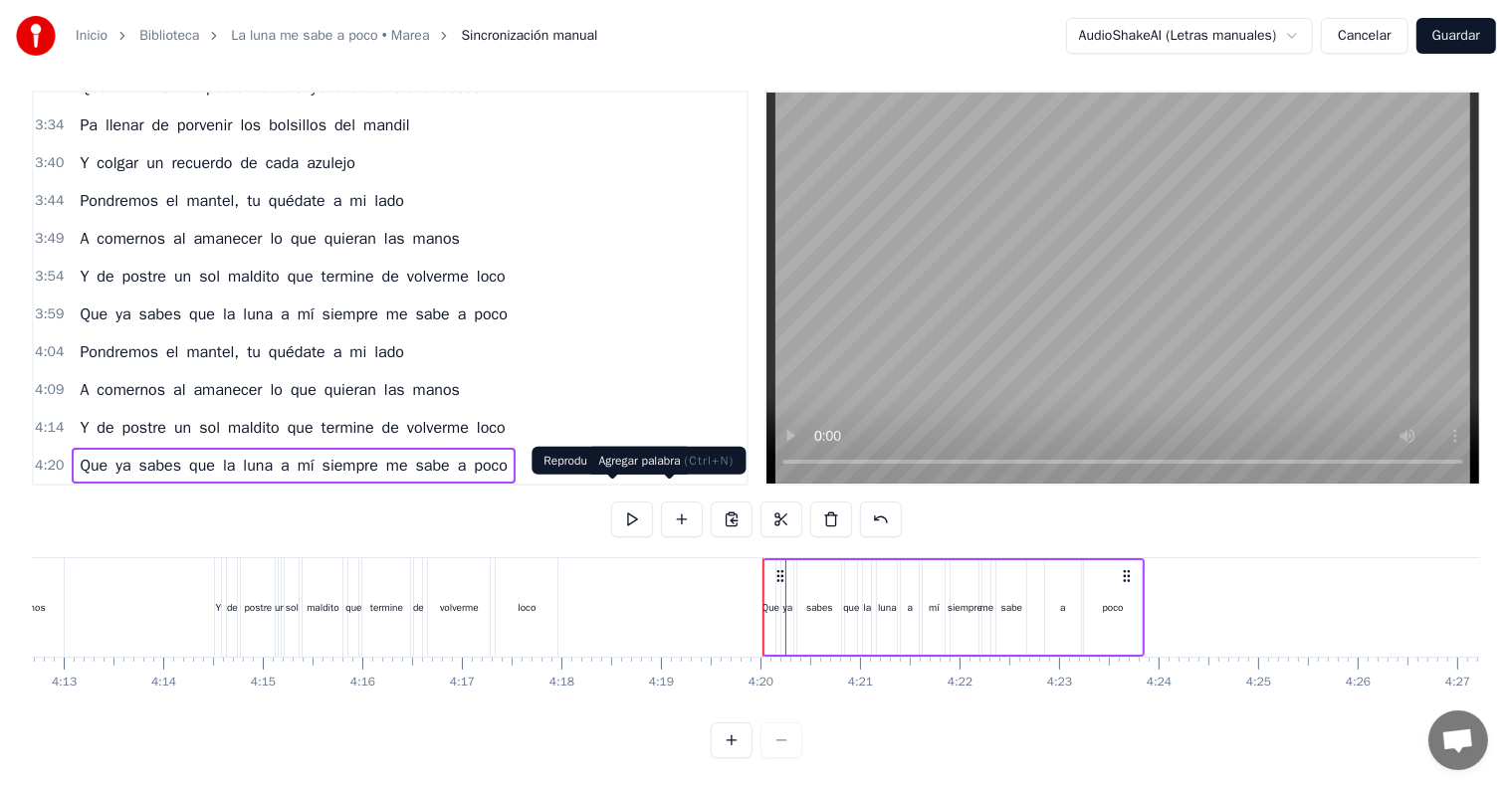 click at bounding box center (632, 519) 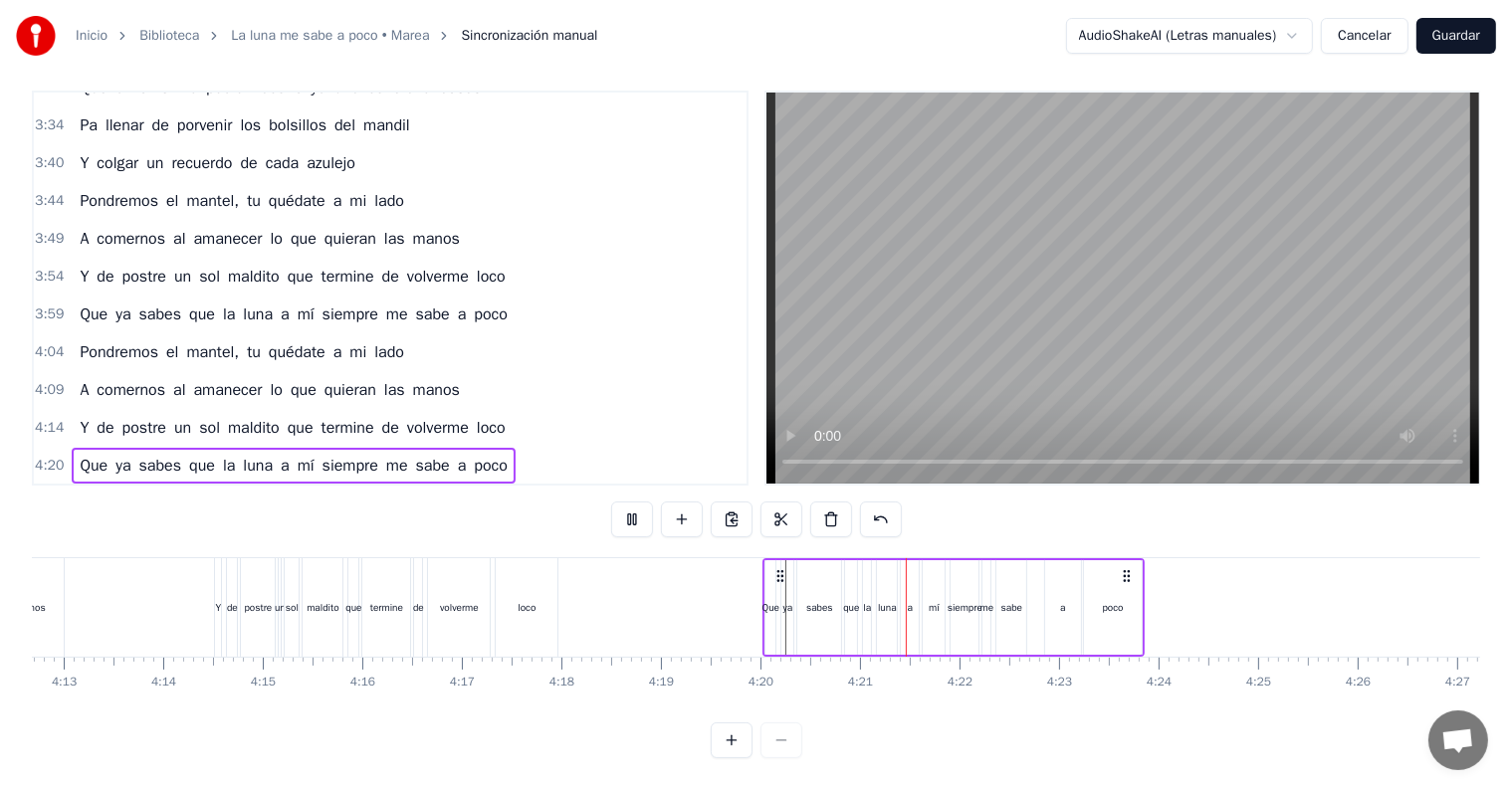click on "0:42 Decía que tenía el corazón alicatao hasta el techo 0:47 Que a ver si no podía hacerle yo una cenefa a besos 0:52 Pa llenar de porvenir los bolsillos del mandil 0:58 Y colgar un recuerdo de cada azulejo 1:02 Y es que ná le da más asco, que aguantar como un peñasco 1:07 A que pase el invierno 1:08 Que le diga que ya nos veremos 1:12 Que ha vivido en un silbido 1:15 Orgullosa de haber sido una yegua sin freno 1:19 Desgastada de andar por el suelo 1:33 Le dije que a la noche por los poros me salían mares 1:38 Soñando que me hablaba y me agarraba a sus cuerdas vocales 1:43 Que no hay quien pueda dormir escuchando mi latir 1:48 Que parece que está masticando cristales 1:53 Tengo un gato en las entrañas, un tembleque en las pestañas 1:57 Y muy poco tiempo 1:59 Si me dice que ya nos veremos 2:03 Voy rompiendo las persianas, pa dejar por mi ventana 2:08 El camino abierto, si se cansa de andar por el suelo 2:24 Pondremos el mantel, tu quédate a mi lado 2:28 A comernos al amanecer lo que quieran las Y" at bounding box center (756, 424) 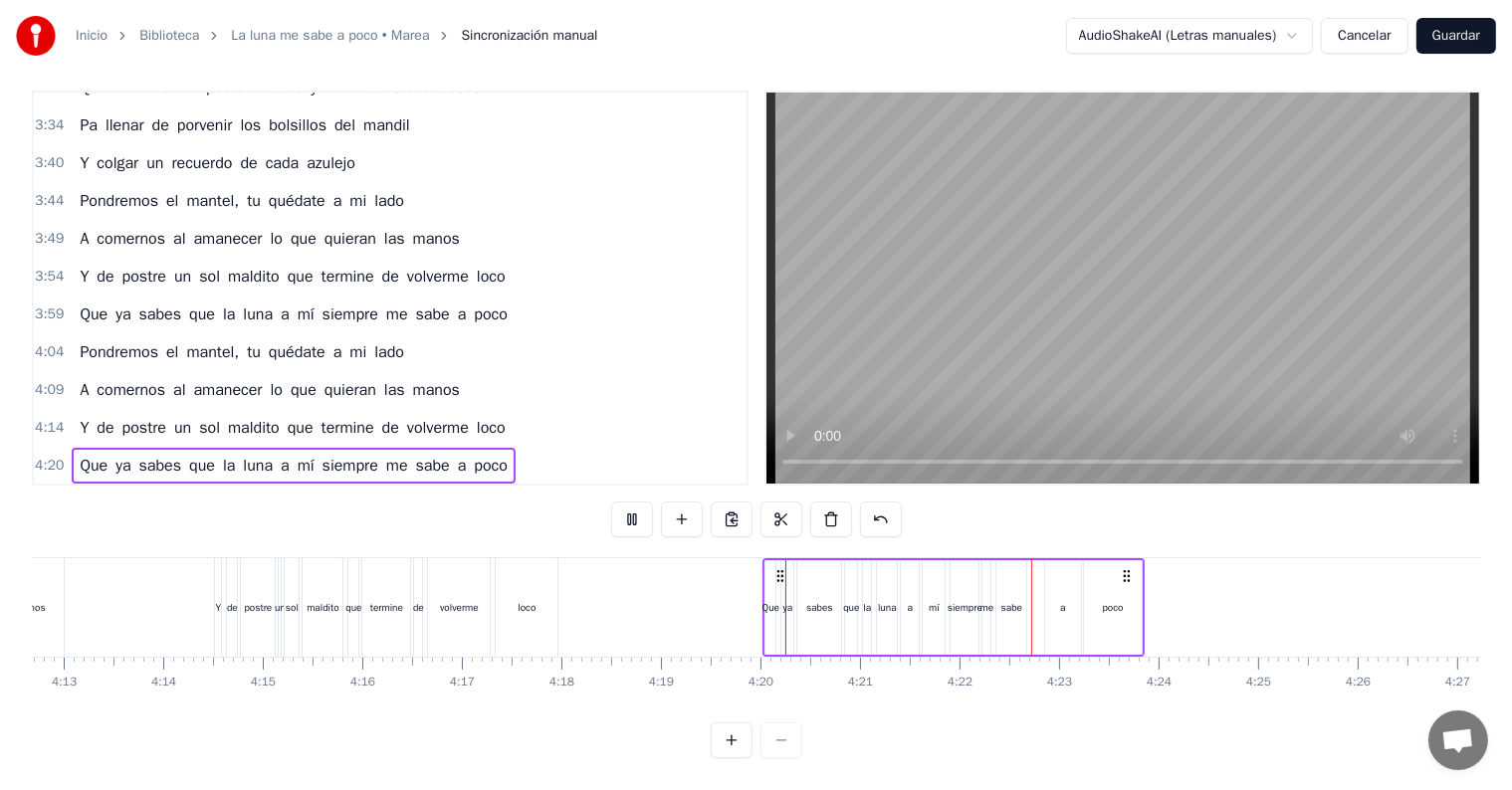 click on "4:14" at bounding box center [49, 428] 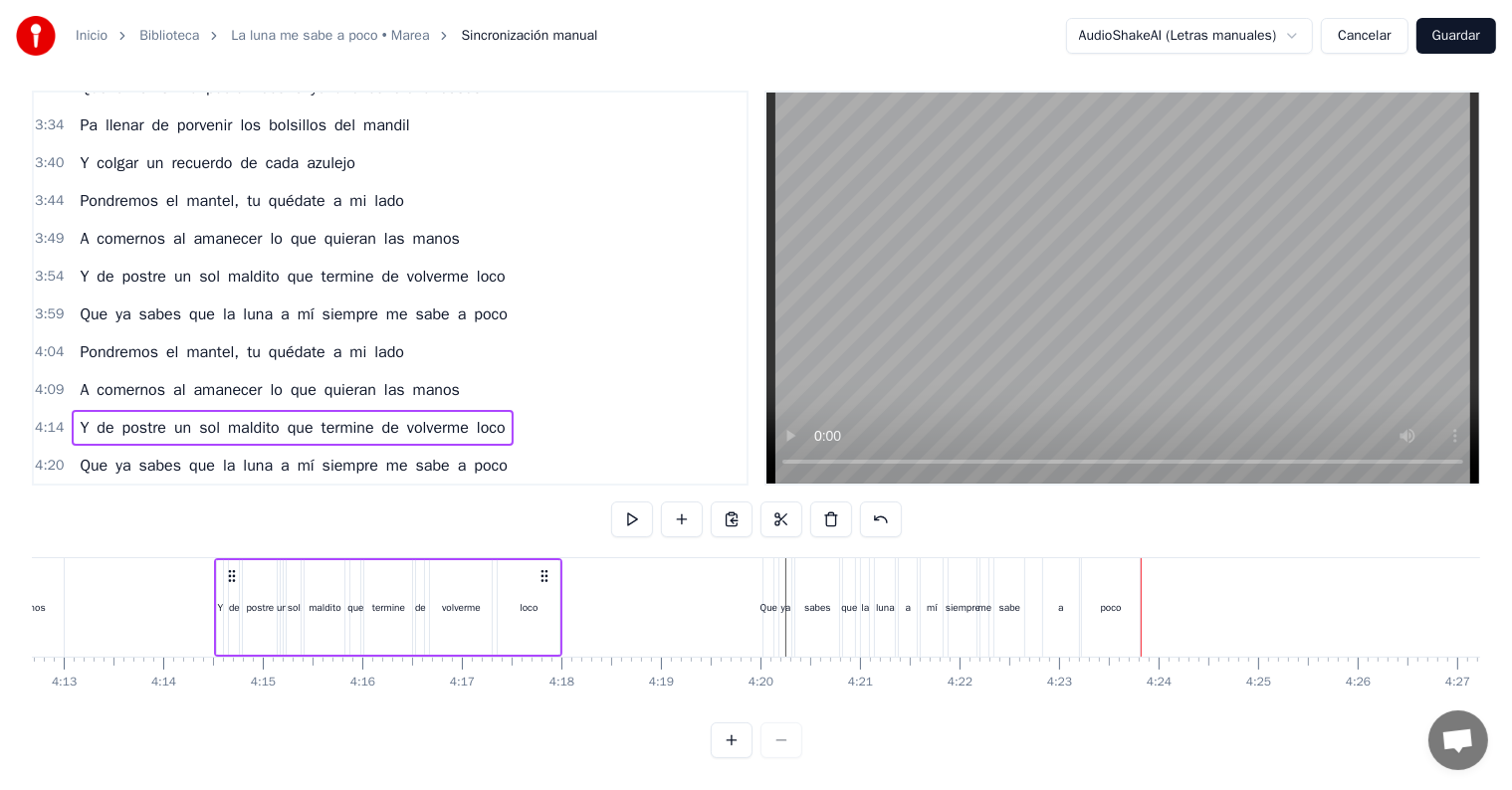 click at bounding box center [632, 519] 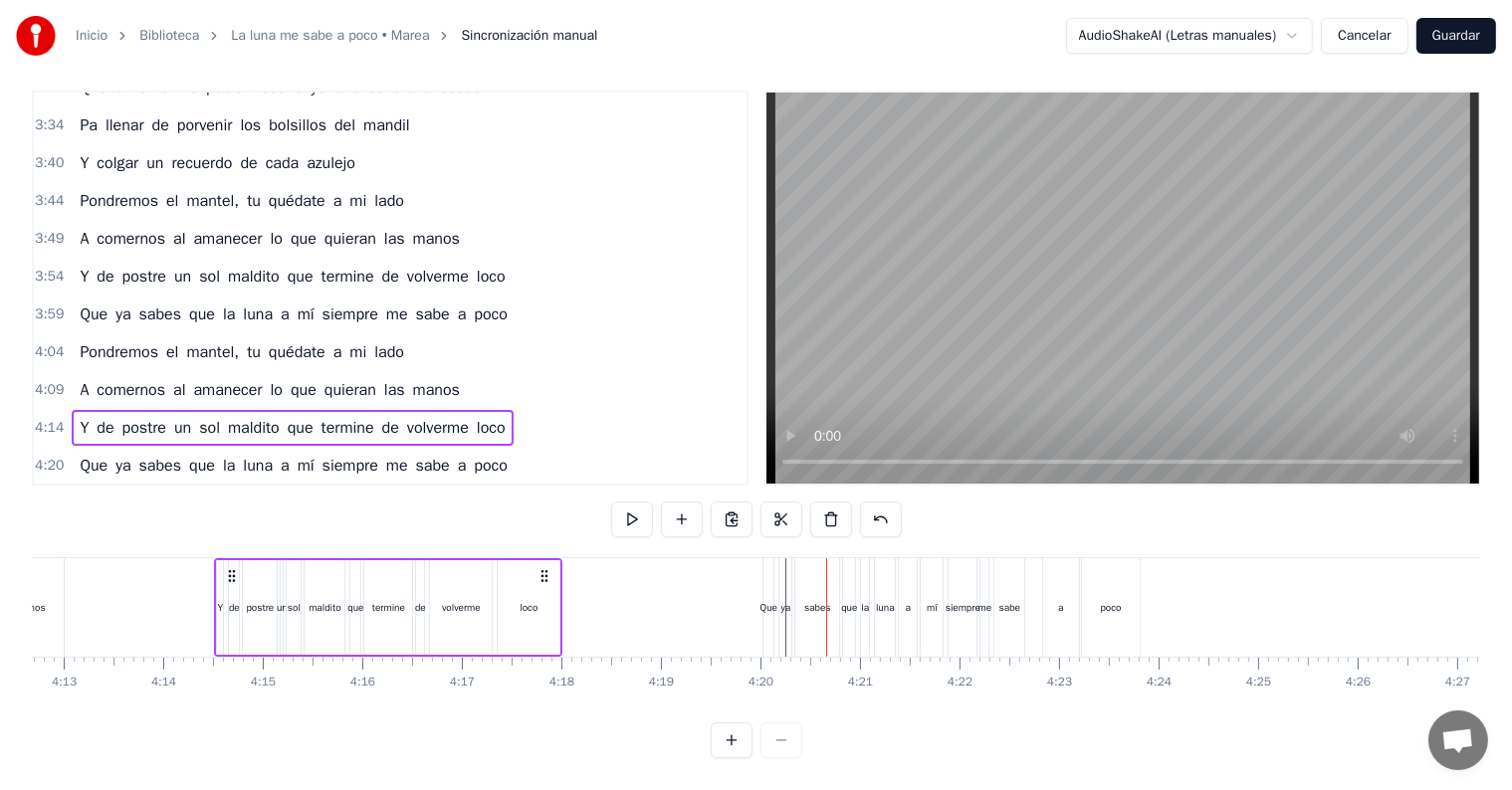 click on "4:20" at bounding box center (49, 466) 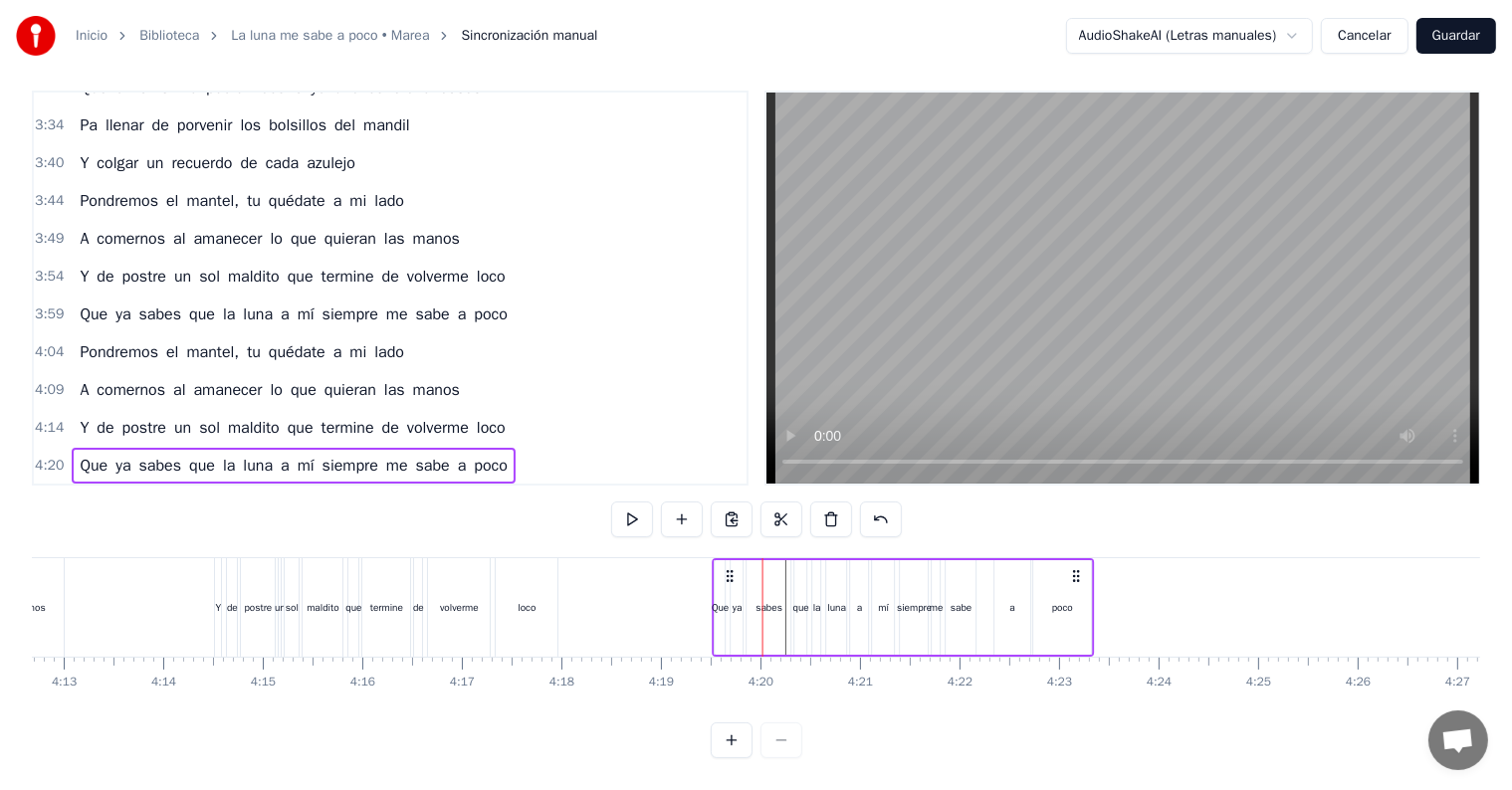drag, startPoint x: 778, startPoint y: 555, endPoint x: 729, endPoint y: 551, distance: 49.162994 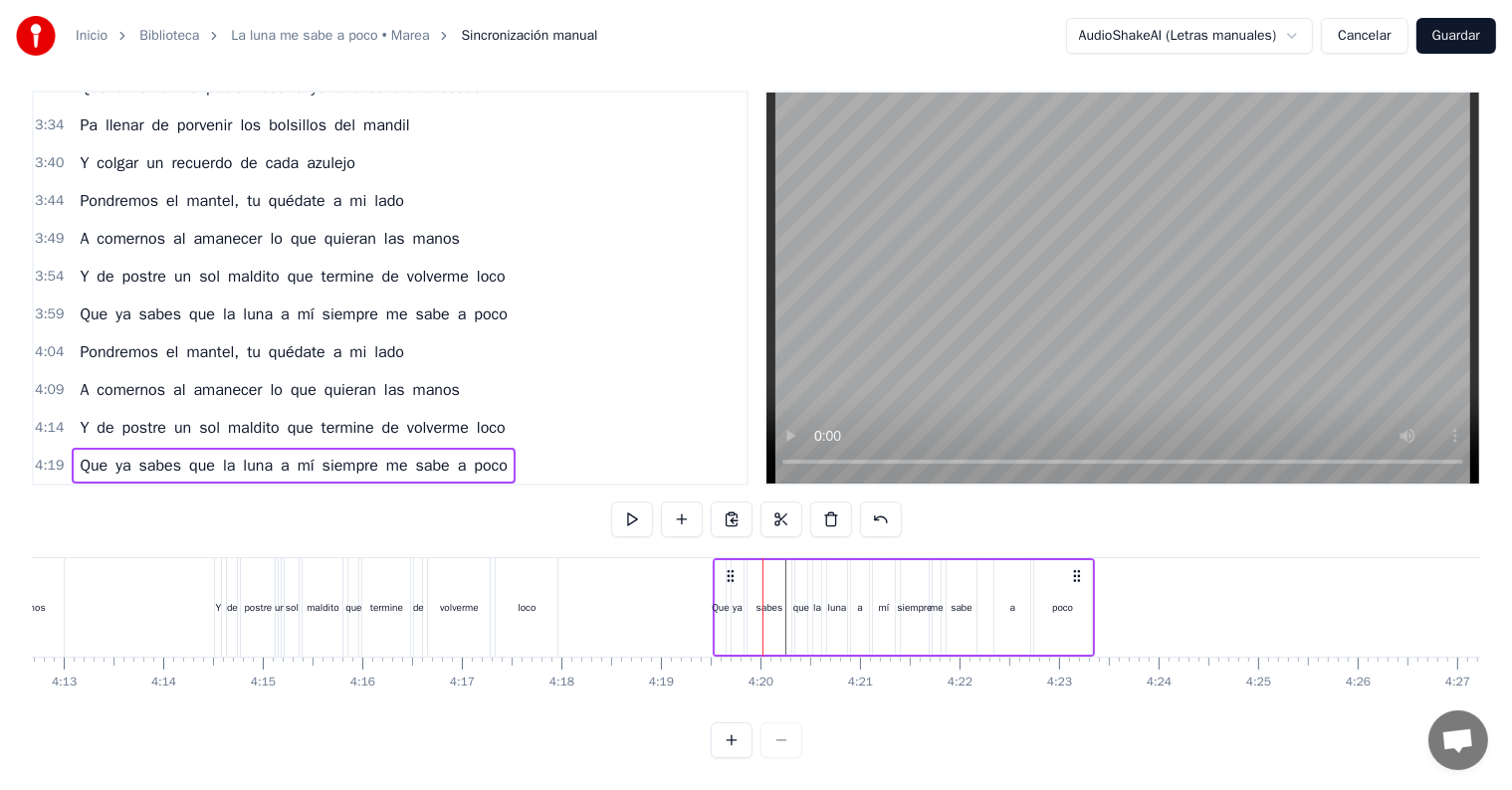 click on "4:19" at bounding box center (49, 466) 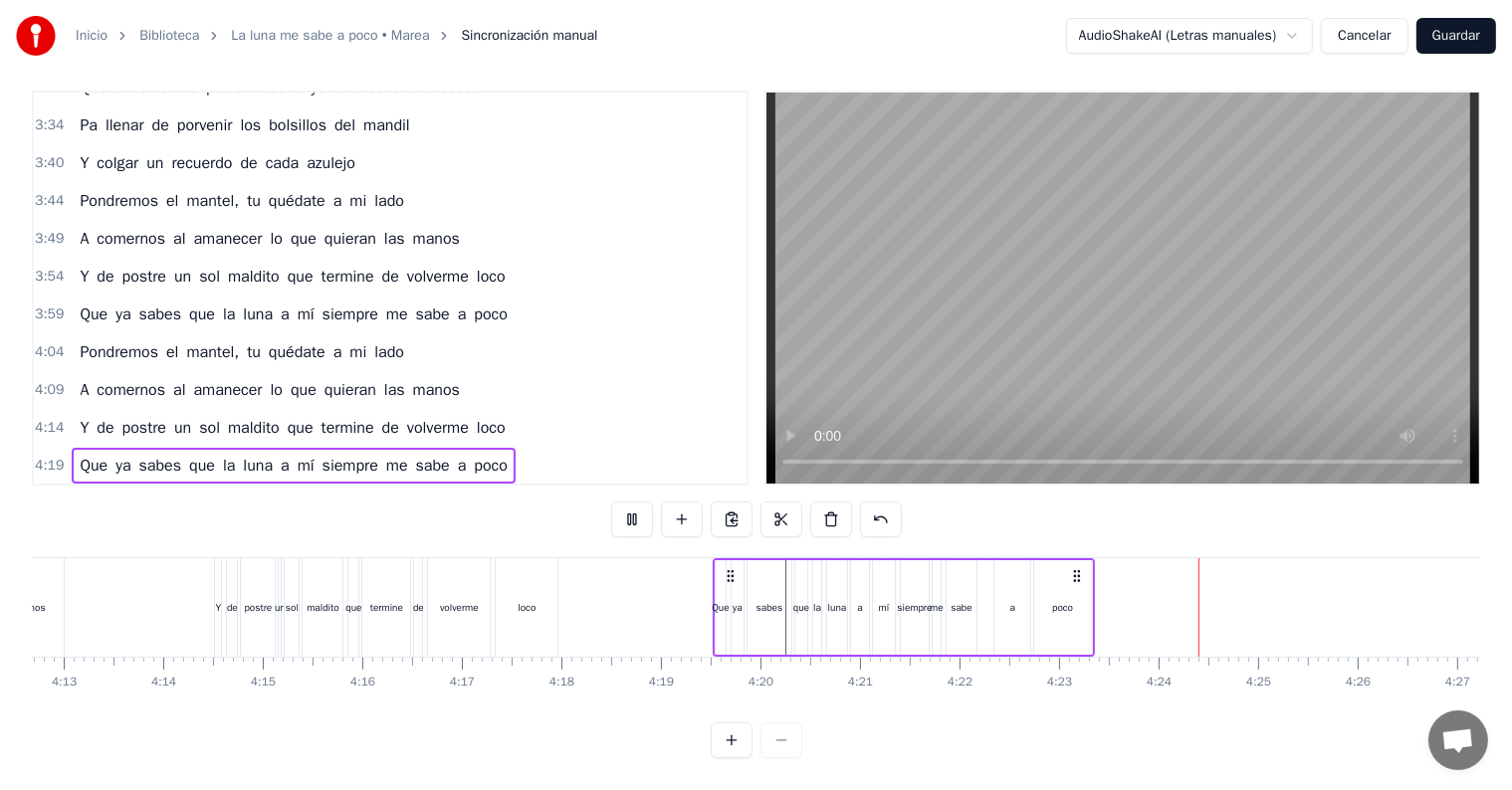 click on "4:14" at bounding box center (49, 428) 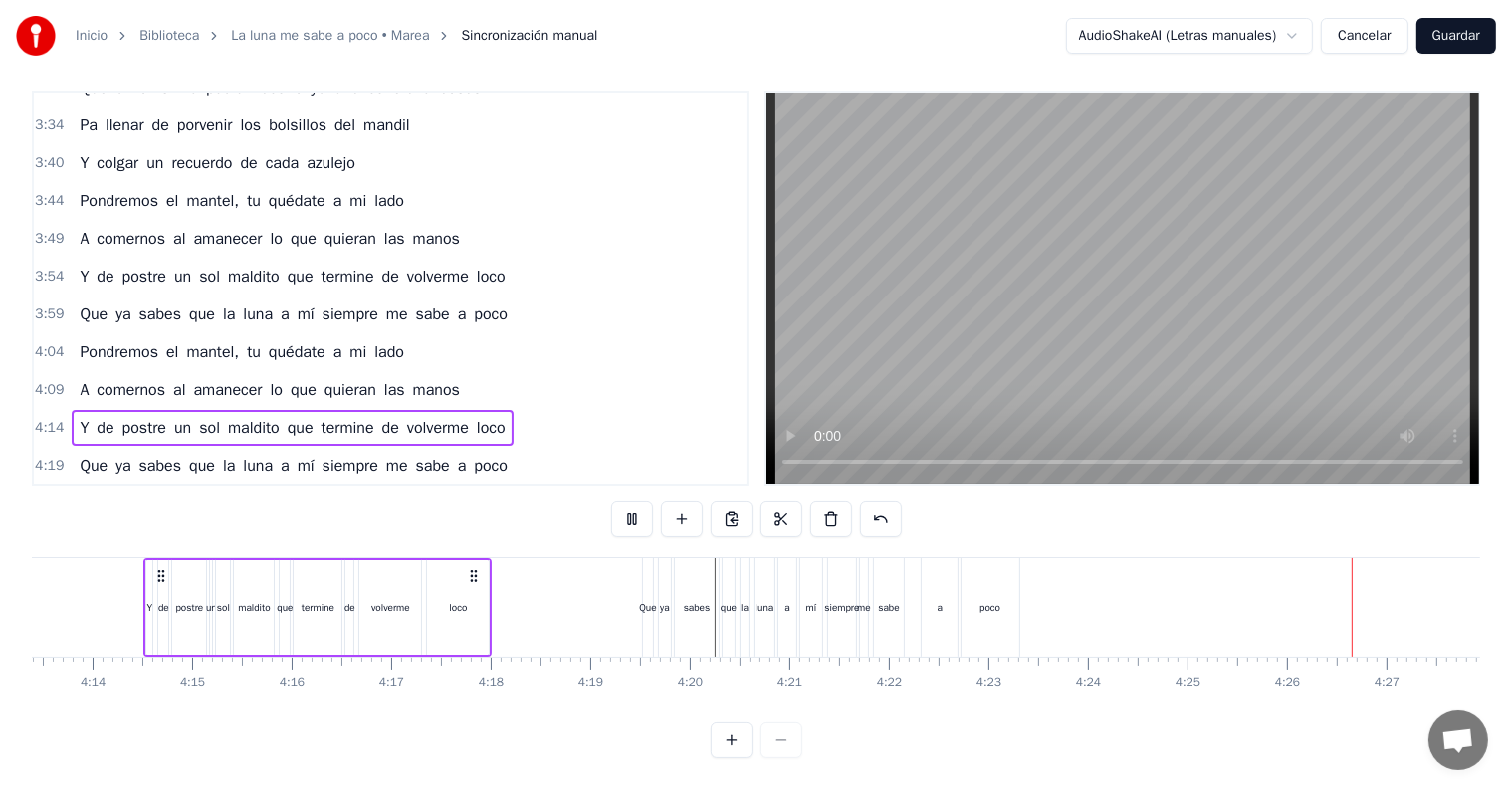 scroll, scrollTop: 0, scrollLeft: 25227, axis: horizontal 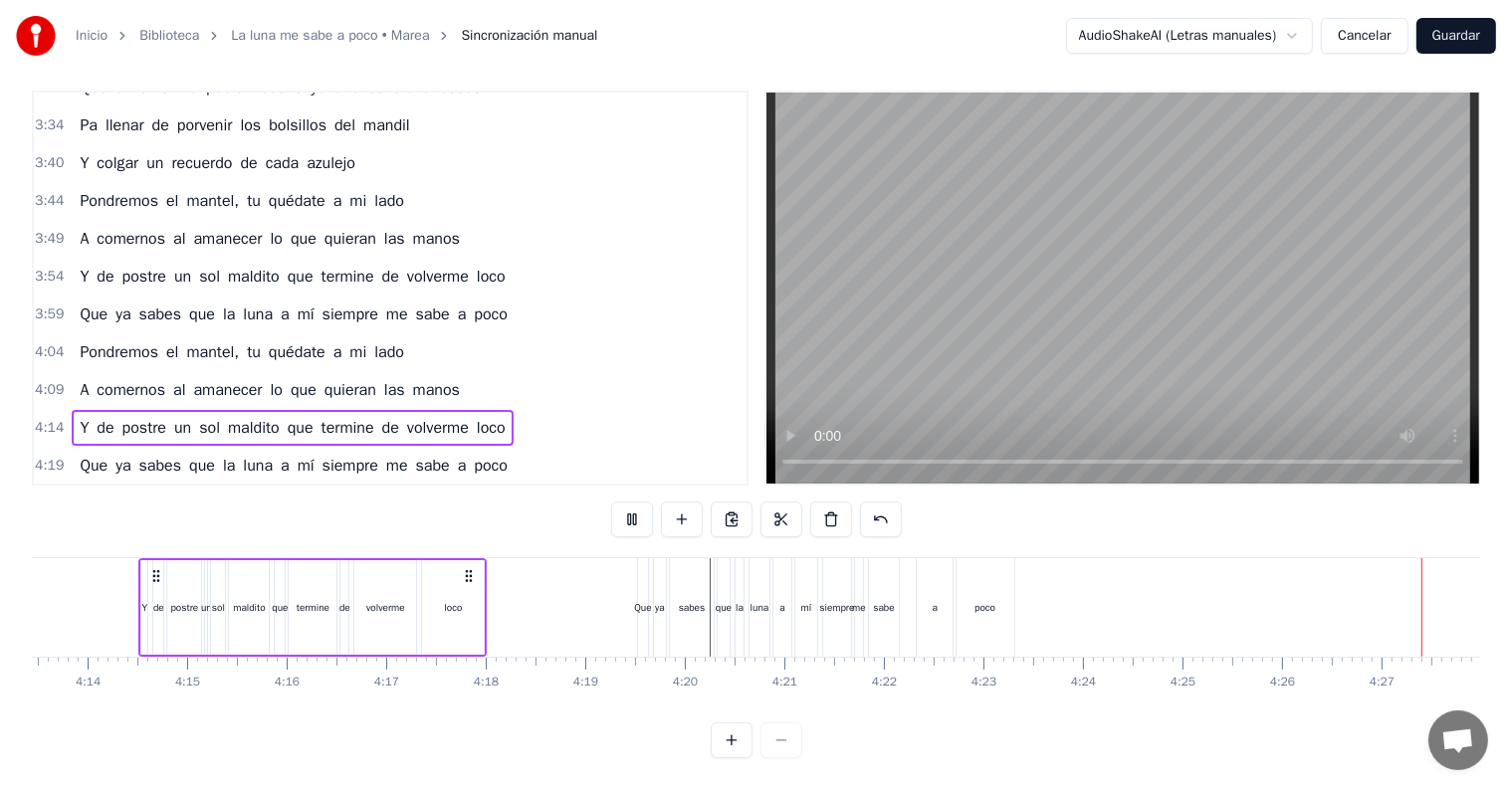 click at bounding box center (632, 519) 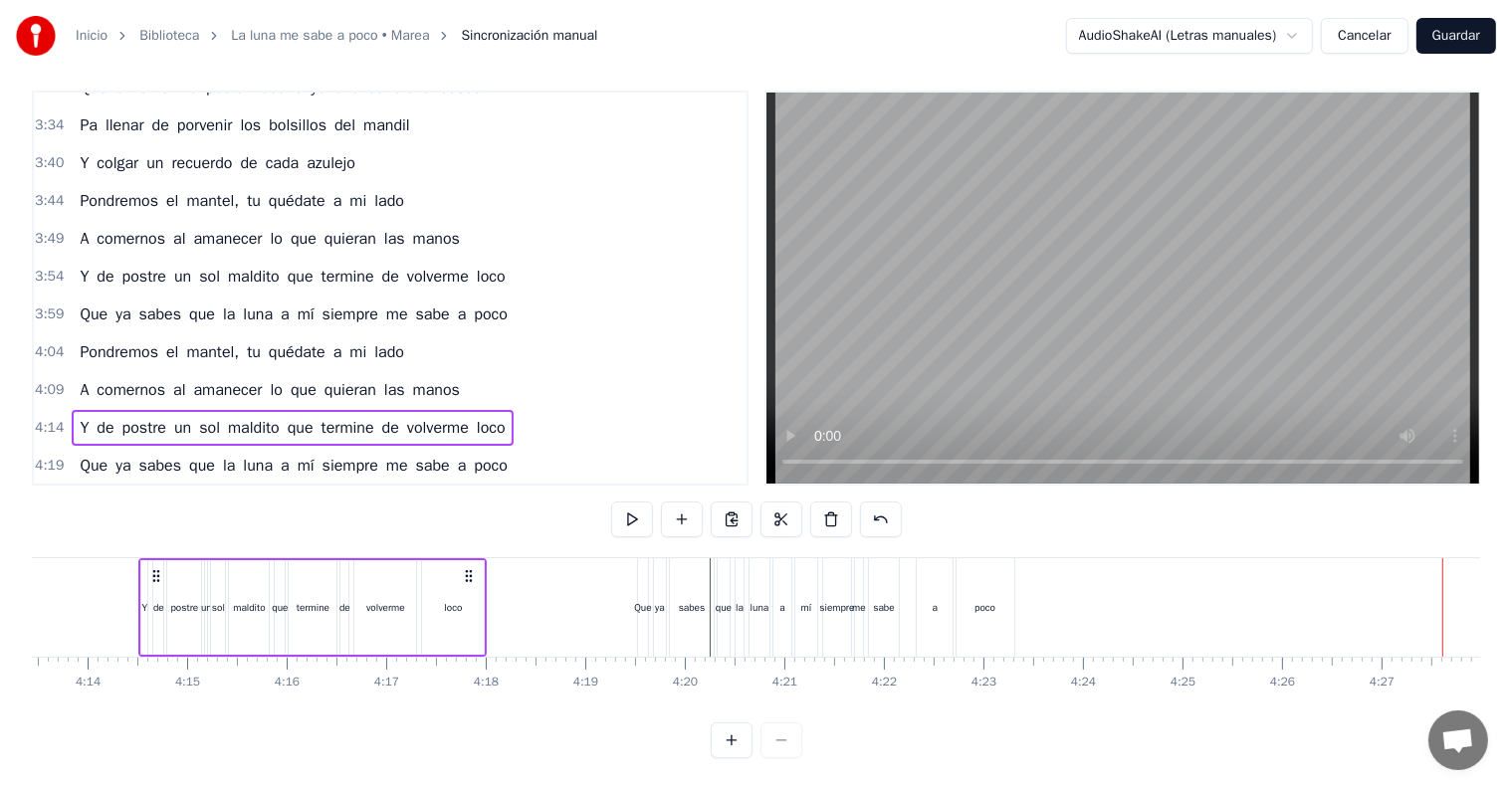click on "4:14" at bounding box center [49, 428] 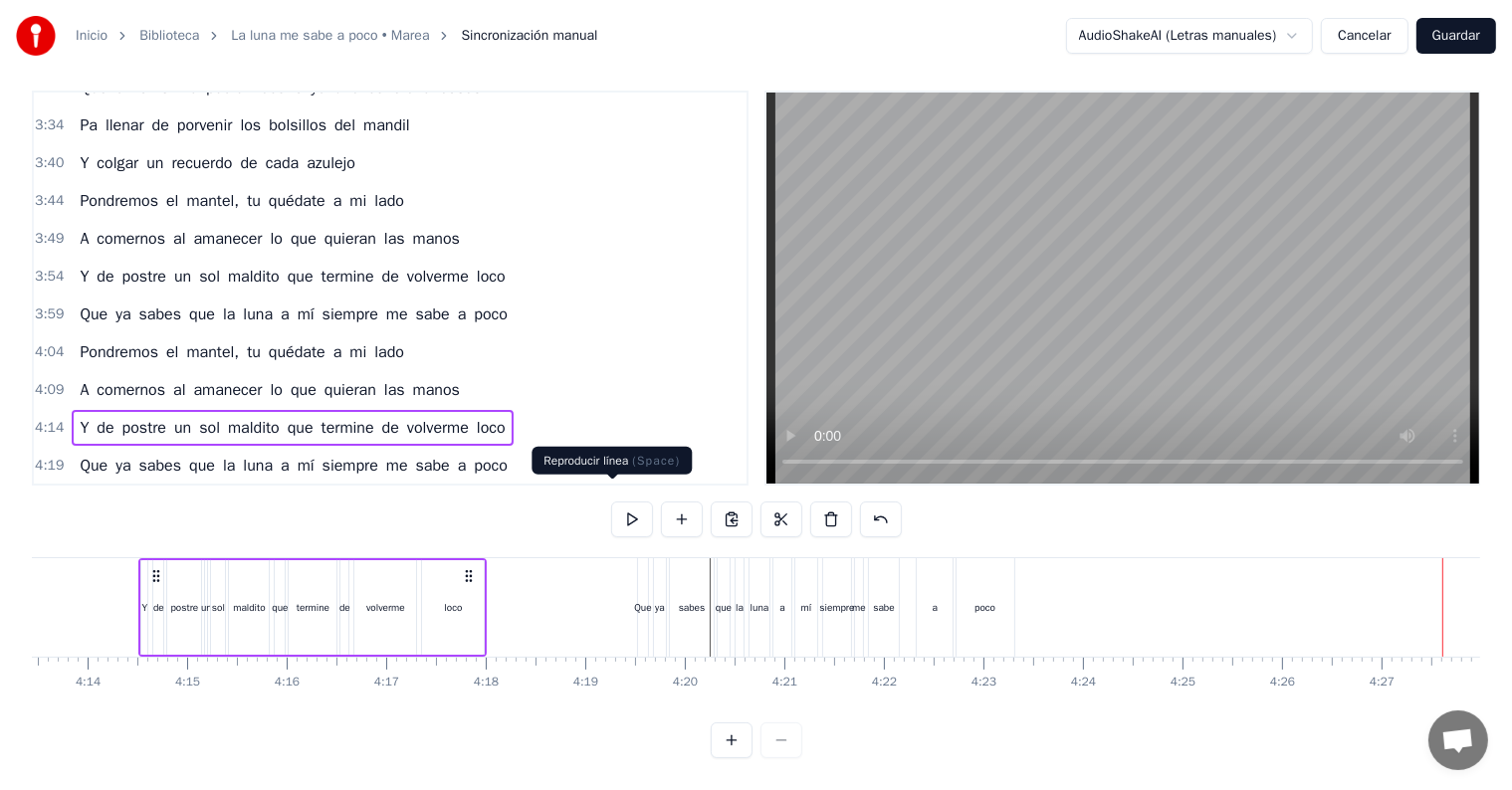 click at bounding box center [632, 519] 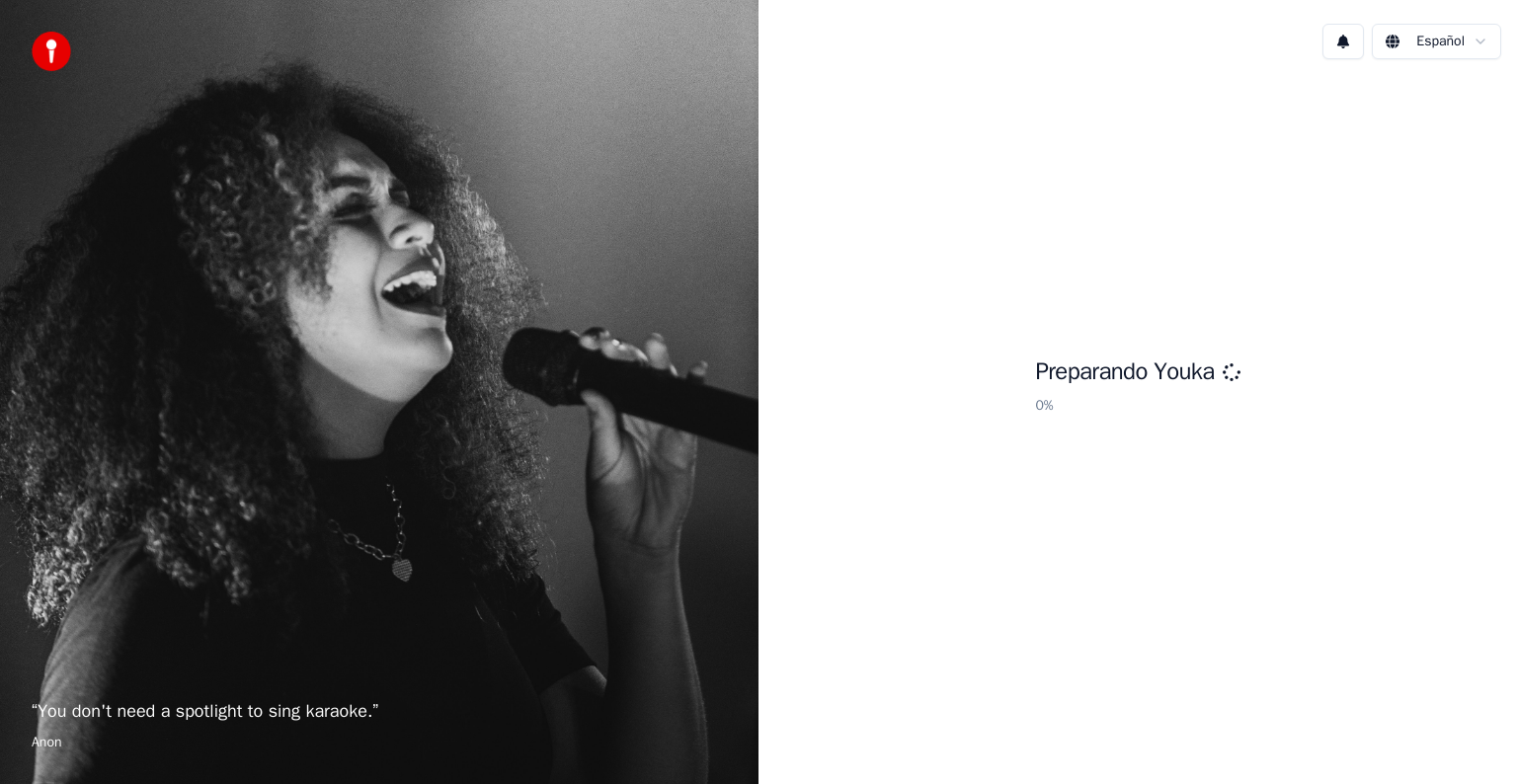 scroll, scrollTop: 0, scrollLeft: 0, axis: both 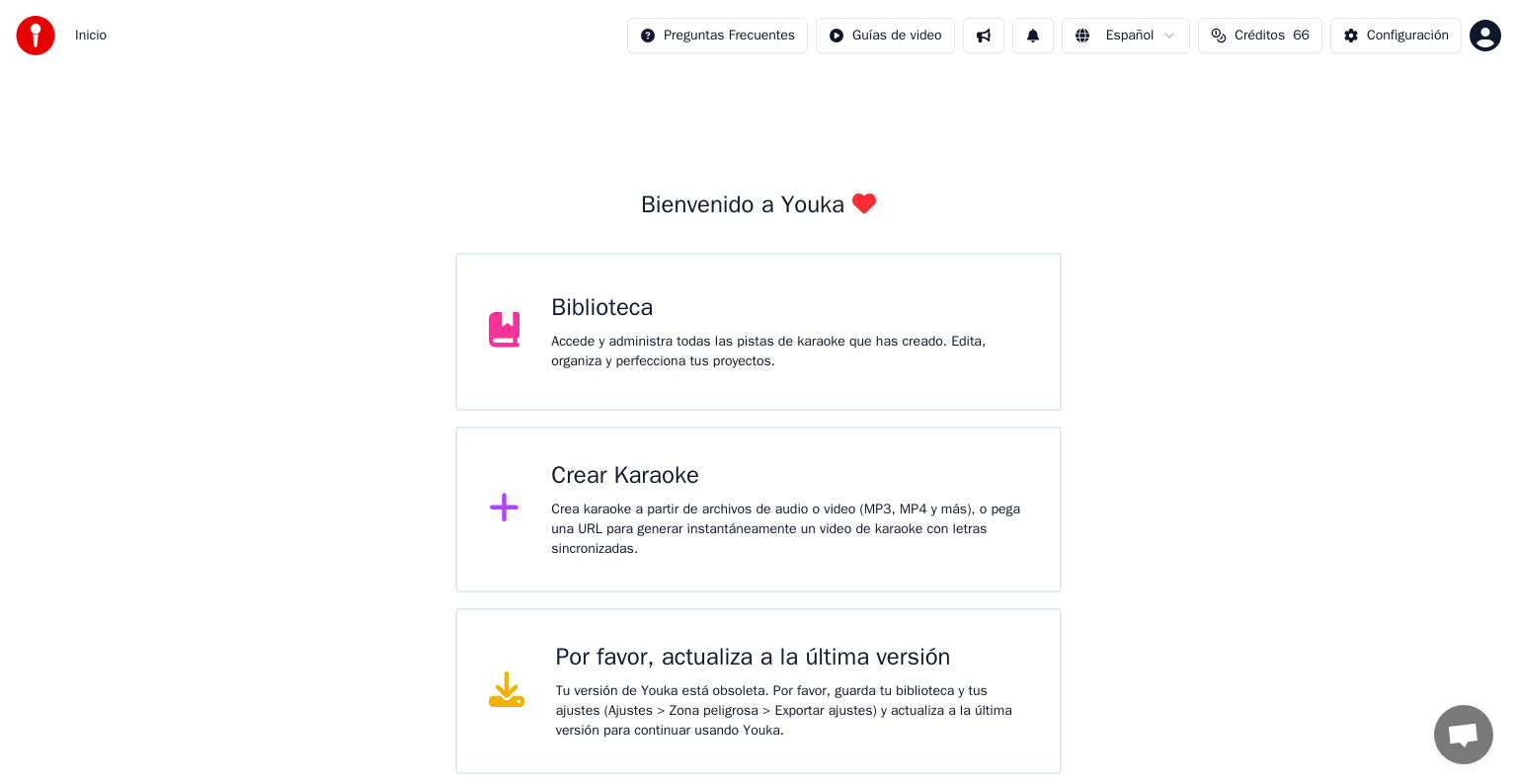 click on "Accede y administra todas las pistas de karaoke que has creado. Edita, organiza y perfecciona tus proyectos." at bounding box center [789, 352] 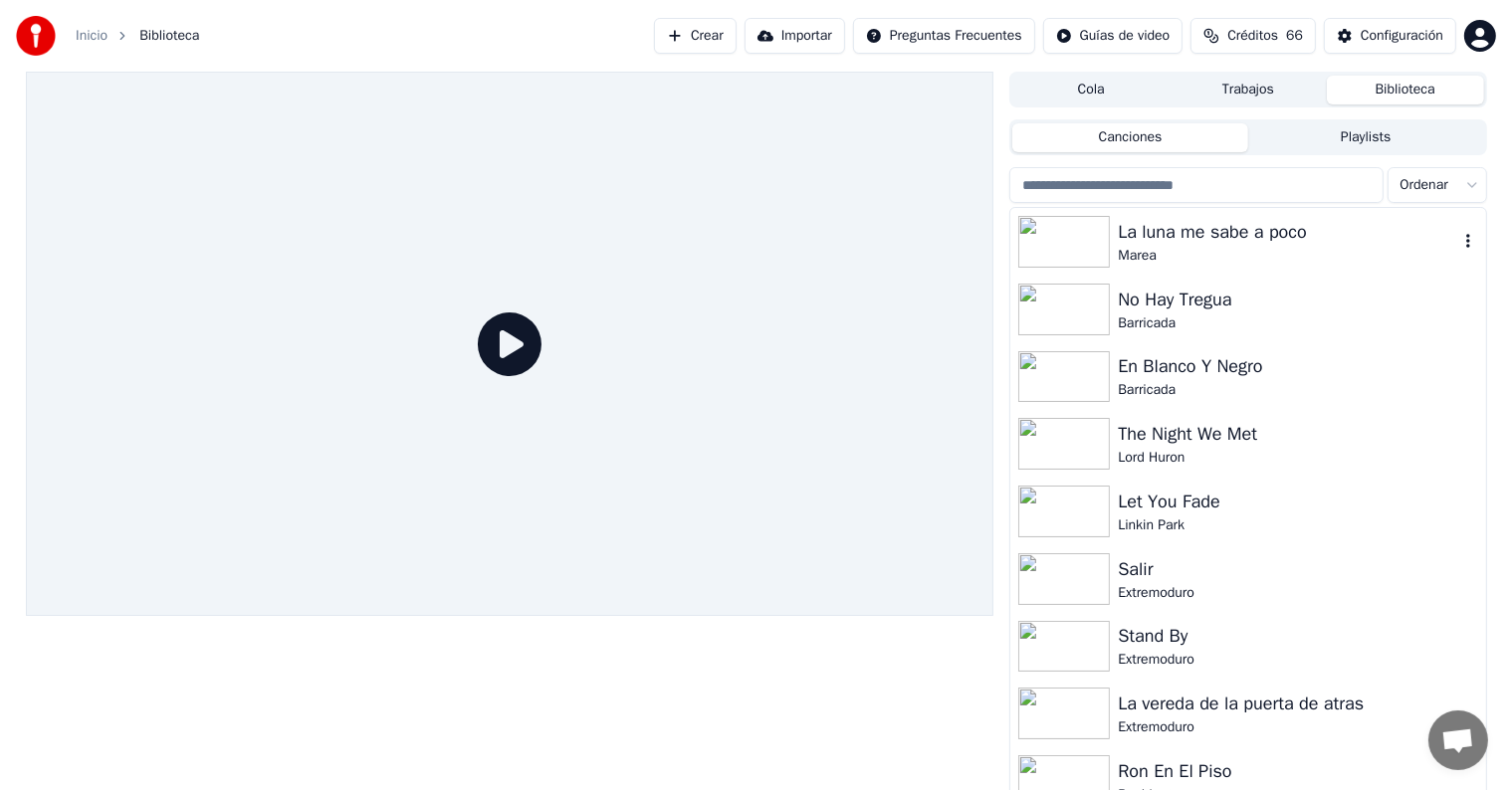 click at bounding box center (1064, 242) 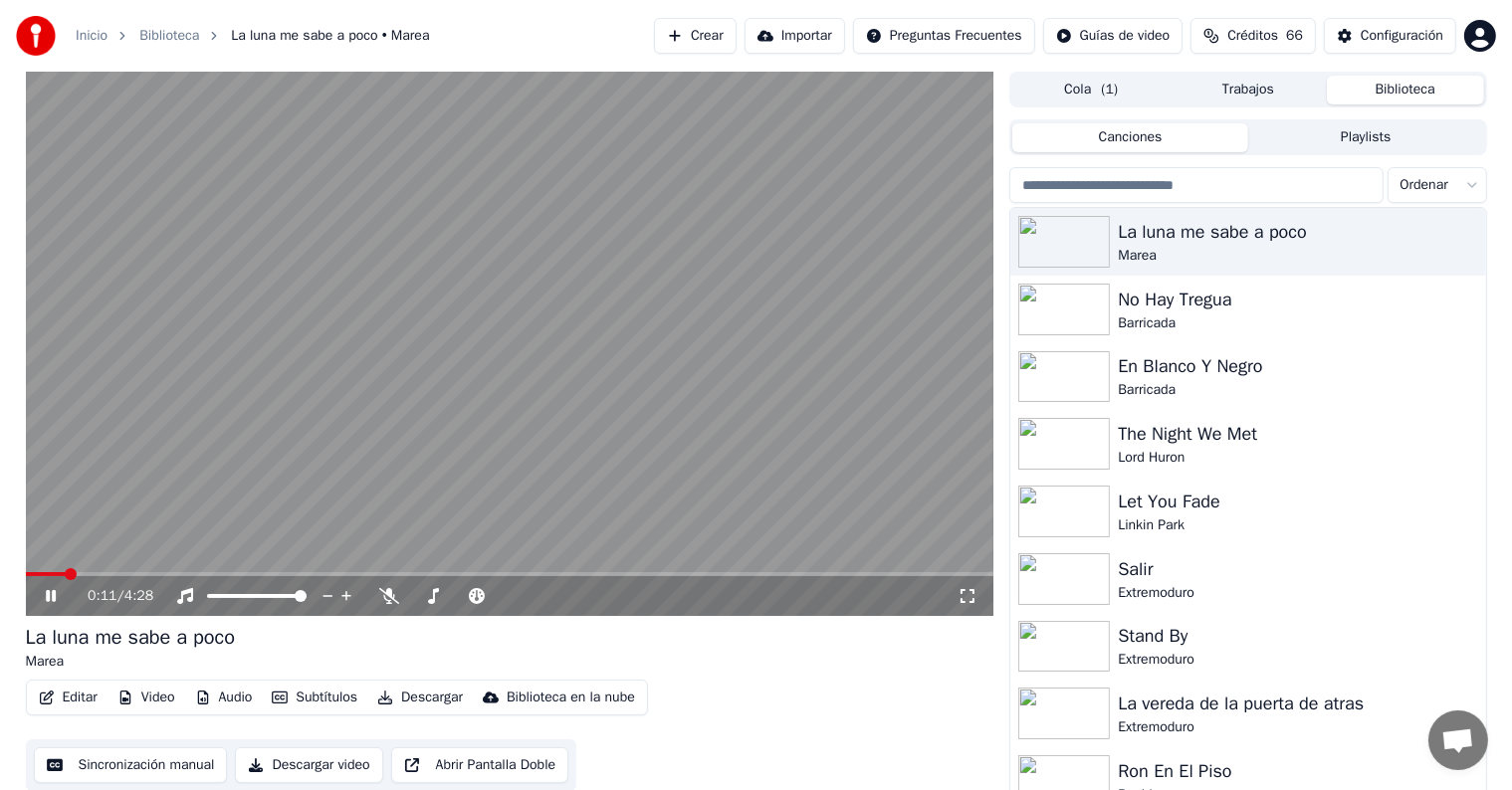 click on "0:11  /  4:28" at bounding box center [510, 596] 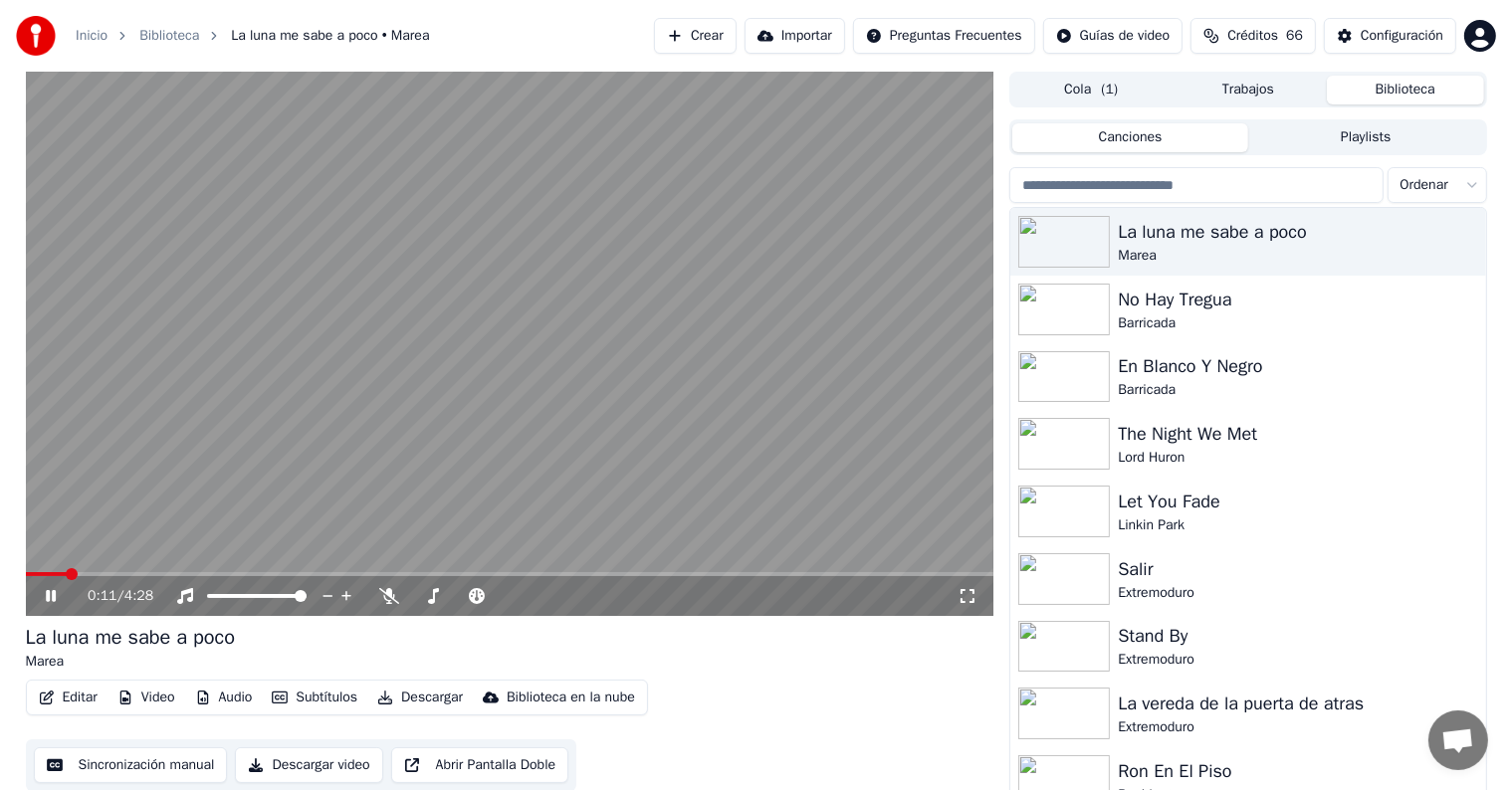 click at bounding box center [510, 574] 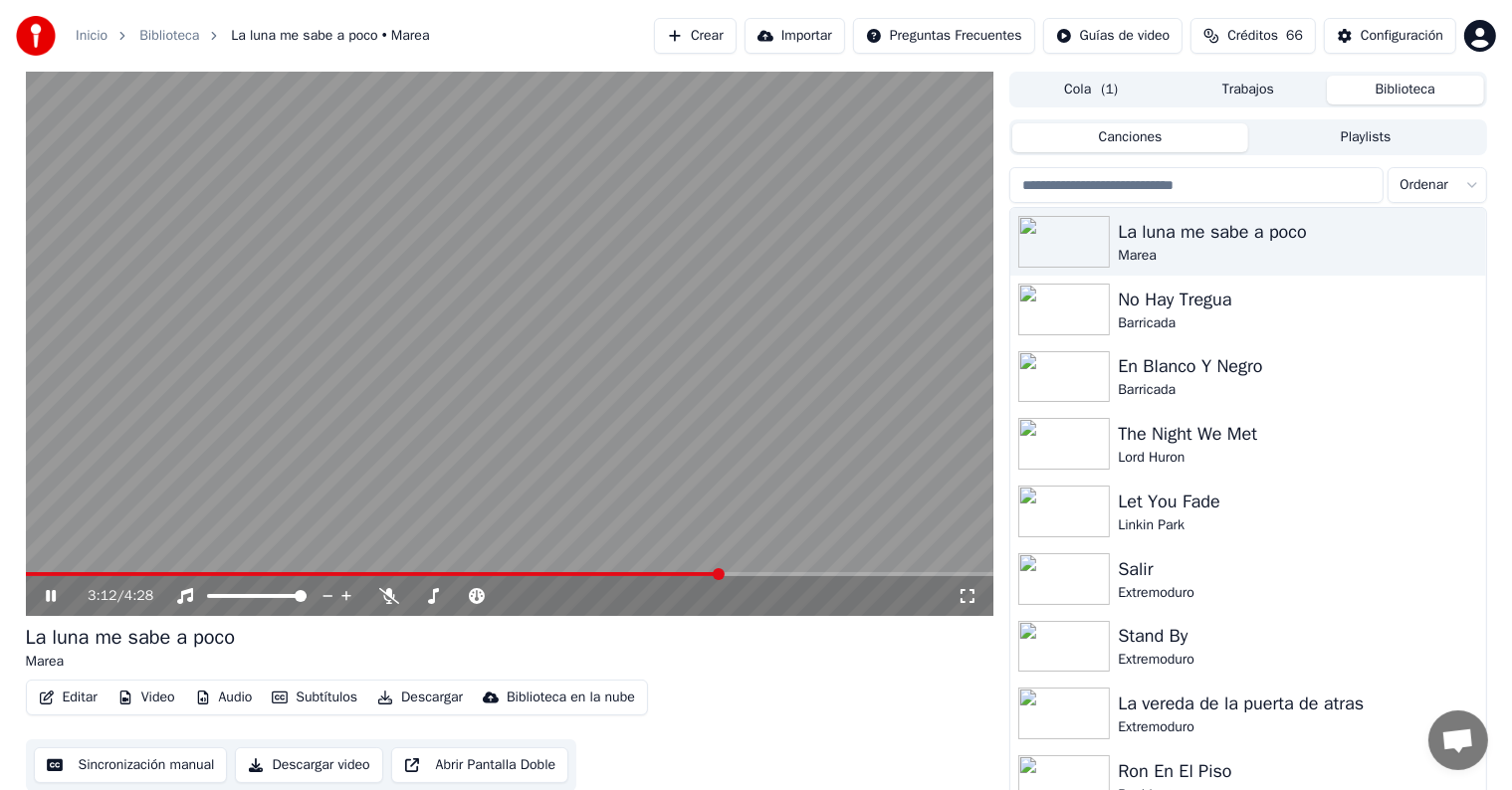 click at bounding box center (510, 574) 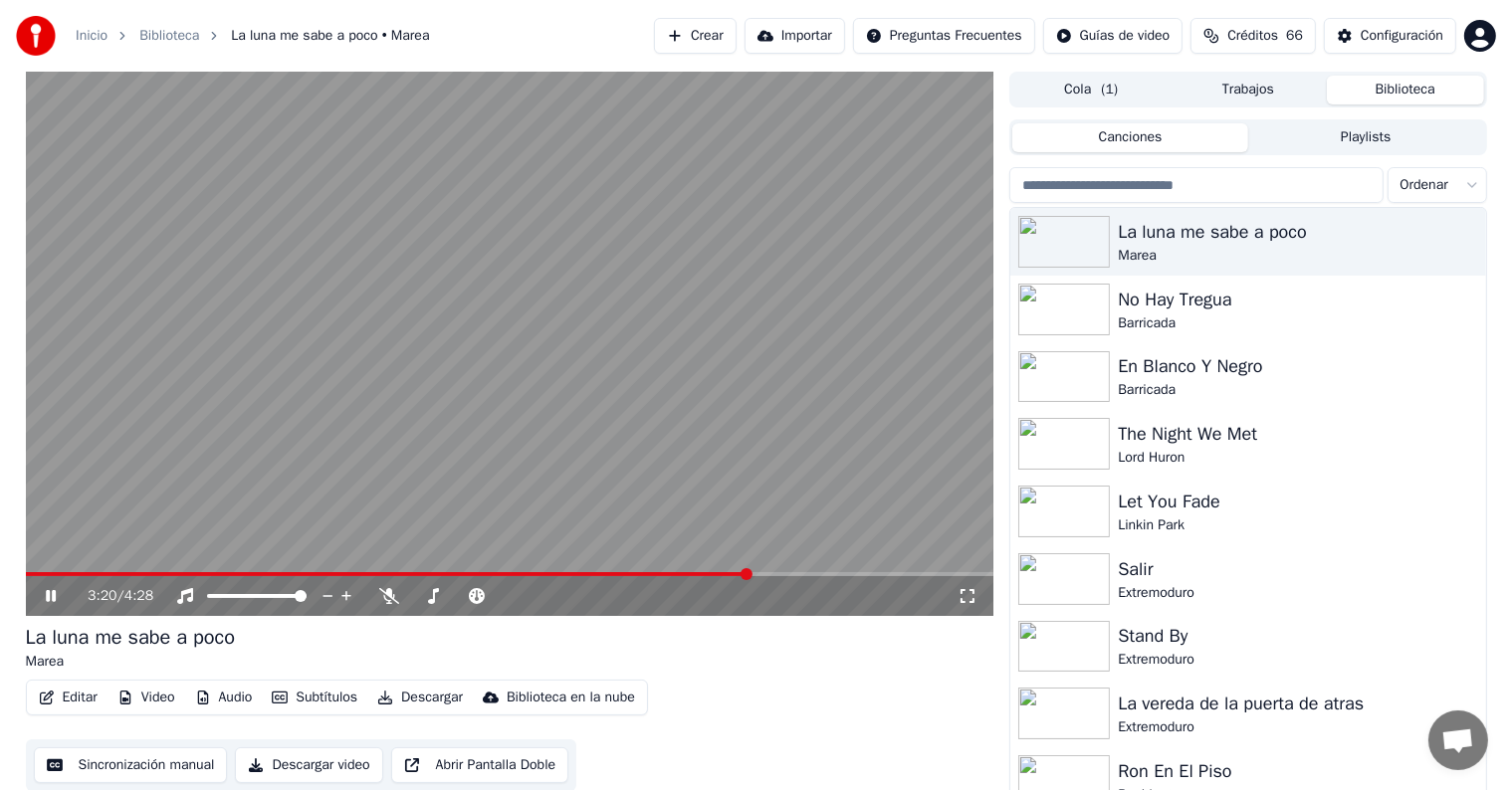 click at bounding box center [510, 574] 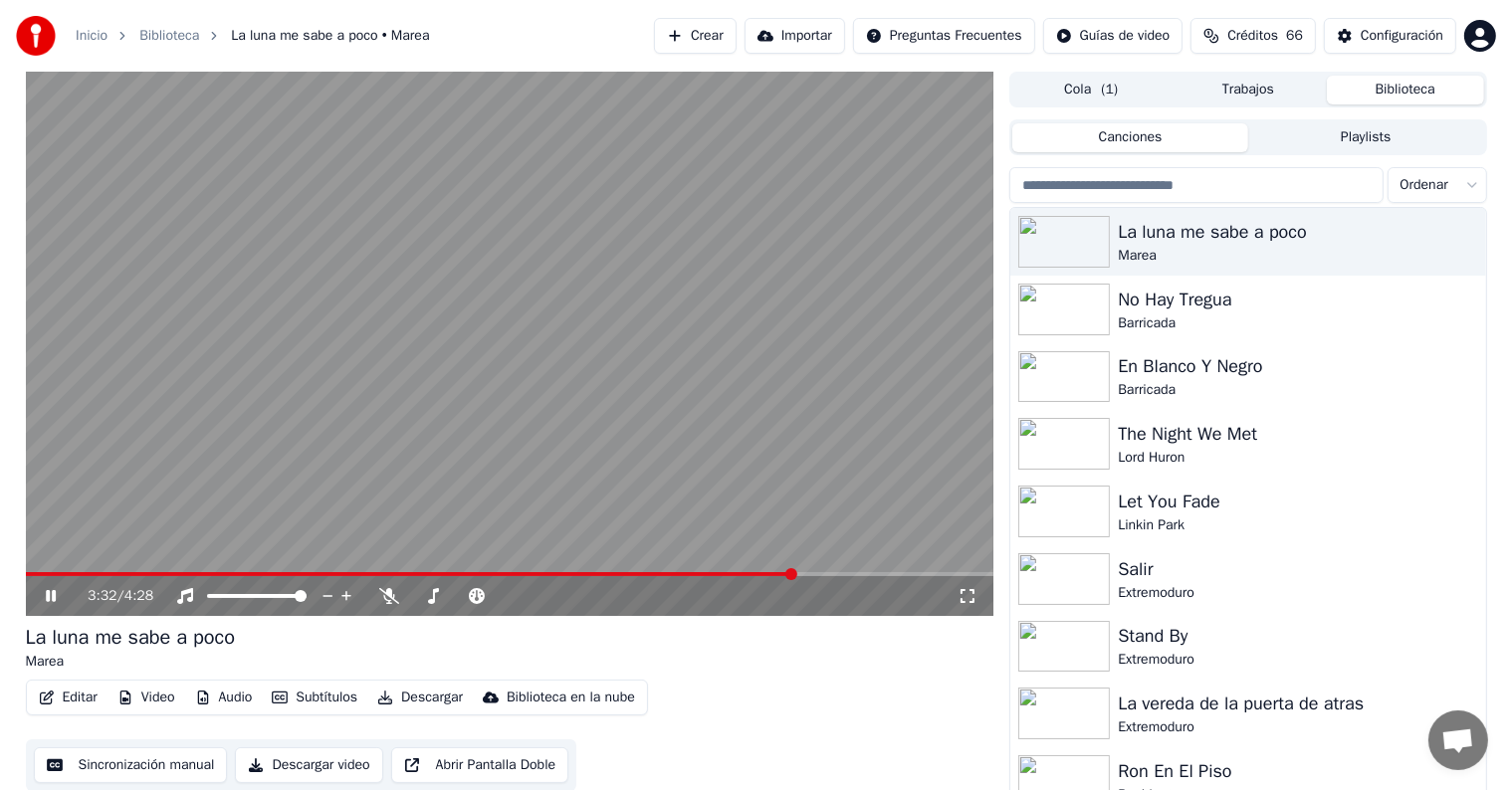 click 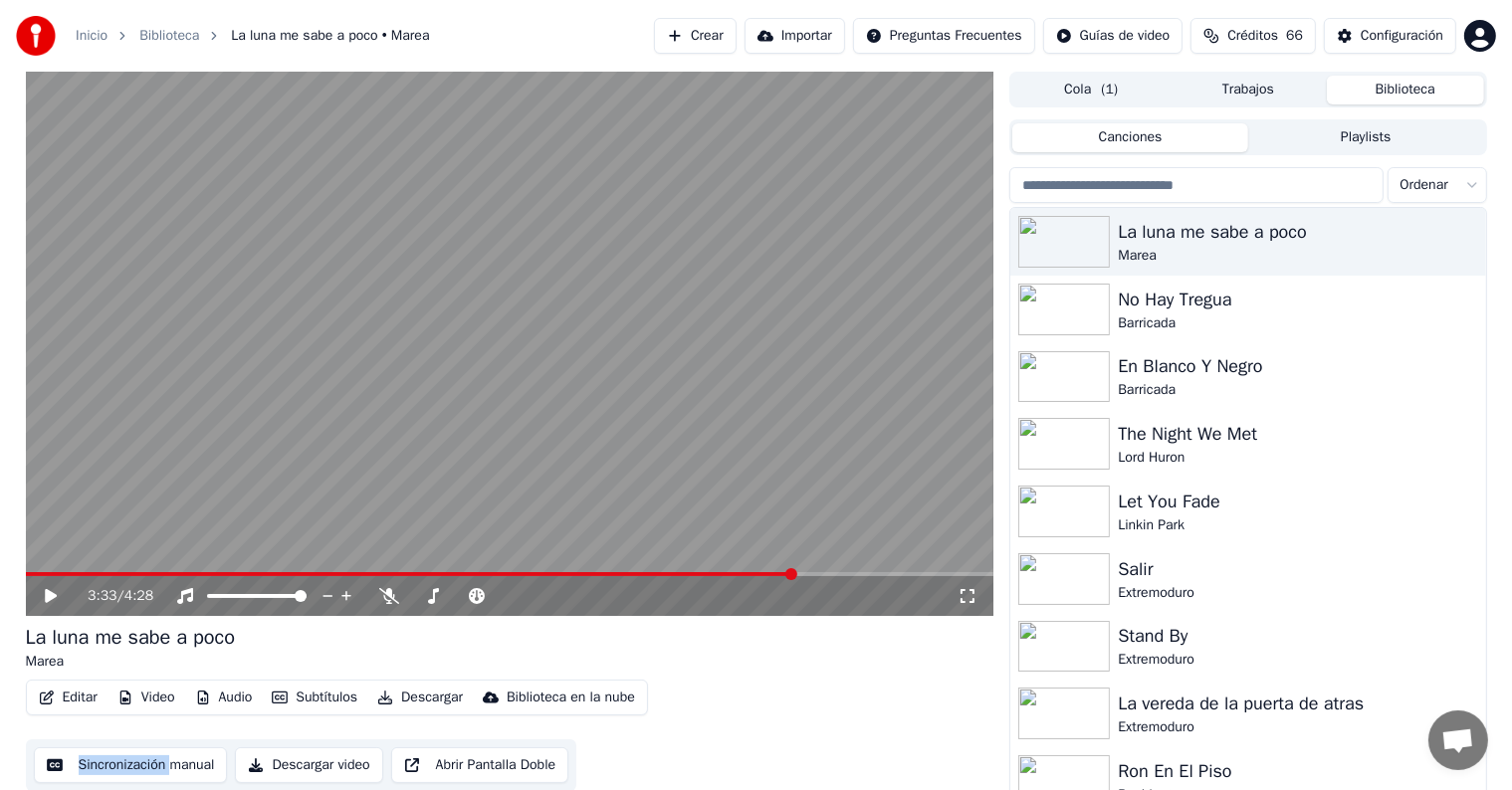 click 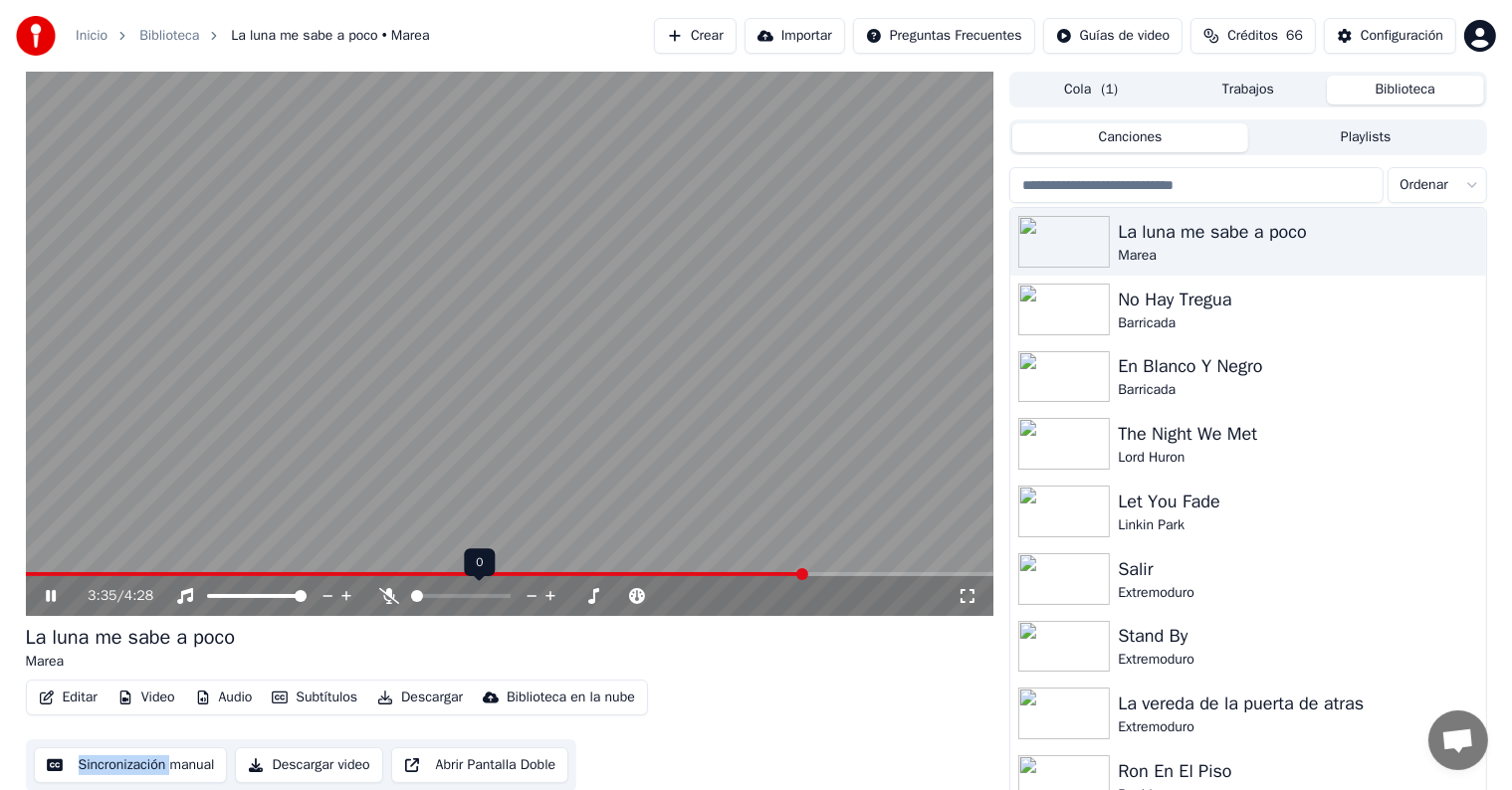 click 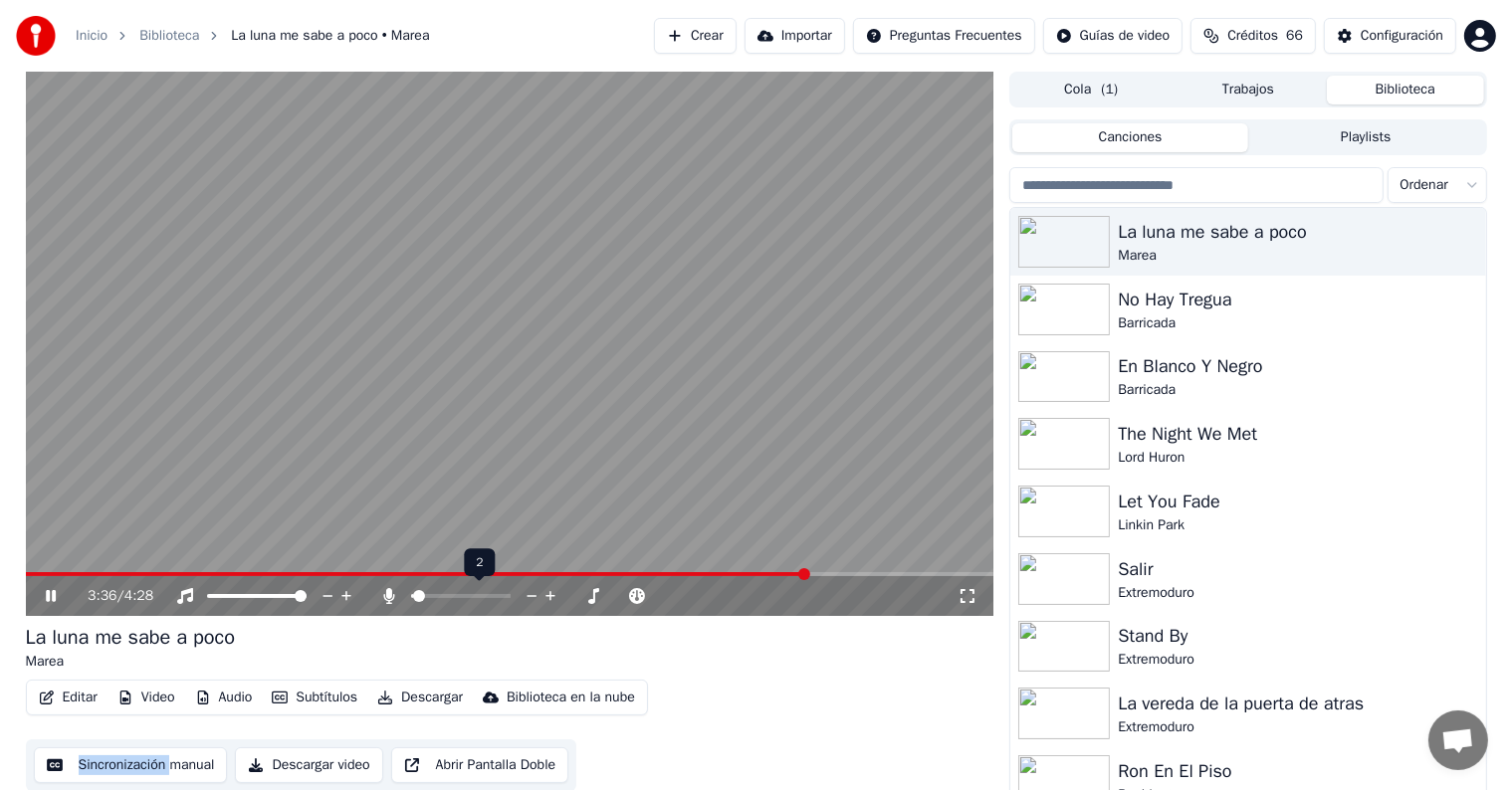click 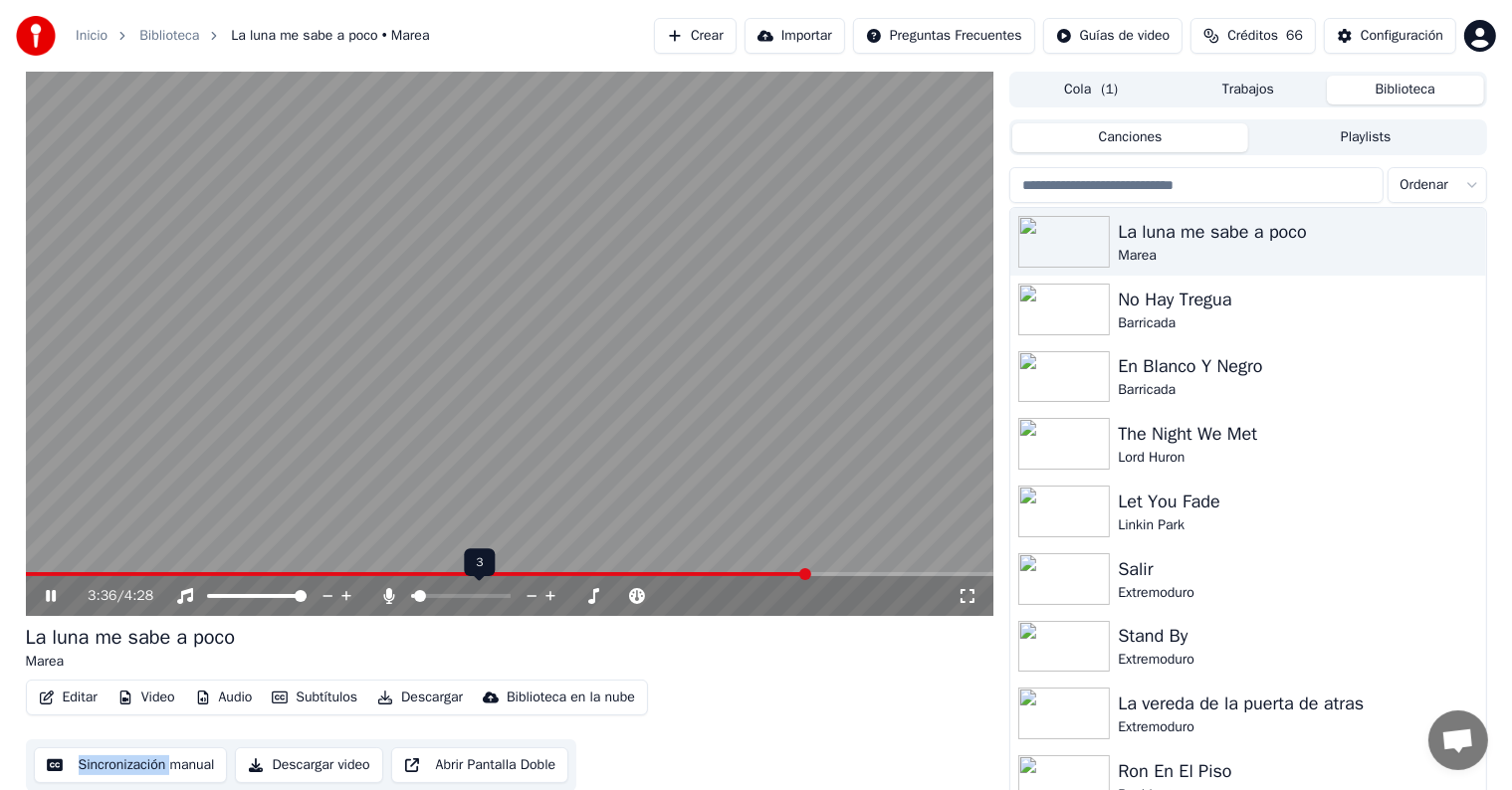 click 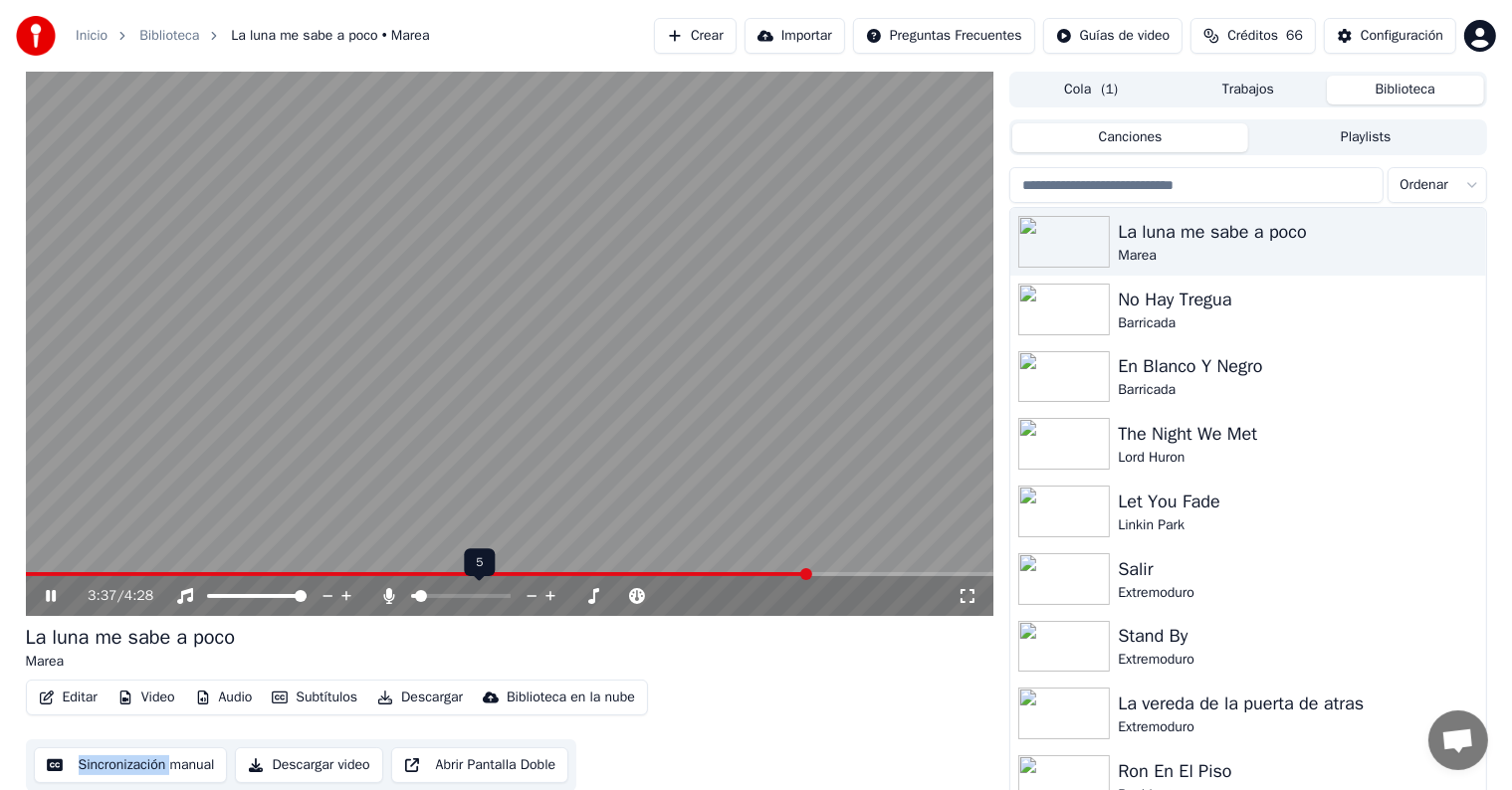 click 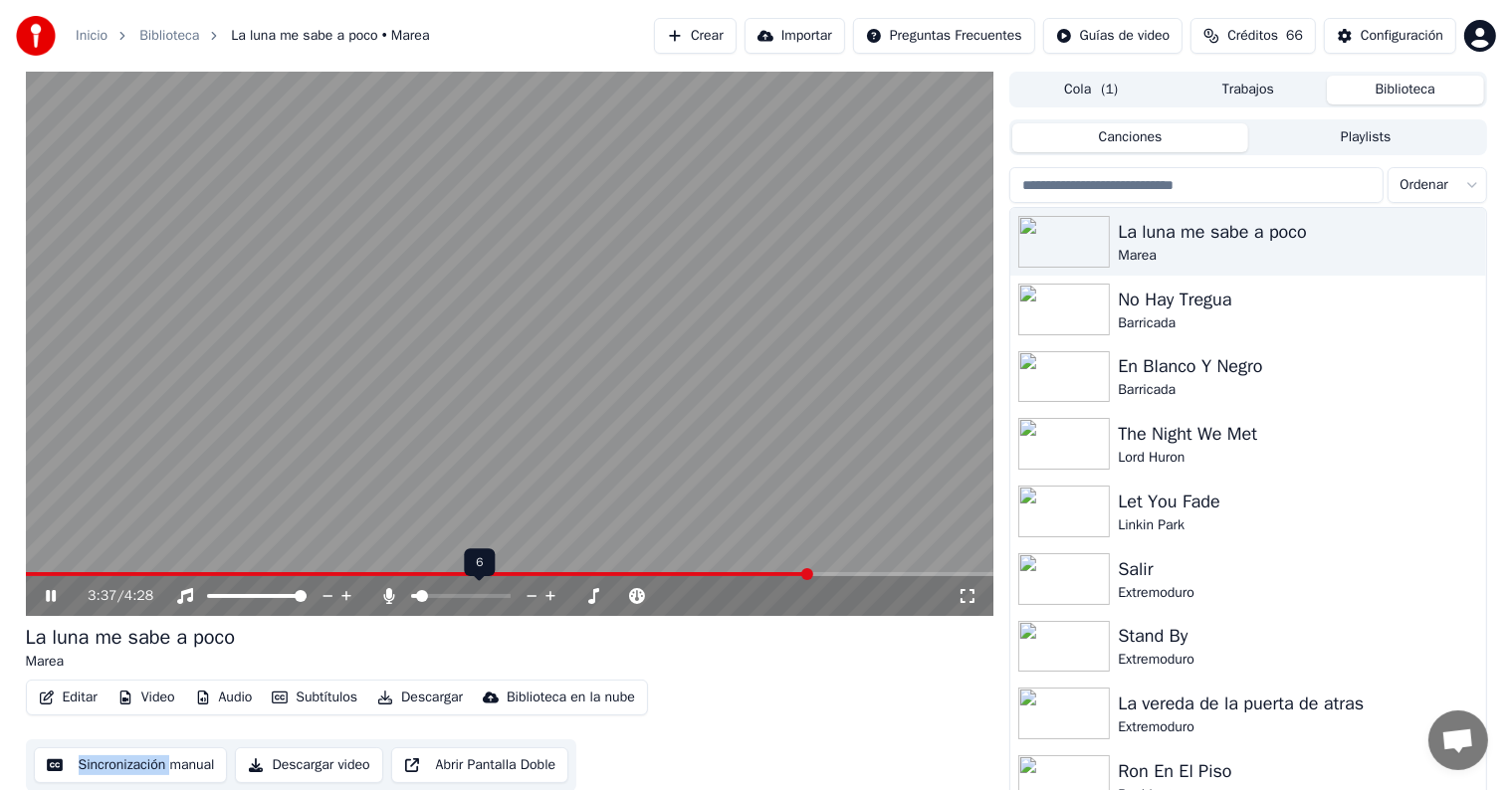 click 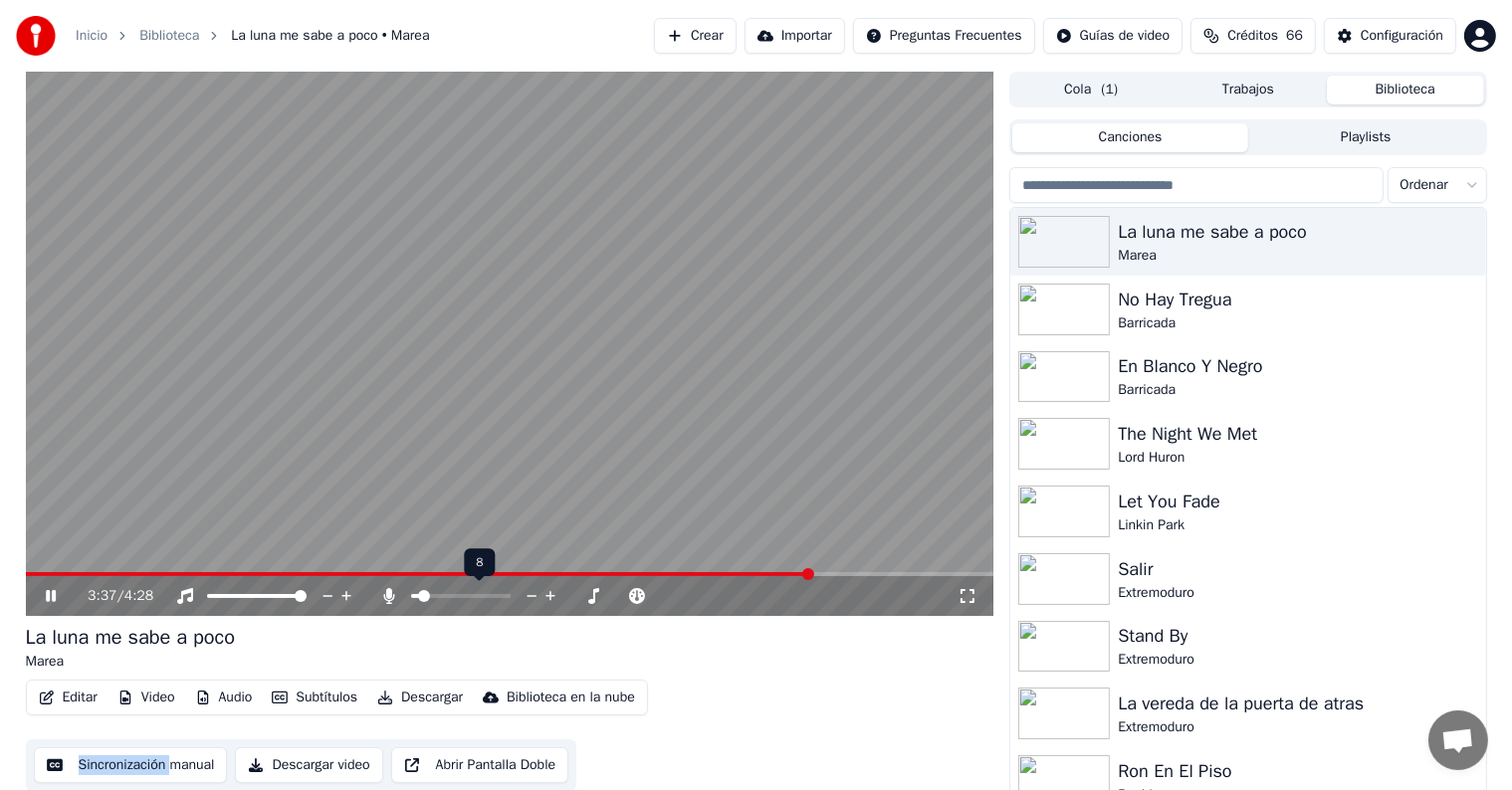 click 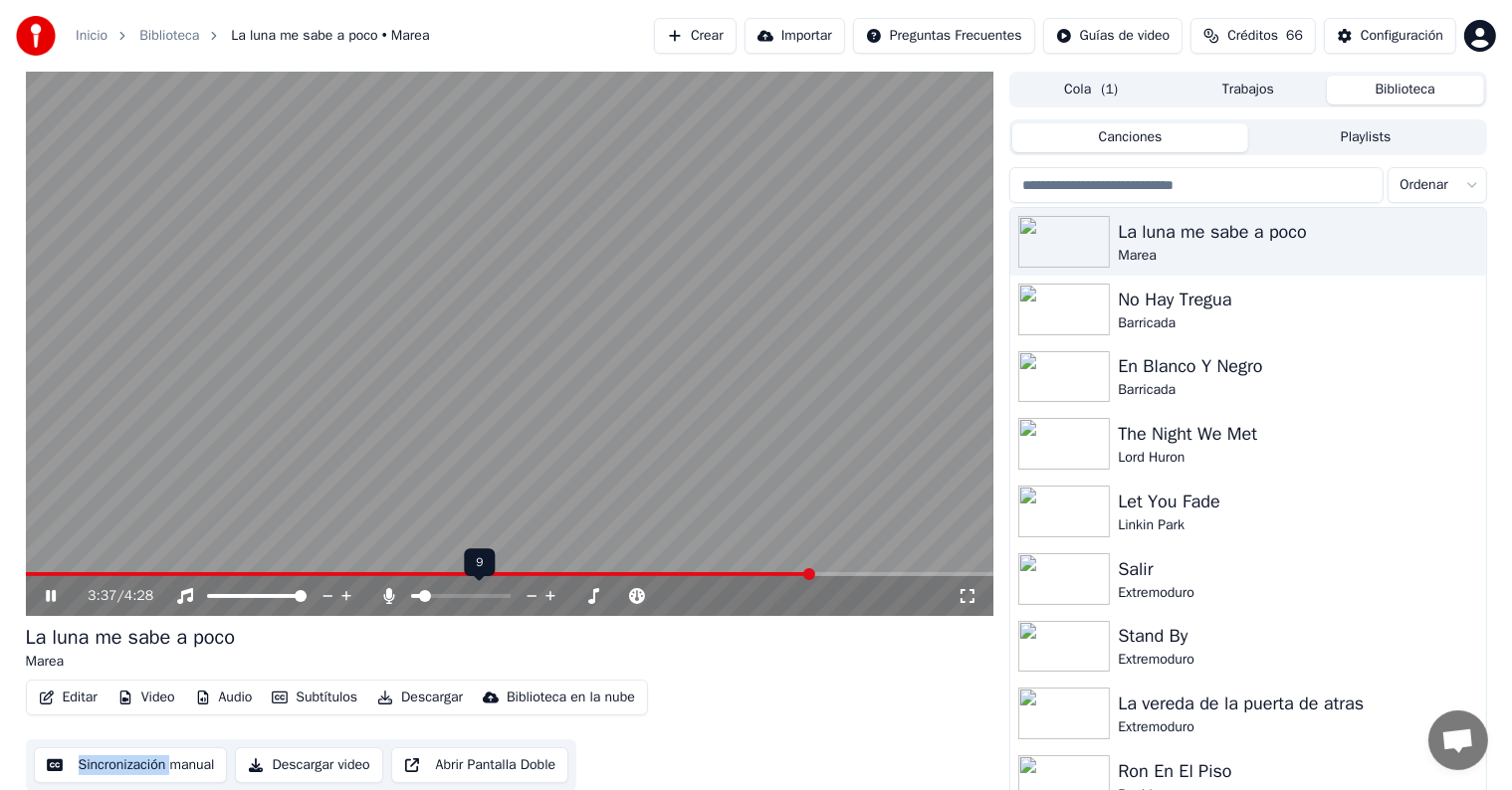 click 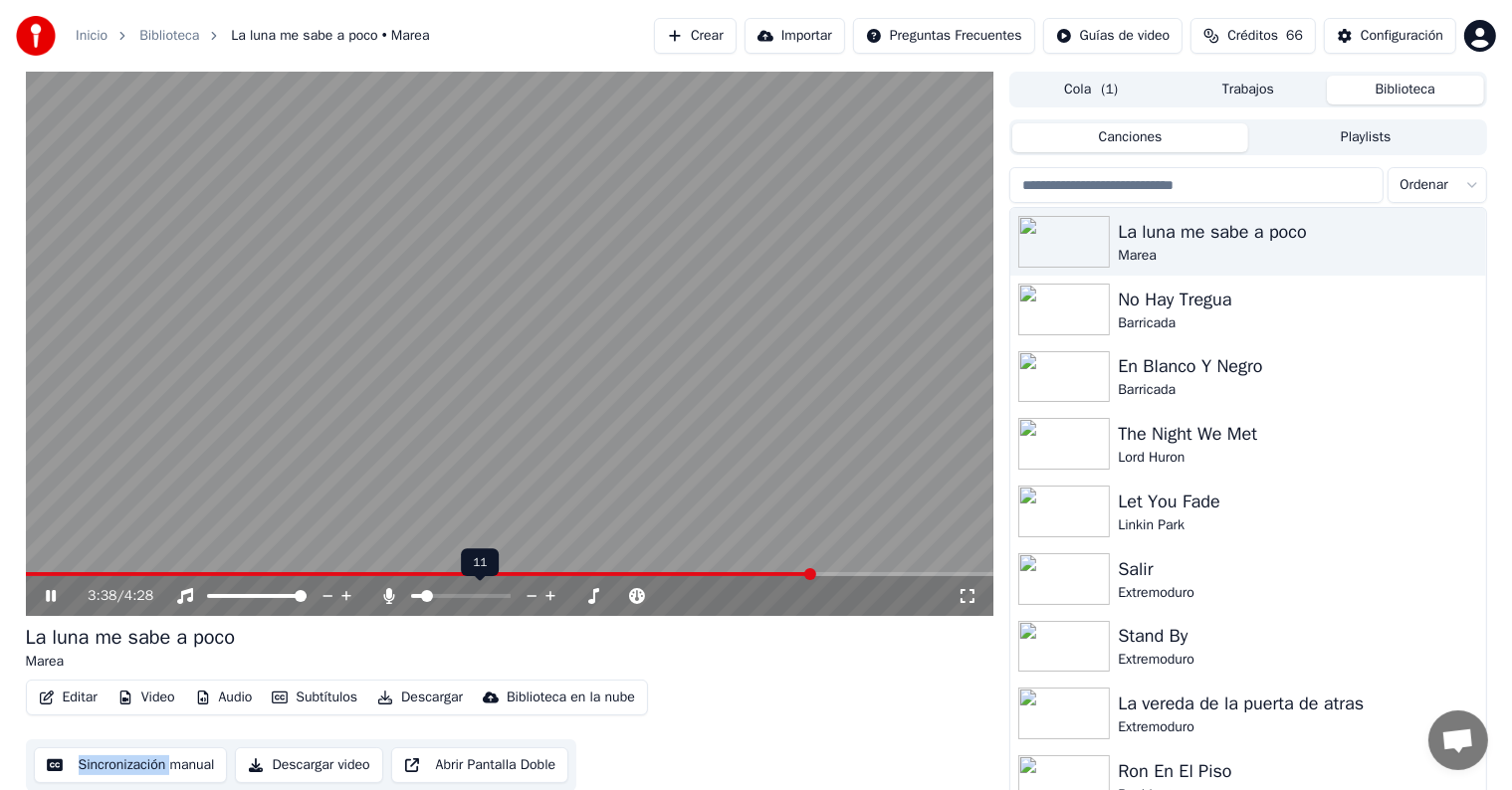 click 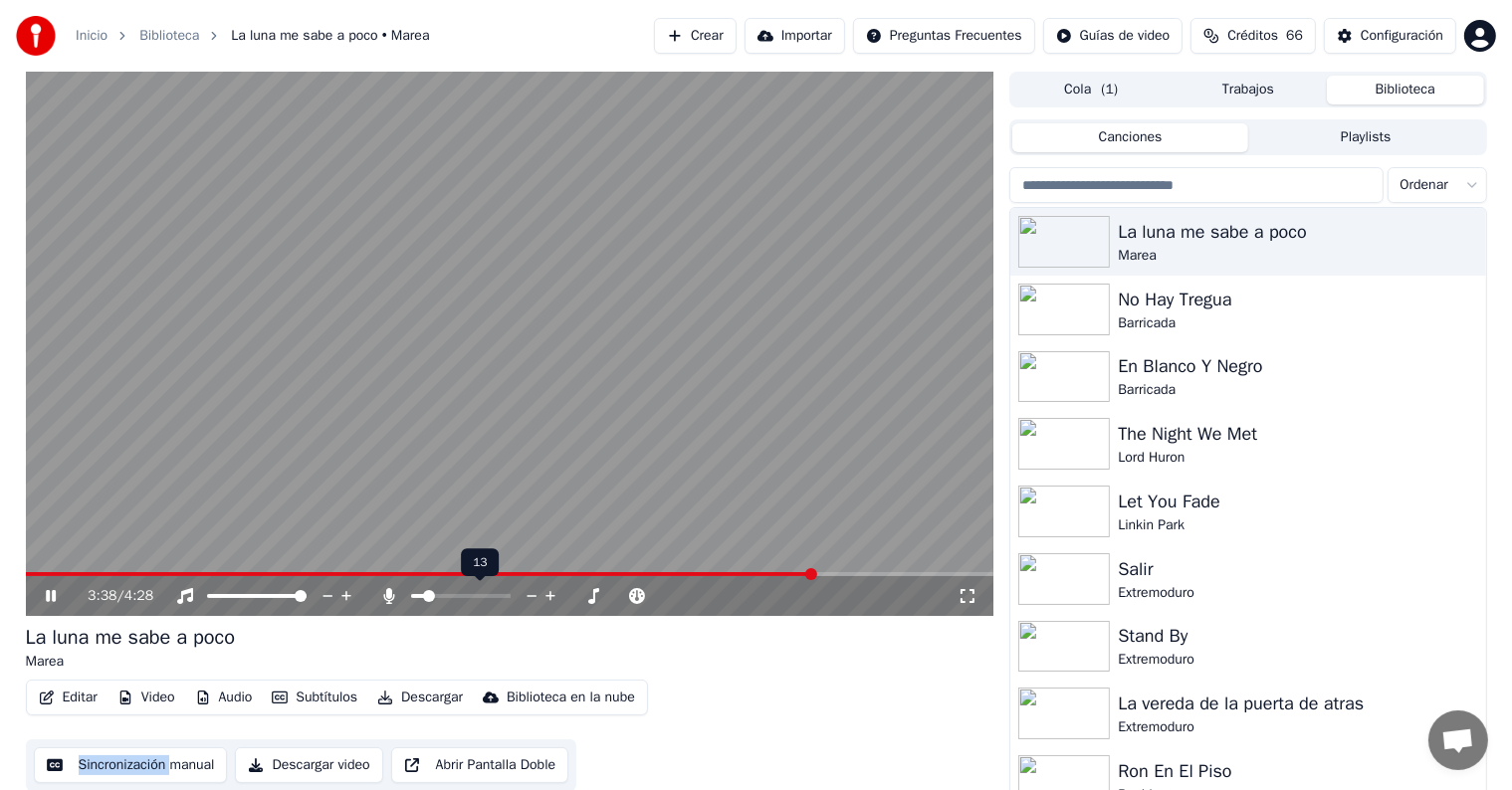 click 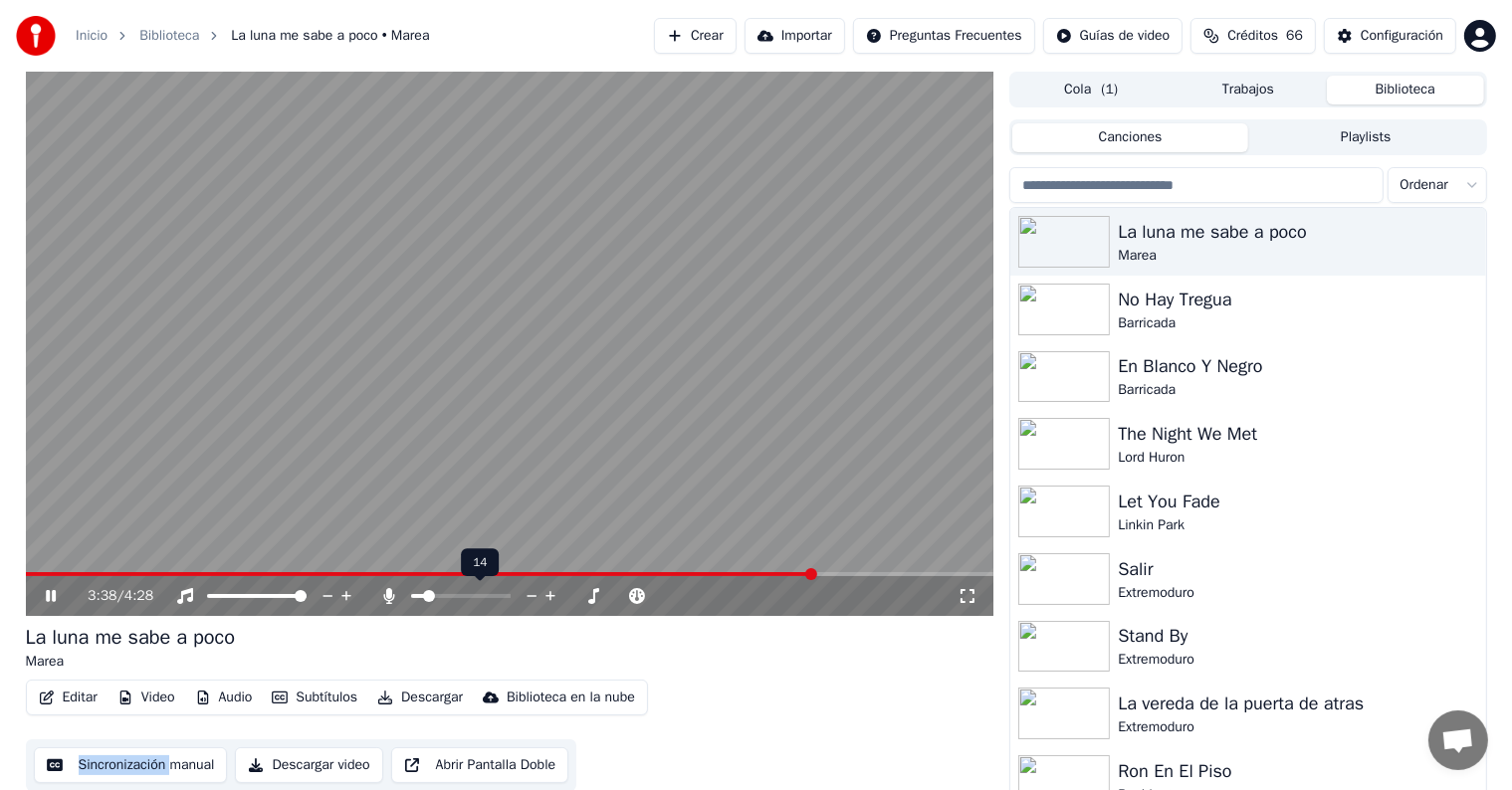 click 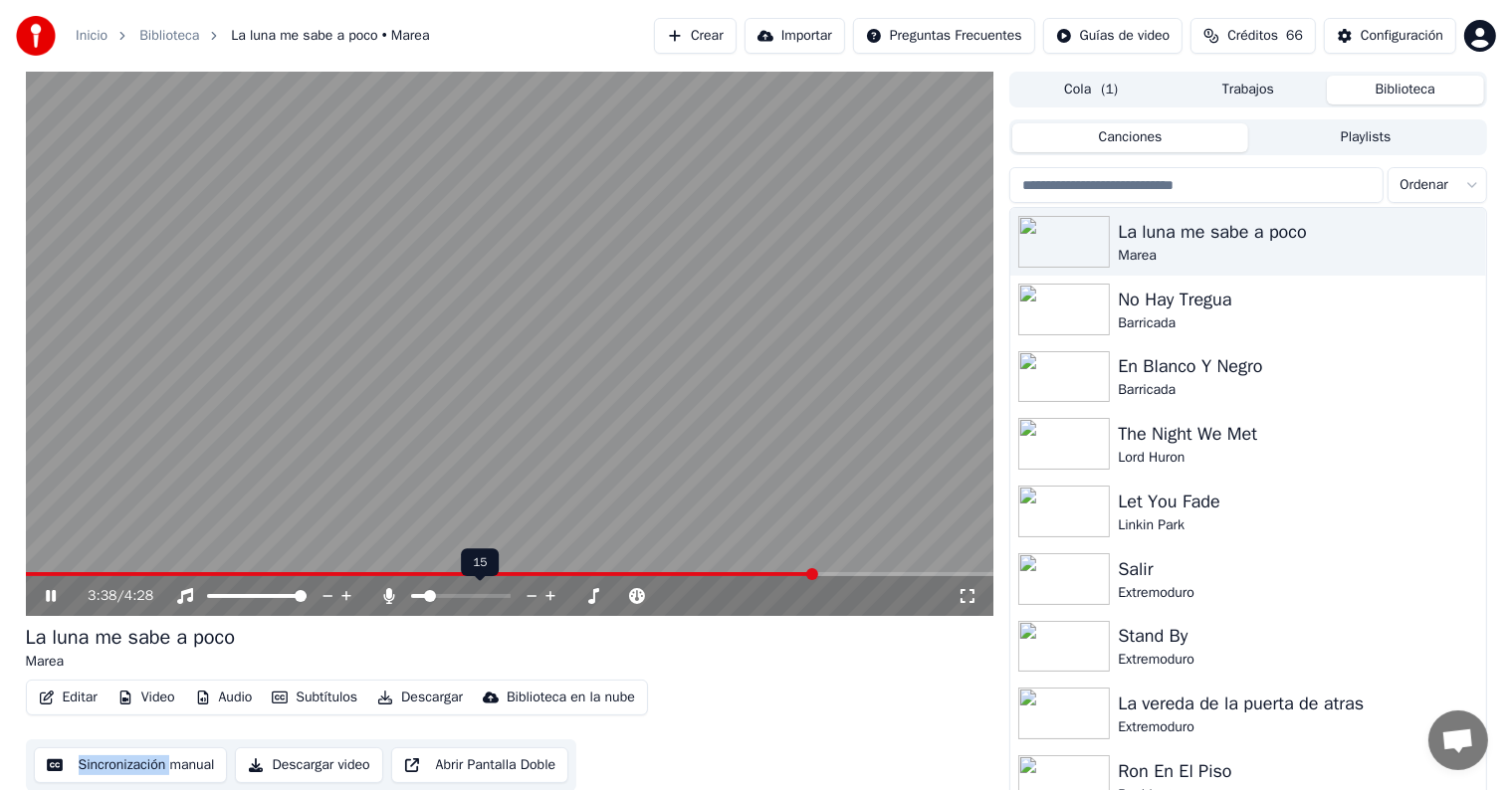 click 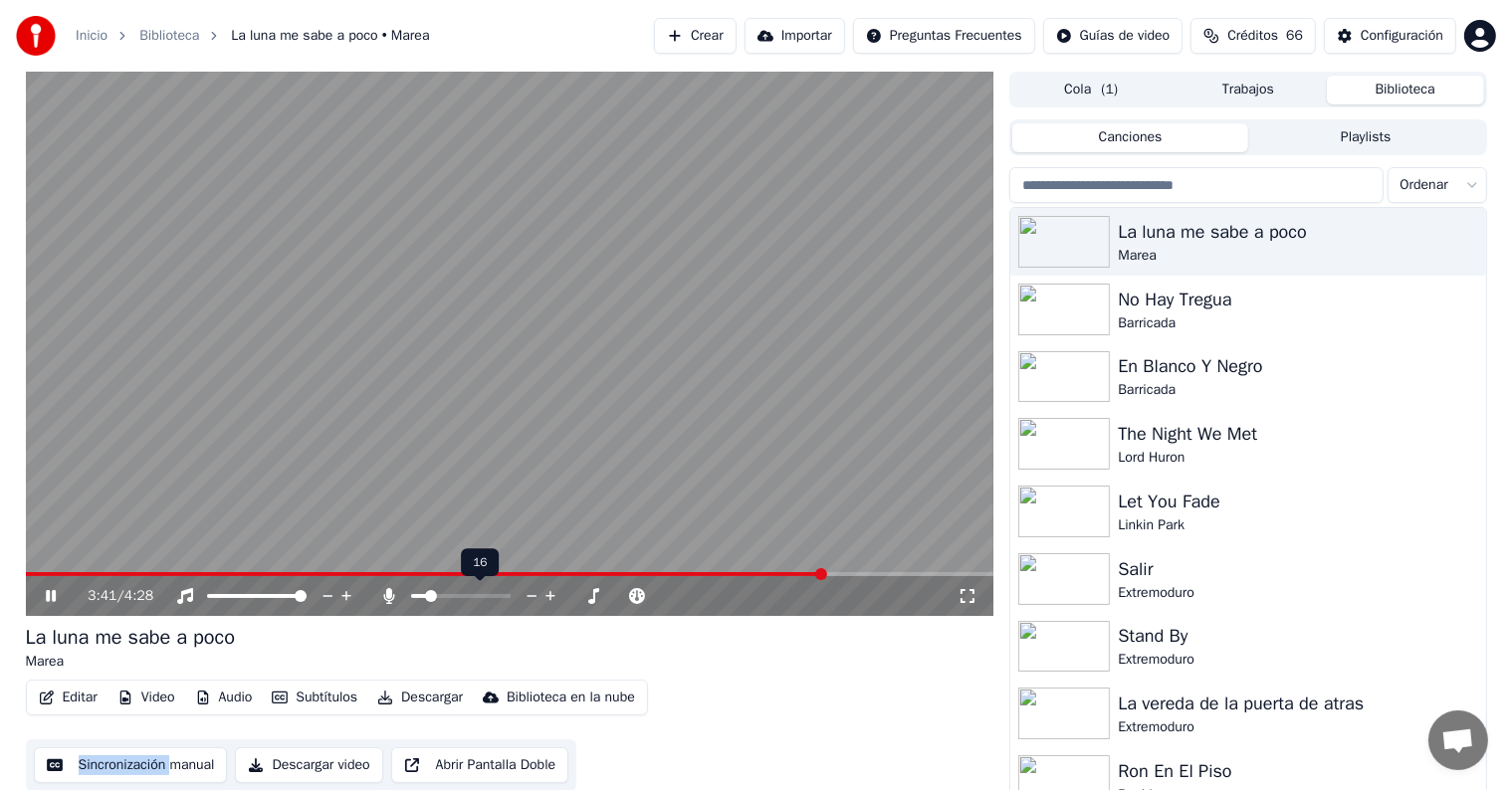 click 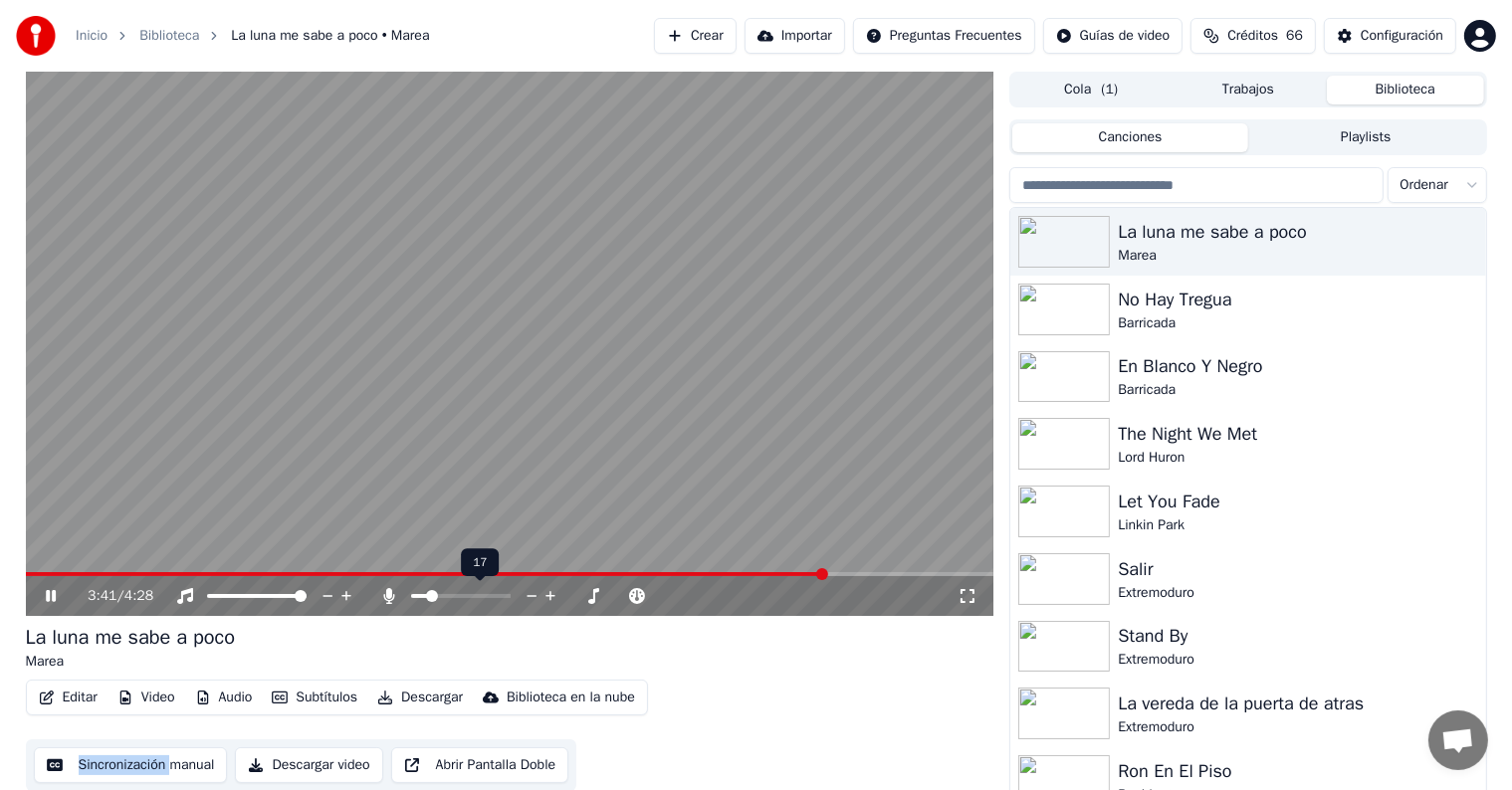 click 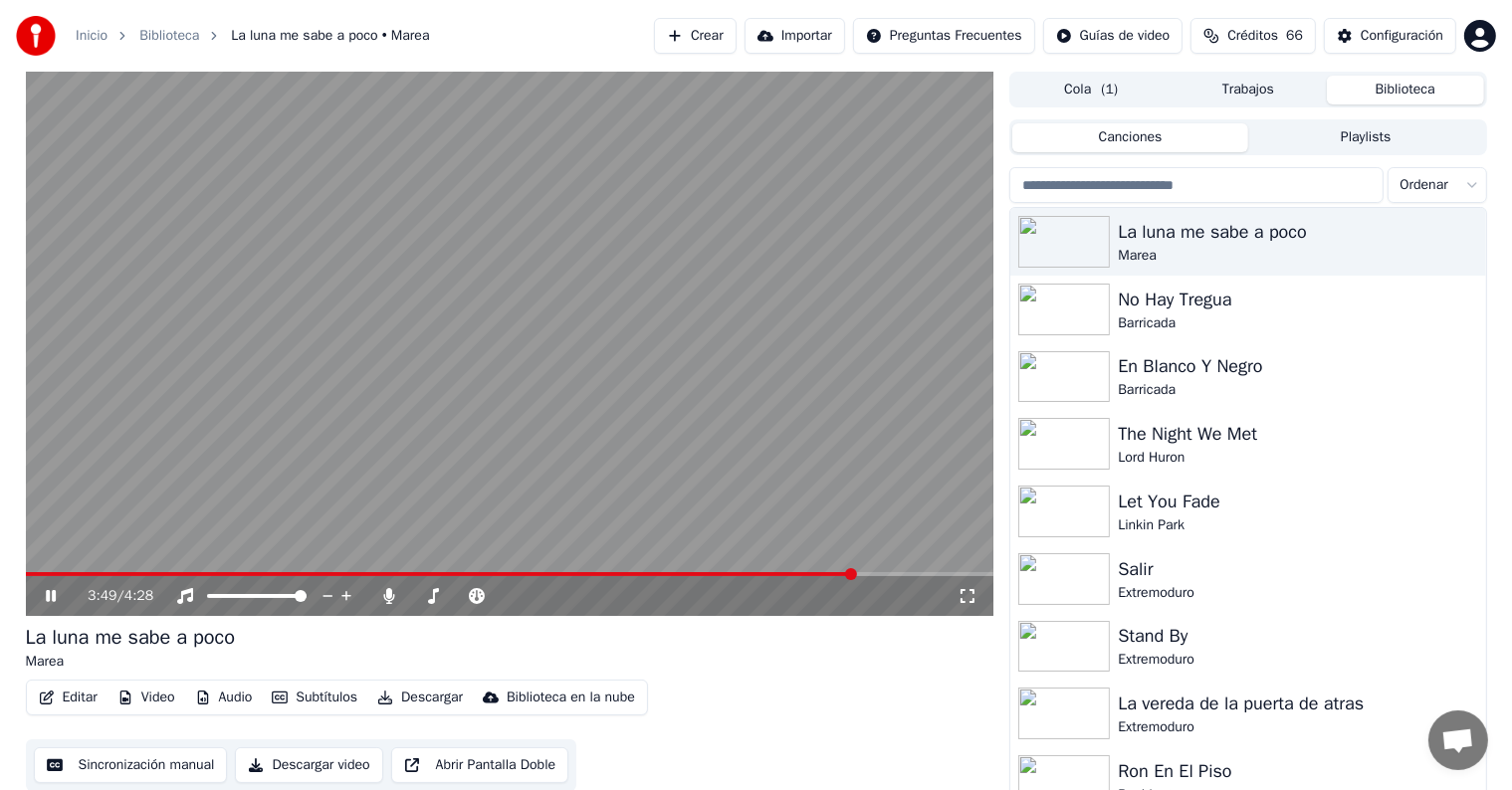 click on "La luna me sabe a poco Marea" at bounding box center (510, 648) 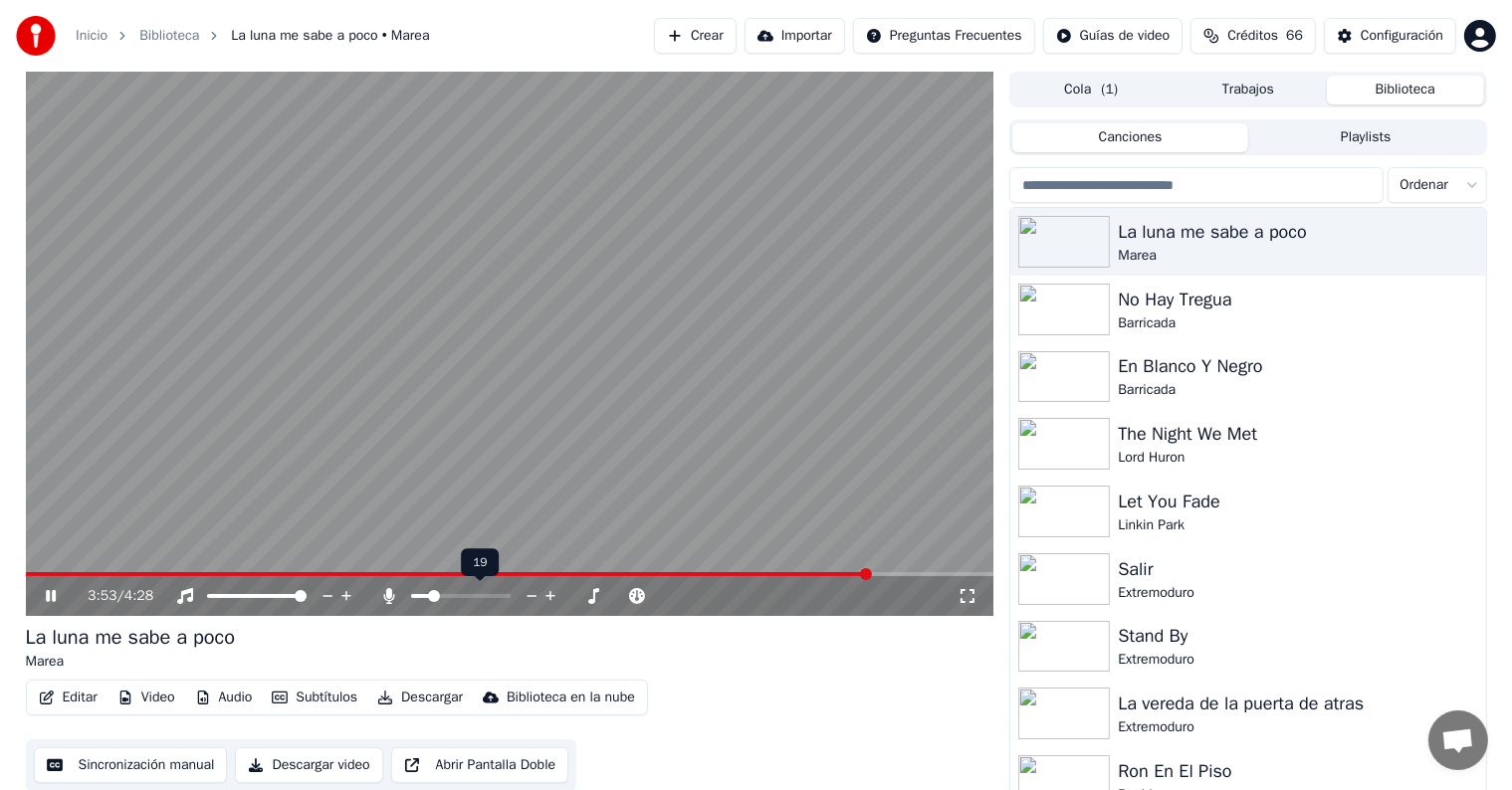 click 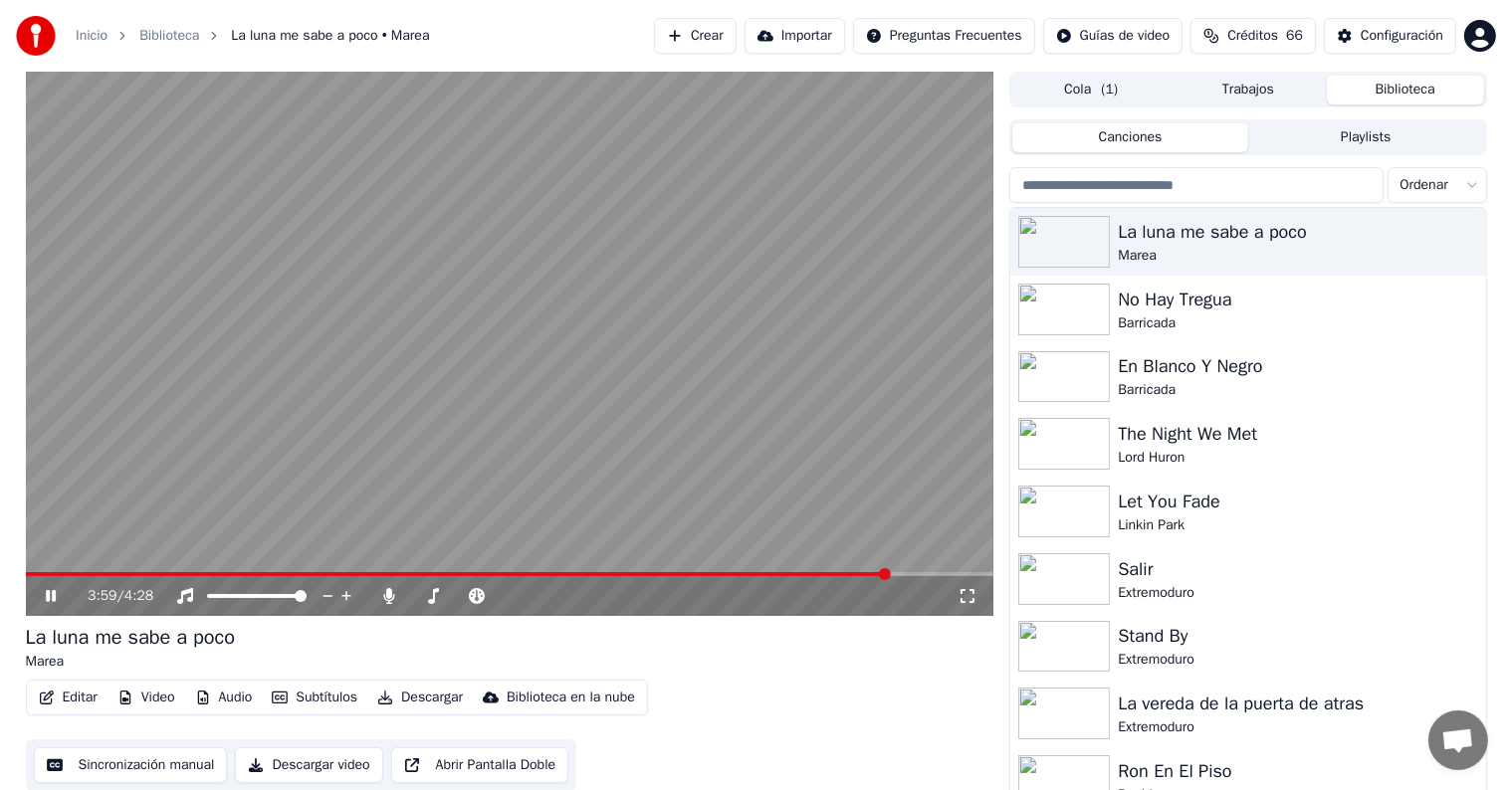 click on "La luna me sabe a poco Marea" at bounding box center [510, 648] 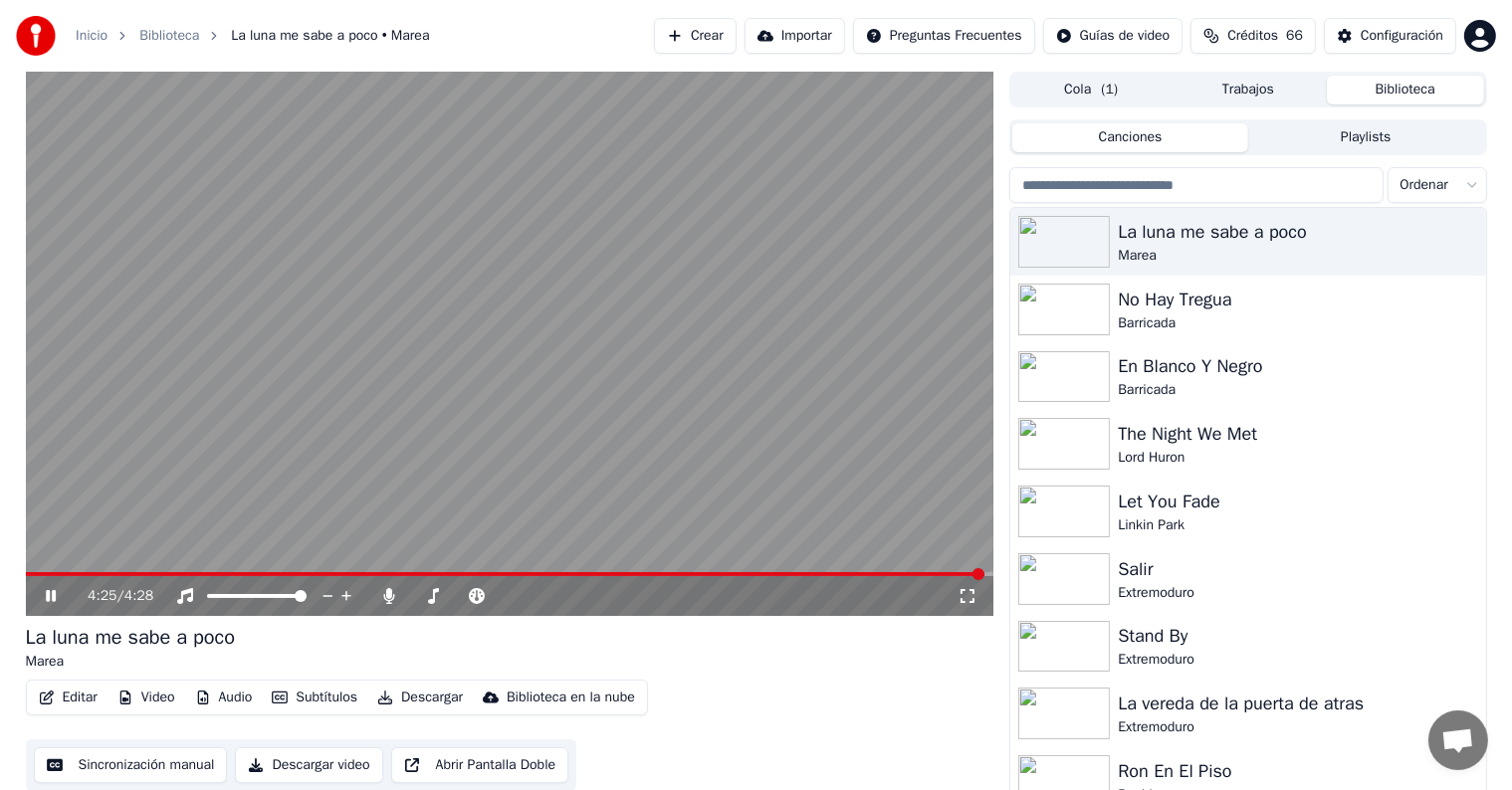click 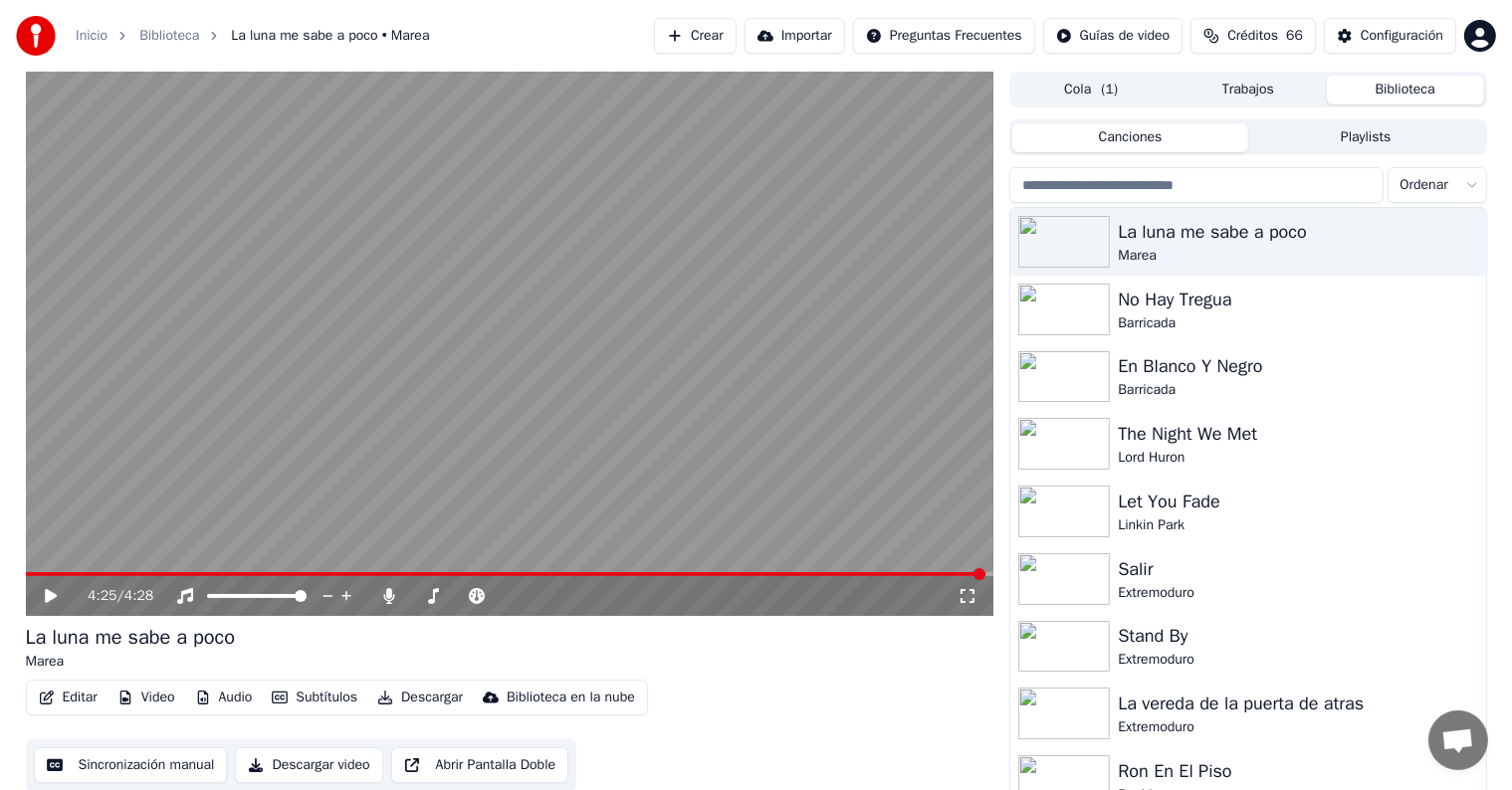 click on "Descargar" at bounding box center [420, 697] 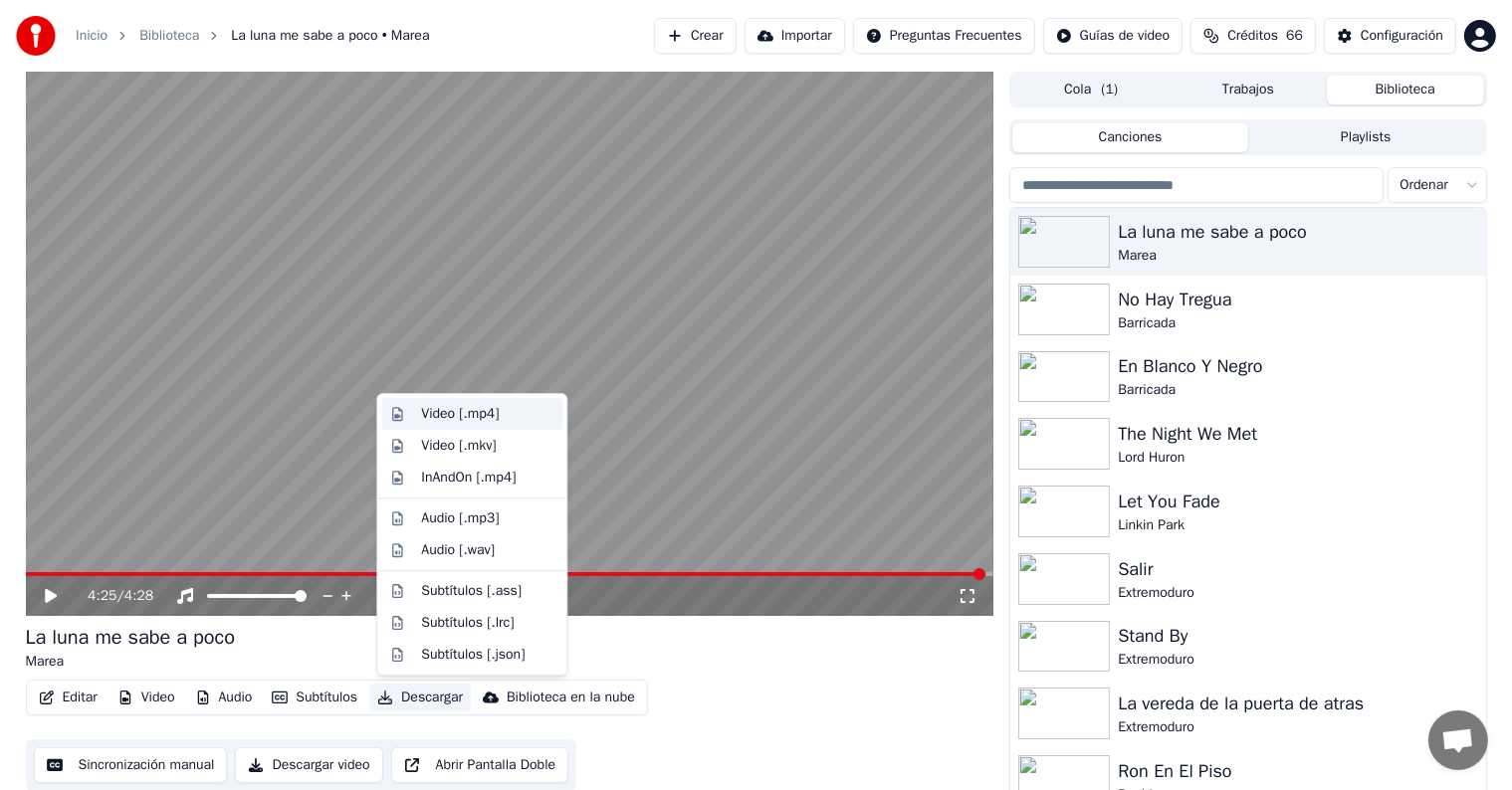 click on "Video [.mp4]" at bounding box center [460, 414] 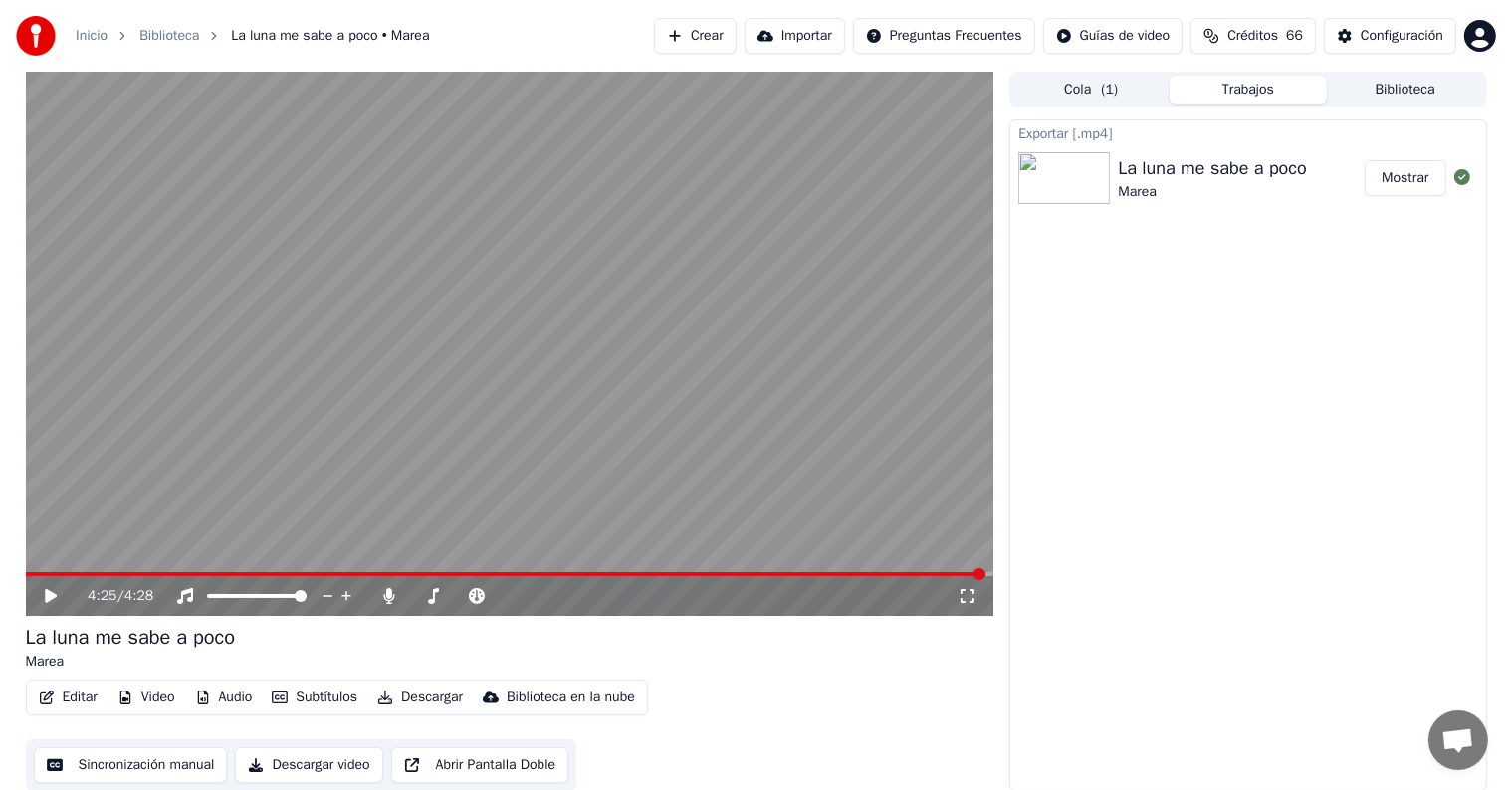 click on "Crear" at bounding box center (695, 36) 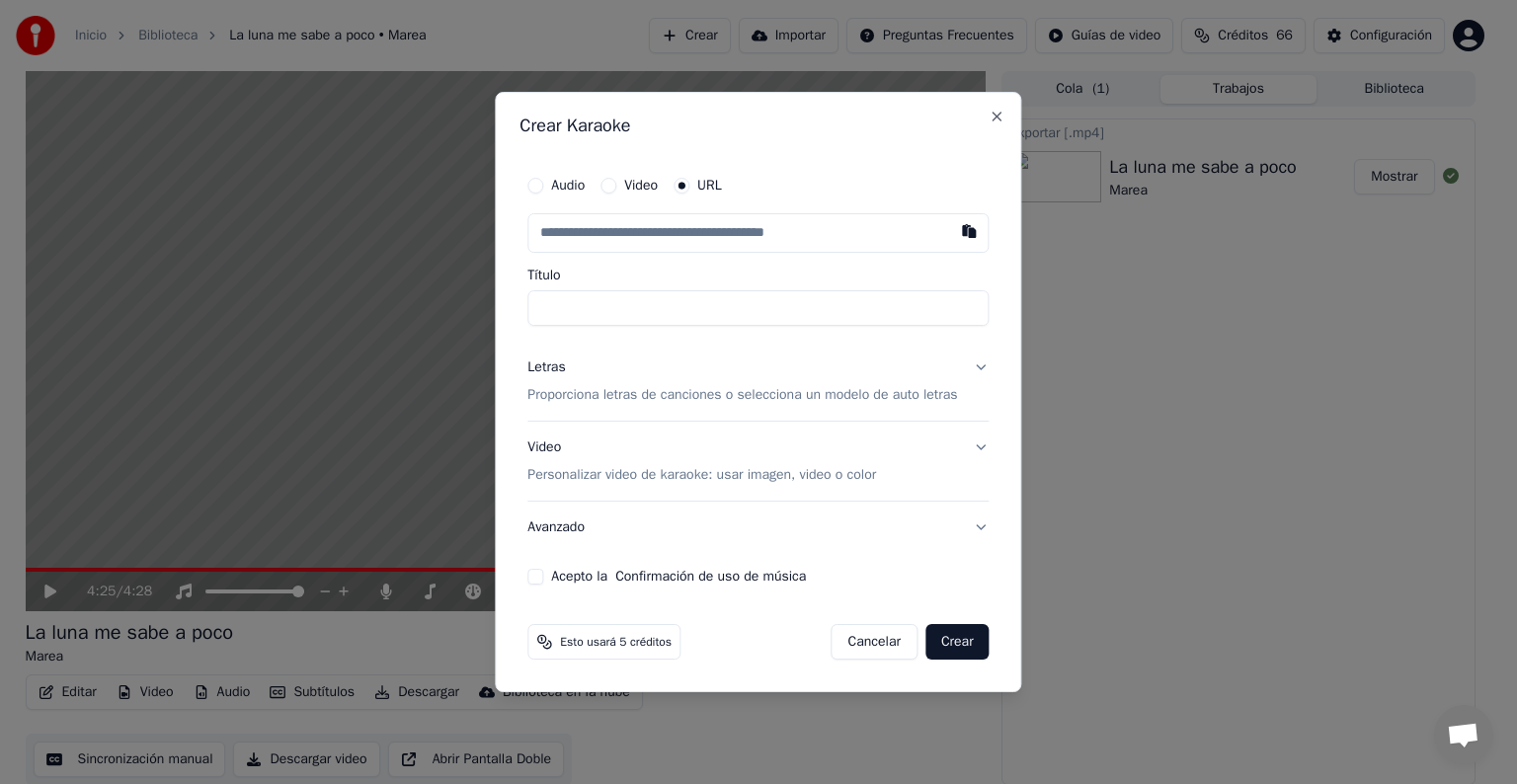 click at bounding box center [758, 233] 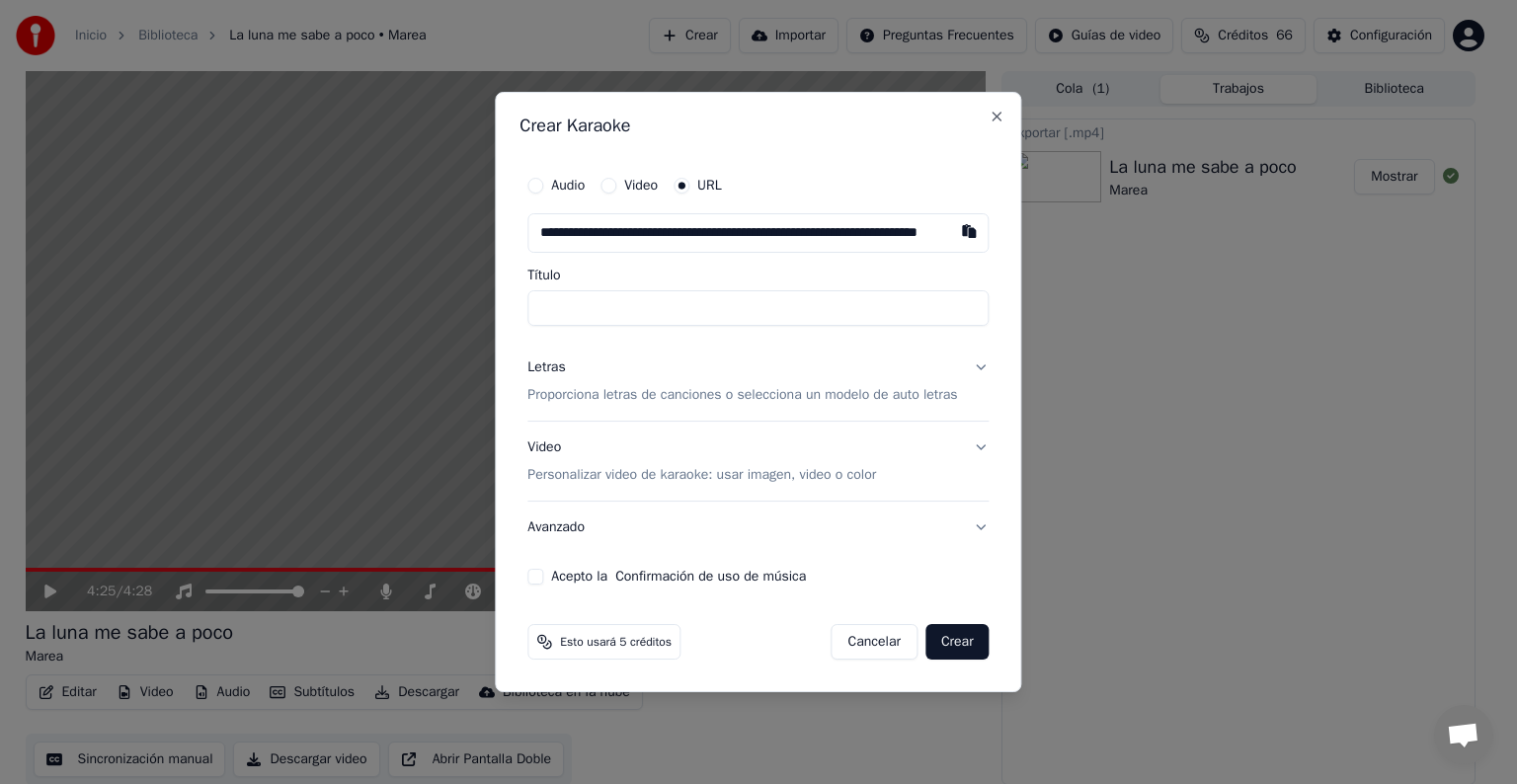 scroll, scrollTop: 0, scrollLeft: 95, axis: horizontal 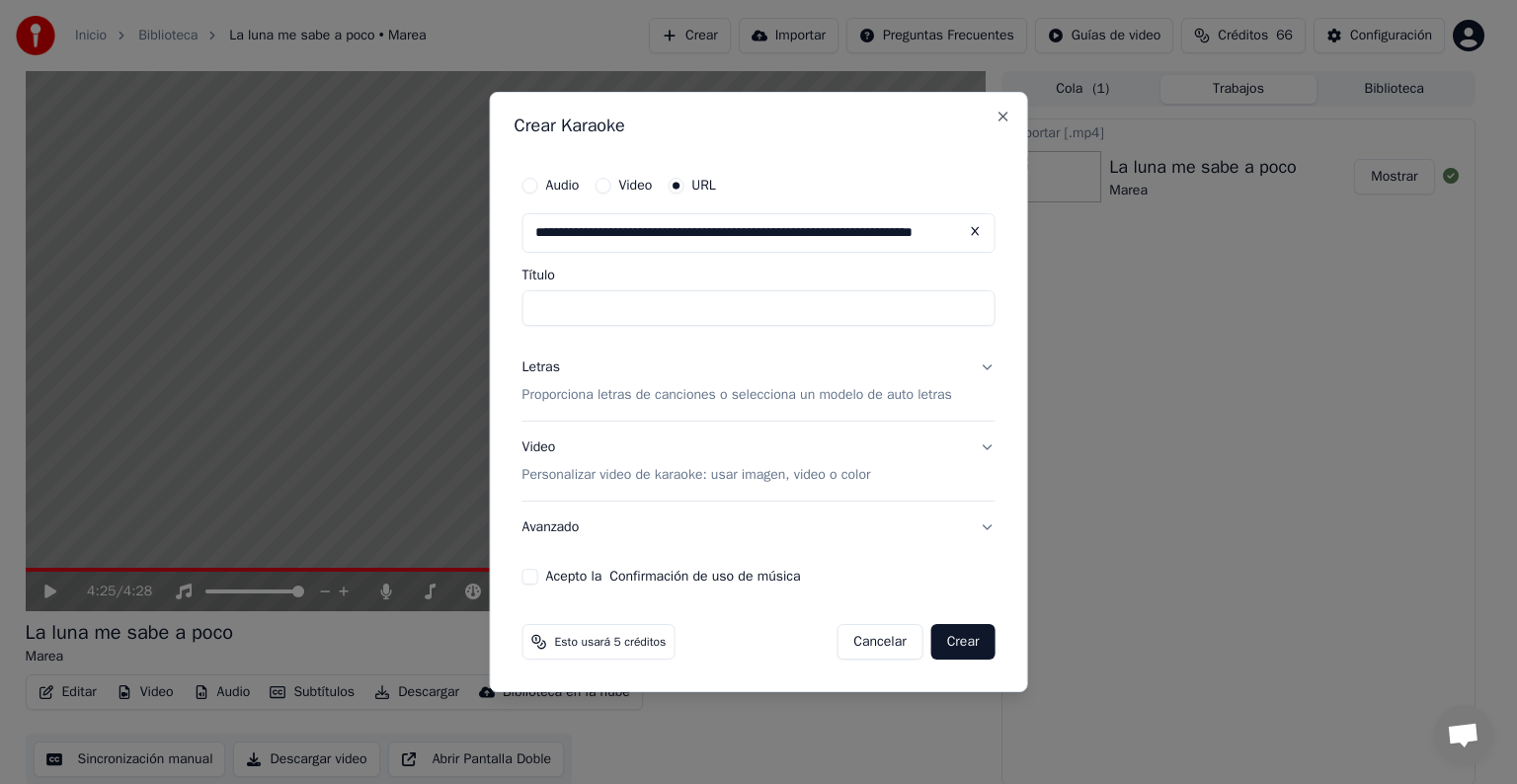 type on "**********" 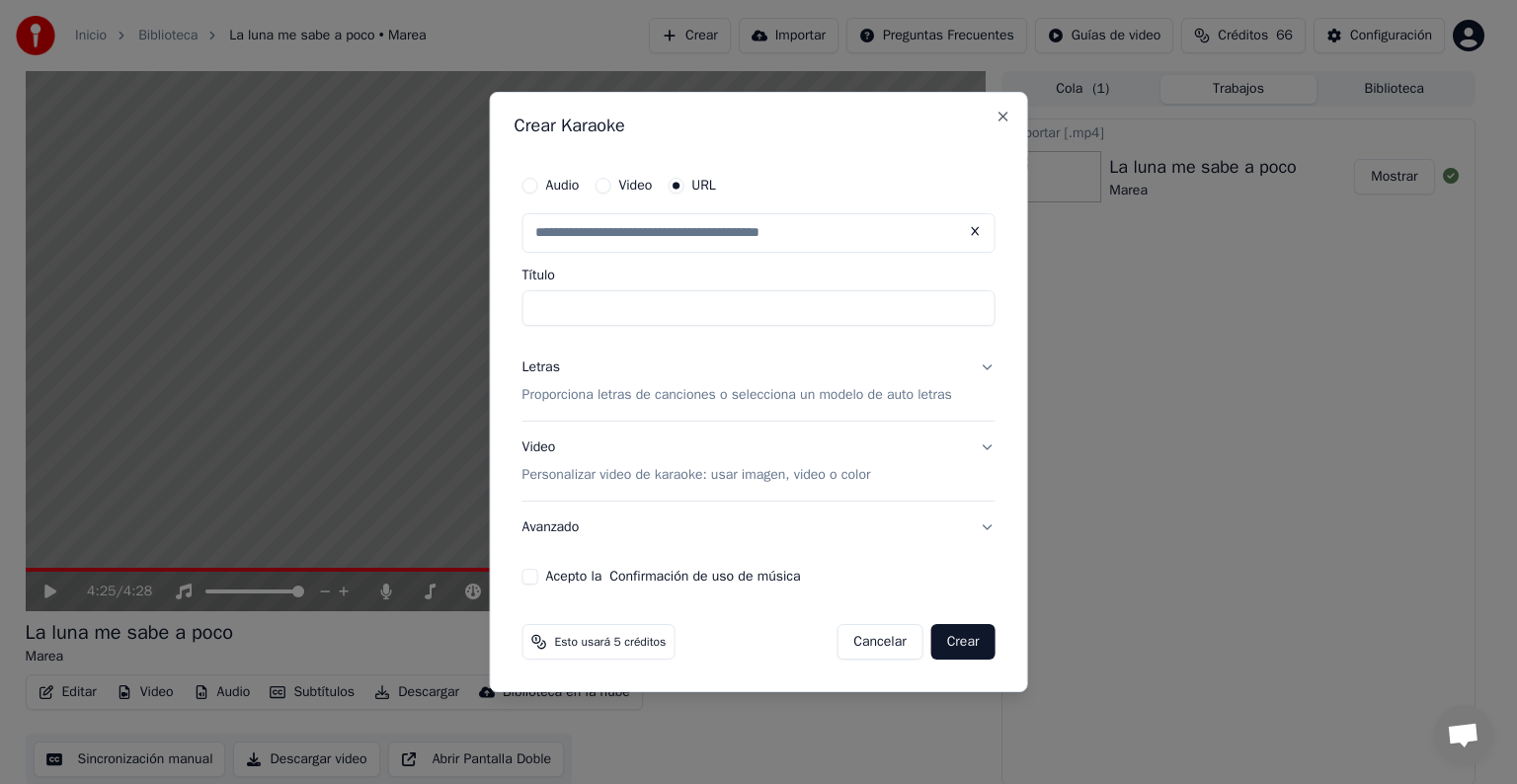 click on "Título" at bounding box center (758, 275) 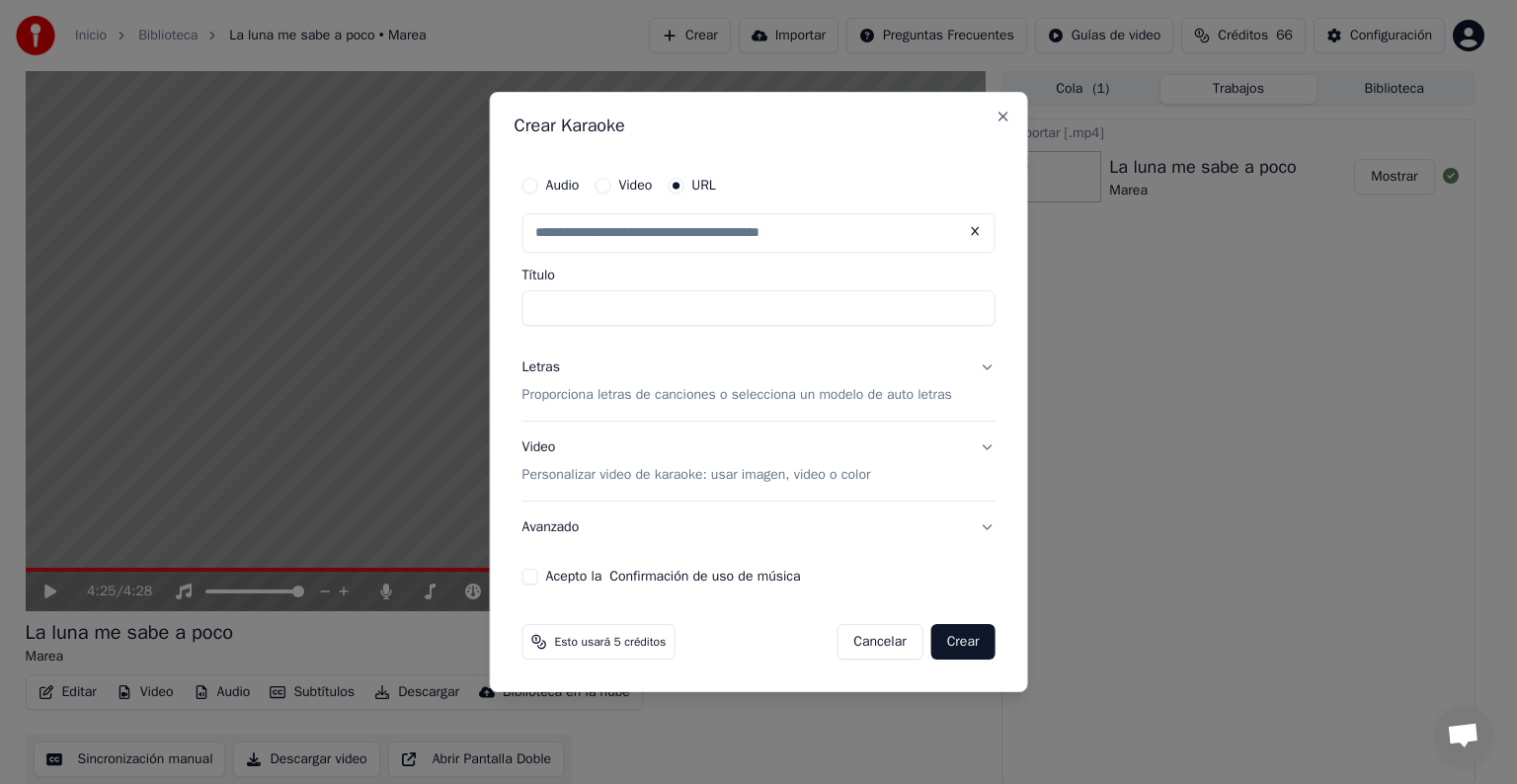 type on "**********" 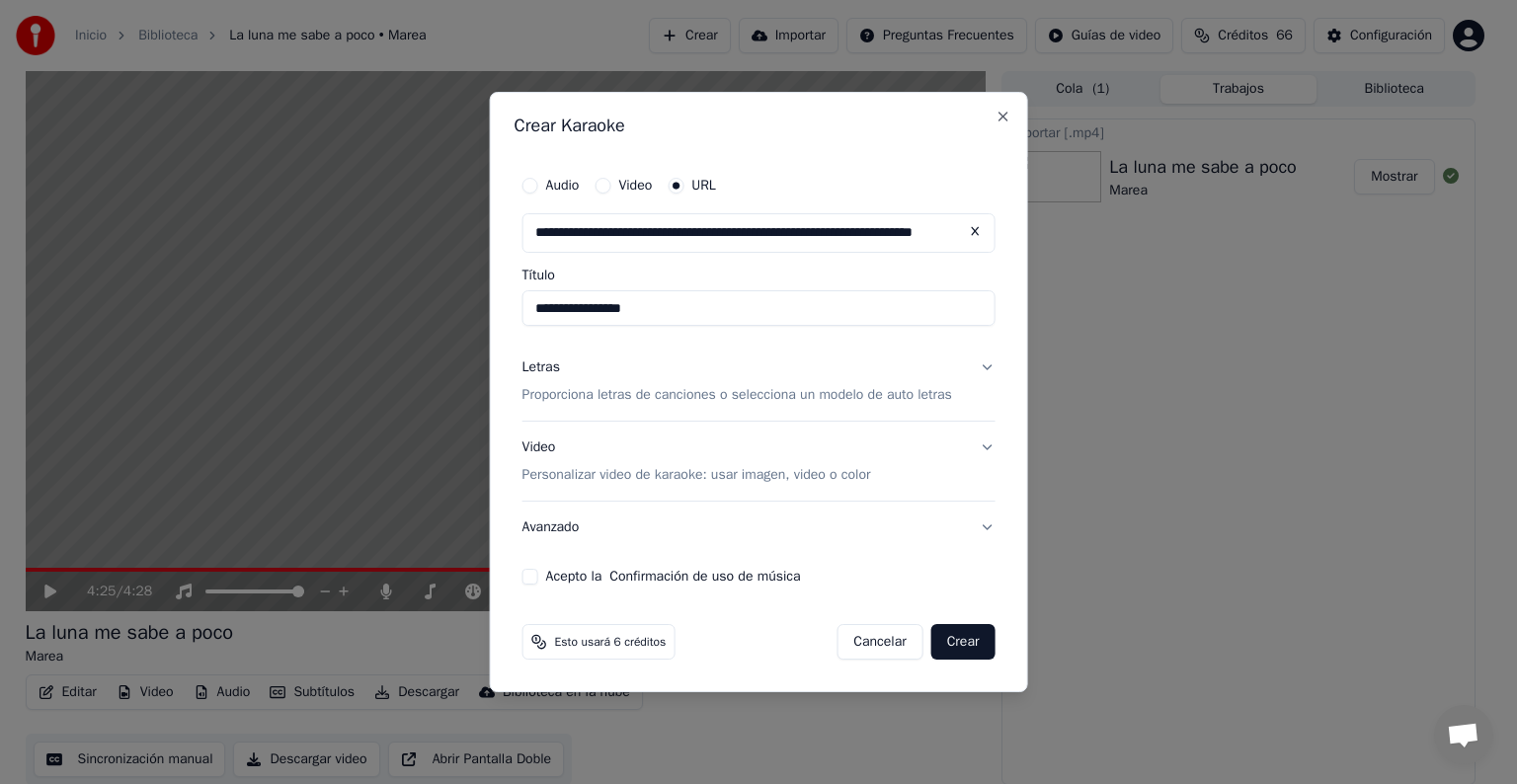 click on "**********" at bounding box center [758, 233] 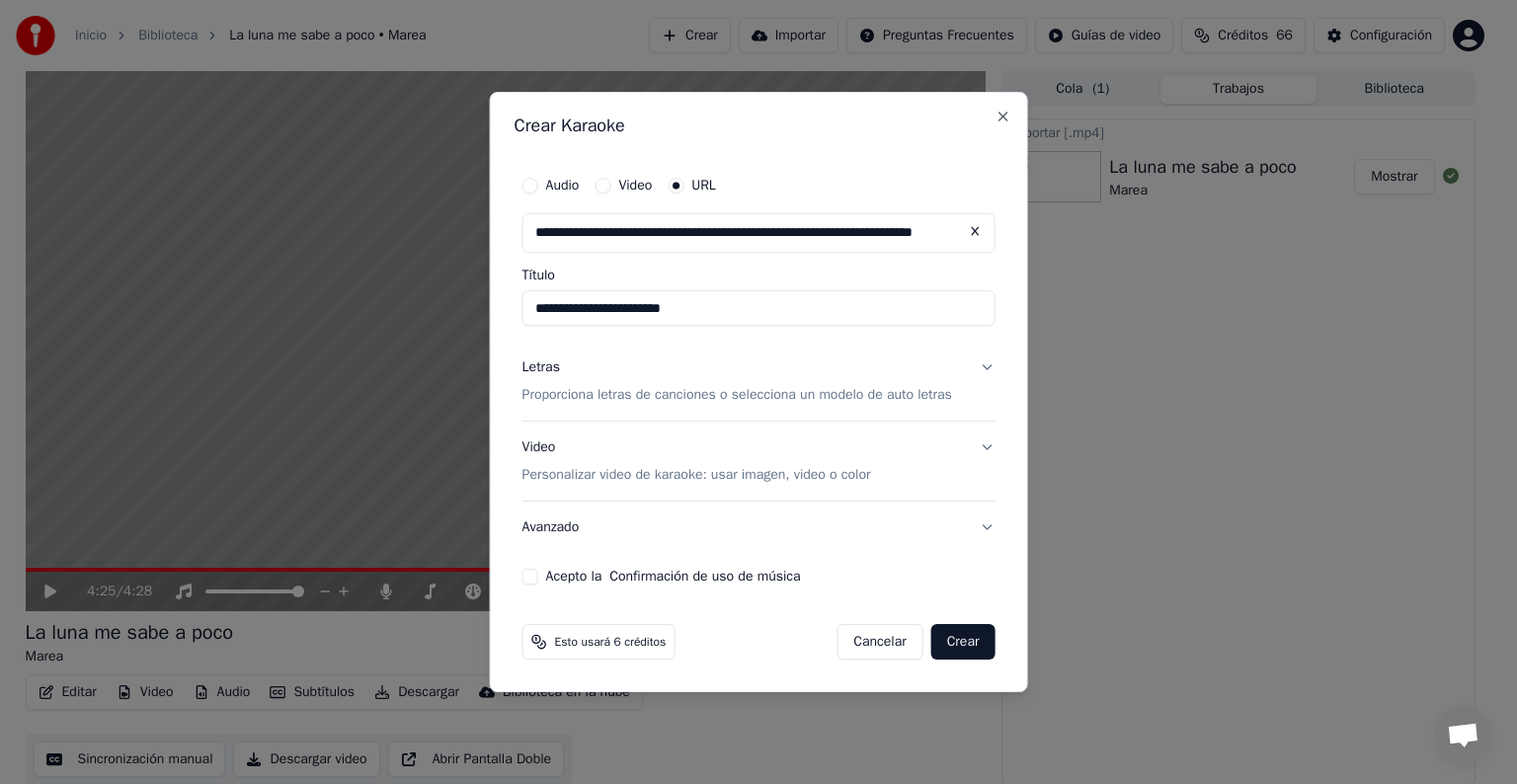 type on "**********" 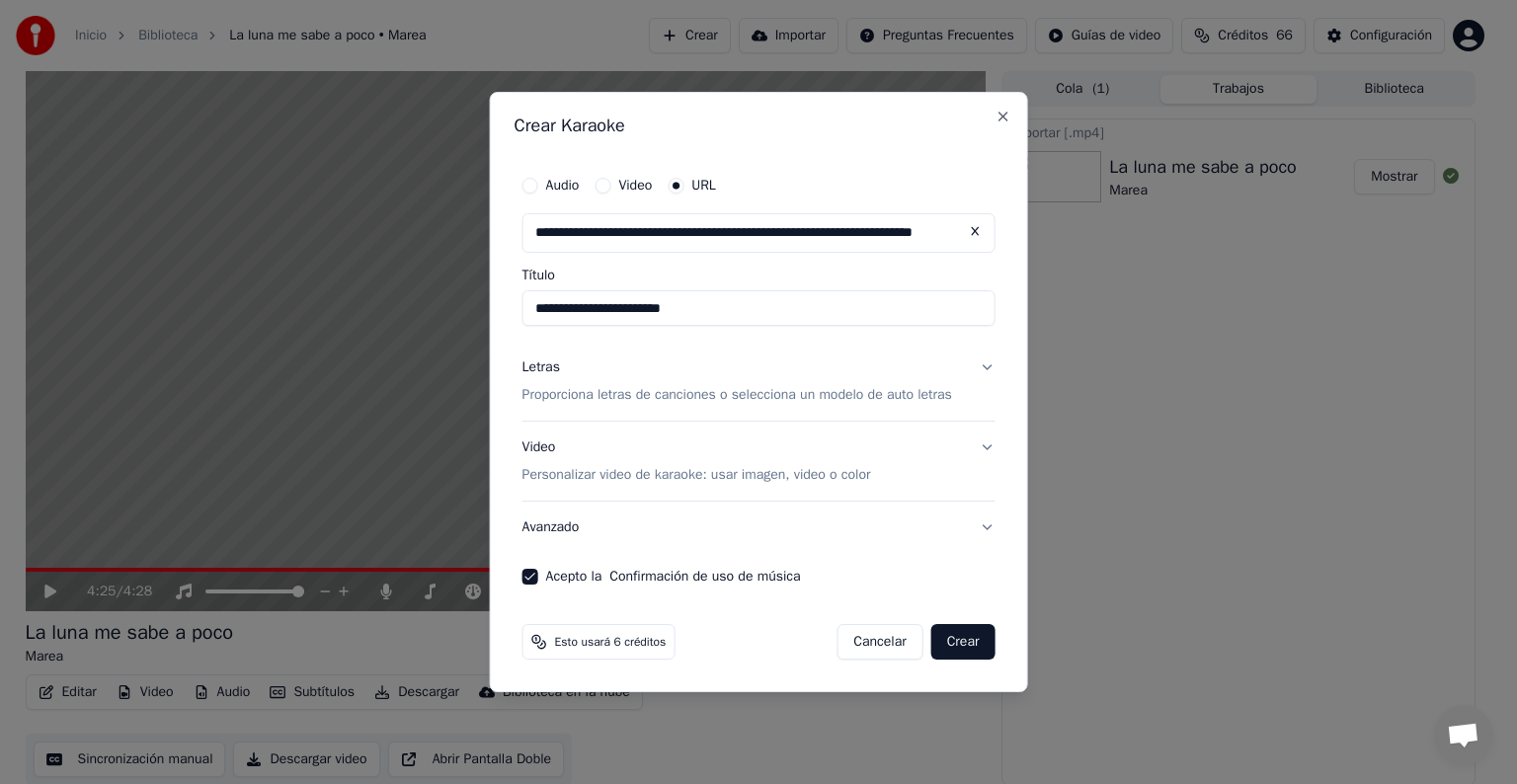 click on "Avanzado" at bounding box center (758, 527) 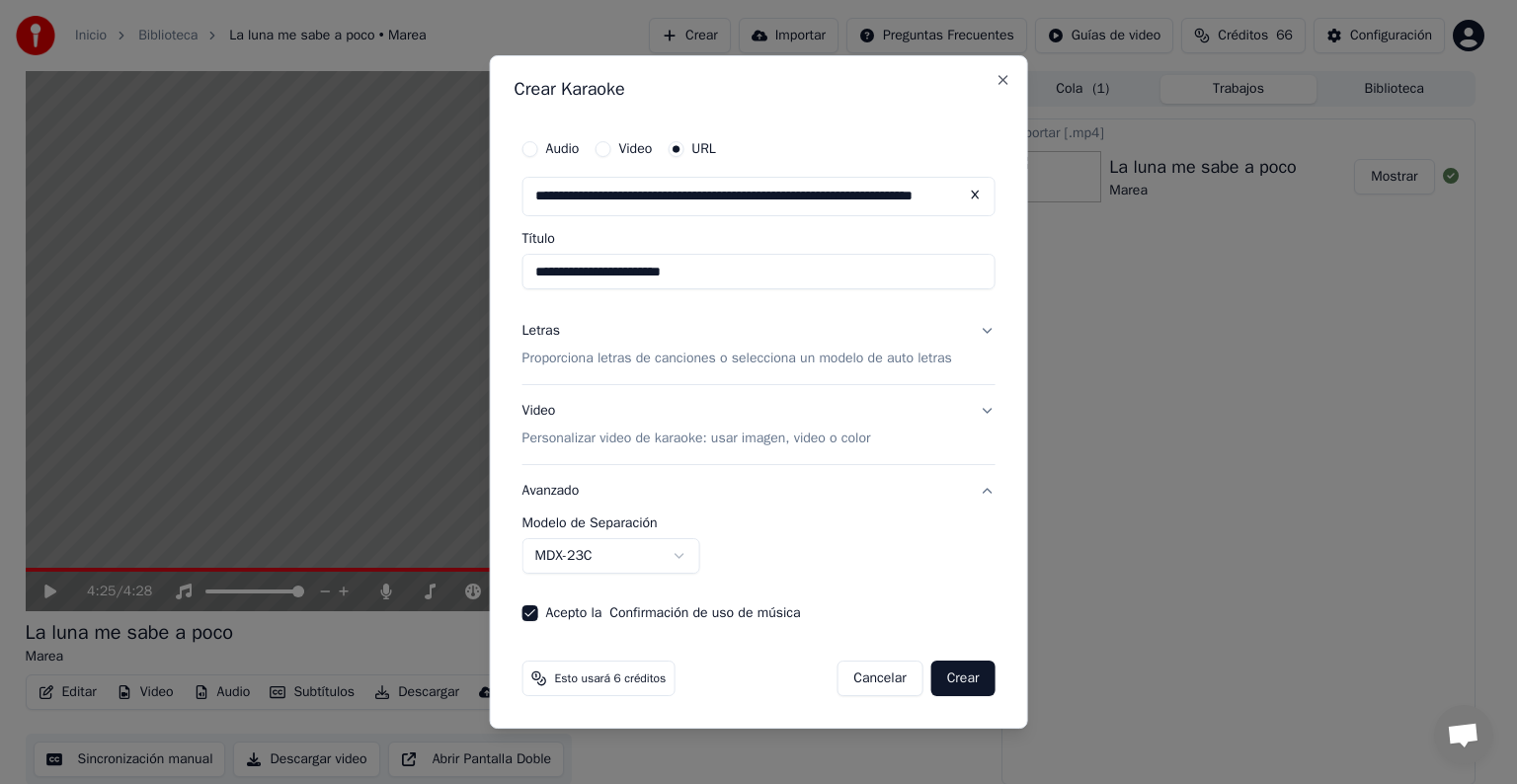 click on "**********" at bounding box center [758, 545] 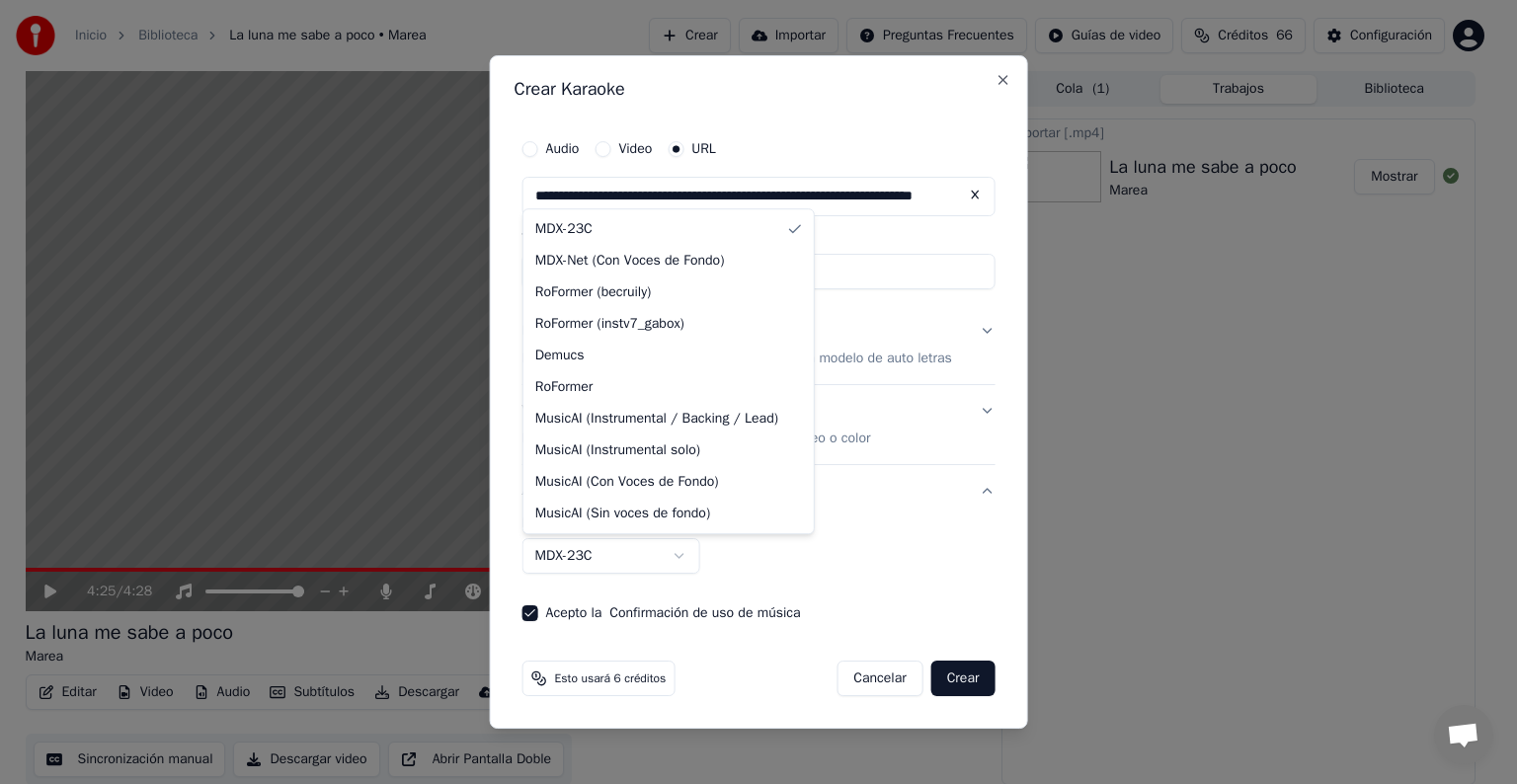select on "**********" 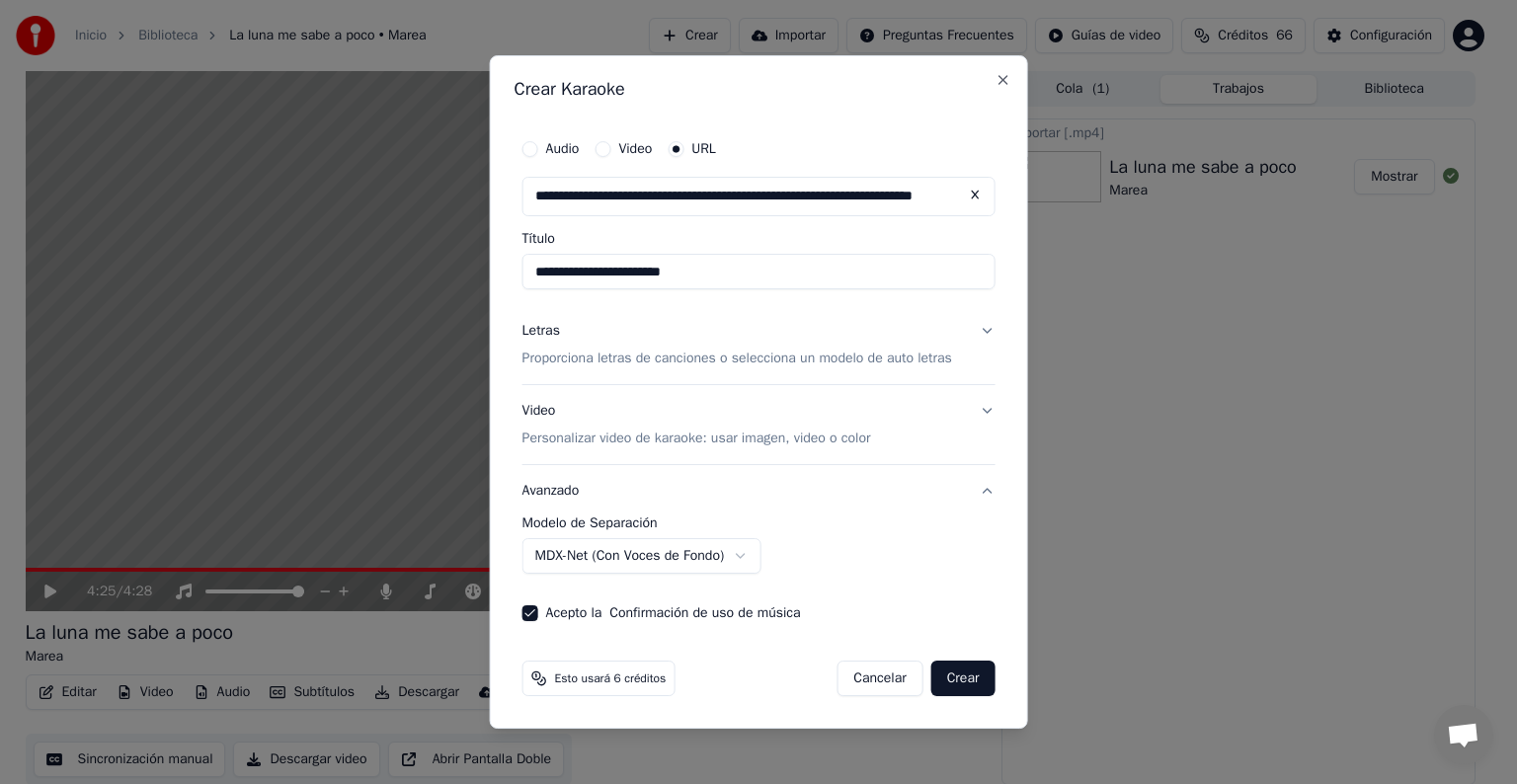 drag, startPoint x: 985, startPoint y: 326, endPoint x: 978, endPoint y: 339, distance: 14.764823 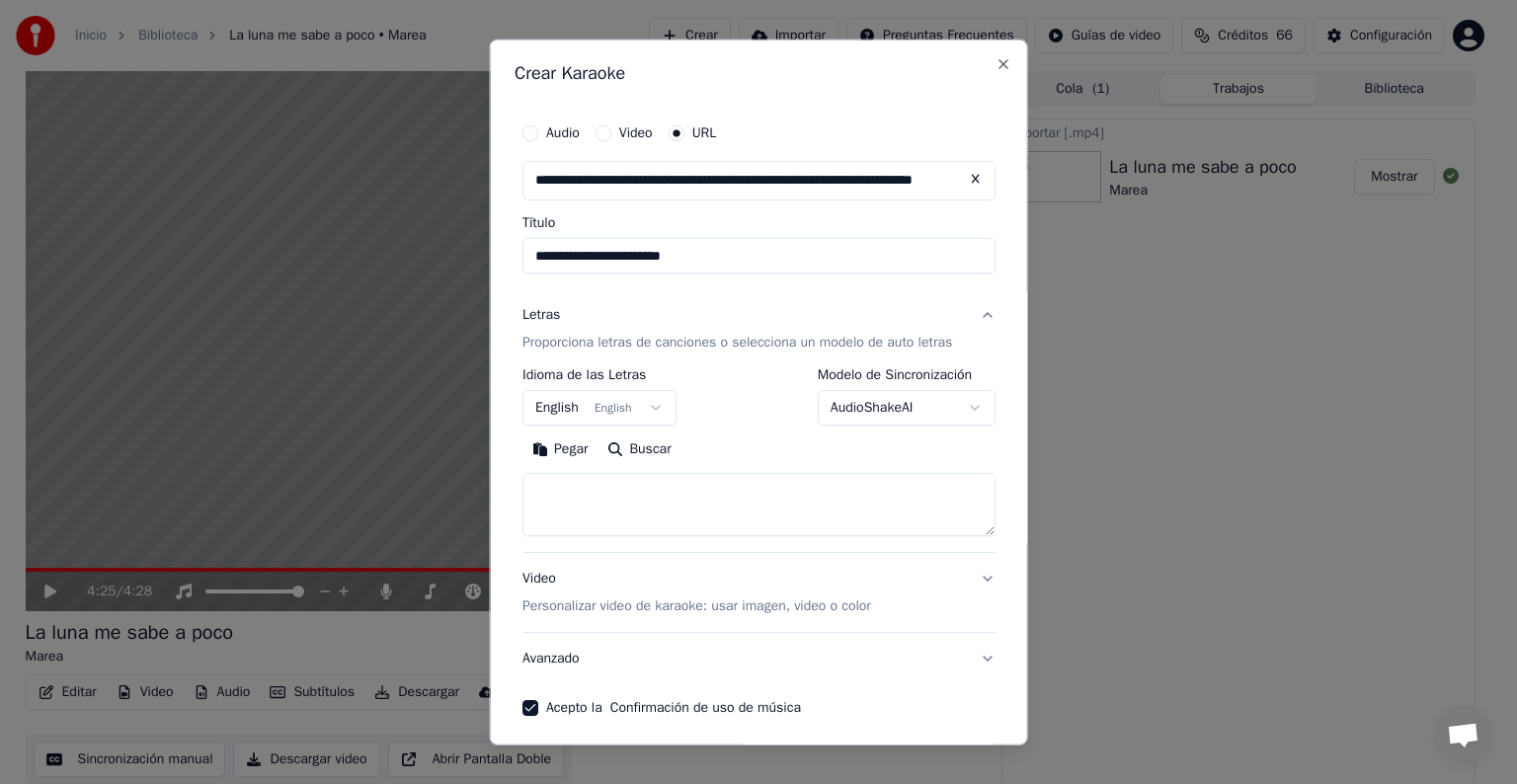 click on "Pegar" at bounding box center (560, 449) 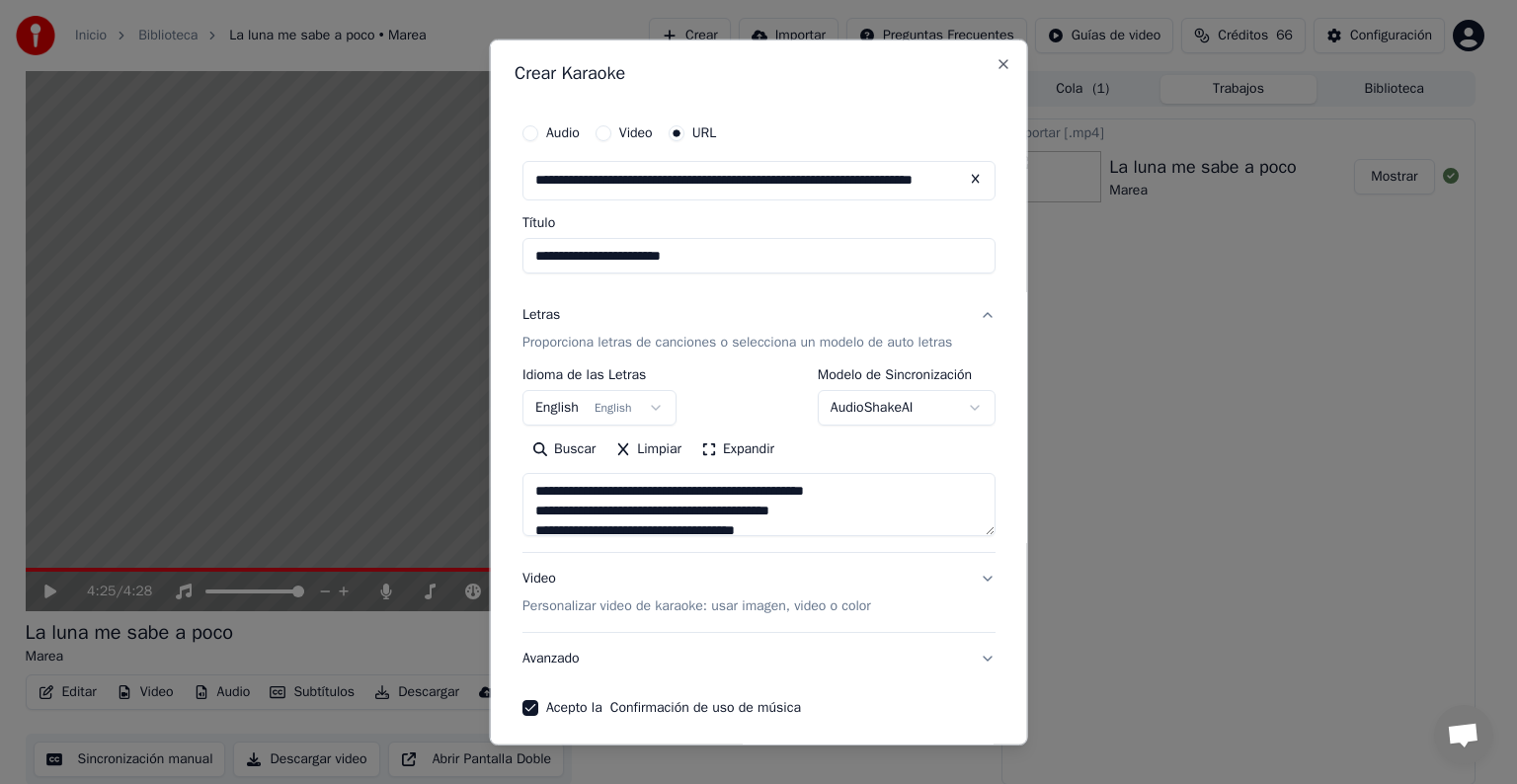 type on "**********" 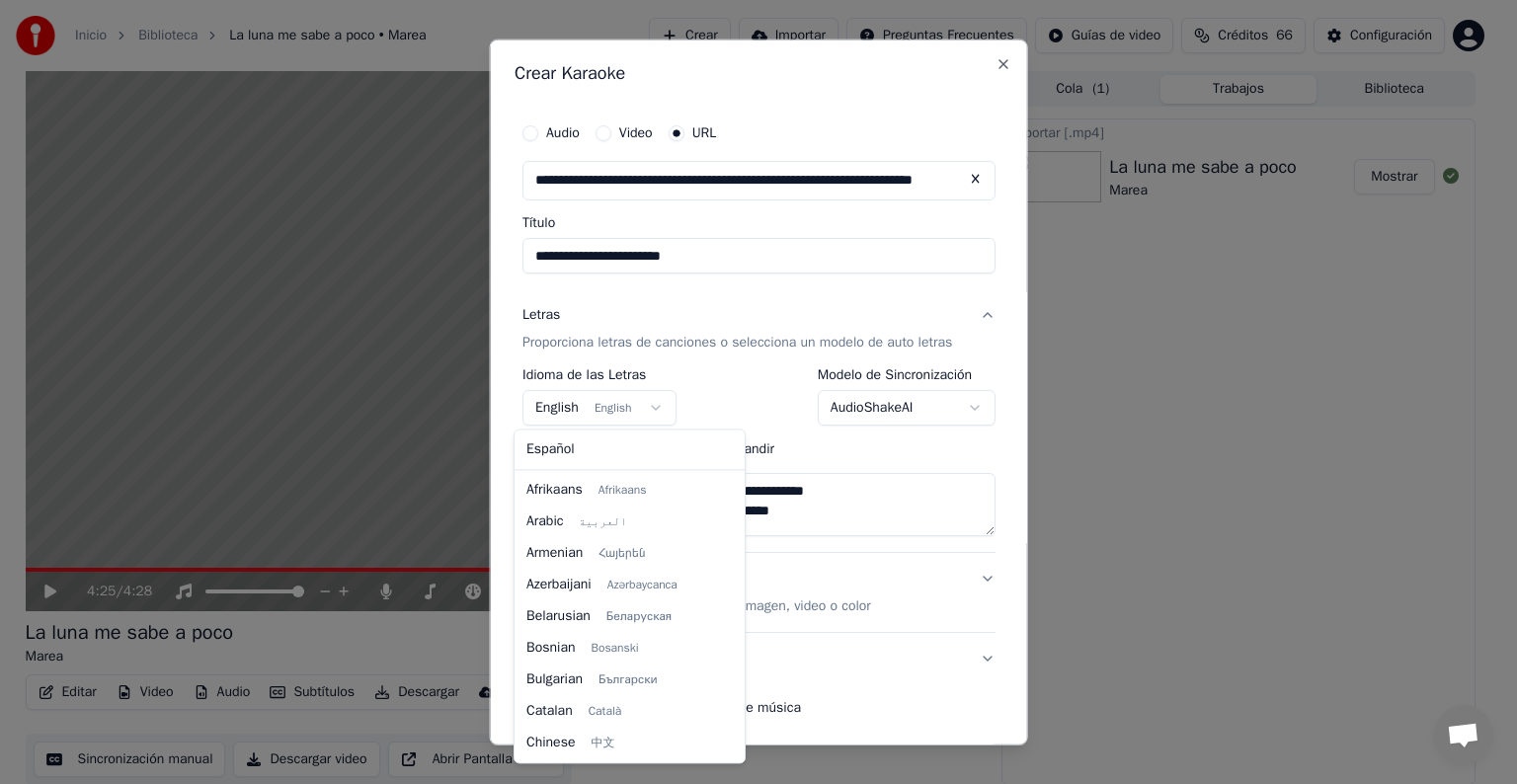 scroll, scrollTop: 158, scrollLeft: 0, axis: vertical 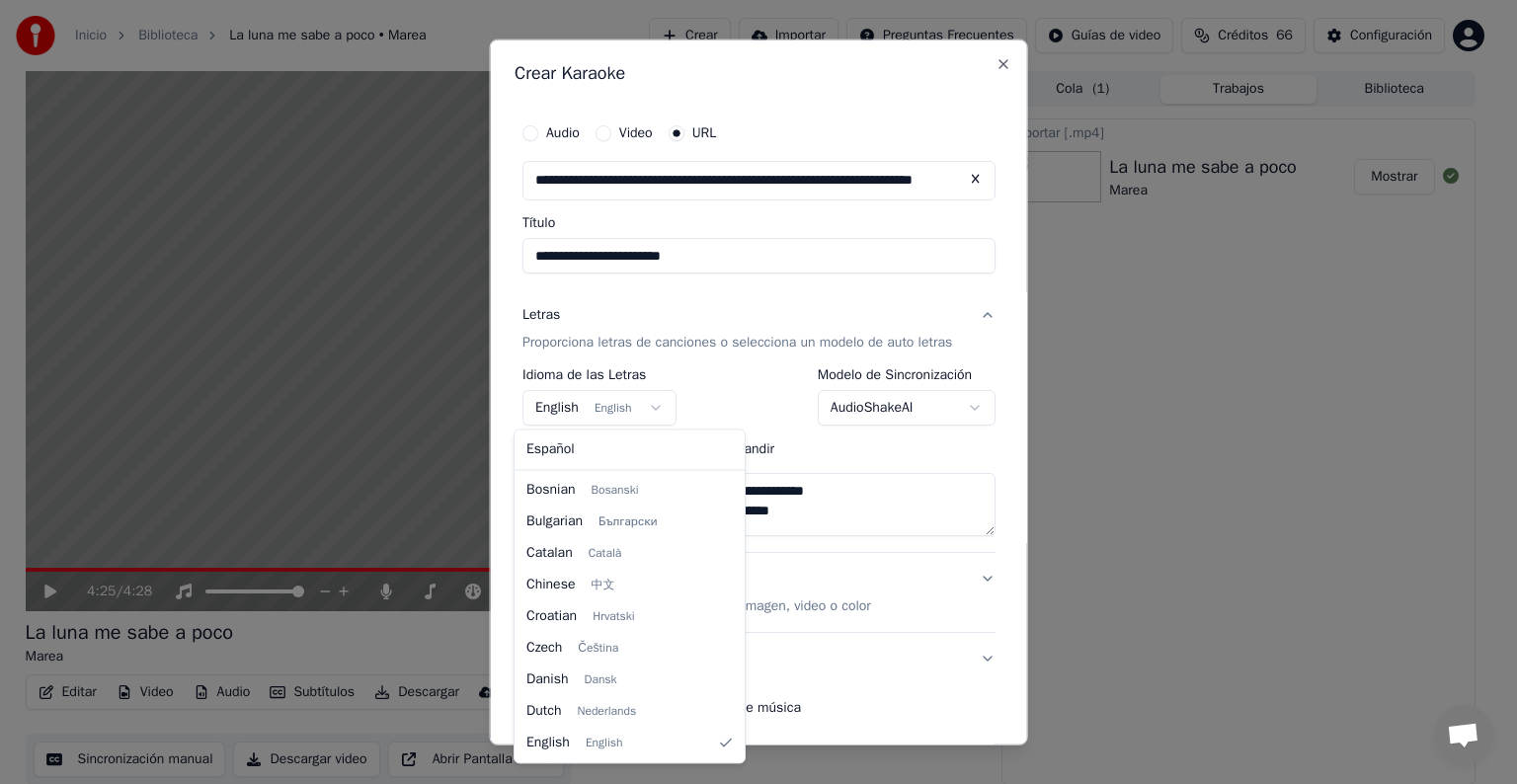 select on "**" 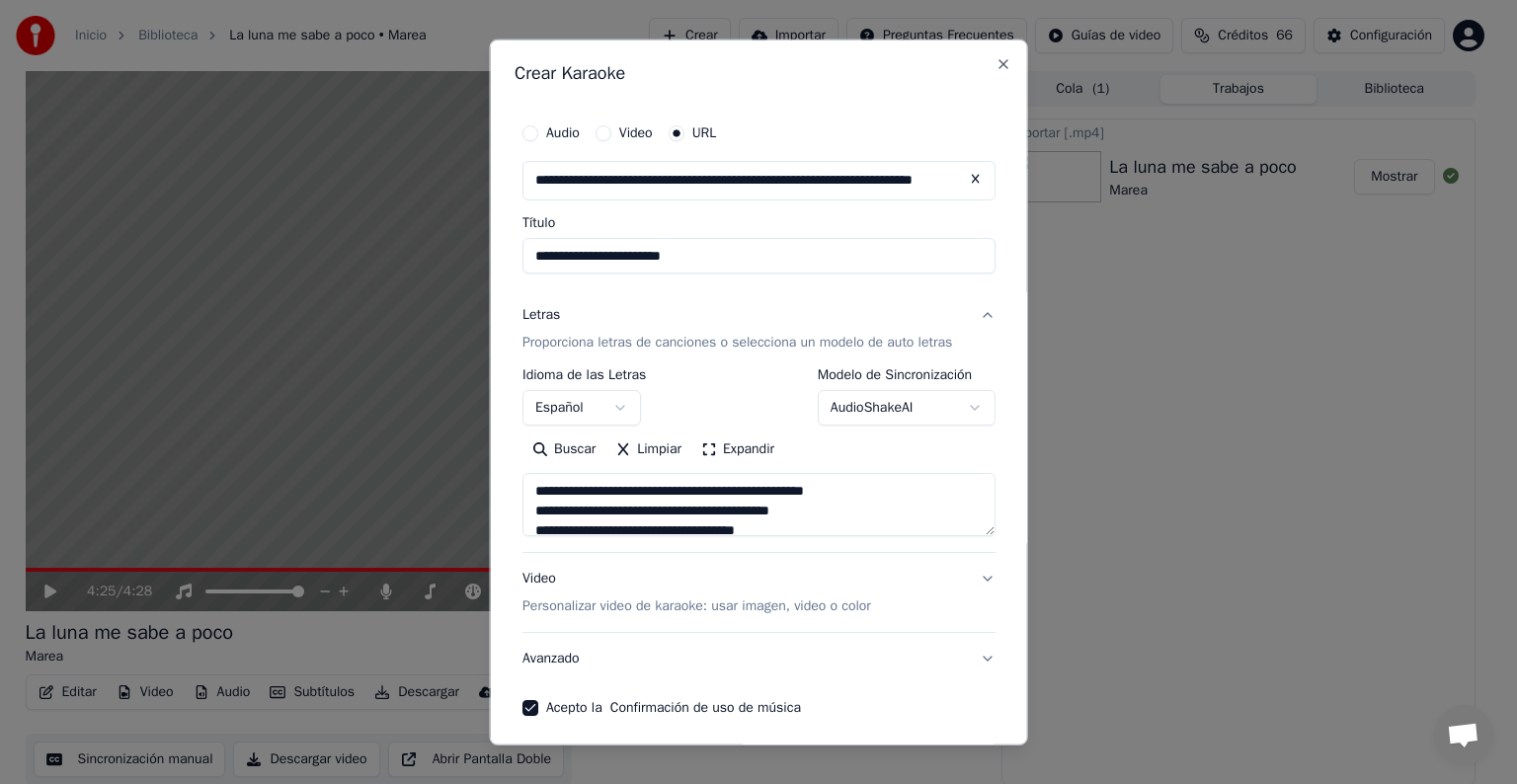 scroll, scrollTop: 78, scrollLeft: 0, axis: vertical 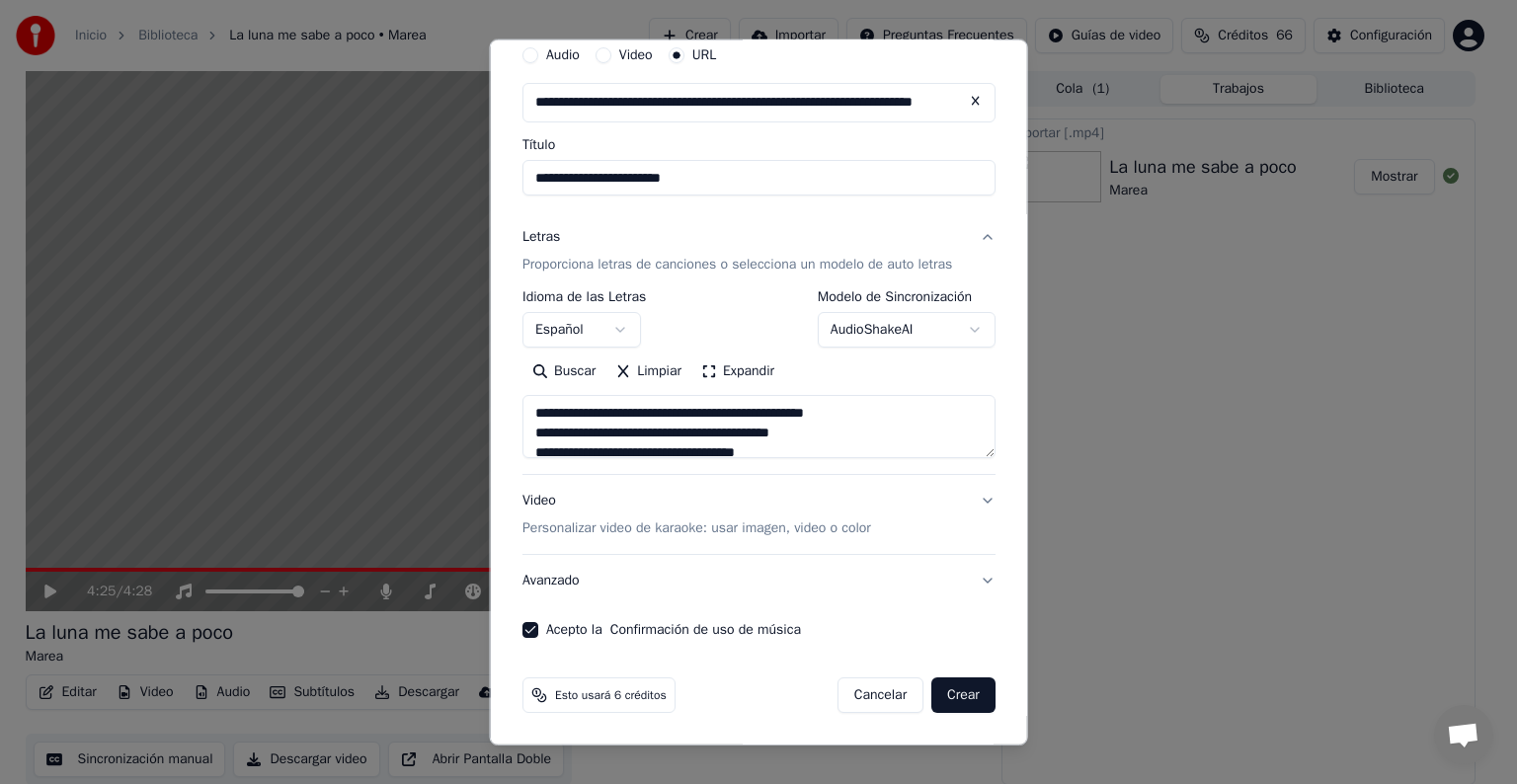 click on "Video Personalizar video de karaoke: usar imagen, video o color" at bounding box center (758, 514) 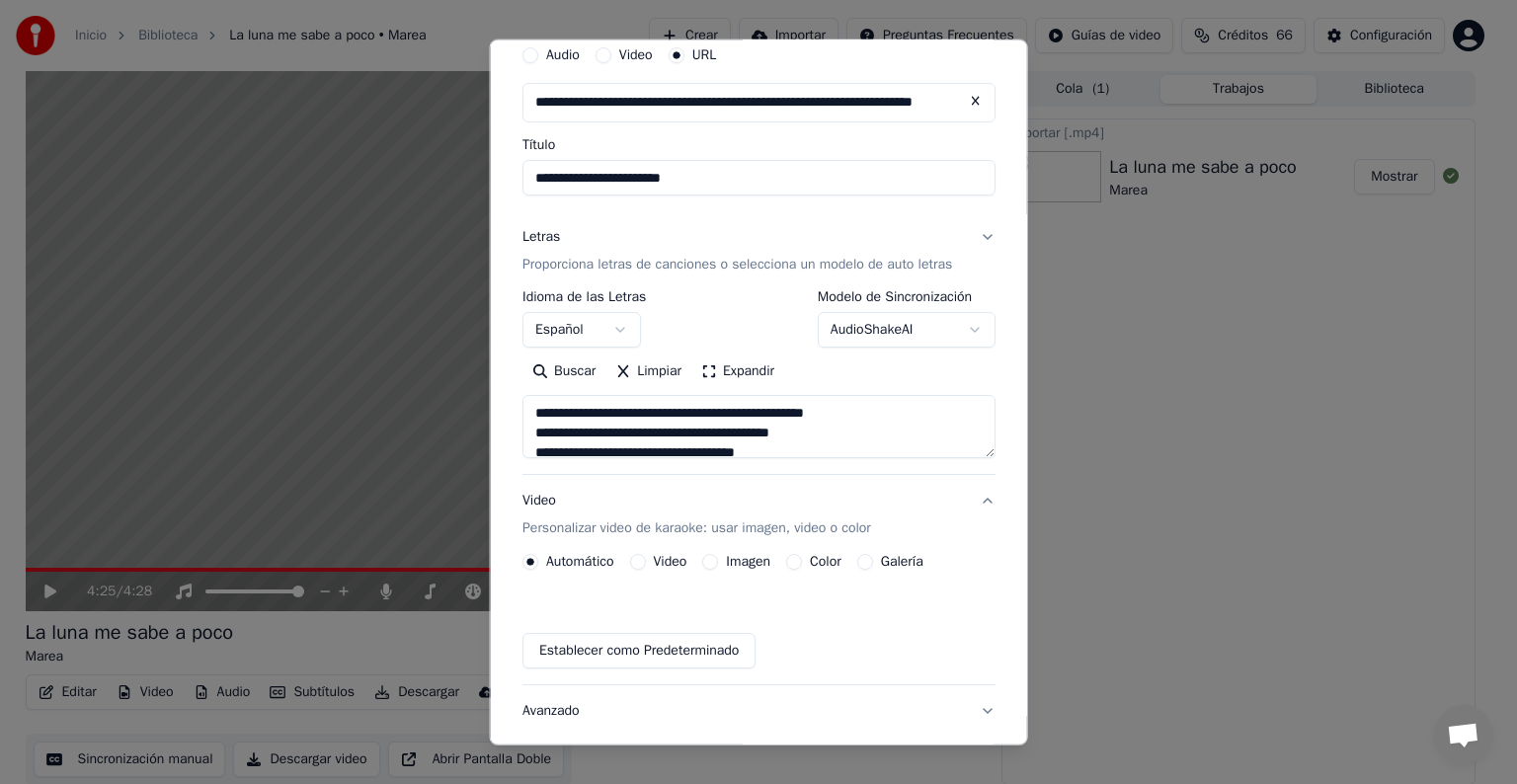 scroll, scrollTop: 25, scrollLeft: 0, axis: vertical 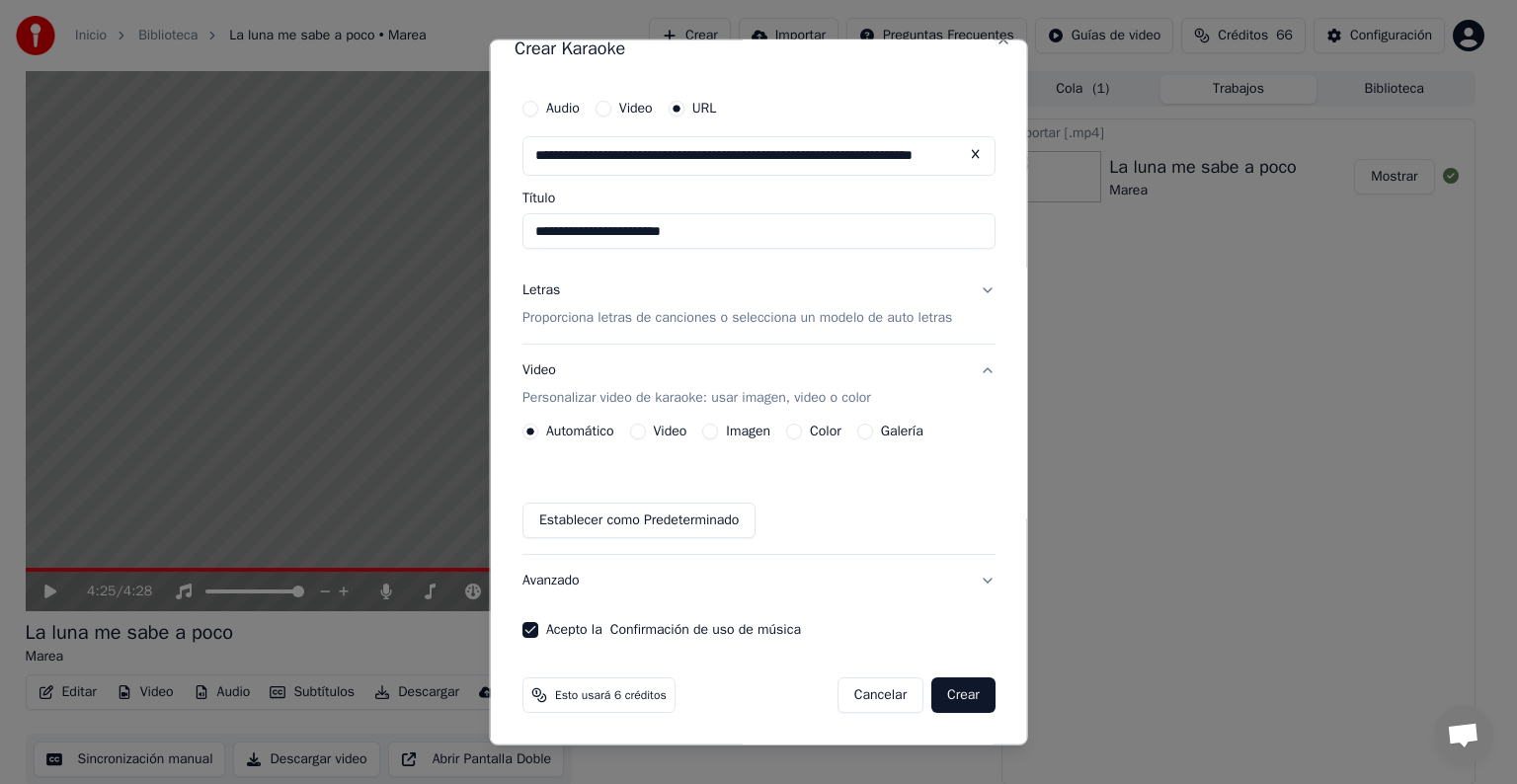 click on "Imagen" at bounding box center [736, 431] 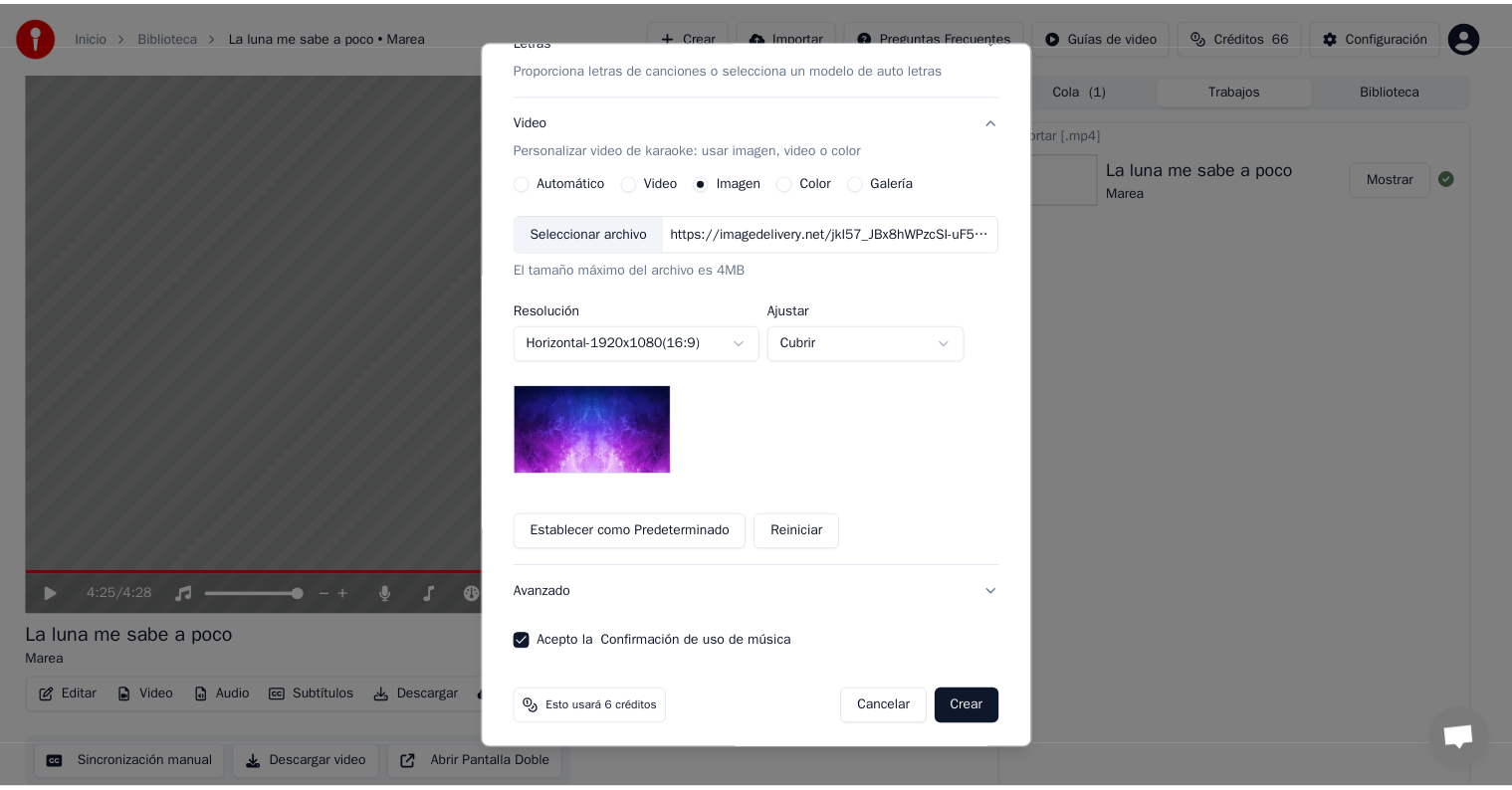 scroll, scrollTop: 286, scrollLeft: 0, axis: vertical 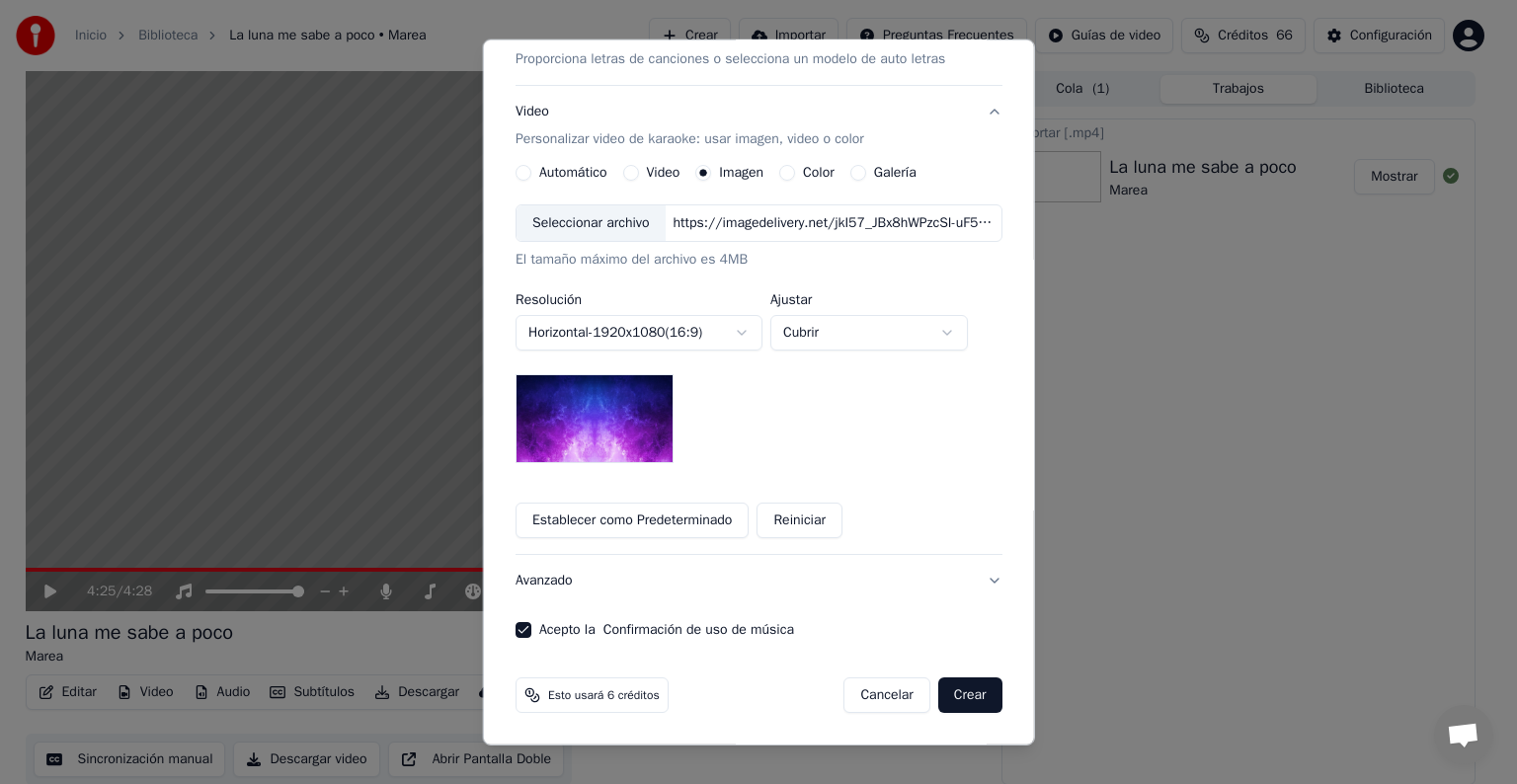 click on "Crear" at bounding box center [970, 695] 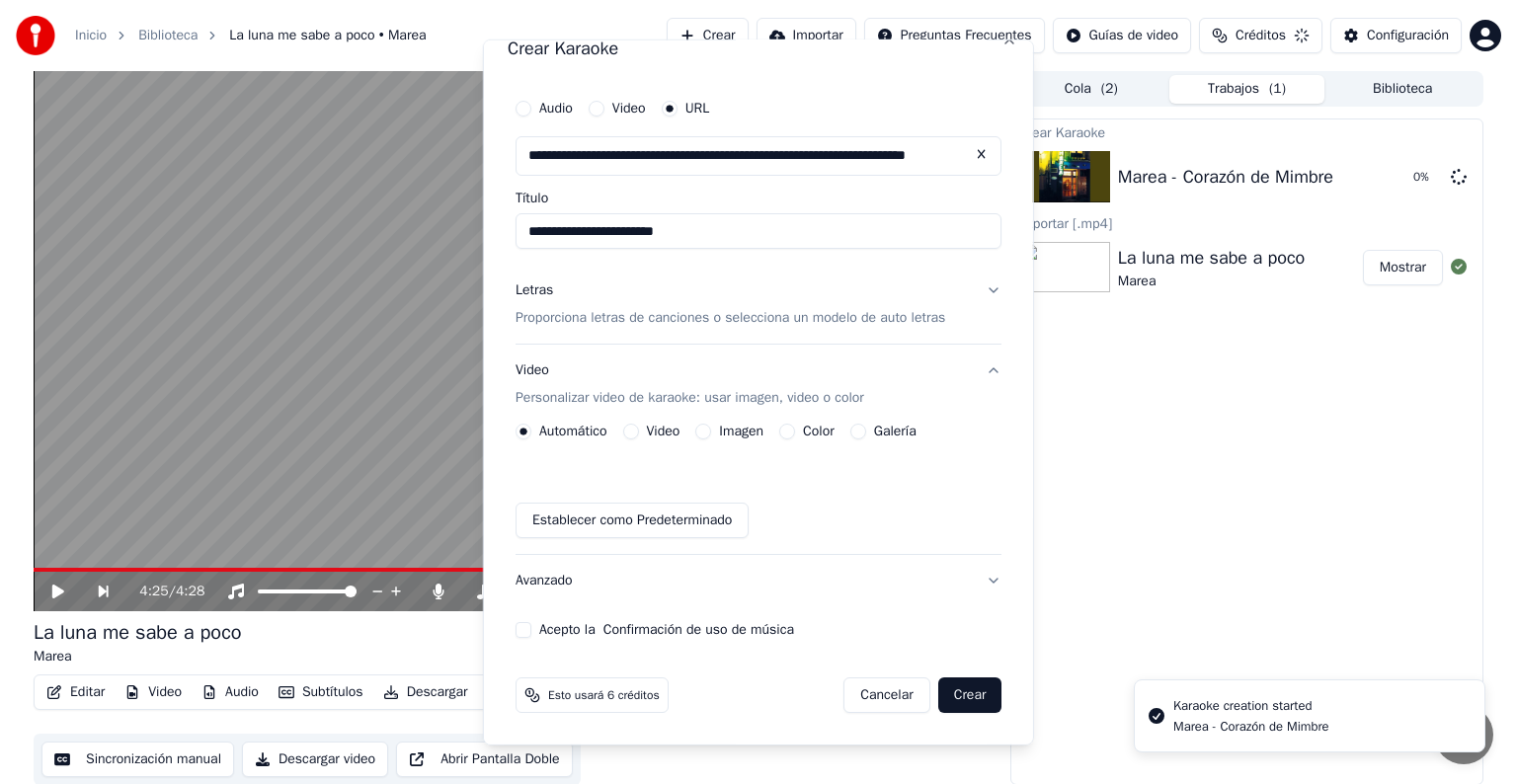type 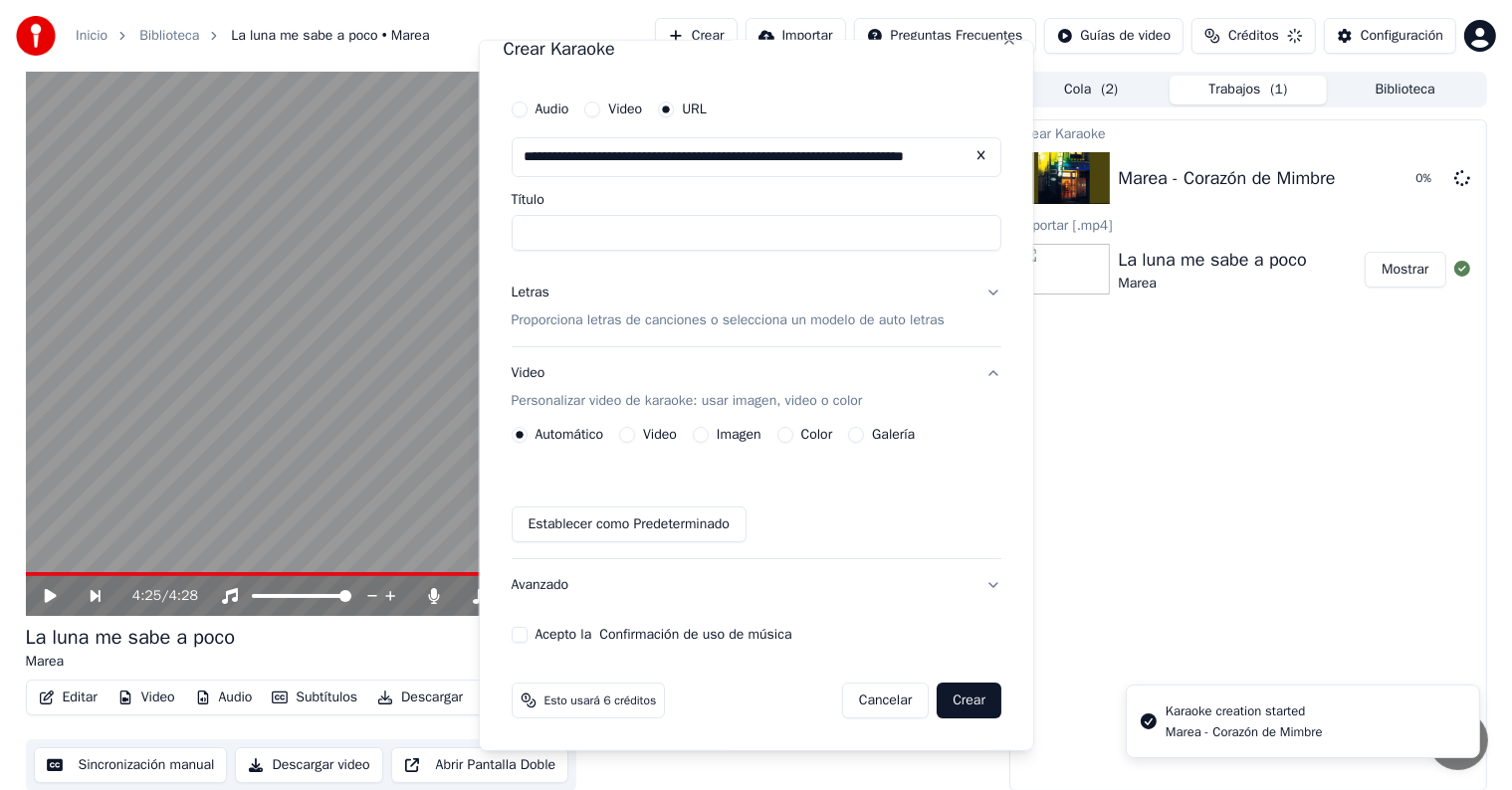 scroll, scrollTop: 25, scrollLeft: 0, axis: vertical 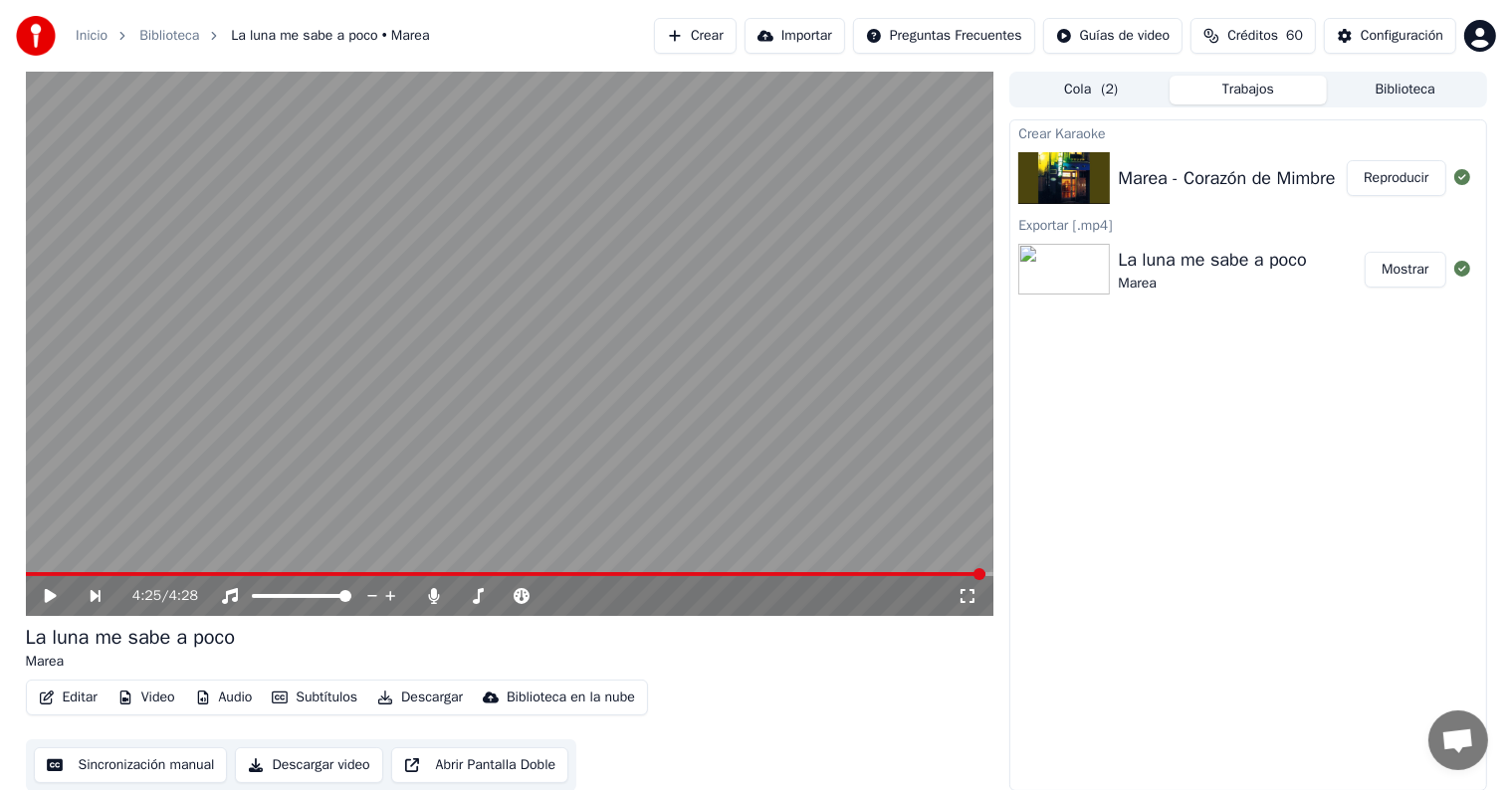 click on "Crear Karaoke Marea - Corazón de Mimbre Reproducir Exportar [.mp4] La luna me sabe a poco Marea Mostrar" at bounding box center (1247, 455) 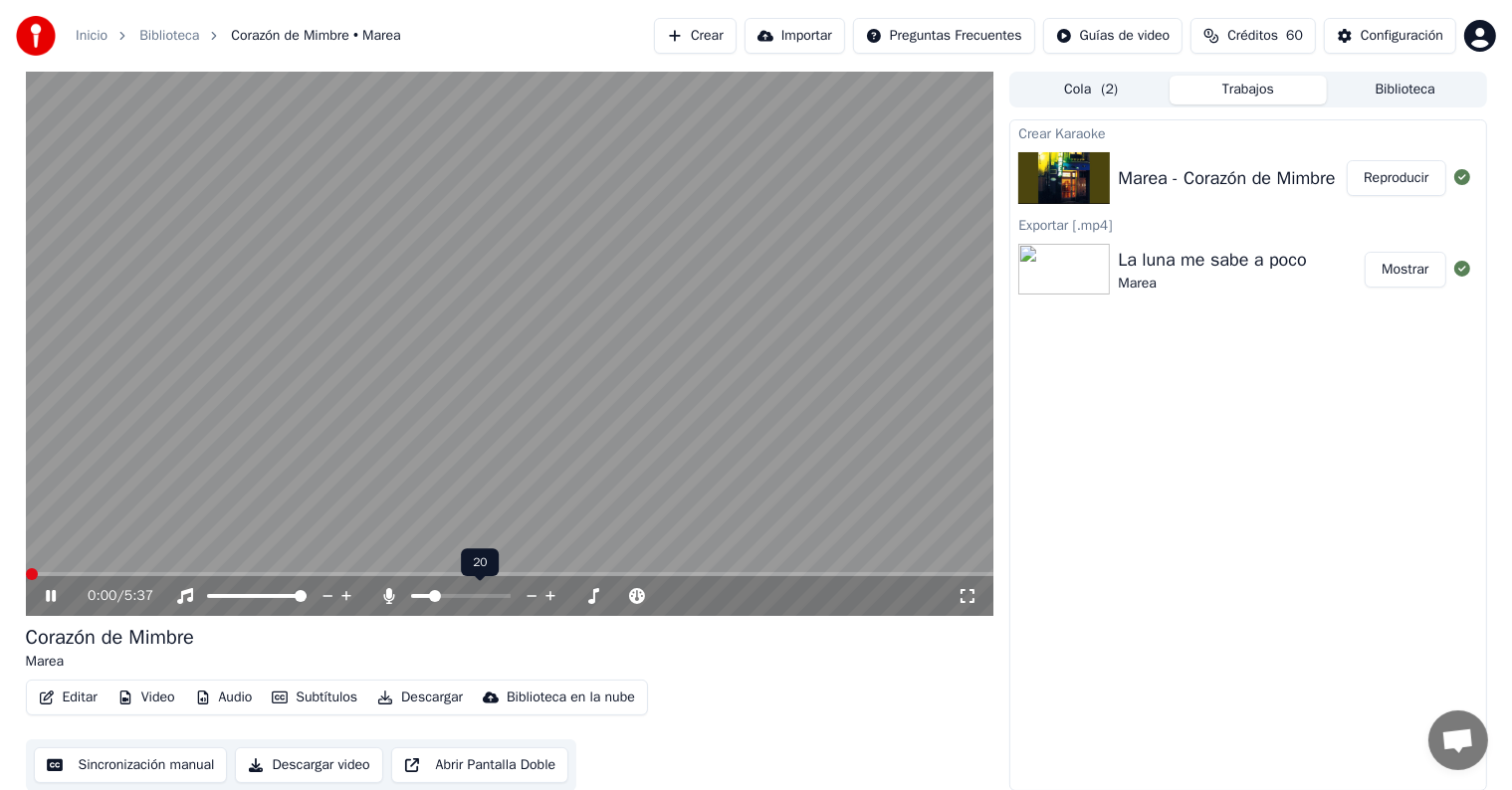 click 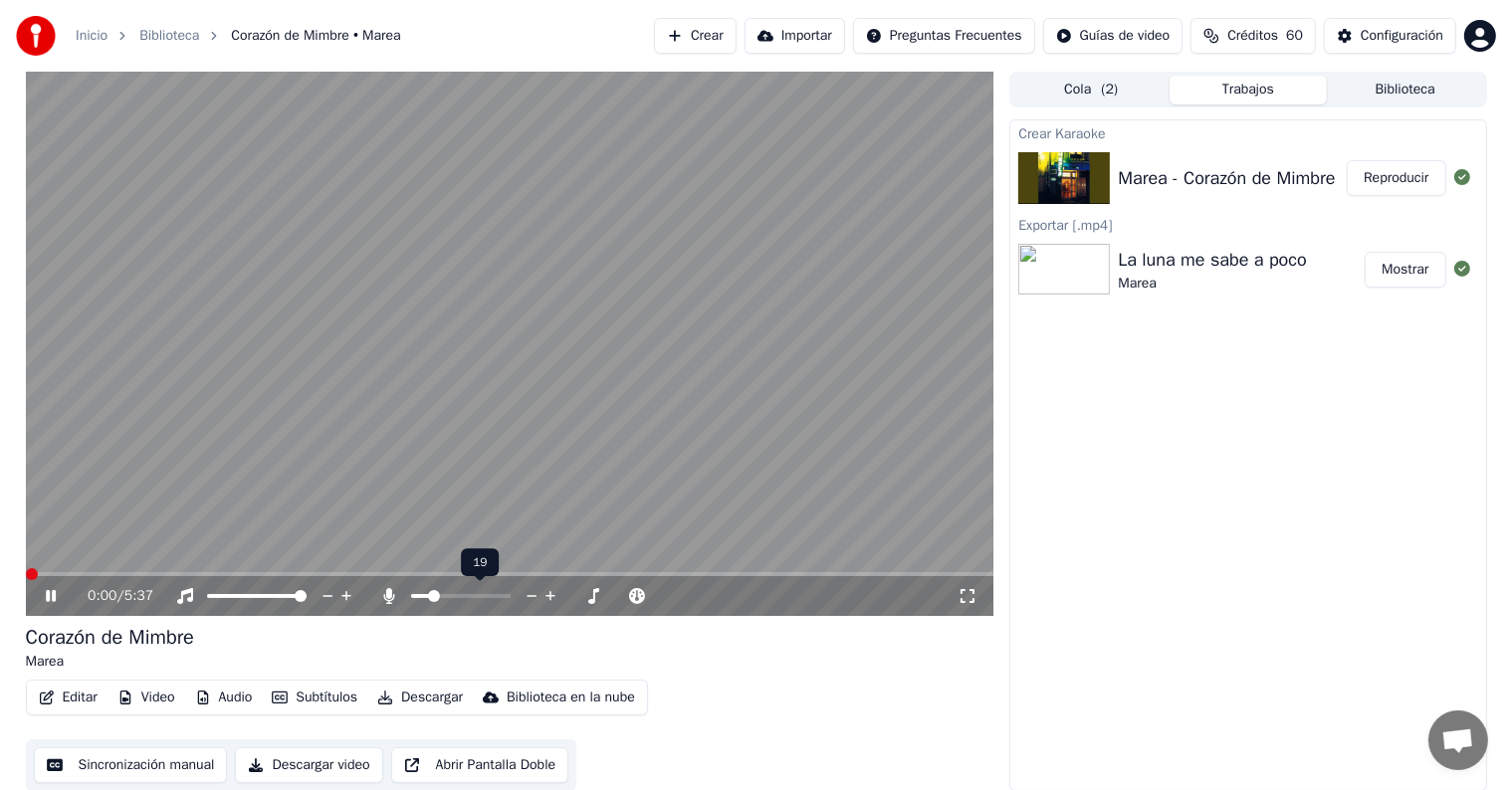click 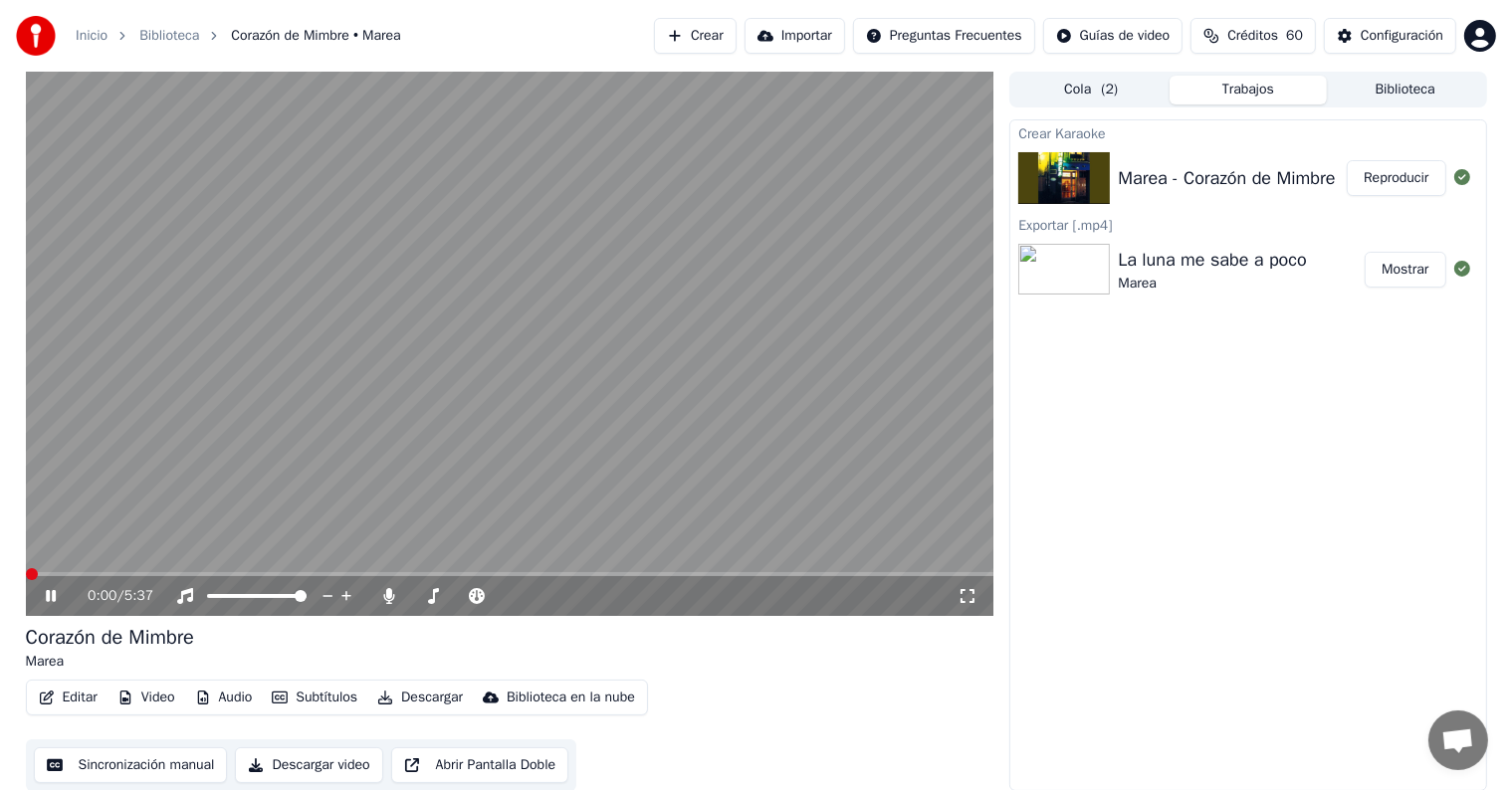 click 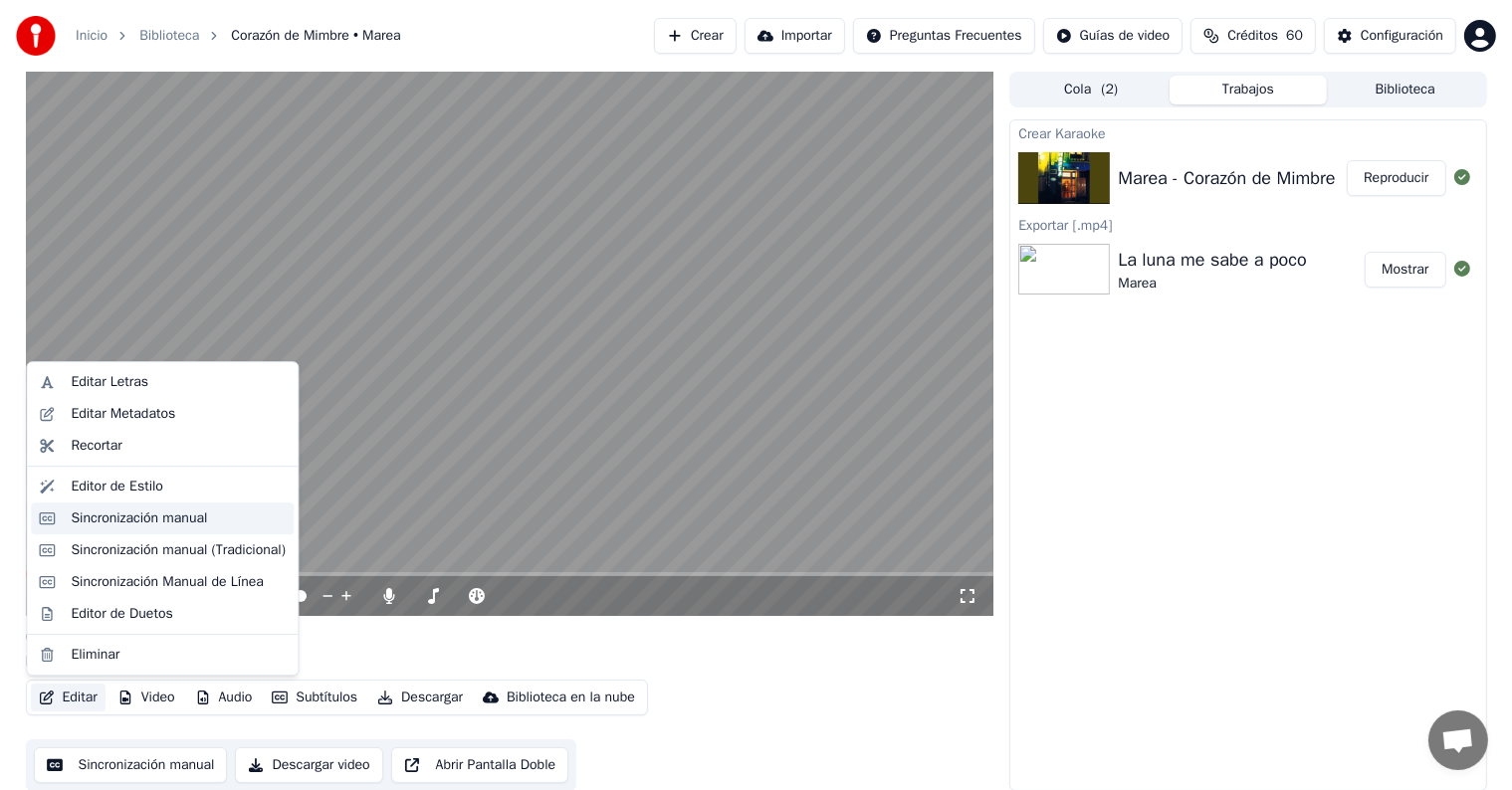 click on "Sincronización manual" at bounding box center [138, 518] 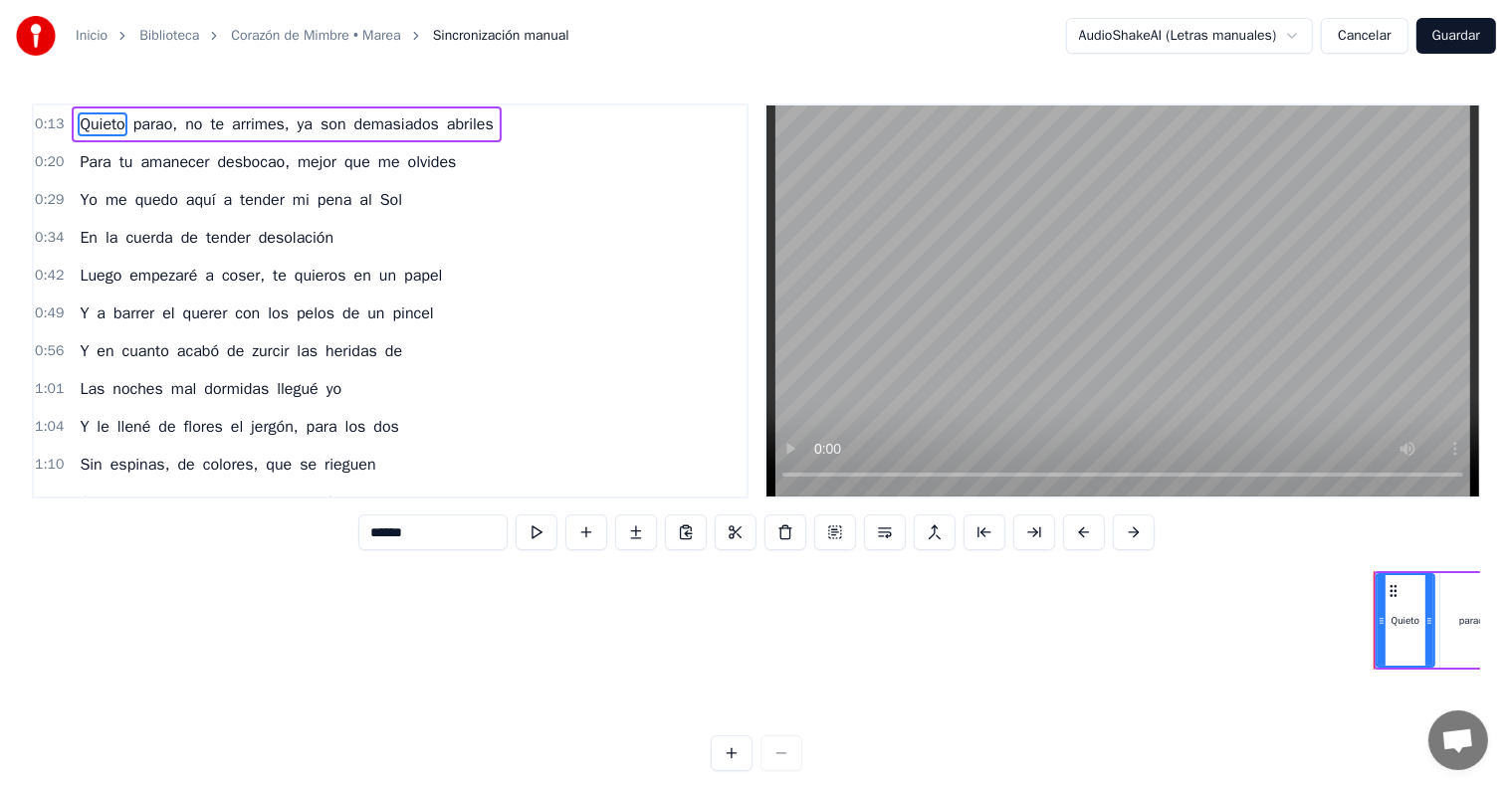 click on "0:13" at bounding box center (49, 124) 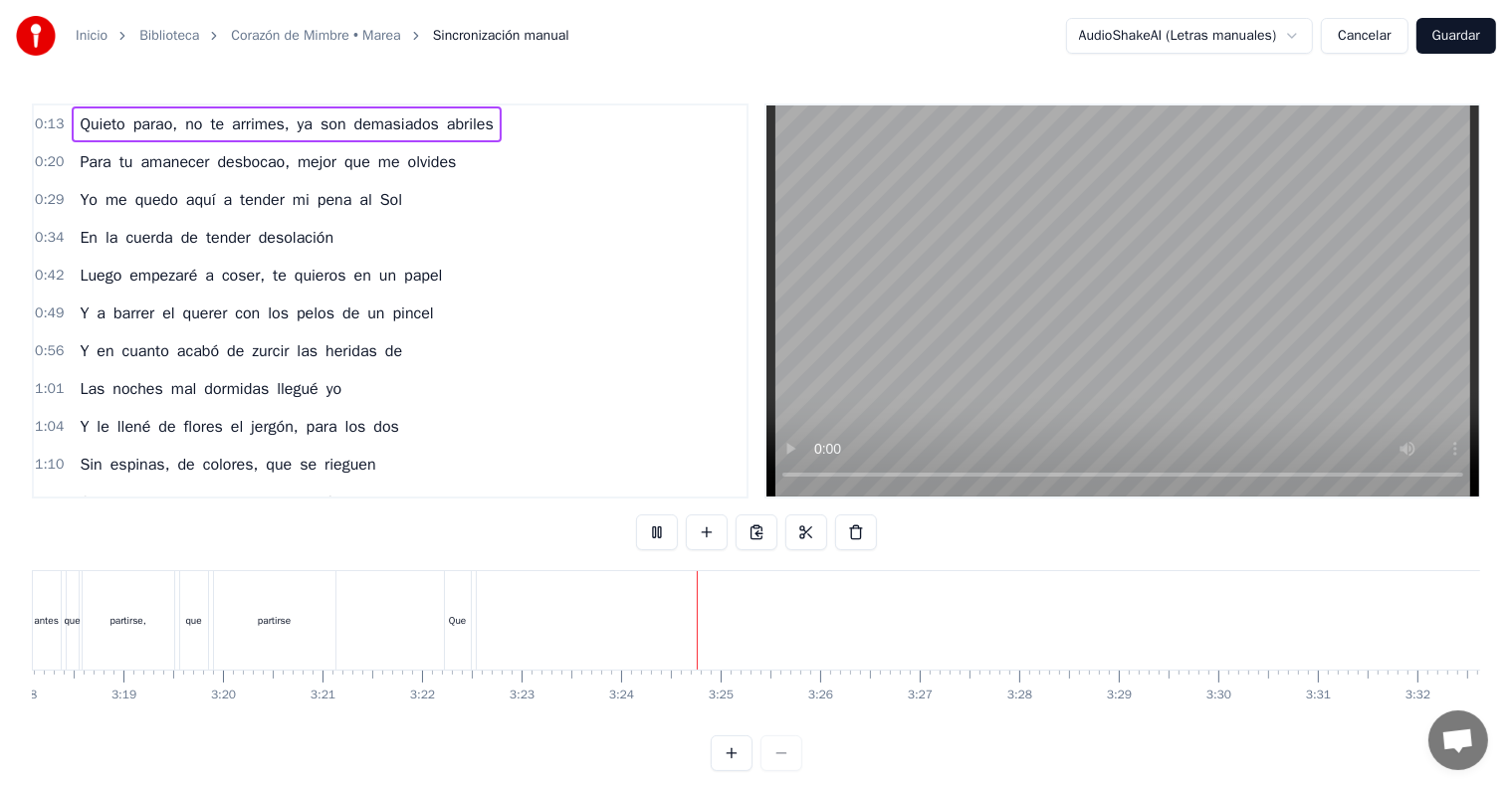 scroll, scrollTop: 0, scrollLeft: 20225, axis: horizontal 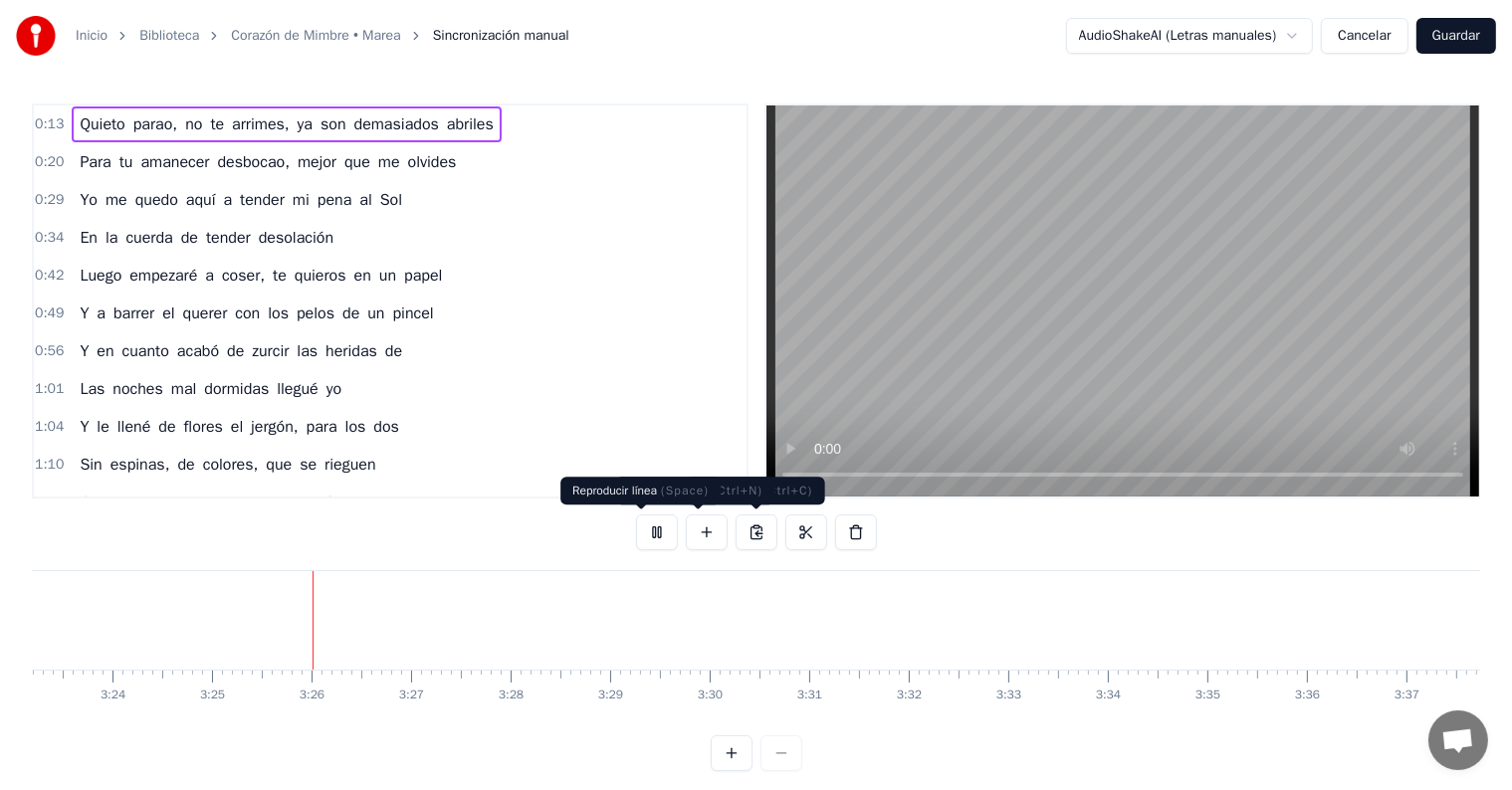 click at bounding box center (657, 532) 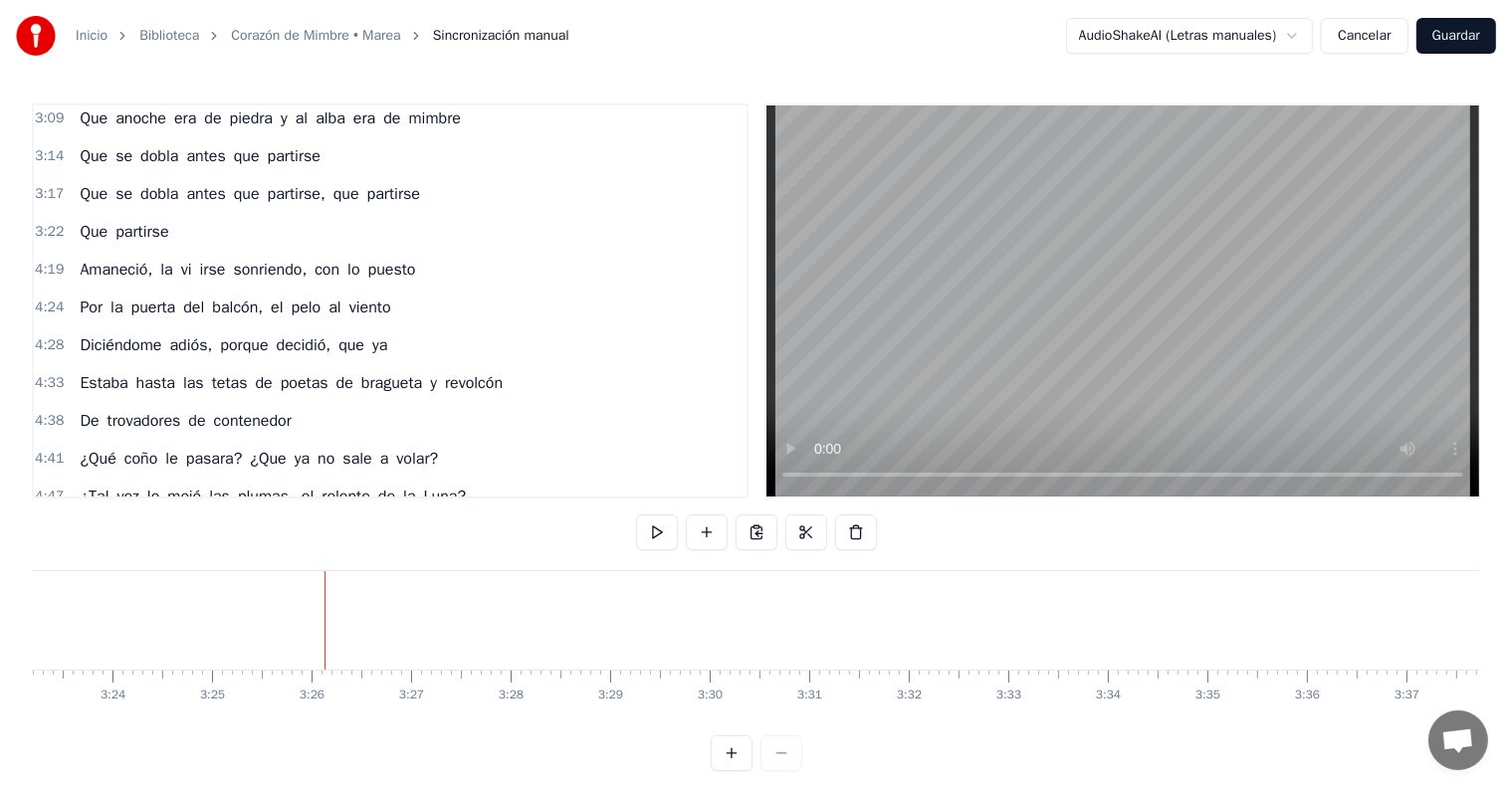 scroll, scrollTop: 1245, scrollLeft: 0, axis: vertical 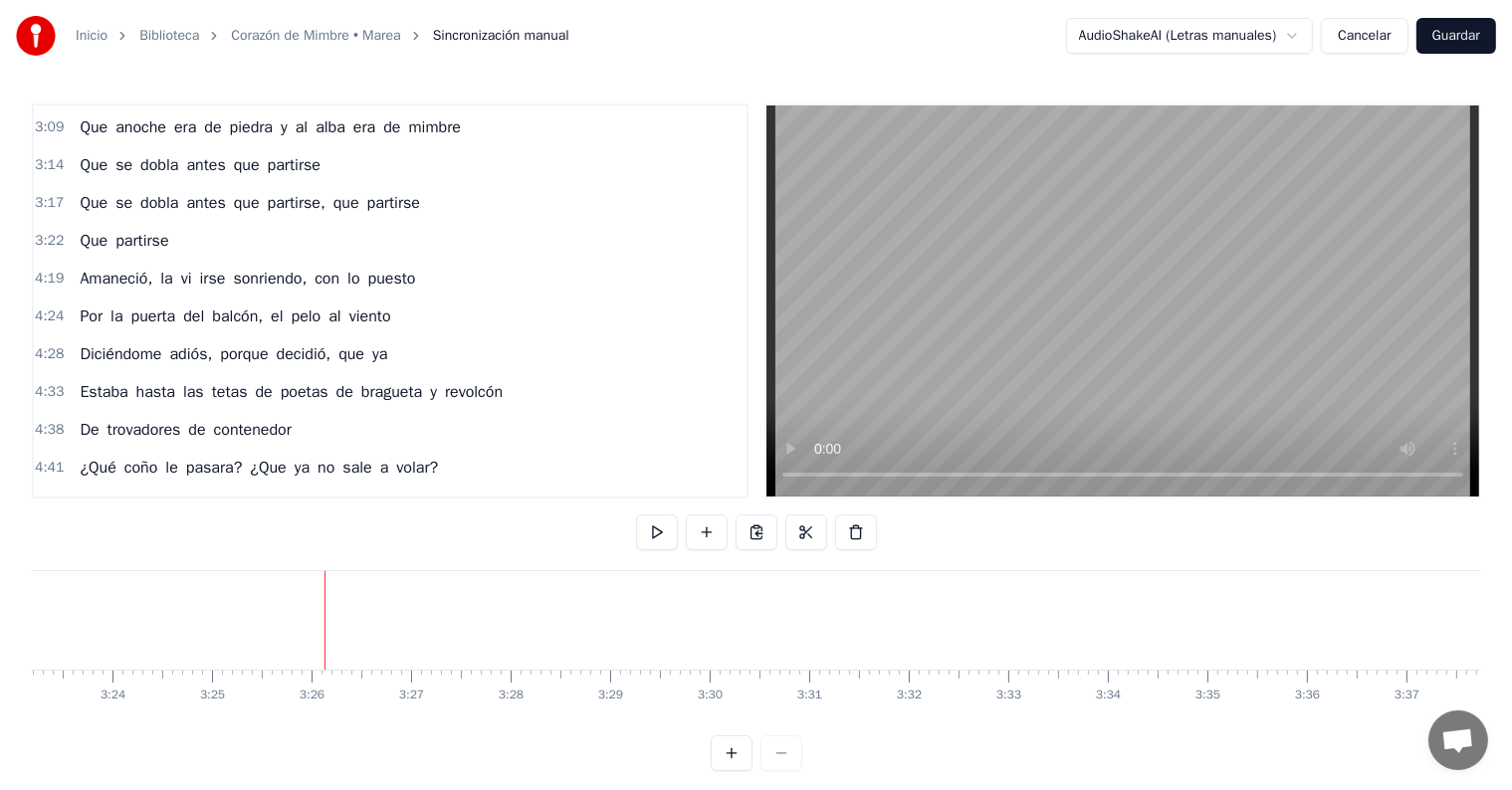 click on "3:22" at bounding box center [49, 241] 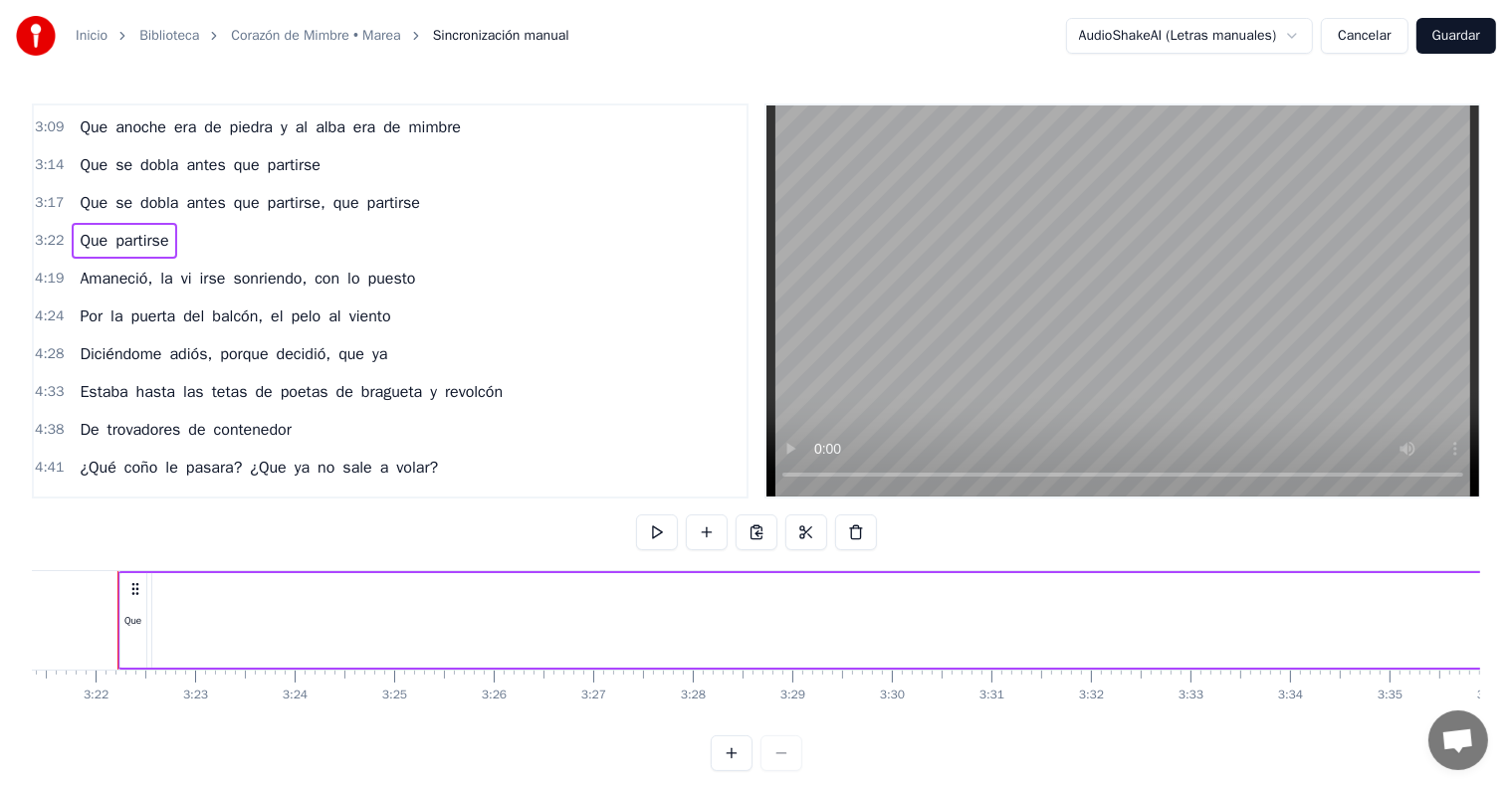 scroll, scrollTop: 0, scrollLeft: 20028, axis: horizontal 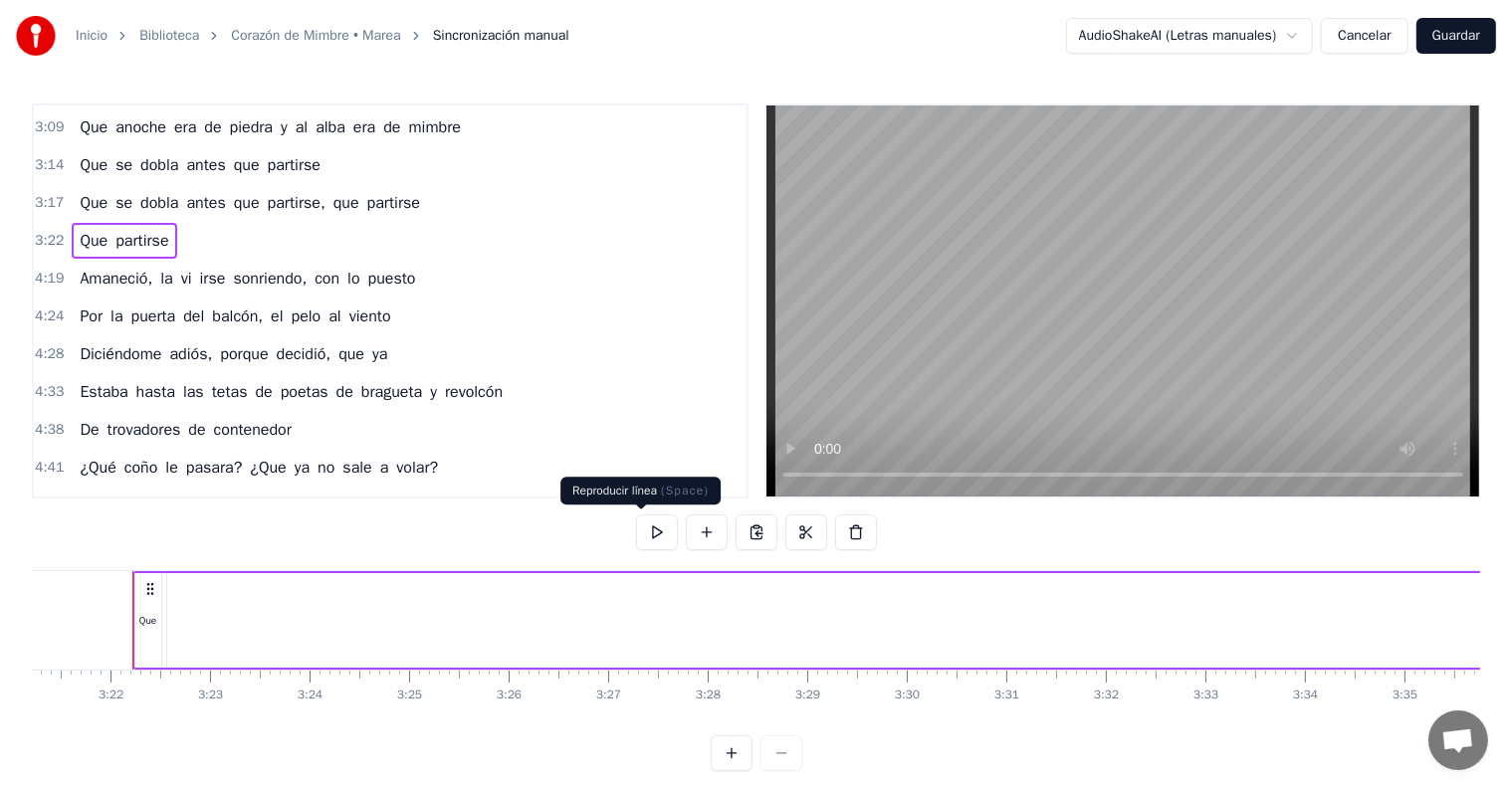 click at bounding box center (657, 532) 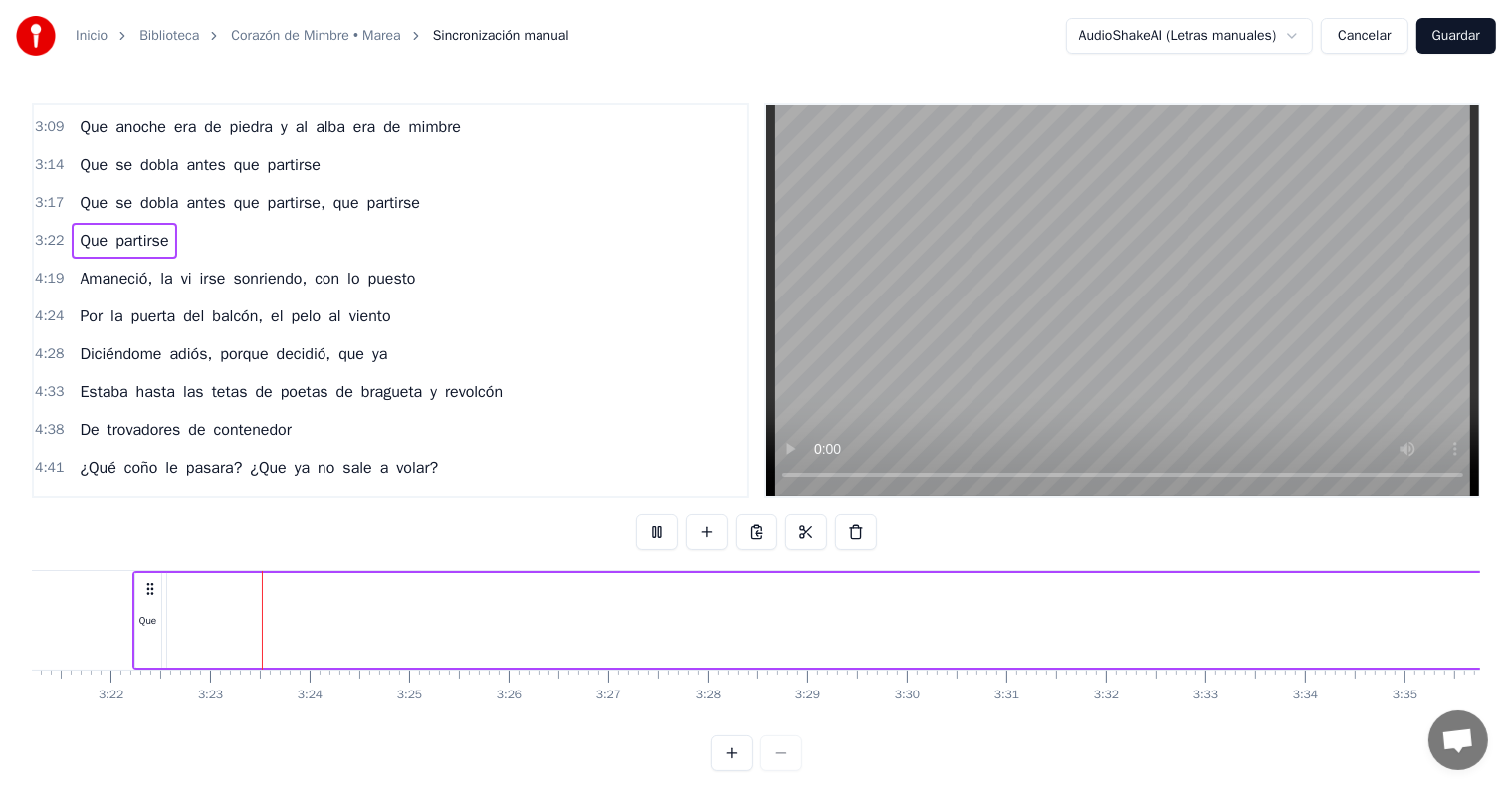 click at bounding box center (657, 532) 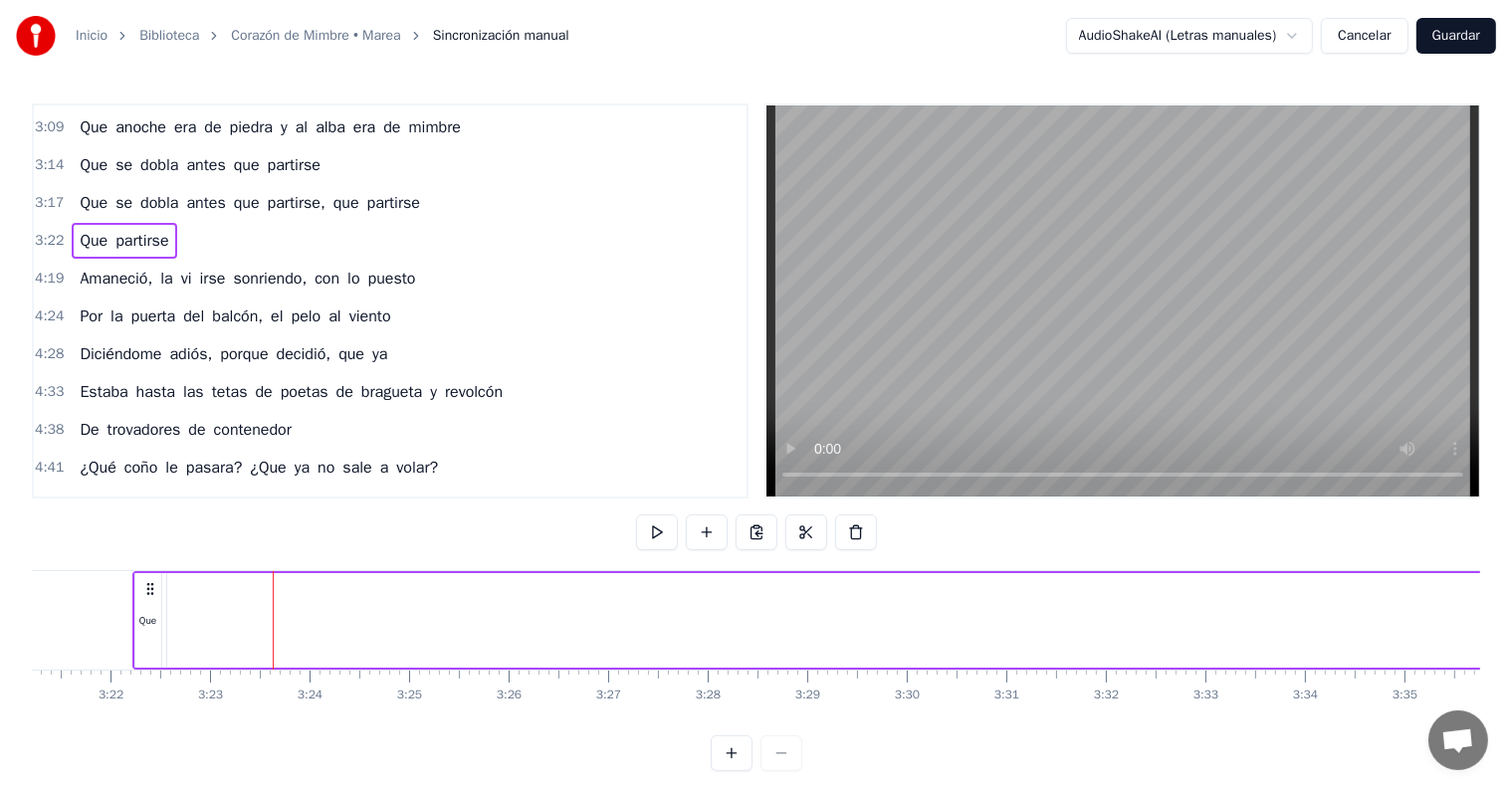 drag, startPoint x: 938, startPoint y: 737, endPoint x: 952, endPoint y: 737, distance: 14 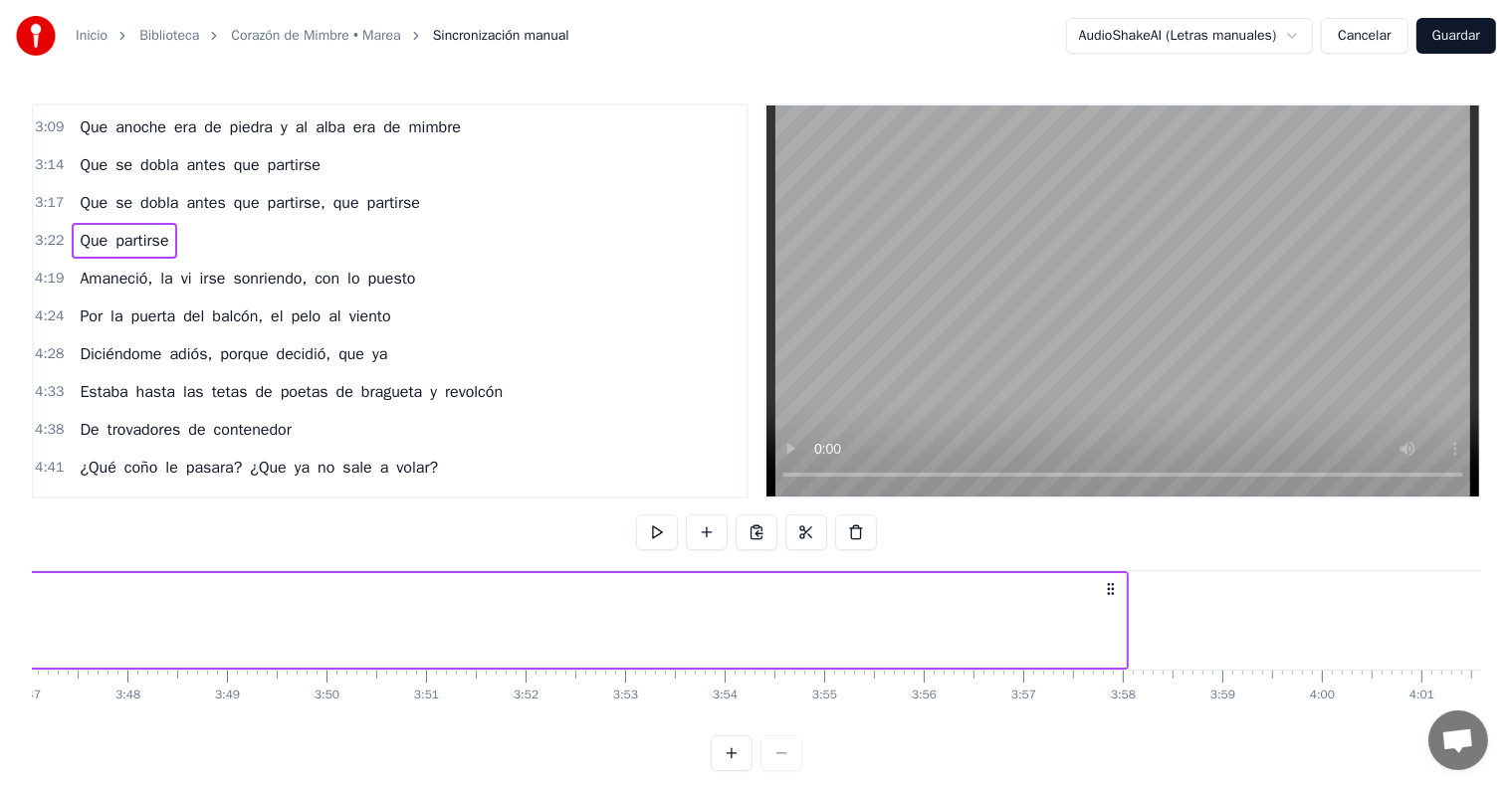 scroll, scrollTop: 0, scrollLeft: 22693, axis: horizontal 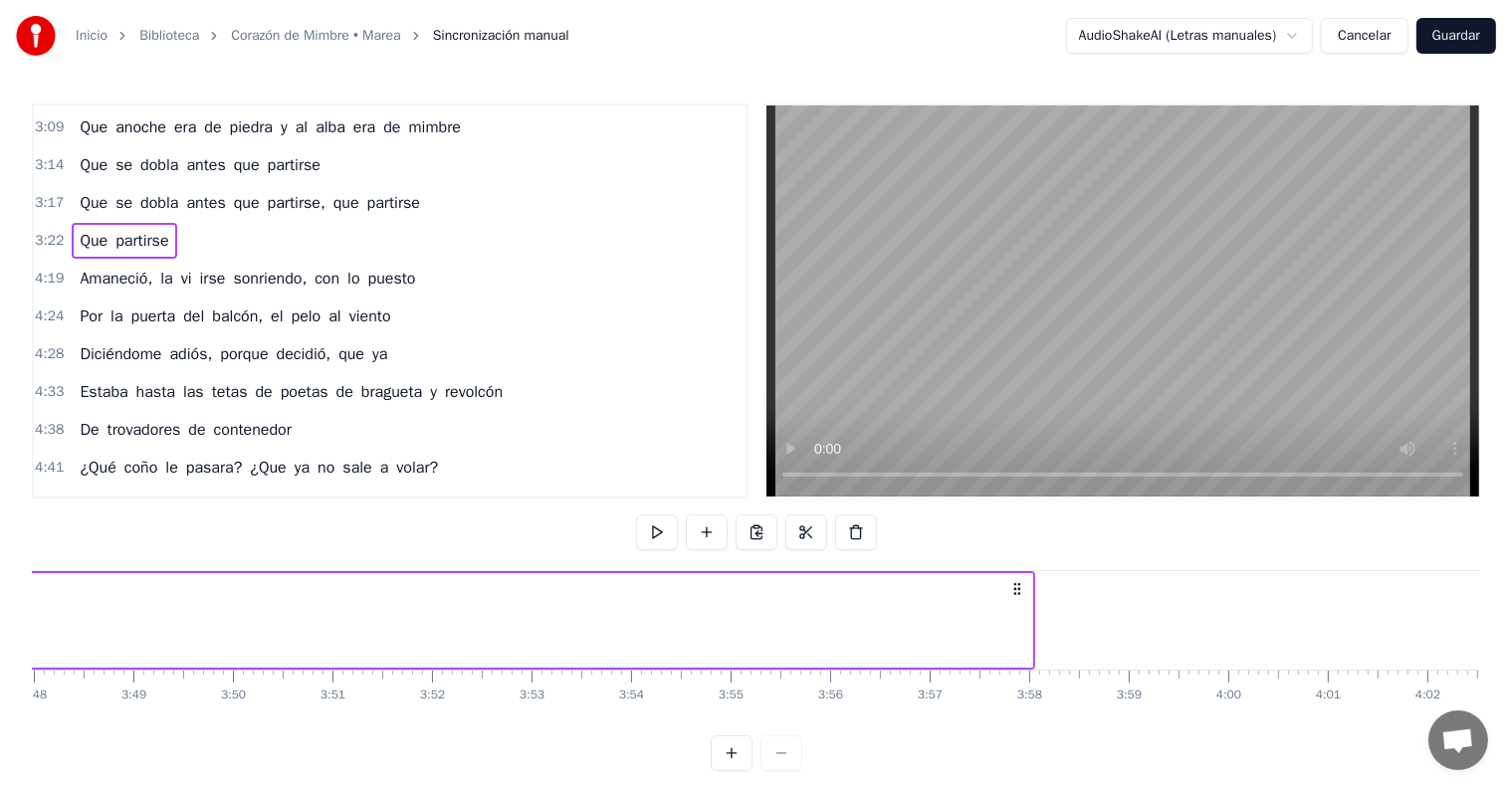 click on "Que partirse" at bounding box center (-749, 620) 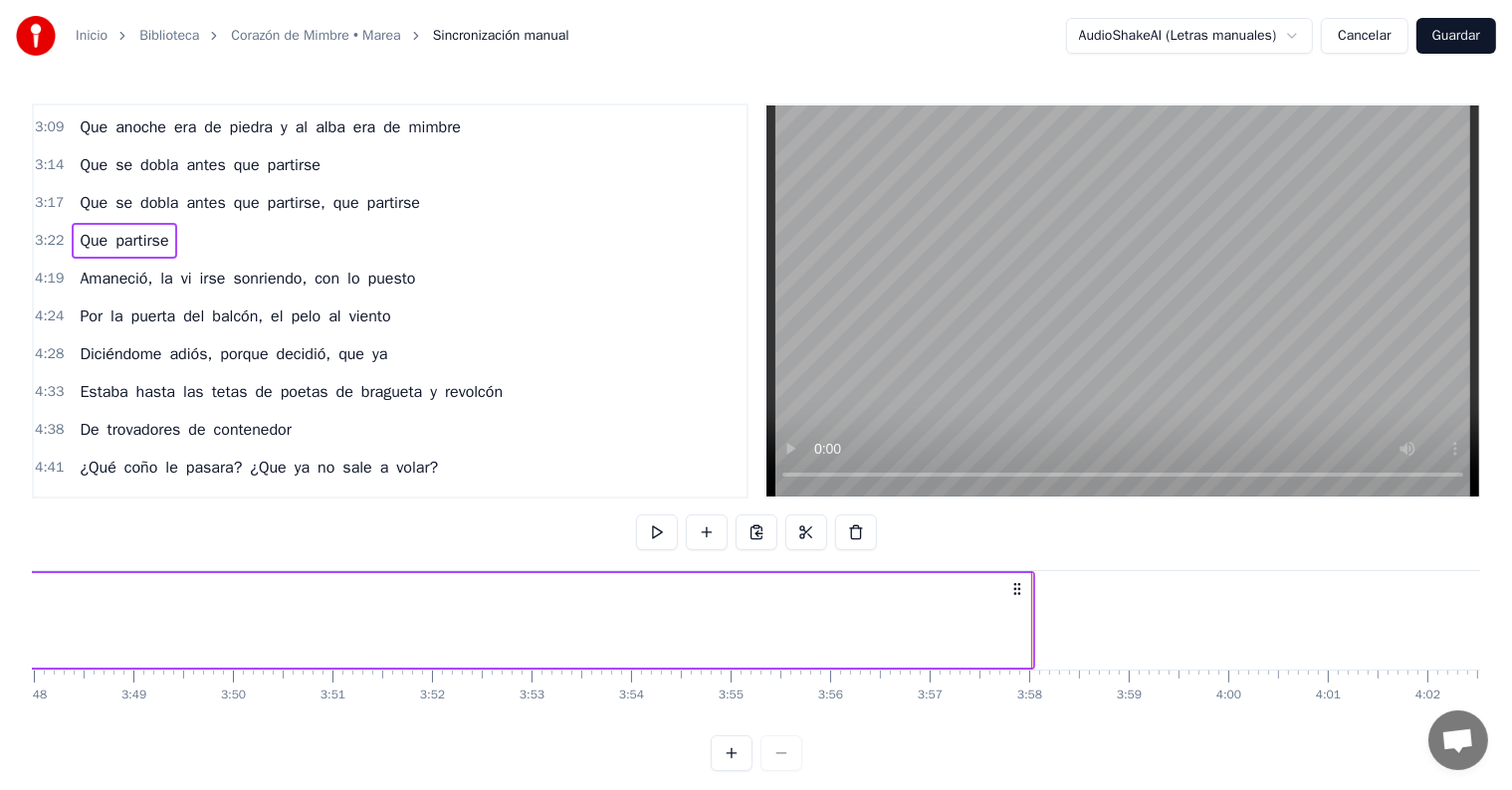click on "partirse" at bounding box center [-733, 620] 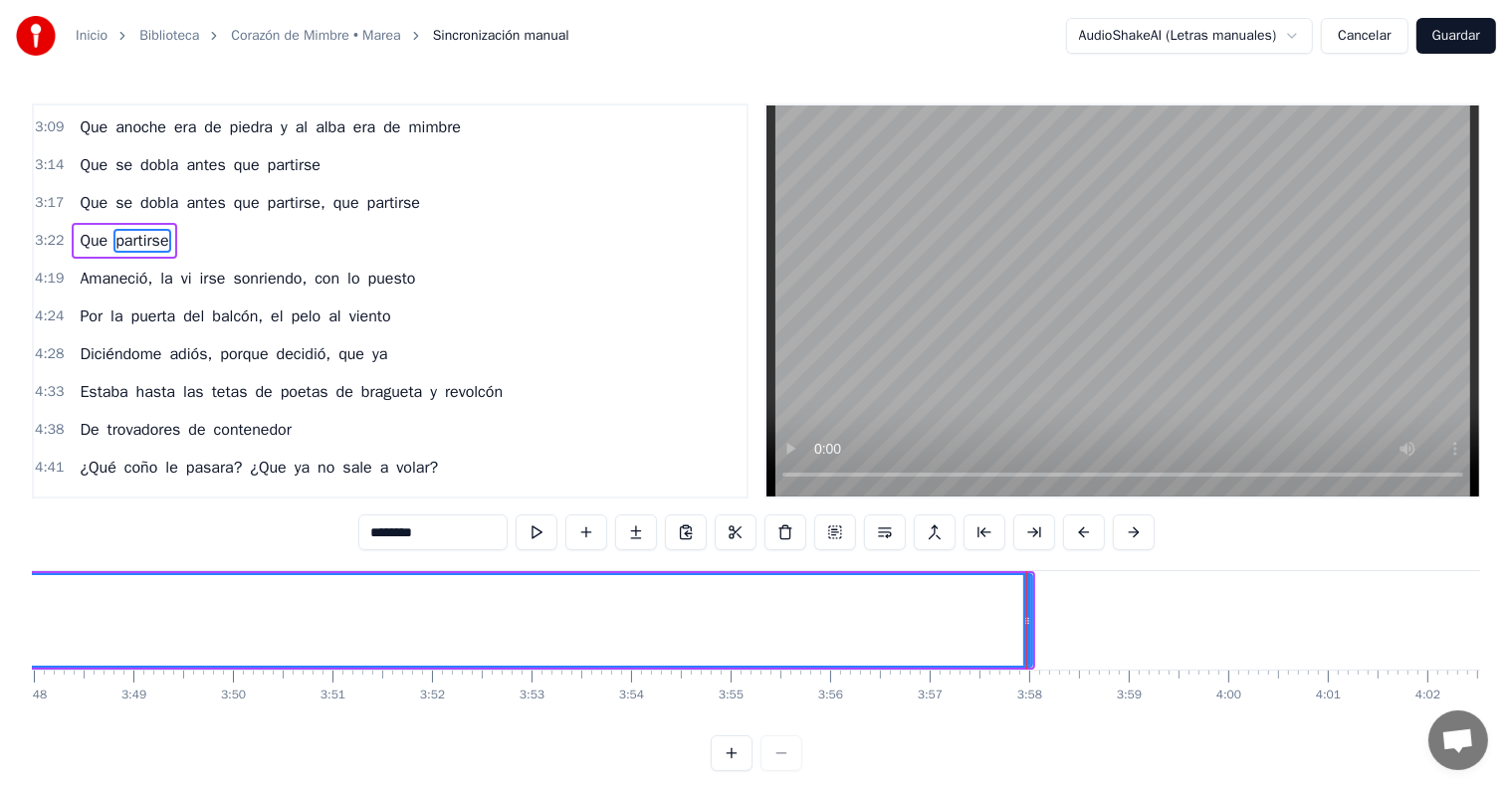 scroll, scrollTop: 1184, scrollLeft: 0, axis: vertical 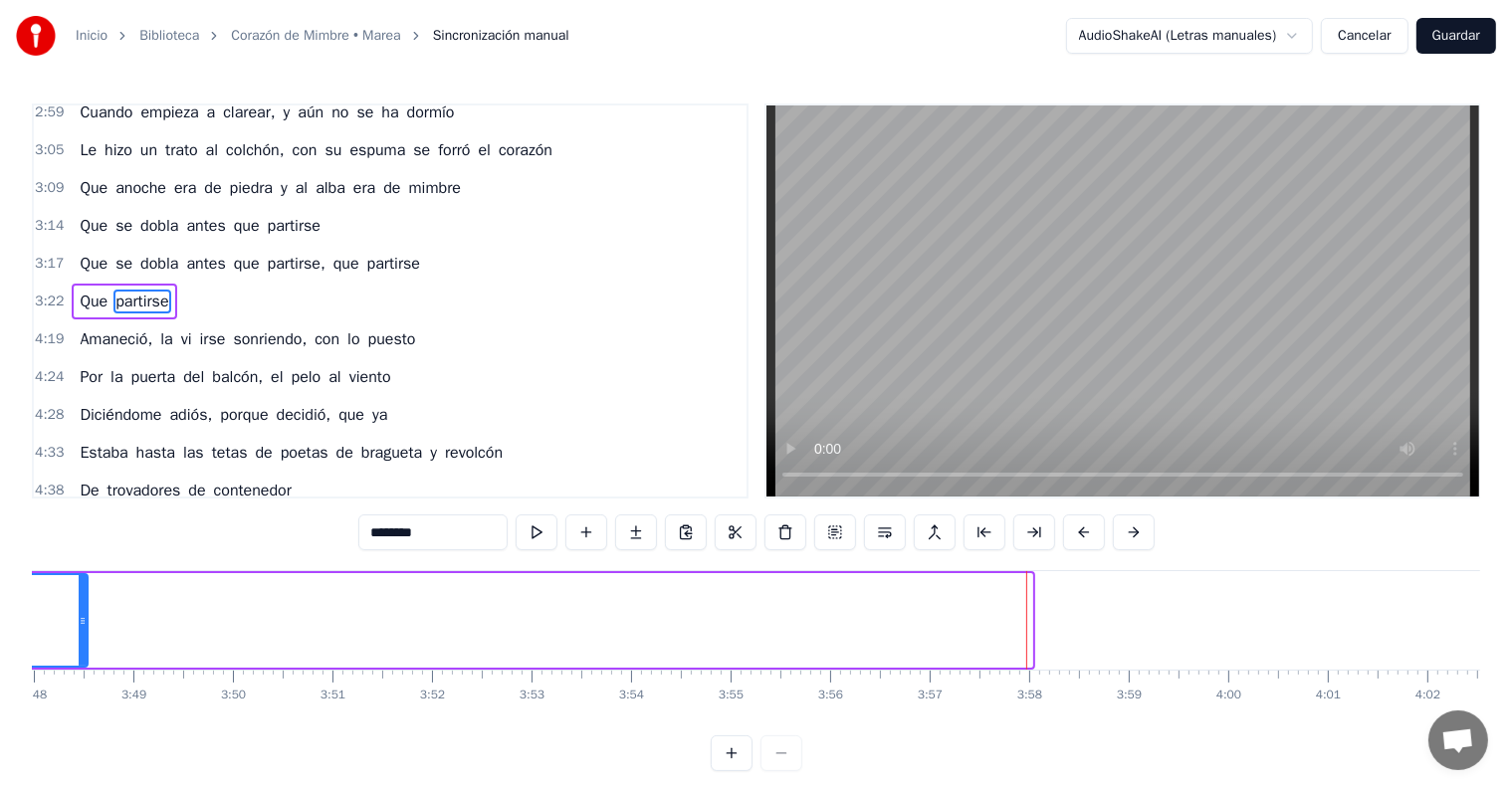 drag, startPoint x: 1028, startPoint y: 624, endPoint x: 79, endPoint y: 602, distance: 949.25497 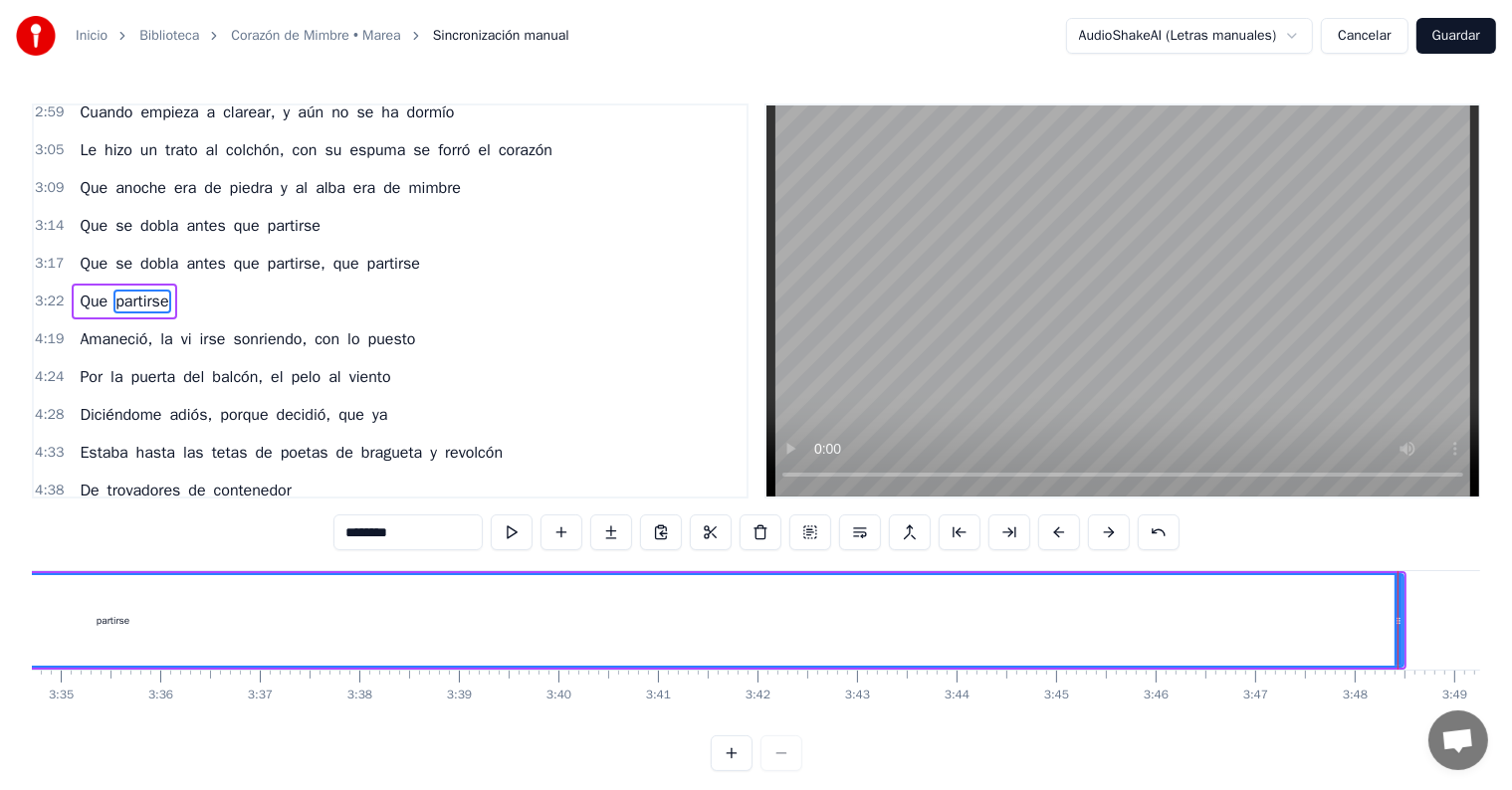 scroll, scrollTop: 0, scrollLeft: 21409, axis: horizontal 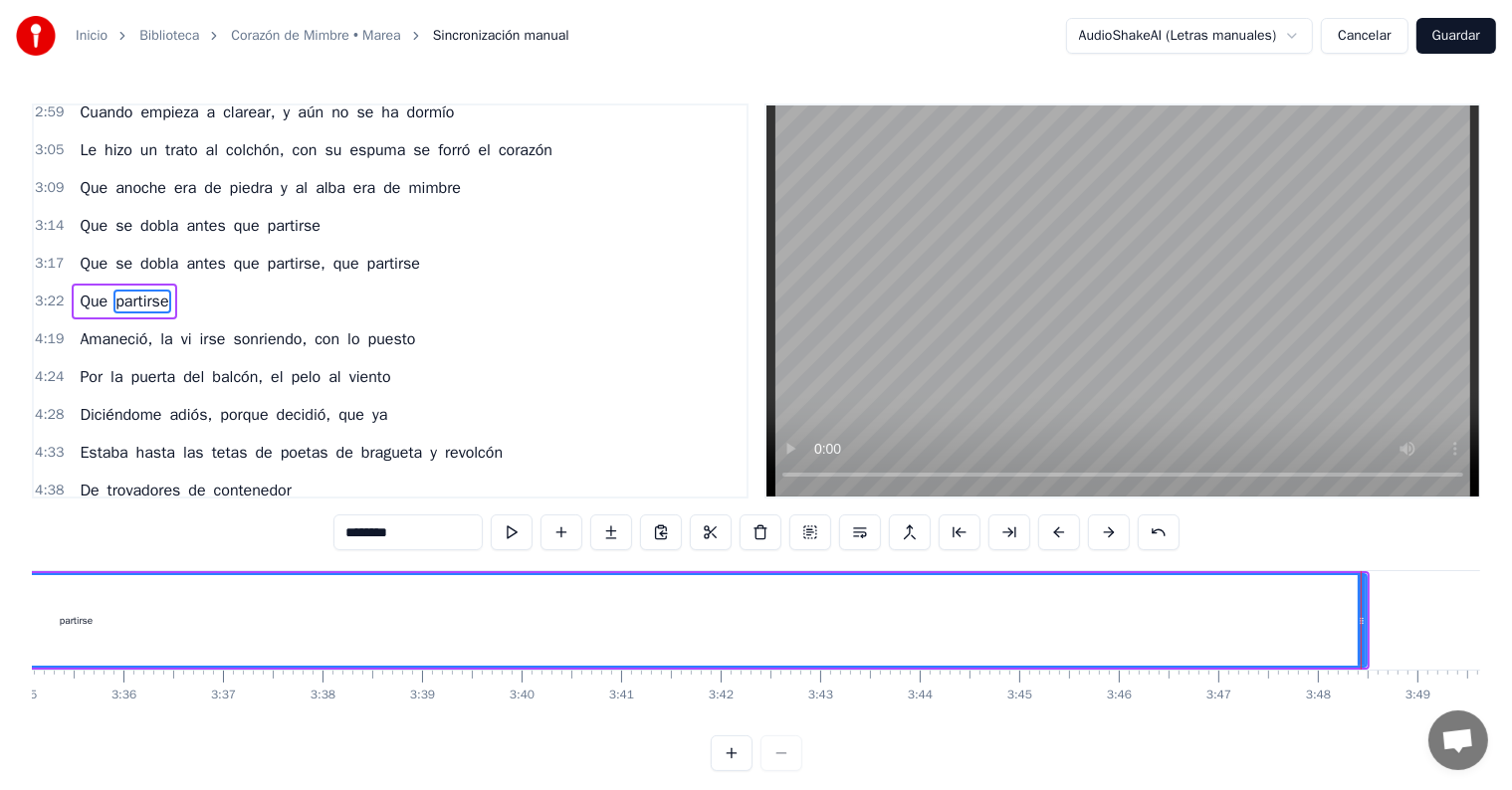 click on "partirse" at bounding box center [77, 620] 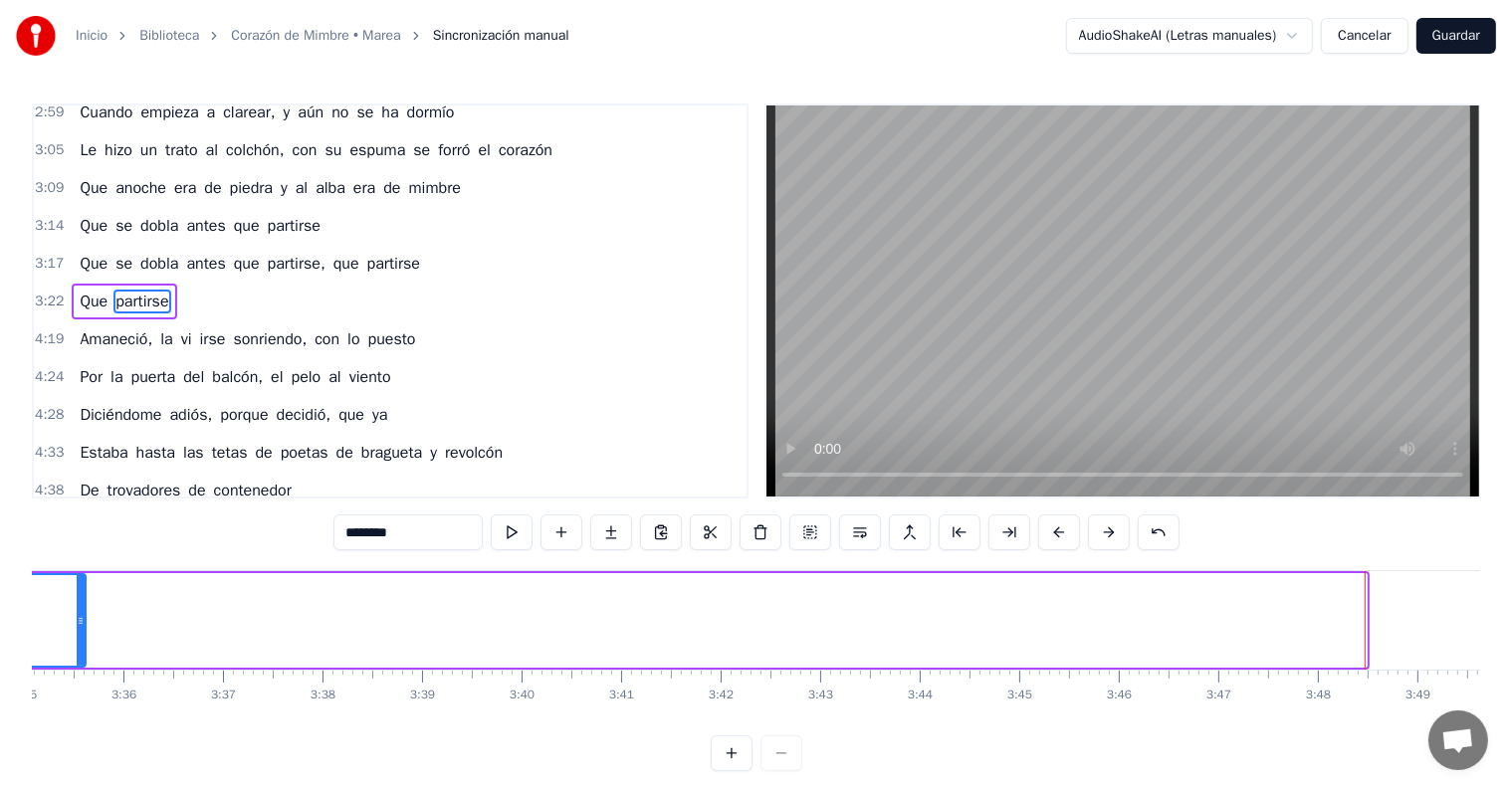 drag, startPoint x: 1362, startPoint y: 621, endPoint x: 82, endPoint y: 613, distance: 1280.025 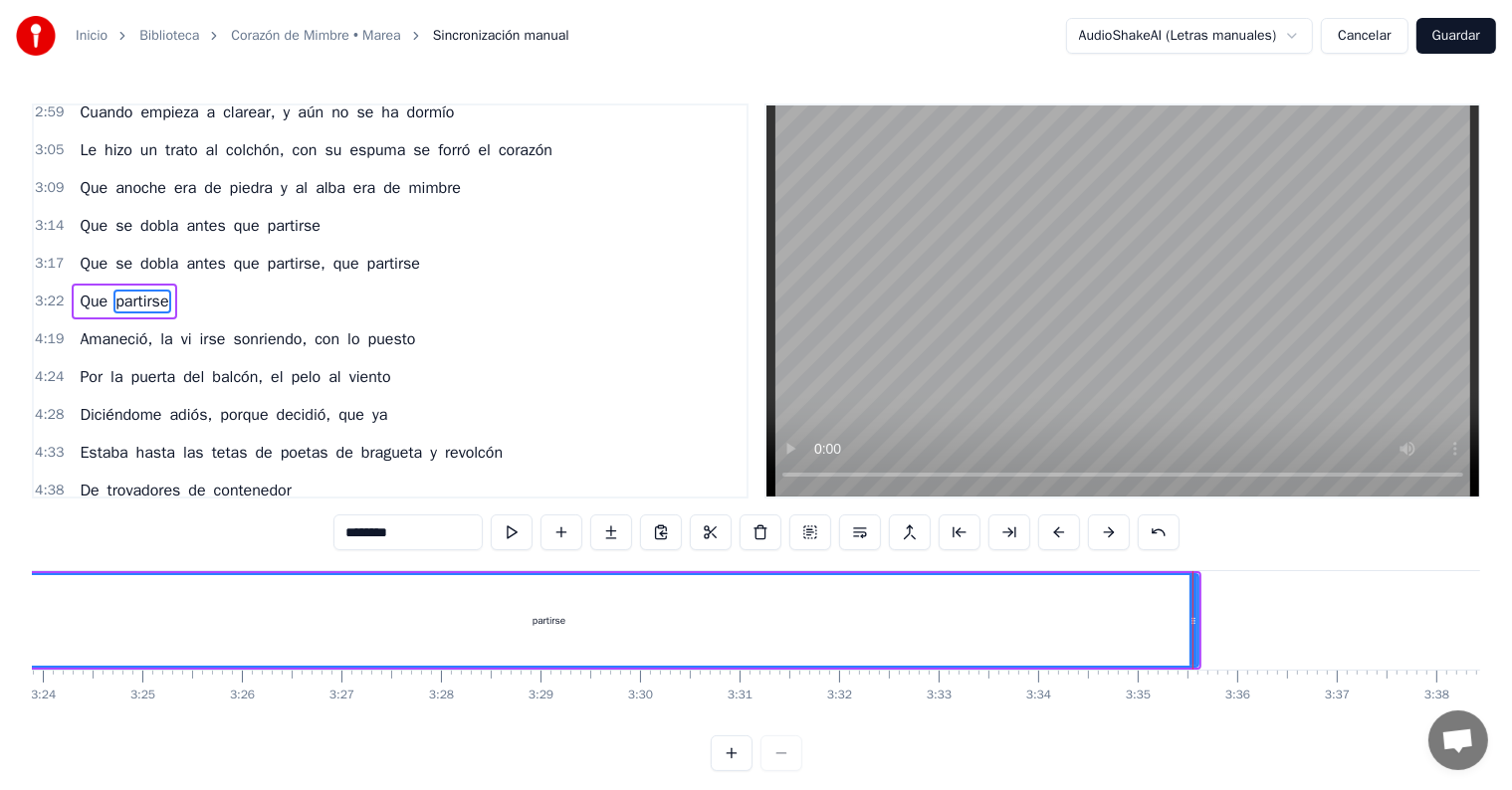 scroll, scrollTop: 0, scrollLeft: 20126, axis: horizontal 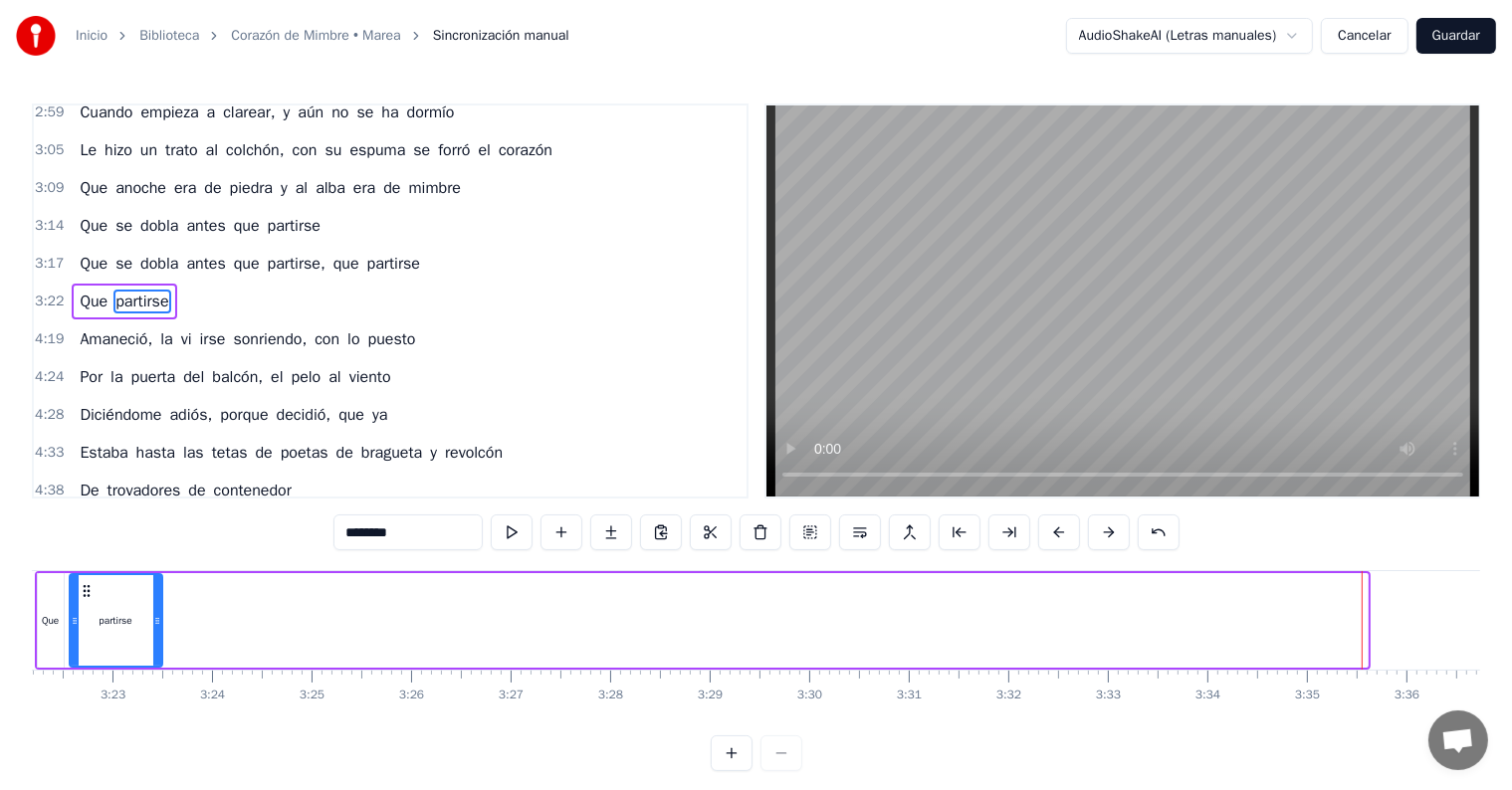 drag, startPoint x: 1365, startPoint y: 621, endPoint x: 159, endPoint y: 617, distance: 1206.0066 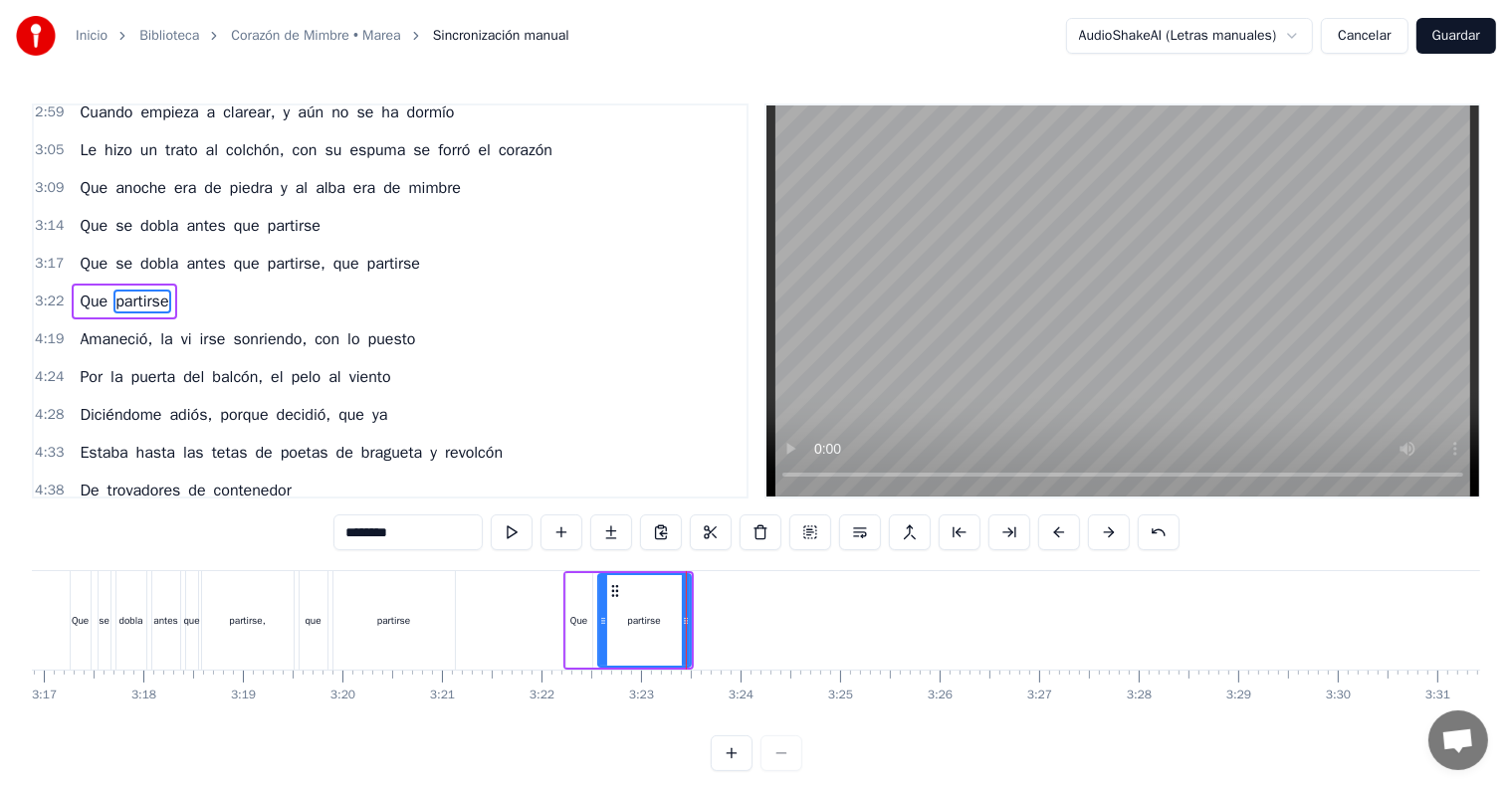 scroll, scrollTop: 0, scrollLeft: 19558, axis: horizontal 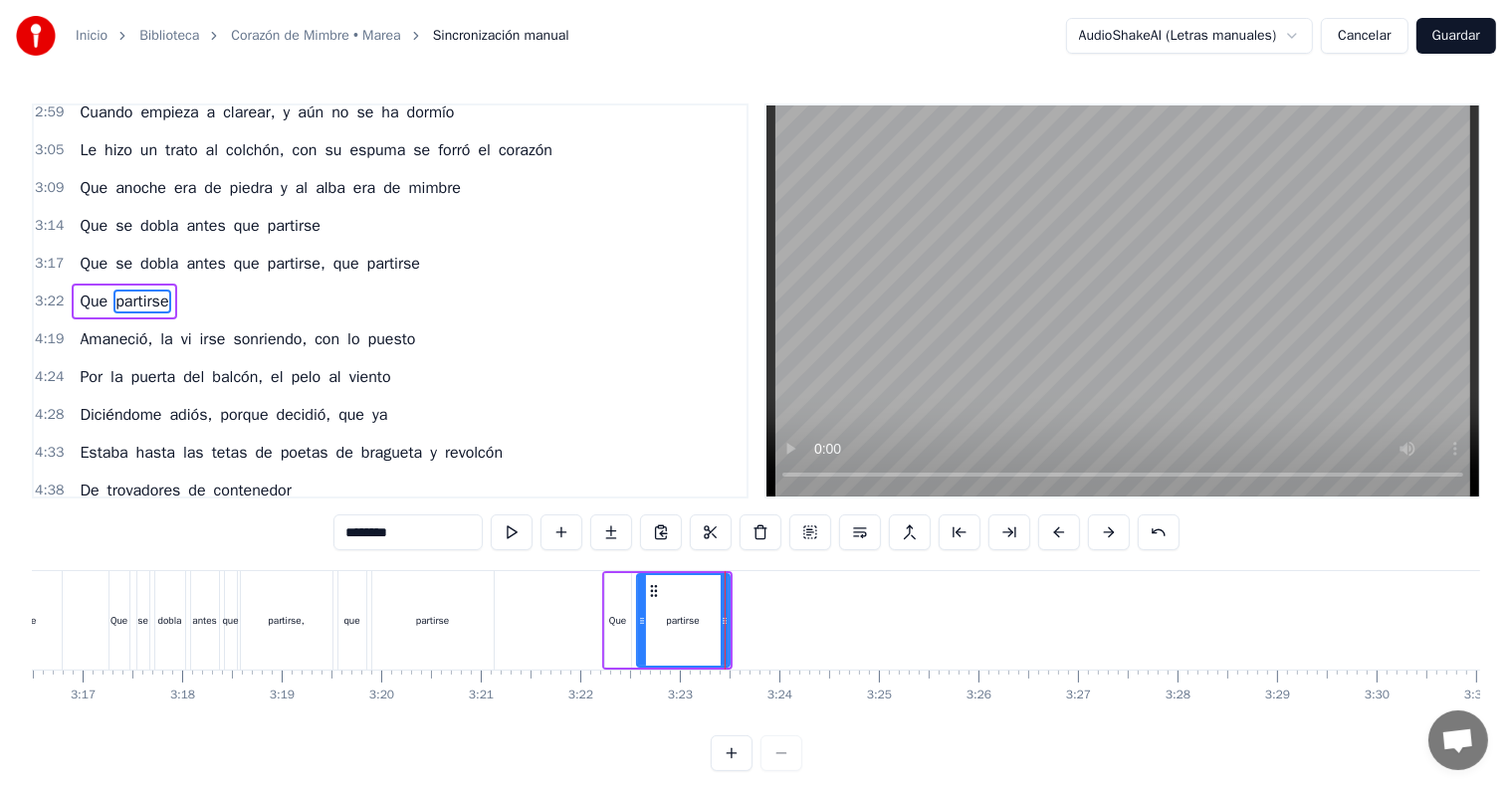 click on "3:22" at bounding box center (49, 301) 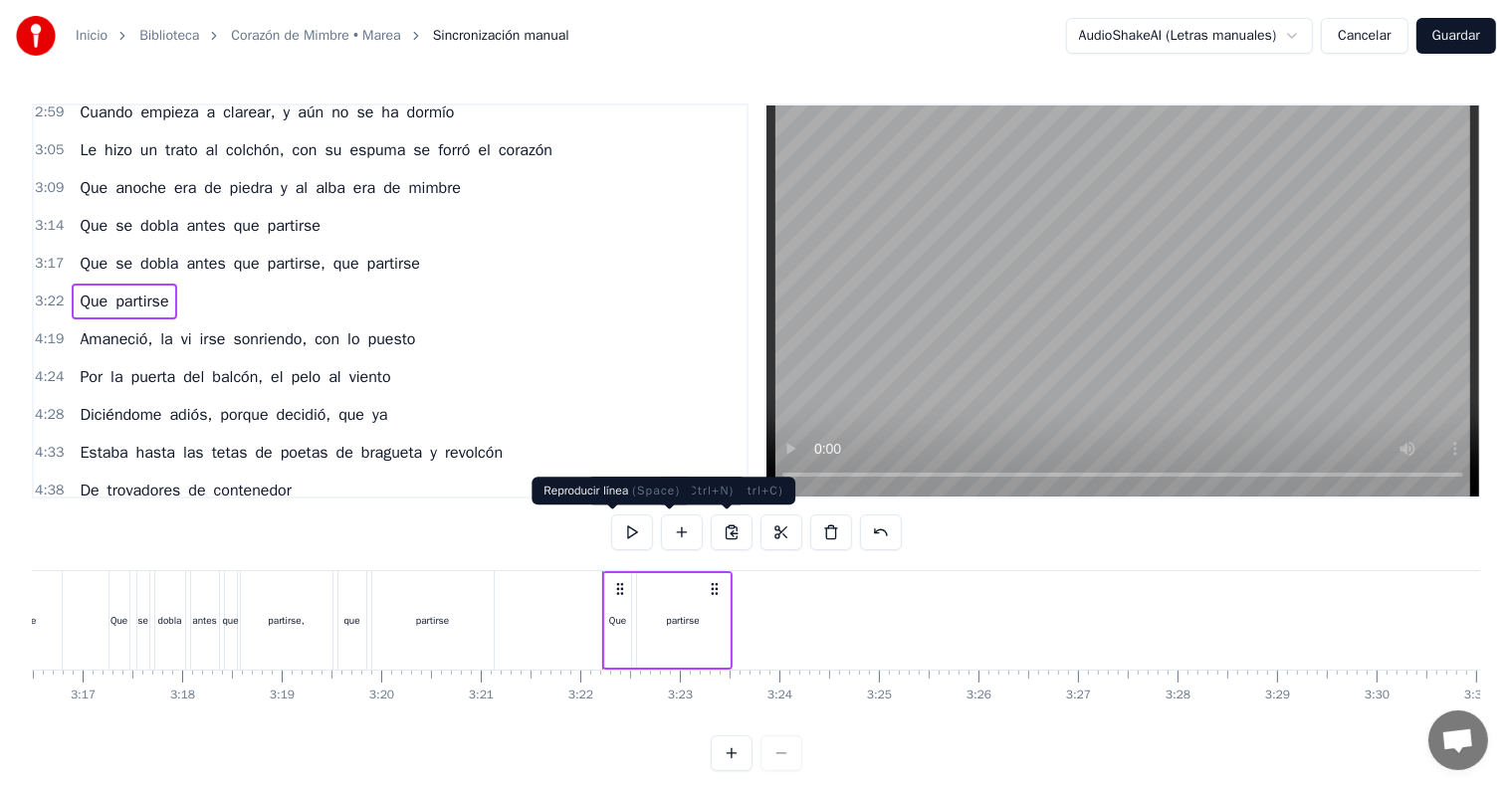 click at bounding box center [632, 532] 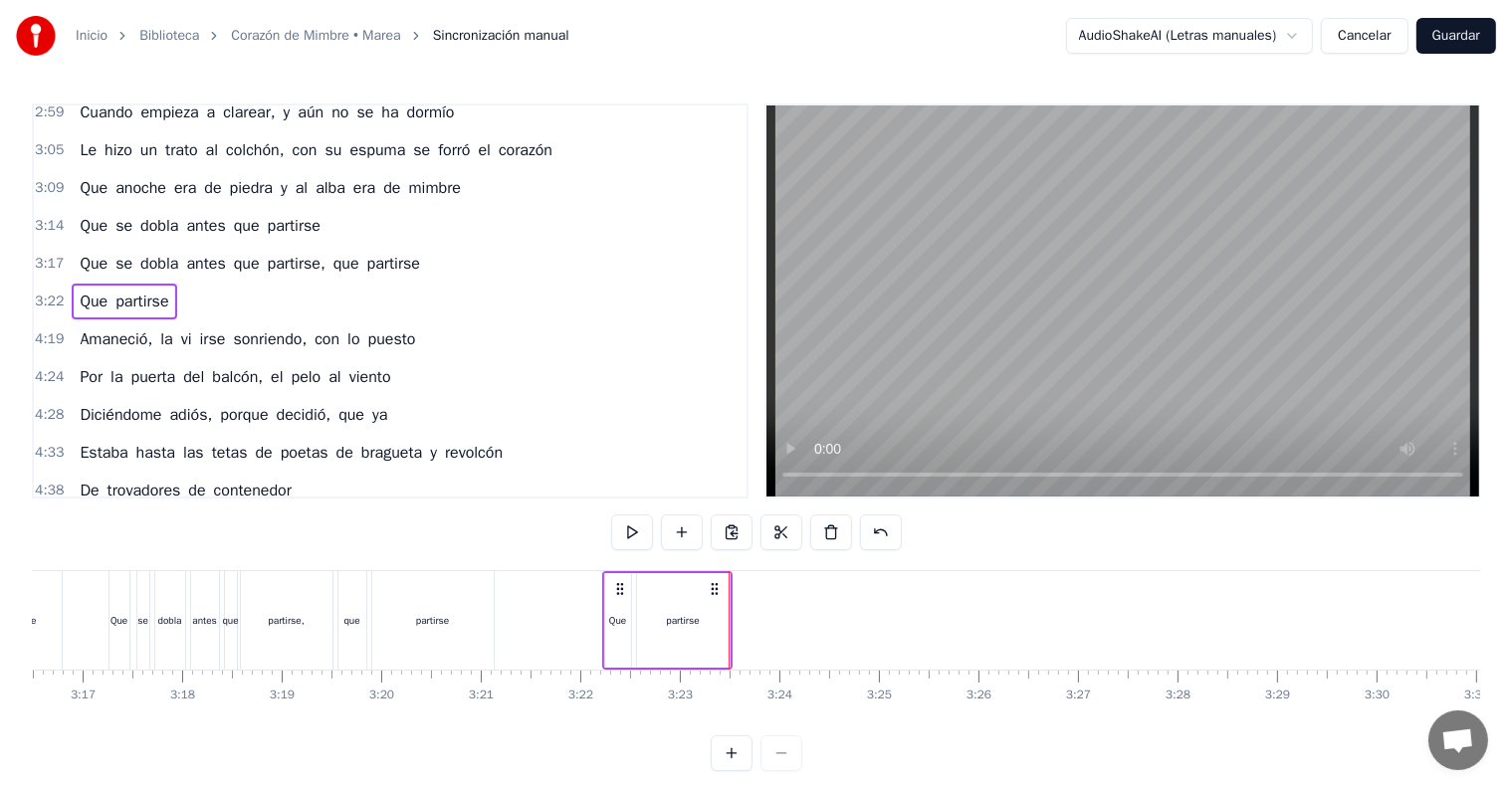 click on "4:19" at bounding box center [49, 339] 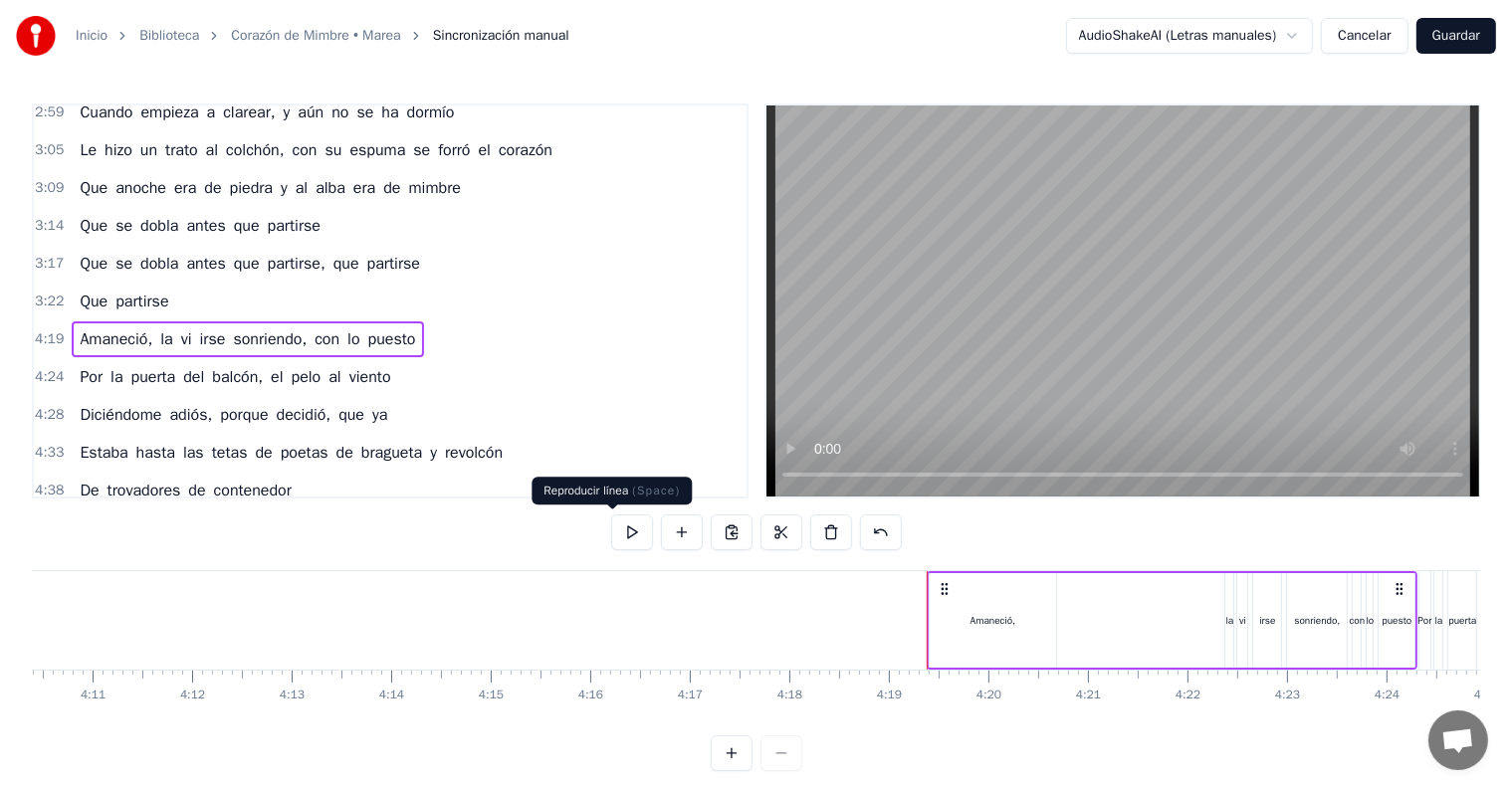 scroll, scrollTop: 0, scrollLeft: 25717, axis: horizontal 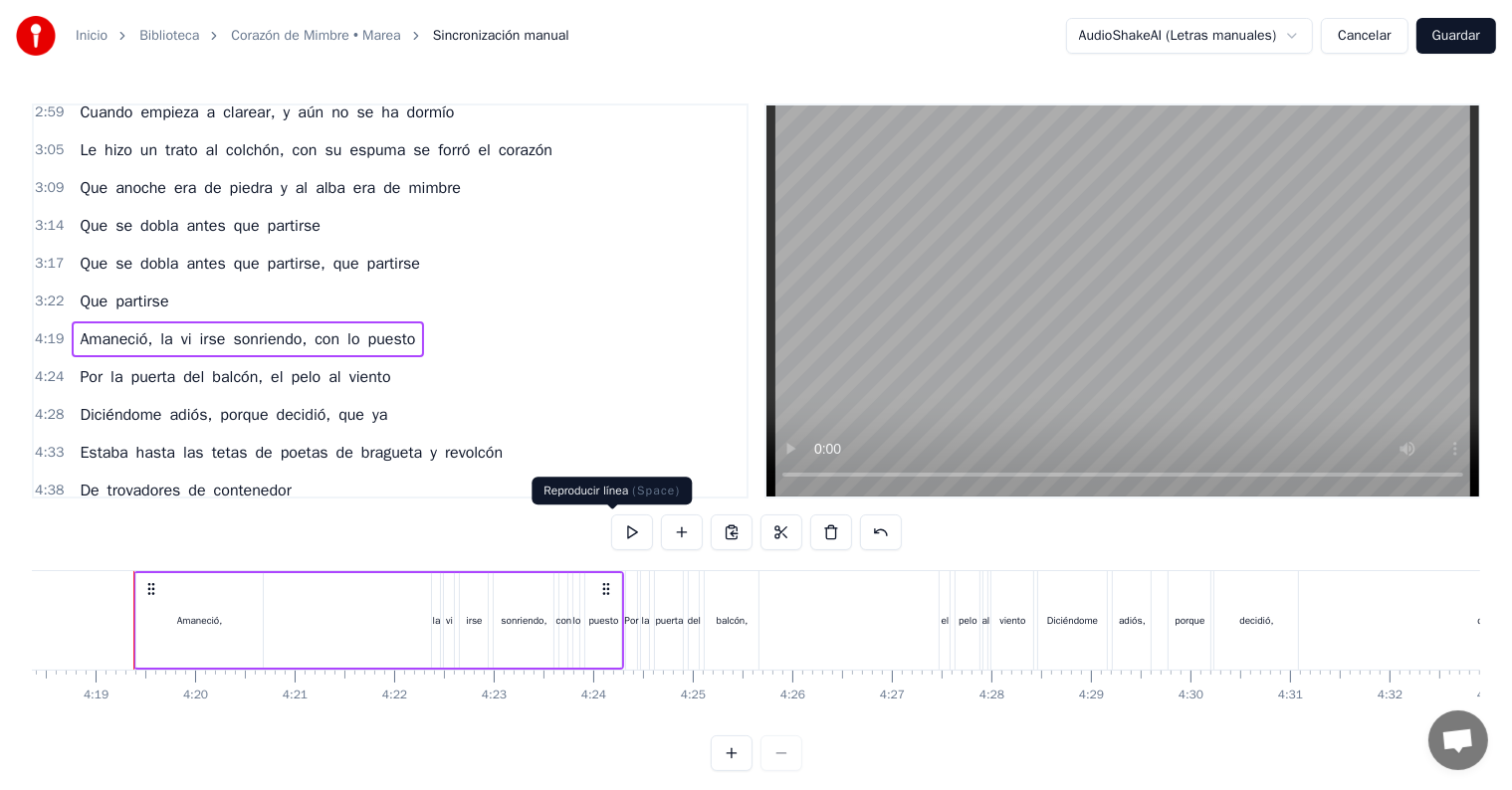 click at bounding box center [632, 532] 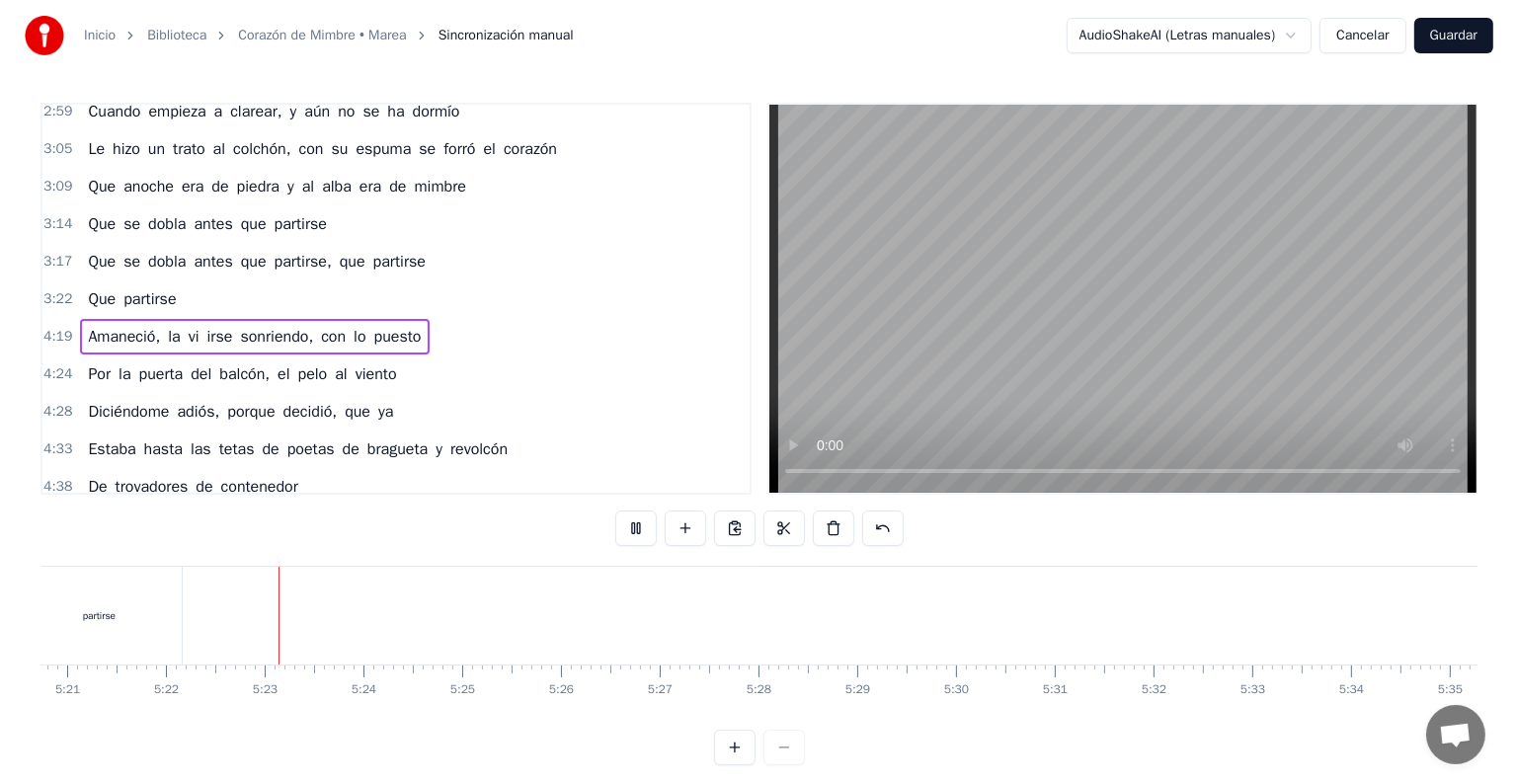 scroll, scrollTop: 0, scrollLeft: 31747, axis: horizontal 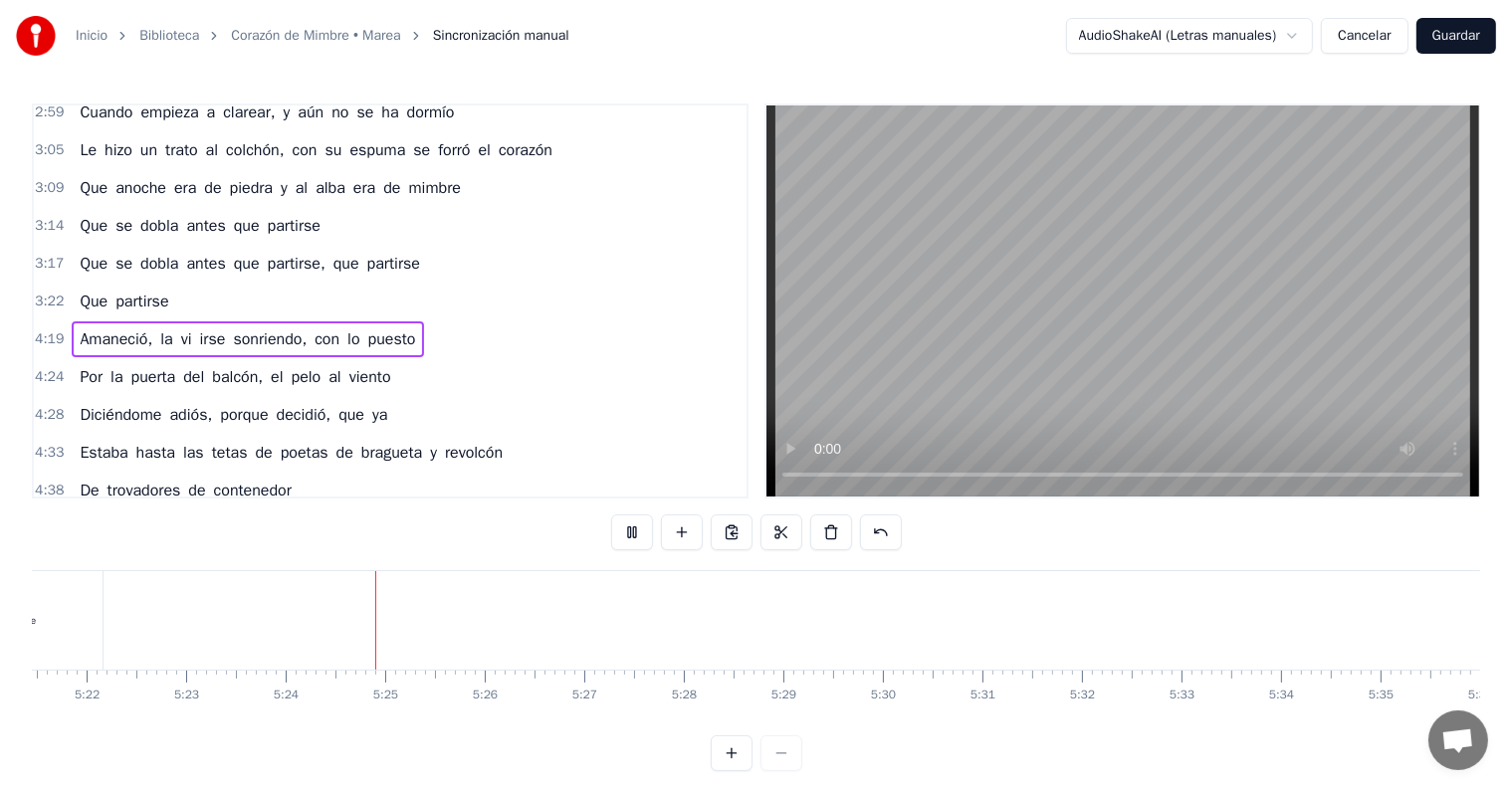 click on "Guardar" at bounding box center (1456, 36) 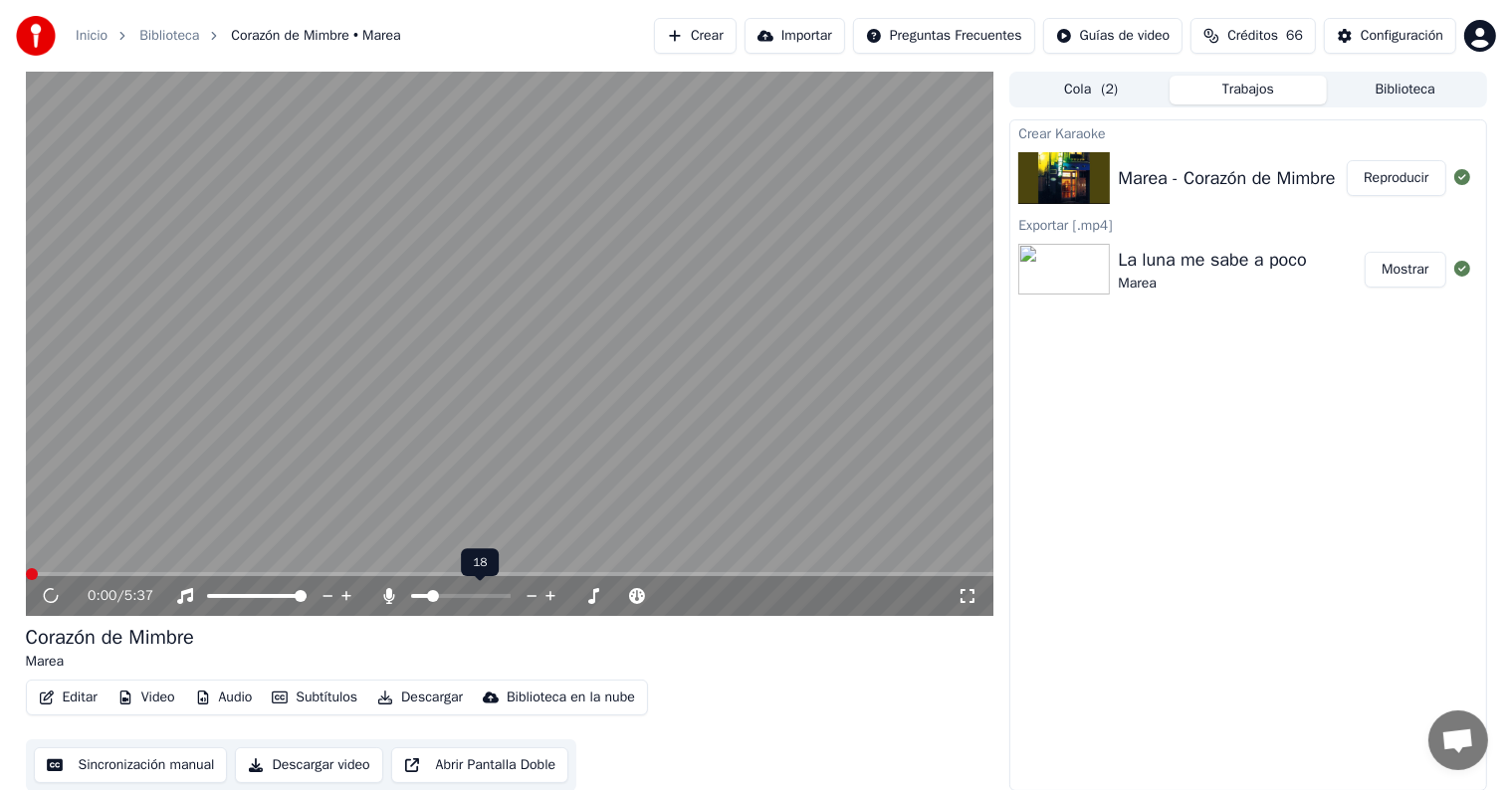 click 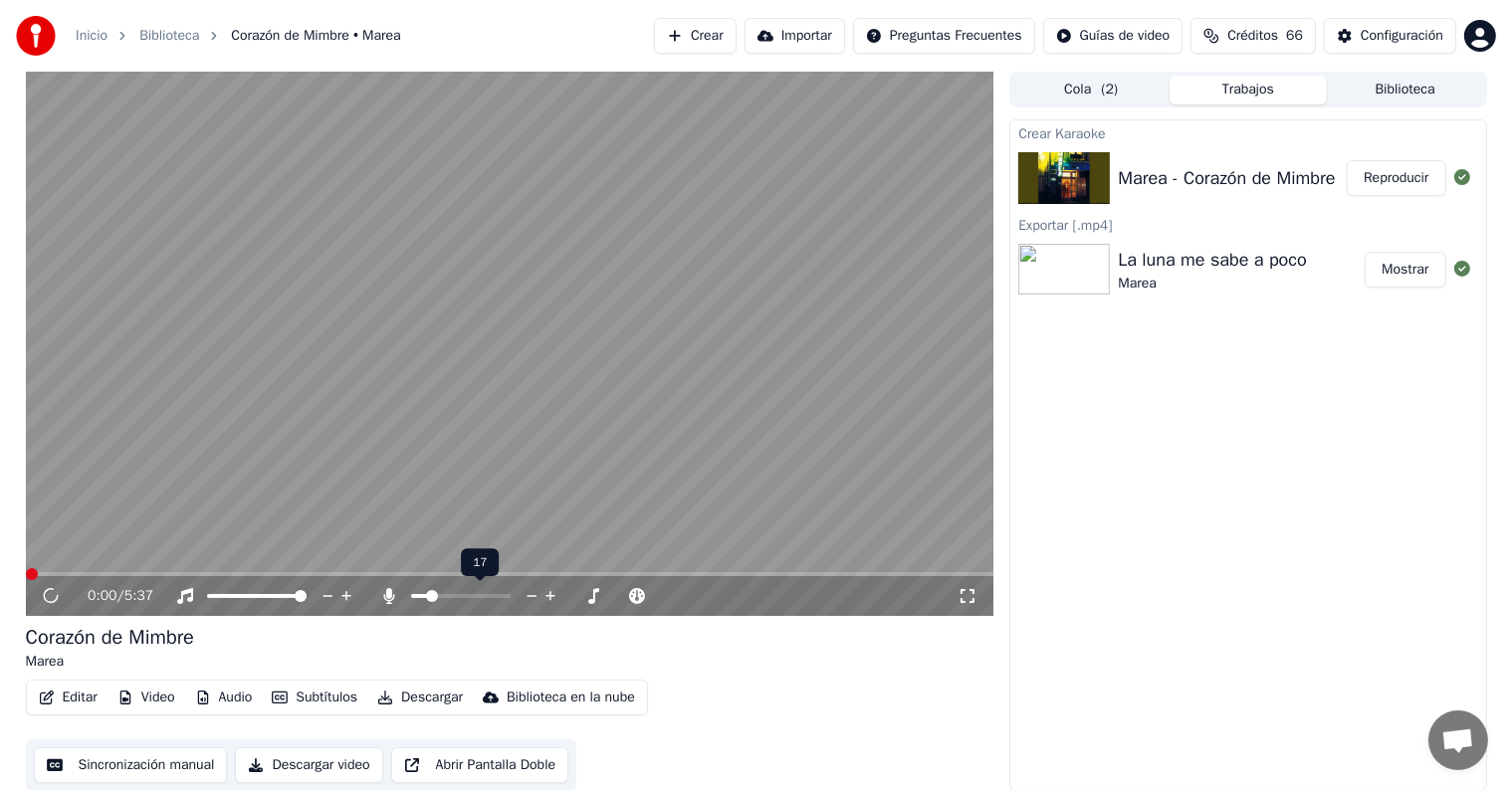 click 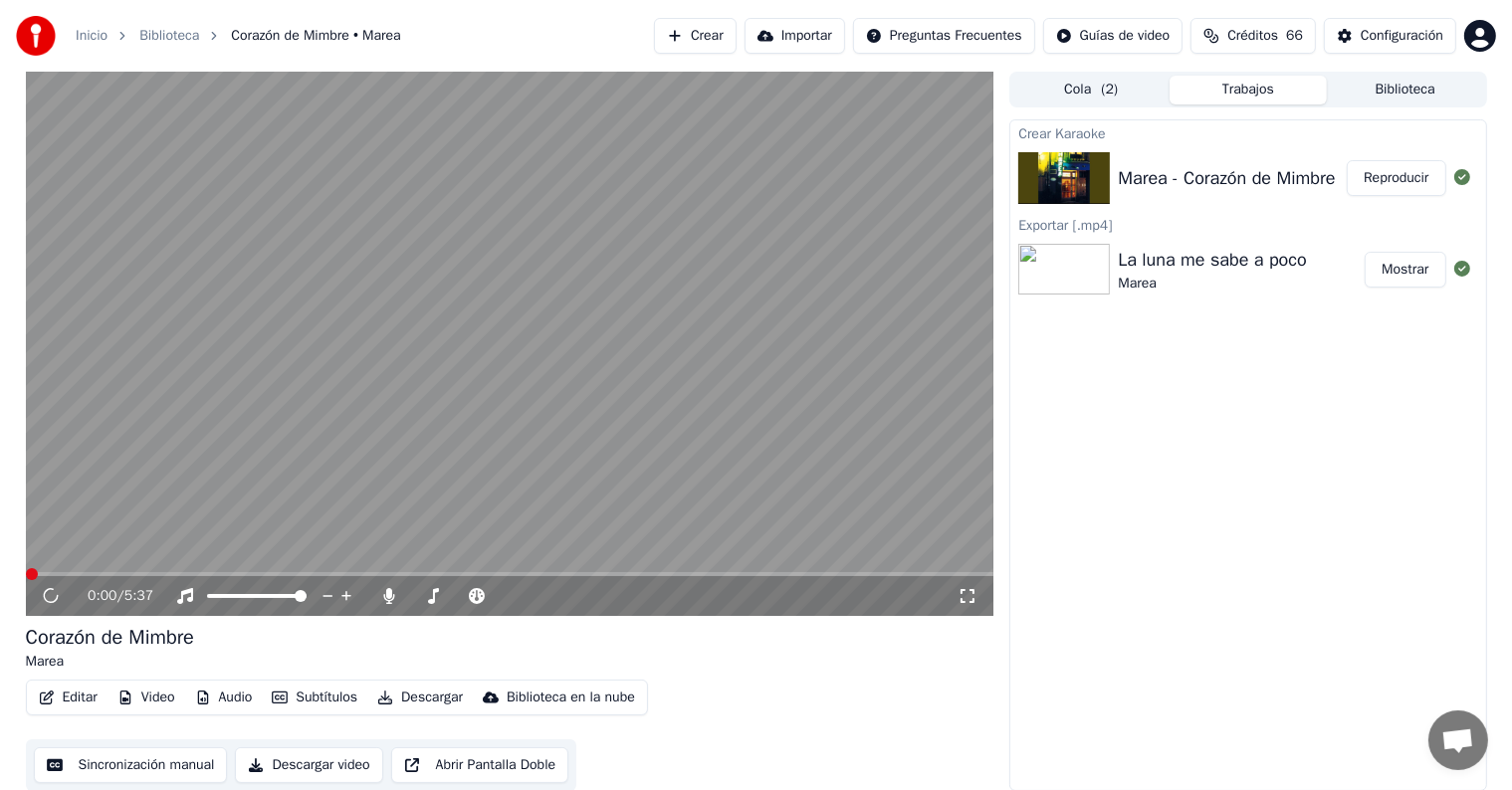 click on "Descargar" at bounding box center [420, 697] 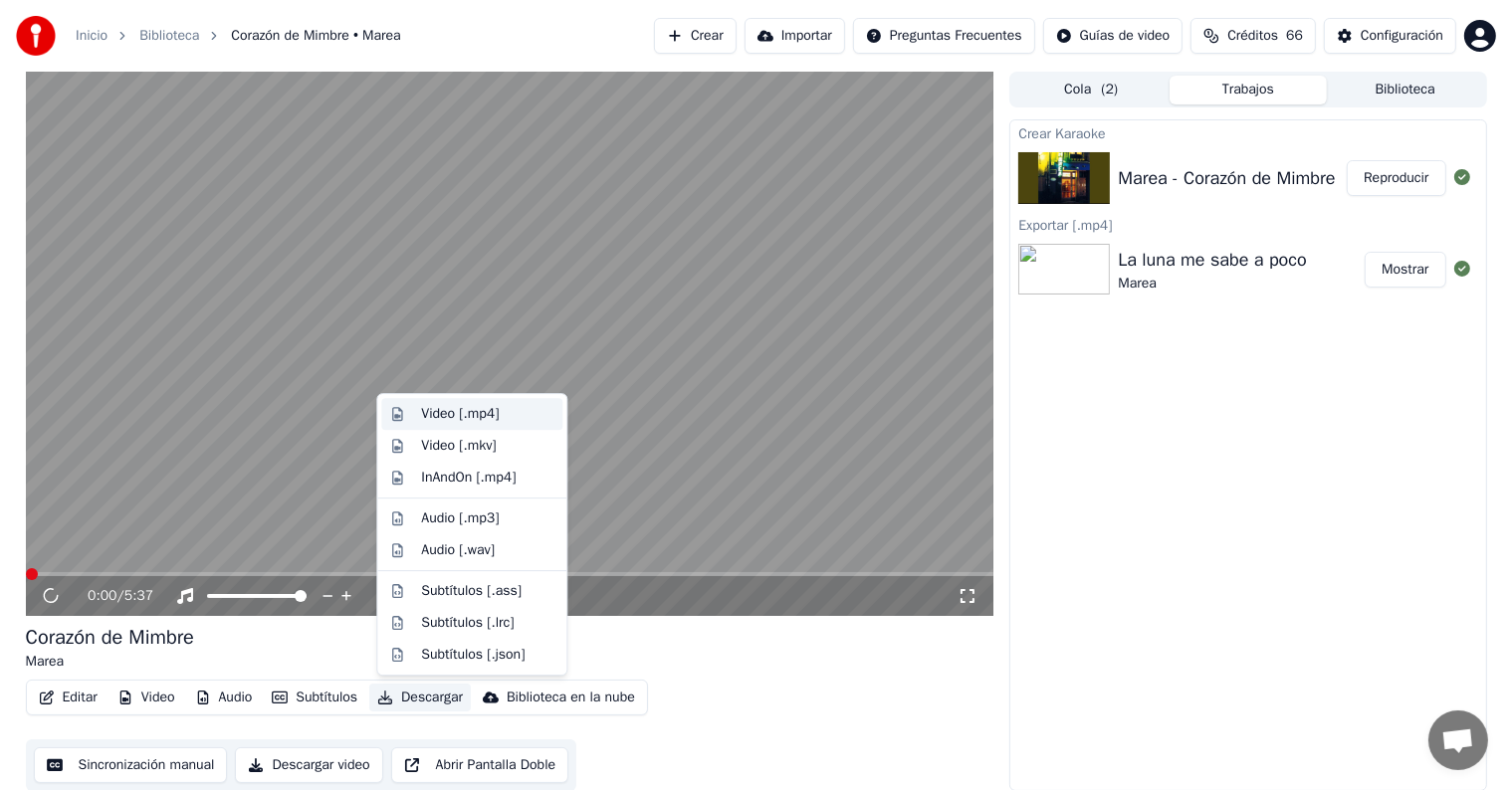 click on "Video [.mp4]" at bounding box center [472, 414] 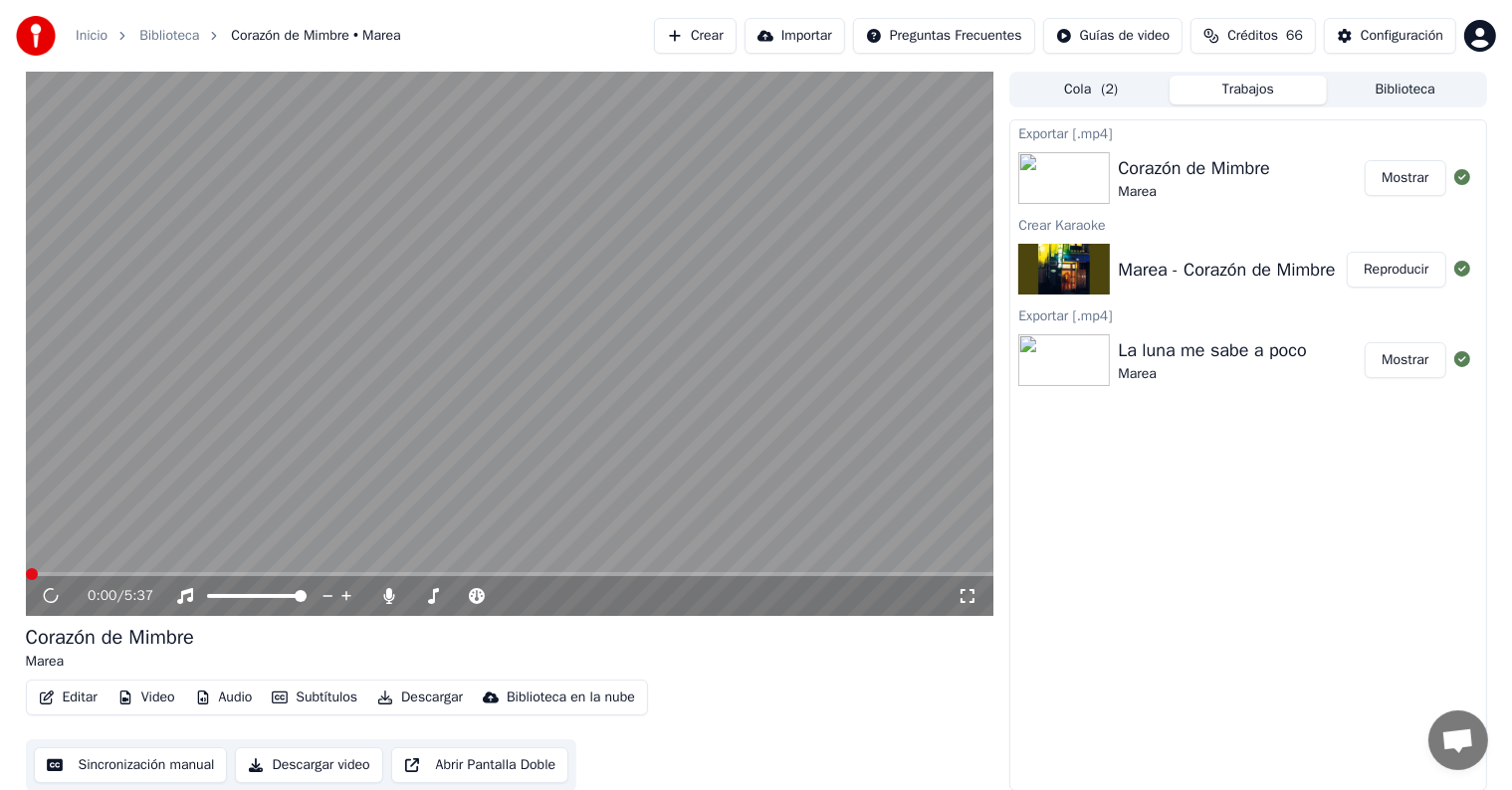 click on "Crear" at bounding box center [695, 36] 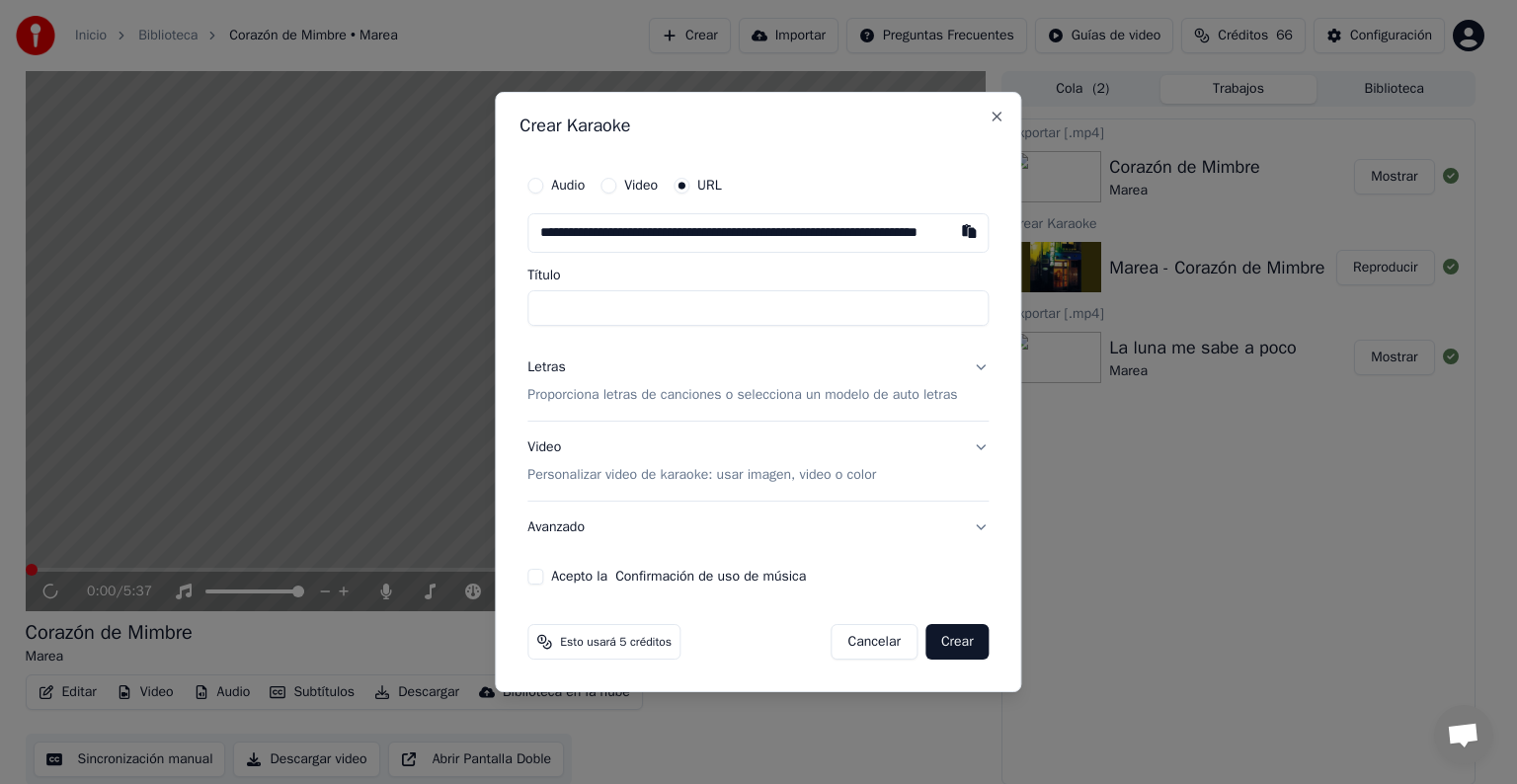 scroll, scrollTop: 0, scrollLeft: 67, axis: horizontal 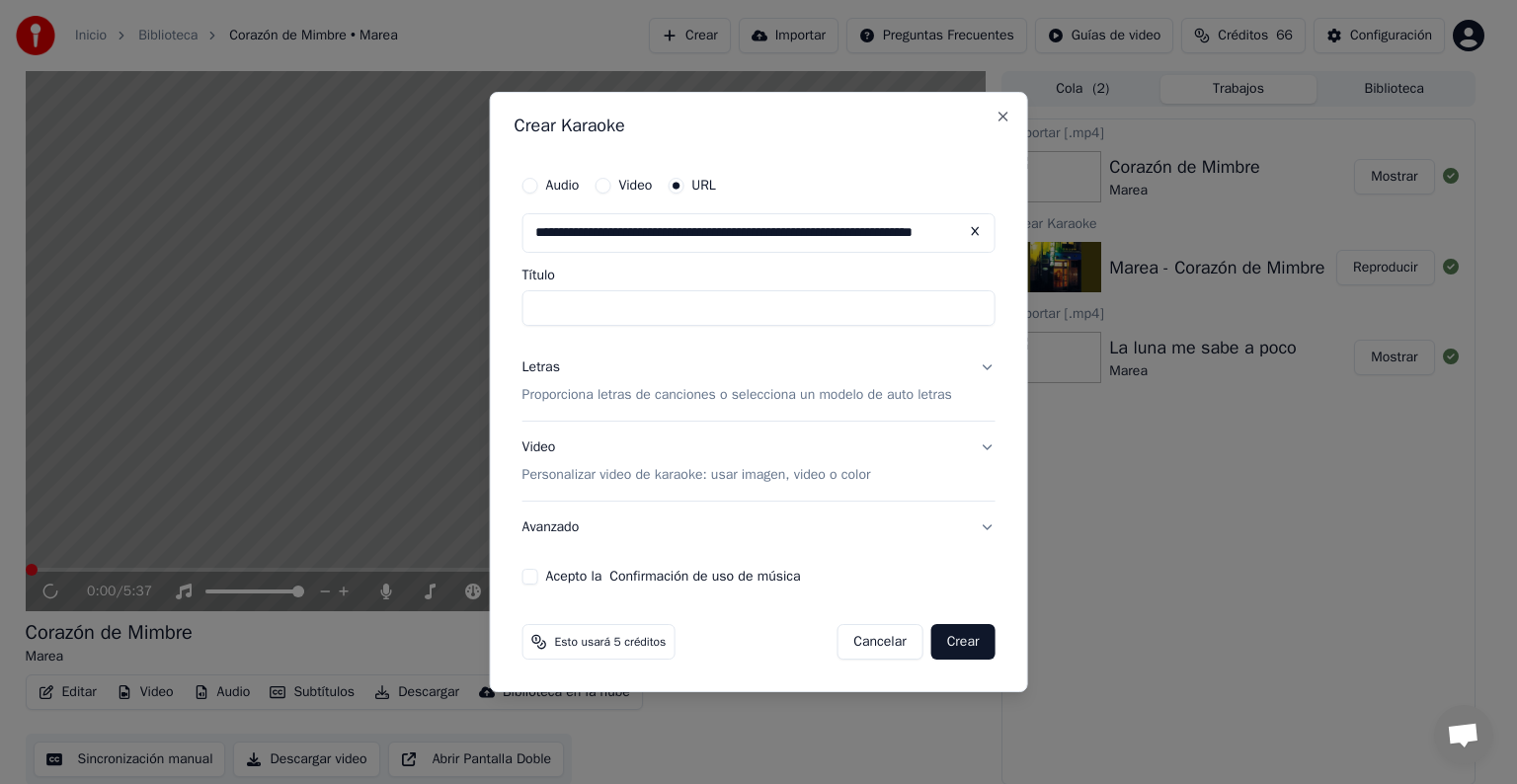type on "**********" 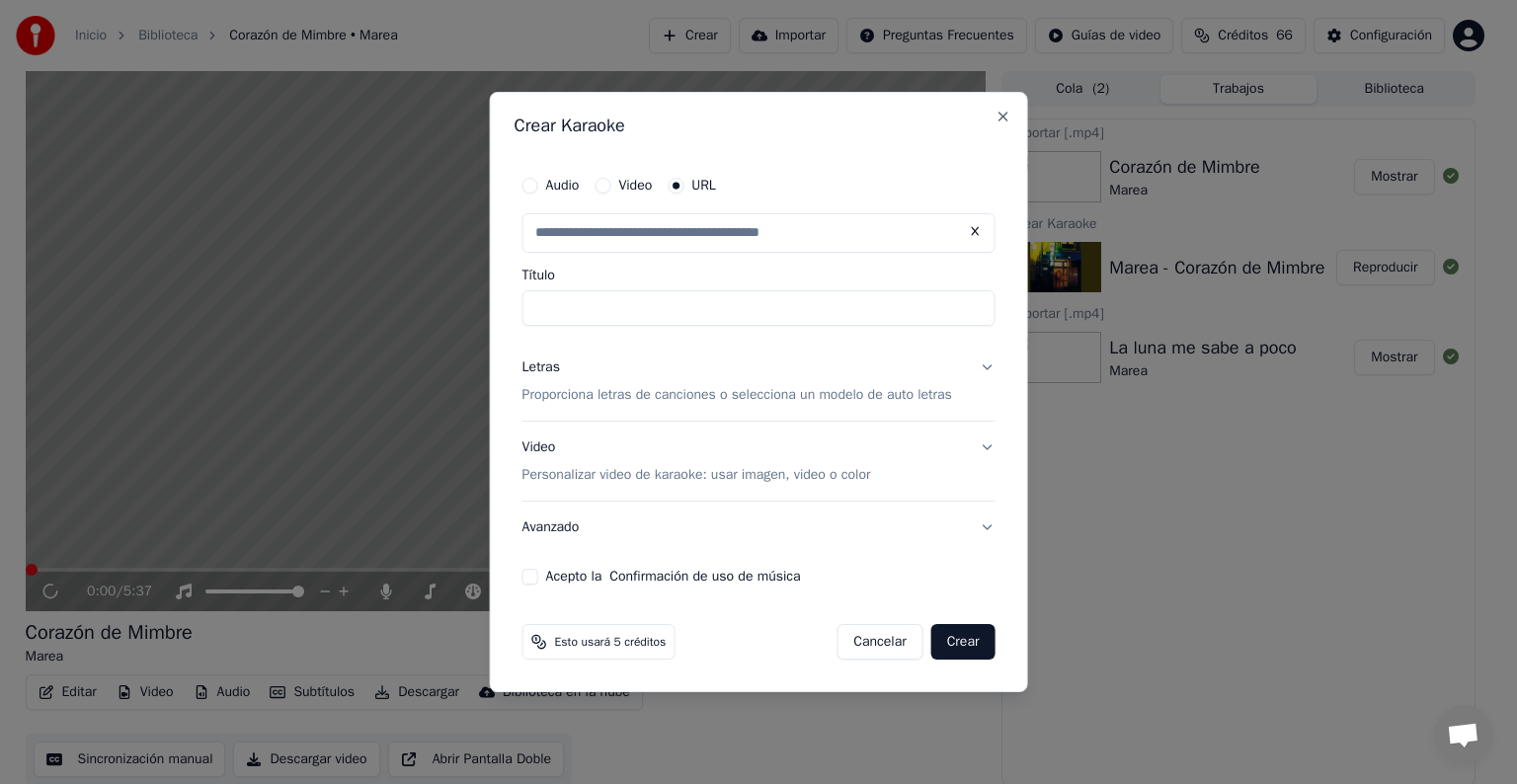 click on "Título" at bounding box center (758, 308) 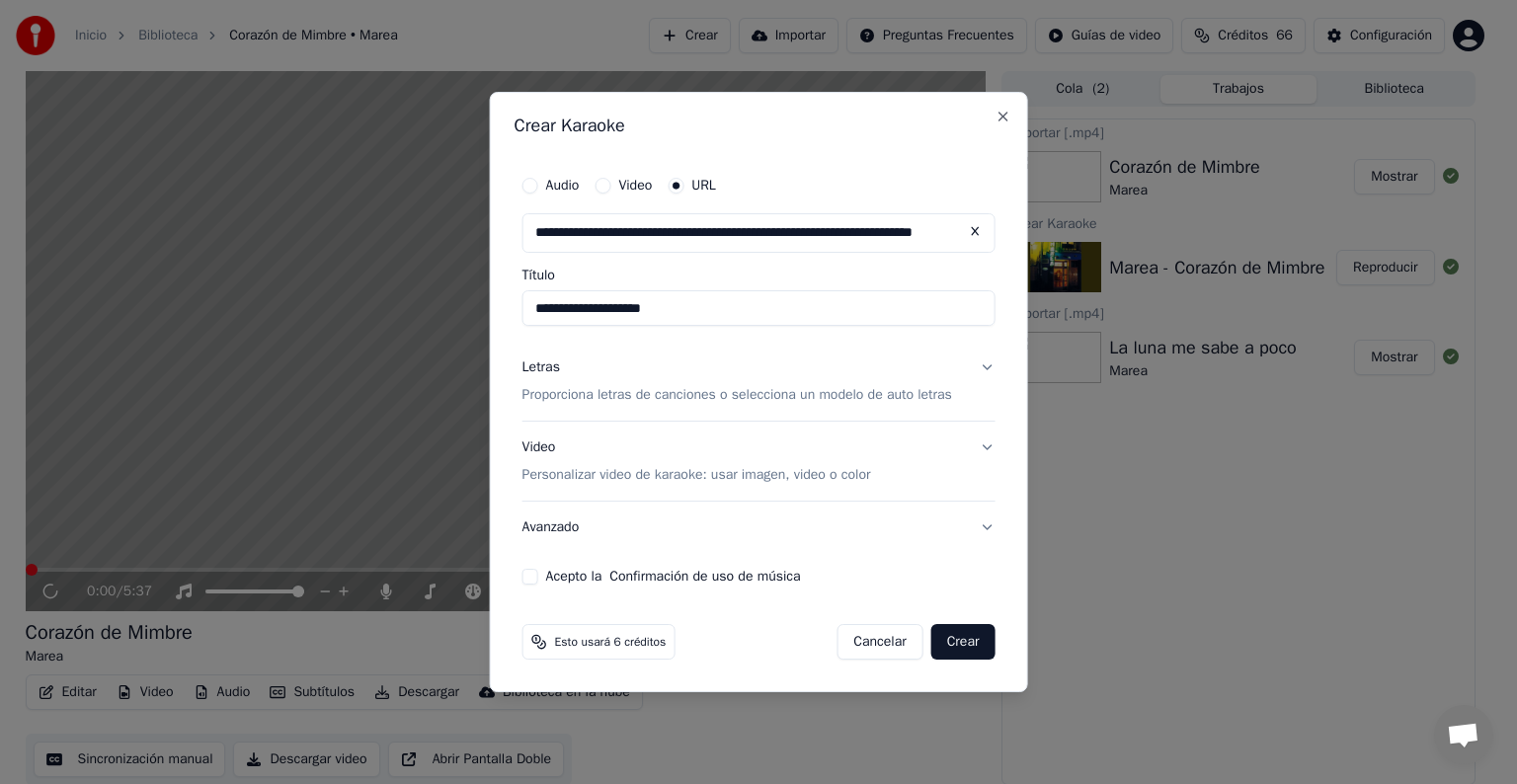 click on "**********" at bounding box center (758, 308) 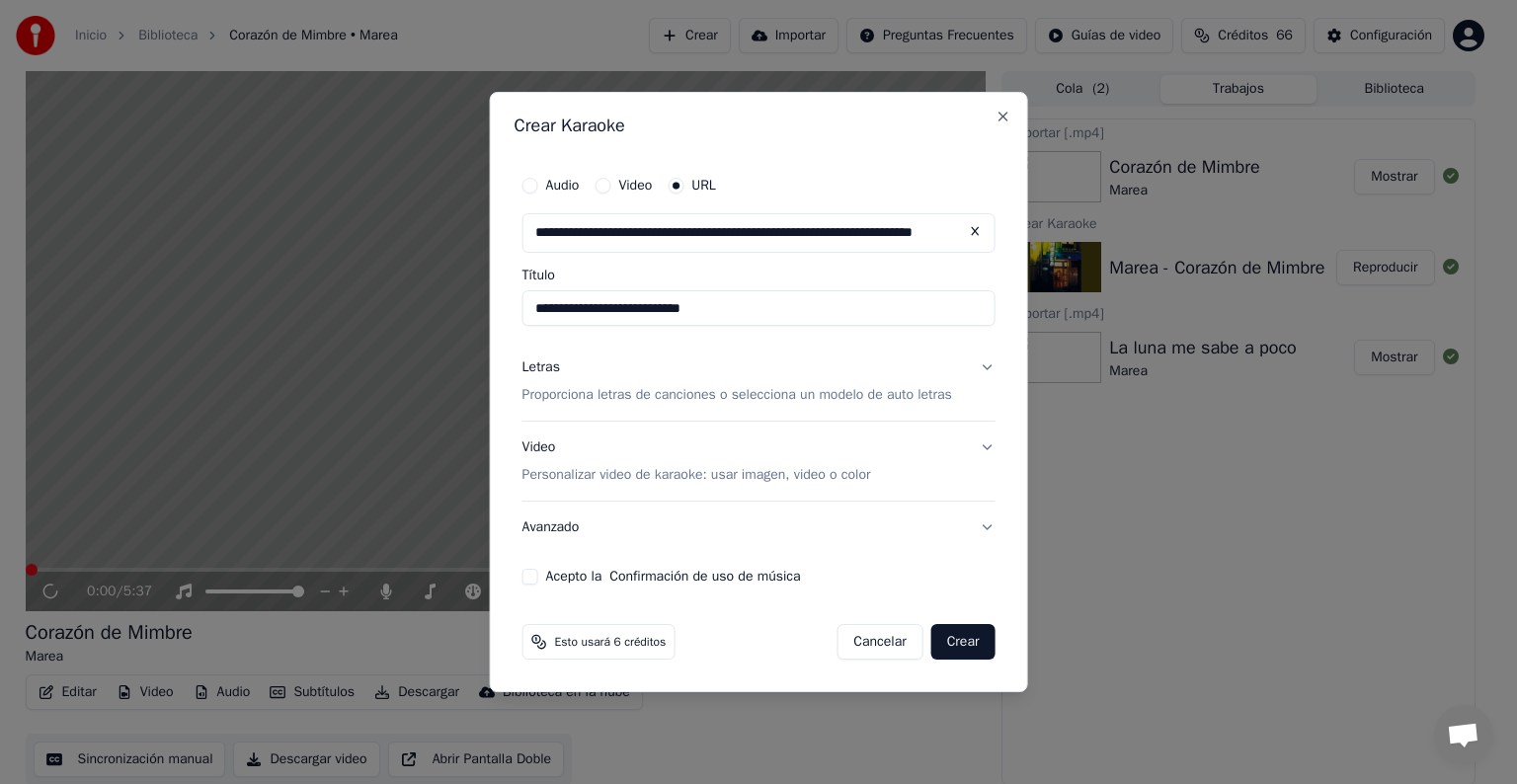 type on "**********" 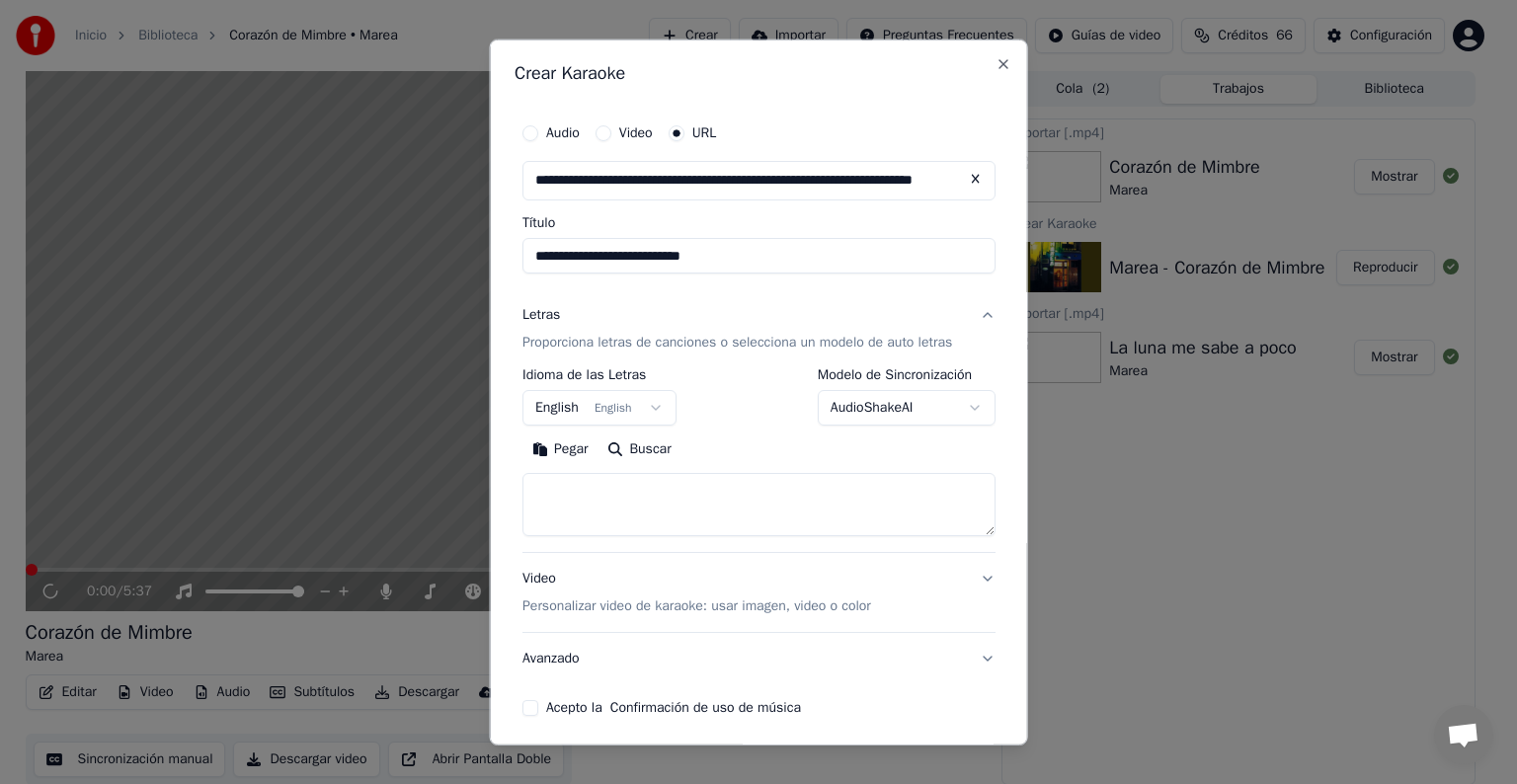 click on "**********" at bounding box center [599, 397] 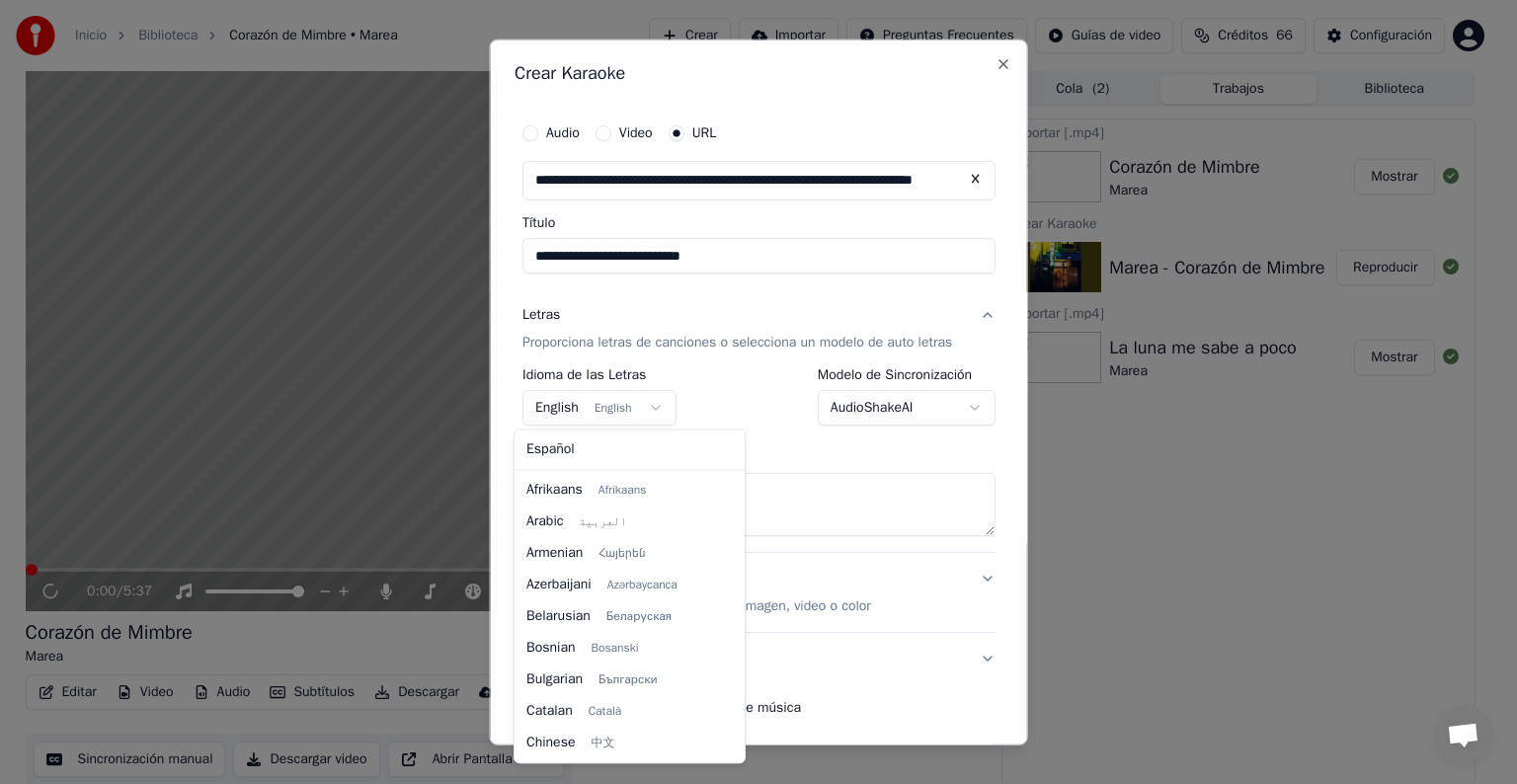 scroll, scrollTop: 158, scrollLeft: 0, axis: vertical 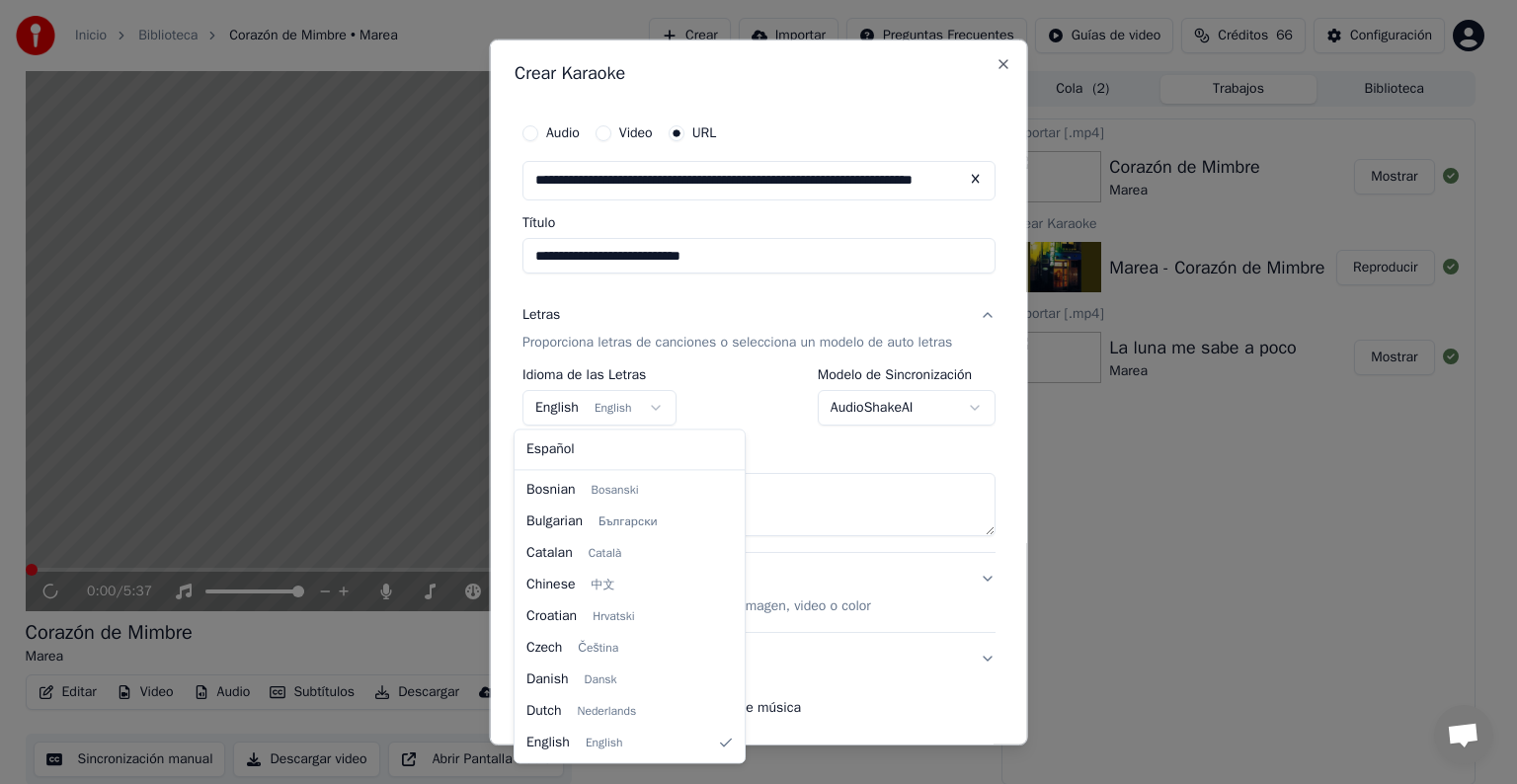 select on "**" 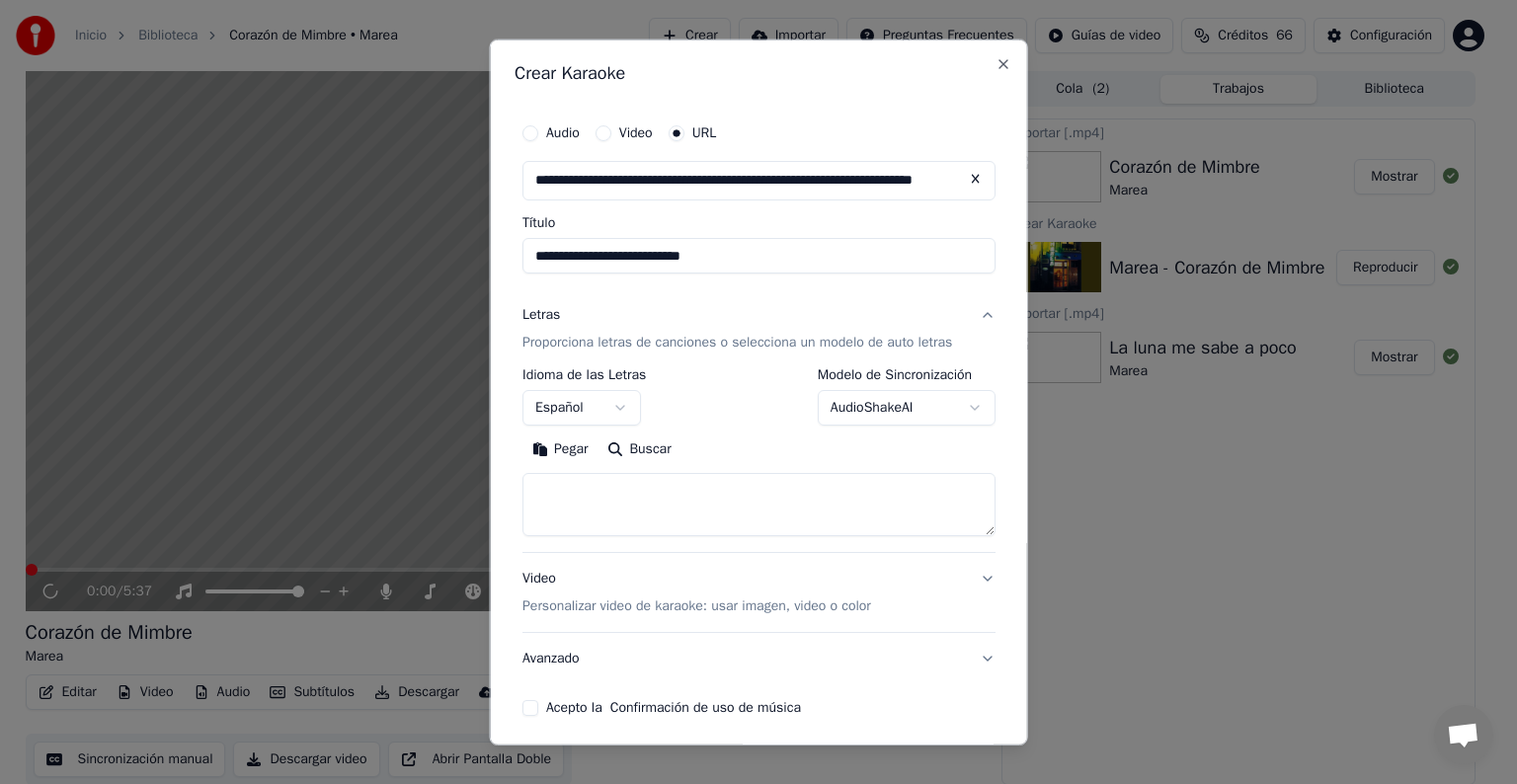 click on "Pegar" at bounding box center (560, 449) 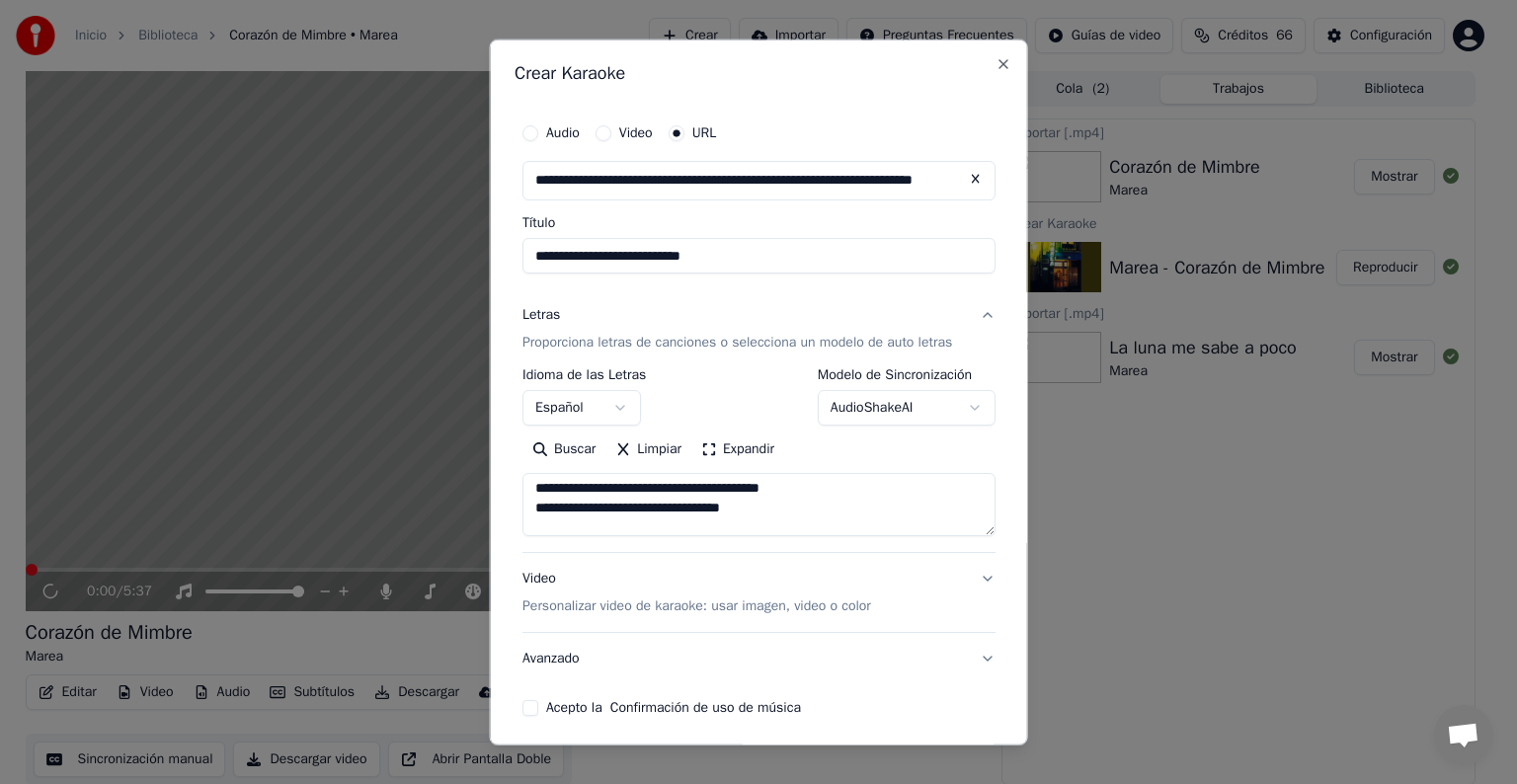 scroll, scrollTop: 823, scrollLeft: 0, axis: vertical 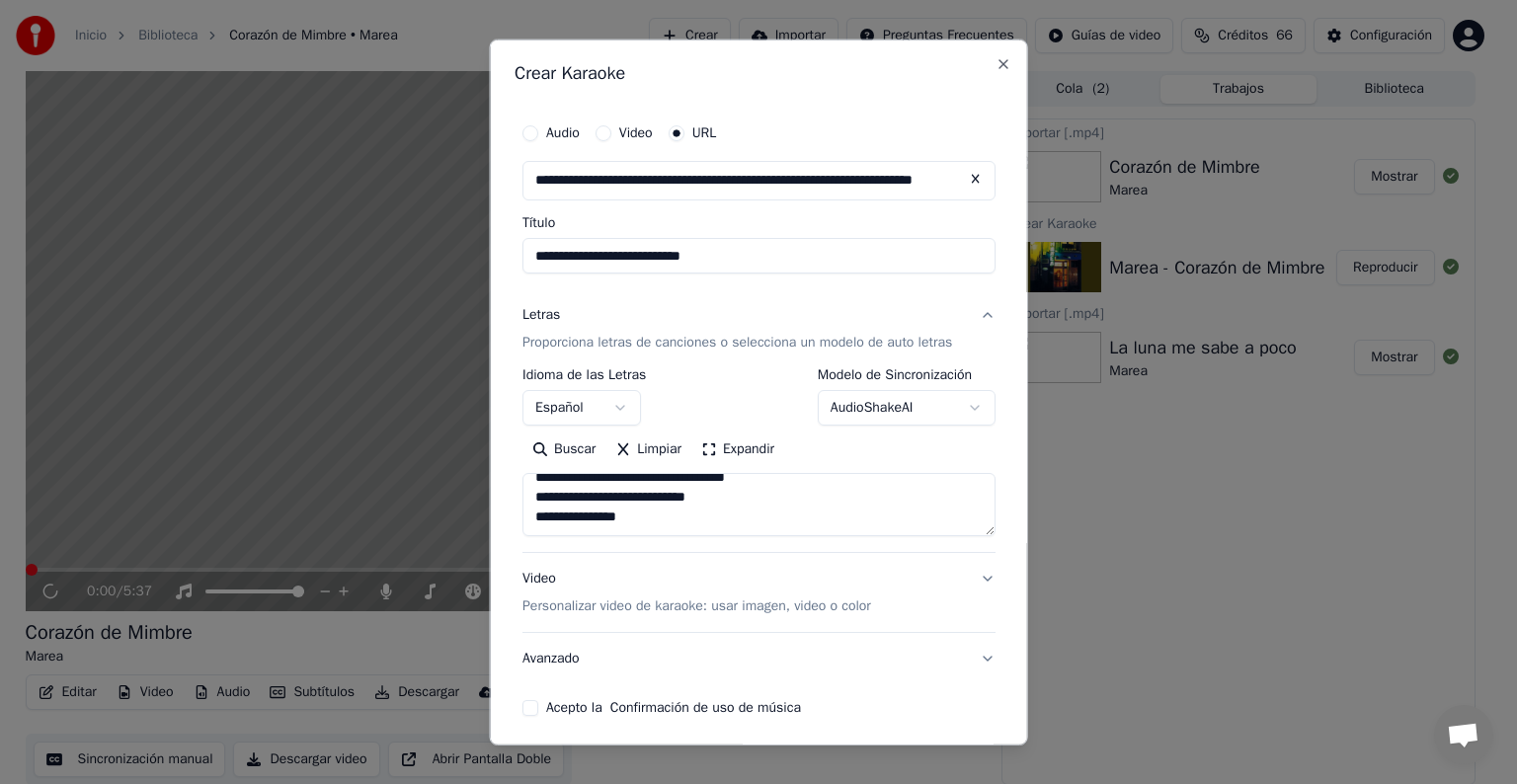 click on "Acepto la   Confirmación de uso de música" at bounding box center (758, 708) 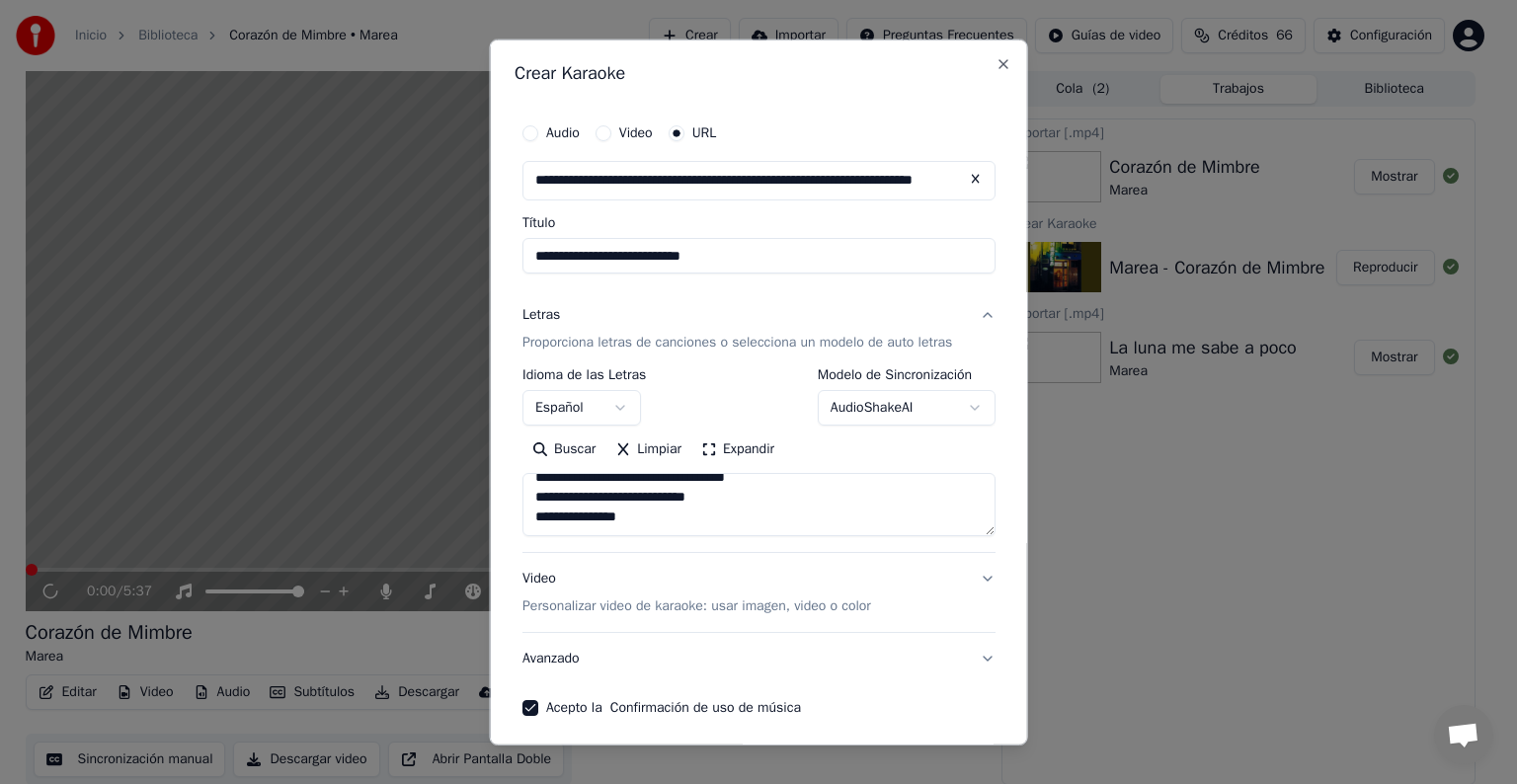 click on "Video Personalizar video de karaoke: usar imagen, video o color" at bounding box center (758, 592) 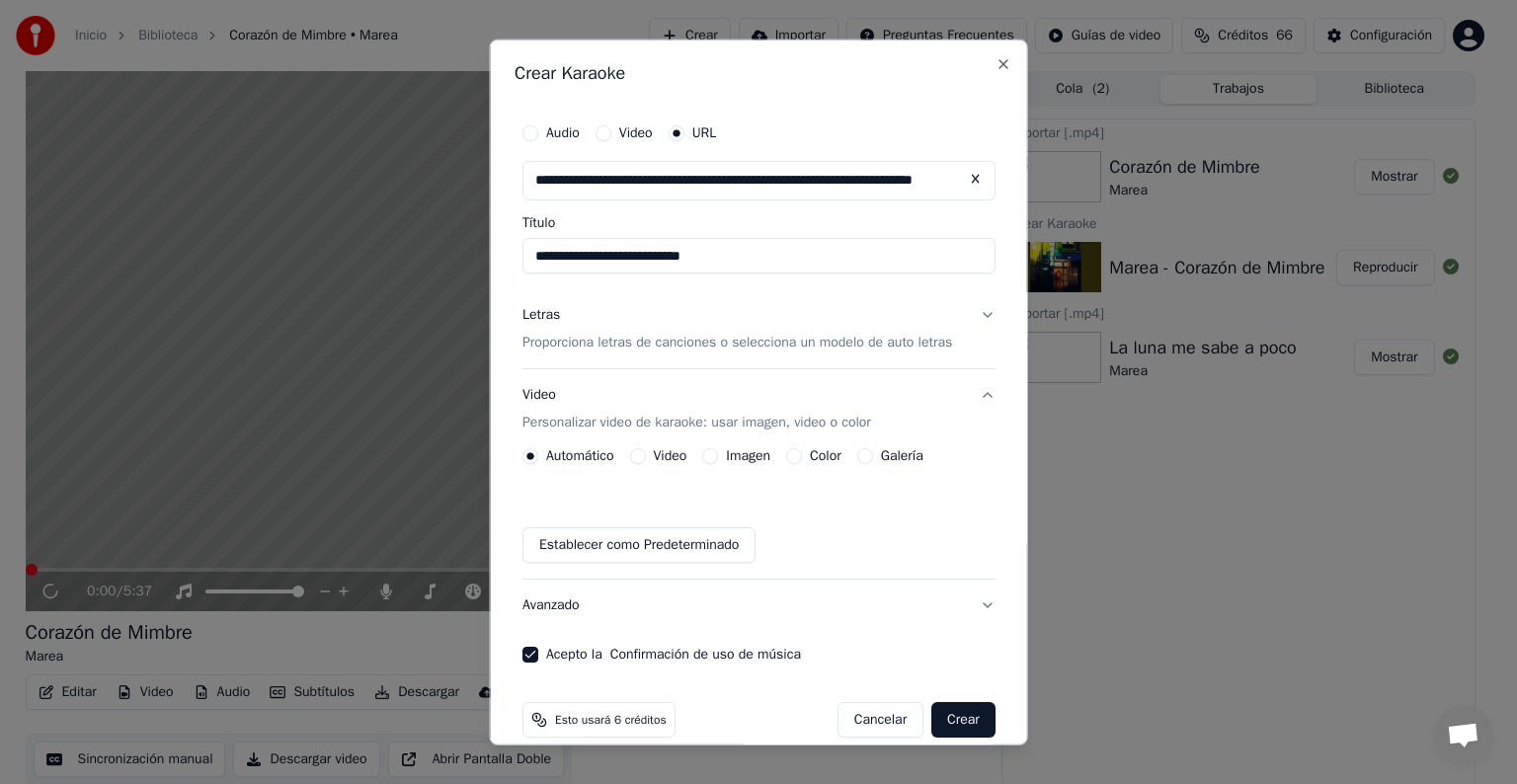click on "Imagen" at bounding box center [710, 456] 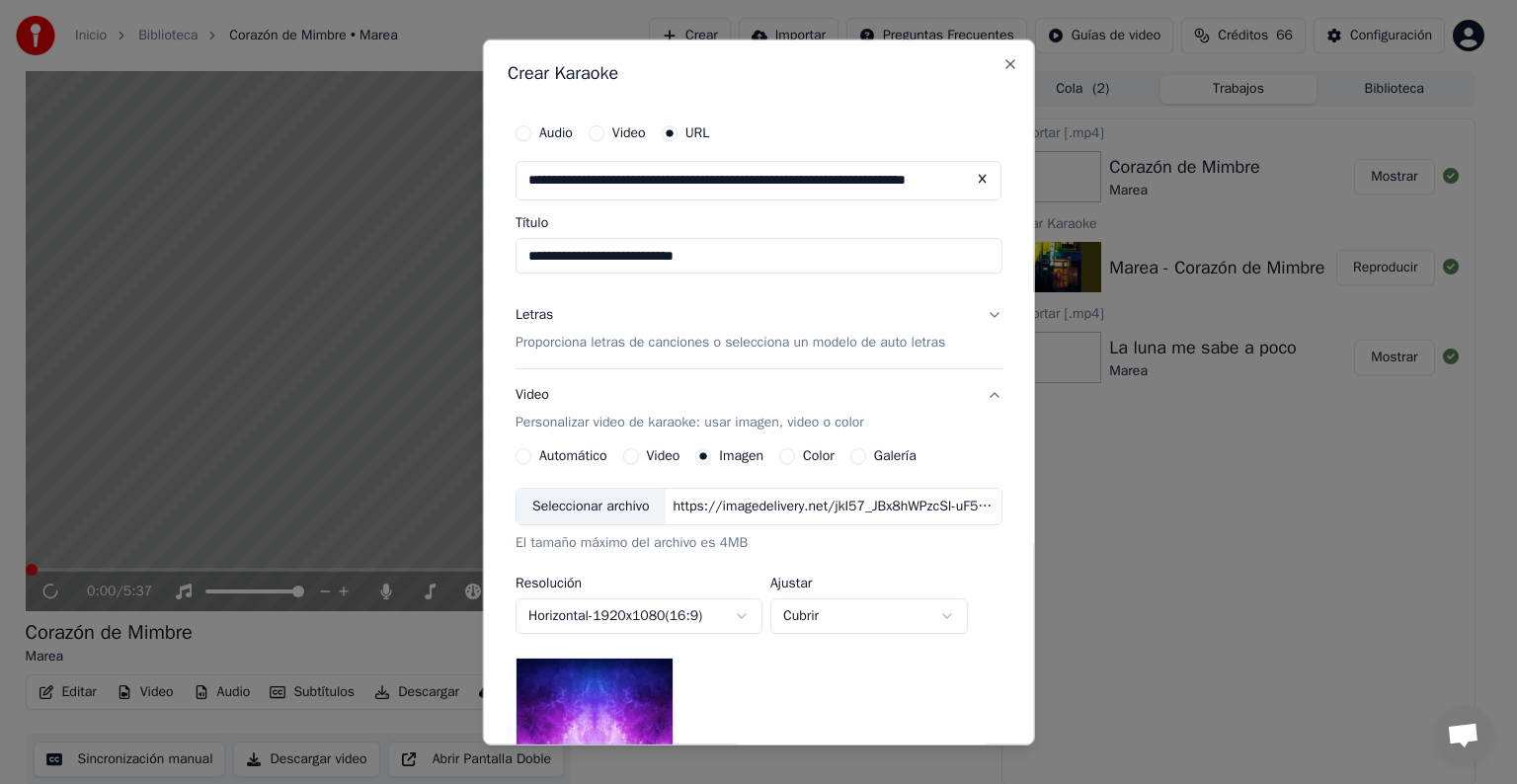 scroll, scrollTop: 283, scrollLeft: 0, axis: vertical 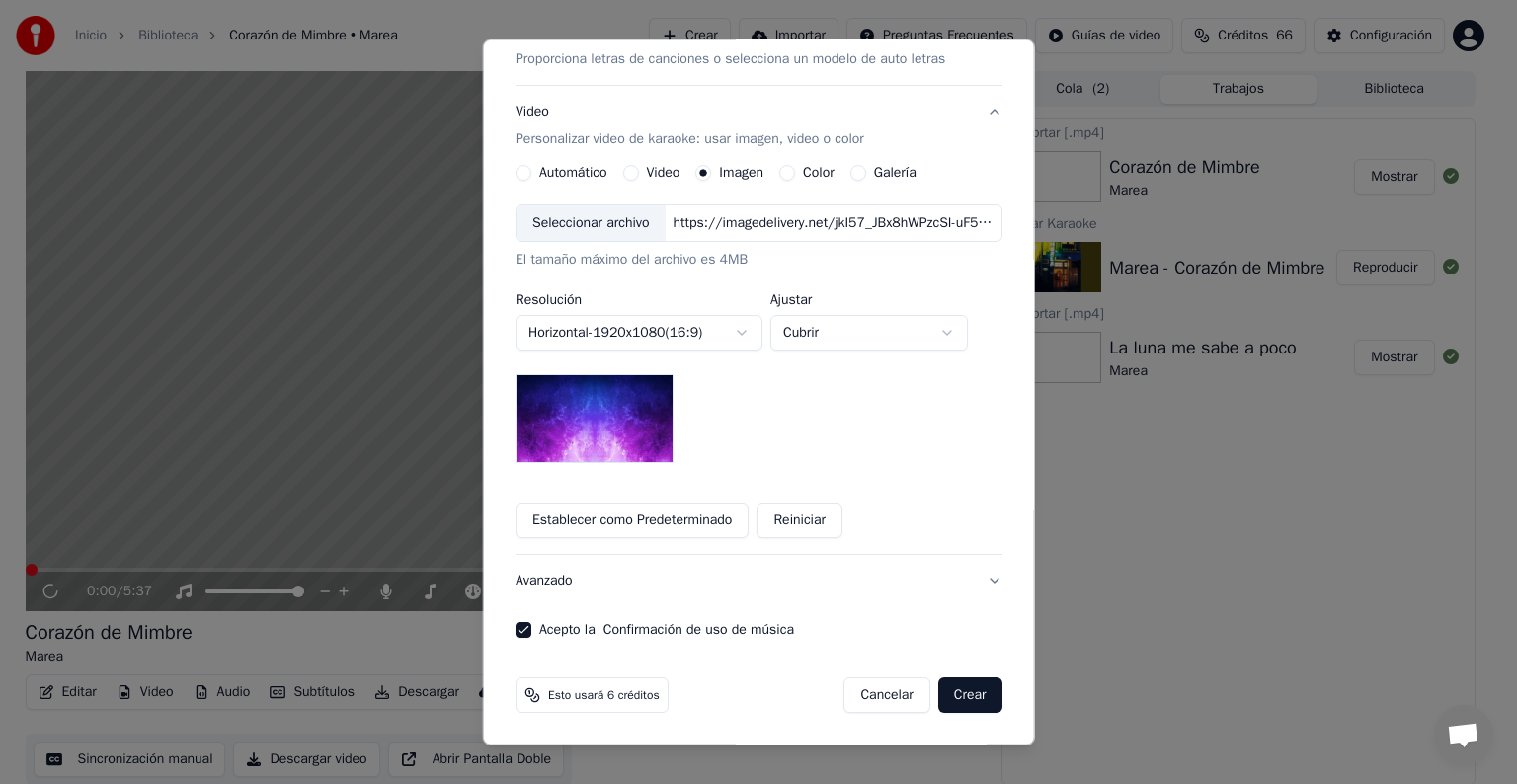 click on "Avanzado" at bounding box center [758, 581] 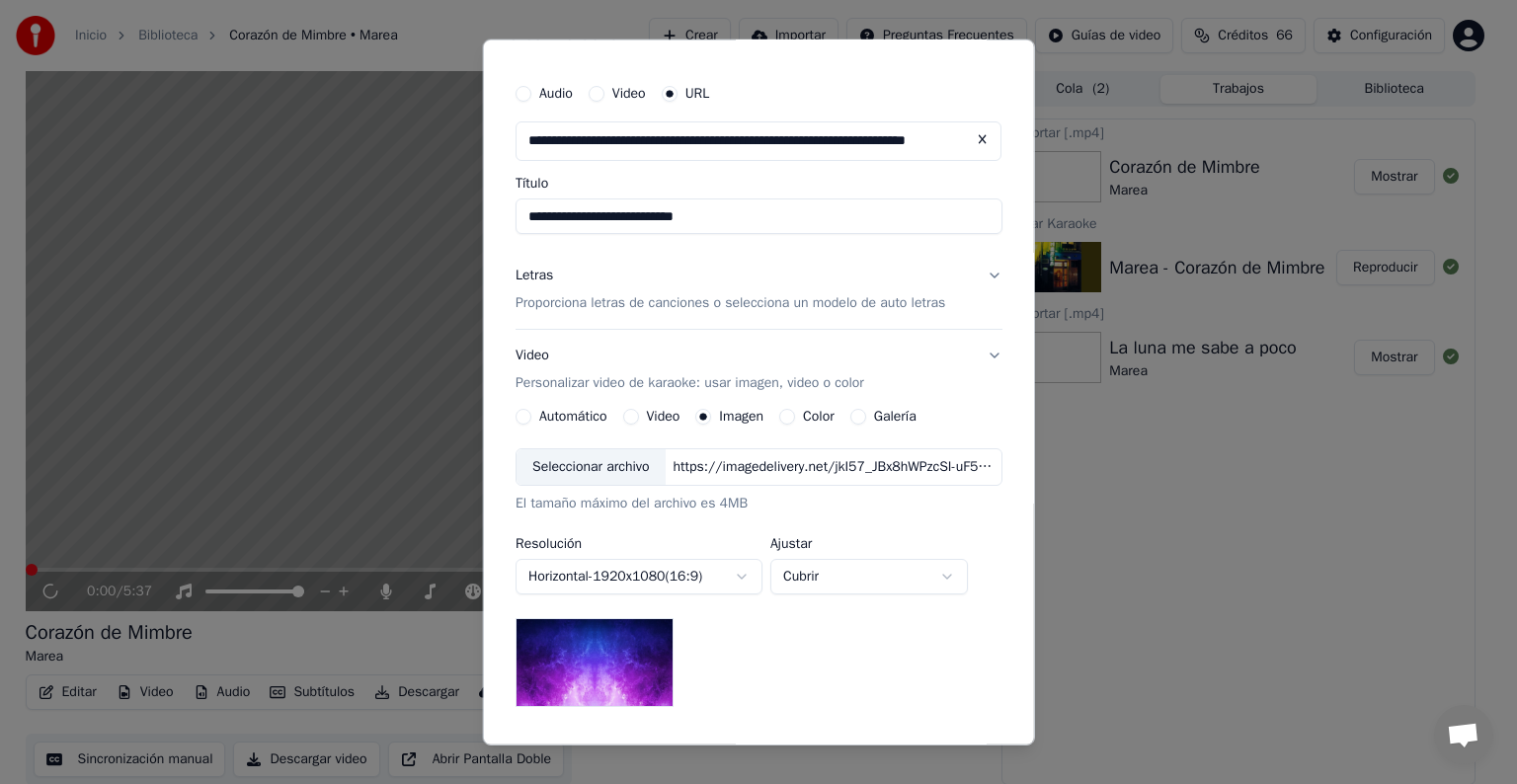 scroll, scrollTop: 0, scrollLeft: 0, axis: both 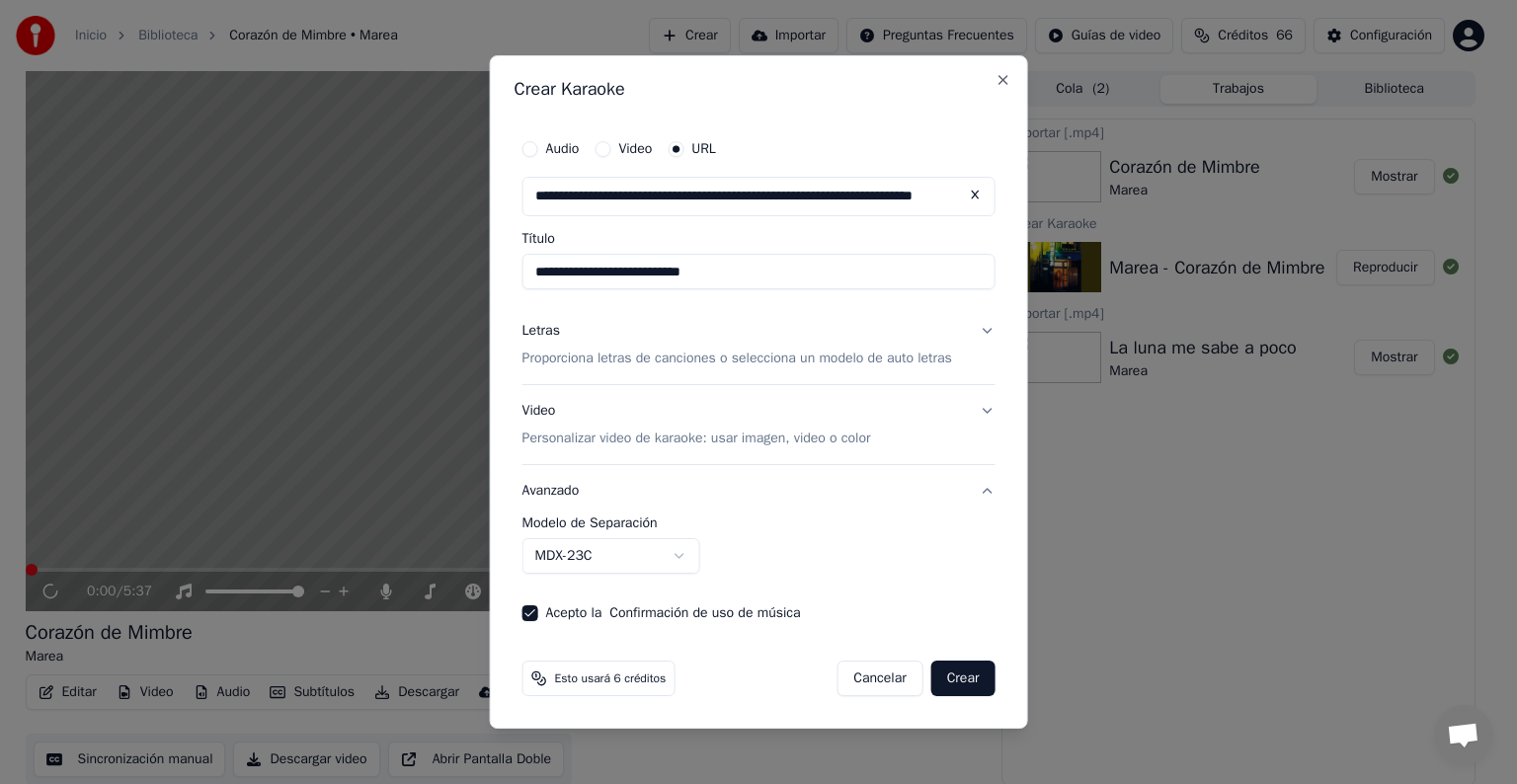 click on "MDX-23C" at bounding box center (611, 556) 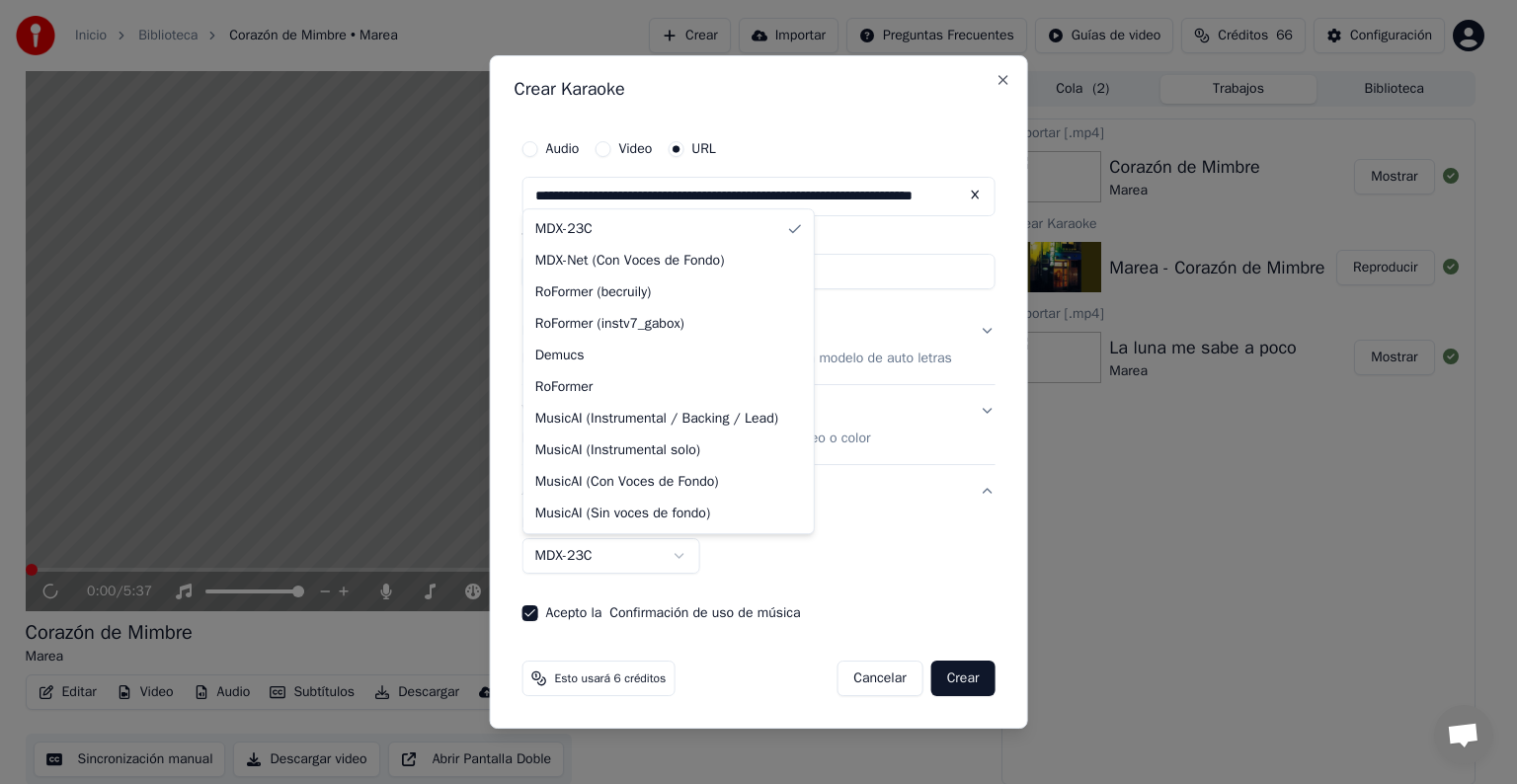 select on "**********" 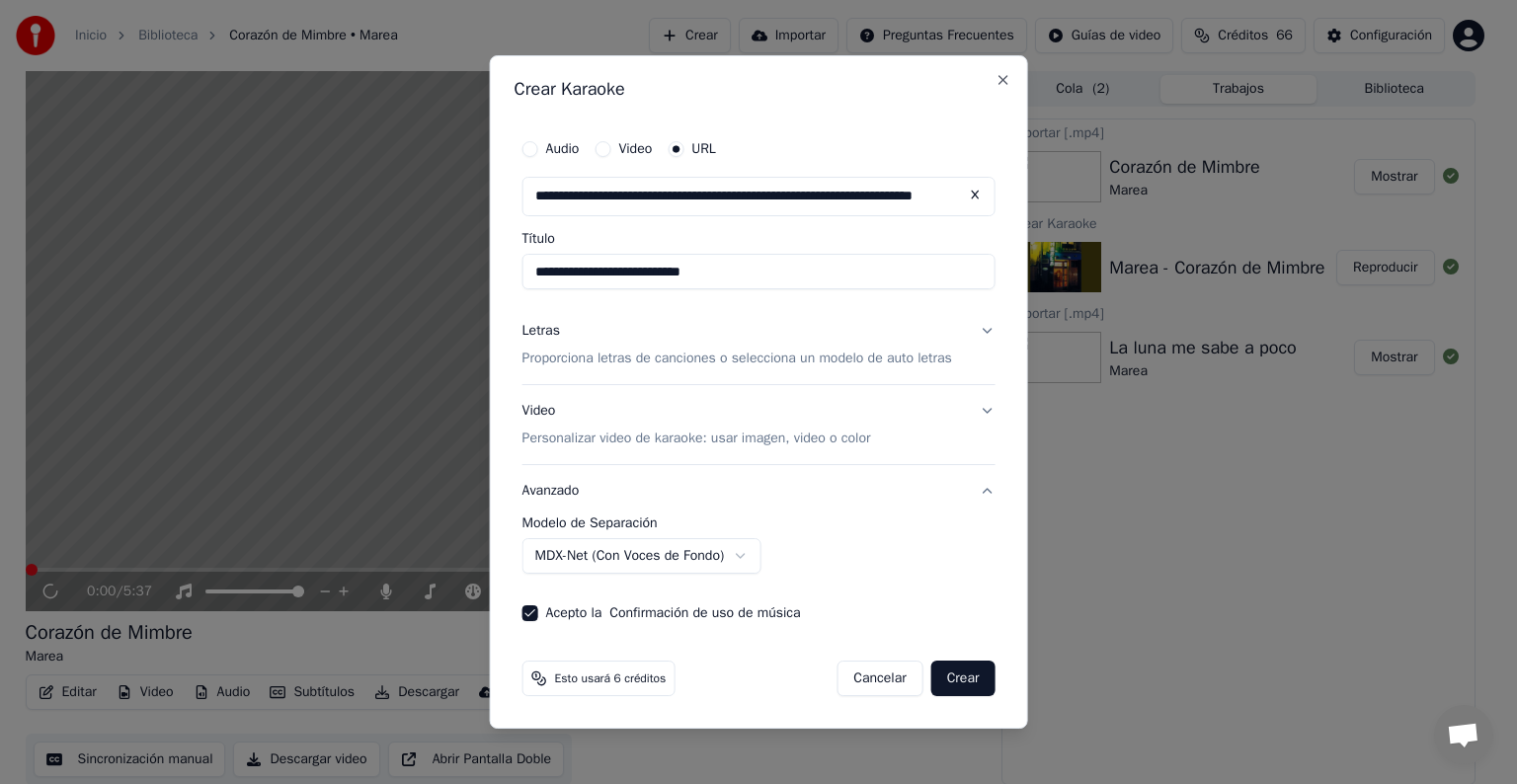 click on "Letras Proporciona letras de canciones o selecciona un modelo de auto letras" at bounding box center [758, 345] 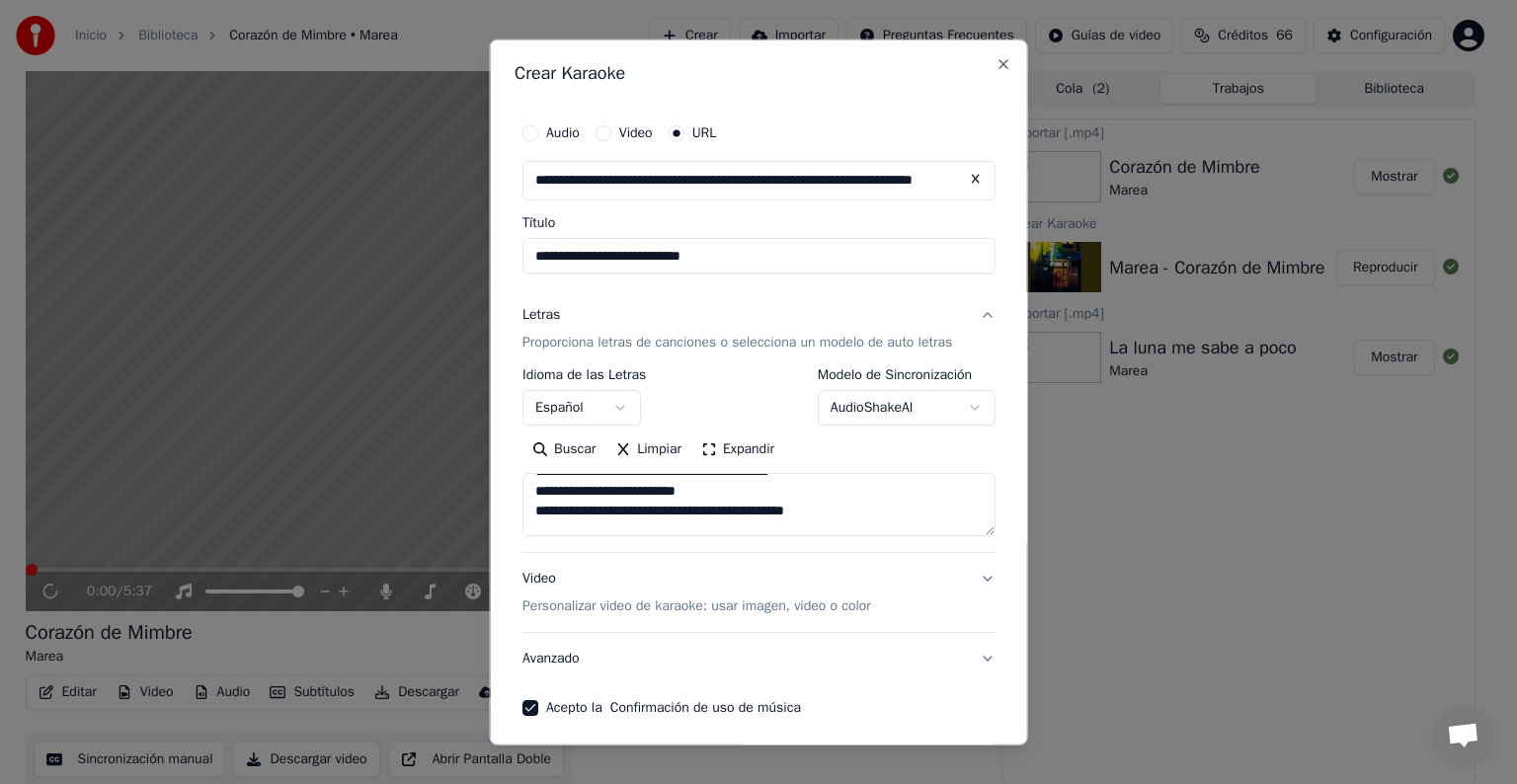 scroll, scrollTop: 197, scrollLeft: 0, axis: vertical 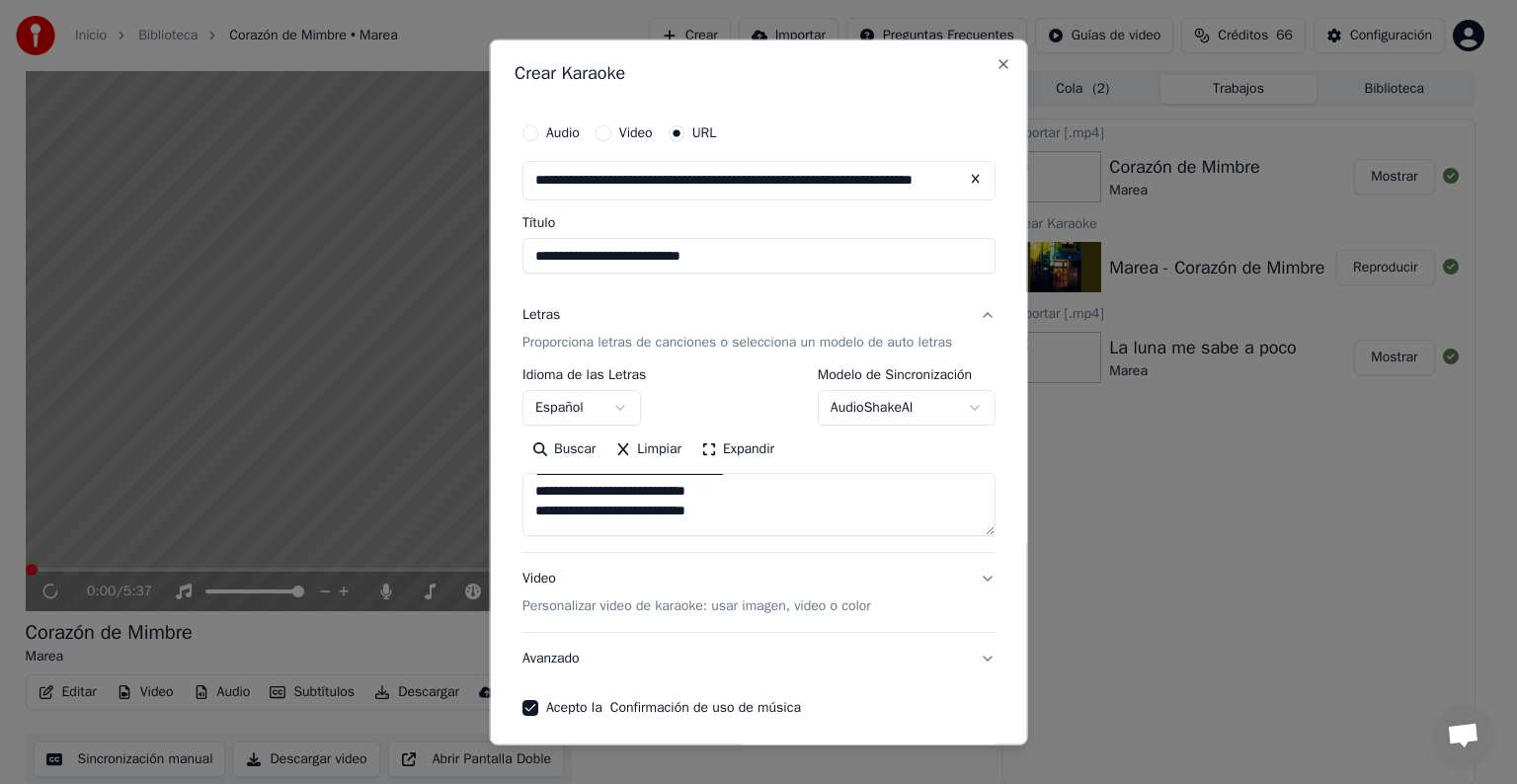 click on "Limpiar" at bounding box center (648, 449) 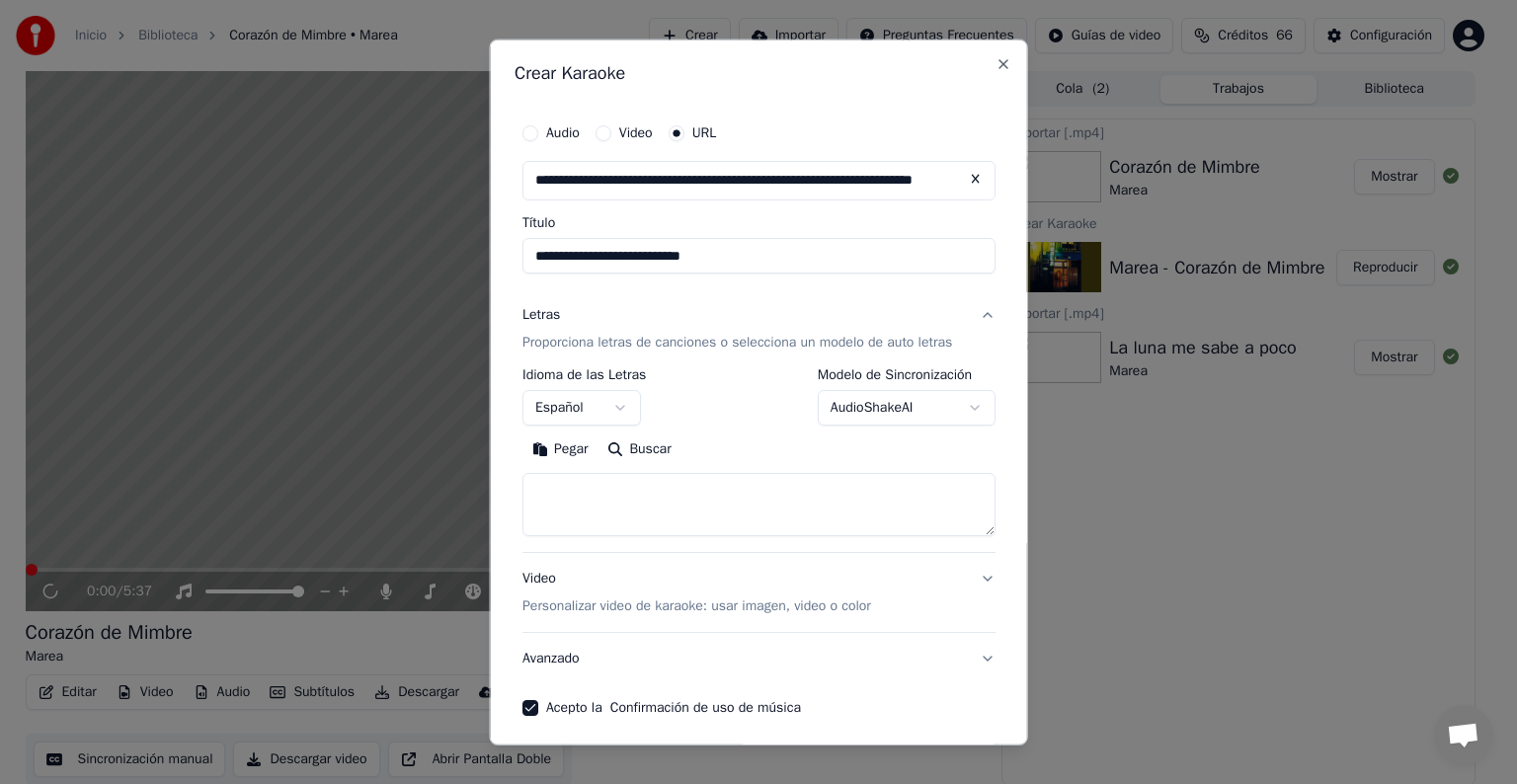 scroll, scrollTop: 0, scrollLeft: 0, axis: both 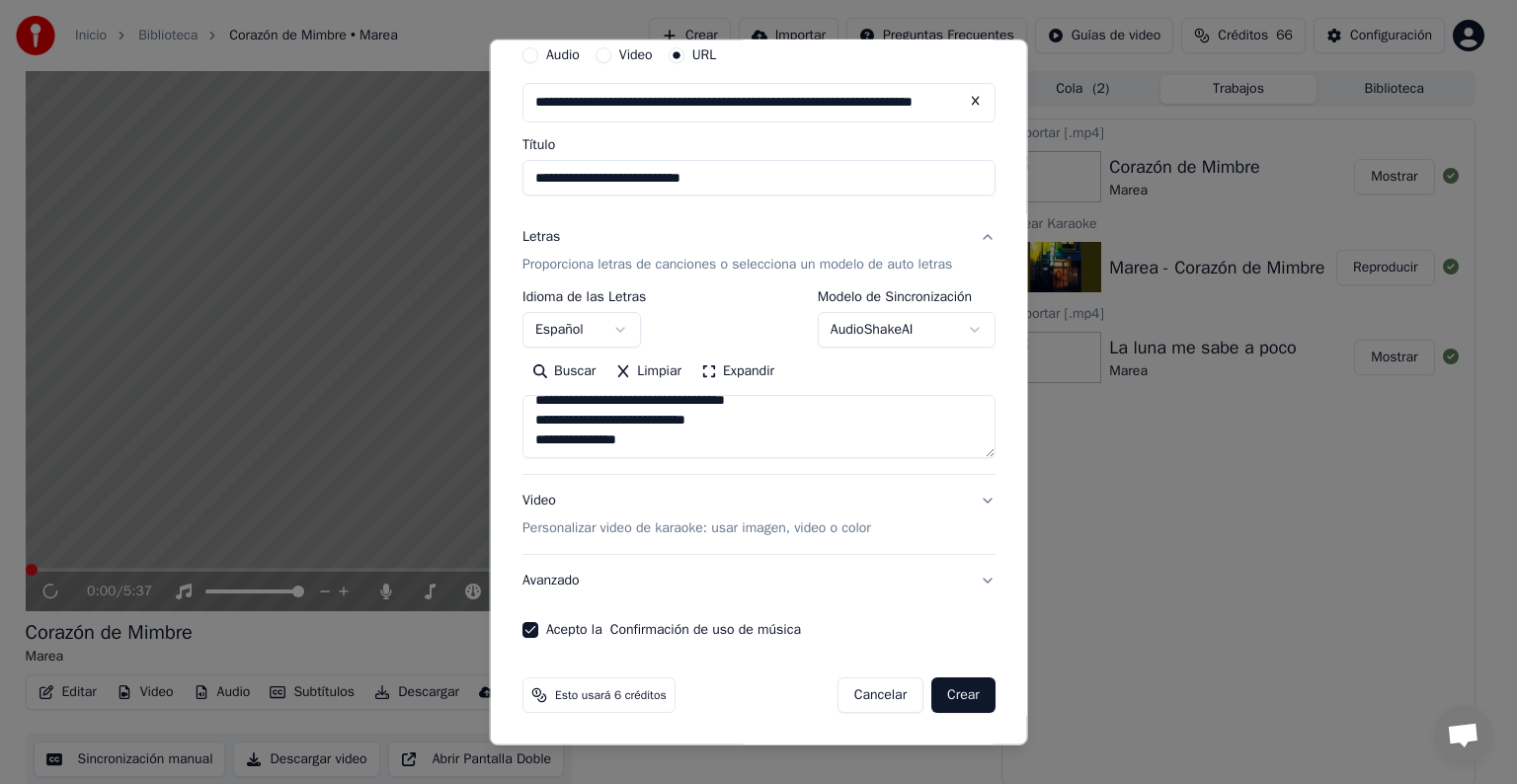click on "Crear" at bounding box center [963, 695] 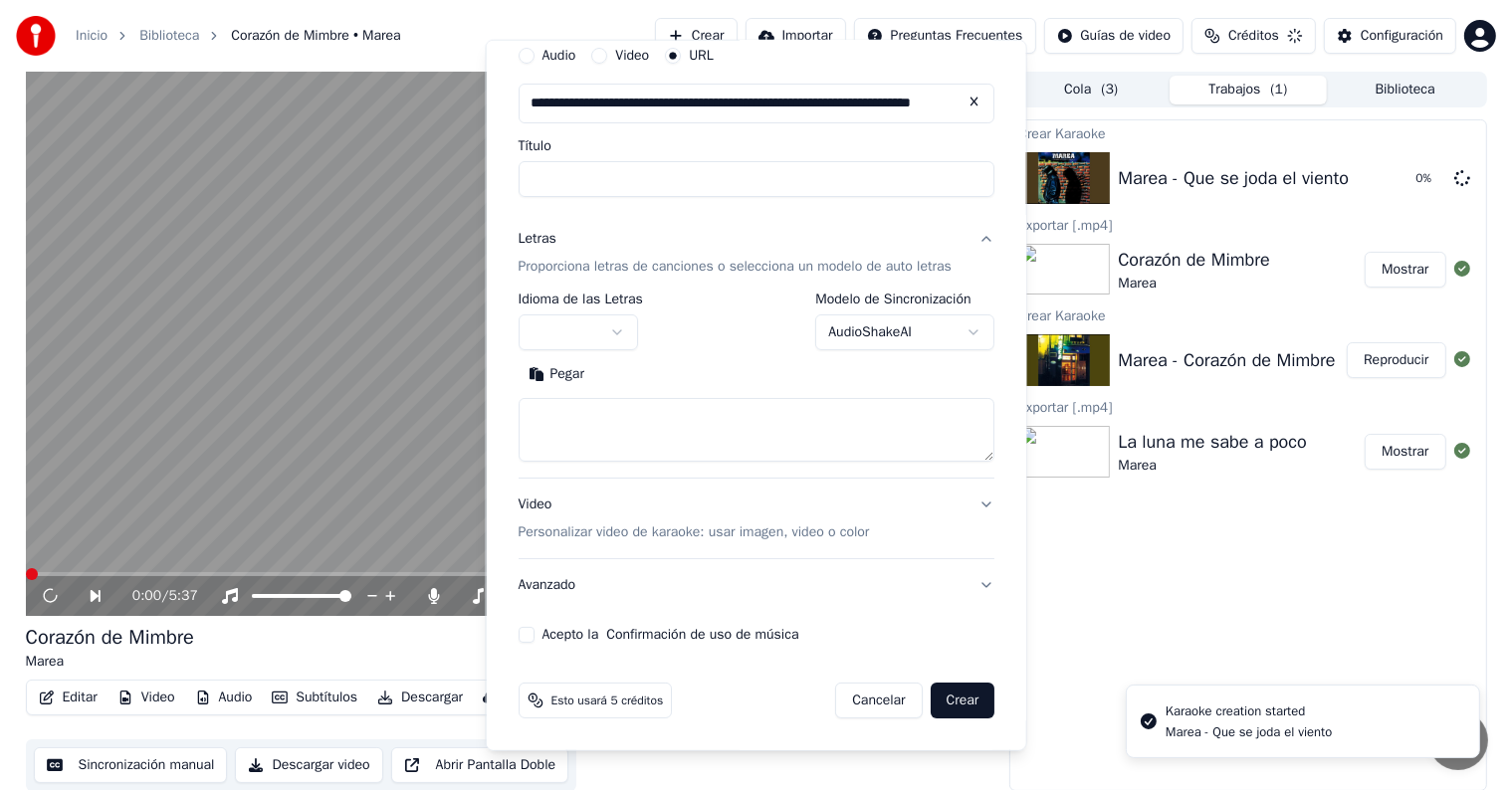 scroll, scrollTop: 0, scrollLeft: 0, axis: both 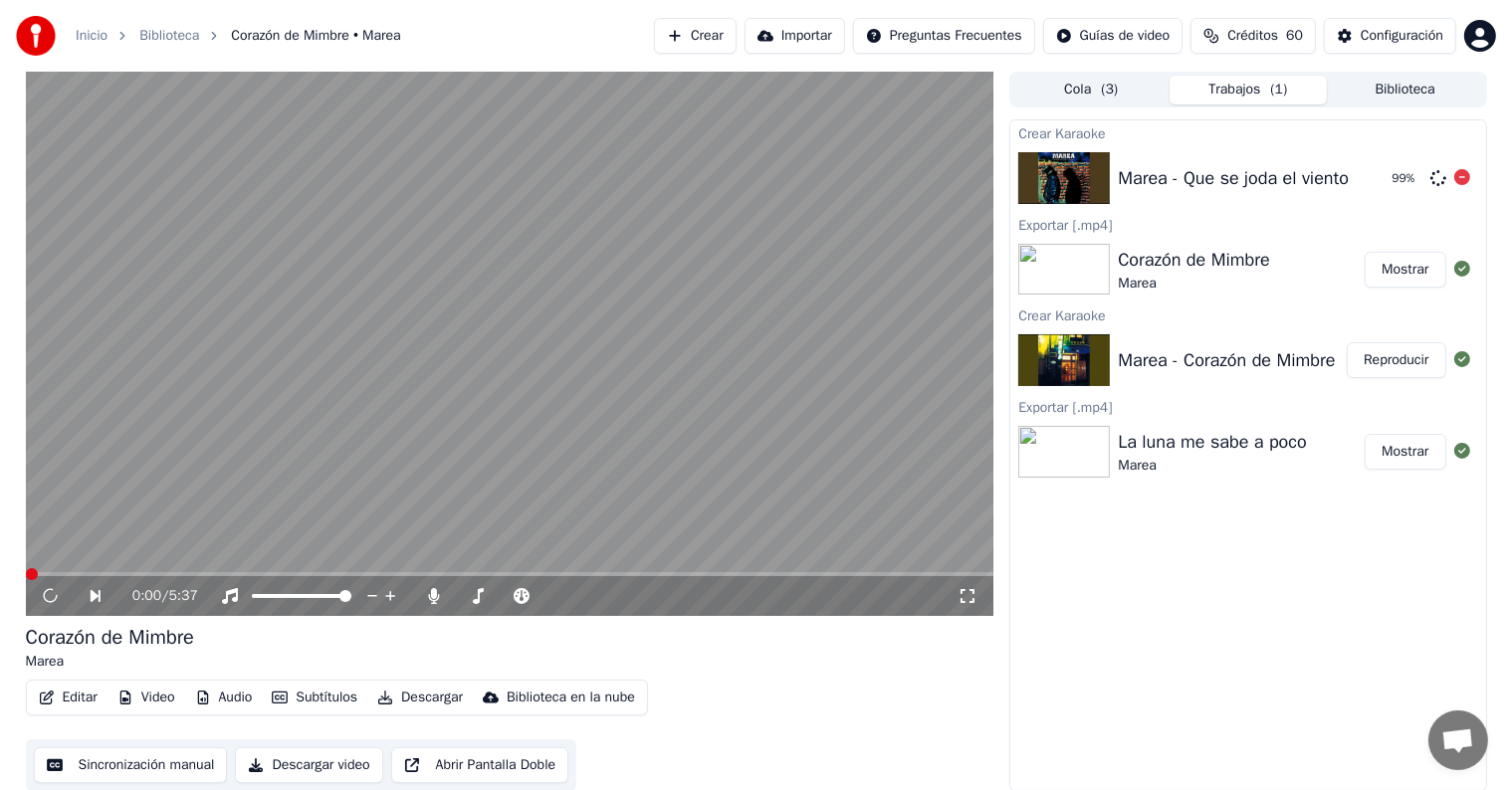 click on "Marea - Que se joda el viento" at bounding box center [1233, 178] 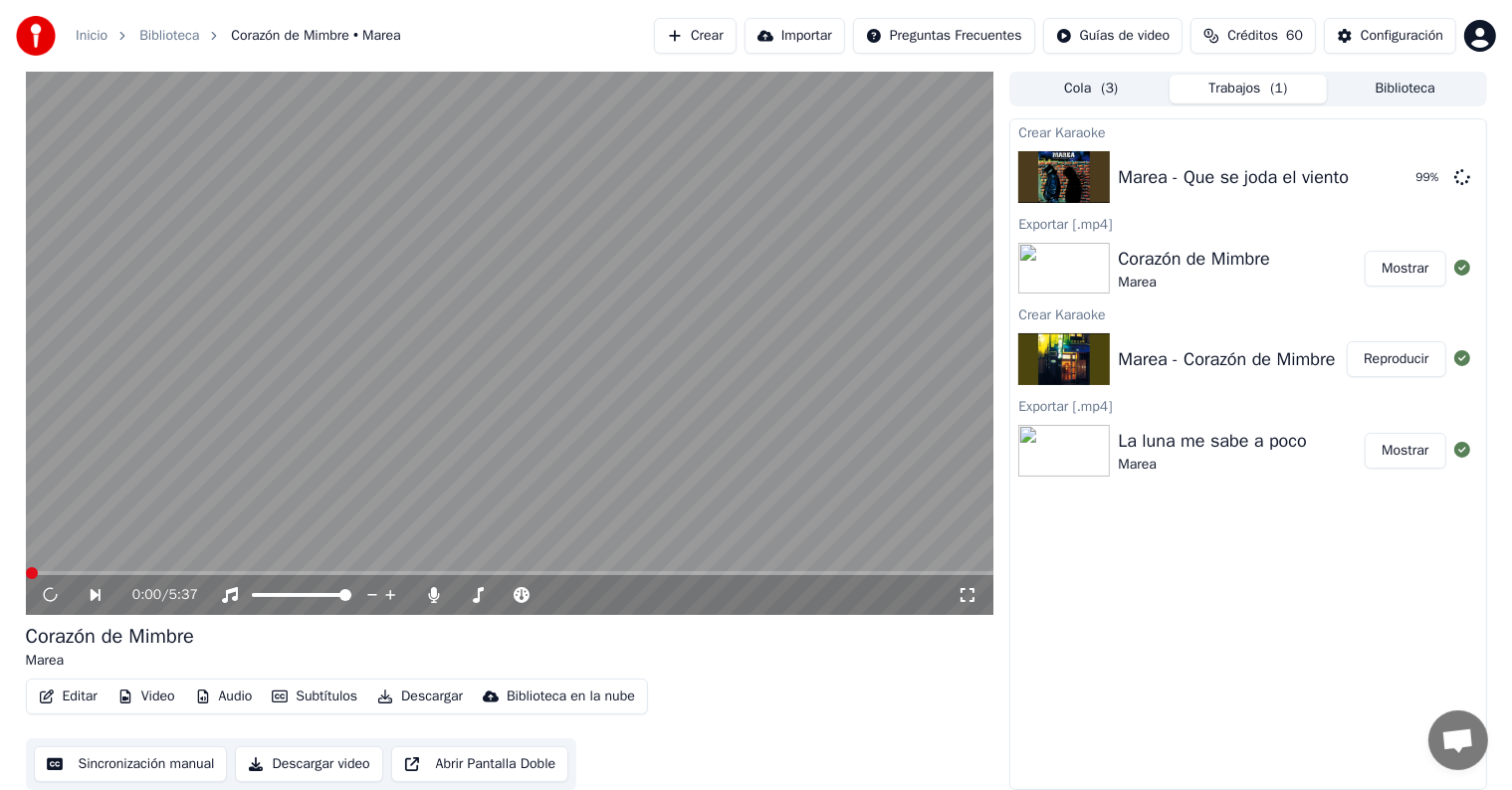 scroll, scrollTop: 0, scrollLeft: 0, axis: both 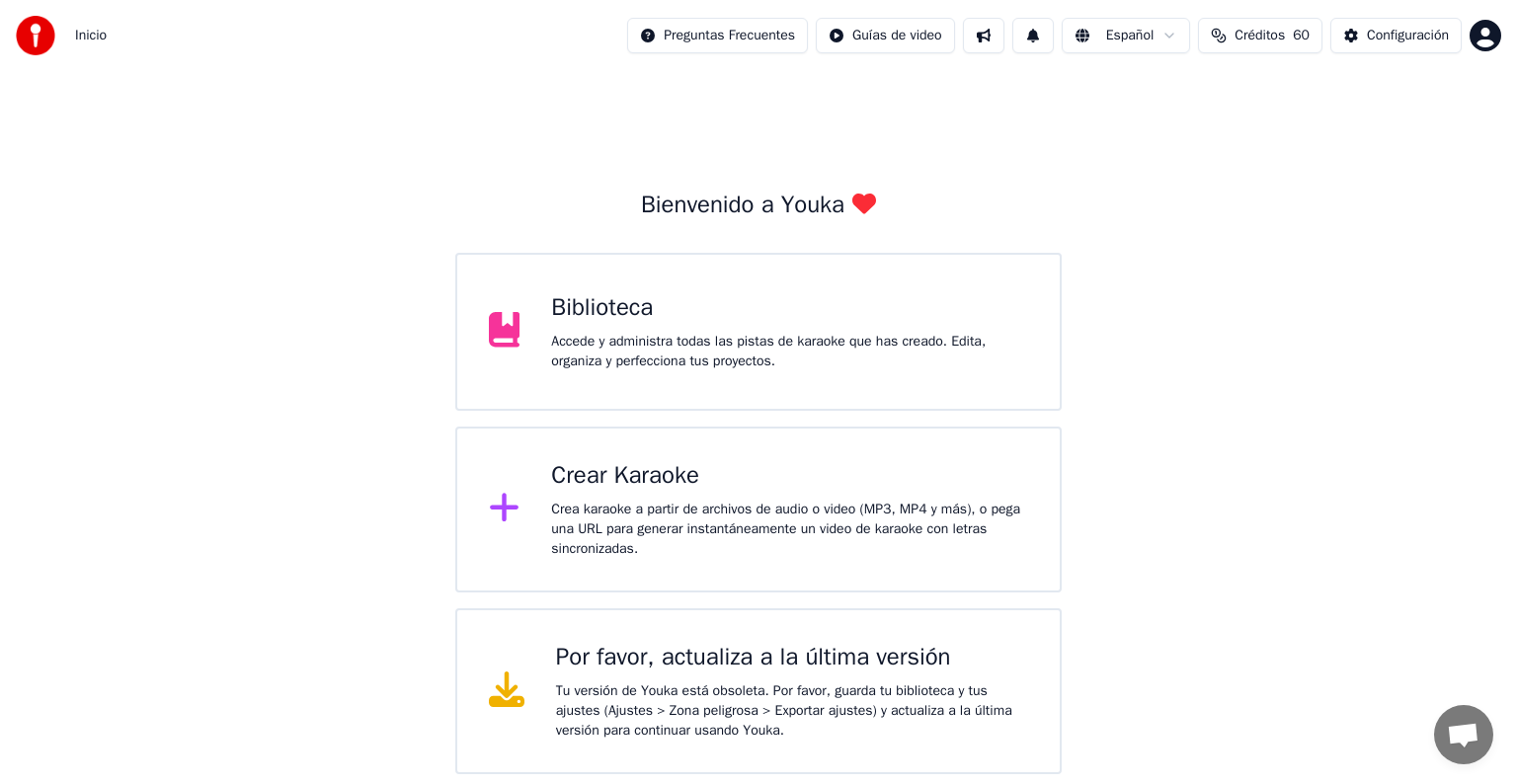 click on "Biblioteca Accede y administra todas las pistas de karaoke que has creado. Edita, organiza y perfecciona tus proyectos." at bounding box center [789, 332] 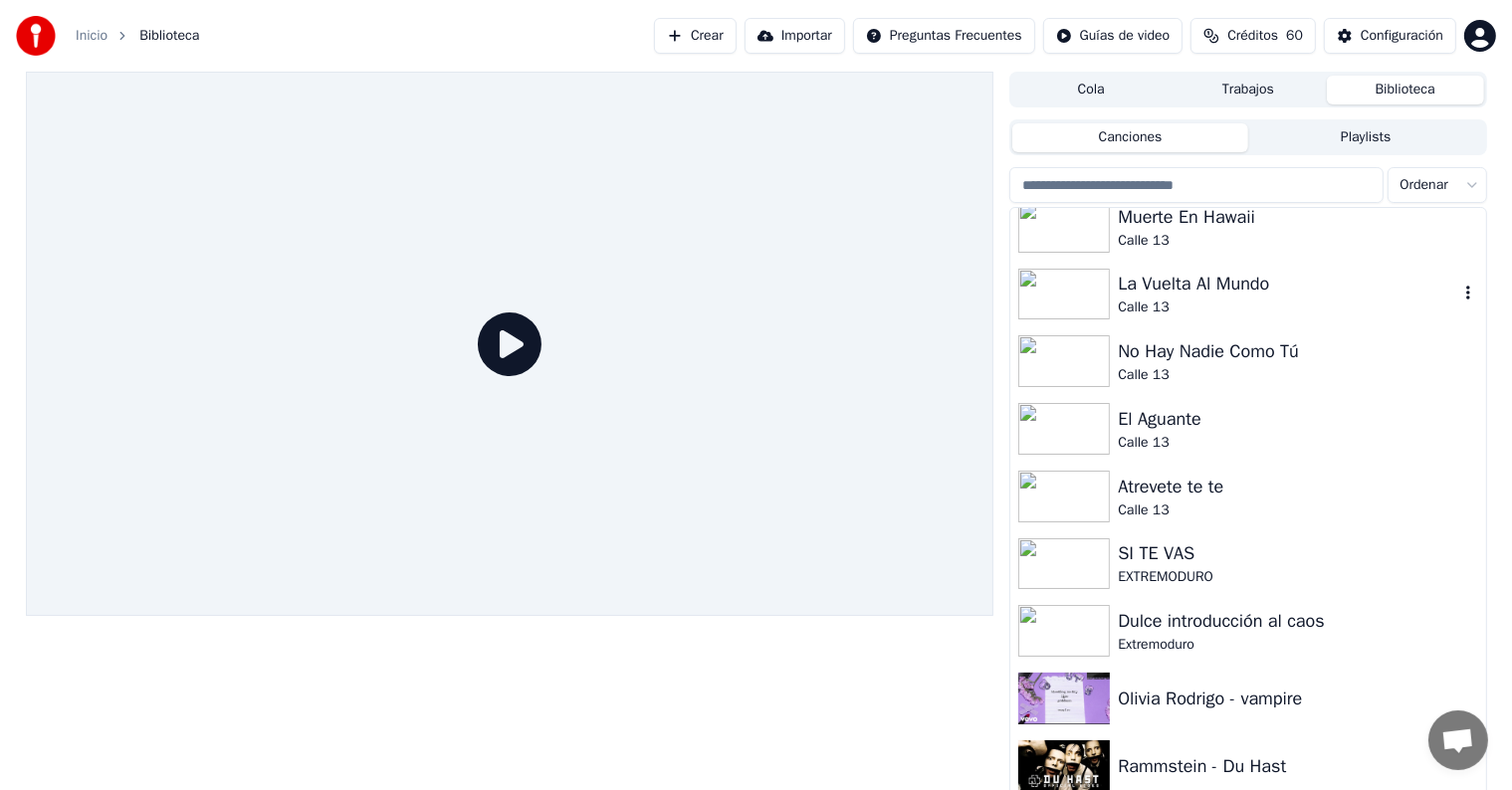 scroll, scrollTop: 1098, scrollLeft: 0, axis: vertical 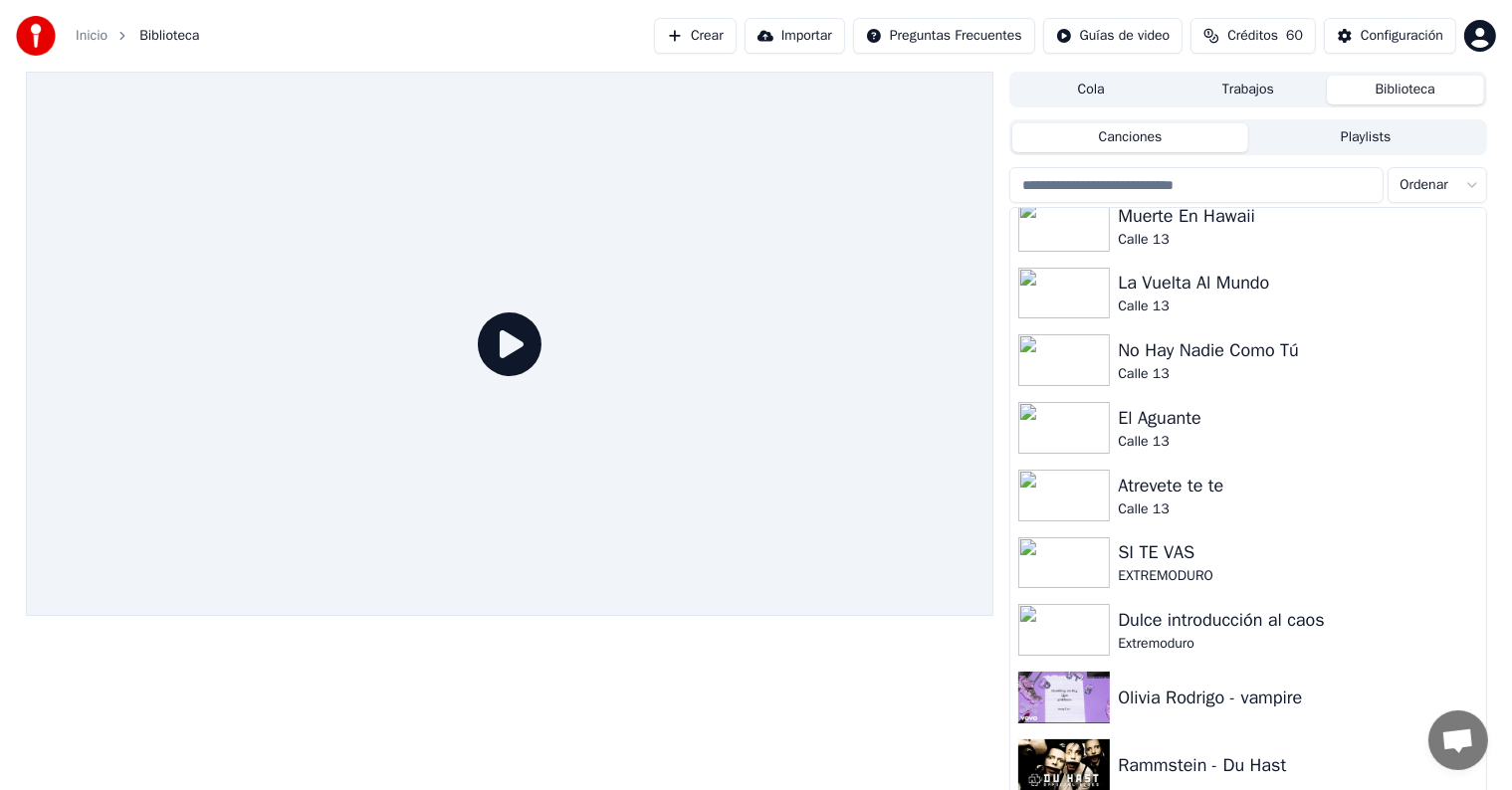 click on "Trabajos" at bounding box center (1248, 90) 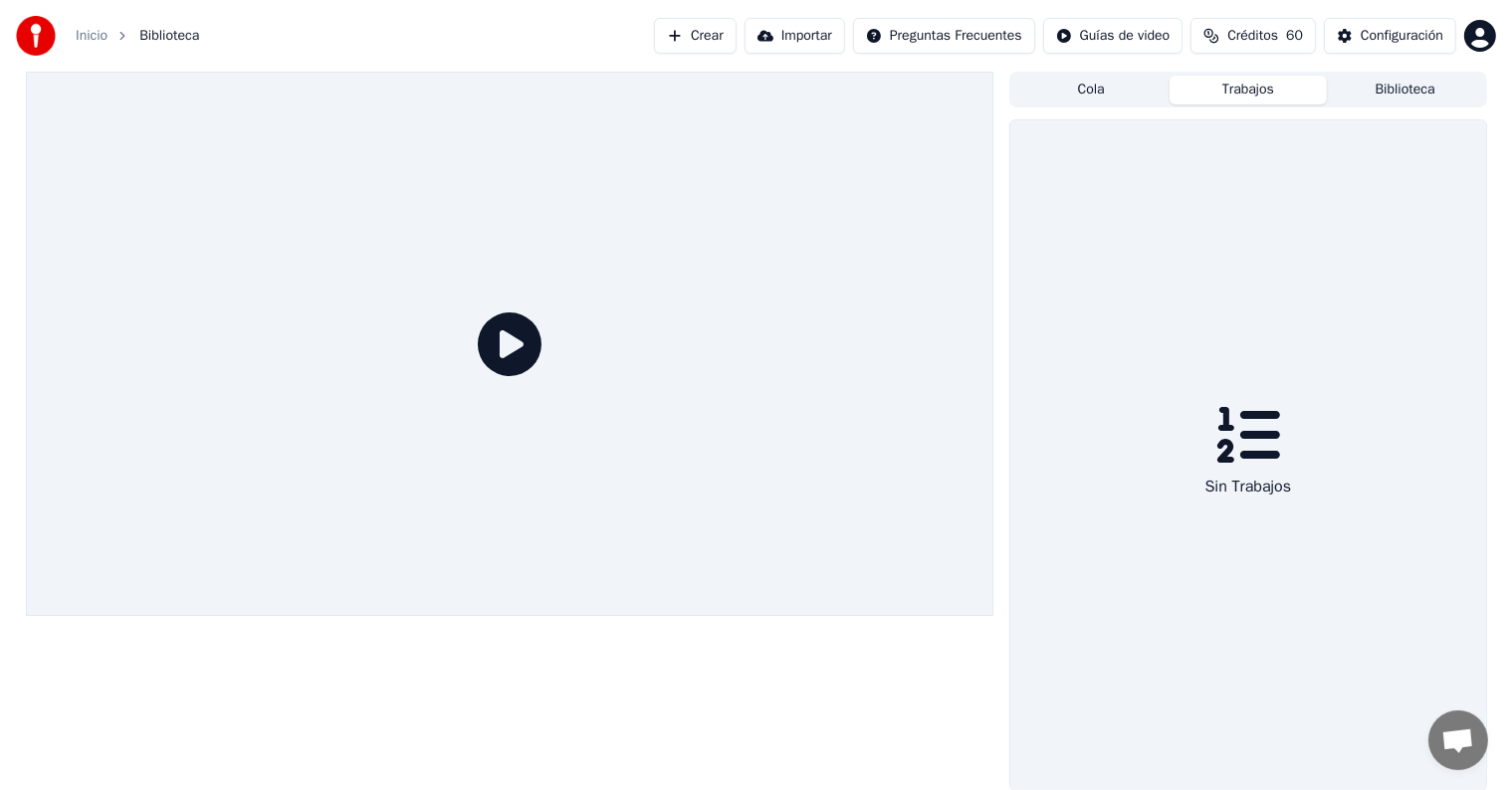 click on "Biblioteca" at bounding box center [1405, 90] 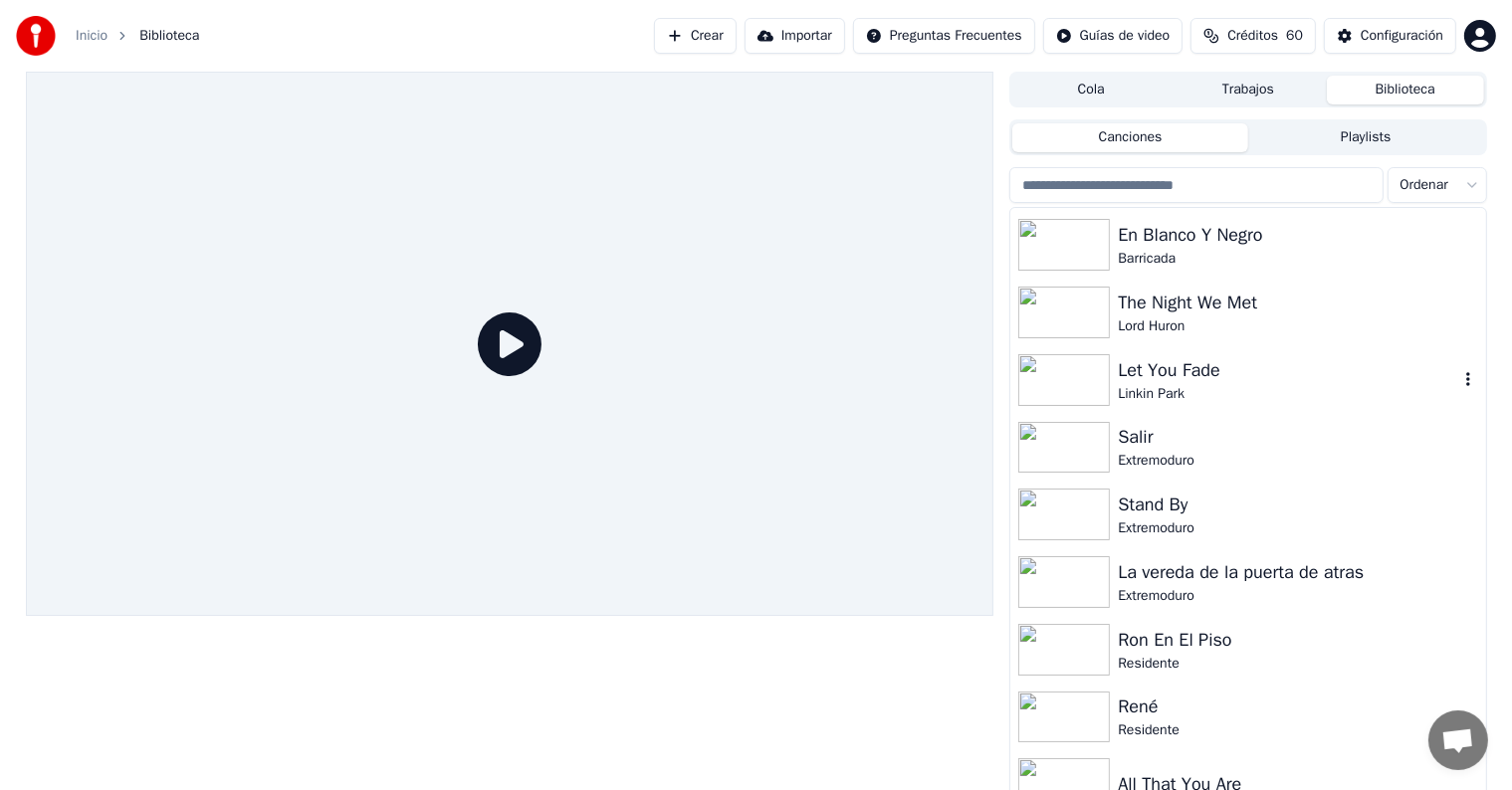 scroll, scrollTop: 0, scrollLeft: 0, axis: both 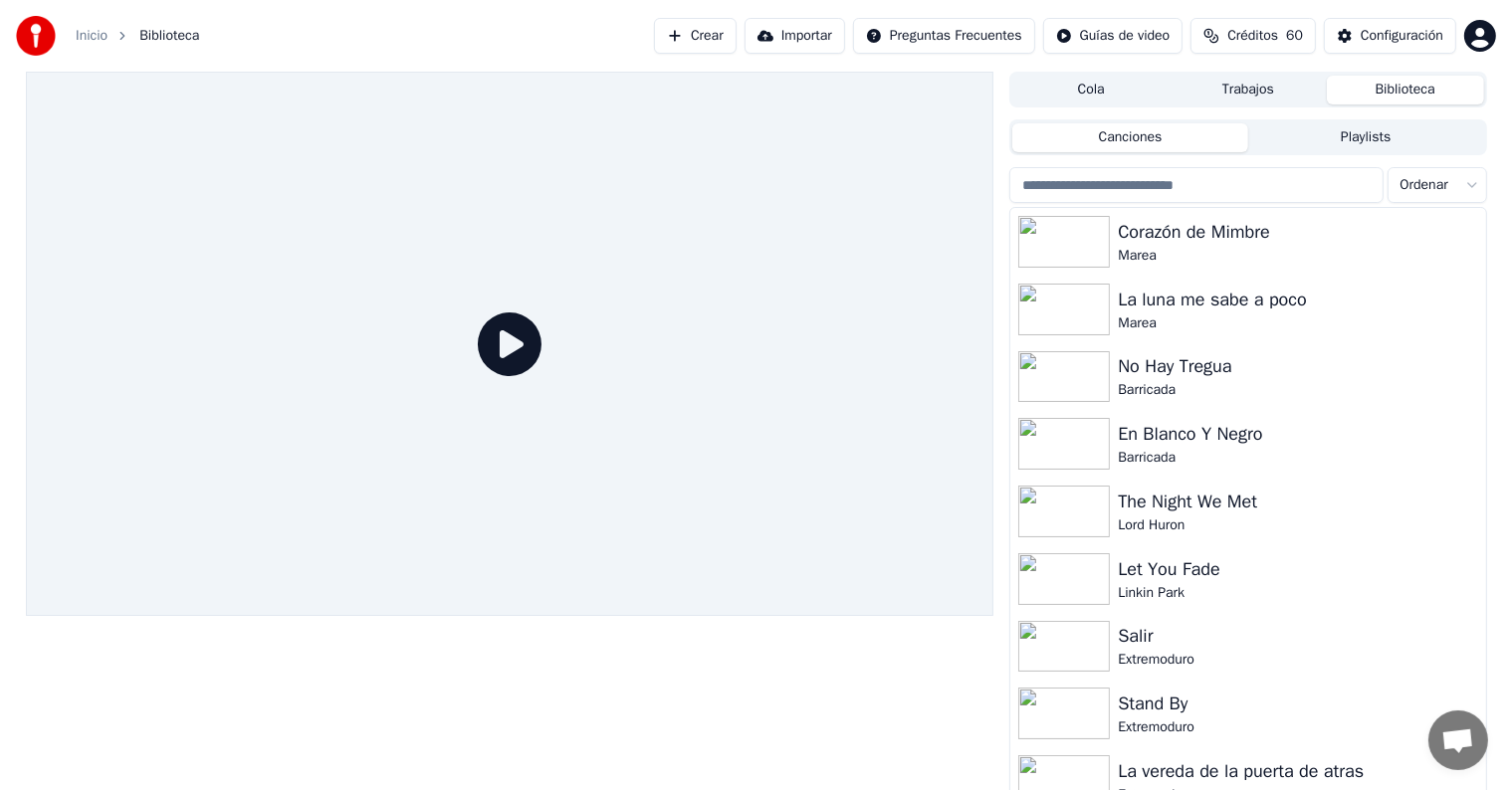 click at bounding box center [1458, 740] 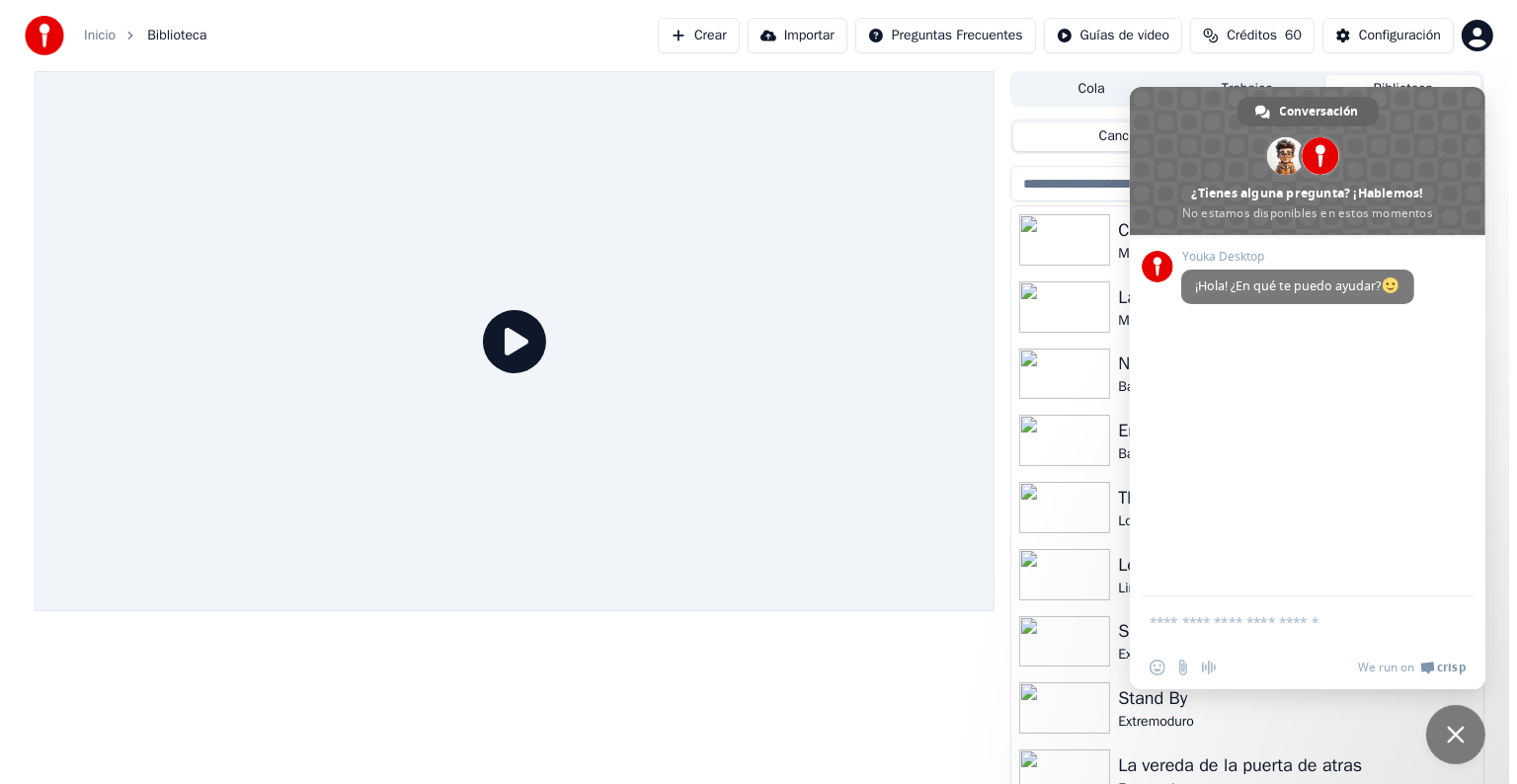 scroll, scrollTop: 0, scrollLeft: 0, axis: both 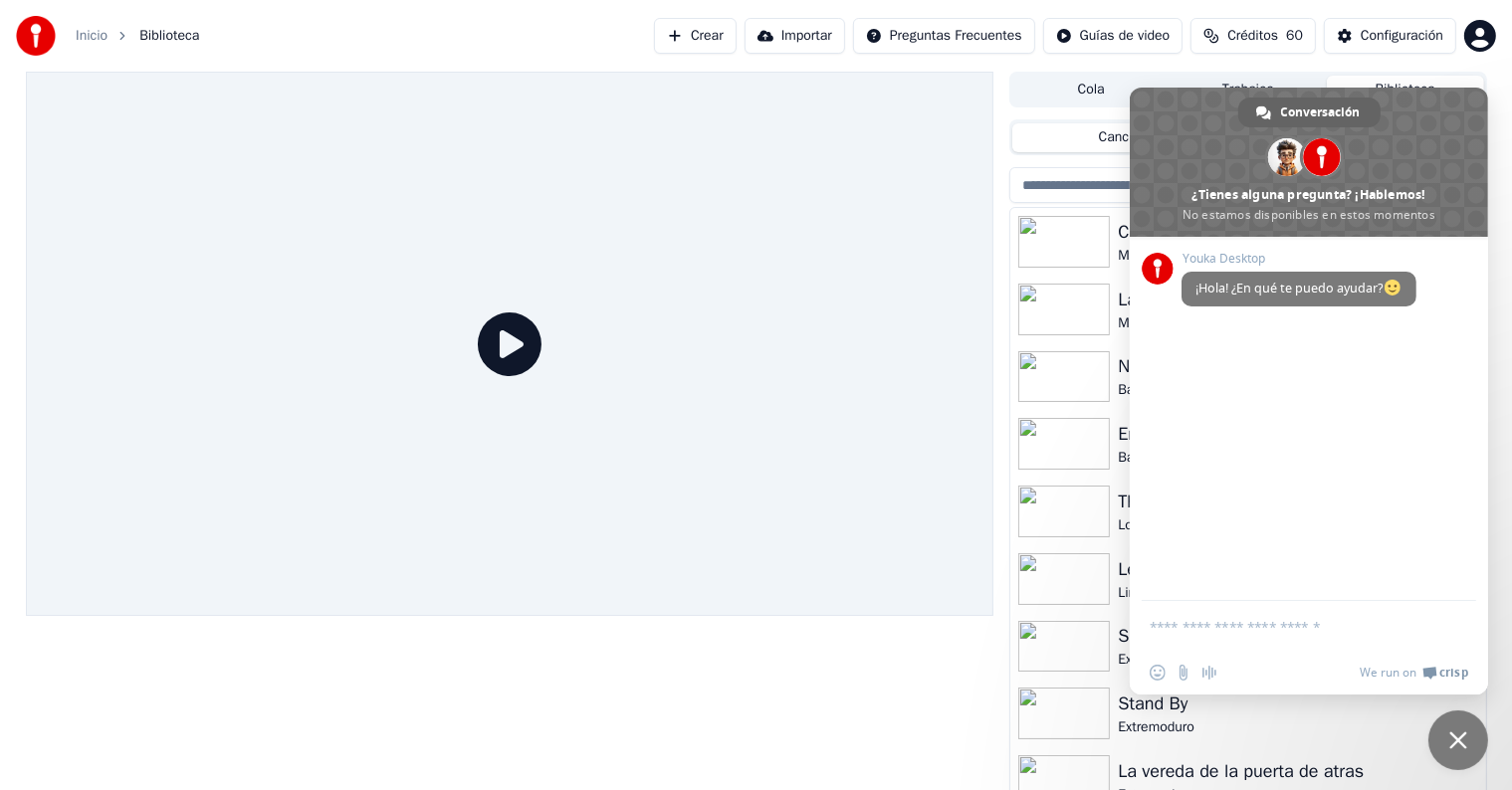 click at bounding box center [1458, 740] 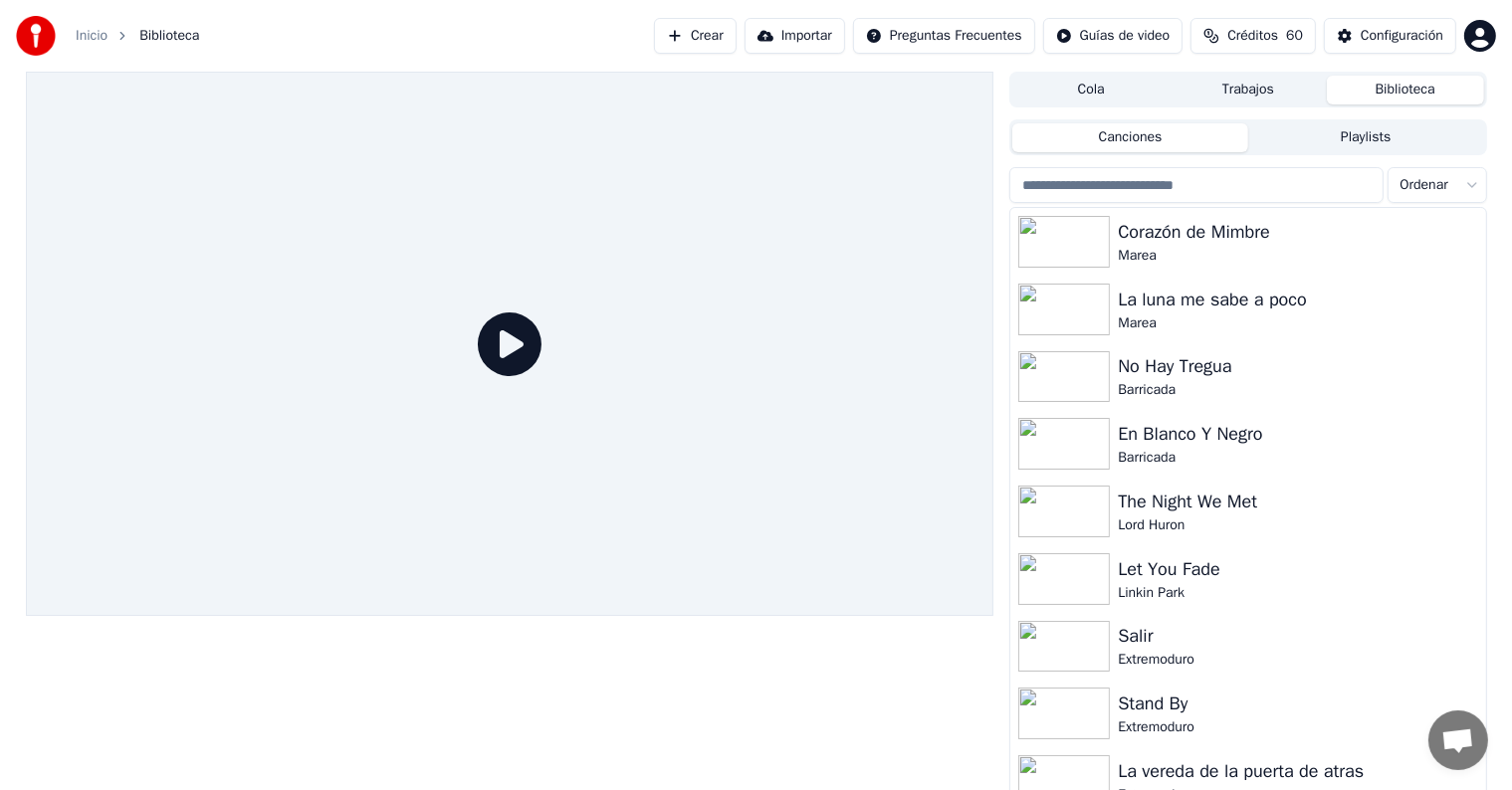 click on "Playlists" at bounding box center [1366, 137] 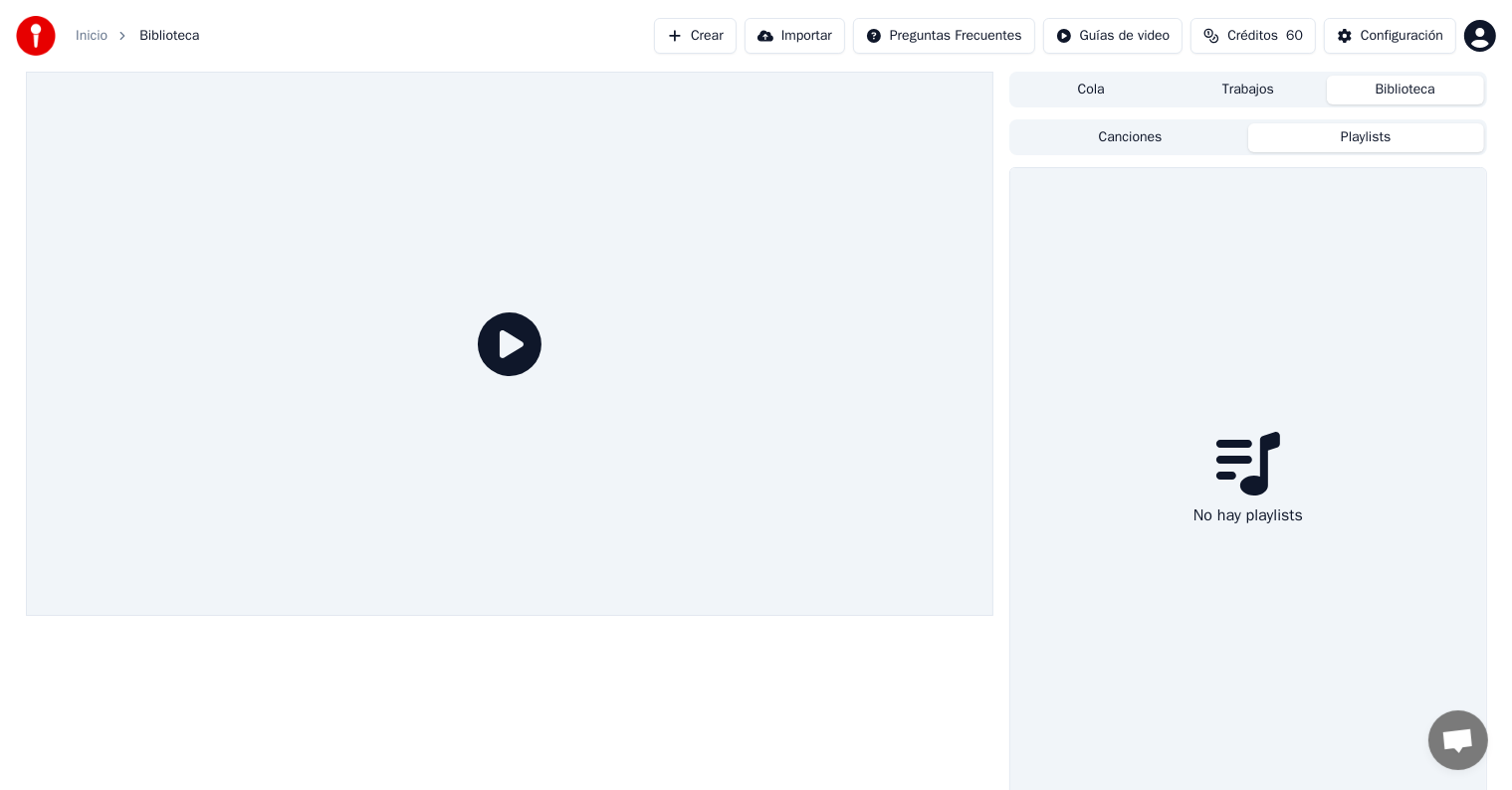 click on "Canciones" at bounding box center (1130, 137) 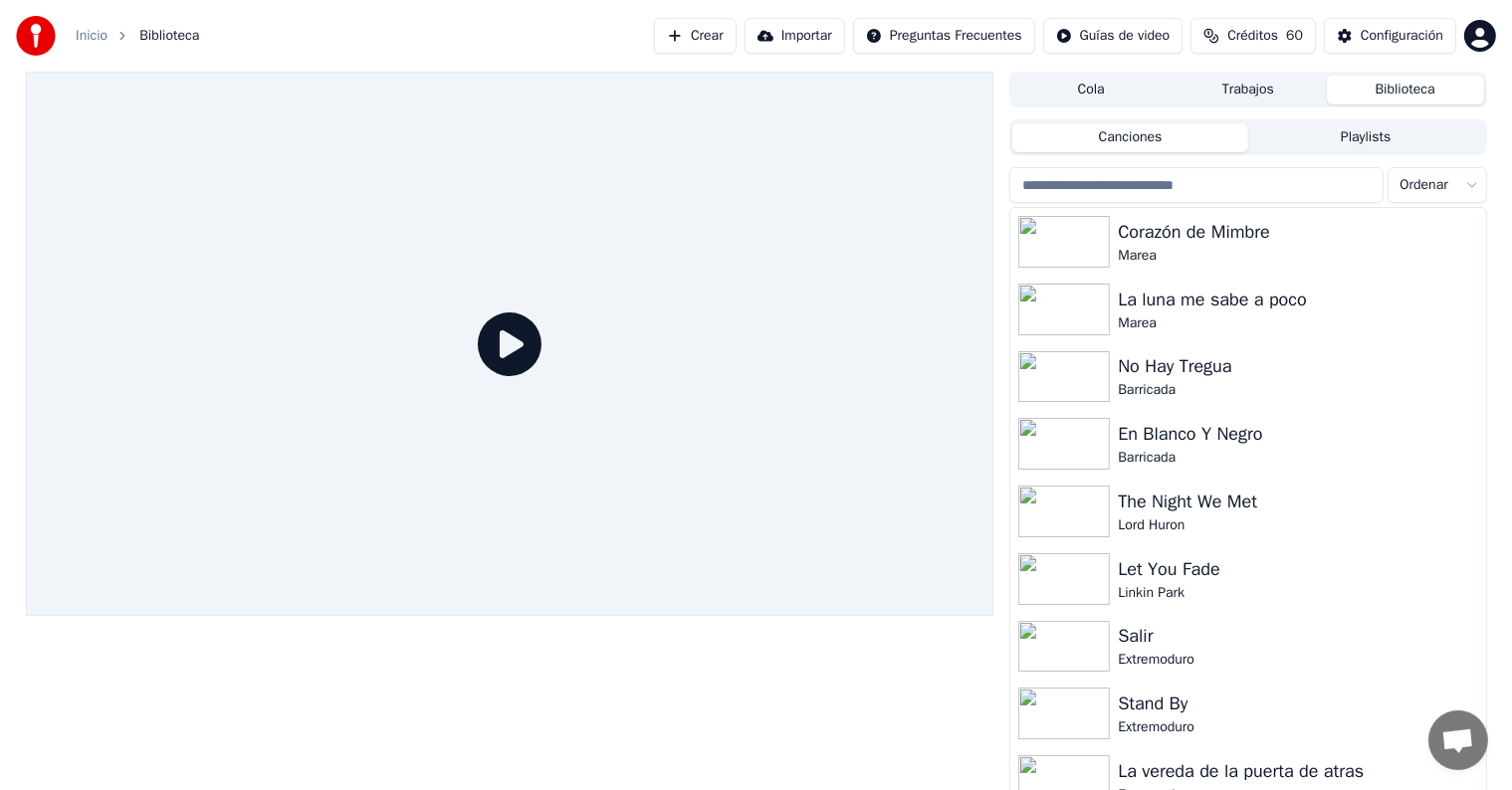 click on "Crear" at bounding box center (695, 36) 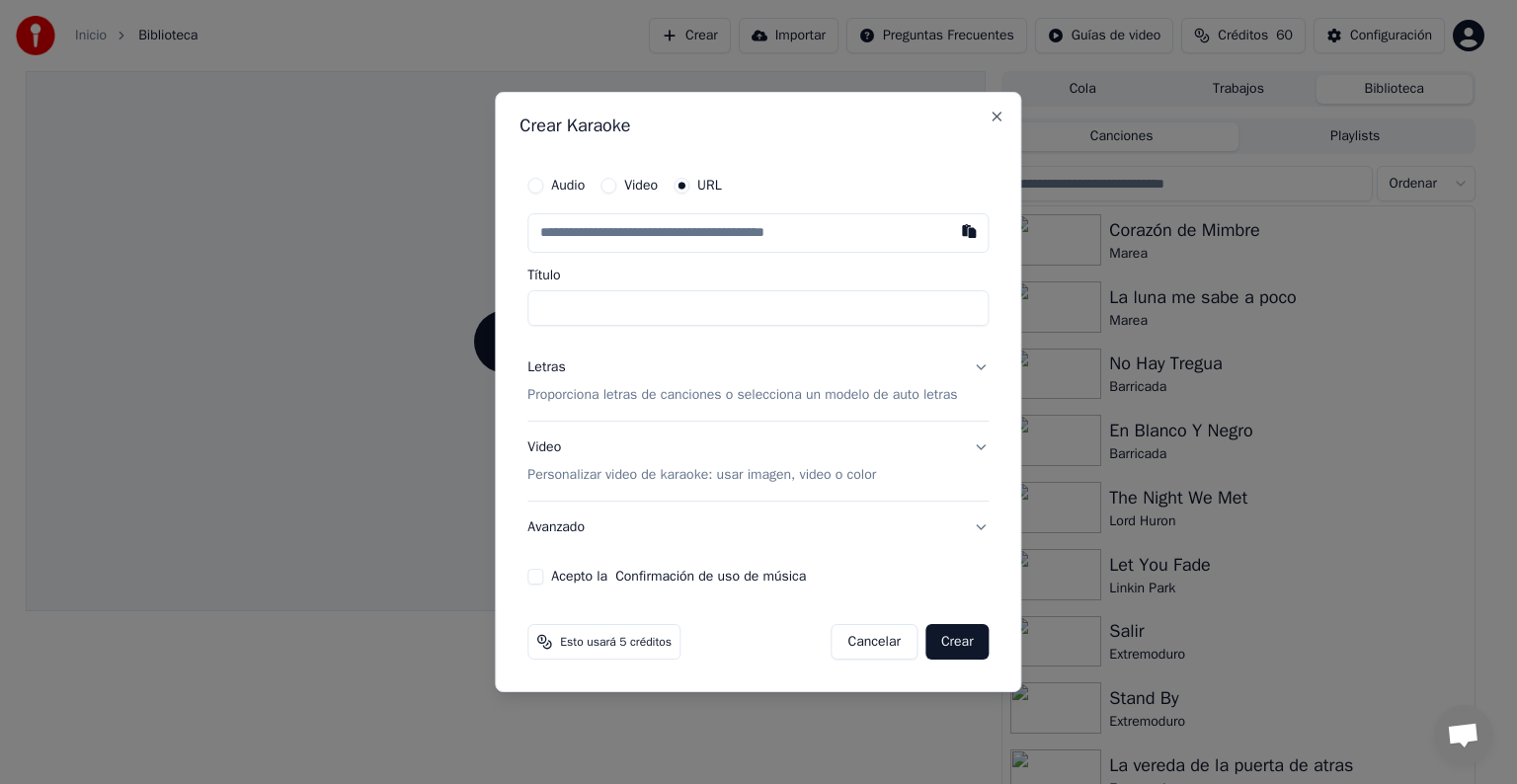 click on "Letras Proporciona letras de canciones o selecciona un modelo de auto letras" at bounding box center [758, 381] 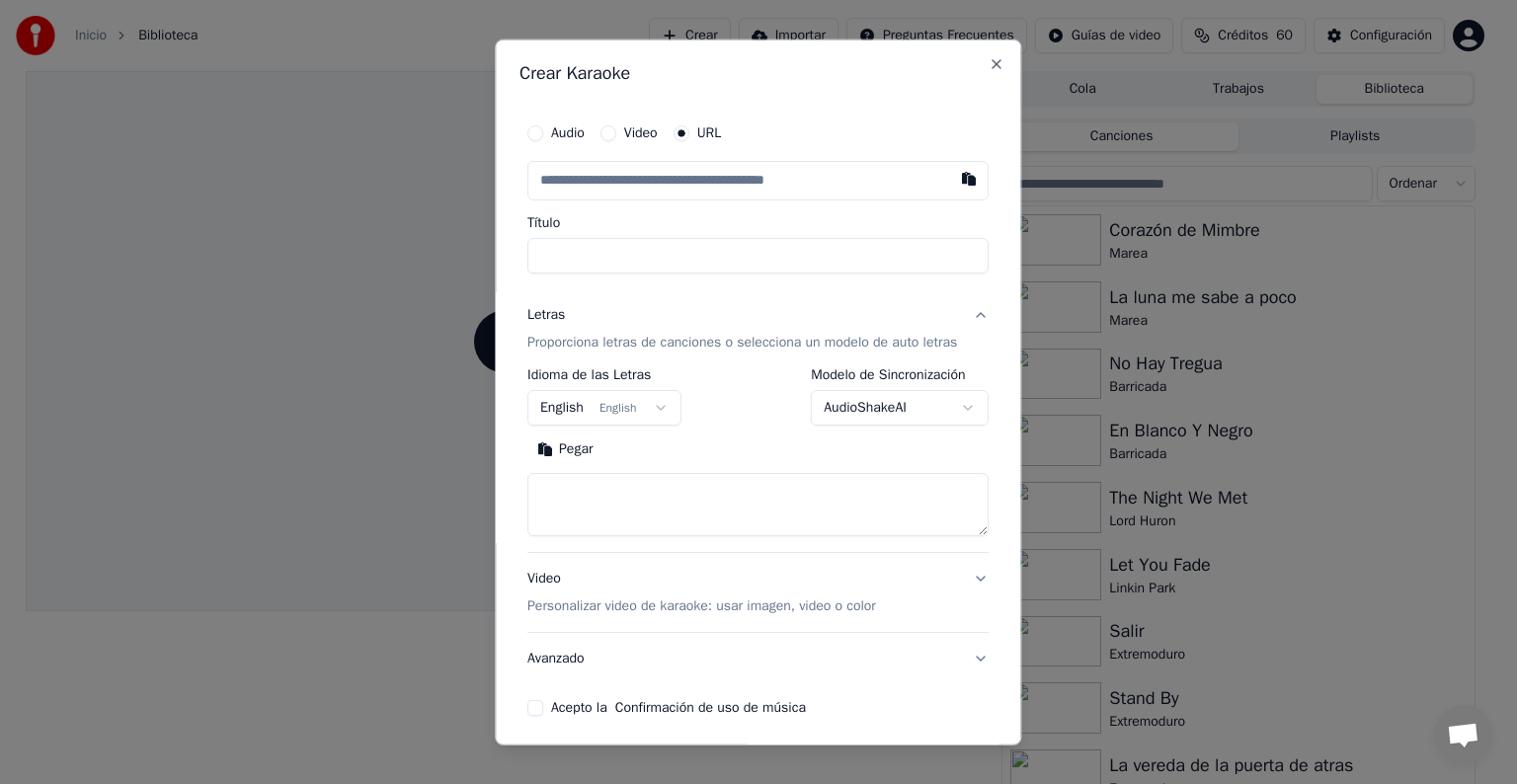 click on "English English" at bounding box center [604, 408] 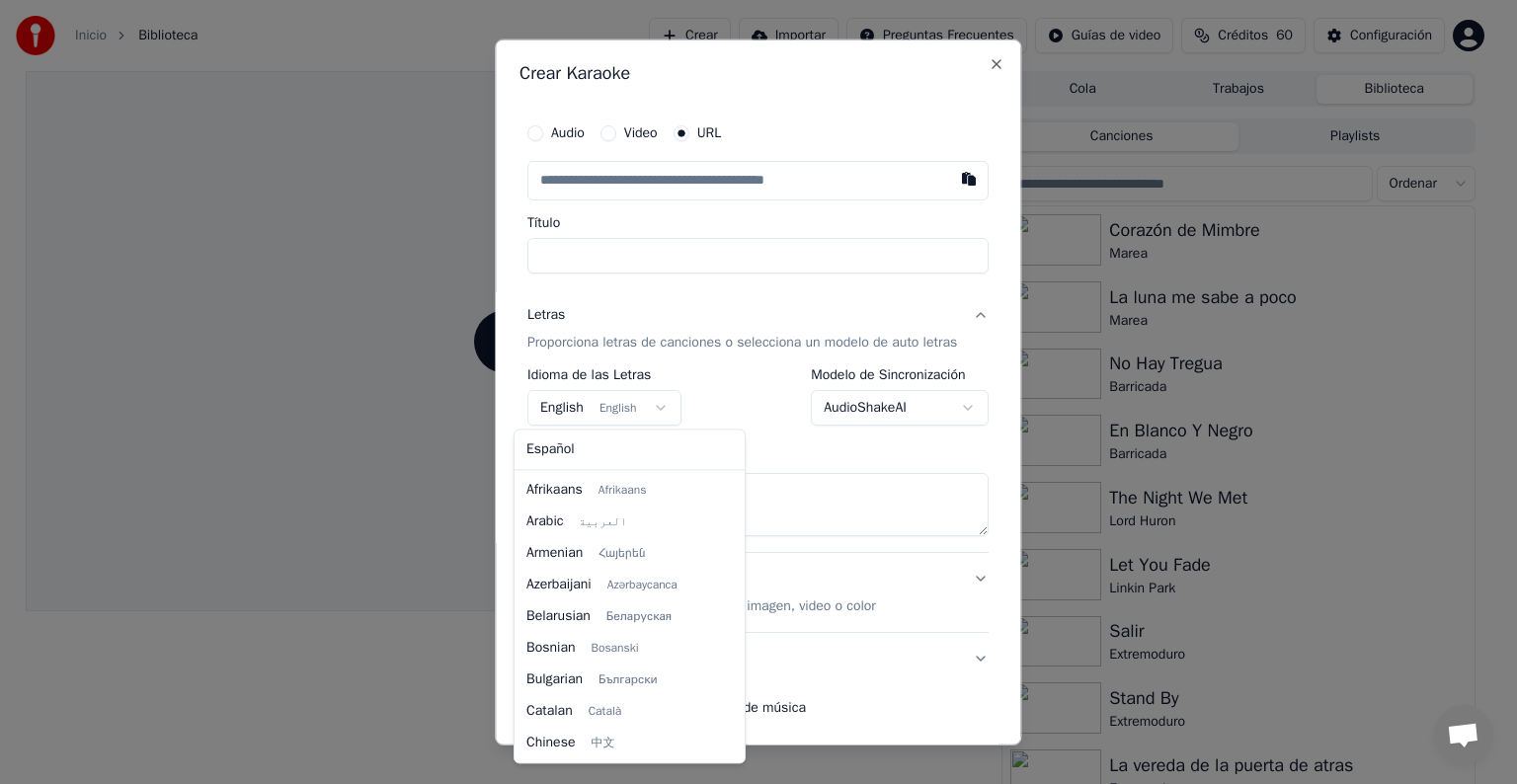 scroll, scrollTop: 158, scrollLeft: 0, axis: vertical 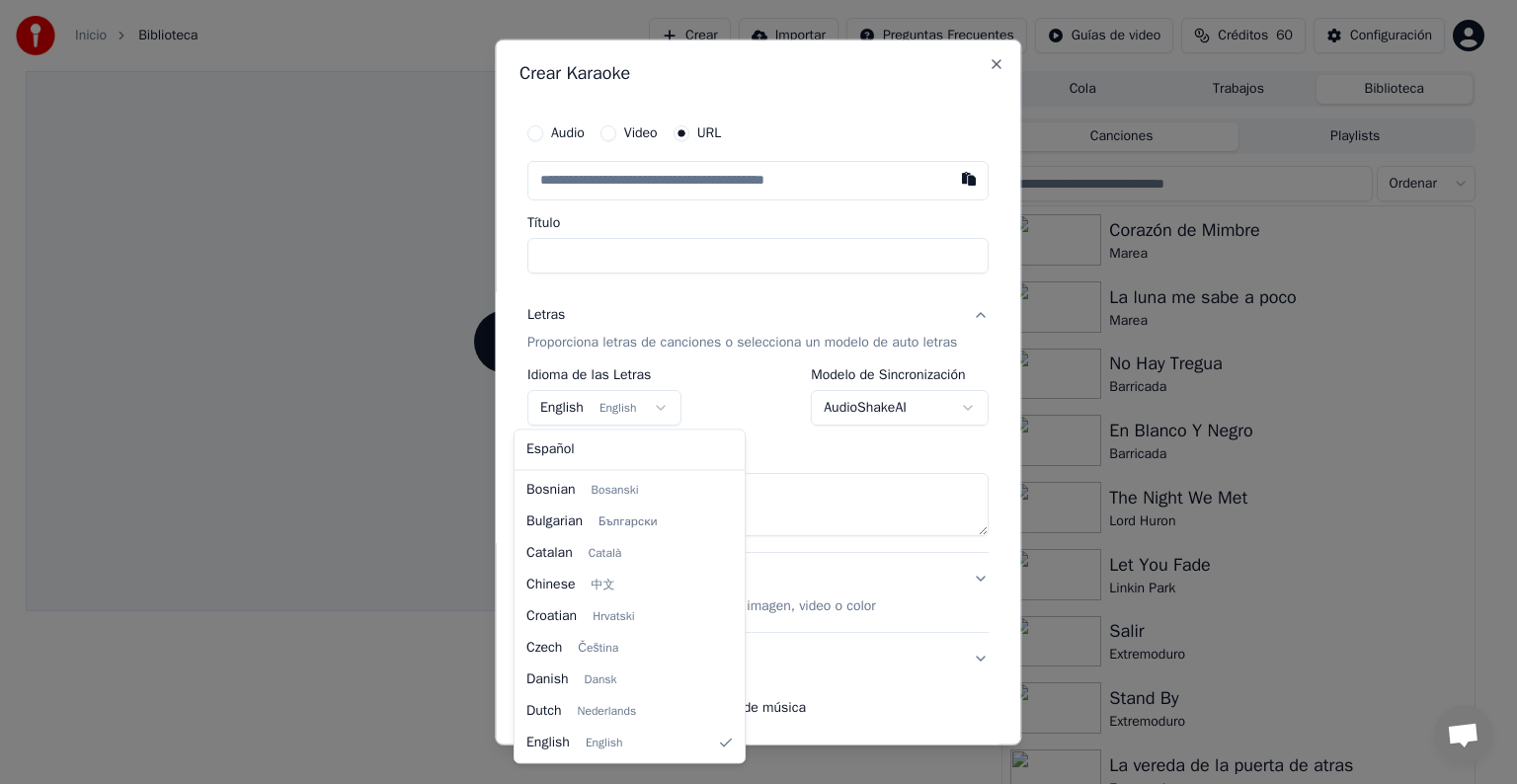 select on "**" 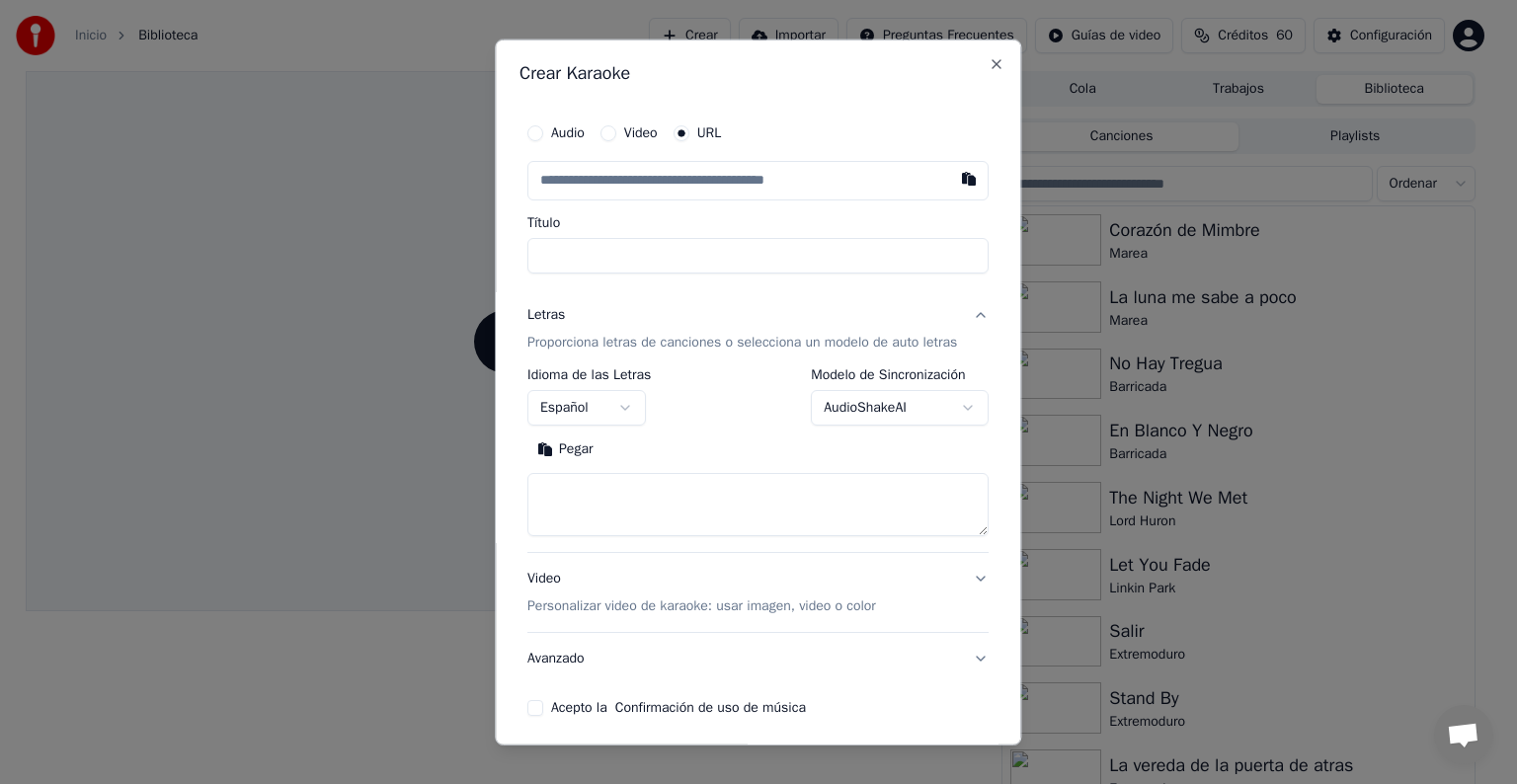 click on "Pegar" at bounding box center [565, 449] 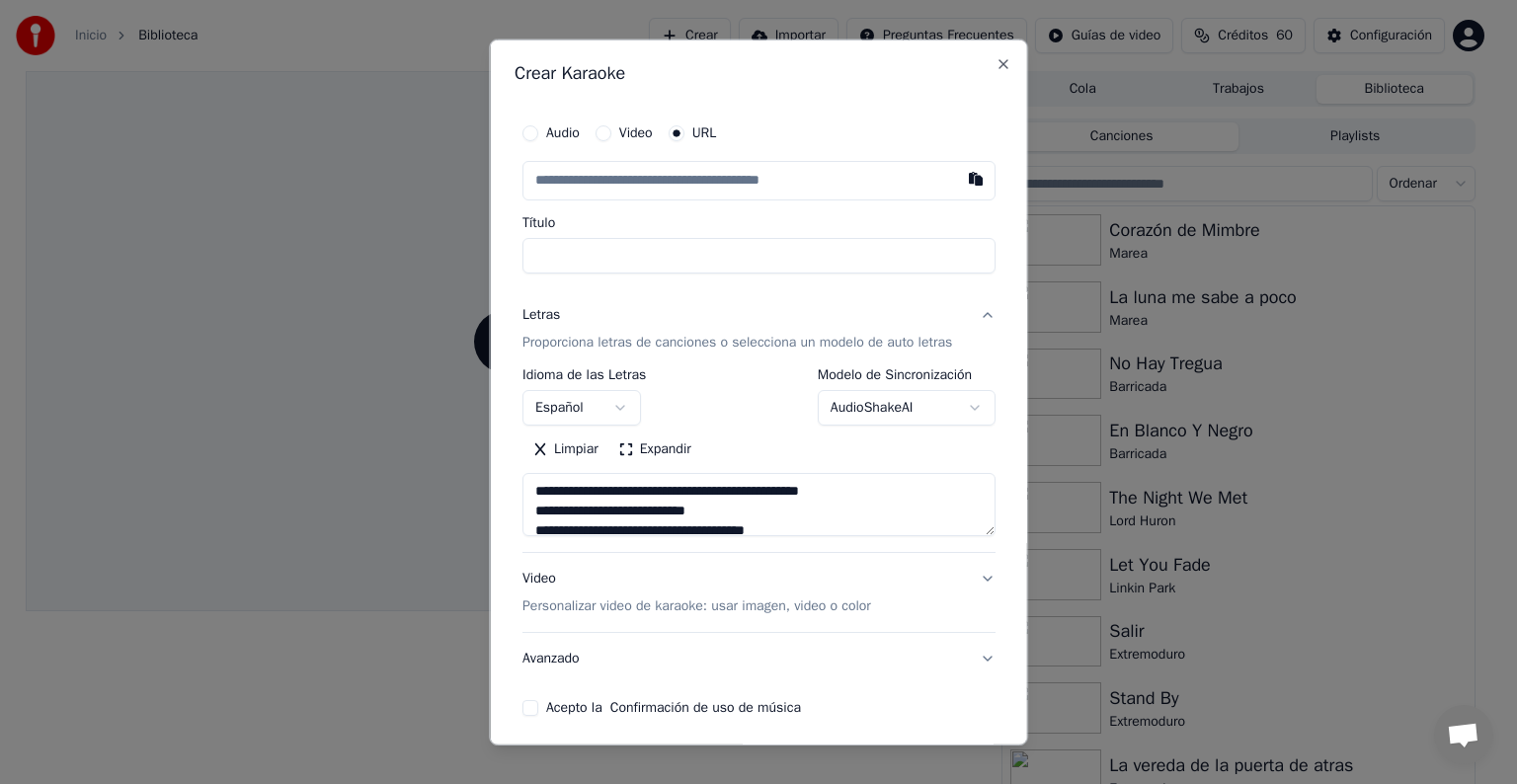 type on "**********" 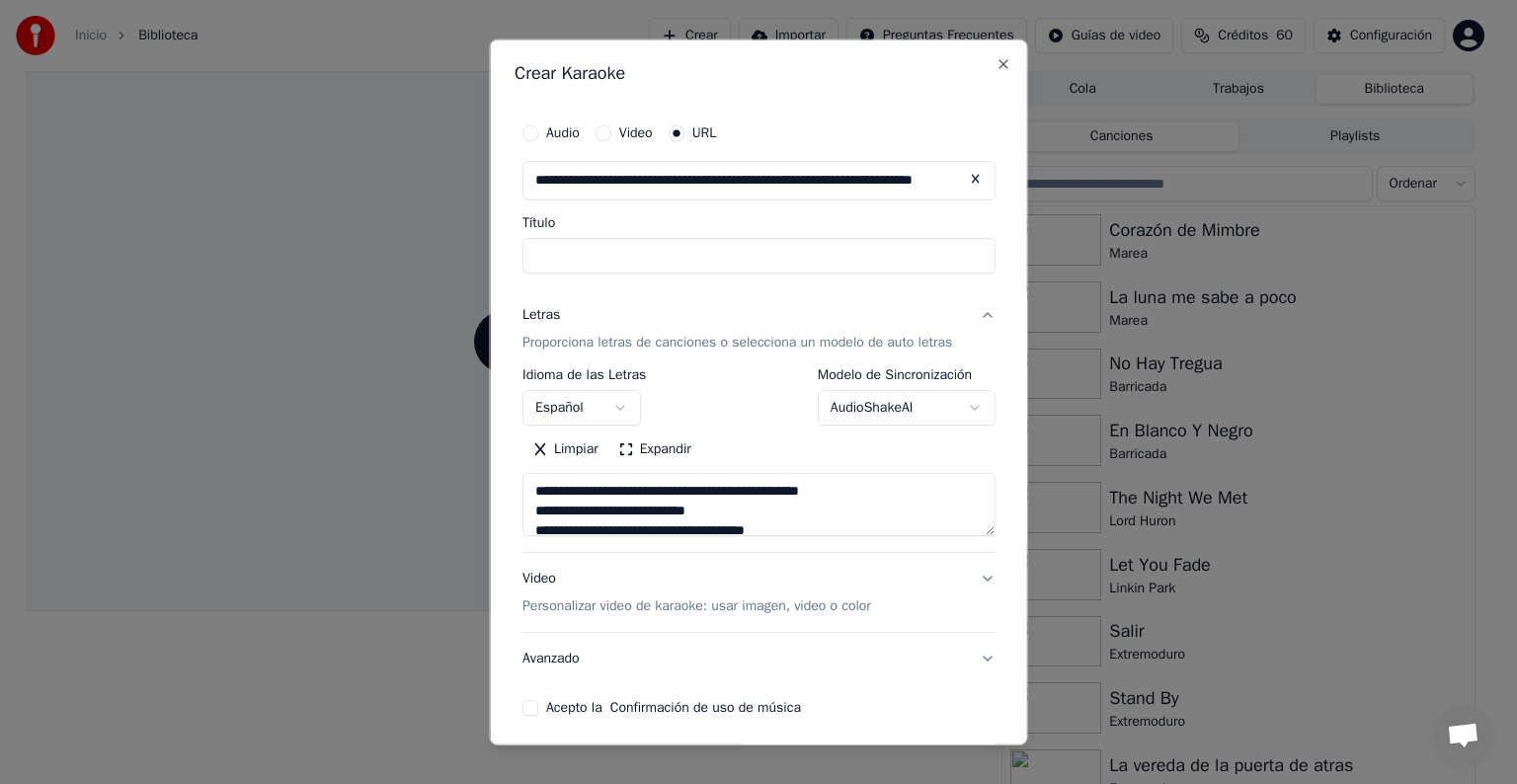 scroll, scrollTop: 0, scrollLeft: 67, axis: horizontal 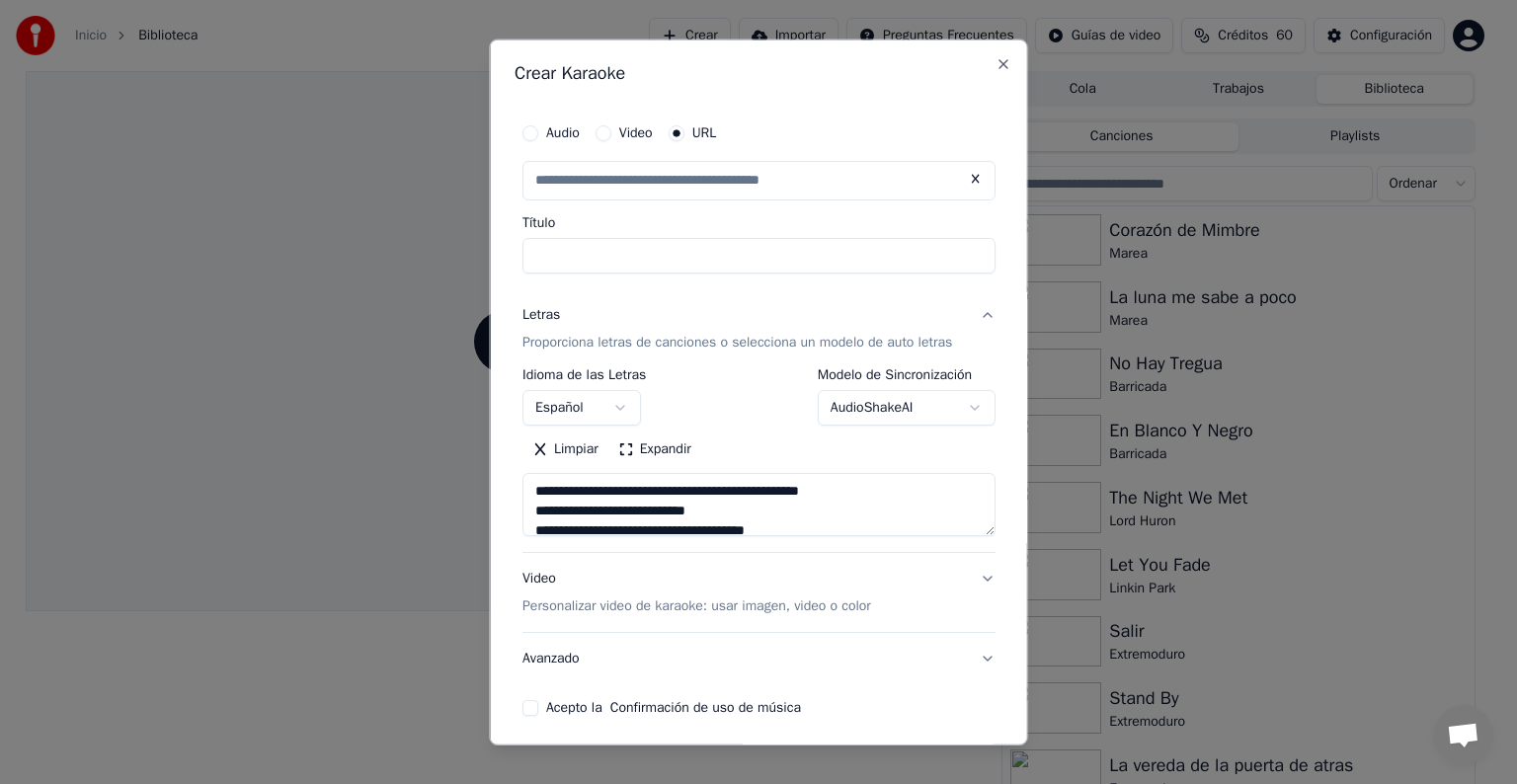 click on "Audio Video URL Título" at bounding box center [758, 194] 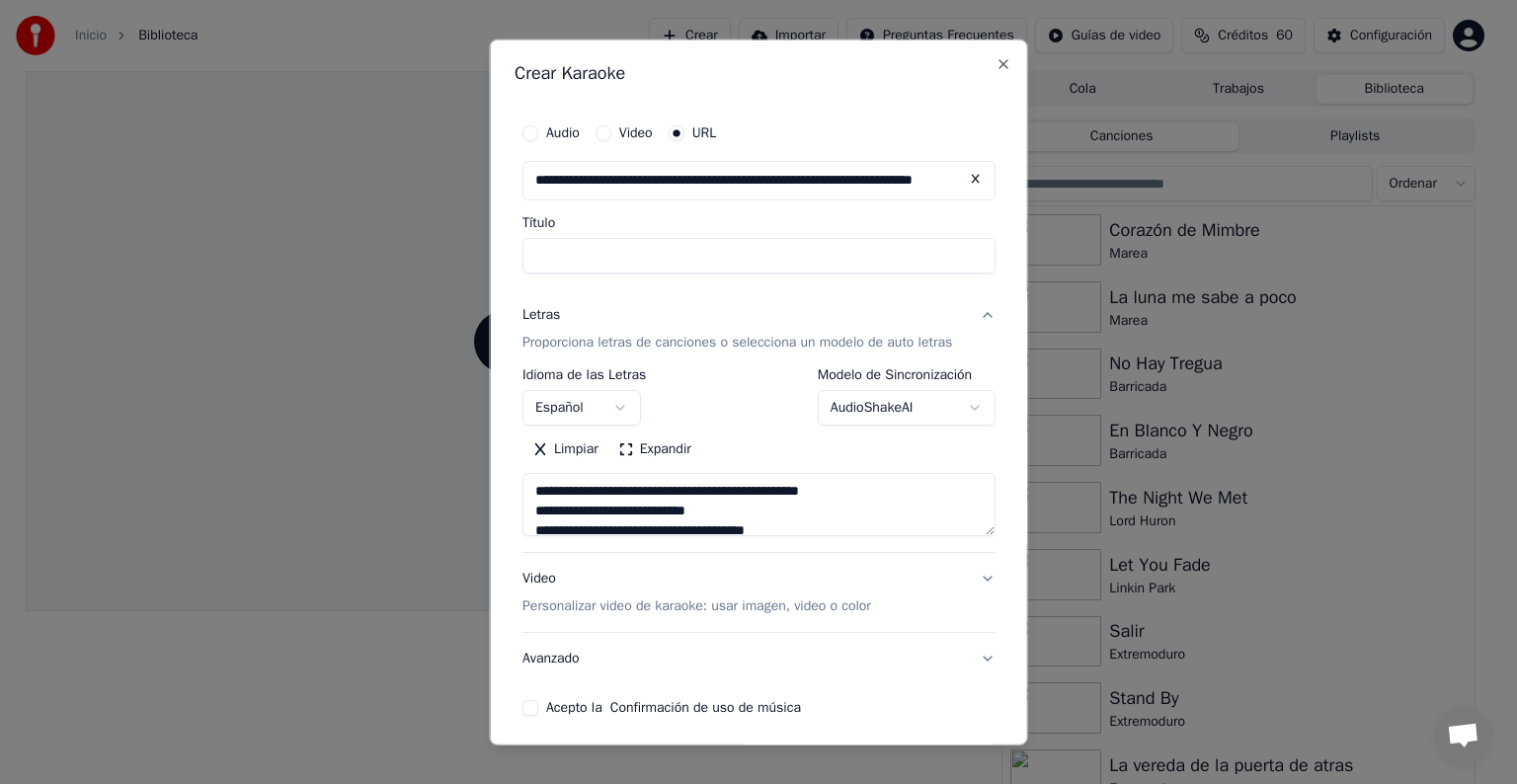 type on "**********" 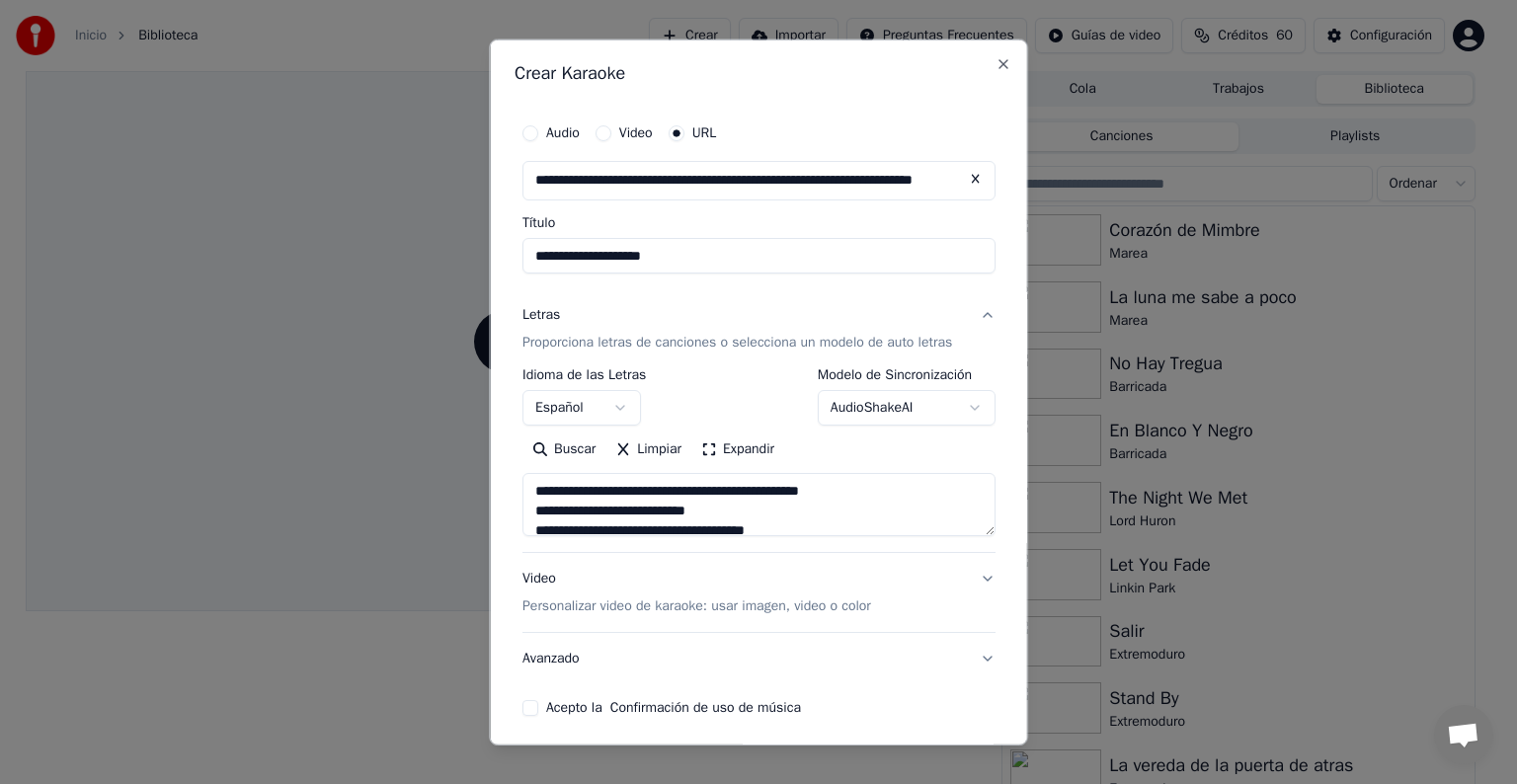 type on "**********" 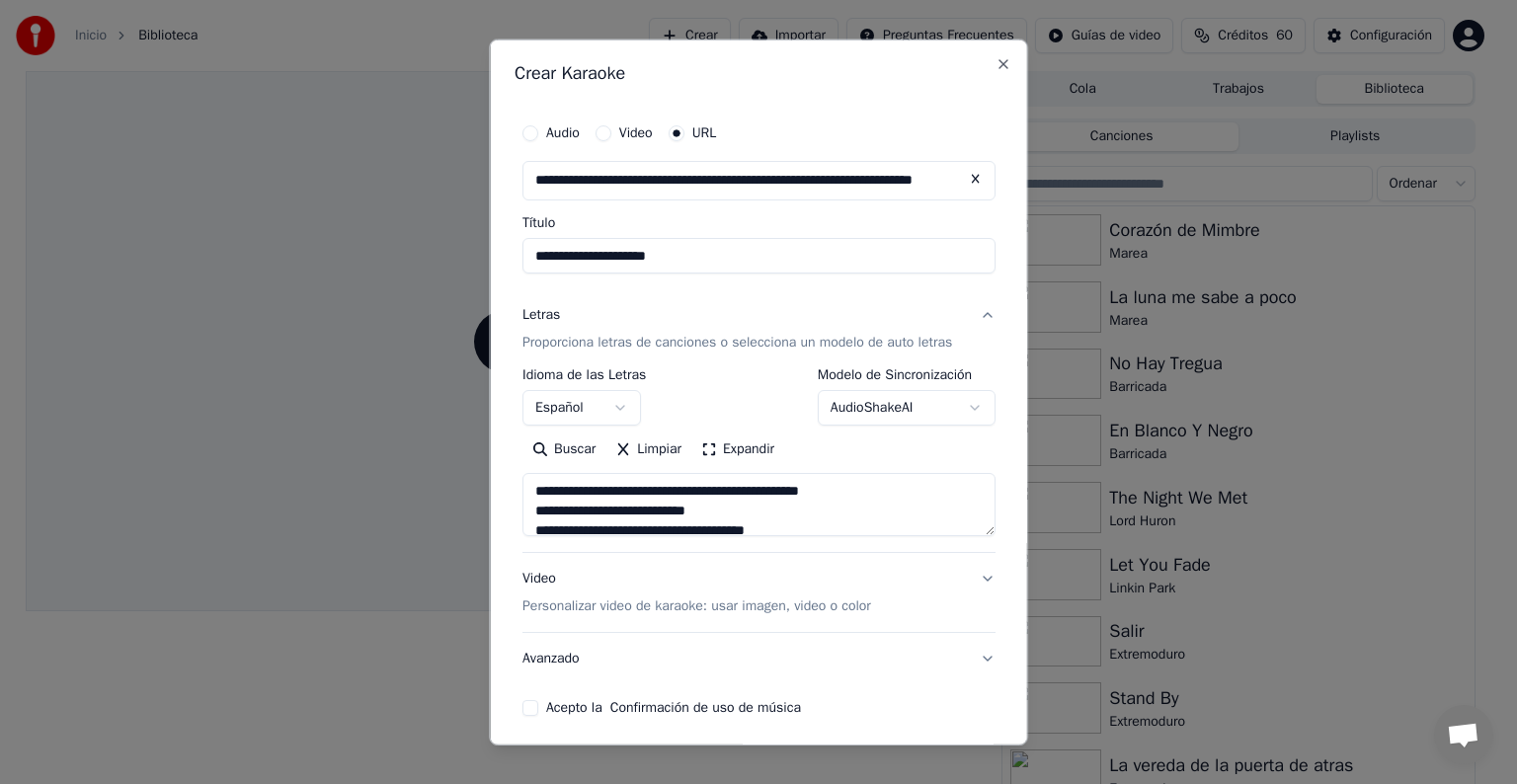 type on "**********" 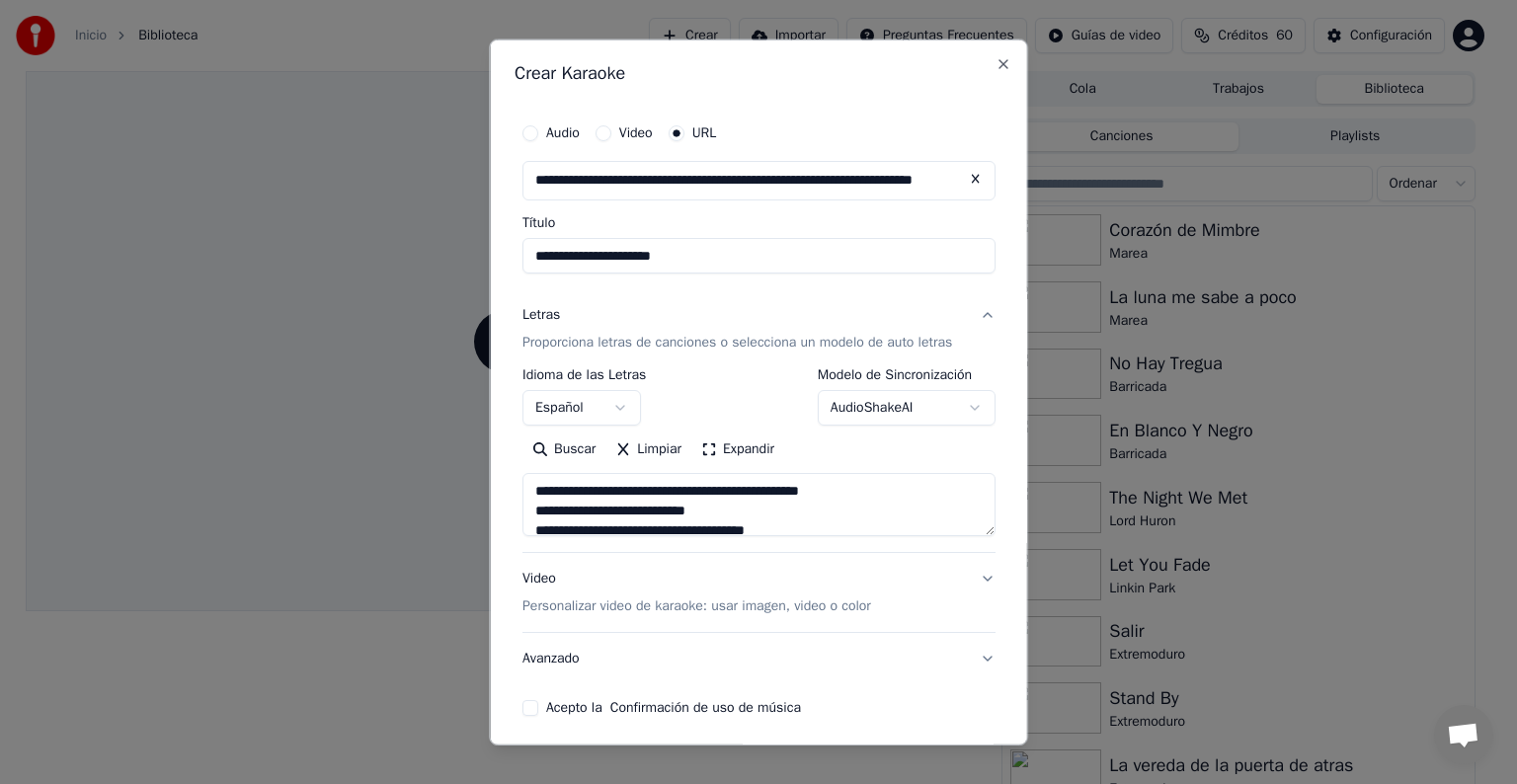 type on "**********" 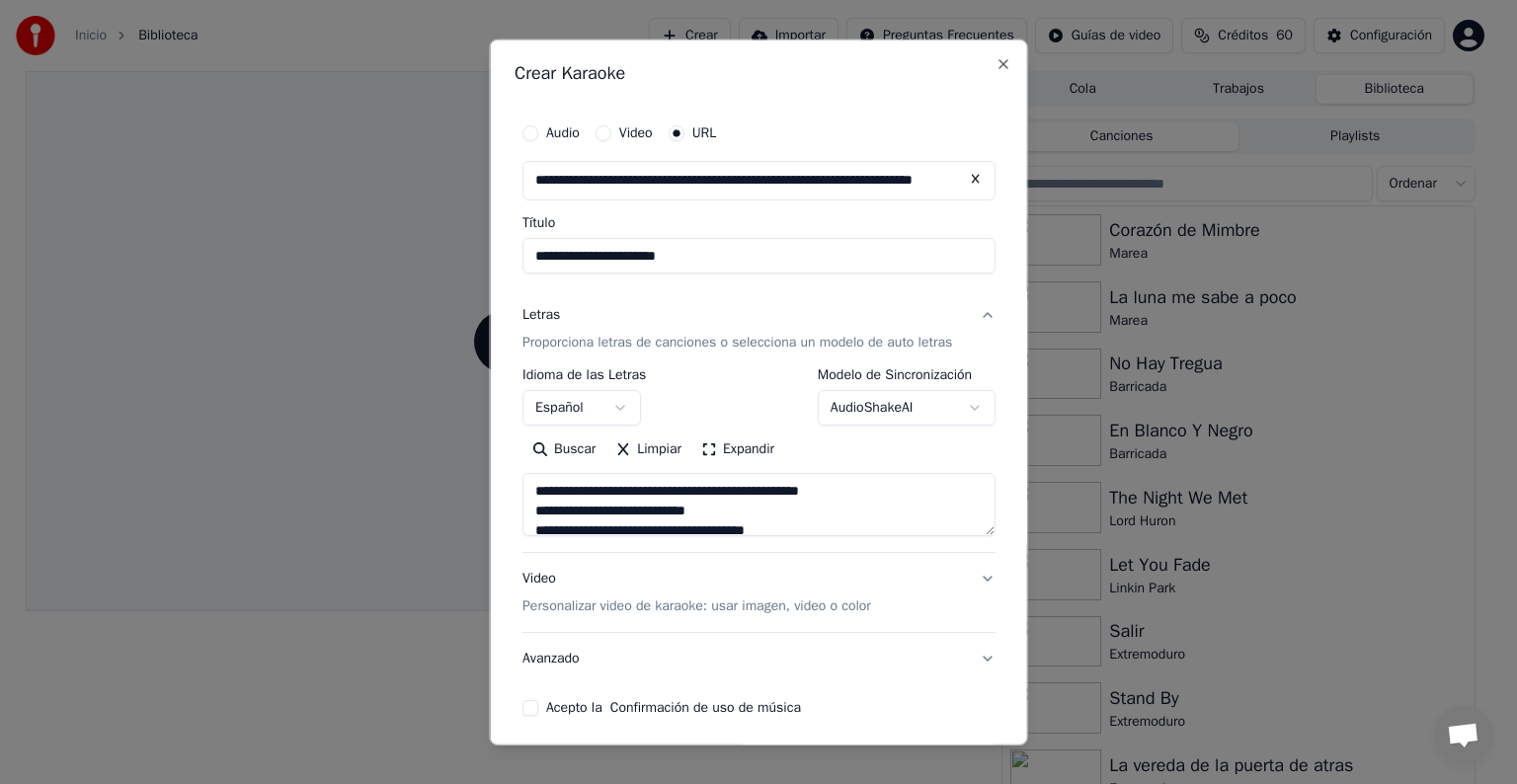 type on "**********" 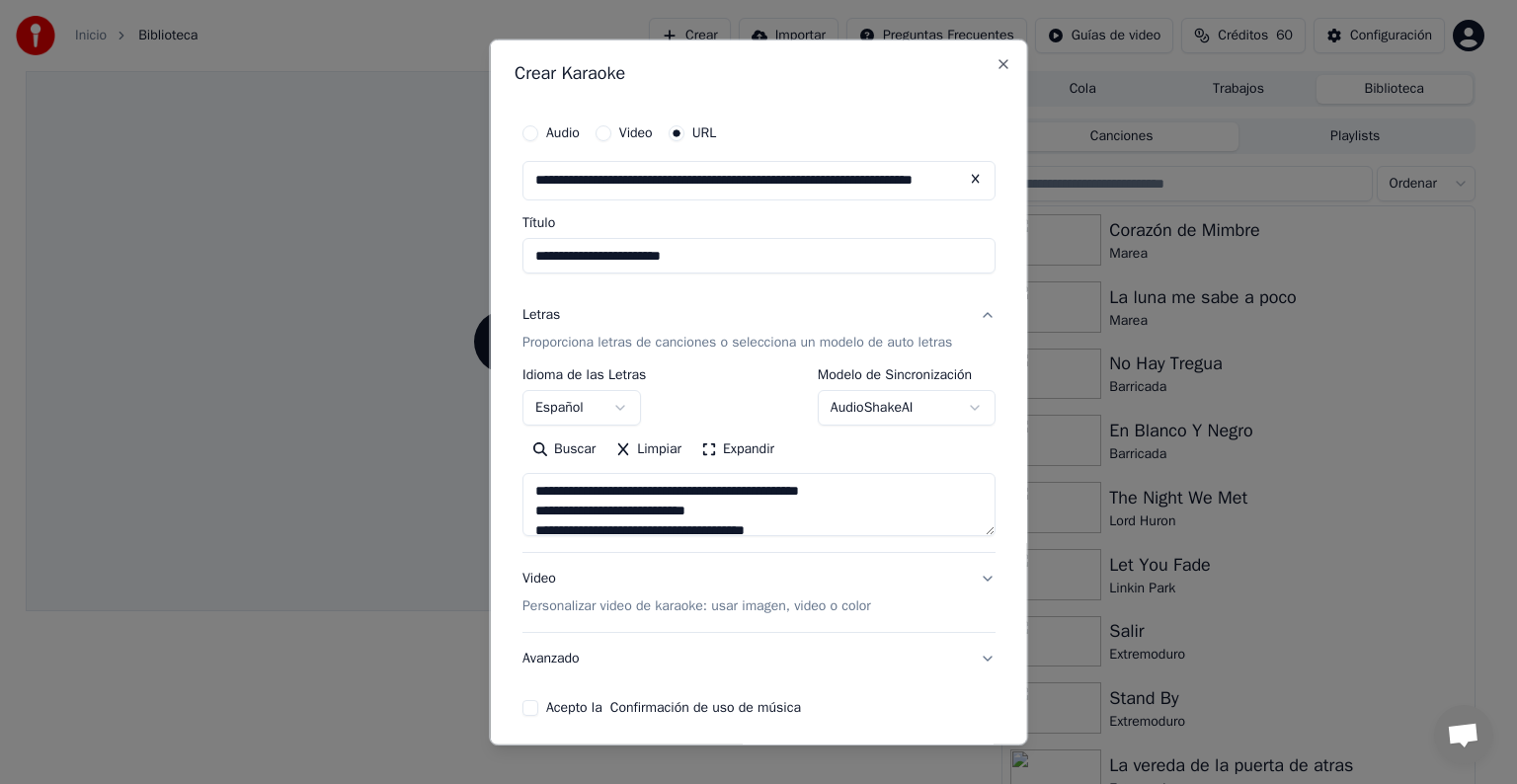 type on "**********" 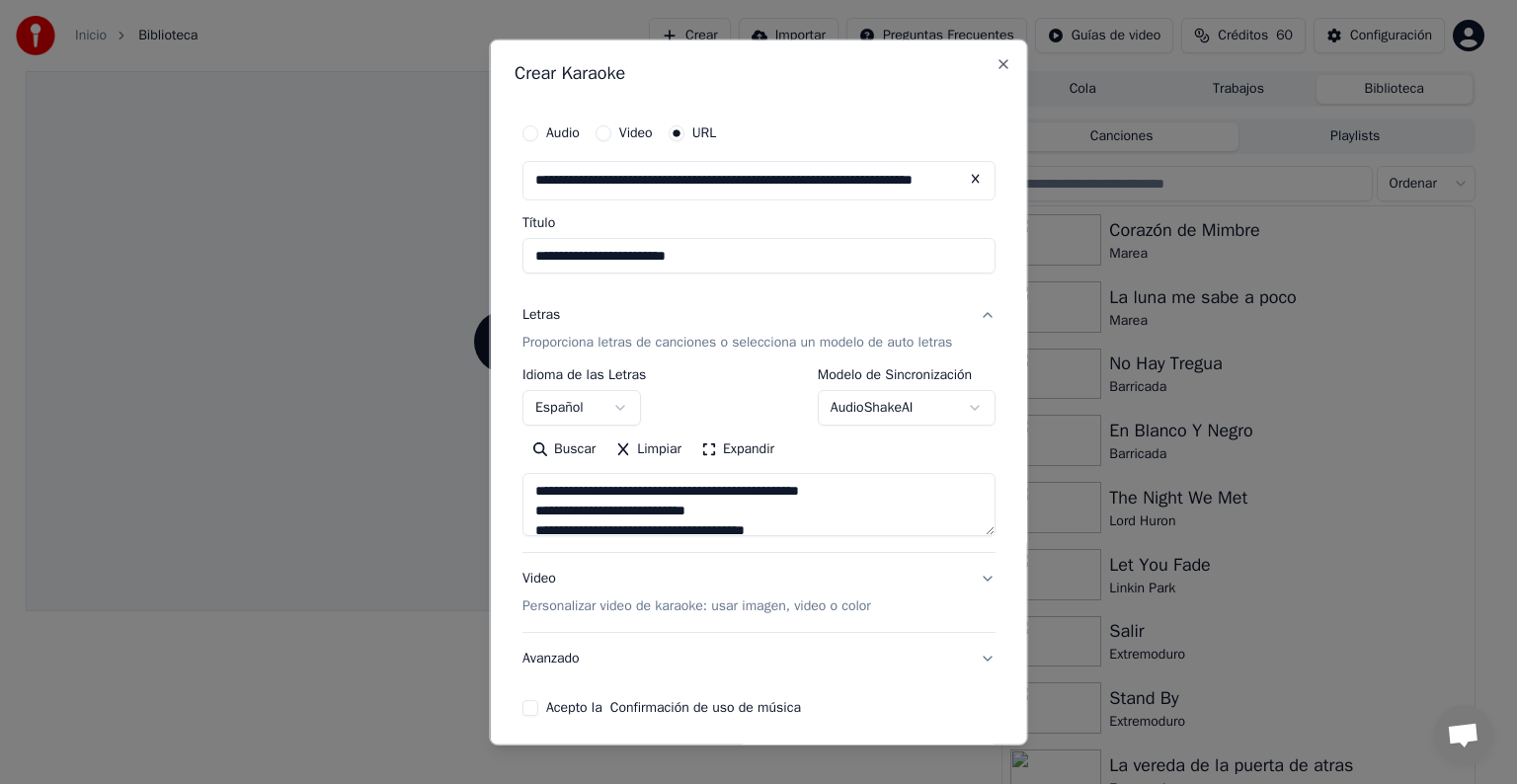 type on "**********" 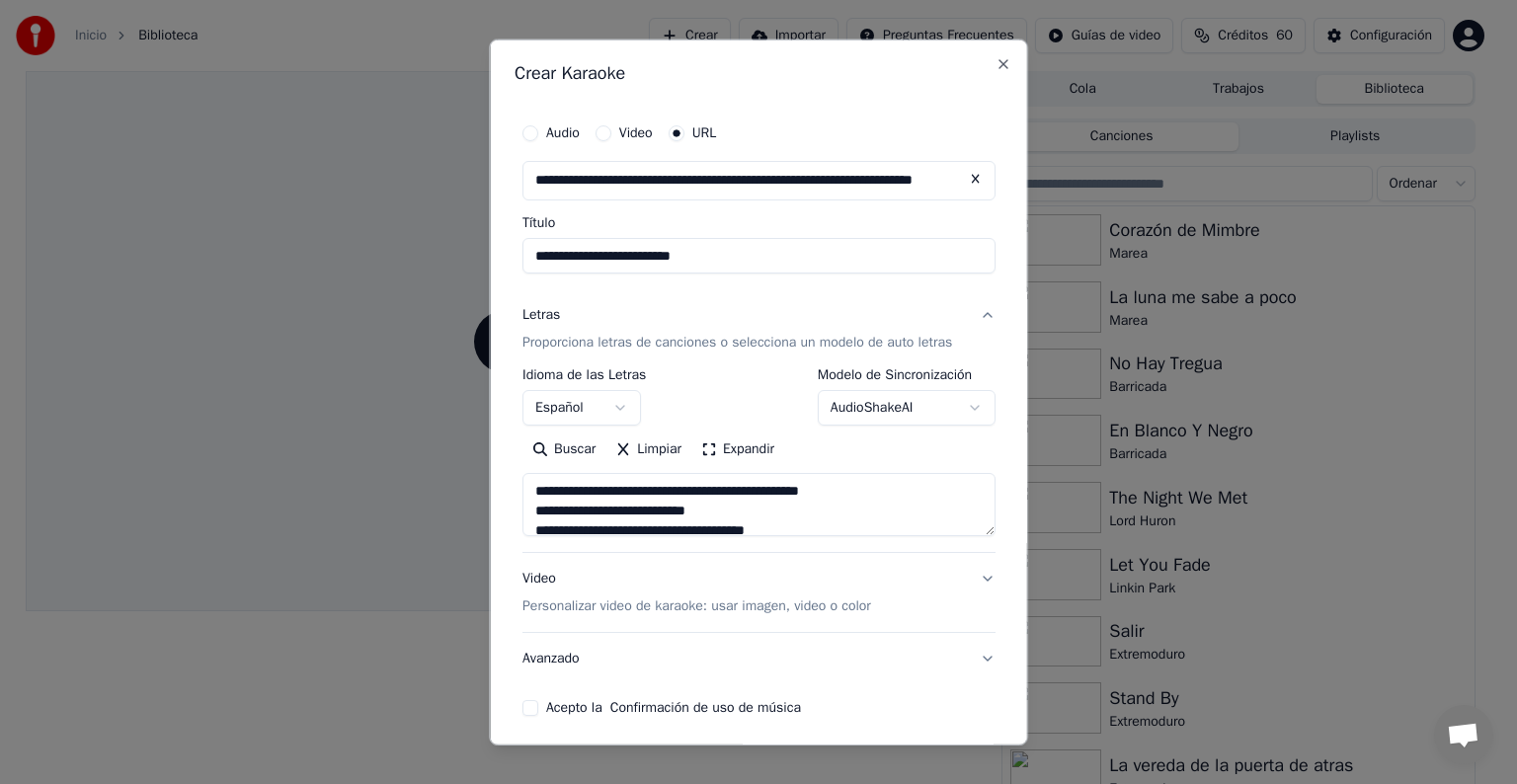 type on "**********" 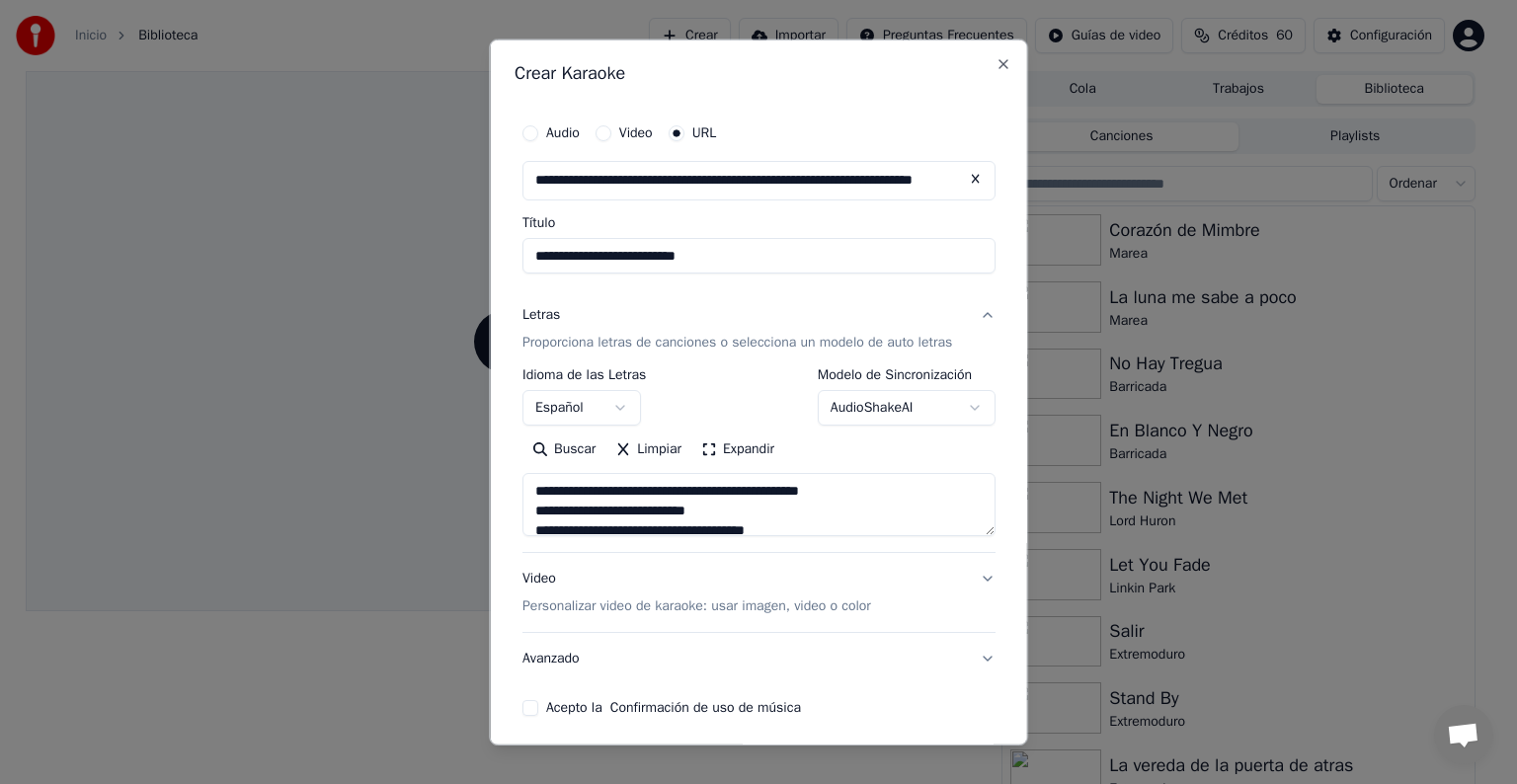 type on "**********" 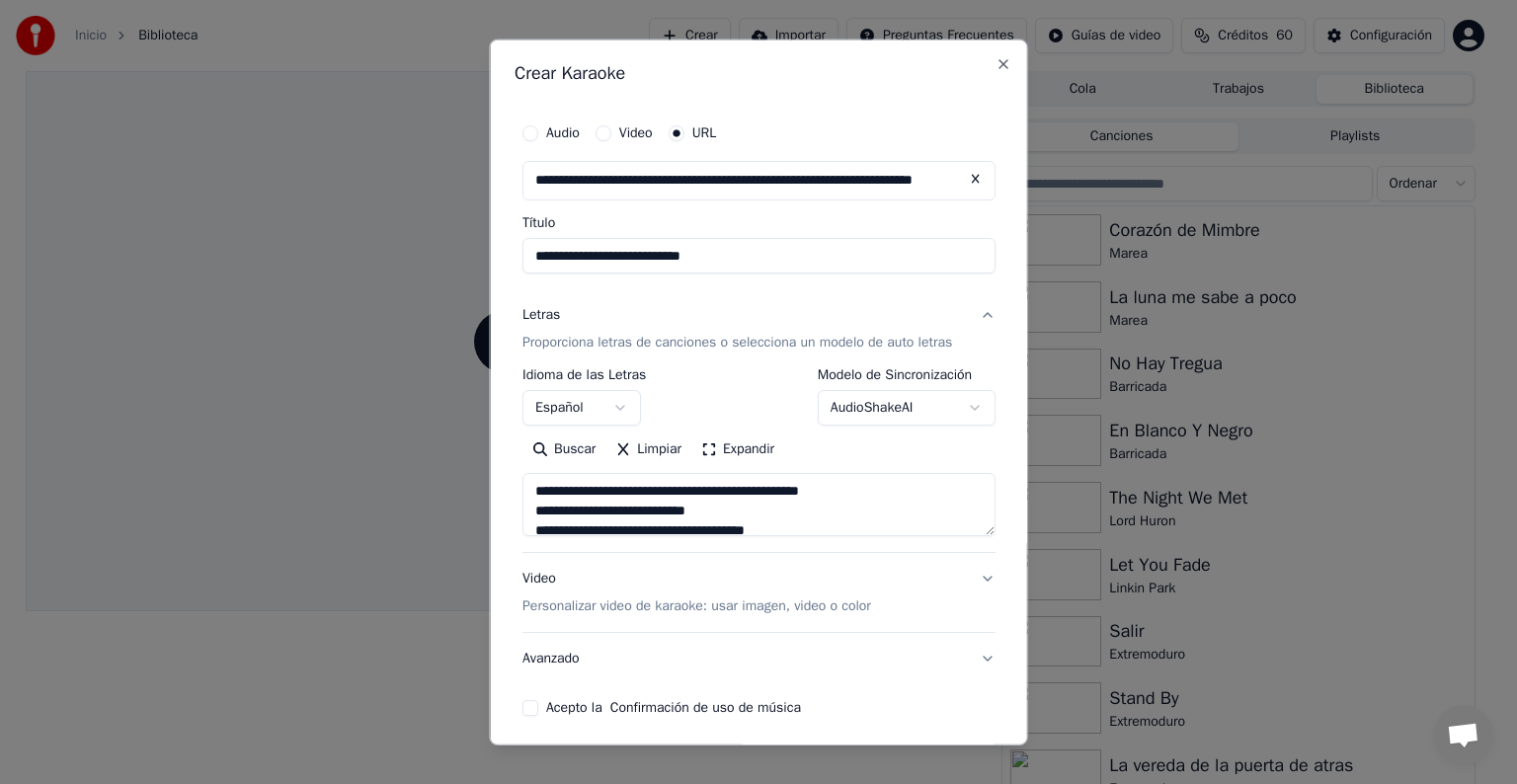 scroll, scrollTop: 78, scrollLeft: 0, axis: vertical 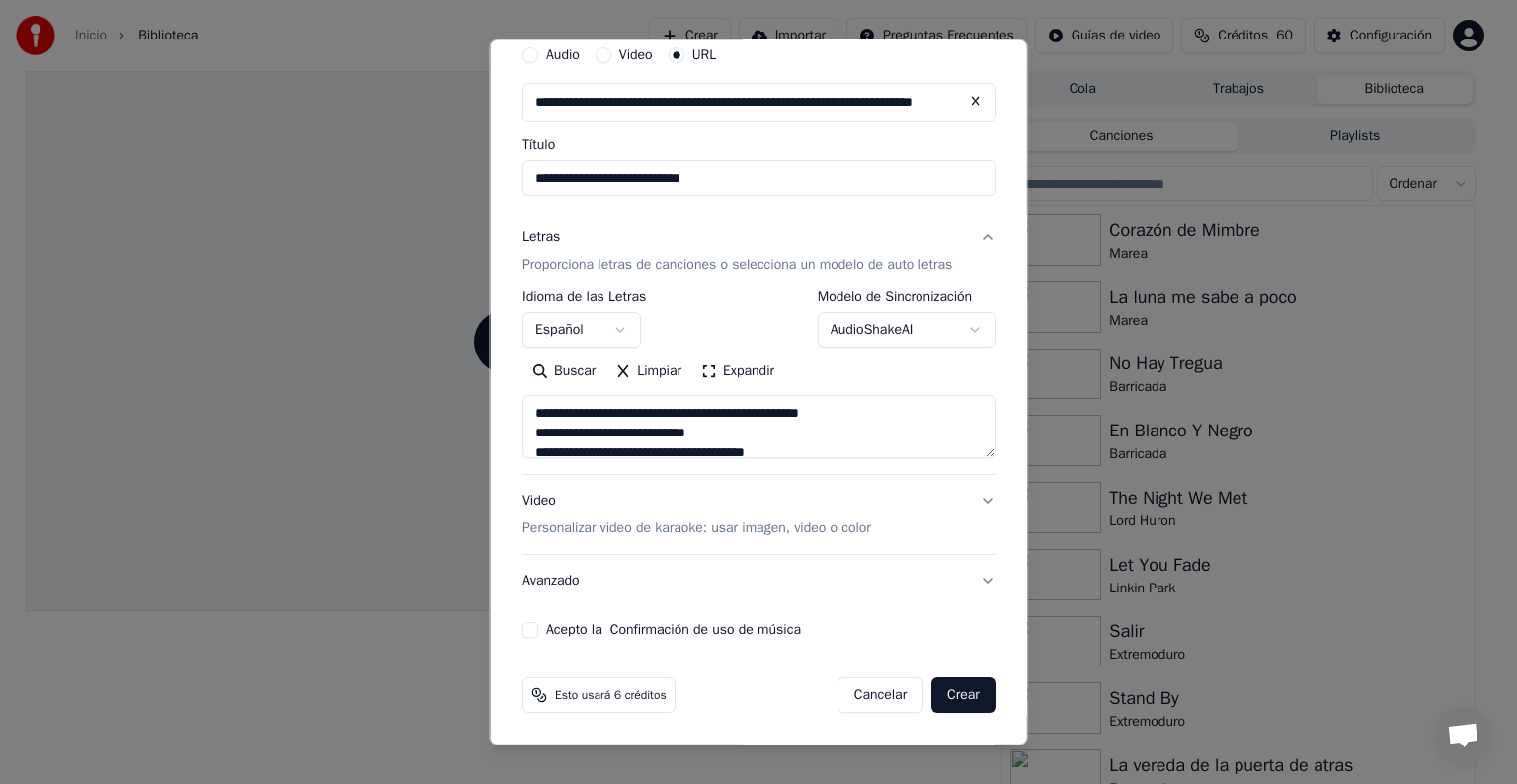 type on "**********" 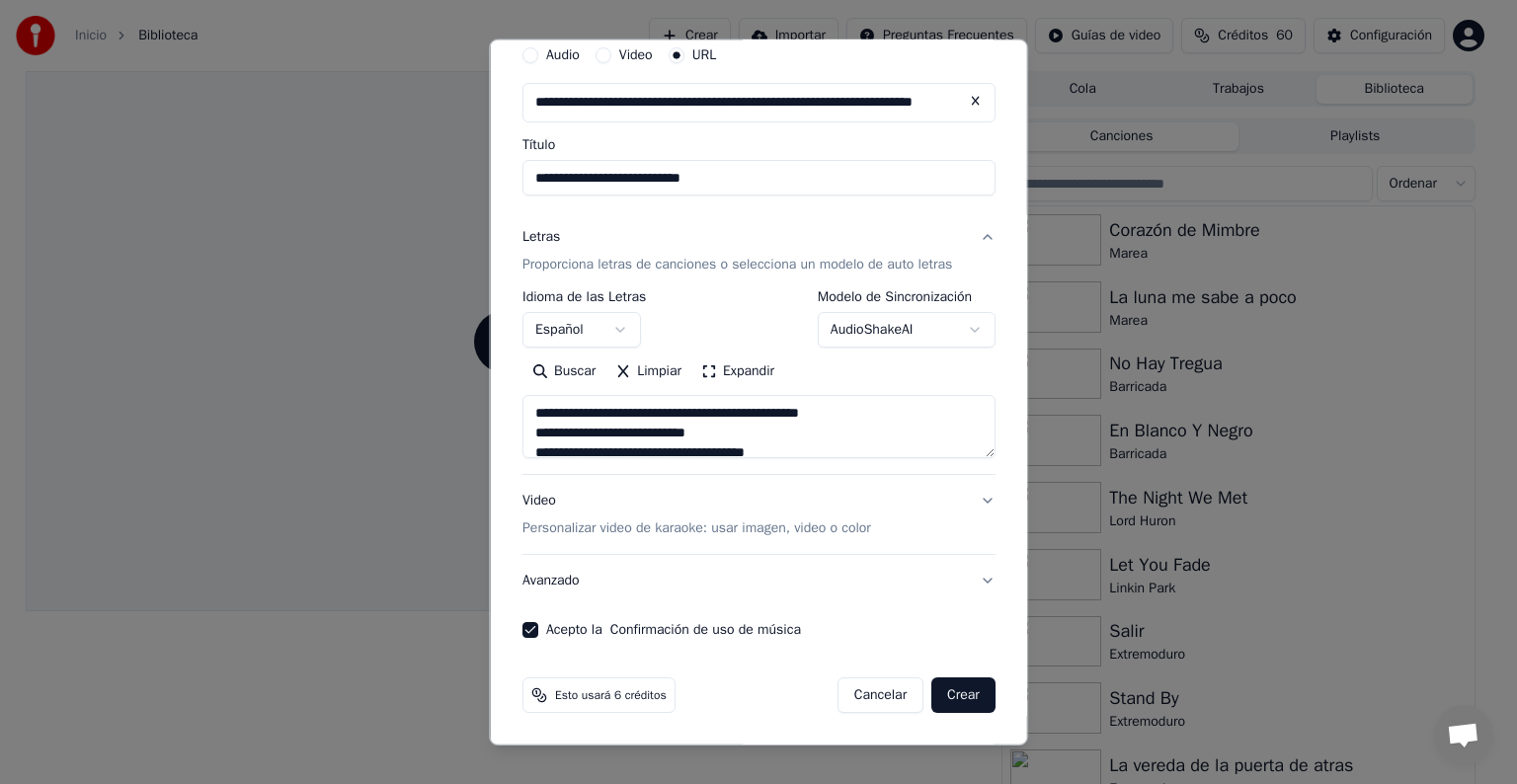 click on "Video Personalizar video de karaoke: usar imagen, video o color" at bounding box center [758, 514] 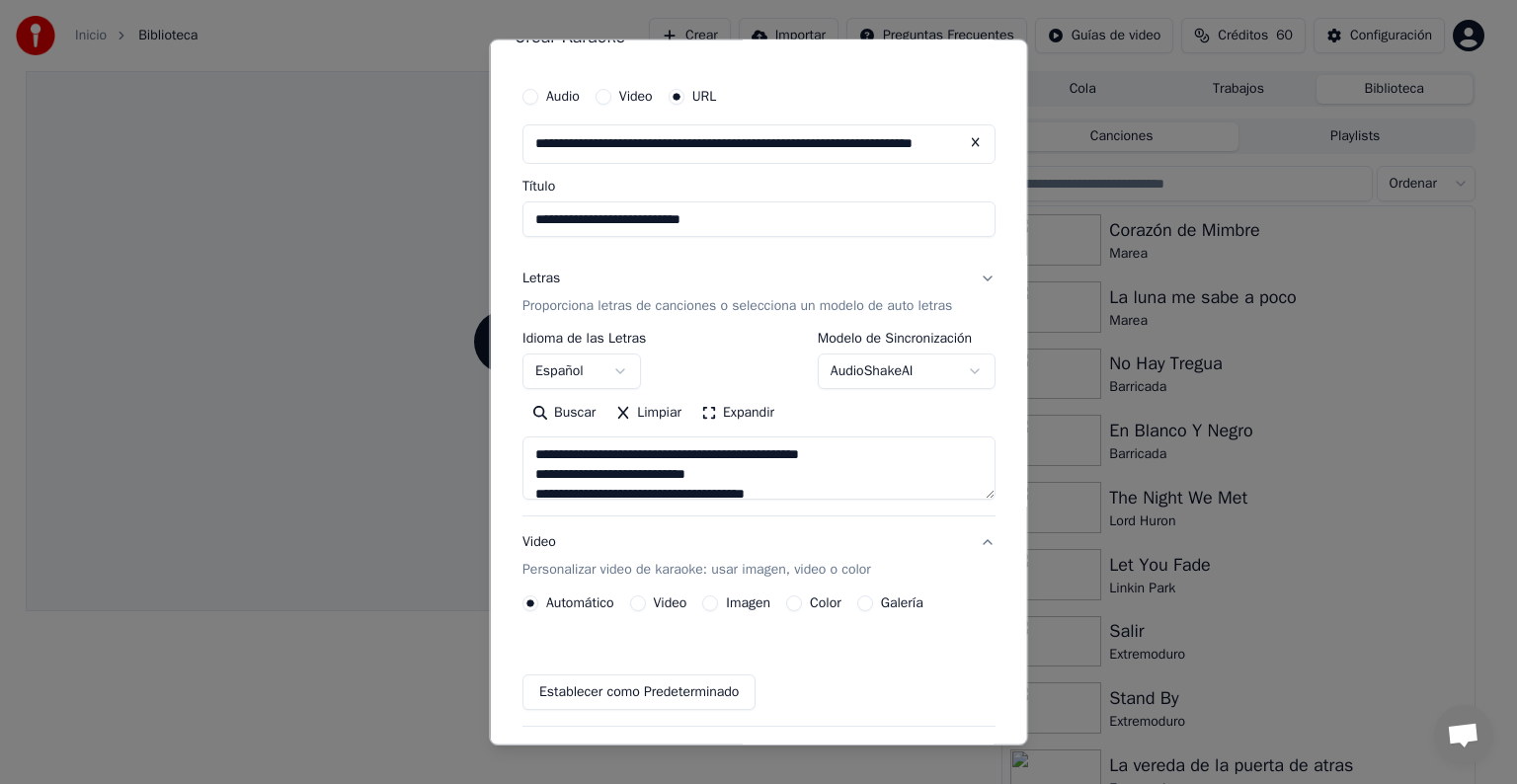 scroll, scrollTop: 25, scrollLeft: 0, axis: vertical 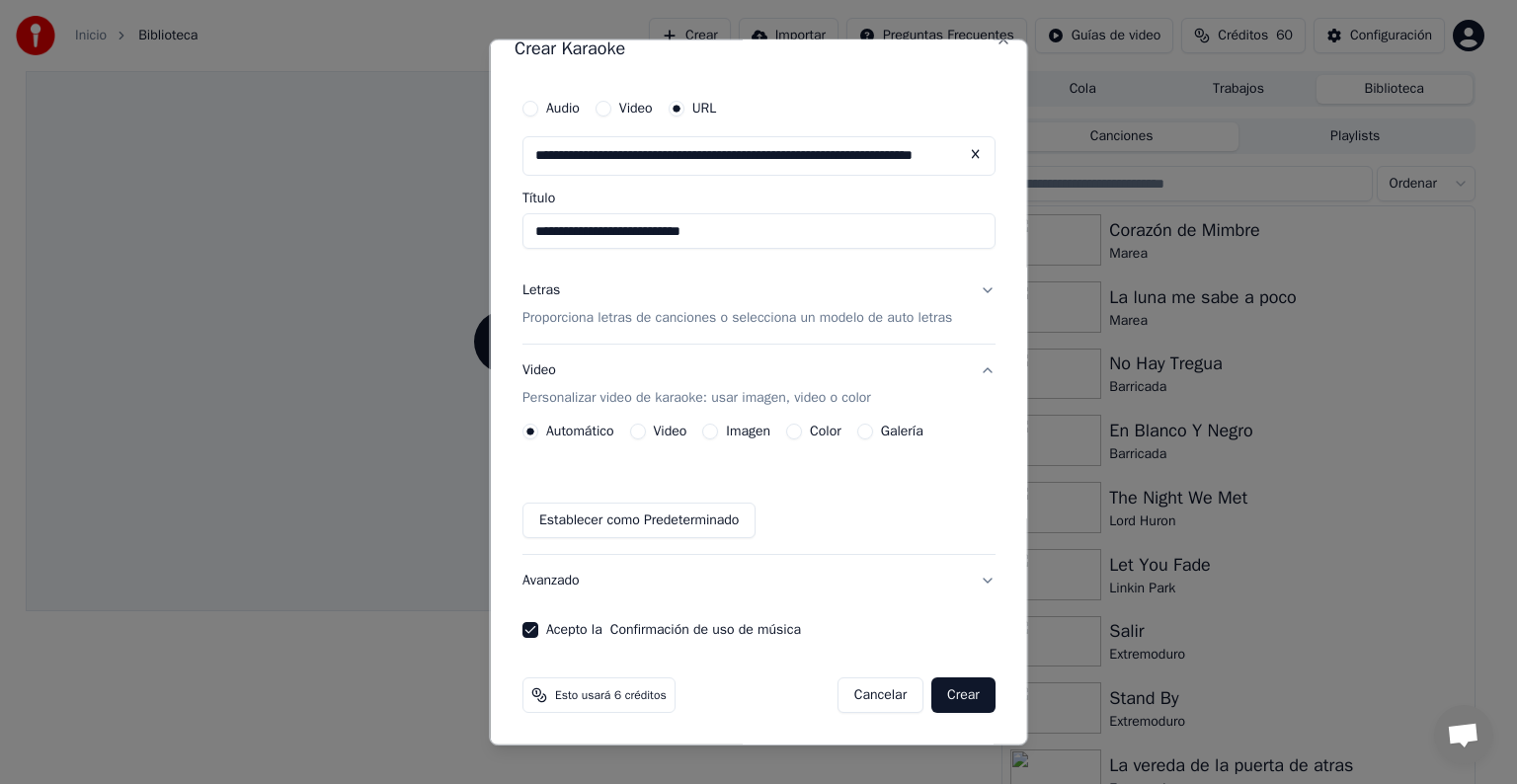 click on "Imagen" at bounding box center [710, 431] 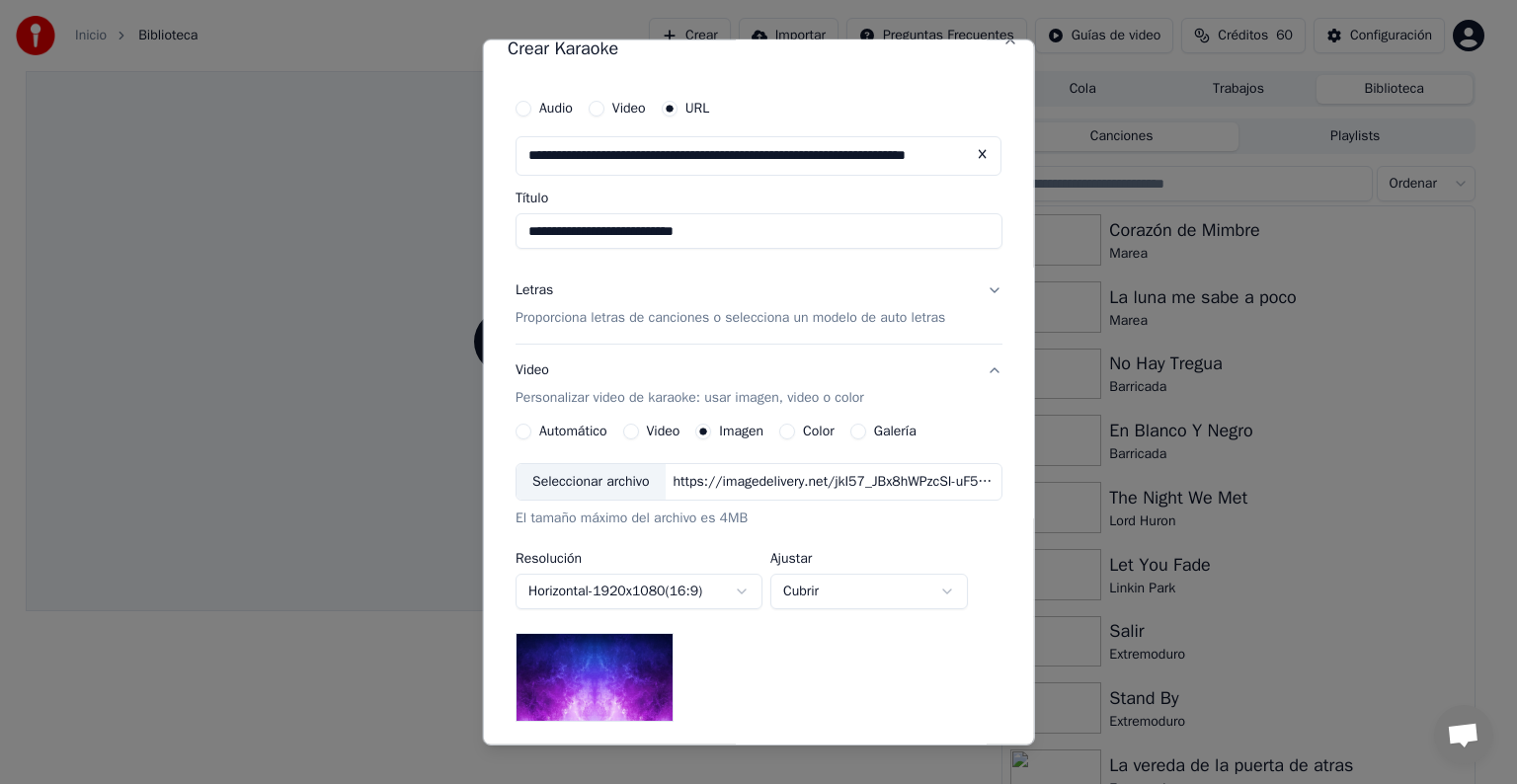 scroll, scrollTop: 0, scrollLeft: 0, axis: both 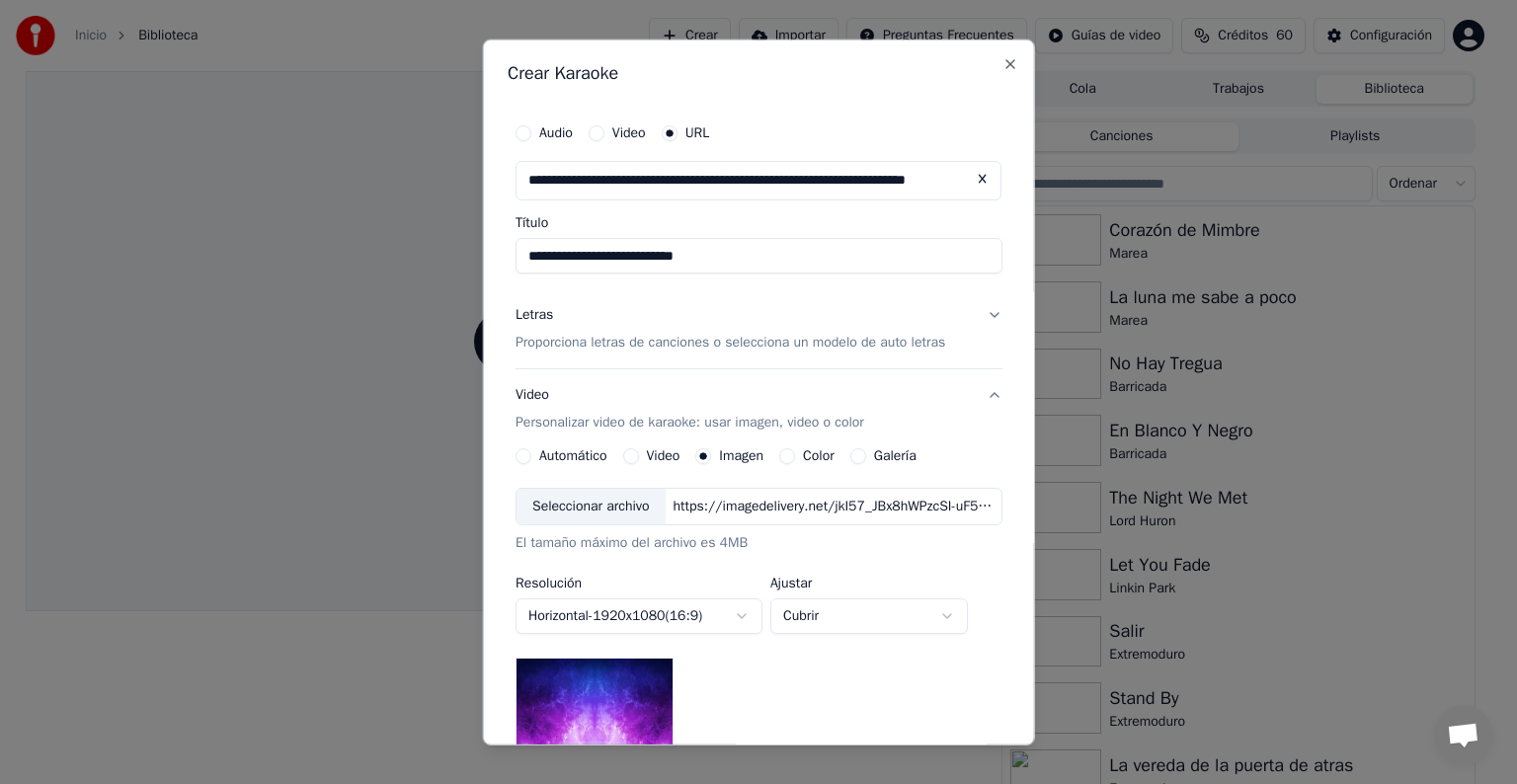 click on "Letras Proporciona letras de canciones o selecciona un modelo de auto letras" at bounding box center (758, 329) 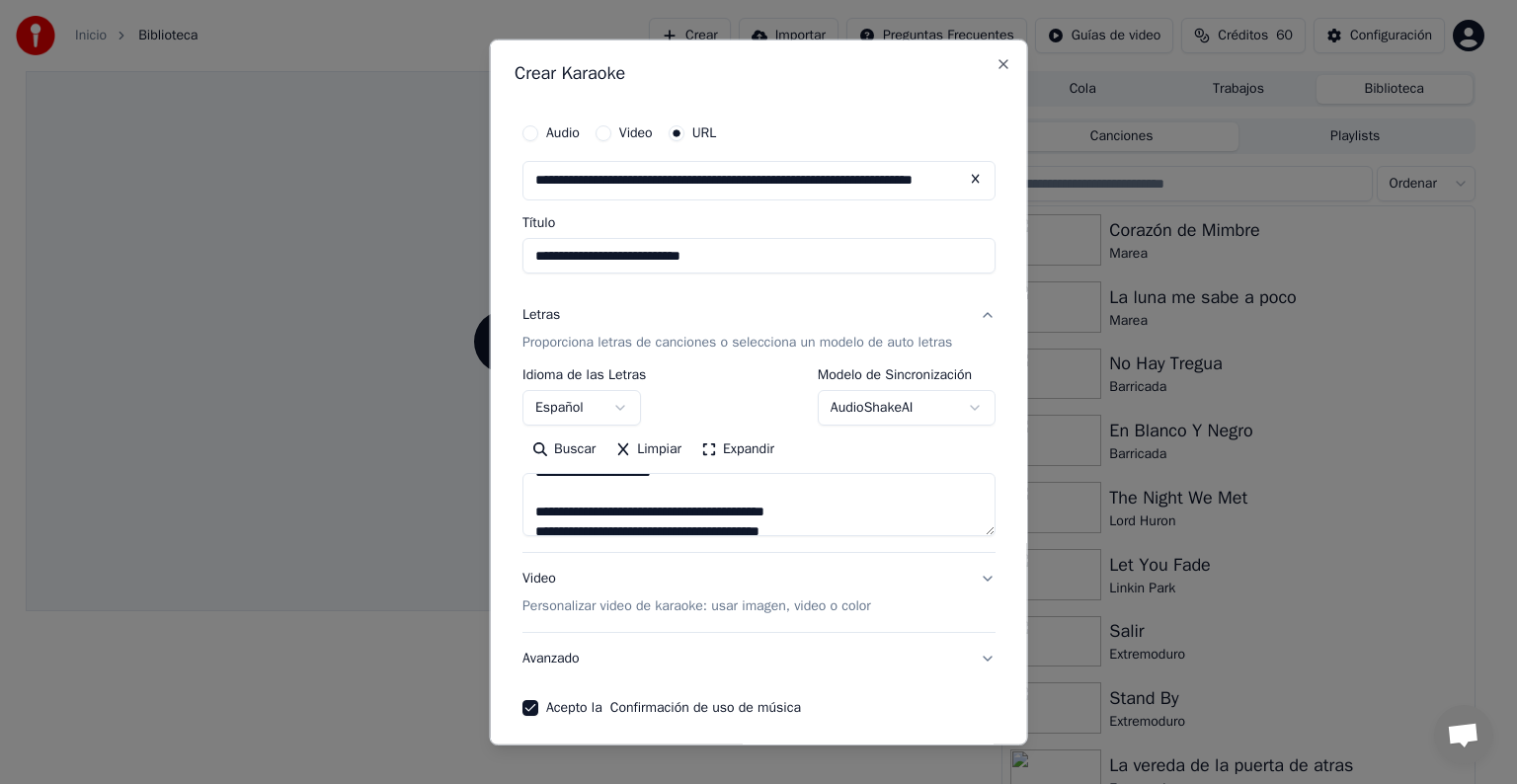 scroll, scrollTop: 644, scrollLeft: 0, axis: vertical 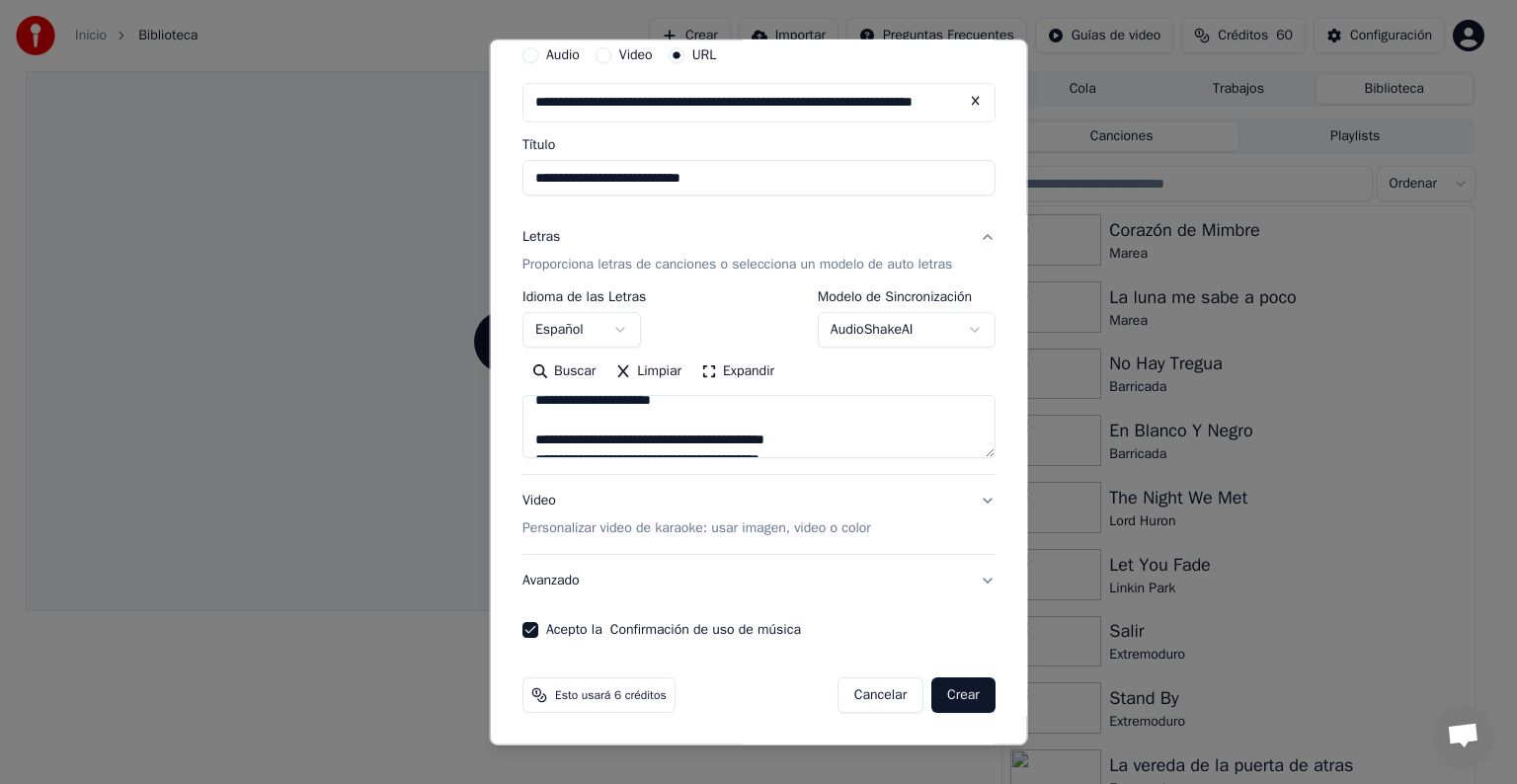 click on "Crear" at bounding box center [963, 695] 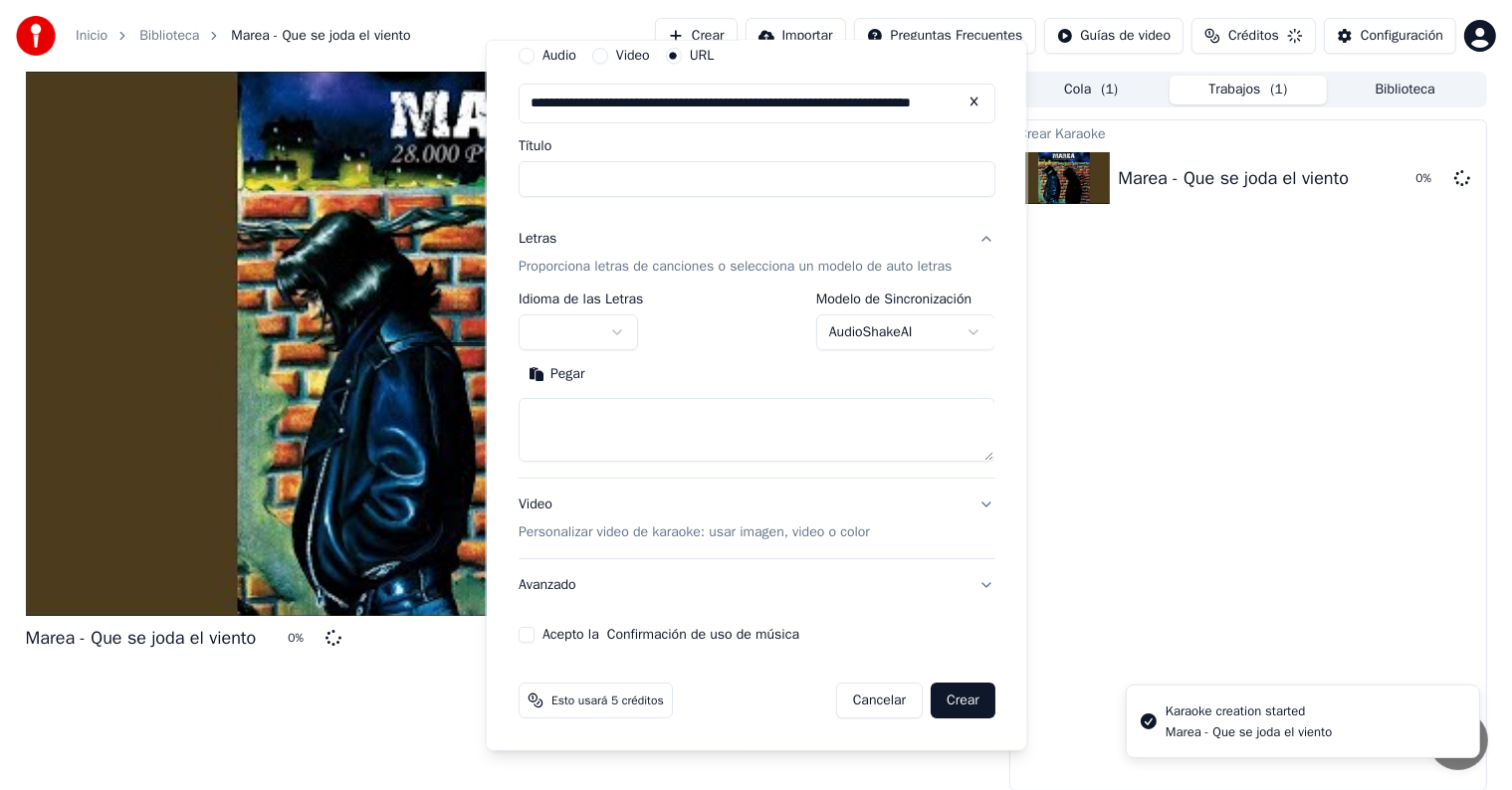scroll, scrollTop: 0, scrollLeft: 0, axis: both 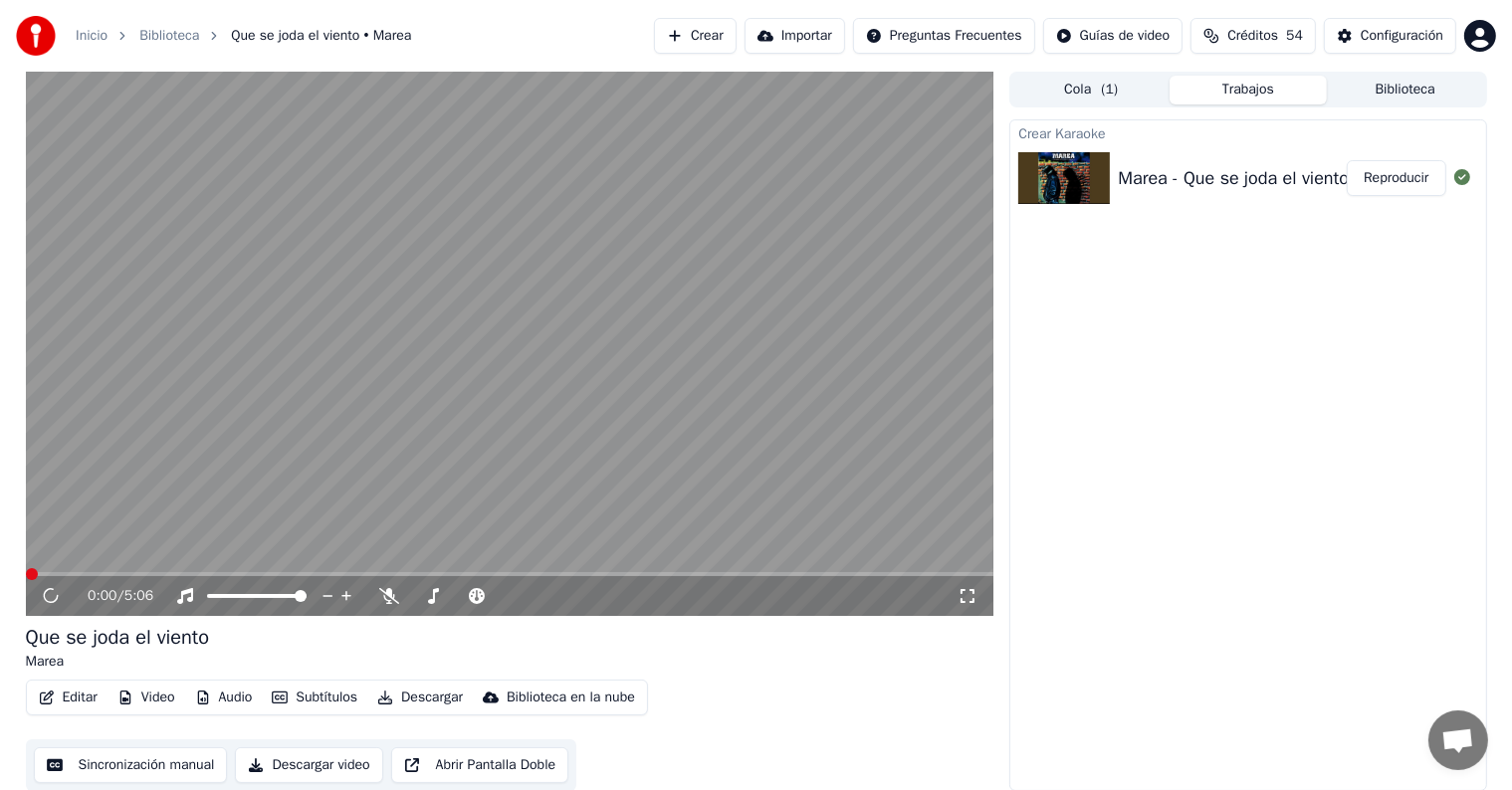 click on "Biblioteca" at bounding box center [1405, 90] 